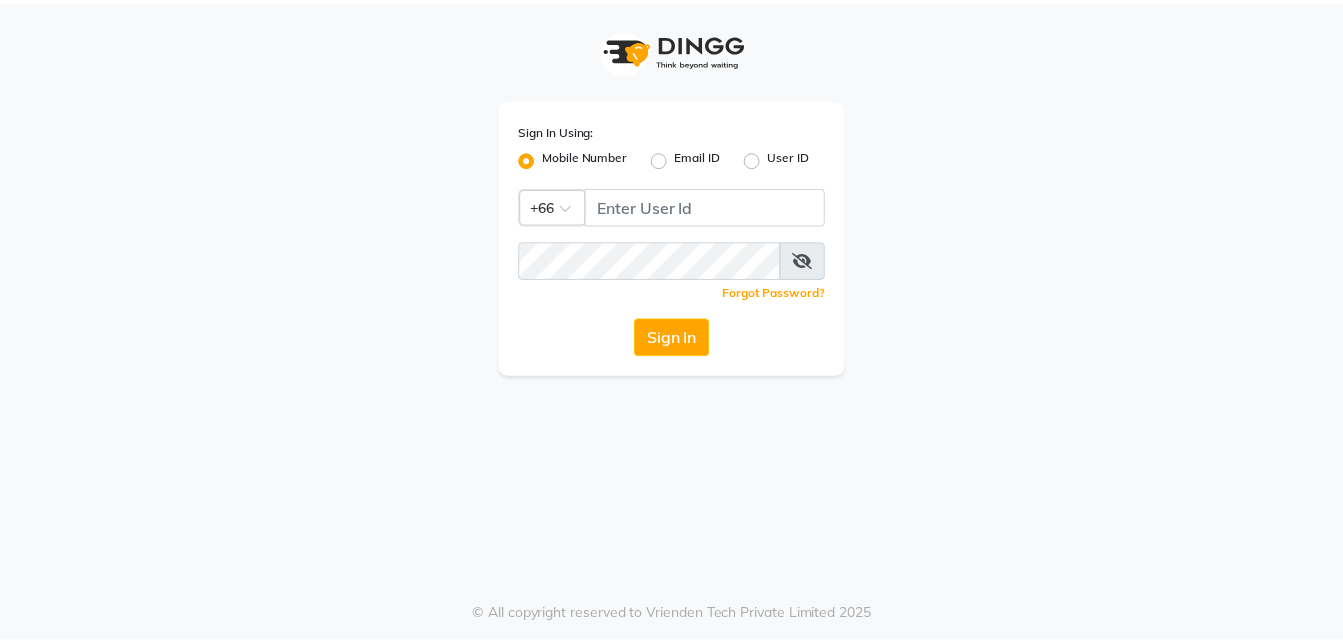 scroll, scrollTop: 0, scrollLeft: 0, axis: both 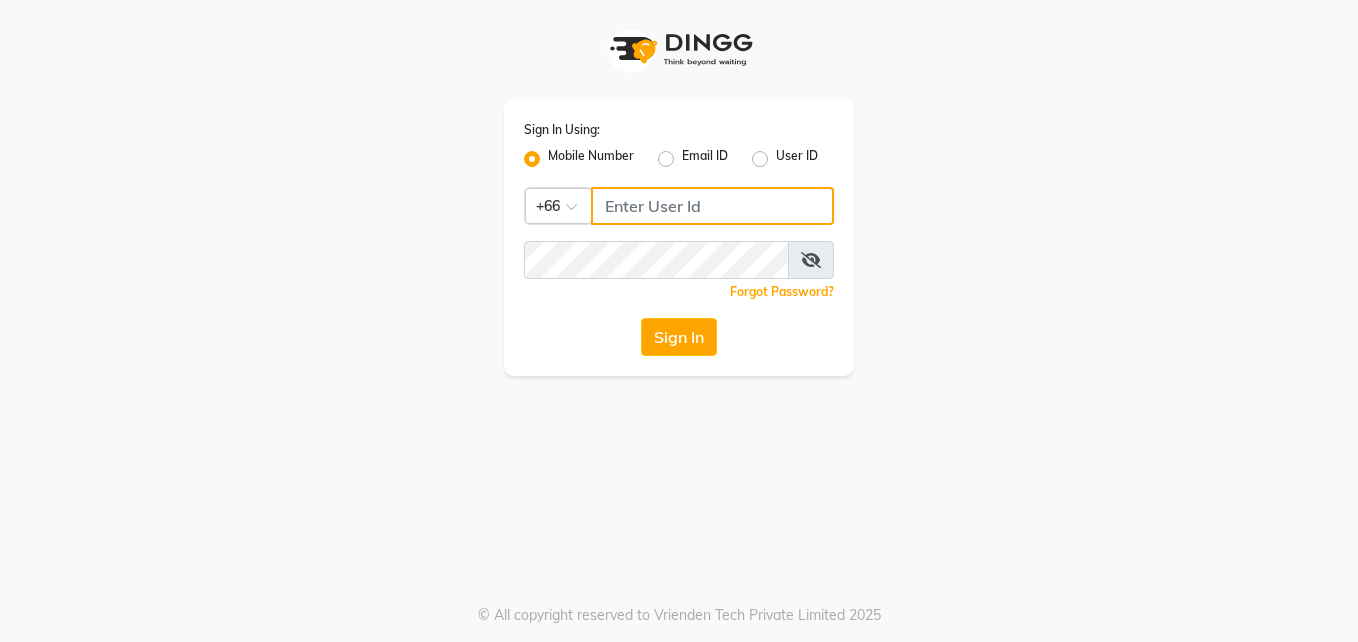 click 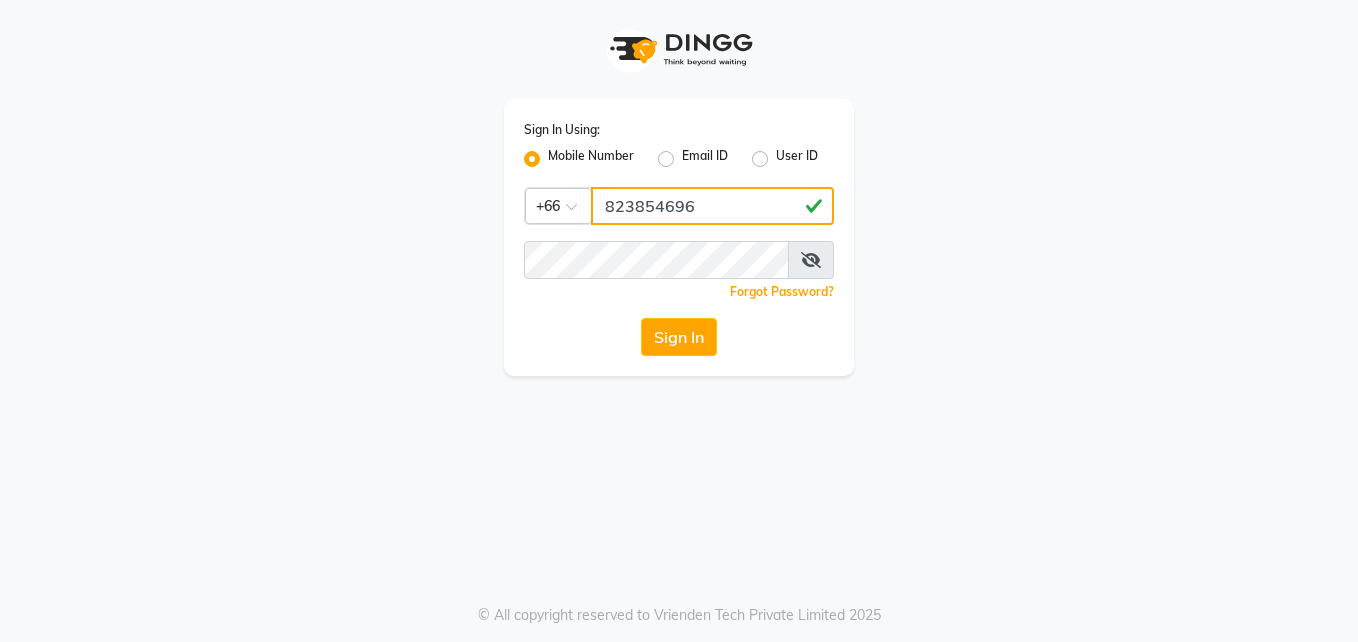 type on "823854696" 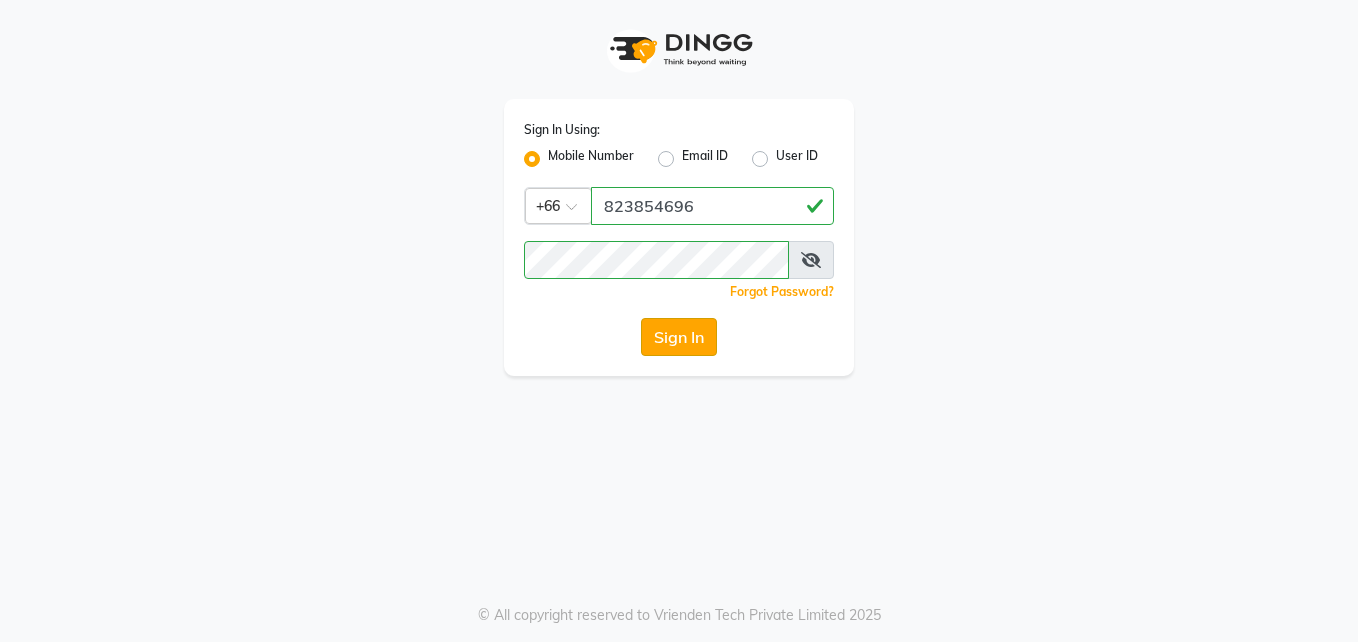 click on "Sign In" 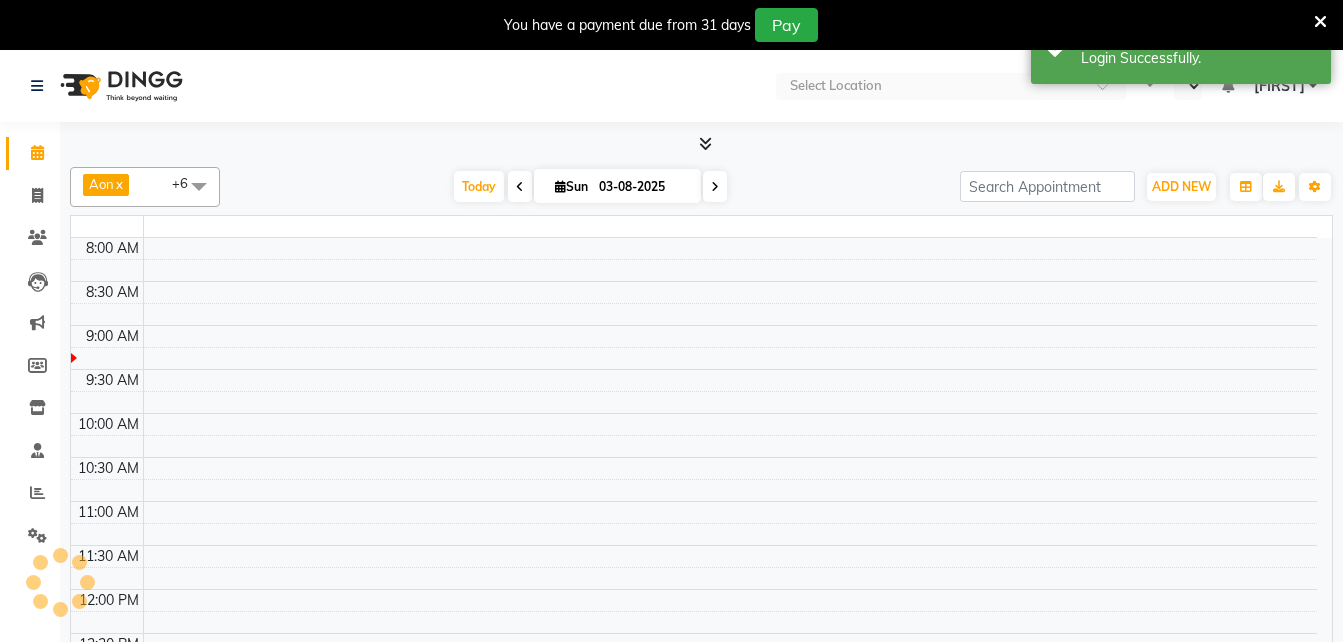 select on "en" 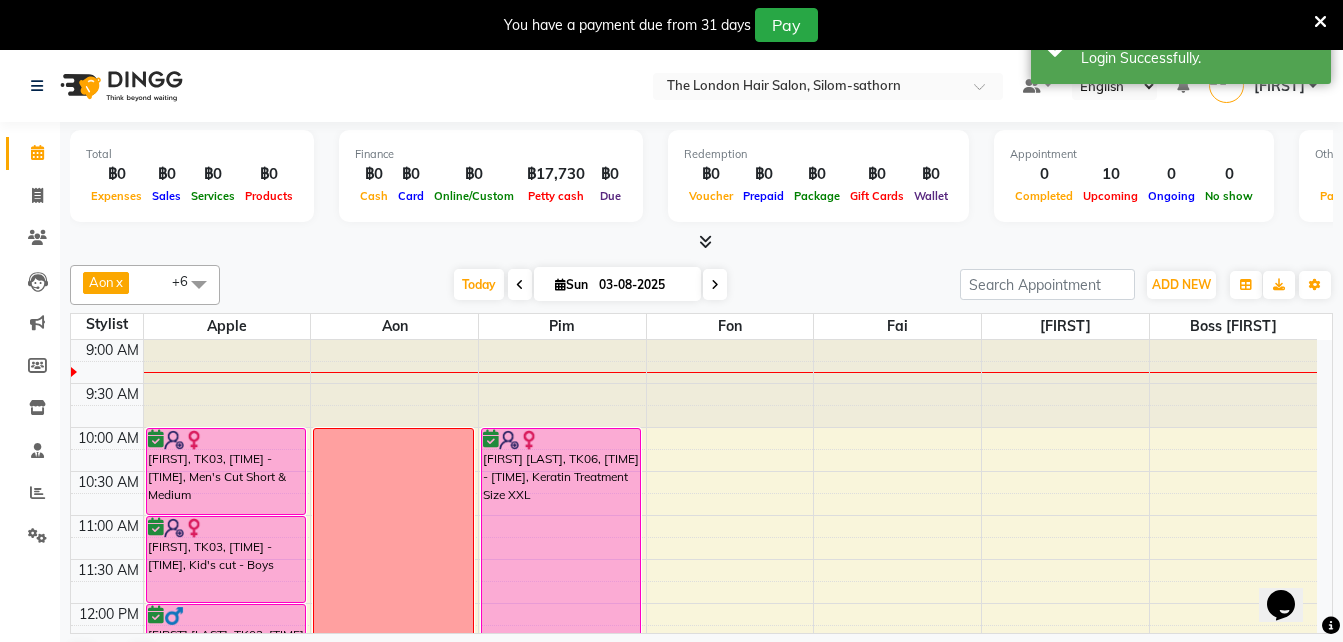 scroll, scrollTop: 0, scrollLeft: 0, axis: both 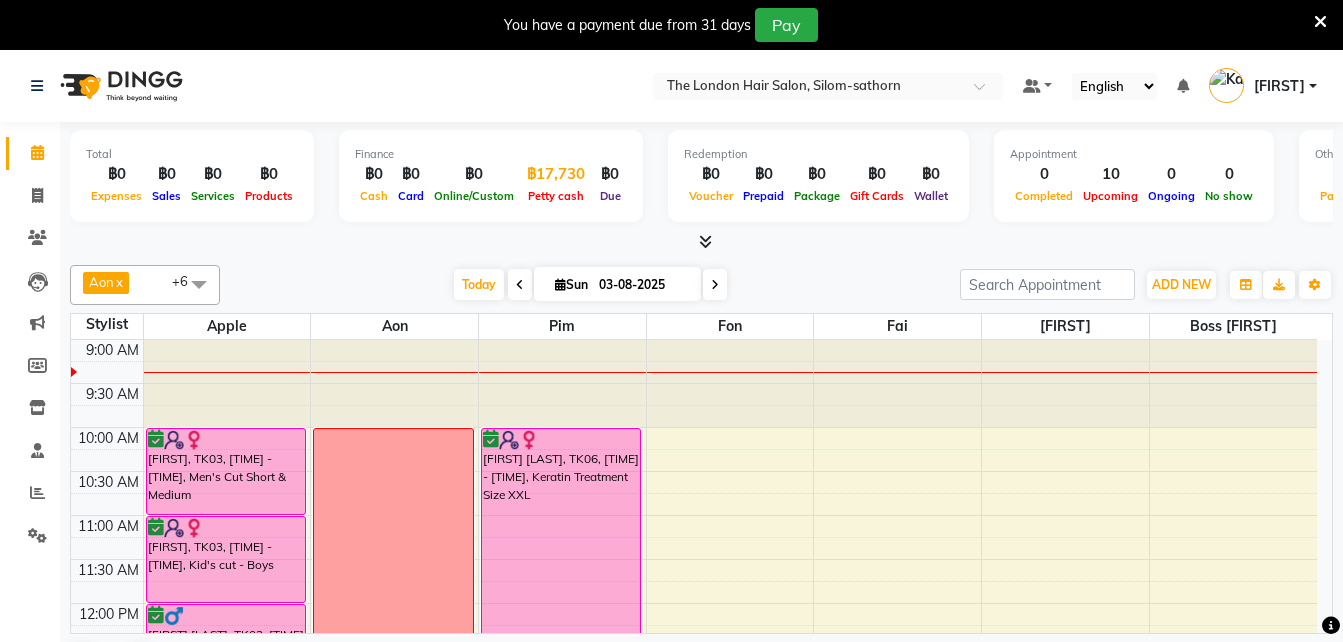 click on "฿17,730" at bounding box center (556, 174) 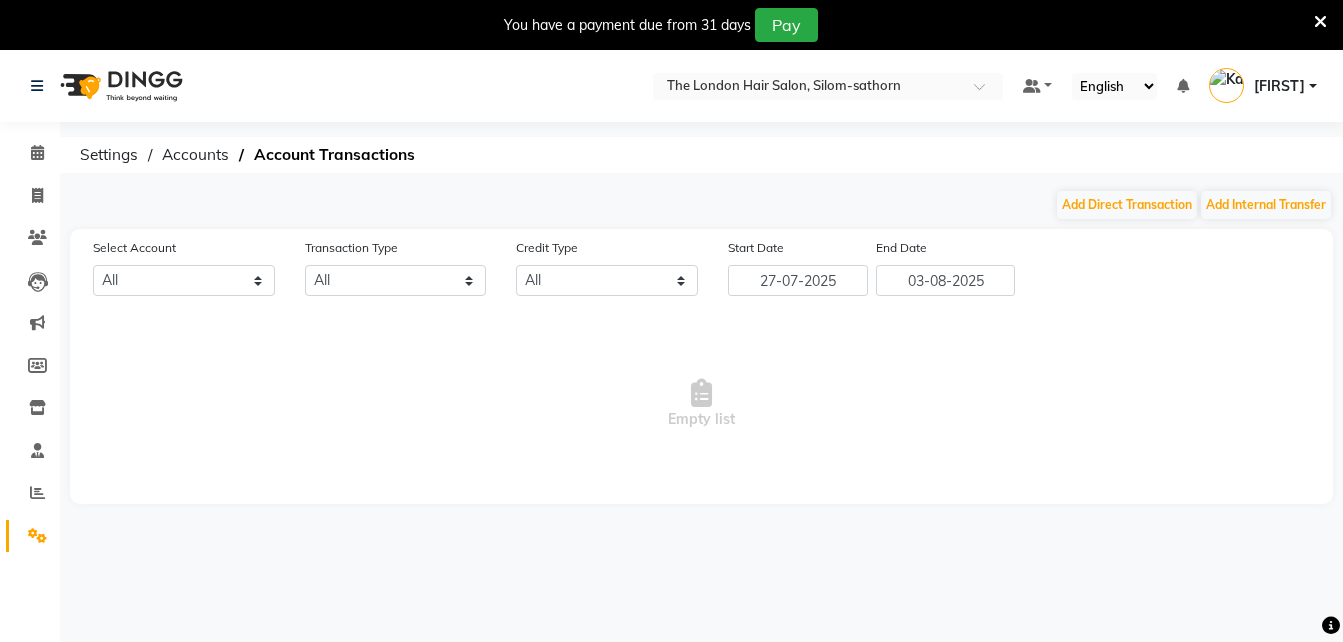 select on "6038" 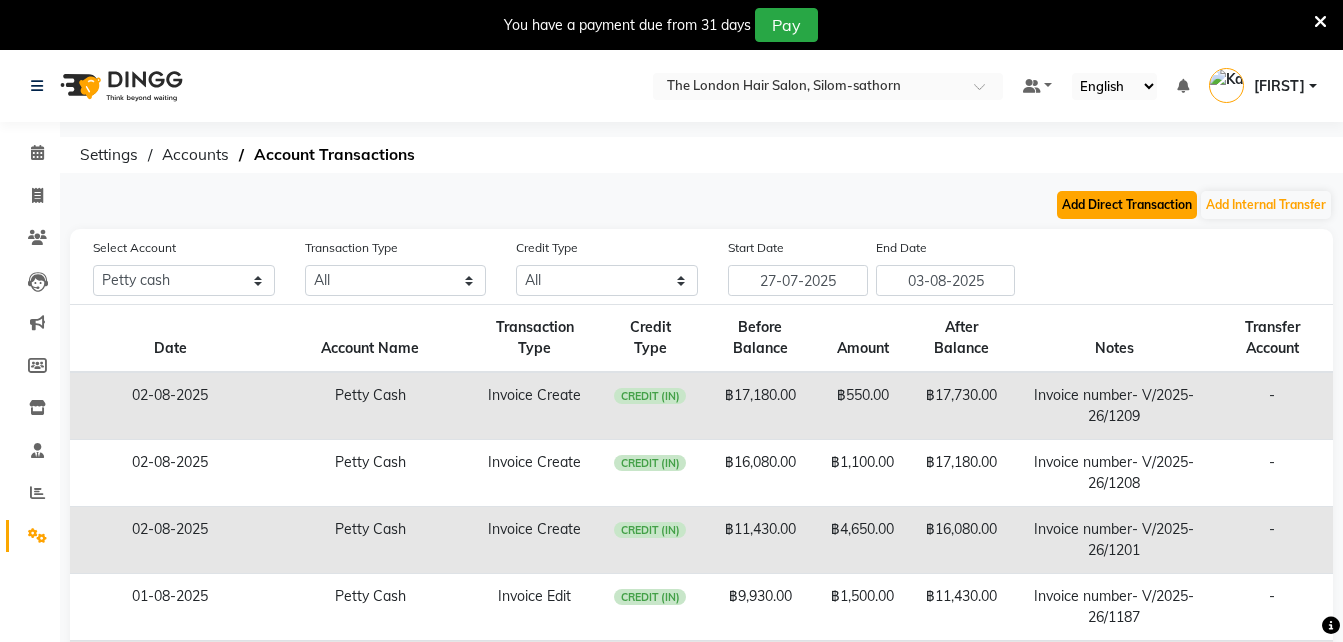 click on "Add Direct Transaction" 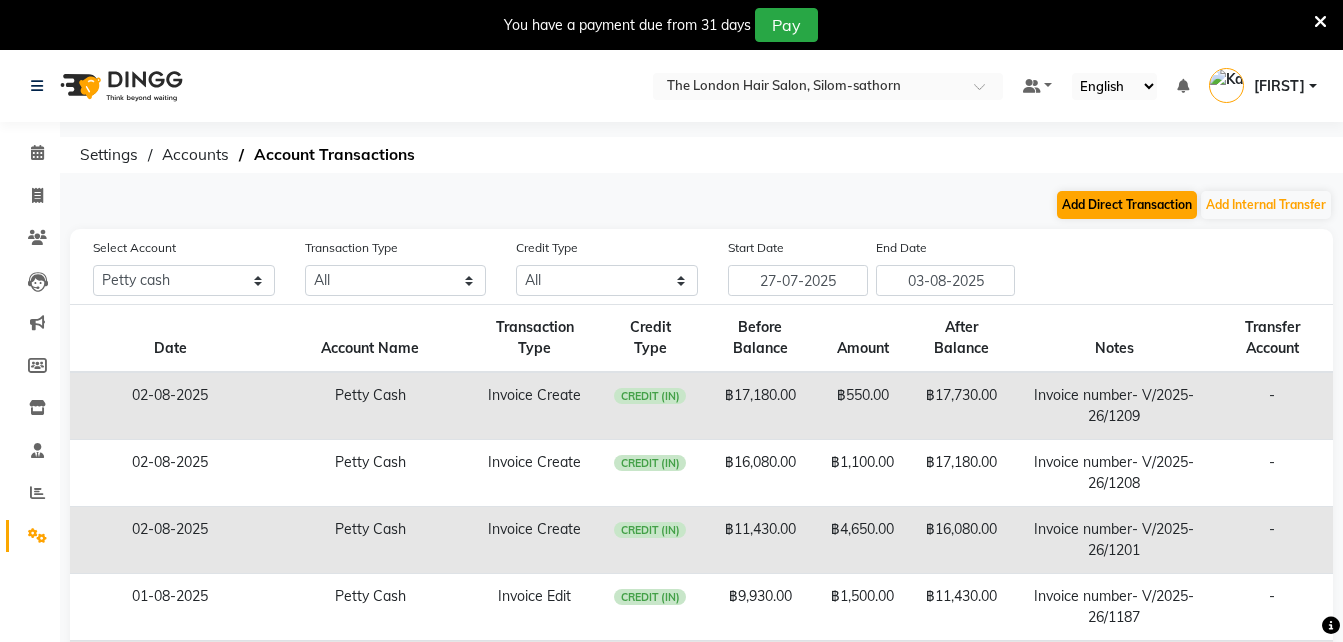 select on "direct" 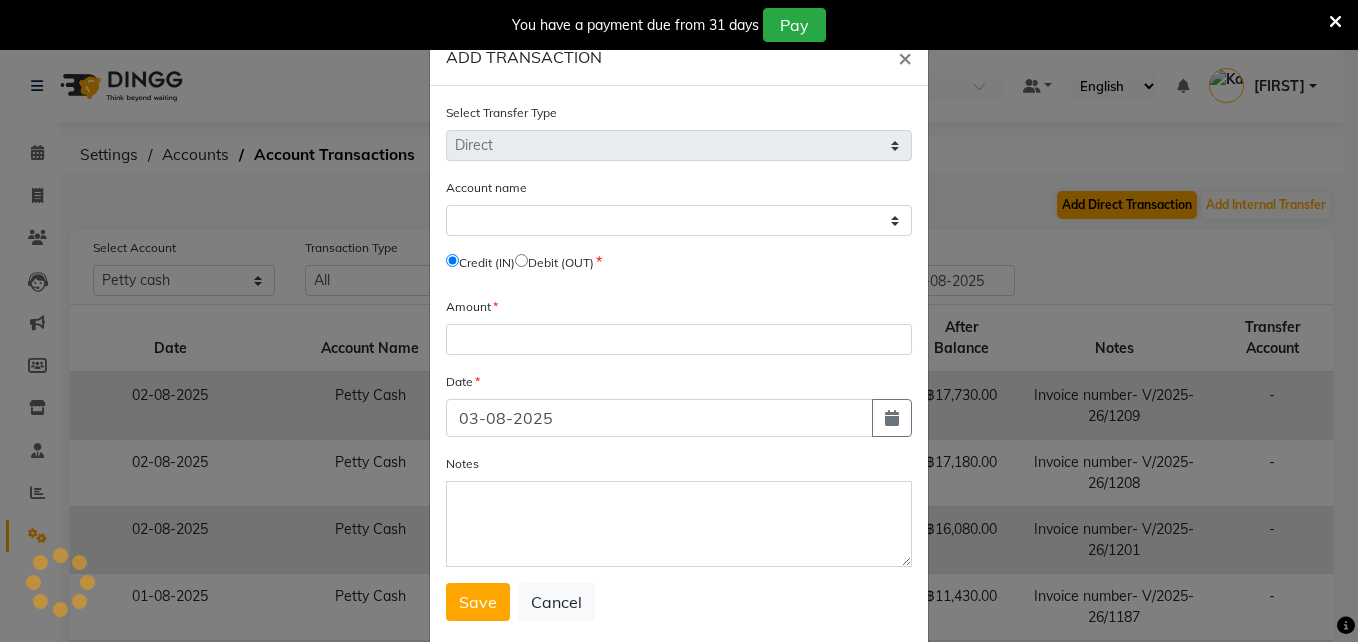 select on "6038" 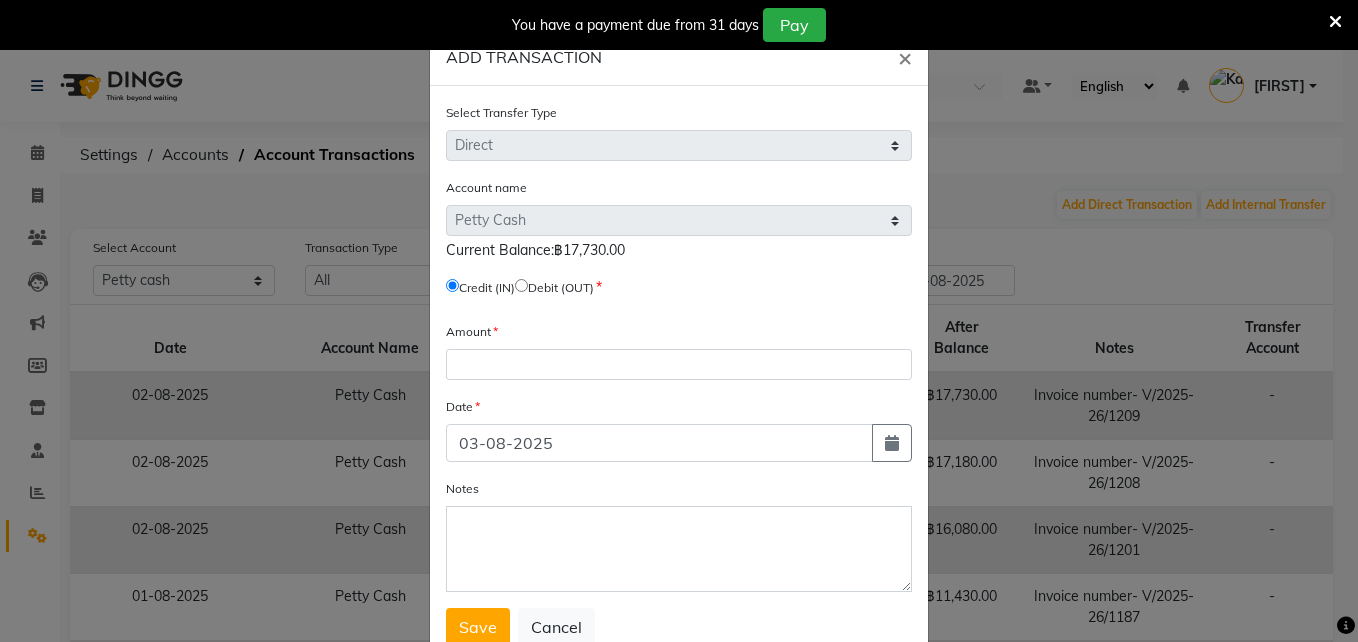 click 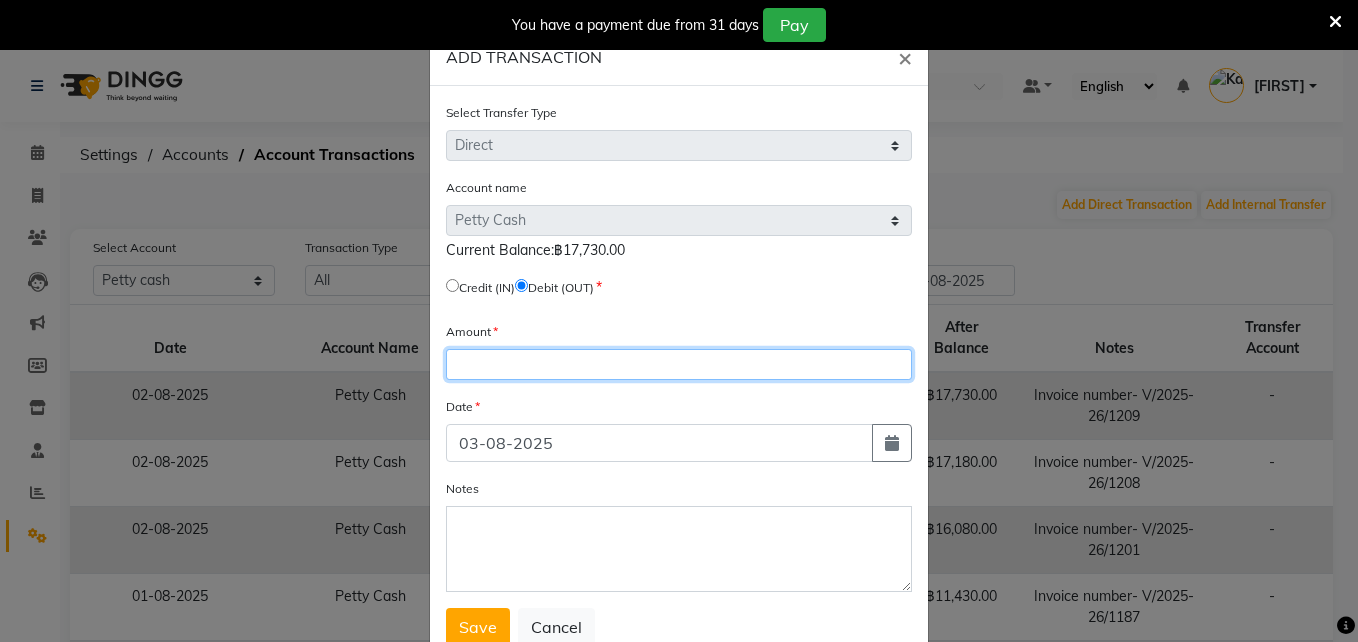 click 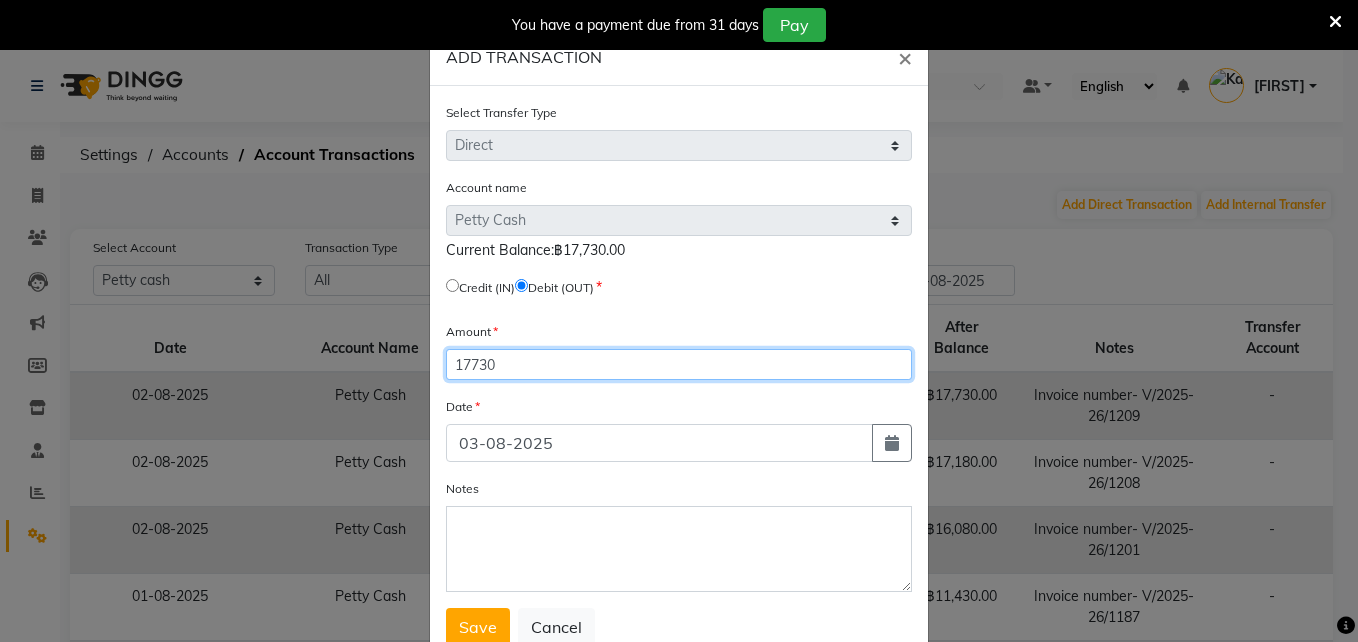 type on "17730" 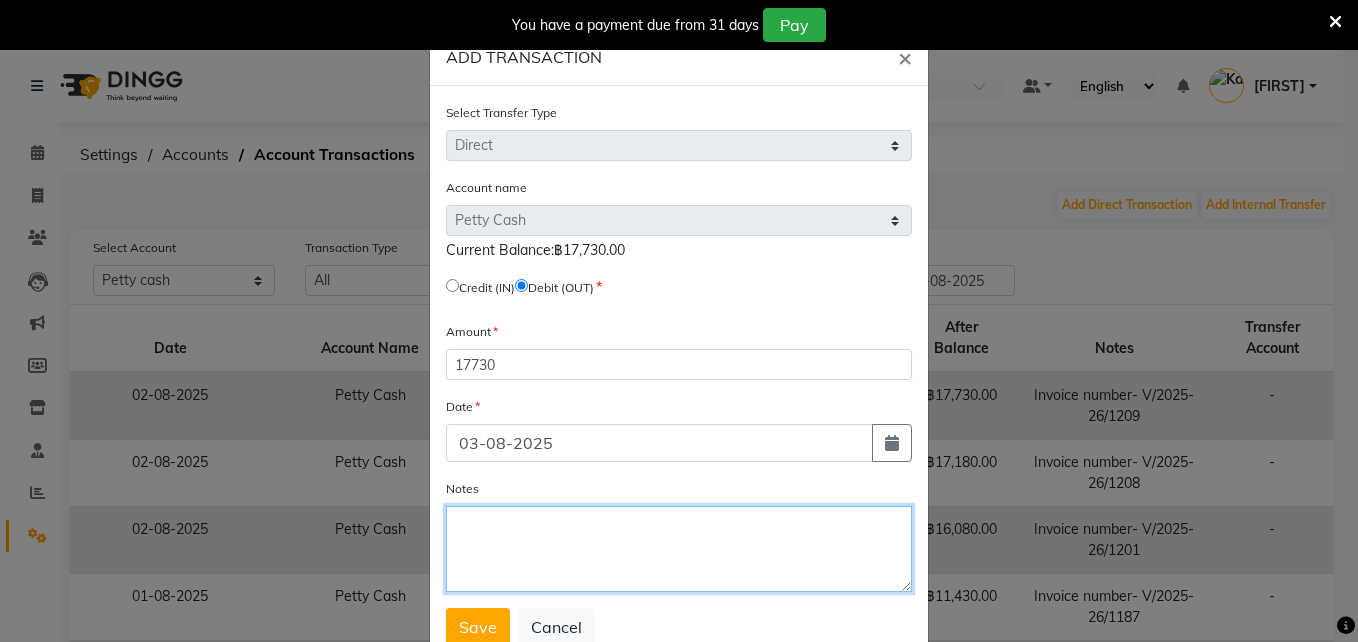 click on "Notes" at bounding box center (679, 549) 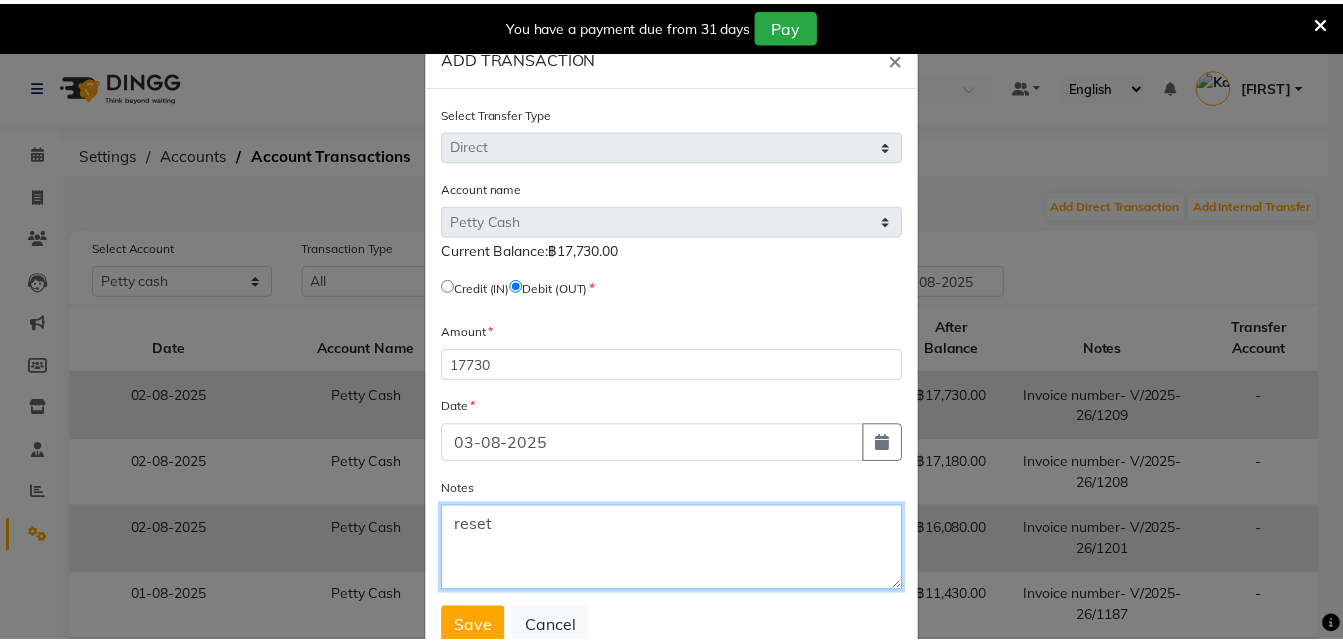 scroll, scrollTop: 65, scrollLeft: 0, axis: vertical 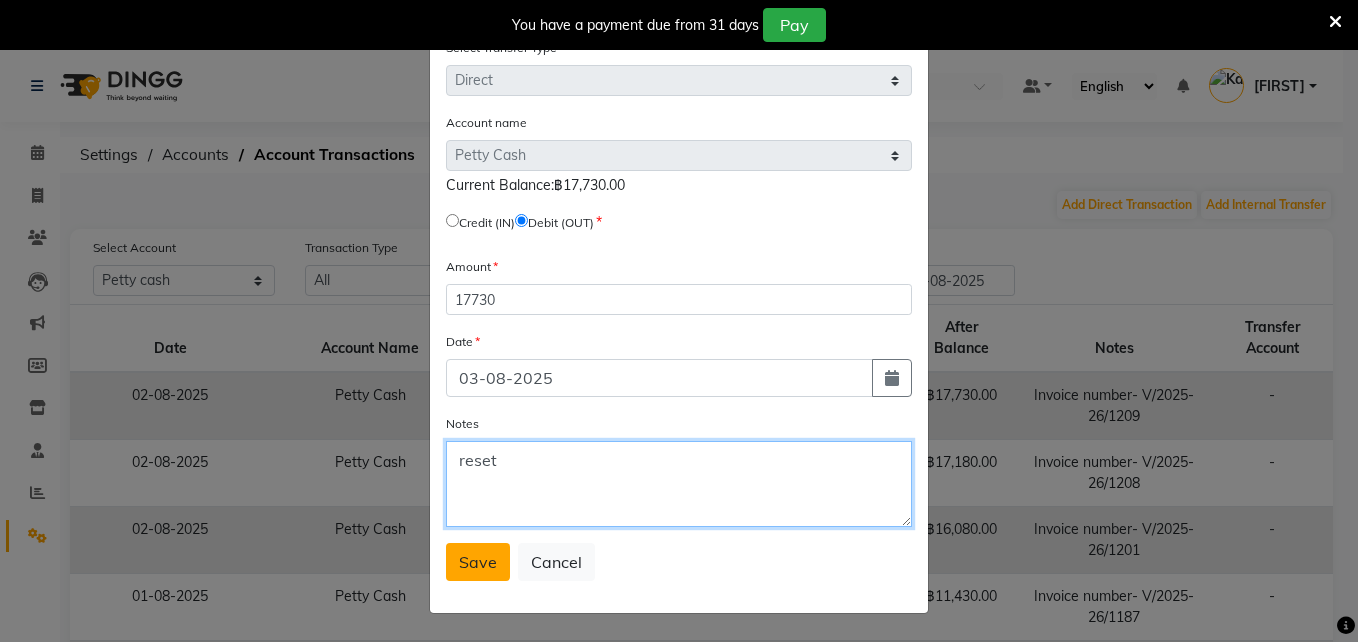 type on "reset" 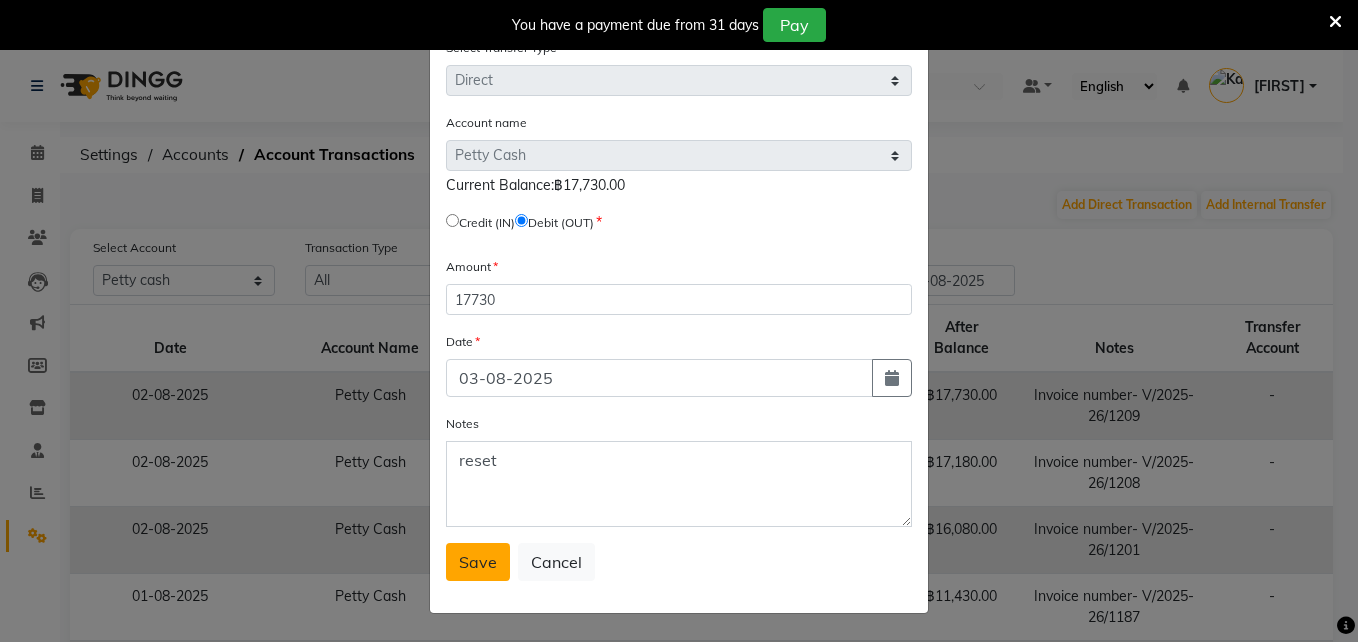 click on "Save" at bounding box center [478, 562] 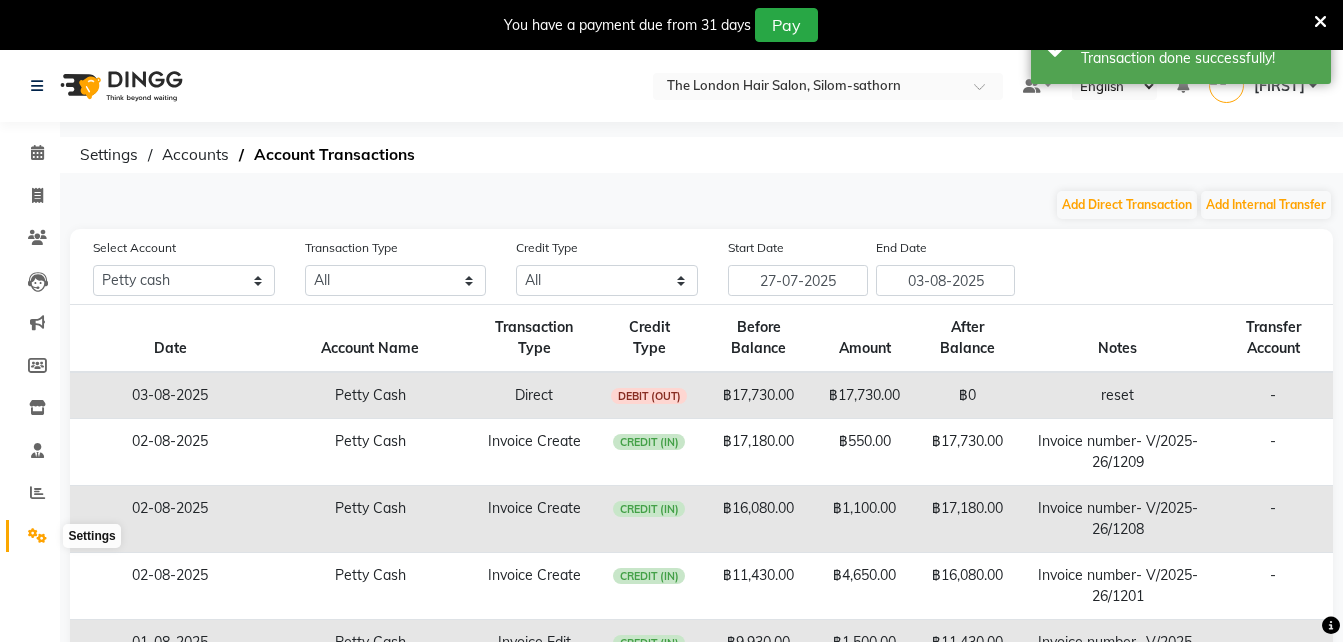 click 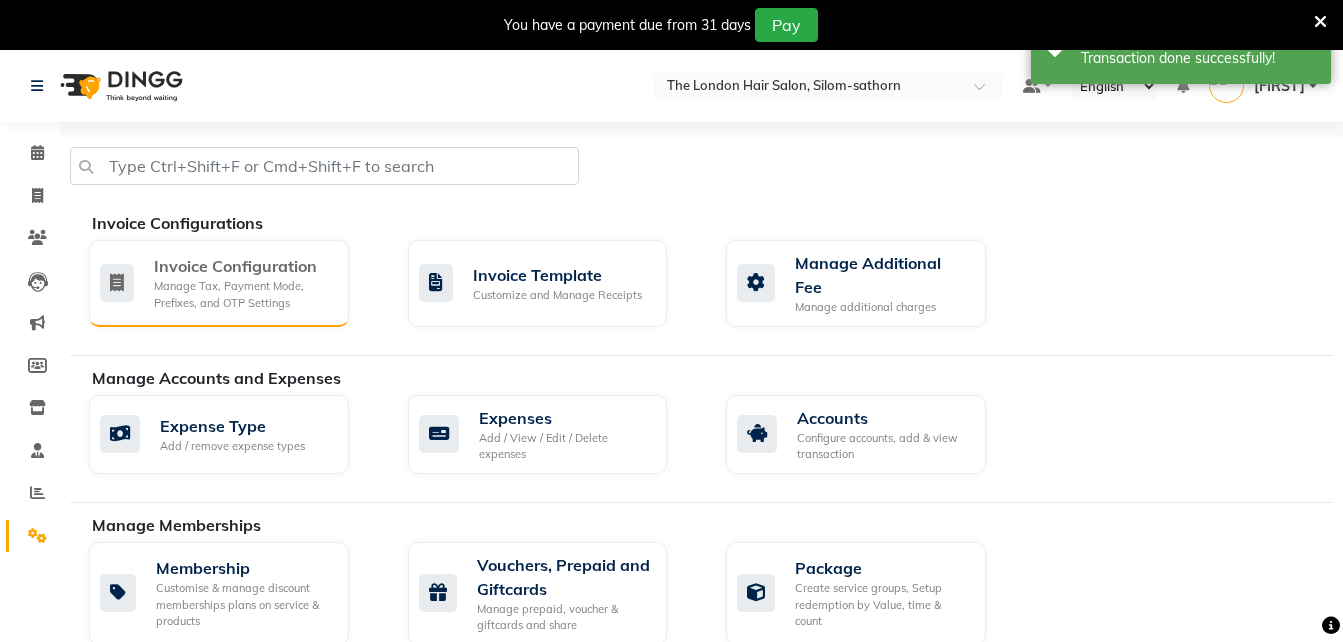 click on "Invoice Configuration" 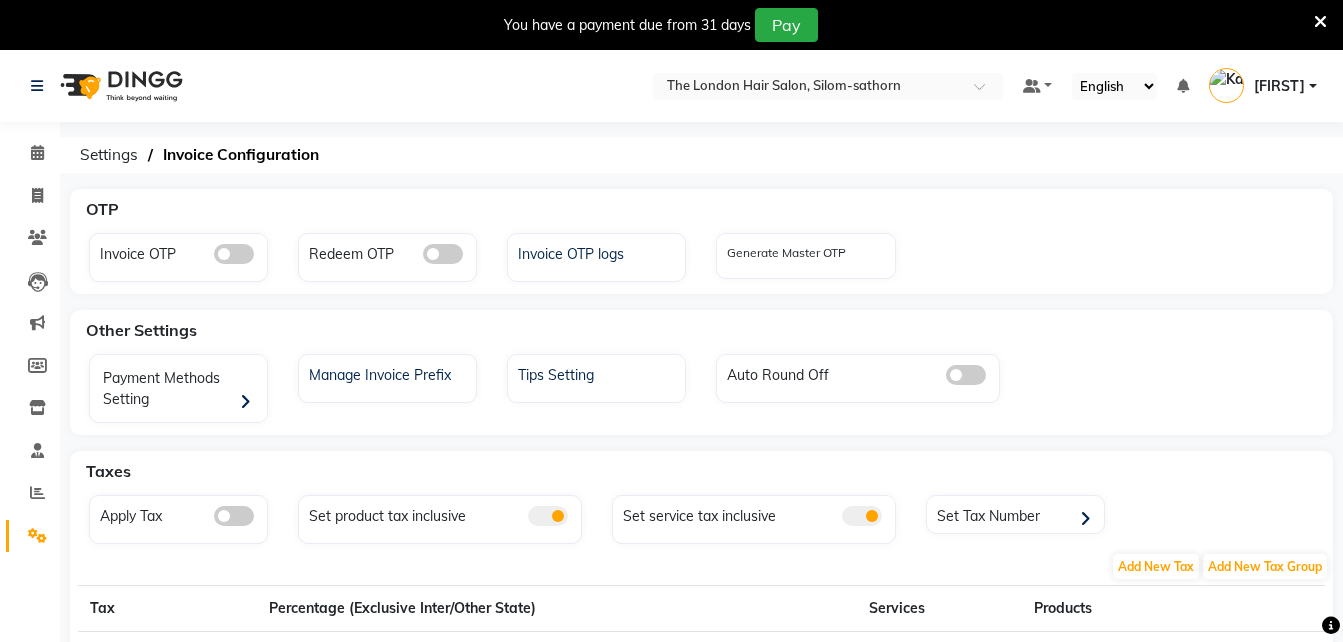 click on "Apply Tax" 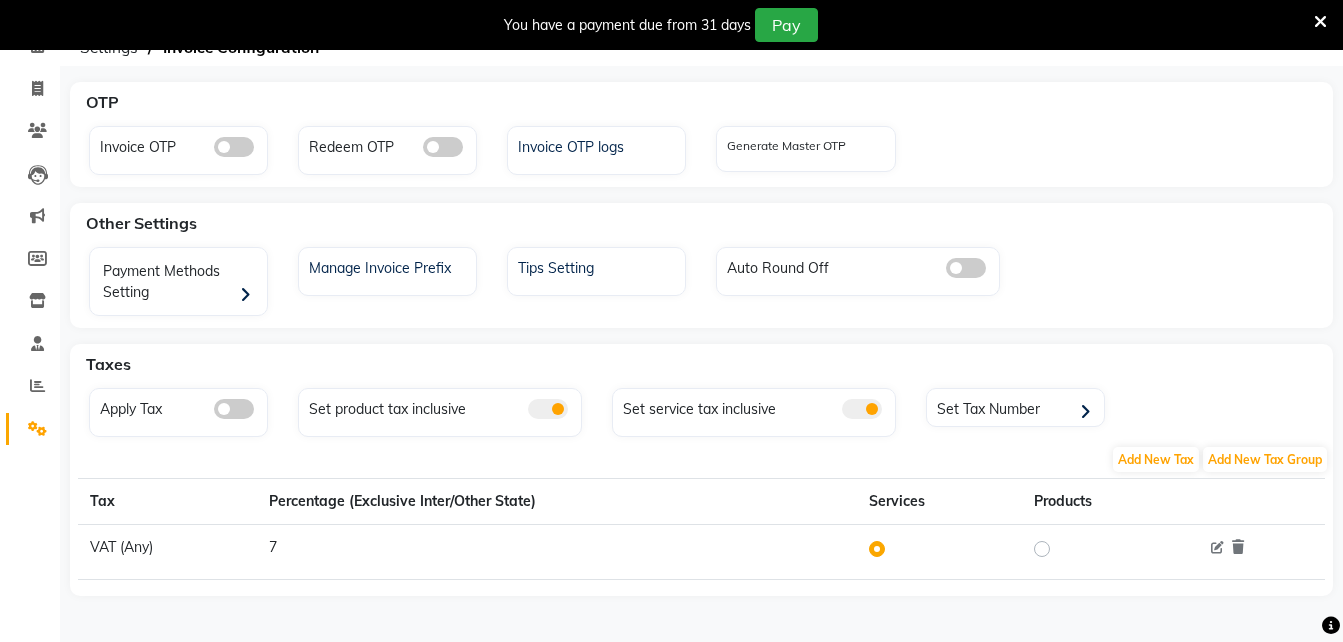 scroll, scrollTop: 0, scrollLeft: 0, axis: both 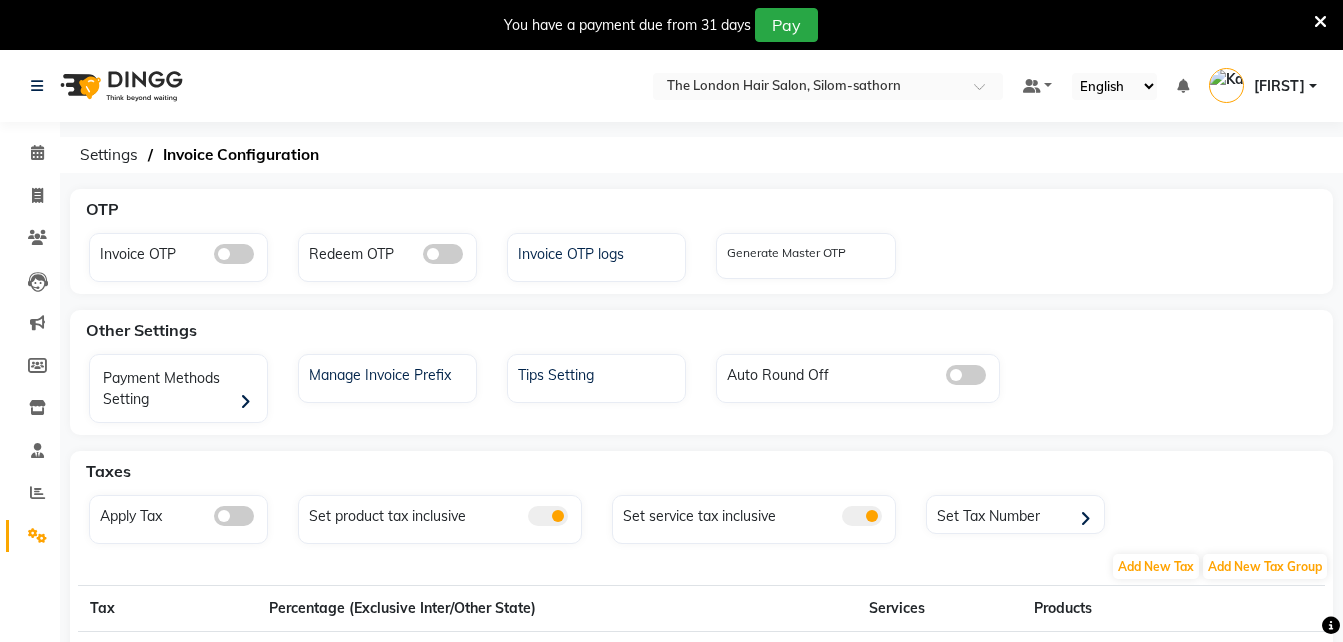 click on "Apply Tax" 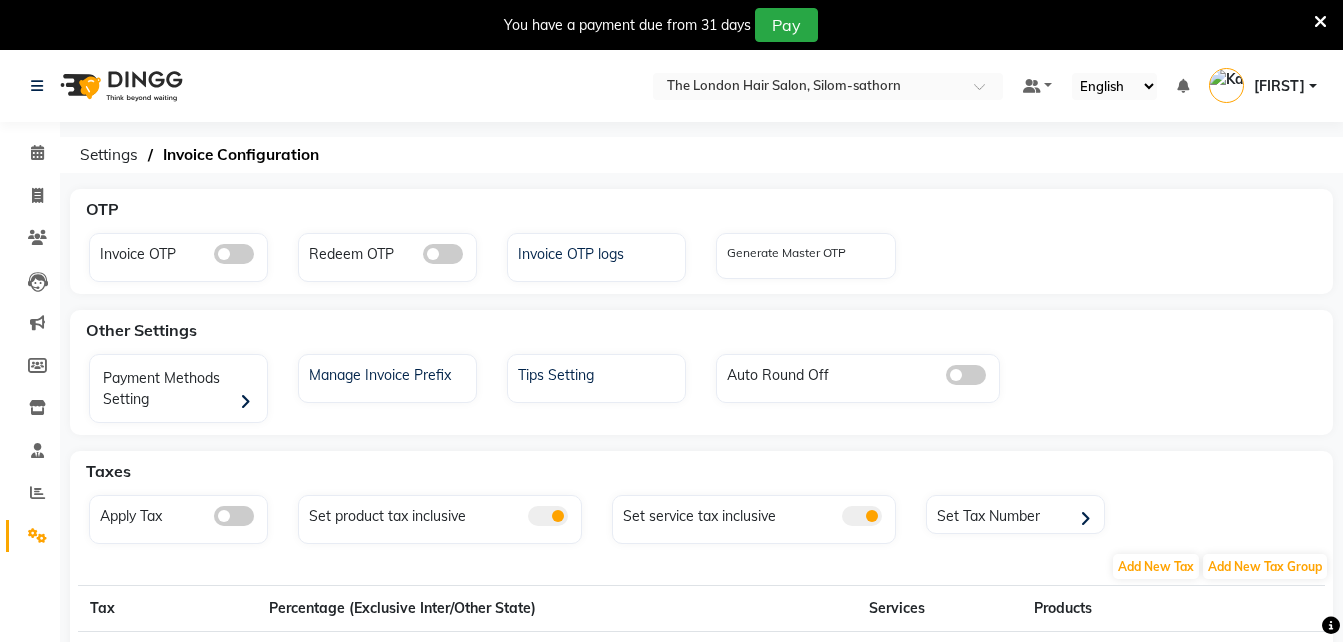 click 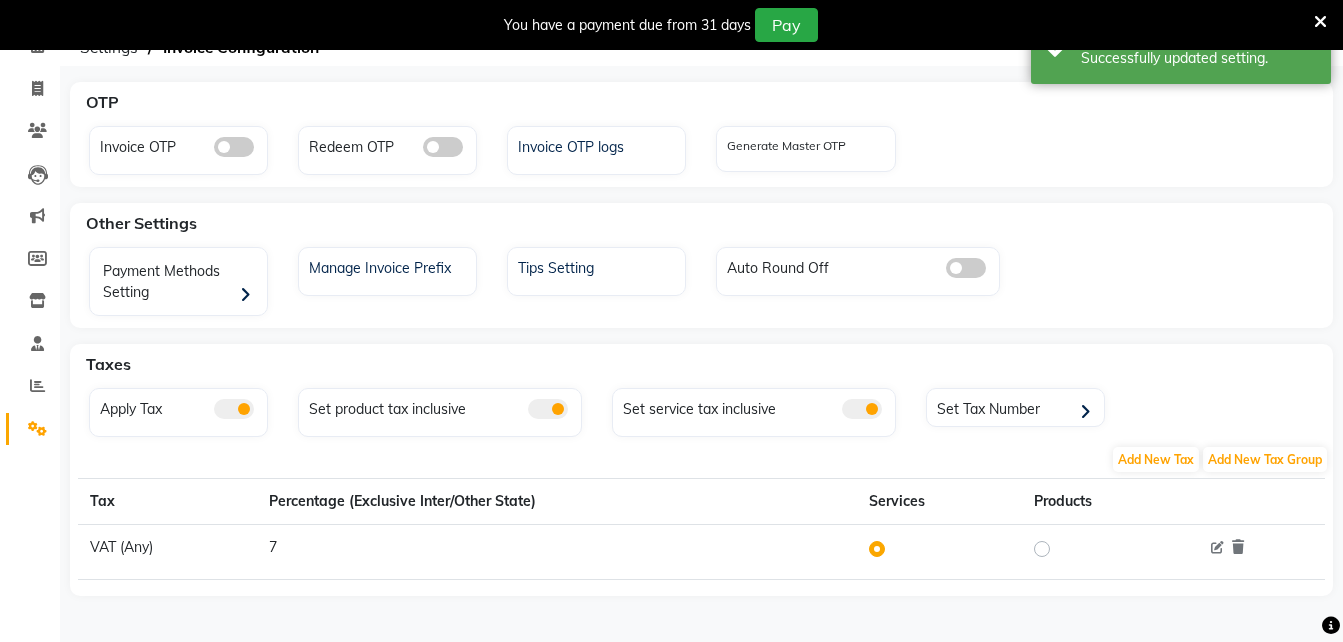 scroll, scrollTop: 0, scrollLeft: 0, axis: both 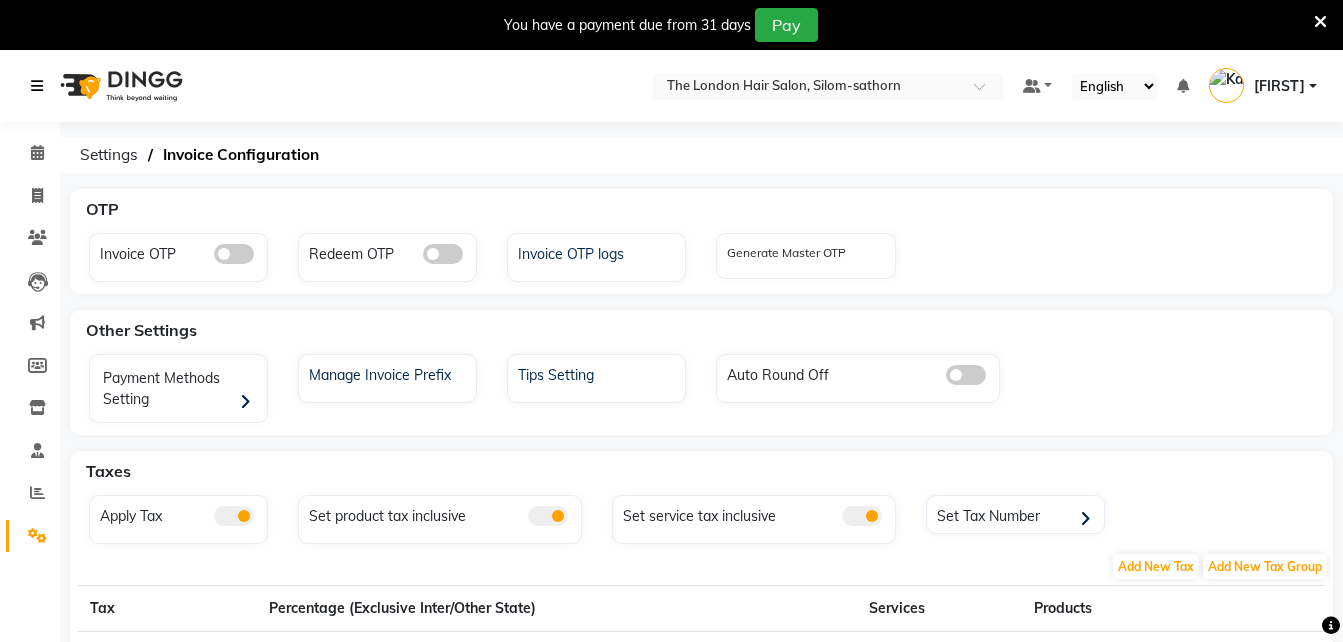 click at bounding box center (37, 86) 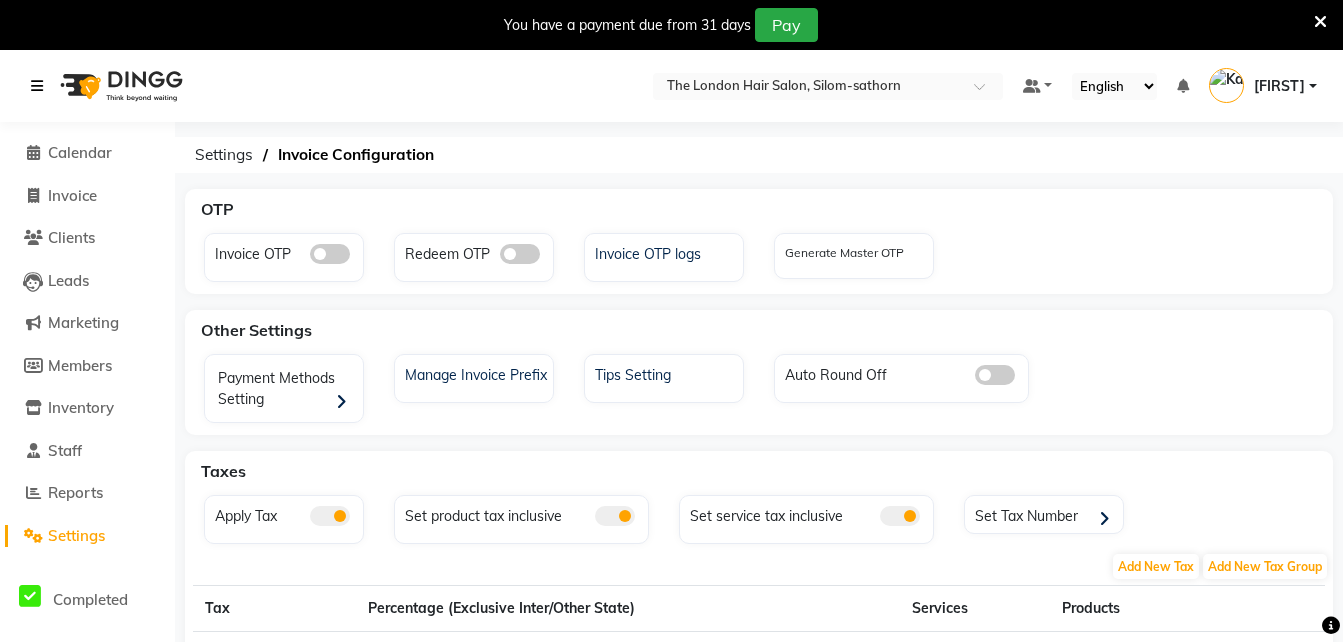 click at bounding box center [37, 86] 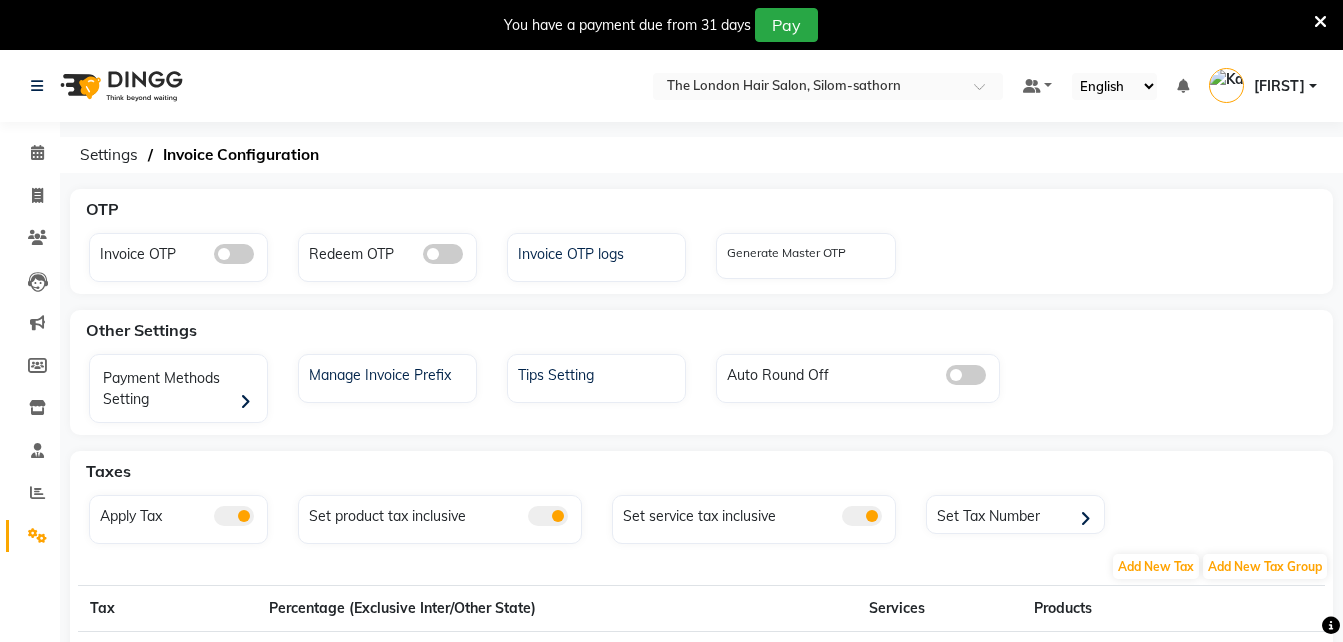 click on "You have a payment due from 31 days   Pay" at bounding box center [671, 25] 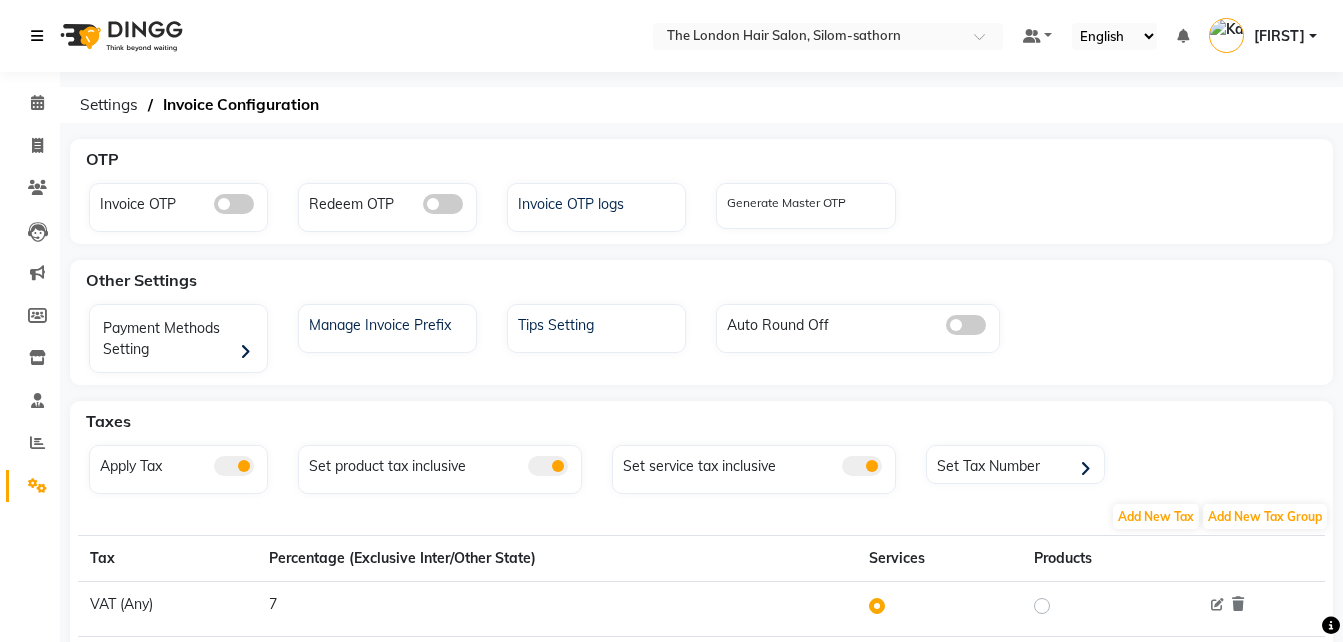 click at bounding box center [37, 36] 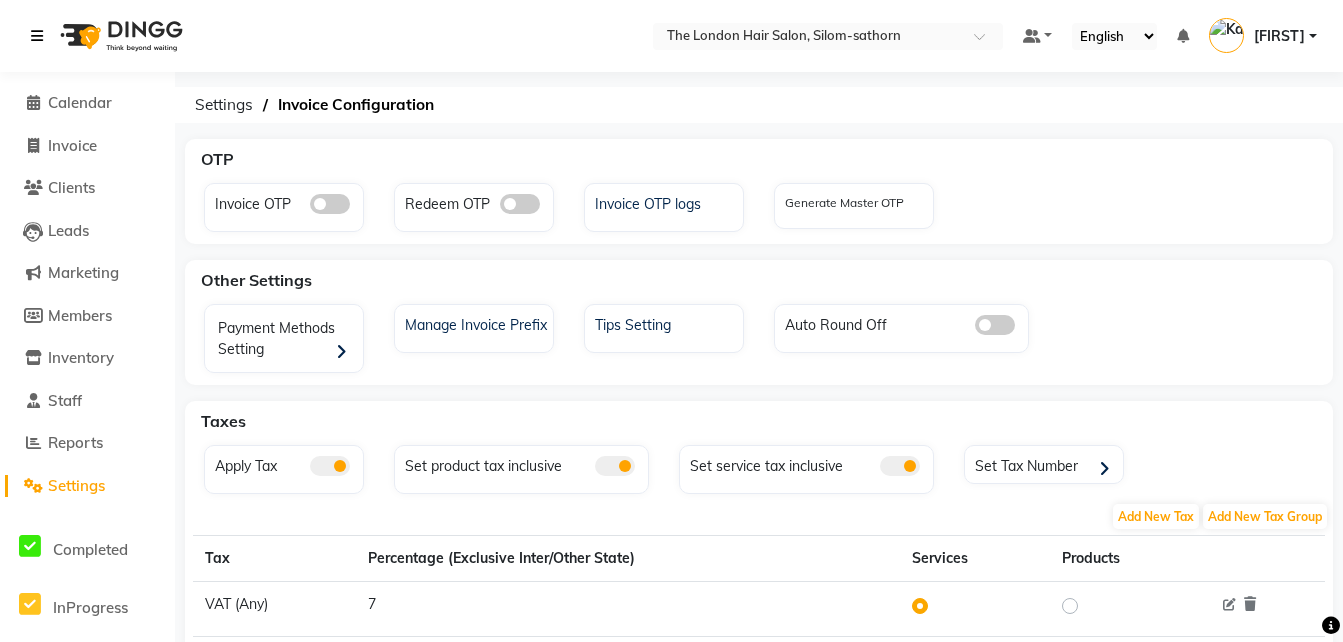 click at bounding box center (37, 36) 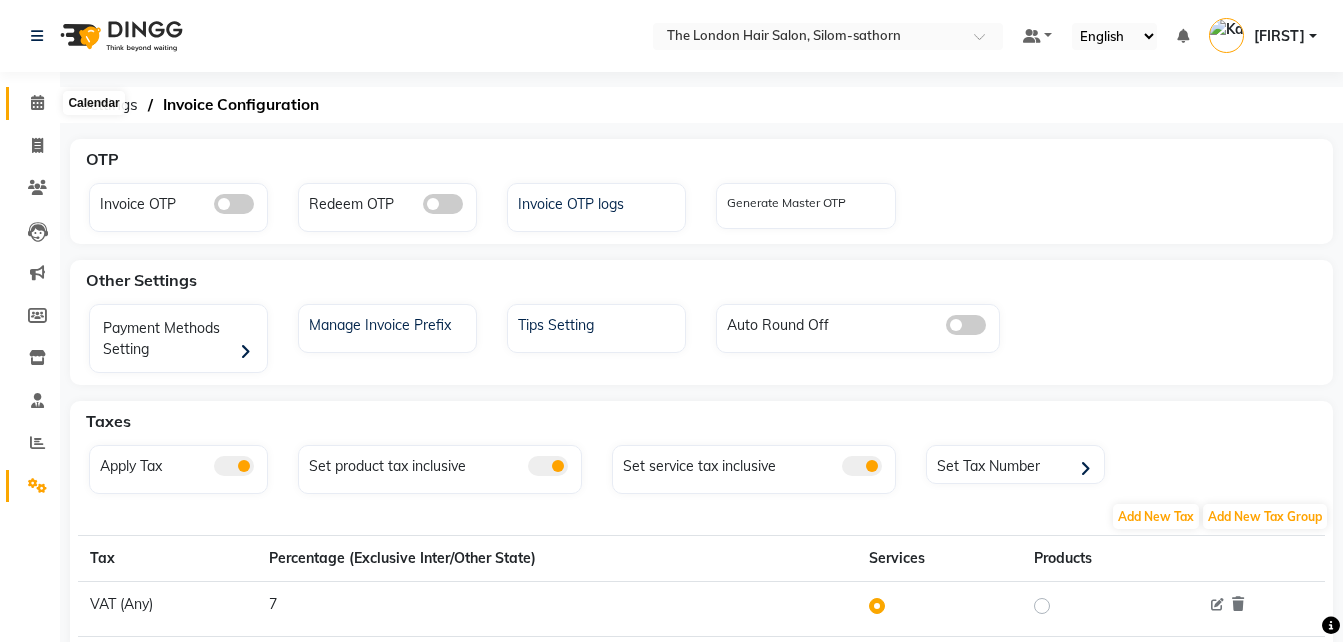 click 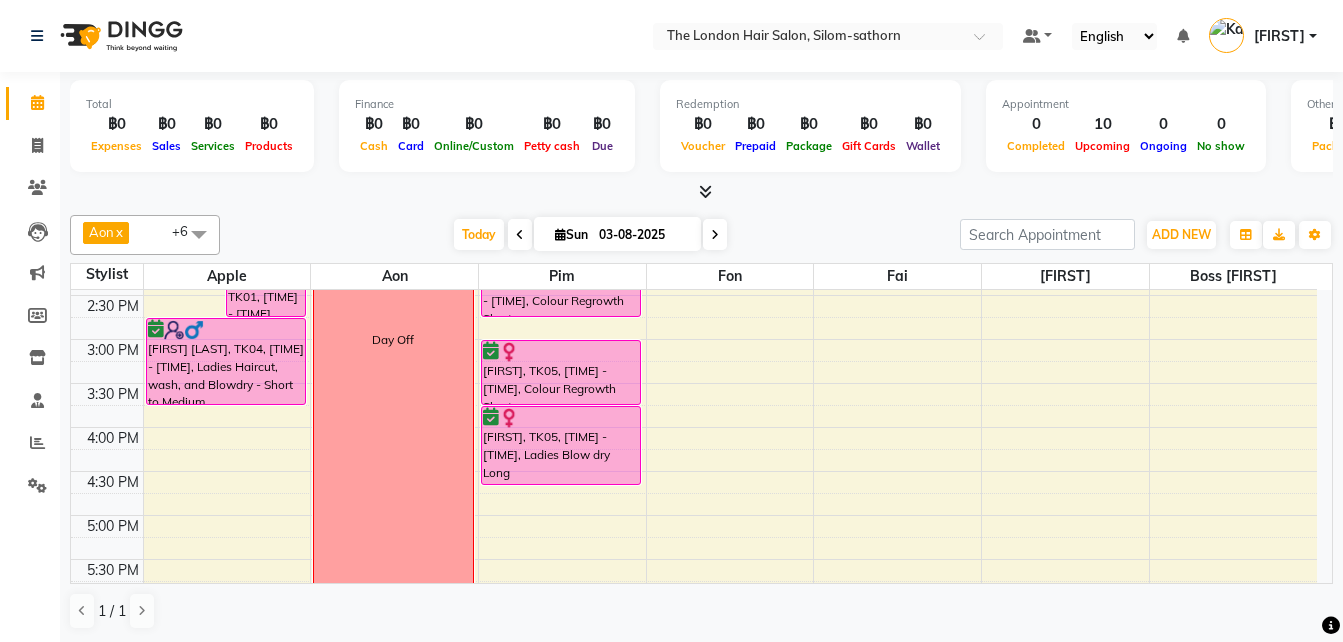 scroll, scrollTop: 479, scrollLeft: 0, axis: vertical 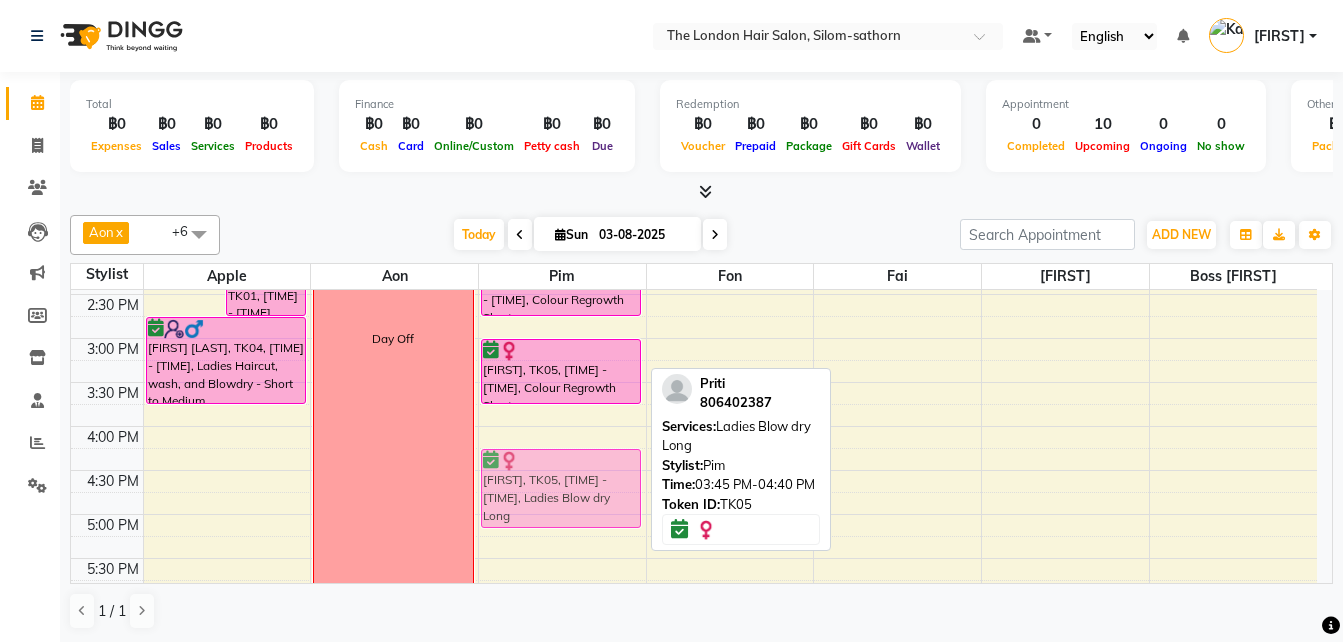 drag, startPoint x: 565, startPoint y: 435, endPoint x: 564, endPoint y: 485, distance: 50.01 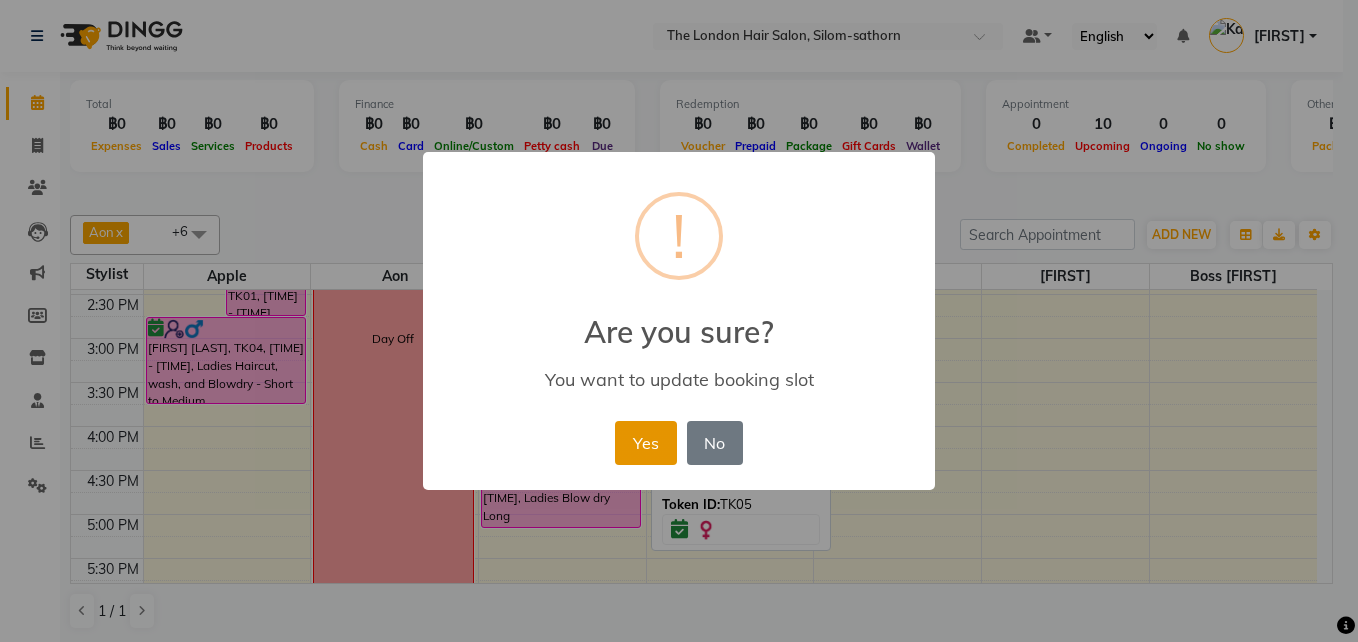 click on "Yes" at bounding box center [645, 443] 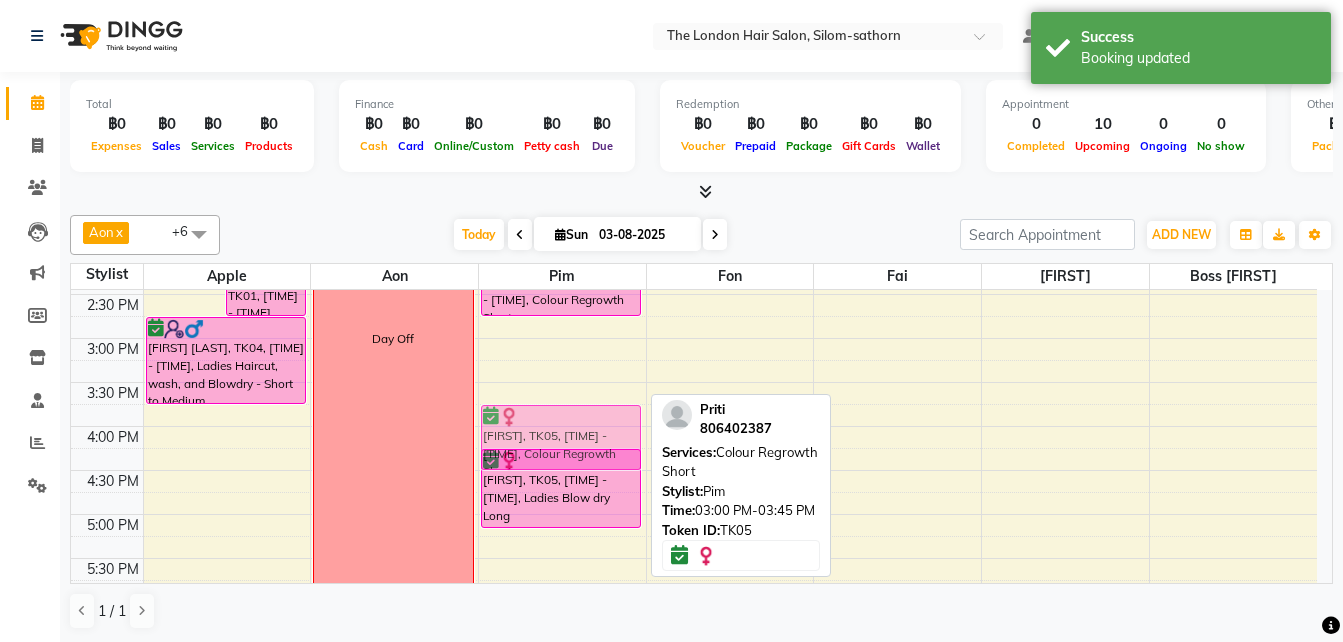 drag, startPoint x: 581, startPoint y: 374, endPoint x: 573, endPoint y: 448, distance: 74.431175 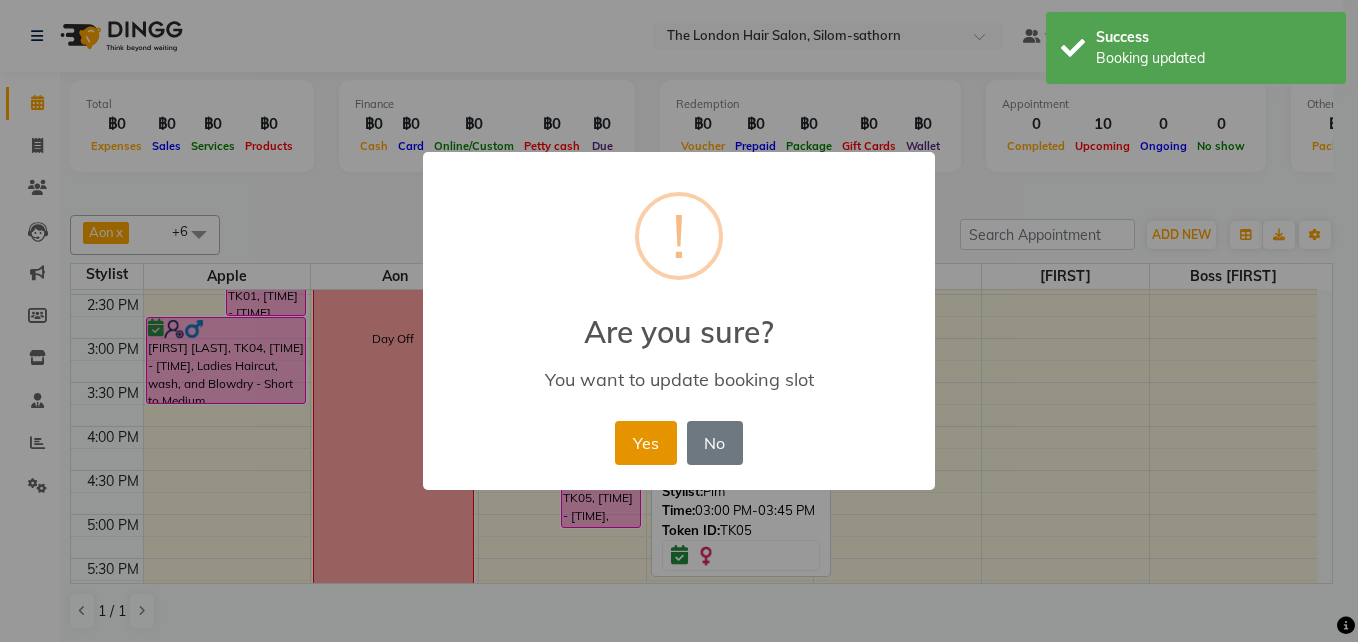 click on "Yes" at bounding box center [645, 443] 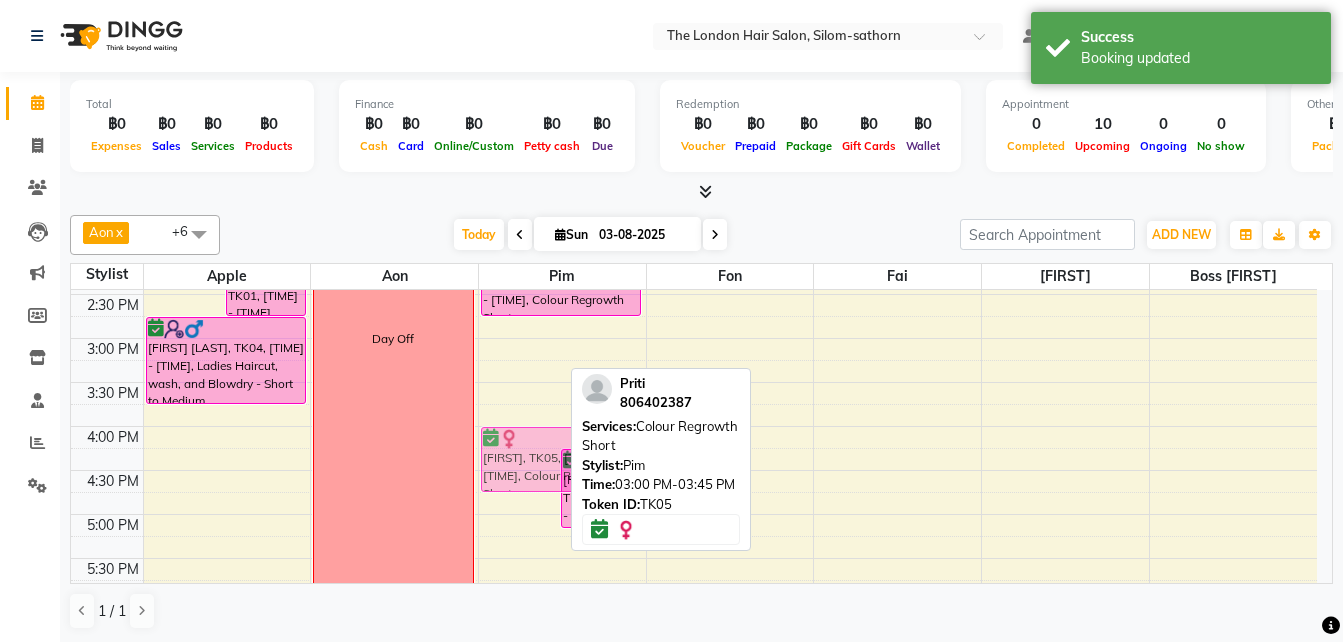 drag, startPoint x: 506, startPoint y: 422, endPoint x: 506, endPoint y: 448, distance: 26 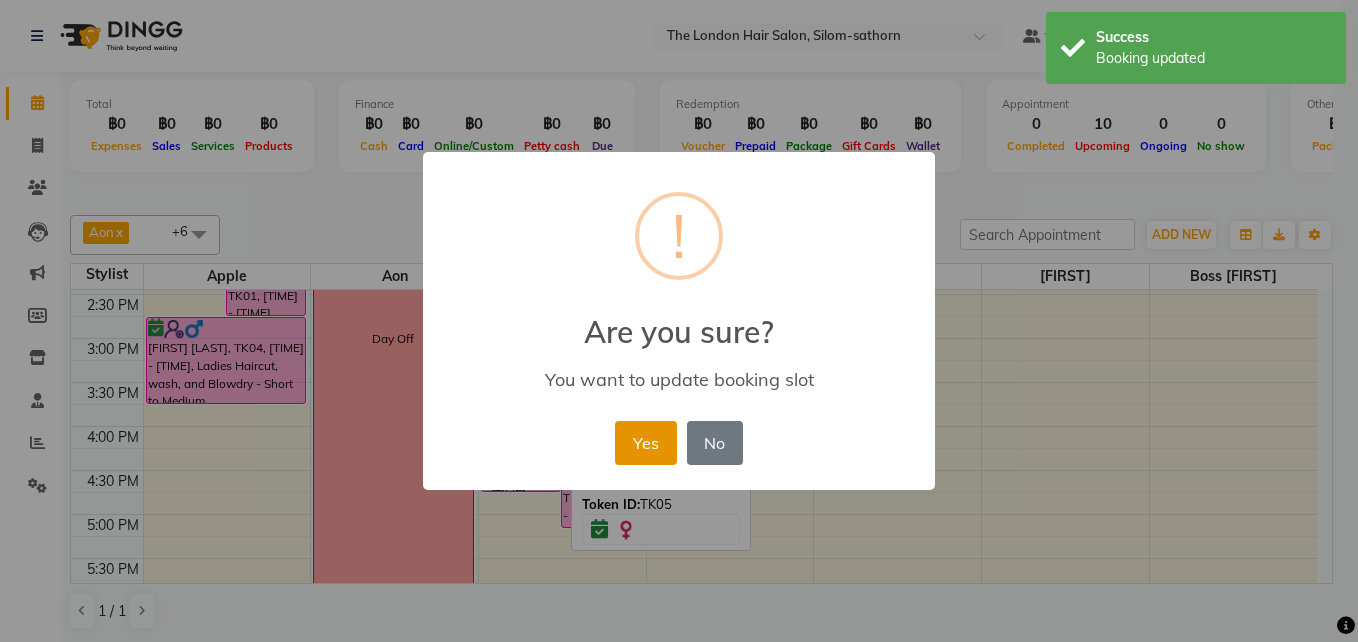 click on "Yes" at bounding box center (645, 443) 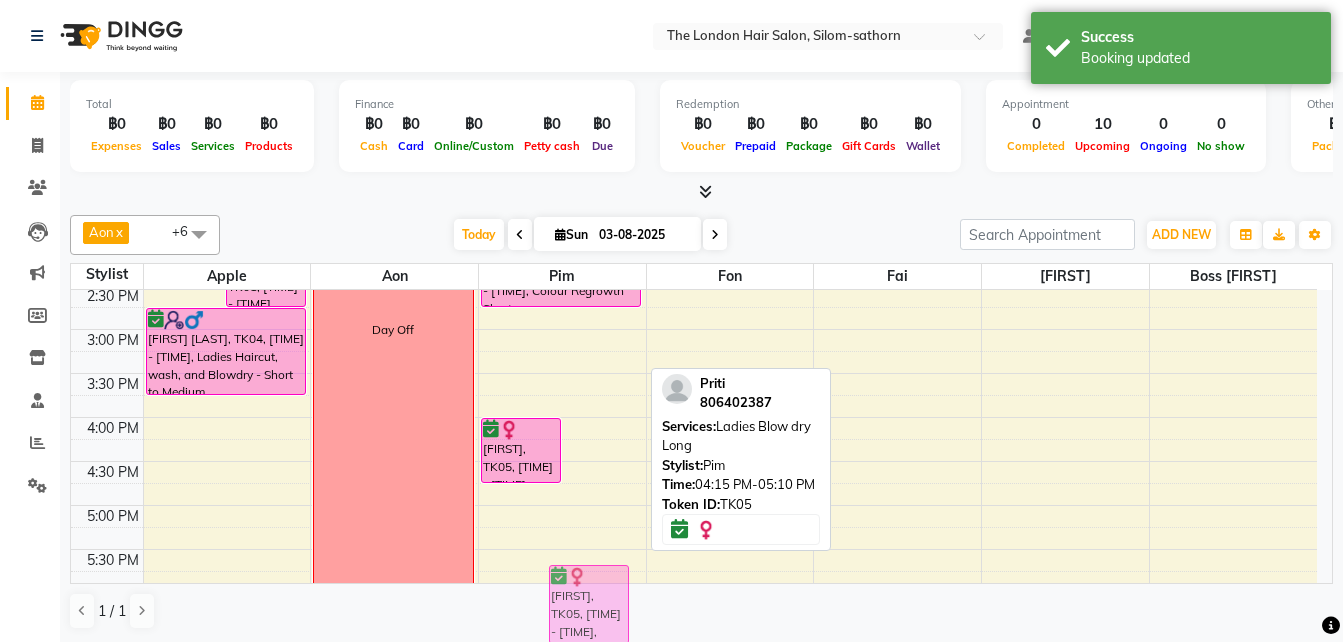 scroll, scrollTop: 503, scrollLeft: 0, axis: vertical 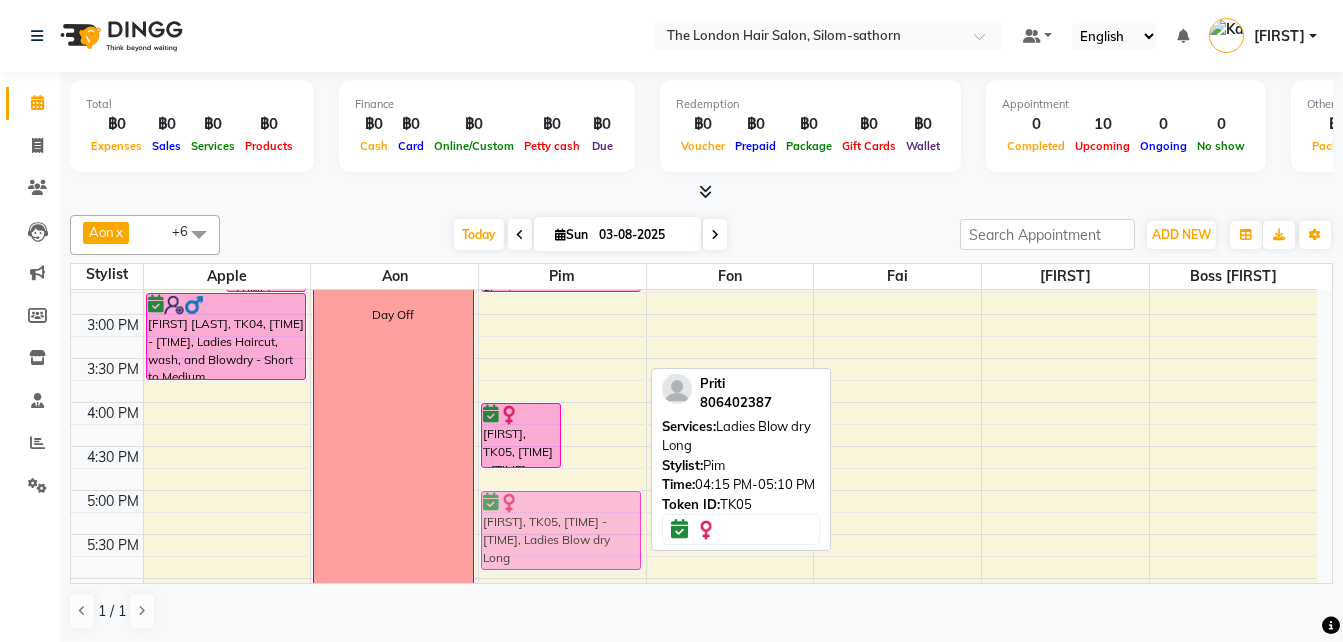 drag, startPoint x: 591, startPoint y: 474, endPoint x: 553, endPoint y: 512, distance: 53.740116 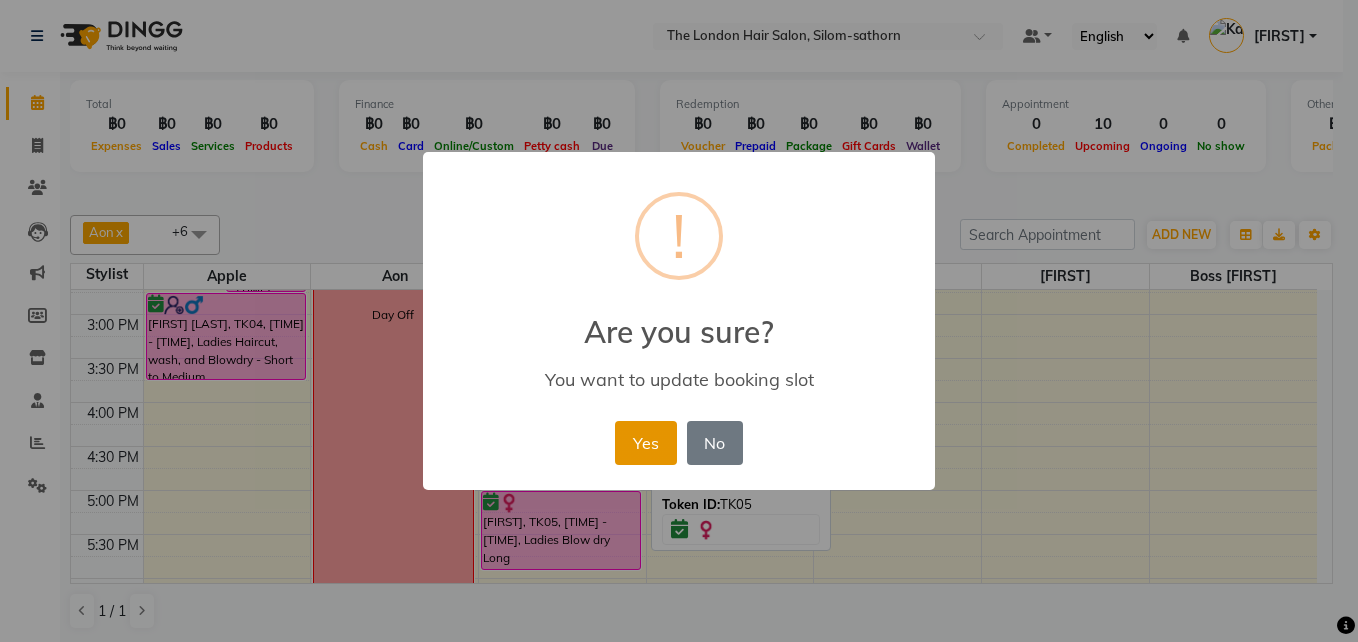 click on "Yes" at bounding box center (645, 443) 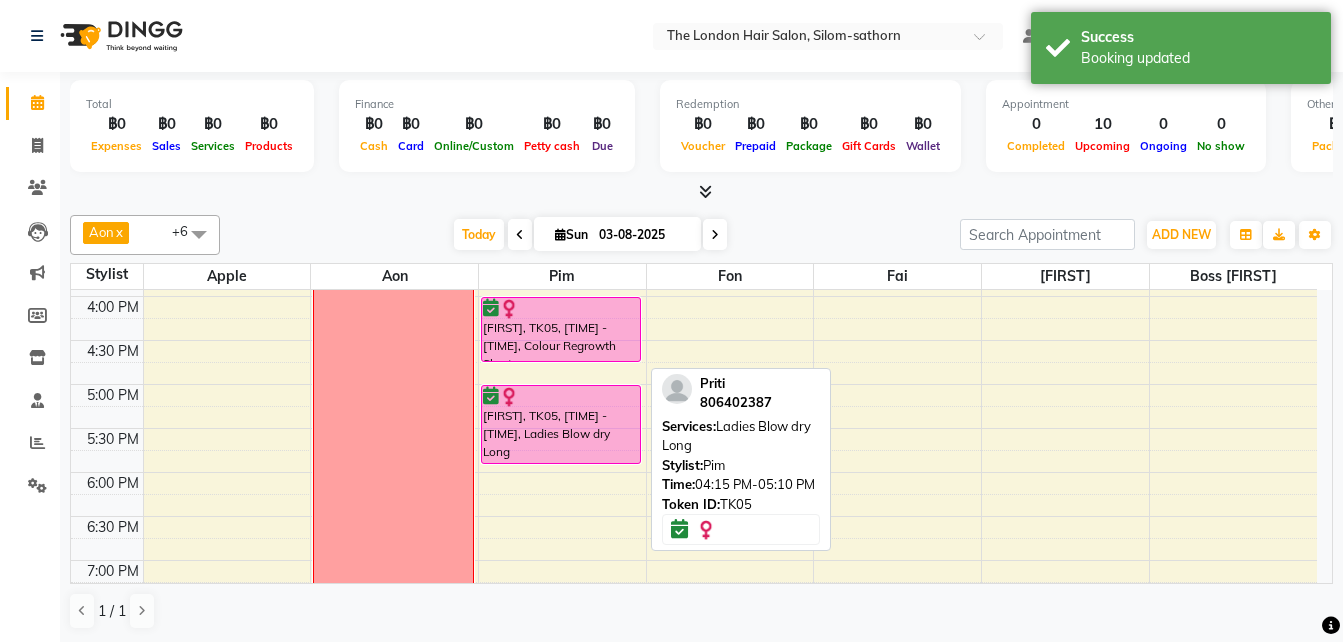 scroll, scrollTop: 611, scrollLeft: 0, axis: vertical 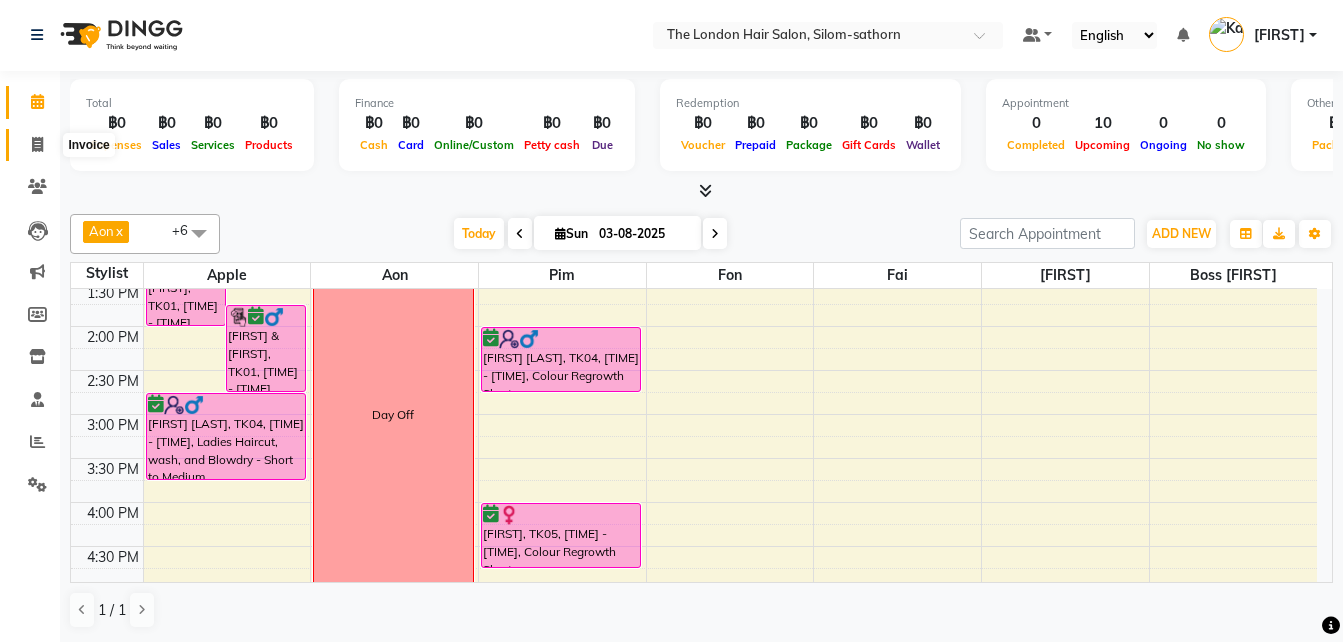 click 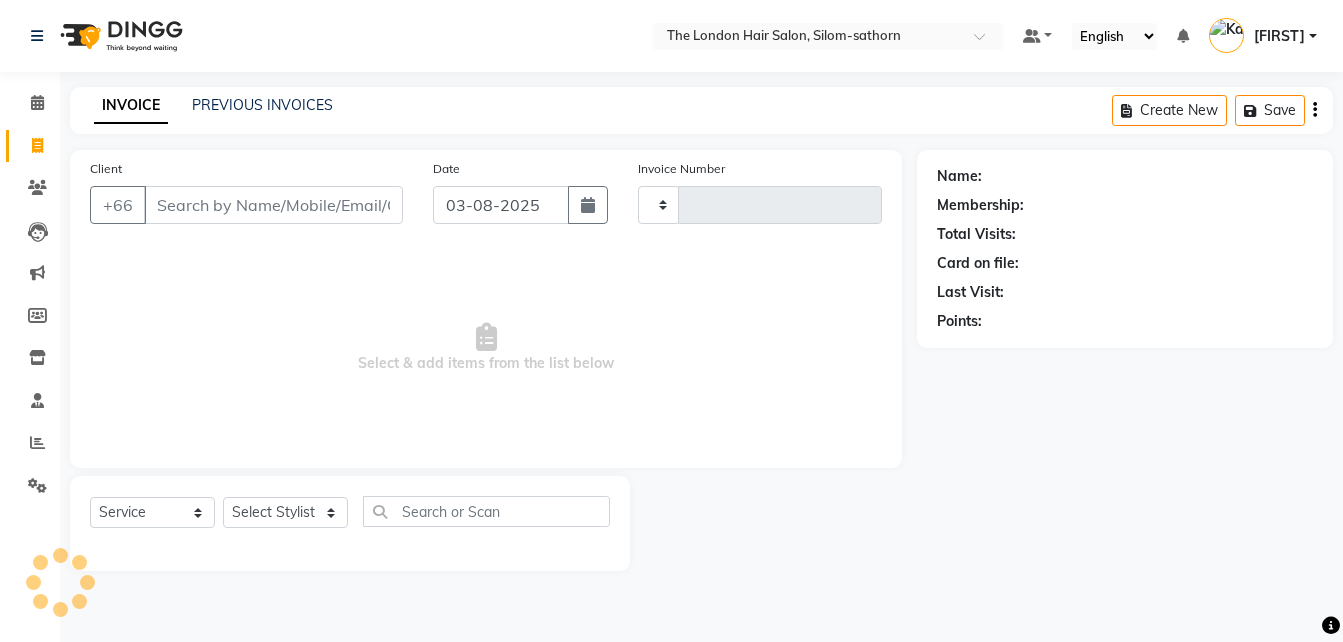 scroll, scrollTop: 0, scrollLeft: 0, axis: both 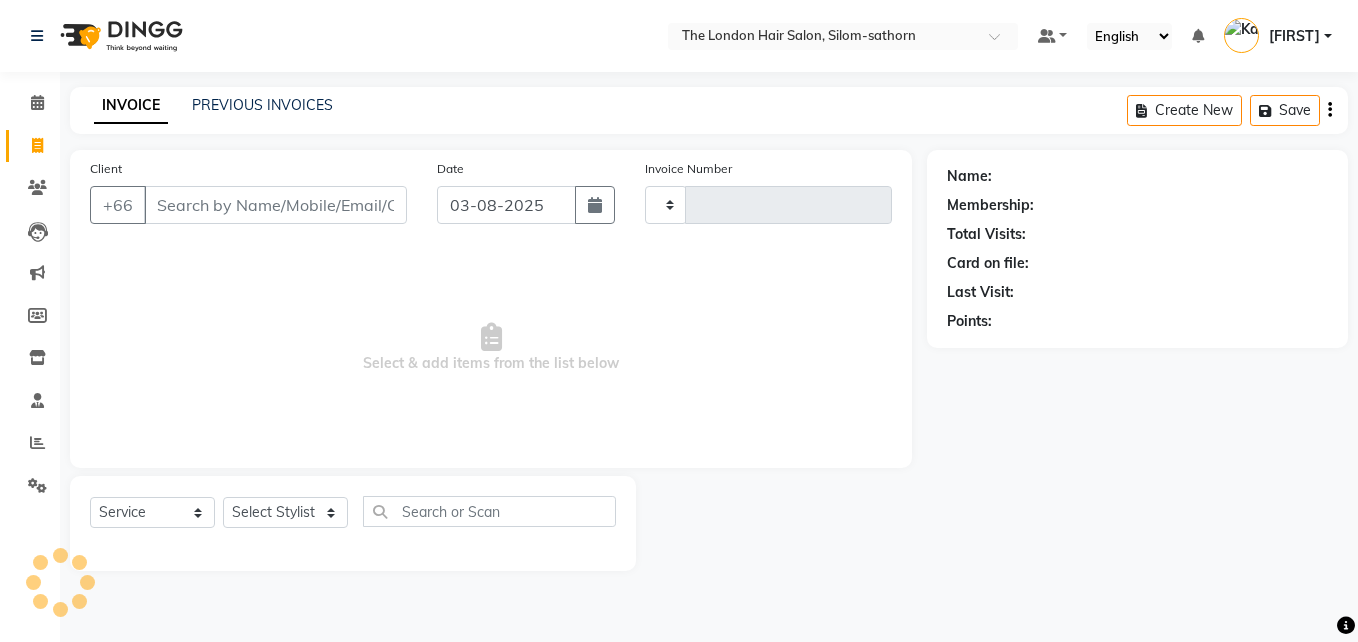 type on "1210" 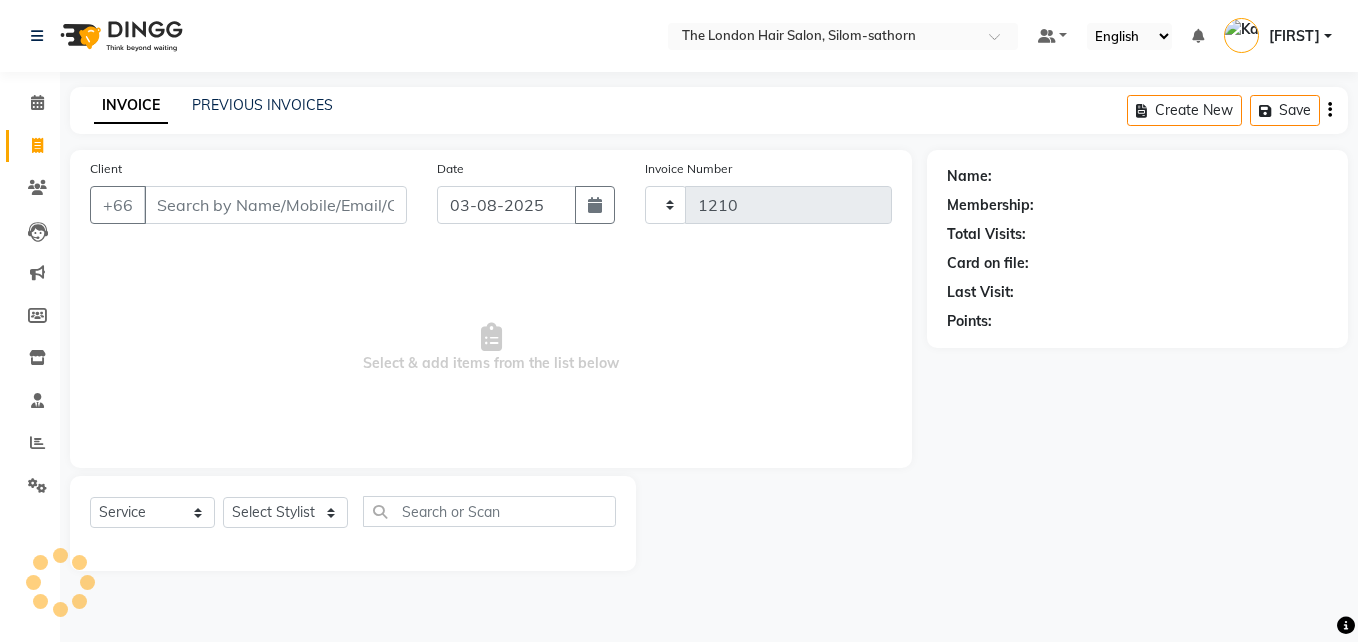 select on "6977" 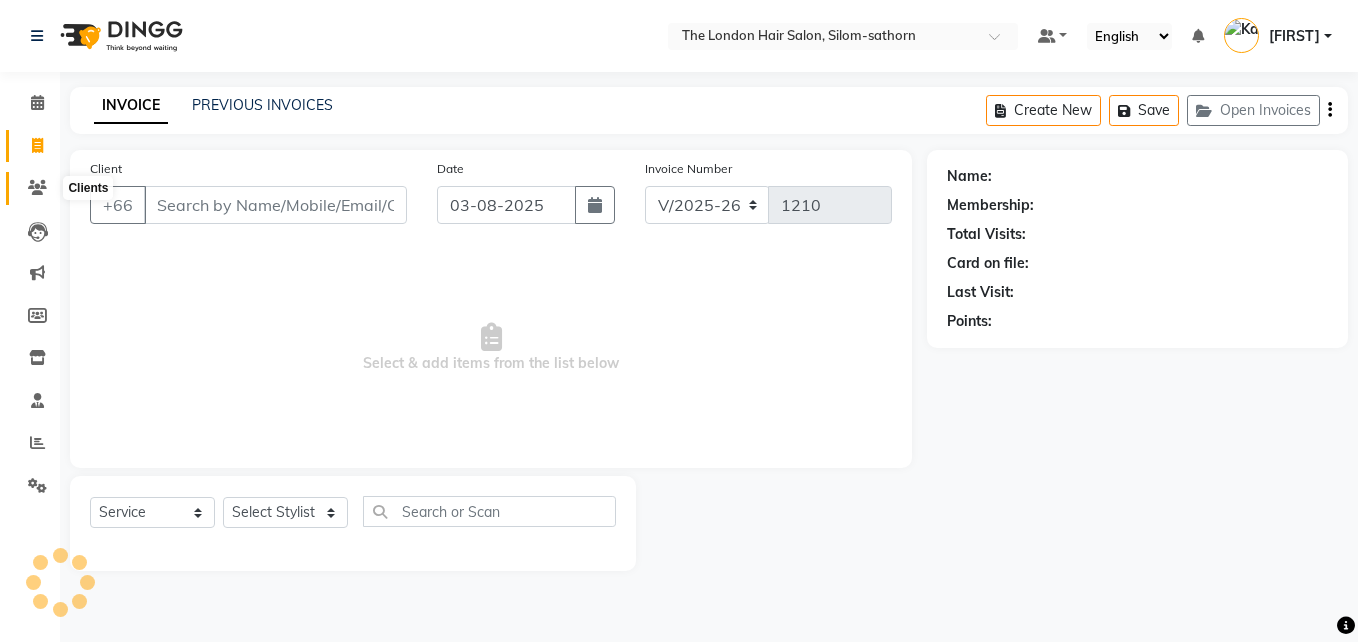 click 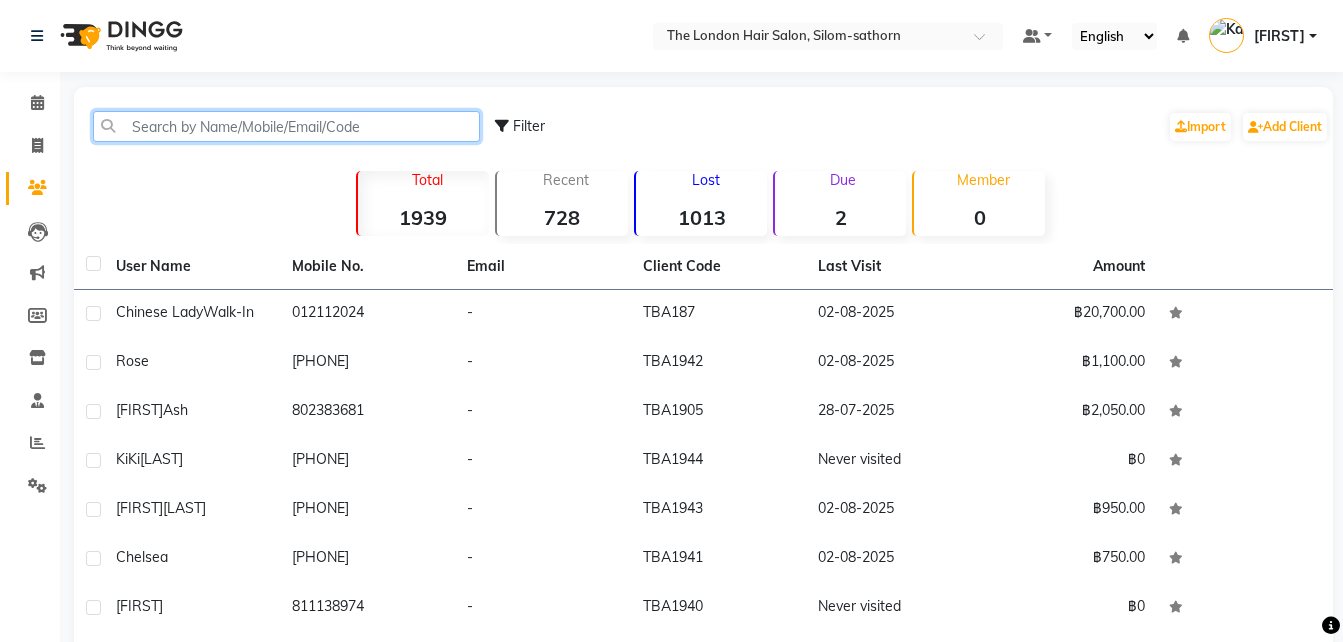 click 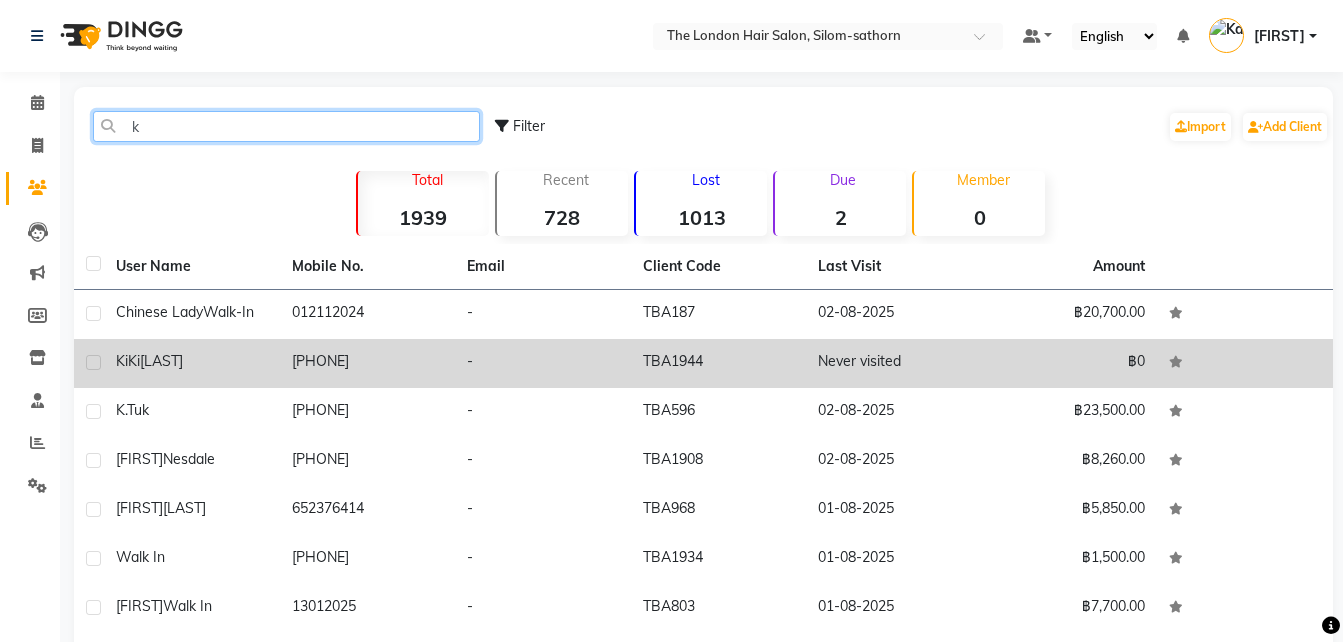 type on "k" 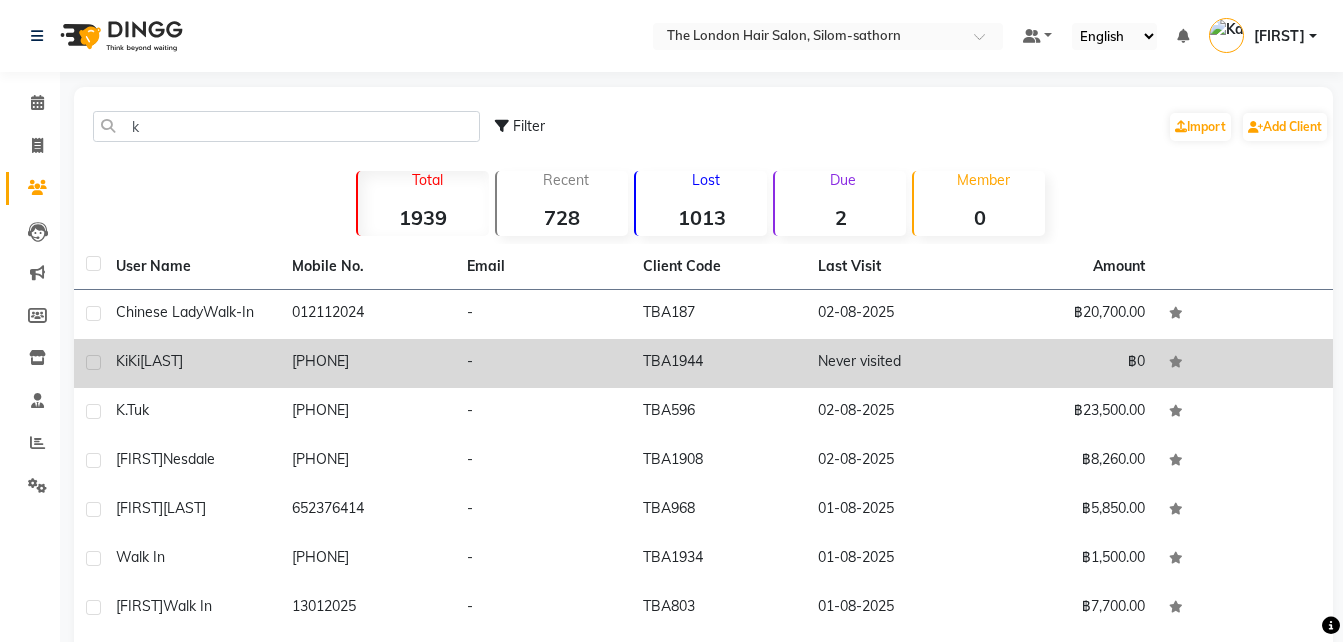 click on "[LAST]" 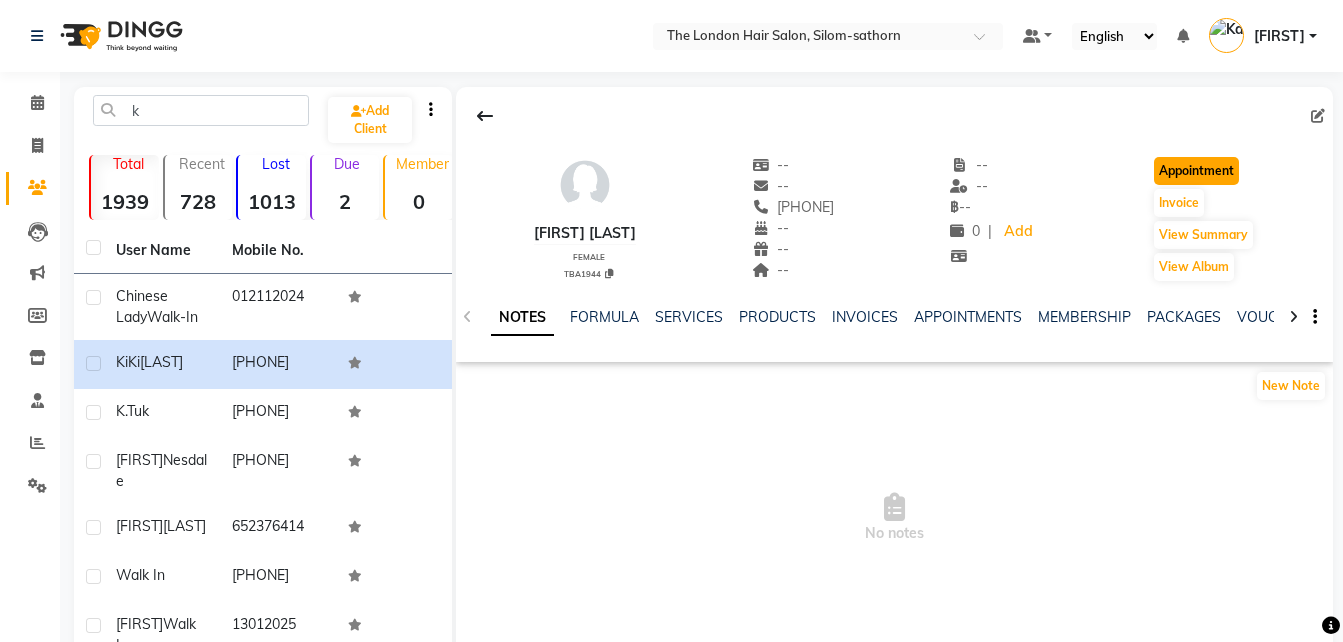 click on "Appointment" 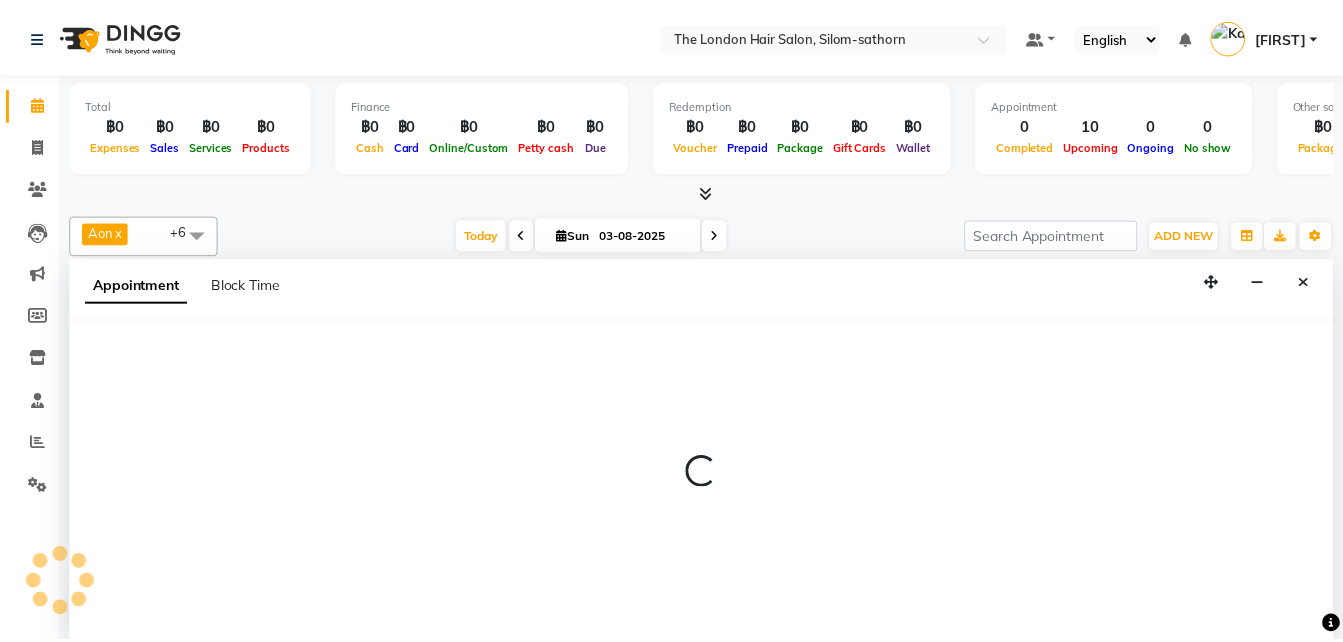 scroll, scrollTop: 0, scrollLeft: 0, axis: both 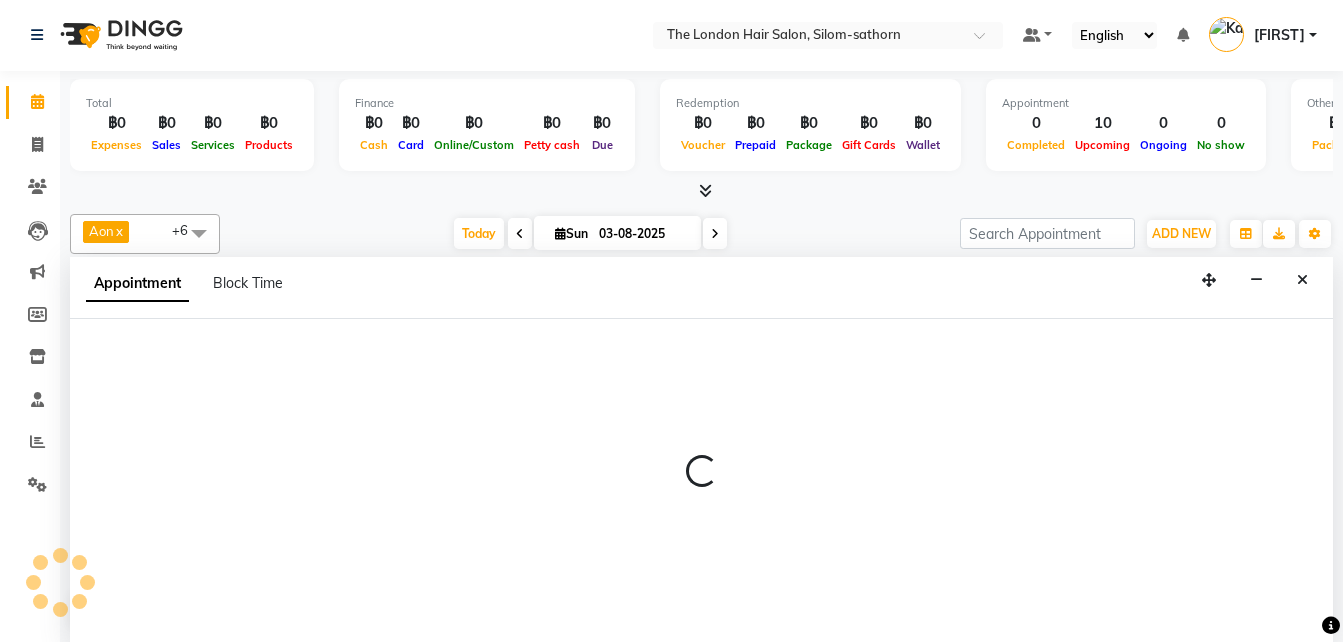 select on "600" 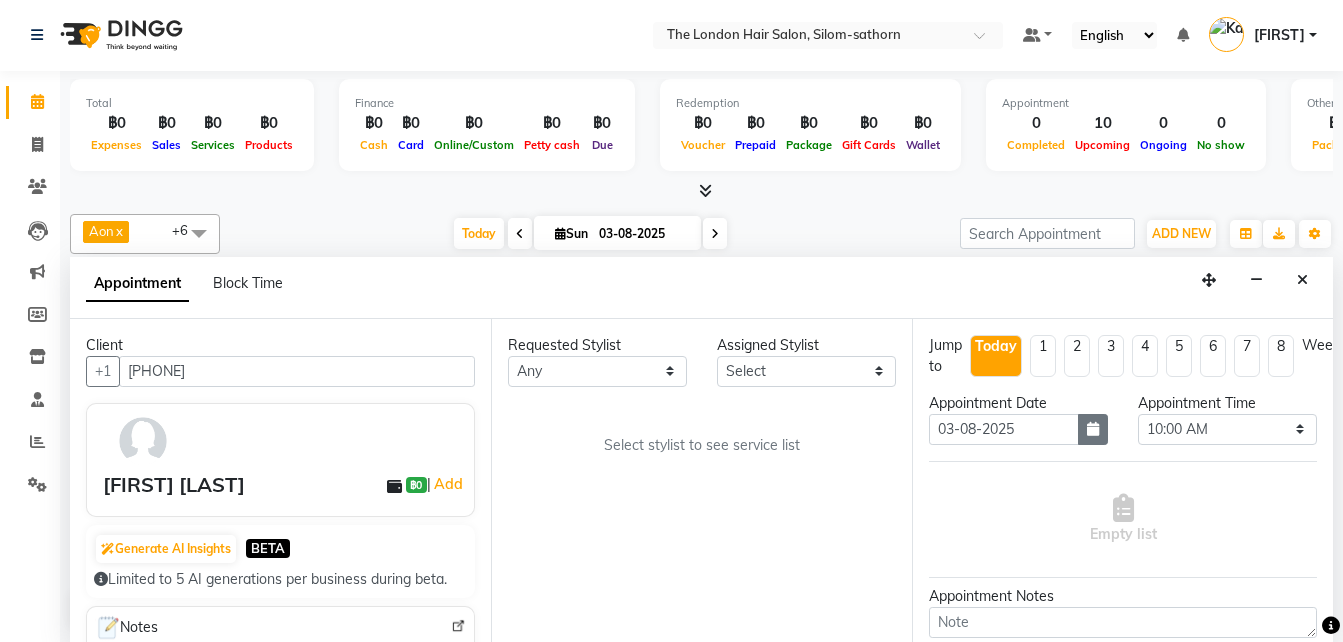 click at bounding box center [1093, 429] 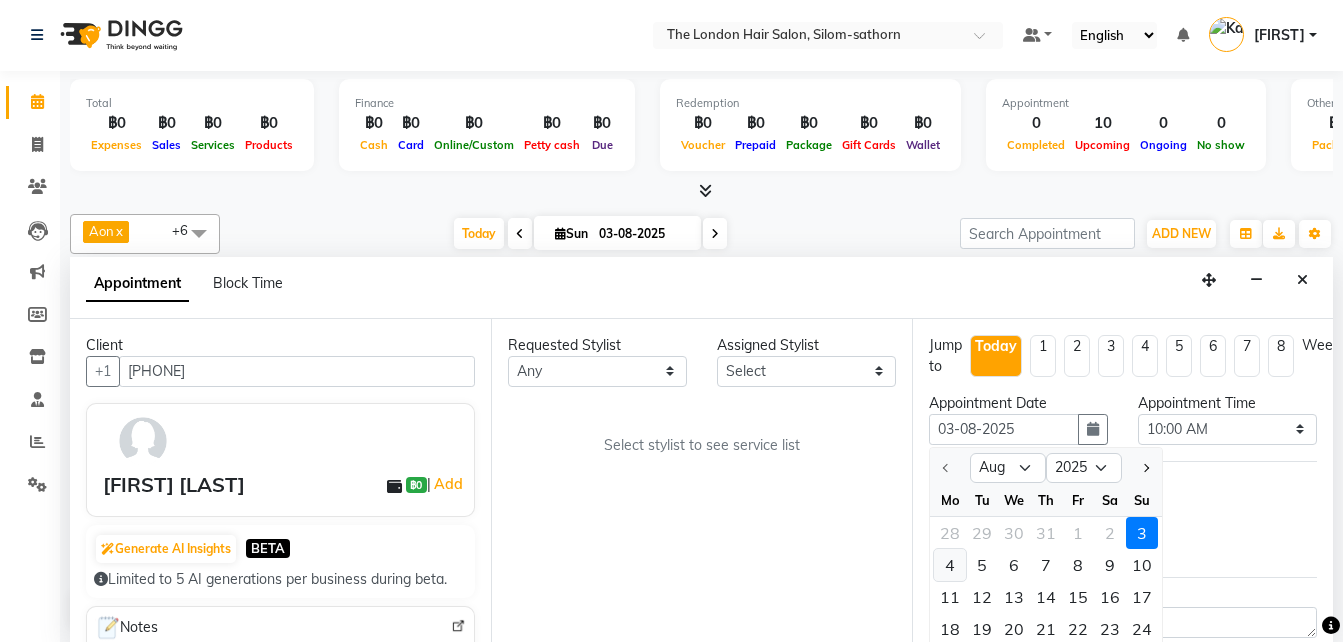 click on "4" at bounding box center [950, 565] 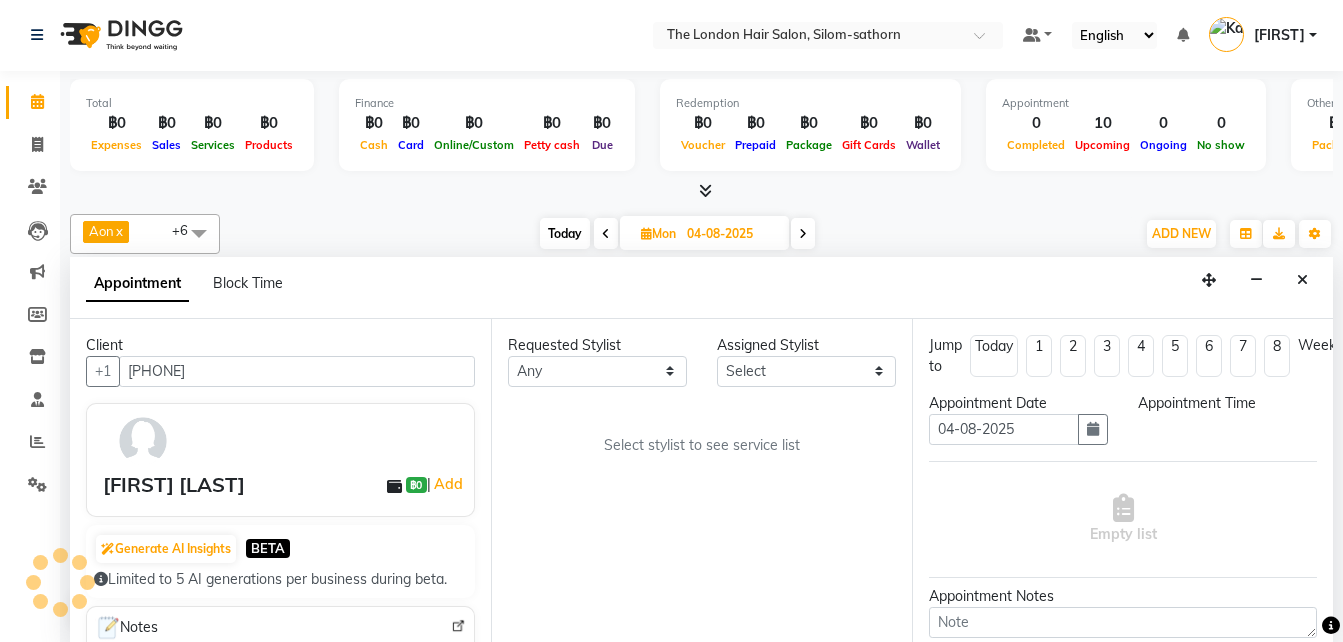 select on "600" 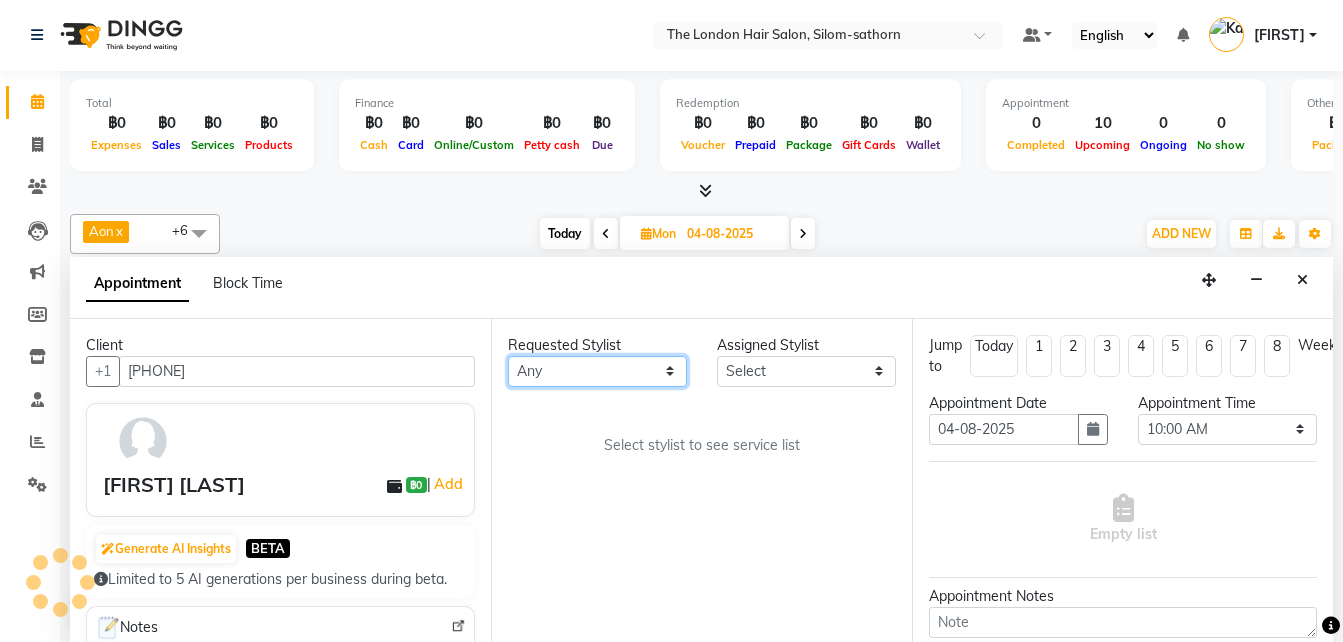 click on "Any Aon Apple   Boss Luke Fai  Fon Kate  Pim" at bounding box center [597, 371] 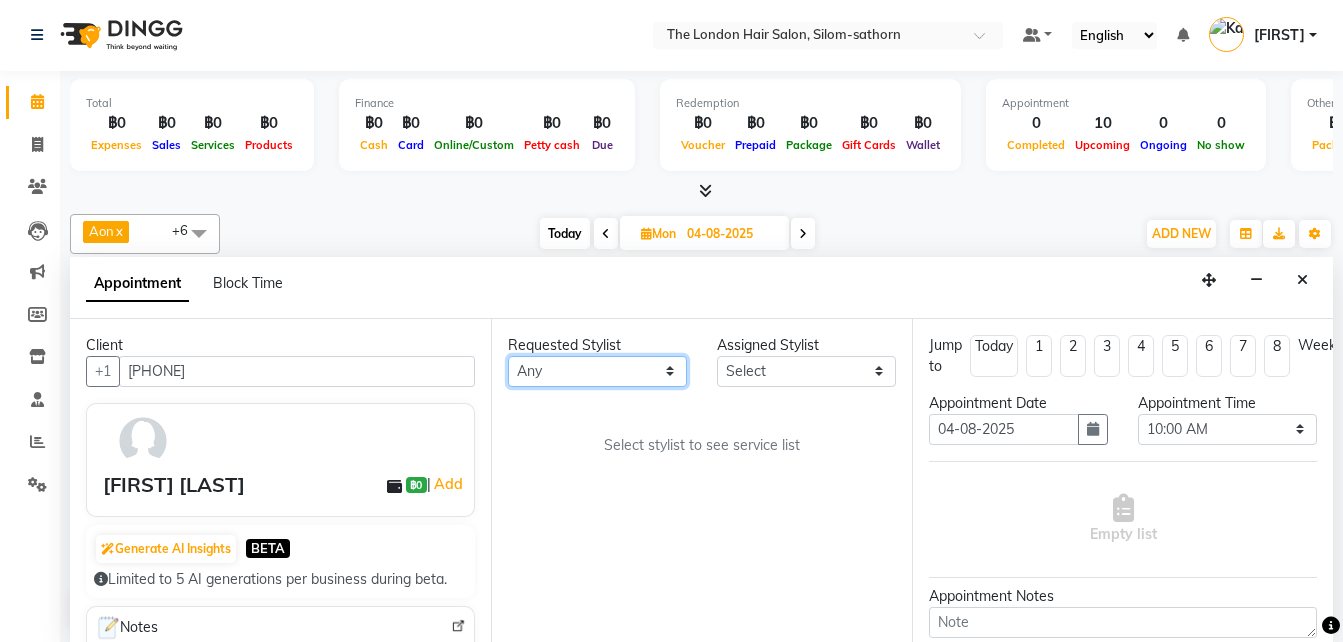 select on "56709" 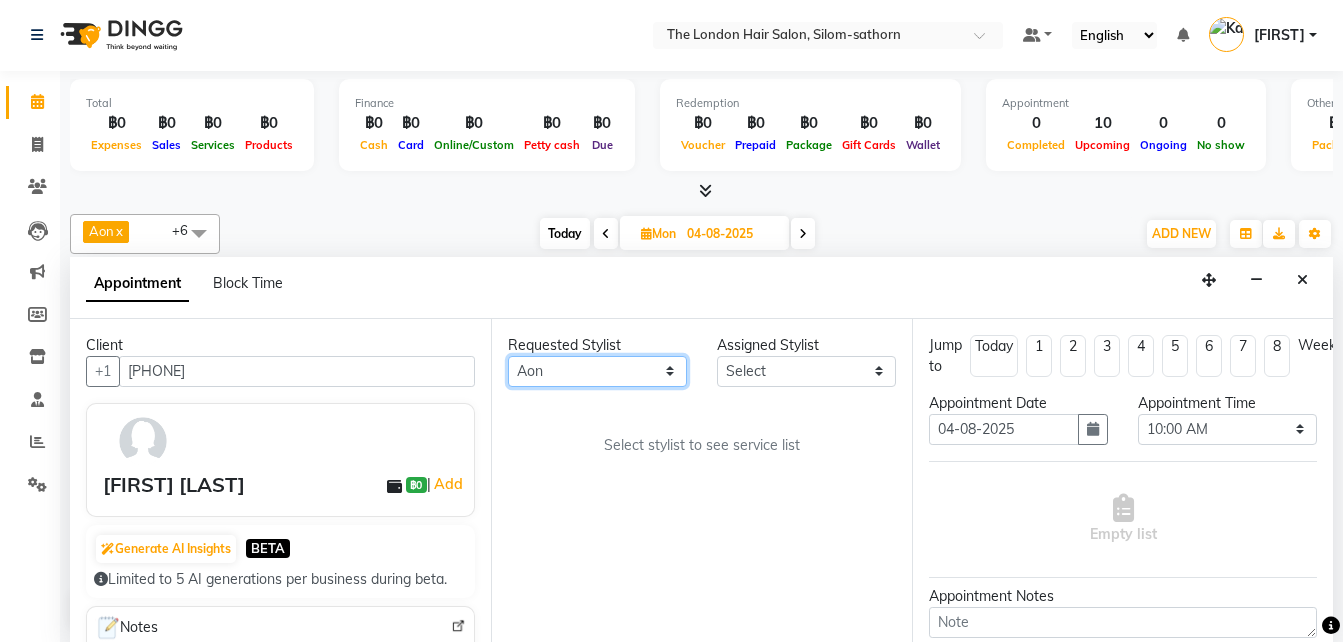 click on "Any Aon Apple   Boss Luke Fai  Fon Kate  Pim" at bounding box center [597, 371] 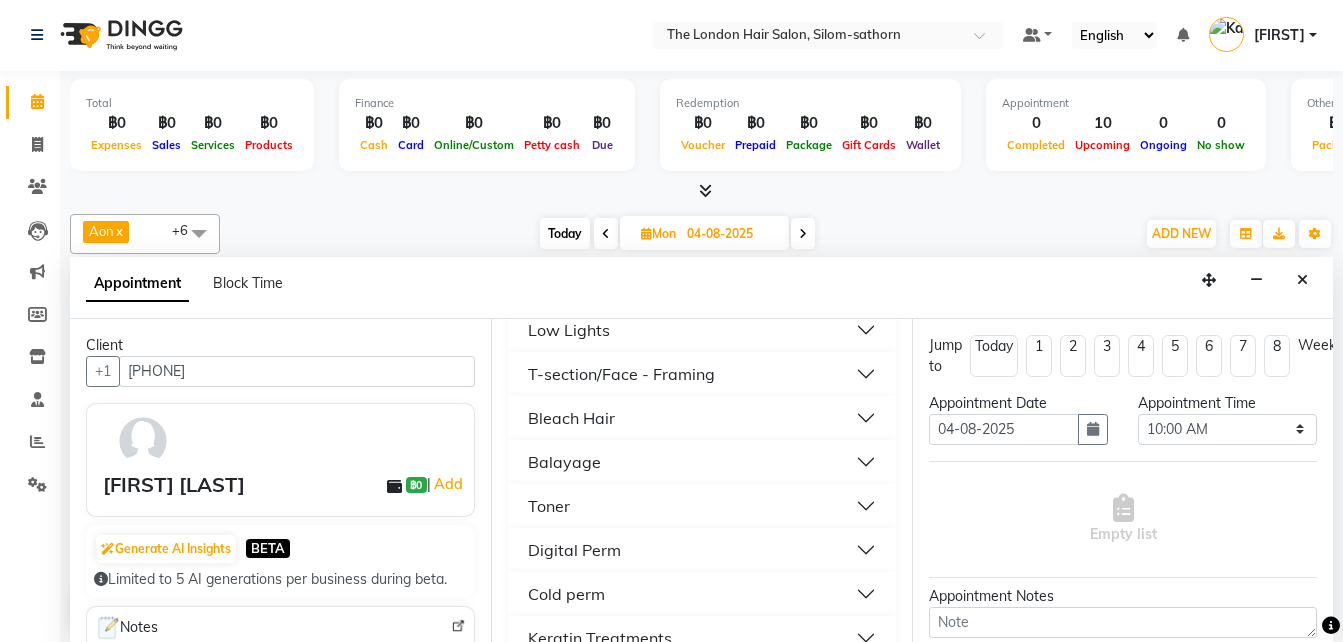 scroll, scrollTop: 588, scrollLeft: 0, axis: vertical 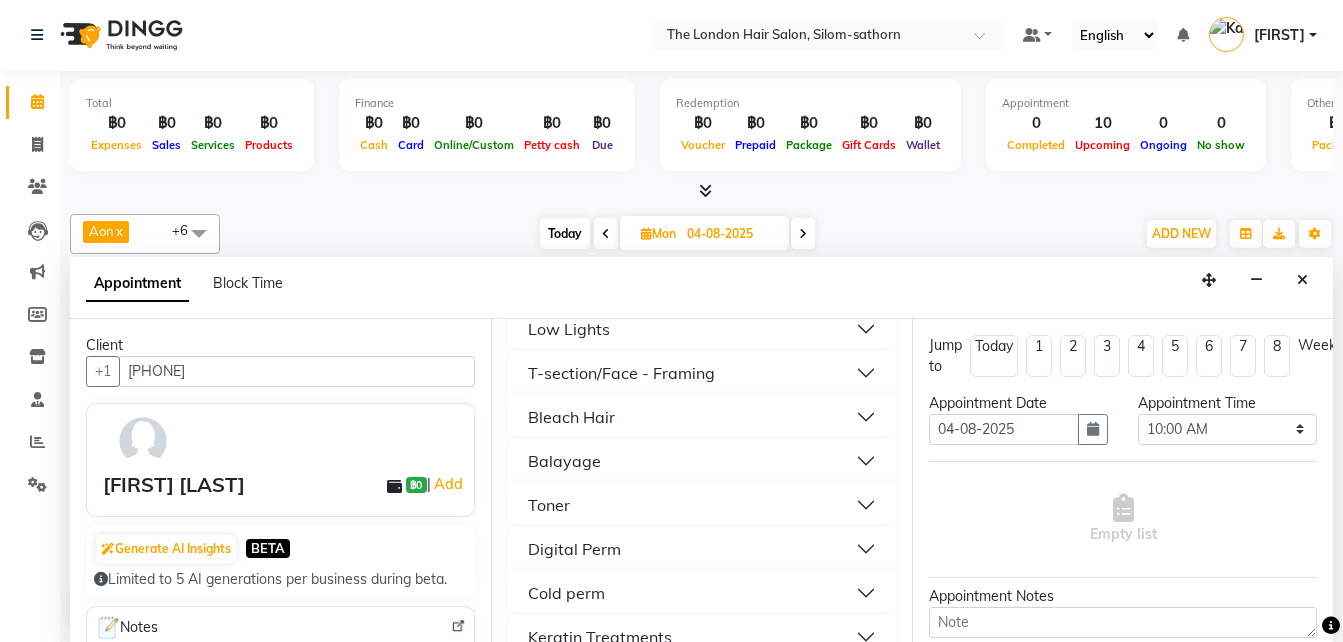 click on "Toner" at bounding box center [549, 505] 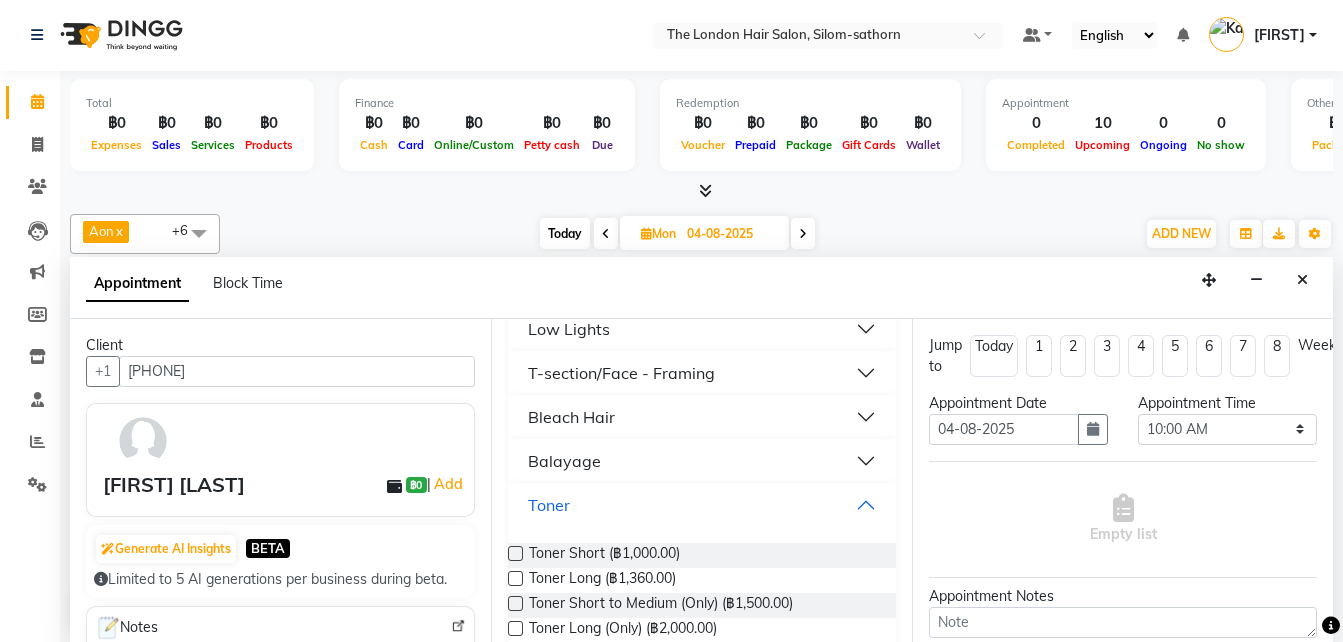 scroll, scrollTop: 615, scrollLeft: 0, axis: vertical 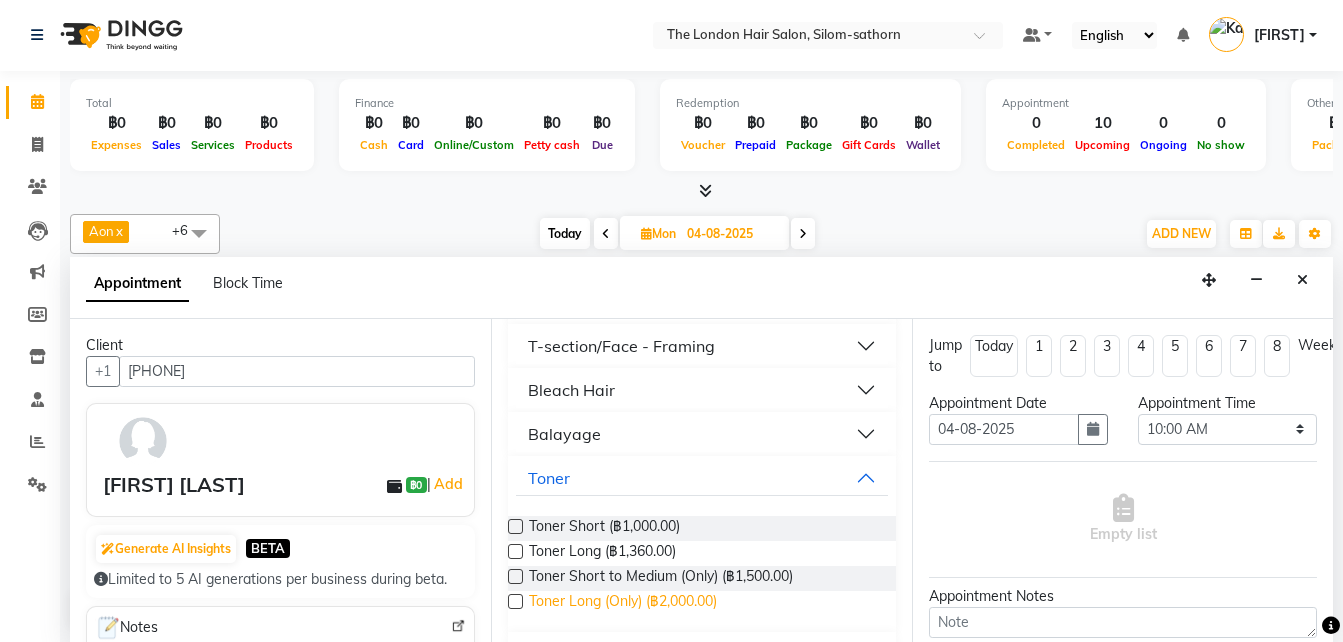 click on "Toner Long (Only) (฿2,000.00)" at bounding box center (623, 603) 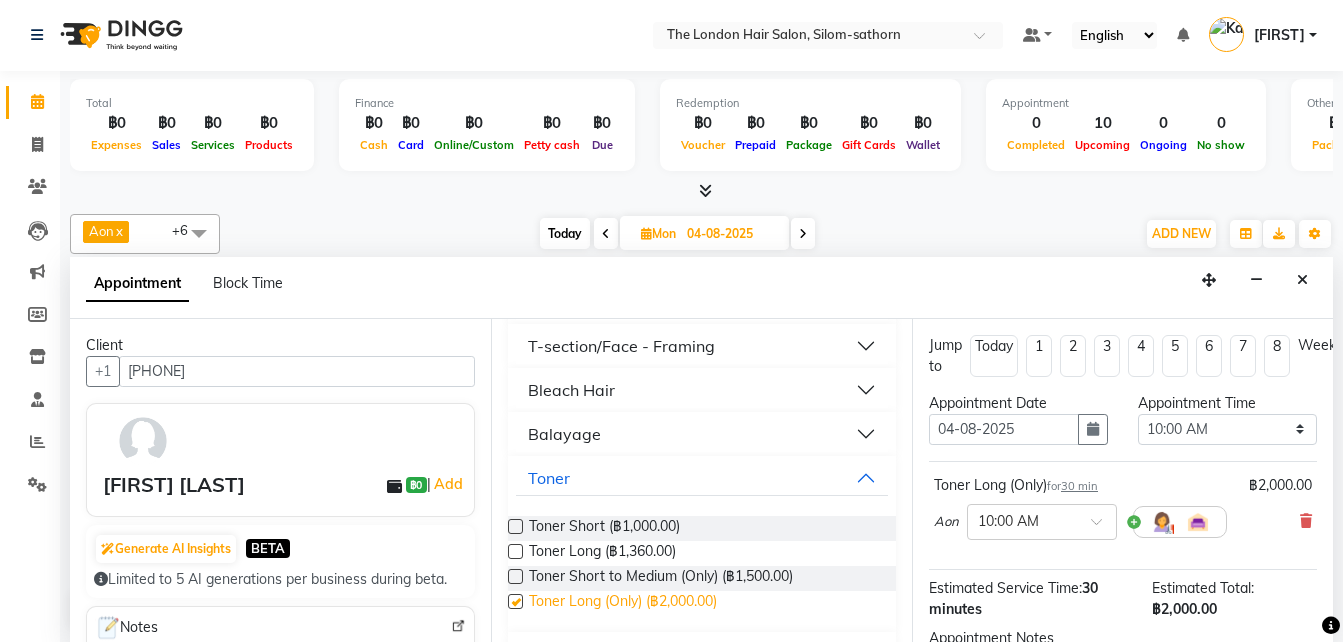 checkbox on "false" 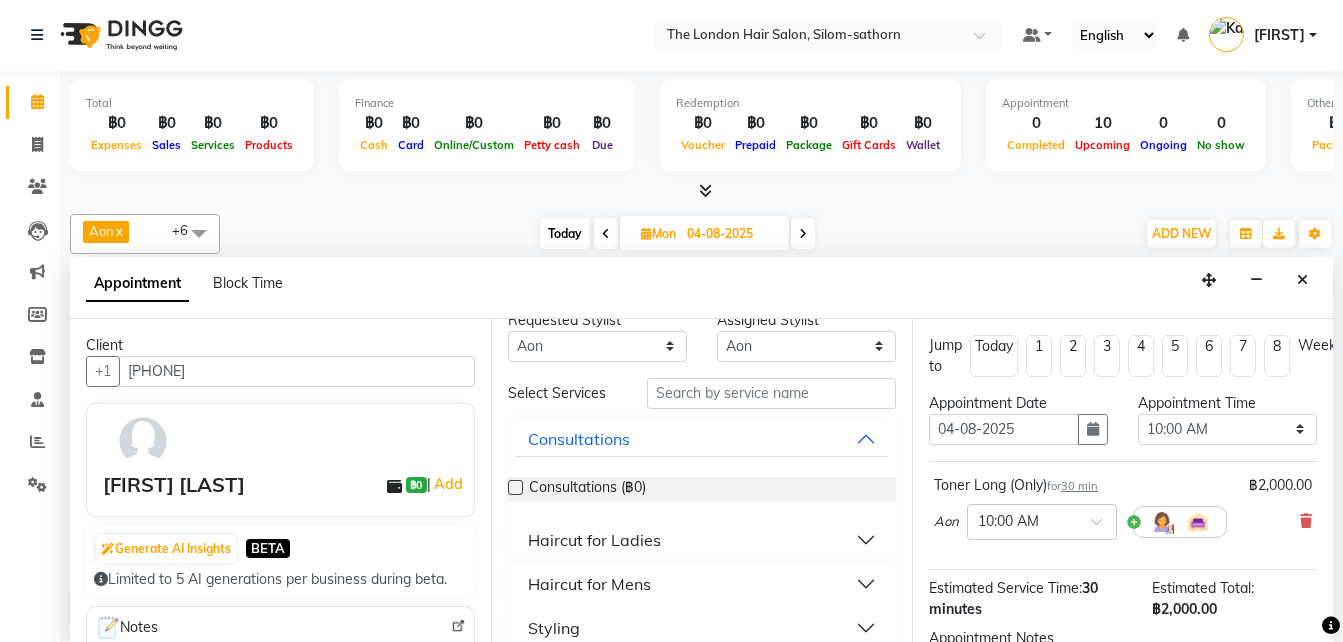 scroll, scrollTop: 26, scrollLeft: 0, axis: vertical 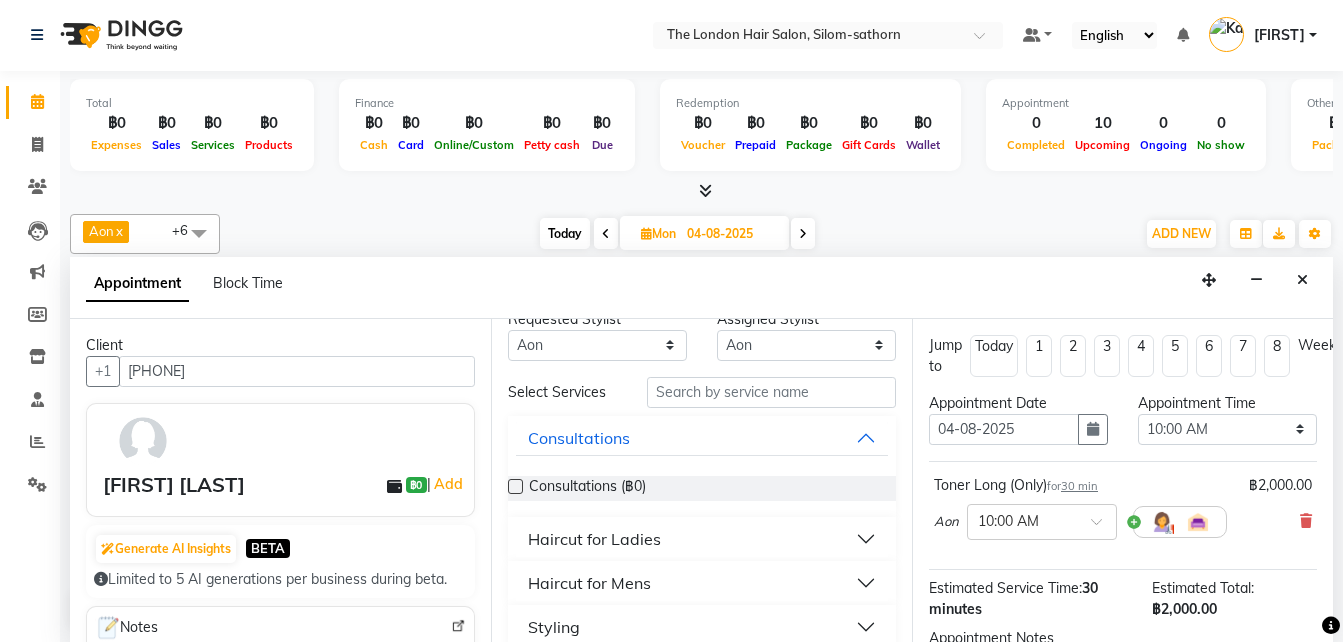 click on "Haircut for Ladies" at bounding box center (594, 539) 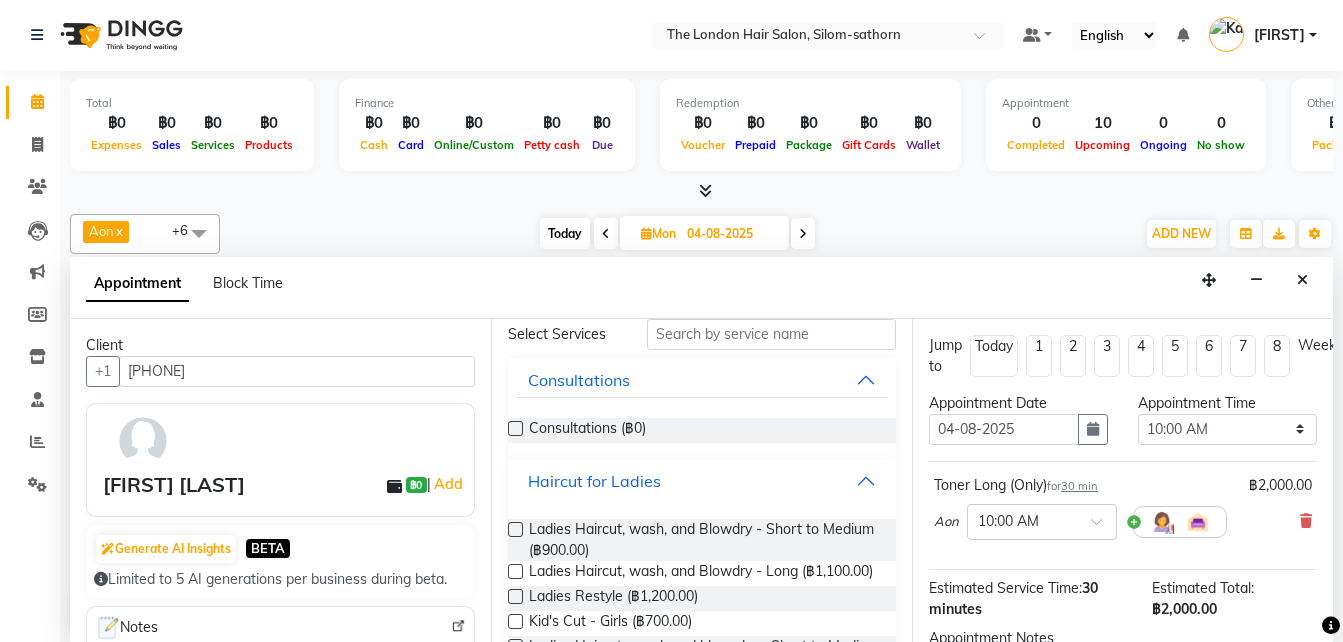 scroll, scrollTop: 85, scrollLeft: 0, axis: vertical 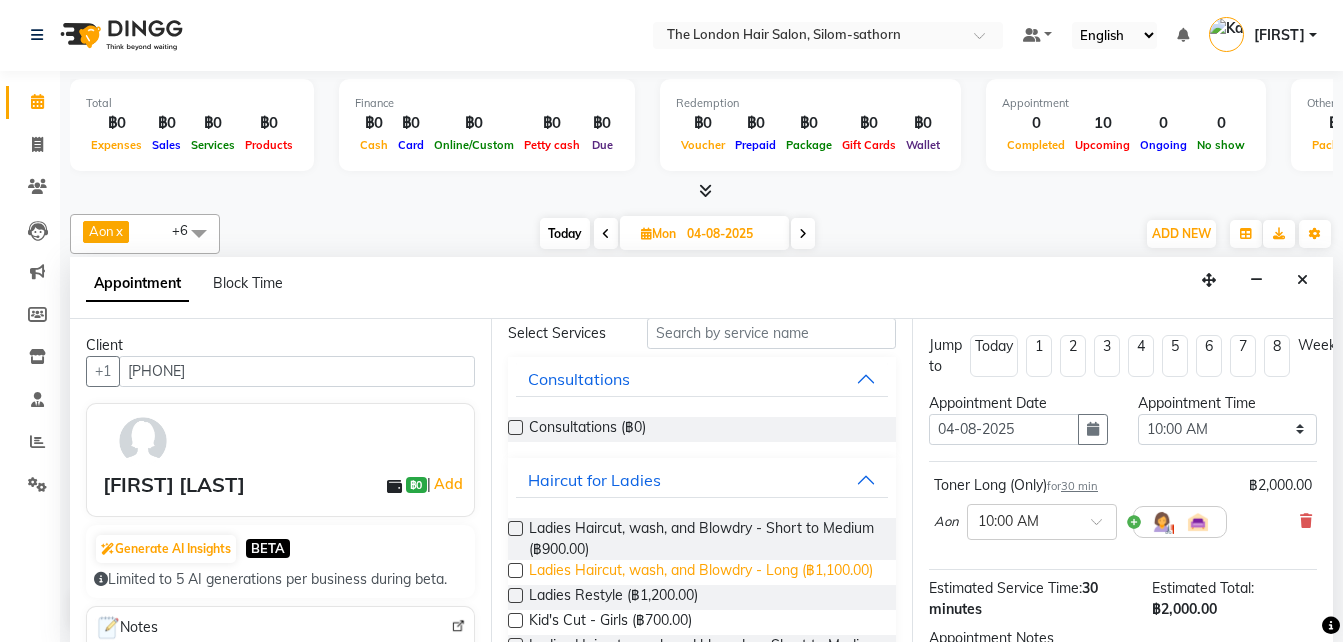 click on "Ladies Haircut, wash, and Blowdry - Long (฿1,100.00)" at bounding box center [701, 572] 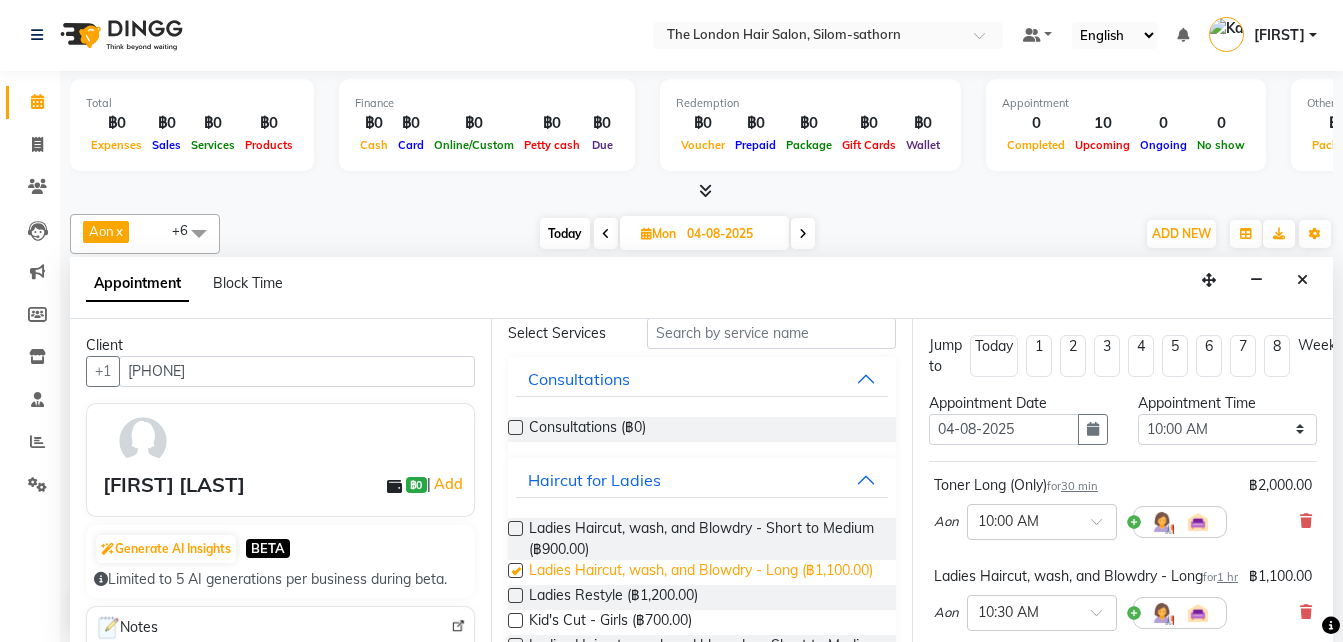 checkbox on "false" 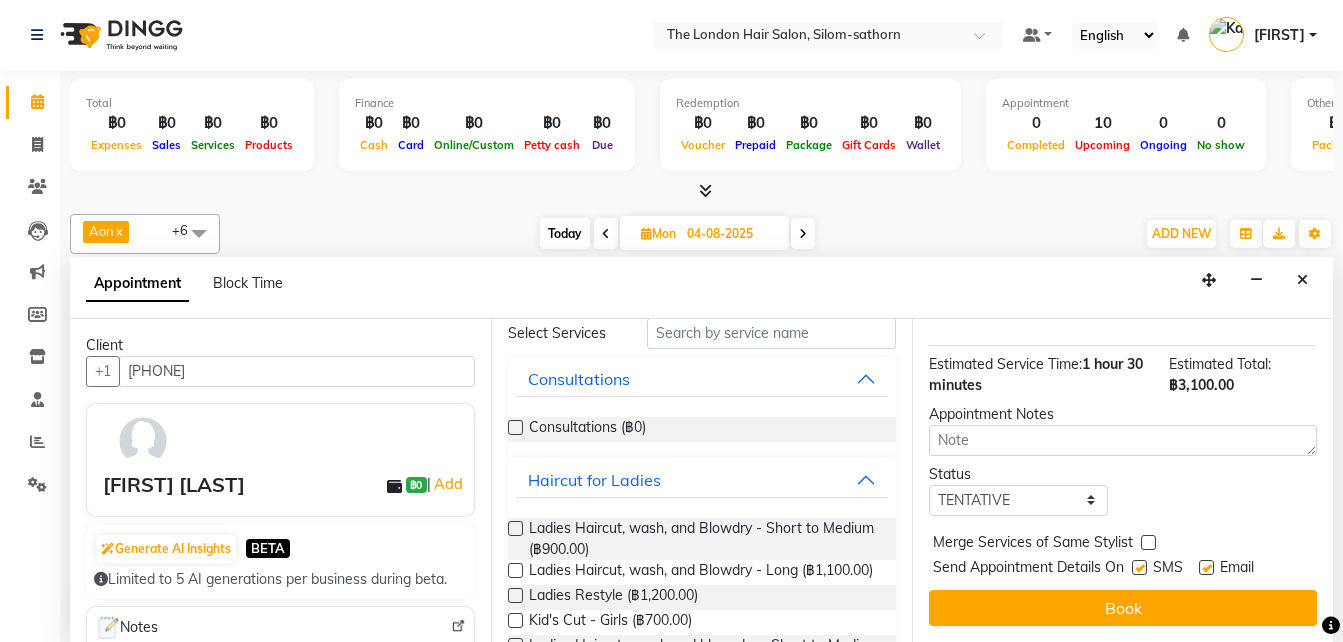scroll, scrollTop: 351, scrollLeft: 0, axis: vertical 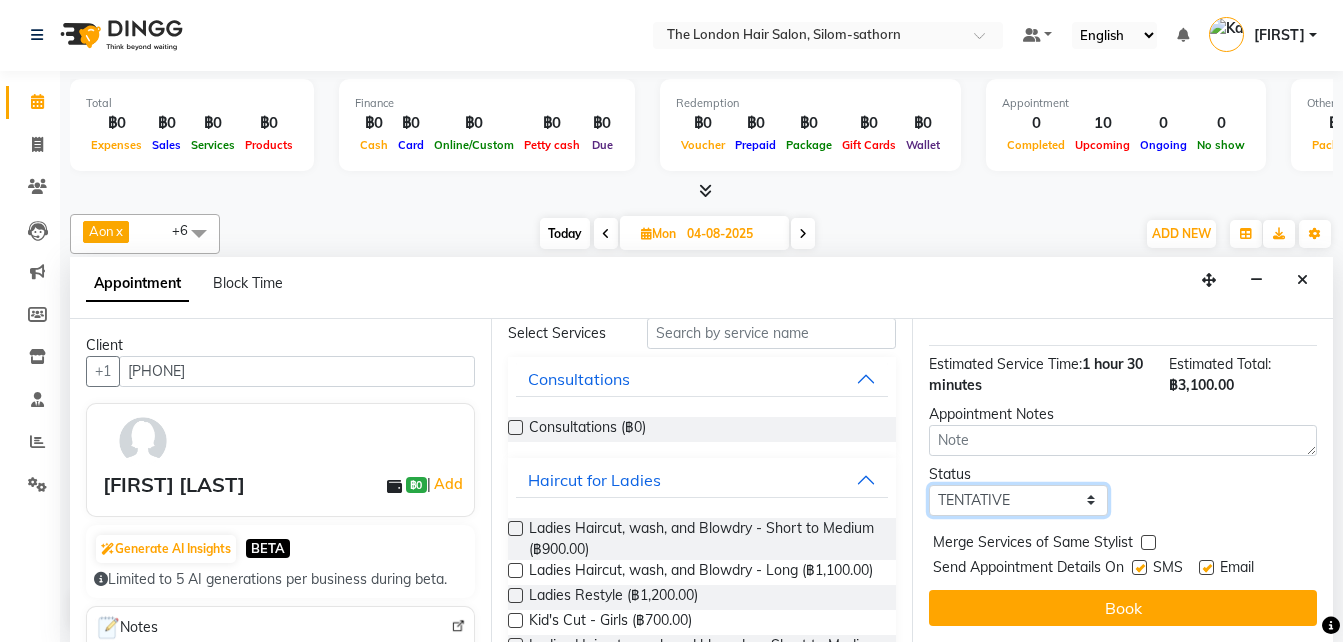 click on "Select TENTATIVE CONFIRM UPCOMING" at bounding box center (1018, 500) 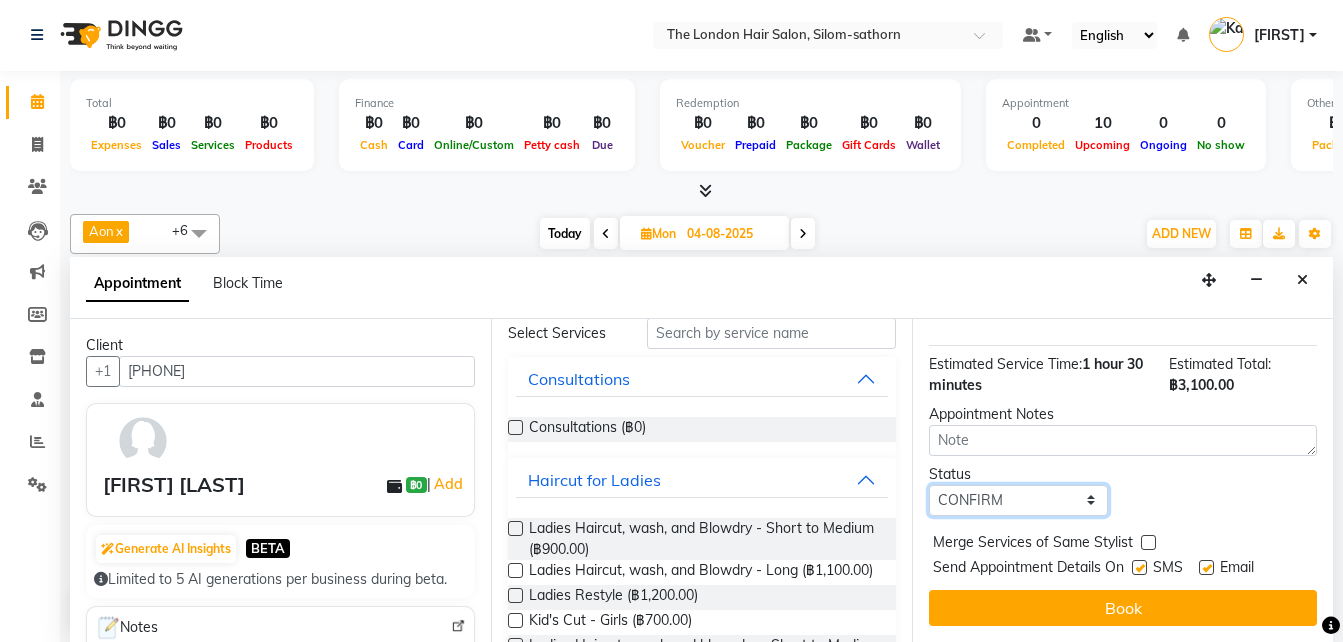 click on "Select TENTATIVE CONFIRM UPCOMING" at bounding box center (1018, 500) 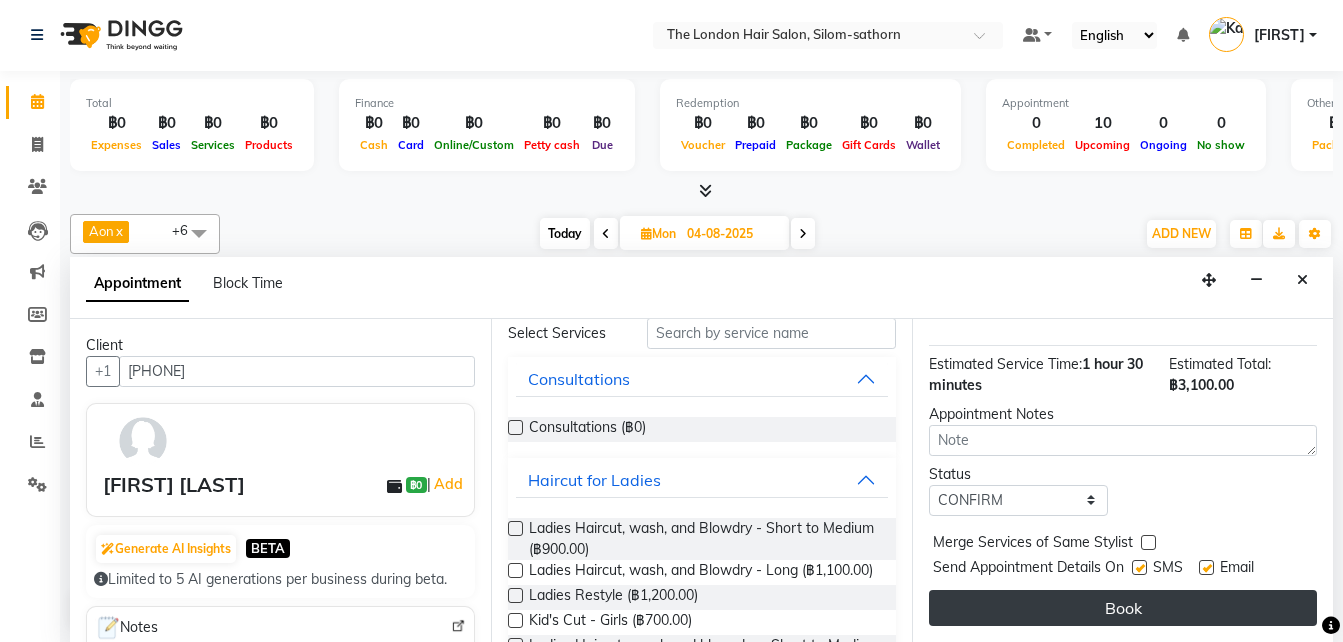 click on "Book" at bounding box center [1123, 608] 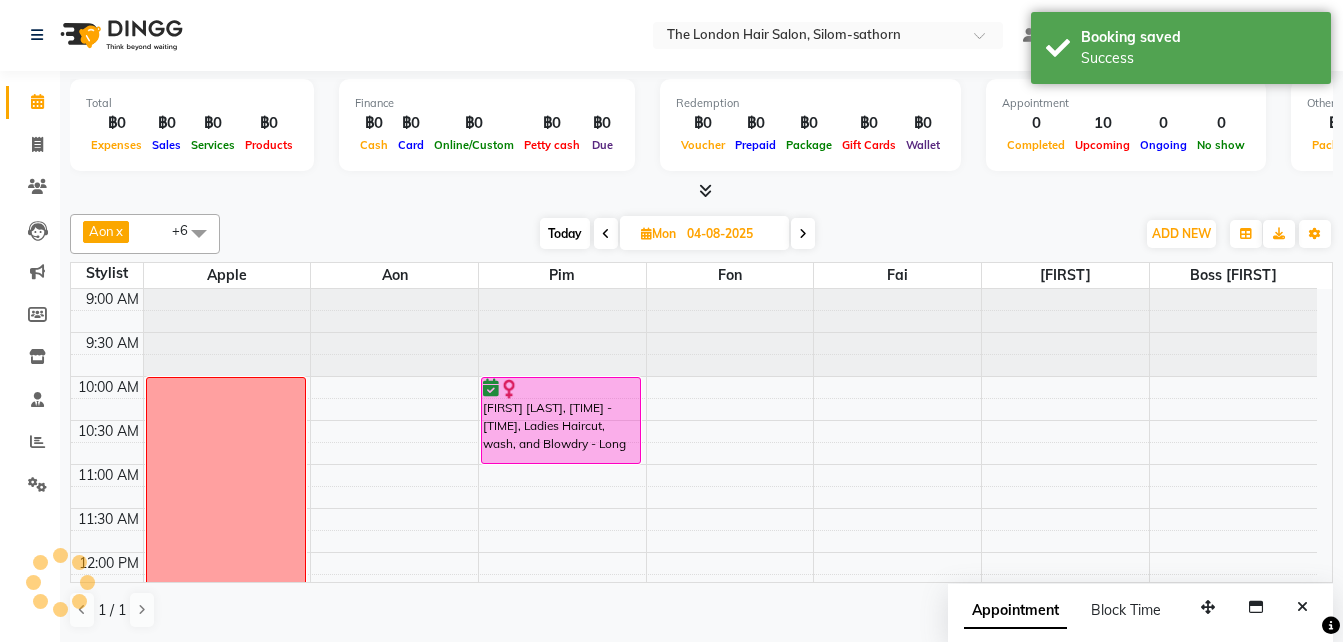 scroll, scrollTop: 0, scrollLeft: 0, axis: both 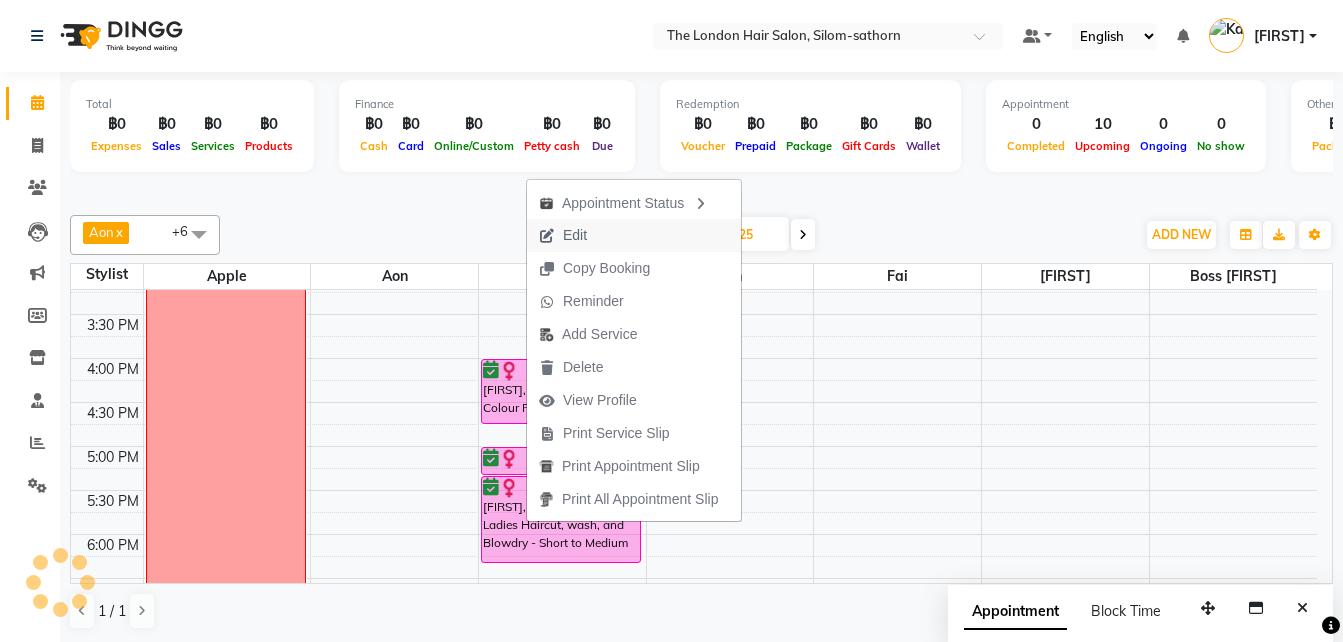 click on "Edit" at bounding box center [575, 235] 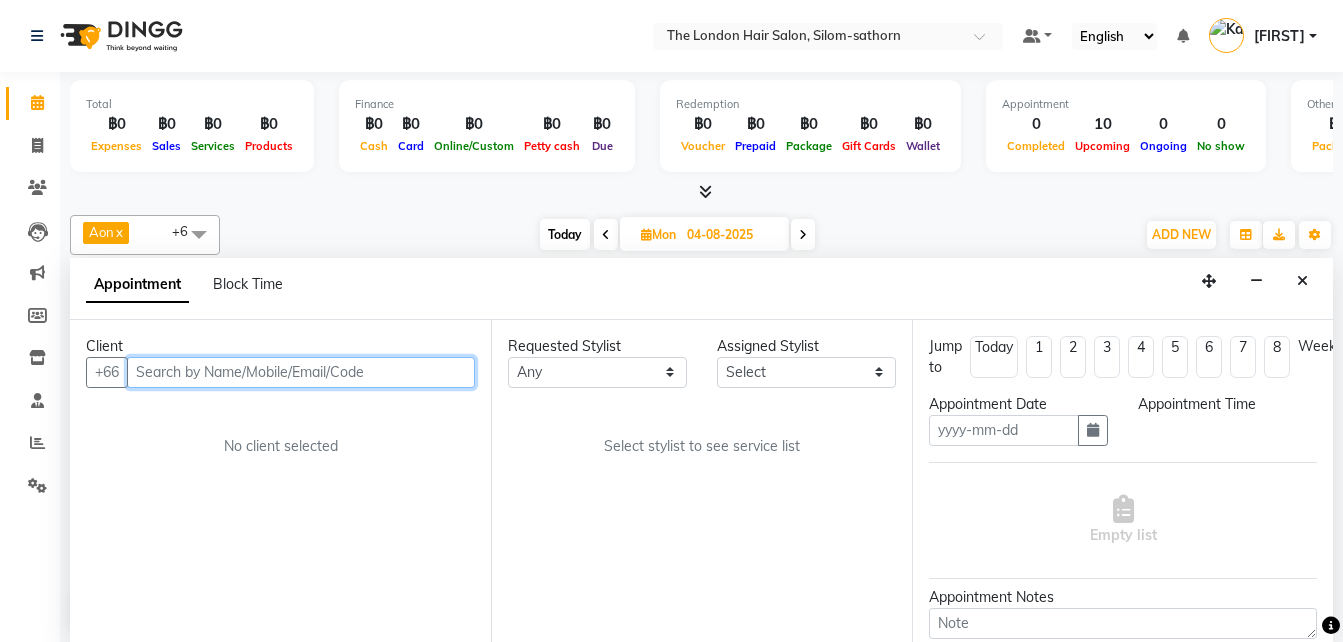 scroll, scrollTop: 1, scrollLeft: 0, axis: vertical 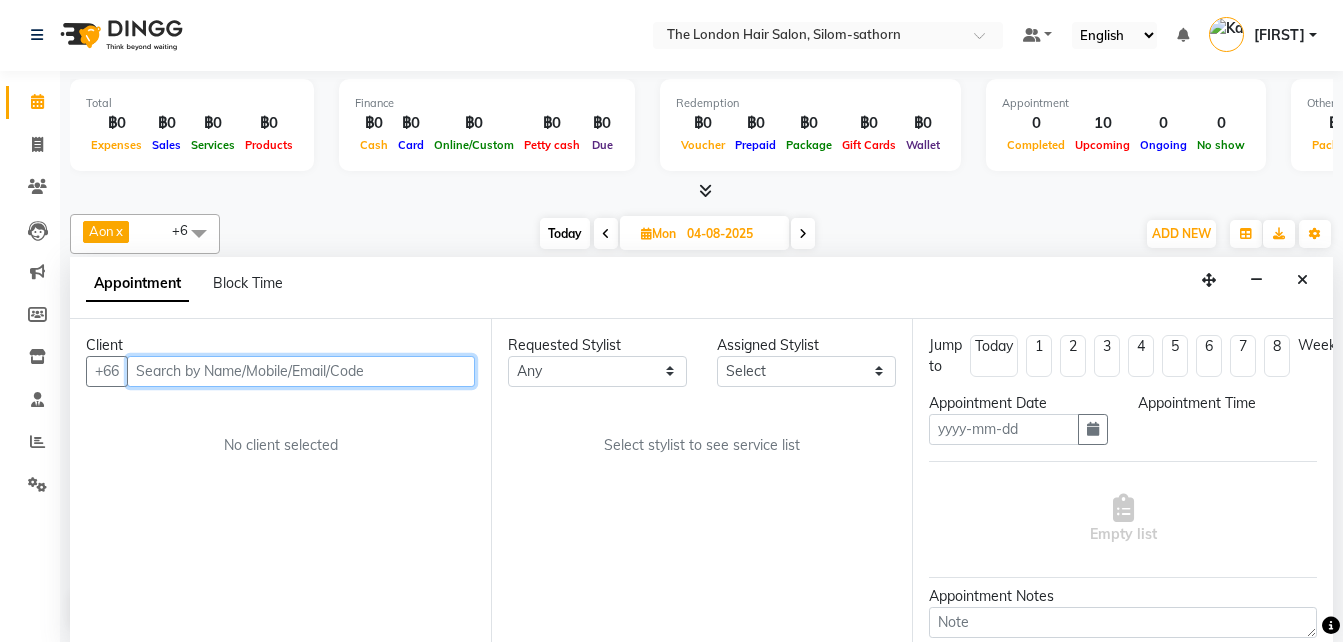 type on "04-08-2025" 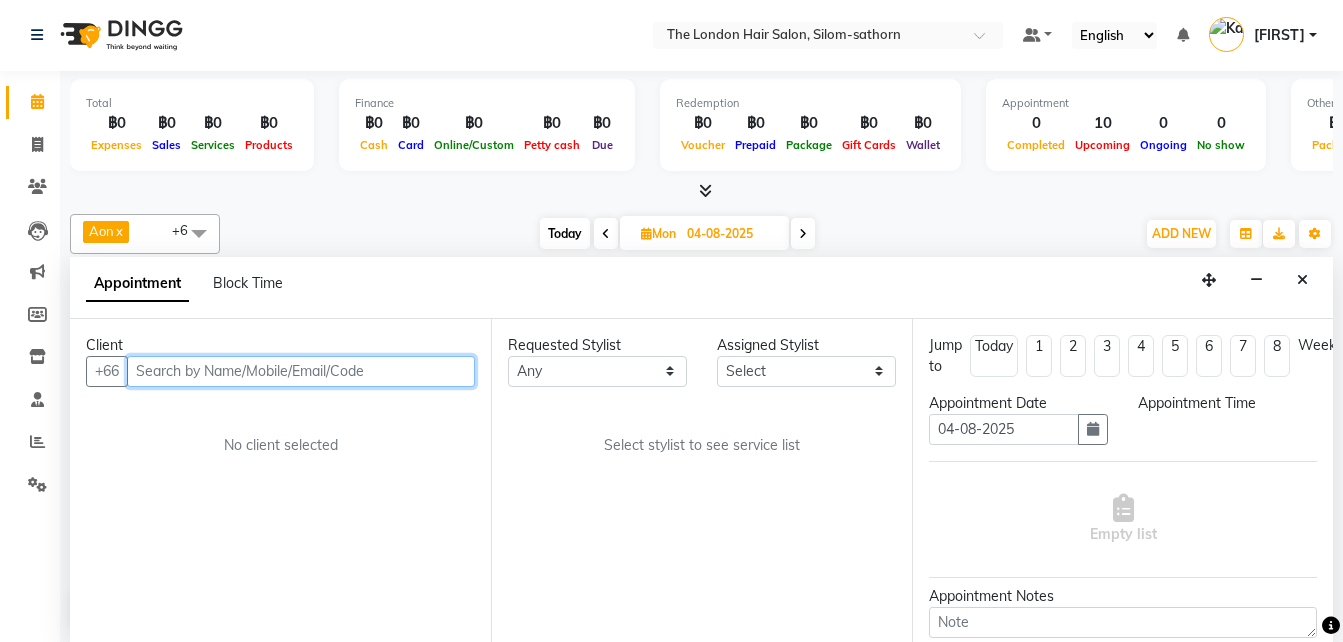 scroll, scrollTop: 0, scrollLeft: 0, axis: both 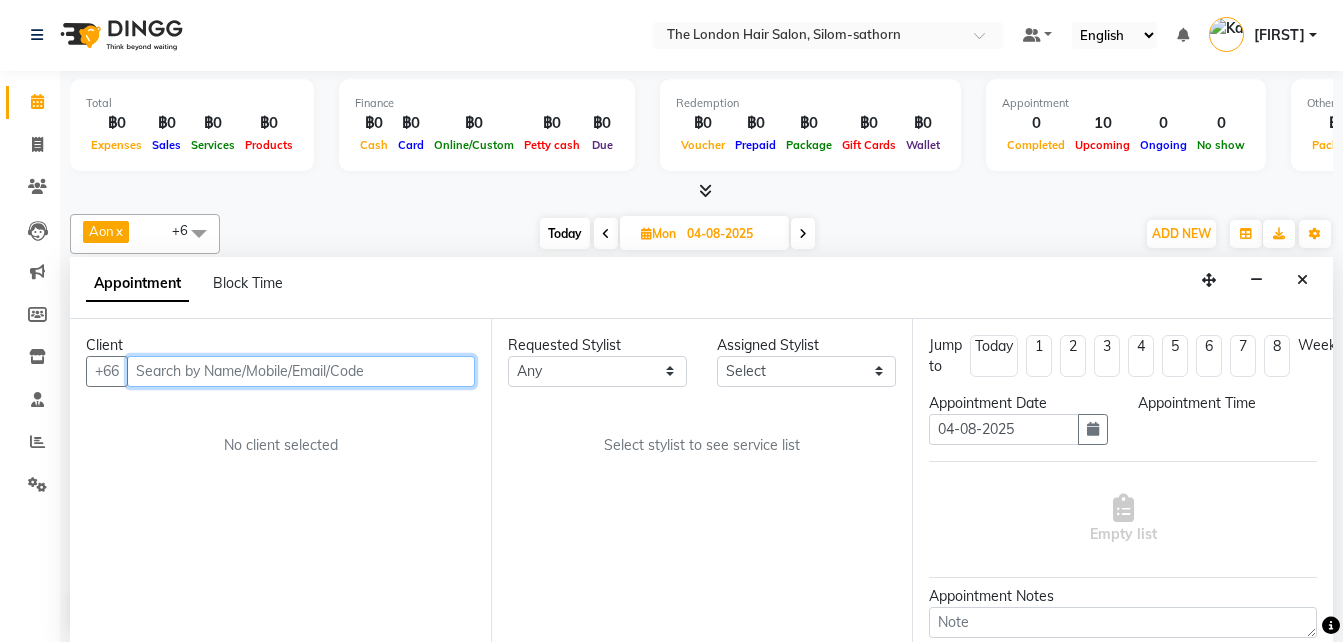 select on "confirm booking" 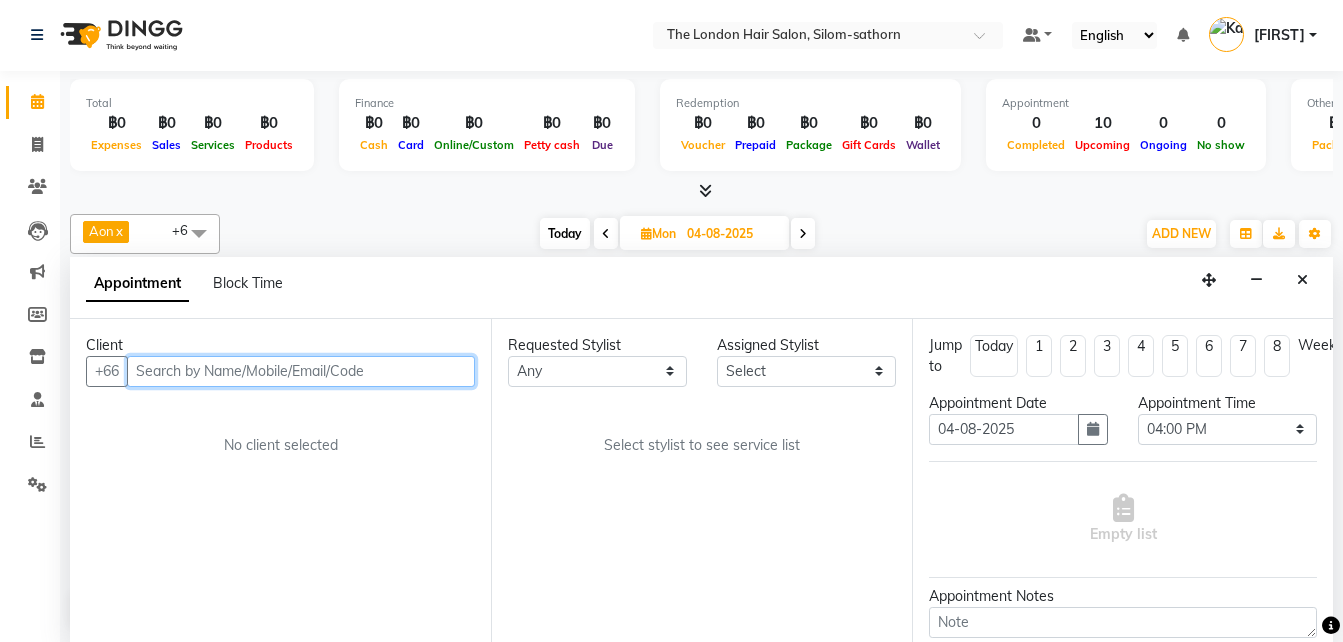 select on "65351" 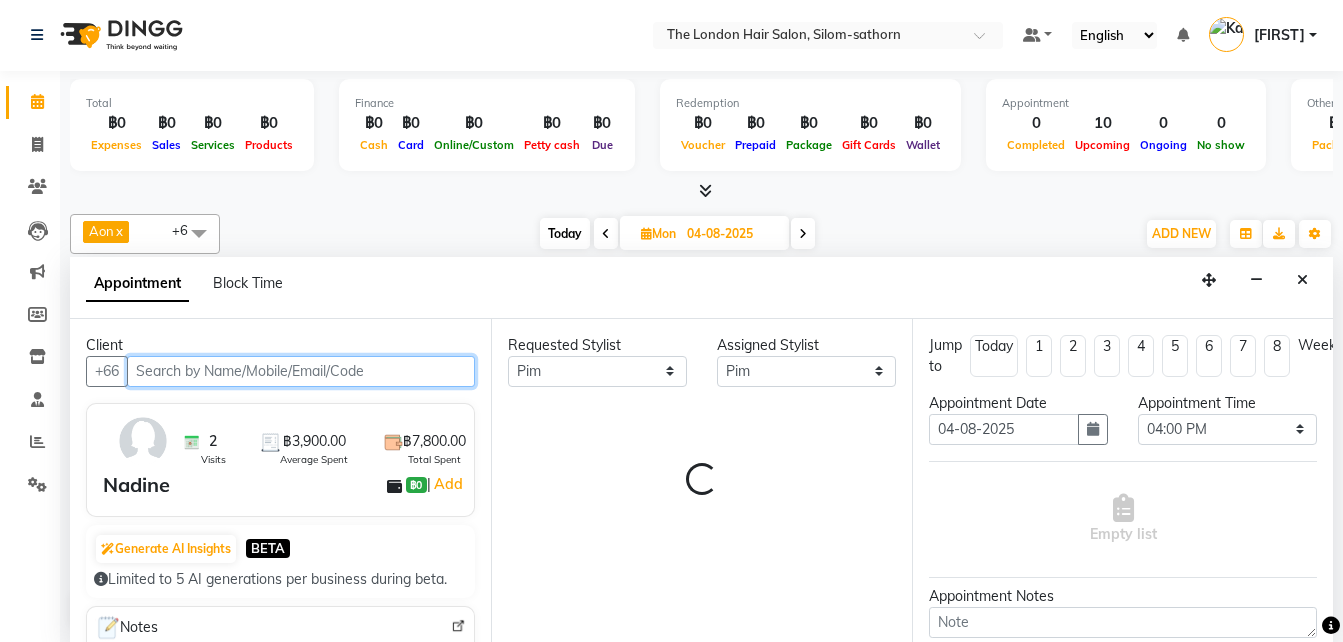 select on "3480" 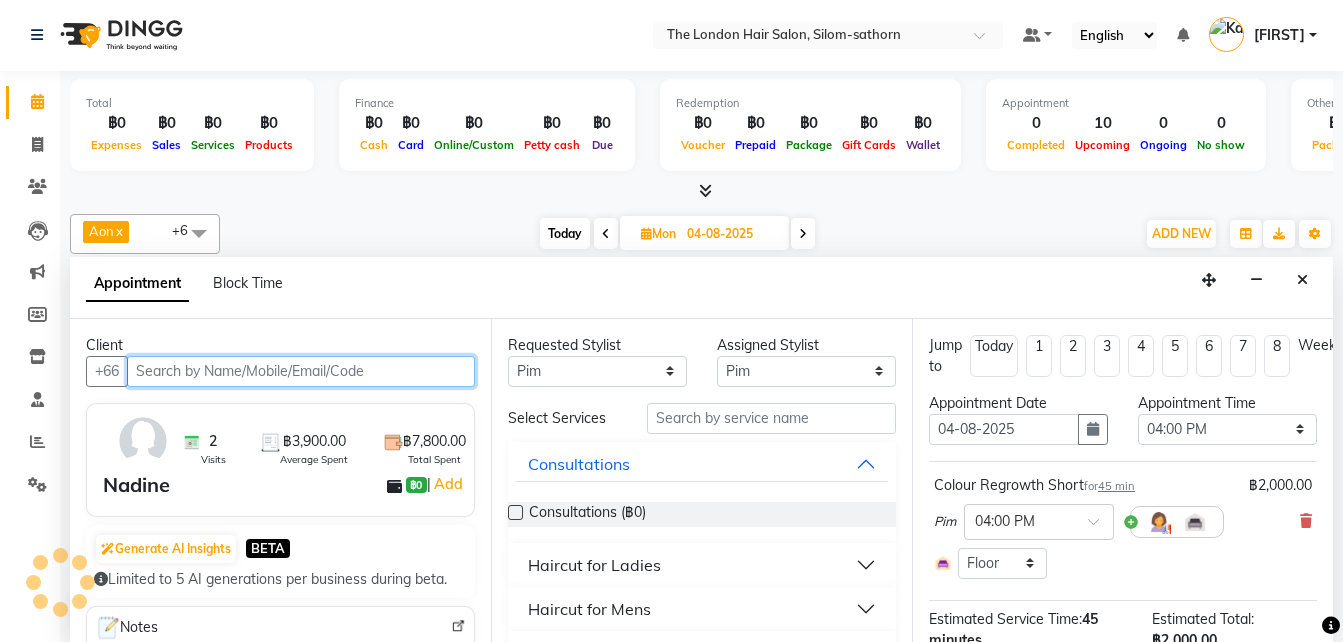 select on "3480" 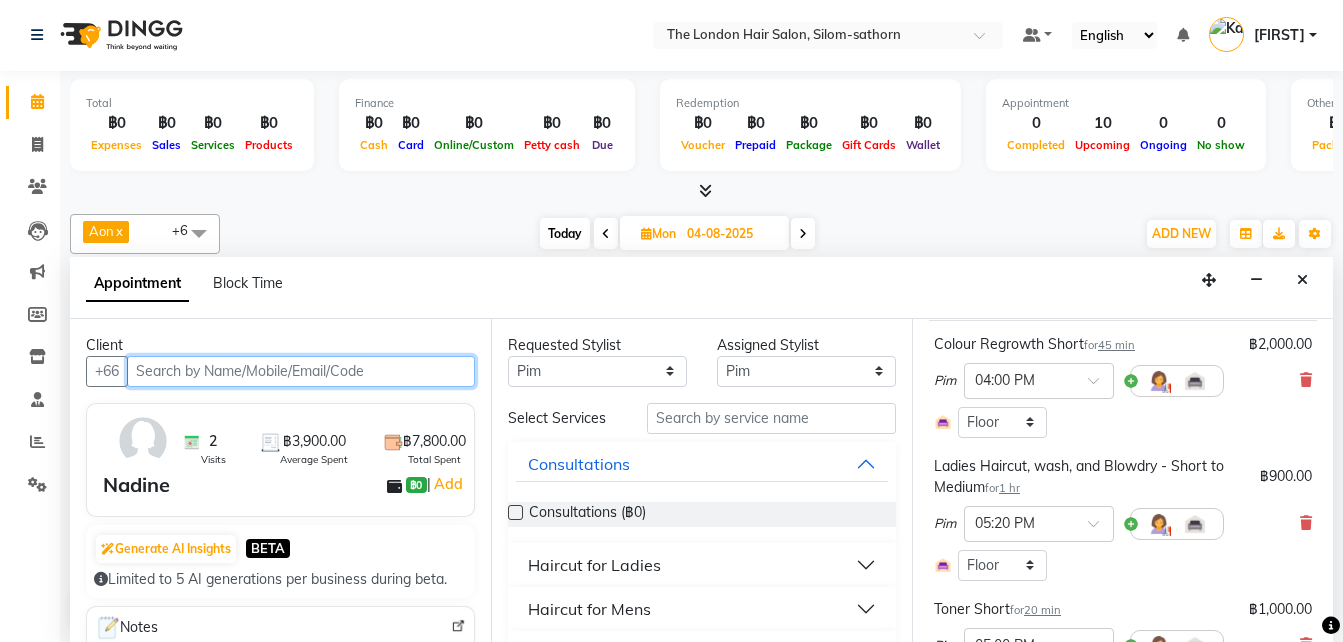 scroll, scrollTop: 145, scrollLeft: 0, axis: vertical 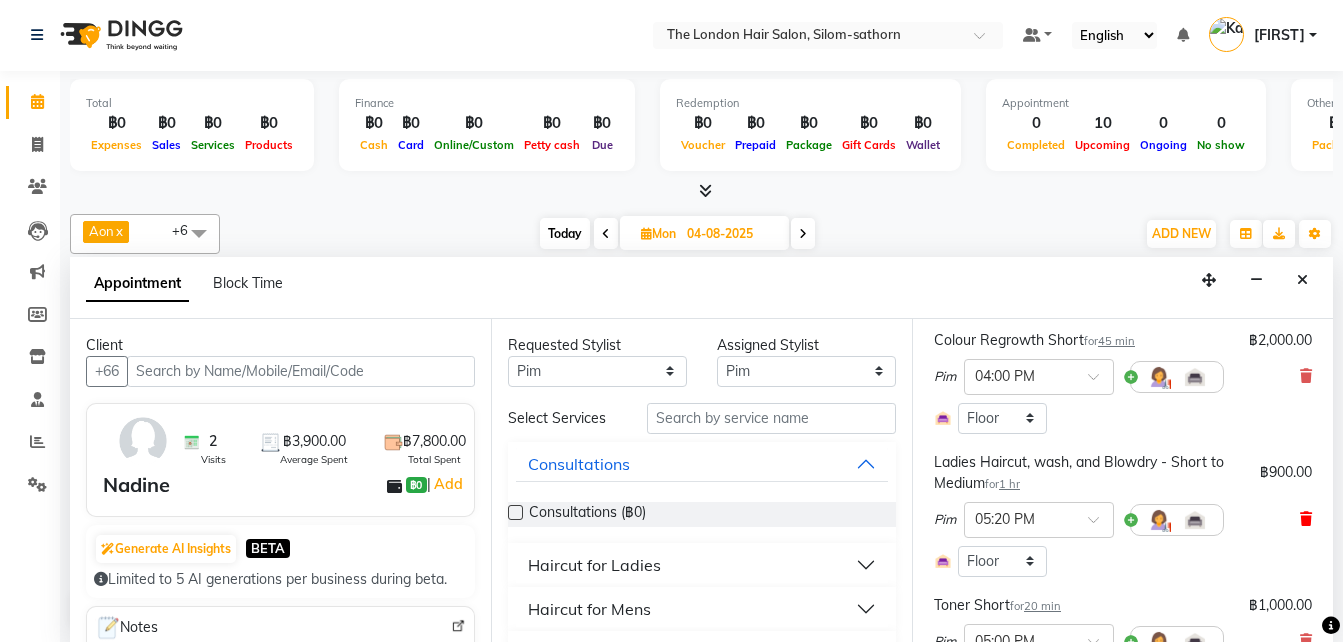 click at bounding box center [1306, 519] 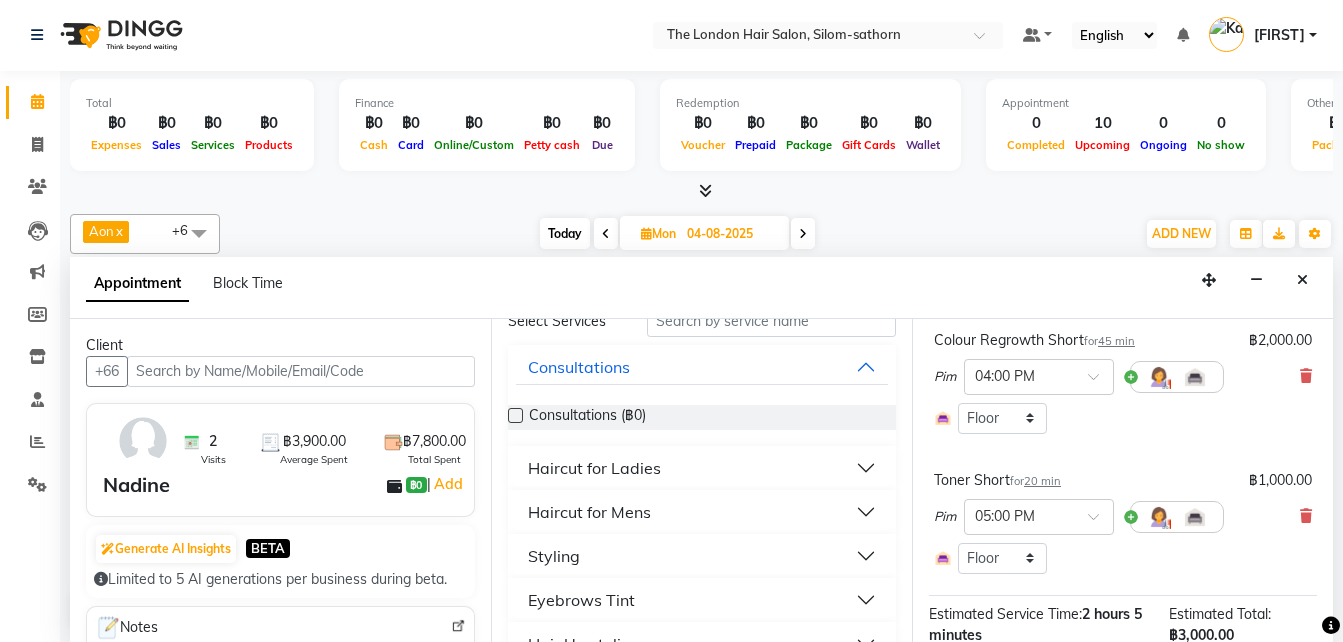 scroll, scrollTop: 100, scrollLeft: 0, axis: vertical 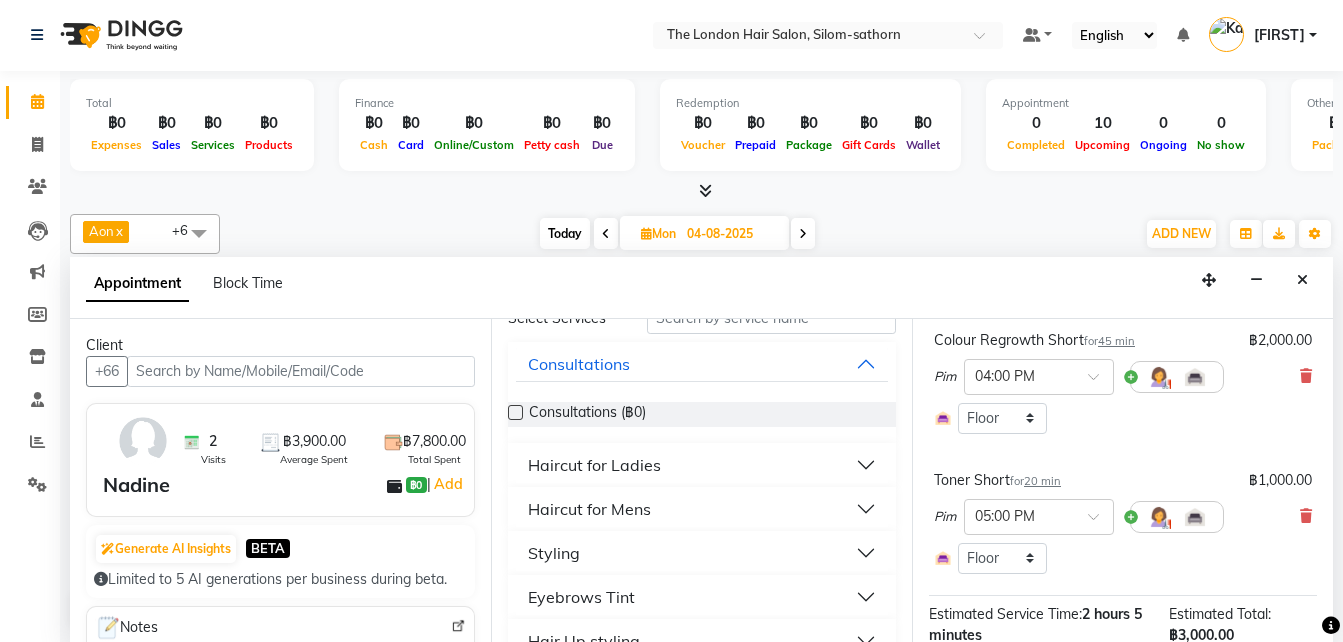 click on "Styling" at bounding box center [554, 553] 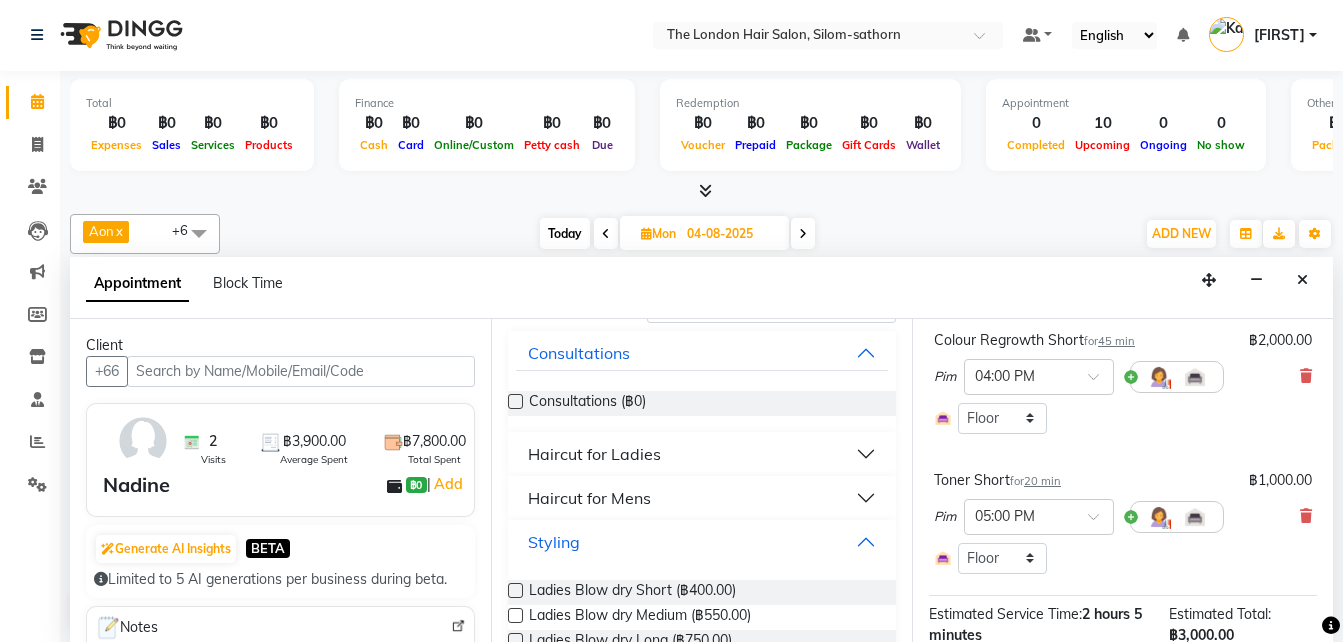 scroll, scrollTop: 150, scrollLeft: 0, axis: vertical 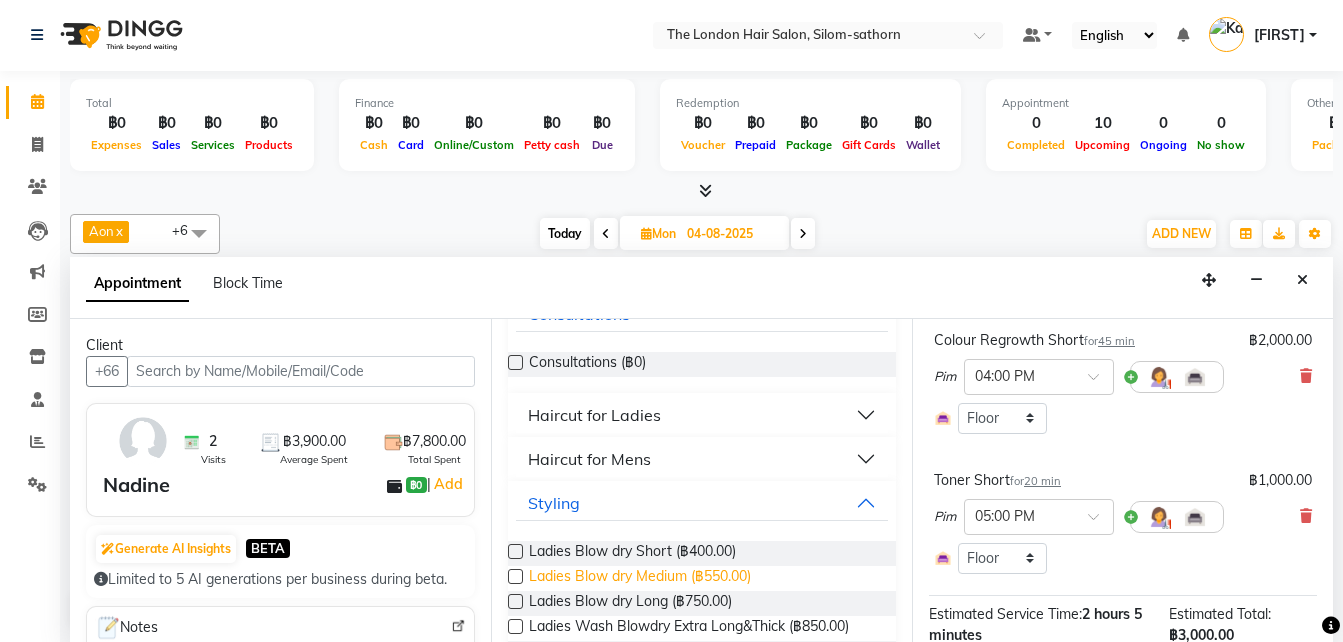 click on "Ladies Blow dry Medium (฿550.00)" at bounding box center (640, 578) 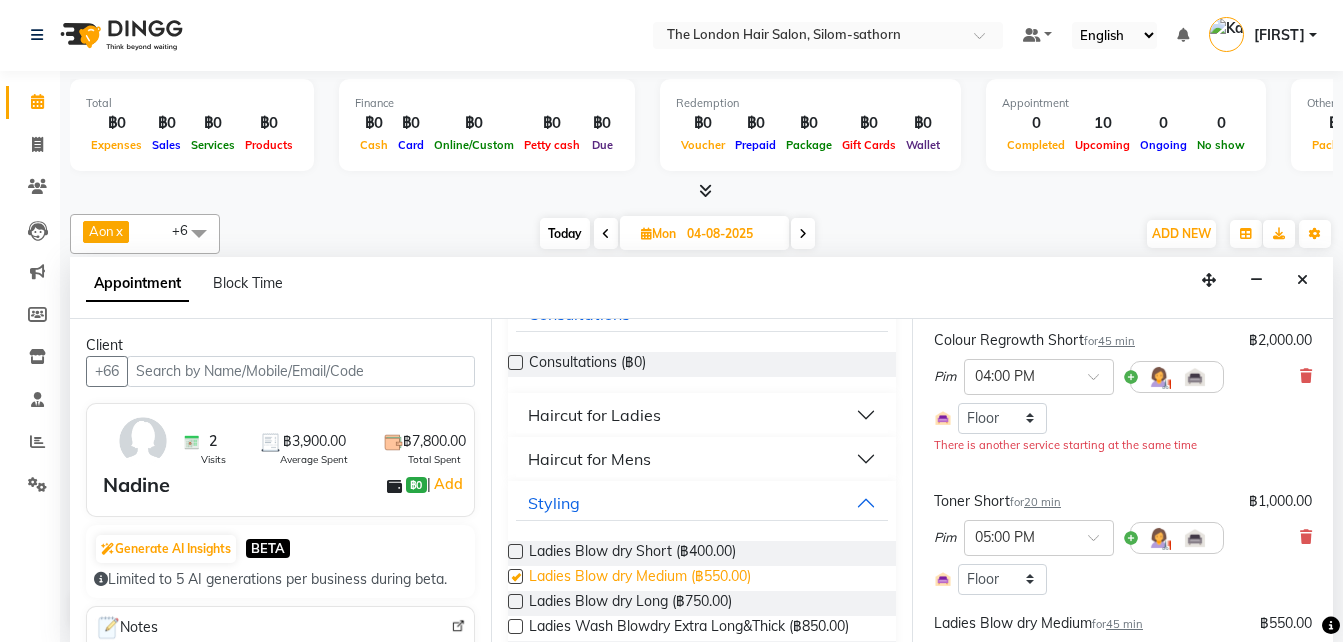 checkbox on "false" 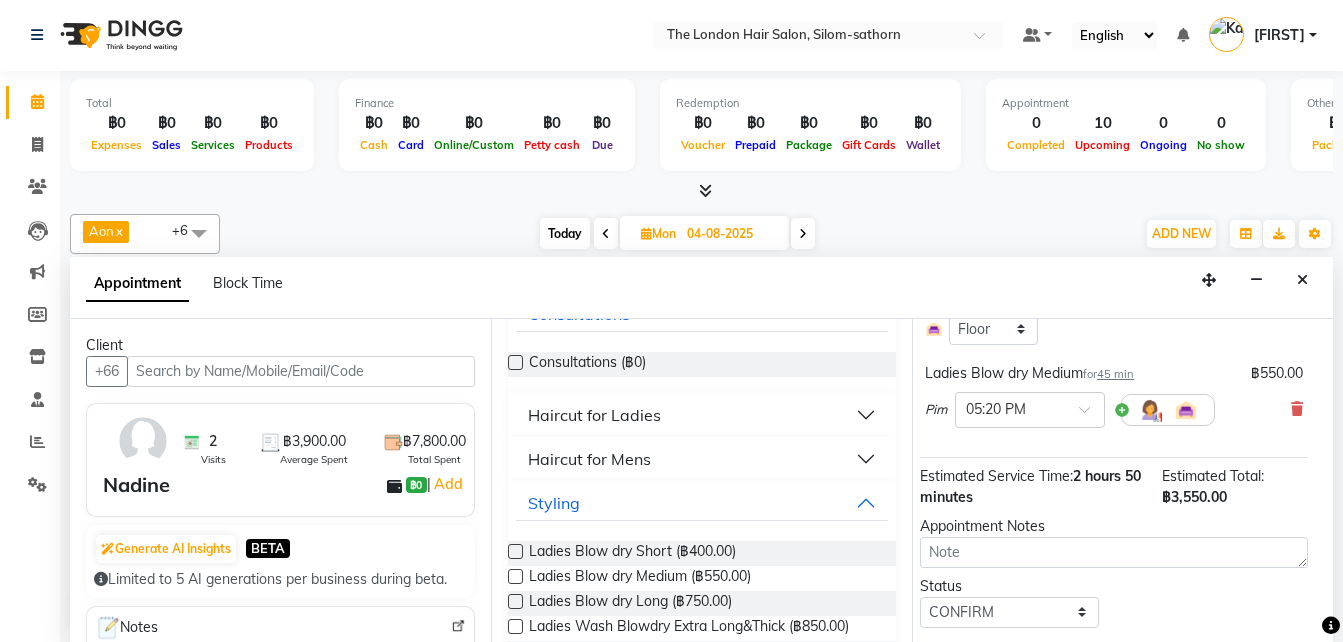 scroll, scrollTop: 464, scrollLeft: 9, axis: both 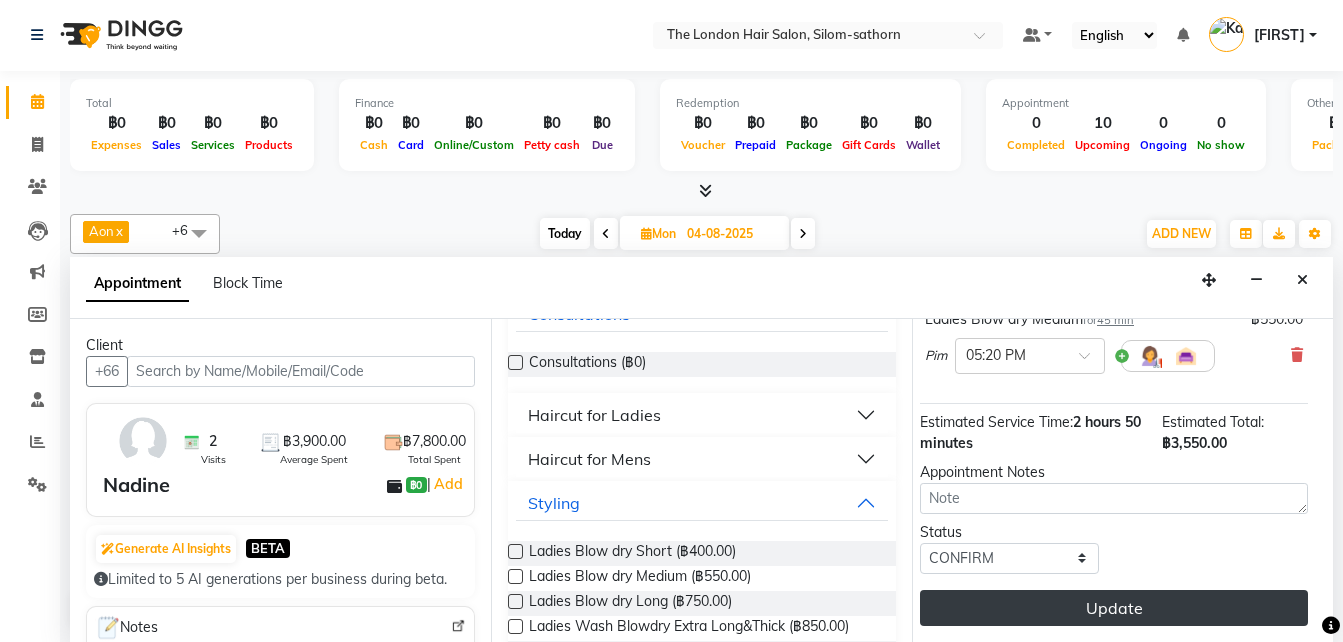 click on "Update" at bounding box center [1114, 608] 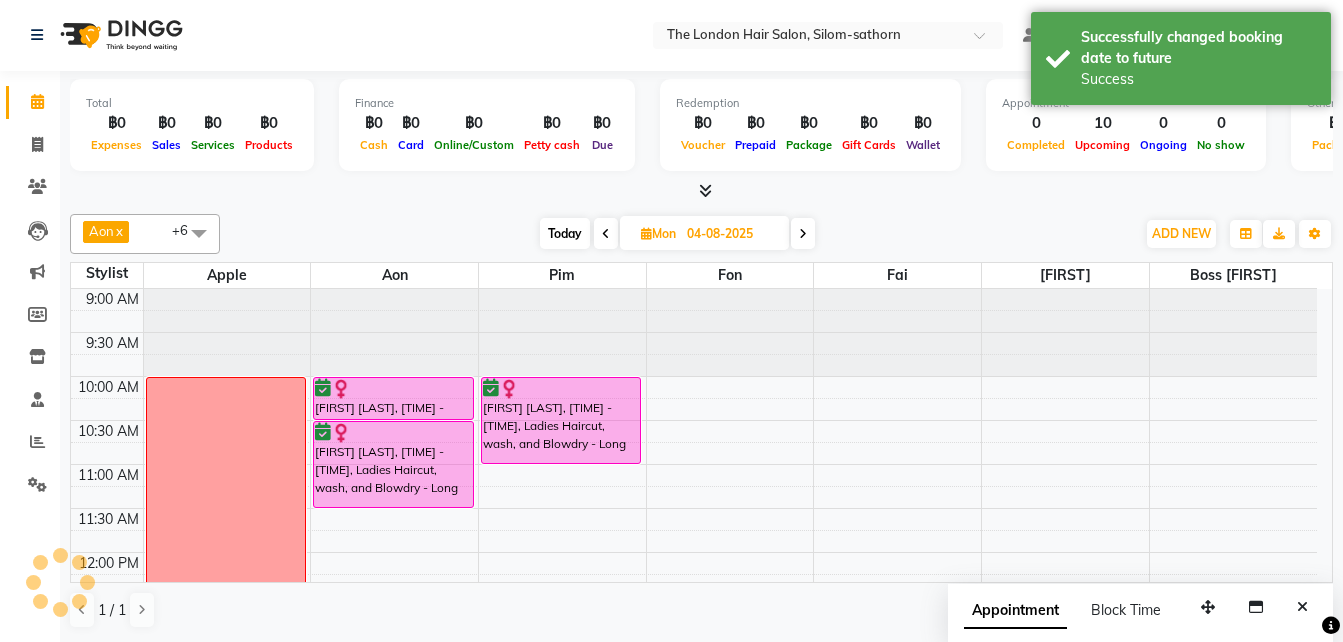 scroll, scrollTop: 0, scrollLeft: 0, axis: both 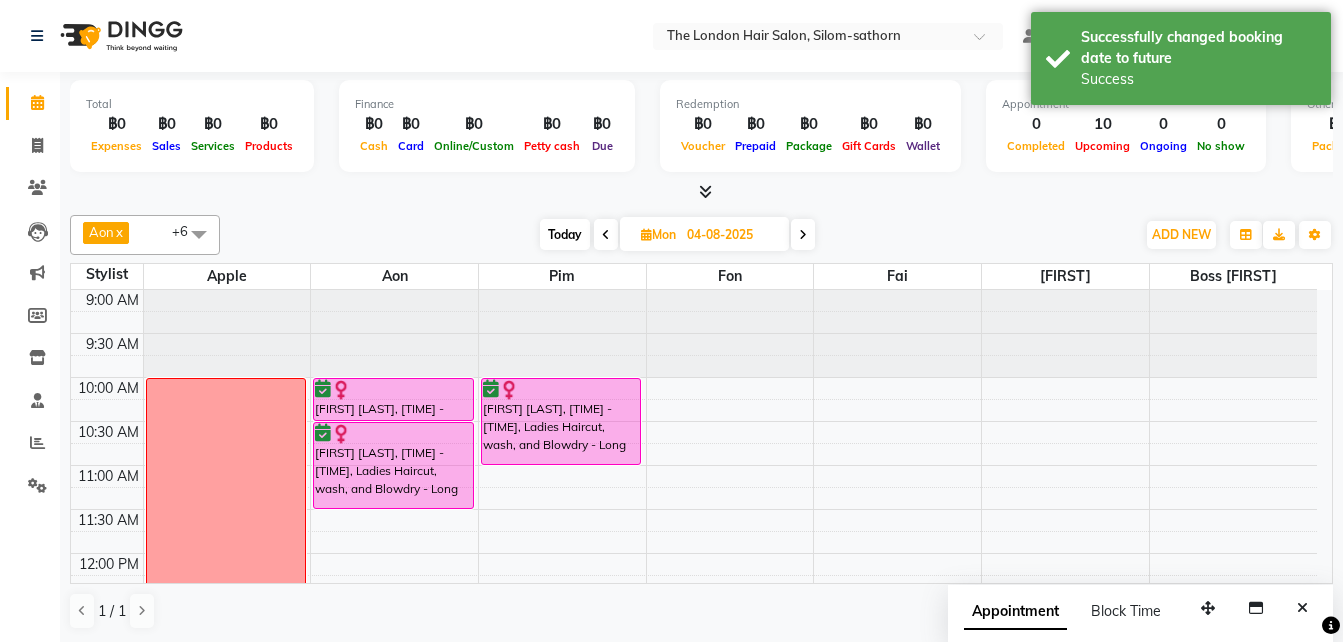 click on "Today" at bounding box center (565, 234) 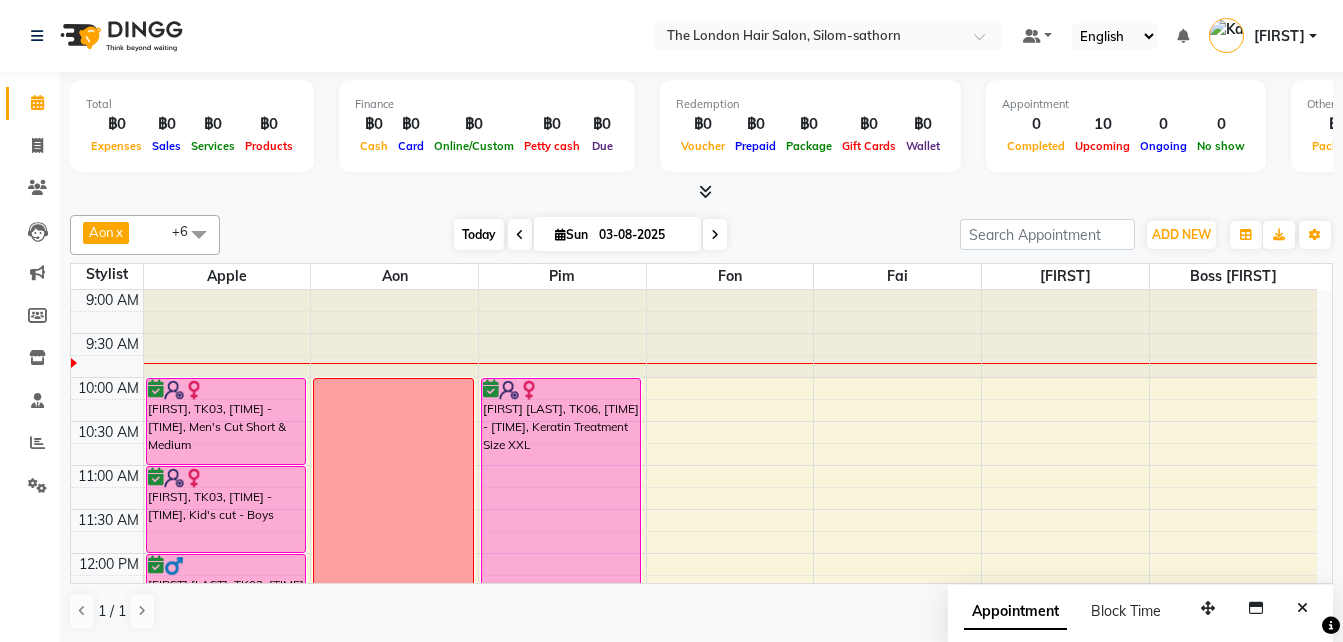 scroll, scrollTop: 1, scrollLeft: 0, axis: vertical 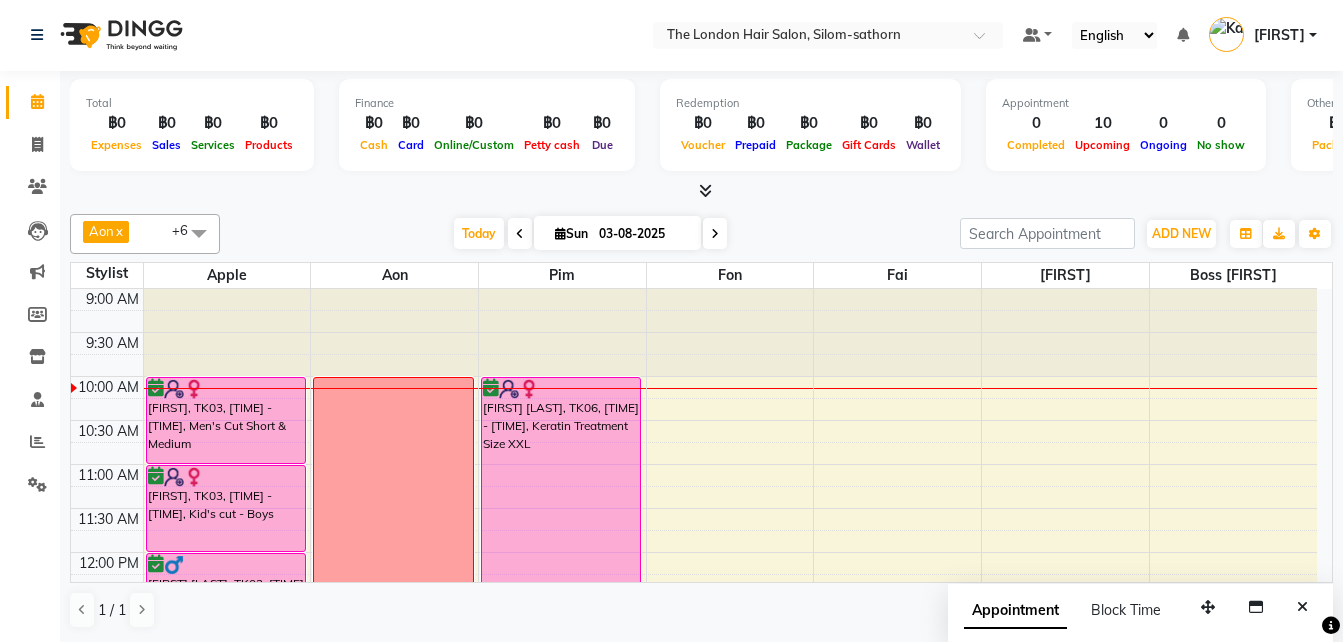 click on "03-08-2025" at bounding box center (643, 234) 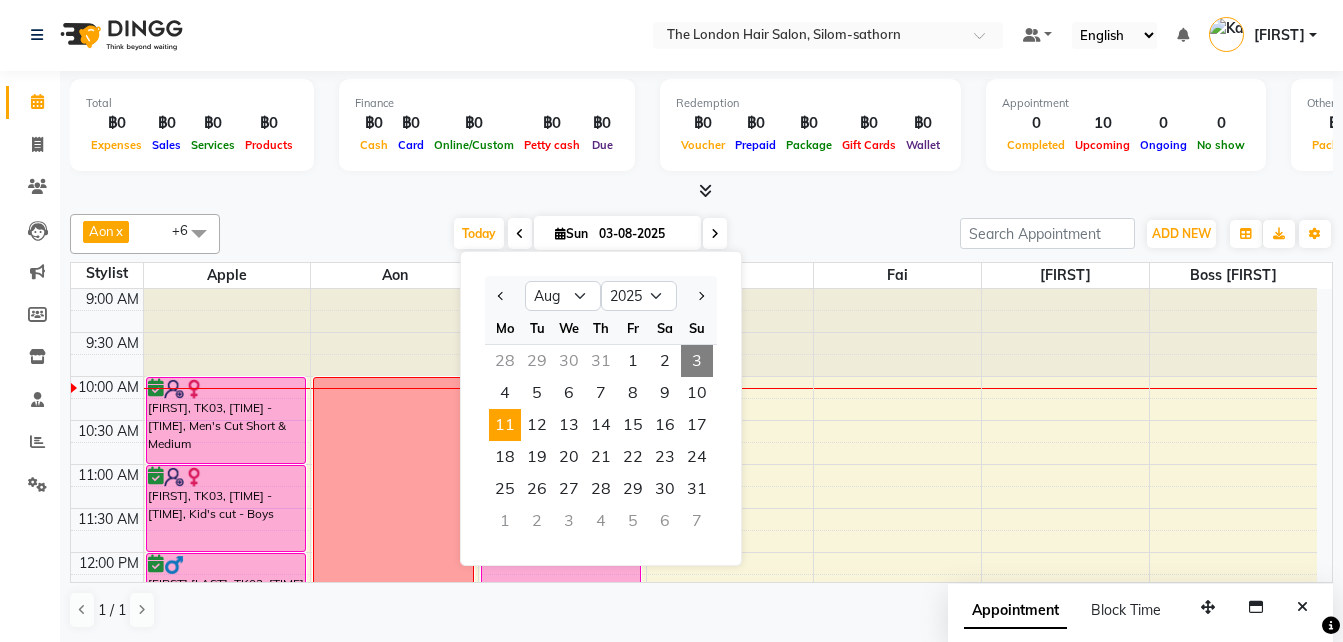 click on "11" at bounding box center [505, 425] 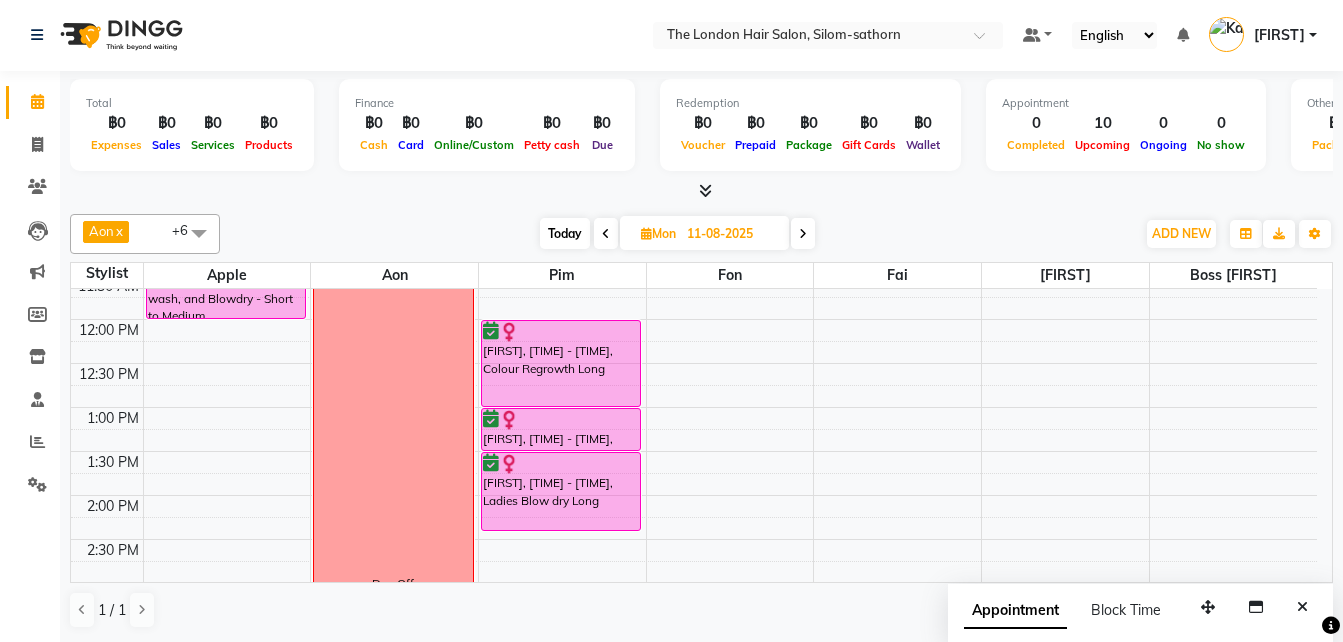 scroll, scrollTop: 233, scrollLeft: 0, axis: vertical 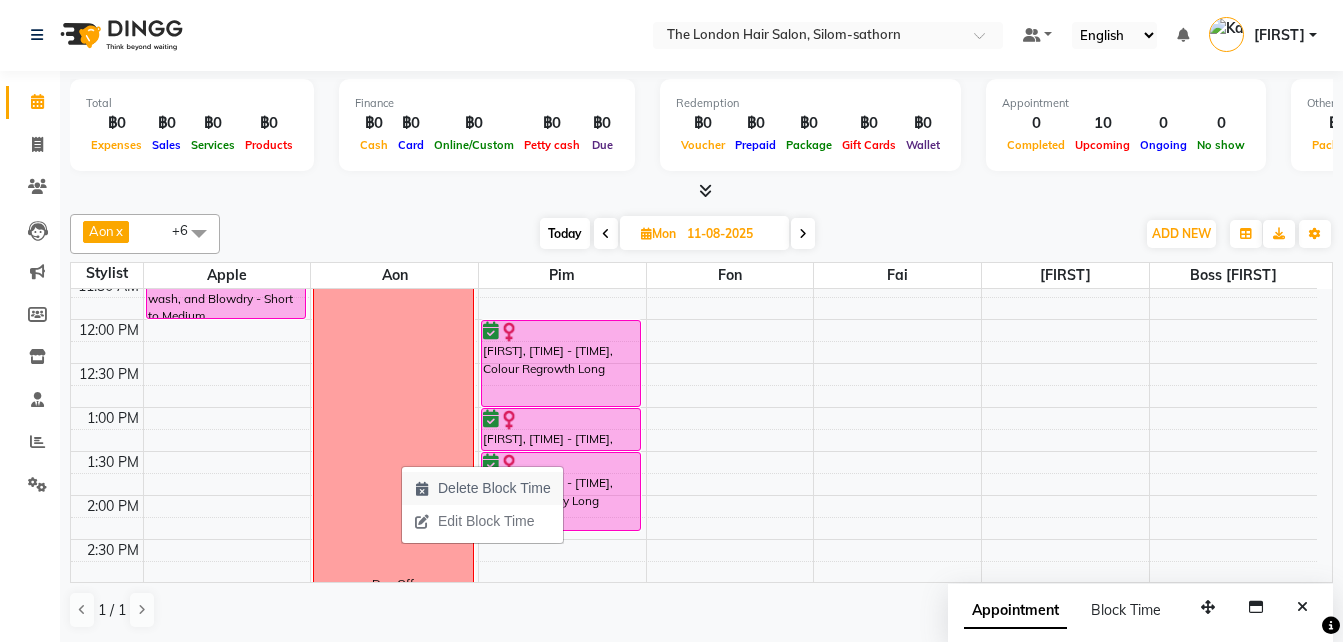 click on "Delete Block Time" at bounding box center (494, 488) 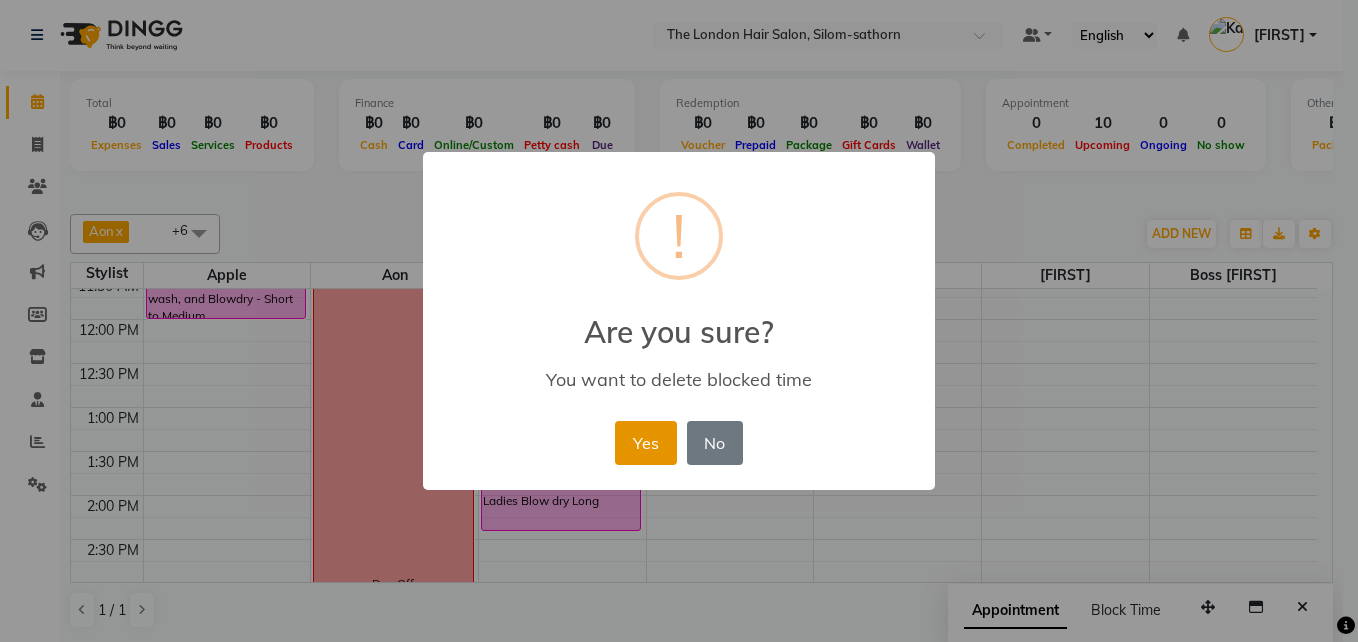 click on "Yes" at bounding box center [645, 443] 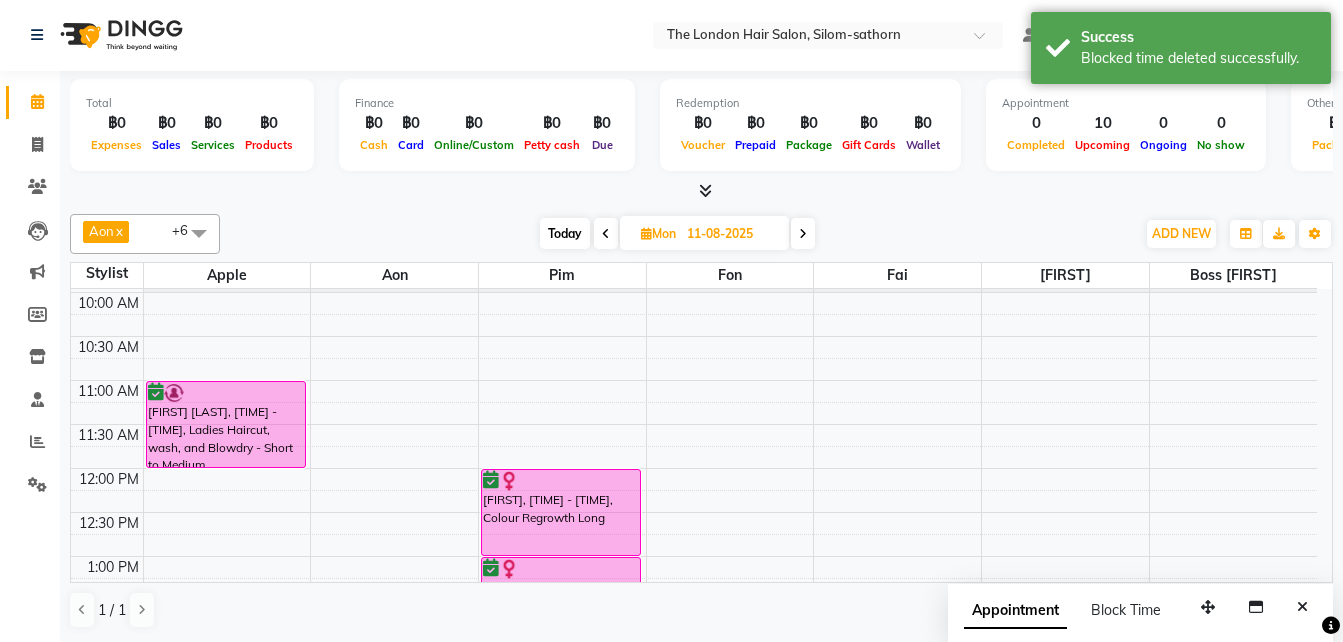 scroll, scrollTop: 203, scrollLeft: 0, axis: vertical 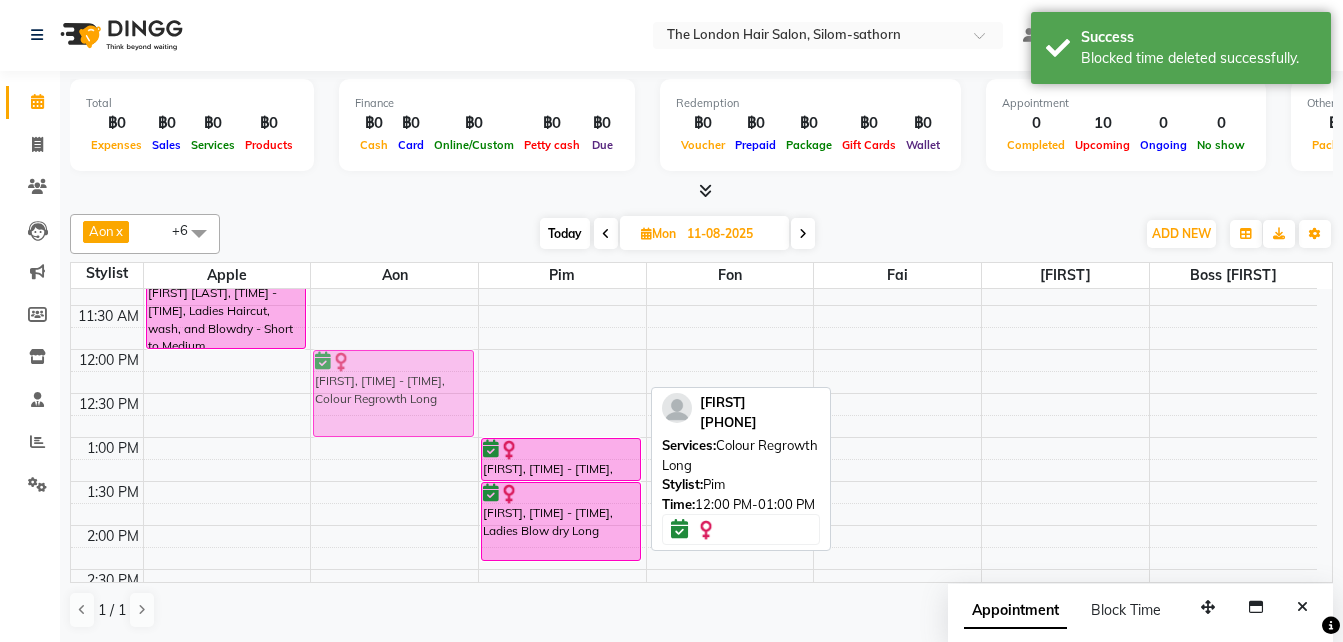 drag, startPoint x: 551, startPoint y: 386, endPoint x: 464, endPoint y: 389, distance: 87.05171 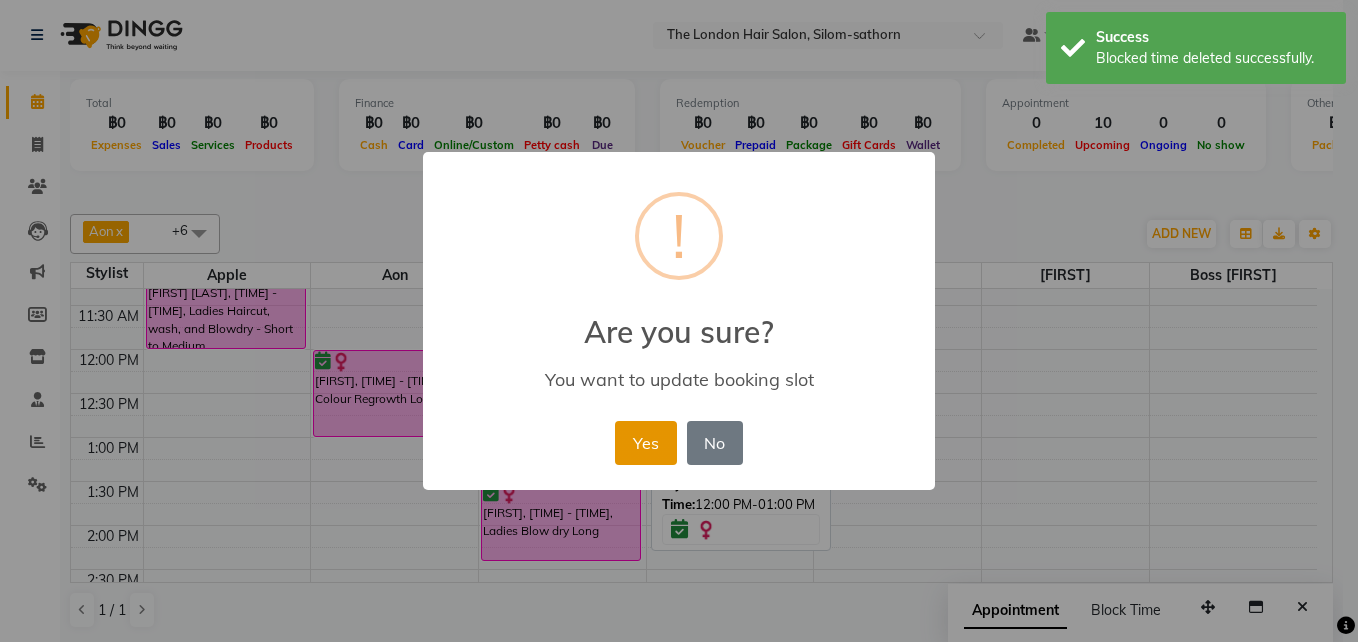 click on "Yes" at bounding box center (645, 443) 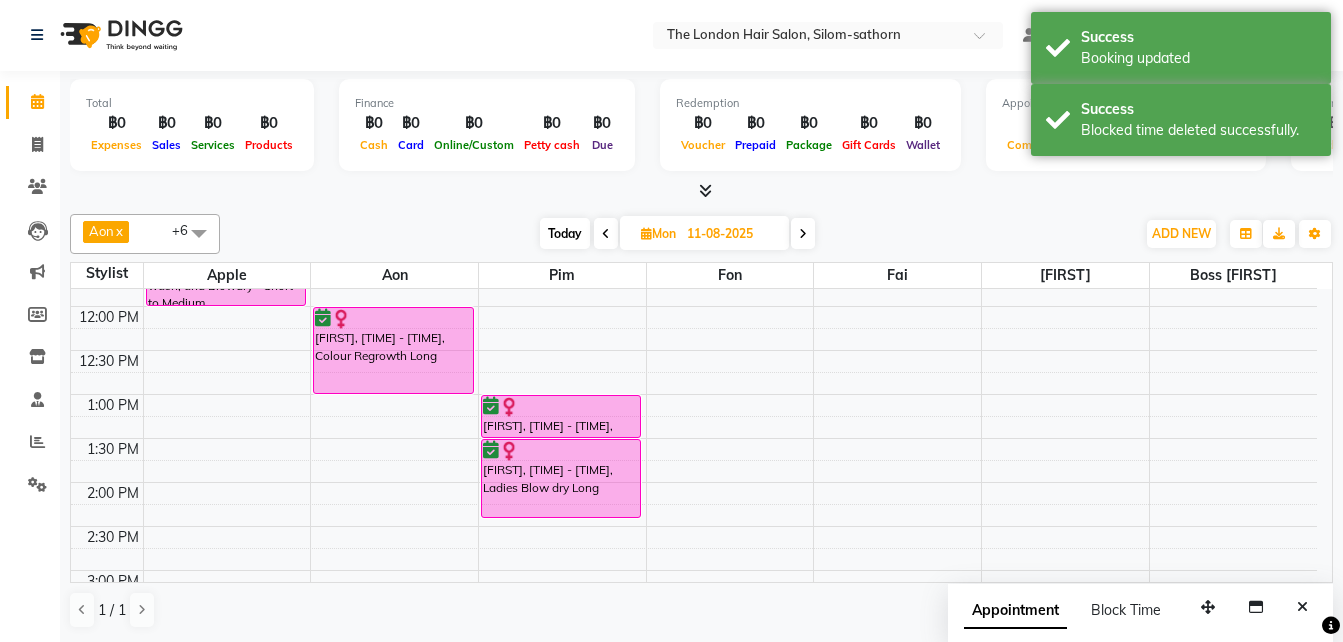 scroll, scrollTop: 248, scrollLeft: 0, axis: vertical 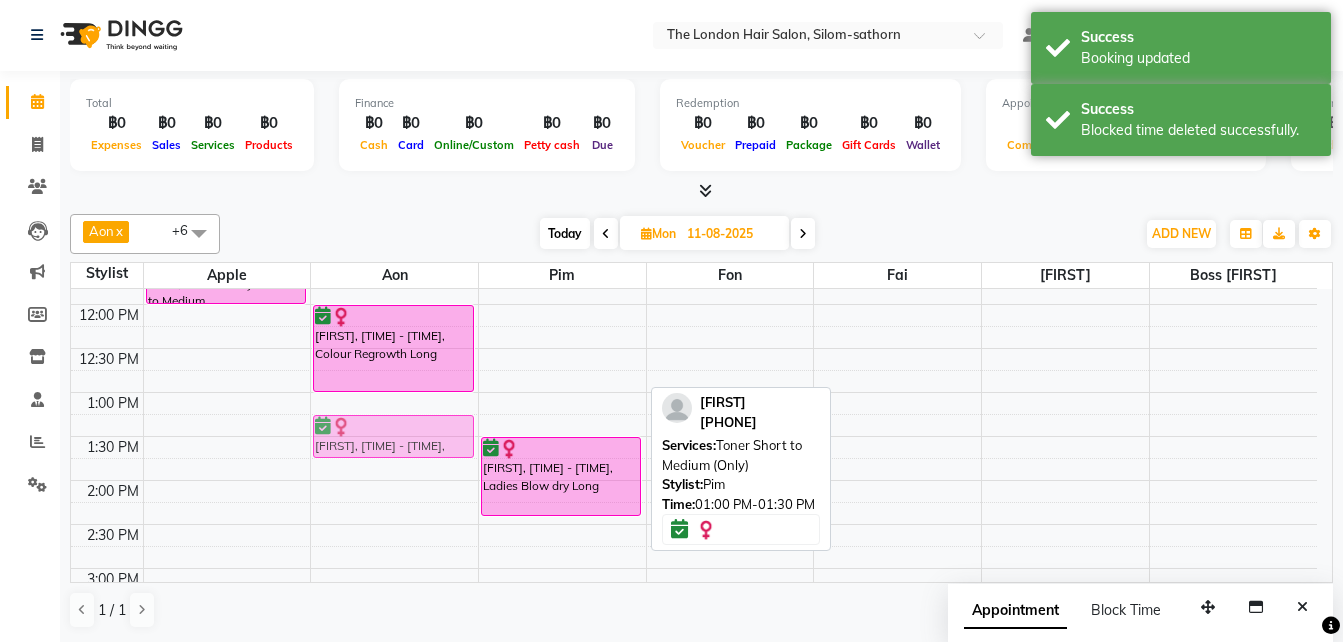 drag, startPoint x: 538, startPoint y: 407, endPoint x: 379, endPoint y: 426, distance: 160.1312 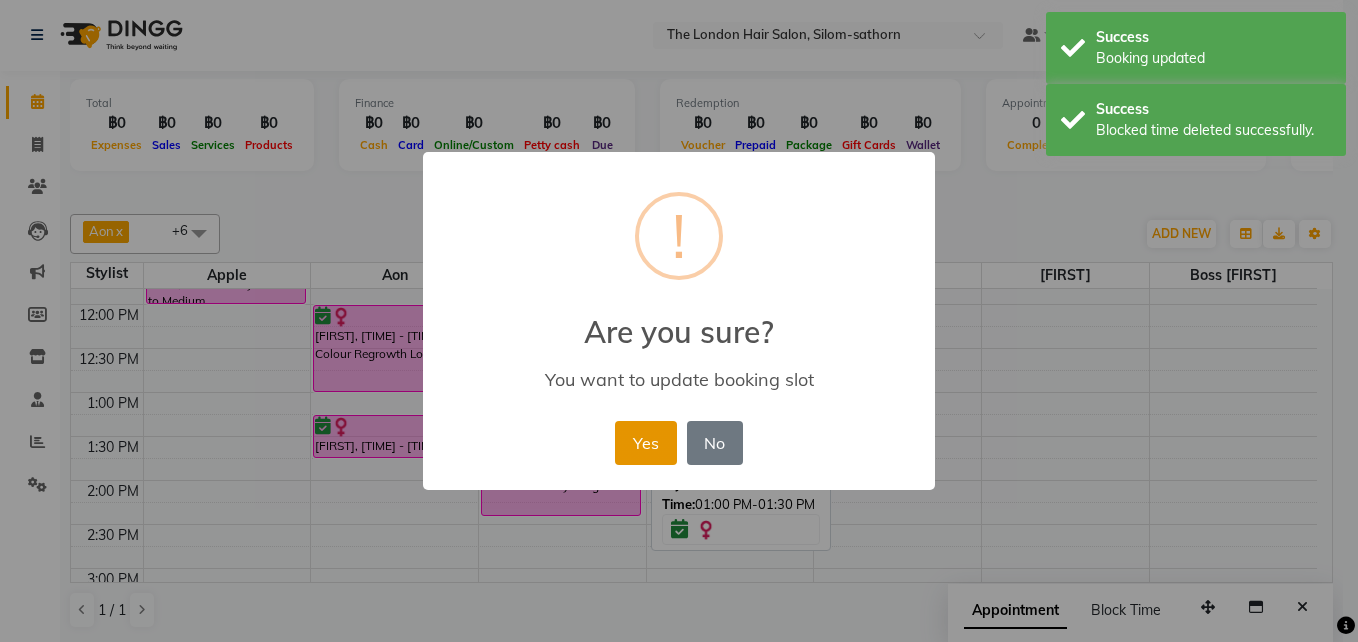 click on "Yes" at bounding box center [645, 443] 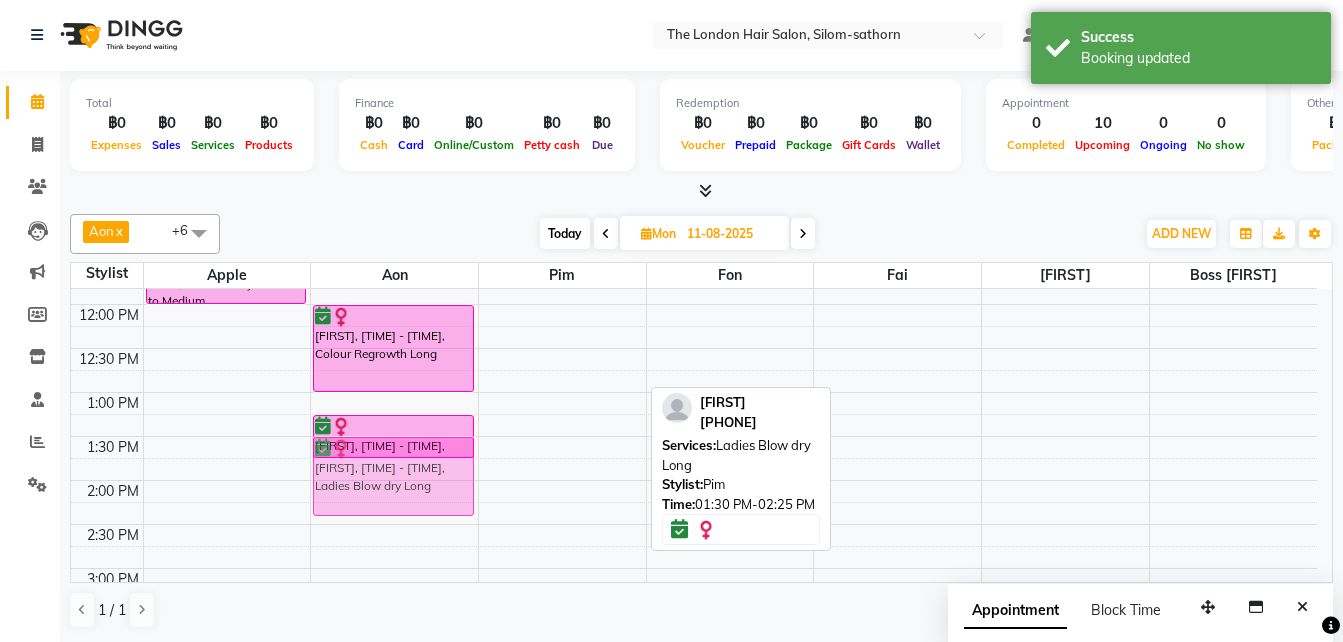 drag, startPoint x: 523, startPoint y: 503, endPoint x: 342, endPoint y: 504, distance: 181.00276 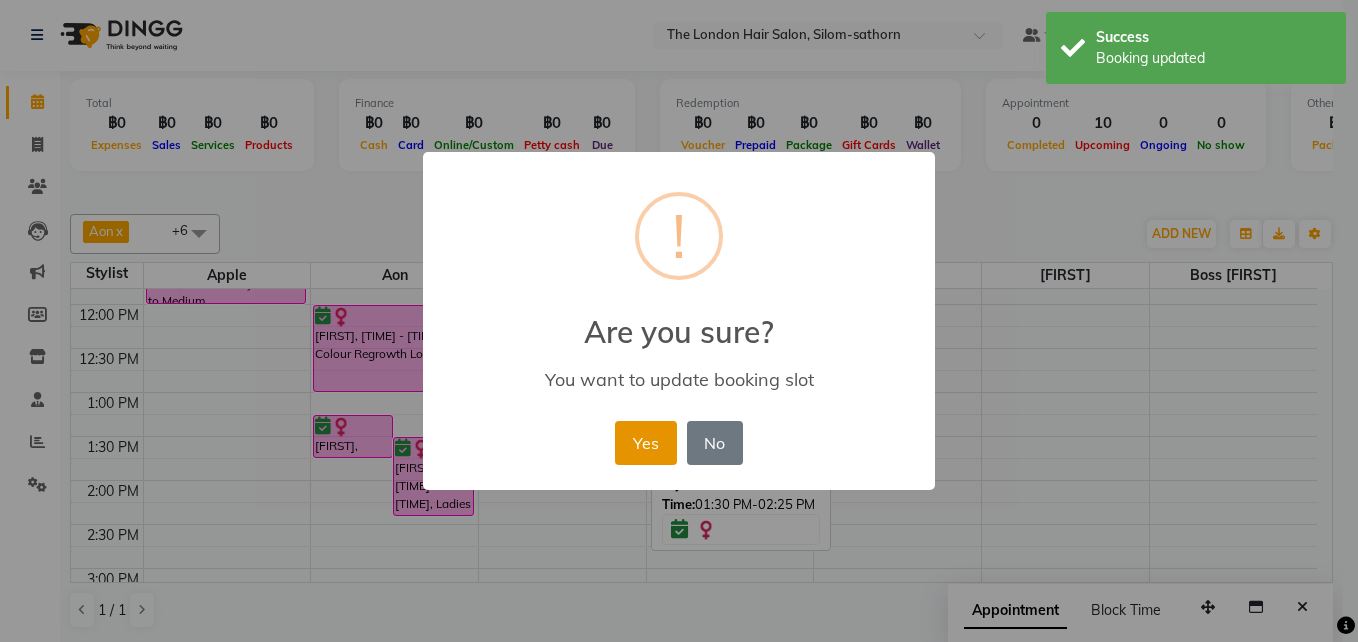 click on "Yes" at bounding box center [645, 443] 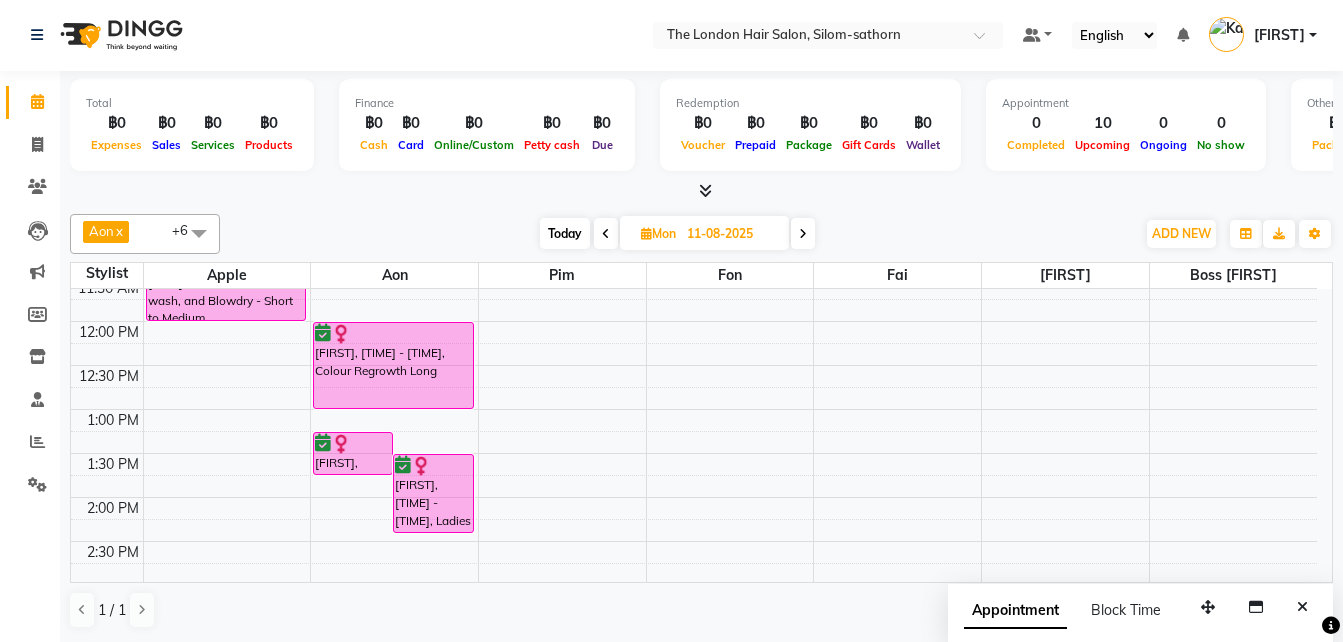 scroll, scrollTop: 232, scrollLeft: 0, axis: vertical 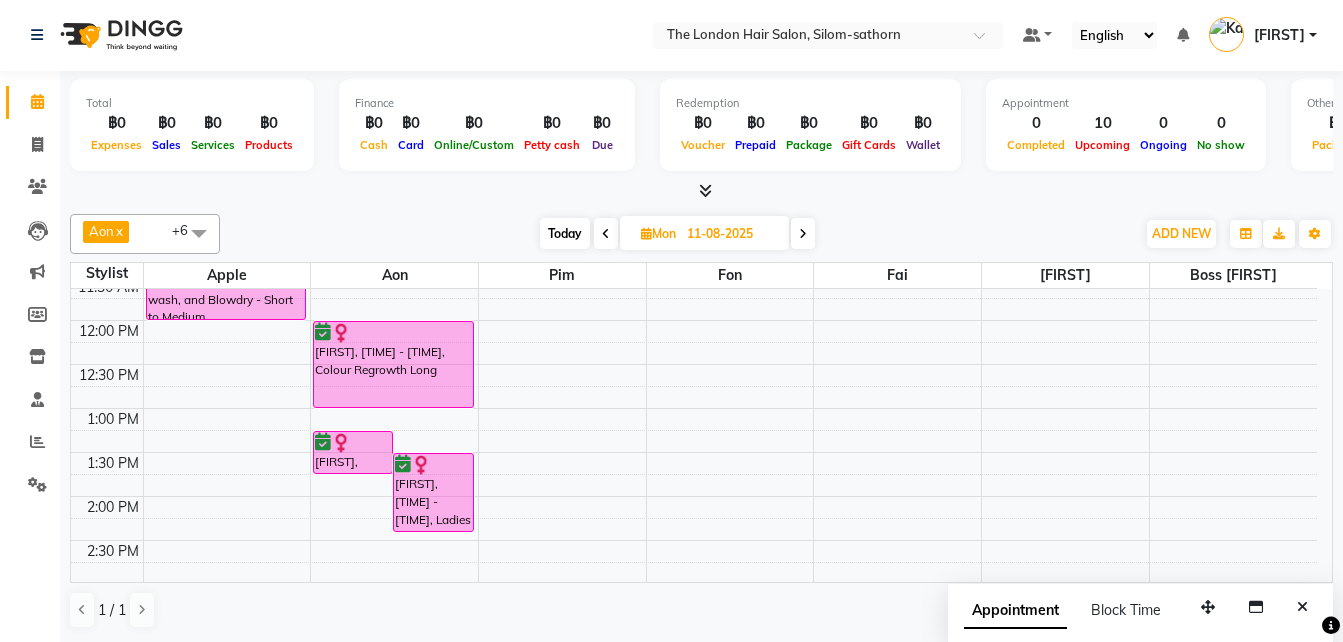 click on "9:00 AM 9:30 AM 10:00 AM 10:30 AM 11:00 AM 11:30 AM 12:00 PM 12:30 PM 1:00 PM 1:30 PM 2:00 PM 2:30 PM 3:00 PM 3:30 PM 4:00 PM 4:30 PM 5:00 PM 5:30 PM 6:00 PM 6:30 PM 7:00 PM 7:30 PM 8:00 PM 8:30 PM     Diane Yamagushi, 11:00 AM-12:00 PM, Ladies Haircut, wash, and Blowdry - Short to Medium     Olga, 01:15 PM-01:45 PM, Toner Short to Medium (Only)     Olga, 01:30 PM-02:25 PM, Ladies Blow dry Long     Olga, 12:00 PM-01:00 PM, Colour Regrowth Long" at bounding box center [694, 584] 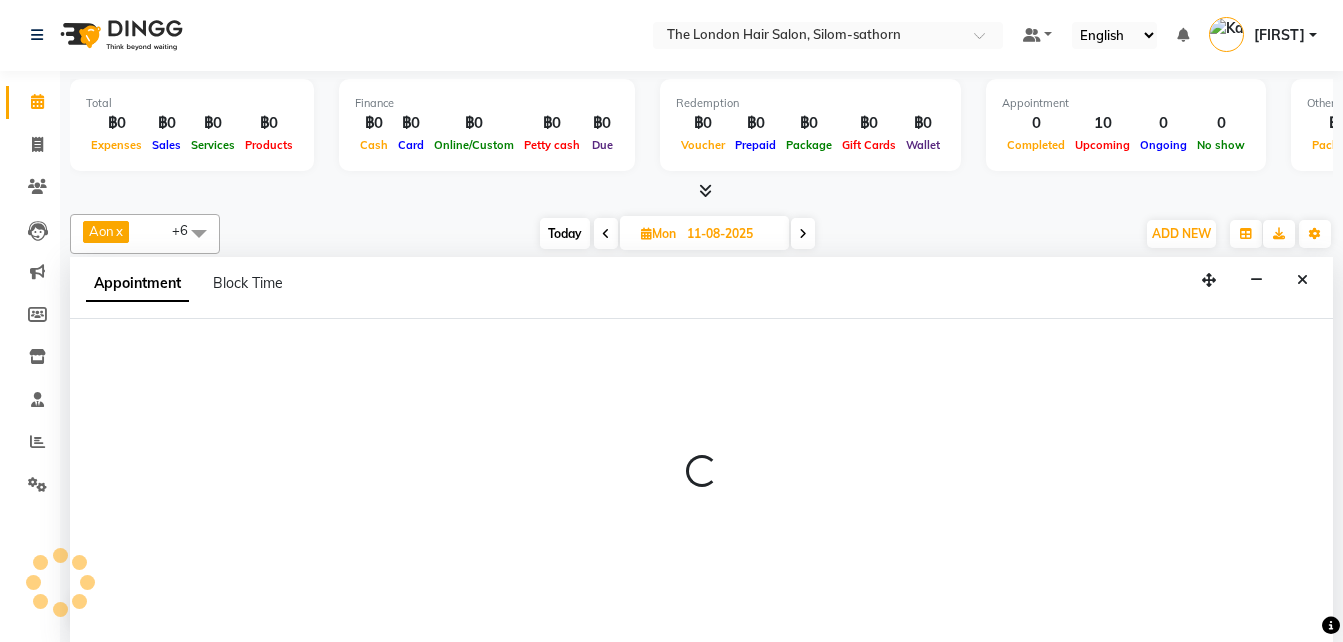 select on "65351" 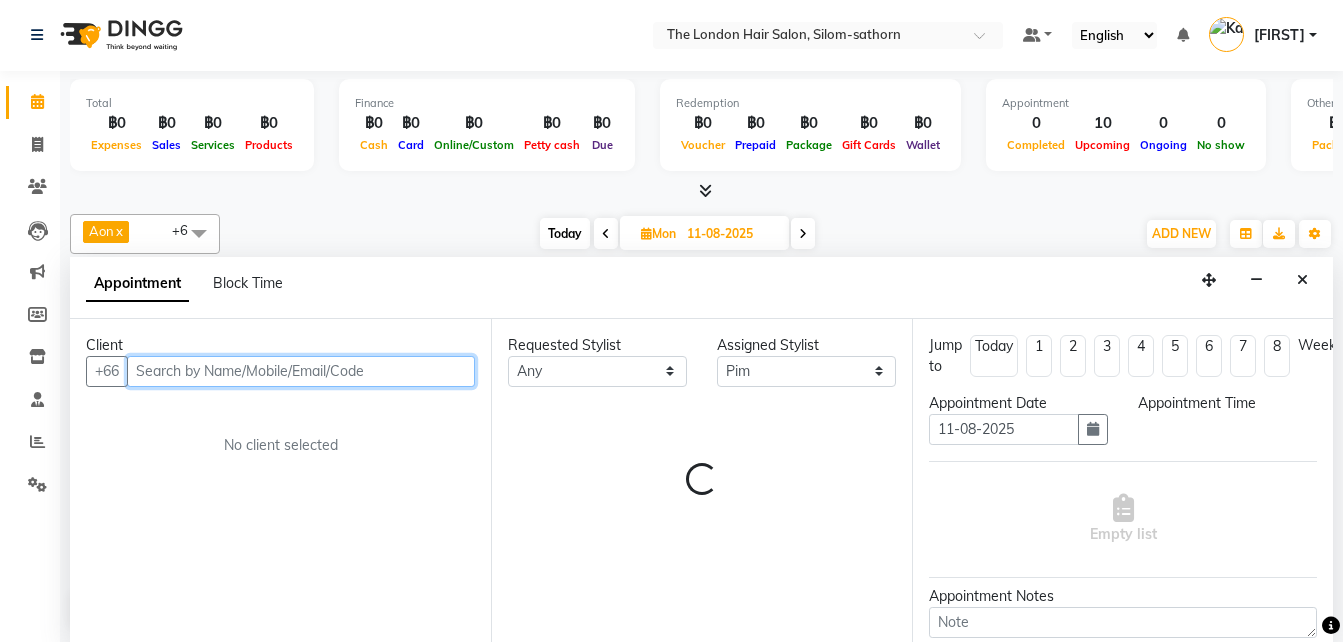 select on "735" 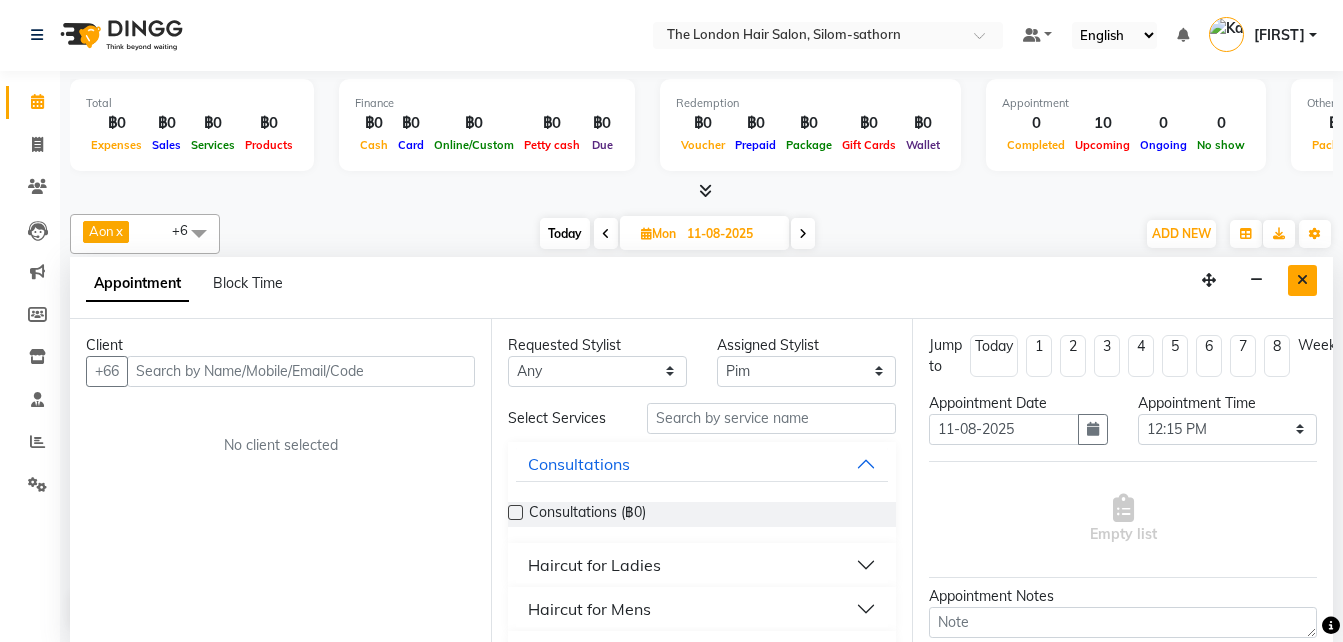 click at bounding box center (1302, 280) 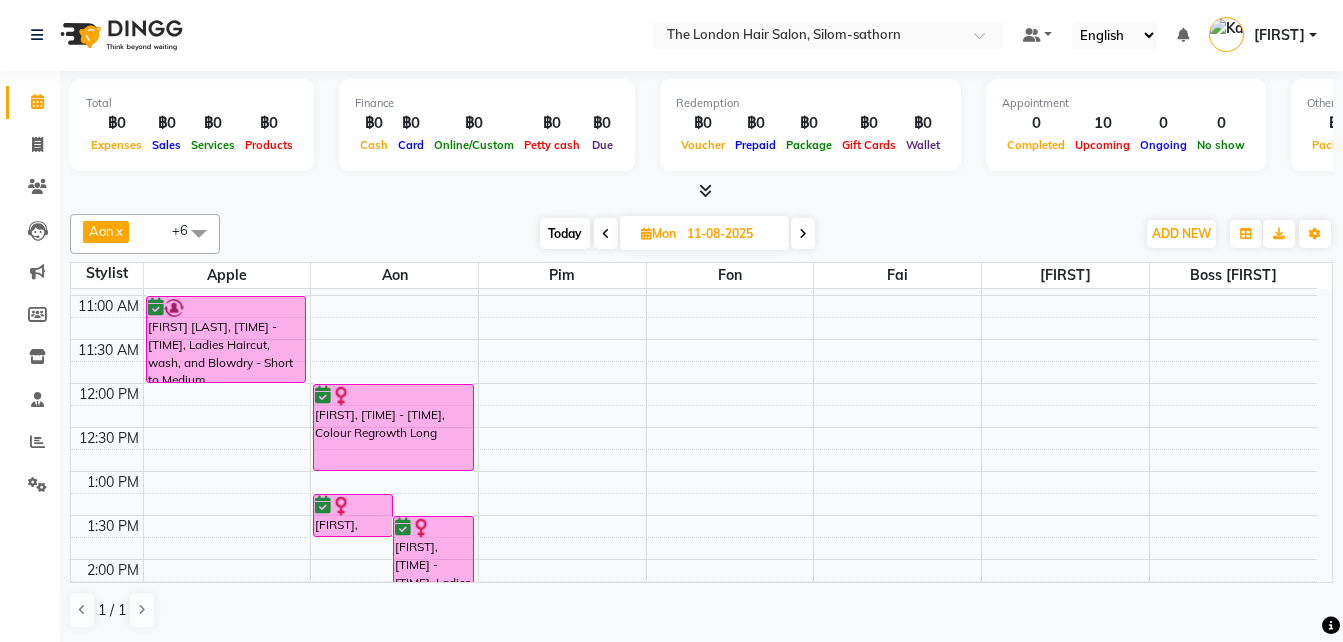 scroll, scrollTop: 229, scrollLeft: 0, axis: vertical 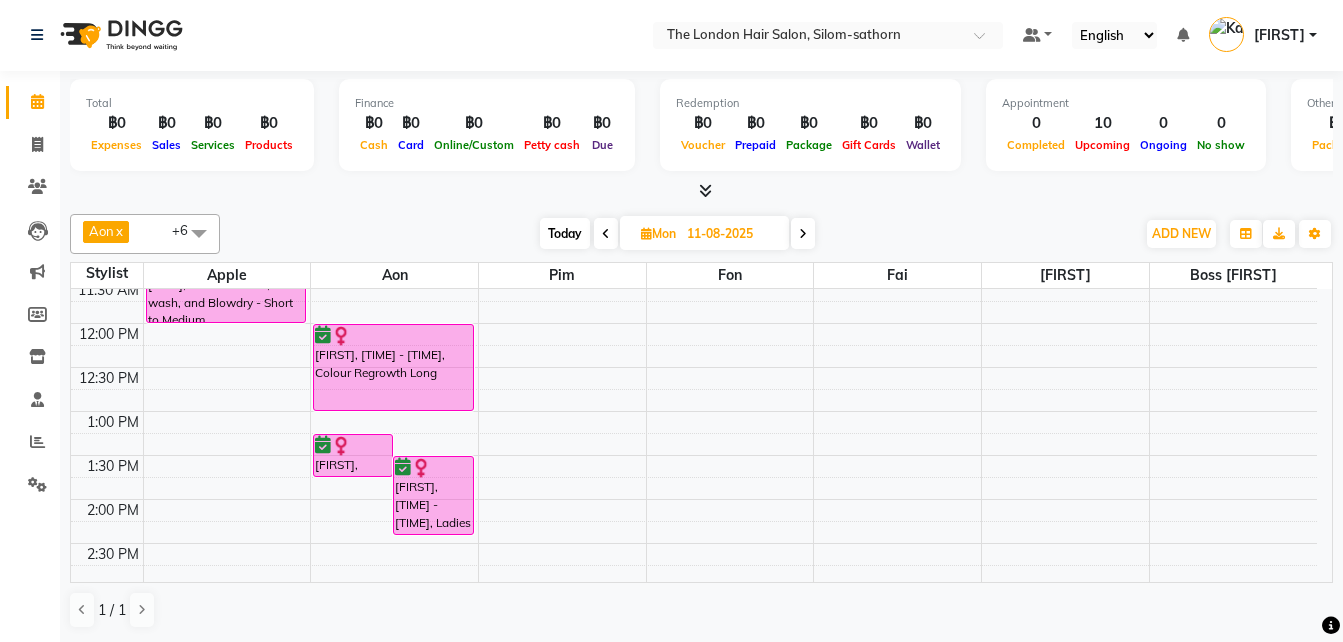 click on "9:00 AM 9:30 AM 10:00 AM 10:30 AM 11:00 AM 11:30 AM 12:00 PM 12:30 PM 1:00 PM 1:30 PM 2:00 PM 2:30 PM 3:00 PM 3:30 PM 4:00 PM 4:30 PM 5:00 PM 5:30 PM 6:00 PM 6:30 PM 7:00 PM 7:30 PM 8:00 PM 8:30 PM     Diane Yamagushi, 11:00 AM-12:00 PM, Ladies Haircut, wash, and Blowdry - Short to Medium     Olga, 01:15 PM-01:45 PM, Toner Short to Medium (Only)     Olga, 01:30 PM-02:25 PM, Ladies Blow dry Long     Olga, 12:00 PM-01:00 PM, Colour Regrowth Long" at bounding box center (694, 587) 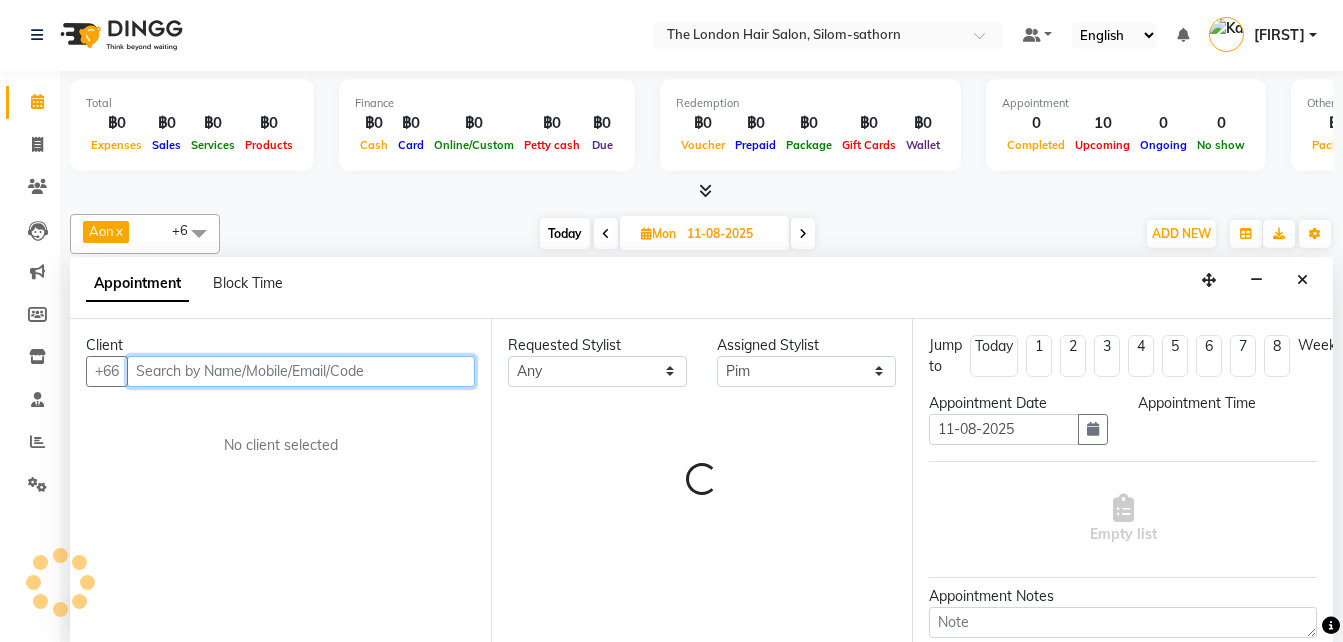 select on "720" 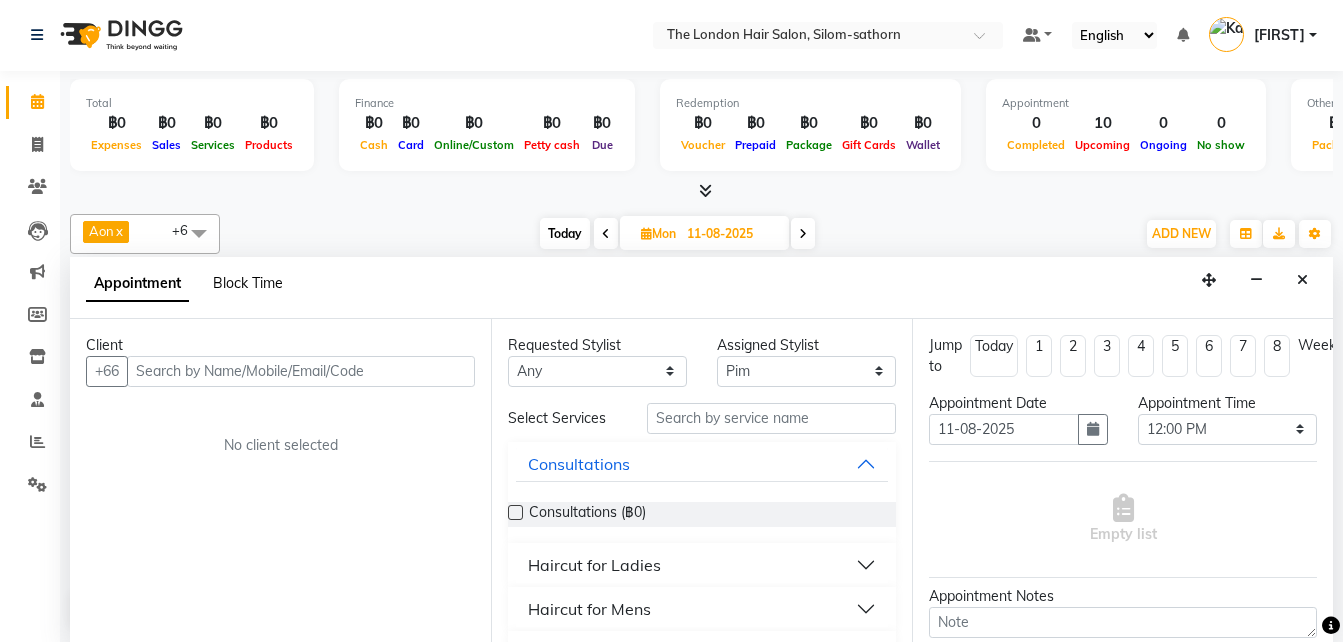 click on "Block Time" at bounding box center [248, 283] 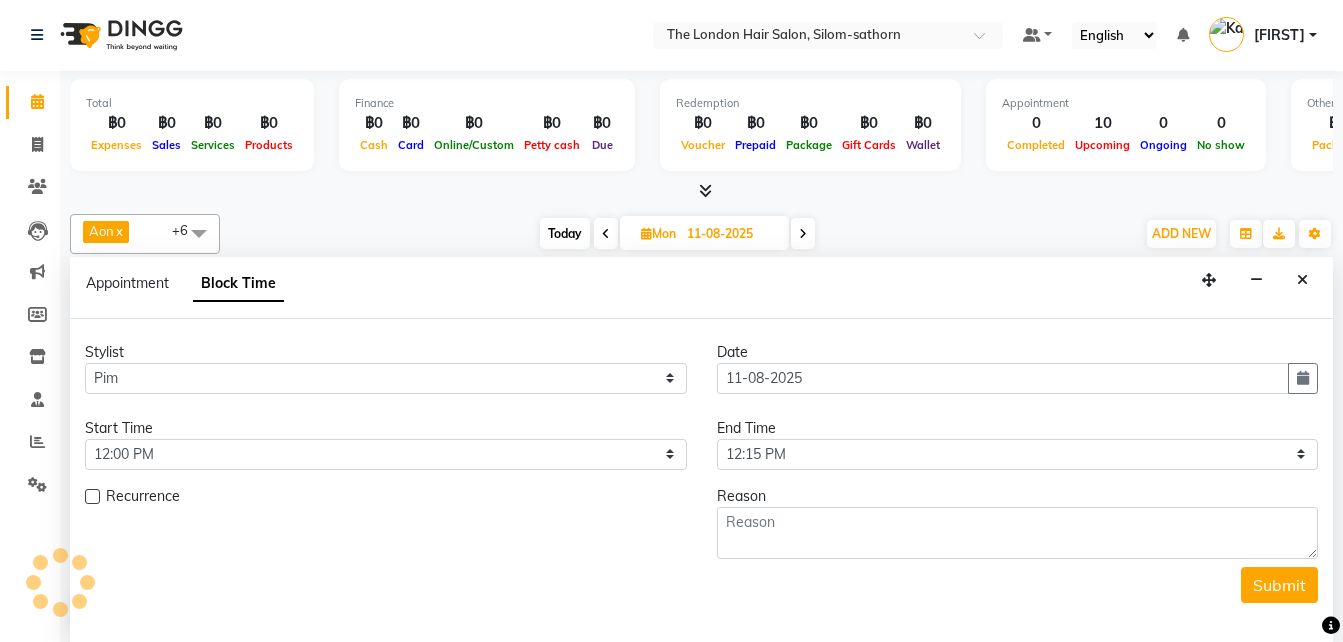 scroll, scrollTop: 89, scrollLeft: 0, axis: vertical 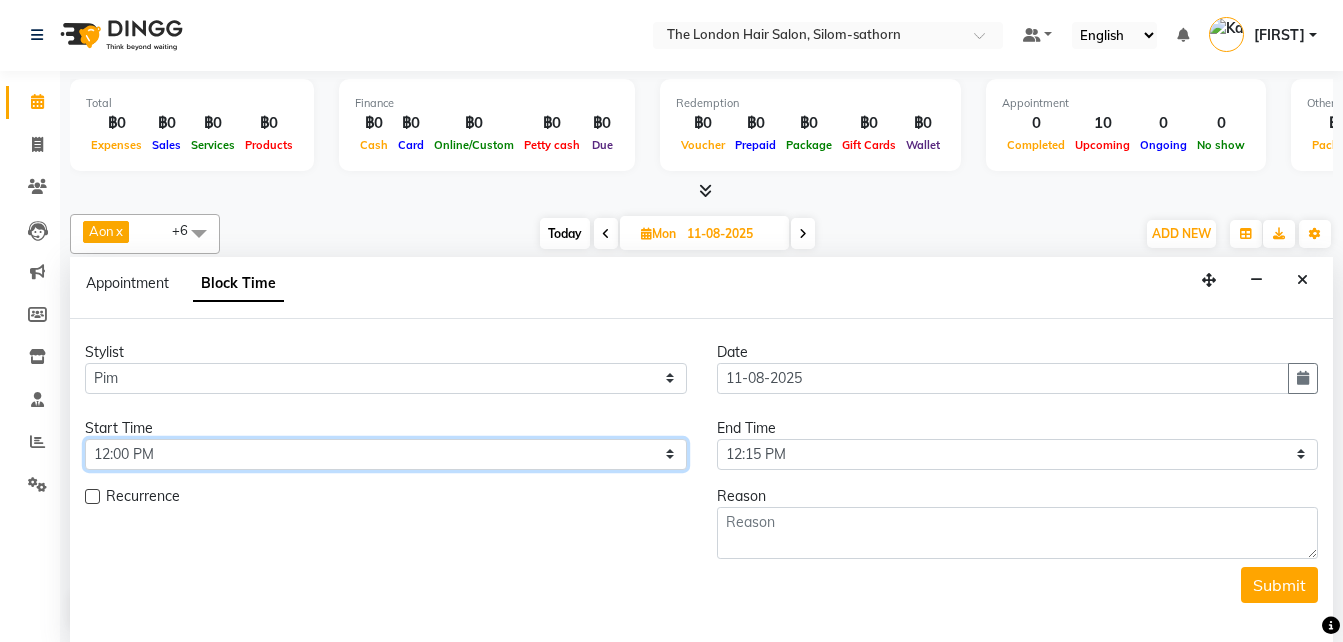 click on "Select 10:00 AM 10:05 AM 10:10 AM 10:15 AM 10:20 AM 10:25 AM 10:30 AM 10:35 AM 10:40 AM 10:45 AM 10:50 AM 10:55 AM 11:00 AM 11:05 AM 11:10 AM 11:15 AM 11:20 AM 11:25 AM 11:30 AM 11:35 AM 11:40 AM 11:45 AM 11:50 AM 11:55 AM 12:00 PM 12:05 PM 12:10 PM 12:15 PM 12:20 PM 12:25 PM 12:30 PM 12:35 PM 12:40 PM 12:45 PM 12:50 PM 12:55 PM 01:00 PM 01:05 PM 01:10 PM 01:15 PM 01:20 PM 01:25 PM 01:30 PM 01:35 PM 01:40 PM 01:45 PM 01:50 PM 01:55 PM 02:00 PM 02:05 PM 02:10 PM 02:15 PM 02:20 PM 02:25 PM 02:30 PM 02:35 PM 02:40 PM 02:45 PM 02:50 PM 02:55 PM 03:00 PM 03:05 PM 03:10 PM 03:15 PM 03:20 PM 03:25 PM 03:30 PM 03:35 PM 03:40 PM 03:45 PM 03:50 PM 03:55 PM 04:00 PM 04:05 PM 04:10 PM 04:15 PM 04:20 PM 04:25 PM 04:30 PM 04:35 PM 04:40 PM 04:45 PM 04:50 PM 04:55 PM 05:00 PM 05:05 PM 05:10 PM 05:15 PM 05:20 PM 05:25 PM 05:30 PM 05:35 PM 05:40 PM 05:45 PM 05:50 PM 05:55 PM 06:00 PM 06:05 PM 06:10 PM 06:15 PM 06:20 PM 06:25 PM 06:30 PM 06:35 PM 06:40 PM 06:45 PM 06:50 PM 06:55 PM 07:00 PM 07:05 PM 07:10 PM 07:15 PM 07:20 PM" at bounding box center (386, 454) 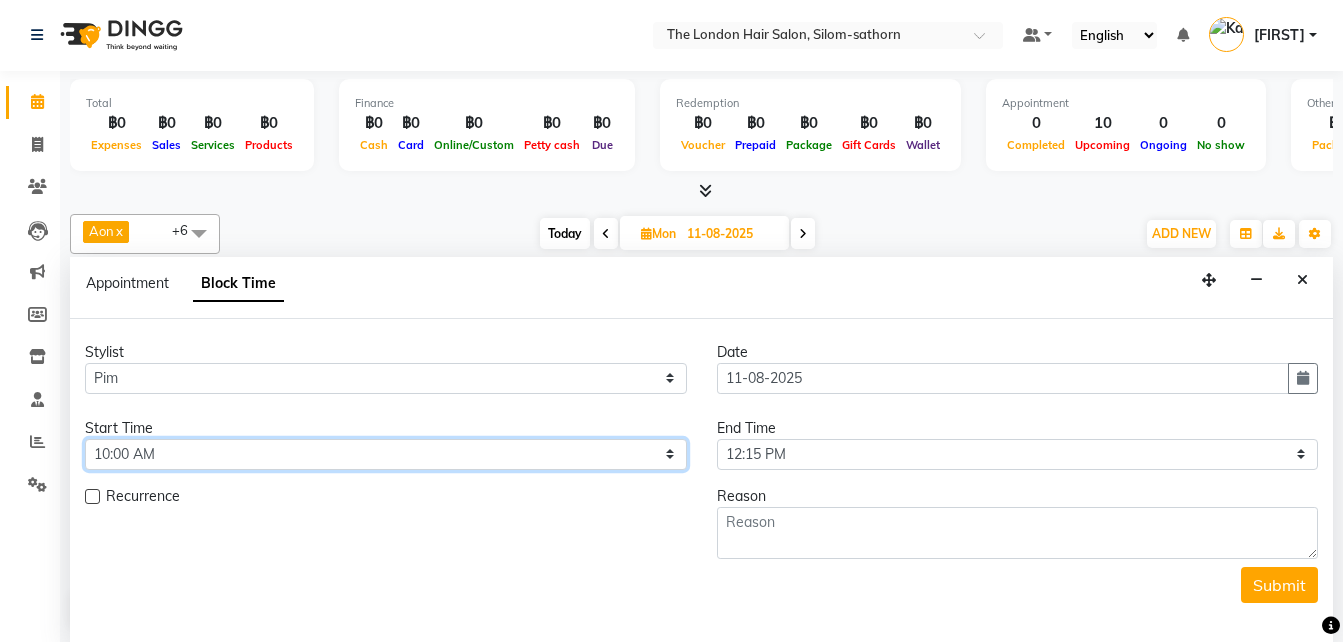 click on "Select 10:00 AM 10:05 AM 10:10 AM 10:15 AM 10:20 AM 10:25 AM 10:30 AM 10:35 AM 10:40 AM 10:45 AM 10:50 AM 10:55 AM 11:00 AM 11:05 AM 11:10 AM 11:15 AM 11:20 AM 11:25 AM 11:30 AM 11:35 AM 11:40 AM 11:45 AM 11:50 AM 11:55 AM 12:00 PM 12:05 PM 12:10 PM 12:15 PM 12:20 PM 12:25 PM 12:30 PM 12:35 PM 12:40 PM 12:45 PM 12:50 PM 12:55 PM 01:00 PM 01:05 PM 01:10 PM 01:15 PM 01:20 PM 01:25 PM 01:30 PM 01:35 PM 01:40 PM 01:45 PM 01:50 PM 01:55 PM 02:00 PM 02:05 PM 02:10 PM 02:15 PM 02:20 PM 02:25 PM 02:30 PM 02:35 PM 02:40 PM 02:45 PM 02:50 PM 02:55 PM 03:00 PM 03:05 PM 03:10 PM 03:15 PM 03:20 PM 03:25 PM 03:30 PM 03:35 PM 03:40 PM 03:45 PM 03:50 PM 03:55 PM 04:00 PM 04:05 PM 04:10 PM 04:15 PM 04:20 PM 04:25 PM 04:30 PM 04:35 PM 04:40 PM 04:45 PM 04:50 PM 04:55 PM 05:00 PM 05:05 PM 05:10 PM 05:15 PM 05:20 PM 05:25 PM 05:30 PM 05:35 PM 05:40 PM 05:45 PM 05:50 PM 05:55 PM 06:00 PM 06:05 PM 06:10 PM 06:15 PM 06:20 PM 06:25 PM 06:30 PM 06:35 PM 06:40 PM 06:45 PM 06:50 PM 06:55 PM 07:00 PM 07:05 PM 07:10 PM 07:15 PM 07:20 PM" at bounding box center [386, 454] 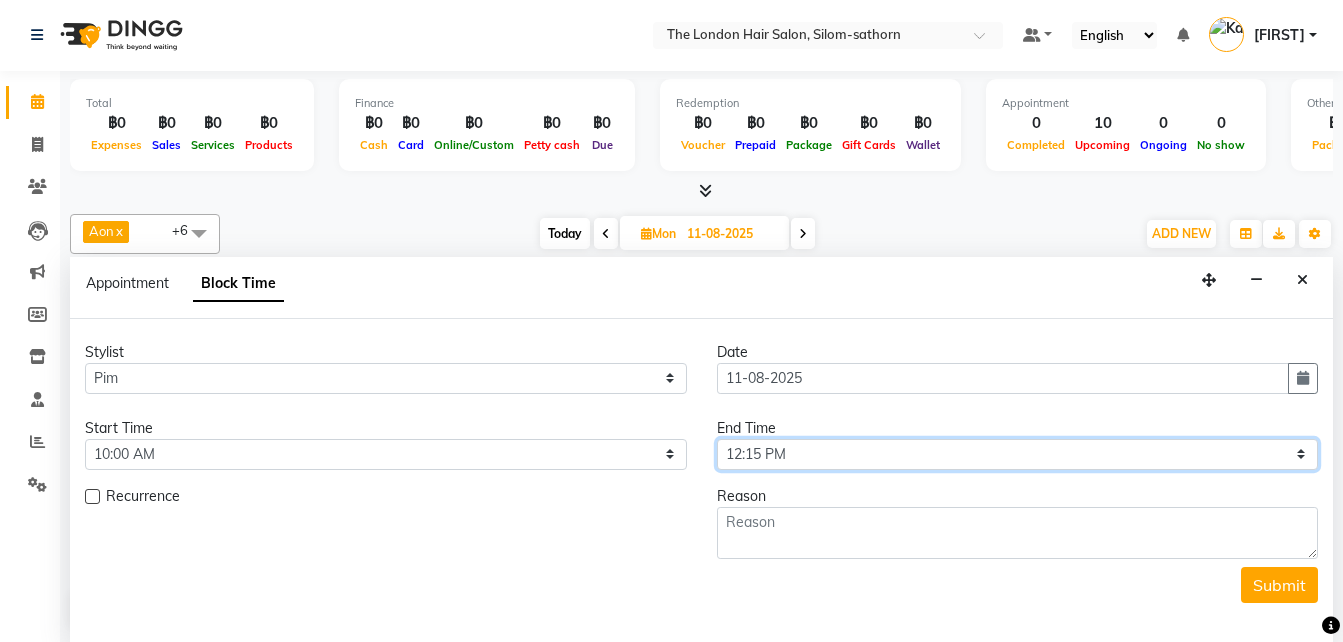 click on "Select 10:00 AM 10:05 AM 10:10 AM 10:15 AM 10:20 AM 10:25 AM 10:30 AM 10:35 AM 10:40 AM 10:45 AM 10:50 AM 10:55 AM 11:00 AM 11:05 AM 11:10 AM 11:15 AM 11:20 AM 11:25 AM 11:30 AM 11:35 AM 11:40 AM 11:45 AM 11:50 AM 11:55 AM 12:00 PM 12:05 PM 12:10 PM 12:15 PM 12:20 PM 12:25 PM 12:30 PM 12:35 PM 12:40 PM 12:45 PM 12:50 PM 12:55 PM 01:00 PM 01:05 PM 01:10 PM 01:15 PM 01:20 PM 01:25 PM 01:30 PM 01:35 PM 01:40 PM 01:45 PM 01:50 PM 01:55 PM 02:00 PM 02:05 PM 02:10 PM 02:15 PM 02:20 PM 02:25 PM 02:30 PM 02:35 PM 02:40 PM 02:45 PM 02:50 PM 02:55 PM 03:00 PM 03:05 PM 03:10 PM 03:15 PM 03:20 PM 03:25 PM 03:30 PM 03:35 PM 03:40 PM 03:45 PM 03:50 PM 03:55 PM 04:00 PM 04:05 PM 04:10 PM 04:15 PM 04:20 PM 04:25 PM 04:30 PM 04:35 PM 04:40 PM 04:45 PM 04:50 PM 04:55 PM 05:00 PM 05:05 PM 05:10 PM 05:15 PM 05:20 PM 05:25 PM 05:30 PM 05:35 PM 05:40 PM 05:45 PM 05:50 PM 05:55 PM 06:00 PM 06:05 PM 06:10 PM 06:15 PM 06:20 PM 06:25 PM 06:30 PM 06:35 PM 06:40 PM 06:45 PM 06:50 PM 06:55 PM 07:00 PM 07:05 PM 07:10 PM 07:15 PM 07:20 PM" at bounding box center [1018, 454] 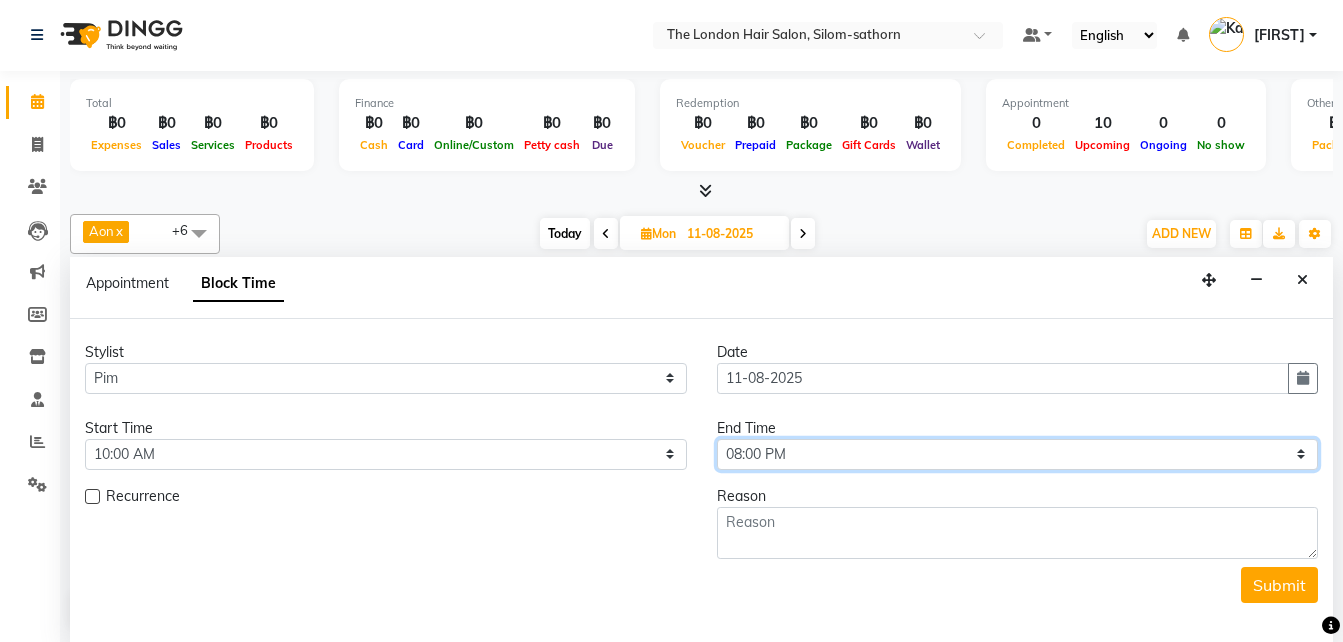 click on "Select 10:00 AM 10:05 AM 10:10 AM 10:15 AM 10:20 AM 10:25 AM 10:30 AM 10:35 AM 10:40 AM 10:45 AM 10:50 AM 10:55 AM 11:00 AM 11:05 AM 11:10 AM 11:15 AM 11:20 AM 11:25 AM 11:30 AM 11:35 AM 11:40 AM 11:45 AM 11:50 AM 11:55 AM 12:00 PM 12:05 PM 12:10 PM 12:15 PM 12:20 PM 12:25 PM 12:30 PM 12:35 PM 12:40 PM 12:45 PM 12:50 PM 12:55 PM 01:00 PM 01:05 PM 01:10 PM 01:15 PM 01:20 PM 01:25 PM 01:30 PM 01:35 PM 01:40 PM 01:45 PM 01:50 PM 01:55 PM 02:00 PM 02:05 PM 02:10 PM 02:15 PM 02:20 PM 02:25 PM 02:30 PM 02:35 PM 02:40 PM 02:45 PM 02:50 PM 02:55 PM 03:00 PM 03:05 PM 03:10 PM 03:15 PM 03:20 PM 03:25 PM 03:30 PM 03:35 PM 03:40 PM 03:45 PM 03:50 PM 03:55 PM 04:00 PM 04:05 PM 04:10 PM 04:15 PM 04:20 PM 04:25 PM 04:30 PM 04:35 PM 04:40 PM 04:45 PM 04:50 PM 04:55 PM 05:00 PM 05:05 PM 05:10 PM 05:15 PM 05:20 PM 05:25 PM 05:30 PM 05:35 PM 05:40 PM 05:45 PM 05:50 PM 05:55 PM 06:00 PM 06:05 PM 06:10 PM 06:15 PM 06:20 PM 06:25 PM 06:30 PM 06:35 PM 06:40 PM 06:45 PM 06:50 PM 06:55 PM 07:00 PM 07:05 PM 07:10 PM 07:15 PM 07:20 PM" at bounding box center [1018, 454] 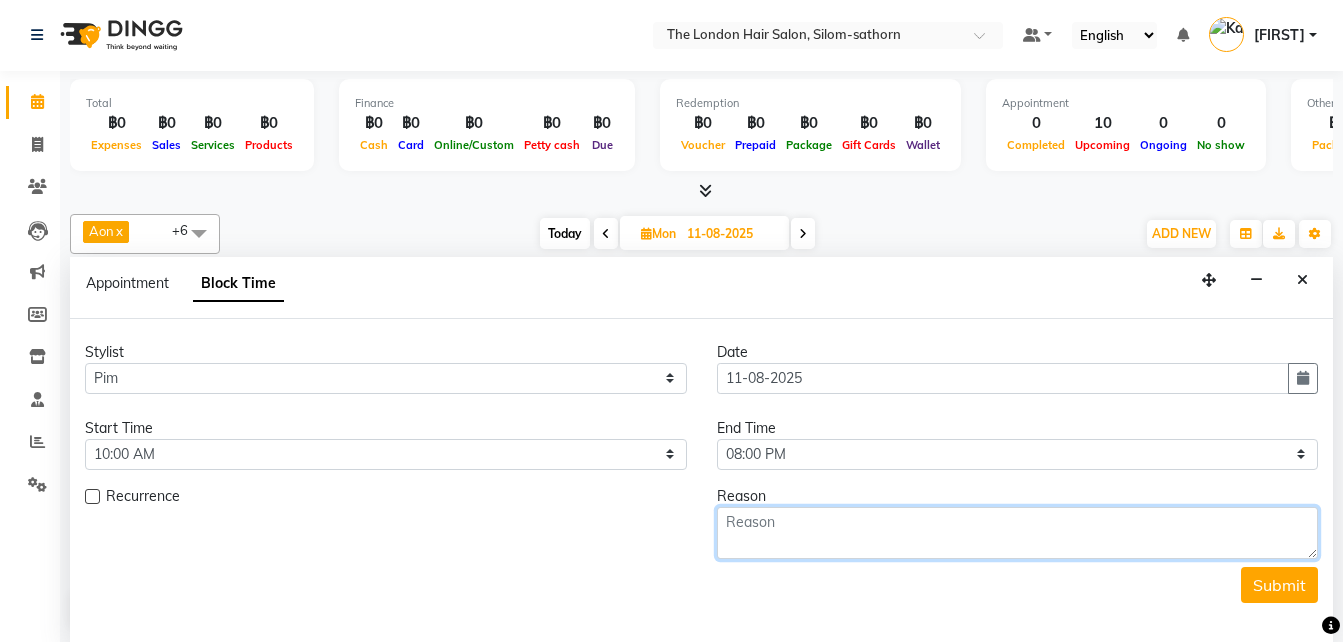 click at bounding box center [1018, 533] 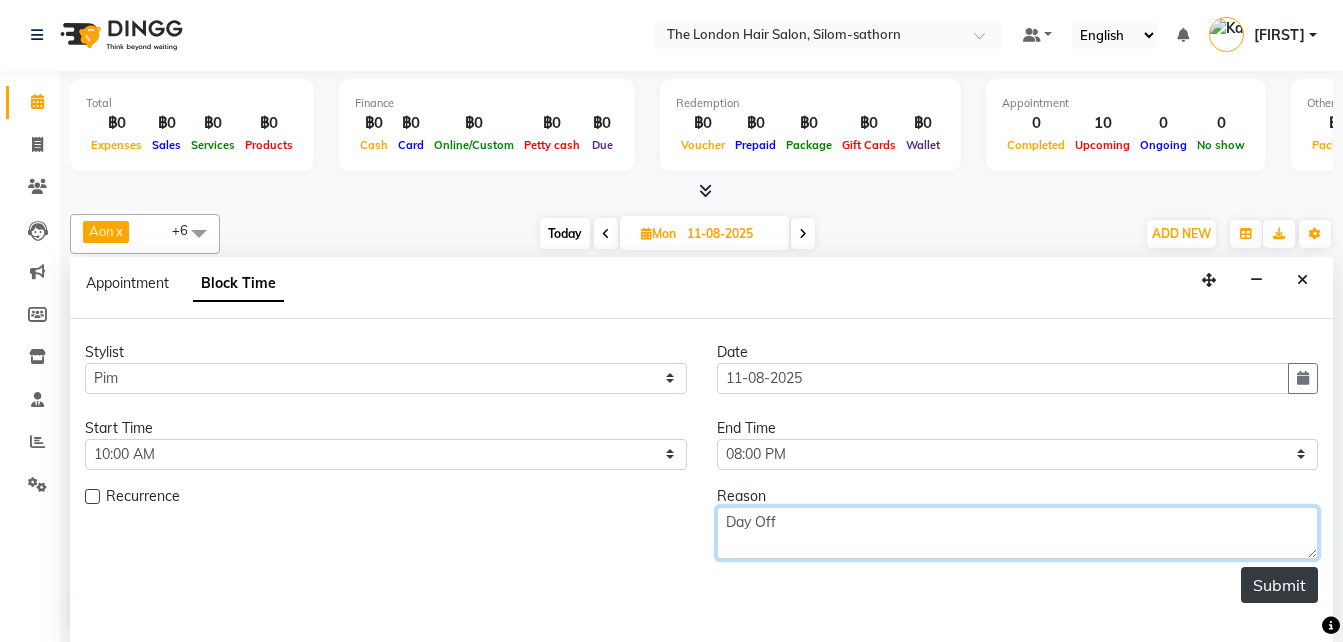 type on "Day Off" 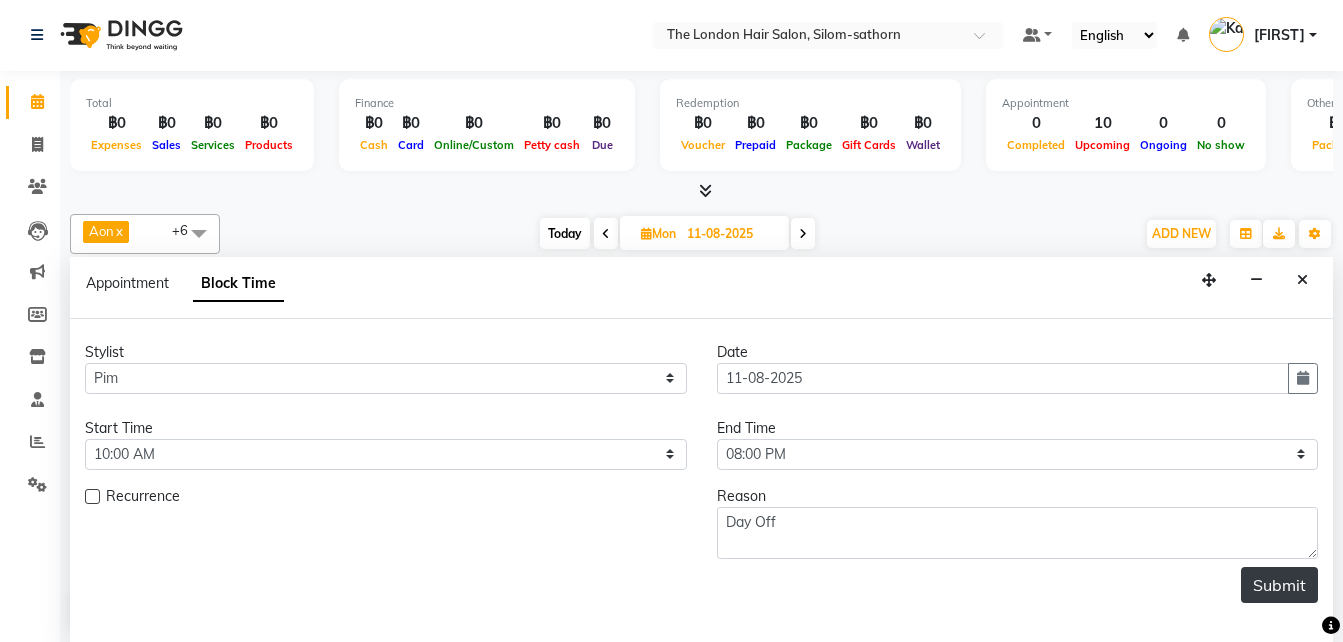 click on "Submit" at bounding box center (1279, 585) 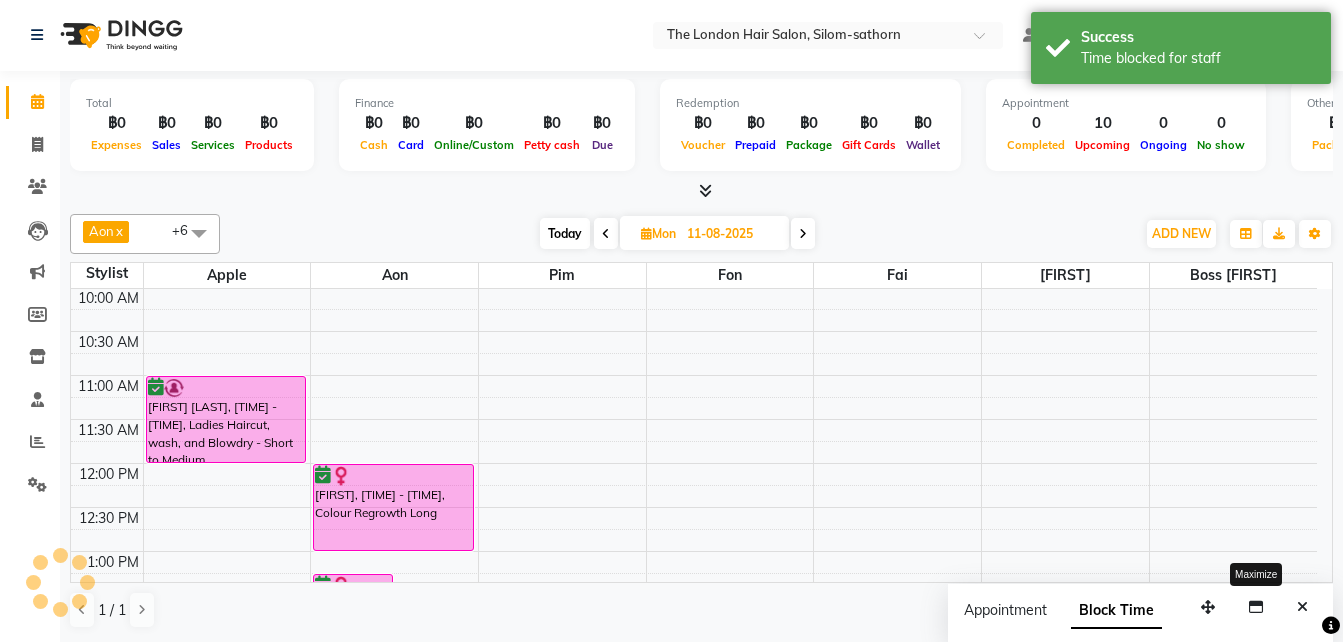 scroll, scrollTop: 0, scrollLeft: 0, axis: both 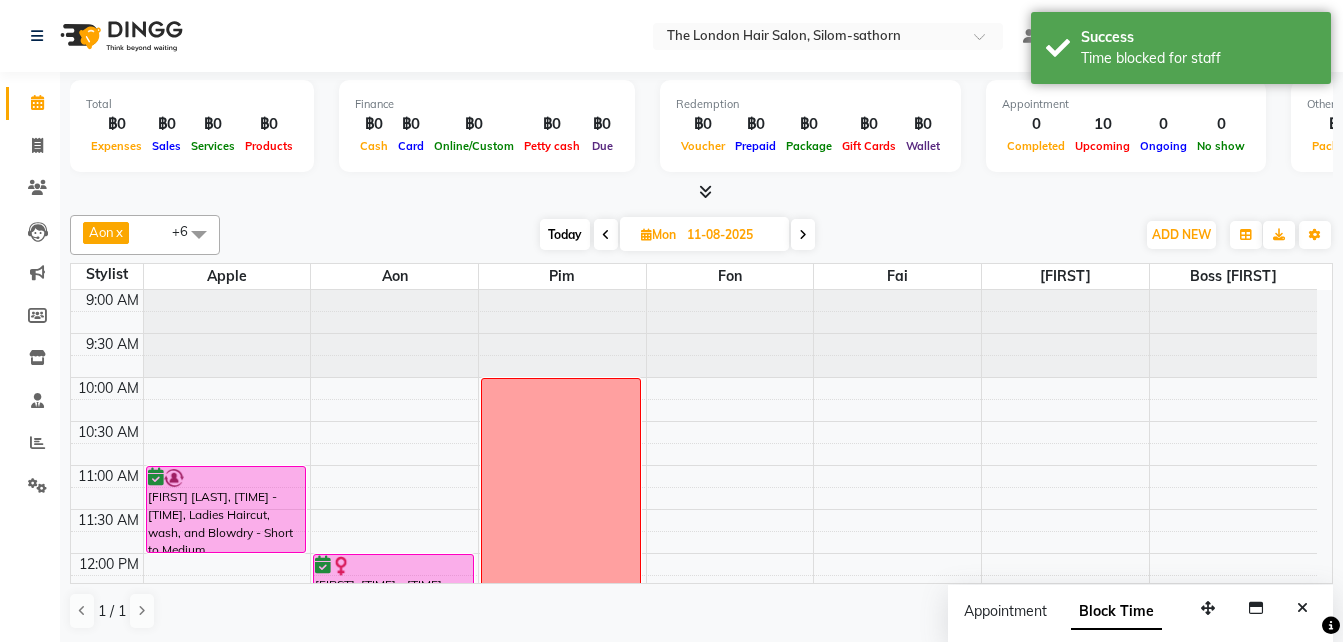 click at bounding box center [803, 235] 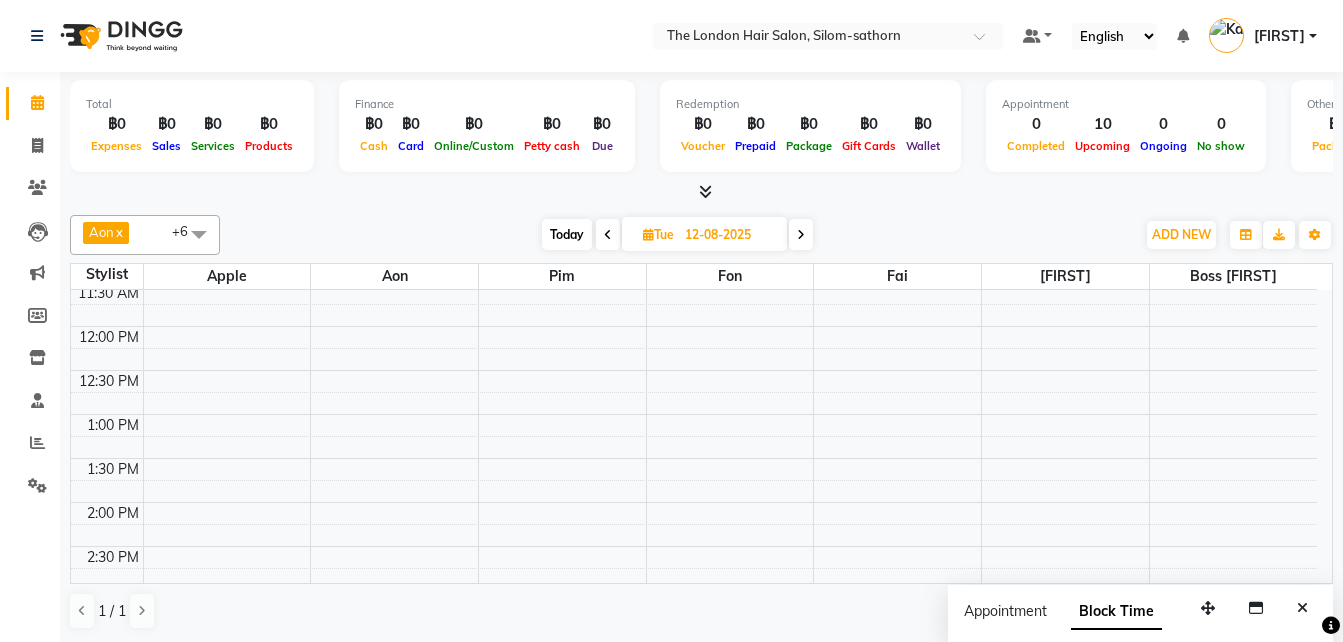 scroll, scrollTop: 0, scrollLeft: 0, axis: both 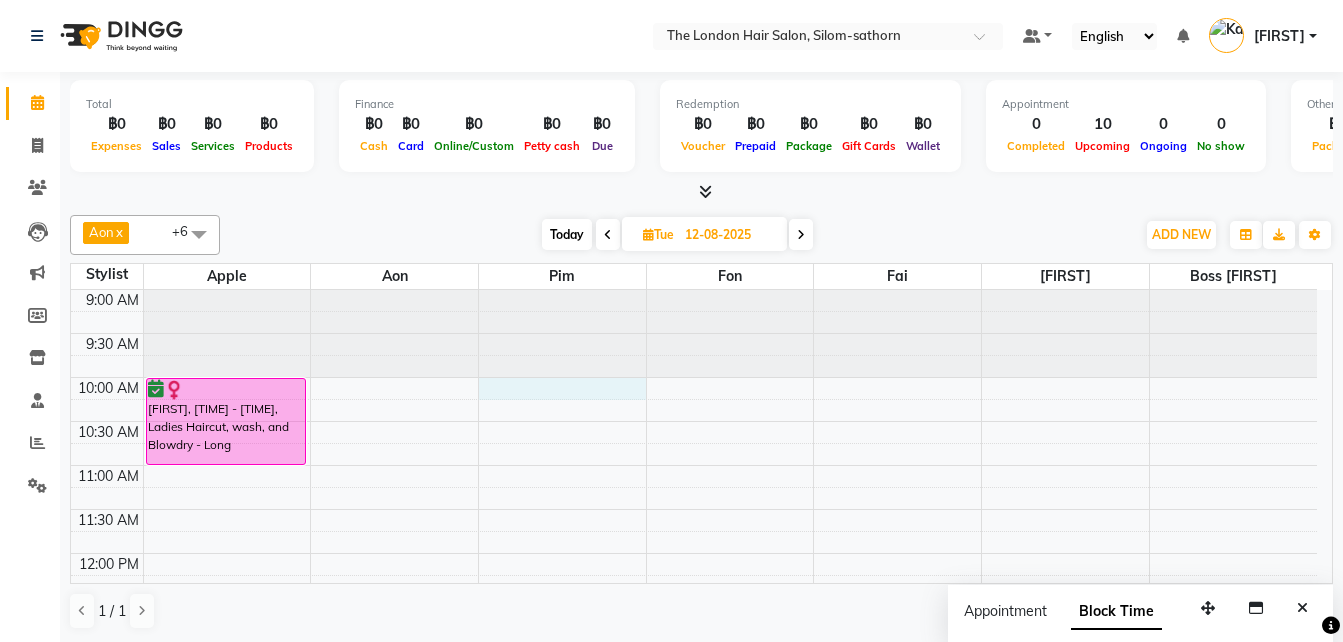 click on "9:00 AM 9:30 AM 10:00 AM 10:30 AM 11:00 AM 11:30 AM 12:00 PM 12:30 PM 1:00 PM 1:30 PM 2:00 PM 2:30 PM 3:00 PM 3:30 PM 4:00 PM 4:30 PM 5:00 PM 5:30 PM 6:00 PM 6:30 PM 7:00 PM 7:30 PM 8:00 PM 8:30 PM     Jette, 10:00 AM-11:00 AM, Ladies Haircut, wash, and Blowdry - Long     Nadine, 04:30 PM-05:30 PM, Kid's cut - Boys" at bounding box center [694, 817] 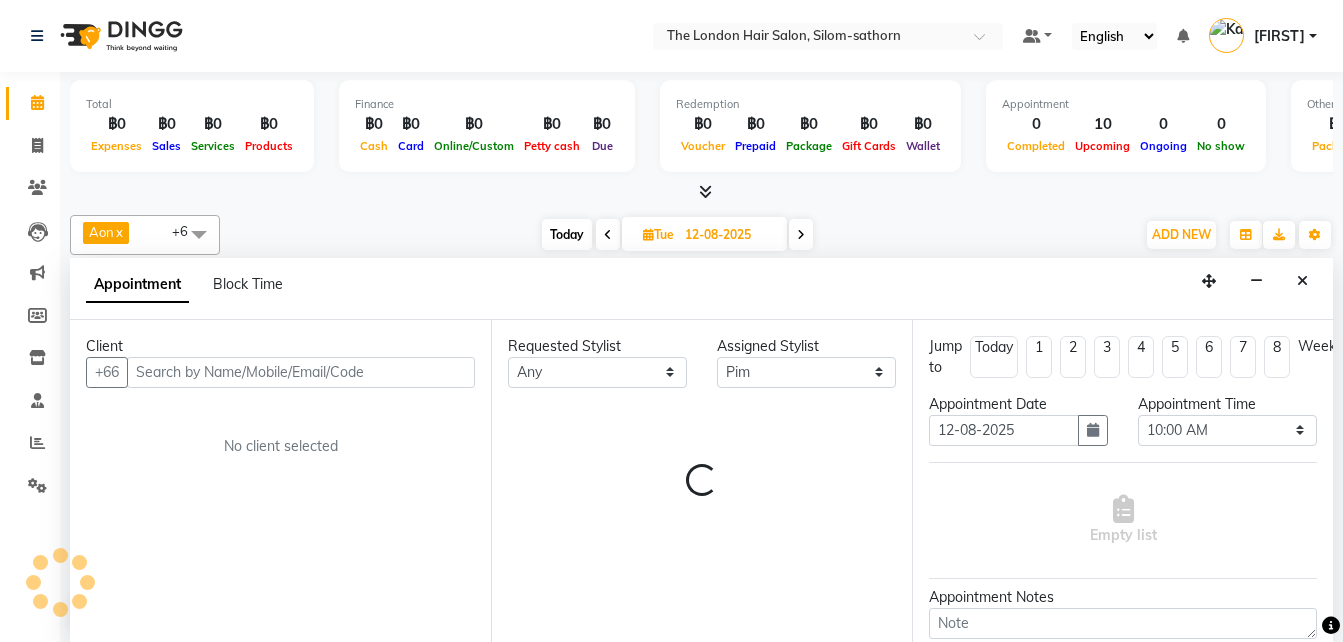scroll, scrollTop: 1, scrollLeft: 0, axis: vertical 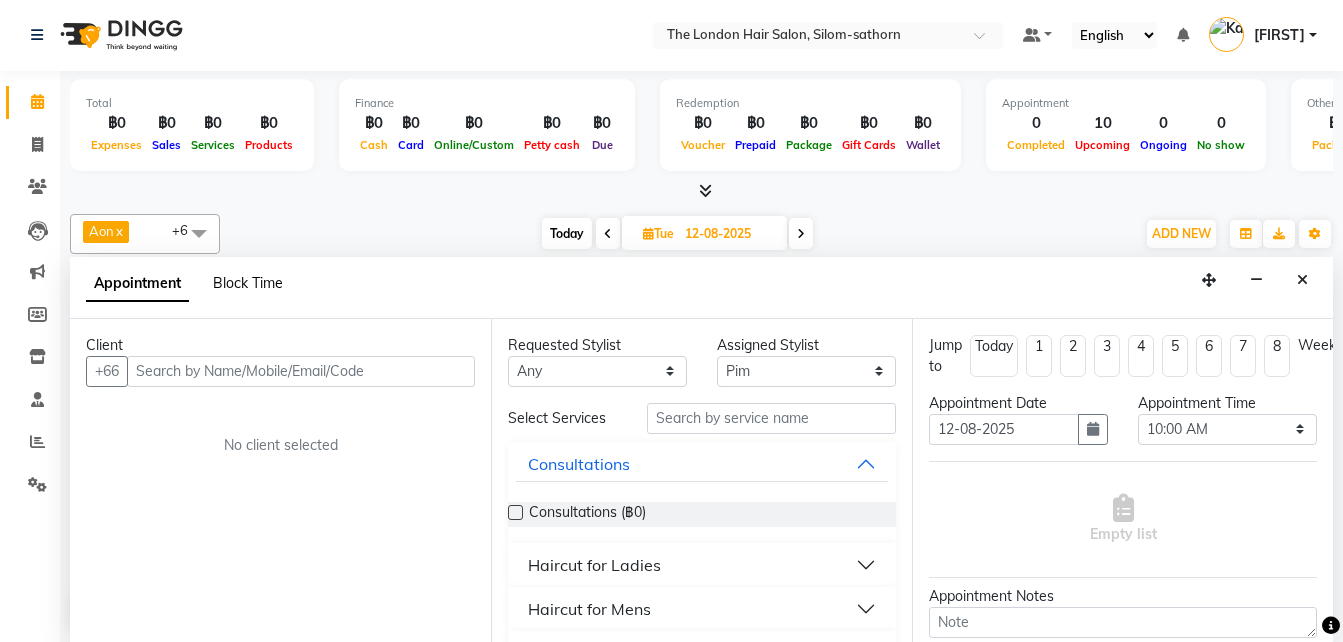 click on "Block Time" at bounding box center [248, 283] 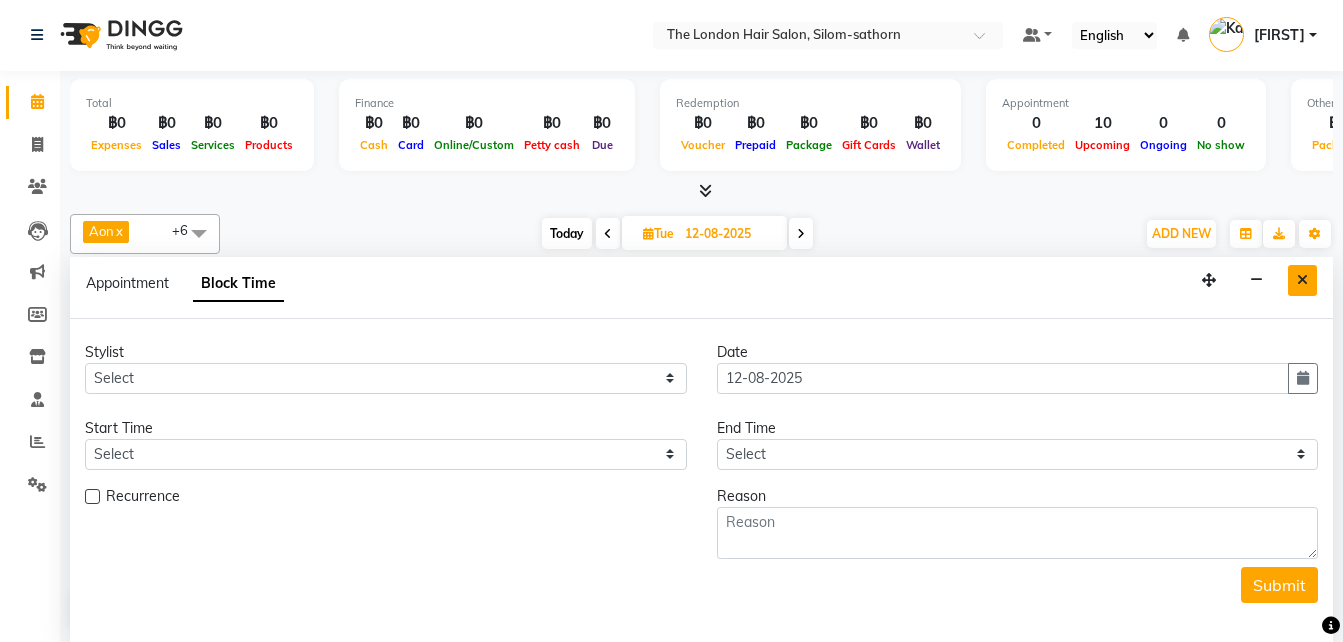 click at bounding box center (1302, 280) 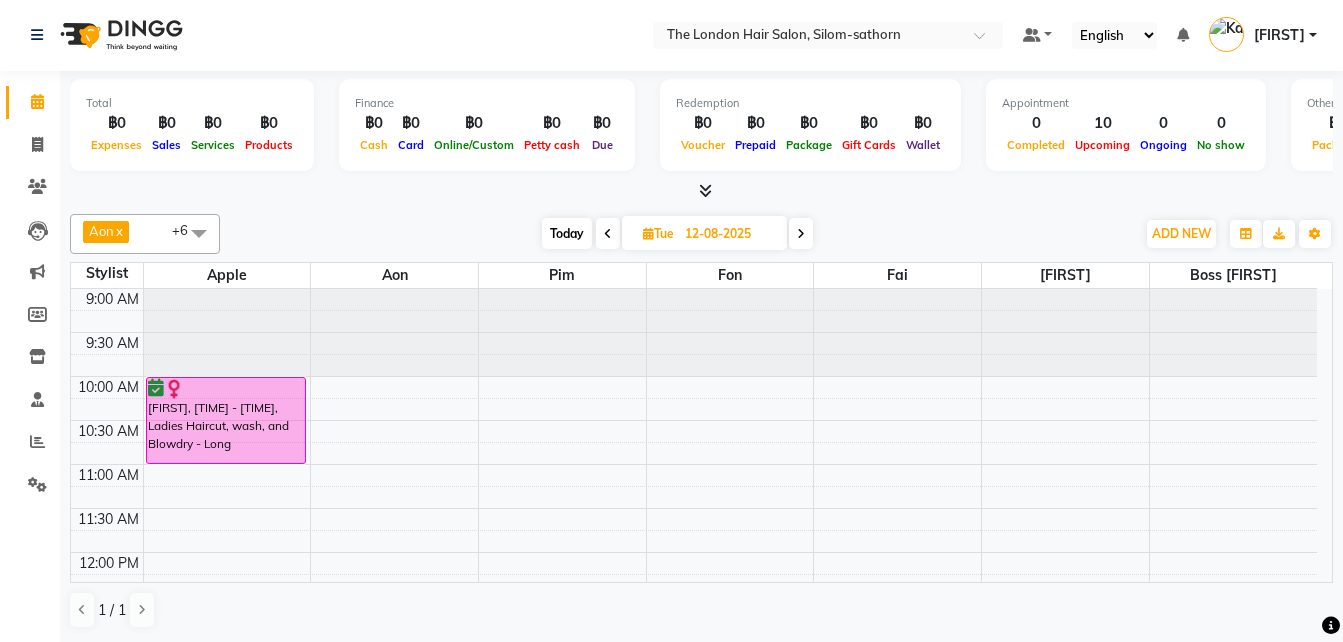 click on "Today" at bounding box center (567, 233) 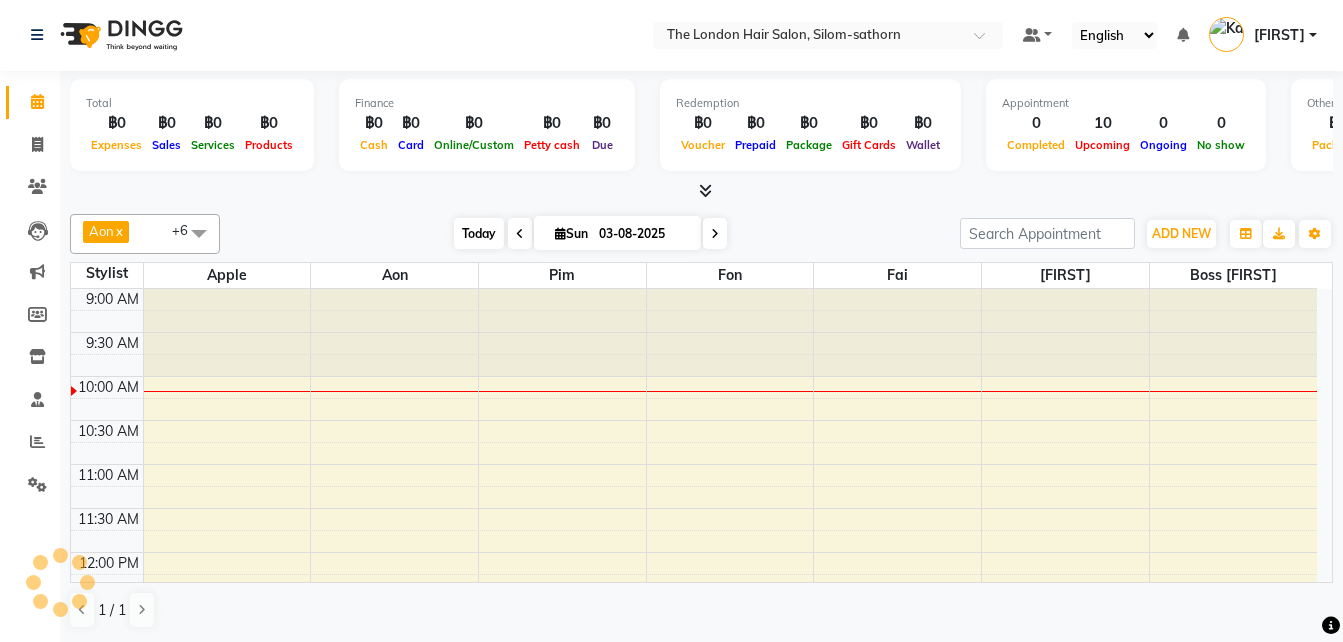 scroll, scrollTop: 89, scrollLeft: 0, axis: vertical 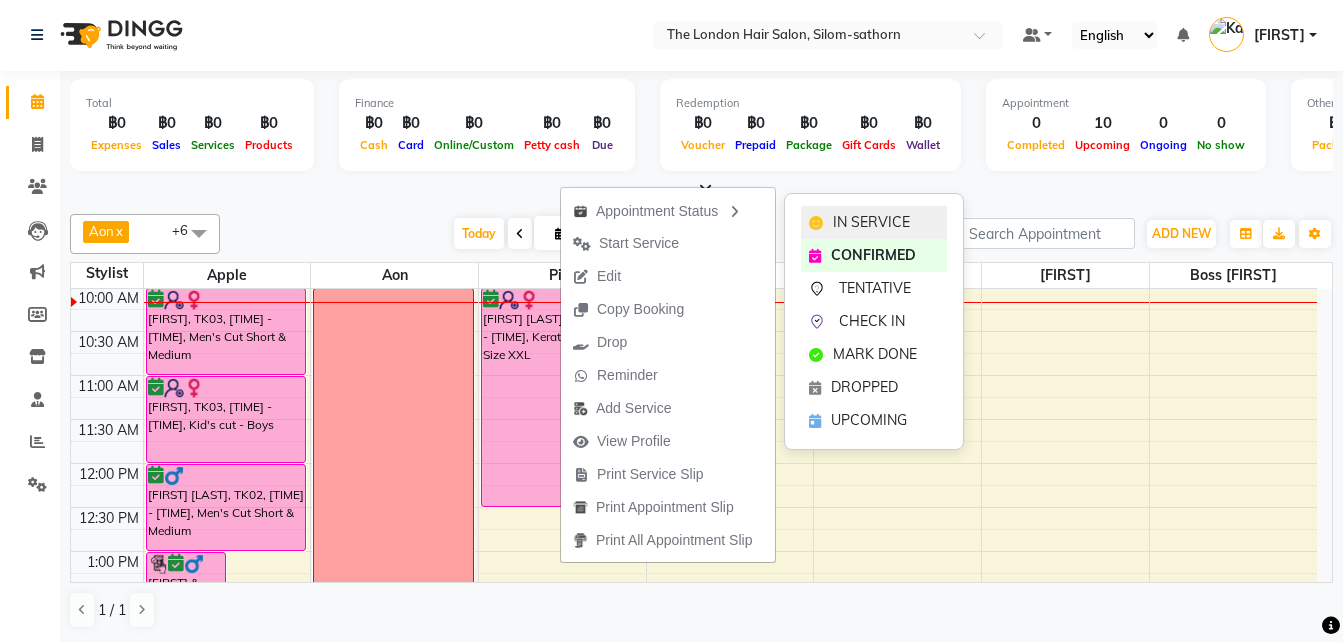 click on "IN SERVICE" 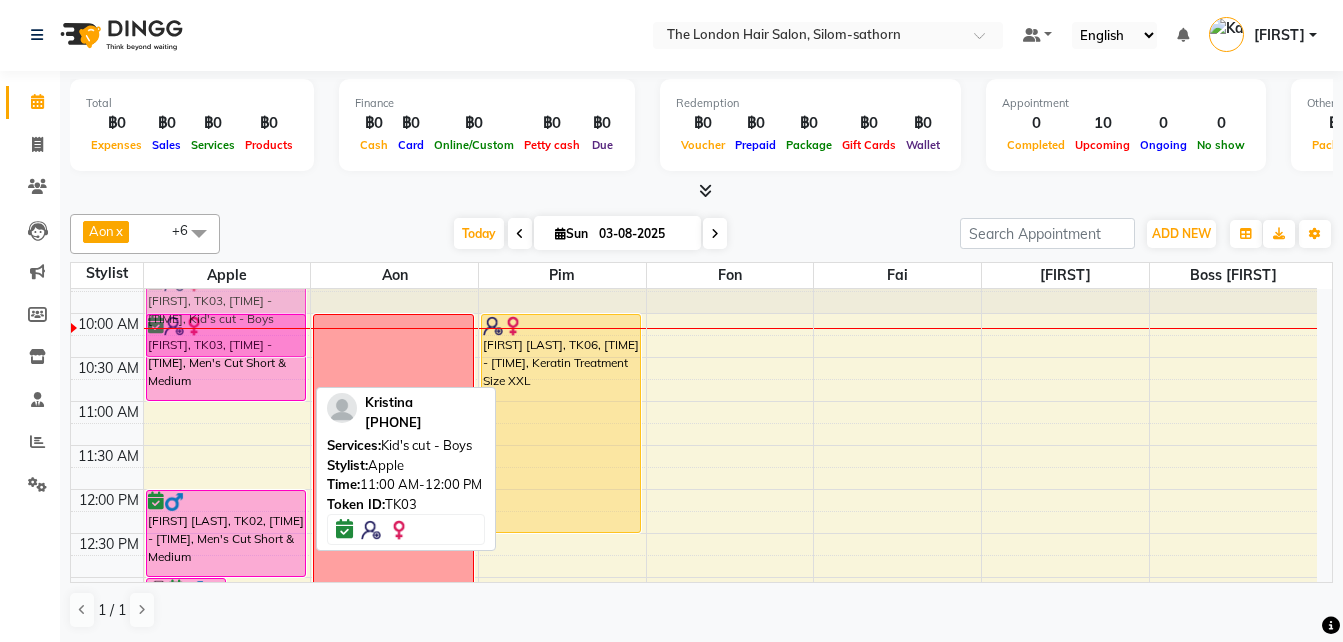 scroll, scrollTop: 31, scrollLeft: 0, axis: vertical 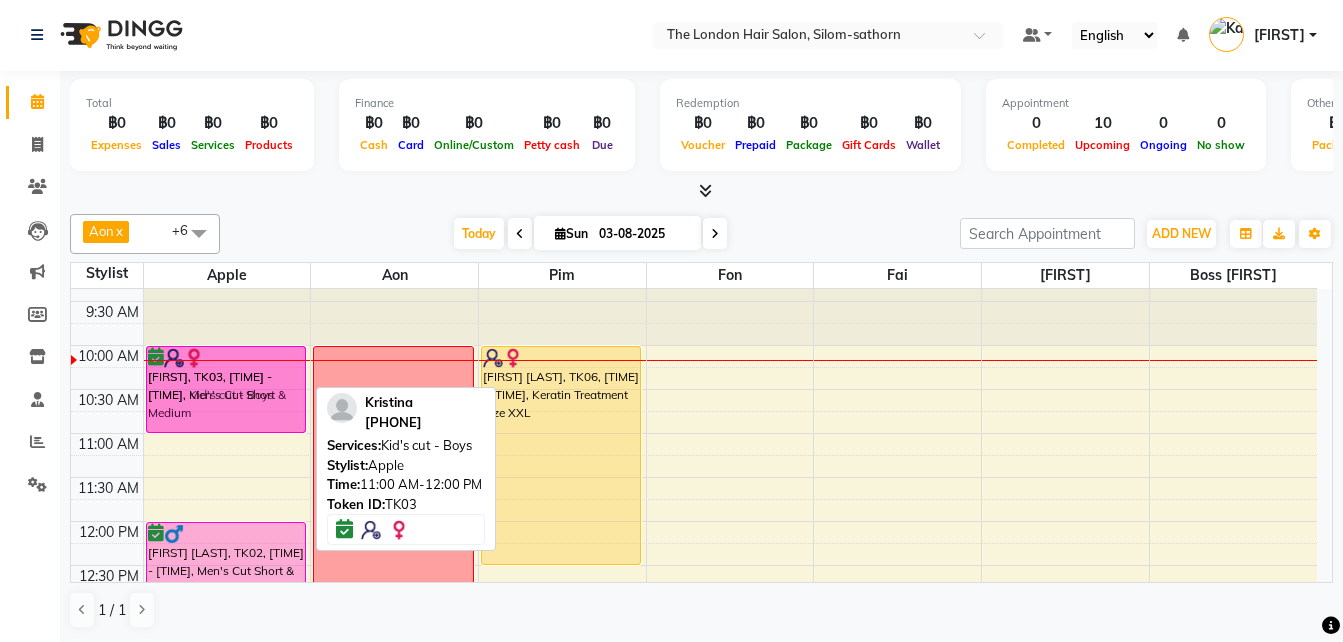 drag, startPoint x: 239, startPoint y: 417, endPoint x: 257, endPoint y: 389, distance: 33.286633 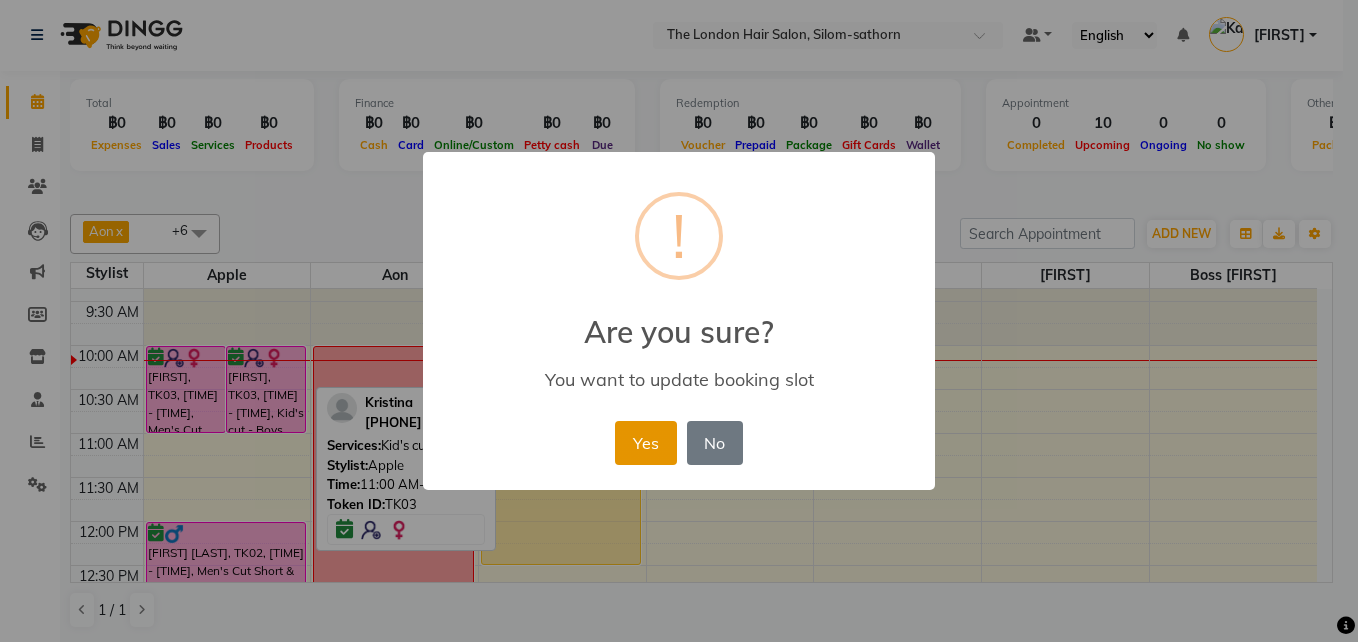 click on "Yes" at bounding box center (645, 443) 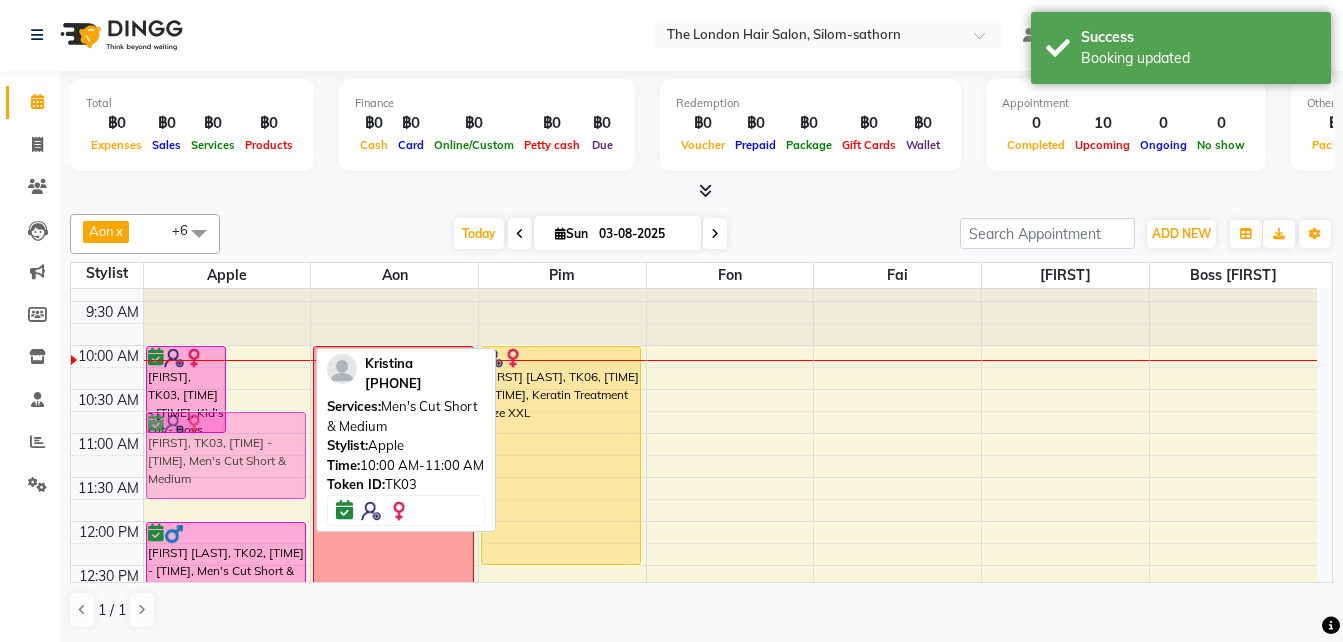 drag, startPoint x: 263, startPoint y: 389, endPoint x: 248, endPoint y: 451, distance: 63.788715 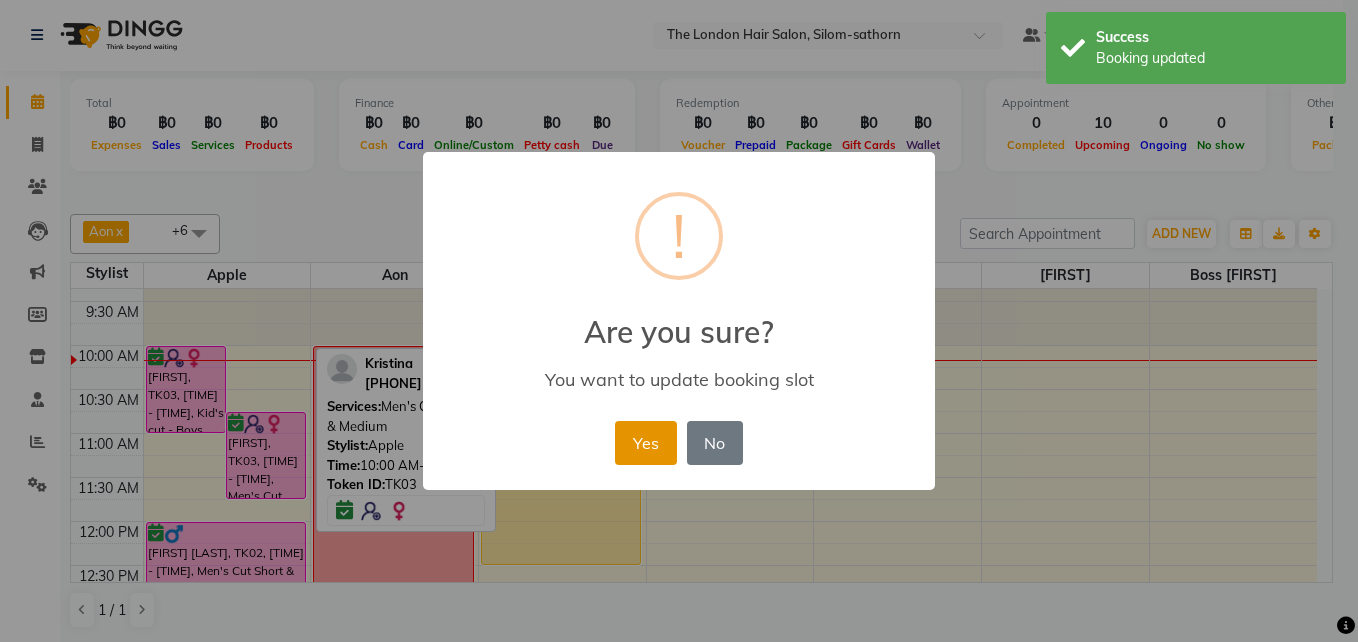 click on "Yes" at bounding box center (645, 443) 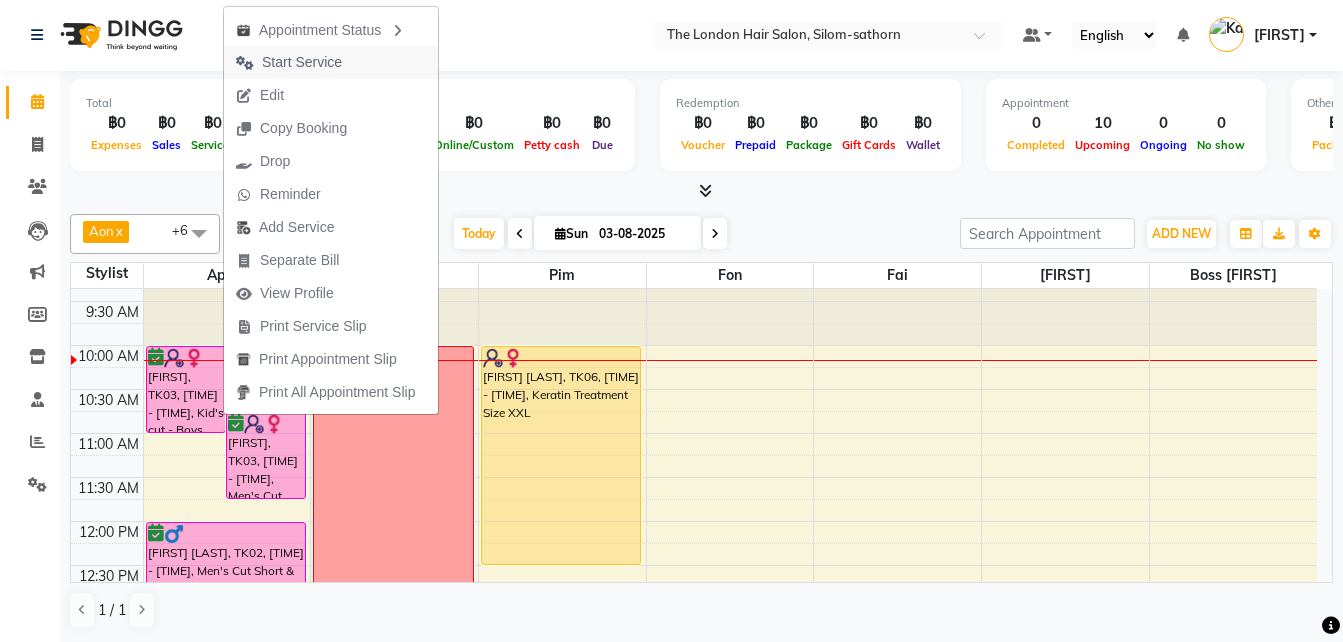 click on "Start Service" at bounding box center (302, 62) 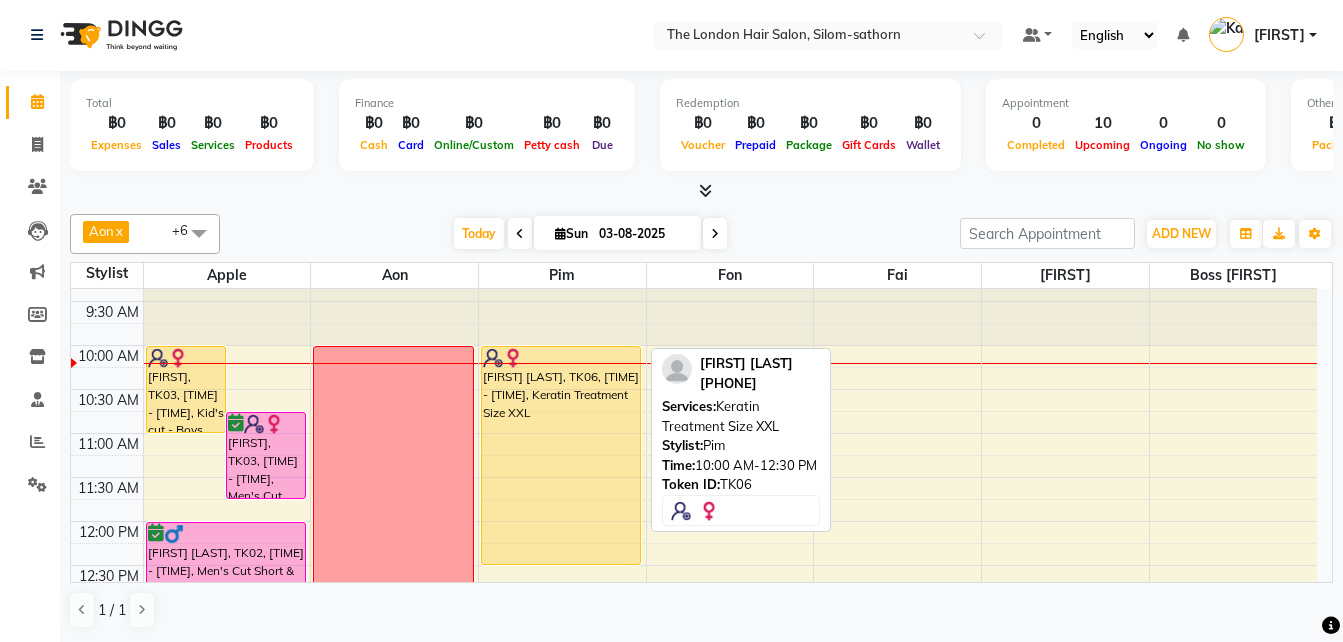 click on "Sara Schuenemann, TK06, 10:00 AM-12:30 PM, Keratin Treatment Size XXL" at bounding box center [561, 455] 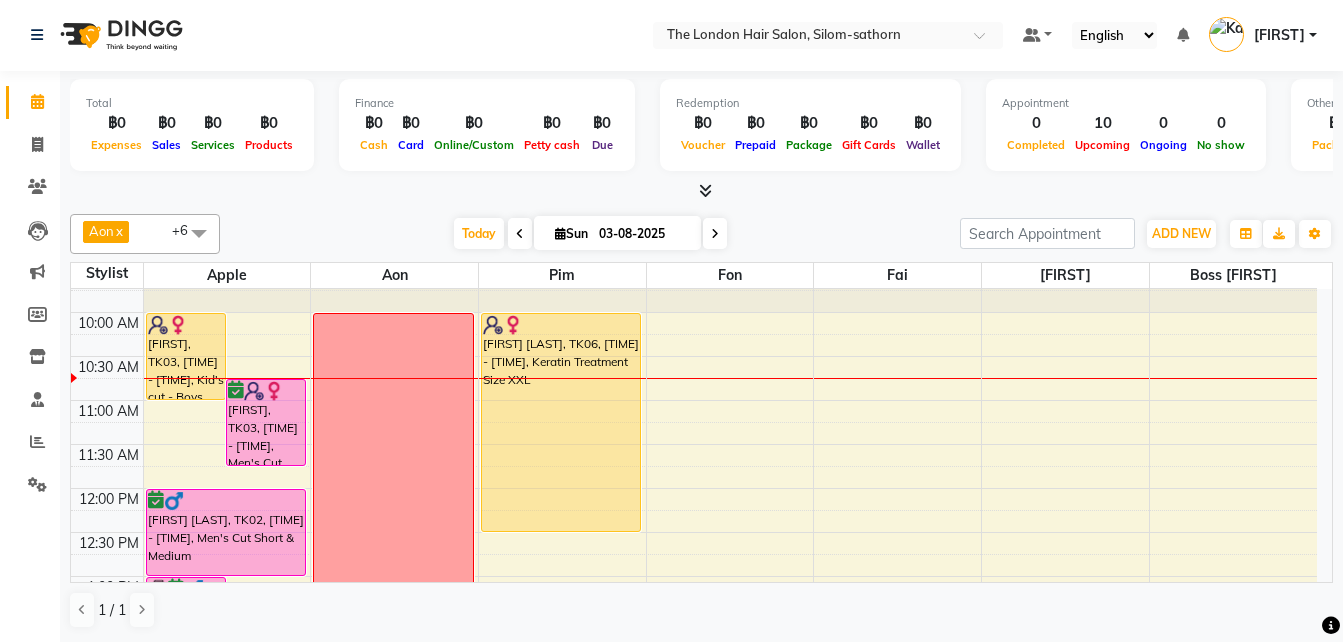 scroll, scrollTop: 63, scrollLeft: 0, axis: vertical 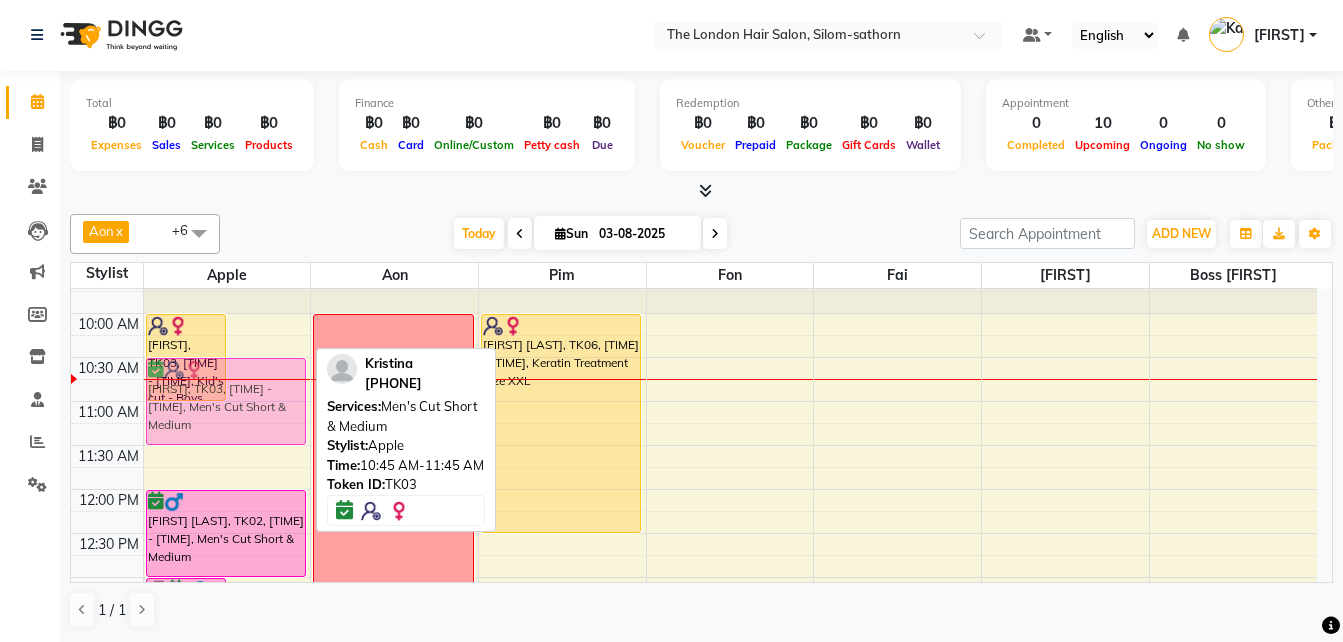drag, startPoint x: 266, startPoint y: 406, endPoint x: 279, endPoint y: 387, distance: 23.021729 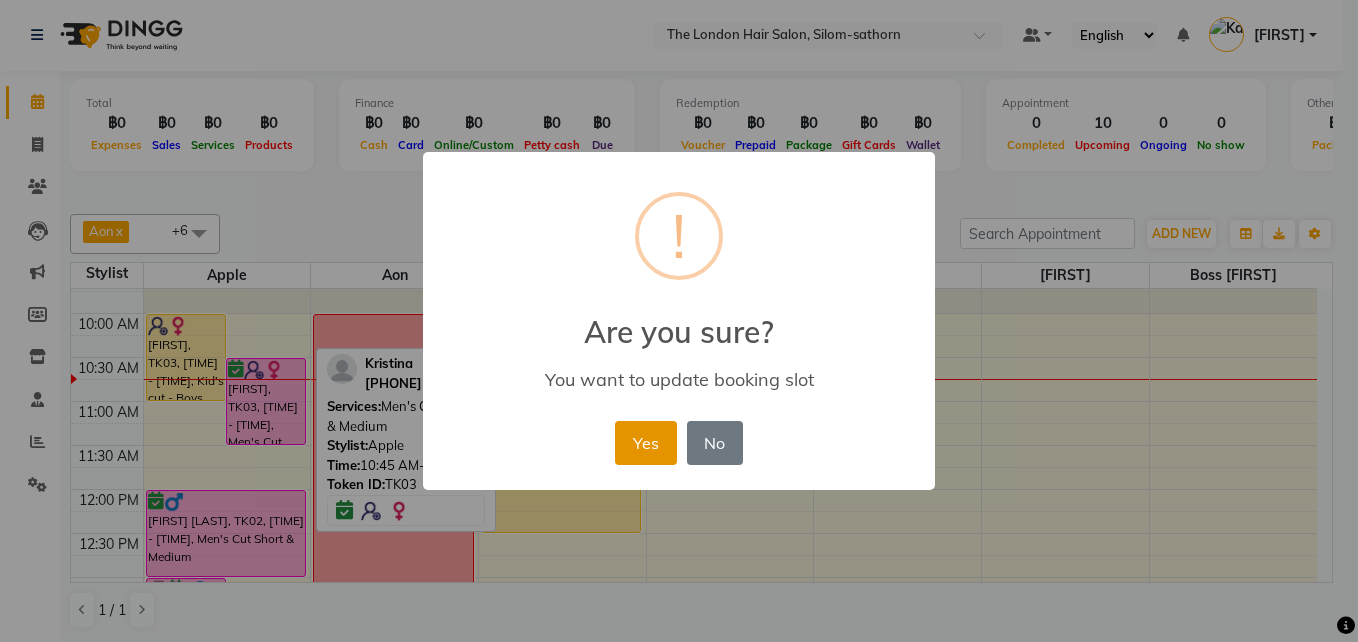 drag, startPoint x: 644, startPoint y: 444, endPoint x: 628, endPoint y: 450, distance: 17.088007 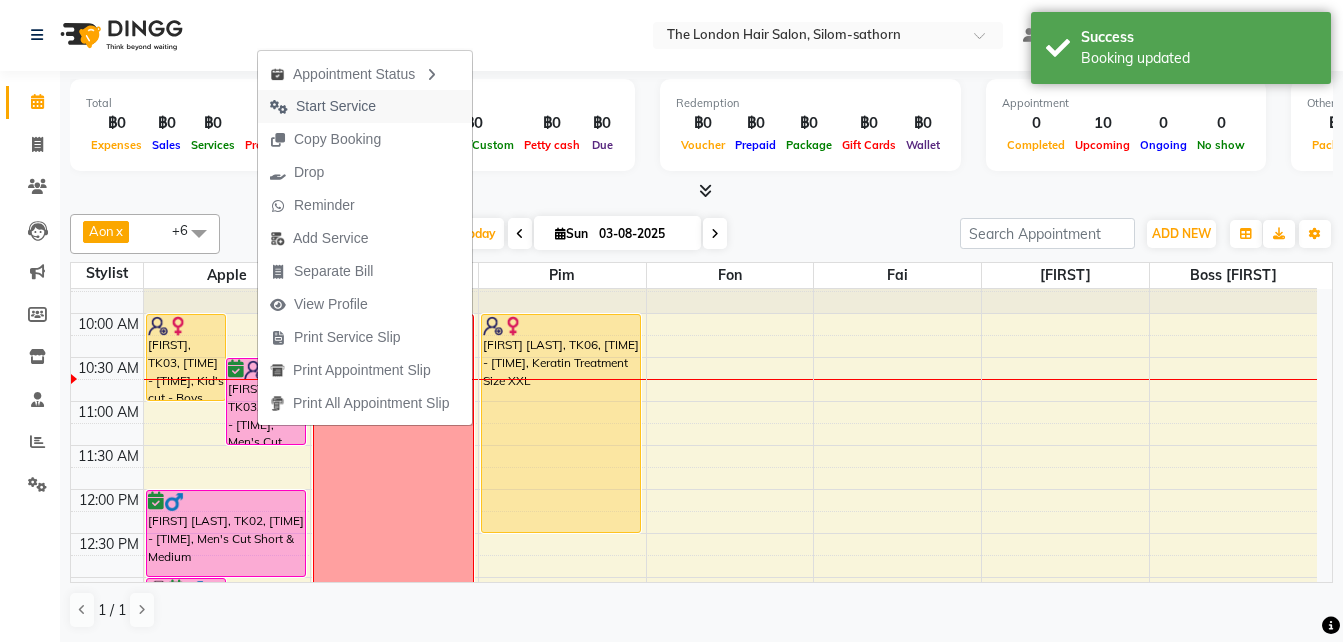 click on "Start Service" at bounding box center [336, 106] 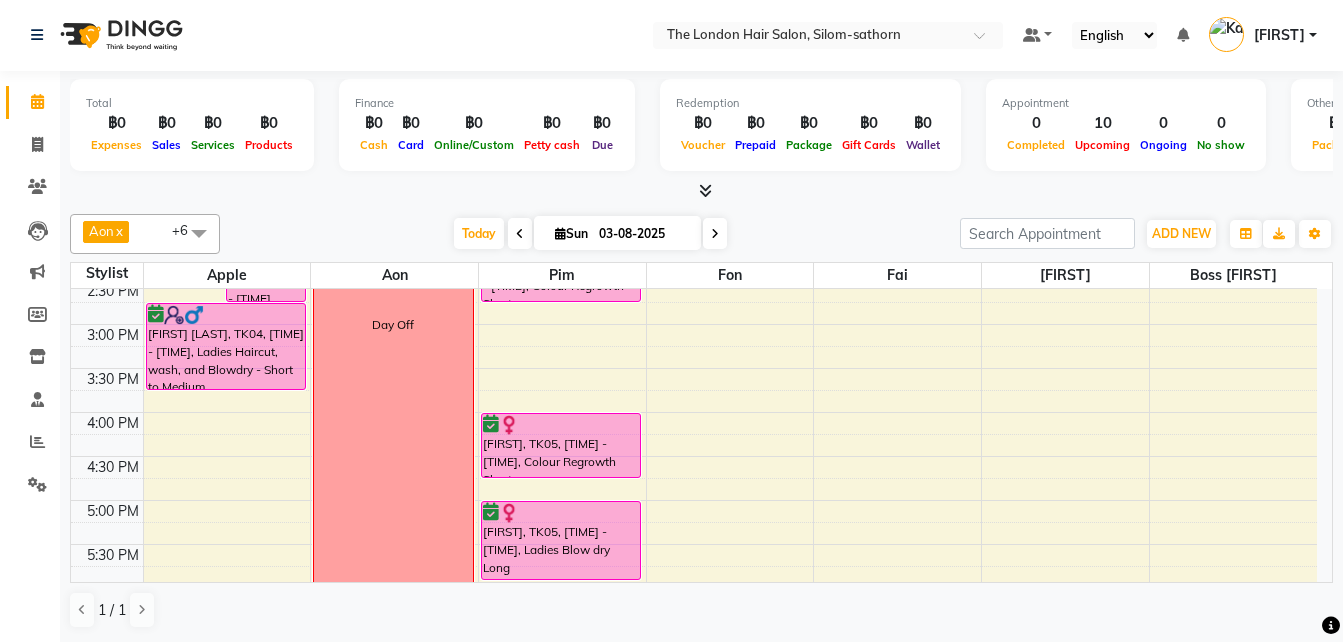 scroll, scrollTop: 509, scrollLeft: 0, axis: vertical 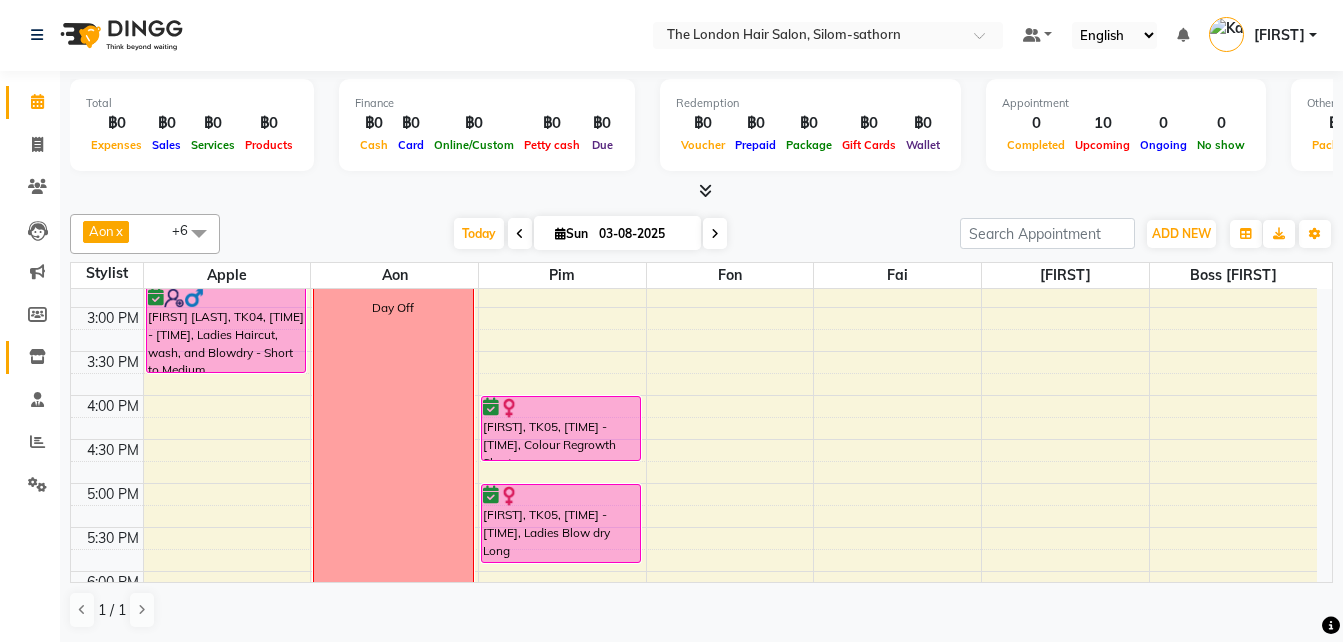 click on "Inventory" 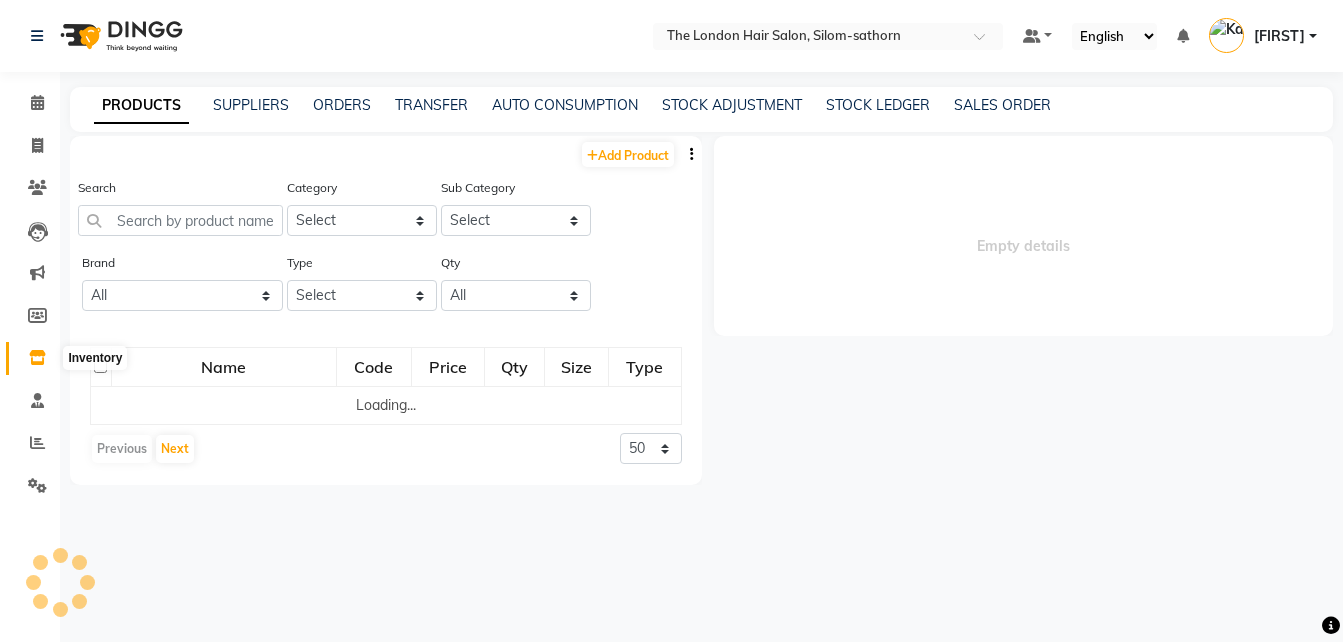 scroll, scrollTop: 0, scrollLeft: 0, axis: both 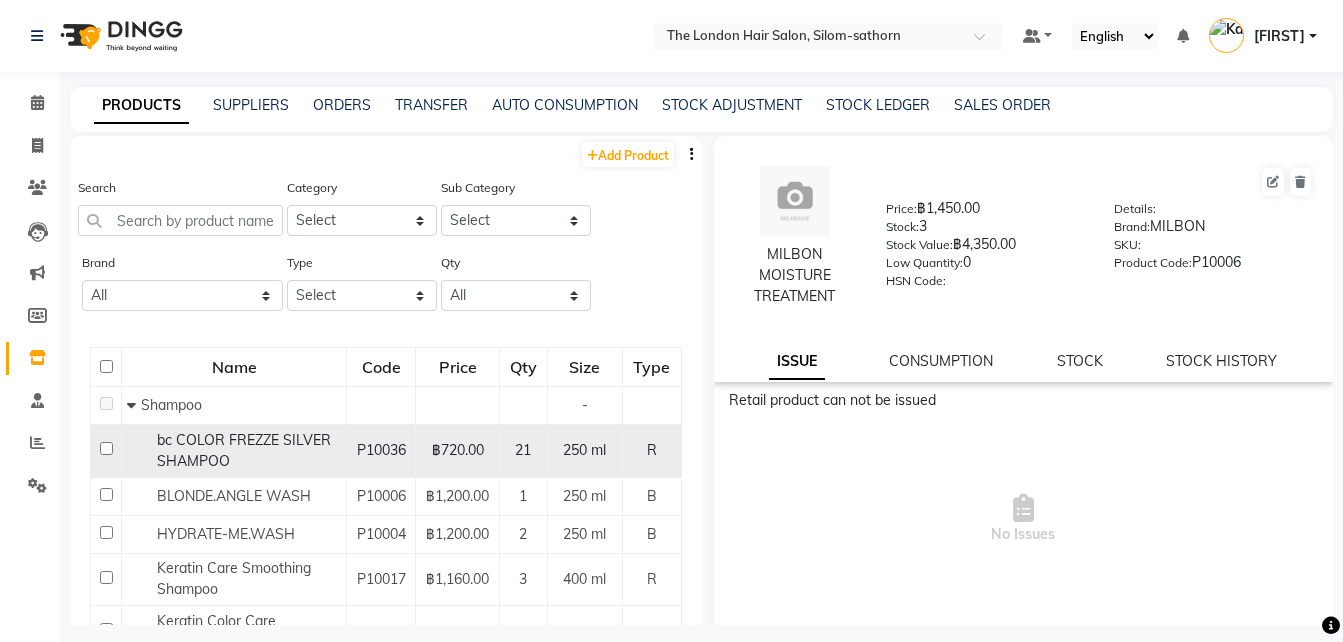 click on "bc COLOR FREZZE SILVER SHAMPOO" 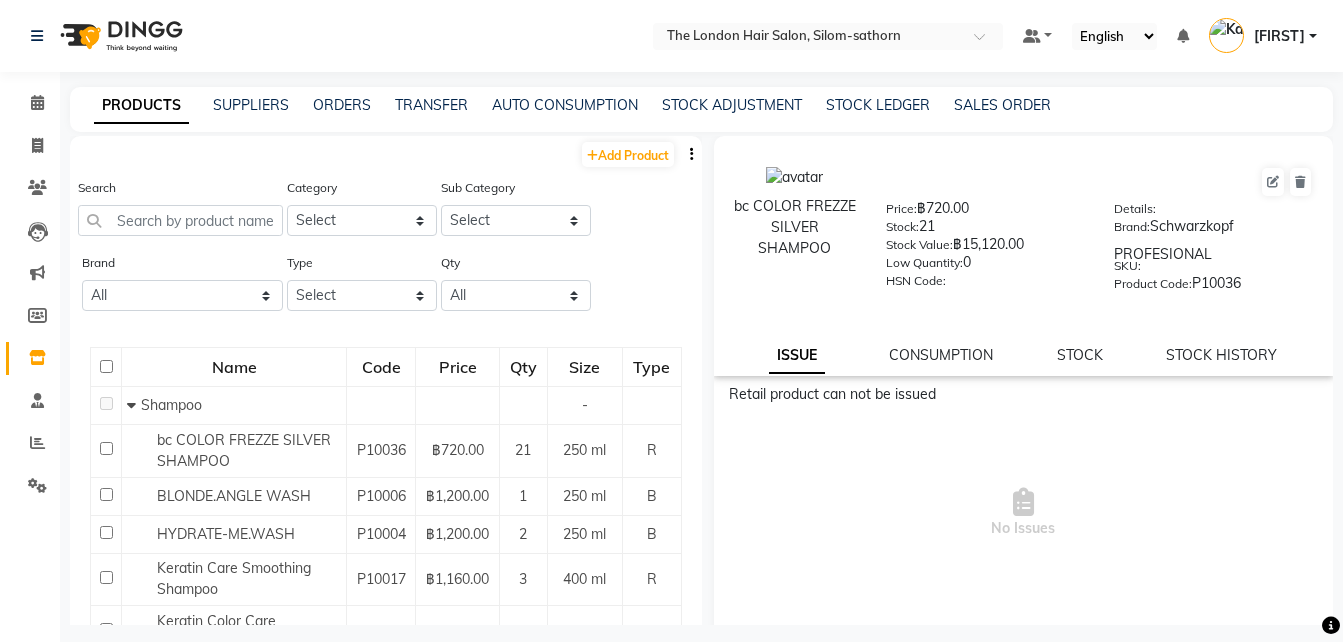 drag, startPoint x: 1073, startPoint y: 343, endPoint x: 1085, endPoint y: 366, distance: 25.942244 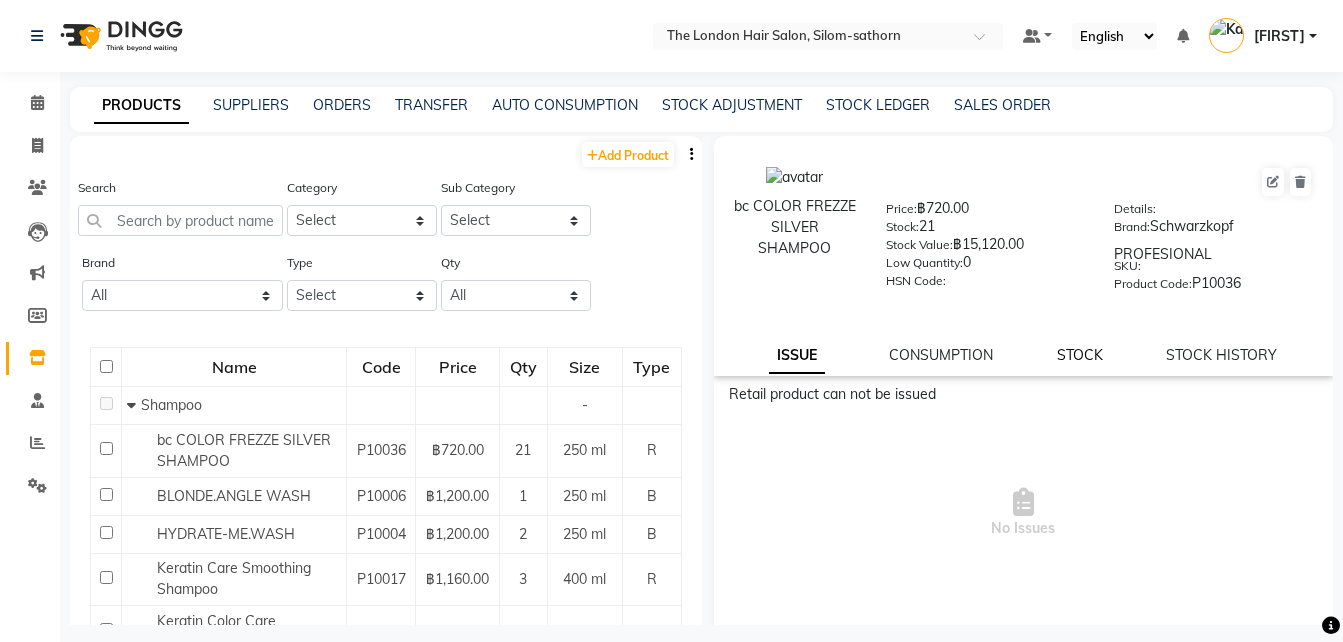 click on "STOCK" 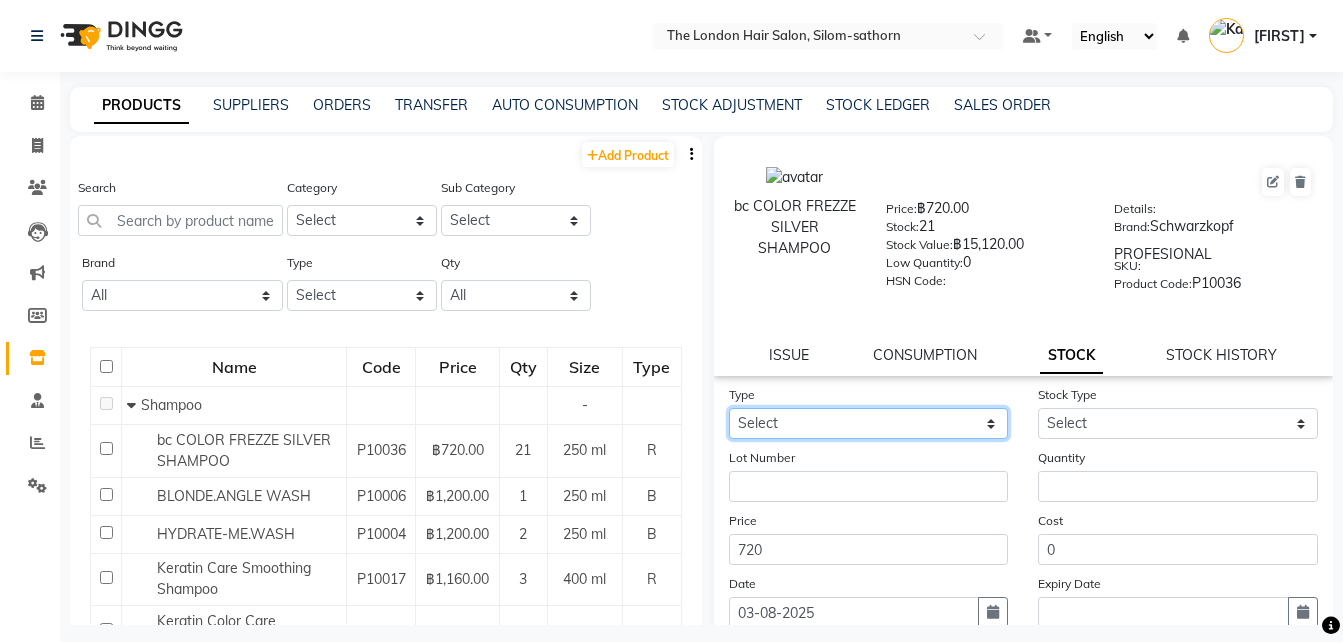 click on "Select In Out" 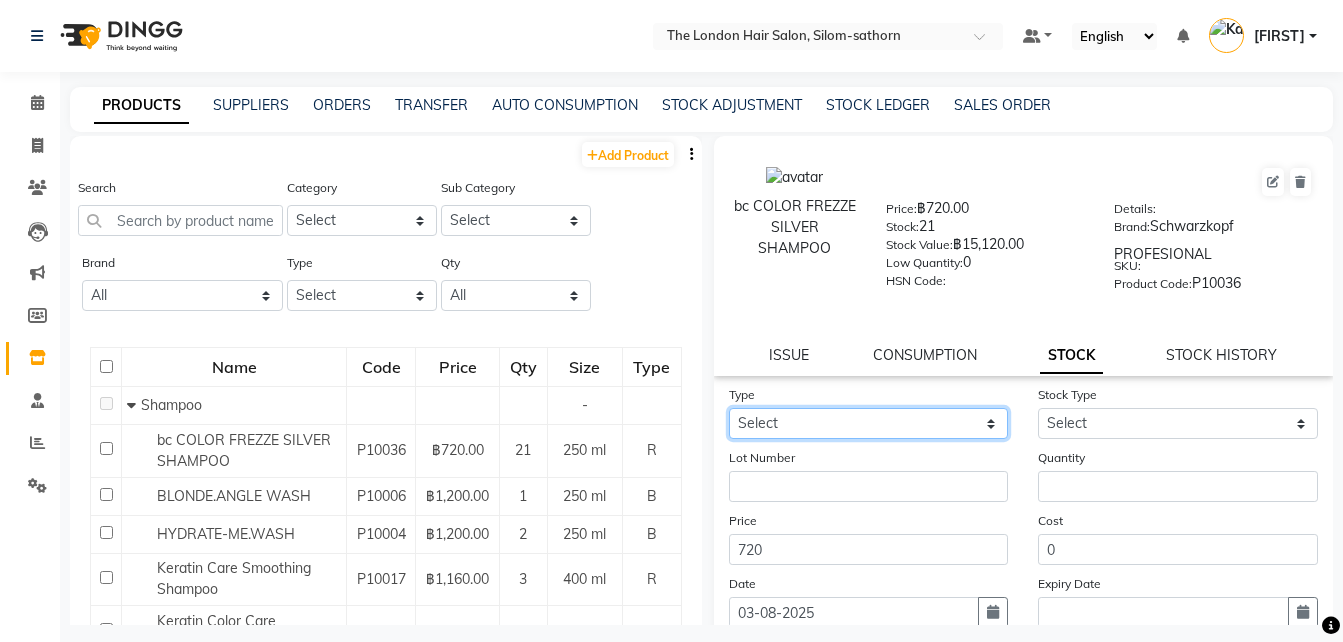 select on "out" 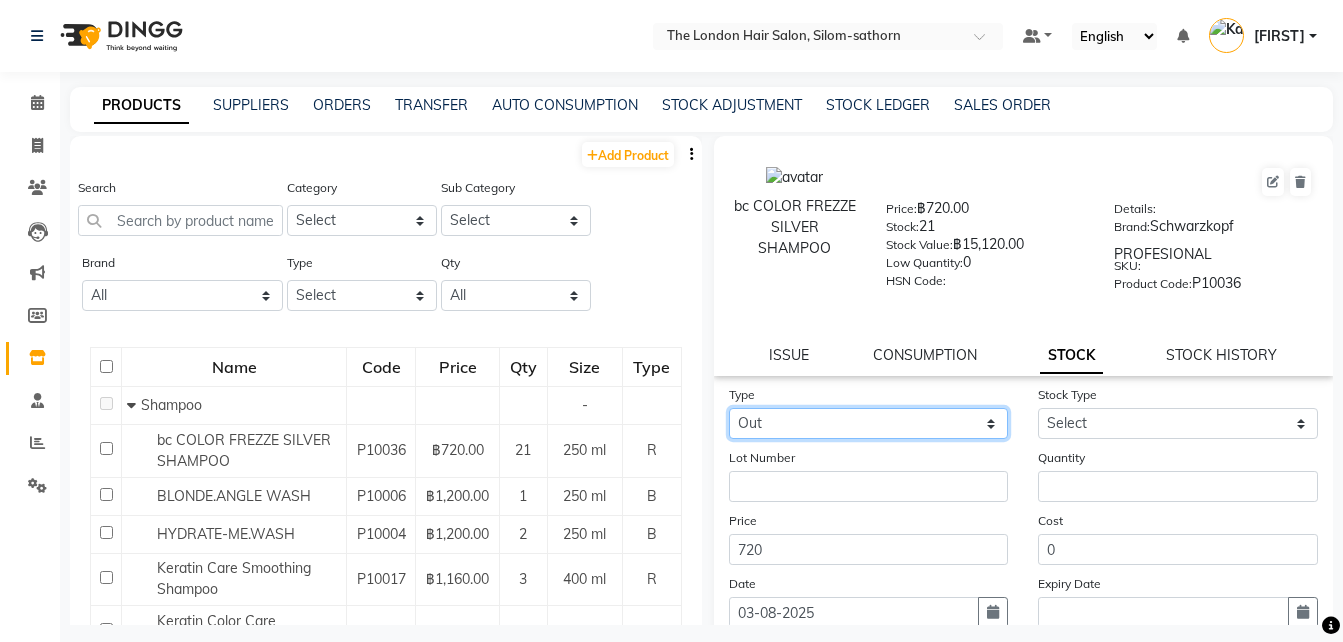 click on "Select In Out" 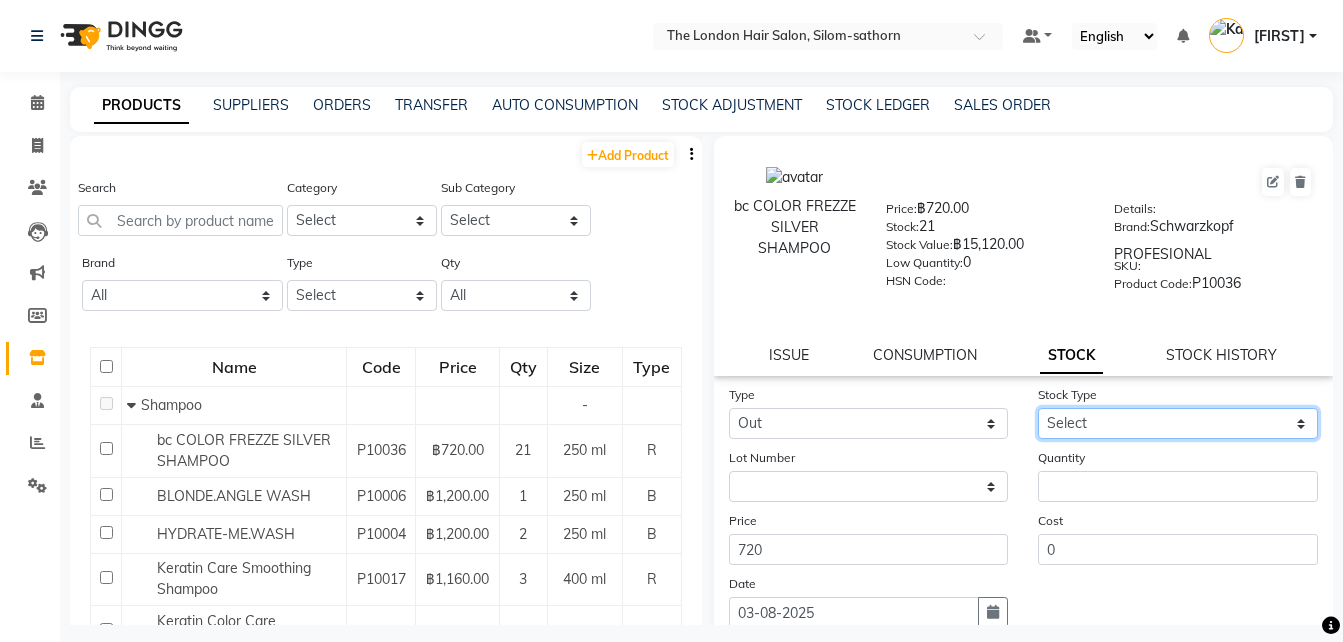 click on "Select Internal Use Damaged Expired Adjustment Return Other" 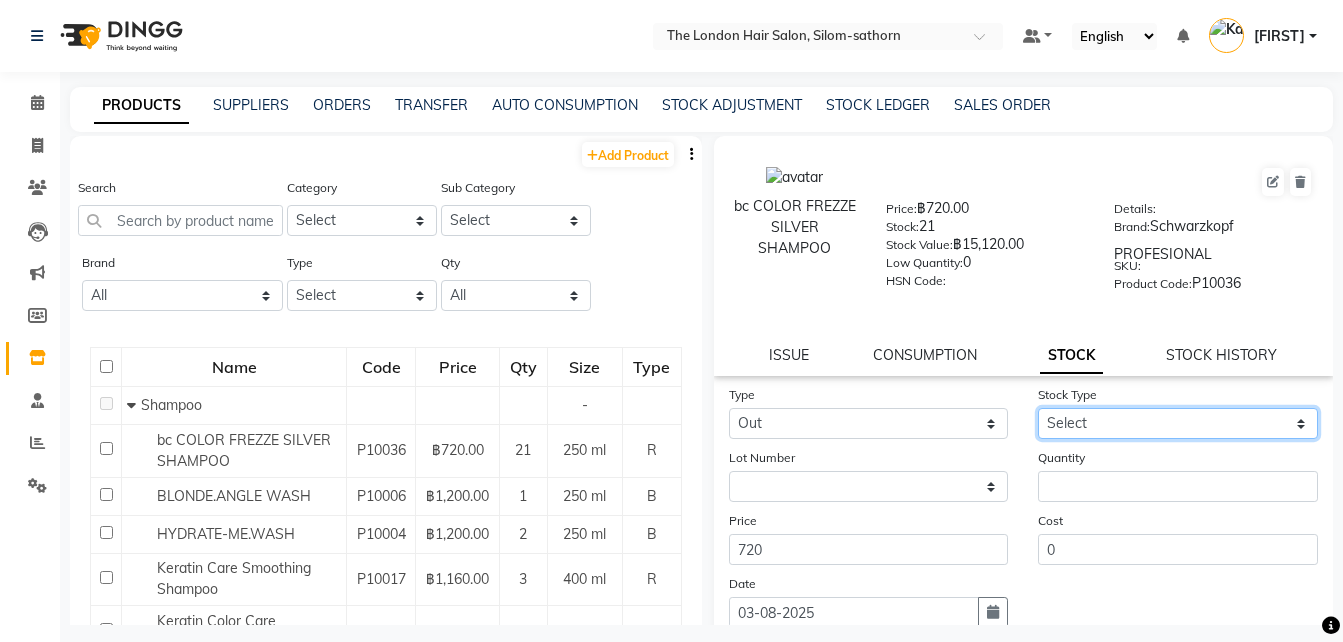 select on "internal use" 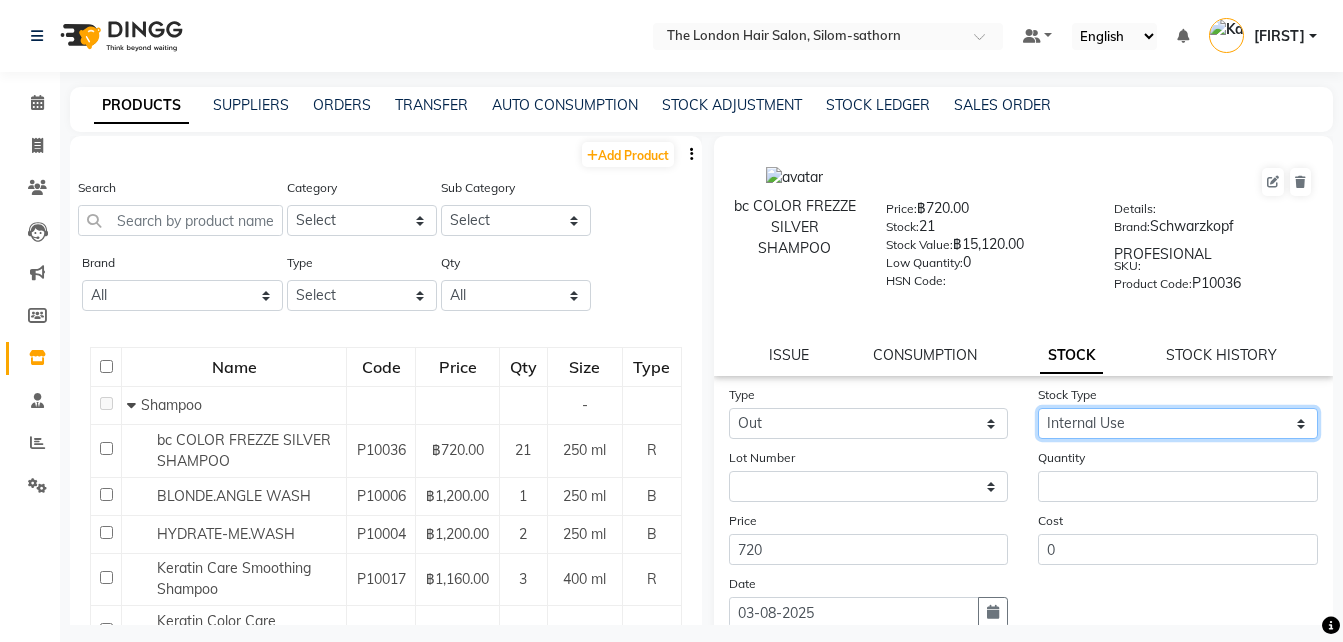 click on "Select Internal Use Damaged Expired Adjustment Return Other" 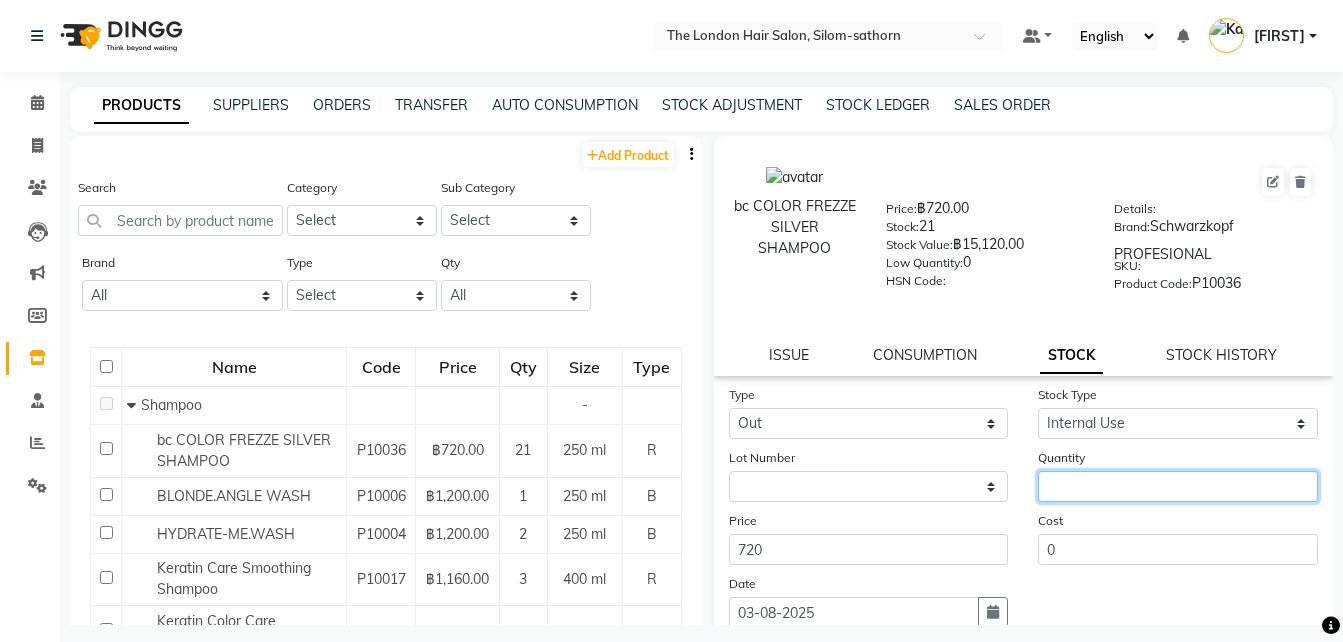 click 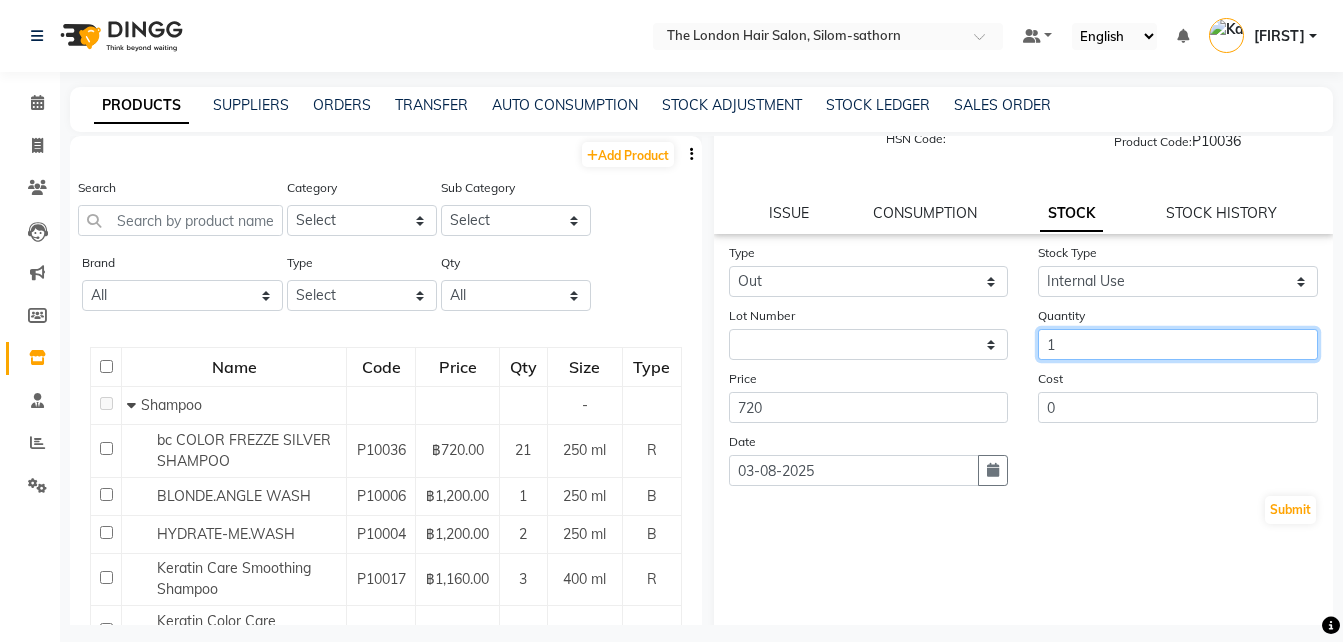 scroll, scrollTop: 152, scrollLeft: 0, axis: vertical 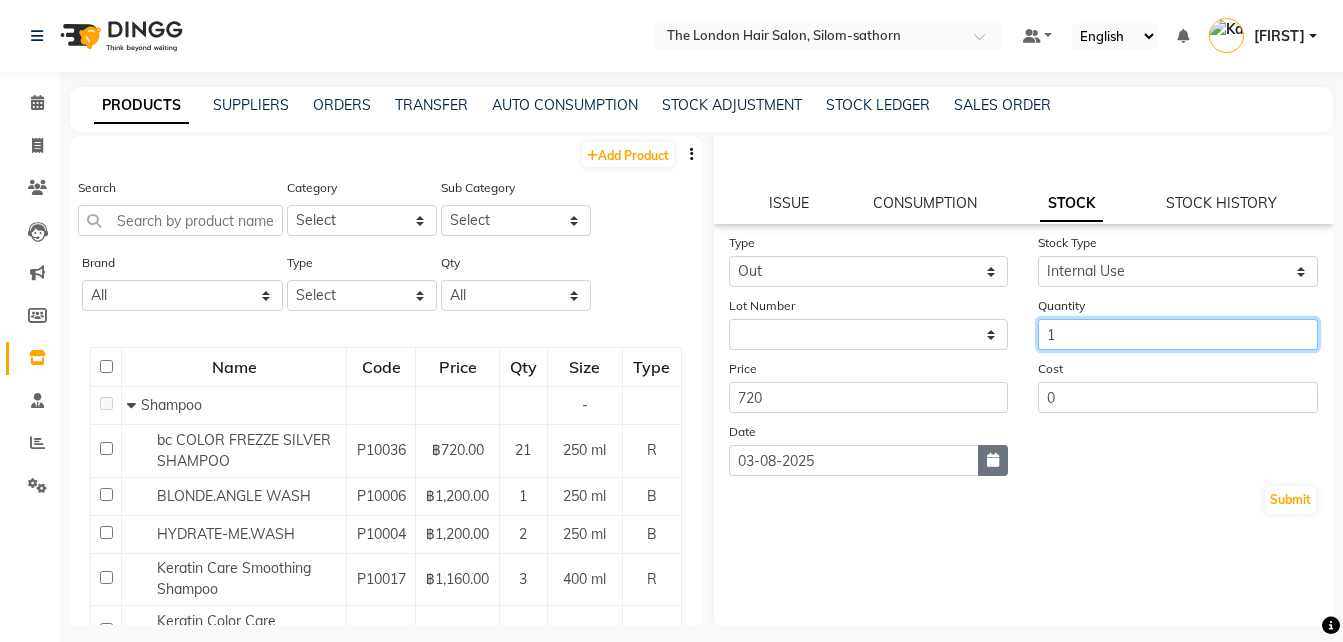 type on "1" 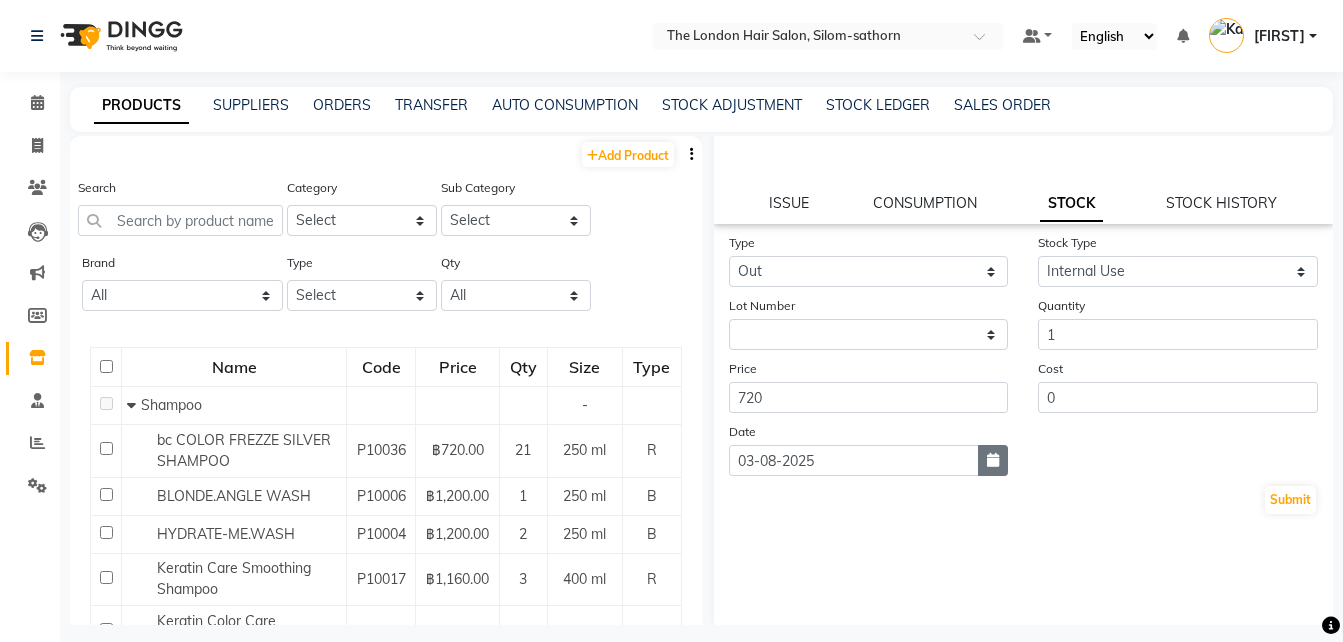 click 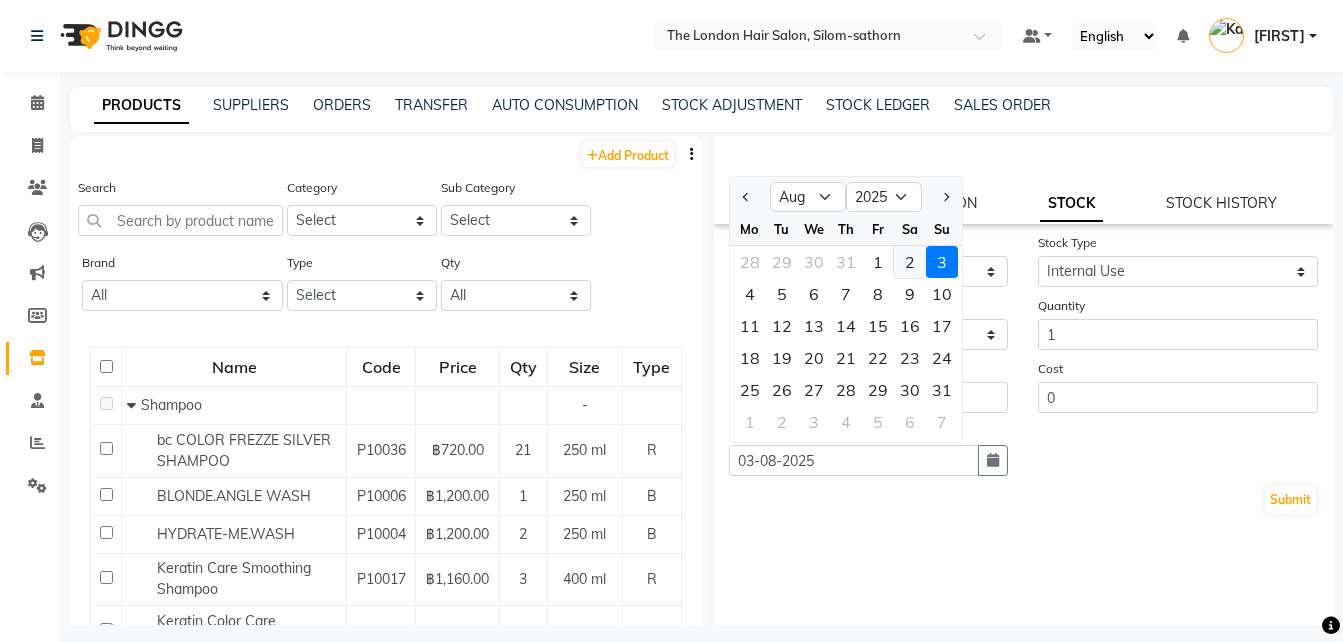 click on "2" 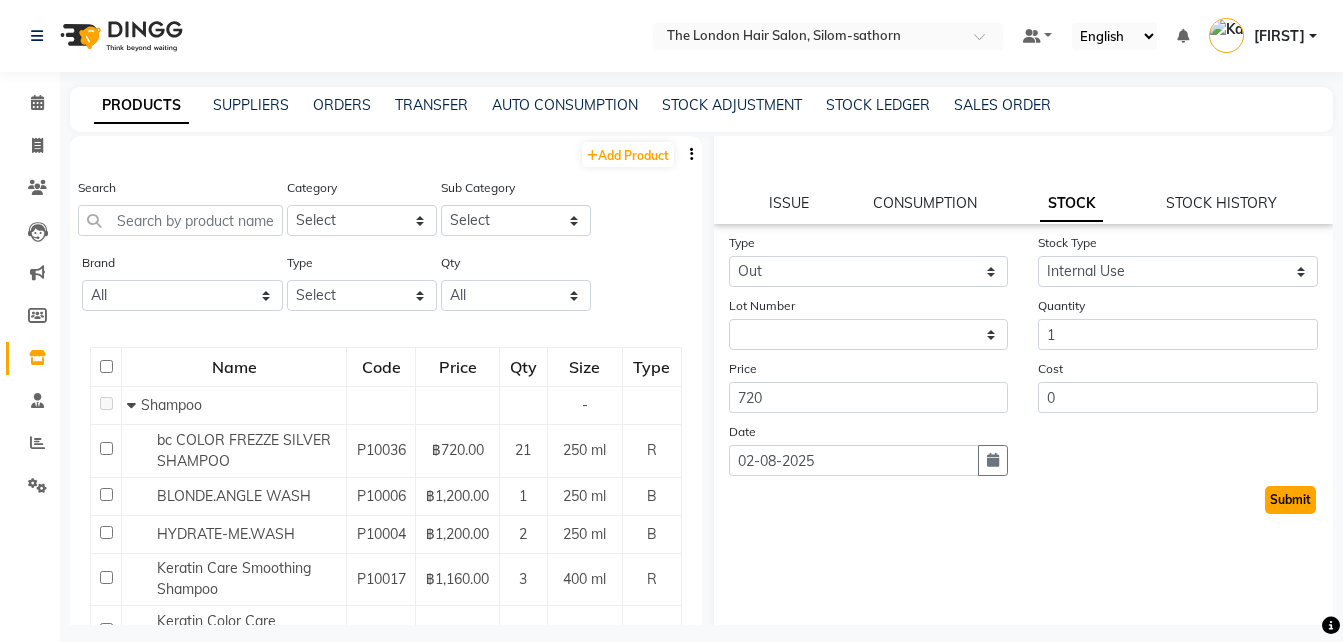 click on "Submit" 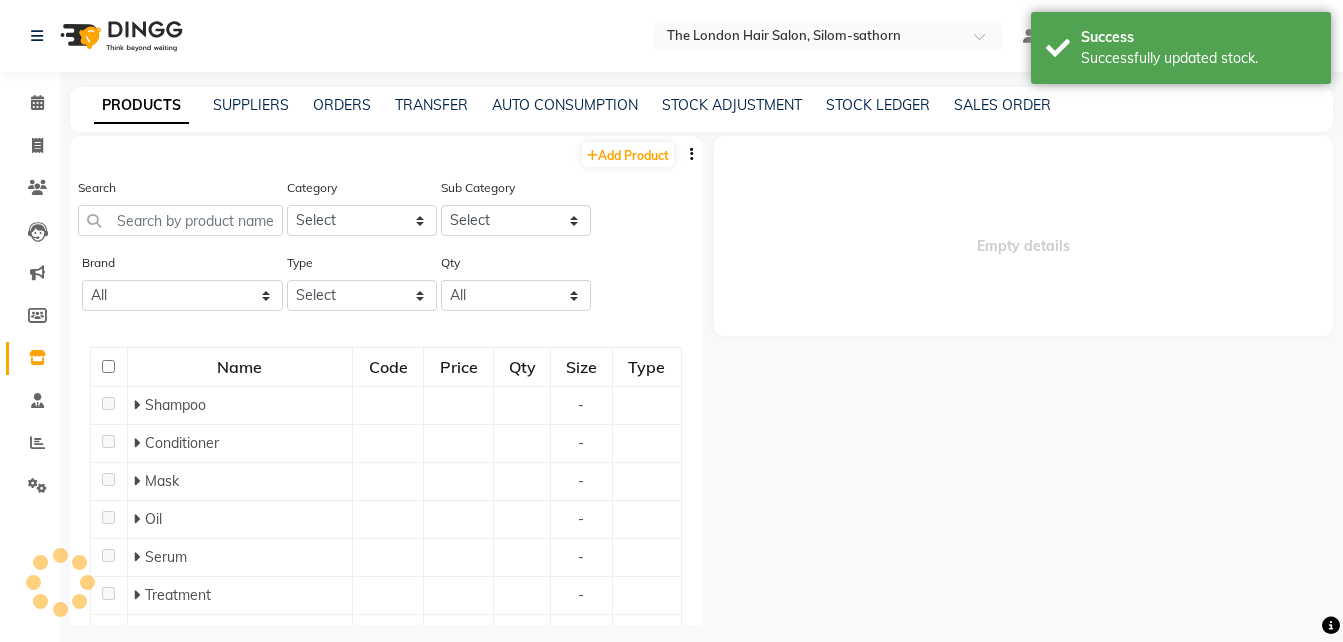 scroll, scrollTop: 0, scrollLeft: 0, axis: both 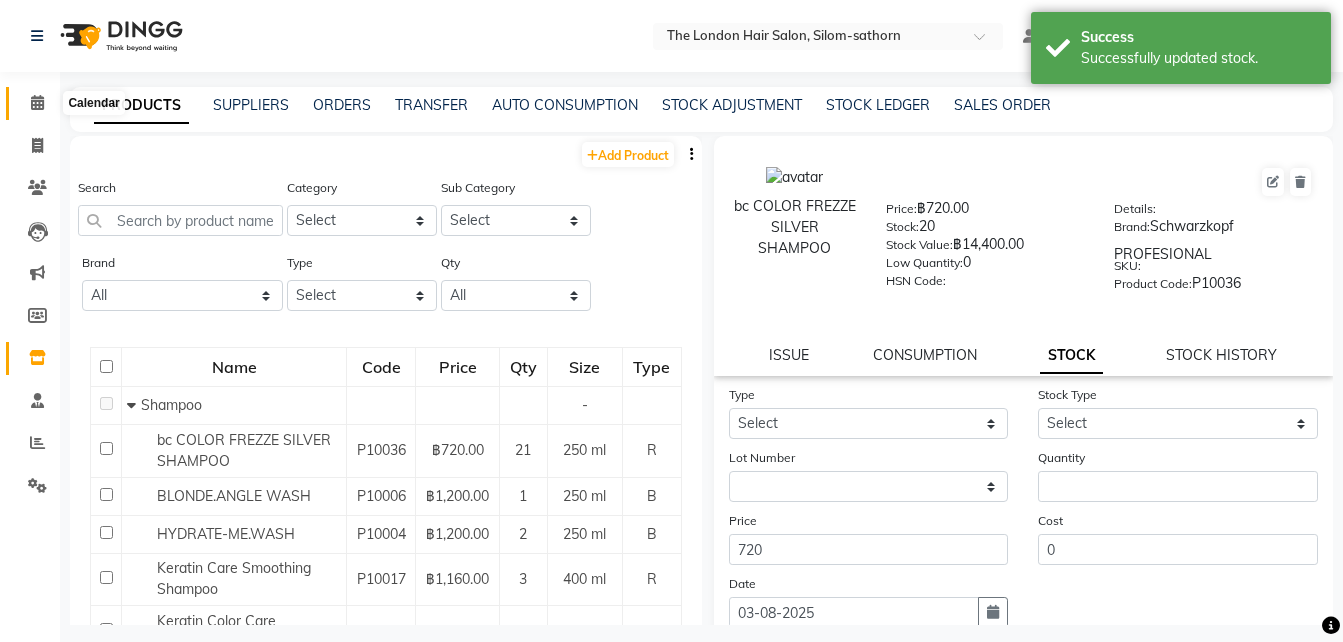 click 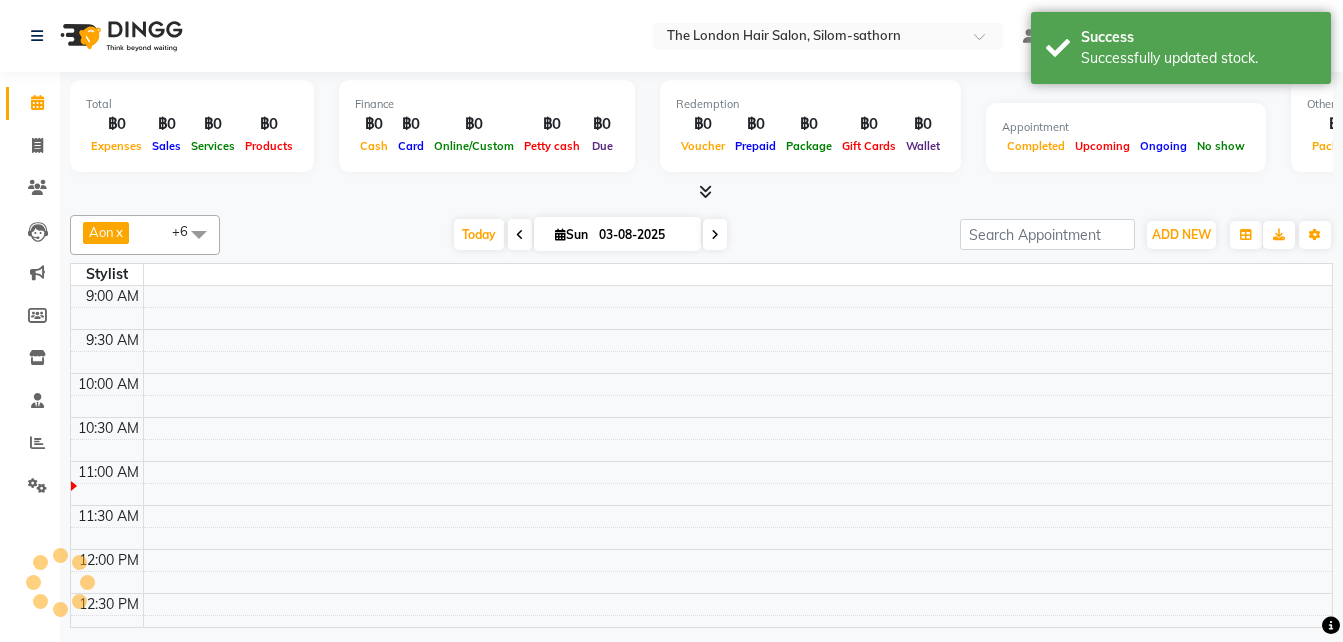 scroll, scrollTop: 0, scrollLeft: 0, axis: both 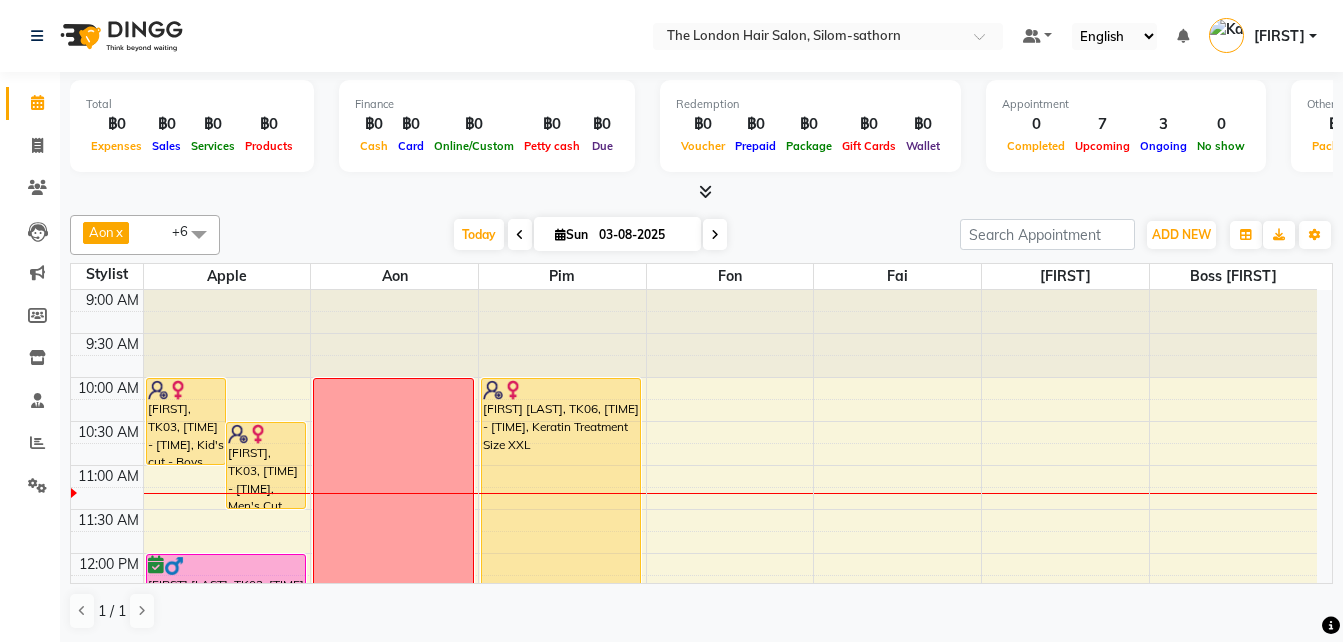 click at bounding box center (715, 235) 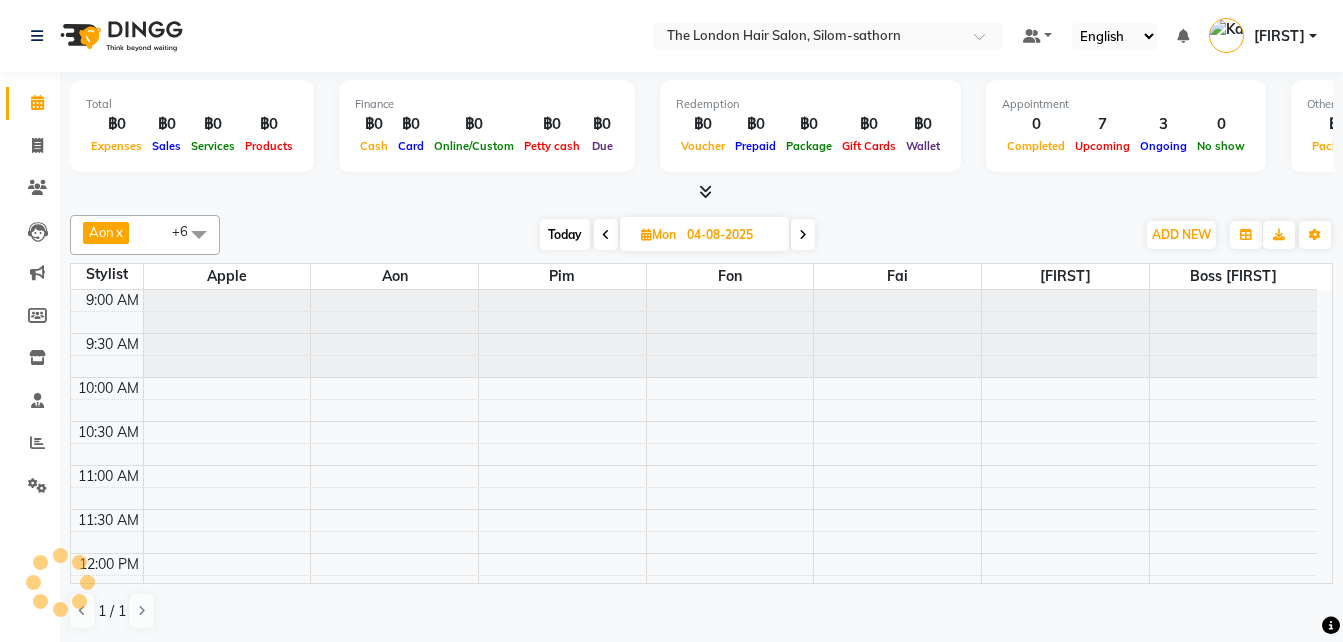 scroll, scrollTop: 177, scrollLeft: 0, axis: vertical 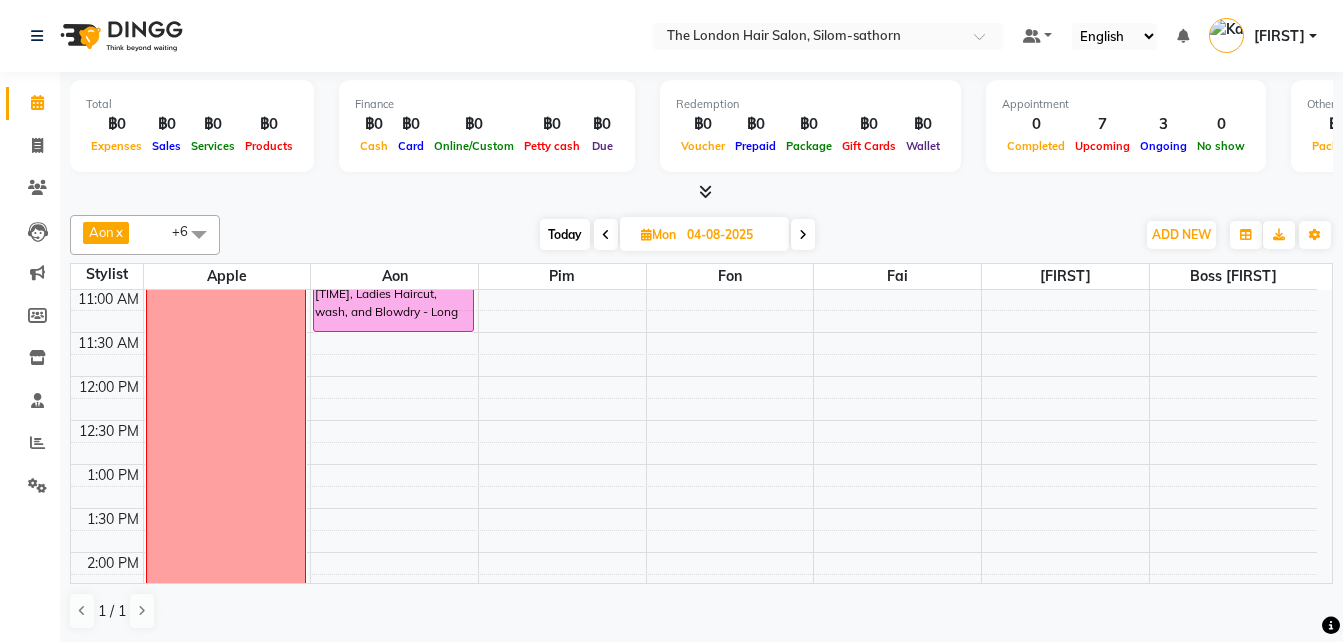 click at bounding box center [803, 234] 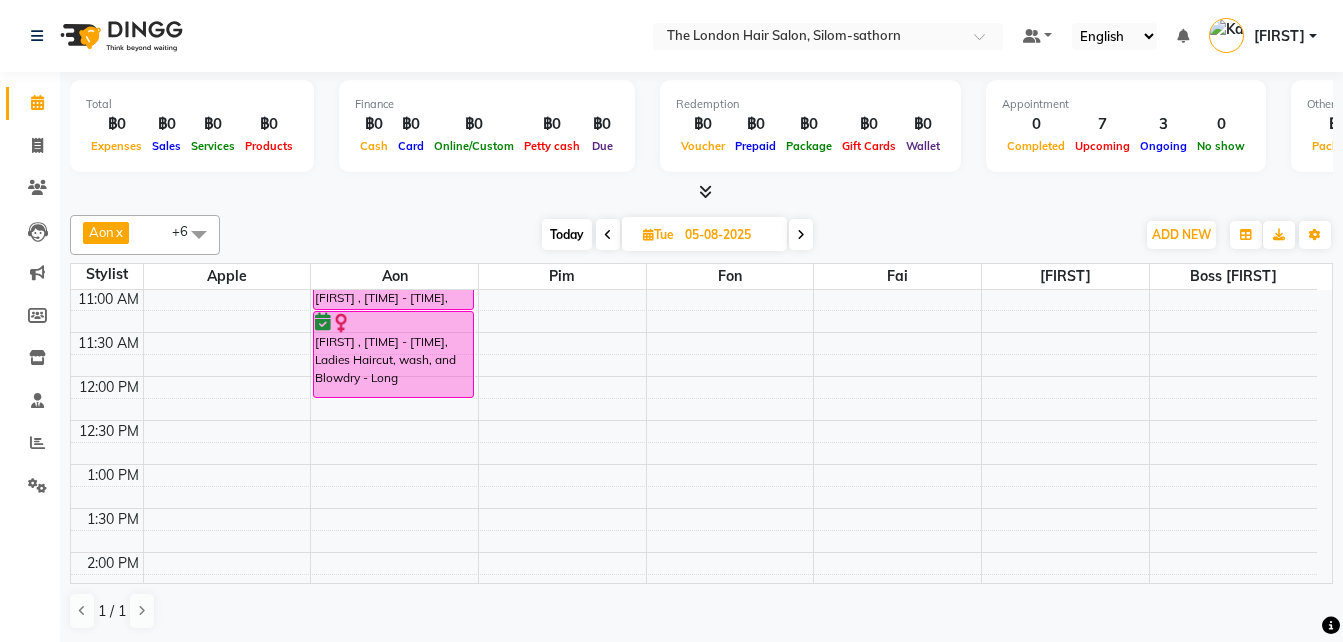 scroll, scrollTop: 0, scrollLeft: 0, axis: both 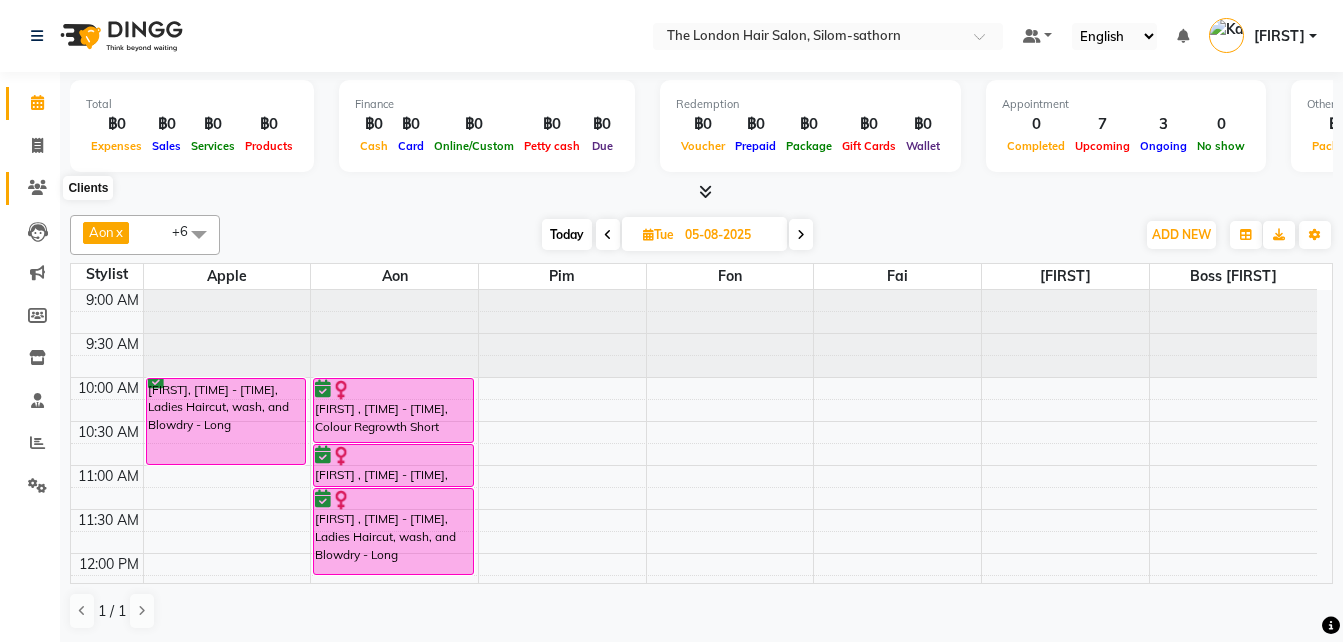 click 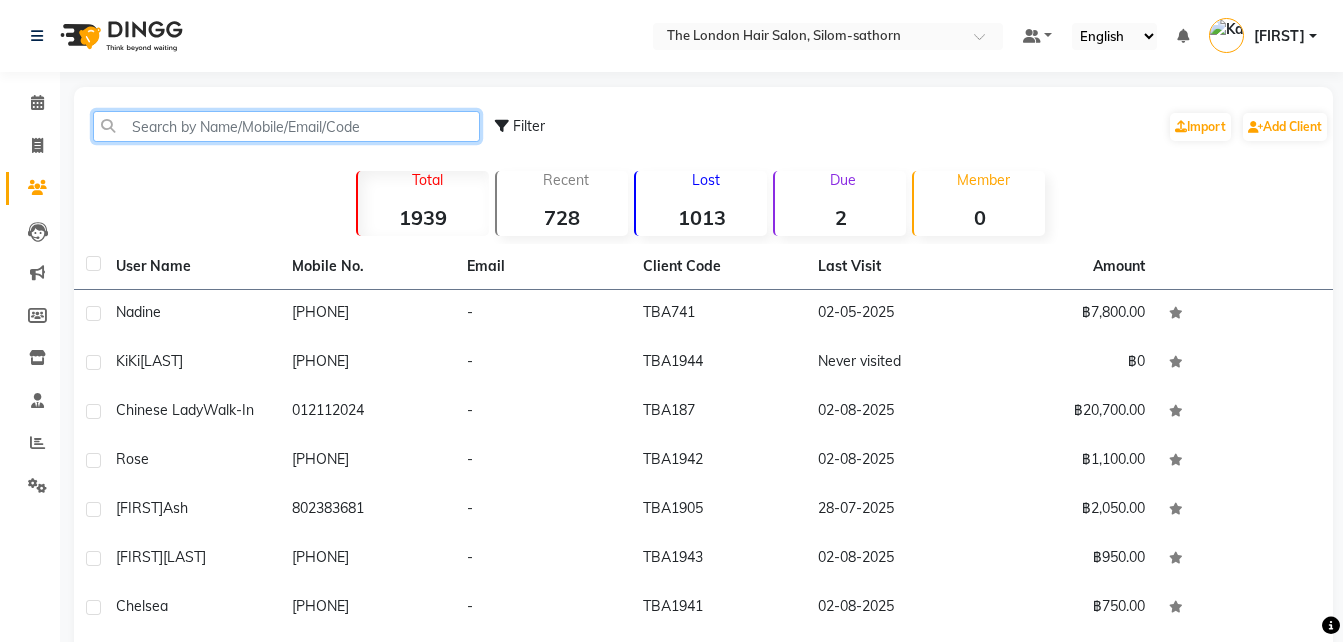 click 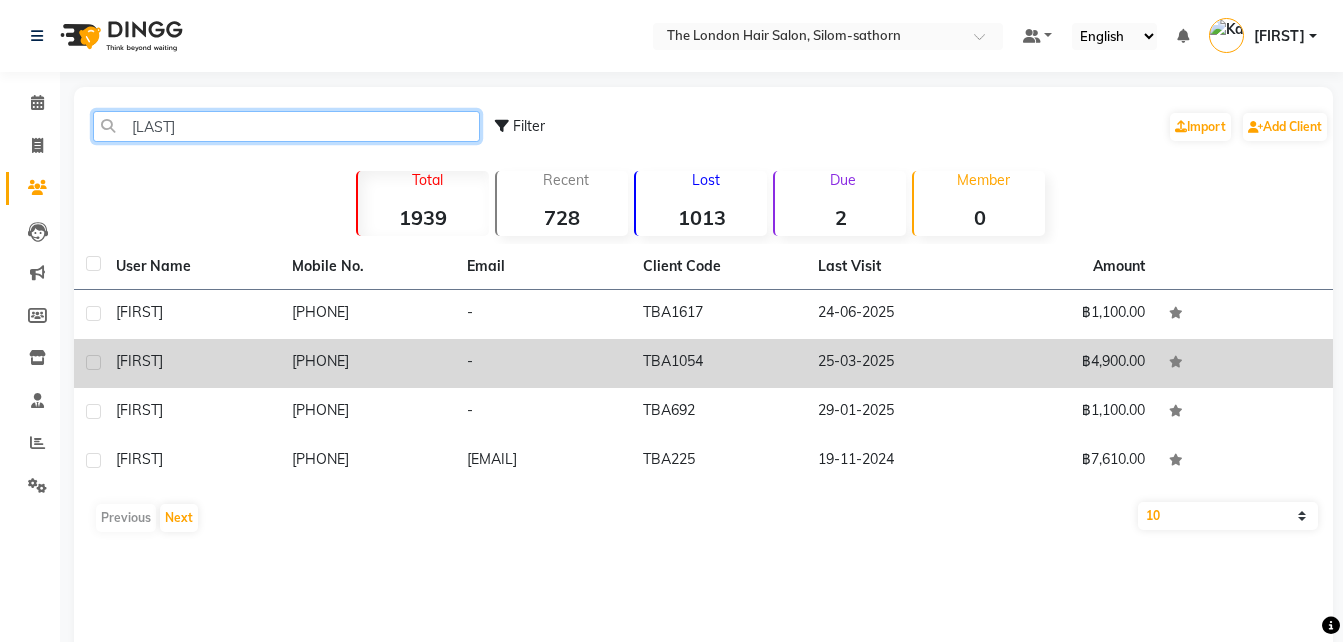 type on "tiffa" 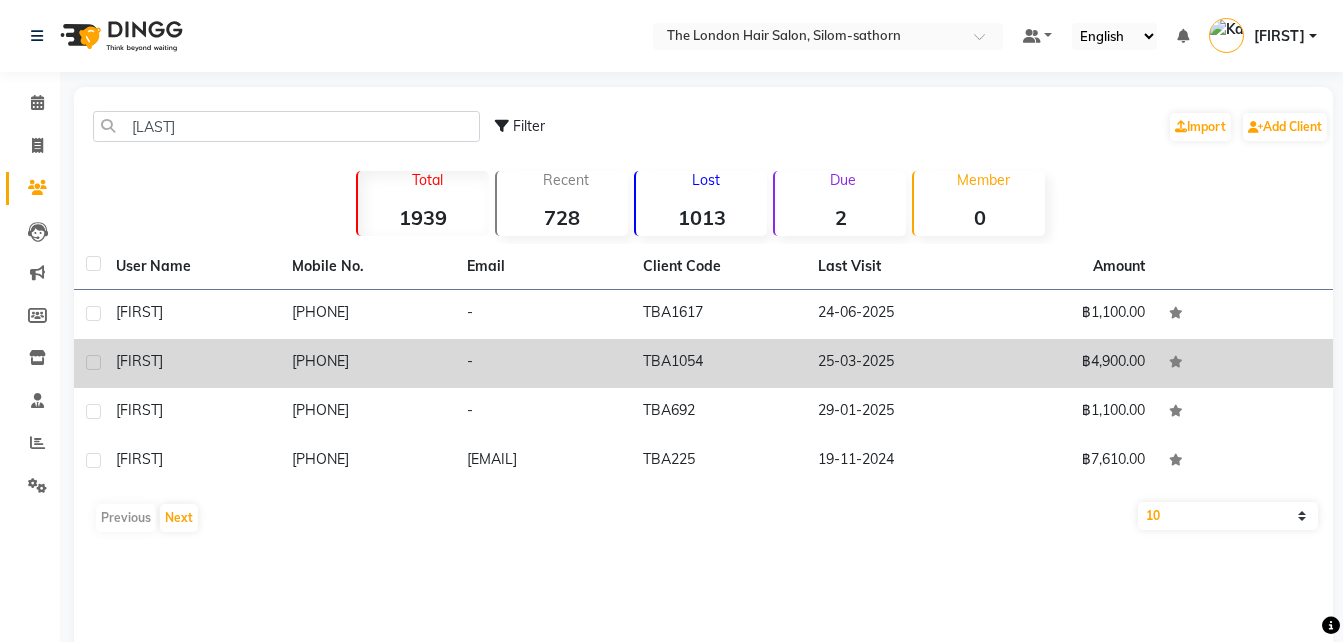 click on "[PHONE]" 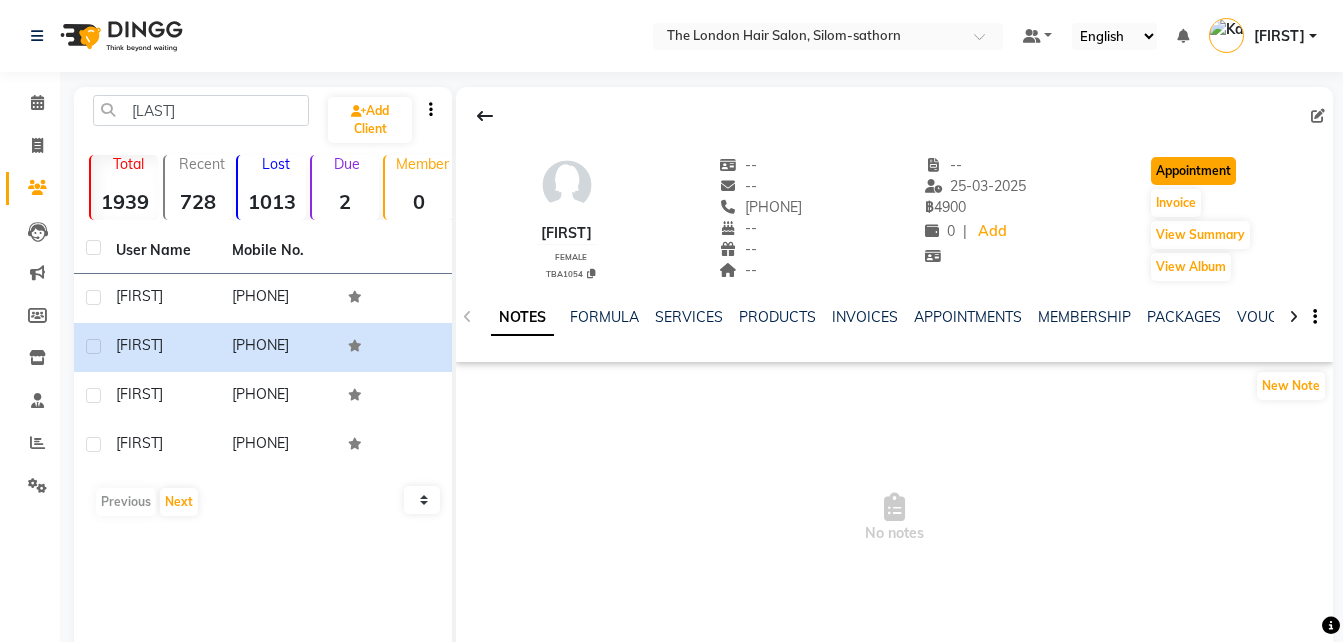 click on "Appointment" 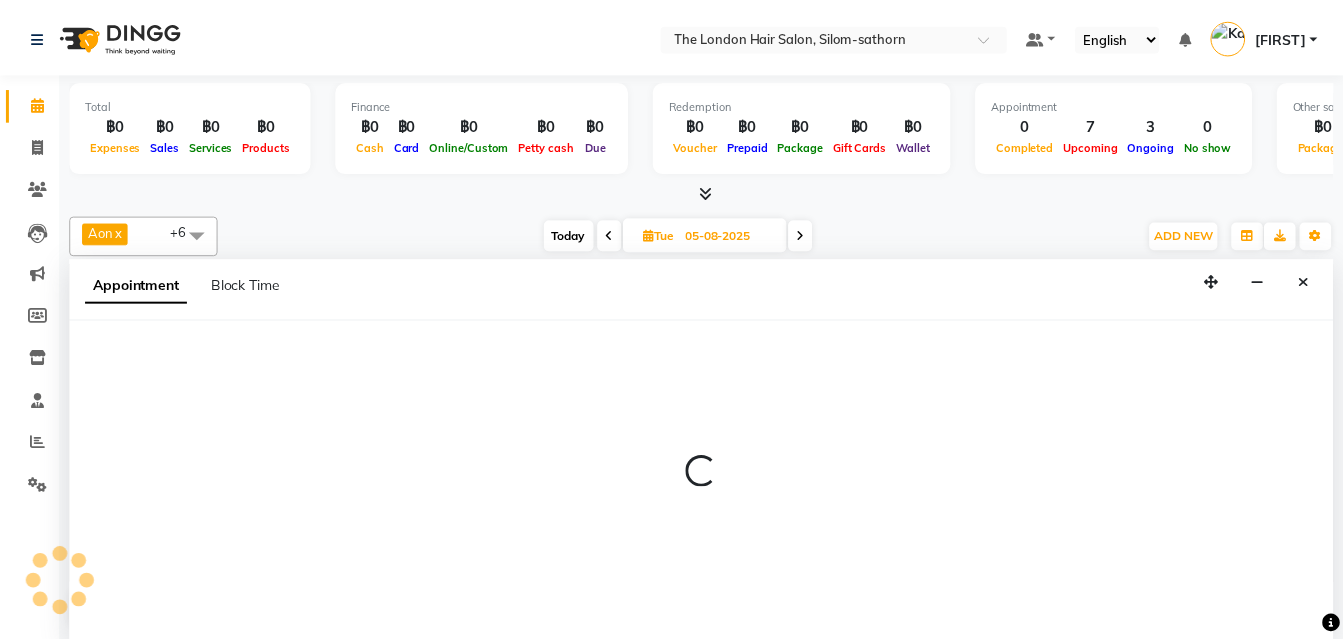 scroll, scrollTop: 0, scrollLeft: 0, axis: both 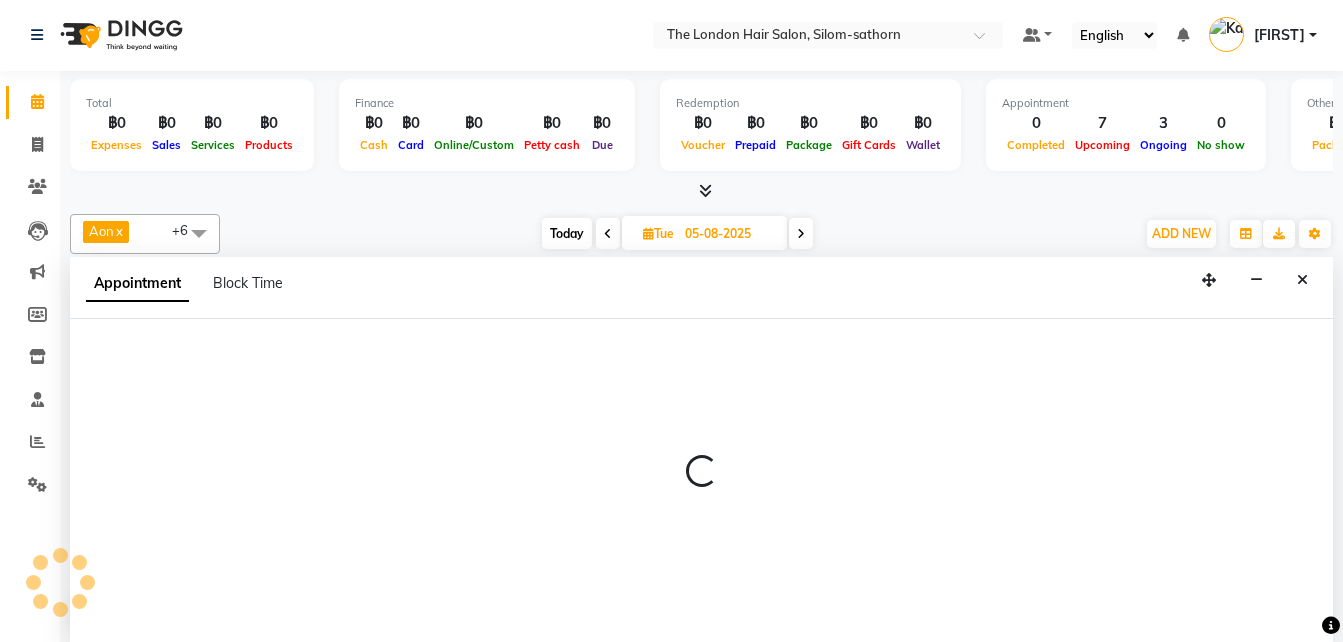 type on "03-08-2025" 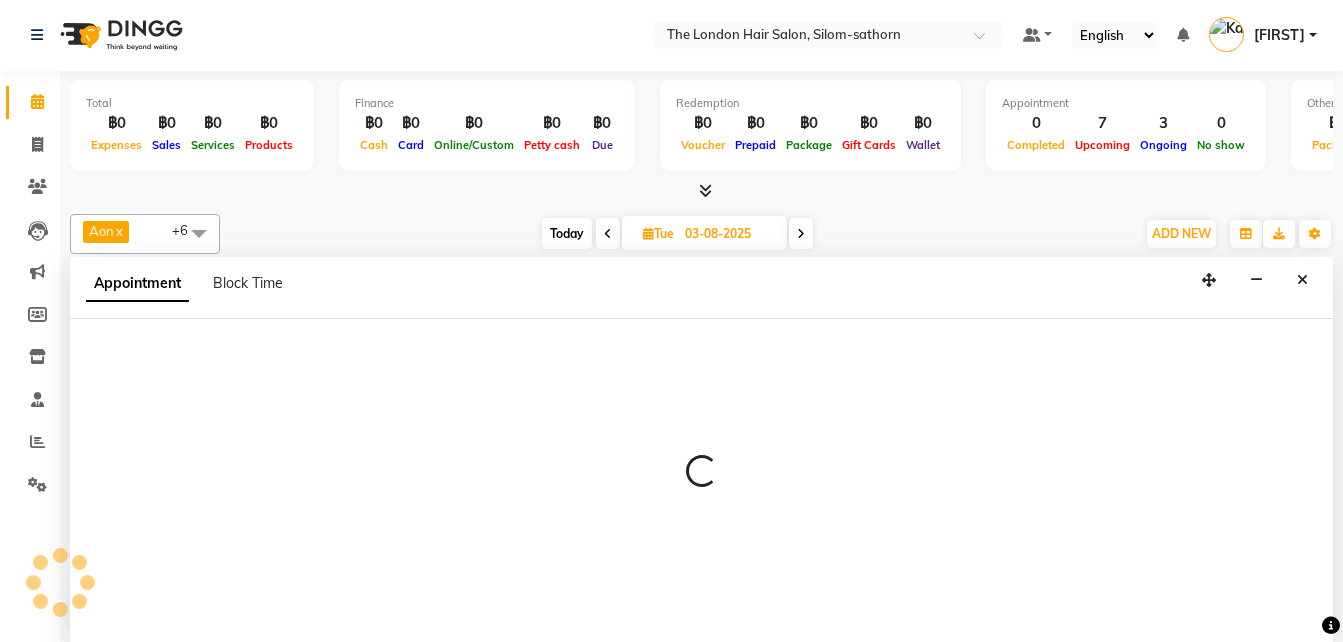 select on "600" 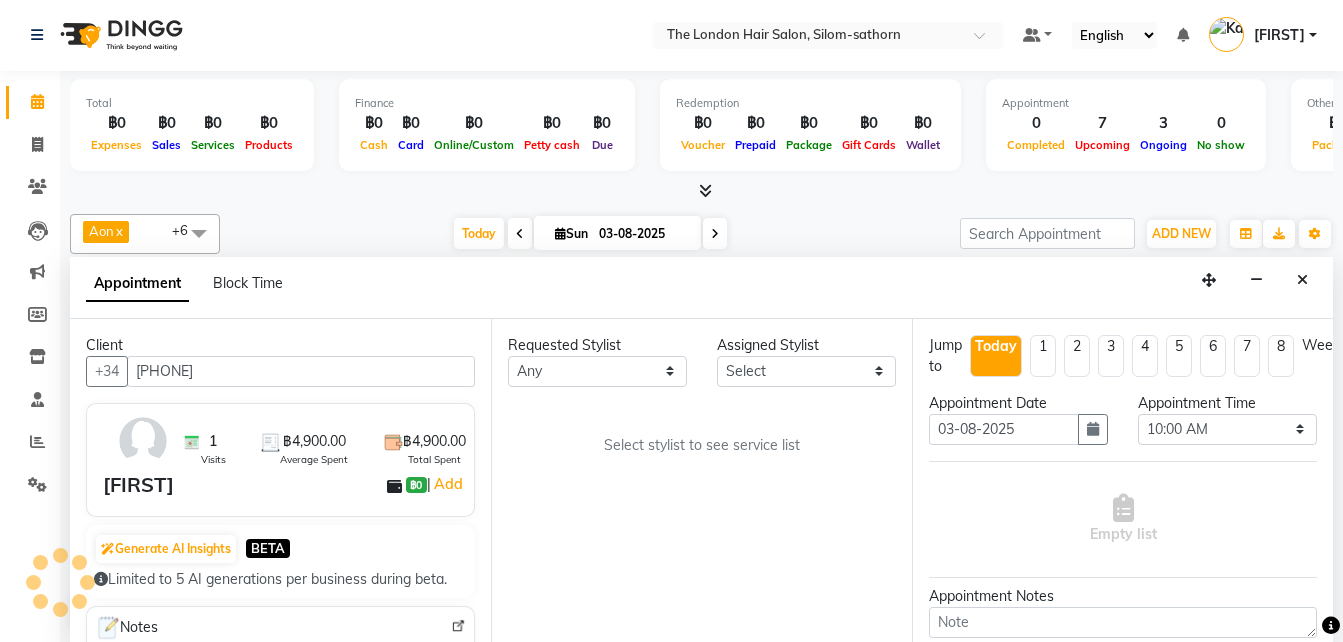 scroll, scrollTop: 177, scrollLeft: 0, axis: vertical 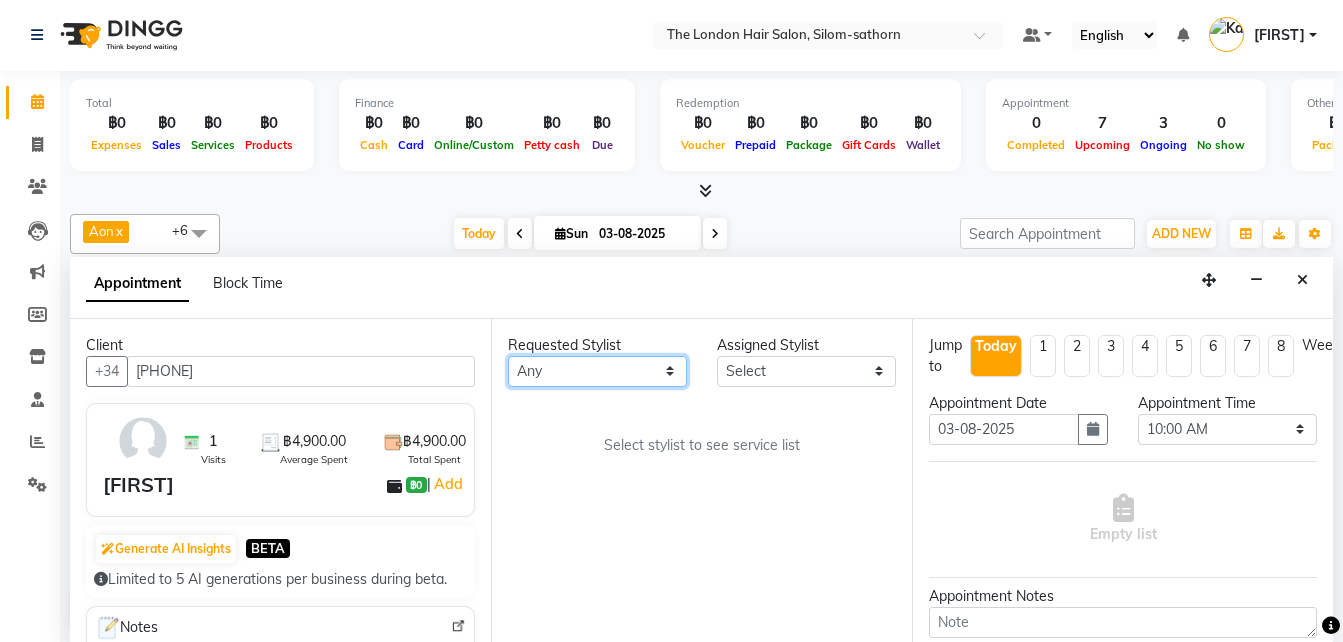 click on "Any Aon Apple   Boss Luke Fai  Fon Kate  Pim" at bounding box center (597, 371) 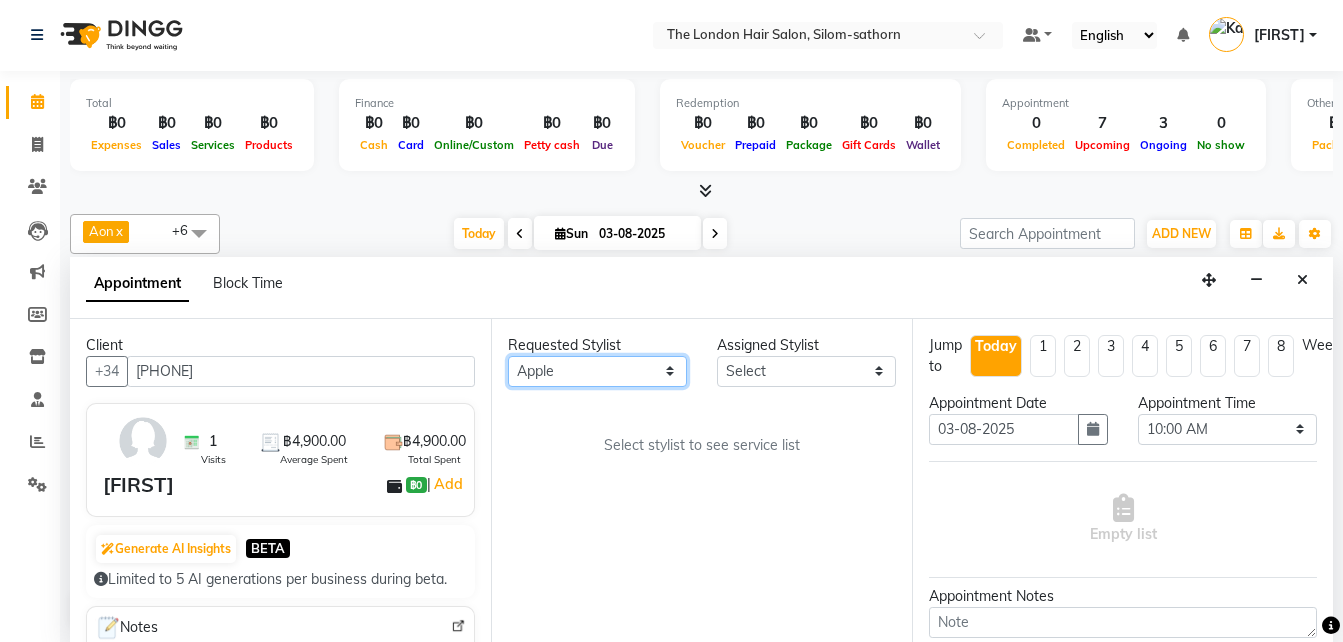 click on "Any Aon Apple   Boss Luke Fai  Fon Kate  Pim" at bounding box center (597, 371) 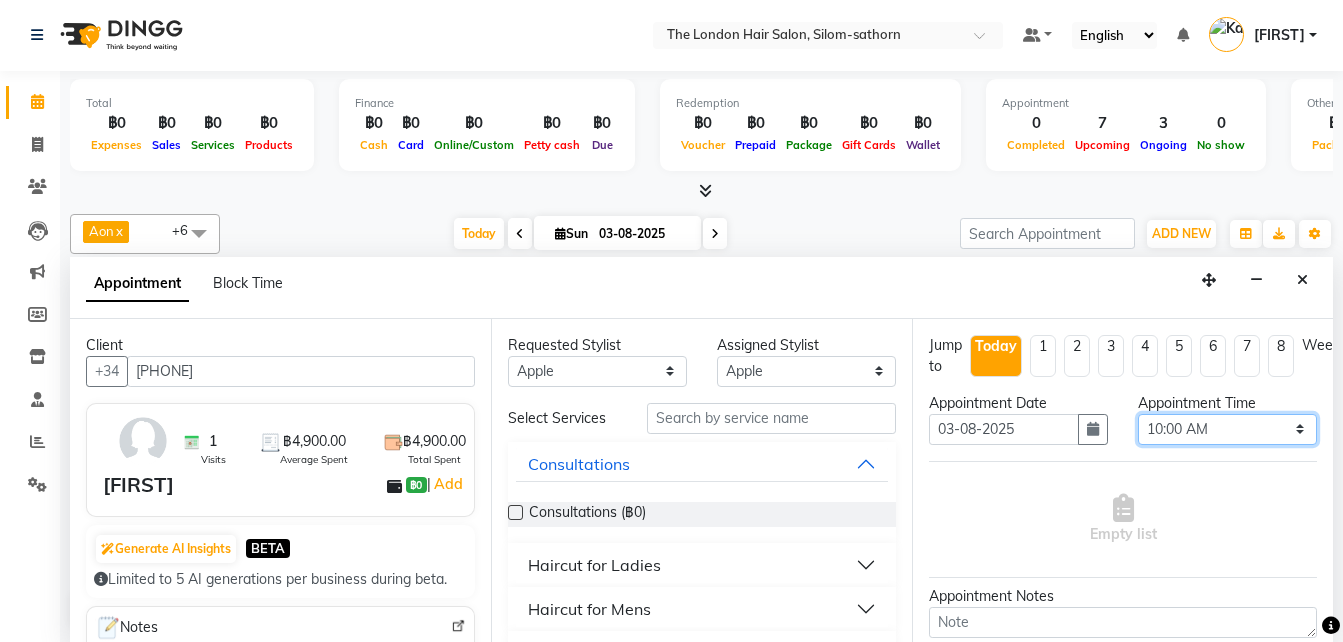 click on "Select 10:00 AM 10:05 AM 10:10 AM 10:15 AM 10:20 AM 10:25 AM 10:30 AM 10:35 AM 10:40 AM 10:45 AM 10:50 AM 10:55 AM 11:00 AM 11:05 AM 11:10 AM 11:15 AM 11:20 AM 11:25 AM 11:30 AM 11:35 AM 11:40 AM 11:45 AM 11:50 AM 11:55 AM 12:00 PM 12:05 PM 12:10 PM 12:15 PM 12:20 PM 12:25 PM 12:30 PM 12:35 PM 12:40 PM 12:45 PM 12:50 PM 12:55 PM 01:00 PM 01:05 PM 01:10 PM 01:15 PM 01:20 PM 01:25 PM 01:30 PM 01:35 PM 01:40 PM 01:45 PM 01:50 PM 01:55 PM 02:00 PM 02:05 PM 02:10 PM 02:15 PM 02:20 PM 02:25 PM 02:30 PM 02:35 PM 02:40 PM 02:45 PM 02:50 PM 02:55 PM 03:00 PM 03:05 PM 03:10 PM 03:15 PM 03:20 PM 03:25 PM 03:30 PM 03:35 PM 03:40 PM 03:45 PM 03:50 PM 03:55 PM 04:00 PM 04:05 PM 04:10 PM 04:15 PM 04:20 PM 04:25 PM 04:30 PM 04:35 PM 04:40 PM 04:45 PM 04:50 PM 04:55 PM 05:00 PM 05:05 PM 05:10 PM 05:15 PM 05:20 PM 05:25 PM 05:30 PM 05:35 PM 05:40 PM 05:45 PM 05:50 PM 05:55 PM 06:00 PM 06:05 PM 06:10 PM 06:15 PM 06:20 PM 06:25 PM 06:30 PM 06:35 PM 06:40 PM 06:45 PM 06:50 PM 06:55 PM 07:00 PM 07:05 PM 07:10 PM 07:15 PM 07:20 PM" at bounding box center (1227, 429) 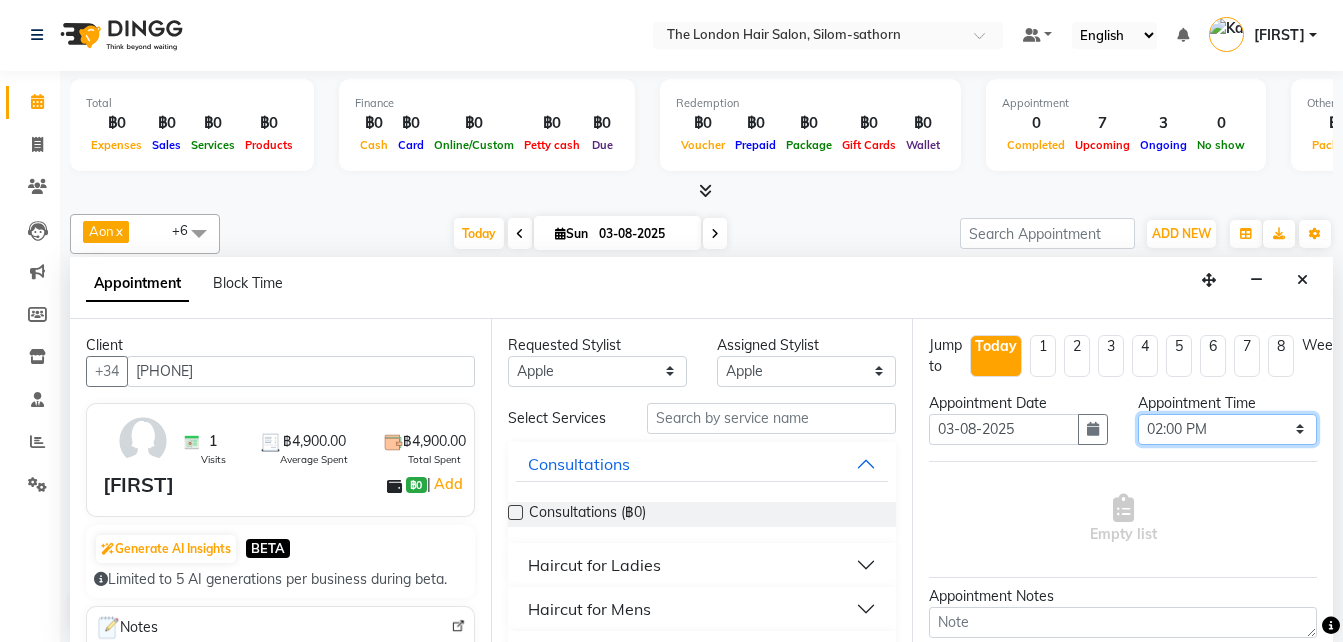 click on "Select 10:00 AM 10:05 AM 10:10 AM 10:15 AM 10:20 AM 10:25 AM 10:30 AM 10:35 AM 10:40 AM 10:45 AM 10:50 AM 10:55 AM 11:00 AM 11:05 AM 11:10 AM 11:15 AM 11:20 AM 11:25 AM 11:30 AM 11:35 AM 11:40 AM 11:45 AM 11:50 AM 11:55 AM 12:00 PM 12:05 PM 12:10 PM 12:15 PM 12:20 PM 12:25 PM 12:30 PM 12:35 PM 12:40 PM 12:45 PM 12:50 PM 12:55 PM 01:00 PM 01:05 PM 01:10 PM 01:15 PM 01:20 PM 01:25 PM 01:30 PM 01:35 PM 01:40 PM 01:45 PM 01:50 PM 01:55 PM 02:00 PM 02:05 PM 02:10 PM 02:15 PM 02:20 PM 02:25 PM 02:30 PM 02:35 PM 02:40 PM 02:45 PM 02:50 PM 02:55 PM 03:00 PM 03:05 PM 03:10 PM 03:15 PM 03:20 PM 03:25 PM 03:30 PM 03:35 PM 03:40 PM 03:45 PM 03:50 PM 03:55 PM 04:00 PM 04:05 PM 04:10 PM 04:15 PM 04:20 PM 04:25 PM 04:30 PM 04:35 PM 04:40 PM 04:45 PM 04:50 PM 04:55 PM 05:00 PM 05:05 PM 05:10 PM 05:15 PM 05:20 PM 05:25 PM 05:30 PM 05:35 PM 05:40 PM 05:45 PM 05:50 PM 05:55 PM 06:00 PM 06:05 PM 06:10 PM 06:15 PM 06:20 PM 06:25 PM 06:30 PM 06:35 PM 06:40 PM 06:45 PM 06:50 PM 06:55 PM 07:00 PM 07:05 PM 07:10 PM 07:15 PM 07:20 PM" at bounding box center [1227, 429] 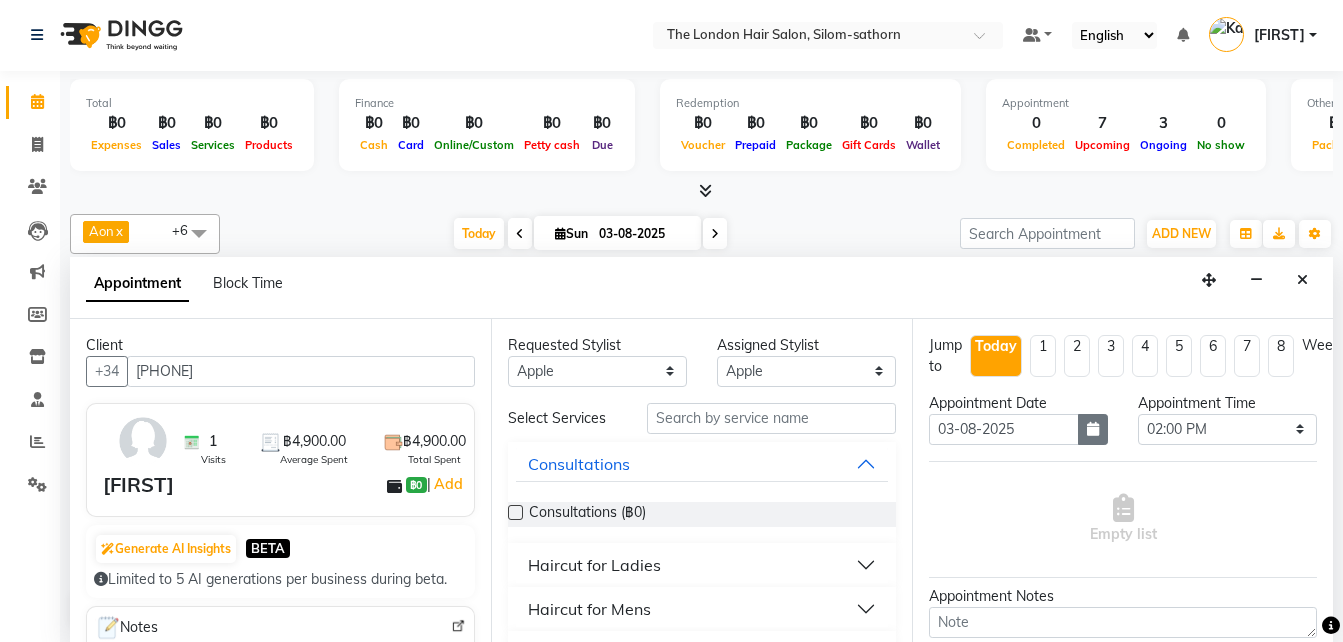 click at bounding box center (1093, 429) 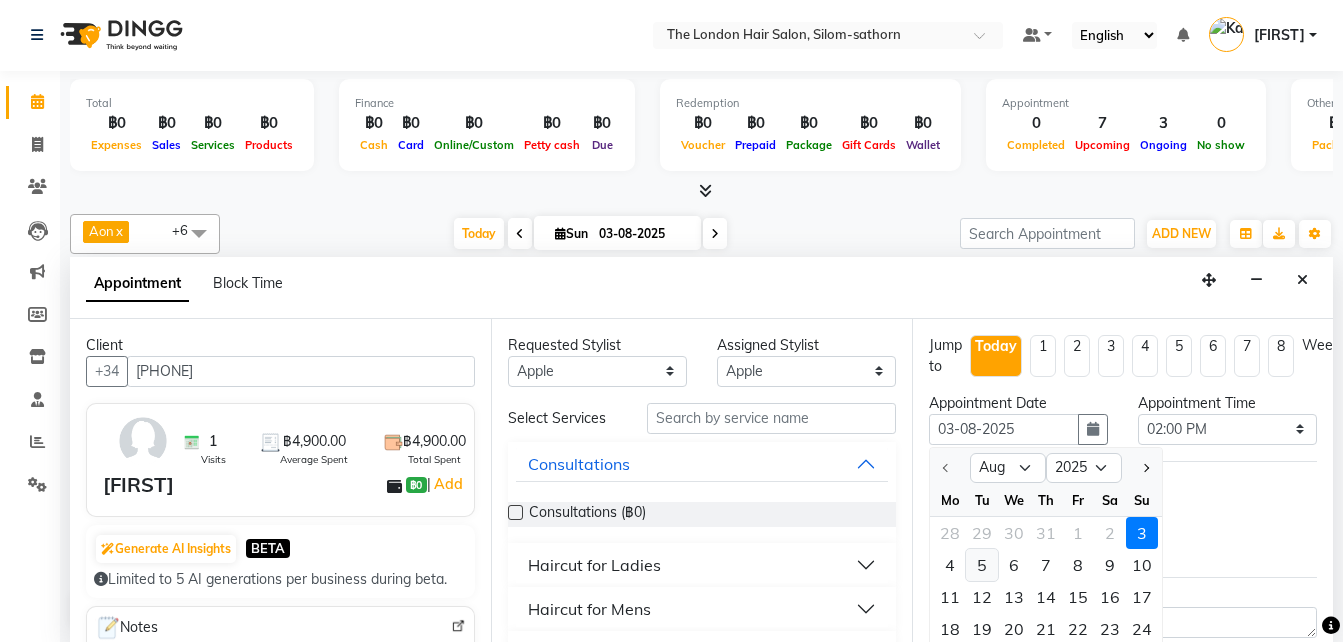 click on "5" at bounding box center (982, 565) 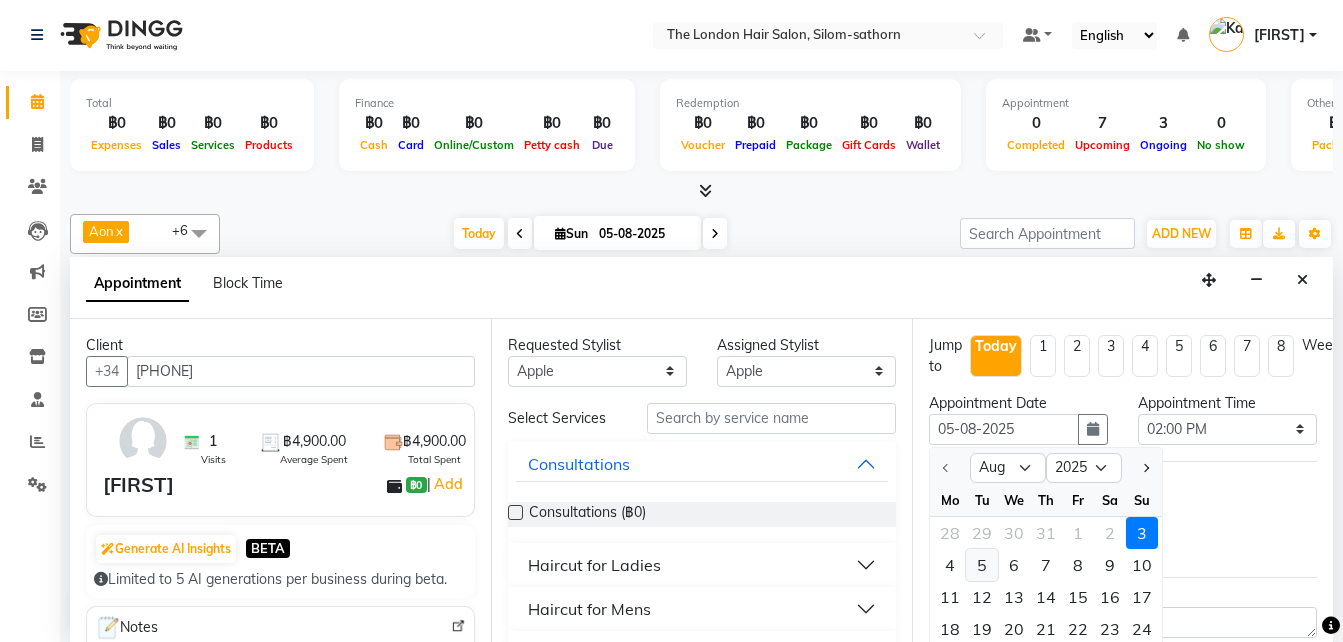 scroll, scrollTop: 0, scrollLeft: 0, axis: both 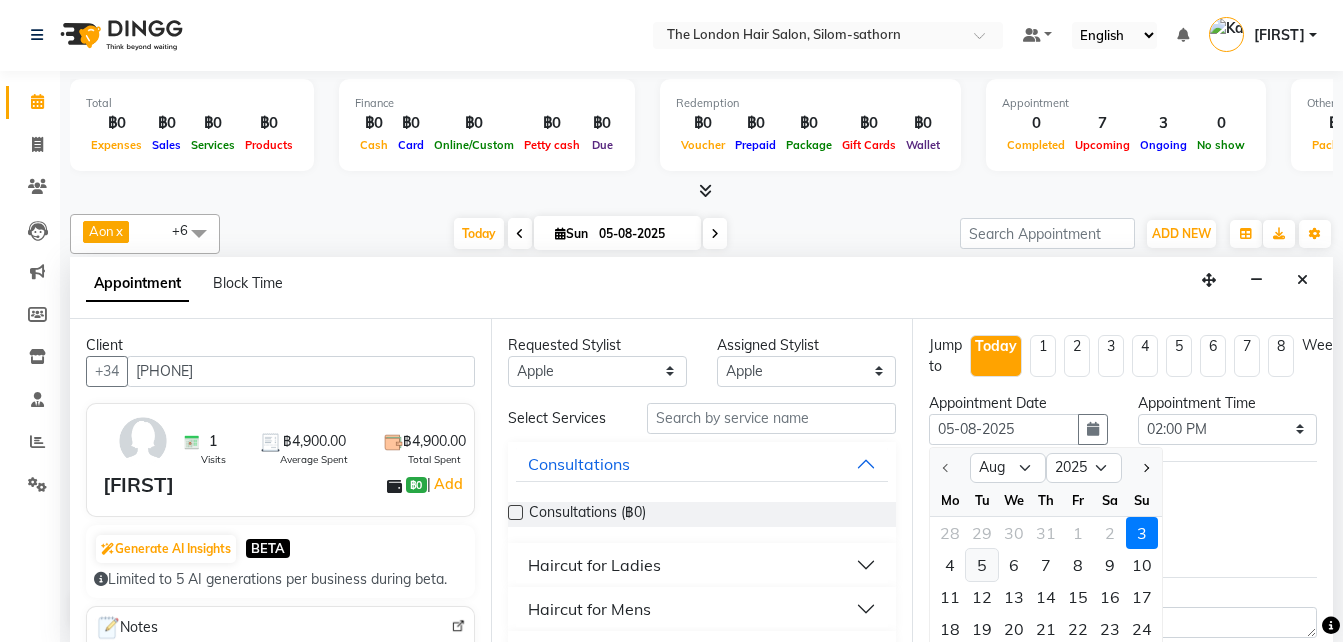 select on "840" 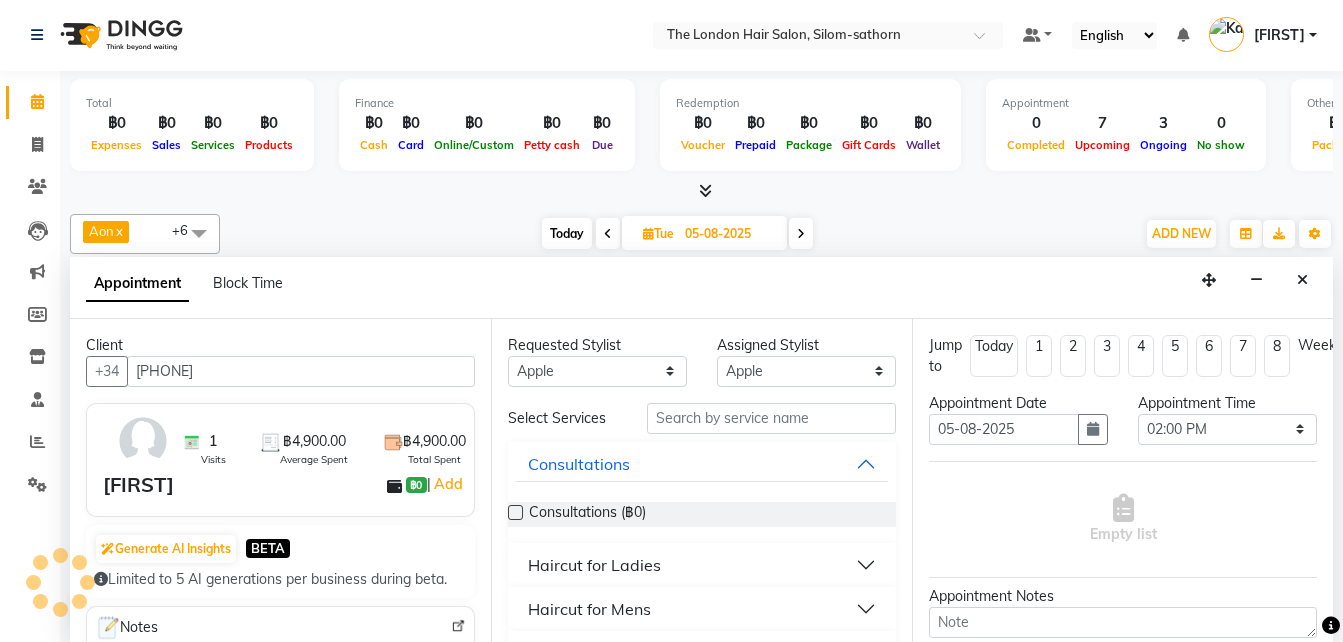 scroll, scrollTop: 177, scrollLeft: 0, axis: vertical 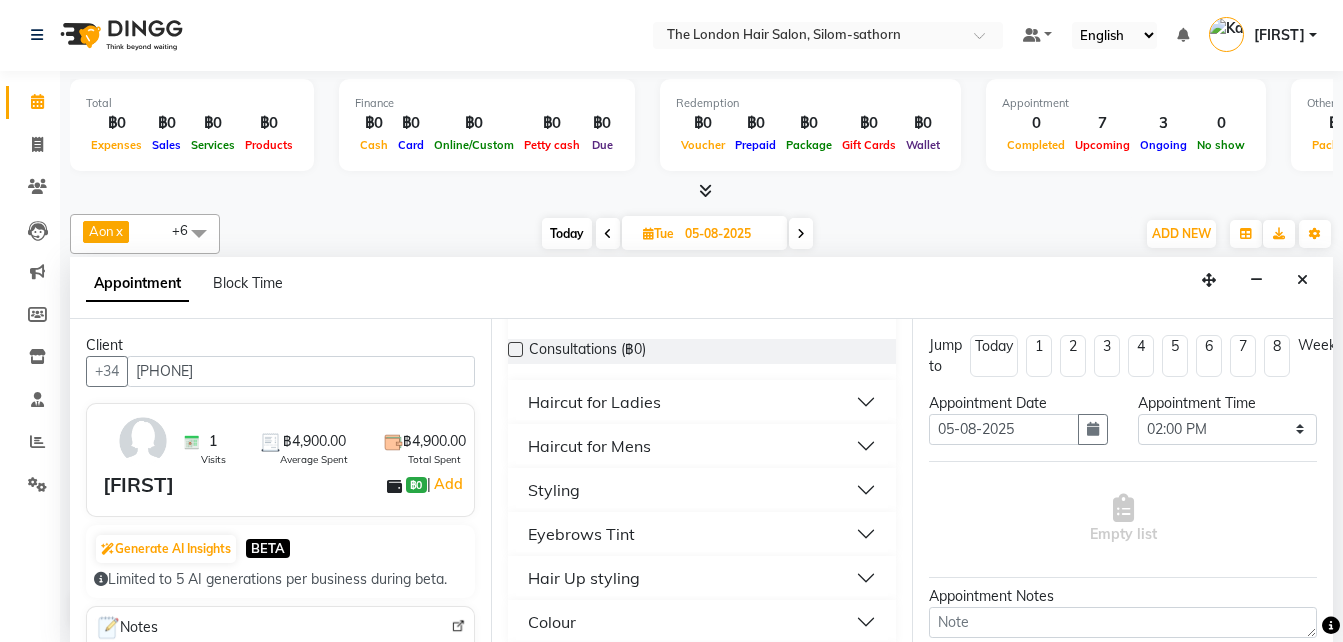 click on "Haircut for Ladies" at bounding box center [594, 402] 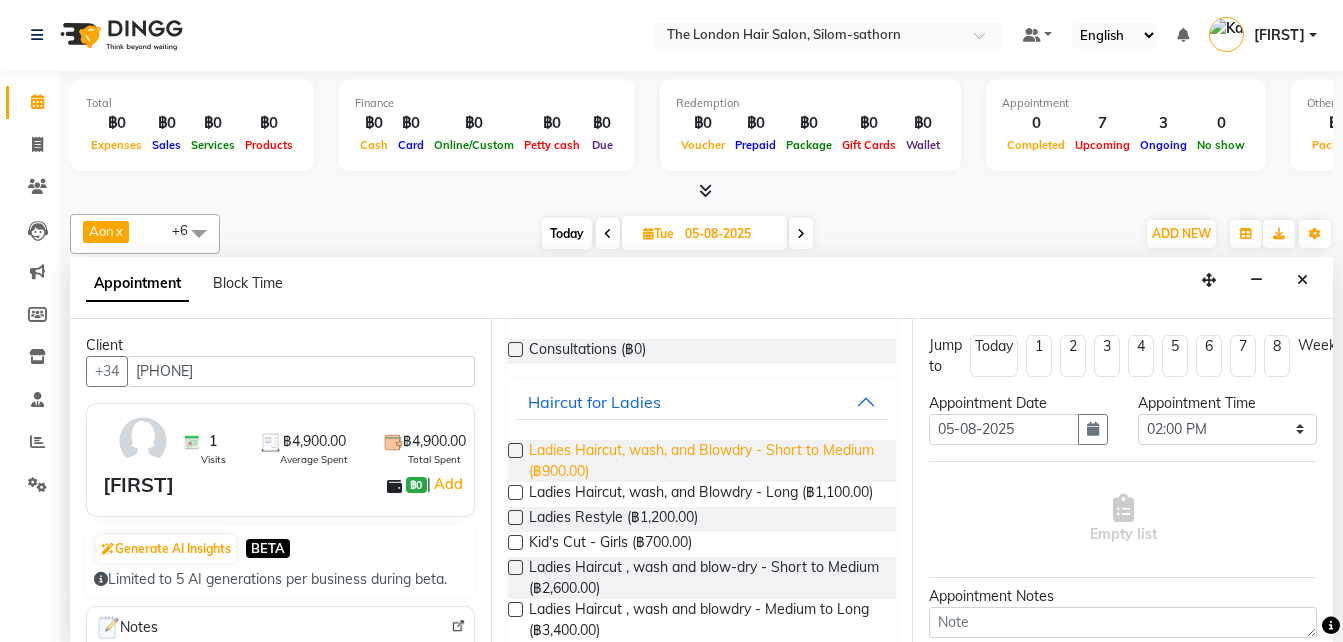 click on "Ladies Haircut, wash, and Blowdry - Short to Medium (฿900.00)" at bounding box center (704, 461) 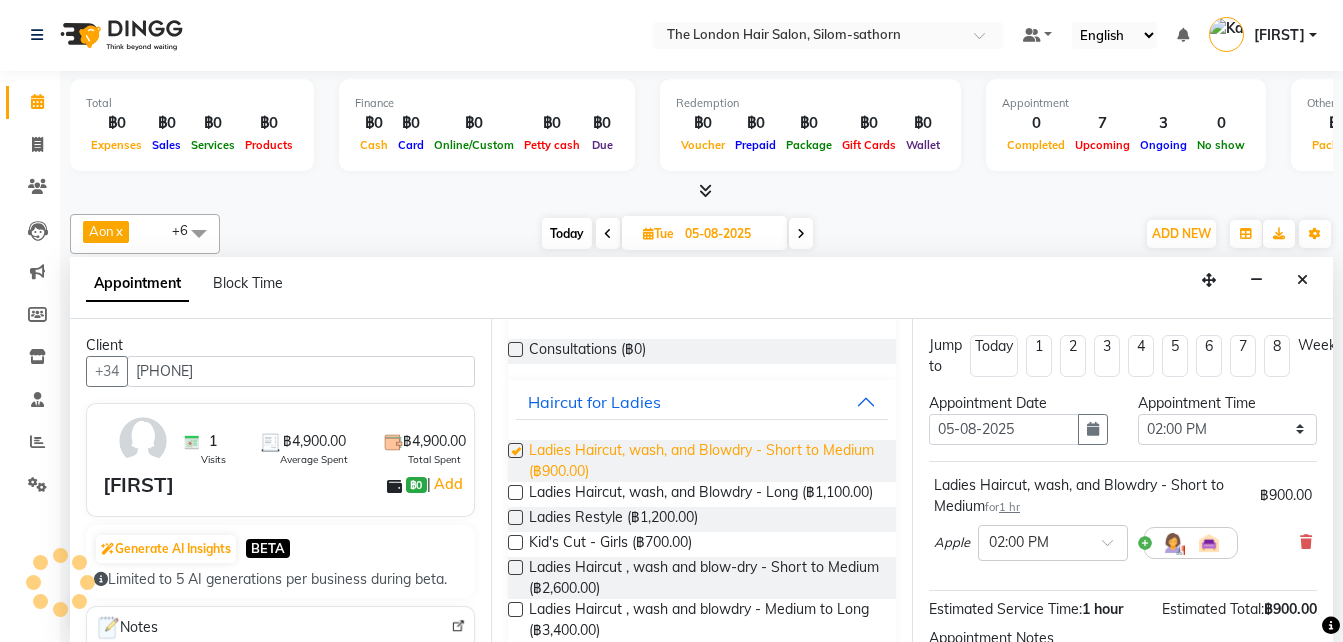 checkbox on "false" 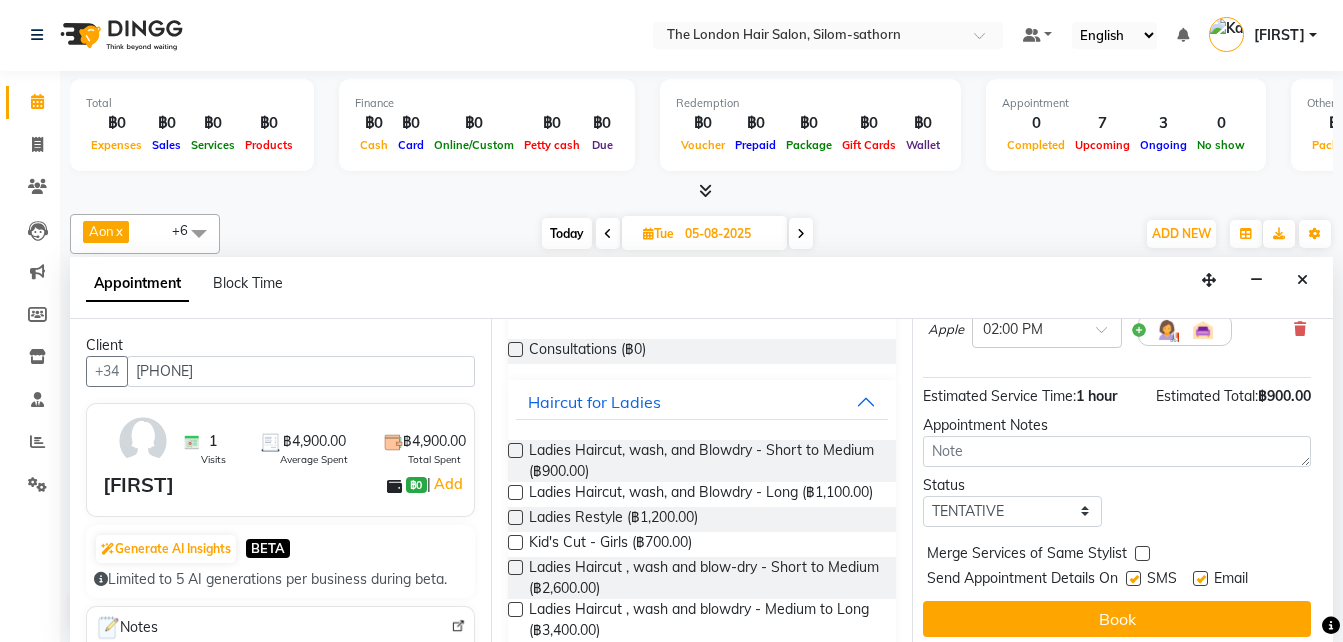 scroll, scrollTop: 226, scrollLeft: 6, axis: both 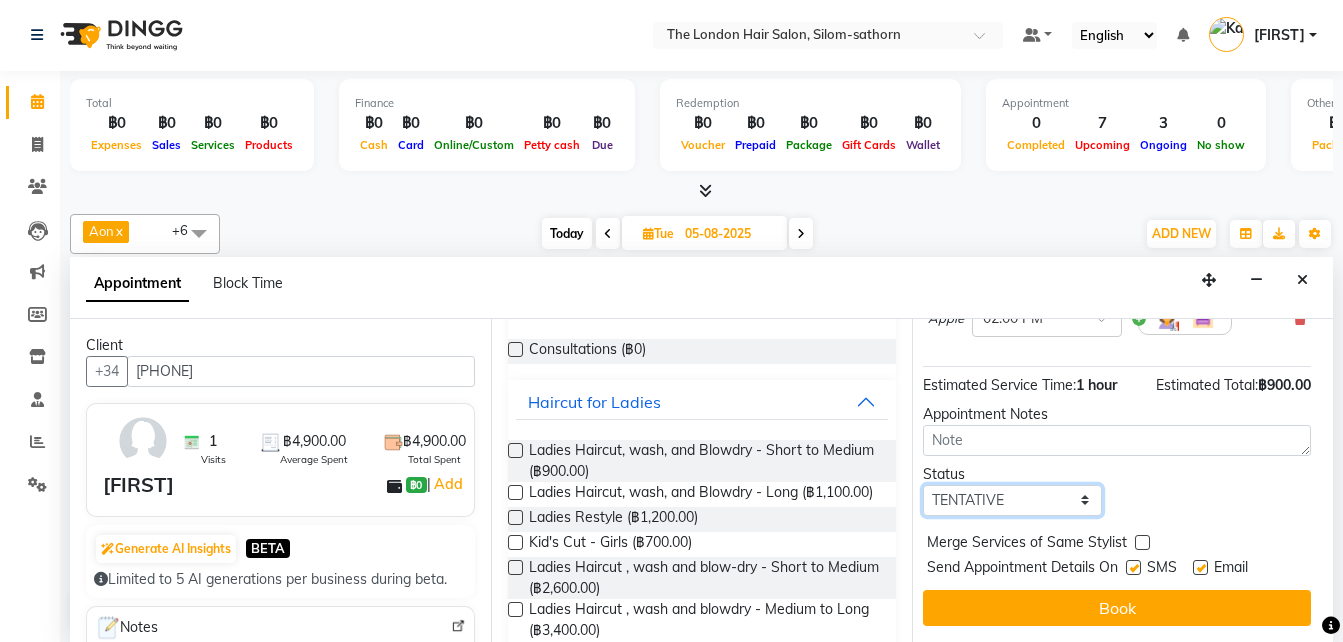click on "Select TENTATIVE CONFIRM UPCOMING" at bounding box center [1012, 500] 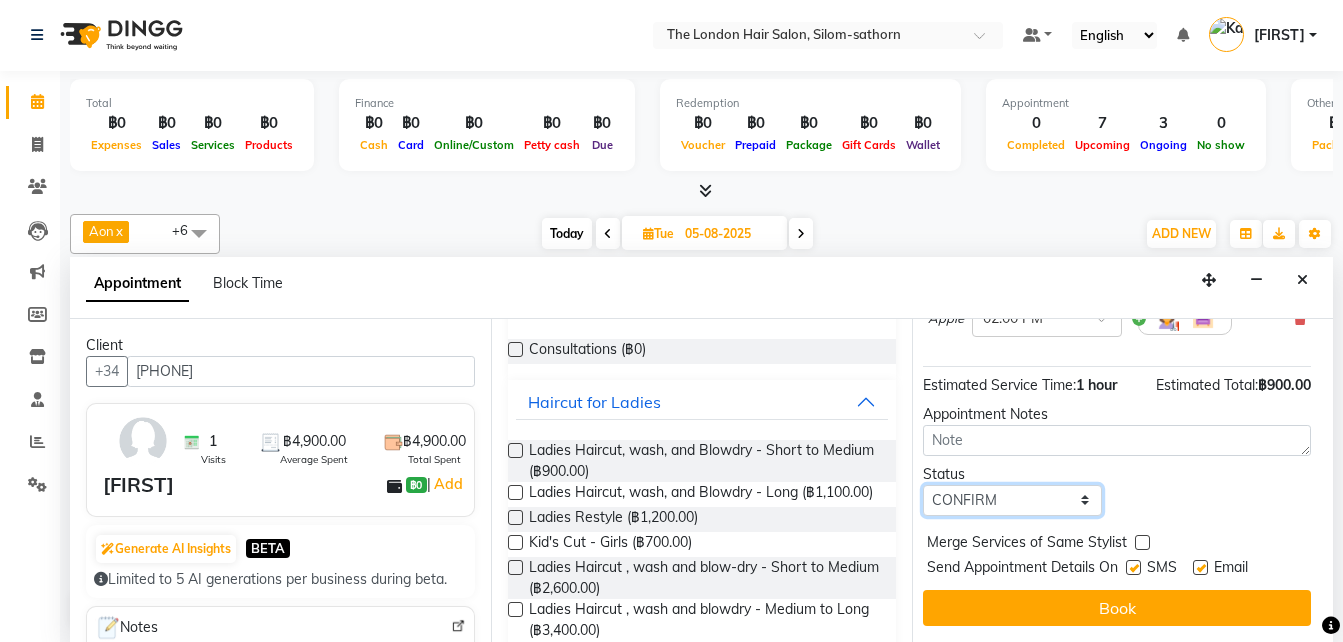 click on "Select TENTATIVE CONFIRM UPCOMING" at bounding box center [1012, 500] 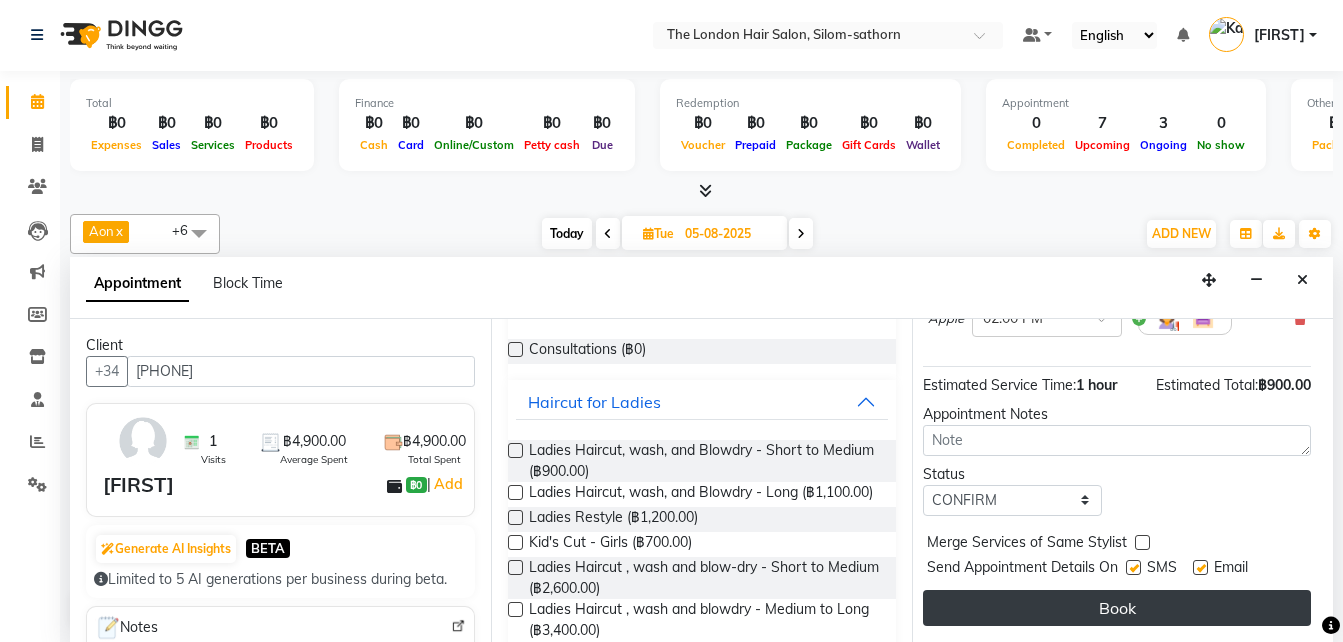 click on "Book" at bounding box center [1117, 608] 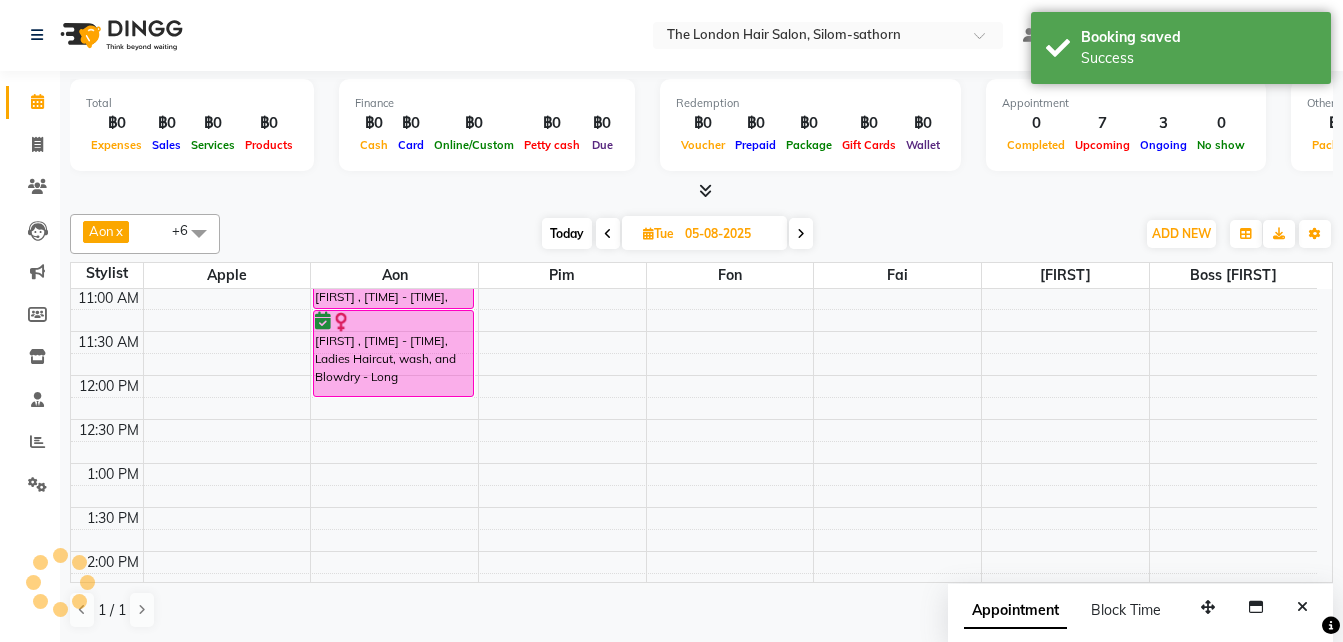 scroll, scrollTop: 0, scrollLeft: 0, axis: both 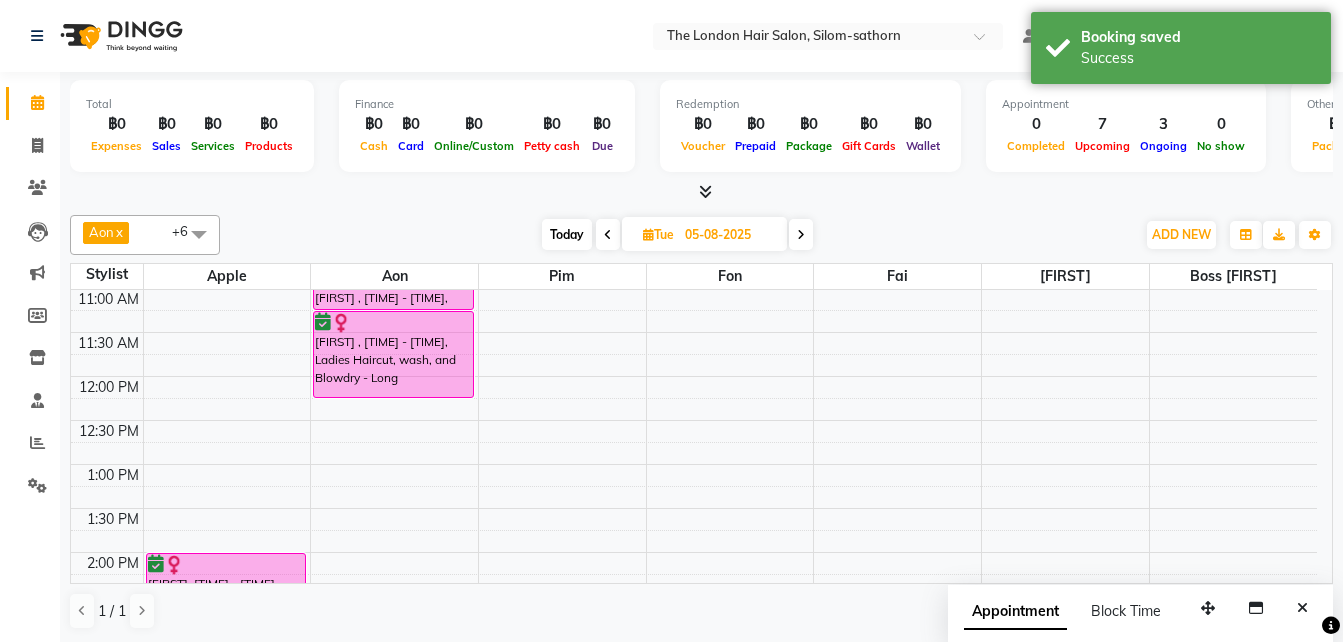 click on "9:00 AM 9:30 AM 10:00 AM 10:30 AM 11:00 AM 11:30 AM 12:00 PM 12:30 PM 1:00 PM 1:30 PM 2:00 PM 2:30 PM 3:00 PM 3:30 PM 4:00 PM 4:30 PM 5:00 PM 5:30 PM 6:00 PM 6:30 PM 7:00 PM 7:30 PM 8:00 PM 8:30 PM     carmen, 10:00 AM-11:00 AM, Ladies Haircut, wash, and Blowdry - Long     Tiffany, 02:00 PM-03:00 PM, Ladies Haircut, wash, and Blowdry - Short to Medium     Sophia , 10:00 AM-10:45 AM, Colour Regrowth Short     Sophia , 10:45 AM-11:15 AM, Toner Long     Sophia , 11:15 AM-12:15 PM, Ladies Haircut, wash, and Blowdry - Long" at bounding box center (694, 640) 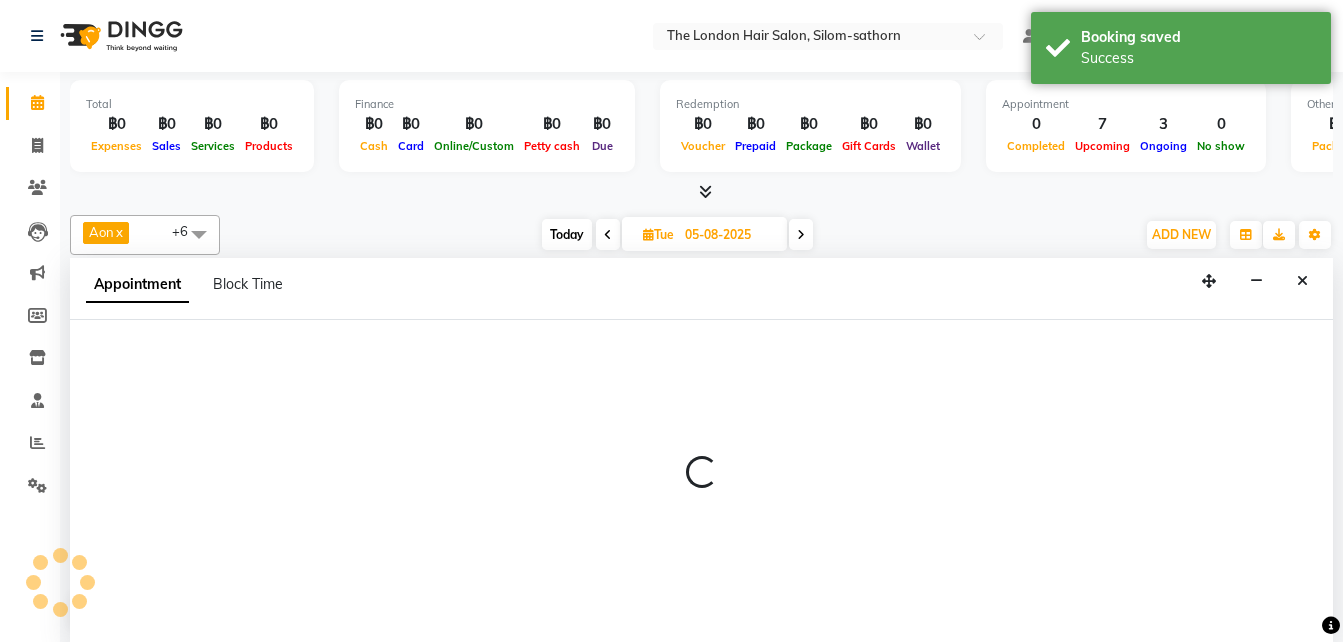 scroll, scrollTop: 1, scrollLeft: 0, axis: vertical 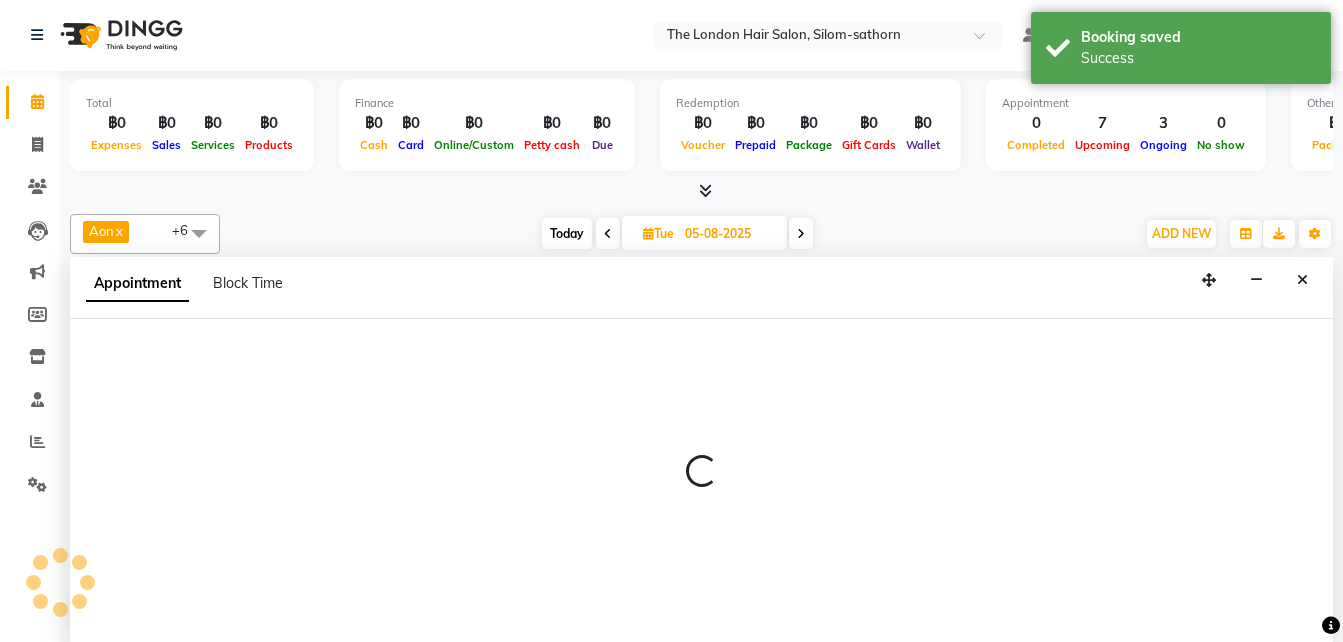 select on "65351" 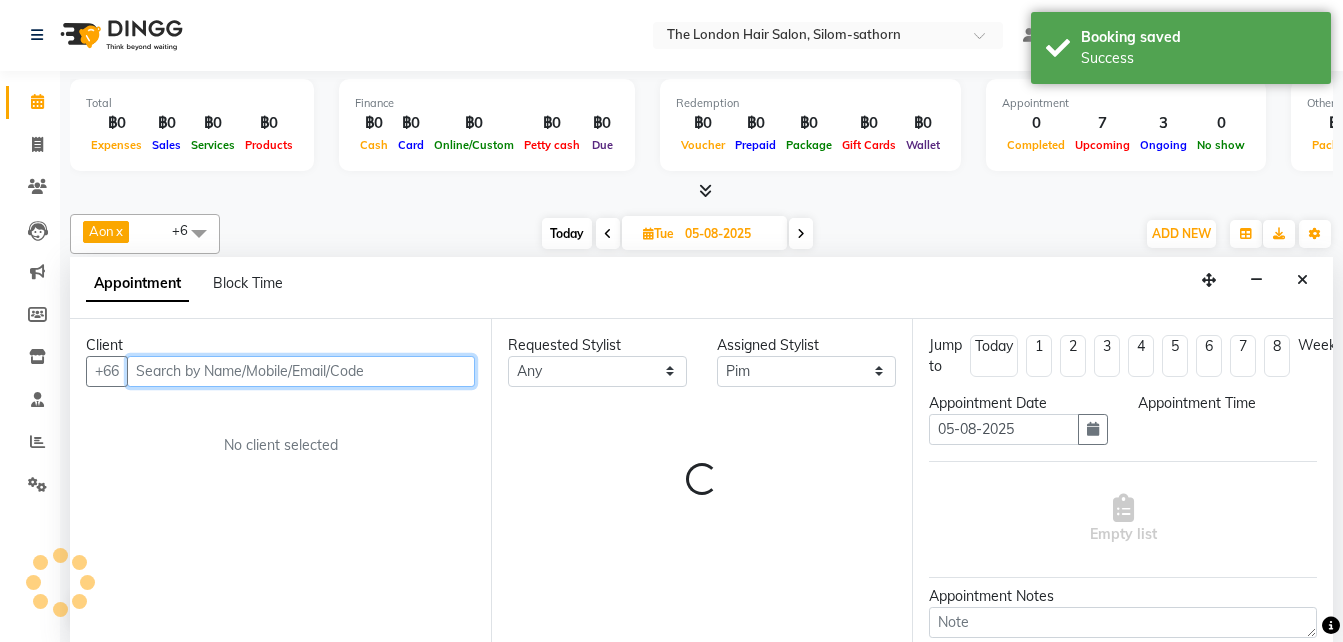 select on "705" 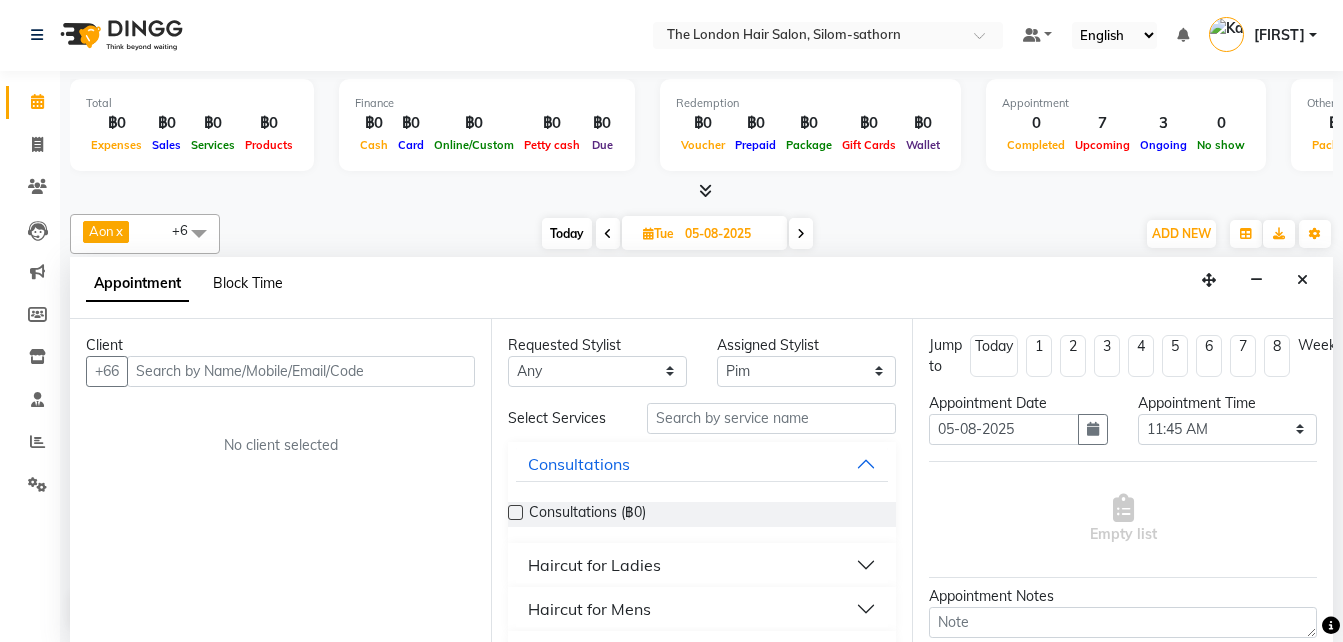 click on "Block Time" at bounding box center [248, 283] 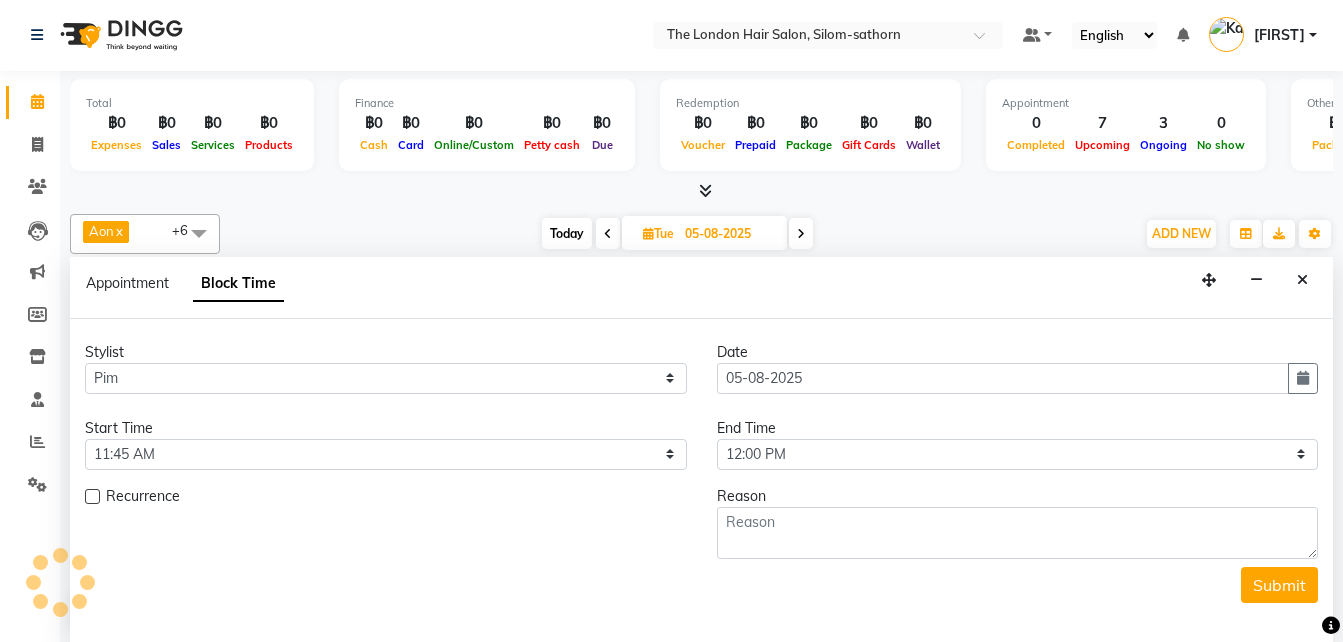scroll, scrollTop: 177, scrollLeft: 0, axis: vertical 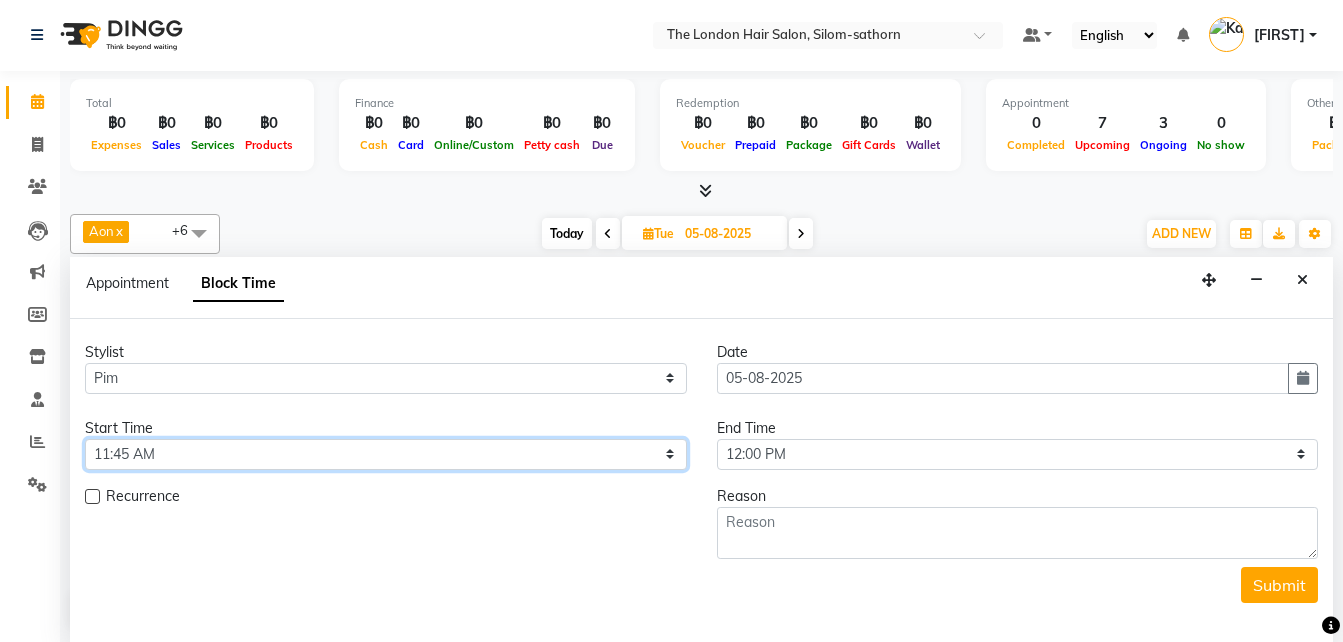click on "Select 10:00 AM 10:05 AM 10:10 AM 10:15 AM 10:20 AM 10:25 AM 10:30 AM 10:35 AM 10:40 AM 10:45 AM 10:50 AM 10:55 AM 11:00 AM 11:05 AM 11:10 AM 11:15 AM 11:20 AM 11:25 AM 11:30 AM 11:35 AM 11:40 AM 11:45 AM 11:50 AM 11:55 AM 12:00 PM 12:05 PM 12:10 PM 12:15 PM 12:20 PM 12:25 PM 12:30 PM 12:35 PM 12:40 PM 12:45 PM 12:50 PM 12:55 PM 01:00 PM 01:05 PM 01:10 PM 01:15 PM 01:20 PM 01:25 PM 01:30 PM 01:35 PM 01:40 PM 01:45 PM 01:50 PM 01:55 PM 02:00 PM 02:05 PM 02:10 PM 02:15 PM 02:20 PM 02:25 PM 02:30 PM 02:35 PM 02:40 PM 02:45 PM 02:50 PM 02:55 PM 03:00 PM 03:05 PM 03:10 PM 03:15 PM 03:20 PM 03:25 PM 03:30 PM 03:35 PM 03:40 PM 03:45 PM 03:50 PM 03:55 PM 04:00 PM 04:05 PM 04:10 PM 04:15 PM 04:20 PM 04:25 PM 04:30 PM 04:35 PM 04:40 PM 04:45 PM 04:50 PM 04:55 PM 05:00 PM 05:05 PM 05:10 PM 05:15 PM 05:20 PM 05:25 PM 05:30 PM 05:35 PM 05:40 PM 05:45 PM 05:50 PM 05:55 PM 06:00 PM 06:05 PM 06:10 PM 06:15 PM 06:20 PM 06:25 PM 06:30 PM 06:35 PM 06:40 PM 06:45 PM 06:50 PM 06:55 PM 07:00 PM 07:05 PM 07:10 PM 07:15 PM 07:20 PM" at bounding box center [386, 454] 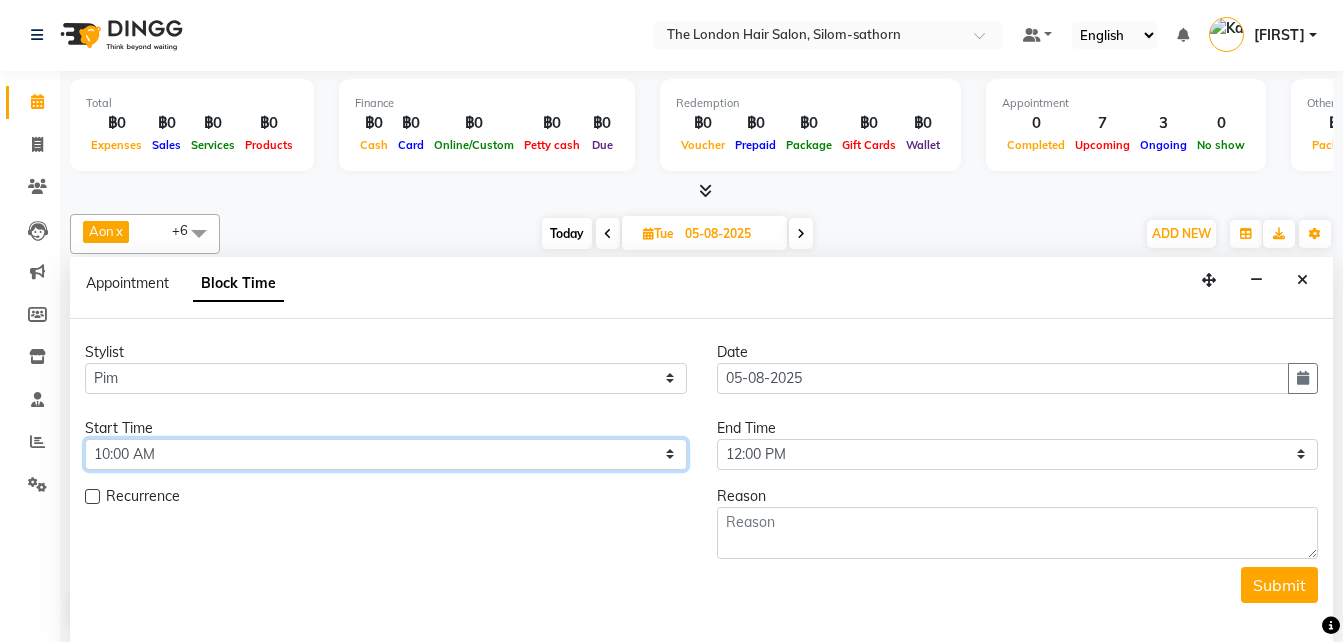 click on "Select 10:00 AM 10:05 AM 10:10 AM 10:15 AM 10:20 AM 10:25 AM 10:30 AM 10:35 AM 10:40 AM 10:45 AM 10:50 AM 10:55 AM 11:00 AM 11:05 AM 11:10 AM 11:15 AM 11:20 AM 11:25 AM 11:30 AM 11:35 AM 11:40 AM 11:45 AM 11:50 AM 11:55 AM 12:00 PM 12:05 PM 12:10 PM 12:15 PM 12:20 PM 12:25 PM 12:30 PM 12:35 PM 12:40 PM 12:45 PM 12:50 PM 12:55 PM 01:00 PM 01:05 PM 01:10 PM 01:15 PM 01:20 PM 01:25 PM 01:30 PM 01:35 PM 01:40 PM 01:45 PM 01:50 PM 01:55 PM 02:00 PM 02:05 PM 02:10 PM 02:15 PM 02:20 PM 02:25 PM 02:30 PM 02:35 PM 02:40 PM 02:45 PM 02:50 PM 02:55 PM 03:00 PM 03:05 PM 03:10 PM 03:15 PM 03:20 PM 03:25 PM 03:30 PM 03:35 PM 03:40 PM 03:45 PM 03:50 PM 03:55 PM 04:00 PM 04:05 PM 04:10 PM 04:15 PM 04:20 PM 04:25 PM 04:30 PM 04:35 PM 04:40 PM 04:45 PM 04:50 PM 04:55 PM 05:00 PM 05:05 PM 05:10 PM 05:15 PM 05:20 PM 05:25 PM 05:30 PM 05:35 PM 05:40 PM 05:45 PM 05:50 PM 05:55 PM 06:00 PM 06:05 PM 06:10 PM 06:15 PM 06:20 PM 06:25 PM 06:30 PM 06:35 PM 06:40 PM 06:45 PM 06:50 PM 06:55 PM 07:00 PM 07:05 PM 07:10 PM 07:15 PM 07:20 PM" at bounding box center [386, 454] 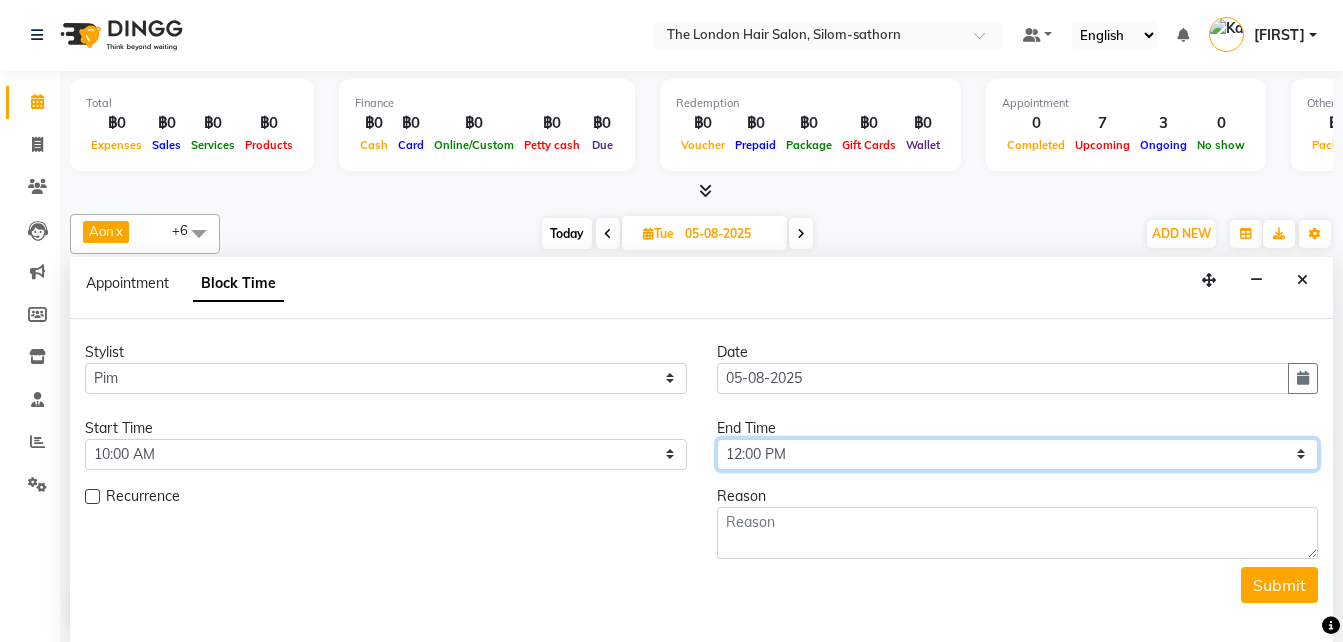 click on "Select 10:00 AM 10:05 AM 10:10 AM 10:15 AM 10:20 AM 10:25 AM 10:30 AM 10:35 AM 10:40 AM 10:45 AM 10:50 AM 10:55 AM 11:00 AM 11:05 AM 11:10 AM 11:15 AM 11:20 AM 11:25 AM 11:30 AM 11:35 AM 11:40 AM 11:45 AM 11:50 AM 11:55 AM 12:00 PM 12:05 PM 12:10 PM 12:15 PM 12:20 PM 12:25 PM 12:30 PM 12:35 PM 12:40 PM 12:45 PM 12:50 PM 12:55 PM 01:00 PM 01:05 PM 01:10 PM 01:15 PM 01:20 PM 01:25 PM 01:30 PM 01:35 PM 01:40 PM 01:45 PM 01:50 PM 01:55 PM 02:00 PM 02:05 PM 02:10 PM 02:15 PM 02:20 PM 02:25 PM 02:30 PM 02:35 PM 02:40 PM 02:45 PM 02:50 PM 02:55 PM 03:00 PM 03:05 PM 03:10 PM 03:15 PM 03:20 PM 03:25 PM 03:30 PM 03:35 PM 03:40 PM 03:45 PM 03:50 PM 03:55 PM 04:00 PM 04:05 PM 04:10 PM 04:15 PM 04:20 PM 04:25 PM 04:30 PM 04:35 PM 04:40 PM 04:45 PM 04:50 PM 04:55 PM 05:00 PM 05:05 PM 05:10 PM 05:15 PM 05:20 PM 05:25 PM 05:30 PM 05:35 PM 05:40 PM 05:45 PM 05:50 PM 05:55 PM 06:00 PM 06:05 PM 06:10 PM 06:15 PM 06:20 PM 06:25 PM 06:30 PM 06:35 PM 06:40 PM 06:45 PM 06:50 PM 06:55 PM 07:00 PM 07:05 PM 07:10 PM 07:15 PM 07:20 PM" at bounding box center [1018, 454] 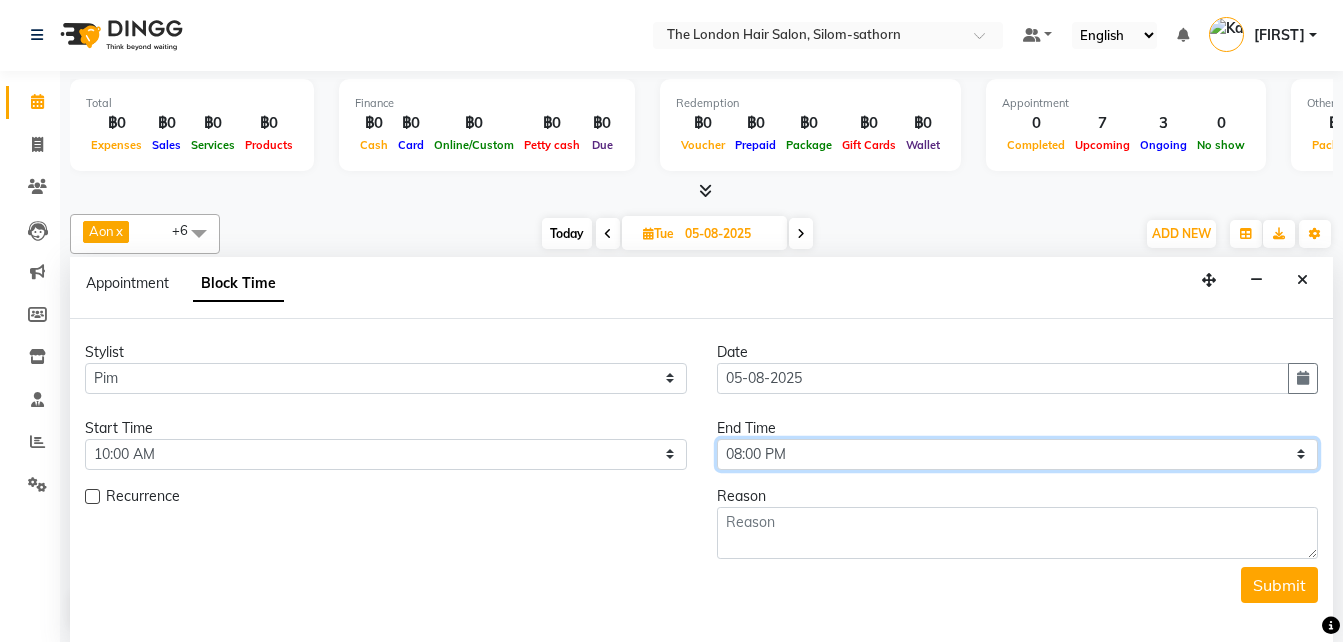 click on "Select 10:00 AM 10:05 AM 10:10 AM 10:15 AM 10:20 AM 10:25 AM 10:30 AM 10:35 AM 10:40 AM 10:45 AM 10:50 AM 10:55 AM 11:00 AM 11:05 AM 11:10 AM 11:15 AM 11:20 AM 11:25 AM 11:30 AM 11:35 AM 11:40 AM 11:45 AM 11:50 AM 11:55 AM 12:00 PM 12:05 PM 12:10 PM 12:15 PM 12:20 PM 12:25 PM 12:30 PM 12:35 PM 12:40 PM 12:45 PM 12:50 PM 12:55 PM 01:00 PM 01:05 PM 01:10 PM 01:15 PM 01:20 PM 01:25 PM 01:30 PM 01:35 PM 01:40 PM 01:45 PM 01:50 PM 01:55 PM 02:00 PM 02:05 PM 02:10 PM 02:15 PM 02:20 PM 02:25 PM 02:30 PM 02:35 PM 02:40 PM 02:45 PM 02:50 PM 02:55 PM 03:00 PM 03:05 PM 03:10 PM 03:15 PM 03:20 PM 03:25 PM 03:30 PM 03:35 PM 03:40 PM 03:45 PM 03:50 PM 03:55 PM 04:00 PM 04:05 PM 04:10 PM 04:15 PM 04:20 PM 04:25 PM 04:30 PM 04:35 PM 04:40 PM 04:45 PM 04:50 PM 04:55 PM 05:00 PM 05:05 PM 05:10 PM 05:15 PM 05:20 PM 05:25 PM 05:30 PM 05:35 PM 05:40 PM 05:45 PM 05:50 PM 05:55 PM 06:00 PM 06:05 PM 06:10 PM 06:15 PM 06:20 PM 06:25 PM 06:30 PM 06:35 PM 06:40 PM 06:45 PM 06:50 PM 06:55 PM 07:00 PM 07:05 PM 07:10 PM 07:15 PM 07:20 PM" at bounding box center [1018, 454] 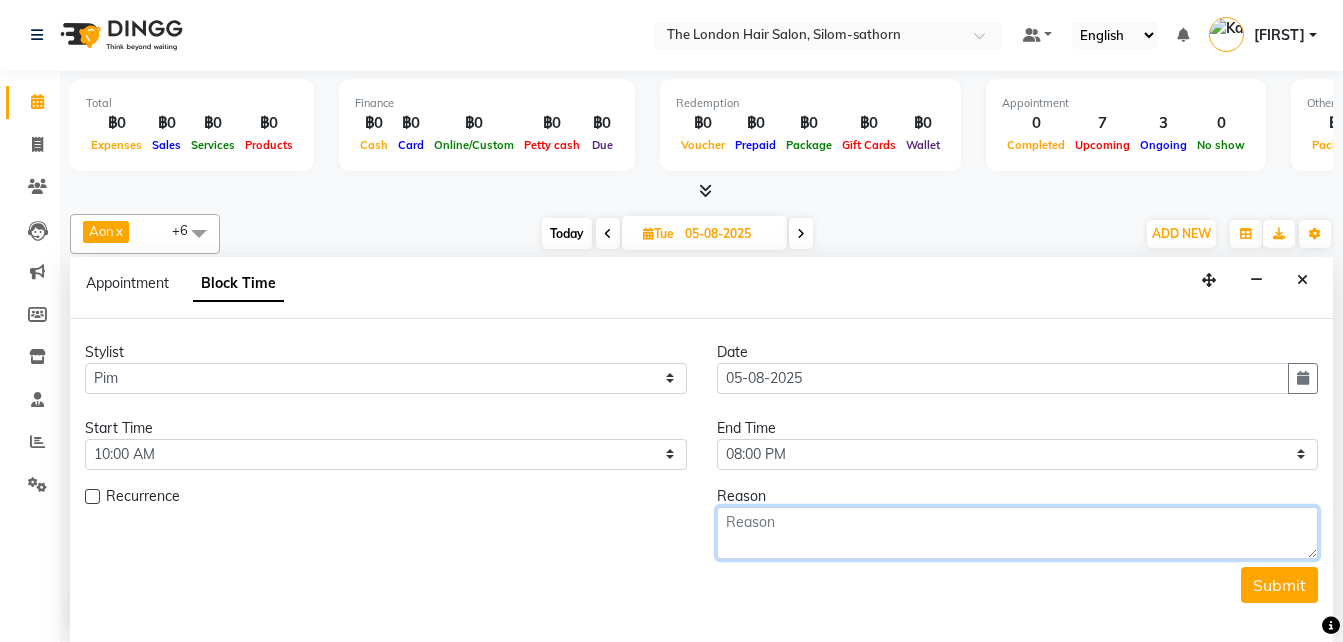 click at bounding box center [1018, 533] 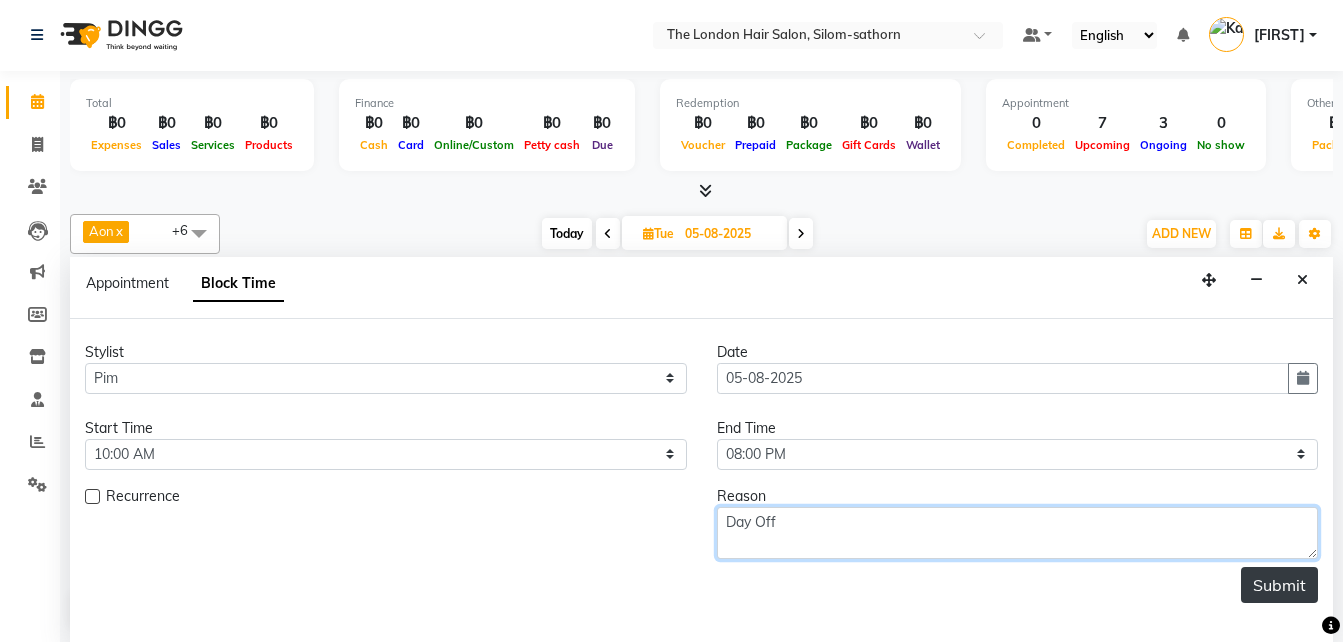type on "Day Off" 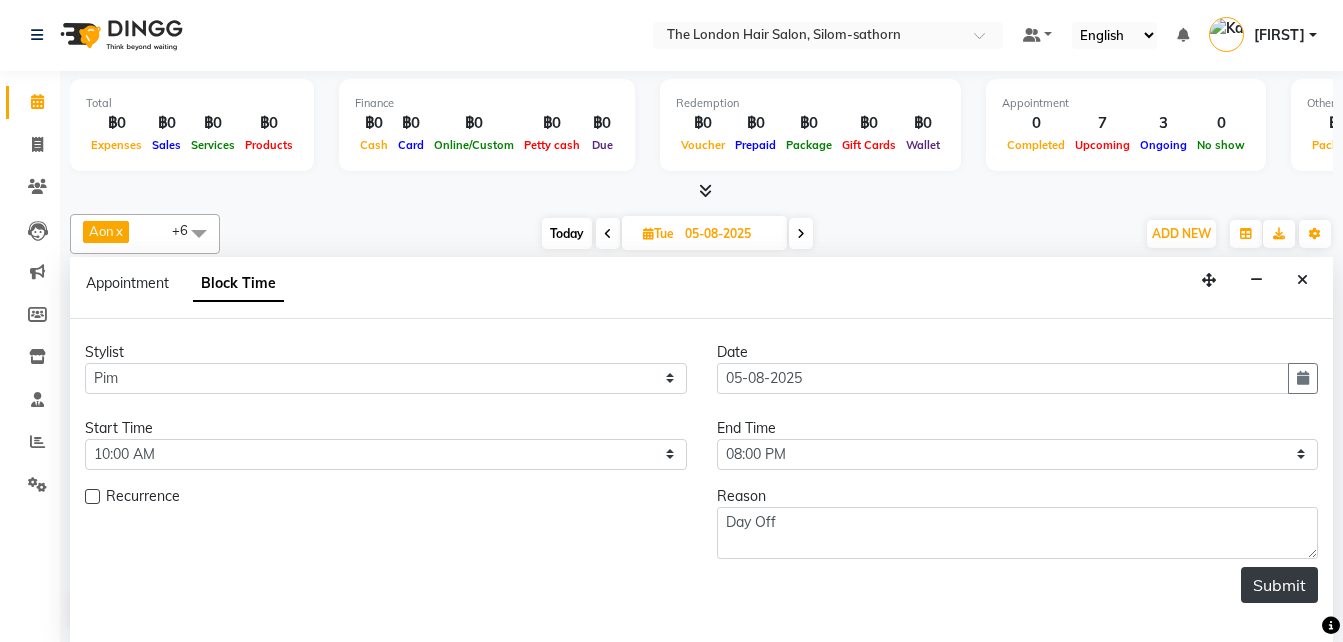 click on "Submit" at bounding box center [1279, 585] 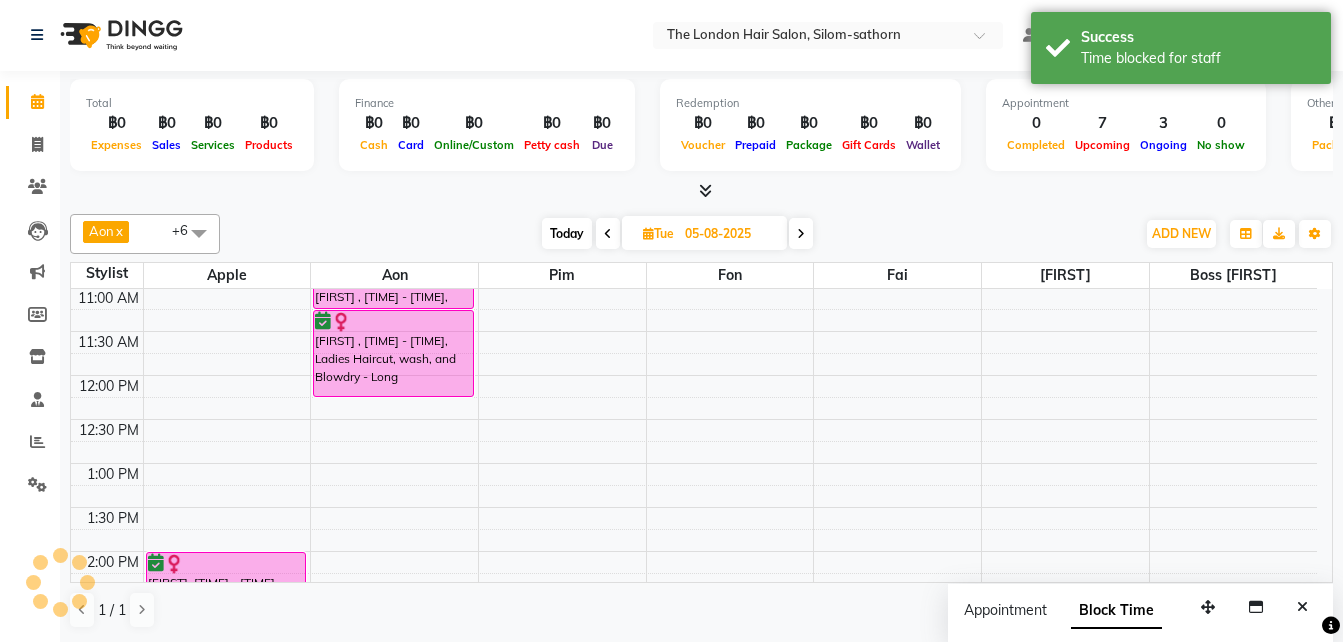 scroll, scrollTop: 0, scrollLeft: 0, axis: both 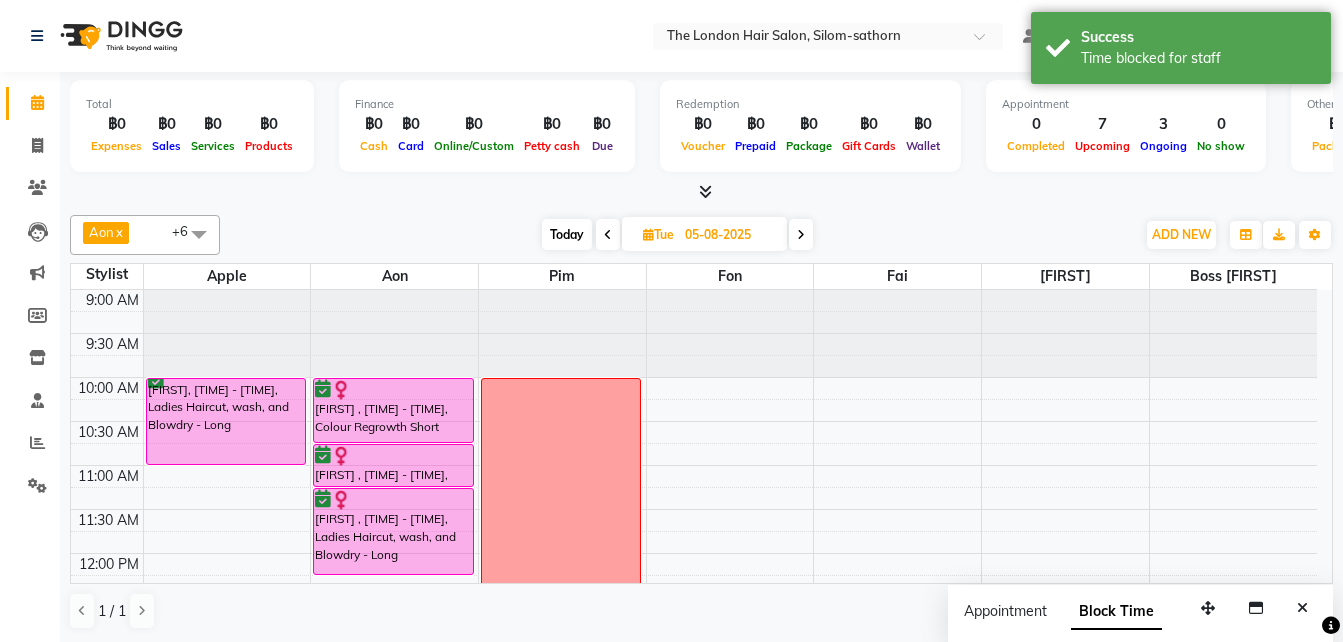 click at bounding box center (608, 235) 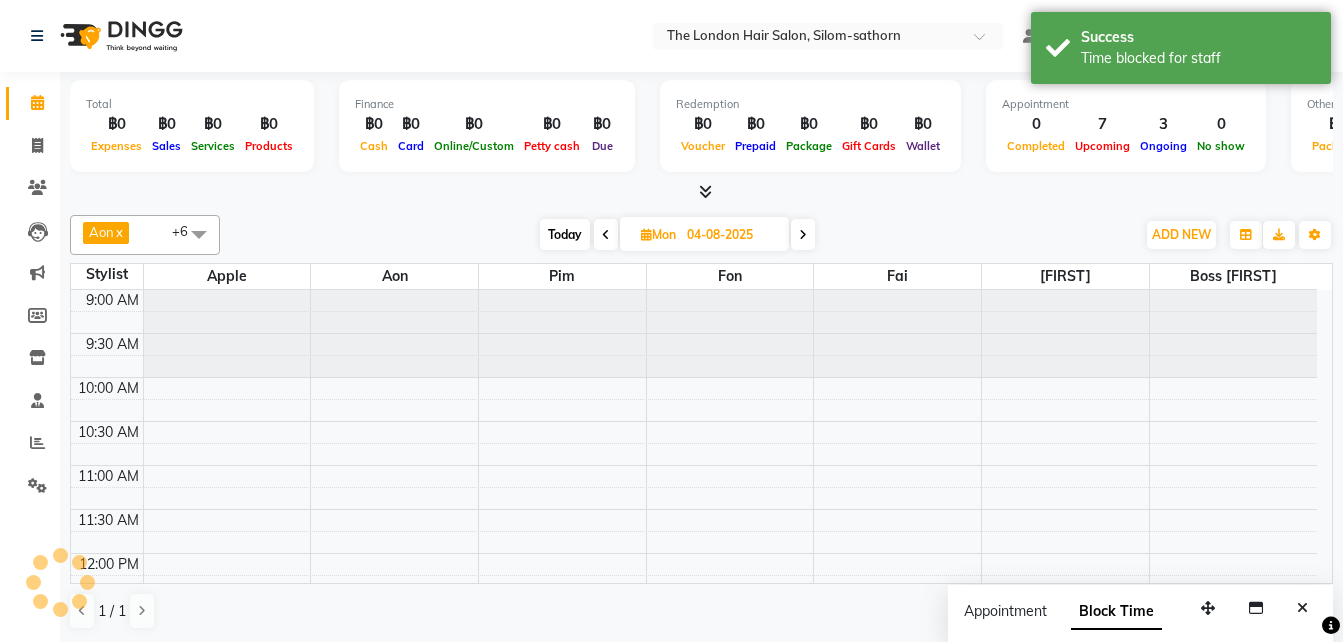 scroll, scrollTop: 177, scrollLeft: 0, axis: vertical 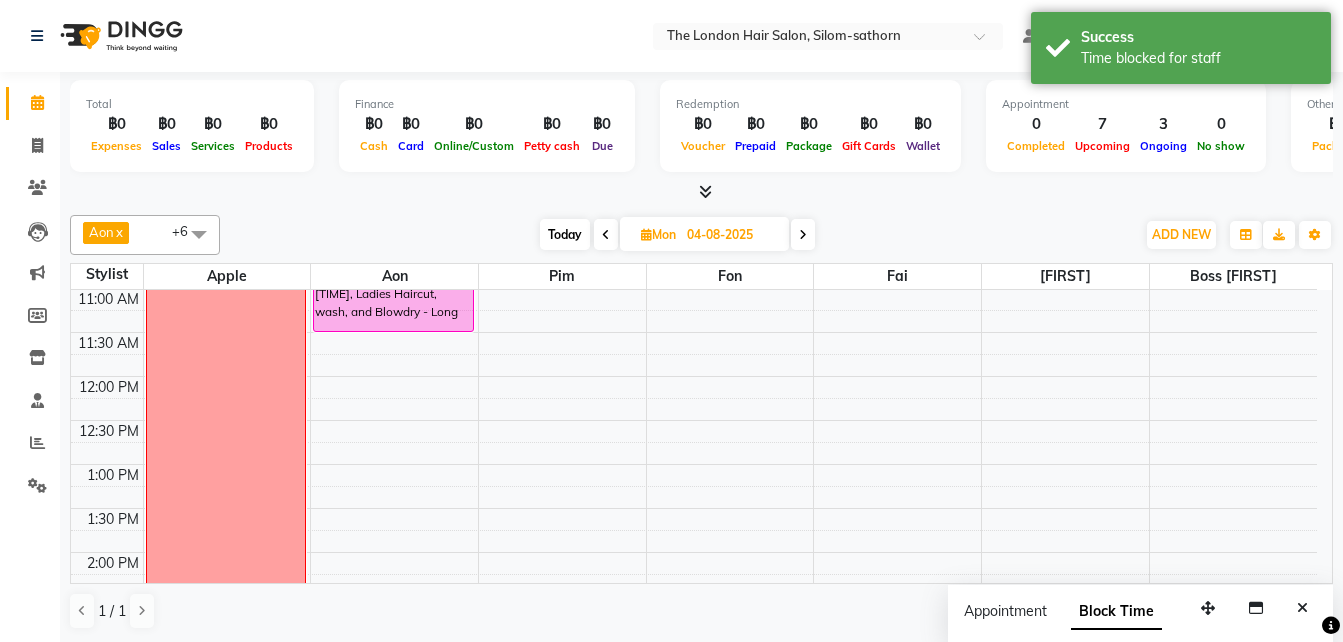 click at bounding box center (803, 234) 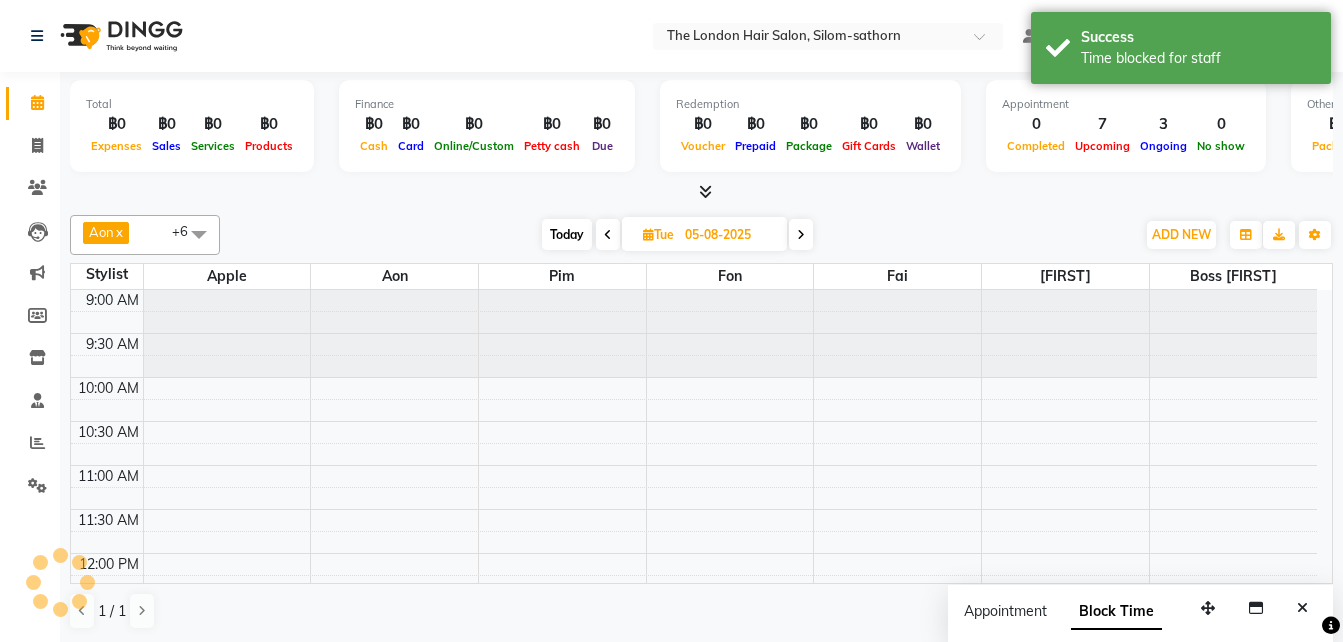 scroll, scrollTop: 177, scrollLeft: 0, axis: vertical 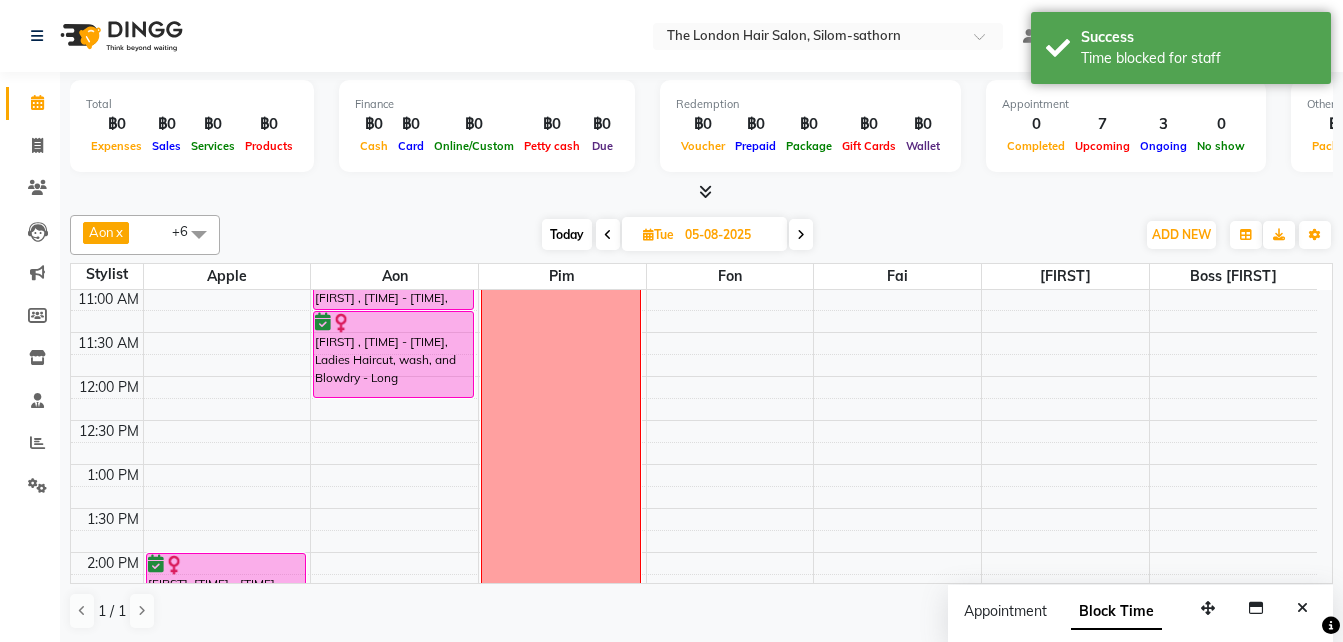 click at bounding box center [801, 234] 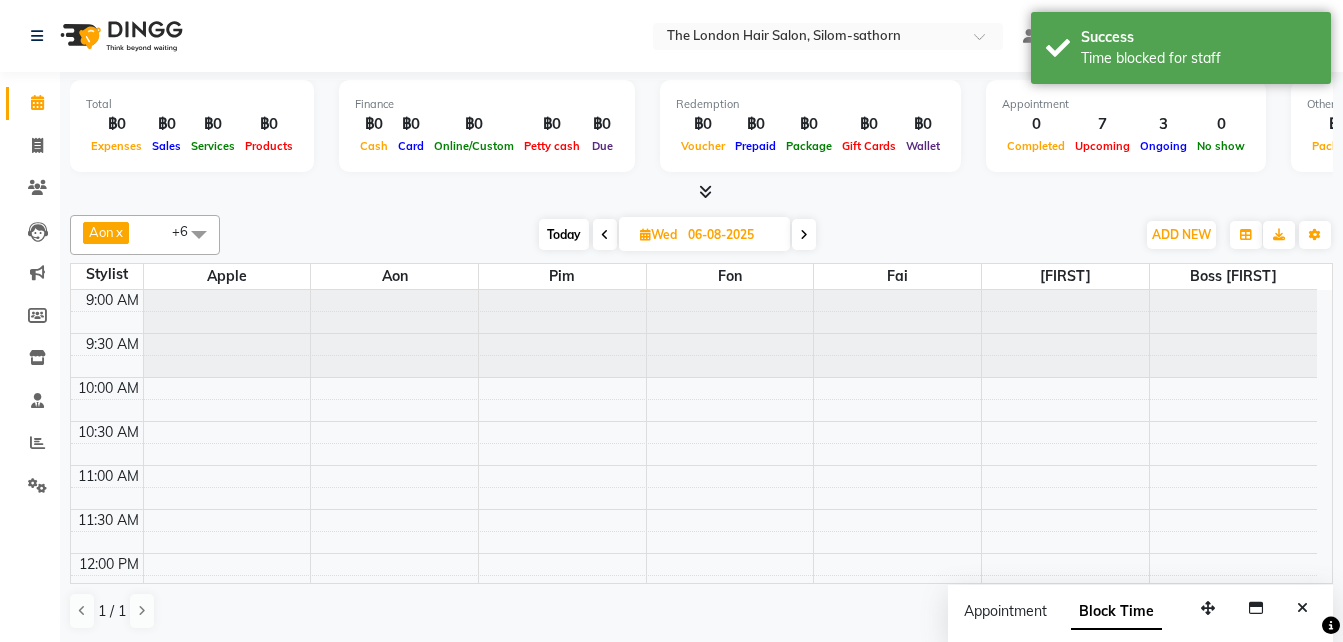 scroll, scrollTop: 177, scrollLeft: 0, axis: vertical 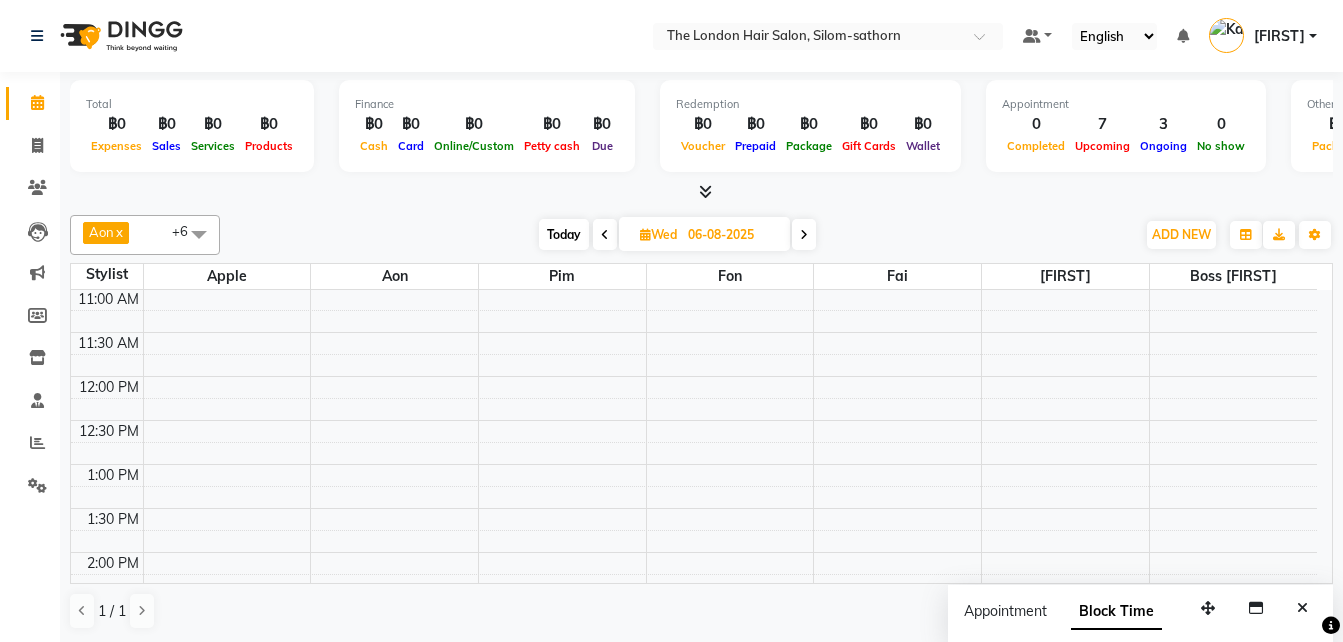 click on "9:00 AM 9:30 AM 10:00 AM 10:30 AM 11:00 AM 11:30 AM 12:00 PM 12:30 PM 1:00 PM 1:30 PM 2:00 PM 2:30 PM 3:00 PM 3:30 PM 4:00 PM 4:30 PM 5:00 PM 5:30 PM 6:00 PM 6:30 PM 7:00 PM 7:30 PM 8:00 PM 8:30 PM" at bounding box center [694, 640] 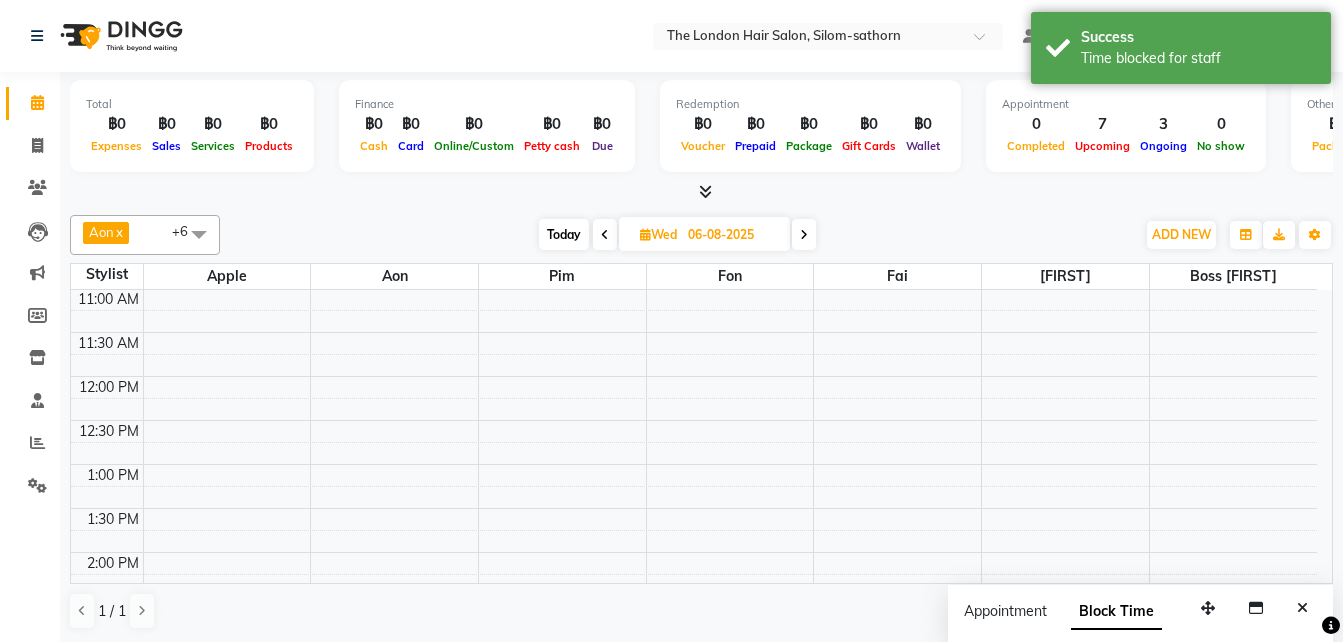 select on "56711" 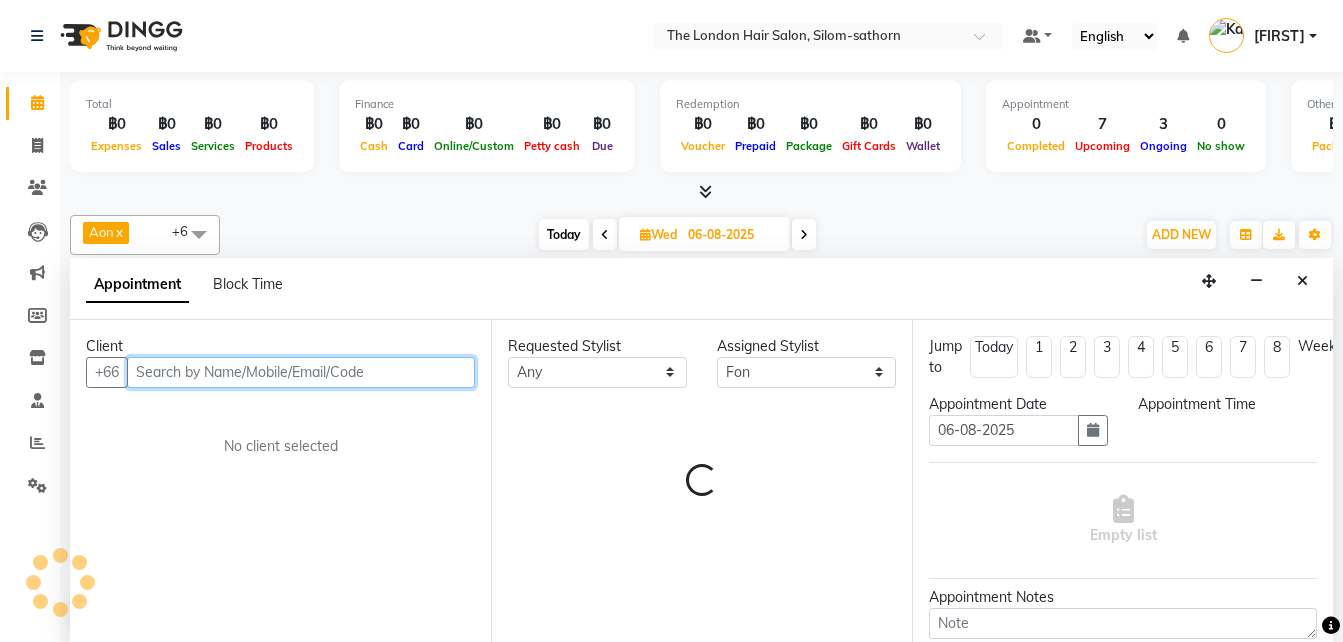 scroll, scrollTop: 1, scrollLeft: 0, axis: vertical 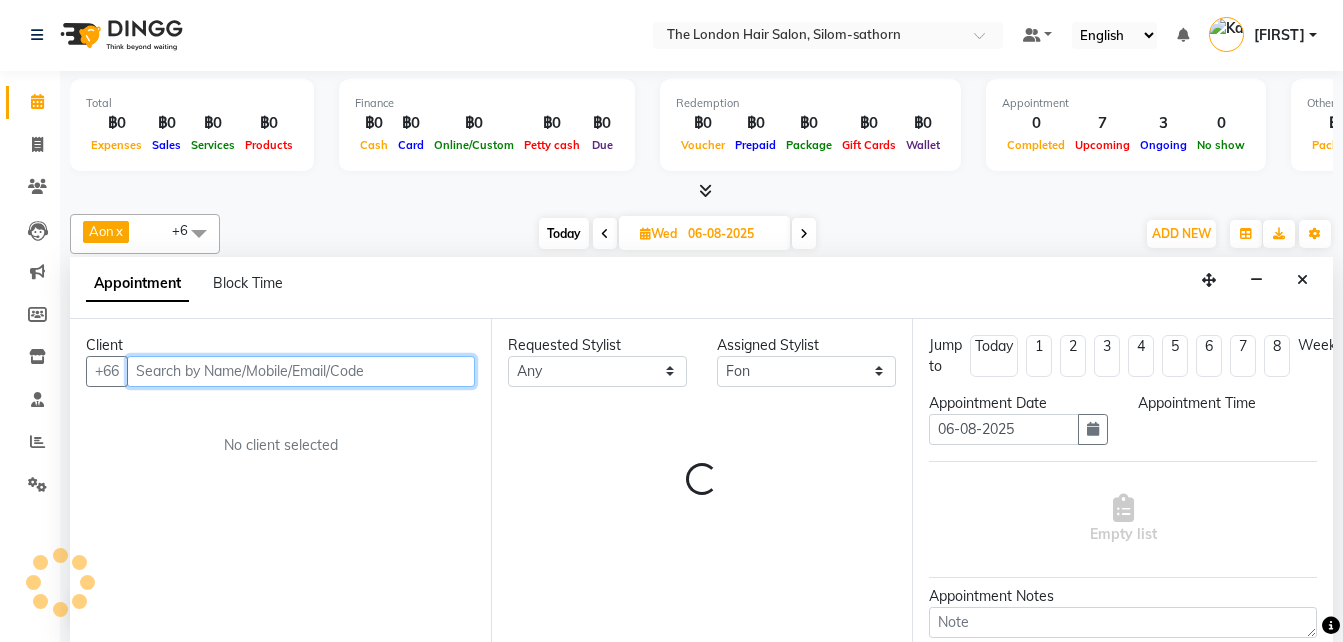 select on "660" 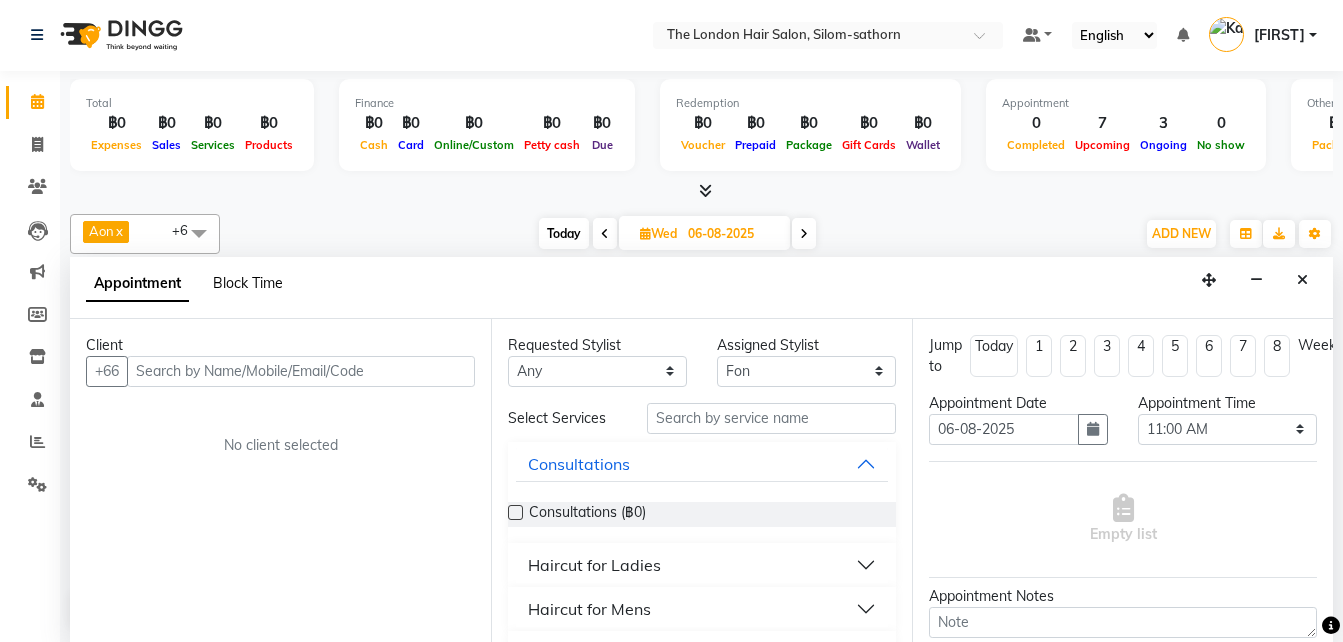 click on "Block Time" at bounding box center (248, 283) 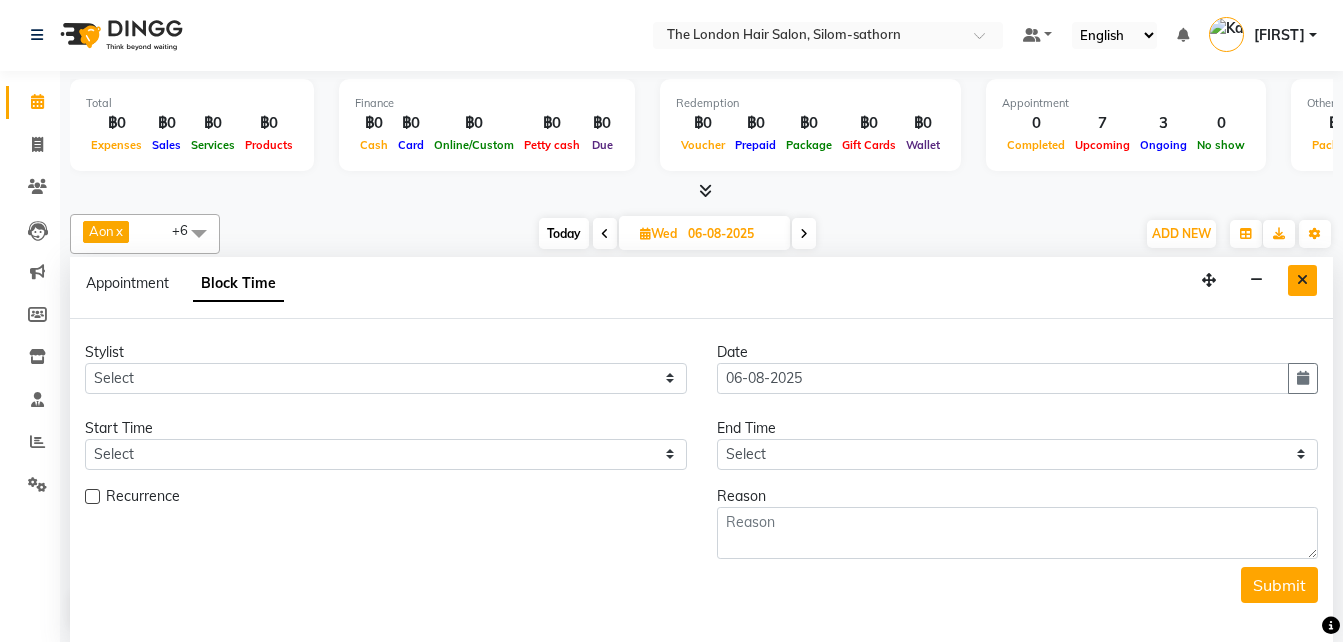 click at bounding box center (1302, 280) 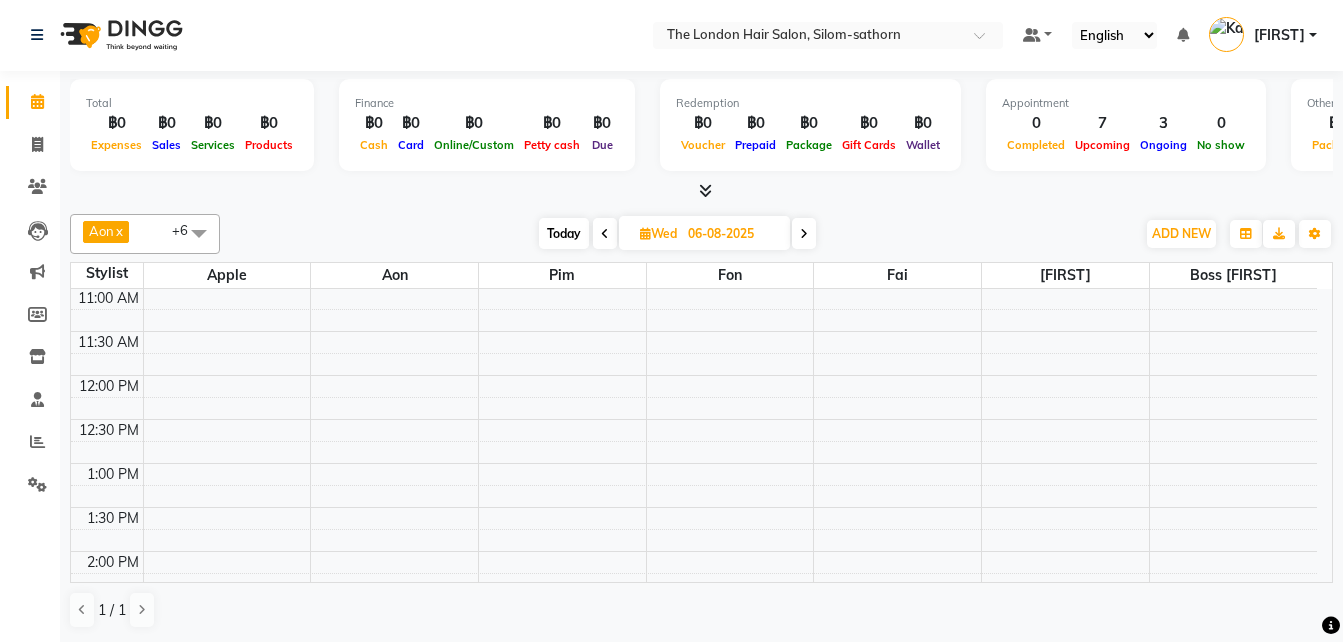 scroll, scrollTop: 0, scrollLeft: 0, axis: both 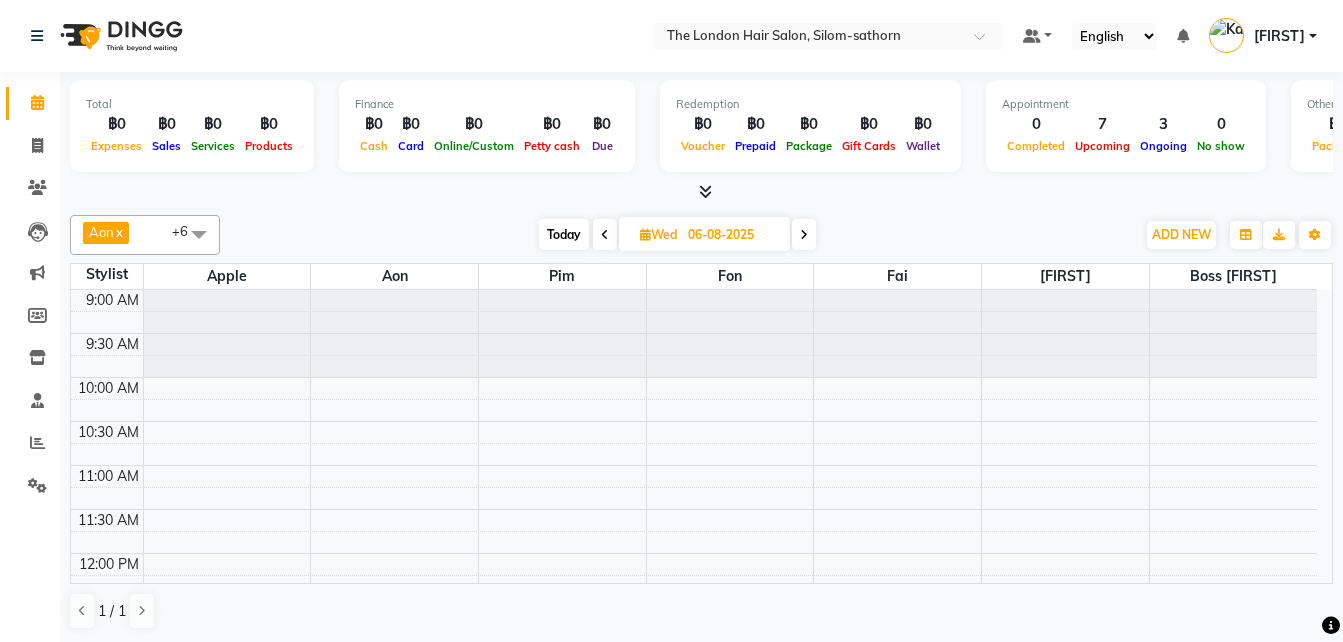 click at bounding box center (730, 334) 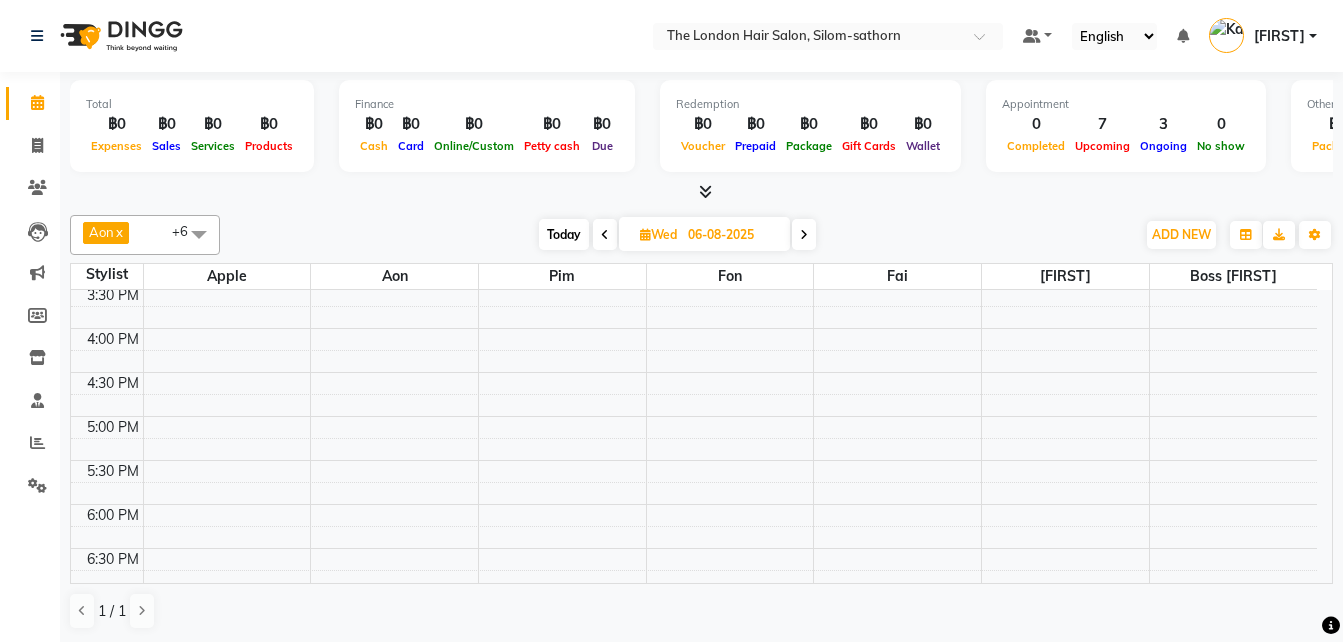 scroll, scrollTop: 663, scrollLeft: 0, axis: vertical 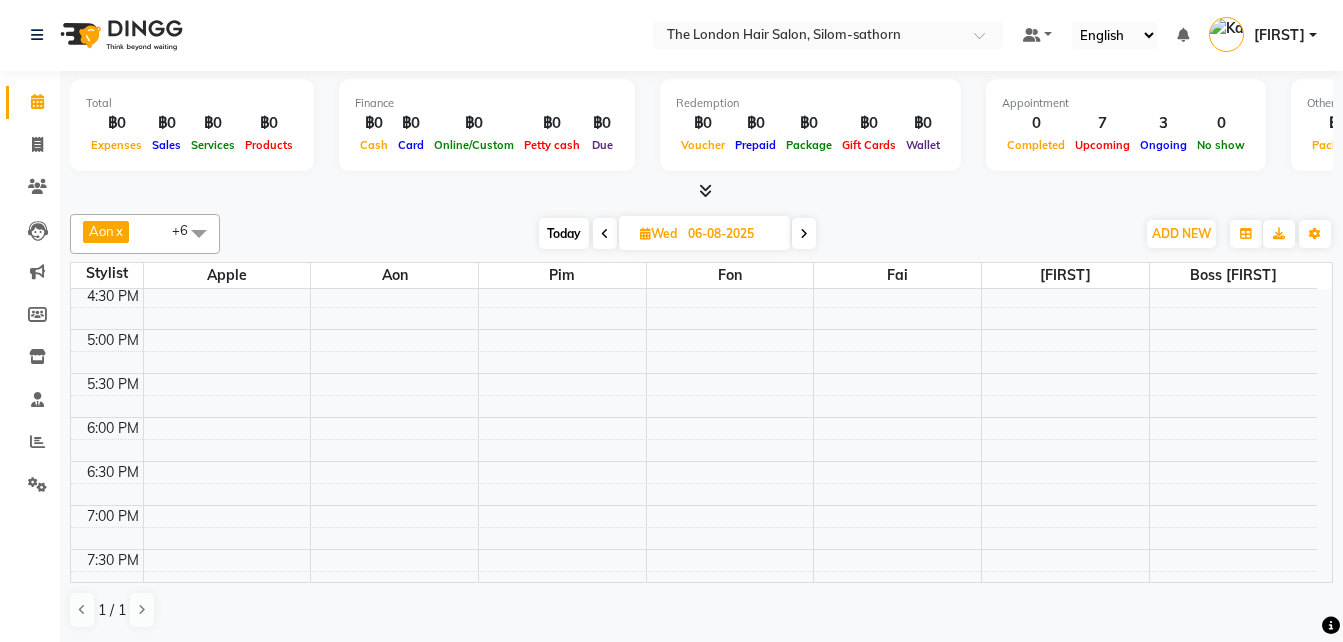 click on "Today" at bounding box center [564, 233] 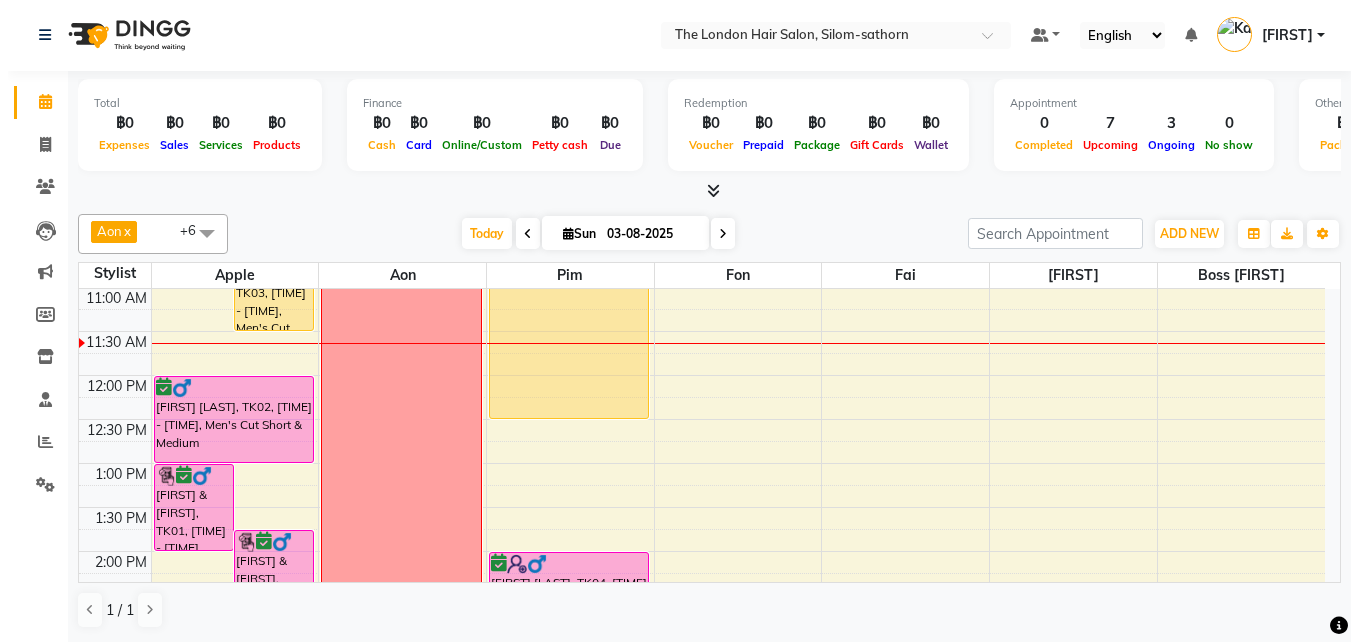 scroll, scrollTop: 0, scrollLeft: 0, axis: both 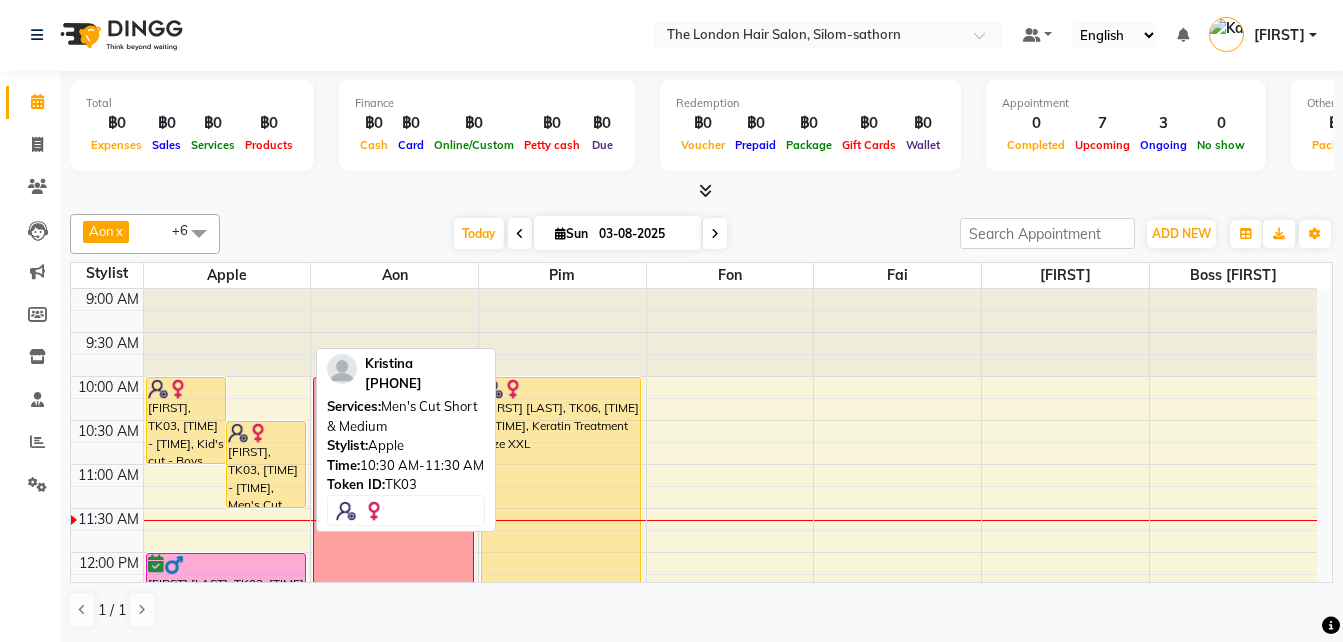 click on "[FIRST], TK03, 10:30 AM-11:30 AM, Men's Cut Short & Medium" at bounding box center [266, 464] 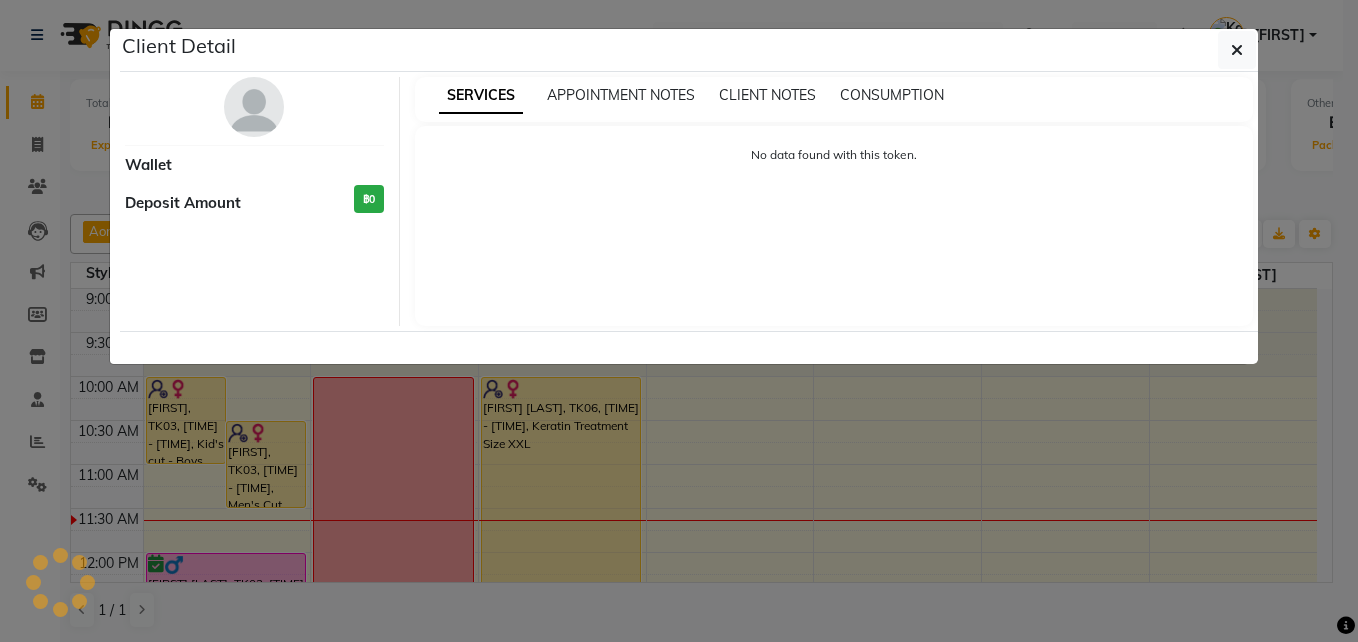 select on "1" 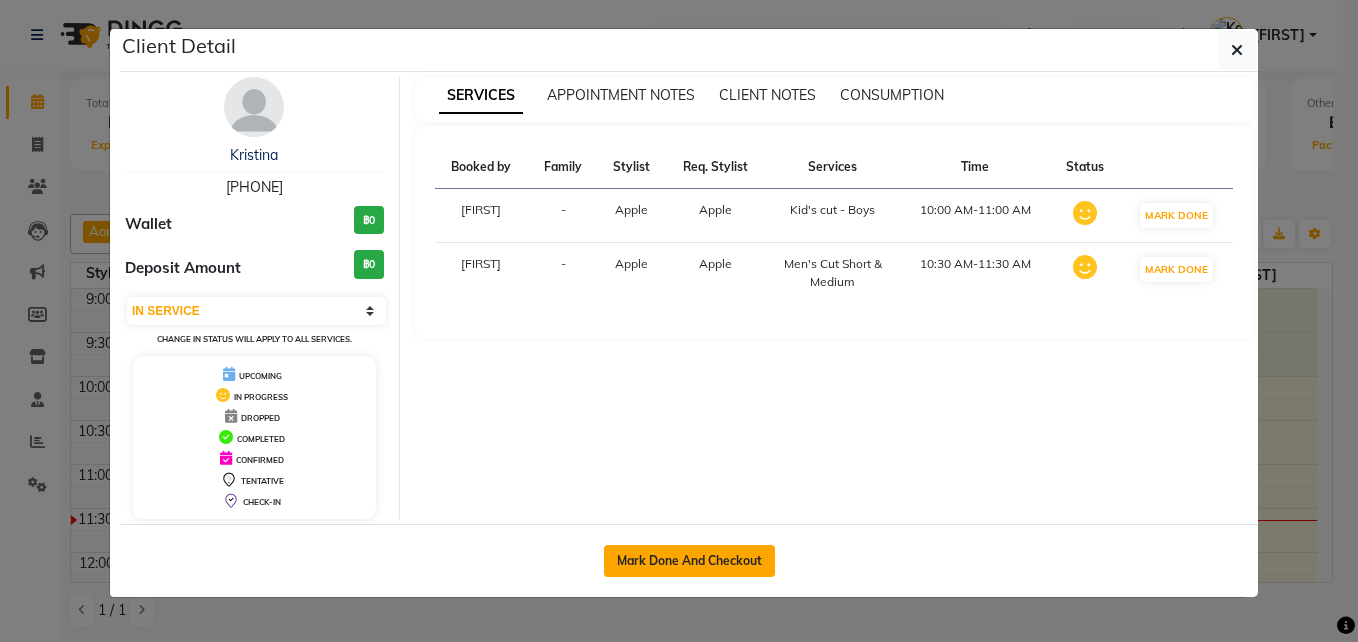 click on "Mark Done And Checkout" 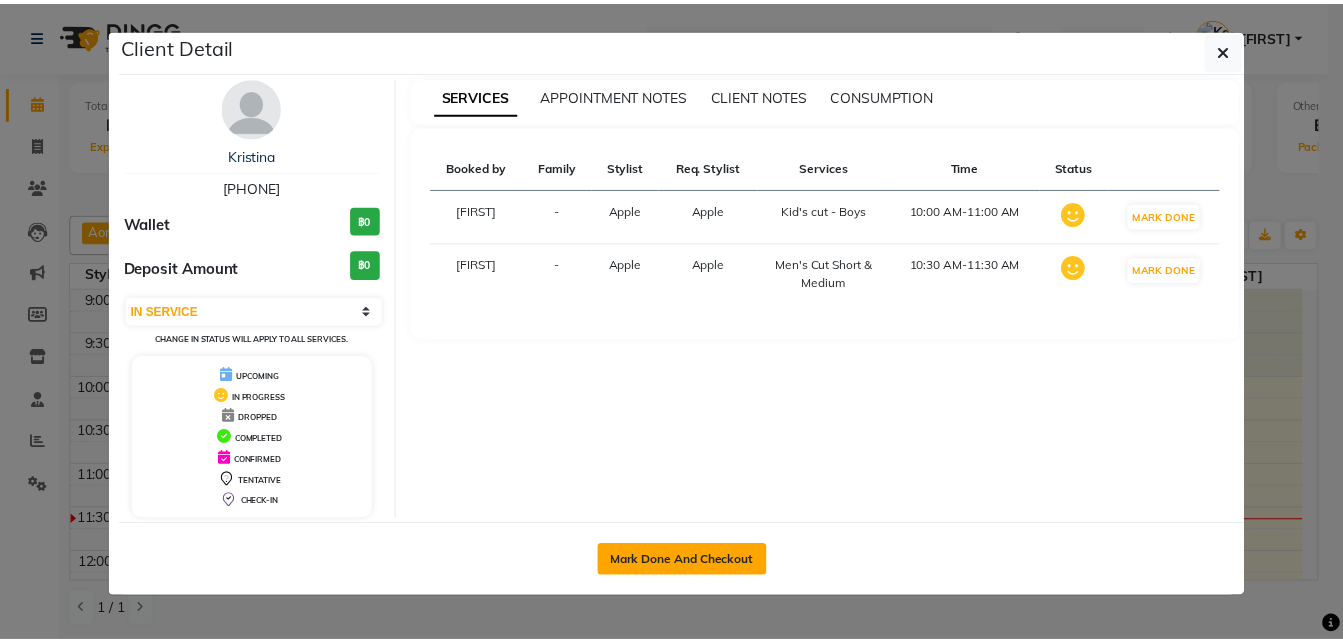 scroll, scrollTop: 0, scrollLeft: 0, axis: both 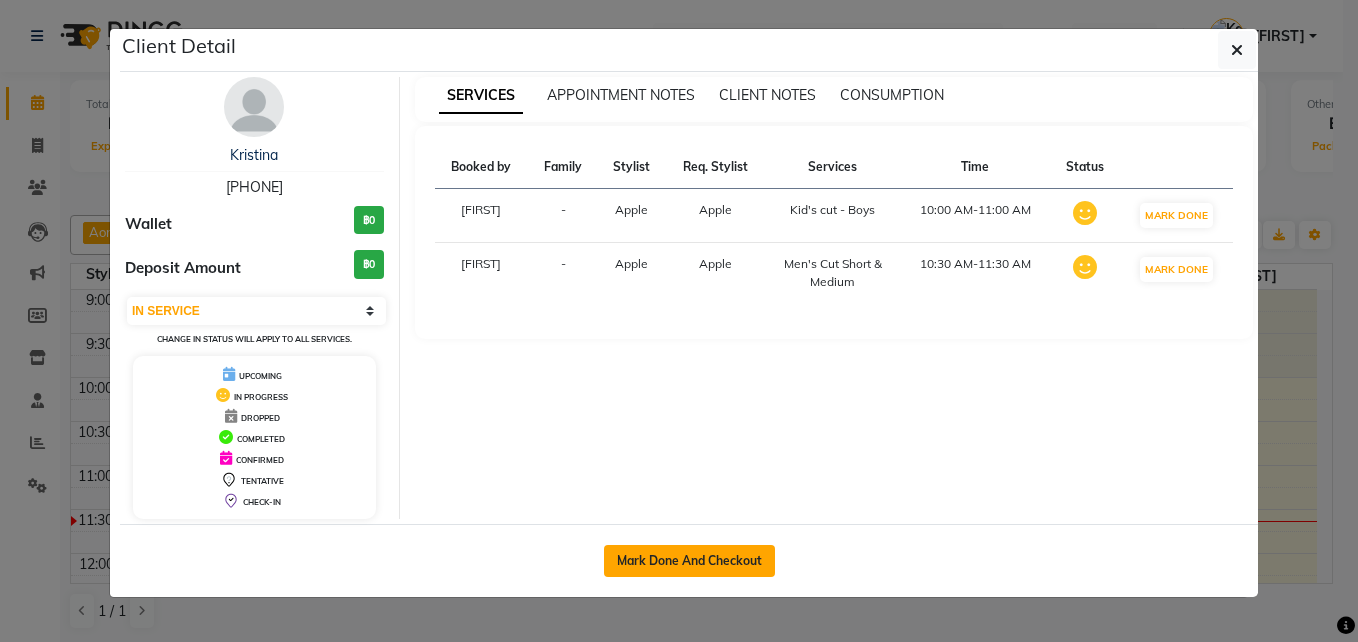 select on "service" 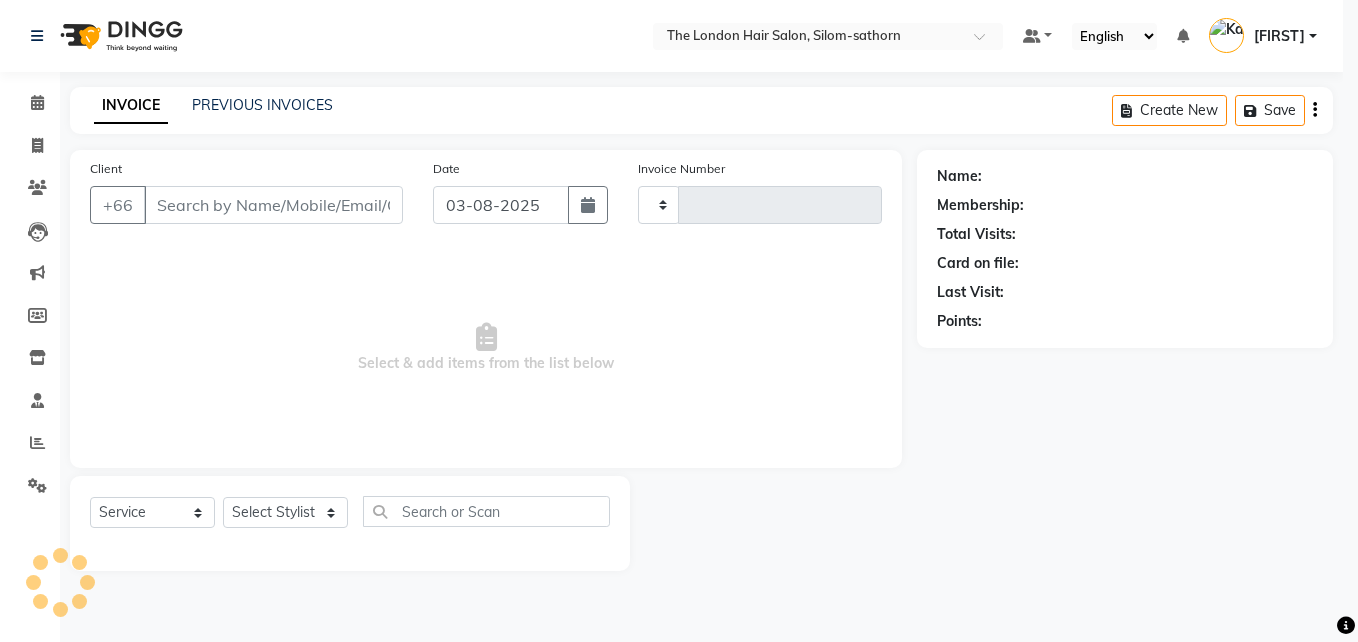 type on "1210" 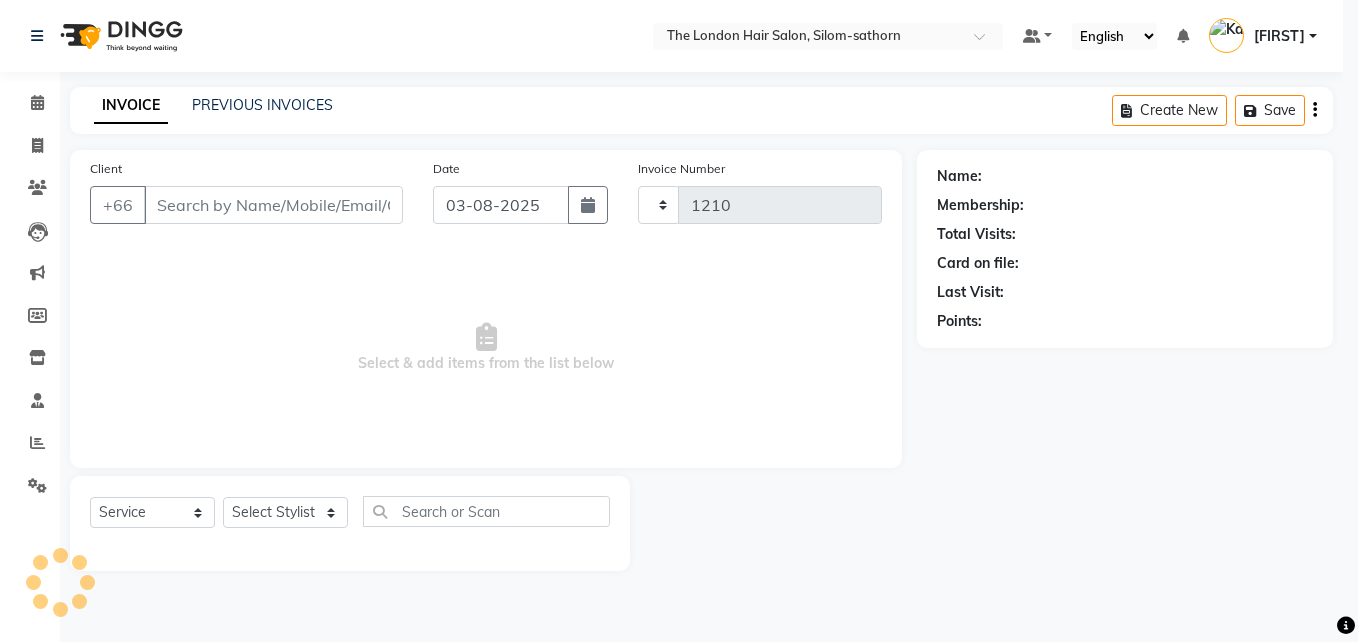 select on "6977" 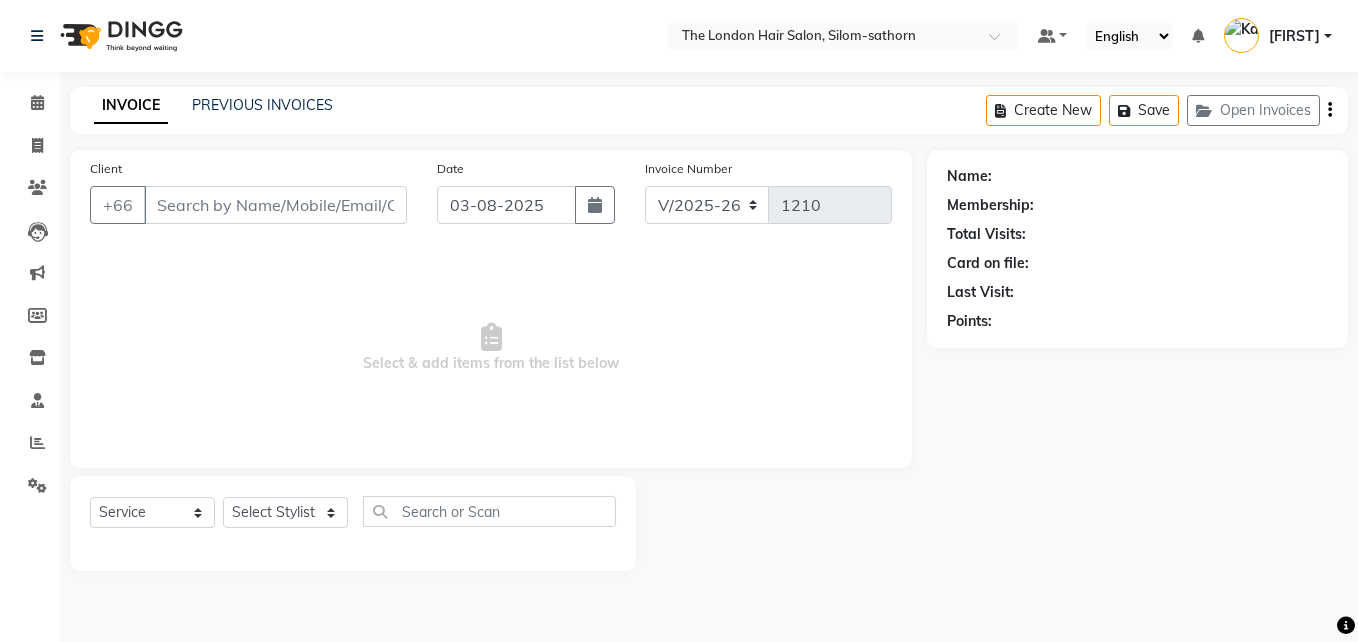 type on "447878486695" 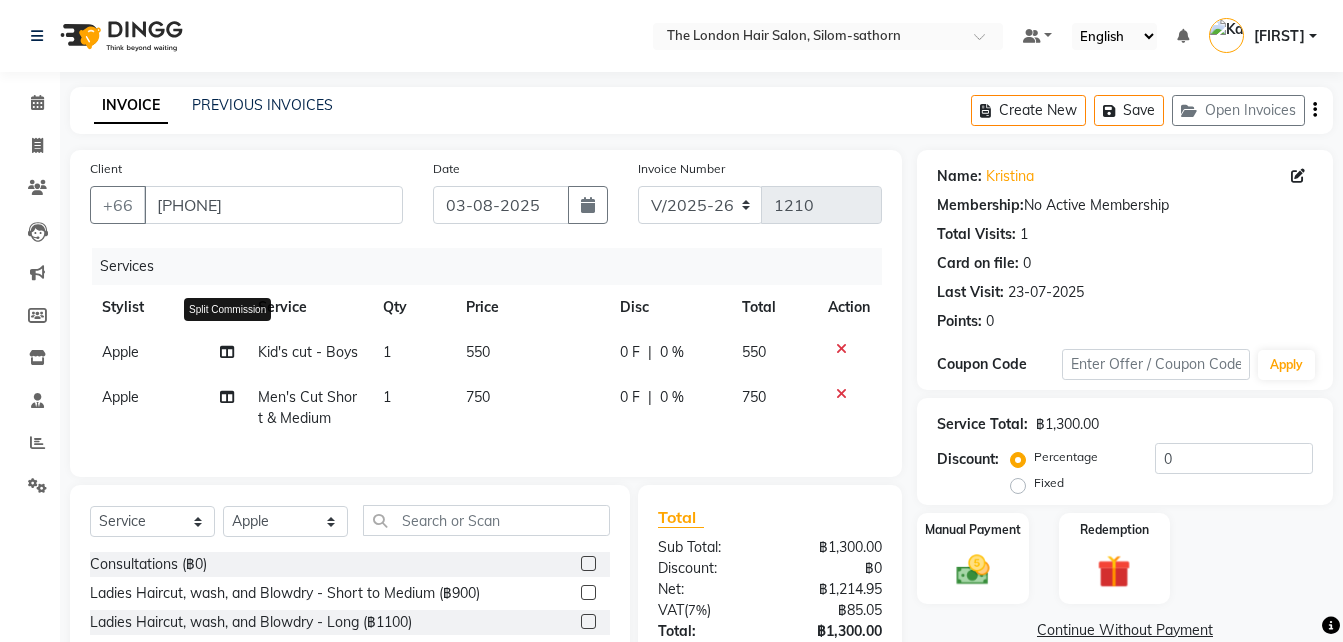 click 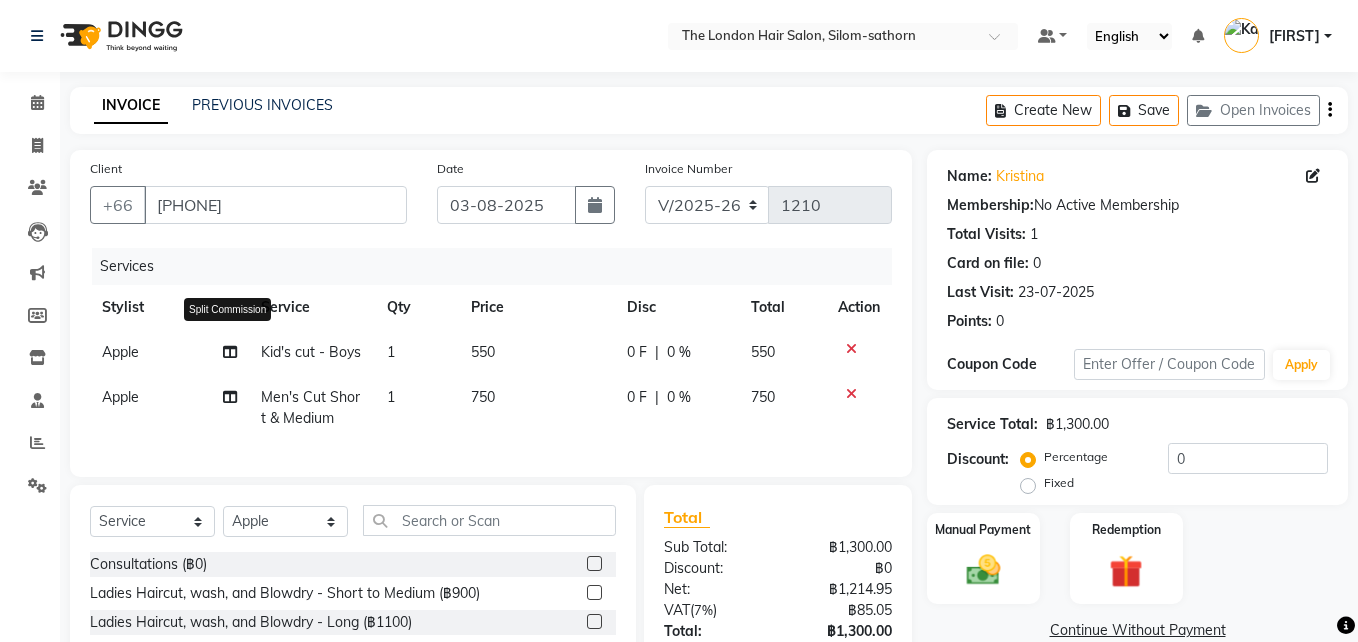 select on "56710" 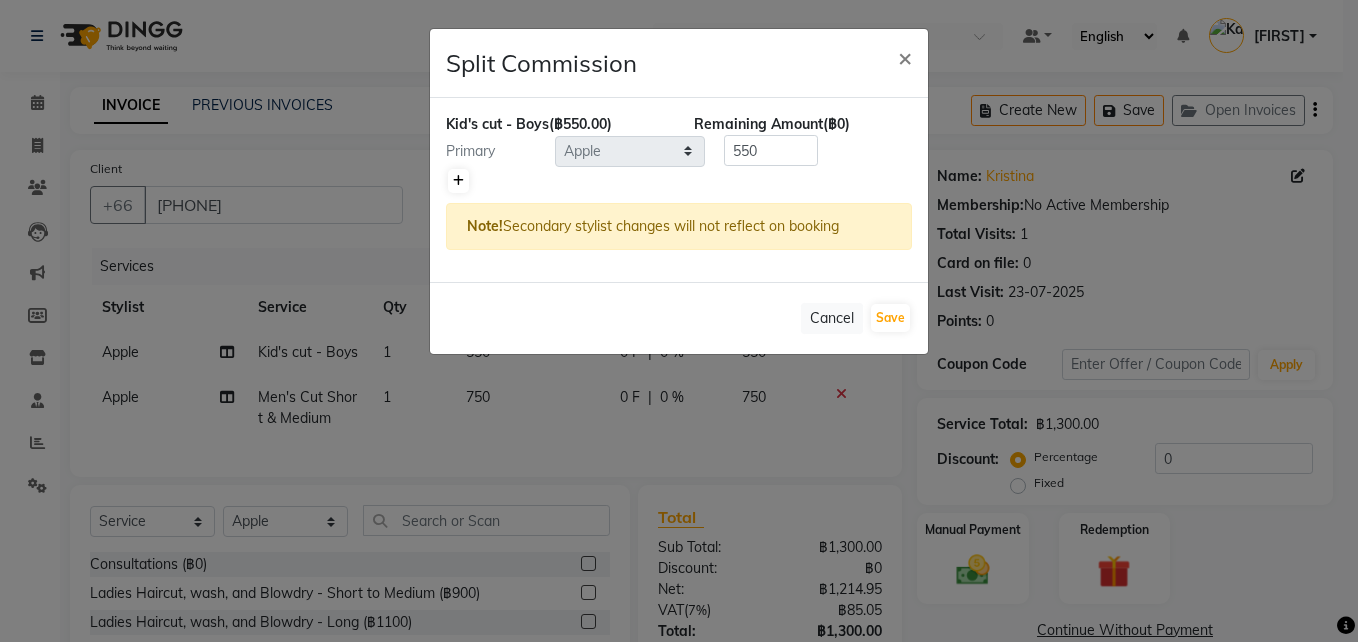 click 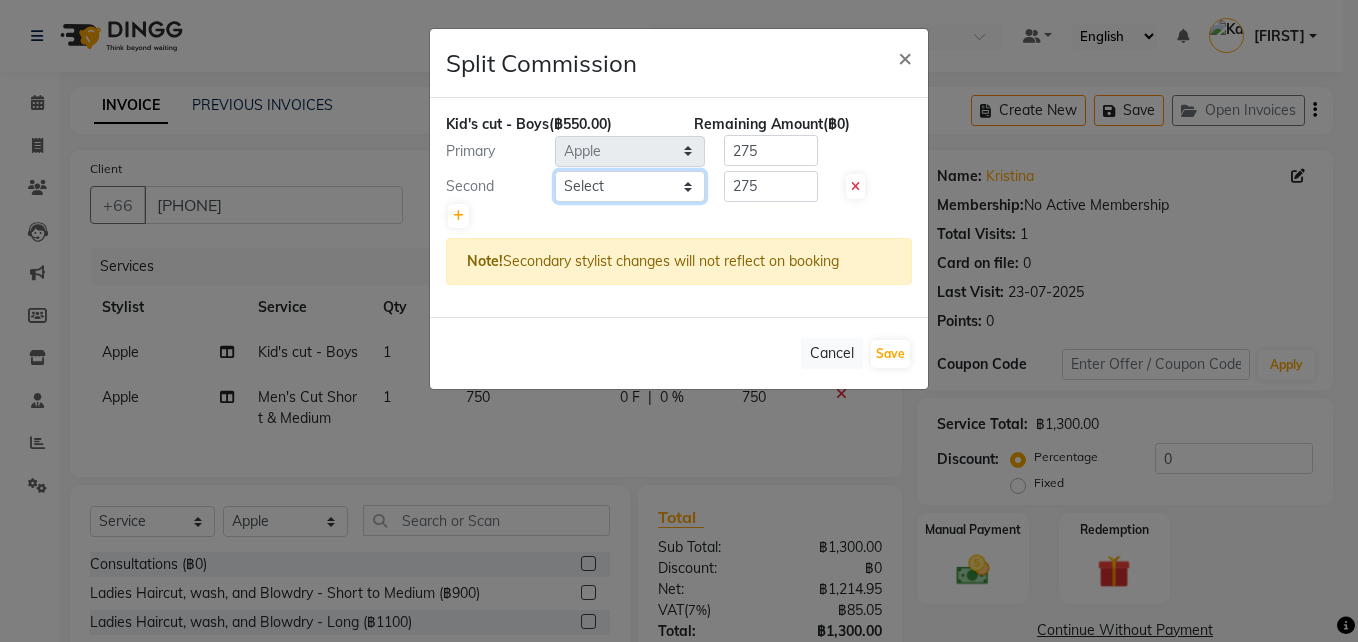 click on "Select  Aon   Apple     Boss Luke   Fai    Fon   Kate    Pim" 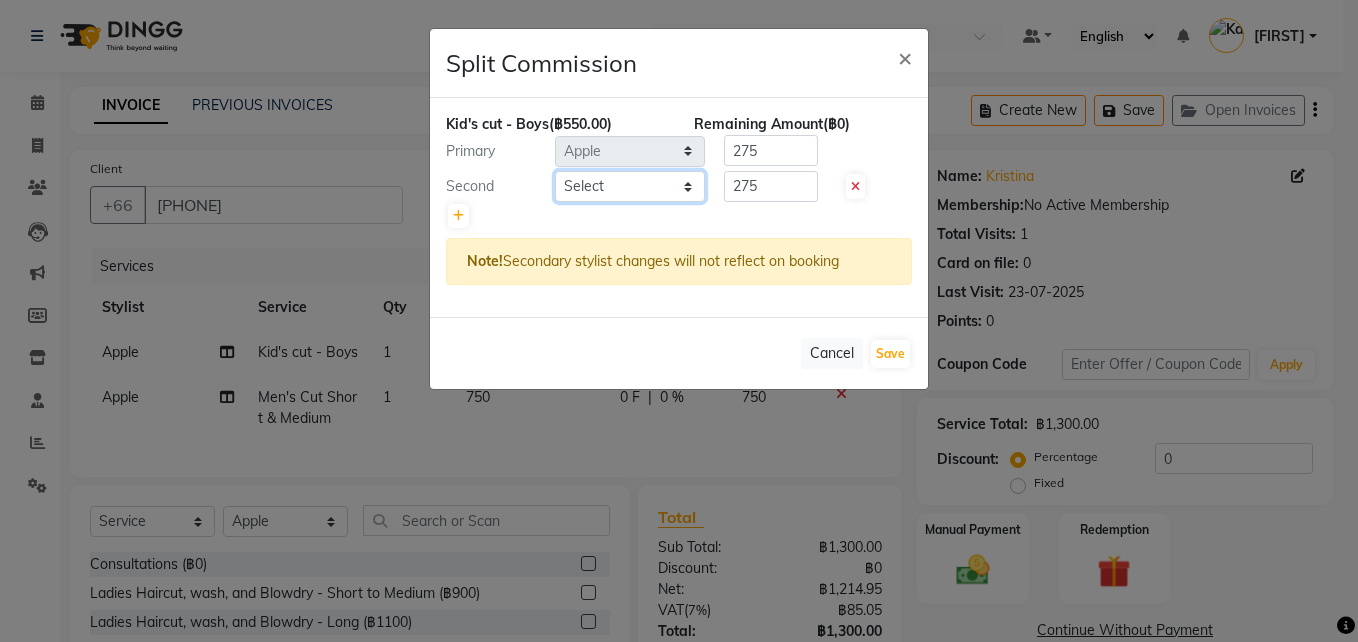 select on "83403" 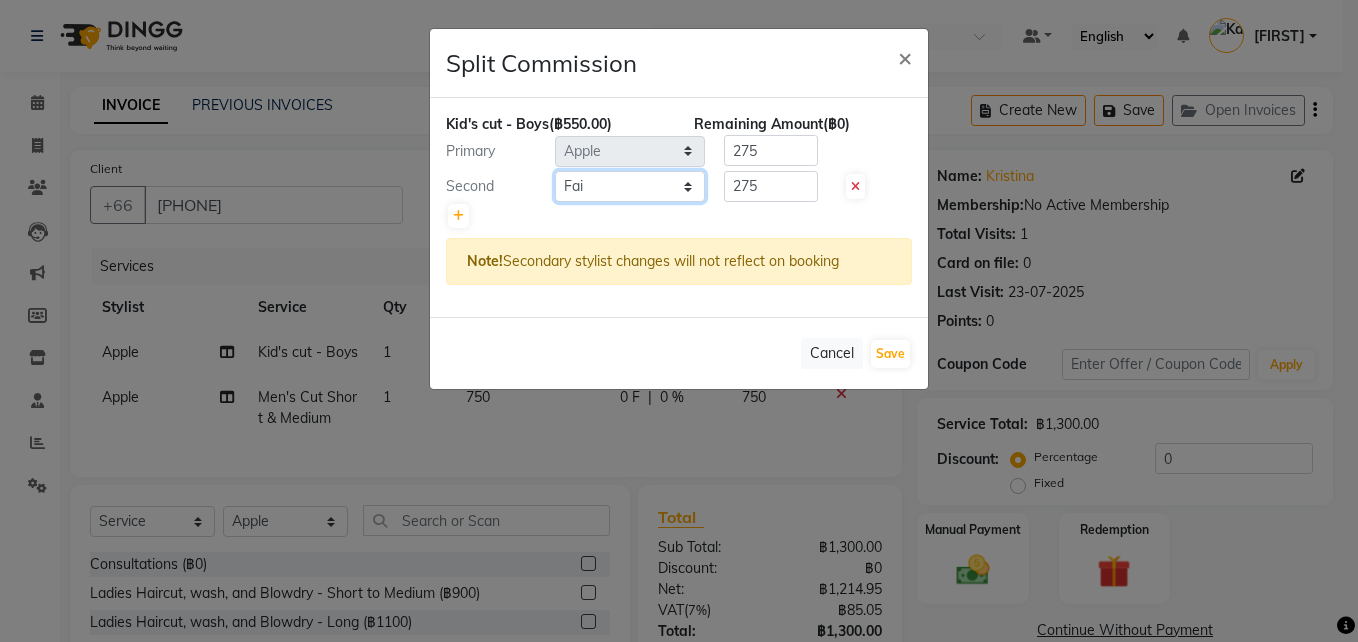 click on "Select  Aon   Apple     Boss Luke   Fai    Fon   Kate    Pim" 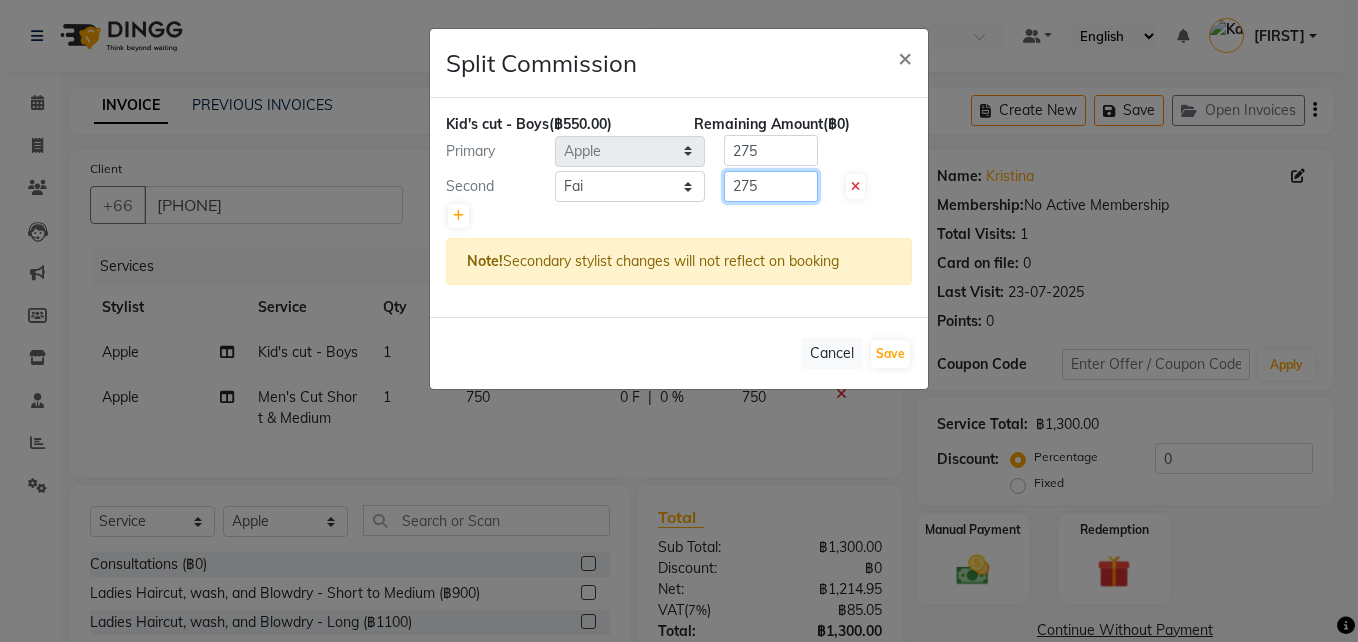 click on "275" 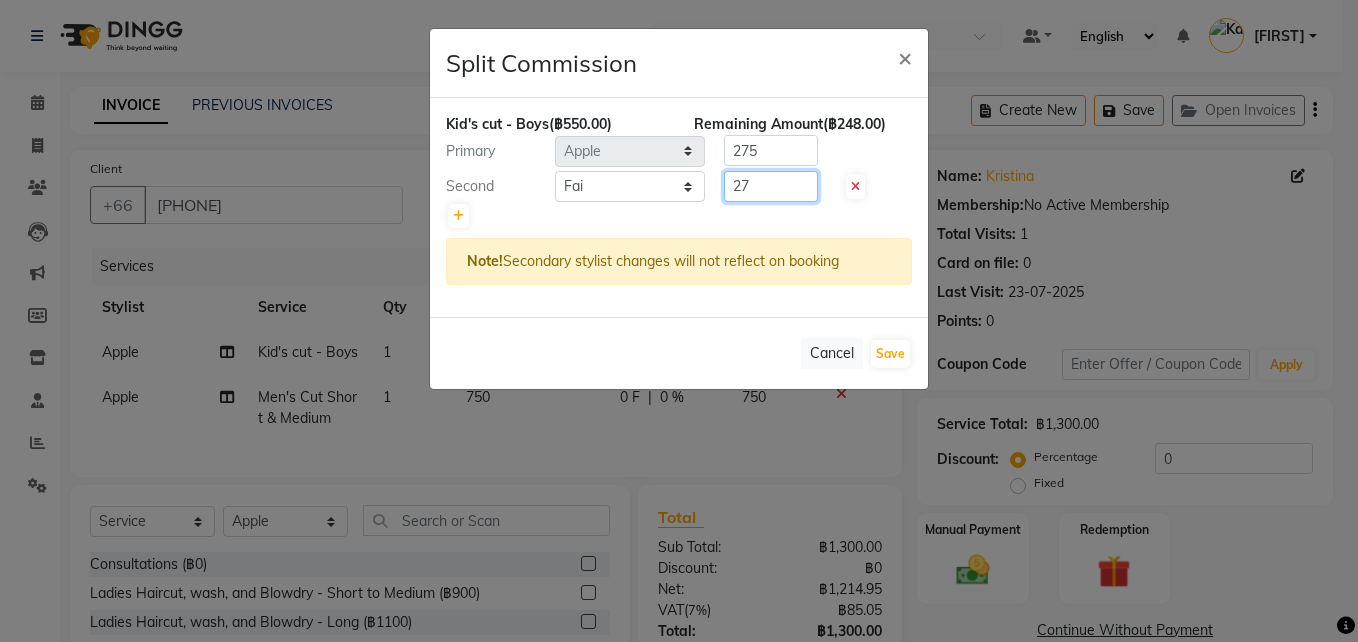 type on "2" 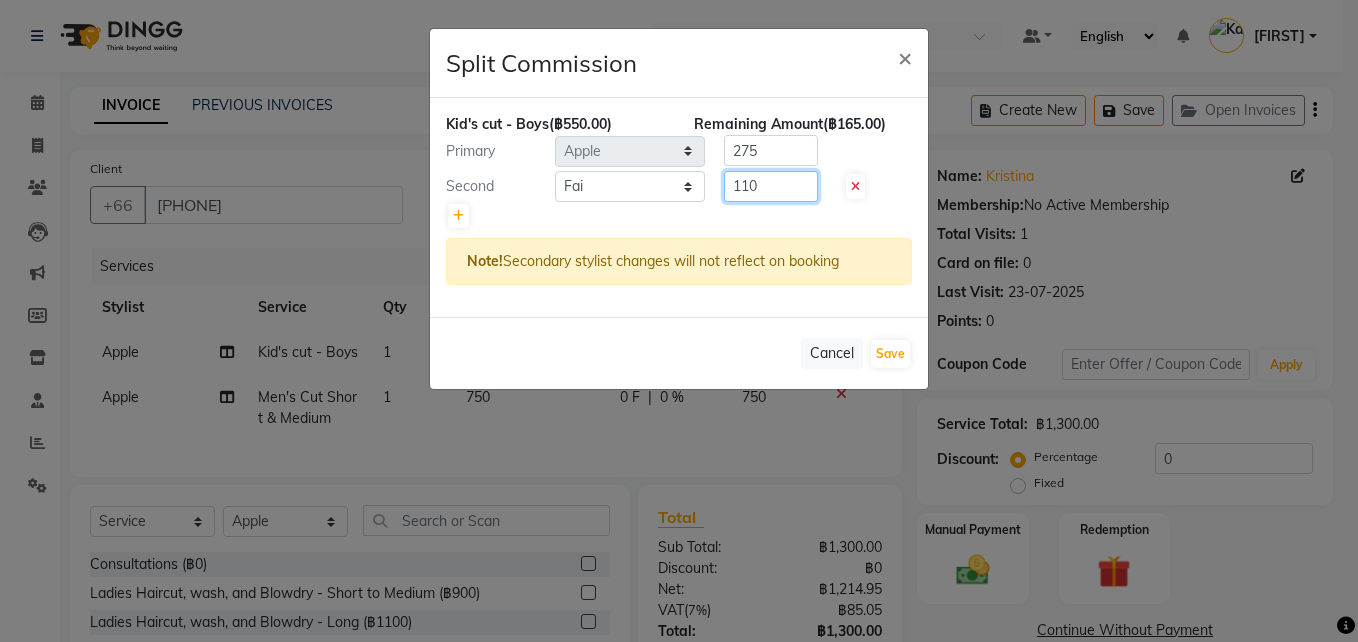 type on "110" 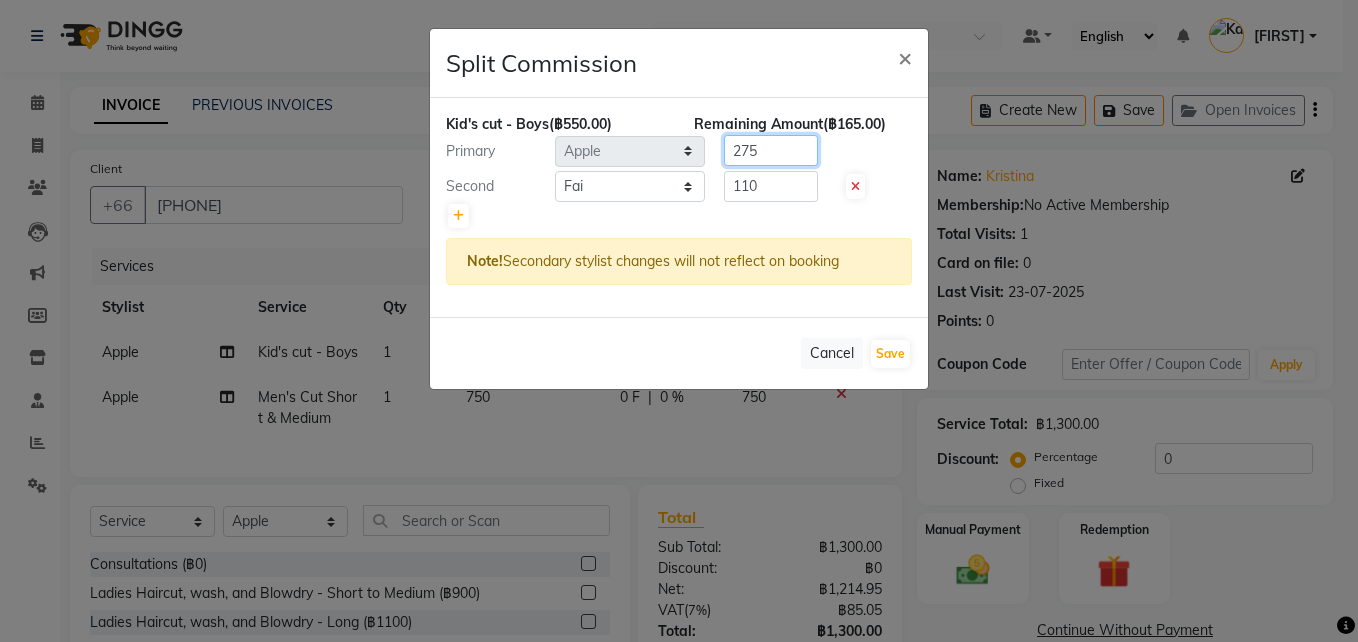 click on "275" 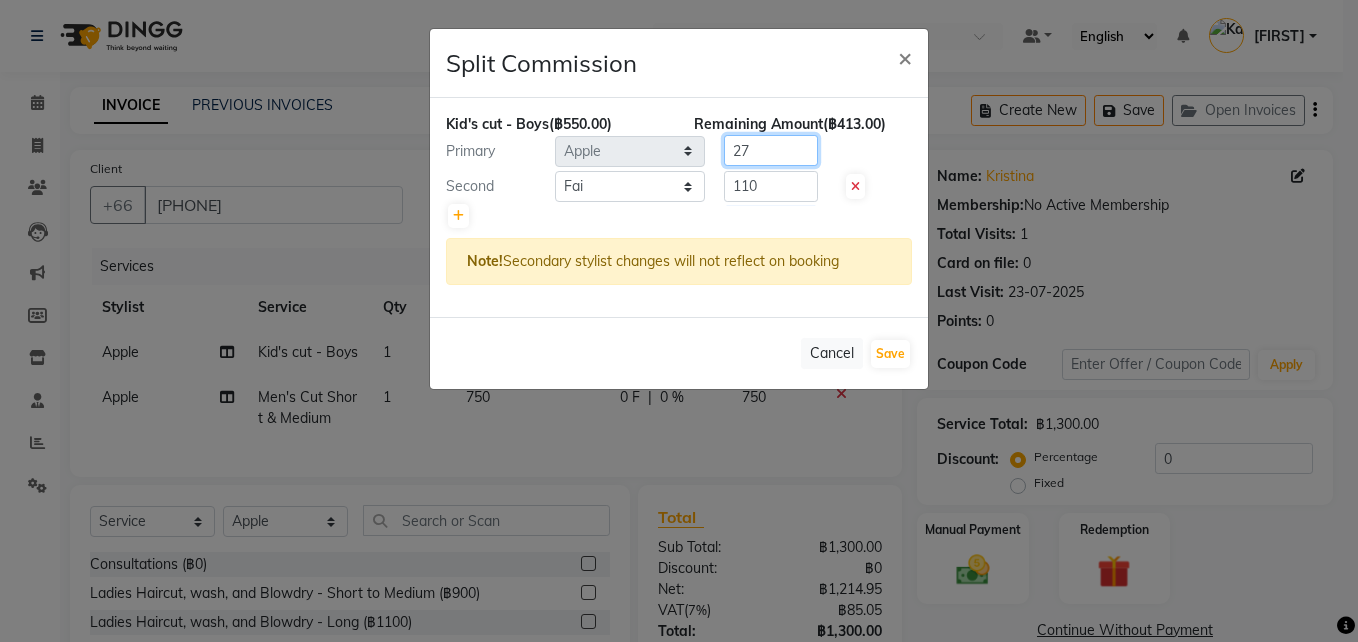type on "2" 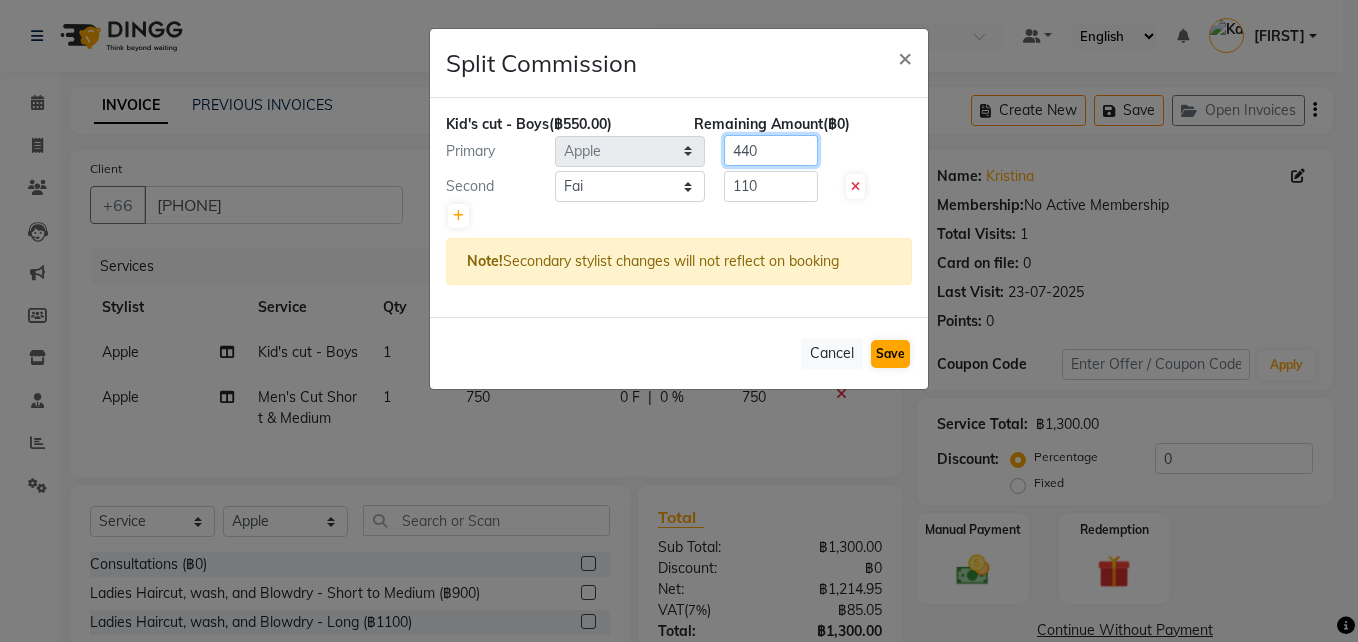 type on "440" 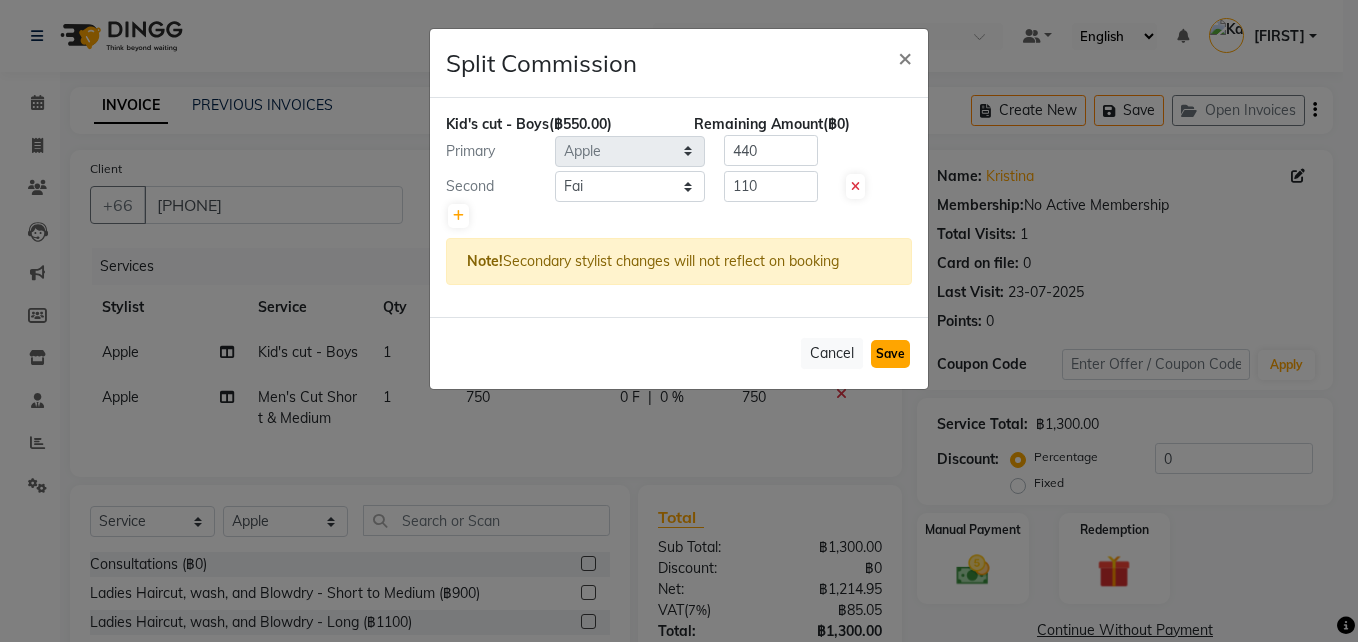 click on "Save" 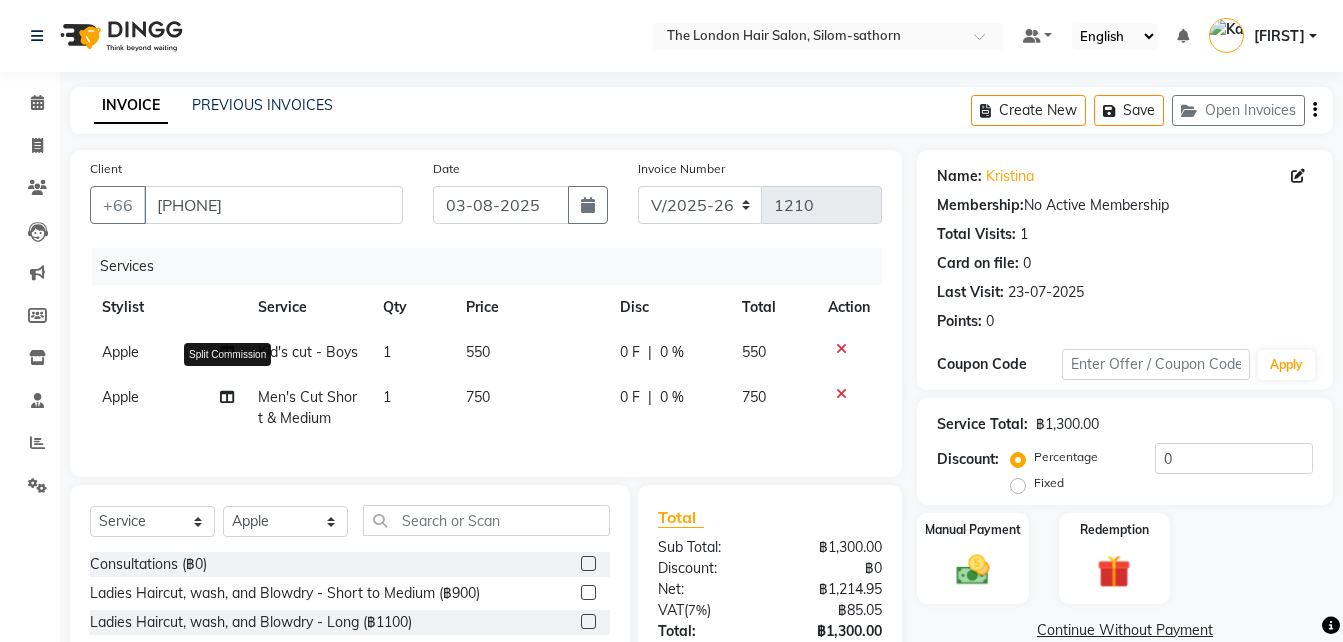 click 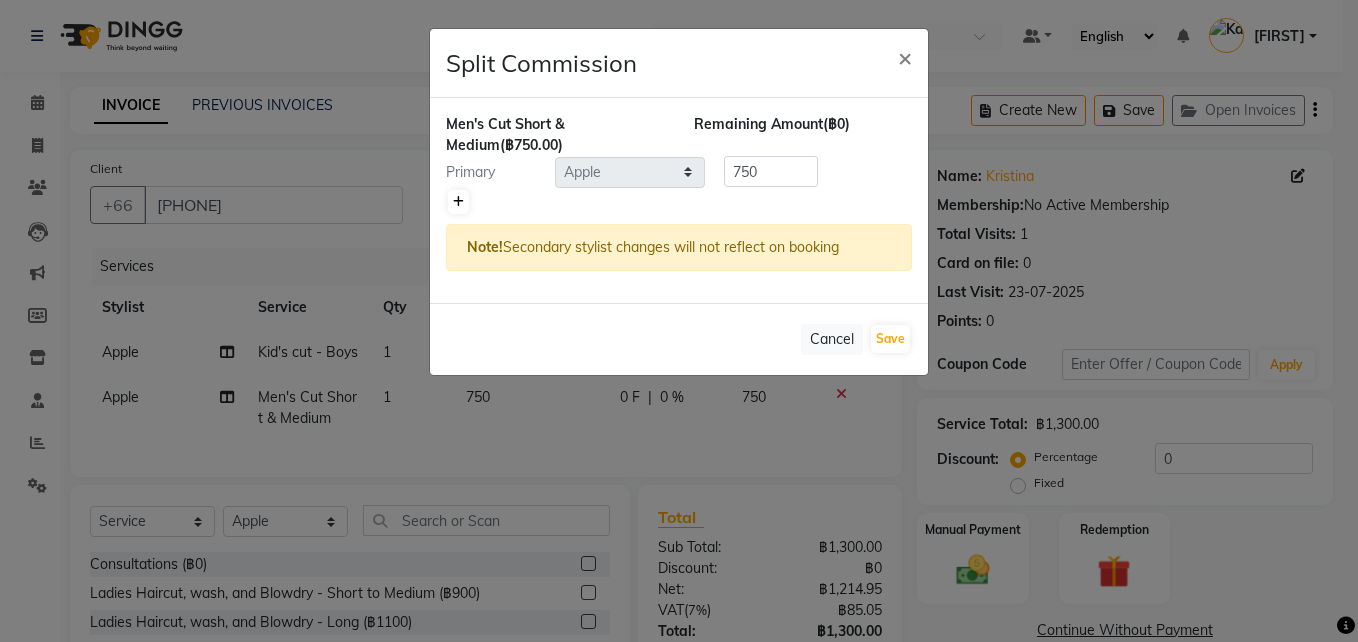 click 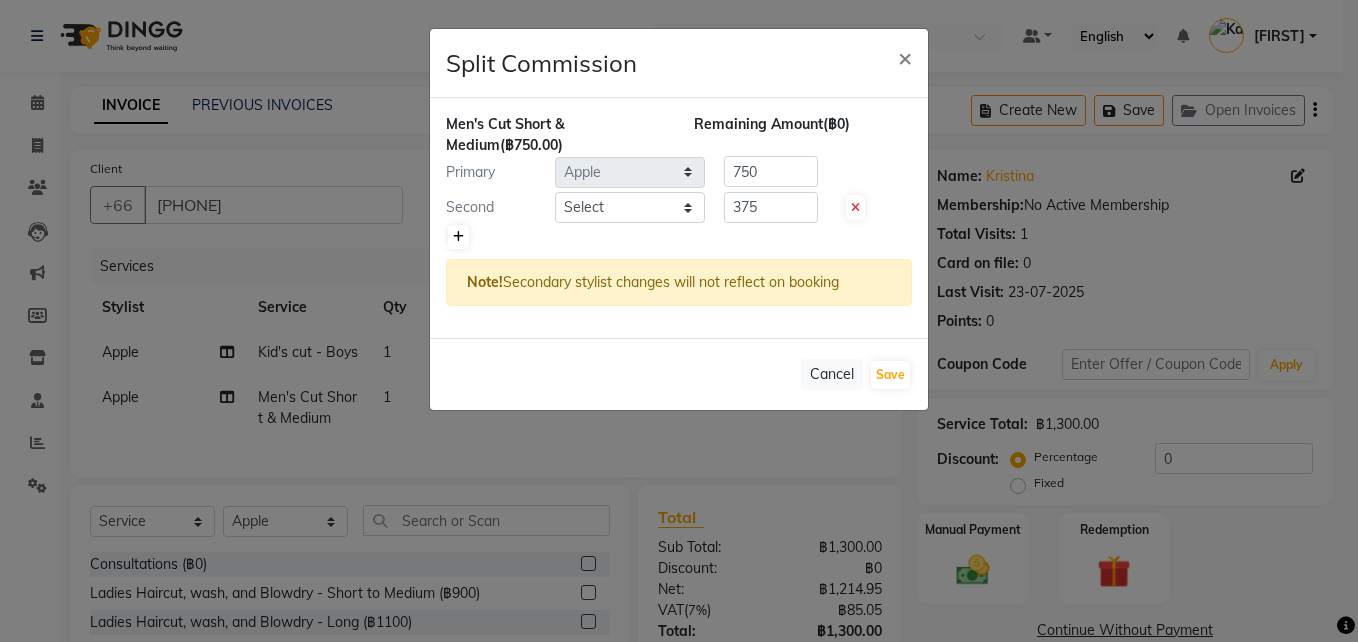 type on "375" 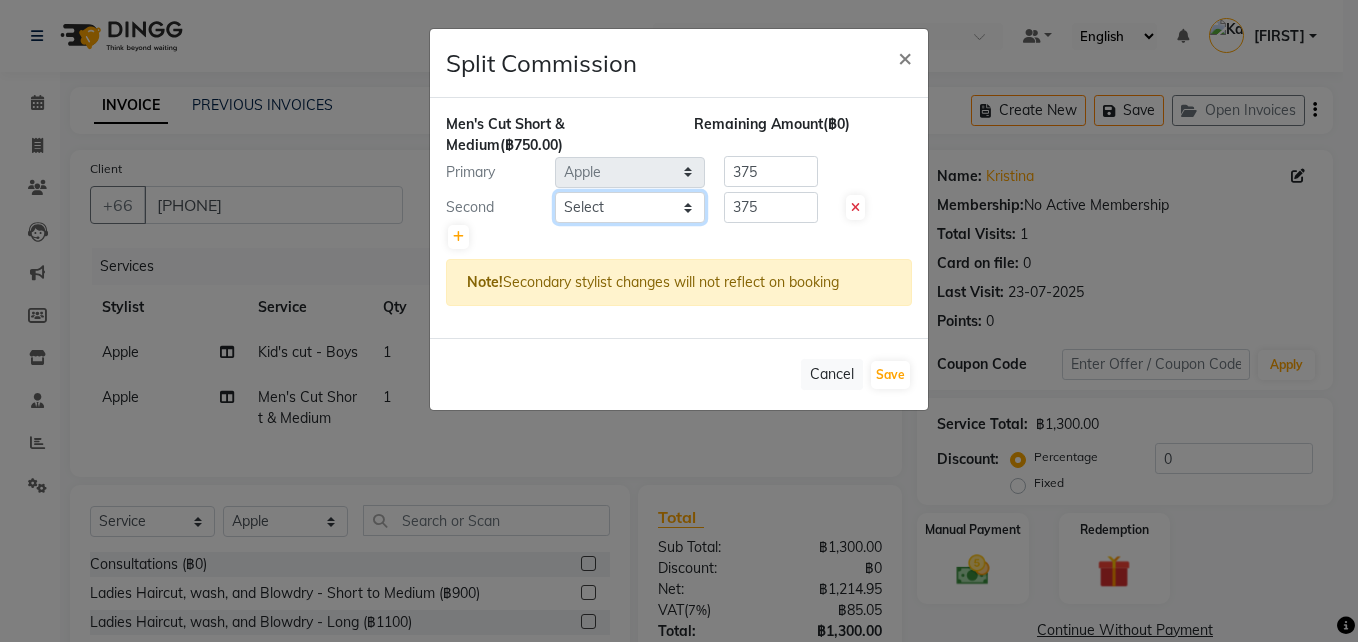 click on "Select  Aon   Apple     Boss Luke   Fai    Fon   Kate    Pim" 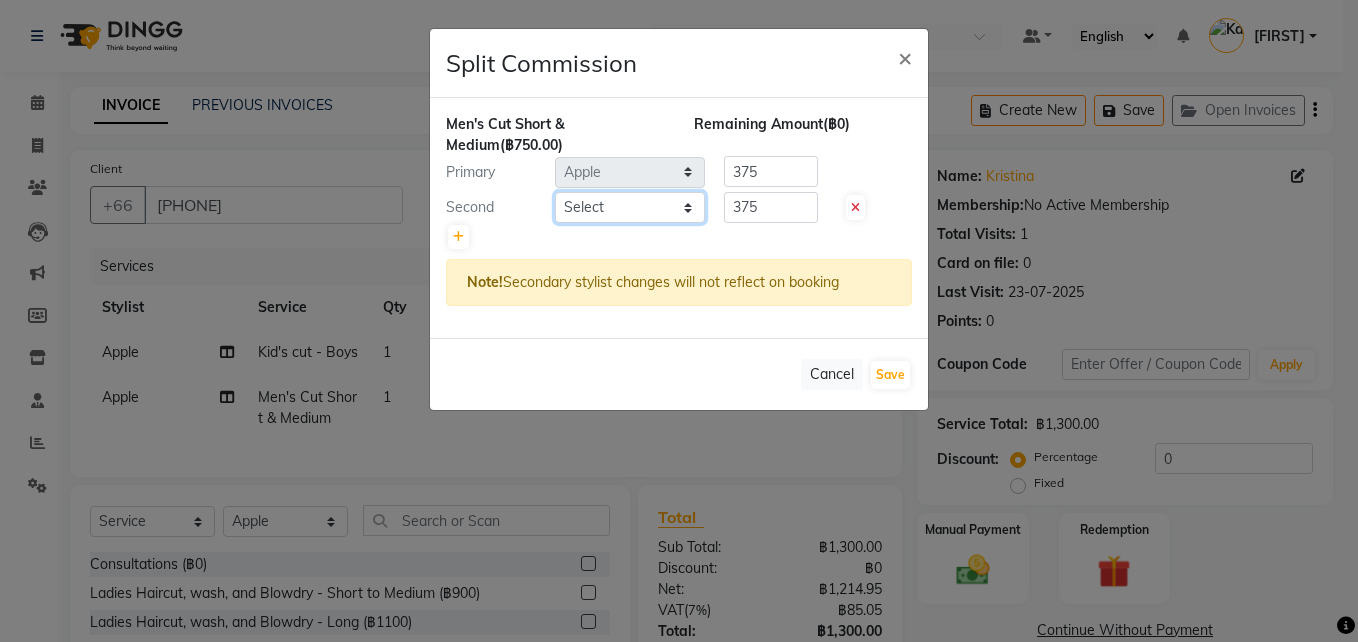 select on "83403" 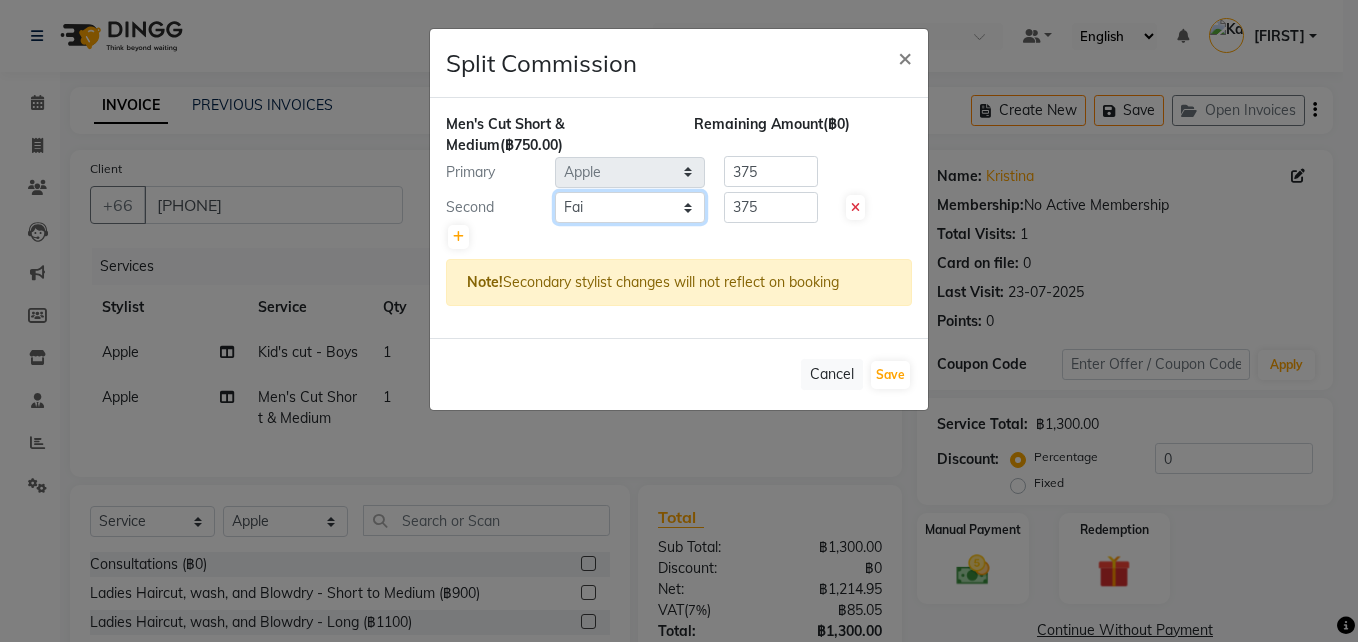 click on "Select  Aon   Apple     Boss Luke   Fai    Fon   Kate    Pim" 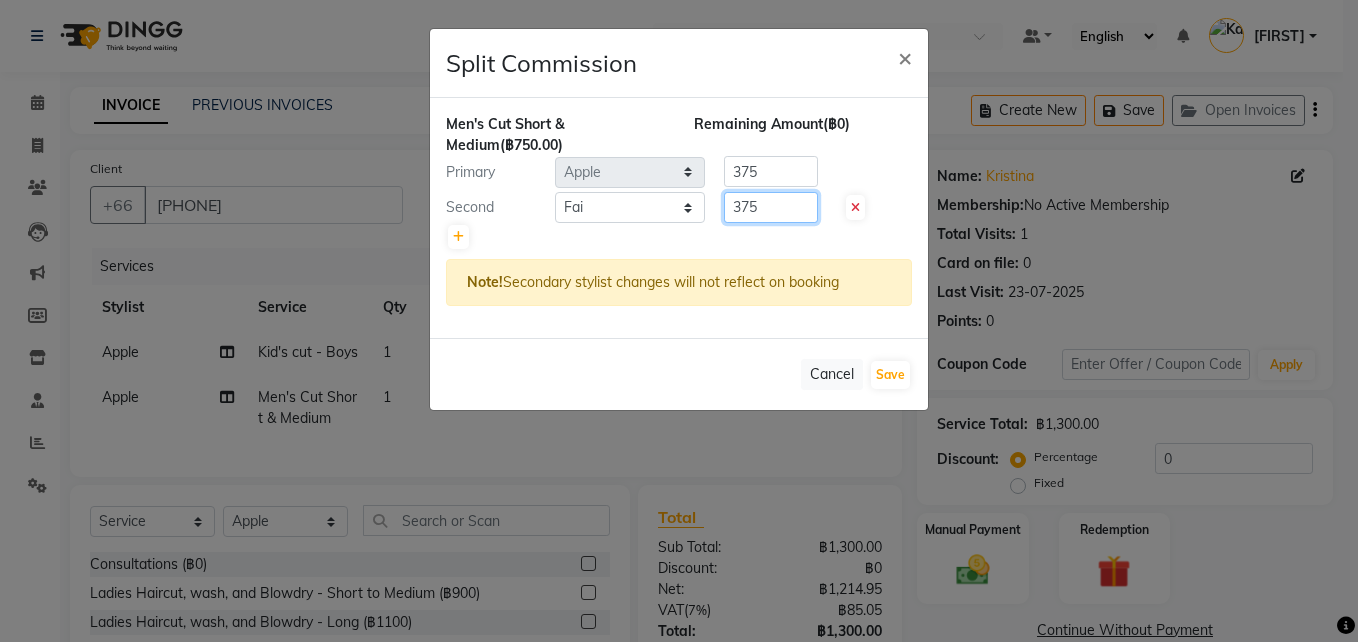click on "375" 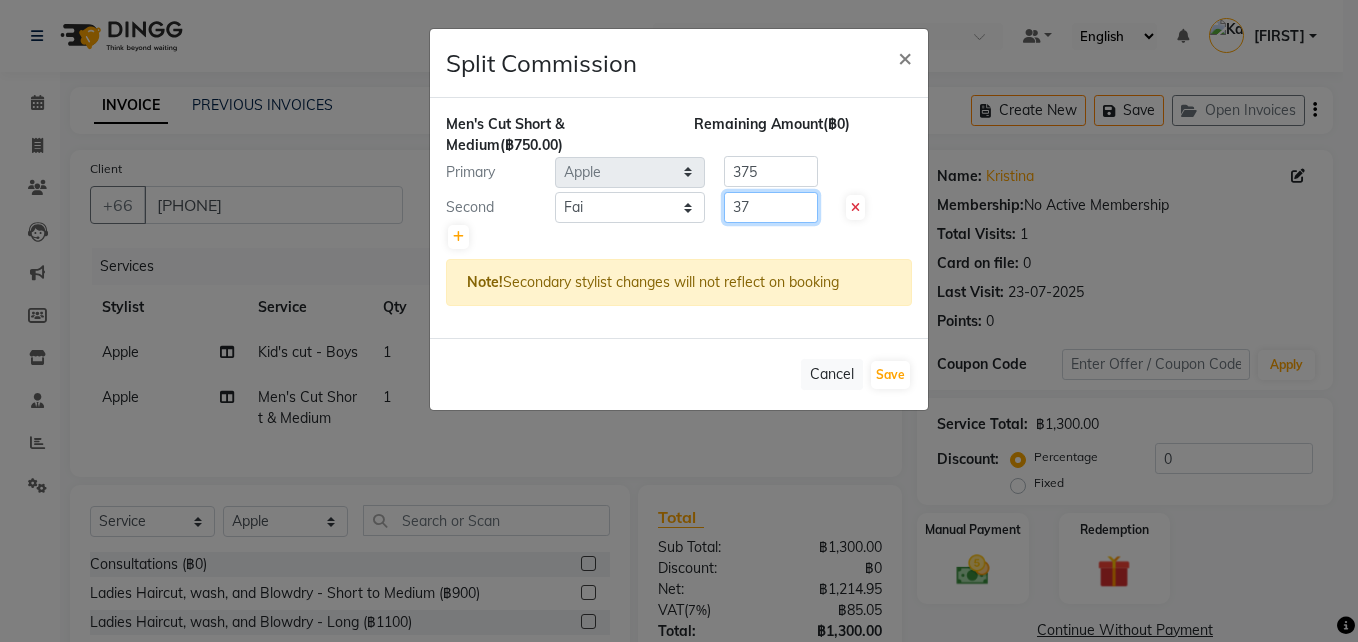 type on "3" 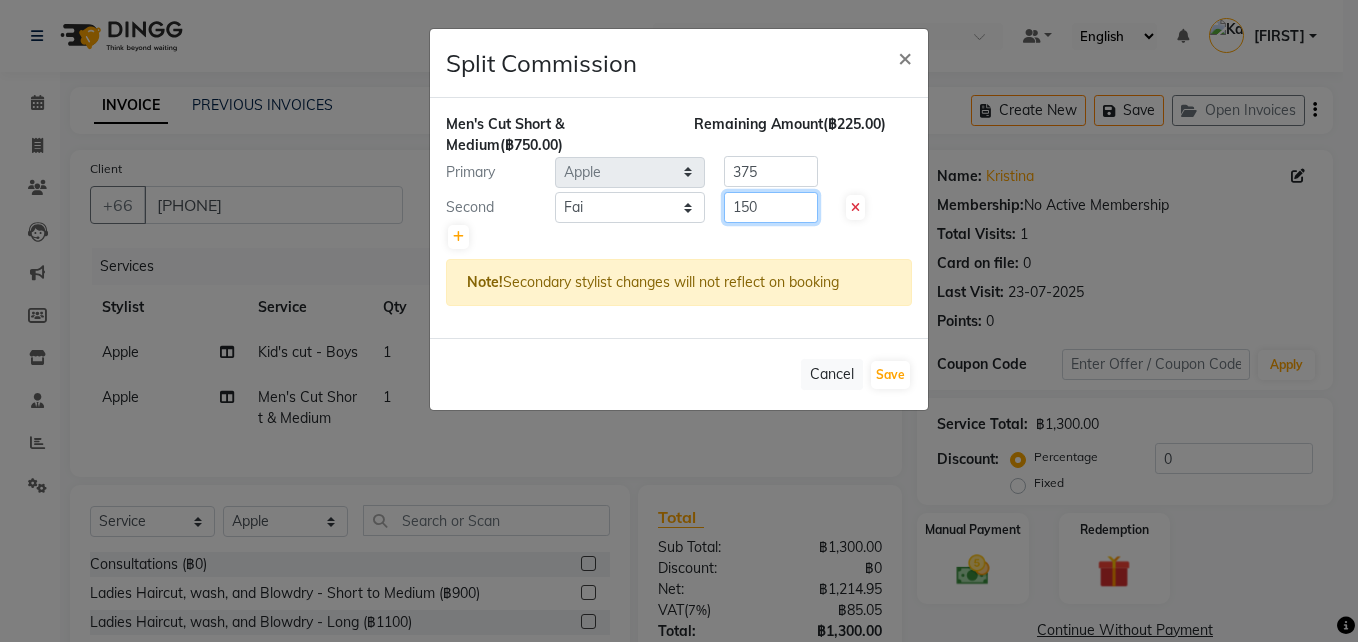 type on "150" 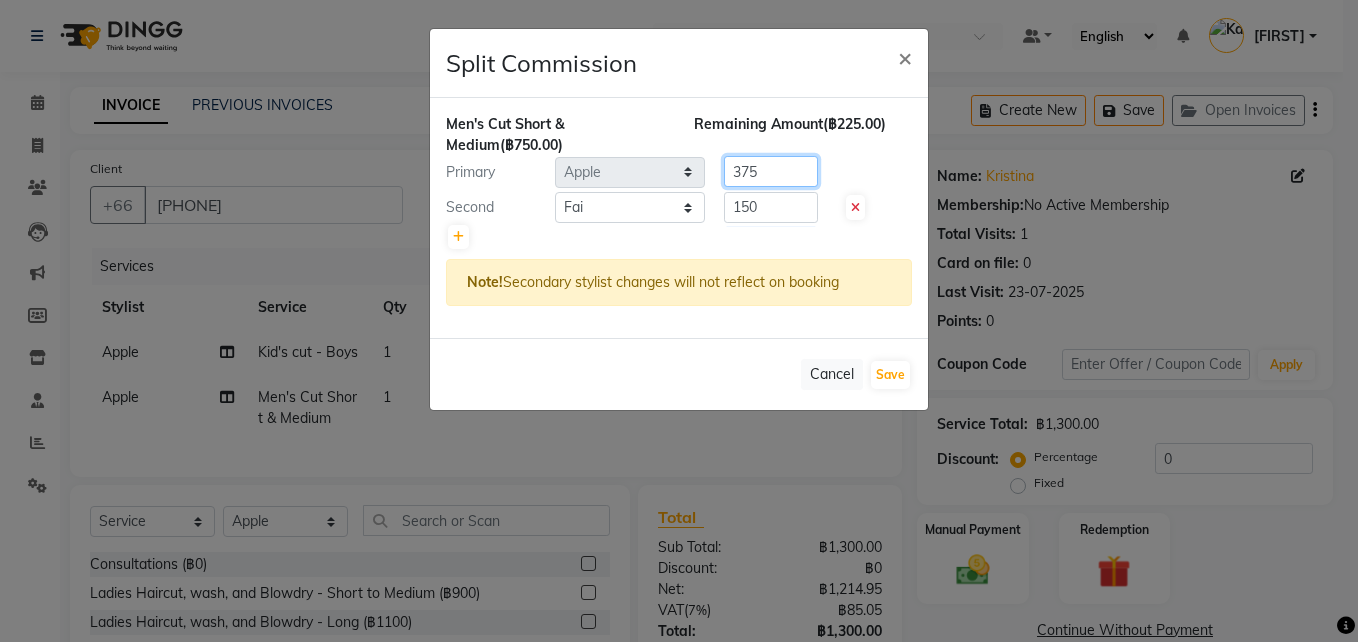 click on "375" 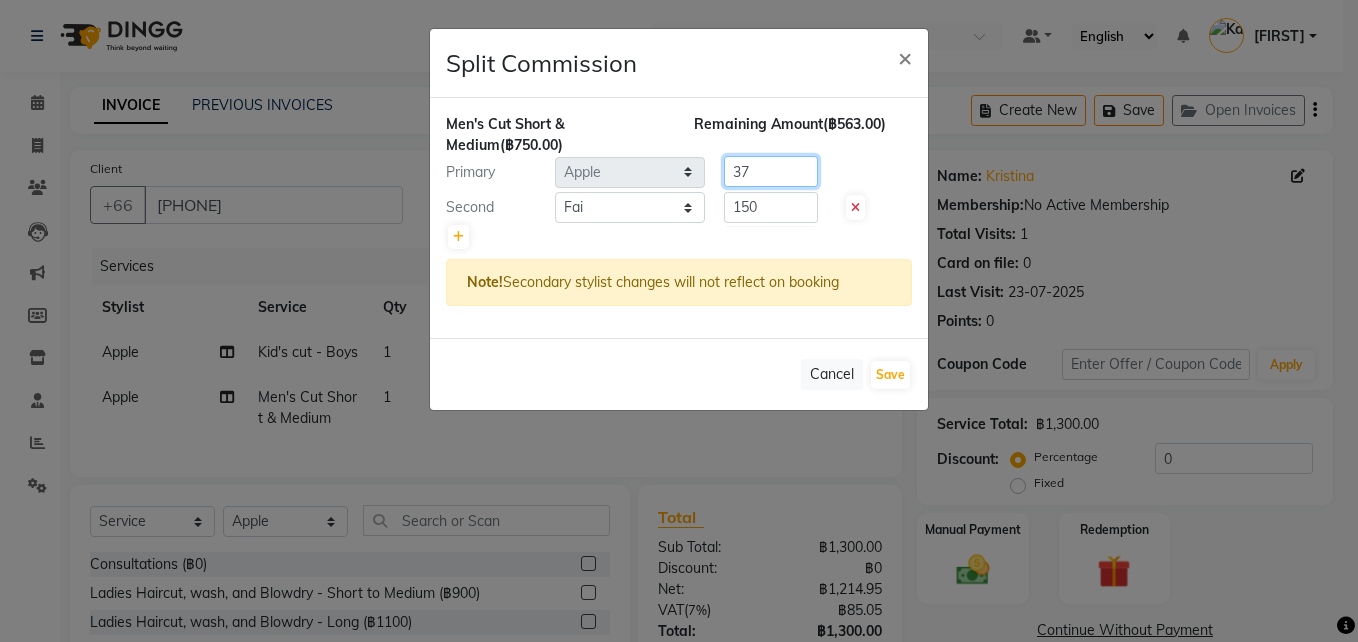 type on "3" 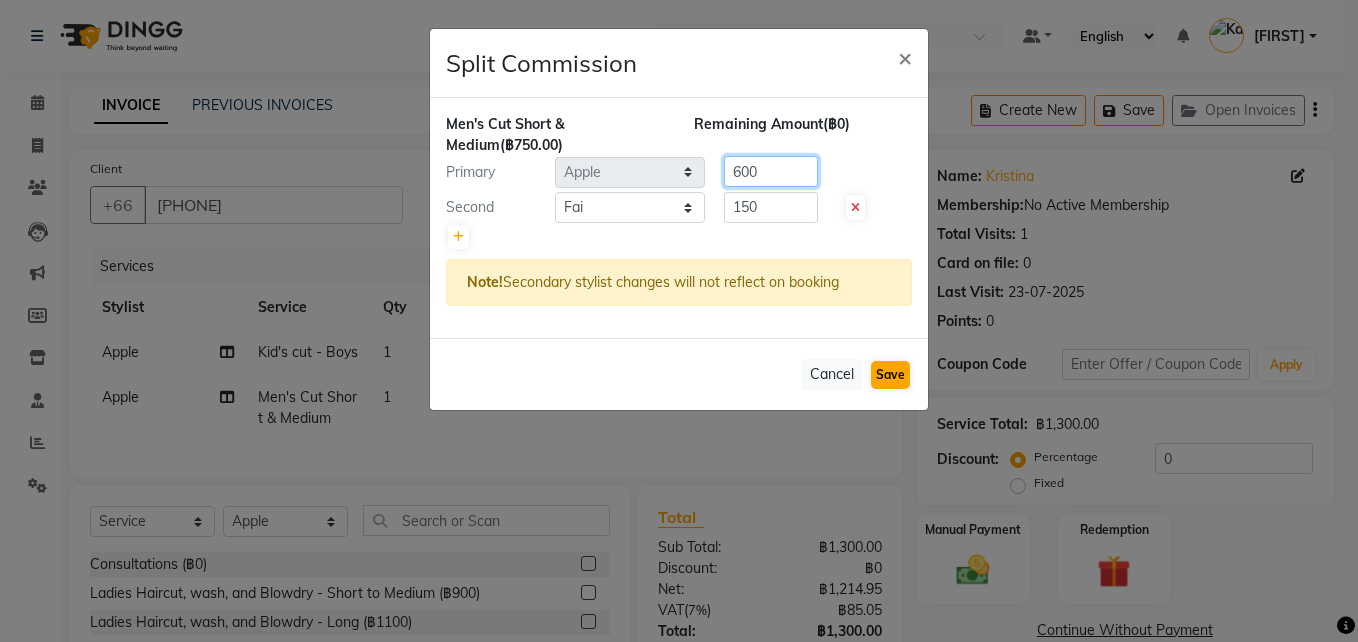 type on "600" 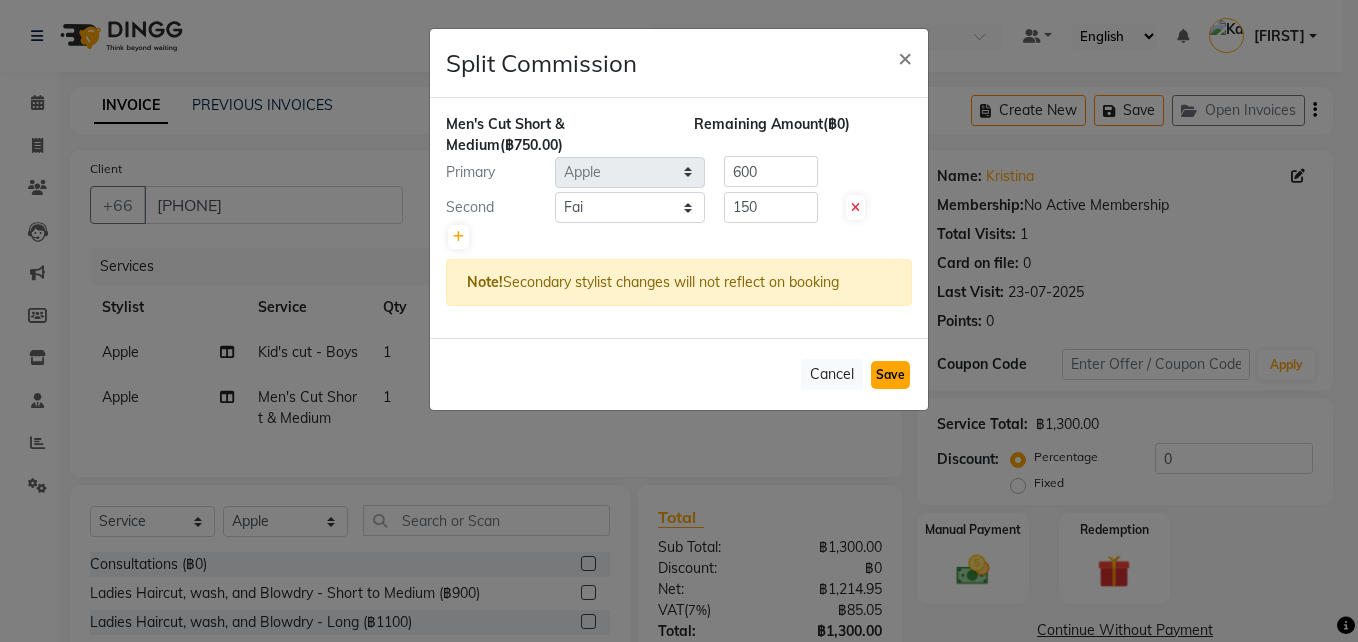 click on "Save" 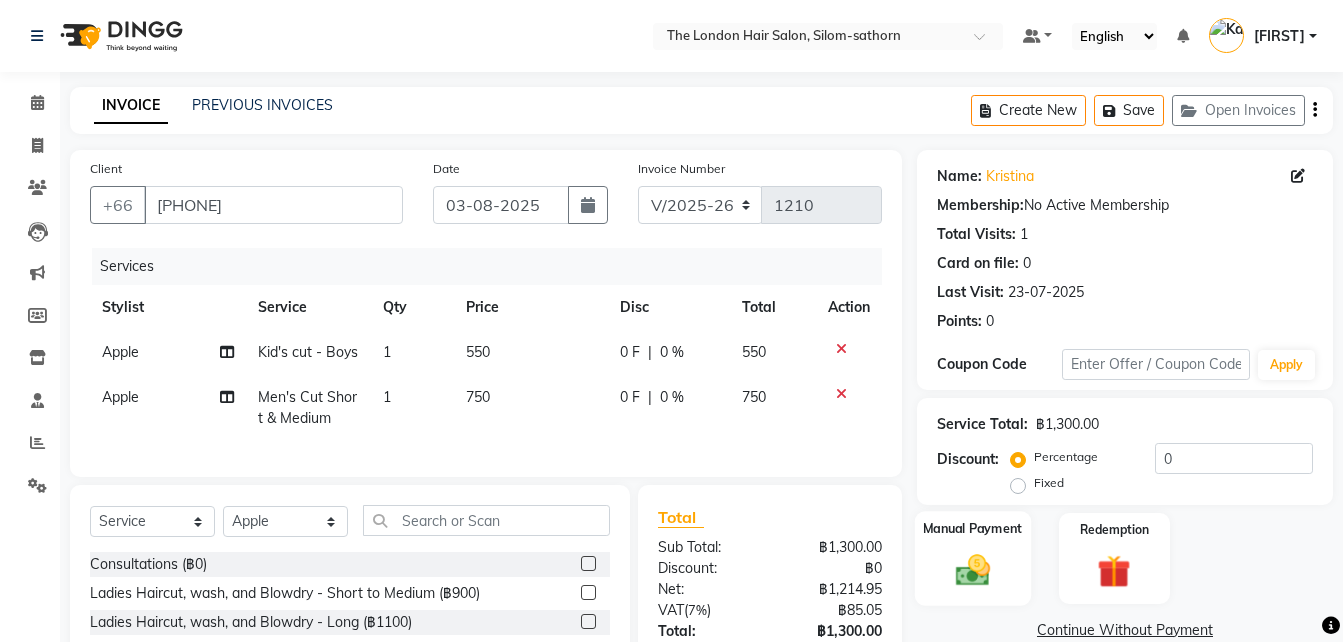 scroll, scrollTop: 167, scrollLeft: 0, axis: vertical 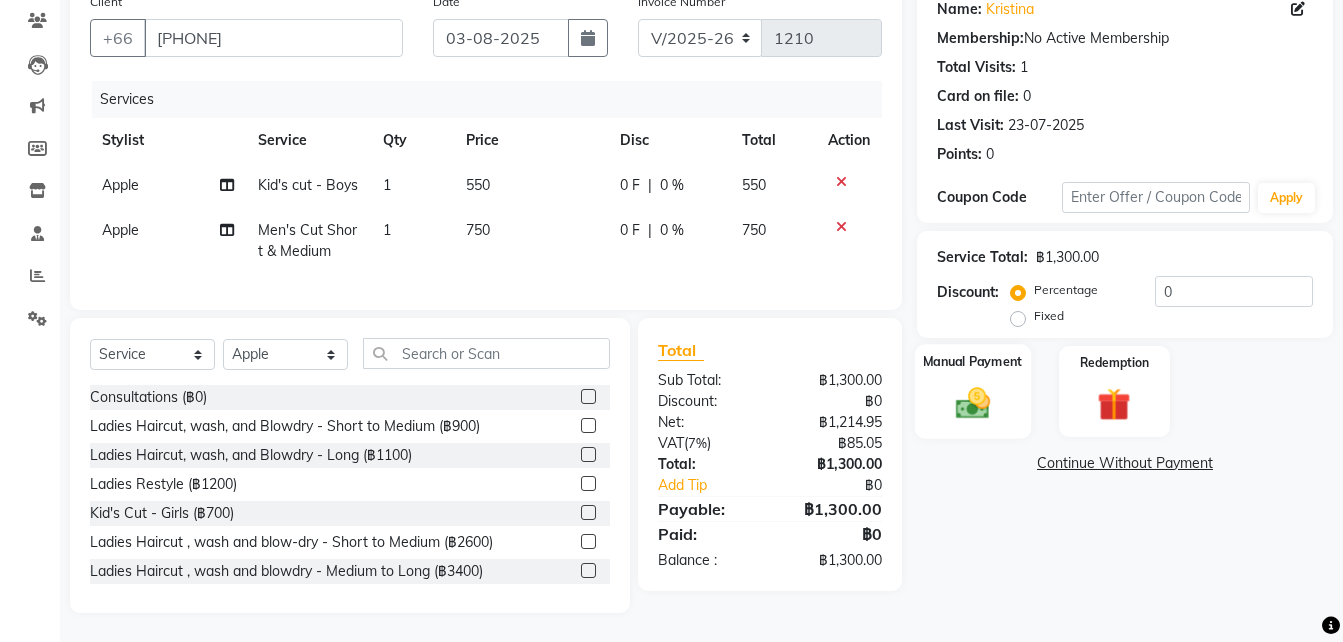 click 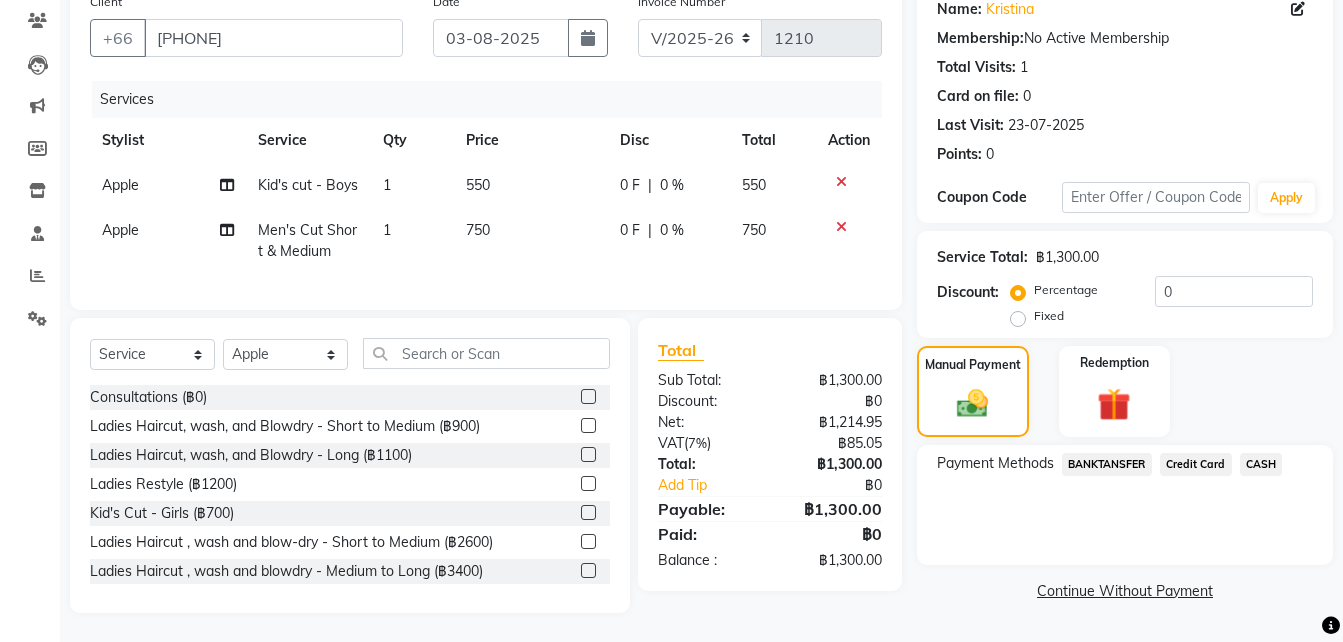 click on "Credit Card" 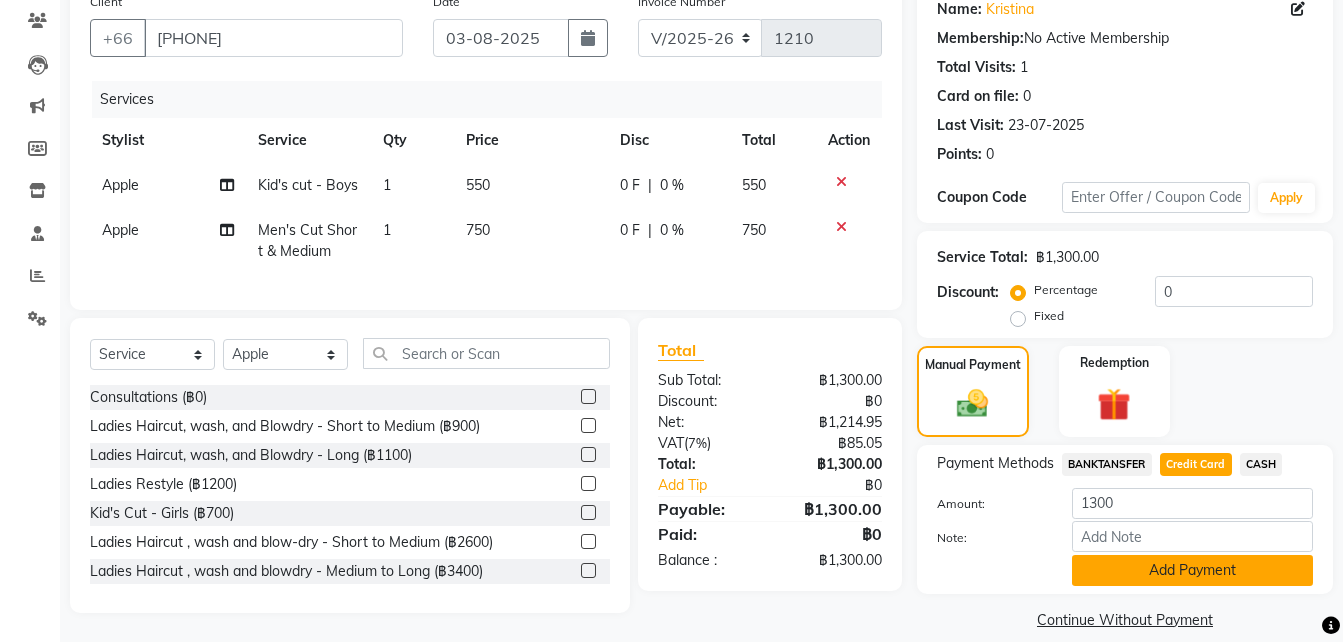 click on "Add Payment" 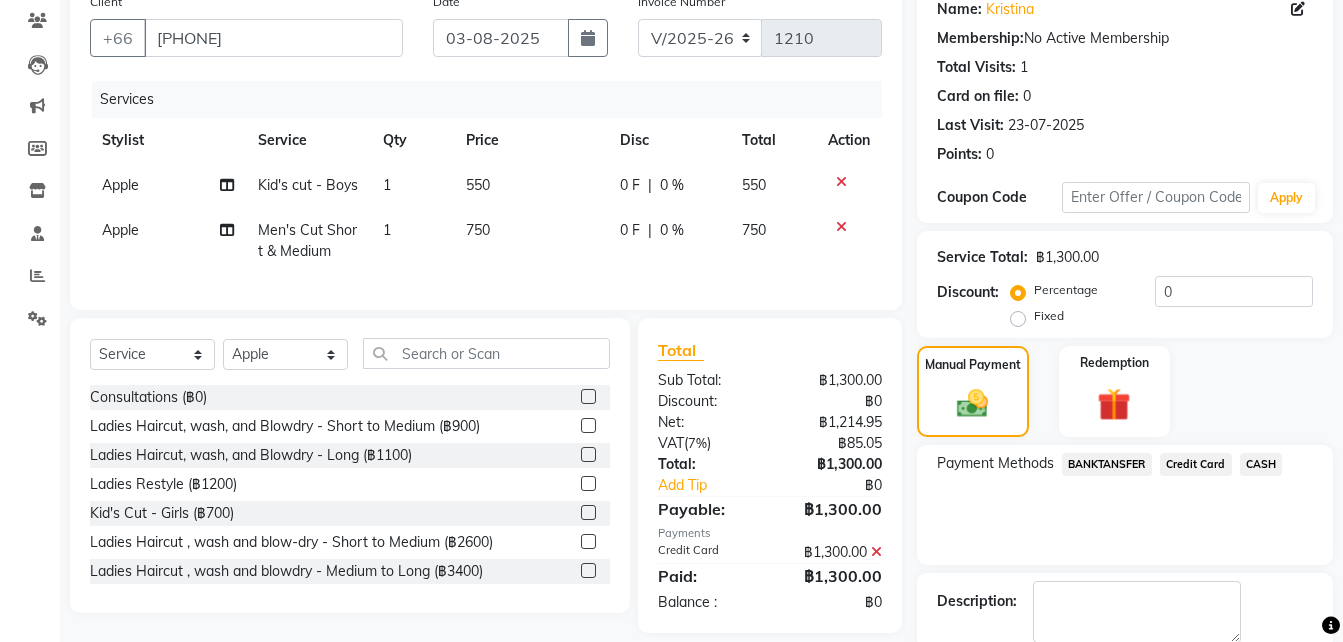 scroll, scrollTop: 272, scrollLeft: 0, axis: vertical 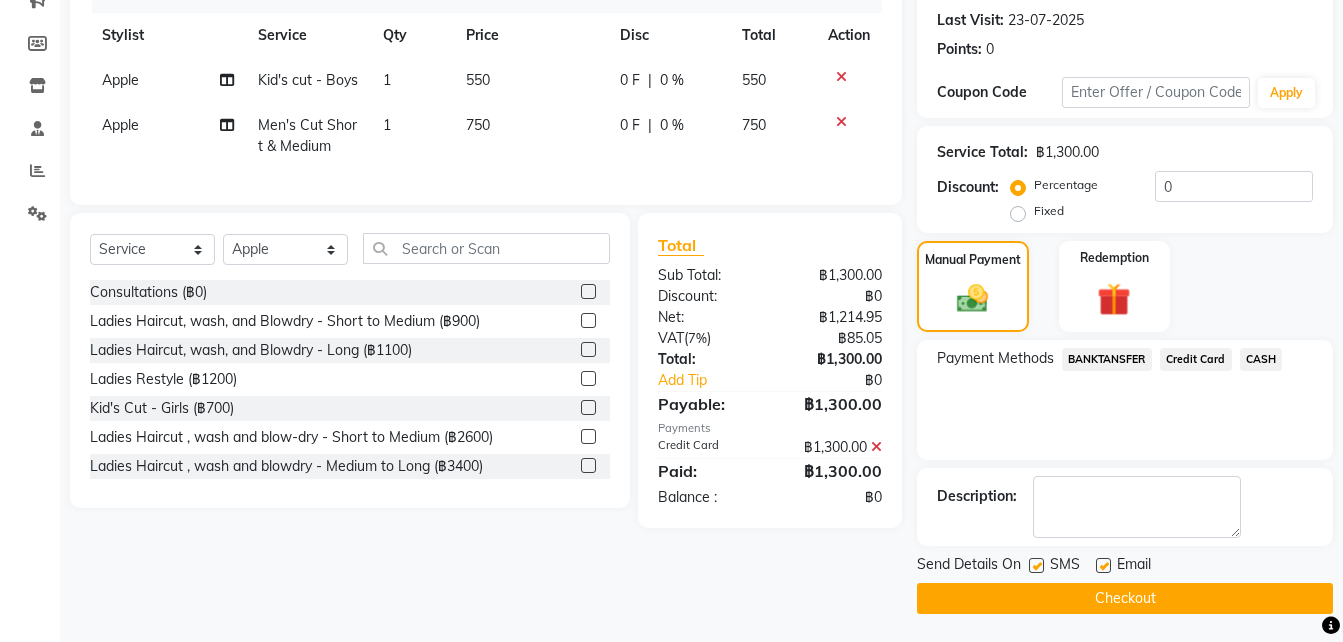 click on "Checkout" 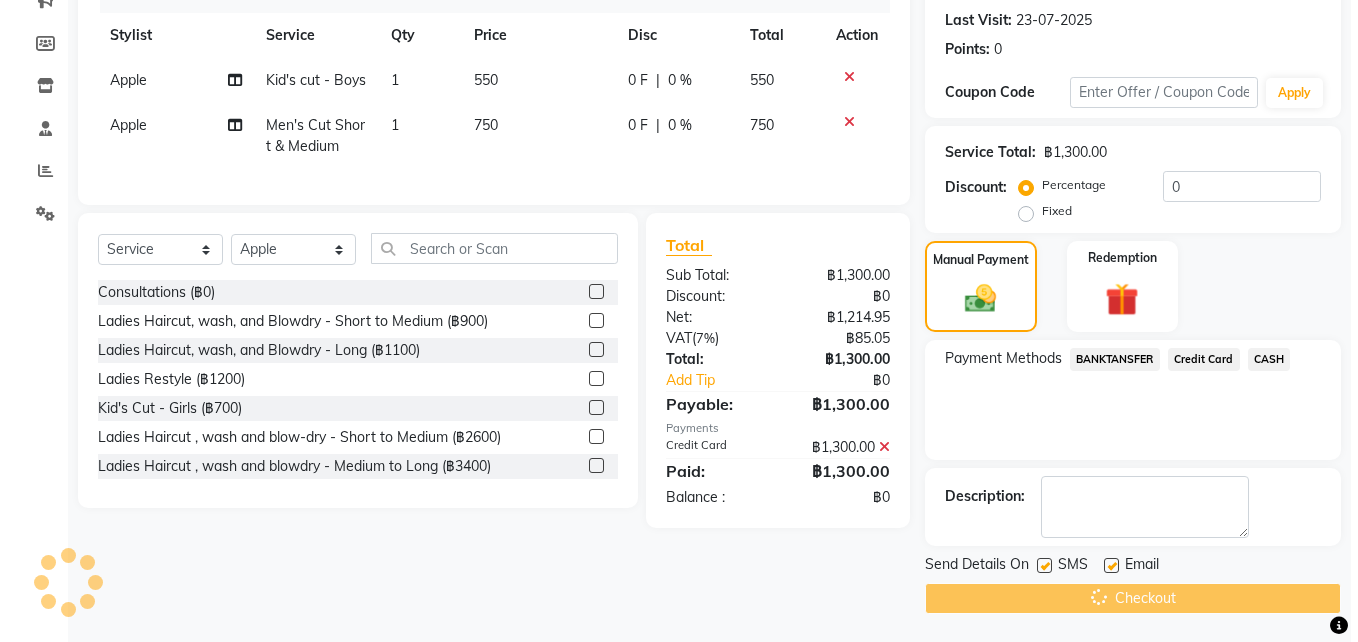 scroll, scrollTop: 0, scrollLeft: 0, axis: both 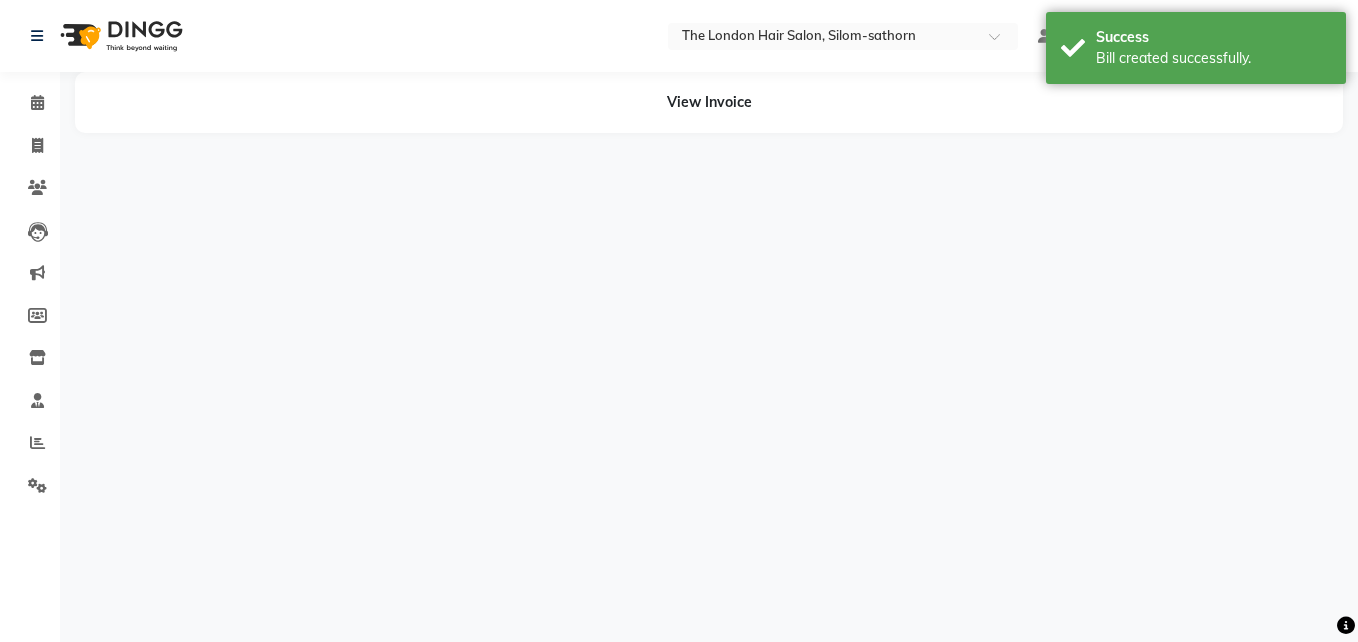 select on "56710" 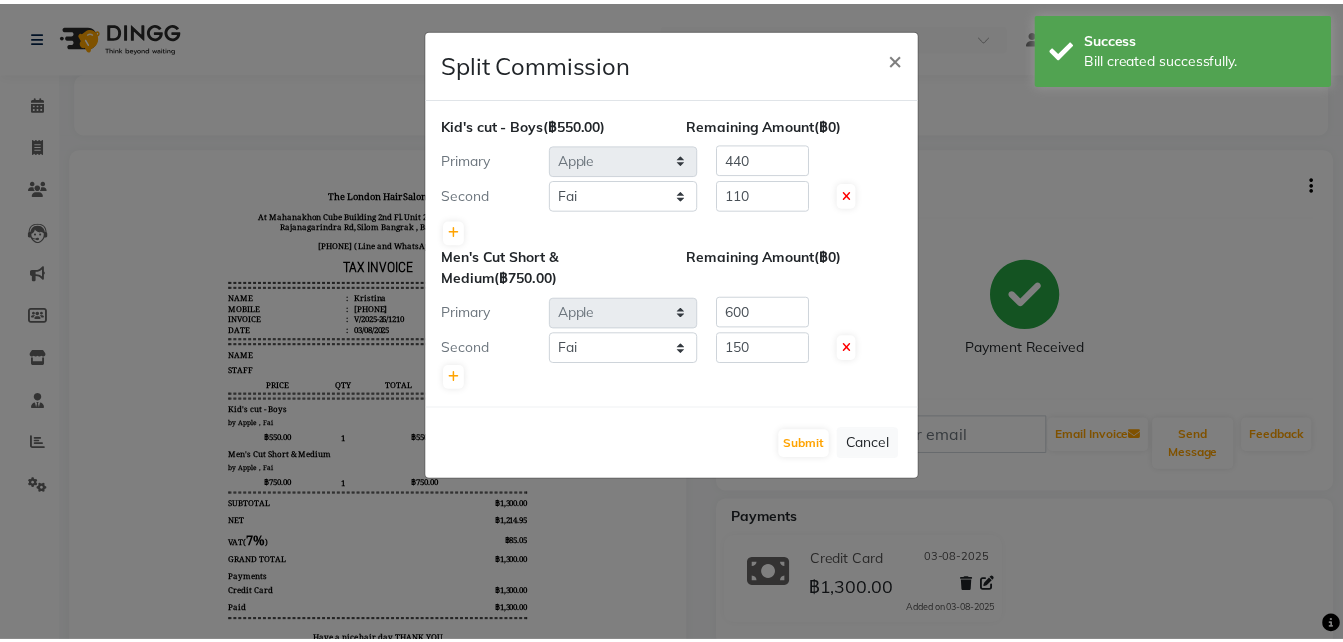 scroll, scrollTop: 0, scrollLeft: 0, axis: both 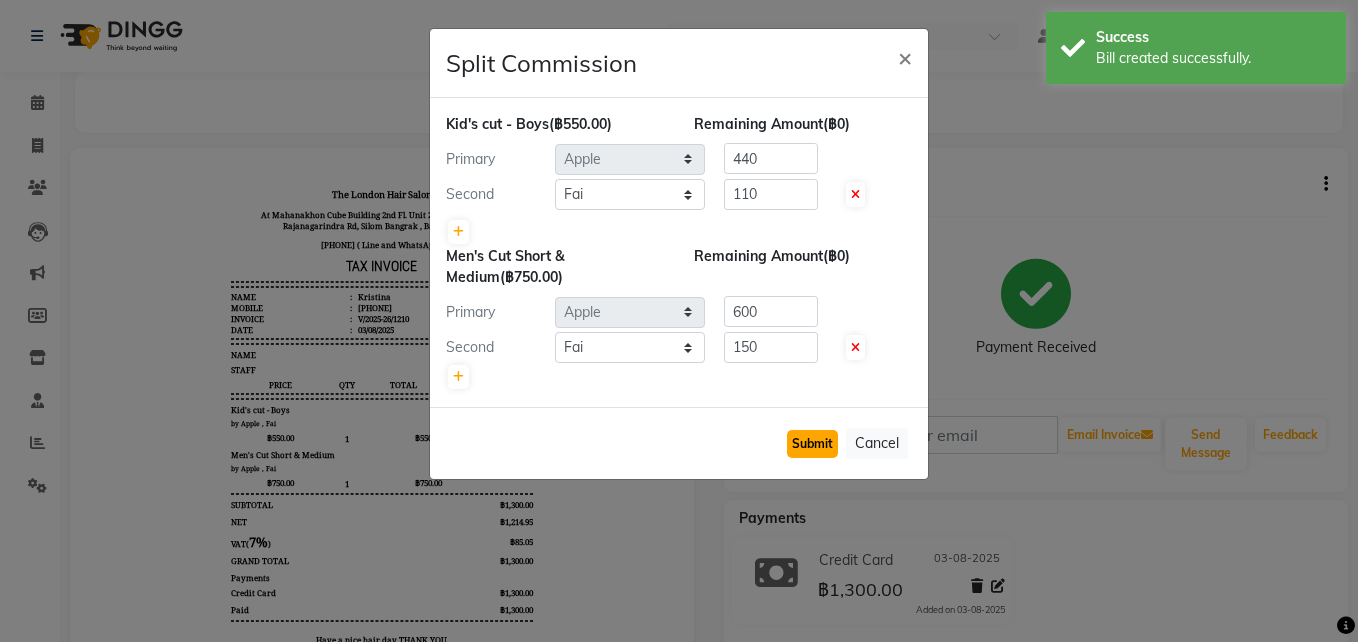 click on "Submit" 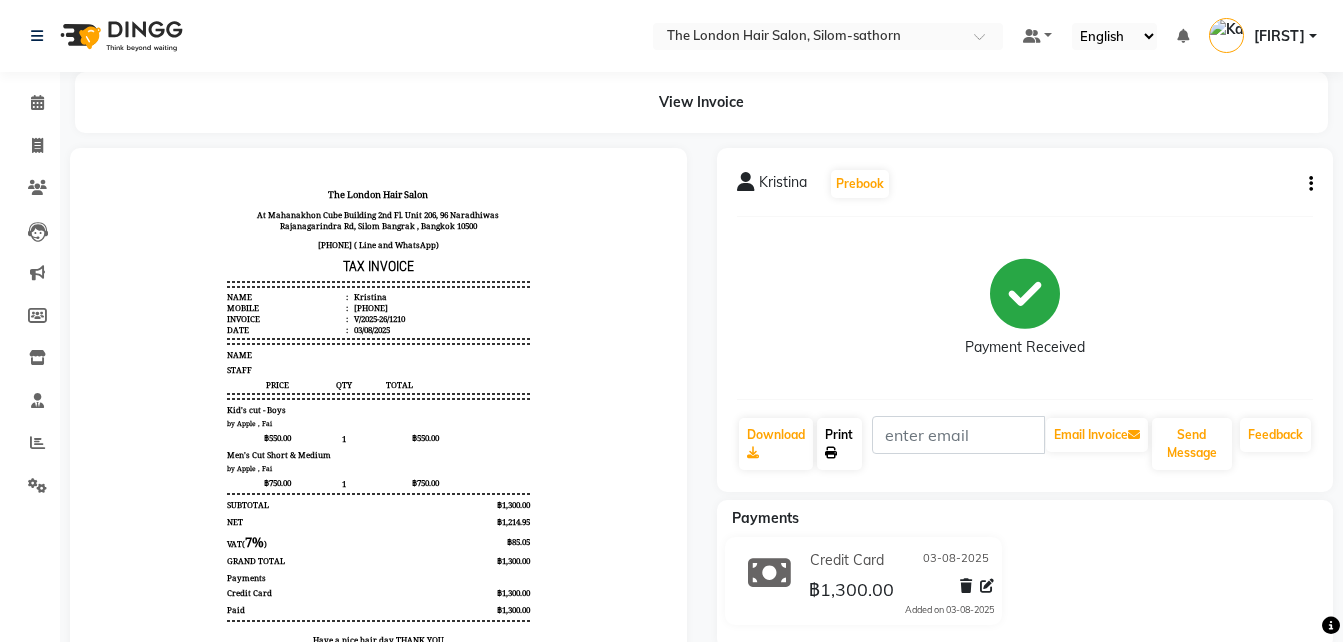 click on "Print" 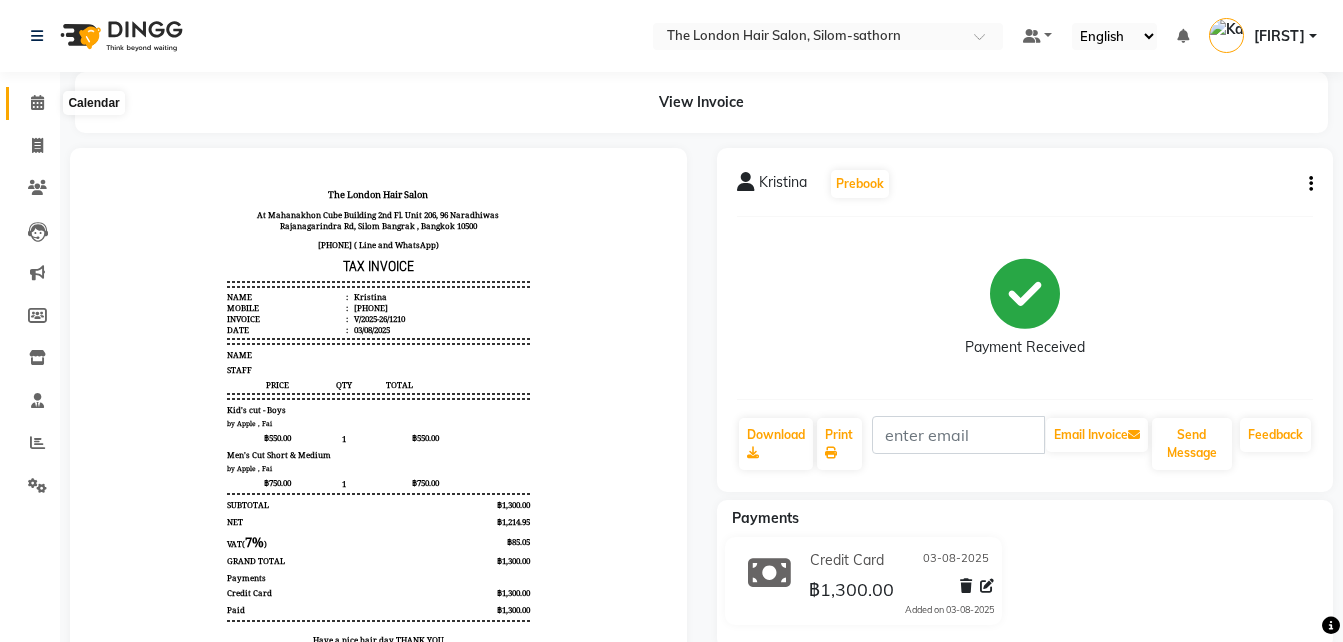 click 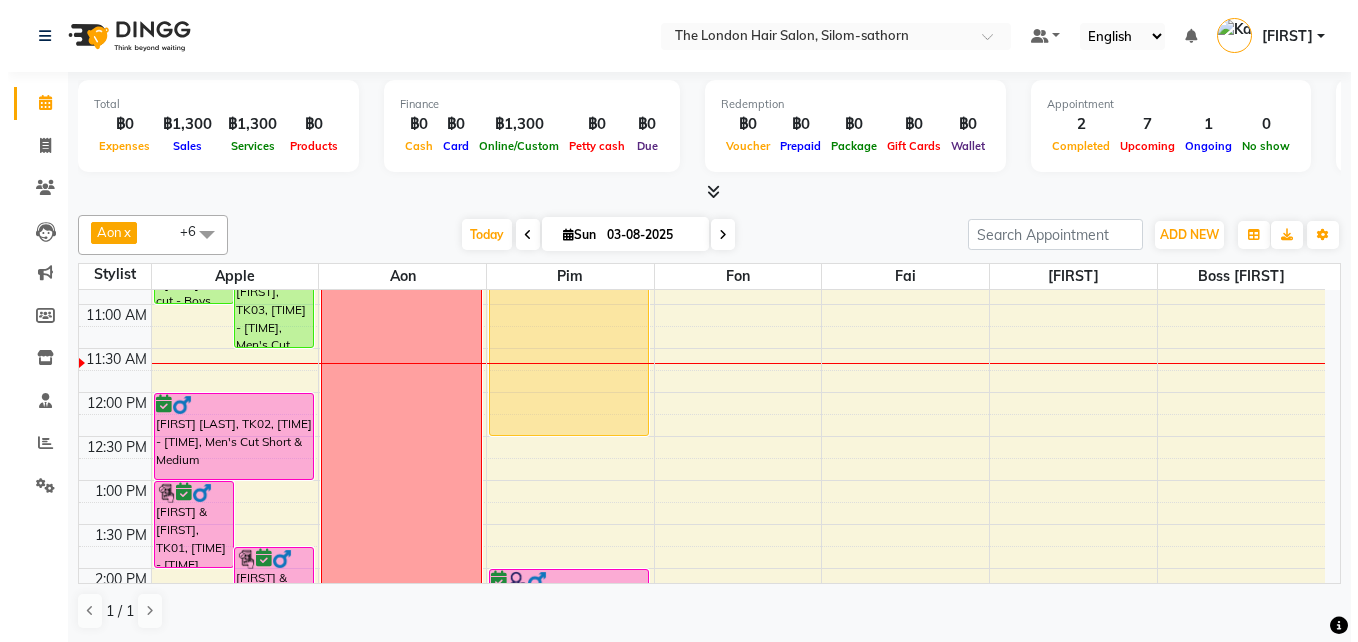 scroll, scrollTop: 162, scrollLeft: 0, axis: vertical 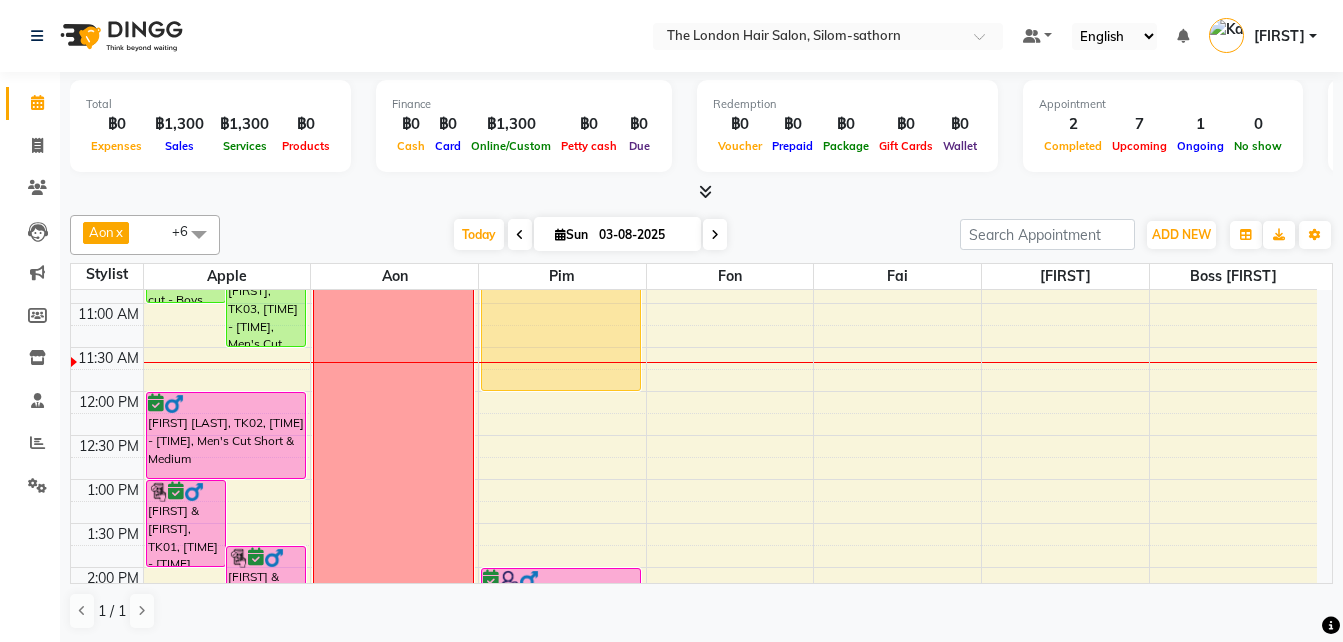 drag, startPoint x: 582, startPoint y: 432, endPoint x: 577, endPoint y: 380, distance: 52.23983 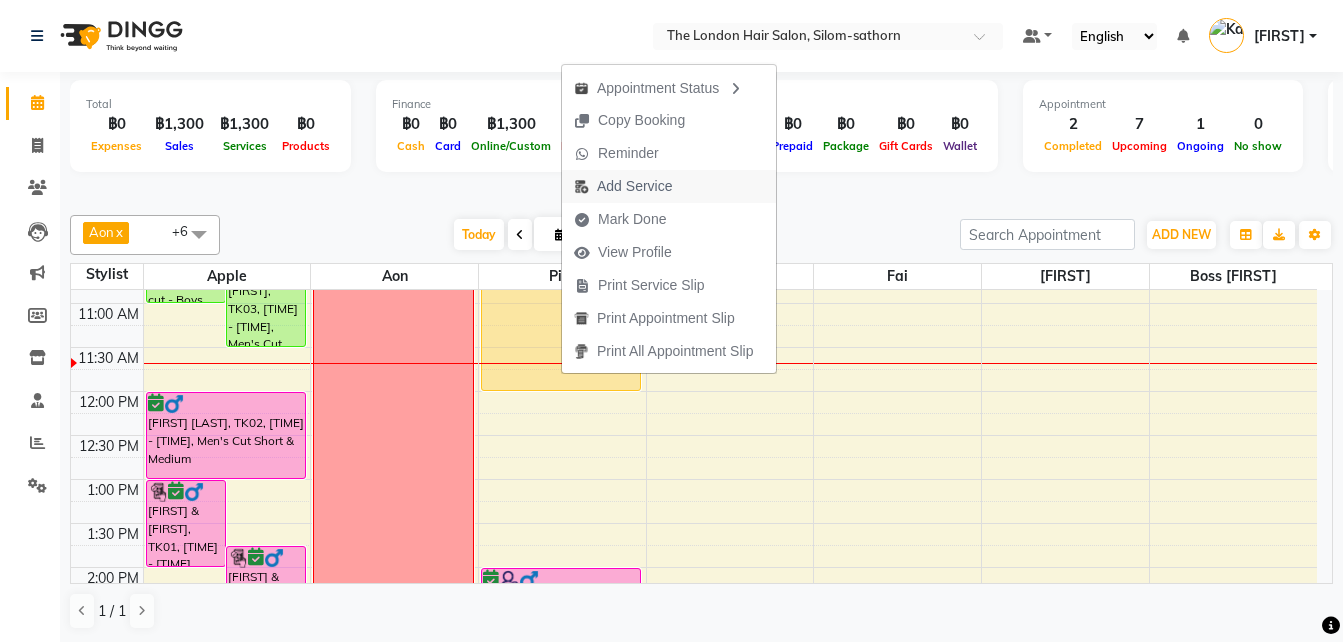 click on "Add Service" at bounding box center [634, 186] 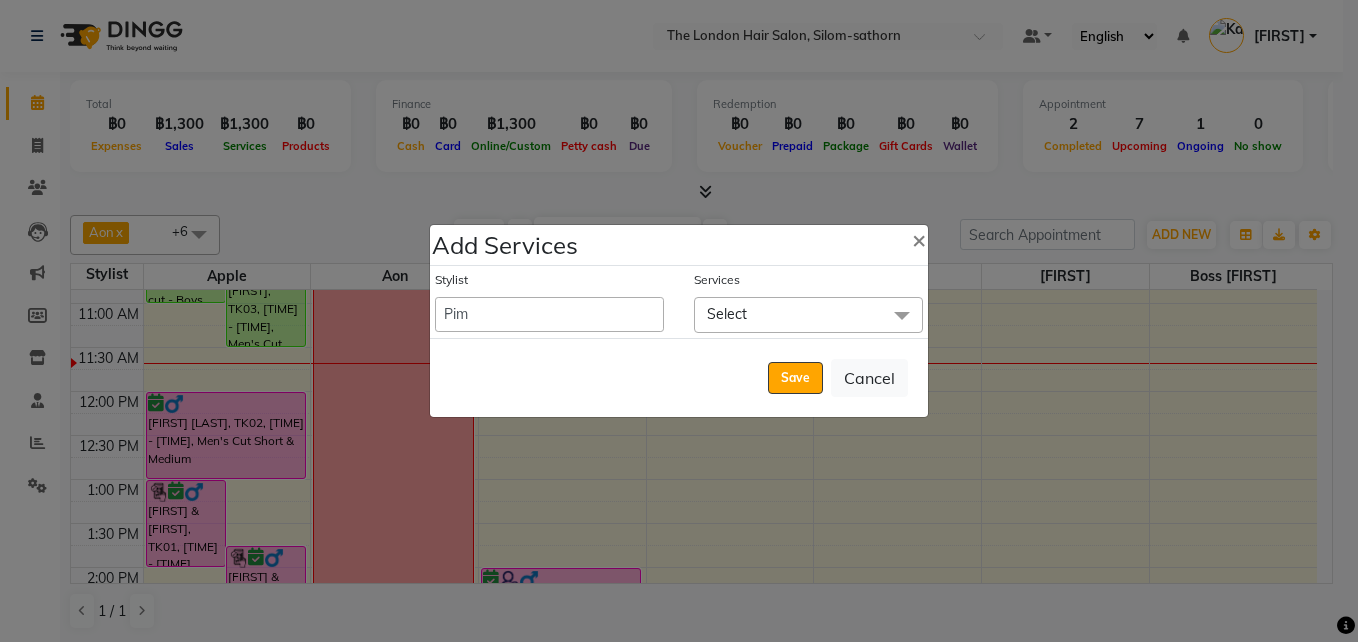 click on "Select" 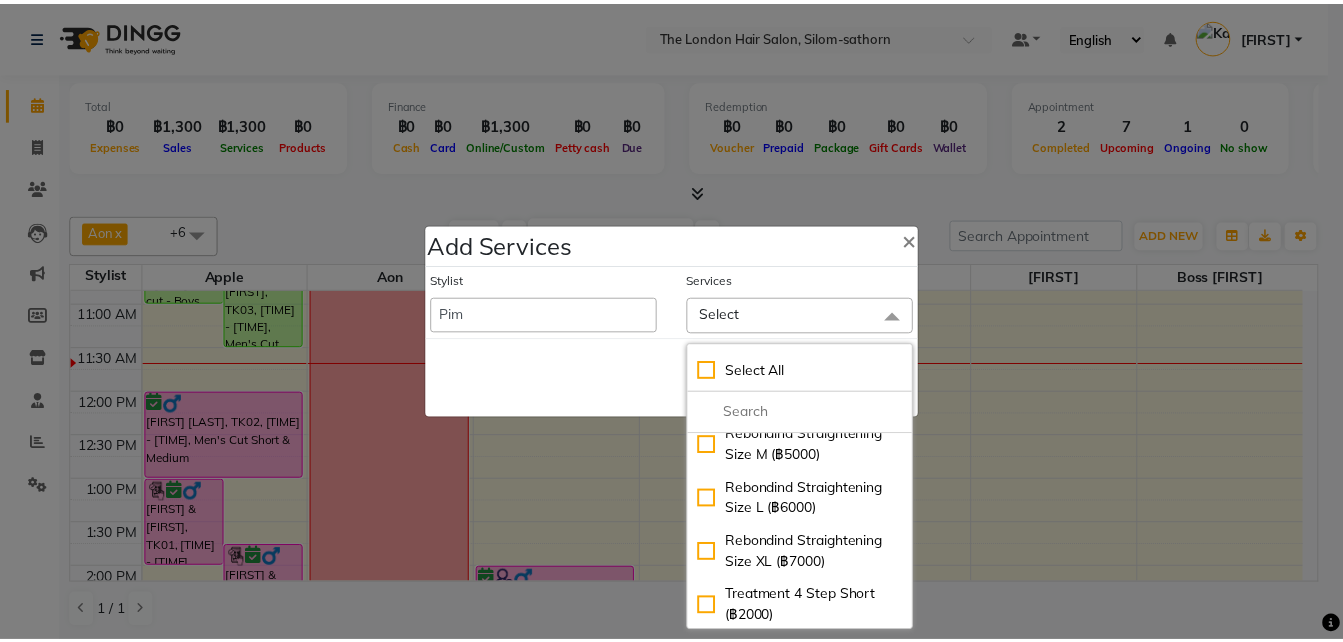 scroll, scrollTop: 3341, scrollLeft: 0, axis: vertical 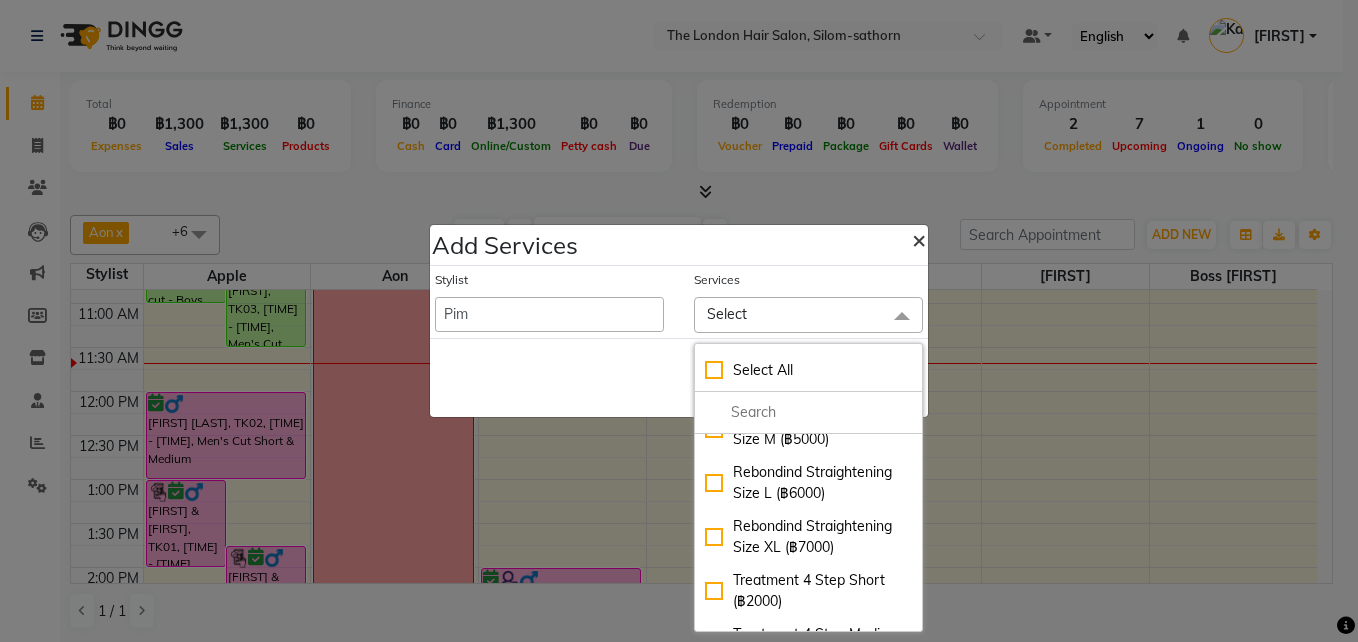 click on "×" 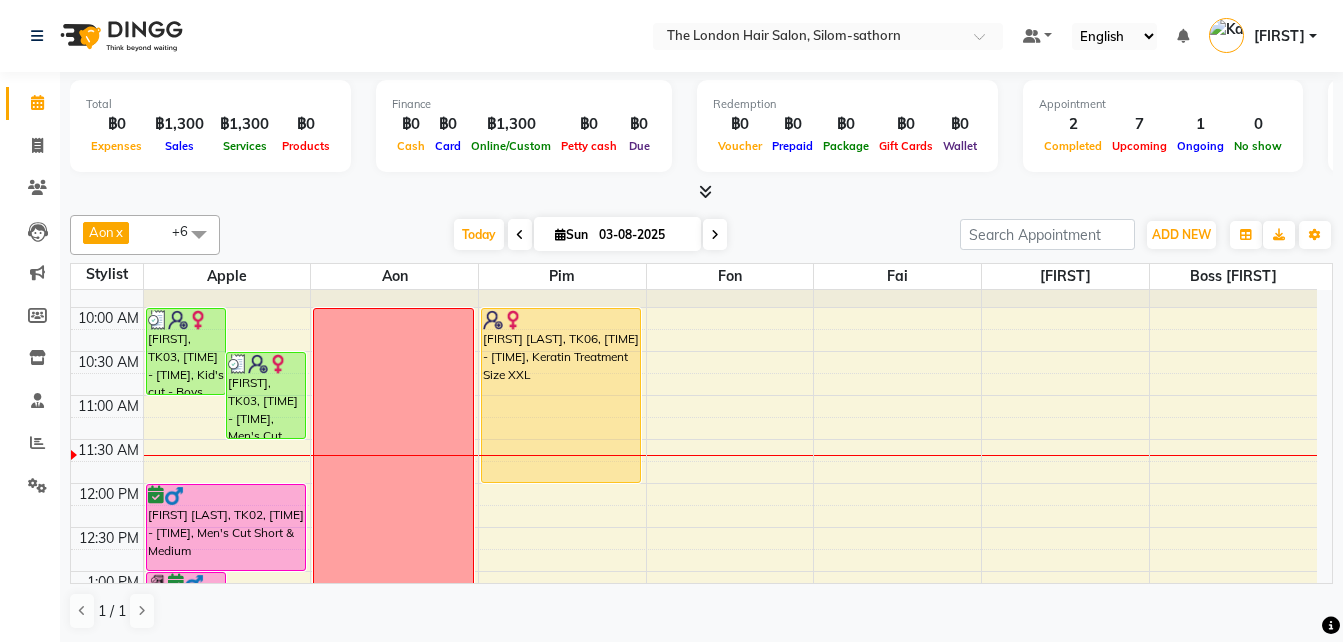 scroll, scrollTop: 68, scrollLeft: 0, axis: vertical 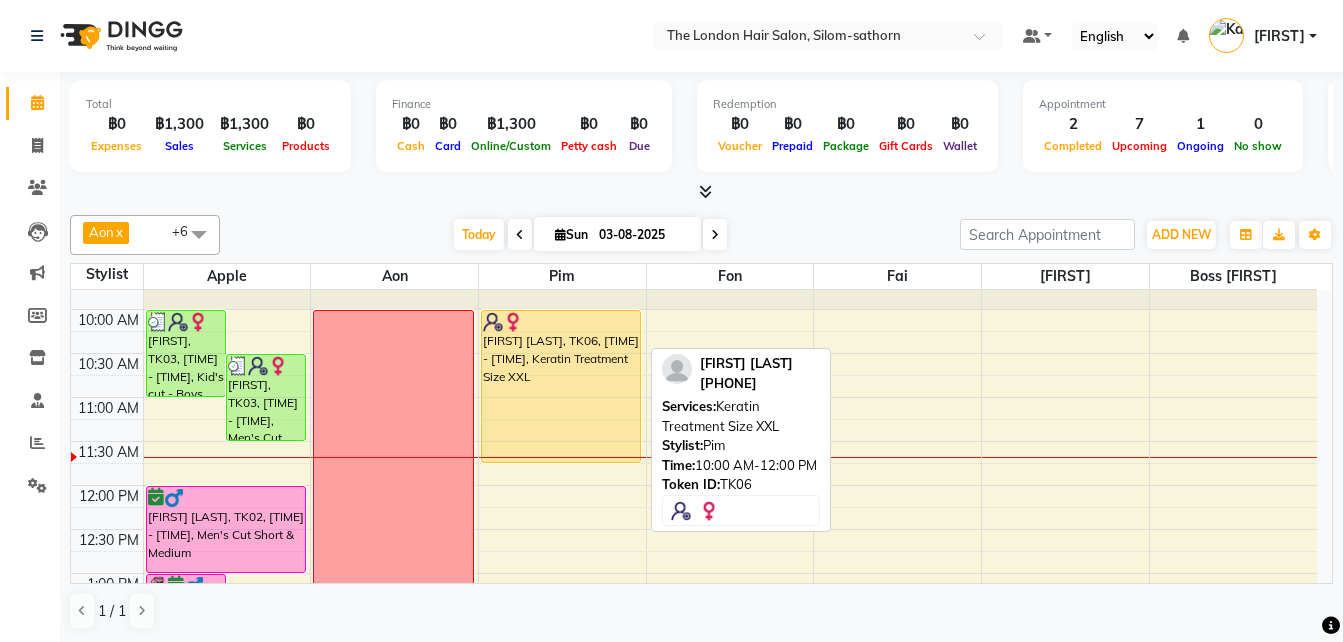 drag, startPoint x: 565, startPoint y: 481, endPoint x: 574, endPoint y: 455, distance: 27.513634 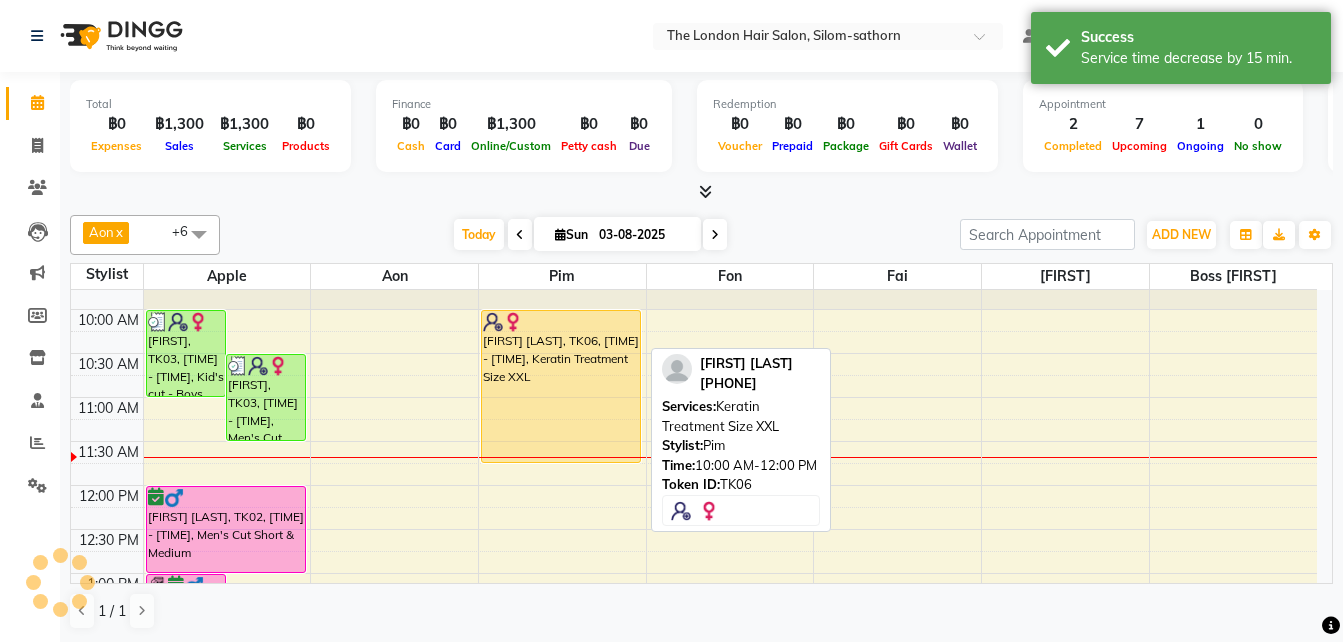 click on "[FIRST] [LAST], TK06, 10:00 AM-11:45 AM, Keratin Treatment Size XXL" at bounding box center (561, 386) 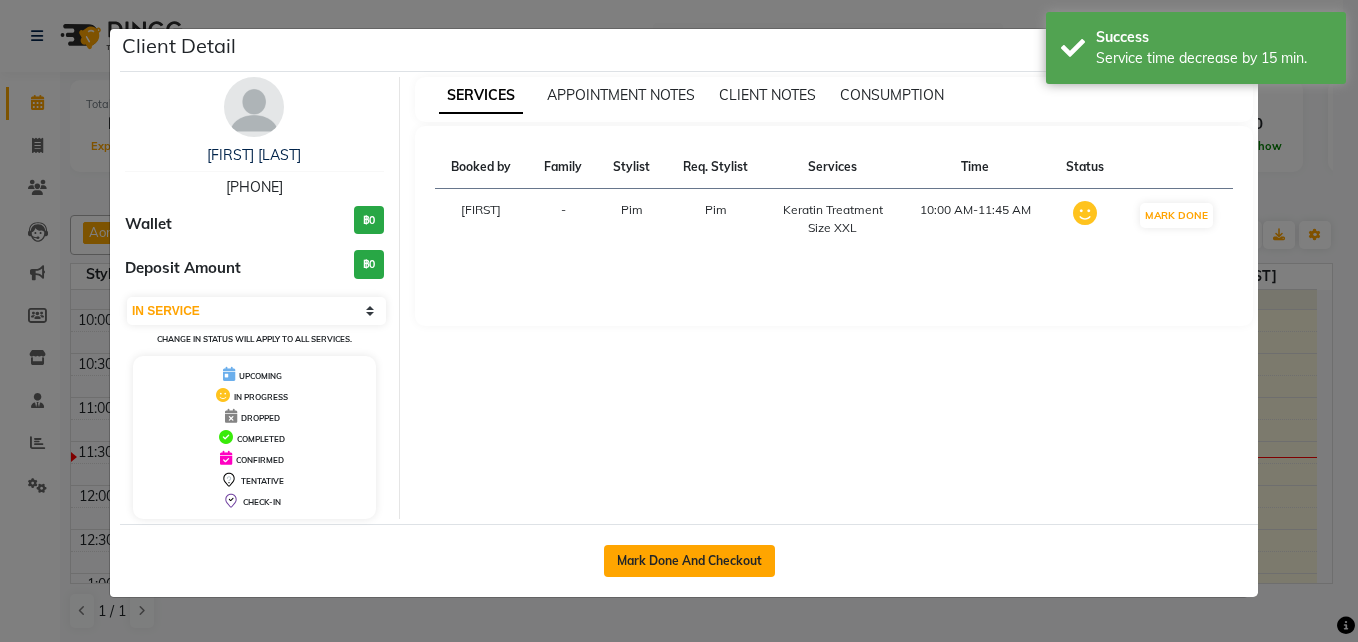 click on "Mark Done And Checkout" 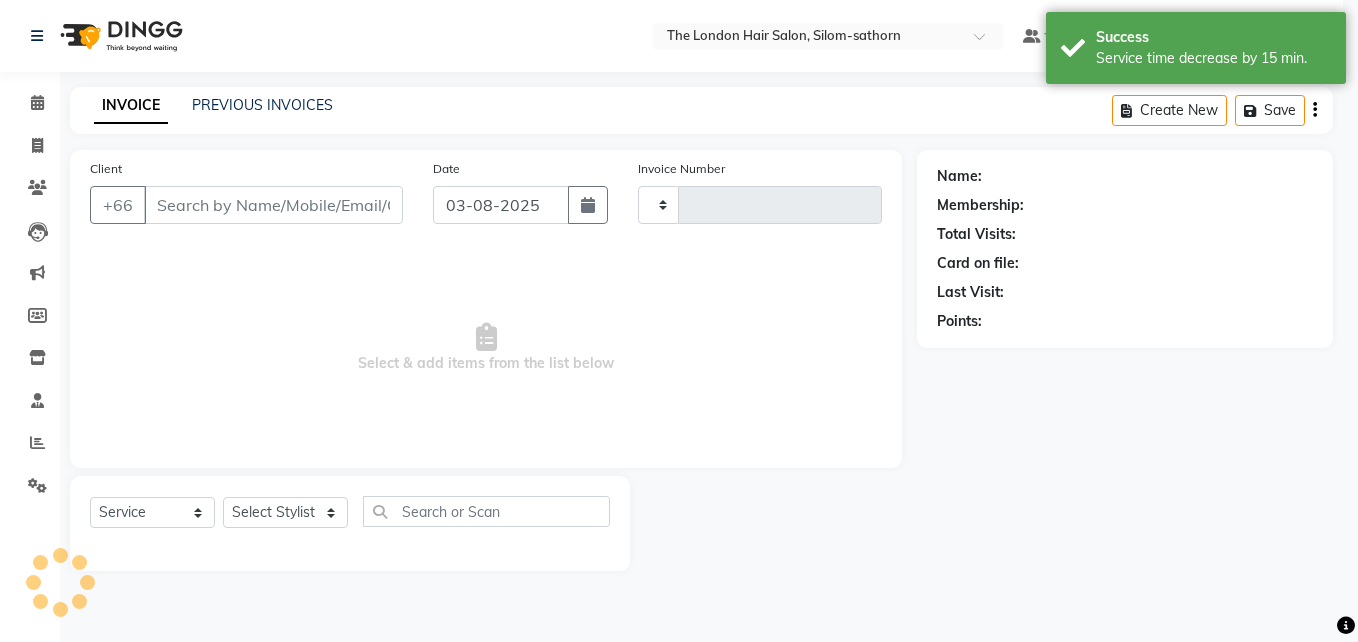 type on "1211" 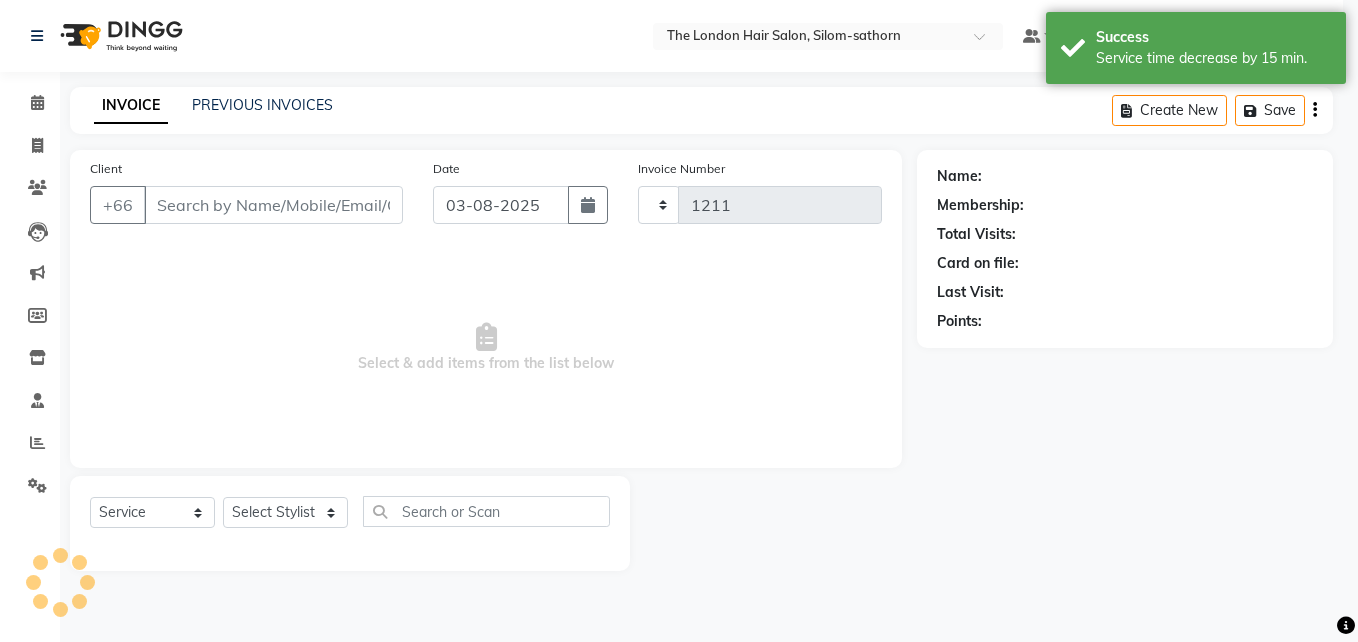 select on "6977" 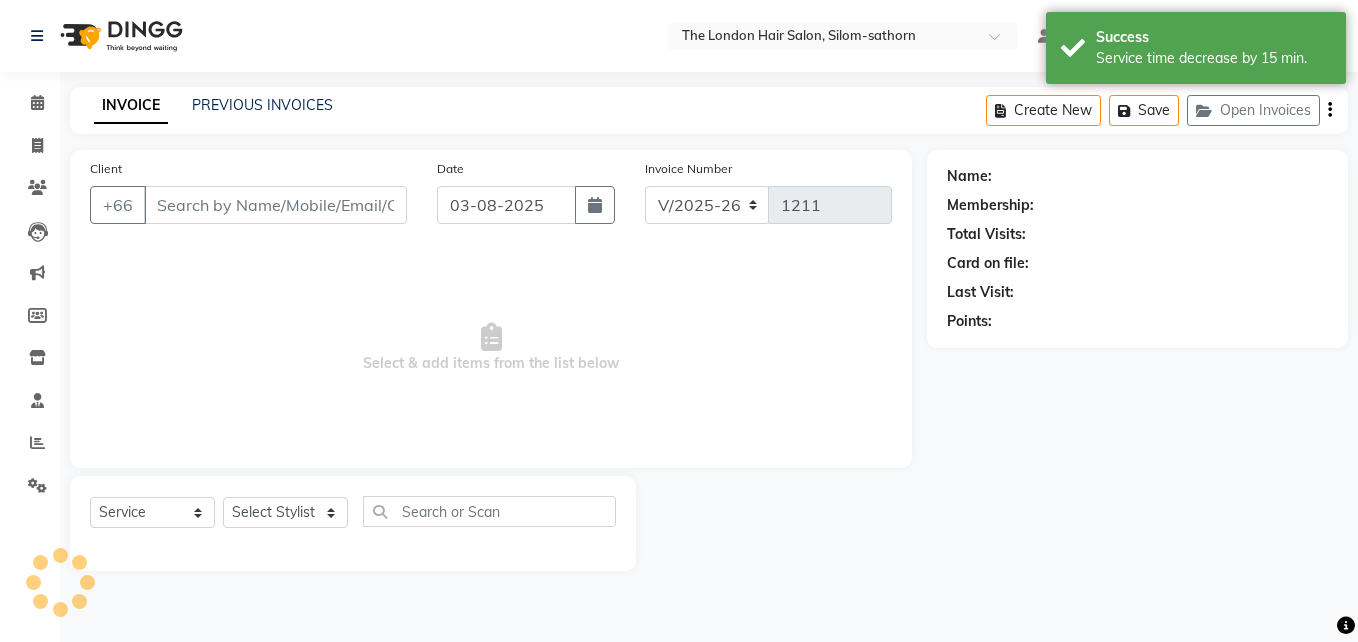 type on "4915753603666" 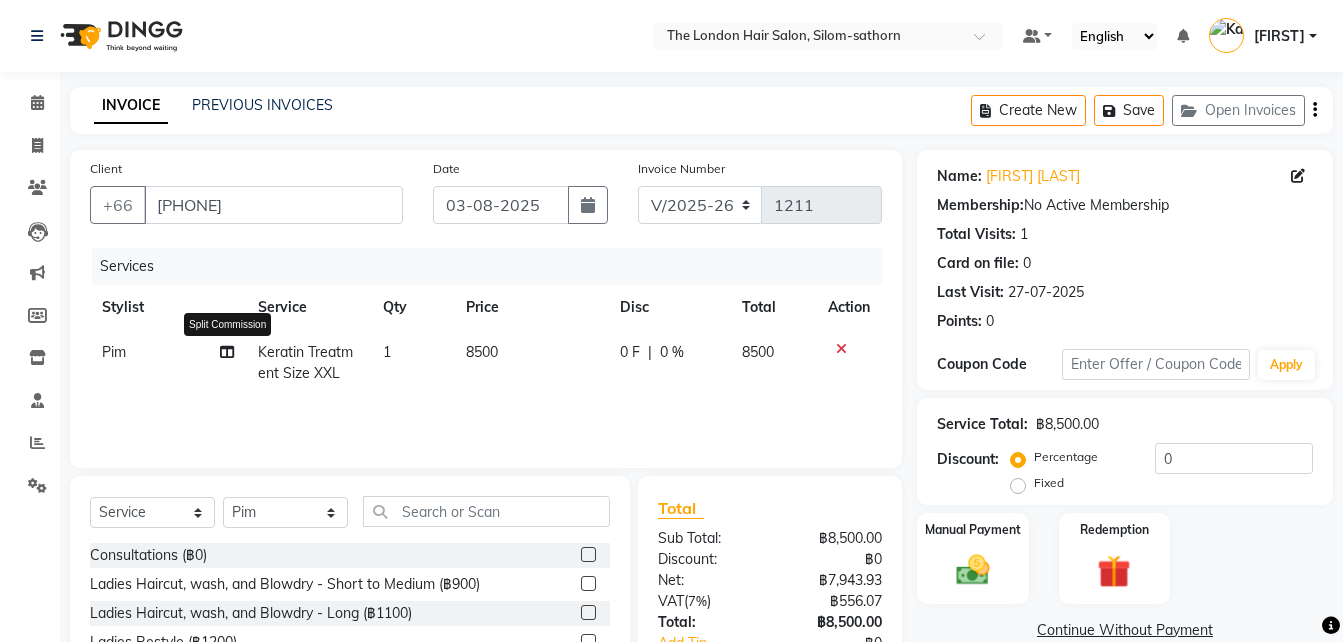 click 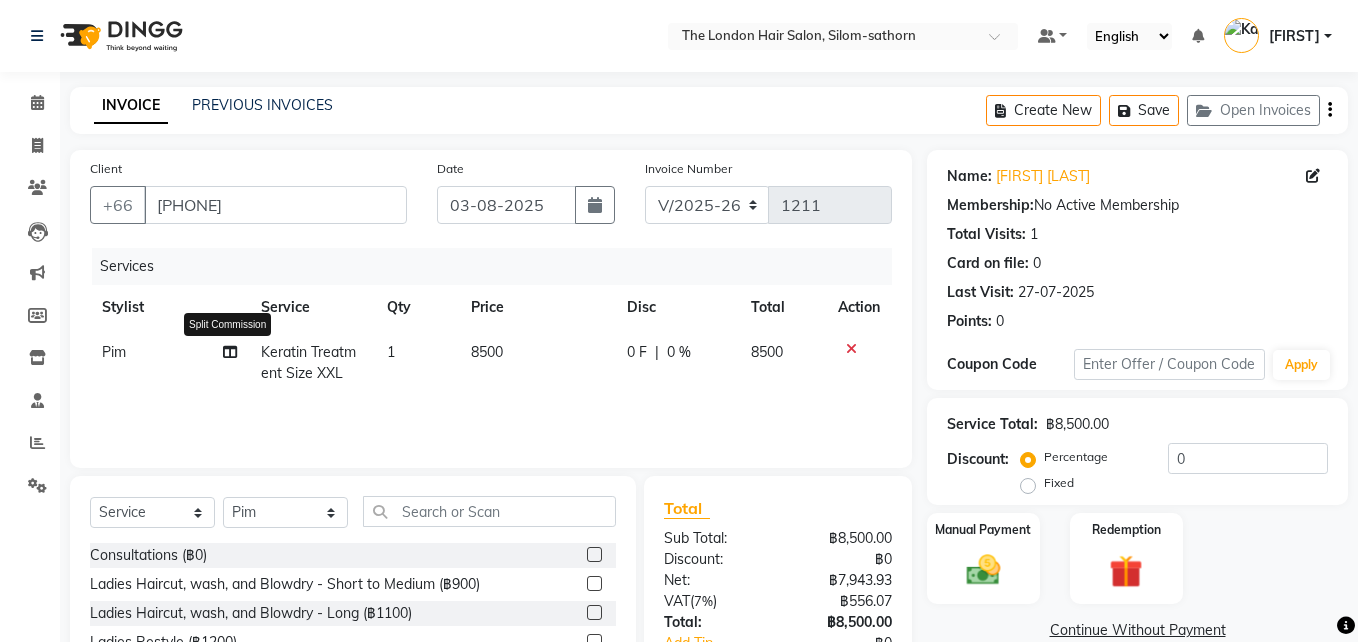select on "65351" 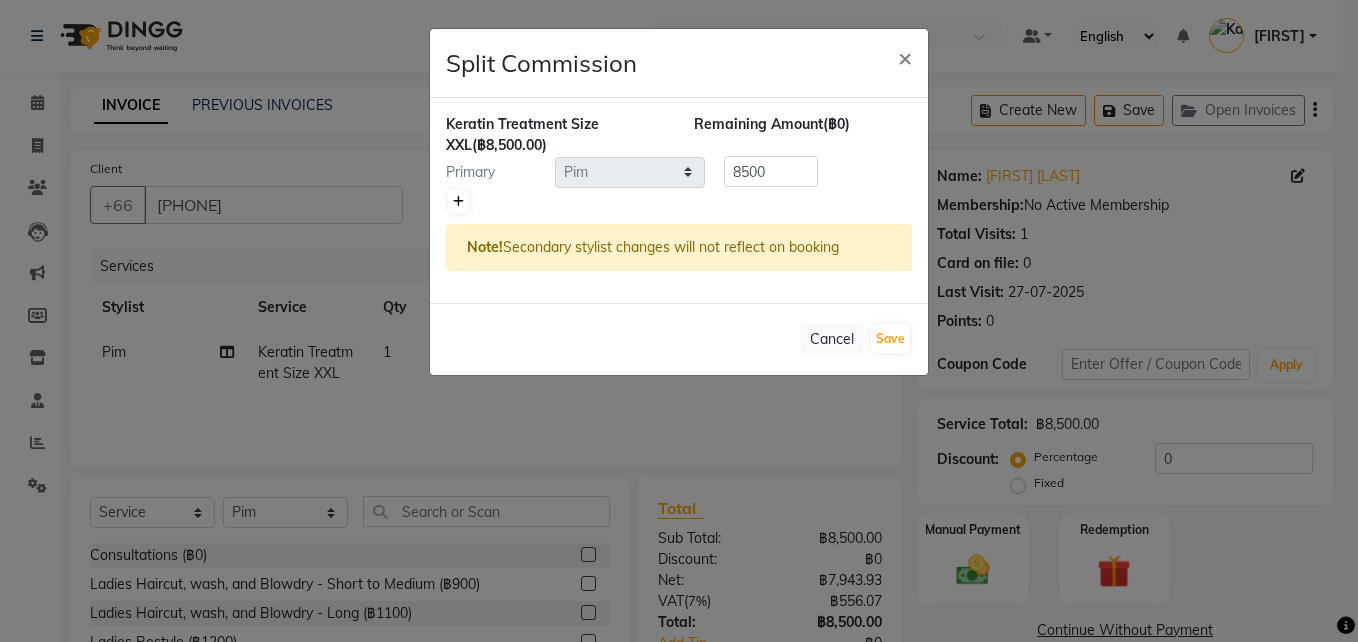 click 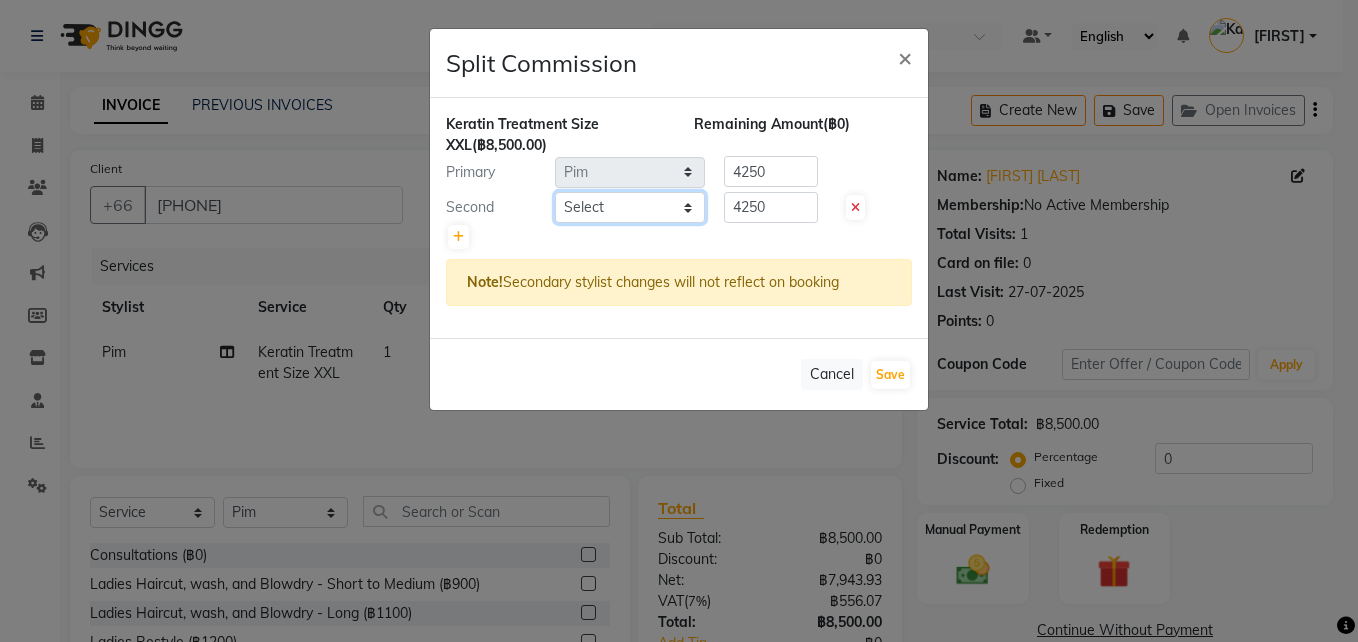 click on "Select  Aon   Apple     Boss Luke   Fai    Fon   Kate    Pim" 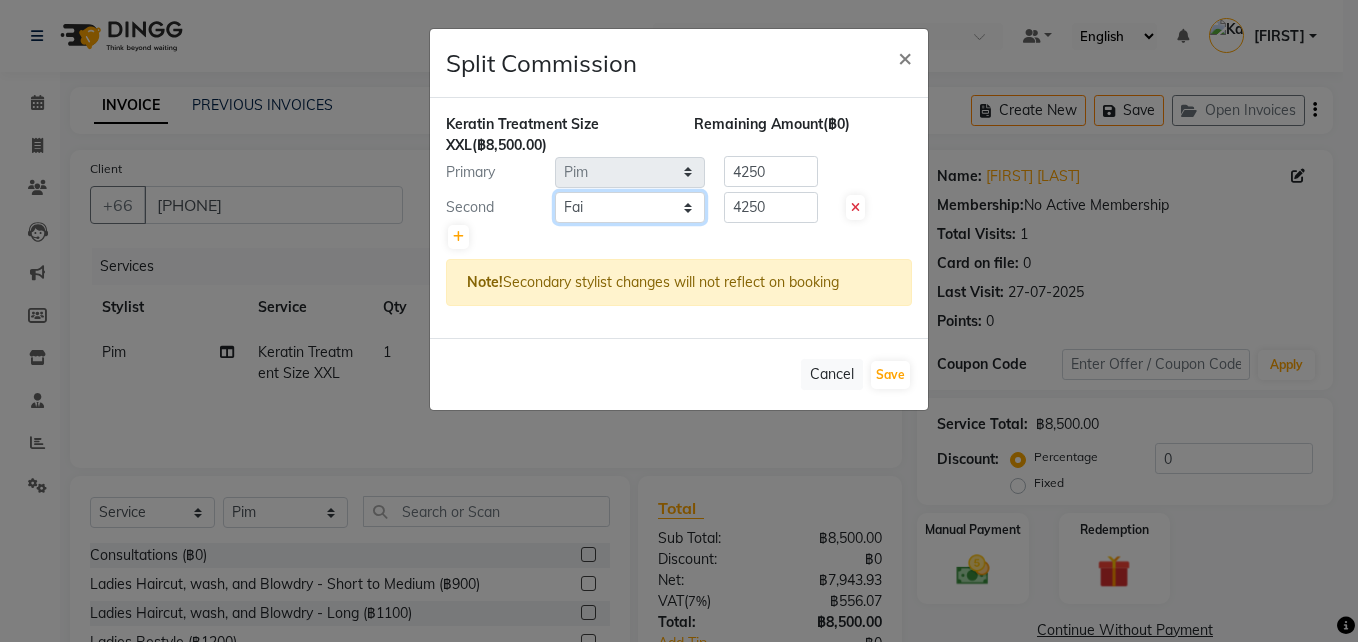 click on "Select  Aon   Apple     Boss Luke   Fai    Fon   Kate    Pim" 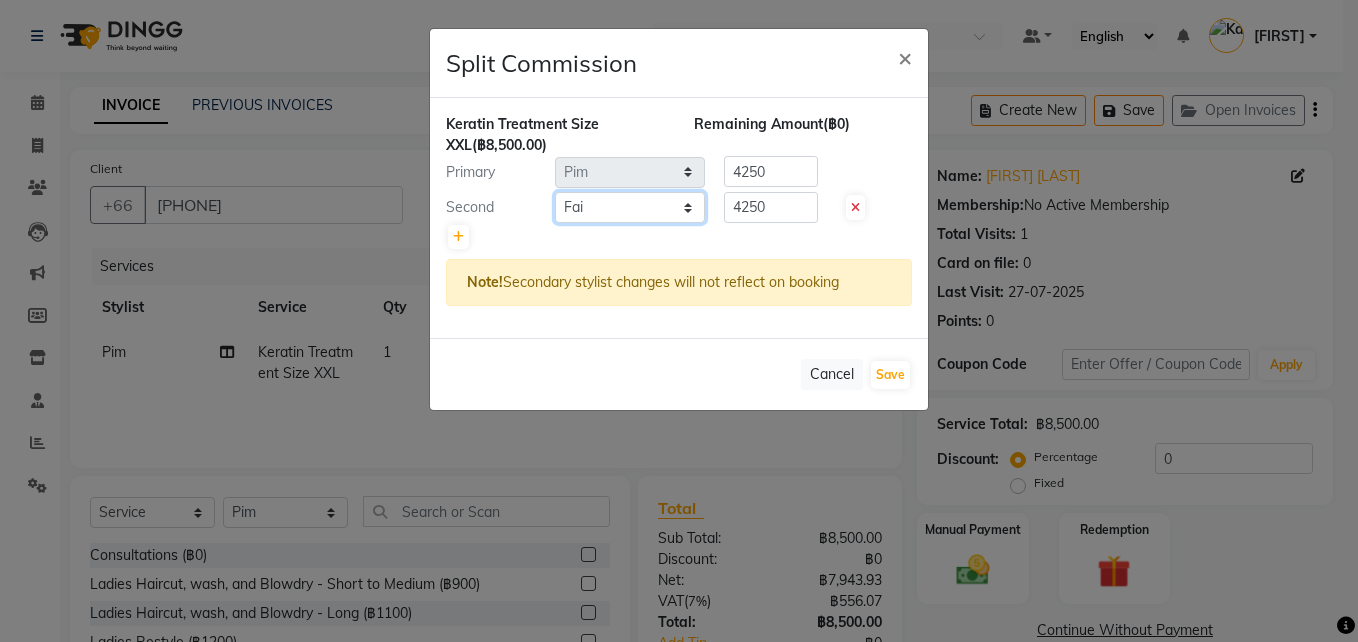 click on "Select  Aon   Apple     Boss Luke   Fai    Fon   Kate    Pim" 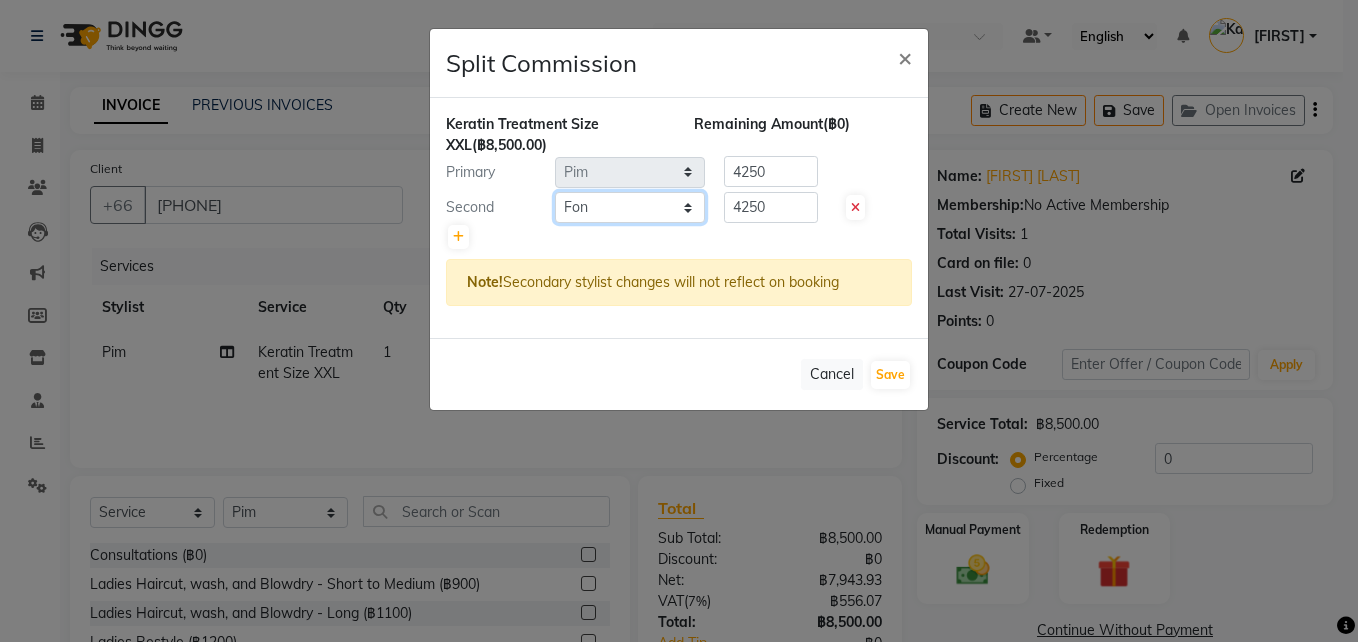 click on "Select  Aon   Apple     Boss Luke   Fai    Fon   Kate    Pim" 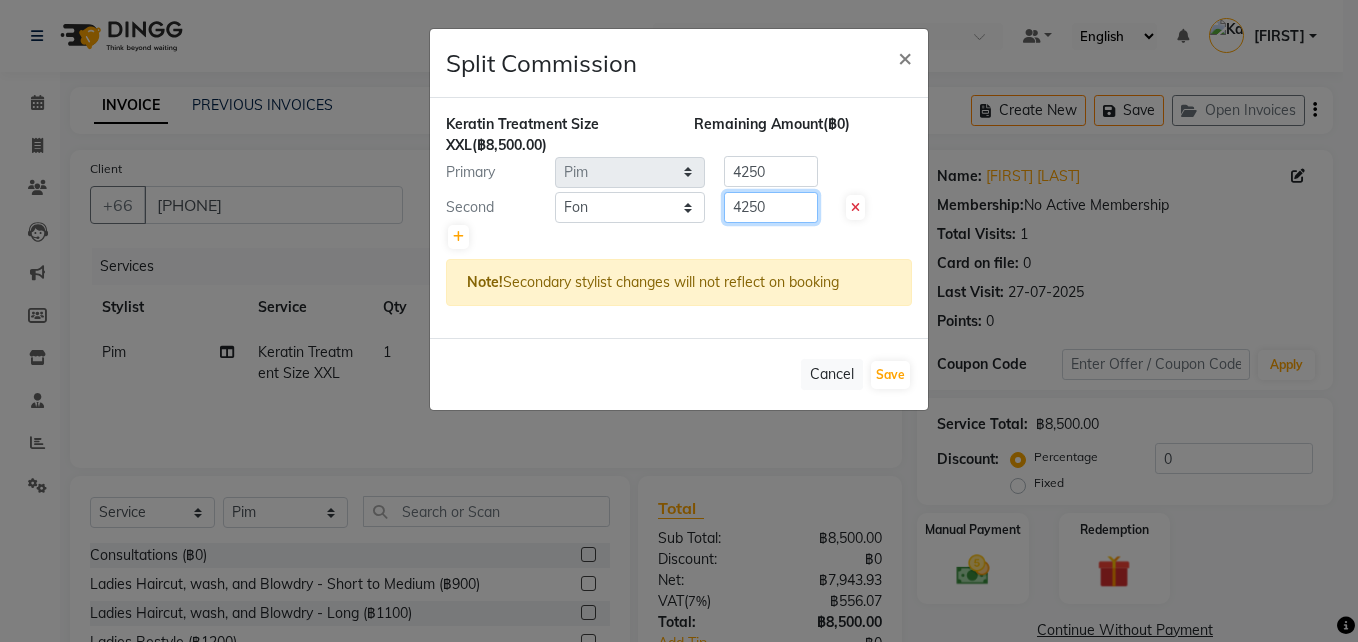 click on "4250" 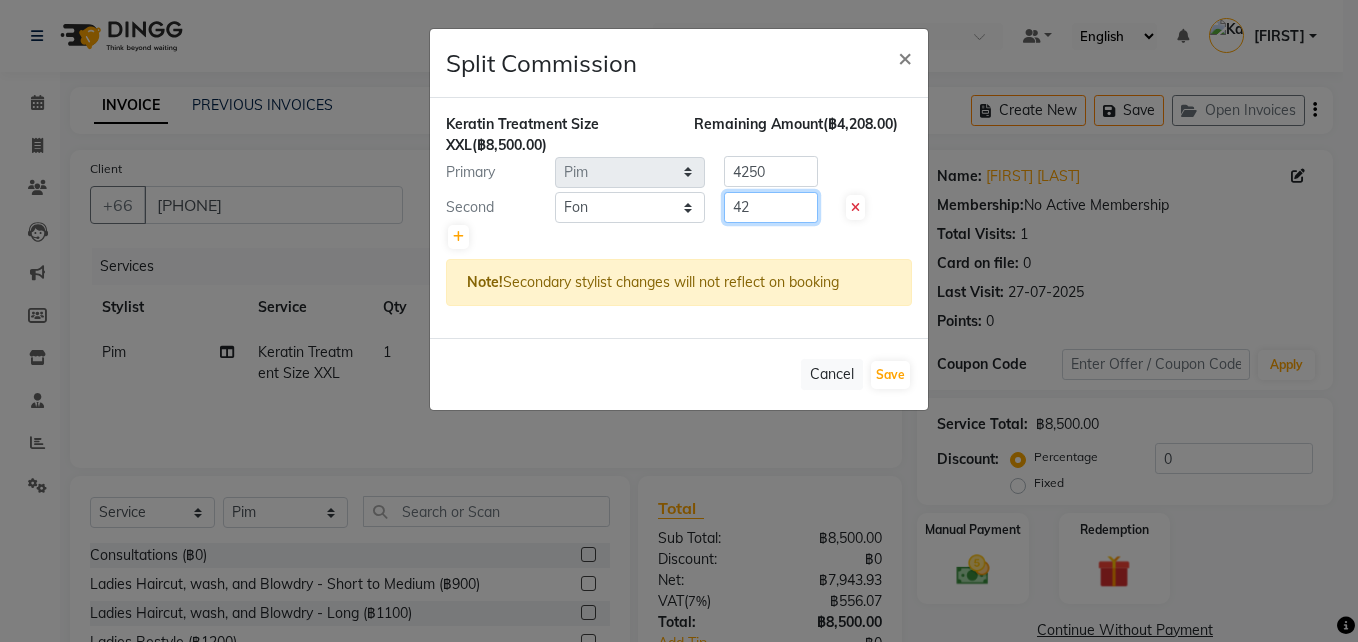 type on "4" 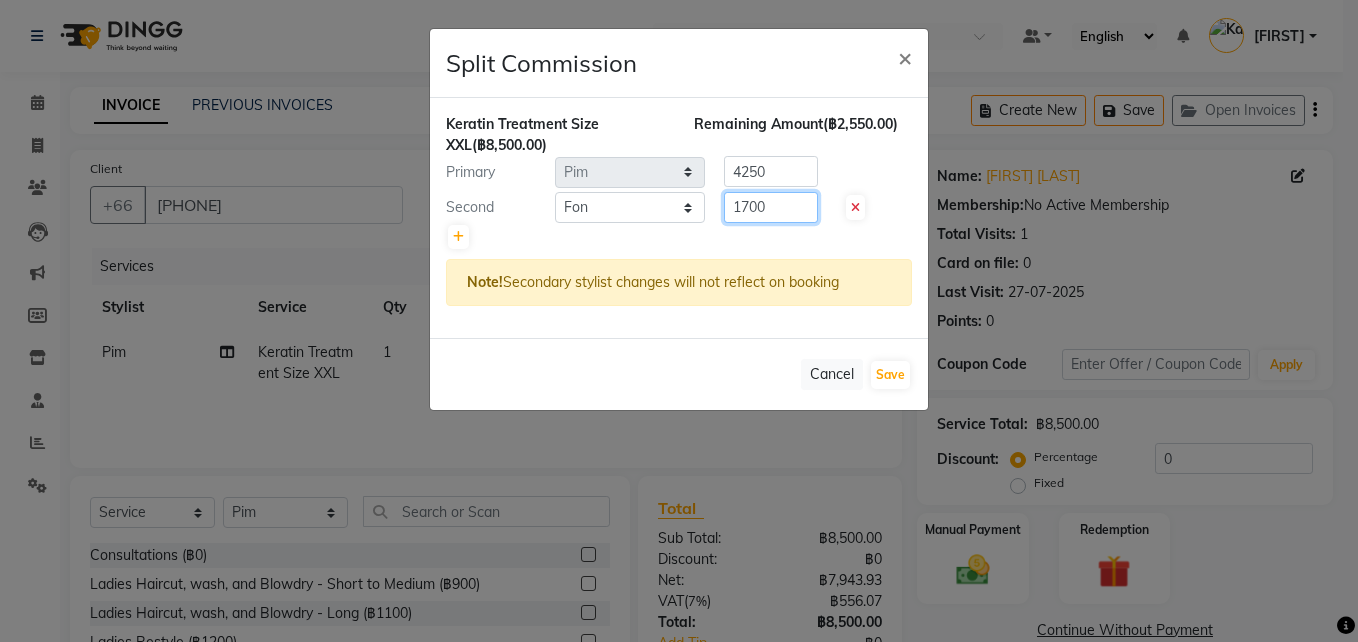 type on "1700" 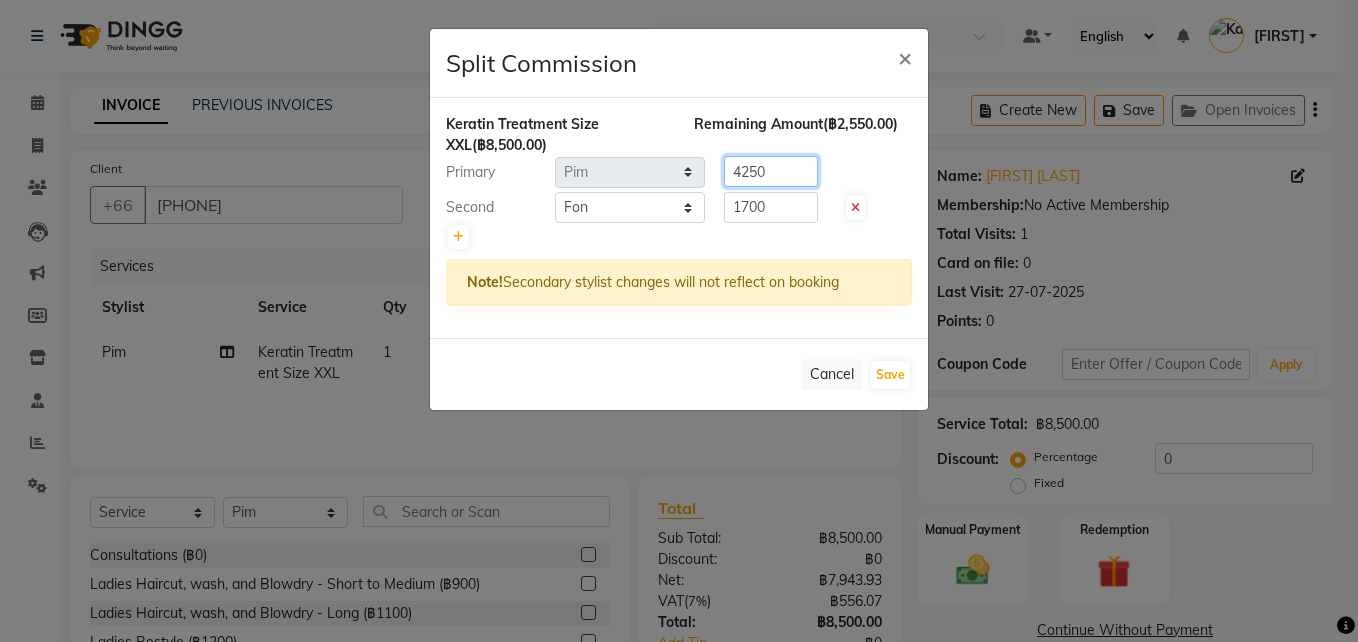 click on "4250" 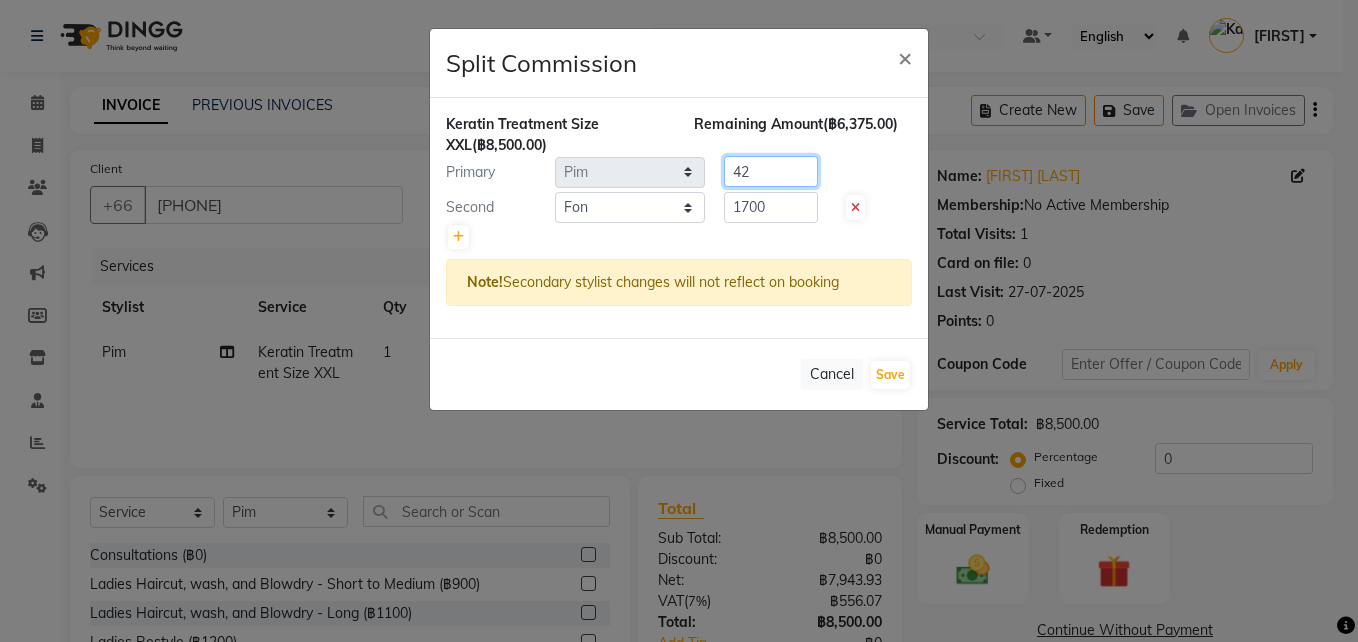 type on "4" 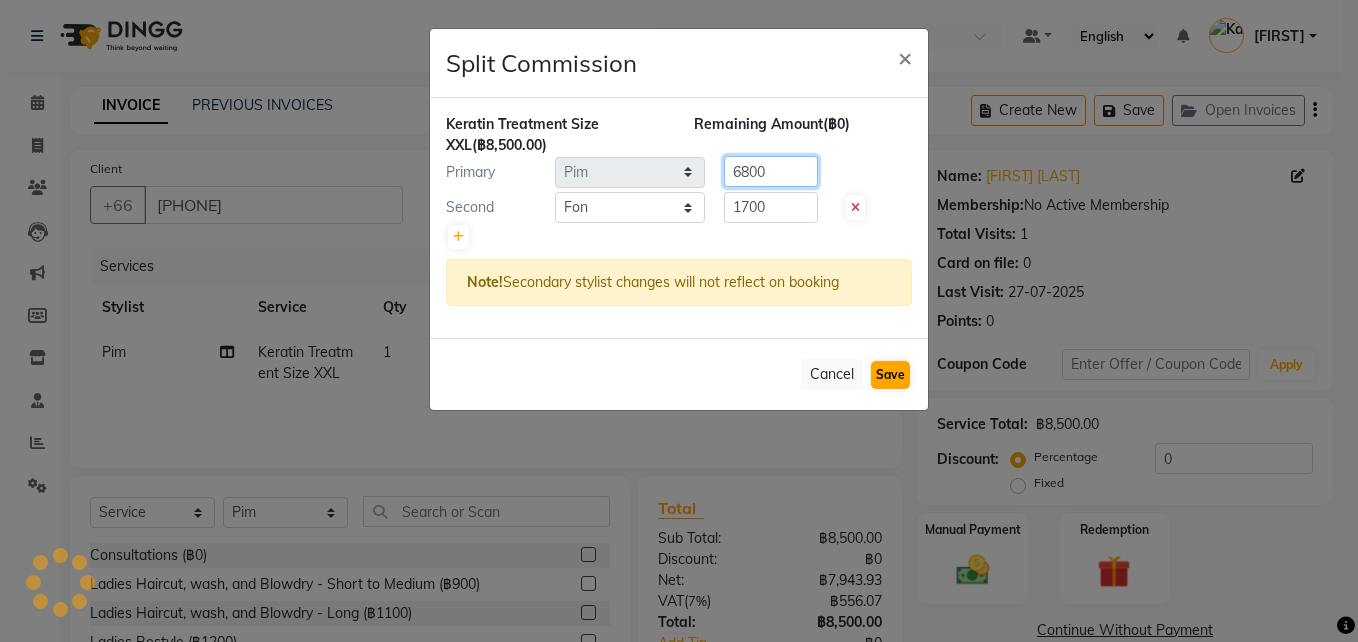 type on "6800" 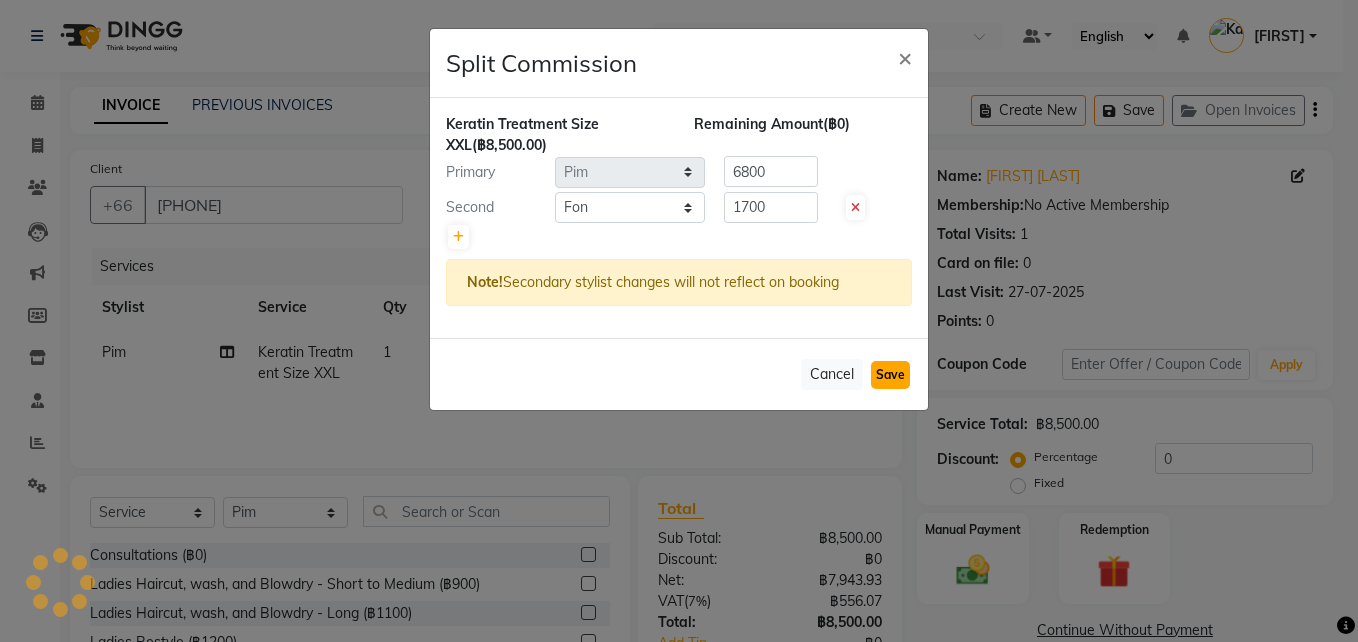 click on "Save" 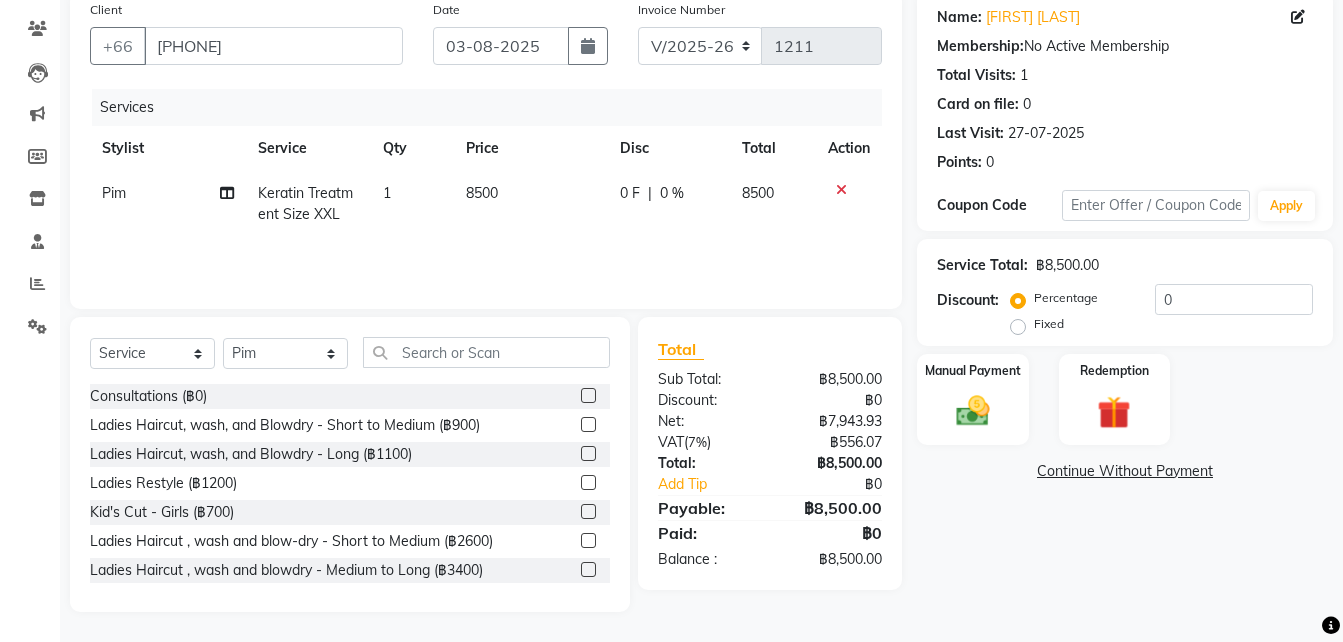 scroll, scrollTop: 1, scrollLeft: 0, axis: vertical 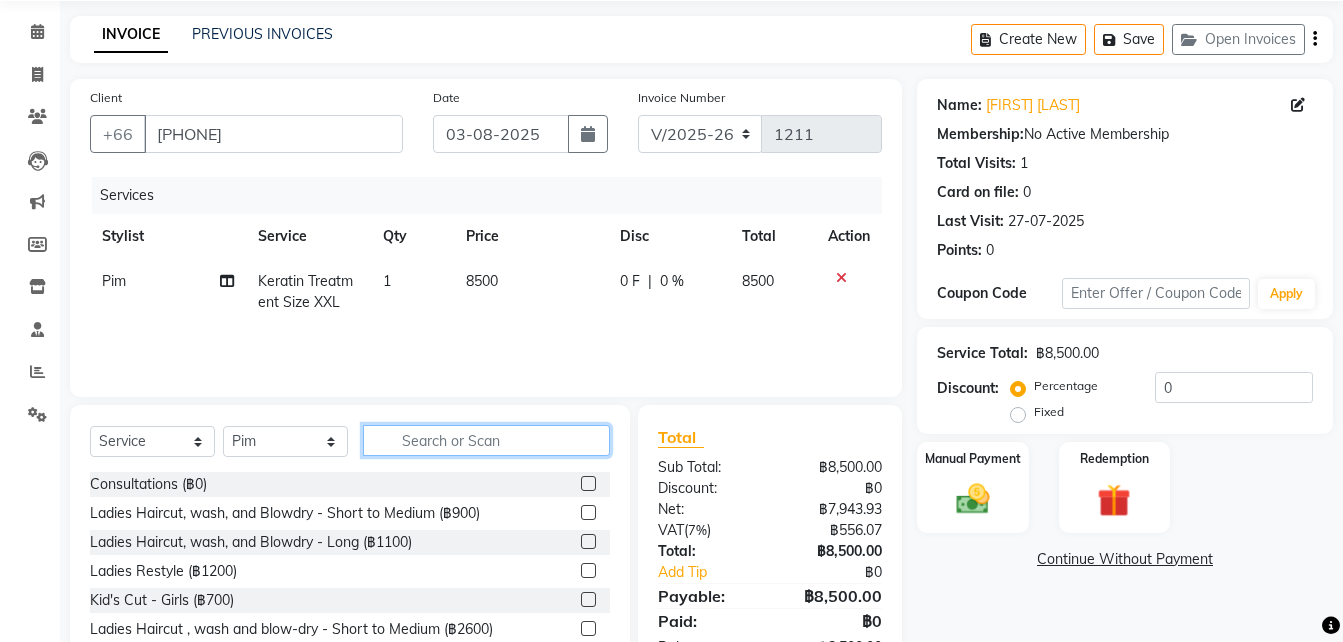 click 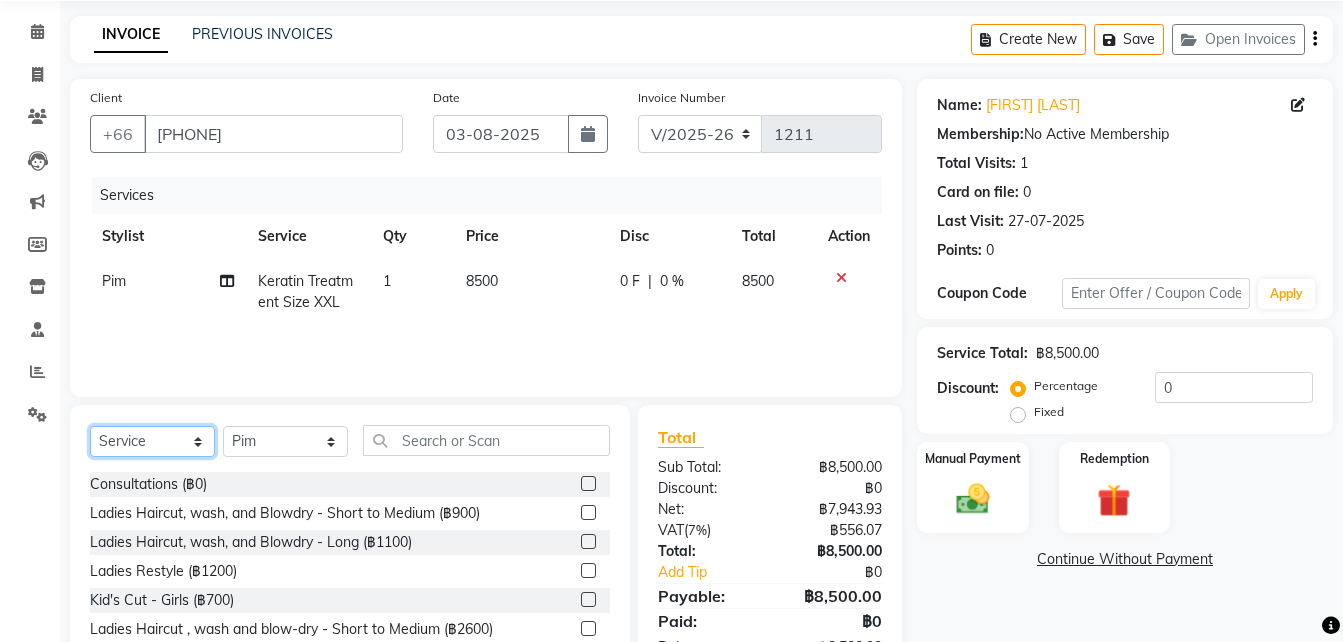 click on "Select  Service  Product  Membership  Package Voucher Prepaid Gift Card" 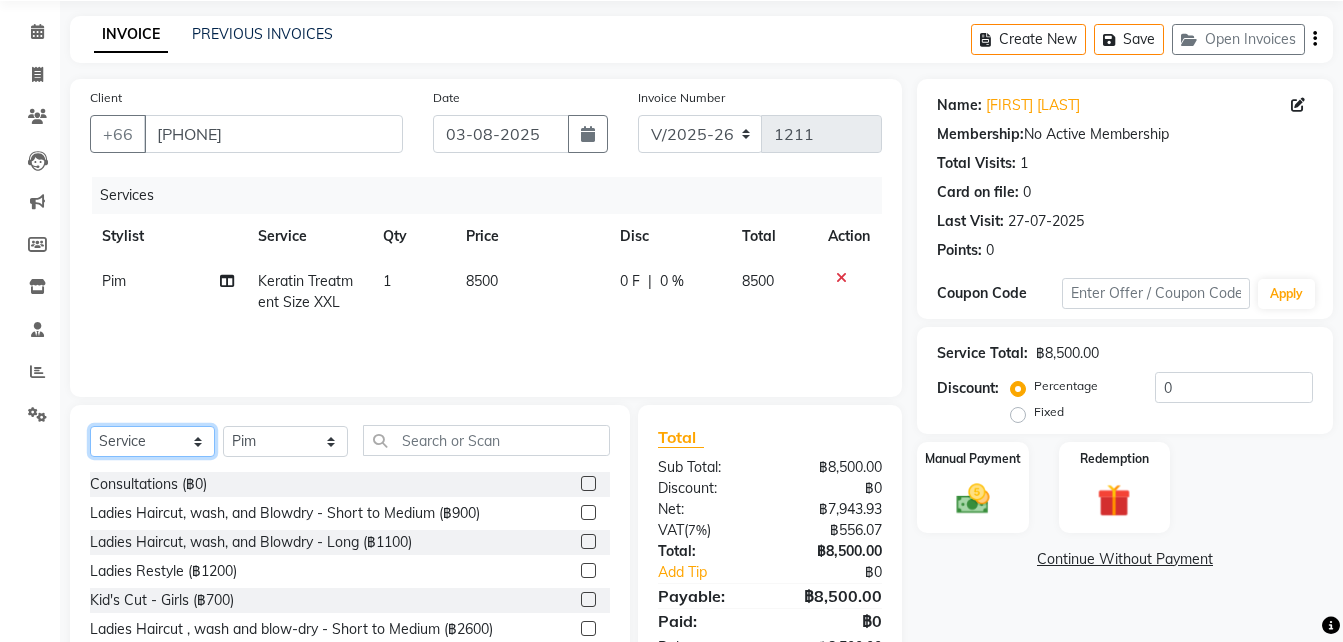 select on "product" 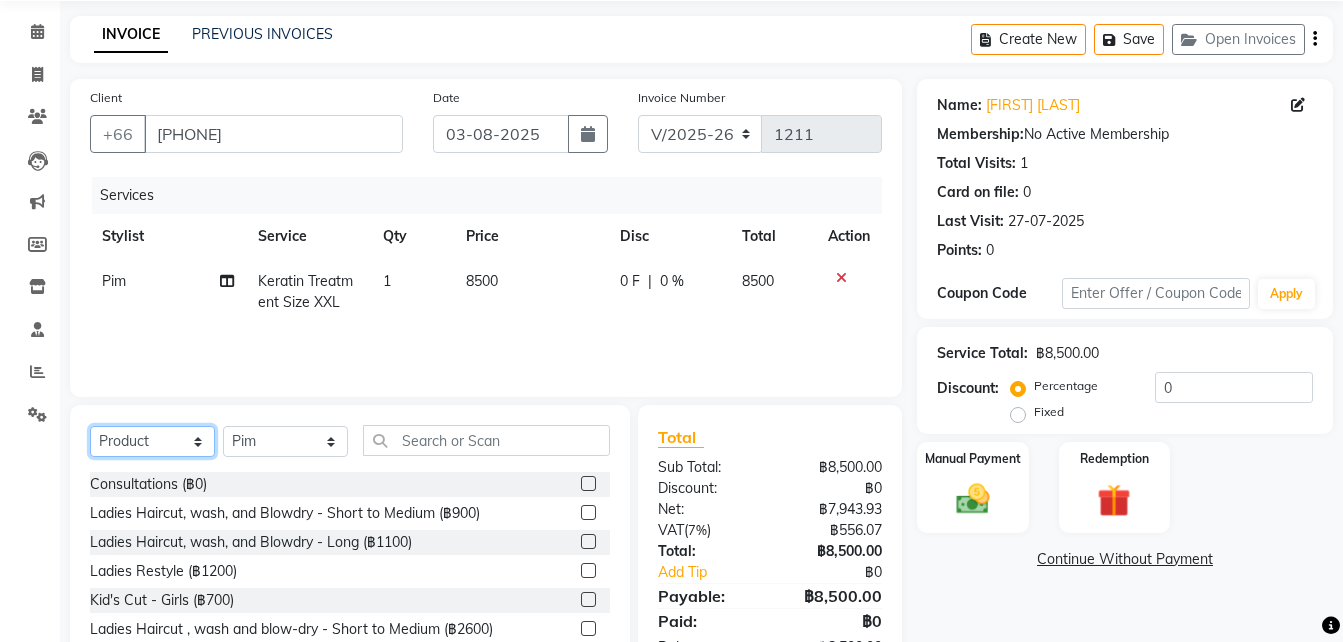 click on "Select  Service  Product  Membership  Package Voucher Prepaid Gift Card" 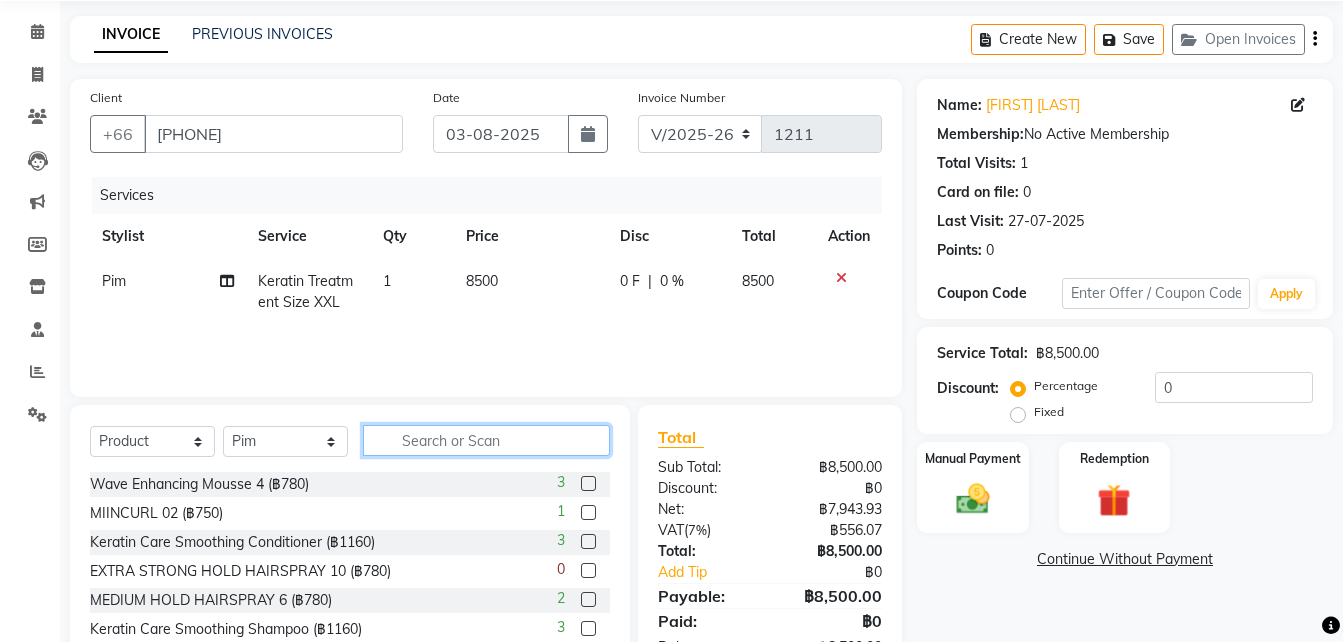 click 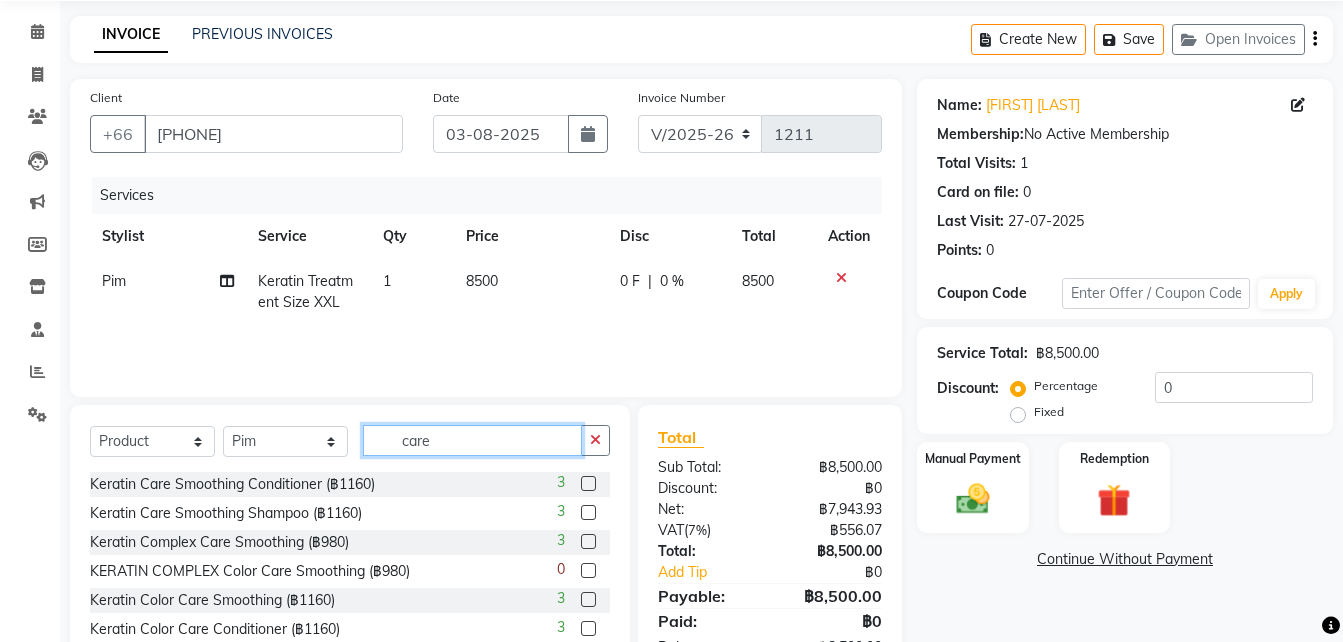scroll, scrollTop: 131, scrollLeft: 0, axis: vertical 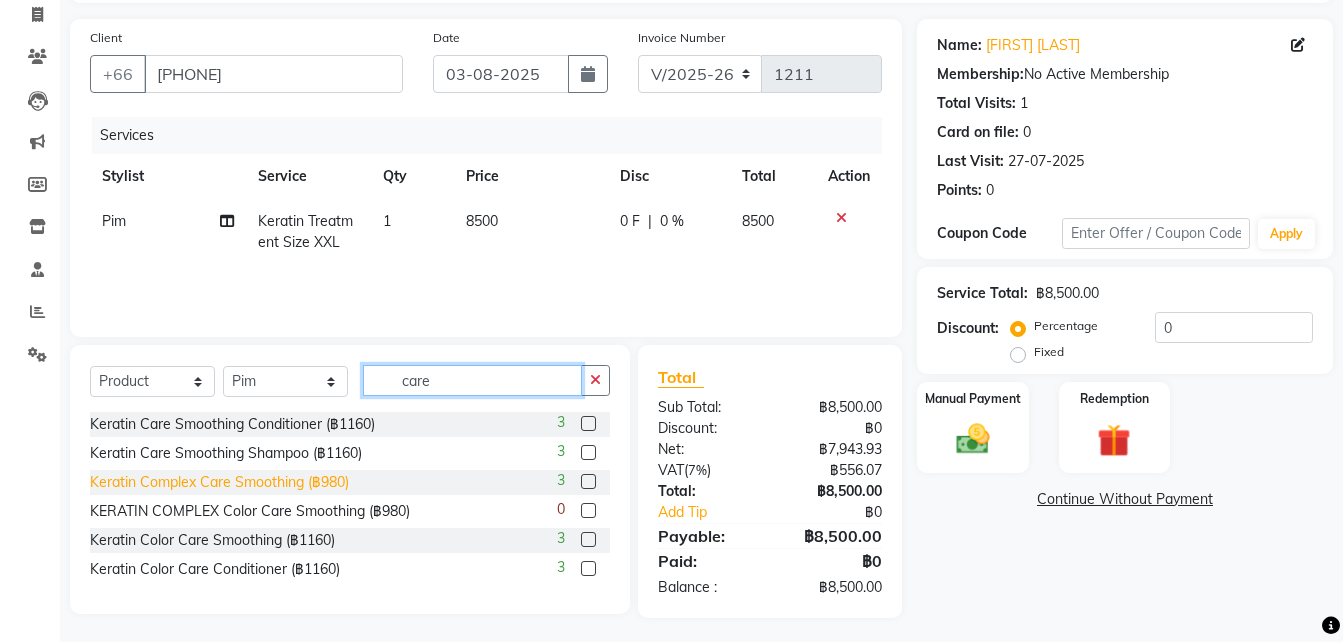 type on "care" 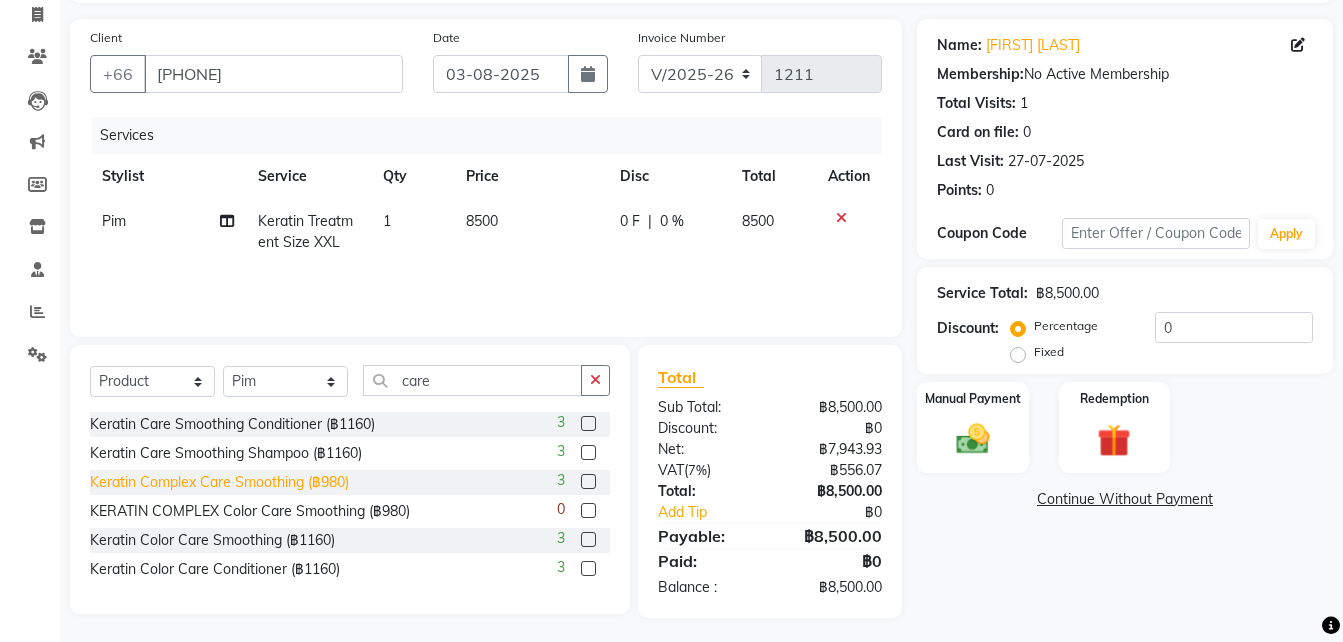 click on "Keratin Complex Care Smoothing  (฿980)" 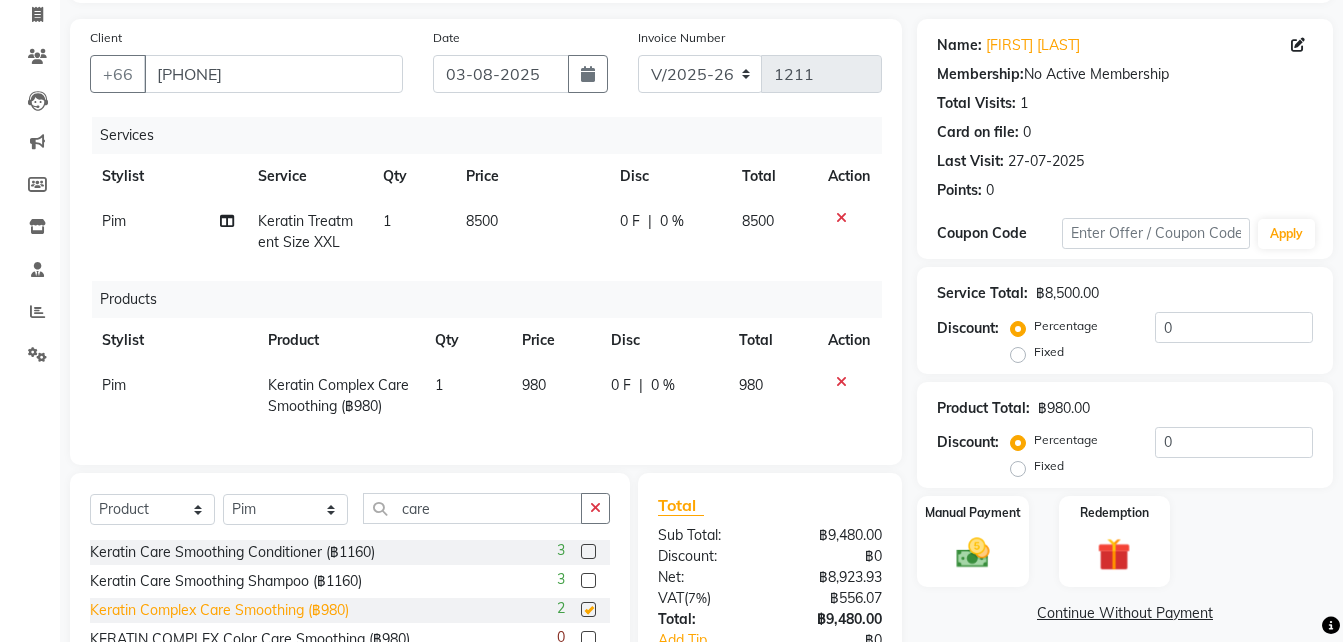 checkbox on "false" 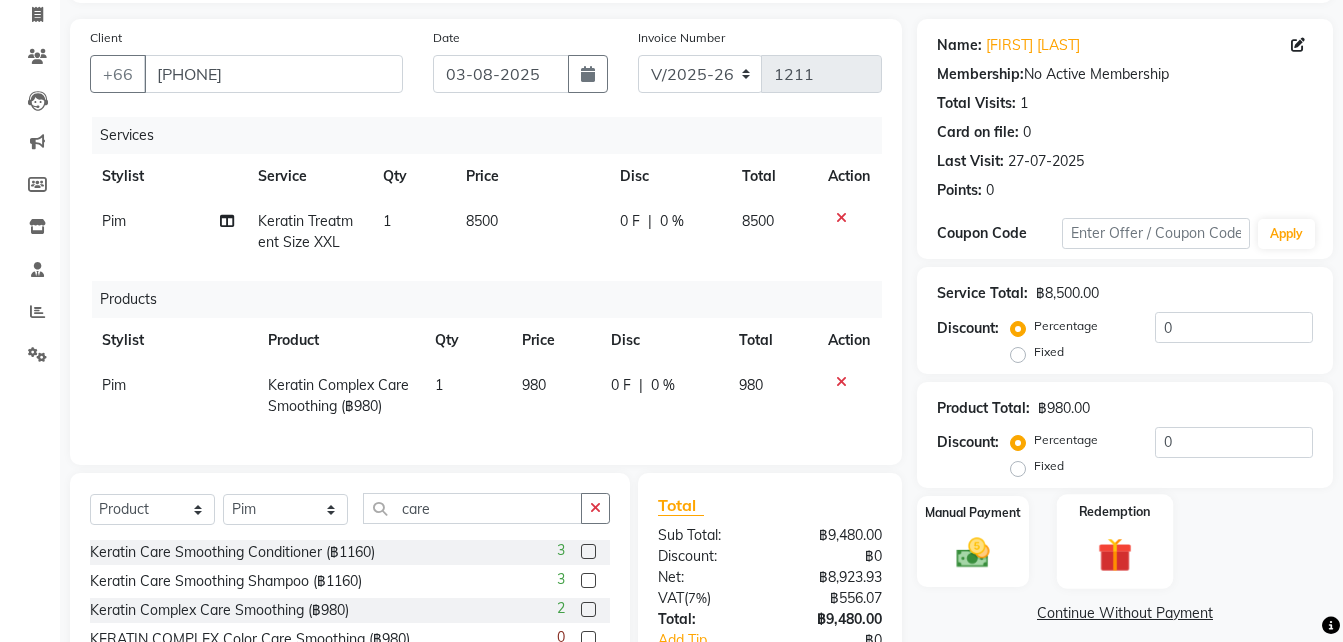 scroll, scrollTop: 280, scrollLeft: 0, axis: vertical 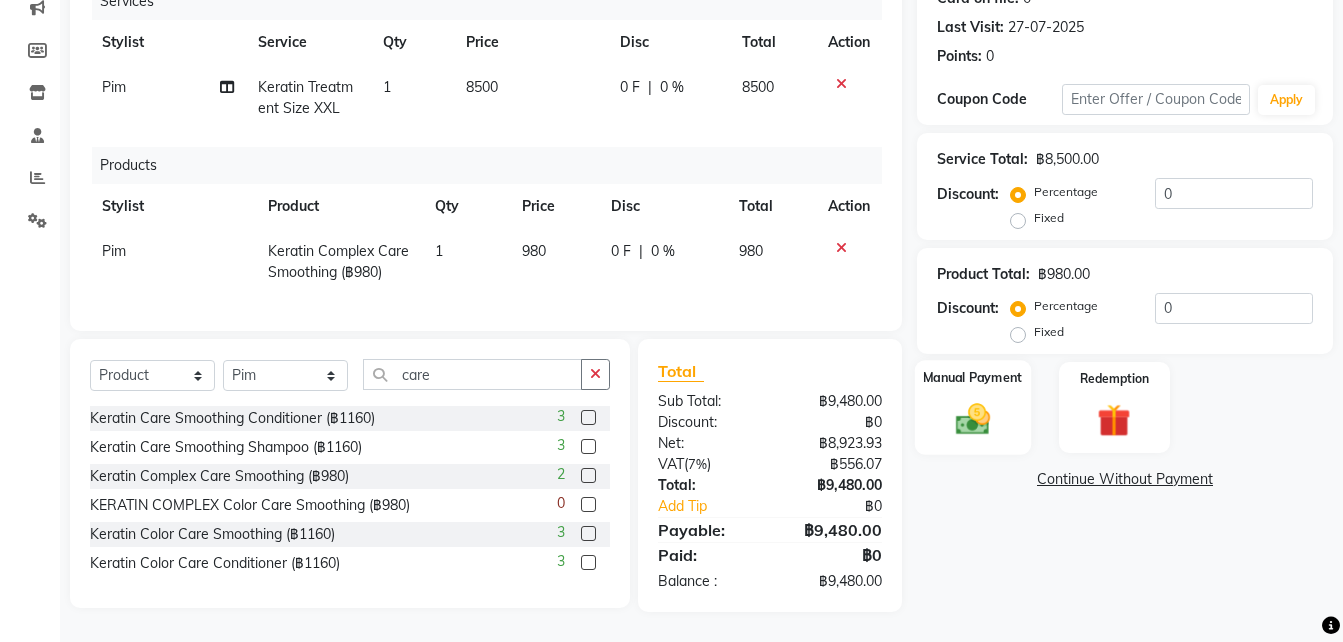 click 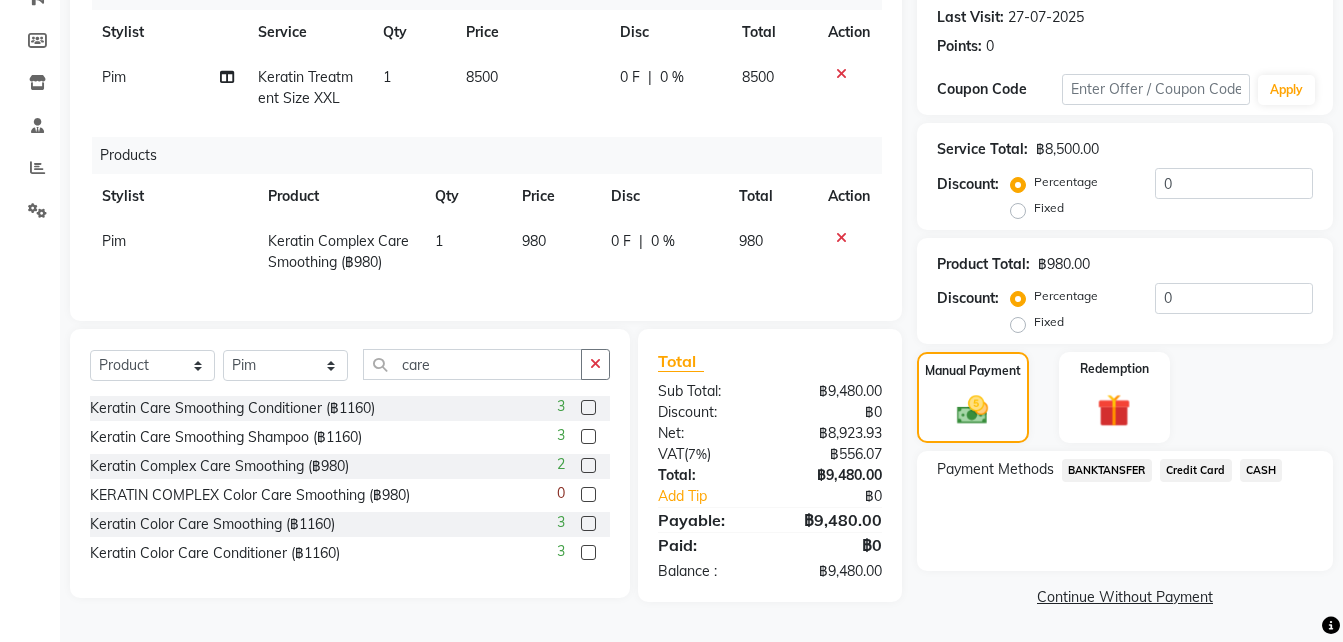click on "Credit Card" 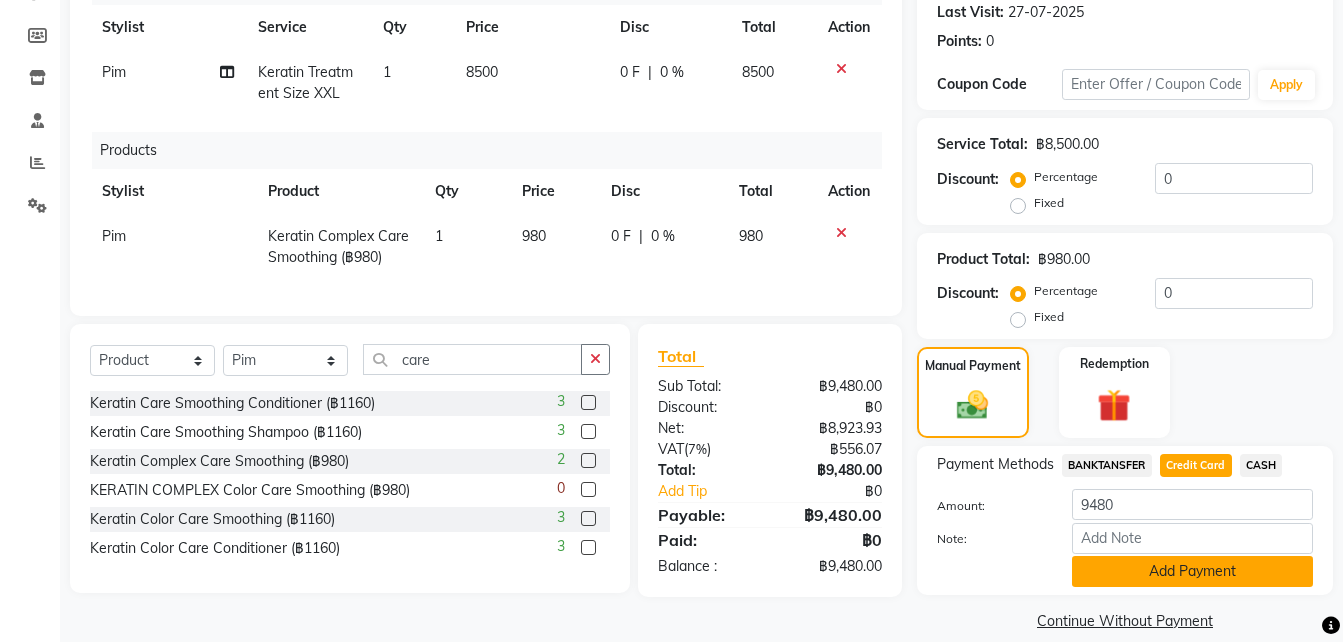 click on "Add Payment" 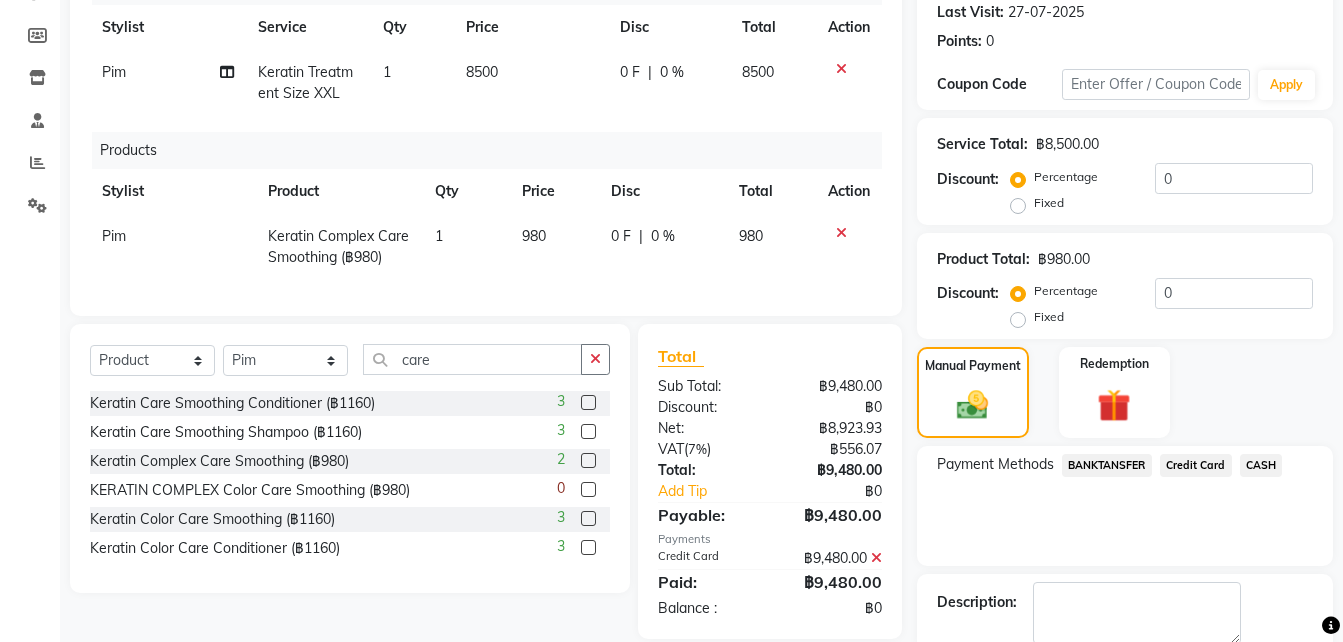scroll, scrollTop: 388, scrollLeft: 0, axis: vertical 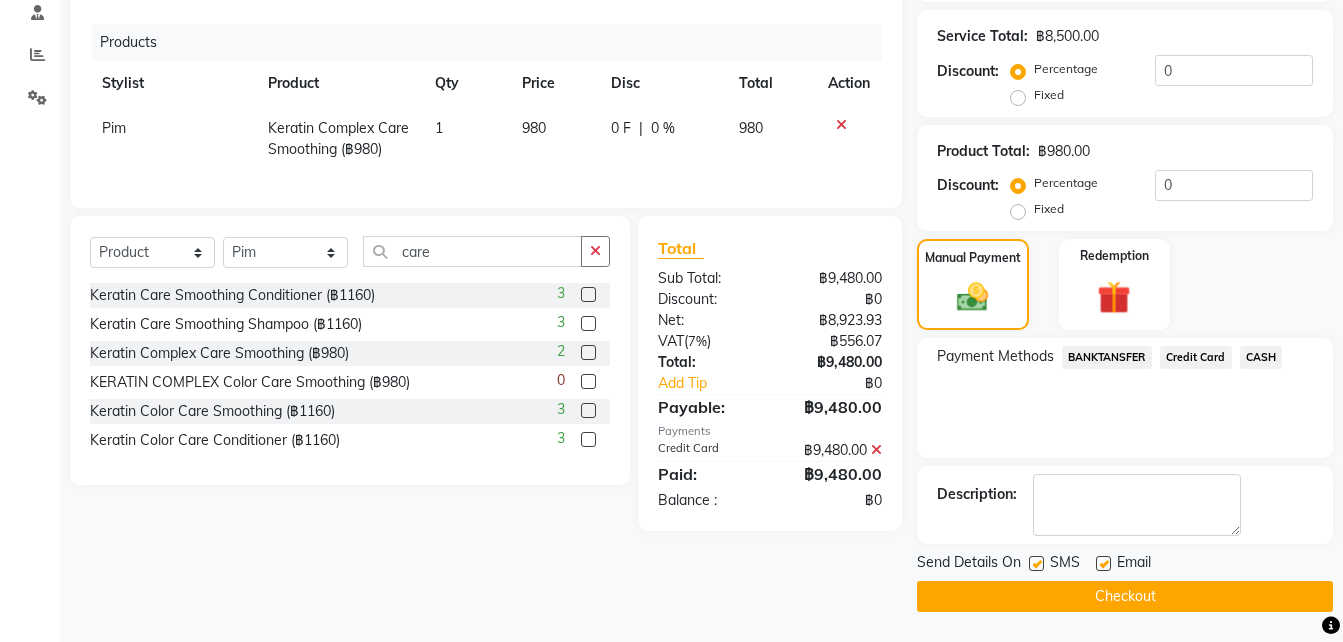 click on "Checkout" 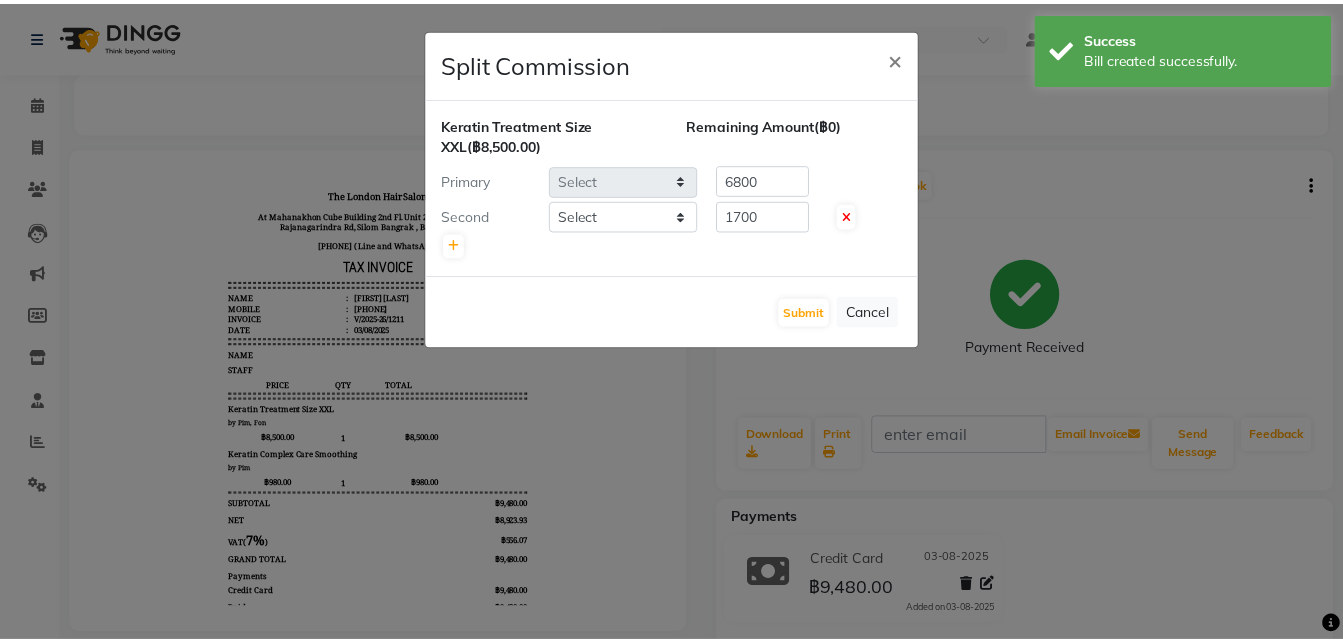 scroll, scrollTop: 0, scrollLeft: 0, axis: both 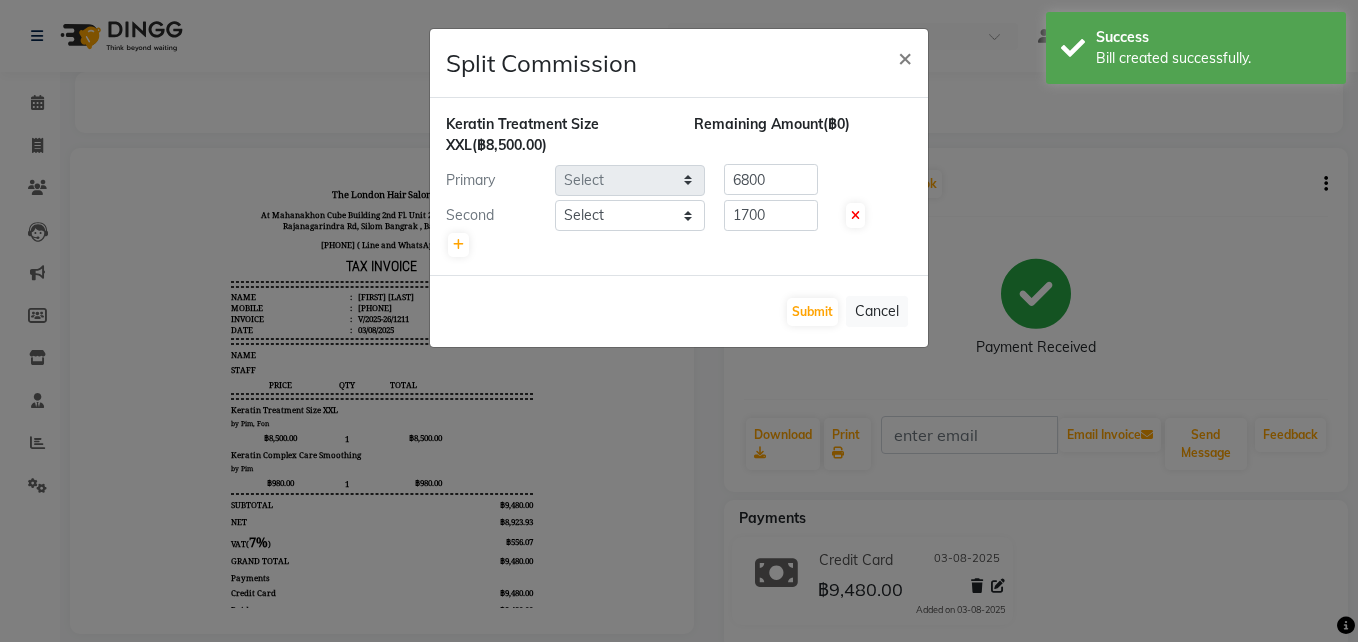 select on "65351" 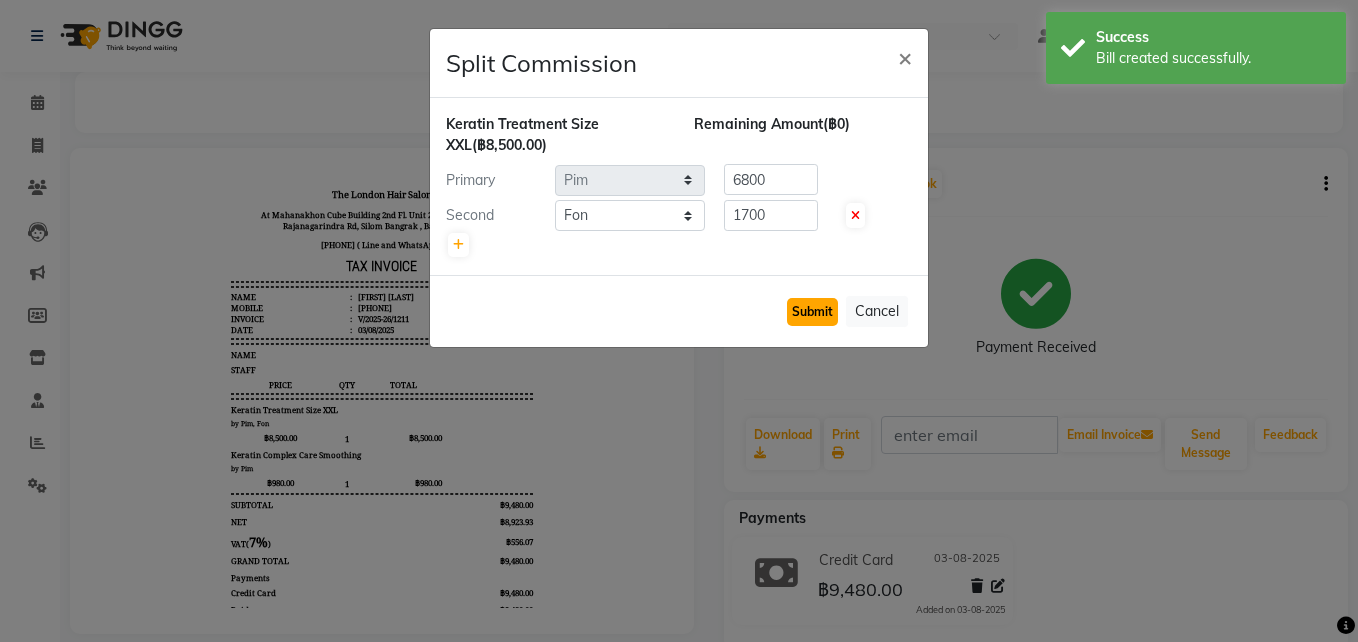 click on "Submit" 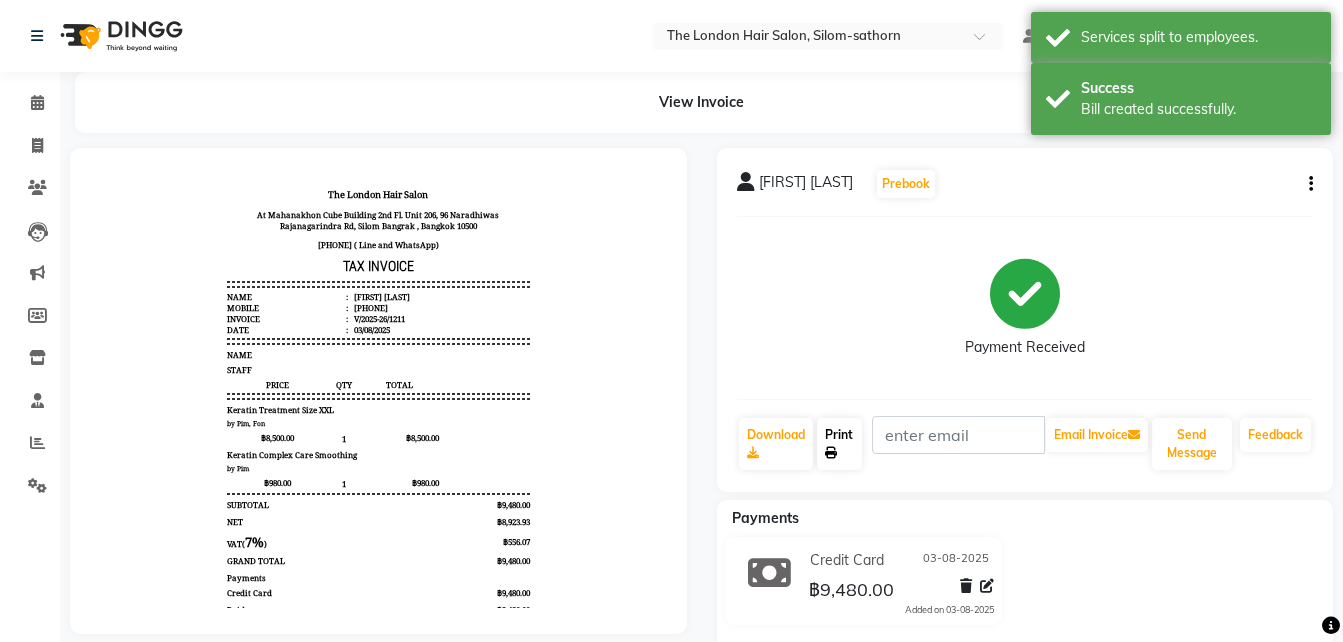 click on "Print" 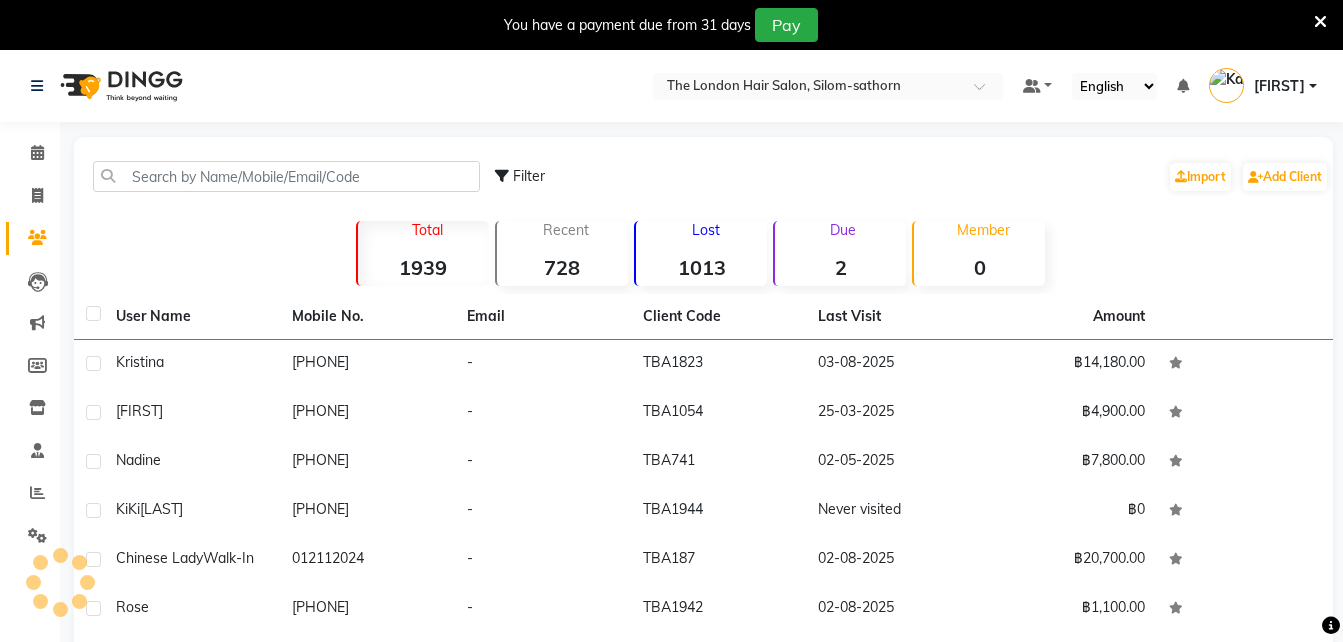 scroll, scrollTop: 0, scrollLeft: 0, axis: both 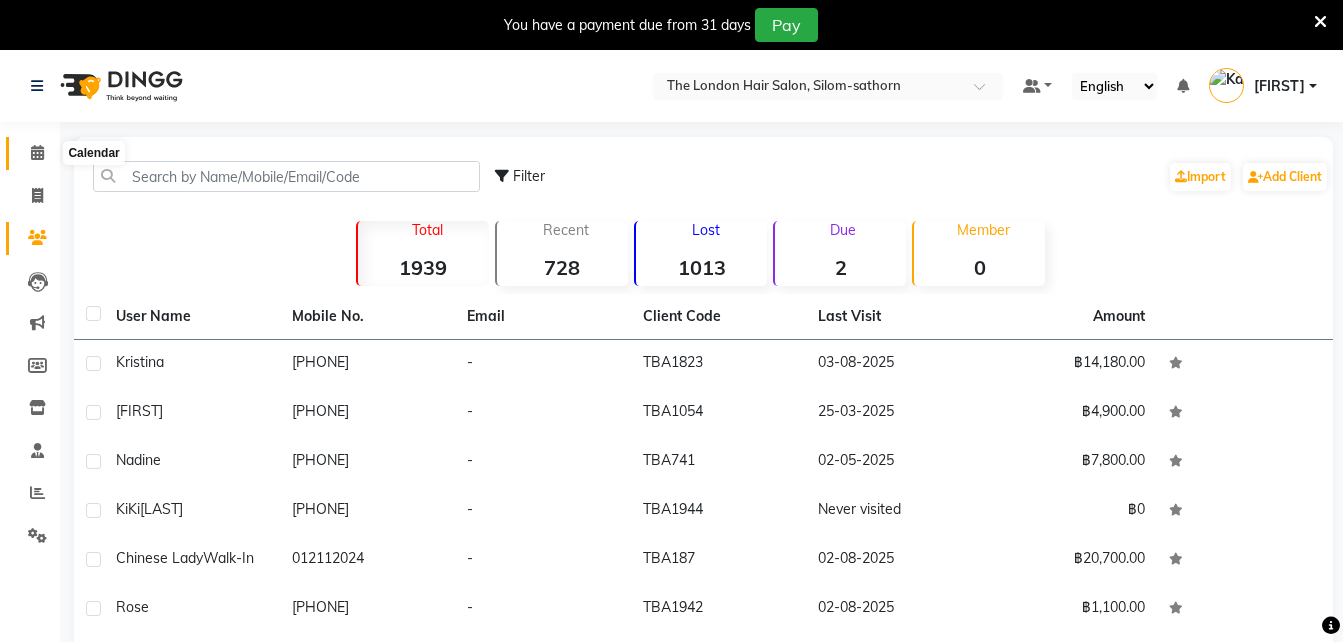click 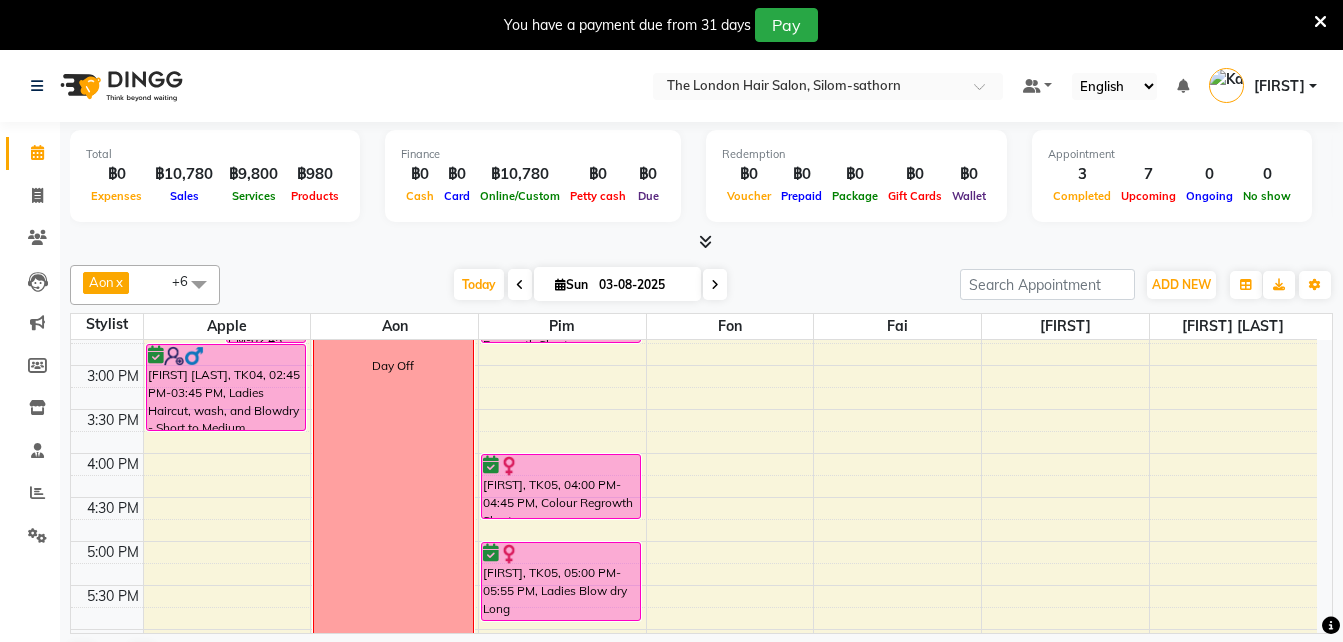 scroll, scrollTop: 501, scrollLeft: 0, axis: vertical 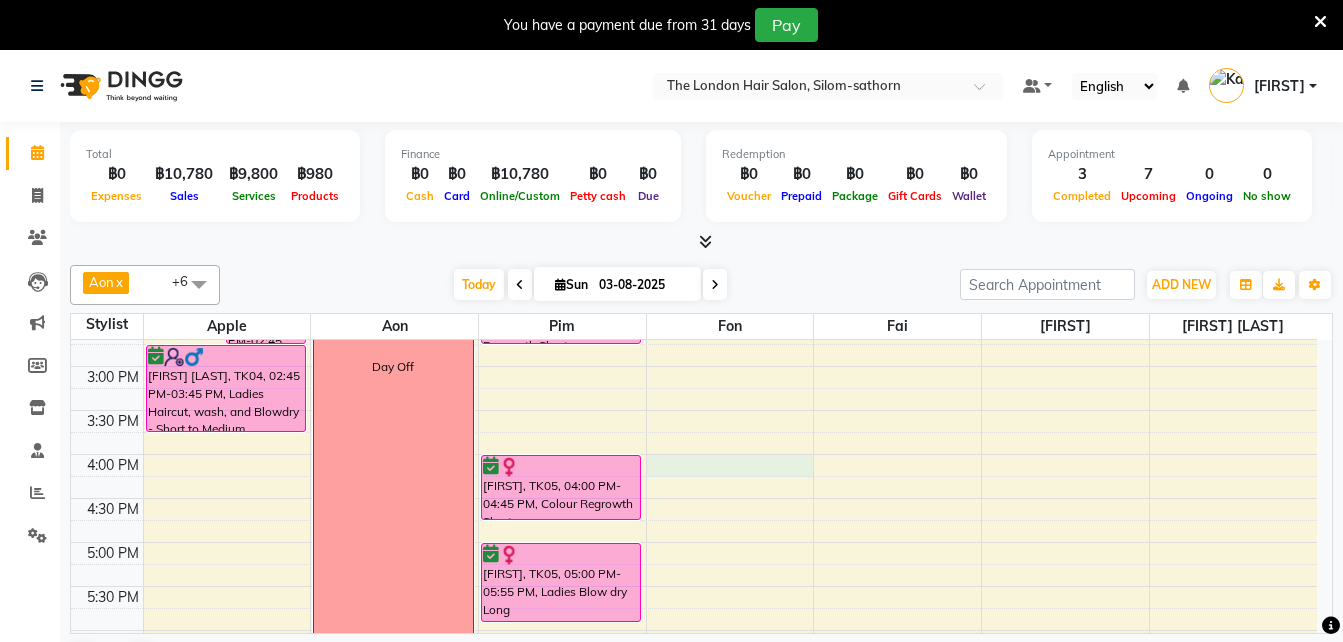 click on "9:00 AM 9:30 AM 10:00 AM 10:30 AM 11:00 AM 11:30 AM 12:00 PM 12:30 PM 1:00 PM 1:30 PM 2:00 PM 2:30 PM 3:00 PM 3:30 PM 4:00 PM 4:30 PM 5:00 PM 5:30 PM 6:00 PM 6:30 PM 7:00 PM 7:30 PM 8:00 PM 8:30 PM     Kristina, TK03, 10:00 AM-11:00 AM, Kid's cut - Boys     Kristina, TK03, 10:30 AM-11:30 AM, Men's Cut Short & Medium     Tobias & Marc, TK01, 01:00 PM-02:00 PM, Men's Cut Long     Tobias & Marc, TK01, 01:45 PM-02:45 PM, Men's Cut Short & Medium     Guenter H Gebhard, TK02, 12:00 PM-01:00 PM, Men's Cut Short & Medium     Ryan Ash, TK04, 02:45 PM-03:45 PM, Ladies Haircut, wash, and Blowdry - Short to Medium  Day Off      Sara Schuenemann, TK06, 10:00 AM-11:45 AM, Keratin Treatment Size XXL      Ryan Ash, TK04, 02:00 PM-02:45 PM, Colour Regrowth Short     Priti, TK05, 04:00 PM-04:45 PM, Colour Regrowth Short     Priti, TK05, 05:00 PM-05:55 PM, Ladies Blow dry Long" at bounding box center [694, 366] 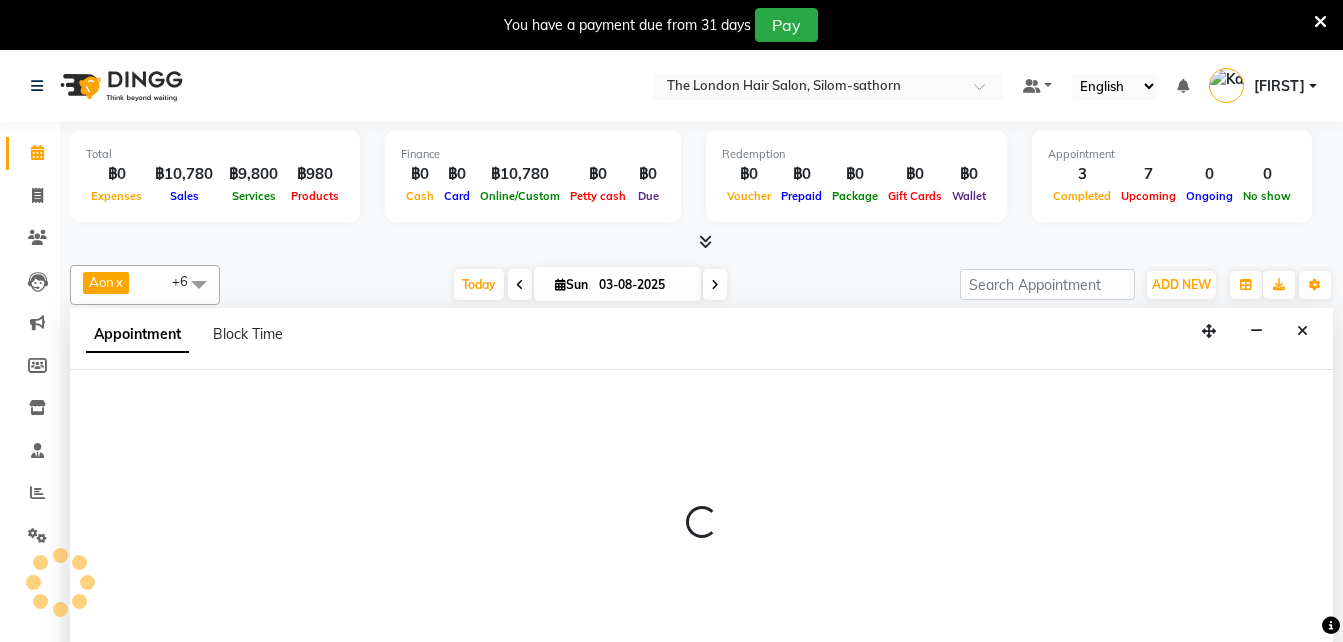 scroll, scrollTop: 51, scrollLeft: 0, axis: vertical 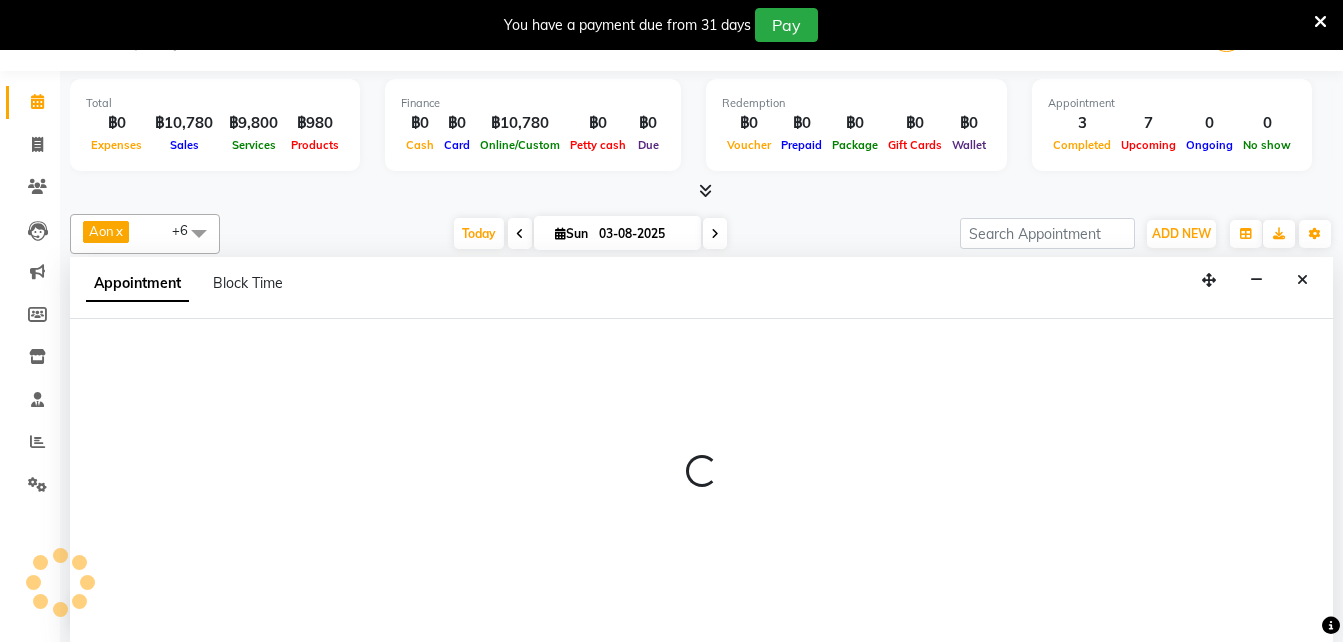 select on "56711" 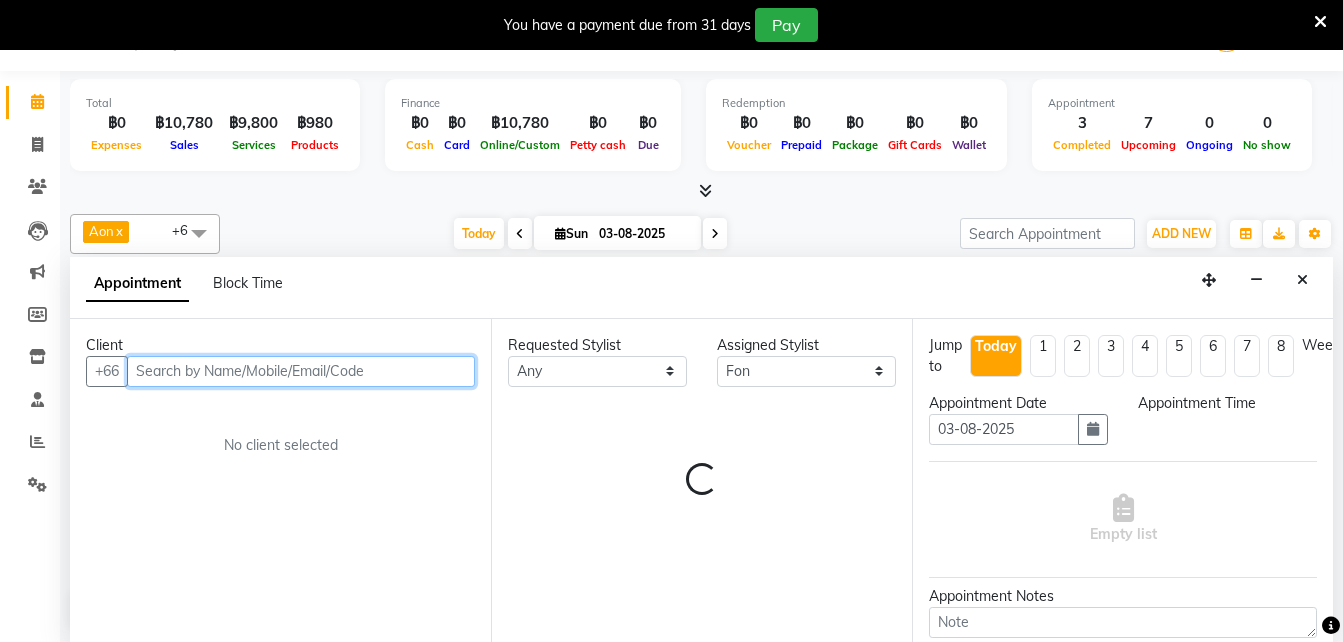 select on "960" 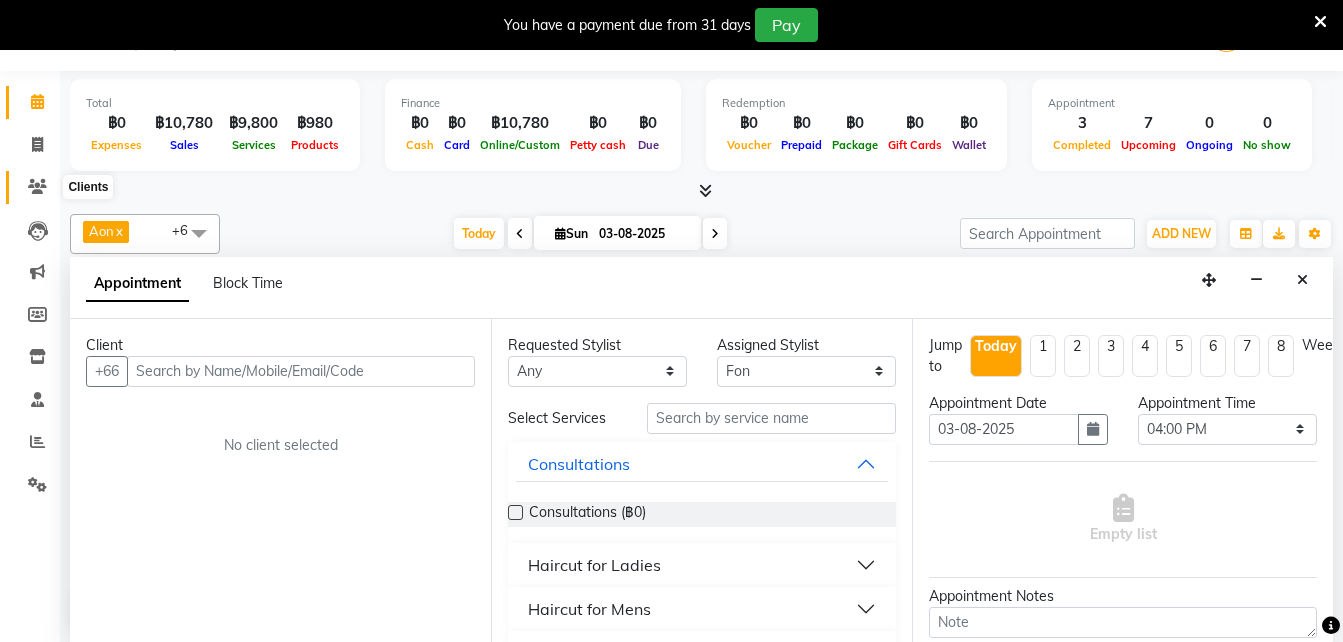 click 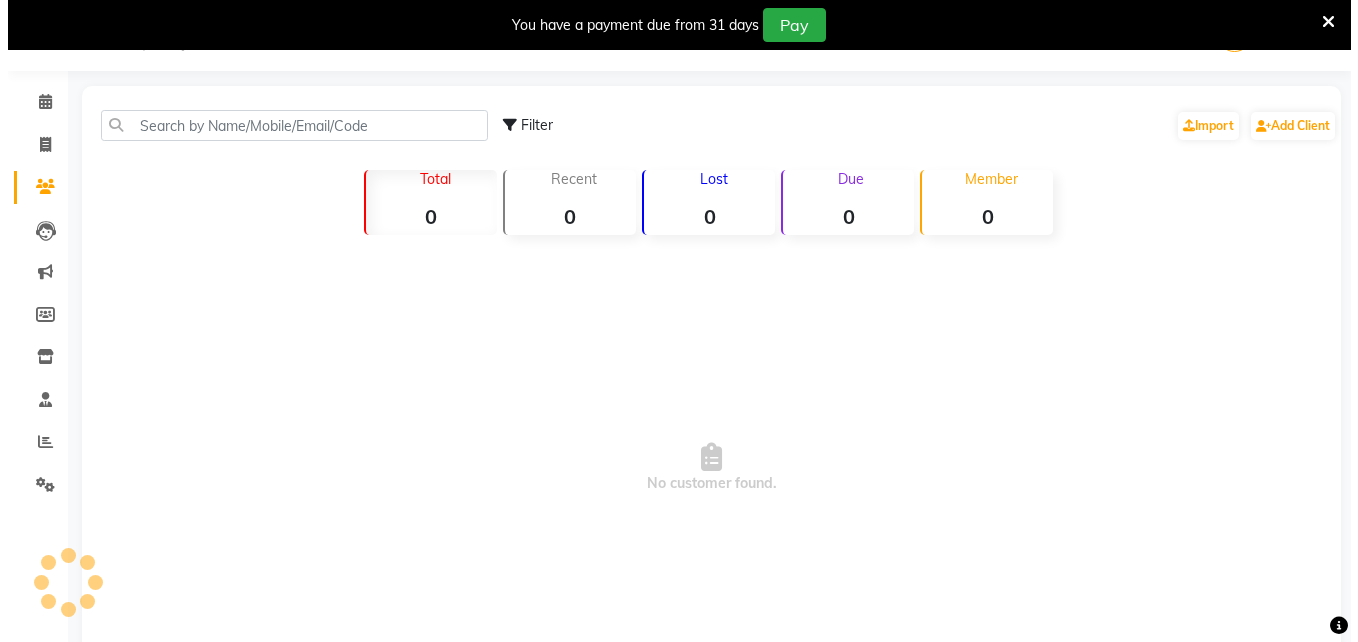 scroll, scrollTop: 0, scrollLeft: 0, axis: both 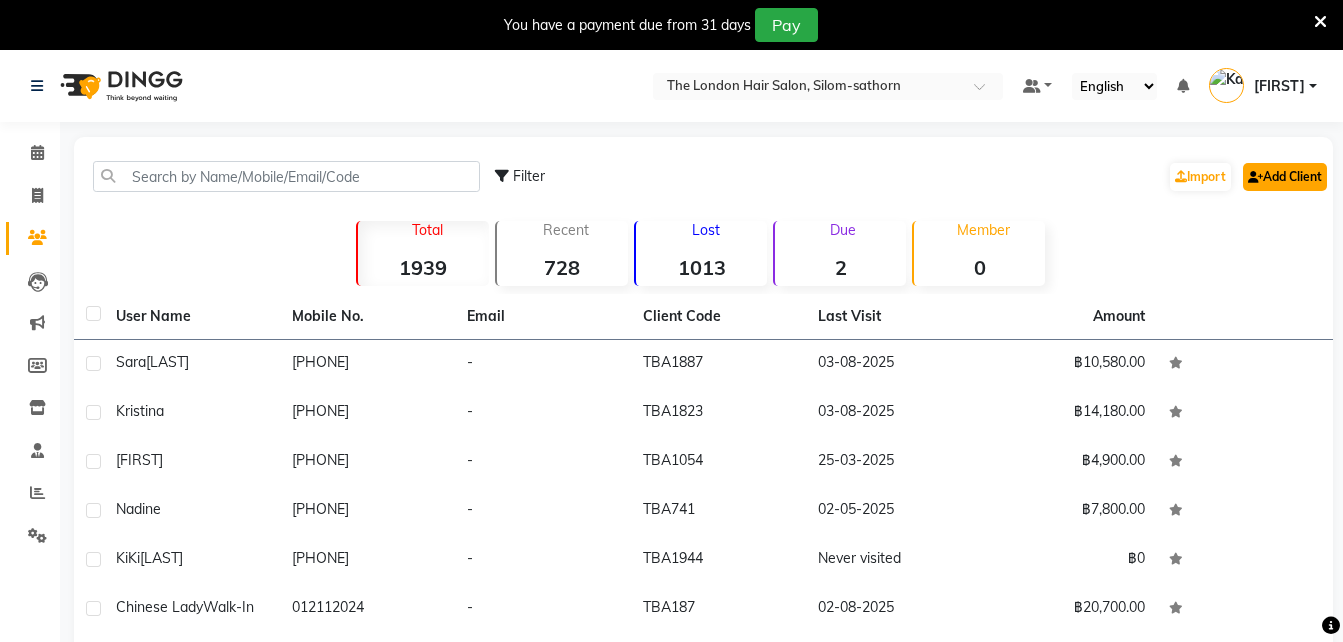 click on "Add Client" 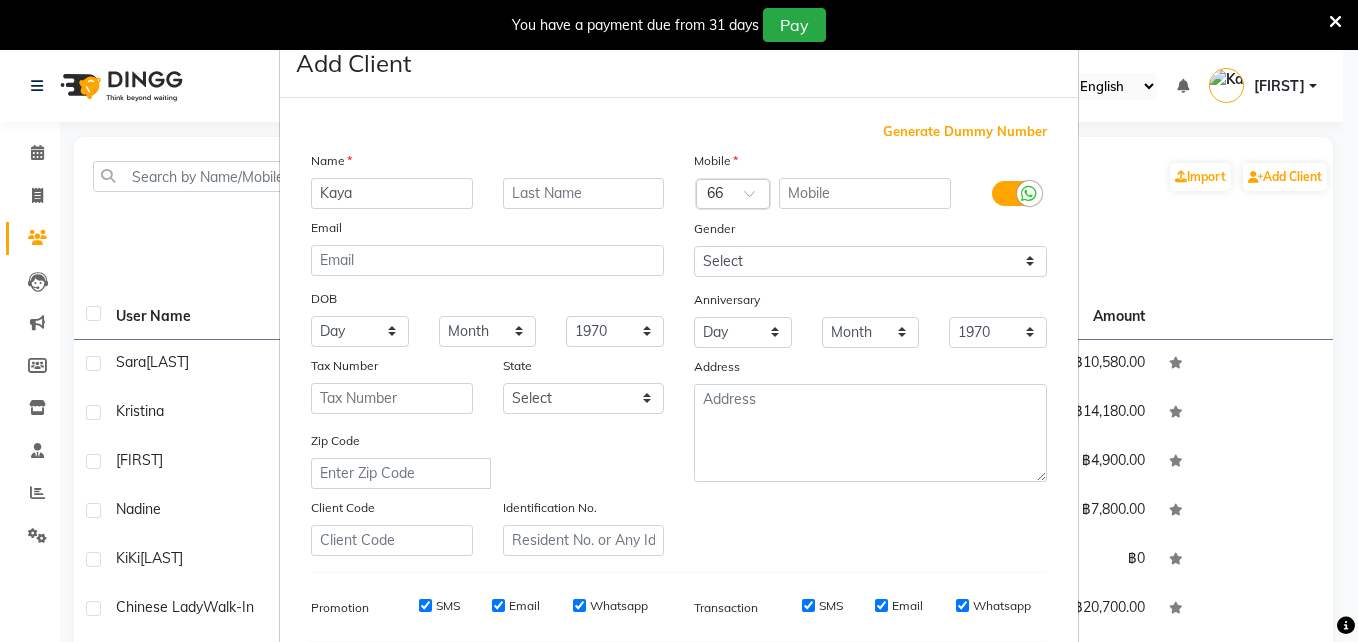type on "Kaya" 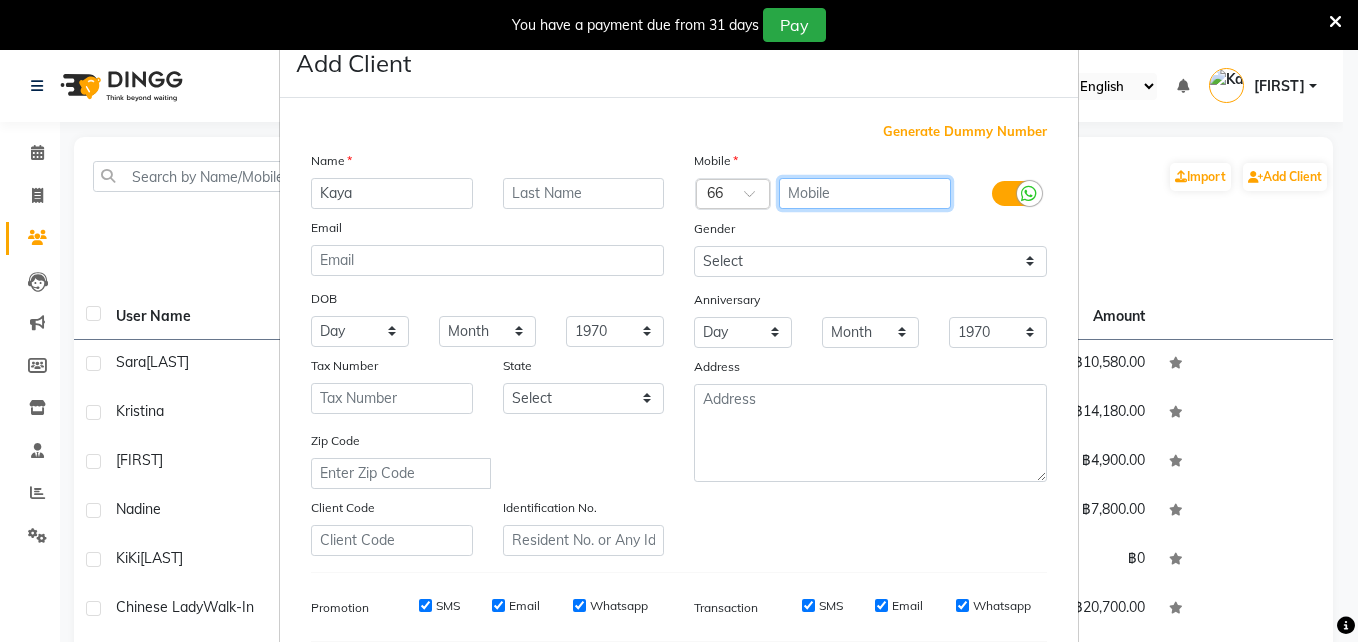 click at bounding box center (865, 193) 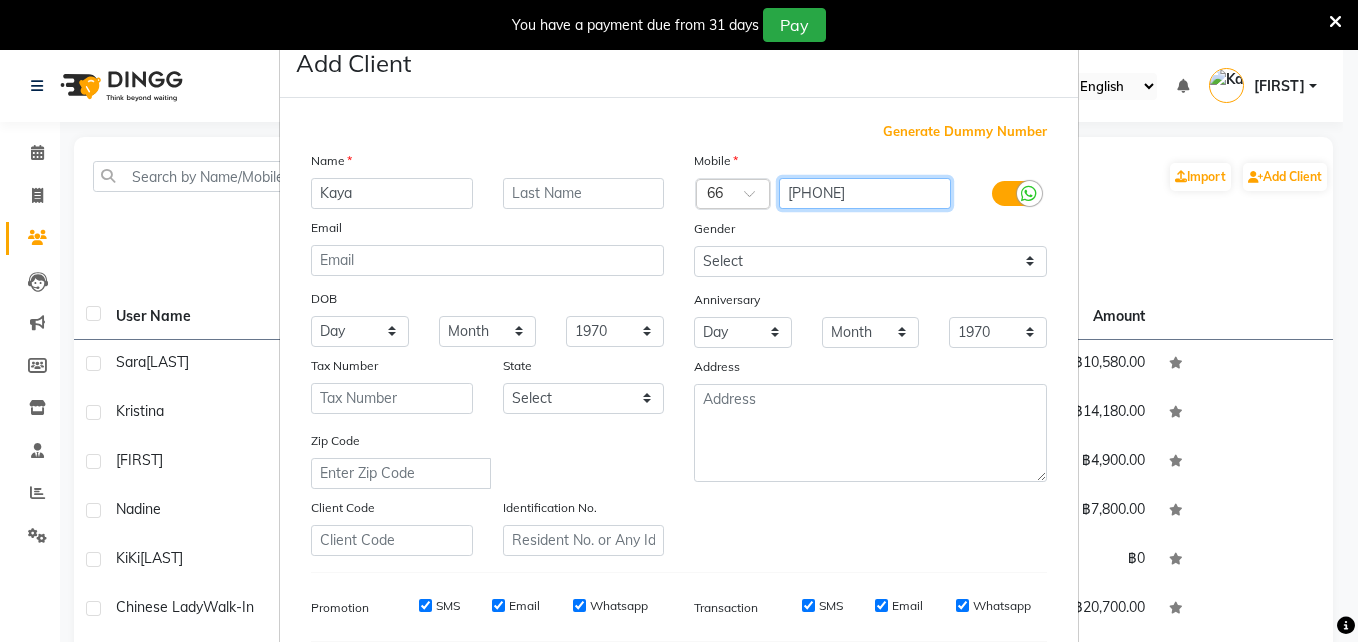 type on "[NUMBER]" 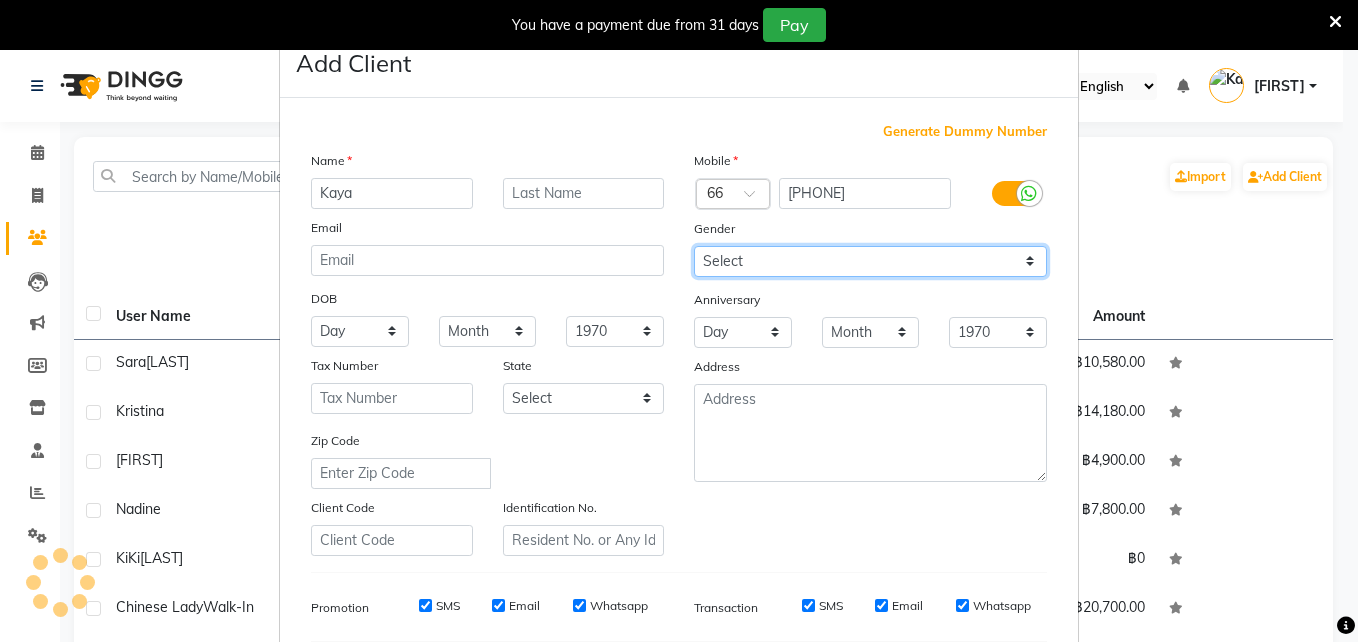 click on "Select Male Female Other Prefer Not To Say" at bounding box center [870, 261] 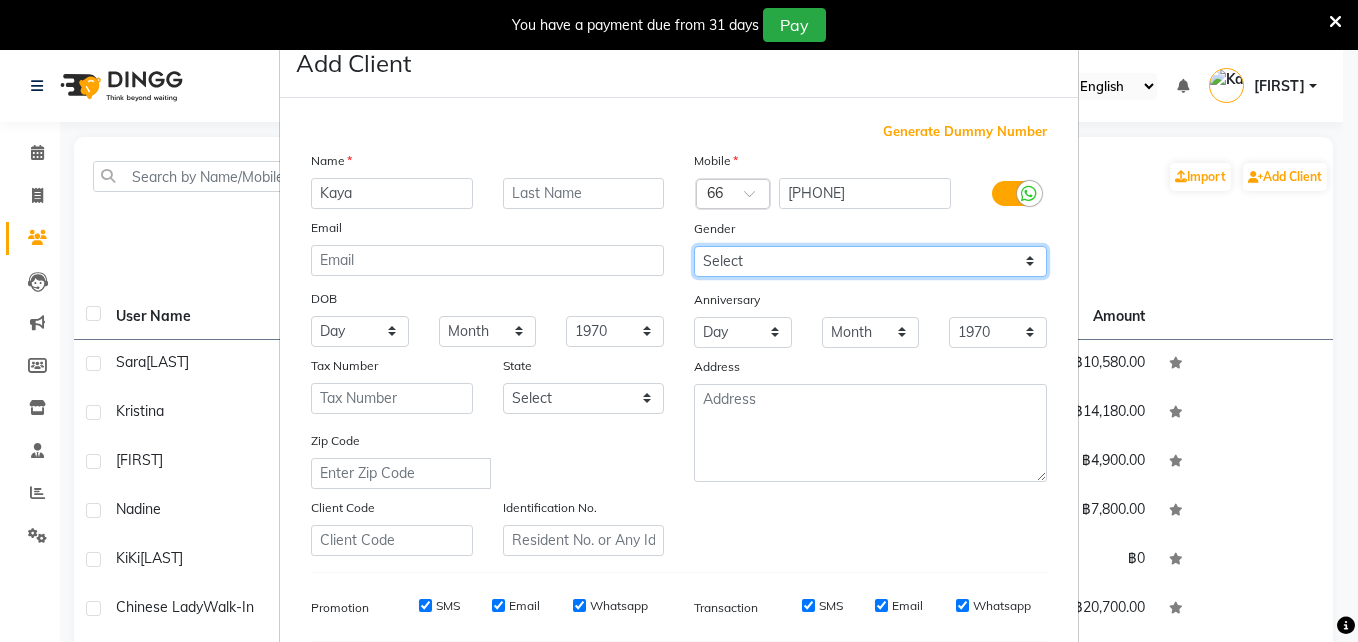 select on "female" 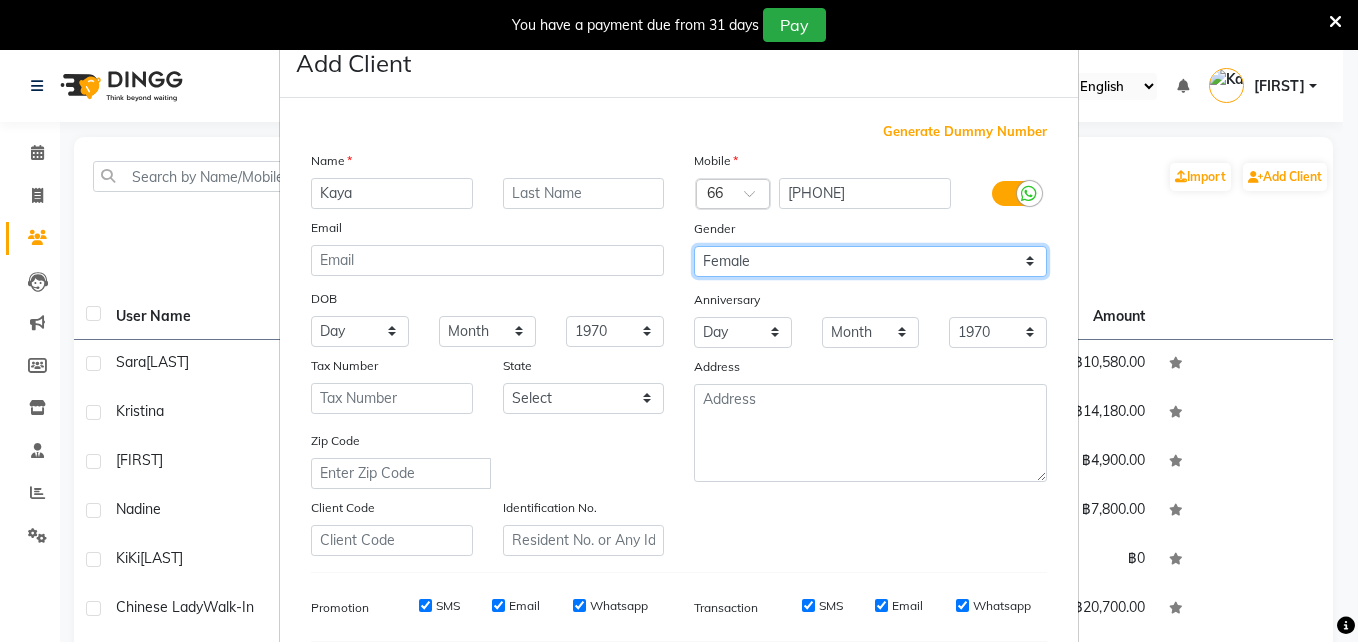 click on "Select Male Female Other Prefer Not To Say" at bounding box center [870, 261] 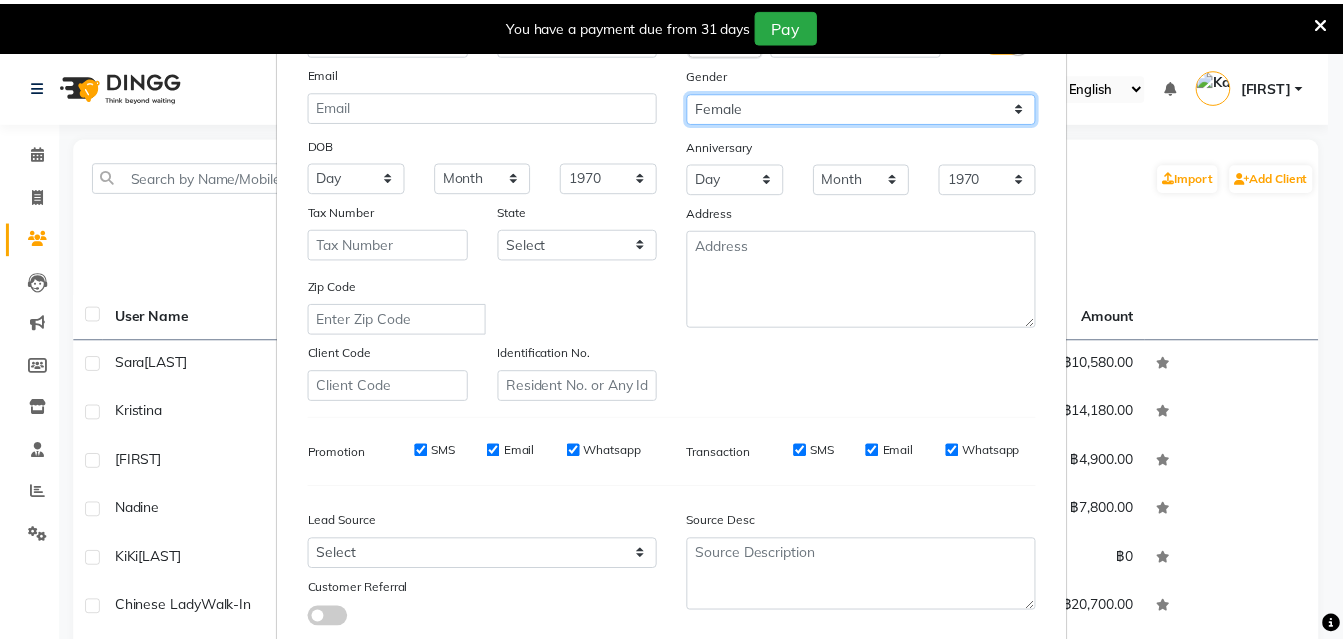 scroll, scrollTop: 281, scrollLeft: 0, axis: vertical 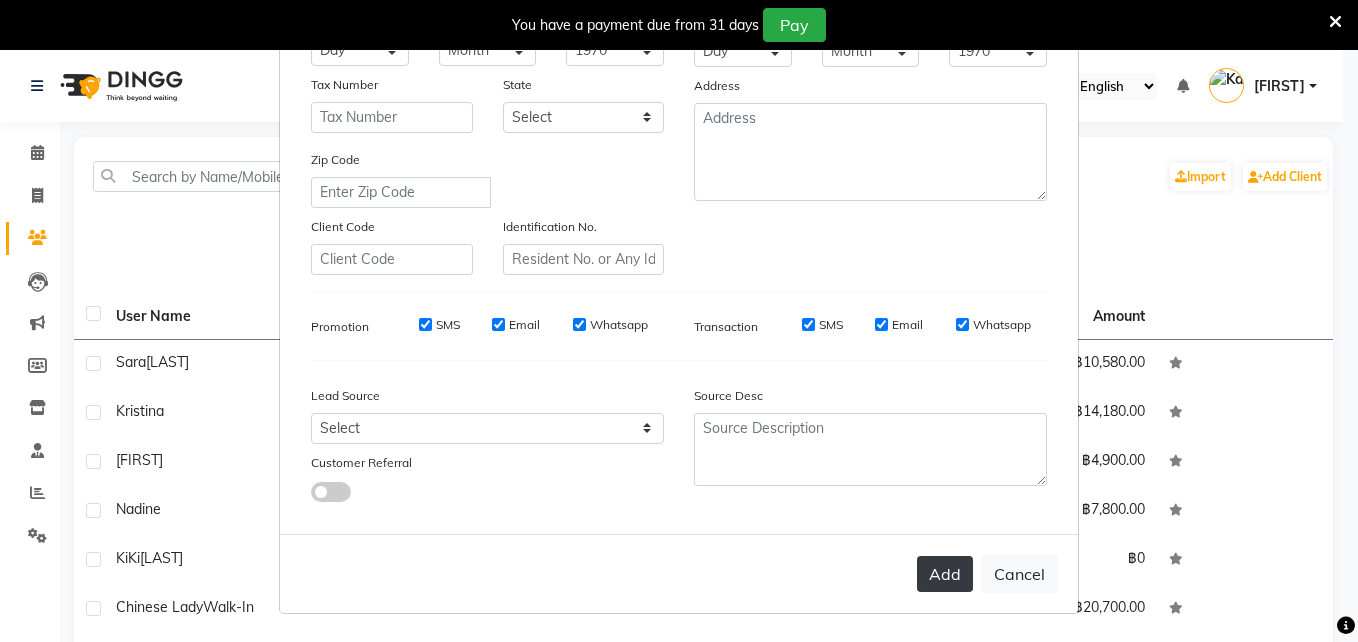 click on "Add" at bounding box center (945, 574) 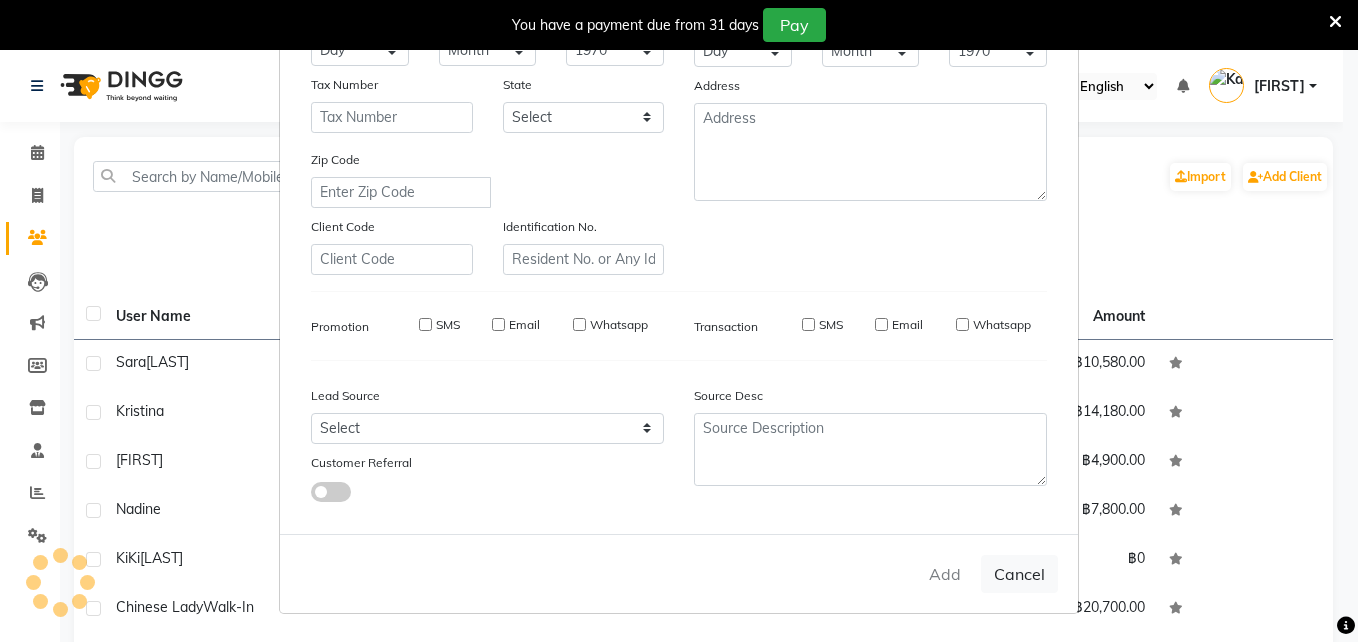 type 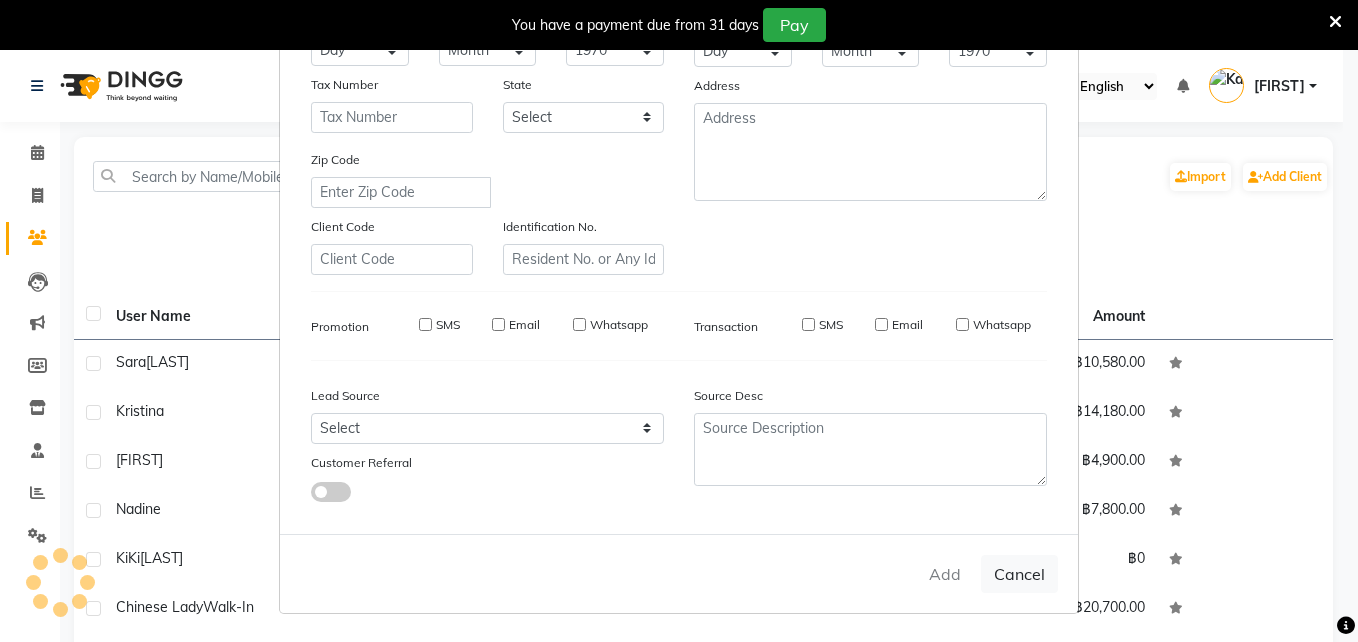 select 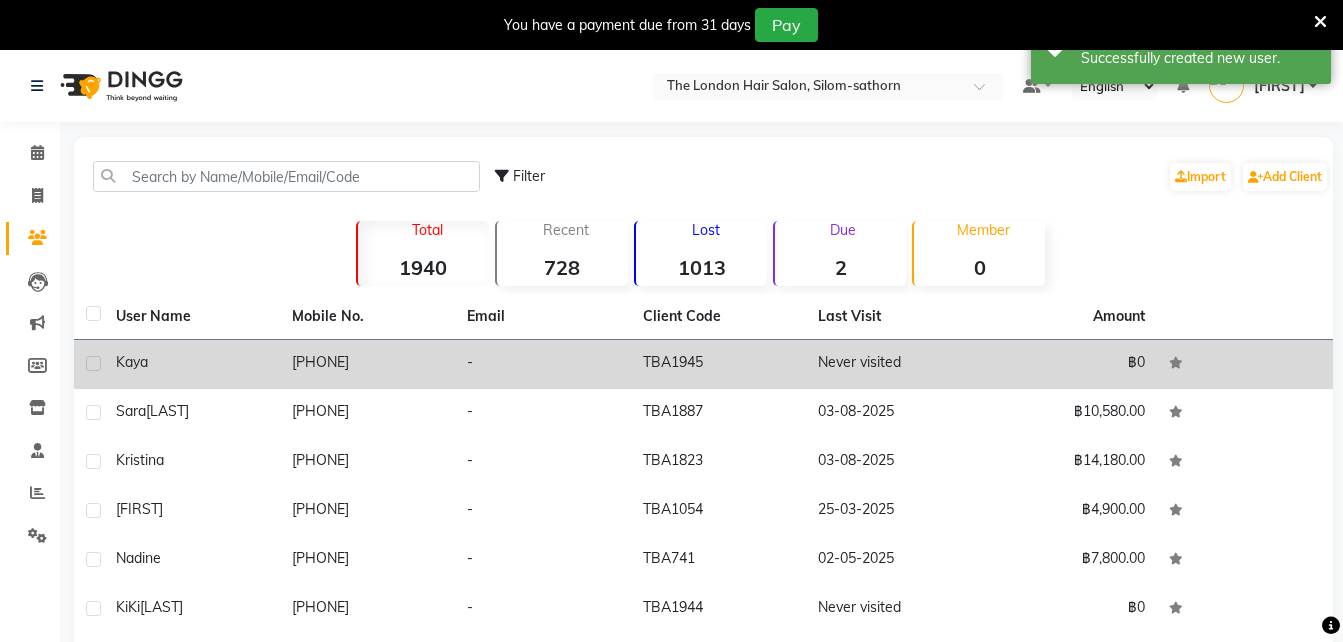 click on "TBA1945" 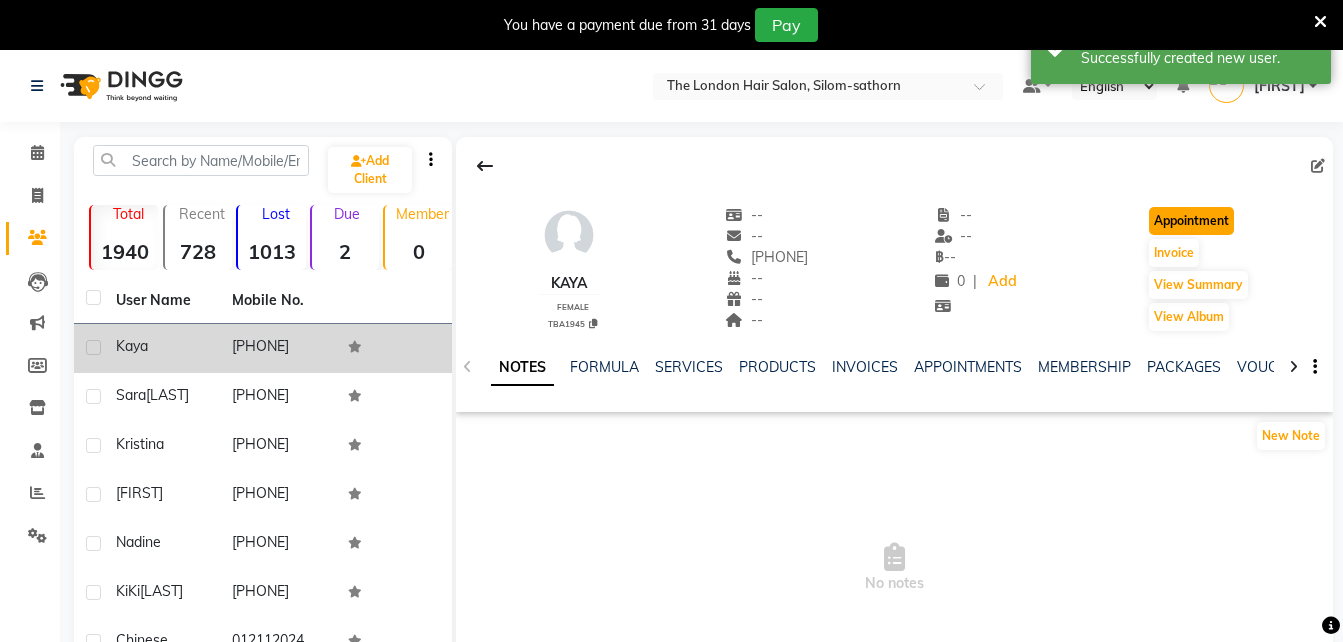 click on "Appointment" 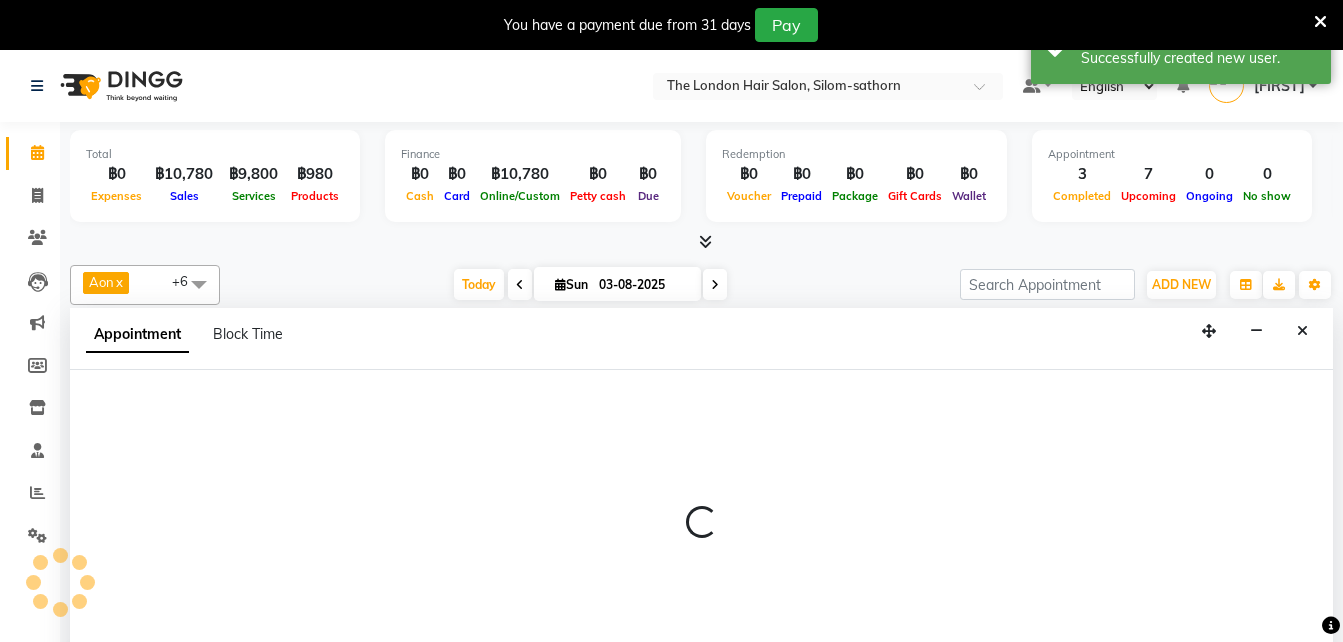 scroll, scrollTop: 0, scrollLeft: 0, axis: both 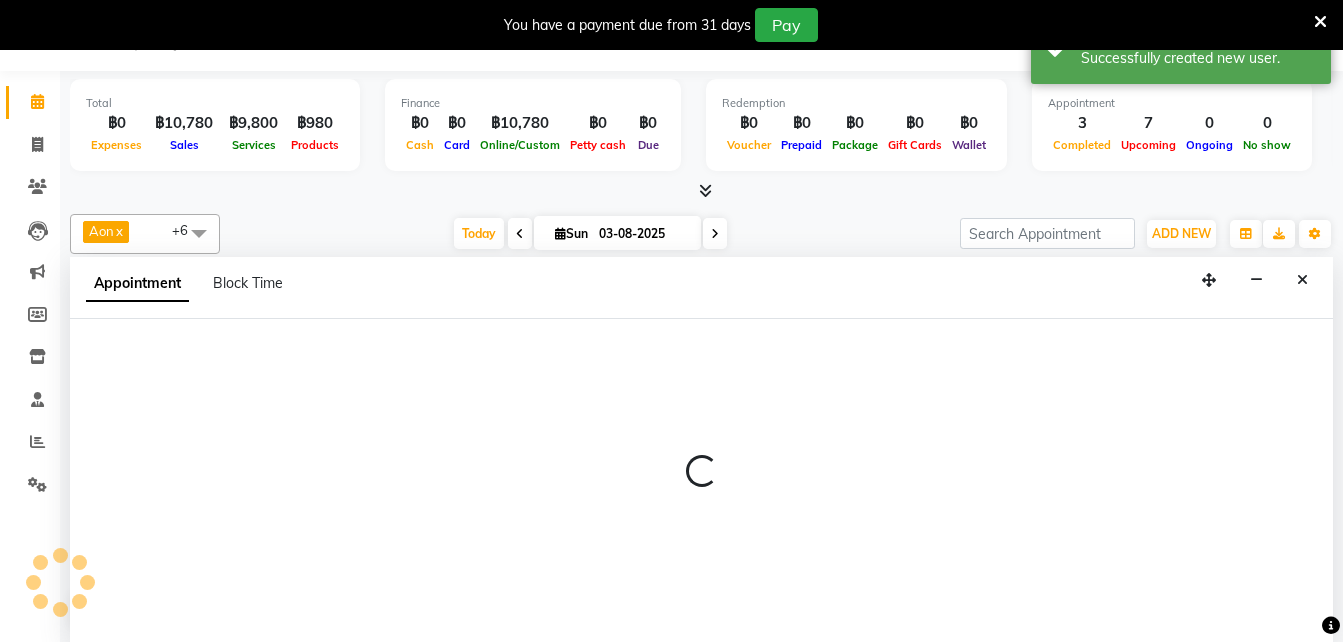 select on "tentative" 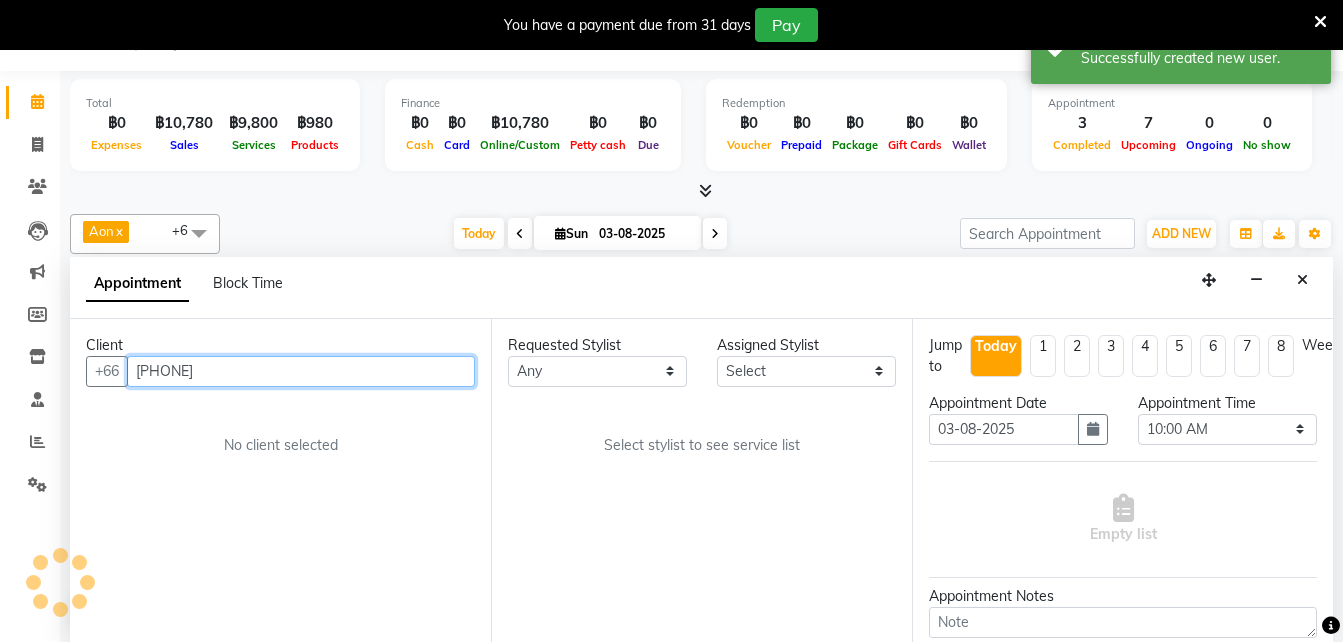 scroll, scrollTop: 265, scrollLeft: 0, axis: vertical 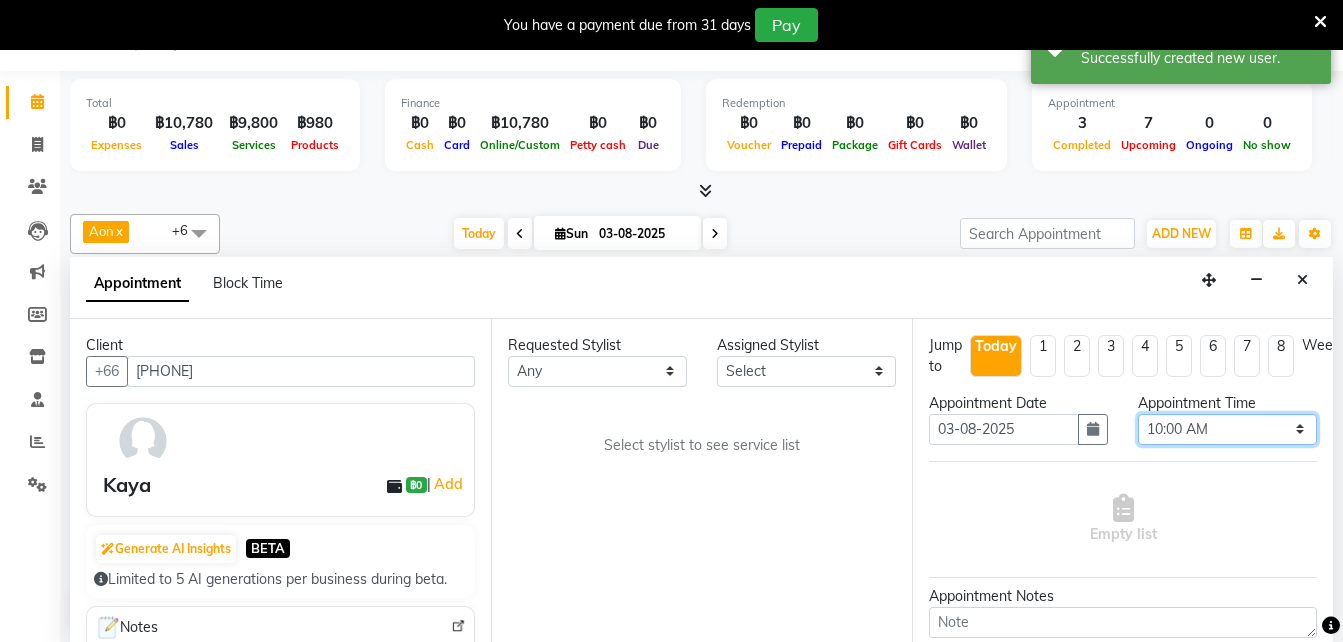 click on "Select 10:00 AM 10:05 AM 10:10 AM 10:15 AM 10:20 AM 10:25 AM 10:30 AM 10:35 AM 10:40 AM 10:45 AM 10:50 AM 10:55 AM 11:00 AM 11:05 AM 11:10 AM 11:15 AM 11:20 AM 11:25 AM 11:30 AM 11:35 AM 11:40 AM 11:45 AM 11:50 AM 11:55 AM 12:00 PM 12:05 PM 12:10 PM 12:15 PM 12:20 PM 12:25 PM 12:30 PM 12:35 PM 12:40 PM 12:45 PM 12:50 PM 12:55 PM 01:00 PM 01:05 PM 01:10 PM 01:15 PM 01:20 PM 01:25 PM 01:30 PM 01:35 PM 01:40 PM 01:45 PM 01:50 PM 01:55 PM 02:00 PM 02:05 PM 02:10 PM 02:15 PM 02:20 PM 02:25 PM 02:30 PM 02:35 PM 02:40 PM 02:45 PM 02:50 PM 02:55 PM 03:00 PM 03:05 PM 03:10 PM 03:15 PM 03:20 PM 03:25 PM 03:30 PM 03:35 PM 03:40 PM 03:45 PM 03:50 PM 03:55 PM 04:00 PM 04:05 PM 04:10 PM 04:15 PM 04:20 PM 04:25 PM 04:30 PM 04:35 PM 04:40 PM 04:45 PM 04:50 PM 04:55 PM 05:00 PM 05:05 PM 05:10 PM 05:15 PM 05:20 PM 05:25 PM 05:30 PM 05:35 PM 05:40 PM 05:45 PM 05:50 PM 05:55 PM 06:00 PM 06:05 PM 06:10 PM 06:15 PM 06:20 PM 06:25 PM 06:30 PM 06:35 PM 06:40 PM 06:45 PM 06:50 PM 06:55 PM 07:00 PM 07:05 PM 07:10 PM 07:15 PM 07:20 PM" at bounding box center (1227, 429) 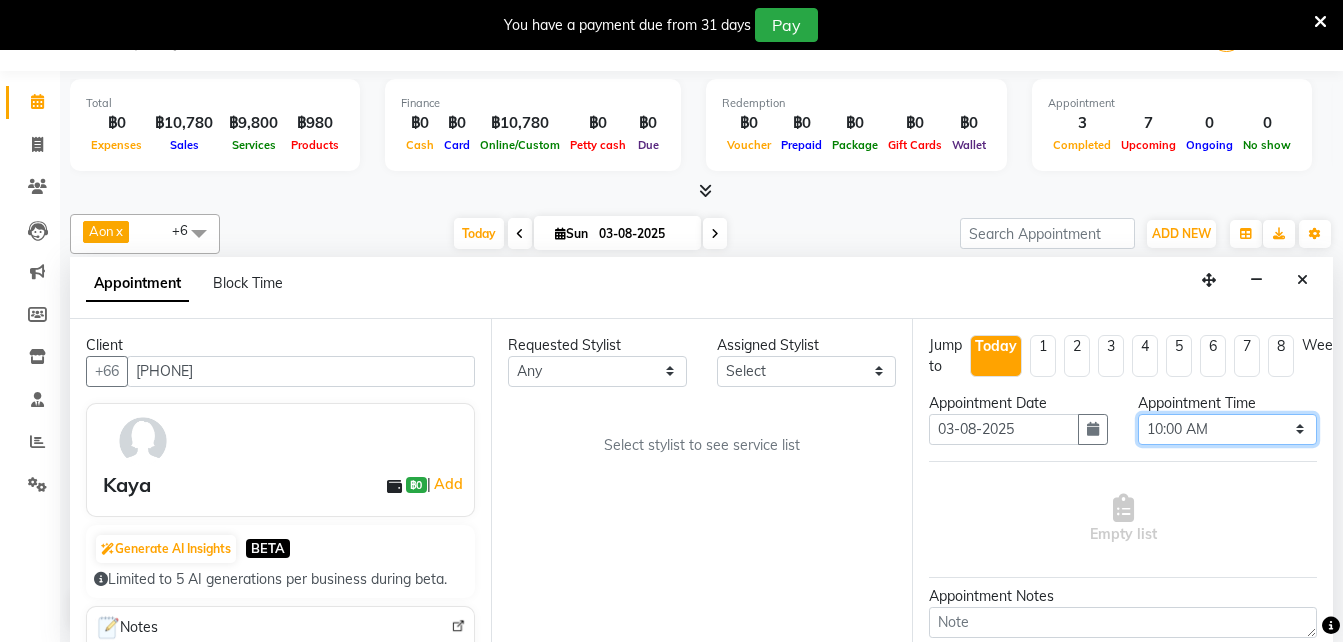 select on "900" 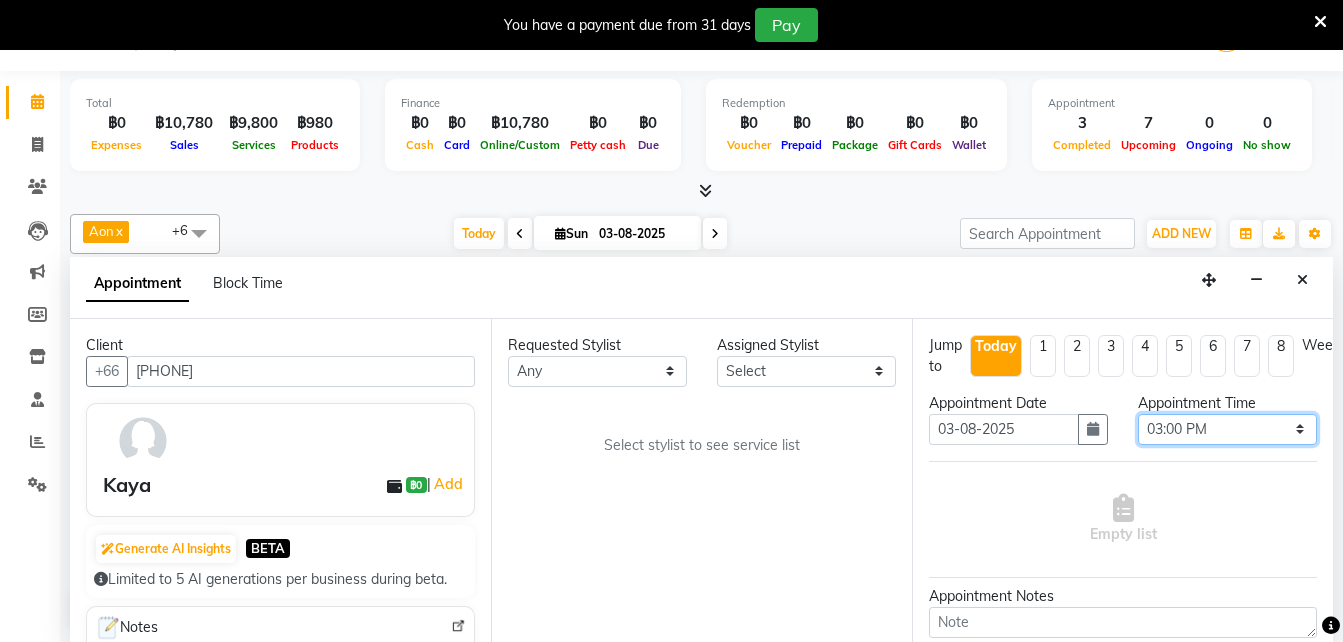 click on "Select 10:00 AM 10:05 AM 10:10 AM 10:15 AM 10:20 AM 10:25 AM 10:30 AM 10:35 AM 10:40 AM 10:45 AM 10:50 AM 10:55 AM 11:00 AM 11:05 AM 11:10 AM 11:15 AM 11:20 AM 11:25 AM 11:30 AM 11:35 AM 11:40 AM 11:45 AM 11:50 AM 11:55 AM 12:00 PM 12:05 PM 12:10 PM 12:15 PM 12:20 PM 12:25 PM 12:30 PM 12:35 PM 12:40 PM 12:45 PM 12:50 PM 12:55 PM 01:00 PM 01:05 PM 01:10 PM 01:15 PM 01:20 PM 01:25 PM 01:30 PM 01:35 PM 01:40 PM 01:45 PM 01:50 PM 01:55 PM 02:00 PM 02:05 PM 02:10 PM 02:15 PM 02:20 PM 02:25 PM 02:30 PM 02:35 PM 02:40 PM 02:45 PM 02:50 PM 02:55 PM 03:00 PM 03:05 PM 03:10 PM 03:15 PM 03:20 PM 03:25 PM 03:30 PM 03:35 PM 03:40 PM 03:45 PM 03:50 PM 03:55 PM 04:00 PM 04:05 PM 04:10 PM 04:15 PM 04:20 PM 04:25 PM 04:30 PM 04:35 PM 04:40 PM 04:45 PM 04:50 PM 04:55 PM 05:00 PM 05:05 PM 05:10 PM 05:15 PM 05:20 PM 05:25 PM 05:30 PM 05:35 PM 05:40 PM 05:45 PM 05:50 PM 05:55 PM 06:00 PM 06:05 PM 06:10 PM 06:15 PM 06:20 PM 06:25 PM 06:30 PM 06:35 PM 06:40 PM 06:45 PM 06:50 PM 06:55 PM 07:00 PM 07:05 PM 07:10 PM 07:15 PM 07:20 PM" at bounding box center [1227, 429] 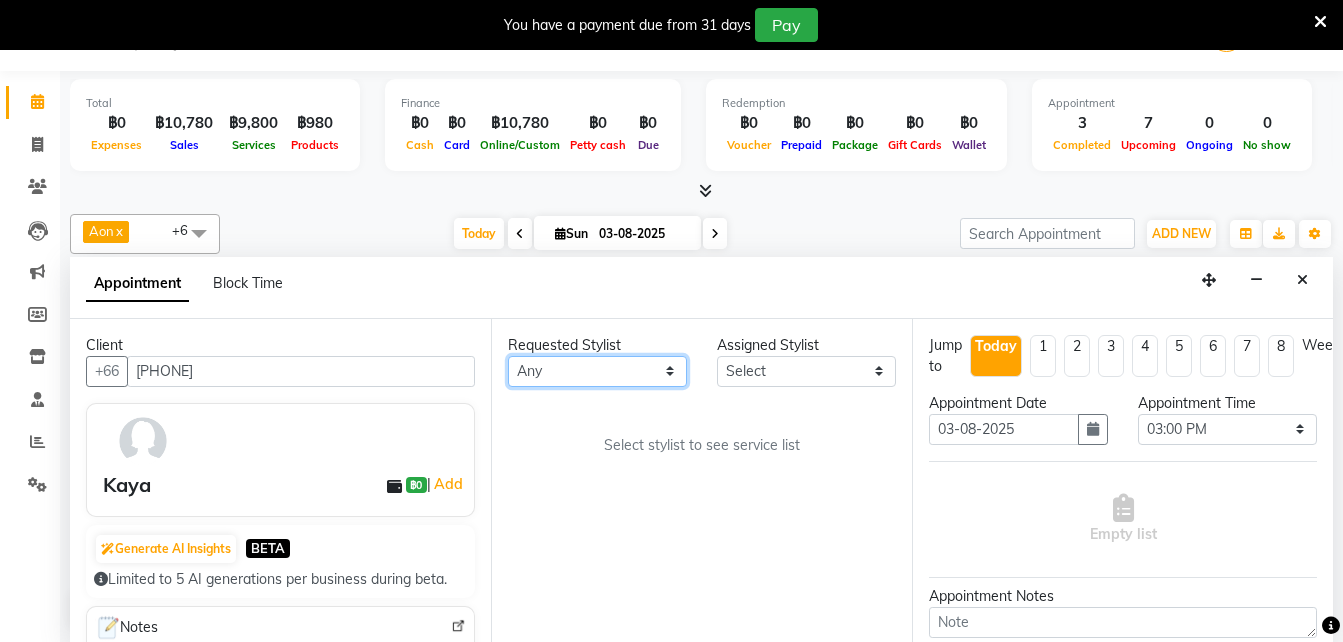 click on "Any Aon Apple   Boss Luke Fai  Fon Kate  Pim" at bounding box center [597, 371] 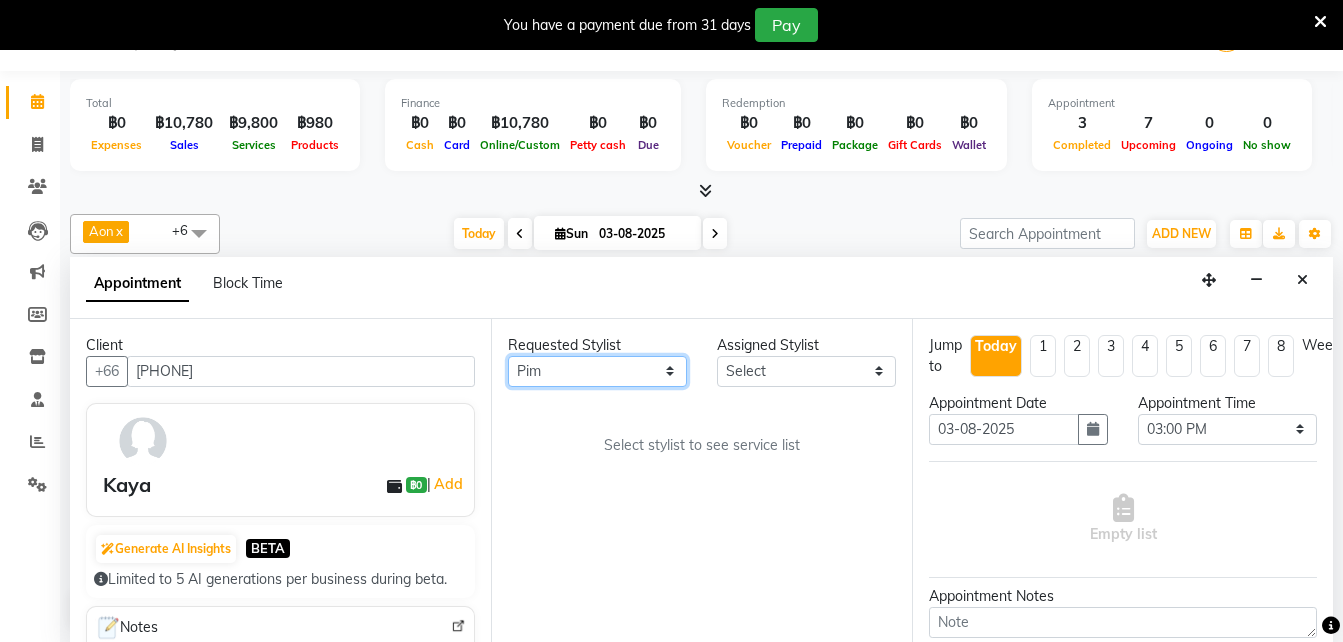 click on "Any Aon Apple   Boss Luke Fai  Fon Kate  Pim" at bounding box center (597, 371) 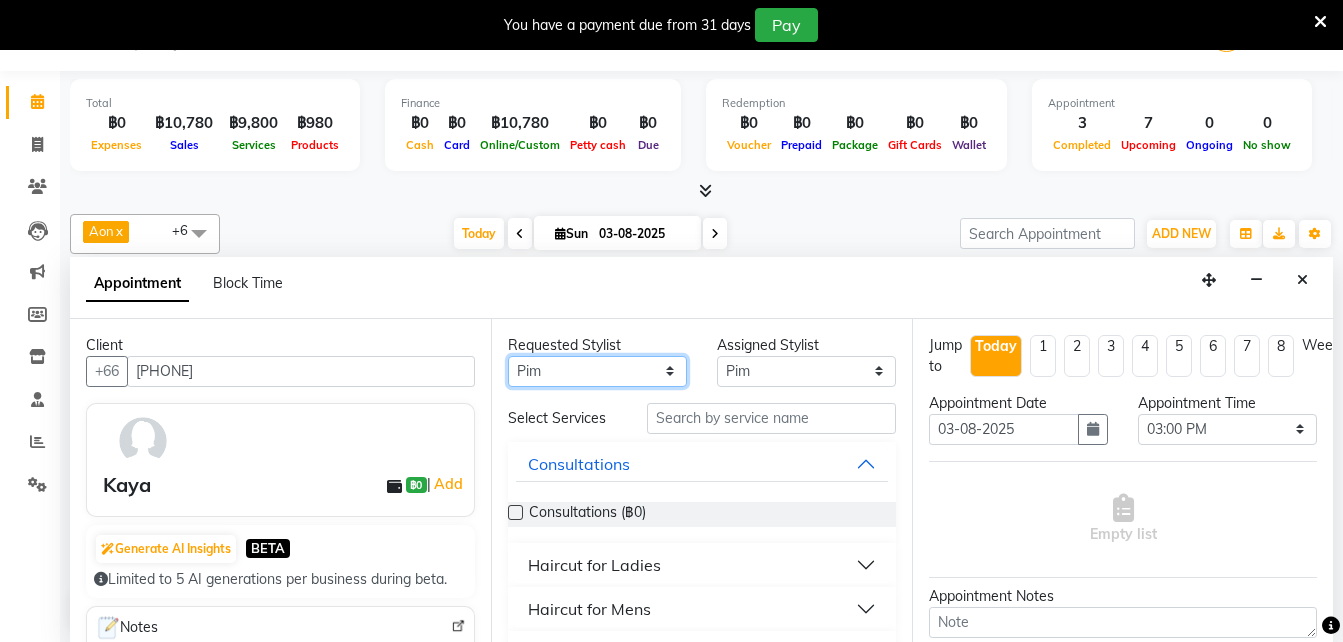 scroll, scrollTop: 107, scrollLeft: 0, axis: vertical 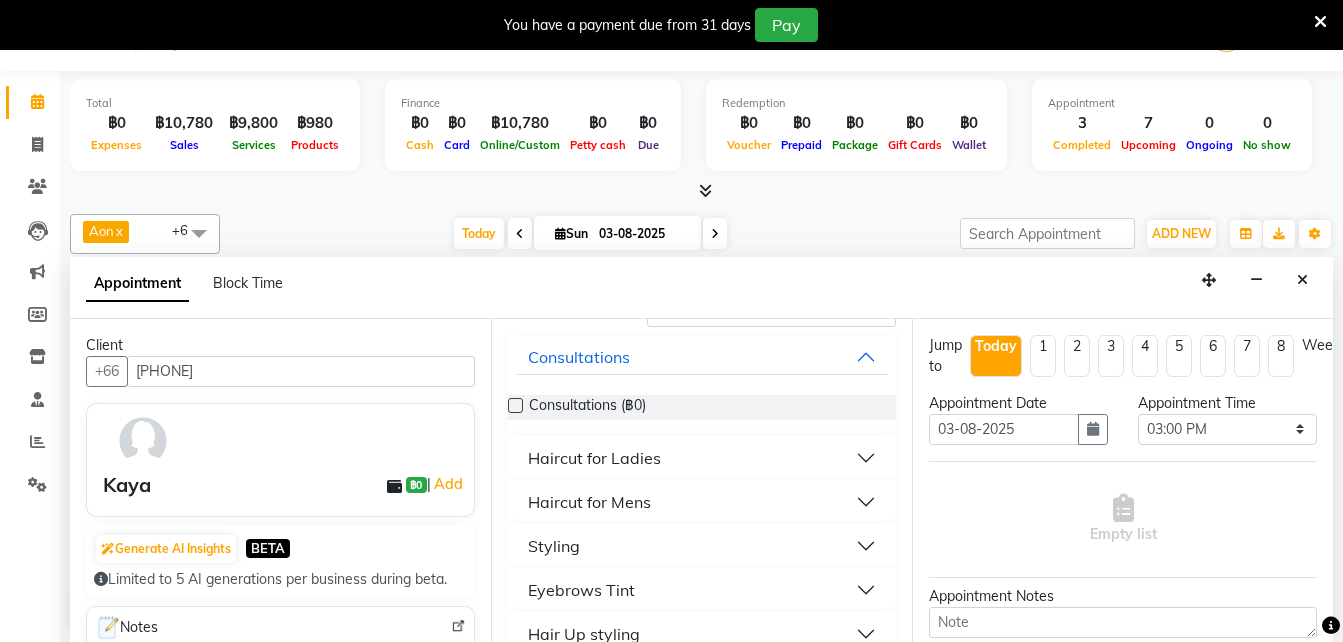 click on "Haircut for Ladies" at bounding box center (594, 458) 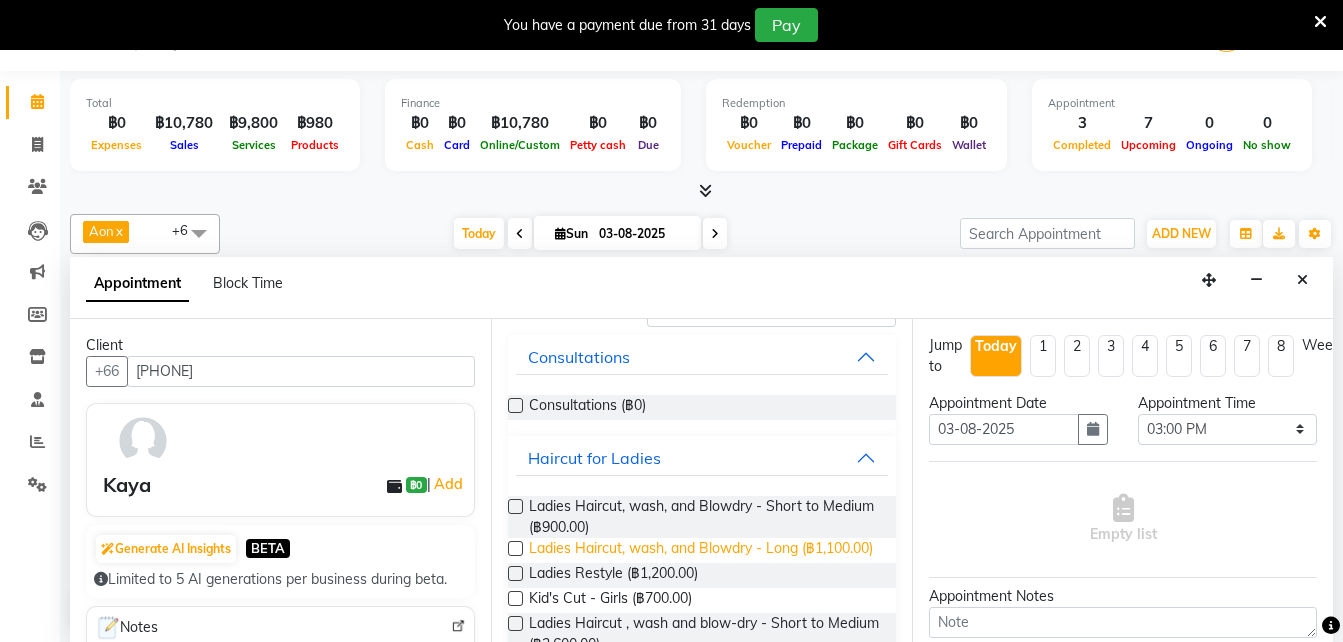 click on "Ladies Haircut, wash, and Blowdry - Long (฿1,100.00)" at bounding box center (701, 550) 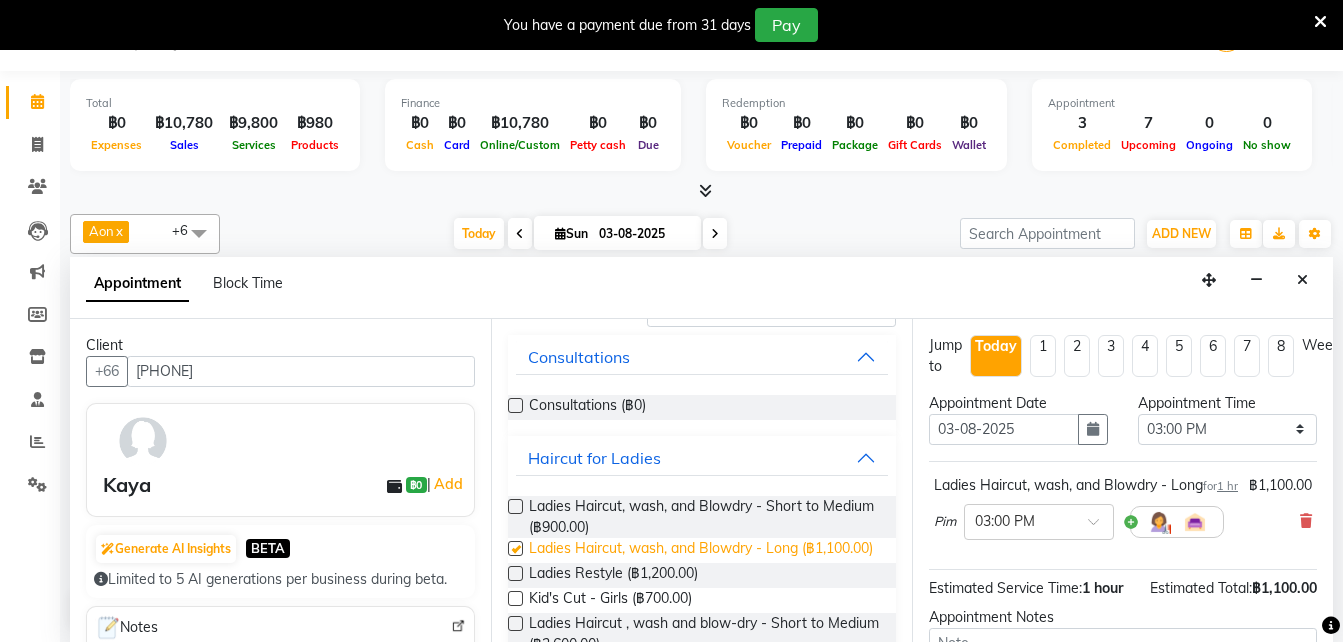 checkbox on "false" 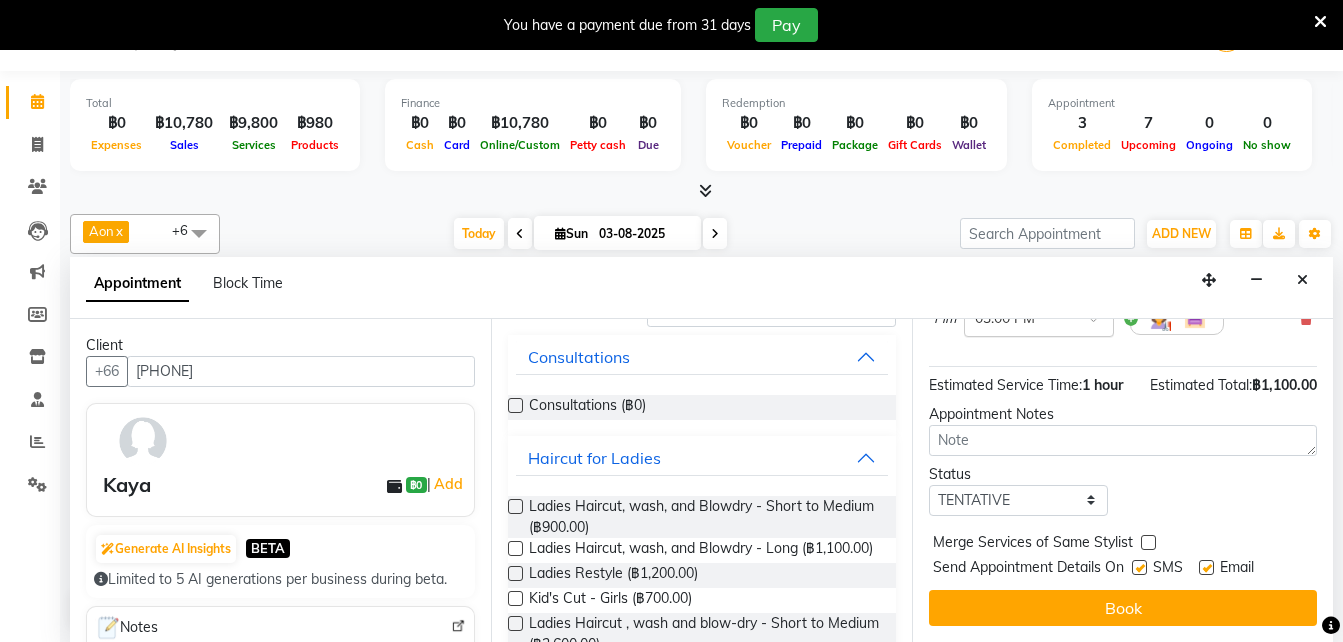 scroll, scrollTop: 260, scrollLeft: 0, axis: vertical 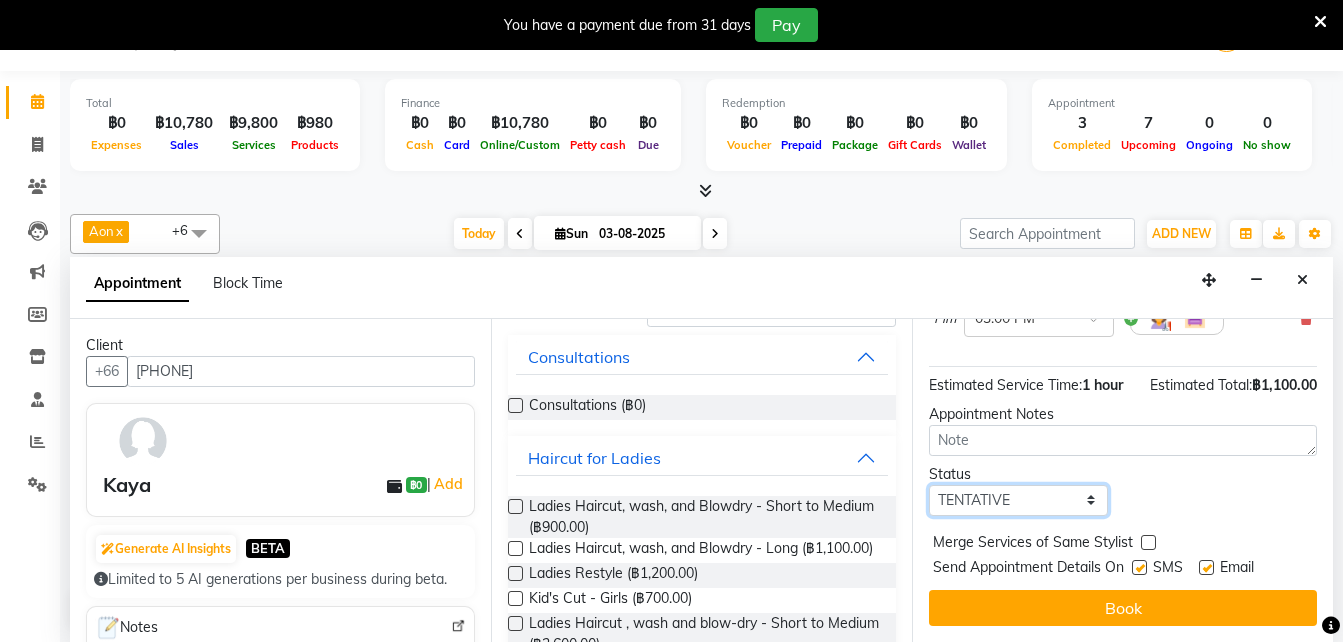 click on "Select TENTATIVE CONFIRM CHECK-IN UPCOMING" at bounding box center [1018, 500] 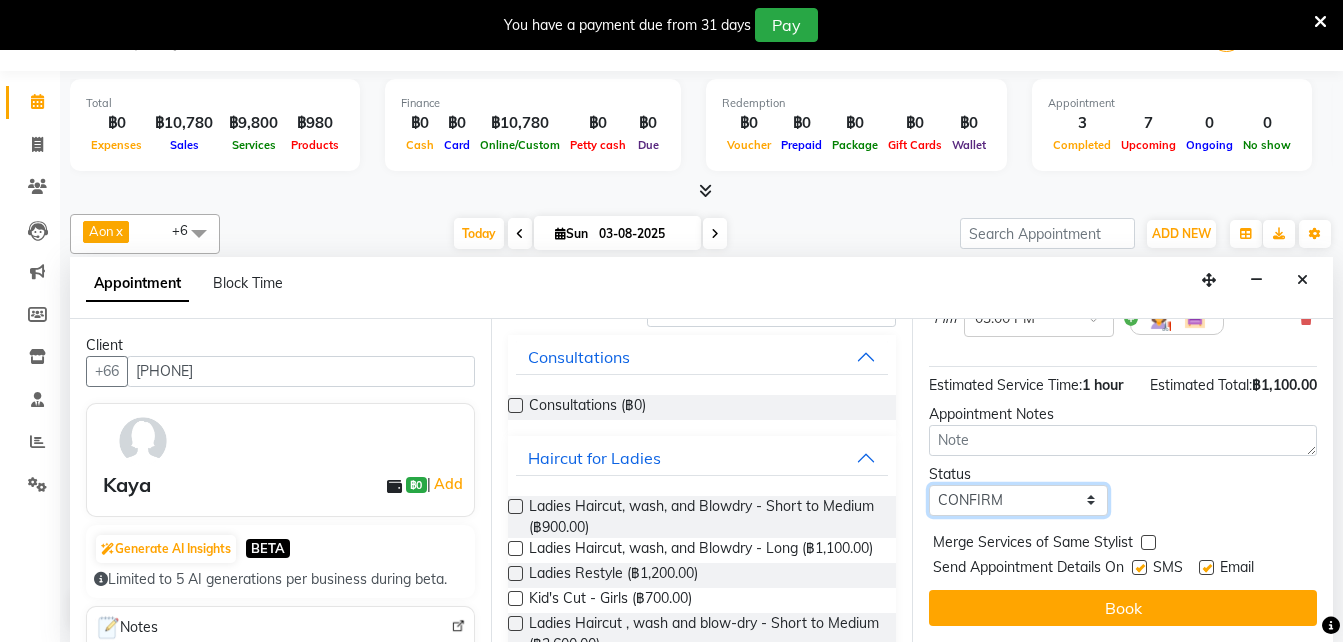 click on "Select TENTATIVE CONFIRM CHECK-IN UPCOMING" at bounding box center [1018, 500] 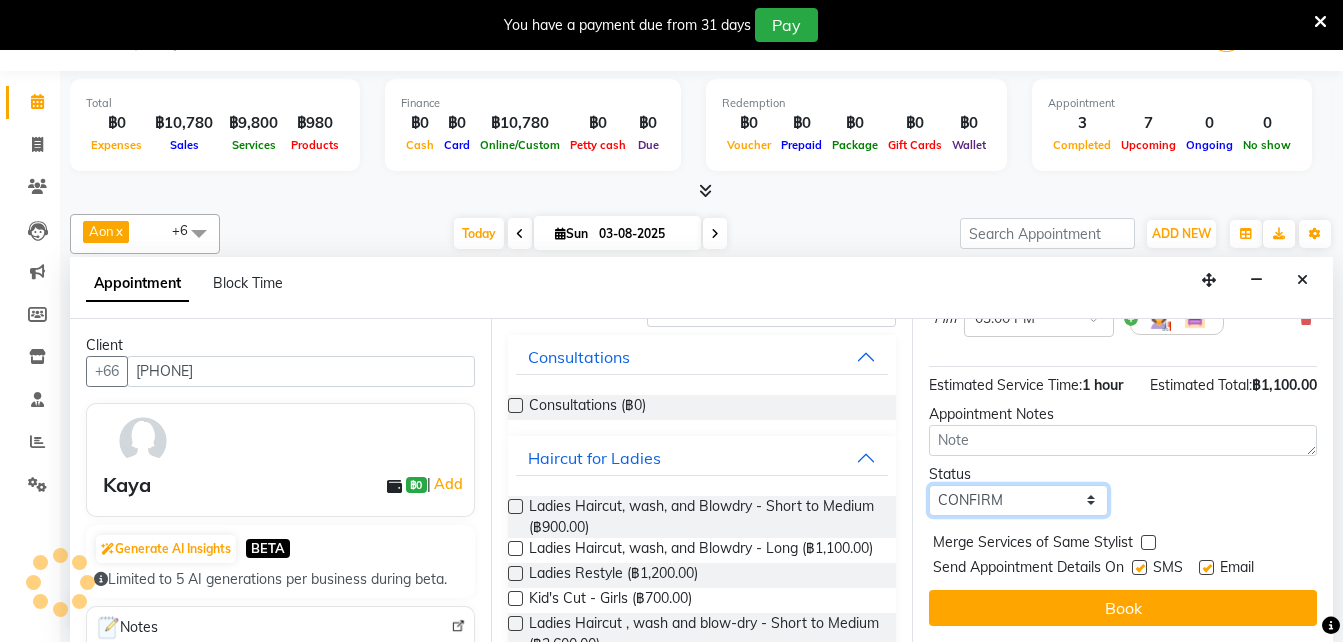scroll, scrollTop: 260, scrollLeft: 0, axis: vertical 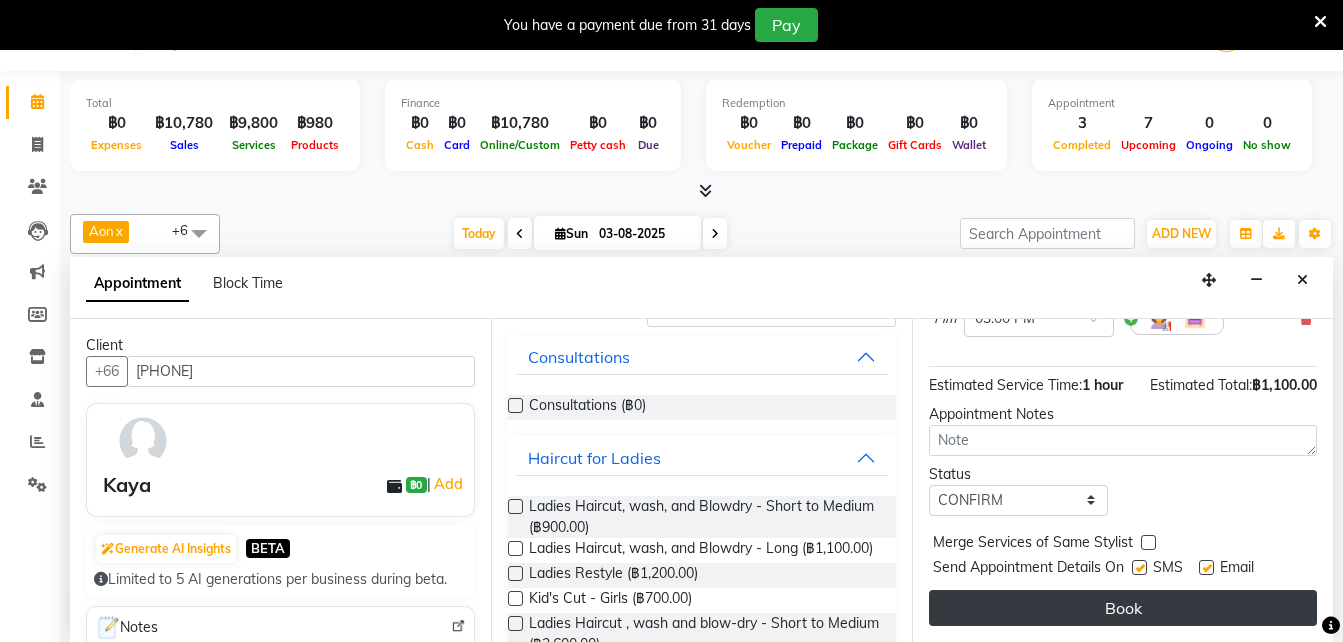 click on "Book" at bounding box center (1123, 608) 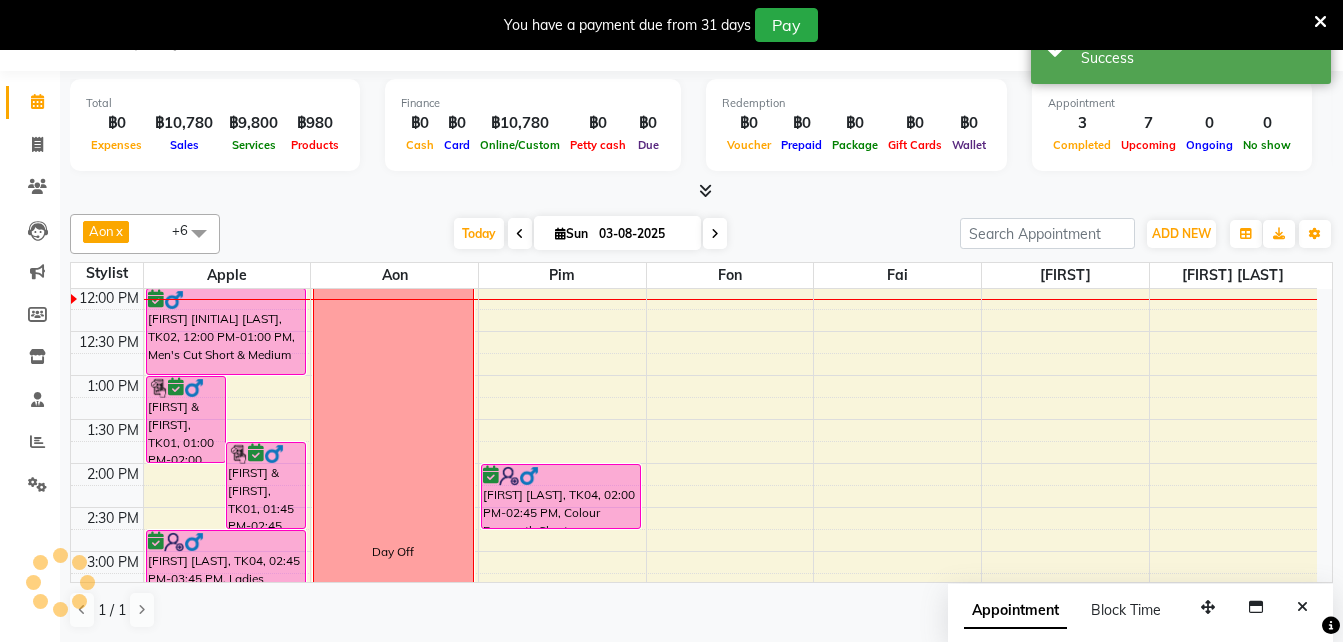 scroll, scrollTop: 0, scrollLeft: 0, axis: both 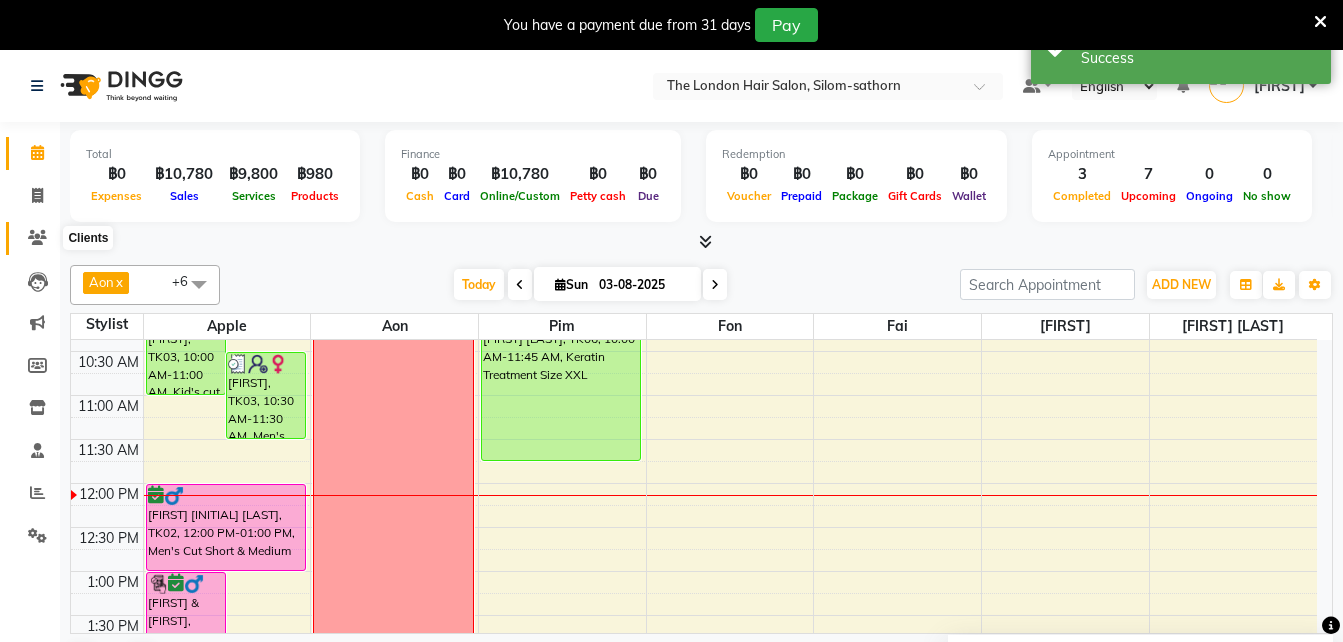 click 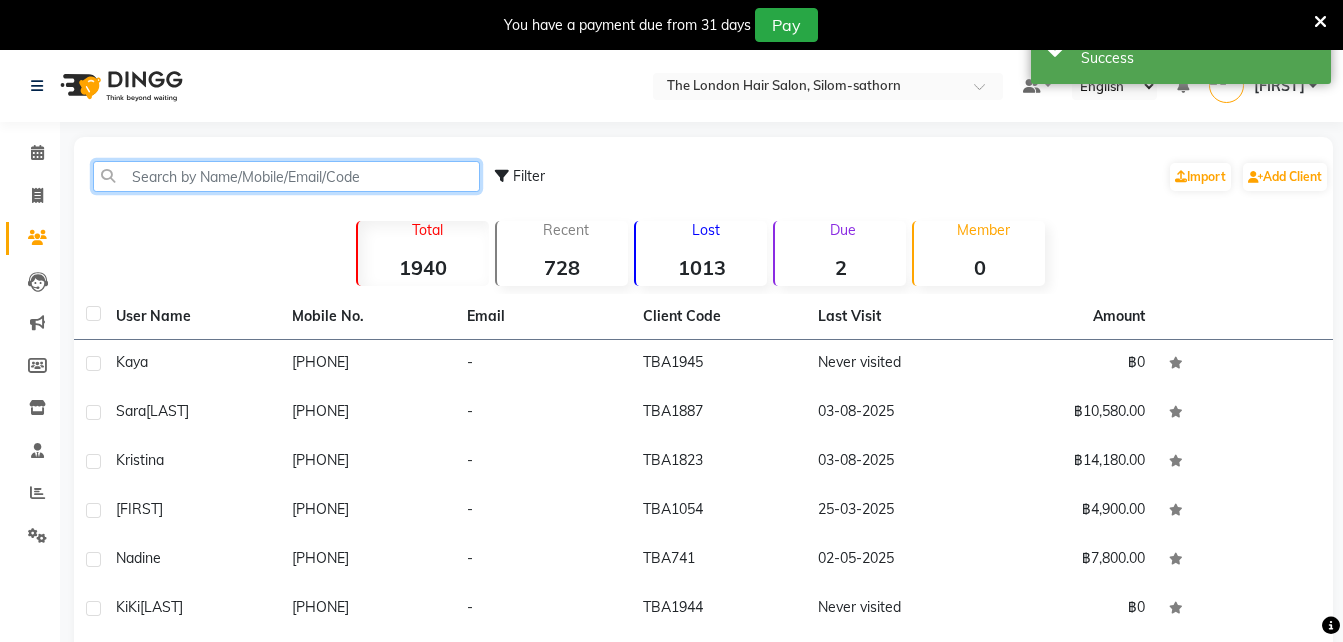 click 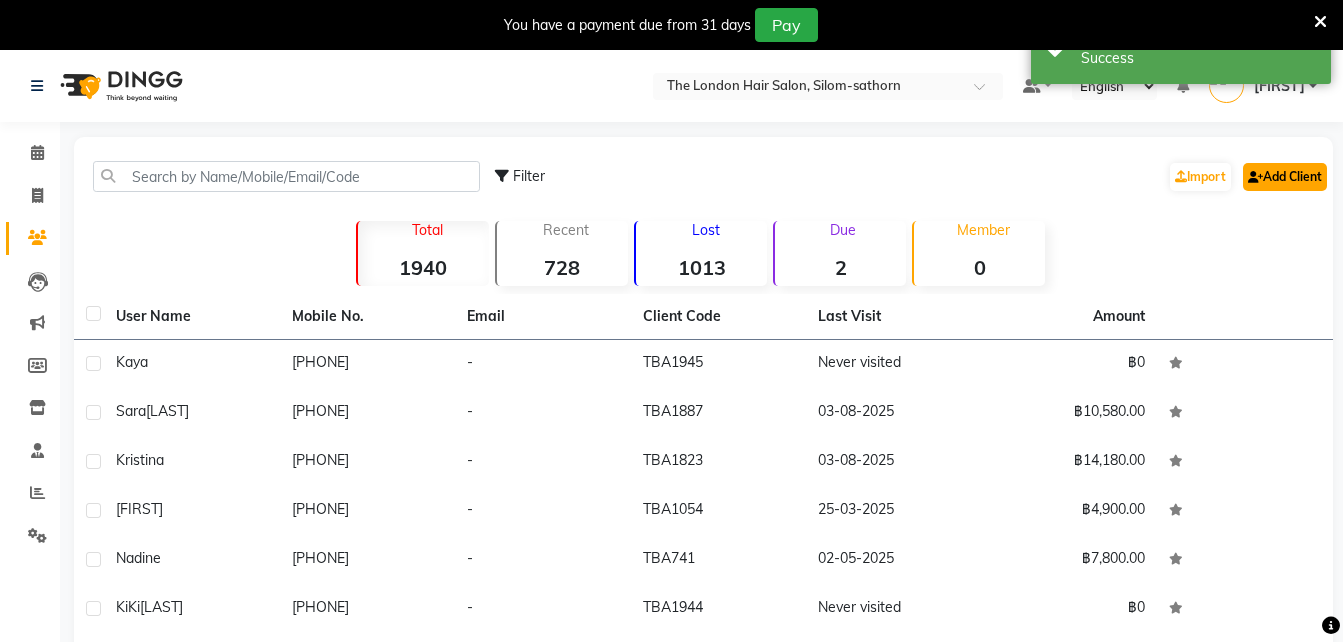 click on "Add Client" 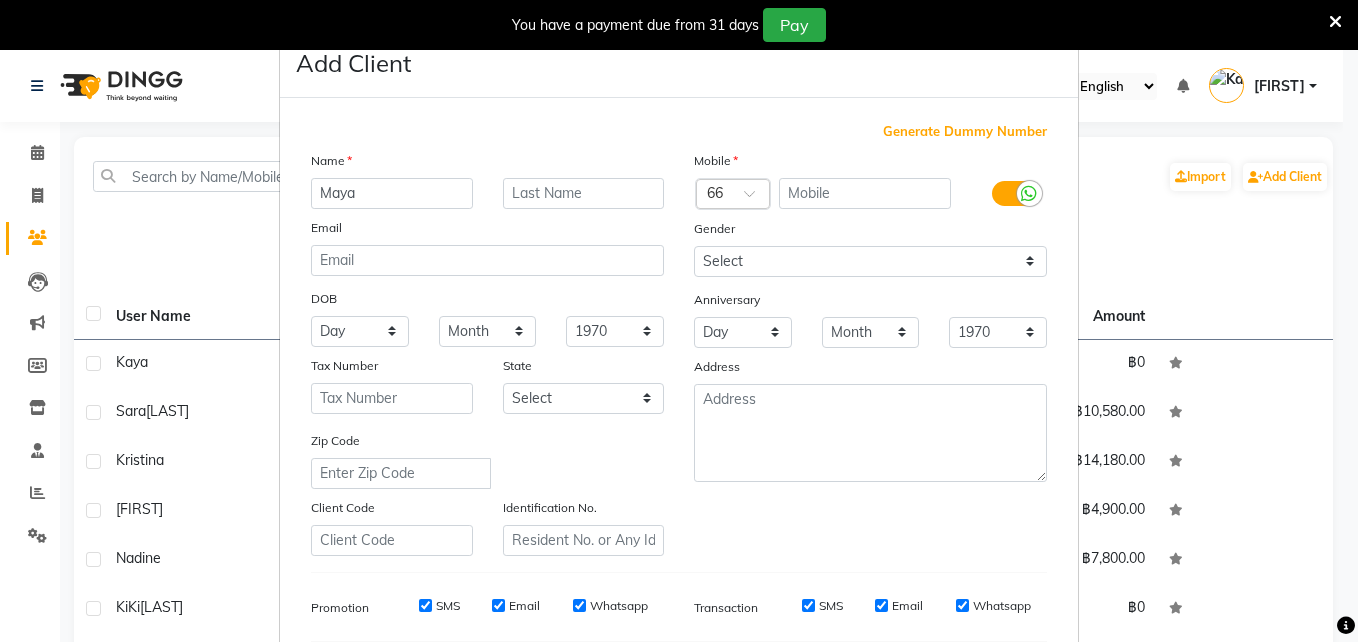 type on "Maya" 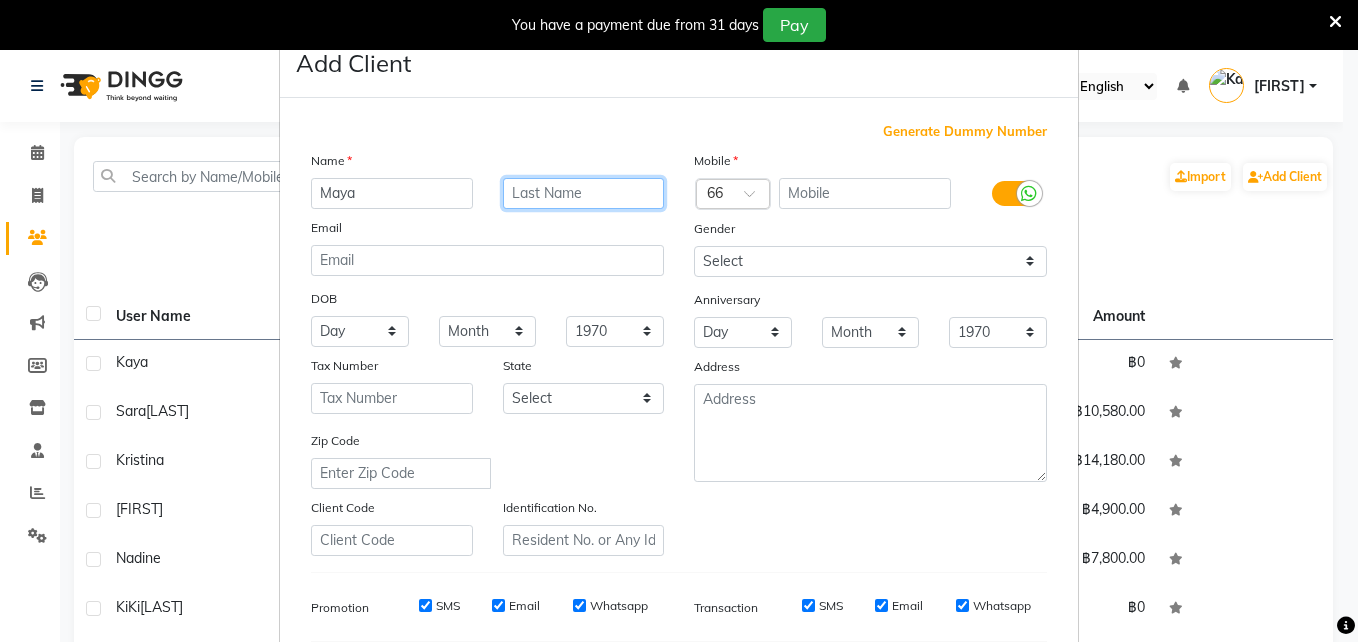 click at bounding box center [584, 193] 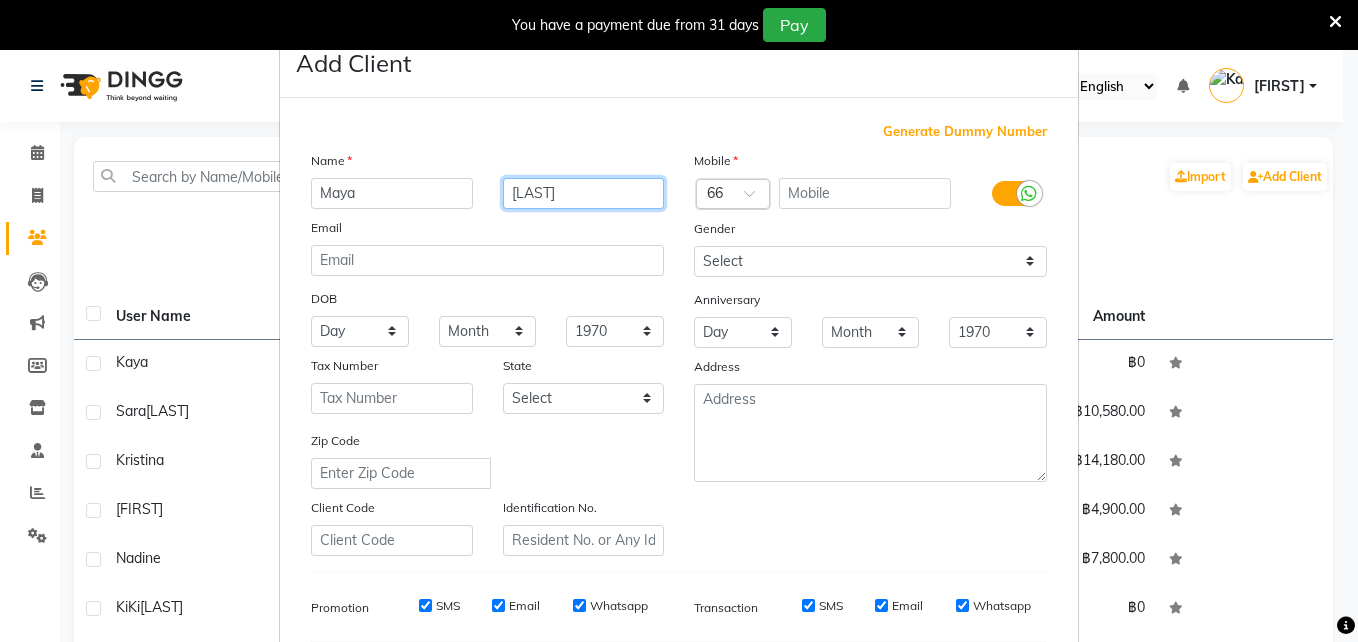 type on "Frank" 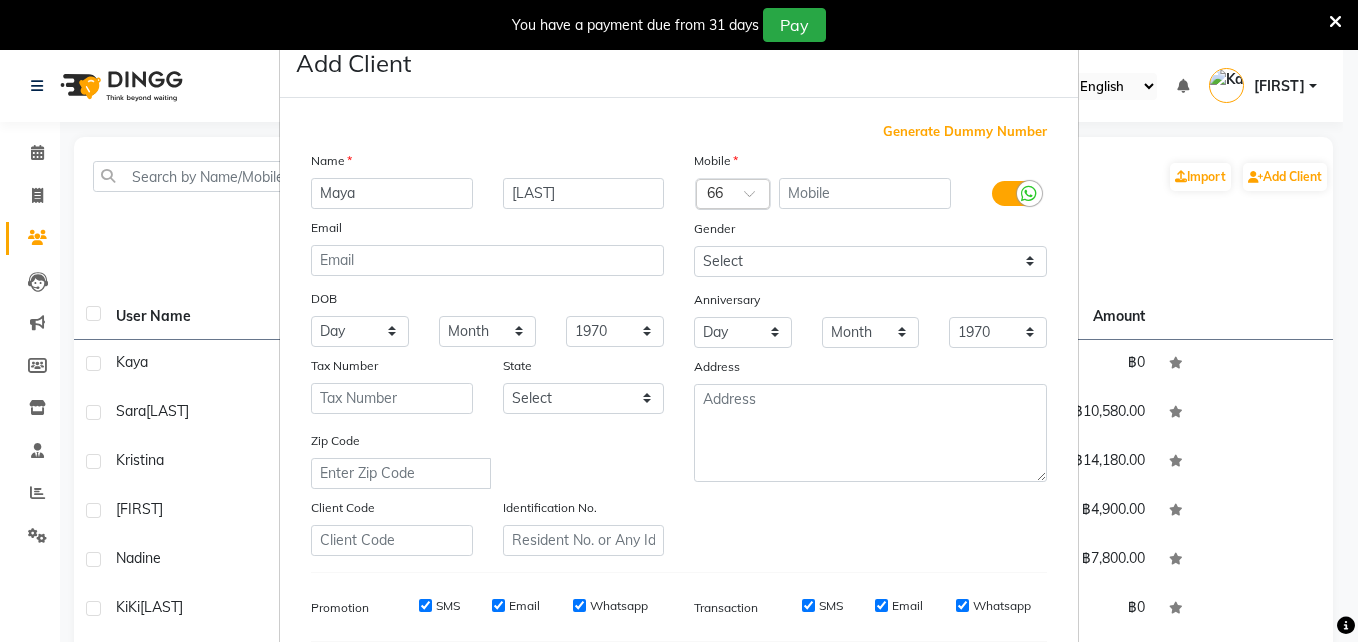 click at bounding box center [733, 195] 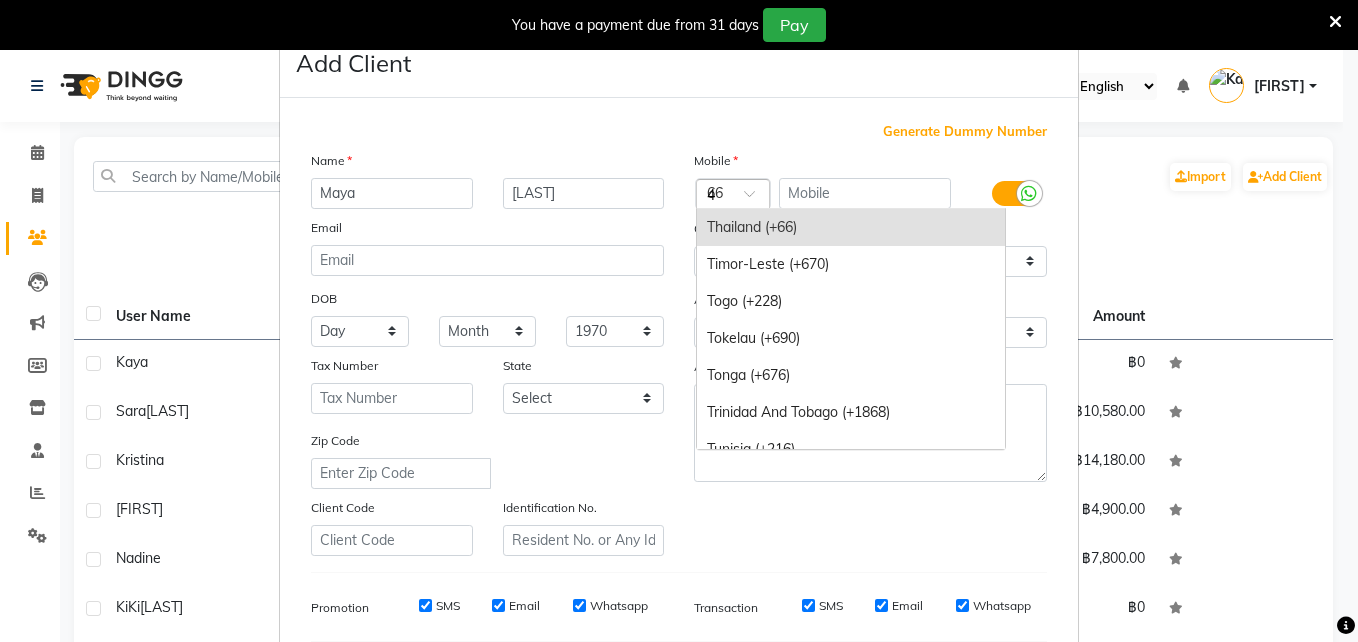scroll, scrollTop: 0, scrollLeft: 0, axis: both 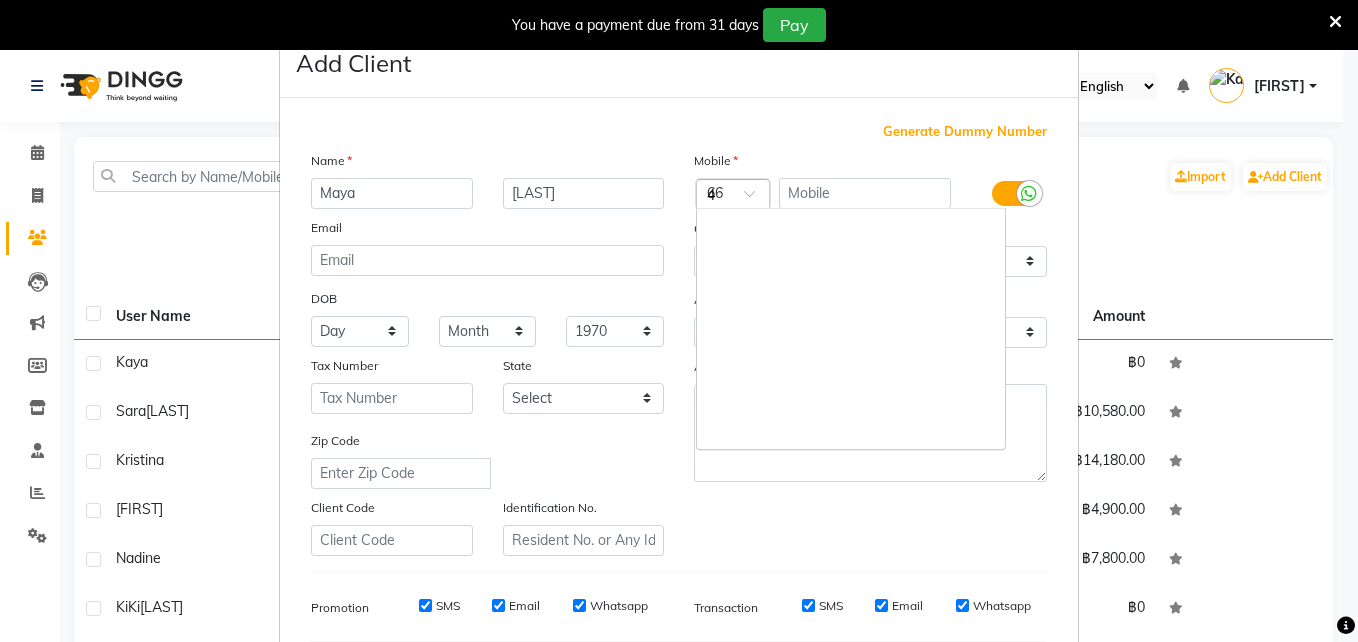 type on "44" 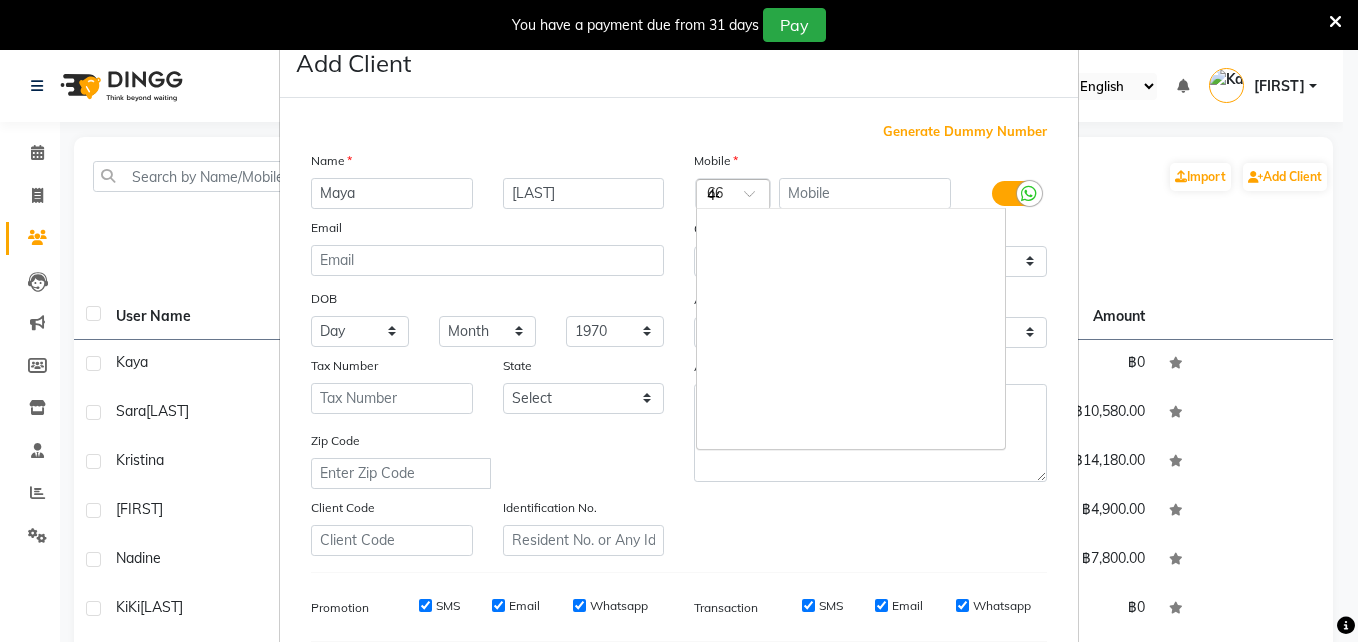 scroll, scrollTop: 0, scrollLeft: 5, axis: horizontal 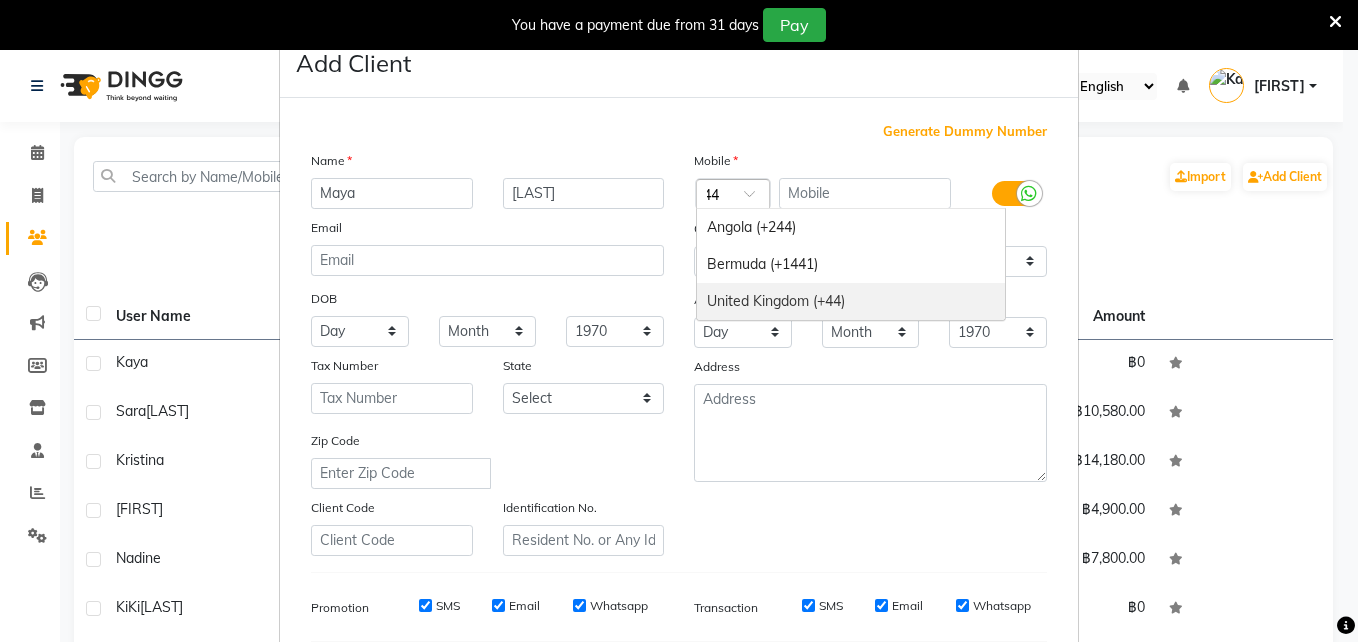 click on "United Kingdom (+44)" at bounding box center (851, 301) 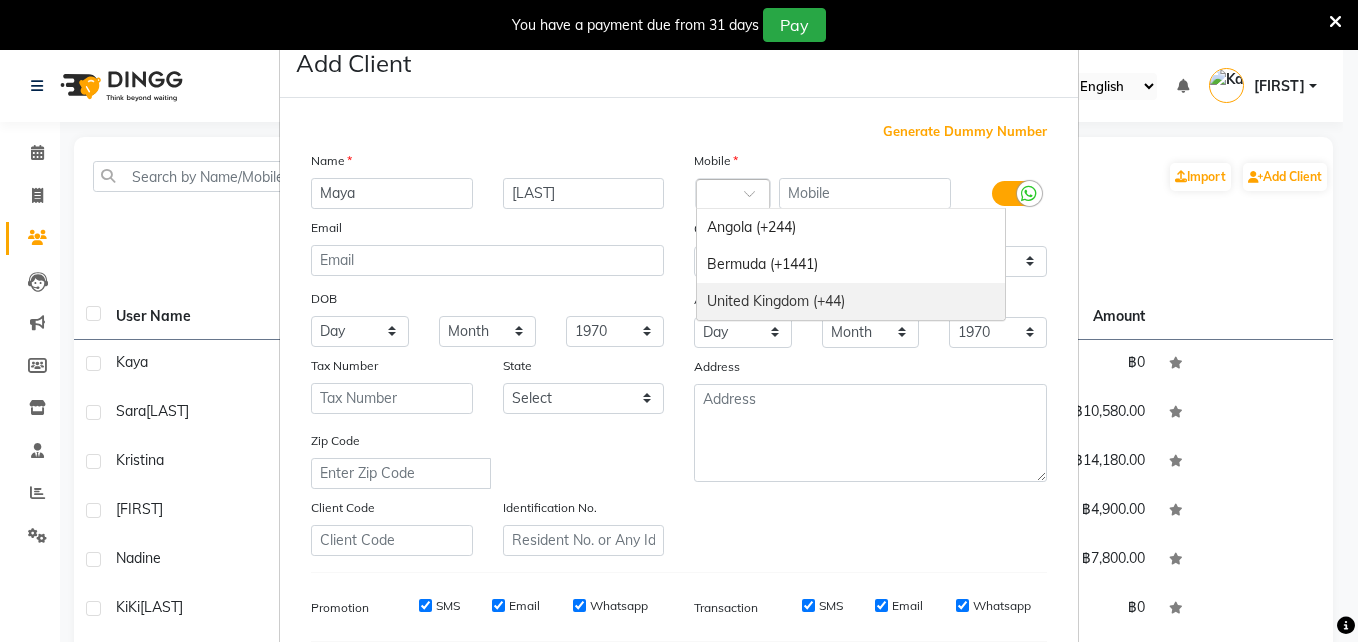 scroll, scrollTop: 0, scrollLeft: 0, axis: both 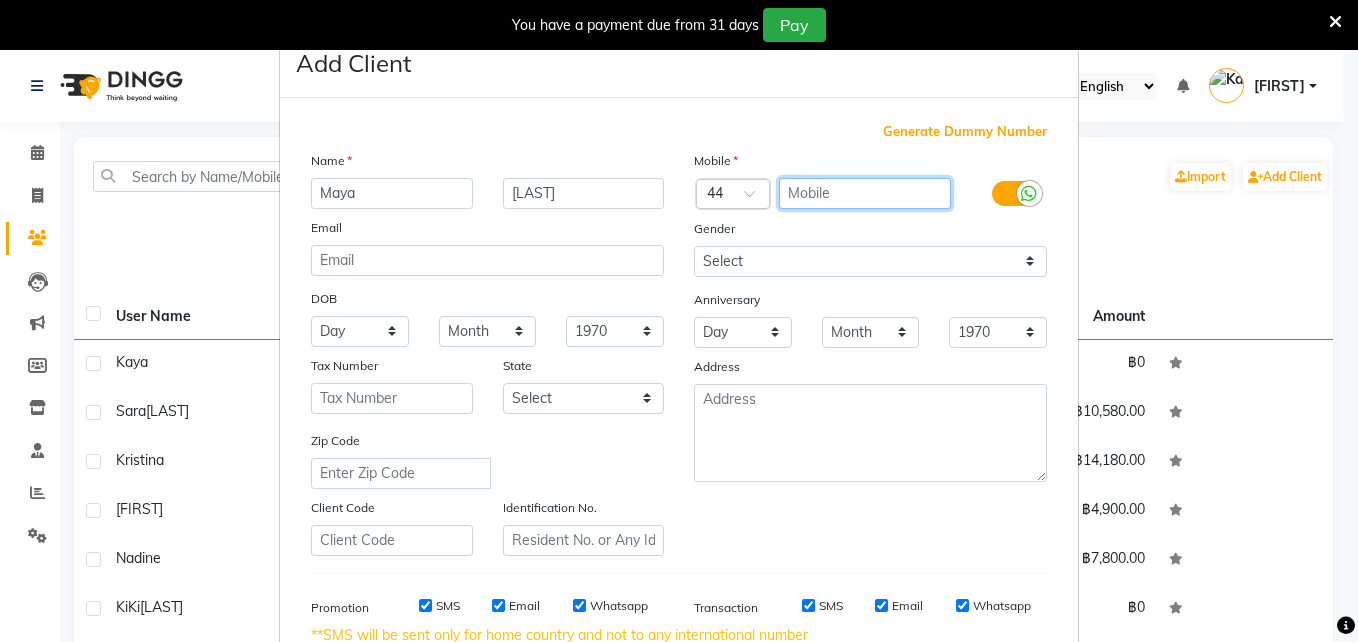 click at bounding box center [865, 193] 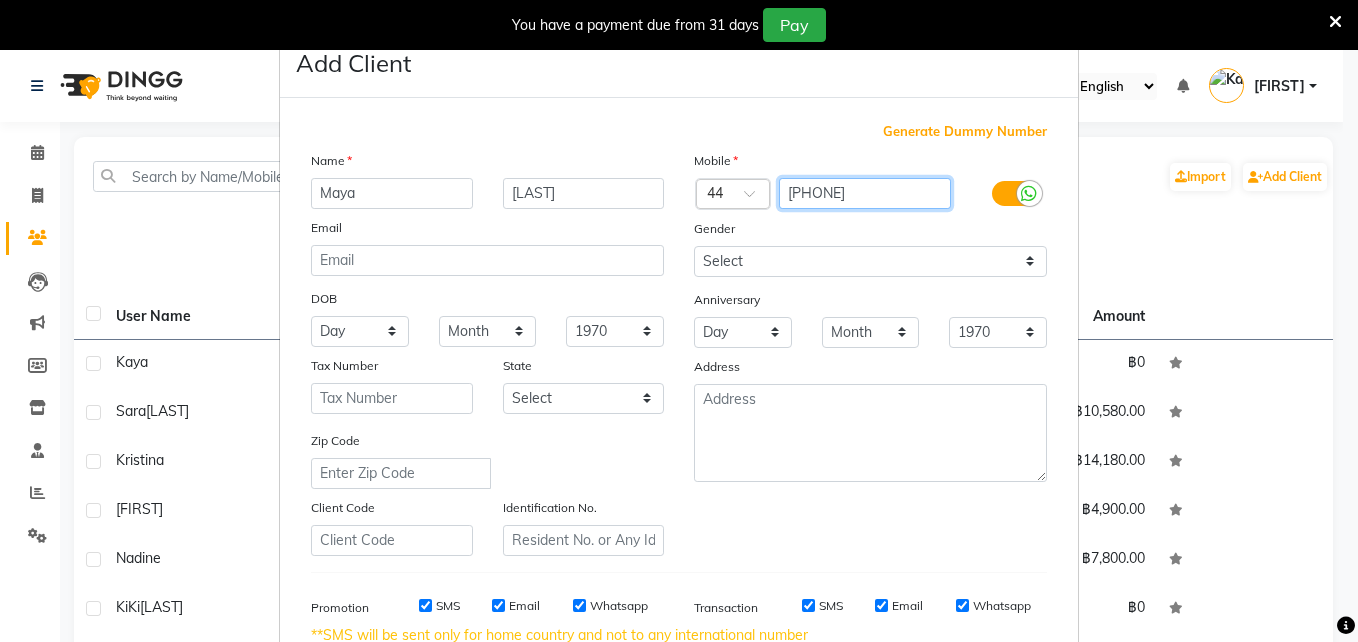 type on "7502962439" 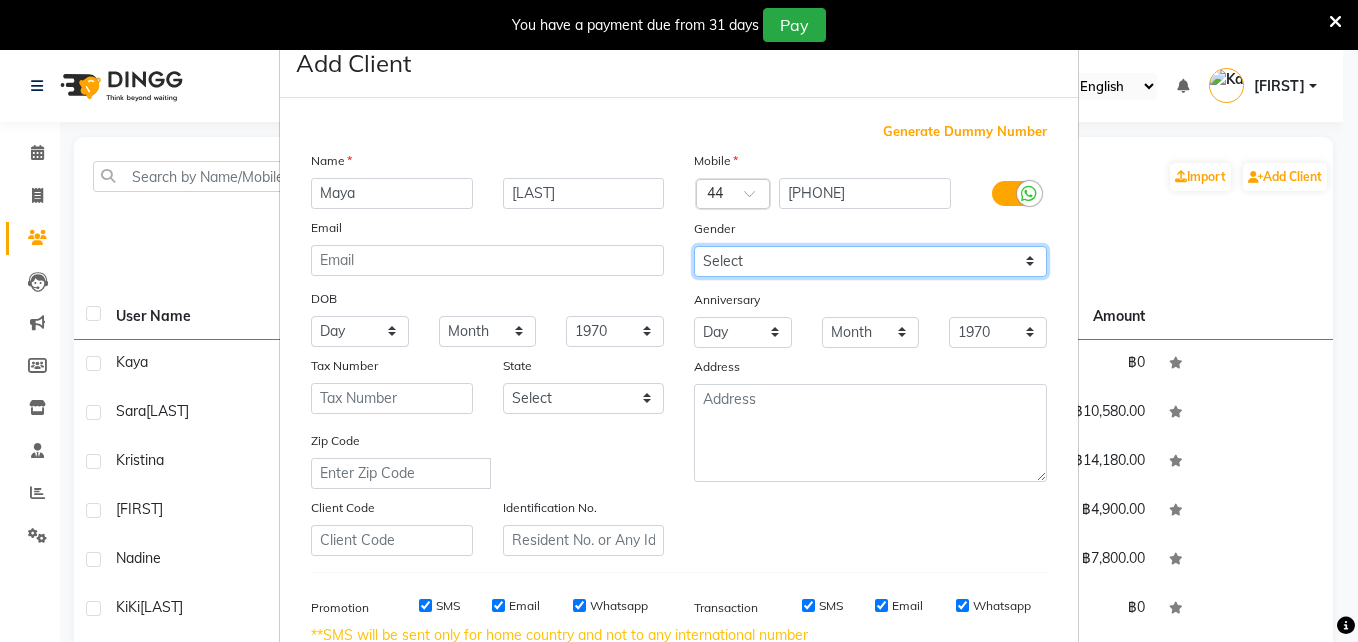 click on "Select Male Female Other Prefer Not To Say" at bounding box center [870, 261] 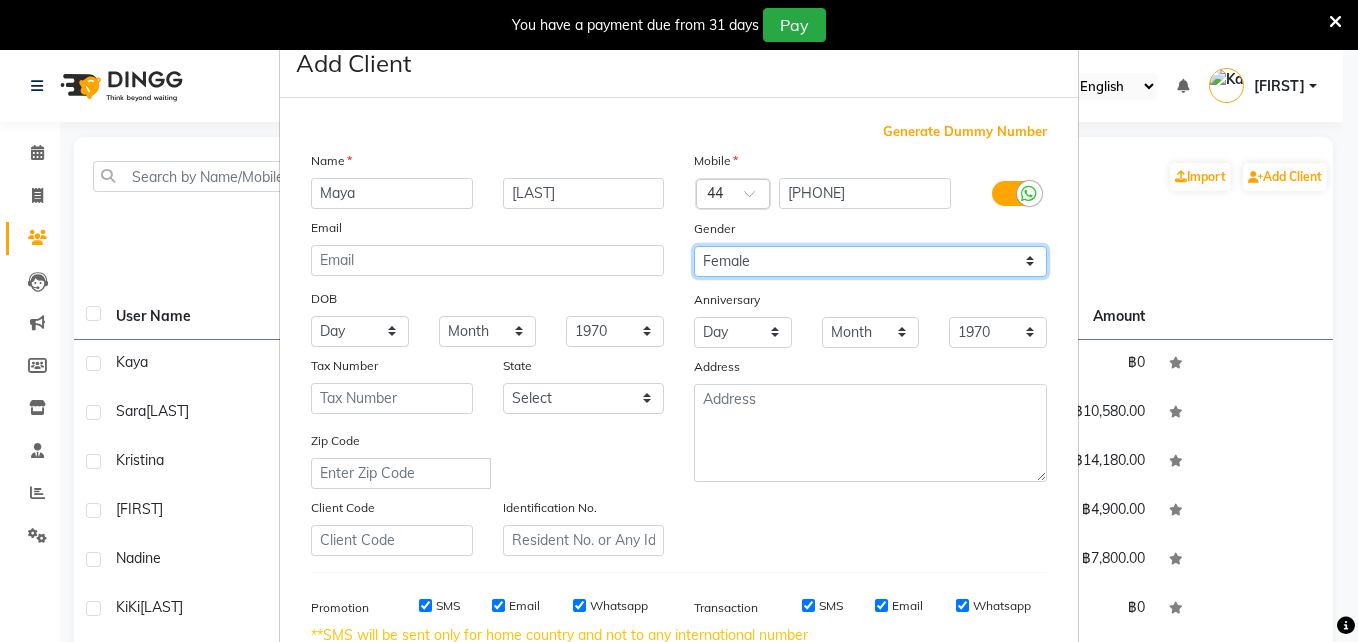 click on "Select Male Female Other Prefer Not To Say" at bounding box center [870, 261] 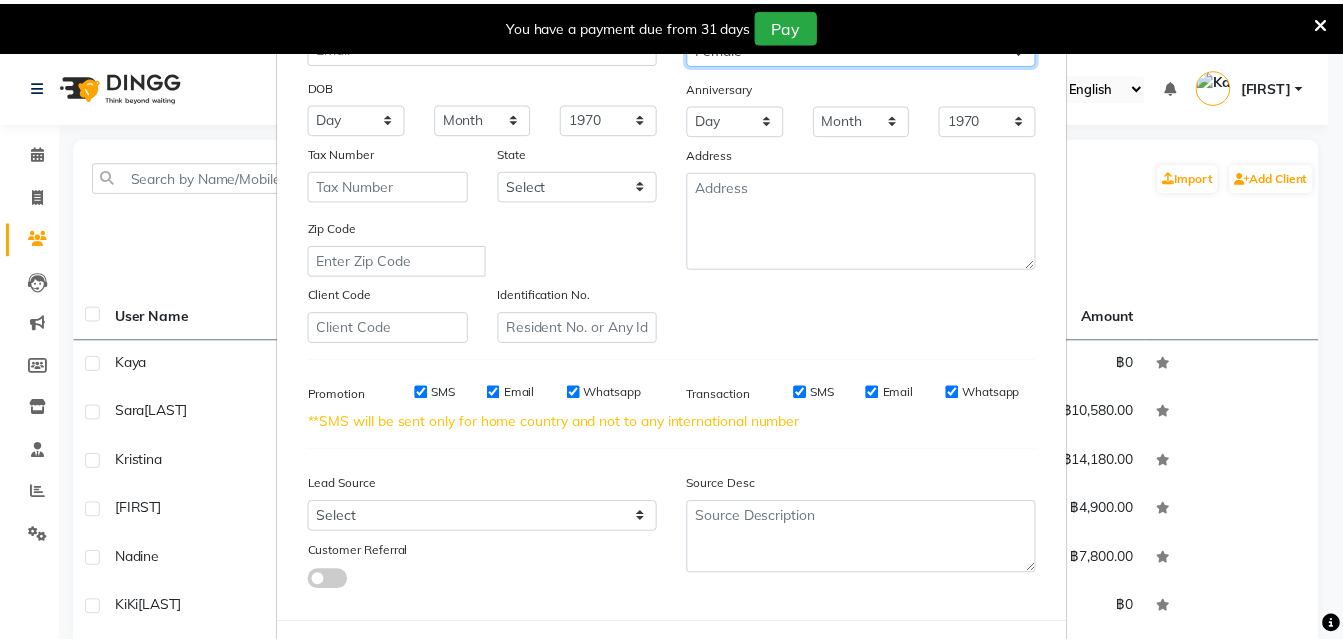 scroll, scrollTop: 302, scrollLeft: 0, axis: vertical 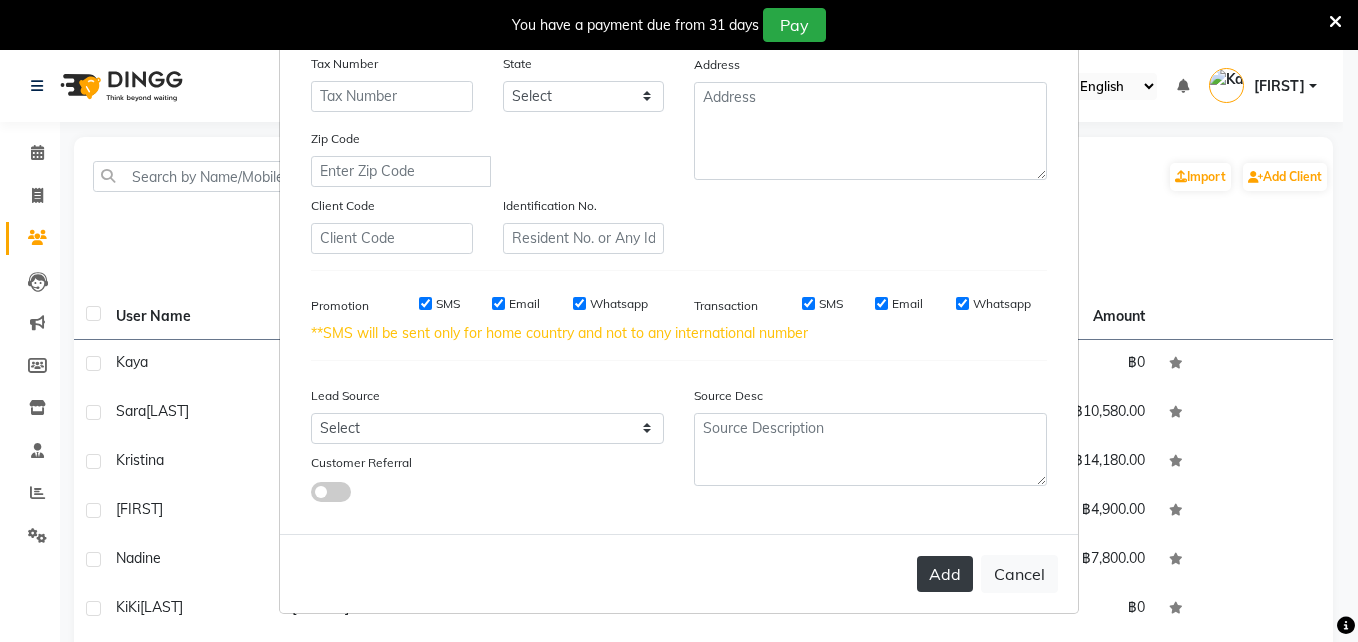click on "Add" at bounding box center (945, 574) 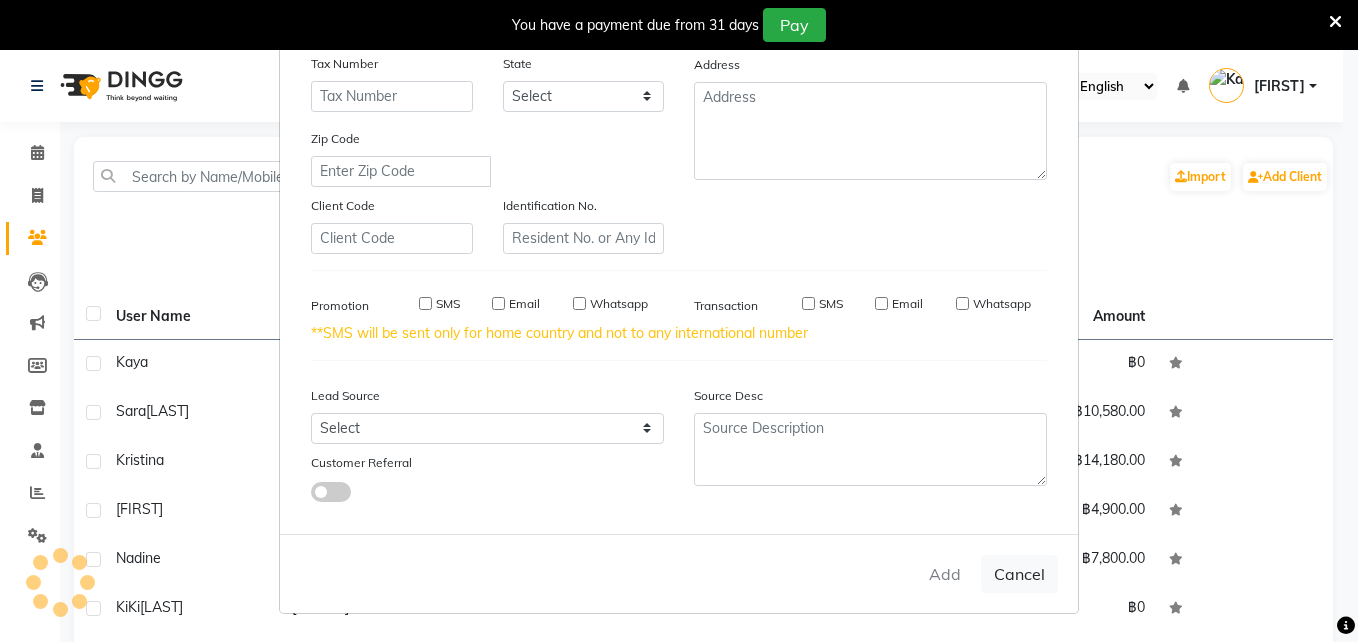 type 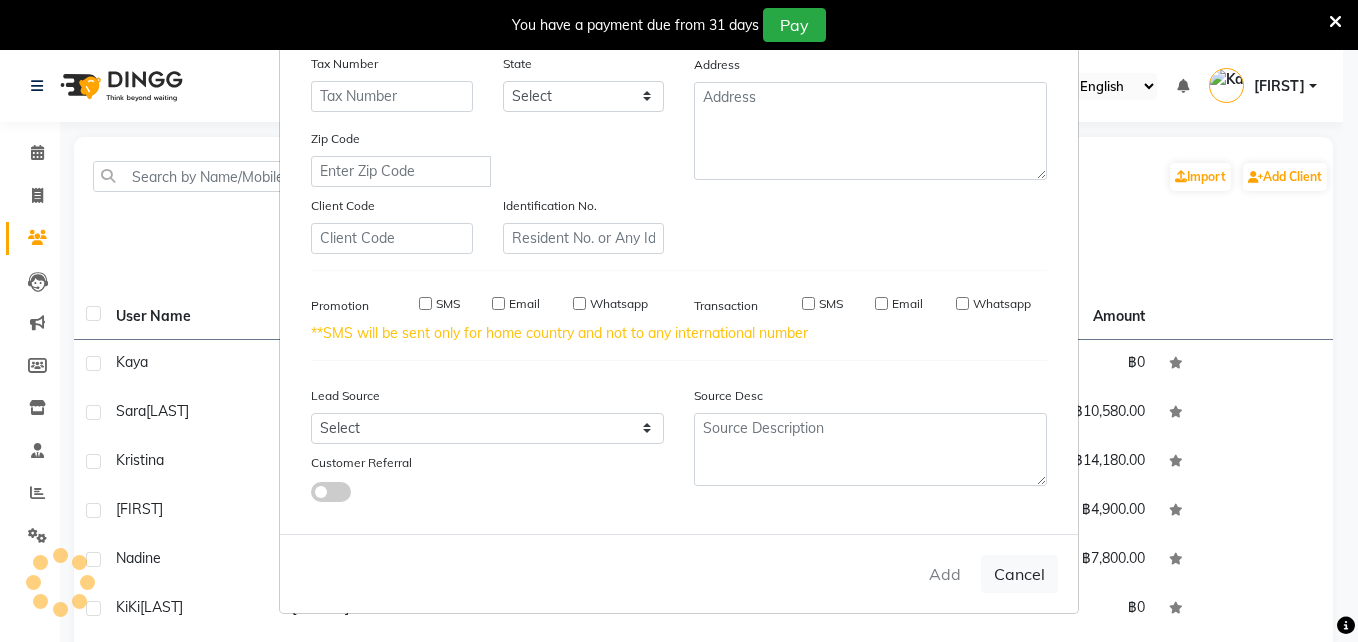 type 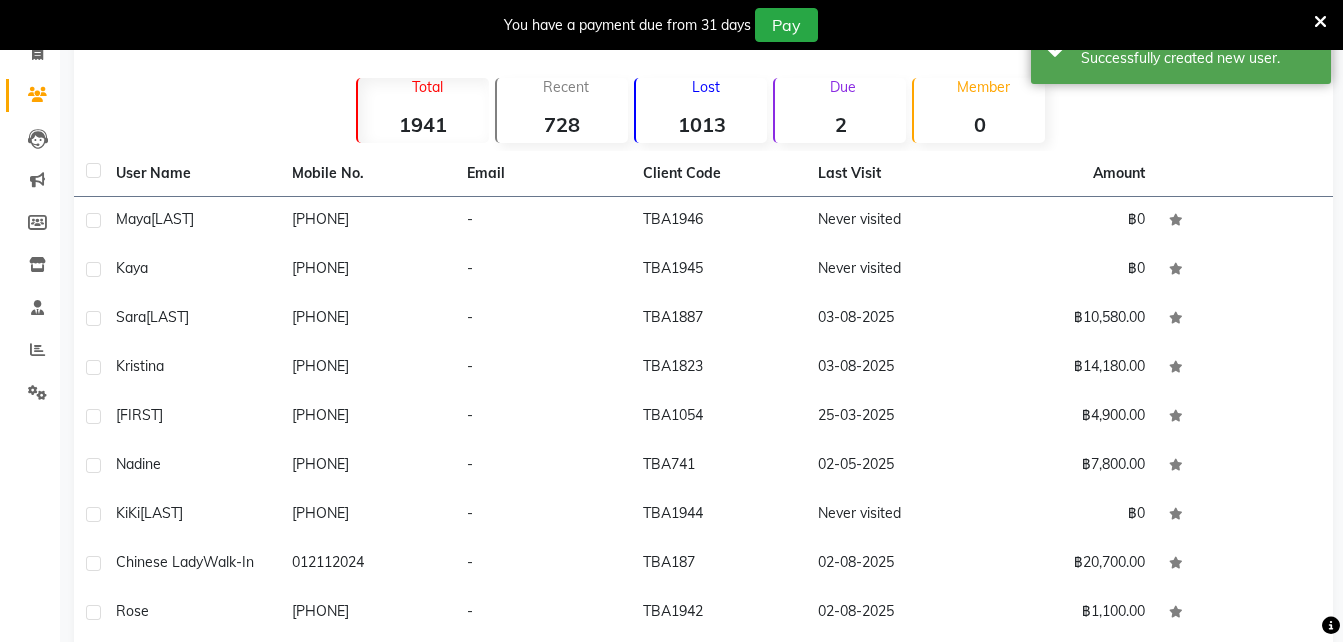 scroll, scrollTop: 146, scrollLeft: 0, axis: vertical 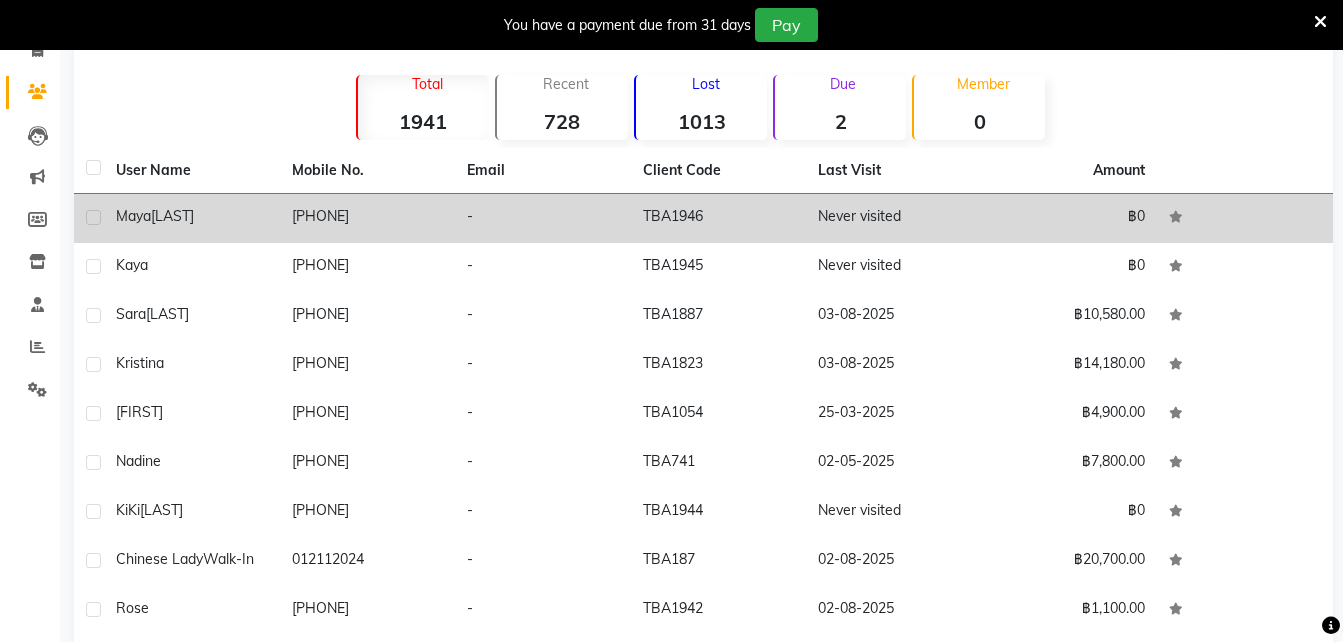 click on "+44  7502962439" 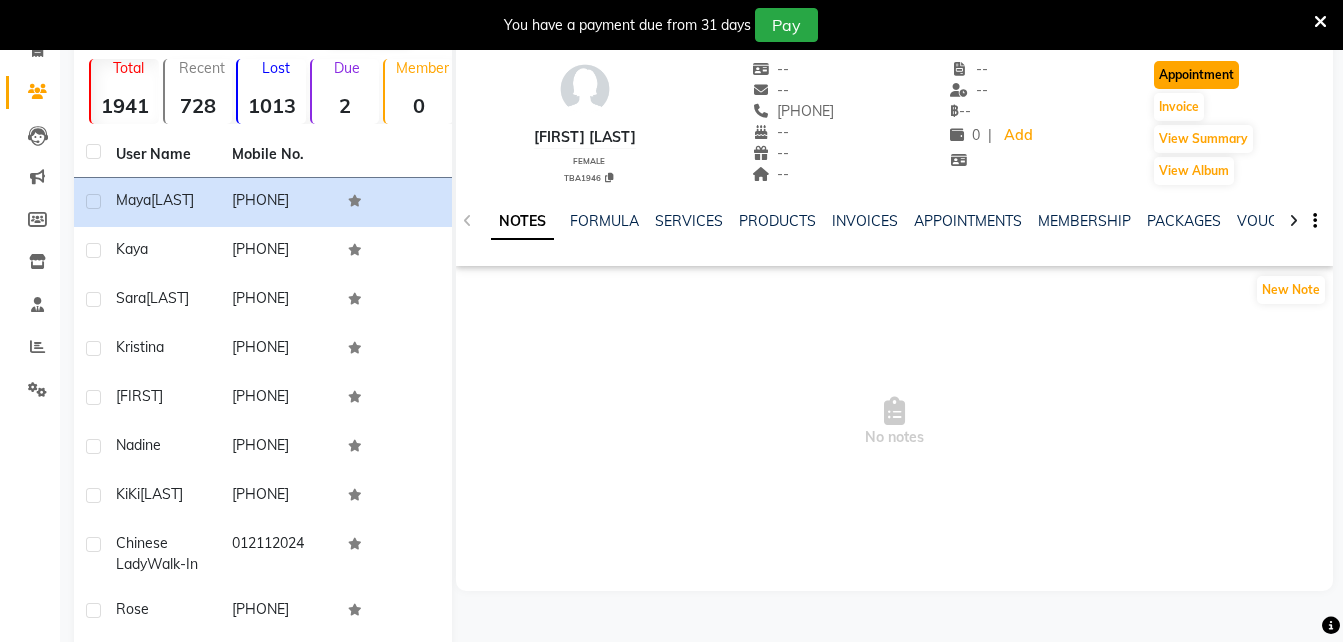 click on "Appointment" 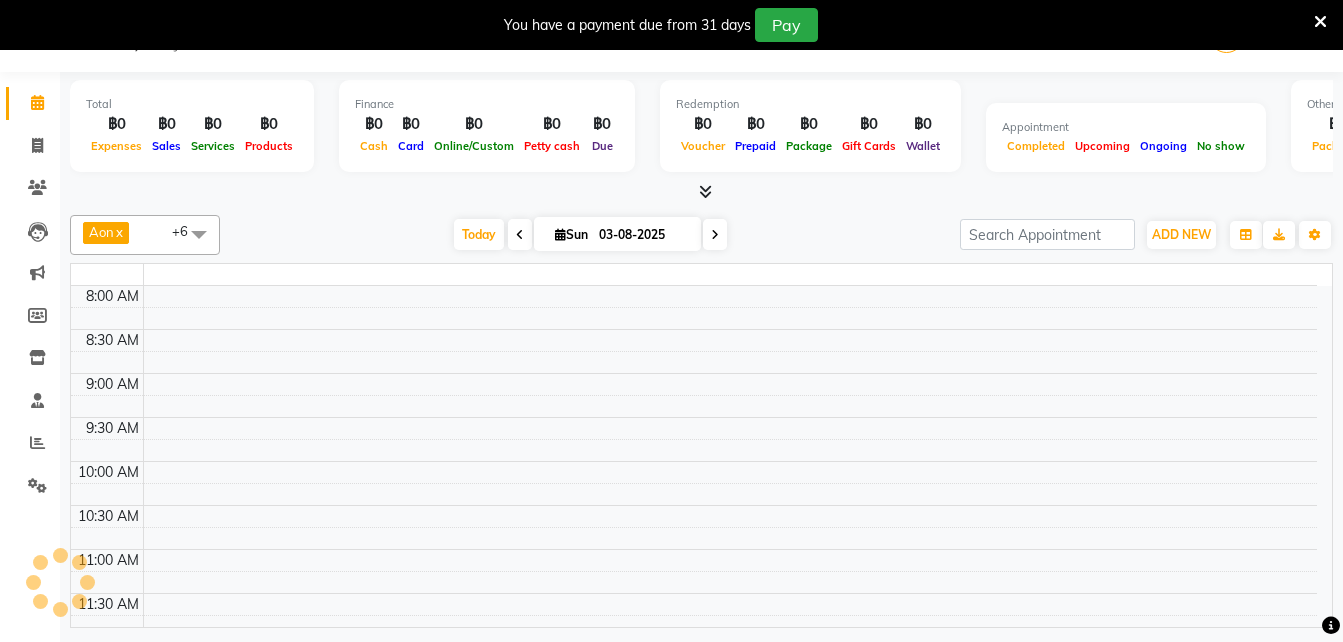 scroll, scrollTop: 50, scrollLeft: 0, axis: vertical 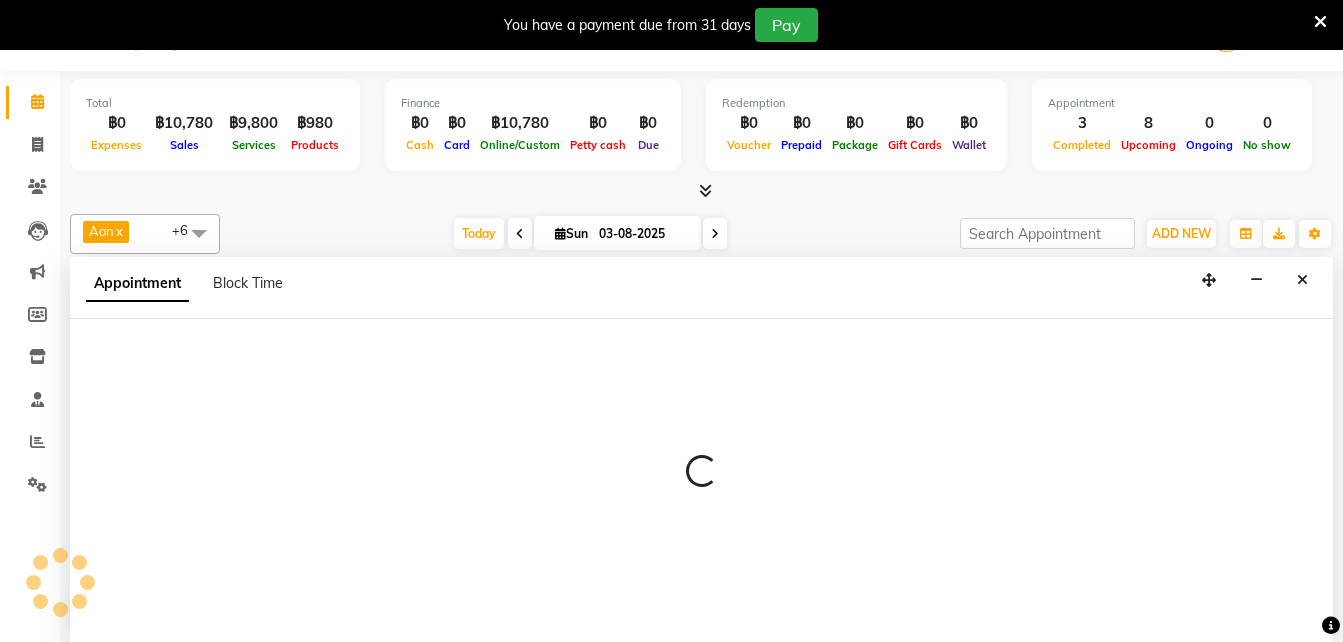 select on "600" 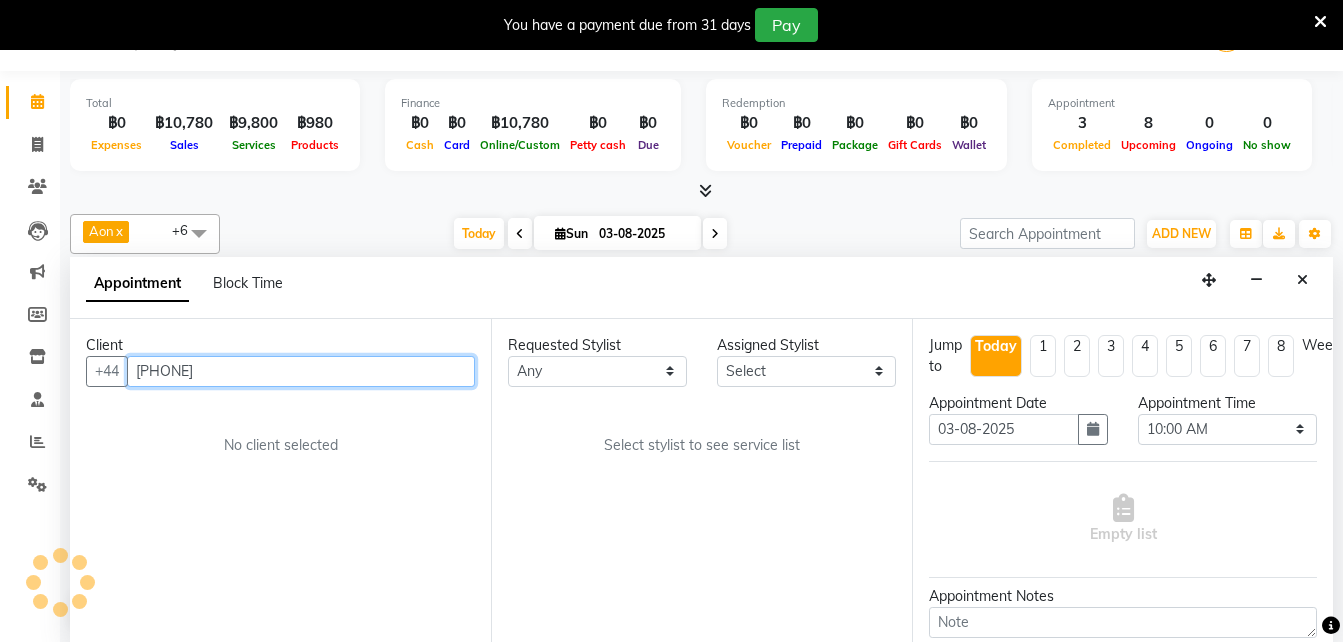 scroll, scrollTop: 265, scrollLeft: 0, axis: vertical 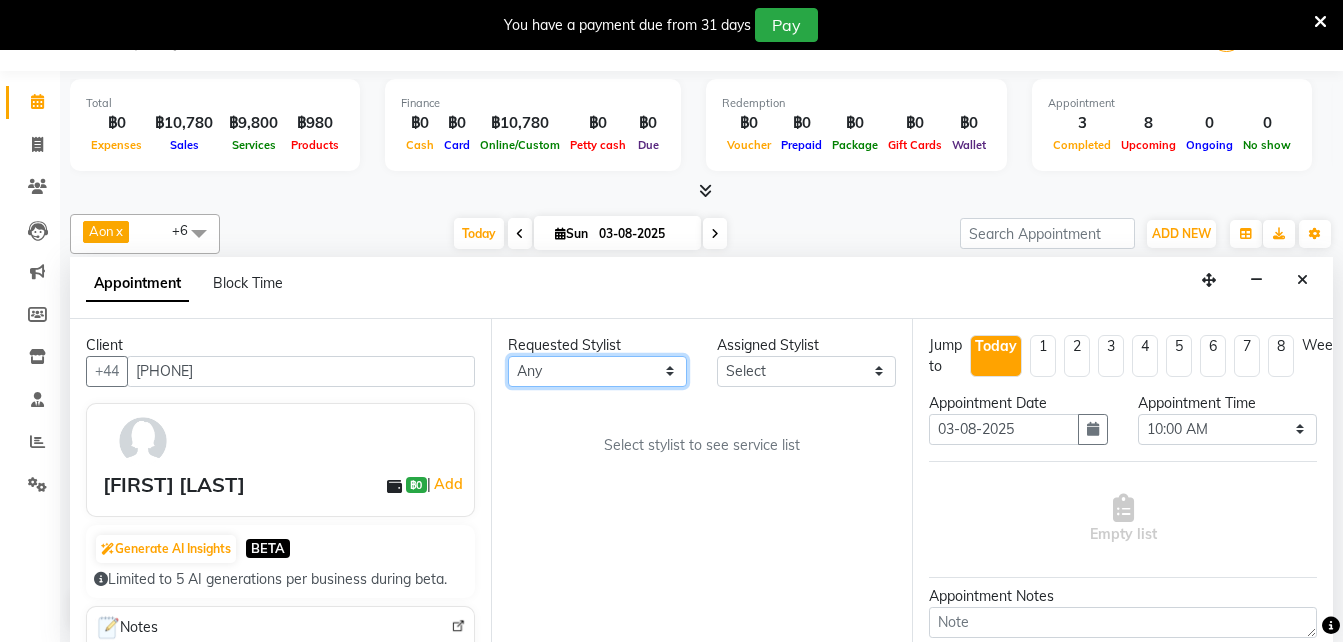 click on "Any Aon Apple   Boss Luke Fai  Fon Kate  Pim" at bounding box center [597, 371] 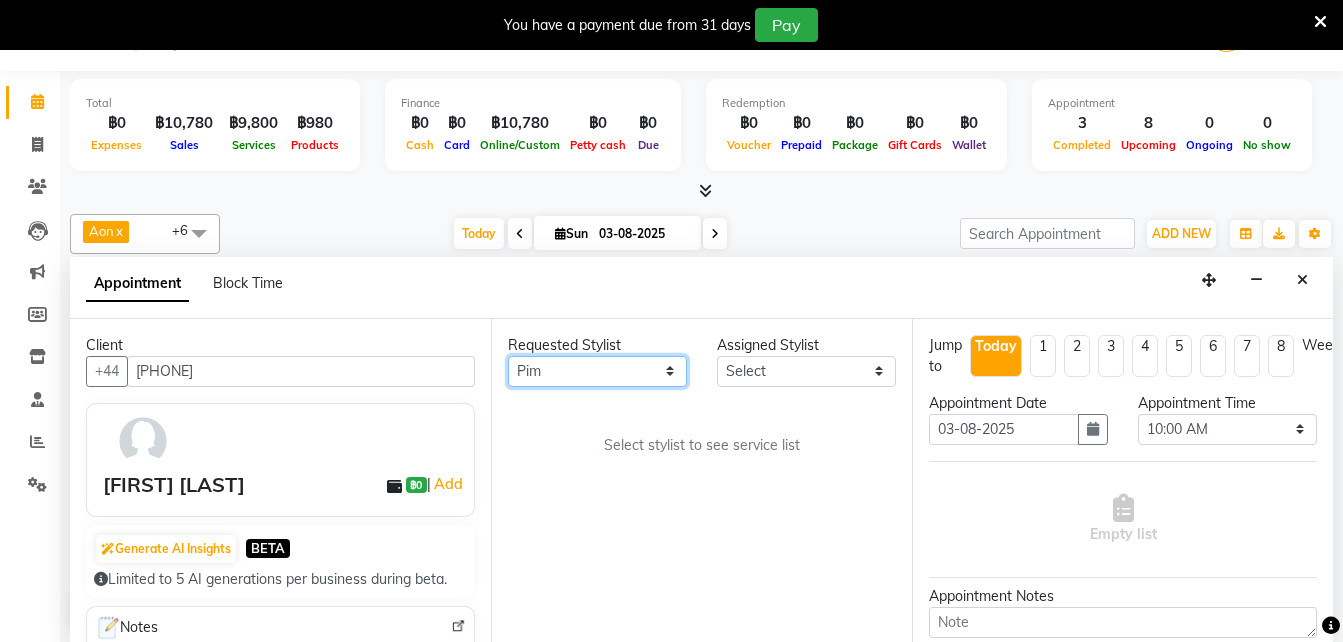 click on "Any Aon Apple   Boss Luke Fai  Fon Kate  Pim" at bounding box center [597, 371] 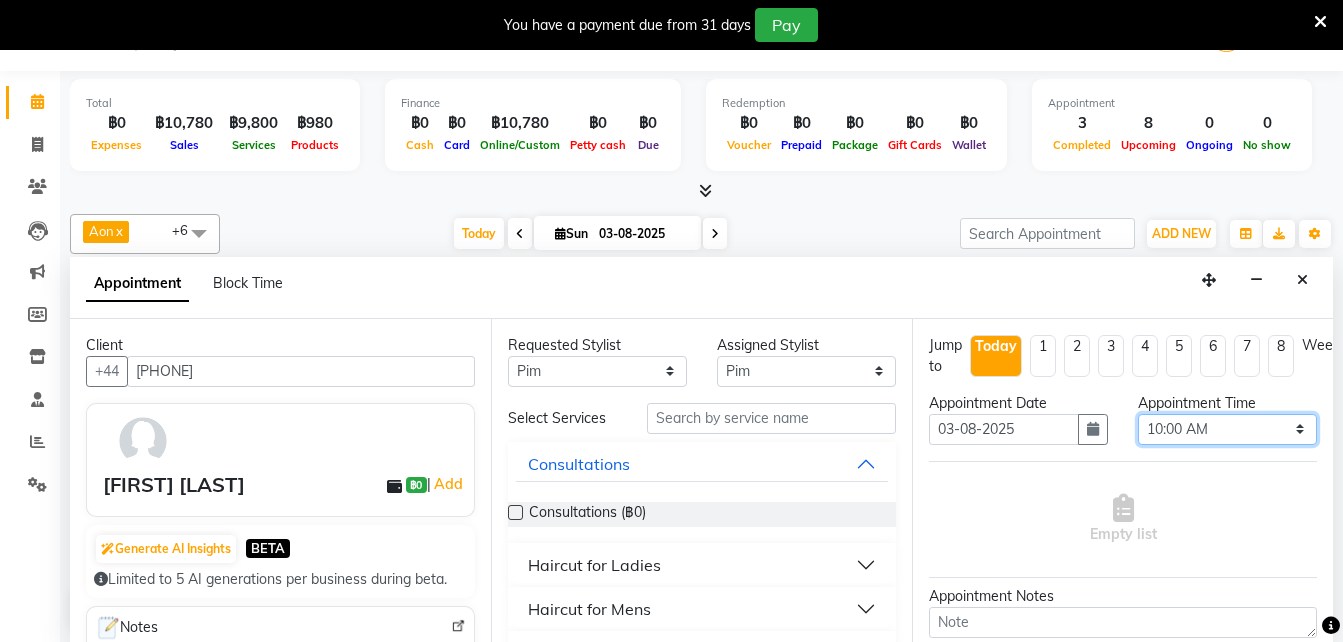 click on "Select 10:00 AM 10:05 AM 10:10 AM 10:15 AM 10:20 AM 10:25 AM 10:30 AM 10:35 AM 10:40 AM 10:45 AM 10:50 AM 10:55 AM 11:00 AM 11:05 AM 11:10 AM 11:15 AM 11:20 AM 11:25 AM 11:30 AM 11:35 AM 11:40 AM 11:45 AM 11:50 AM 11:55 AM 12:00 PM 12:05 PM 12:10 PM 12:15 PM 12:20 PM 12:25 PM 12:30 PM 12:35 PM 12:40 PM 12:45 PM 12:50 PM 12:55 PM 01:00 PM 01:05 PM 01:10 PM 01:15 PM 01:20 PM 01:25 PM 01:30 PM 01:35 PM 01:40 PM 01:45 PM 01:50 PM 01:55 PM 02:00 PM 02:05 PM 02:10 PM 02:15 PM 02:20 PM 02:25 PM 02:30 PM 02:35 PM 02:40 PM 02:45 PM 02:50 PM 02:55 PM 03:00 PM 03:05 PM 03:10 PM 03:15 PM 03:20 PM 03:25 PM 03:30 PM 03:35 PM 03:40 PM 03:45 PM 03:50 PM 03:55 PM 04:00 PM 04:05 PM 04:10 PM 04:15 PM 04:20 PM 04:25 PM 04:30 PM 04:35 PM 04:40 PM 04:45 PM 04:50 PM 04:55 PM 05:00 PM 05:05 PM 05:10 PM 05:15 PM 05:20 PM 05:25 PM 05:30 PM 05:35 PM 05:40 PM 05:45 PM 05:50 PM 05:55 PM 06:00 PM 06:05 PM 06:10 PM 06:15 PM 06:20 PM 06:25 PM 06:30 PM 06:35 PM 06:40 PM 06:45 PM 06:50 PM 06:55 PM 07:00 PM 07:05 PM 07:10 PM 07:15 PM 07:20 PM" at bounding box center [1227, 429] 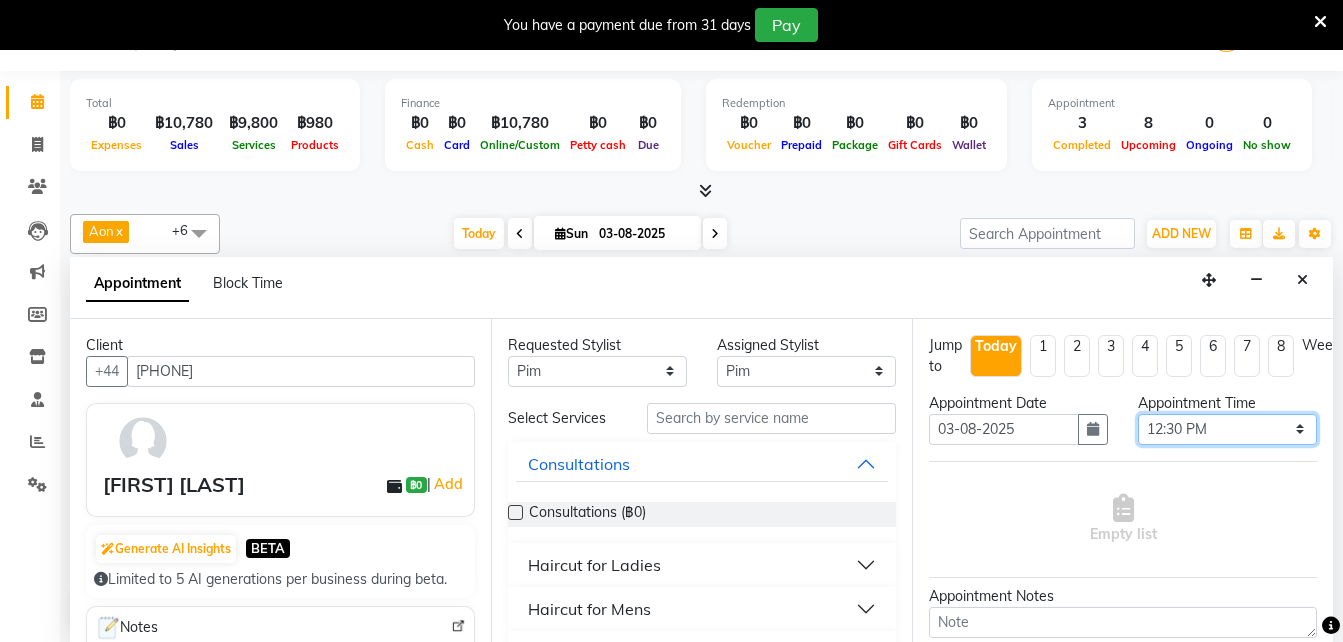 click on "Select 10:00 AM 10:05 AM 10:10 AM 10:15 AM 10:20 AM 10:25 AM 10:30 AM 10:35 AM 10:40 AM 10:45 AM 10:50 AM 10:55 AM 11:00 AM 11:05 AM 11:10 AM 11:15 AM 11:20 AM 11:25 AM 11:30 AM 11:35 AM 11:40 AM 11:45 AM 11:50 AM 11:55 AM 12:00 PM 12:05 PM 12:10 PM 12:15 PM 12:20 PM 12:25 PM 12:30 PM 12:35 PM 12:40 PM 12:45 PM 12:50 PM 12:55 PM 01:00 PM 01:05 PM 01:10 PM 01:15 PM 01:20 PM 01:25 PM 01:30 PM 01:35 PM 01:40 PM 01:45 PM 01:50 PM 01:55 PM 02:00 PM 02:05 PM 02:10 PM 02:15 PM 02:20 PM 02:25 PM 02:30 PM 02:35 PM 02:40 PM 02:45 PM 02:50 PM 02:55 PM 03:00 PM 03:05 PM 03:10 PM 03:15 PM 03:20 PM 03:25 PM 03:30 PM 03:35 PM 03:40 PM 03:45 PM 03:50 PM 03:55 PM 04:00 PM 04:05 PM 04:10 PM 04:15 PM 04:20 PM 04:25 PM 04:30 PM 04:35 PM 04:40 PM 04:45 PM 04:50 PM 04:55 PM 05:00 PM 05:05 PM 05:10 PM 05:15 PM 05:20 PM 05:25 PM 05:30 PM 05:35 PM 05:40 PM 05:45 PM 05:50 PM 05:55 PM 06:00 PM 06:05 PM 06:10 PM 06:15 PM 06:20 PM 06:25 PM 06:30 PM 06:35 PM 06:40 PM 06:45 PM 06:50 PM 06:55 PM 07:00 PM 07:05 PM 07:10 PM 07:15 PM 07:20 PM" at bounding box center (1227, 429) 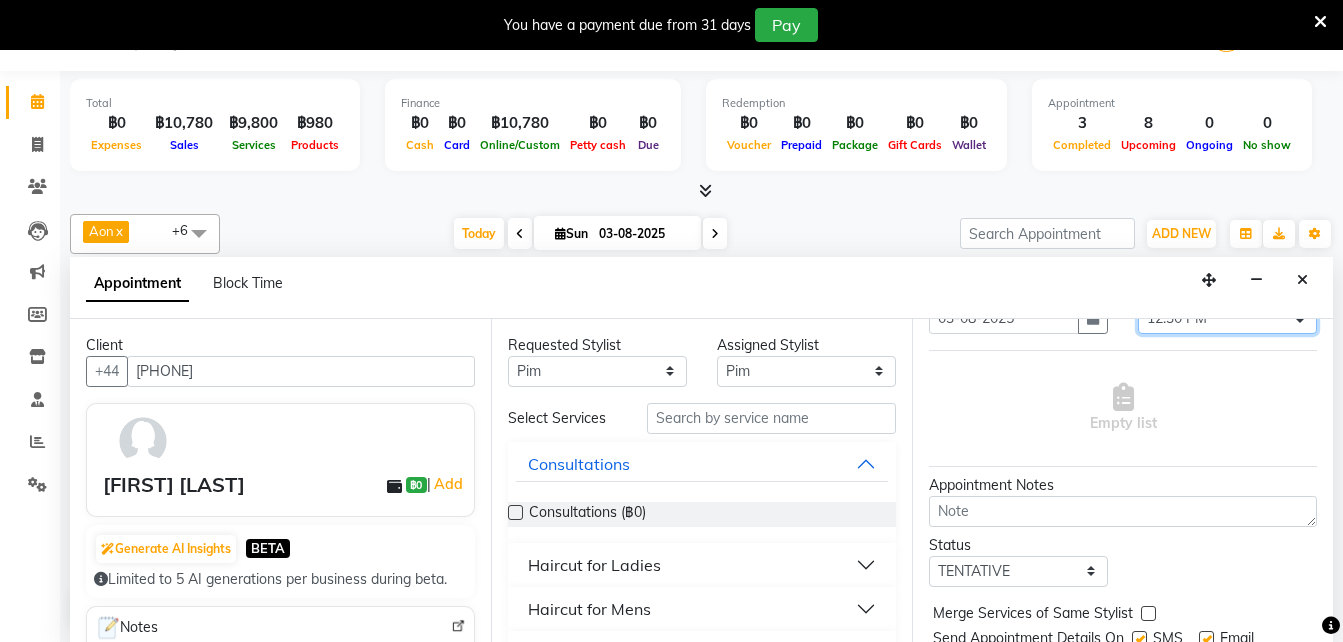 scroll, scrollTop: 112, scrollLeft: 0, axis: vertical 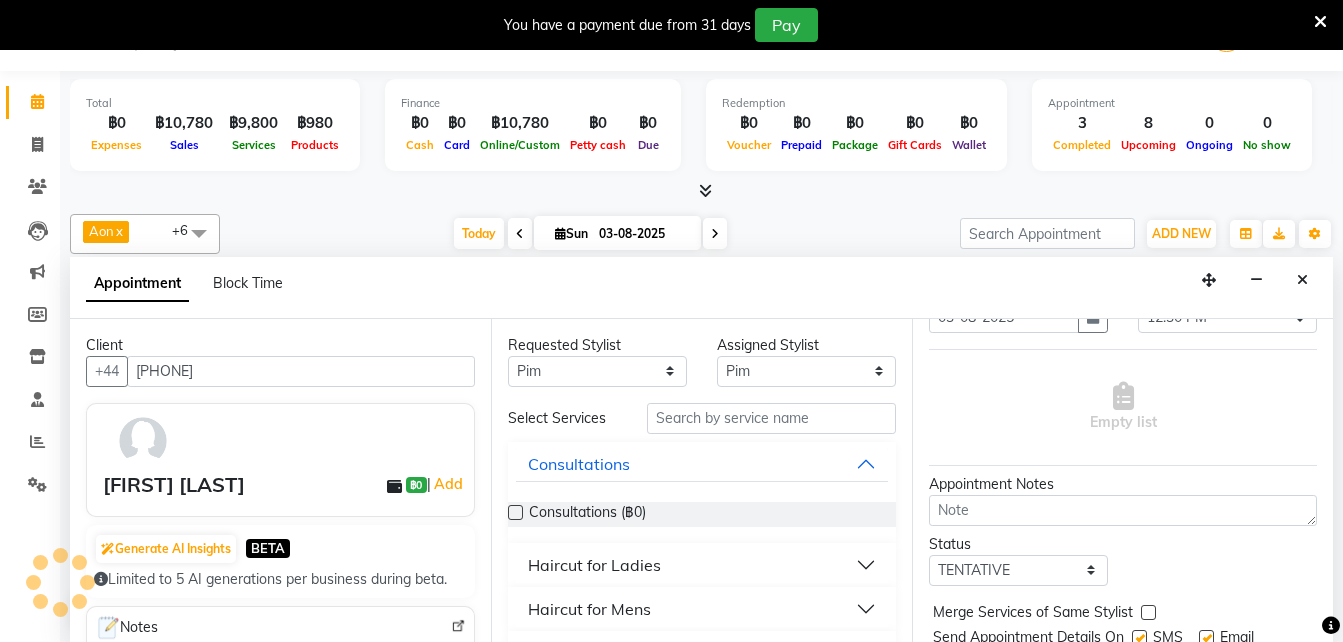 click on "Haircut for Ladies" at bounding box center [594, 565] 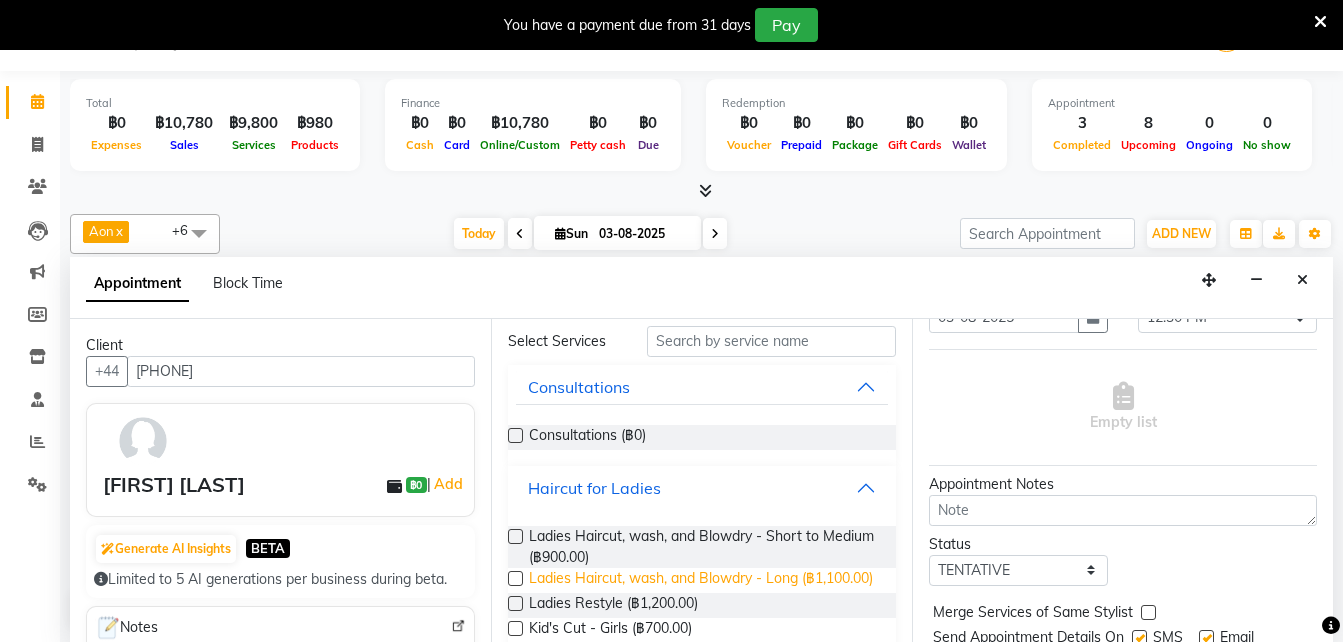 scroll, scrollTop: 78, scrollLeft: 0, axis: vertical 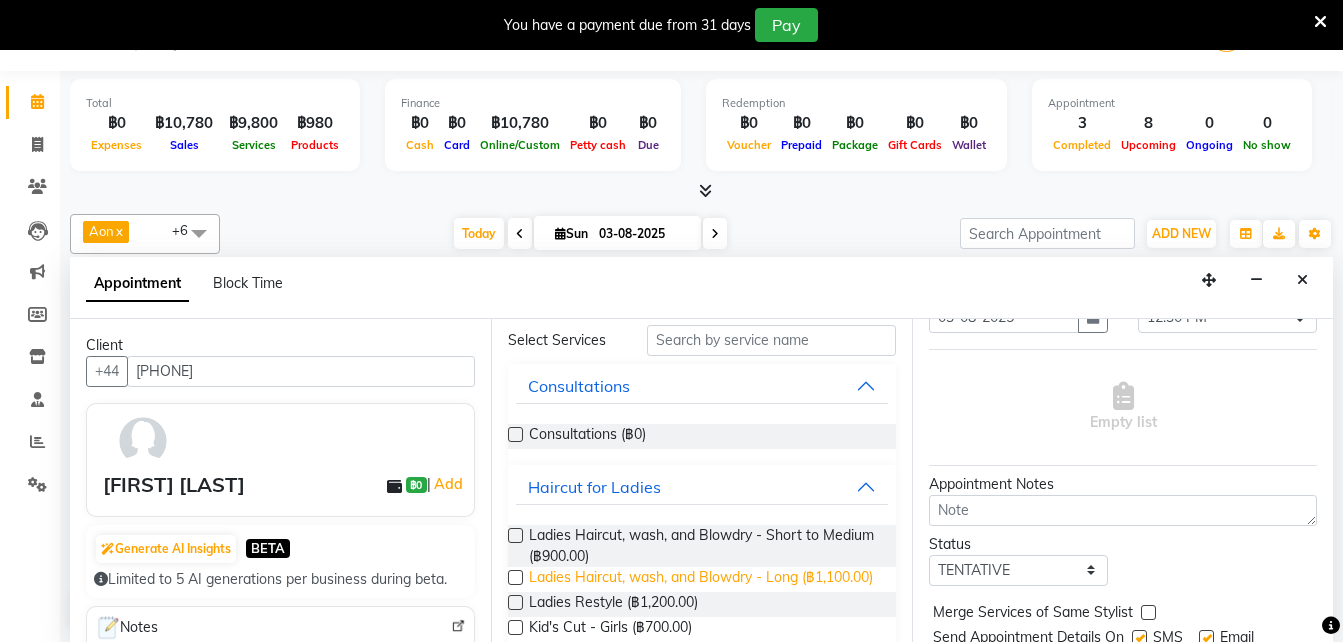 click on "Ladies Haircut, wash, and Blowdry - Long (฿1,100.00)" at bounding box center (701, 579) 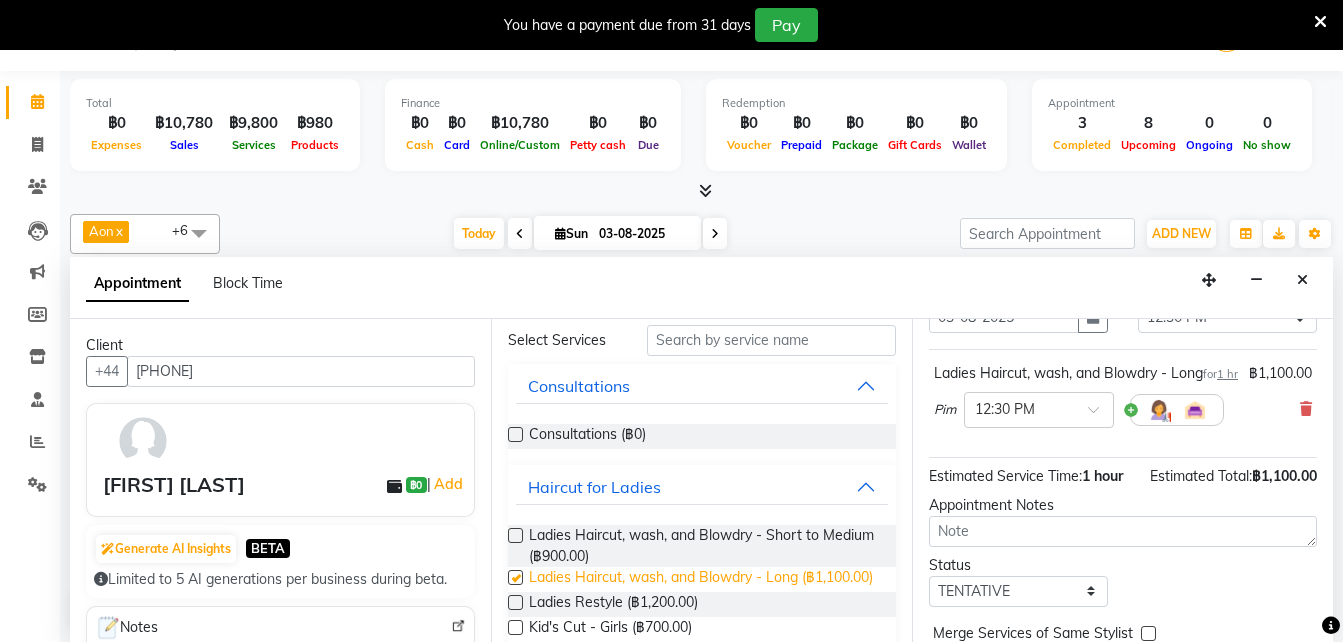 checkbox on "false" 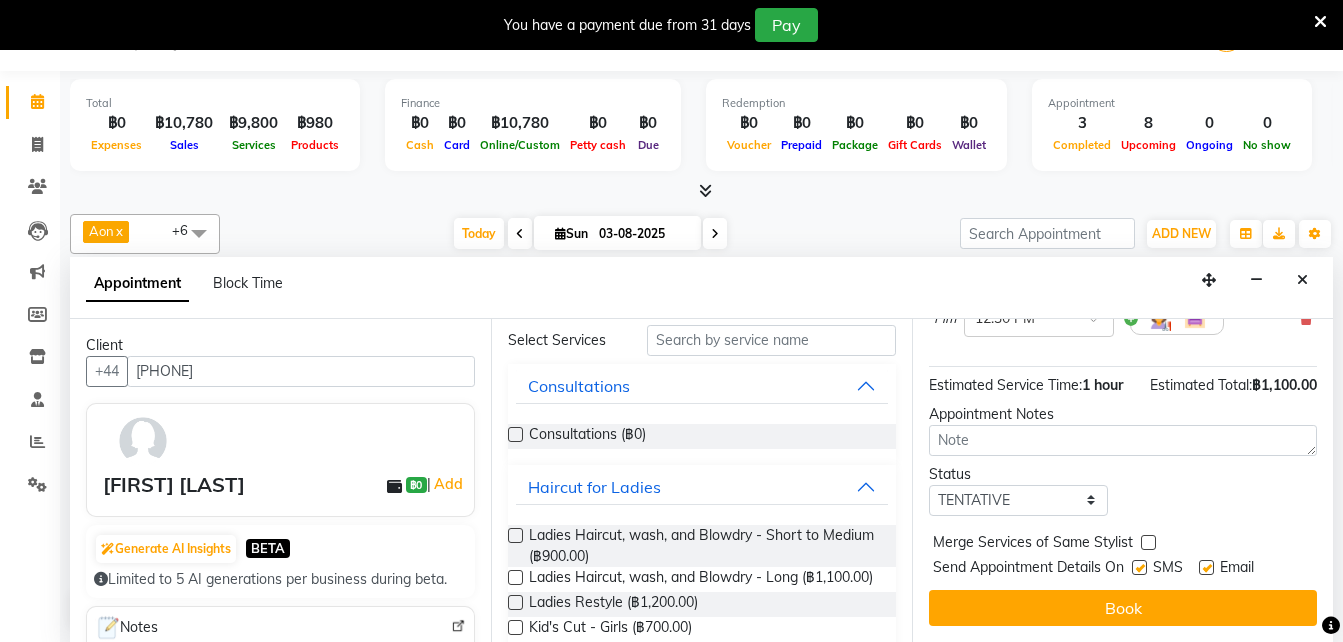 scroll, scrollTop: 206, scrollLeft: 0, axis: vertical 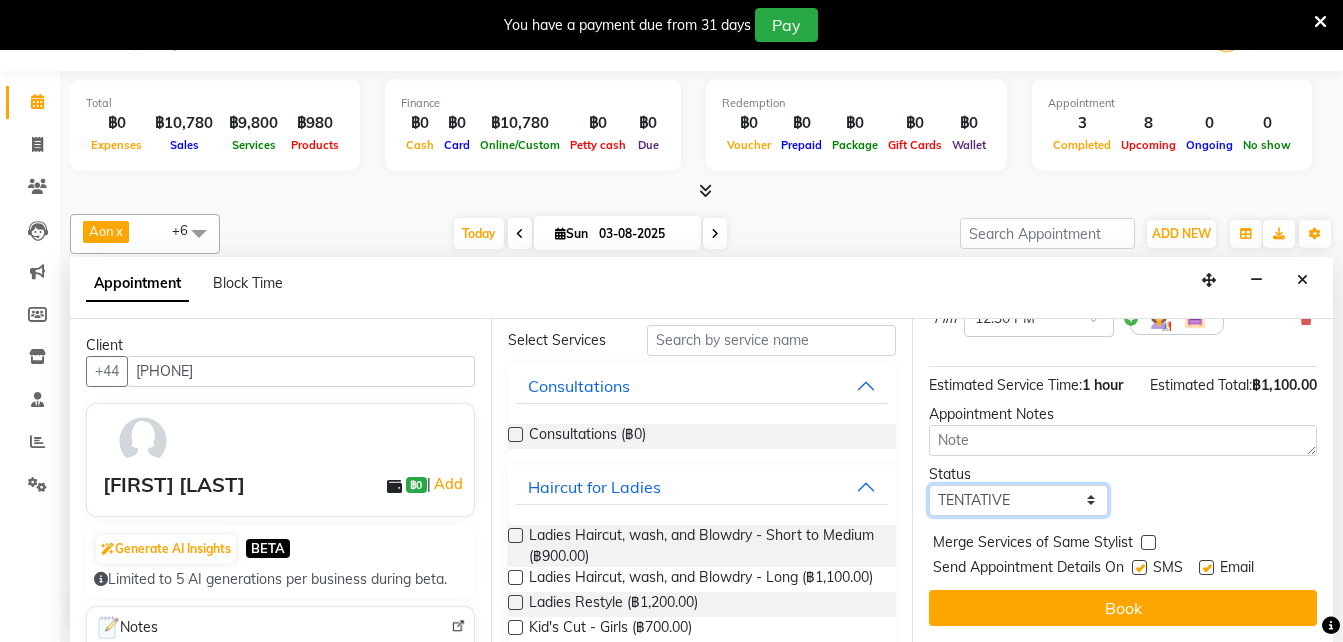 click on "Select TENTATIVE CONFIRM CHECK-IN UPCOMING" at bounding box center [1018, 500] 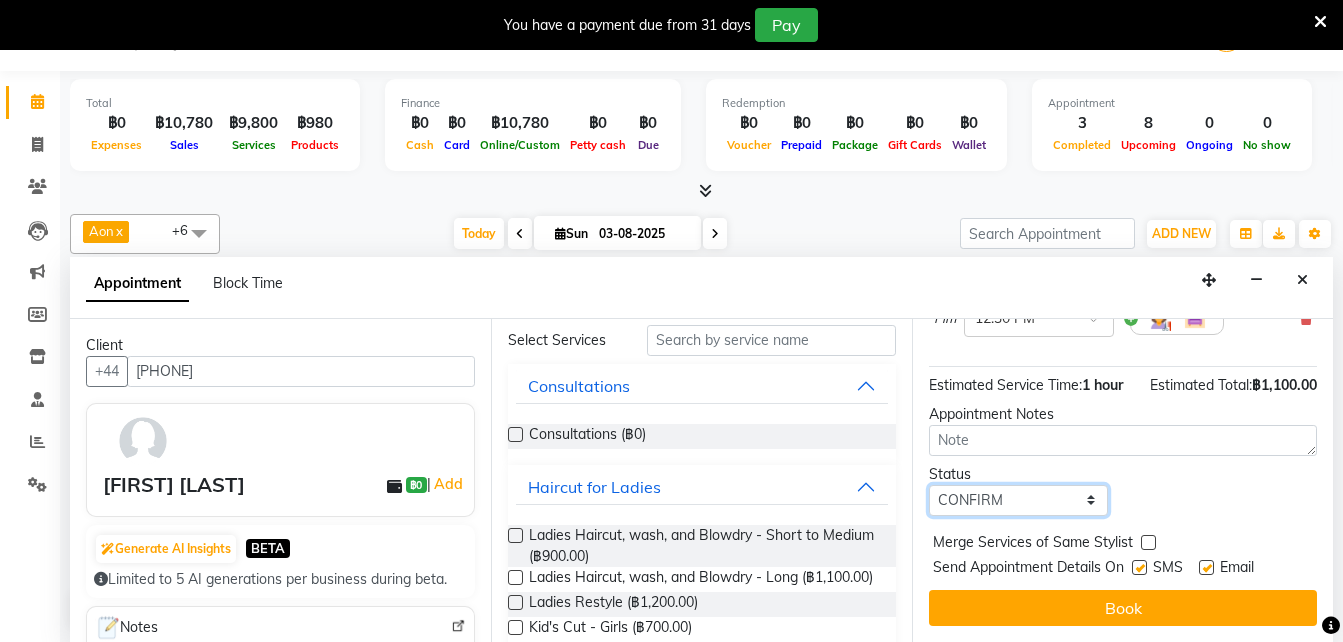 click on "Select TENTATIVE CONFIRM CHECK-IN UPCOMING" at bounding box center (1018, 500) 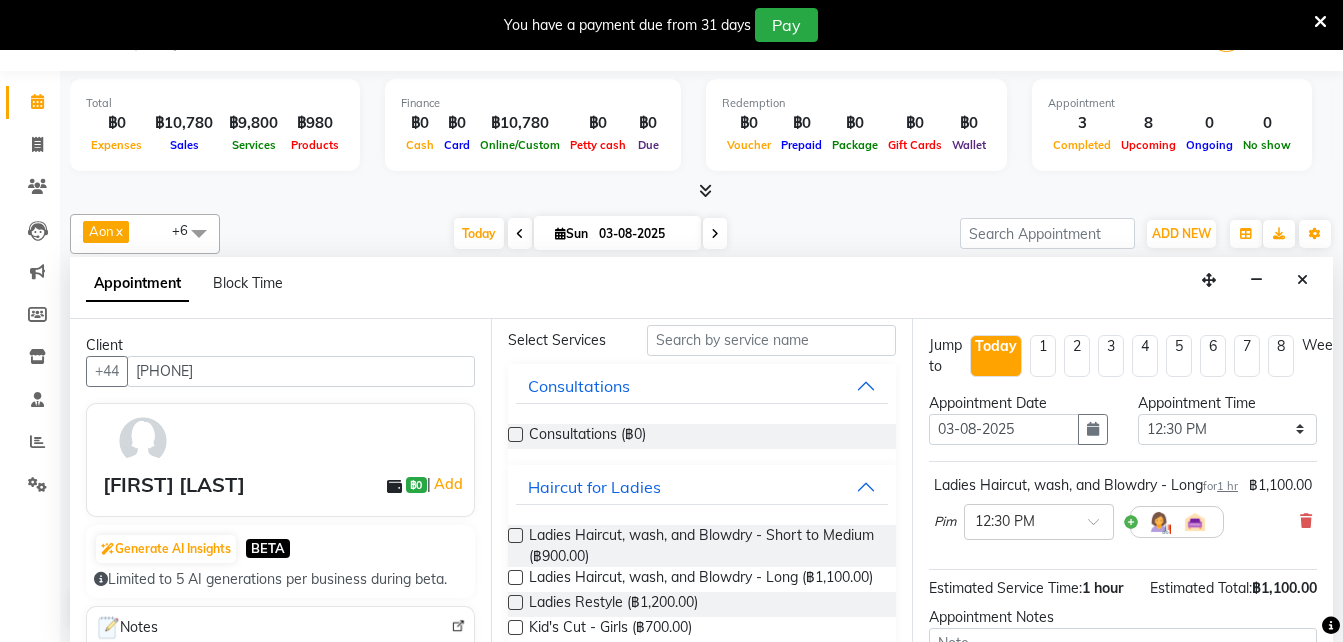 scroll, scrollTop: 260, scrollLeft: 0, axis: vertical 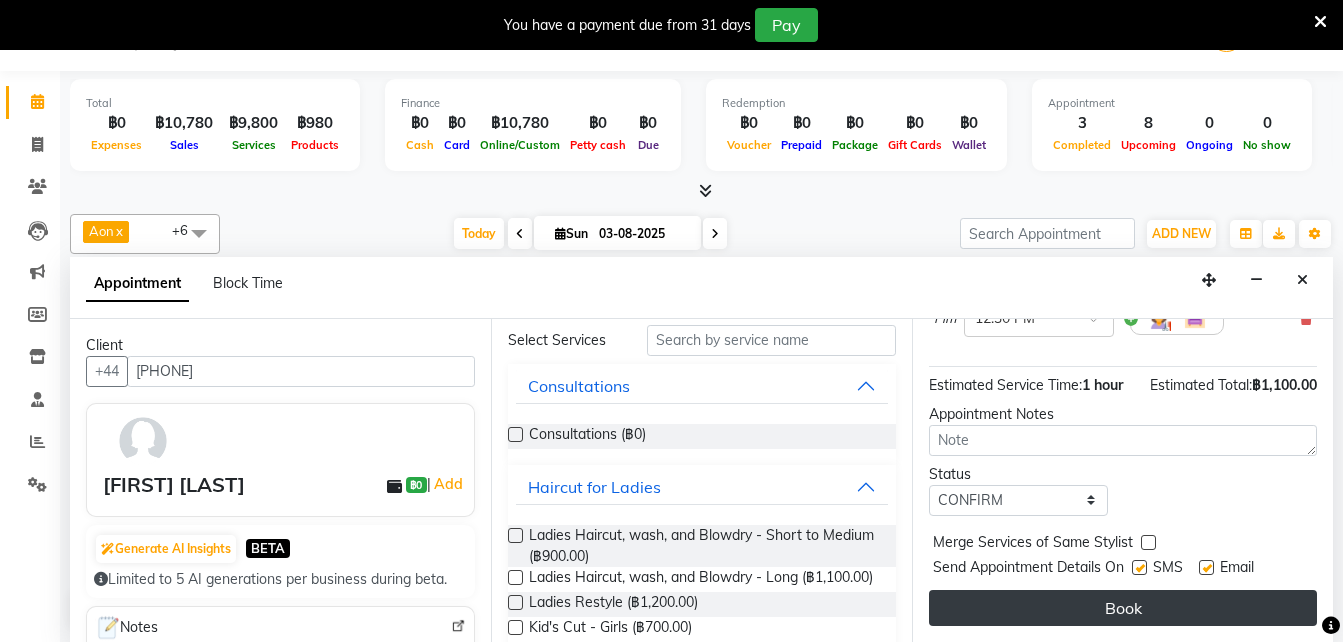 click on "Book" at bounding box center (1123, 608) 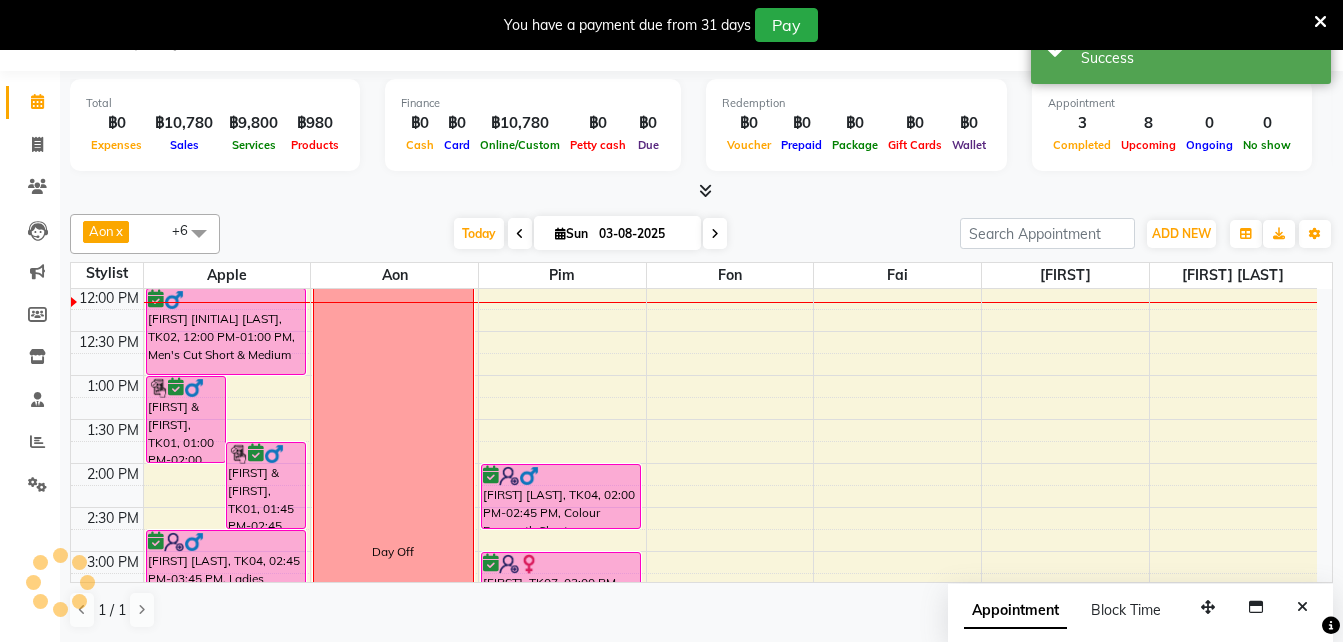 scroll, scrollTop: 0, scrollLeft: 0, axis: both 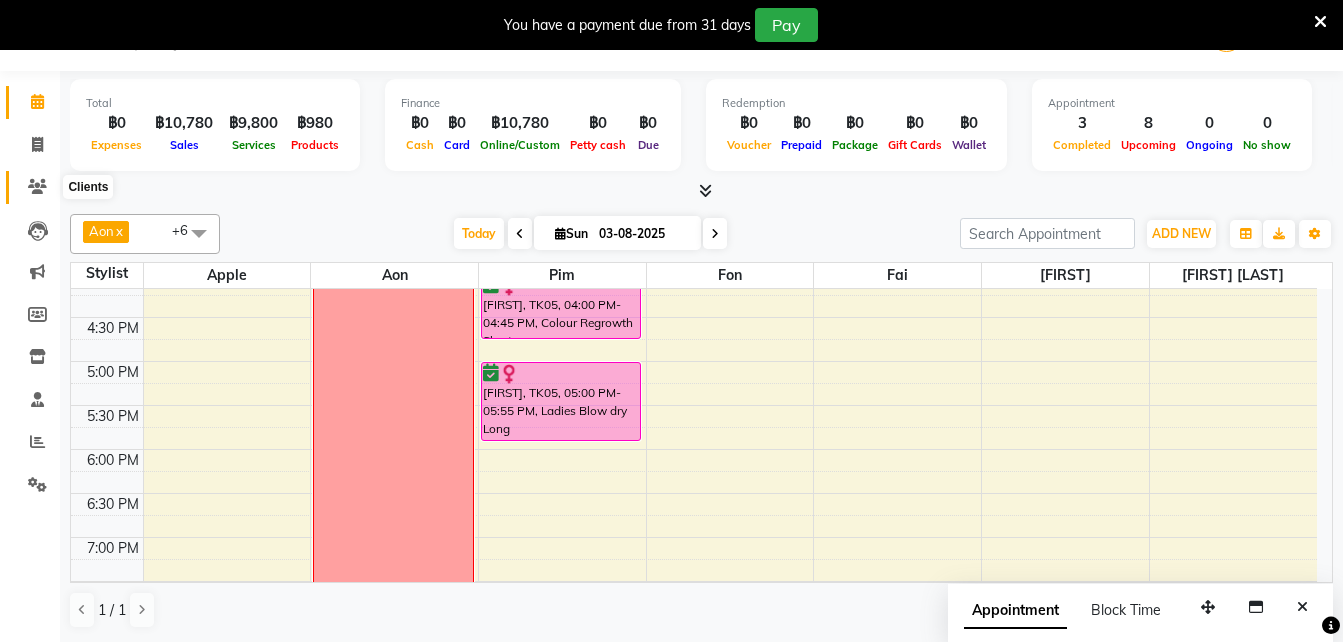 click 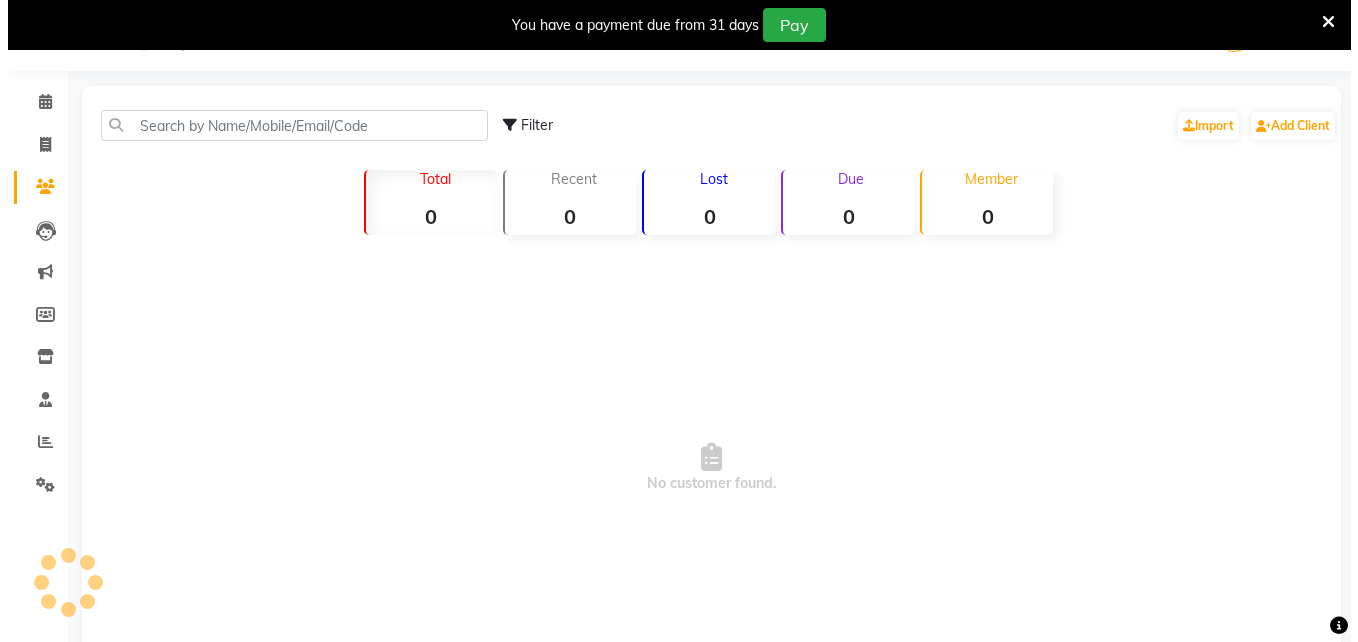 scroll, scrollTop: 0, scrollLeft: 0, axis: both 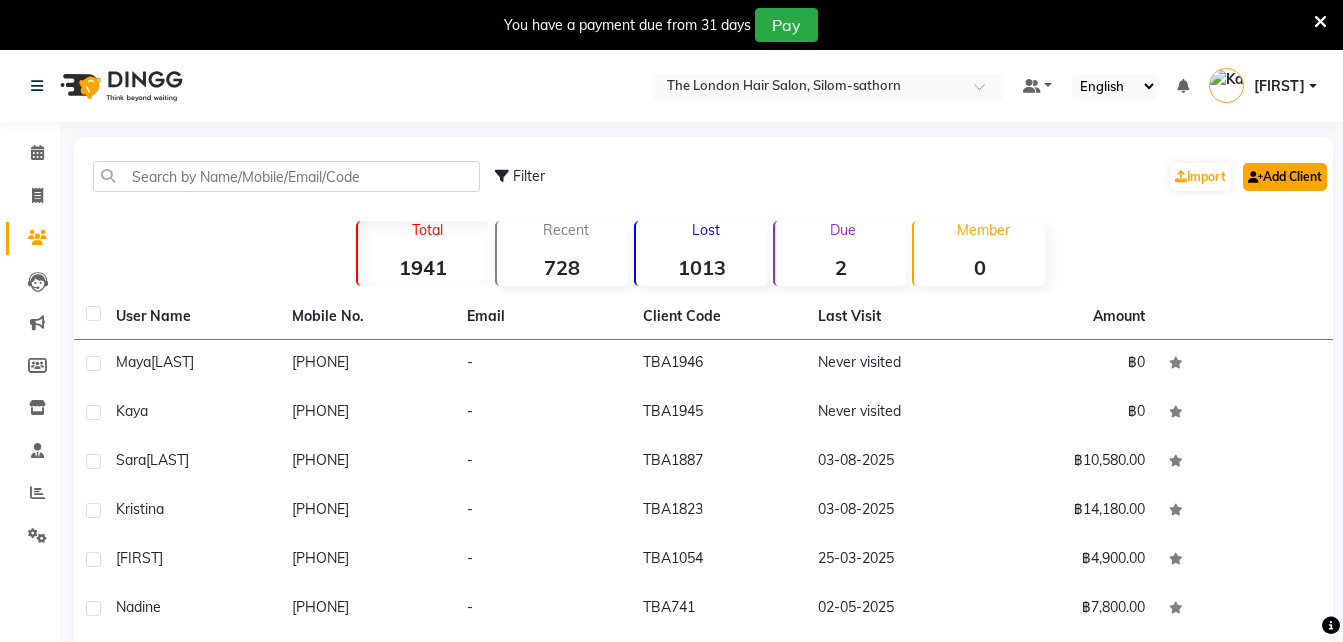 click on "Add Client" 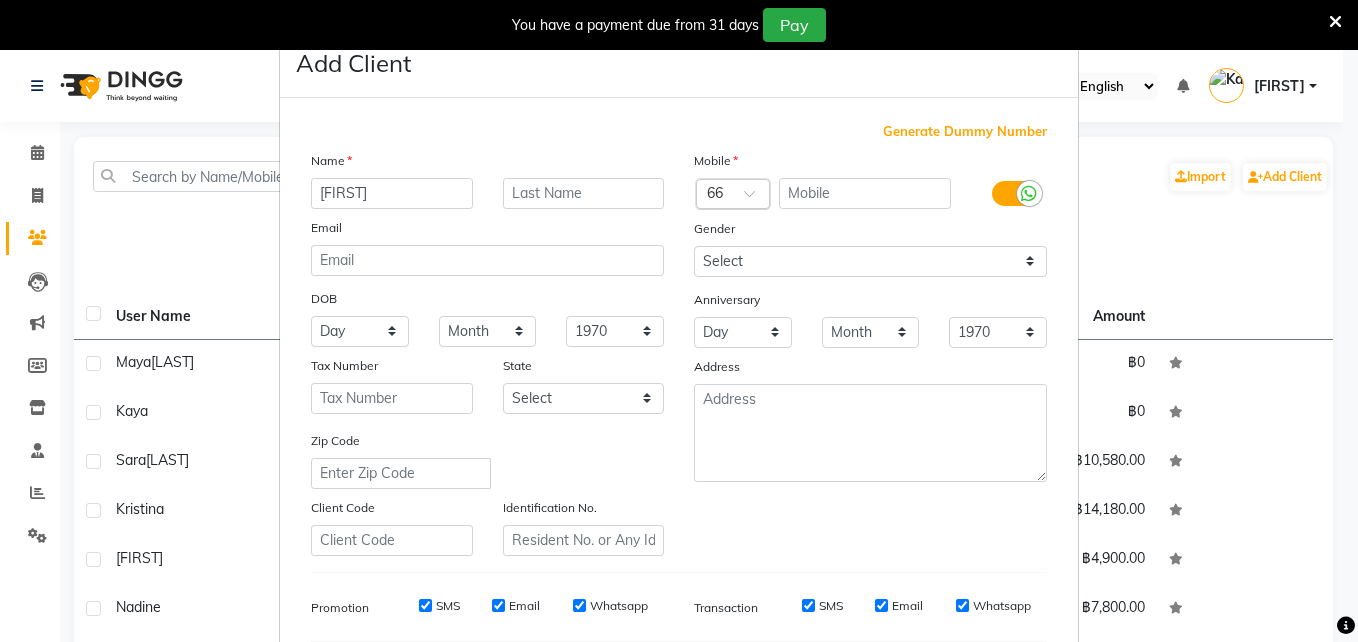 type on "Rosie" 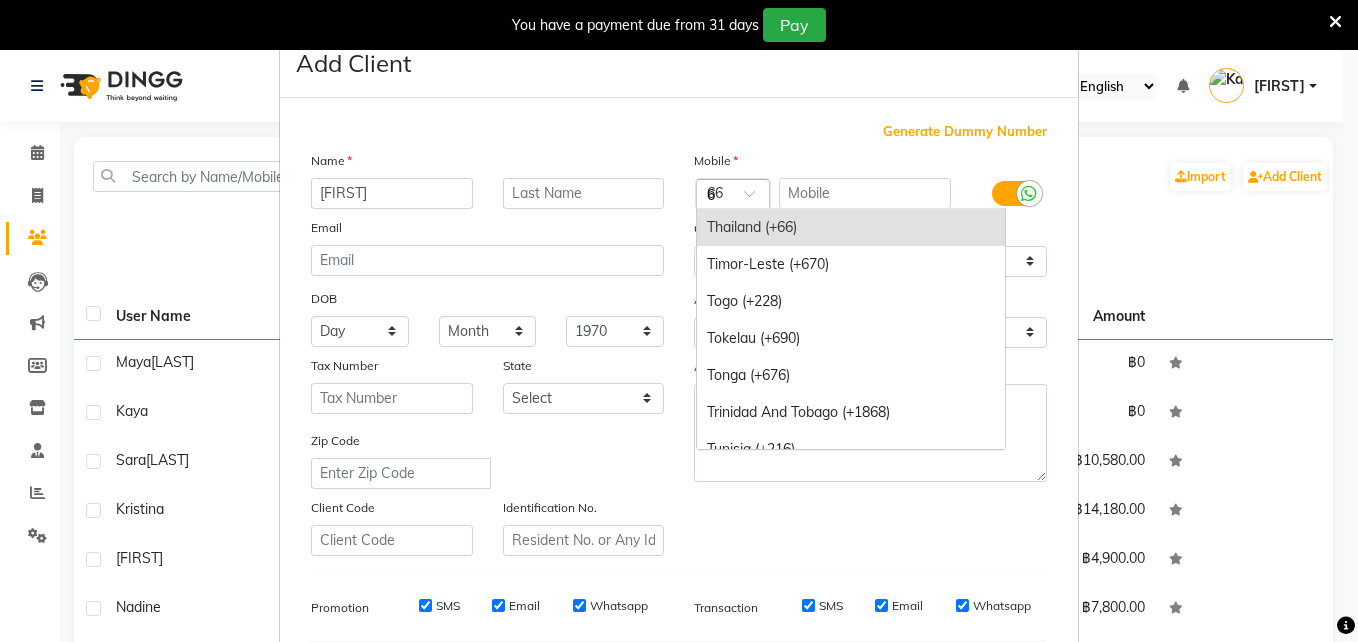 scroll, scrollTop: 2720, scrollLeft: 0, axis: vertical 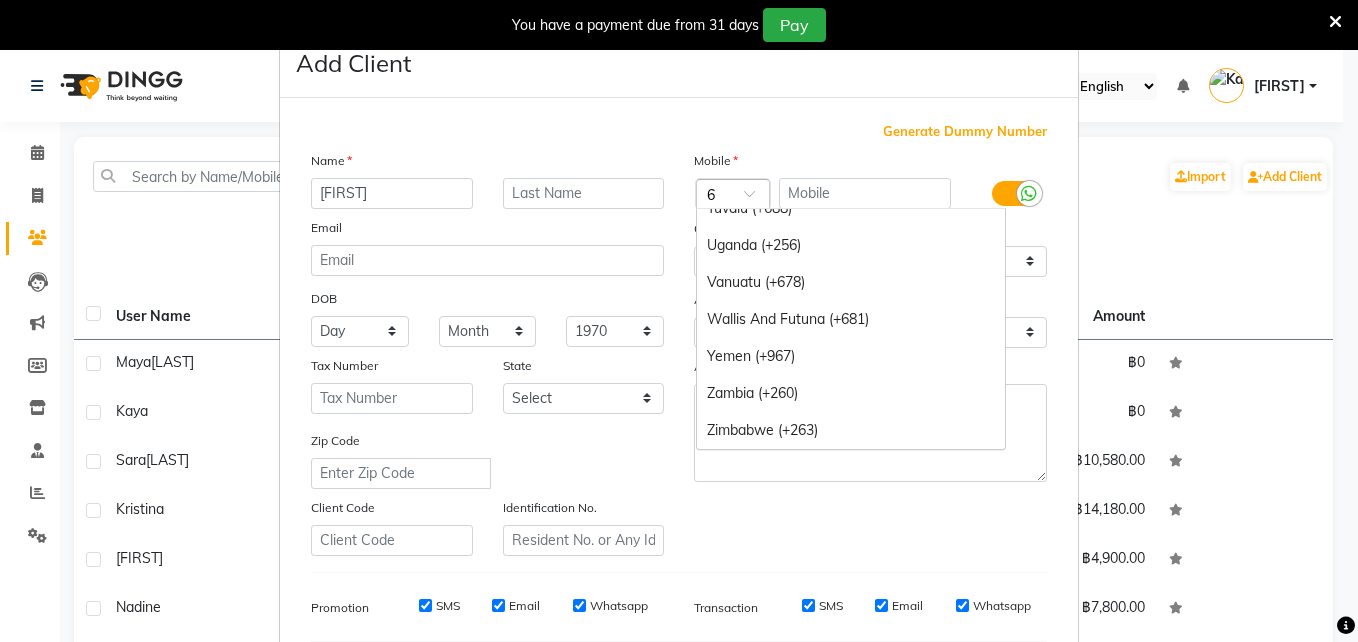 type on "61" 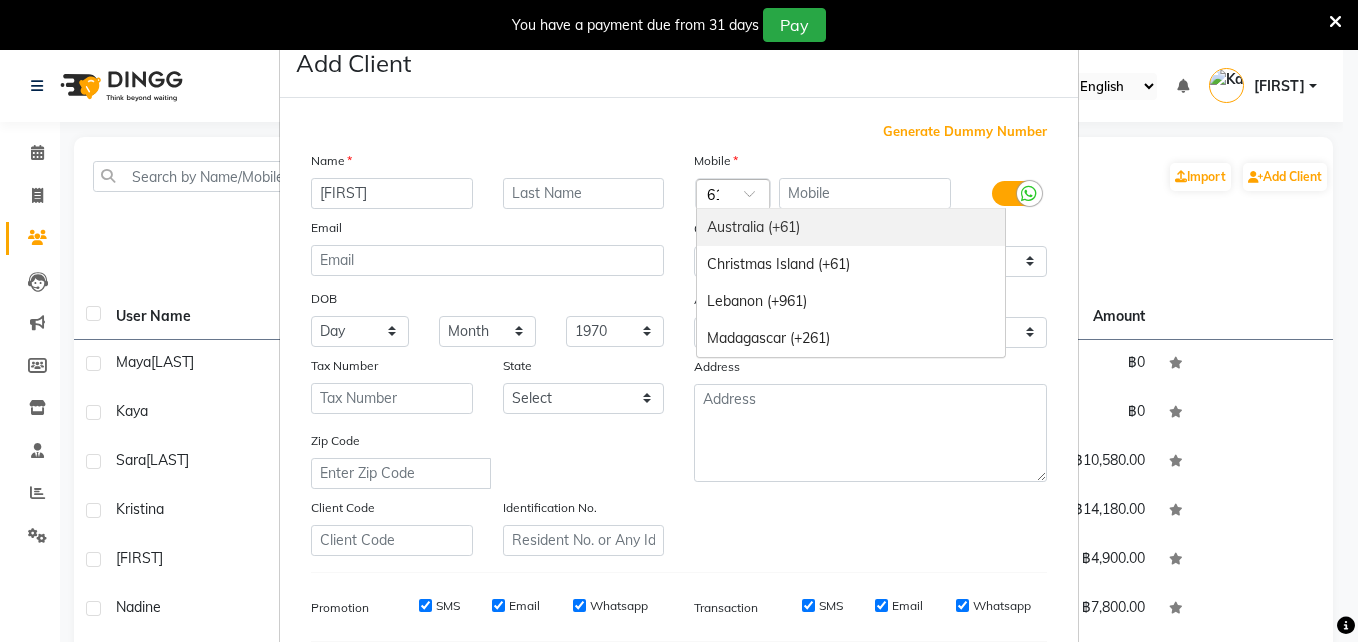 scroll, scrollTop: 0, scrollLeft: 5, axis: horizontal 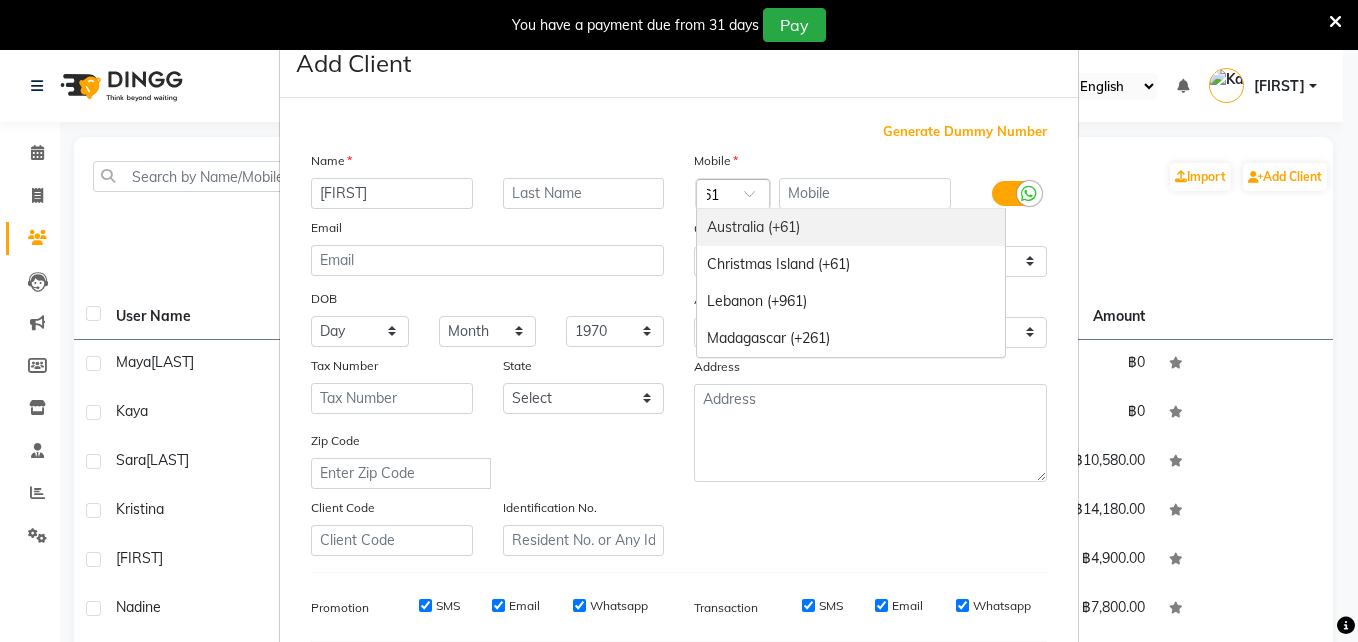 click on "Australia (+61)" at bounding box center [851, 227] 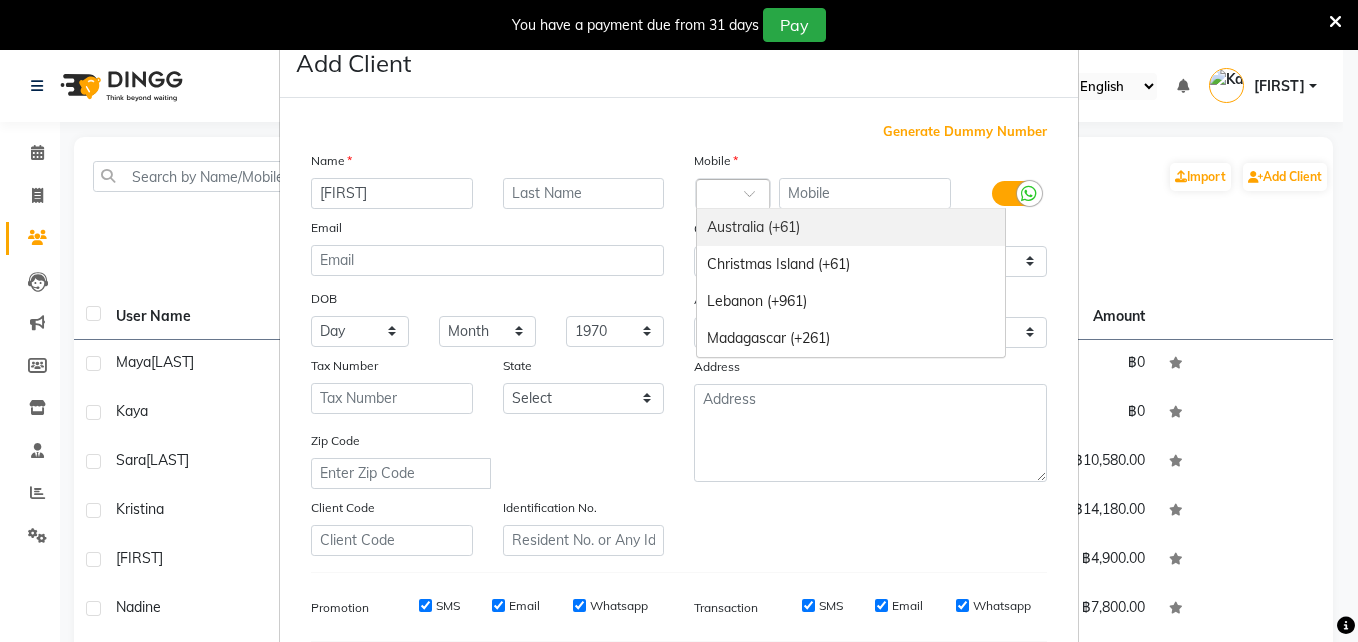 scroll, scrollTop: 0, scrollLeft: 0, axis: both 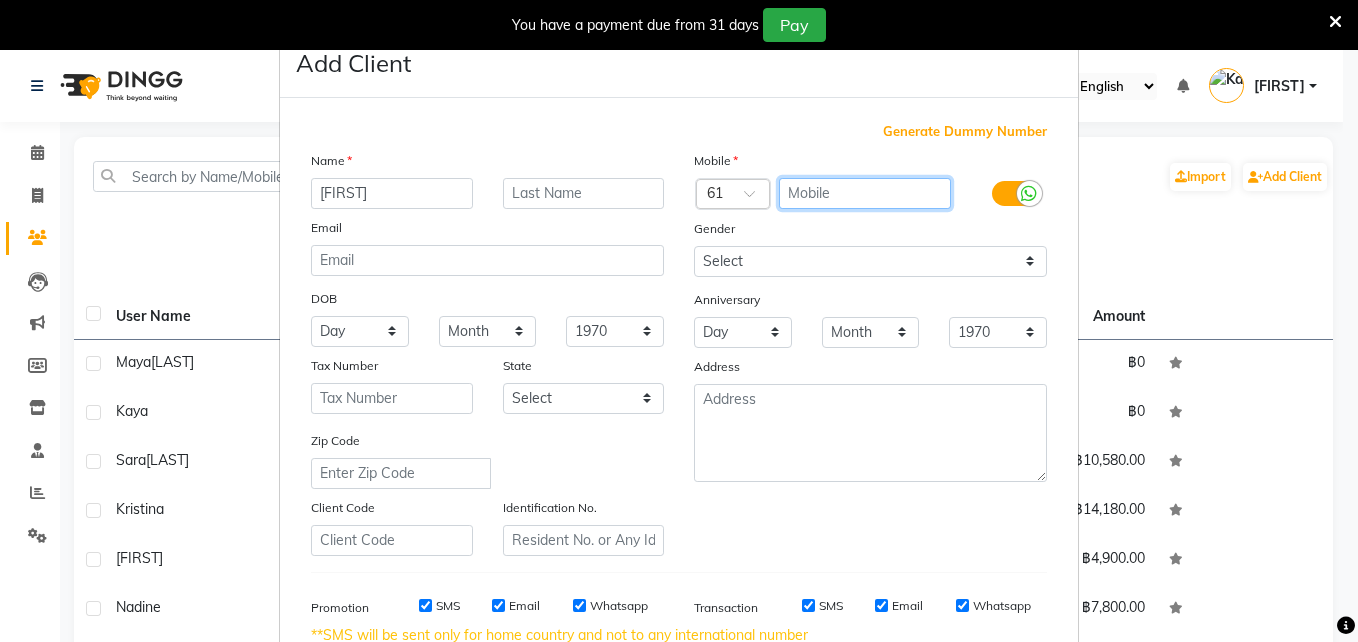 click at bounding box center [865, 193] 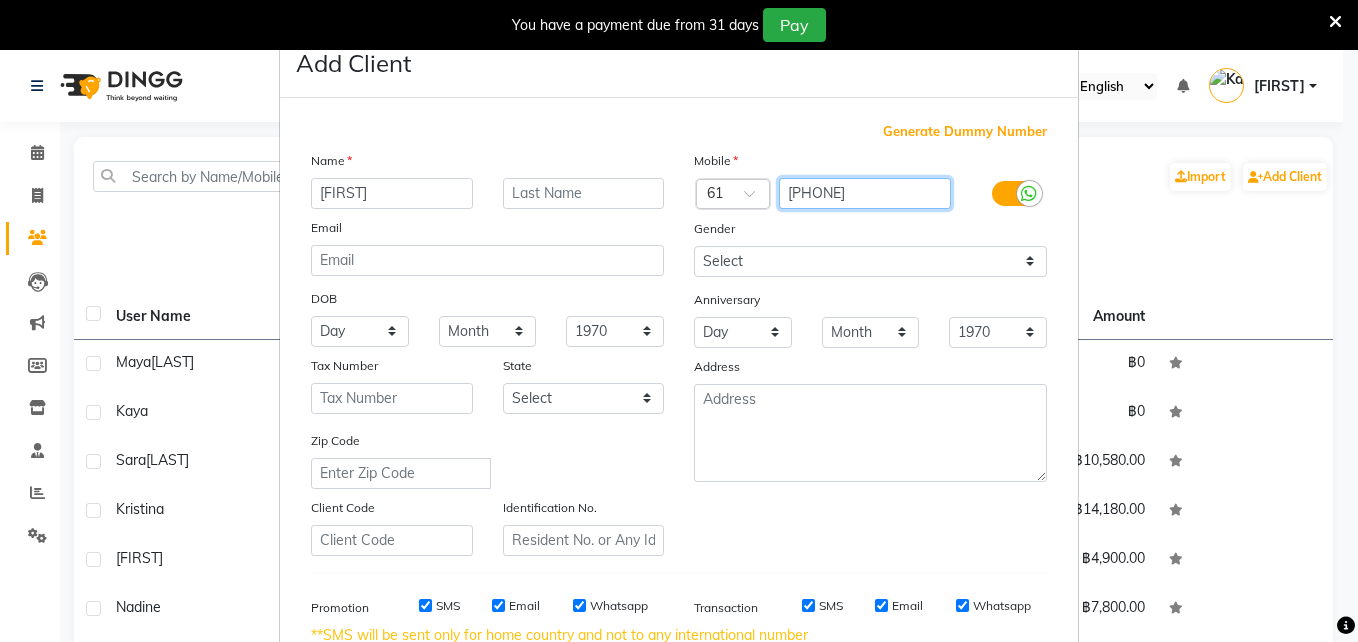 type on "434574638" 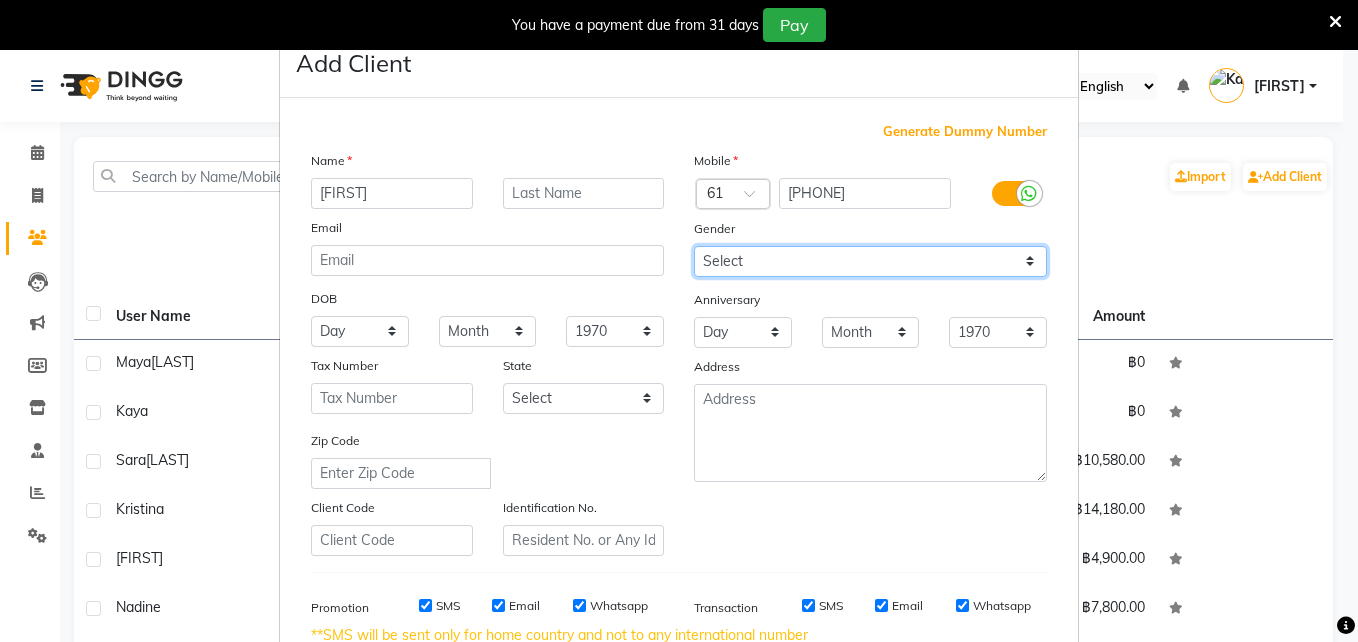 click on "Select Male Female Other Prefer Not To Say" at bounding box center (870, 261) 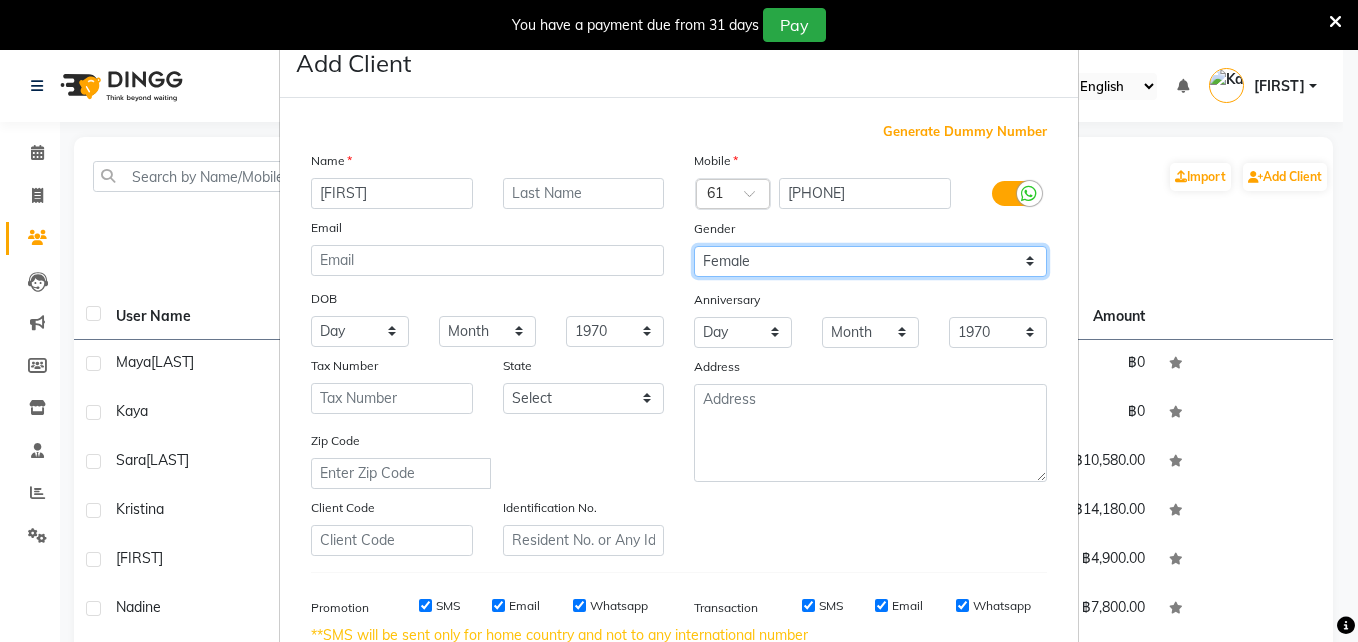 click on "Select Male Female Other Prefer Not To Say" at bounding box center (870, 261) 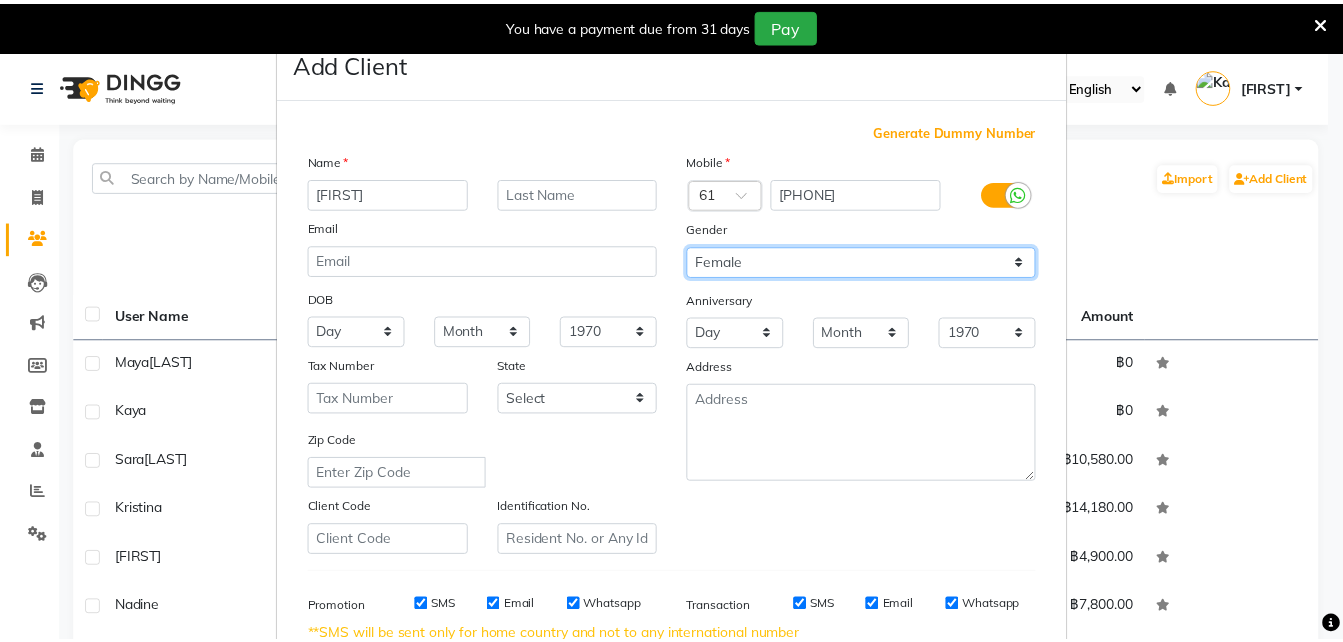 scroll, scrollTop: 302, scrollLeft: 0, axis: vertical 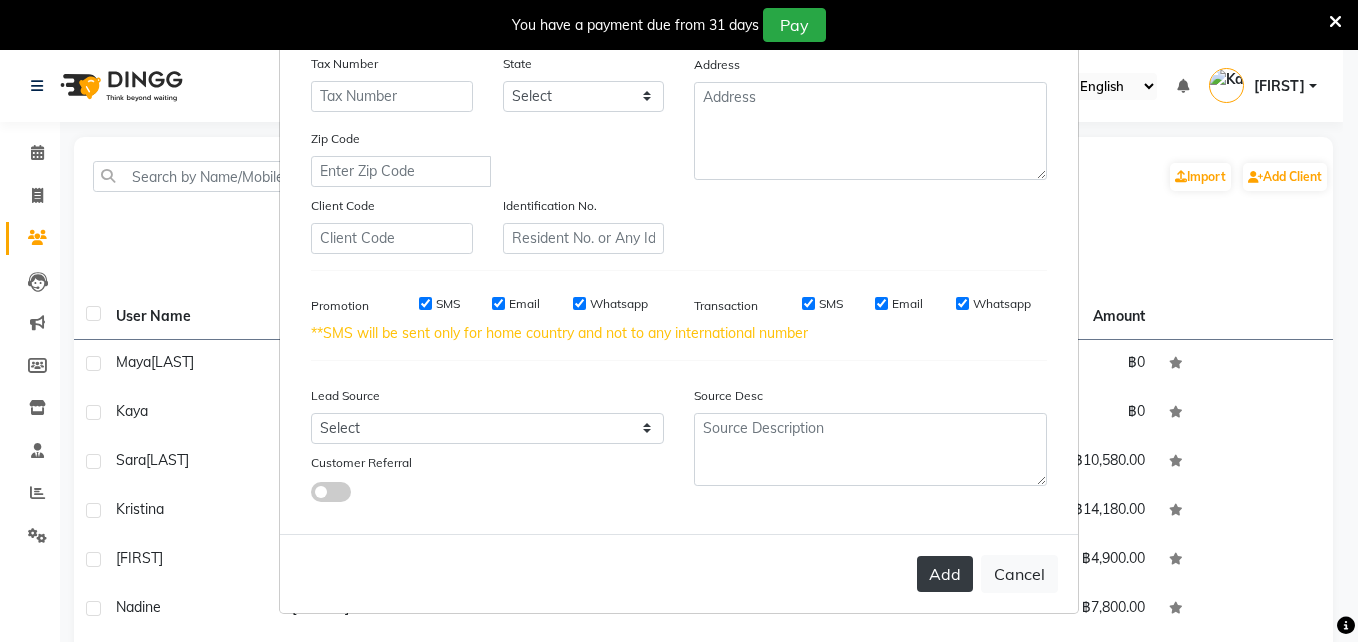 click on "Add" at bounding box center (945, 574) 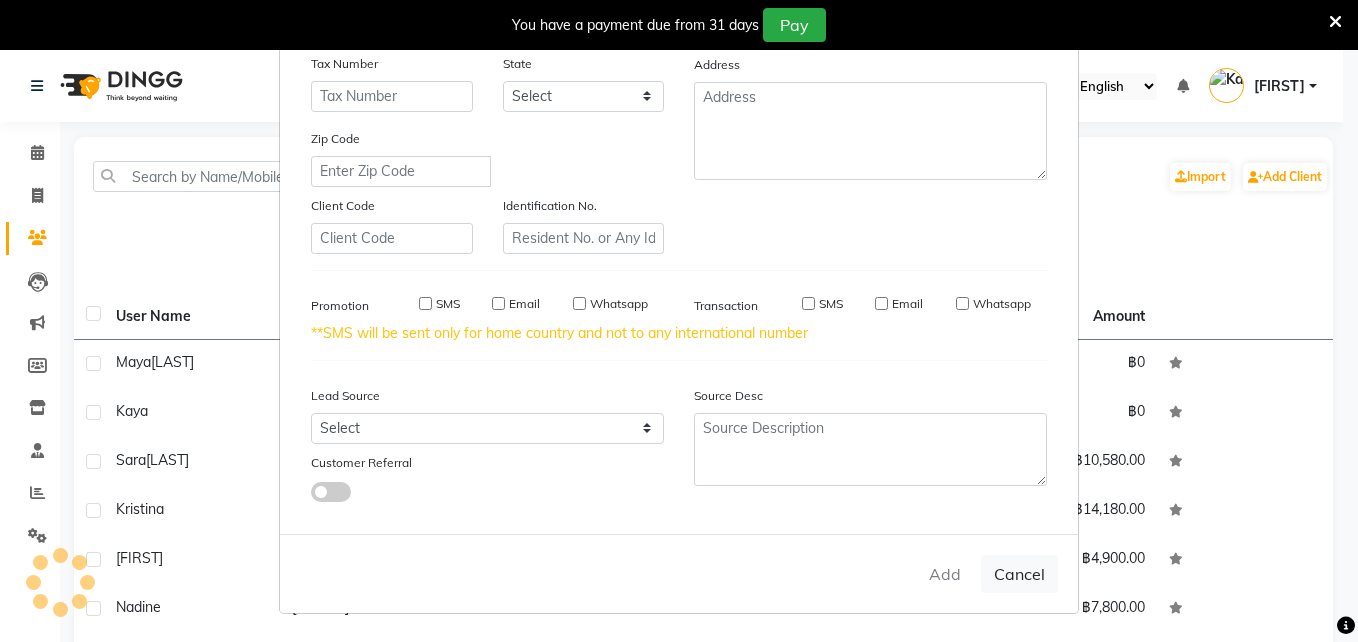 type 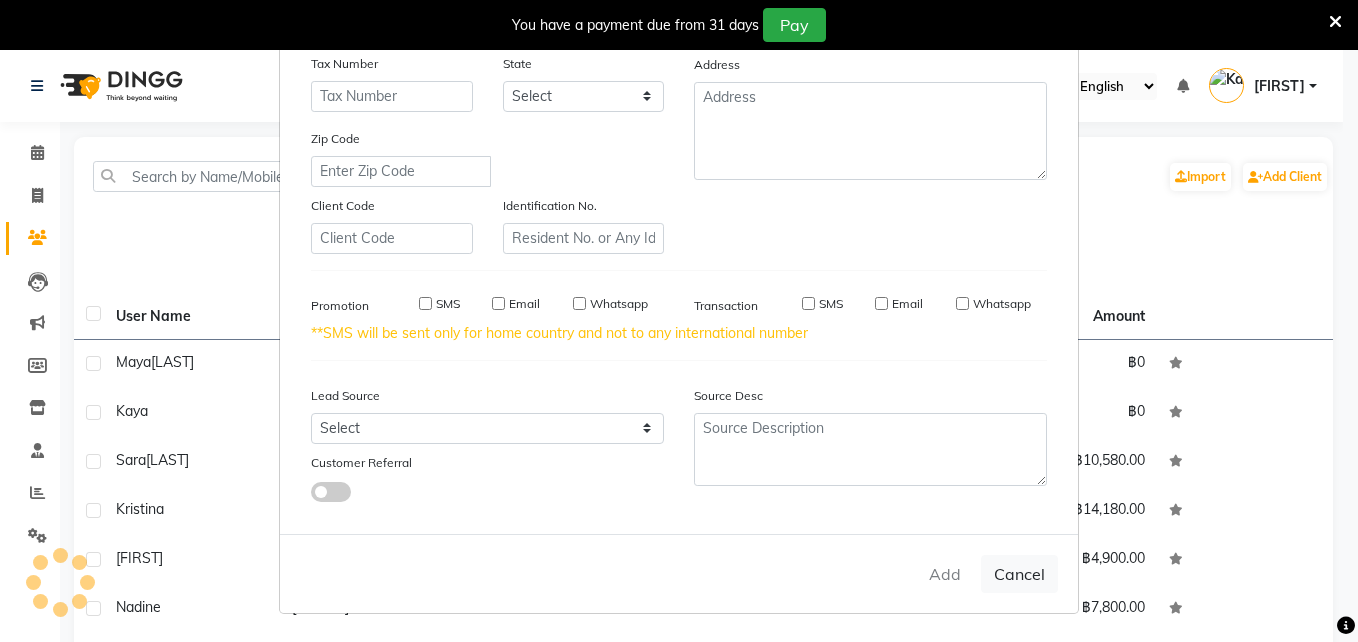 select 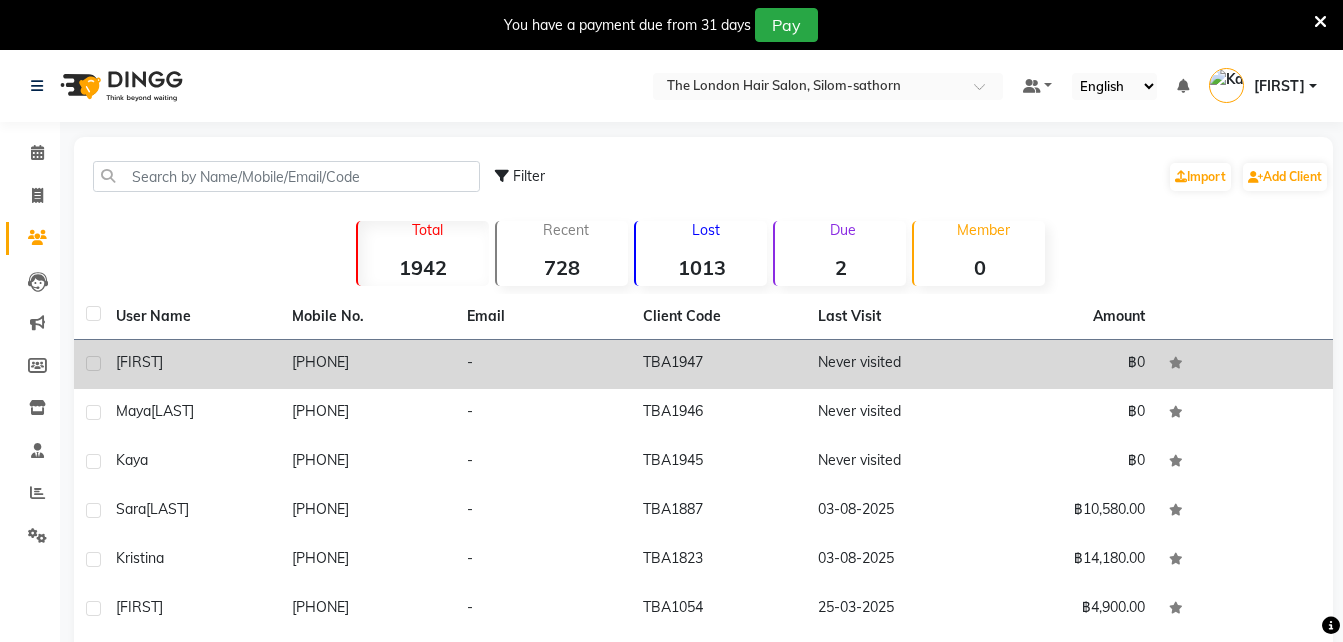 click on "+61  434574638" 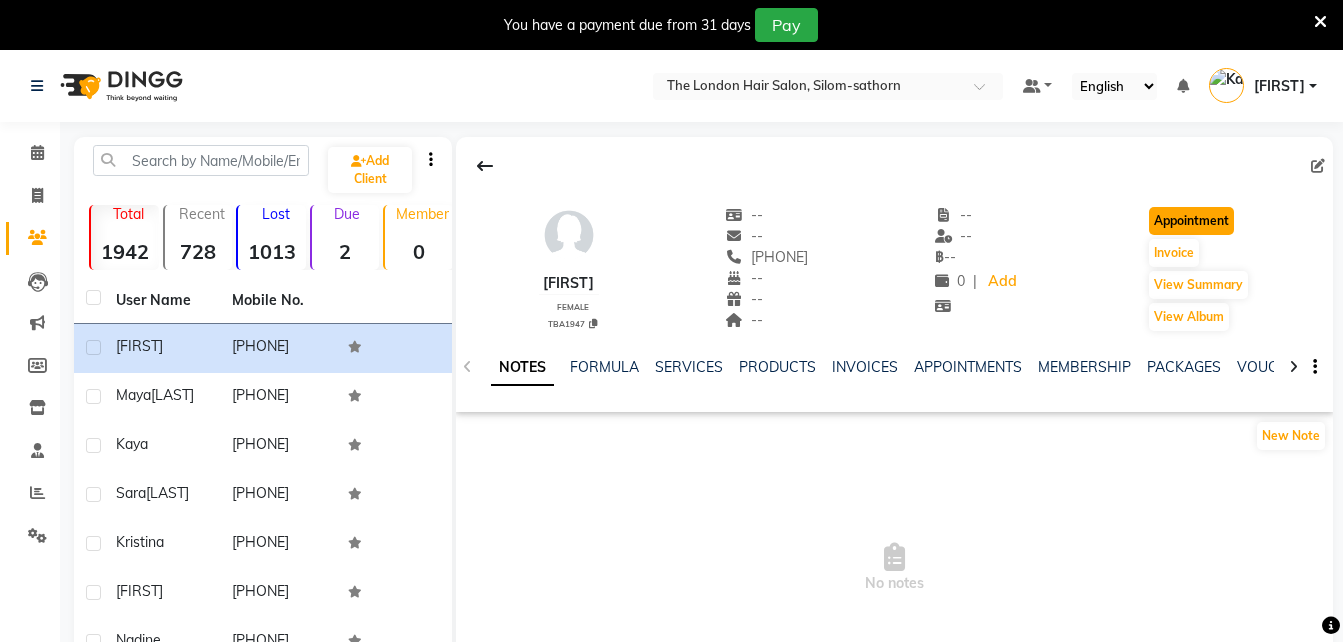 click on "Appointment" 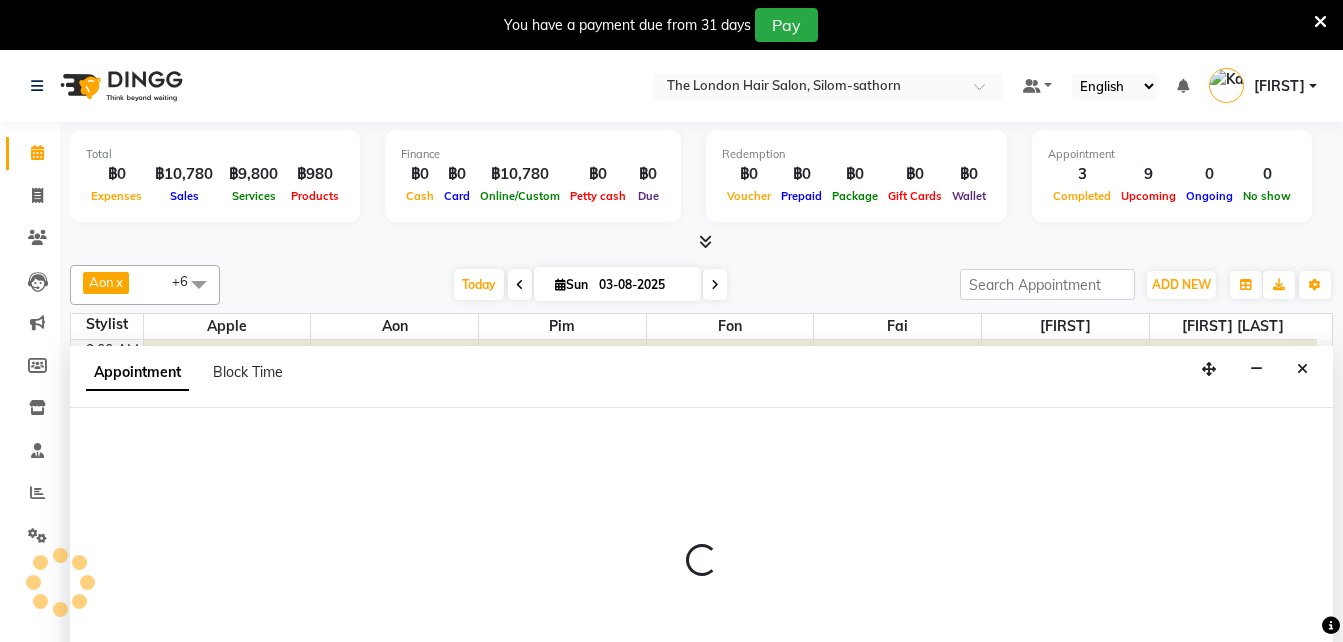 scroll, scrollTop: 0, scrollLeft: 0, axis: both 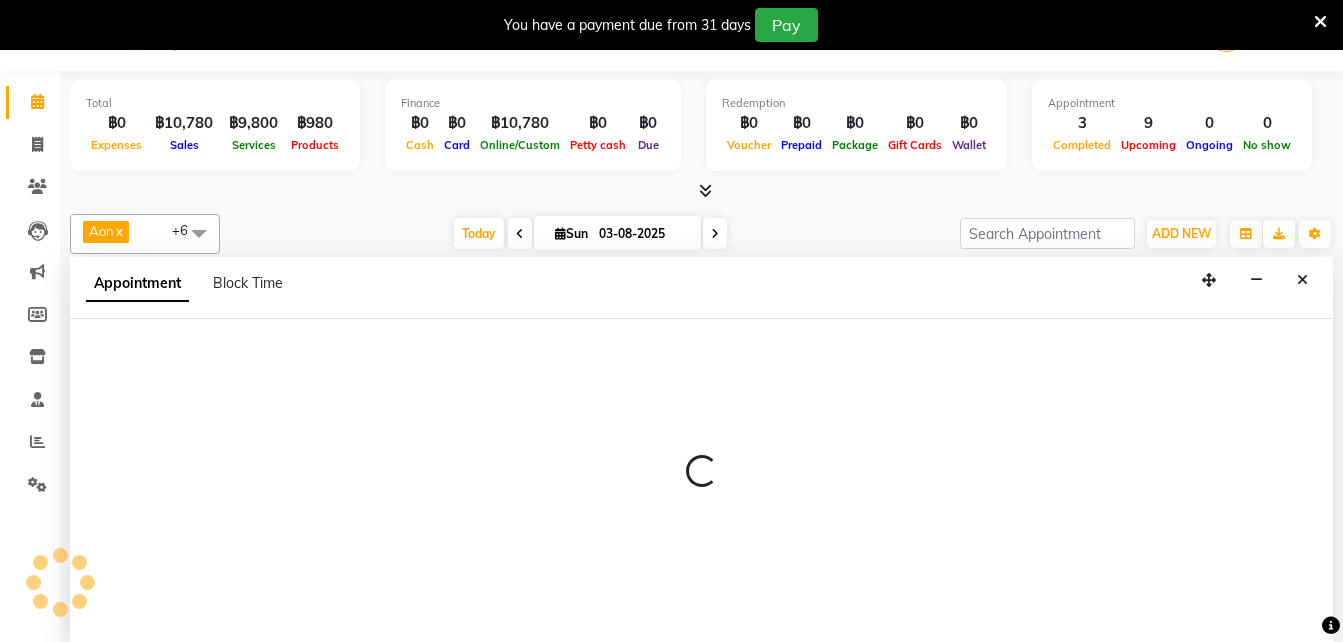 select on "600" 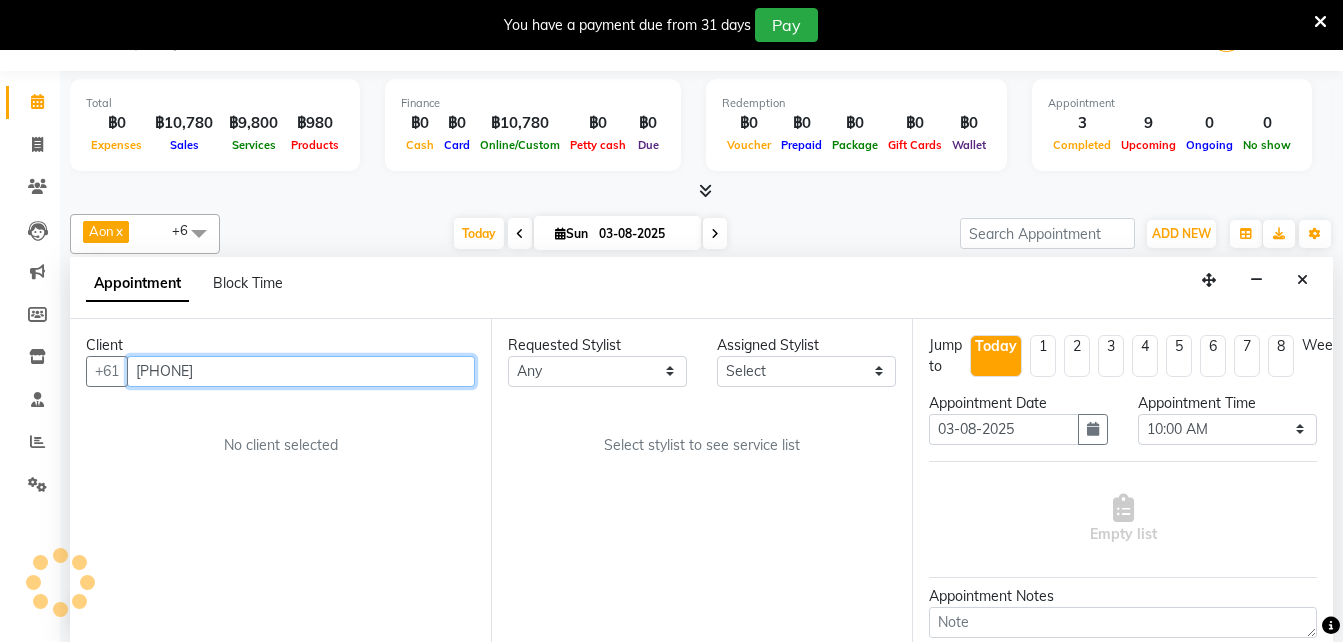 scroll, scrollTop: 265, scrollLeft: 0, axis: vertical 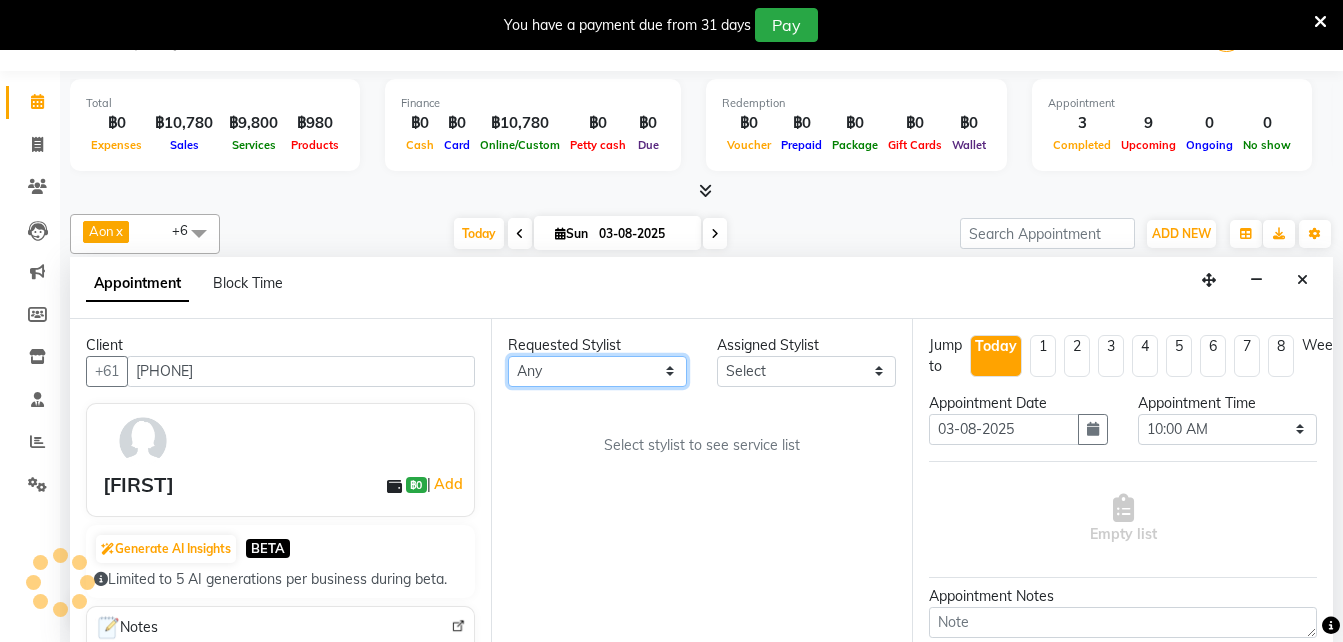 click on "Any Aon Apple   Boss Luke Fai  Fon Kate  Pim" at bounding box center [597, 371] 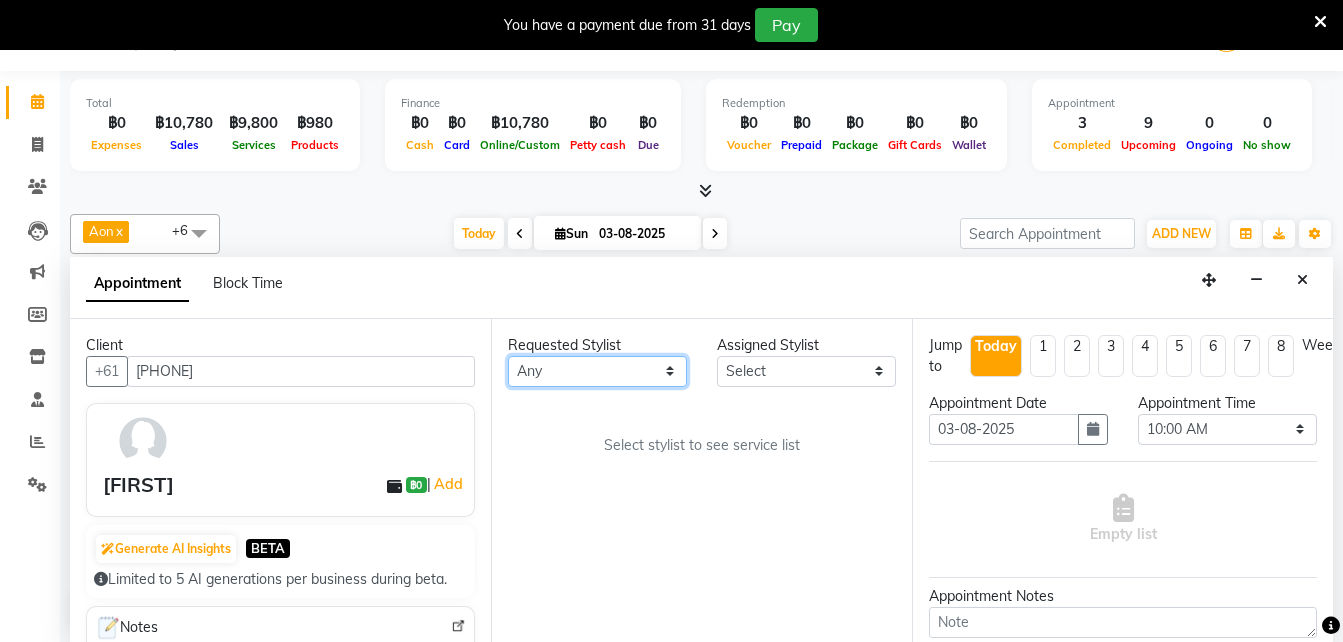 select on "65351" 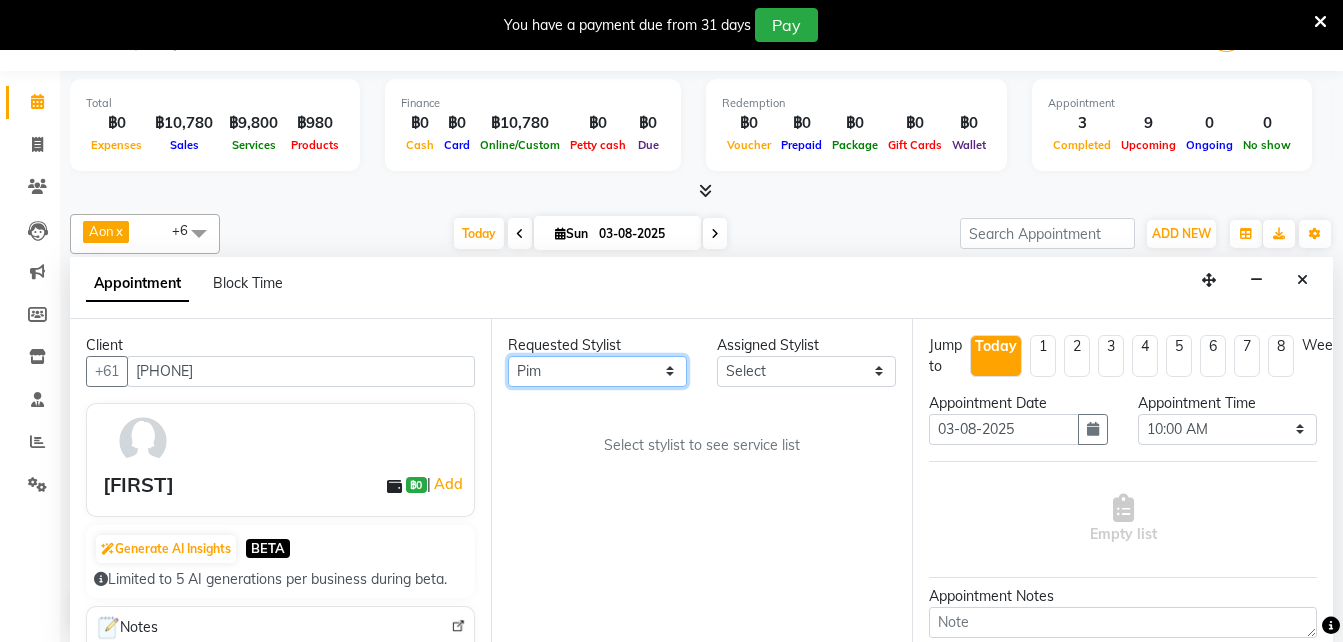 click on "Any Aon Apple   Boss Luke Fai  Fon Kate  Pim" at bounding box center (597, 371) 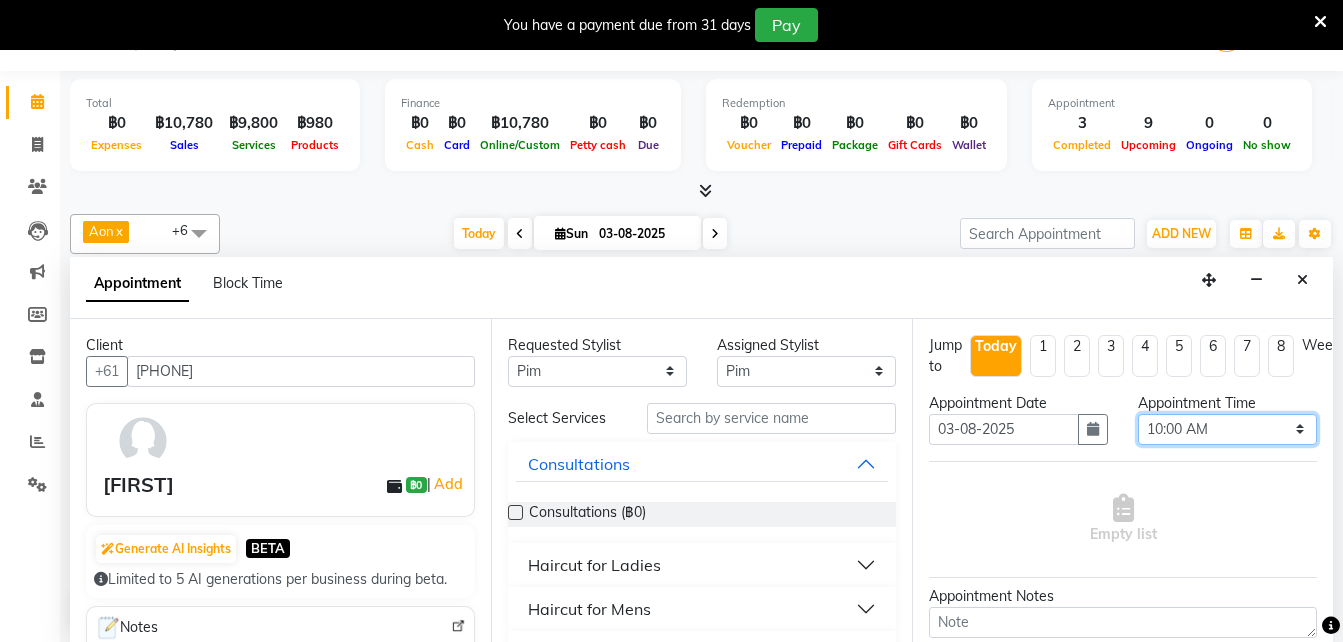 click on "Select 10:00 AM 10:05 AM 10:10 AM 10:15 AM 10:20 AM 10:25 AM 10:30 AM 10:35 AM 10:40 AM 10:45 AM 10:50 AM 10:55 AM 11:00 AM 11:05 AM 11:10 AM 11:15 AM 11:20 AM 11:25 AM 11:30 AM 11:35 AM 11:40 AM 11:45 AM 11:50 AM 11:55 AM 12:00 PM 12:05 PM 12:10 PM 12:15 PM 12:20 PM 12:25 PM 12:30 PM 12:35 PM 12:40 PM 12:45 PM 12:50 PM 12:55 PM 01:00 PM 01:05 PM 01:10 PM 01:15 PM 01:20 PM 01:25 PM 01:30 PM 01:35 PM 01:40 PM 01:45 PM 01:50 PM 01:55 PM 02:00 PM 02:05 PM 02:10 PM 02:15 PM 02:20 PM 02:25 PM 02:30 PM 02:35 PM 02:40 PM 02:45 PM 02:50 PM 02:55 PM 03:00 PM 03:05 PM 03:10 PM 03:15 PM 03:20 PM 03:25 PM 03:30 PM 03:35 PM 03:40 PM 03:45 PM 03:50 PM 03:55 PM 04:00 PM 04:05 PM 04:10 PM 04:15 PM 04:20 PM 04:25 PM 04:30 PM 04:35 PM 04:40 PM 04:45 PM 04:50 PM 04:55 PM 05:00 PM 05:05 PM 05:10 PM 05:15 PM 05:20 PM 05:25 PM 05:30 PM 05:35 PM 05:40 PM 05:45 PM 05:50 PM 05:55 PM 06:00 PM 06:05 PM 06:10 PM 06:15 PM 06:20 PM 06:25 PM 06:30 PM 06:35 PM 06:40 PM 06:45 PM 06:50 PM 06:55 PM 07:00 PM 07:05 PM 07:10 PM 07:15 PM 07:20 PM" at bounding box center (1227, 429) 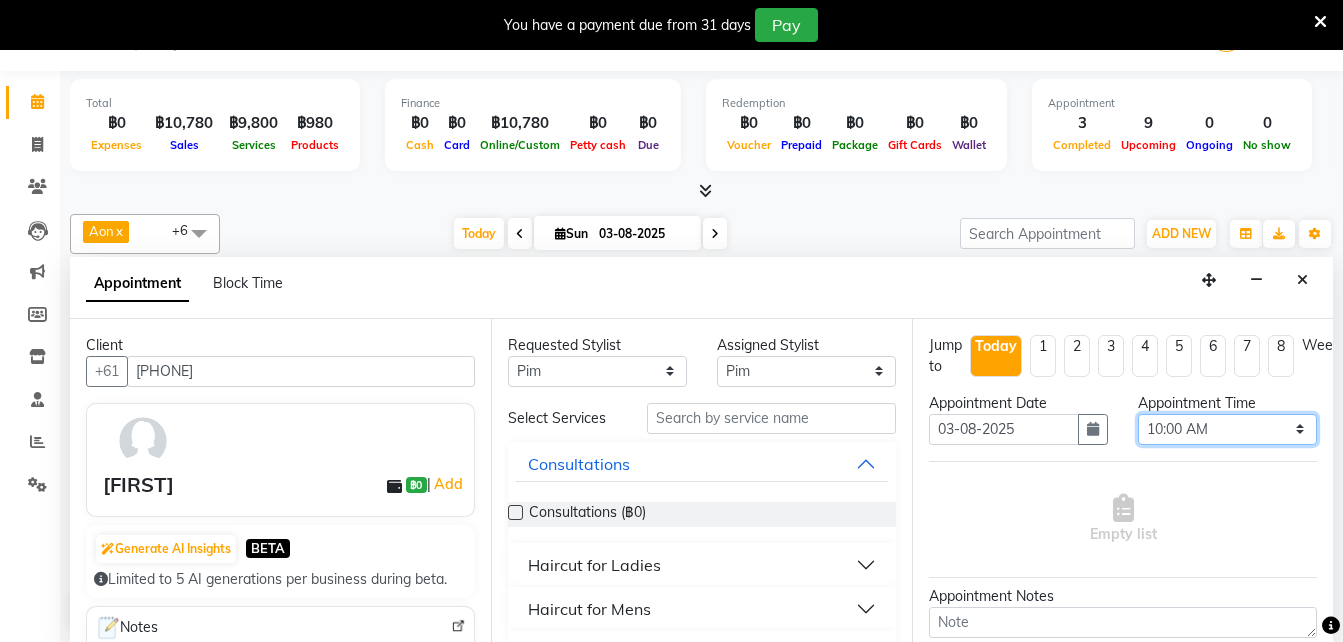 select on "1080" 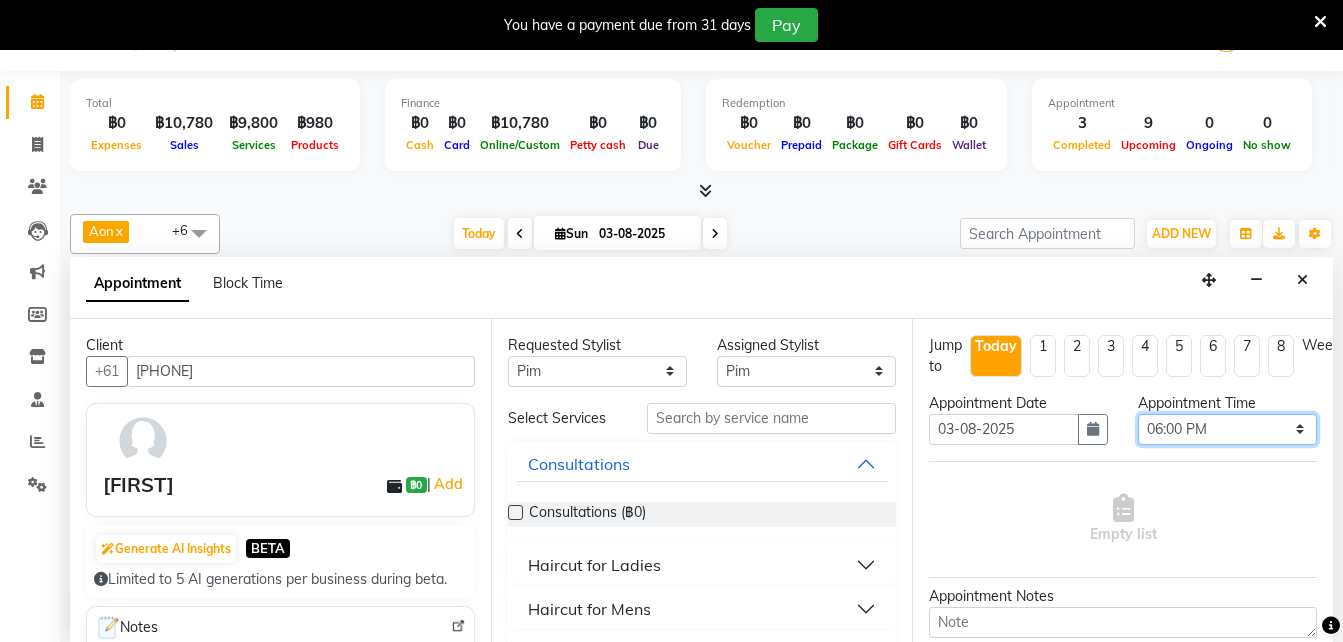 click on "Select 10:00 AM 10:05 AM 10:10 AM 10:15 AM 10:20 AM 10:25 AM 10:30 AM 10:35 AM 10:40 AM 10:45 AM 10:50 AM 10:55 AM 11:00 AM 11:05 AM 11:10 AM 11:15 AM 11:20 AM 11:25 AM 11:30 AM 11:35 AM 11:40 AM 11:45 AM 11:50 AM 11:55 AM 12:00 PM 12:05 PM 12:10 PM 12:15 PM 12:20 PM 12:25 PM 12:30 PM 12:35 PM 12:40 PM 12:45 PM 12:50 PM 12:55 PM 01:00 PM 01:05 PM 01:10 PM 01:15 PM 01:20 PM 01:25 PM 01:30 PM 01:35 PM 01:40 PM 01:45 PM 01:50 PM 01:55 PM 02:00 PM 02:05 PM 02:10 PM 02:15 PM 02:20 PM 02:25 PM 02:30 PM 02:35 PM 02:40 PM 02:45 PM 02:50 PM 02:55 PM 03:00 PM 03:05 PM 03:10 PM 03:15 PM 03:20 PM 03:25 PM 03:30 PM 03:35 PM 03:40 PM 03:45 PM 03:50 PM 03:55 PM 04:00 PM 04:05 PM 04:10 PM 04:15 PM 04:20 PM 04:25 PM 04:30 PM 04:35 PM 04:40 PM 04:45 PM 04:50 PM 04:55 PM 05:00 PM 05:05 PM 05:10 PM 05:15 PM 05:20 PM 05:25 PM 05:30 PM 05:35 PM 05:40 PM 05:45 PM 05:50 PM 05:55 PM 06:00 PM 06:05 PM 06:10 PM 06:15 PM 06:20 PM 06:25 PM 06:30 PM 06:35 PM 06:40 PM 06:45 PM 06:50 PM 06:55 PM 07:00 PM 07:05 PM 07:10 PM 07:15 PM 07:20 PM" at bounding box center [1227, 429] 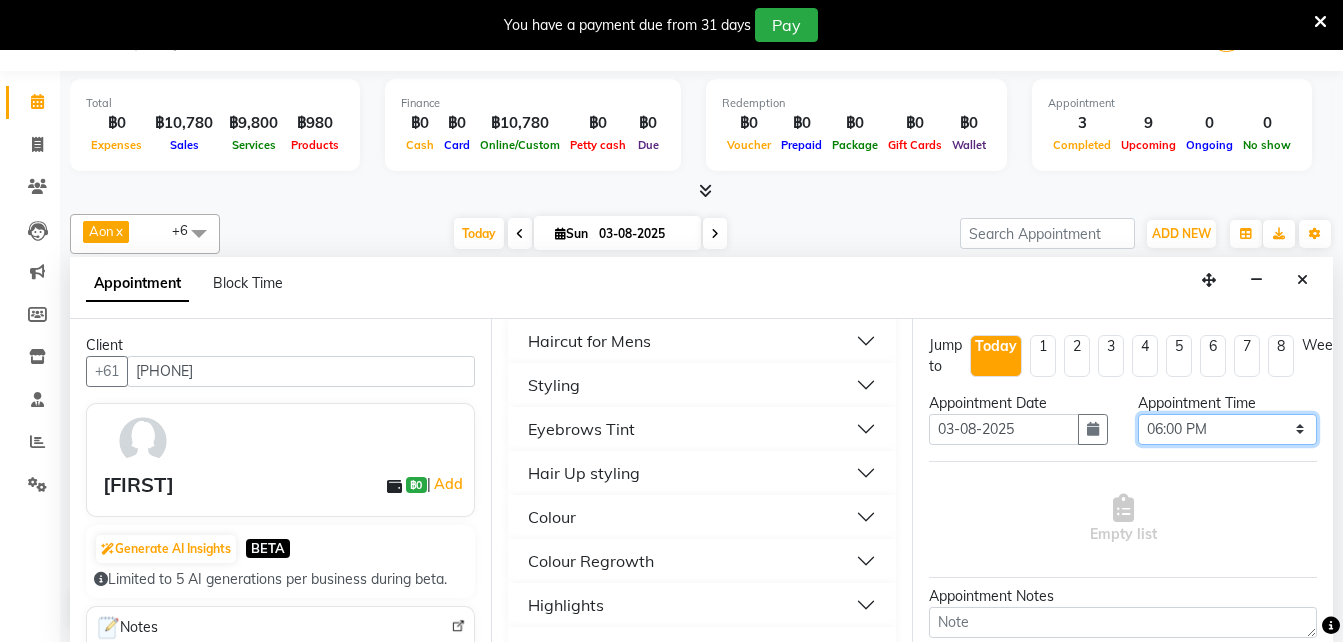scroll, scrollTop: 267, scrollLeft: 0, axis: vertical 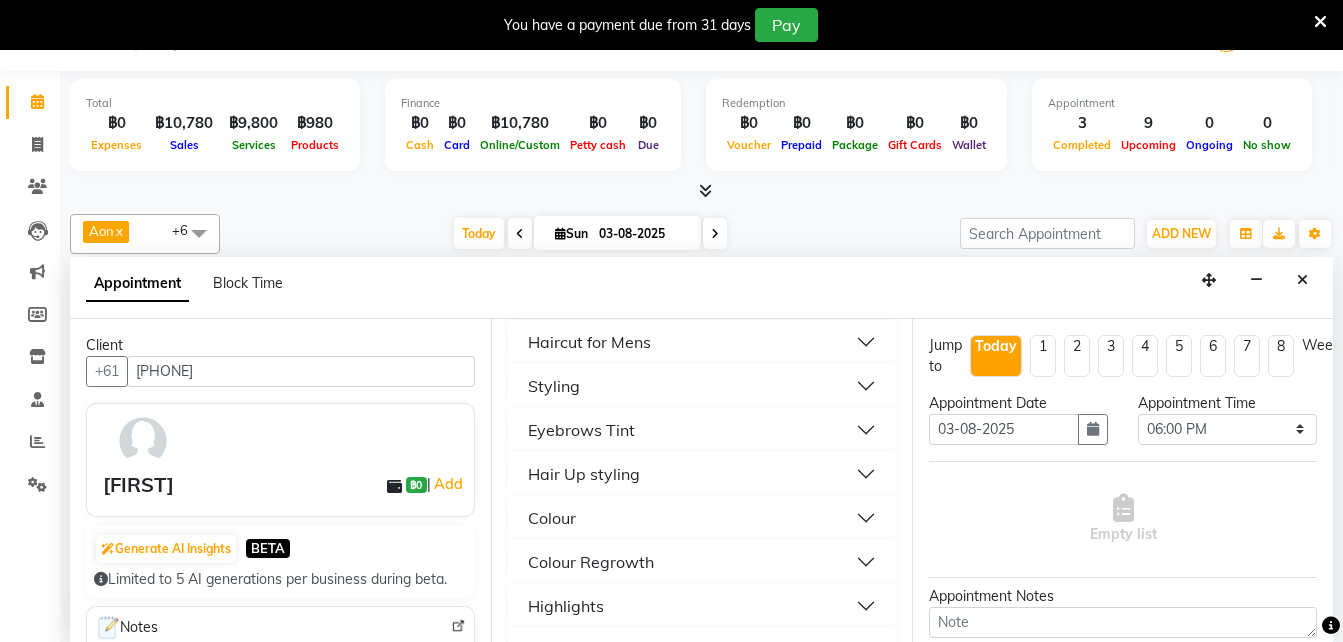 click on "Colour" at bounding box center [552, 518] 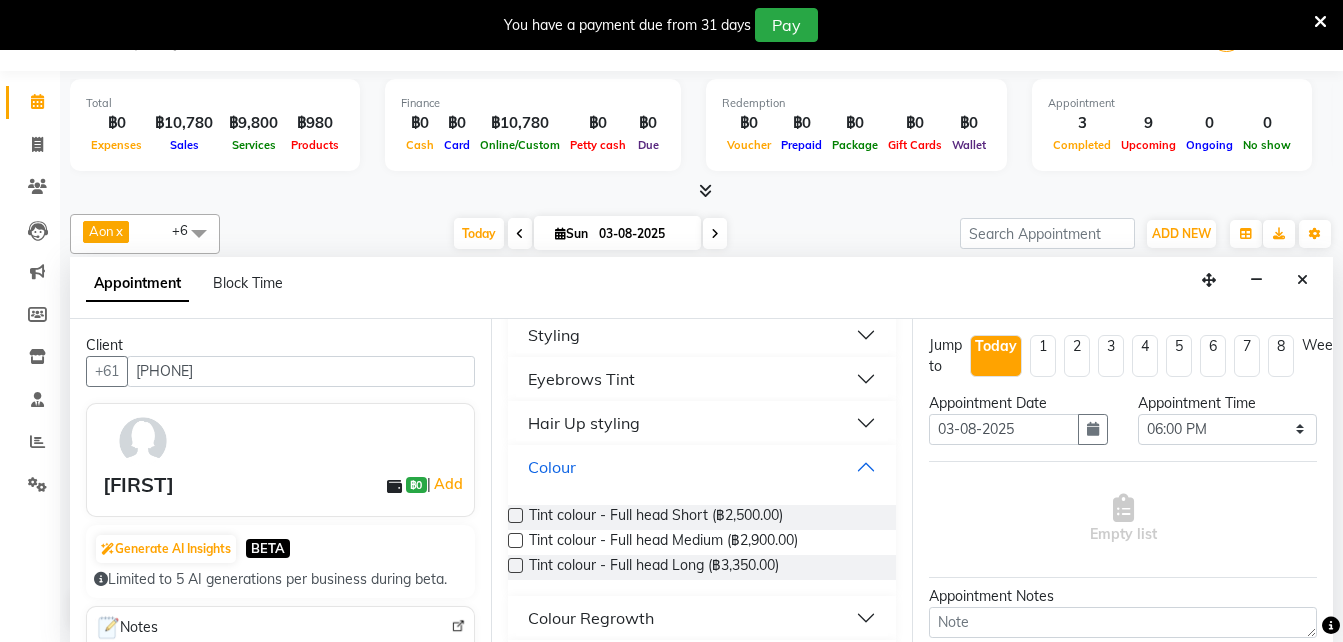 scroll, scrollTop: 319, scrollLeft: 0, axis: vertical 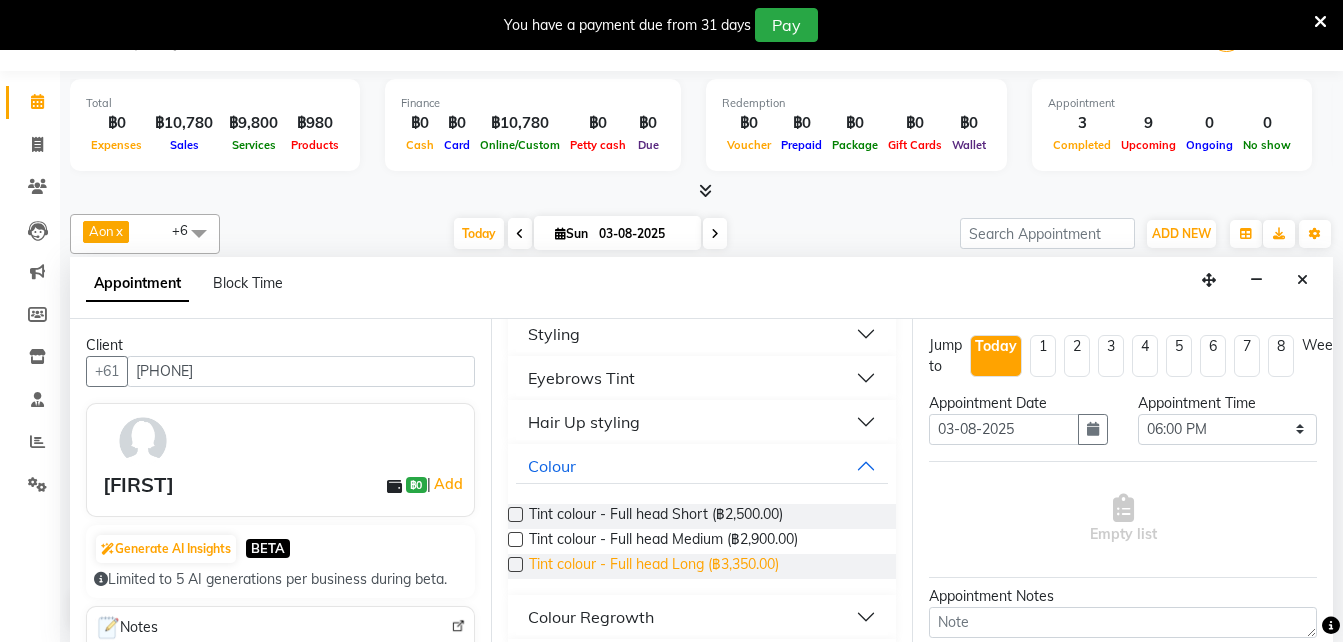 click on "Tint colour - Full head Long (฿3,350.00)" at bounding box center [654, 566] 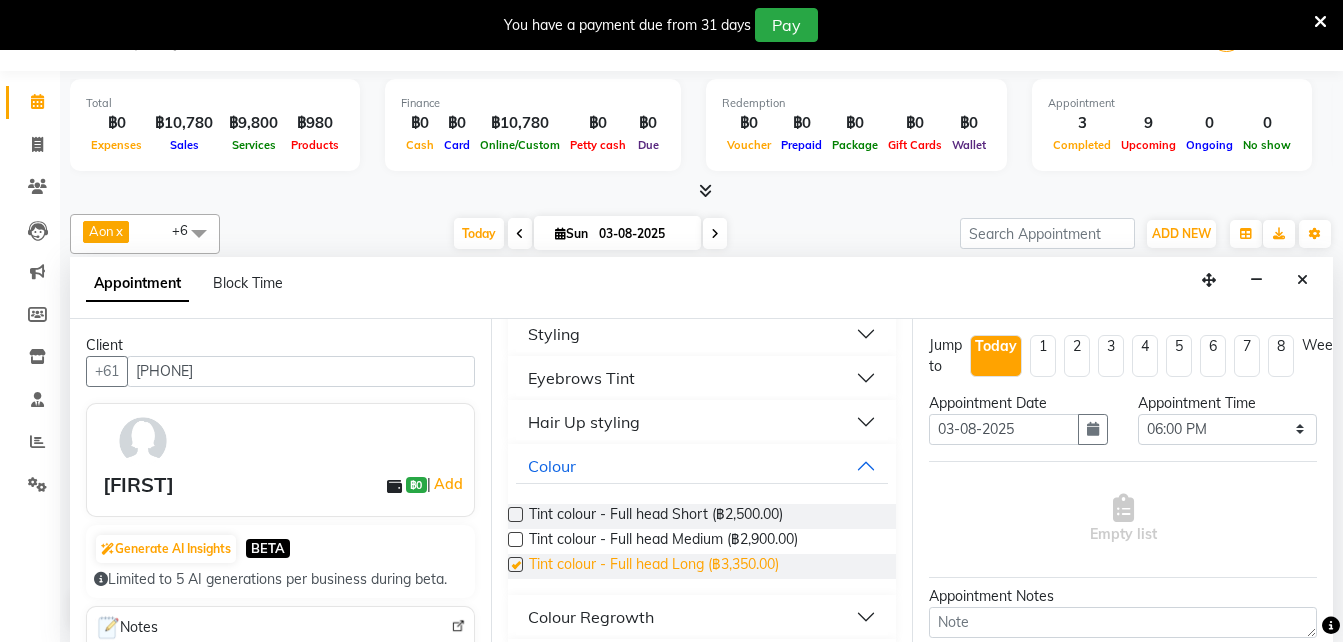 checkbox on "false" 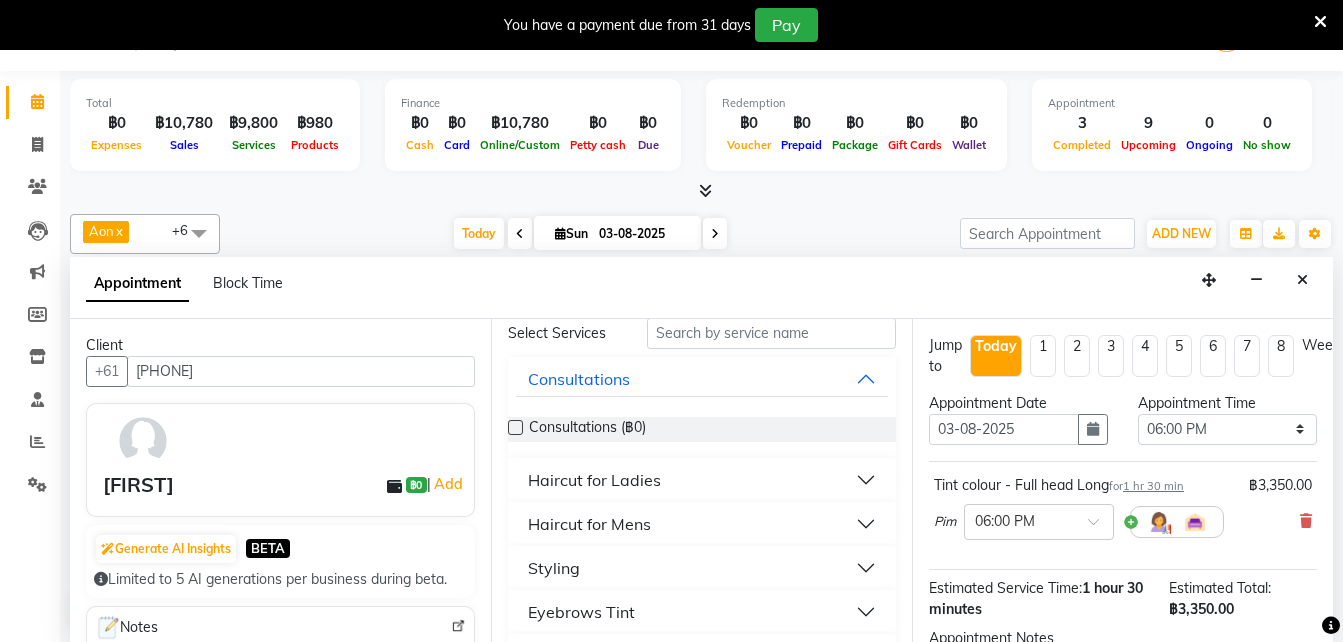 scroll, scrollTop: 86, scrollLeft: 0, axis: vertical 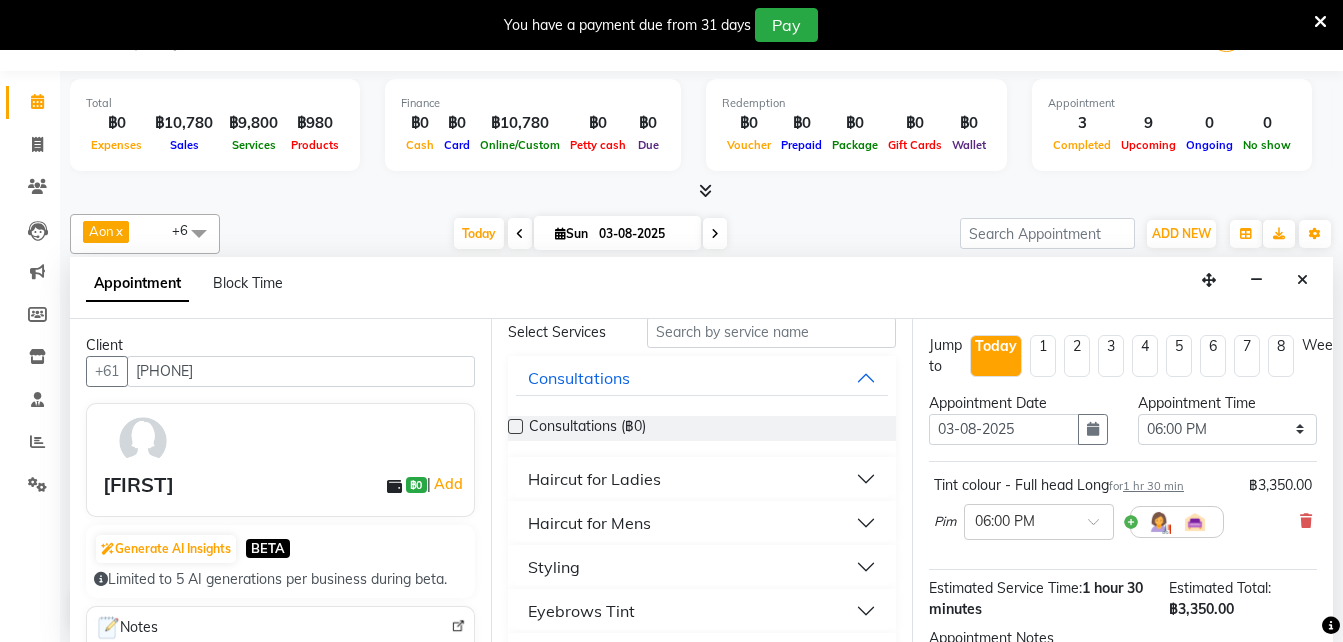click on "Styling" at bounding box center (554, 567) 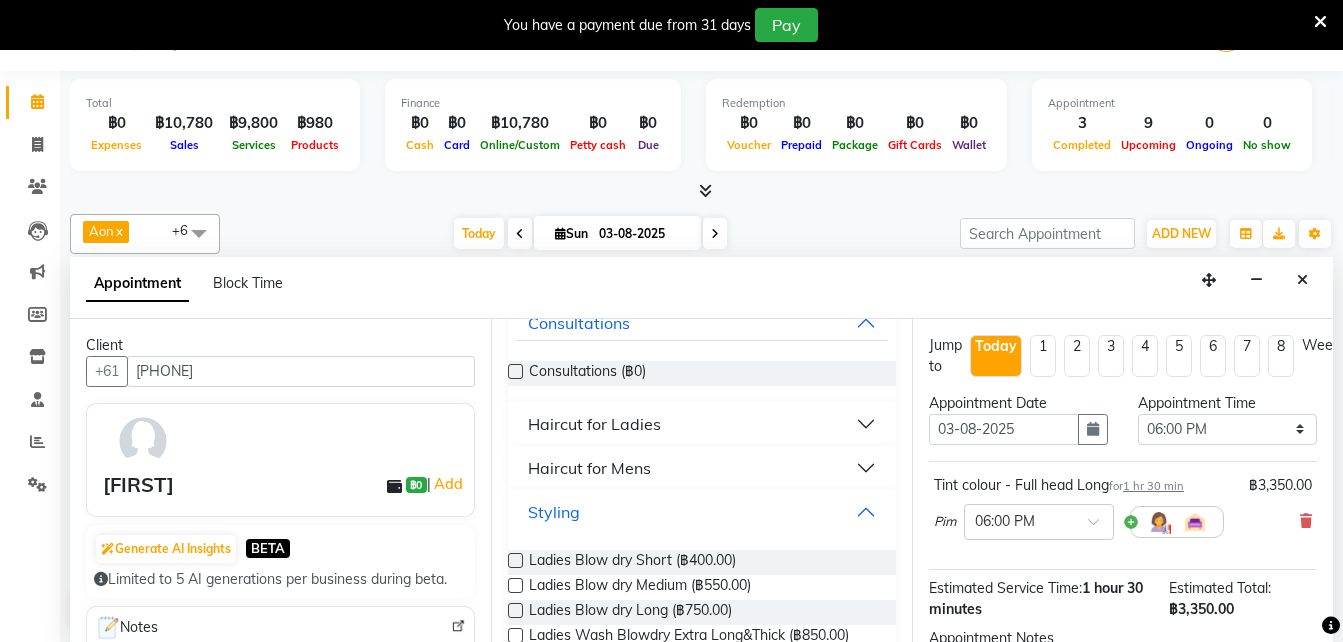 scroll, scrollTop: 142, scrollLeft: 0, axis: vertical 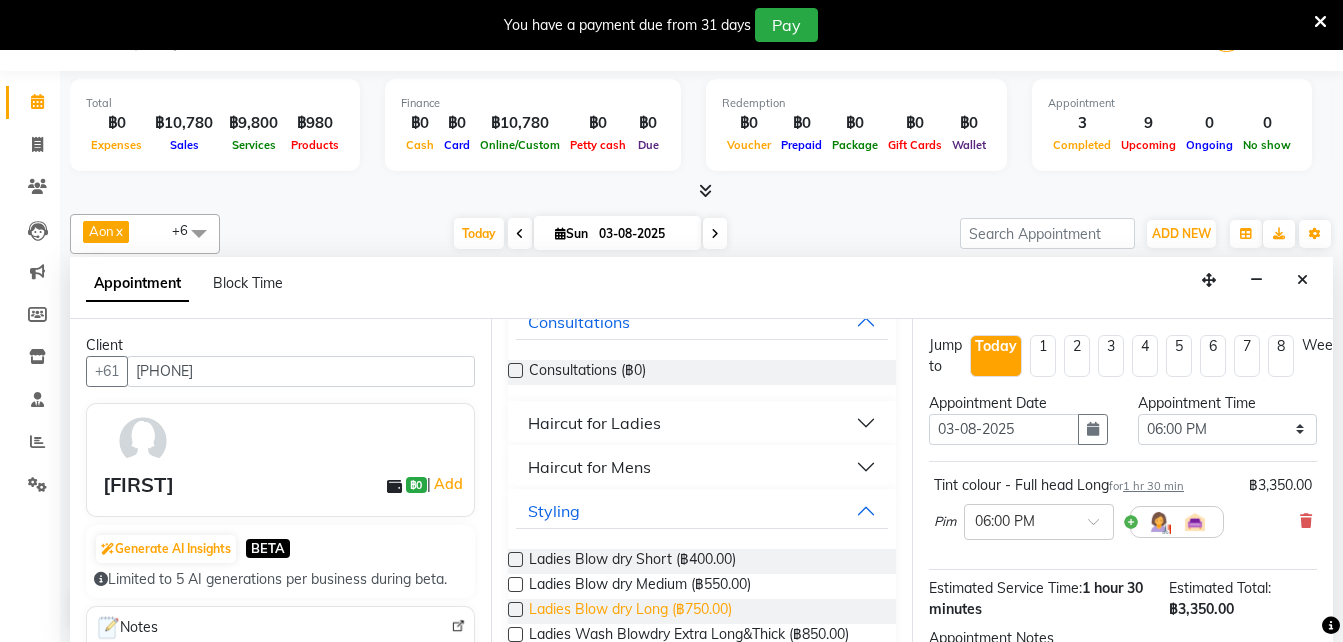 click on "Ladies Blow dry Long (฿750.00)" at bounding box center (630, 611) 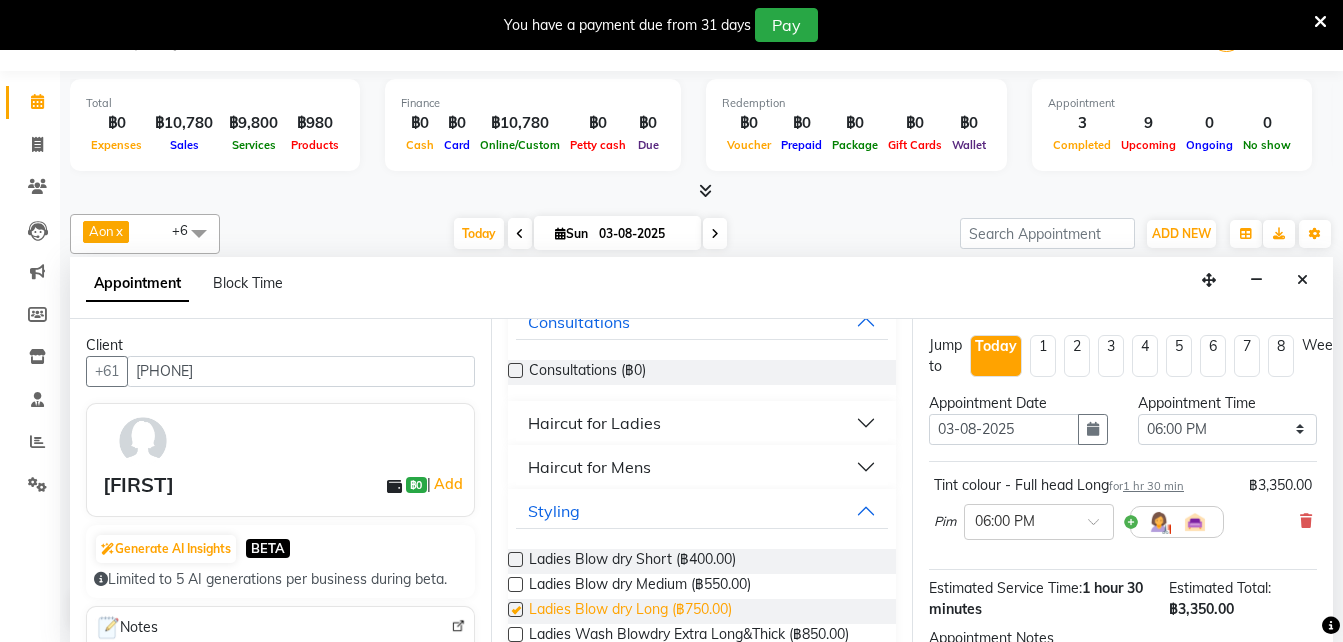 checkbox on "false" 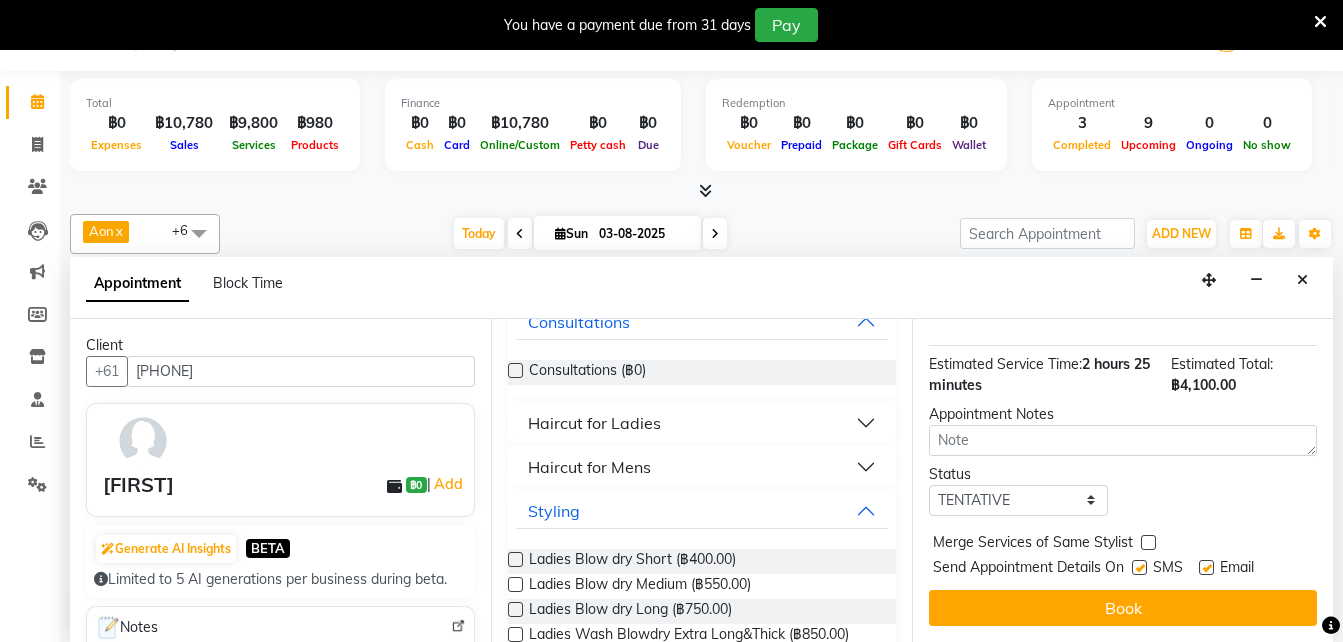 scroll, scrollTop: 330, scrollLeft: 0, axis: vertical 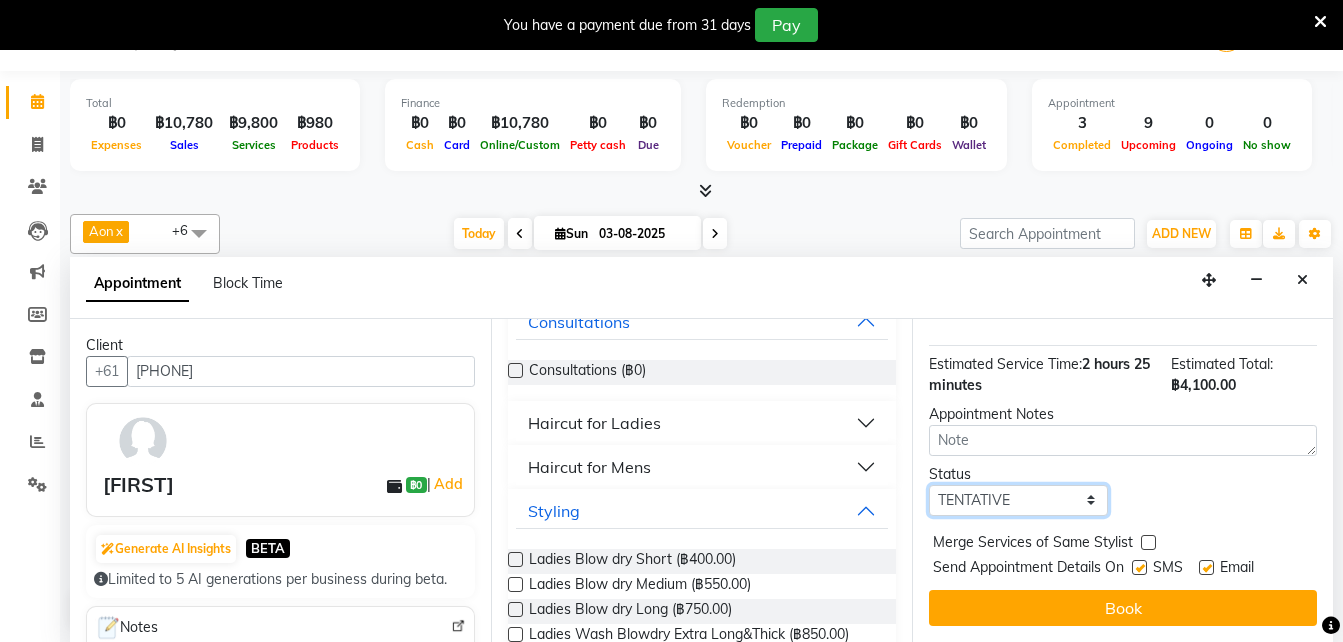 click on "Select TENTATIVE CONFIRM CHECK-IN UPCOMING" at bounding box center (1018, 500) 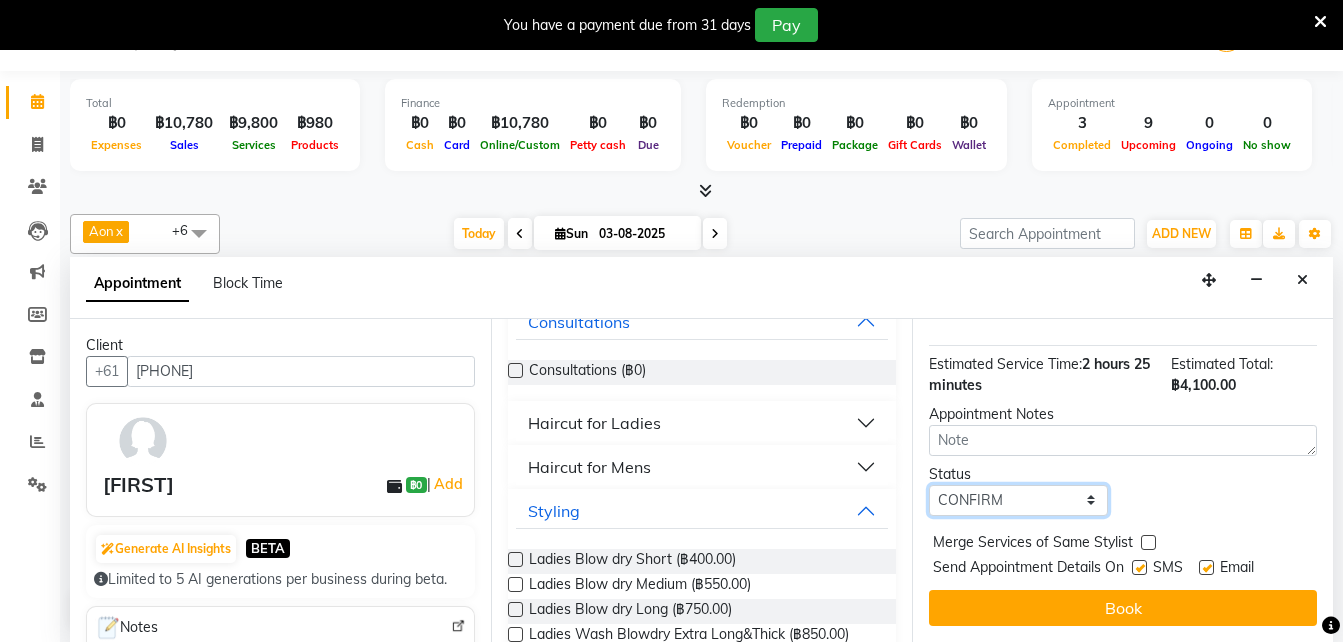 click on "Select TENTATIVE CONFIRM CHECK-IN UPCOMING" at bounding box center (1018, 500) 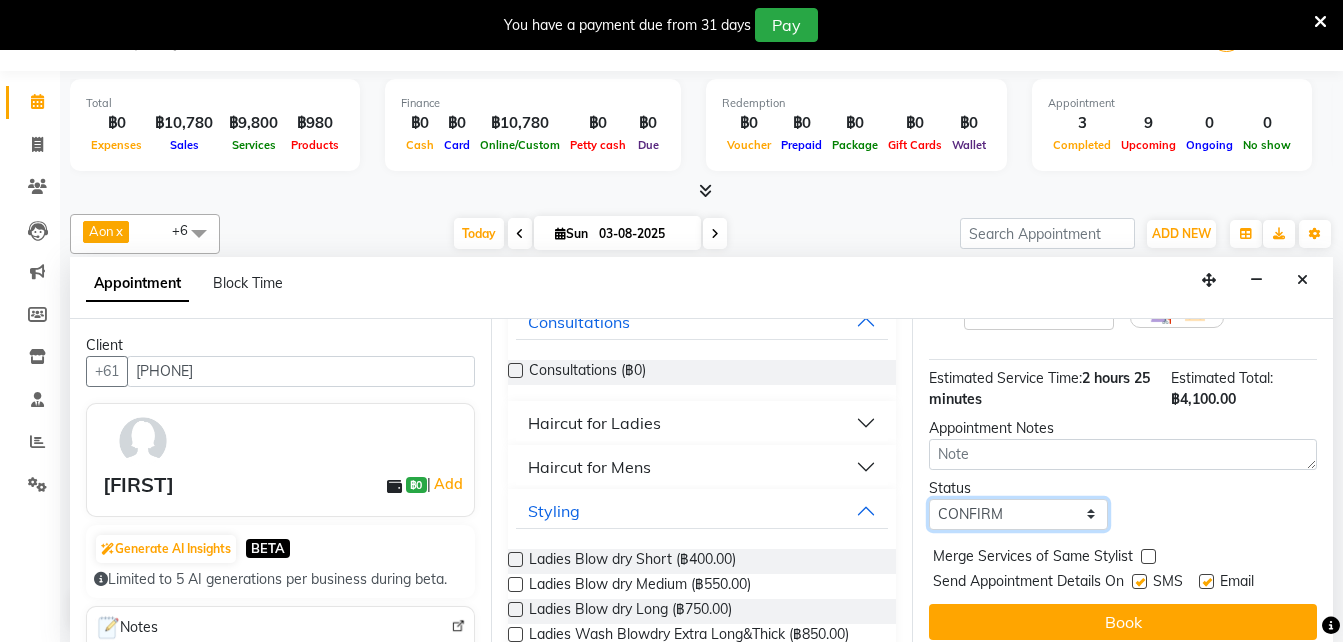 scroll, scrollTop: 330, scrollLeft: 0, axis: vertical 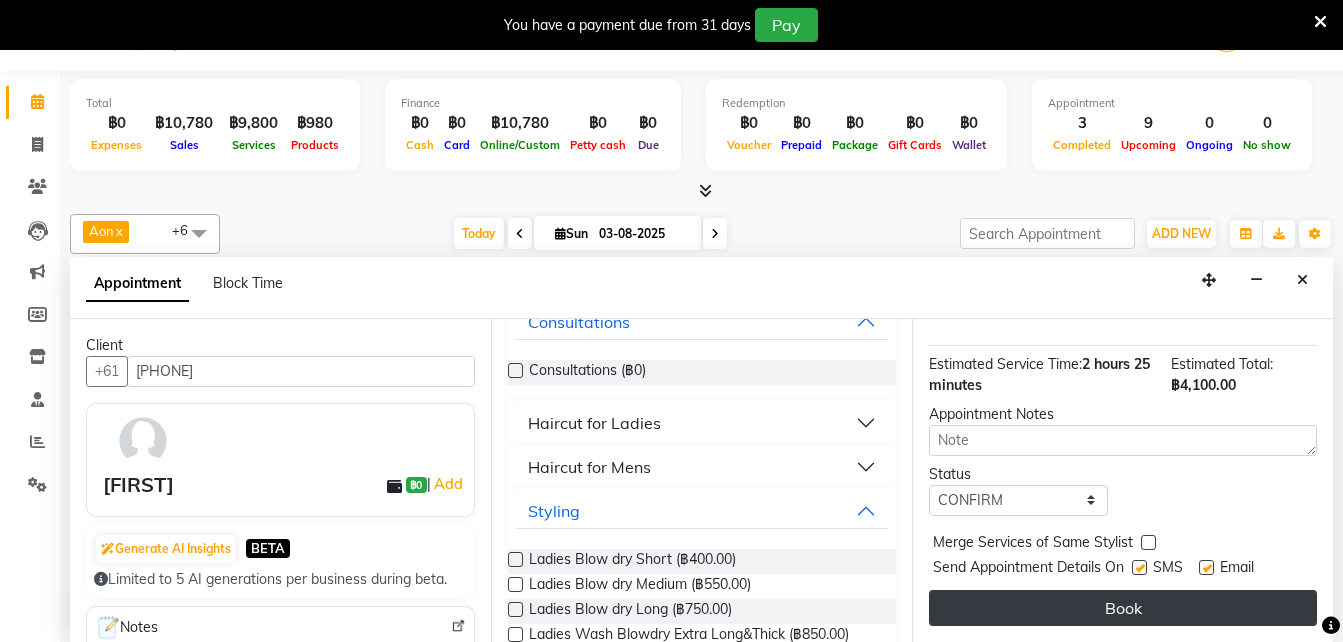 click on "Book" at bounding box center [1123, 608] 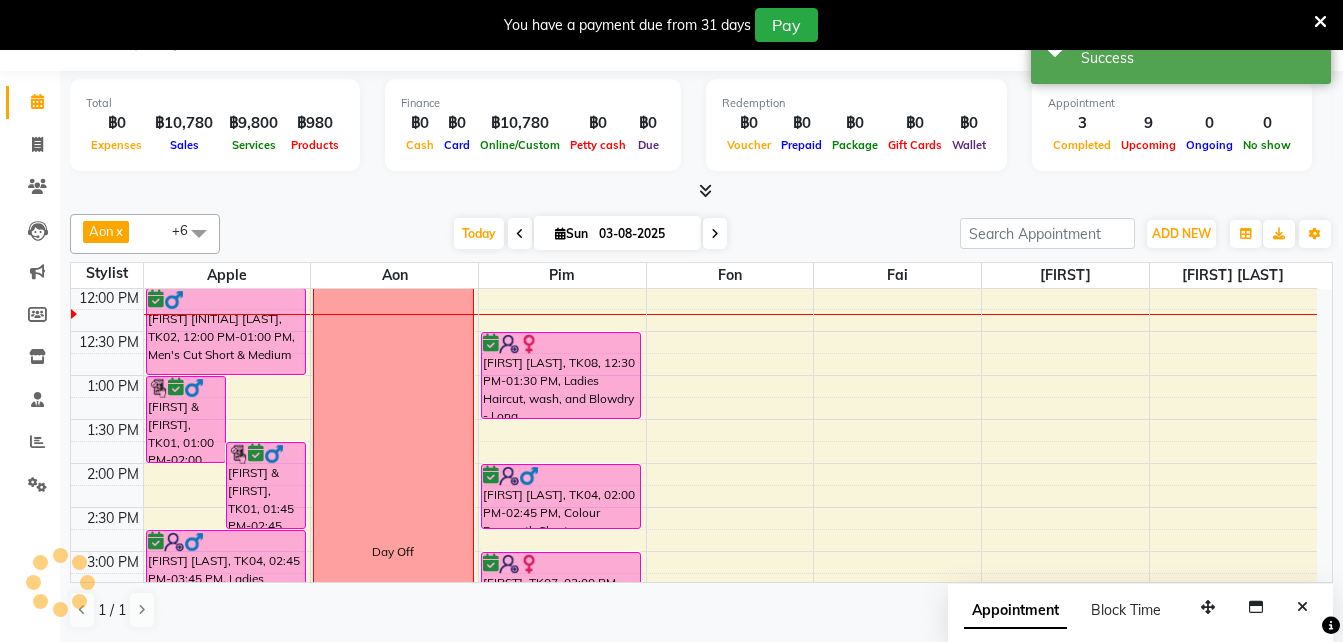 scroll, scrollTop: 0, scrollLeft: 0, axis: both 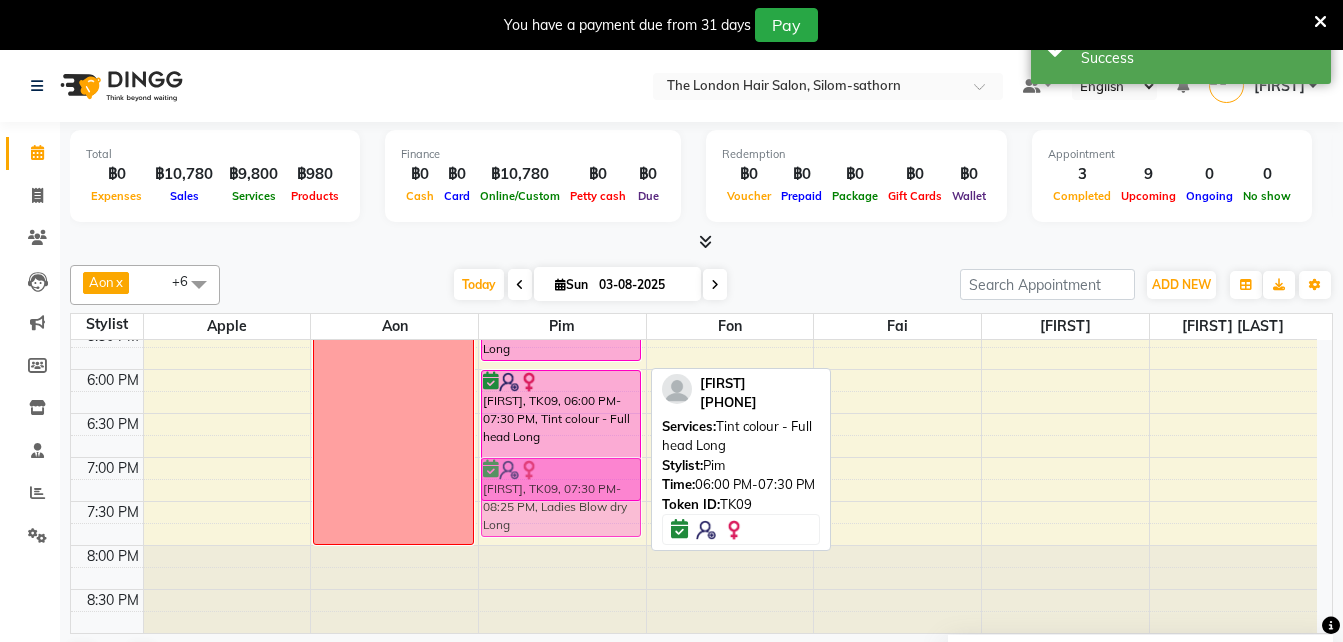 drag, startPoint x: 561, startPoint y: 502, endPoint x: 562, endPoint y: 455, distance: 47.010635 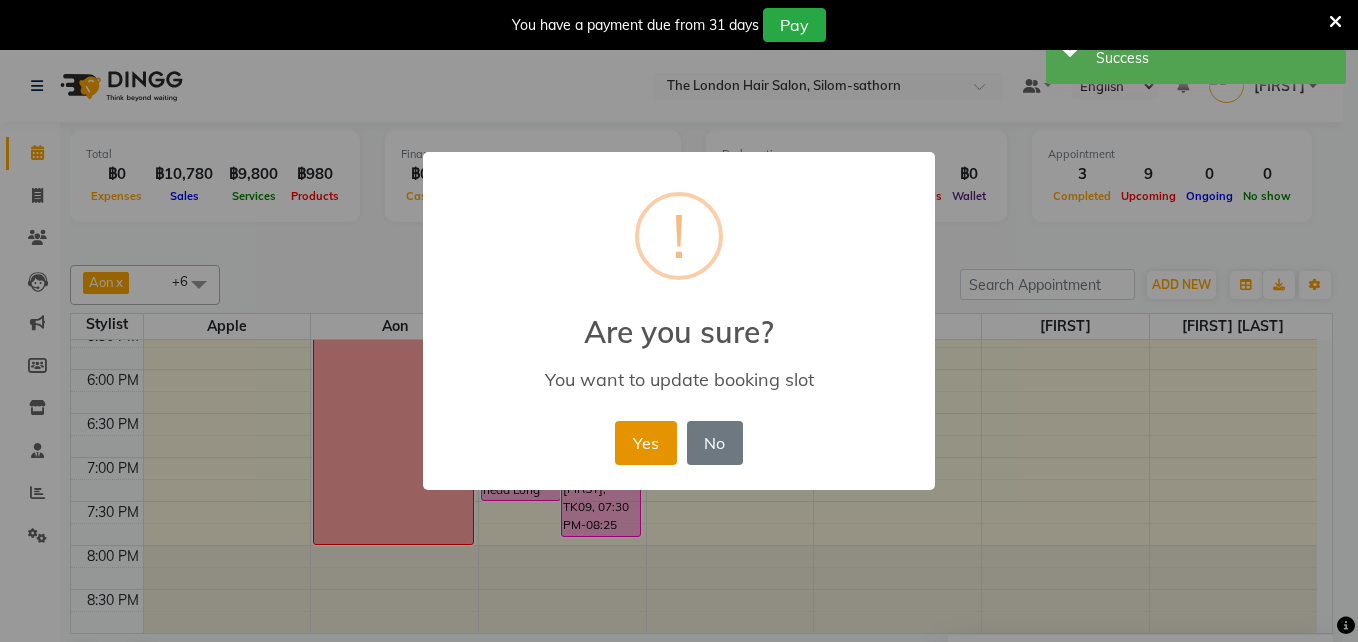 click on "Yes" at bounding box center [645, 443] 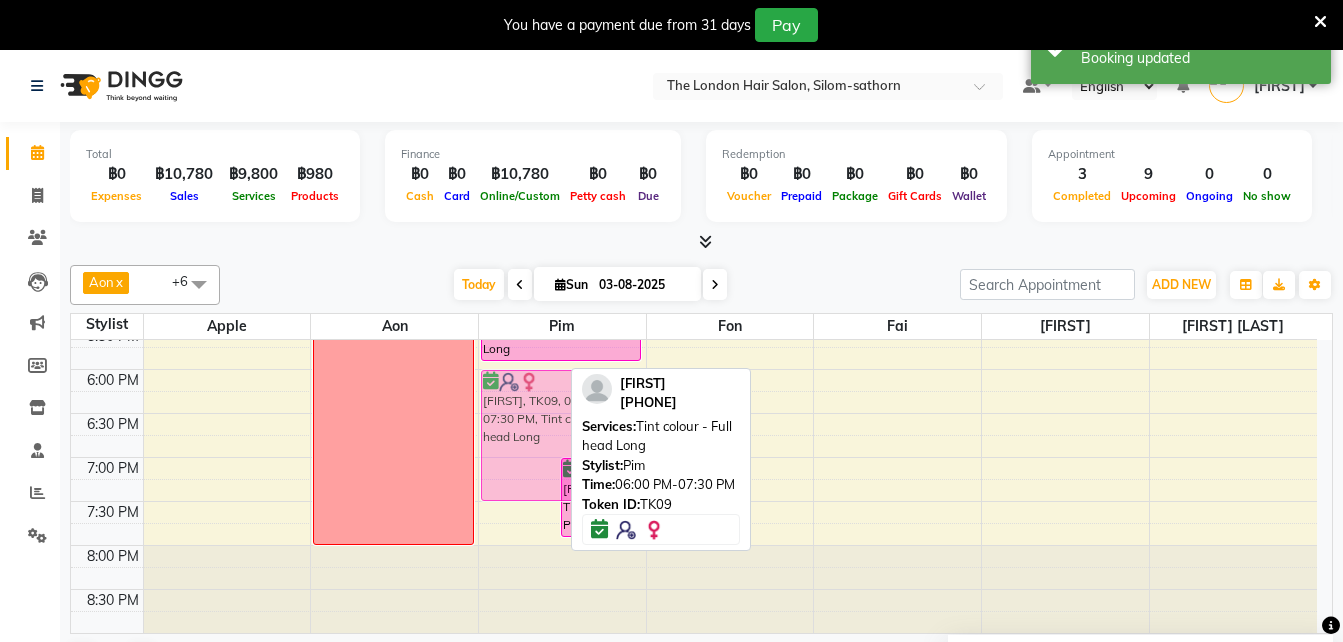 drag, startPoint x: 501, startPoint y: 493, endPoint x: 510, endPoint y: 487, distance: 10.816654 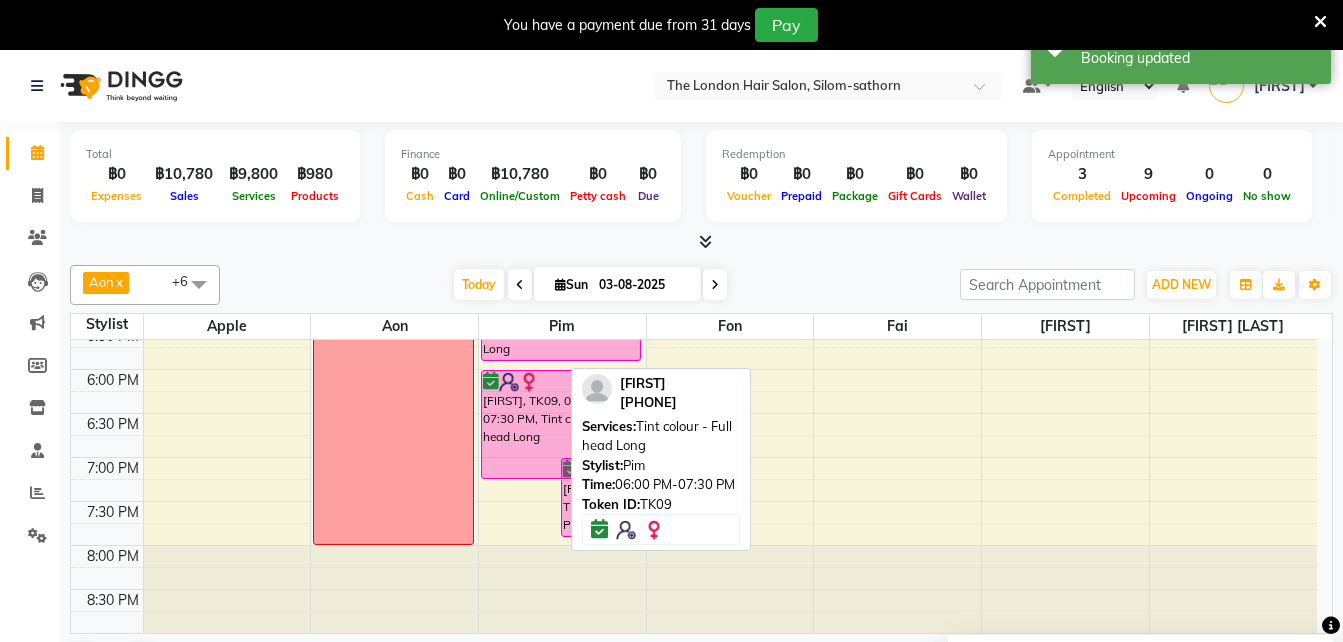 drag, startPoint x: 517, startPoint y: 497, endPoint x: 517, endPoint y: 472, distance: 25 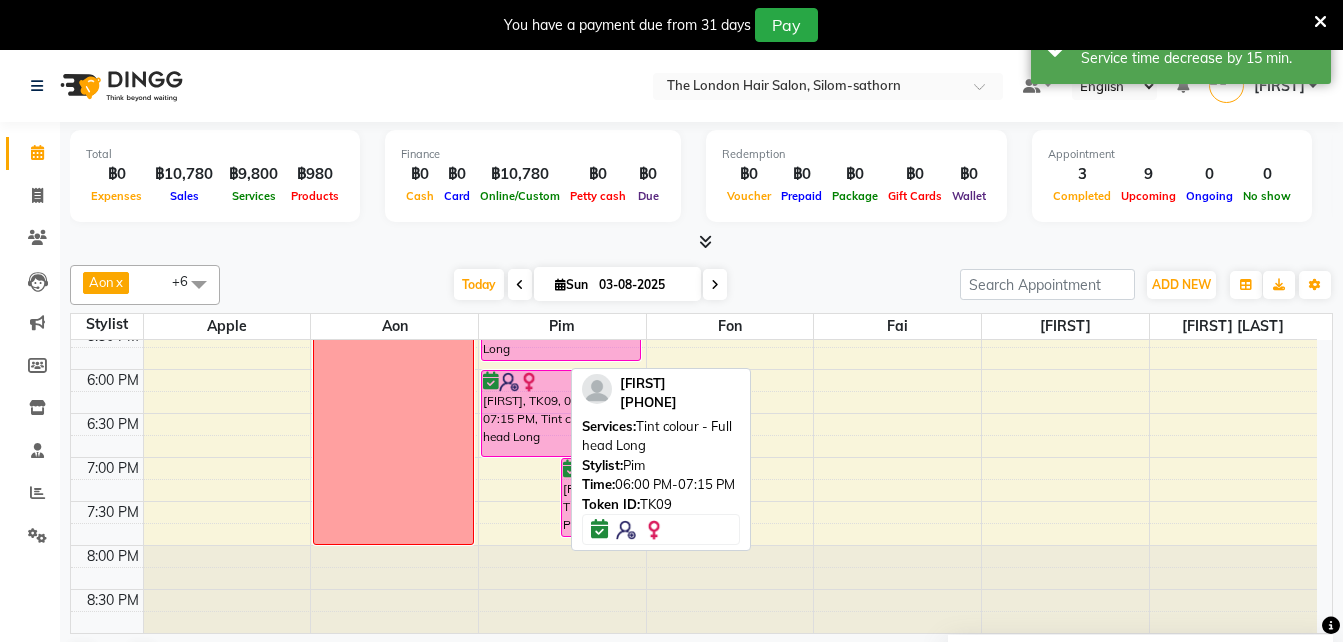 drag, startPoint x: 526, startPoint y: 476, endPoint x: 528, endPoint y: 446, distance: 30.066593 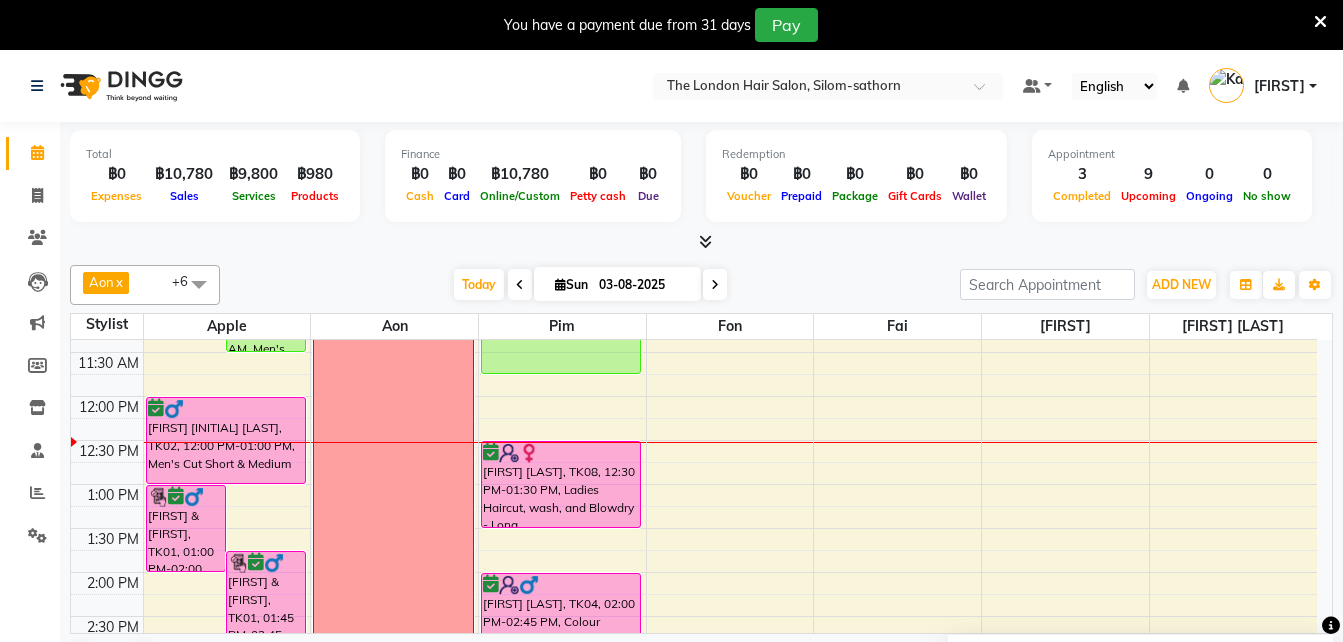 scroll, scrollTop: 205, scrollLeft: 0, axis: vertical 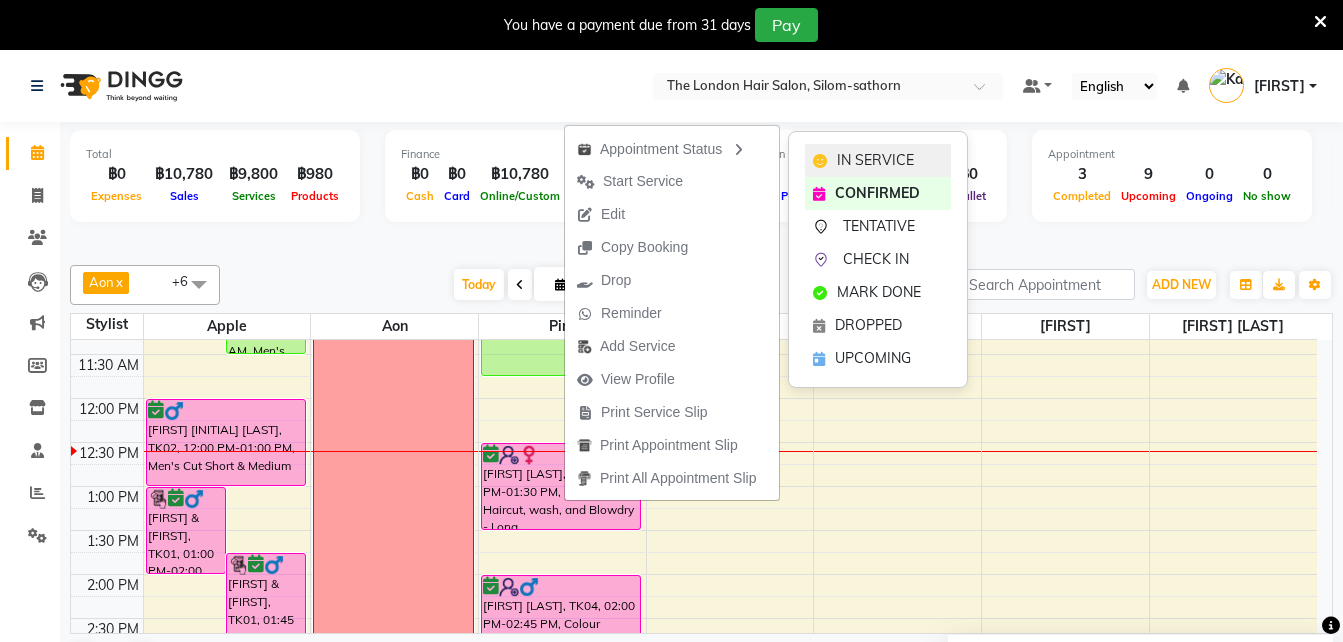 click on "IN SERVICE" 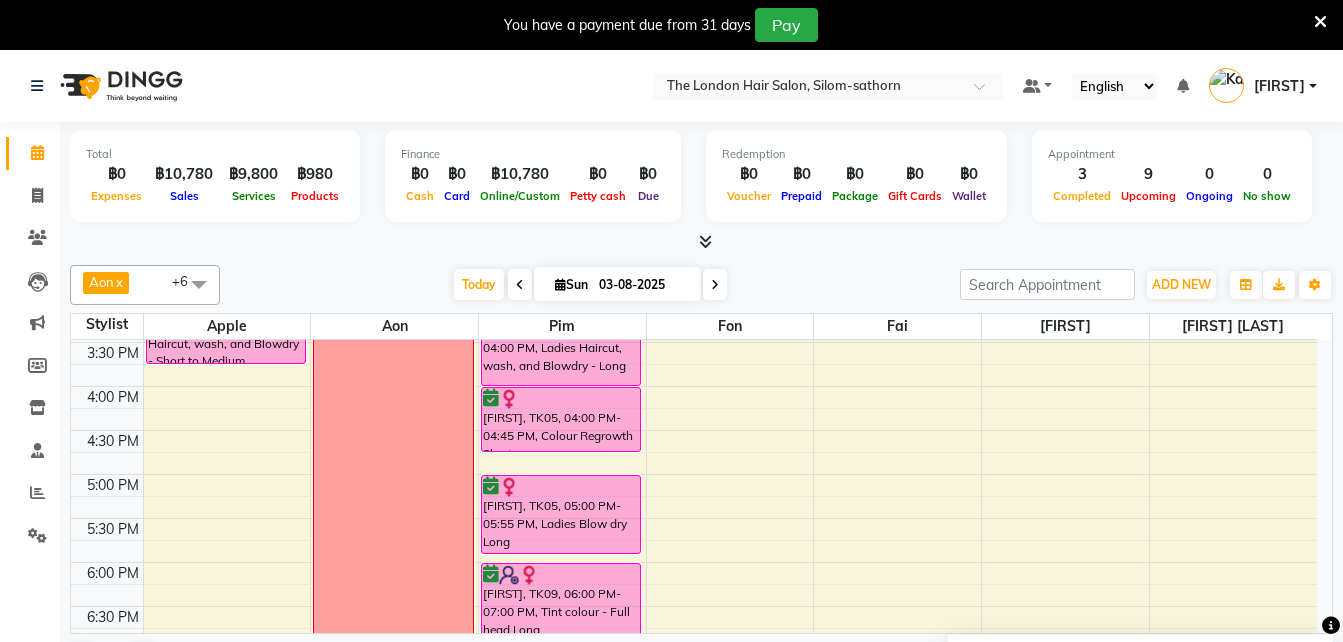 scroll, scrollTop: 708, scrollLeft: 0, axis: vertical 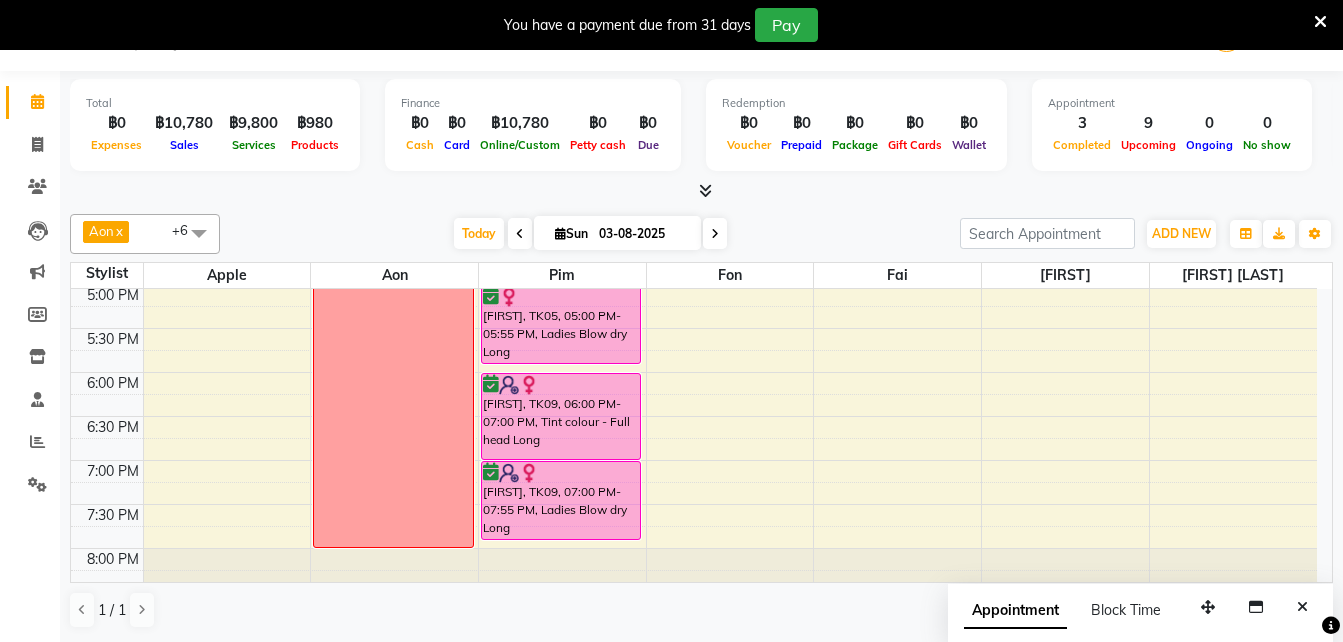 drag, startPoint x: 707, startPoint y: 240, endPoint x: 400, endPoint y: 200, distance: 309.5949 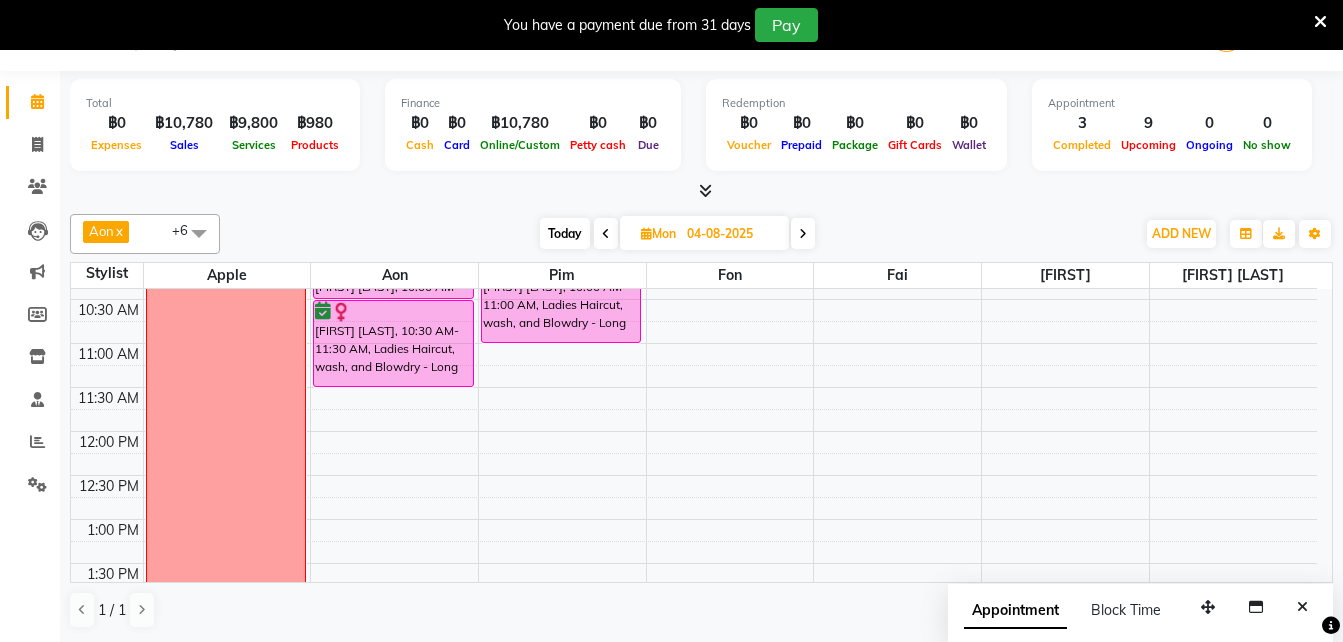 scroll, scrollTop: 0, scrollLeft: 0, axis: both 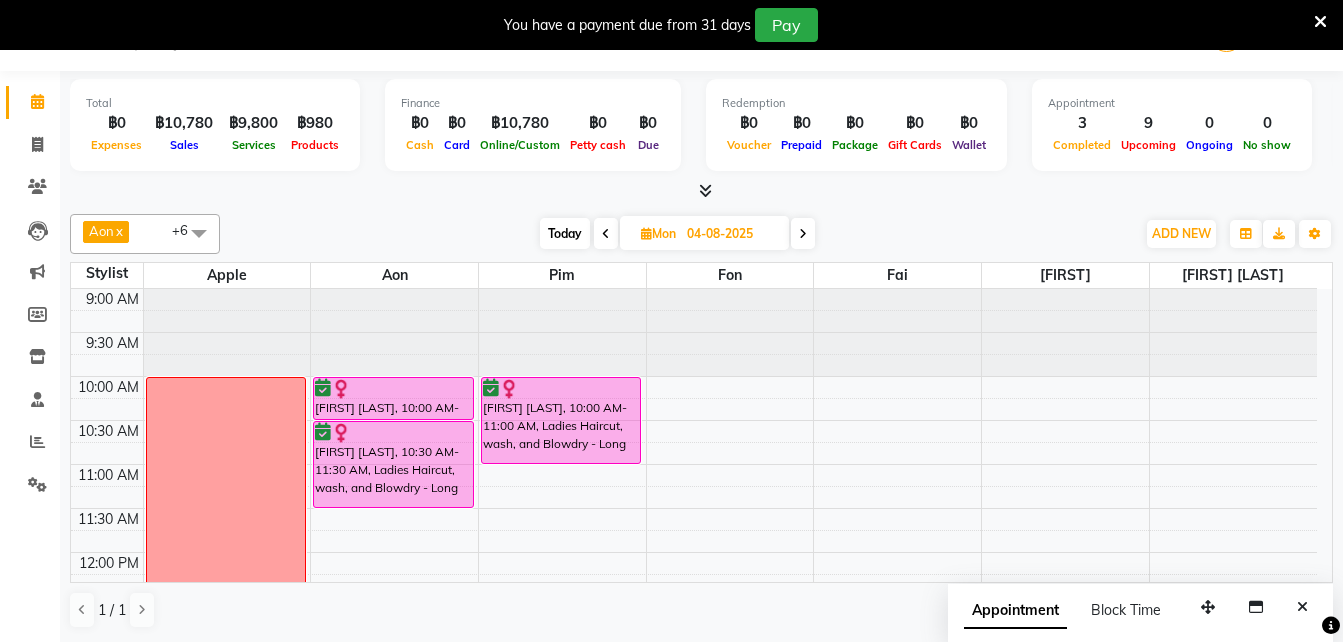 click on "Today" at bounding box center [565, 233] 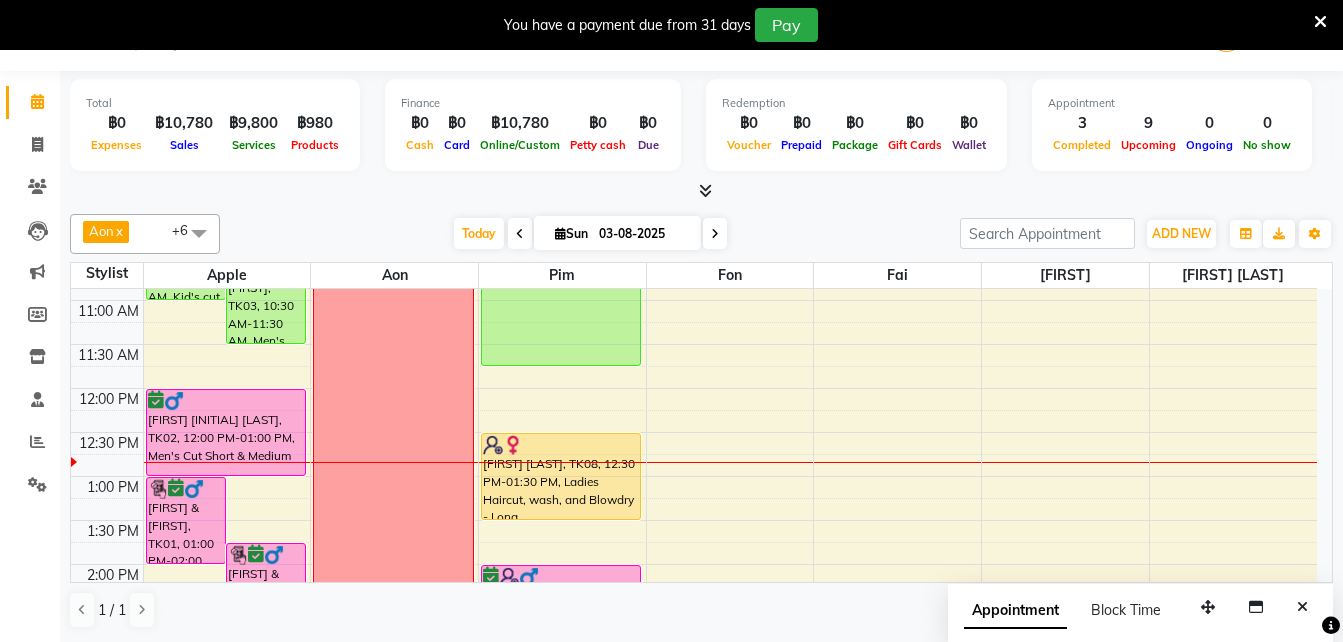 scroll, scrollTop: 163, scrollLeft: 0, axis: vertical 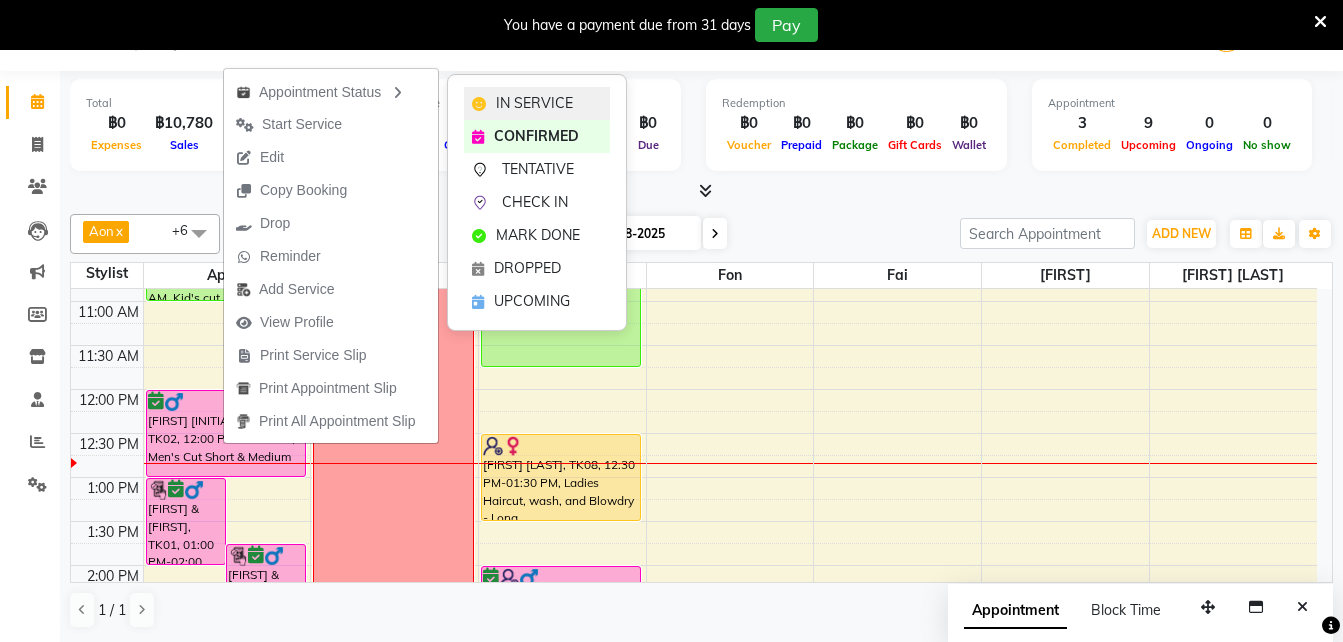 click on "IN SERVICE" 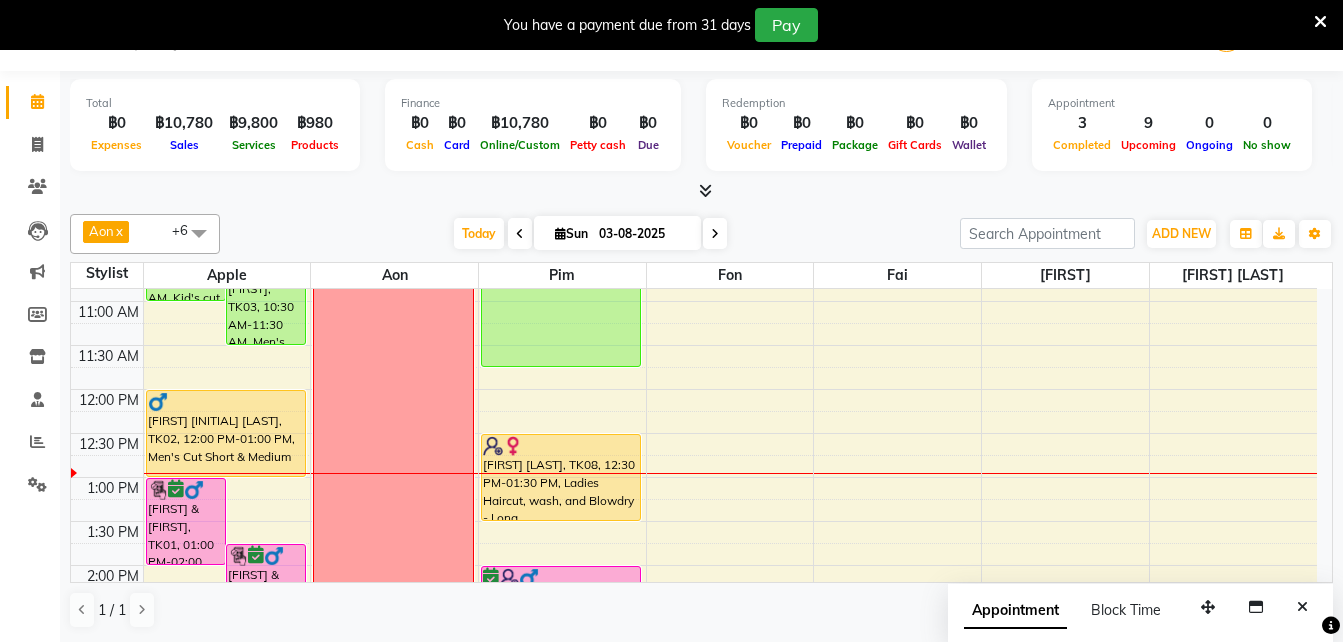 scroll, scrollTop: 267, scrollLeft: 0, axis: vertical 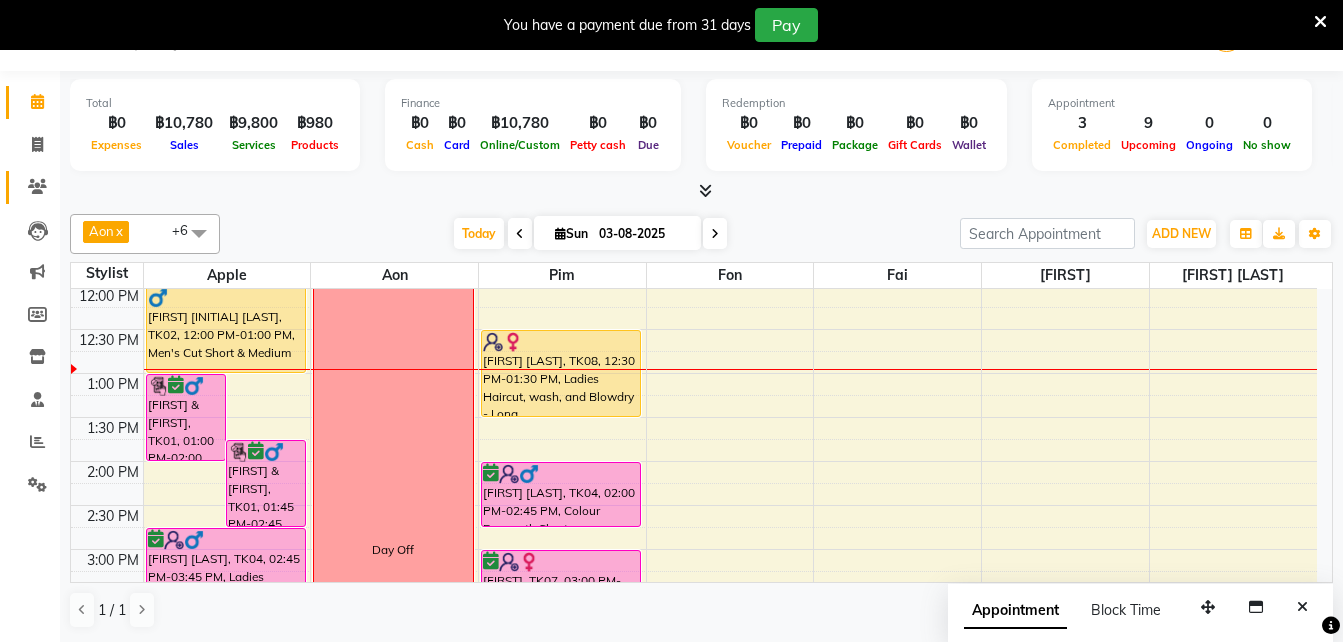click 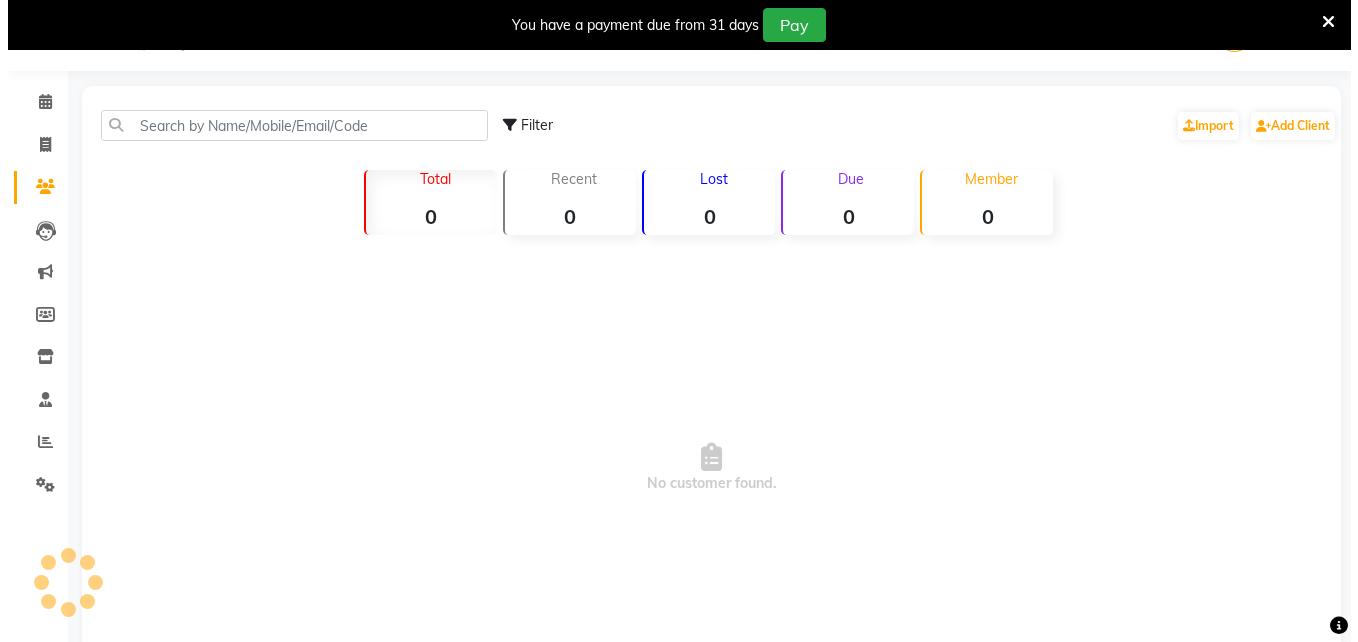 scroll, scrollTop: 0, scrollLeft: 0, axis: both 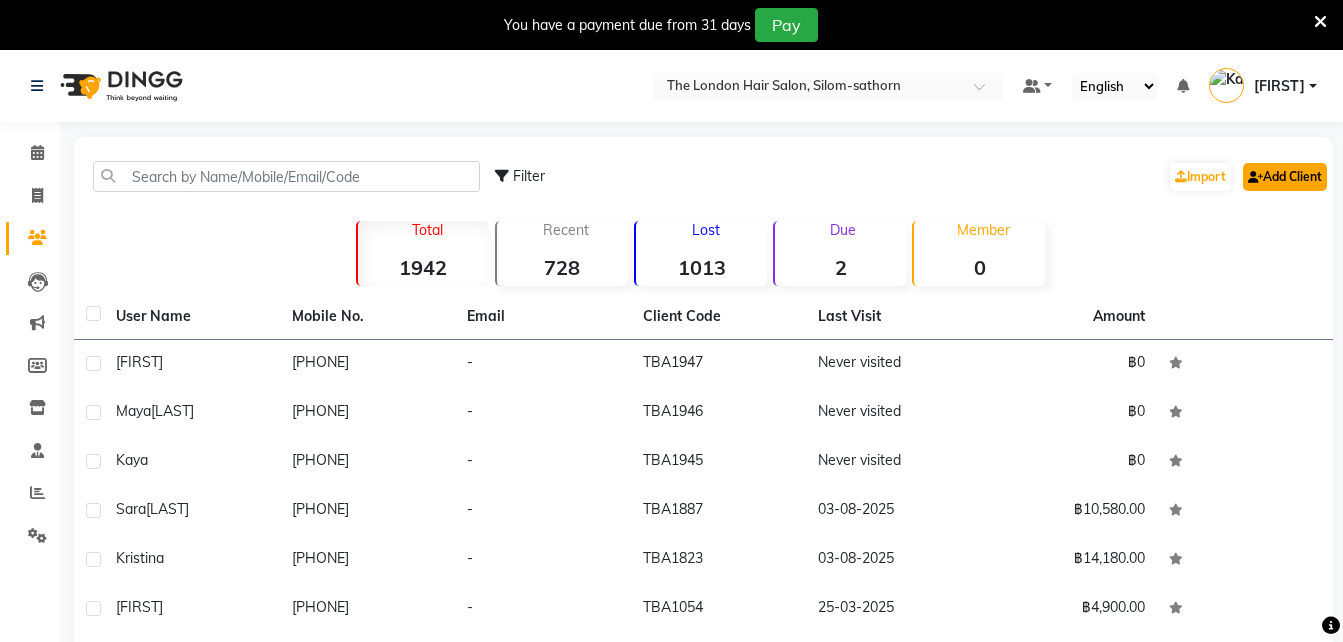 click on "Add Client" 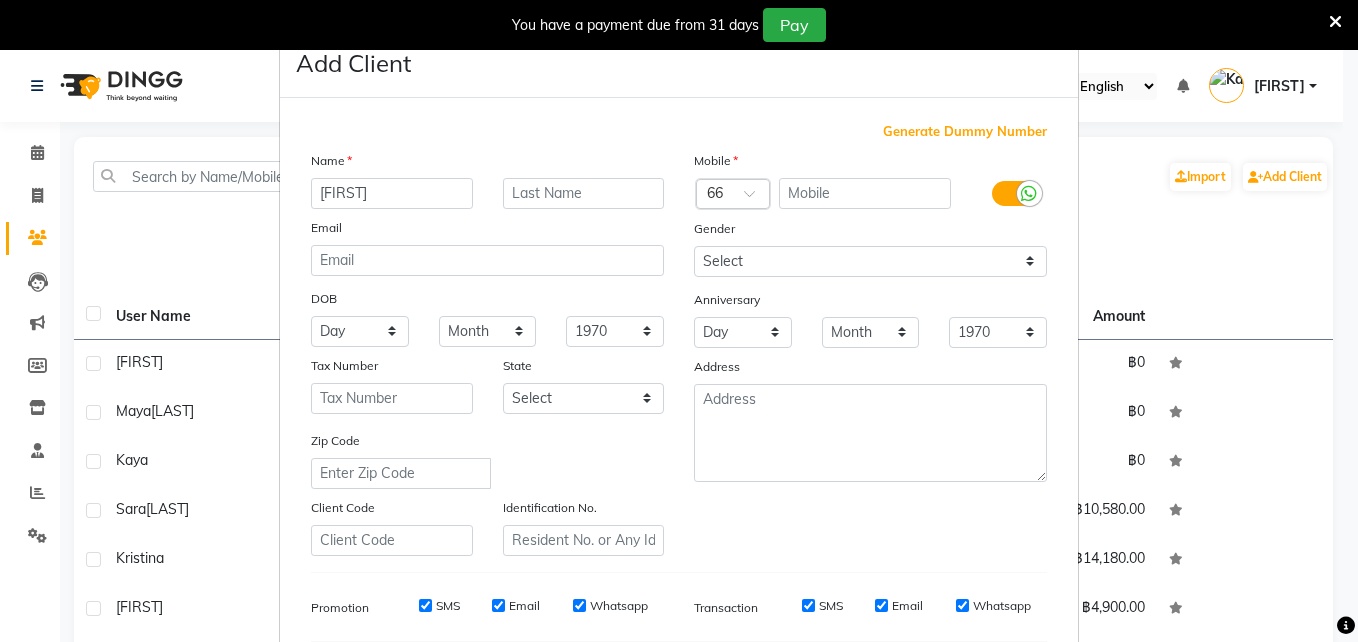 type on "[FIRST].[FIRST]" 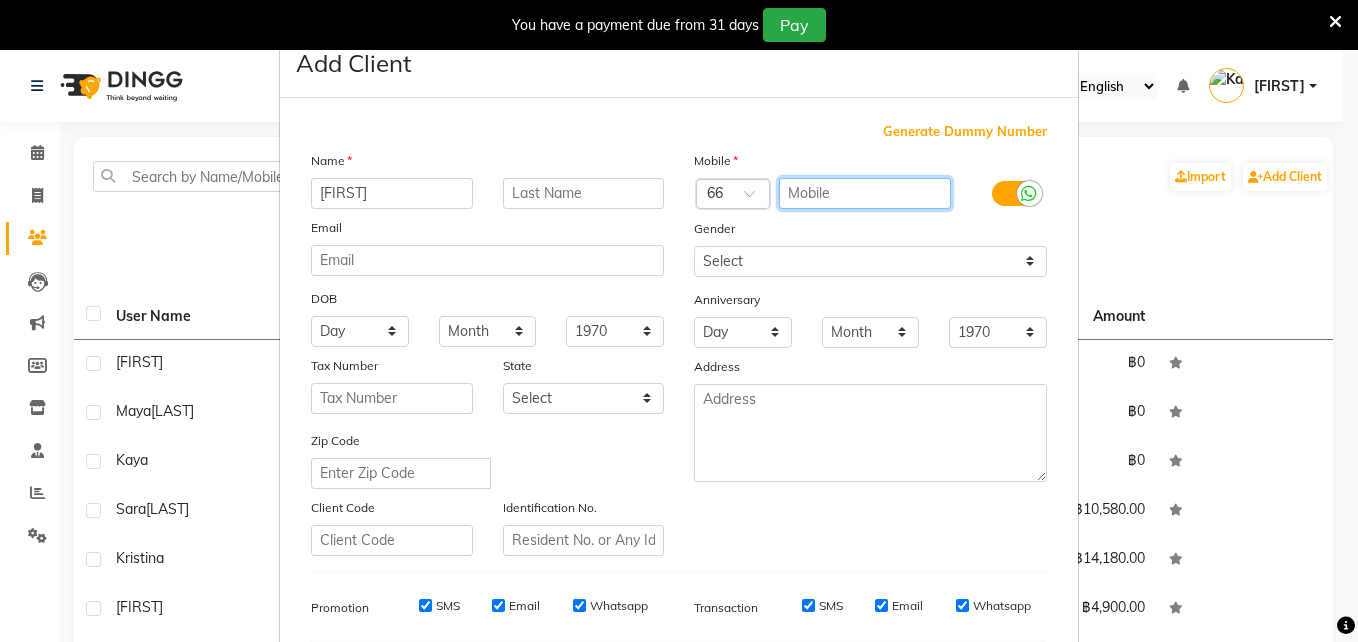 click at bounding box center [865, 193] 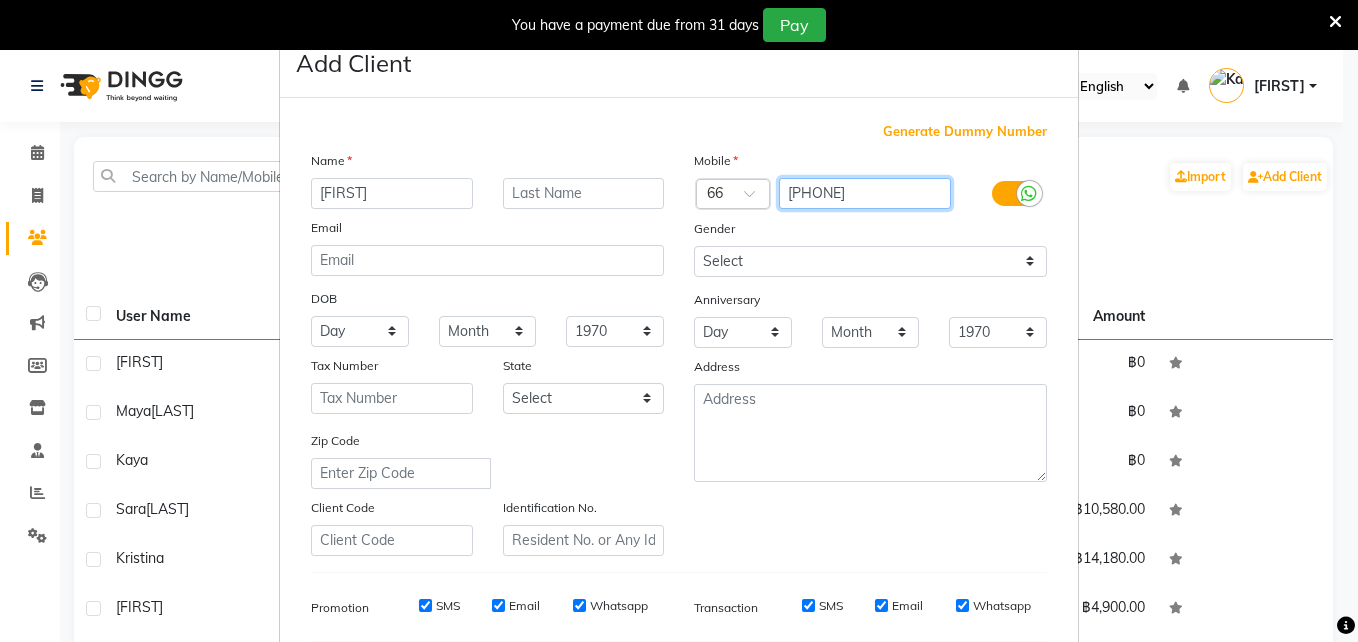 type on "[PHONE]" 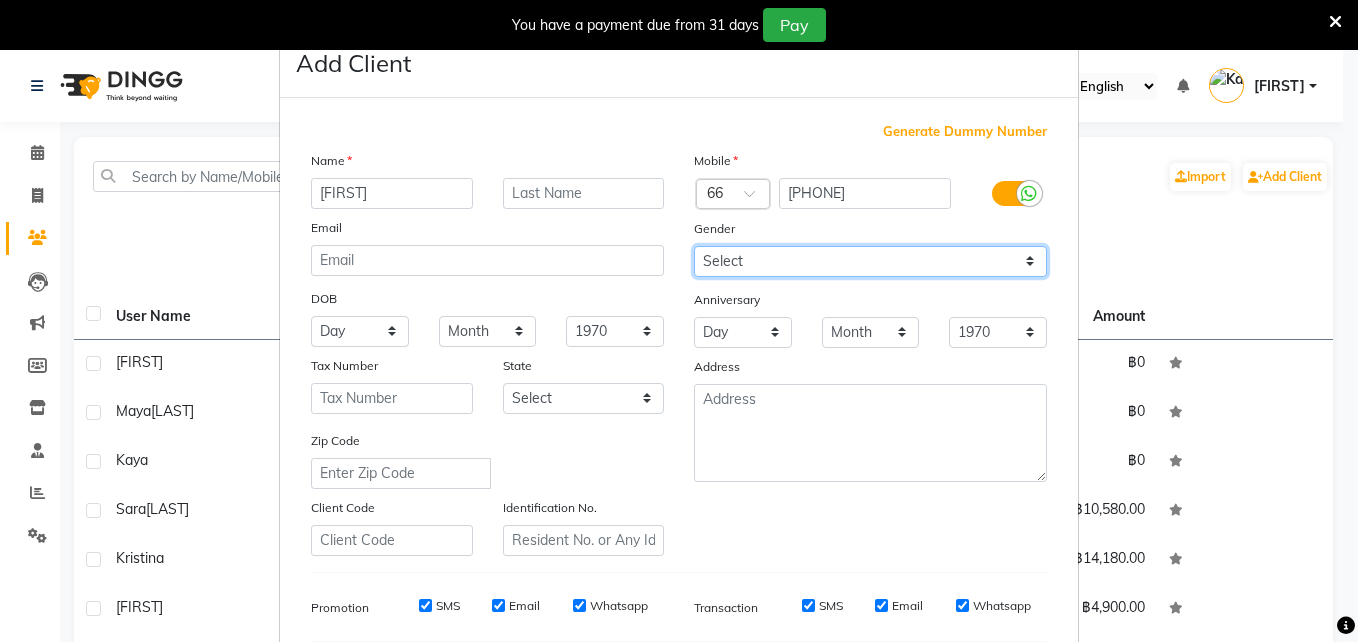 click on "Select Male Female Other Prefer Not To Say" at bounding box center (870, 261) 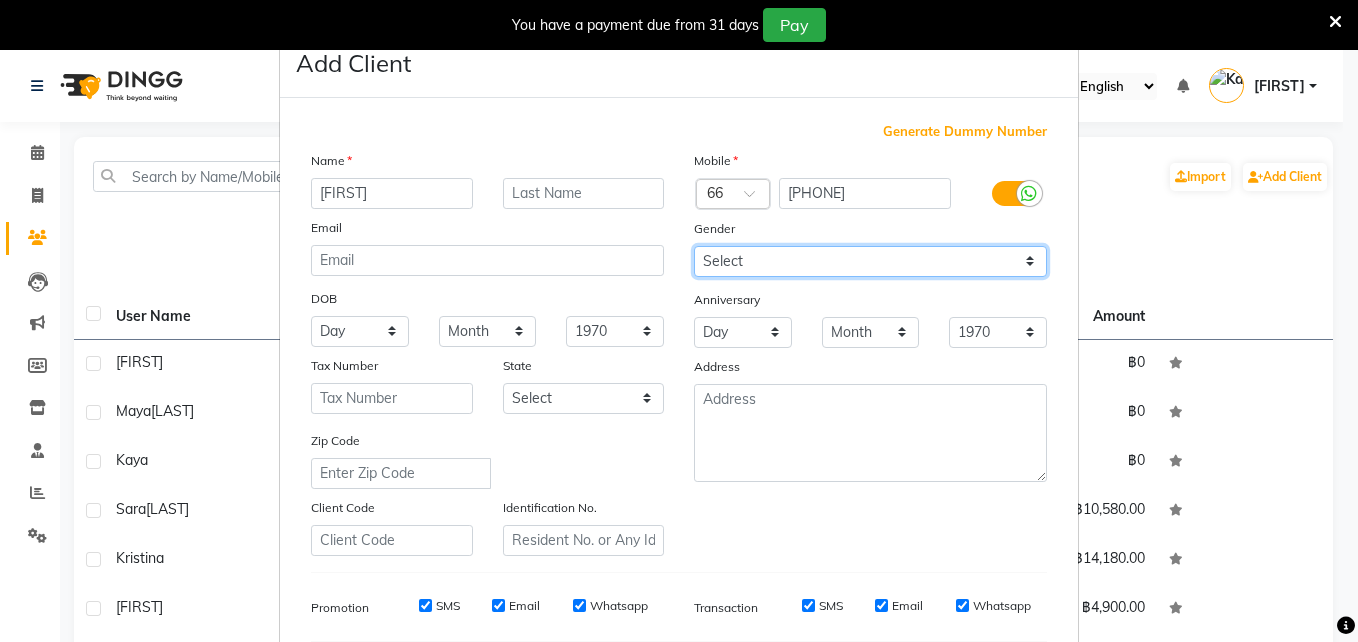 select on "female" 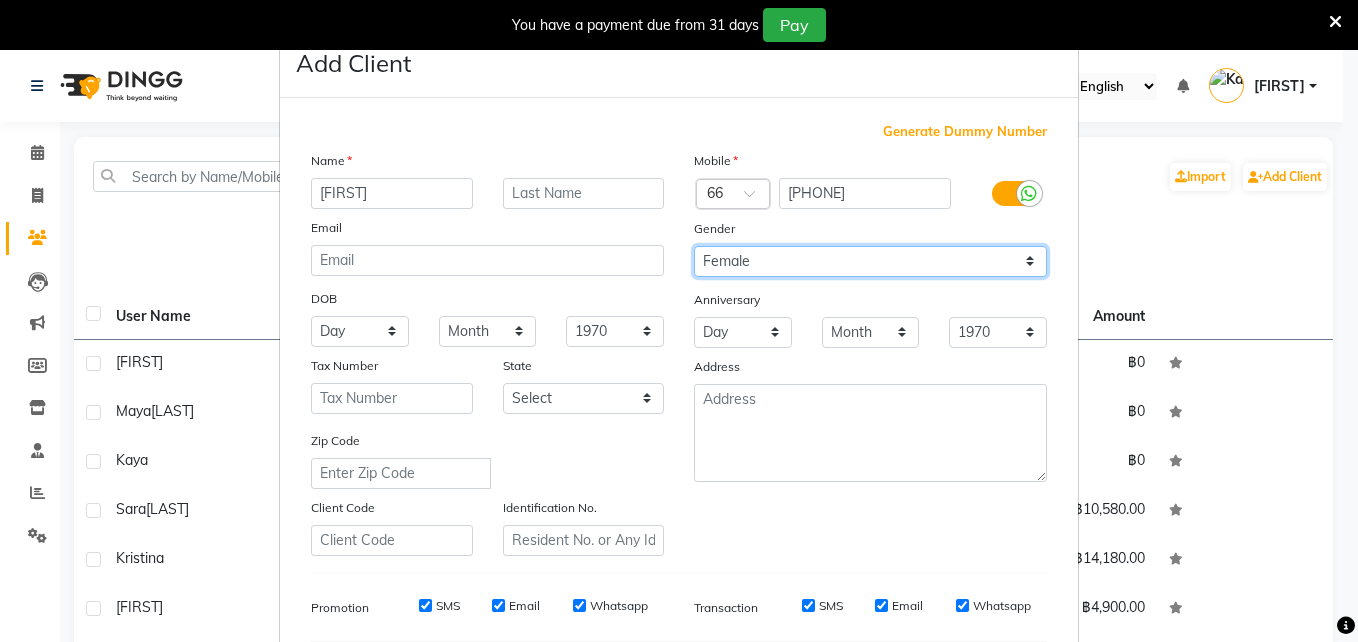 click on "Select Male Female Other Prefer Not To Say" at bounding box center (870, 261) 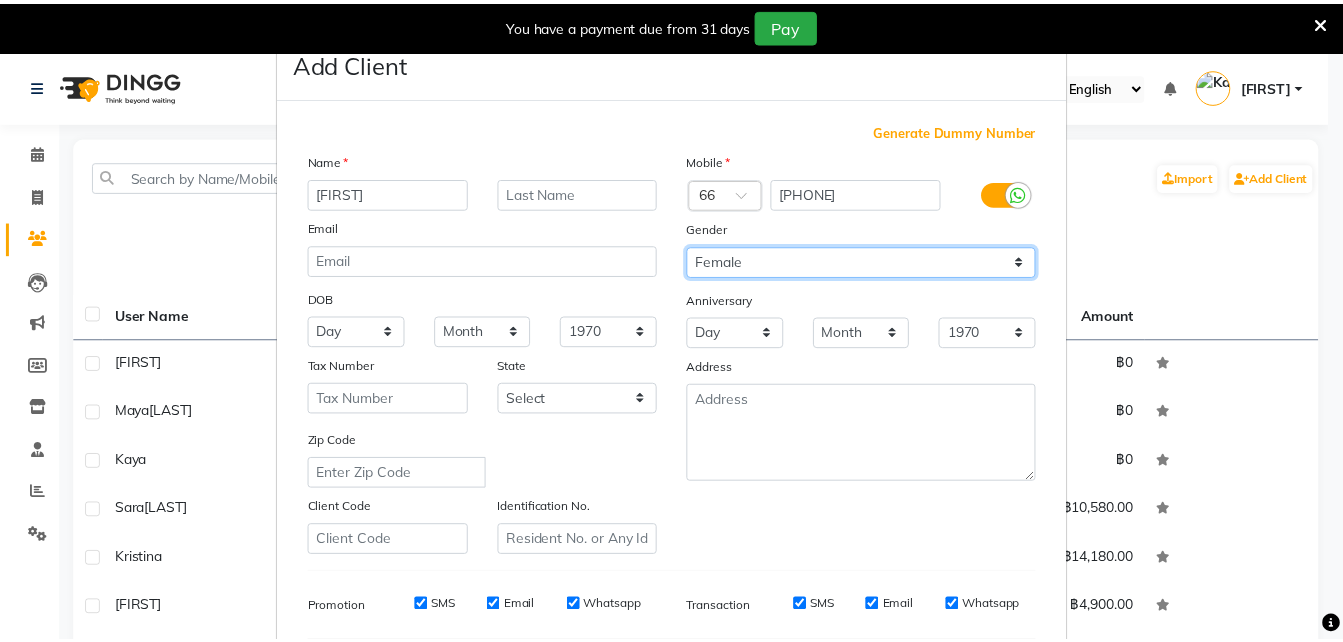 scroll, scrollTop: 281, scrollLeft: 0, axis: vertical 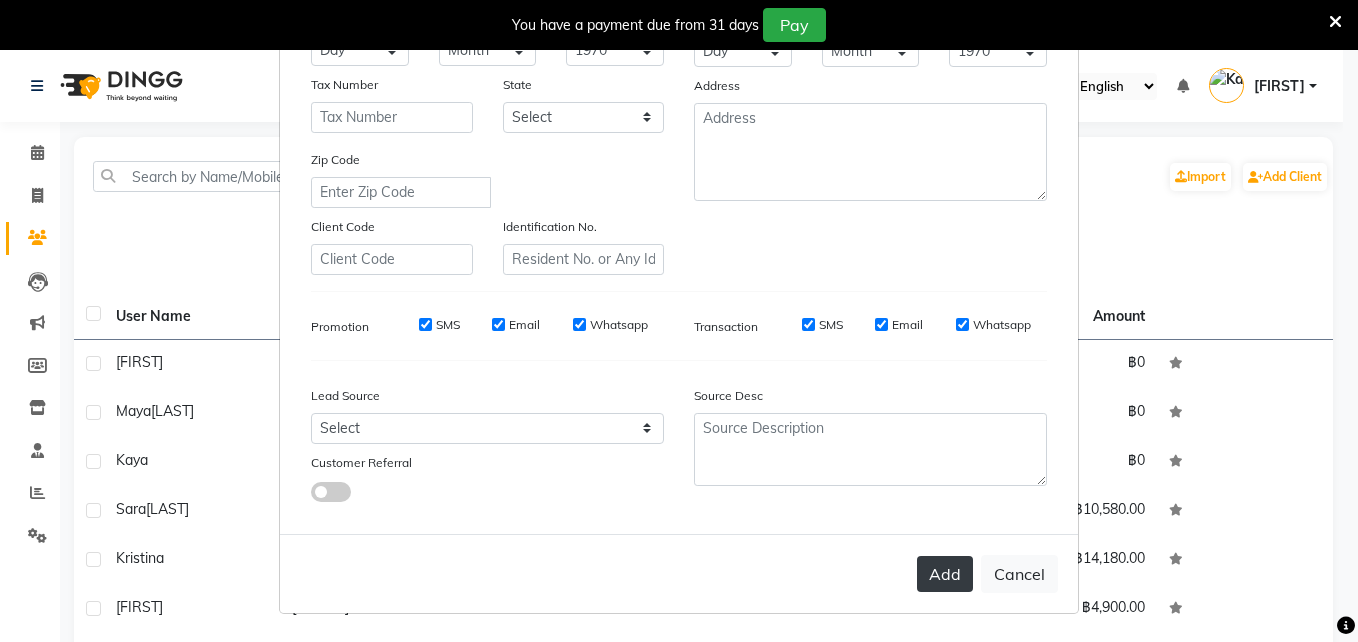 click on "Add" at bounding box center [945, 574] 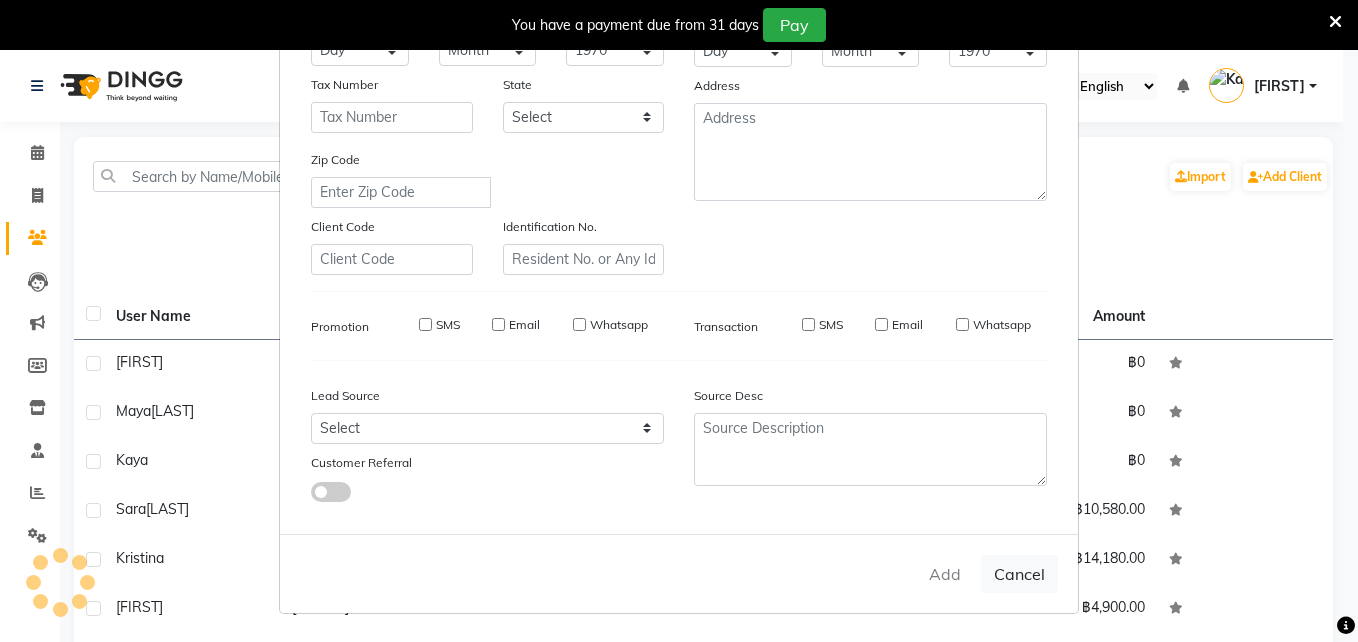 type 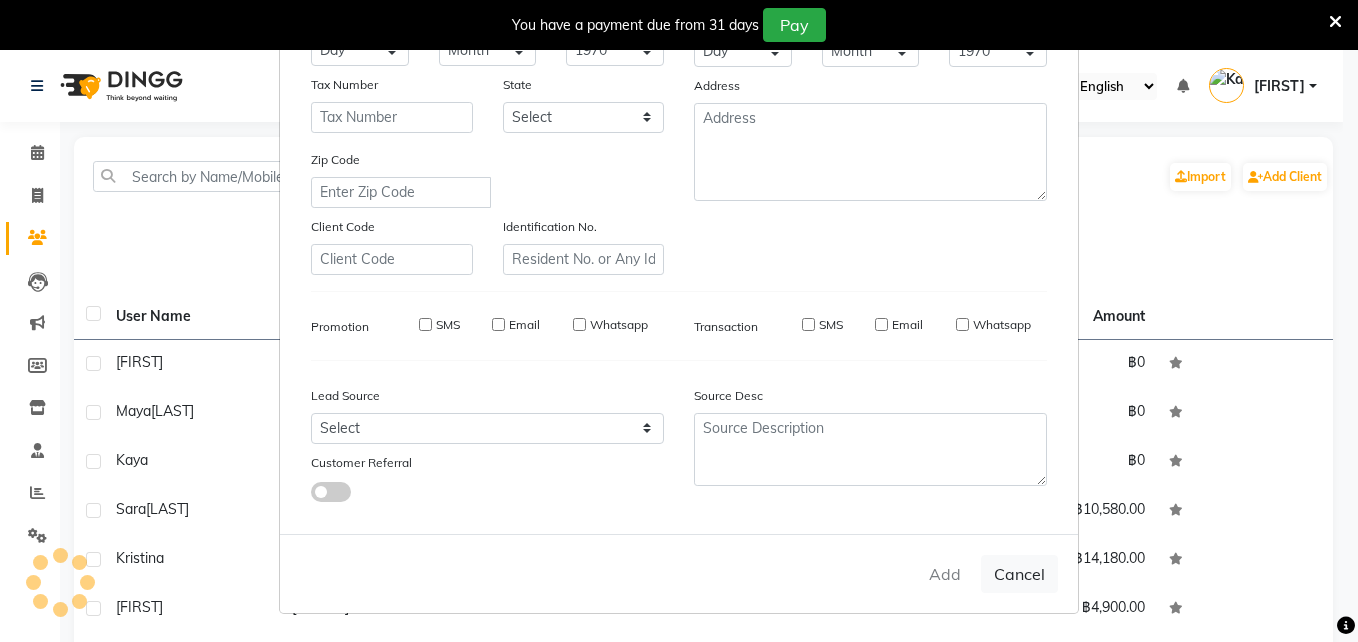 select 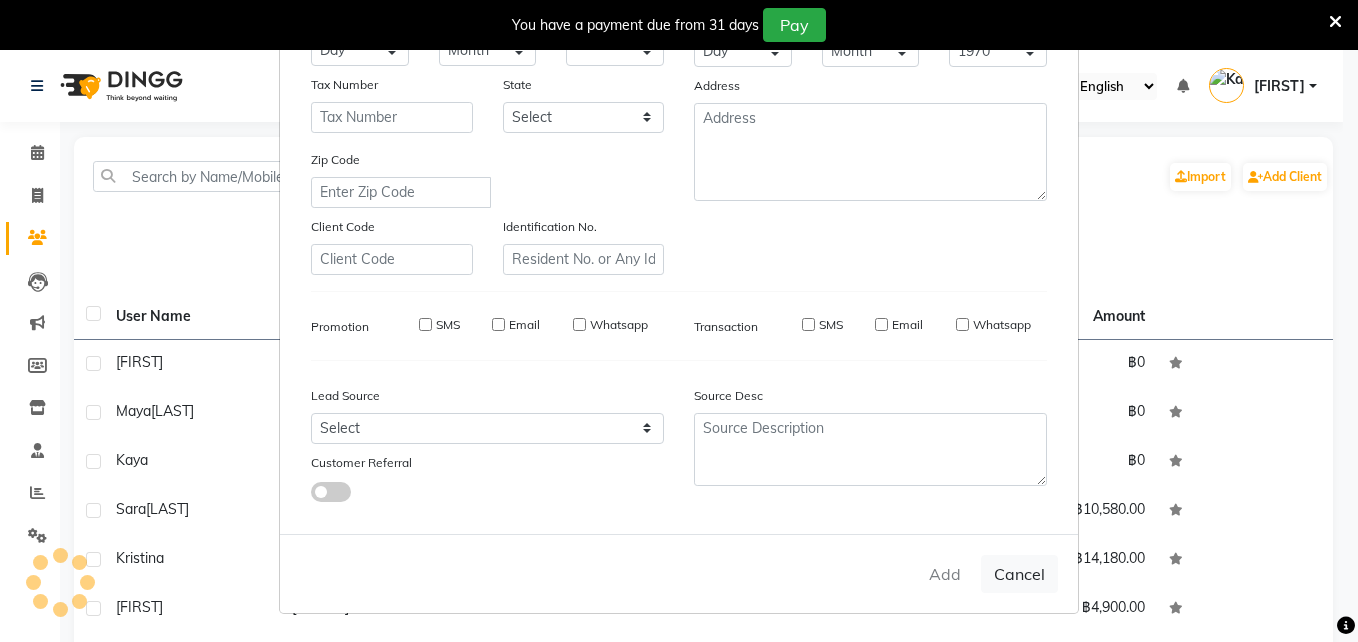 select 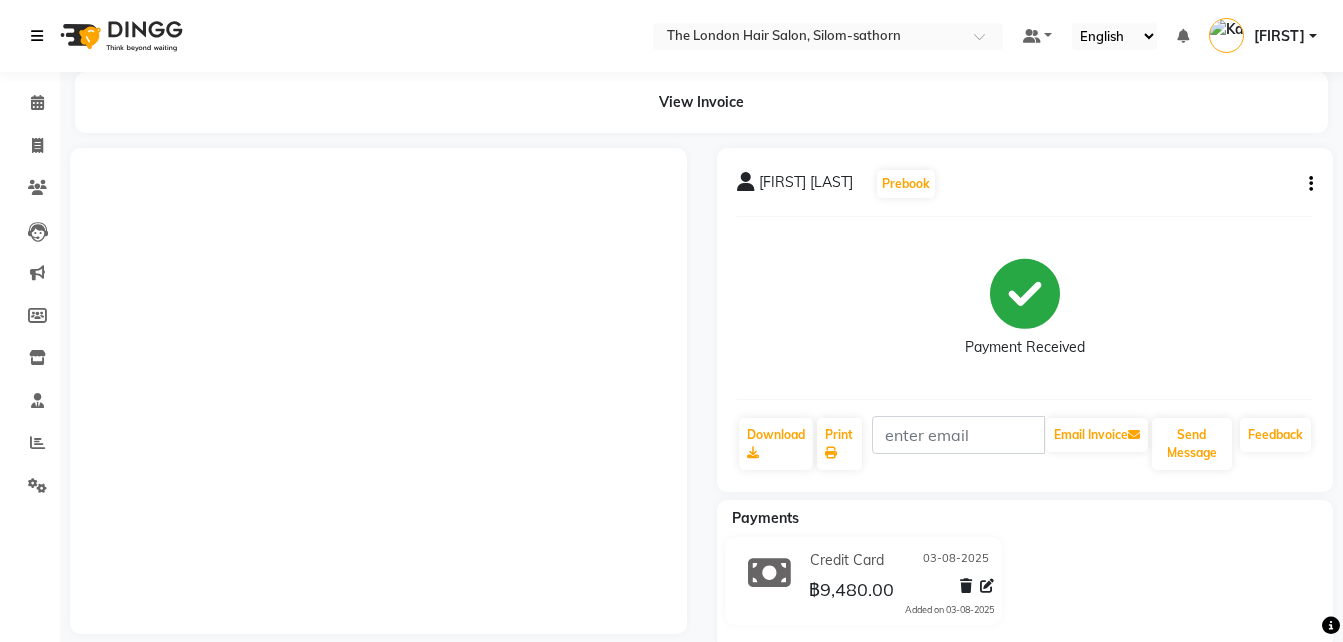 scroll, scrollTop: 0, scrollLeft: 0, axis: both 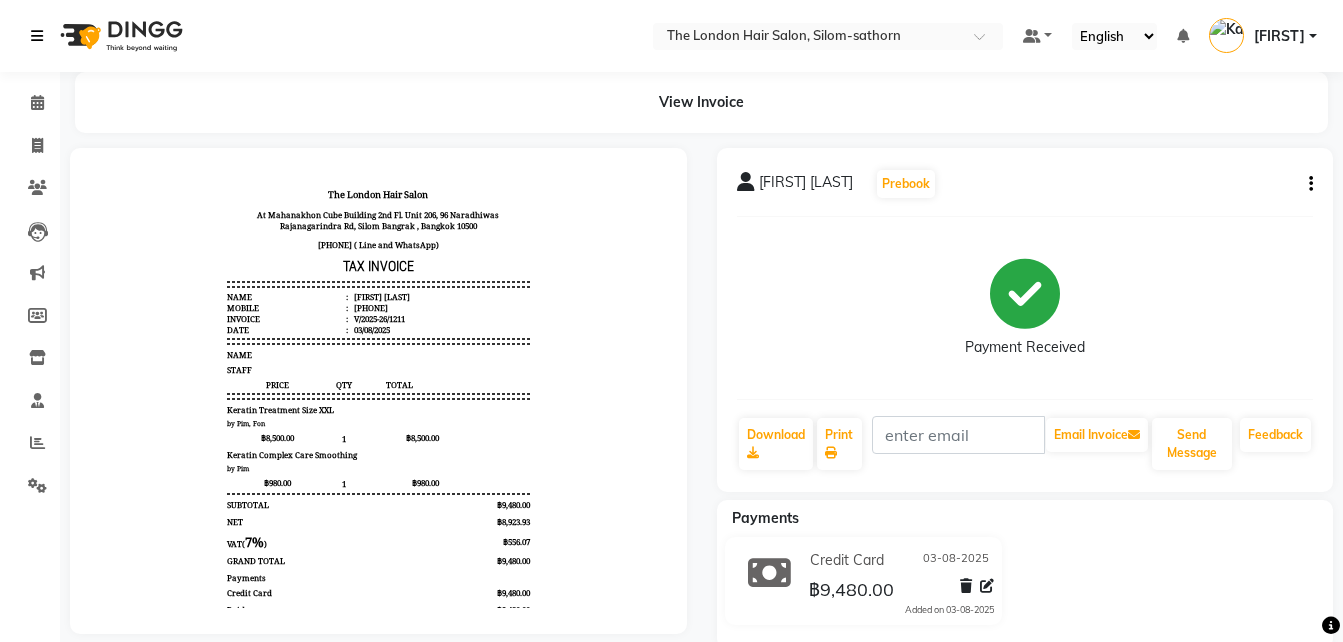 drag, startPoint x: 0, startPoint y: 0, endPoint x: 32, endPoint y: 33, distance: 45.96738 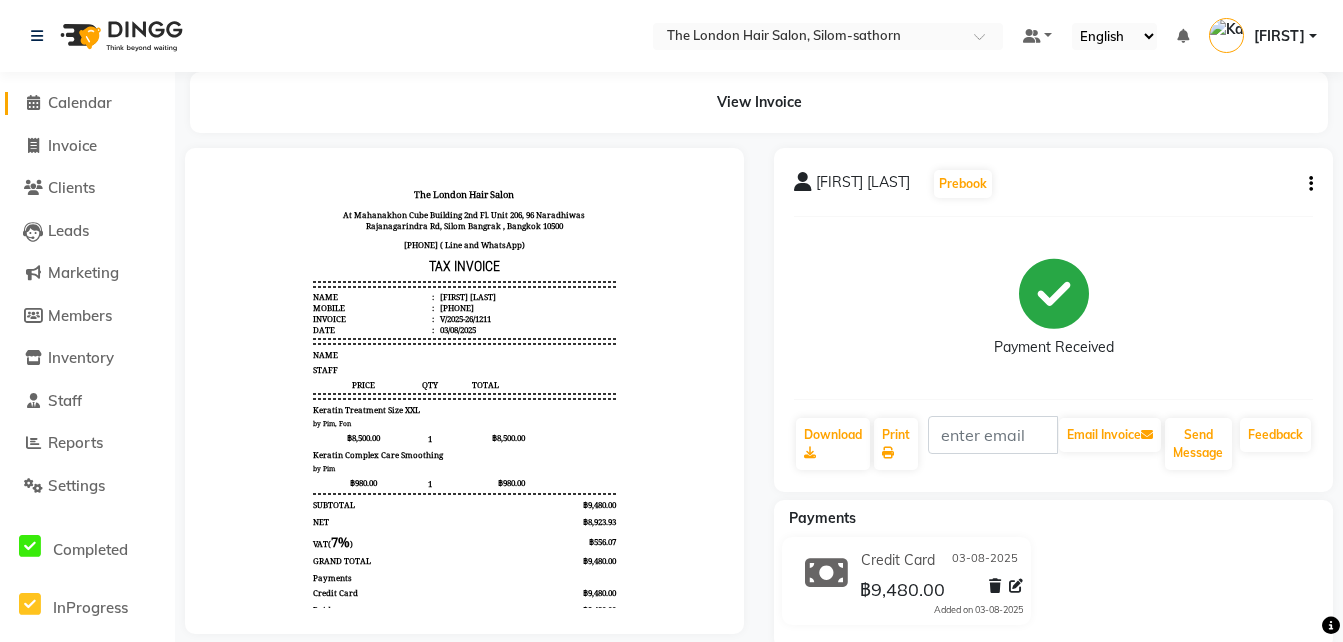 click on "Calendar" 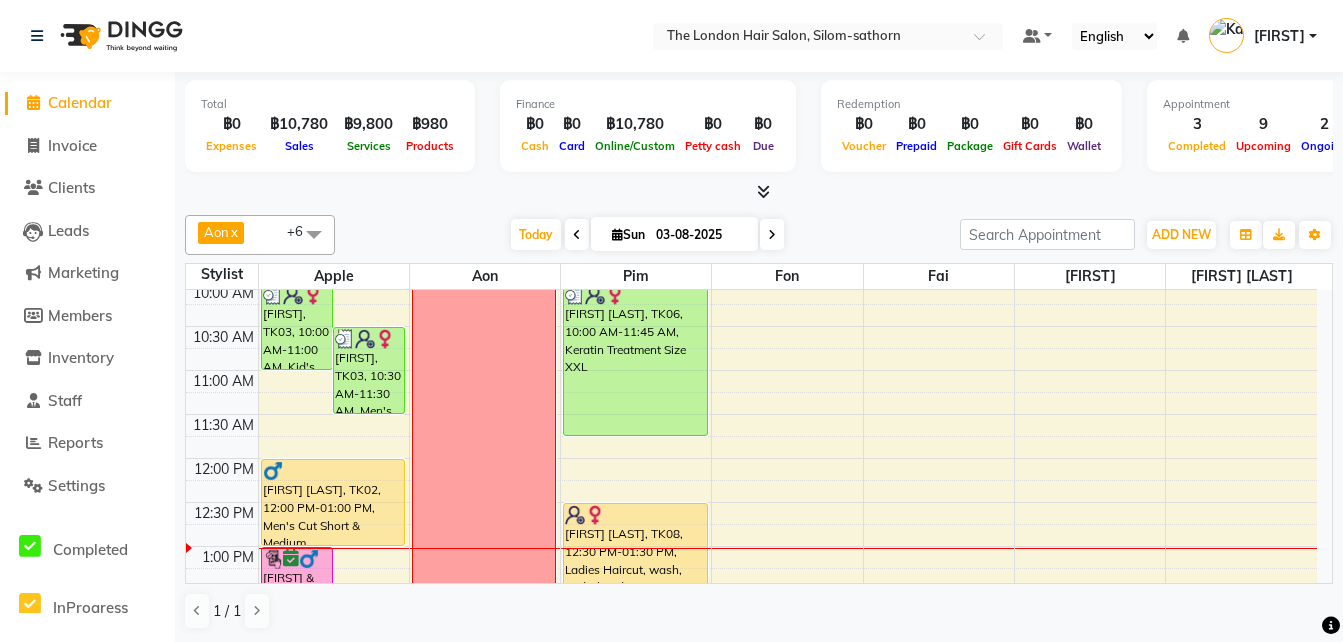 scroll, scrollTop: 91, scrollLeft: 0, axis: vertical 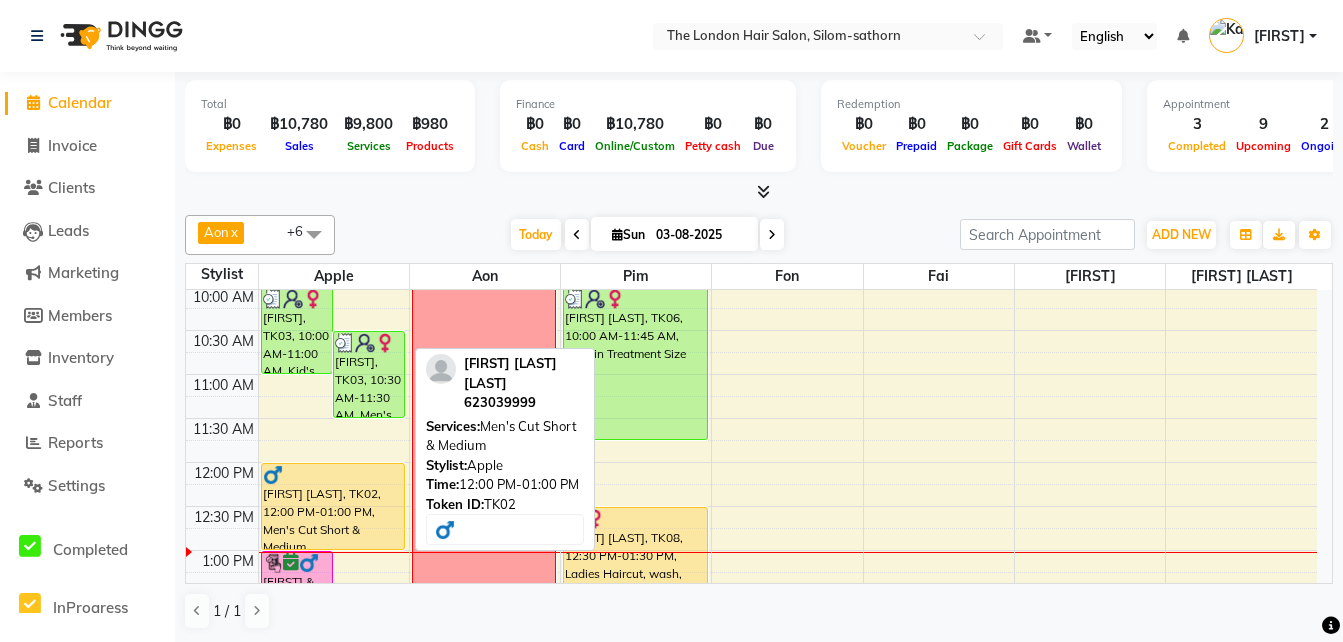 click on "[FIRST] [INITIAL] [LAST], TK02, 12:00 PM-01:00 PM, Men's Cut Short & Medium" at bounding box center (333, 506) 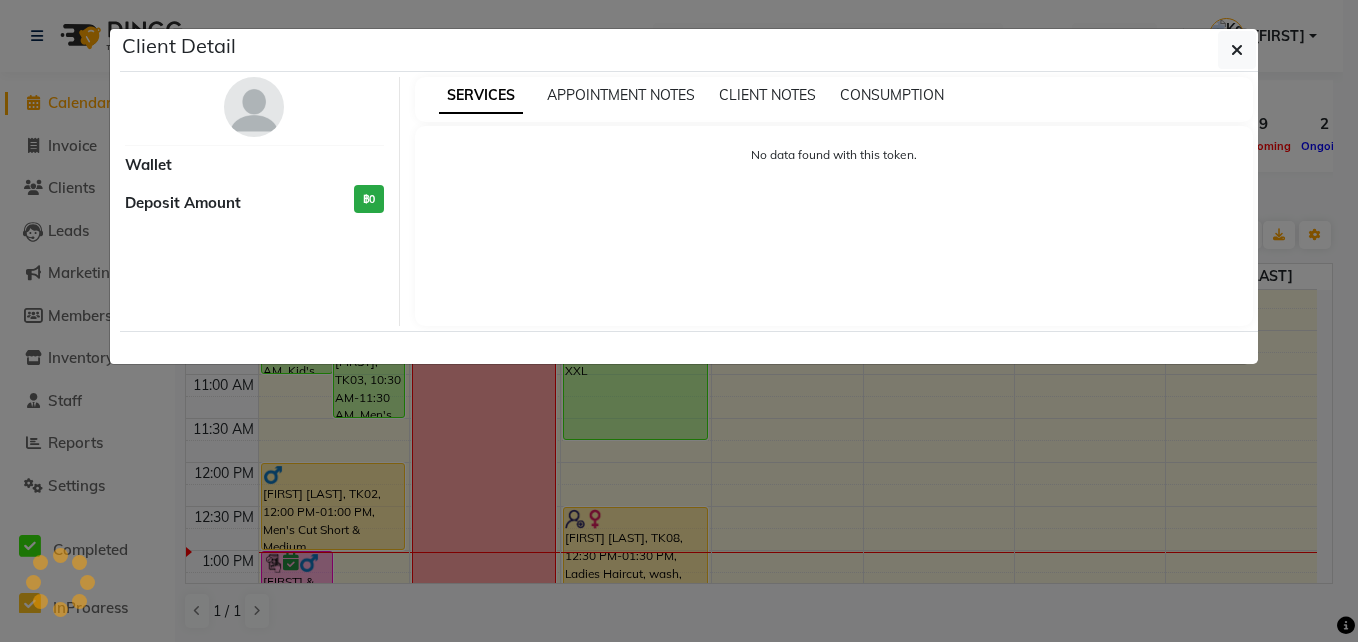 select on "1" 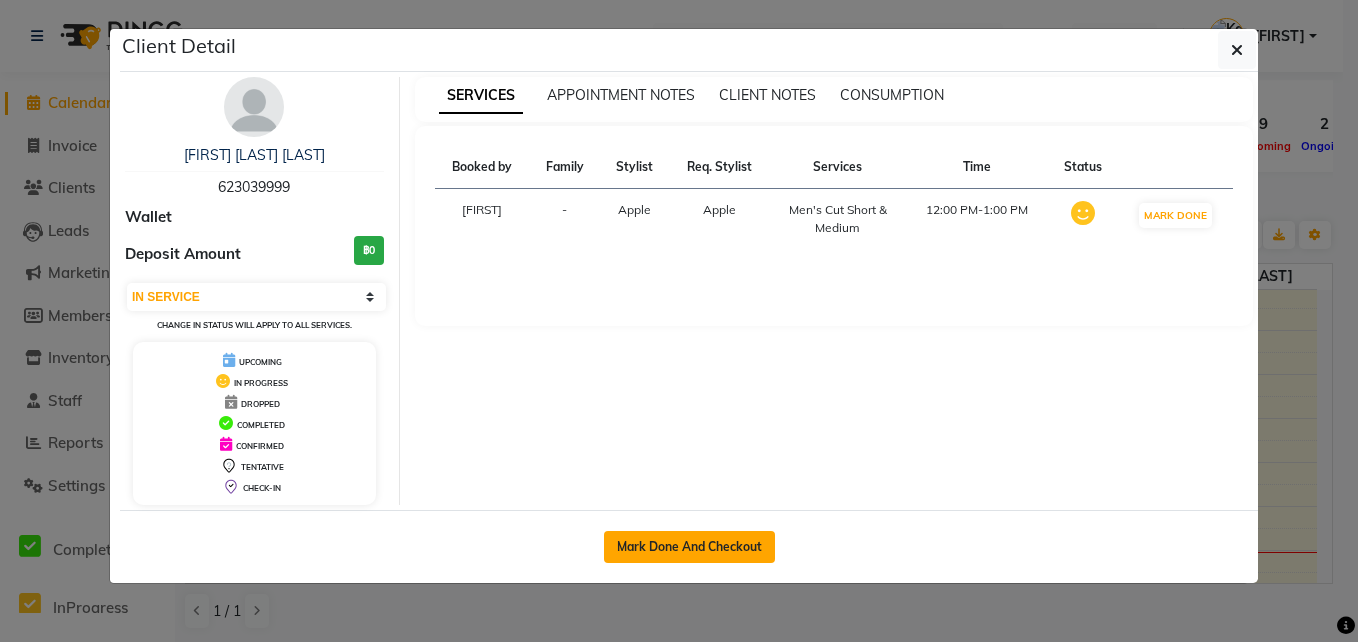 click on "Mark Done And Checkout" 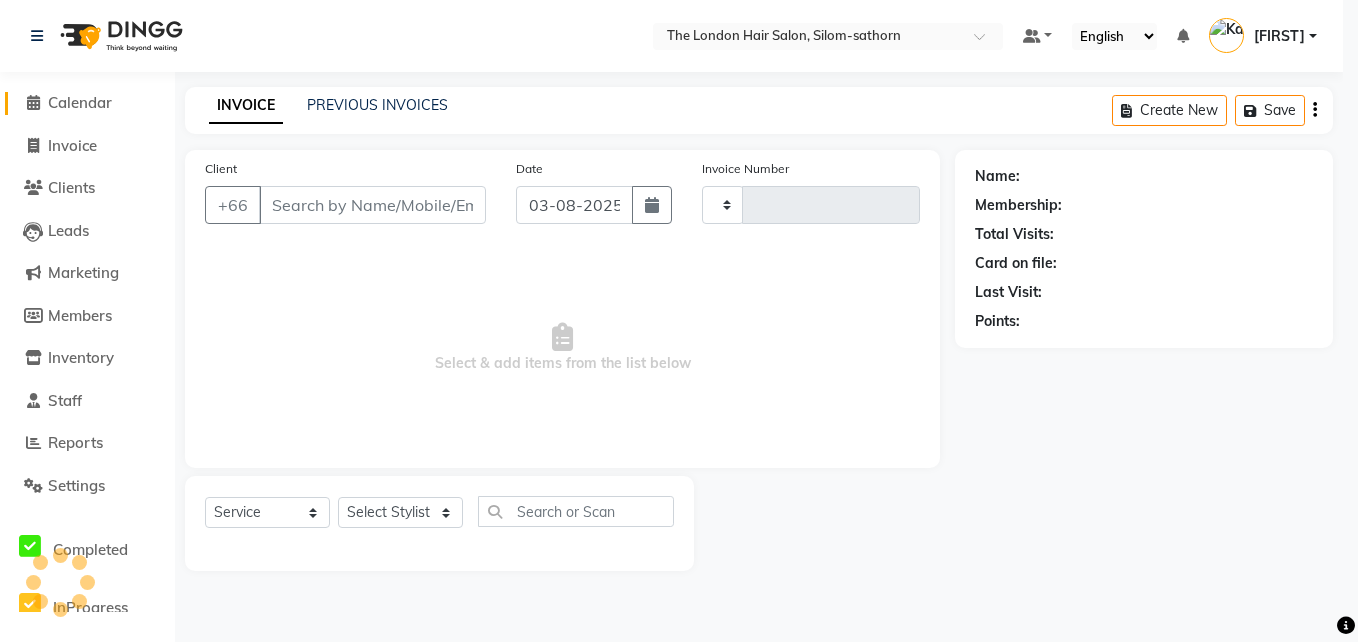 type on "1212" 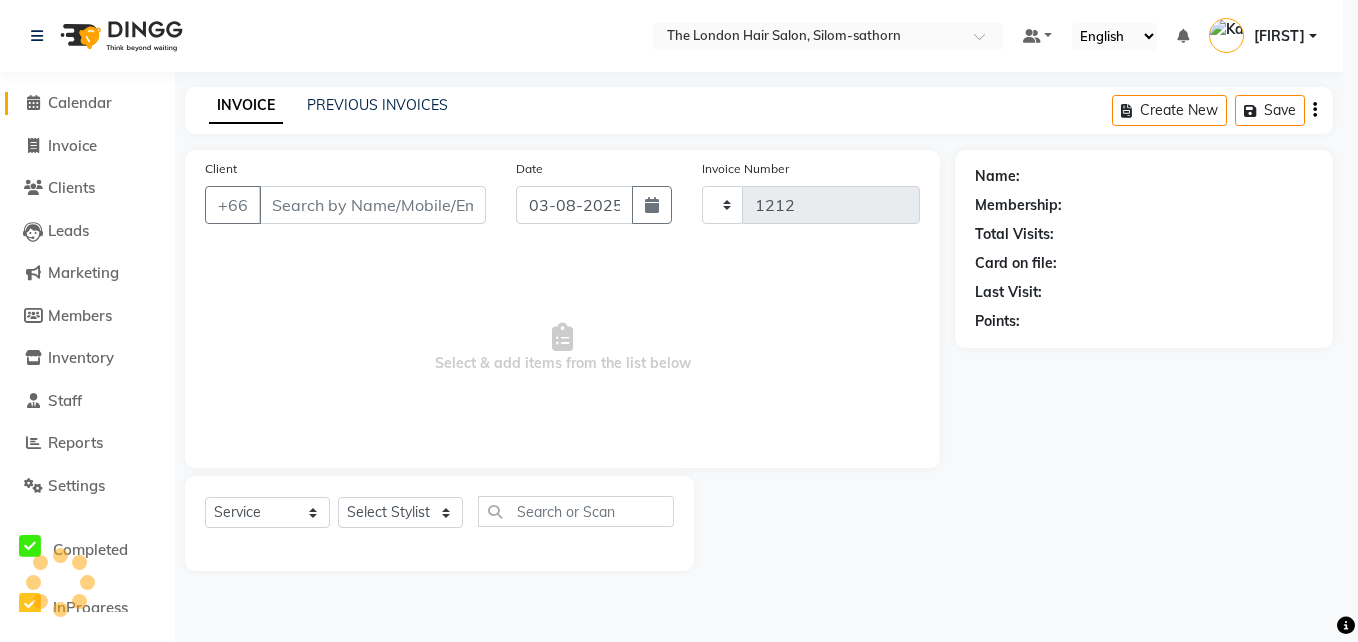 select on "6977" 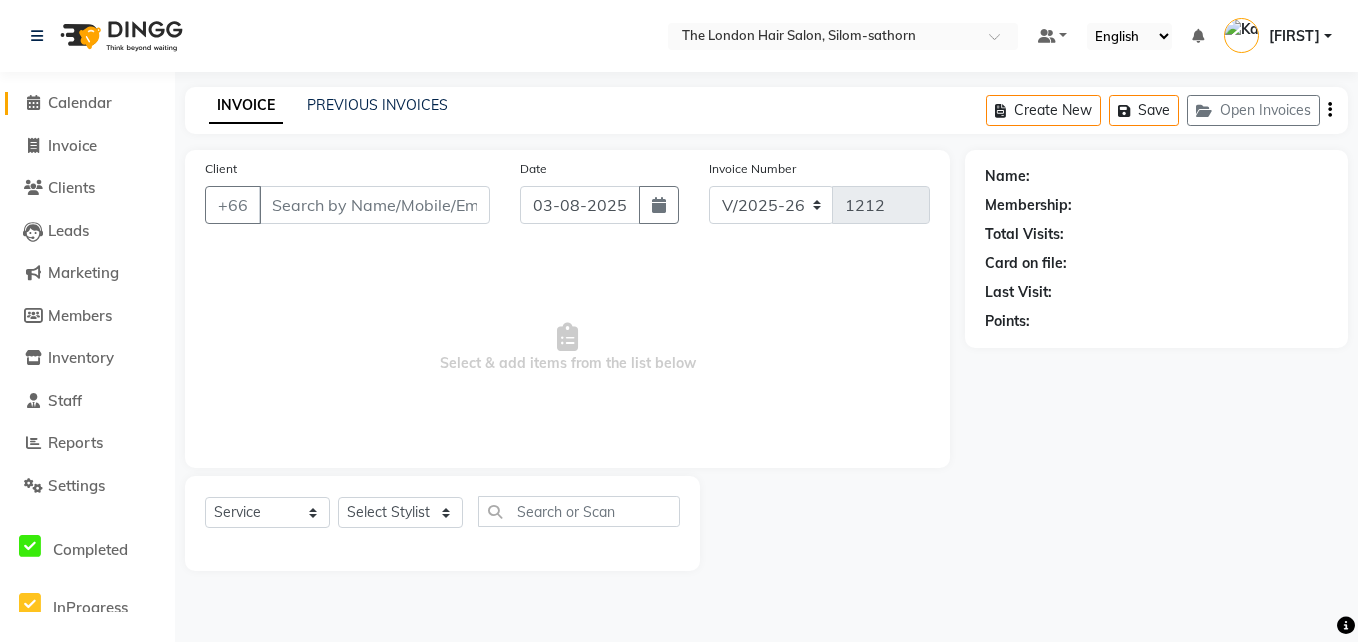 type on "623039999" 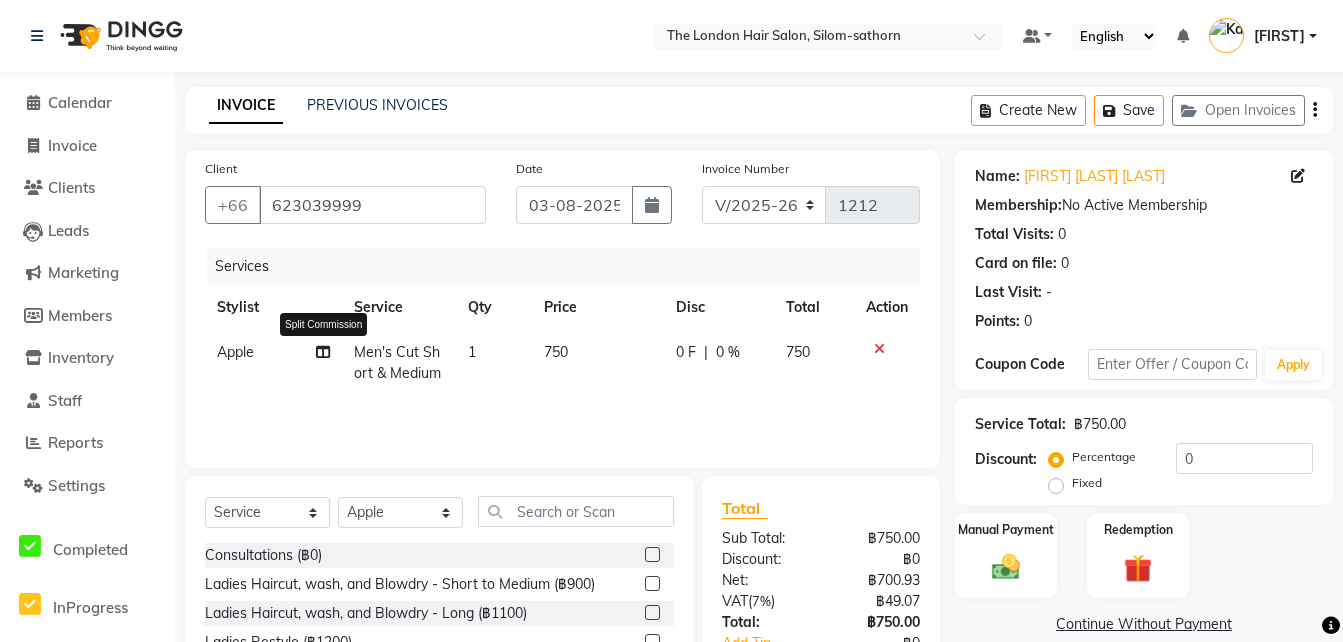click 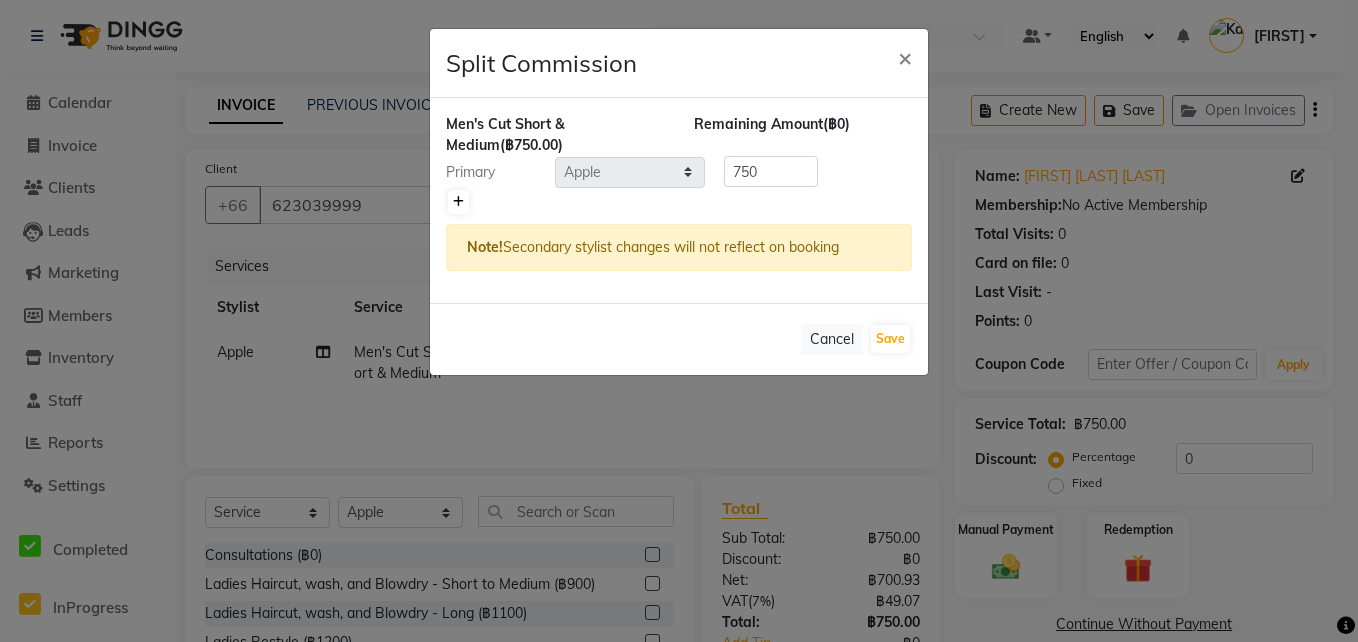 click 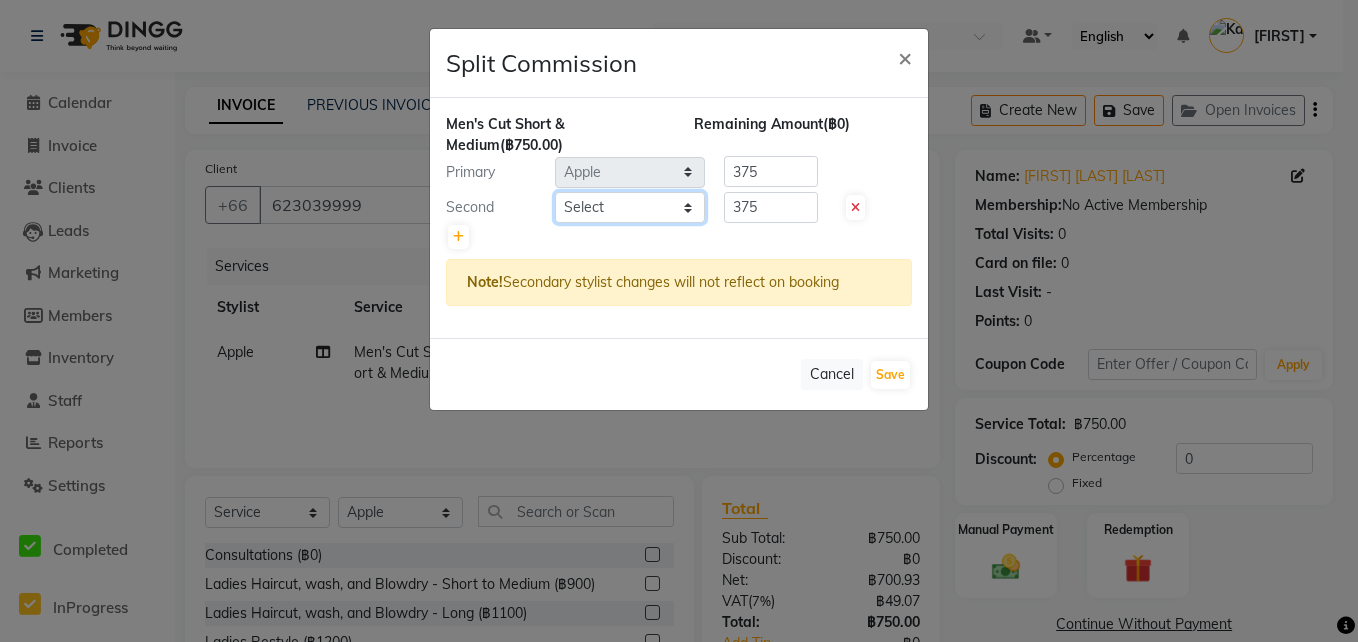 click on "Select  Aon   Apple     Boss Luke   Fai    Fon   Kate    Pim" 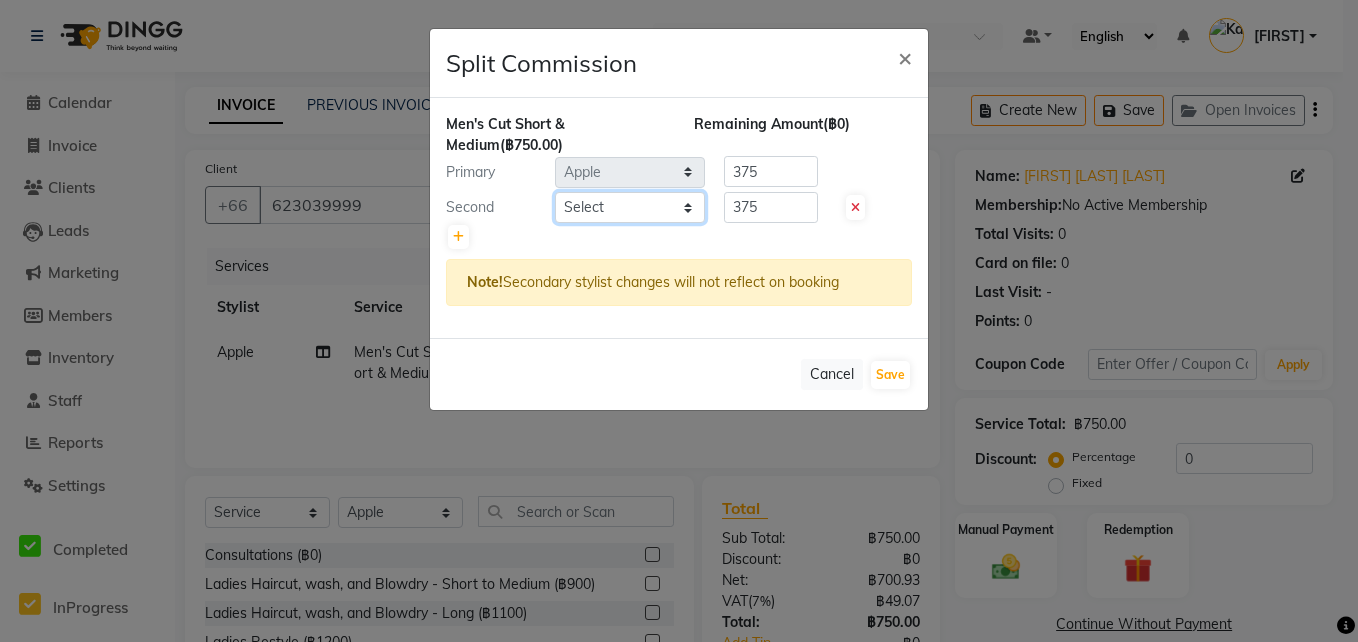 select on "83403" 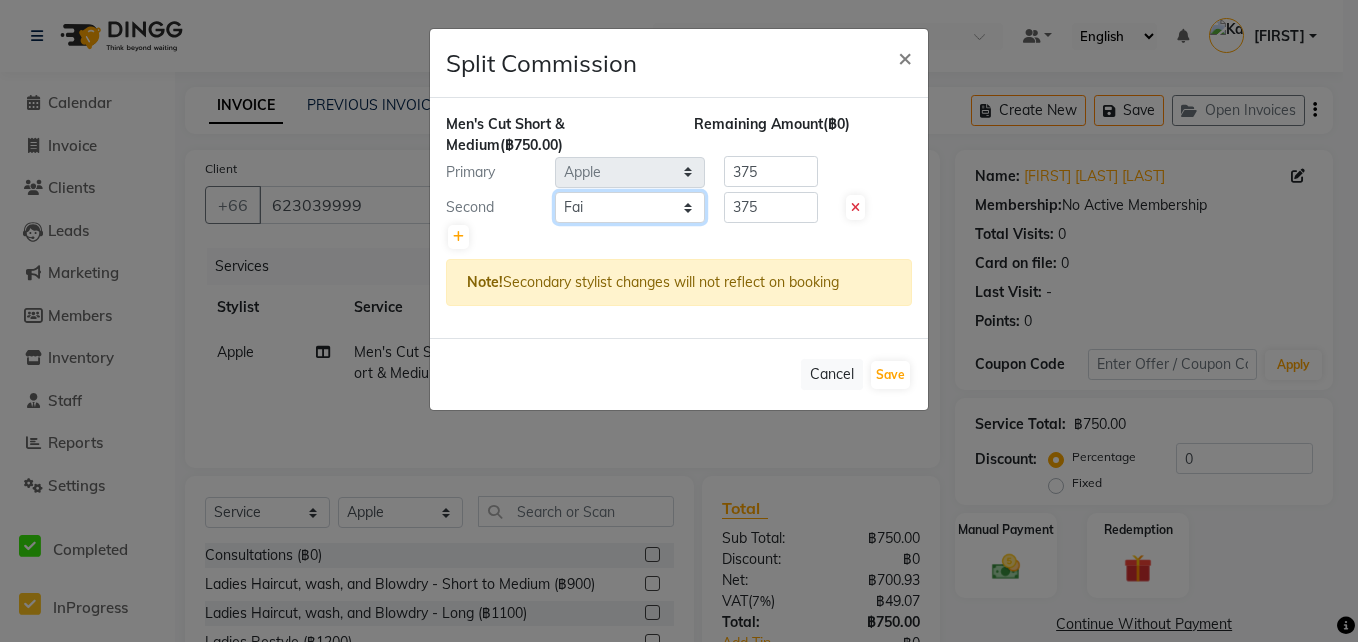 click on "Select  Aon   Apple     Boss Luke   Fai    Fon   Kate    Pim" 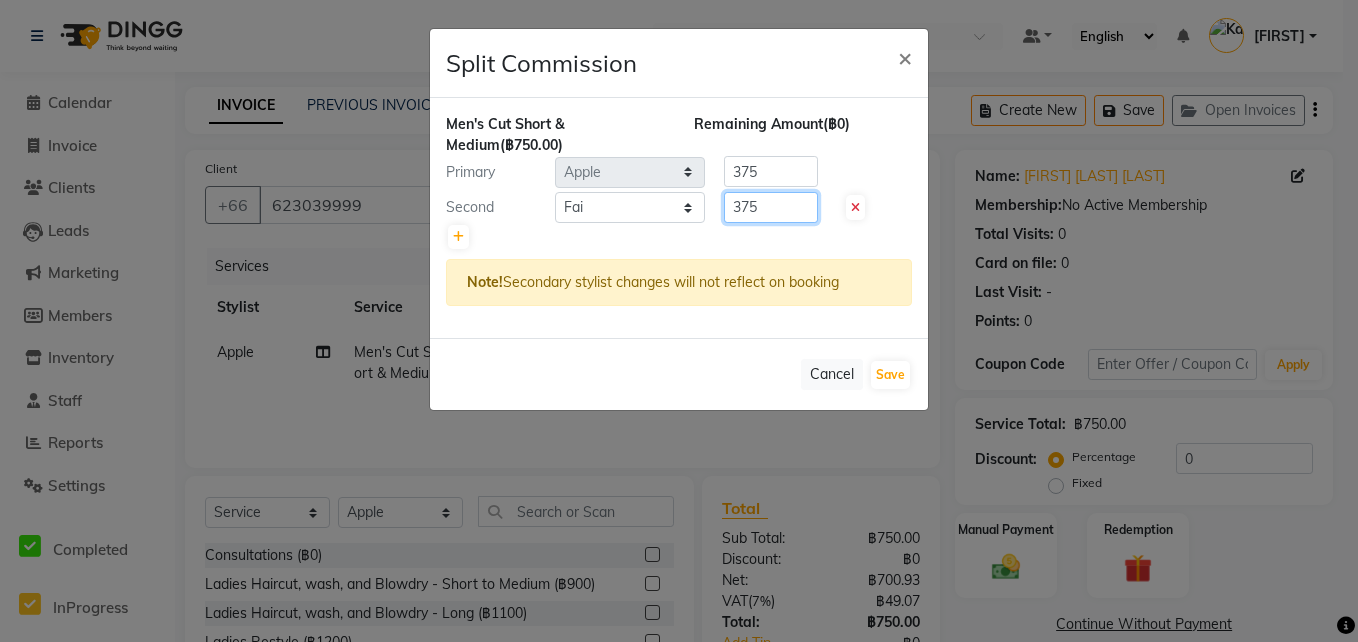 click on "375" 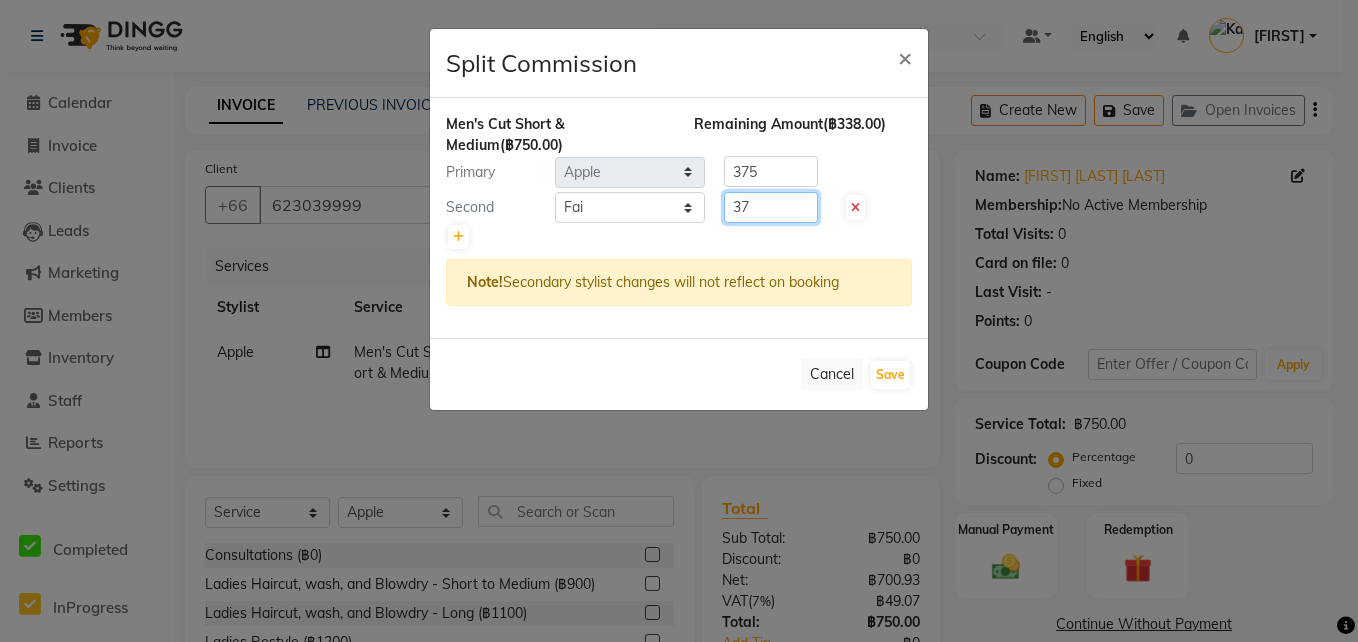 type on "3" 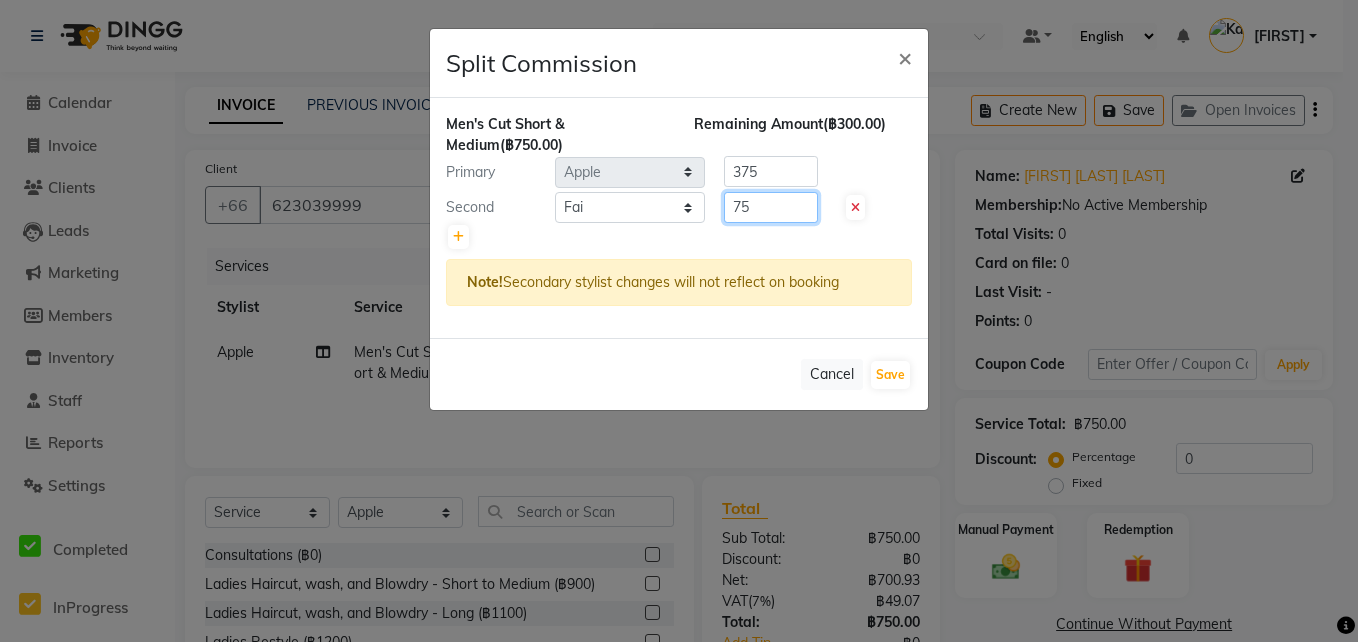 type on "75" 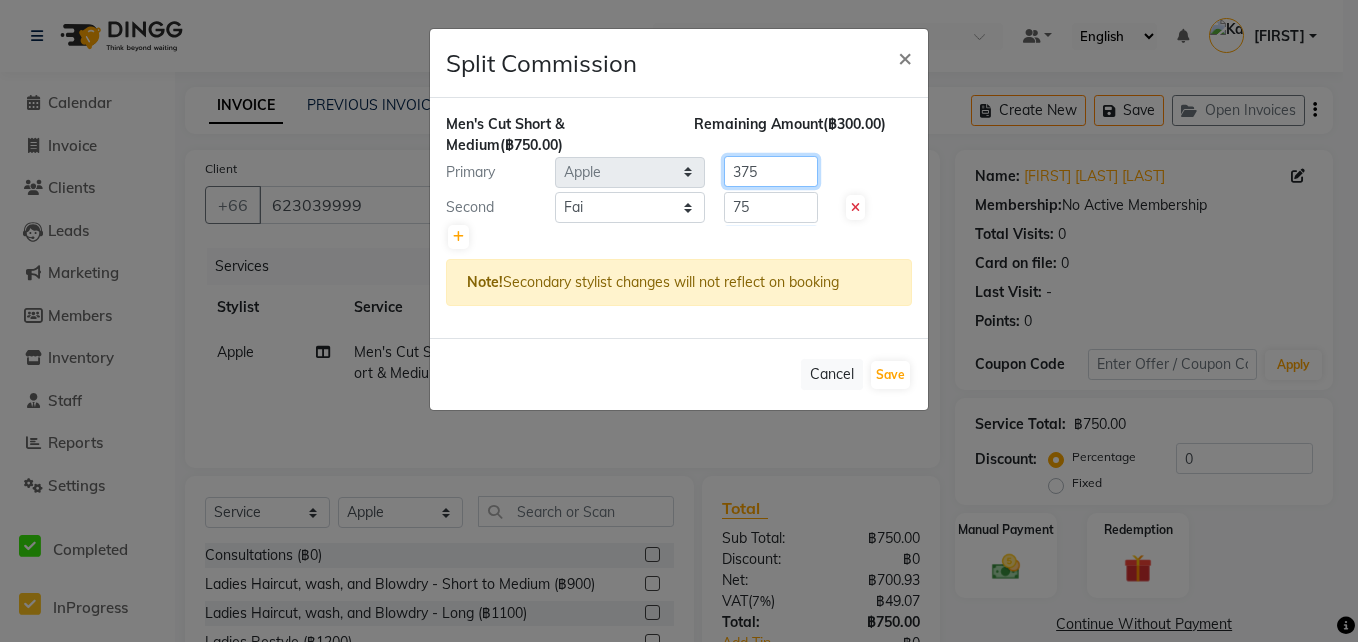 click on "375" 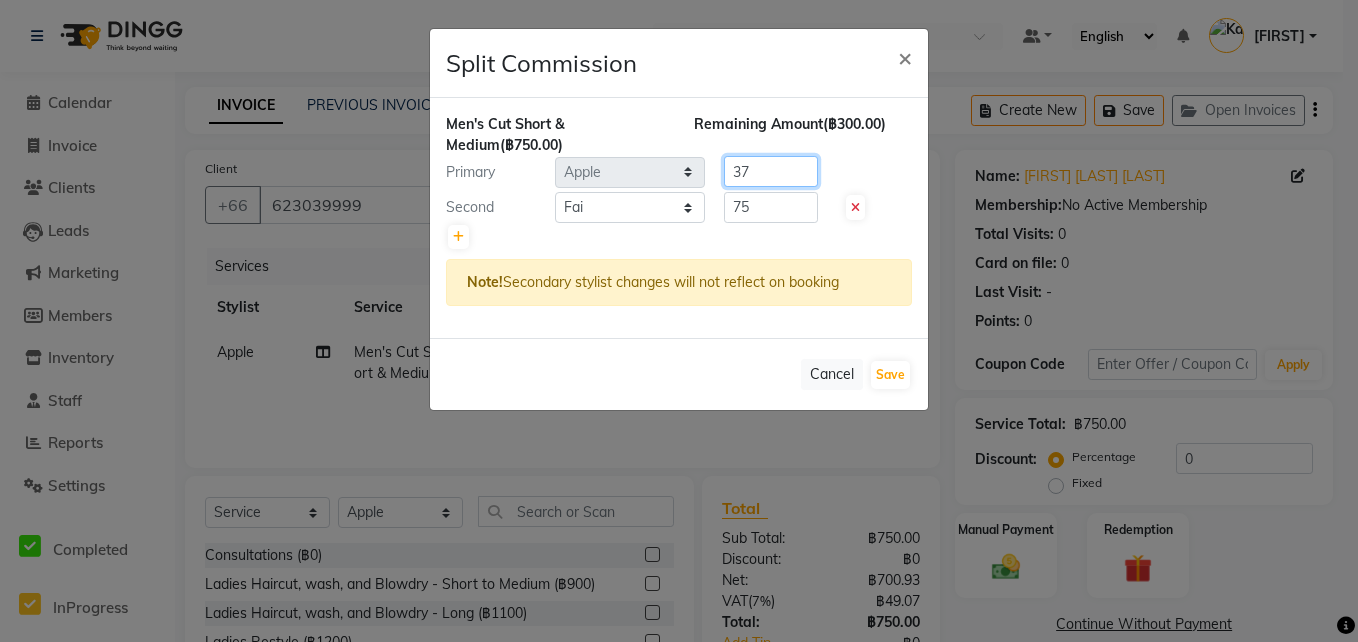 type on "3" 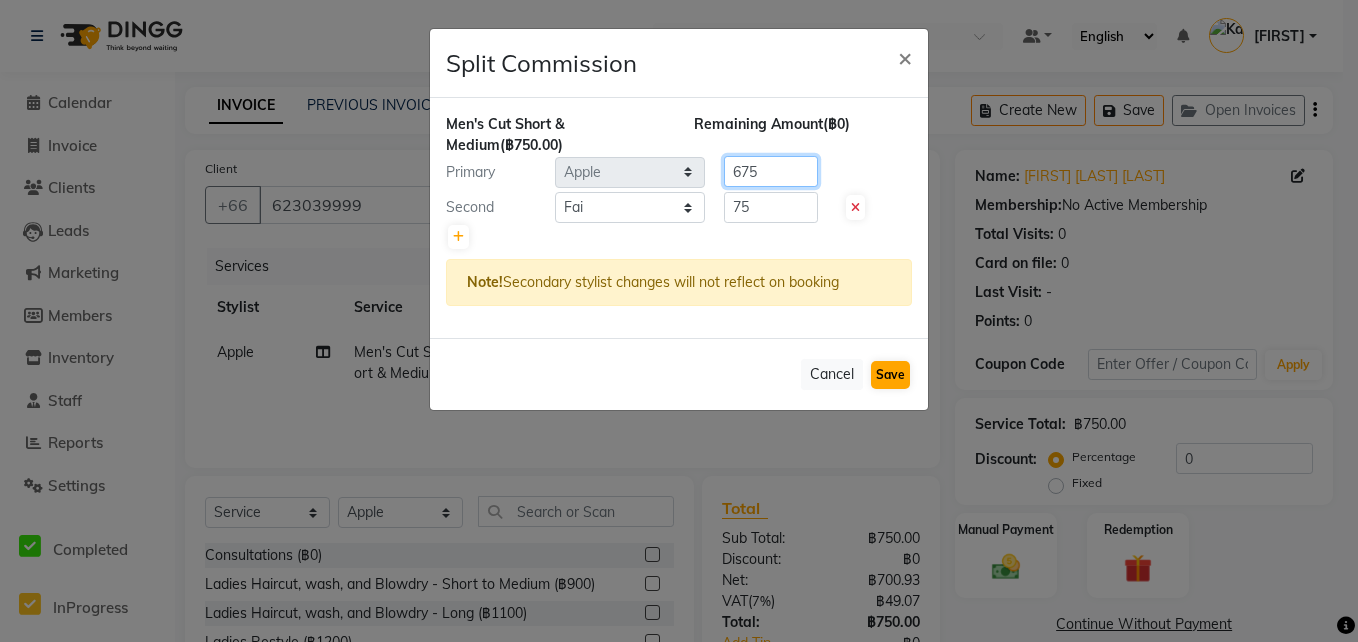 type on "675" 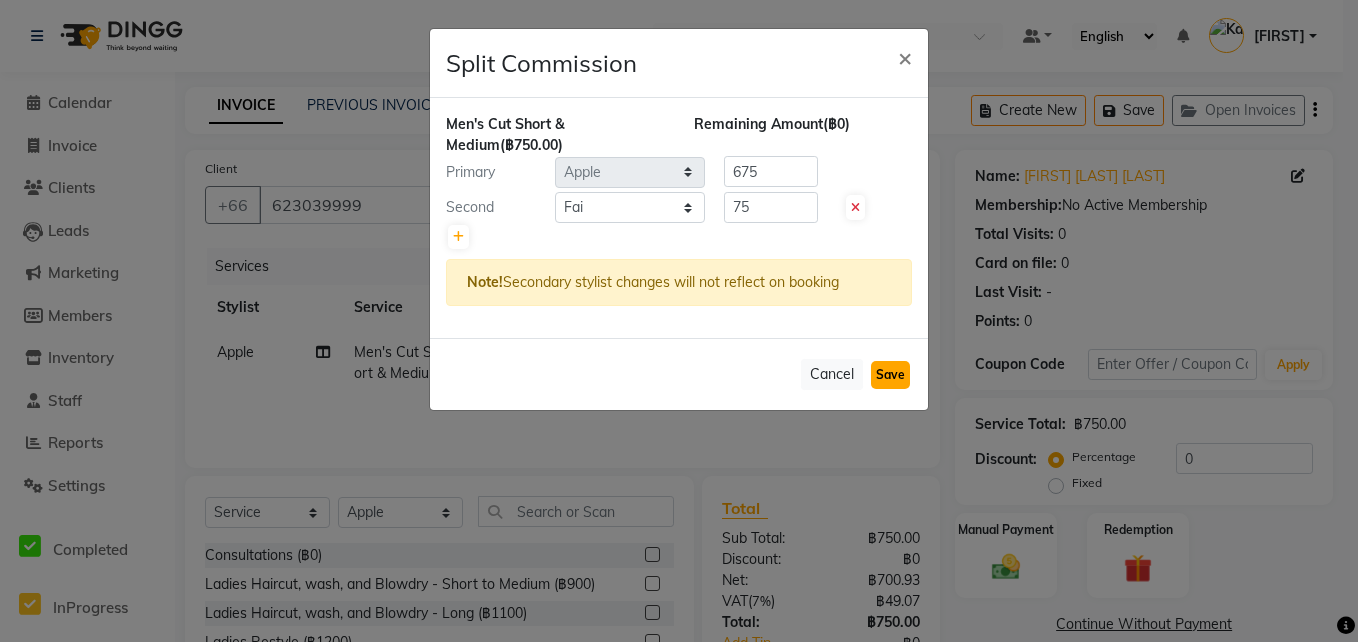 click on "Save" 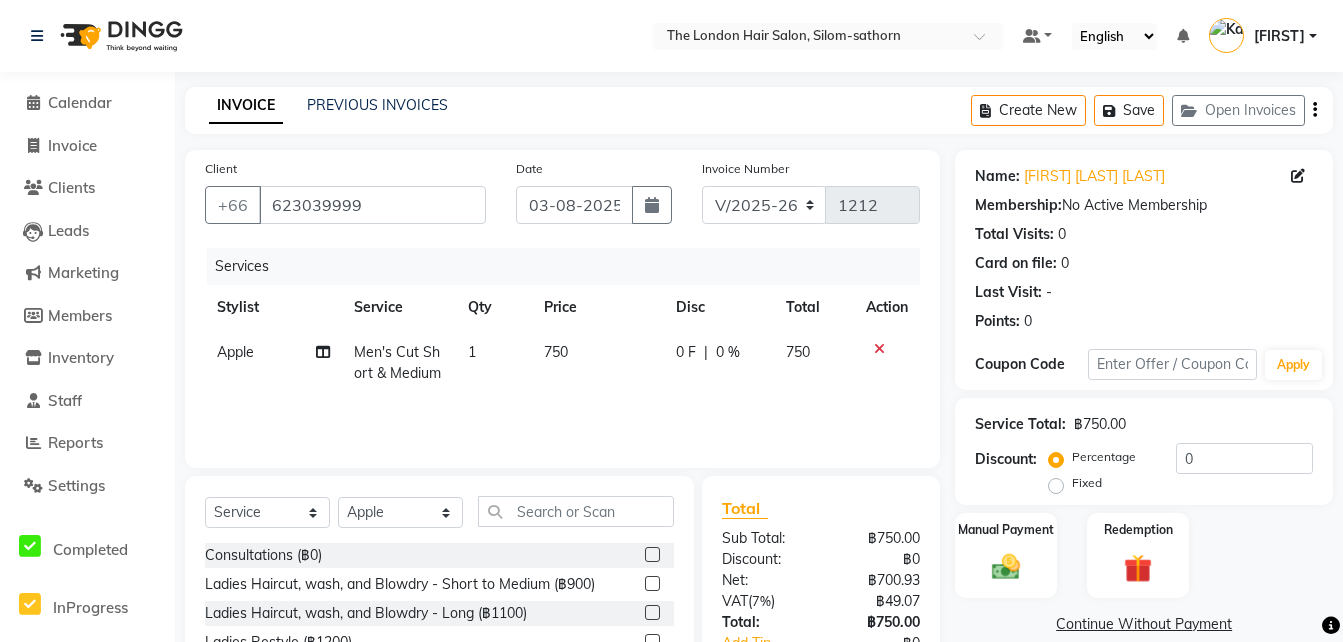 scroll, scrollTop: 159, scrollLeft: 0, axis: vertical 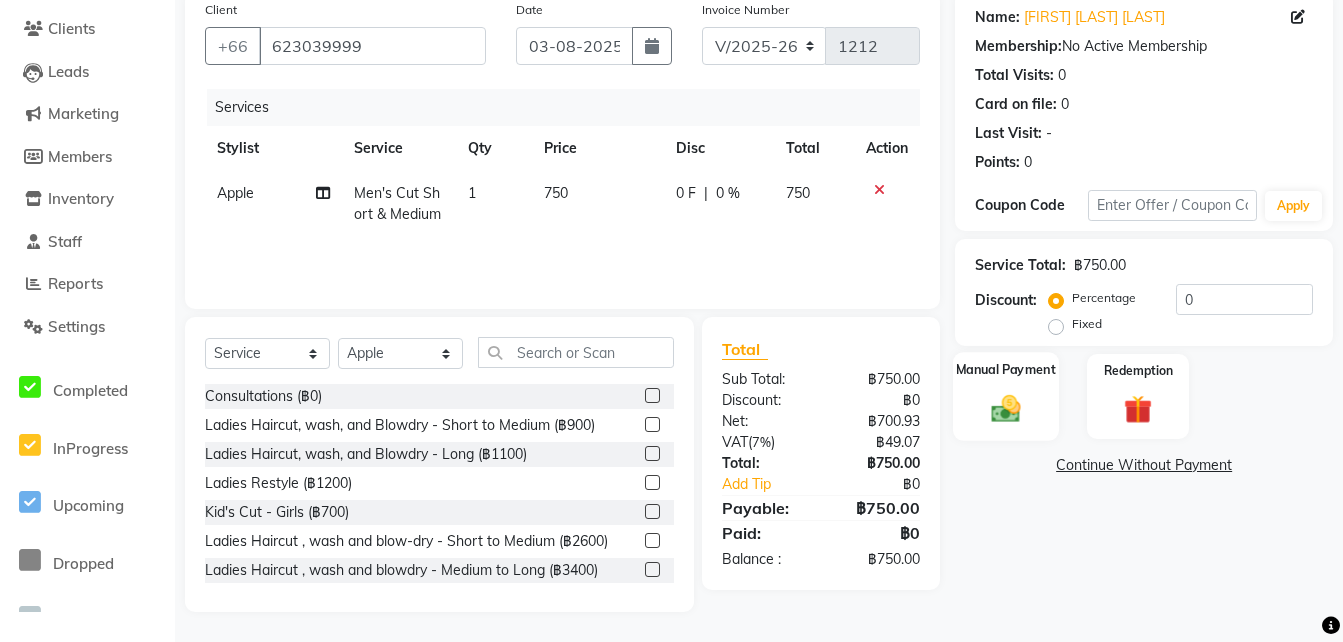 click 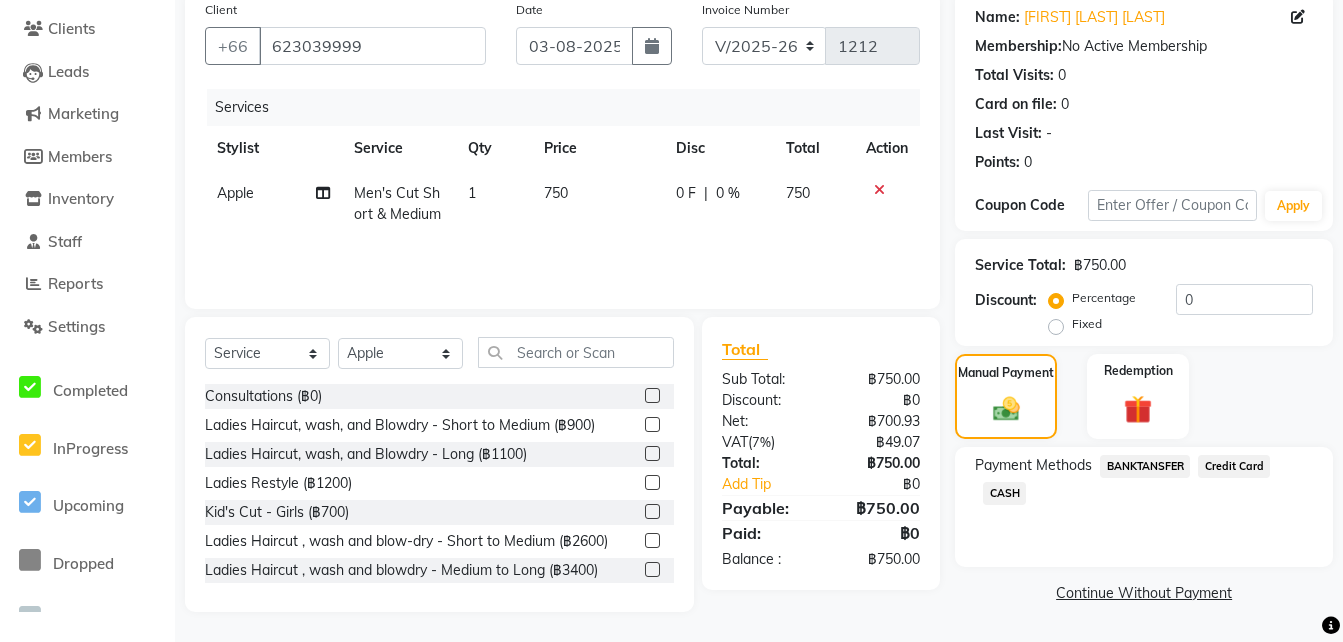 click on "Credit Card" 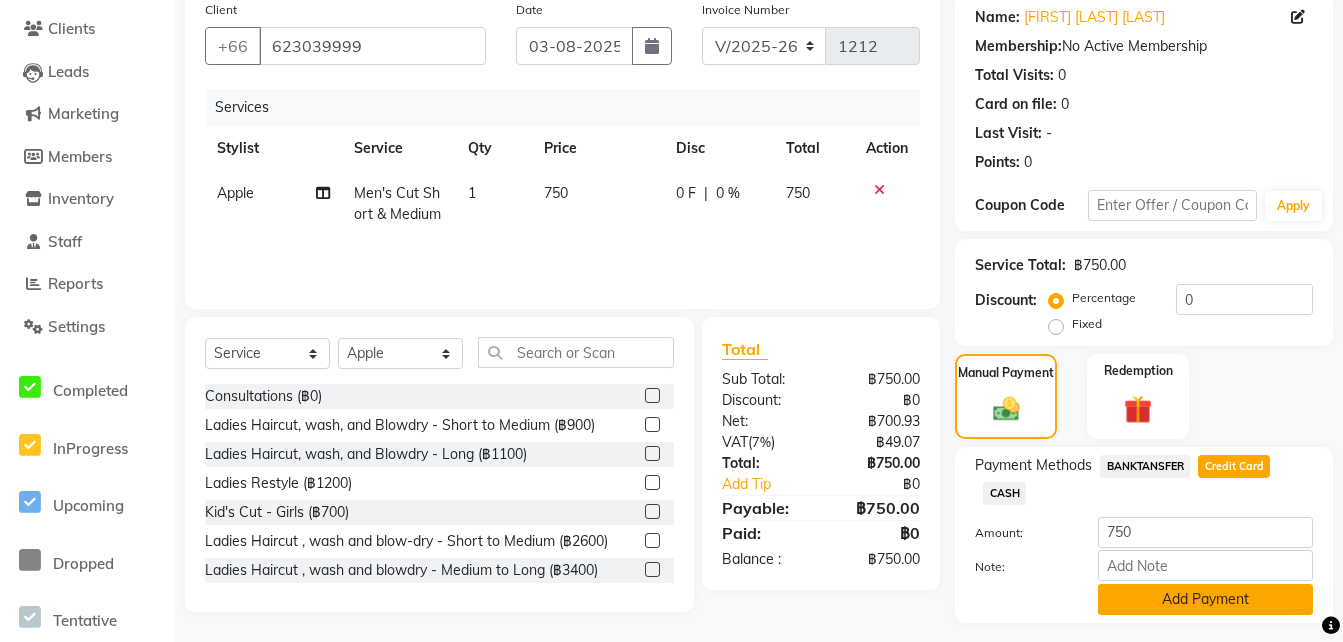 click on "Add Payment" 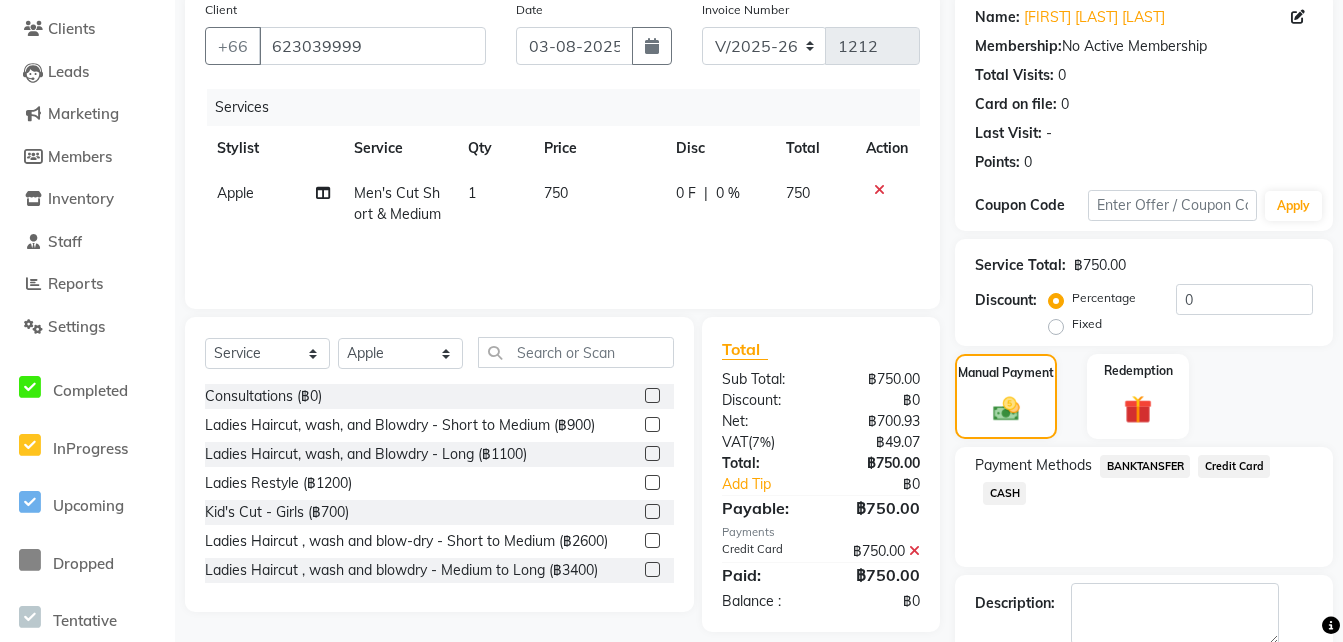 scroll, scrollTop: 268, scrollLeft: 0, axis: vertical 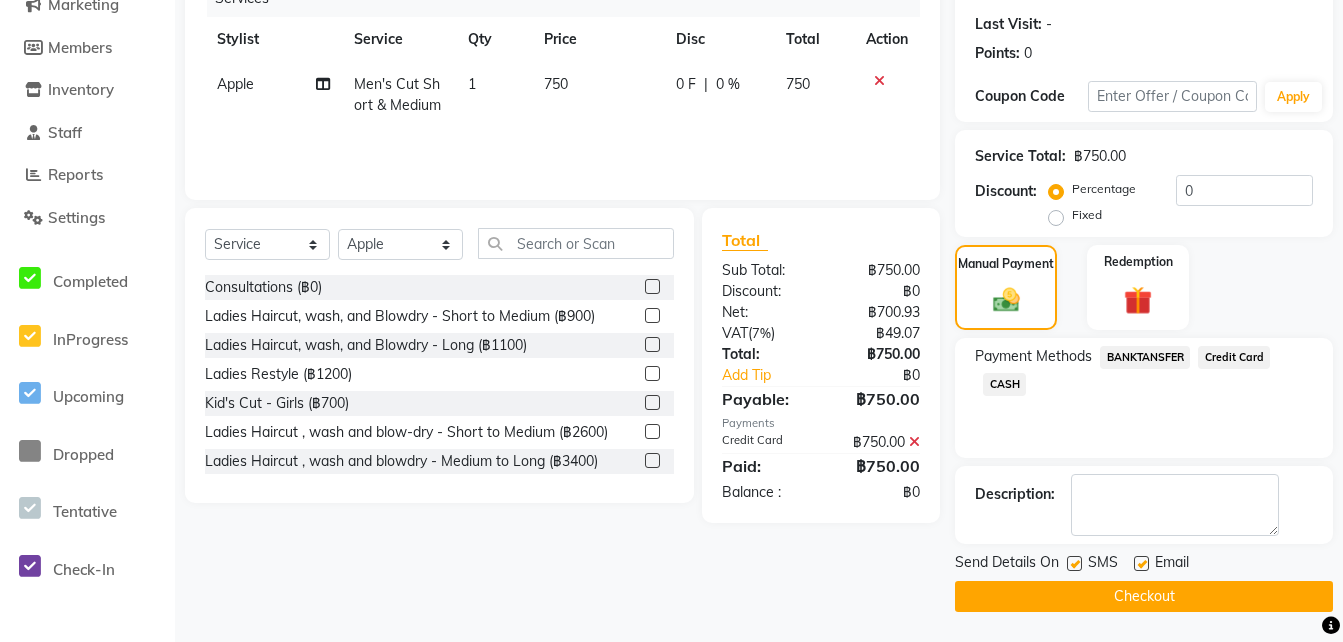 click on "Checkout" 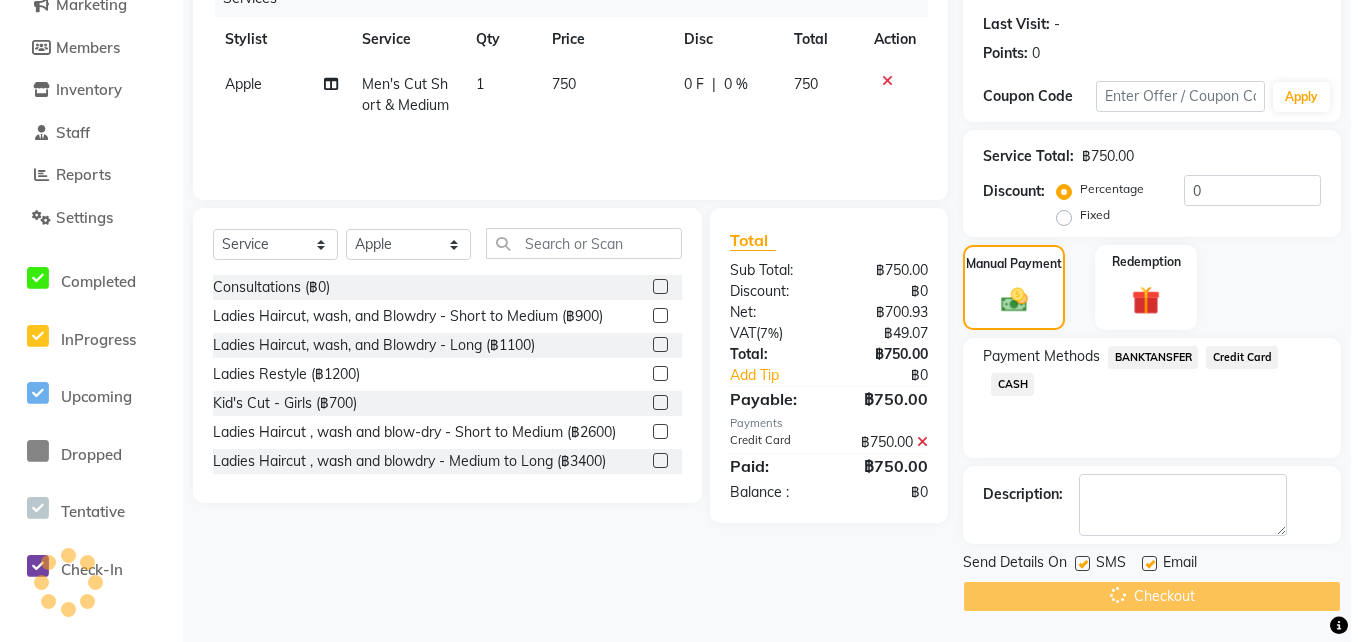 scroll, scrollTop: 0, scrollLeft: 0, axis: both 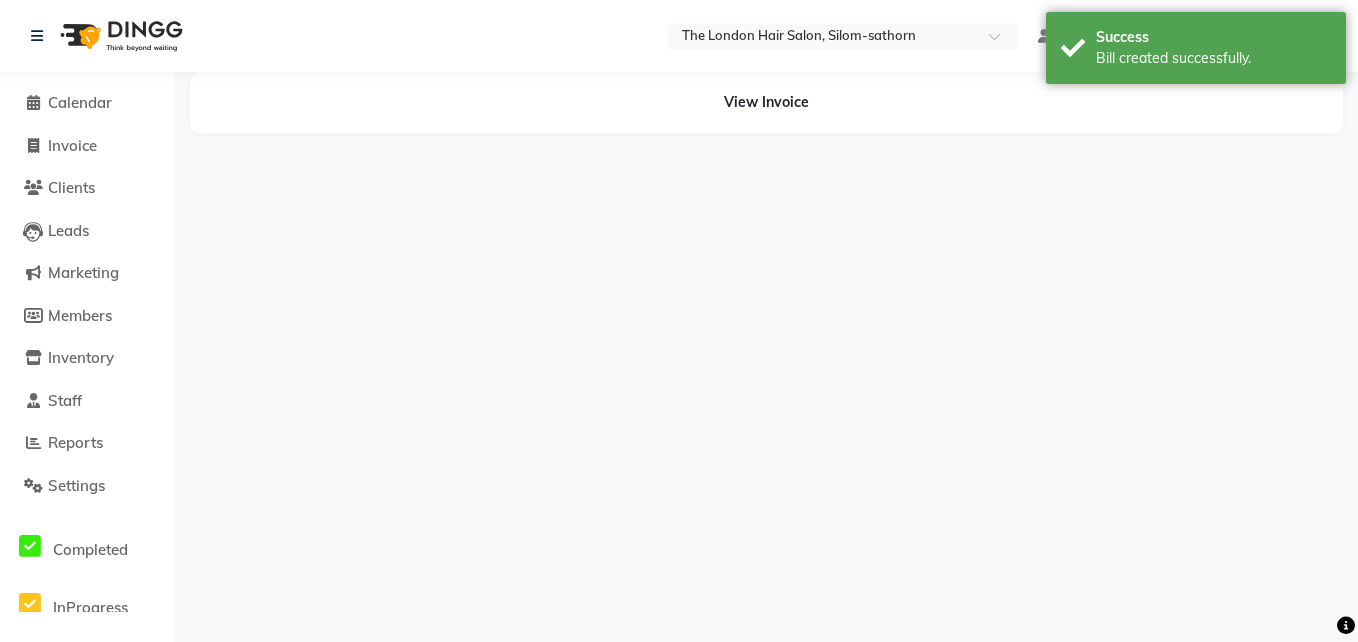 select on "56710" 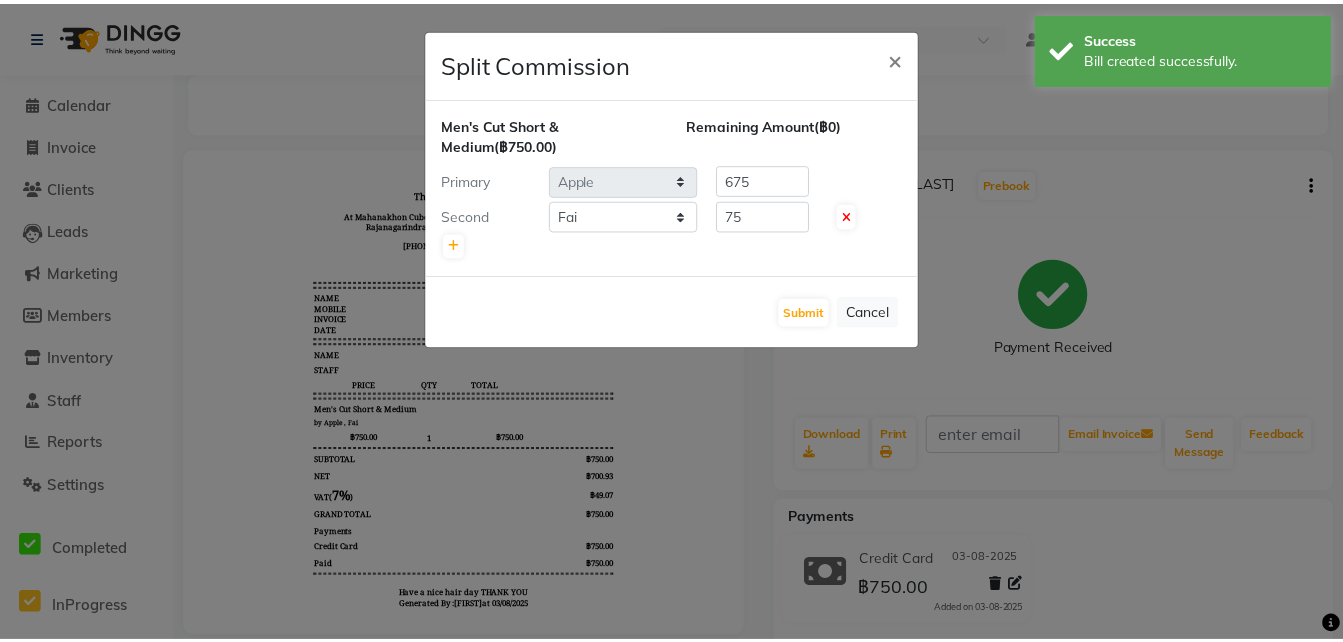 scroll, scrollTop: 0, scrollLeft: 0, axis: both 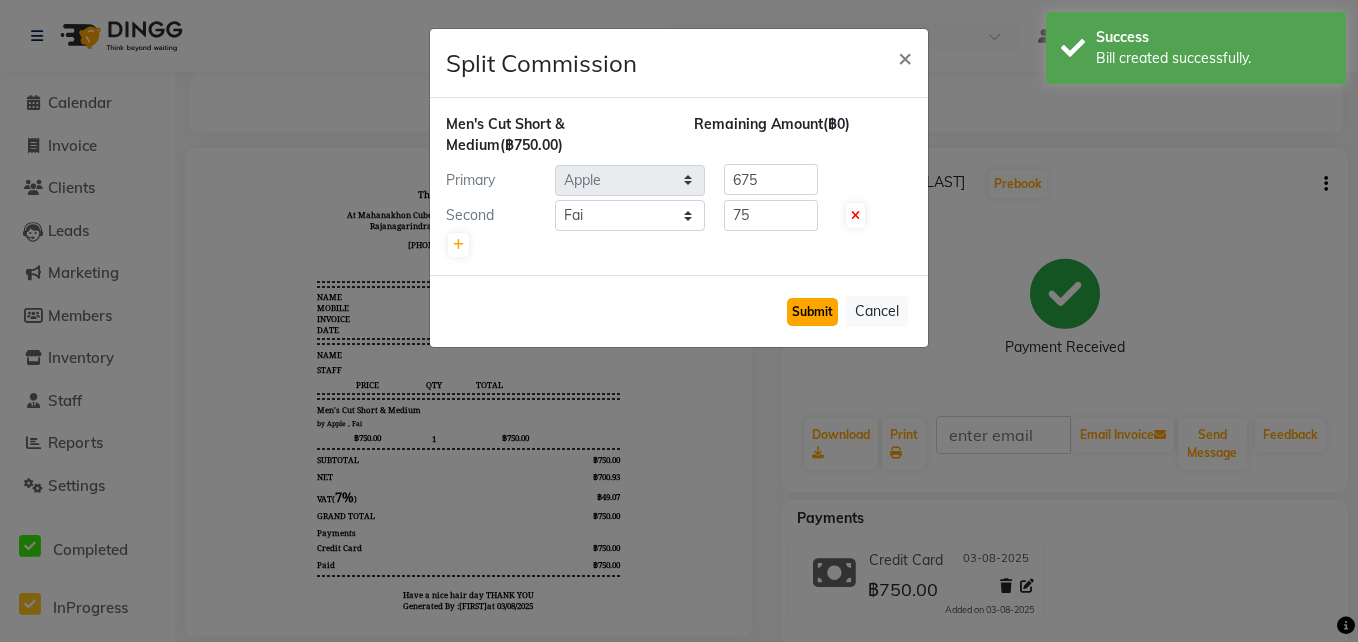click on "Submit" 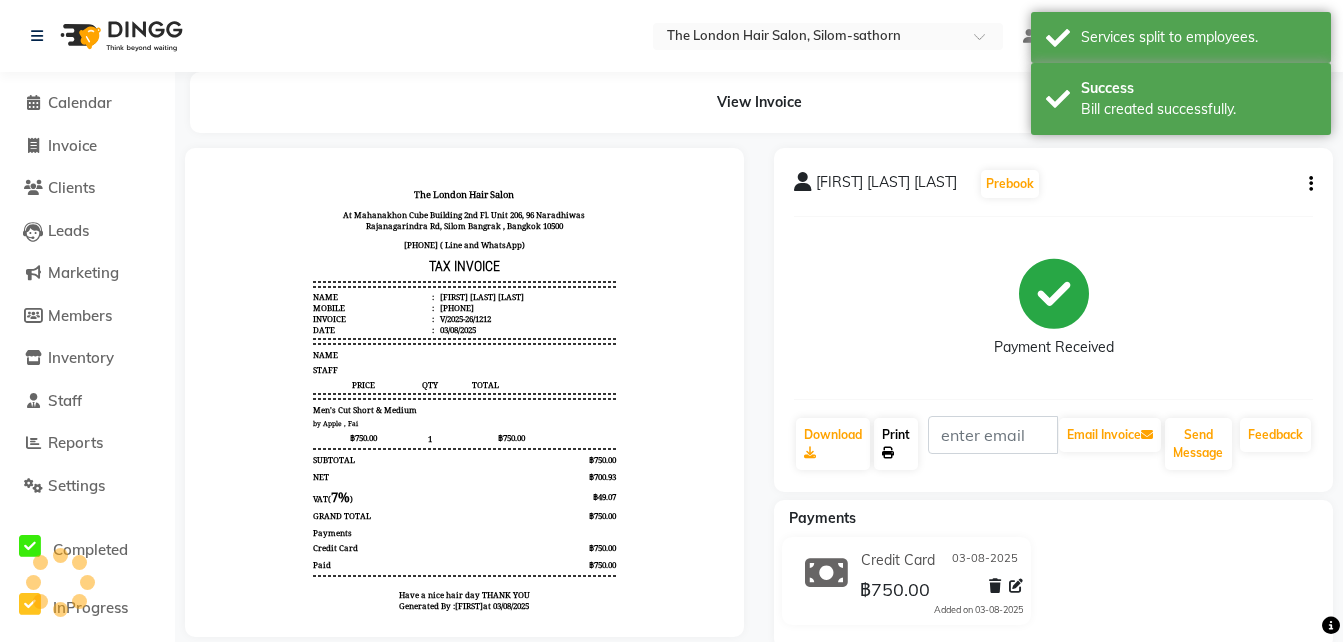 click on "Print" 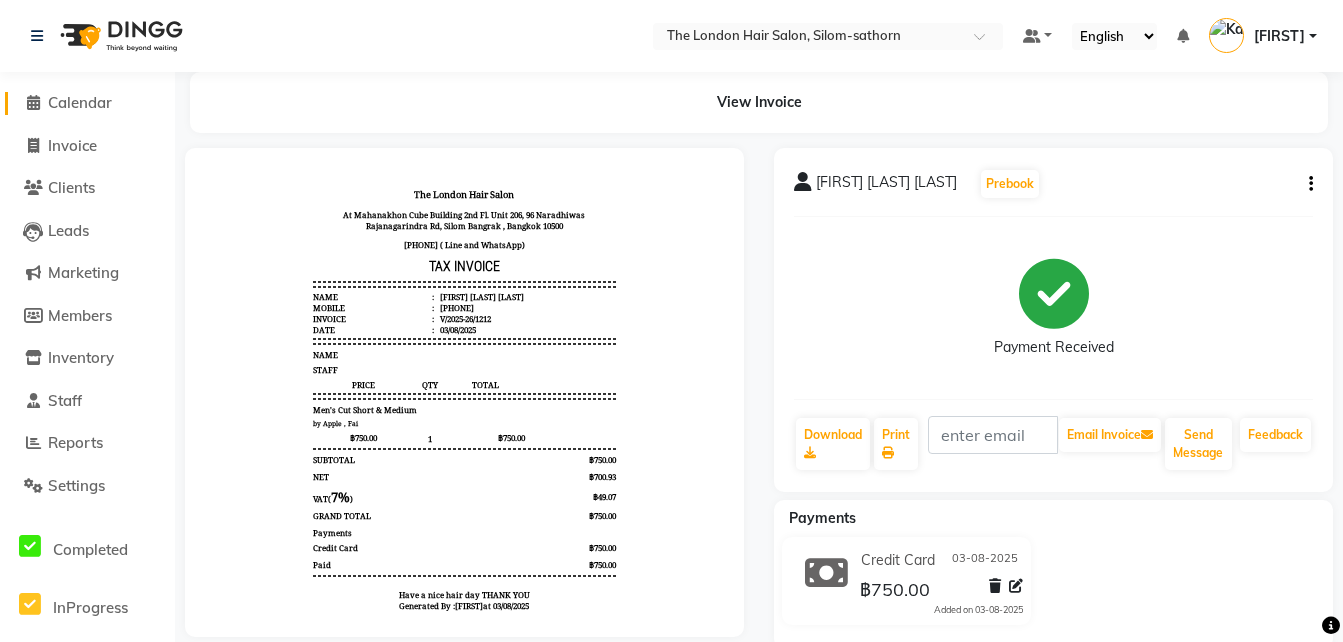 click on "Calendar" 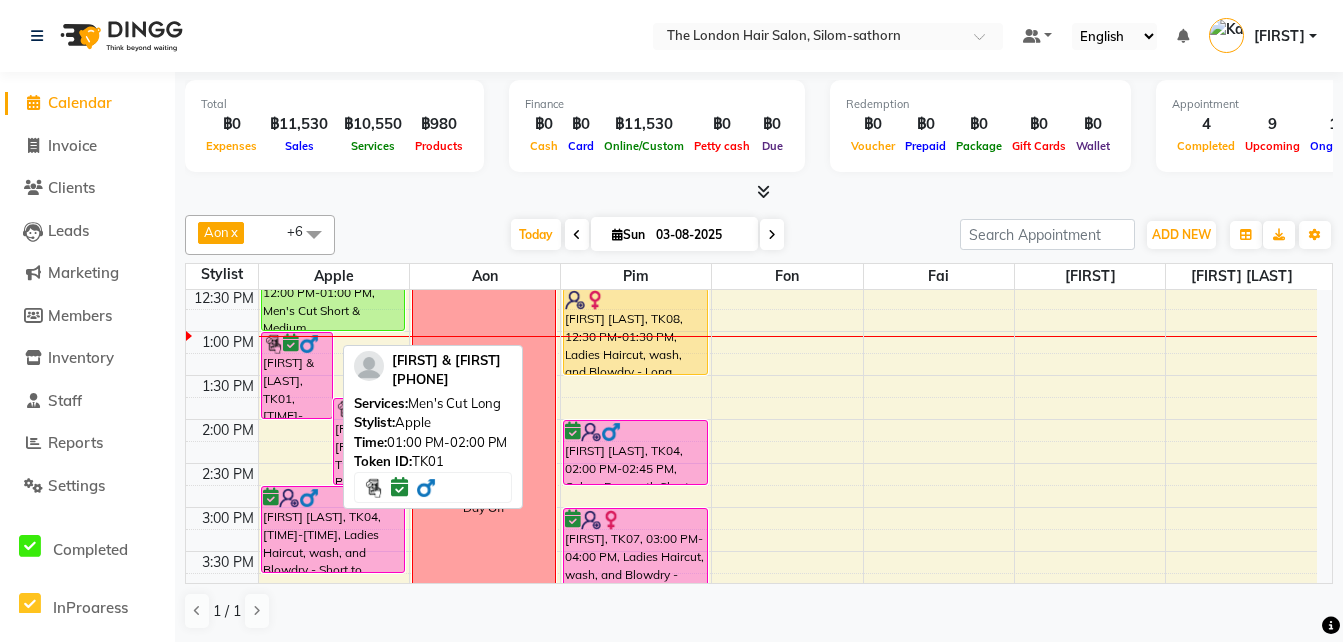 scroll, scrollTop: 309, scrollLeft: 0, axis: vertical 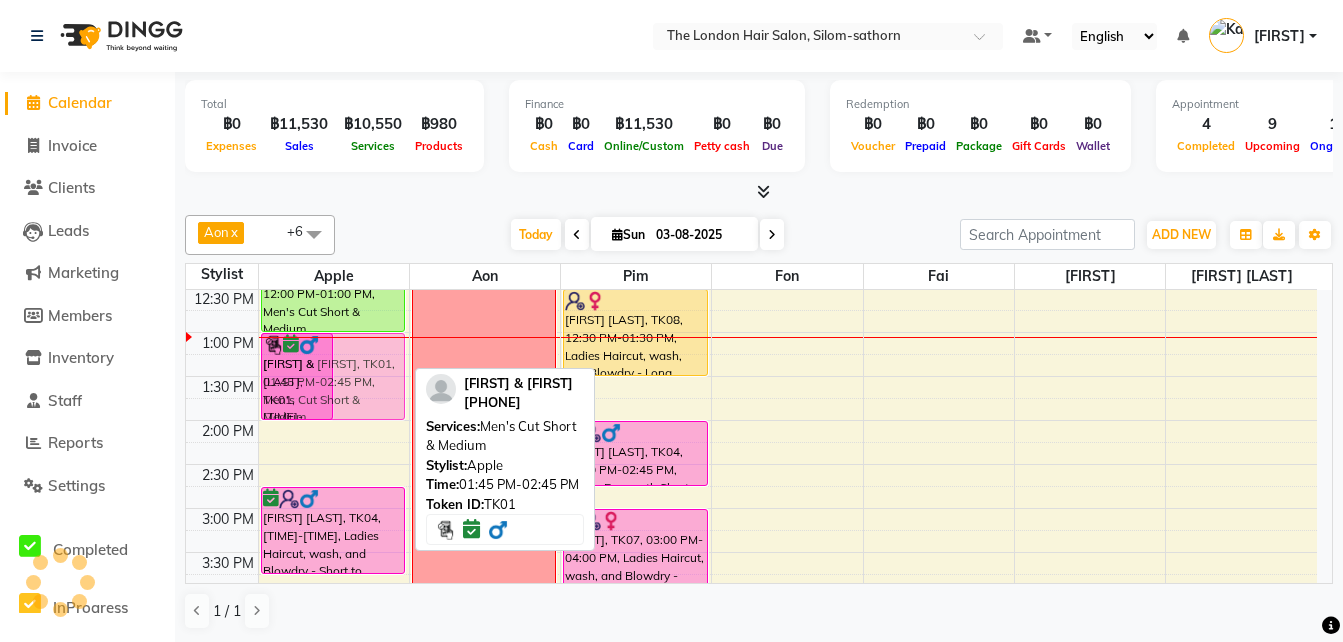 drag, startPoint x: 357, startPoint y: 417, endPoint x: 350, endPoint y: 353, distance: 64.381676 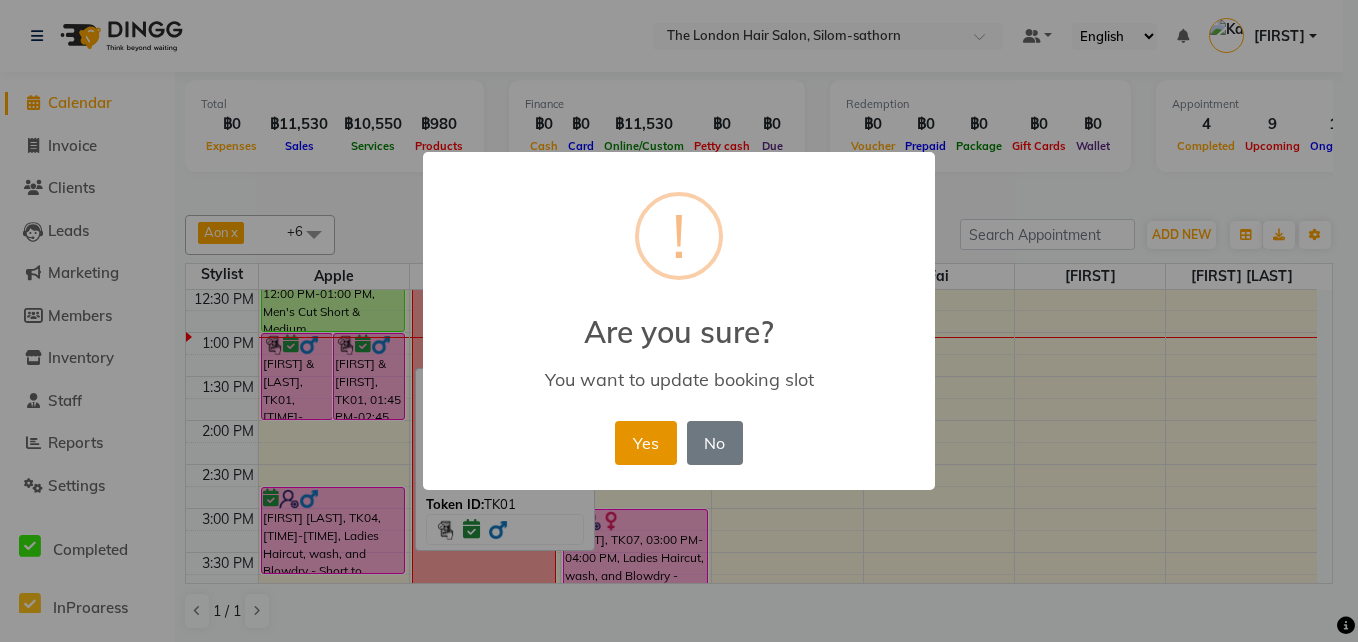 click on "Yes" at bounding box center [645, 443] 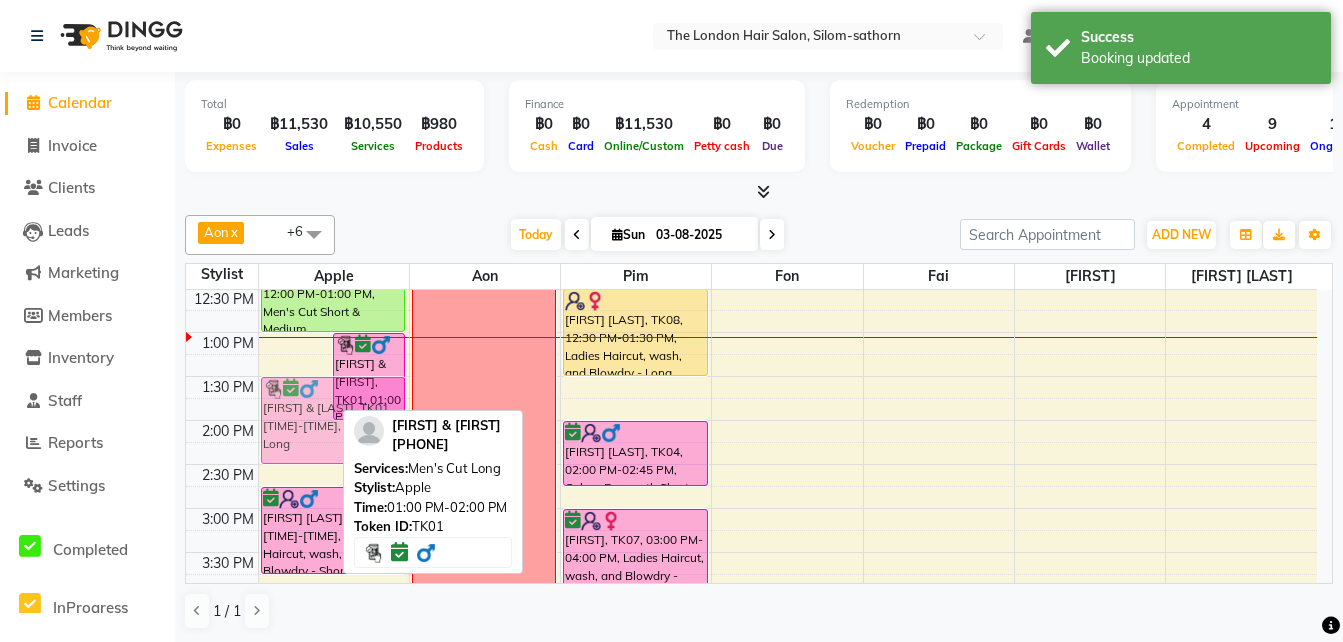 drag, startPoint x: 282, startPoint y: 382, endPoint x: 290, endPoint y: 418, distance: 36.878178 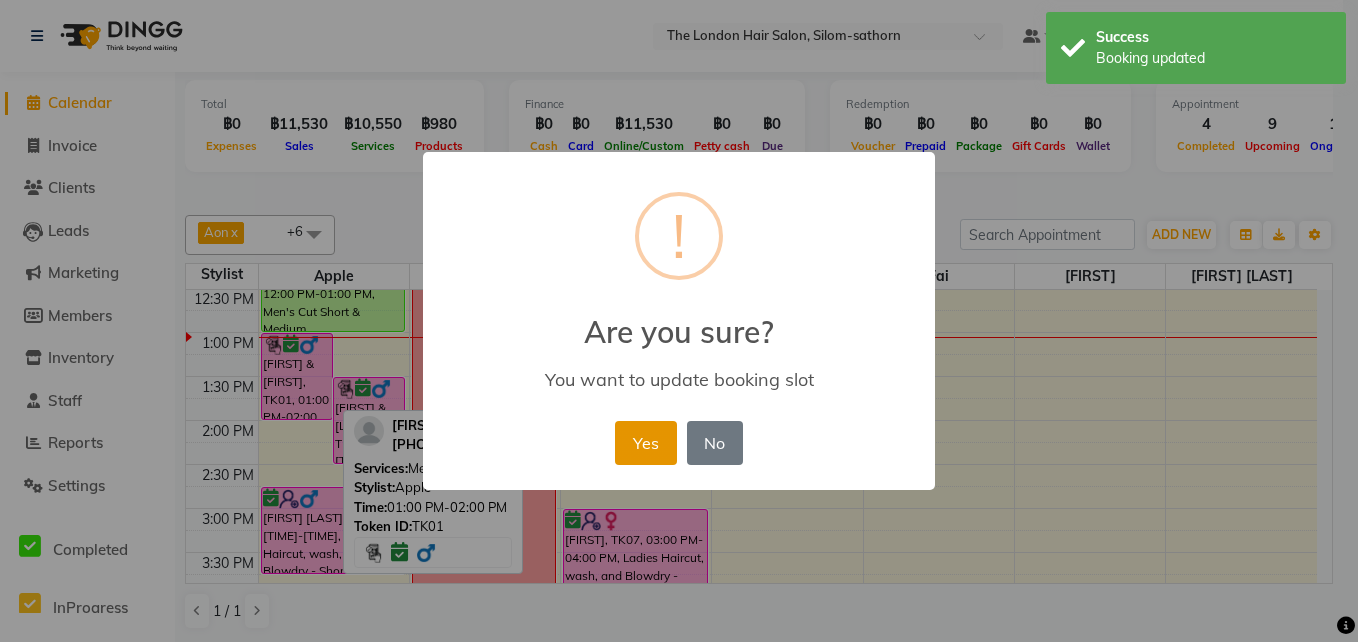 click on "Yes" at bounding box center [645, 443] 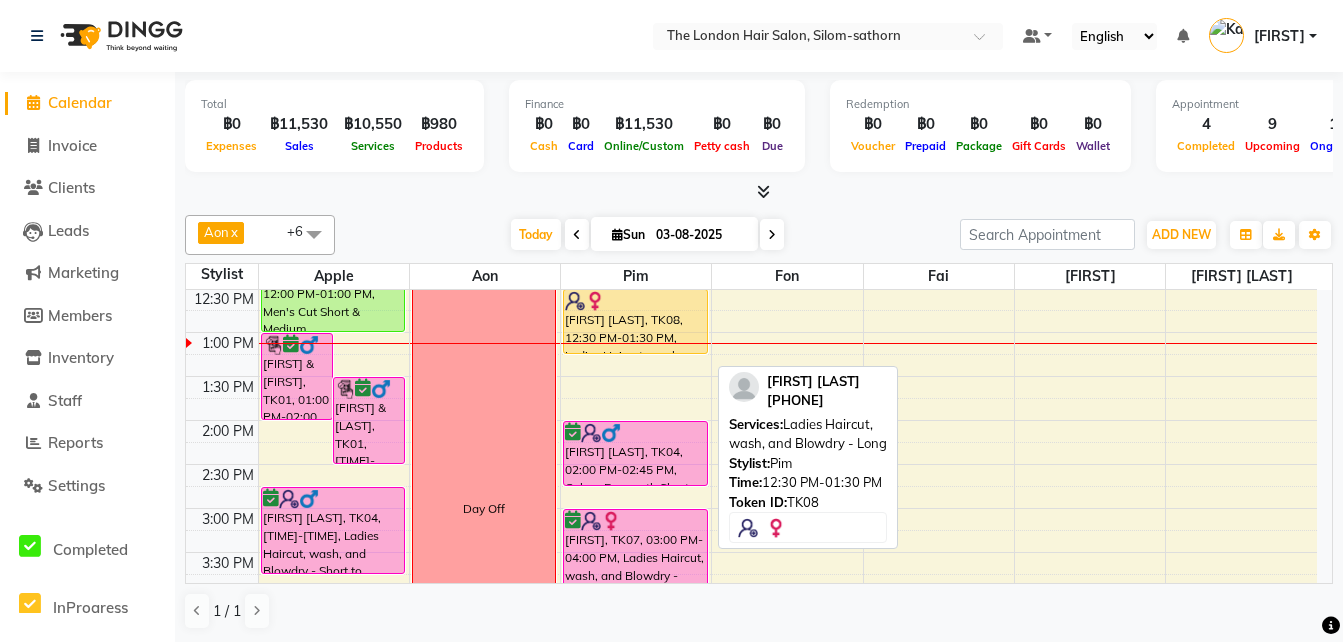 drag, startPoint x: 636, startPoint y: 374, endPoint x: 639, endPoint y: 350, distance: 24.186773 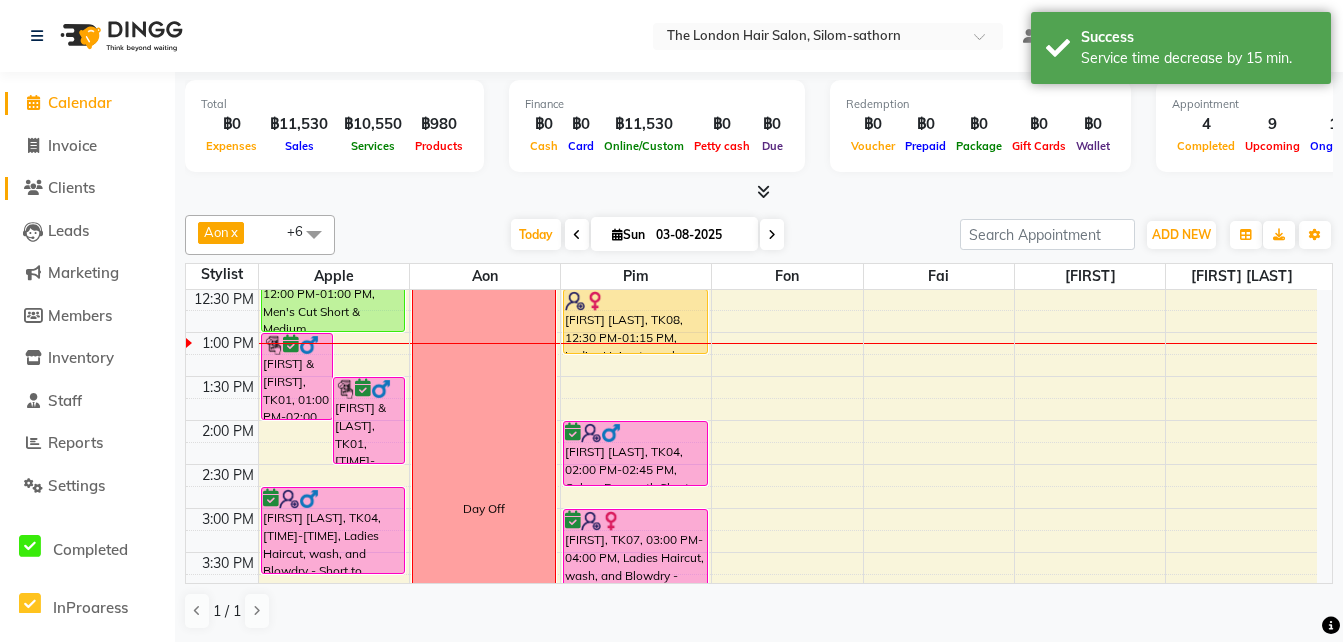 click on "Clients" 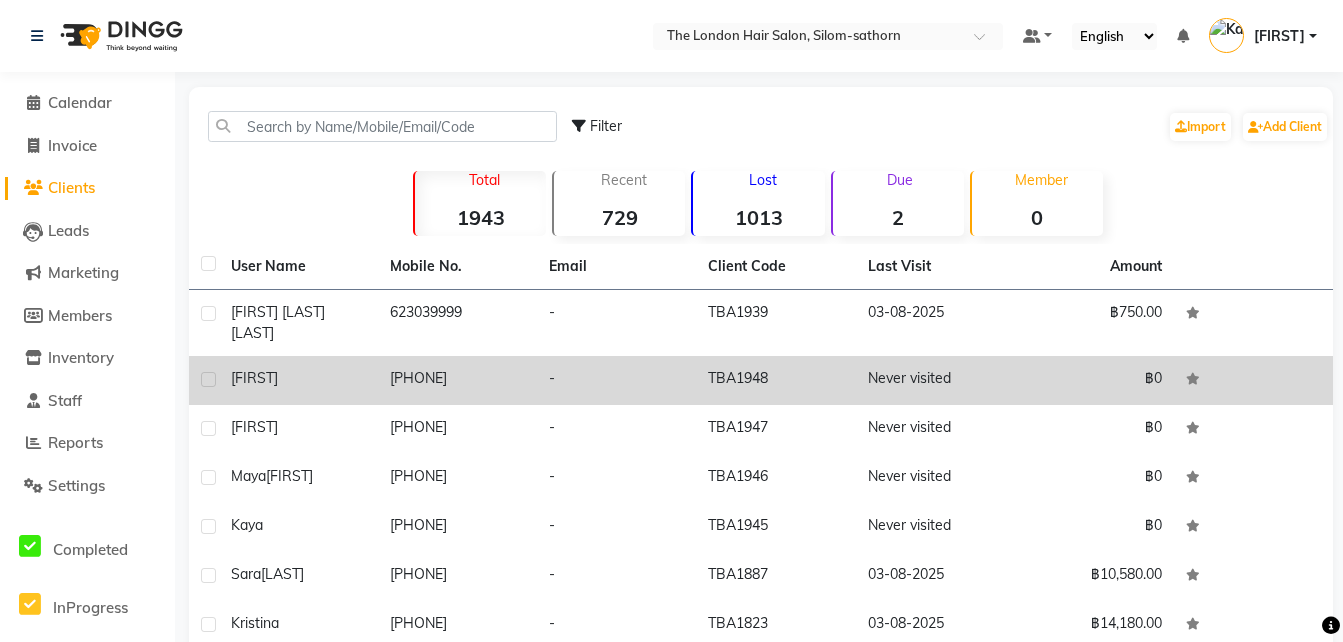 click on "[FIRST].[LAST]" 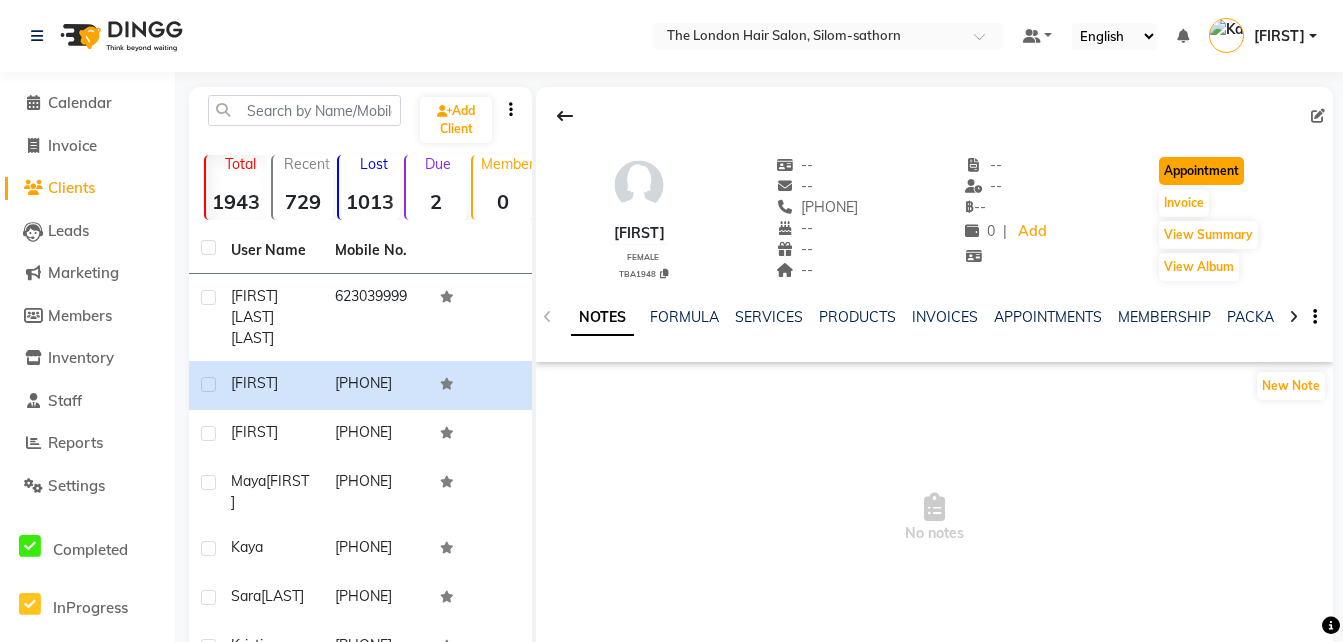 click on "Appointment" 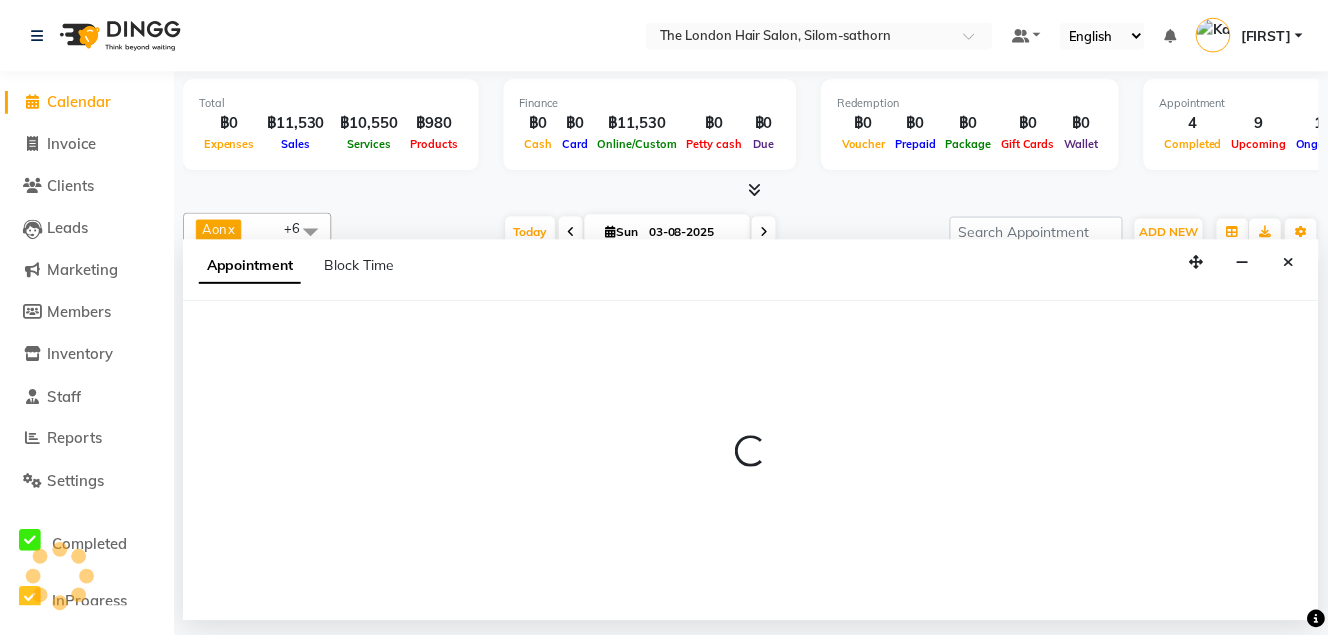 scroll, scrollTop: 353, scrollLeft: 0, axis: vertical 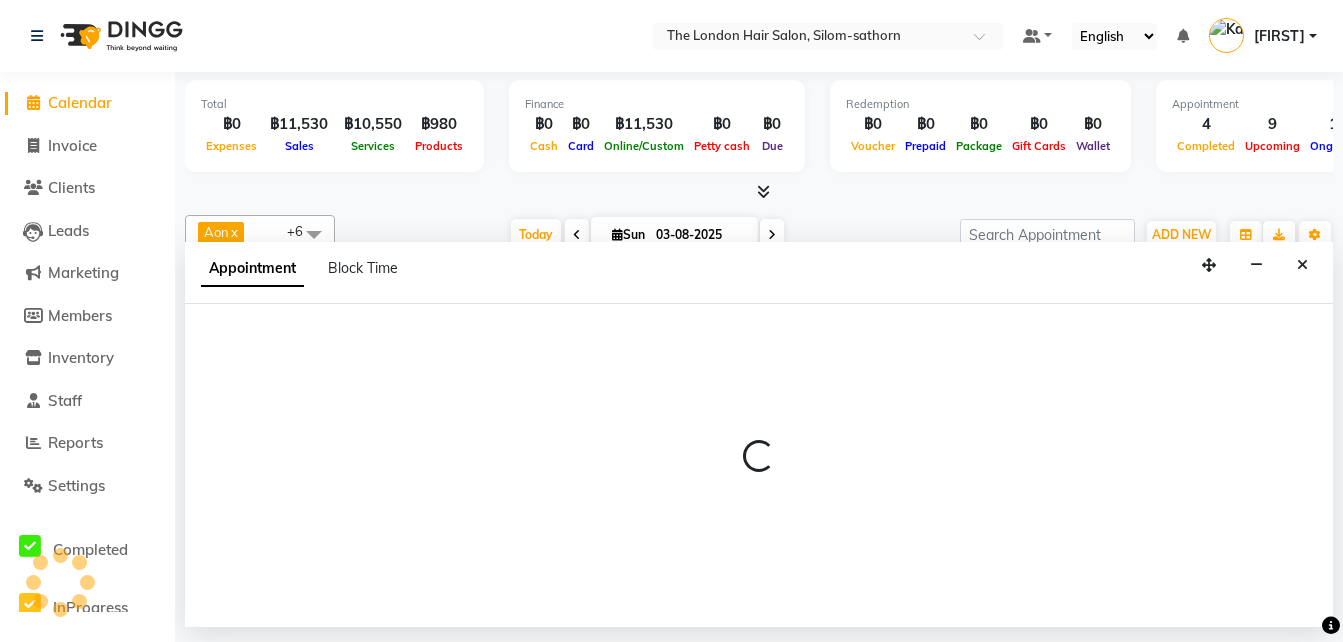 select on "tentative" 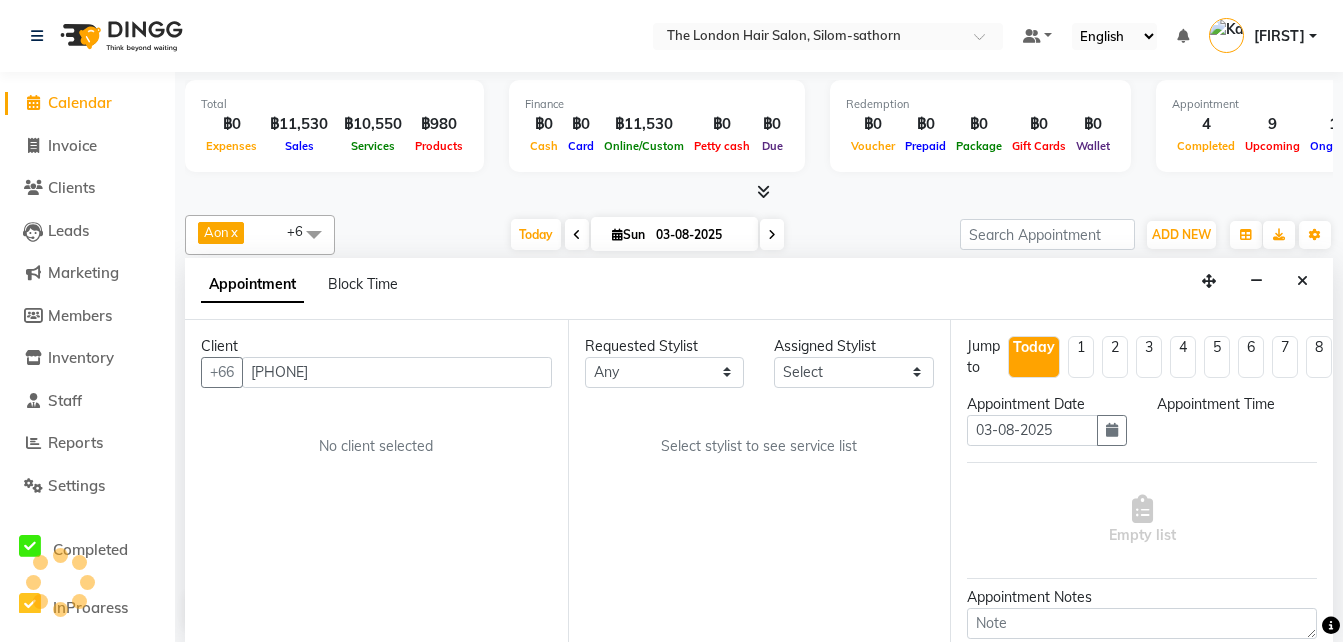 scroll, scrollTop: 0, scrollLeft: 0, axis: both 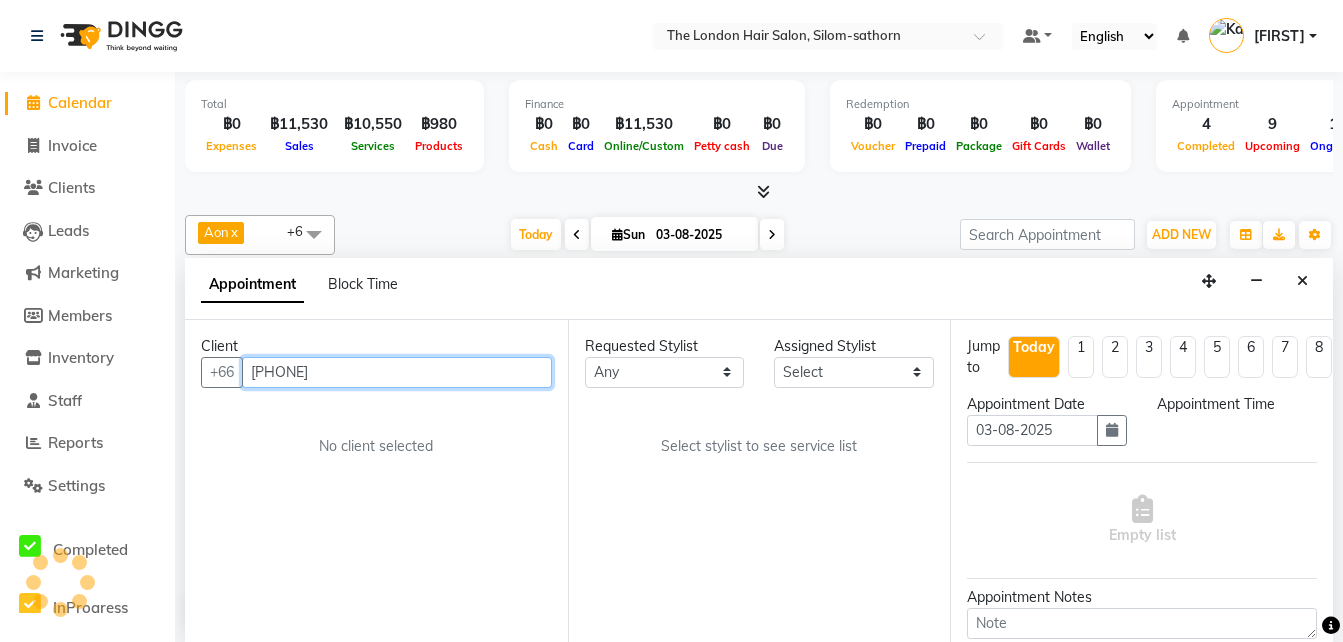 select on "600" 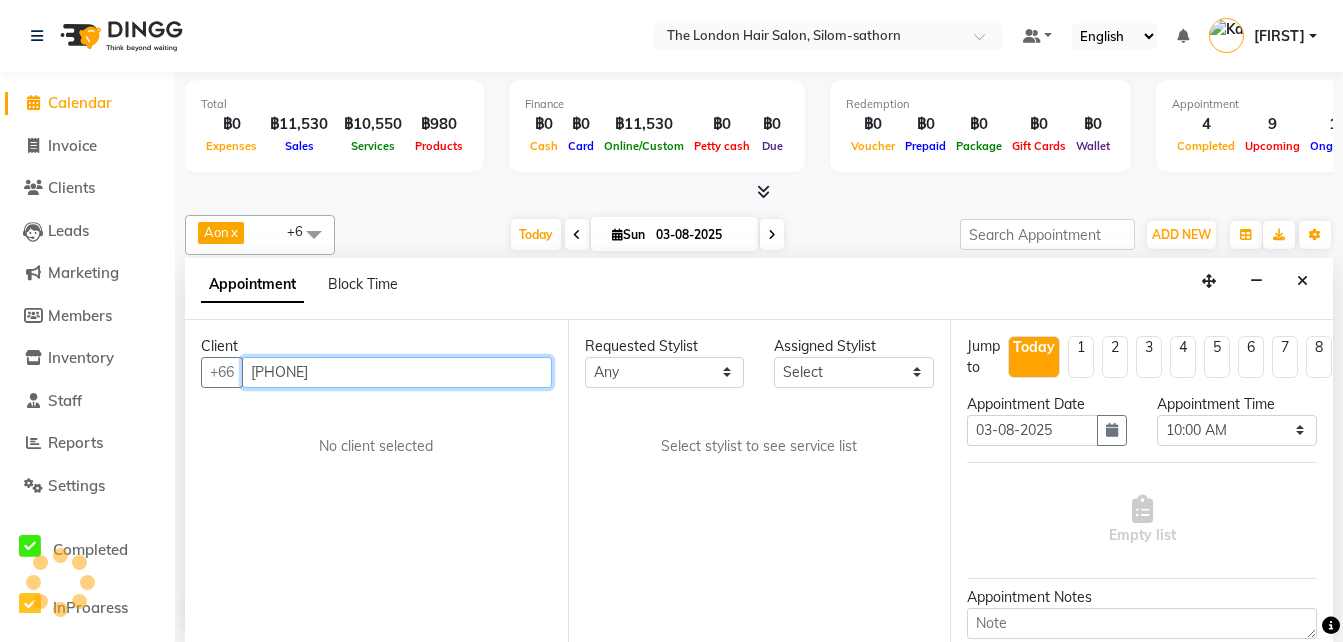 scroll, scrollTop: 353, scrollLeft: 0, axis: vertical 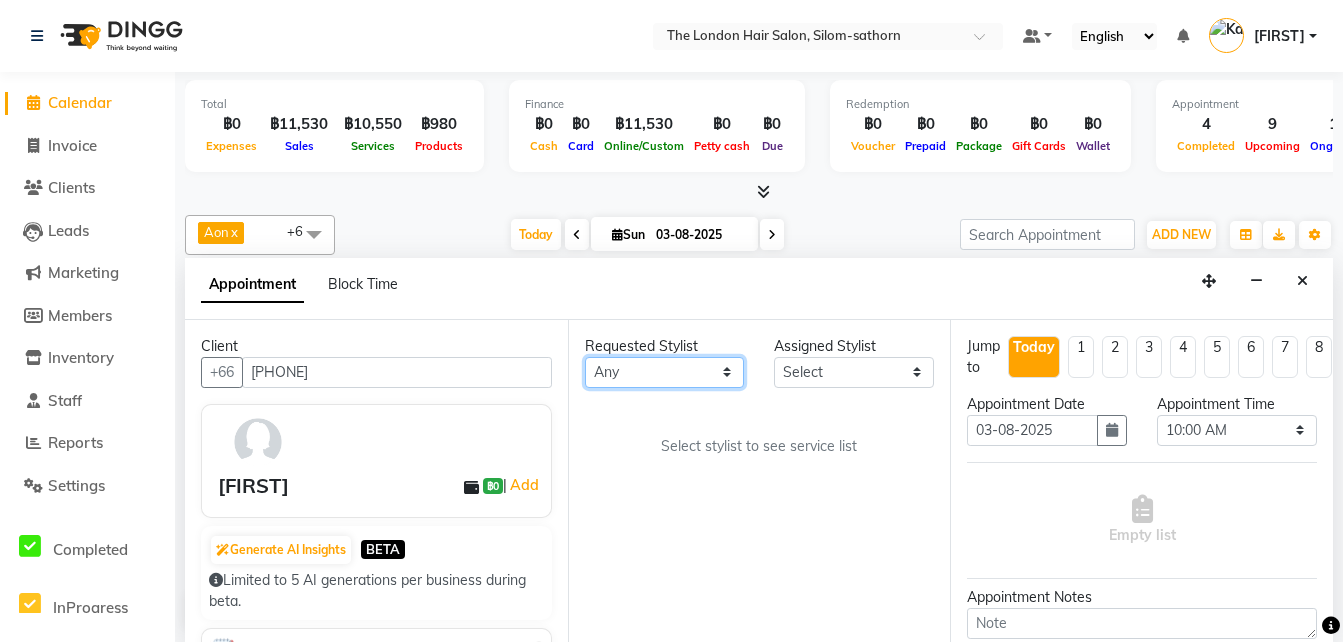 click on "Any Aon Apple   Boss Luke Fai  Fon Kate  Pim" at bounding box center [665, 372] 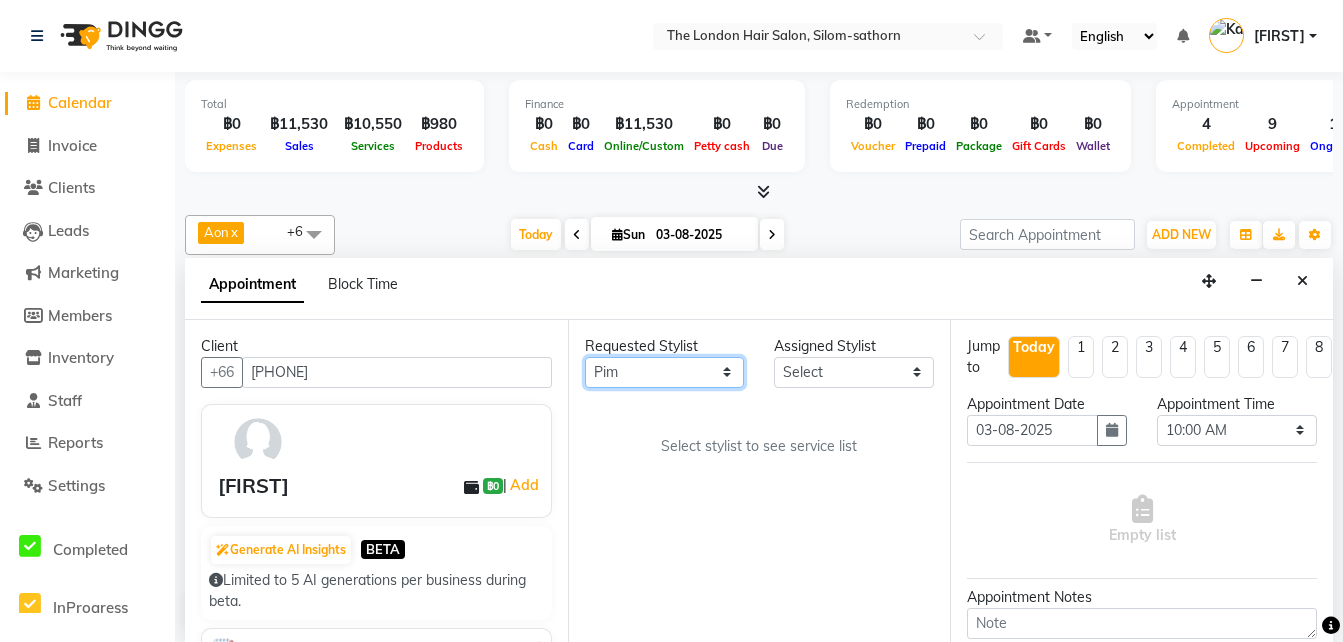click on "Any Aon Apple   Boss Luke Fai  Fon Kate  Pim" at bounding box center [665, 372] 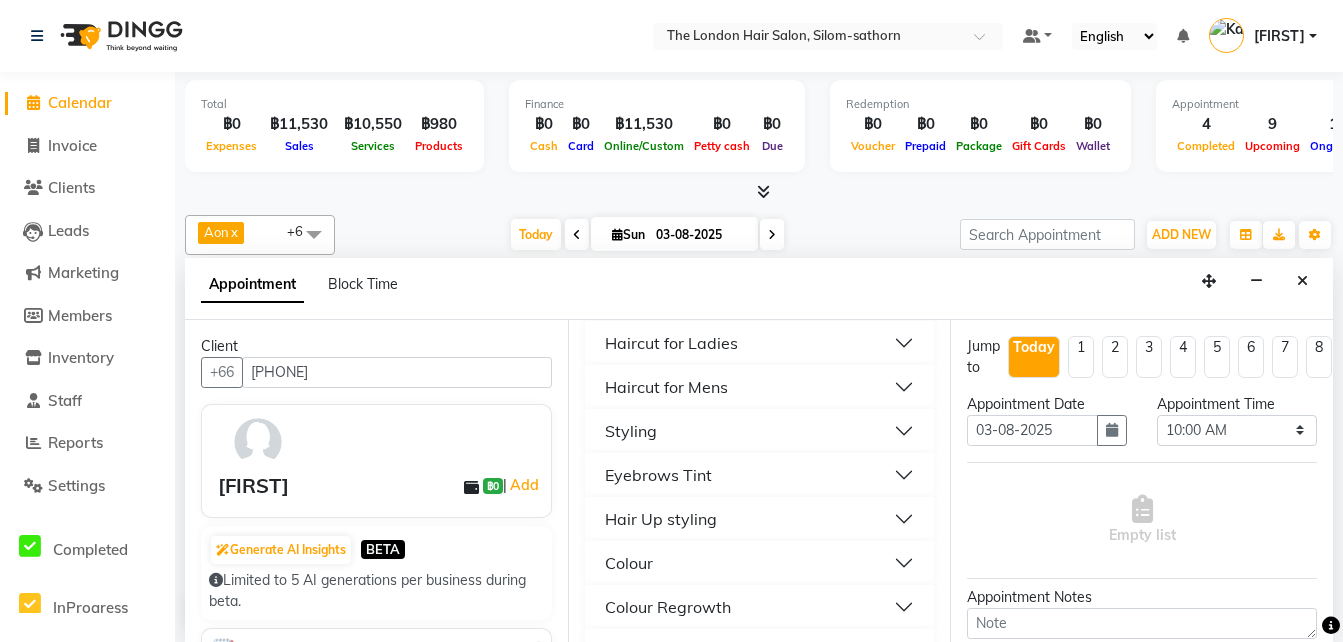 scroll, scrollTop: 327, scrollLeft: 0, axis: vertical 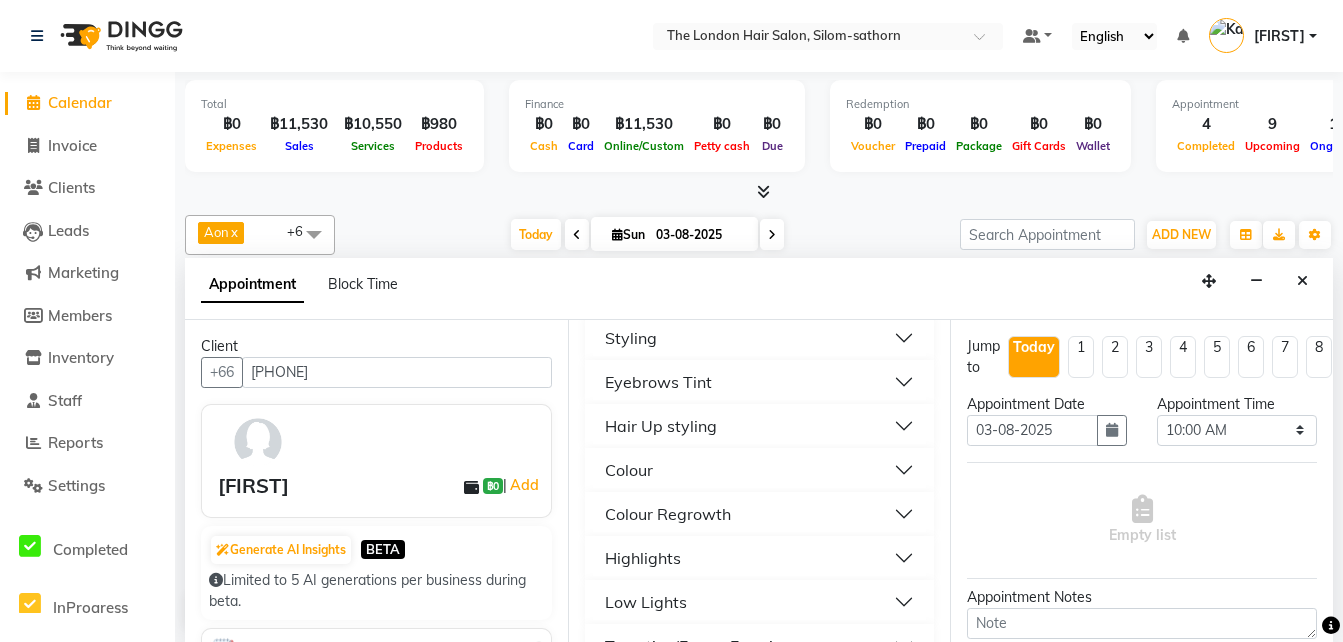 click on "Colour" at bounding box center (629, 470) 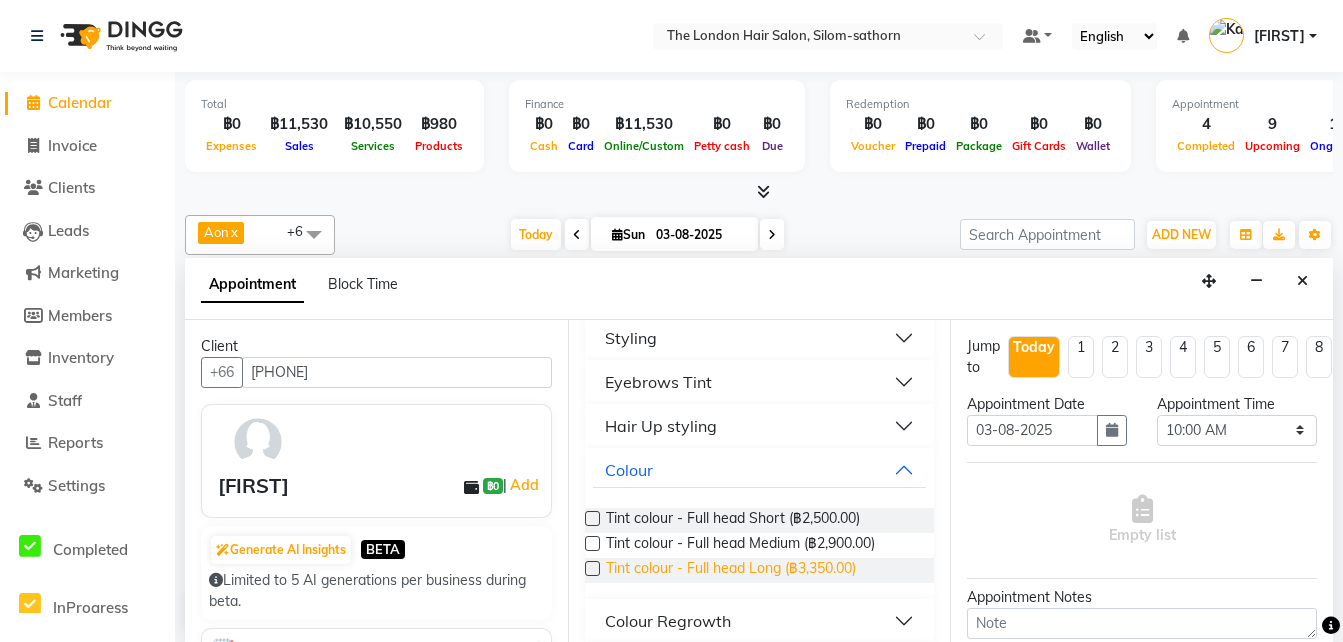 click on "Tint colour - Full head Long (฿3,350.00)" at bounding box center (731, 570) 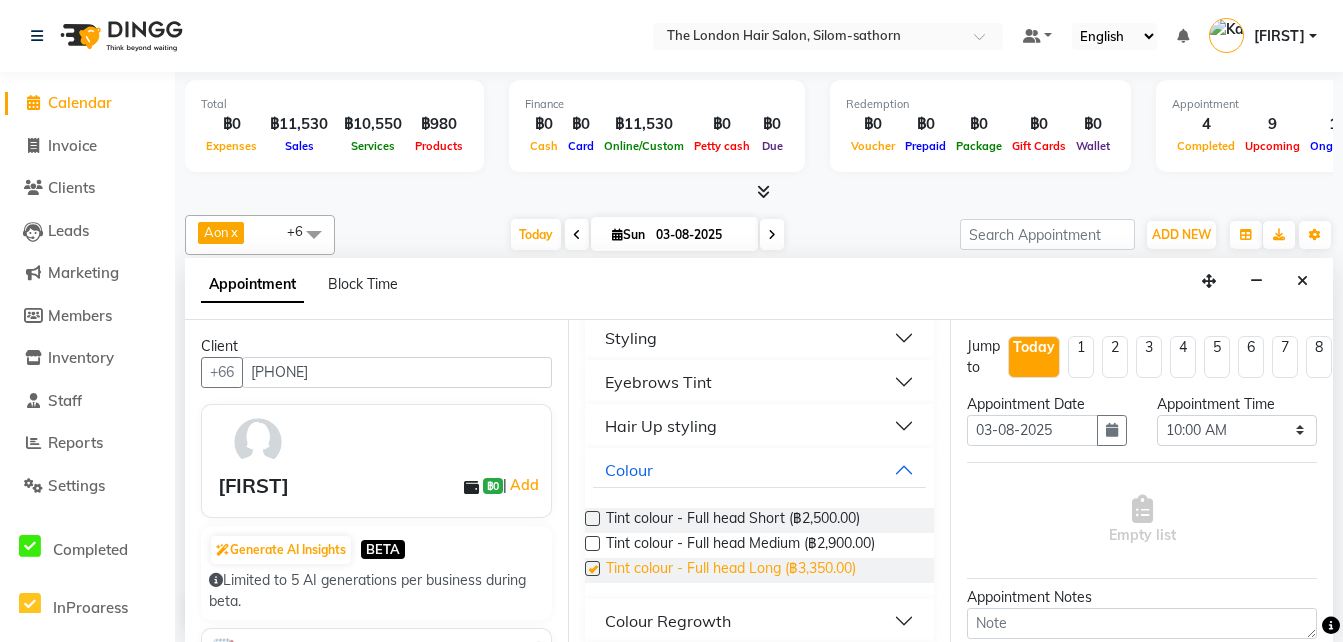 checkbox on "false" 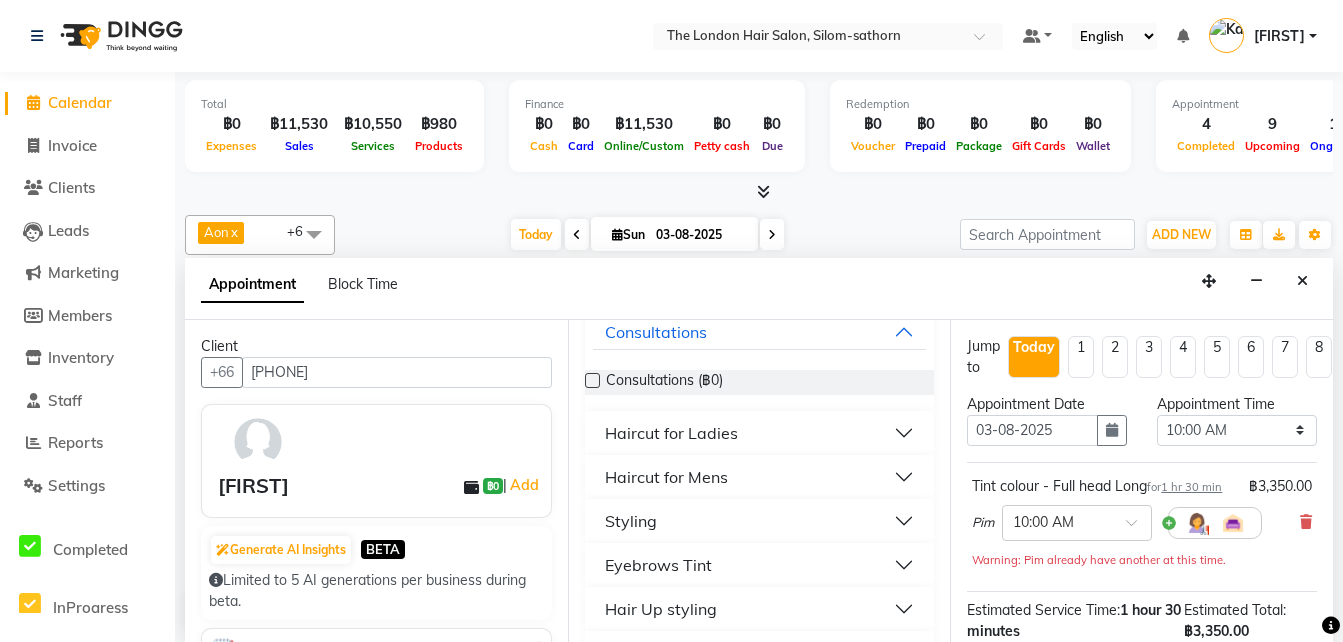 scroll, scrollTop: 142, scrollLeft: 0, axis: vertical 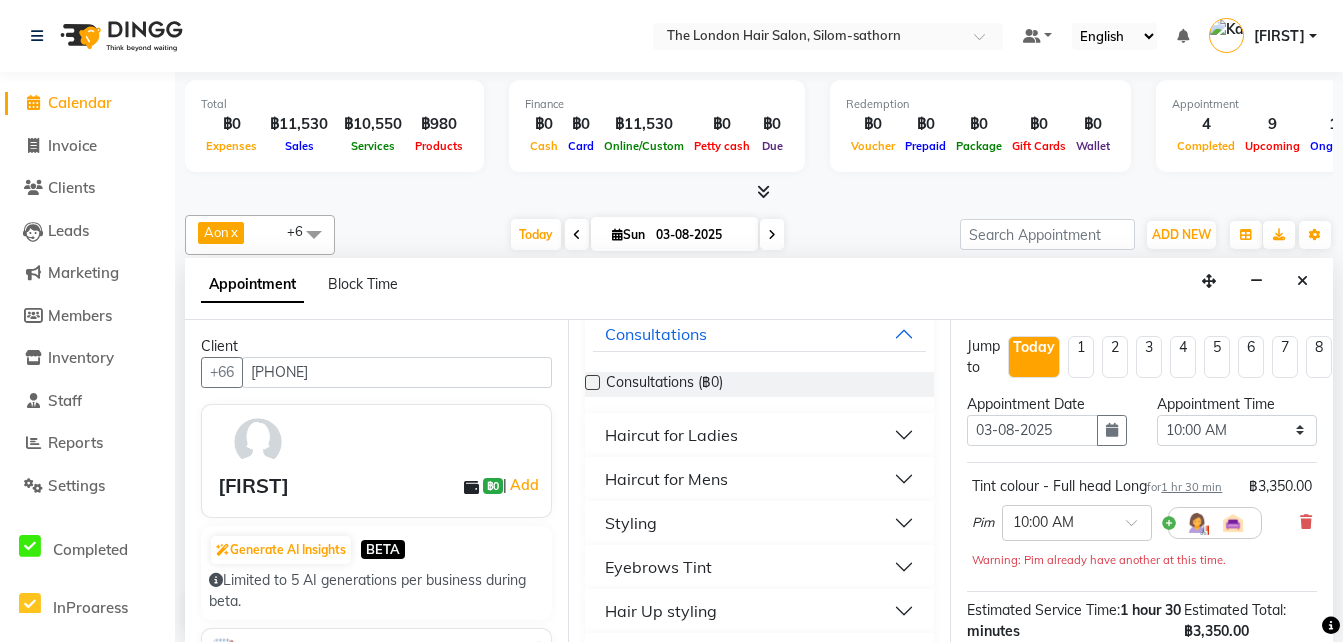 click on "Styling" at bounding box center [631, 523] 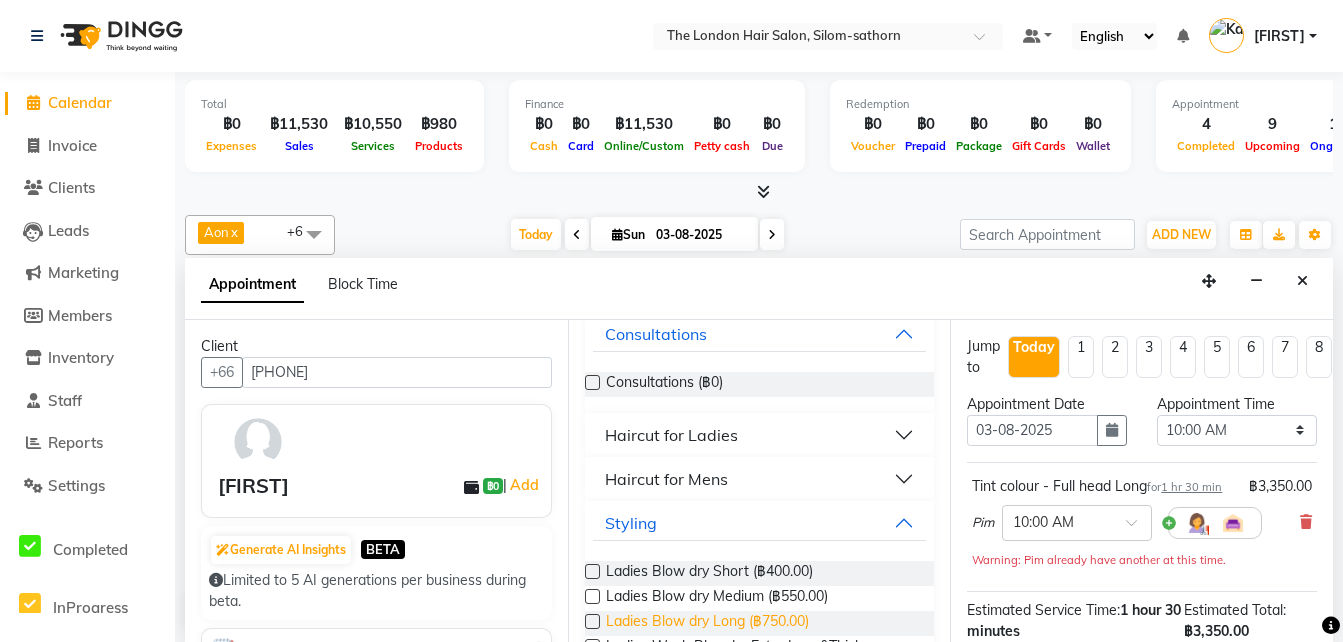 click on "Ladies Blow dry Long (฿750.00)" at bounding box center [707, 623] 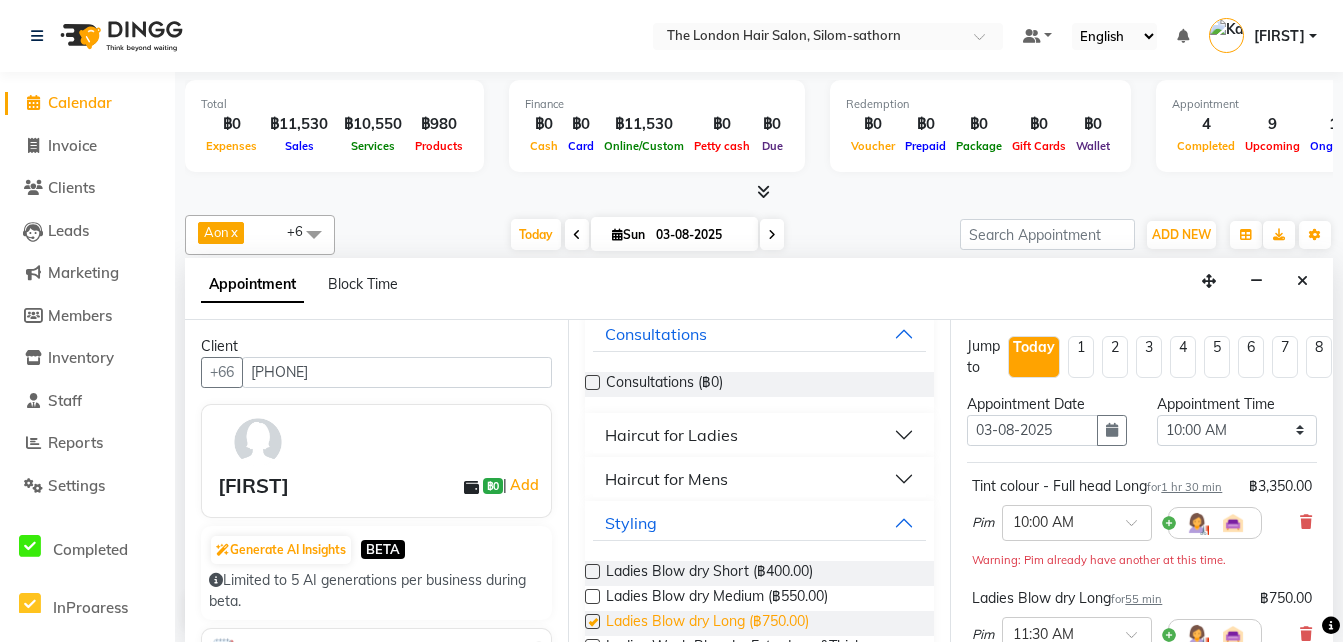 checkbox on "false" 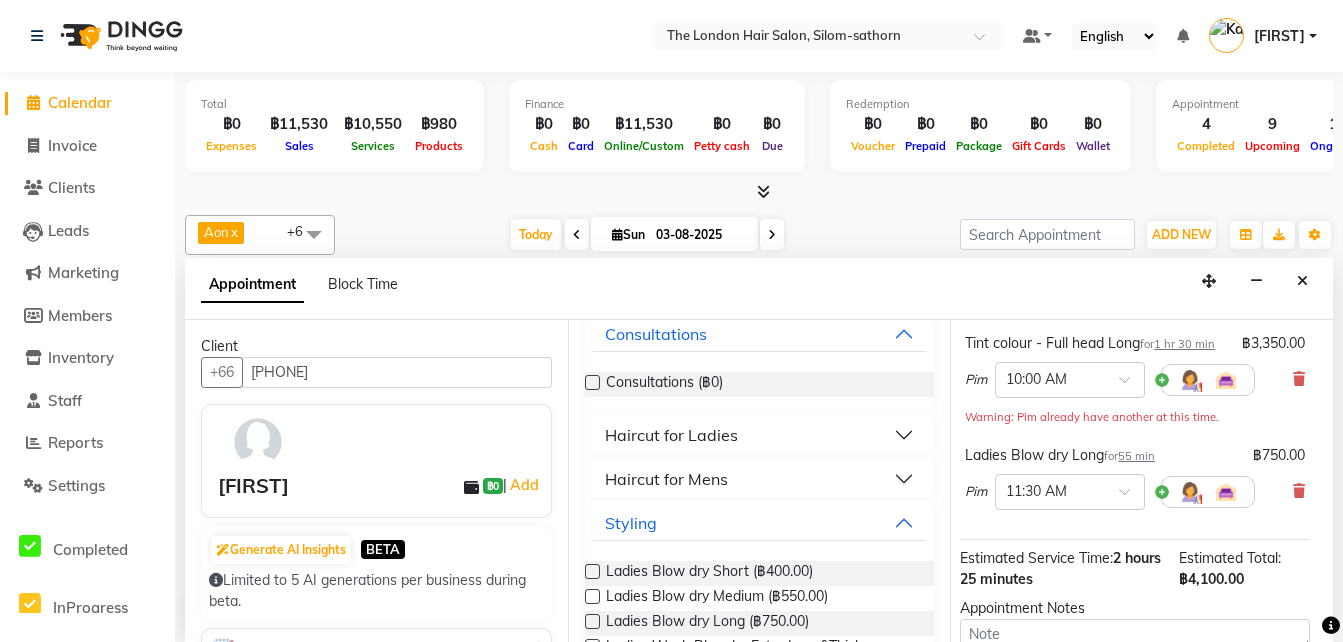 scroll, scrollTop: 57, scrollLeft: 0, axis: vertical 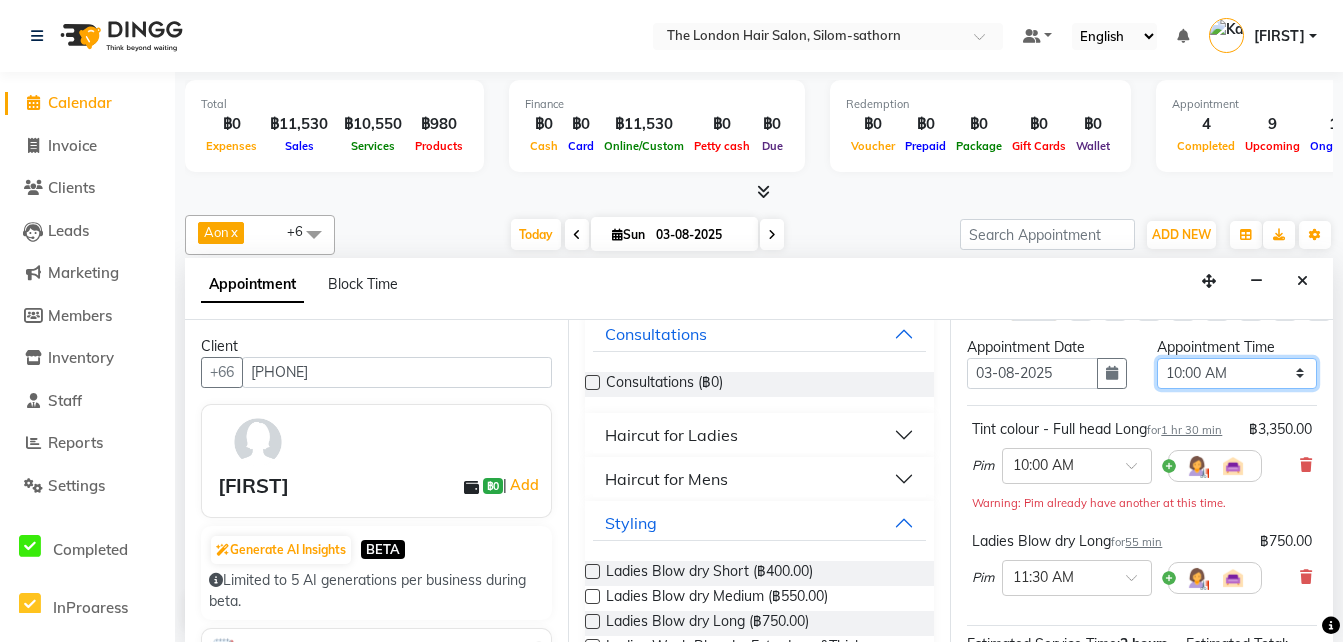 click on "Select 10:00 AM 10:05 AM 10:10 AM 10:15 AM 10:20 AM 10:25 AM 10:30 AM 10:35 AM 10:40 AM 10:45 AM 10:50 AM 10:55 AM 11:00 AM 11:05 AM 11:10 AM 11:15 AM 11:20 AM 11:25 AM 11:30 AM 11:35 AM 11:40 AM 11:45 AM 11:50 AM 11:55 AM 12:00 PM 12:05 PM 12:10 PM 12:15 PM 12:20 PM 12:25 PM 12:30 PM 12:35 PM 12:40 PM 12:45 PM 12:50 PM 12:55 PM 01:00 PM 01:05 PM 01:10 PM 01:15 PM 01:20 PM 01:25 PM 01:30 PM 01:35 PM 01:40 PM 01:45 PM 01:50 PM 01:55 PM 02:00 PM 02:05 PM 02:10 PM 02:15 PM 02:20 PM 02:25 PM 02:30 PM 02:35 PM 02:40 PM 02:45 PM 02:50 PM 02:55 PM 03:00 PM 03:05 PM 03:10 PM 03:15 PM 03:20 PM 03:25 PM 03:30 PM 03:35 PM 03:40 PM 03:45 PM 03:50 PM 03:55 PM 04:00 PM 04:05 PM 04:10 PM 04:15 PM 04:20 PM 04:25 PM 04:30 PM 04:35 PM 04:40 PM 04:45 PM 04:50 PM 04:55 PM 05:00 PM 05:05 PM 05:10 PM 05:15 PM 05:20 PM 05:25 PM 05:30 PM 05:35 PM 05:40 PM 05:45 PM 05:50 PM 05:55 PM 06:00 PM 06:05 PM 06:10 PM 06:15 PM 06:20 PM 06:25 PM 06:30 PM 06:35 PM 06:40 PM 06:45 PM 06:50 PM 06:55 PM 07:00 PM 07:05 PM 07:10 PM 07:15 PM 07:20 PM" at bounding box center (1237, 373) 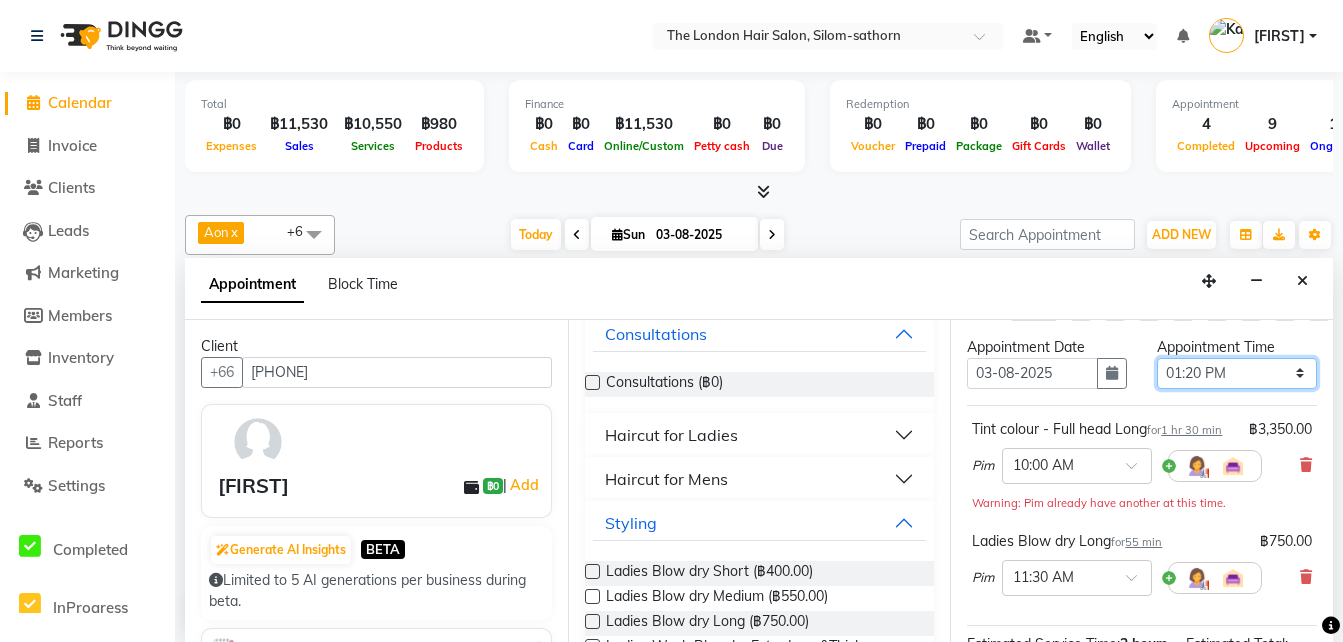 click on "Select 10:00 AM 10:05 AM 10:10 AM 10:15 AM 10:20 AM 10:25 AM 10:30 AM 10:35 AM 10:40 AM 10:45 AM 10:50 AM 10:55 AM 11:00 AM 11:05 AM 11:10 AM 11:15 AM 11:20 AM 11:25 AM 11:30 AM 11:35 AM 11:40 AM 11:45 AM 11:50 AM 11:55 AM 12:00 PM 12:05 PM 12:10 PM 12:15 PM 12:20 PM 12:25 PM 12:30 PM 12:35 PM 12:40 PM 12:45 PM 12:50 PM 12:55 PM 01:00 PM 01:05 PM 01:10 PM 01:15 PM 01:20 PM 01:25 PM 01:30 PM 01:35 PM 01:40 PM 01:45 PM 01:50 PM 01:55 PM 02:00 PM 02:05 PM 02:10 PM 02:15 PM 02:20 PM 02:25 PM 02:30 PM 02:35 PM 02:40 PM 02:45 PM 02:50 PM 02:55 PM 03:00 PM 03:05 PM 03:10 PM 03:15 PM 03:20 PM 03:25 PM 03:30 PM 03:35 PM 03:40 PM 03:45 PM 03:50 PM 03:55 PM 04:00 PM 04:05 PM 04:10 PM 04:15 PM 04:20 PM 04:25 PM 04:30 PM 04:35 PM 04:40 PM 04:45 PM 04:50 PM 04:55 PM 05:00 PM 05:05 PM 05:10 PM 05:15 PM 05:20 PM 05:25 PM 05:30 PM 05:35 PM 05:40 PM 05:45 PM 05:50 PM 05:55 PM 06:00 PM 06:05 PM 06:10 PM 06:15 PM 06:20 PM 06:25 PM 06:30 PM 06:35 PM 06:40 PM 06:45 PM 06:50 PM 06:55 PM 07:00 PM 07:05 PM 07:10 PM 07:15 PM 07:20 PM" at bounding box center (1237, 373) 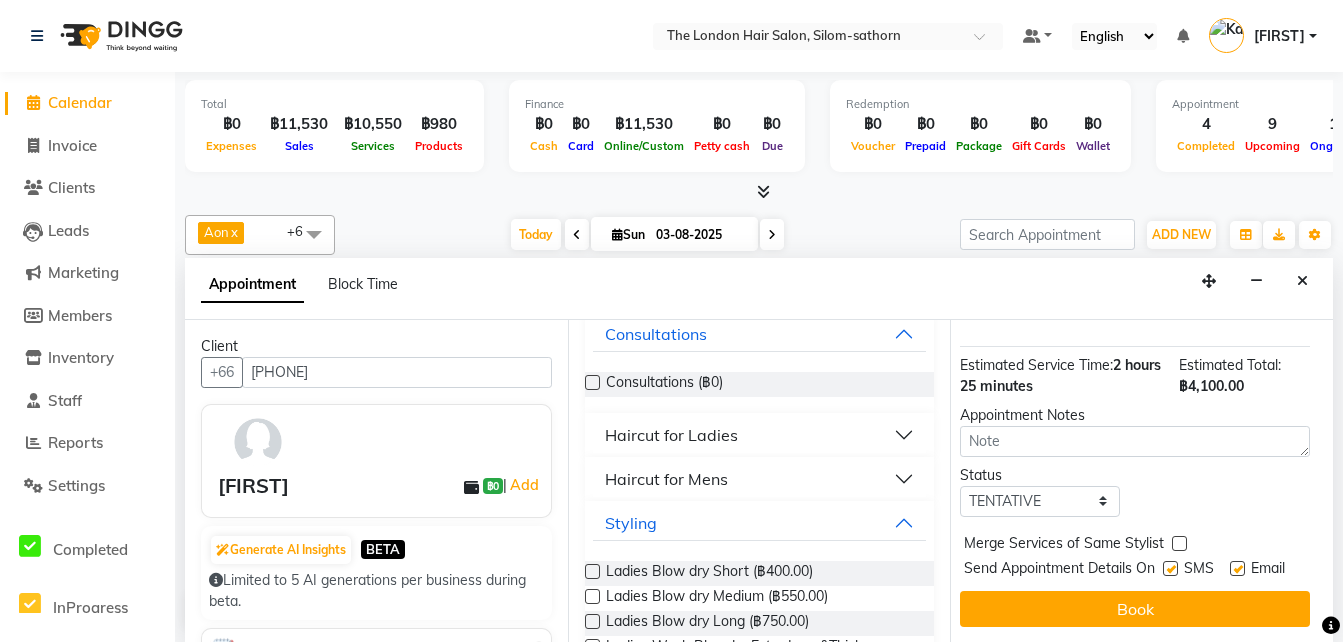 scroll, scrollTop: 351, scrollLeft: 7, axis: both 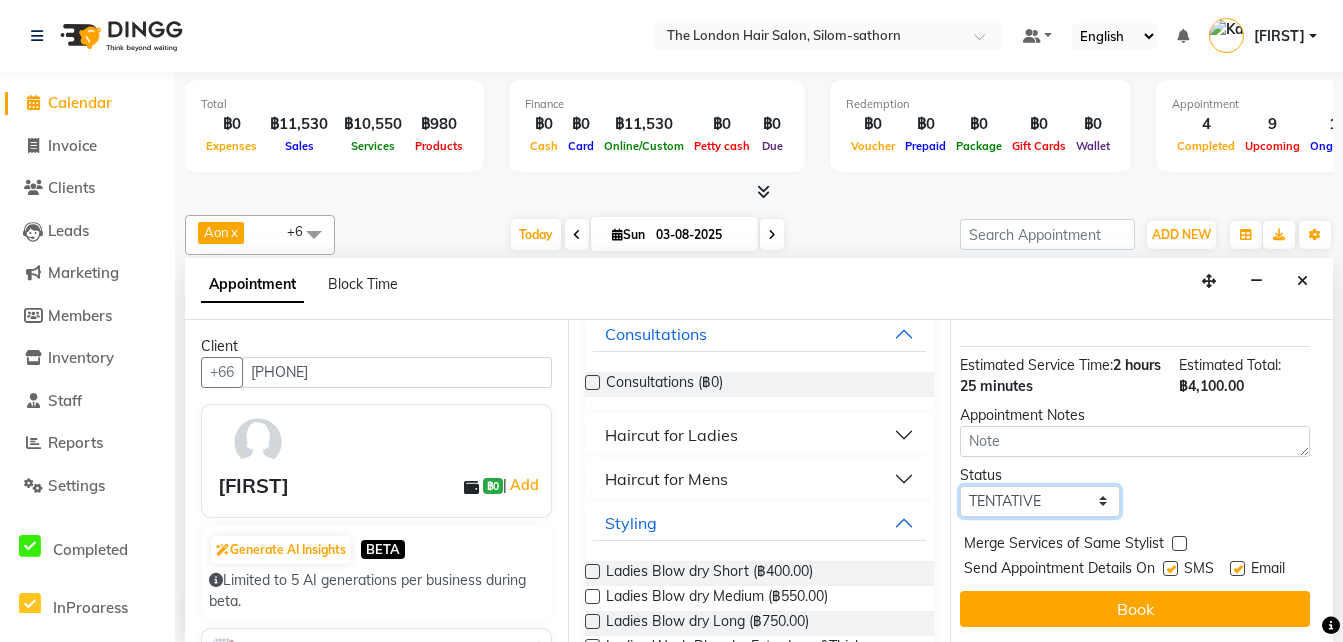 click on "Select TENTATIVE CONFIRM CHECK-IN UPCOMING" at bounding box center (1040, 501) 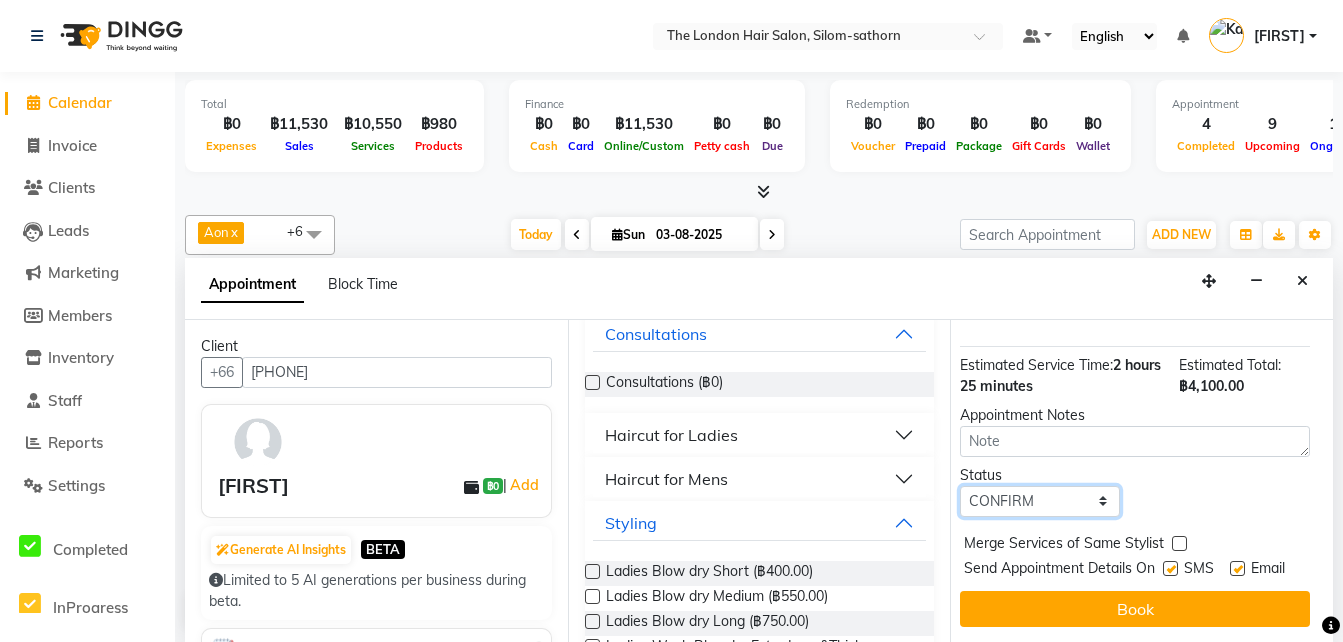 click on "Select TENTATIVE CONFIRM CHECK-IN UPCOMING" at bounding box center (1040, 501) 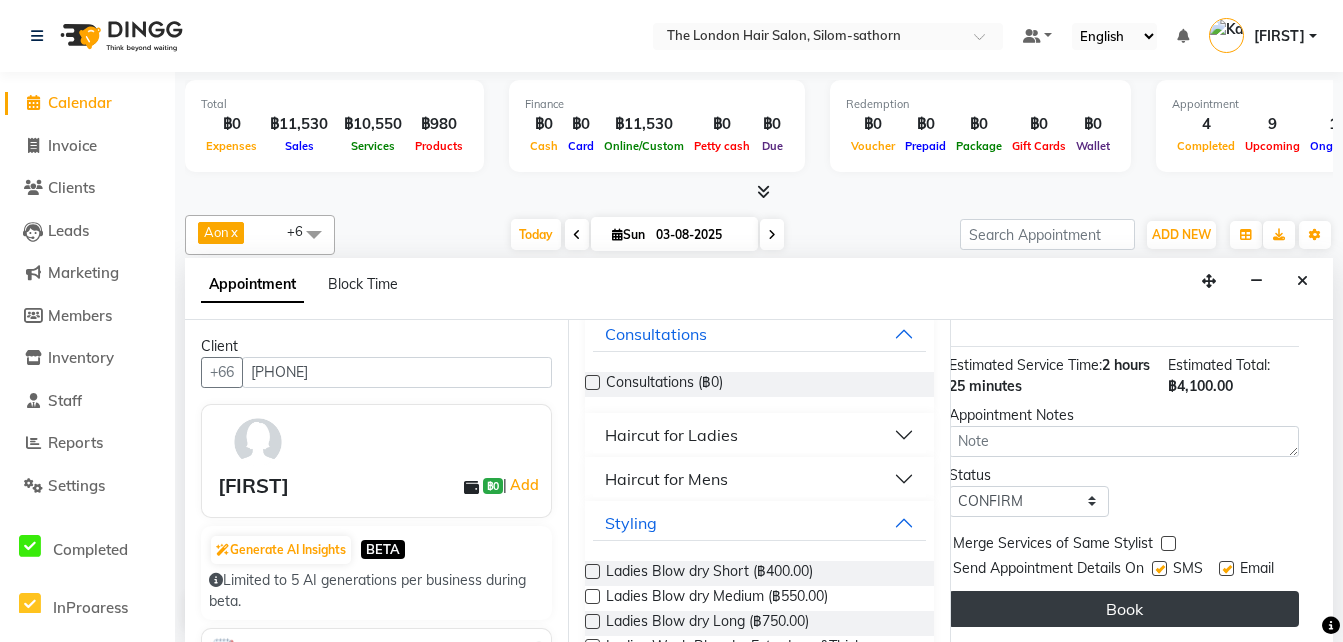 click on "Book" at bounding box center [1124, 609] 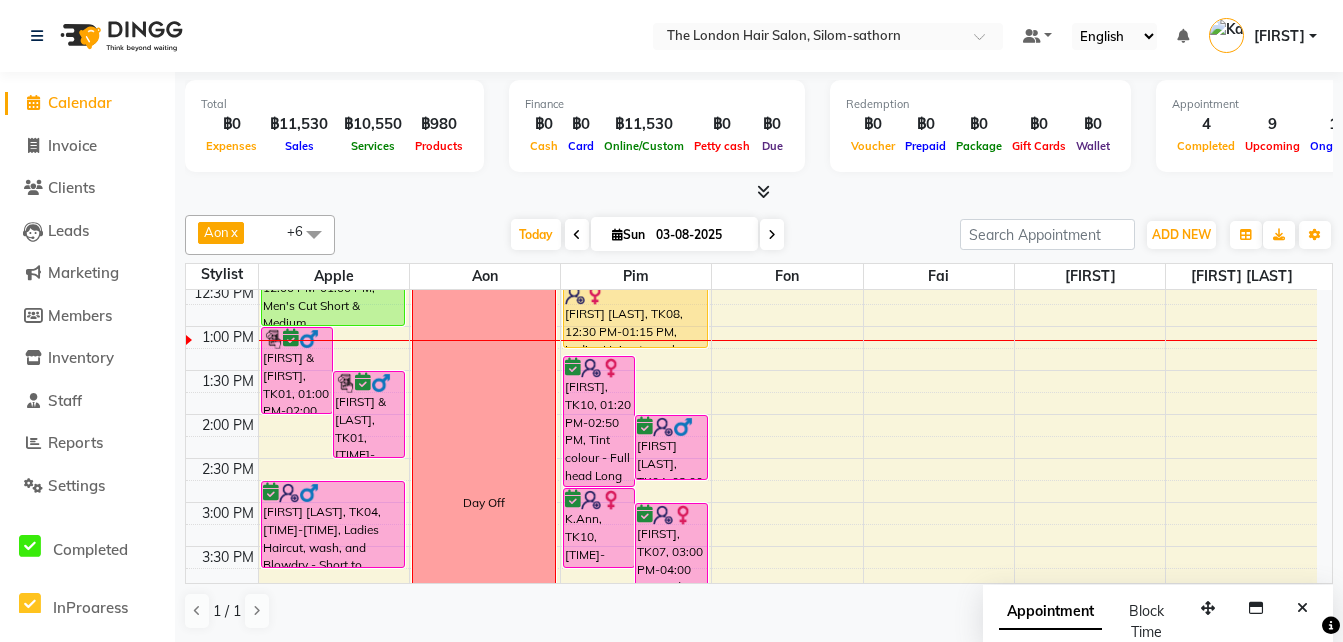 scroll, scrollTop: 316, scrollLeft: 0, axis: vertical 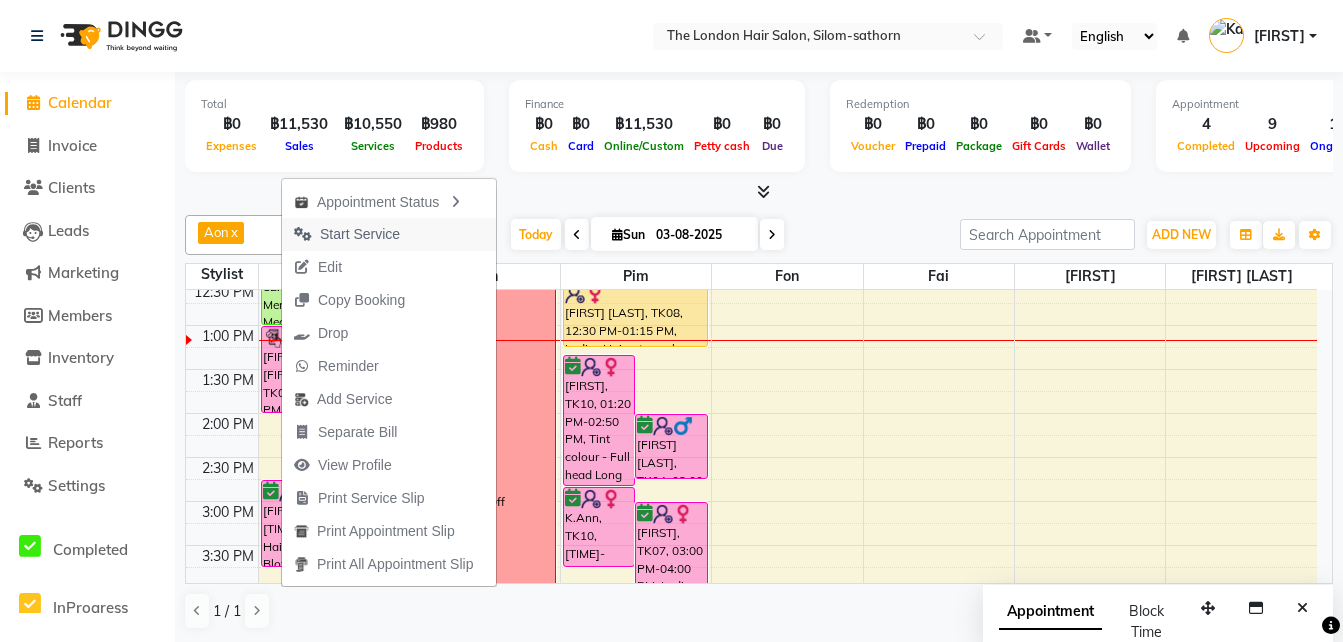 click on "Start Service" at bounding box center (360, 234) 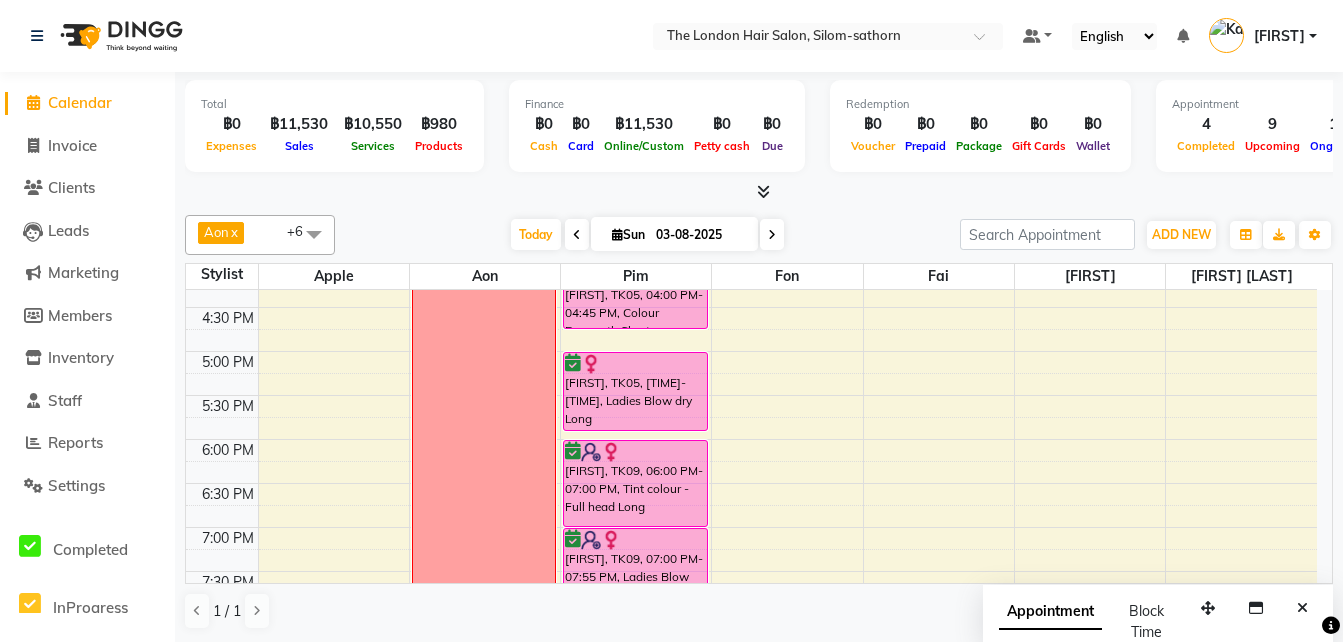 scroll, scrollTop: 643, scrollLeft: 0, axis: vertical 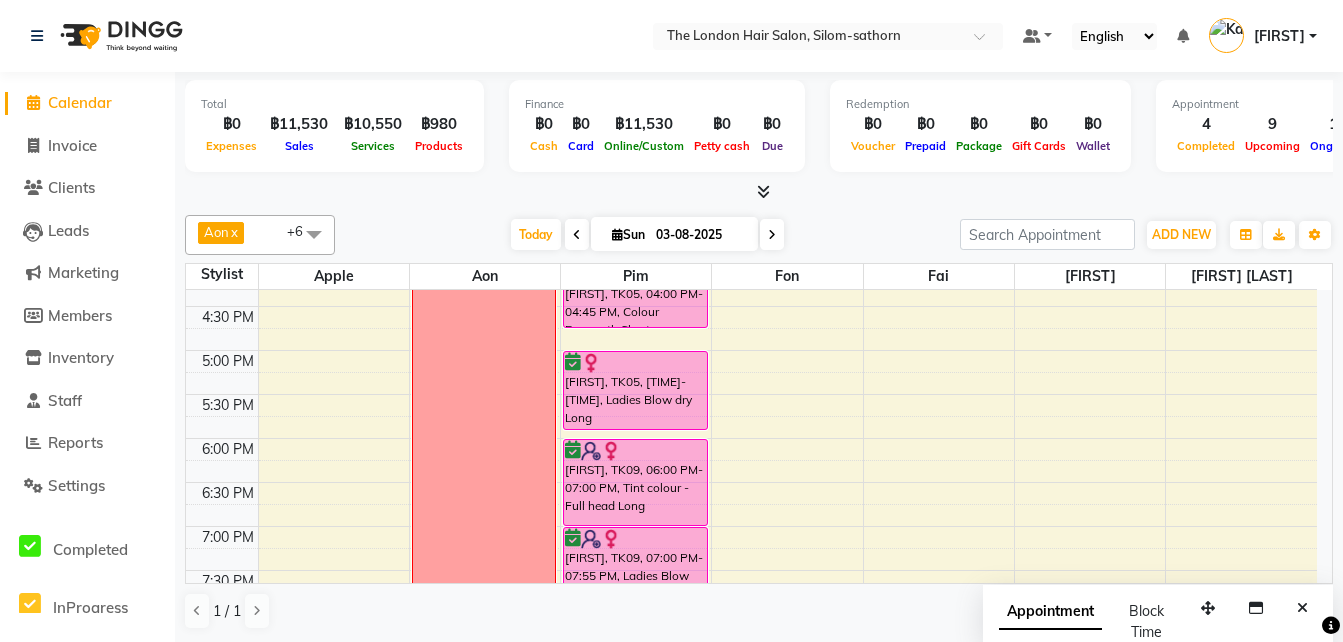 click at bounding box center (772, 234) 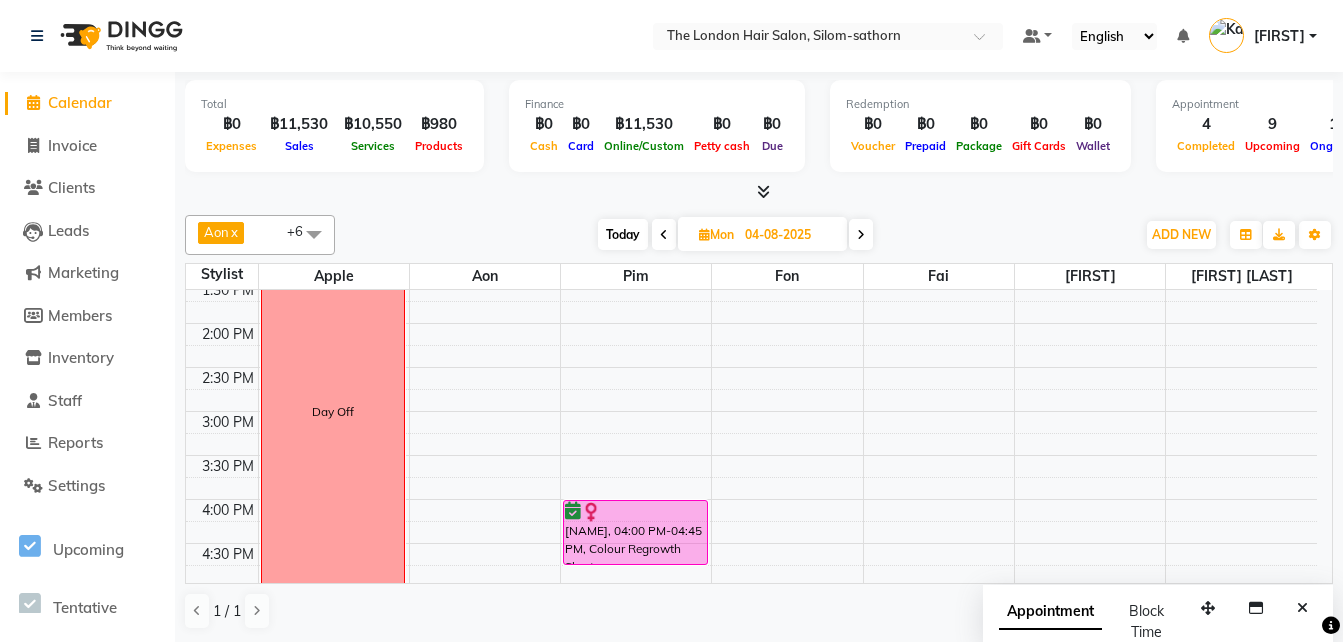 scroll, scrollTop: 324, scrollLeft: 0, axis: vertical 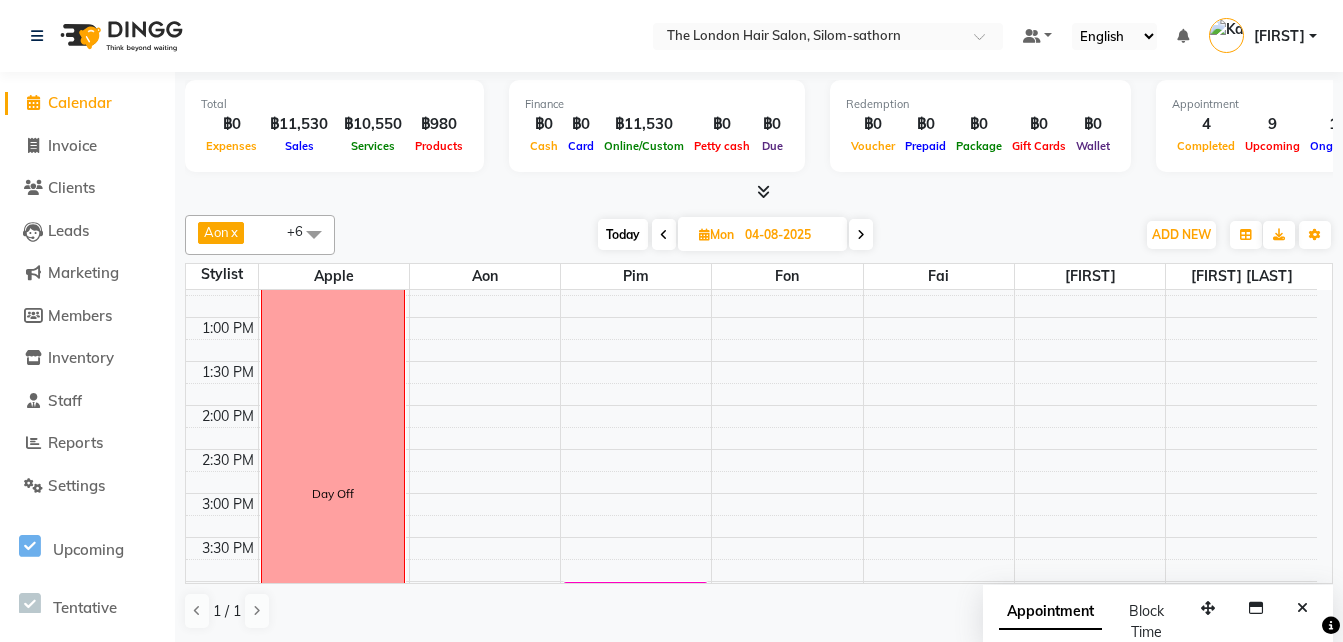 click on "Today" at bounding box center [623, 234] 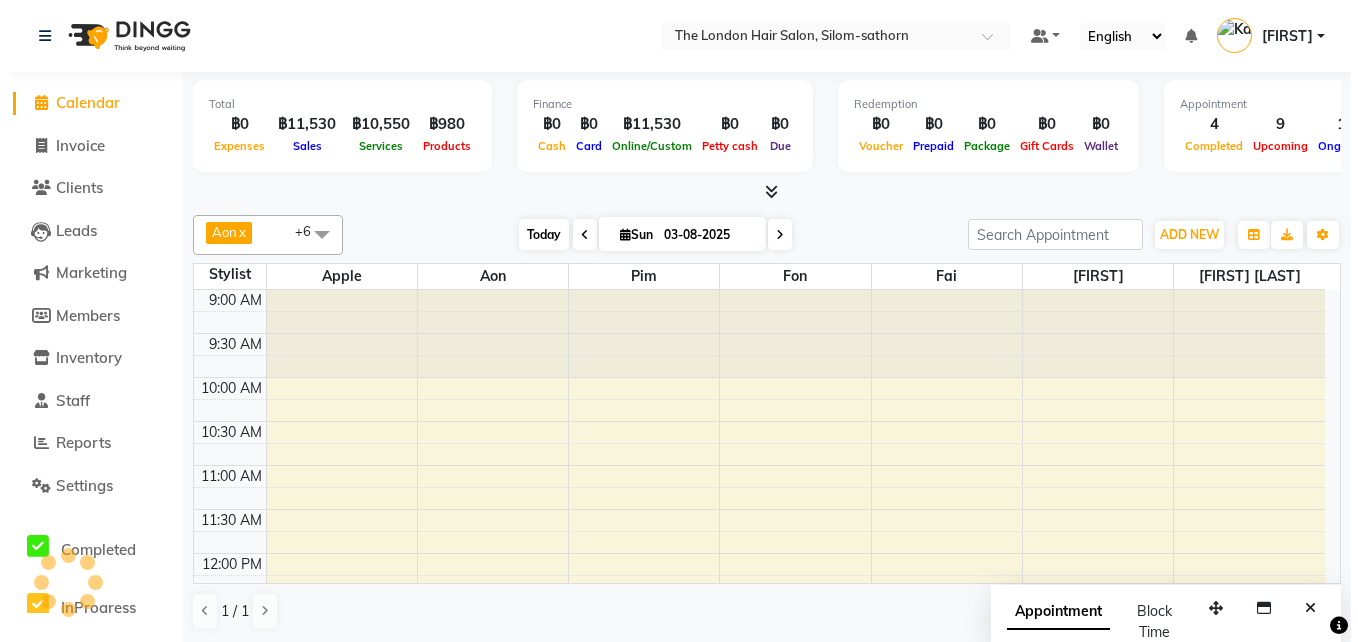 scroll, scrollTop: 353, scrollLeft: 0, axis: vertical 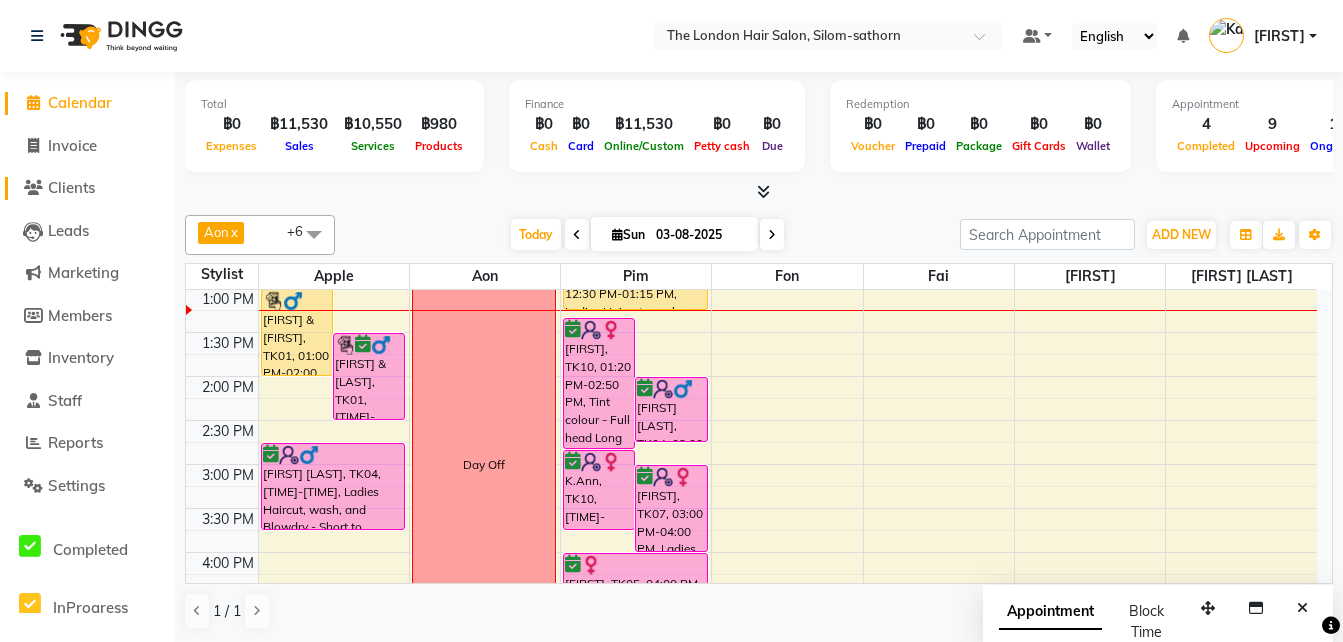 click on "Clients" 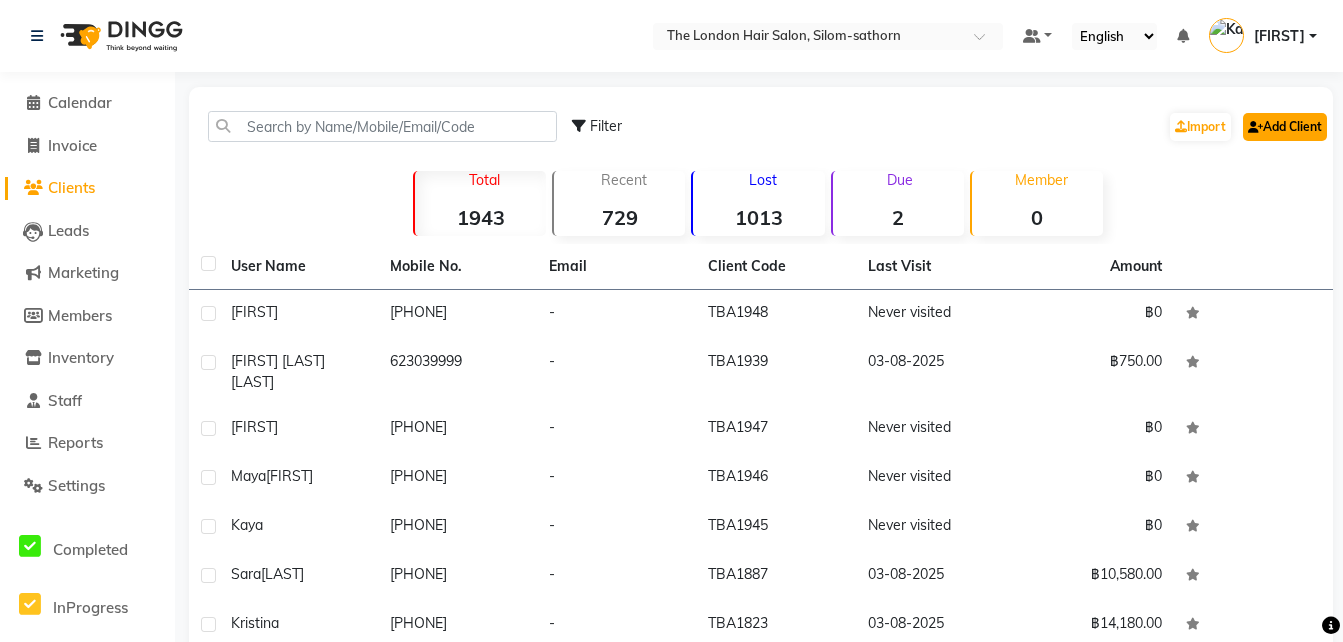 click on "Add Client" 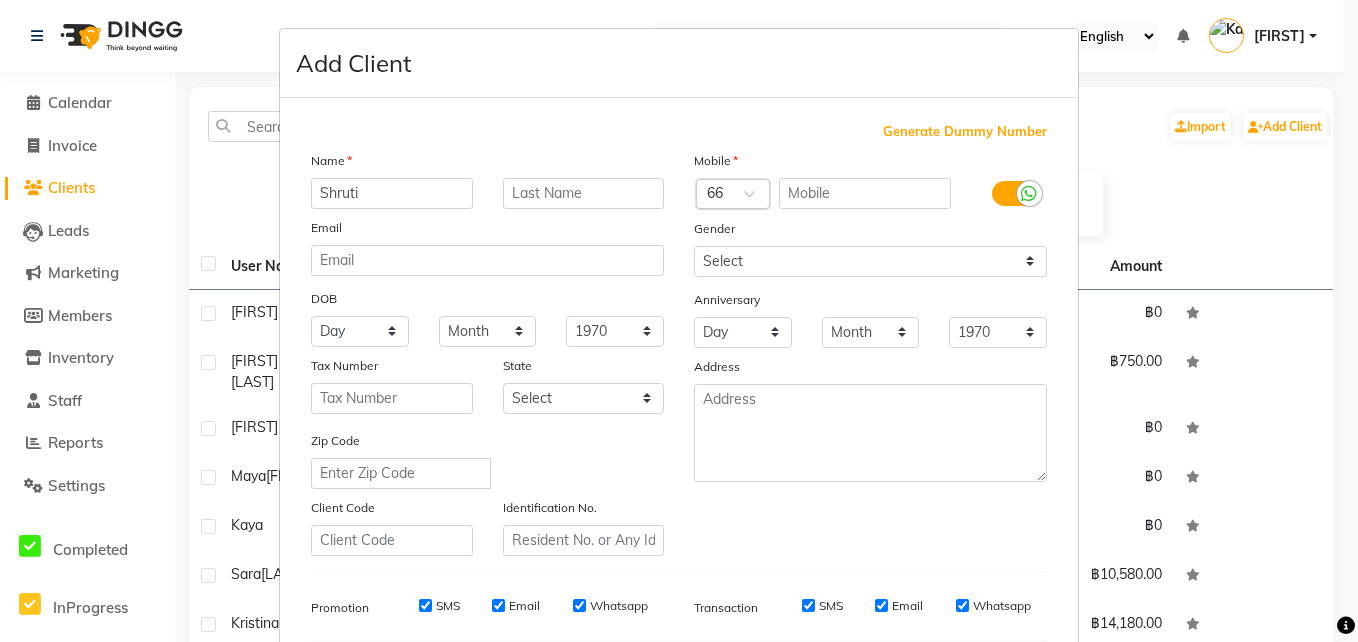 type on "Shruti" 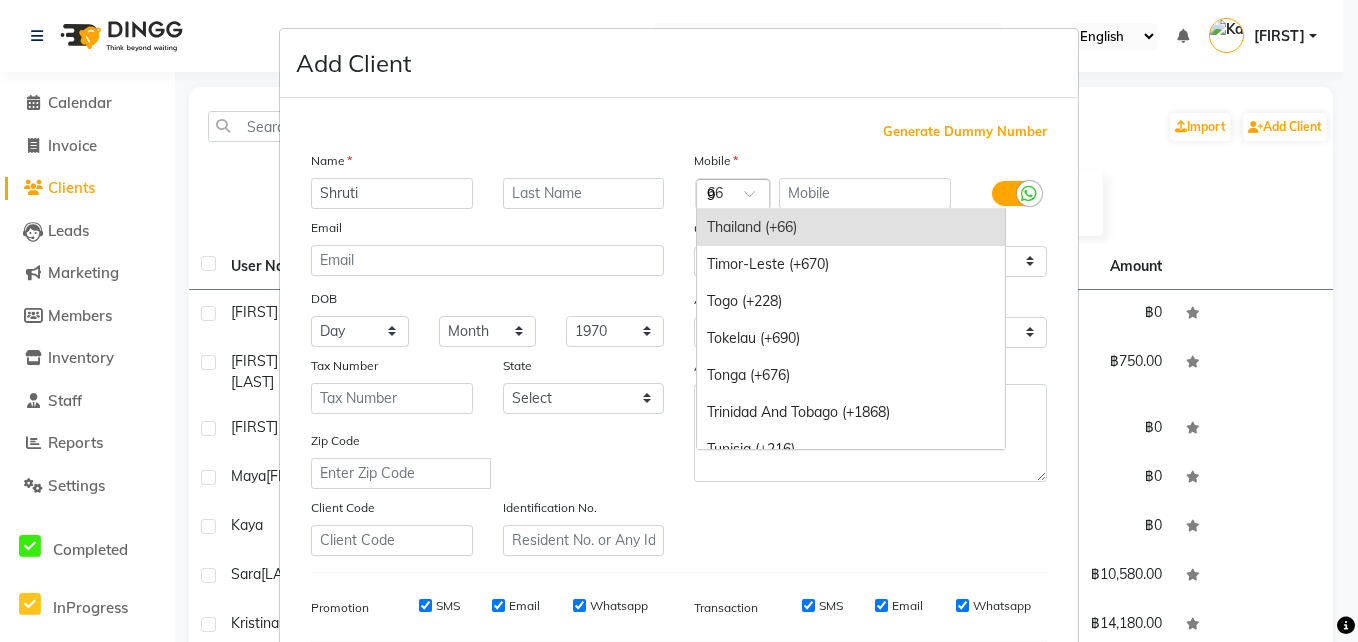 scroll, scrollTop: 2091, scrollLeft: 0, axis: vertical 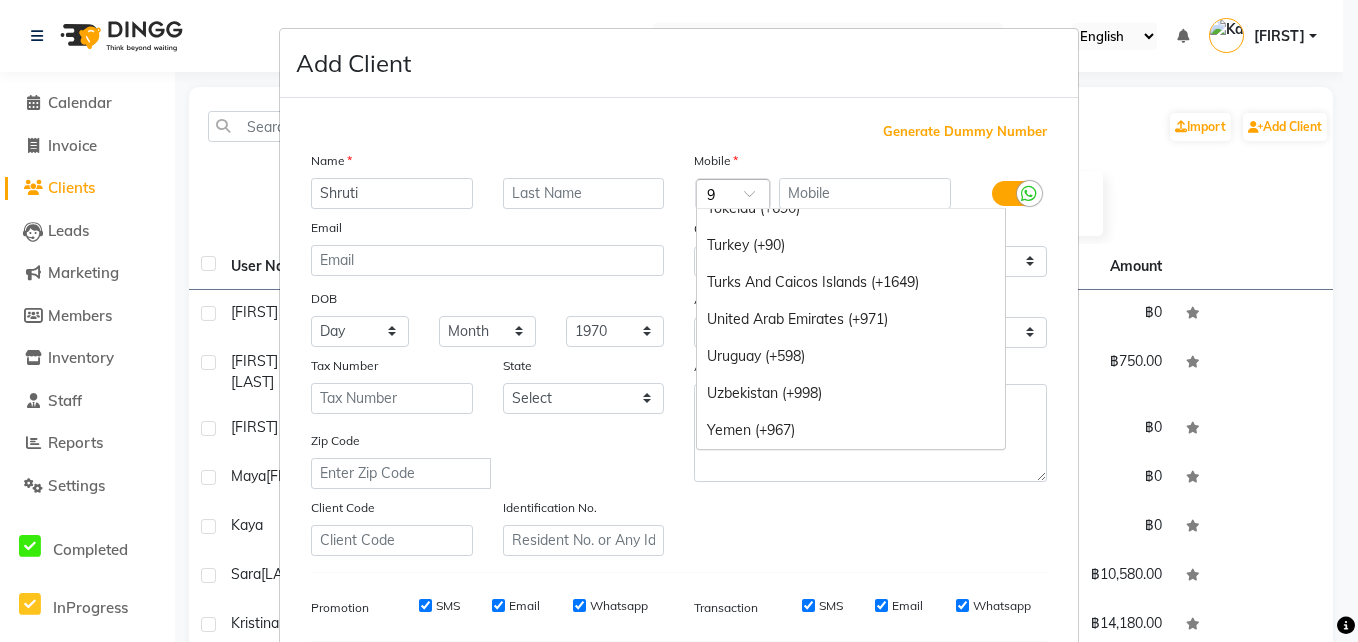 type on "91" 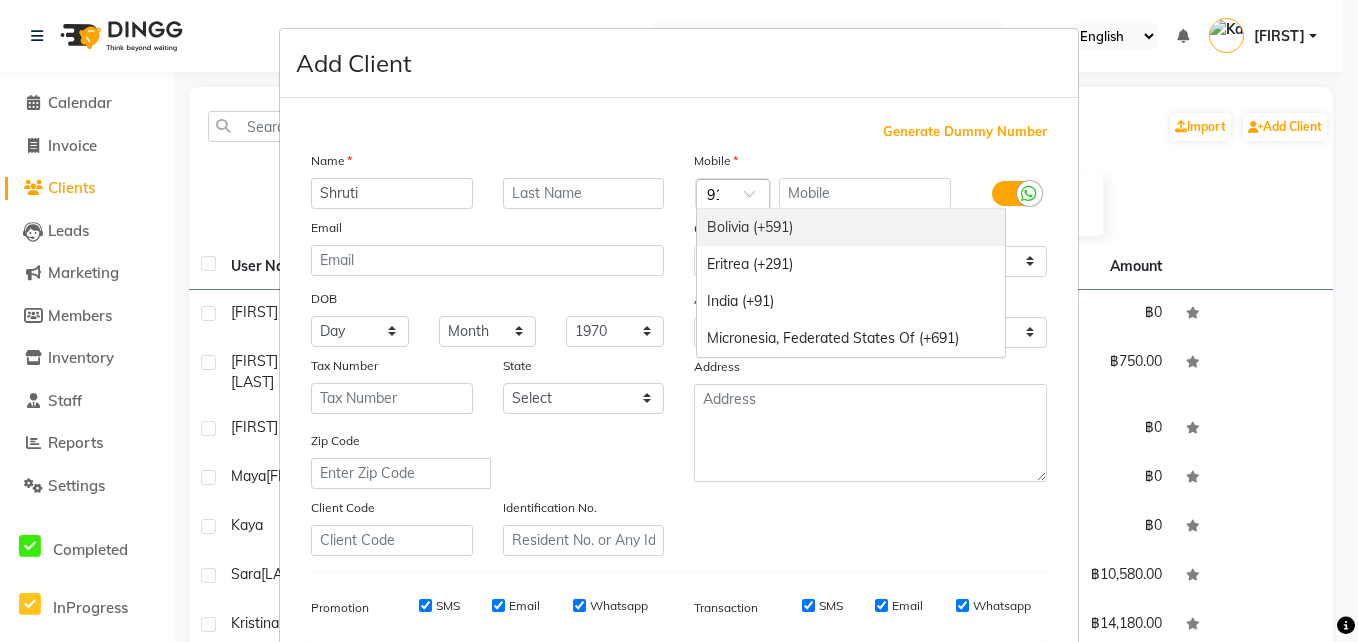 scroll, scrollTop: 0, scrollLeft: 5, axis: horizontal 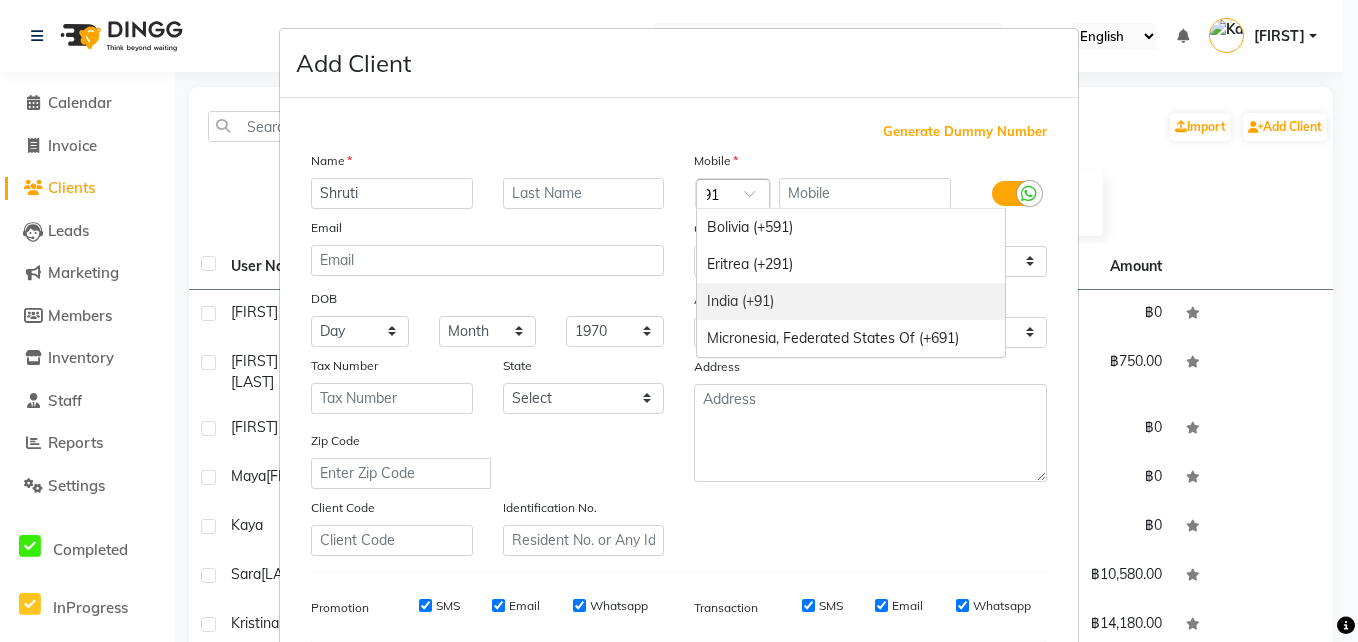 click on "India (+91)" at bounding box center [851, 301] 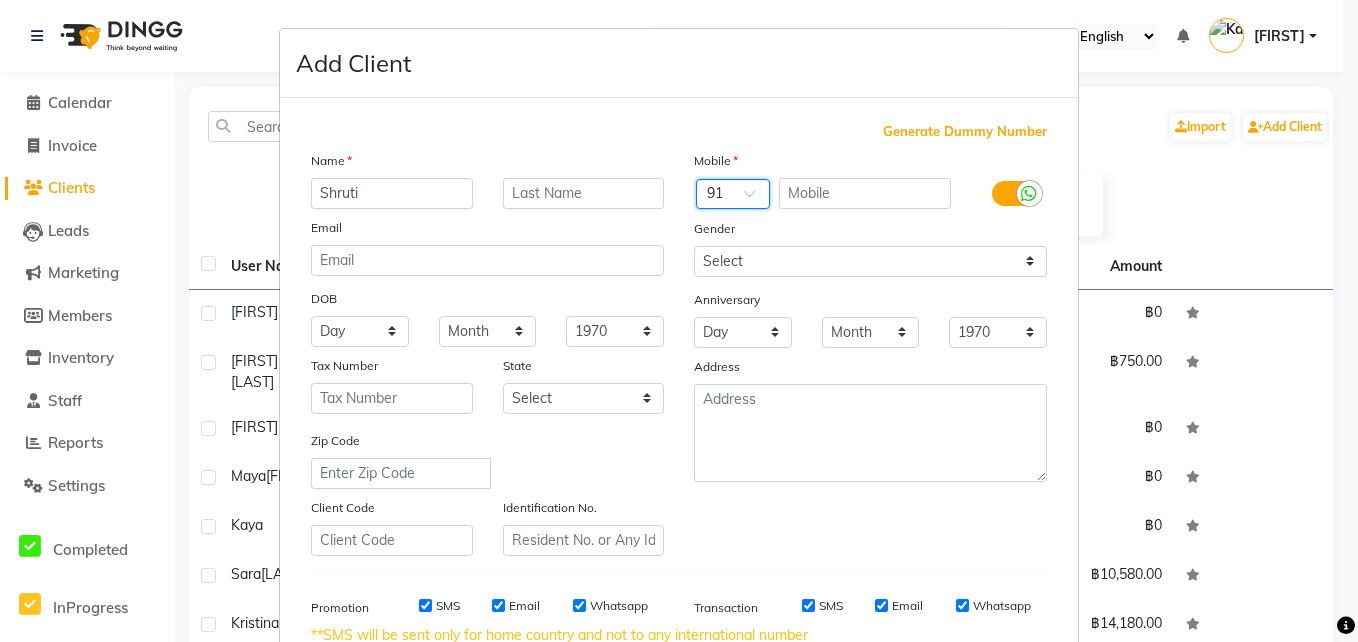 scroll, scrollTop: 0, scrollLeft: 0, axis: both 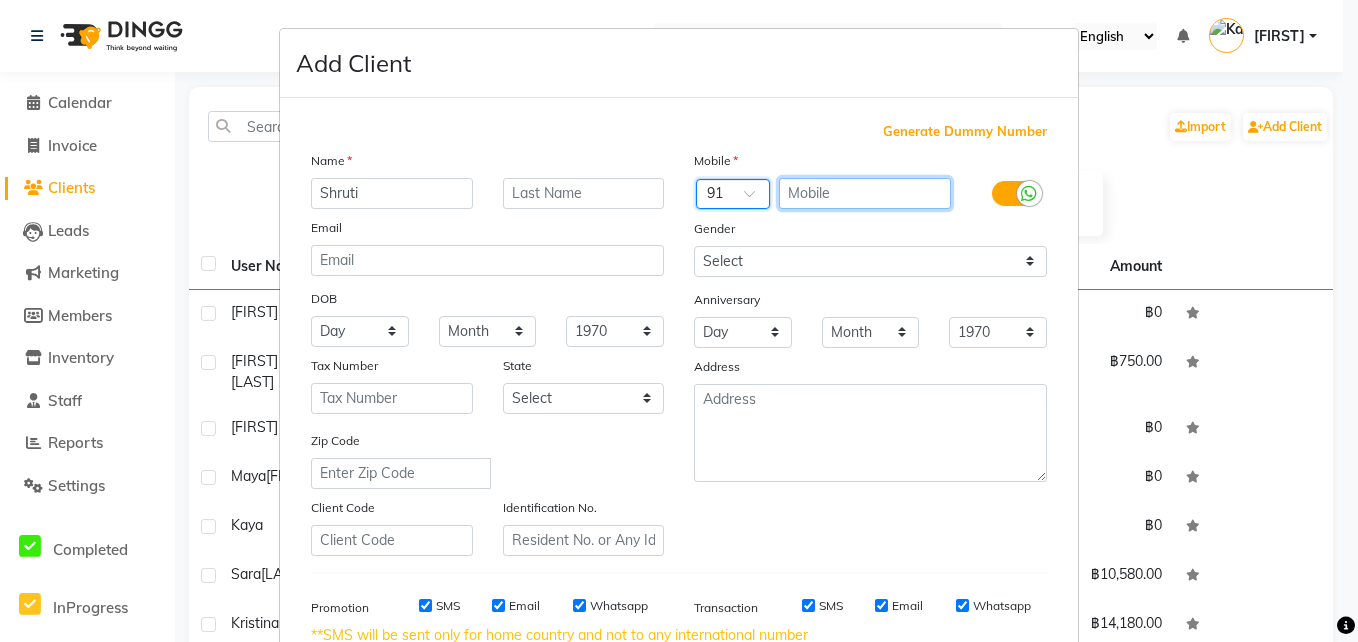 click at bounding box center [865, 193] 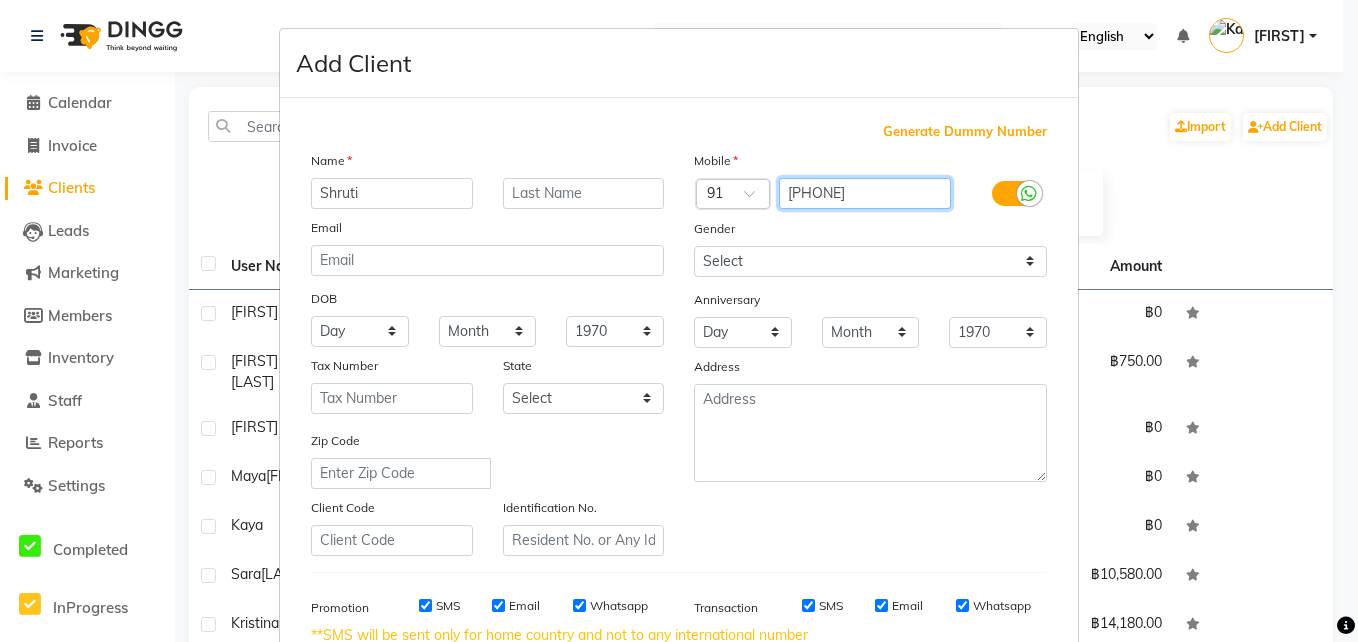 type on "8280062721" 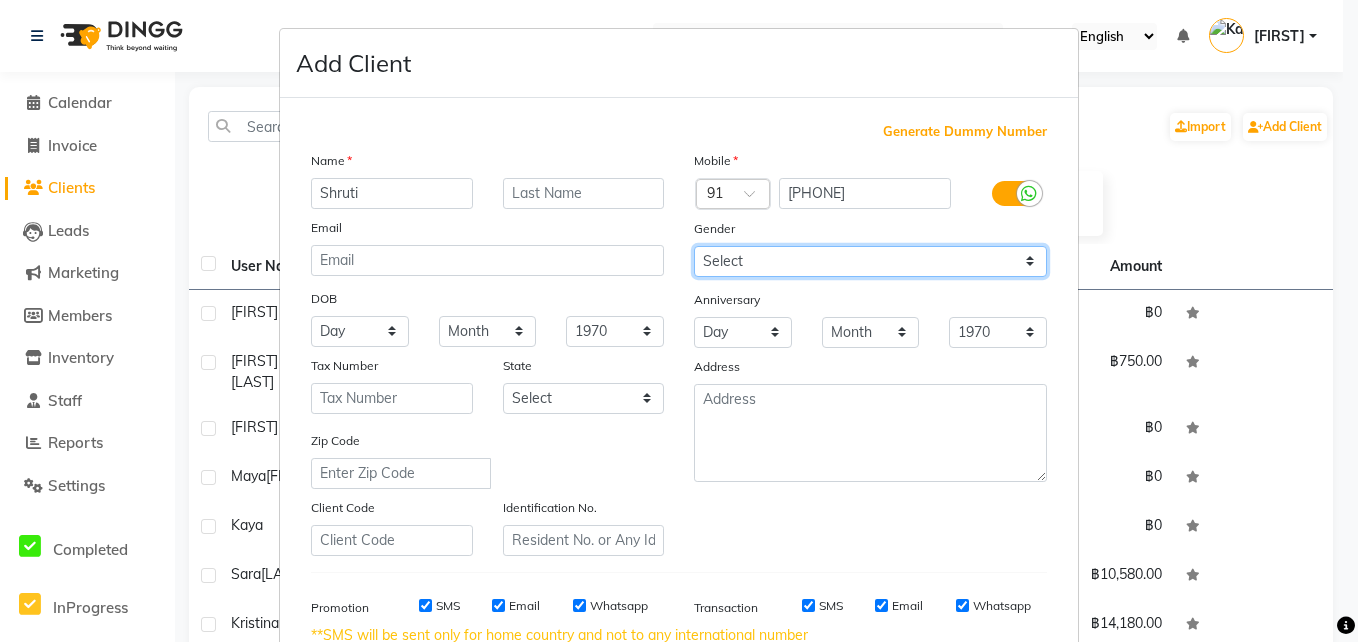 click on "Select Male Female Other Prefer Not To Say" at bounding box center [870, 261] 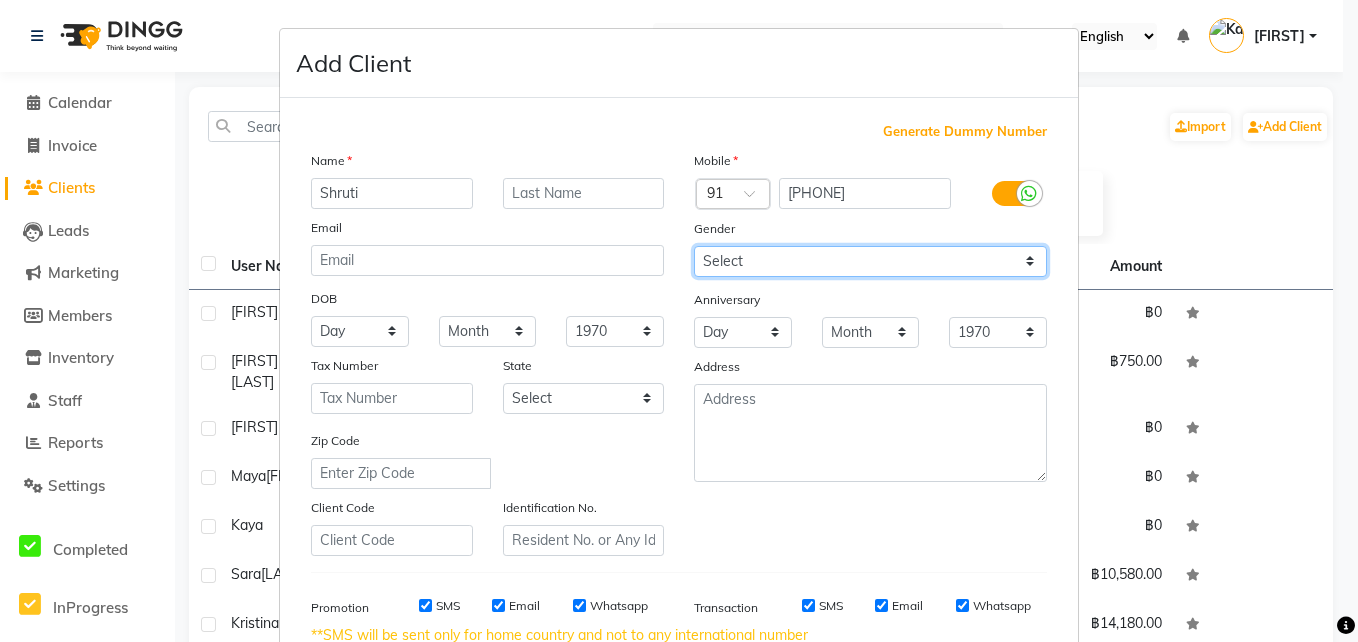 select on "female" 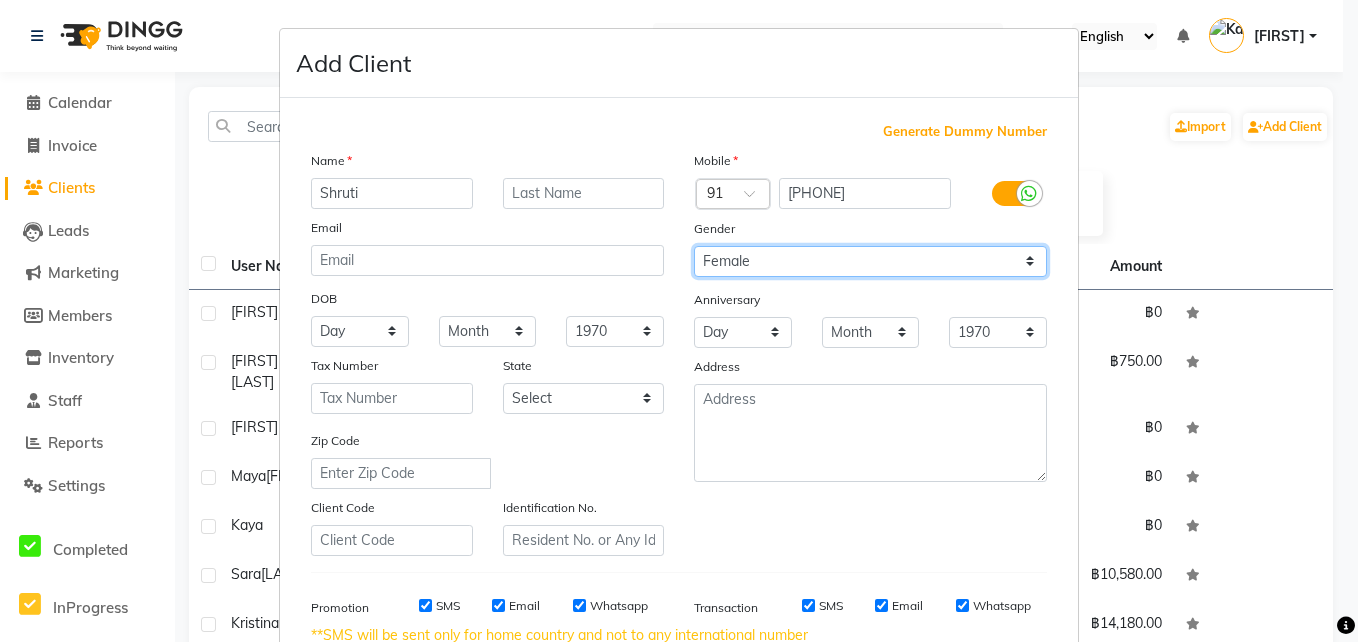 click on "Select Male Female Other Prefer Not To Say" at bounding box center (870, 261) 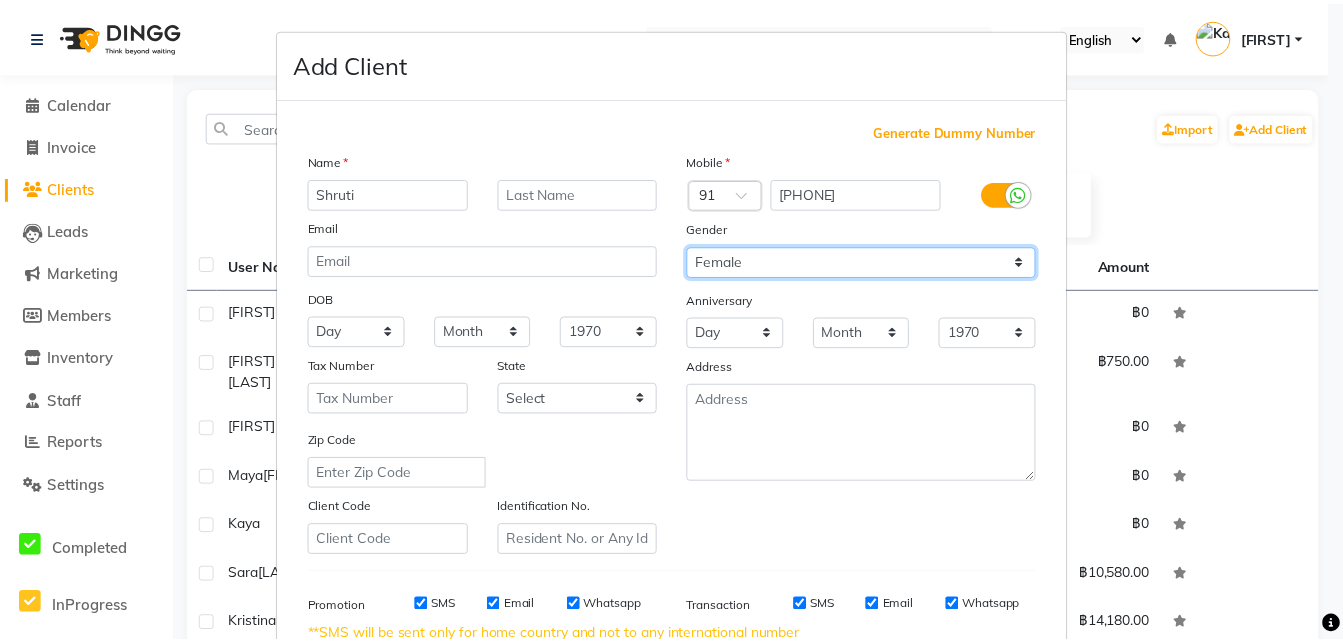 scroll, scrollTop: 302, scrollLeft: 0, axis: vertical 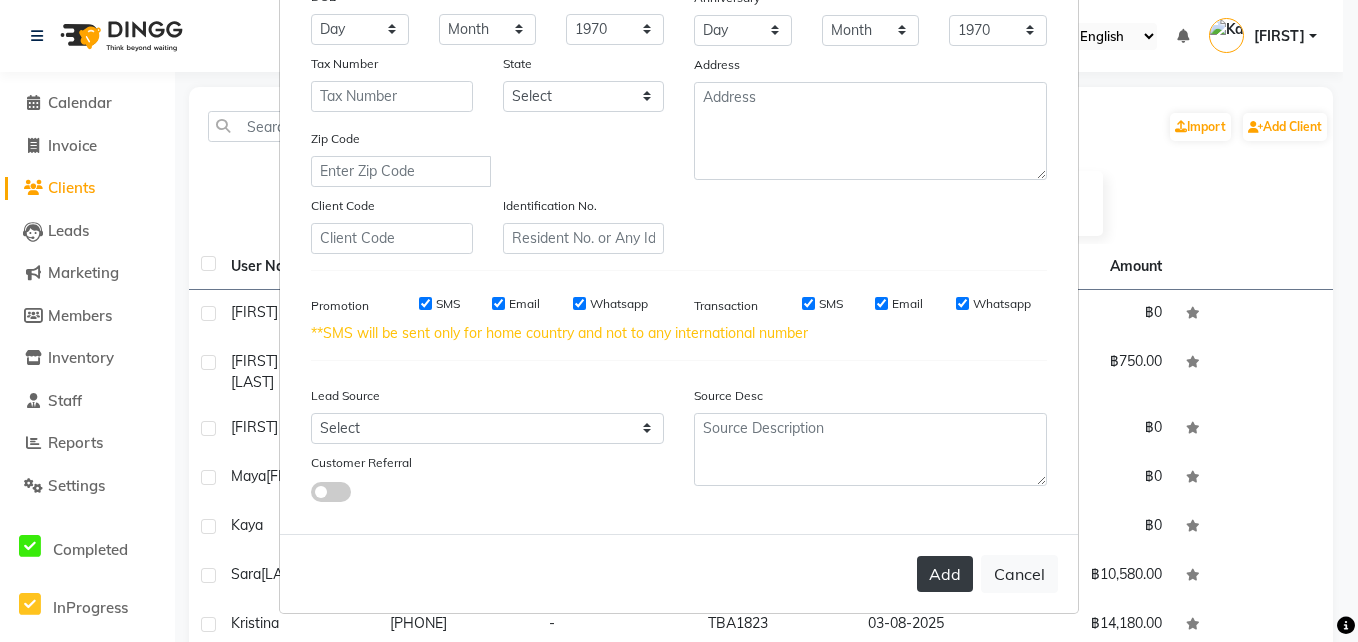 click on "Add" at bounding box center [945, 574] 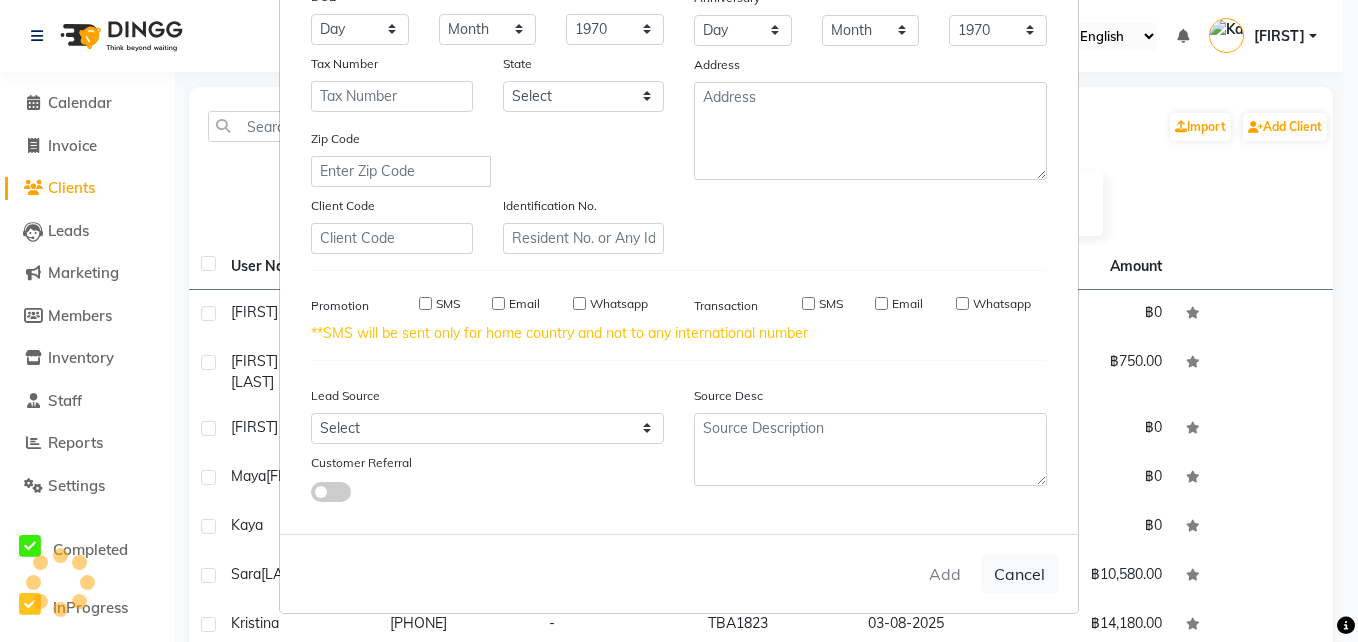 type 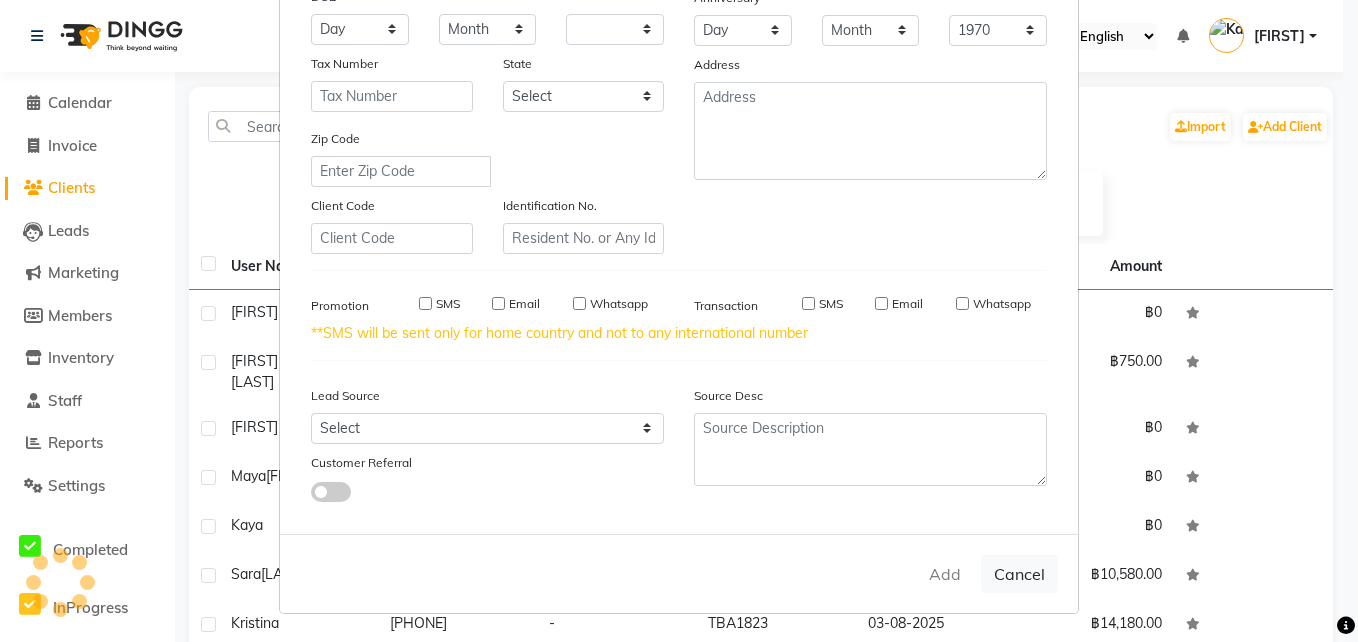 select 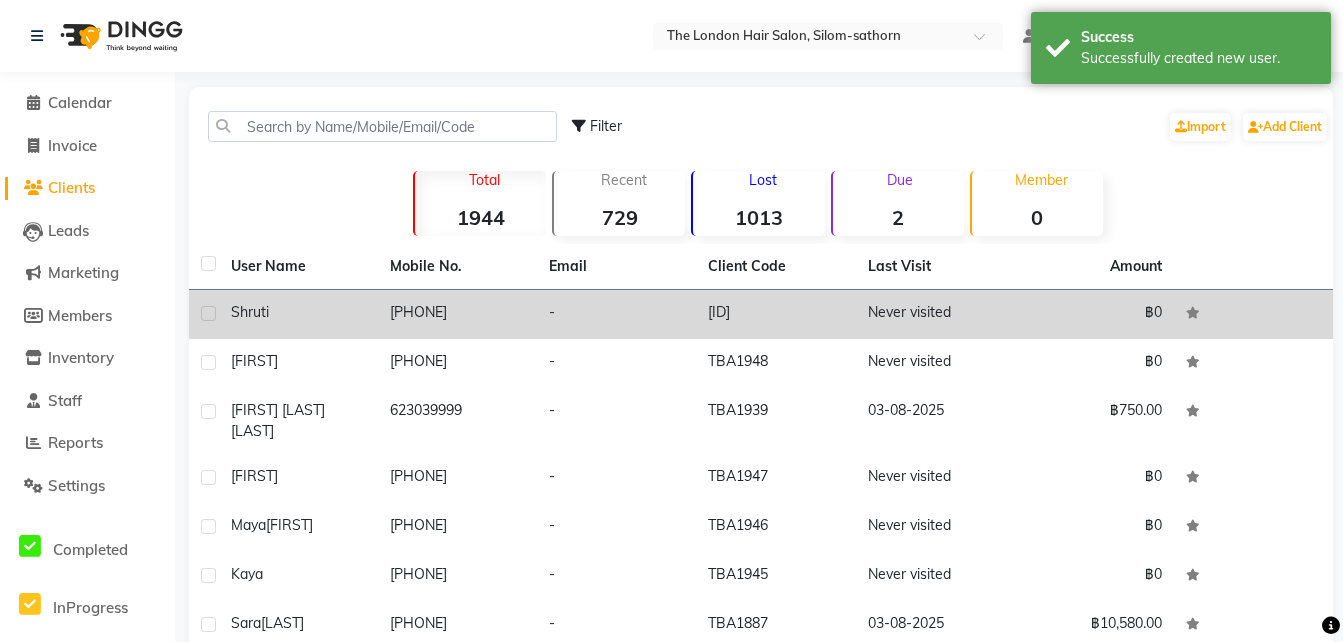 click on "-" 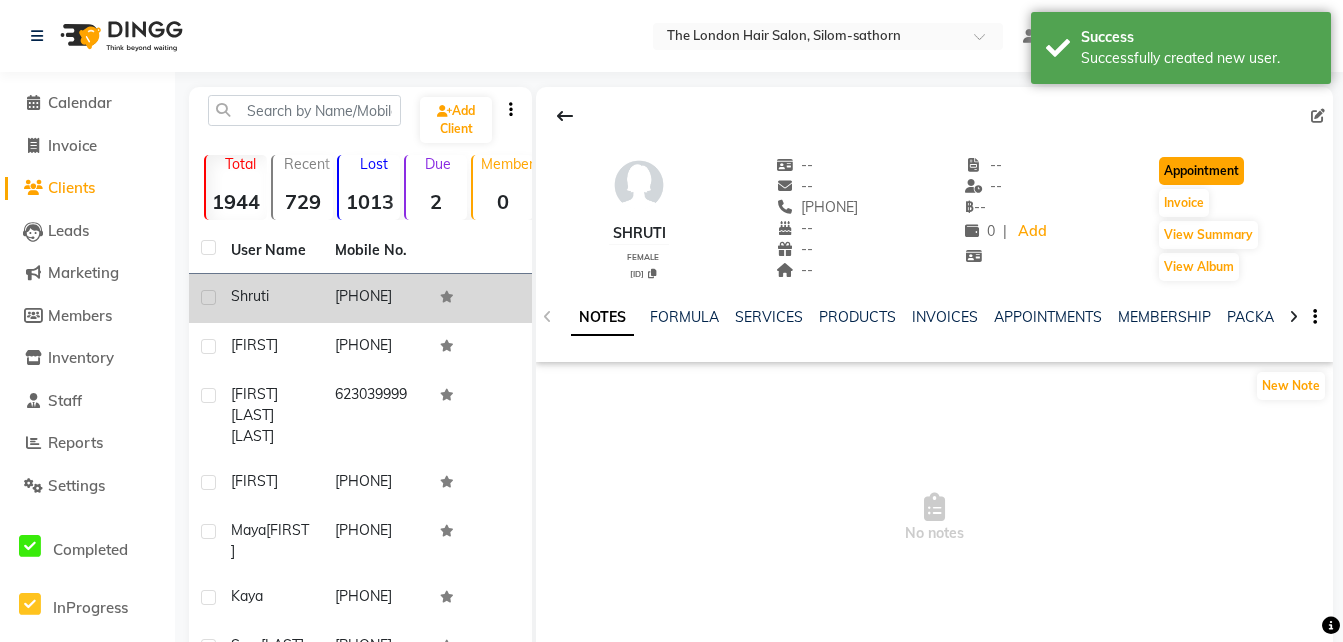 click on "Appointment" 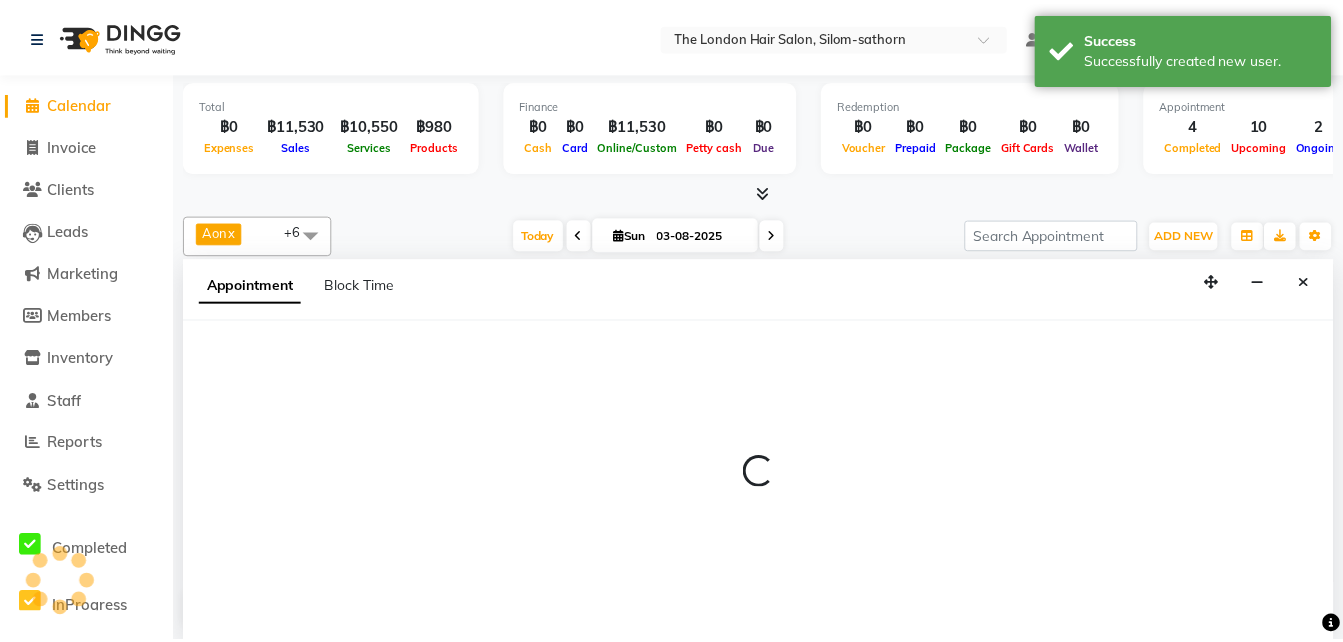 scroll, scrollTop: 0, scrollLeft: 0, axis: both 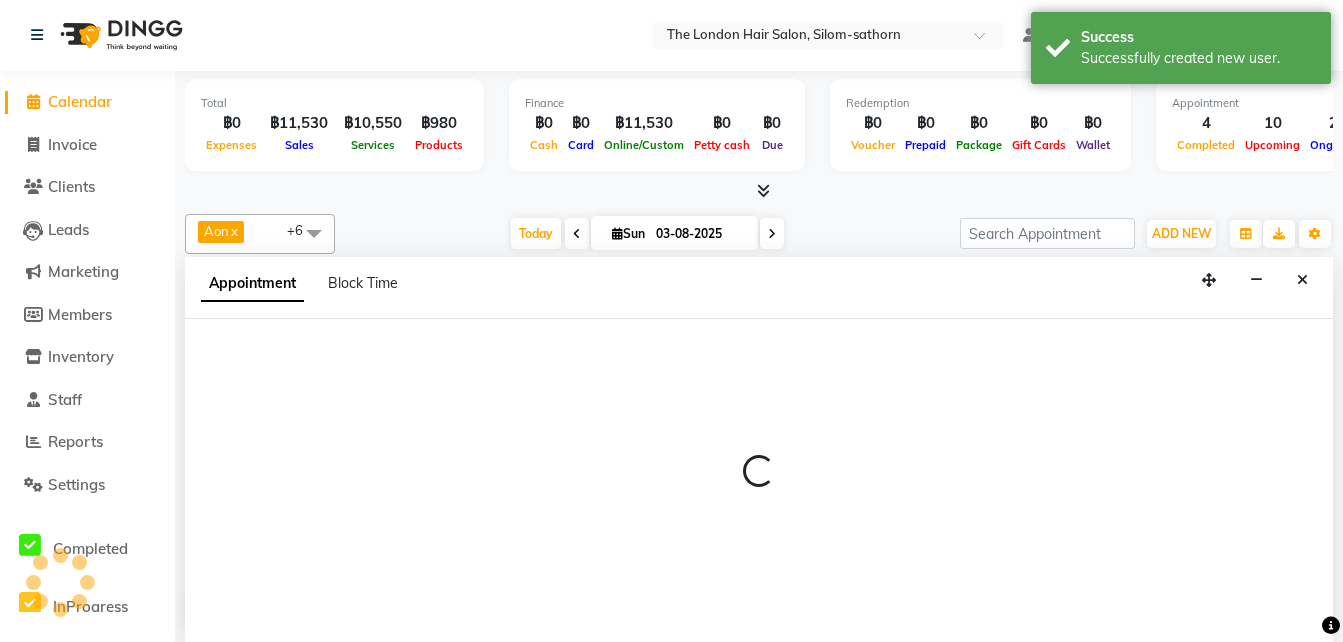 select on "600" 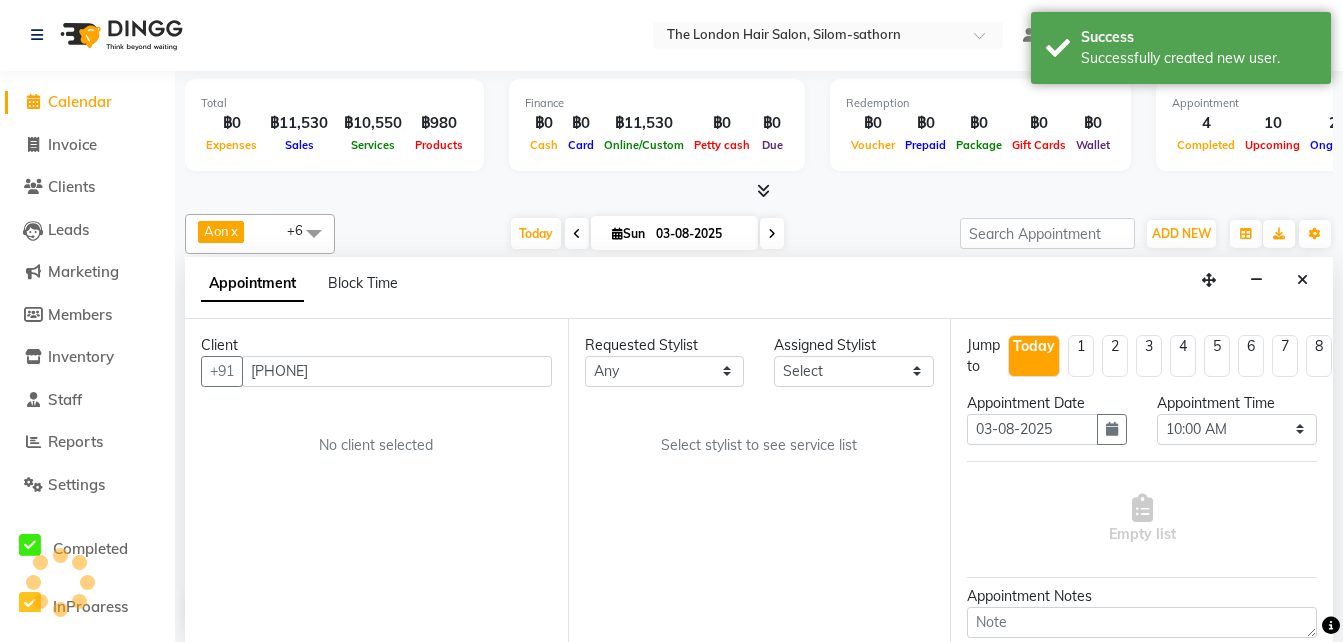 scroll, scrollTop: 353, scrollLeft: 0, axis: vertical 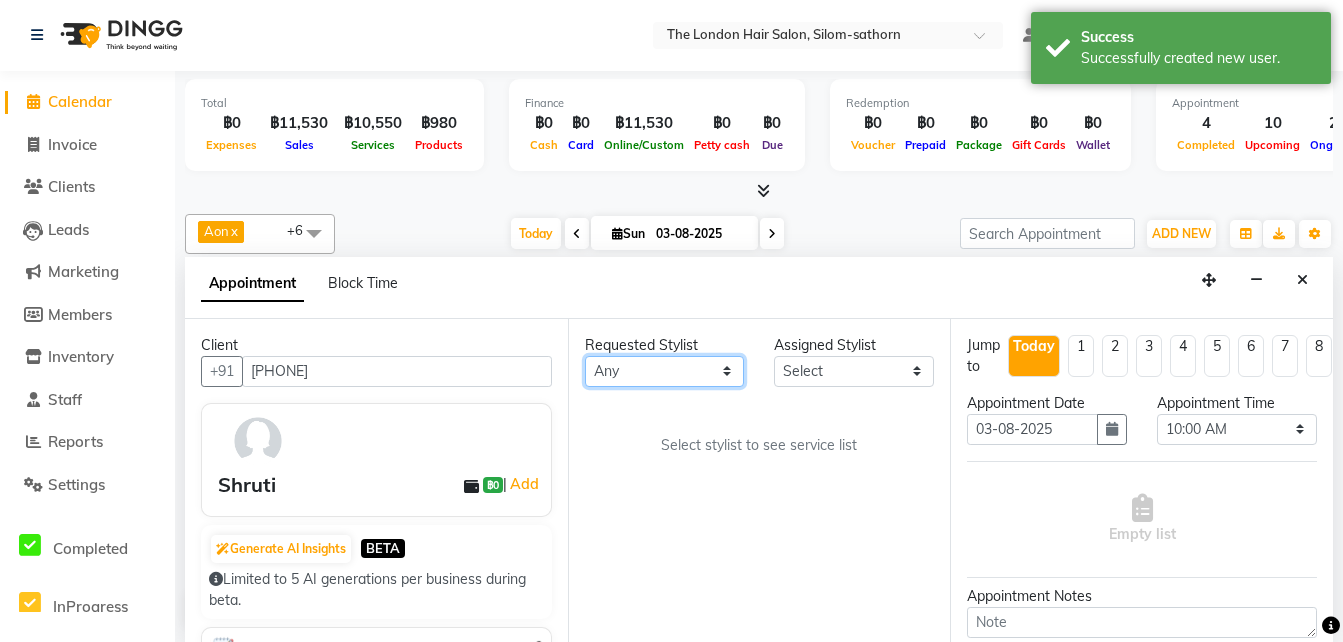 click on "Any Aon Apple   Boss Luke Fai  Fon Kate  Pim" at bounding box center [665, 371] 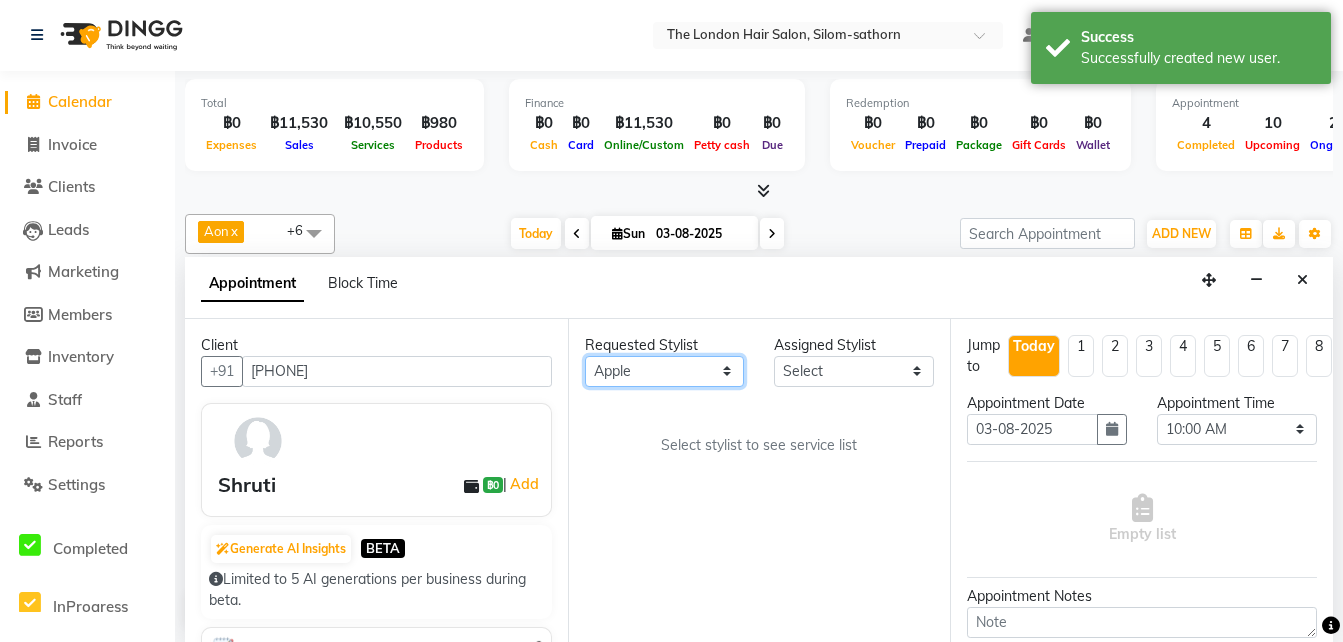 click on "Any Aon Apple   Boss Luke Fai  Fon Kate  Pim" at bounding box center [665, 371] 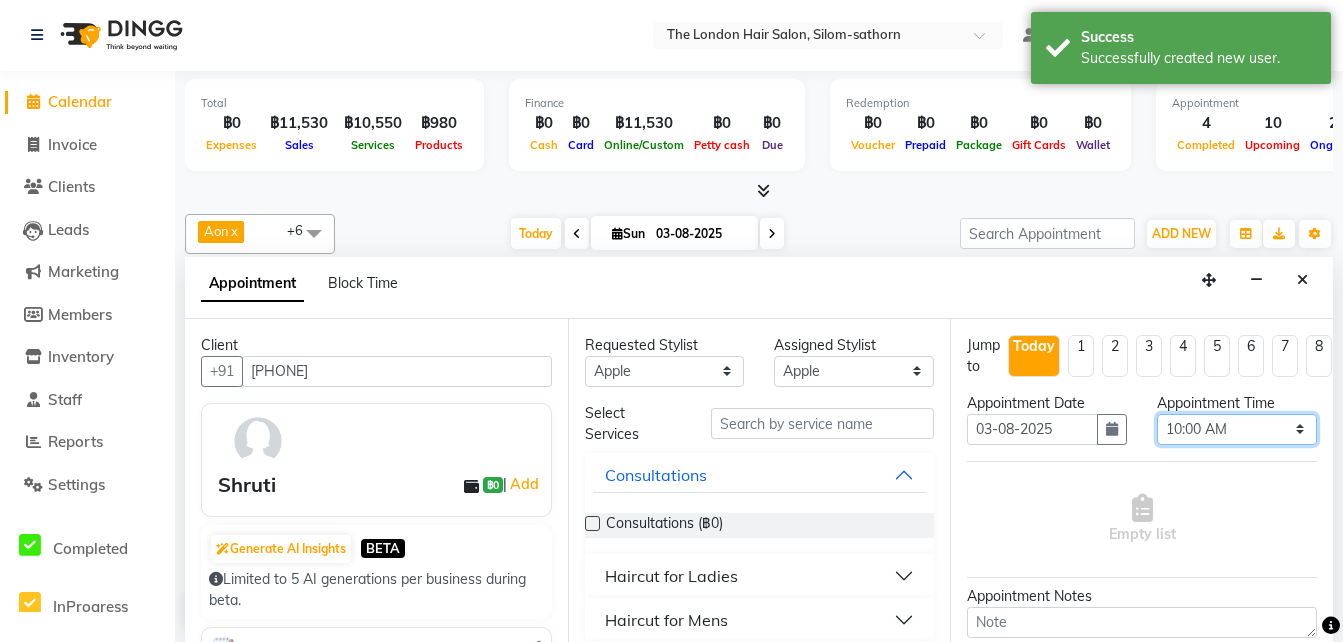 click on "Select 10:00 AM 10:05 AM 10:10 AM 10:15 AM 10:20 AM 10:25 AM 10:30 AM 10:35 AM 10:40 AM 10:45 AM 10:50 AM 10:55 AM 11:00 AM 11:05 AM 11:10 AM 11:15 AM 11:20 AM 11:25 AM 11:30 AM 11:35 AM 11:40 AM 11:45 AM 11:50 AM 11:55 AM 12:00 PM 12:05 PM 12:10 PM 12:15 PM 12:20 PM 12:25 PM 12:30 PM 12:35 PM 12:40 PM 12:45 PM 12:50 PM 12:55 PM 01:00 PM 01:05 PM 01:10 PM 01:15 PM 01:20 PM 01:25 PM 01:30 PM 01:35 PM 01:40 PM 01:45 PM 01:50 PM 01:55 PM 02:00 PM 02:05 PM 02:10 PM 02:15 PM 02:20 PM 02:25 PM 02:30 PM 02:35 PM 02:40 PM 02:45 PM 02:50 PM 02:55 PM 03:00 PM 03:05 PM 03:10 PM 03:15 PM 03:20 PM 03:25 PM 03:30 PM 03:35 PM 03:40 PM 03:45 PM 03:50 PM 03:55 PM 04:00 PM 04:05 PM 04:10 PM 04:15 PM 04:20 PM 04:25 PM 04:30 PM 04:35 PM 04:40 PM 04:45 PM 04:50 PM 04:55 PM 05:00 PM 05:05 PM 05:10 PM 05:15 PM 05:20 PM 05:25 PM 05:30 PM 05:35 PM 05:40 PM 05:45 PM 05:50 PM 05:55 PM 06:00 PM 06:05 PM 06:10 PM 06:15 PM 06:20 PM 06:25 PM 06:30 PM 06:35 PM 06:40 PM 06:45 PM 06:50 PM 06:55 PM 07:00 PM 07:05 PM 07:10 PM 07:15 PM 07:20 PM" at bounding box center (1237, 429) 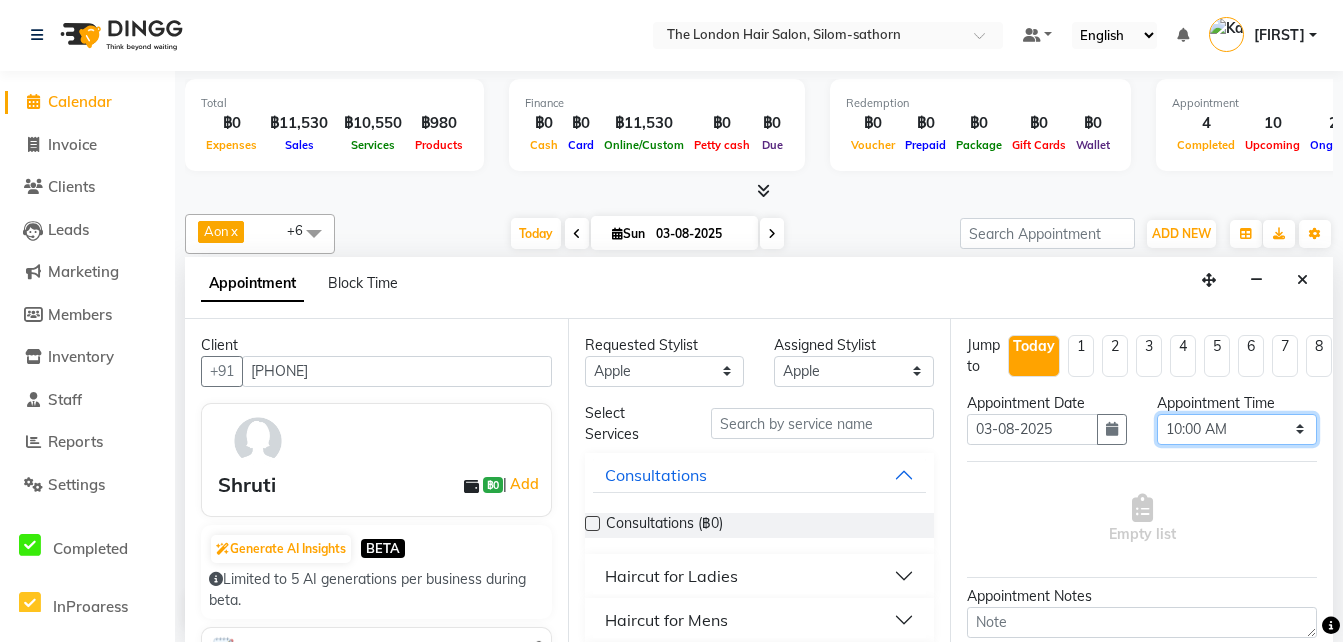 select on "990" 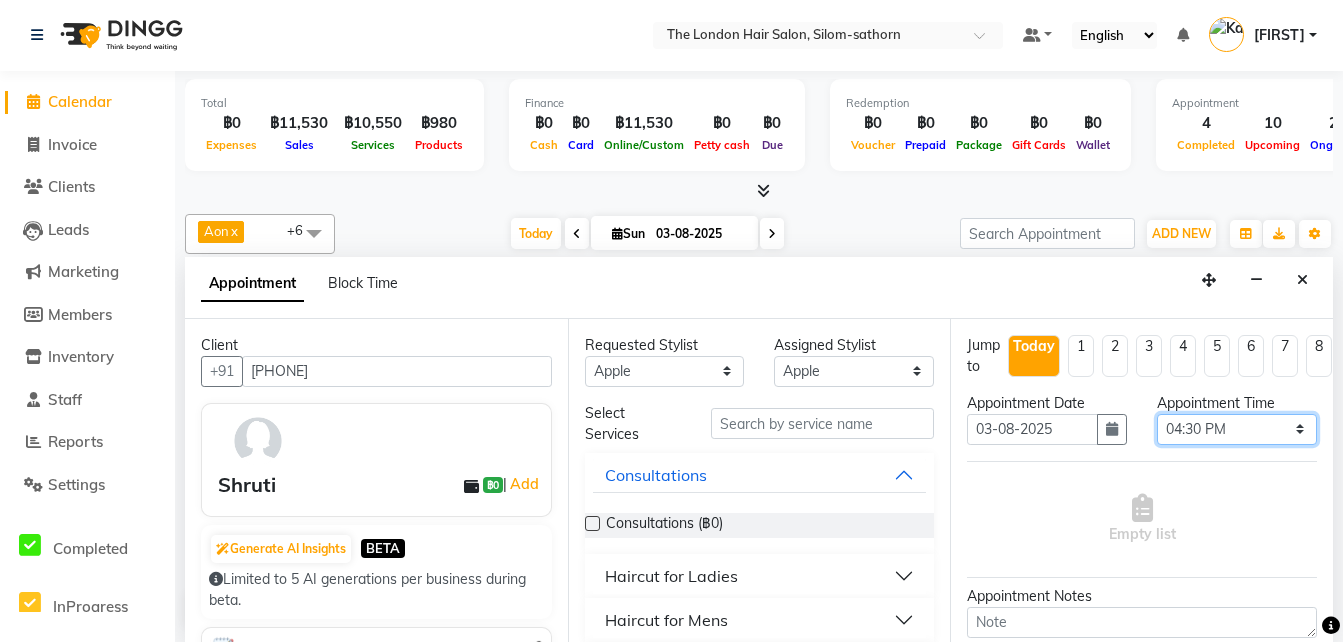 click on "Select 10:00 AM 10:05 AM 10:10 AM 10:15 AM 10:20 AM 10:25 AM 10:30 AM 10:35 AM 10:40 AM 10:45 AM 10:50 AM 10:55 AM 11:00 AM 11:05 AM 11:10 AM 11:15 AM 11:20 AM 11:25 AM 11:30 AM 11:35 AM 11:40 AM 11:45 AM 11:50 AM 11:55 AM 12:00 PM 12:05 PM 12:10 PM 12:15 PM 12:20 PM 12:25 PM 12:30 PM 12:35 PM 12:40 PM 12:45 PM 12:50 PM 12:55 PM 01:00 PM 01:05 PM 01:10 PM 01:15 PM 01:20 PM 01:25 PM 01:30 PM 01:35 PM 01:40 PM 01:45 PM 01:50 PM 01:55 PM 02:00 PM 02:05 PM 02:10 PM 02:15 PM 02:20 PM 02:25 PM 02:30 PM 02:35 PM 02:40 PM 02:45 PM 02:50 PM 02:55 PM 03:00 PM 03:05 PM 03:10 PM 03:15 PM 03:20 PM 03:25 PM 03:30 PM 03:35 PM 03:40 PM 03:45 PM 03:50 PM 03:55 PM 04:00 PM 04:05 PM 04:10 PM 04:15 PM 04:20 PM 04:25 PM 04:30 PM 04:35 PM 04:40 PM 04:45 PM 04:50 PM 04:55 PM 05:00 PM 05:05 PM 05:10 PM 05:15 PM 05:20 PM 05:25 PM 05:30 PM 05:35 PM 05:40 PM 05:45 PM 05:50 PM 05:55 PM 06:00 PM 06:05 PM 06:10 PM 06:15 PM 06:20 PM 06:25 PM 06:30 PM 06:35 PM 06:40 PM 06:45 PM 06:50 PM 06:55 PM 07:00 PM 07:05 PM 07:10 PM 07:15 PM 07:20 PM" at bounding box center (1237, 429) 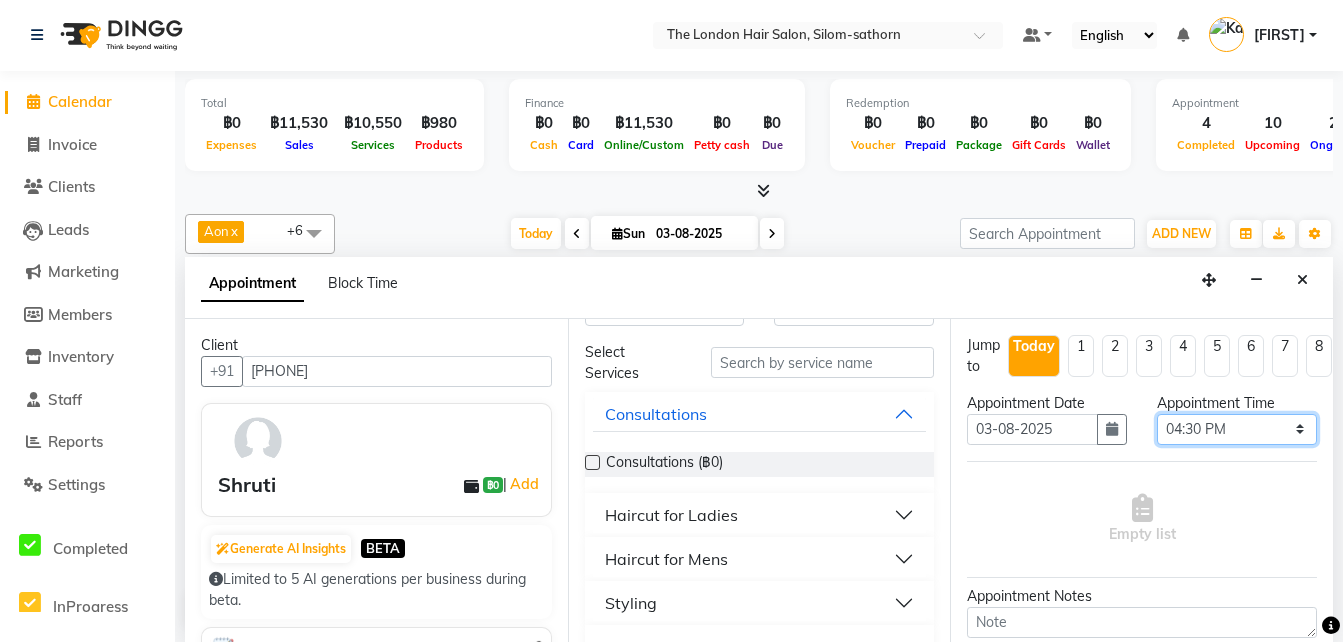 scroll, scrollTop: 62, scrollLeft: 0, axis: vertical 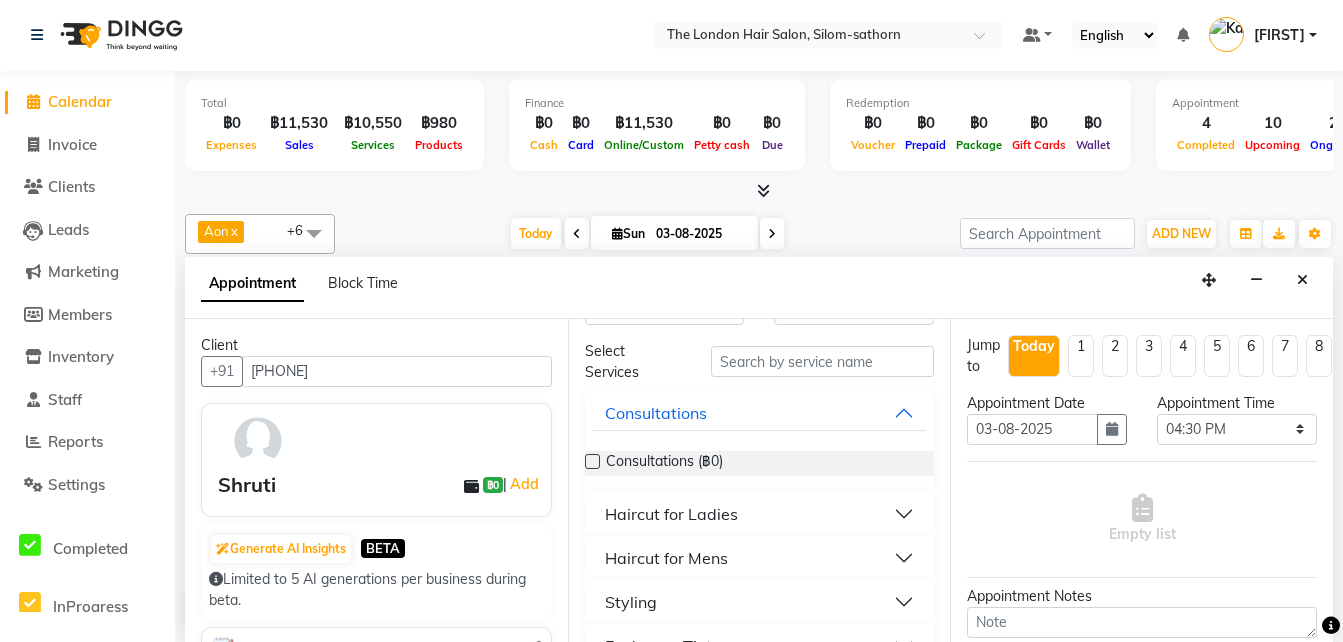 click on "Haircut for Ladies" at bounding box center [671, 514] 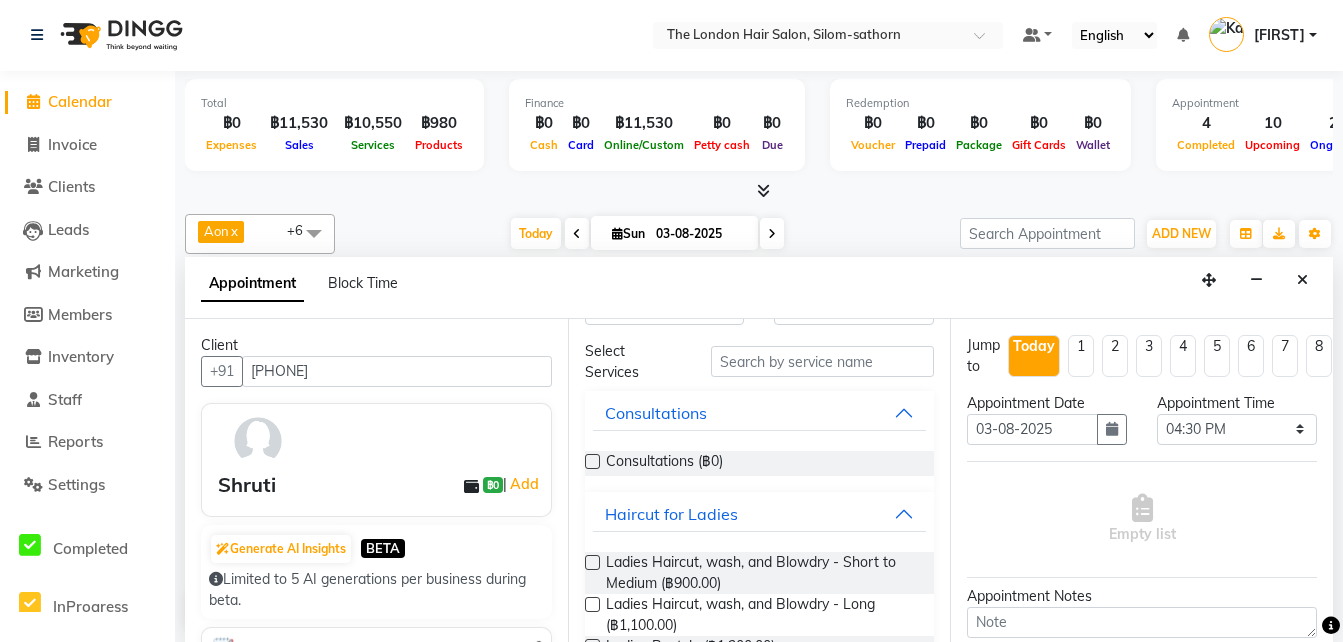 drag, startPoint x: 799, startPoint y: 602, endPoint x: 594, endPoint y: 601, distance: 205.00244 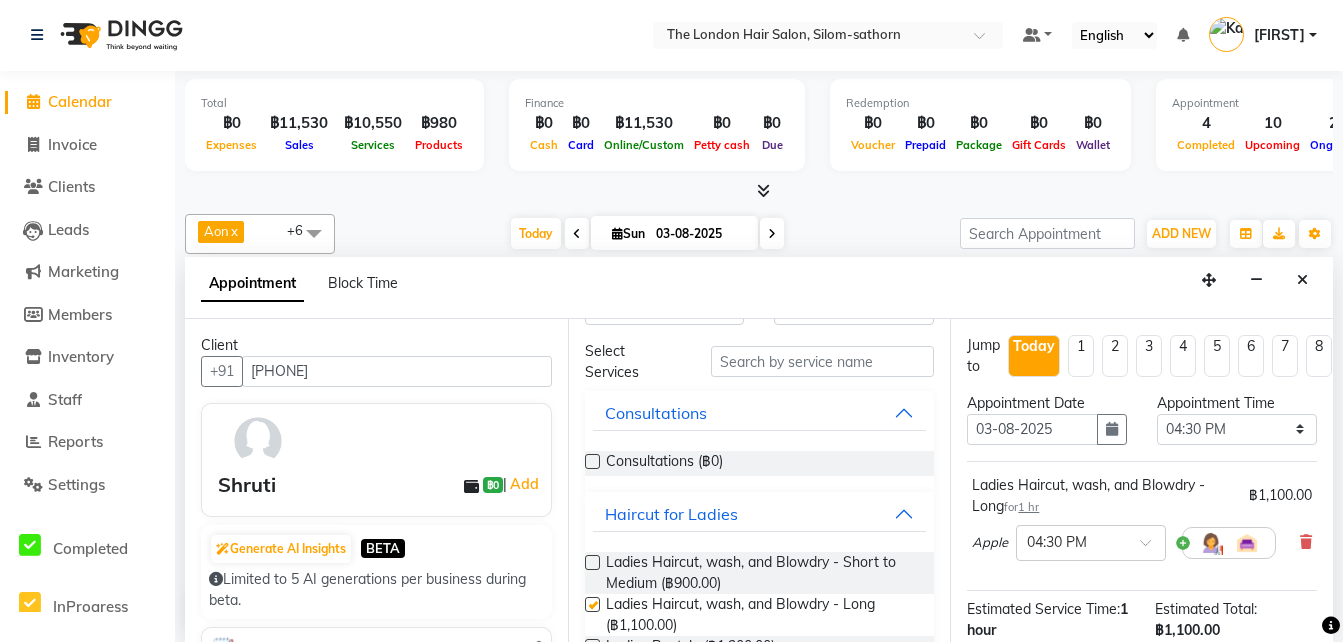 checkbox on "false" 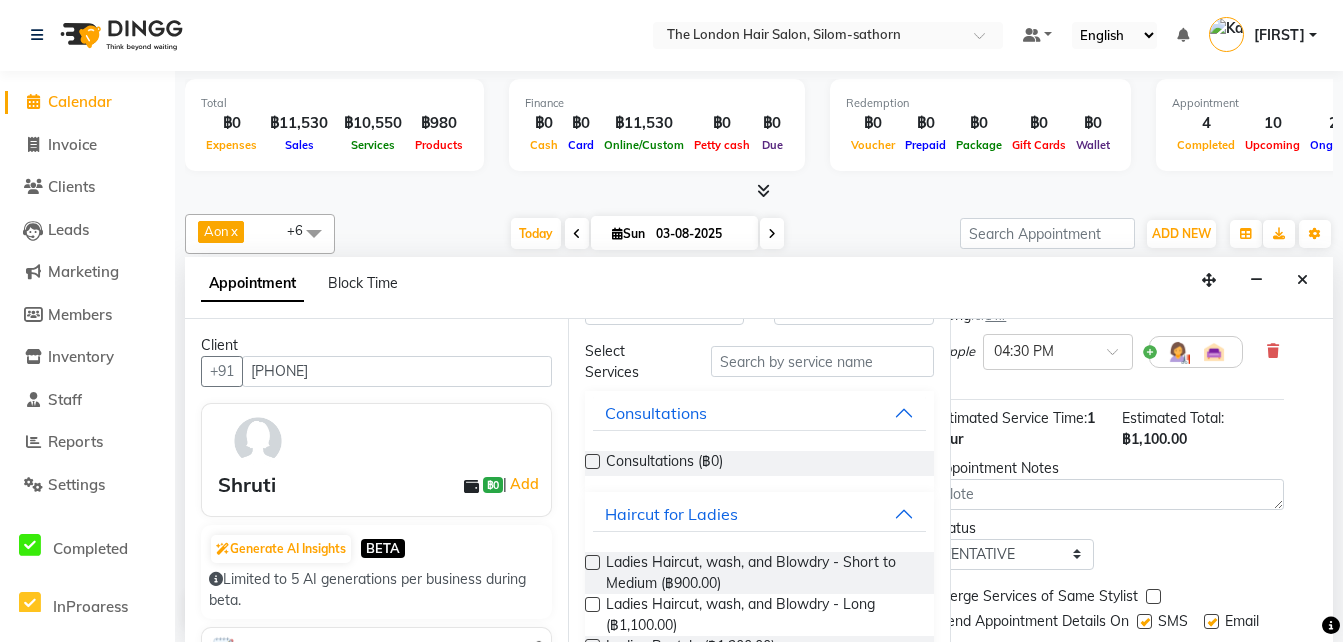 scroll, scrollTop: 200, scrollLeft: 33, axis: both 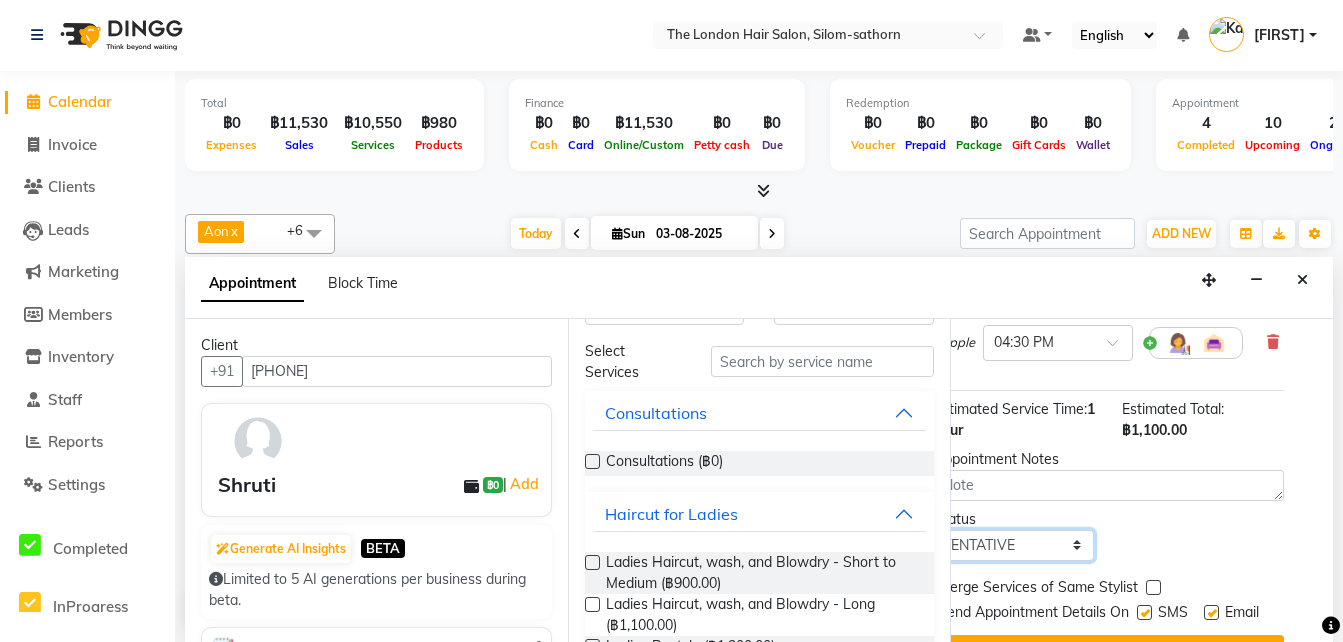 click on "Select TENTATIVE CONFIRM CHECK-IN UPCOMING" at bounding box center [1014, 545] 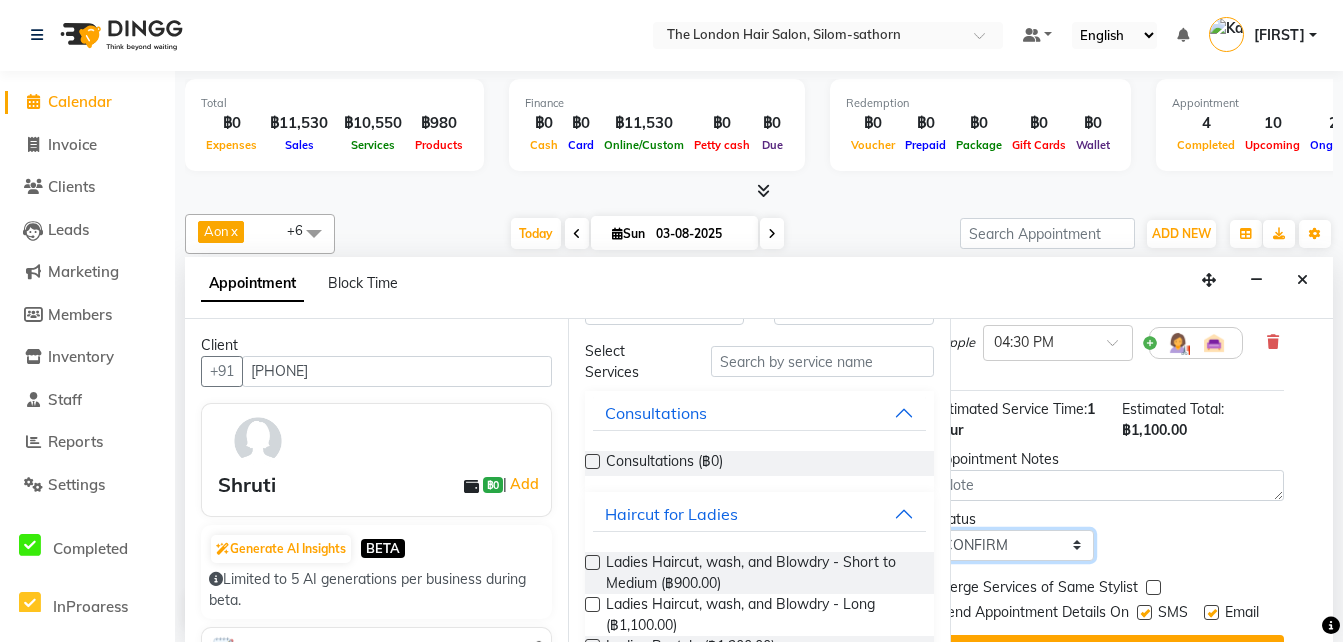 click on "Select TENTATIVE CONFIRM CHECK-IN UPCOMING" at bounding box center [1014, 545] 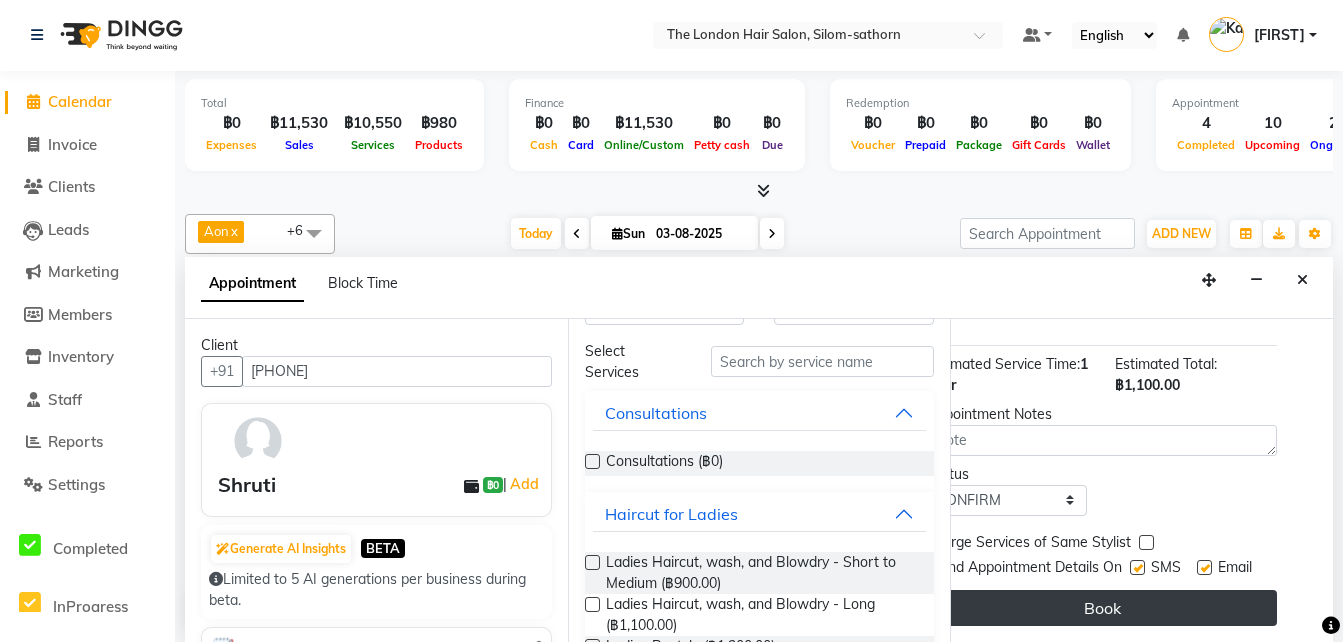 click on "Book" at bounding box center (1102, 608) 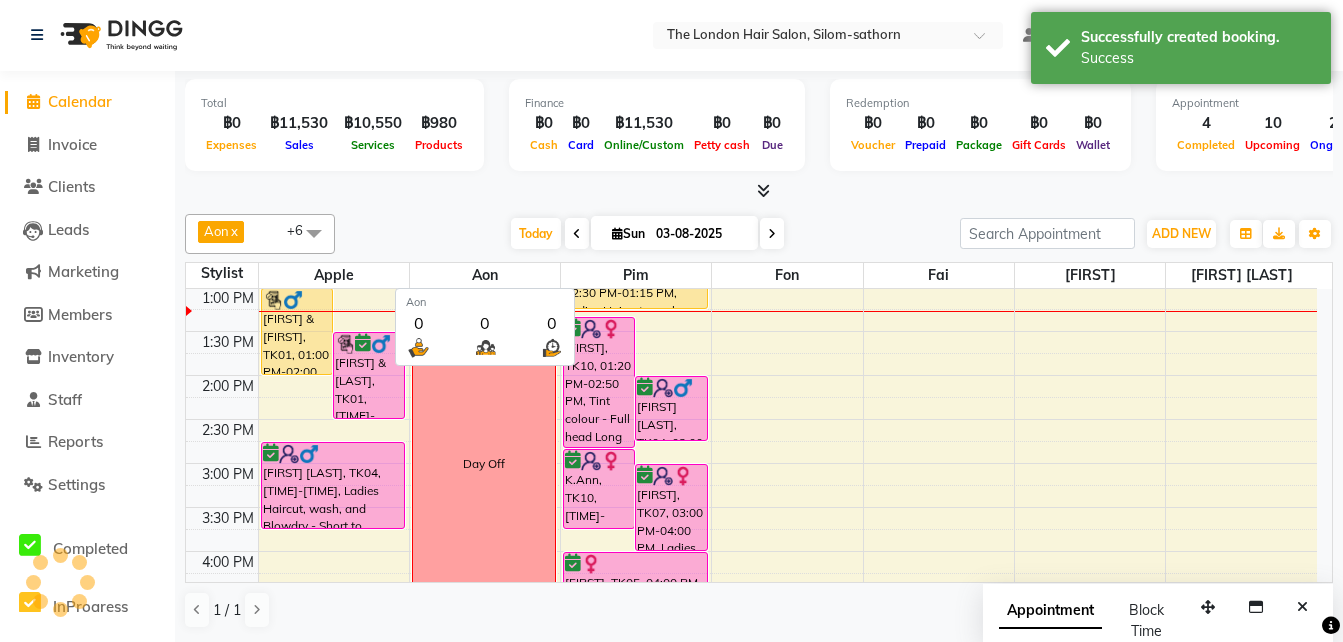 scroll, scrollTop: 0, scrollLeft: 0, axis: both 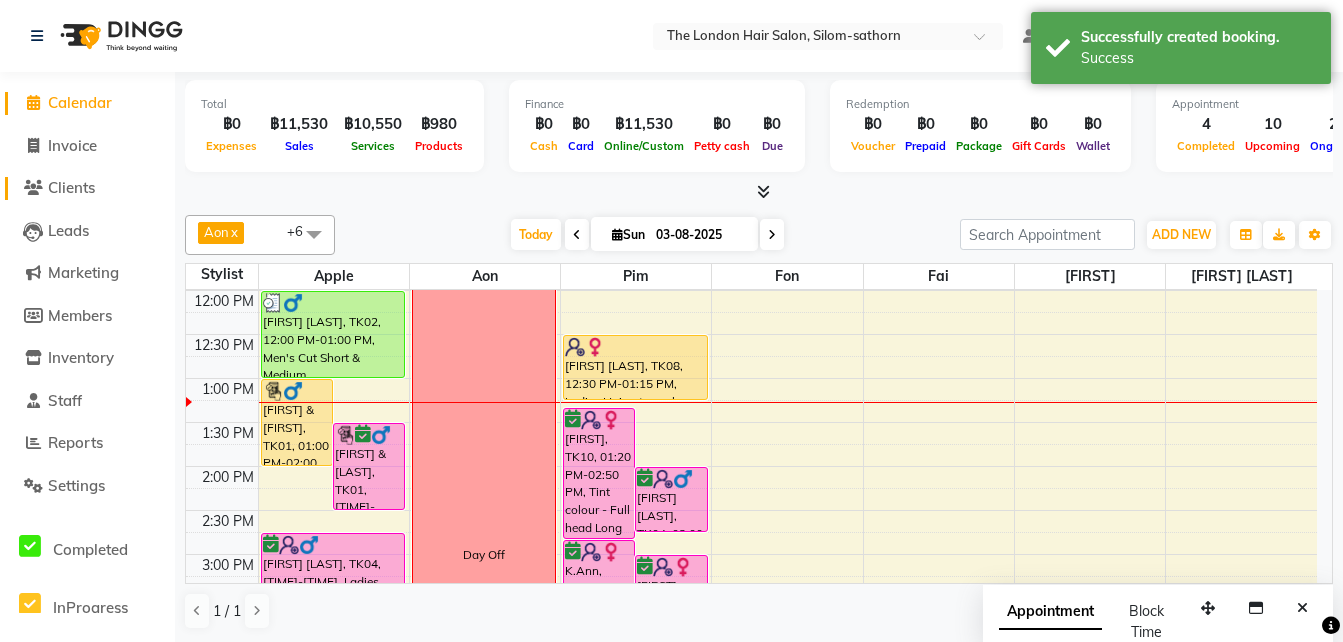 click on "Clients" 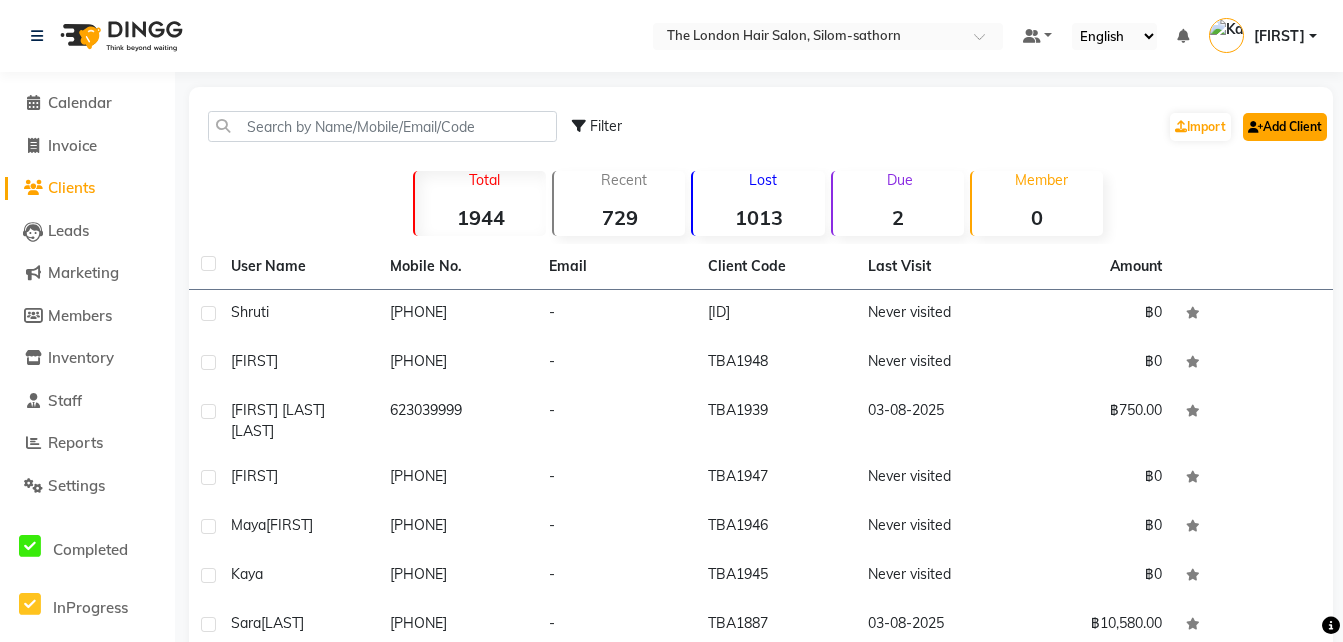 click on "Add Client" 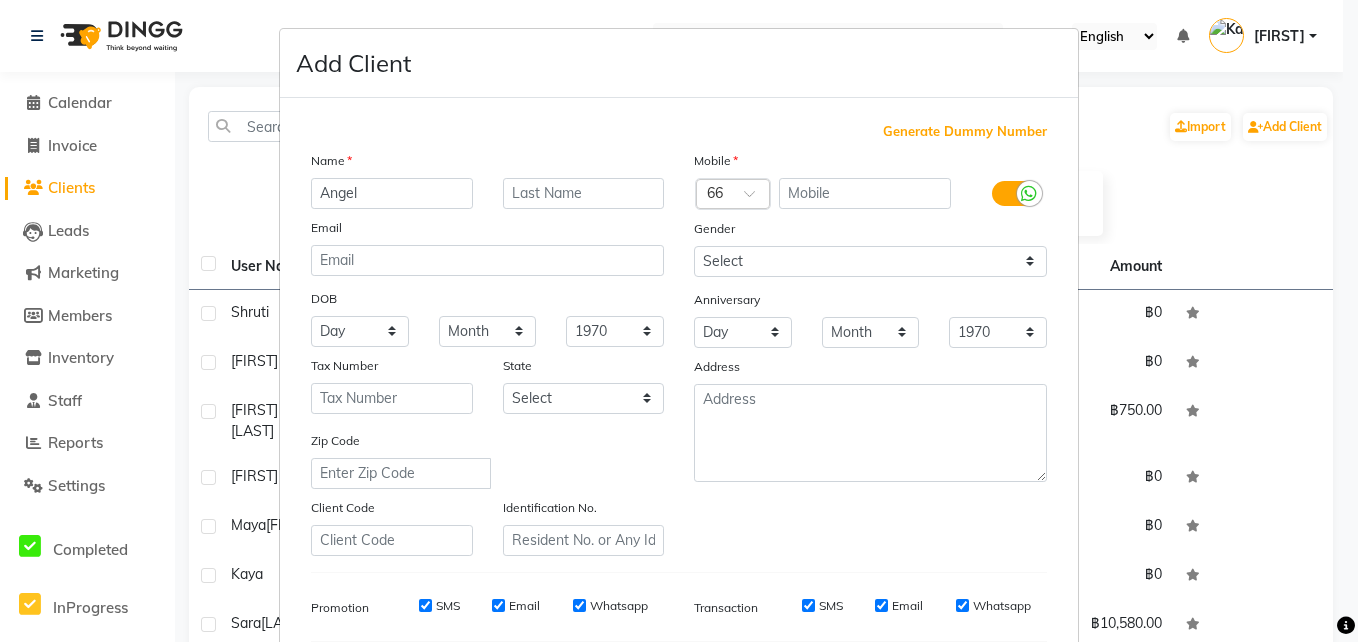 type on "Angel" 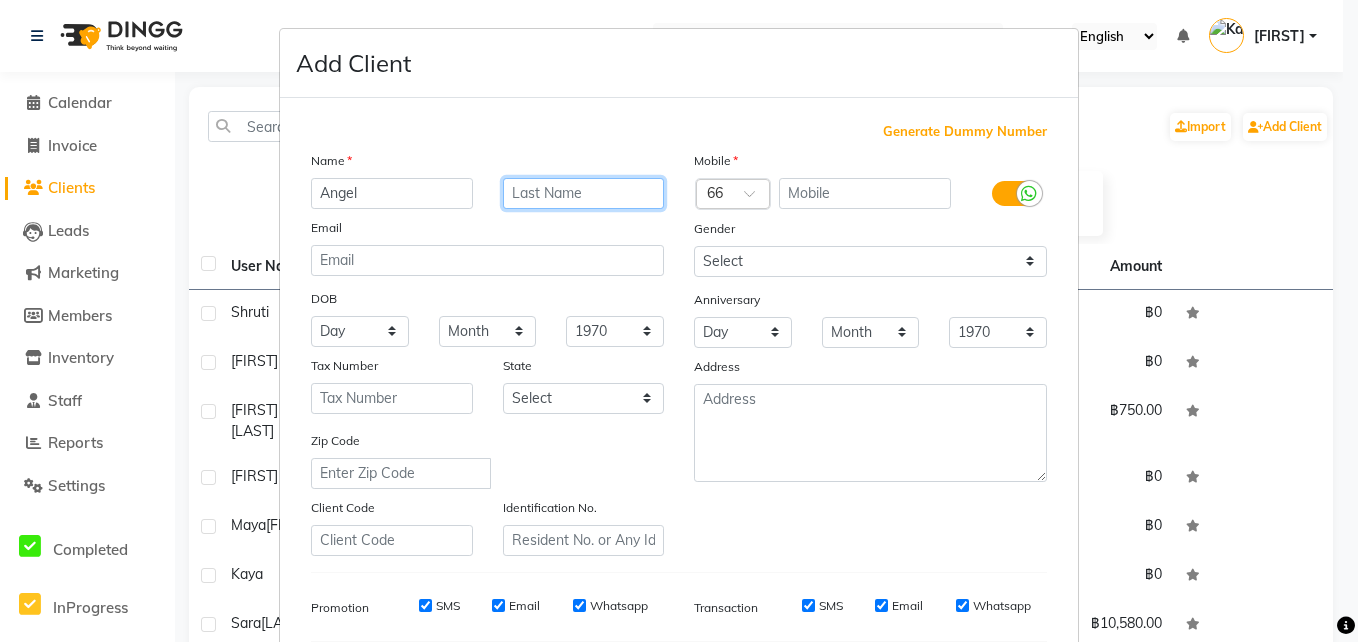 click at bounding box center (584, 193) 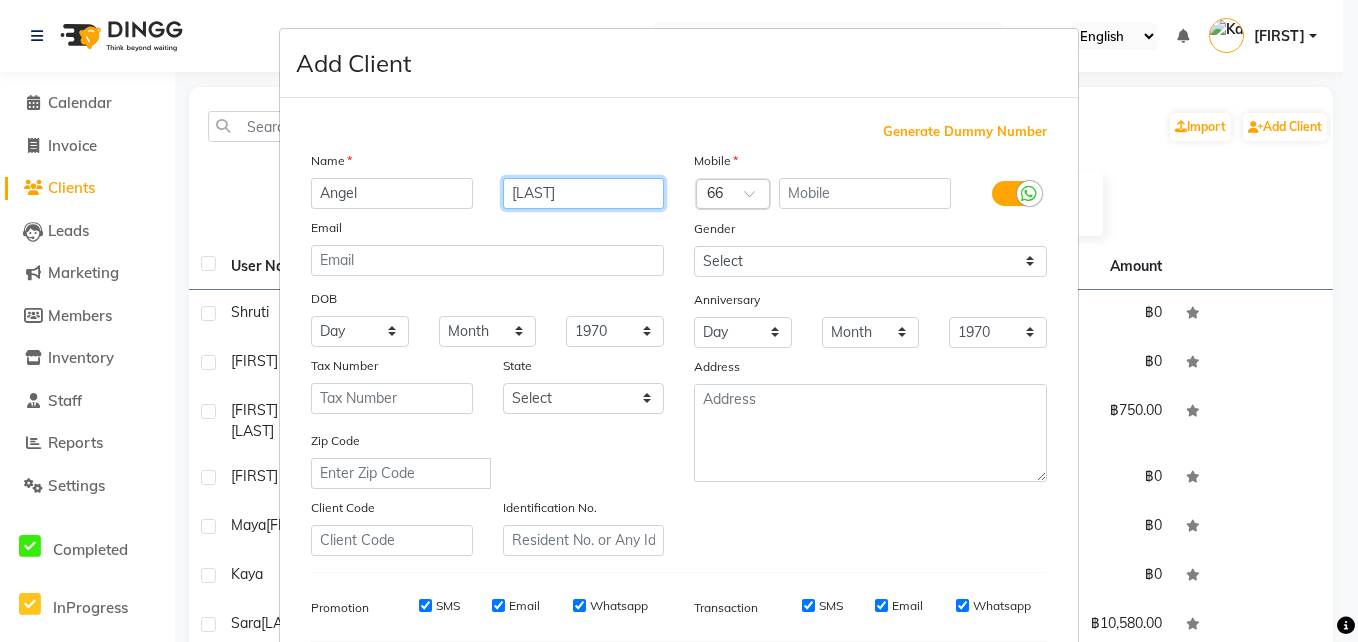 type on "[LAST]" 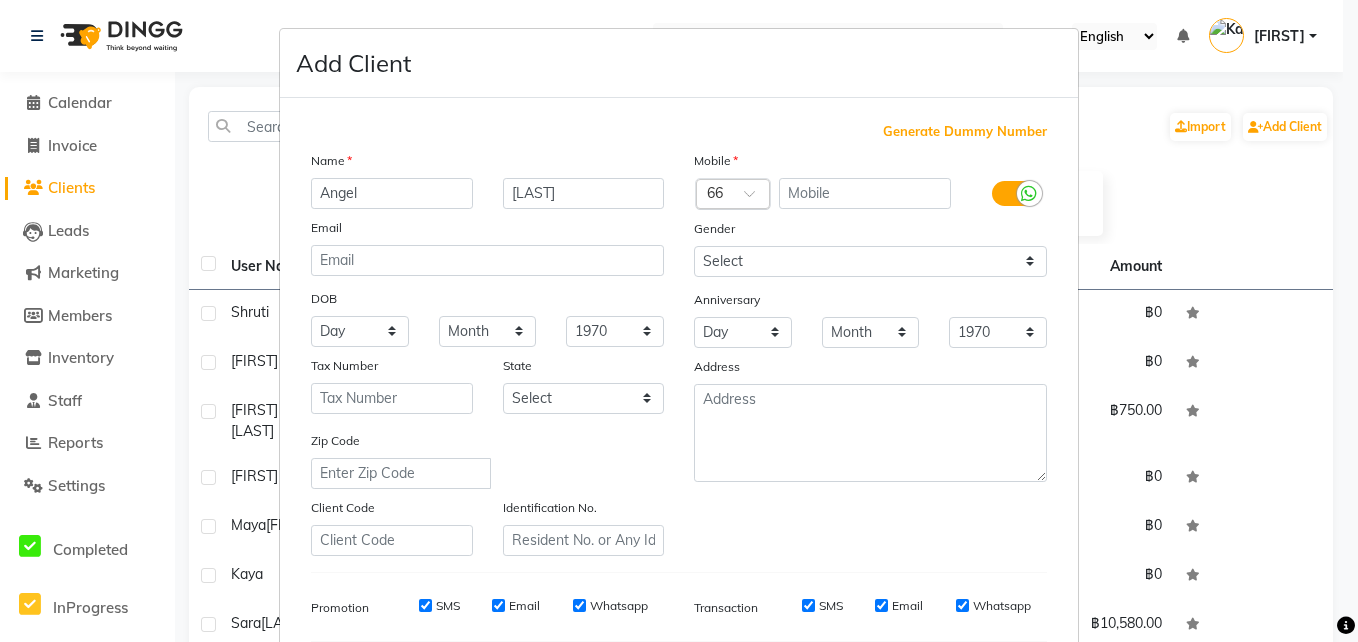click at bounding box center (733, 195) 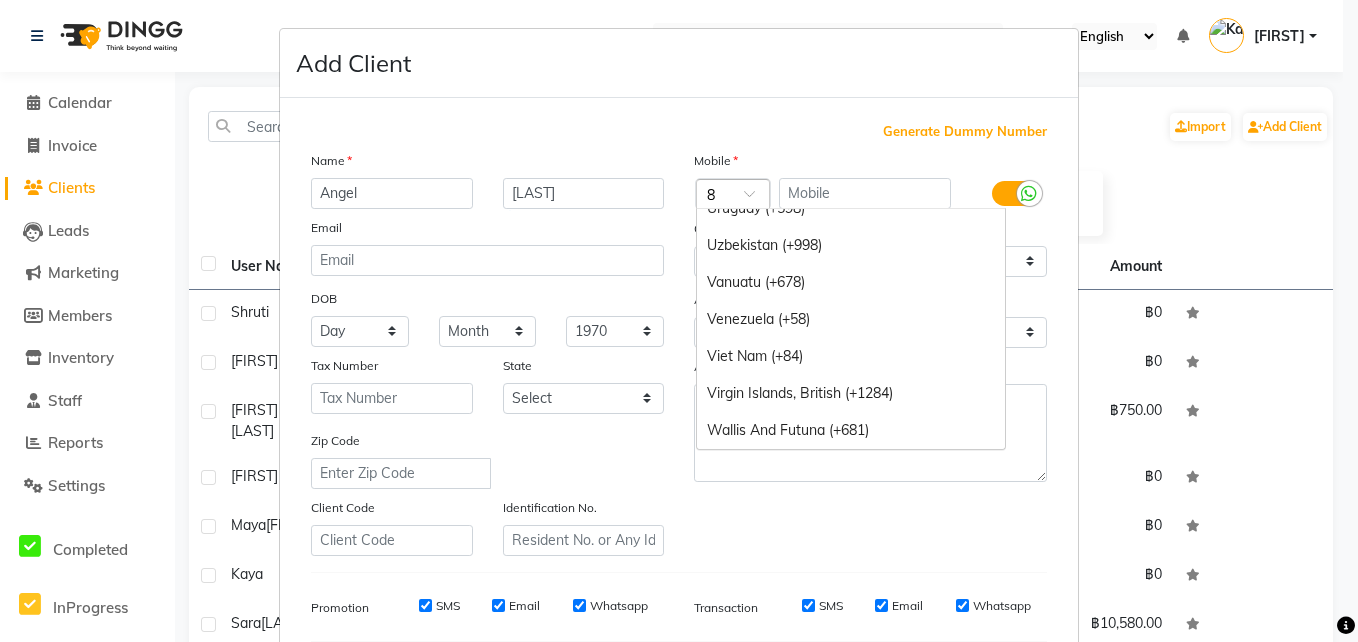 scroll, scrollTop: 1684, scrollLeft: 0, axis: vertical 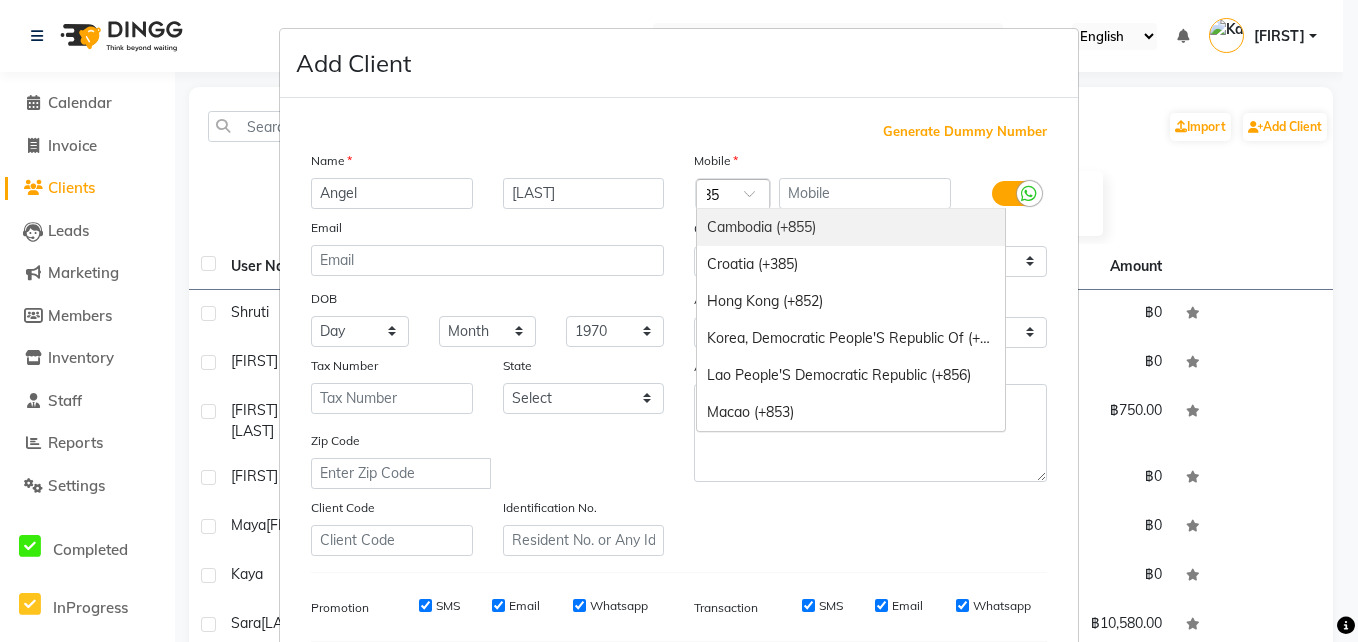 type on "852" 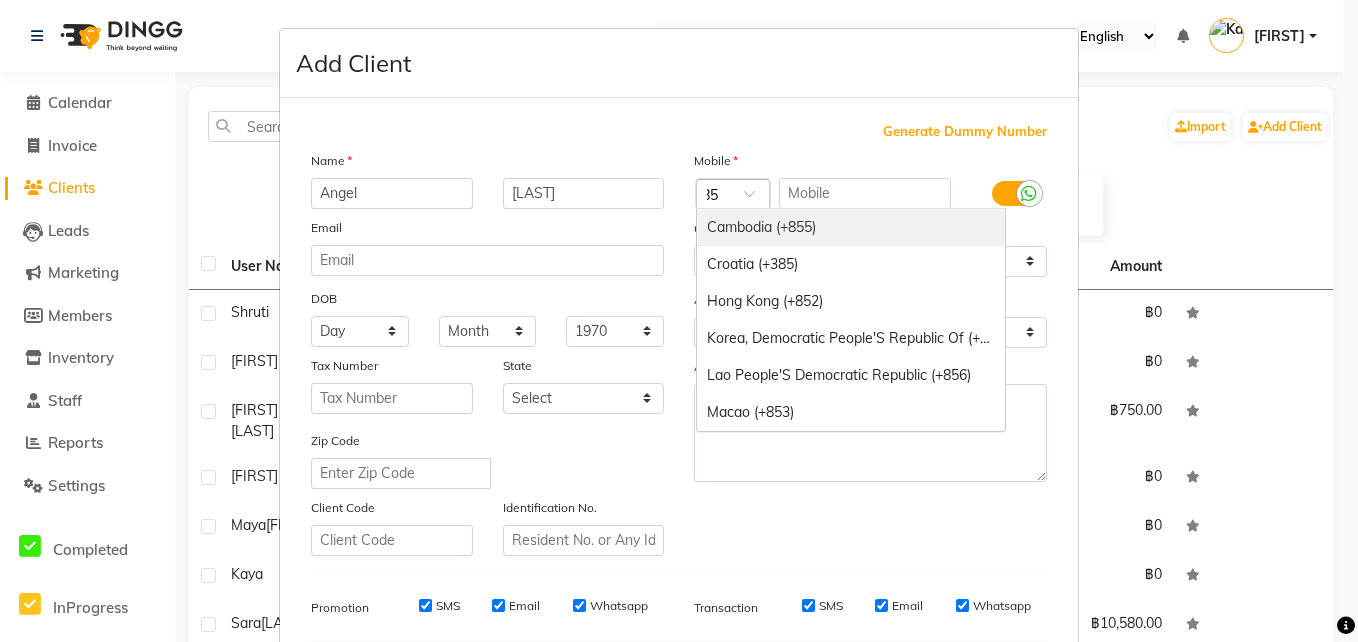 scroll, scrollTop: 0, scrollLeft: 13, axis: horizontal 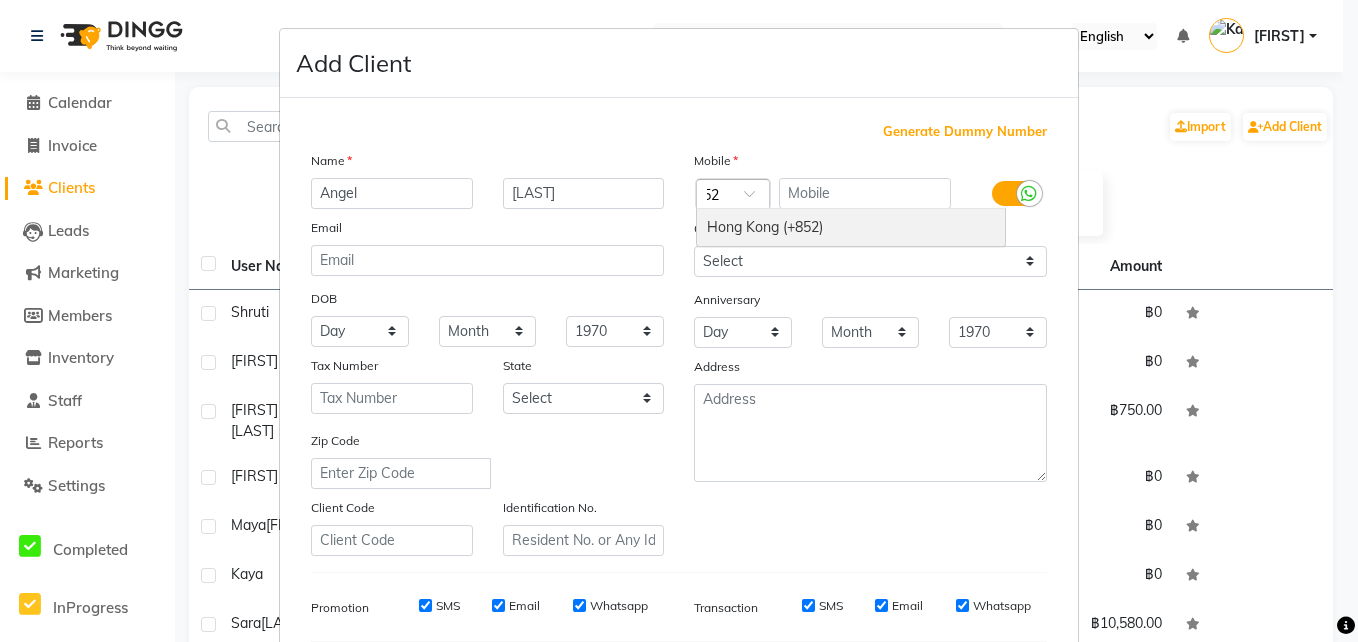 click on "Hong Kong (+852)" at bounding box center (851, 227) 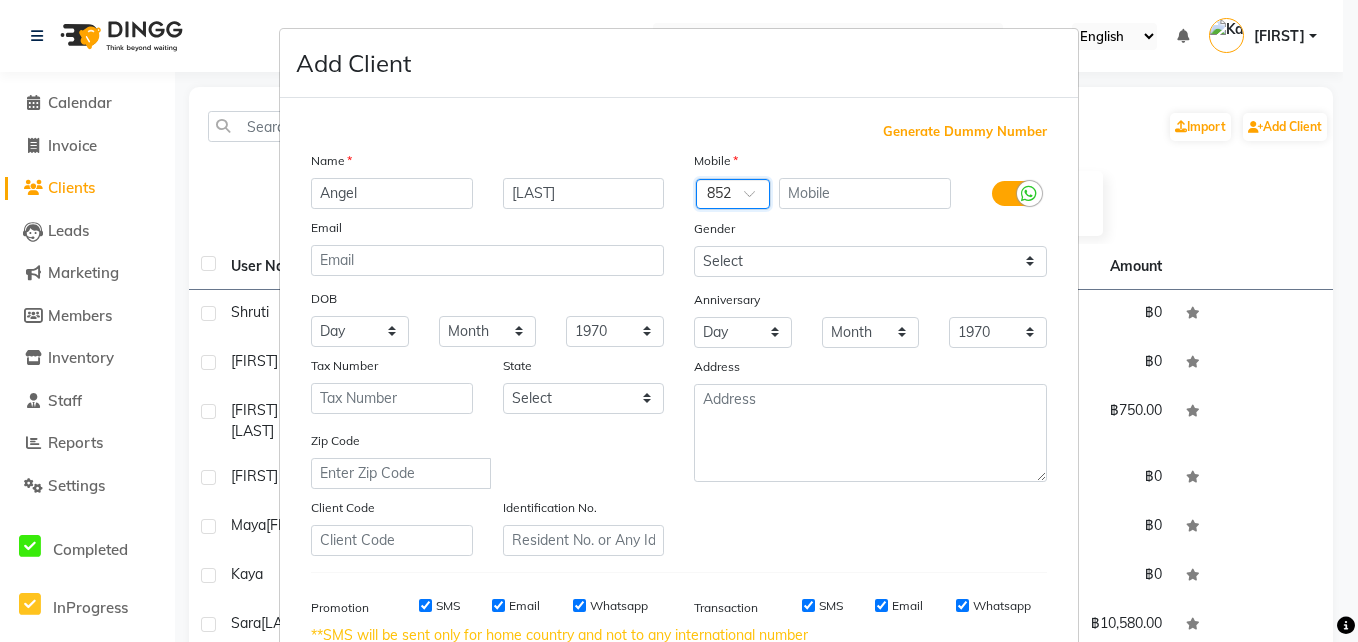 scroll, scrollTop: 0, scrollLeft: 0, axis: both 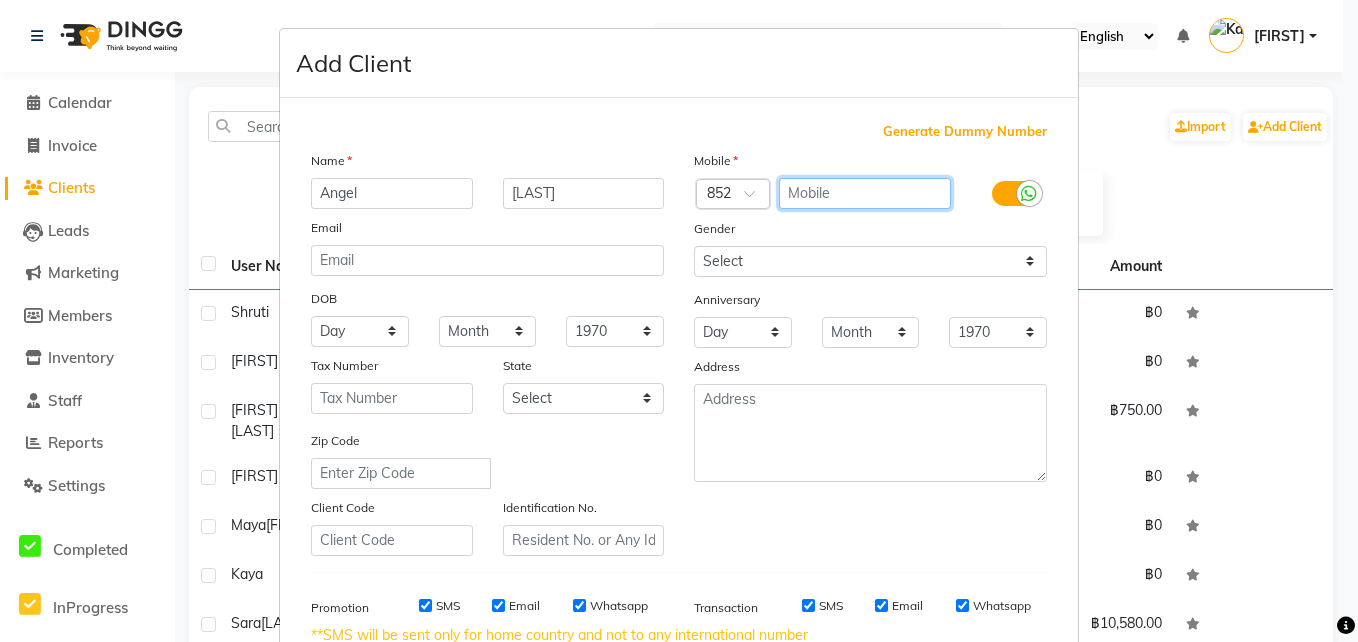 click at bounding box center [865, 193] 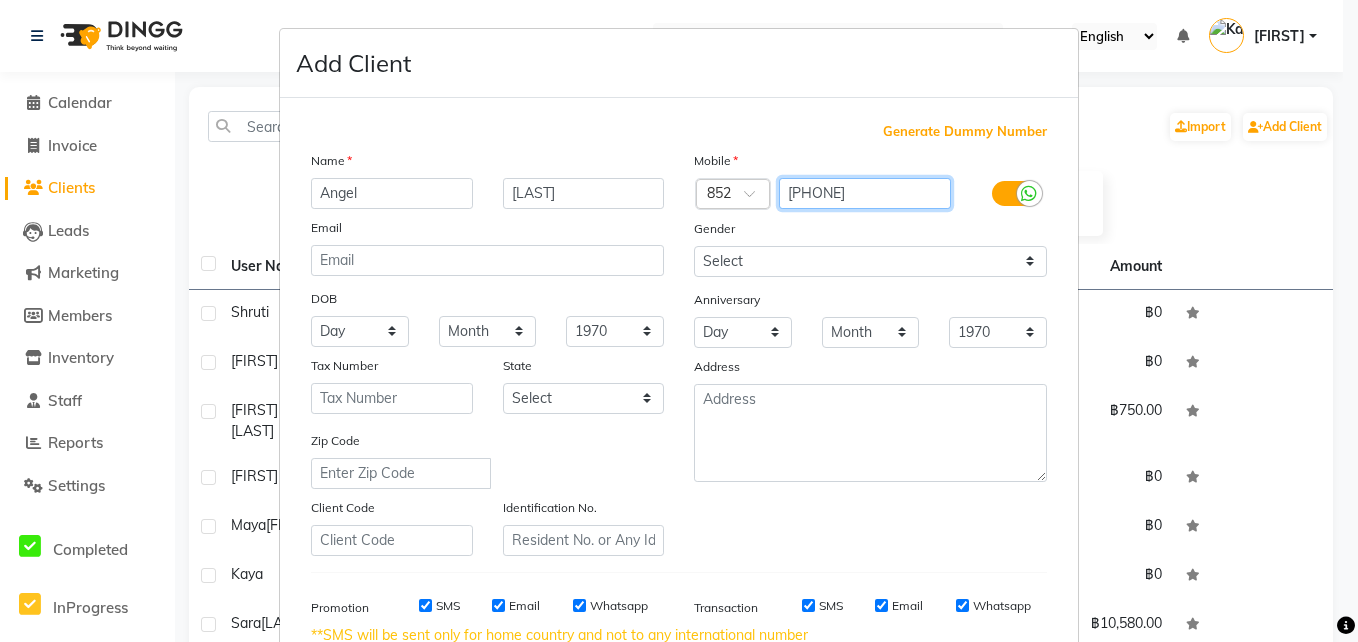 type on "9650895" 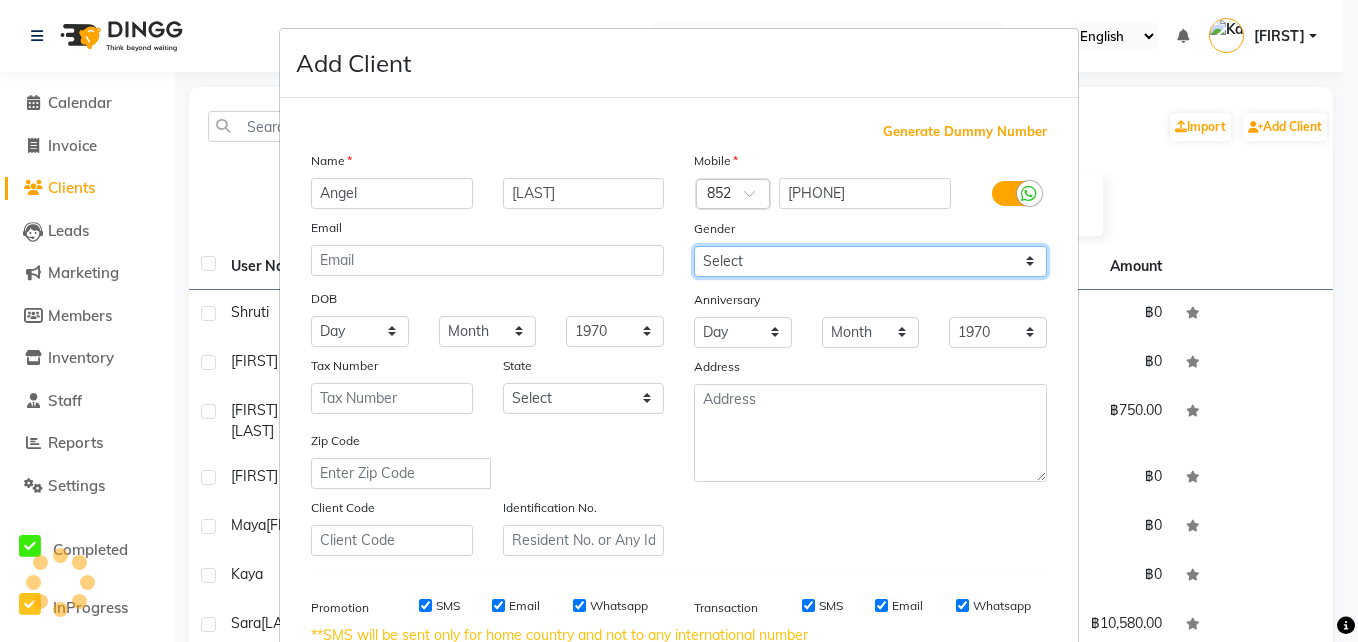click on "Select Male Female Other Prefer Not To Say" at bounding box center (870, 261) 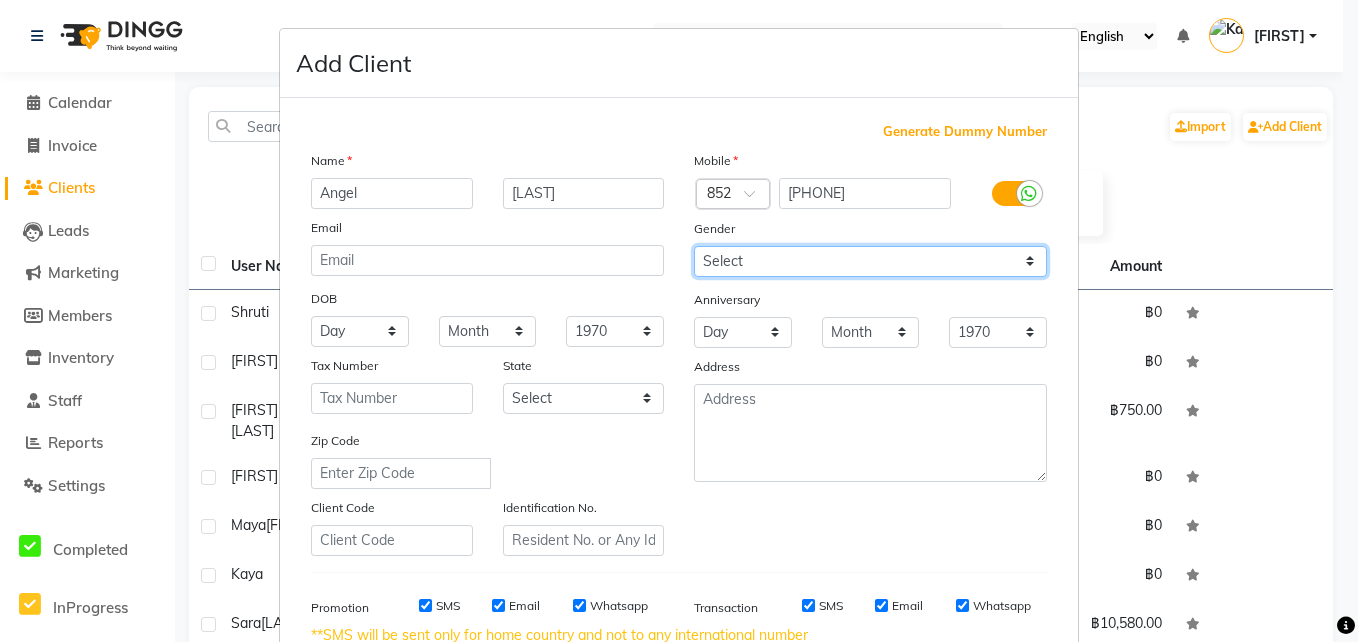 select on "female" 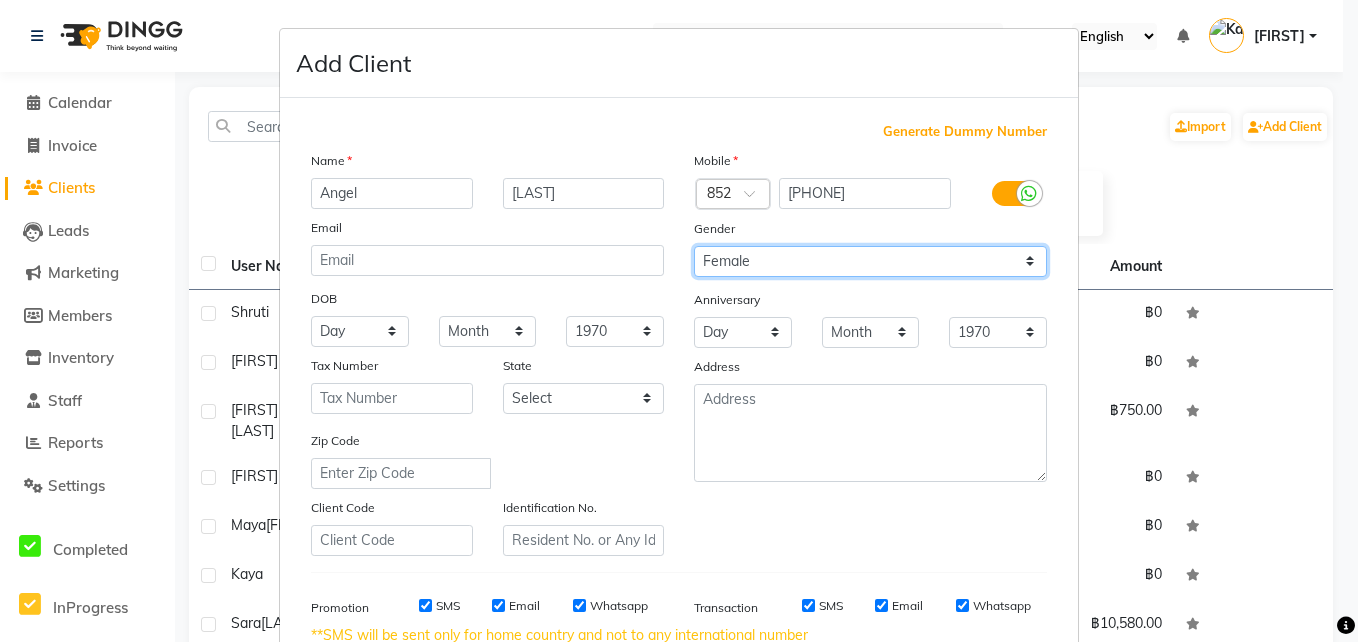 click on "Select Male Female Other Prefer Not To Say" at bounding box center [870, 261] 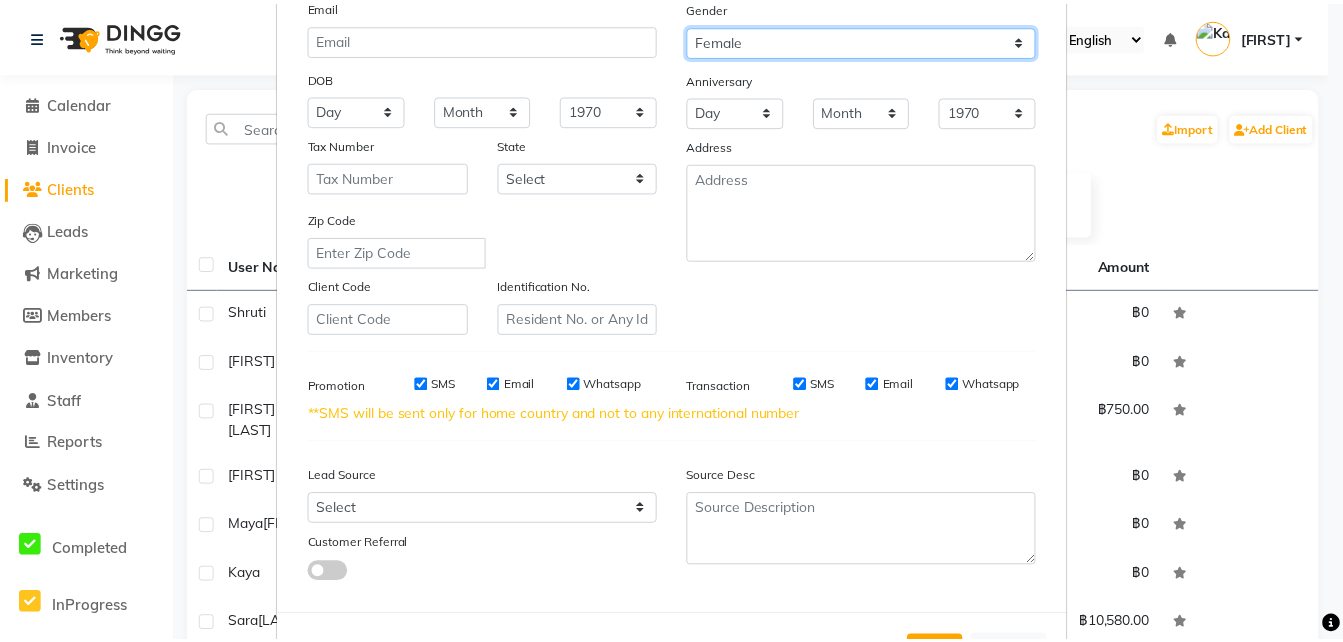 scroll, scrollTop: 242, scrollLeft: 0, axis: vertical 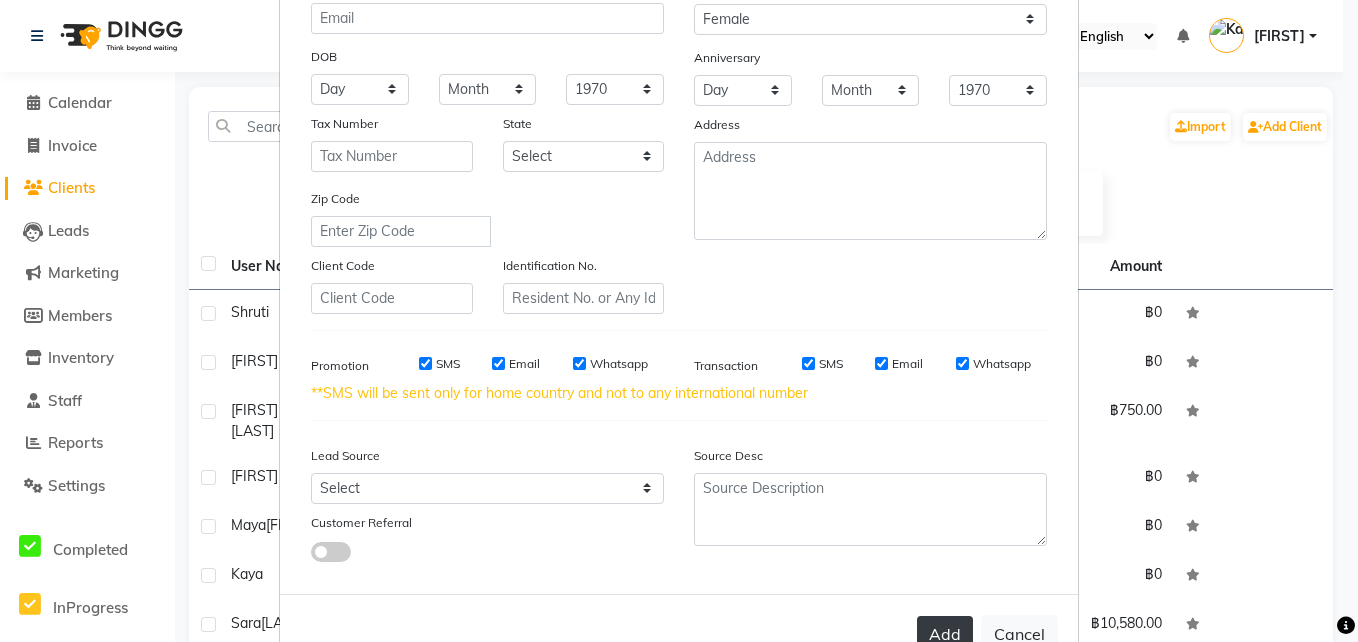 click on "Add" at bounding box center (945, 634) 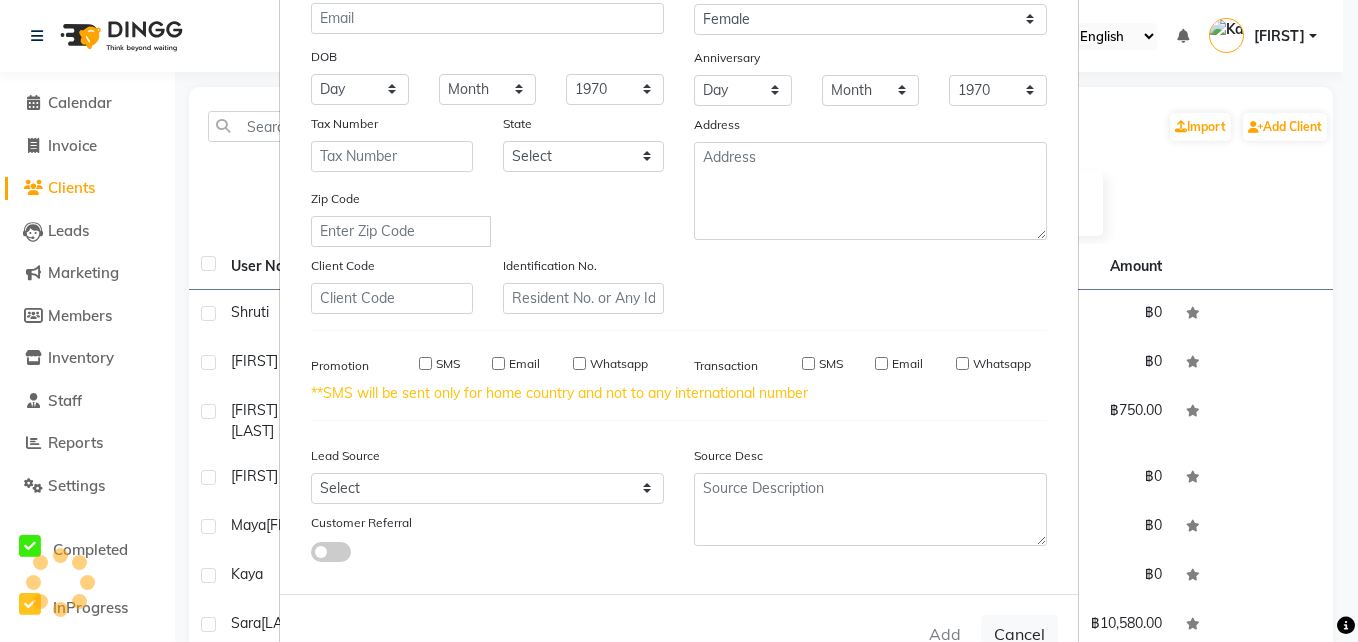type 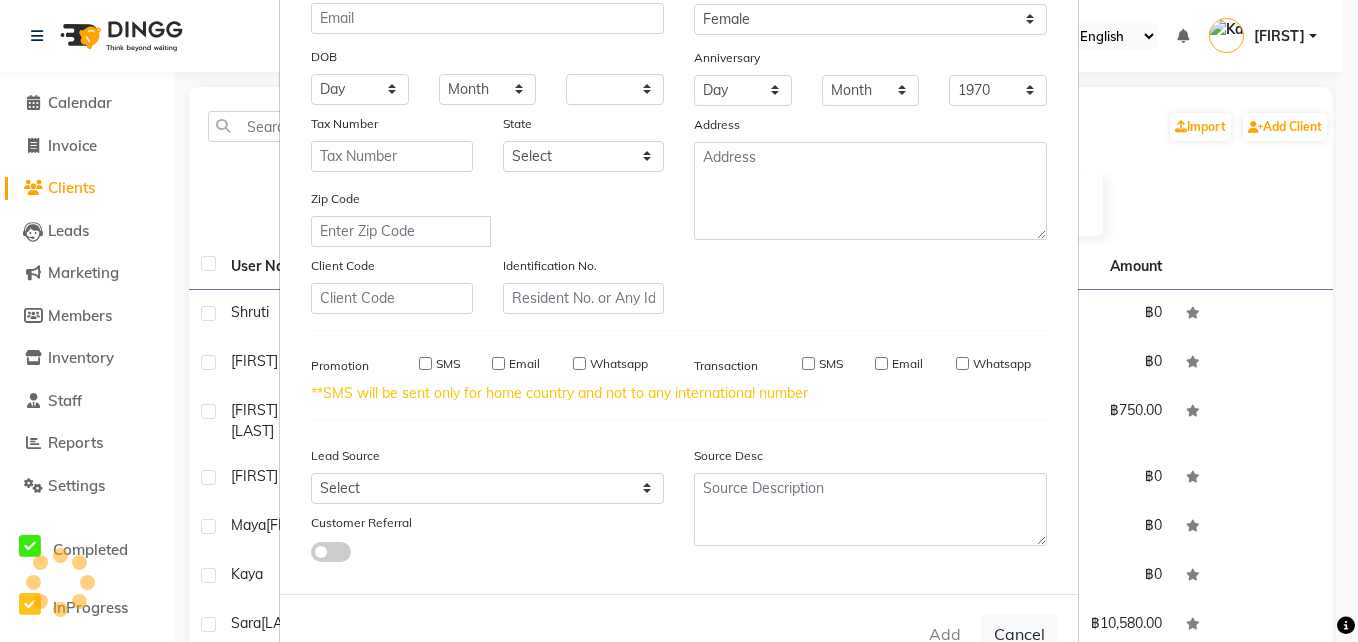 select 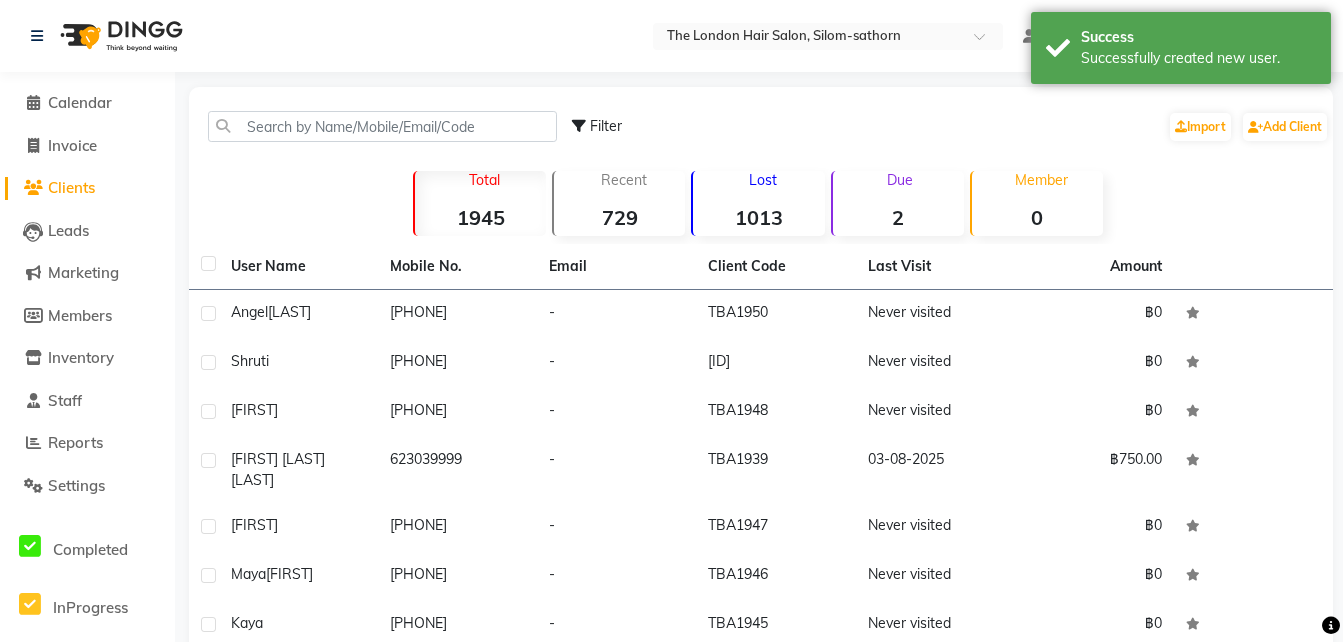 click on "TBA1950" 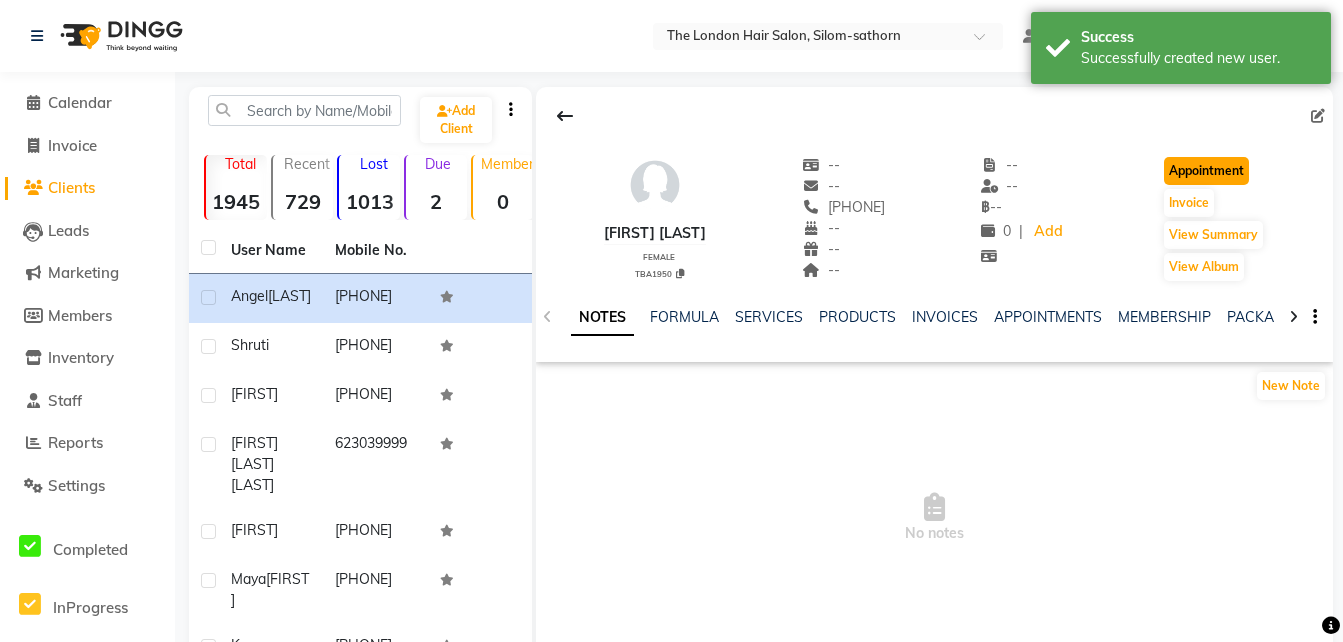 click on "Appointment" 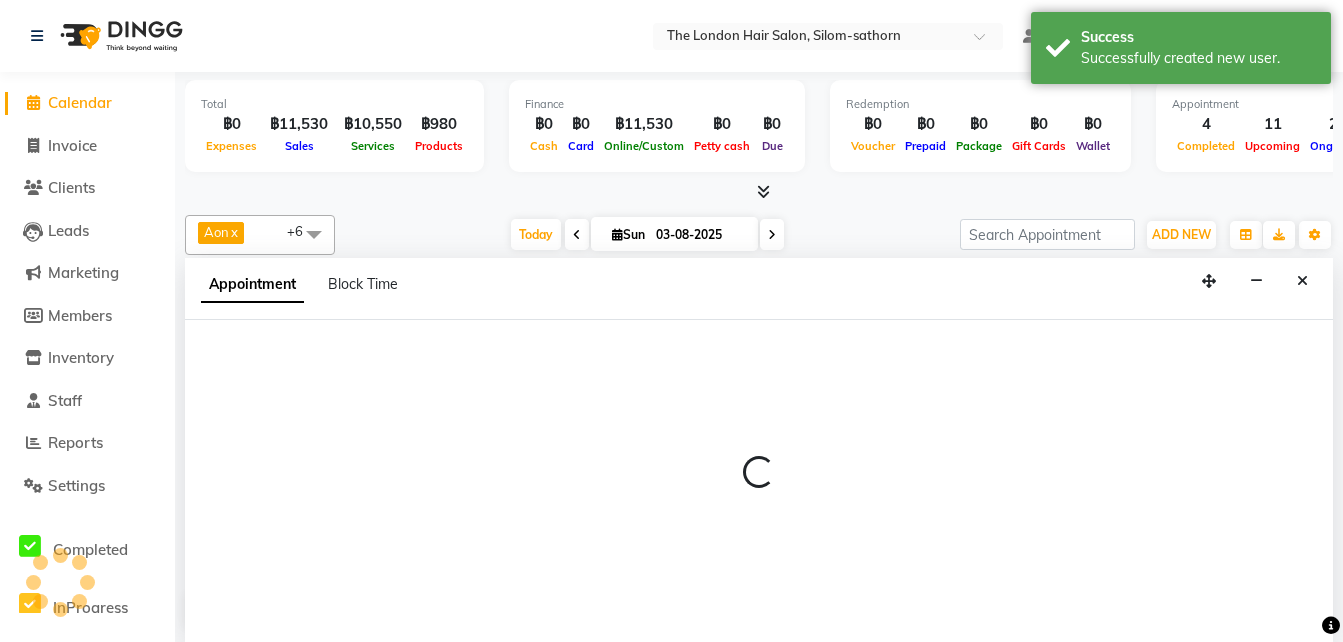 select on "tentative" 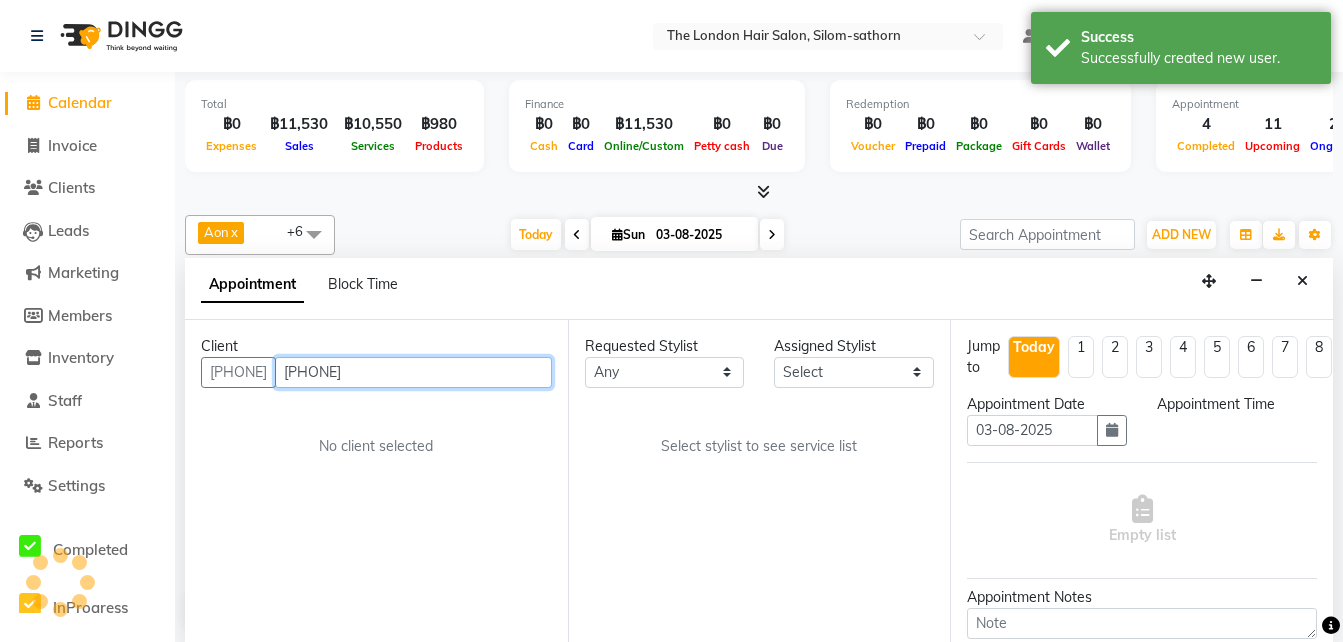 scroll, scrollTop: 0, scrollLeft: 0, axis: both 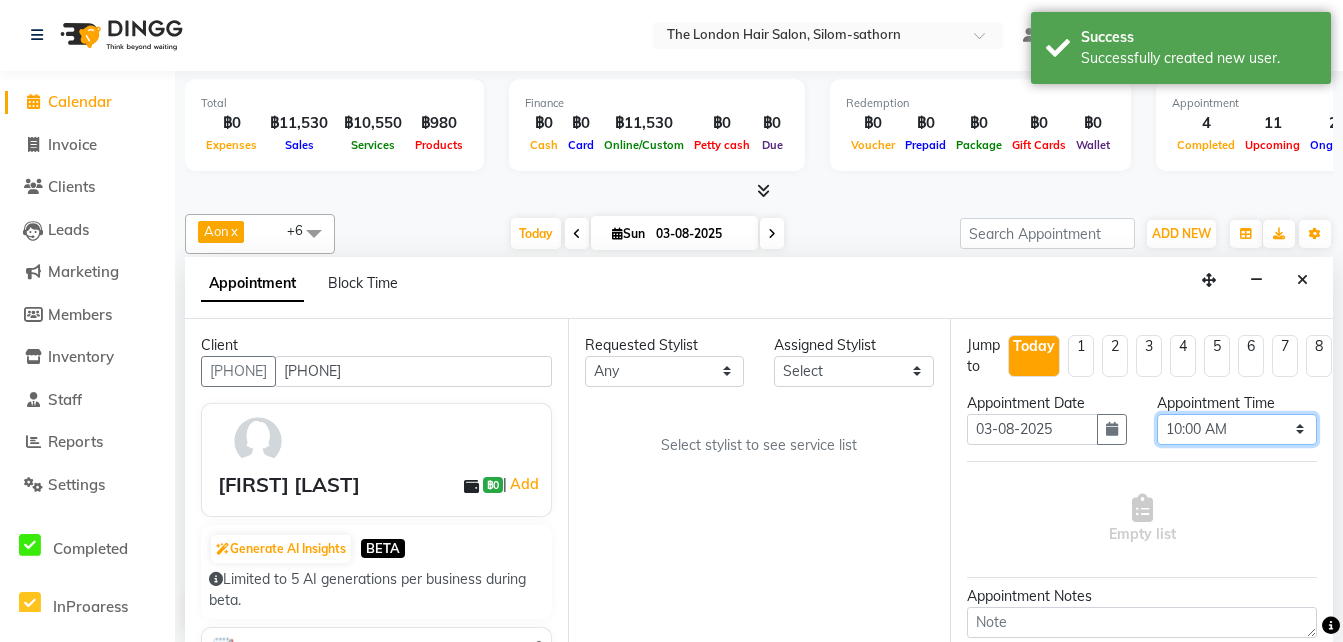 click on "Select 10:00 AM 10:05 AM 10:10 AM 10:15 AM 10:20 AM 10:25 AM 10:30 AM 10:35 AM 10:40 AM 10:45 AM 10:50 AM 10:55 AM 11:00 AM 11:05 AM 11:10 AM 11:15 AM 11:20 AM 11:25 AM 11:30 AM 11:35 AM 11:40 AM 11:45 AM 11:50 AM 11:55 AM 12:00 PM 12:05 PM 12:10 PM 12:15 PM 12:20 PM 12:25 PM 12:30 PM 12:35 PM 12:40 PM 12:45 PM 12:50 PM 12:55 PM 01:00 PM 01:05 PM 01:10 PM 01:15 PM 01:20 PM 01:25 PM 01:30 PM 01:35 PM 01:40 PM 01:45 PM 01:50 PM 01:55 PM 02:00 PM 02:05 PM 02:10 PM 02:15 PM 02:20 PM 02:25 PM 02:30 PM 02:35 PM 02:40 PM 02:45 PM 02:50 PM 02:55 PM 03:00 PM 03:05 PM 03:10 PM 03:15 PM 03:20 PM 03:25 PM 03:30 PM 03:35 PM 03:40 PM 03:45 PM 03:50 PM 03:55 PM 04:00 PM 04:05 PM 04:10 PM 04:15 PM 04:20 PM 04:25 PM 04:30 PM 04:35 PM 04:40 PM 04:45 PM 04:50 PM 04:55 PM 05:00 PM 05:05 PM 05:10 PM 05:15 PM 05:20 PM 05:25 PM 05:30 PM 05:35 PM 05:40 PM 05:45 PM 05:50 PM 05:55 PM 06:00 PM 06:05 PM 06:10 PM 06:15 PM 06:20 PM 06:25 PM 06:30 PM 06:35 PM 06:40 PM 06:45 PM 06:50 PM 06:55 PM 07:00 PM 07:05 PM 07:10 PM 07:15 PM 07:20 PM" at bounding box center [1237, 429] 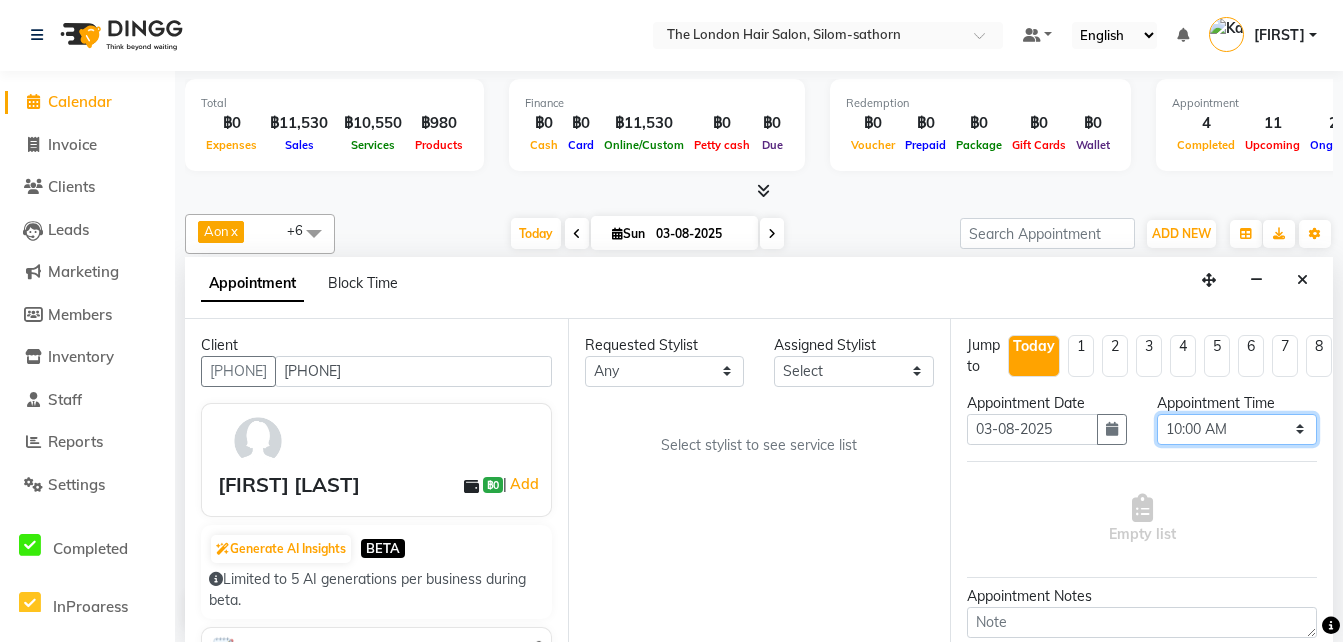 select on "1050" 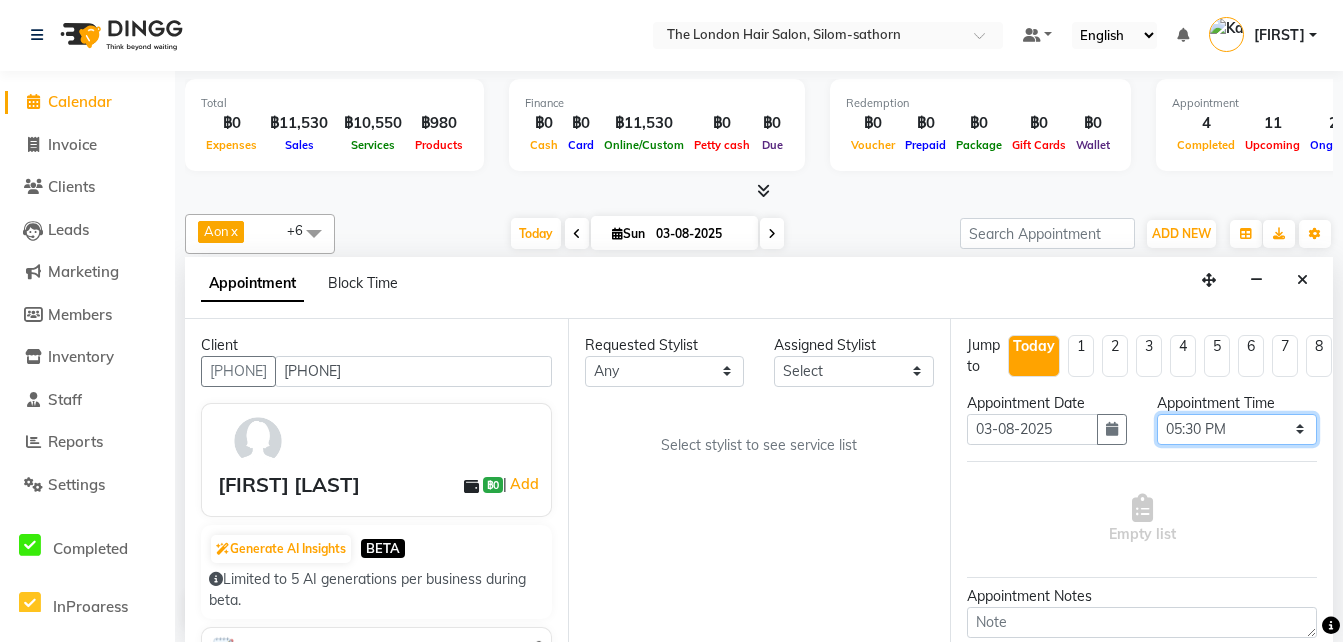 click on "Select 10:00 AM 10:05 AM 10:10 AM 10:15 AM 10:20 AM 10:25 AM 10:30 AM 10:35 AM 10:40 AM 10:45 AM 10:50 AM 10:55 AM 11:00 AM 11:05 AM 11:10 AM 11:15 AM 11:20 AM 11:25 AM 11:30 AM 11:35 AM 11:40 AM 11:45 AM 11:50 AM 11:55 AM 12:00 PM 12:05 PM 12:10 PM 12:15 PM 12:20 PM 12:25 PM 12:30 PM 12:35 PM 12:40 PM 12:45 PM 12:50 PM 12:55 PM 01:00 PM 01:05 PM 01:10 PM 01:15 PM 01:20 PM 01:25 PM 01:30 PM 01:35 PM 01:40 PM 01:45 PM 01:50 PM 01:55 PM 02:00 PM 02:05 PM 02:10 PM 02:15 PM 02:20 PM 02:25 PM 02:30 PM 02:35 PM 02:40 PM 02:45 PM 02:50 PM 02:55 PM 03:00 PM 03:05 PM 03:10 PM 03:15 PM 03:20 PM 03:25 PM 03:30 PM 03:35 PM 03:40 PM 03:45 PM 03:50 PM 03:55 PM 04:00 PM 04:05 PM 04:10 PM 04:15 PM 04:20 PM 04:25 PM 04:30 PM 04:35 PM 04:40 PM 04:45 PM 04:50 PM 04:55 PM 05:00 PM 05:05 PM 05:10 PM 05:15 PM 05:20 PM 05:25 PM 05:30 PM 05:35 PM 05:40 PM 05:45 PM 05:50 PM 05:55 PM 06:00 PM 06:05 PM 06:10 PM 06:15 PM 06:20 PM 06:25 PM 06:30 PM 06:35 PM 06:40 PM 06:45 PM 06:50 PM 06:55 PM 07:00 PM 07:05 PM 07:10 PM 07:15 PM 07:20 PM" at bounding box center (1237, 429) 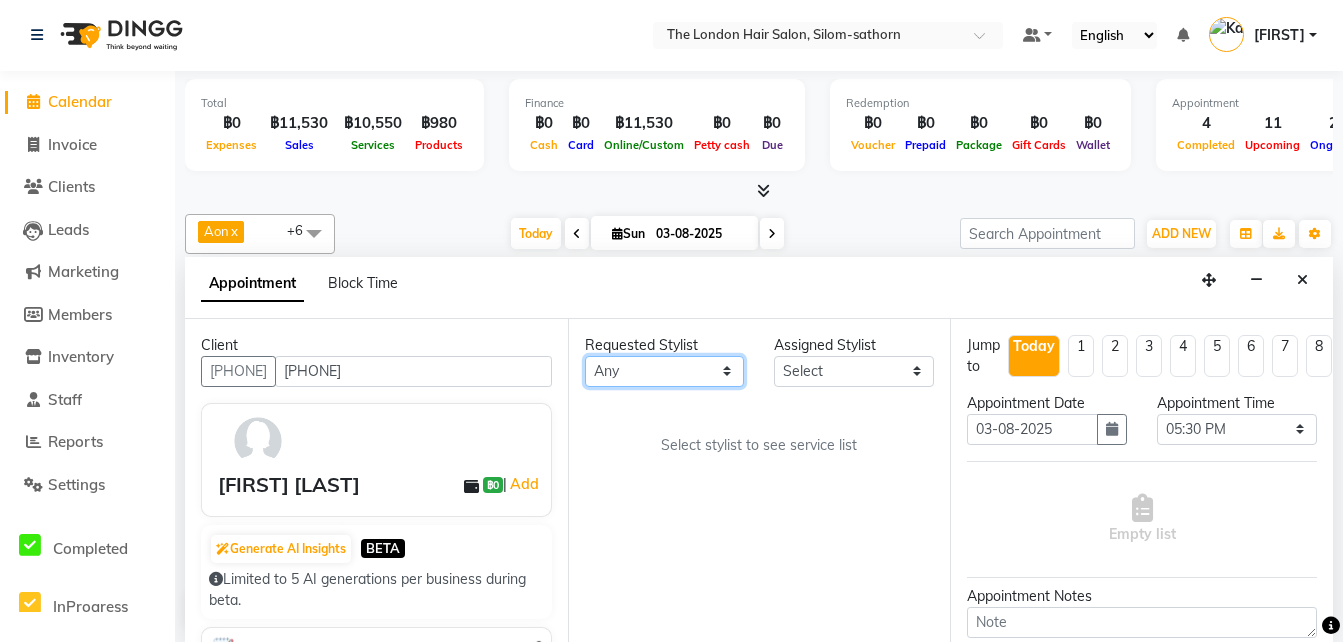 click on "Any Aon Apple   Boss Luke Fai  Fon Kate  Pim" at bounding box center [665, 371] 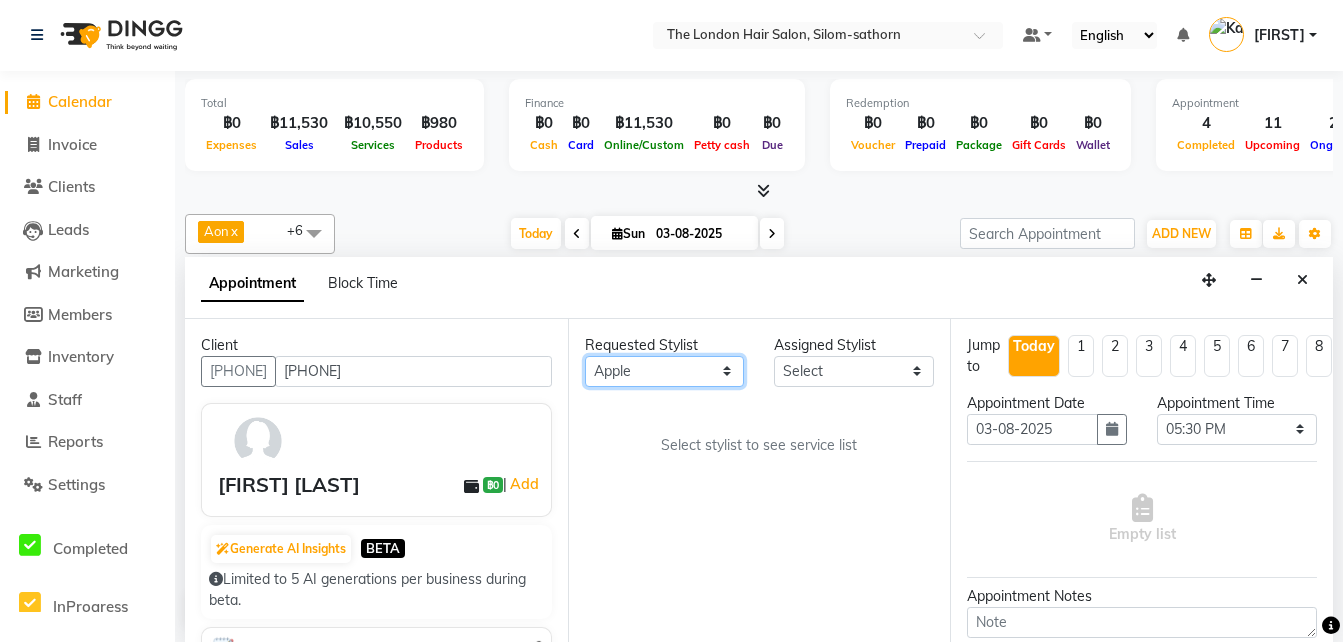 click on "Any Aon Apple   Boss Luke Fai  Fon Kate  Pim" at bounding box center [665, 371] 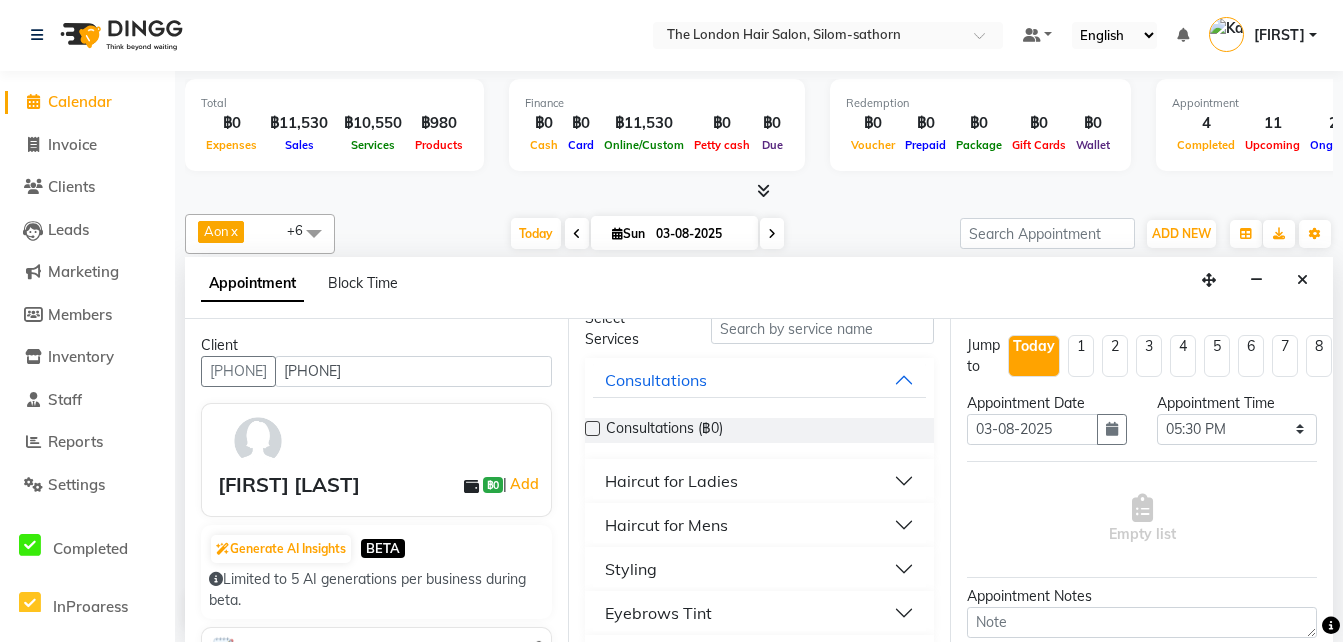 scroll, scrollTop: 97, scrollLeft: 0, axis: vertical 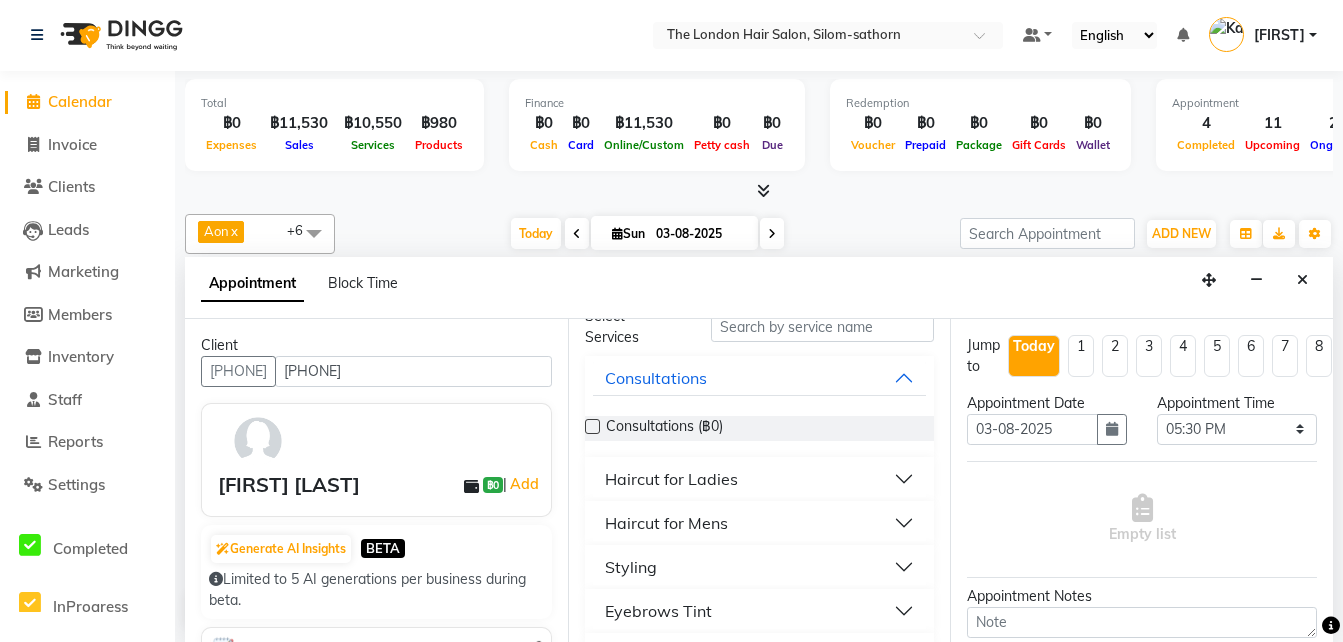 click on "Haircut for Ladies" at bounding box center (671, 479) 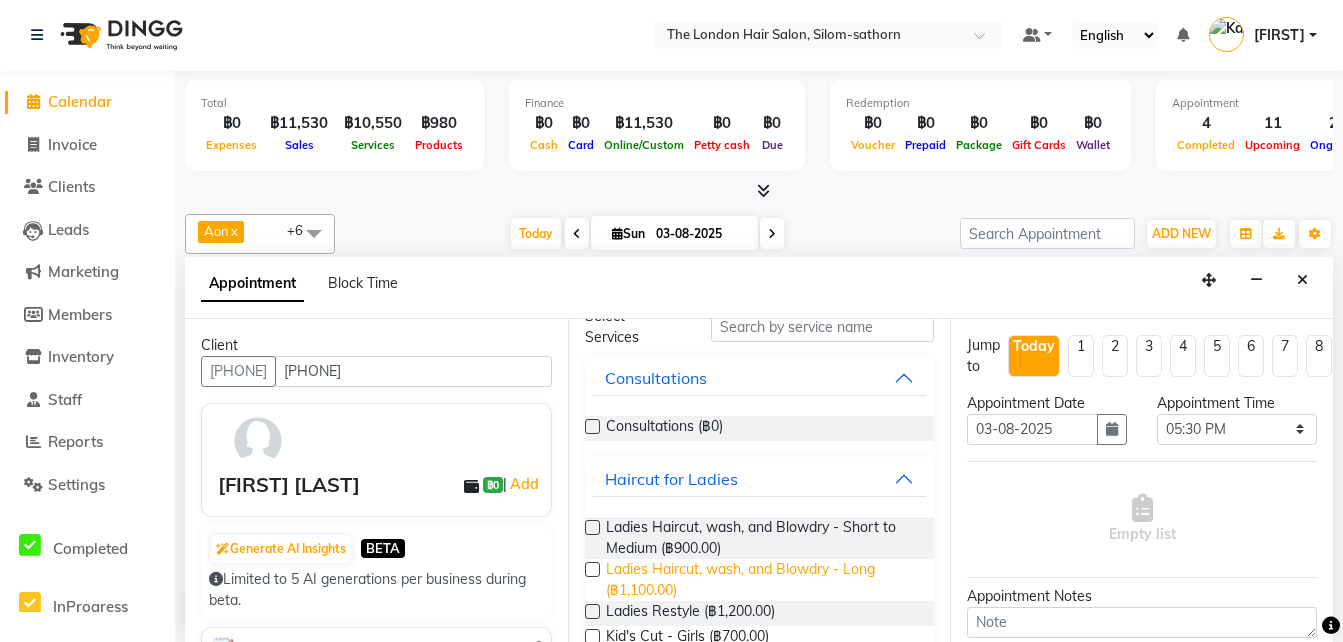 click on "Ladies Haircut, wash, and Blowdry - Long (฿1,100.00)" at bounding box center (762, 580) 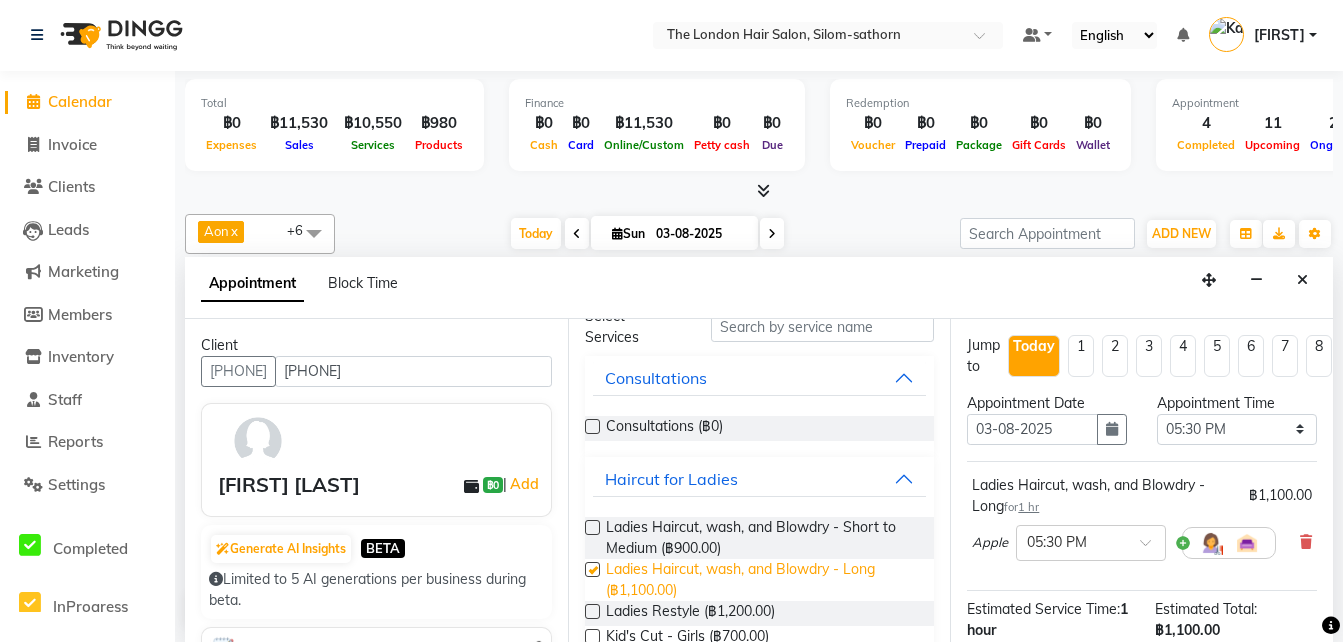 checkbox on "false" 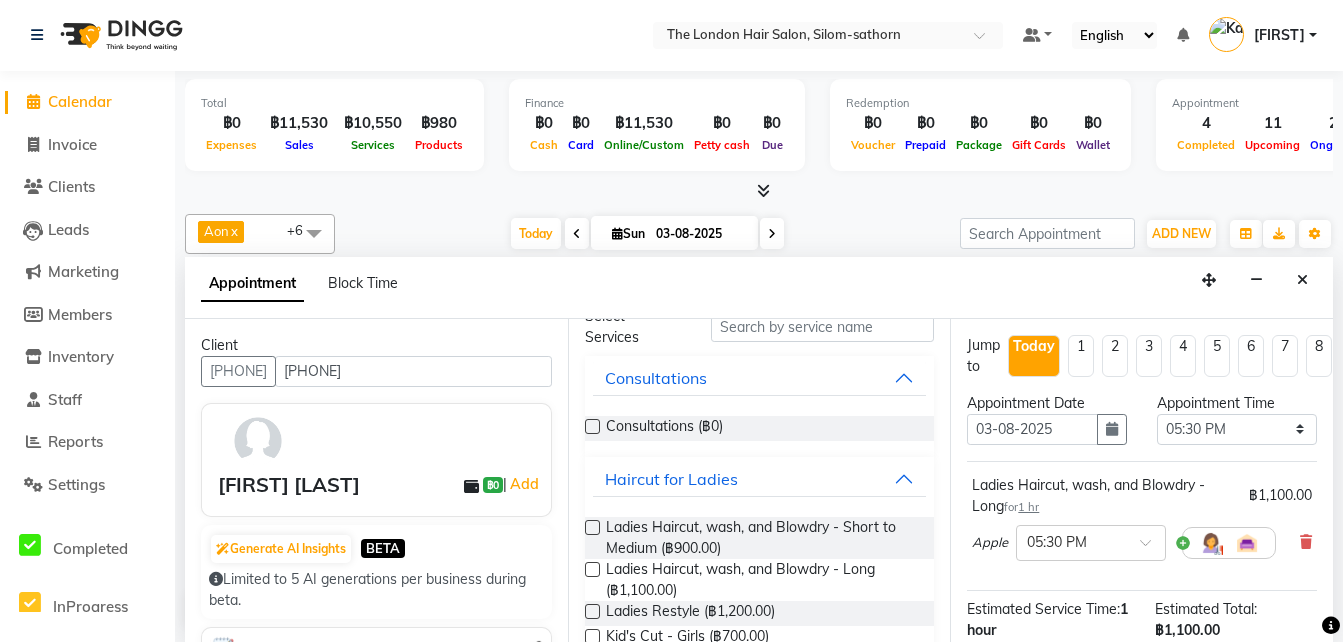 scroll, scrollTop: 277, scrollLeft: 0, axis: vertical 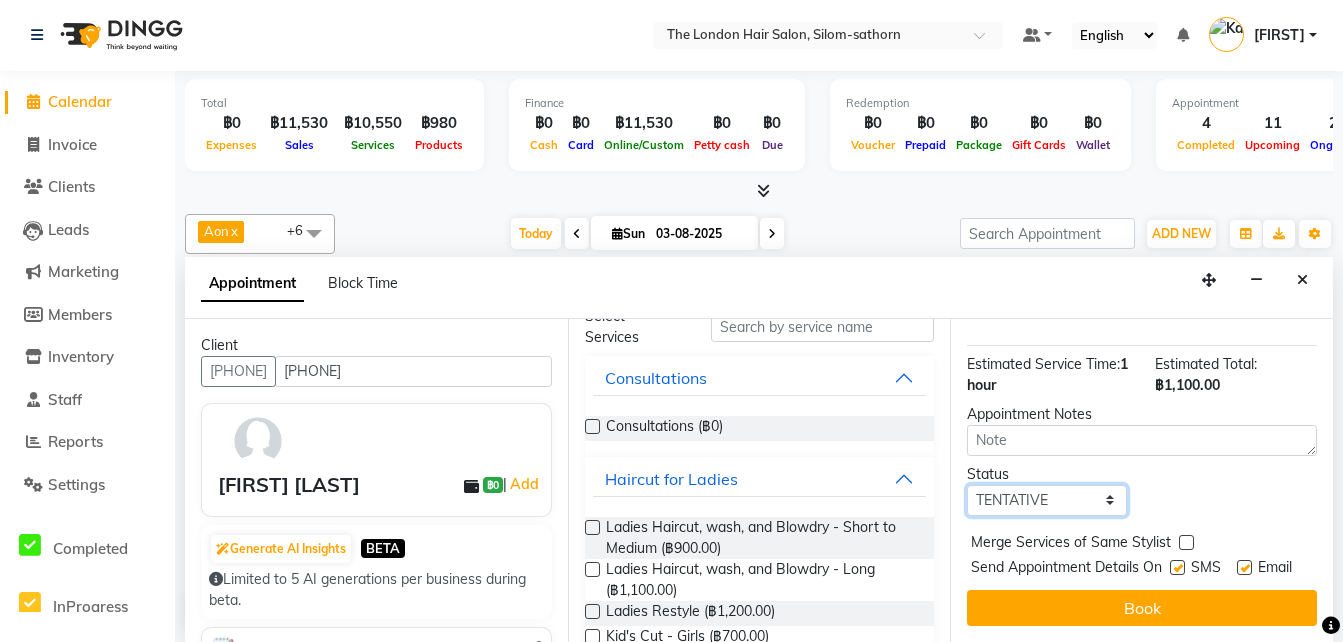 click on "Select TENTATIVE CONFIRM CHECK-IN UPCOMING" at bounding box center (1047, 500) 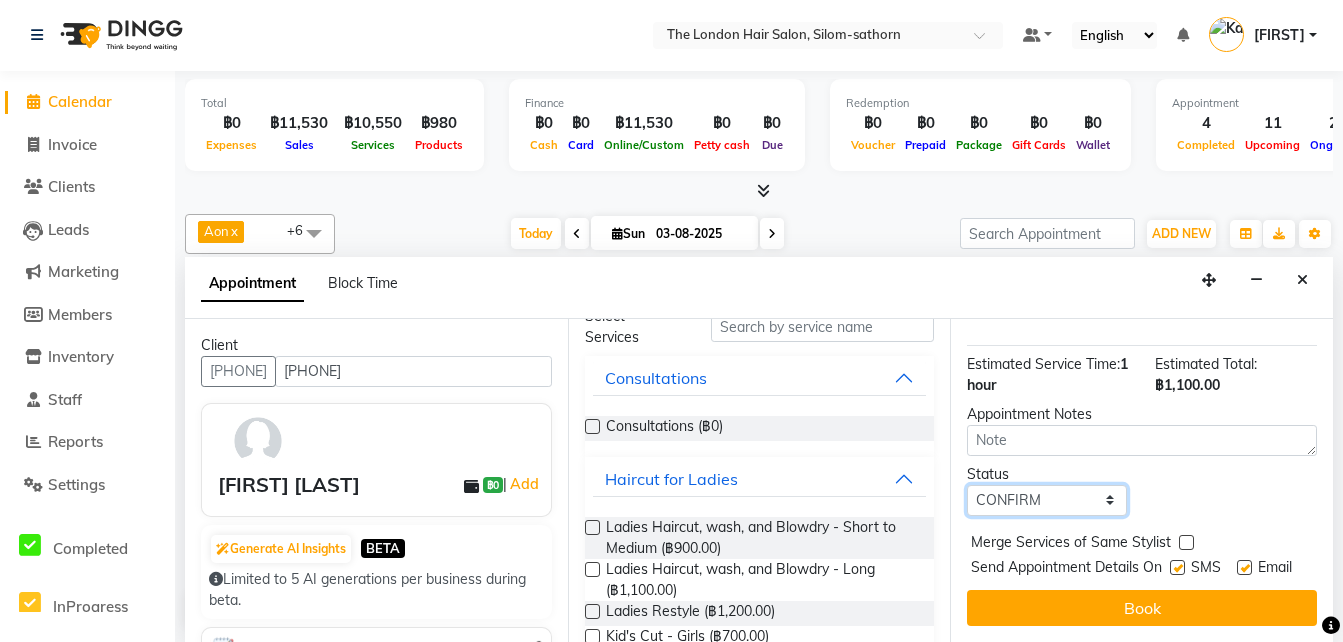 click on "Select TENTATIVE CONFIRM CHECK-IN UPCOMING" at bounding box center (1047, 500) 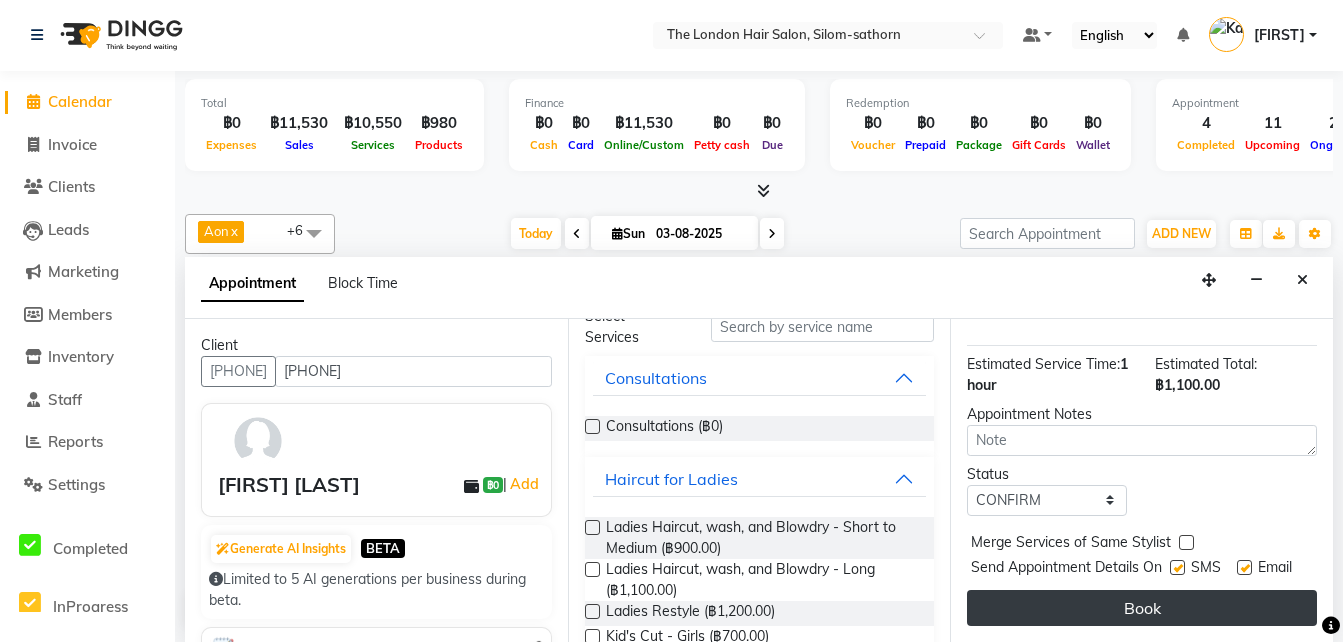 click on "Book" at bounding box center (1142, 608) 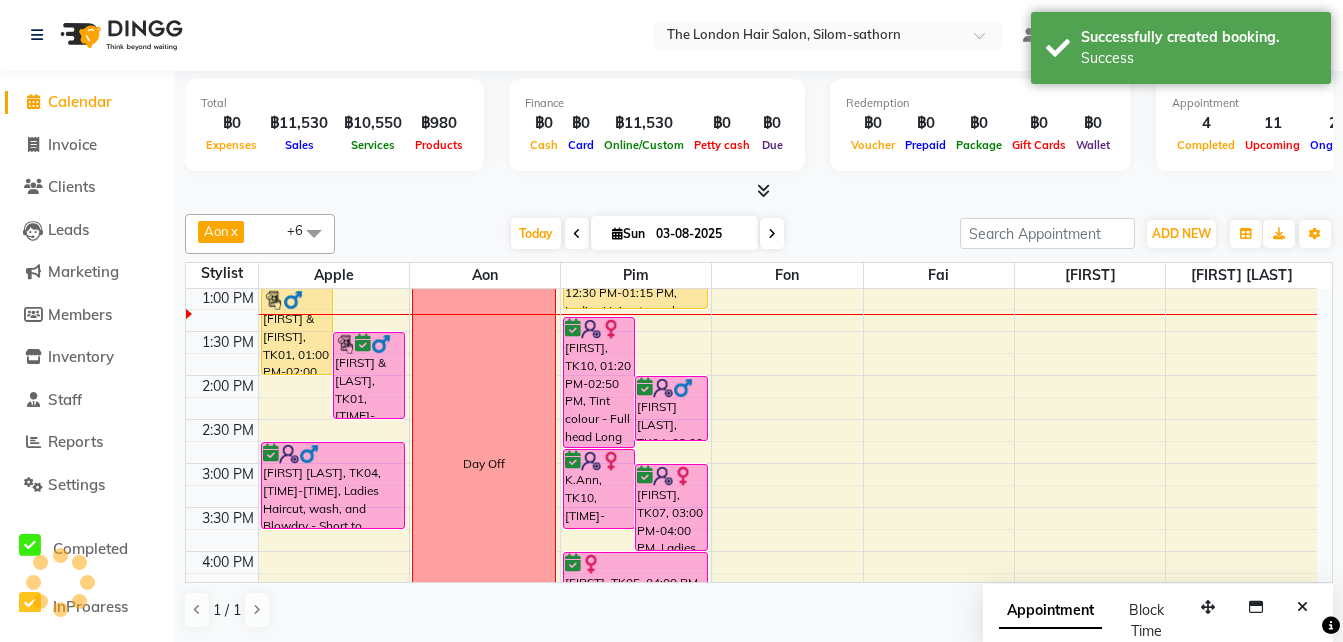 scroll, scrollTop: 0, scrollLeft: 0, axis: both 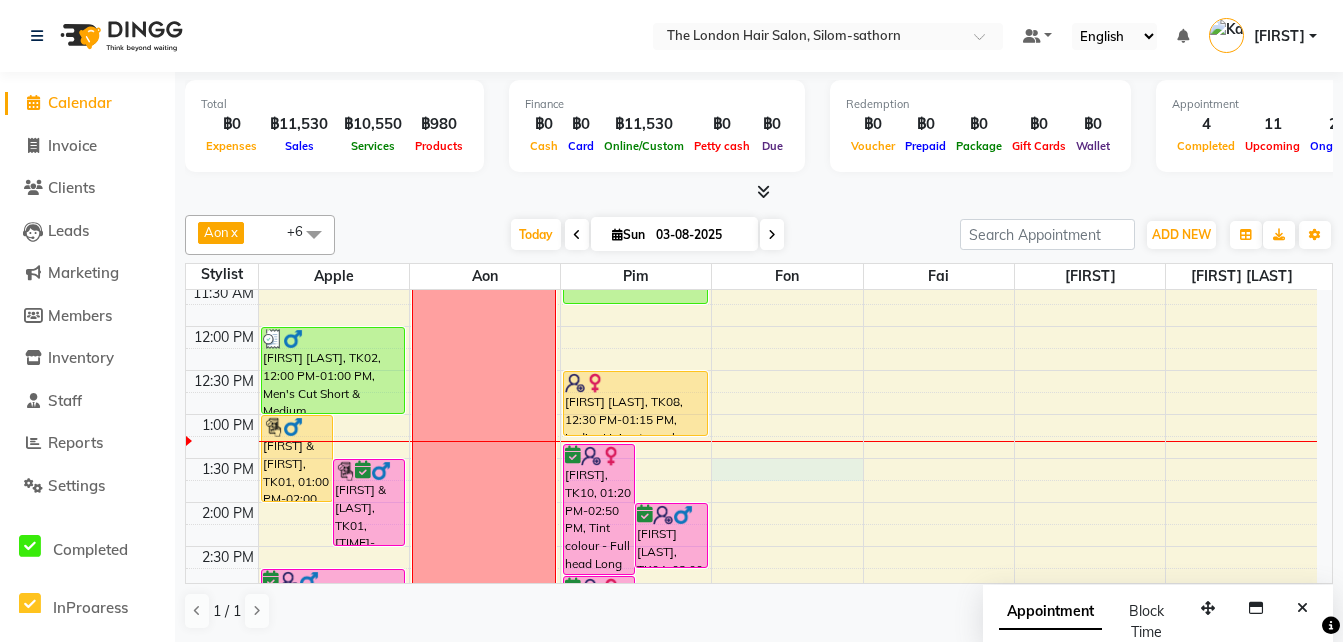 click on "9:00 AM 9:30 AM 10:00 AM 10:30 AM 11:00 AM 11:30 AM 12:00 PM 12:30 PM 1:00 PM 1:30 PM 2:00 PM 2:30 PM 3:00 PM 3:30 PM 4:00 PM 4:30 PM 5:00 PM 5:30 PM 6:00 PM 6:30 PM 7:00 PM 7:30 PM 8:00 PM 8:30 PM     Kristina, TK03, 10:00 AM-11:00 AM, Kid's cut - Boys     Kristina, TK03, 10:30 AM-11:30 AM, Men's Cut Short & Medium     Tobias & Marc, TK01, 01:00 PM-02:00 PM, Men's Cut Short & Medium     Tobias & Marc, TK01, 01:30 PM-02:30 PM, Men's Cut Long     Guenter H Gebhard, TK02, 12:00 PM-01:00 PM, Men's Cut Short & Medium     Ryan Ash, TK04, 02:45 PM-03:45 PM, Ladies Haircut, wash, and Blowdry - Short to Medium     Shruti, TK11, 04:30 PM-05:30 PM, Ladies Haircut, wash, and Blowdry - Long     Angel Yip, TK12, 05:30 PM-06:30 PM, Ladies Haircut, wash, and Blowdry - Long  Day Off      K.Ann, TK10, 01:20 PM-02:50 PM, Tint colour - Full head Long     Ryan Ash, TK04, 02:00 PM-02:45 PM, Colour Regrowth Short     K.Ann, TK10, 02:50 PM-03:45 PM, Ladies Blow dry Long" at bounding box center [751, 590] 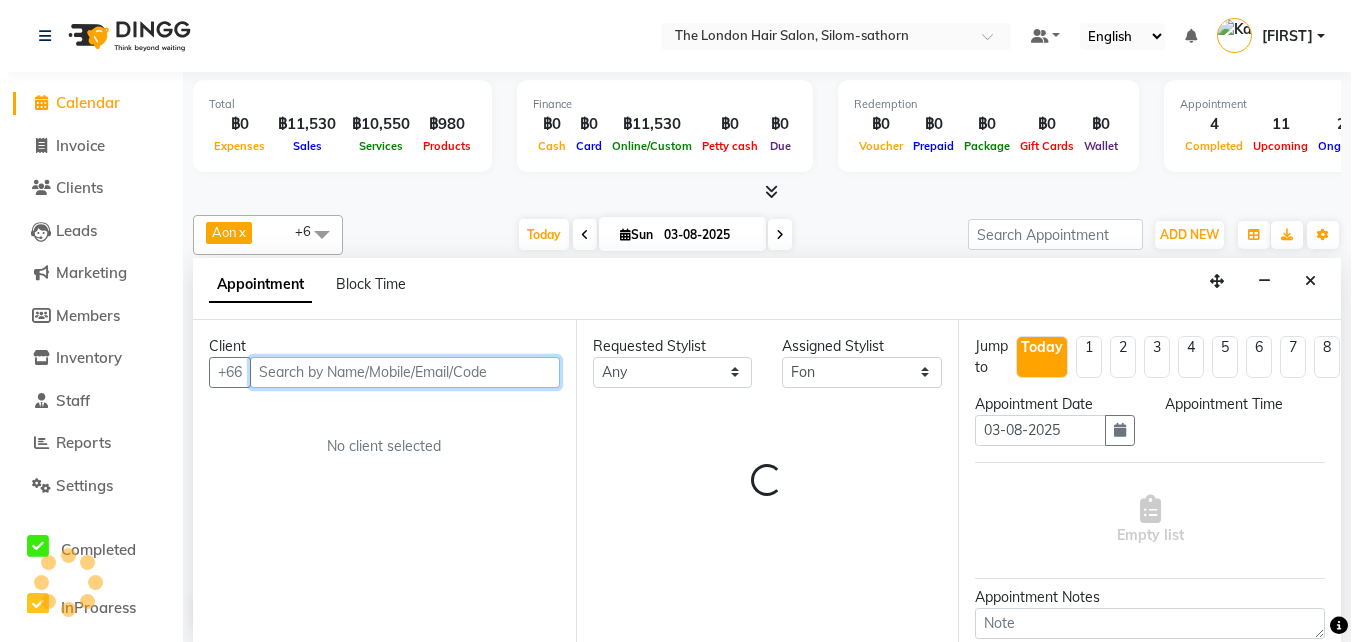 scroll, scrollTop: 1, scrollLeft: 0, axis: vertical 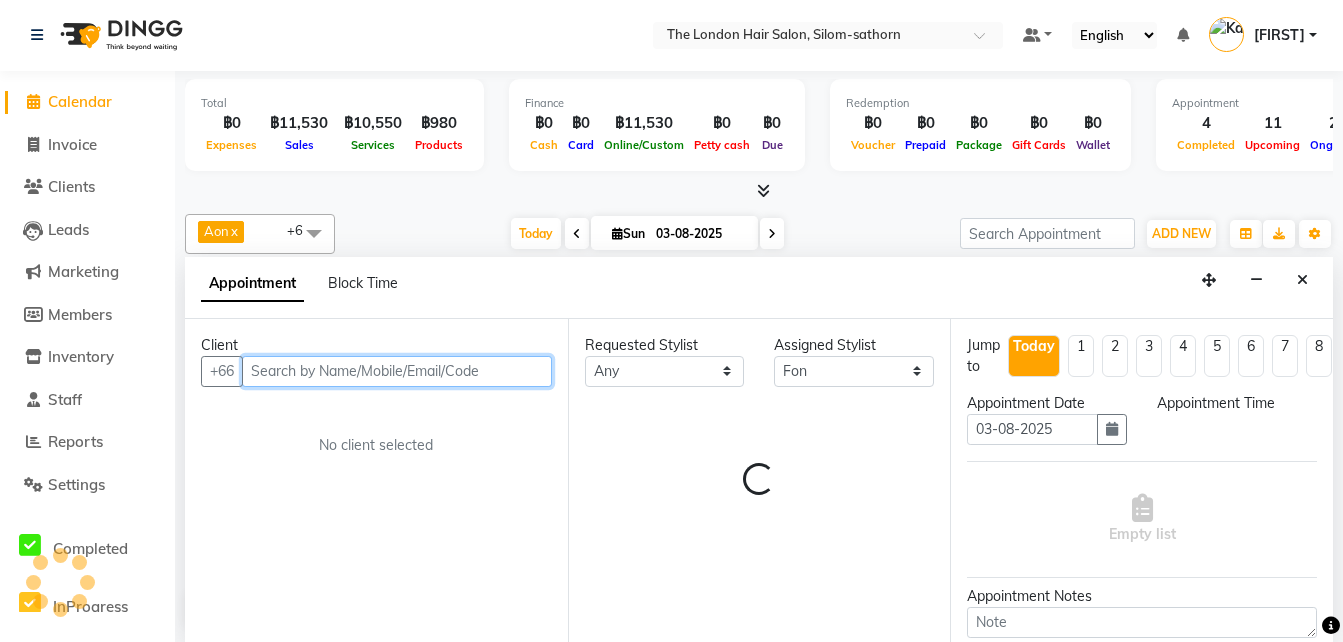 select on "810" 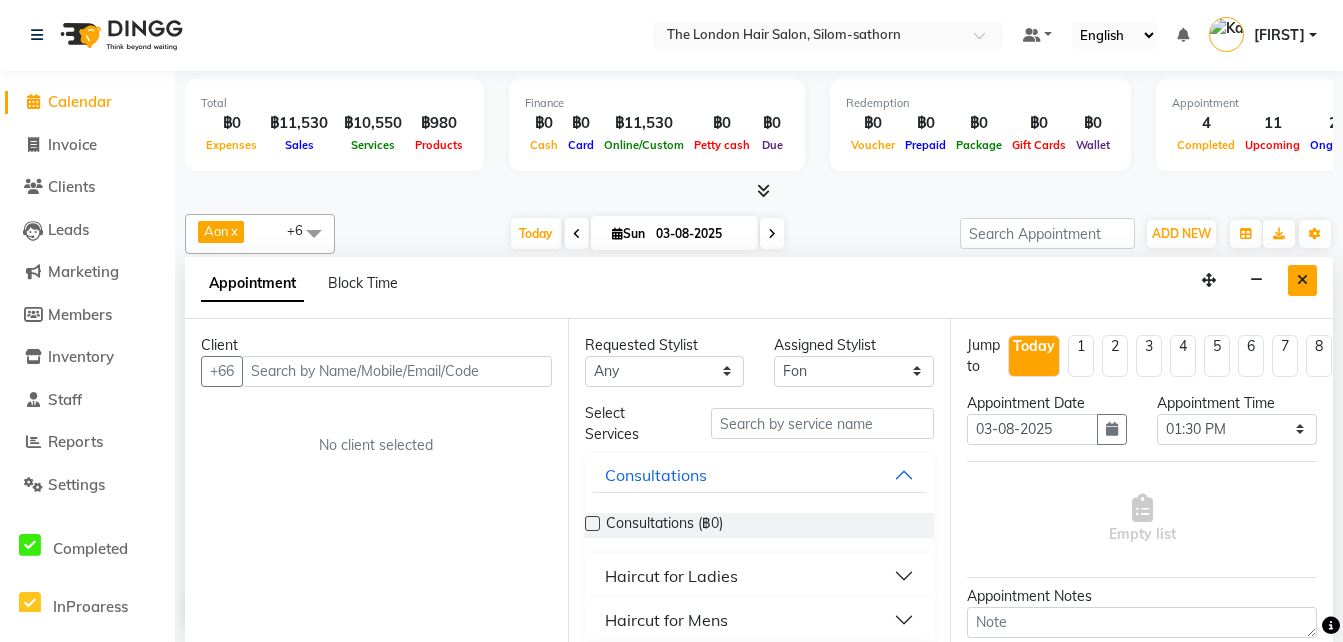 click at bounding box center (1302, 280) 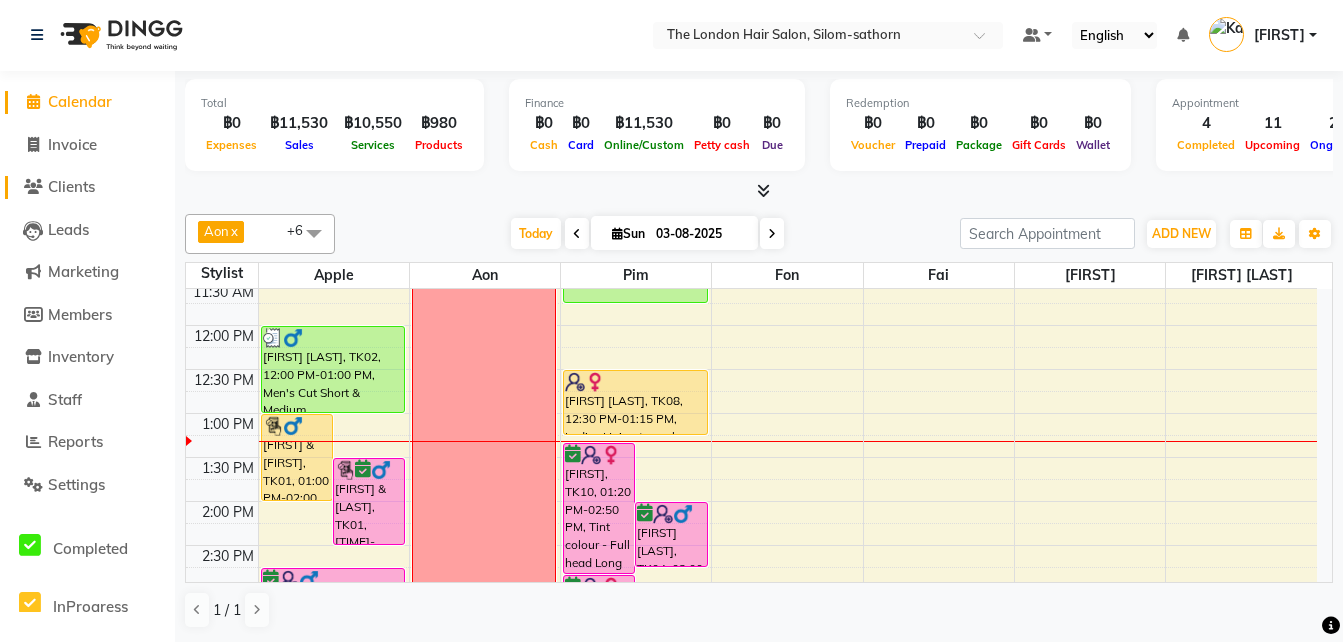 click on "Clients" 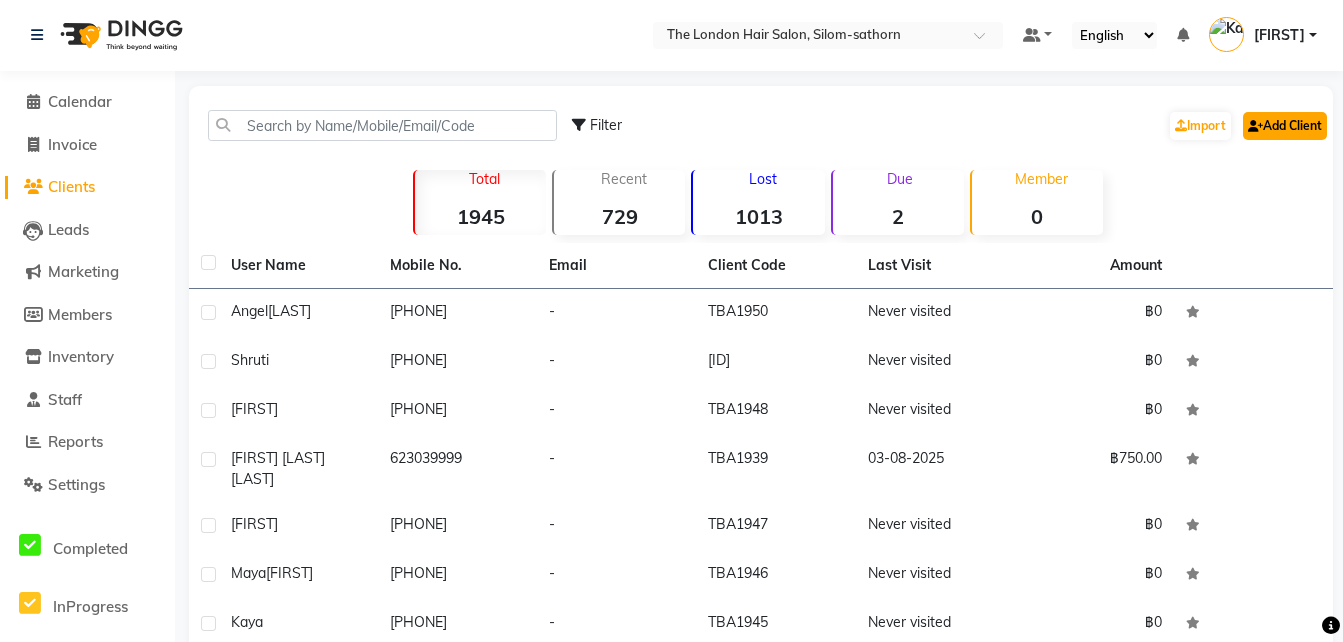 click on "Add Client" 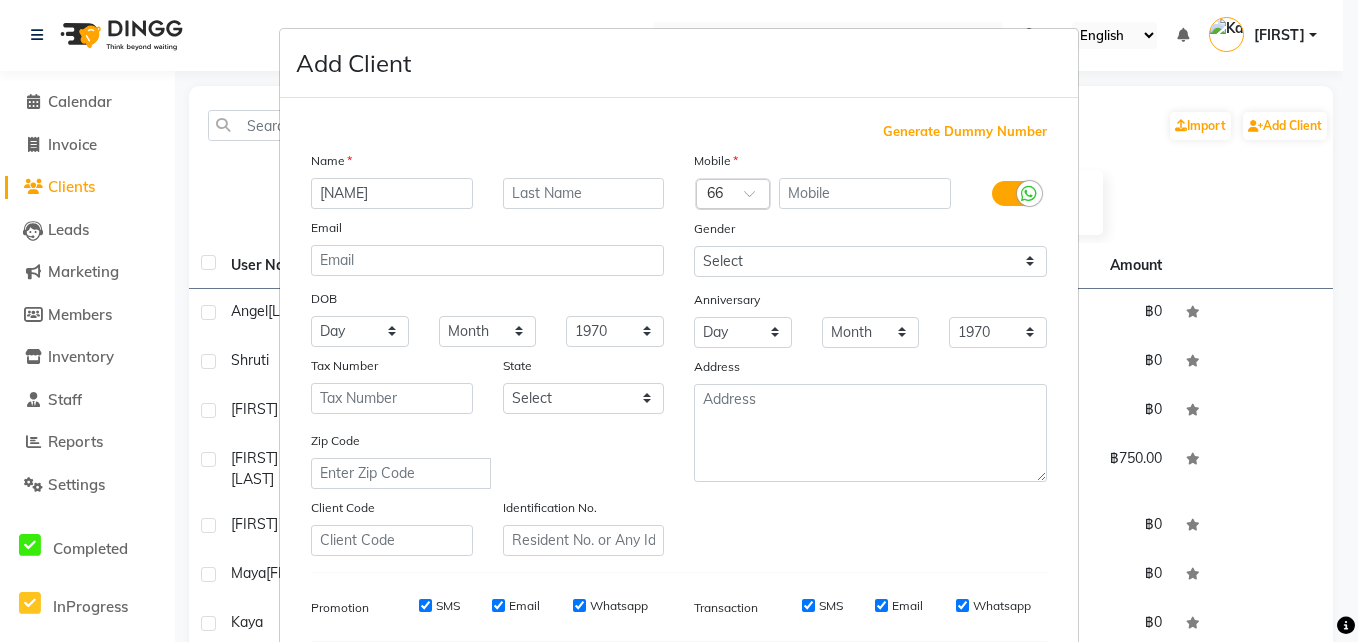 type on "[FIRST]" 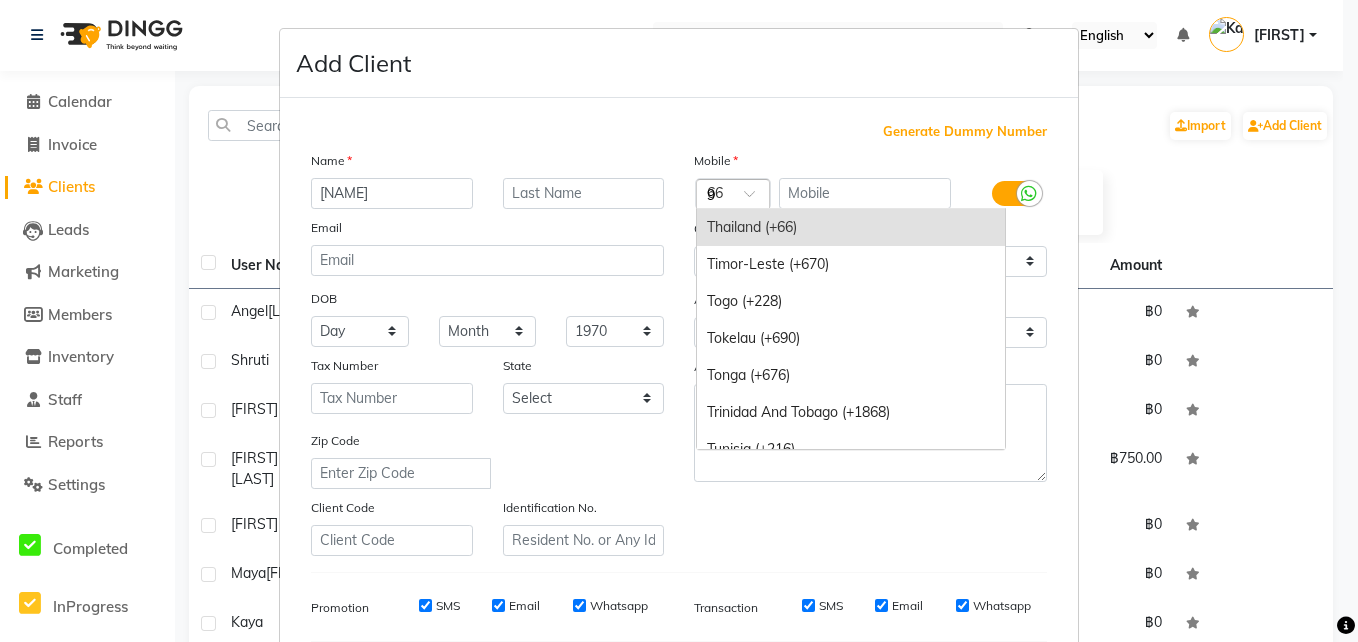 scroll, scrollTop: 2091, scrollLeft: 0, axis: vertical 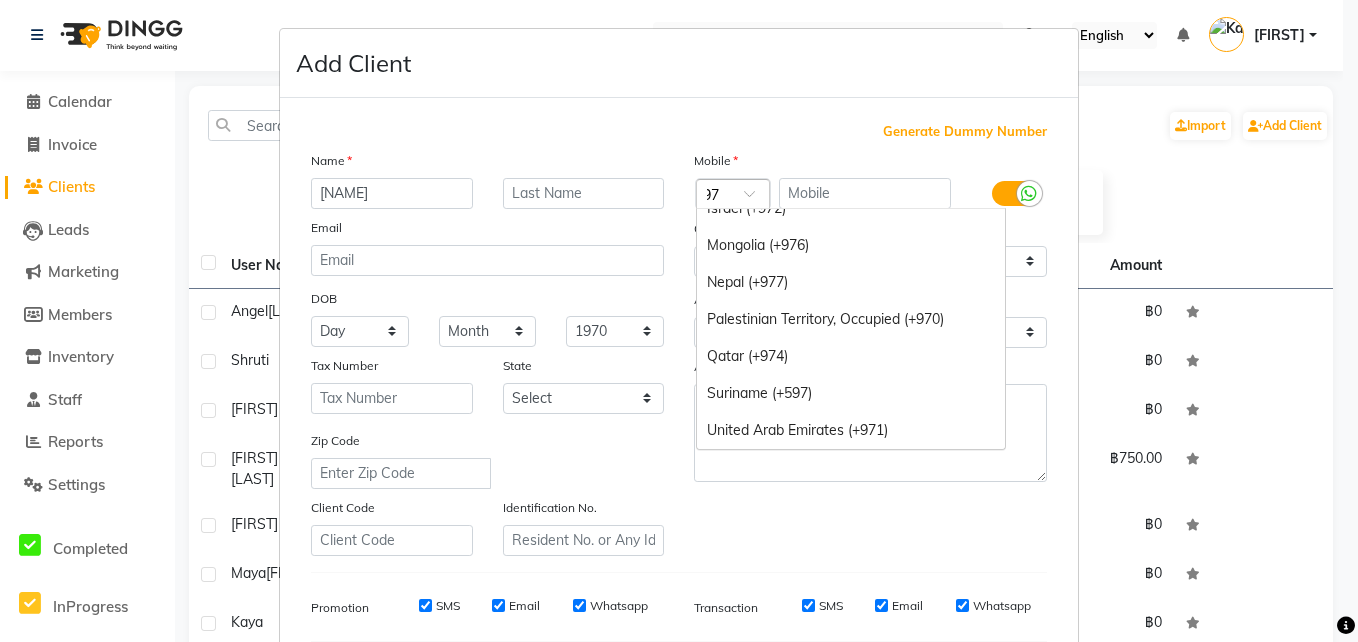 type on "972" 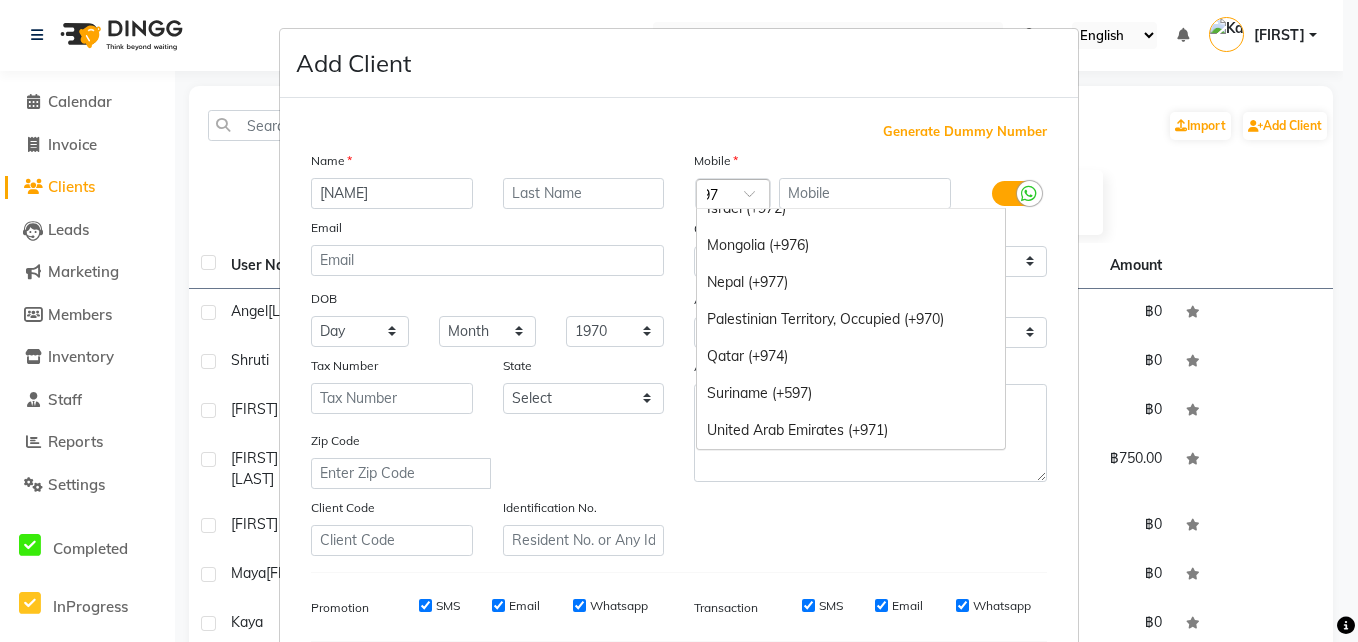 scroll, scrollTop: 0, scrollLeft: 13, axis: horizontal 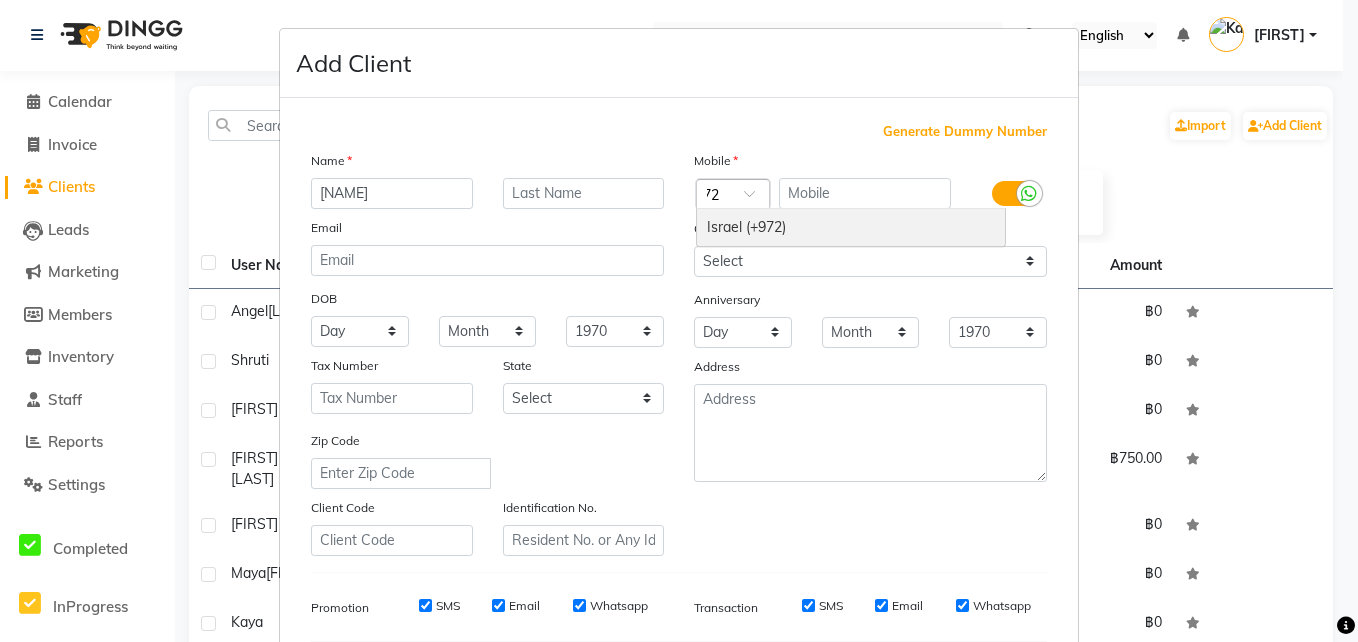 click on "Israel (+972)" at bounding box center (851, 227) 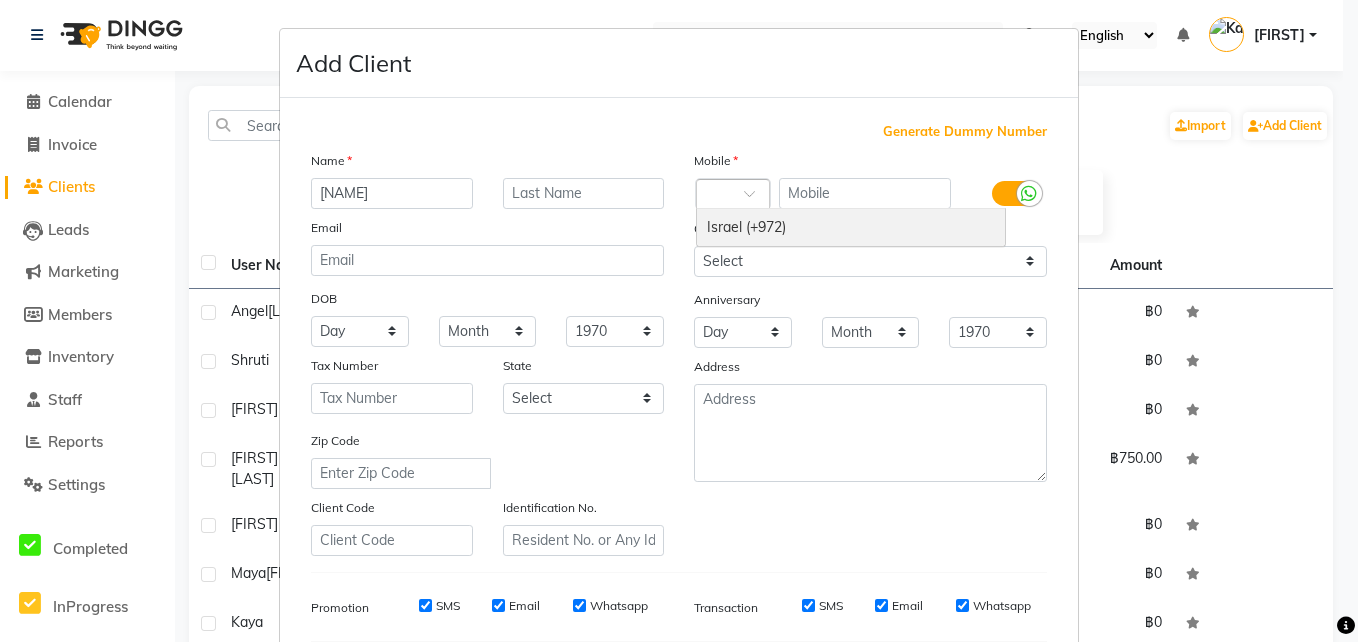 scroll, scrollTop: 0, scrollLeft: 0, axis: both 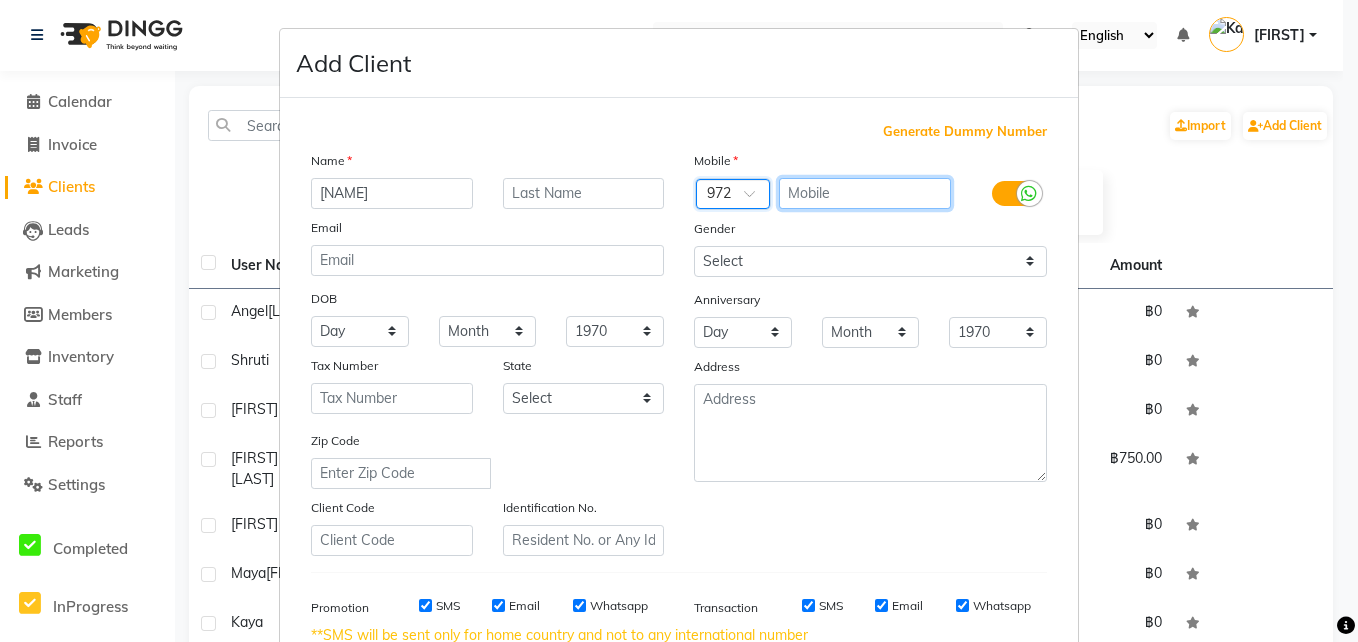click at bounding box center (865, 193) 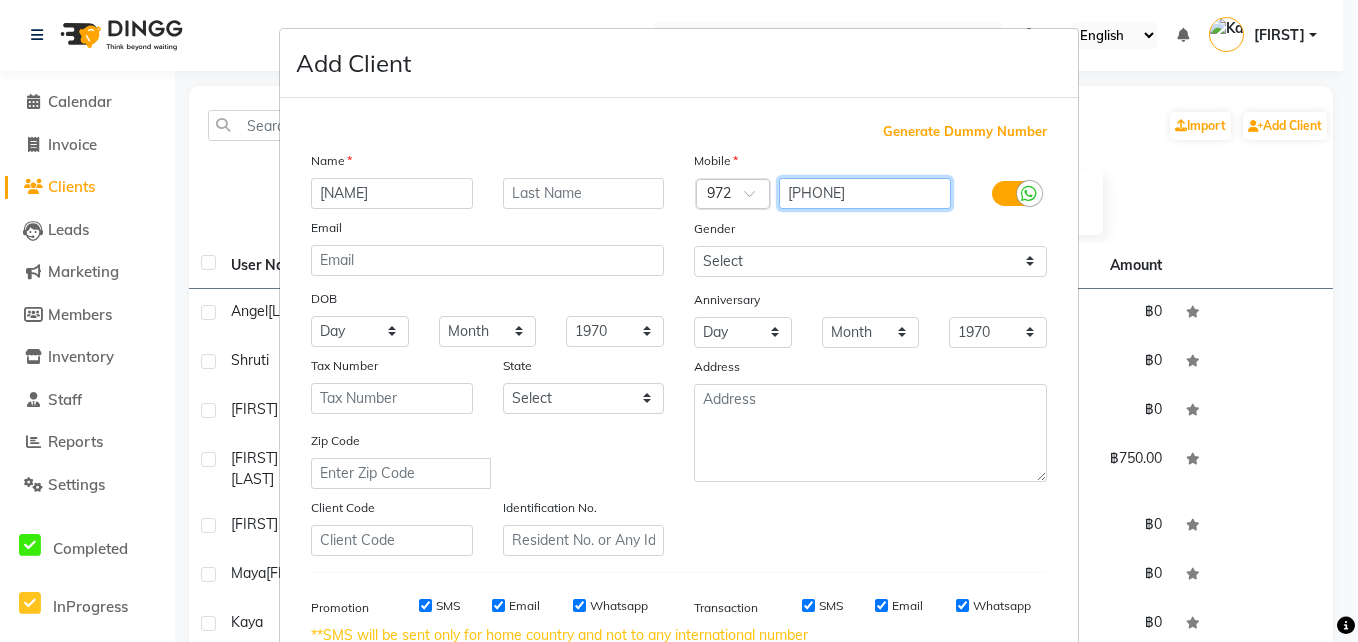 type on "507831946" 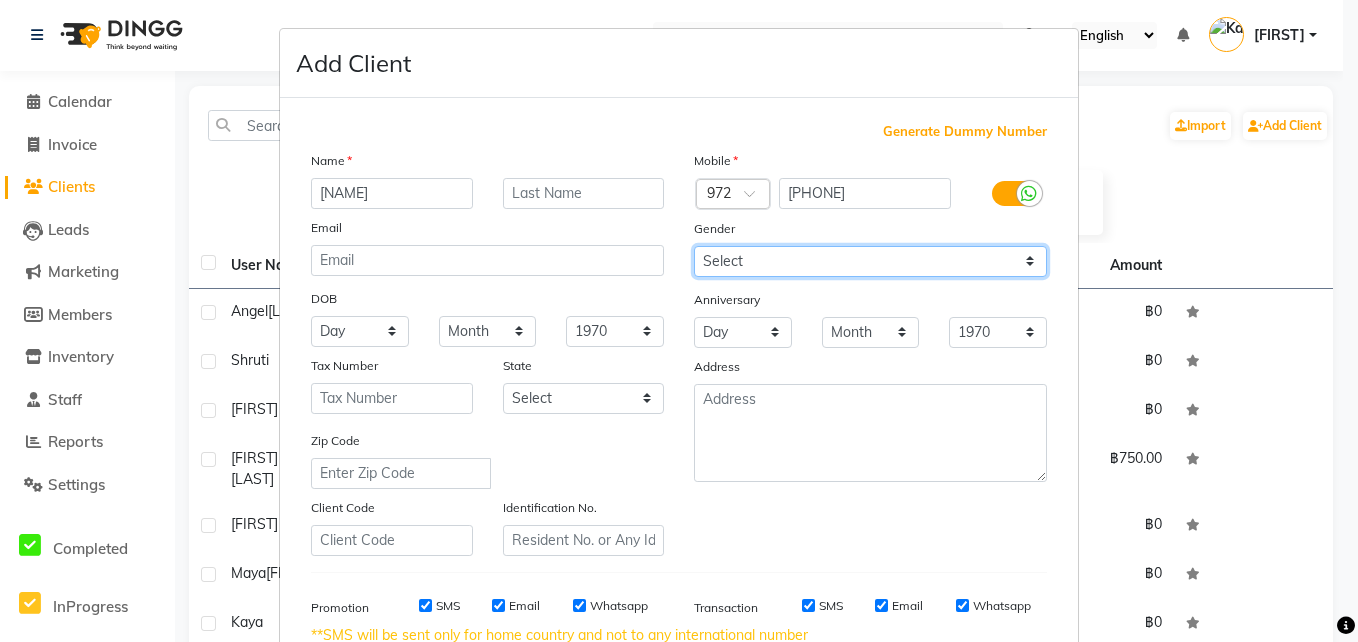 click on "Select Male Female Other Prefer Not To Say" at bounding box center (870, 261) 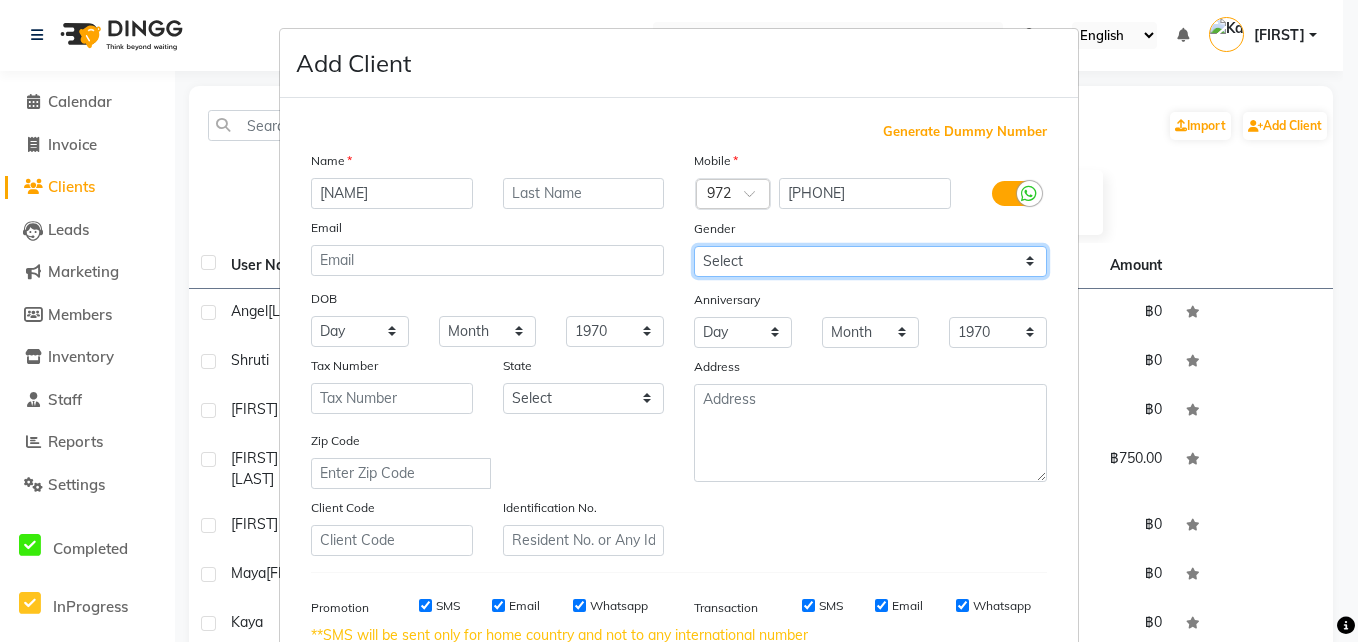select on "female" 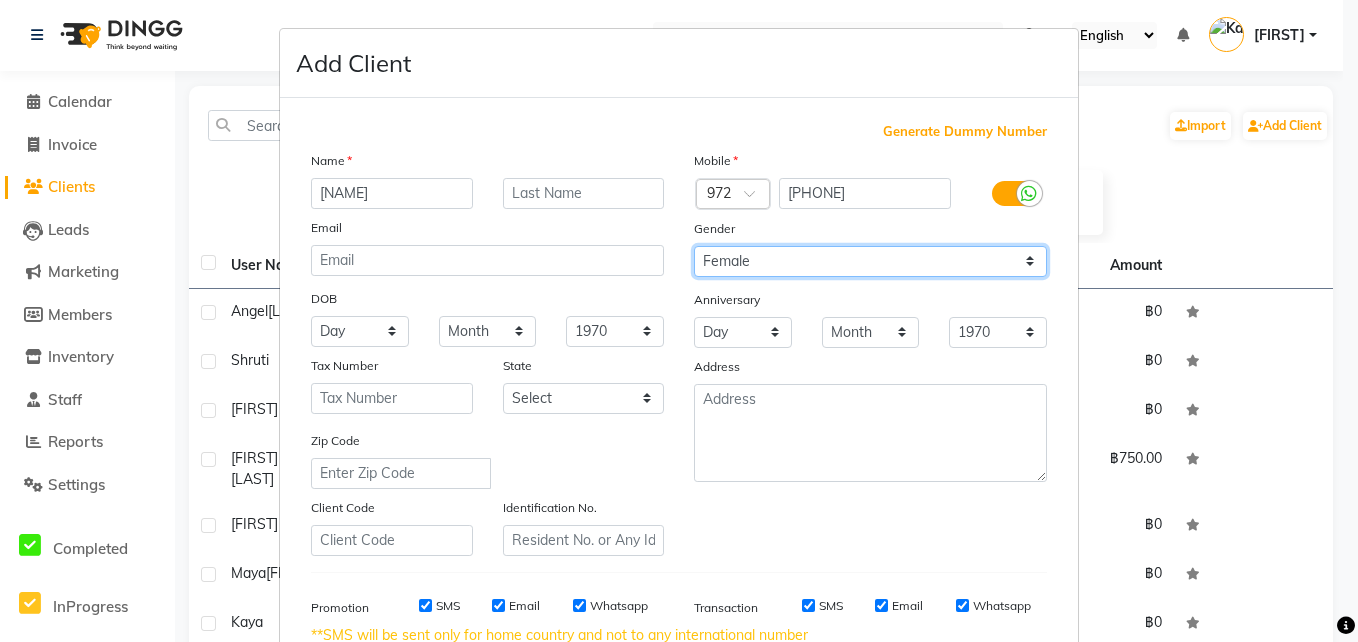 click on "Select Male Female Other Prefer Not To Say" at bounding box center [870, 261] 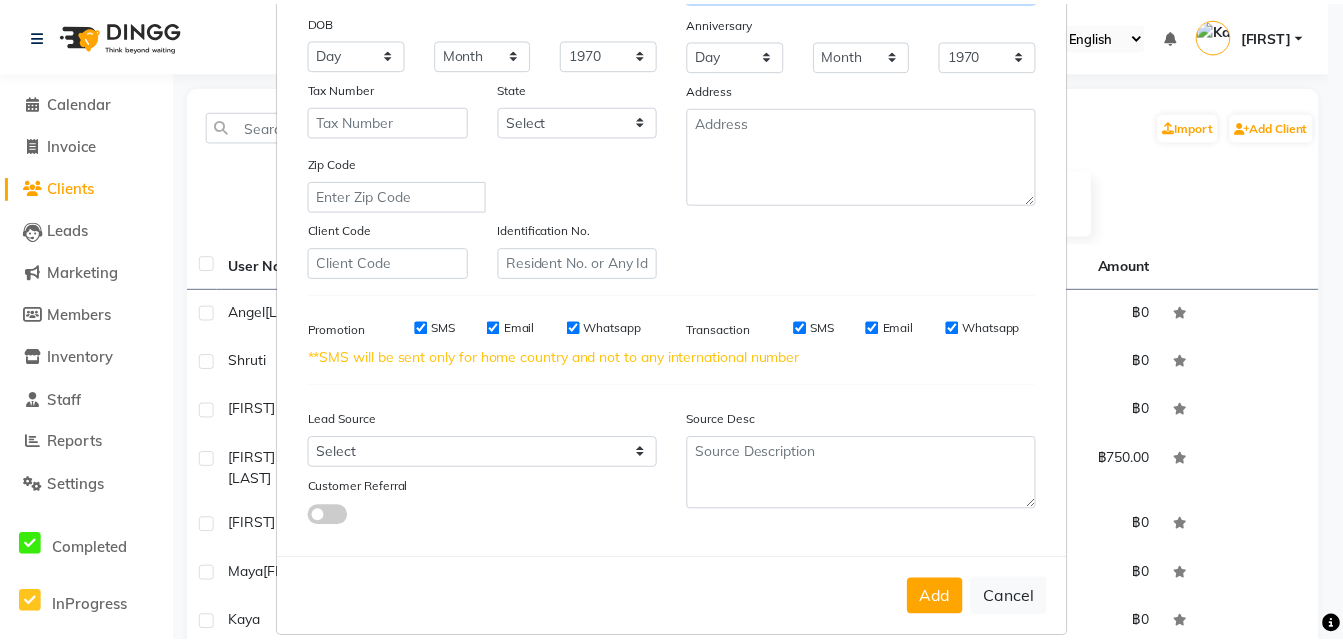 scroll, scrollTop: 291, scrollLeft: 0, axis: vertical 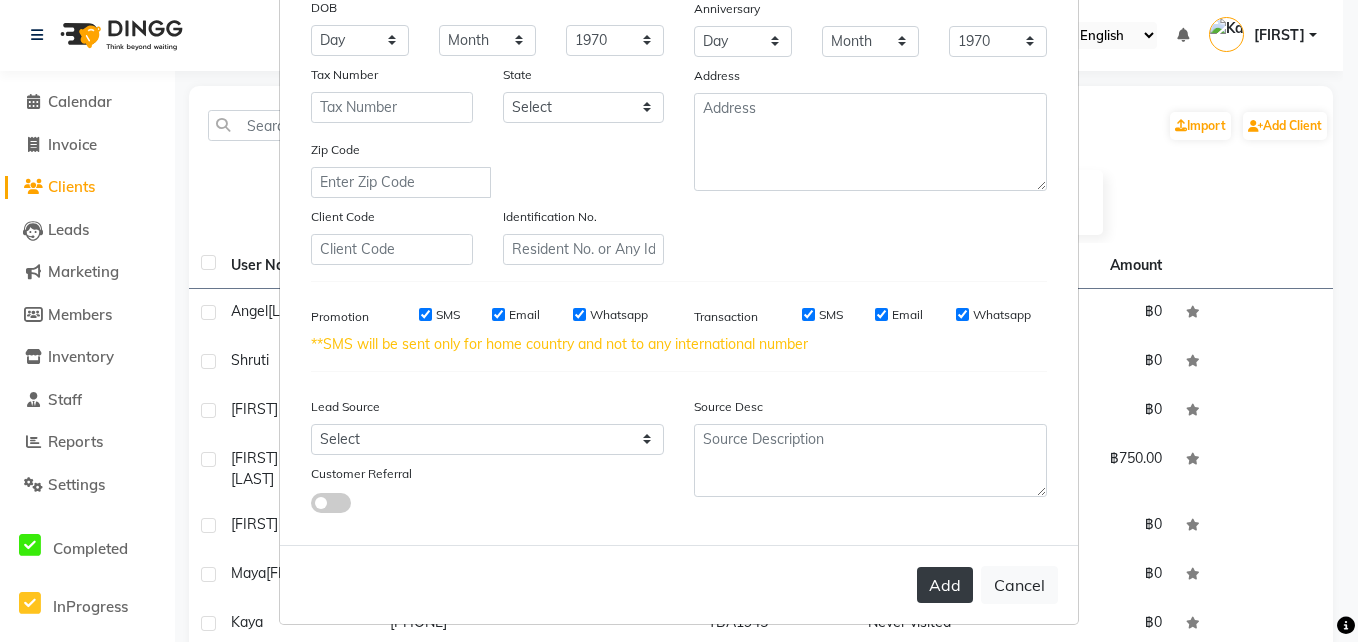 click on "Add" at bounding box center (945, 585) 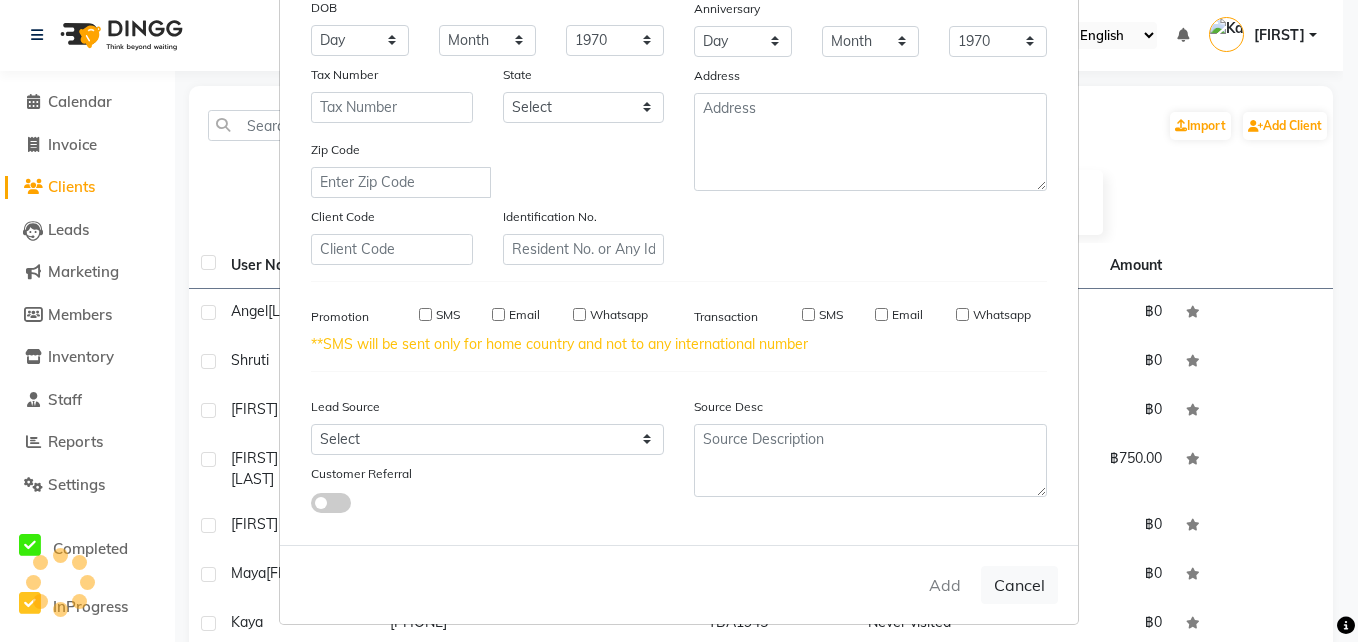 type 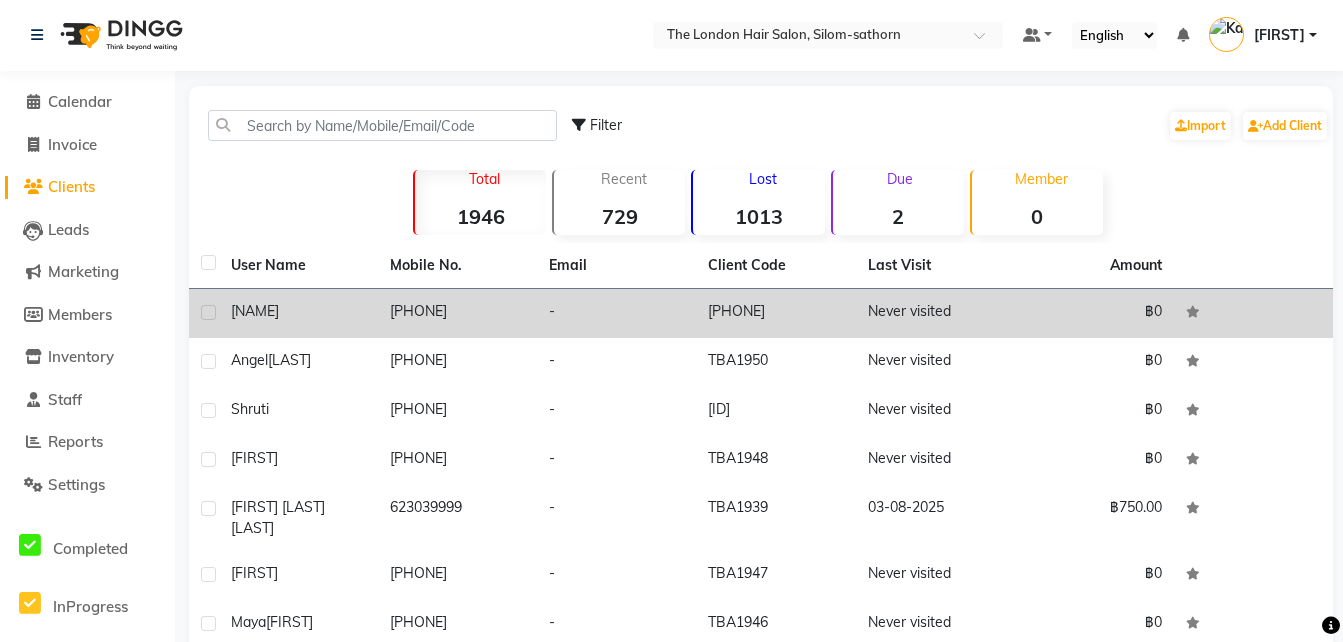 click on "[FIRST]" 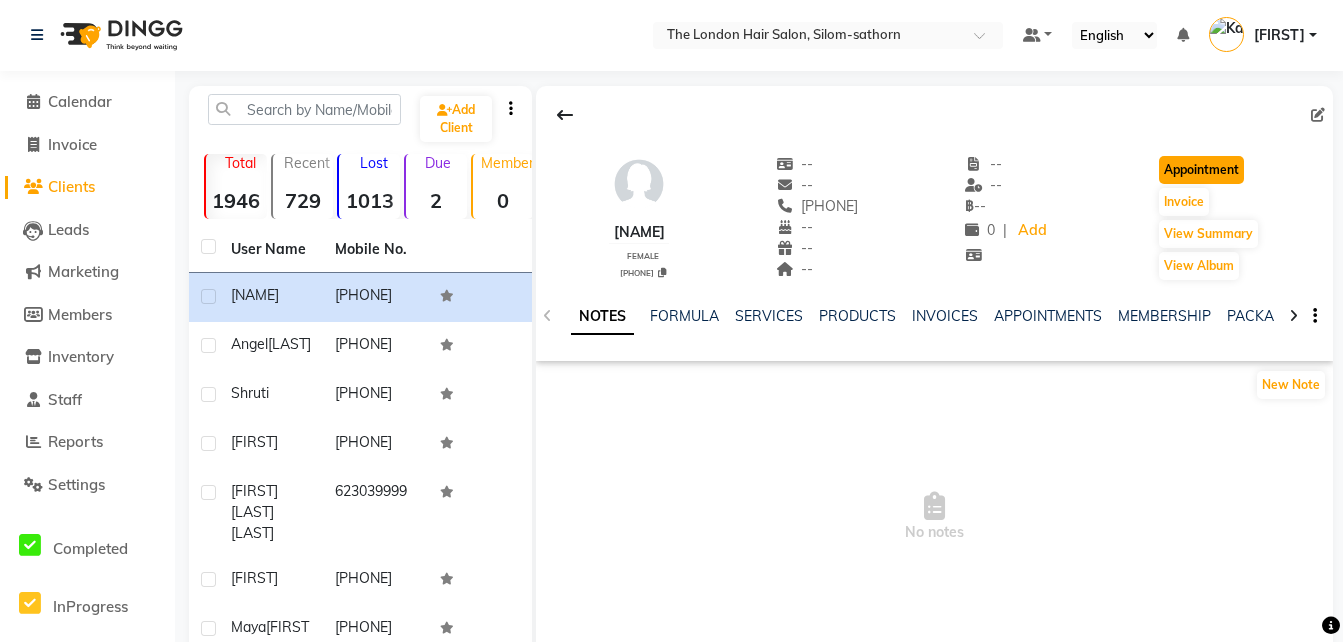 click on "Appointment" 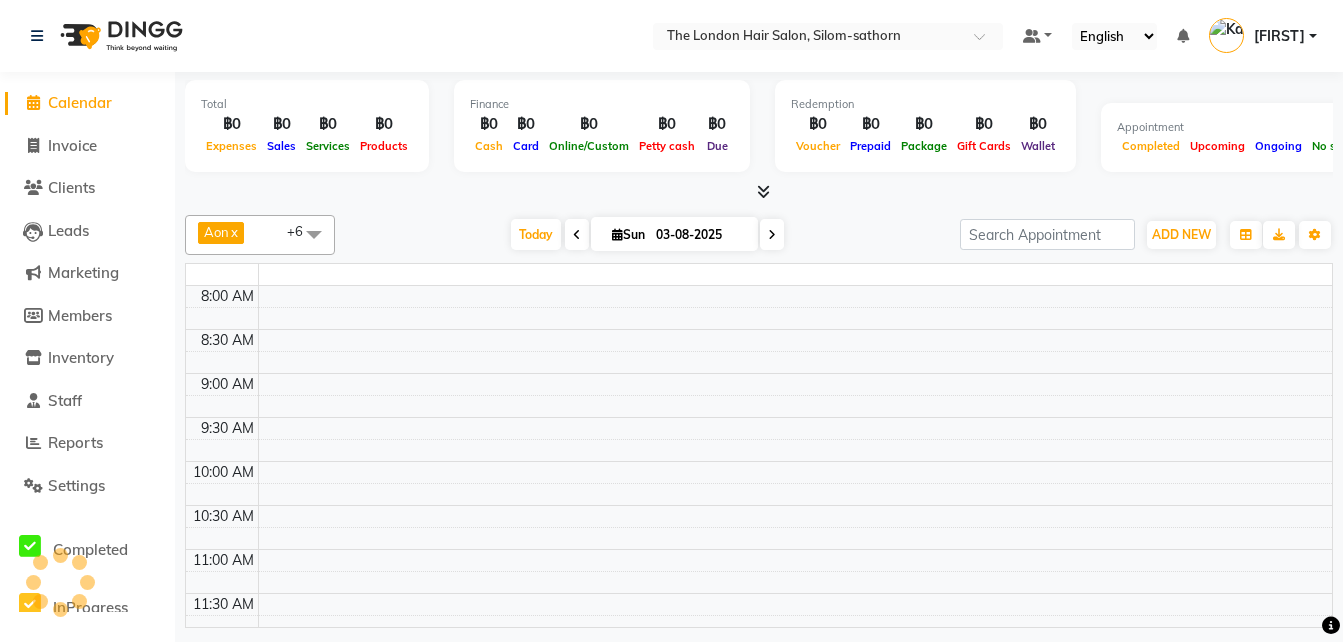 scroll, scrollTop: 0, scrollLeft: 0, axis: both 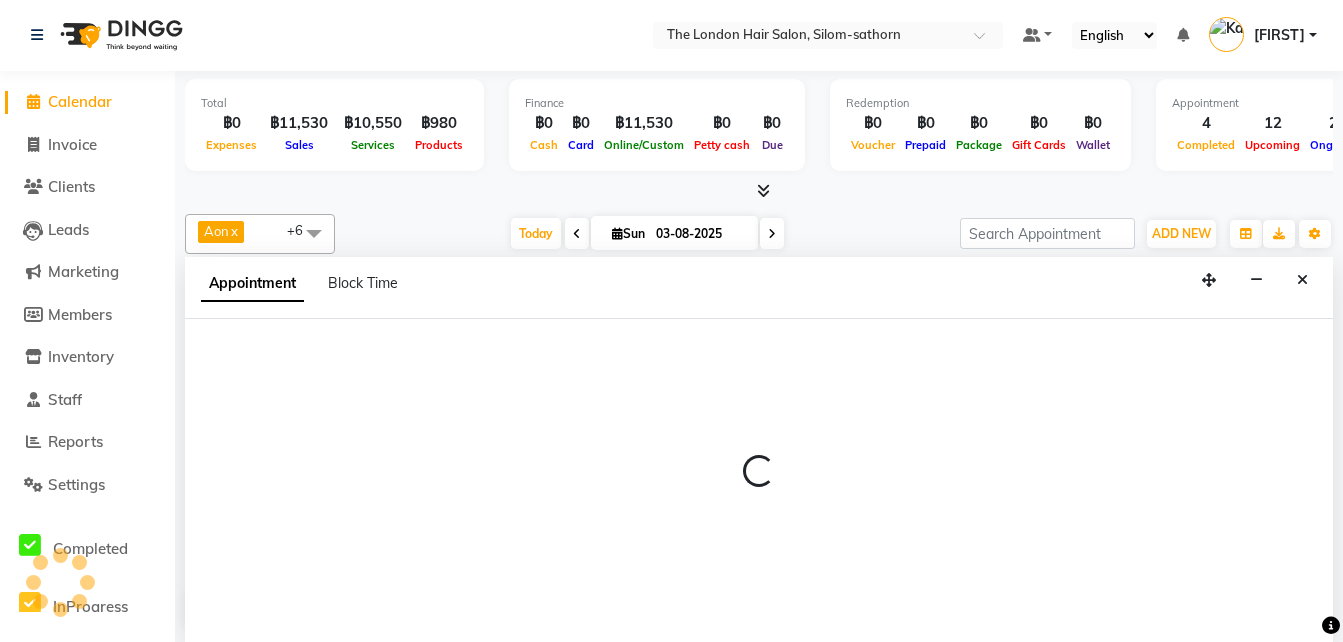 select on "tentative" 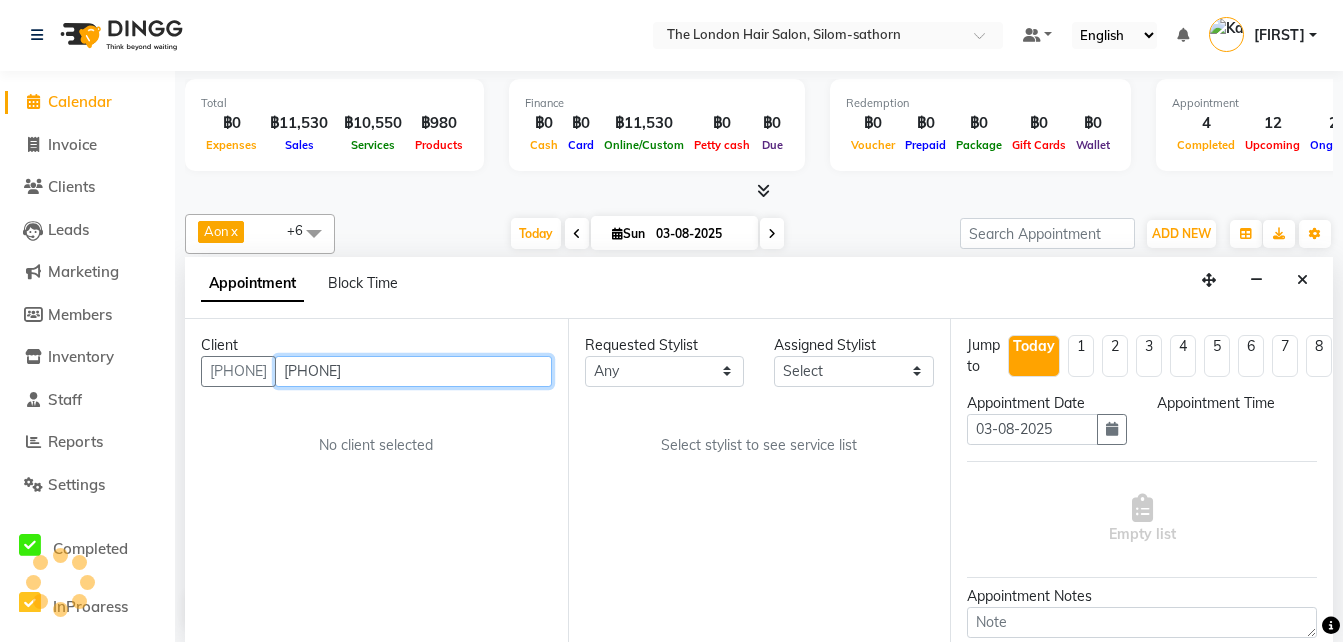 select on "600" 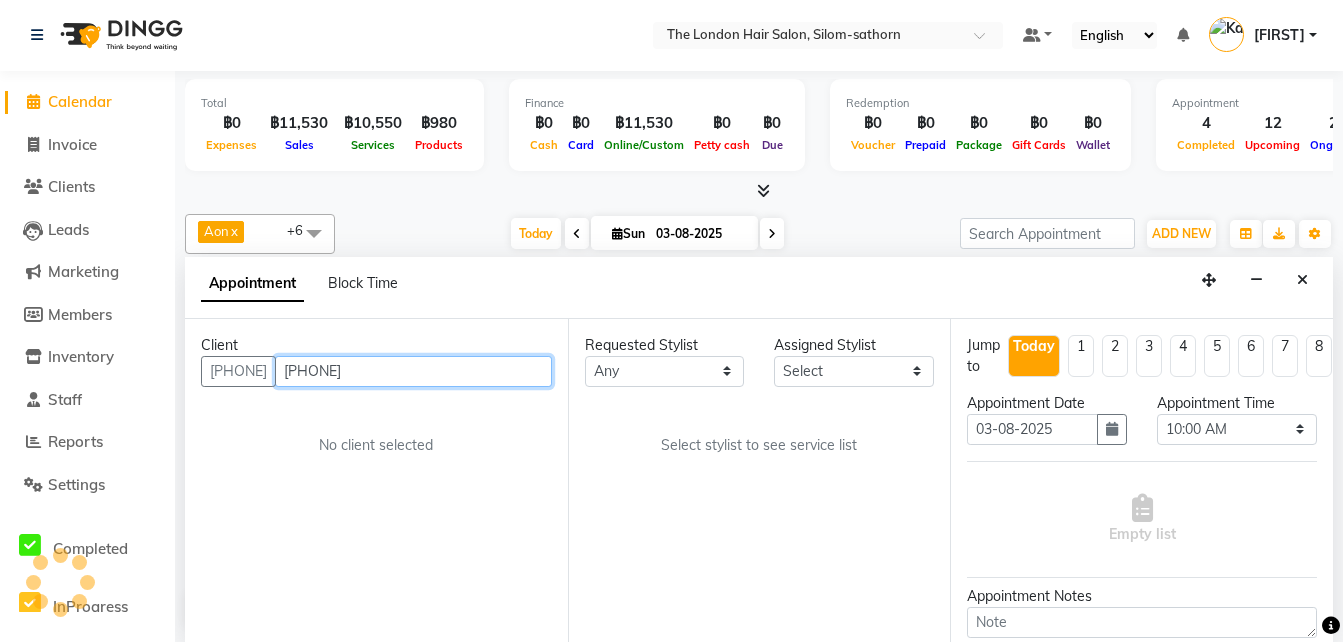 scroll, scrollTop: 353, scrollLeft: 0, axis: vertical 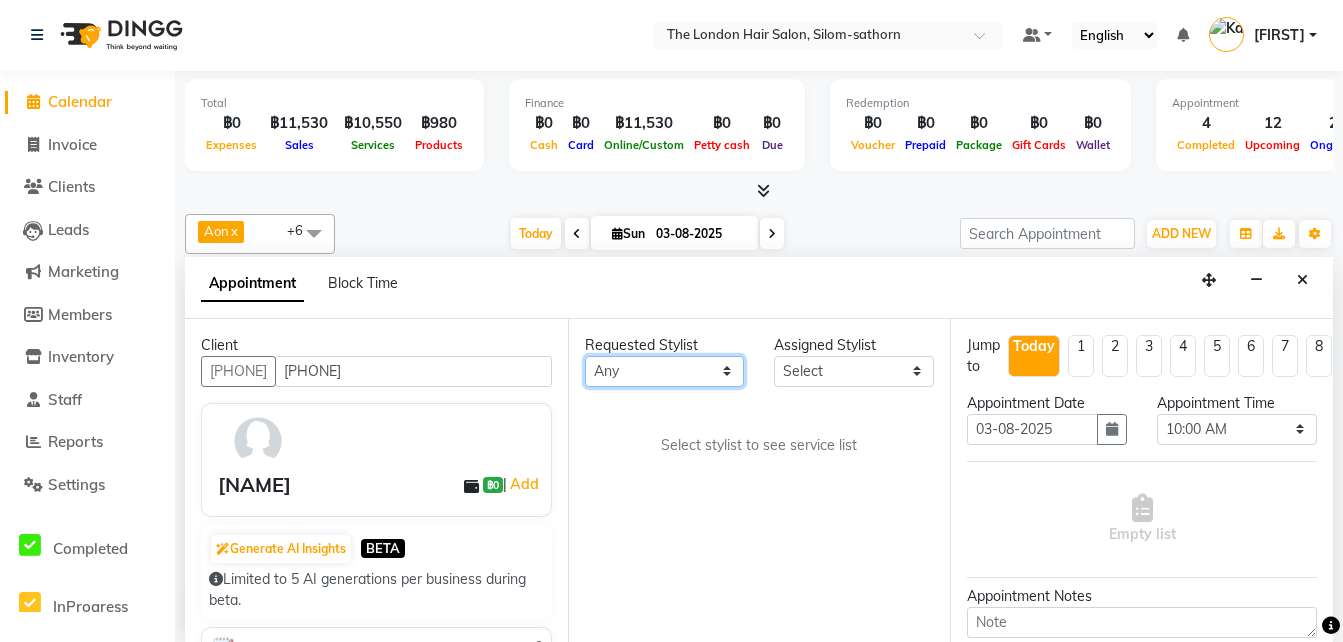 click on "Any Aon Apple   Boss Luke Fai  Fon Kate  Pim" at bounding box center (665, 371) 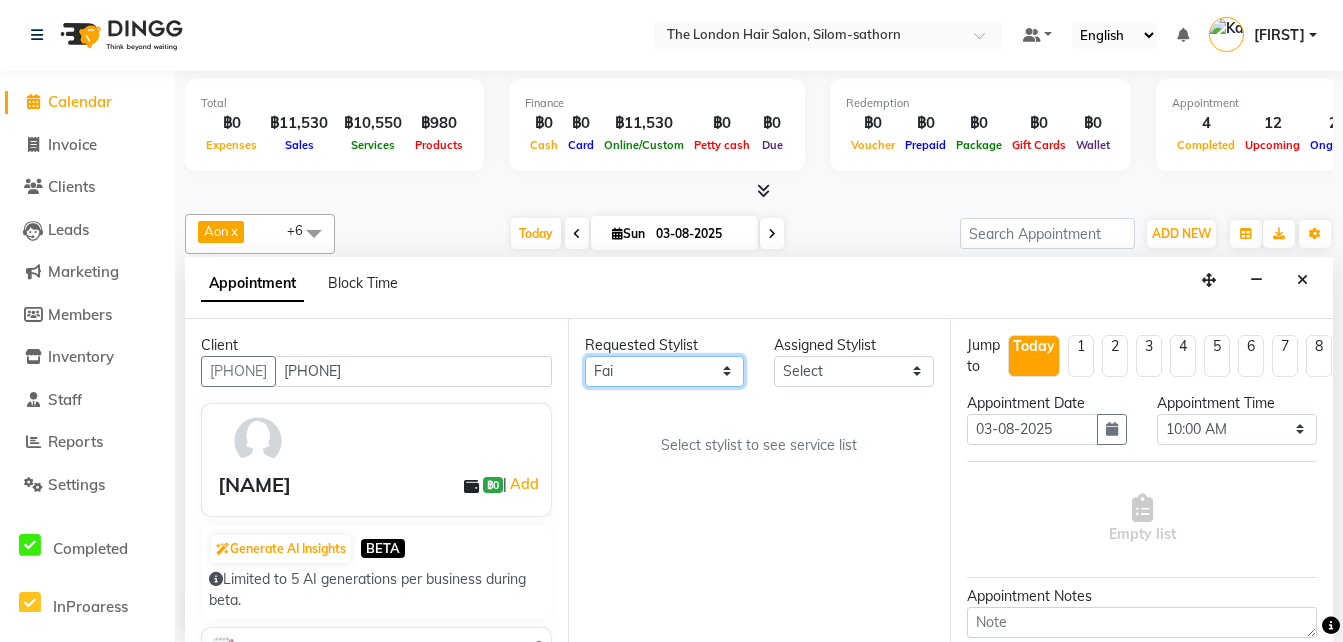 click on "Any Aon Apple   Boss Luke Fai  Fon Kate  Pim" at bounding box center (665, 371) 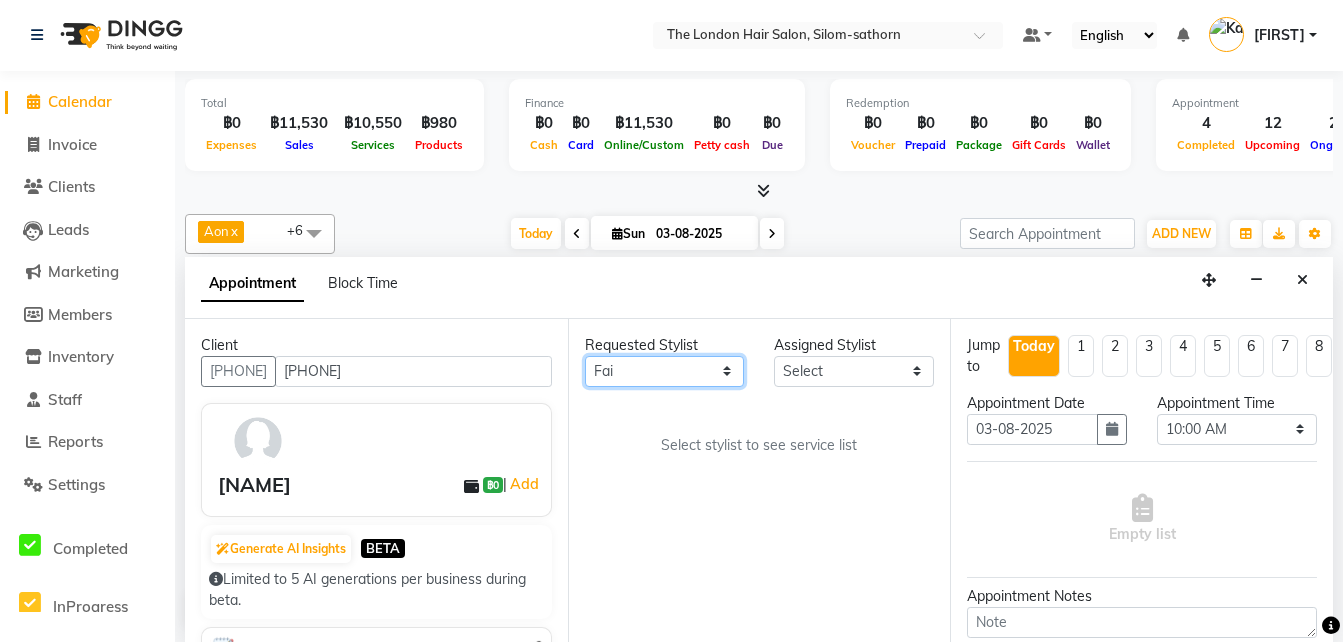 select on "83403" 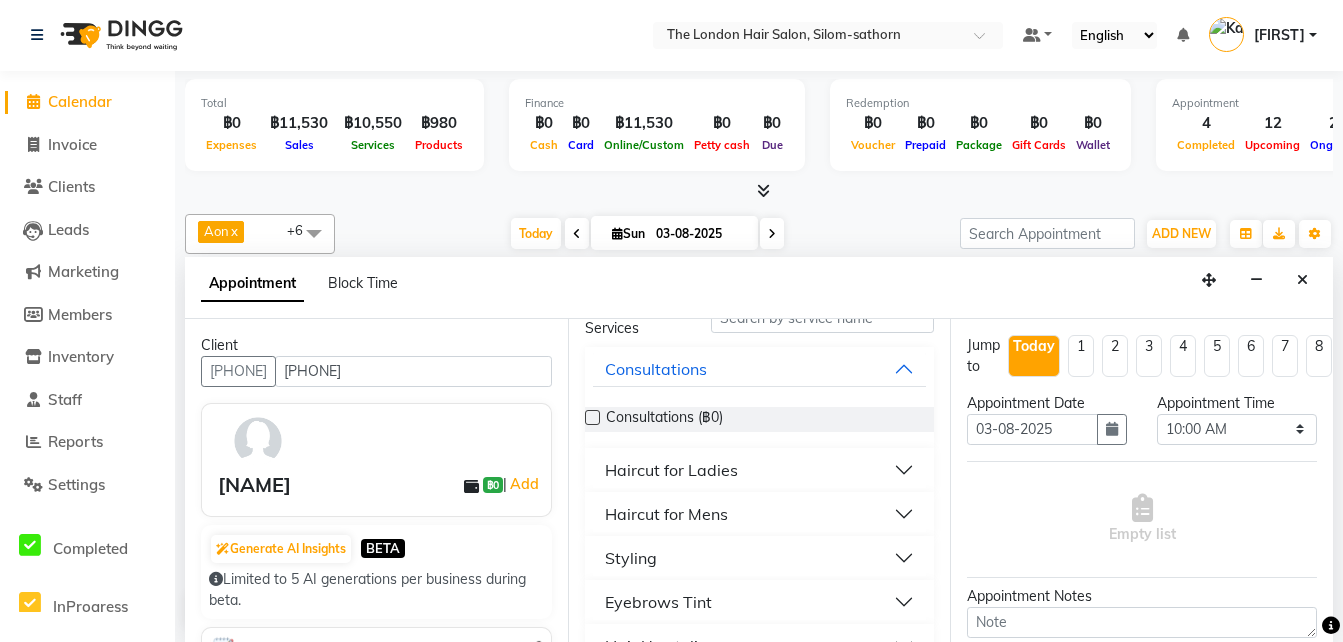 scroll, scrollTop: 107, scrollLeft: 0, axis: vertical 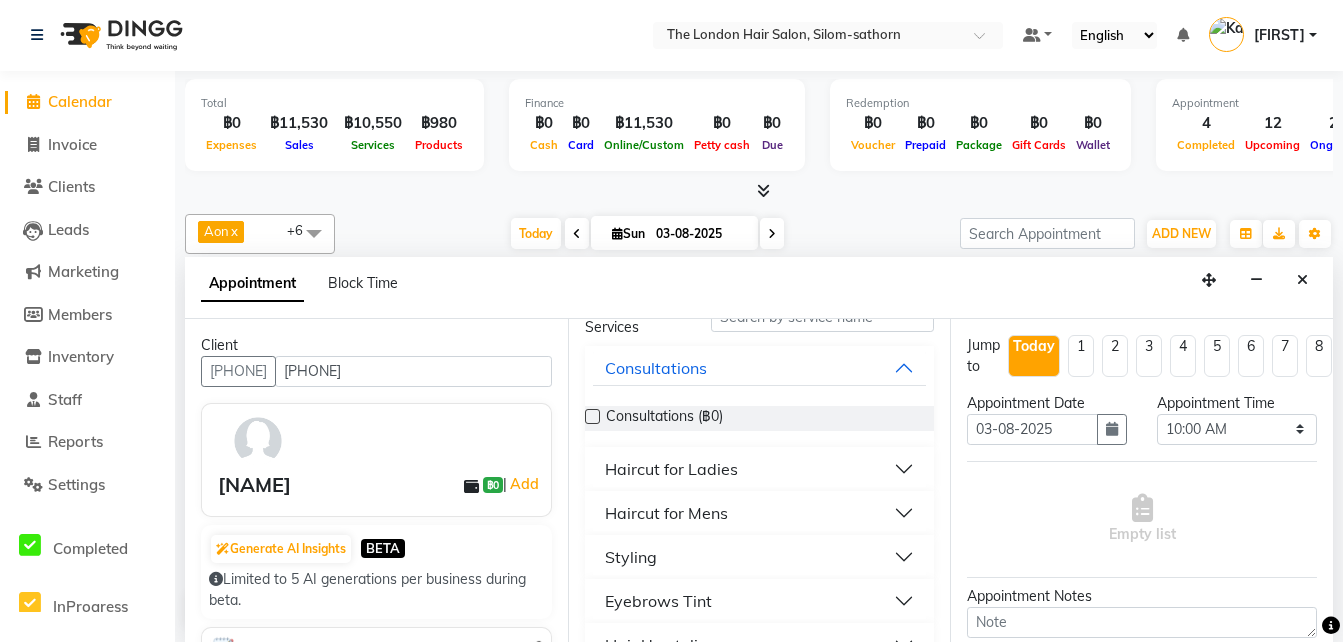 click on "Styling" at bounding box center (631, 557) 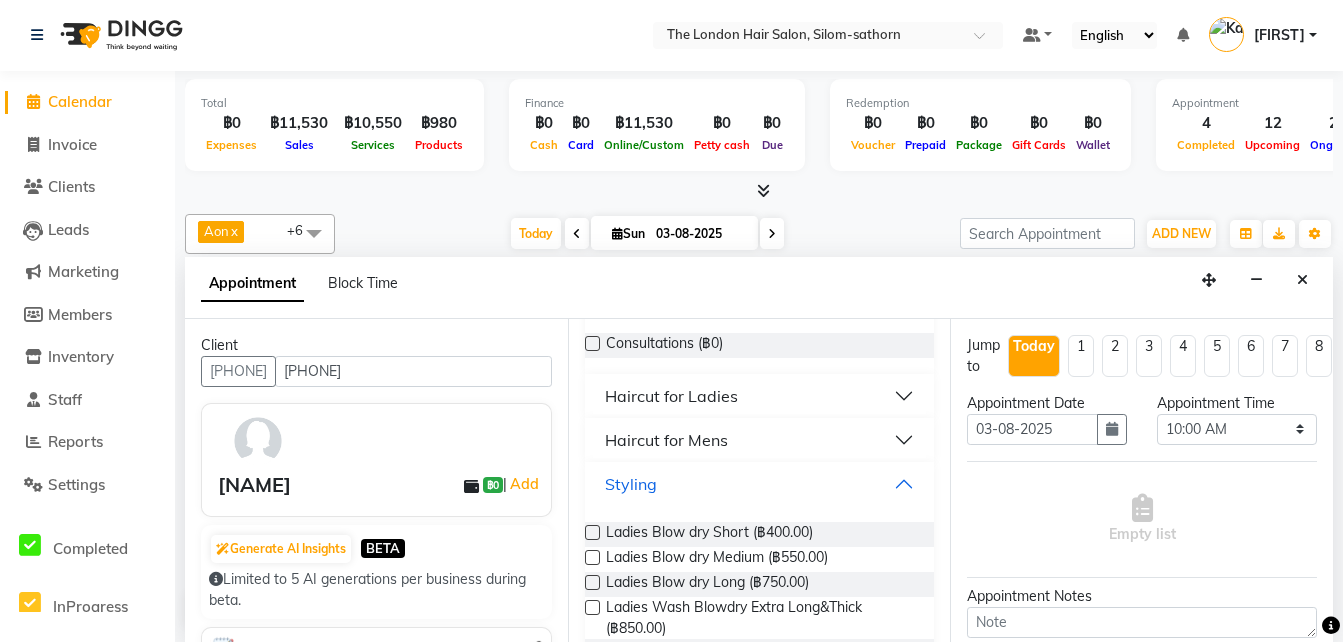 scroll, scrollTop: 181, scrollLeft: 0, axis: vertical 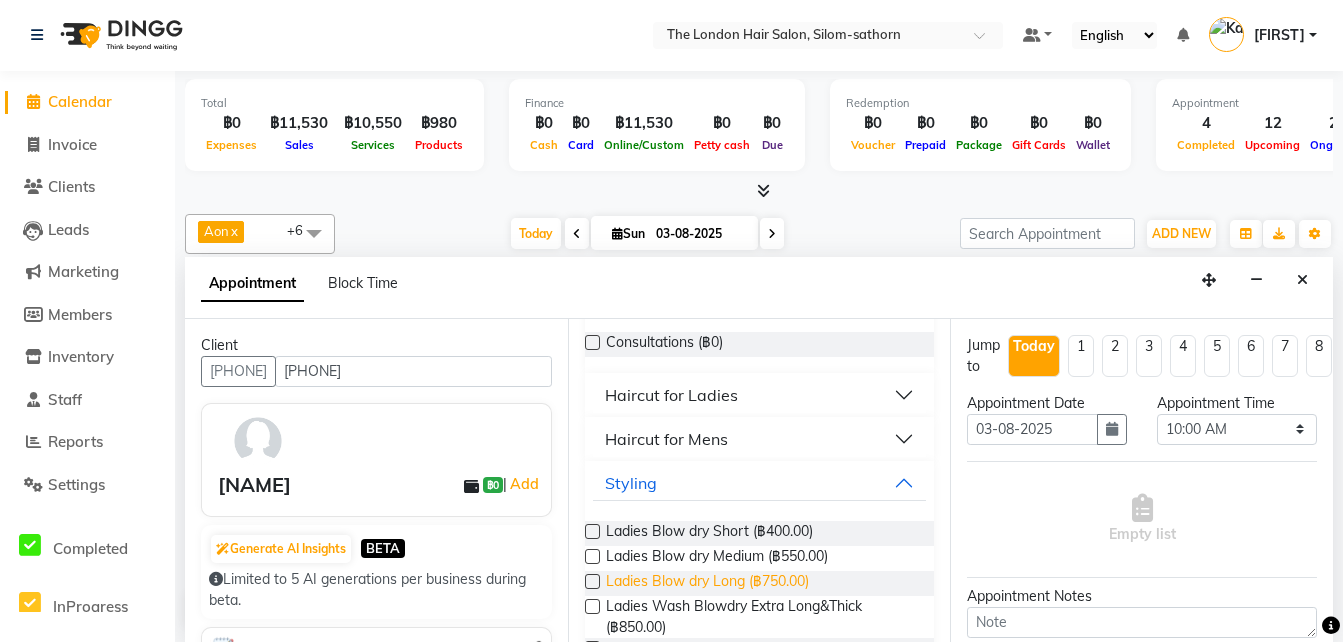 click on "Ladies Blow dry Long (฿750.00)" at bounding box center [707, 583] 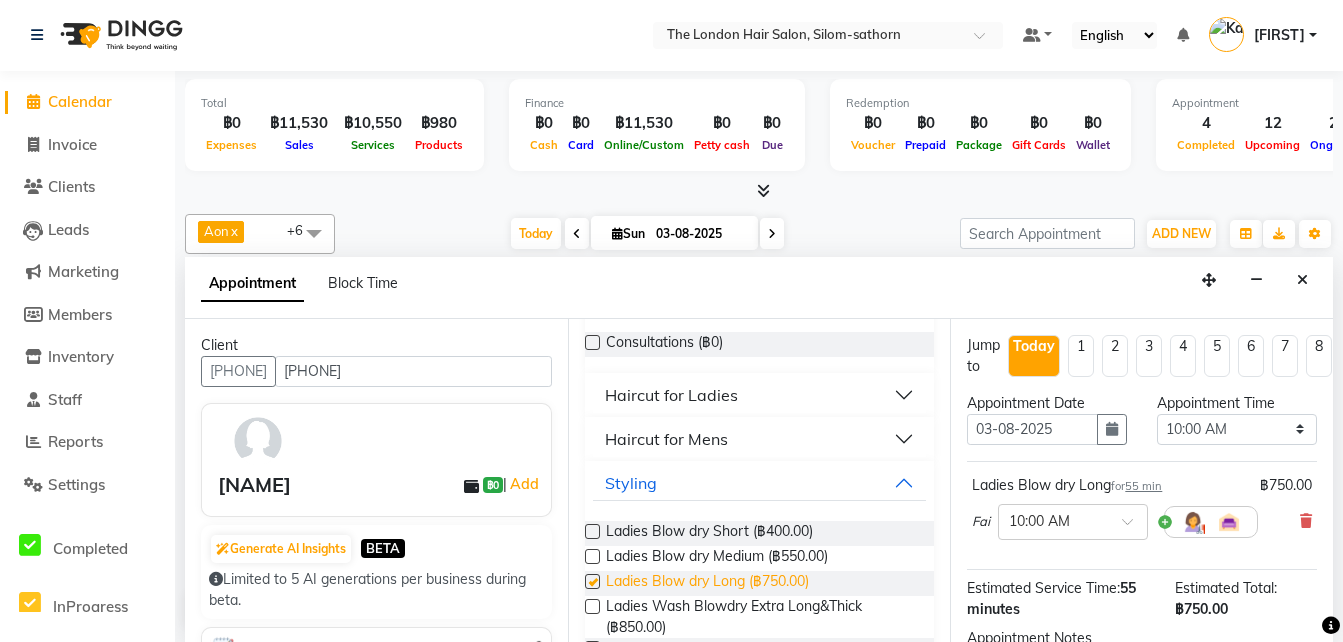 checkbox on "false" 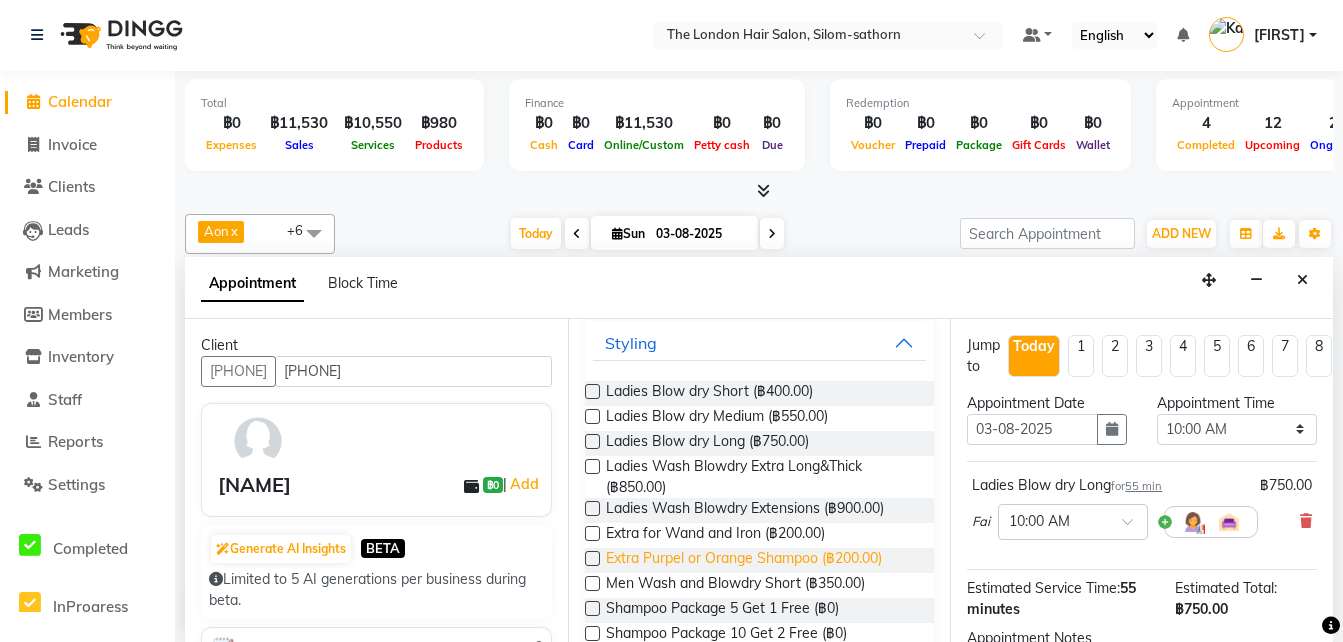 scroll, scrollTop: 322, scrollLeft: 0, axis: vertical 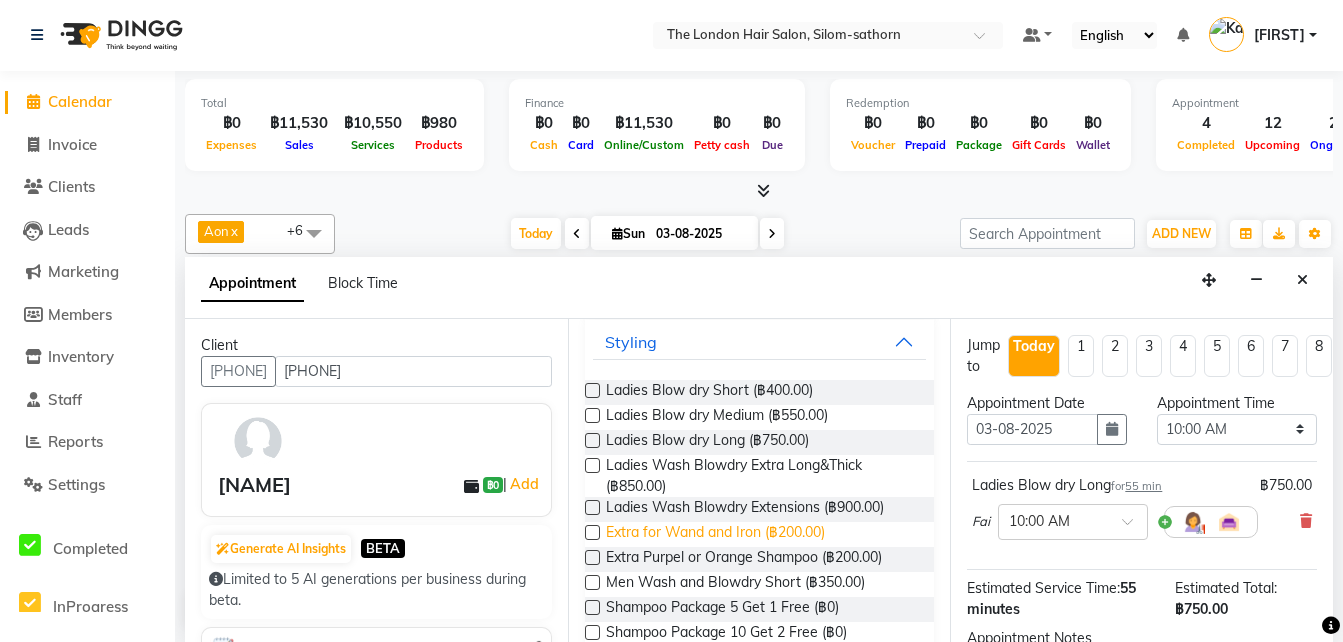 click on "Extra for Wand and Iron (฿200.00)" at bounding box center (715, 534) 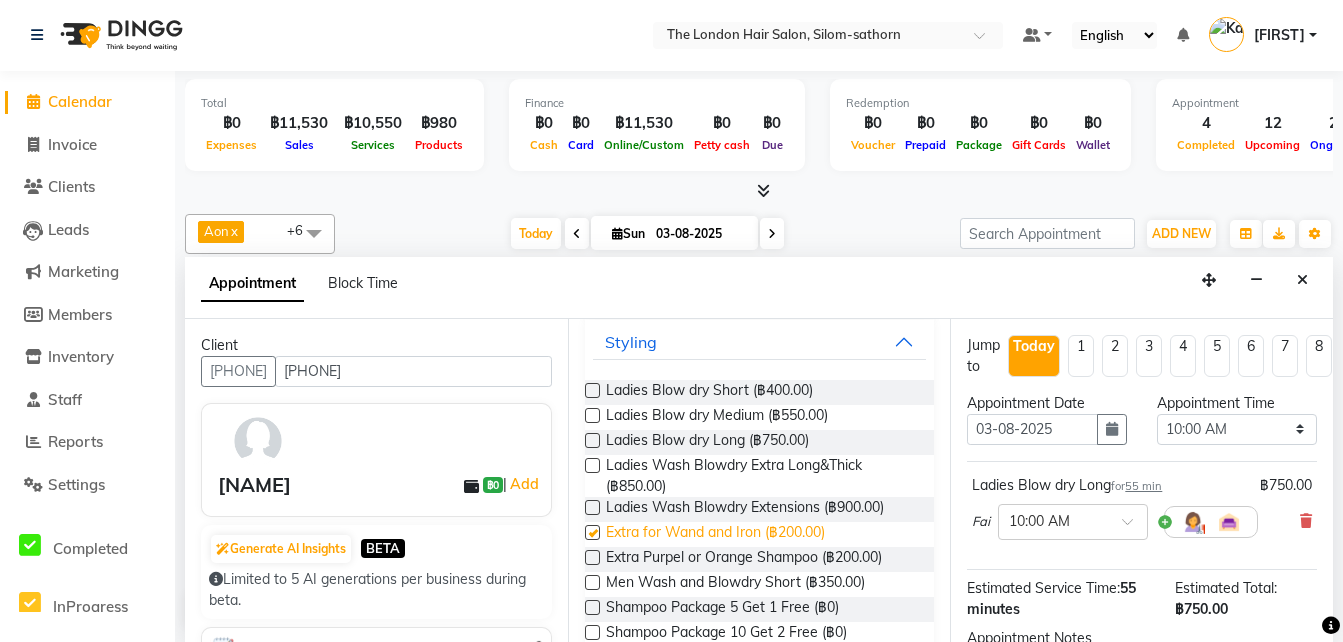 checkbox on "false" 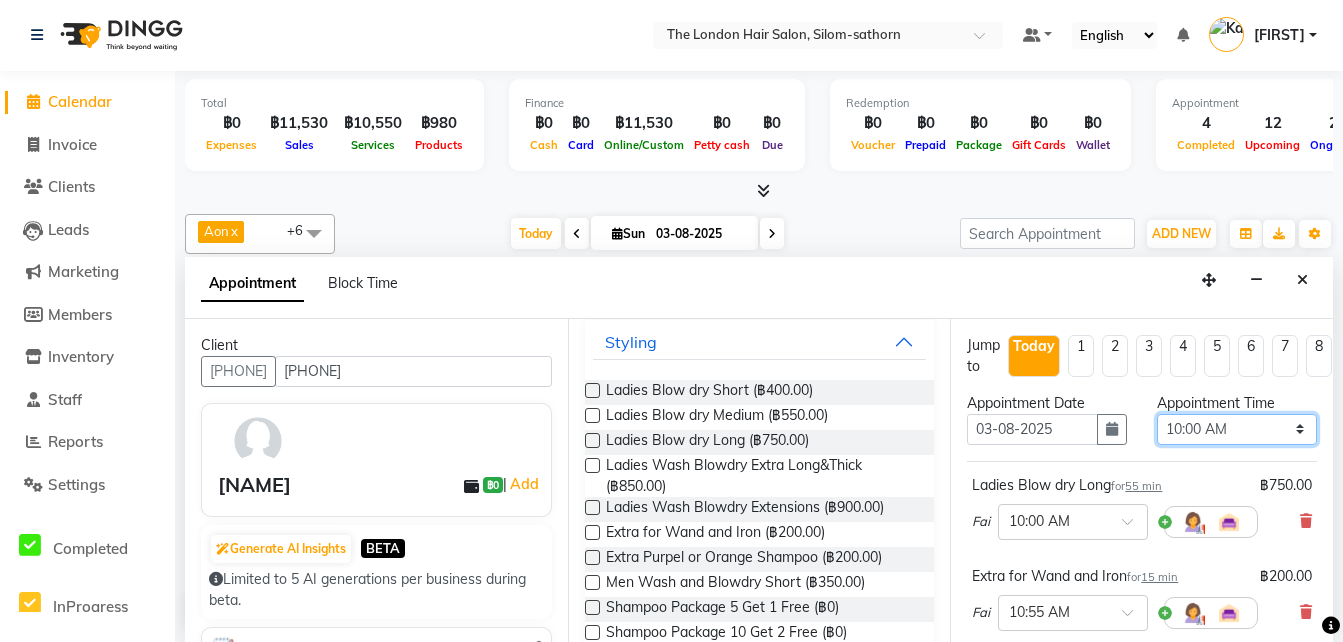 click on "Select 10:00 AM 10:05 AM 10:10 AM 10:15 AM 10:20 AM 10:25 AM 10:30 AM 10:35 AM 10:40 AM 10:45 AM 10:50 AM 10:55 AM 11:00 AM 11:05 AM 11:10 AM 11:15 AM 11:20 AM 11:25 AM 11:30 AM 11:35 AM 11:40 AM 11:45 AM 11:50 AM 11:55 AM 12:00 PM 12:05 PM 12:10 PM 12:15 PM 12:20 PM 12:25 PM 12:30 PM 12:35 PM 12:40 PM 12:45 PM 12:50 PM 12:55 PM 01:00 PM 01:05 PM 01:10 PM 01:15 PM 01:20 PM 01:25 PM 01:30 PM 01:35 PM 01:40 PM 01:45 PM 01:50 PM 01:55 PM 02:00 PM 02:05 PM 02:10 PM 02:15 PM 02:20 PM 02:25 PM 02:30 PM 02:35 PM 02:40 PM 02:45 PM 02:50 PM 02:55 PM 03:00 PM 03:05 PM 03:10 PM 03:15 PM 03:20 PM 03:25 PM 03:30 PM 03:35 PM 03:40 PM 03:45 PM 03:50 PM 03:55 PM 04:00 PM 04:05 PM 04:10 PM 04:15 PM 04:20 PM 04:25 PM 04:30 PM 04:35 PM 04:40 PM 04:45 PM 04:50 PM 04:55 PM 05:00 PM 05:05 PM 05:10 PM 05:15 PM 05:20 PM 05:25 PM 05:30 PM 05:35 PM 05:40 PM 05:45 PM 05:50 PM 05:55 PM 06:00 PM 06:05 PM 06:10 PM 06:15 PM 06:20 PM 06:25 PM 06:30 PM 06:35 PM 06:40 PM 06:45 PM 06:50 PM 06:55 PM 07:00 PM 07:05 PM 07:10 PM 07:15 PM 07:20 PM" at bounding box center [1237, 429] 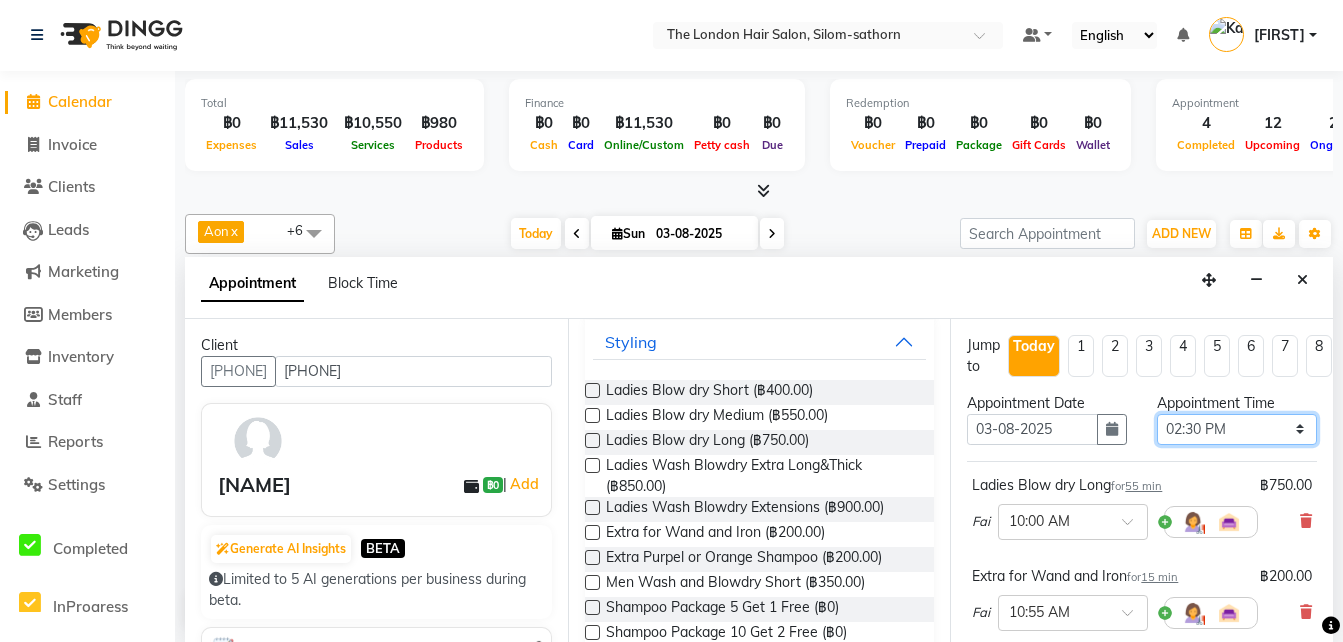 click on "Select 10:00 AM 10:05 AM 10:10 AM 10:15 AM 10:20 AM 10:25 AM 10:30 AM 10:35 AM 10:40 AM 10:45 AM 10:50 AM 10:55 AM 11:00 AM 11:05 AM 11:10 AM 11:15 AM 11:20 AM 11:25 AM 11:30 AM 11:35 AM 11:40 AM 11:45 AM 11:50 AM 11:55 AM 12:00 PM 12:05 PM 12:10 PM 12:15 PM 12:20 PM 12:25 PM 12:30 PM 12:35 PM 12:40 PM 12:45 PM 12:50 PM 12:55 PM 01:00 PM 01:05 PM 01:10 PM 01:15 PM 01:20 PM 01:25 PM 01:30 PM 01:35 PM 01:40 PM 01:45 PM 01:50 PM 01:55 PM 02:00 PM 02:05 PM 02:10 PM 02:15 PM 02:20 PM 02:25 PM 02:30 PM 02:35 PM 02:40 PM 02:45 PM 02:50 PM 02:55 PM 03:00 PM 03:05 PM 03:10 PM 03:15 PM 03:20 PM 03:25 PM 03:30 PM 03:35 PM 03:40 PM 03:45 PM 03:50 PM 03:55 PM 04:00 PM 04:05 PM 04:10 PM 04:15 PM 04:20 PM 04:25 PM 04:30 PM 04:35 PM 04:40 PM 04:45 PM 04:50 PM 04:55 PM 05:00 PM 05:05 PM 05:10 PM 05:15 PM 05:20 PM 05:25 PM 05:30 PM 05:35 PM 05:40 PM 05:45 PM 05:50 PM 05:55 PM 06:00 PM 06:05 PM 06:10 PM 06:15 PM 06:20 PM 06:25 PM 06:30 PM 06:35 PM 06:40 PM 06:45 PM 06:50 PM 06:55 PM 07:00 PM 07:05 PM 07:10 PM 07:15 PM 07:20 PM" at bounding box center [1237, 429] 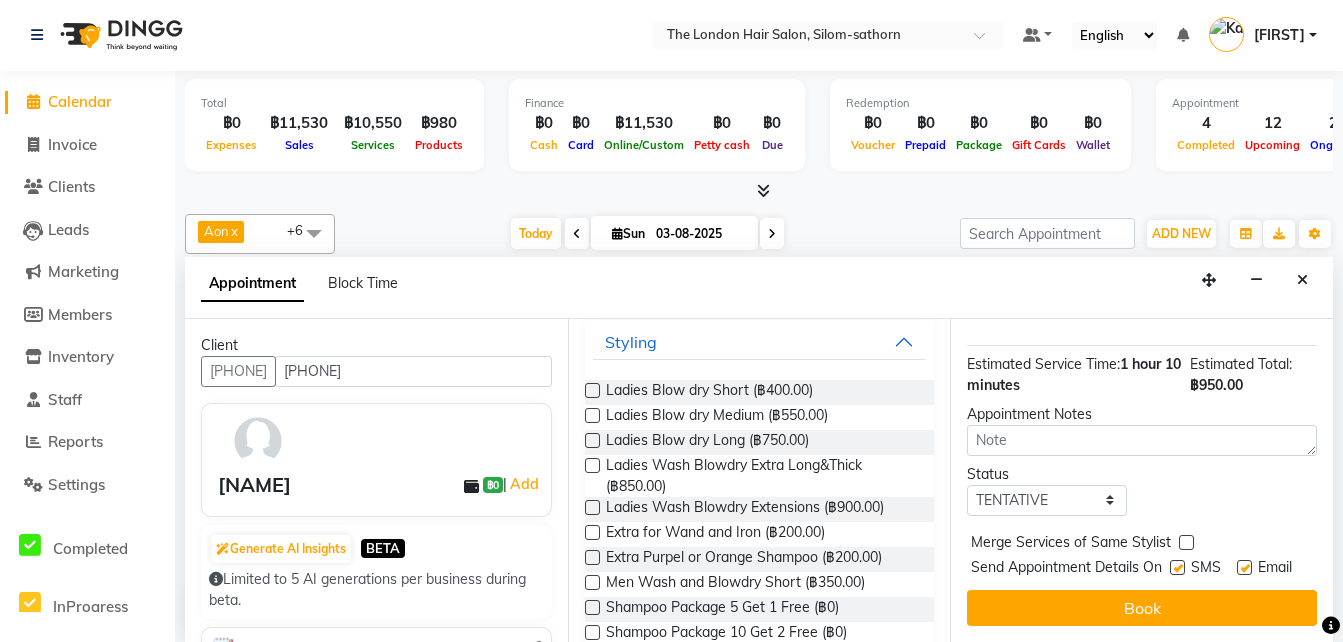 scroll, scrollTop: 347, scrollLeft: 0, axis: vertical 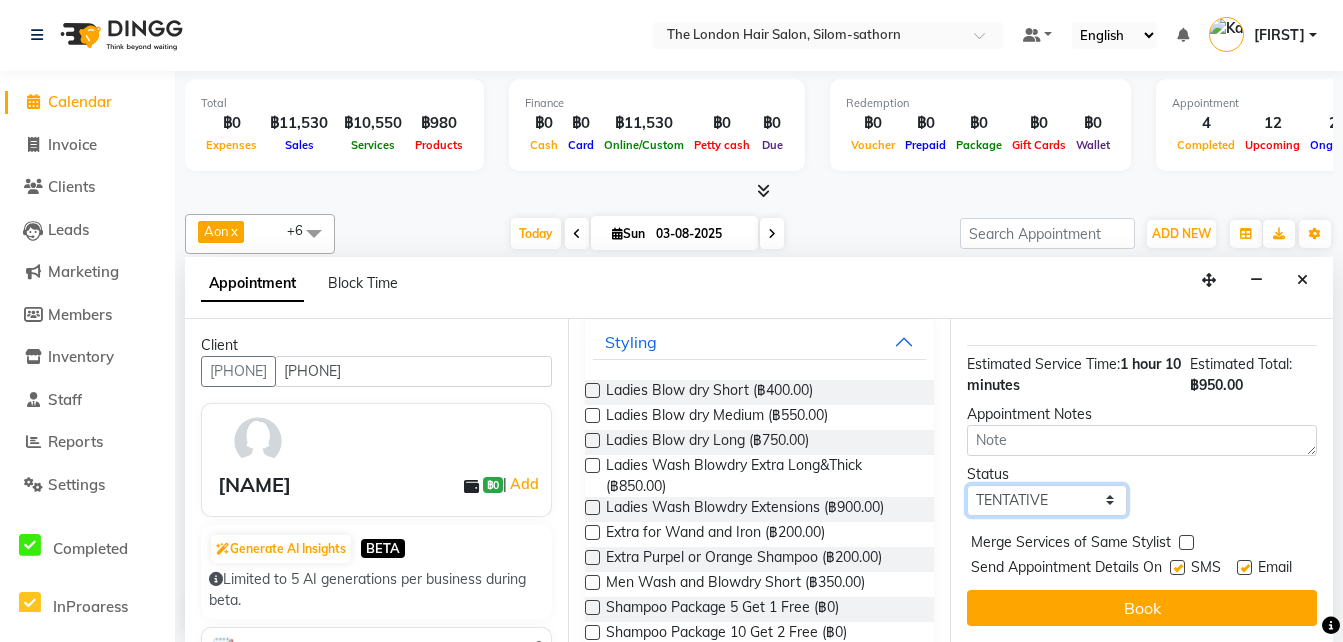 click on "Select TENTATIVE CONFIRM CHECK-IN UPCOMING" at bounding box center [1047, 500] 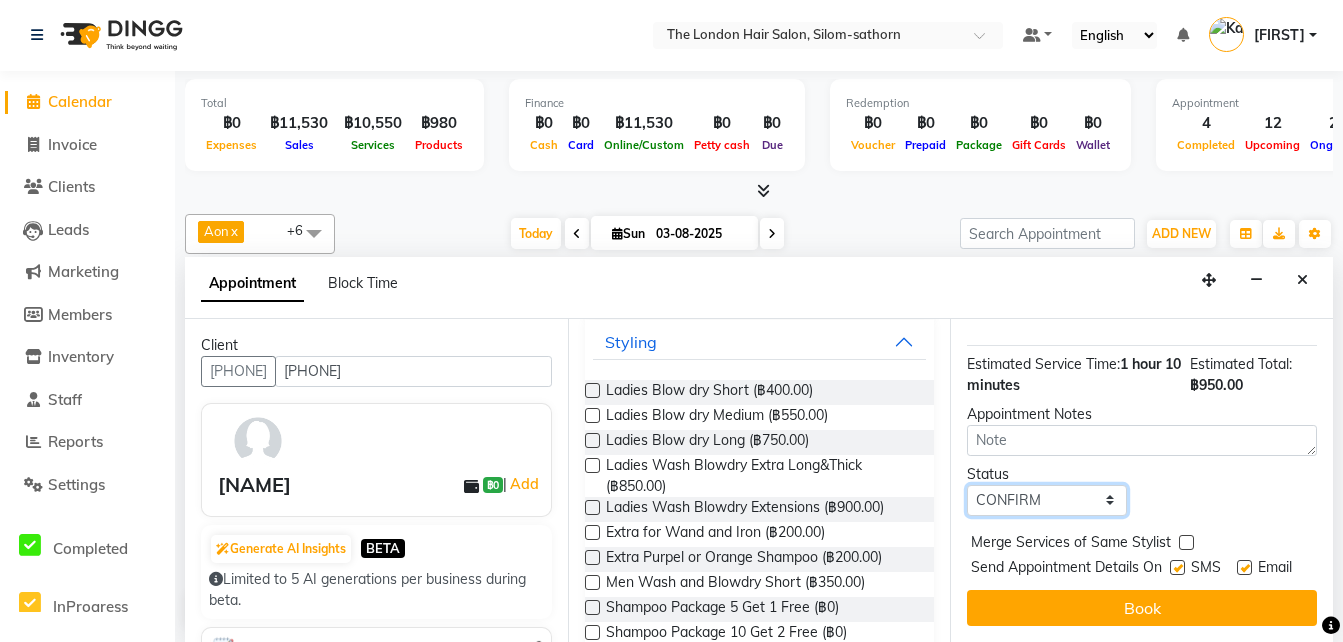 click on "Select TENTATIVE CONFIRM CHECK-IN UPCOMING" at bounding box center [1047, 500] 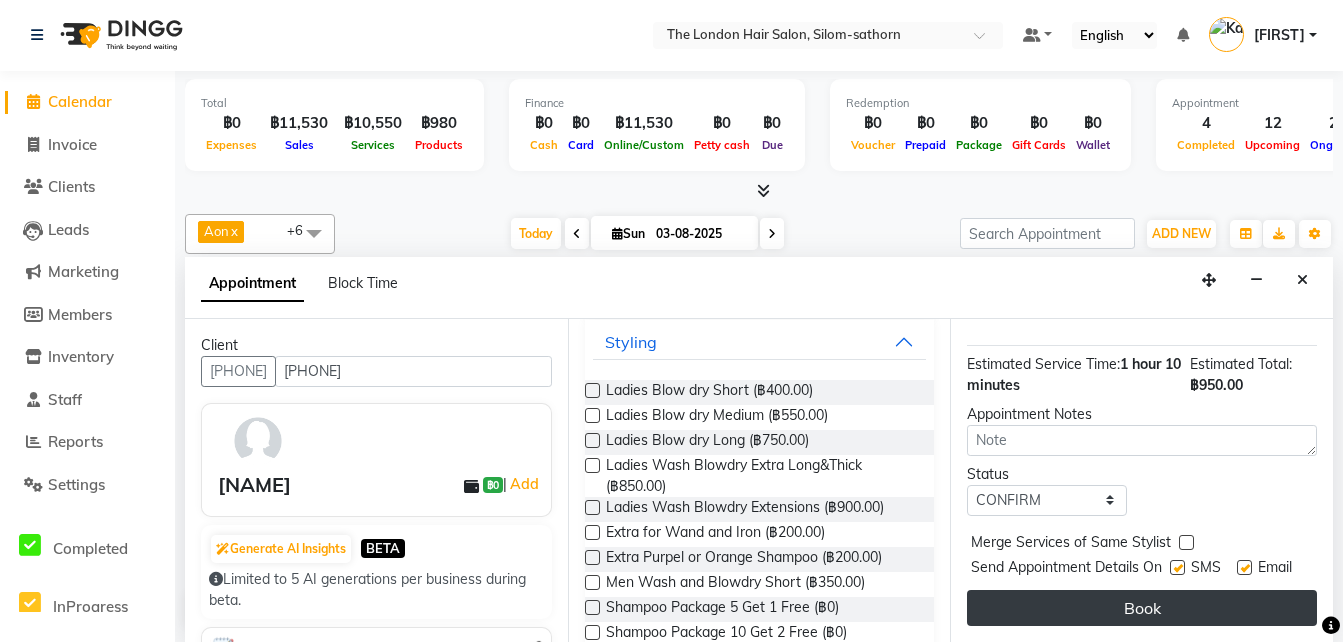 click on "Book" at bounding box center [1142, 608] 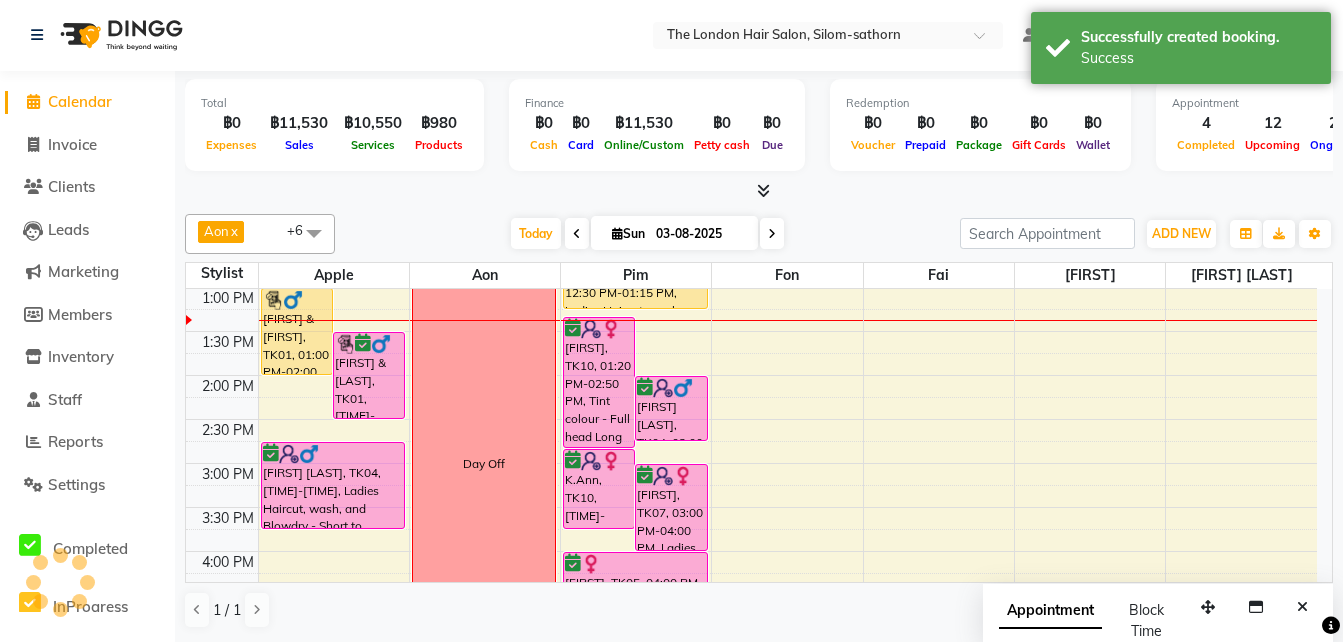 scroll, scrollTop: 0, scrollLeft: 0, axis: both 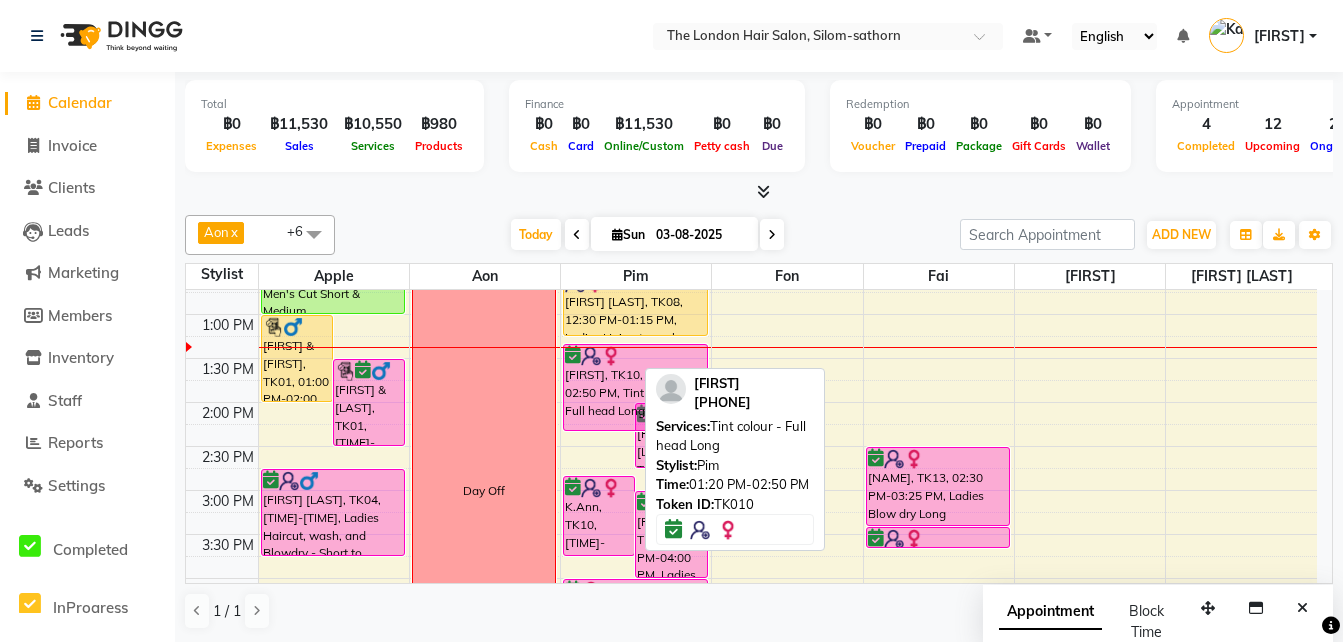 drag, startPoint x: 591, startPoint y: 470, endPoint x: 593, endPoint y: 434, distance: 36.05551 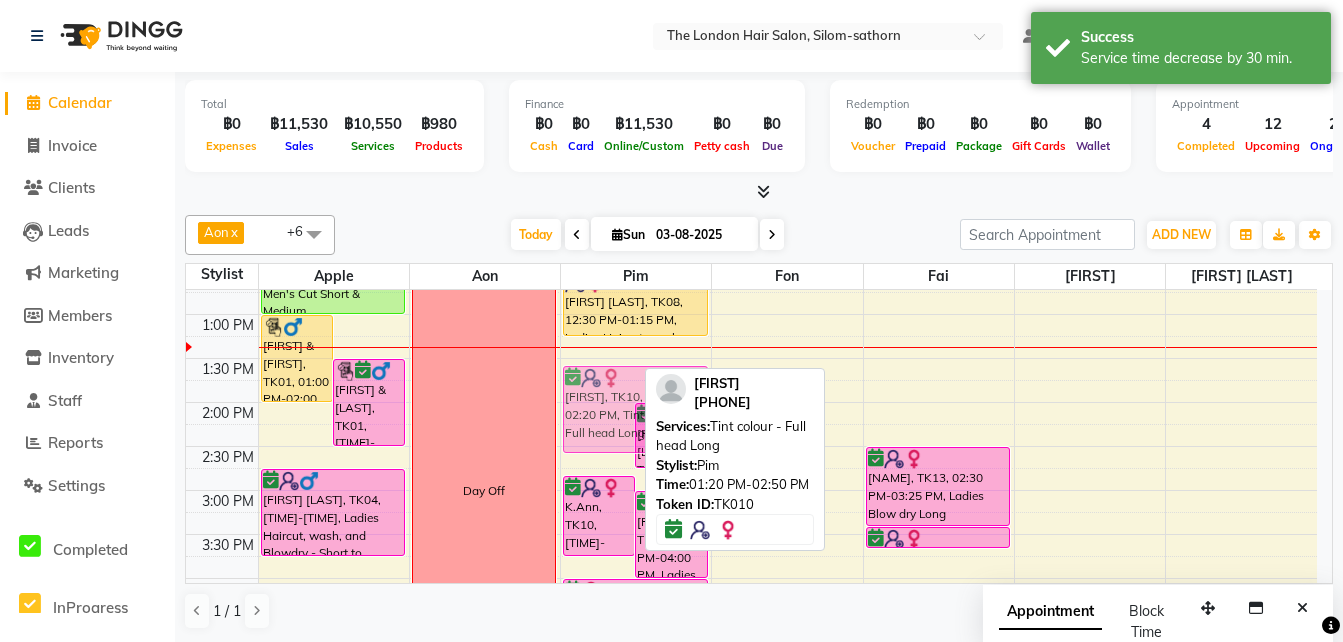 drag, startPoint x: 582, startPoint y: 384, endPoint x: 585, endPoint y: 403, distance: 19.235384 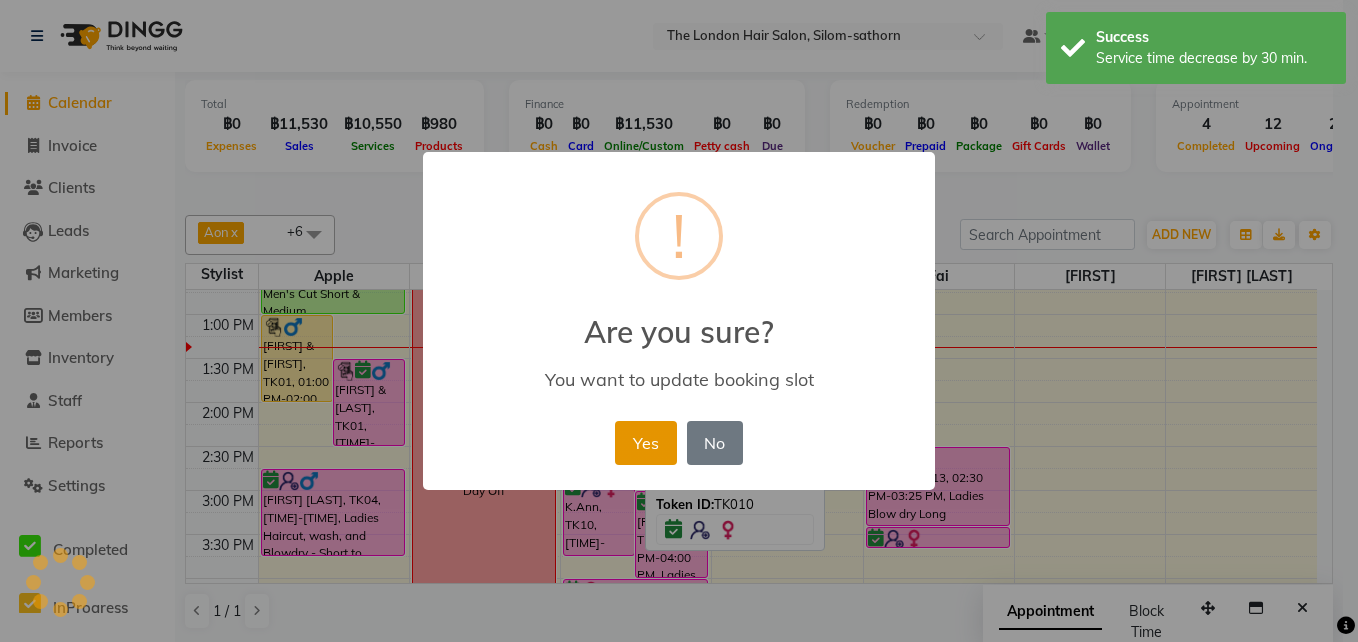click on "Yes" at bounding box center (645, 443) 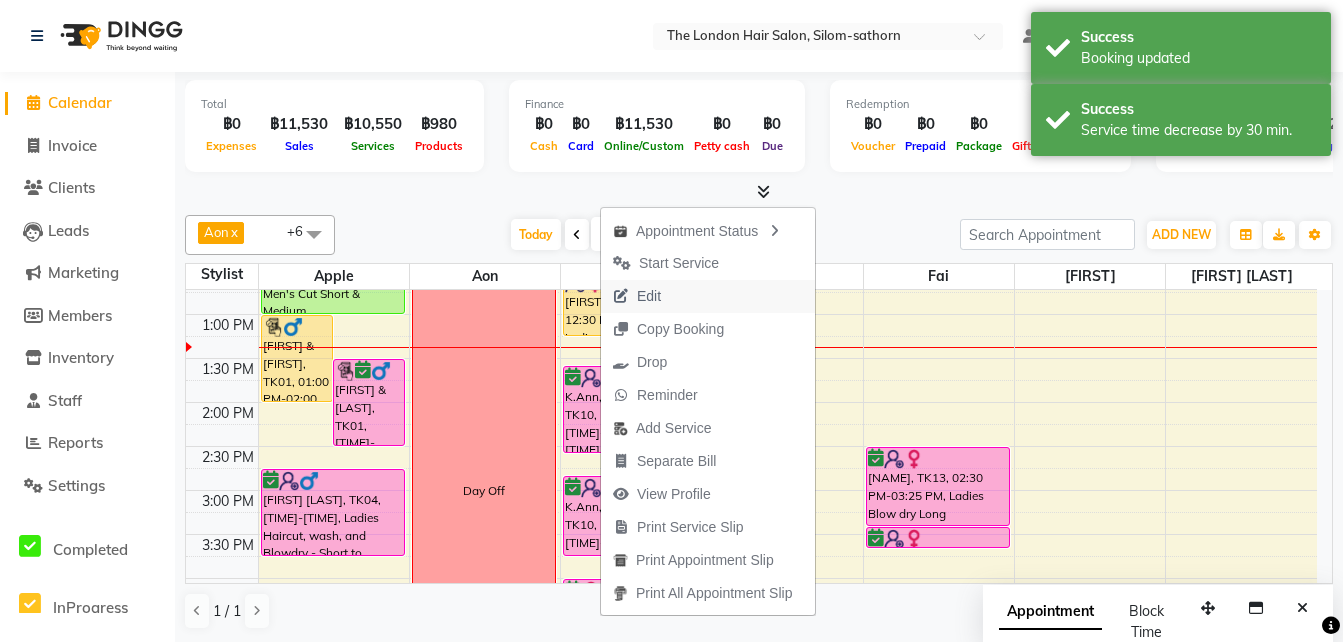 click on "Edit" at bounding box center [649, 296] 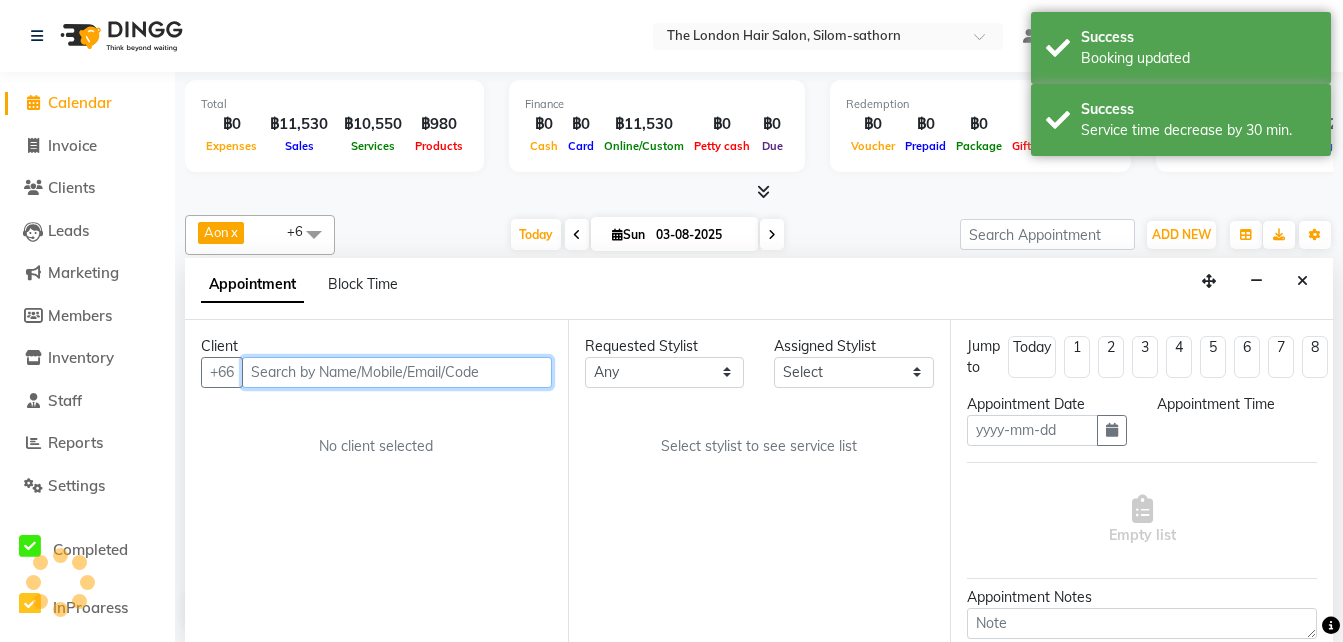 scroll, scrollTop: 1, scrollLeft: 0, axis: vertical 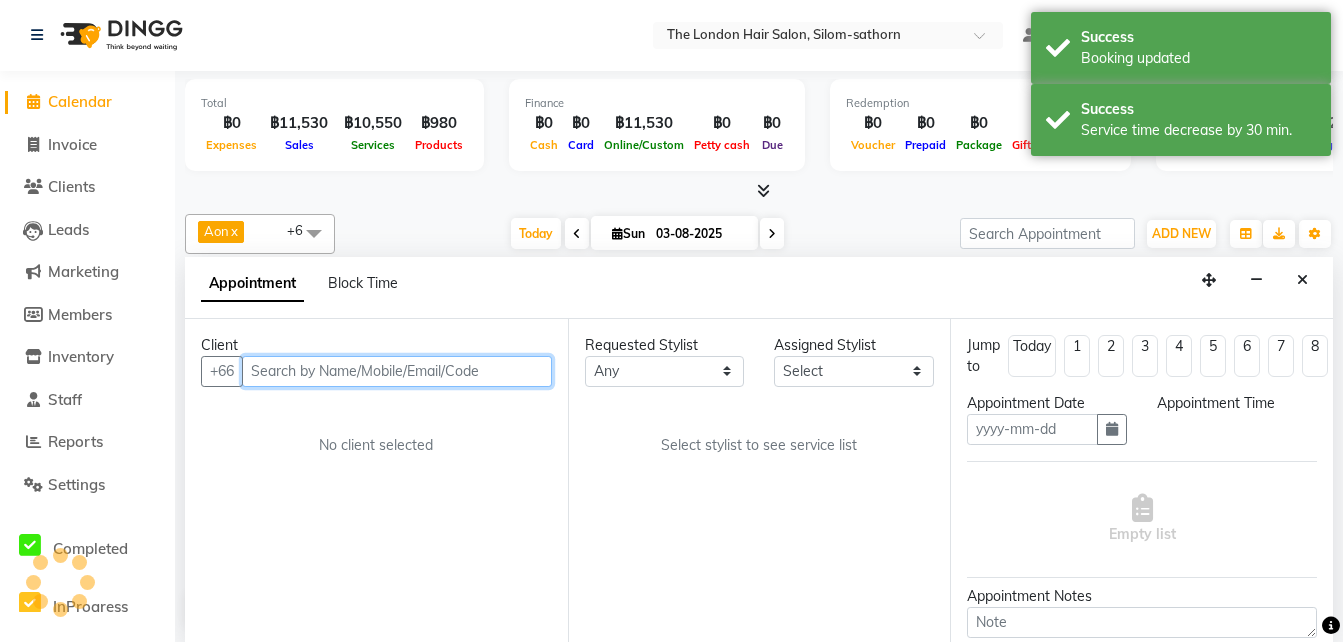 type on "03-08-2025" 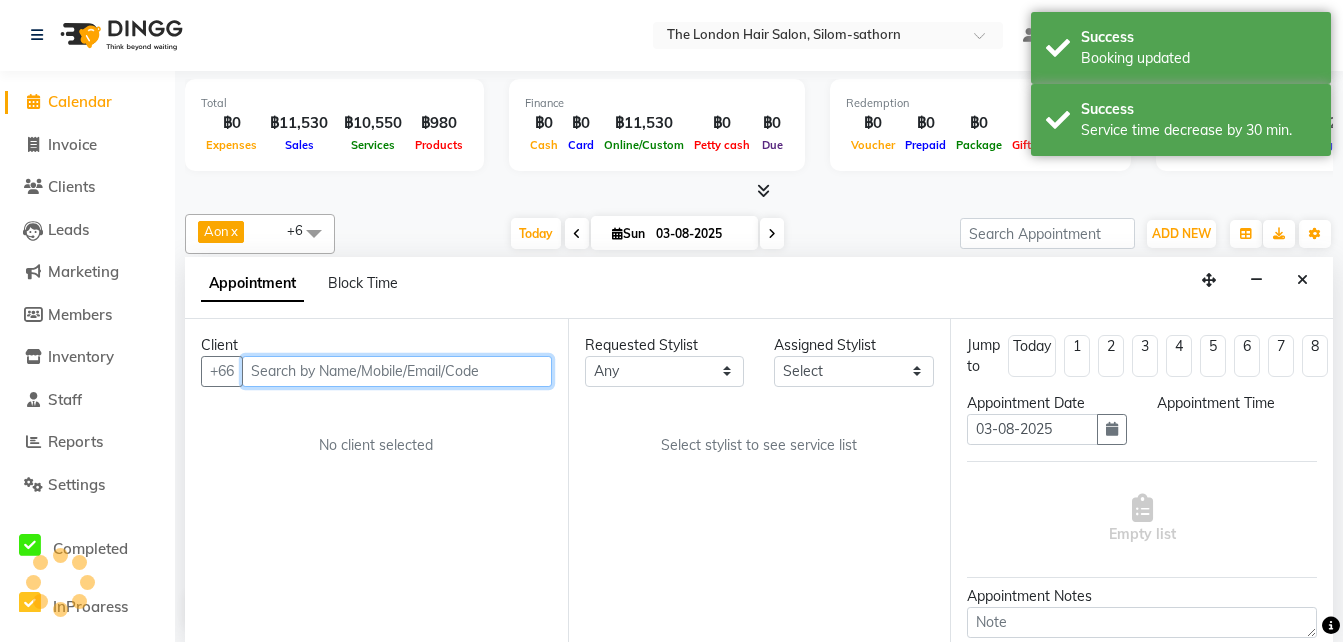 select on "confirm booking" 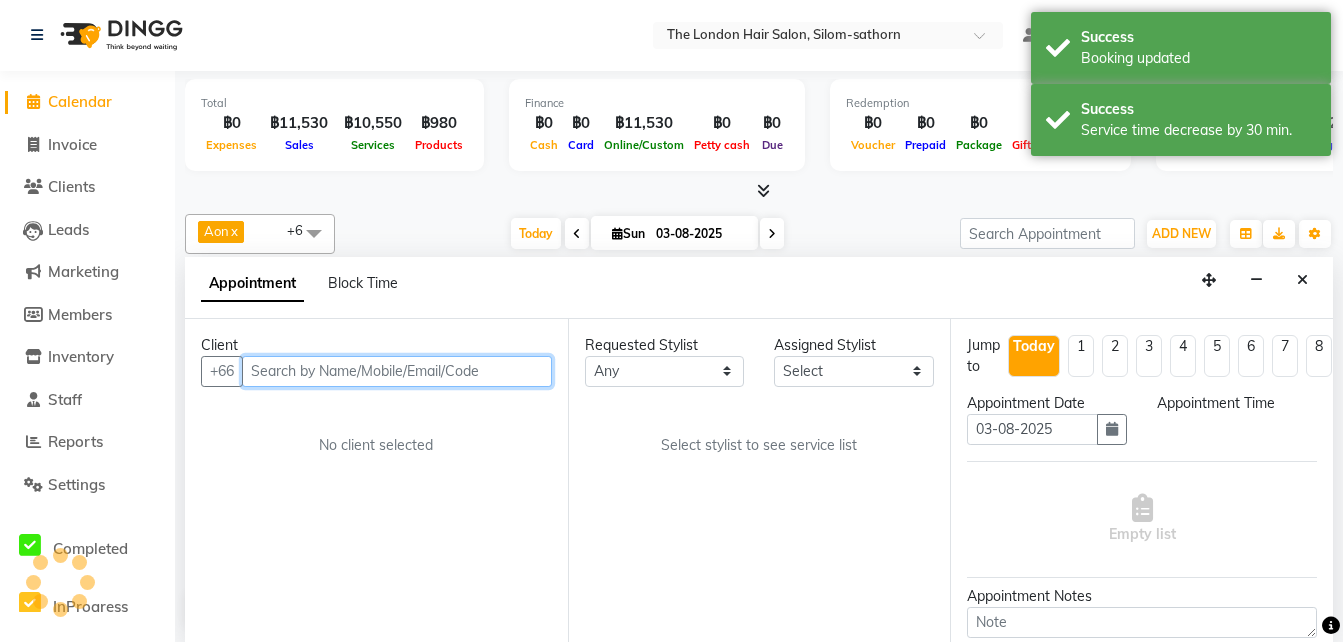 scroll, scrollTop: 0, scrollLeft: 0, axis: both 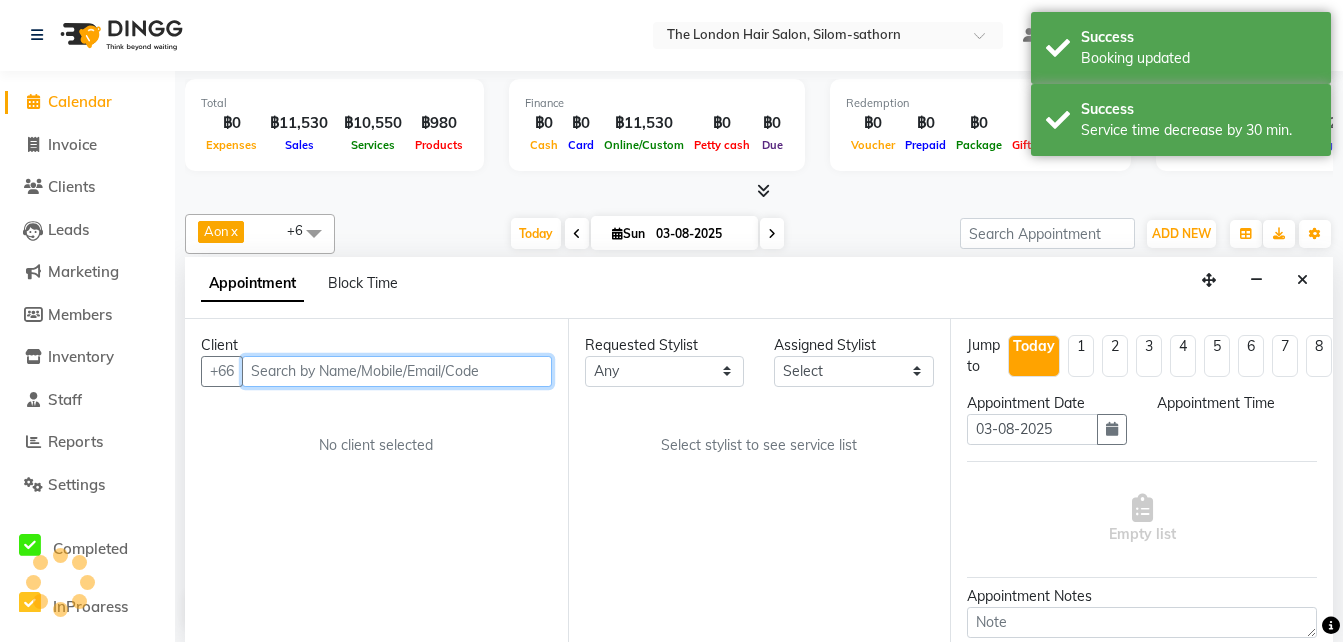 select on "815" 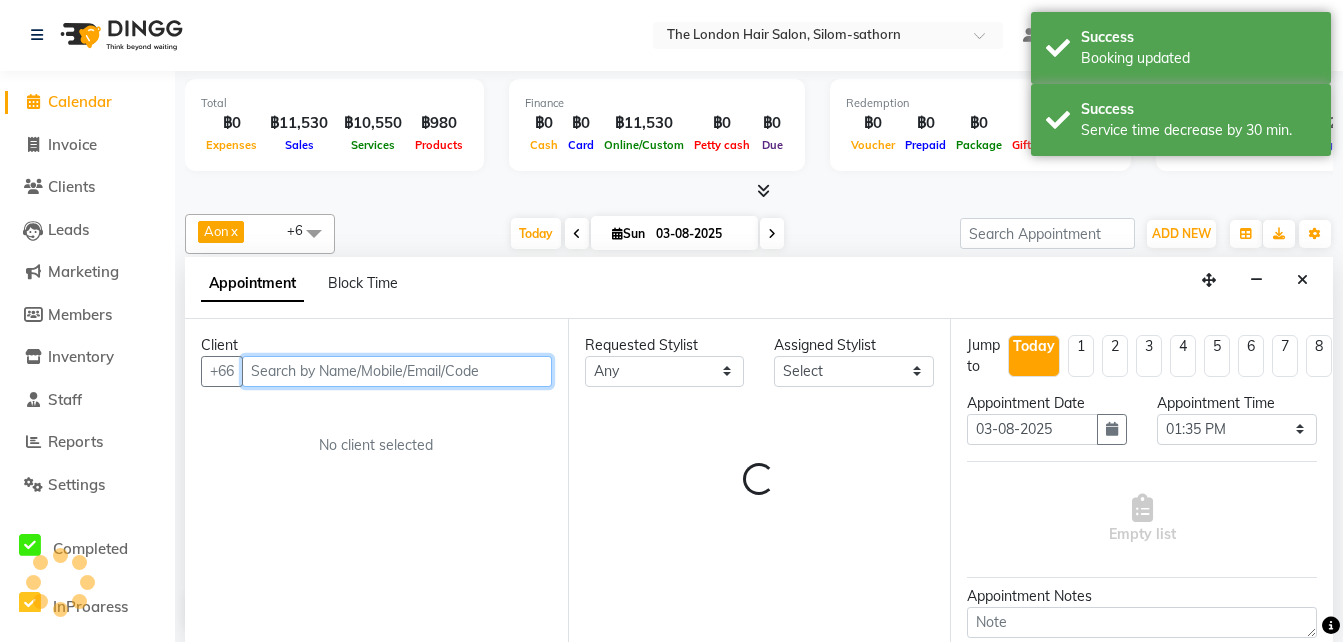 select on "65351" 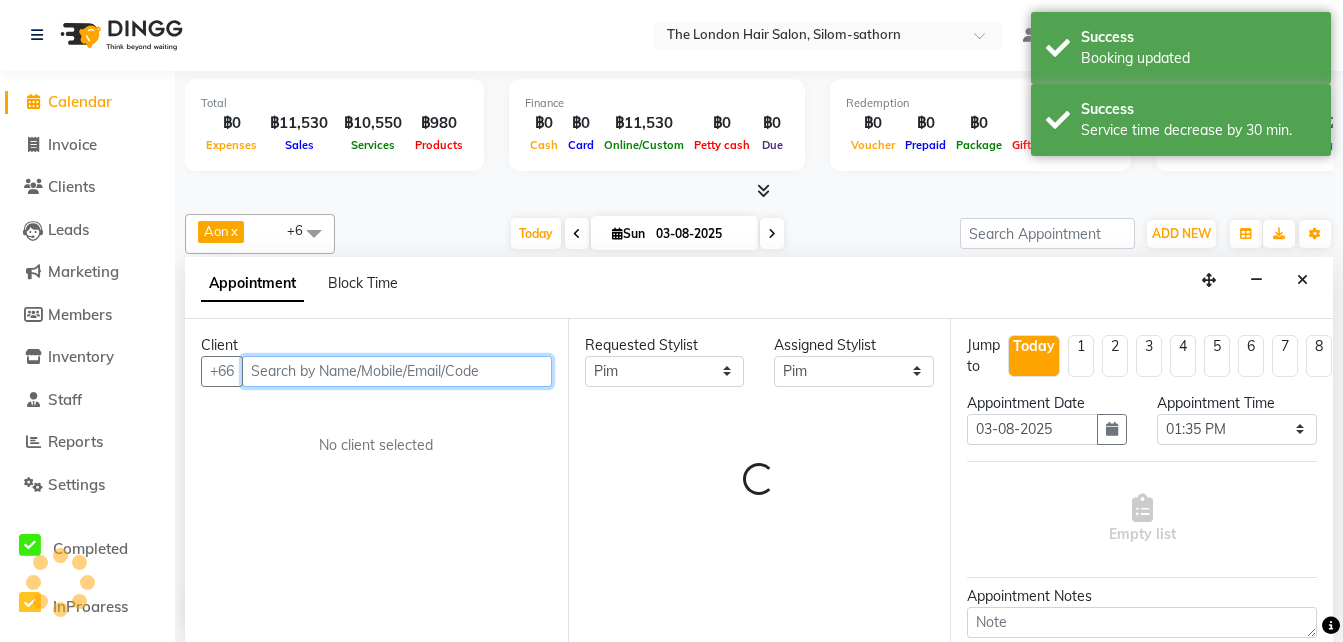 scroll, scrollTop: 353, scrollLeft: 0, axis: vertical 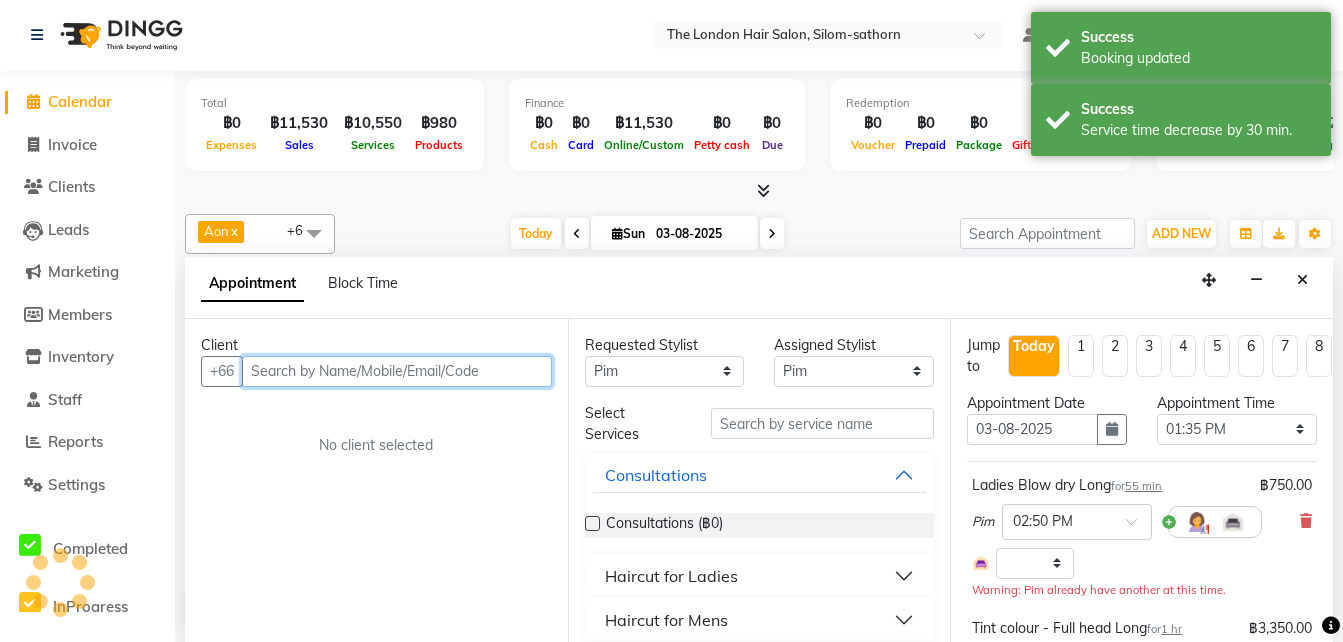 select on "3480" 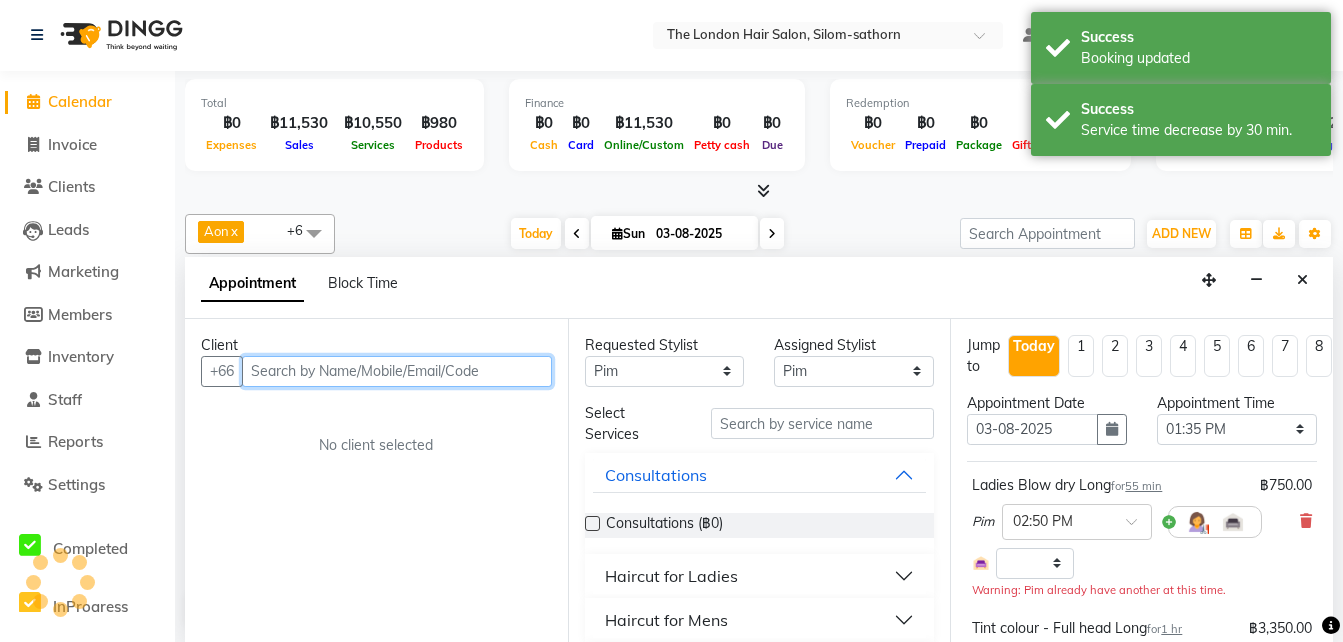 select on "3480" 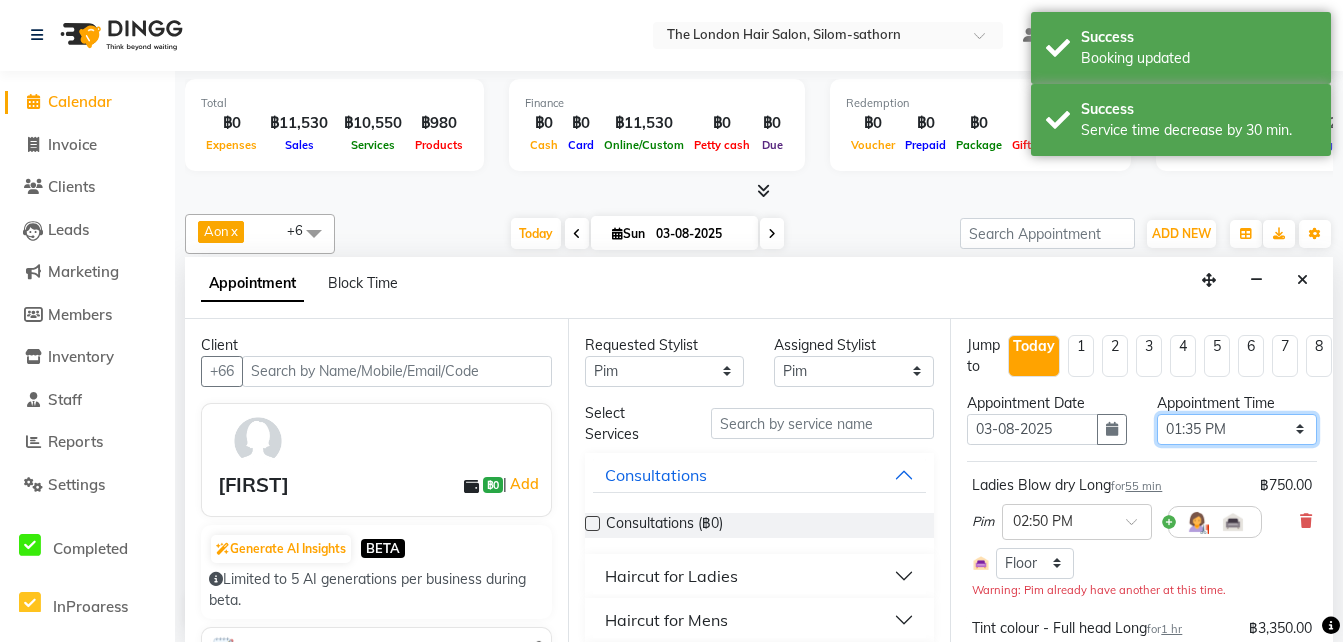 click on "Select 10:00 AM 10:05 AM 10:10 AM 10:15 AM 10:20 AM 10:25 AM 10:30 AM 10:35 AM 10:40 AM 10:45 AM 10:50 AM 10:55 AM 11:00 AM 11:05 AM 11:10 AM 11:15 AM 11:20 AM 11:25 AM 11:30 AM 11:35 AM 11:40 AM 11:45 AM 11:50 AM 11:55 AM 12:00 PM 12:05 PM 12:10 PM 12:15 PM 12:20 PM 12:25 PM 12:30 PM 12:35 PM 12:40 PM 12:45 PM 12:50 PM 12:55 PM 01:00 PM 01:05 PM 01:10 PM 01:15 PM 01:20 PM 01:25 PM 01:30 PM 01:35 PM 01:40 PM 01:45 PM 01:50 PM 01:55 PM 02:00 PM 02:05 PM 02:10 PM 02:15 PM 02:20 PM 02:25 PM 02:30 PM 02:35 PM 02:40 PM 02:45 PM 02:50 PM 02:55 PM 03:00 PM 03:05 PM 03:10 PM 03:15 PM 03:20 PM 03:25 PM 03:30 PM 03:35 PM 03:40 PM 03:45 PM 03:50 PM 03:55 PM 04:00 PM 04:05 PM 04:10 PM 04:15 PM 04:20 PM 04:25 PM 04:30 PM 04:35 PM 04:40 PM 04:45 PM 04:50 PM 04:55 PM 05:00 PM 05:05 PM 05:10 PM 05:15 PM 05:20 PM 05:25 PM 05:30 PM 05:35 PM 05:40 PM 05:45 PM 05:50 PM 05:55 PM 06:00 PM 06:05 PM 06:10 PM 06:15 PM 06:20 PM 06:25 PM 06:30 PM 06:35 PM 06:40 PM 06:45 PM 06:50 PM 06:55 PM 07:00 PM 07:05 PM 07:10 PM 07:15 PM 07:20 PM" at bounding box center (1237, 429) 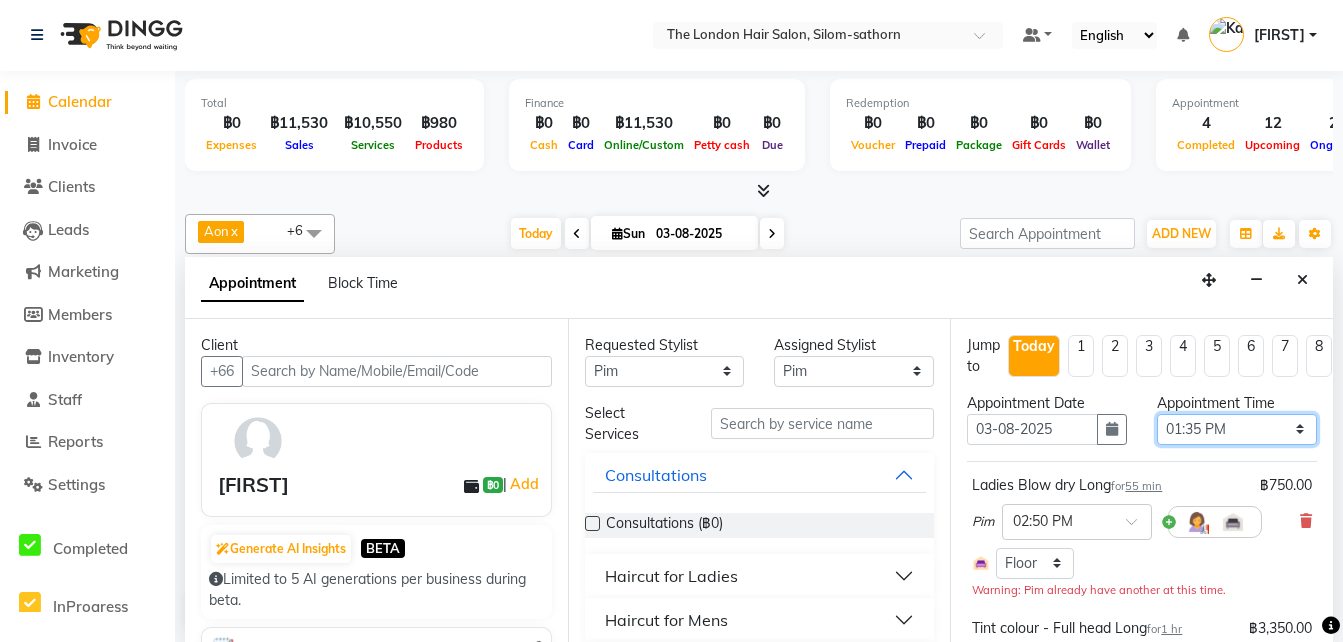 select on "805" 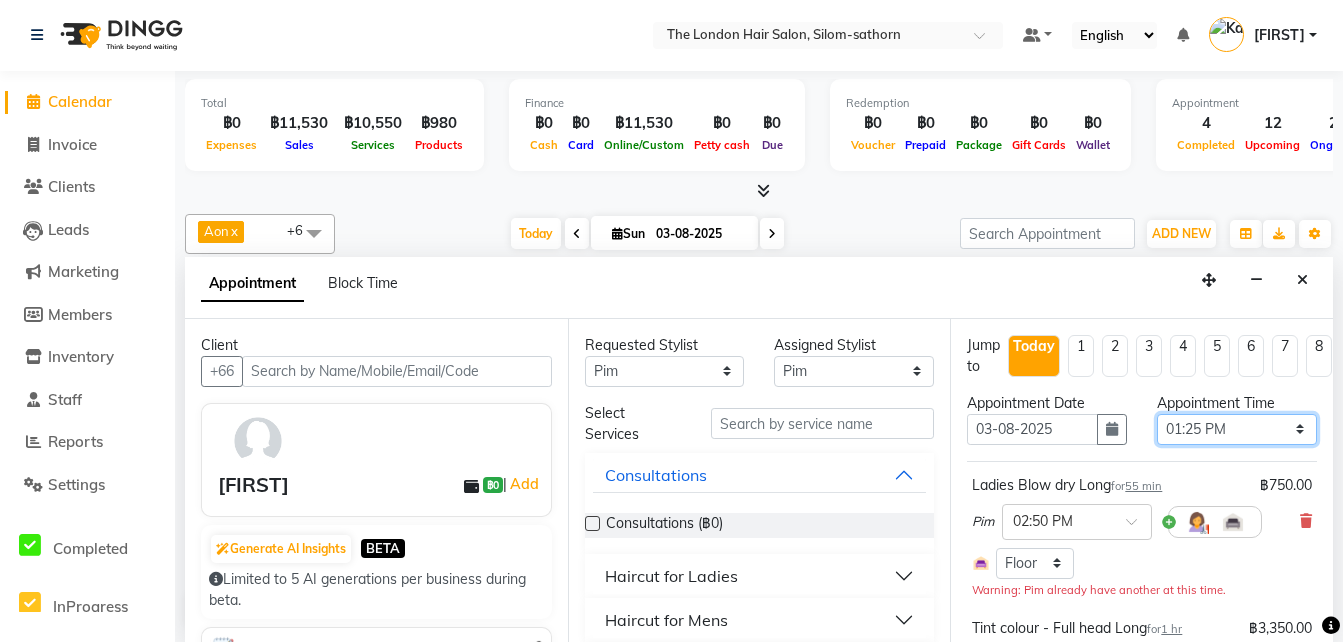 click on "Select 10:00 AM 10:05 AM 10:10 AM 10:15 AM 10:20 AM 10:25 AM 10:30 AM 10:35 AM 10:40 AM 10:45 AM 10:50 AM 10:55 AM 11:00 AM 11:05 AM 11:10 AM 11:15 AM 11:20 AM 11:25 AM 11:30 AM 11:35 AM 11:40 AM 11:45 AM 11:50 AM 11:55 AM 12:00 PM 12:05 PM 12:10 PM 12:15 PM 12:20 PM 12:25 PM 12:30 PM 12:35 PM 12:40 PM 12:45 PM 12:50 PM 12:55 PM 01:00 PM 01:05 PM 01:10 PM 01:15 PM 01:20 PM 01:25 PM 01:30 PM 01:35 PM 01:40 PM 01:45 PM 01:50 PM 01:55 PM 02:00 PM 02:05 PM 02:10 PM 02:15 PM 02:20 PM 02:25 PM 02:30 PM 02:35 PM 02:40 PM 02:45 PM 02:50 PM 02:55 PM 03:00 PM 03:05 PM 03:10 PM 03:15 PM 03:20 PM 03:25 PM 03:30 PM 03:35 PM 03:40 PM 03:45 PM 03:50 PM 03:55 PM 04:00 PM 04:05 PM 04:10 PM 04:15 PM 04:20 PM 04:25 PM 04:30 PM 04:35 PM 04:40 PM 04:45 PM 04:50 PM 04:55 PM 05:00 PM 05:05 PM 05:10 PM 05:15 PM 05:20 PM 05:25 PM 05:30 PM 05:35 PM 05:40 PM 05:45 PM 05:50 PM 05:55 PM 06:00 PM 06:05 PM 06:10 PM 06:15 PM 06:20 PM 06:25 PM 06:30 PM 06:35 PM 06:40 PM 06:45 PM 06:50 PM 06:55 PM 07:00 PM 07:05 PM 07:10 PM 07:15 PM 07:20 PM" at bounding box center [1237, 429] 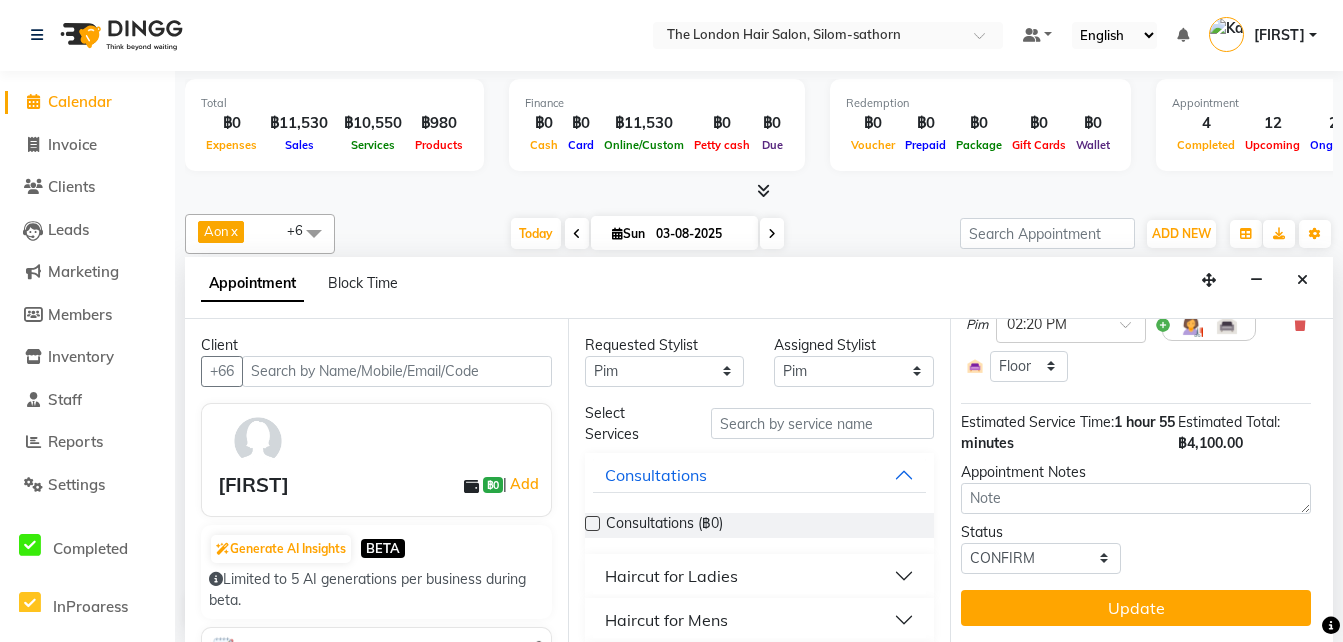 scroll, scrollTop: 355, scrollLeft: 6, axis: both 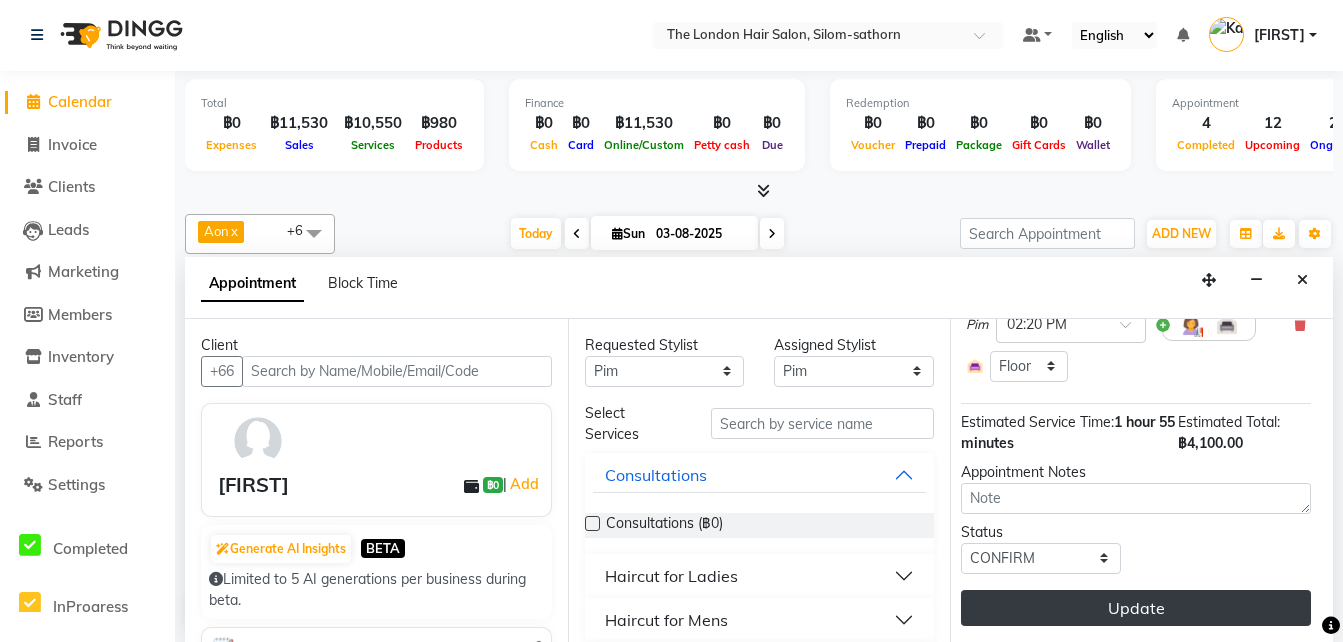 click on "Update" at bounding box center [1136, 608] 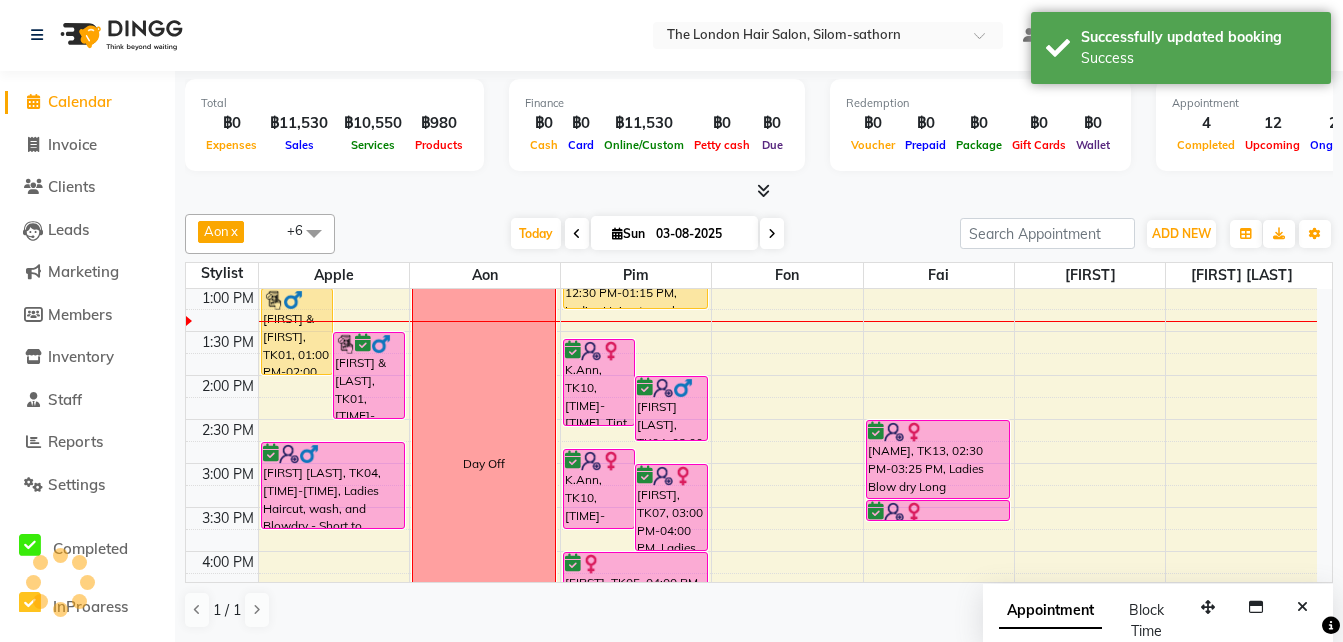 scroll, scrollTop: 0, scrollLeft: 0, axis: both 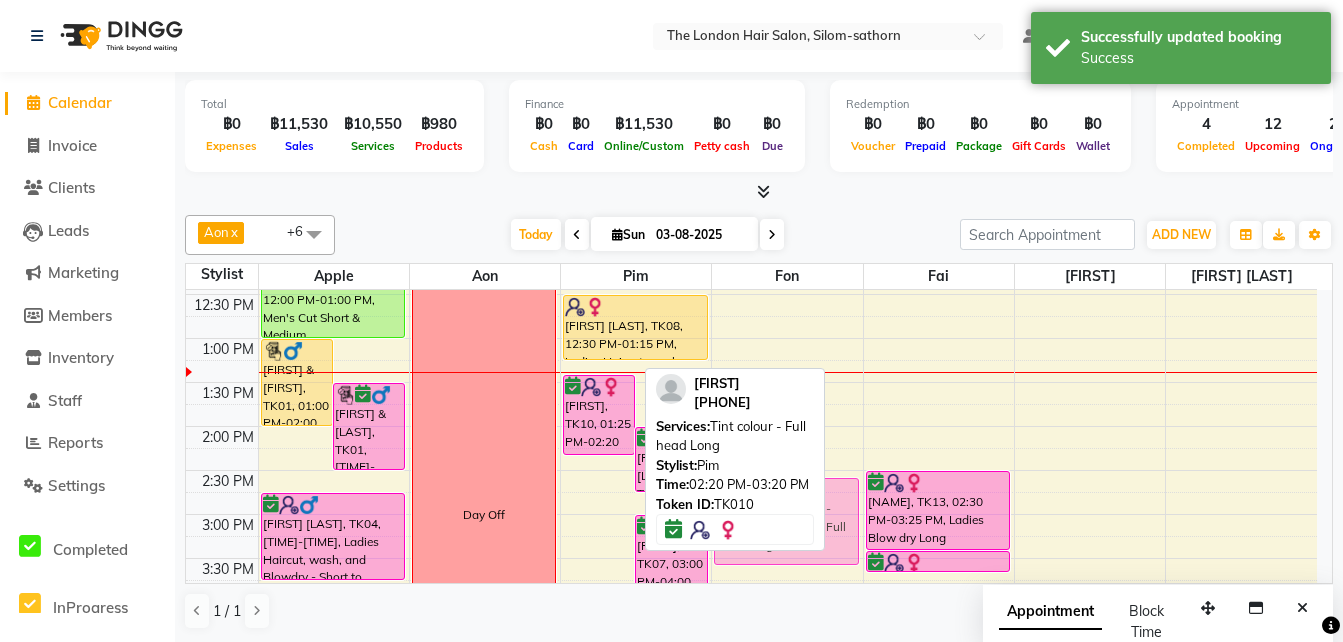 drag, startPoint x: 602, startPoint y: 482, endPoint x: 795, endPoint y: 503, distance: 194.13913 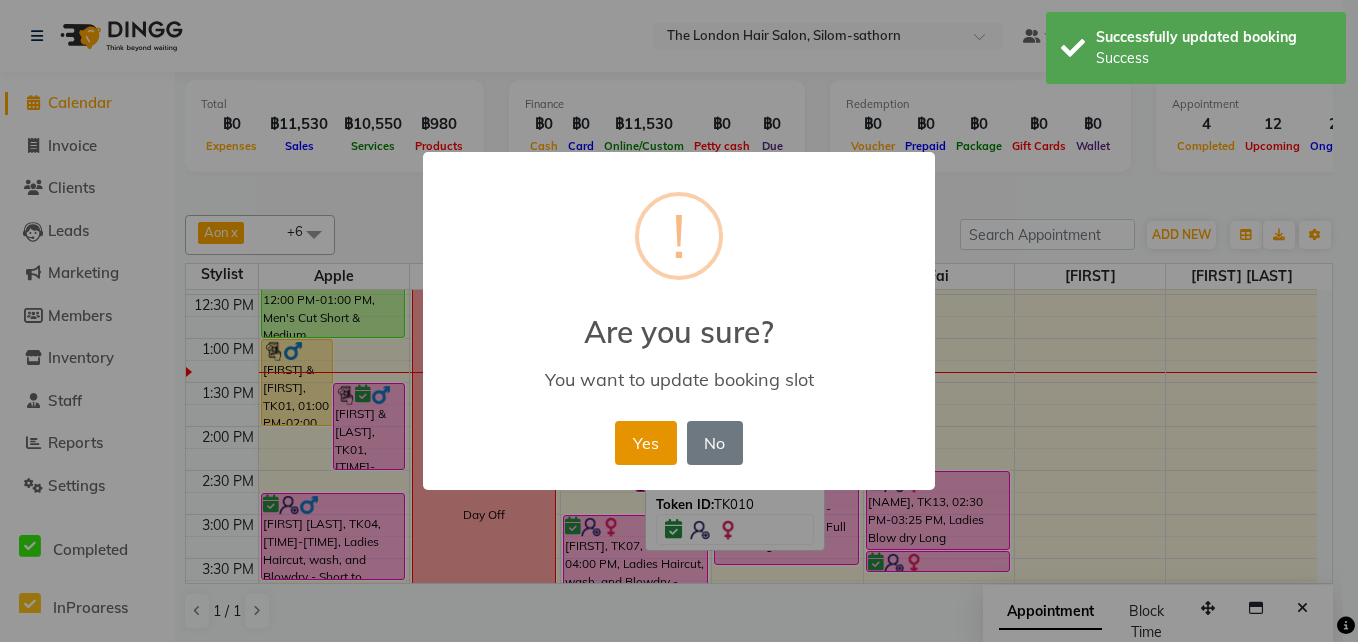click on "Yes" at bounding box center (645, 443) 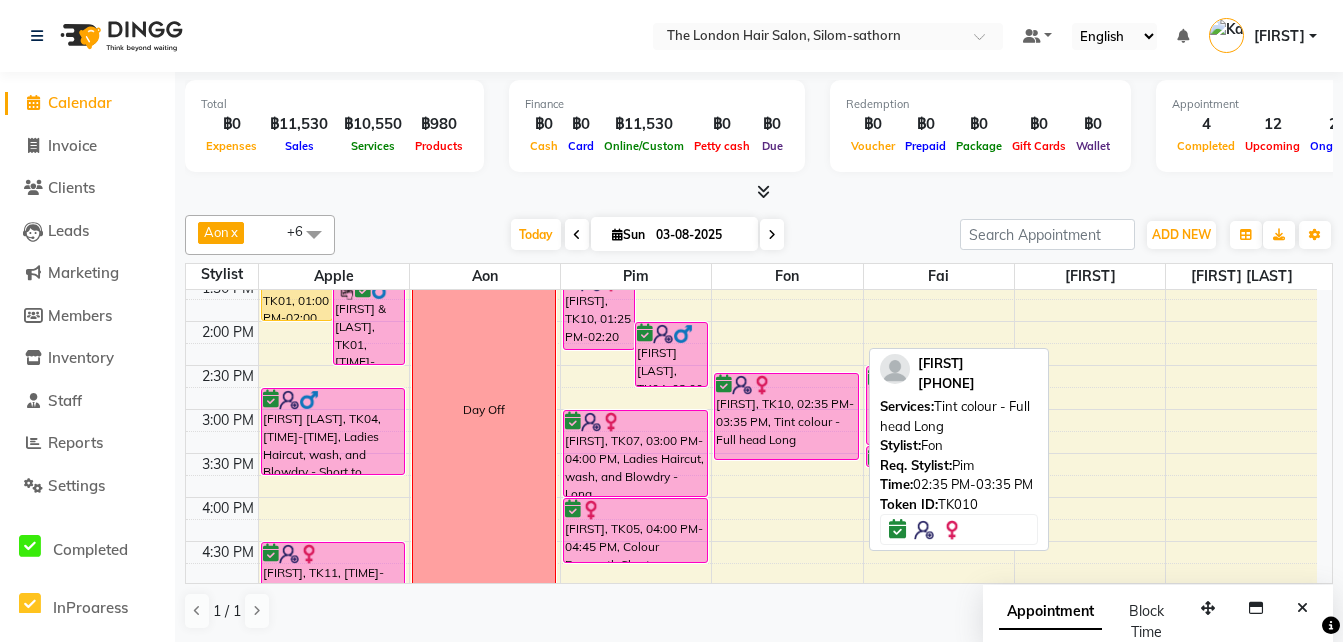 scroll, scrollTop: 407, scrollLeft: 0, axis: vertical 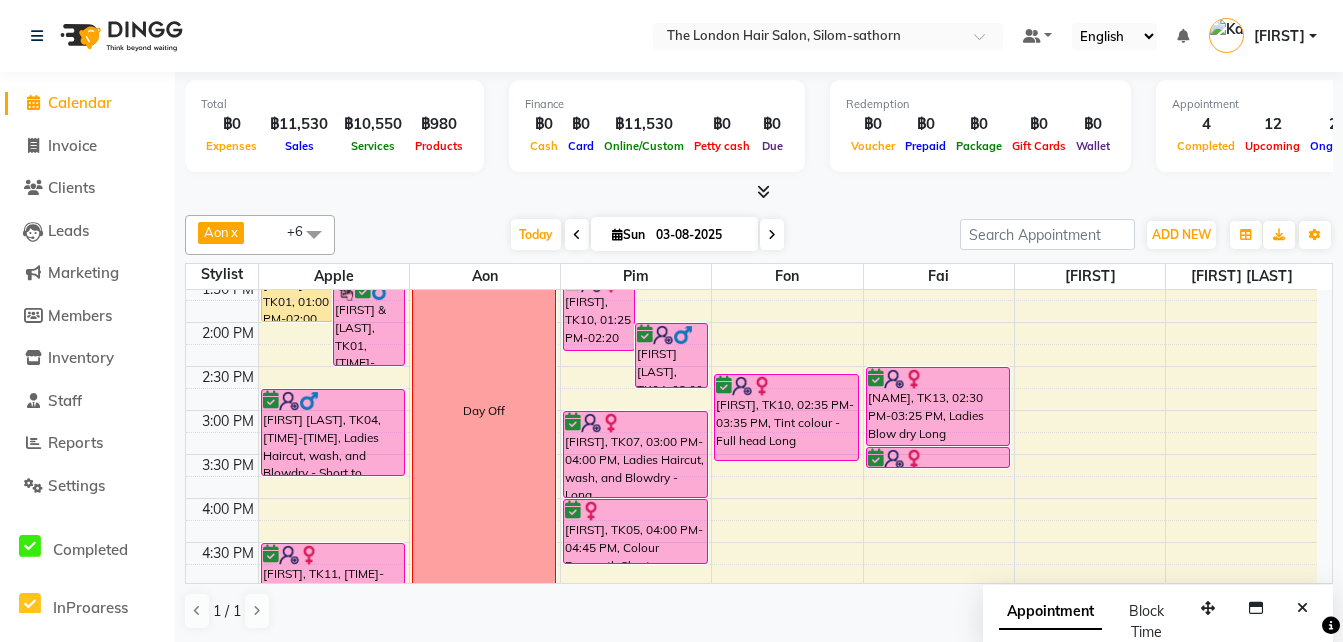 click on "Sun" at bounding box center (628, 234) 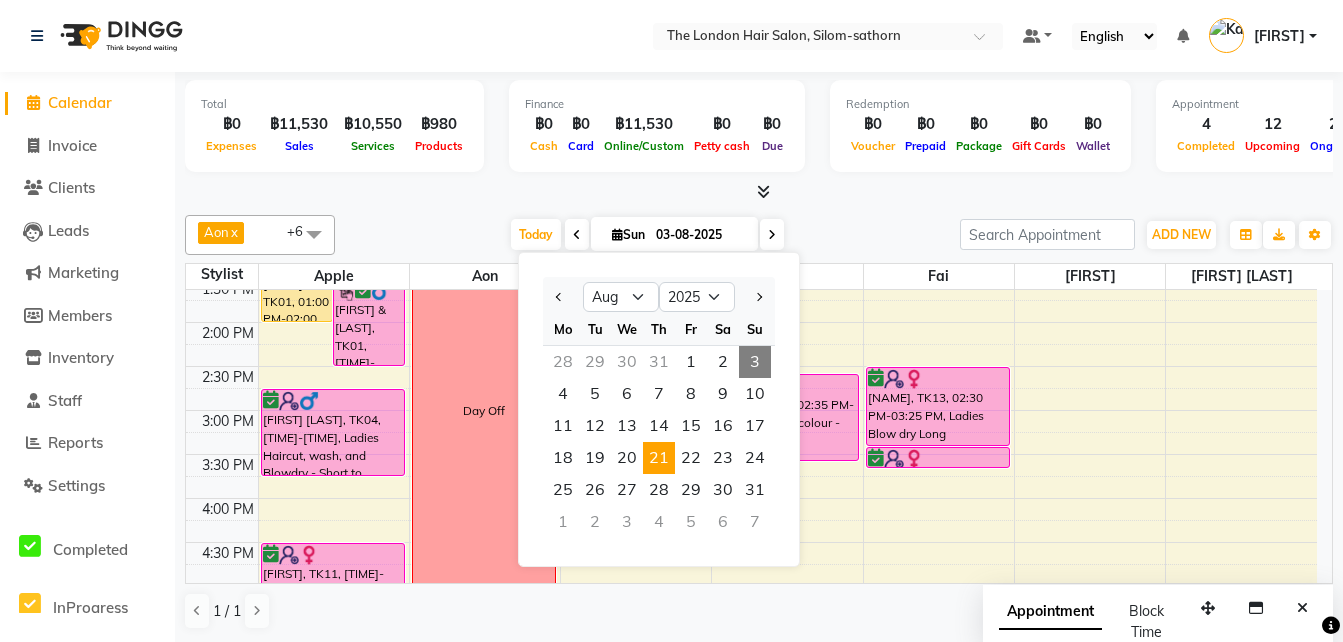 click on "21" at bounding box center (659, 458) 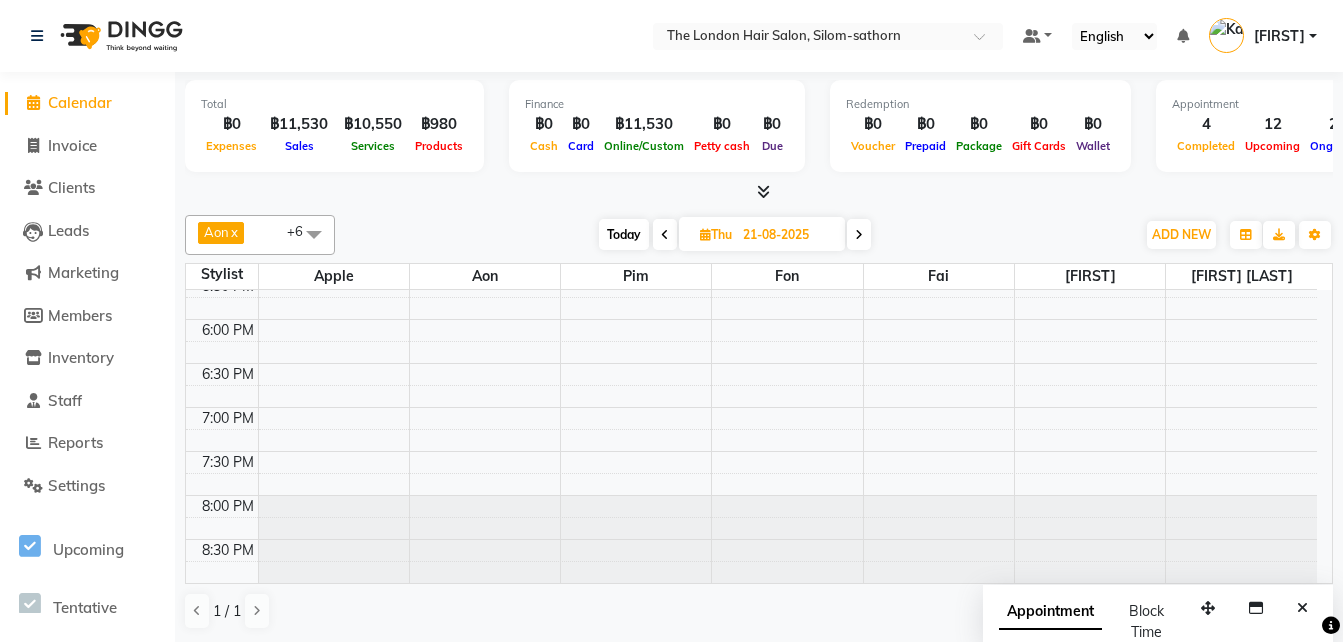 scroll, scrollTop: 761, scrollLeft: 0, axis: vertical 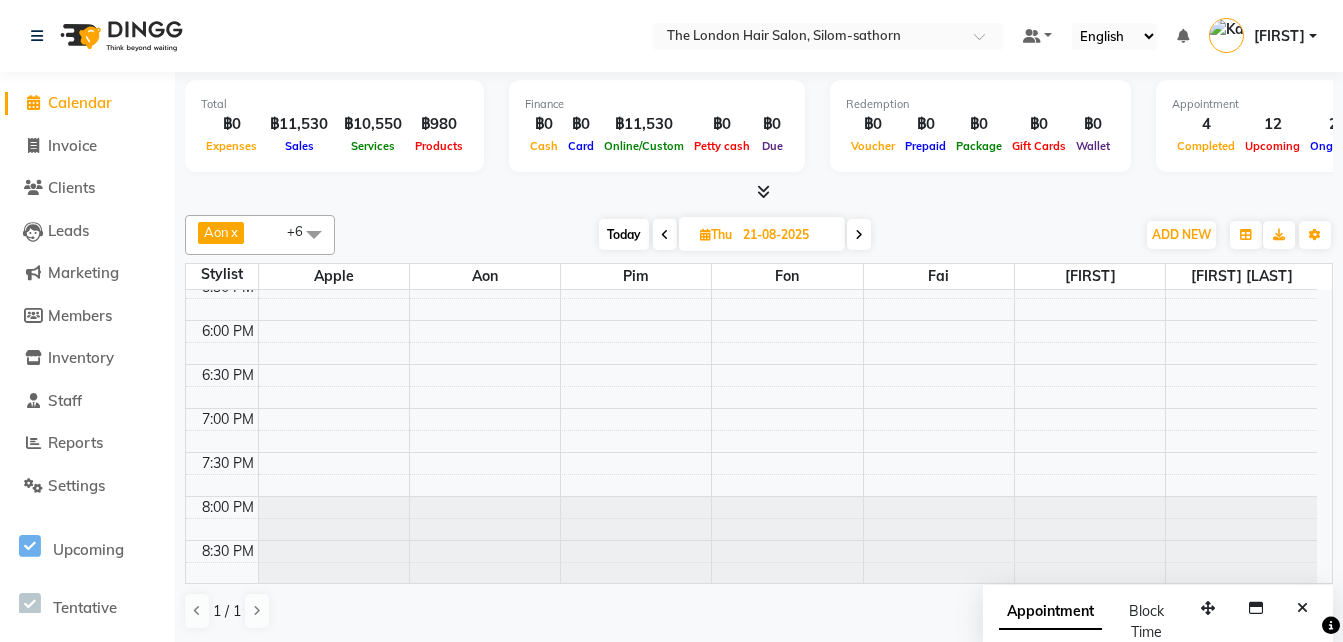 click on "Calendar" 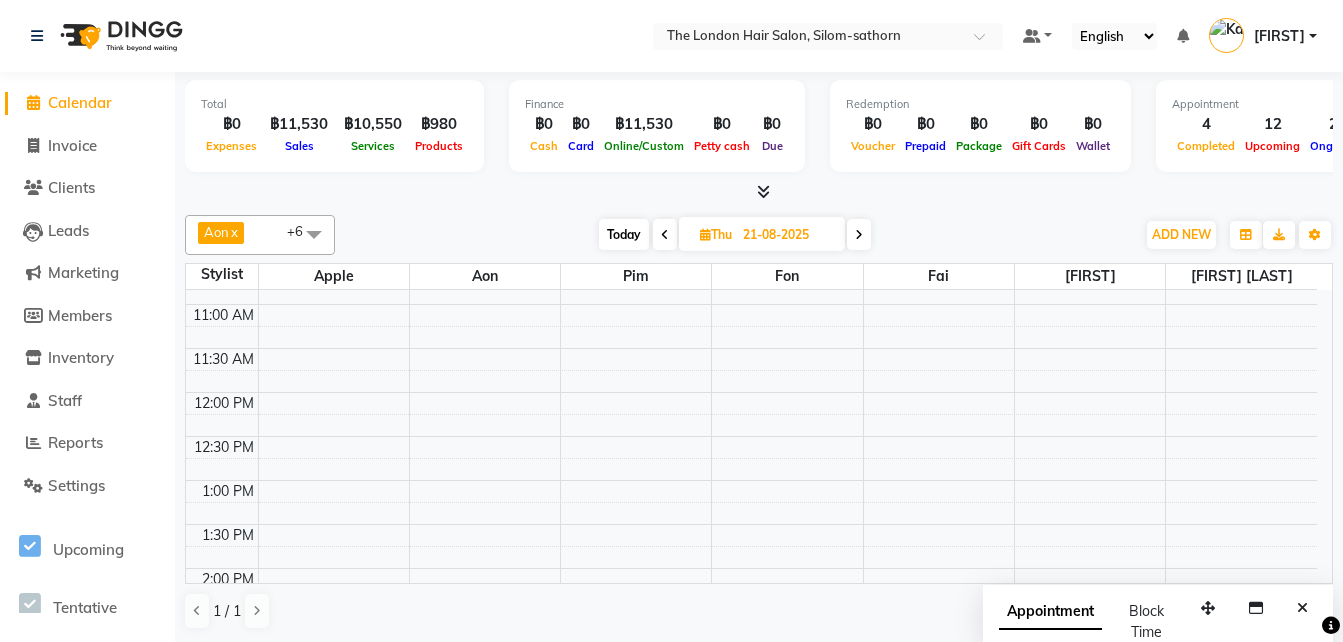 scroll, scrollTop: 159, scrollLeft: 0, axis: vertical 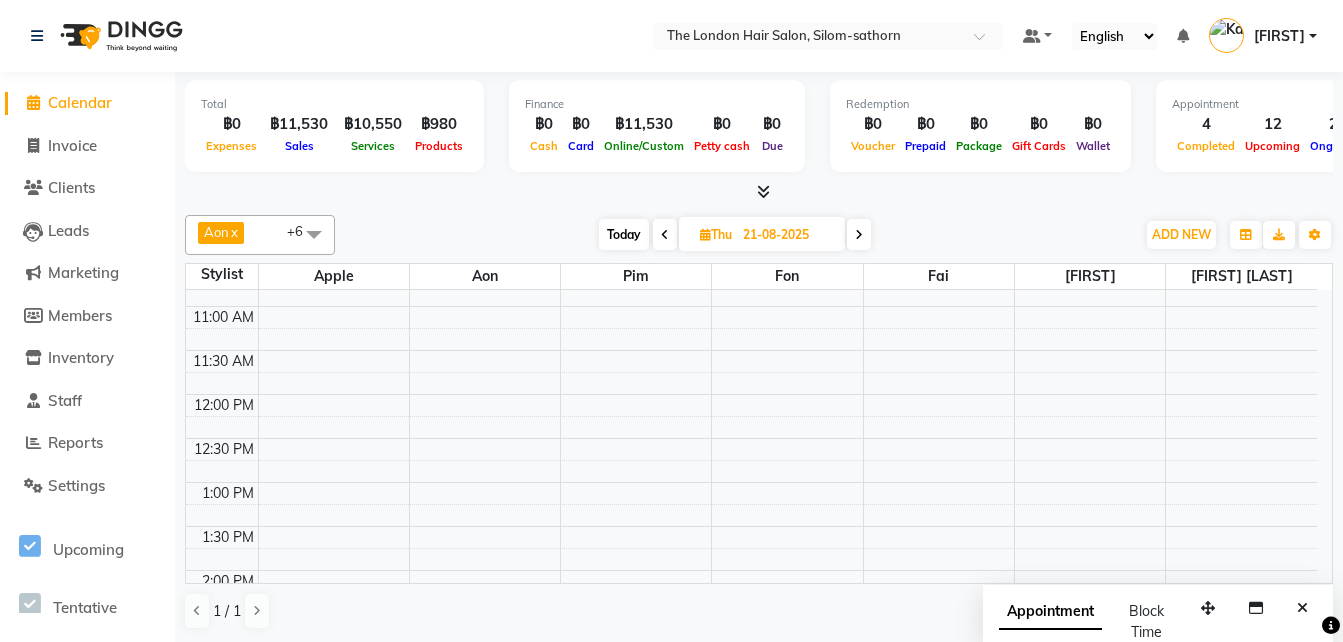 click on "Today" at bounding box center [624, 234] 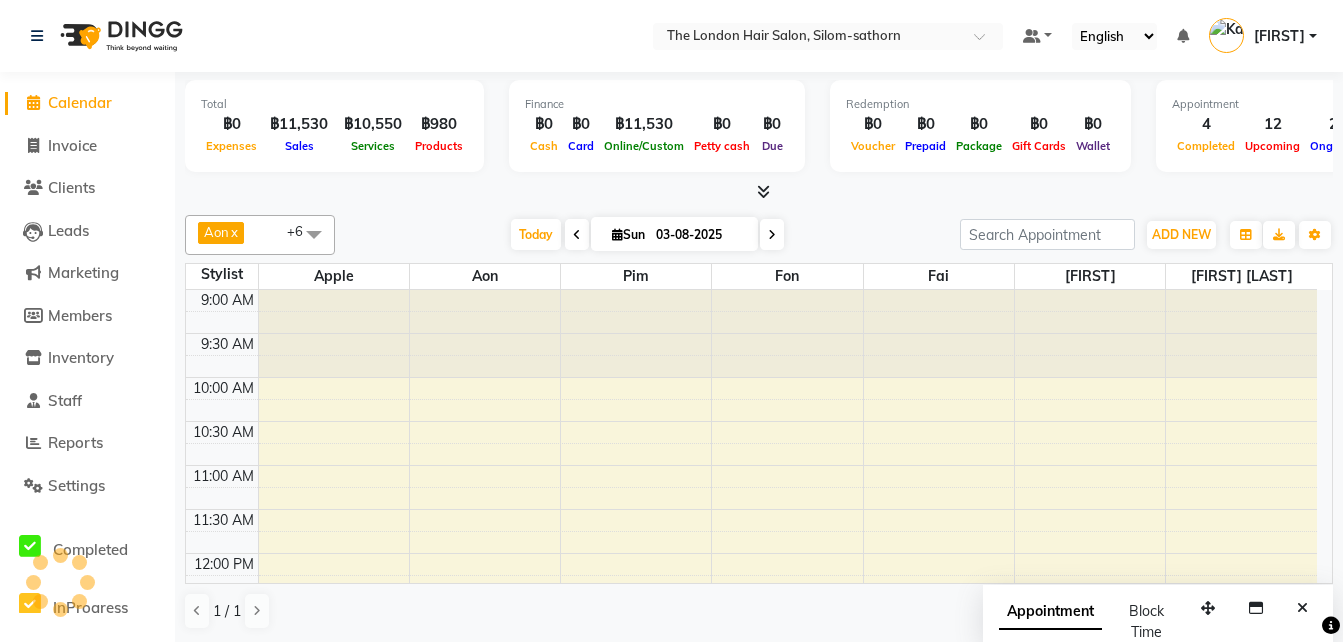 scroll, scrollTop: 353, scrollLeft: 0, axis: vertical 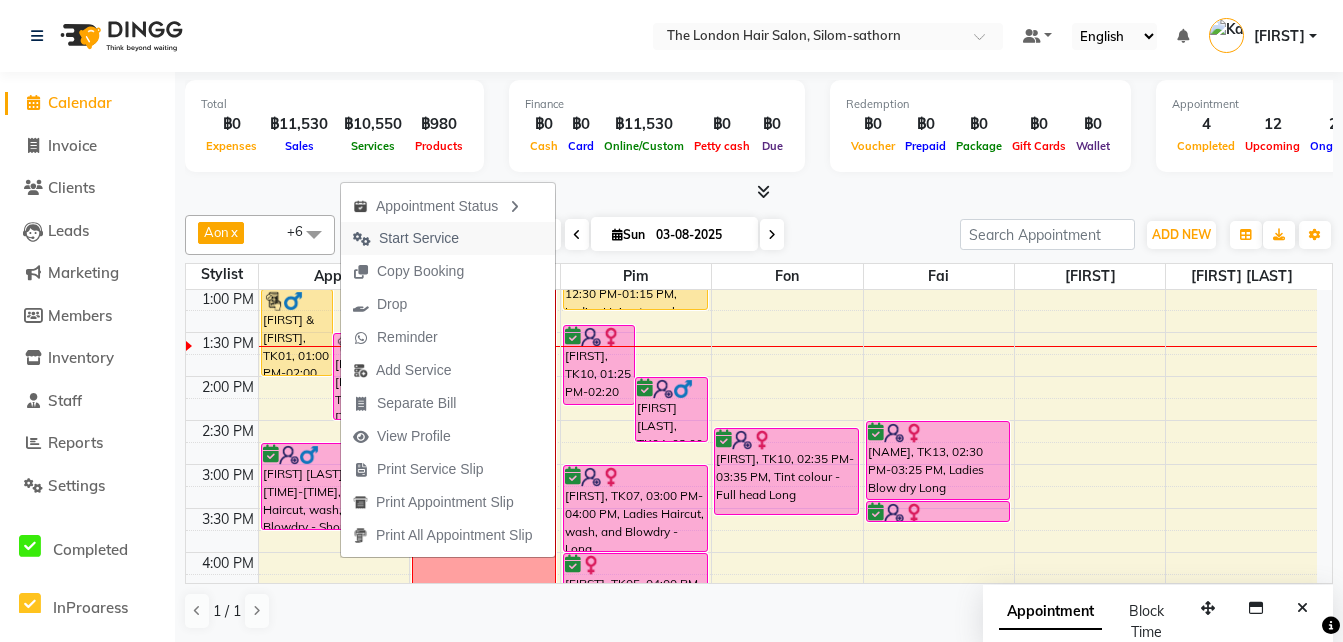 click on "Start Service" at bounding box center [419, 238] 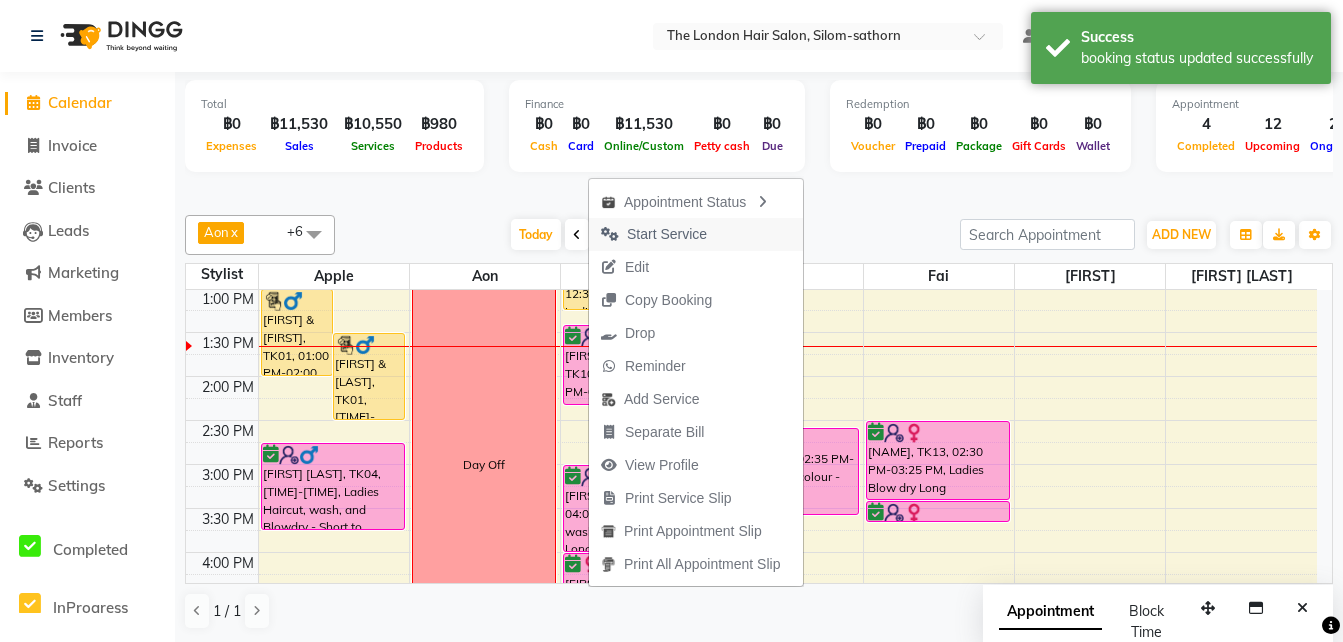 click on "Start Service" at bounding box center (667, 234) 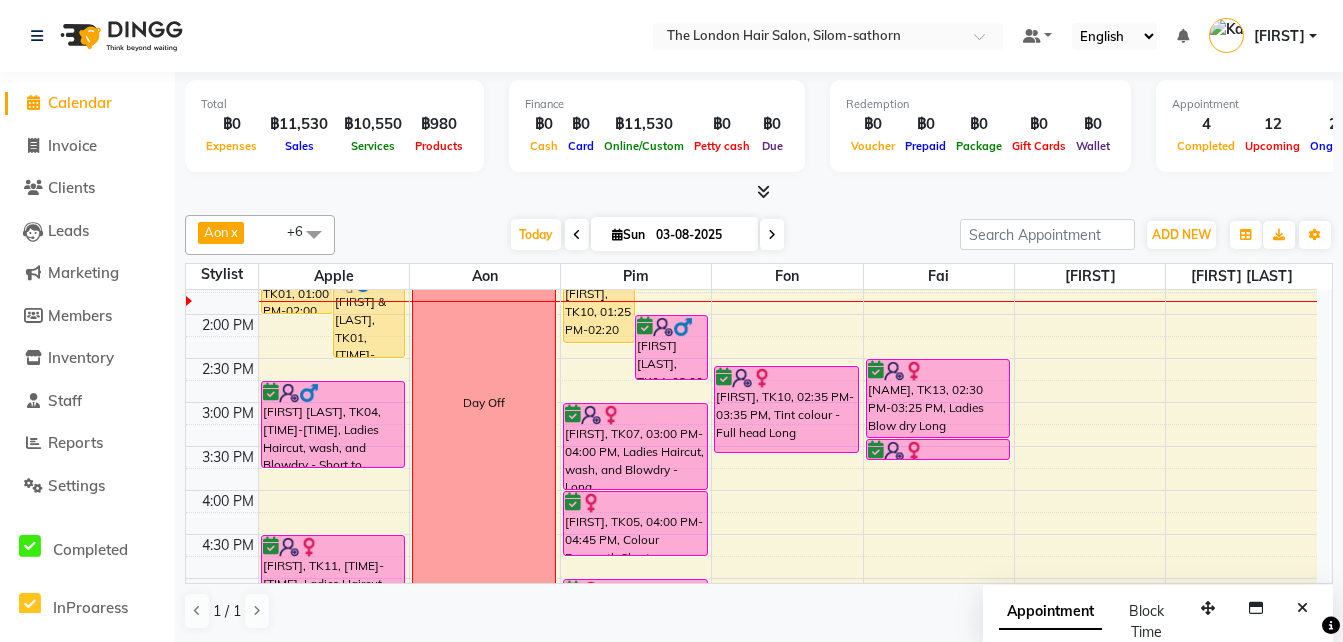 scroll, scrollTop: 384, scrollLeft: 0, axis: vertical 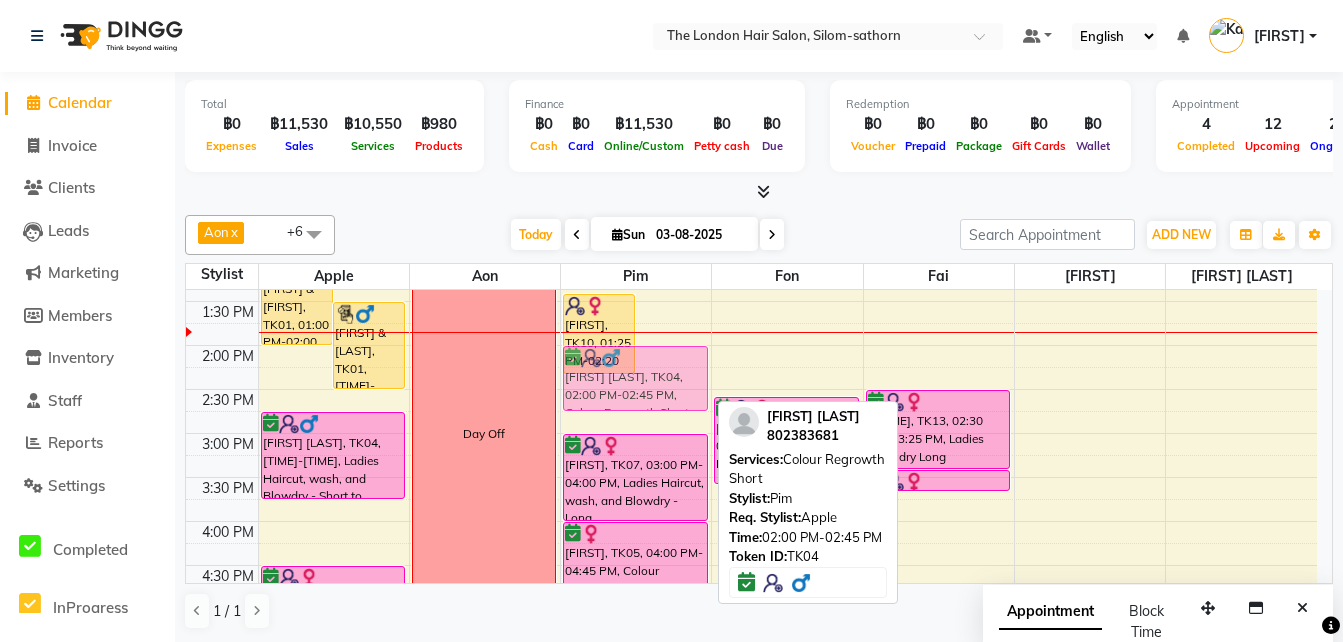 click on "K.Ann, TK10, 01:25 PM-02:20 PM, Ladies Blow dry Long     Ryan Ash, TK04, 02:00 PM-02:45 PM, Colour Regrowth Short     Sara Schuenemann, TK06, 10:00 AM-11:45 AM, Keratin Treatment Size XXL      Maya Frank, TK08, 12:30 PM-01:15 PM, Ladies Haircut, wash, and Blowdry - Long     Kaya, TK07, 03:00 PM-04:00 PM, Ladies Haircut, wash, and Blowdry - Long     Priti, TK05, 04:00 PM-04:45 PM, Colour Regrowth Short     Priti, TK05, 05:00 PM-05:55 PM, Ladies Blow dry Long     Rosie, TK09, 06:00 PM-07:00 PM, Tint colour - Full head Long     Rosie, TK09, 07:00 PM-07:55 PM, Ladies Blow dry Long     Ryan Ash, TK04, 02:00 PM-02:45 PM, Colour Regrowth Short" at bounding box center (636, 433) 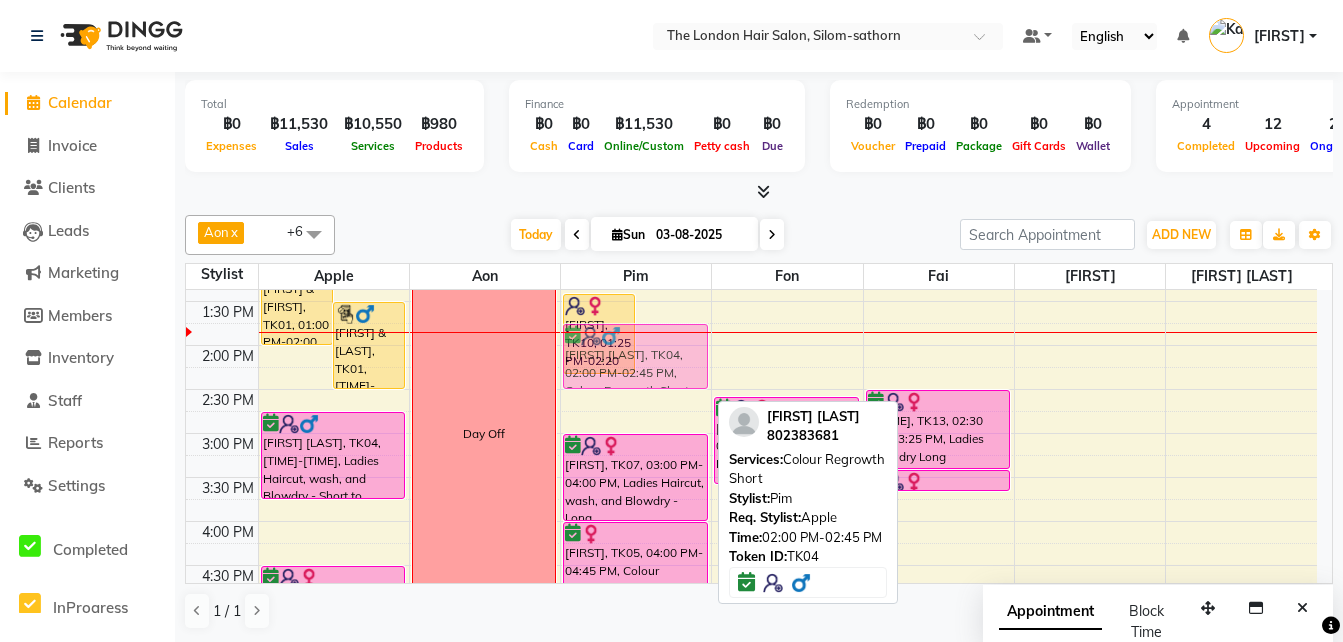 drag, startPoint x: 663, startPoint y: 387, endPoint x: 662, endPoint y: 376, distance: 11.045361 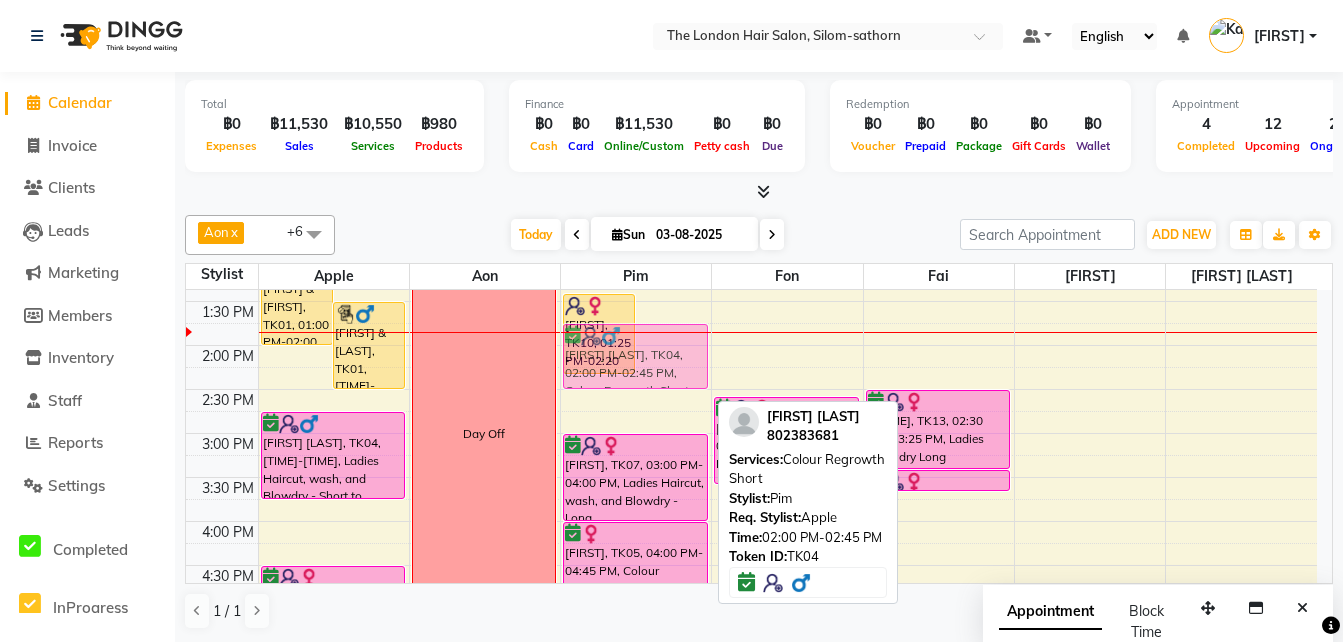 drag, startPoint x: 663, startPoint y: 381, endPoint x: 661, endPoint y: 365, distance: 16.124516 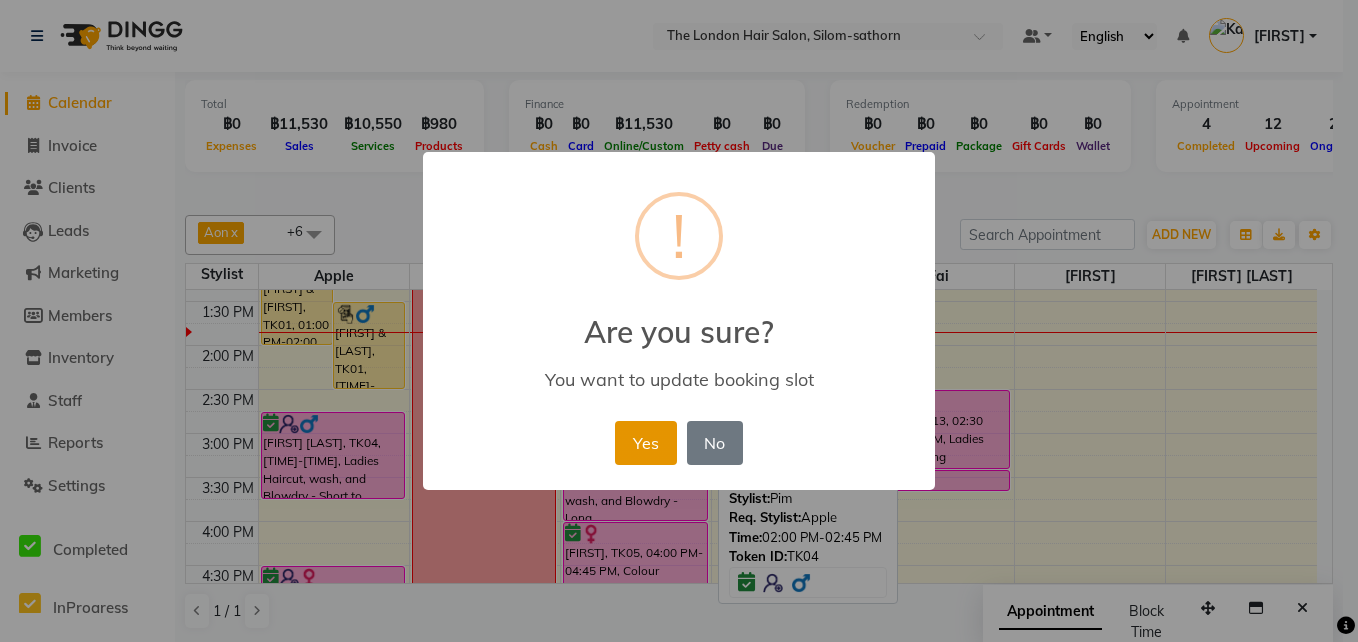 click on "Yes" at bounding box center [645, 443] 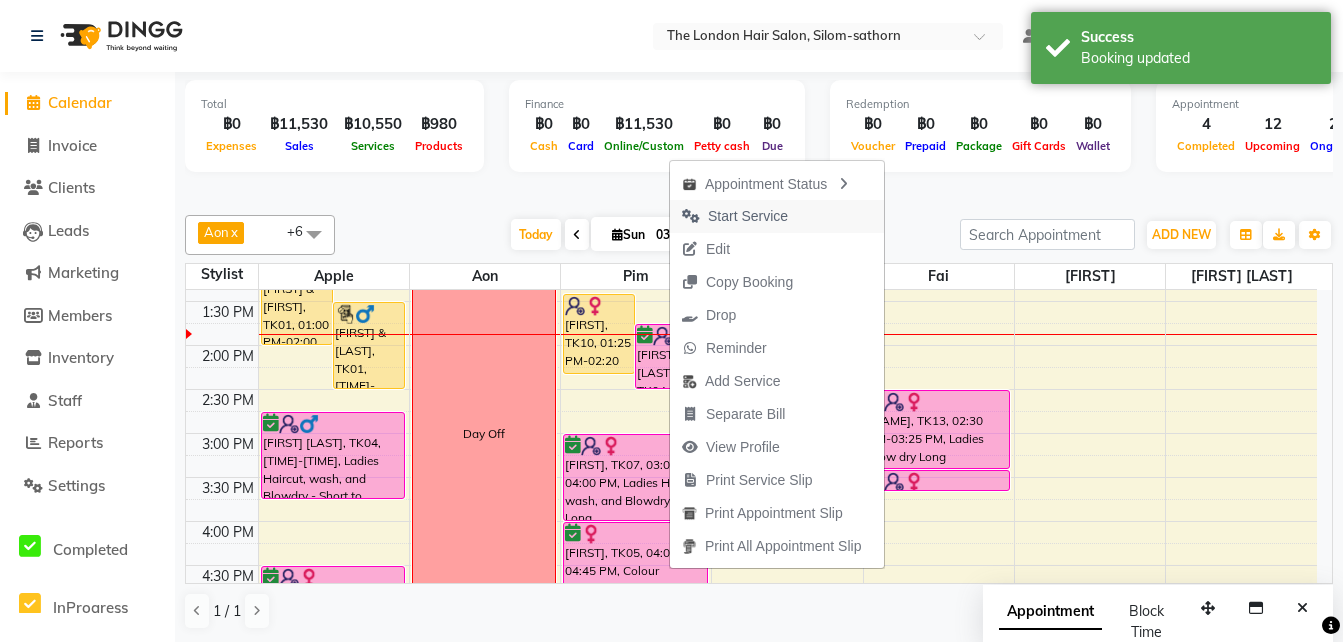 click on "Start Service" at bounding box center [748, 216] 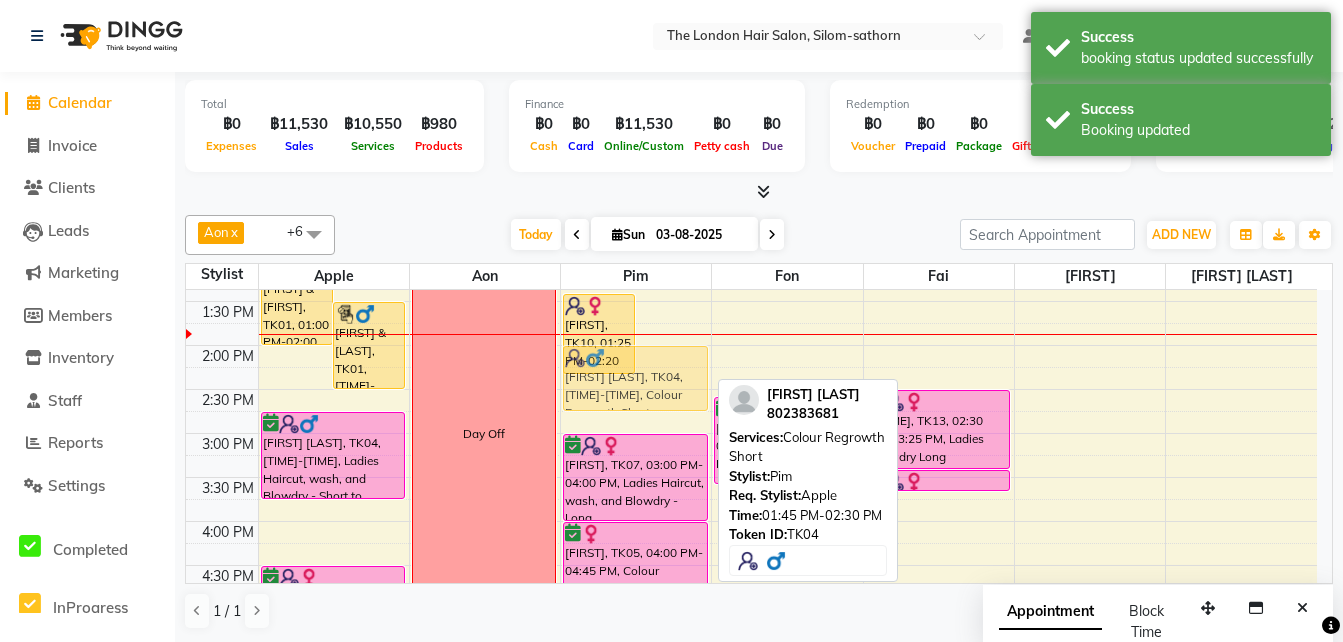click on "K.Ann, TK10, 01:25 PM-02:20 PM, Ladies Blow dry Long     Ryan Ash, TK04, 01:45 PM-02:30 PM, Colour Regrowth Short     Sara Schuenemann, TK06, 10:00 AM-11:45 AM, Keratin Treatment Size XXL      Maya Frank, TK08, 12:30 PM-01:15 PM, Ladies Haircut, wash, and Blowdry - Long     Kaya, TK07, 03:00 PM-04:00 PM, Ladies Haircut, wash, and Blowdry - Long     Priti, TK05, 04:00 PM-04:45 PM, Colour Regrowth Short     Priti, TK05, 05:00 PM-05:55 PM, Ladies Blow dry Long     Rosie, TK09, 06:00 PM-07:00 PM, Tint colour - Full head Long     Rosie, TK09, 07:00 PM-07:55 PM, Ladies Blow dry Long     Ryan Ash, TK04, 01:45 PM-02:30 PM, Colour Regrowth Short" at bounding box center [636, 433] 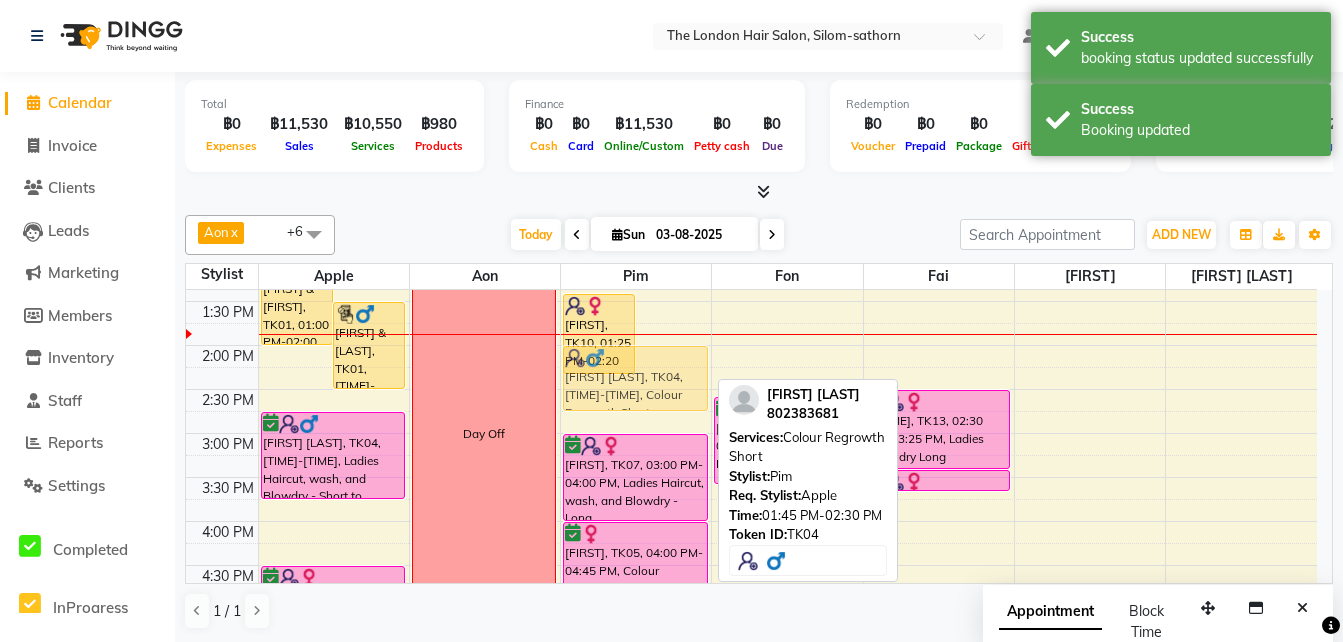 click on "K.Ann, TK10, 01:25 PM-02:20 PM, Ladies Blow dry Long     Ryan Ash, TK04, 01:45 PM-02:30 PM, Colour Regrowth Short     Sara Schuenemann, TK06, 10:00 AM-11:45 AM, Keratin Treatment Size XXL      Maya Frank, TK08, 12:30 PM-01:15 PM, Ladies Haircut, wash, and Blowdry - Long     Kaya, TK07, 03:00 PM-04:00 PM, Ladies Haircut, wash, and Blowdry - Long     Priti, TK05, 04:00 PM-04:45 PM, Colour Regrowth Short     Priti, TK05, 05:00 PM-05:55 PM, Ladies Blow dry Long     Rosie, TK09, 06:00 PM-07:00 PM, Tint colour - Full head Long     Rosie, TK09, 07:00 PM-07:55 PM, Ladies Blow dry Long     Ryan Ash, TK04, 01:45 PM-02:30 PM, Colour Regrowth Short" at bounding box center [636, 433] 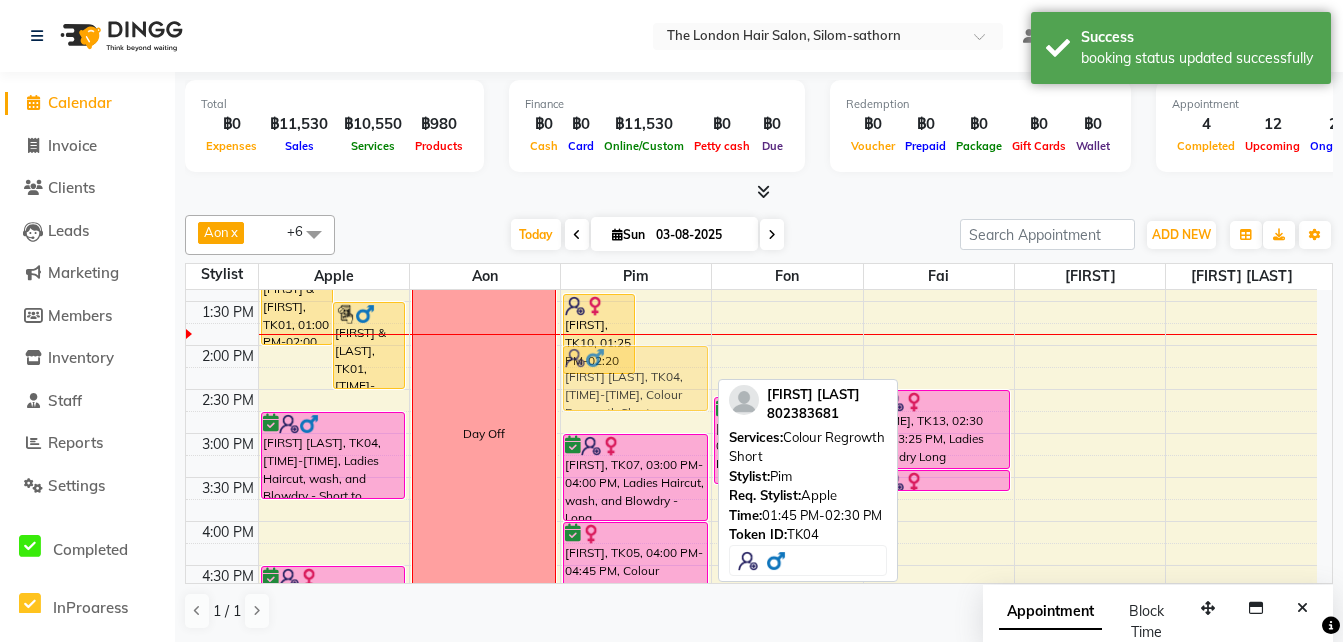 drag, startPoint x: 665, startPoint y: 364, endPoint x: 668, endPoint y: 377, distance: 13.341664 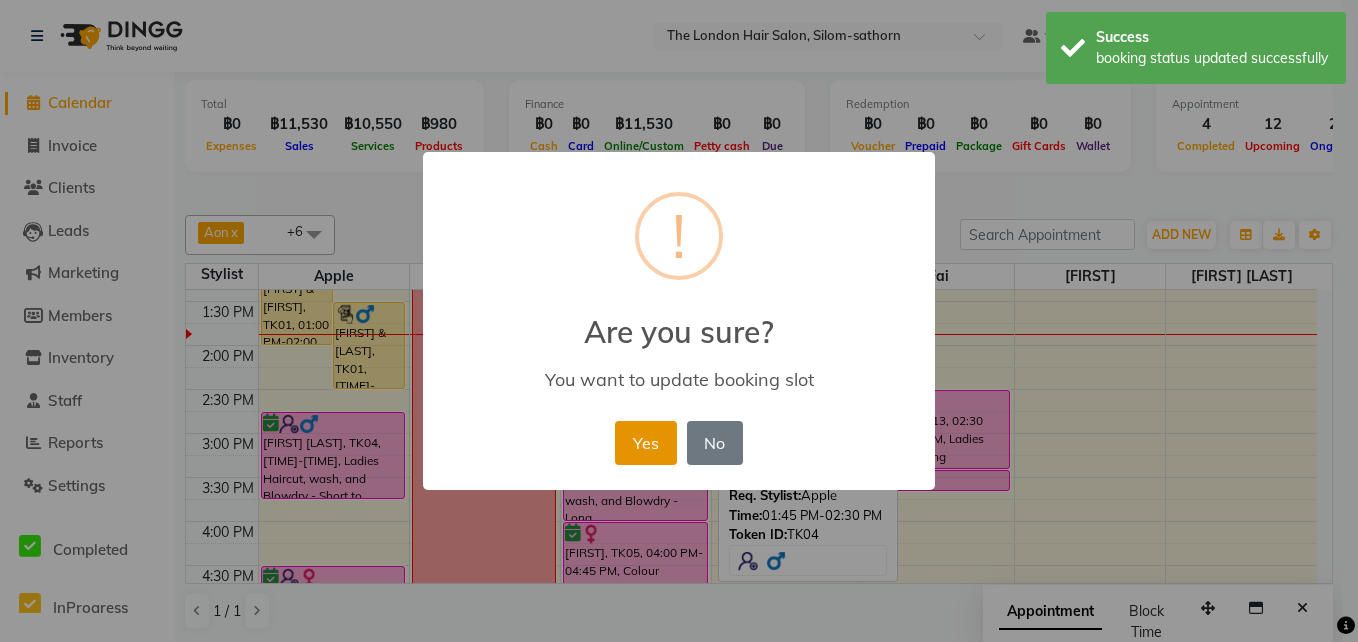 click on "Yes" at bounding box center (645, 443) 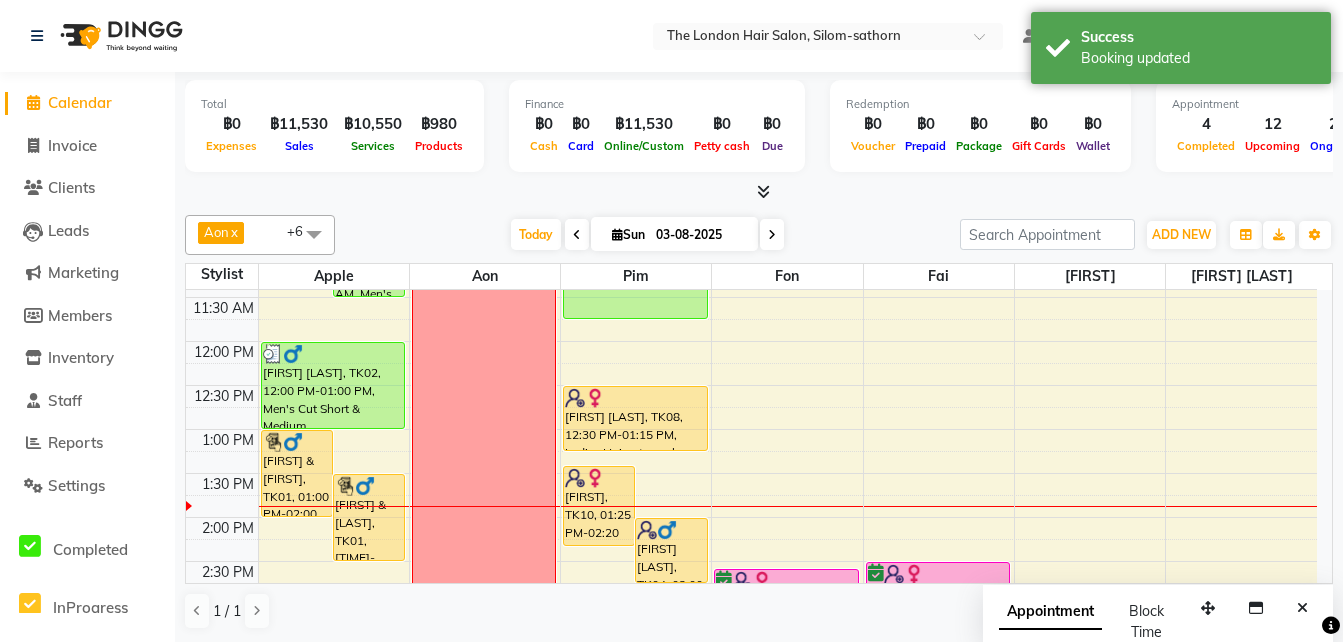 scroll, scrollTop: 210, scrollLeft: 0, axis: vertical 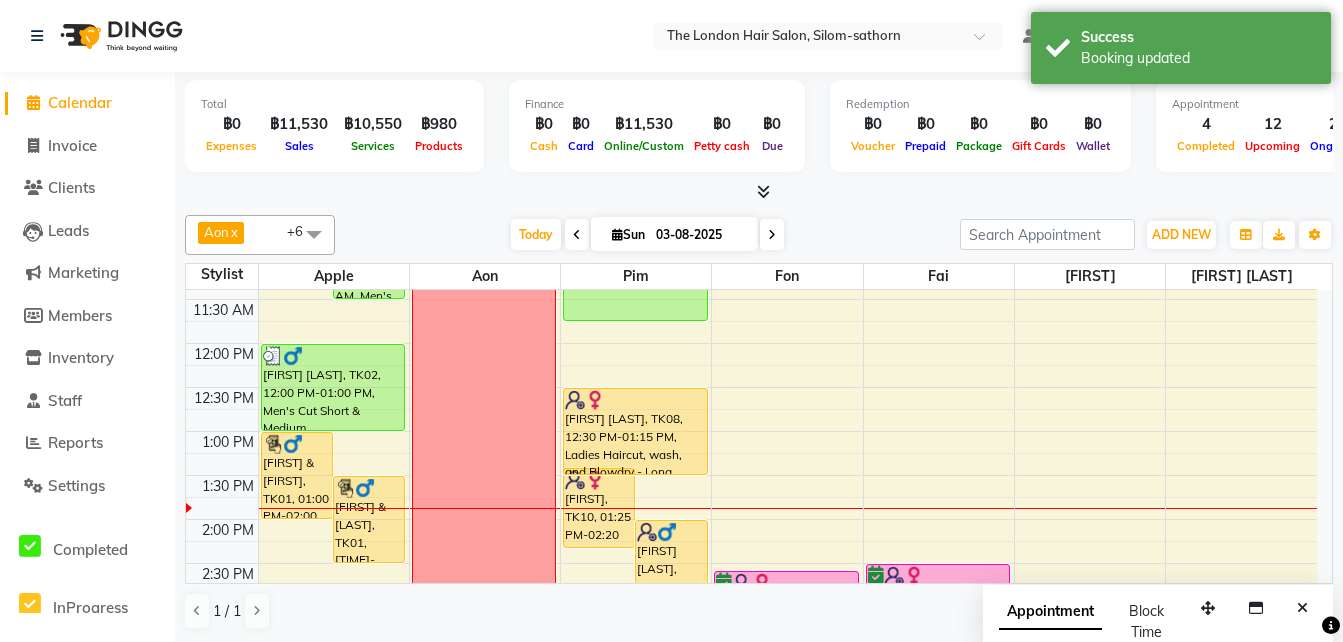 drag, startPoint x: 672, startPoint y: 451, endPoint x: 676, endPoint y: 468, distance: 17.464249 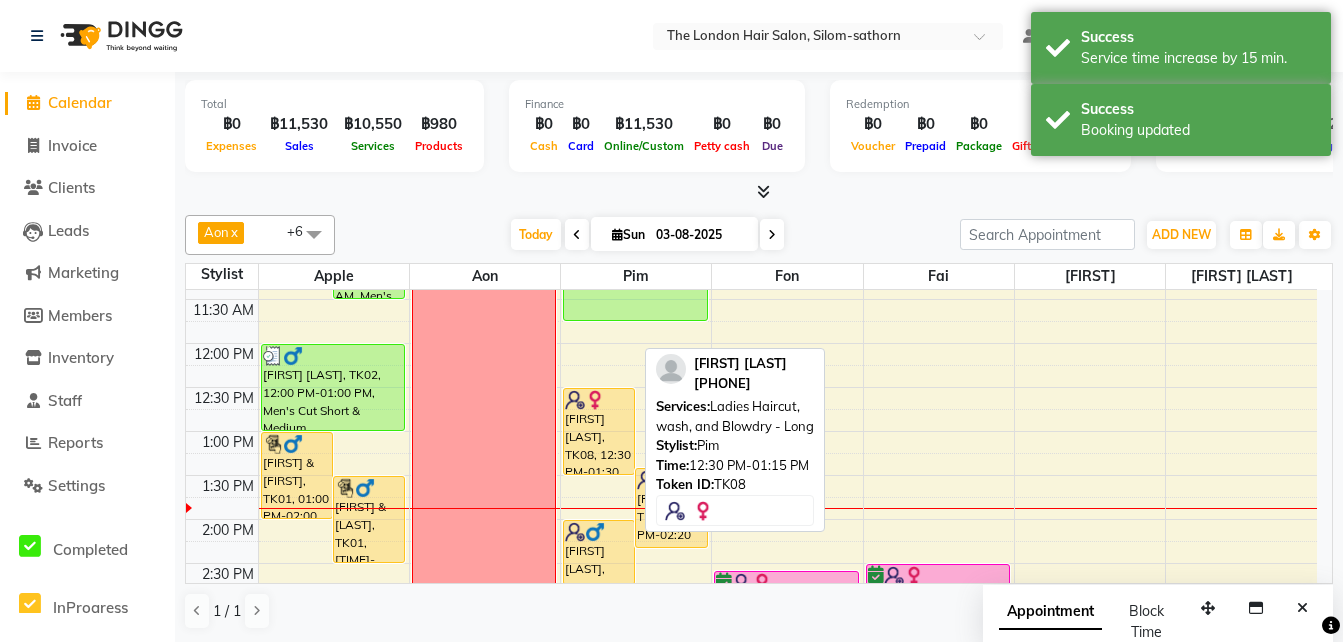 click on "[FIRST] [LAST], TK08, 12:30 PM-01:30 PM, Ladies Haircut, wash, and Blowdry - Long" at bounding box center [599, 431] 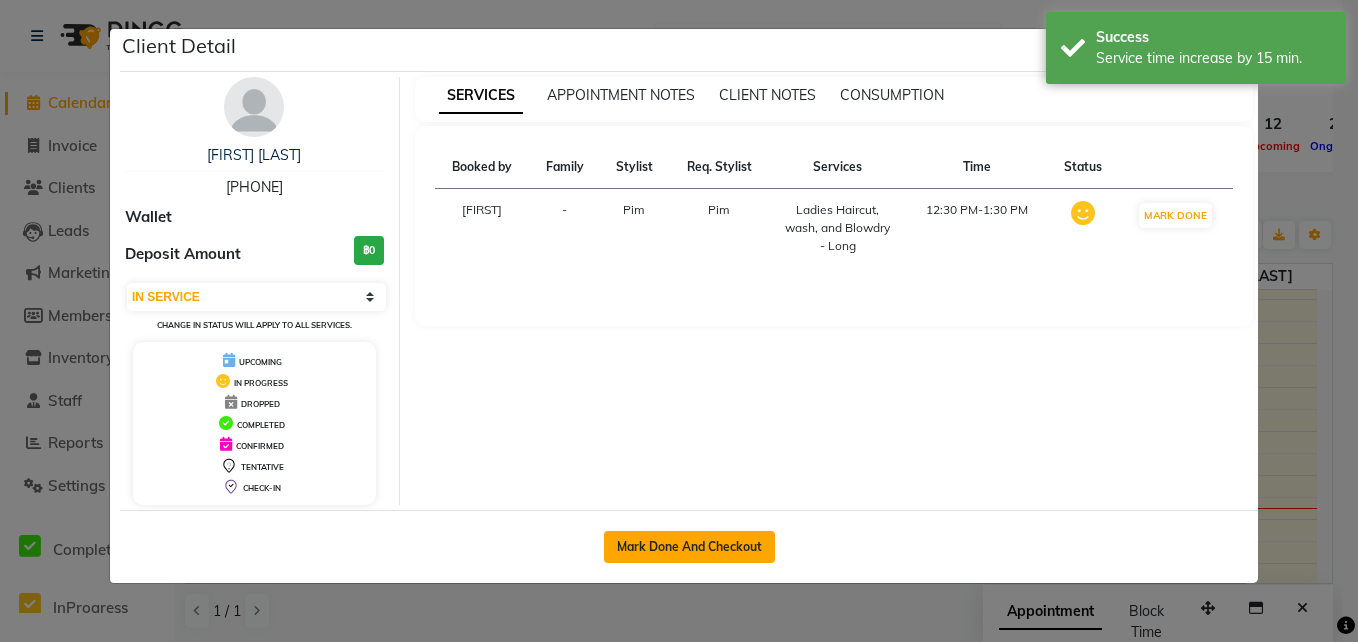 click on "Mark Done And Checkout" 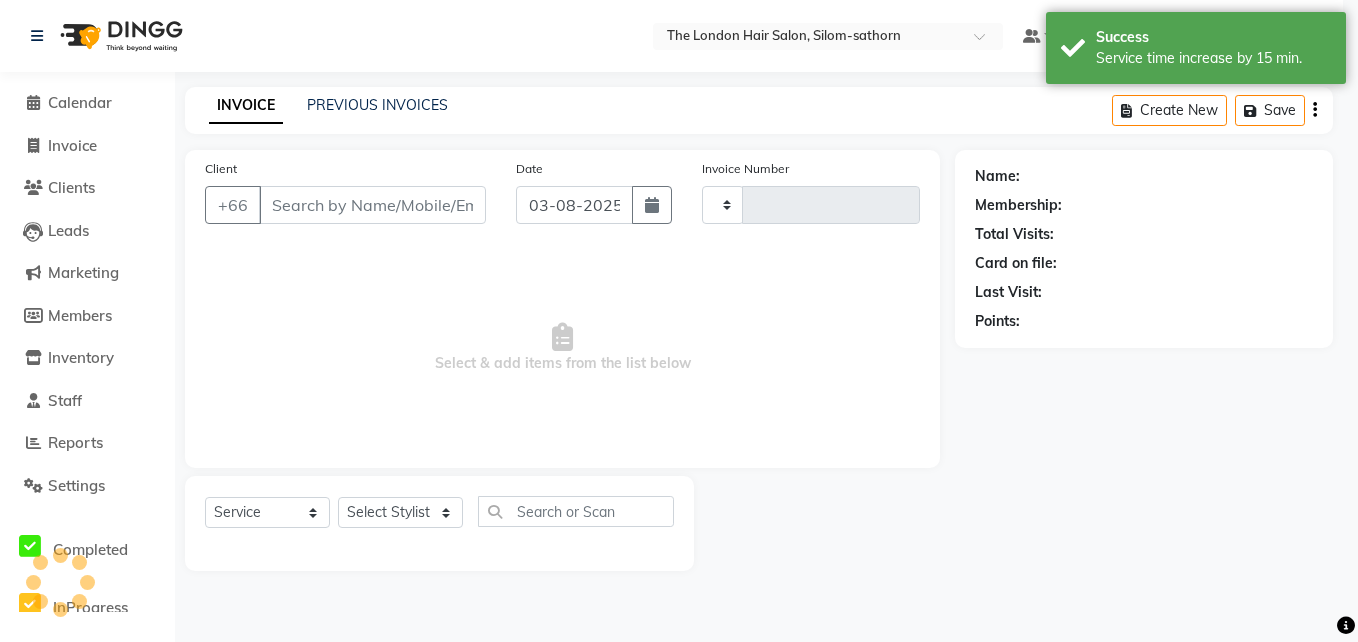 type on "1213" 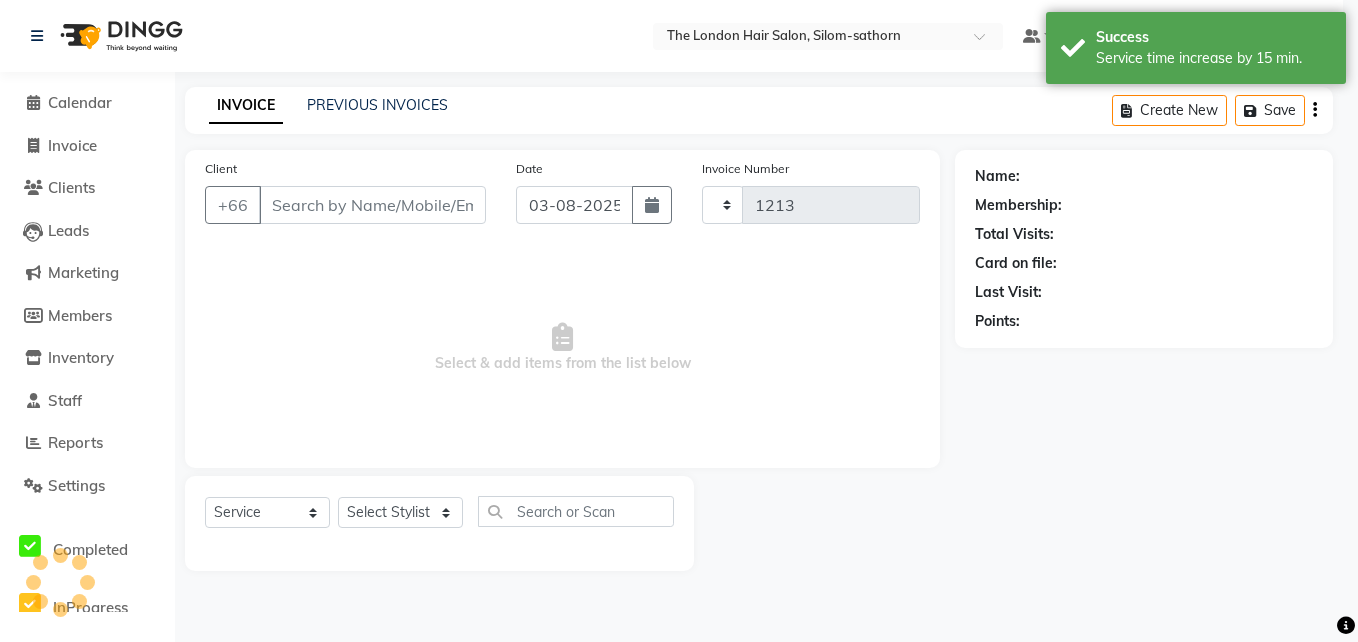 select on "6977" 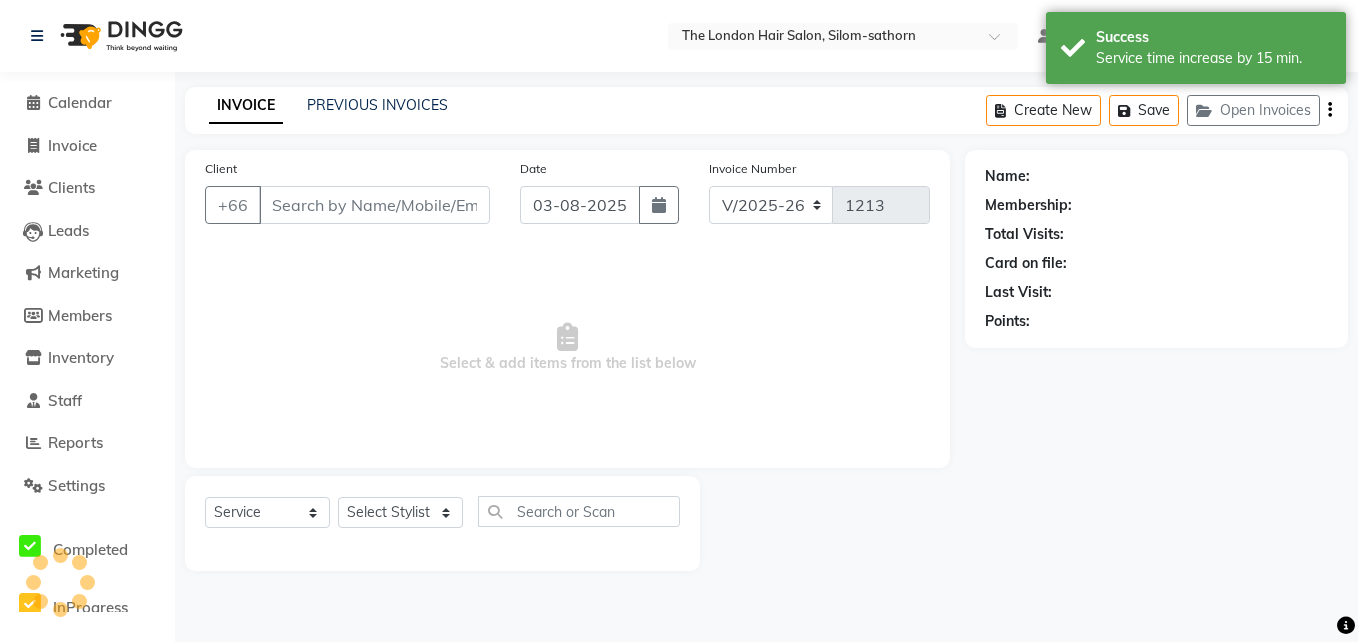 type on "[PHONE]" 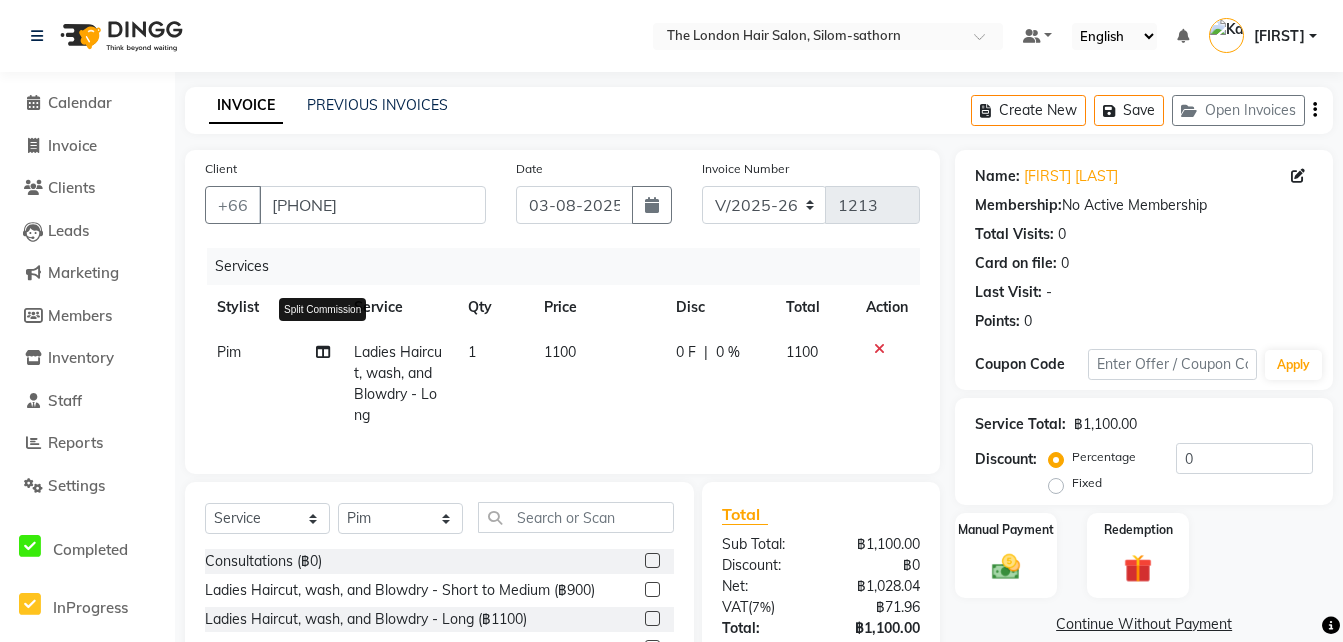 click 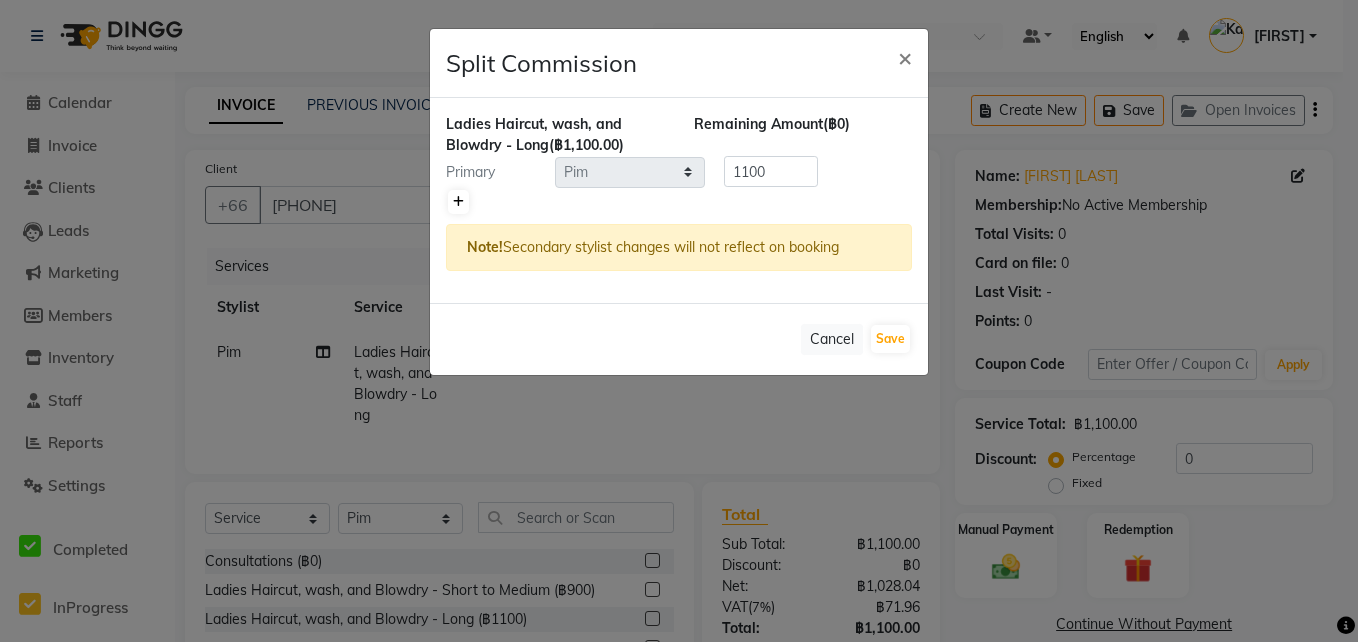 click 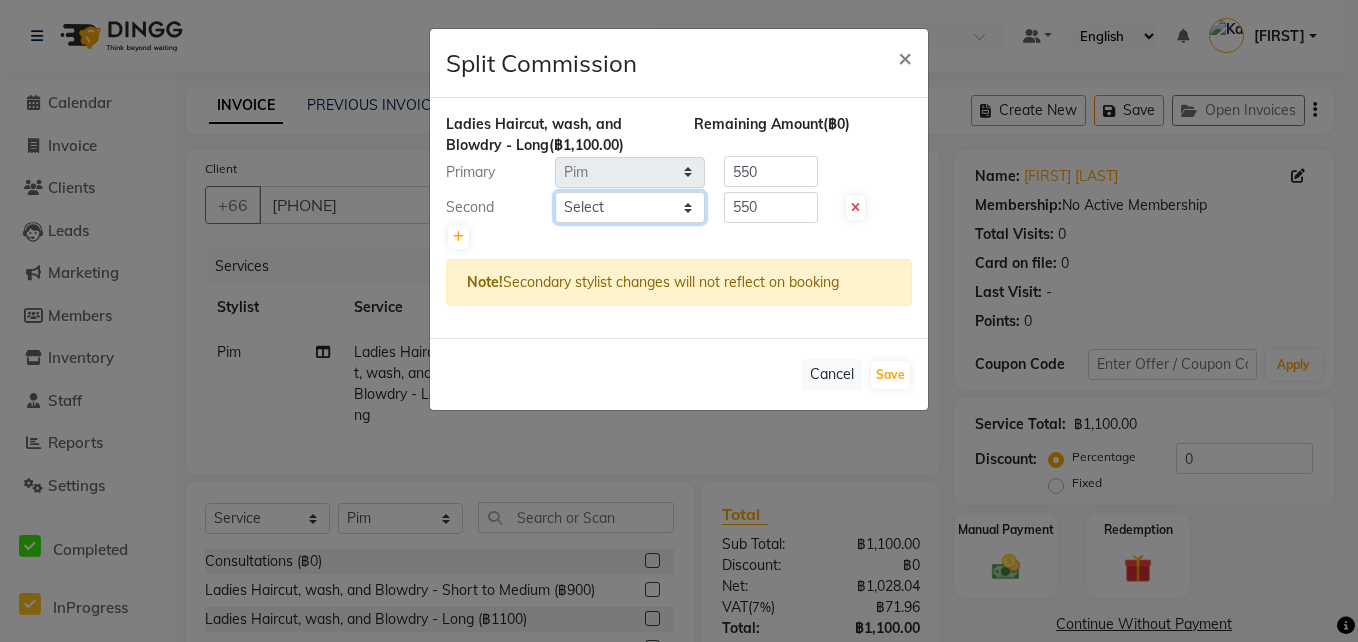 click on "Select  Aon   Apple     Boss Luke   Fai    Fon   Kate    Pim" 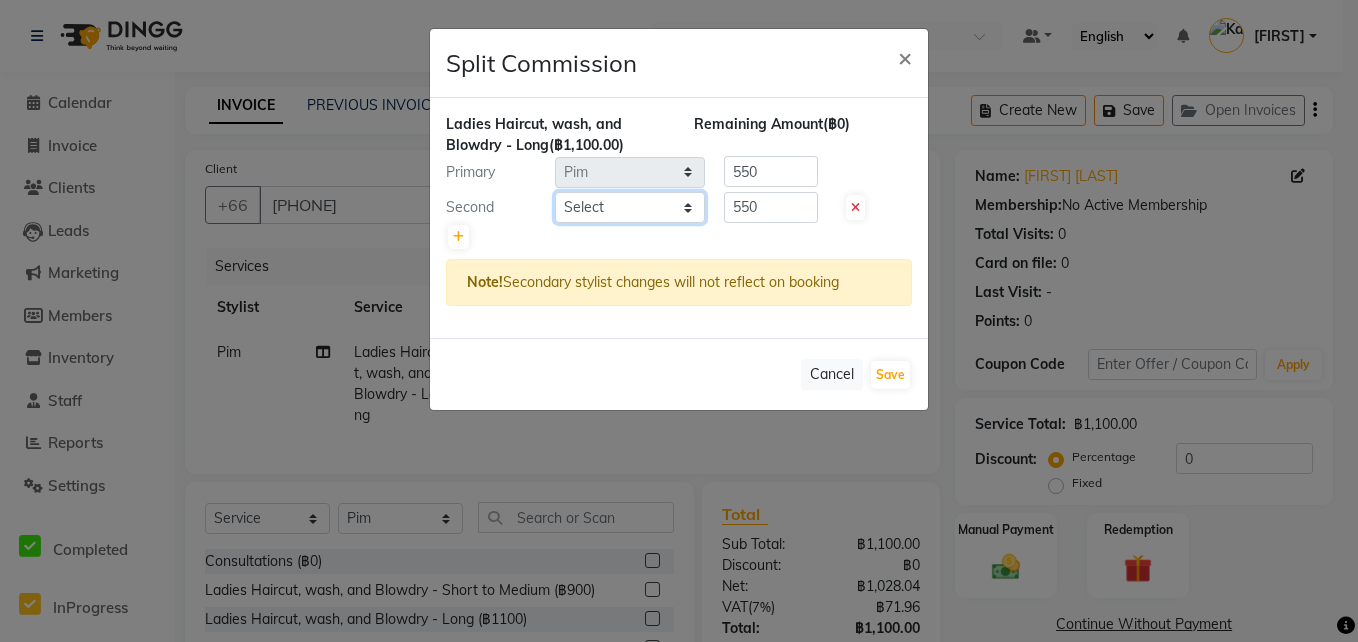 select on "56711" 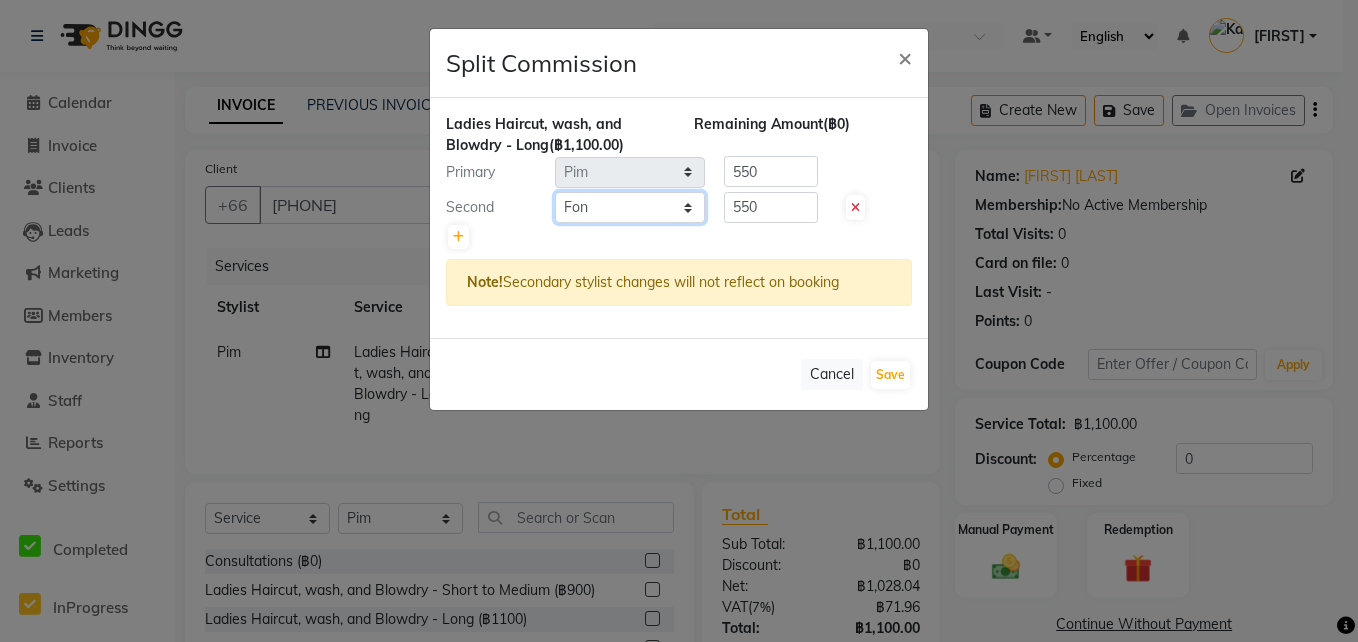 click on "Select  Aon   Apple     Boss Luke   Fai    Fon   Kate    Pim" 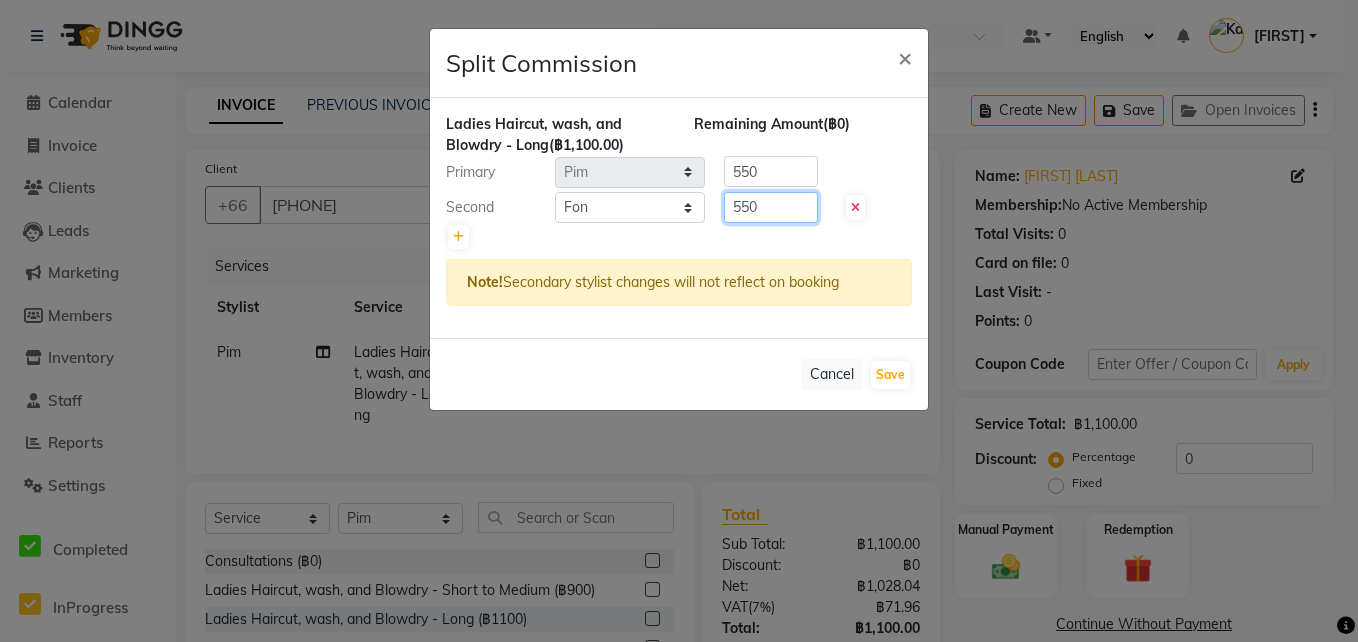 click on "550" 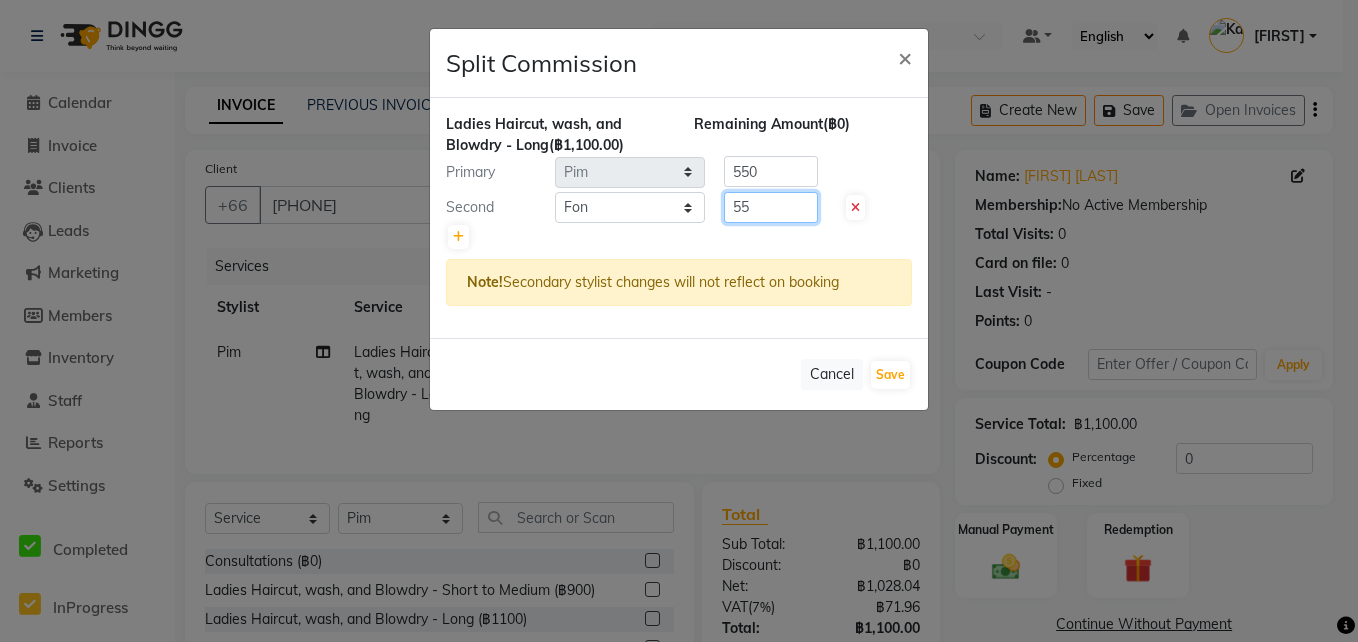 type on "5" 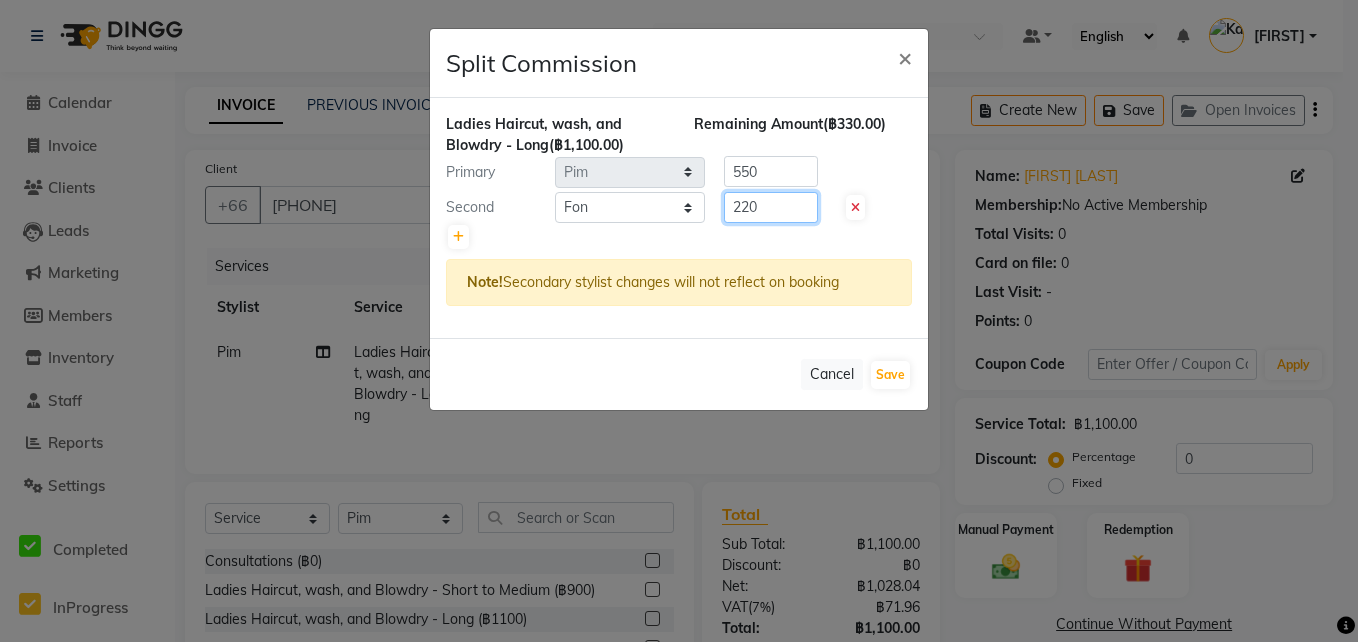 type on "220" 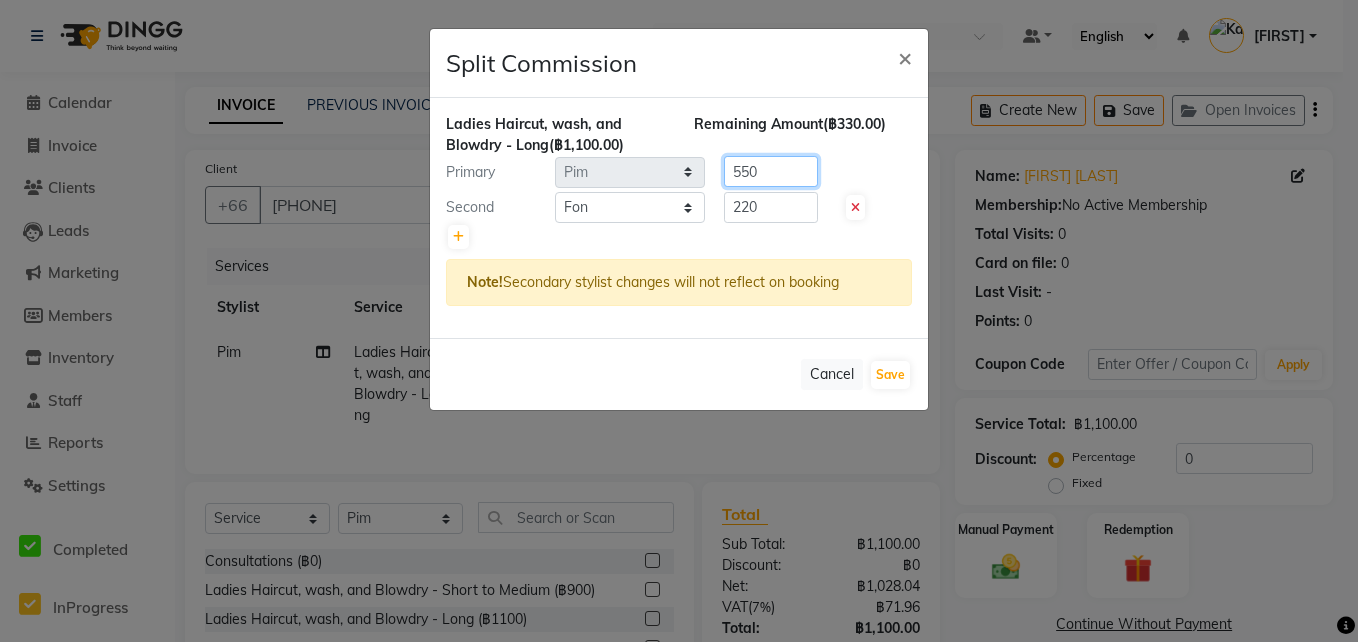 click on "550" 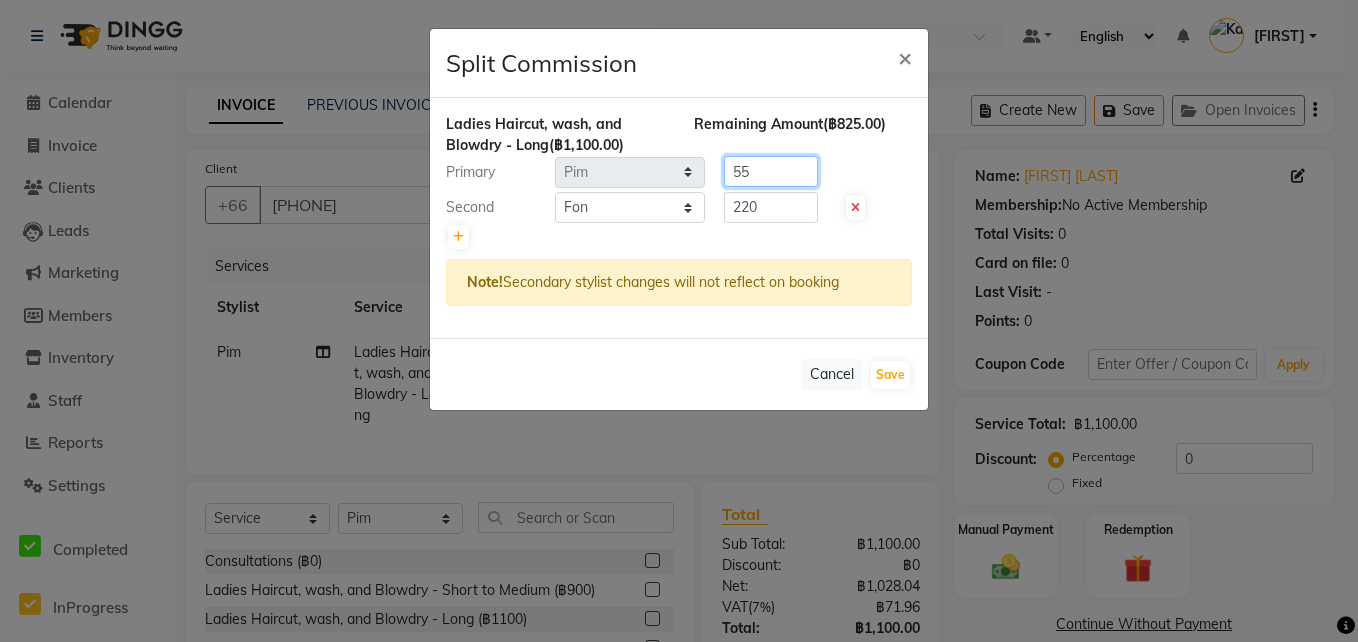 type on "5" 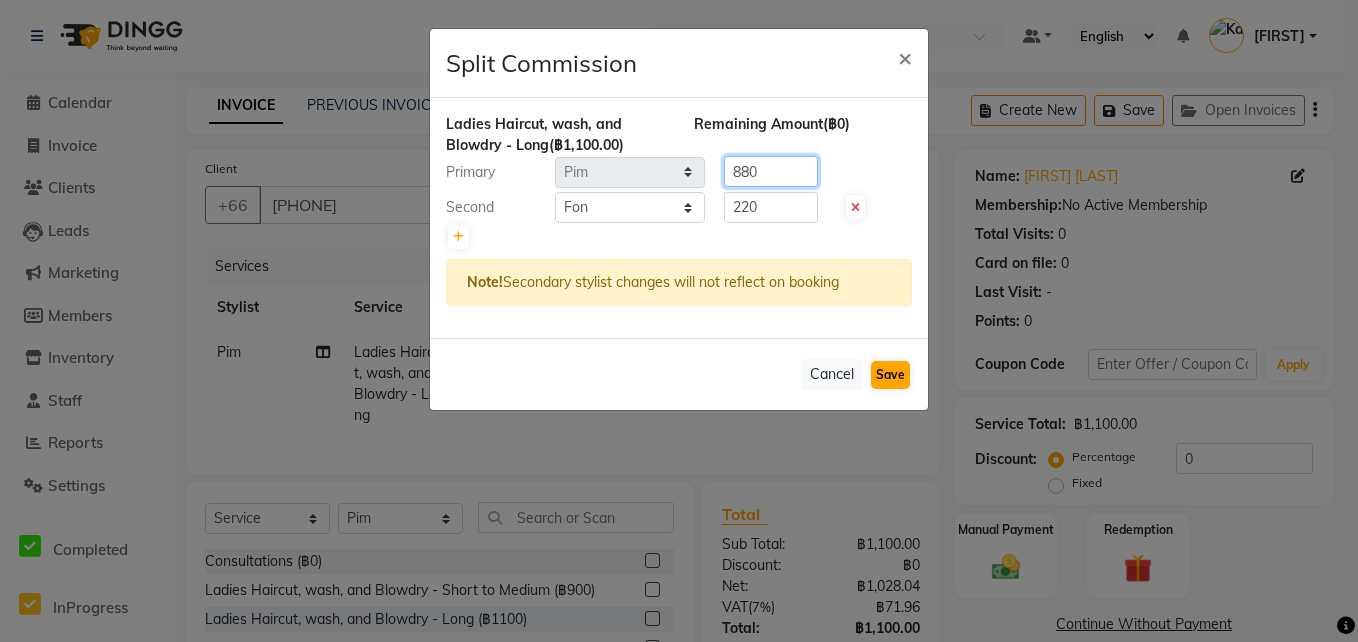 type on "880" 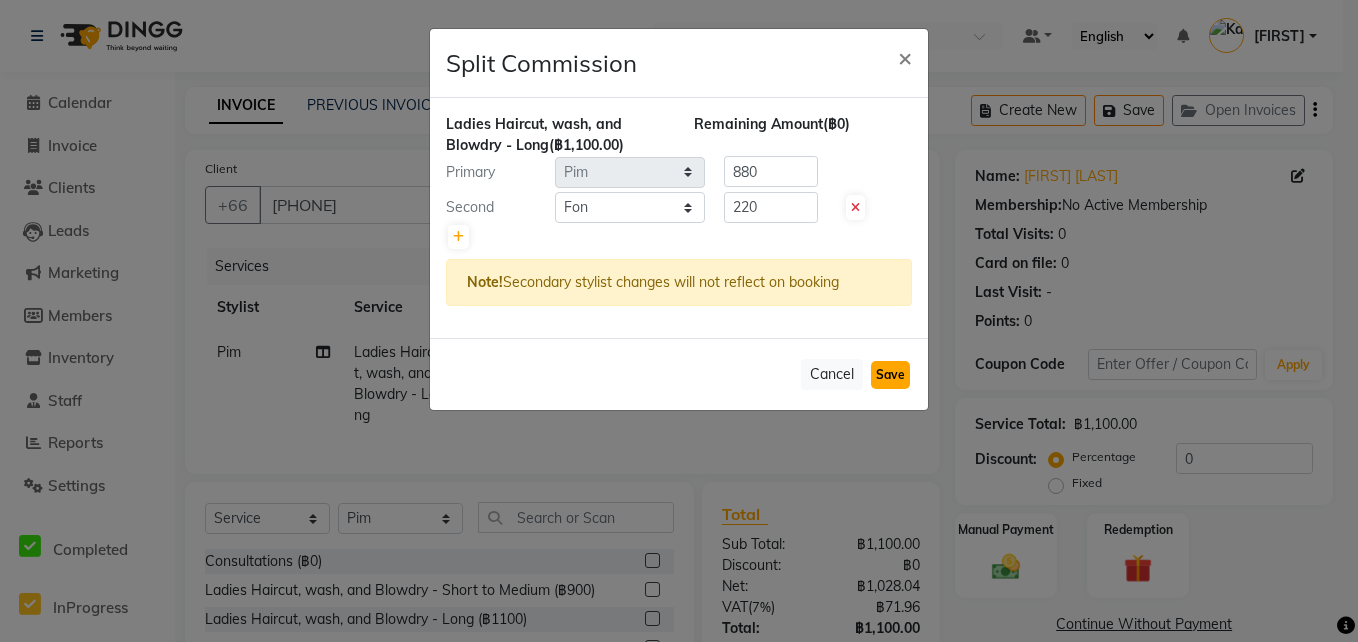 click on "Save" 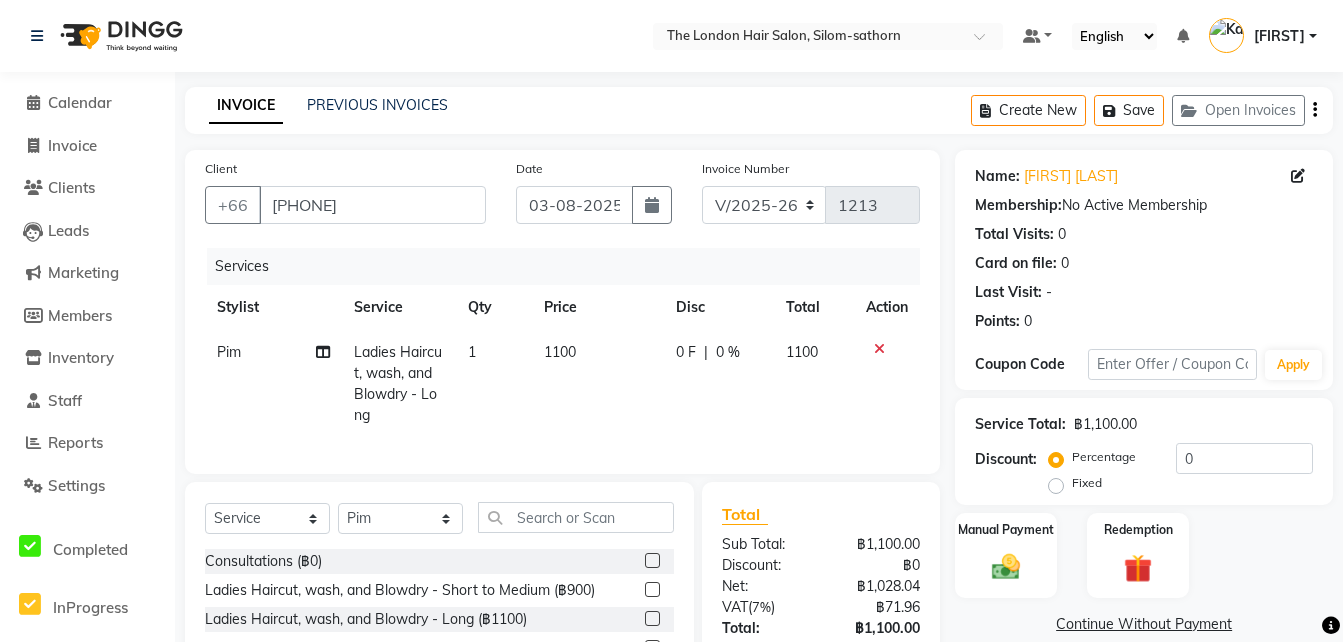 scroll, scrollTop: 180, scrollLeft: 0, axis: vertical 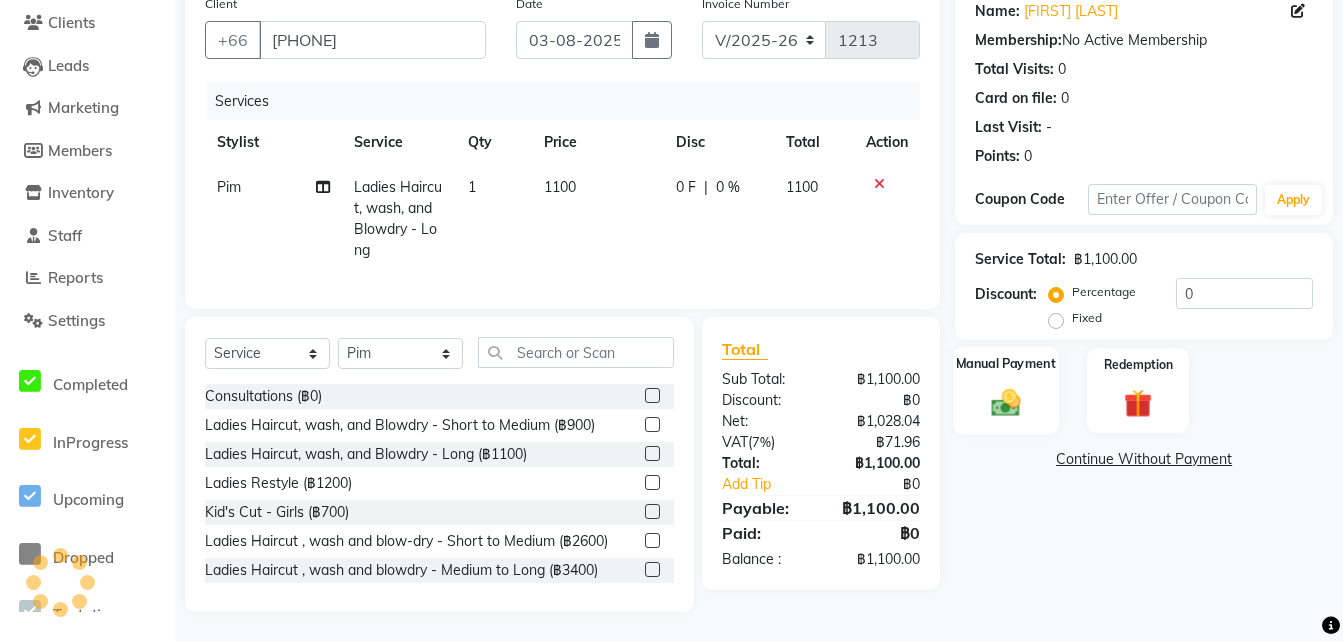 click 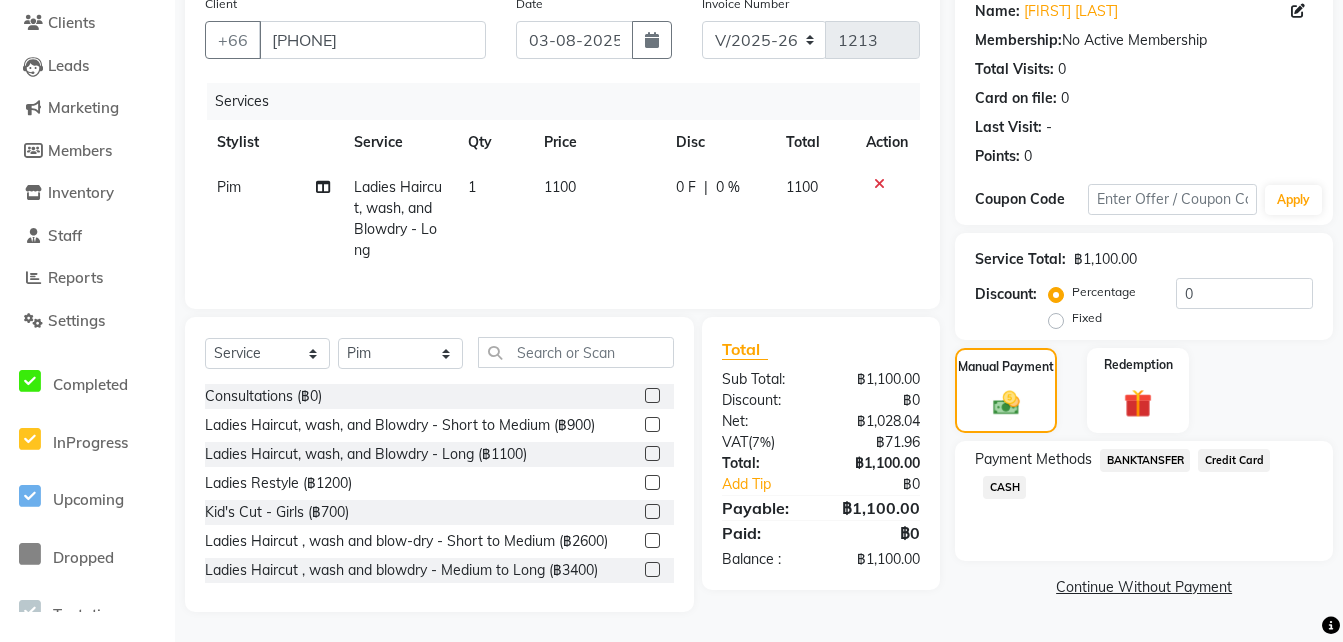 click on "Credit Card" 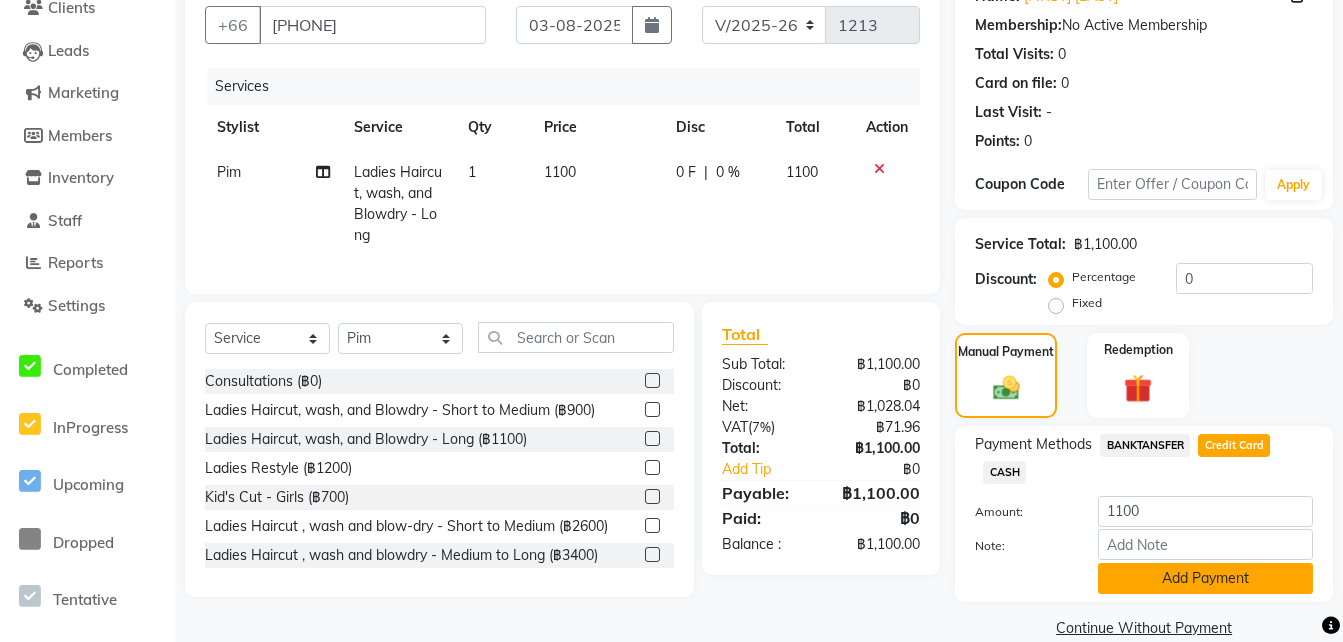 click on "Add Payment" 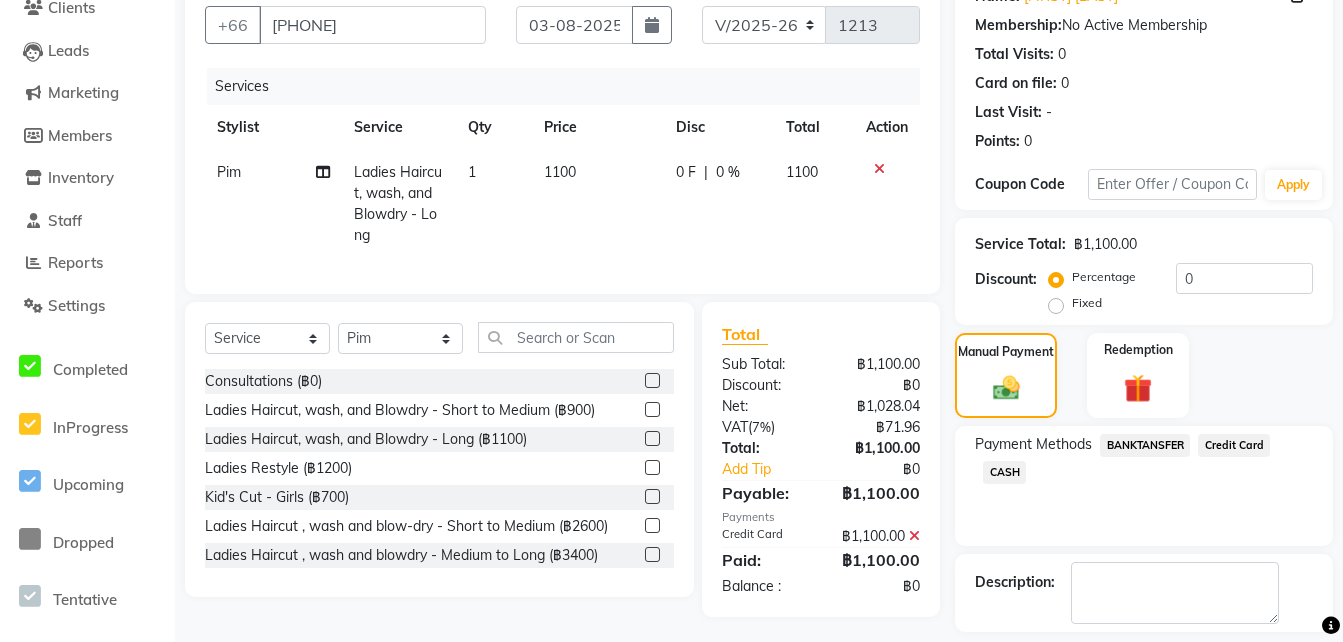 scroll, scrollTop: 268, scrollLeft: 0, axis: vertical 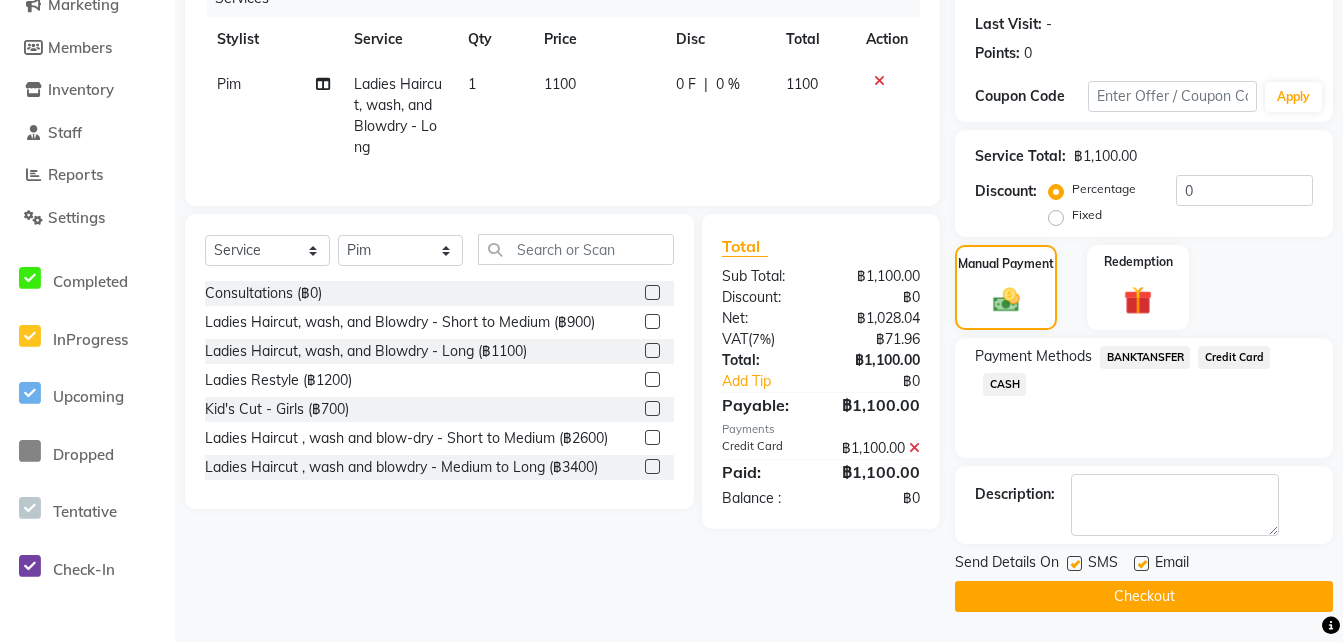click on "Checkout" 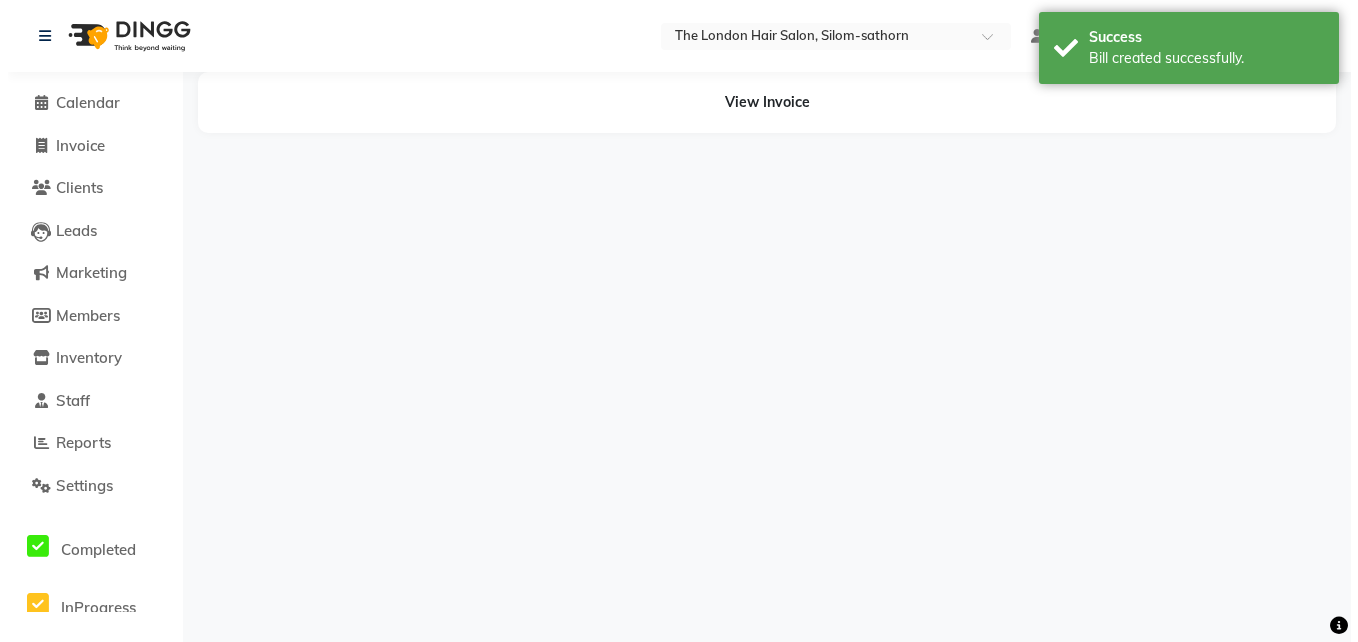 scroll, scrollTop: 0, scrollLeft: 0, axis: both 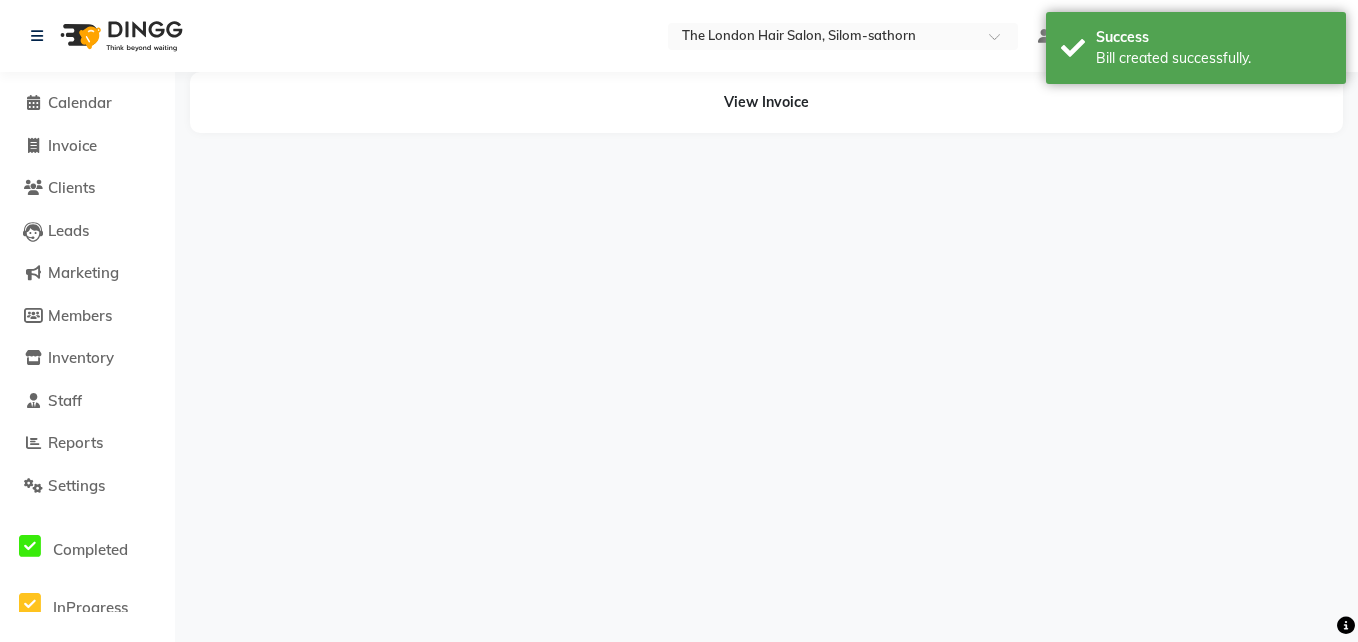 select on "65351" 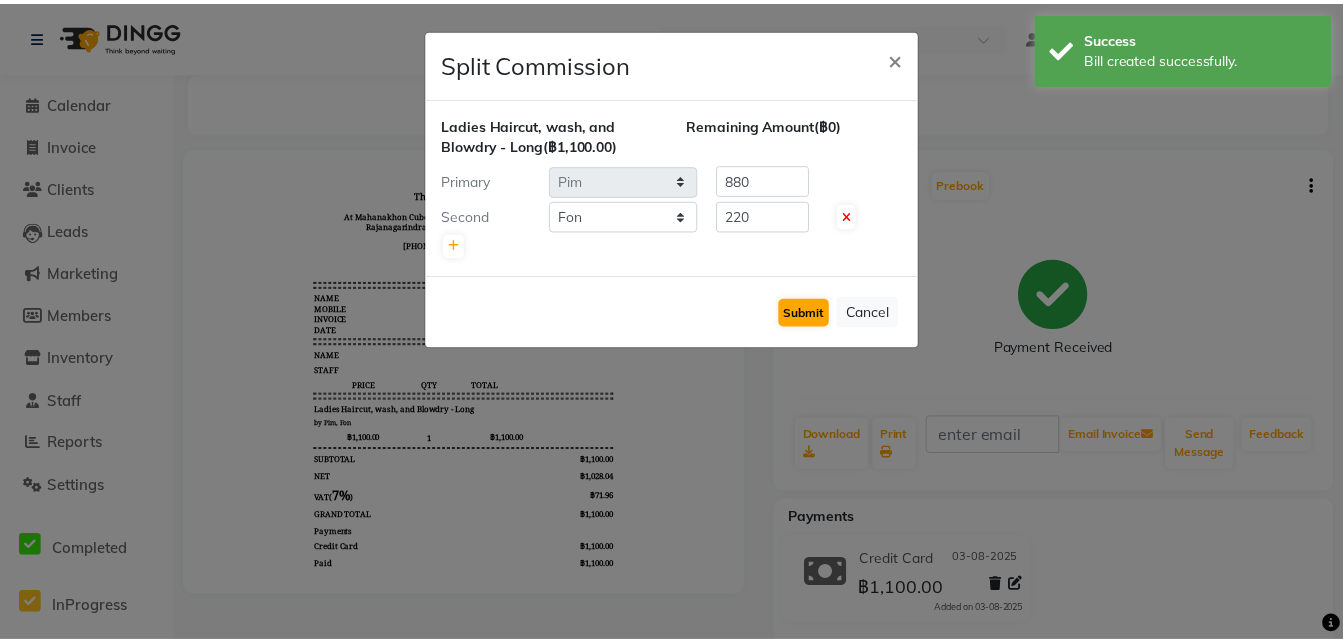 scroll, scrollTop: 0, scrollLeft: 0, axis: both 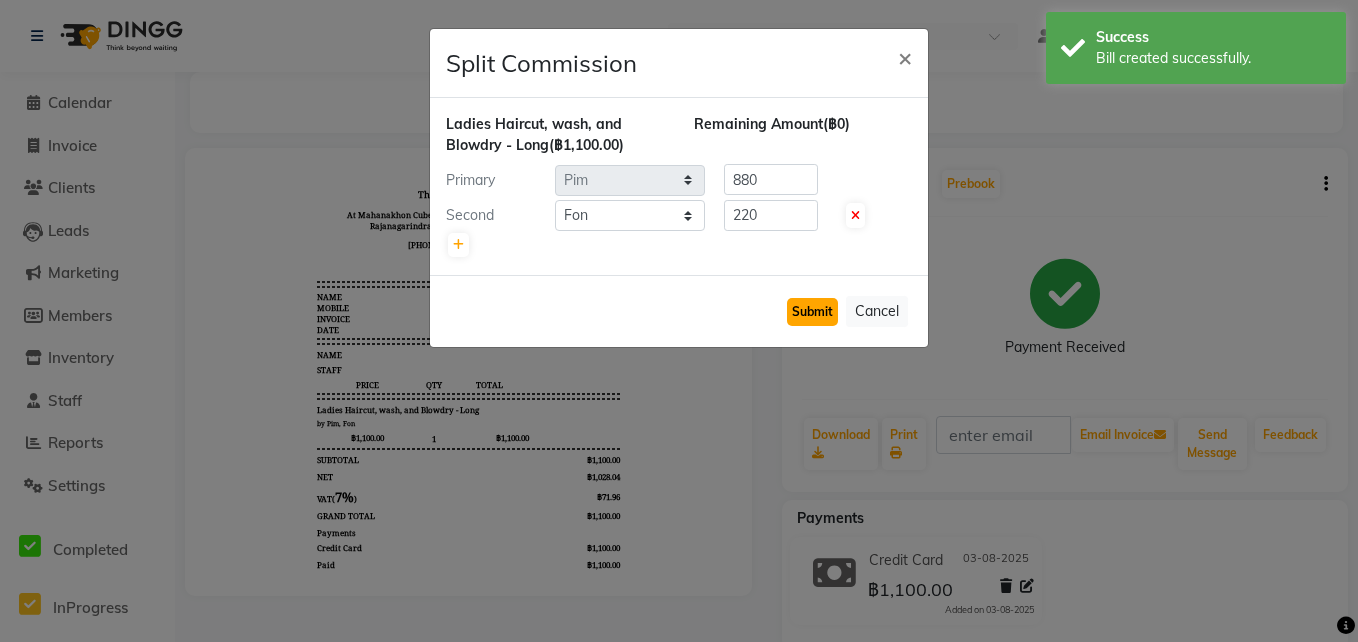 click on "Submit" 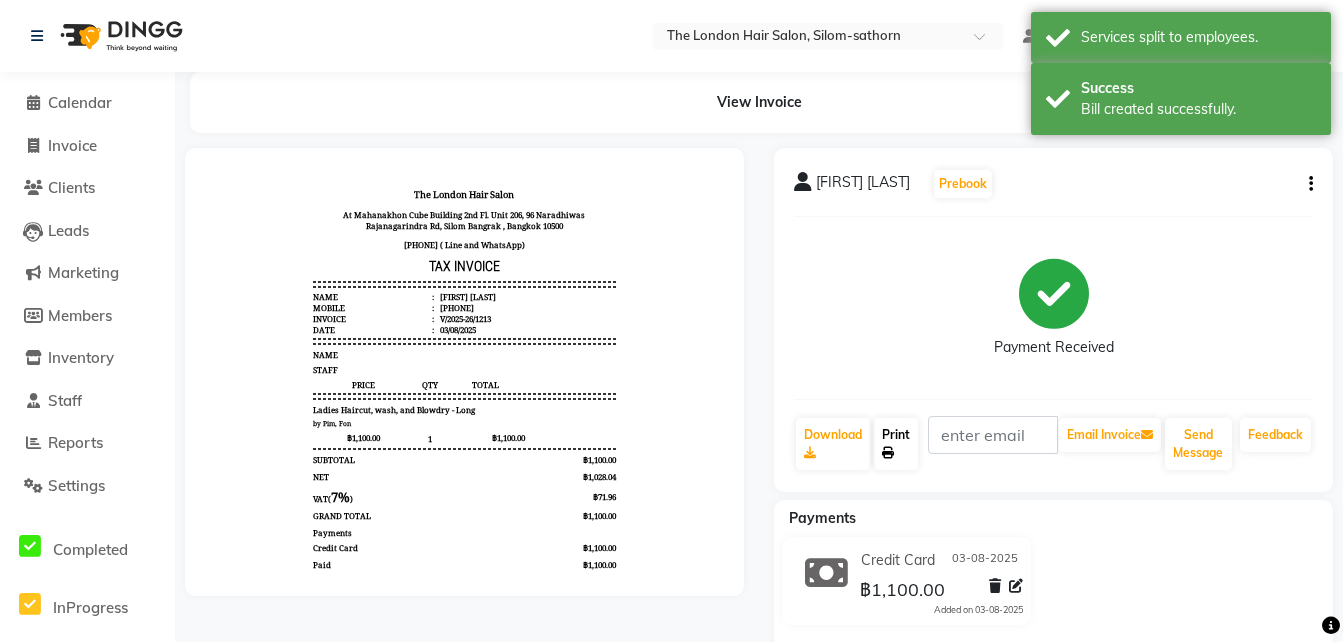 click on "Print" 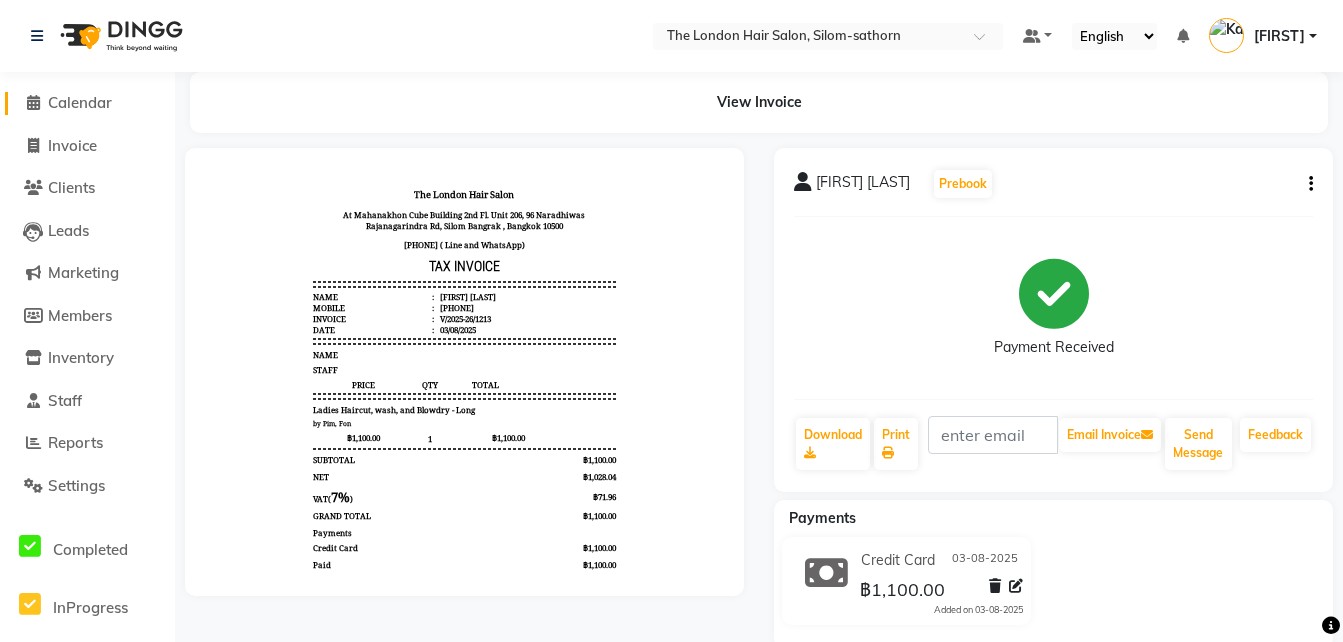 click on "Calendar" 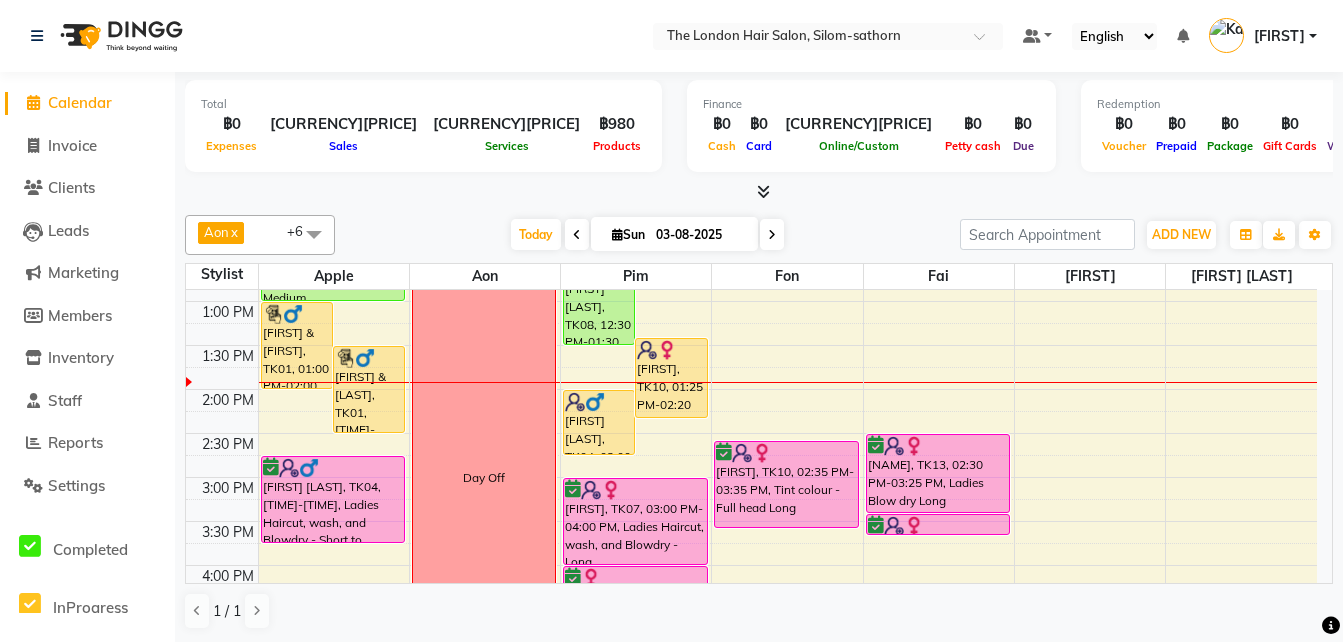 scroll, scrollTop: 341, scrollLeft: 0, axis: vertical 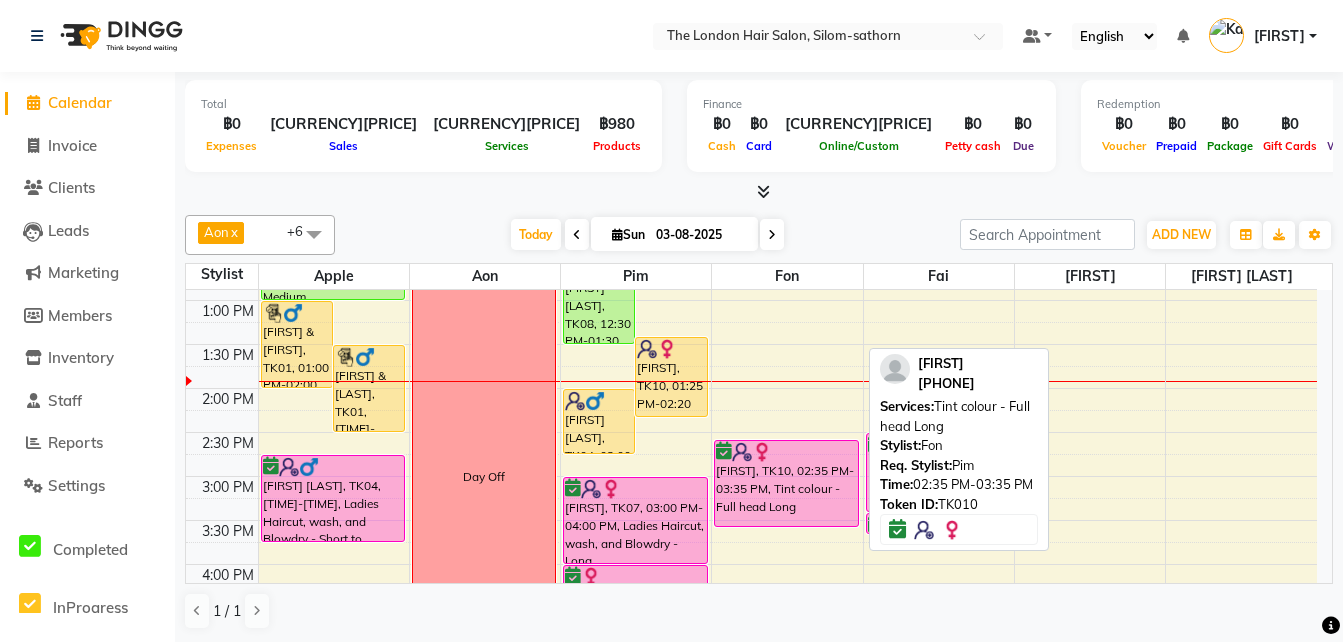 click on "K.Ann, TK10, 02:35 PM-03:35 PM, Tint colour - Full head Long" at bounding box center (786, 483) 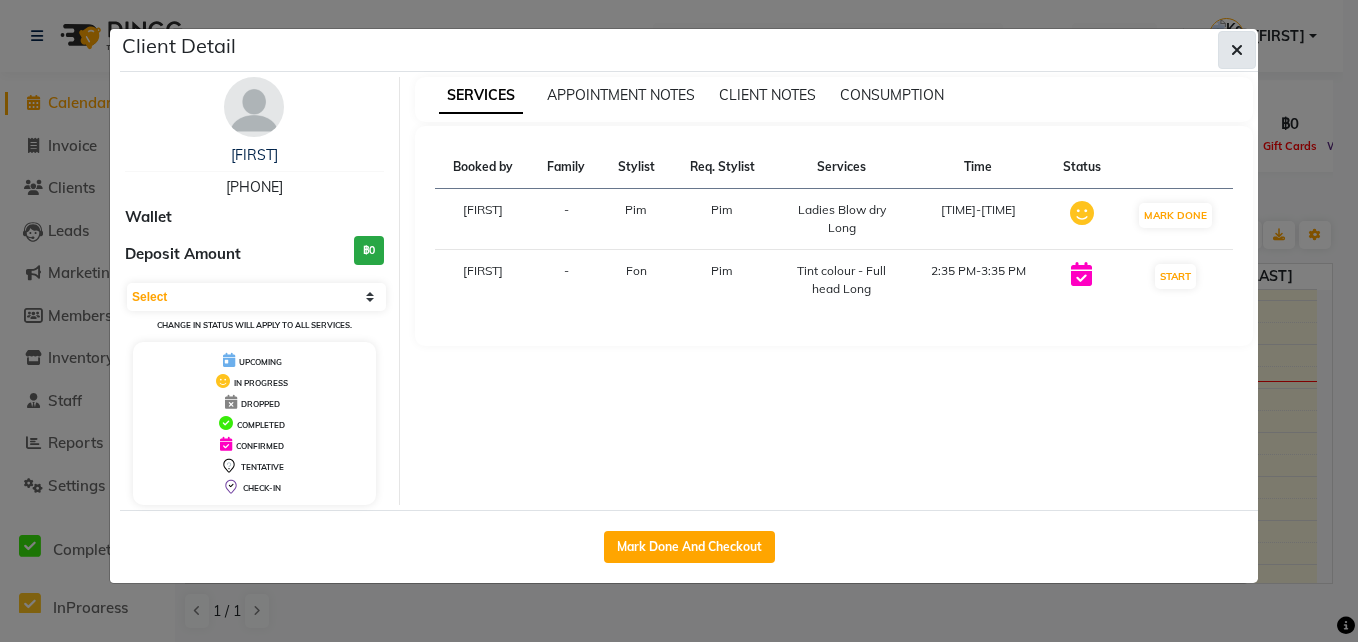 click 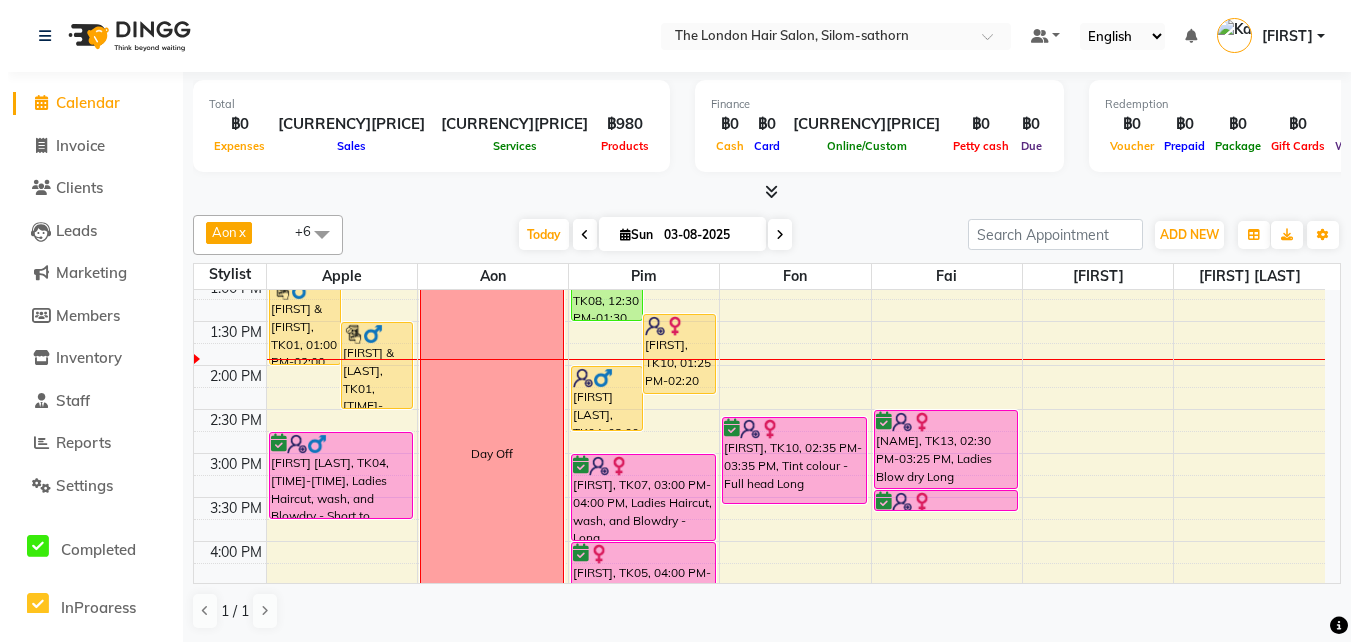 scroll, scrollTop: 359, scrollLeft: 0, axis: vertical 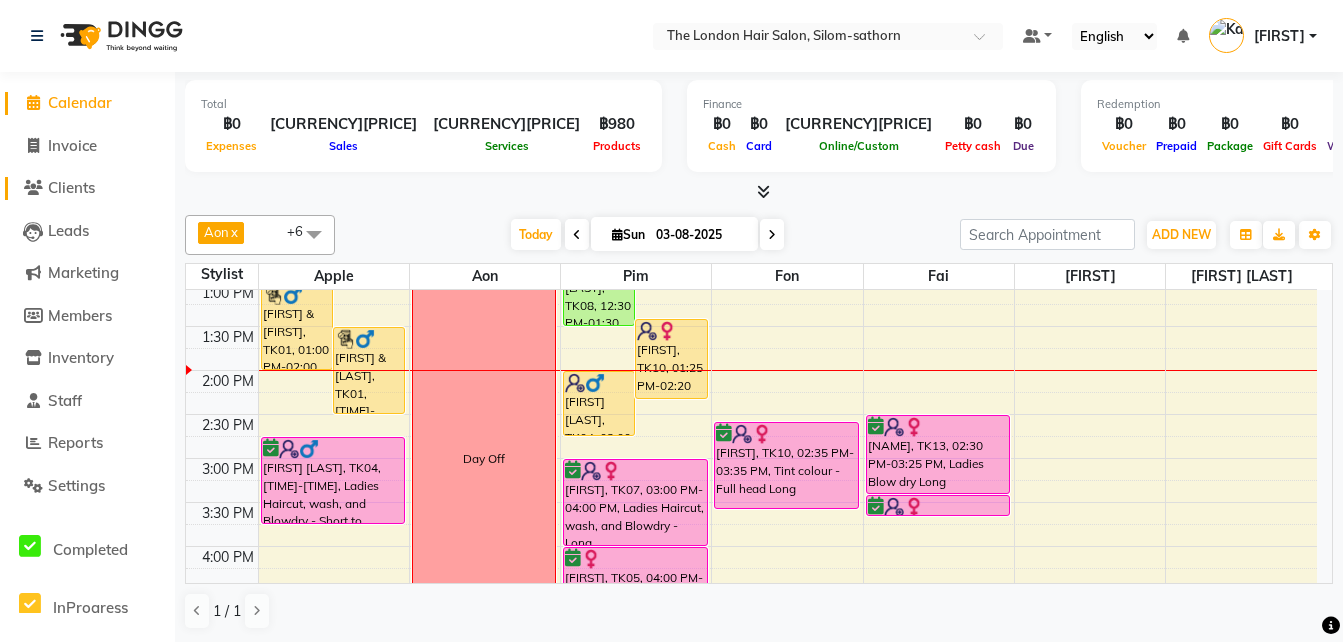 click on "Clients" 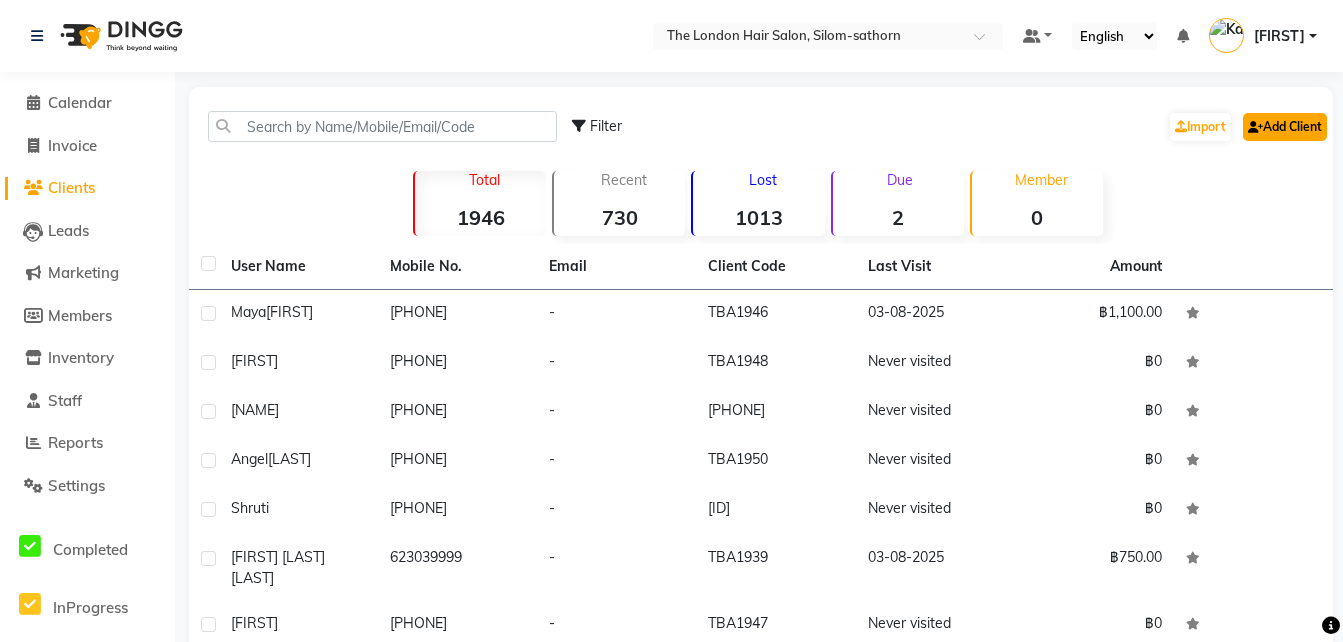 click on "Add Client" 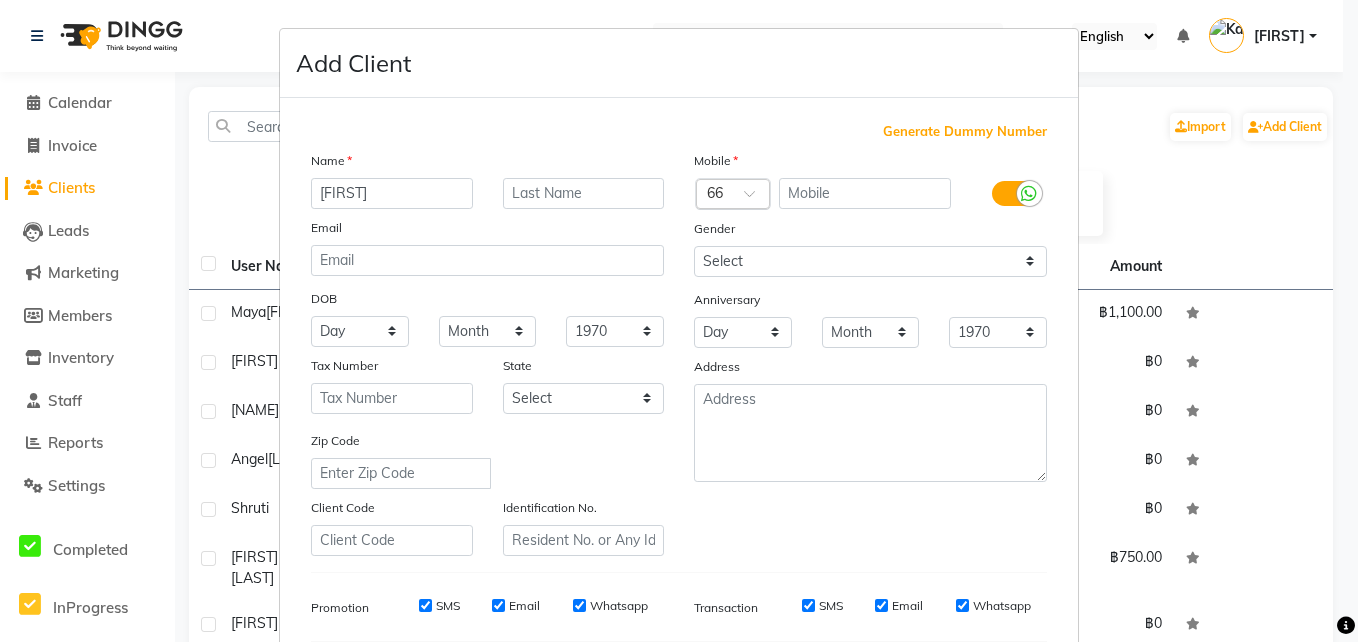 type on "[FIRST]" 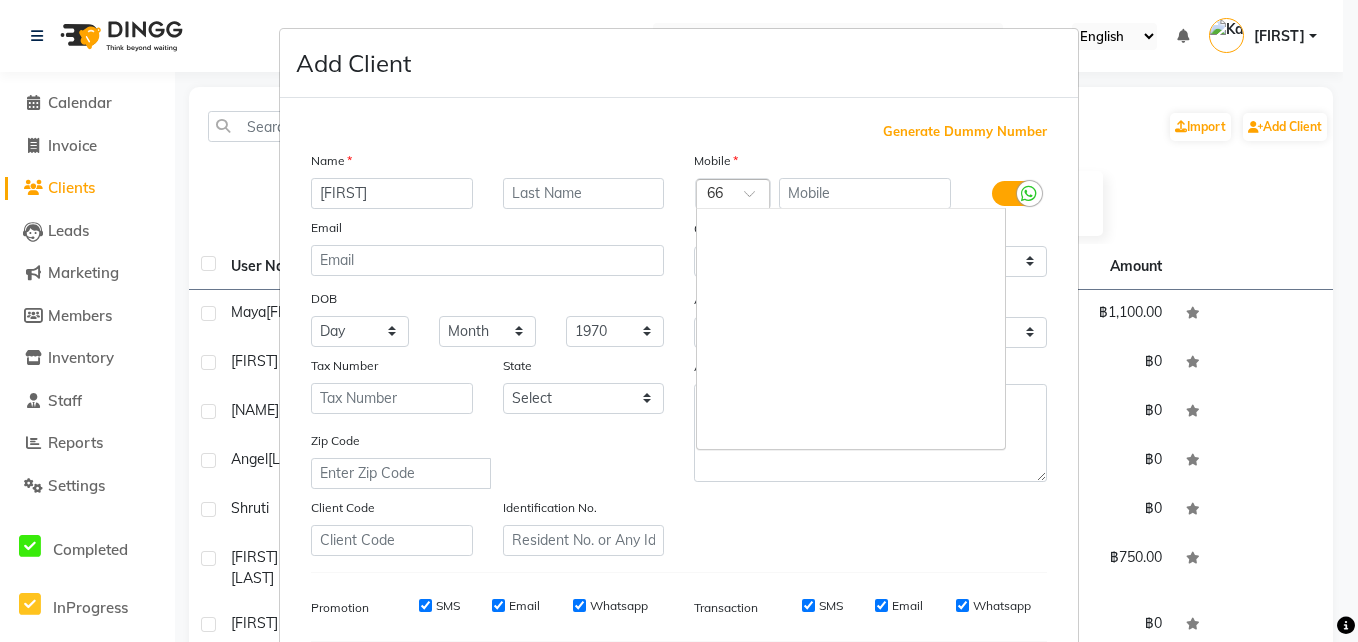 click at bounding box center [713, 195] 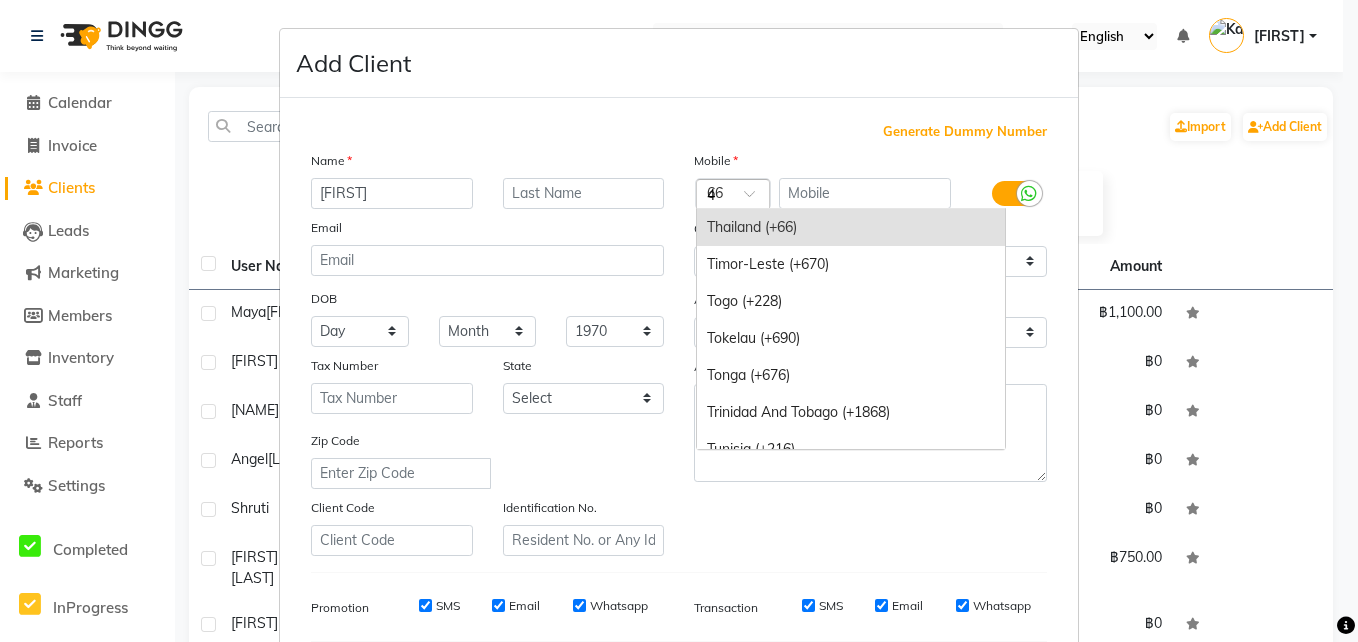 scroll, scrollTop: 1684, scrollLeft: 0, axis: vertical 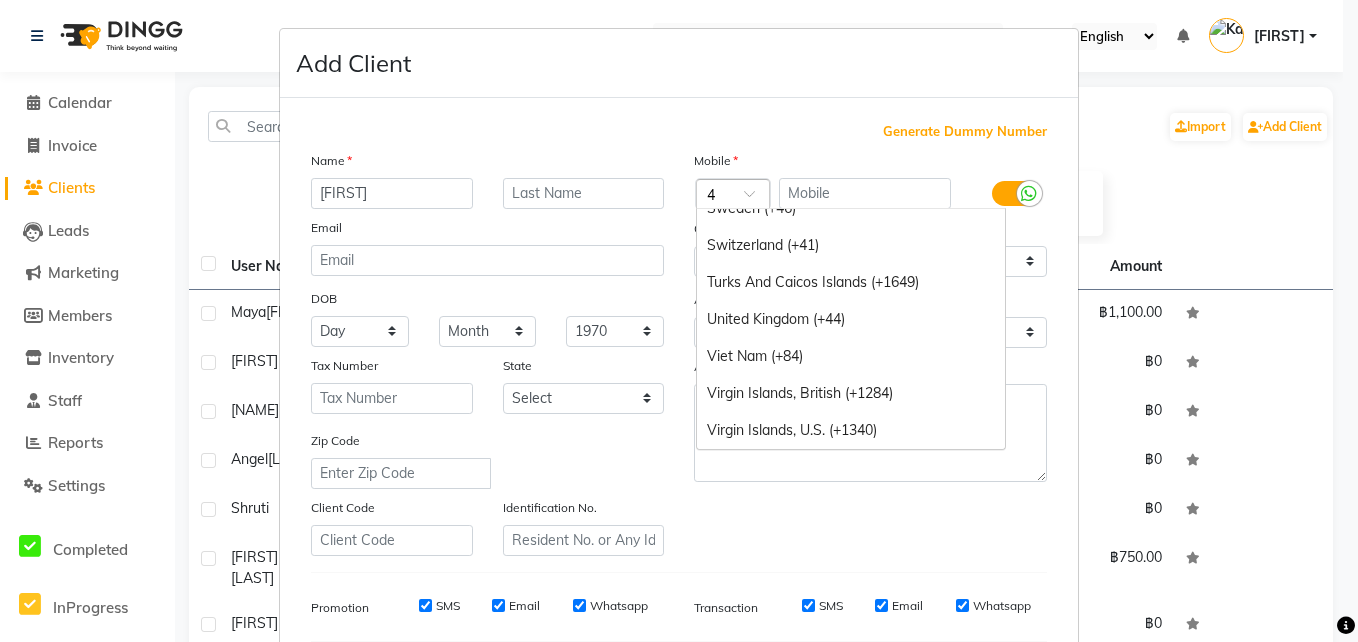 type on "41" 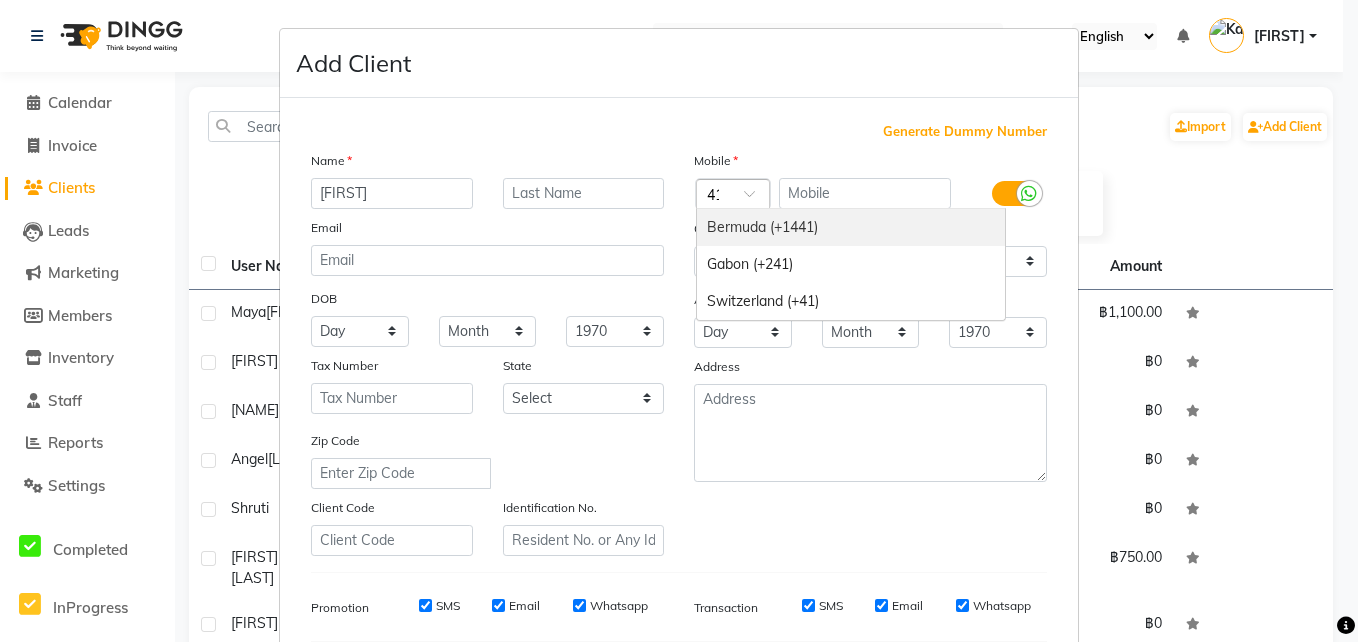 scroll, scrollTop: 0, scrollLeft: 5, axis: horizontal 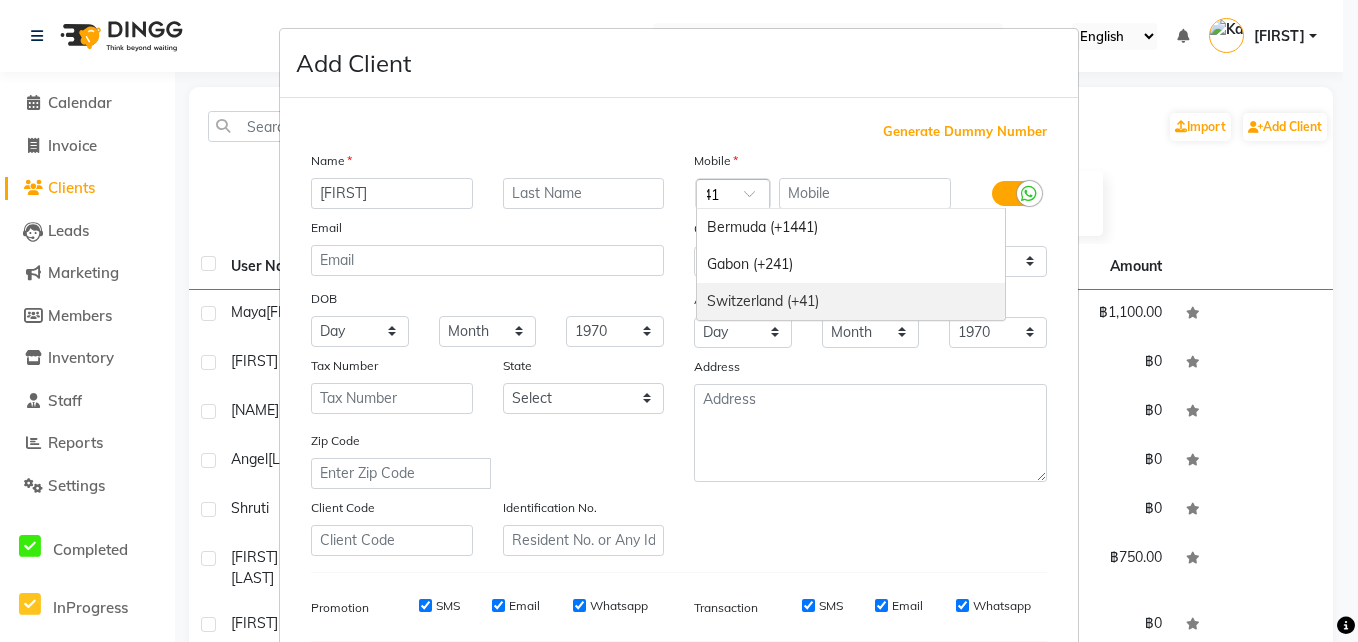 click on "Switzerland (+41)" at bounding box center (851, 301) 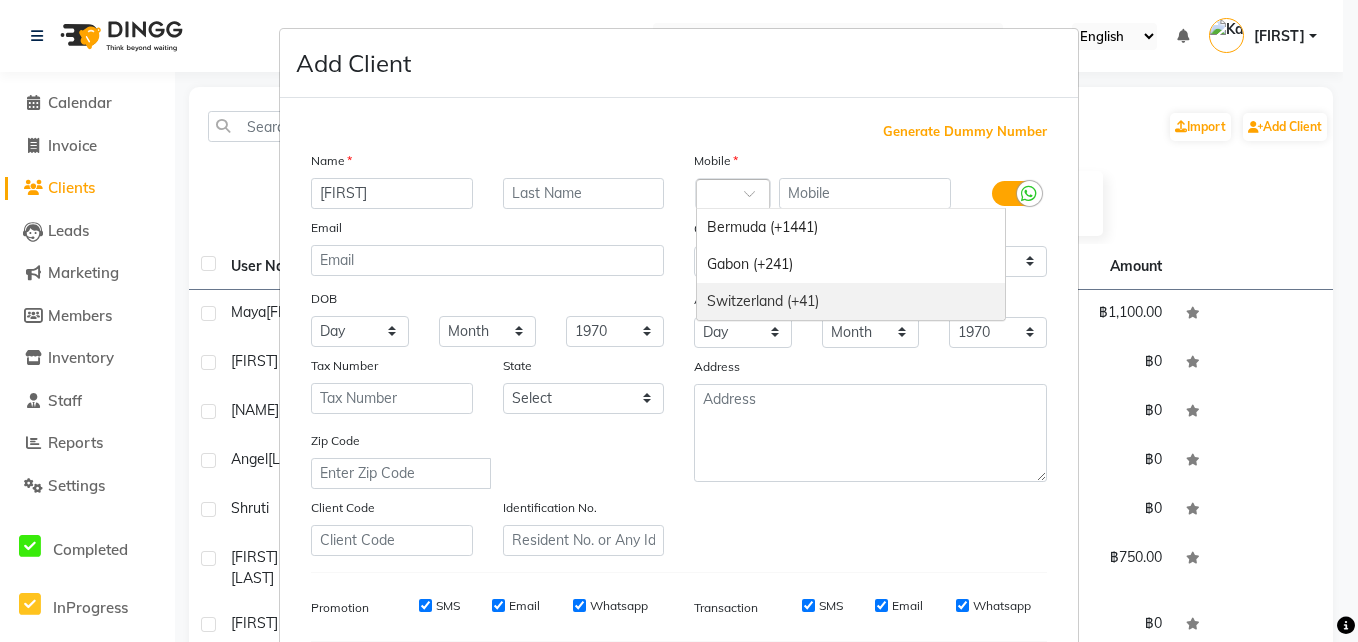 scroll, scrollTop: 0, scrollLeft: 0, axis: both 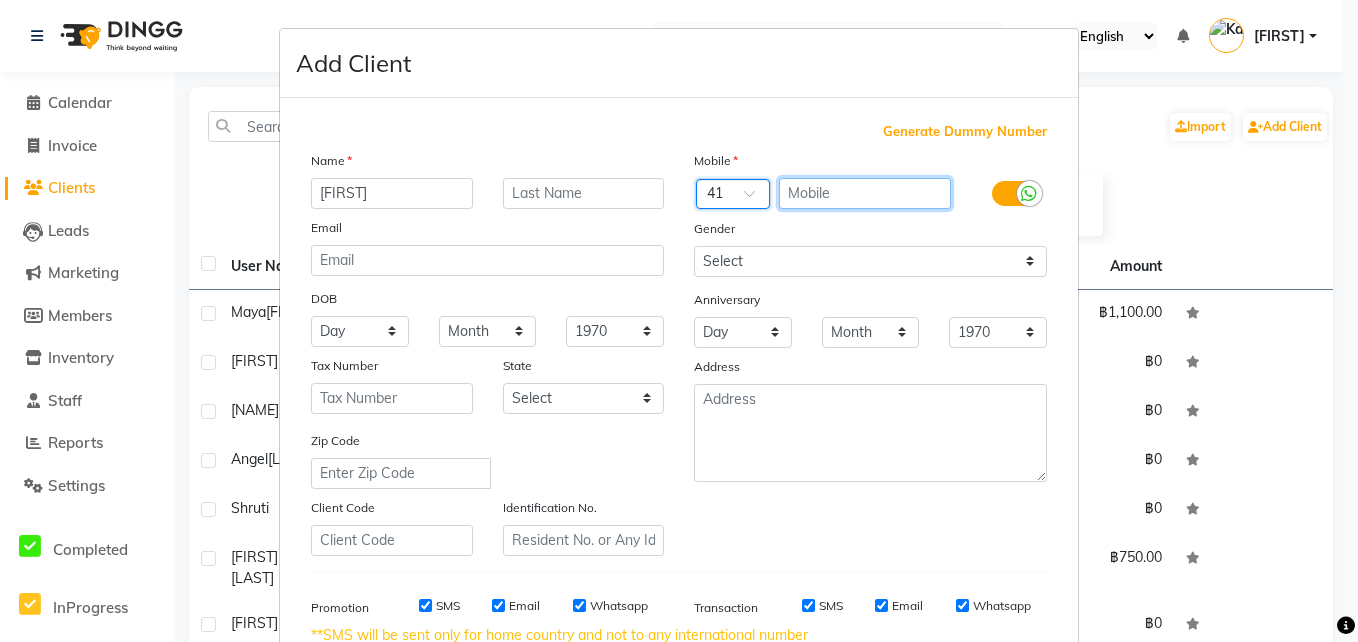click at bounding box center [865, 193] 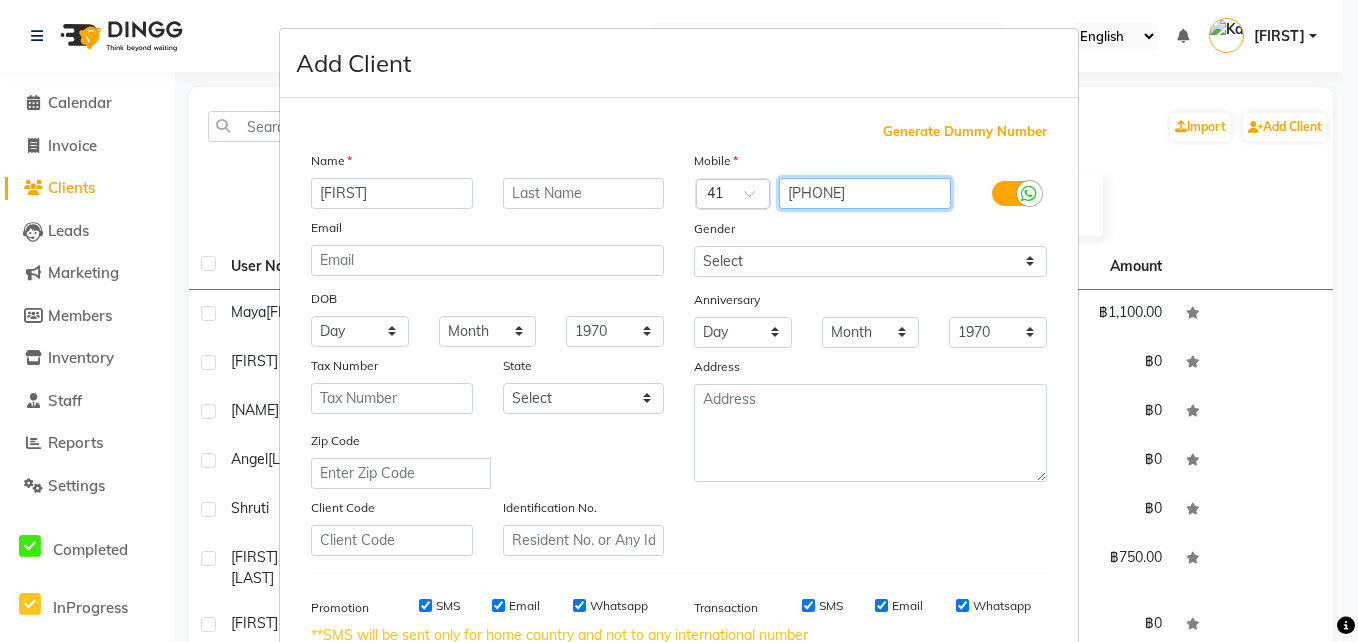 type on "793852349" 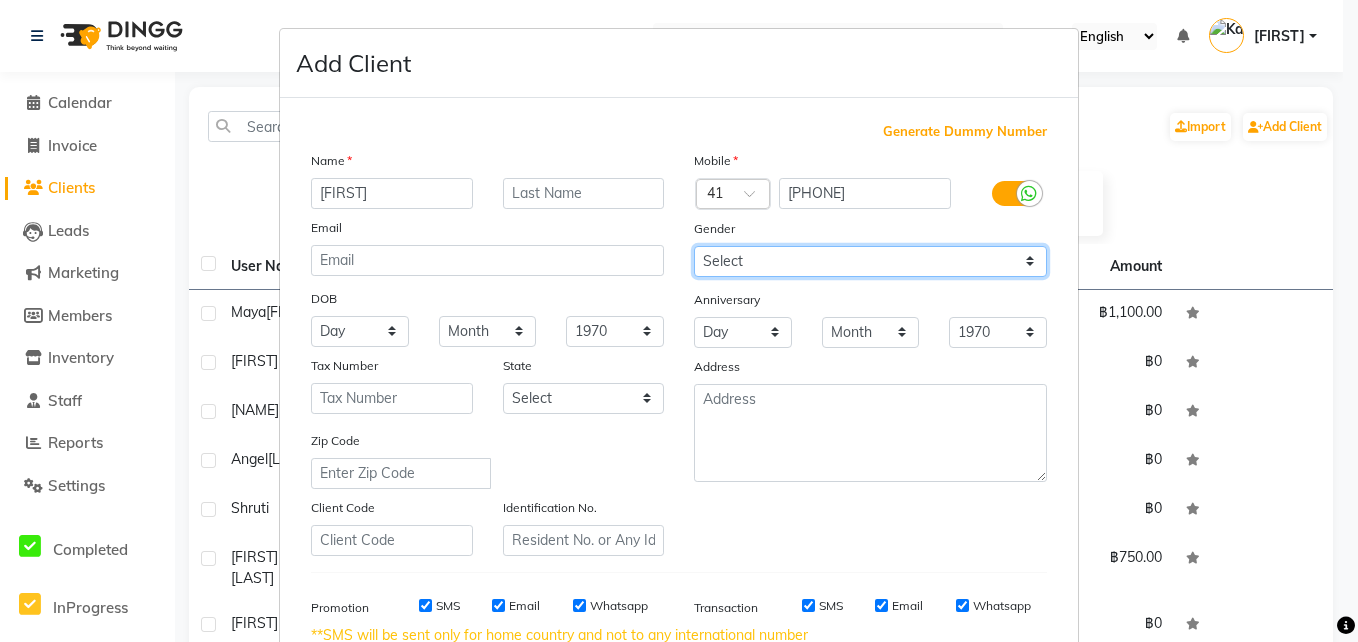 click on "Select Male Female Other Prefer Not To Say" at bounding box center [870, 261] 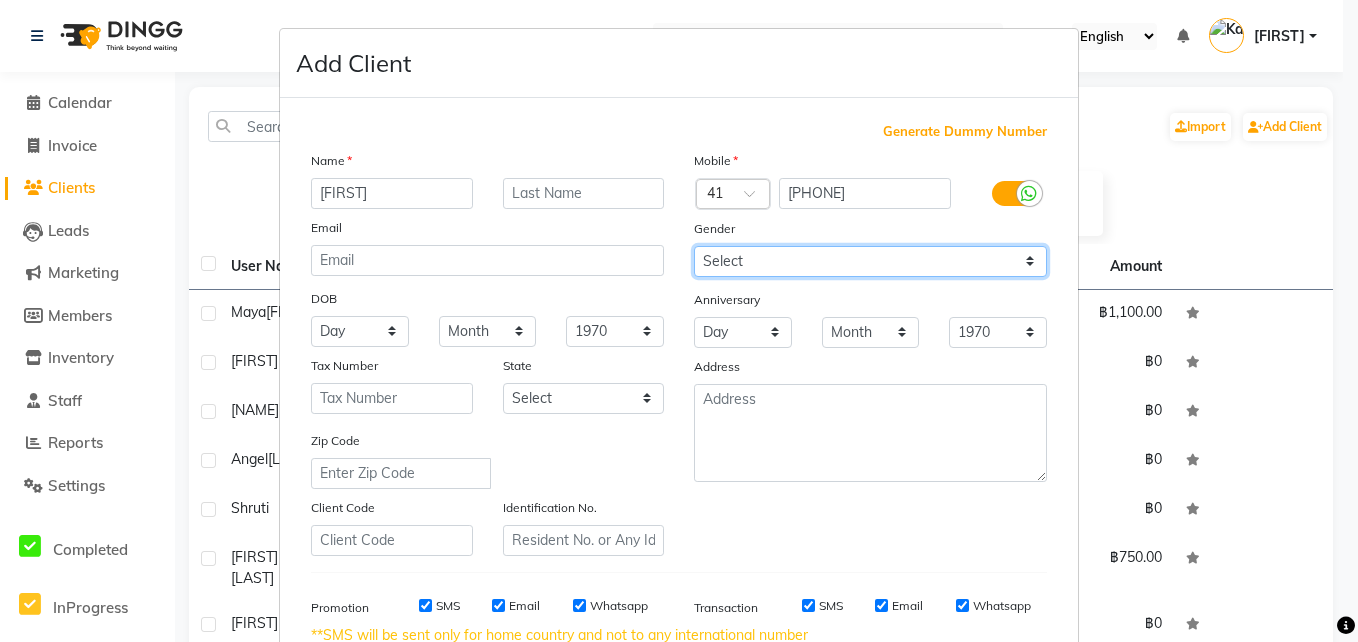 select on "male" 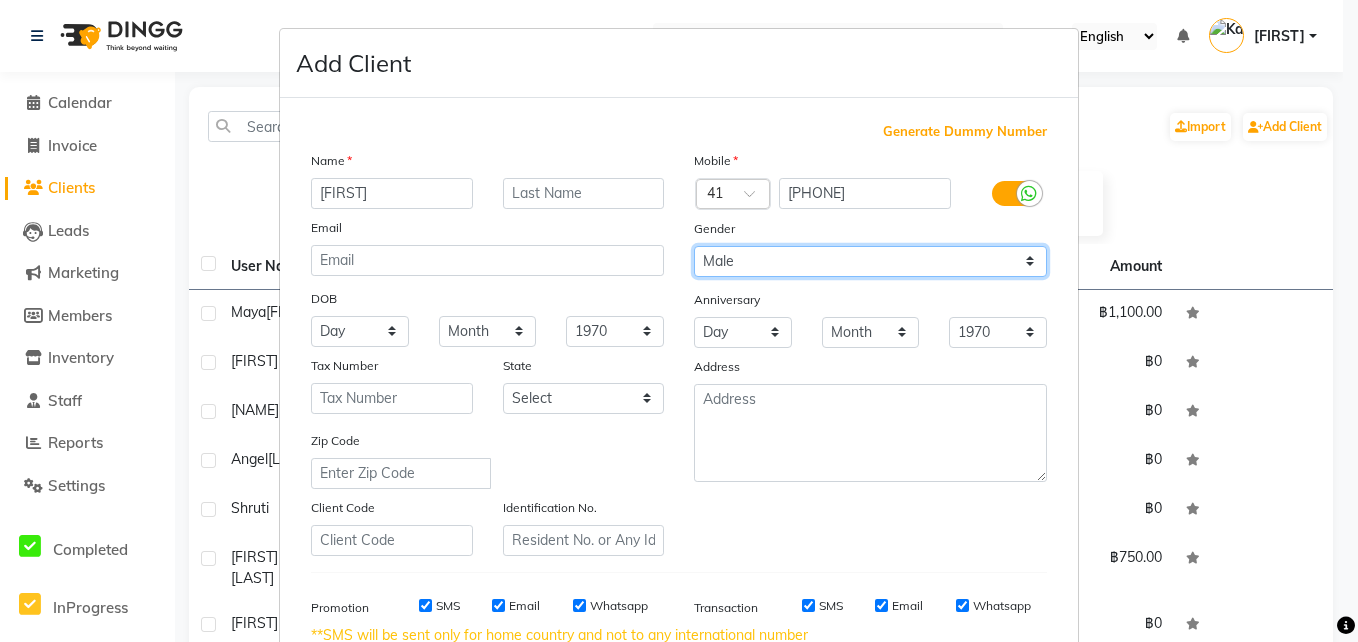 click on "Select Male Female Other Prefer Not To Say" at bounding box center [870, 261] 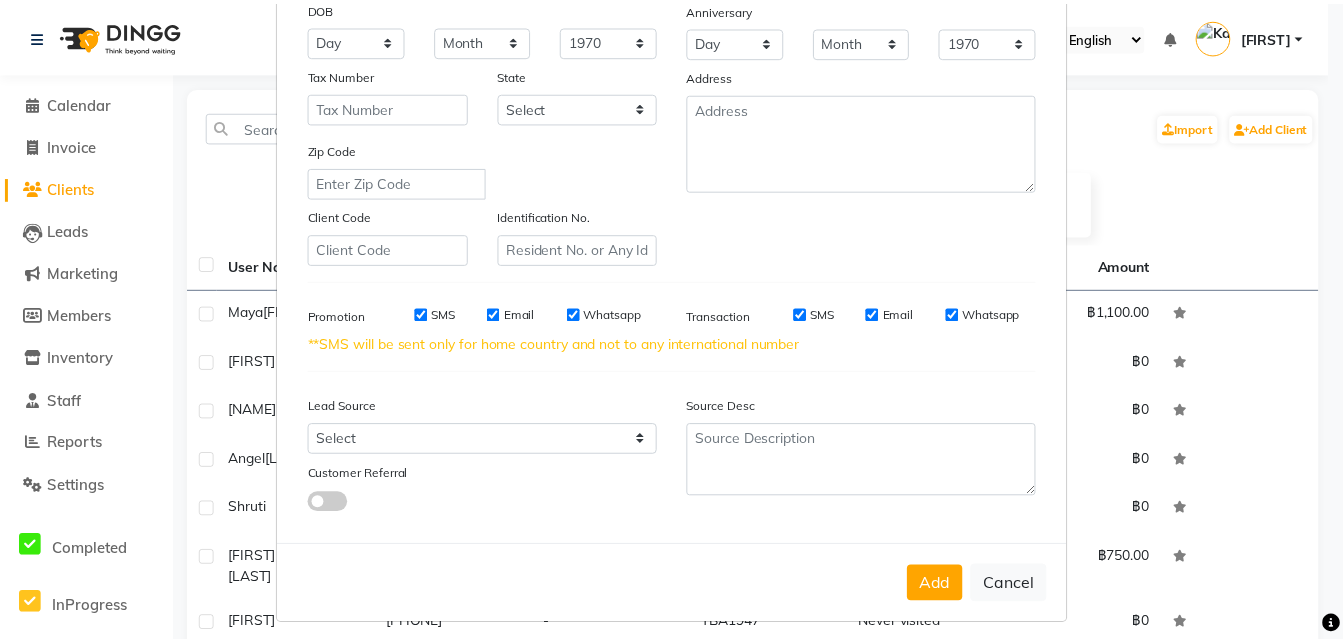 scroll, scrollTop: 302, scrollLeft: 0, axis: vertical 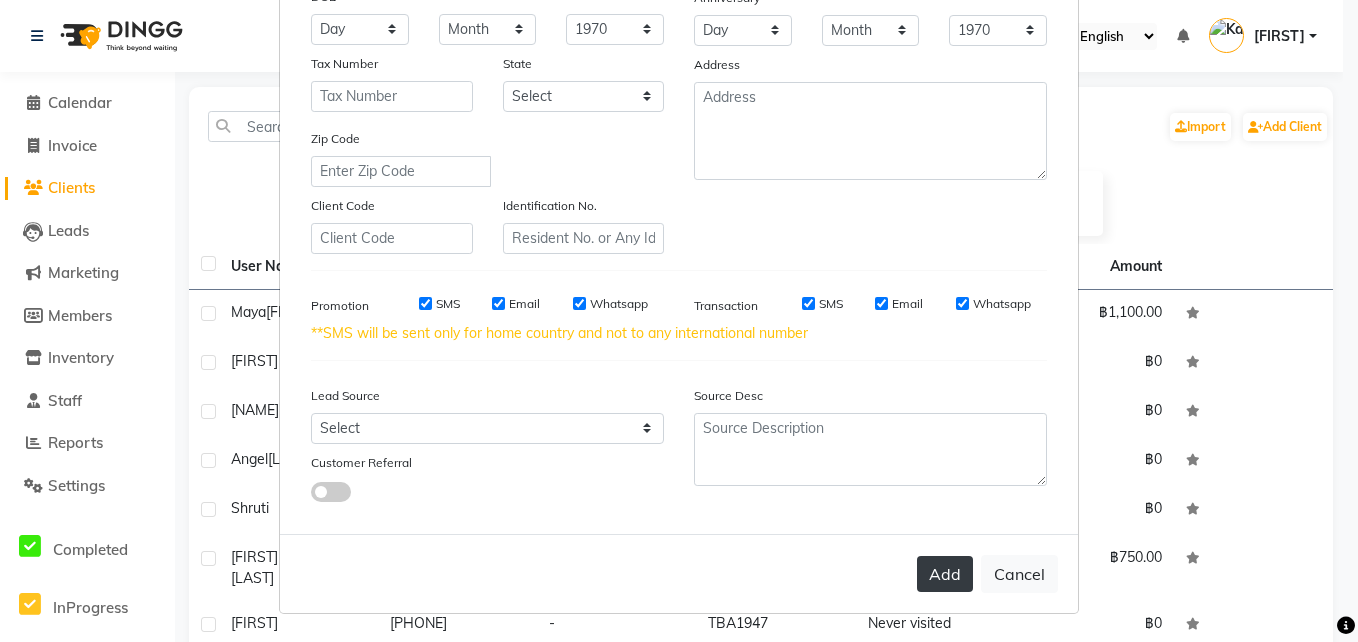 click on "Add" at bounding box center [945, 574] 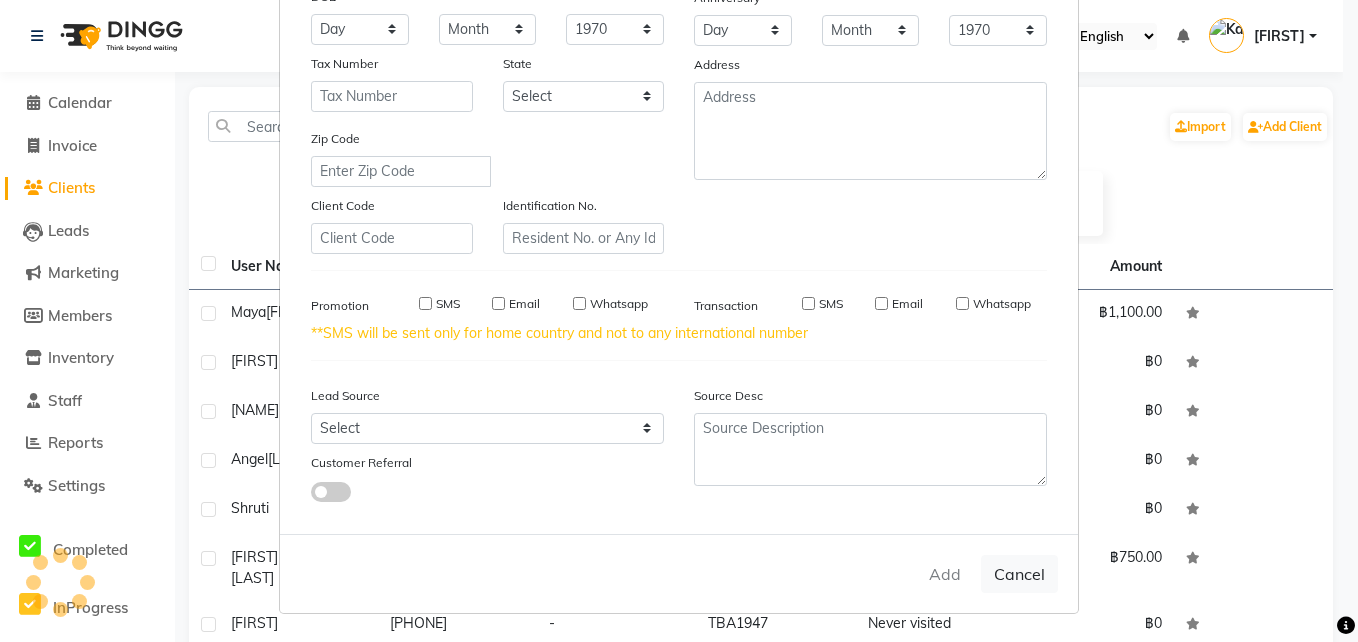 type 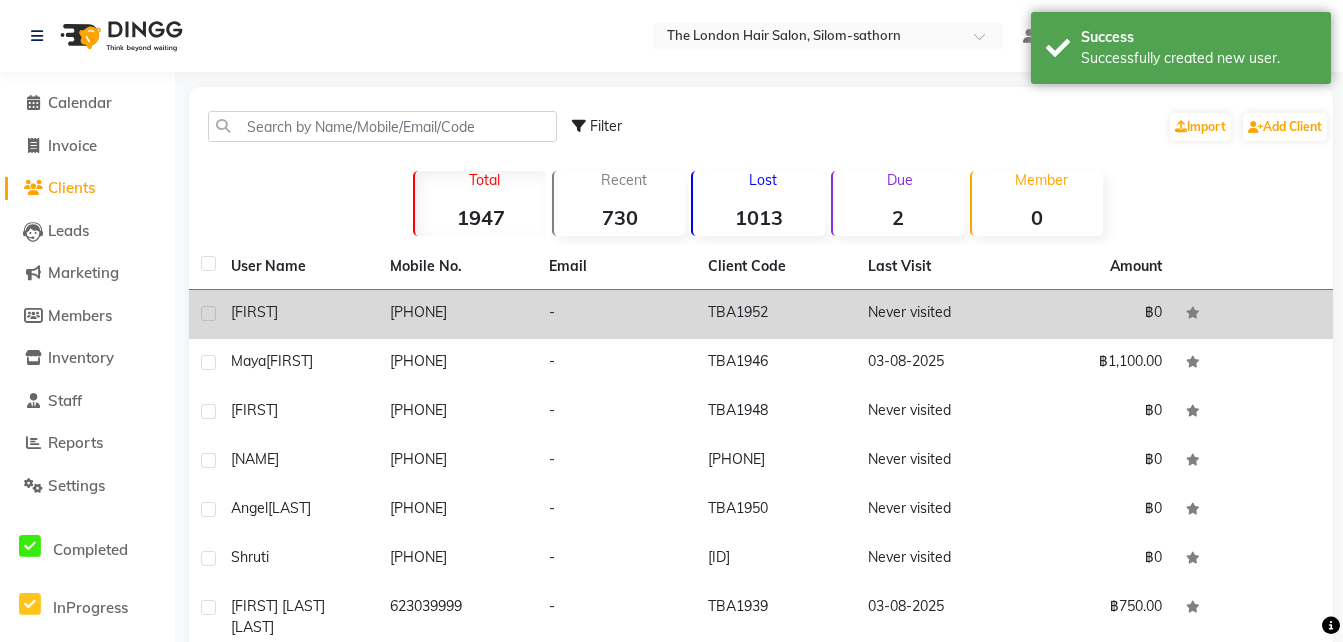 click on "TBA1952" 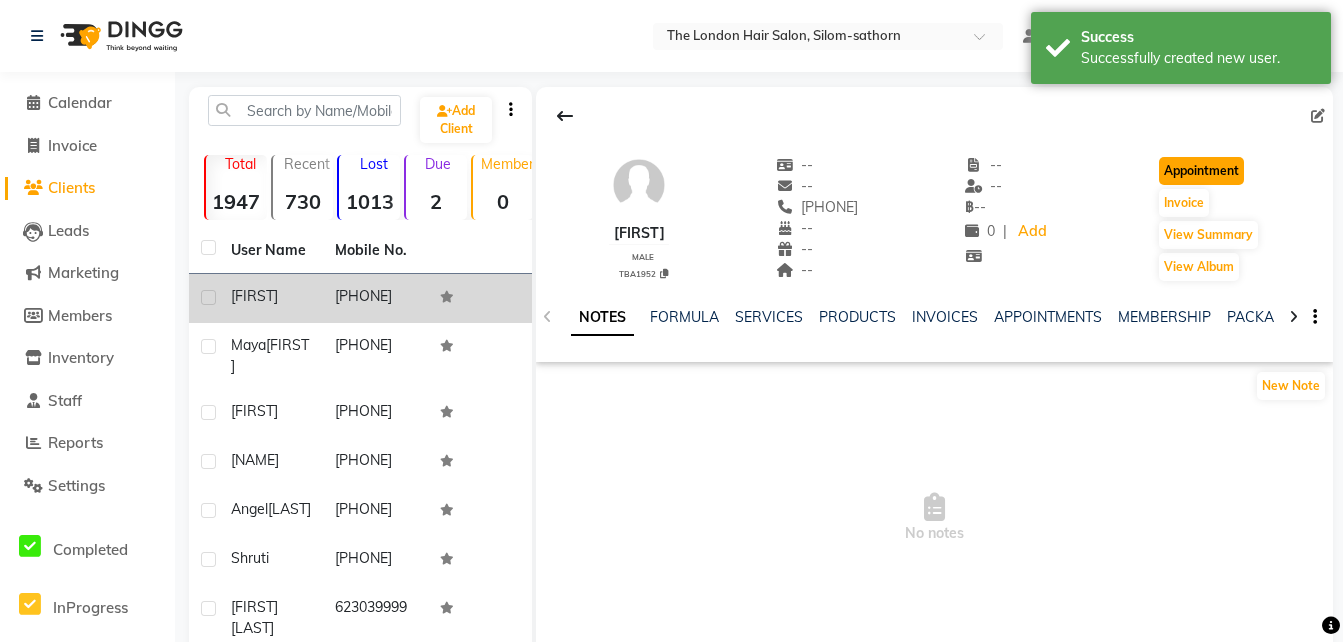 click on "Appointment" 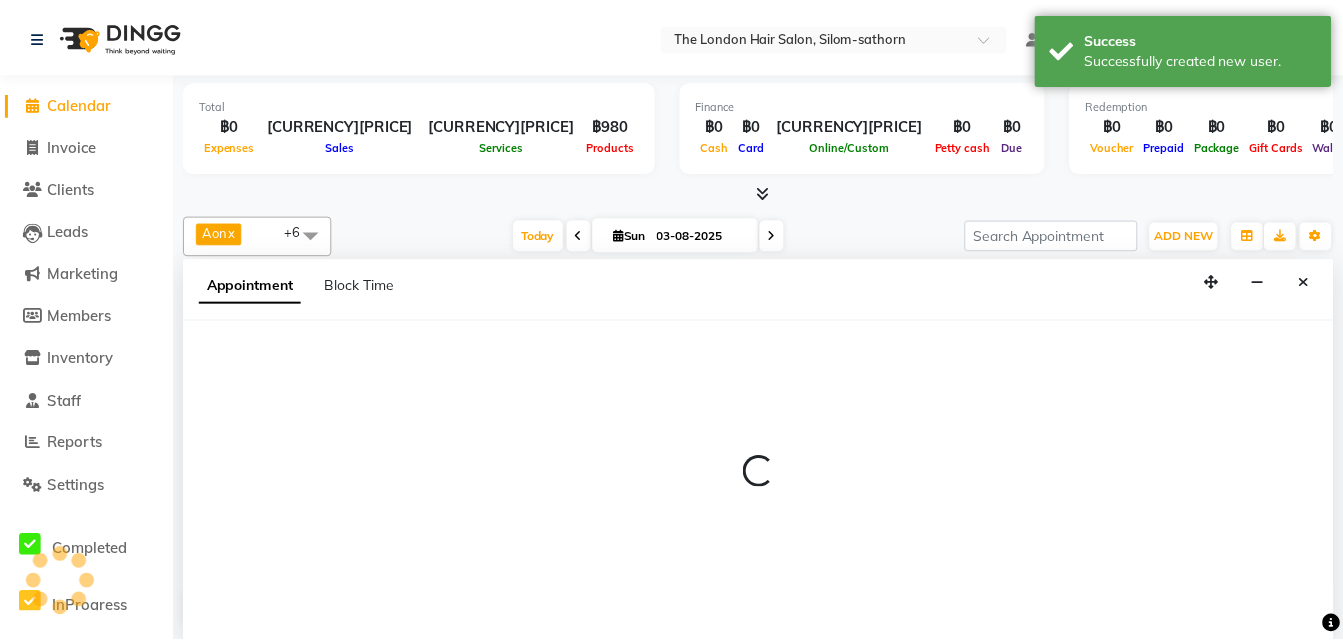 scroll, scrollTop: 0, scrollLeft: 0, axis: both 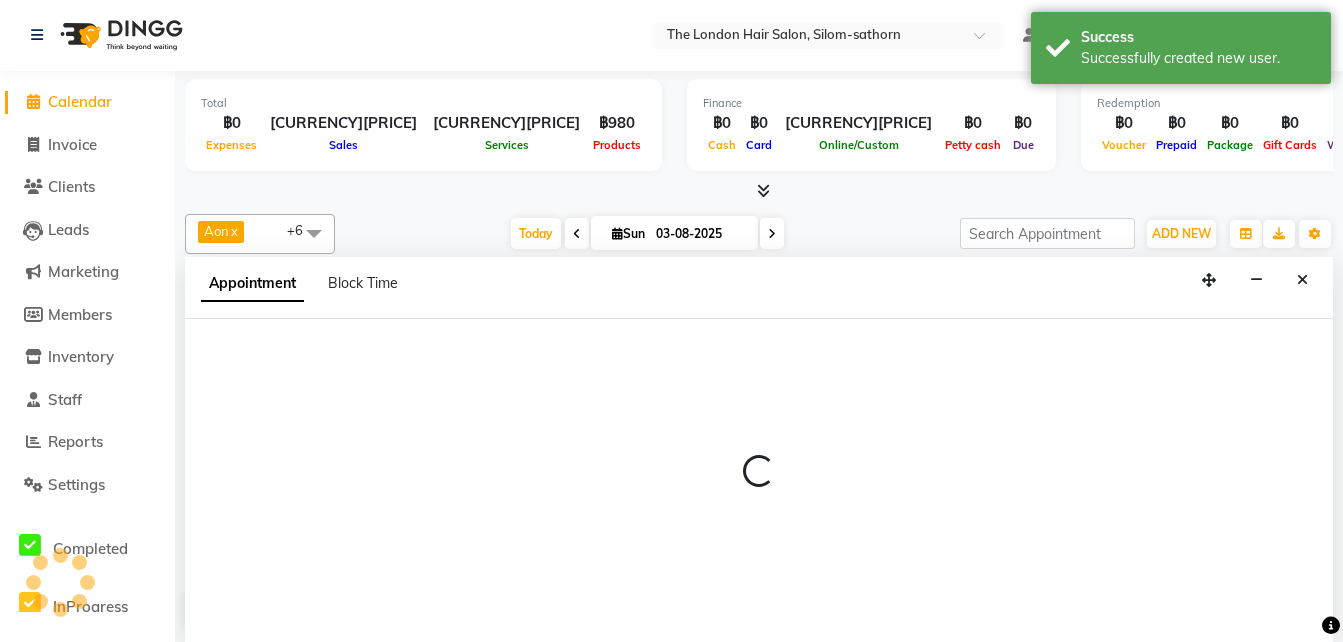 select on "600" 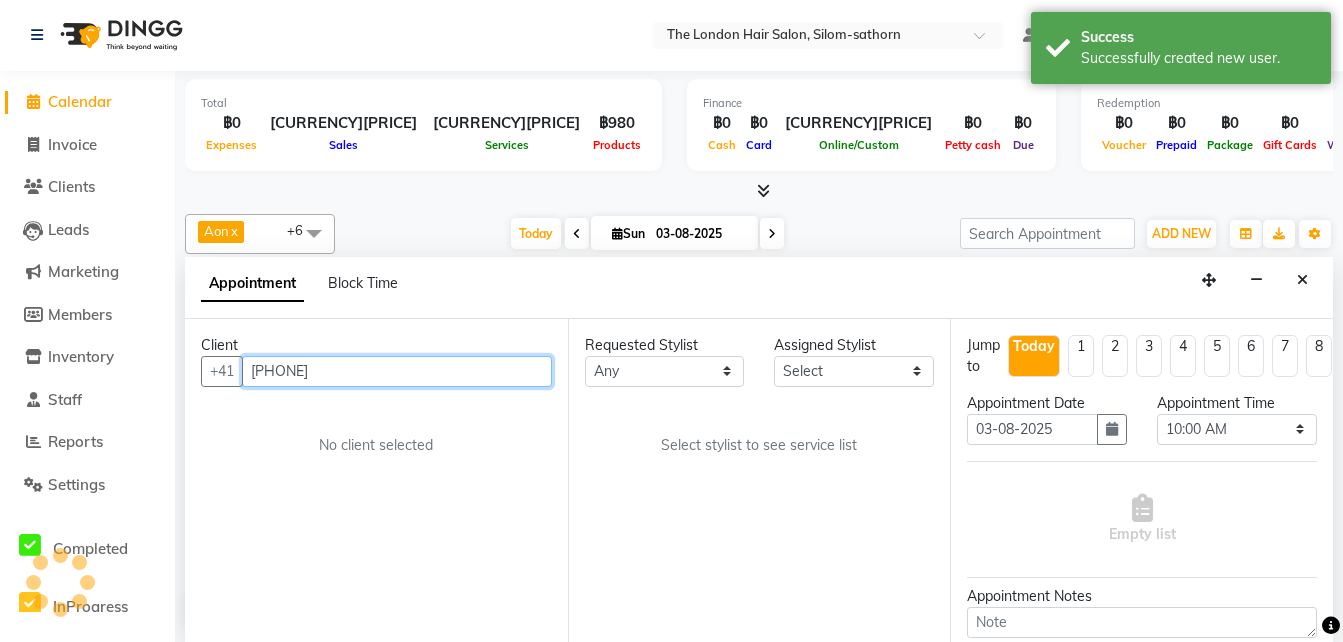 scroll, scrollTop: 441, scrollLeft: 0, axis: vertical 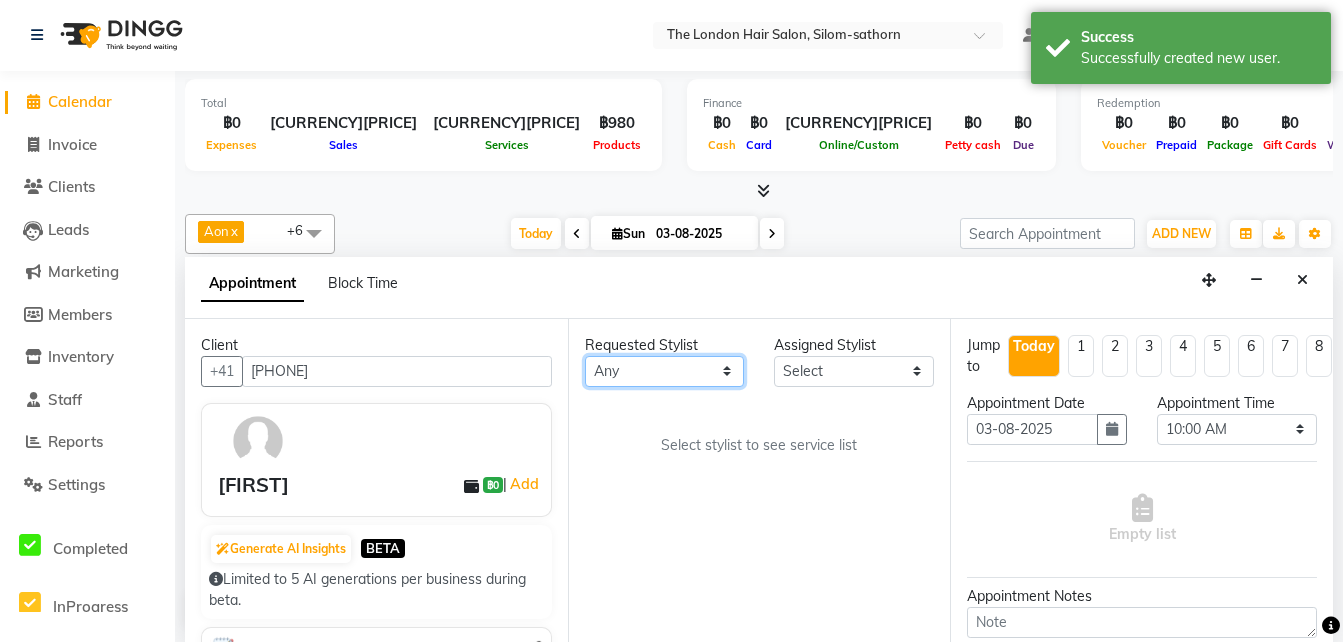 click on "Any Aon Apple   Boss Luke Fai  Fon Kate  Pim" at bounding box center (665, 371) 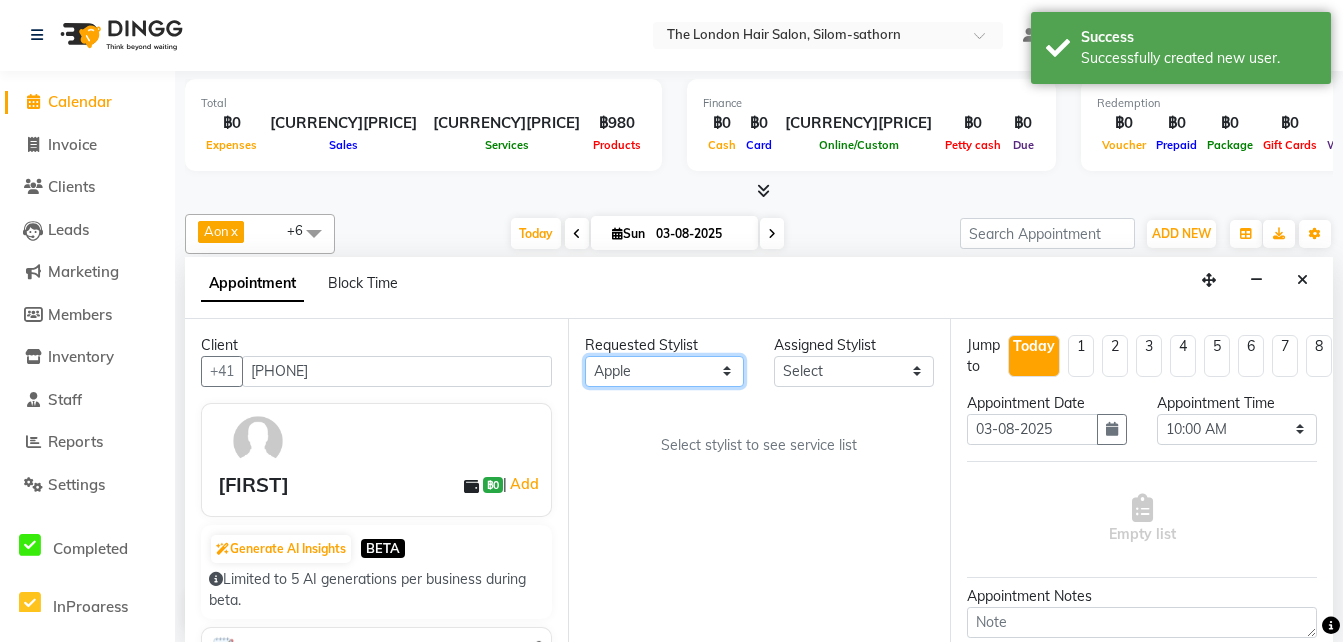 click on "Any Aon Apple   Boss Luke Fai  Fon Kate  Pim" at bounding box center (665, 371) 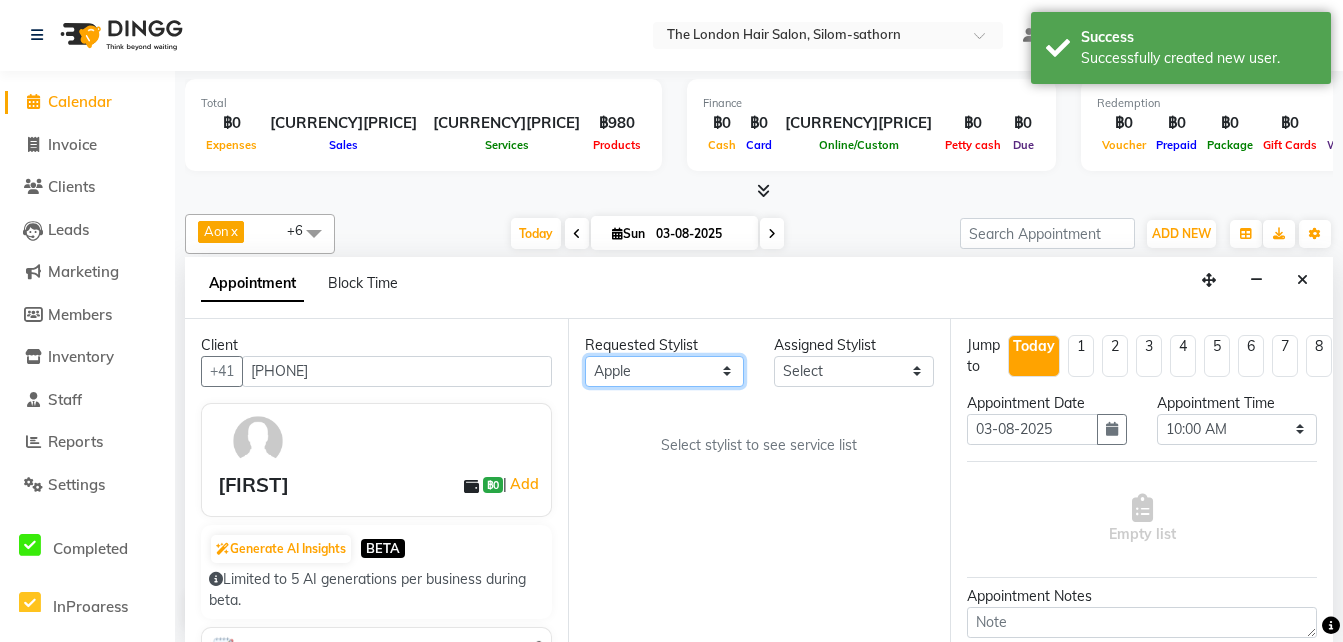 select on "56710" 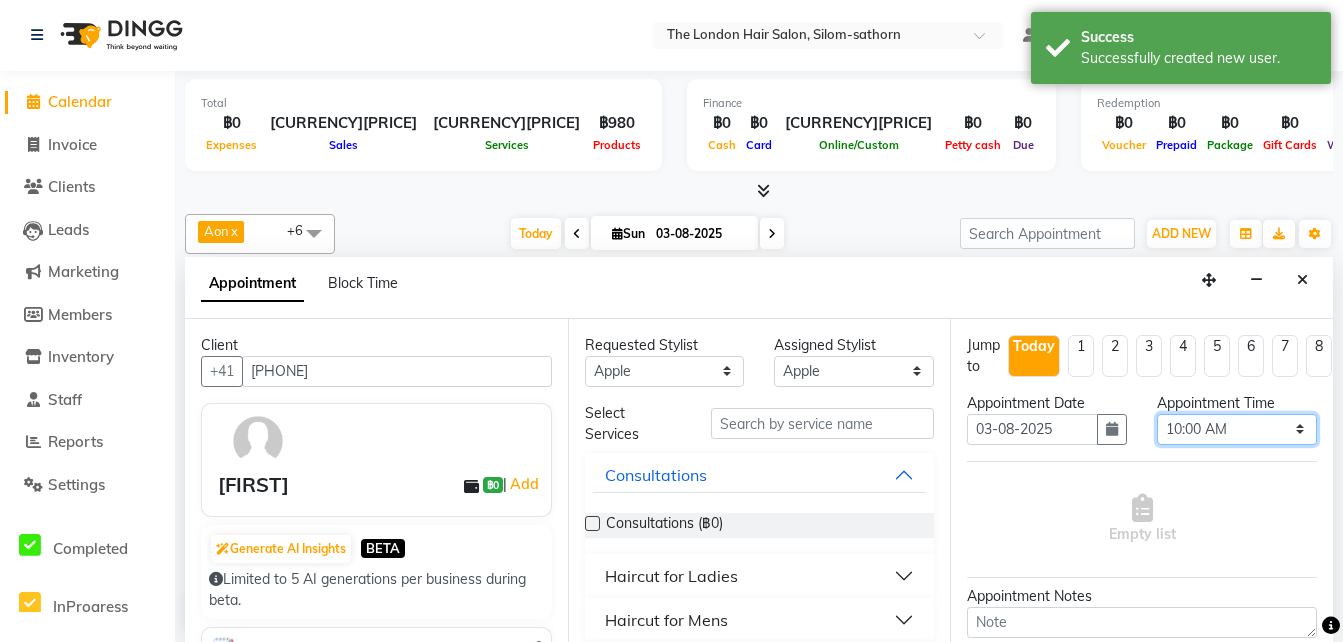 click on "Select 10:00 AM 10:05 AM 10:10 AM 10:15 AM 10:20 AM 10:25 AM 10:30 AM 10:35 AM 10:40 AM 10:45 AM 10:50 AM 10:55 AM 11:00 AM 11:05 AM 11:10 AM 11:15 AM 11:20 AM 11:25 AM 11:30 AM 11:35 AM 11:40 AM 11:45 AM 11:50 AM 11:55 AM 12:00 PM 12:05 PM 12:10 PM 12:15 PM 12:20 PM 12:25 PM 12:30 PM 12:35 PM 12:40 PM 12:45 PM 12:50 PM 12:55 PM 01:00 PM 01:05 PM 01:10 PM 01:15 PM 01:20 PM 01:25 PM 01:30 PM 01:35 PM 01:40 PM 01:45 PM 01:50 PM 01:55 PM 02:00 PM 02:05 PM 02:10 PM 02:15 PM 02:20 PM 02:25 PM 02:30 PM 02:35 PM 02:40 PM 02:45 PM 02:50 PM 02:55 PM 03:00 PM 03:05 PM 03:10 PM 03:15 PM 03:20 PM 03:25 PM 03:30 PM 03:35 PM 03:40 PM 03:45 PM 03:50 PM 03:55 PM 04:00 PM 04:05 PM 04:10 PM 04:15 PM 04:20 PM 04:25 PM 04:30 PM 04:35 PM 04:40 PM 04:45 PM 04:50 PM 04:55 PM 05:00 PM 05:05 PM 05:10 PM 05:15 PM 05:20 PM 05:25 PM 05:30 PM 05:35 PM 05:40 PM 05:45 PM 05:50 PM 05:55 PM 06:00 PM 06:05 PM 06:10 PM 06:15 PM 06:20 PM 06:25 PM 06:30 PM 06:35 PM 06:40 PM 06:45 PM 06:50 PM 06:55 PM 07:00 PM 07:05 PM 07:10 PM 07:15 PM 07:20 PM" at bounding box center [1237, 429] 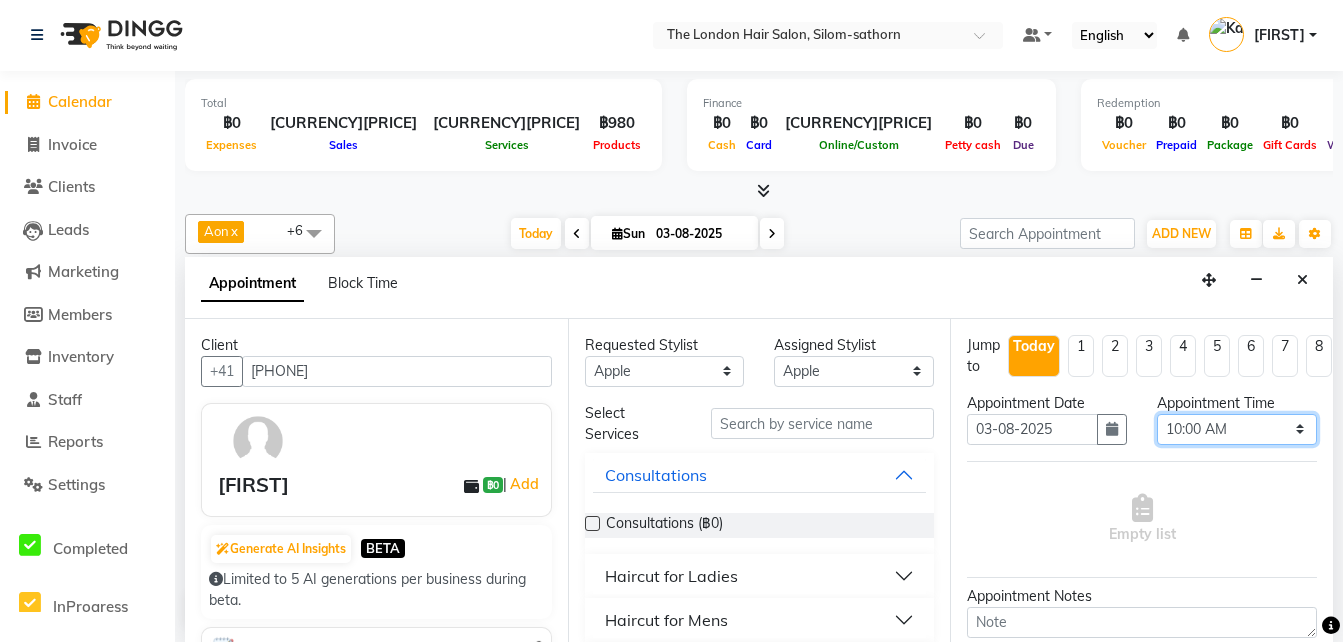 select on "1125" 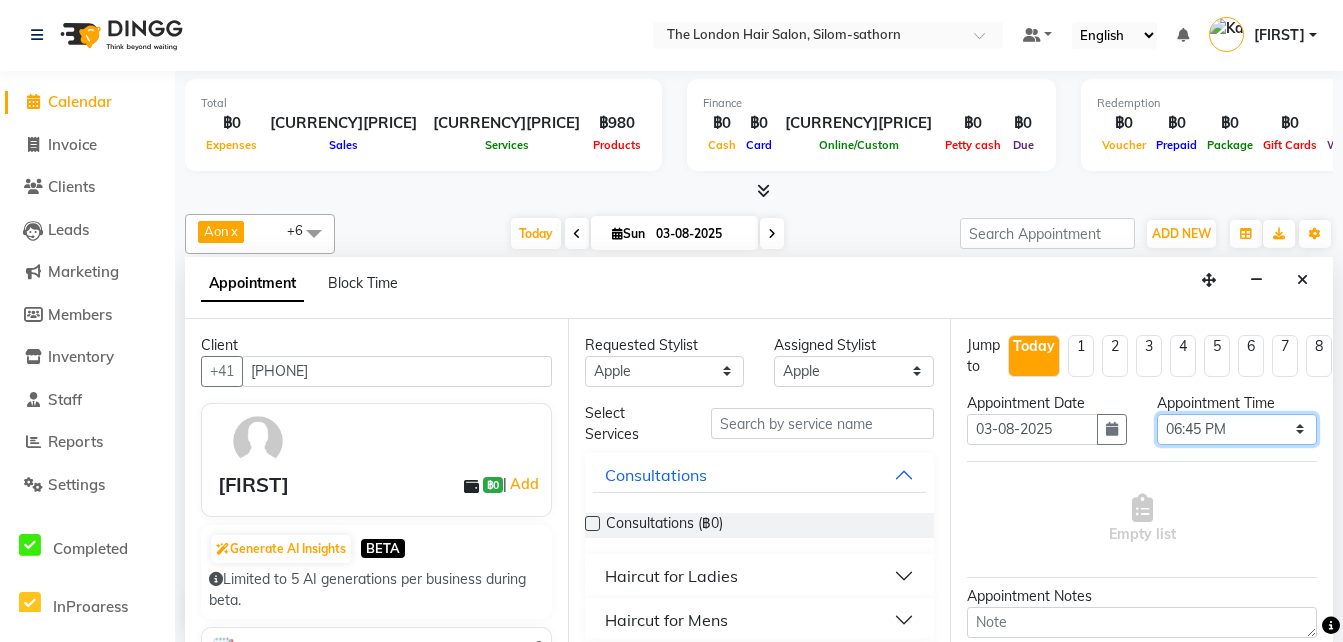 click on "Select 10:00 AM 10:05 AM 10:10 AM 10:15 AM 10:20 AM 10:25 AM 10:30 AM 10:35 AM 10:40 AM 10:45 AM 10:50 AM 10:55 AM 11:00 AM 11:05 AM 11:10 AM 11:15 AM 11:20 AM 11:25 AM 11:30 AM 11:35 AM 11:40 AM 11:45 AM 11:50 AM 11:55 AM 12:00 PM 12:05 PM 12:10 PM 12:15 PM 12:20 PM 12:25 PM 12:30 PM 12:35 PM 12:40 PM 12:45 PM 12:50 PM 12:55 PM 01:00 PM 01:05 PM 01:10 PM 01:15 PM 01:20 PM 01:25 PM 01:30 PM 01:35 PM 01:40 PM 01:45 PM 01:50 PM 01:55 PM 02:00 PM 02:05 PM 02:10 PM 02:15 PM 02:20 PM 02:25 PM 02:30 PM 02:35 PM 02:40 PM 02:45 PM 02:50 PM 02:55 PM 03:00 PM 03:05 PM 03:10 PM 03:15 PM 03:20 PM 03:25 PM 03:30 PM 03:35 PM 03:40 PM 03:45 PM 03:50 PM 03:55 PM 04:00 PM 04:05 PM 04:10 PM 04:15 PM 04:20 PM 04:25 PM 04:30 PM 04:35 PM 04:40 PM 04:45 PM 04:50 PM 04:55 PM 05:00 PM 05:05 PM 05:10 PM 05:15 PM 05:20 PM 05:25 PM 05:30 PM 05:35 PM 05:40 PM 05:45 PM 05:50 PM 05:55 PM 06:00 PM 06:05 PM 06:10 PM 06:15 PM 06:20 PM 06:25 PM 06:30 PM 06:35 PM 06:40 PM 06:45 PM 06:50 PM 06:55 PM 07:00 PM 07:05 PM 07:10 PM 07:15 PM 07:20 PM" at bounding box center [1237, 429] 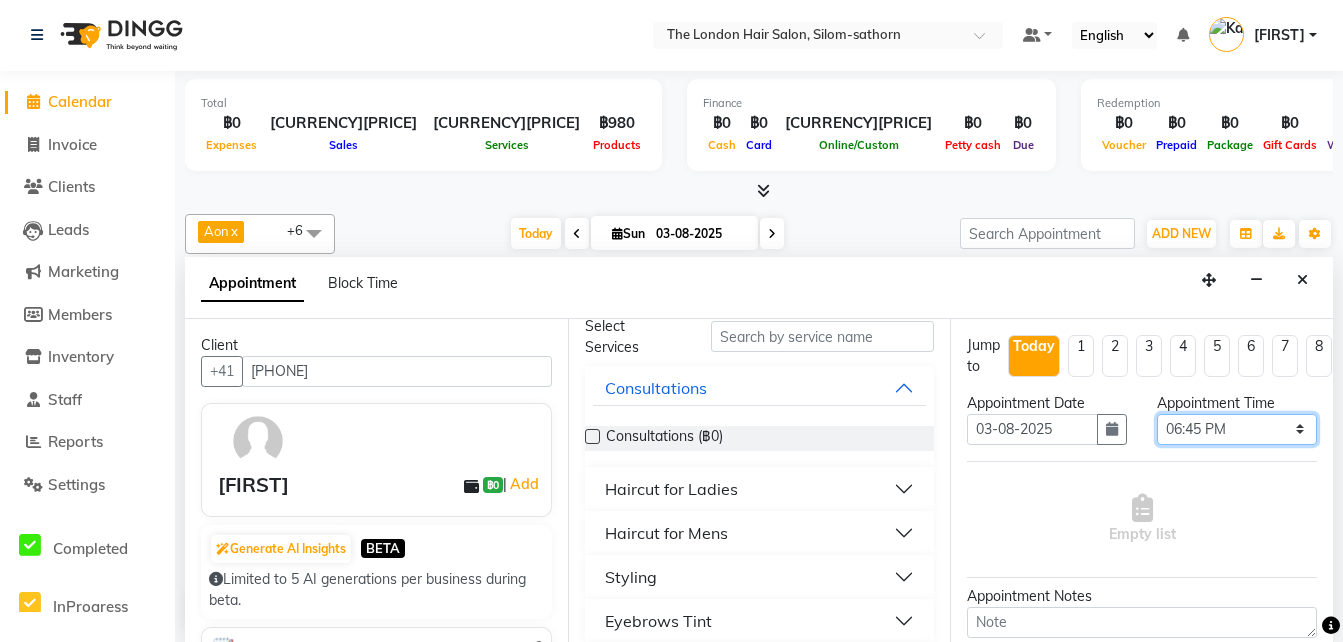 scroll, scrollTop: 88, scrollLeft: 0, axis: vertical 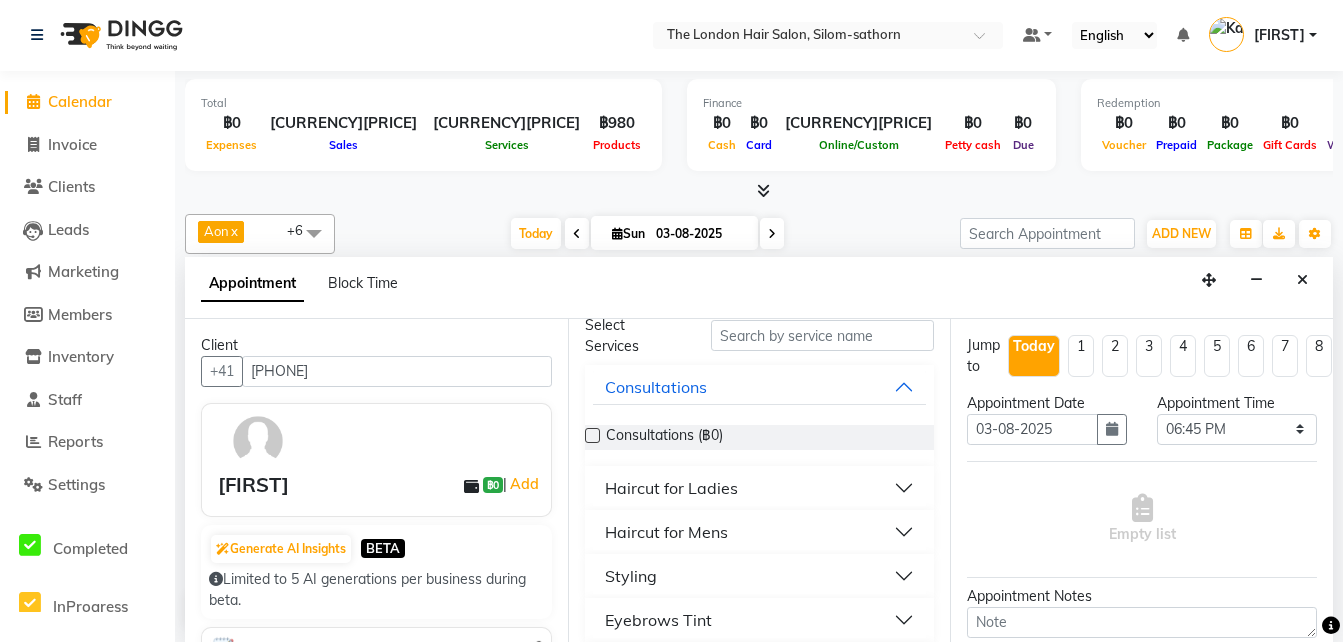click on "Haircut for Mens" at bounding box center [666, 532] 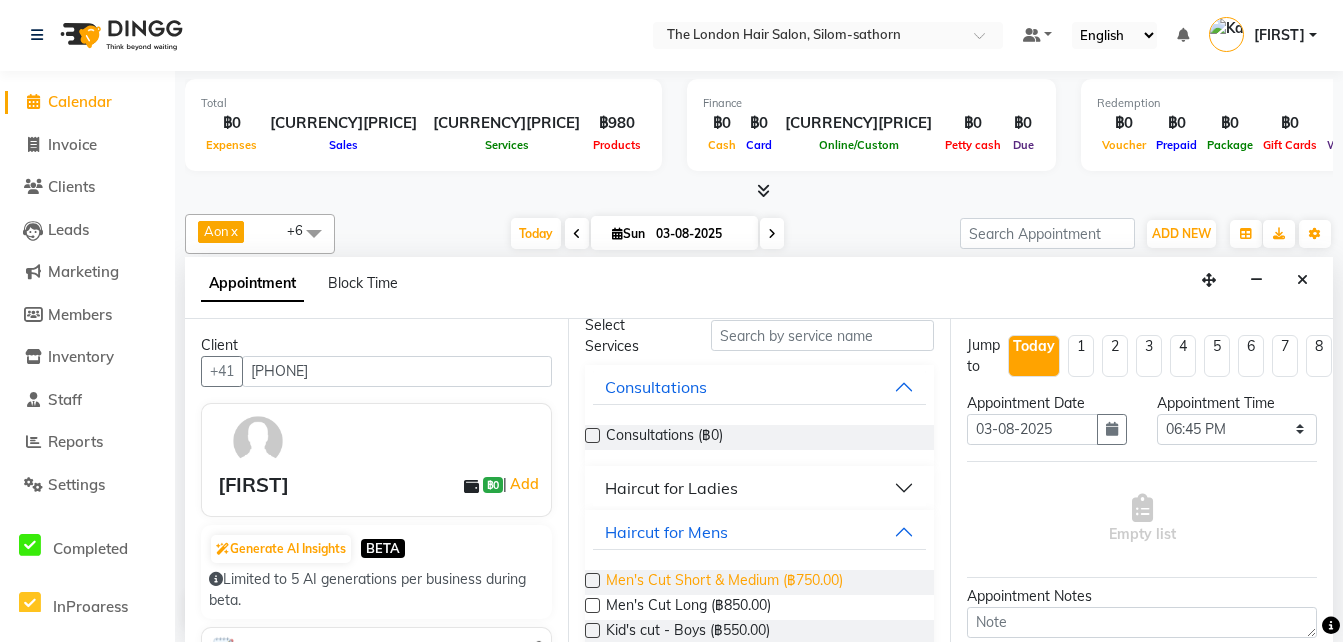 click on "Men's Cut Short & Medium (฿750.00)" at bounding box center (724, 582) 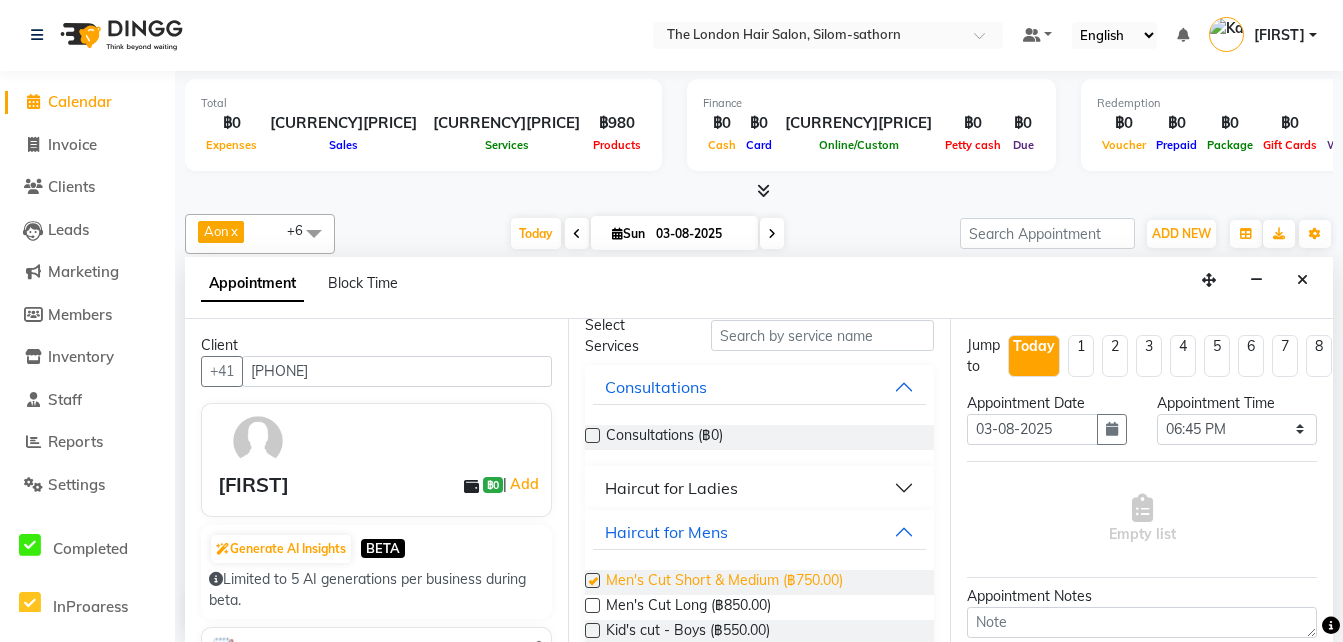 checkbox on "false" 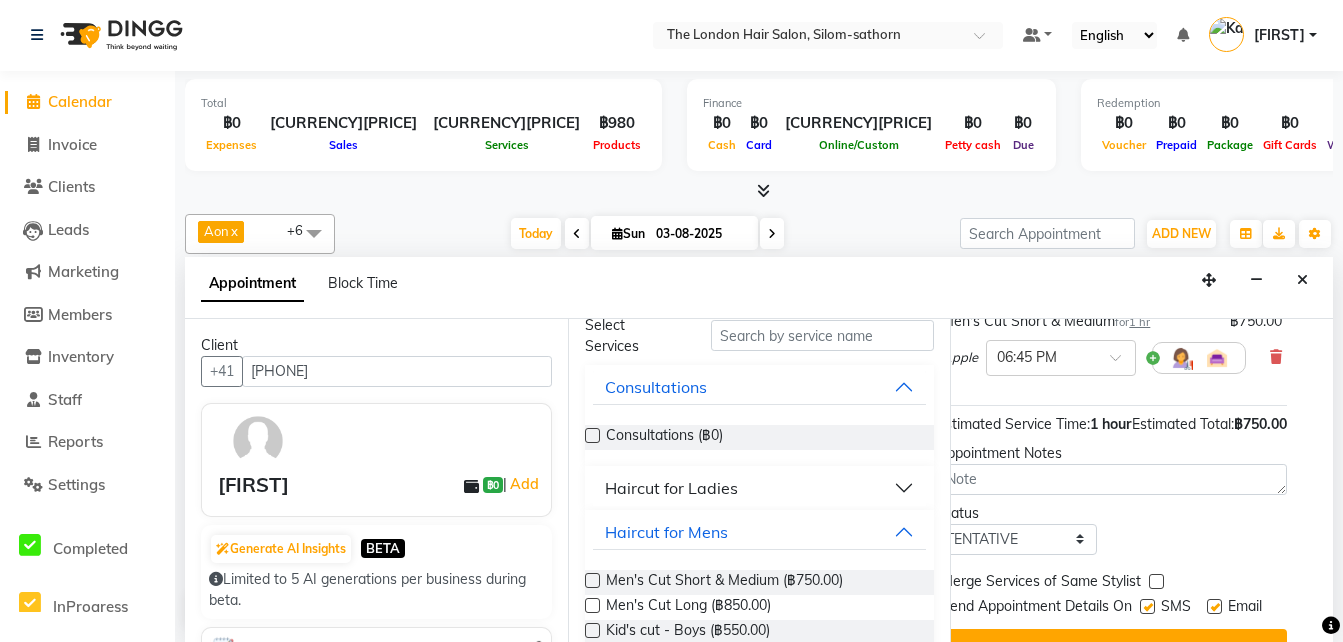 scroll, scrollTop: 164, scrollLeft: 0, axis: vertical 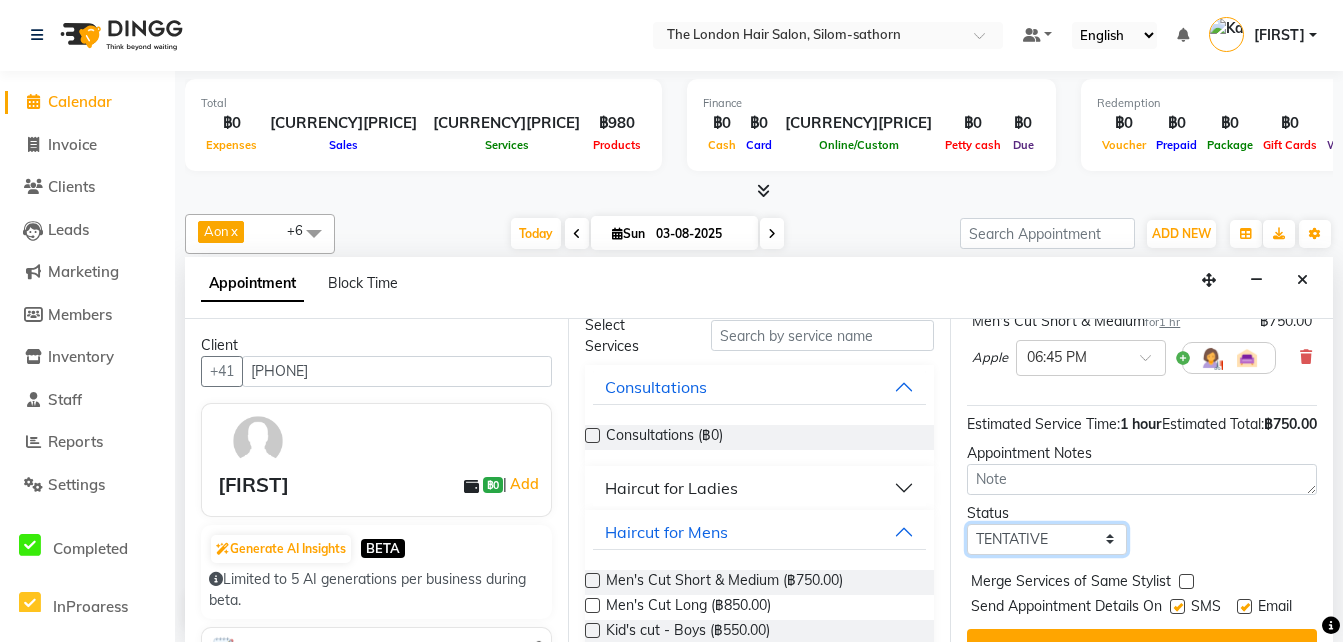 click on "Select TENTATIVE CONFIRM CHECK-IN UPCOMING" at bounding box center [1047, 539] 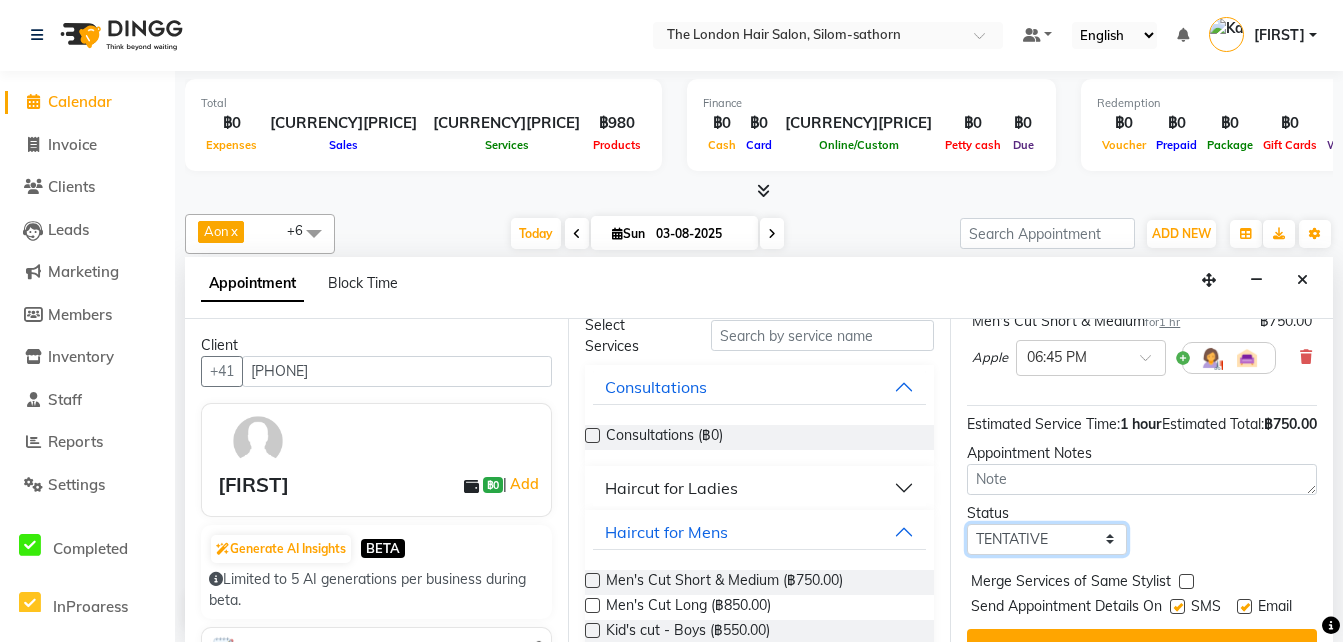 select on "confirm booking" 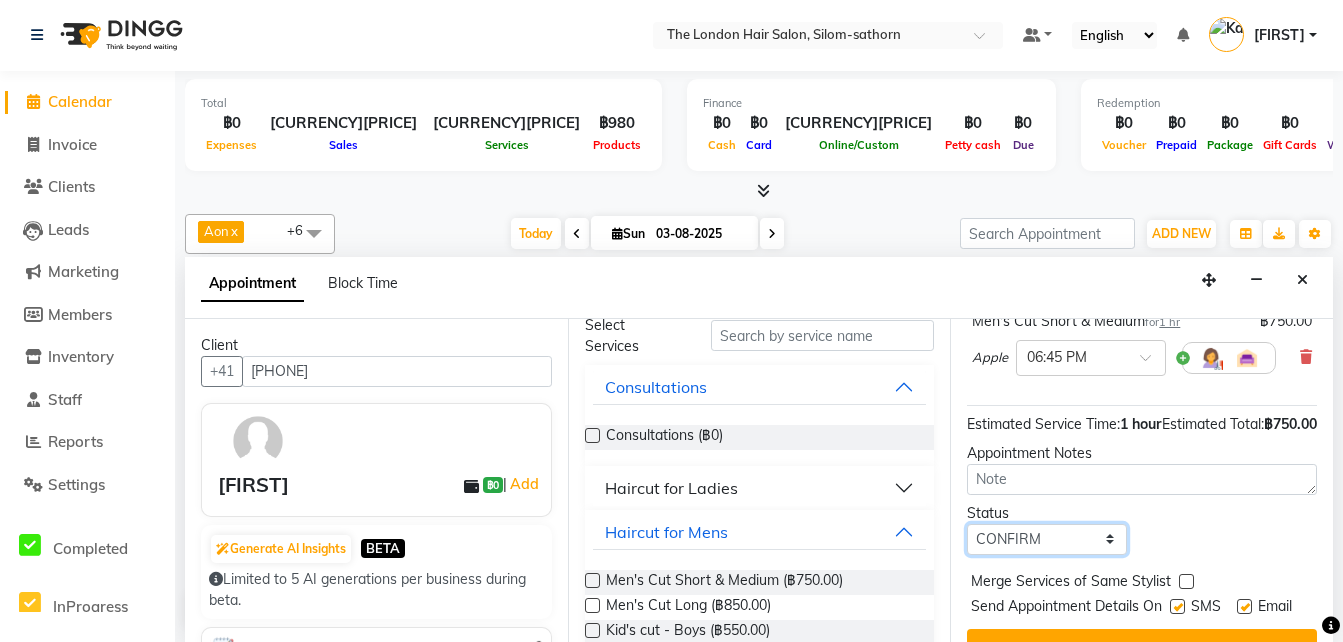 click on "Select TENTATIVE CONFIRM CHECK-IN UPCOMING" at bounding box center [1047, 539] 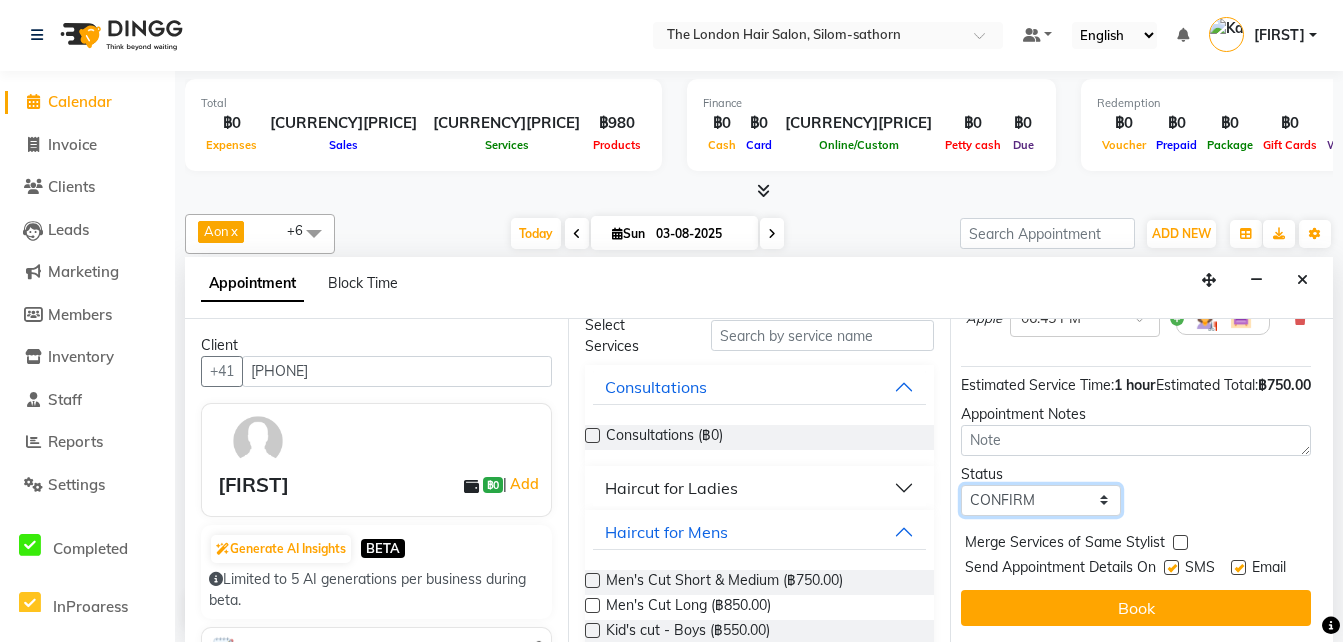 scroll, scrollTop: 256, scrollLeft: 6, axis: both 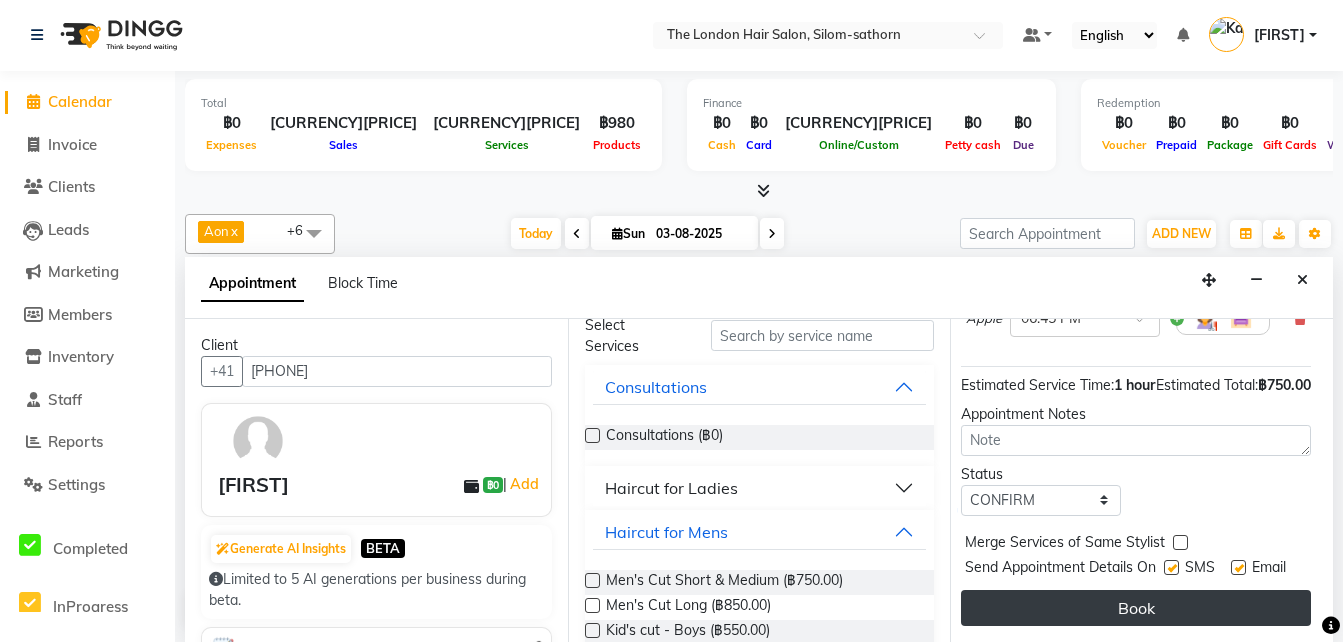 click on "Book" at bounding box center (1136, 608) 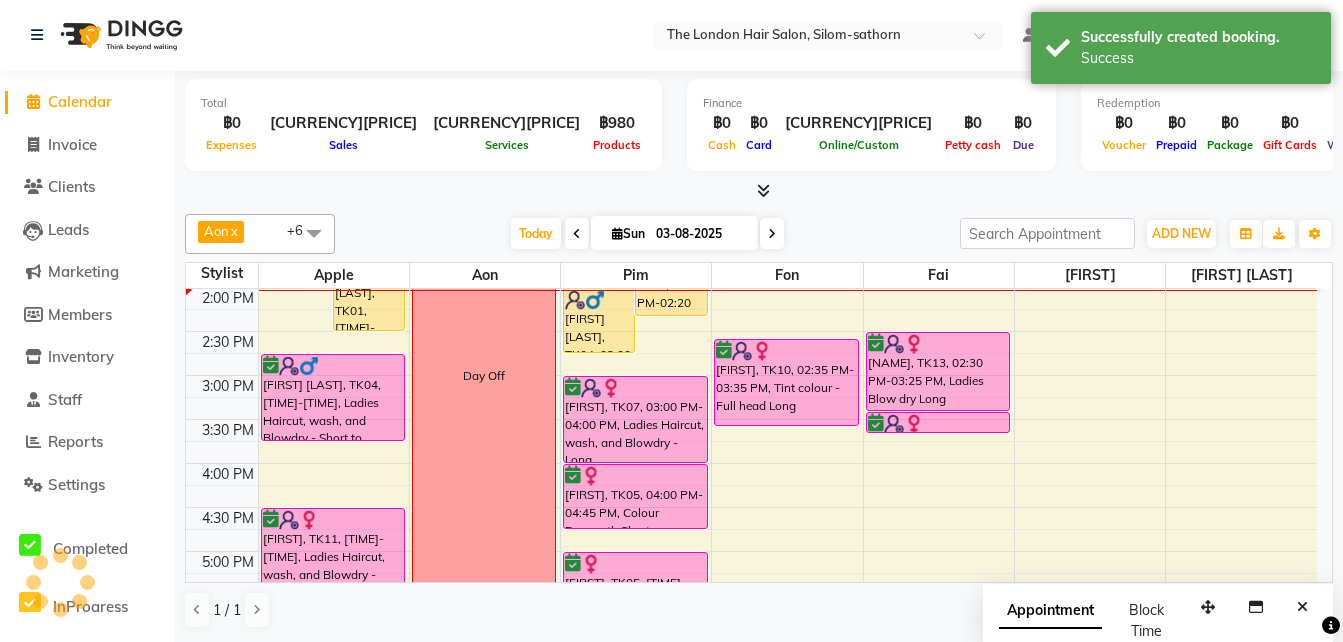 scroll, scrollTop: 0, scrollLeft: 0, axis: both 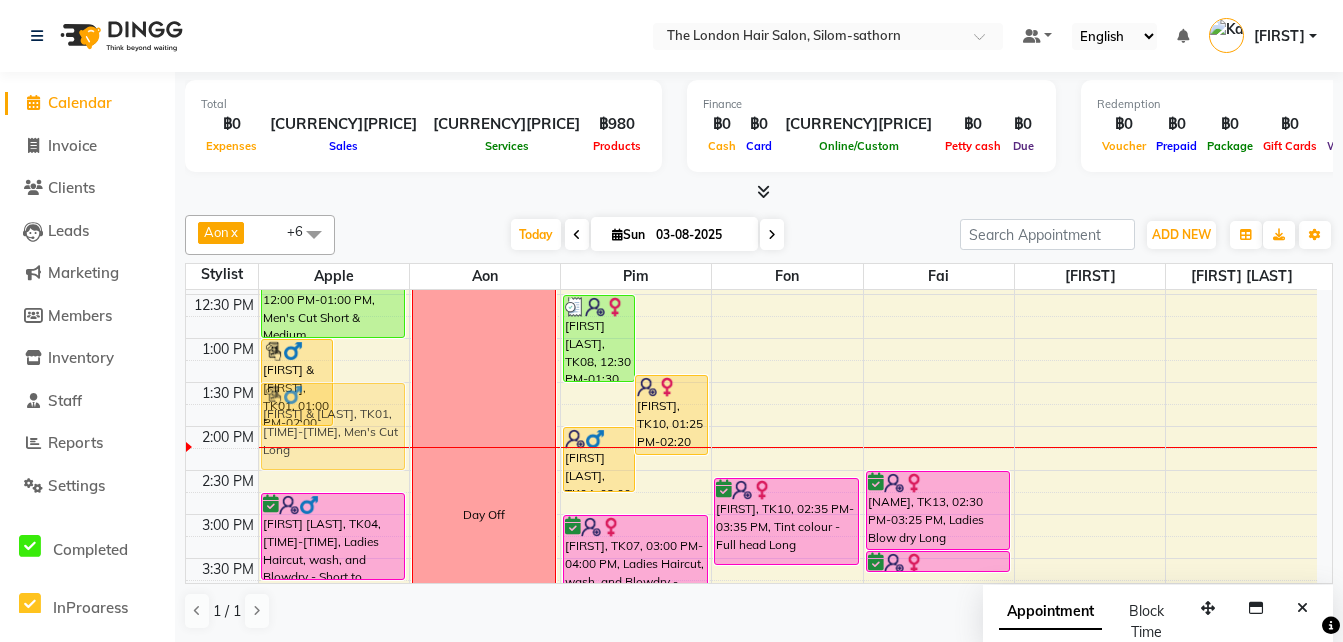 drag, startPoint x: 375, startPoint y: 405, endPoint x: 371, endPoint y: 395, distance: 10.770329 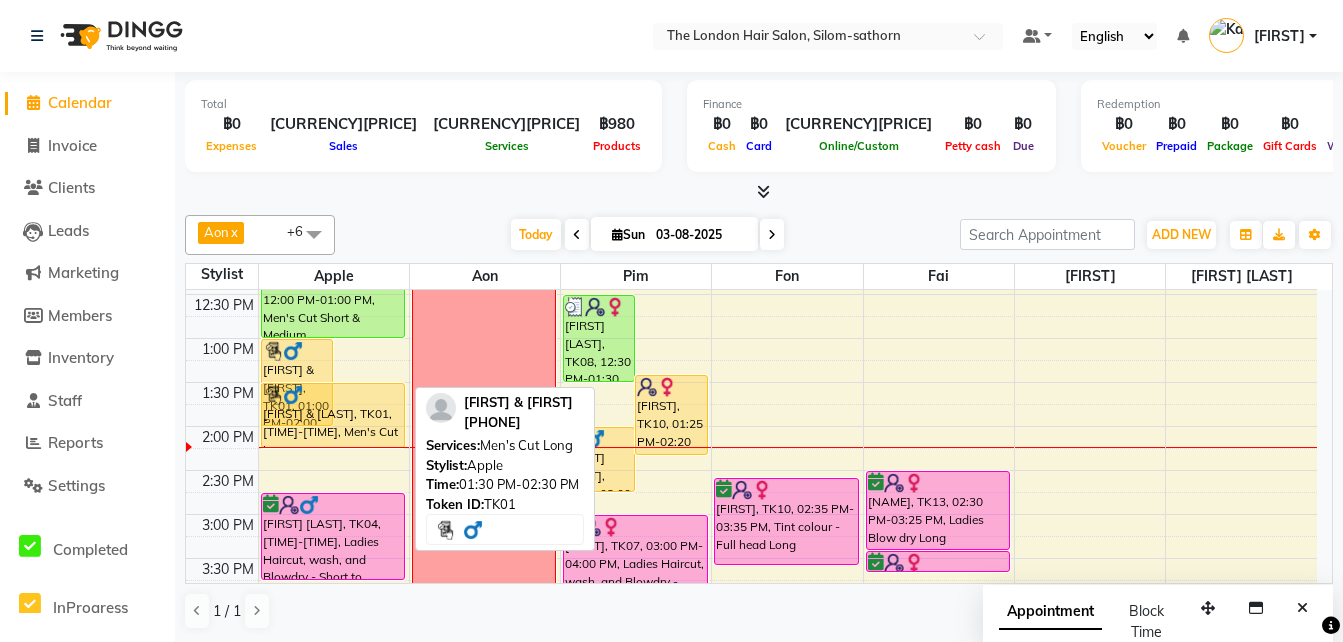 drag, startPoint x: 359, startPoint y: 471, endPoint x: 367, endPoint y: 462, distance: 12.0415945 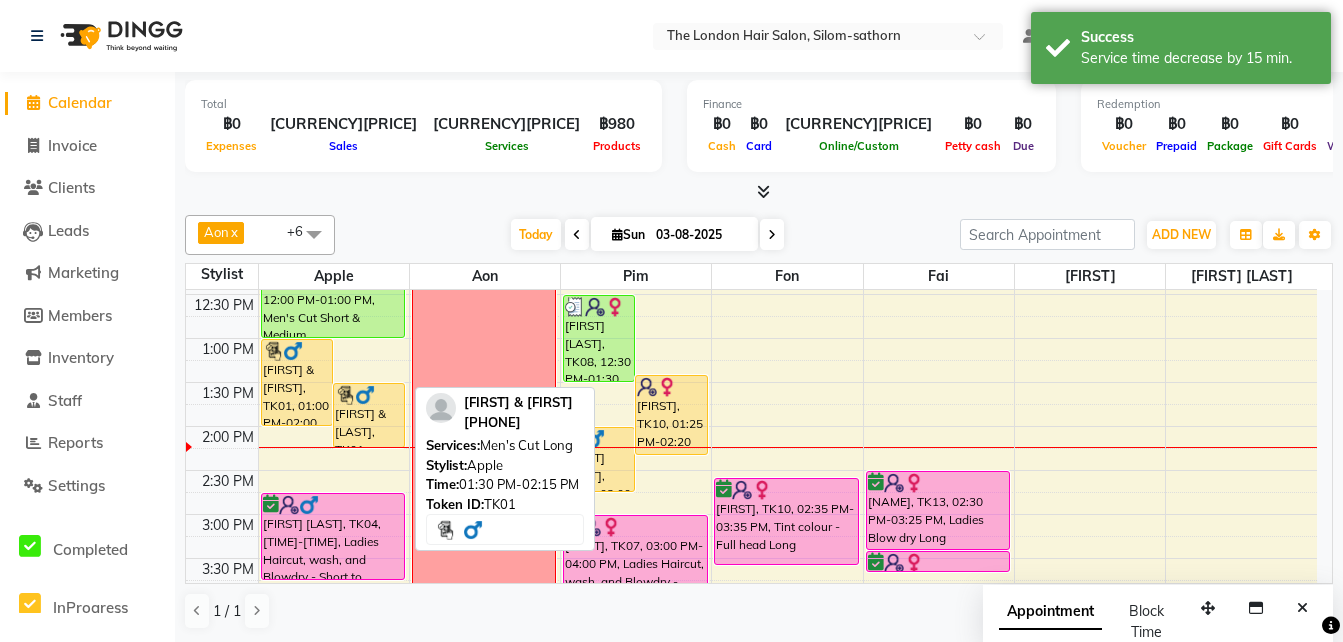 click on "[FIRST] & [FIRST], TK01, 01:30 PM-02:15 PM, Men's Cut Long" at bounding box center [369, 415] 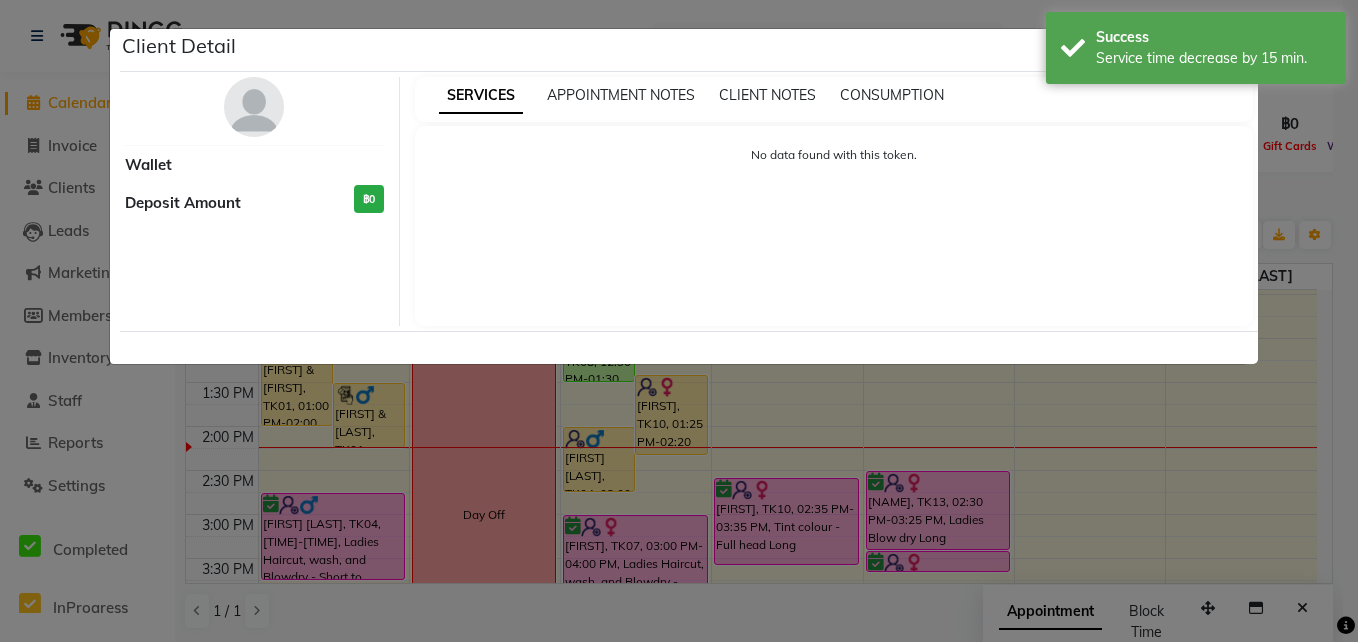 select on "1" 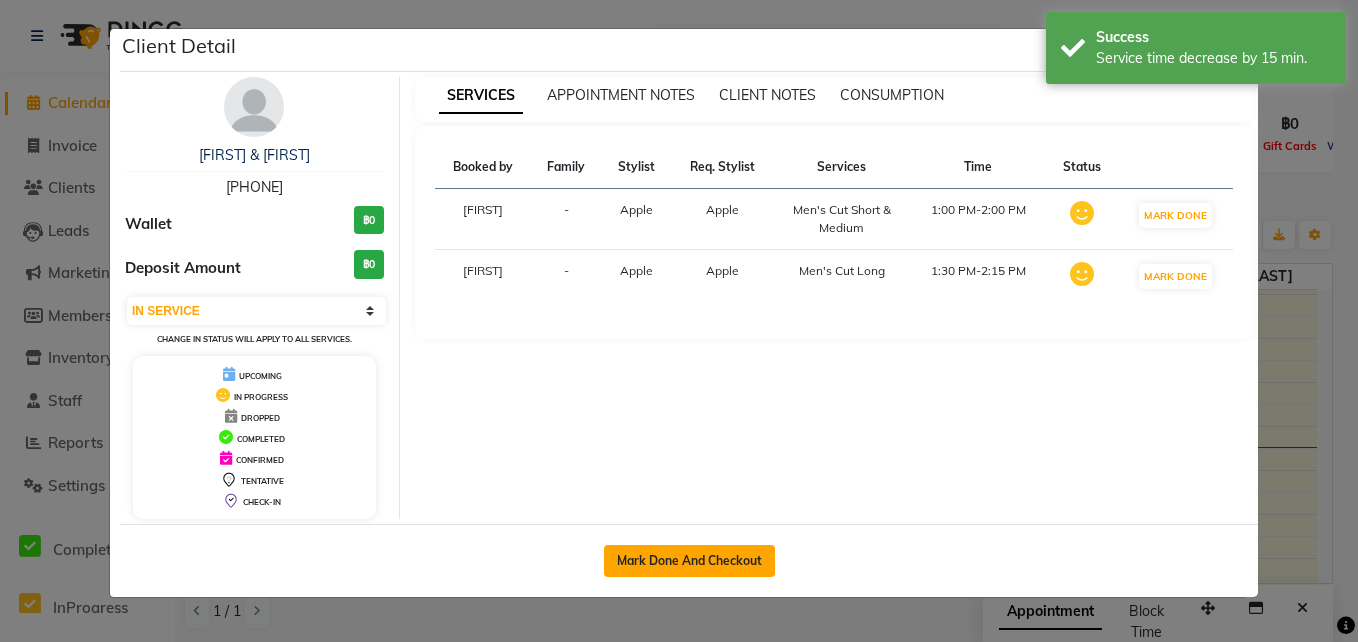 click on "Mark Done And Checkout" 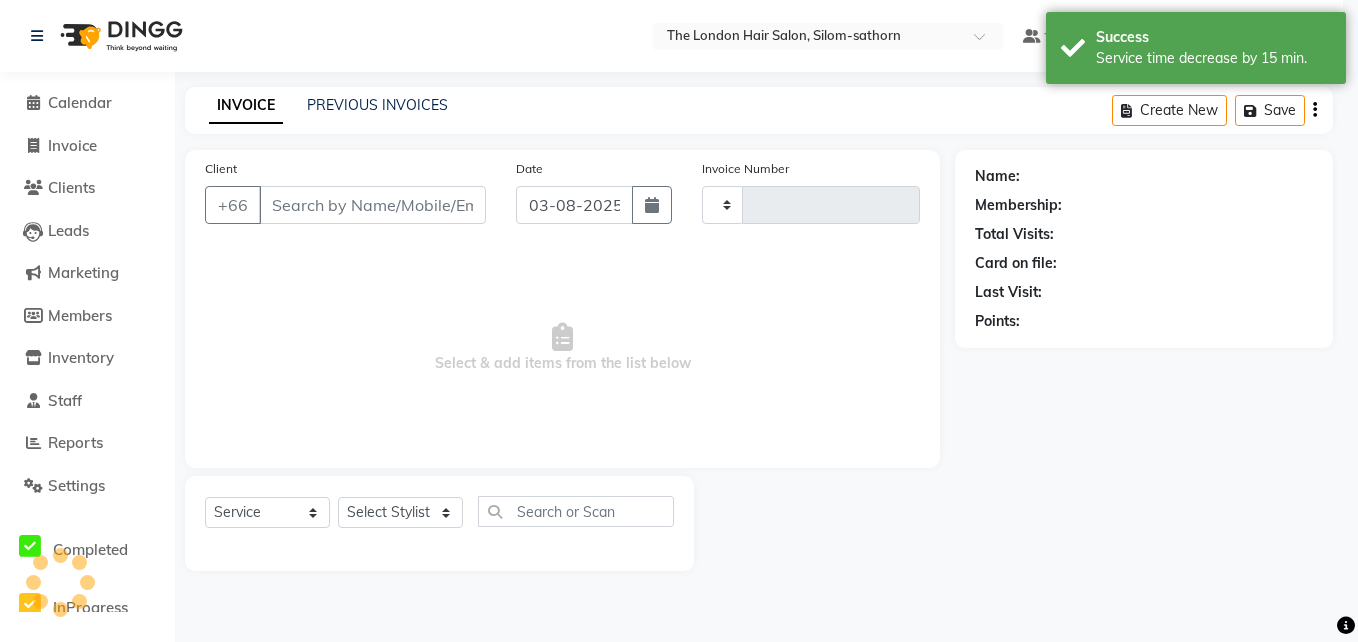 type on "1214" 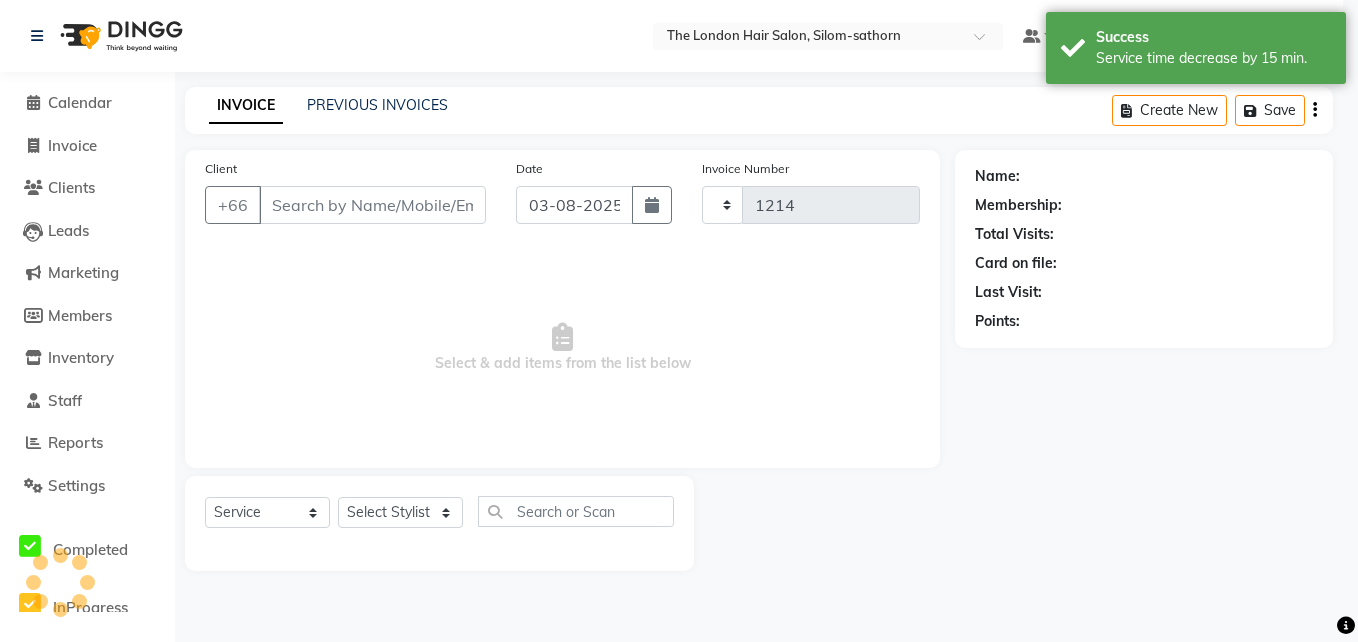 select on "6977" 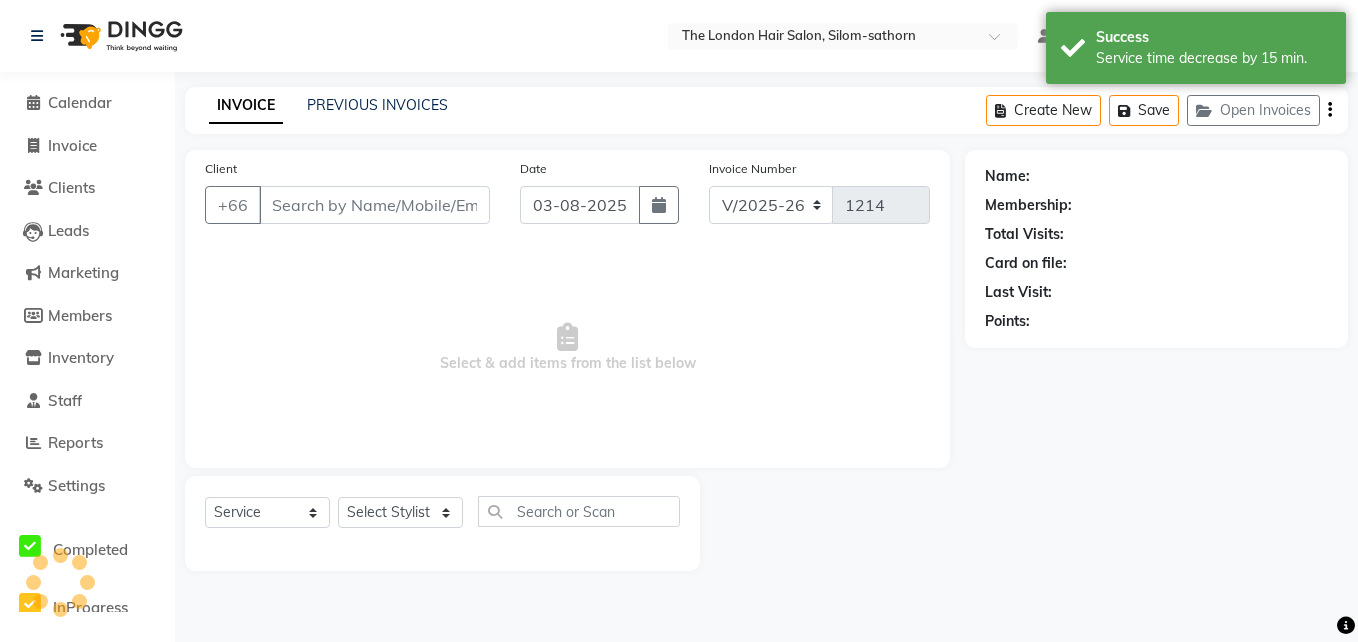type on "[PHONE]" 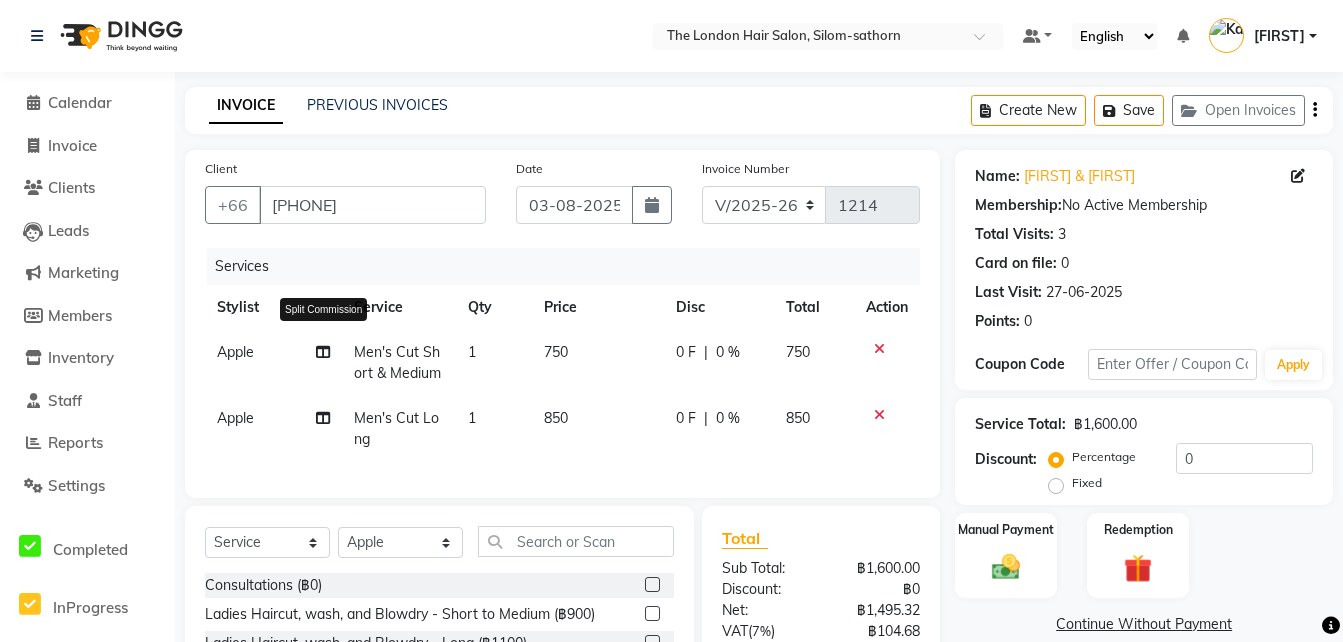 click 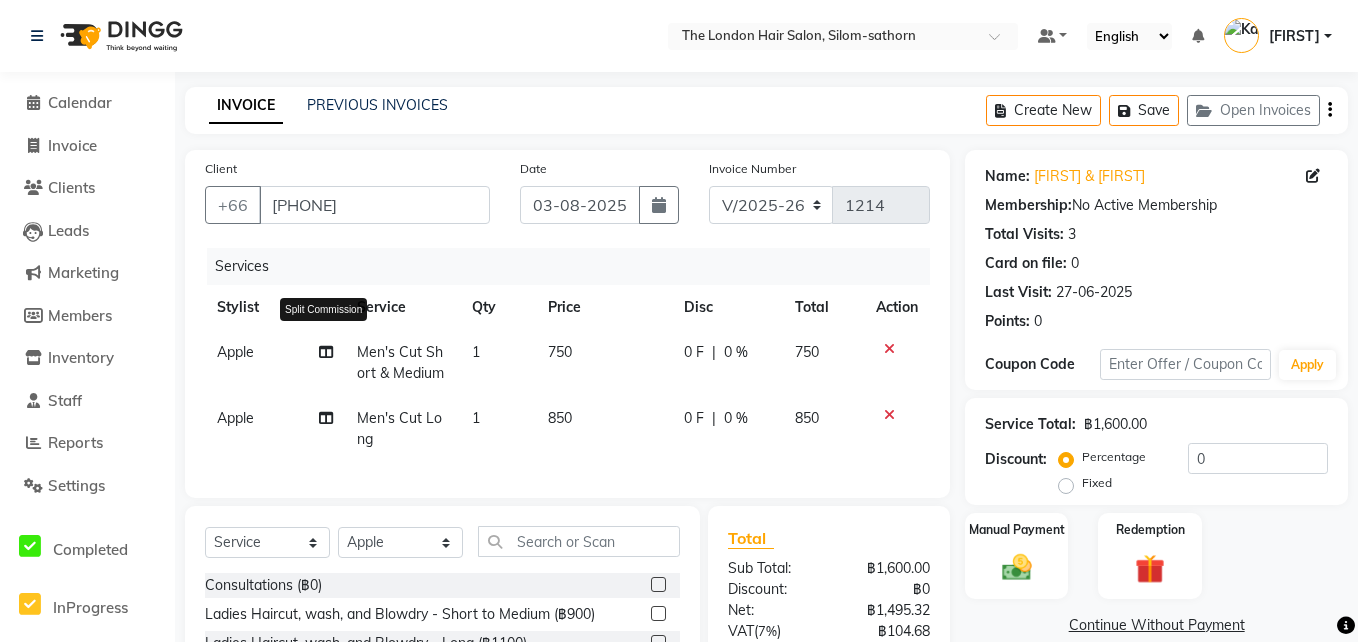 select on "56710" 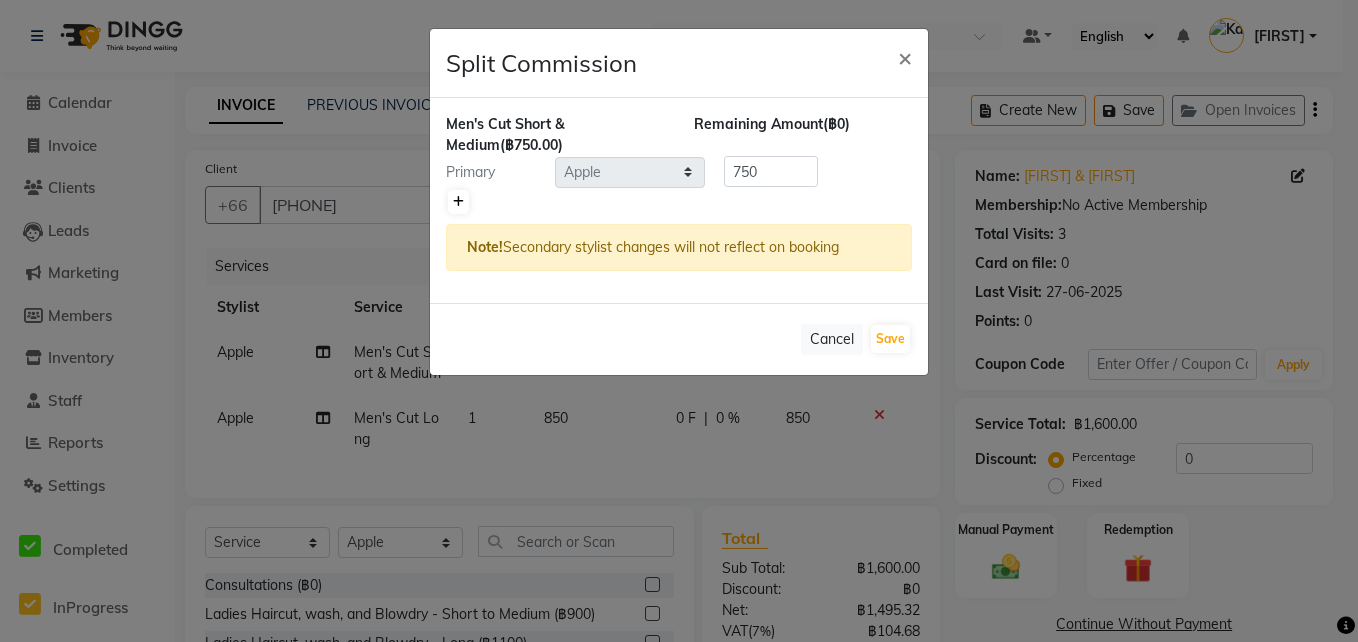 click 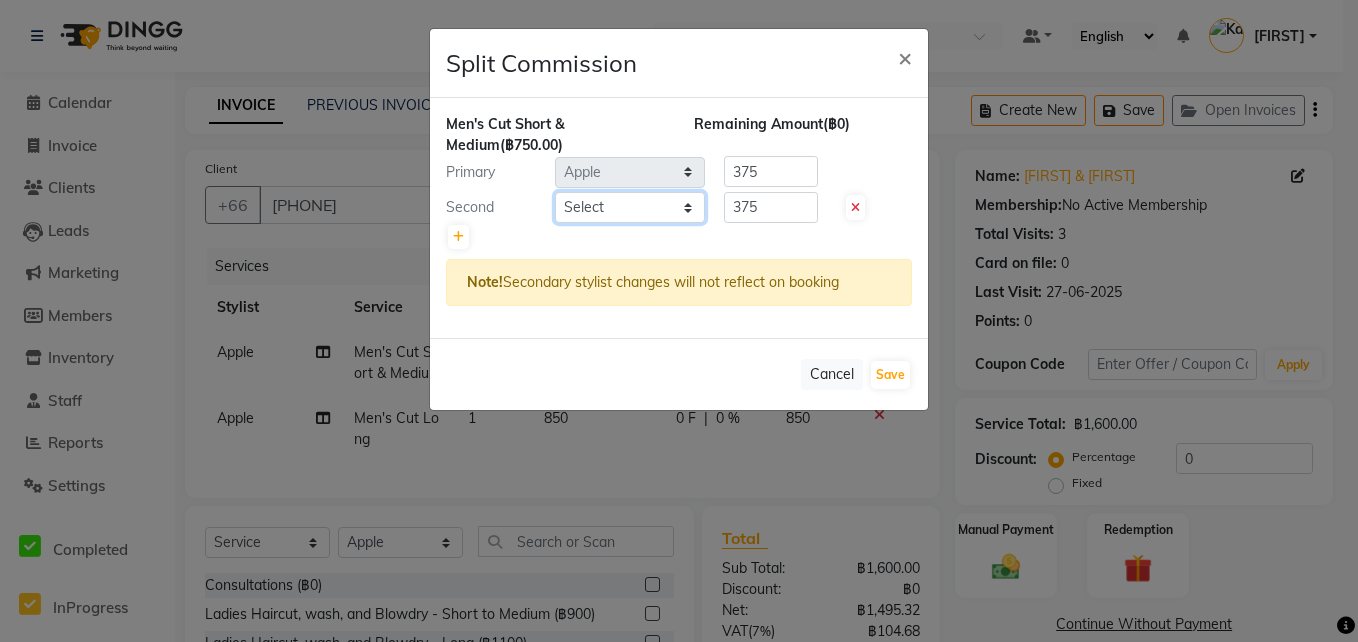 click on "Select  Aon   Apple     Boss Luke   Fai    Fon   Kate    Pim" 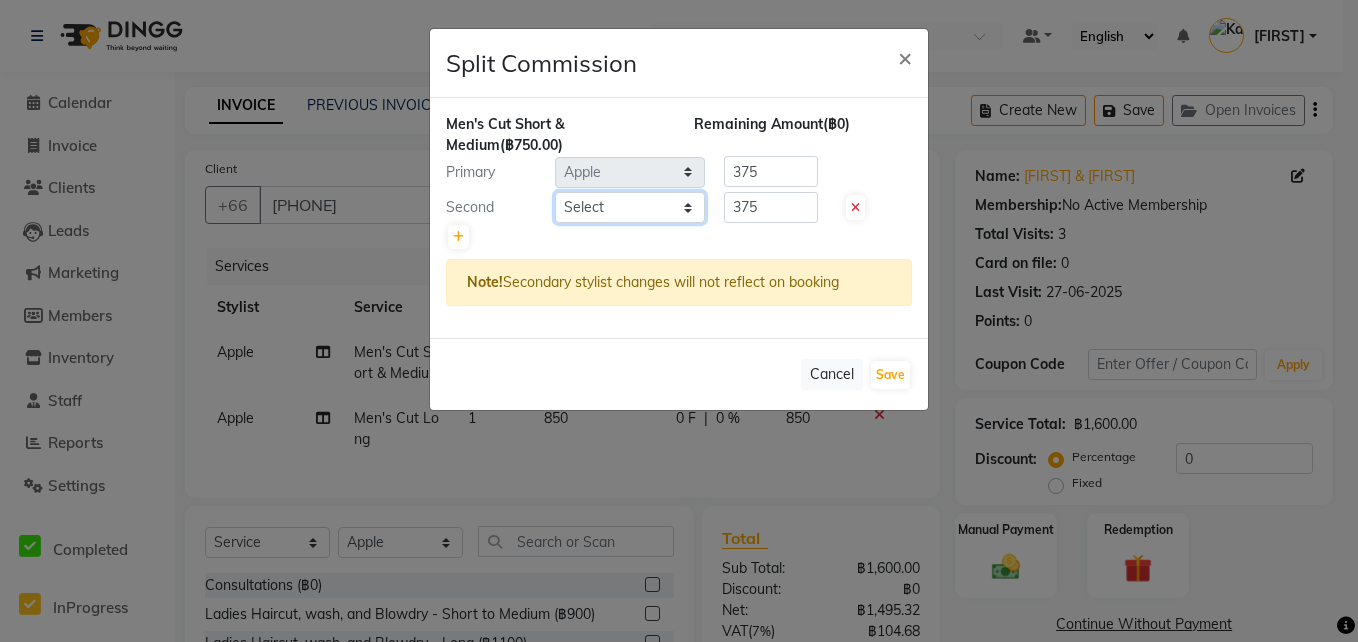 select on "83403" 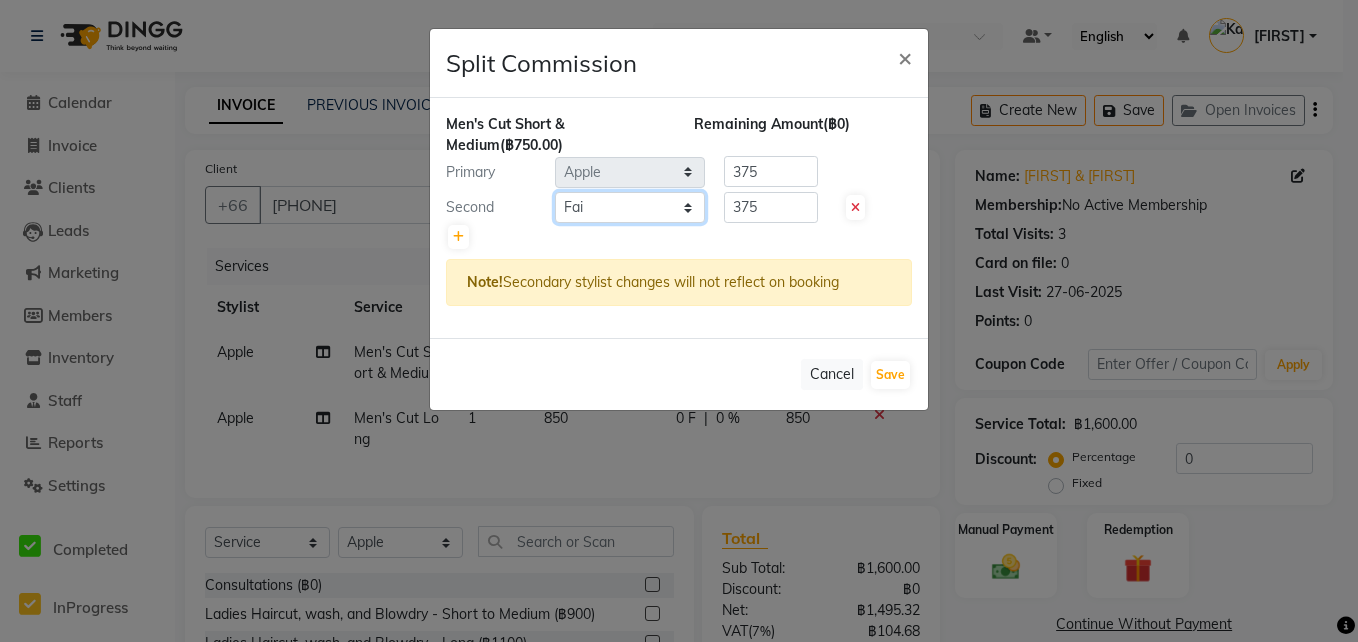 click on "Select  Aon   Apple     Boss Luke   Fai    Fon   Kate    Pim" 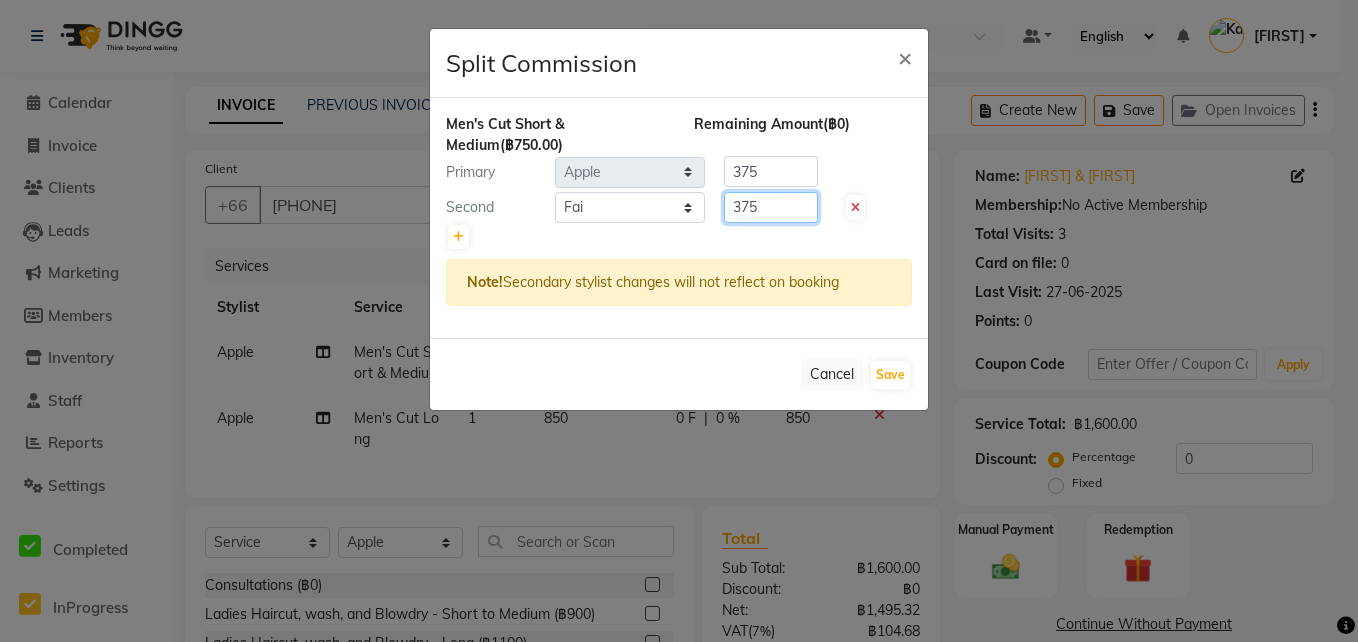 click on "375" 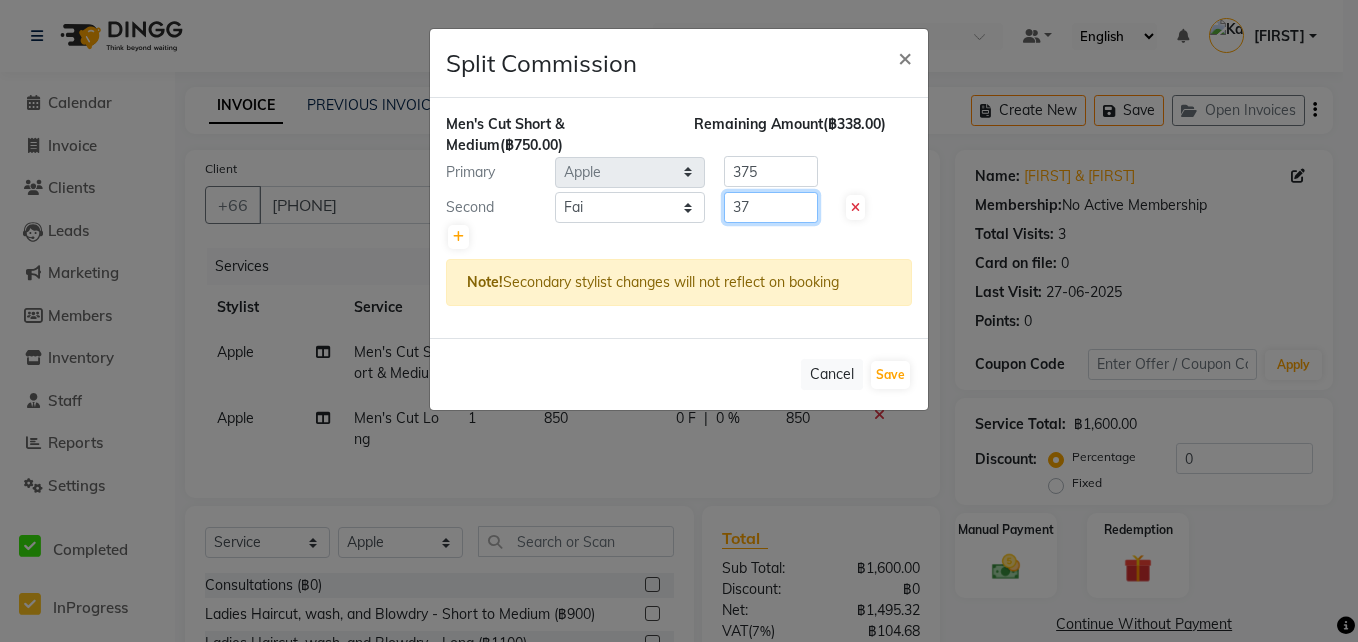type on "3" 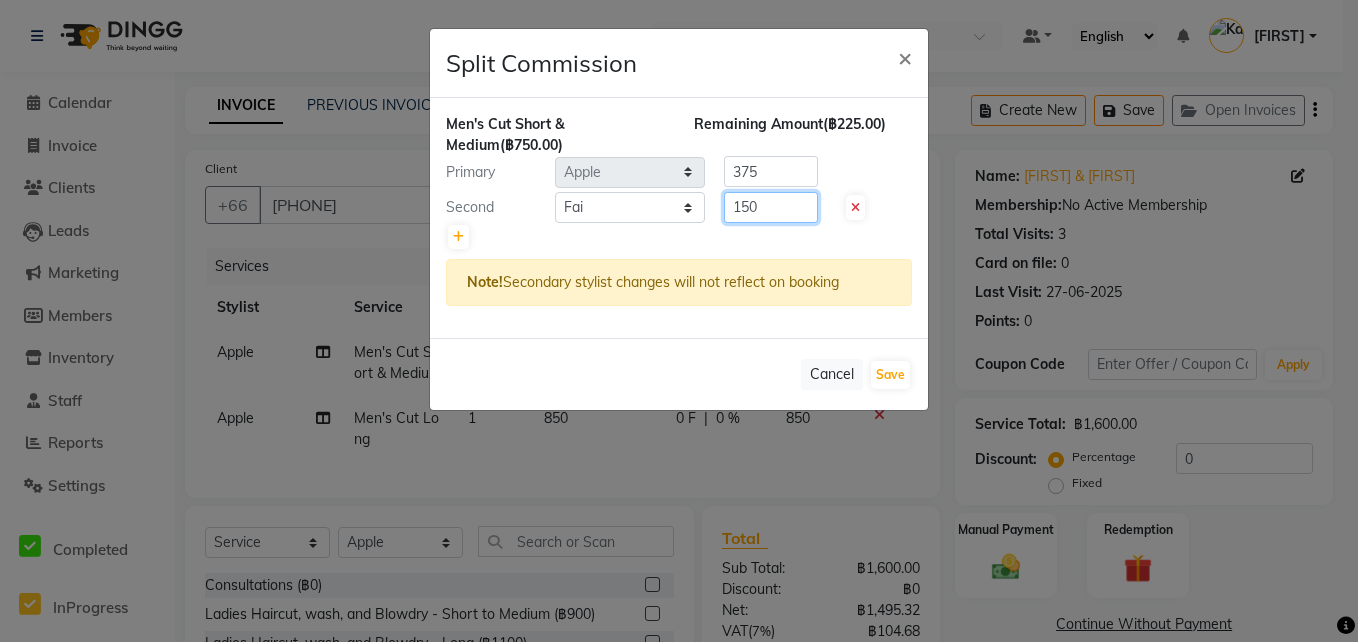 type on "150" 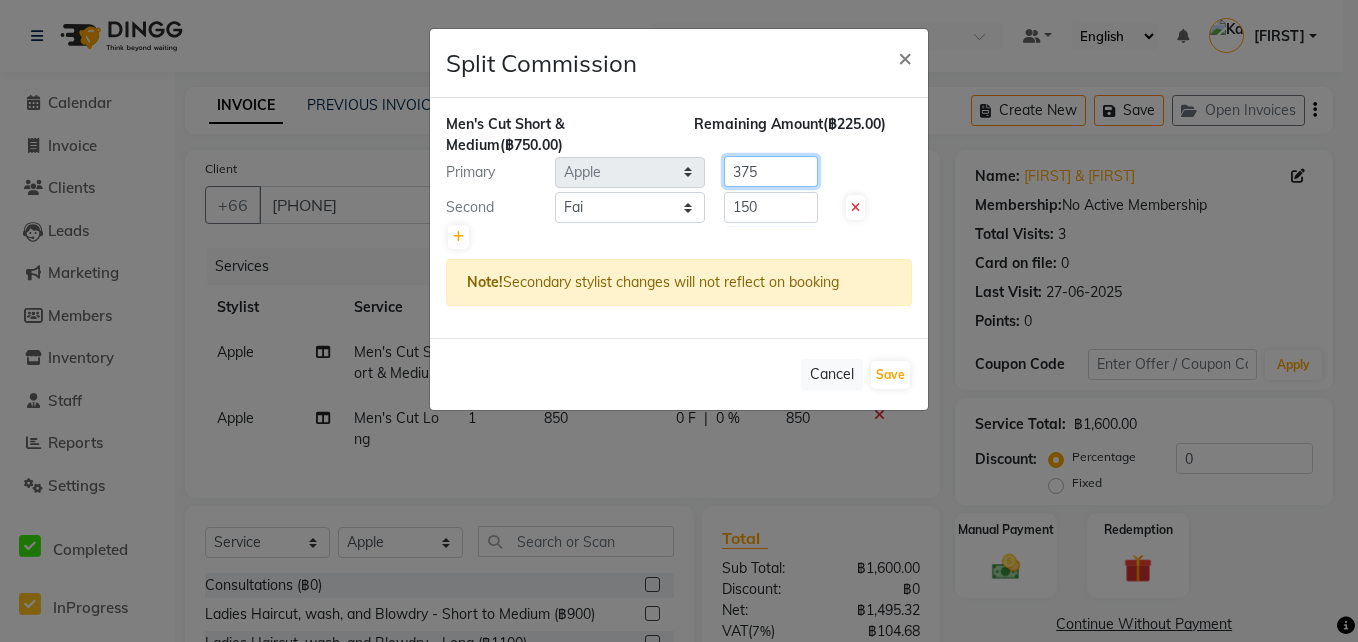click on "375" 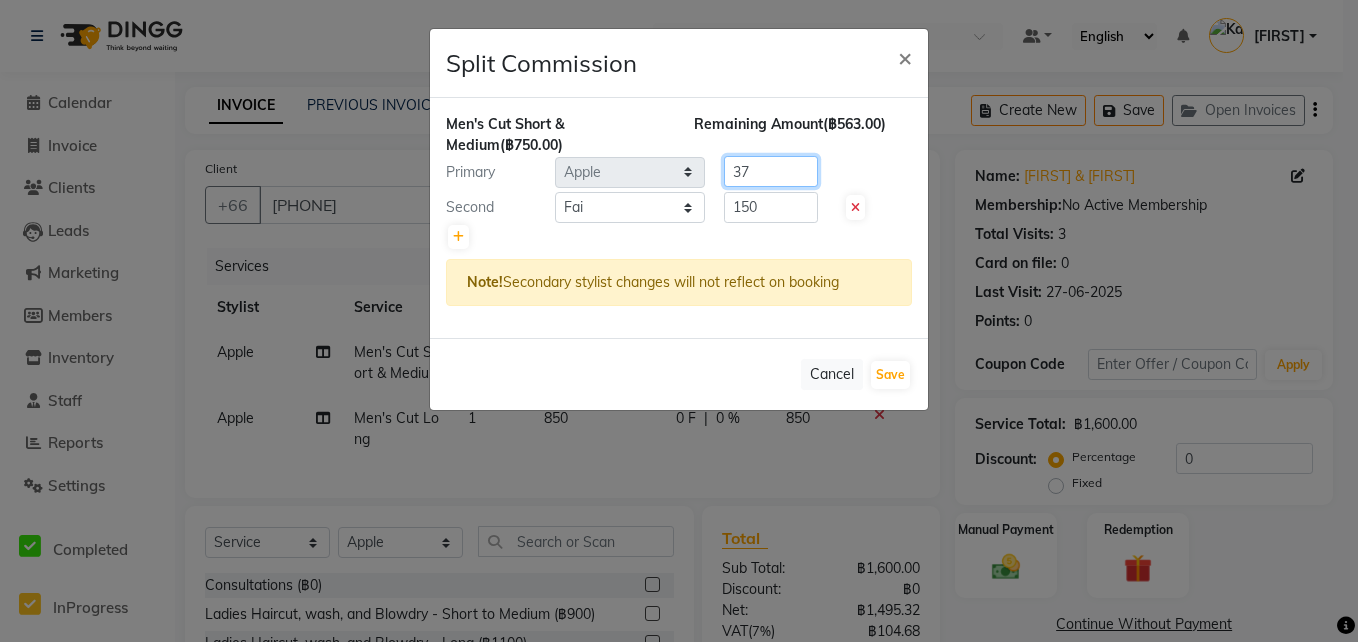 type on "3" 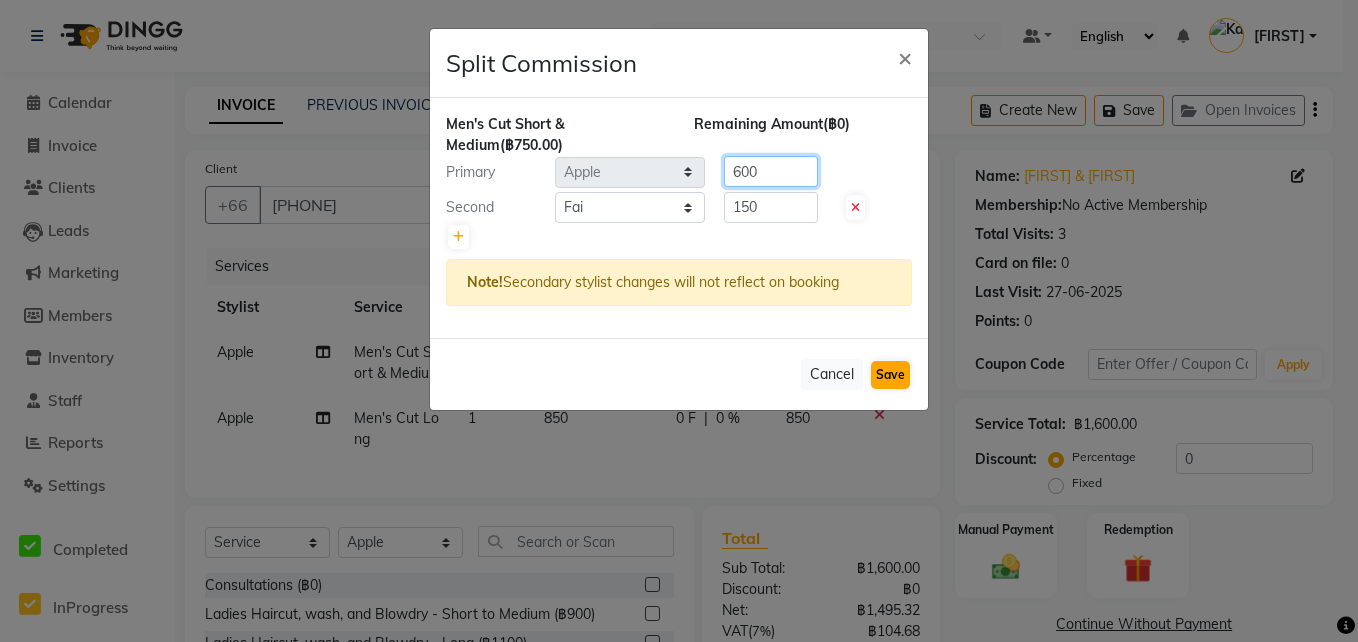 type on "600" 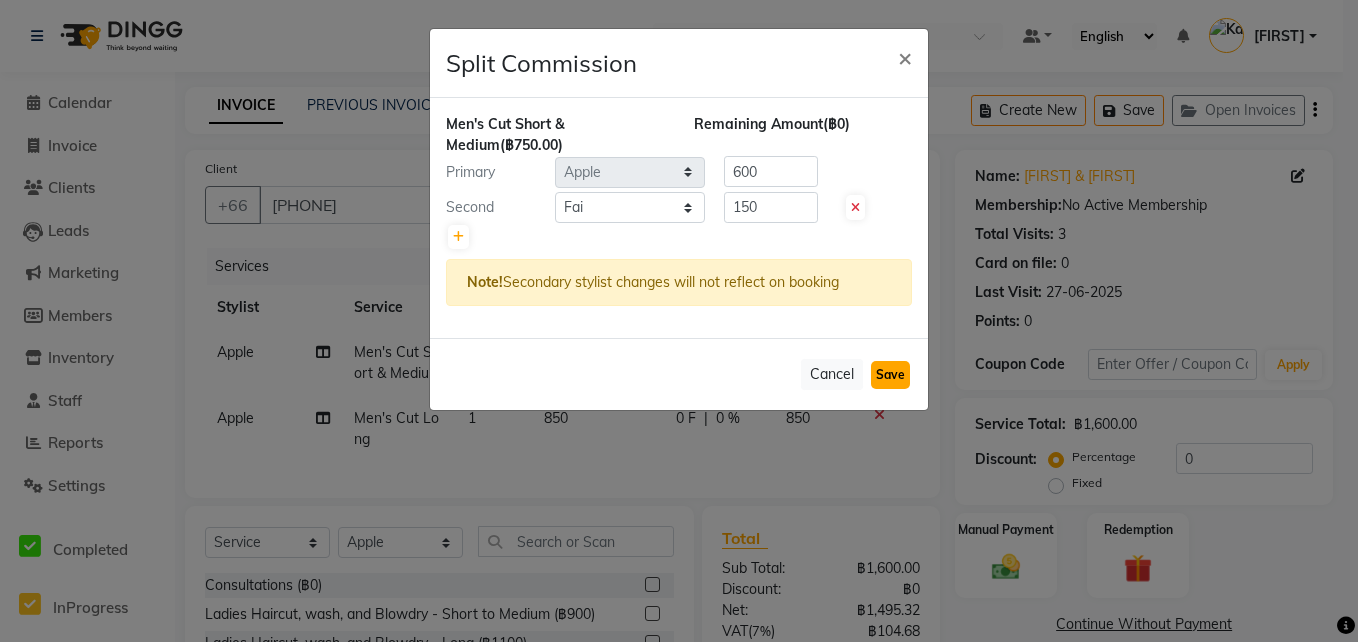 click on "Save" 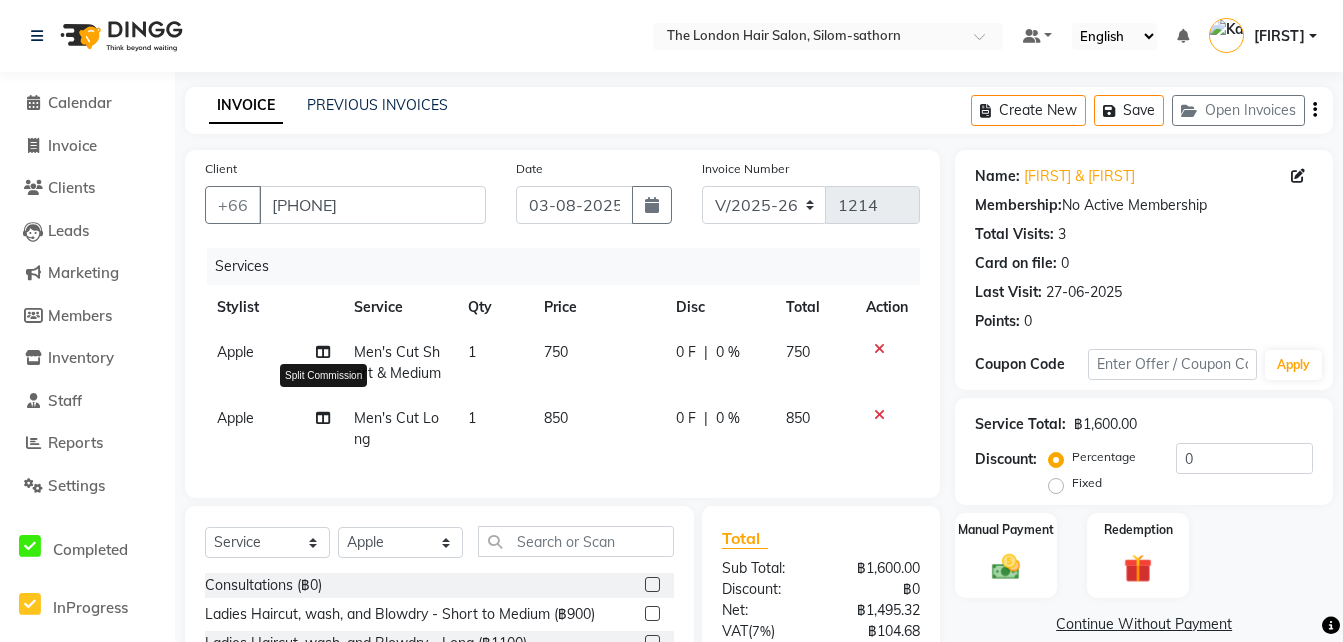 click 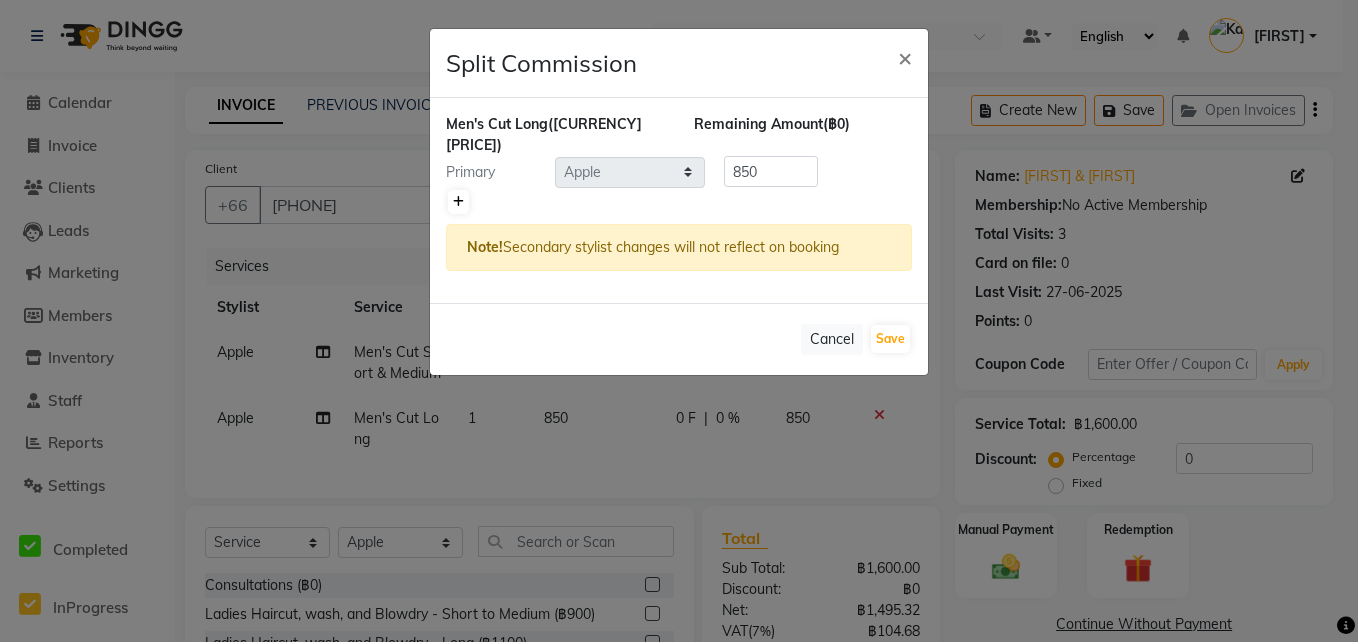 click 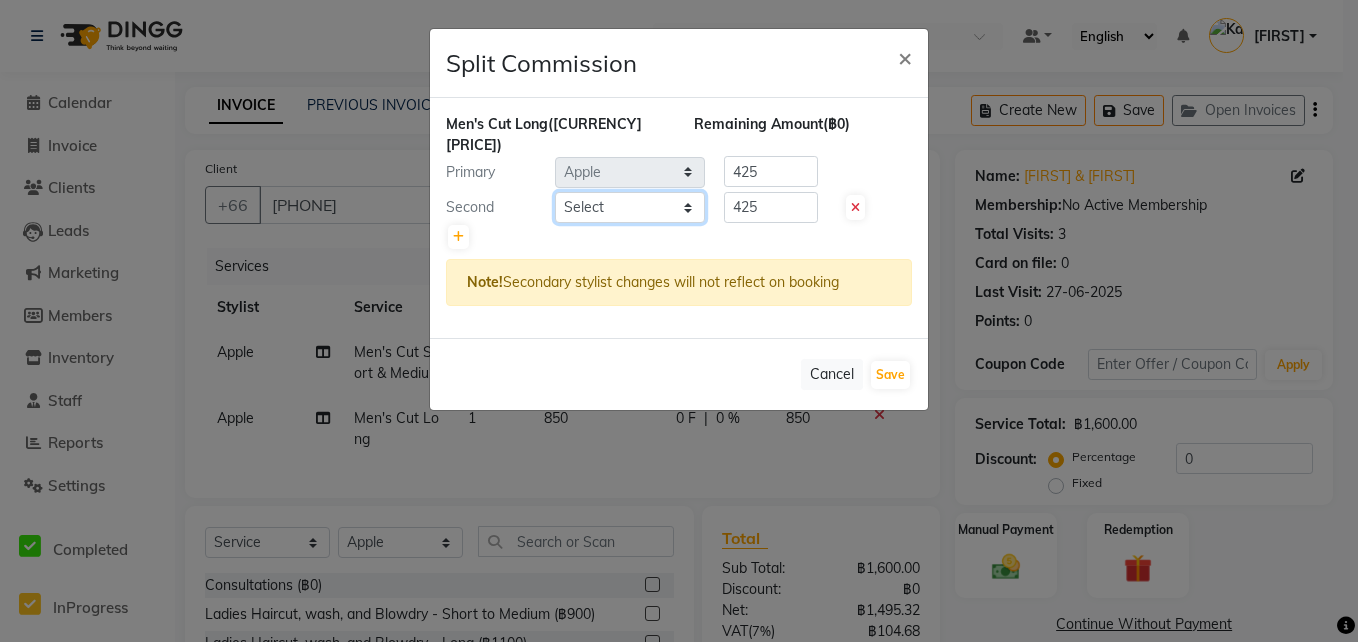click on "Select  Aon   Apple     Boss Luke   Fai    Fon   Kate    Pim" 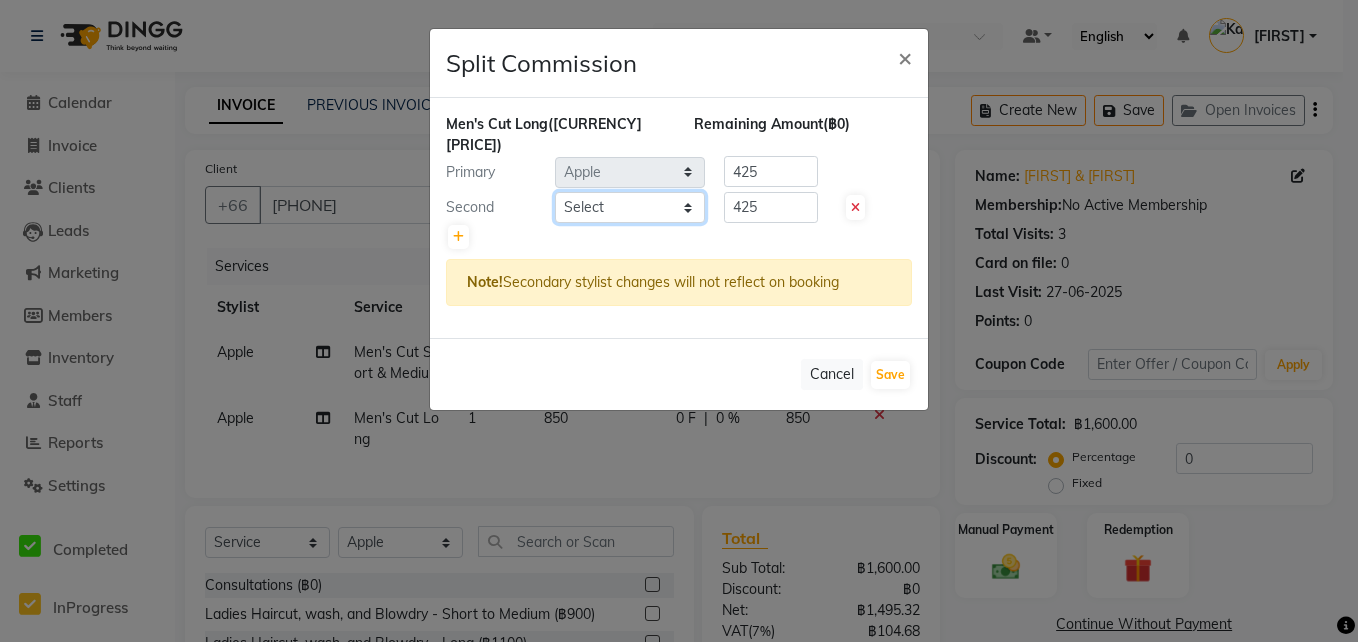 select on "83403" 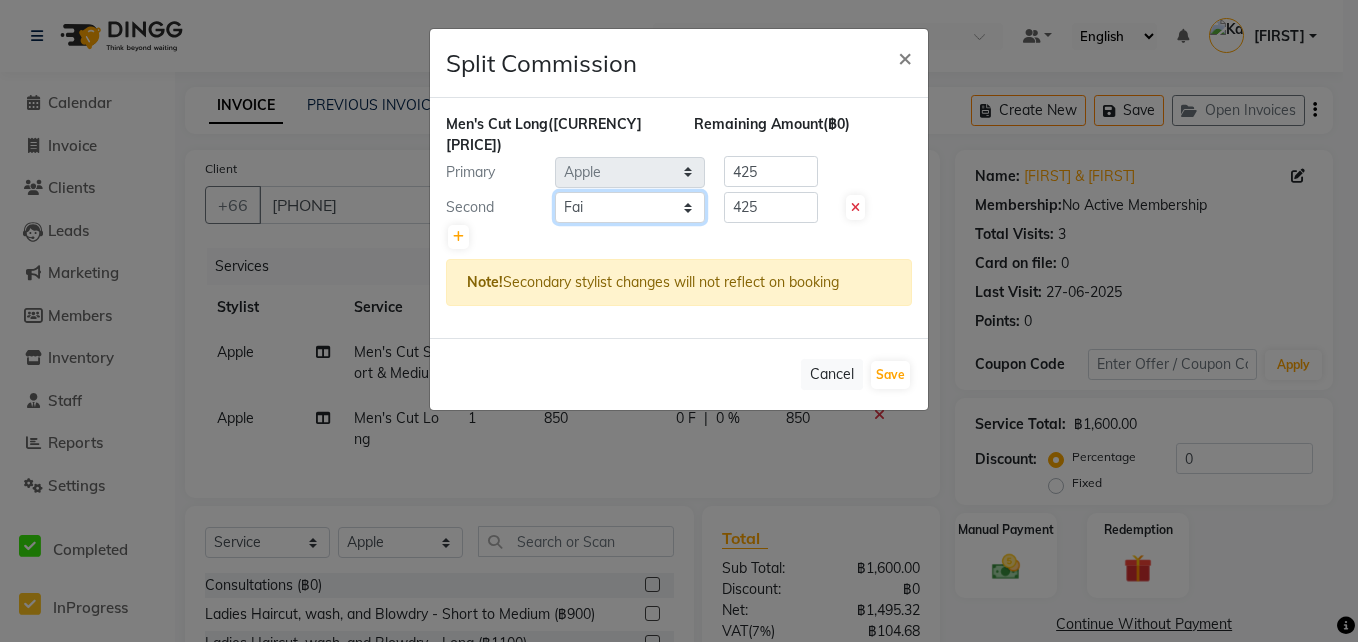 click on "Select  Aon   Apple     Boss Luke   Fai    Fon   Kate    Pim" 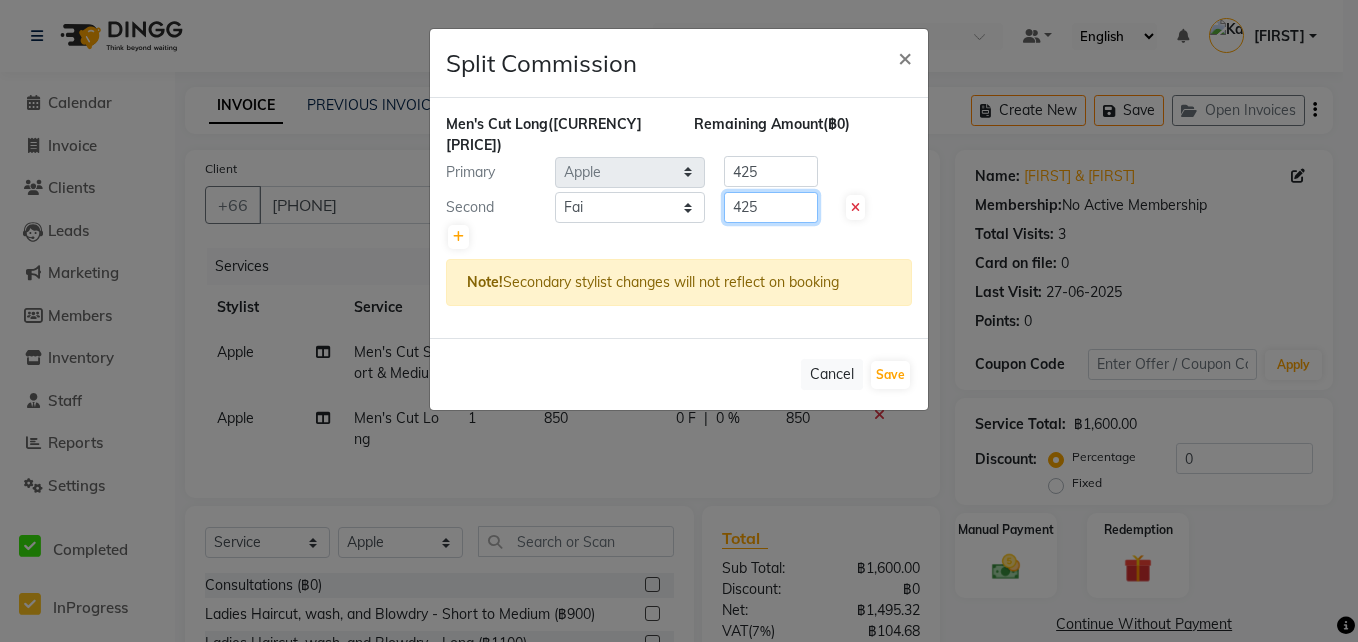 click on "425" 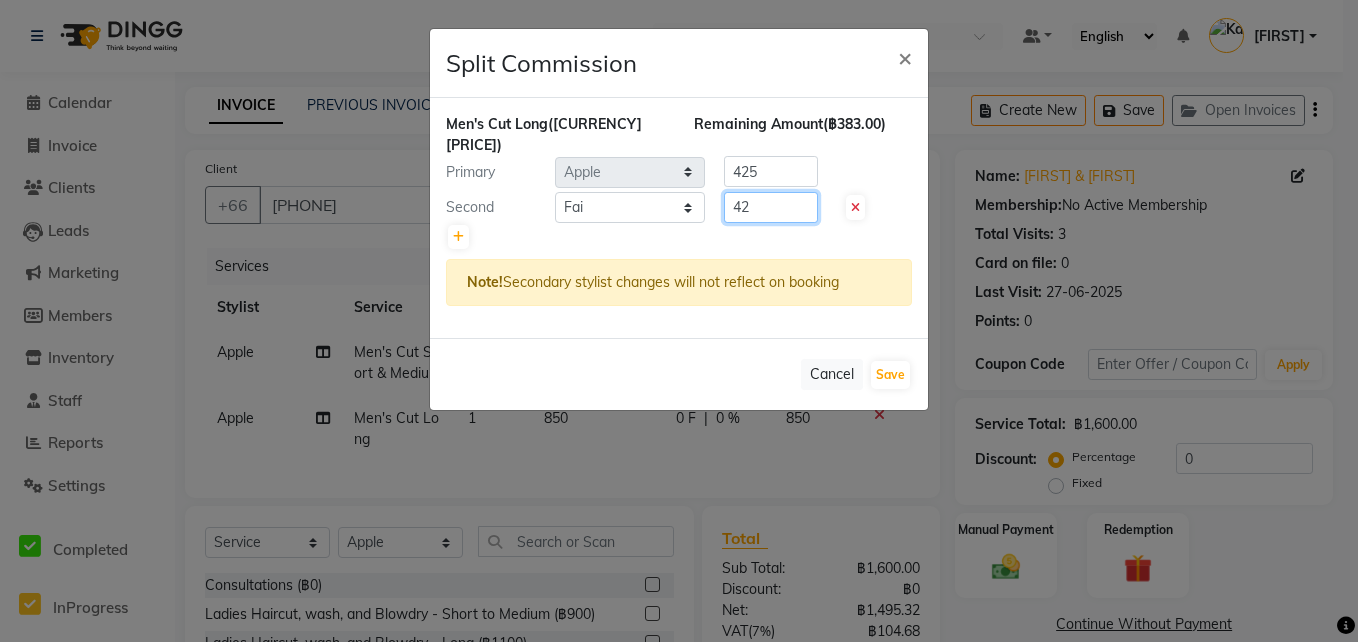 type on "4" 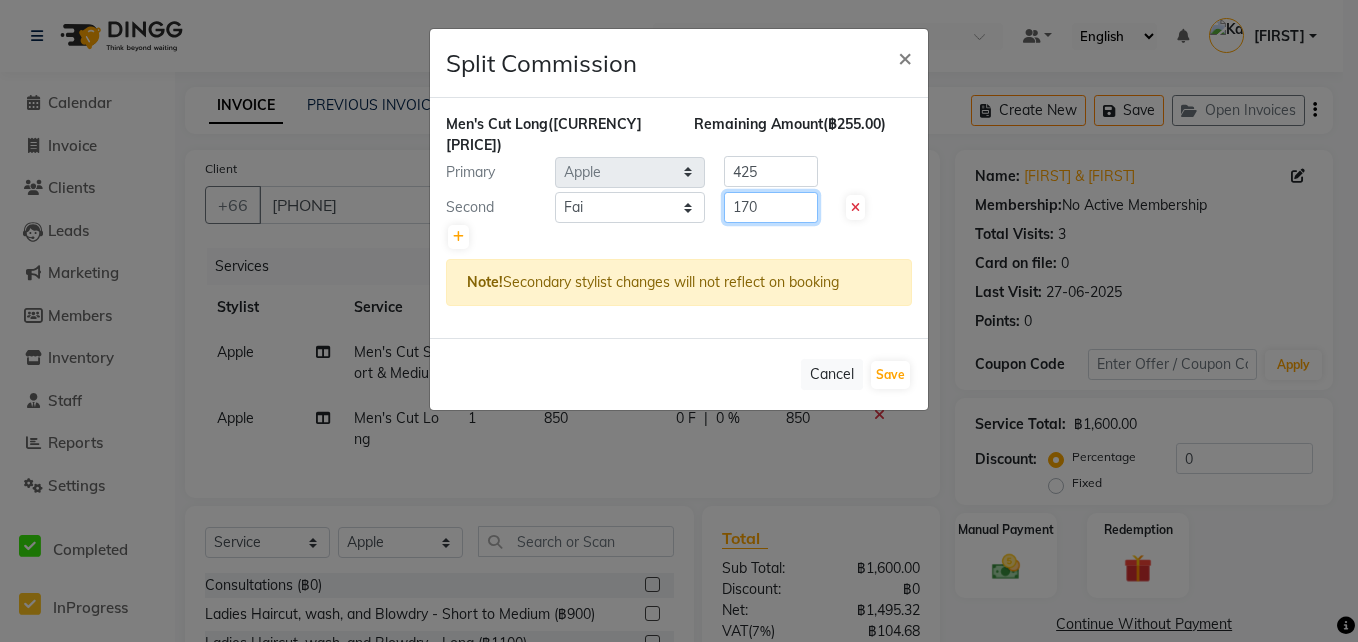 type on "170" 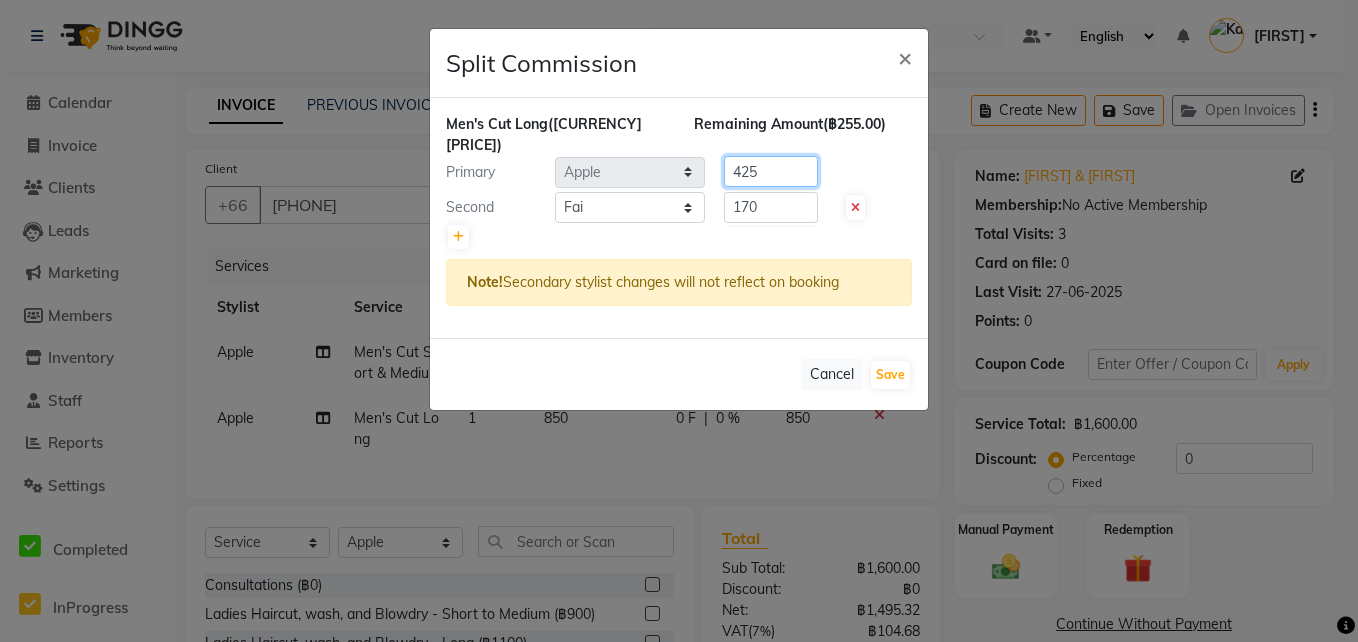 click on "425" 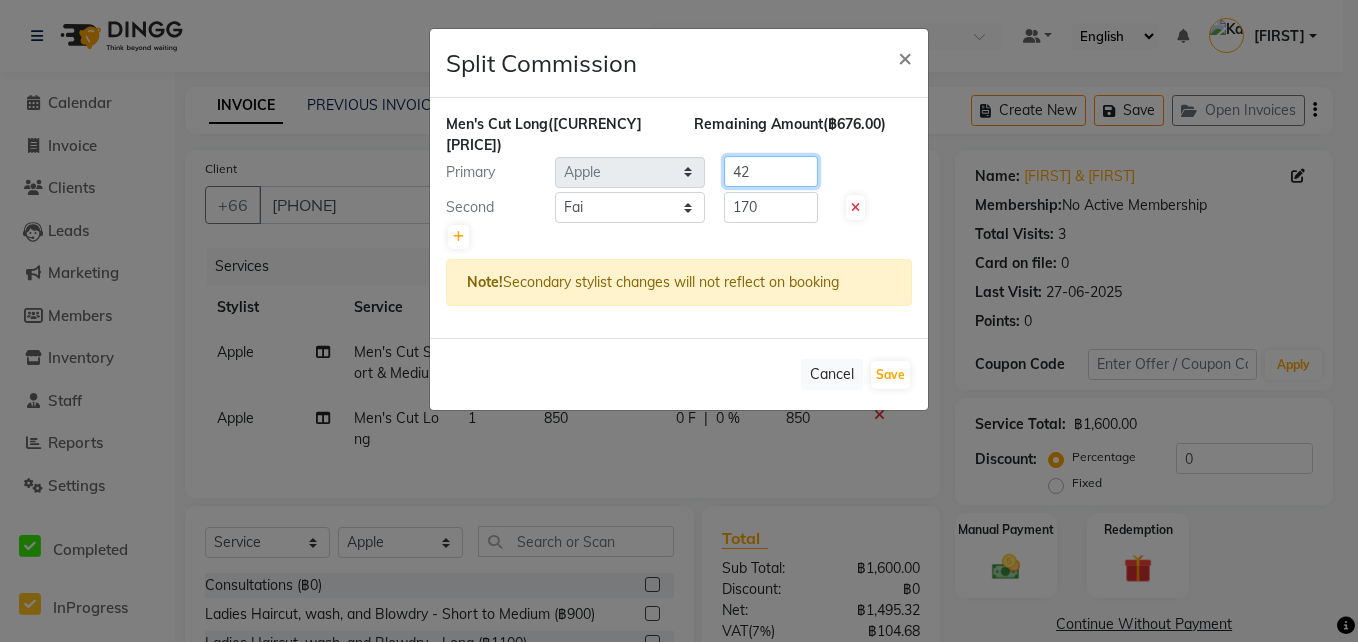 type on "4" 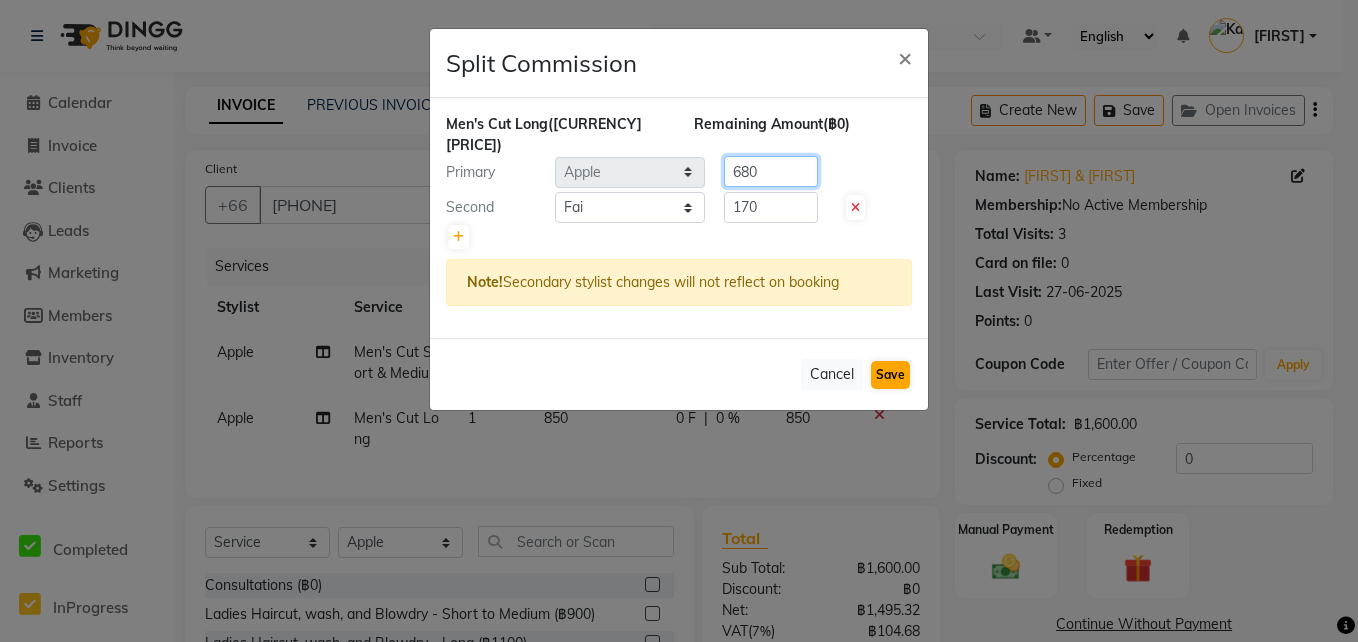 type on "680" 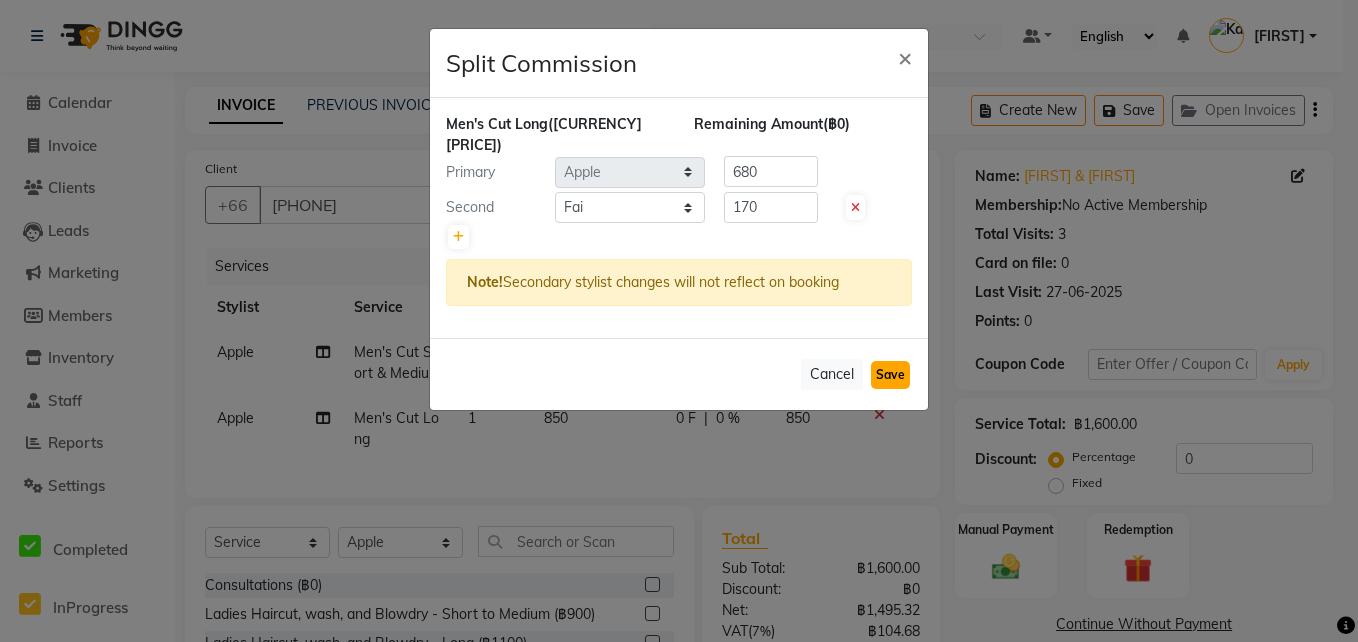 click on "Save" 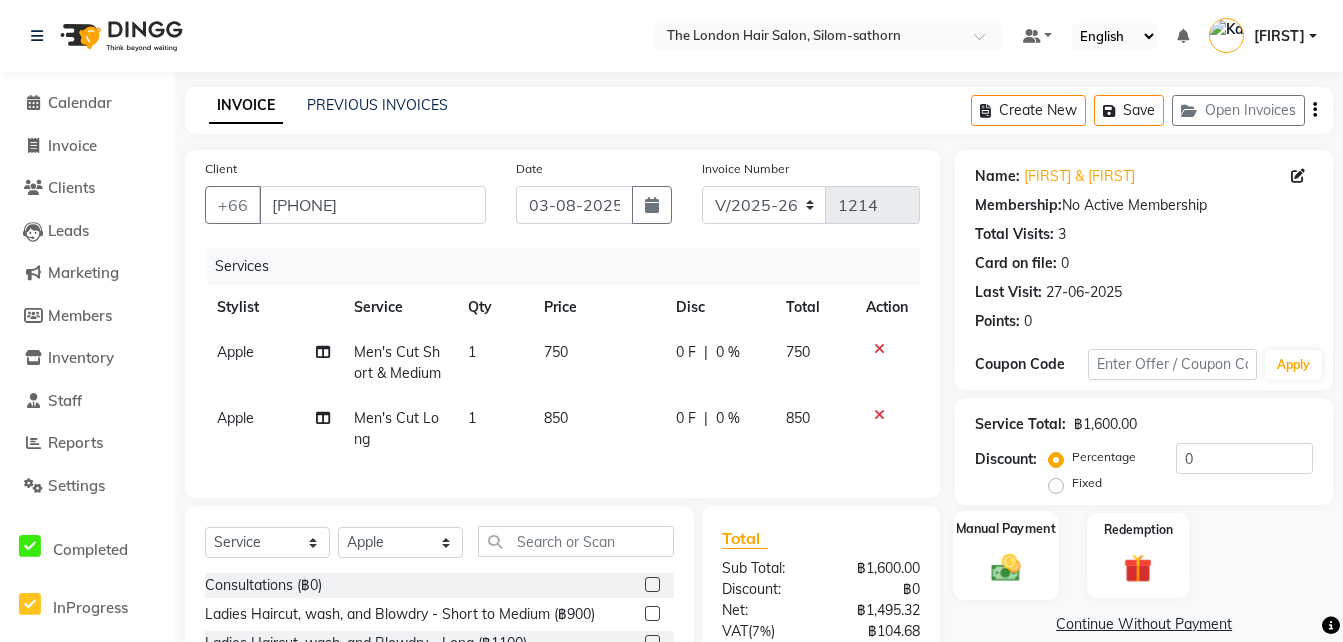 scroll, scrollTop: 204, scrollLeft: 0, axis: vertical 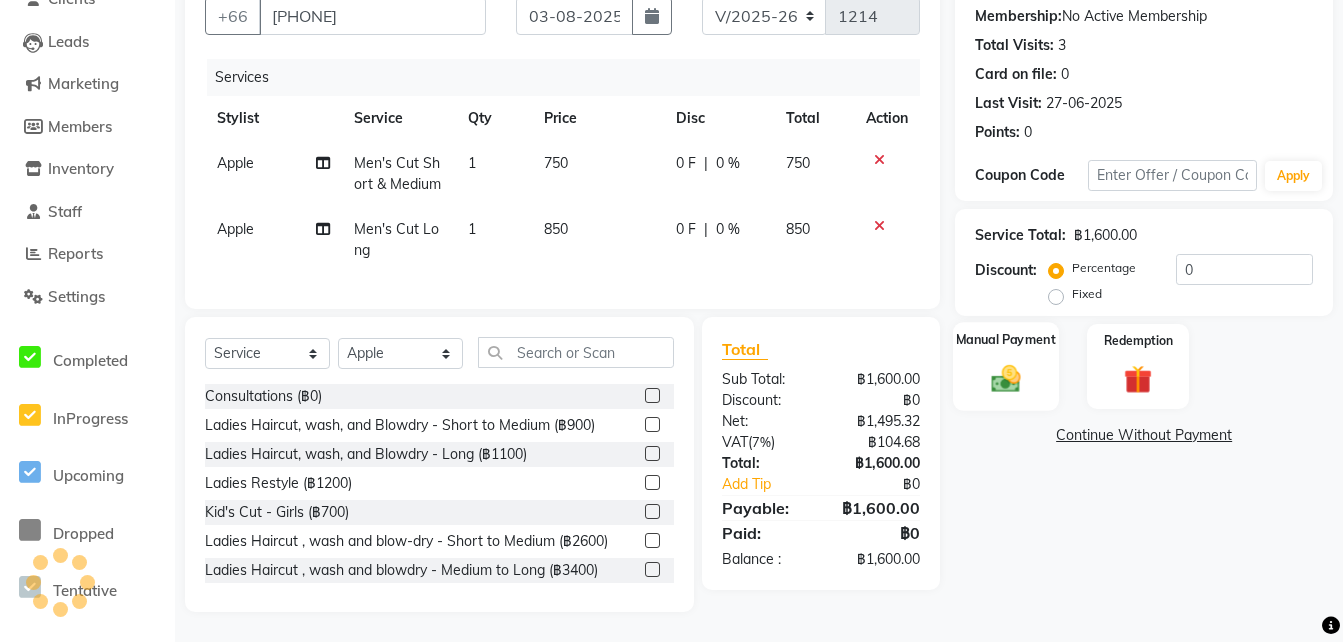 click 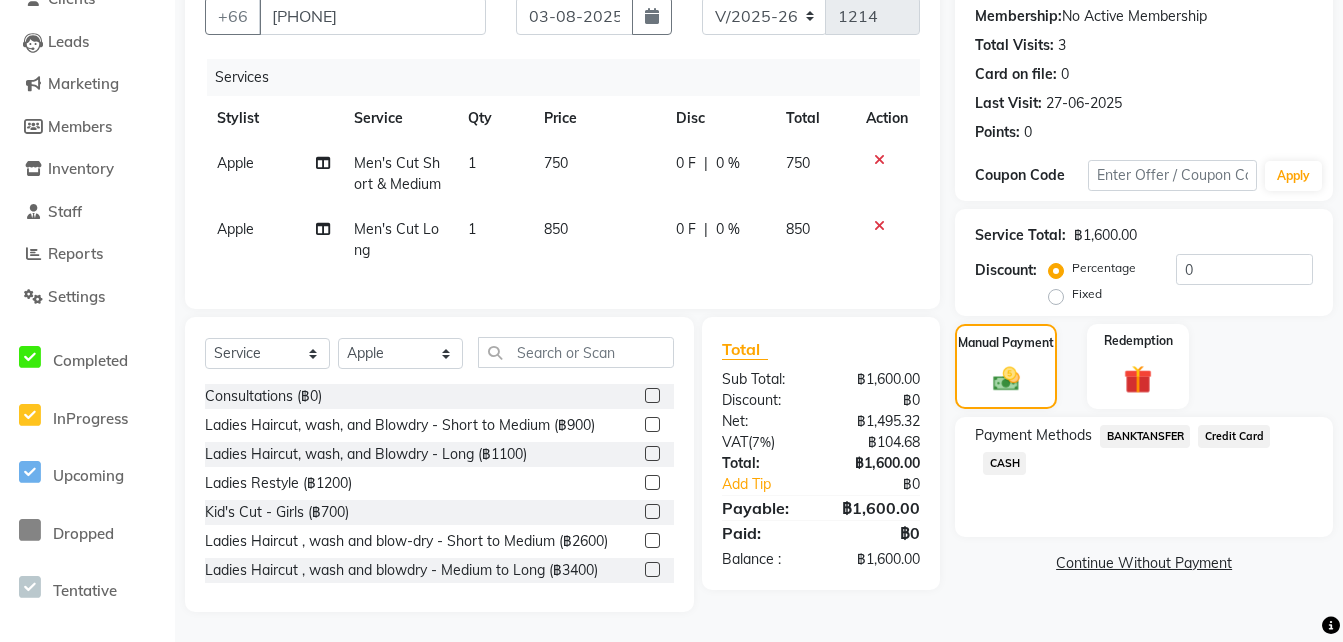 click on "CASH" 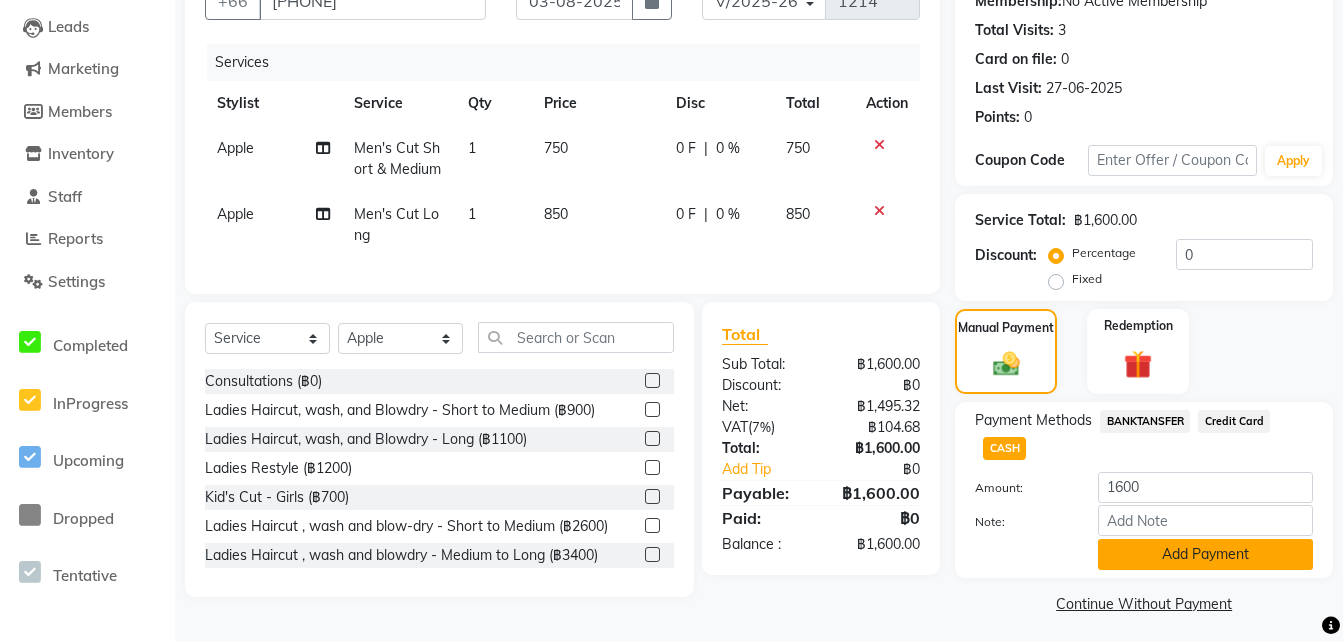 click on "Add Payment" 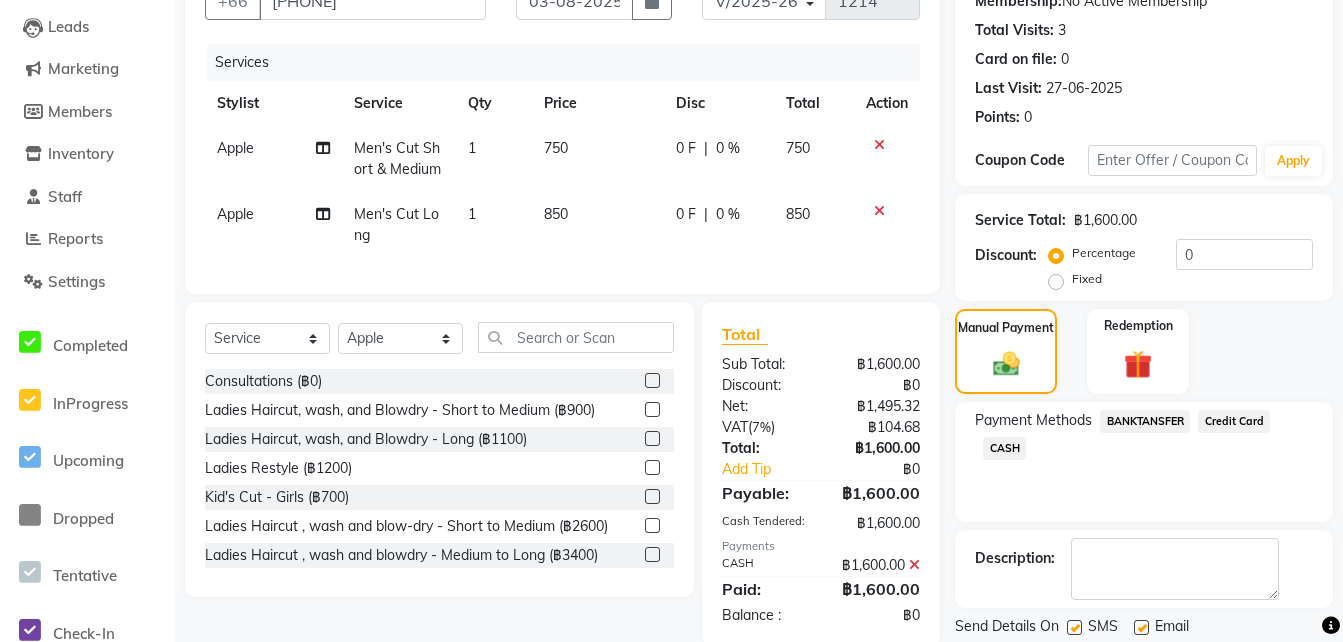scroll, scrollTop: 268, scrollLeft: 0, axis: vertical 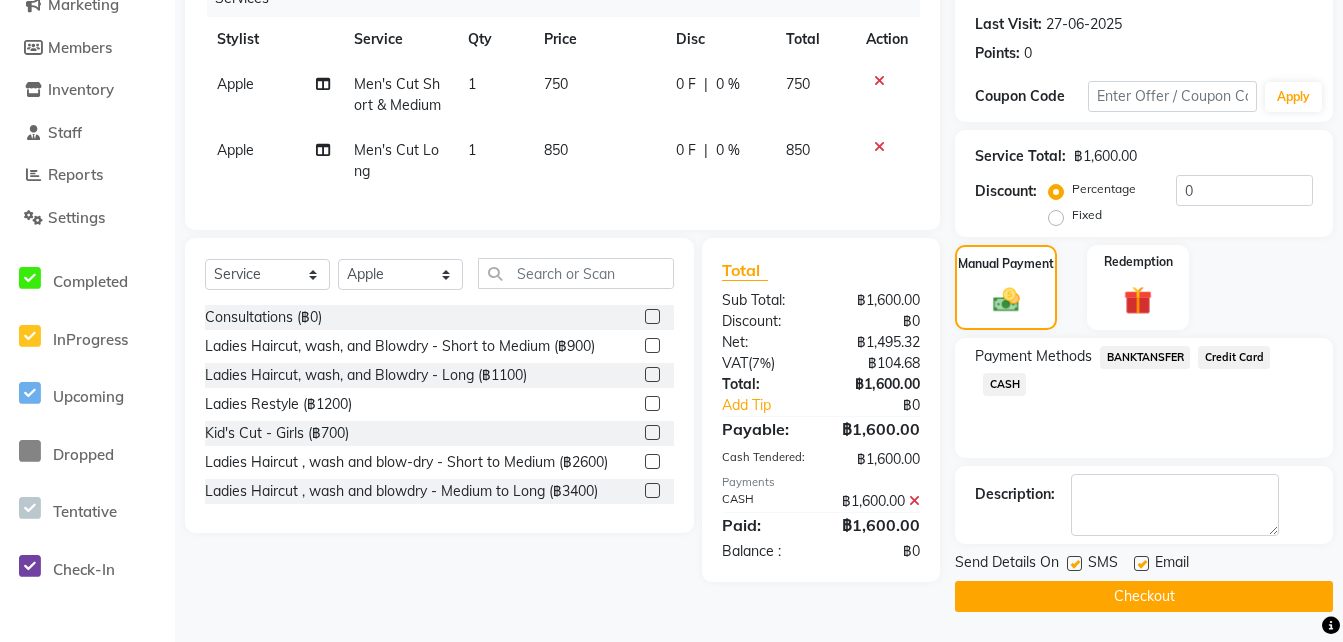 click on "Checkout" 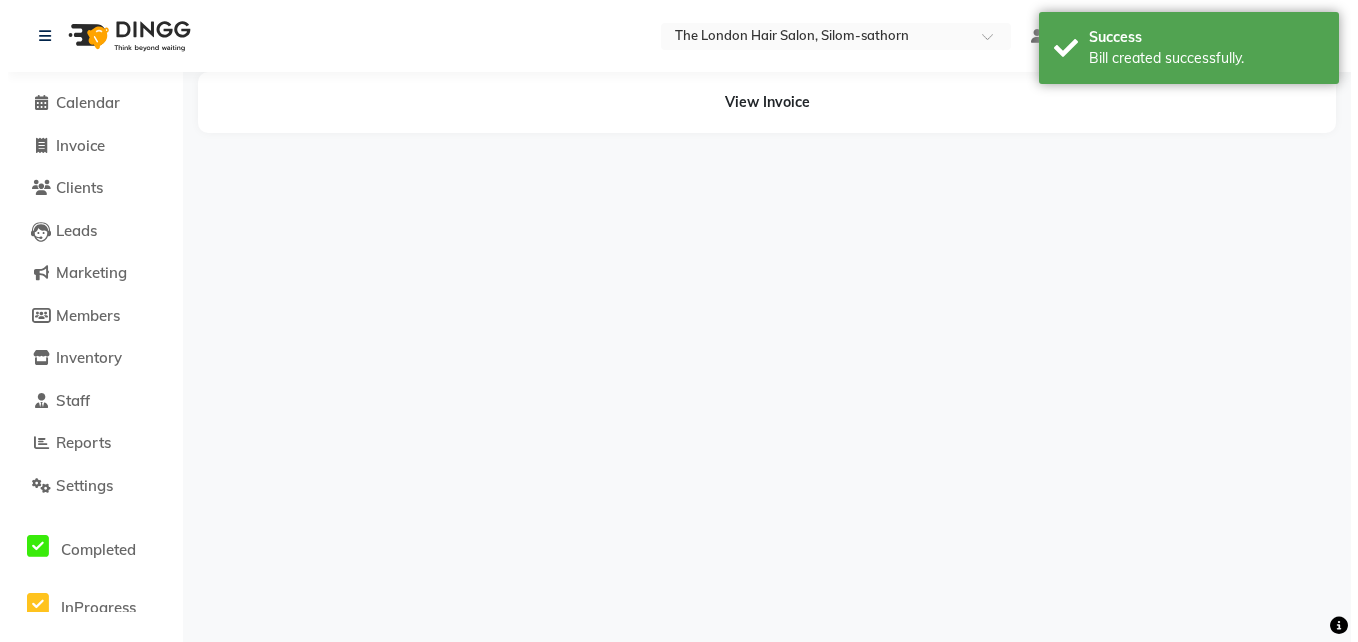 scroll, scrollTop: 0, scrollLeft: 0, axis: both 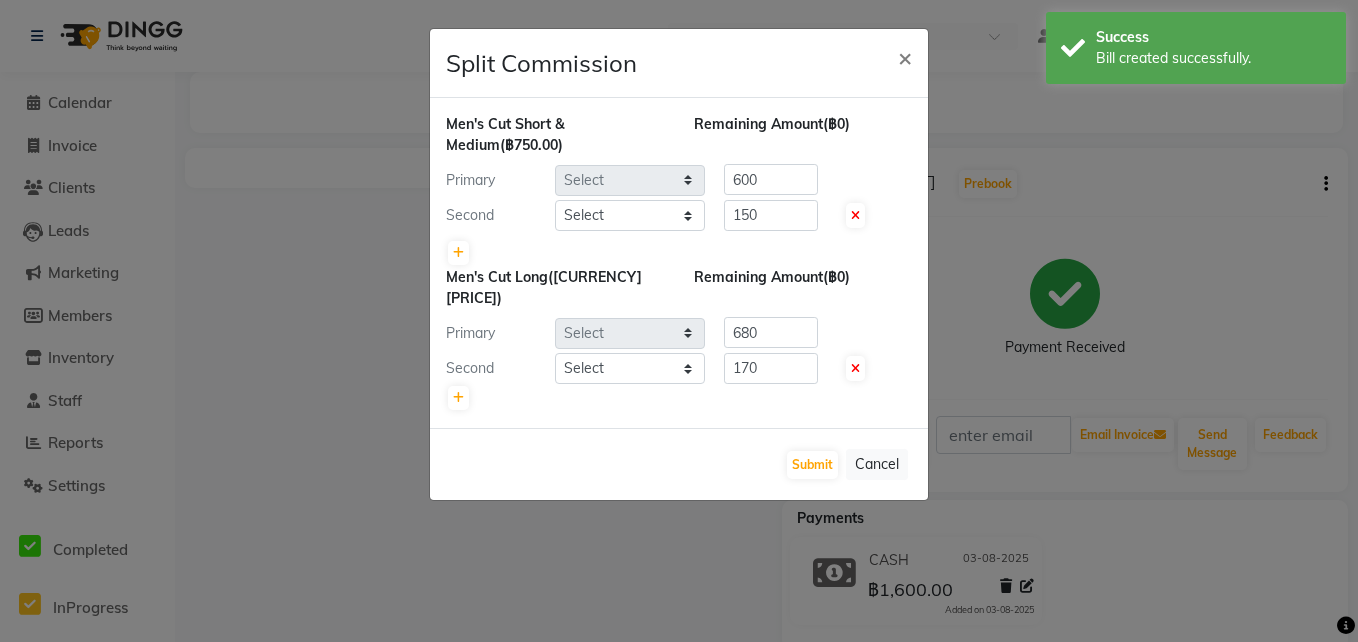 select on "56710" 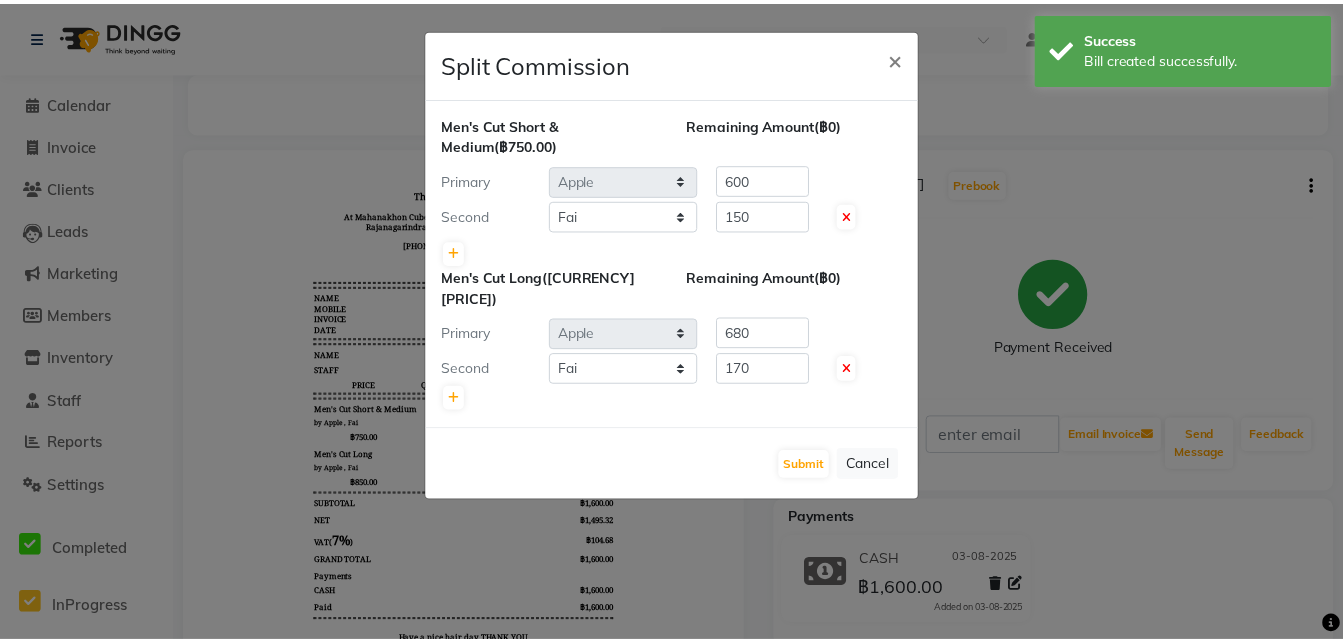 scroll, scrollTop: 0, scrollLeft: 0, axis: both 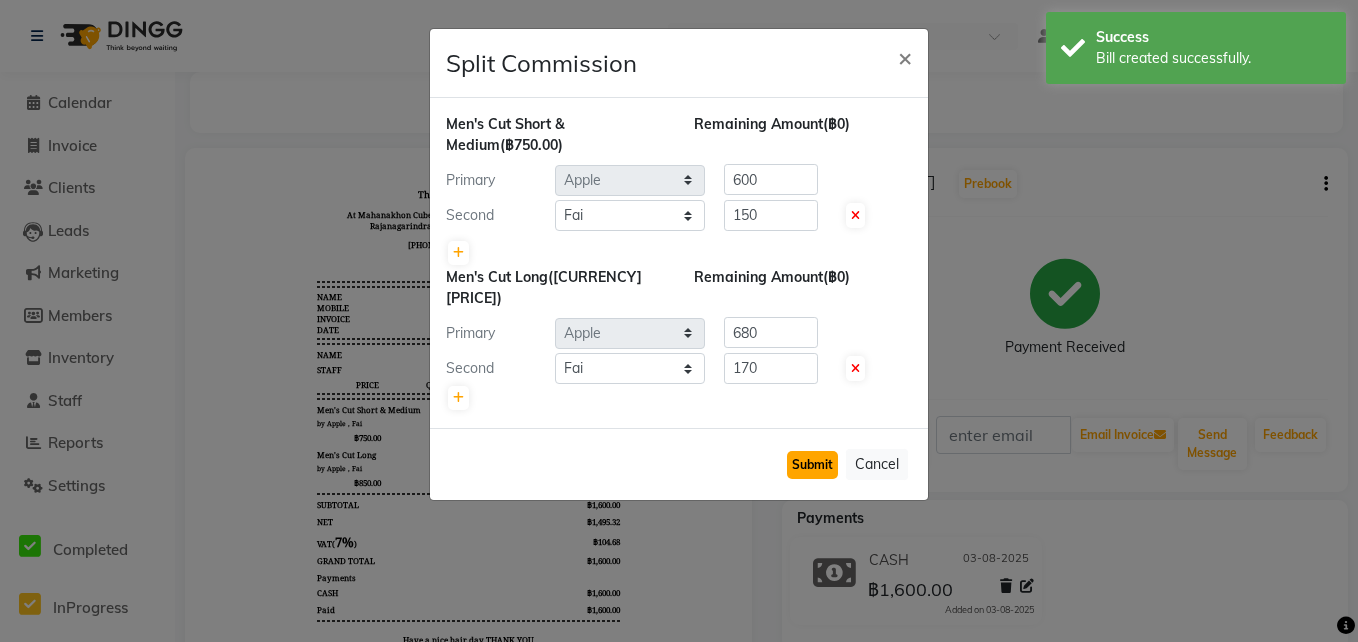 click on "Submit" 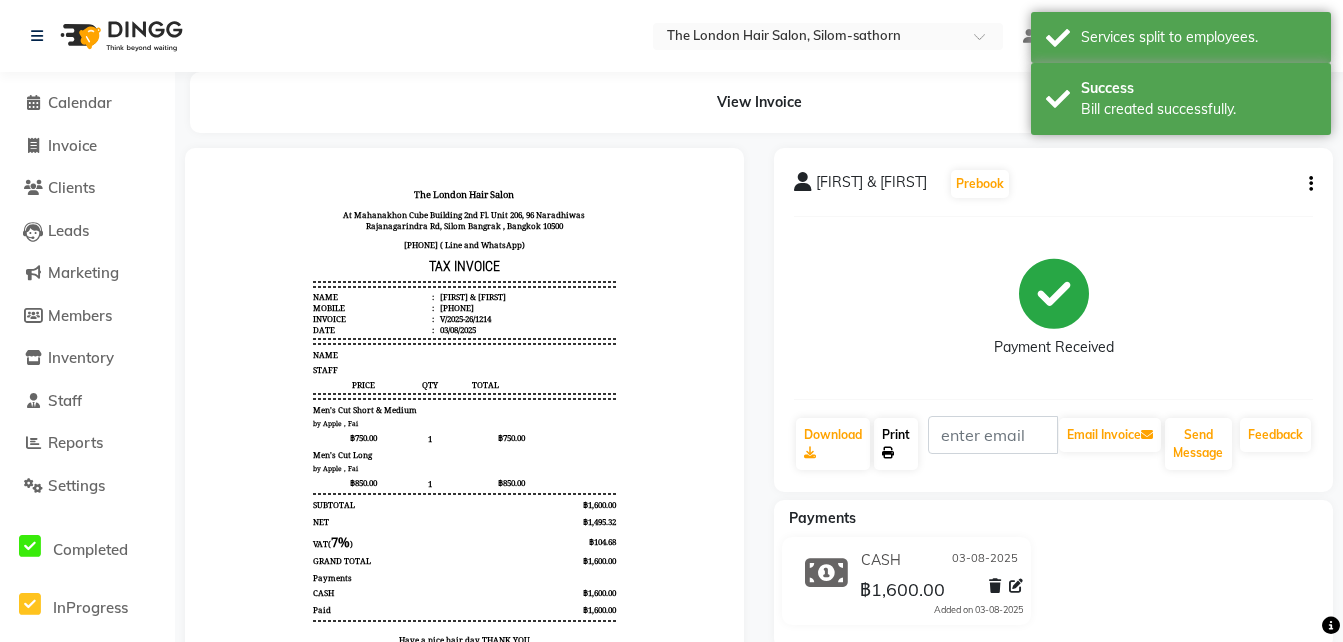 click 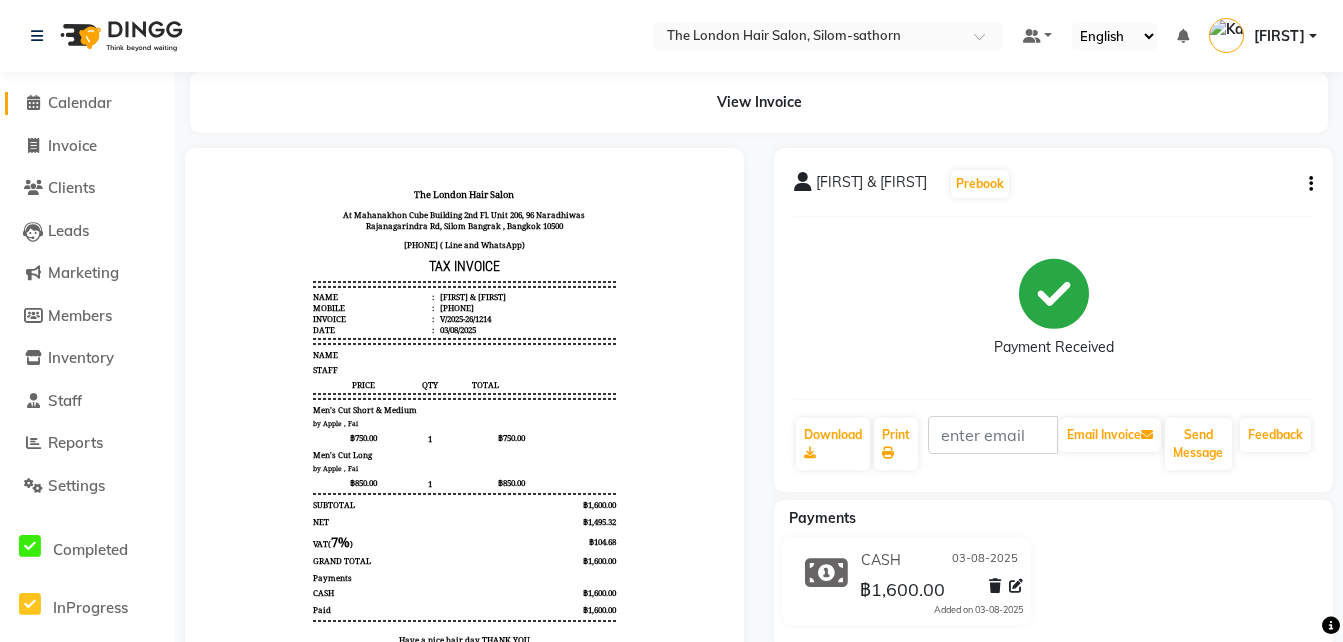 click on "Calendar" 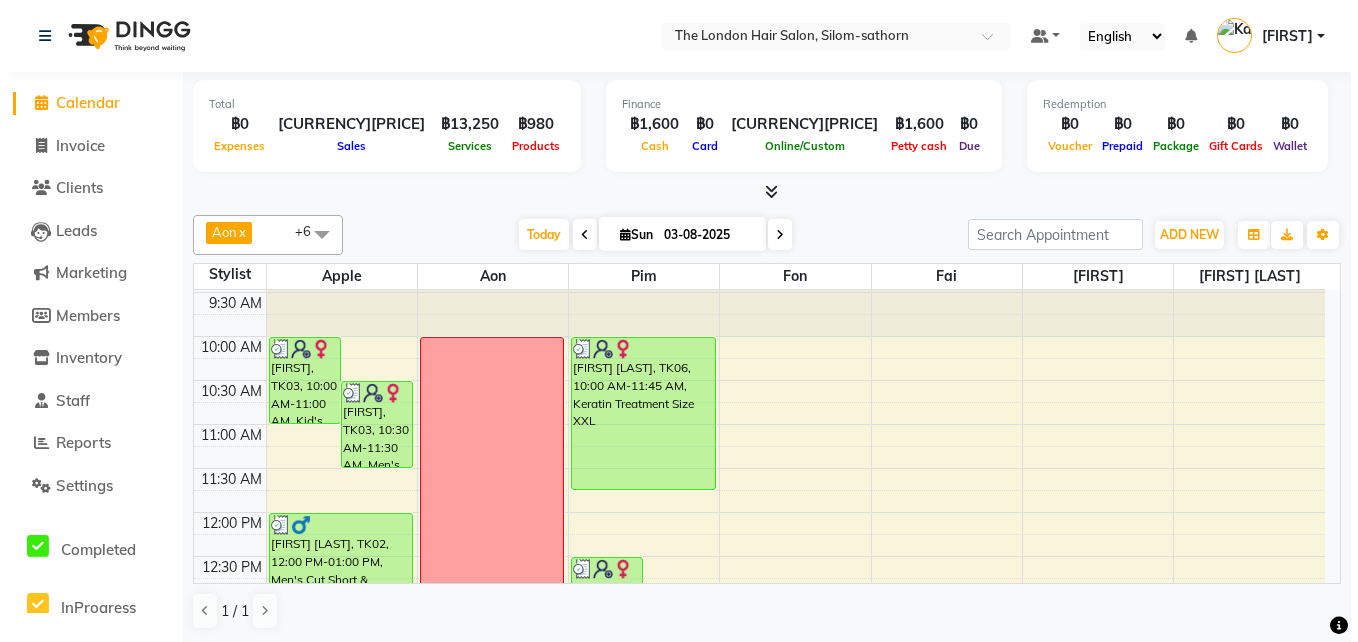 scroll, scrollTop: 74, scrollLeft: 0, axis: vertical 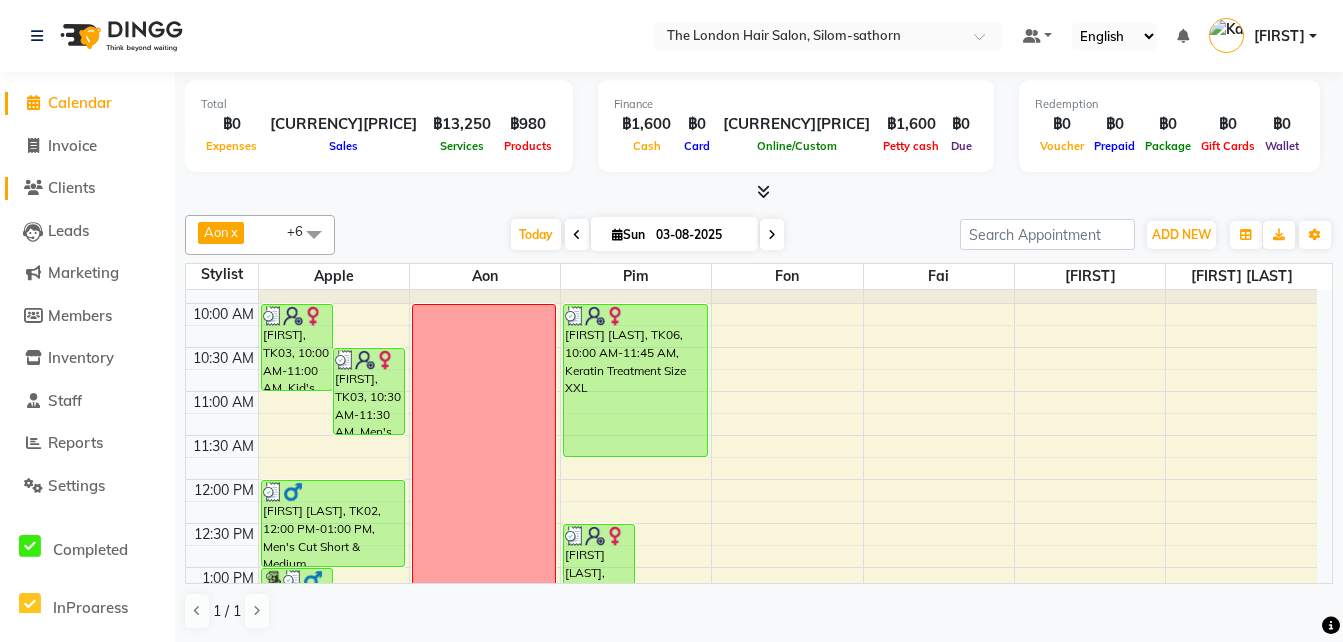 click on "Clients" 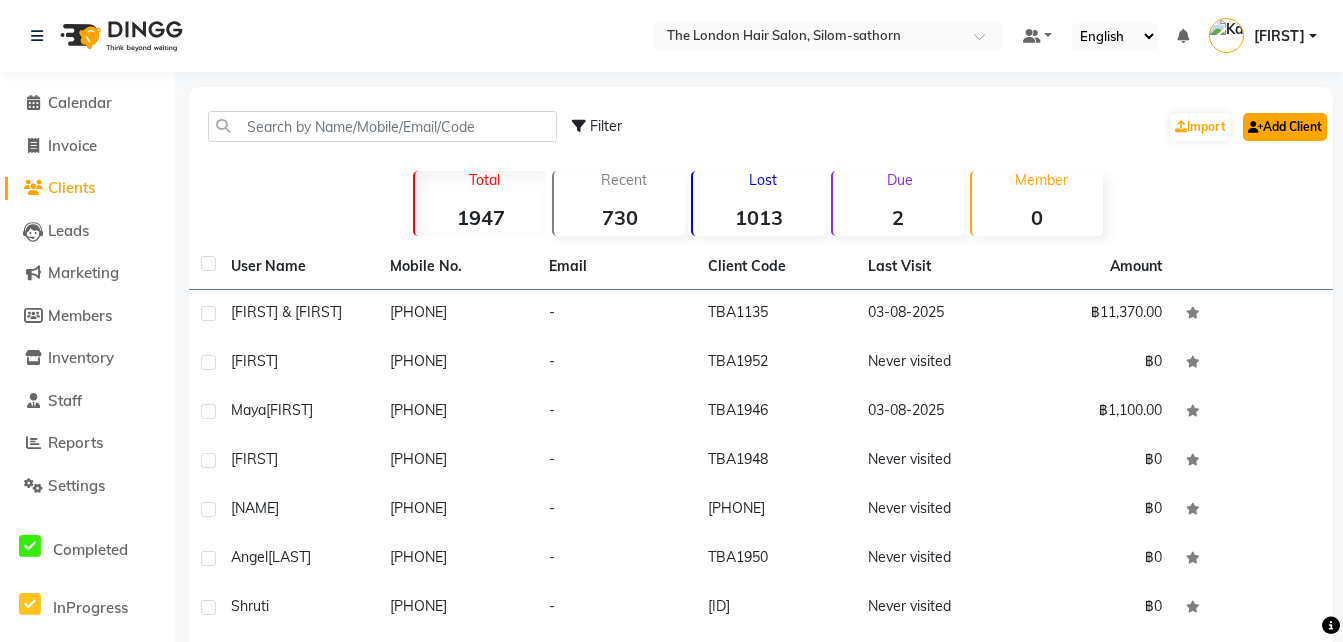 click on "Add Client" 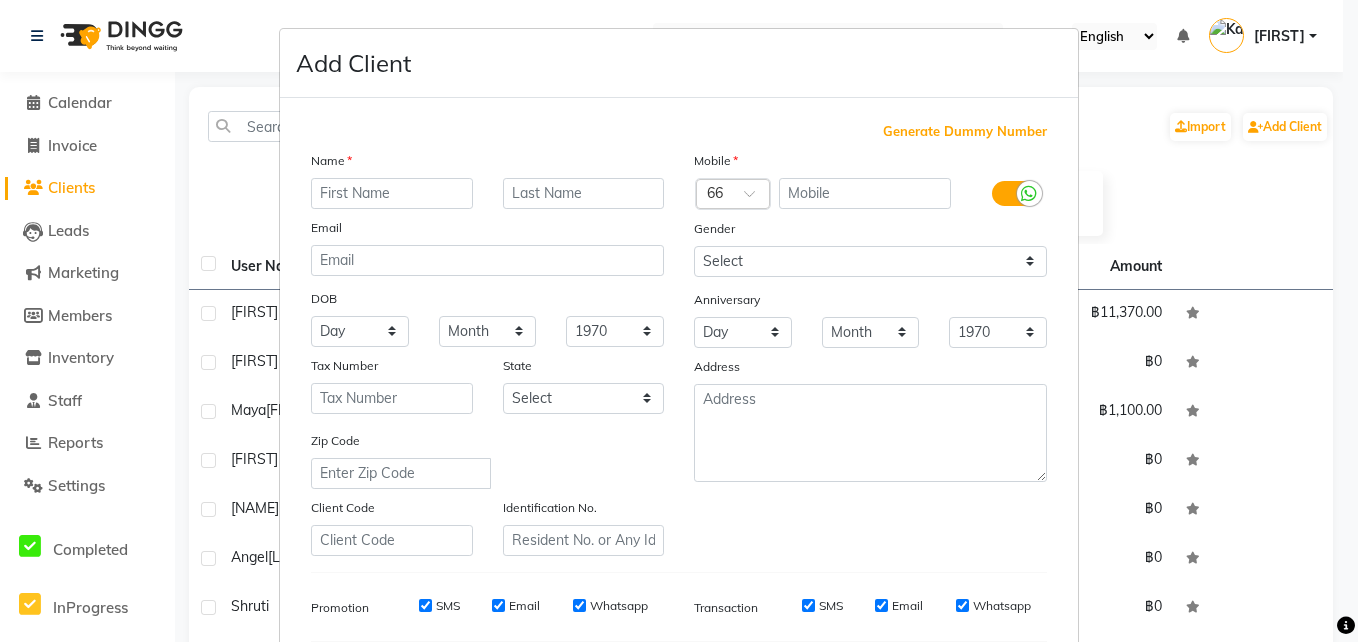 click at bounding box center [392, 193] 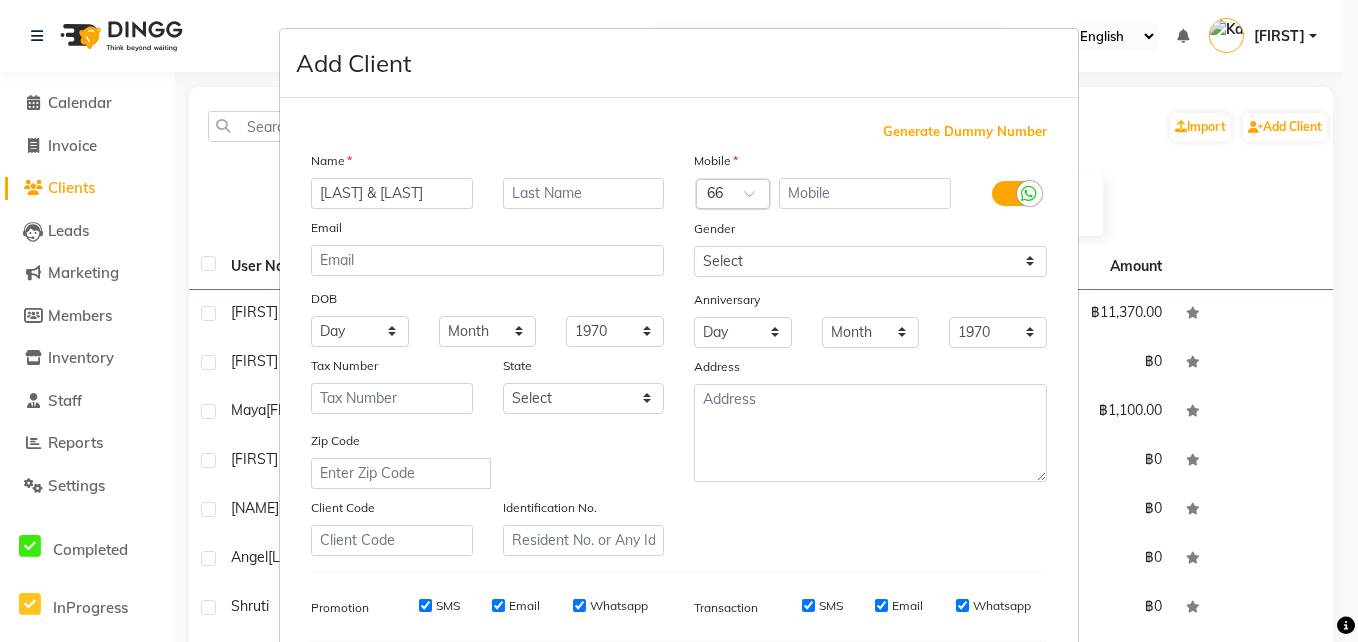 type on "Hoel;lein & Claus" 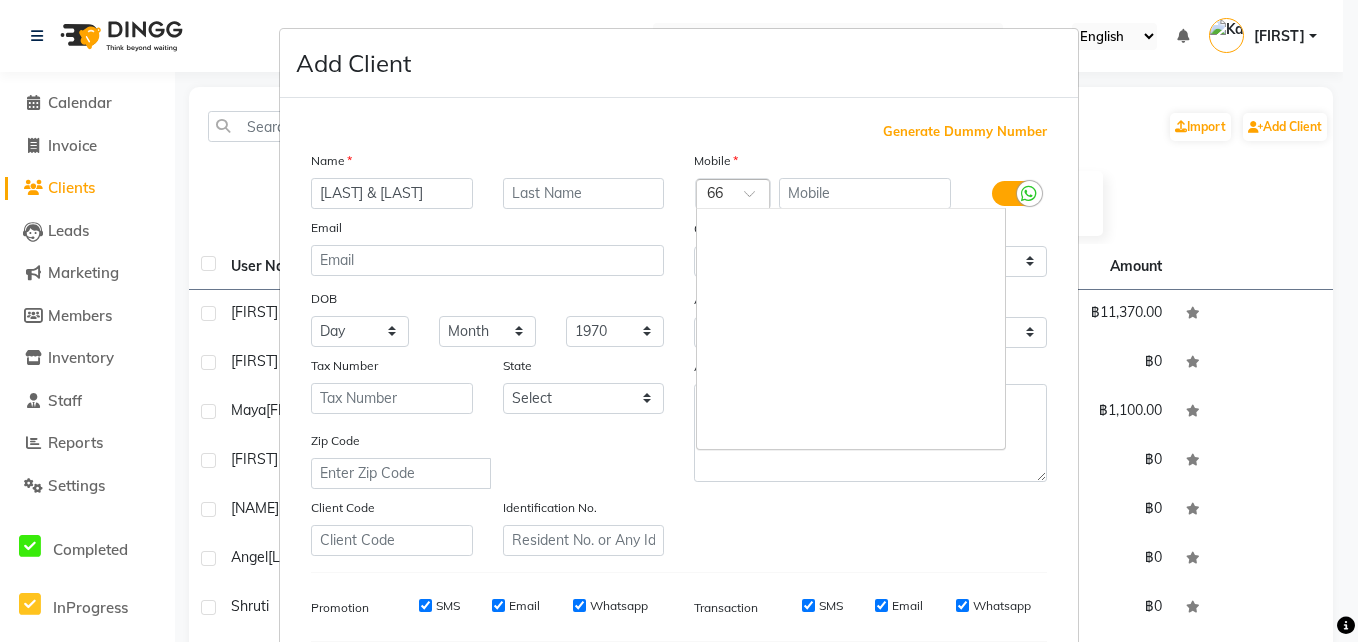 scroll, scrollTop: 7770, scrollLeft: 0, axis: vertical 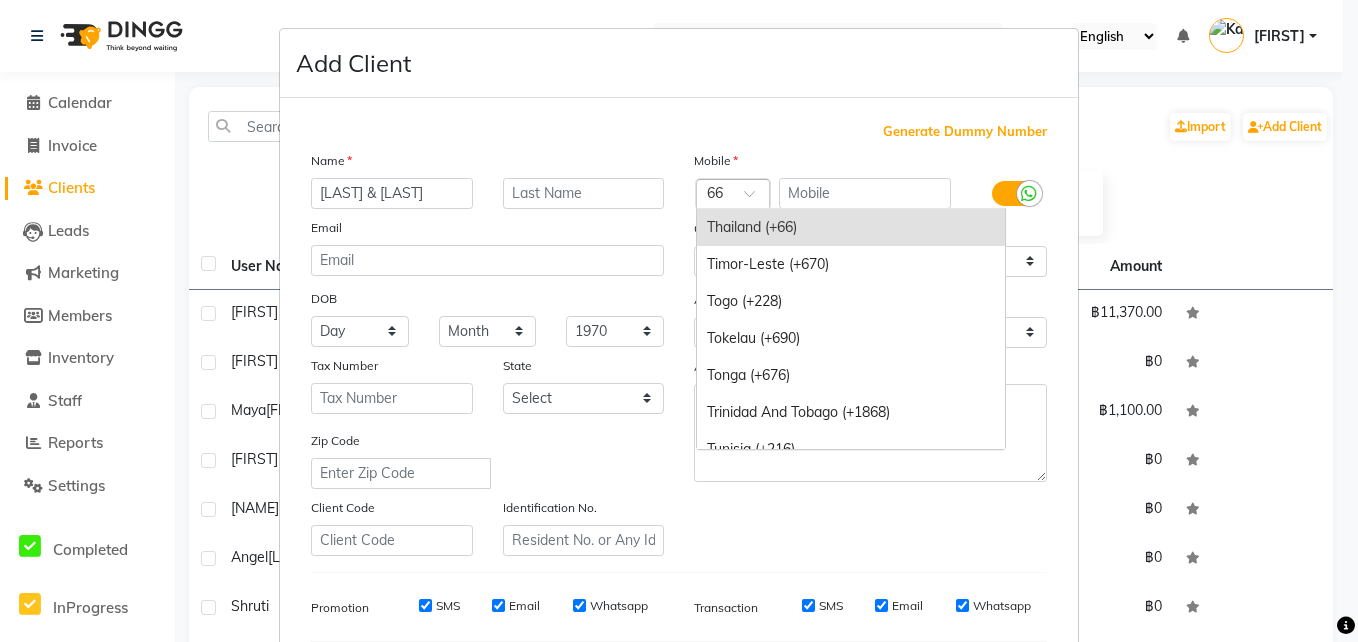 drag, startPoint x: 711, startPoint y: 189, endPoint x: 823, endPoint y: 127, distance: 128.01562 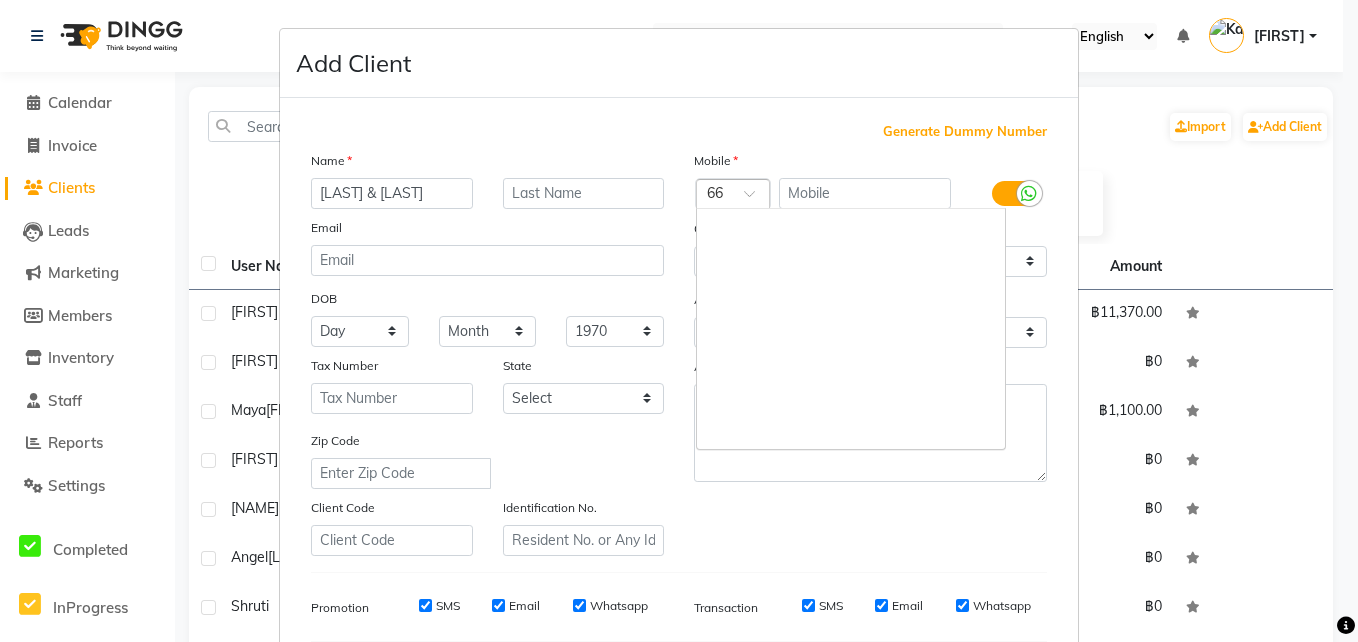 click at bounding box center (733, 195) 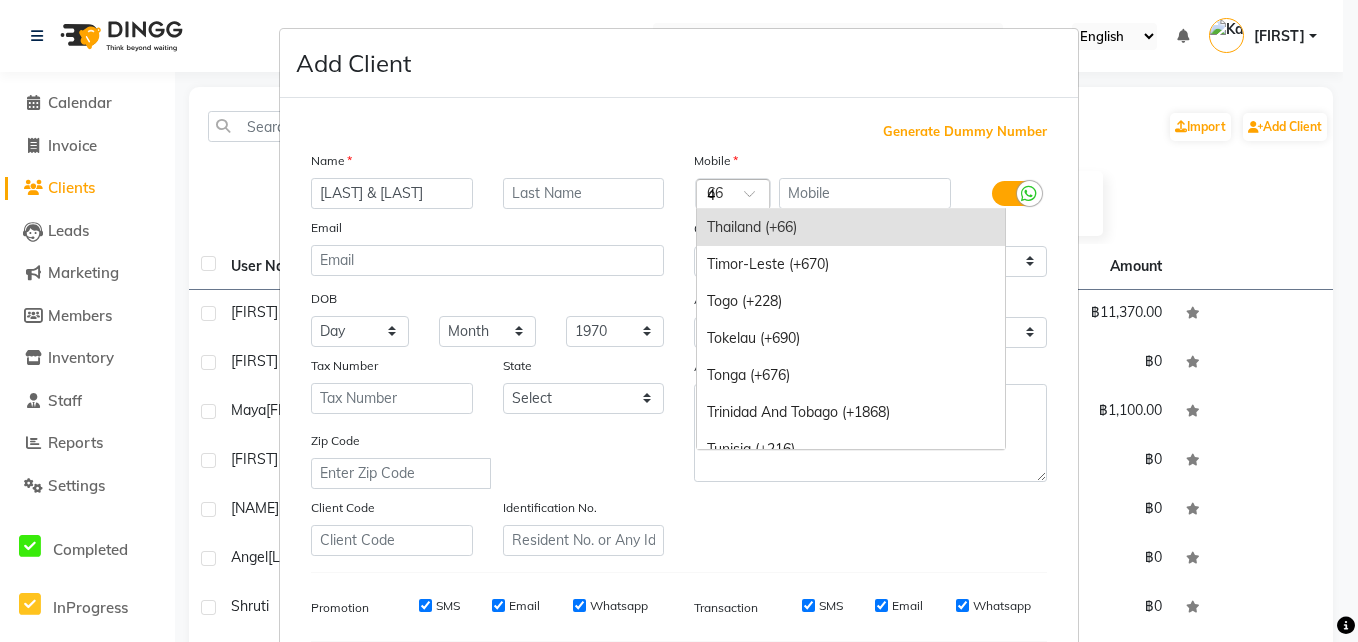 scroll, scrollTop: 1684, scrollLeft: 0, axis: vertical 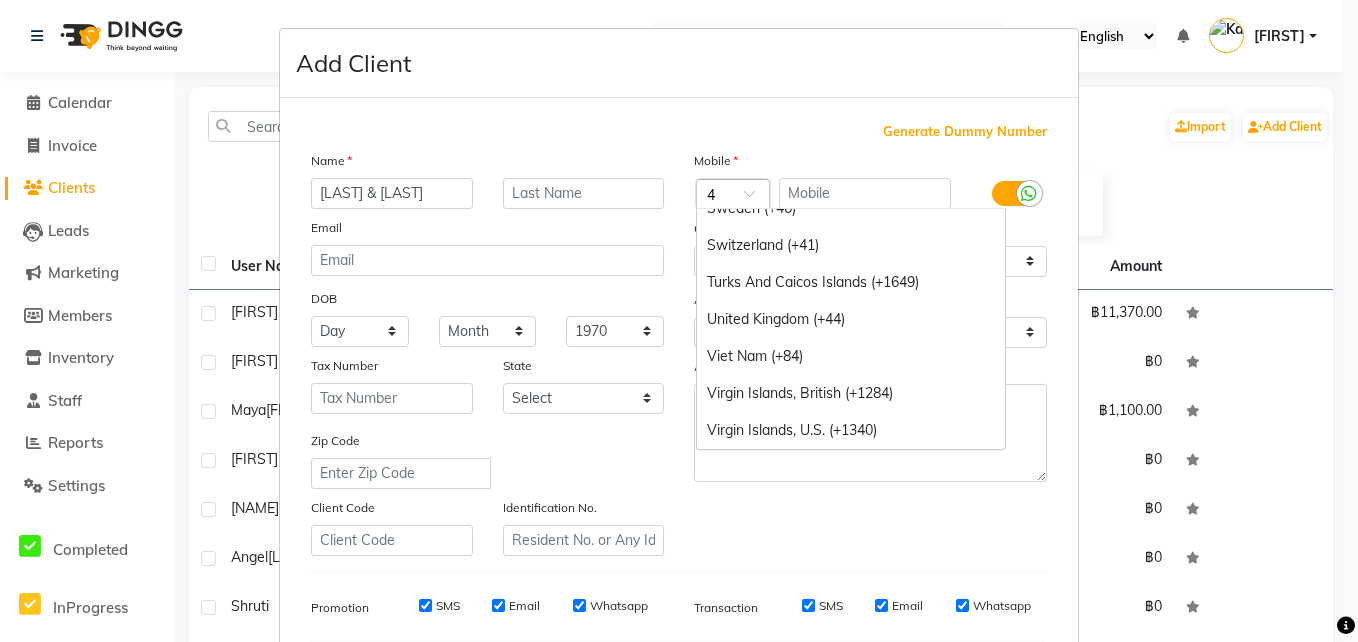 type on "49" 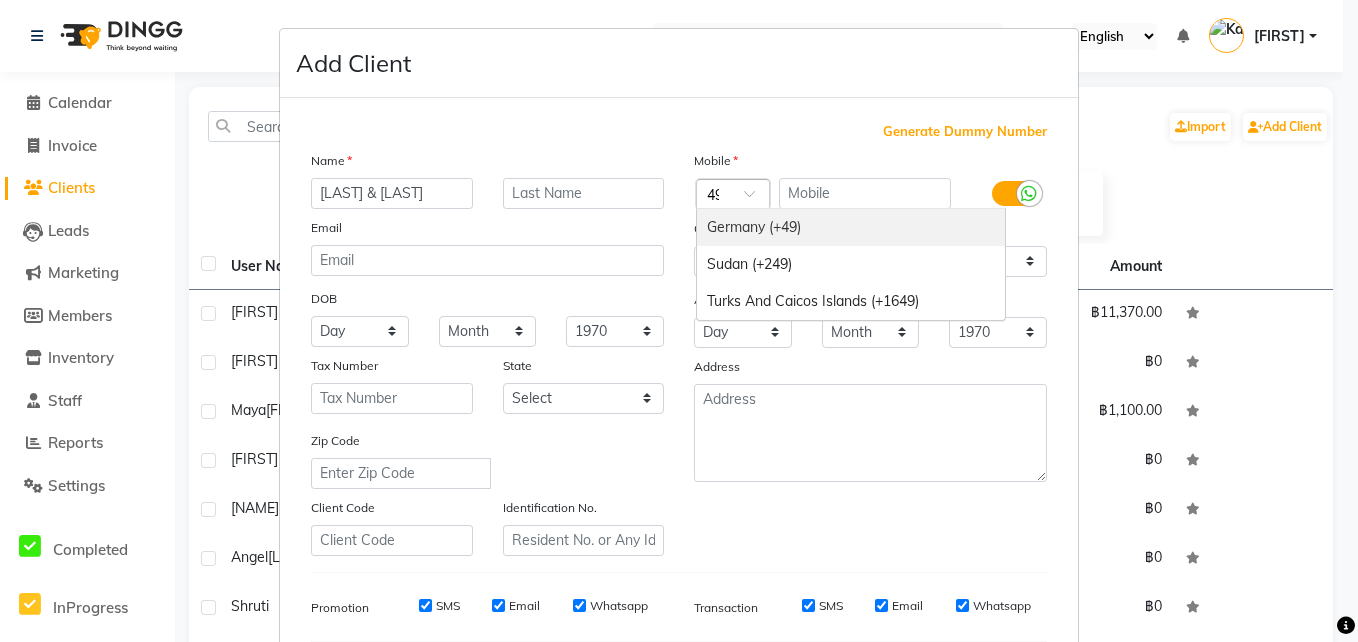 scroll, scrollTop: 0, scrollLeft: 5, axis: horizontal 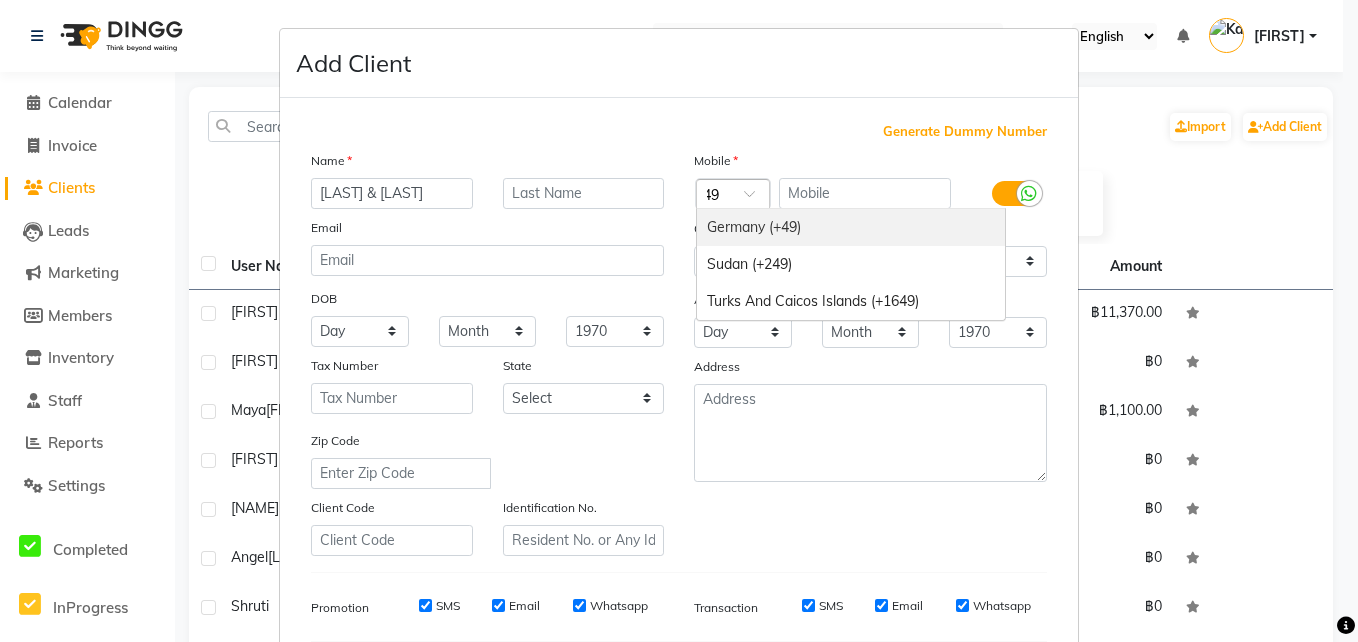 click on "Germany (+49)" at bounding box center (851, 227) 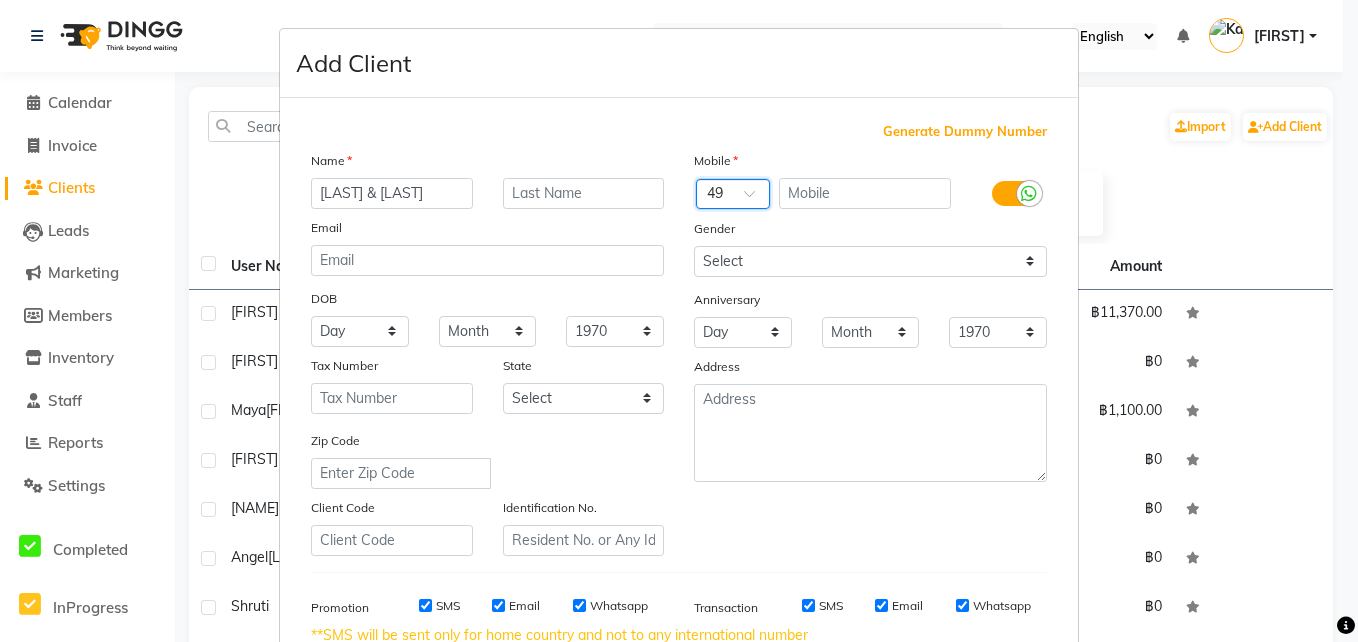 scroll, scrollTop: 0, scrollLeft: 0, axis: both 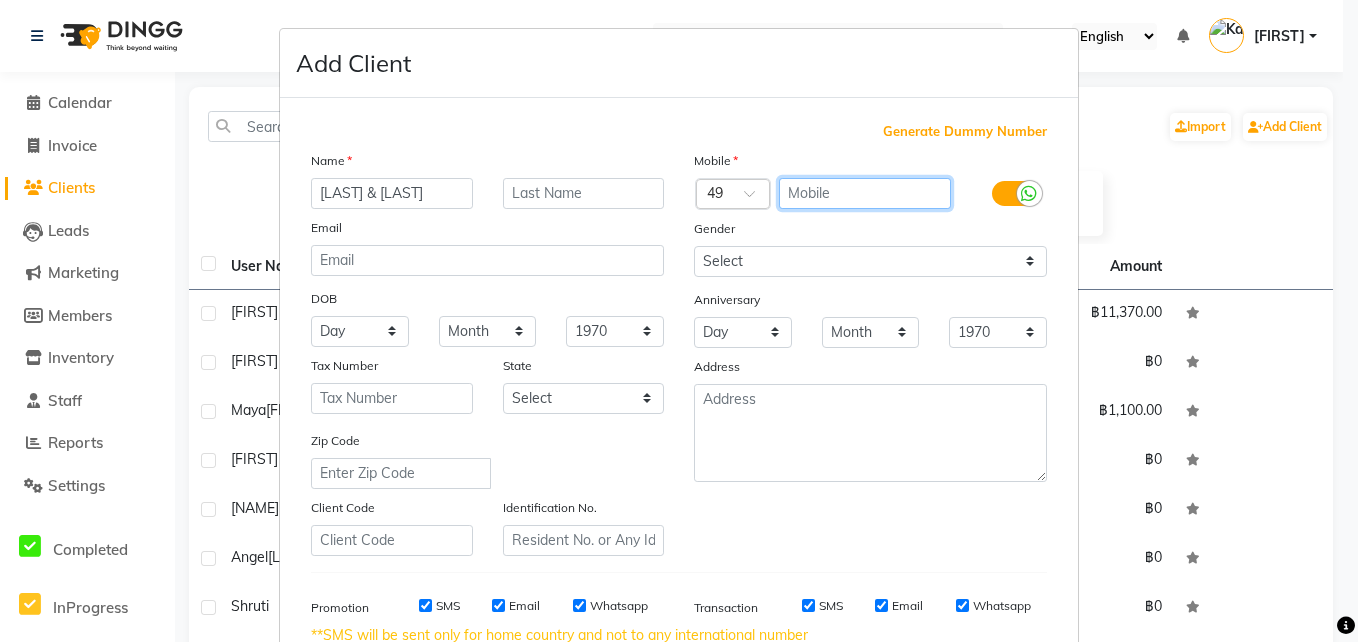 click at bounding box center (865, 193) 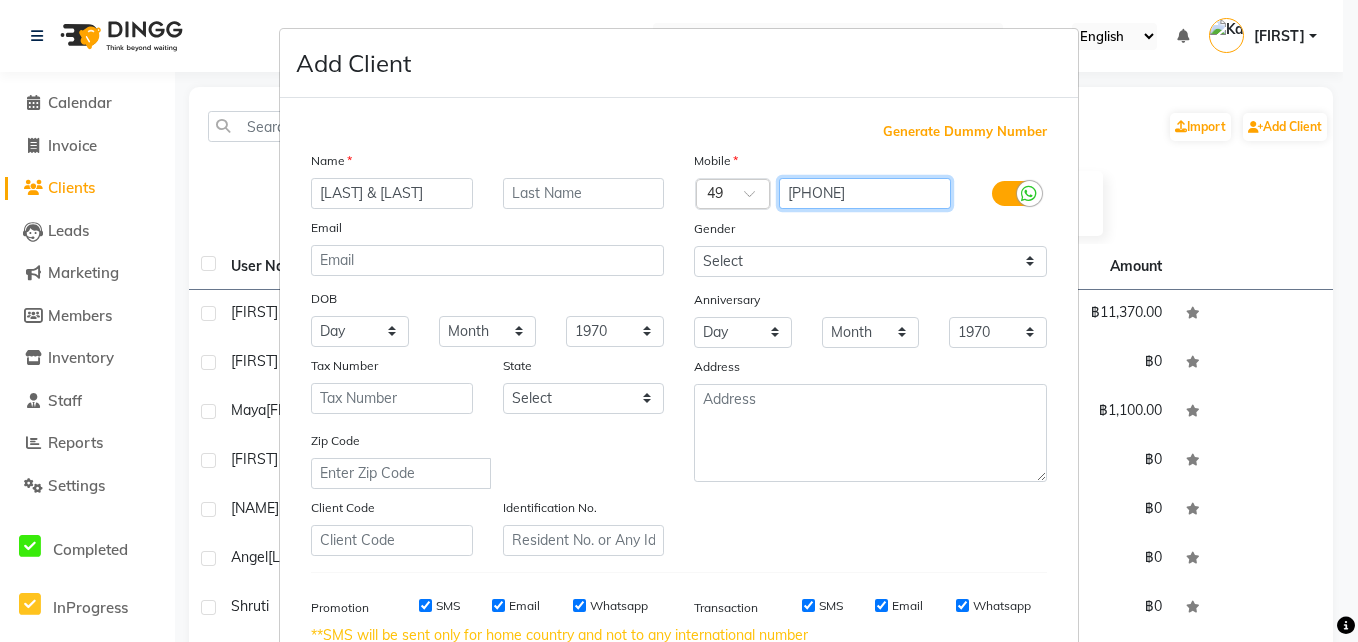 type on "7755871792" 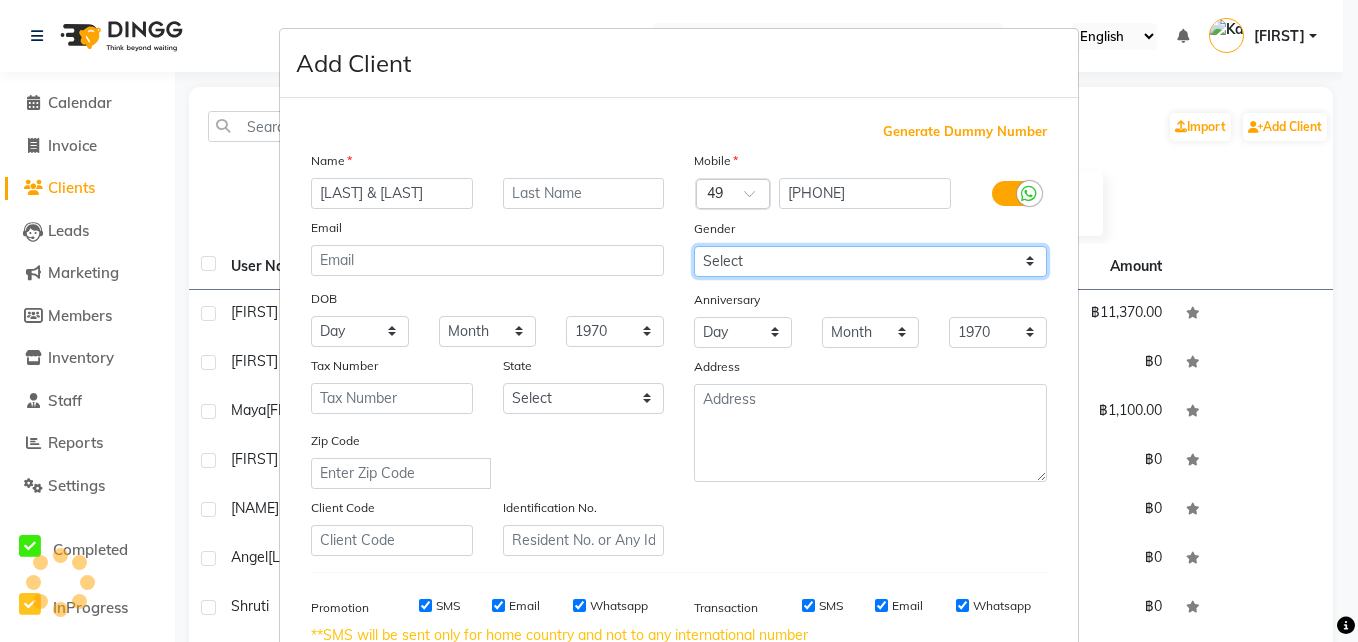 click on "Select Male Female Other Prefer Not To Say" at bounding box center [870, 261] 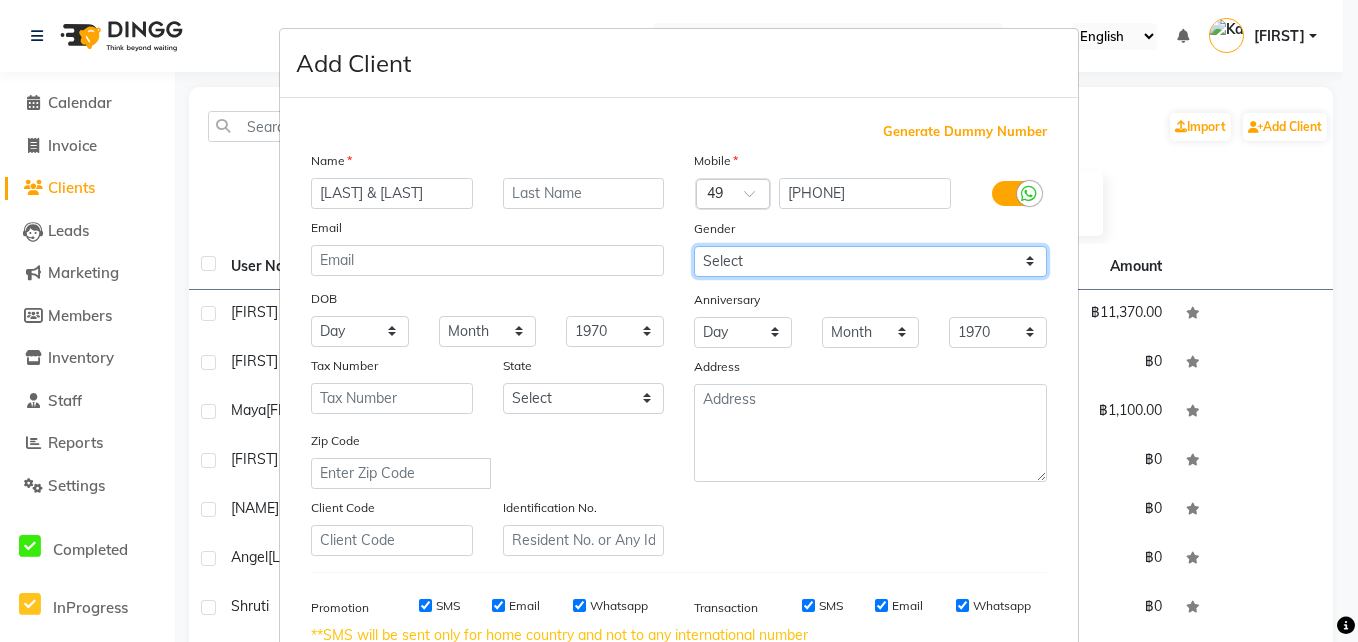 select on "male" 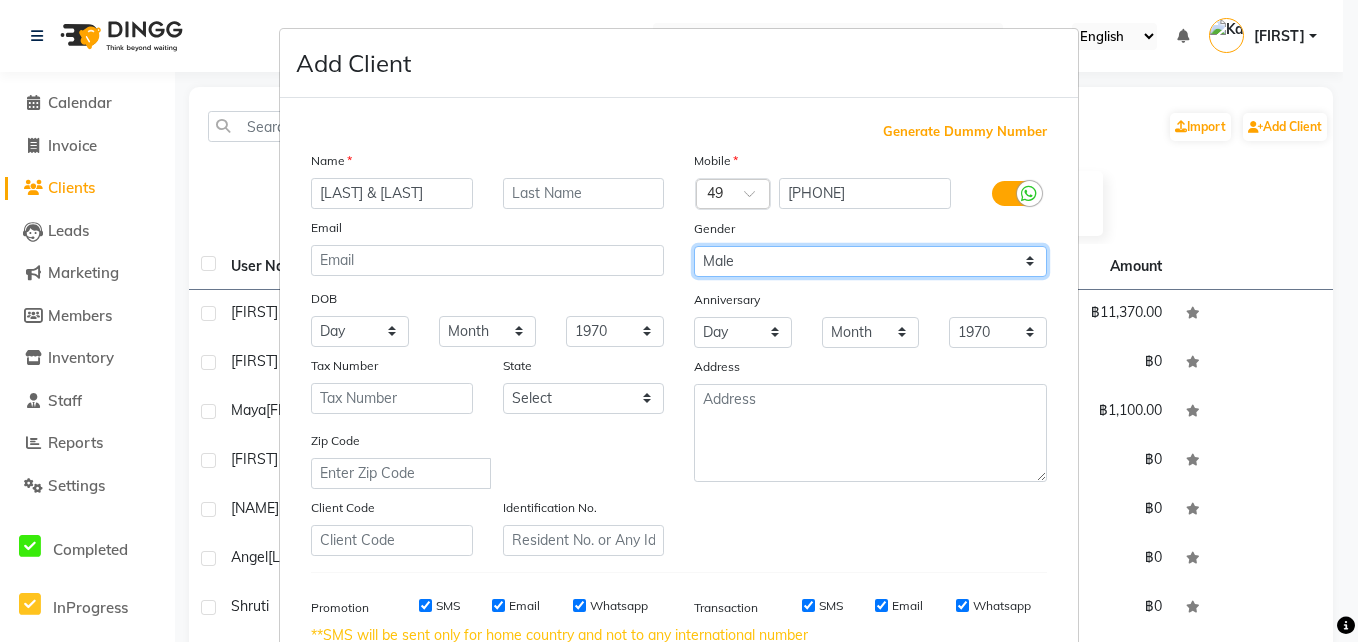 click on "Select Male Female Other Prefer Not To Say" at bounding box center (870, 261) 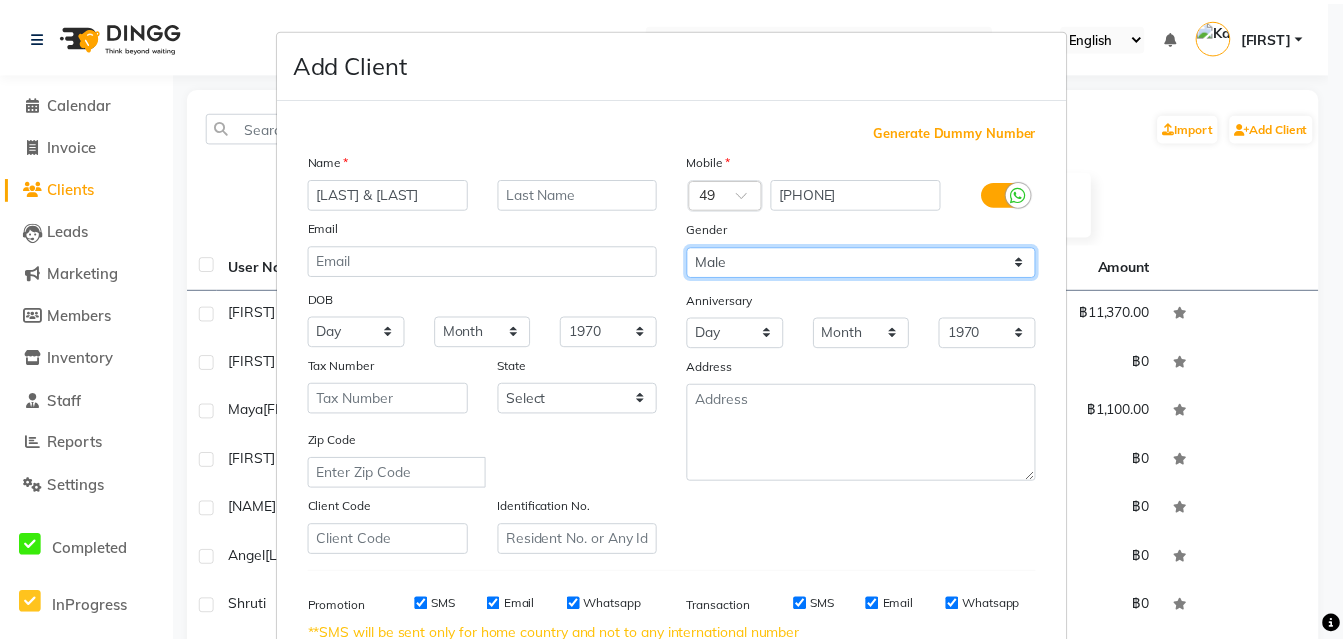 scroll, scrollTop: 302, scrollLeft: 0, axis: vertical 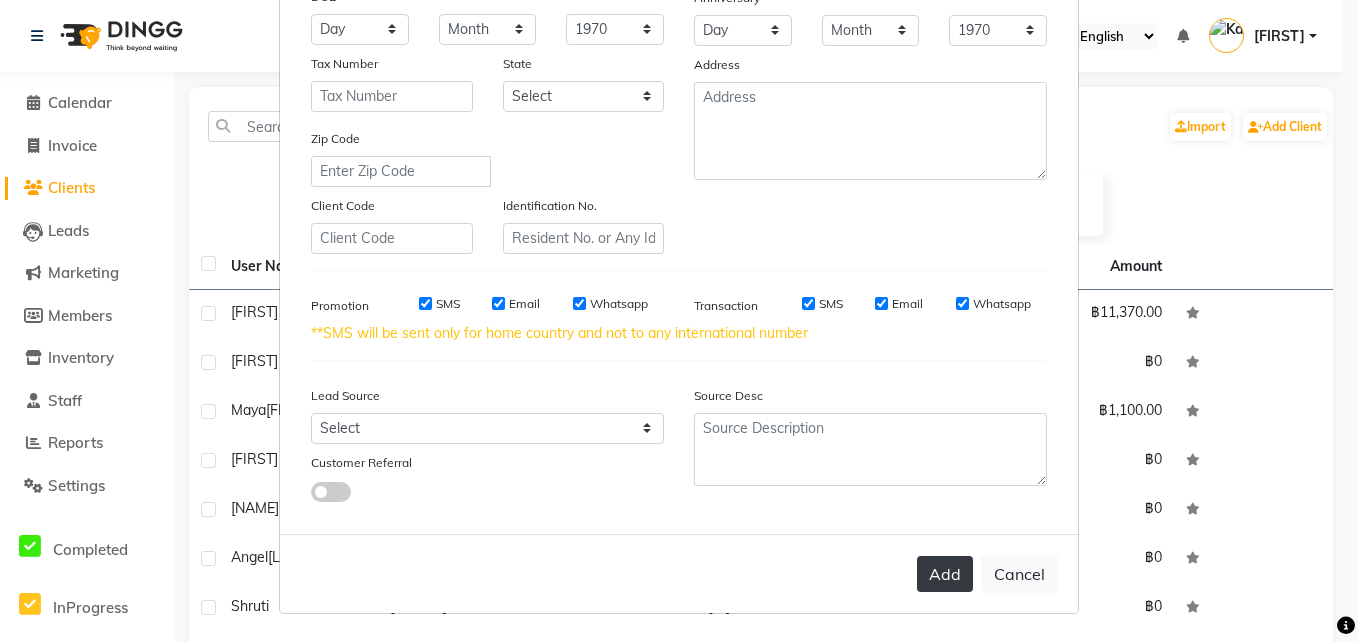 click on "Add" at bounding box center (945, 574) 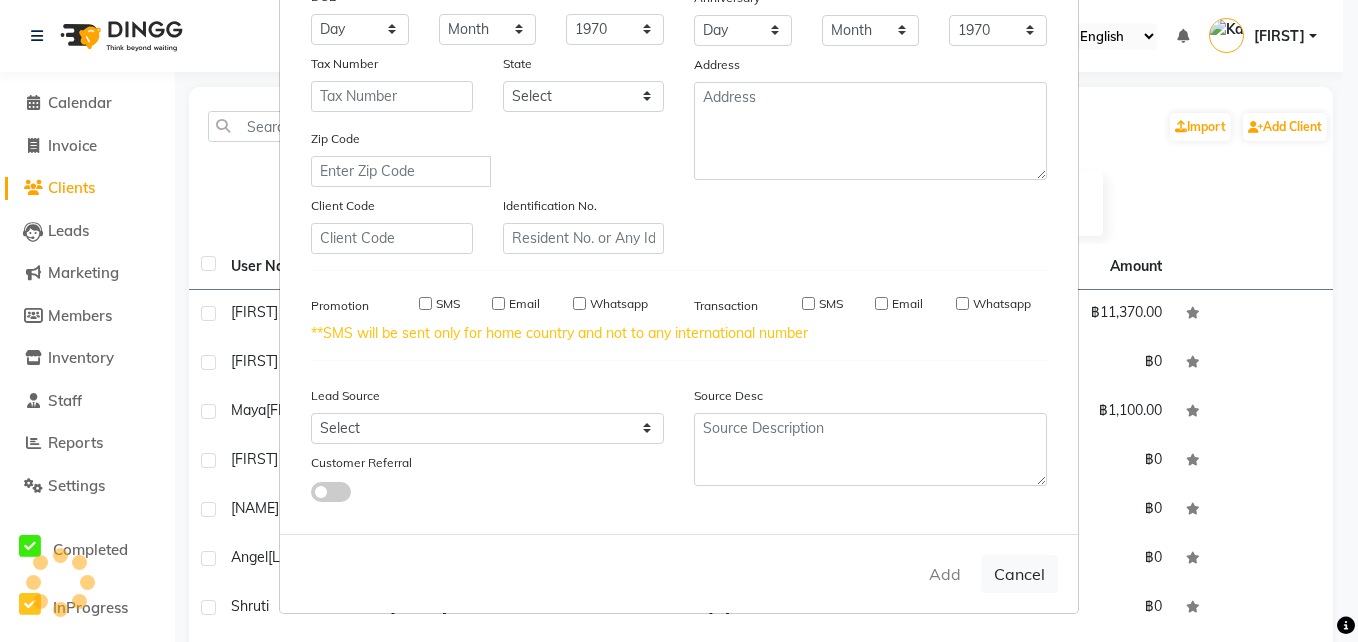 type 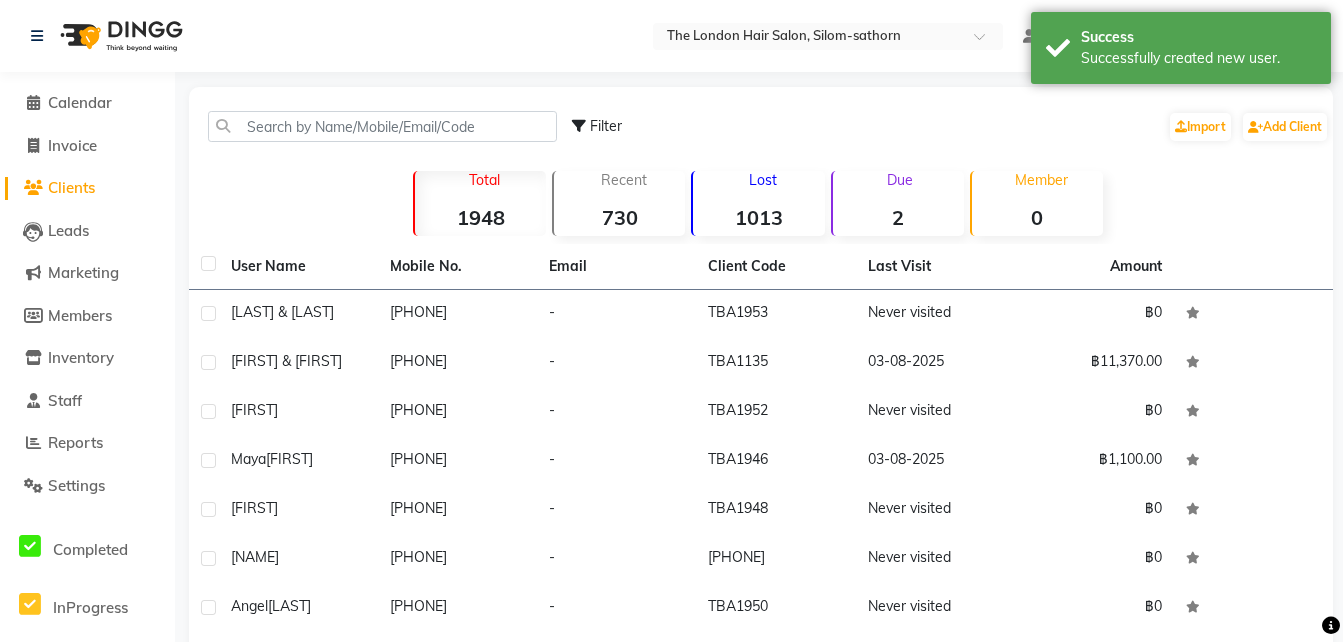 click on "TBA1953" 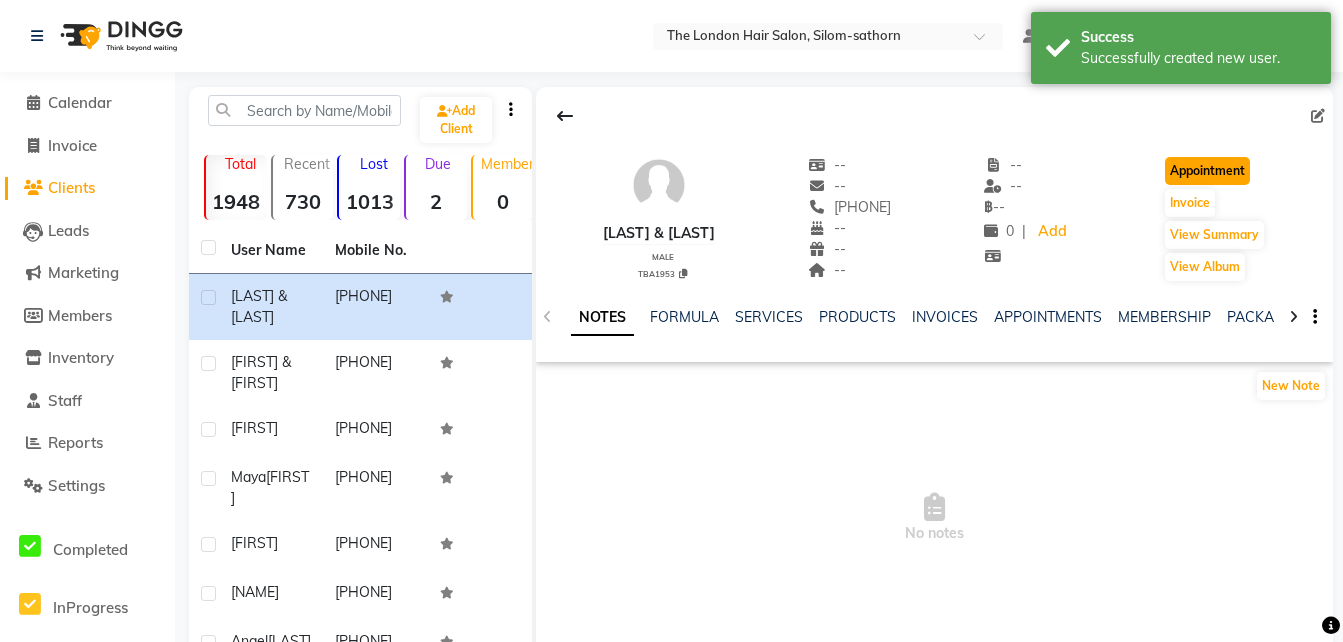 click on "Appointment" 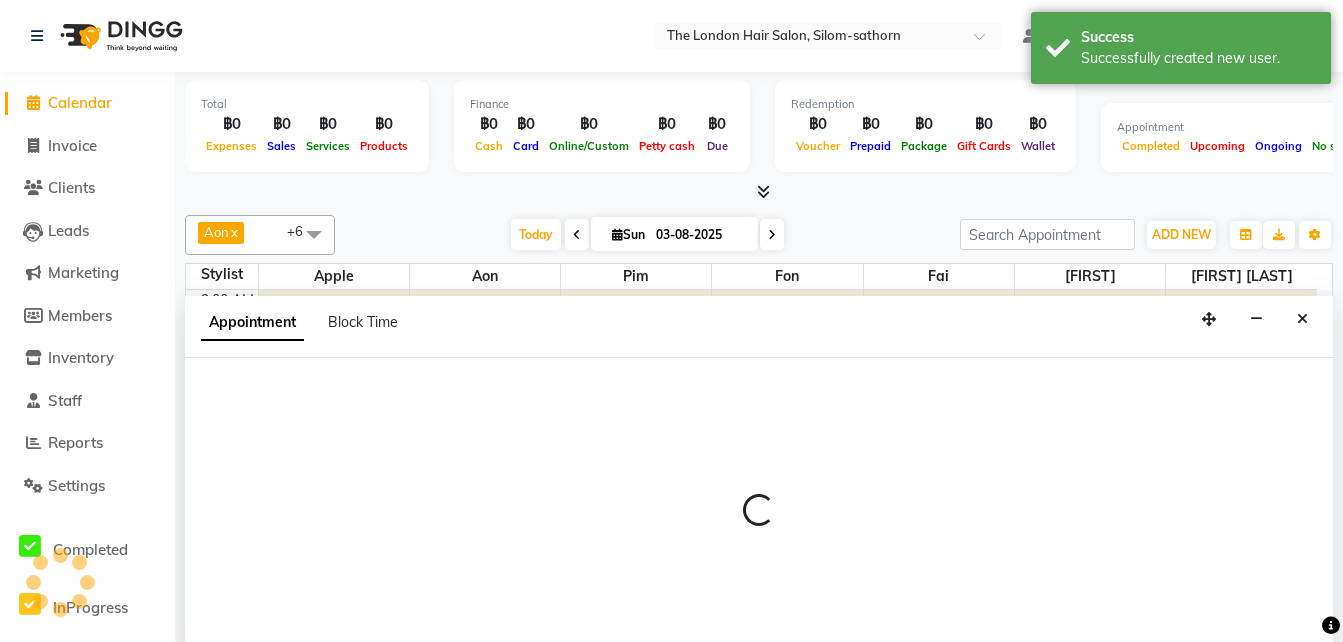scroll, scrollTop: 0, scrollLeft: 0, axis: both 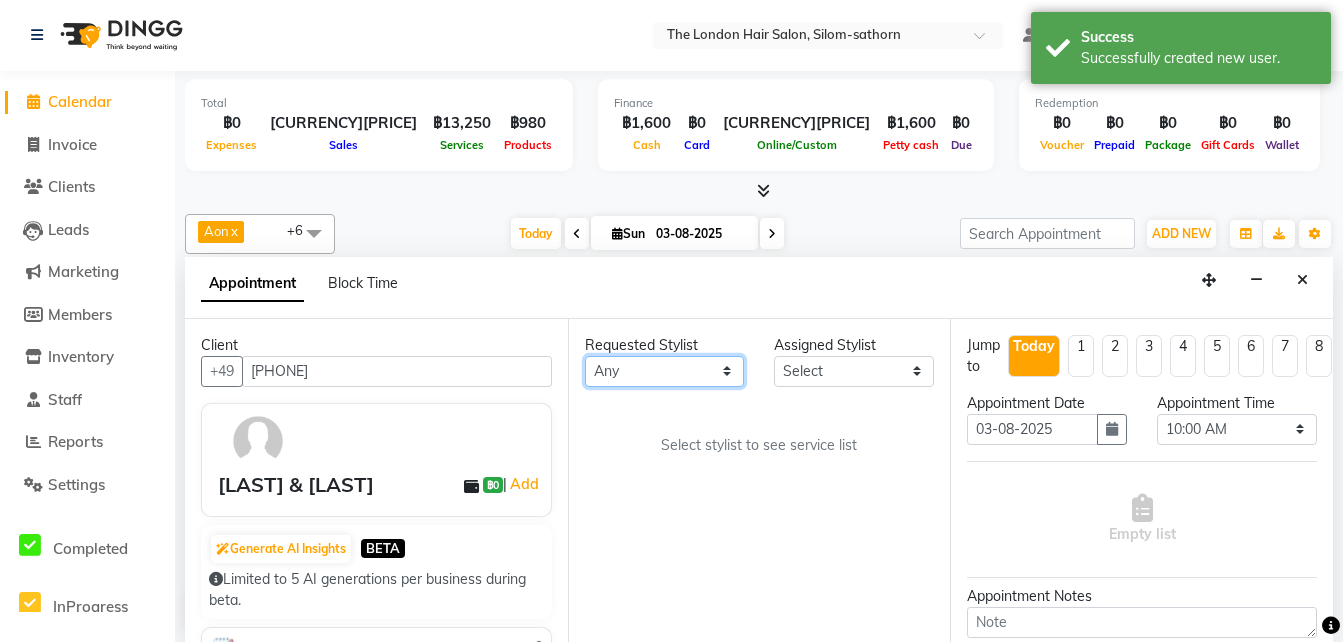 click on "Any Aon Apple   Boss Luke Fai  Fon Kate  Pim" at bounding box center (665, 371) 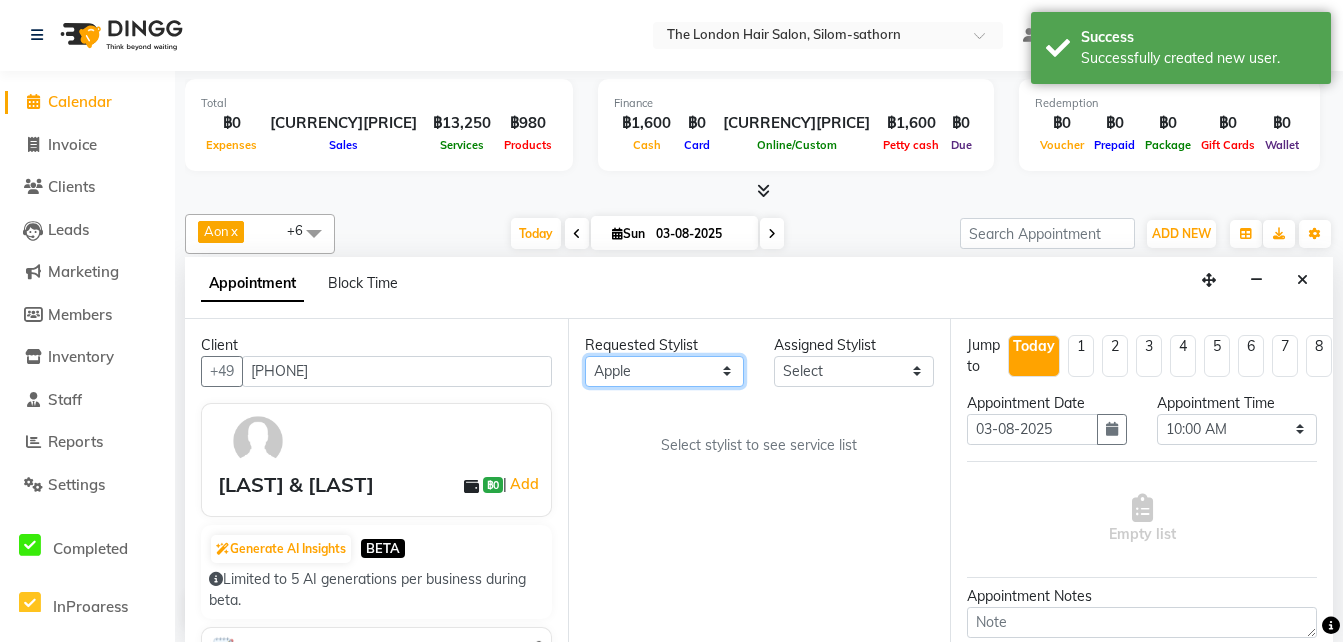 click on "Any Aon Apple   Boss Luke Fai  Fon Kate  Pim" at bounding box center [665, 371] 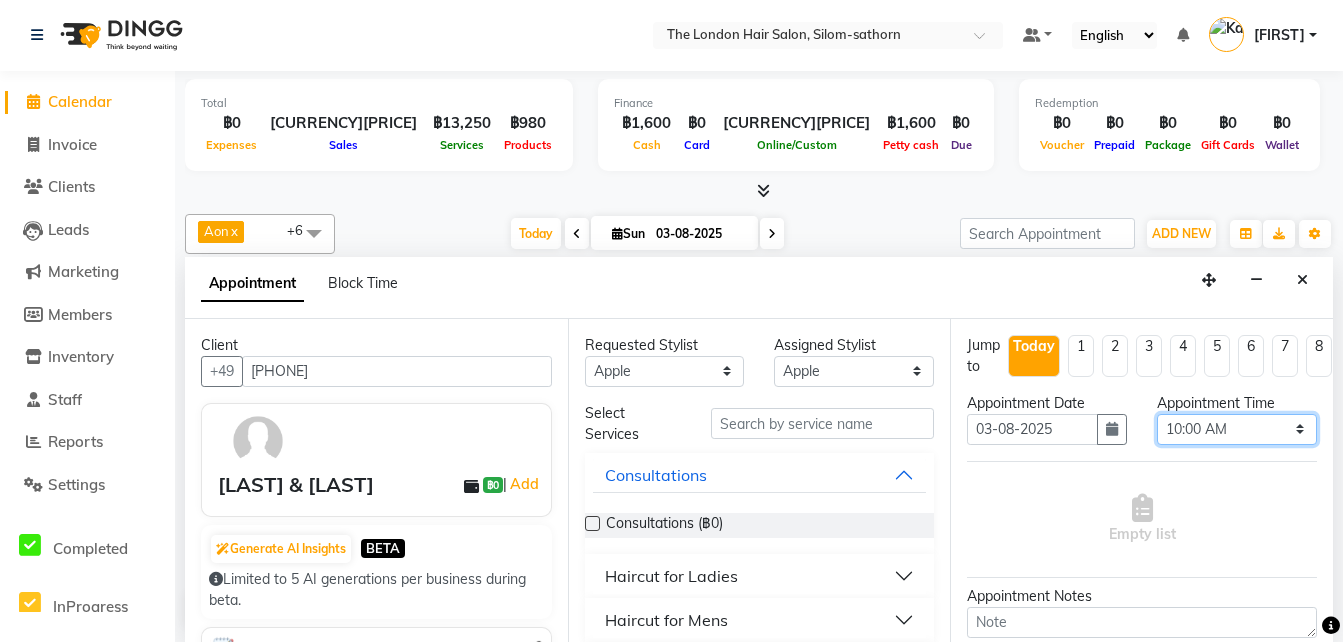 click on "Select 10:00 AM 10:05 AM 10:10 AM 10:15 AM 10:20 AM 10:25 AM 10:30 AM 10:35 AM 10:40 AM 10:45 AM 10:50 AM 10:55 AM 11:00 AM 11:05 AM 11:10 AM 11:15 AM 11:20 AM 11:25 AM 11:30 AM 11:35 AM 11:40 AM 11:45 AM 11:50 AM 11:55 AM 12:00 PM 12:05 PM 12:10 PM 12:15 PM 12:20 PM 12:25 PM 12:30 PM 12:35 PM 12:40 PM 12:45 PM 12:50 PM 12:55 PM 01:00 PM 01:05 PM 01:10 PM 01:15 PM 01:20 PM 01:25 PM 01:30 PM 01:35 PM 01:40 PM 01:45 PM 01:50 PM 01:55 PM 02:00 PM 02:05 PM 02:10 PM 02:15 PM 02:20 PM 02:25 PM 02:30 PM 02:35 PM 02:40 PM 02:45 PM 02:50 PM 02:55 PM 03:00 PM 03:05 PM 03:10 PM 03:15 PM 03:20 PM 03:25 PM 03:30 PM 03:35 PM 03:40 PM 03:45 PM 03:50 PM 03:55 PM 04:00 PM 04:05 PM 04:10 PM 04:15 PM 04:20 PM 04:25 PM 04:30 PM 04:35 PM 04:40 PM 04:45 PM 04:50 PM 04:55 PM 05:00 PM 05:05 PM 05:10 PM 05:15 PM 05:20 PM 05:25 PM 05:30 PM 05:35 PM 05:40 PM 05:45 PM 05:50 PM 05:55 PM 06:00 PM 06:05 PM 06:10 PM 06:15 PM 06:20 PM 06:25 PM 06:30 PM 06:35 PM 06:40 PM 06:45 PM 06:50 PM 06:55 PM 07:00 PM 07:05 PM 07:10 PM 07:15 PM 07:20 PM" at bounding box center (1237, 429) 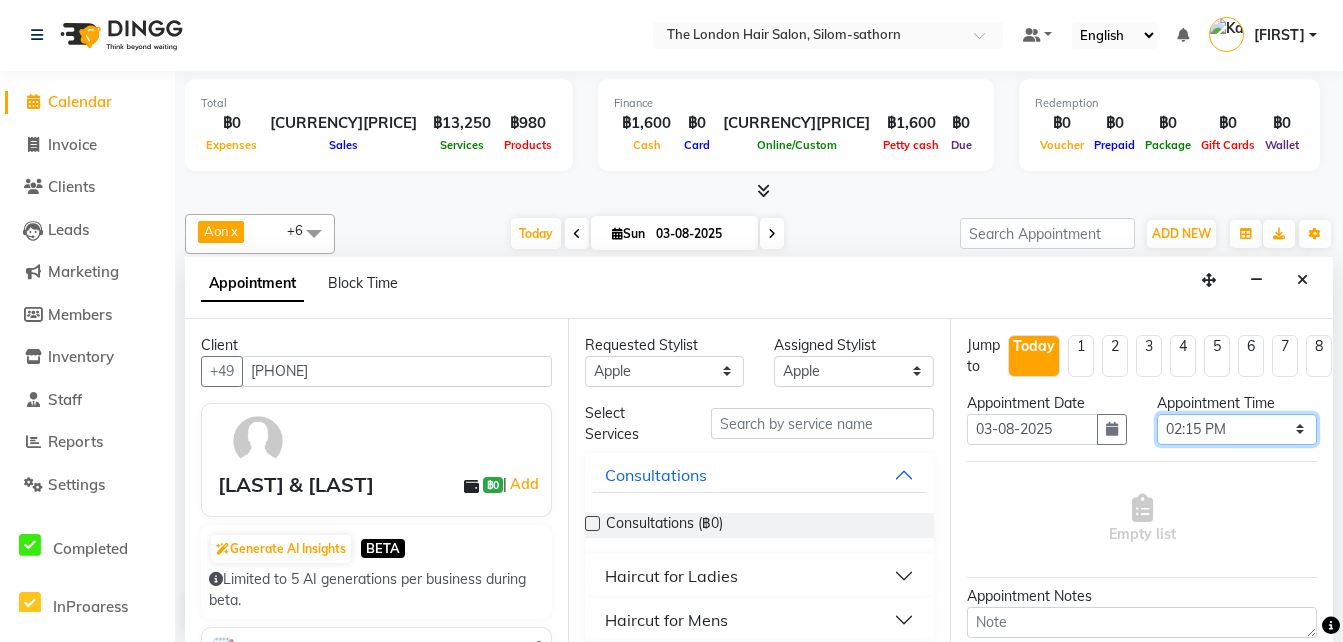 click on "Select 10:00 AM 10:05 AM 10:10 AM 10:15 AM 10:20 AM 10:25 AM 10:30 AM 10:35 AM 10:40 AM 10:45 AM 10:50 AM 10:55 AM 11:00 AM 11:05 AM 11:10 AM 11:15 AM 11:20 AM 11:25 AM 11:30 AM 11:35 AM 11:40 AM 11:45 AM 11:50 AM 11:55 AM 12:00 PM 12:05 PM 12:10 PM 12:15 PM 12:20 PM 12:25 PM 12:30 PM 12:35 PM 12:40 PM 12:45 PM 12:50 PM 12:55 PM 01:00 PM 01:05 PM 01:10 PM 01:15 PM 01:20 PM 01:25 PM 01:30 PM 01:35 PM 01:40 PM 01:45 PM 01:50 PM 01:55 PM 02:00 PM 02:05 PM 02:10 PM 02:15 PM 02:20 PM 02:25 PM 02:30 PM 02:35 PM 02:40 PM 02:45 PM 02:50 PM 02:55 PM 03:00 PM 03:05 PM 03:10 PM 03:15 PM 03:20 PM 03:25 PM 03:30 PM 03:35 PM 03:40 PM 03:45 PM 03:50 PM 03:55 PM 04:00 PM 04:05 PM 04:10 PM 04:15 PM 04:20 PM 04:25 PM 04:30 PM 04:35 PM 04:40 PM 04:45 PM 04:50 PM 04:55 PM 05:00 PM 05:05 PM 05:10 PM 05:15 PM 05:20 PM 05:25 PM 05:30 PM 05:35 PM 05:40 PM 05:45 PM 05:50 PM 05:55 PM 06:00 PM 06:05 PM 06:10 PM 06:15 PM 06:20 PM 06:25 PM 06:30 PM 06:35 PM 06:40 PM 06:45 PM 06:50 PM 06:55 PM 07:00 PM 07:05 PM 07:10 PM 07:15 PM 07:20 PM" at bounding box center [1237, 429] 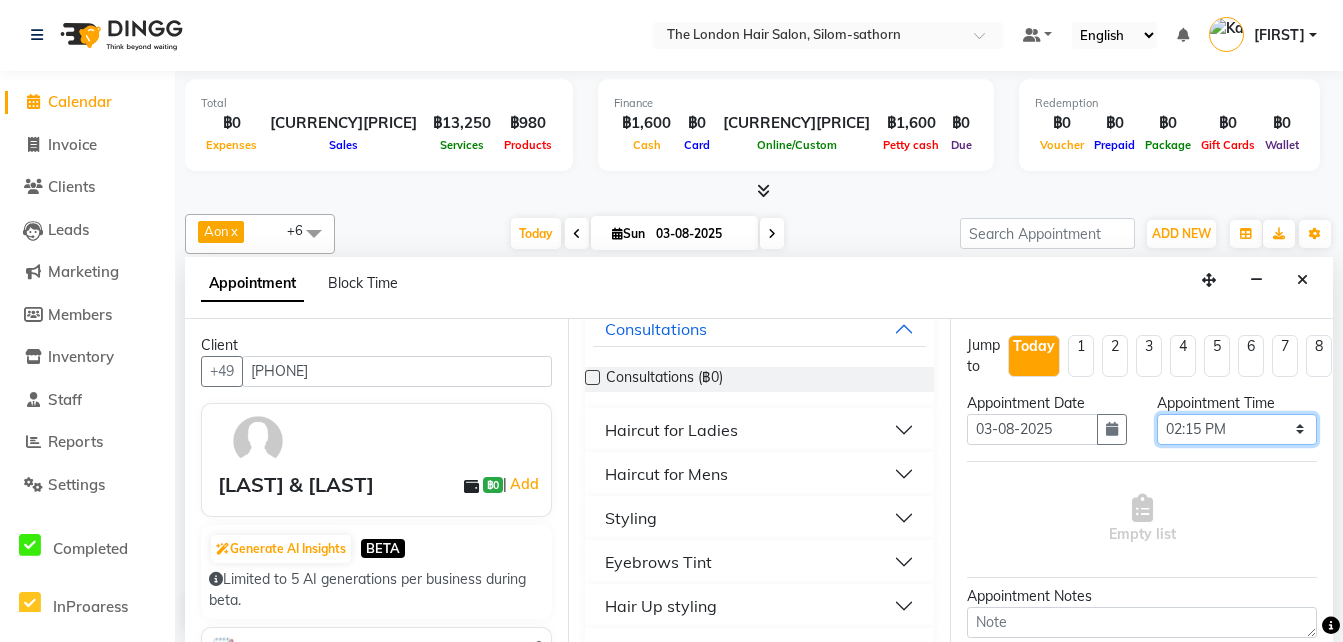 scroll, scrollTop: 149, scrollLeft: 0, axis: vertical 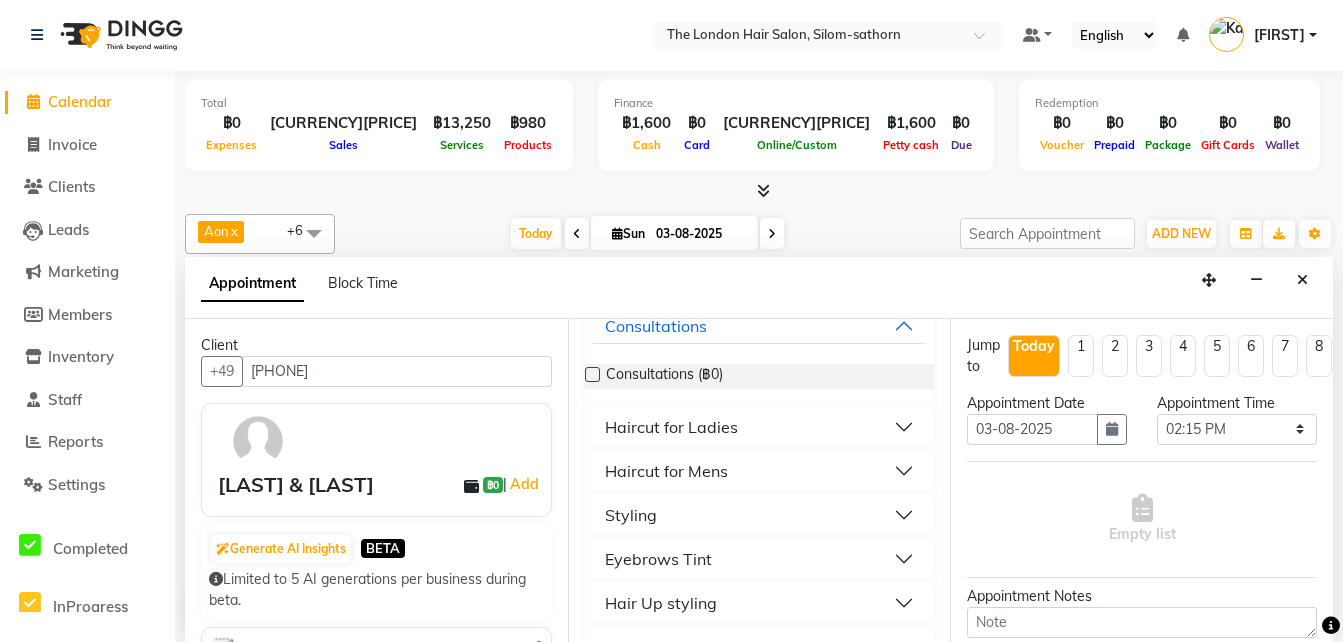 click on "Haircut for Mens" at bounding box center (666, 471) 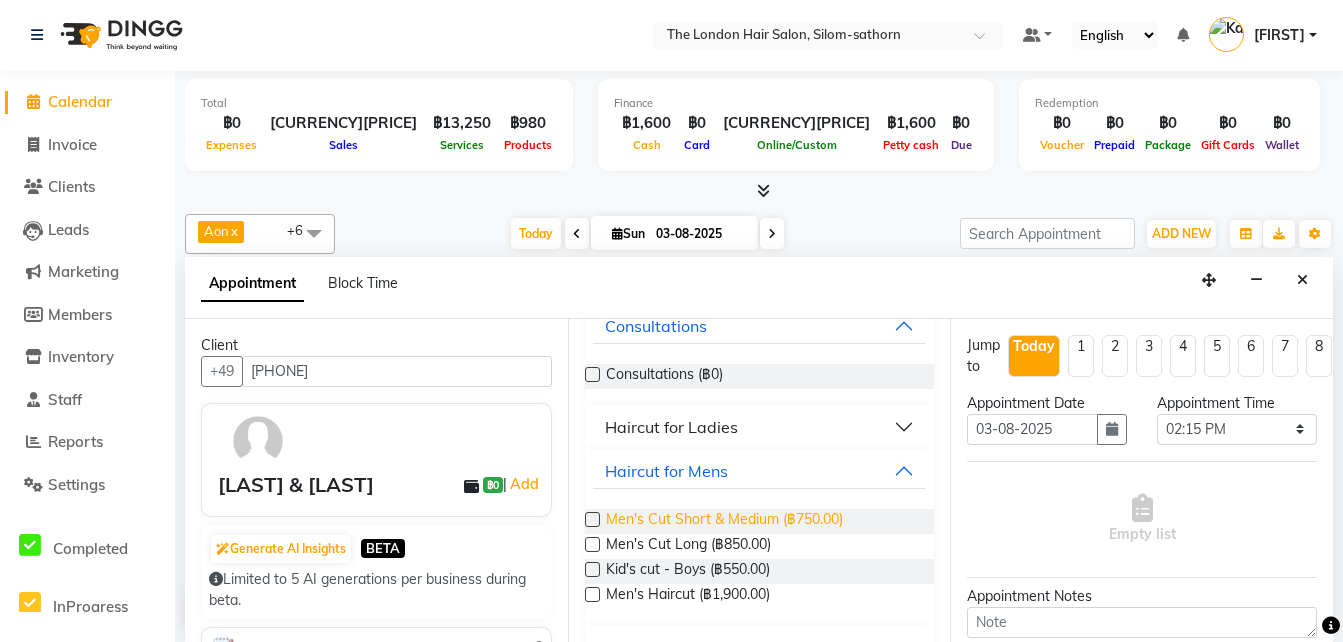 click on "Men's Cut Short & Medium (฿750.00)" at bounding box center [724, 521] 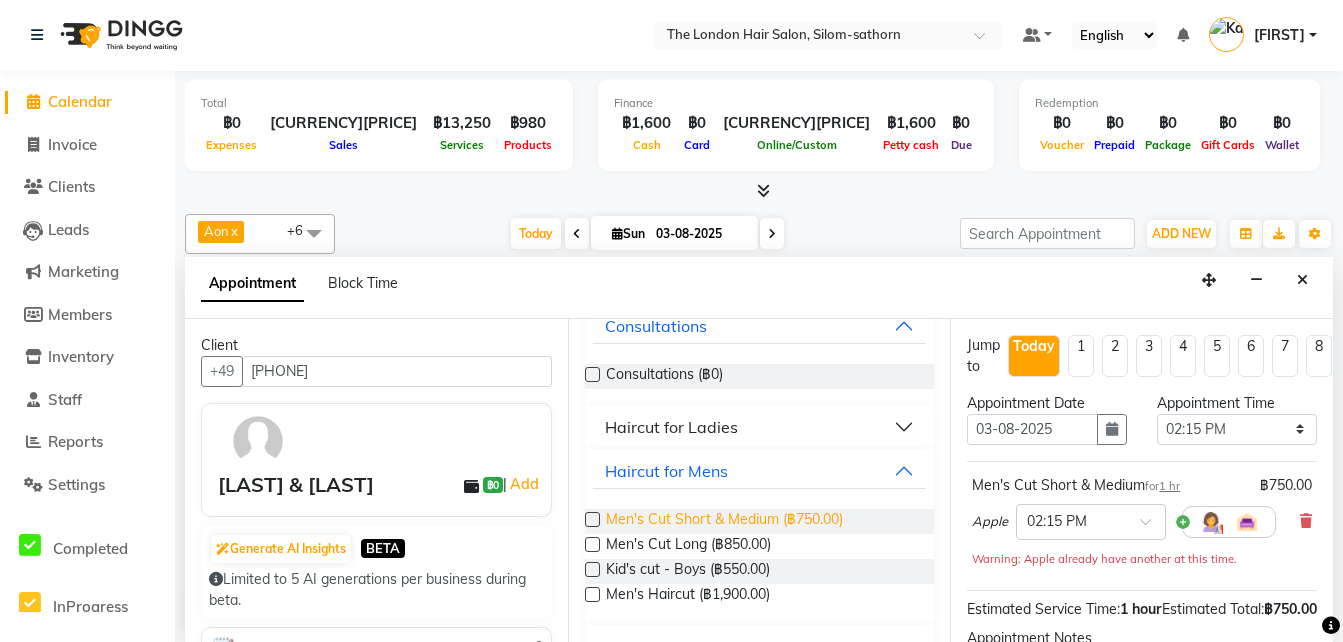 click on "Men's Cut Short & Medium (฿750.00)" at bounding box center [724, 521] 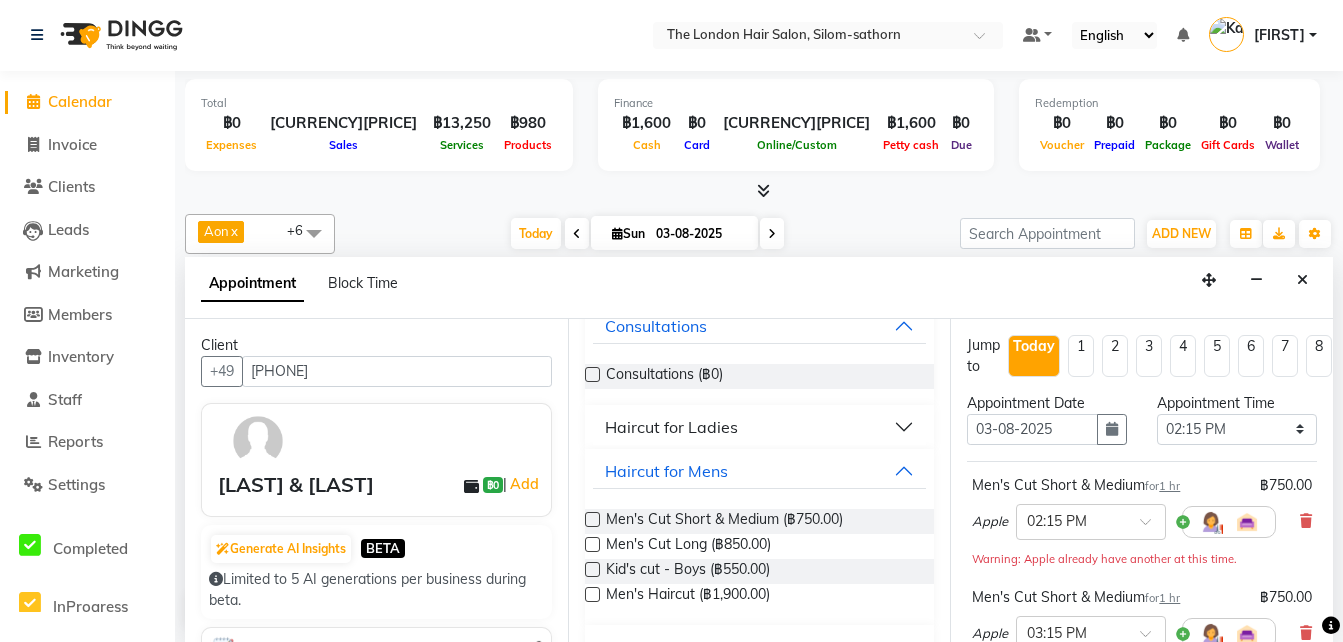 scroll, scrollTop: 0, scrollLeft: 0, axis: both 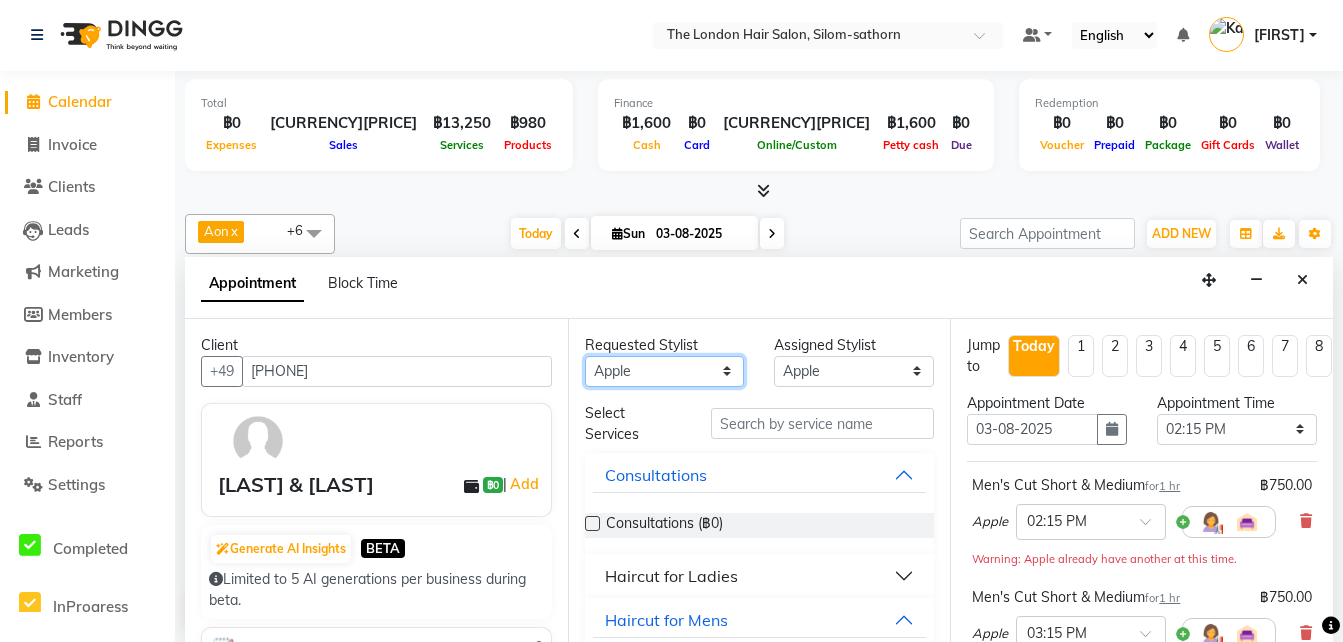 click on "Any Aon Apple   Boss Luke Fai  Fon Kate  Pim" at bounding box center (665, 371) 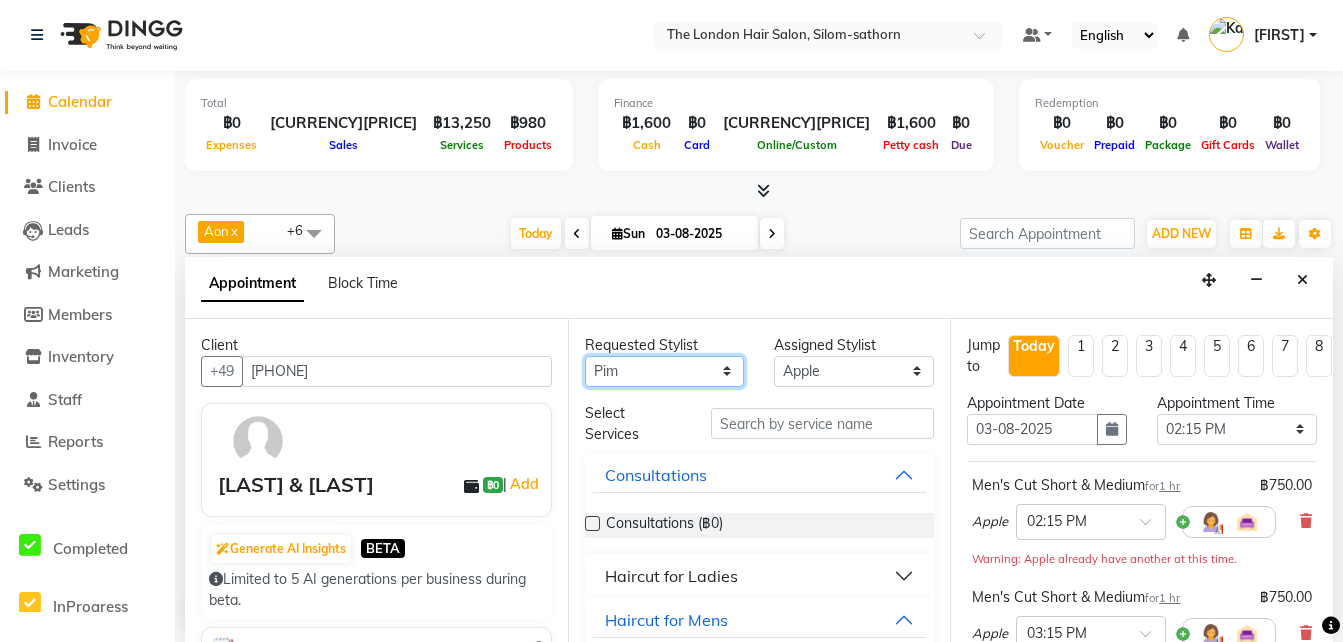 click on "Any Aon Apple   Boss Luke Fai  Fon Kate  Pim" at bounding box center [665, 371] 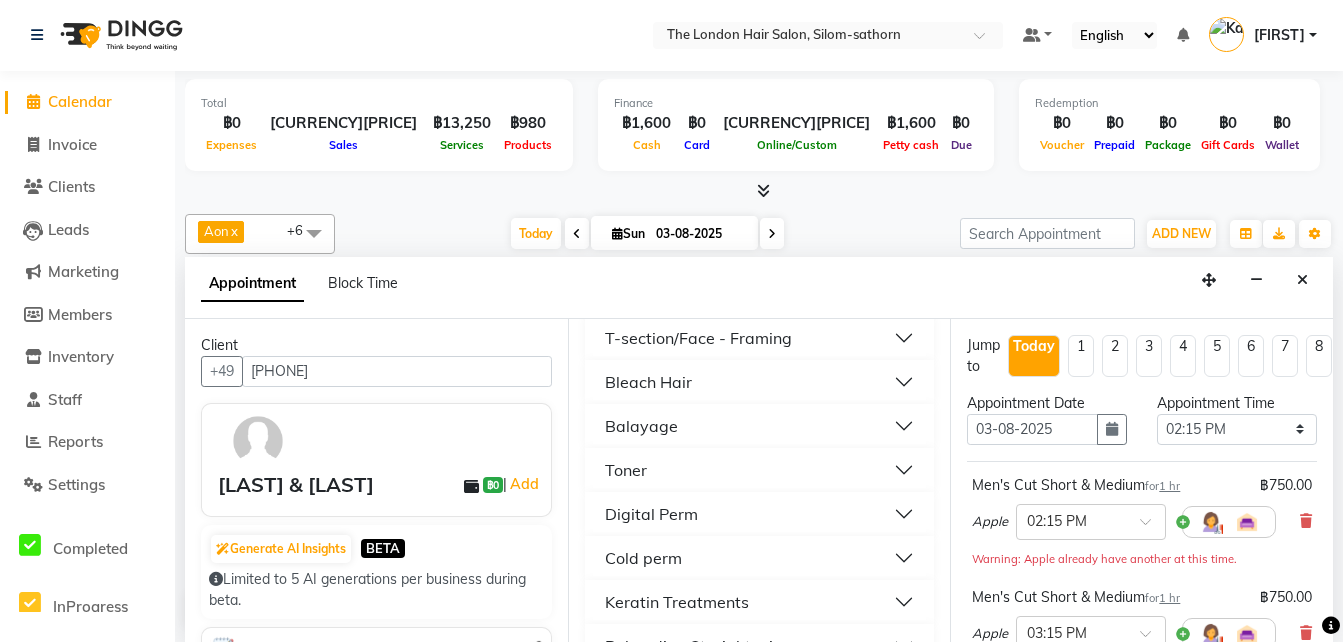 scroll, scrollTop: 644, scrollLeft: 0, axis: vertical 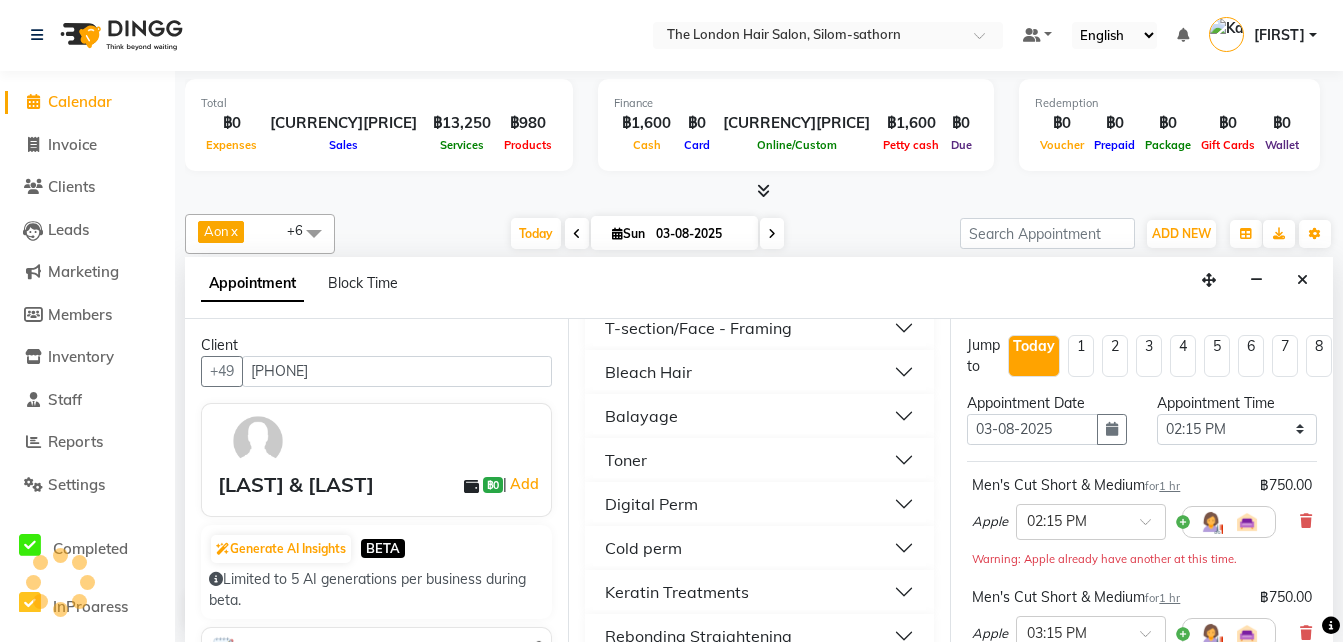 click on "Toner" at bounding box center [626, 460] 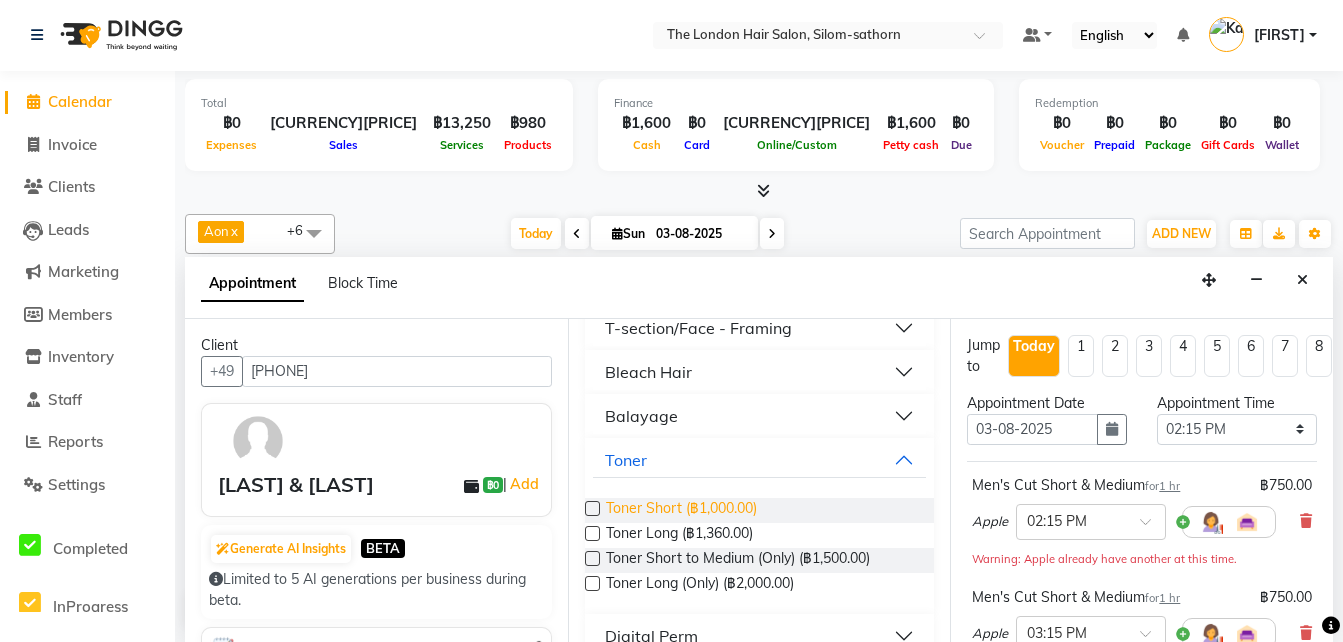 click on "Toner Short (฿1,000.00)" at bounding box center [681, 510] 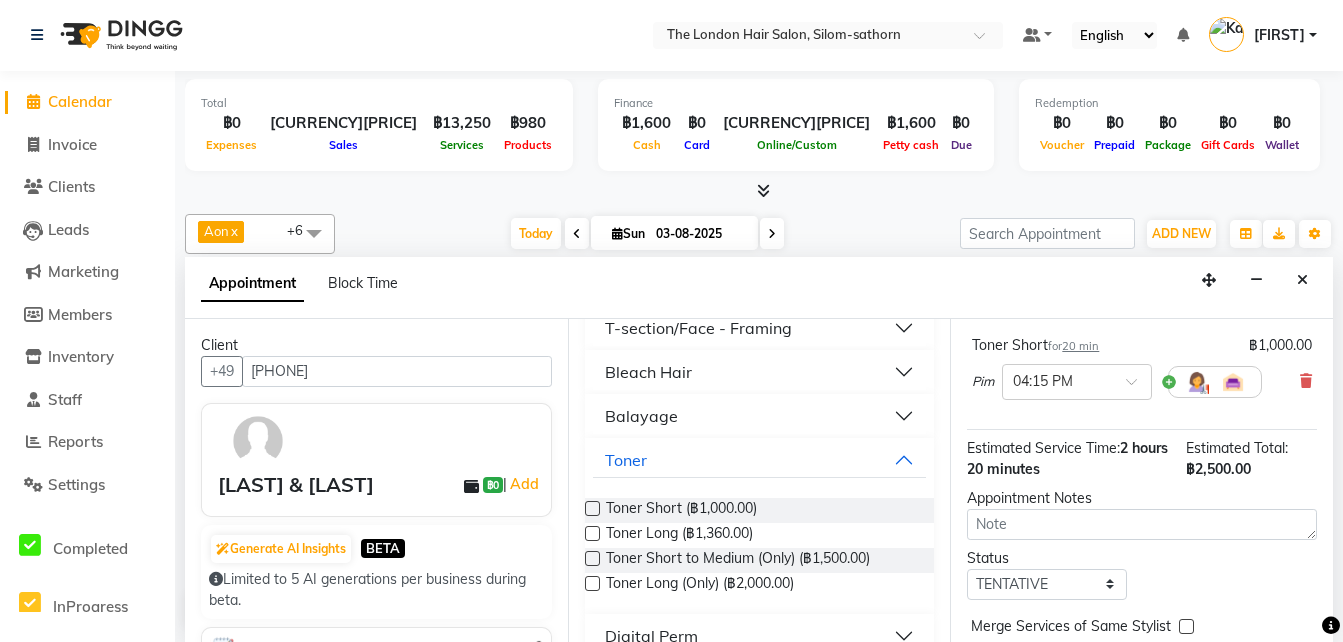 scroll, scrollTop: 344, scrollLeft: 0, axis: vertical 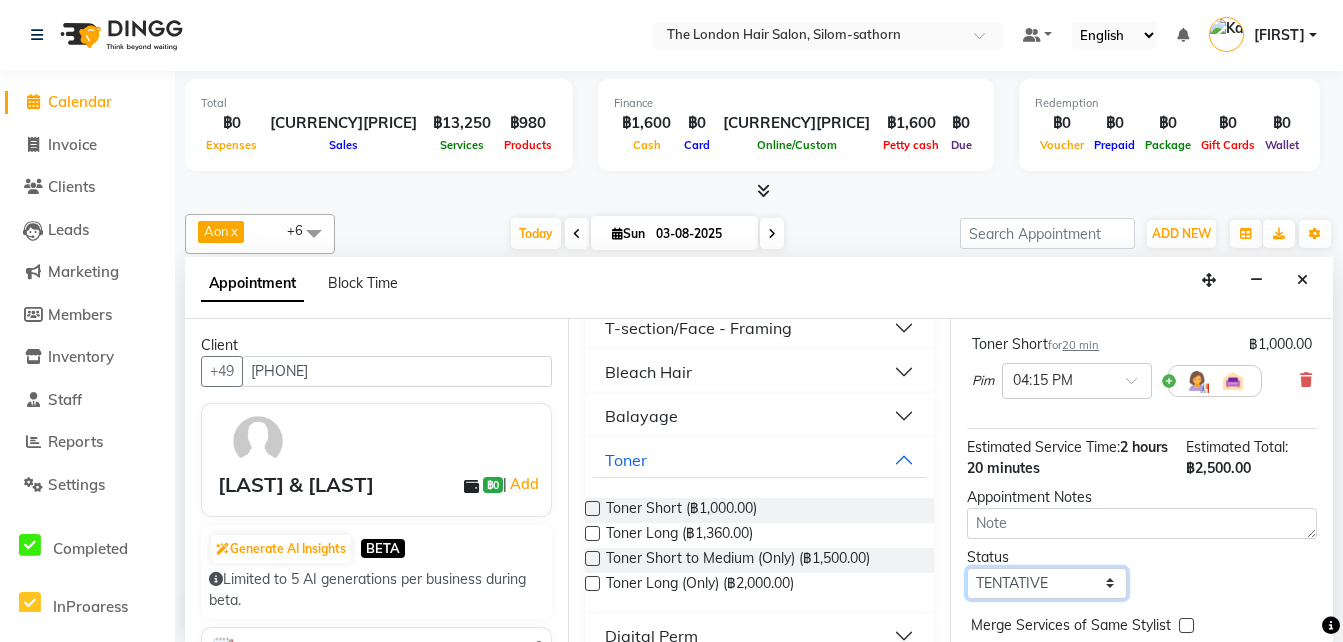click on "Select TENTATIVE CONFIRM CHECK-IN UPCOMING" at bounding box center (1047, 583) 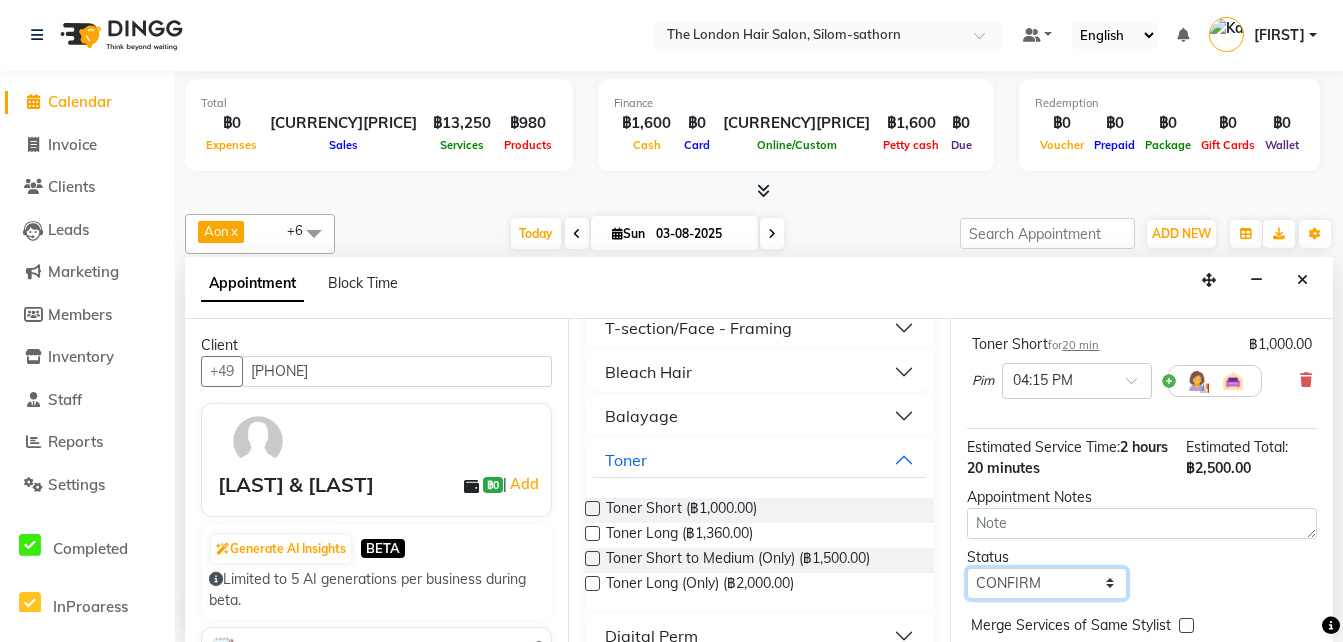 click on "Select TENTATIVE CONFIRM CHECK-IN UPCOMING" at bounding box center (1047, 583) 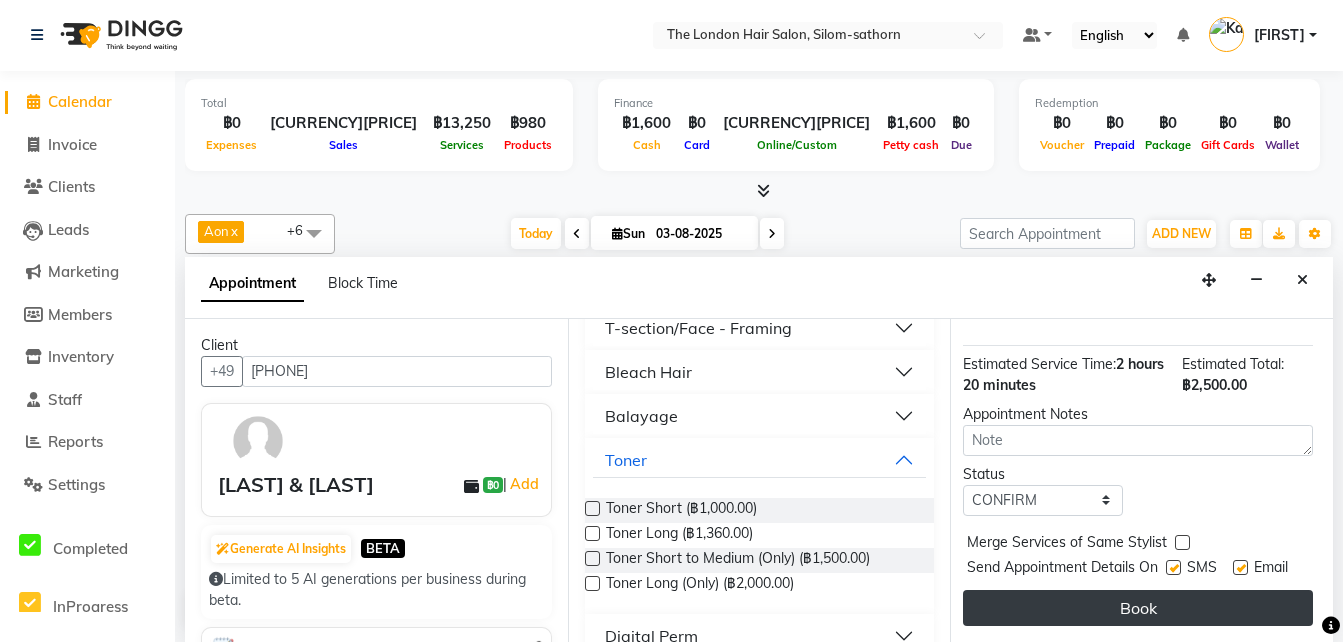 click on "Book" at bounding box center [1138, 608] 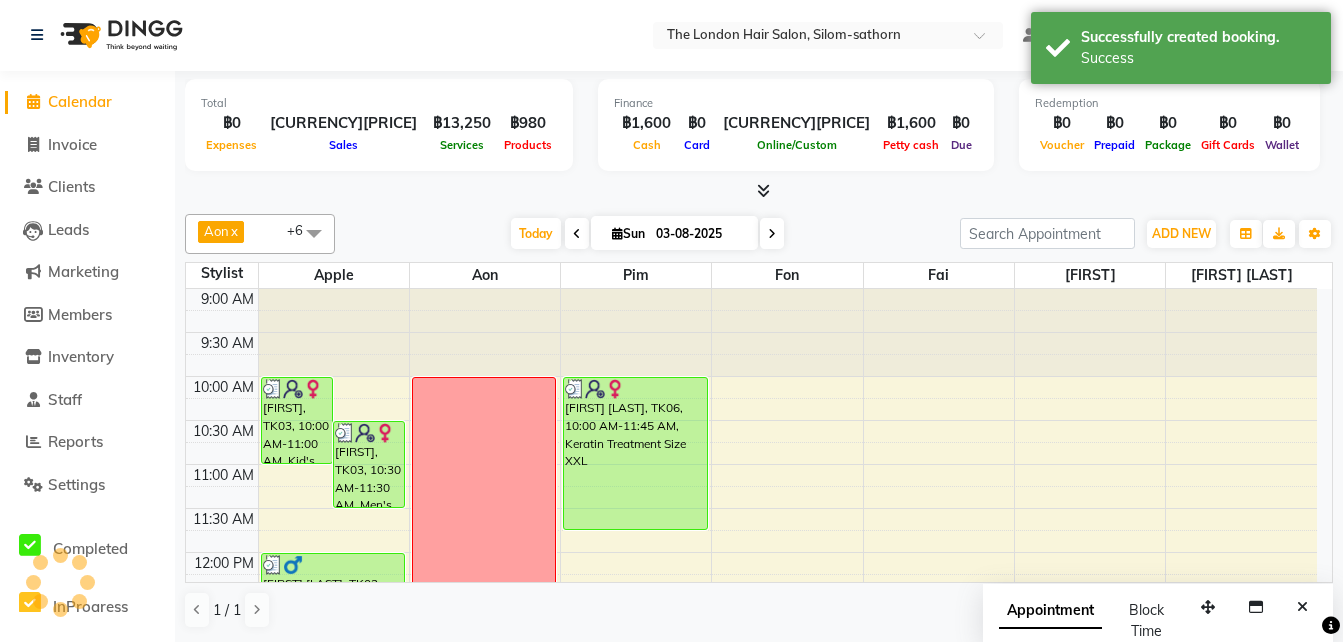 scroll, scrollTop: 0, scrollLeft: 0, axis: both 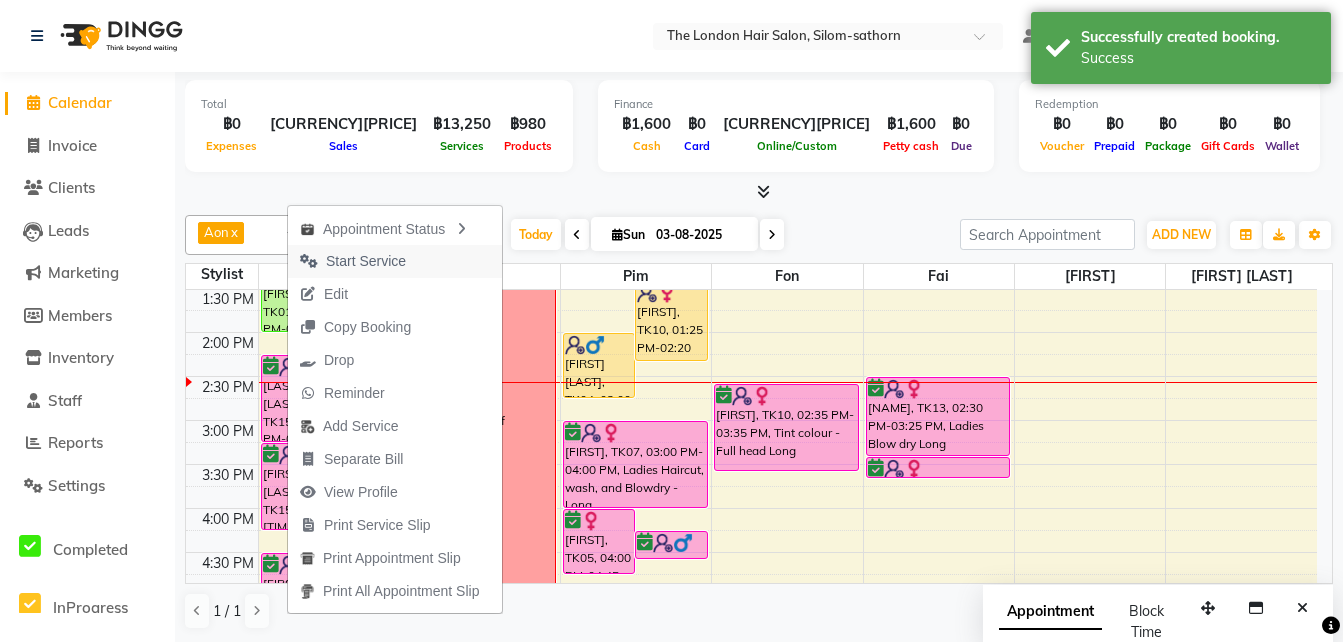 click on "Start Service" at bounding box center (366, 261) 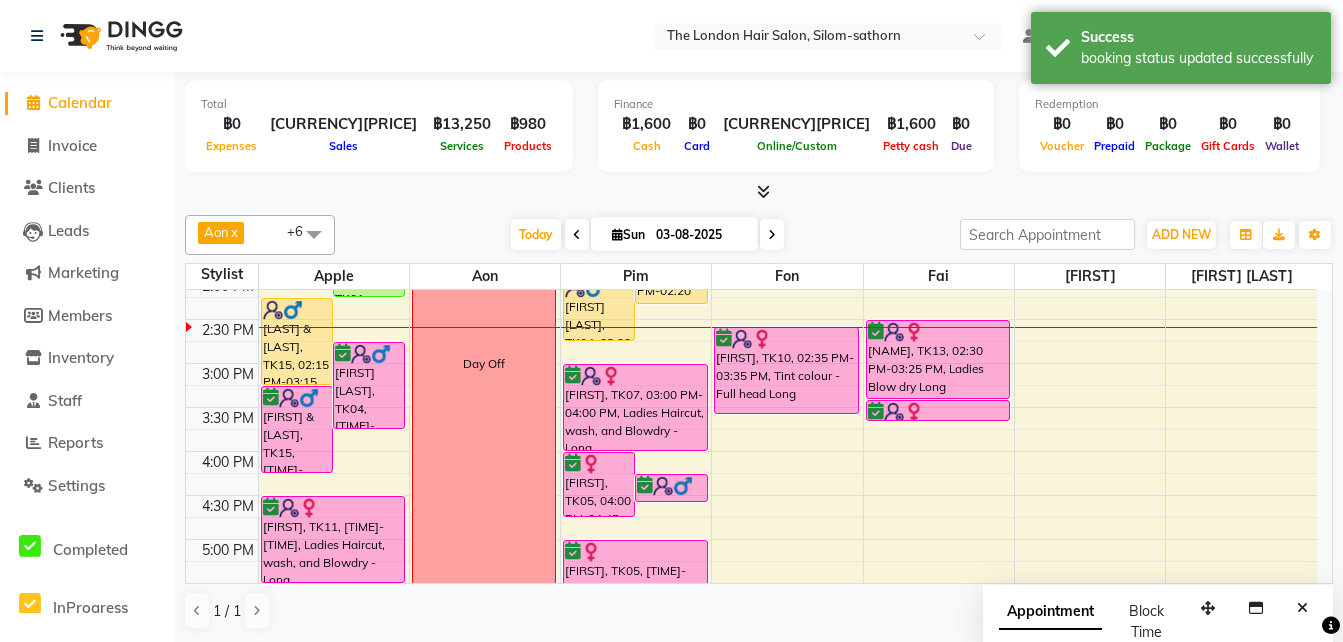 scroll, scrollTop: 453, scrollLeft: 0, axis: vertical 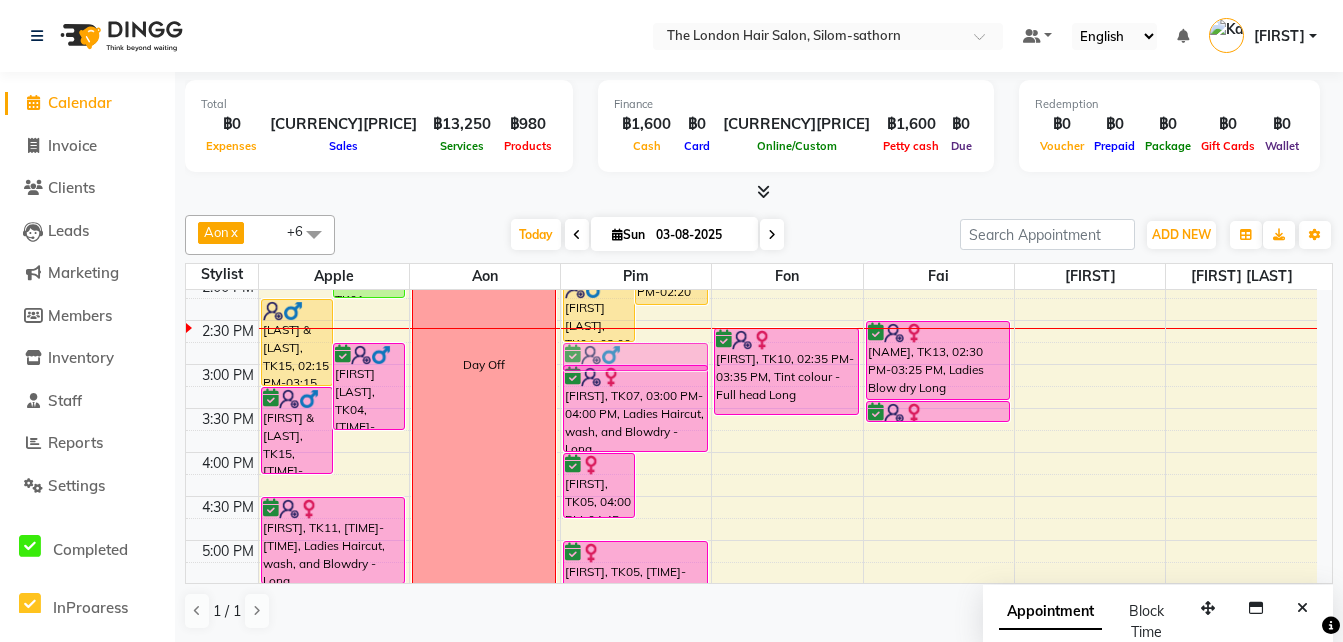 drag, startPoint x: 666, startPoint y: 488, endPoint x: 655, endPoint y: 359, distance: 129.46814 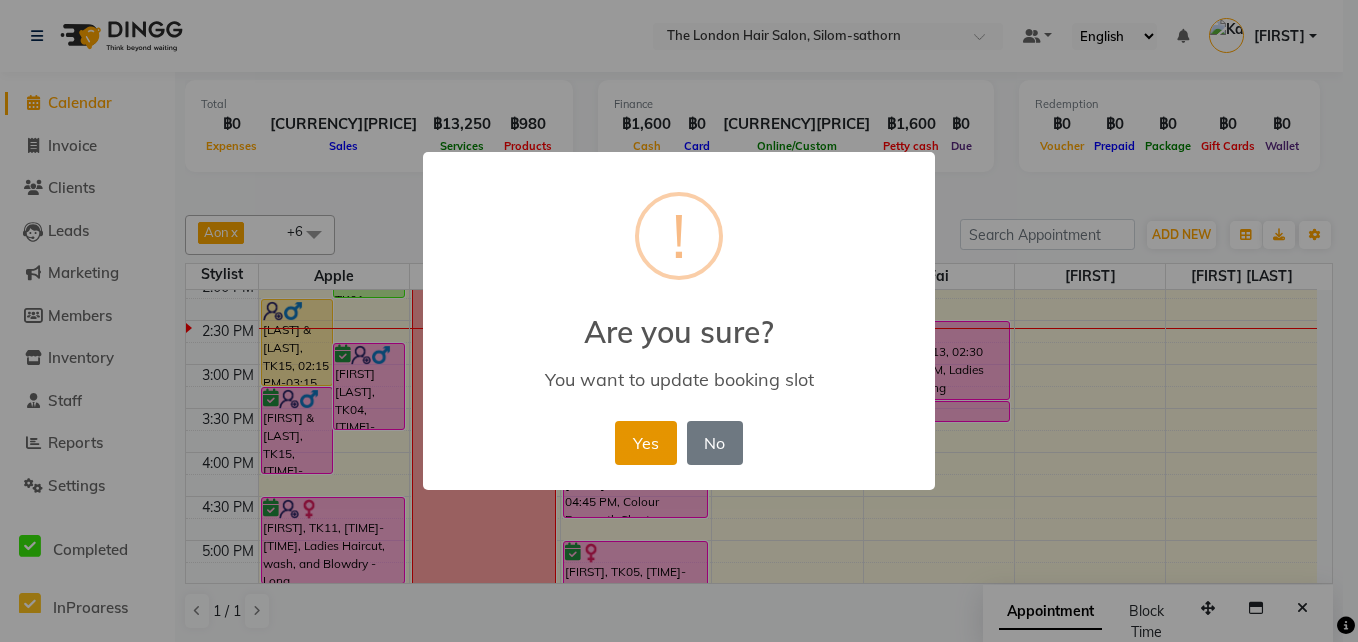 click on "Yes" at bounding box center [645, 443] 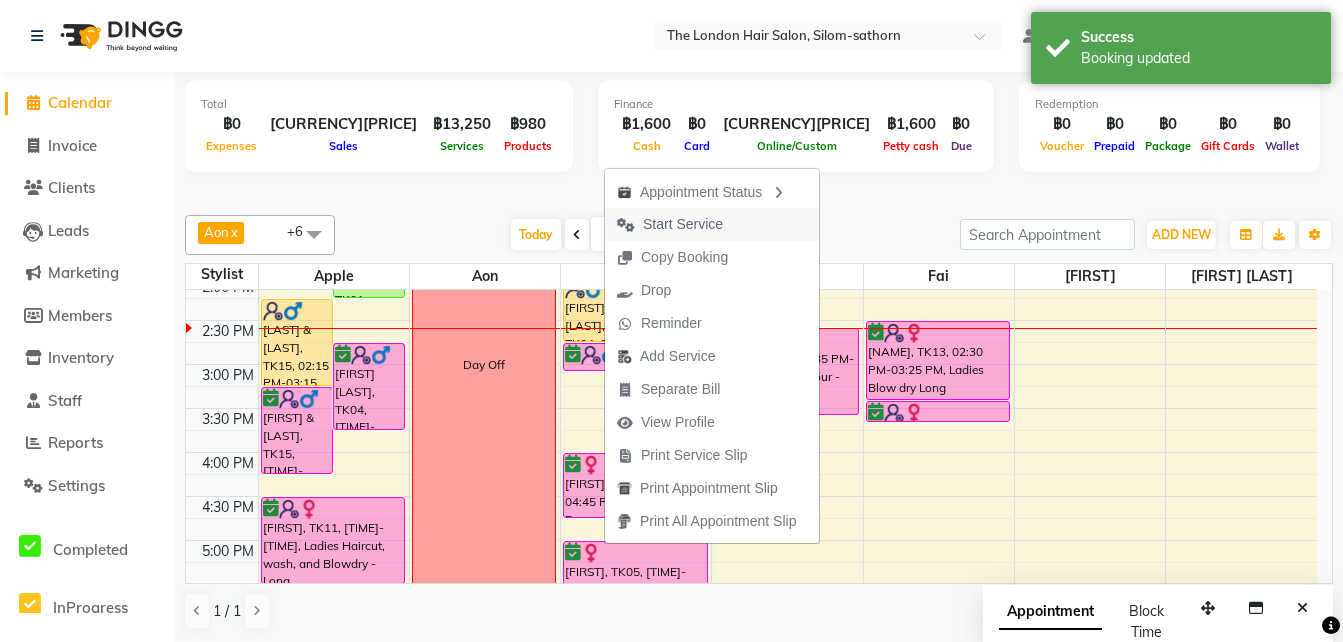 click on "Start Service" at bounding box center (683, 224) 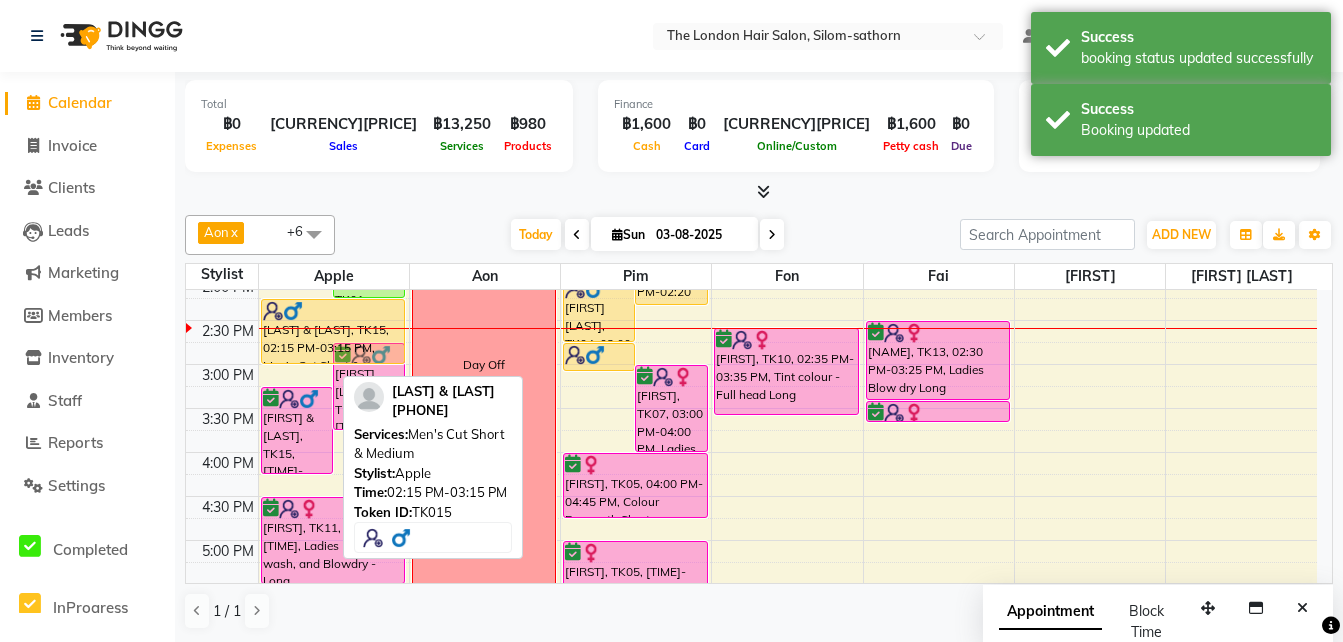 drag, startPoint x: 299, startPoint y: 383, endPoint x: 300, endPoint y: 350, distance: 33.01515 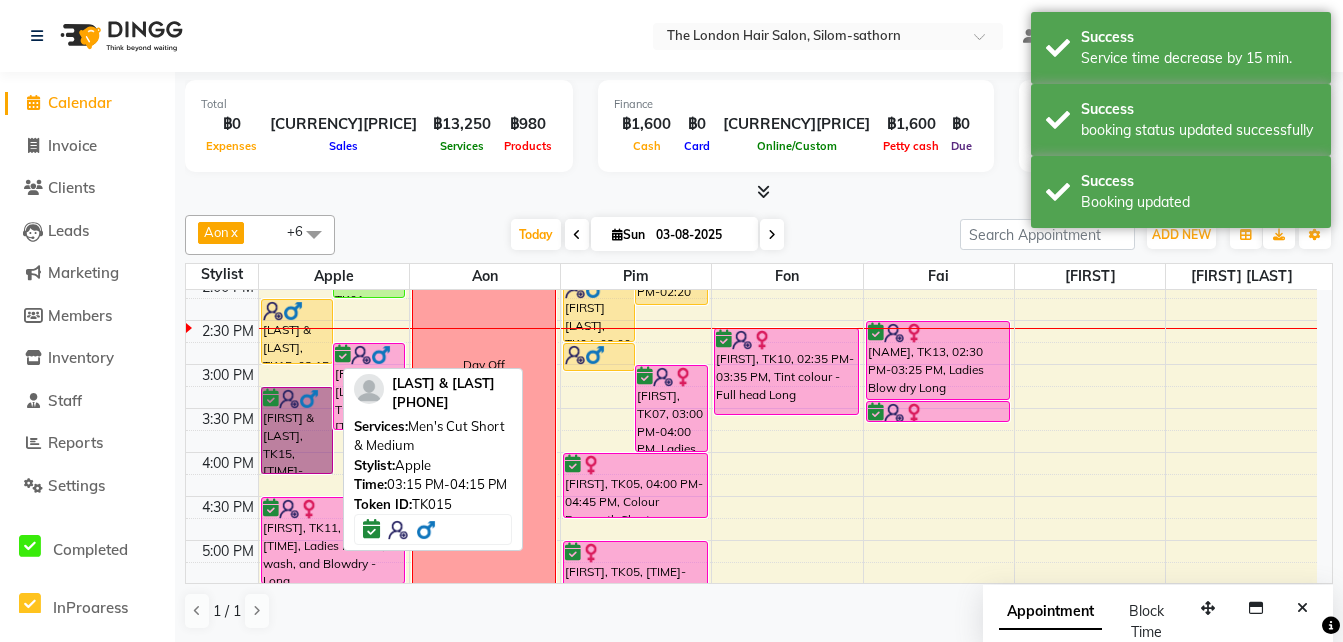 drag, startPoint x: 301, startPoint y: 424, endPoint x: 320, endPoint y: 403, distance: 28.319605 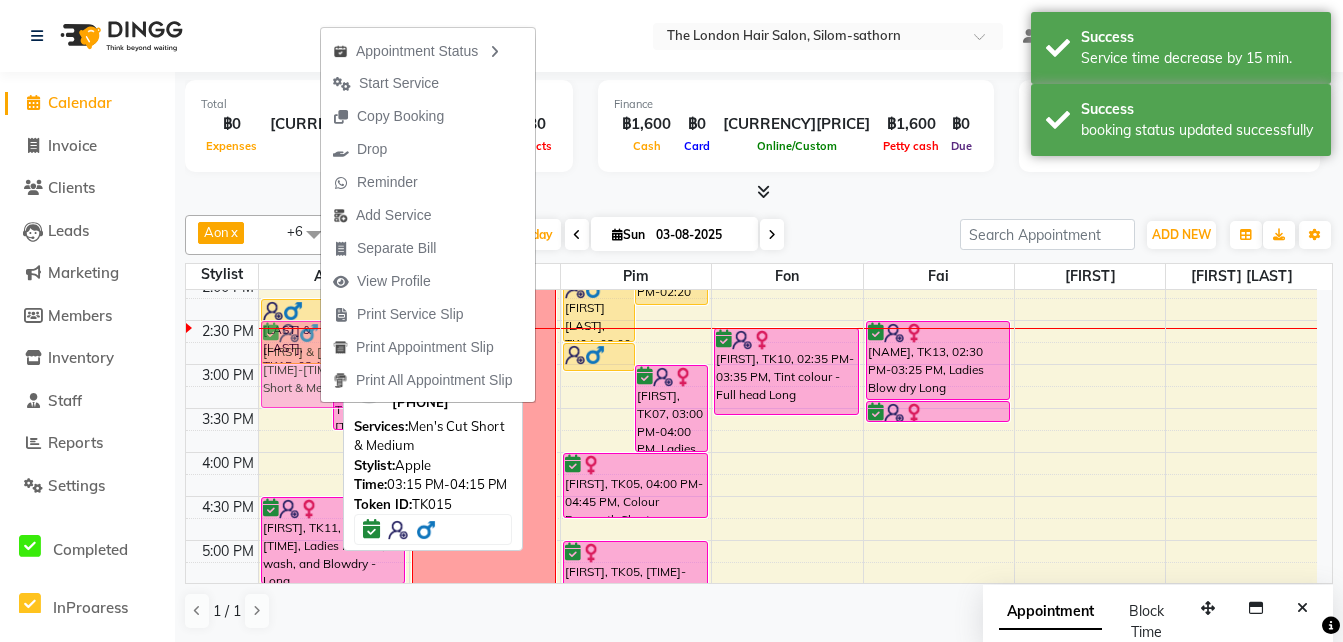 drag, startPoint x: 305, startPoint y: 433, endPoint x: 297, endPoint y: 375, distance: 58.549126 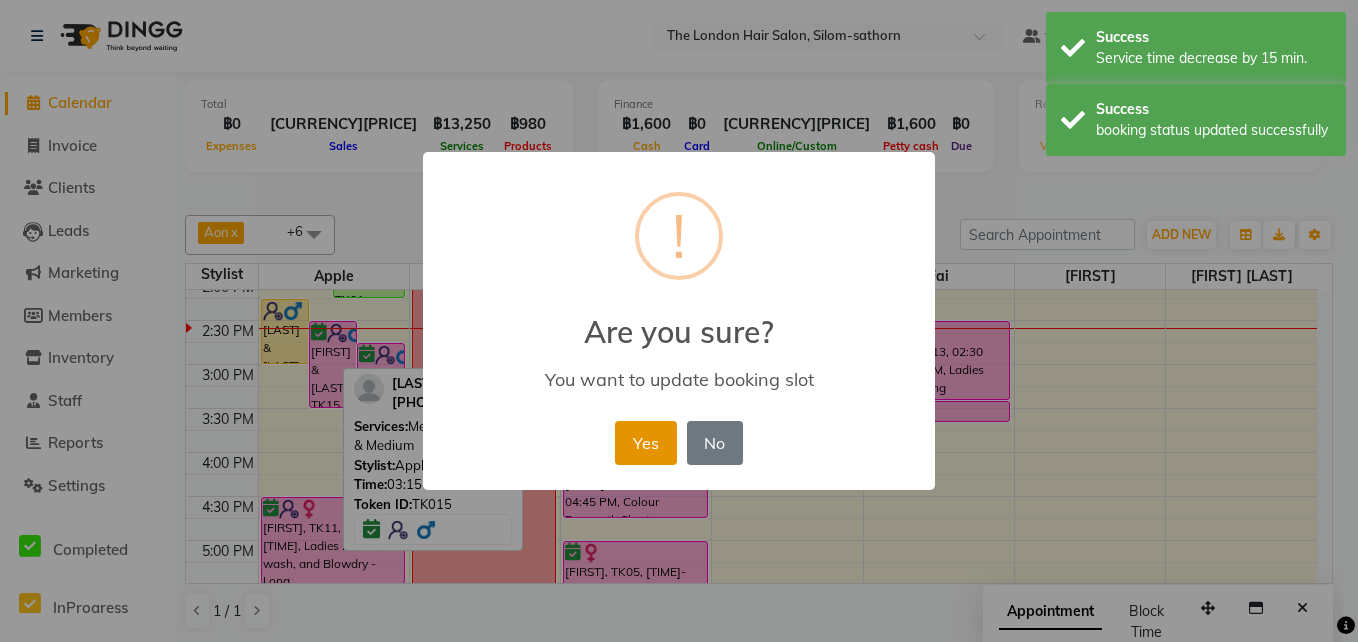 click on "Yes" at bounding box center [645, 443] 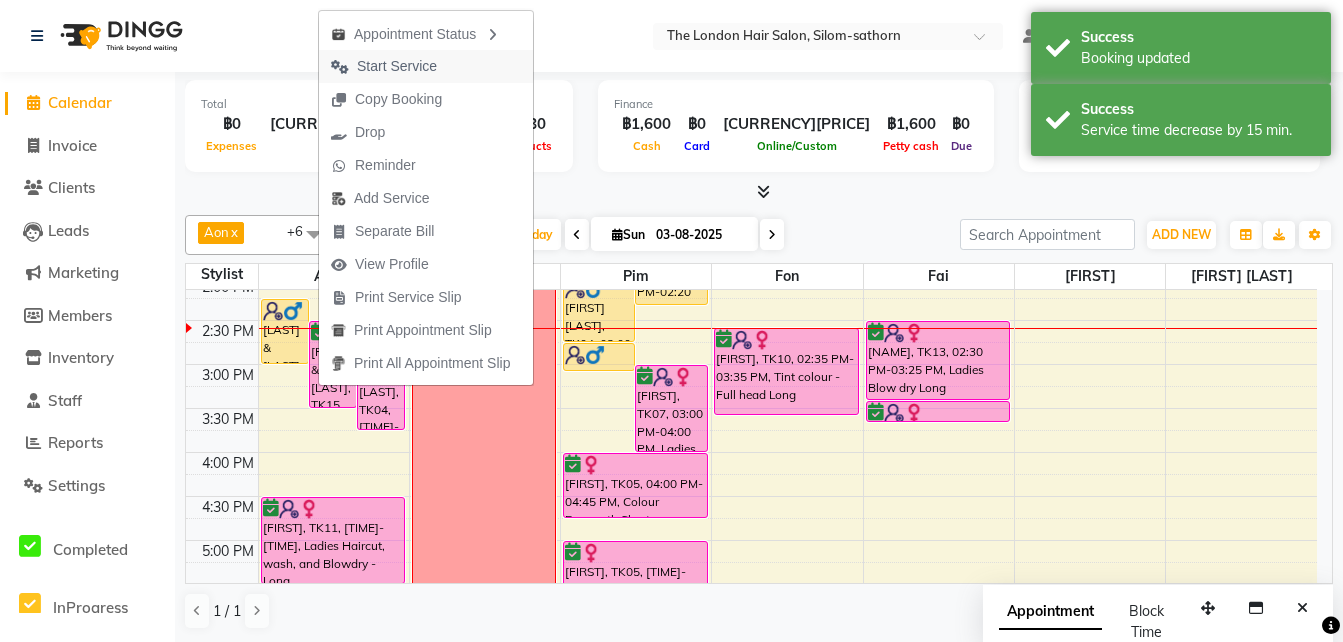 click on "Start Service" at bounding box center [397, 66] 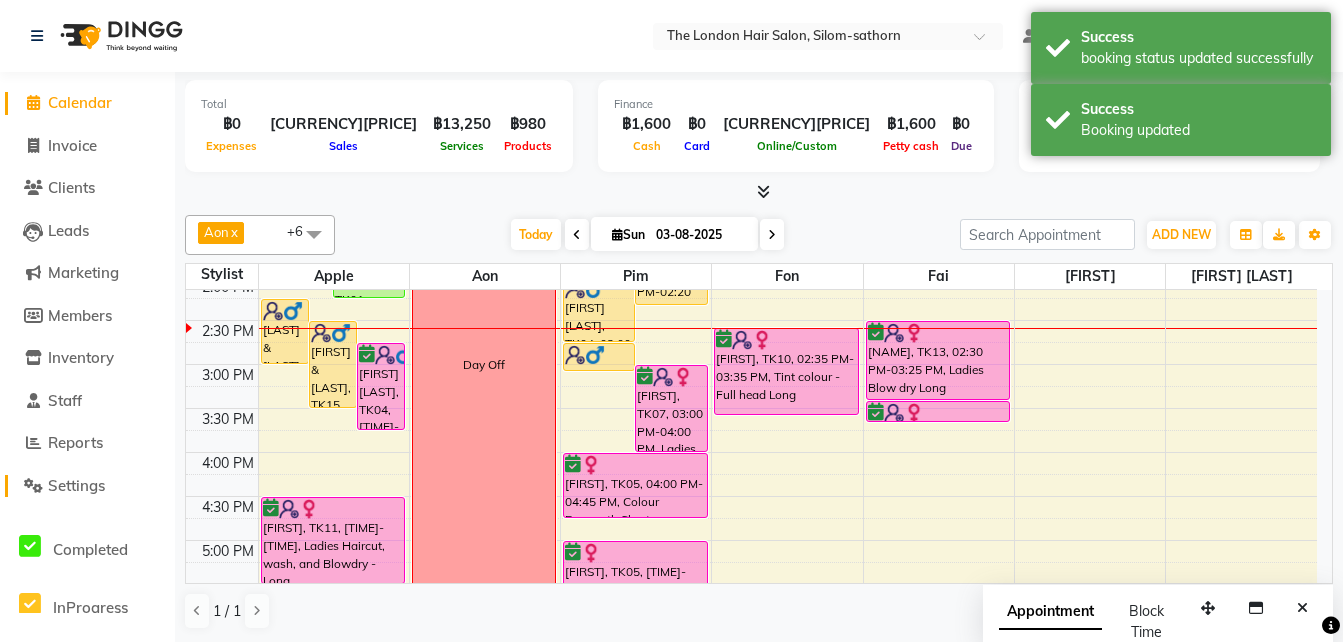click on "Settings" 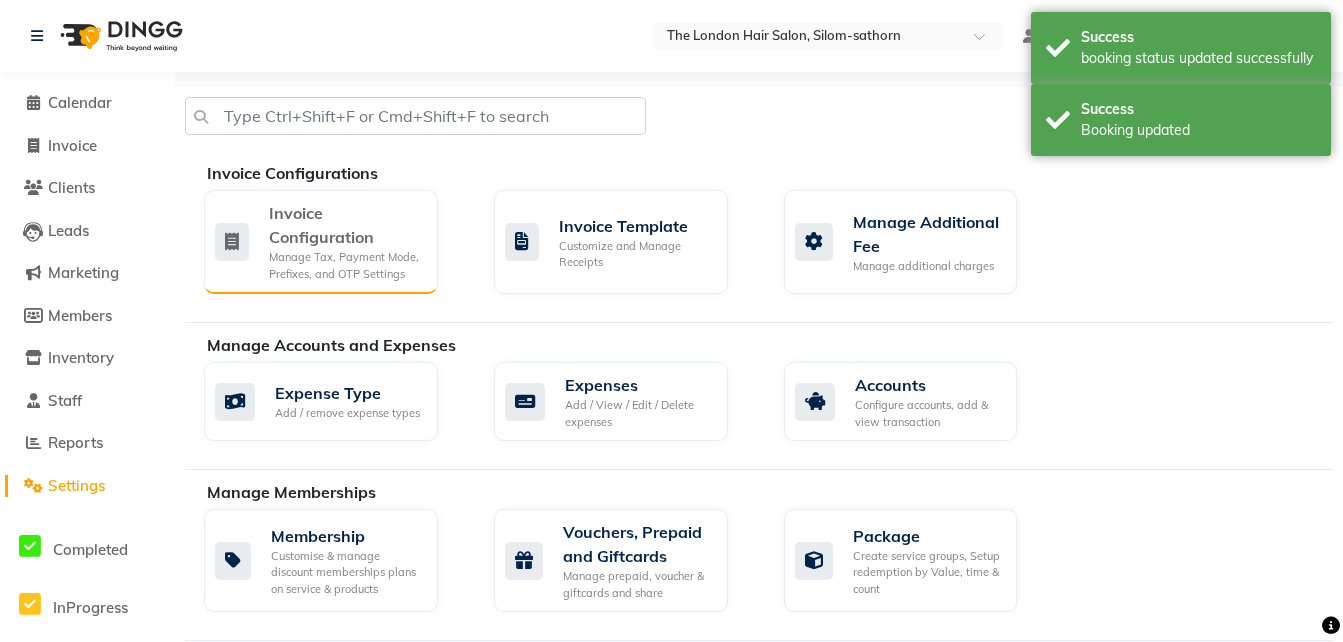 click on "Invoice Configuration" 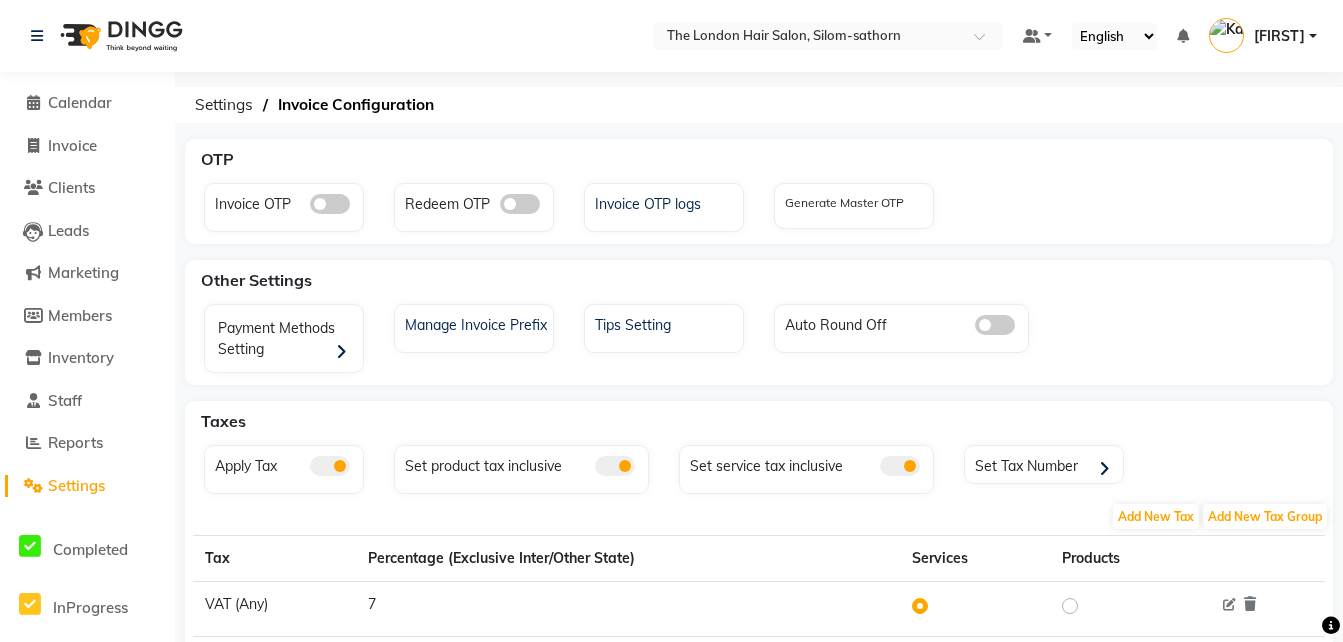 click 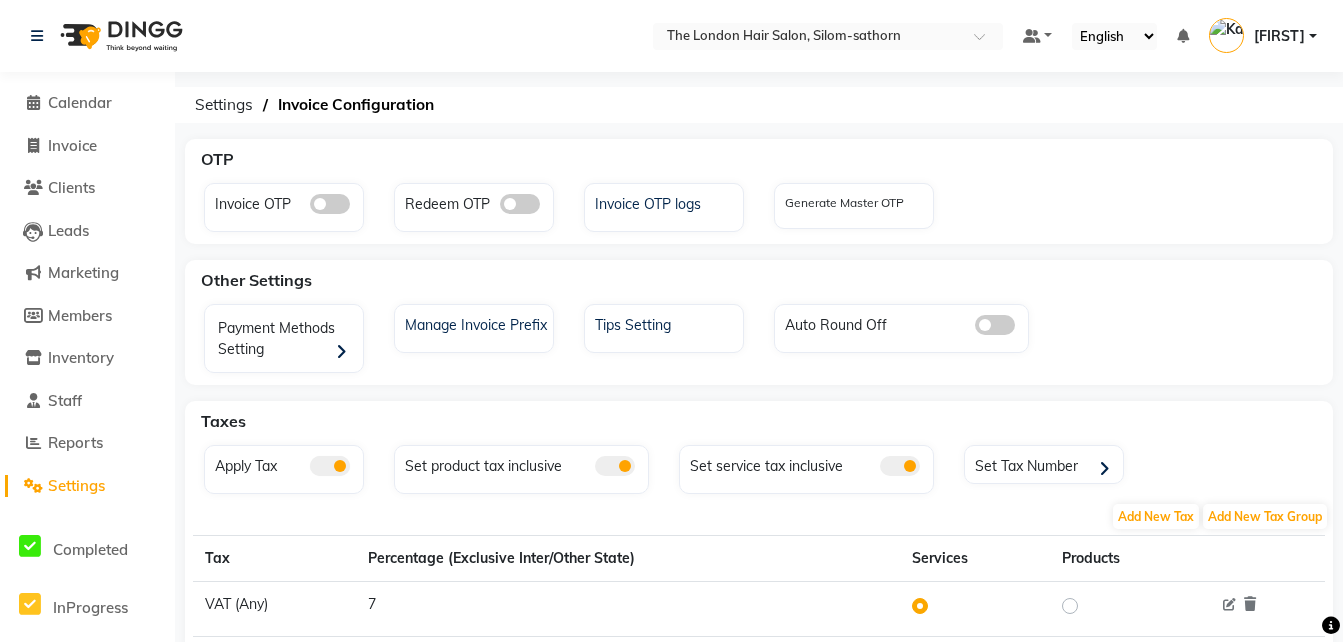 click 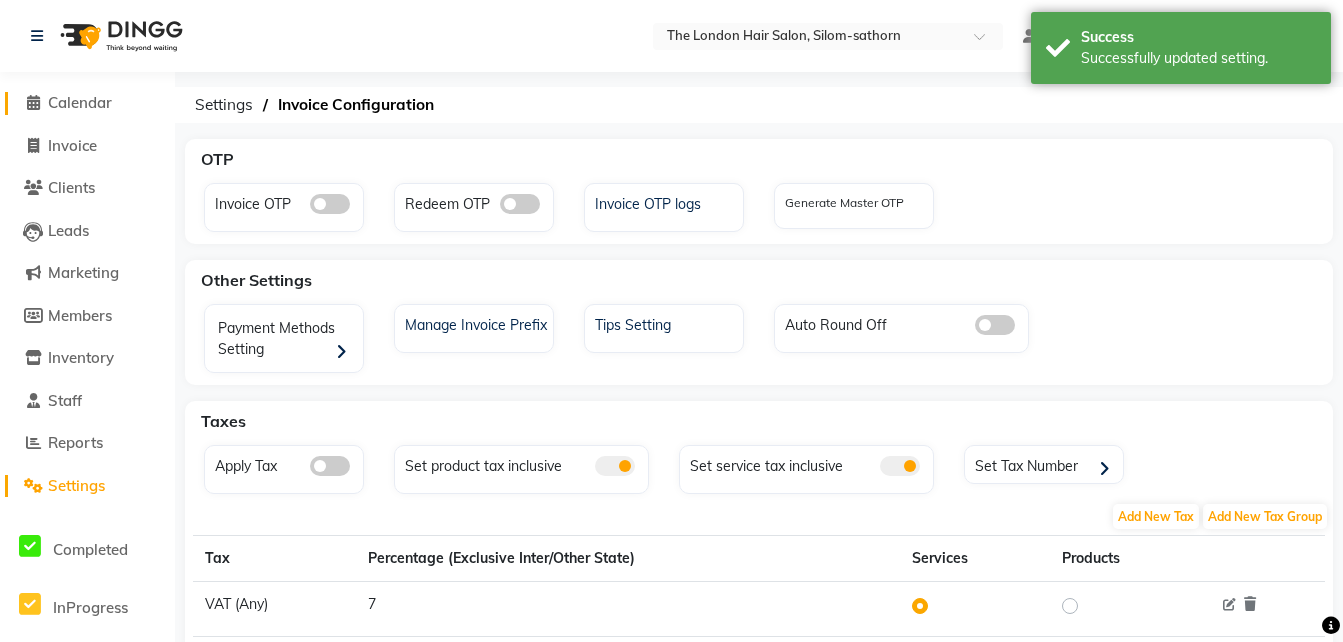 click on "Calendar" 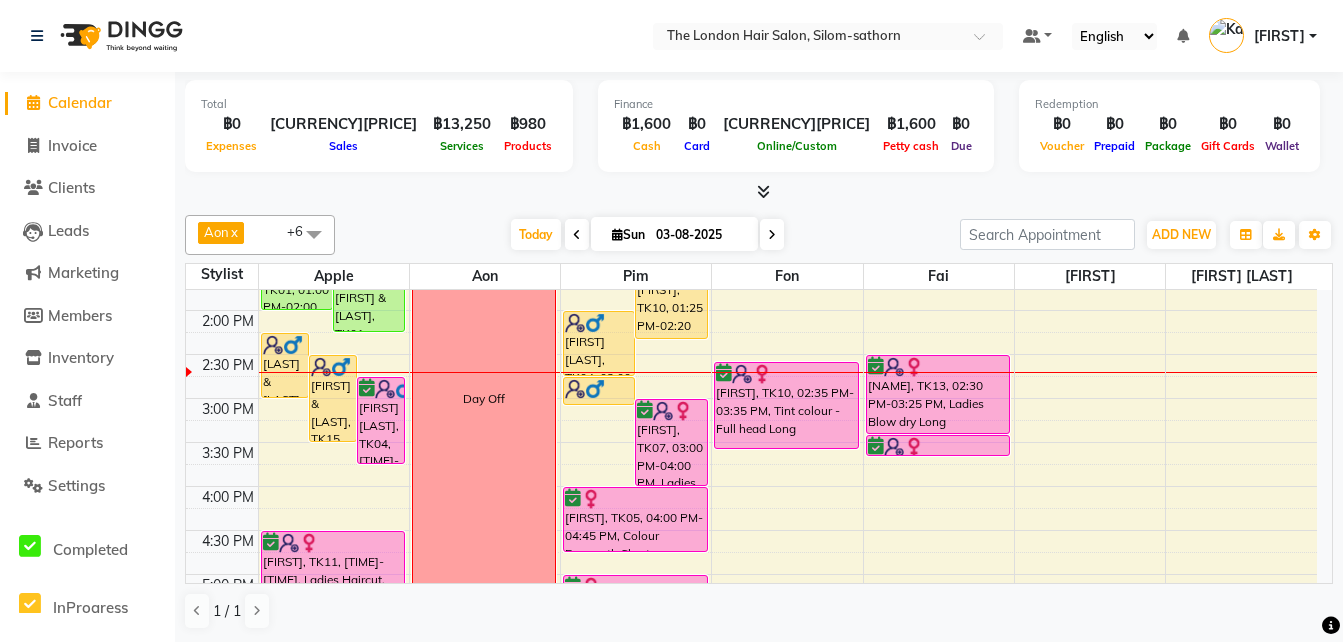scroll, scrollTop: 420, scrollLeft: 0, axis: vertical 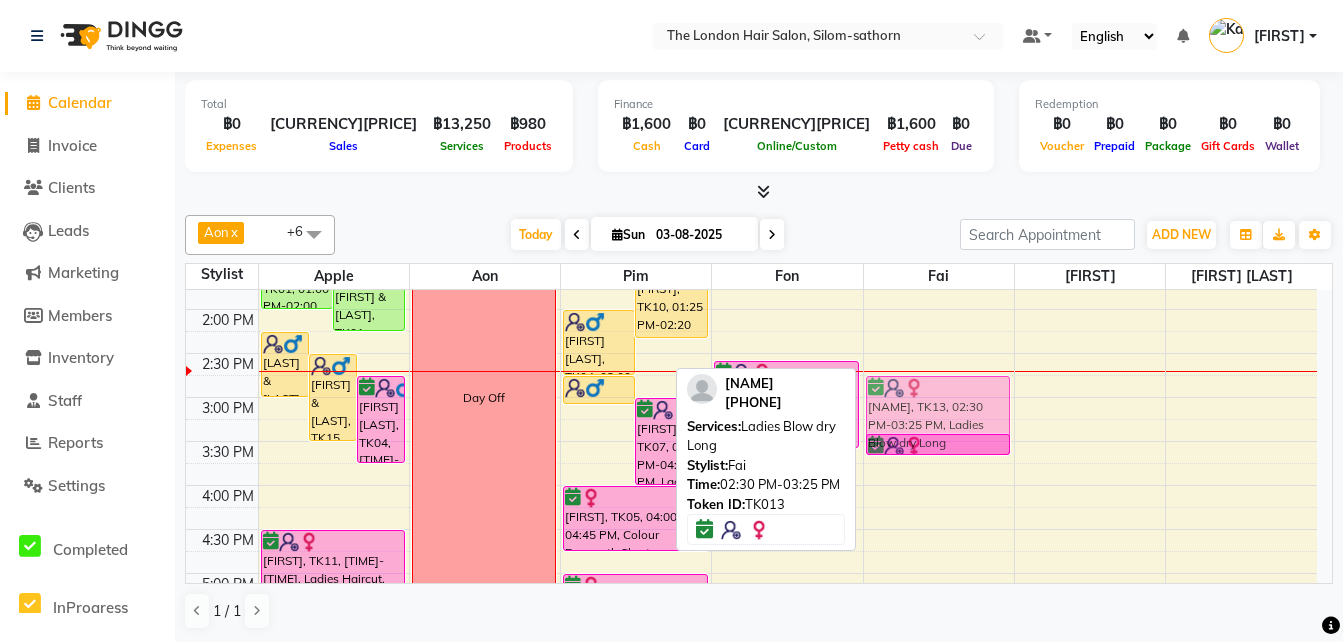 drag, startPoint x: 916, startPoint y: 390, endPoint x: 916, endPoint y: 379, distance: 11 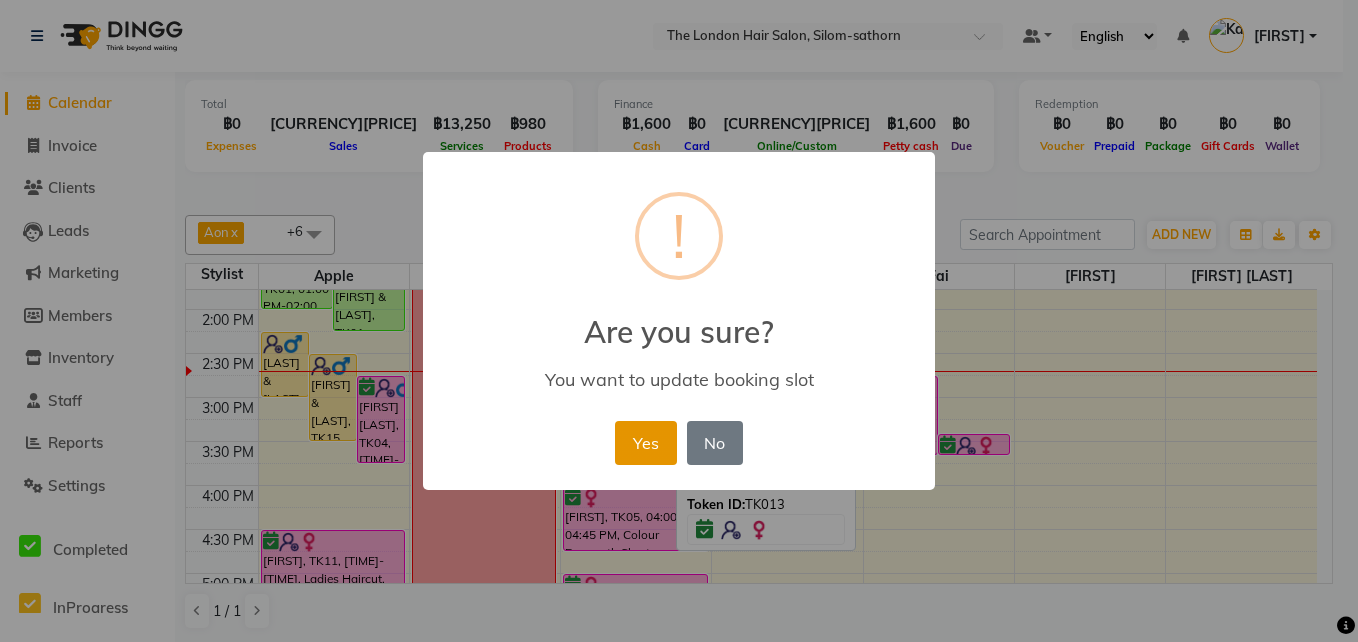 click on "Yes" at bounding box center (645, 443) 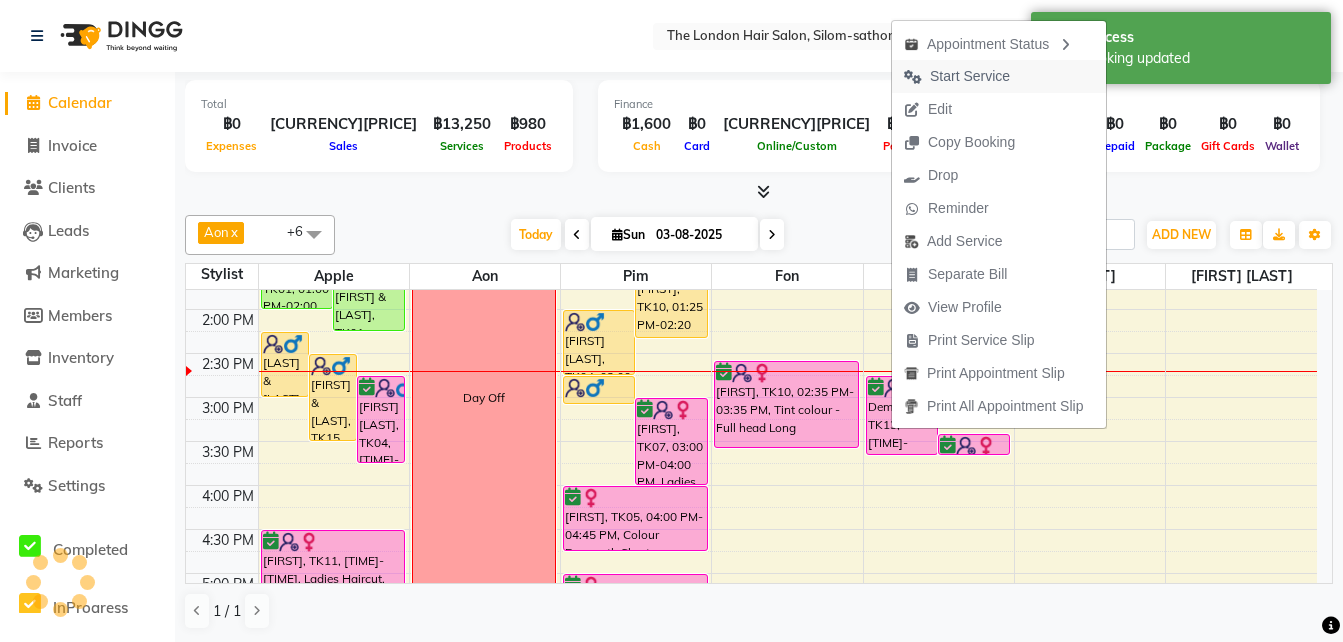 click on "Start Service" at bounding box center (970, 76) 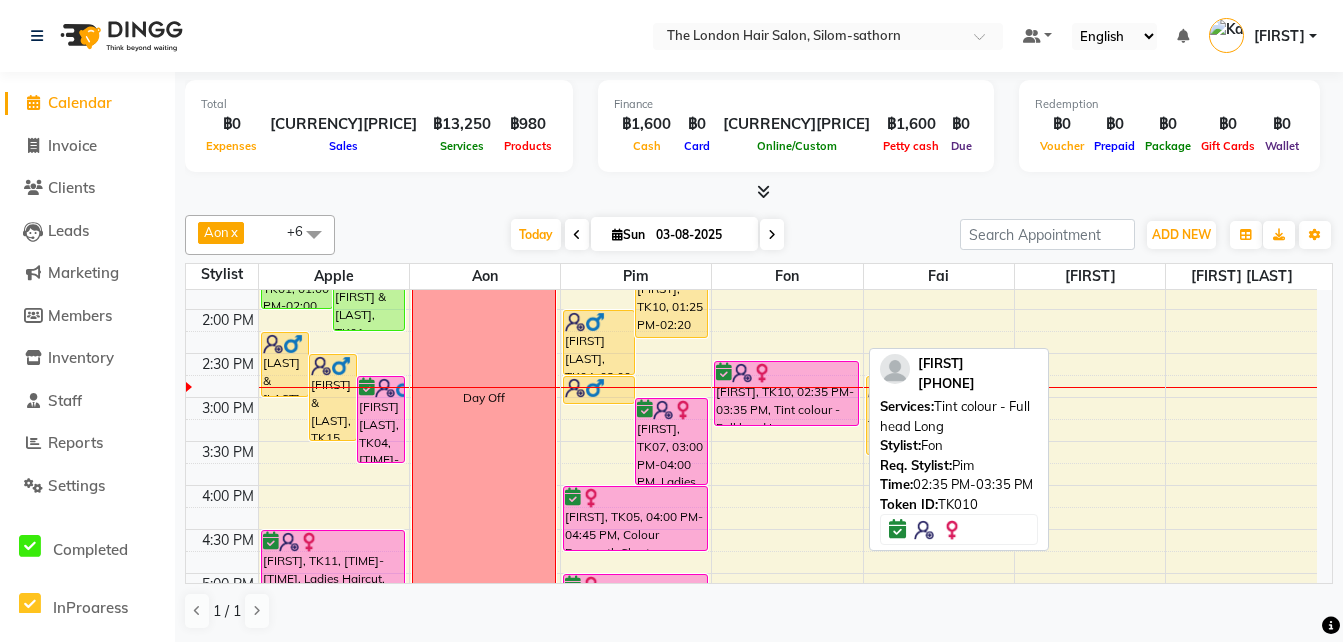 drag, startPoint x: 784, startPoint y: 446, endPoint x: 783, endPoint y: 424, distance: 22.022715 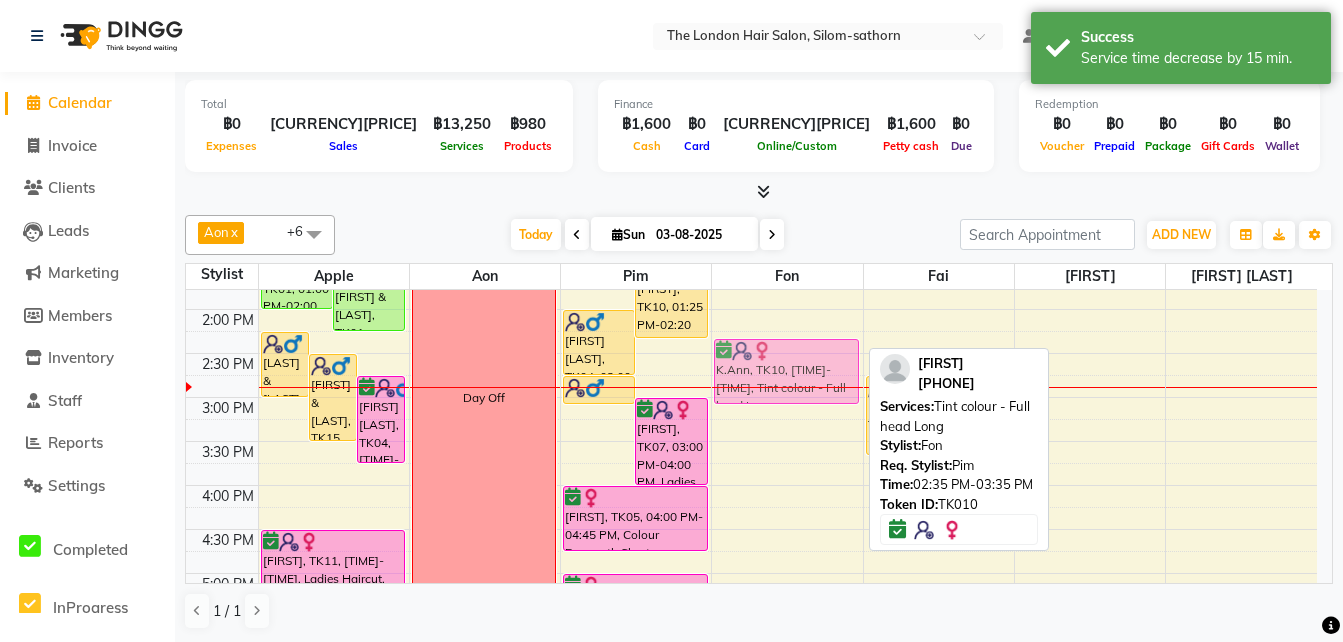 drag, startPoint x: 796, startPoint y: 396, endPoint x: 793, endPoint y: 376, distance: 20.22375 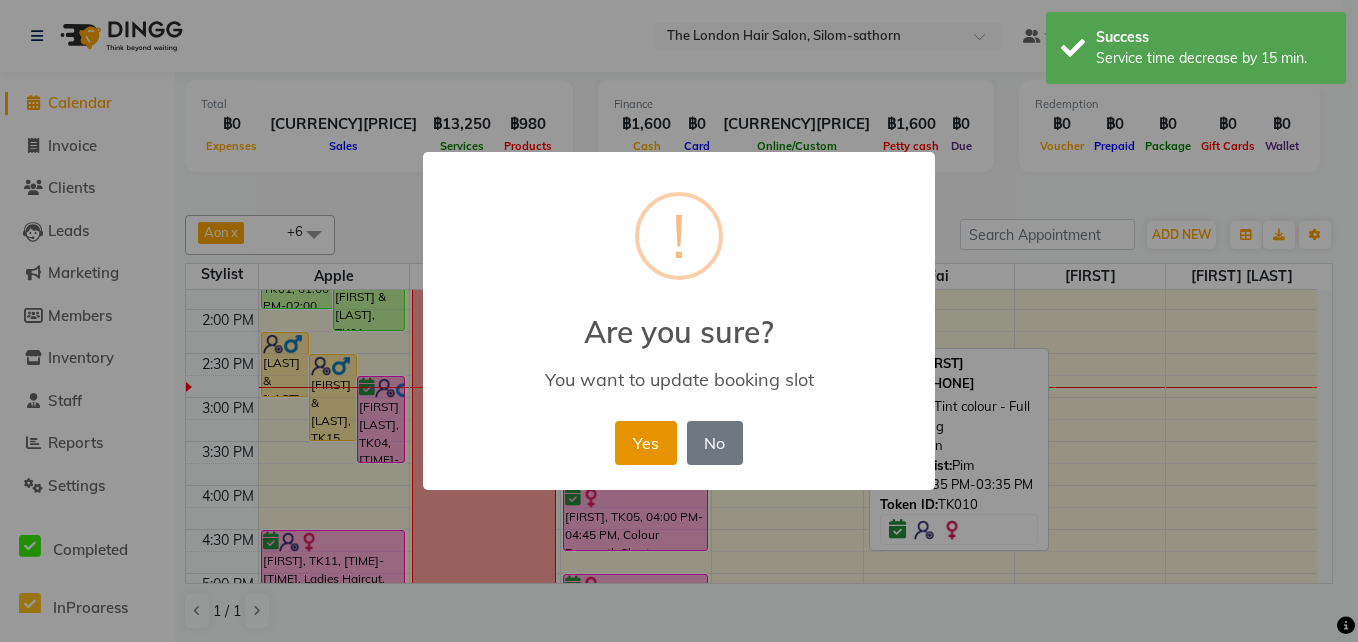 click on "Yes" at bounding box center (645, 443) 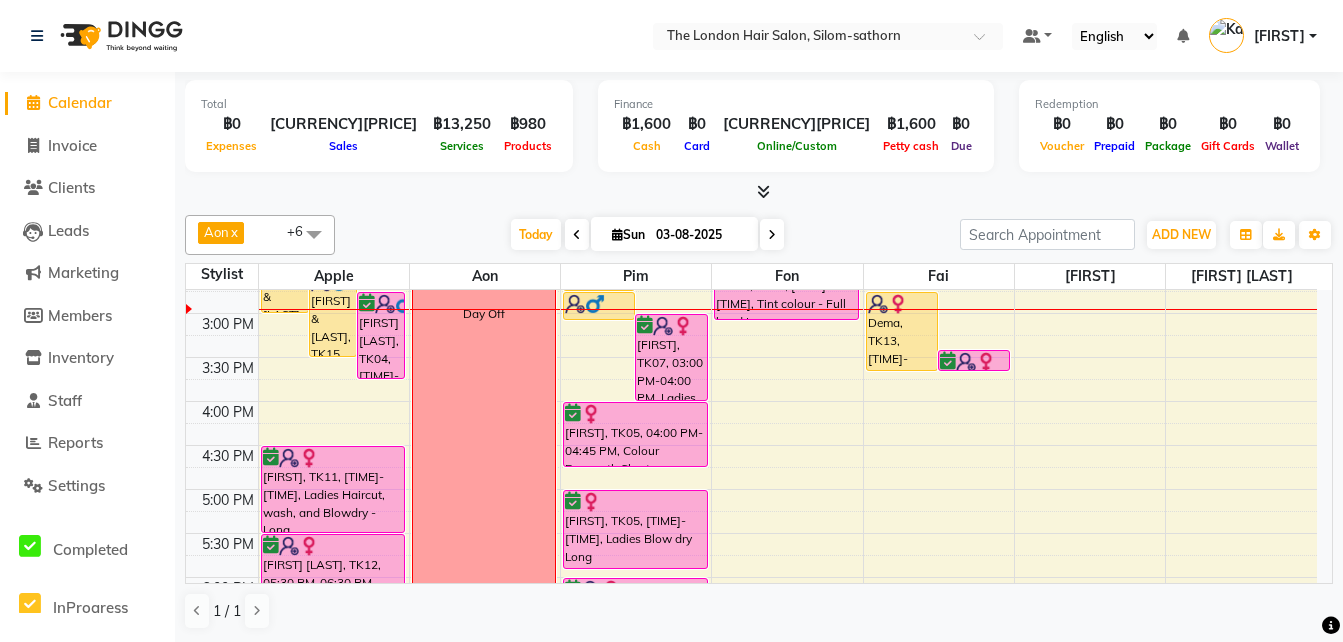 scroll, scrollTop: 374, scrollLeft: 0, axis: vertical 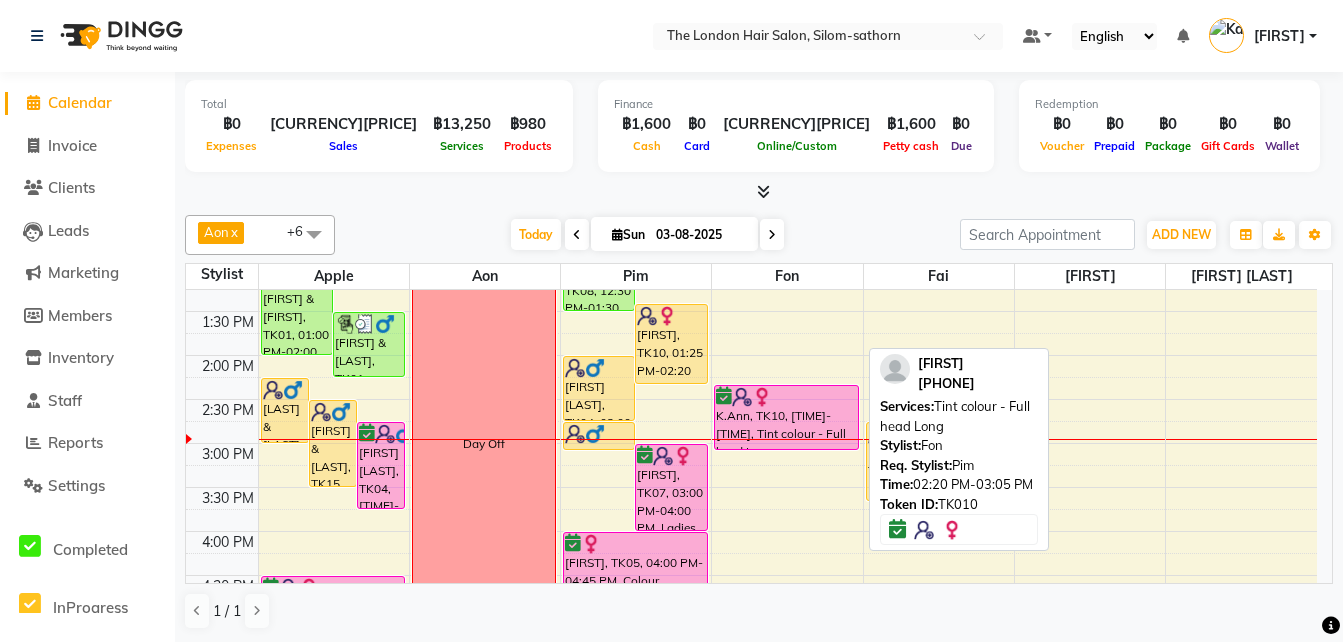 click on "K.Ann, TK10, 02:20 PM-03:05 PM, Tint colour - Full head Long" at bounding box center (786, 417) 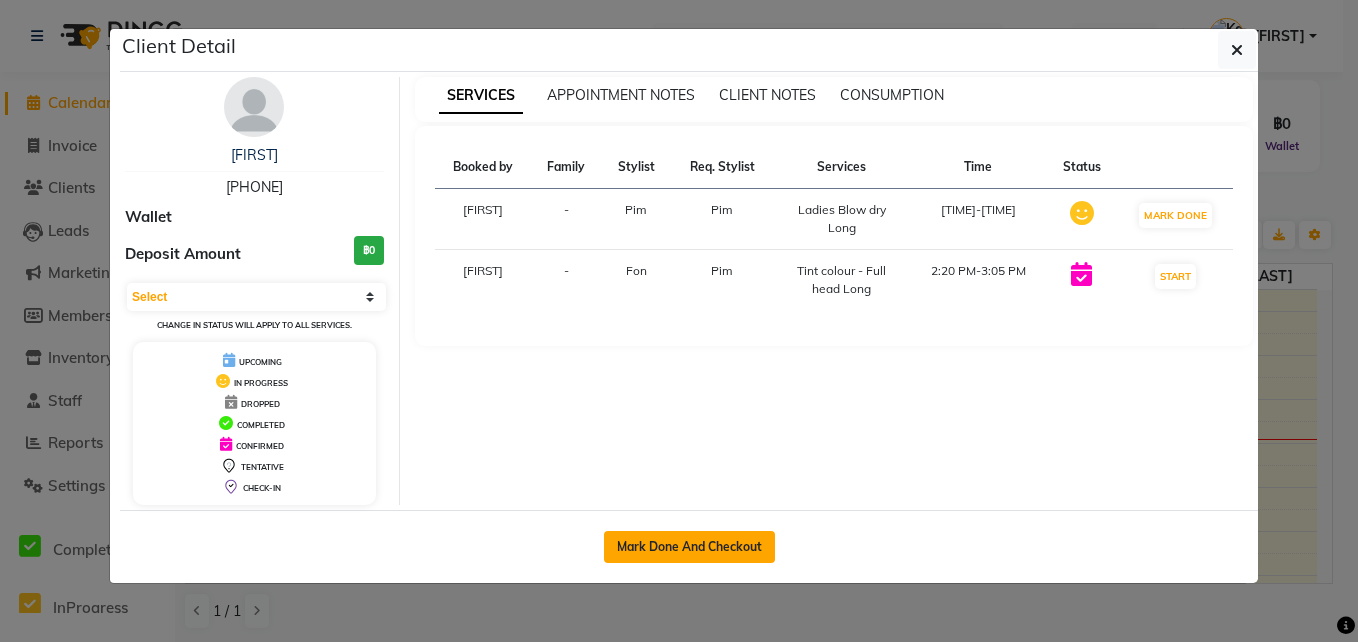 click on "Mark Done And Checkout" 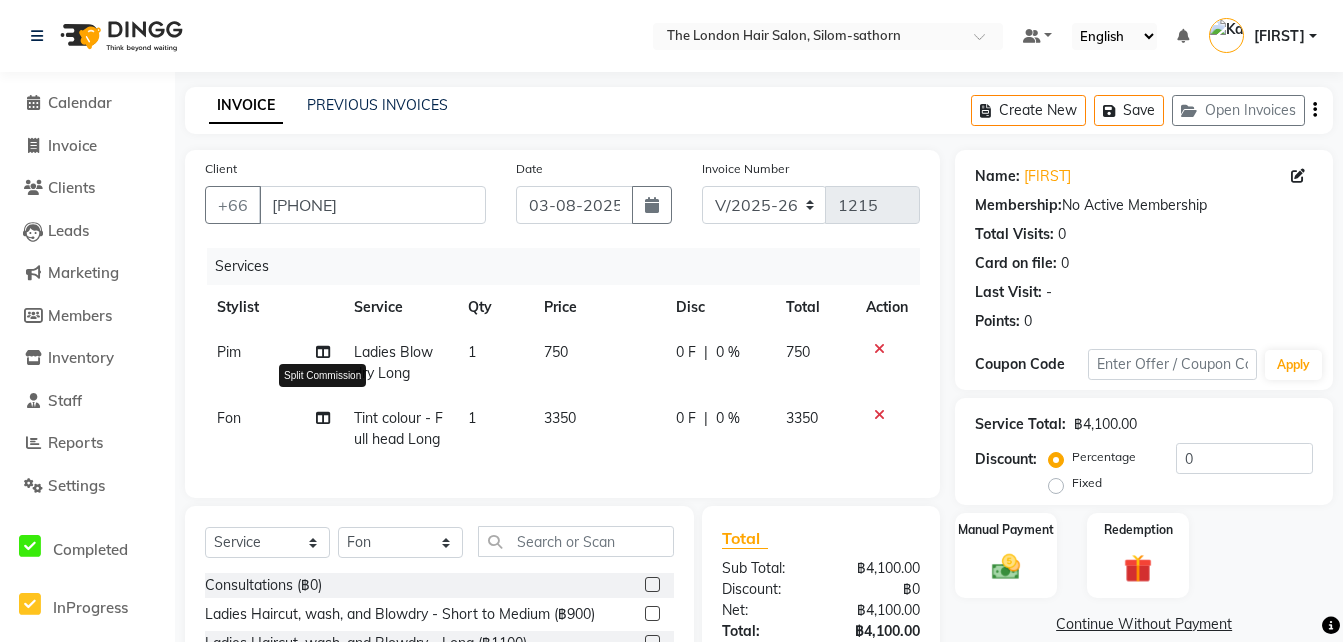 click 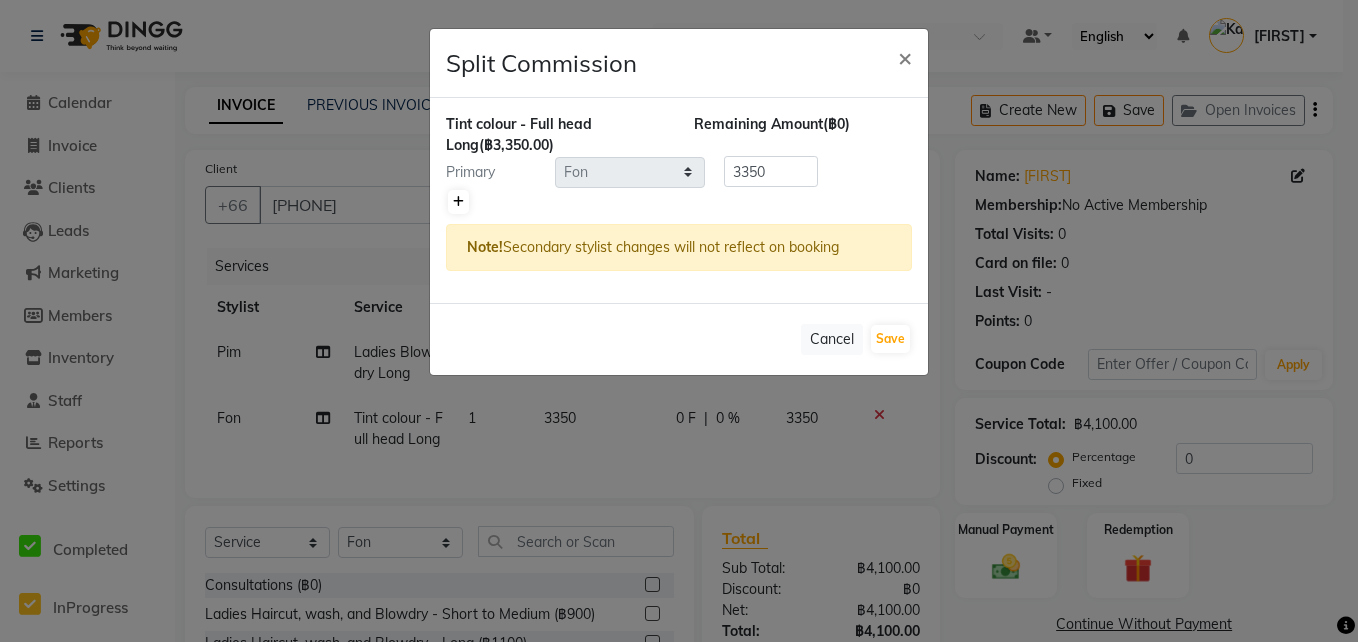 click 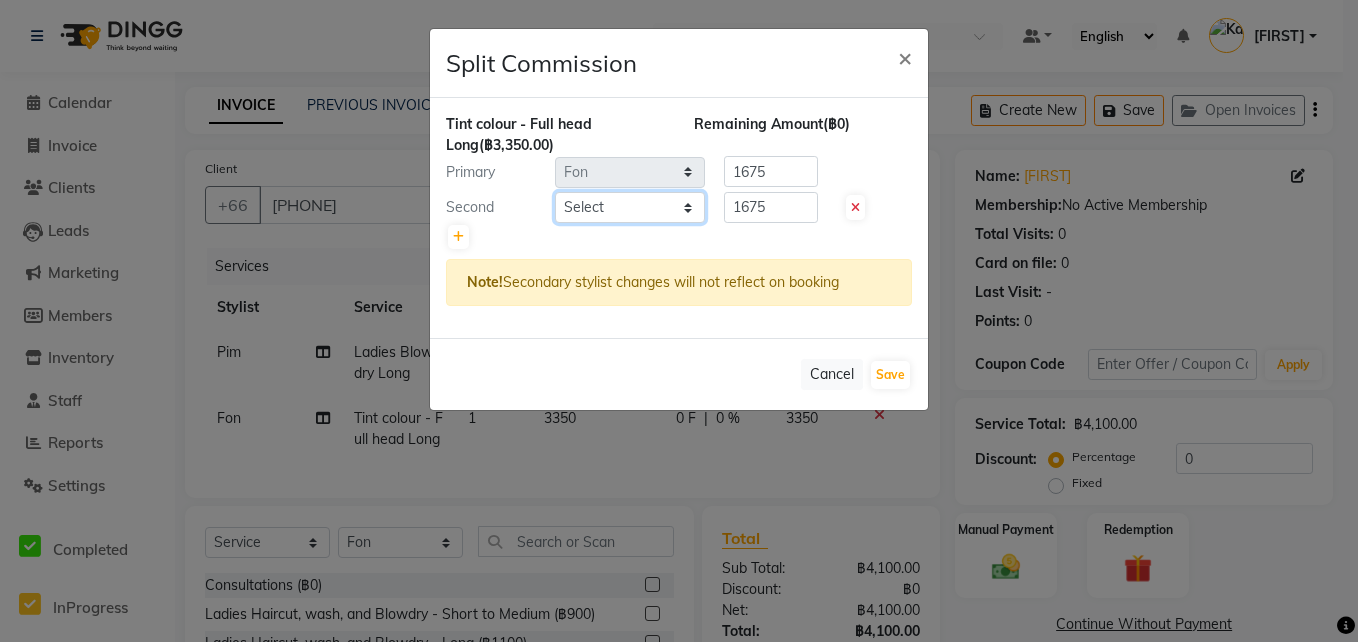 click on "Select  Aon   Apple     Boss Luke   Fai    Fon   Kate    Pim" 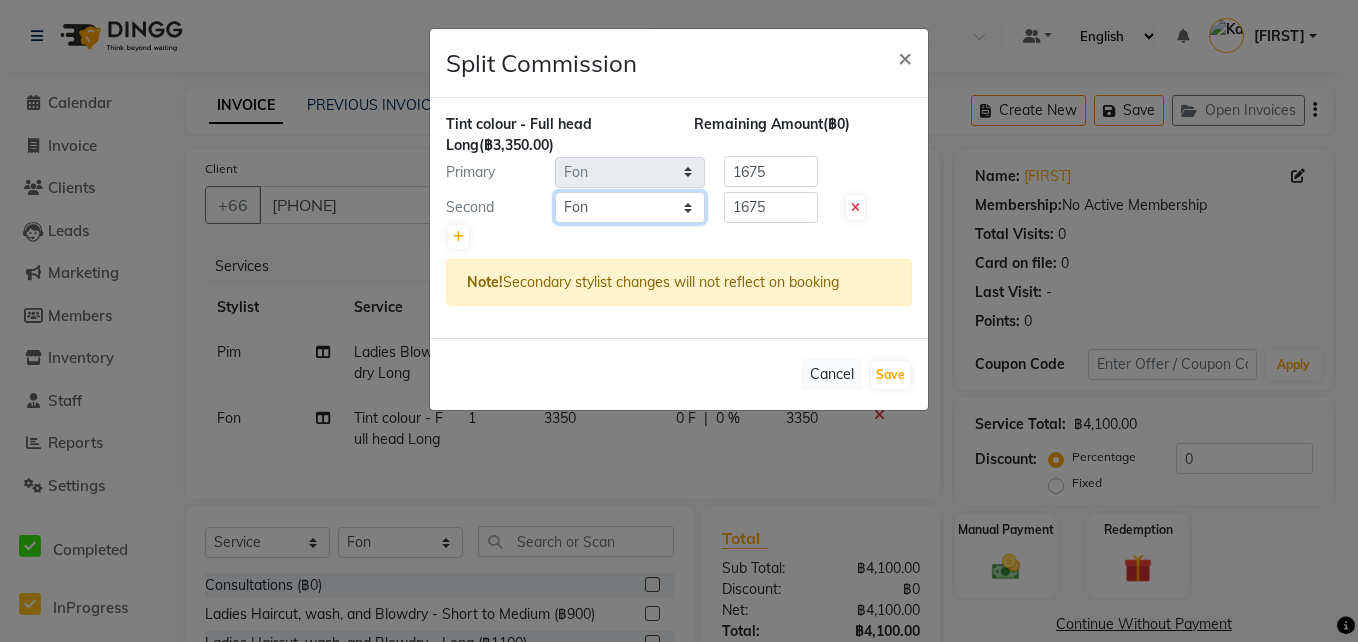 click on "Select  Aon   Apple     Boss Luke   Fai    Fon   Kate    Pim" 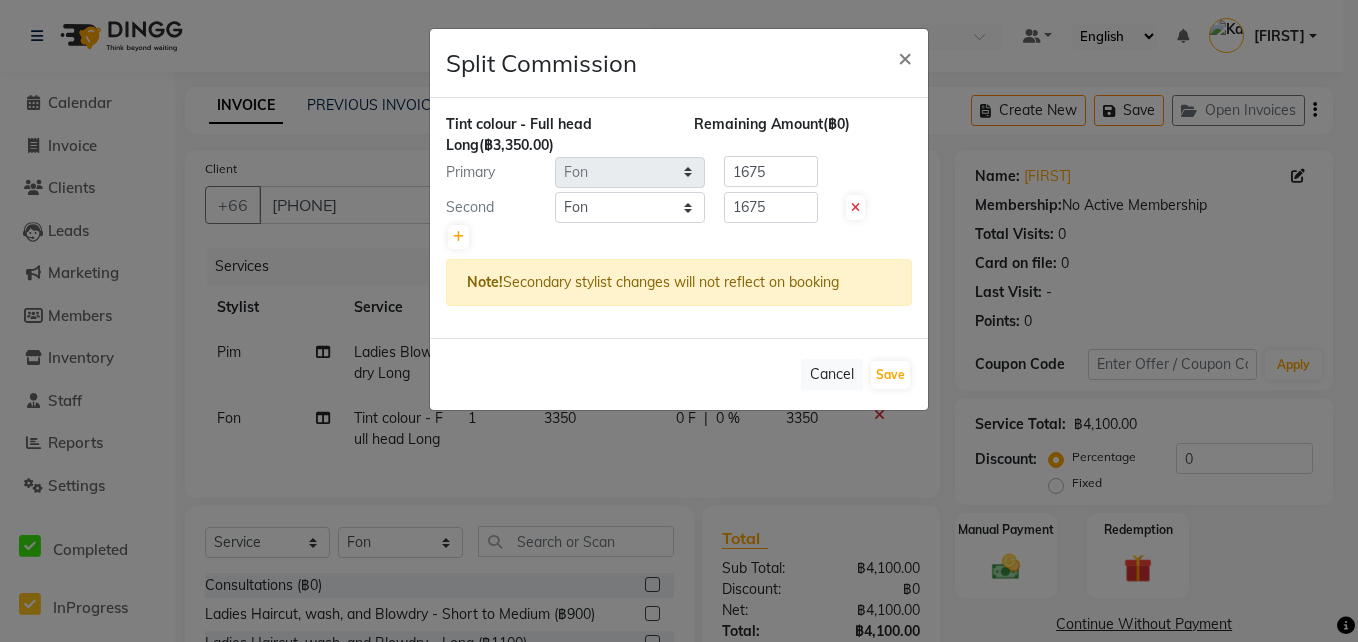 click on "Primary" 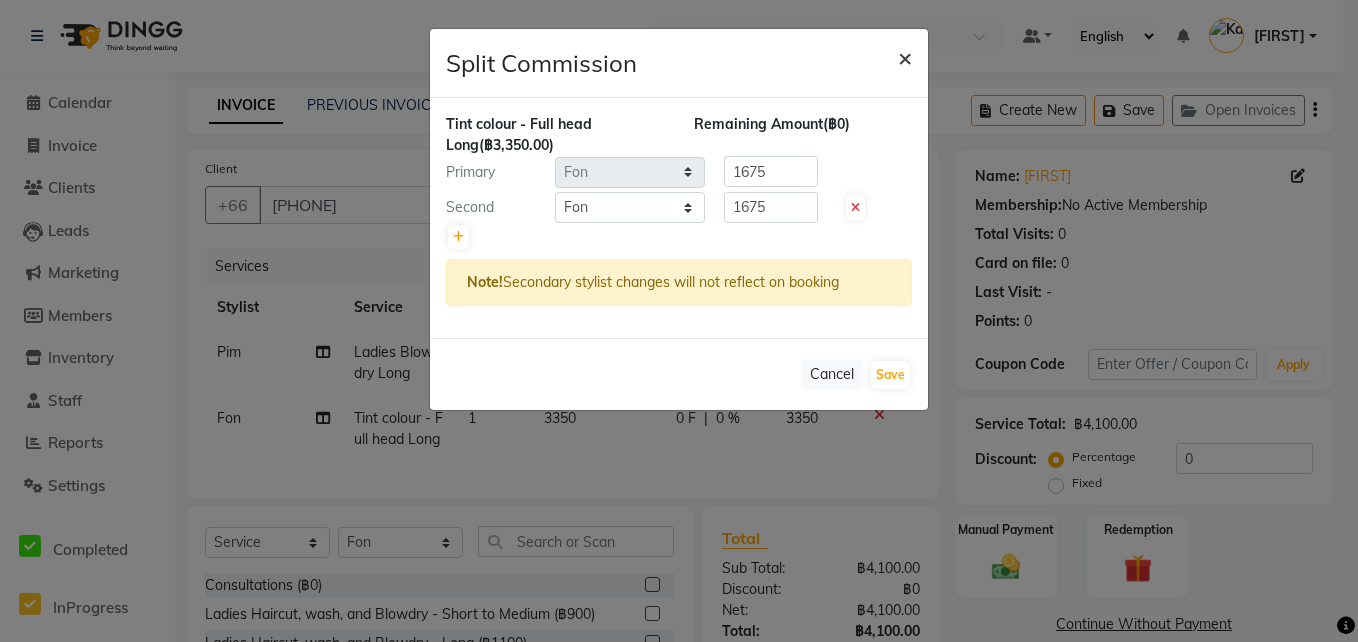 click on "×" 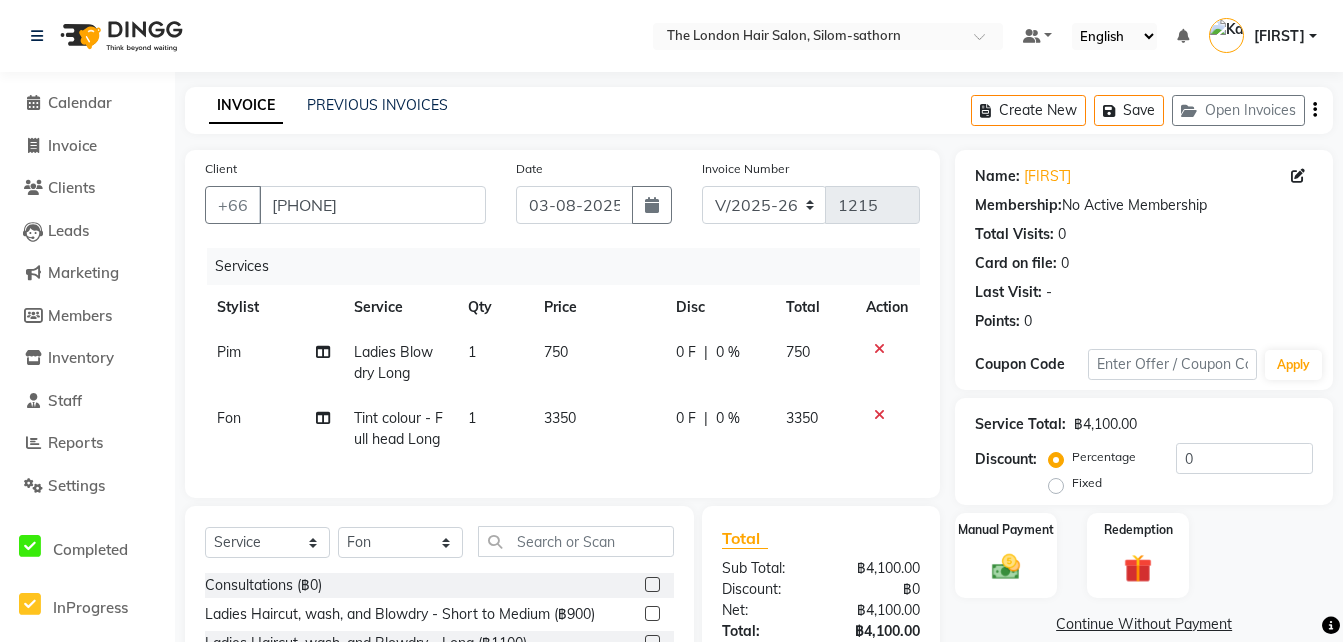 click on "Fon" 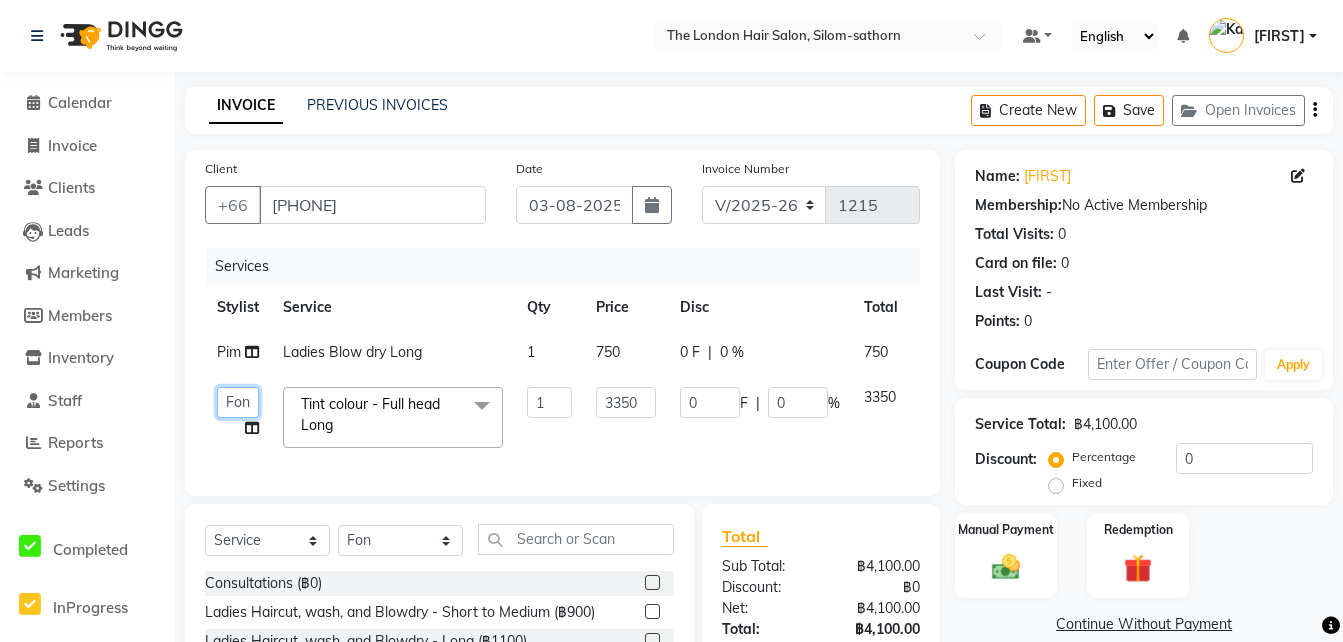click on "Aon   Apple     Boss Luke   Fai    Fon   Kate    Pim" 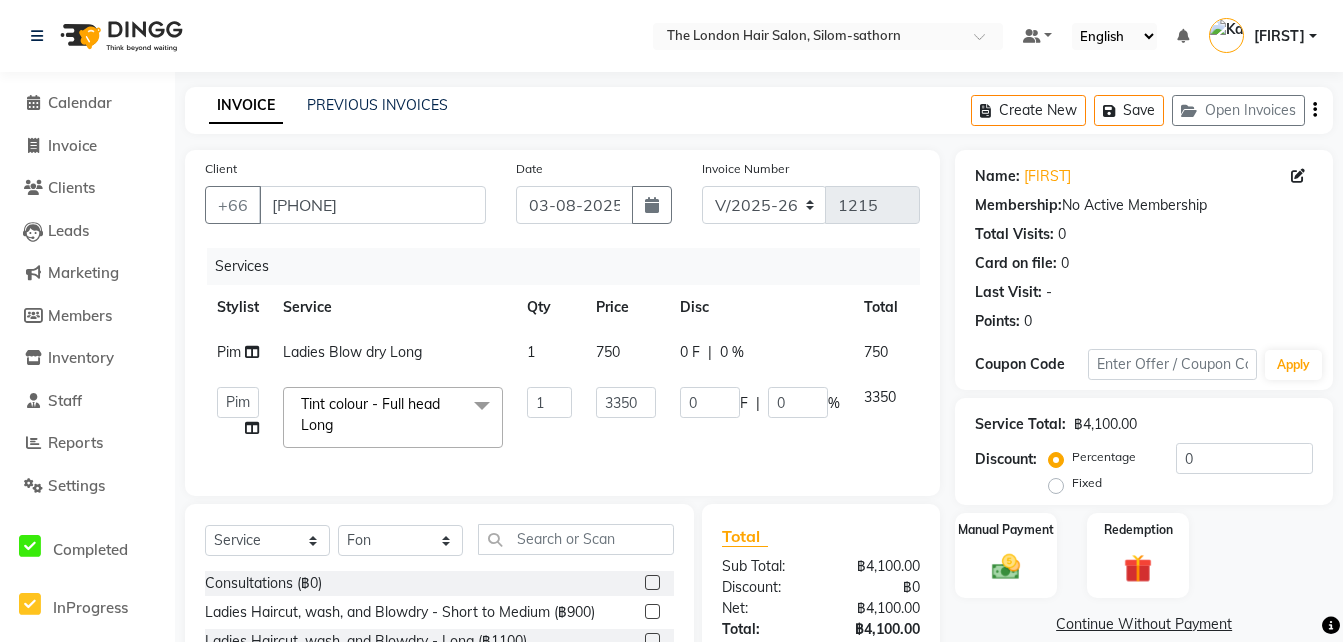 click on "Pim" 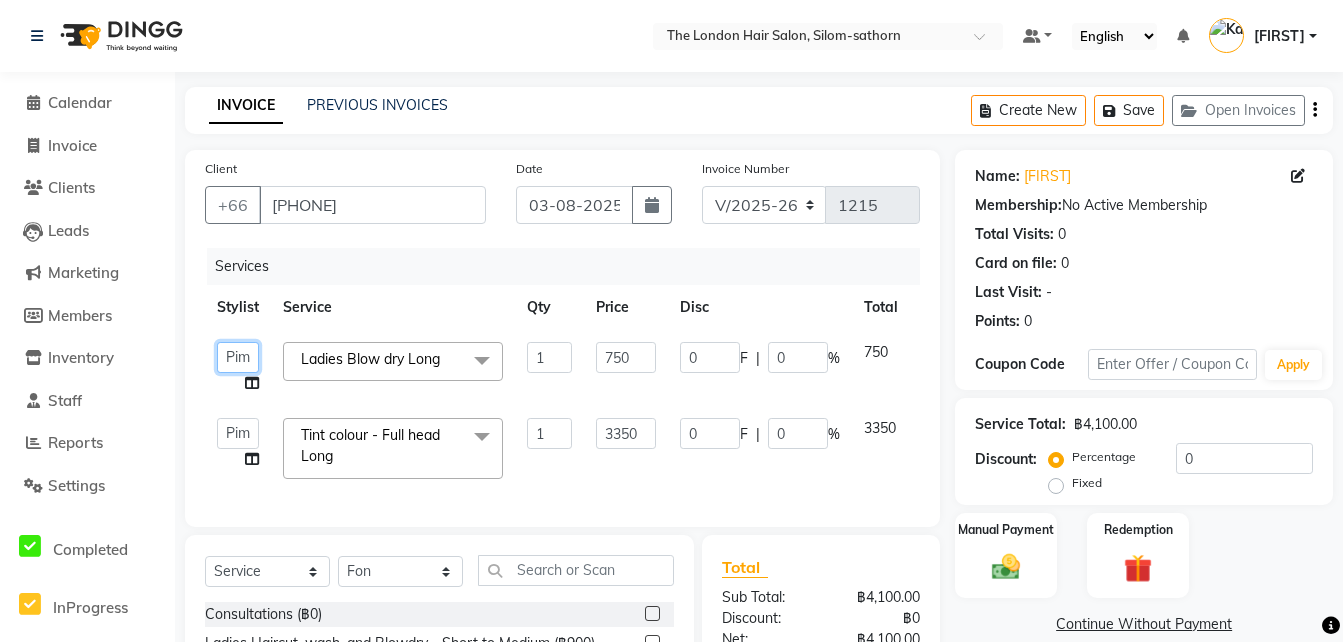 click on "Aon   Apple     Boss Luke   Fai    Fon   Kate    Pim" 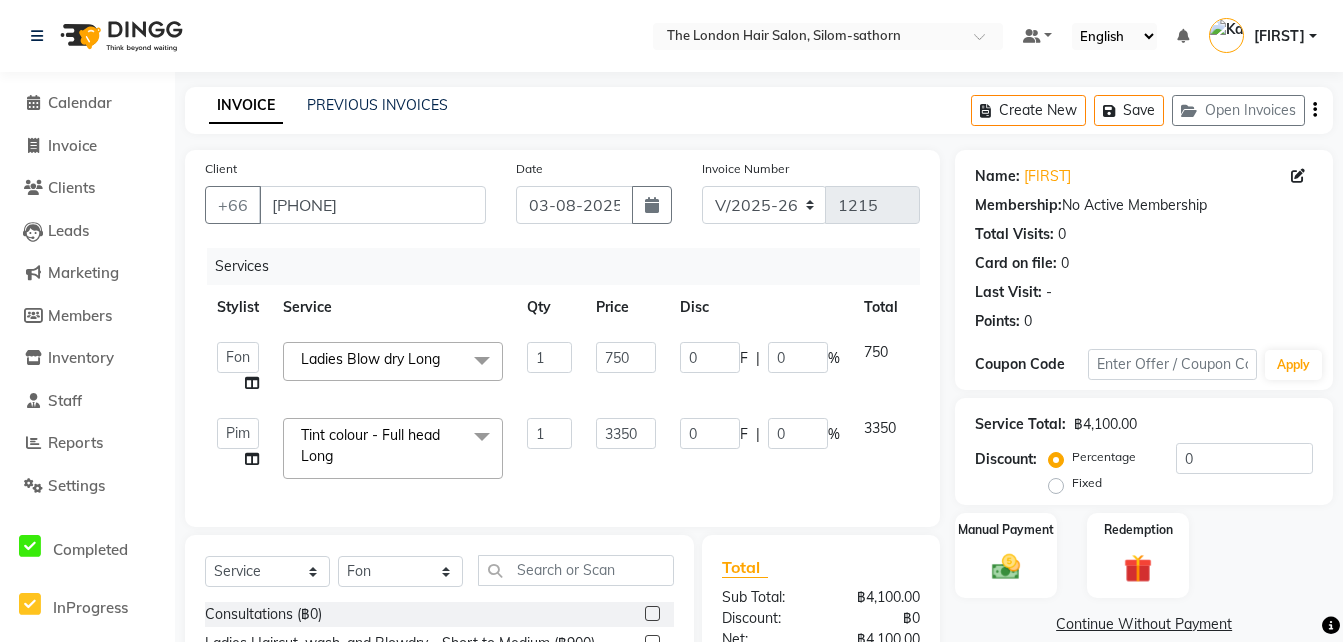 click on "3350" 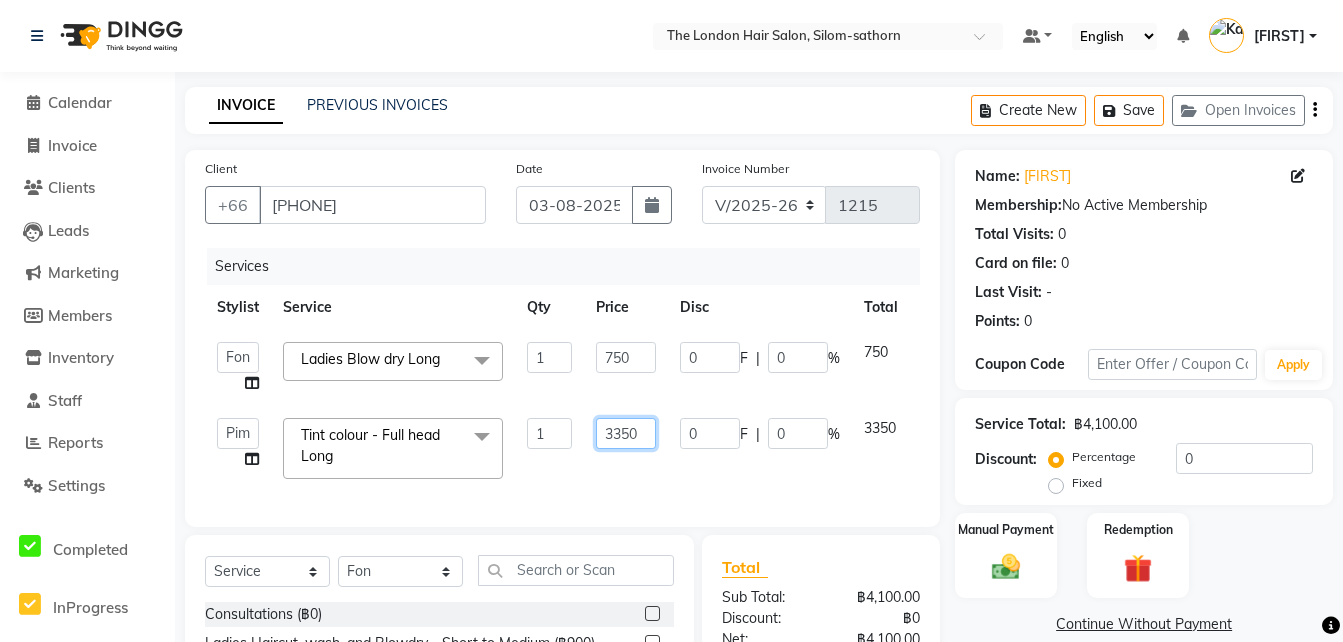 click on "3350" 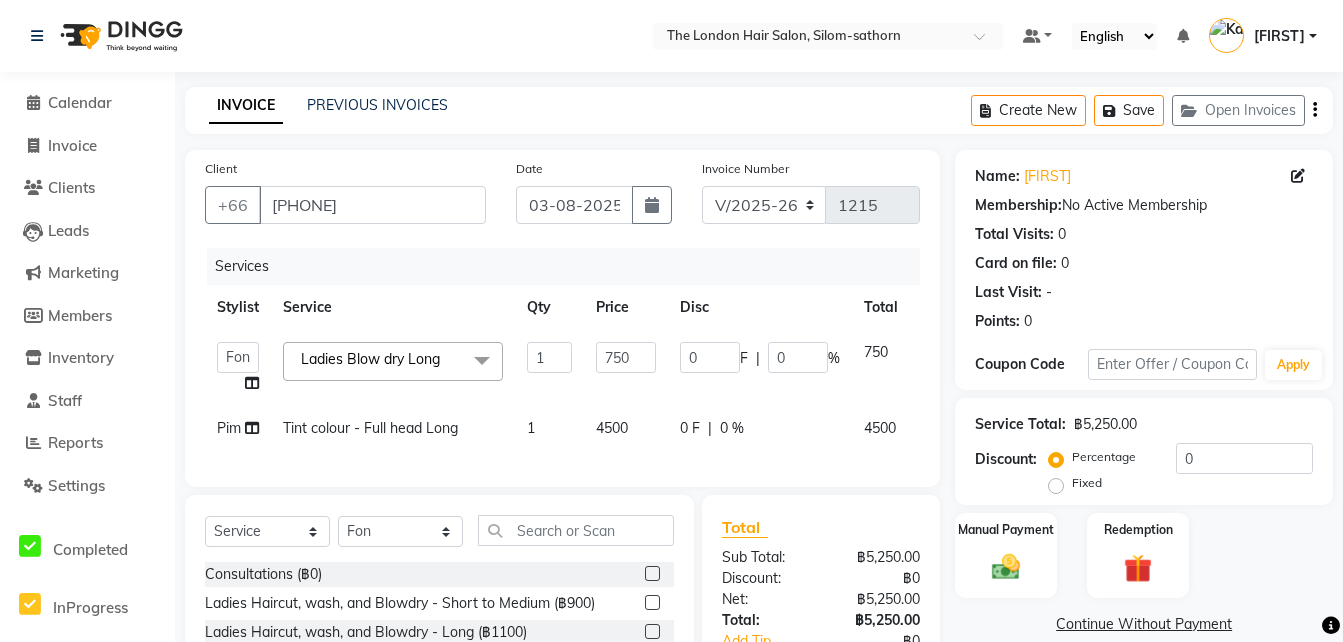click on "Services Stylist Service Qty Price Disc Total Action  Aon   Apple     Boss Luke   Fai    Fon   Kate    Pim  Ladies Blow dry Long  x Consultations  Ladies Haircut, wash, and Blowdry - Short to Medium Ladies Haircut, wash, and Blowdry - Long Ladies Restyle Kid's Cut - Girls Ladies Haircut , wash and blow-dry - Short to Medium Ladies Haircut , wash and blowdry  - Medium to Long Men's Cut Short & Medium Men's Cut Long Kid's cut - Boys Men's Haircut  Ladies Blow dry Short Ladies Blow dry Medium Ladies Blow dry Long Ladies Wash Blowdry Extra Long&Thick  Ladies Wash Blowdry Extensions  Extra for Wand and Iron Extra Purpel or Orange Shampoo  Men Wash and Blowdry Short Shampoo Package 5 Get 1 Free Shampoo Package 10 Get 2 Free Eyebrows tint color Simple styling Complex Styling Tint colour - Full head Short Tint colour - Full head Medium Tint colour - Full head Long Colour Regrowth Short Colour Regrowth Long Highlights Fullhead Short Highlights Fullhead Medium Highlights Fullhead Long Highlights Halfhead Short 1 750 0" 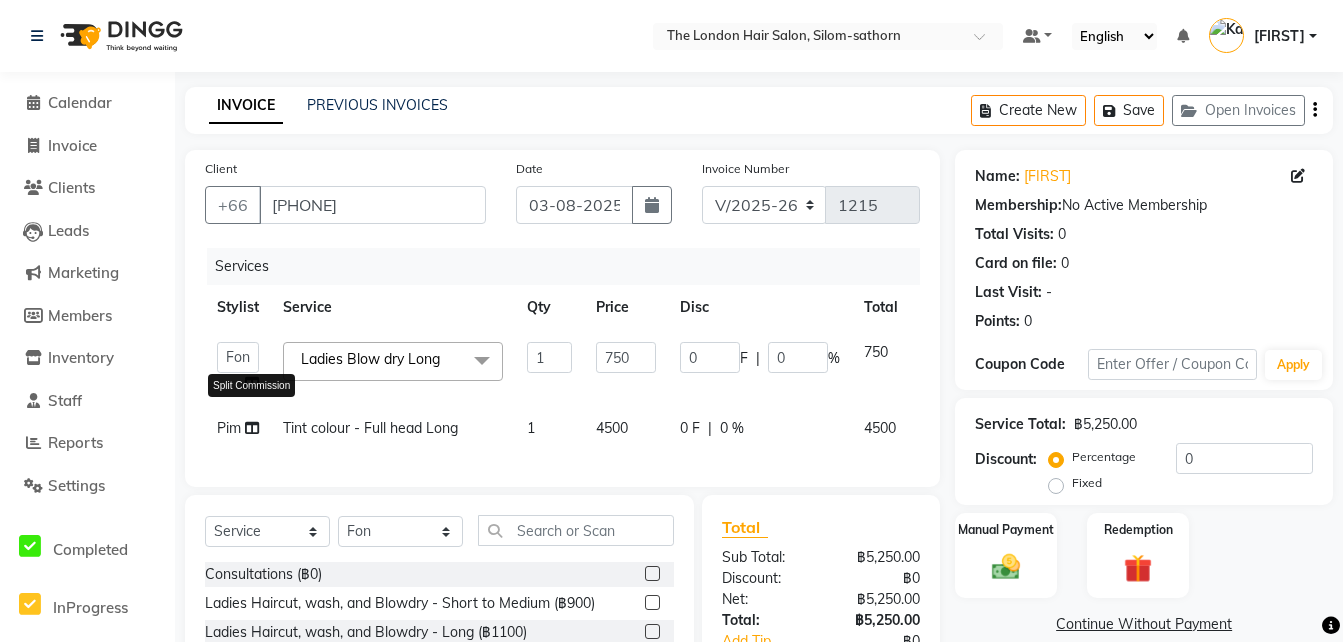 click 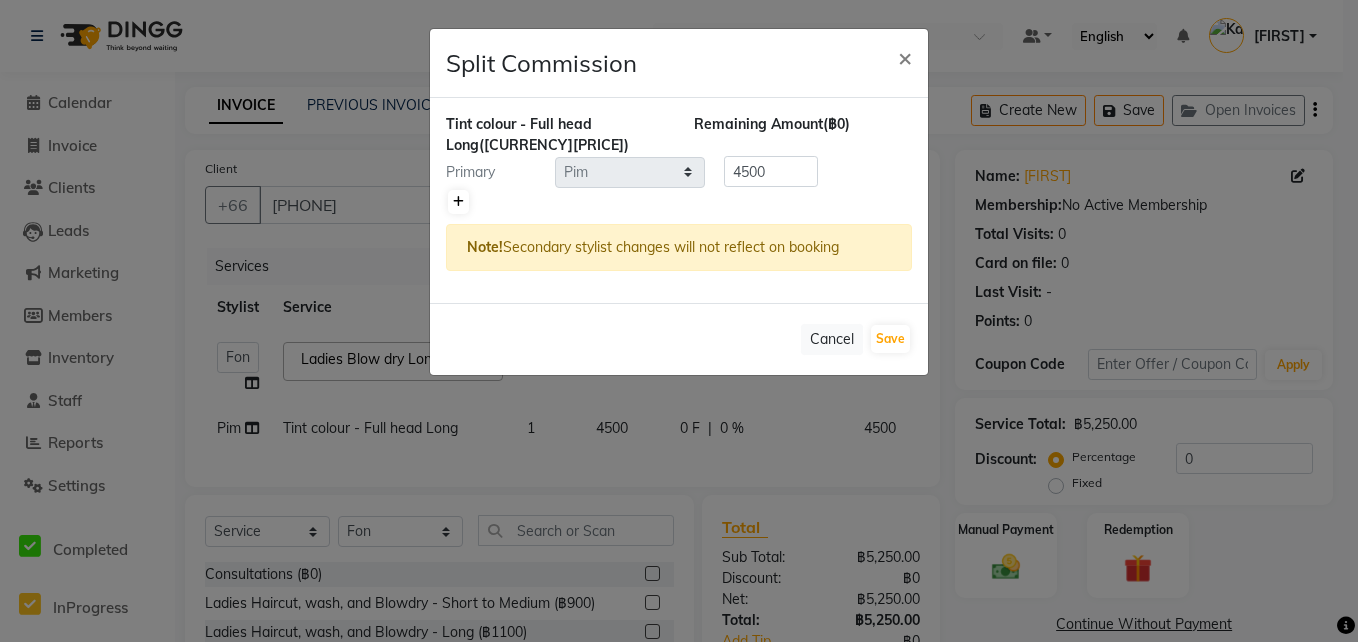 click 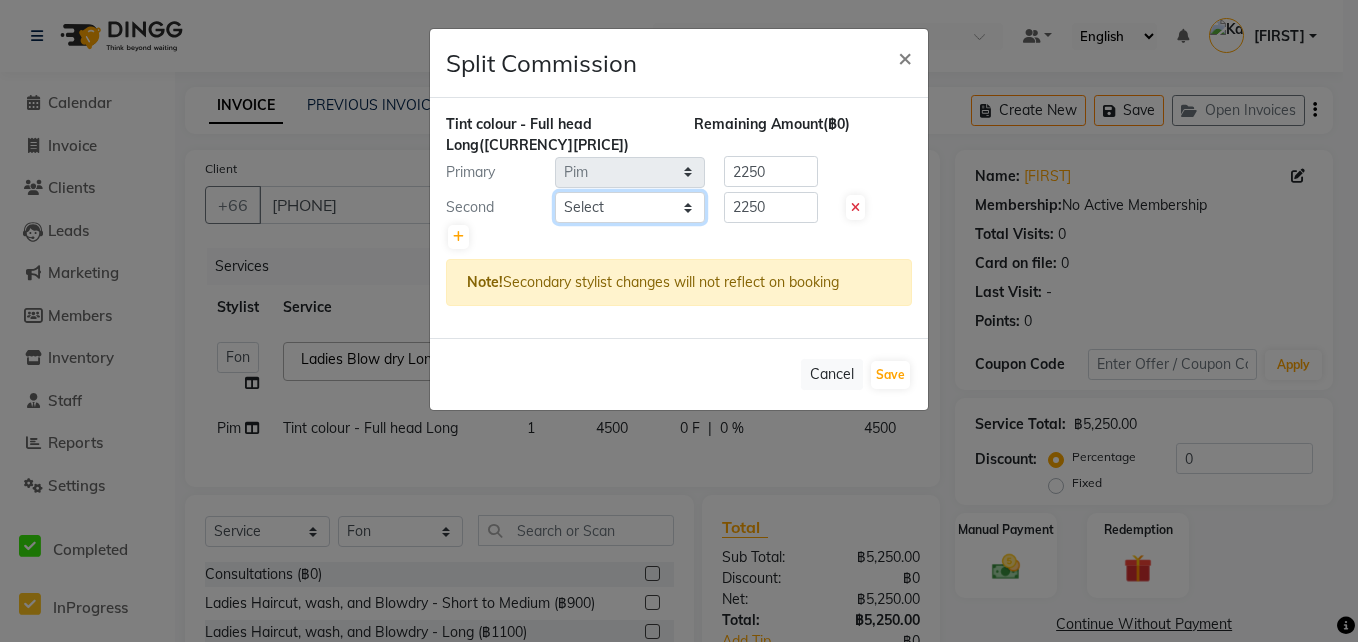 click on "Select  Aon   Apple     Boss Luke   Fai    Fon   Kate    Pim" 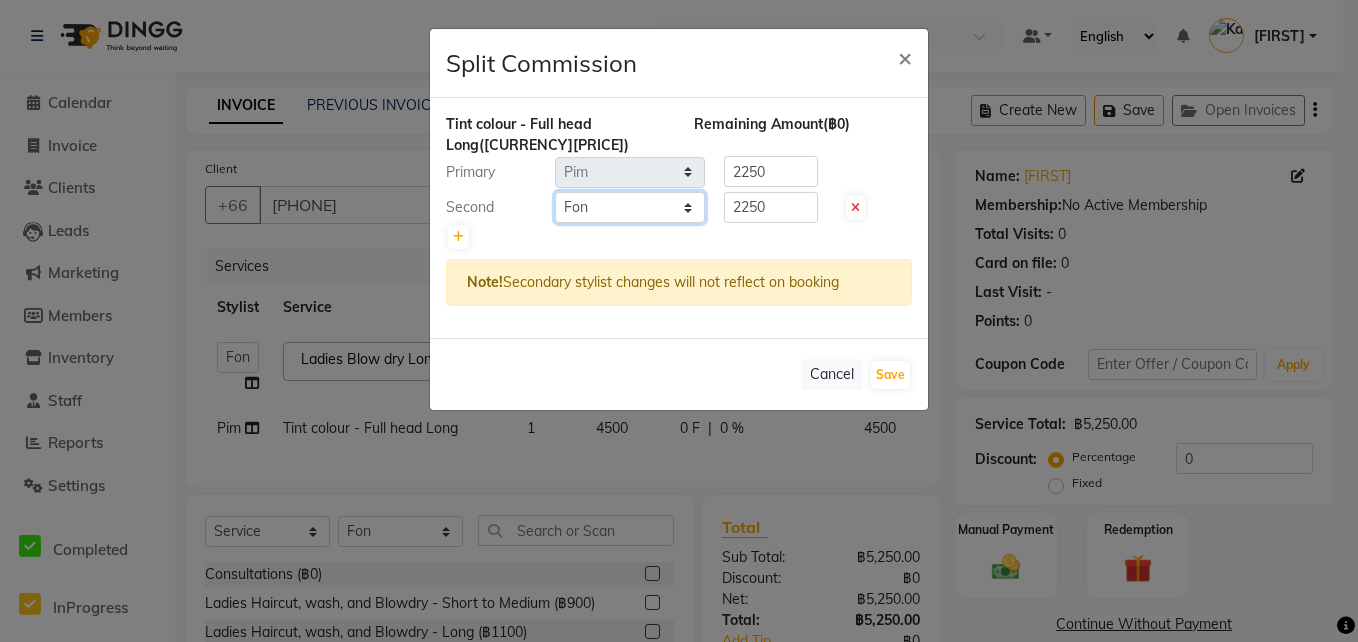 click on "Select  Aon   Apple     Boss Luke   Fai    Fon   Kate    Pim" 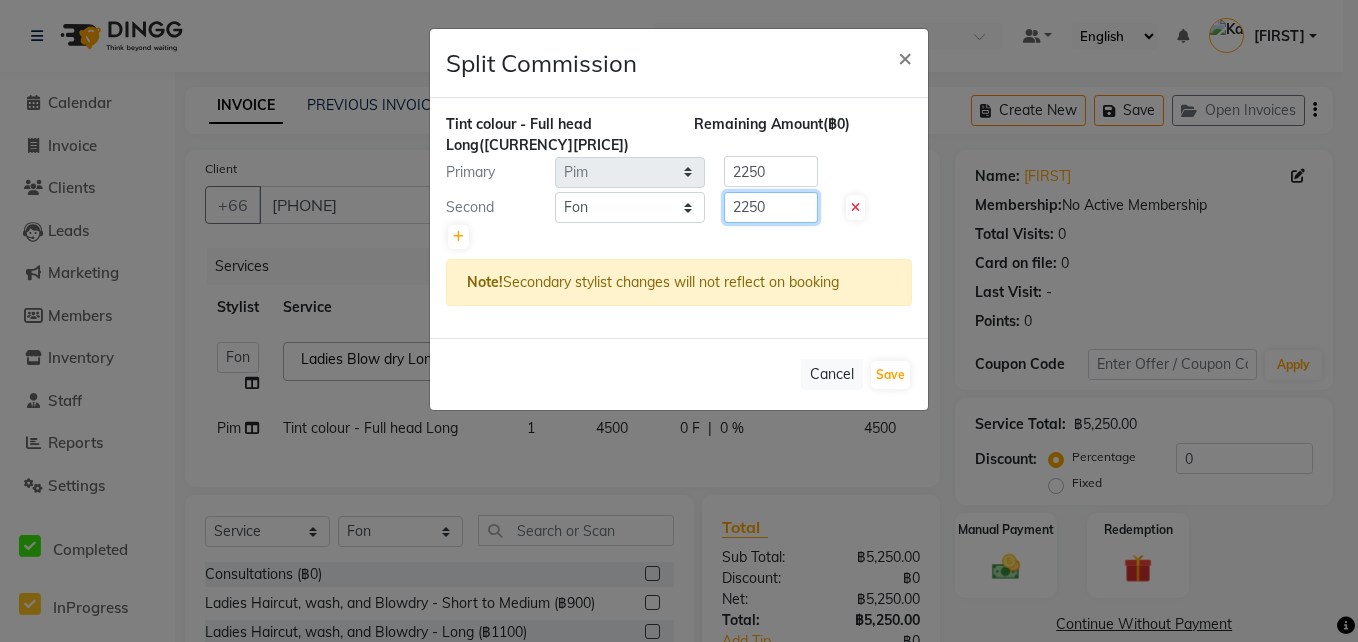 click on "2250" 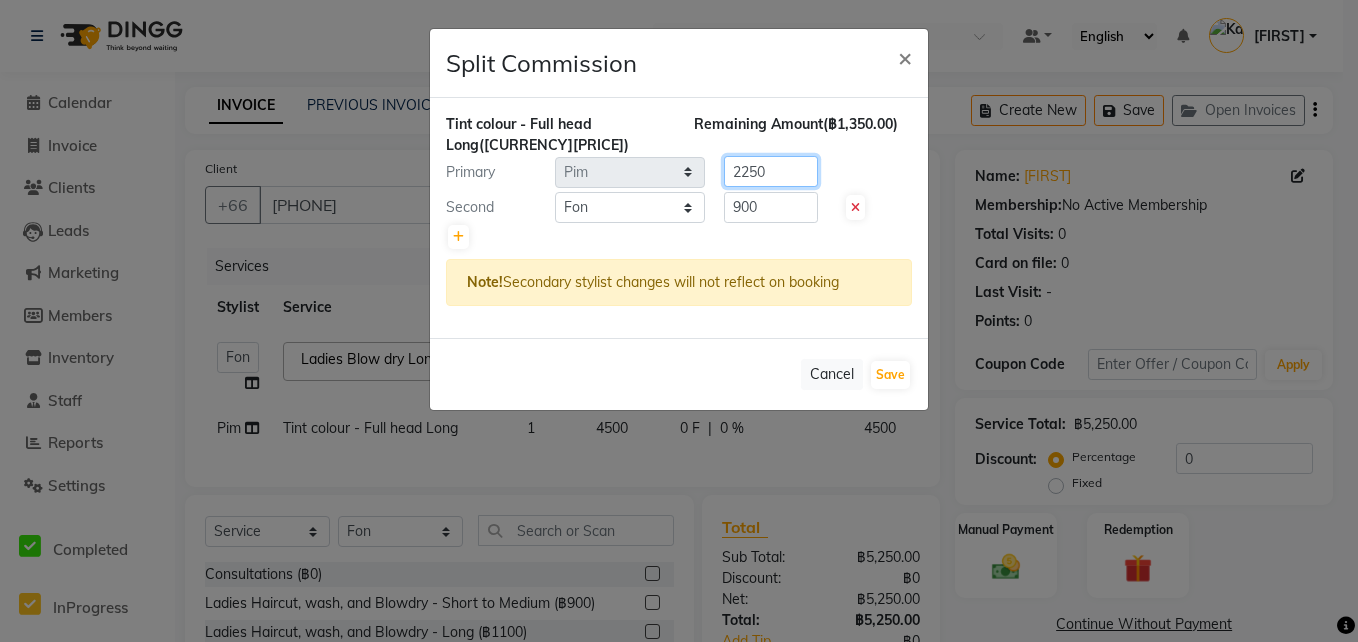 click on "2250" 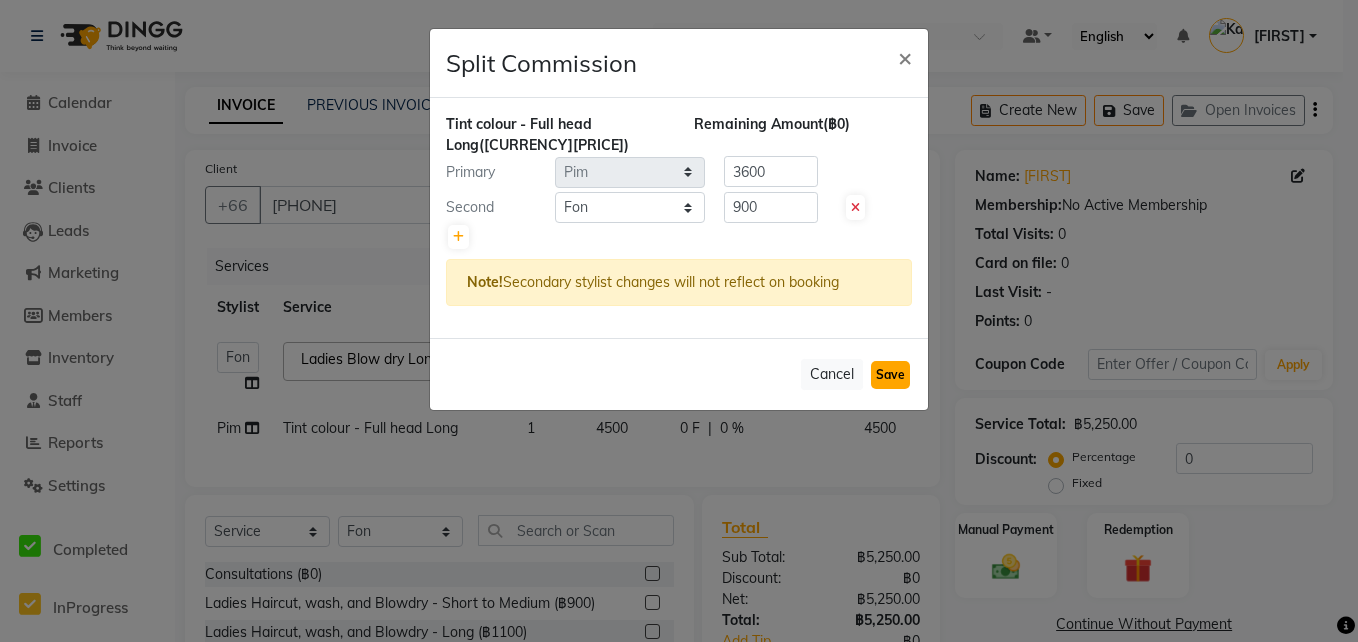 click on "Save" 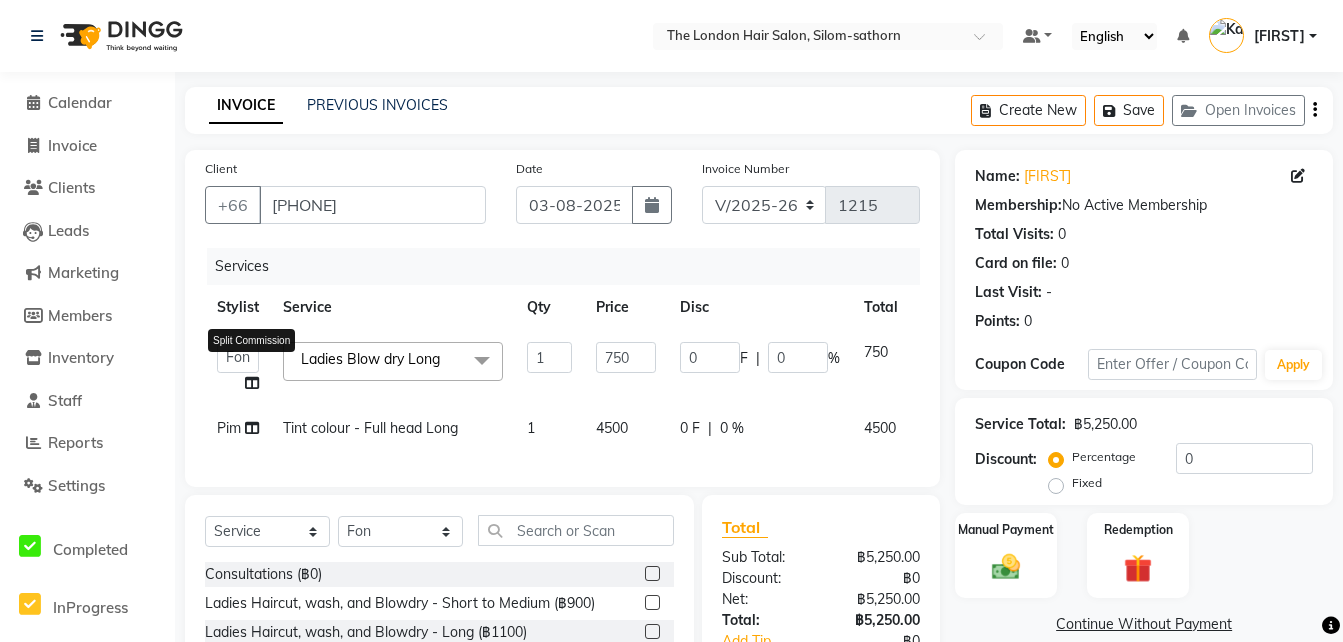 click 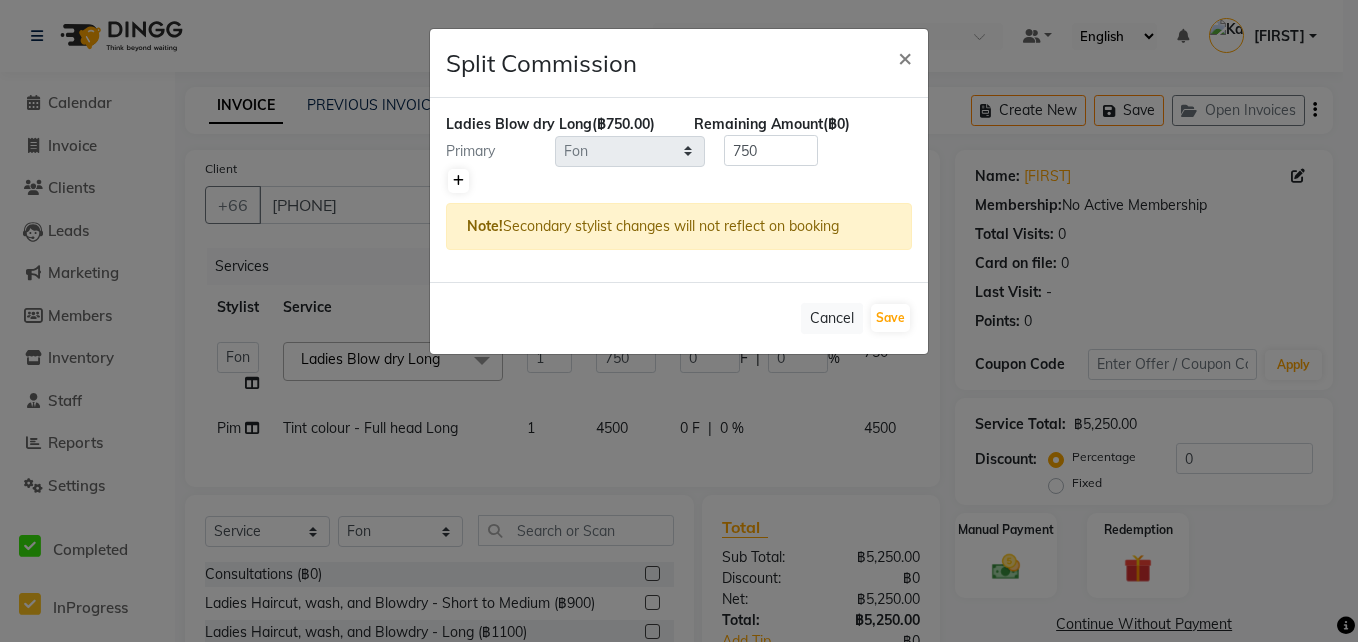 click 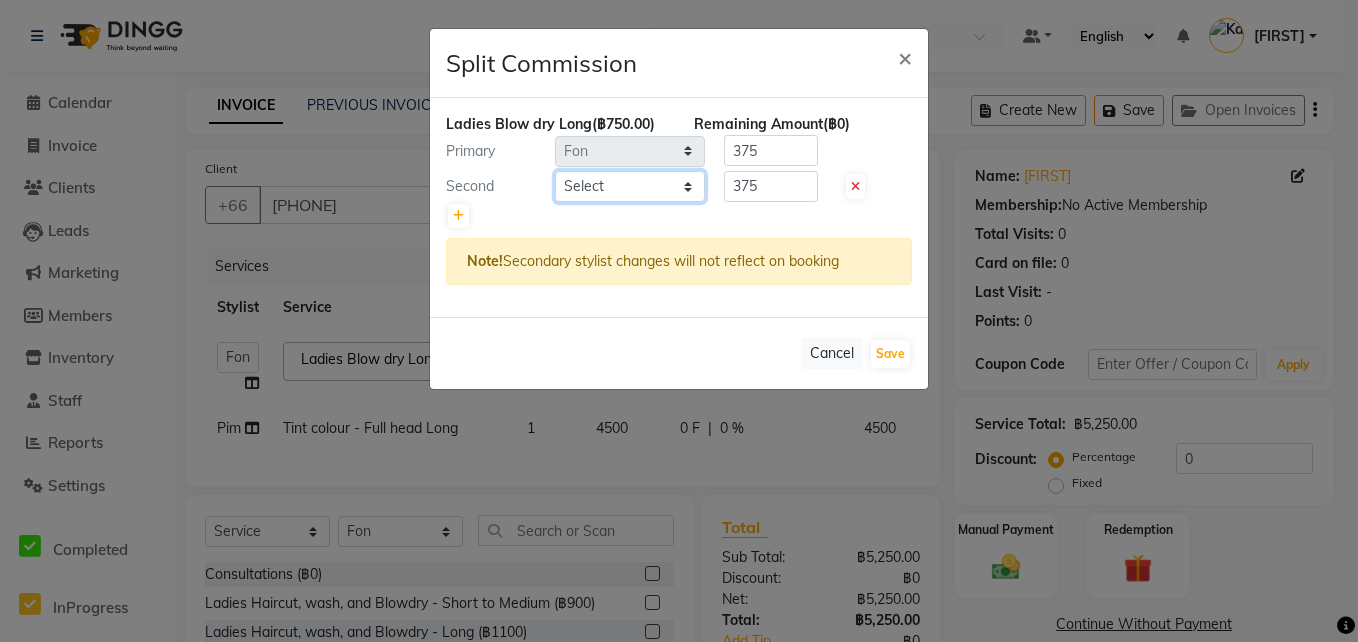click on "Select  Aon   Apple     Boss Luke   Fai    Fon   Kate    Pim" 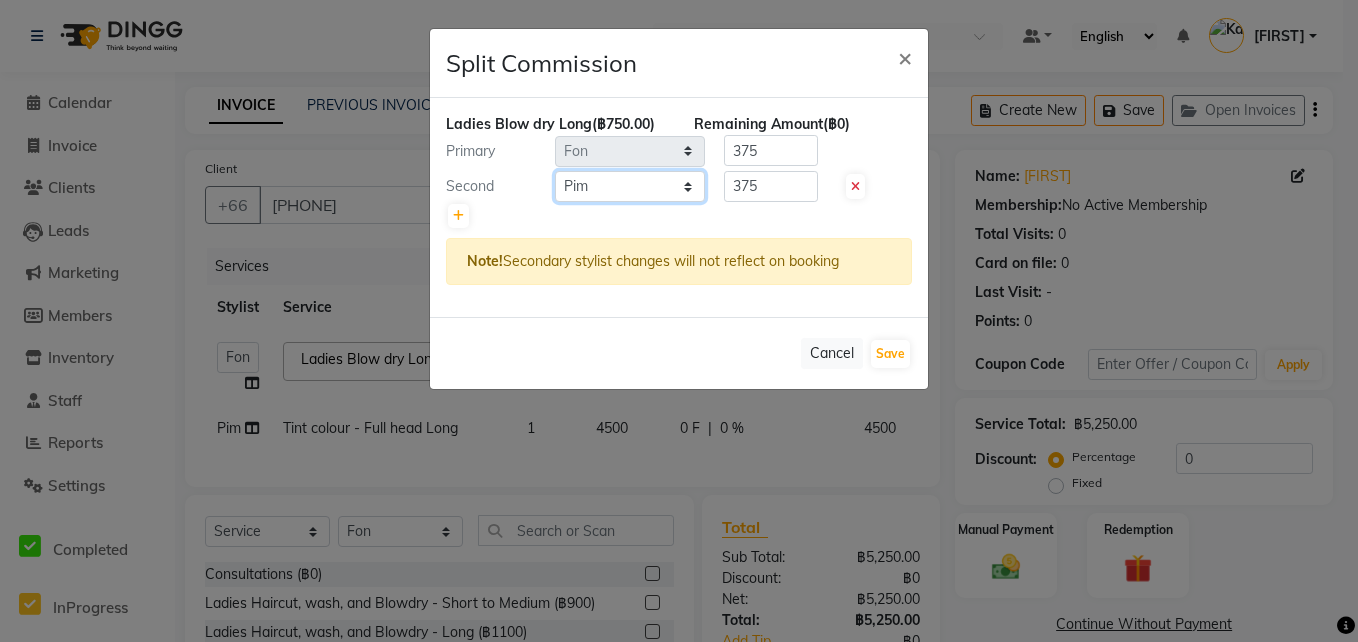 click on "Select  Aon   Apple     Boss Luke   Fai    Fon   Kate    Pim" 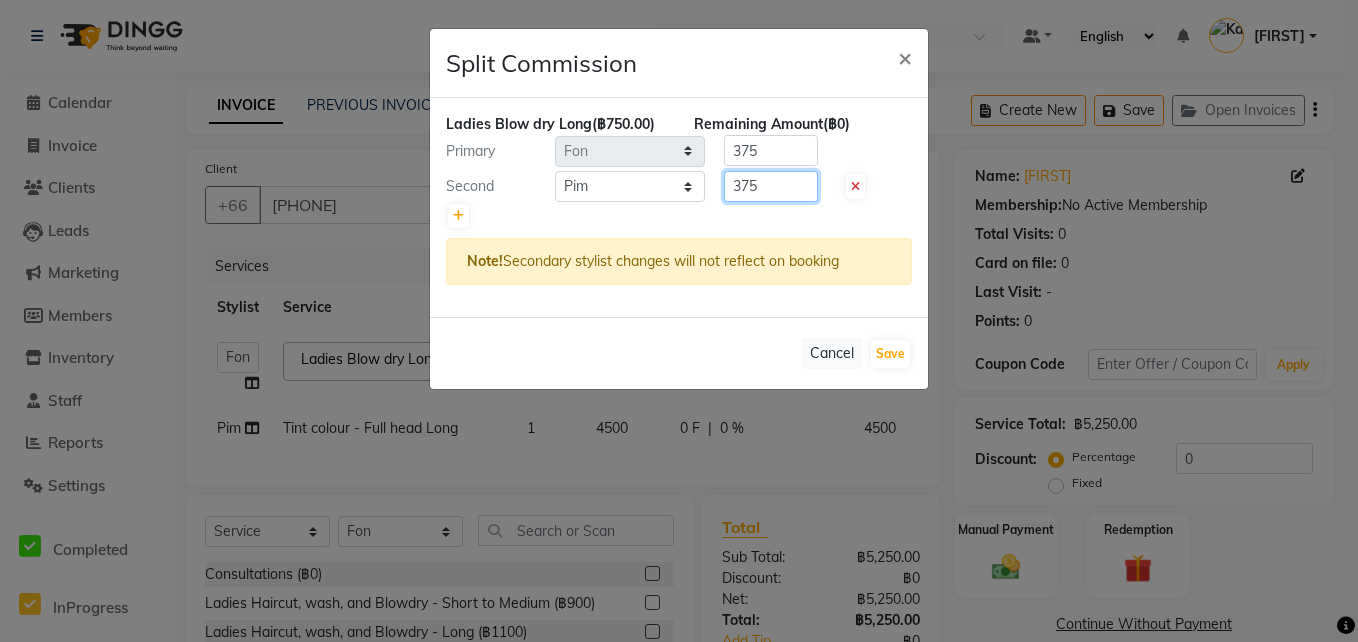 click on "375" 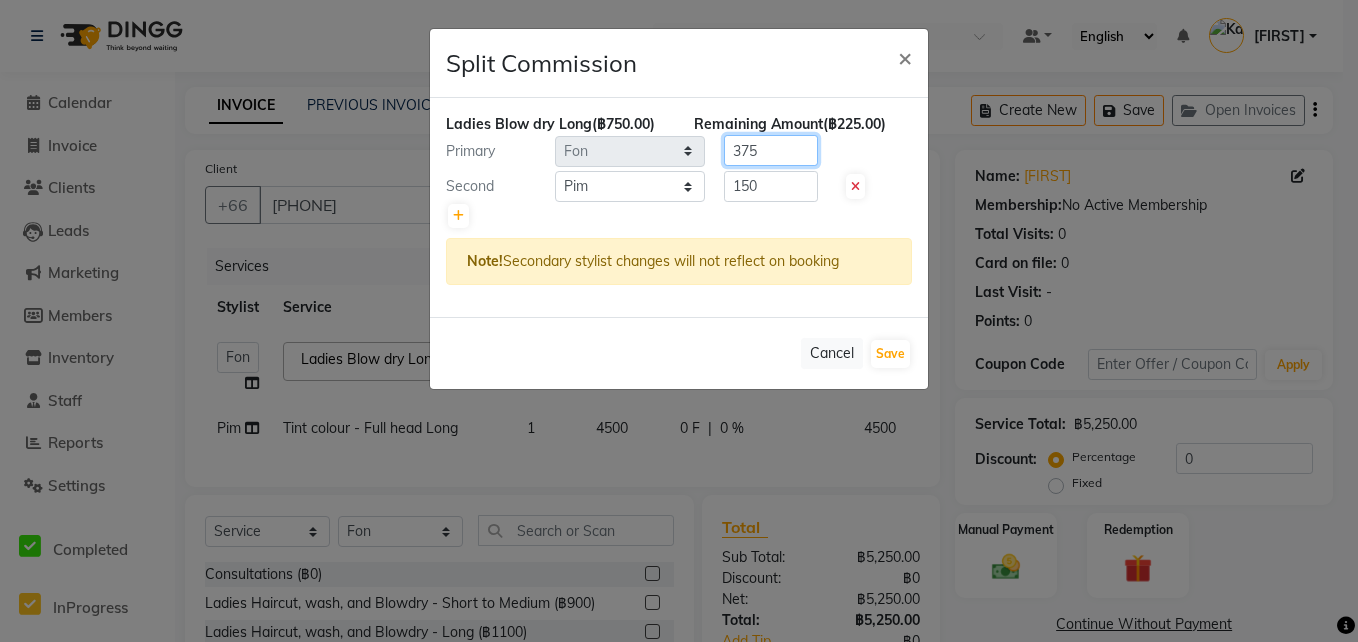 click on "375" 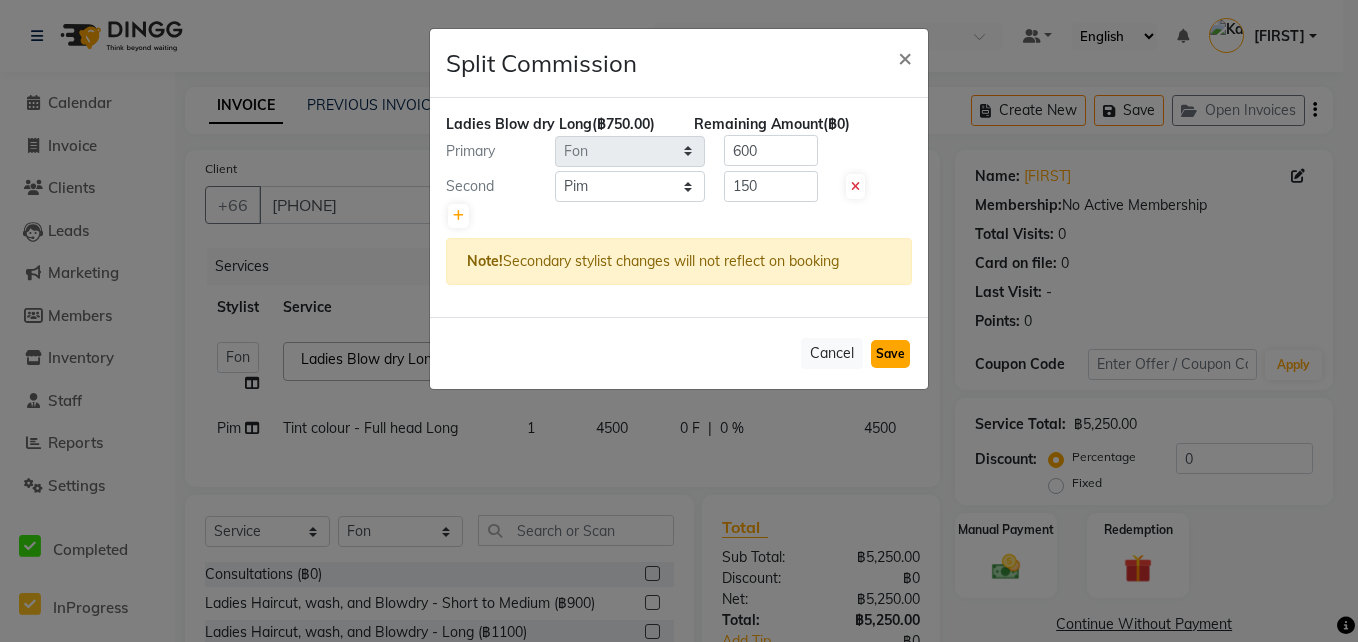 click on "Save" 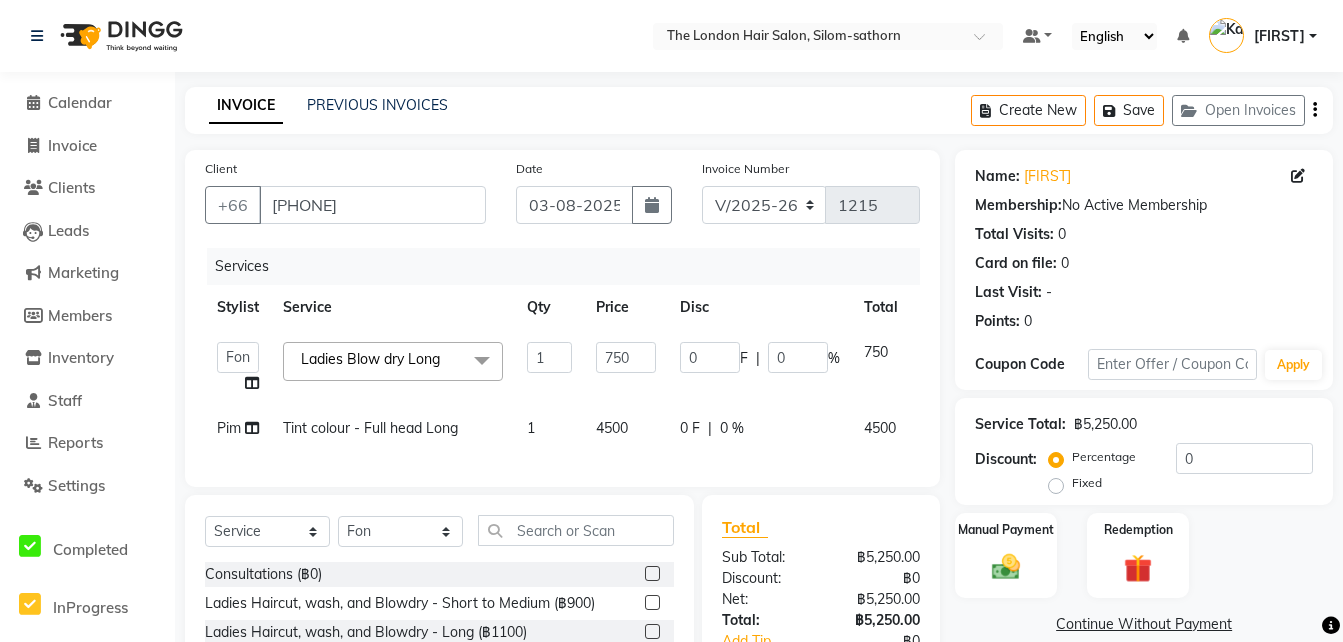 scroll, scrollTop: 193, scrollLeft: 0, axis: vertical 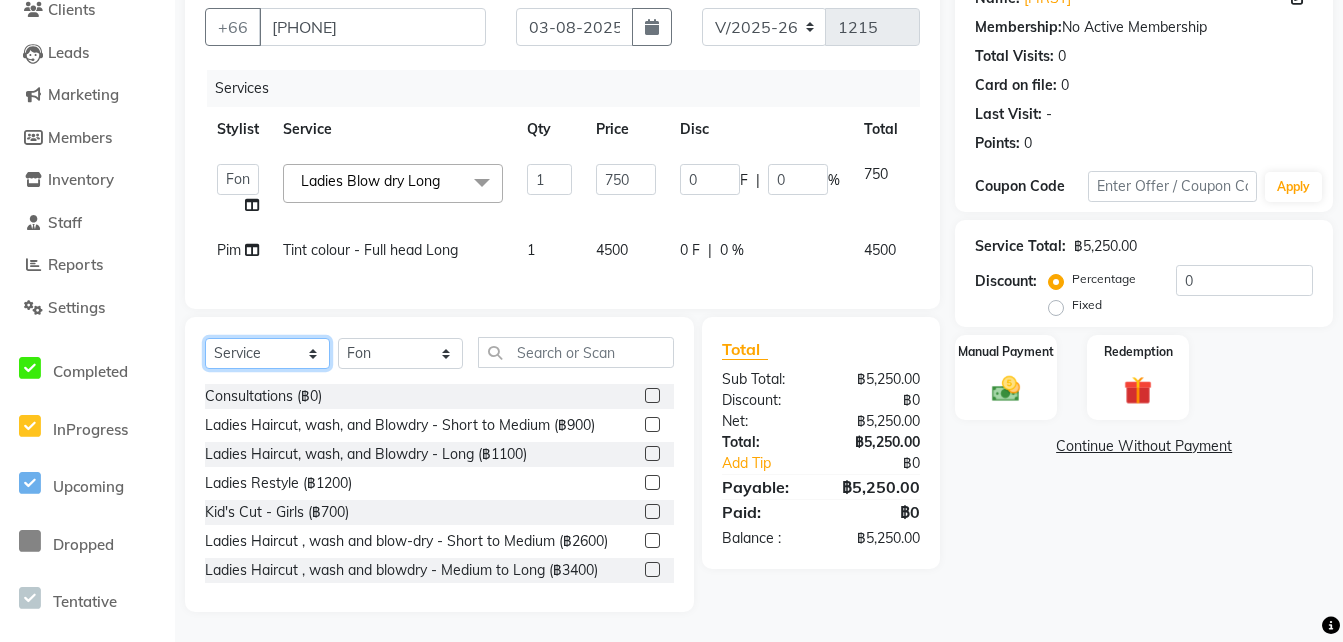 click on "Select  Service  Product  Membership  Package Voucher Prepaid Gift Card" 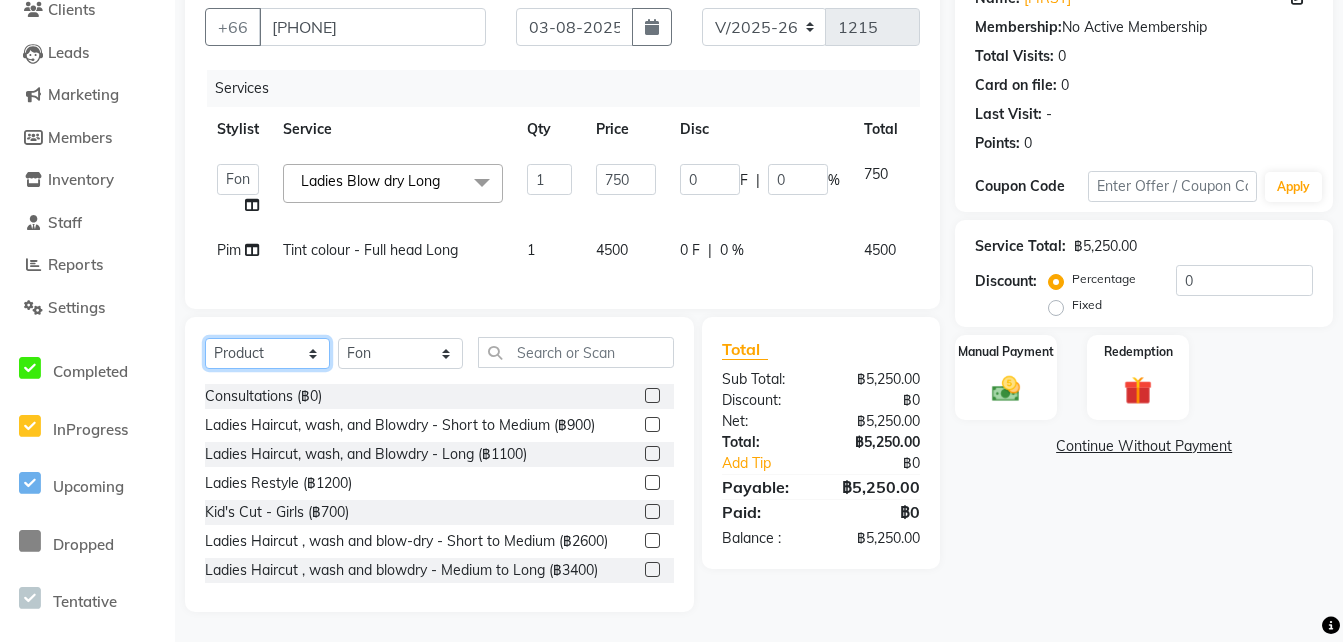 click on "Select  Service  Product  Membership  Package Voucher Prepaid Gift Card" 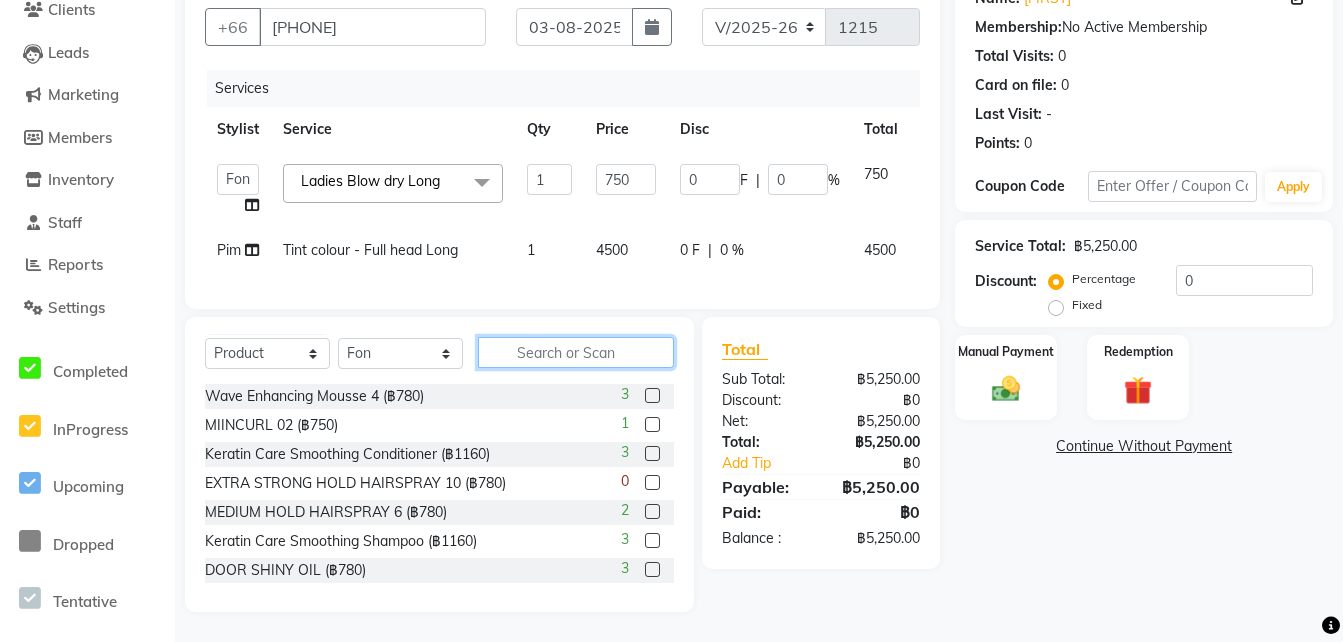 click 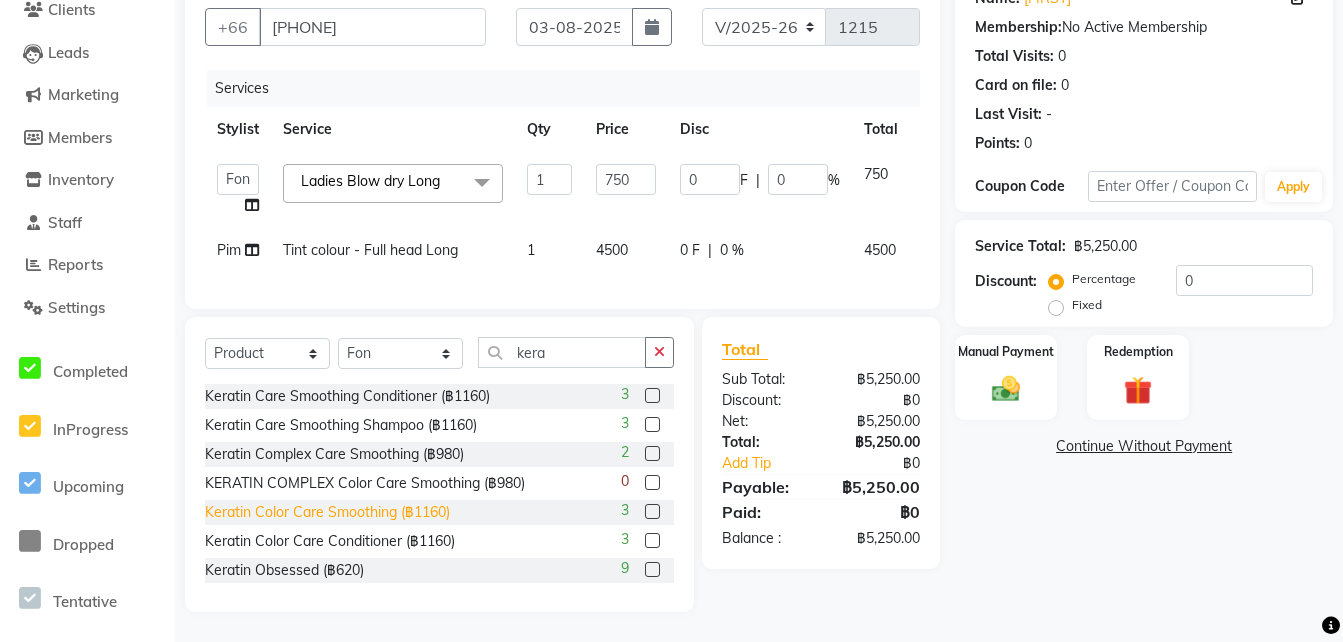 click on "Keratin Color Care Smoothing (฿1160)" 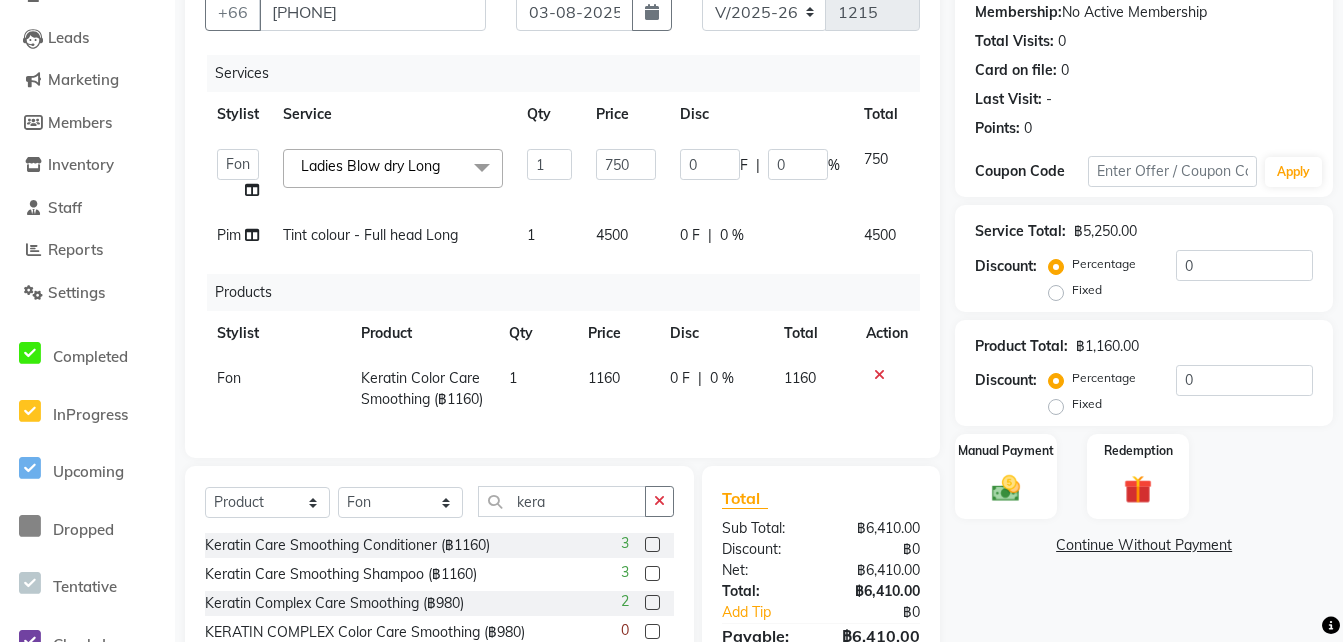 scroll, scrollTop: 378, scrollLeft: 0, axis: vertical 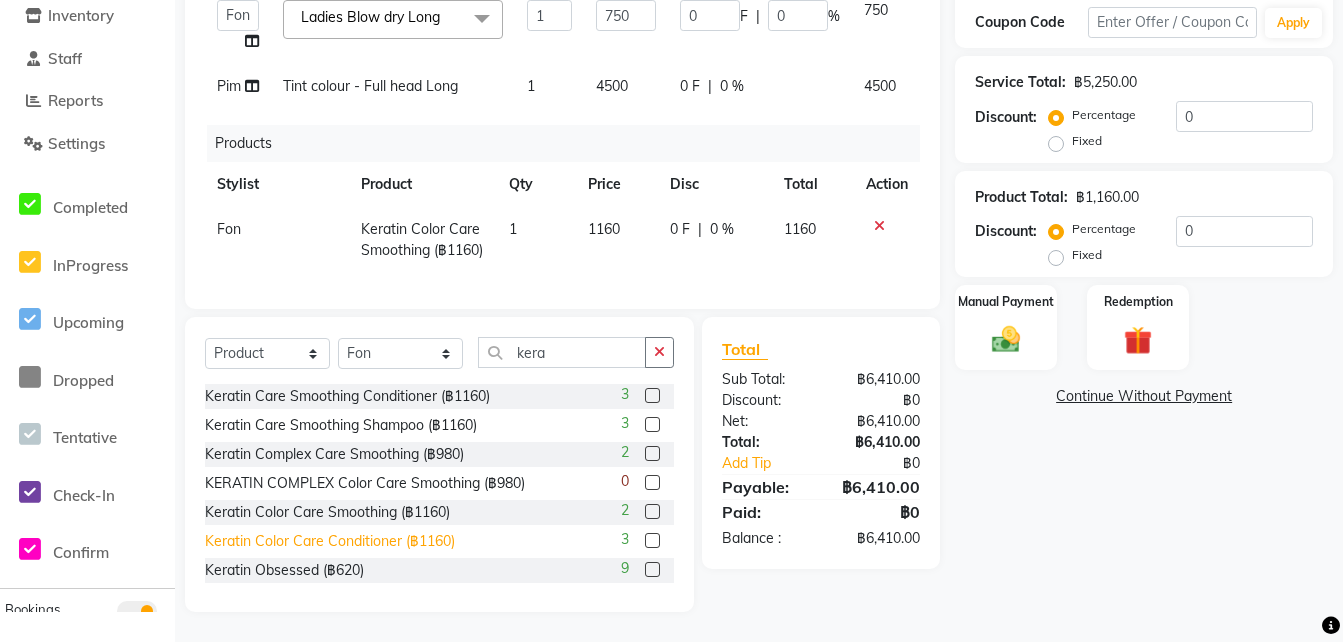 click on "Keratin Color Care Conditioner (฿1160)" 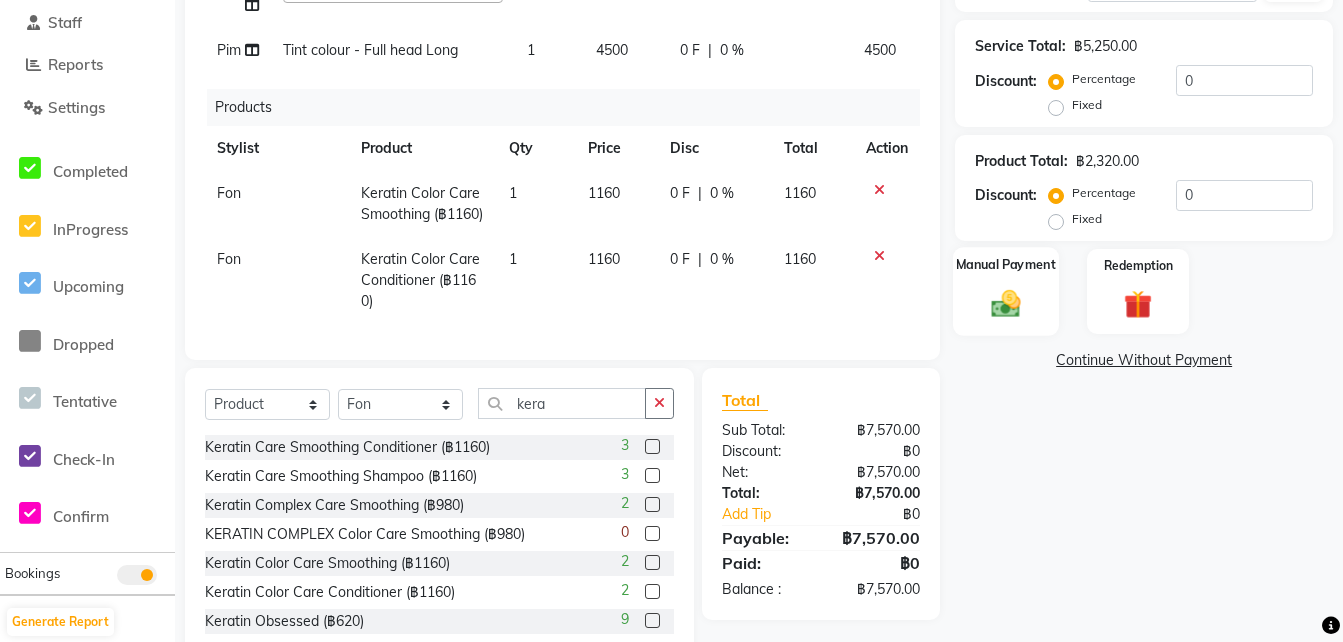 click 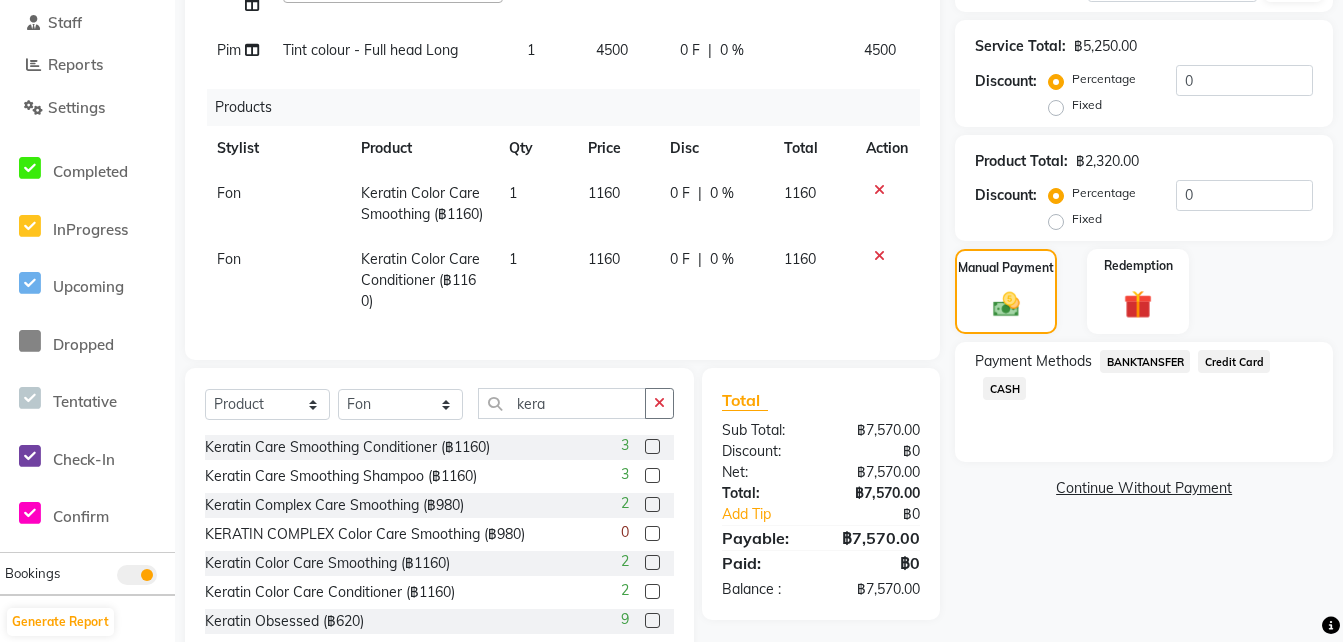 click on "BANKTANSFER" 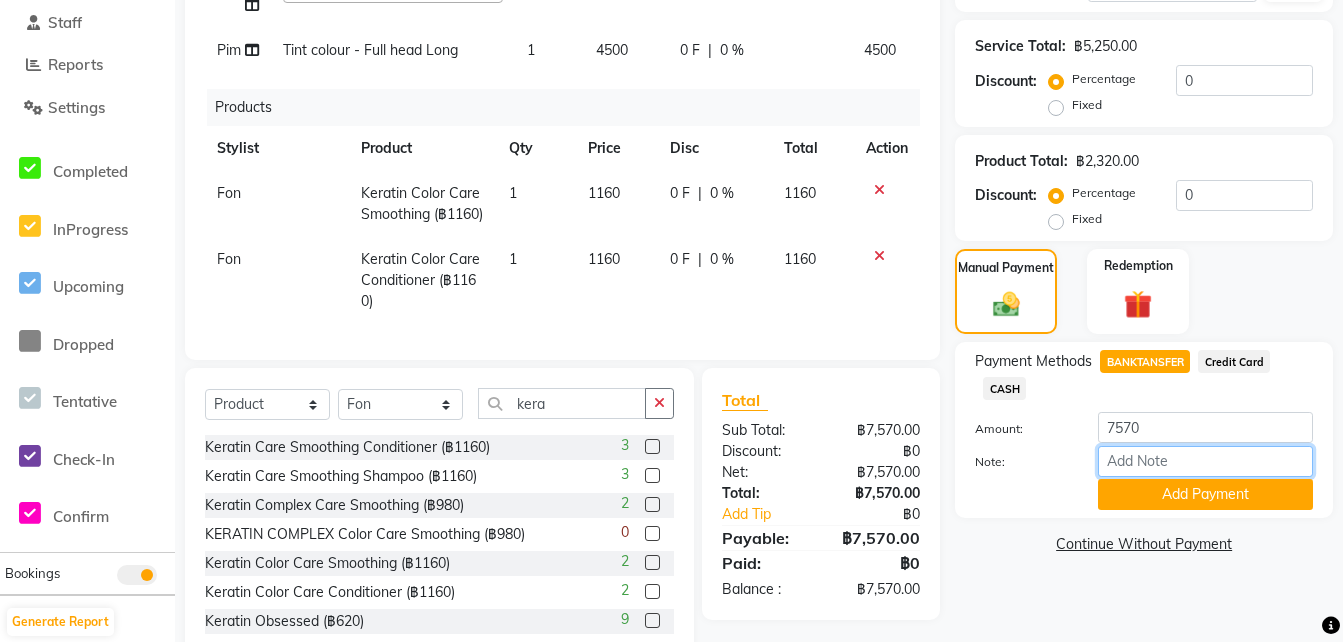 click on "Note:" at bounding box center (1205, 461) 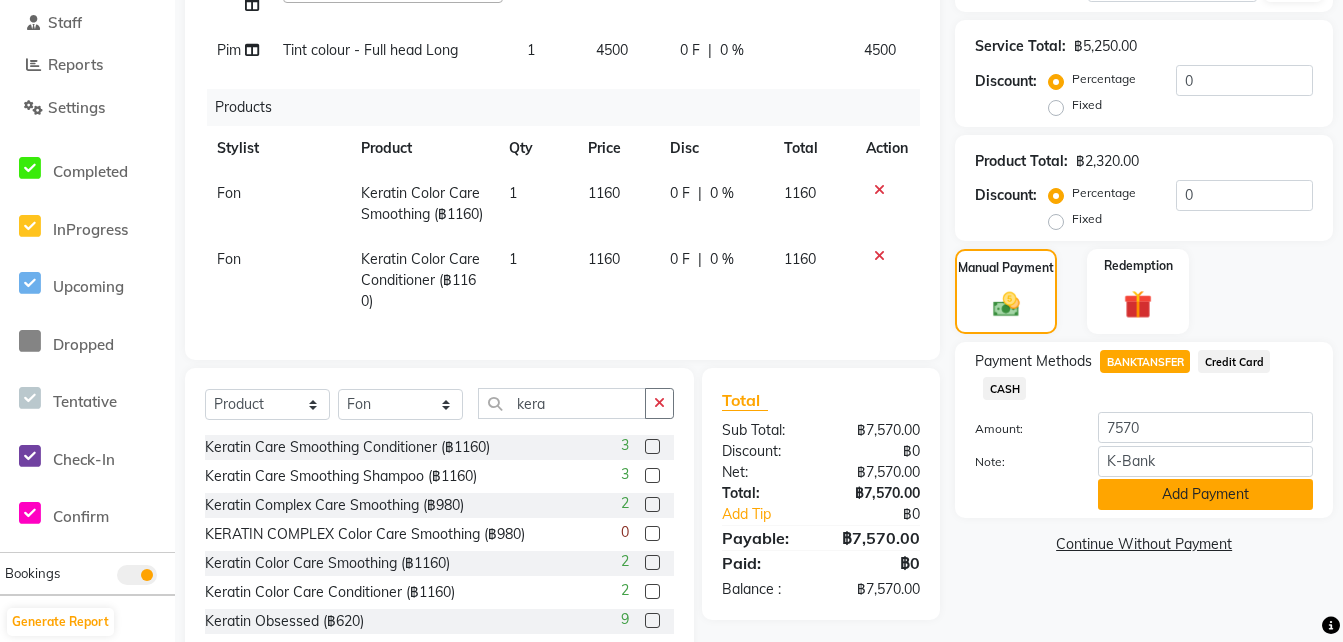click on "Add Payment" 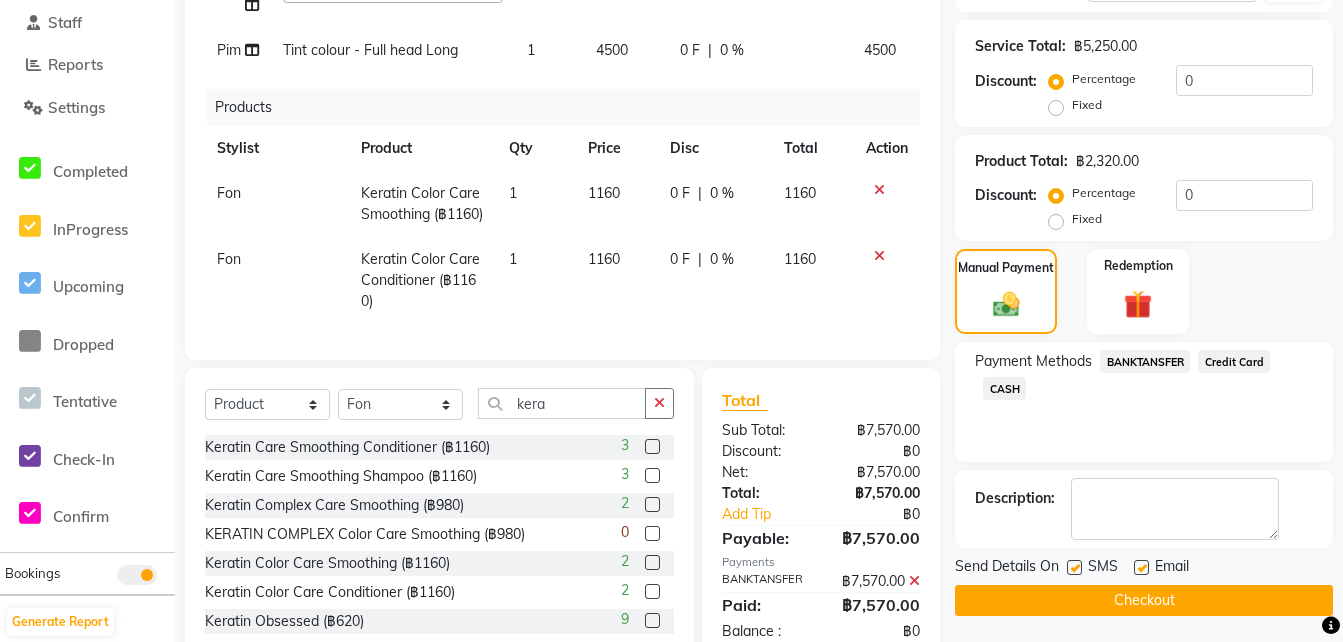 scroll, scrollTop: 459, scrollLeft: 0, axis: vertical 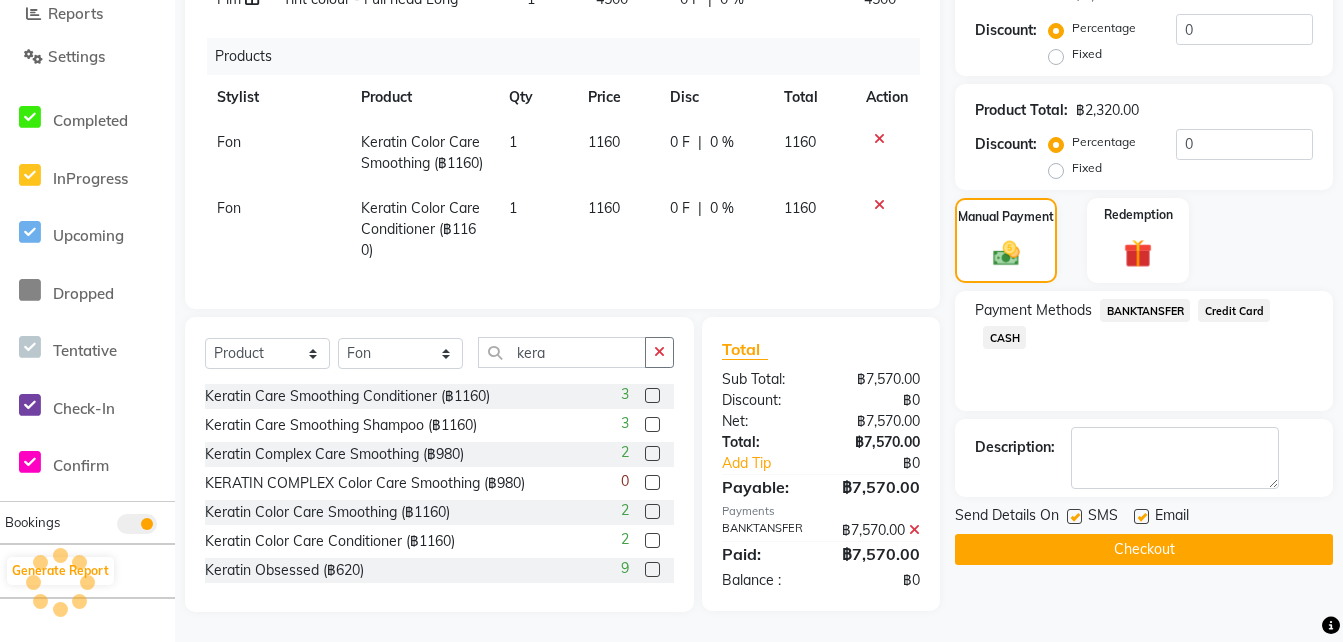 click on "Checkout" 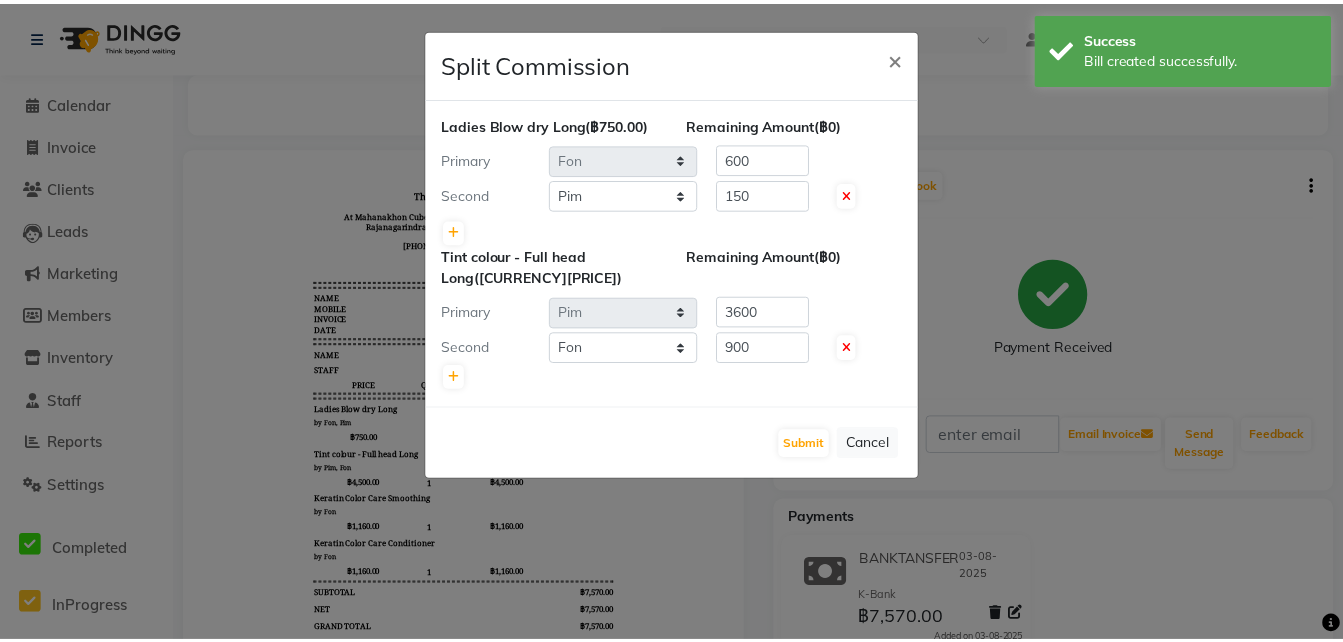 scroll, scrollTop: 0, scrollLeft: 0, axis: both 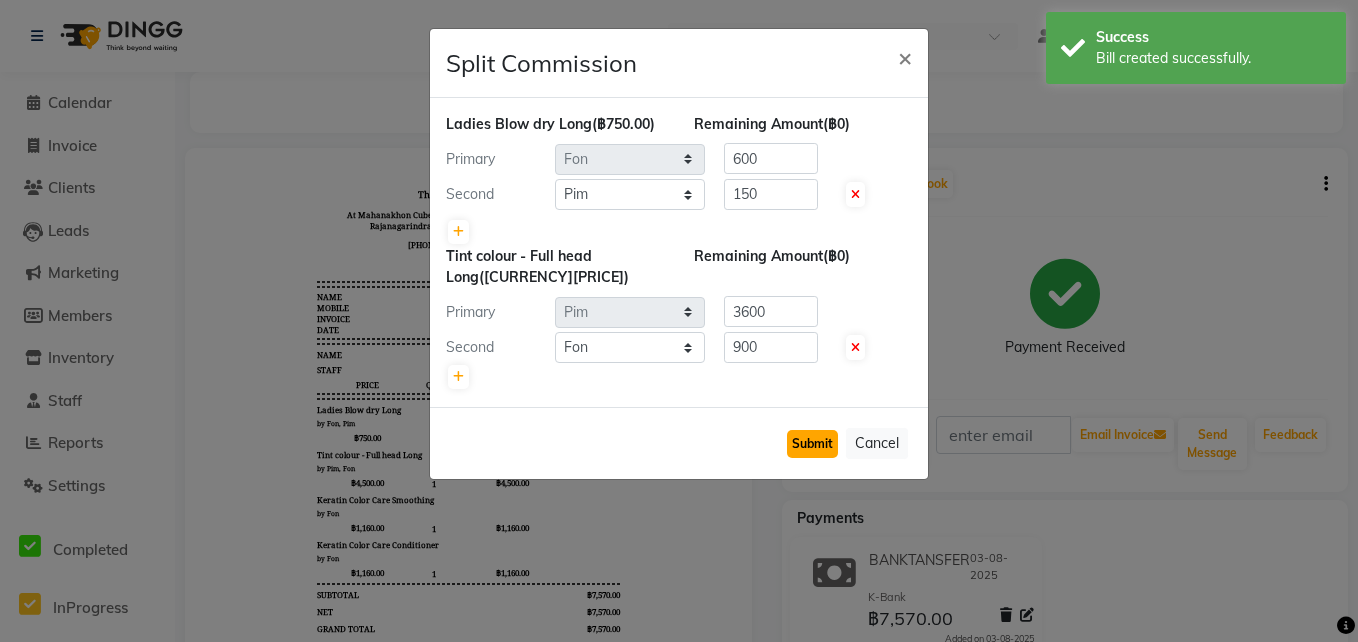 click on "Submit" 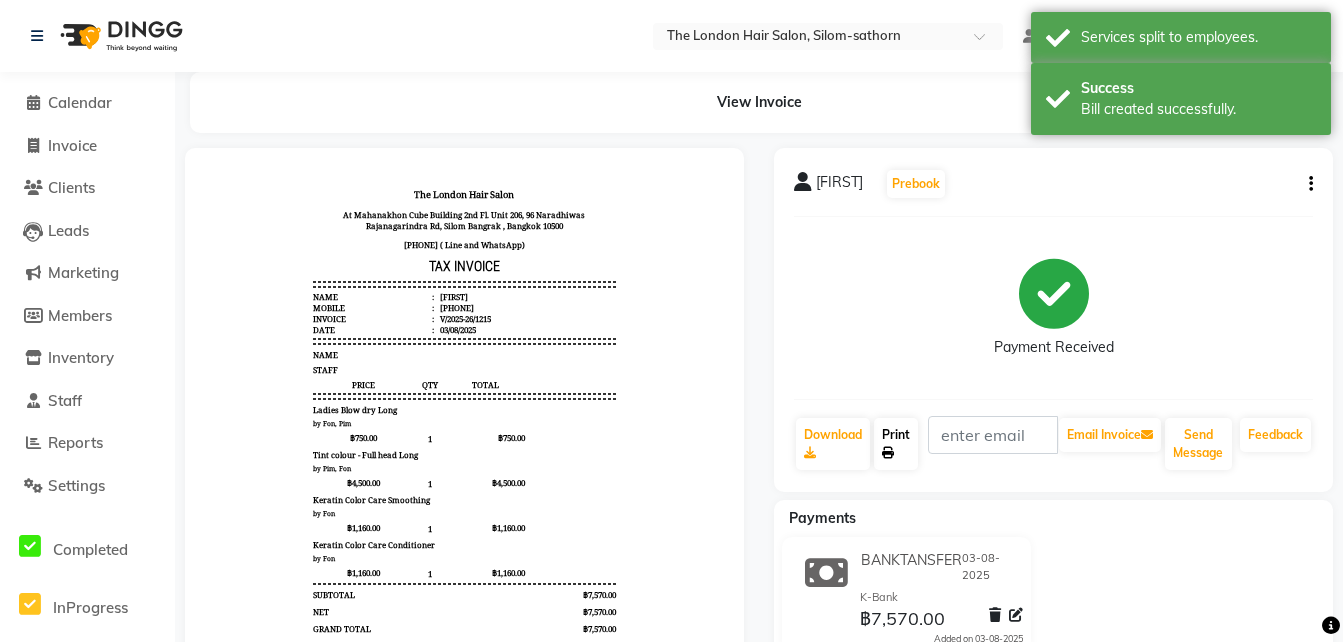 click 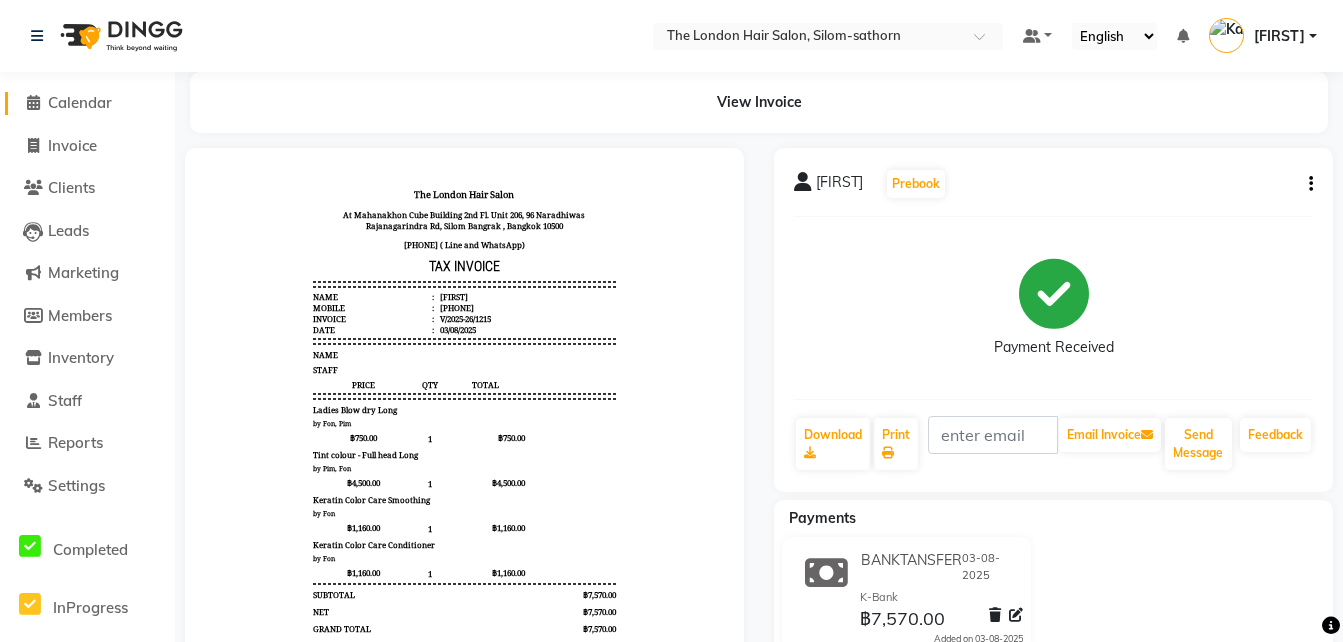 click on "Calendar" 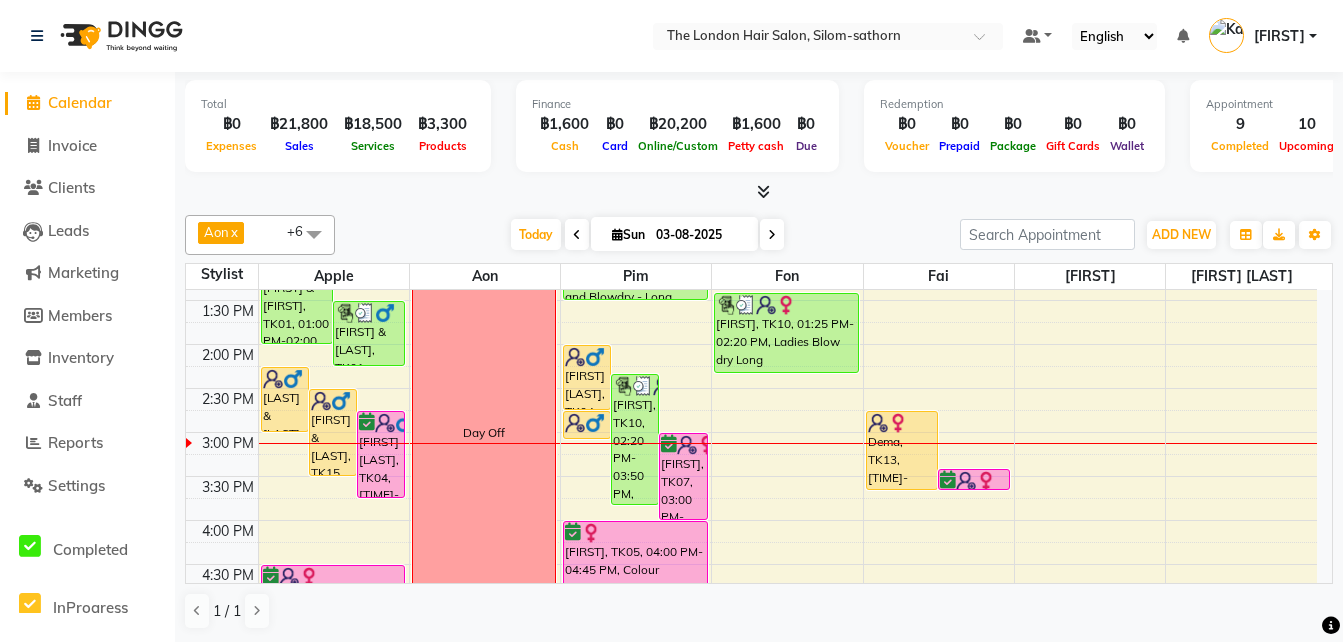 scroll, scrollTop: 384, scrollLeft: 0, axis: vertical 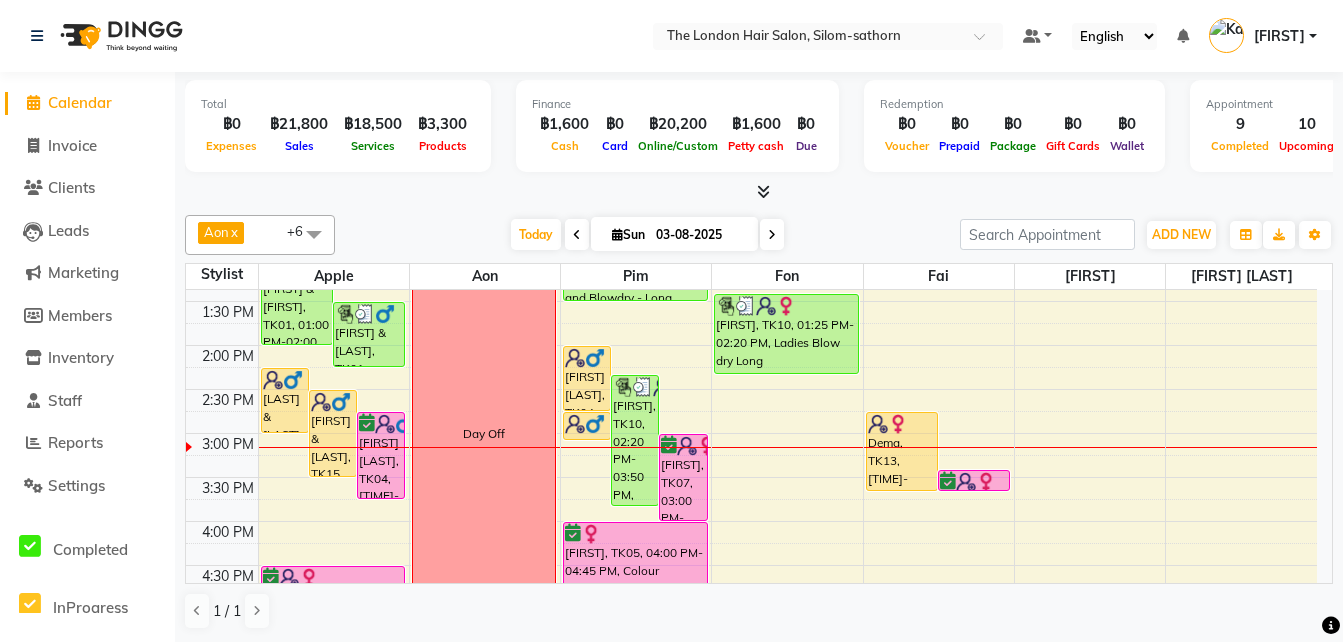click at bounding box center [772, 235] 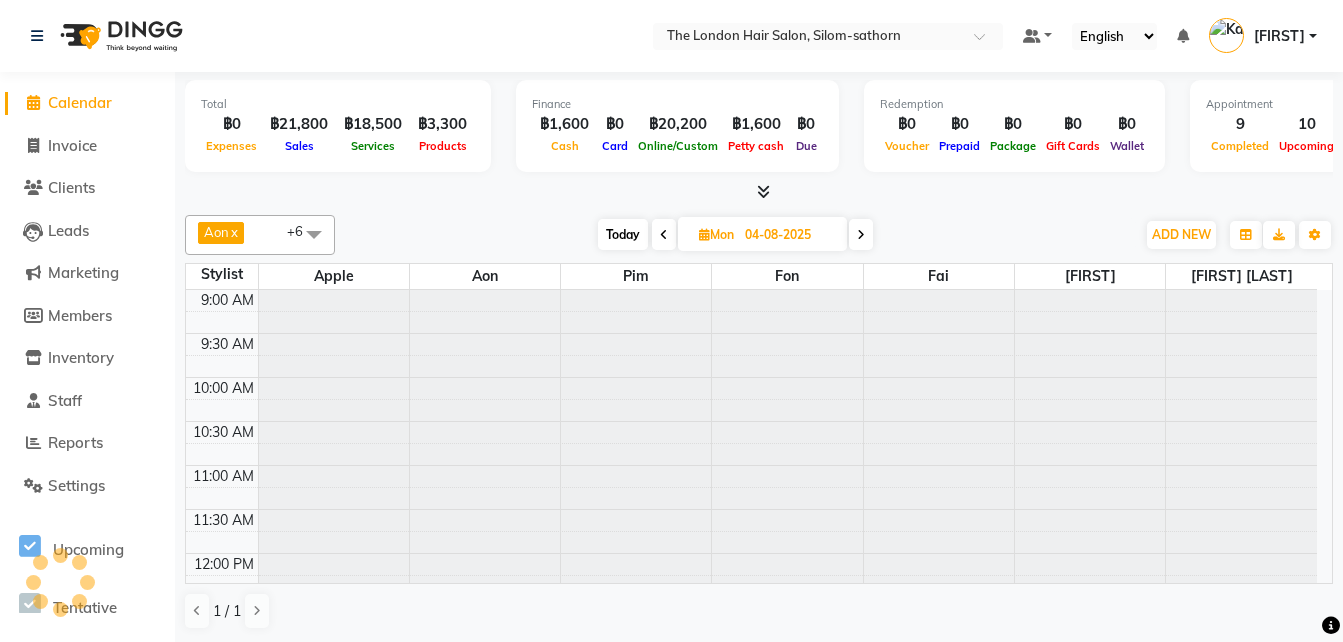 scroll, scrollTop: 529, scrollLeft: 0, axis: vertical 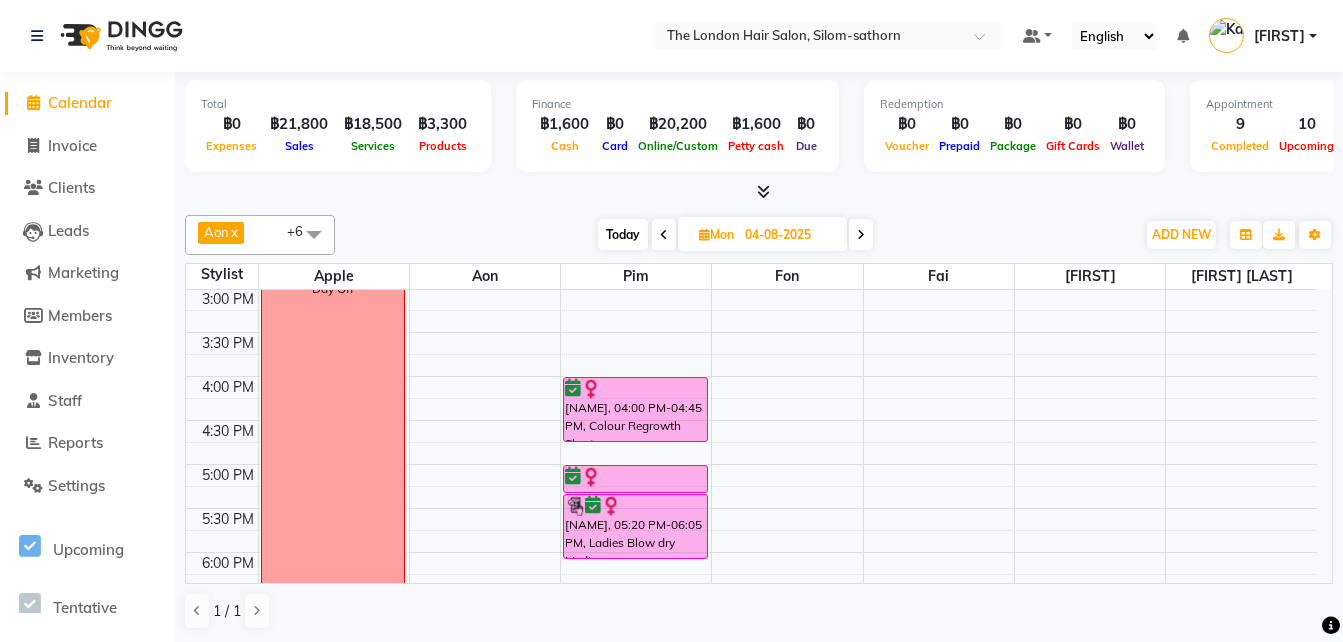 click at bounding box center [861, 234] 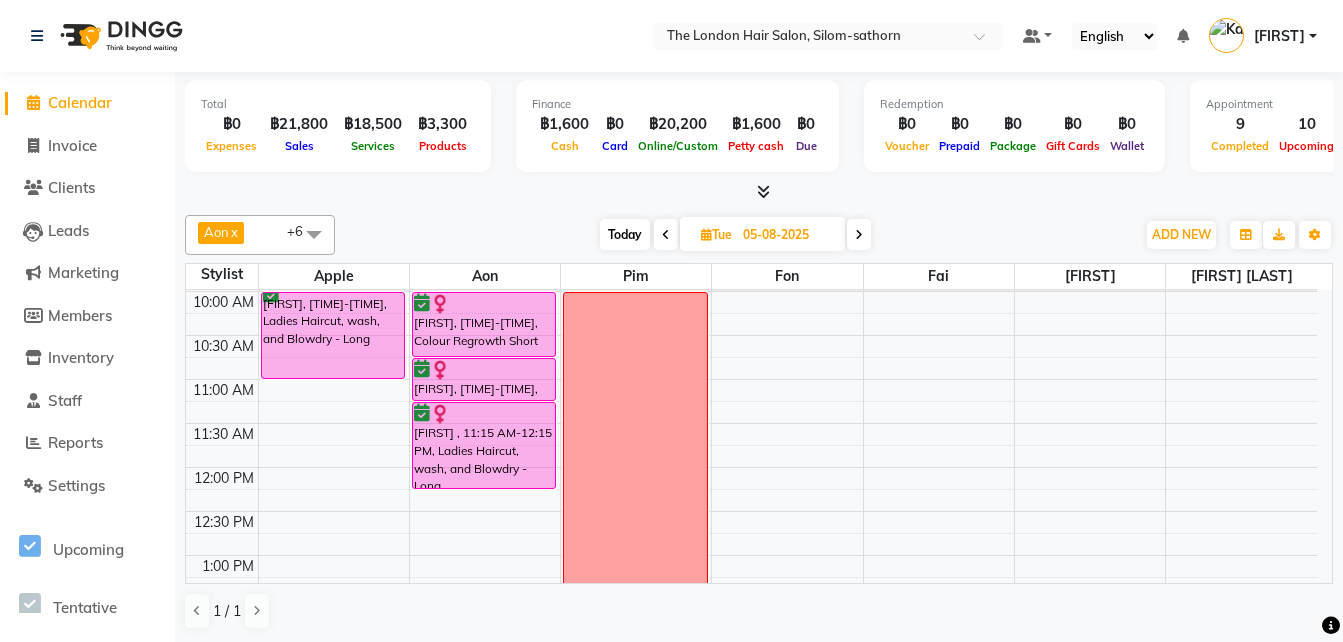 scroll, scrollTop: 0, scrollLeft: 0, axis: both 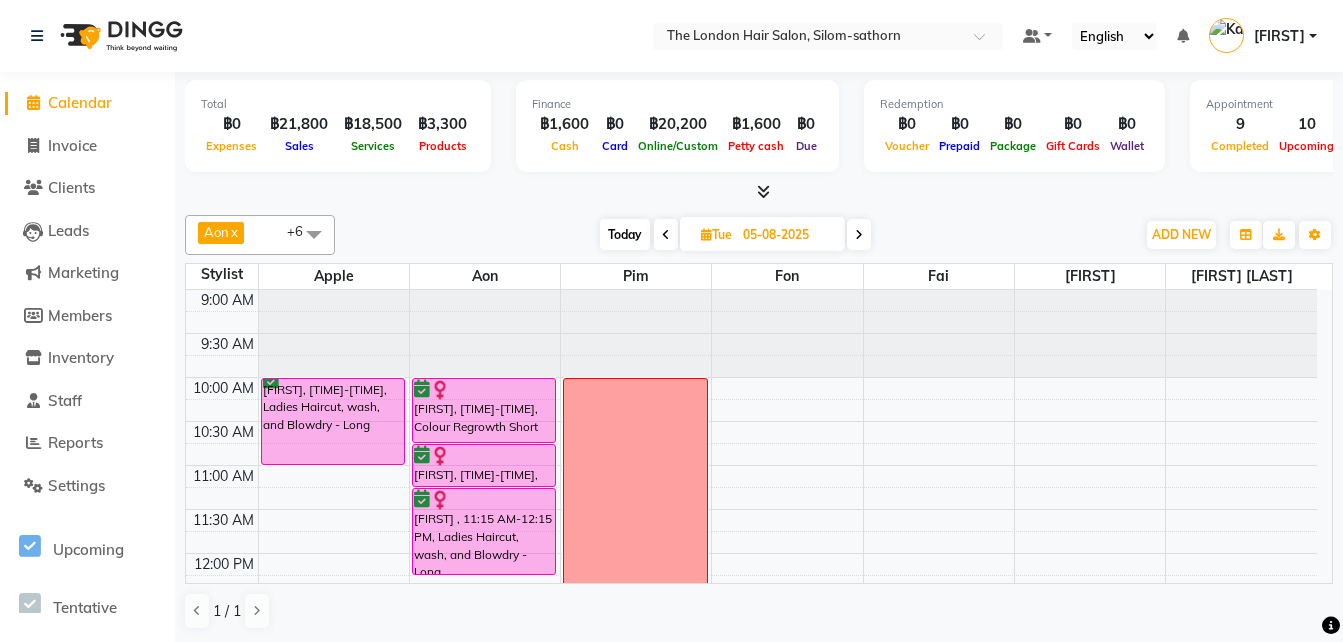 click at bounding box center (666, 234) 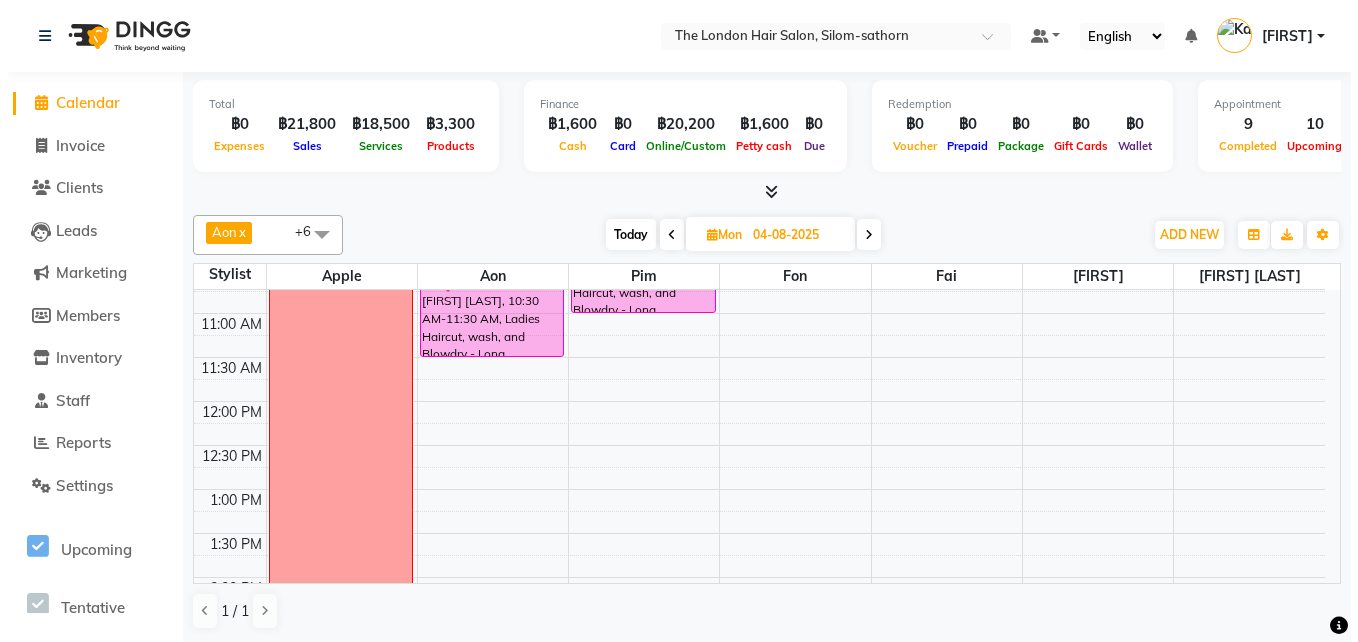 scroll, scrollTop: 160, scrollLeft: 0, axis: vertical 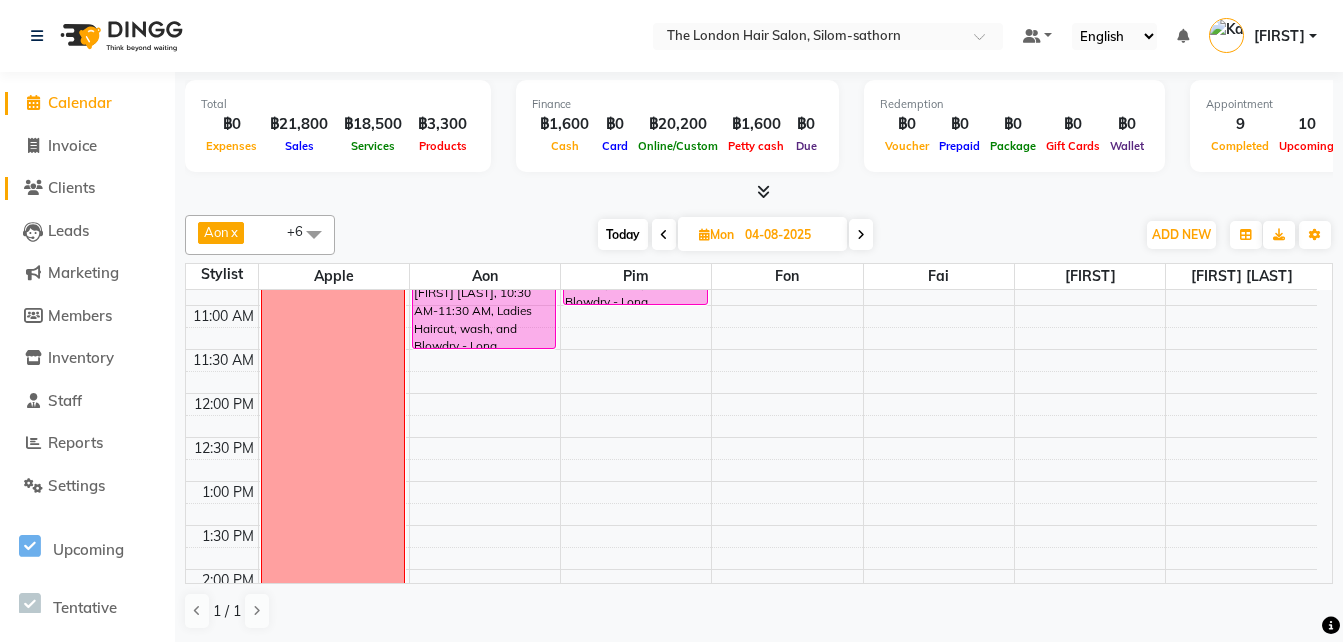 drag, startPoint x: 873, startPoint y: 397, endPoint x: 58, endPoint y: 187, distance: 841.6205 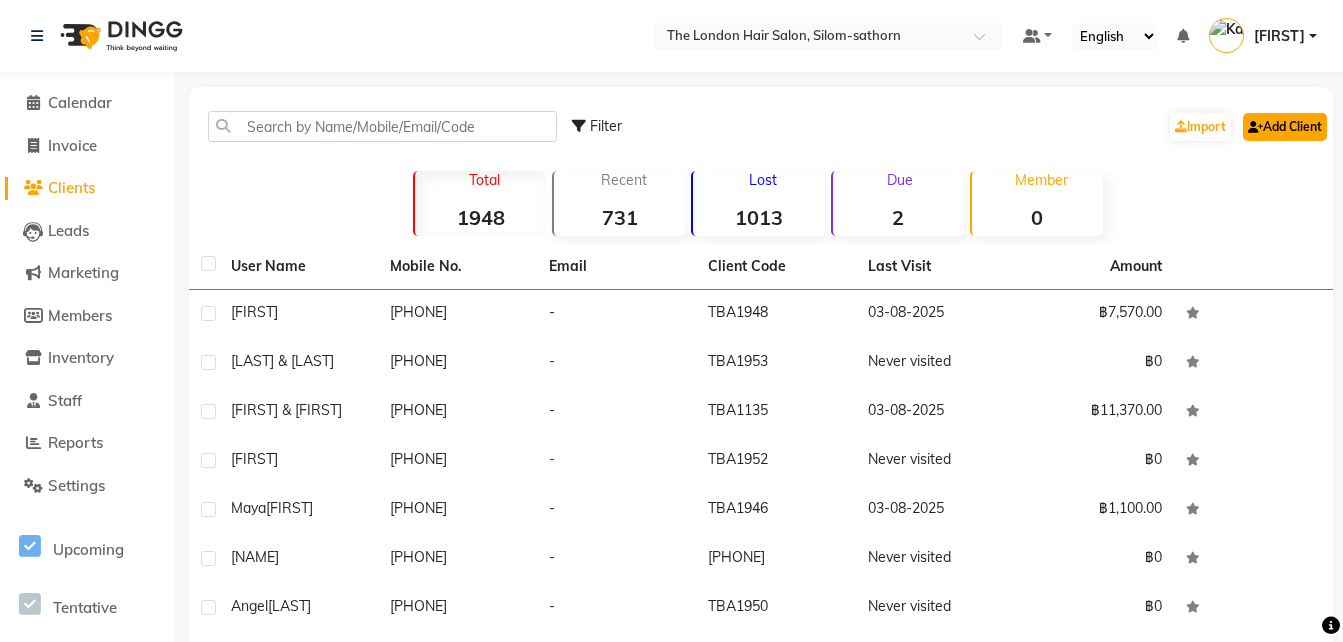 click on "Add Client" 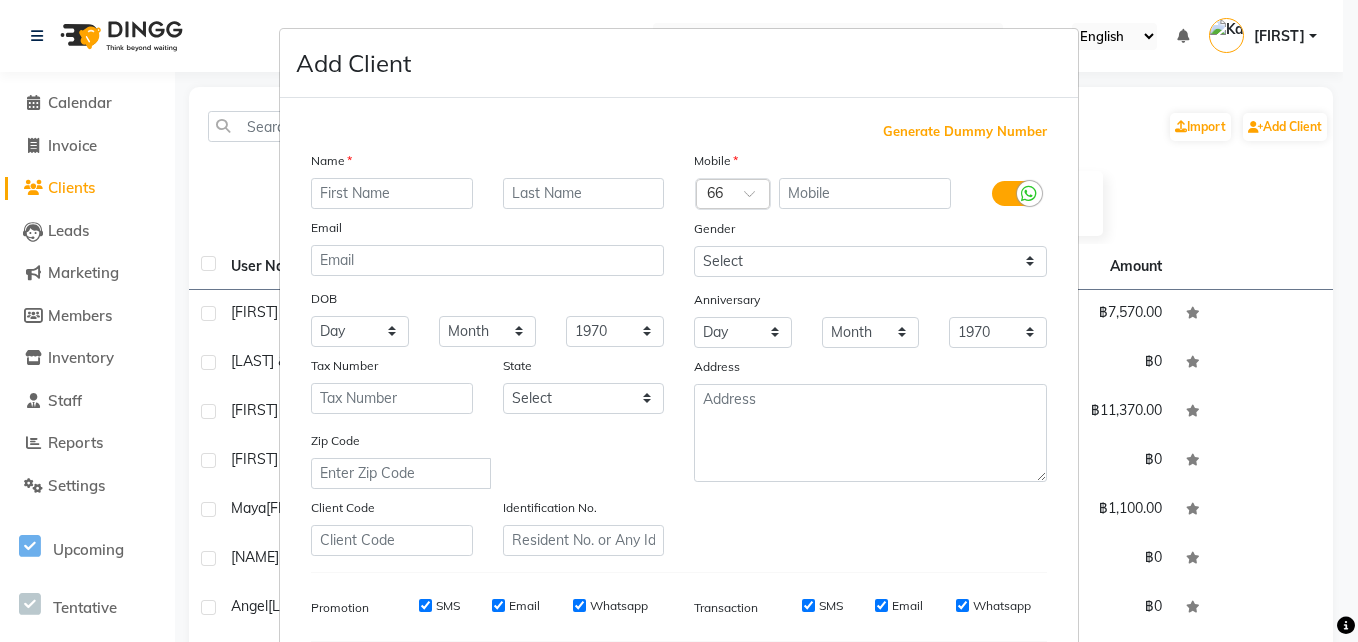 click at bounding box center (392, 193) 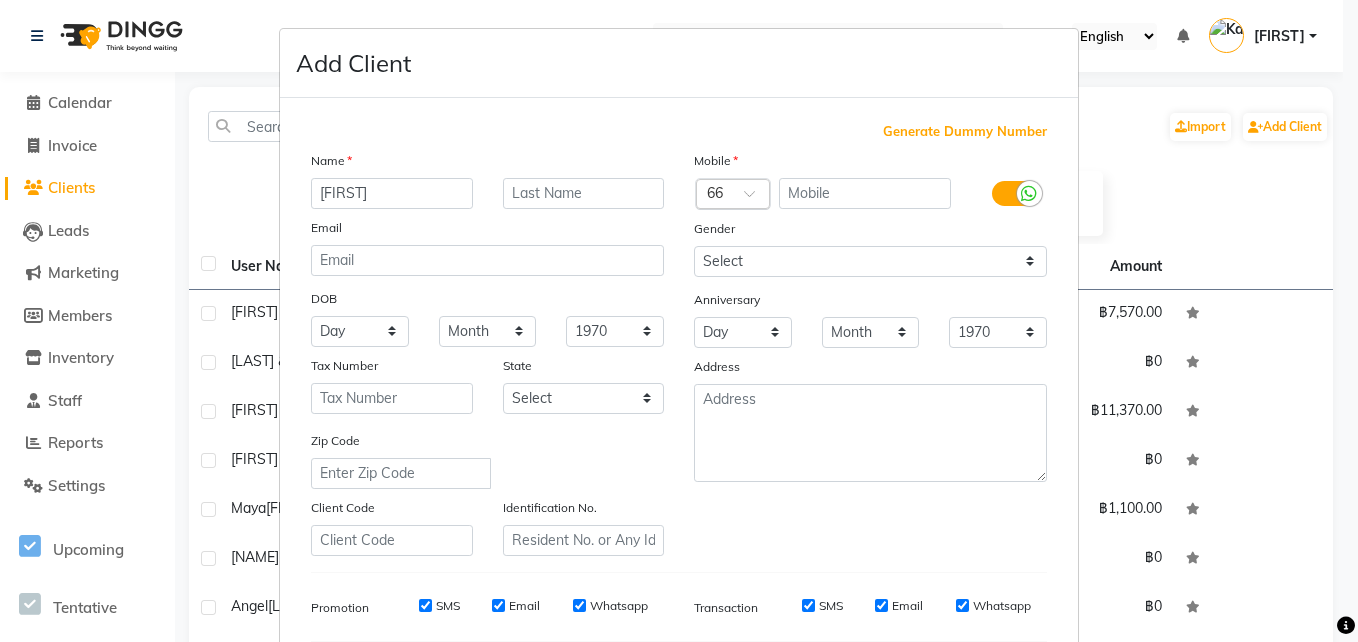 click at bounding box center [713, 195] 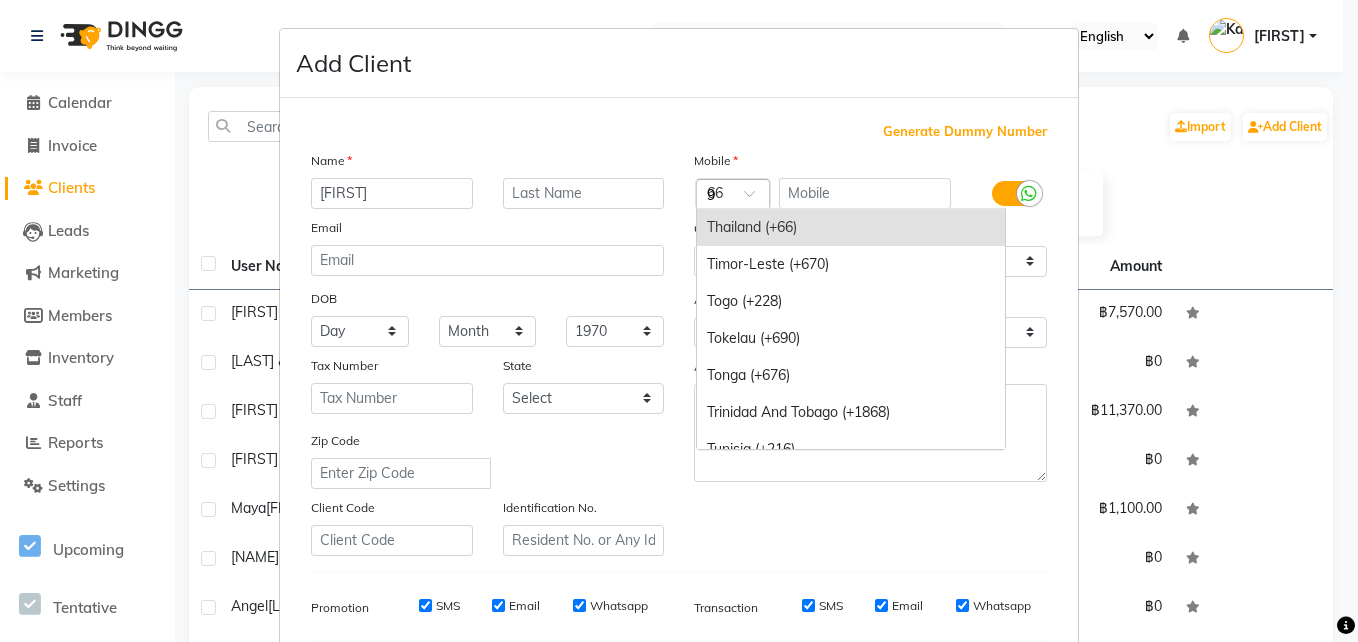 scroll, scrollTop: 2091, scrollLeft: 0, axis: vertical 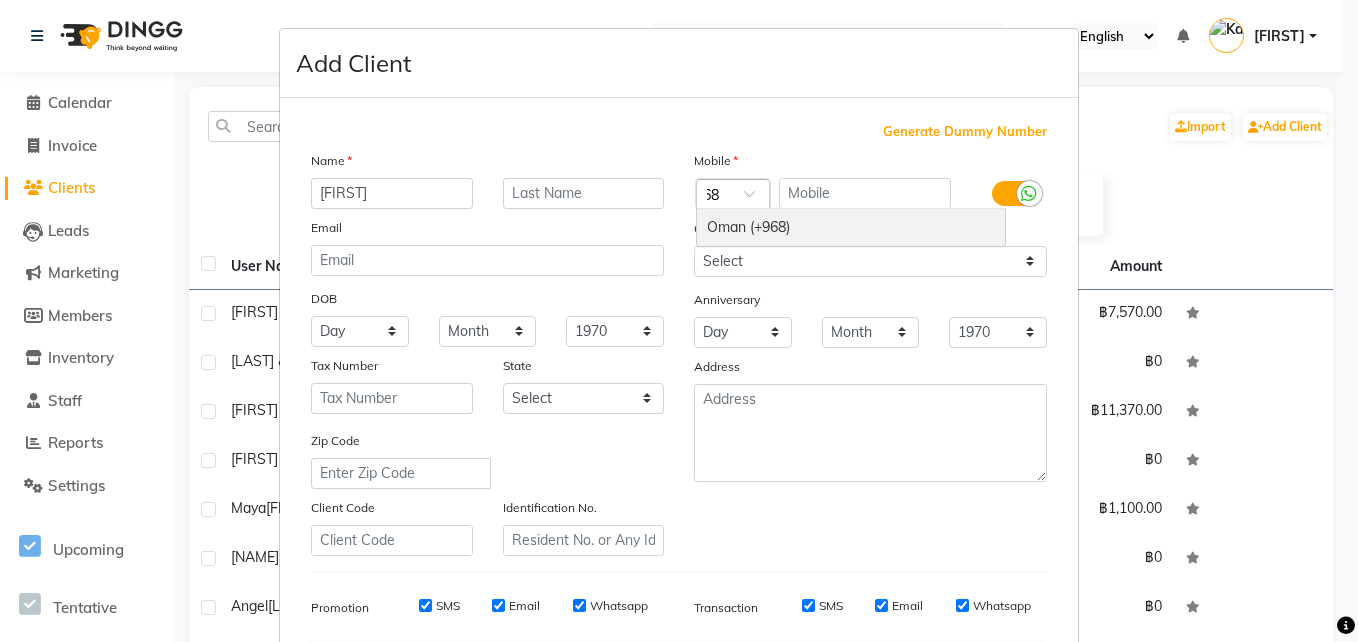 click on "Oman (+968)" at bounding box center [851, 227] 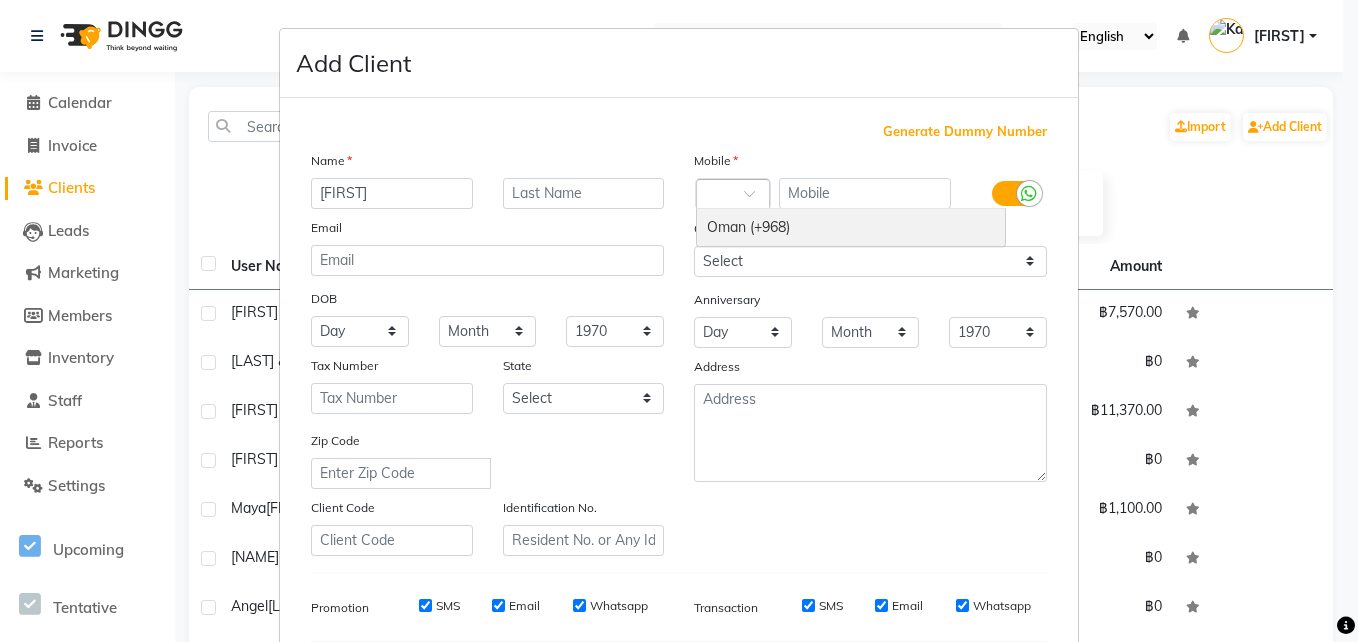 scroll, scrollTop: 0, scrollLeft: 0, axis: both 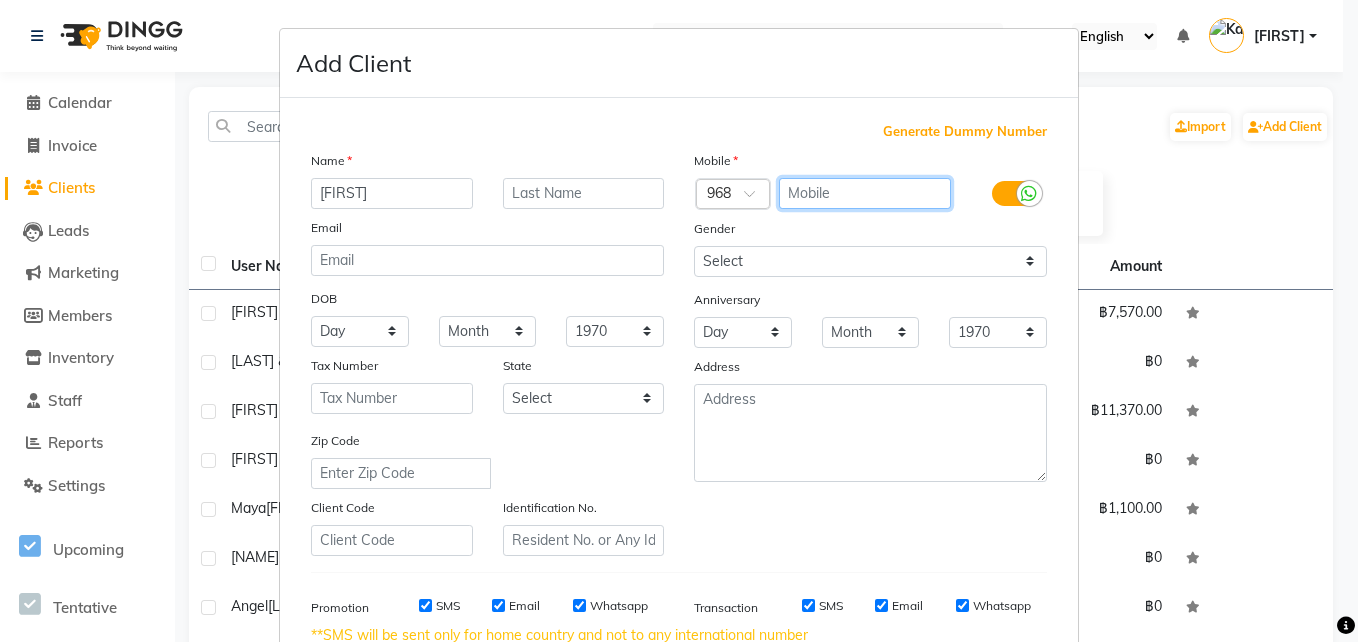 click at bounding box center [865, 193] 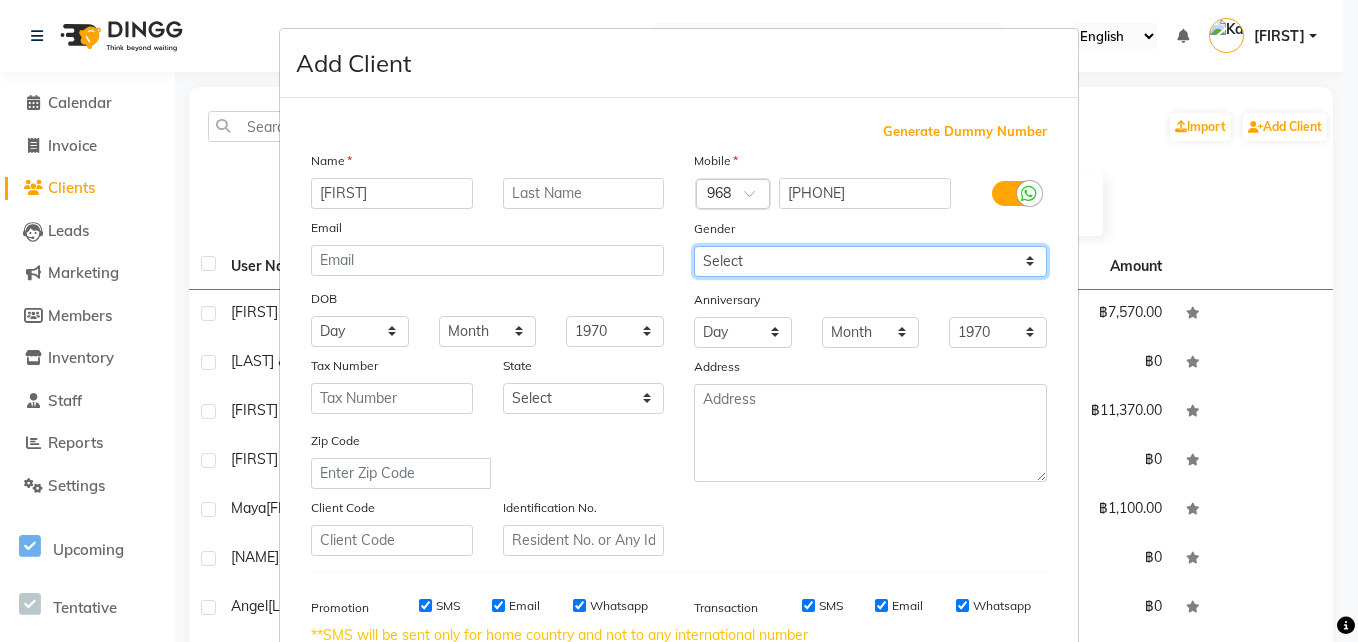 click on "Select Male Female Other Prefer Not To Say" at bounding box center [870, 261] 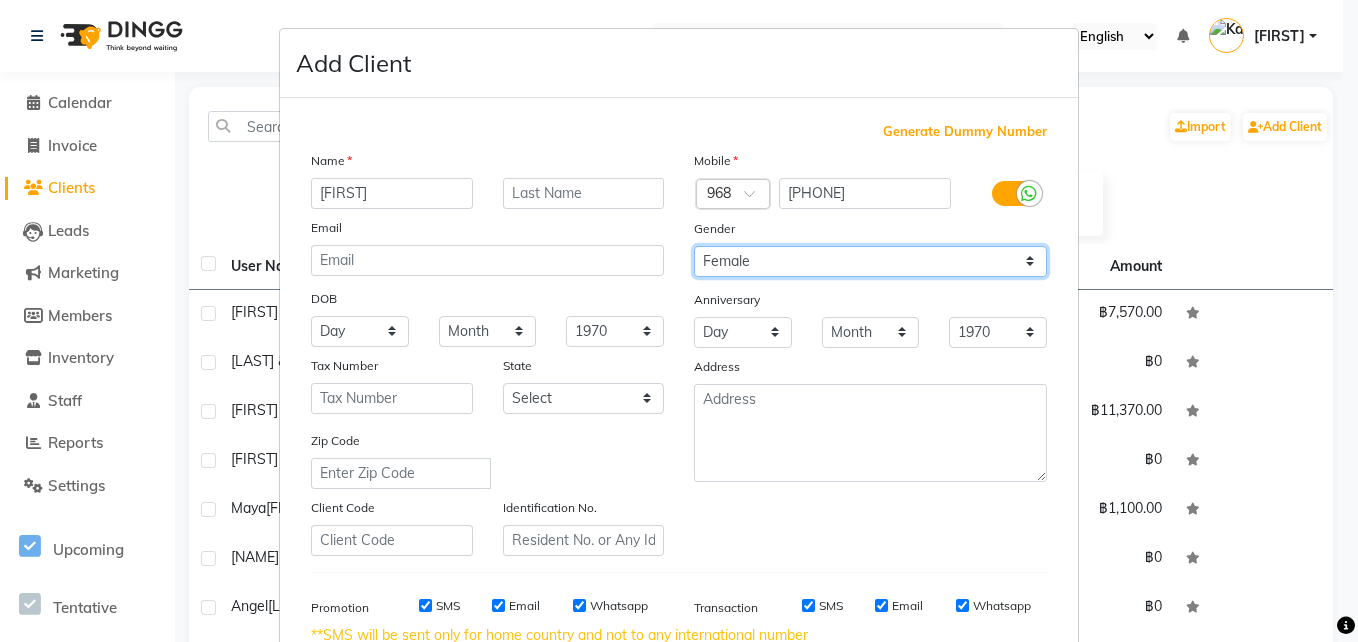 click on "Select Male Female Other Prefer Not To Say" at bounding box center (870, 261) 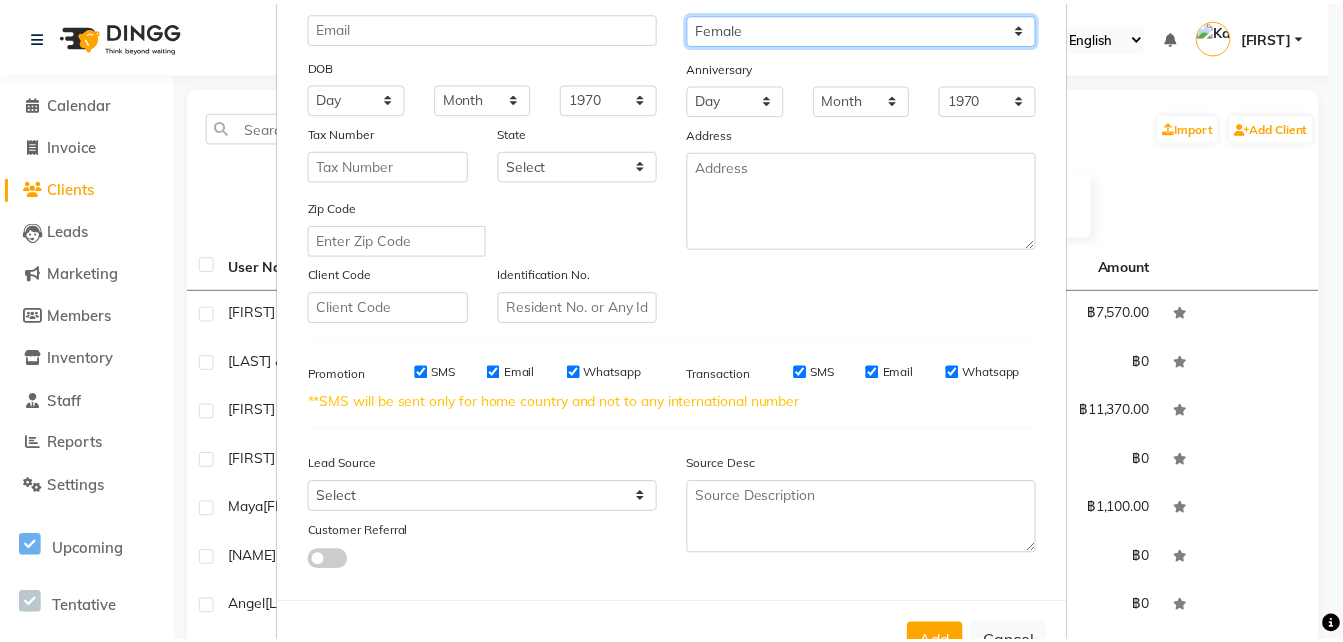 scroll, scrollTop: 302, scrollLeft: 0, axis: vertical 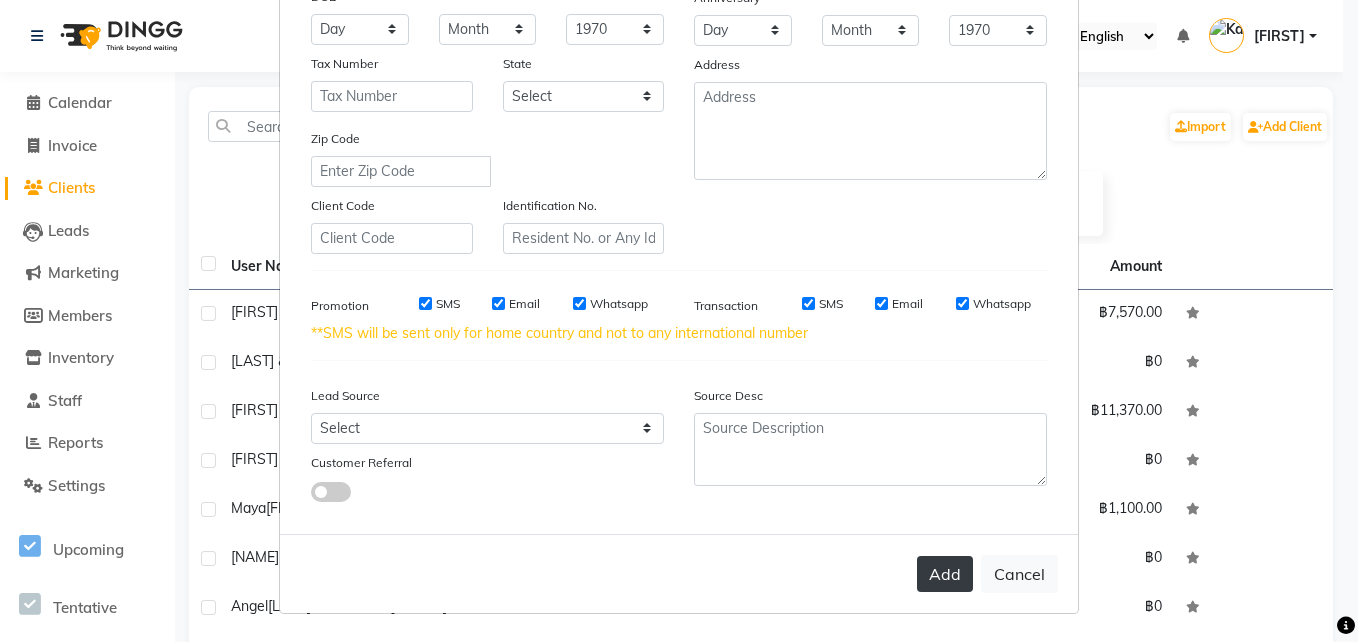 click on "Add" at bounding box center [945, 574] 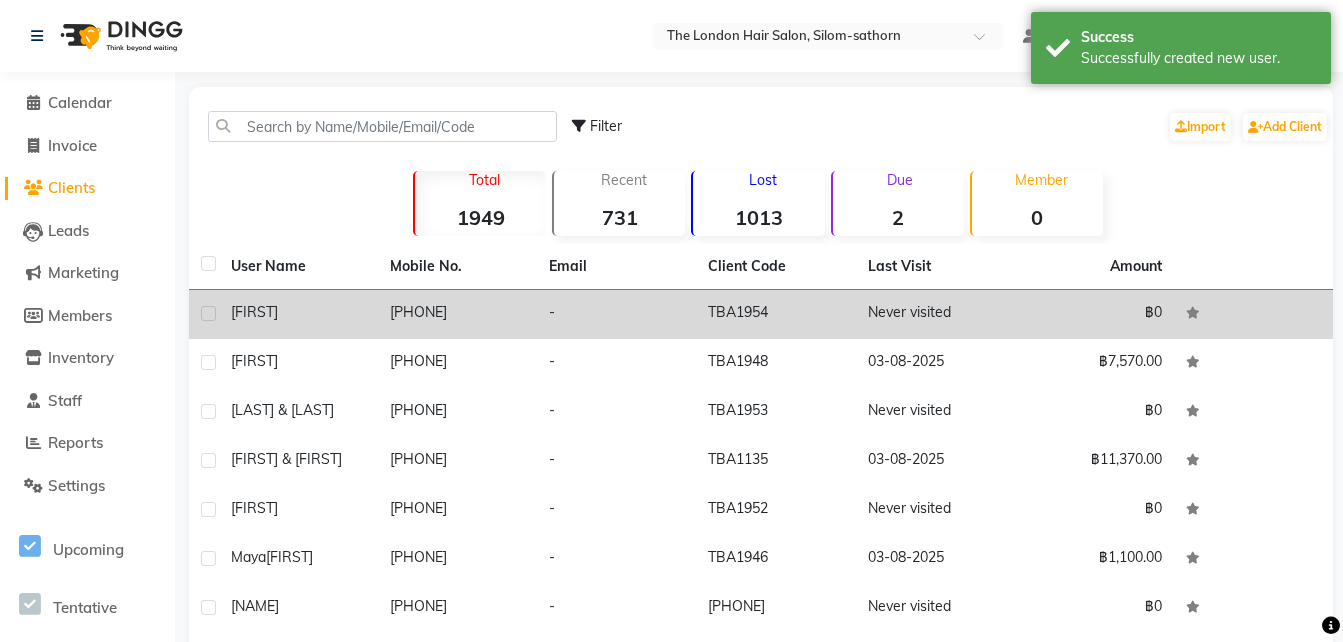 click on "[PHONE]" 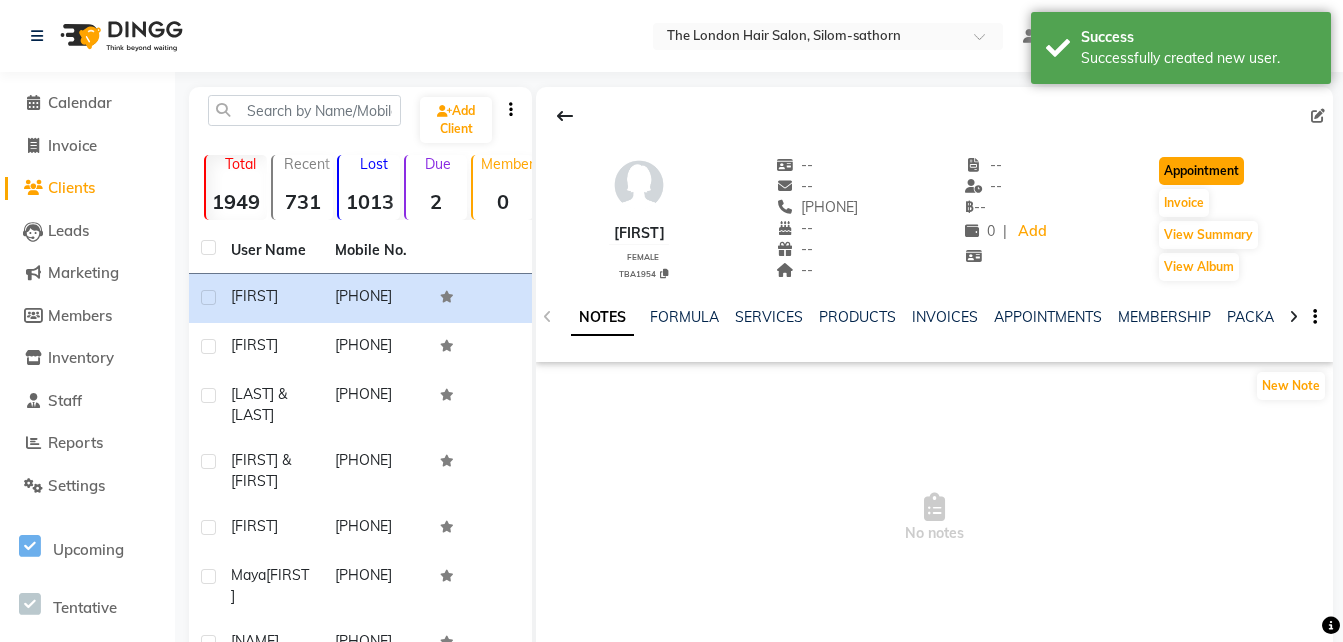 click on "Appointment" 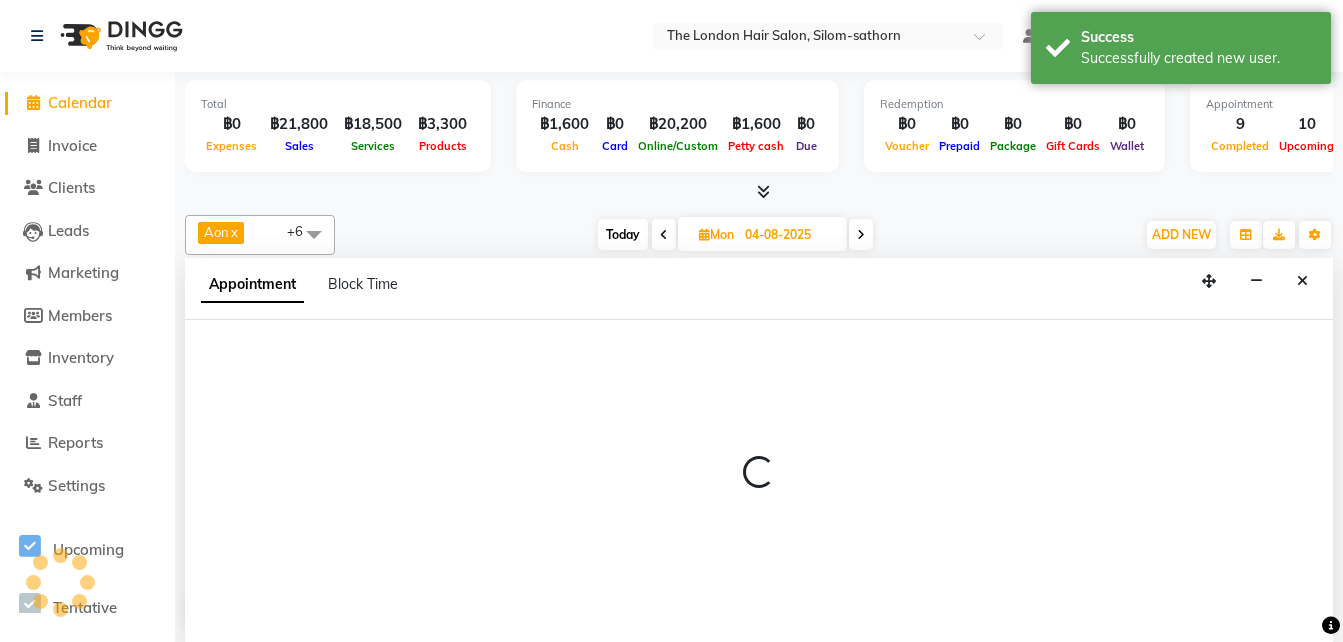 scroll, scrollTop: 0, scrollLeft: 0, axis: both 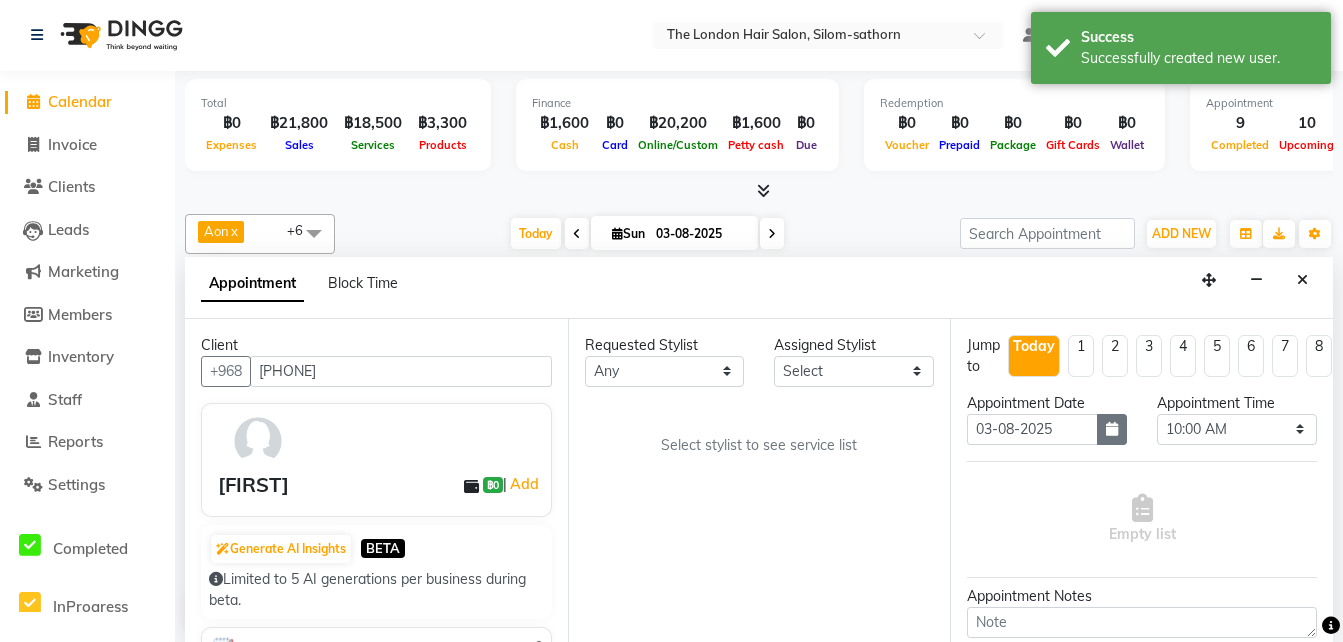 click at bounding box center (1112, 429) 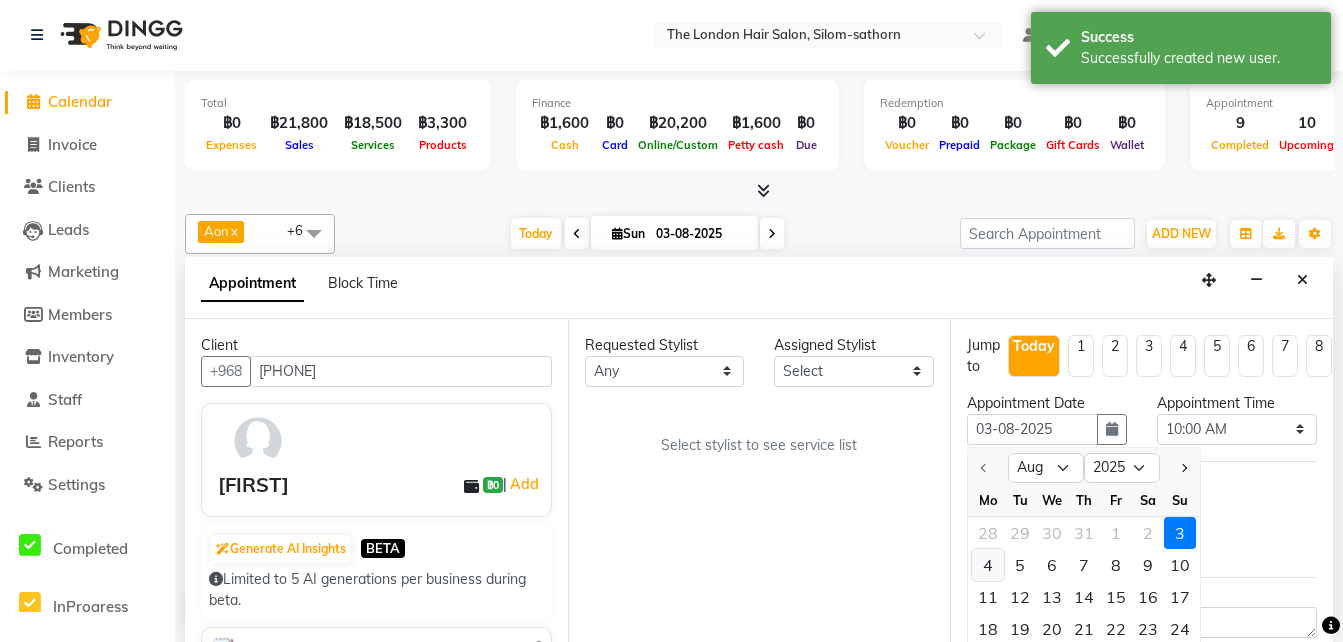 click on "4" at bounding box center (988, 565) 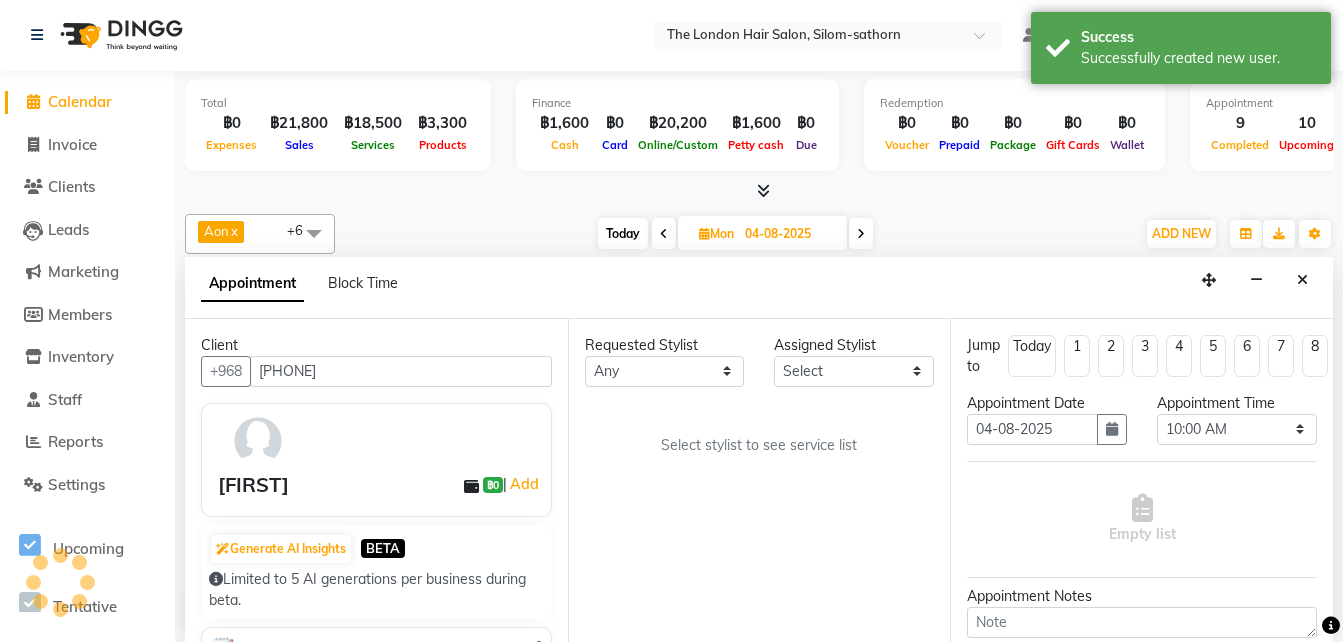 scroll, scrollTop: 529, scrollLeft: 0, axis: vertical 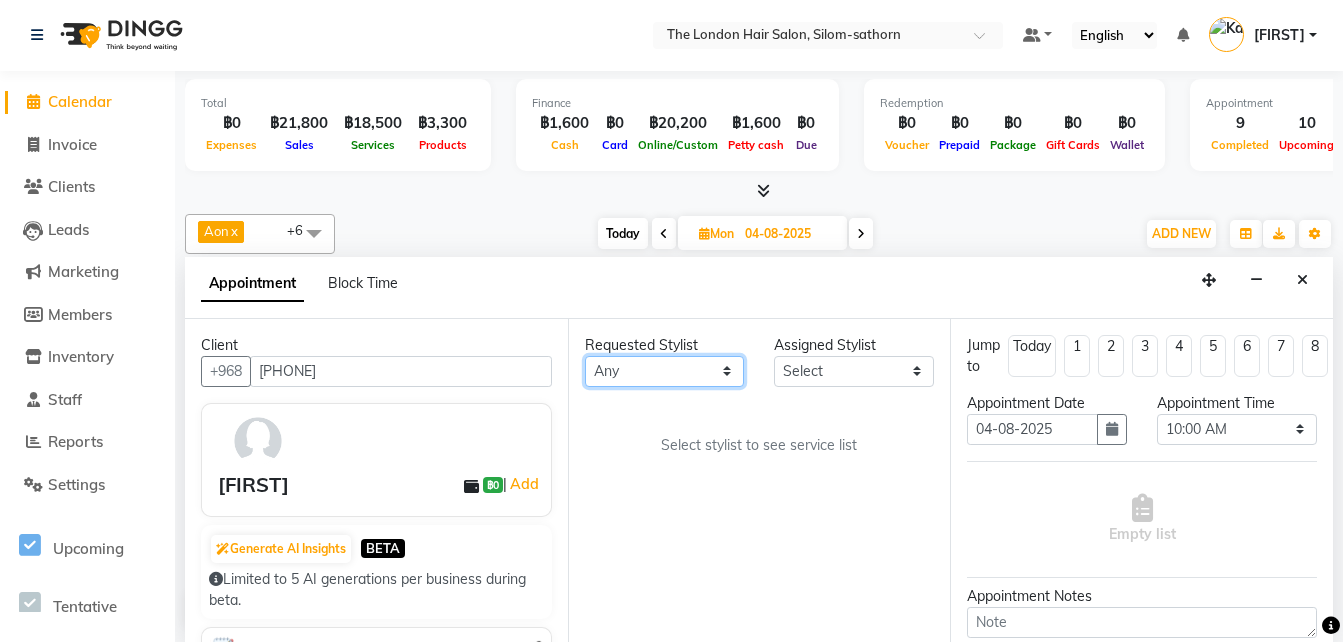 click on "Any Aon Apple   Boss Luke Fai  Fon Kate  Pim" at bounding box center (665, 371) 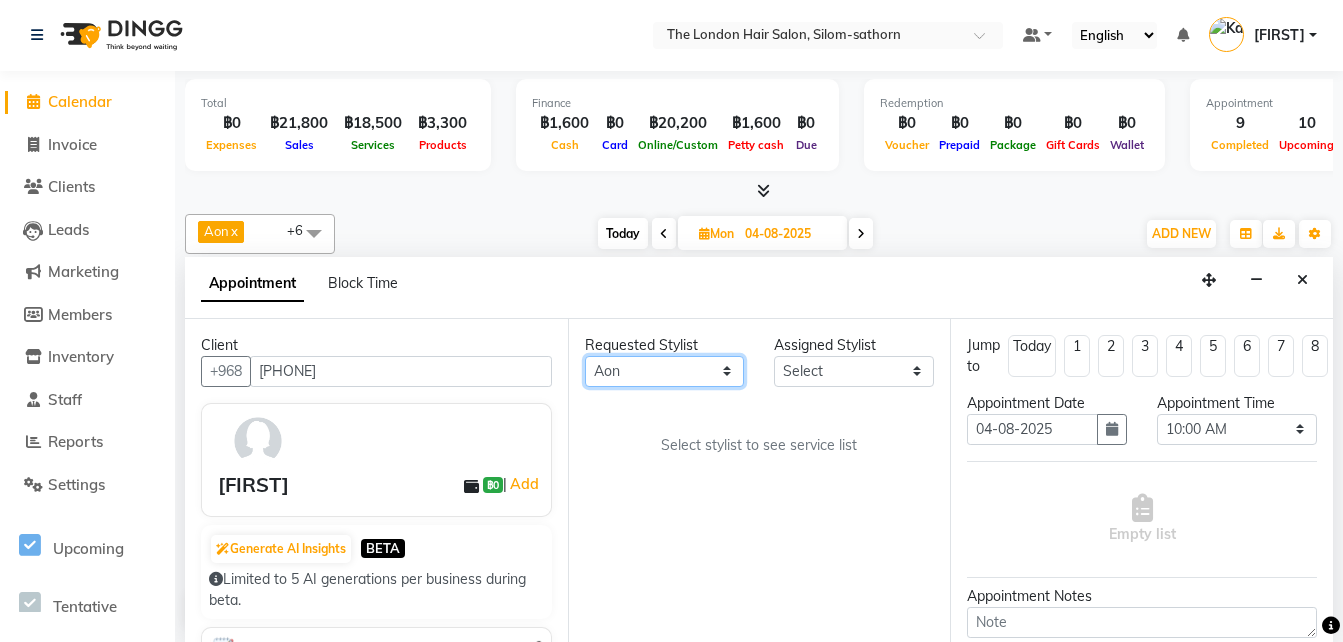 click on "Any Aon Apple   Boss Luke Fai  Fon Kate  Pim" at bounding box center (665, 371) 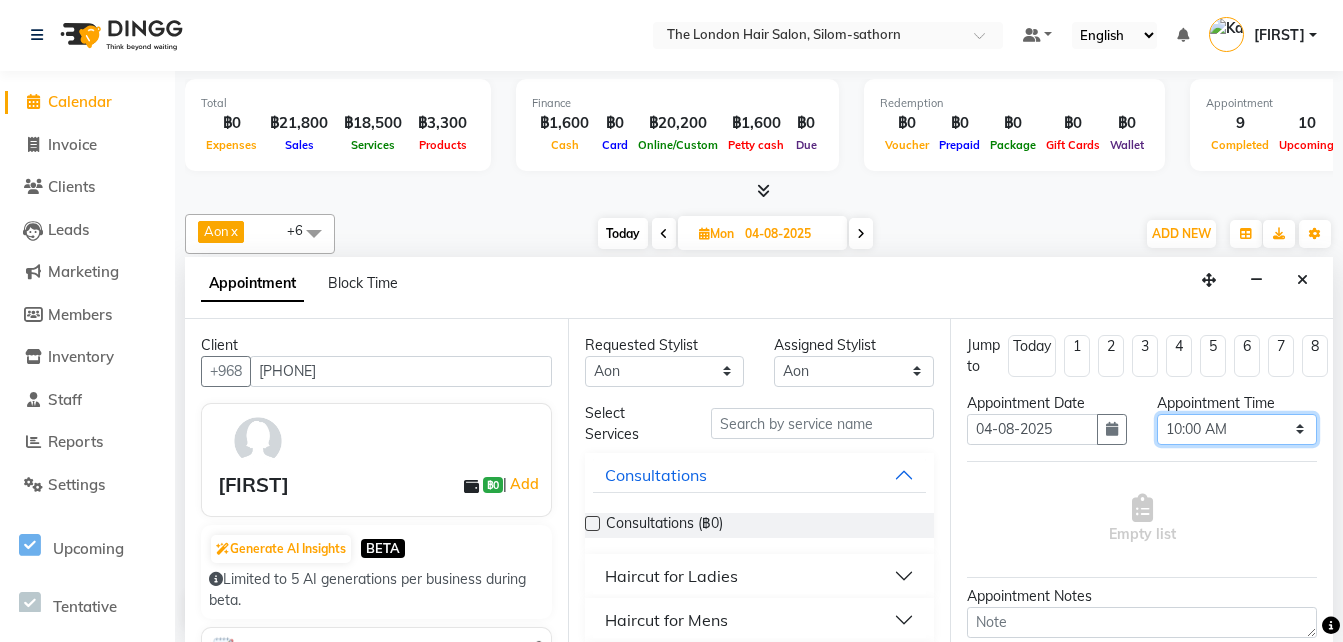 click on "Select 10:00 AM 10:05 AM 10:10 AM 10:15 AM 10:20 AM 10:25 AM 10:30 AM 10:35 AM 10:40 AM 10:45 AM 10:50 AM 10:55 AM 11:00 AM 11:05 AM 11:10 AM 11:15 AM 11:20 AM 11:25 AM 11:30 AM 11:35 AM 11:40 AM 11:45 AM 11:50 AM 11:55 AM 12:00 PM 12:05 PM 12:10 PM 12:15 PM 12:20 PM 12:25 PM 12:30 PM 12:35 PM 12:40 PM 12:45 PM 12:50 PM 12:55 PM 01:00 PM 01:05 PM 01:10 PM 01:15 PM 01:20 PM 01:25 PM 01:30 PM 01:35 PM 01:40 PM 01:45 PM 01:50 PM 01:55 PM 02:00 PM 02:05 PM 02:10 PM 02:15 PM 02:20 PM 02:25 PM 02:30 PM 02:35 PM 02:40 PM 02:45 PM 02:50 PM 02:55 PM 03:00 PM 03:05 PM 03:10 PM 03:15 PM 03:20 PM 03:25 PM 03:30 PM 03:35 PM 03:40 PM 03:45 PM 03:50 PM 03:55 PM 04:00 PM 04:05 PM 04:10 PM 04:15 PM 04:20 PM 04:25 PM 04:30 PM 04:35 PM 04:40 PM 04:45 PM 04:50 PM 04:55 PM 05:00 PM 05:05 PM 05:10 PM 05:15 PM 05:20 PM 05:25 PM 05:30 PM 05:35 PM 05:40 PM 05:45 PM 05:50 PM 05:55 PM 06:00 PM 06:05 PM 06:10 PM 06:15 PM 06:20 PM 06:25 PM 06:30 PM 06:35 PM 06:40 PM 06:45 PM 06:50 PM 06:55 PM 07:00 PM 07:05 PM 07:10 PM 07:15 PM 07:20 PM" at bounding box center (1237, 429) 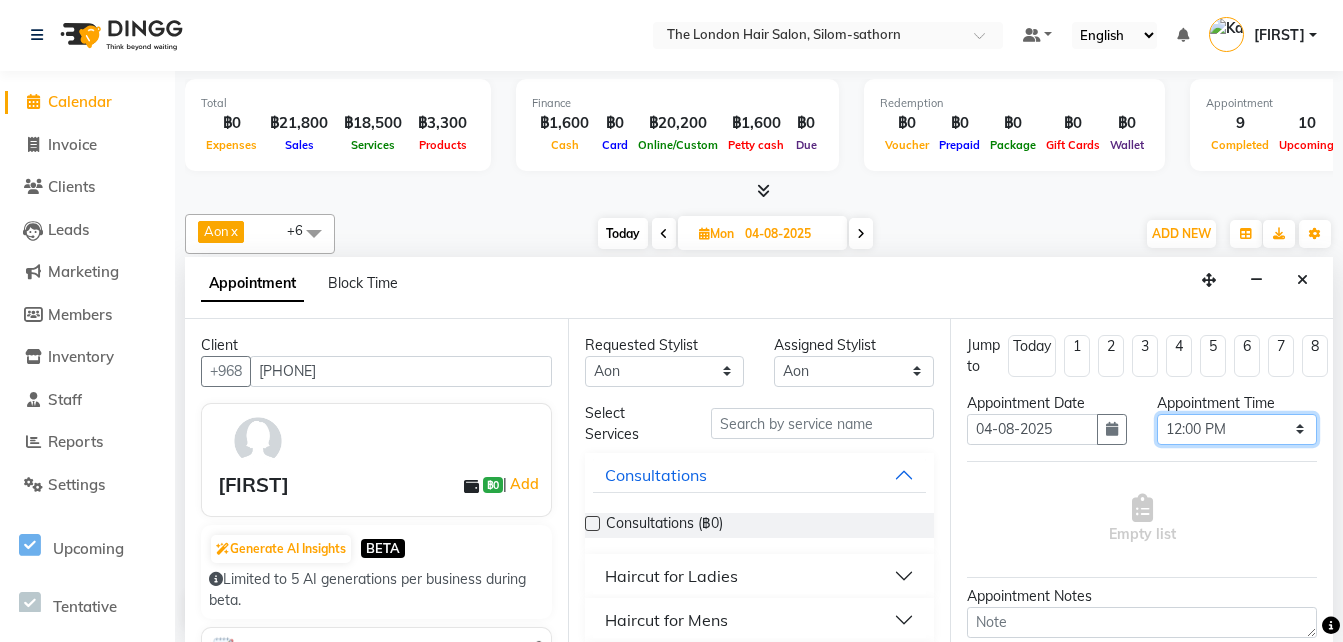 click on "Select 10:00 AM 10:05 AM 10:10 AM 10:15 AM 10:20 AM 10:25 AM 10:30 AM 10:35 AM 10:40 AM 10:45 AM 10:50 AM 10:55 AM 11:00 AM 11:05 AM 11:10 AM 11:15 AM 11:20 AM 11:25 AM 11:30 AM 11:35 AM 11:40 AM 11:45 AM 11:50 AM 11:55 AM 12:00 PM 12:05 PM 12:10 PM 12:15 PM 12:20 PM 12:25 PM 12:30 PM 12:35 PM 12:40 PM 12:45 PM 12:50 PM 12:55 PM 01:00 PM 01:05 PM 01:10 PM 01:15 PM 01:20 PM 01:25 PM 01:30 PM 01:35 PM 01:40 PM 01:45 PM 01:50 PM 01:55 PM 02:00 PM 02:05 PM 02:10 PM 02:15 PM 02:20 PM 02:25 PM 02:30 PM 02:35 PM 02:40 PM 02:45 PM 02:50 PM 02:55 PM 03:00 PM 03:05 PM 03:10 PM 03:15 PM 03:20 PM 03:25 PM 03:30 PM 03:35 PM 03:40 PM 03:45 PM 03:50 PM 03:55 PM 04:00 PM 04:05 PM 04:10 PM 04:15 PM 04:20 PM 04:25 PM 04:30 PM 04:35 PM 04:40 PM 04:45 PM 04:50 PM 04:55 PM 05:00 PM 05:05 PM 05:10 PM 05:15 PM 05:20 PM 05:25 PM 05:30 PM 05:35 PM 05:40 PM 05:45 PM 05:50 PM 05:55 PM 06:00 PM 06:05 PM 06:10 PM 06:15 PM 06:20 PM 06:25 PM 06:30 PM 06:35 PM 06:40 PM 06:45 PM 06:50 PM 06:55 PM 07:00 PM 07:05 PM 07:10 PM 07:15 PM 07:20 PM" at bounding box center (1237, 429) 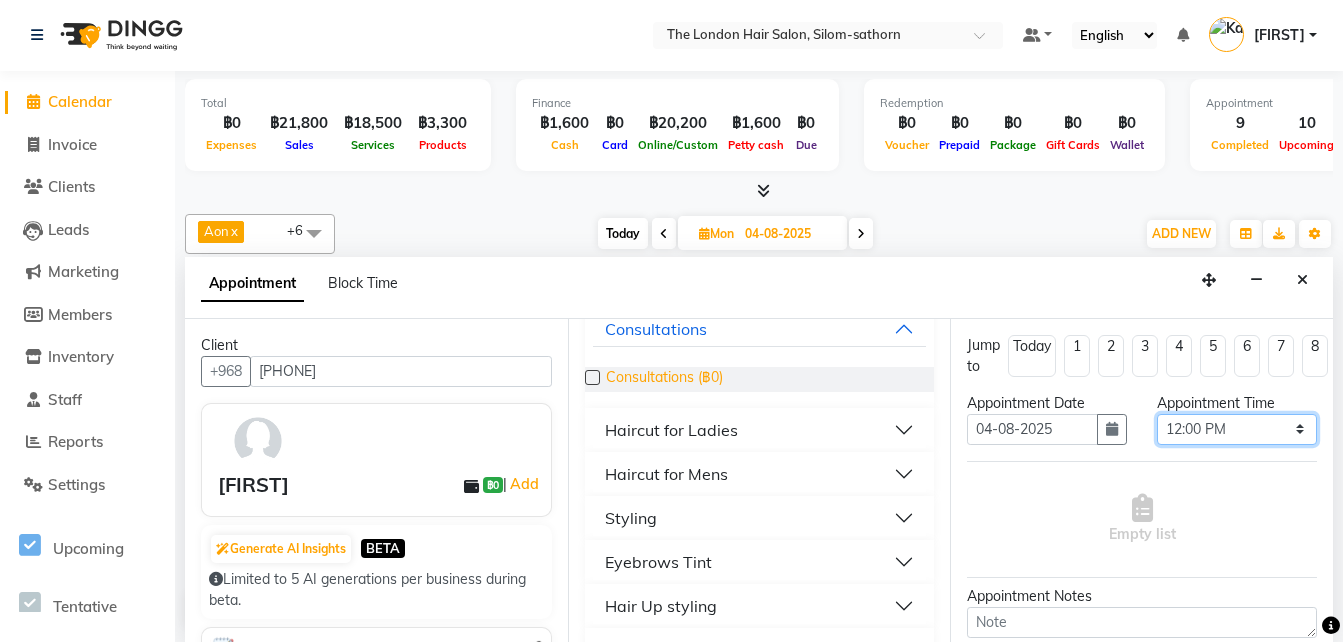scroll, scrollTop: 147, scrollLeft: 0, axis: vertical 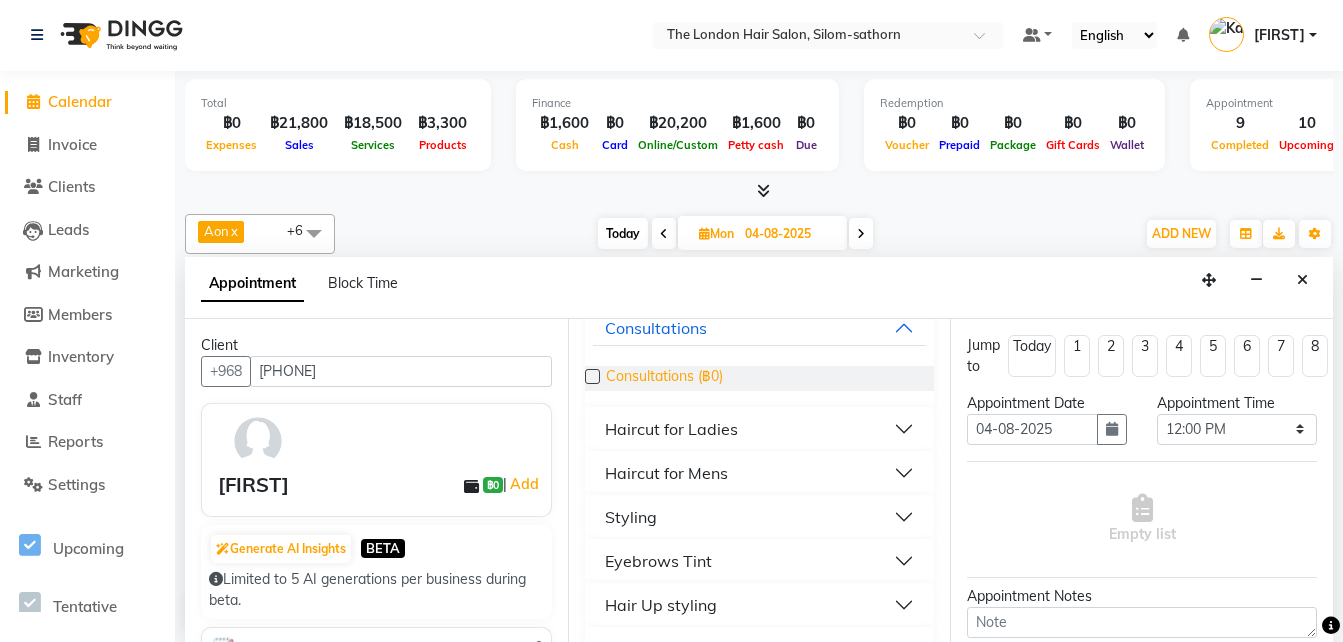 click on "Consultations  (฿0)" at bounding box center (664, 378) 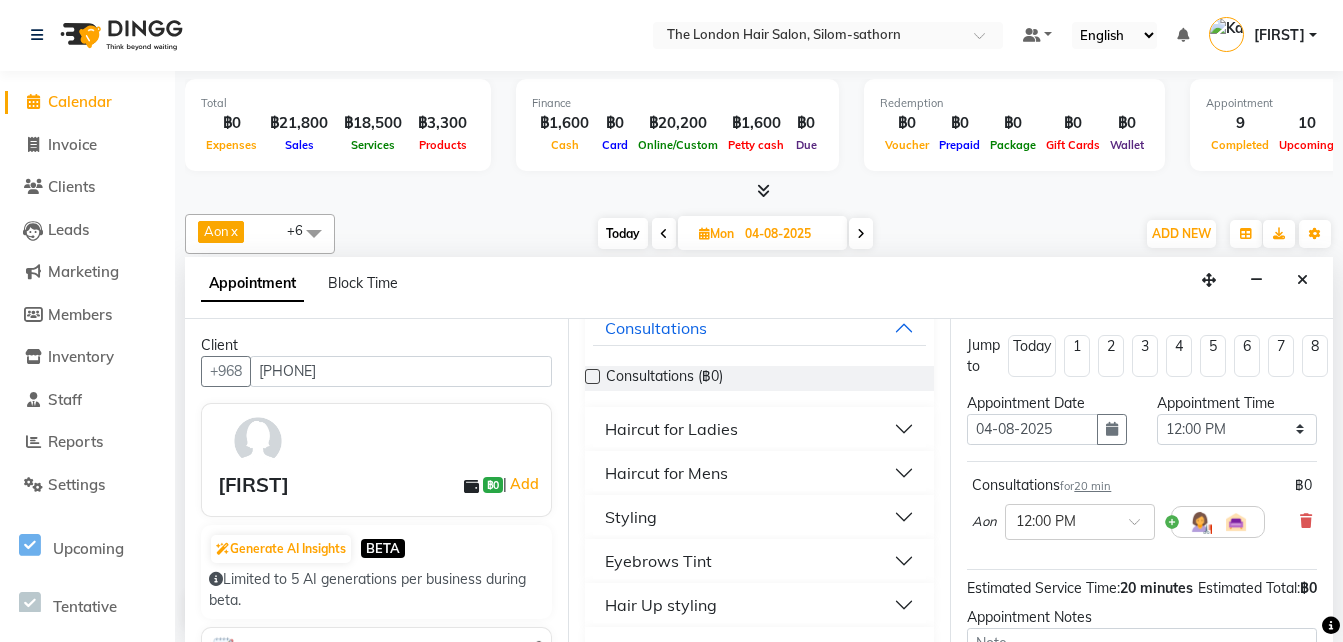 scroll, scrollTop: 0, scrollLeft: 0, axis: both 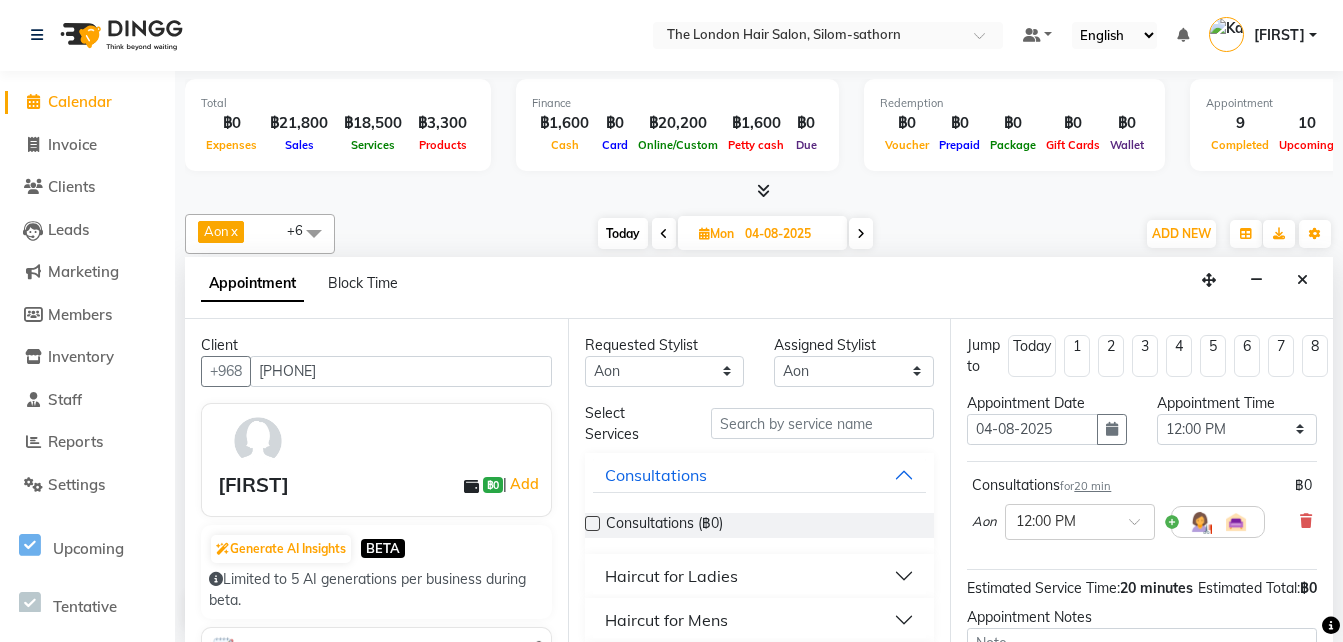 click on "Requested Stylist Any Aon Apple   Boss Luke Fai  Fon Kate  Pim Assigned Stylist Select Aon Apple   Boss Luke Fai  Fon Kate  Pim Select Services    Consultations  Consultations  (฿0)    Haircut for Ladies    Haircut for Mens    Styling    Eyebrows Tint     Hair Up styling    Colour    Colour Regrowth    Highlights    Low Lights     T-section/Face - Framing    Bleach Hair     Balayage    Toner    Digital Perm    Cold perm    Keratin Treatments    Rebonding Straightening     MIlBON Treatment 4step    MILBON Volume Treatment     Treatment     Remove Hair Extentions    New Installing Hair Extensions" at bounding box center (759, 480) 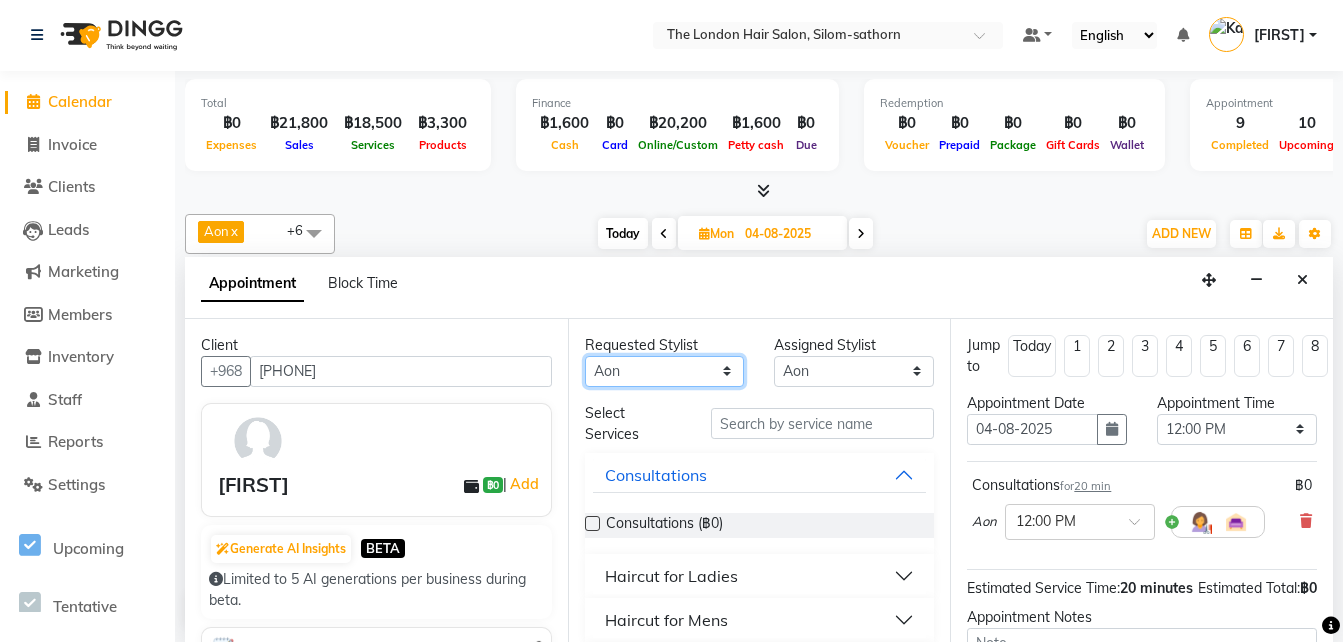 click on "Any Aon Apple   Boss Luke Fai  Fon Kate  Pim" at bounding box center (665, 371) 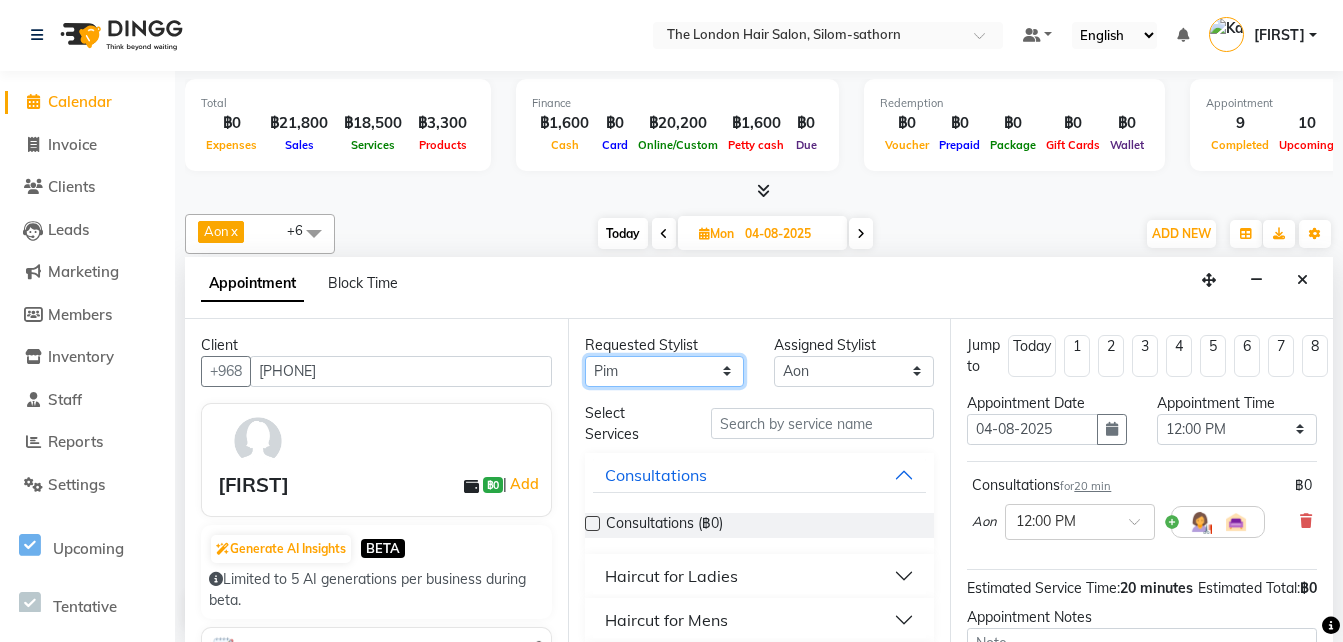click on "Any Aon Apple   Boss Luke Fai  Fon Kate  Pim" at bounding box center [665, 371] 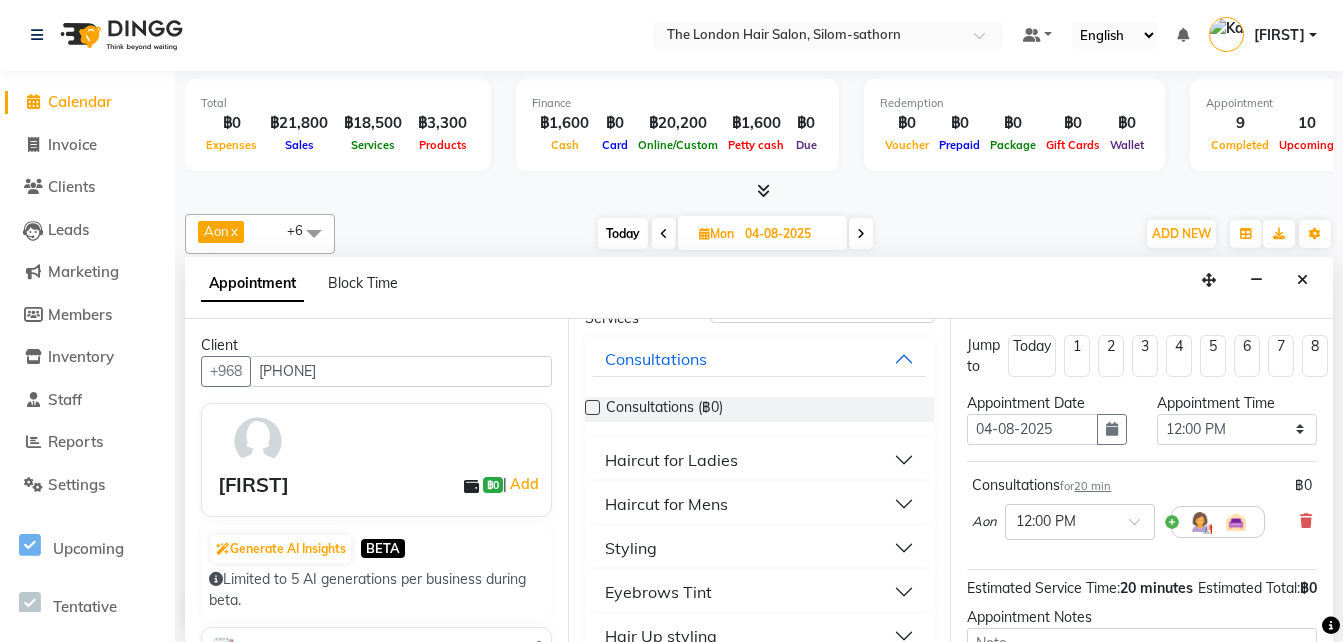 scroll, scrollTop: 0, scrollLeft: 0, axis: both 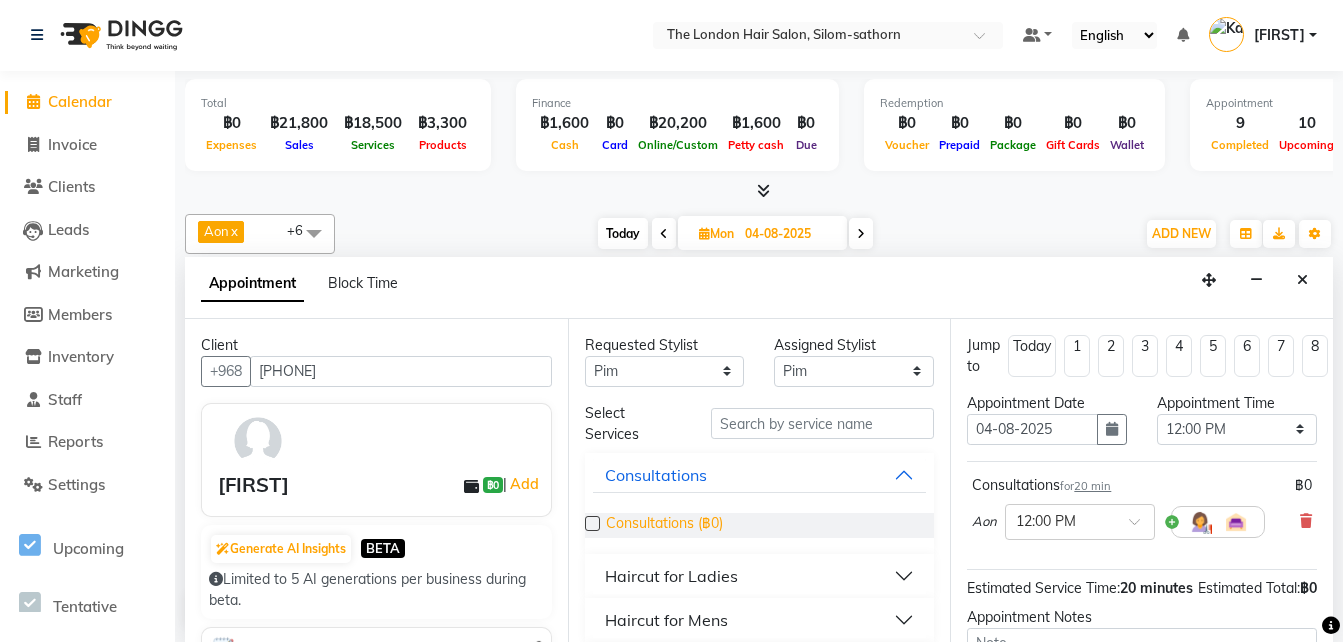 click on "Consultations  (฿0)" at bounding box center (664, 525) 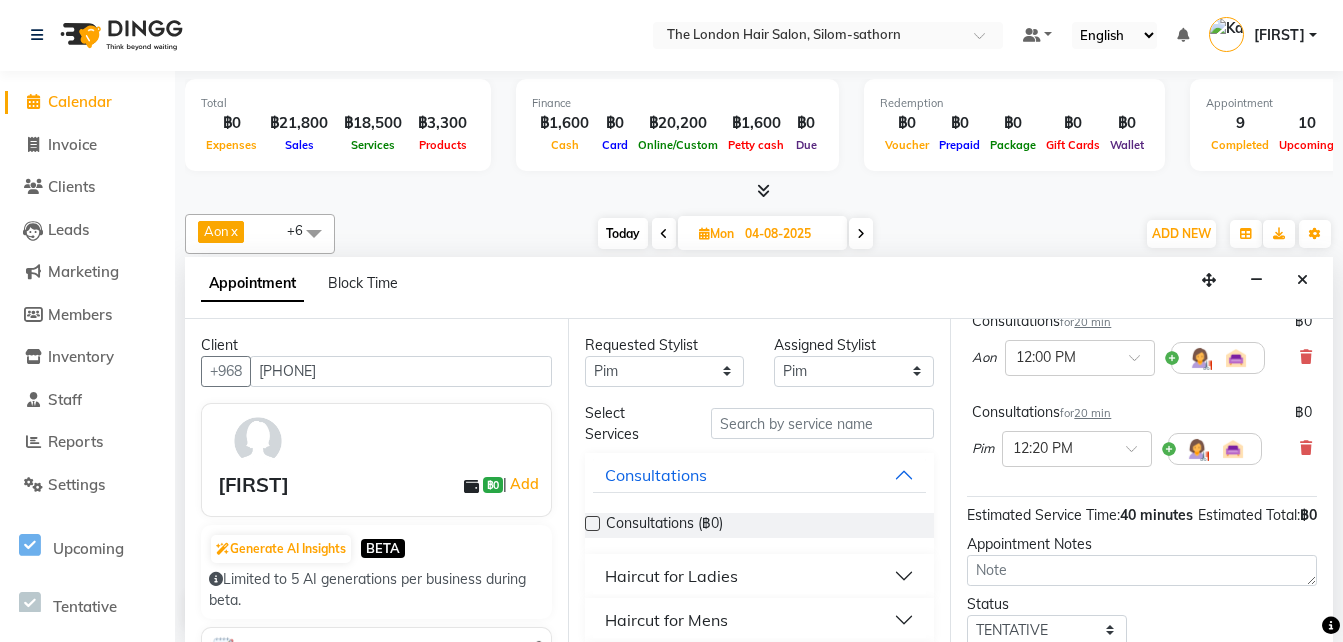 scroll, scrollTop: 170, scrollLeft: 0, axis: vertical 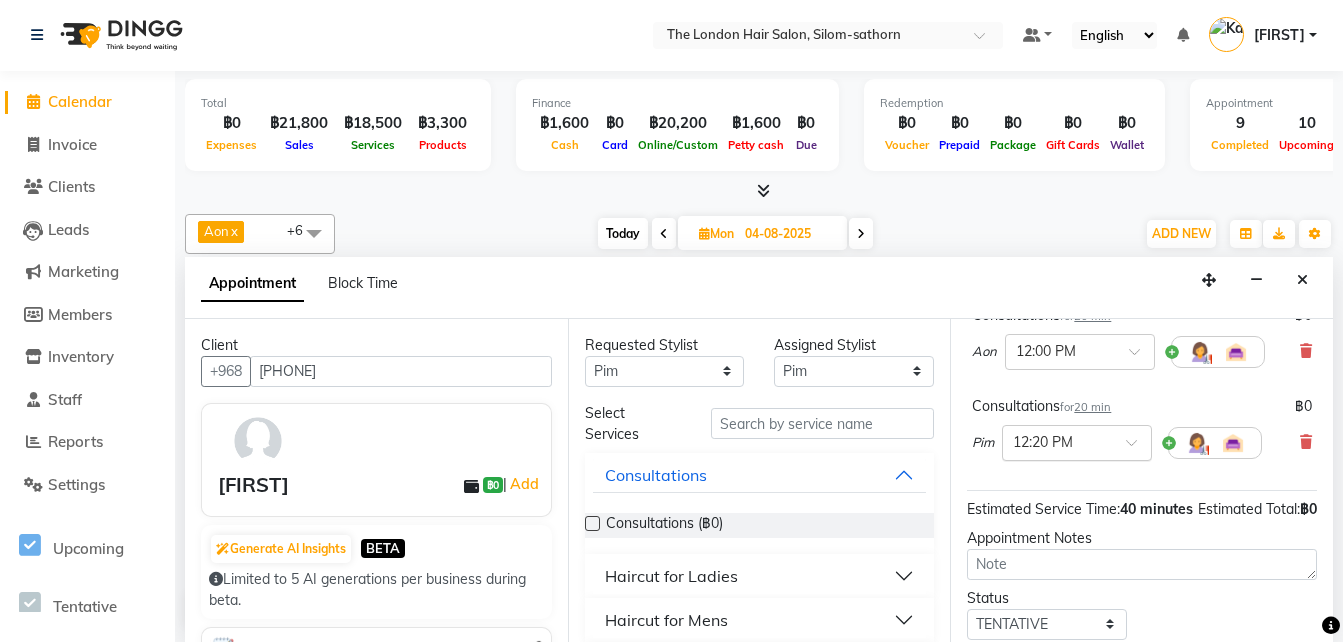 click at bounding box center [1057, 441] 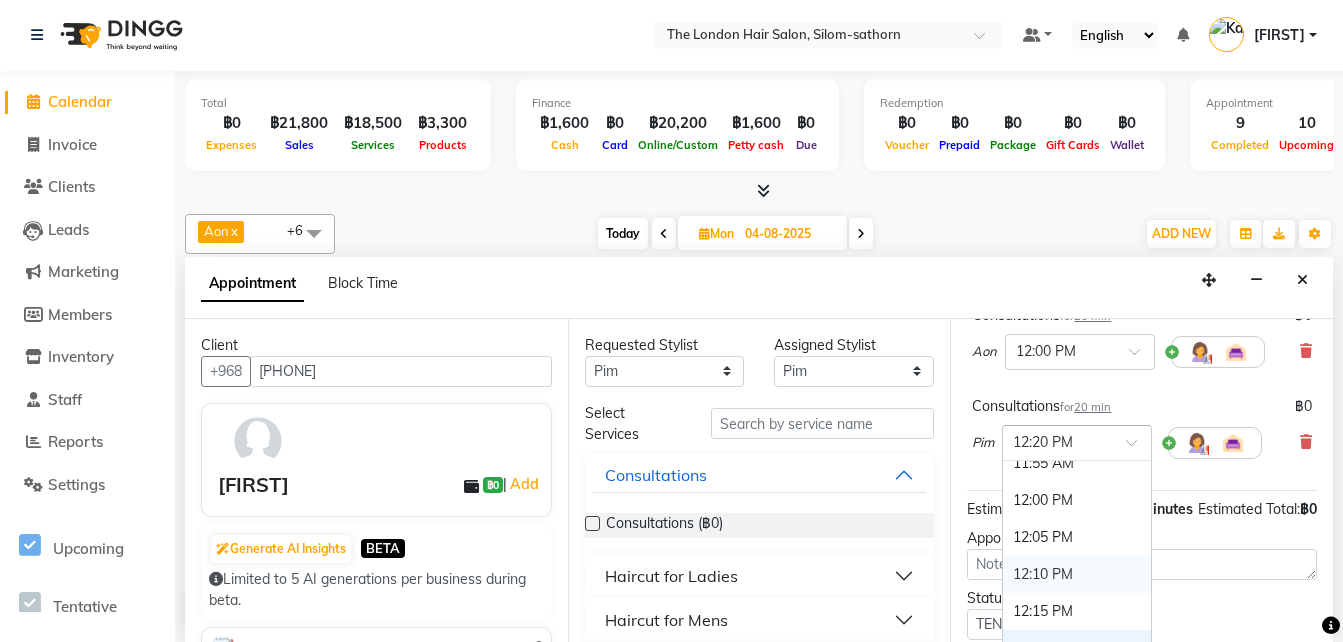 scroll, scrollTop: 890, scrollLeft: 0, axis: vertical 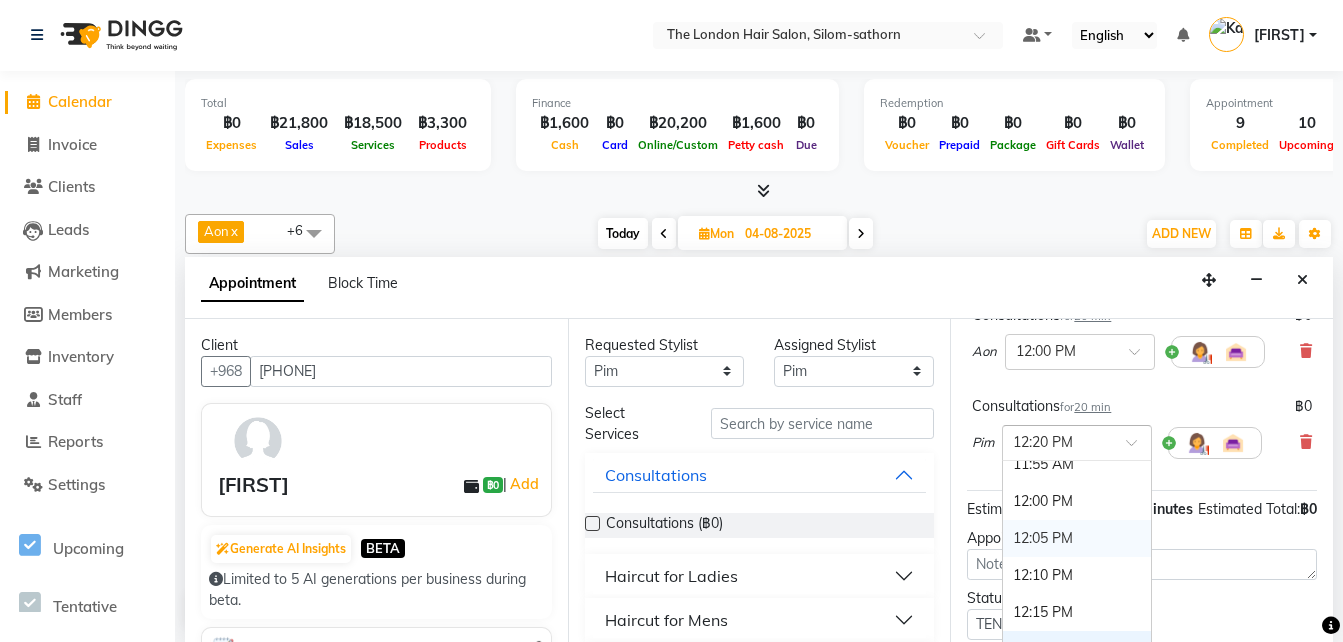 drag, startPoint x: 1028, startPoint y: 505, endPoint x: 1059, endPoint y: 525, distance: 36.891735 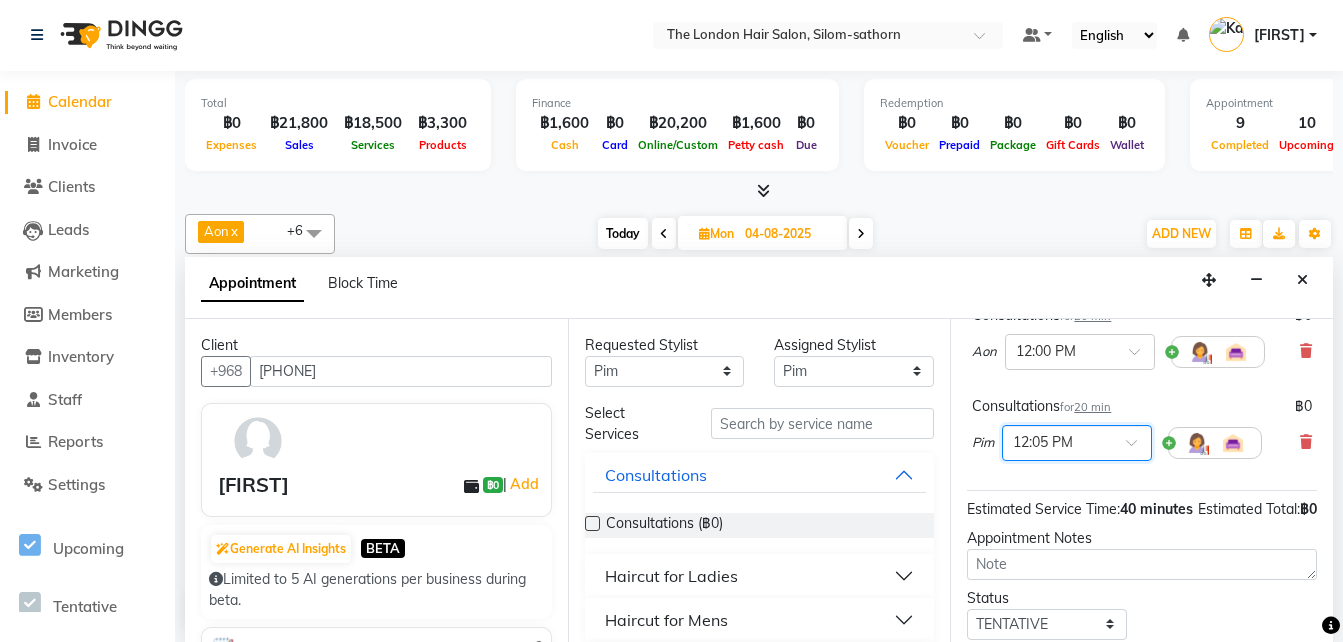 click at bounding box center (1057, 441) 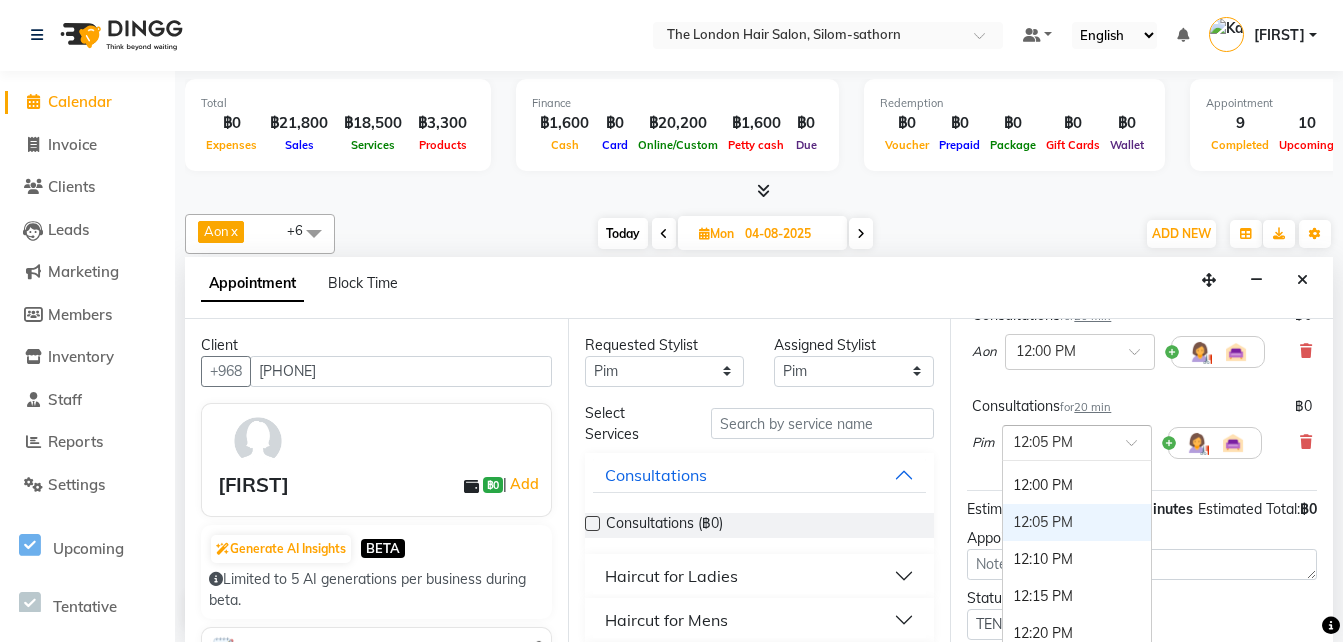 scroll, scrollTop: 905, scrollLeft: 0, axis: vertical 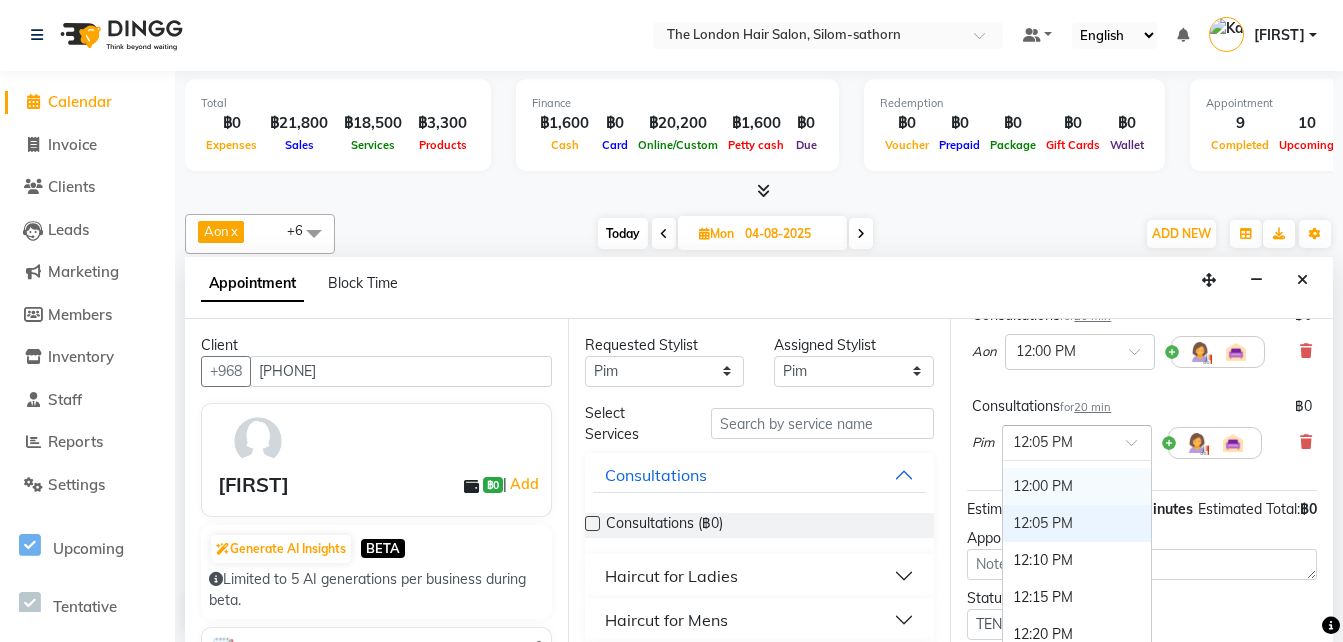 click on "12:00 PM" at bounding box center [1077, 486] 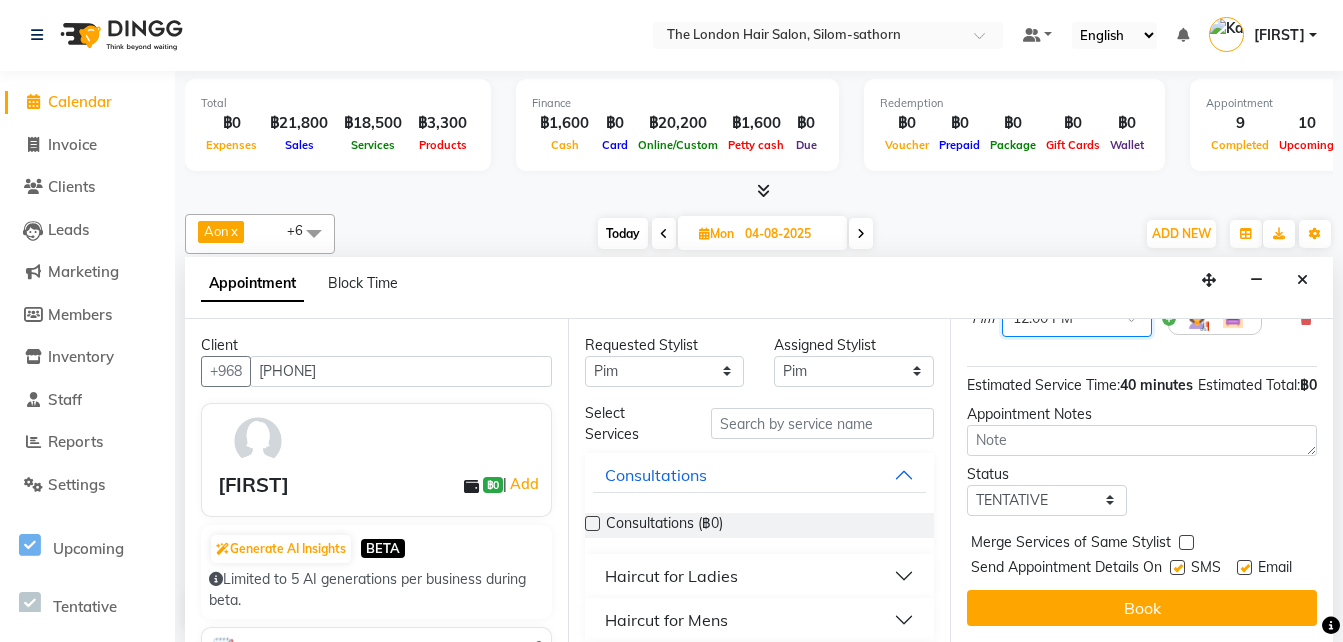 scroll, scrollTop: 368, scrollLeft: 0, axis: vertical 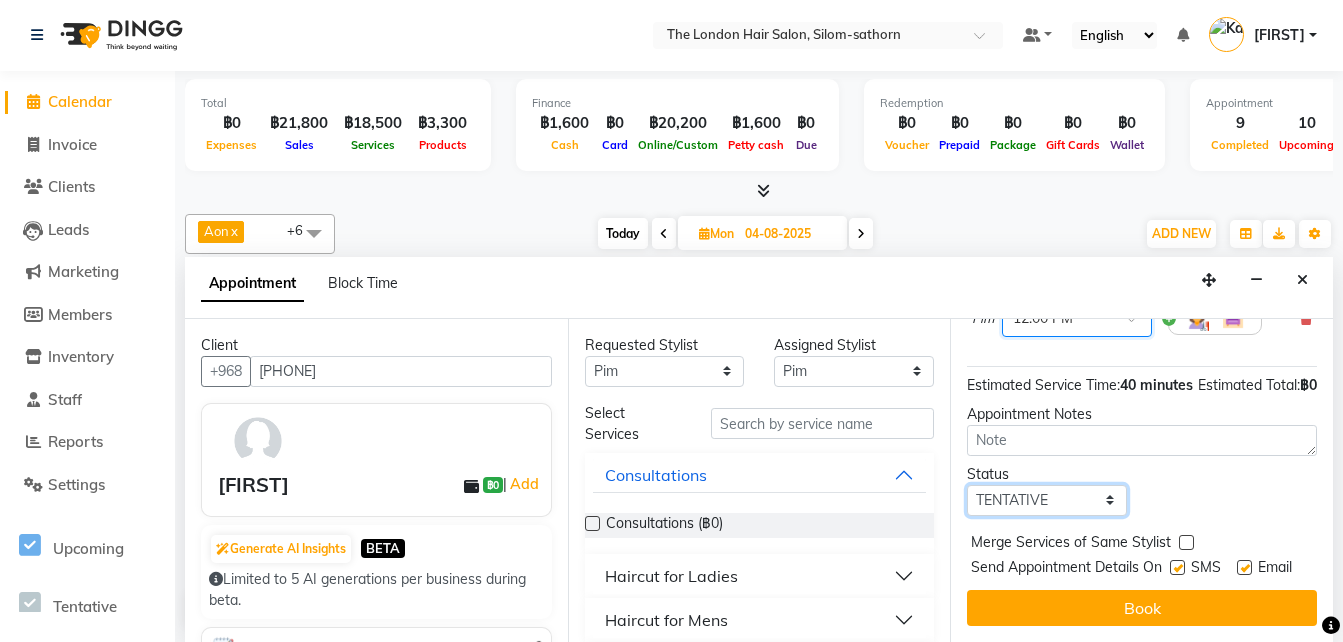 click on "Select TENTATIVE CONFIRM UPCOMING" at bounding box center [1047, 500] 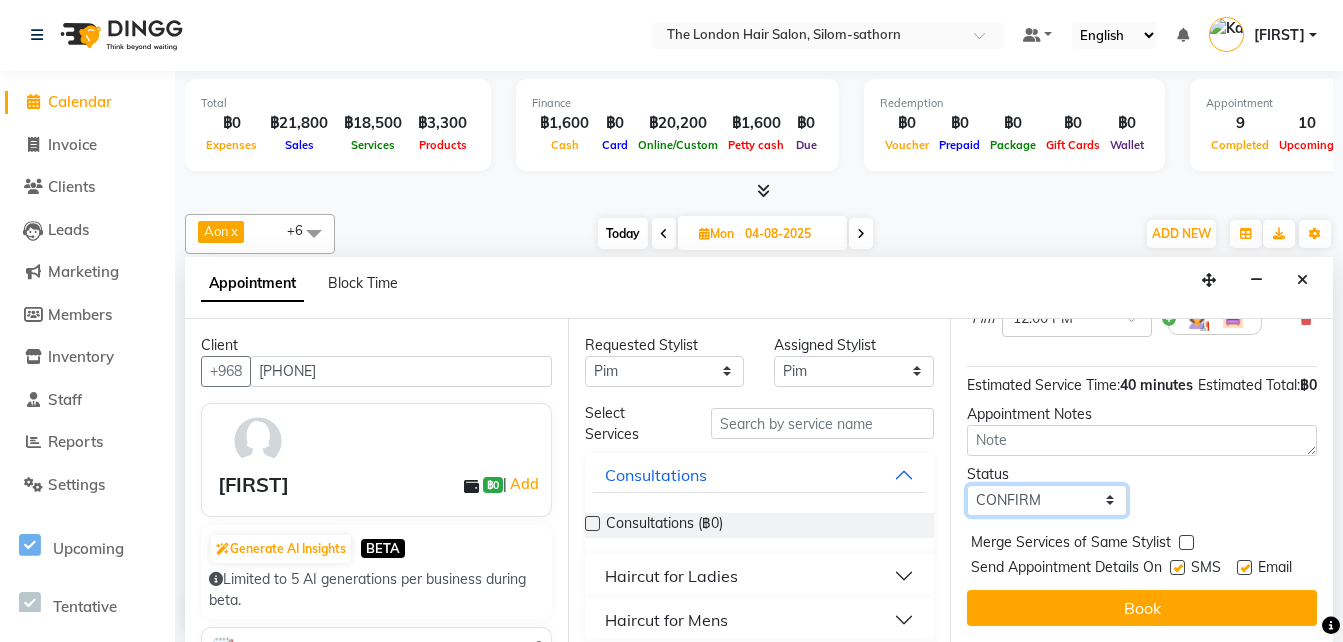 click on "Select TENTATIVE CONFIRM UPCOMING" at bounding box center (1047, 500) 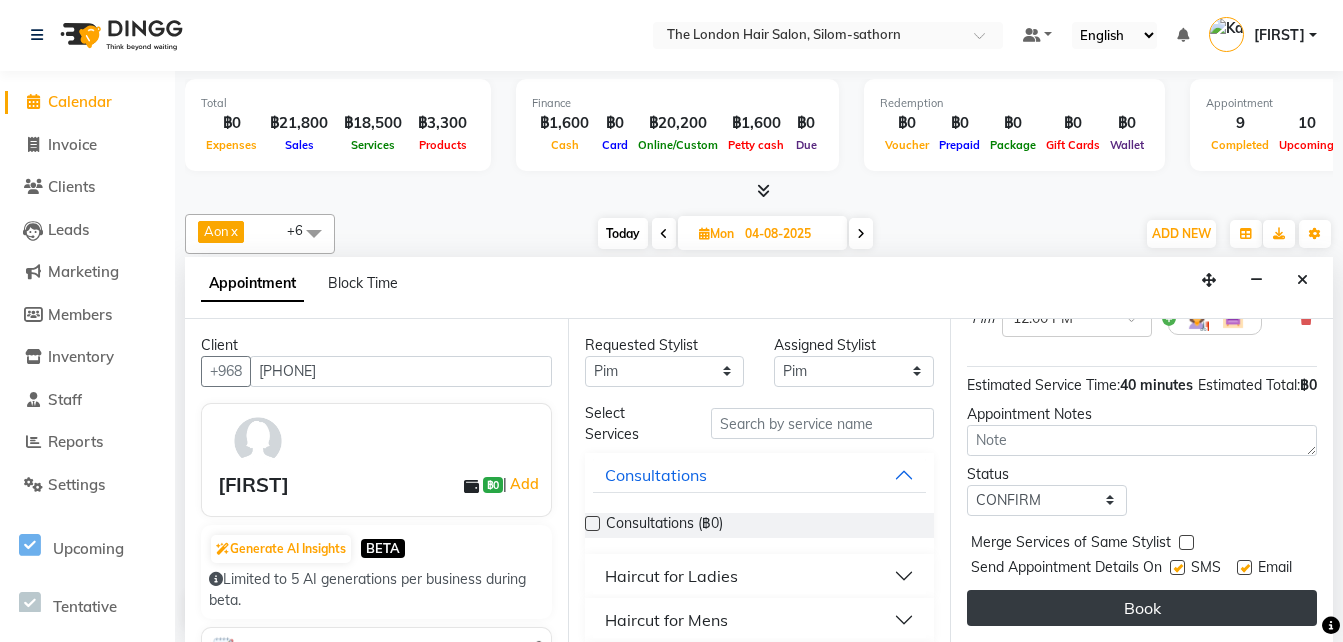 click on "Book" at bounding box center [1142, 608] 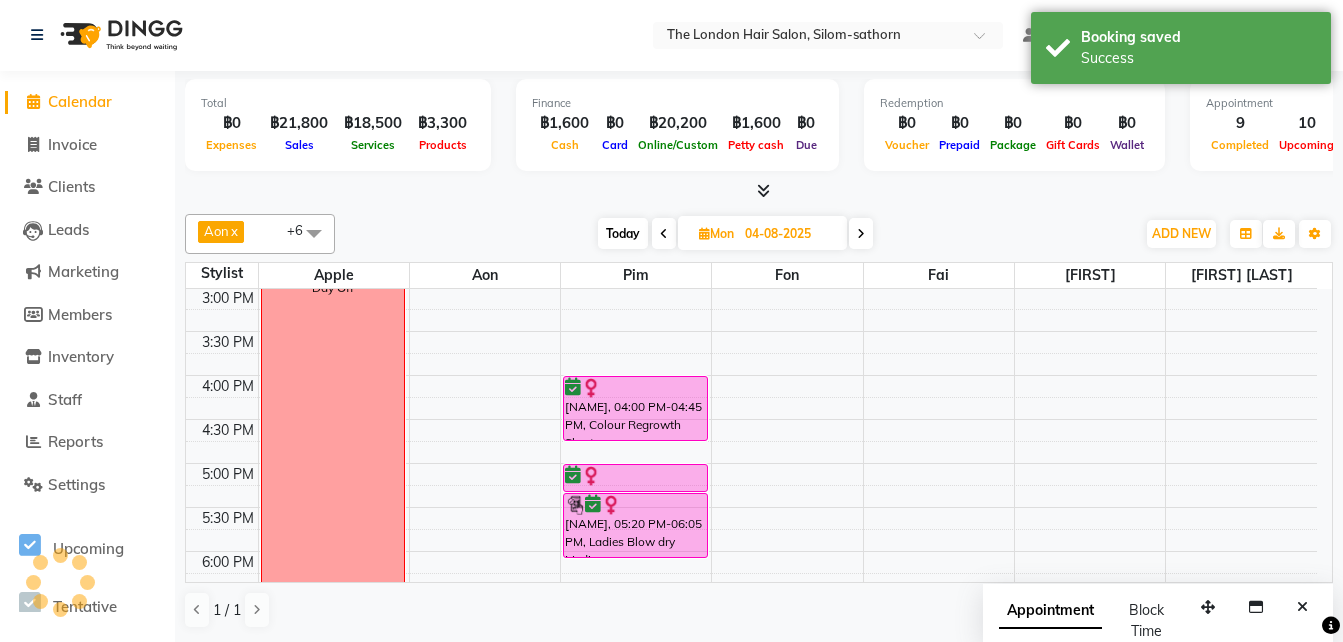 scroll, scrollTop: 0, scrollLeft: 0, axis: both 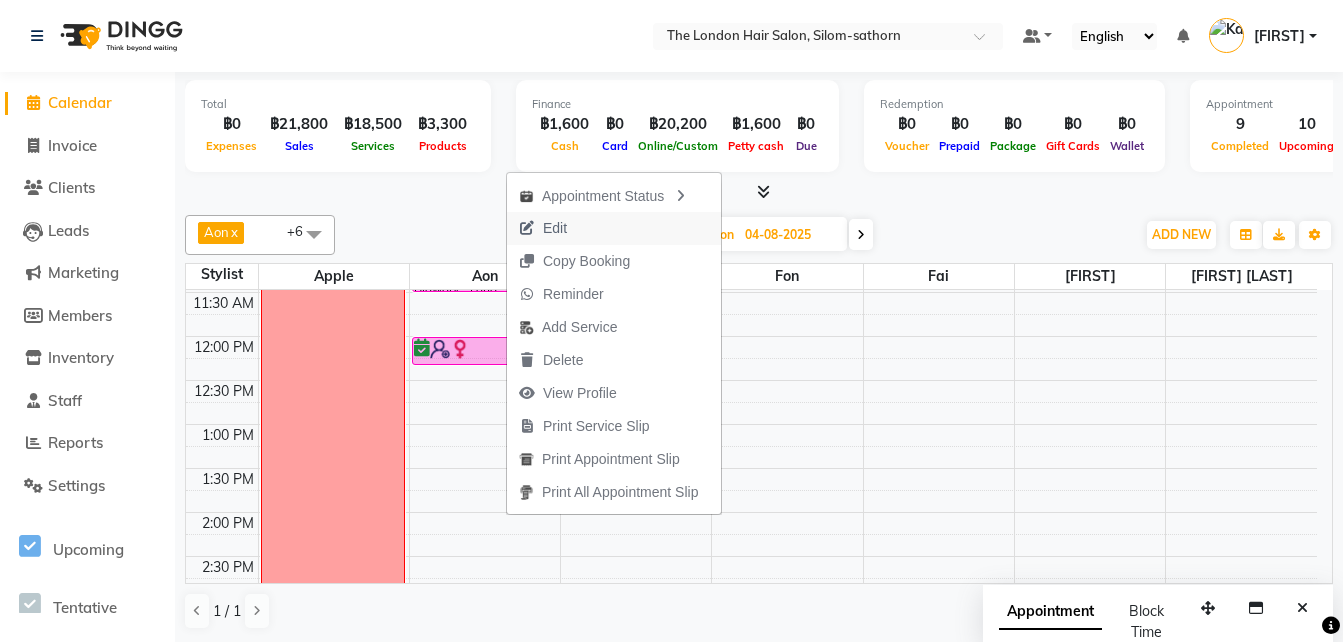 click on "Edit" at bounding box center [555, 228] 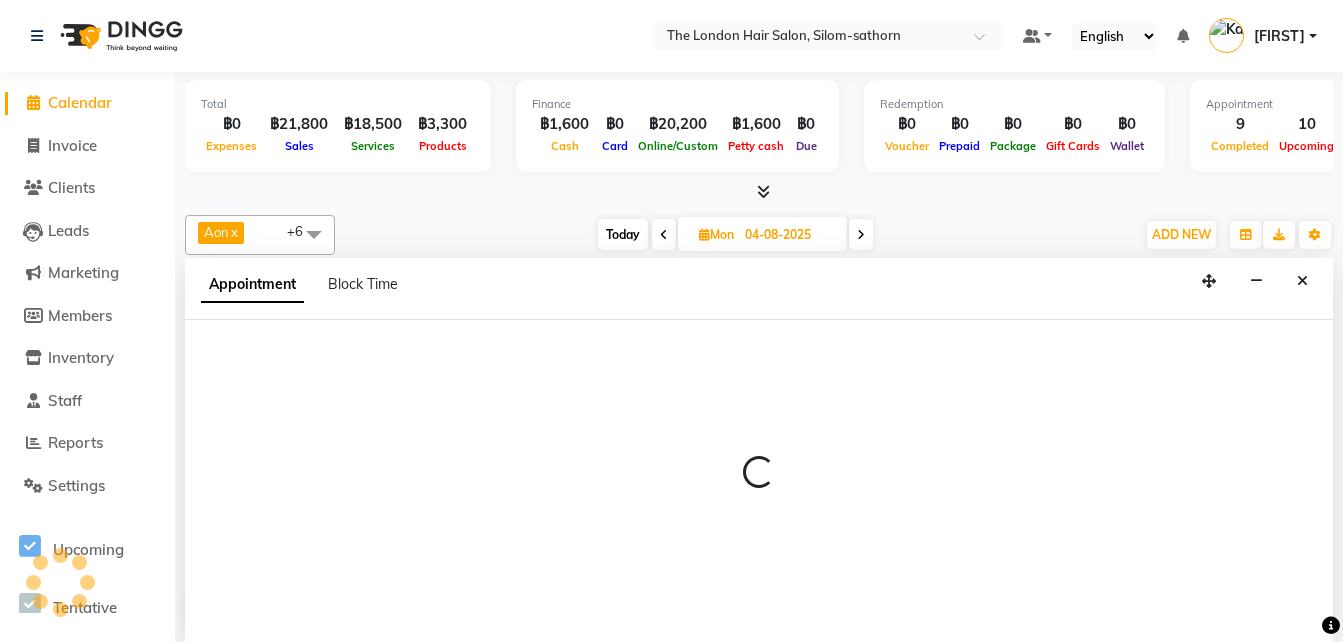 scroll, scrollTop: 1, scrollLeft: 0, axis: vertical 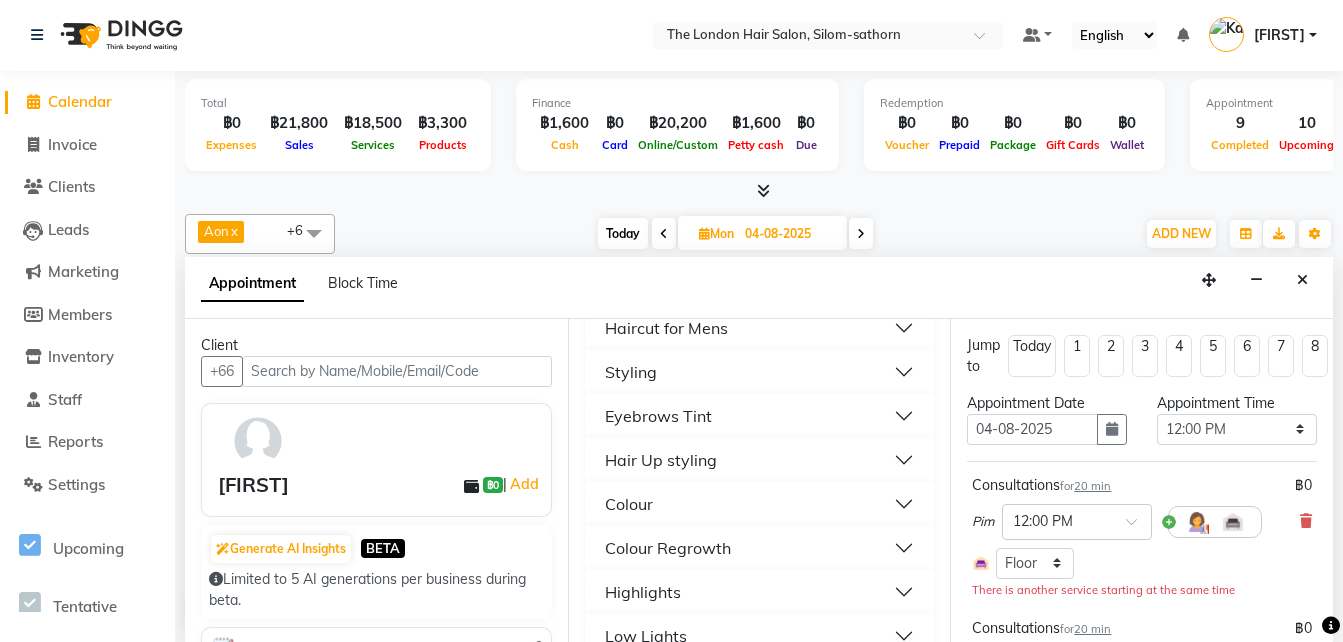 click on "Highlights" at bounding box center (643, 592) 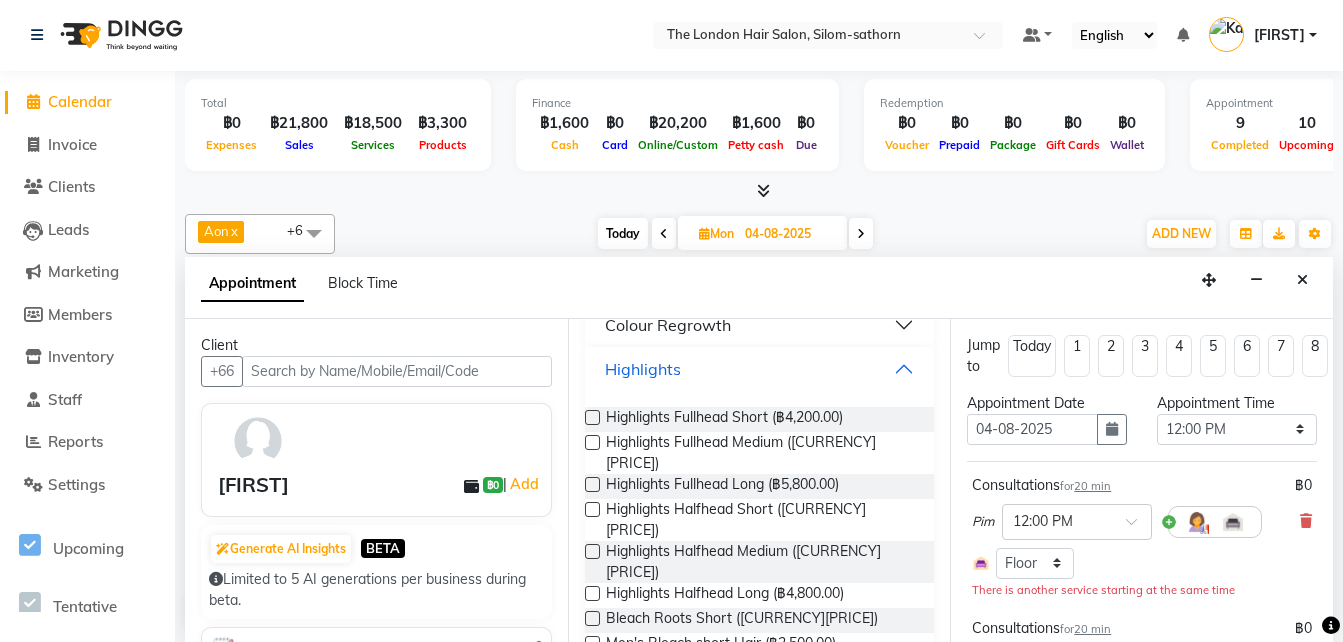 scroll, scrollTop: 516, scrollLeft: 0, axis: vertical 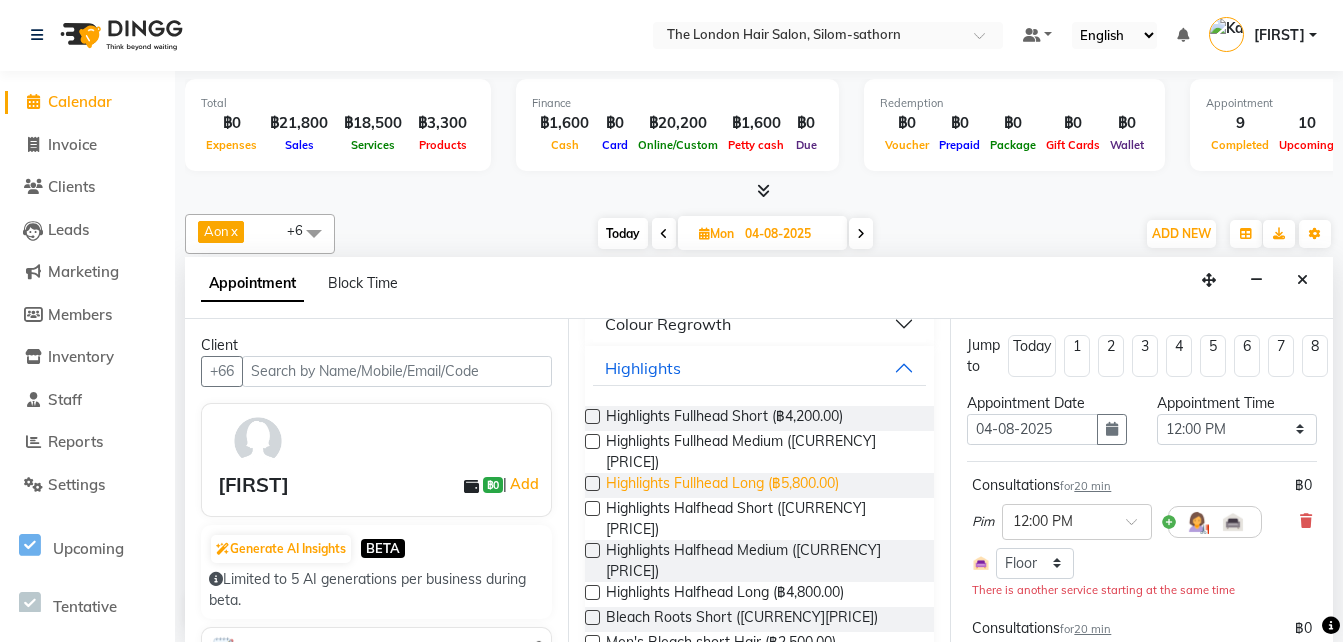 click on "Highlights Fullhead Long (฿5,800.00)" at bounding box center [722, 485] 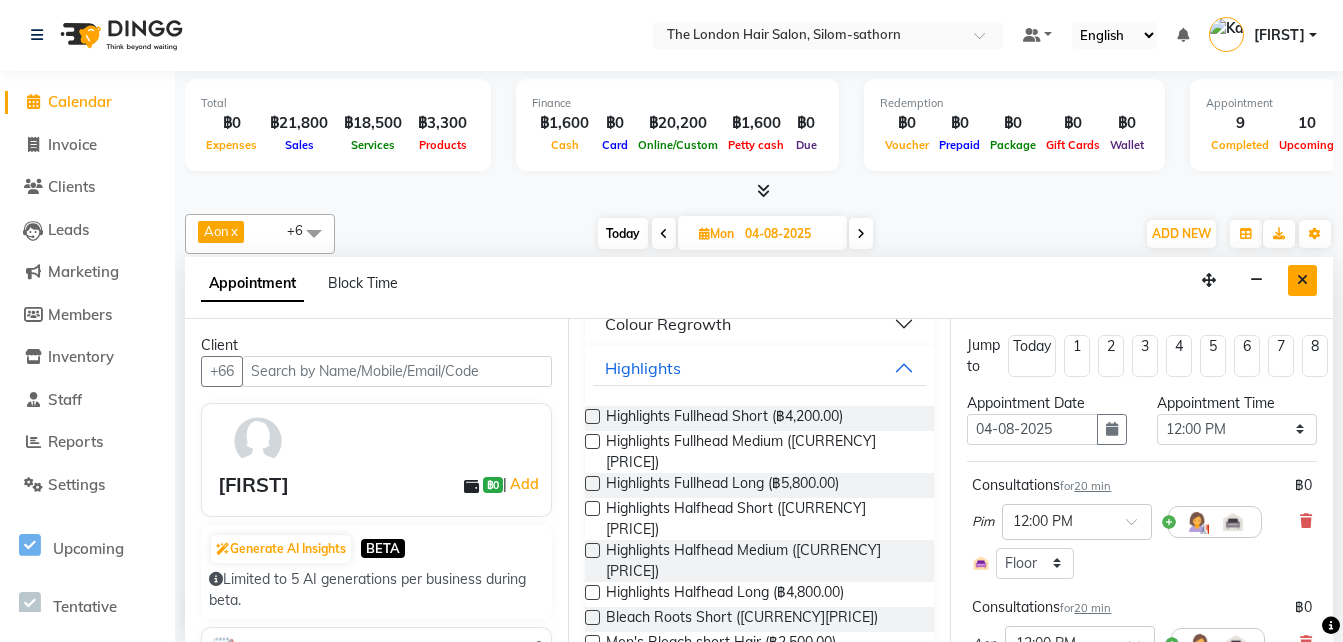click at bounding box center (1302, 280) 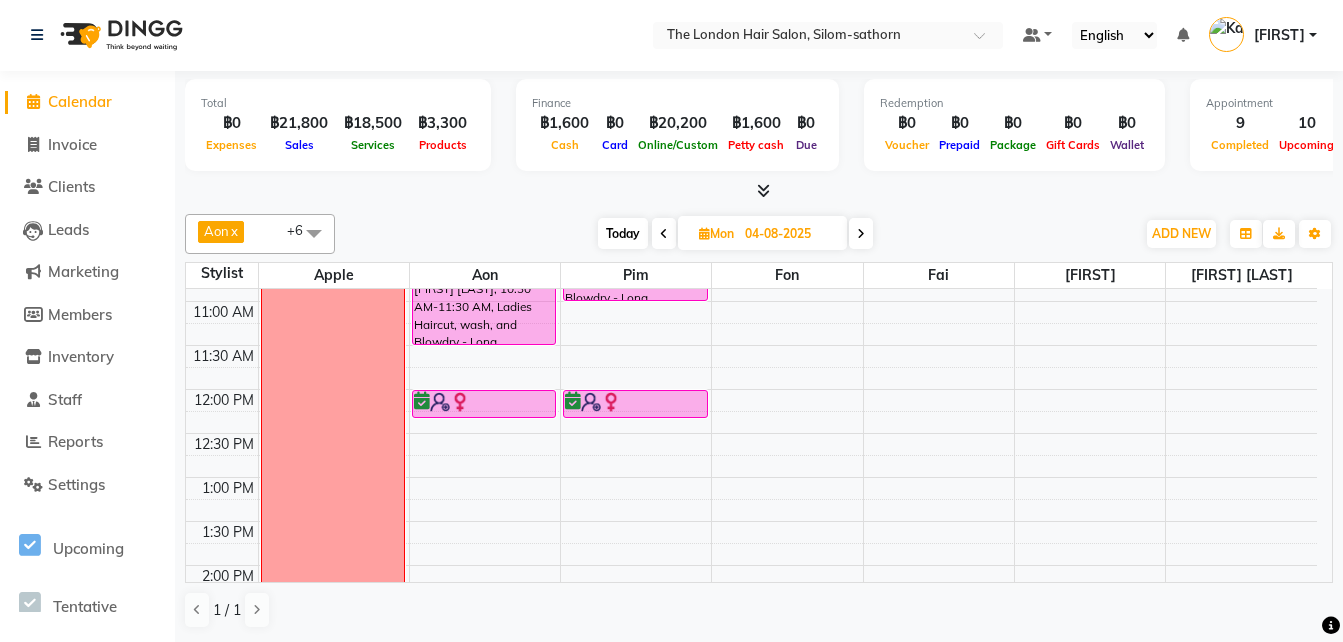 scroll, scrollTop: 197, scrollLeft: 0, axis: vertical 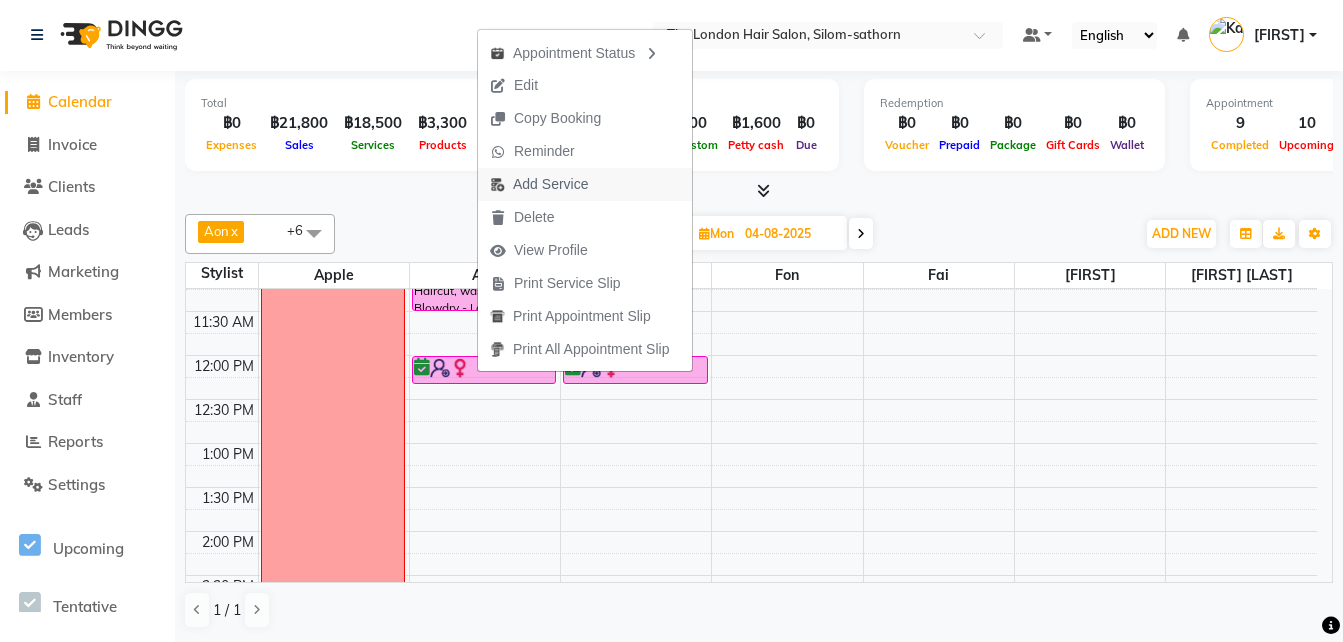 click on "Add Service" at bounding box center (550, 184) 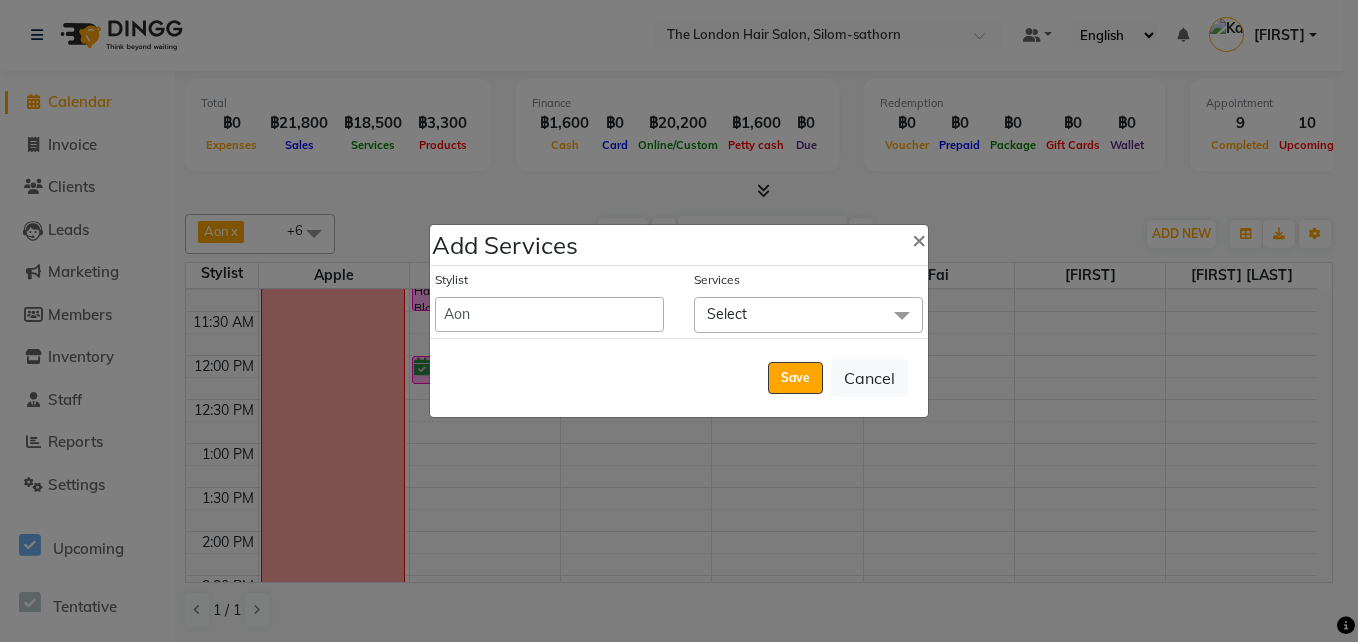 click on "Select" 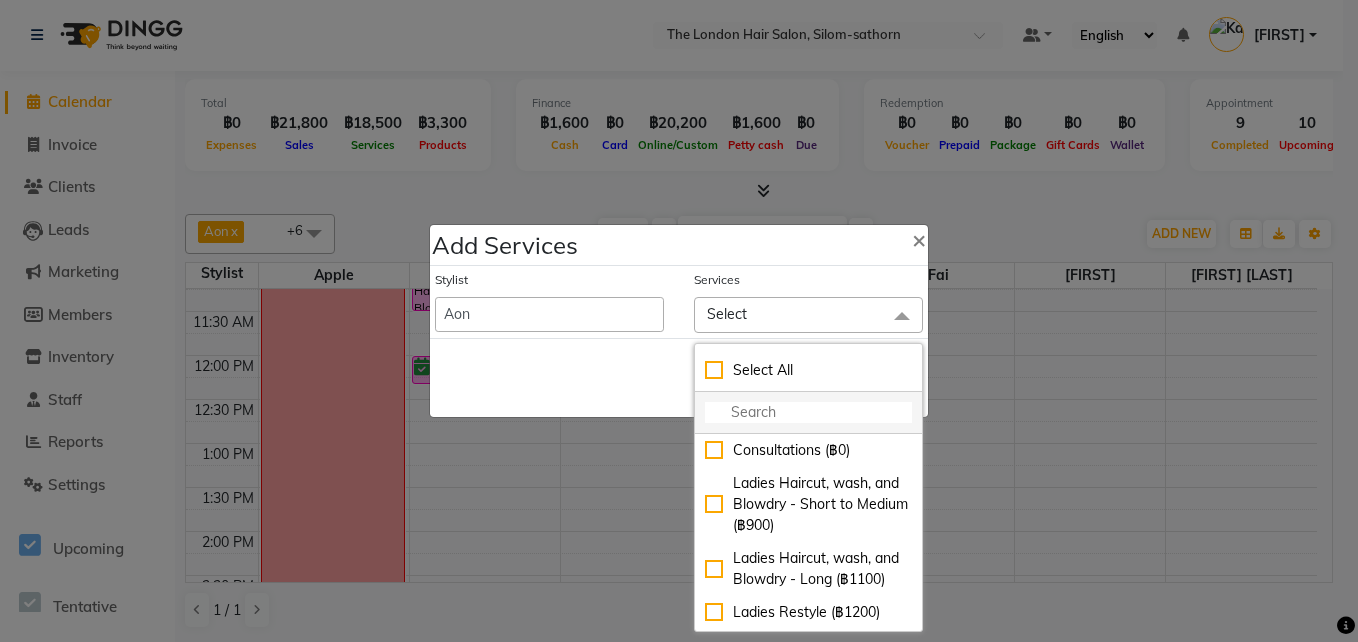 click 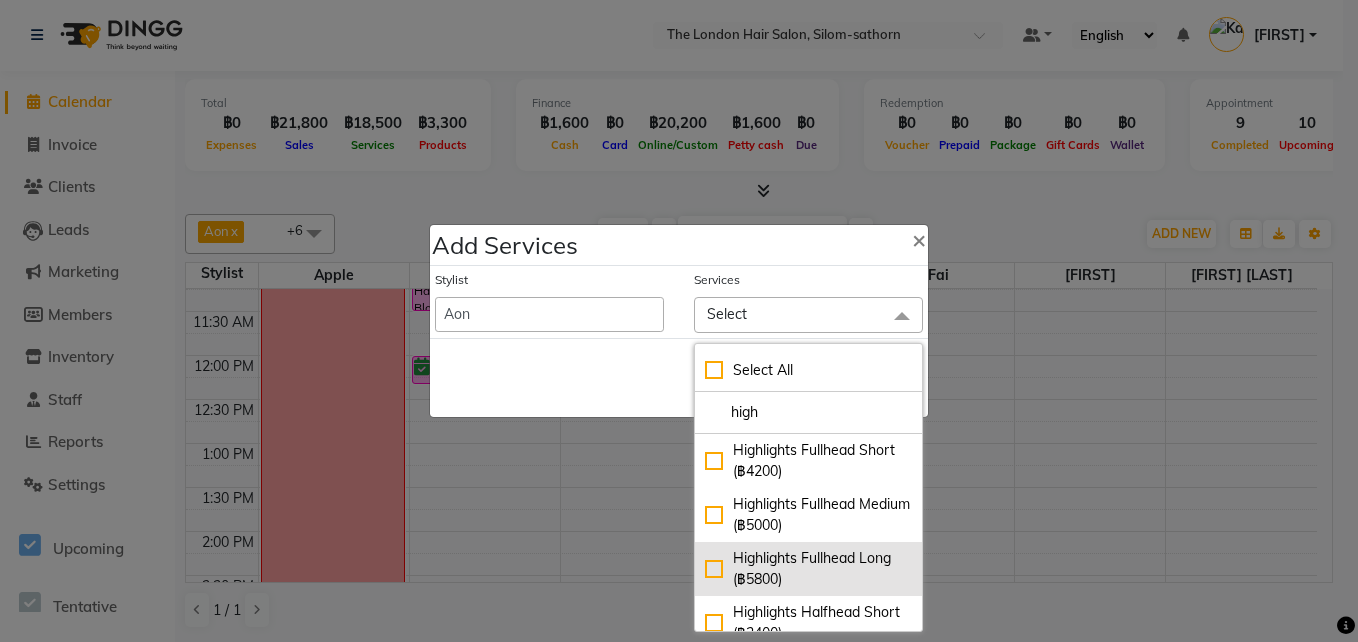click on "Highlights Fullhead Long (฿5800)" 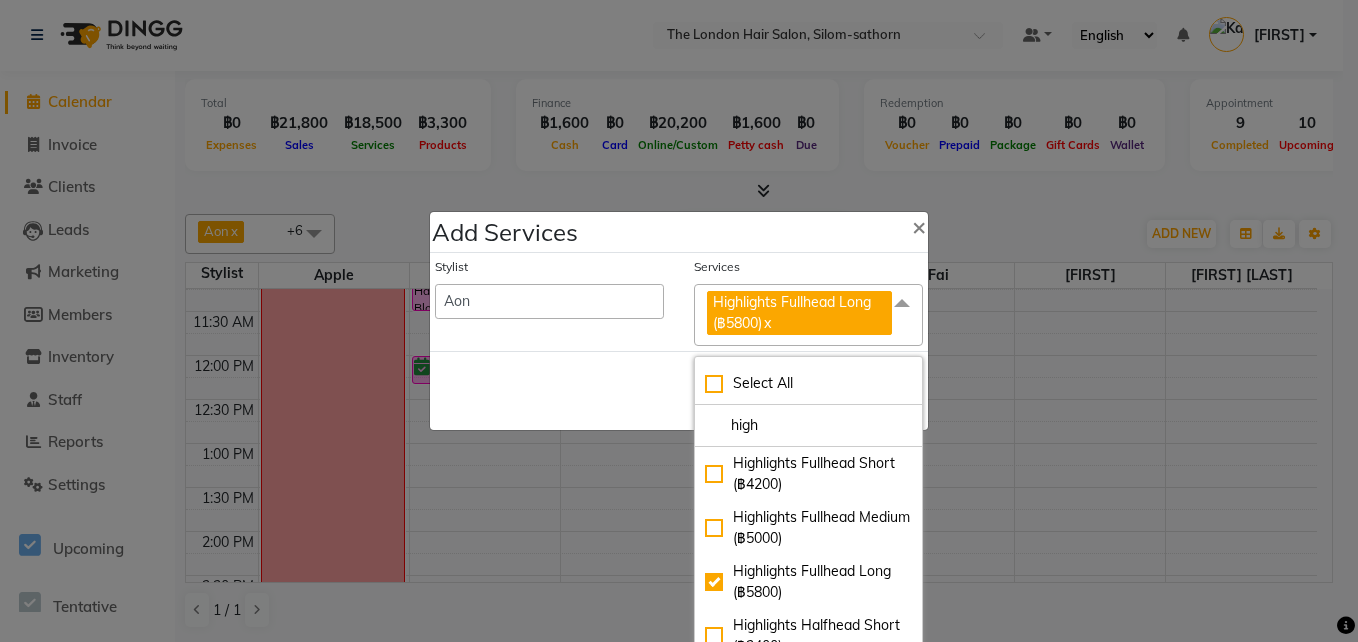 click on "Save   Cancel" 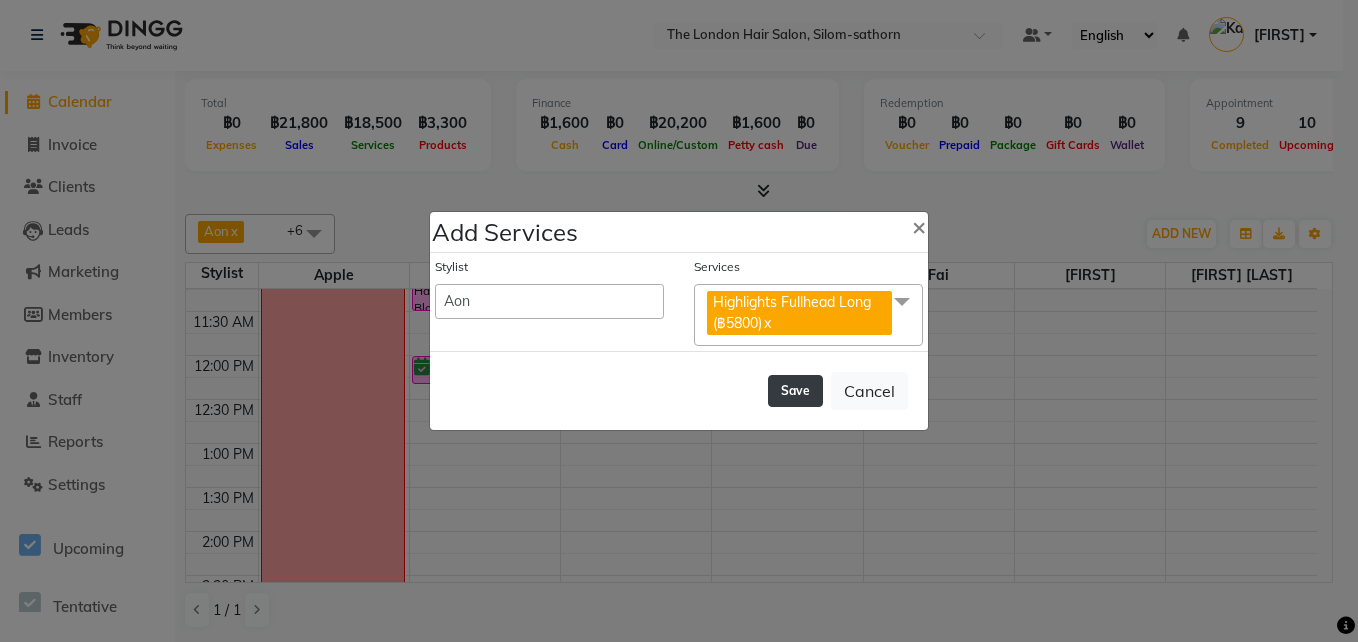 click on "Save" 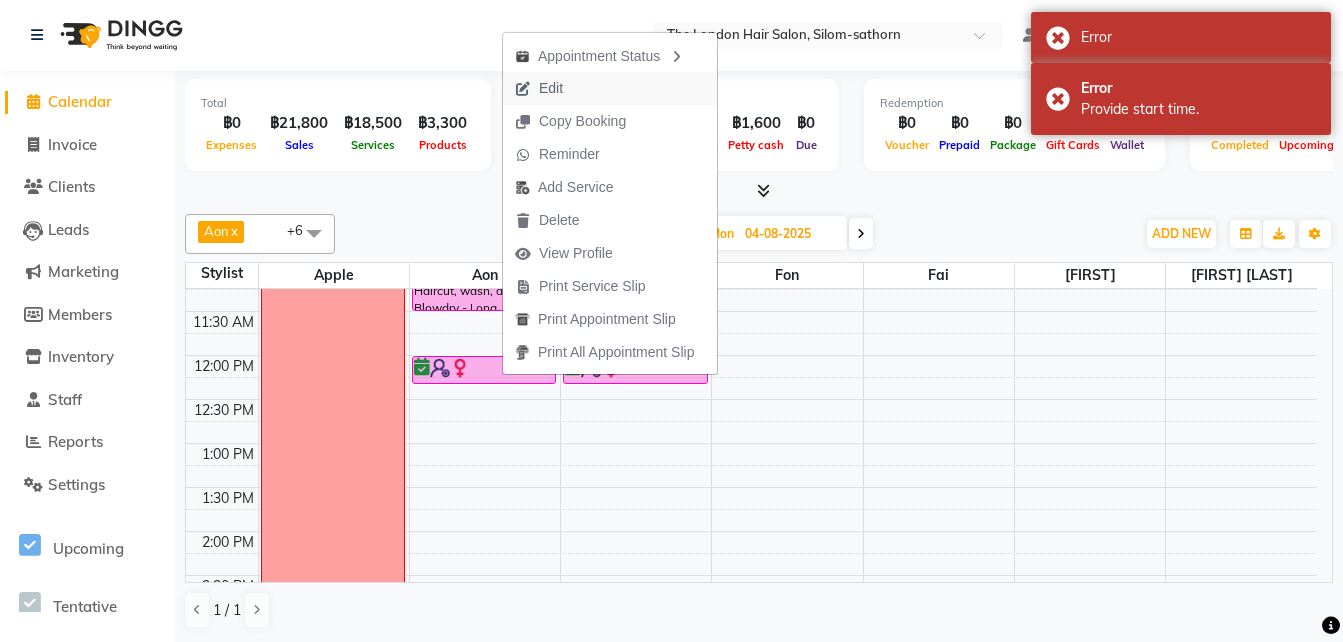 click on "Edit" at bounding box center (551, 88) 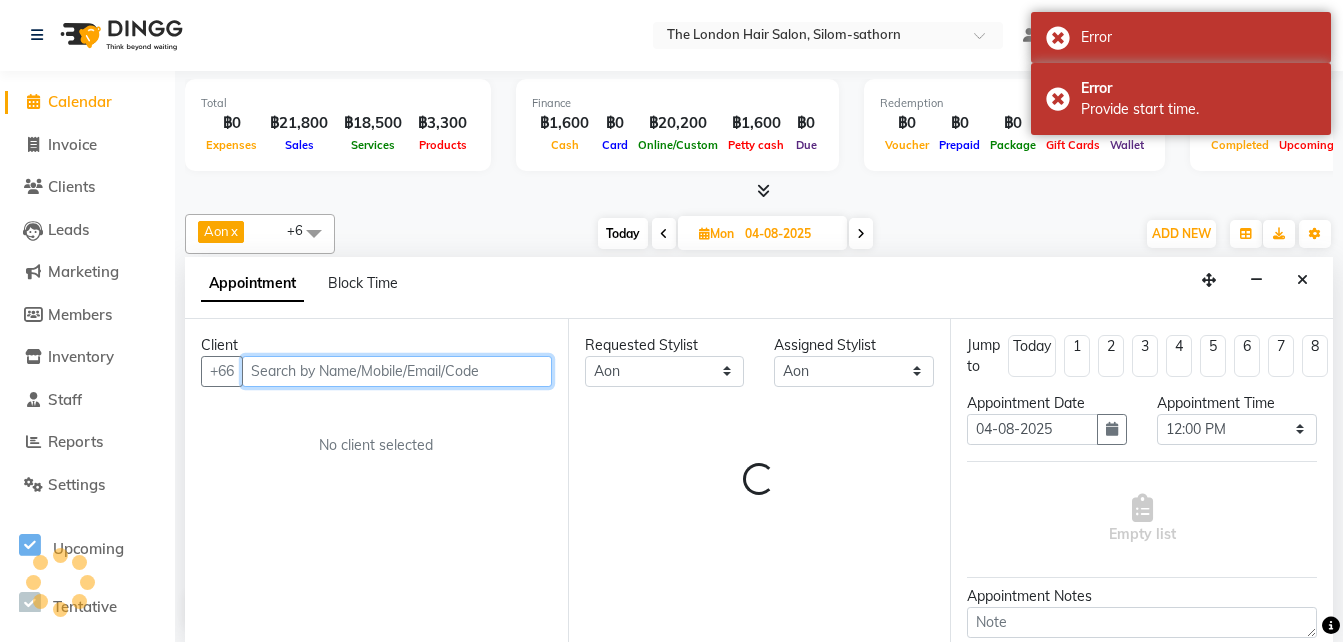 scroll, scrollTop: 529, scrollLeft: 0, axis: vertical 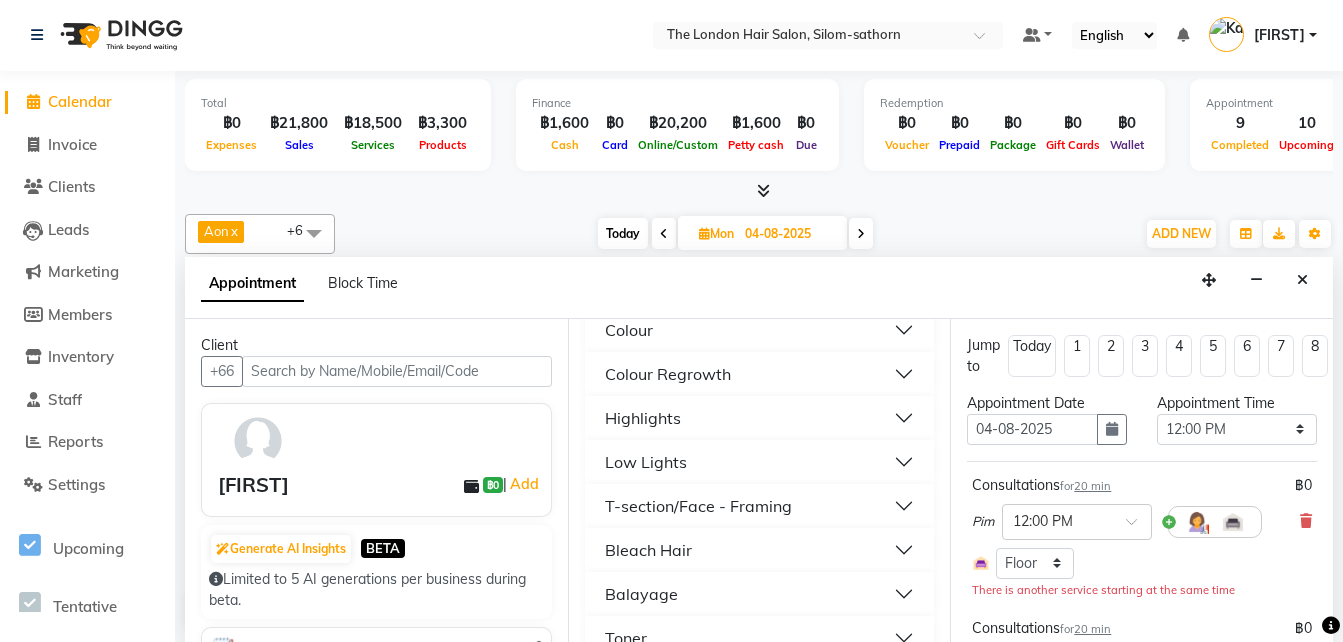 click on "Highlights" at bounding box center [643, 418] 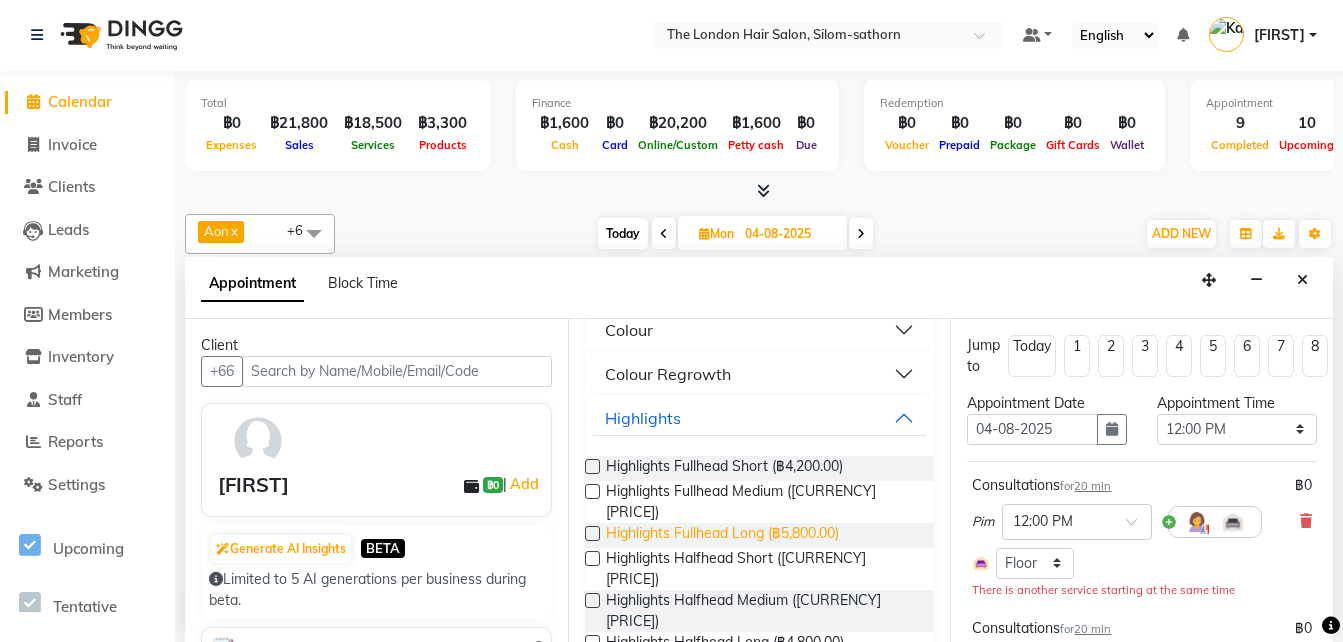 click on "Highlights Fullhead Long (฿5,800.00)" at bounding box center [722, 535] 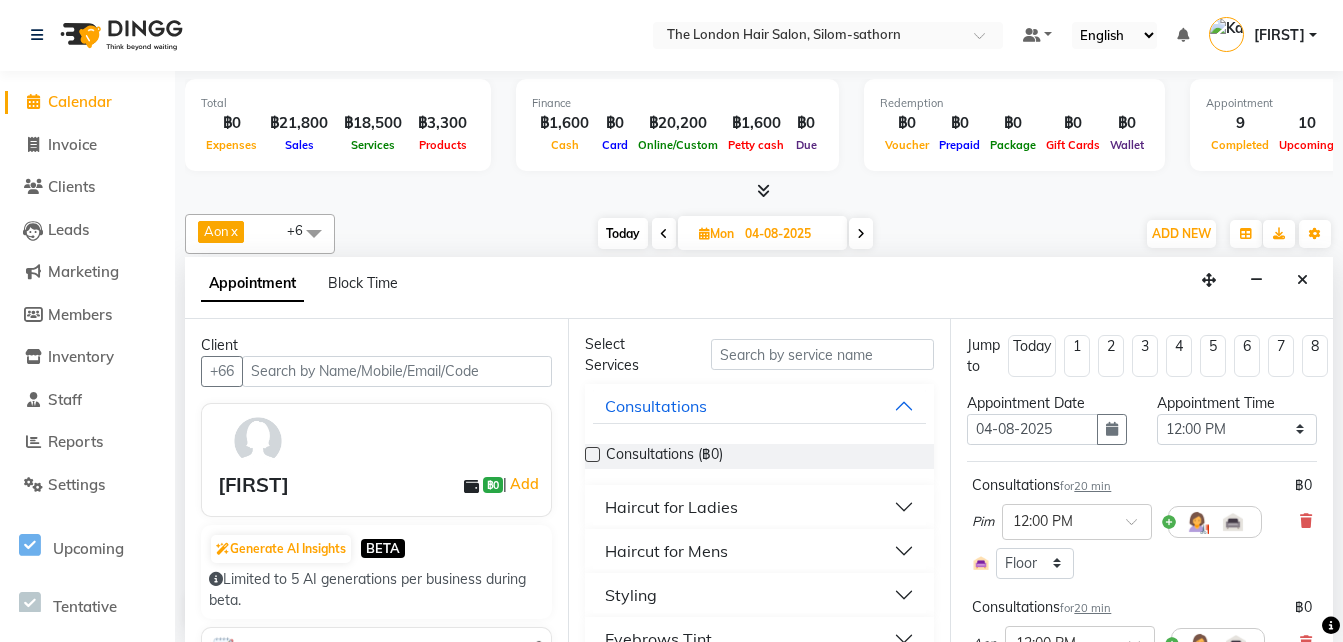 scroll, scrollTop: 0, scrollLeft: 0, axis: both 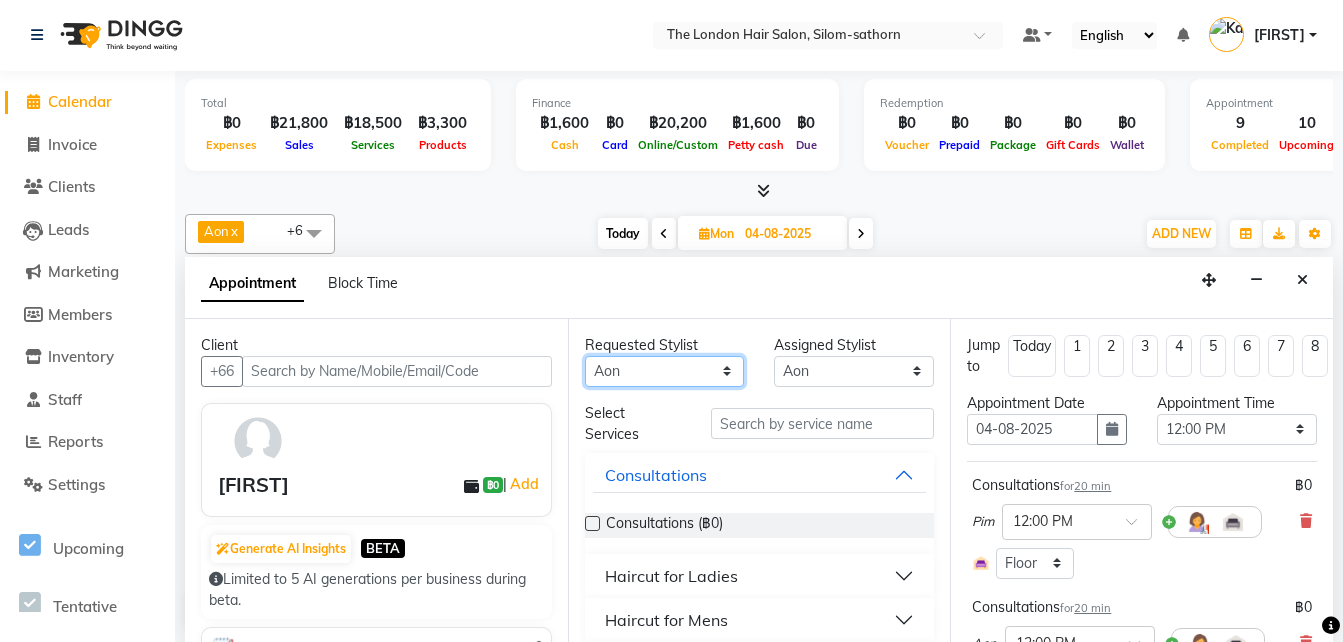 click on "Any Aon Apple   Boss Luke Fai  Fon Kate  Pim" at bounding box center [665, 371] 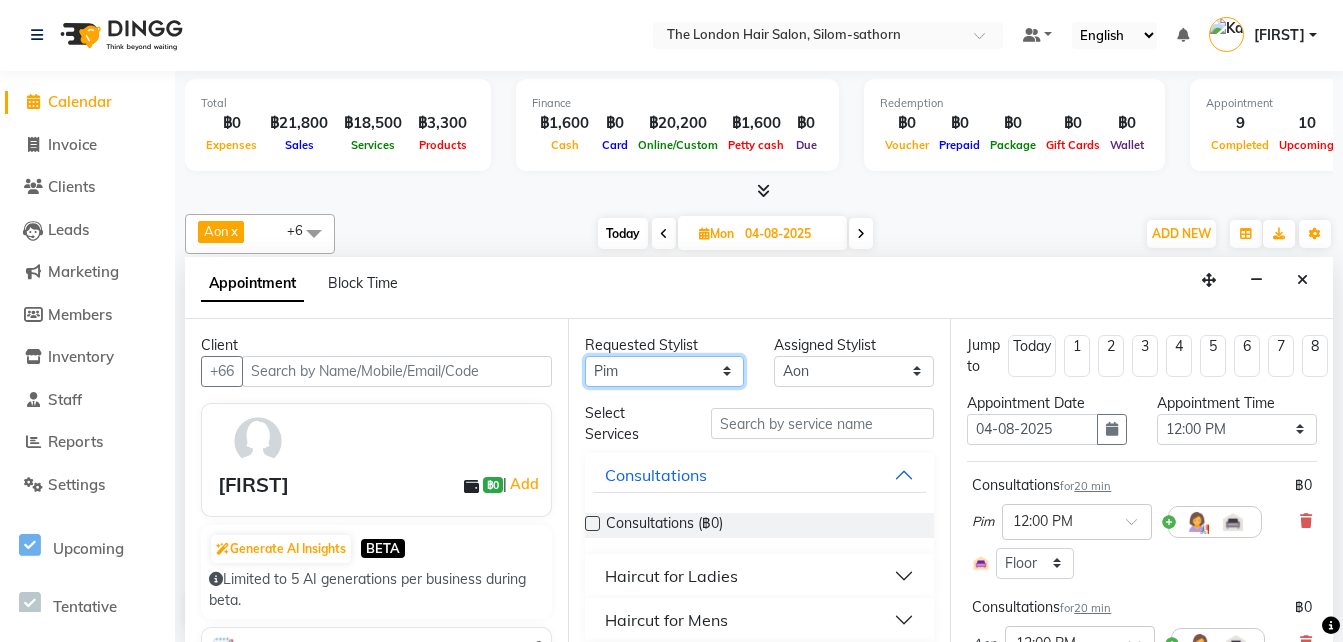 click on "Any Aon Apple   Boss Luke Fai  Fon Kate  Pim" at bounding box center [665, 371] 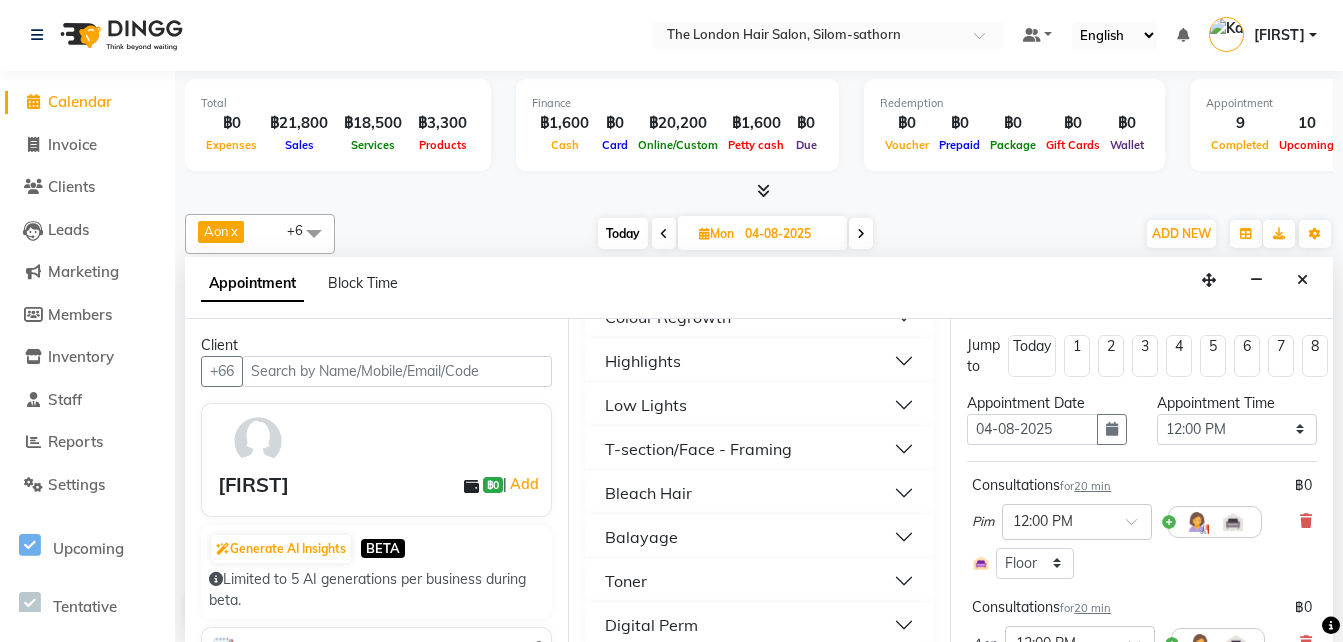 scroll, scrollTop: 521, scrollLeft: 0, axis: vertical 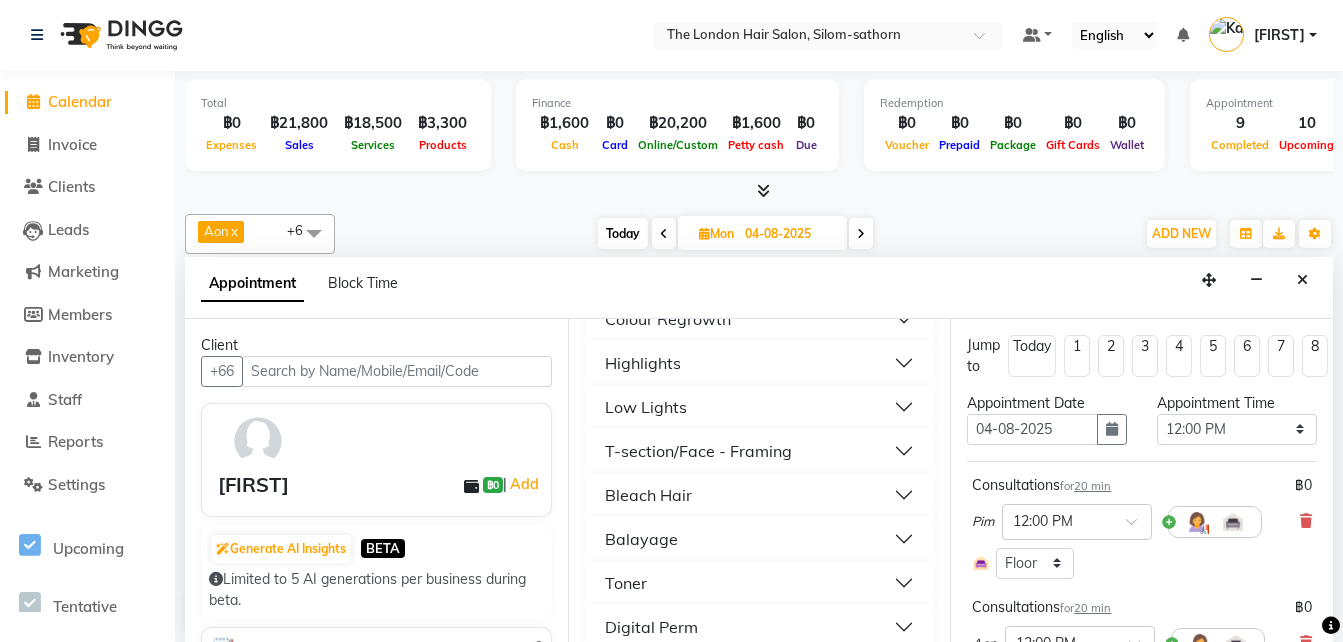 click on "Highlights" at bounding box center [643, 363] 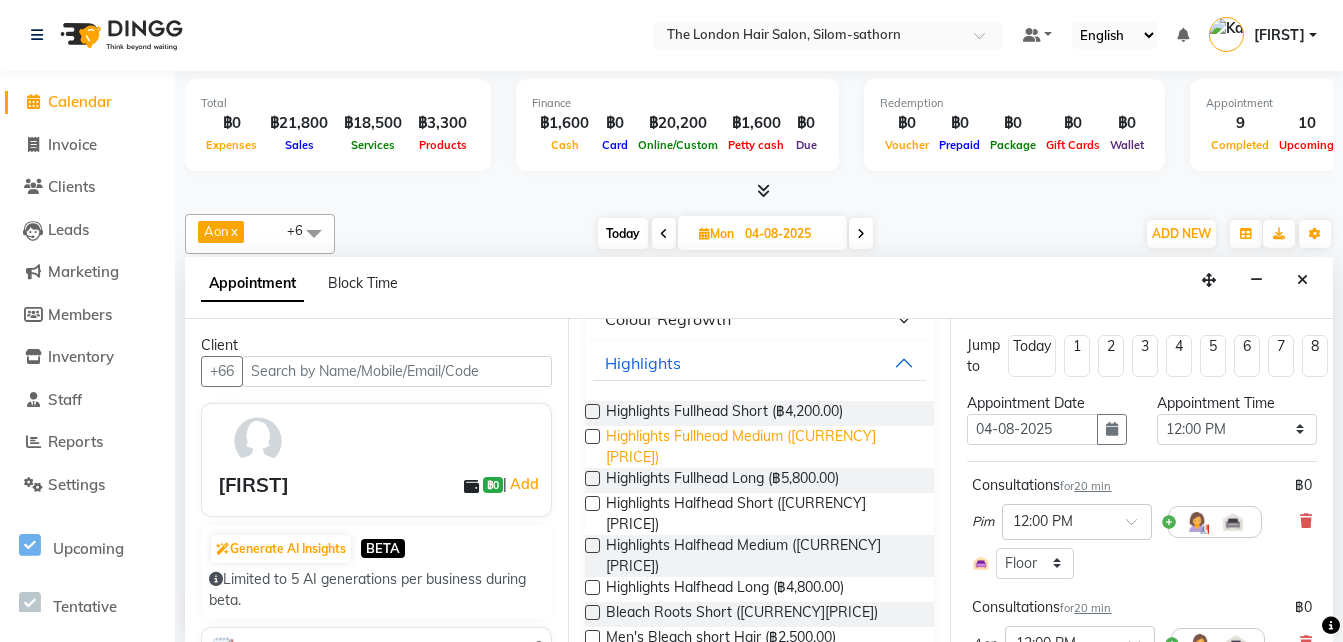 click on "Highlights Fullhead Medium (฿5,000.00)" at bounding box center (762, 447) 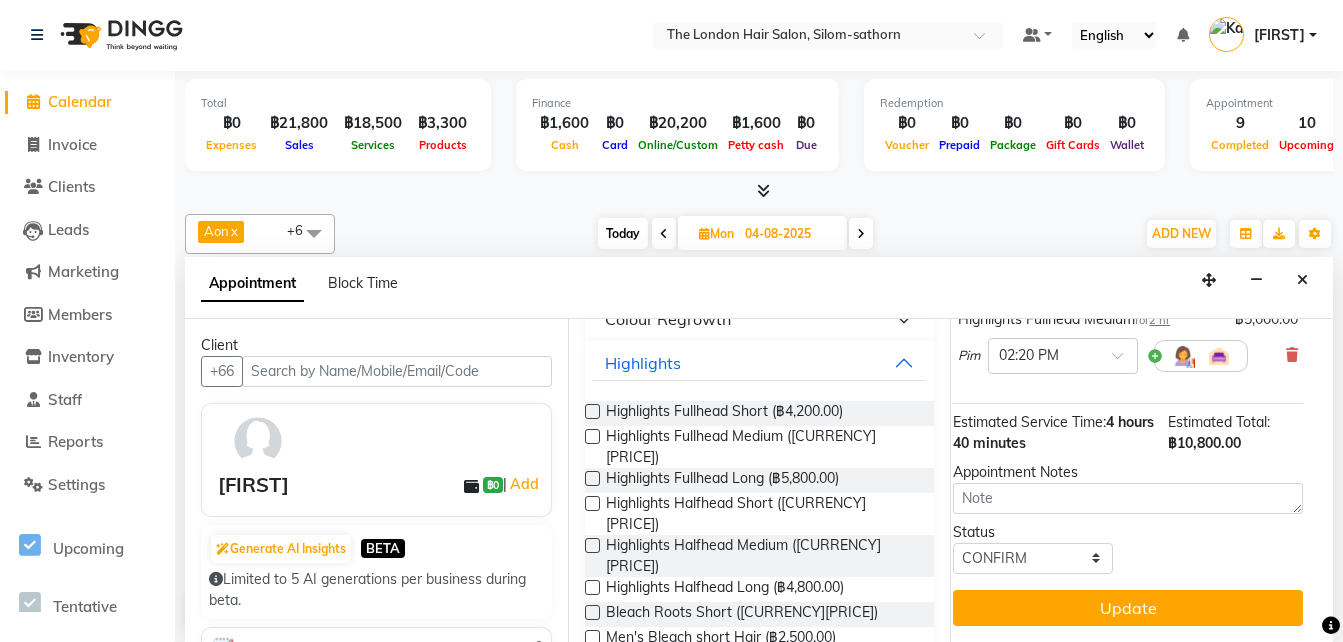 scroll, scrollTop: 516, scrollLeft: 15, axis: both 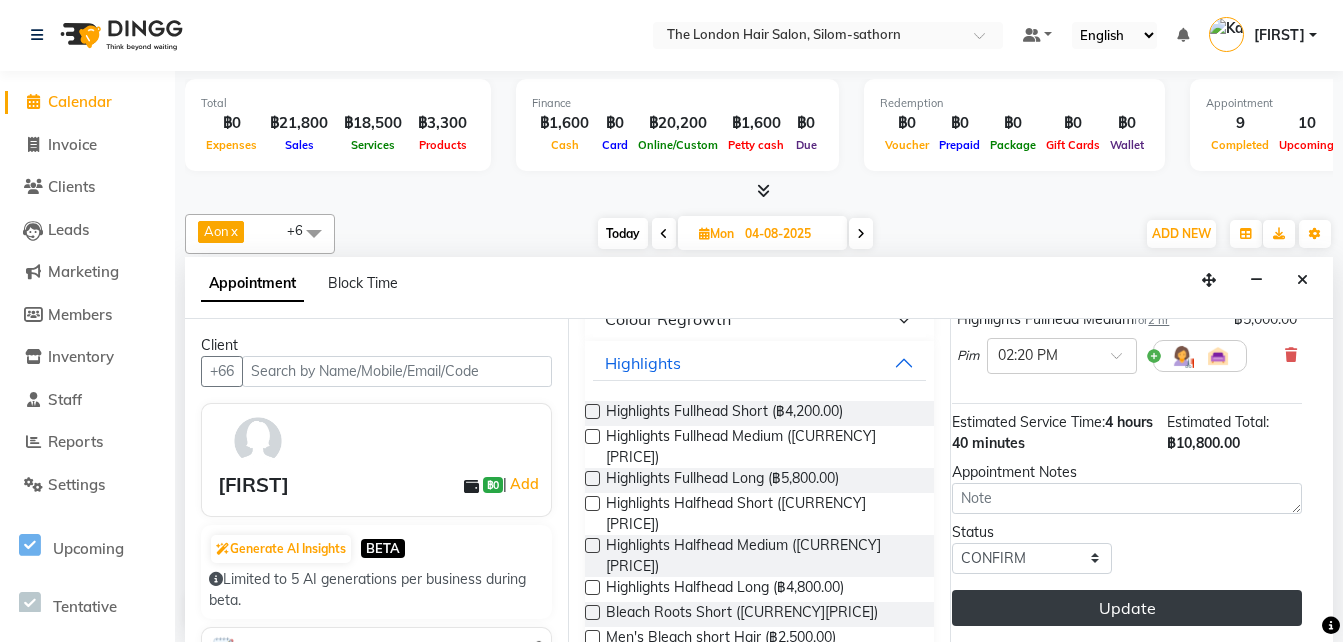 click on "Update" at bounding box center [1127, 608] 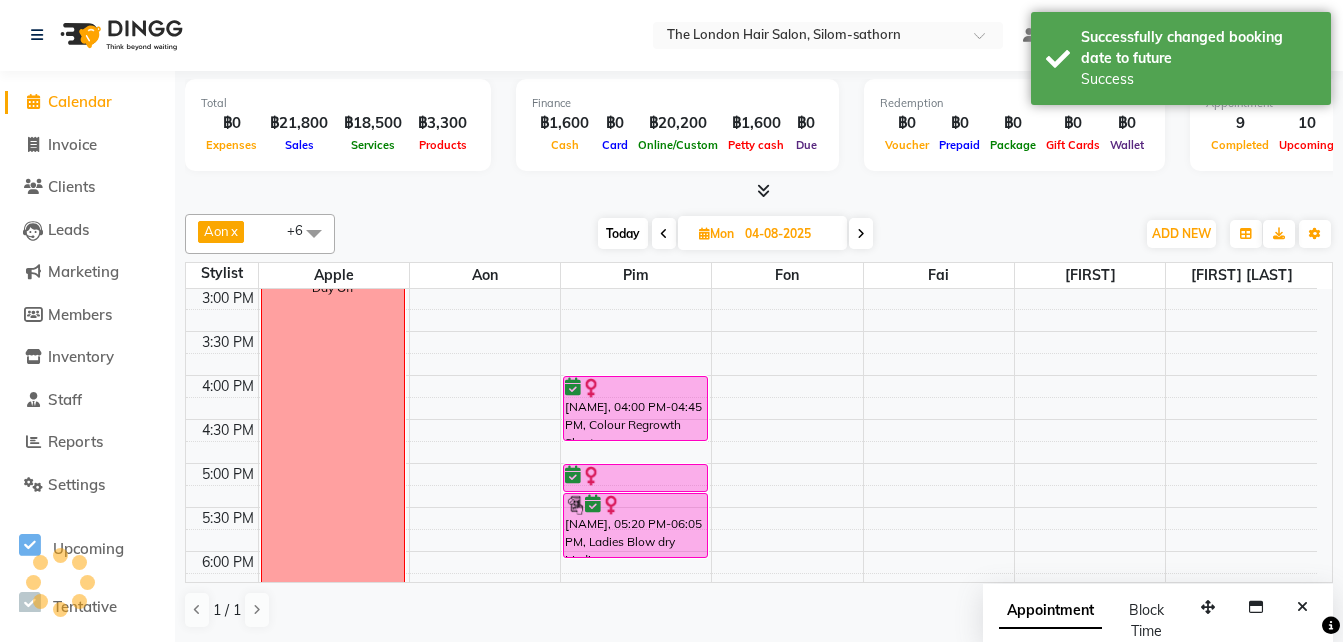 scroll, scrollTop: 0, scrollLeft: 0, axis: both 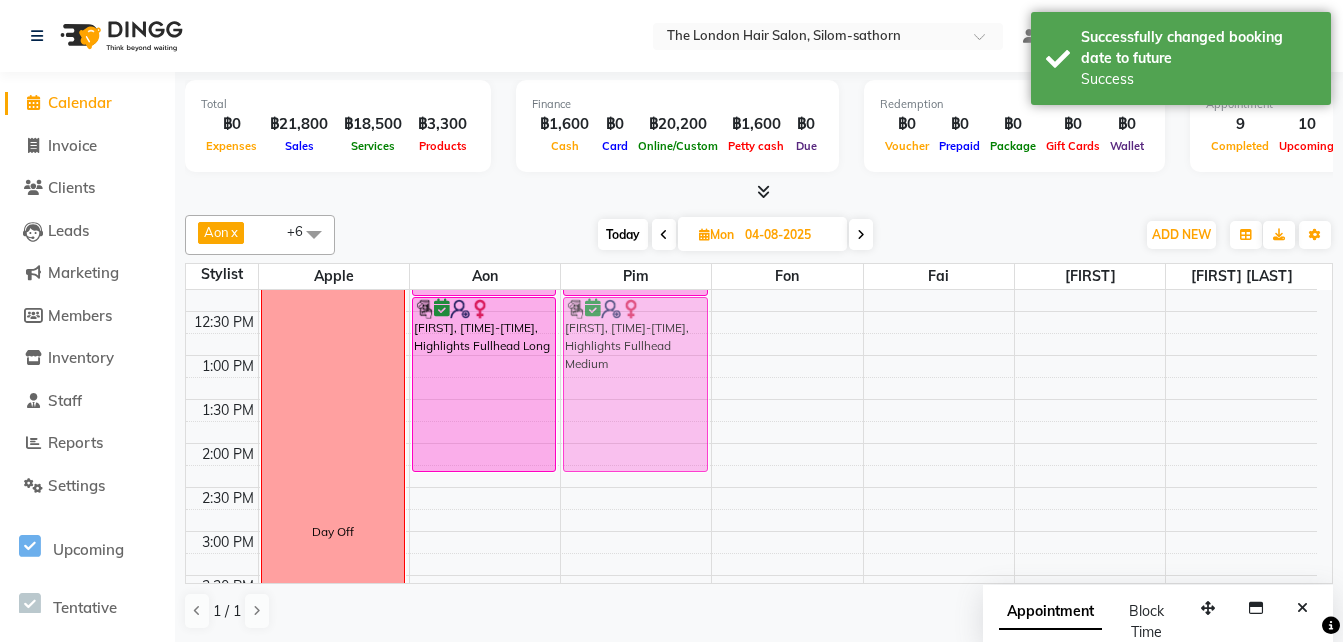 drag, startPoint x: 604, startPoint y: 507, endPoint x: 640, endPoint y: 336, distance: 174.7484 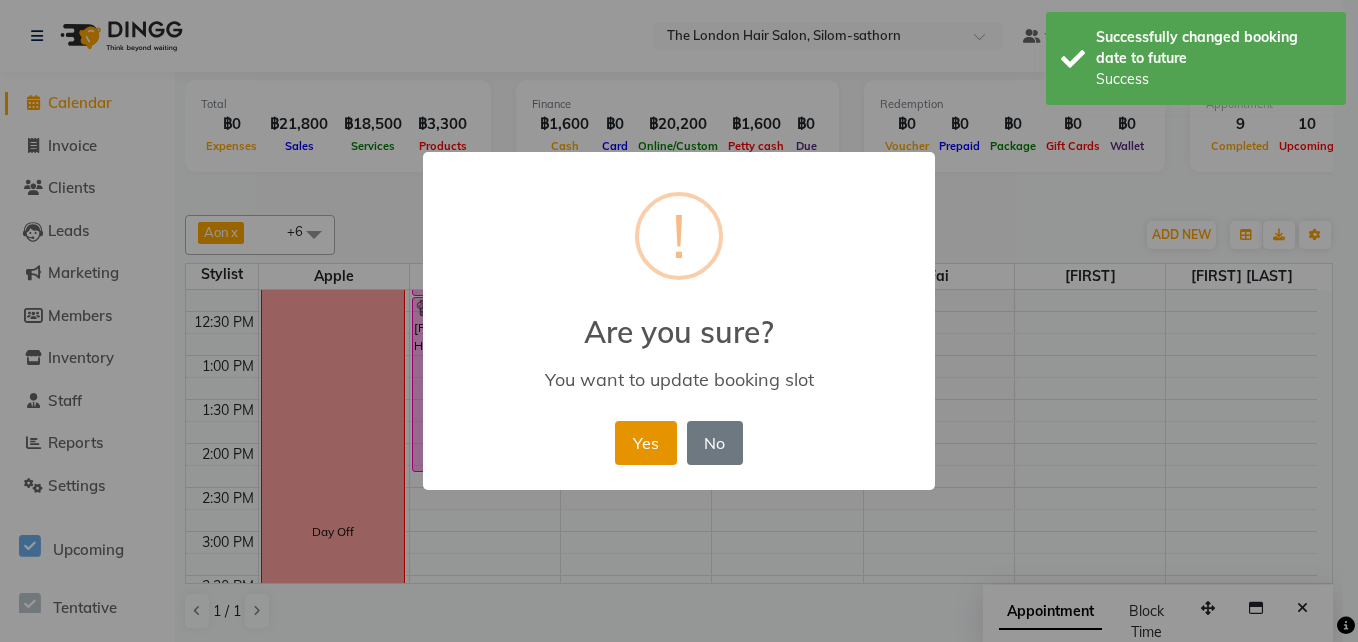 click on "Yes" at bounding box center (645, 443) 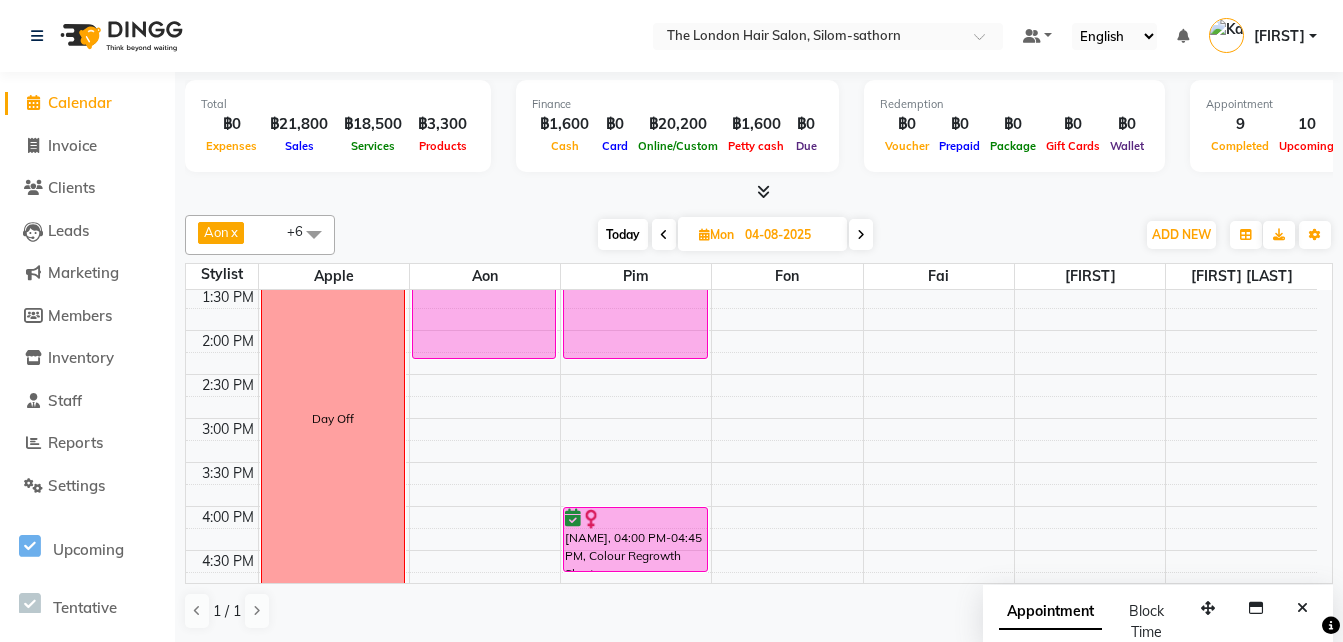 scroll, scrollTop: 192, scrollLeft: 0, axis: vertical 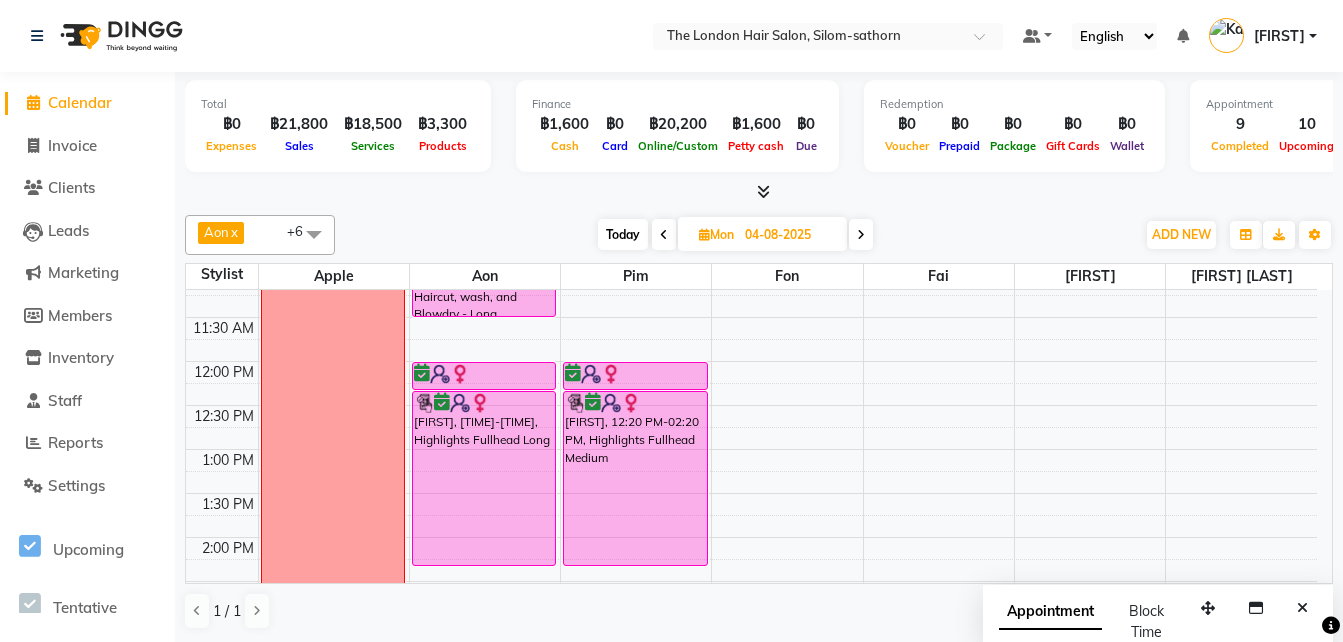 click on "Today" at bounding box center (623, 234) 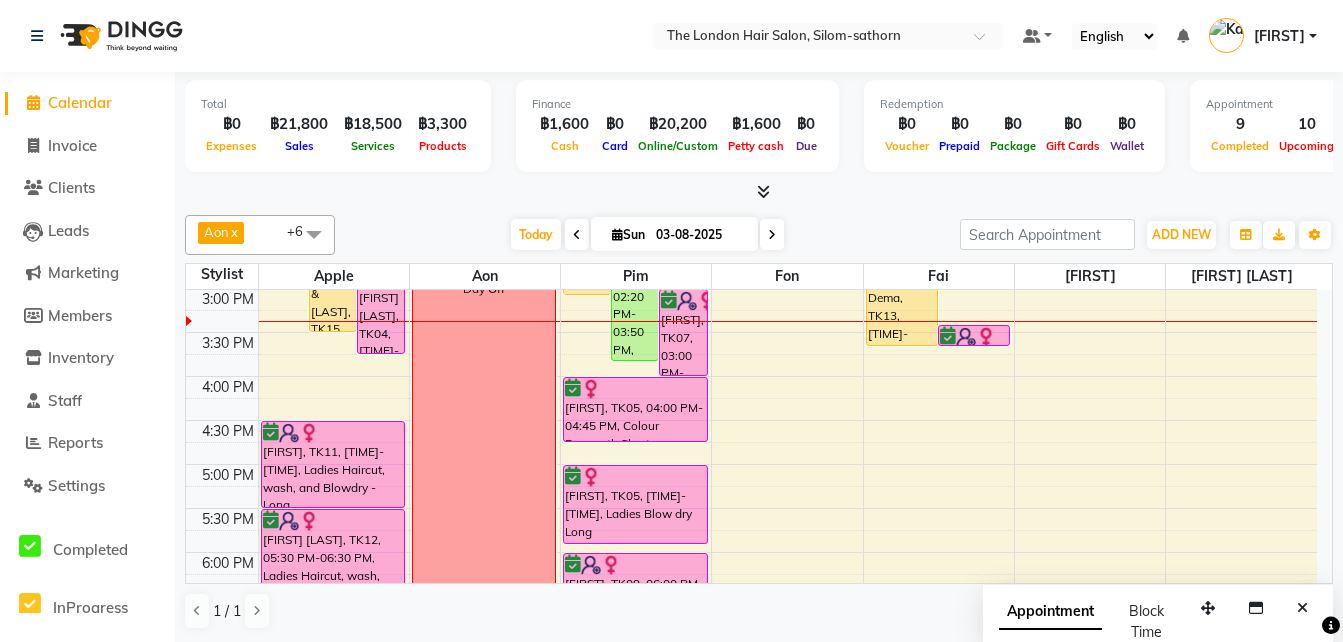 scroll, scrollTop: 387, scrollLeft: 0, axis: vertical 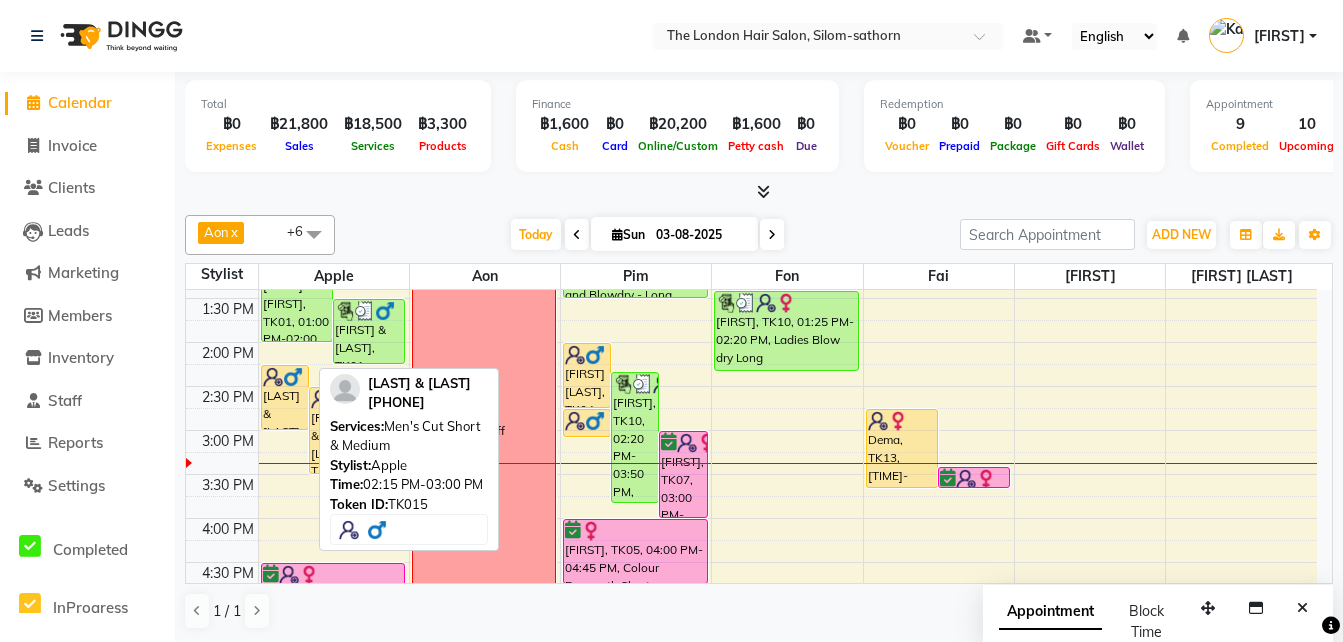 click on "Hoel;lein & Claus, TK15, 02:15 PM-03:00 PM, Men's Cut Short & Medium" at bounding box center (285, 397) 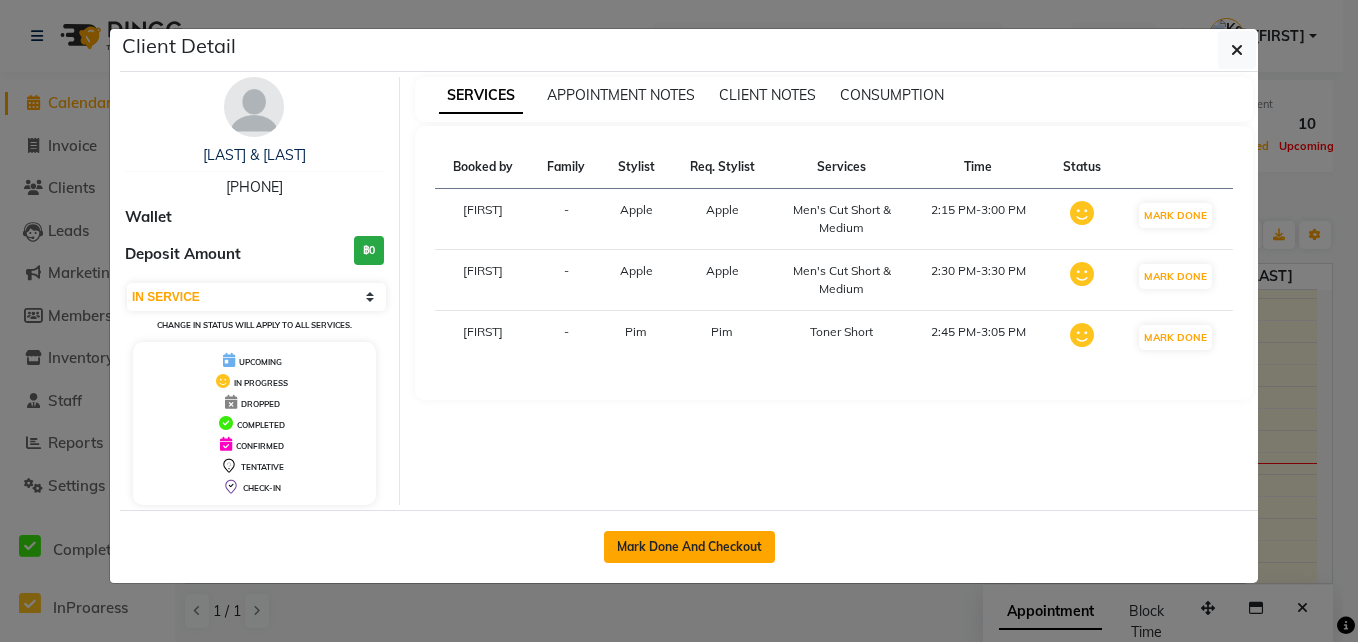 click on "Mark Done And Checkout" 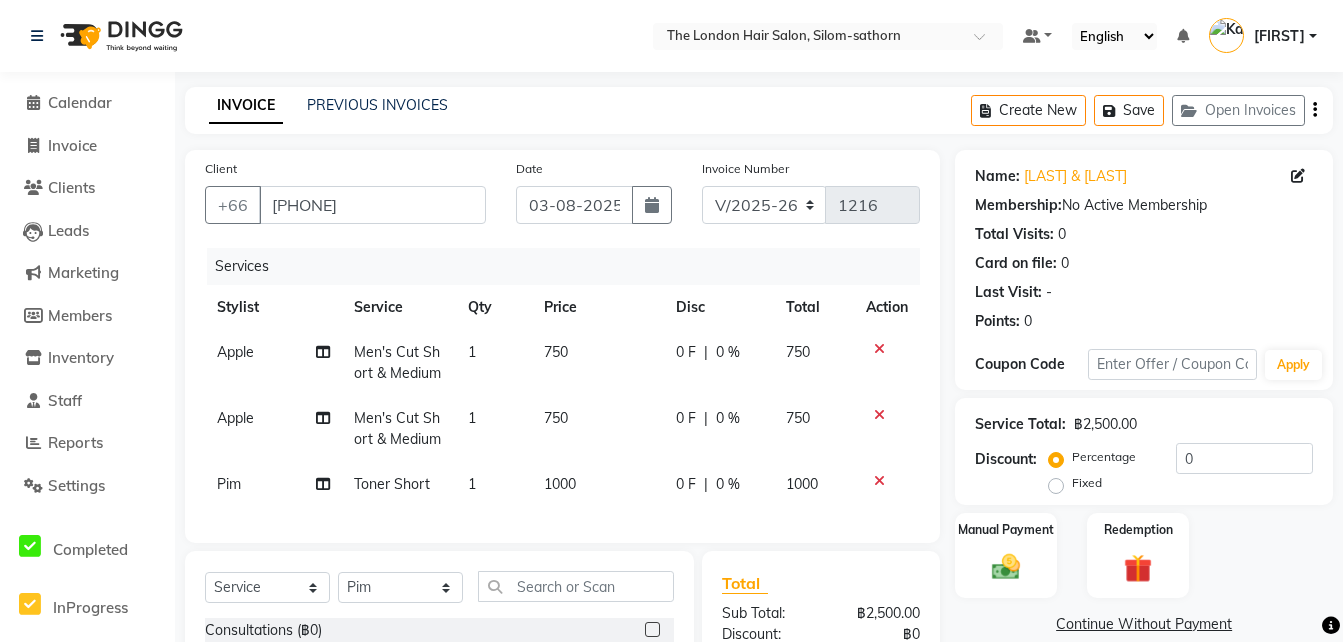 scroll, scrollTop: 173, scrollLeft: 0, axis: vertical 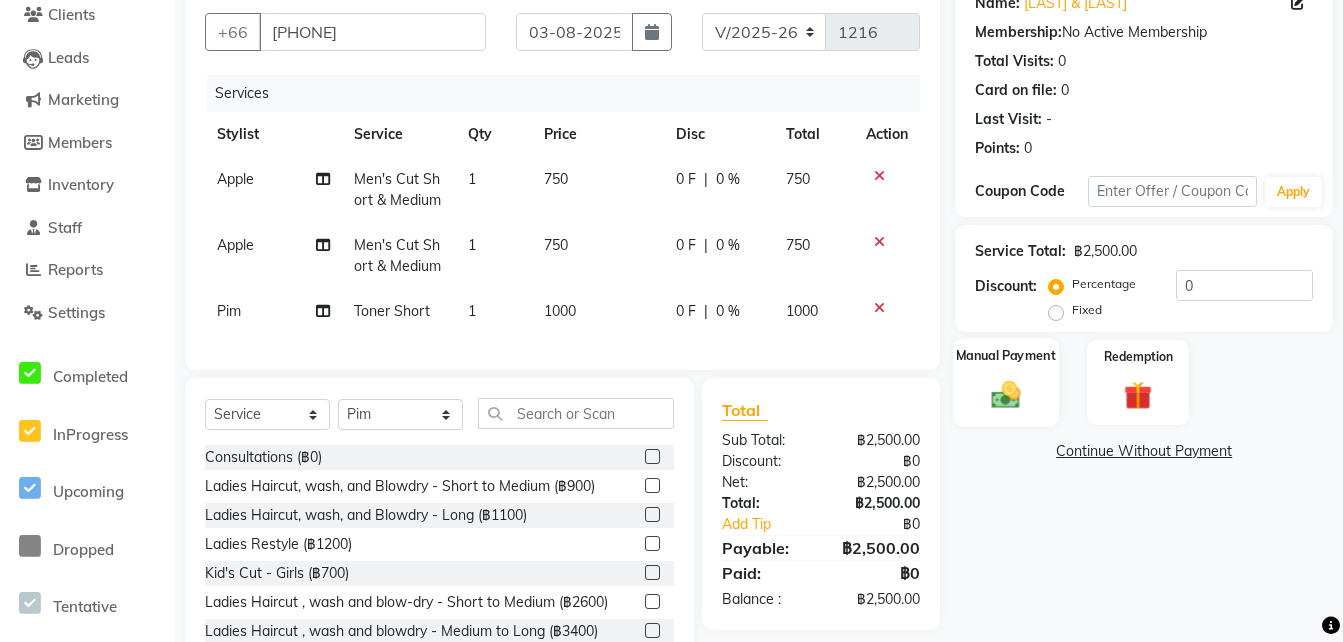 click 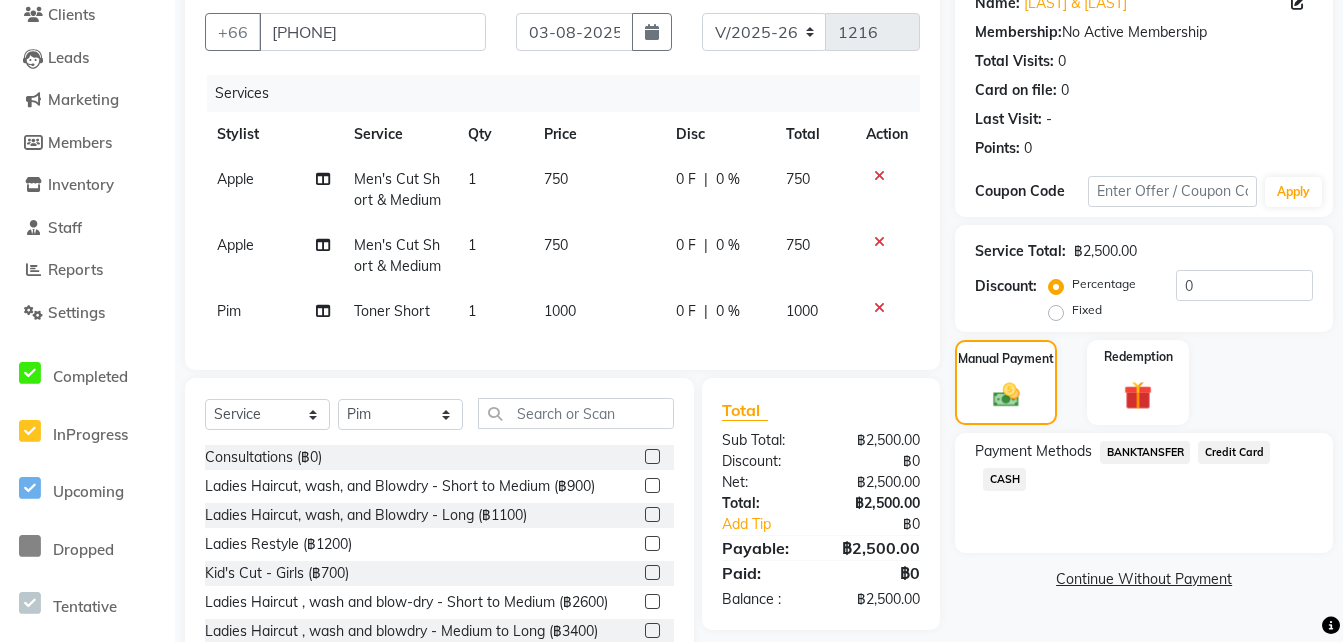 click on "Credit Card" 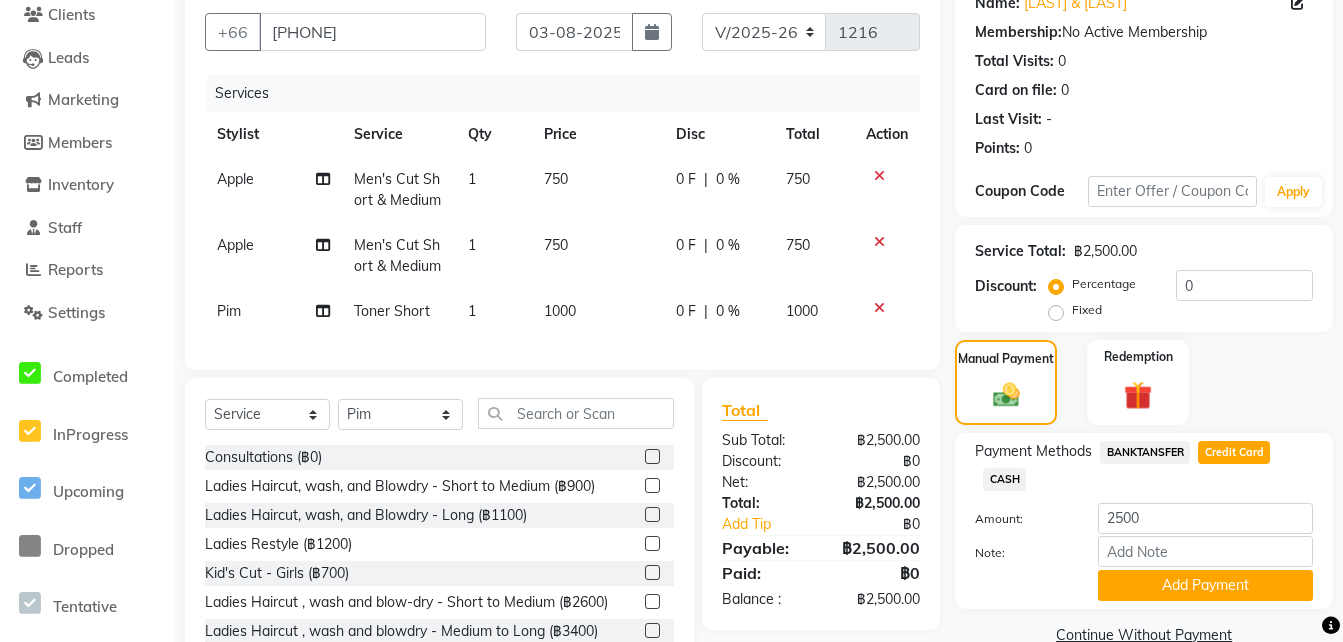 scroll, scrollTop: 0, scrollLeft: 0, axis: both 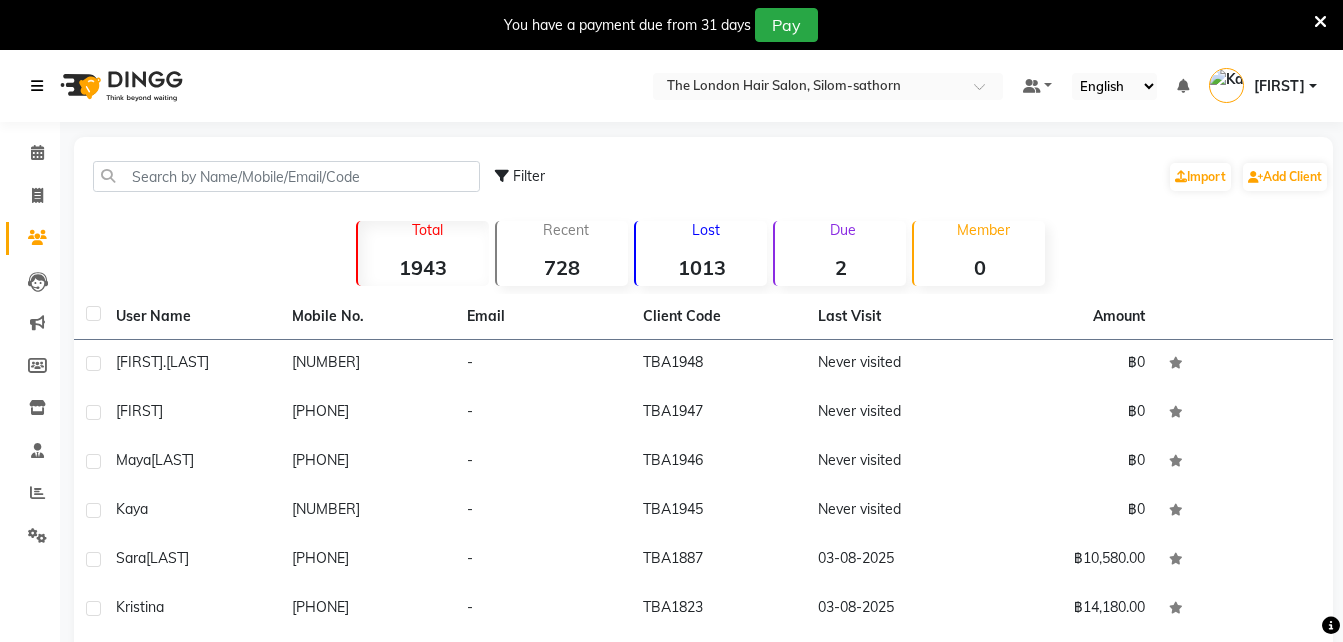 click at bounding box center [37, 86] 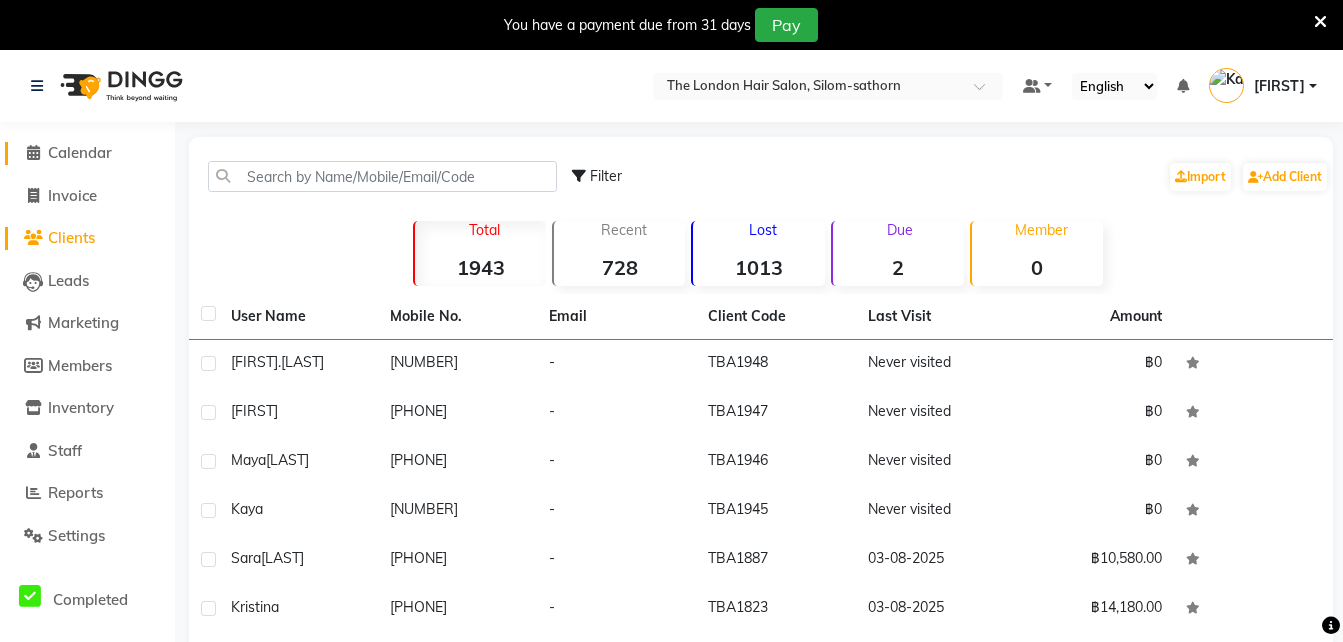 click on "Calendar" 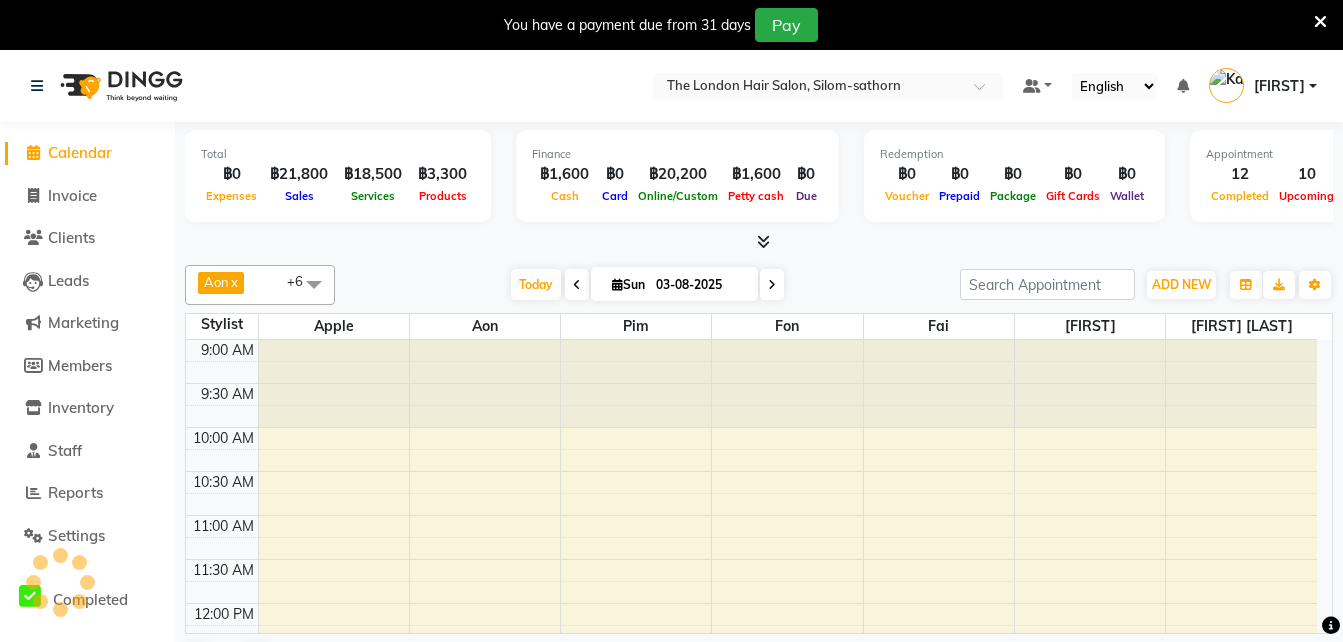 scroll, scrollTop: 529, scrollLeft: 0, axis: vertical 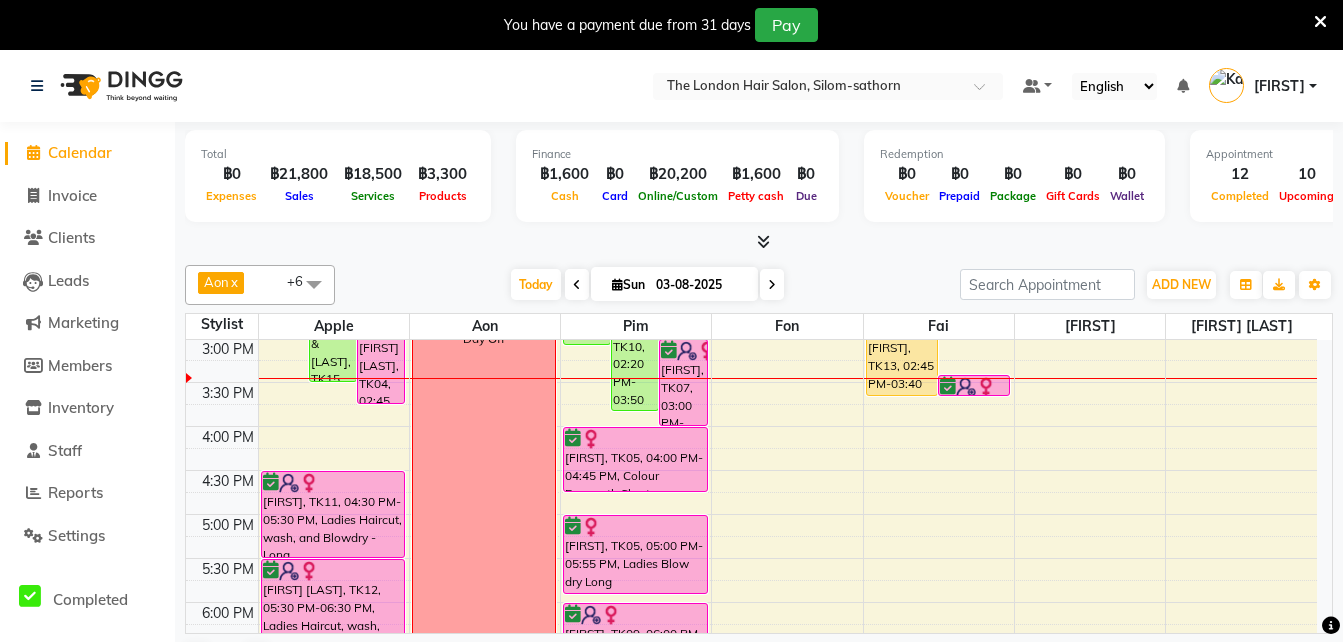 click on "03-08-2025" at bounding box center (700, 285) 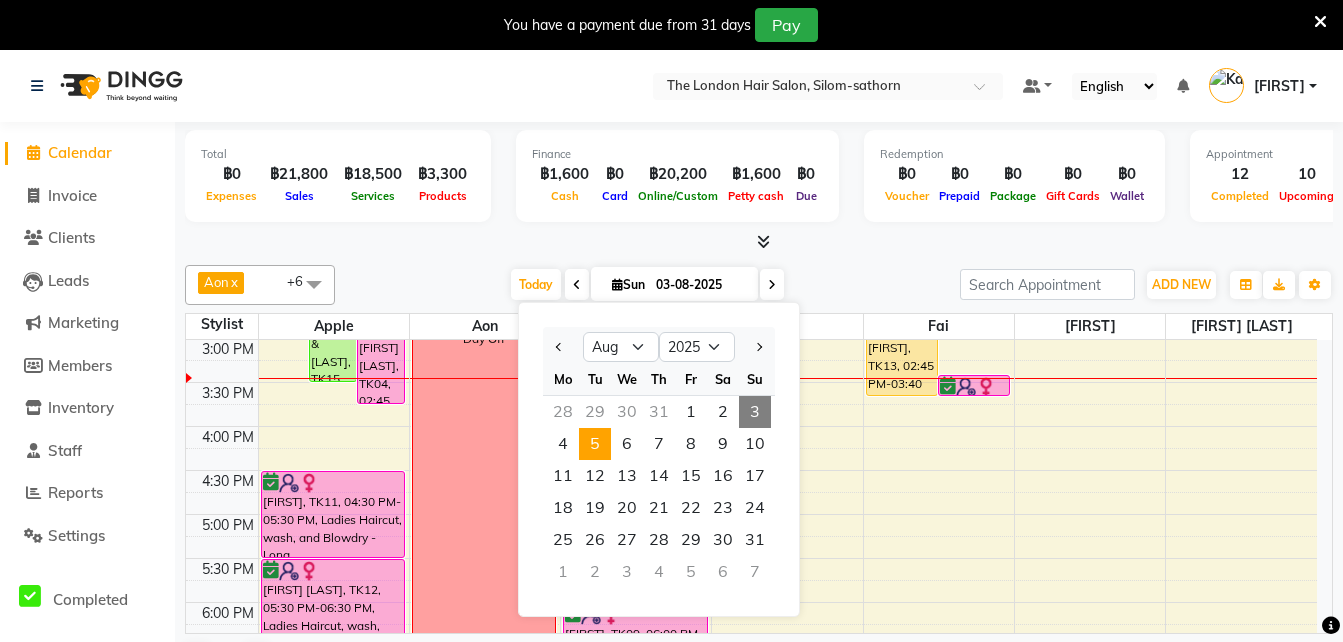 click on "5" at bounding box center [595, 444] 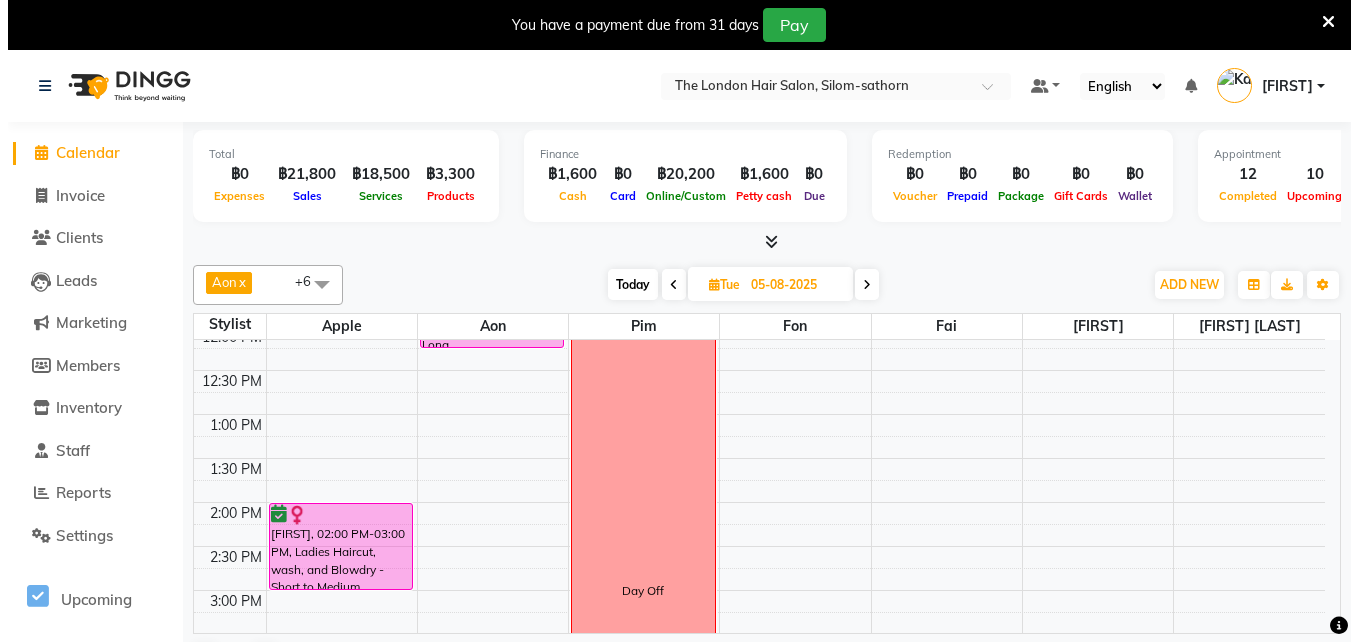 scroll, scrollTop: 278, scrollLeft: 0, axis: vertical 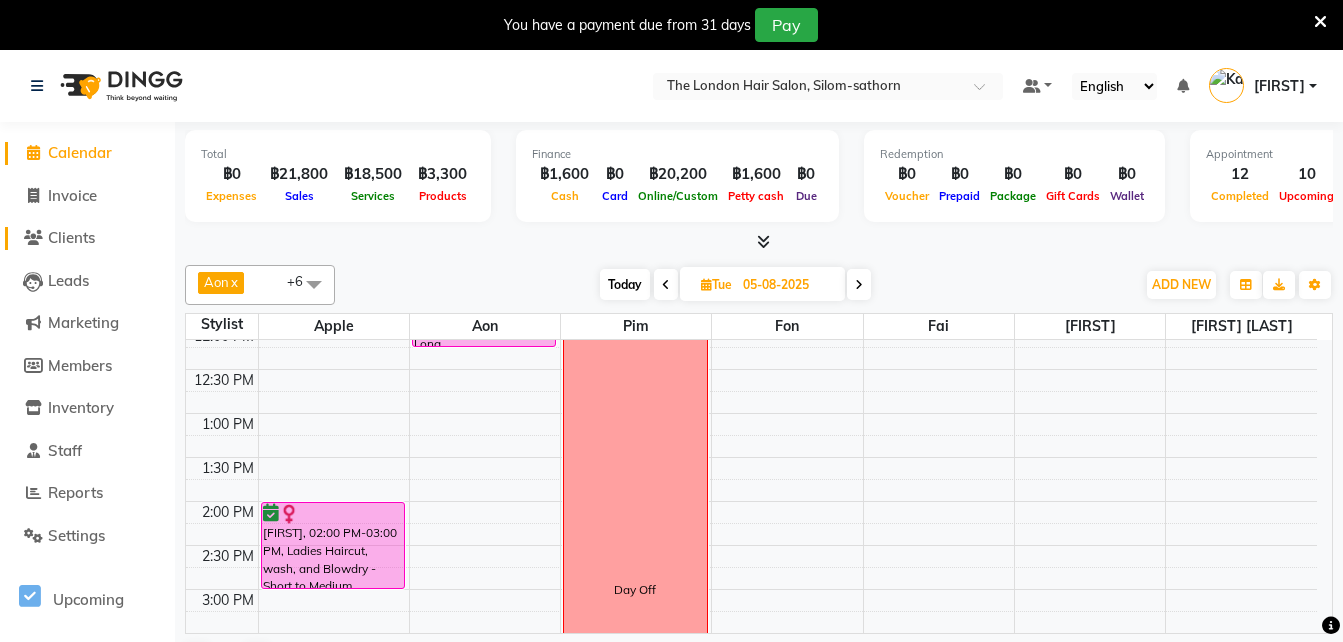 click on "Clients" 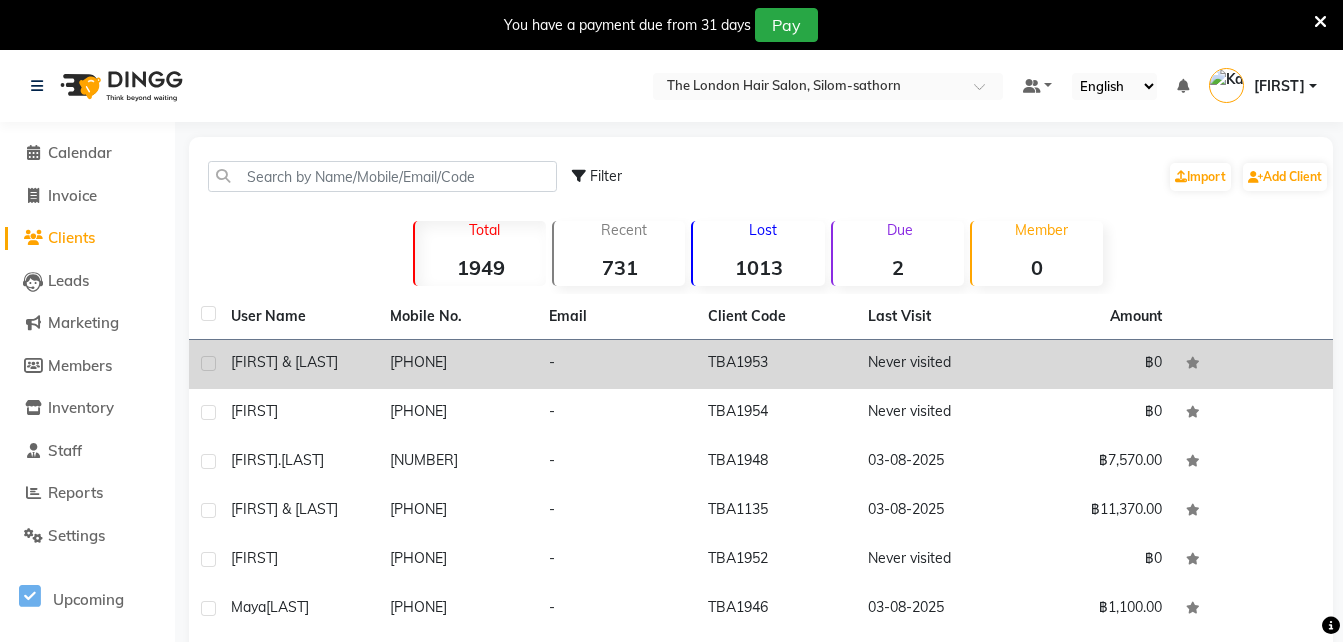 click on "[FIRST] & [LAST]" 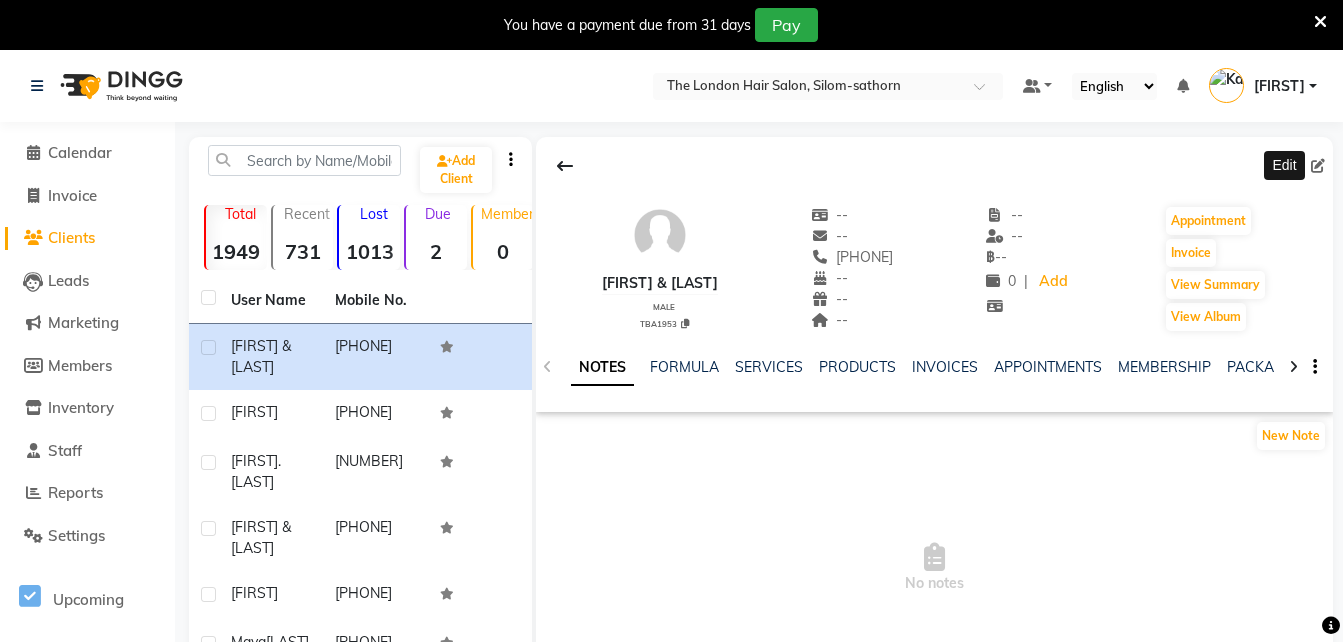 click 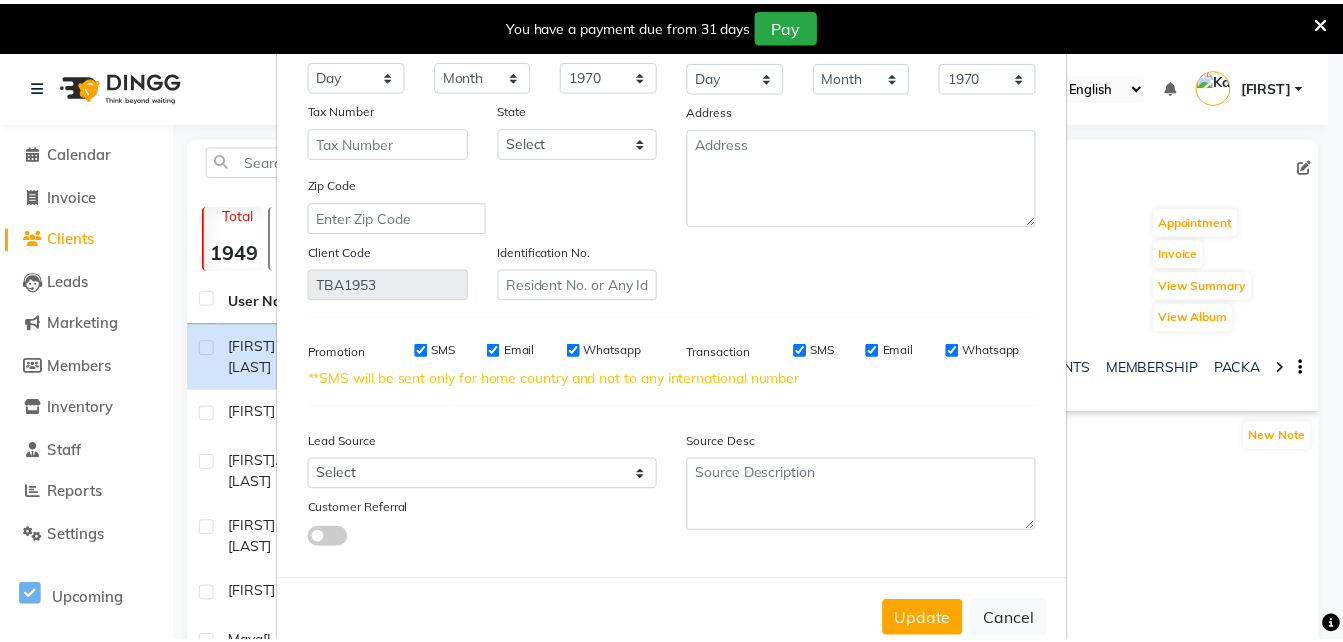 scroll, scrollTop: 237, scrollLeft: 0, axis: vertical 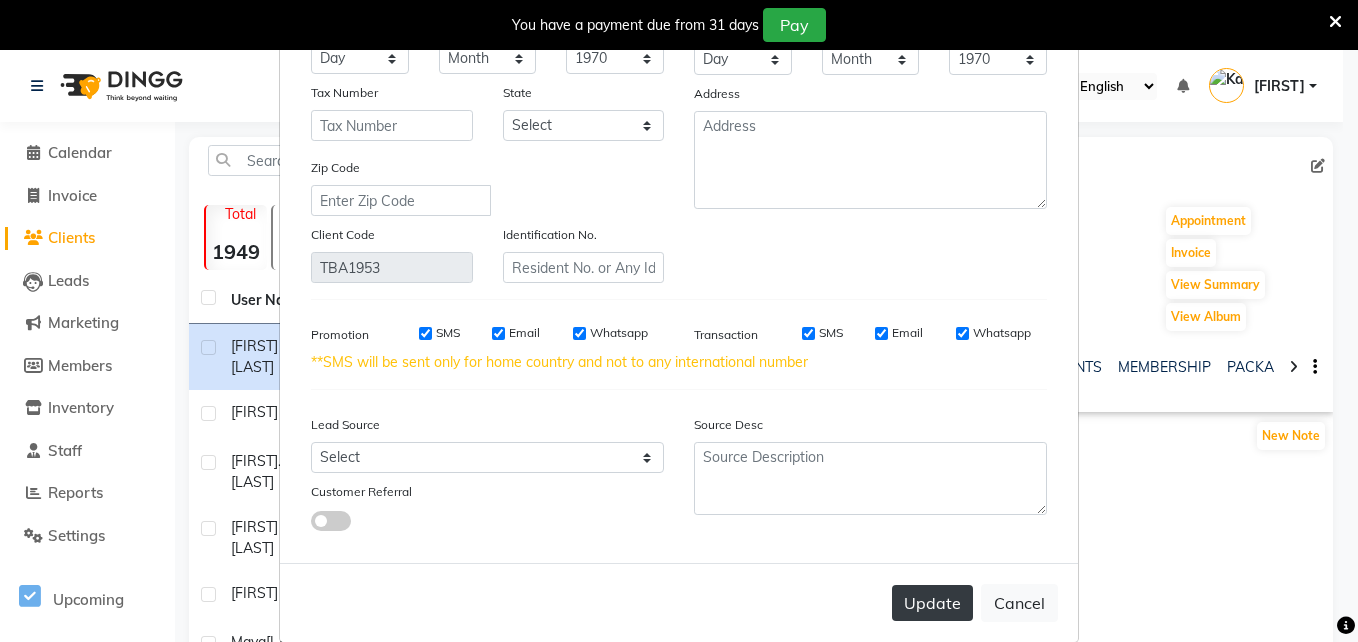 type on "[FIRST] & [LAST]" 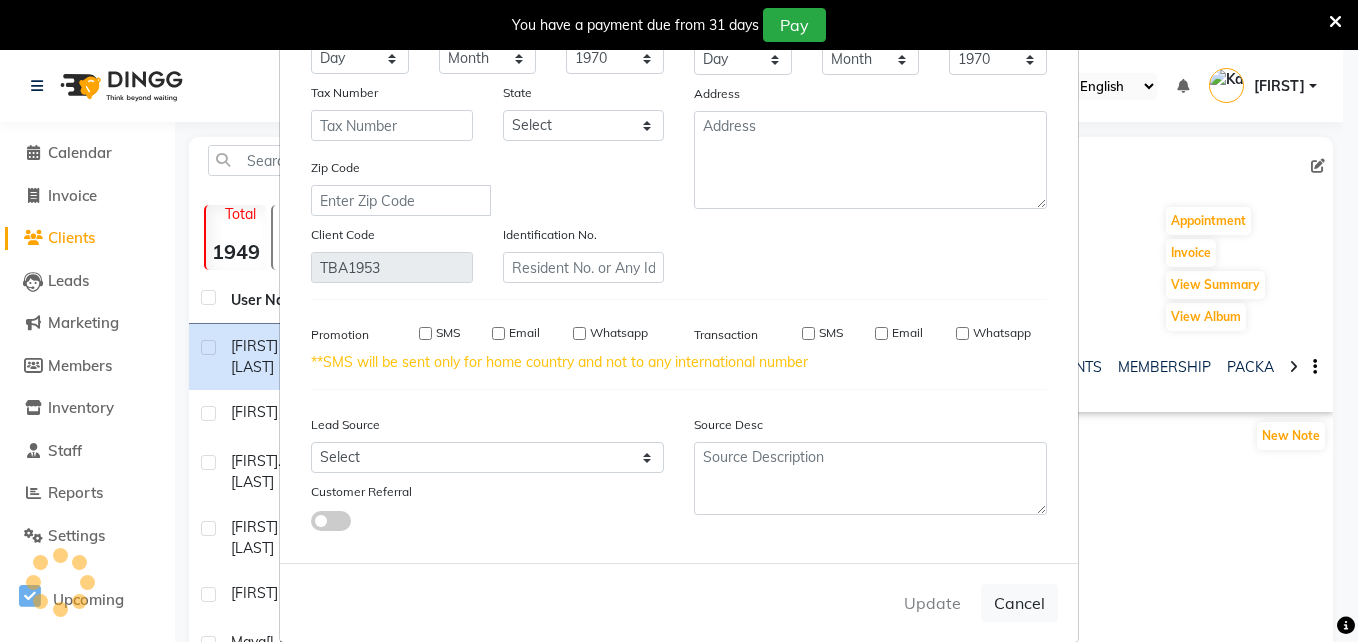 type 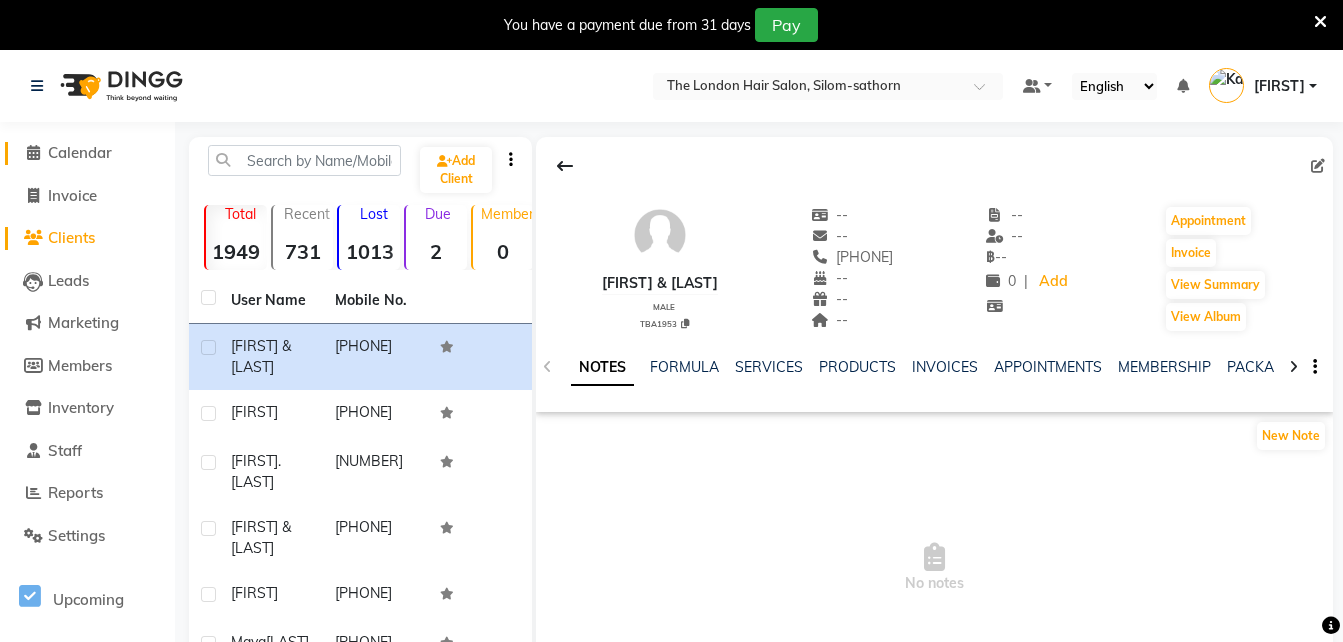 click on "Calendar" 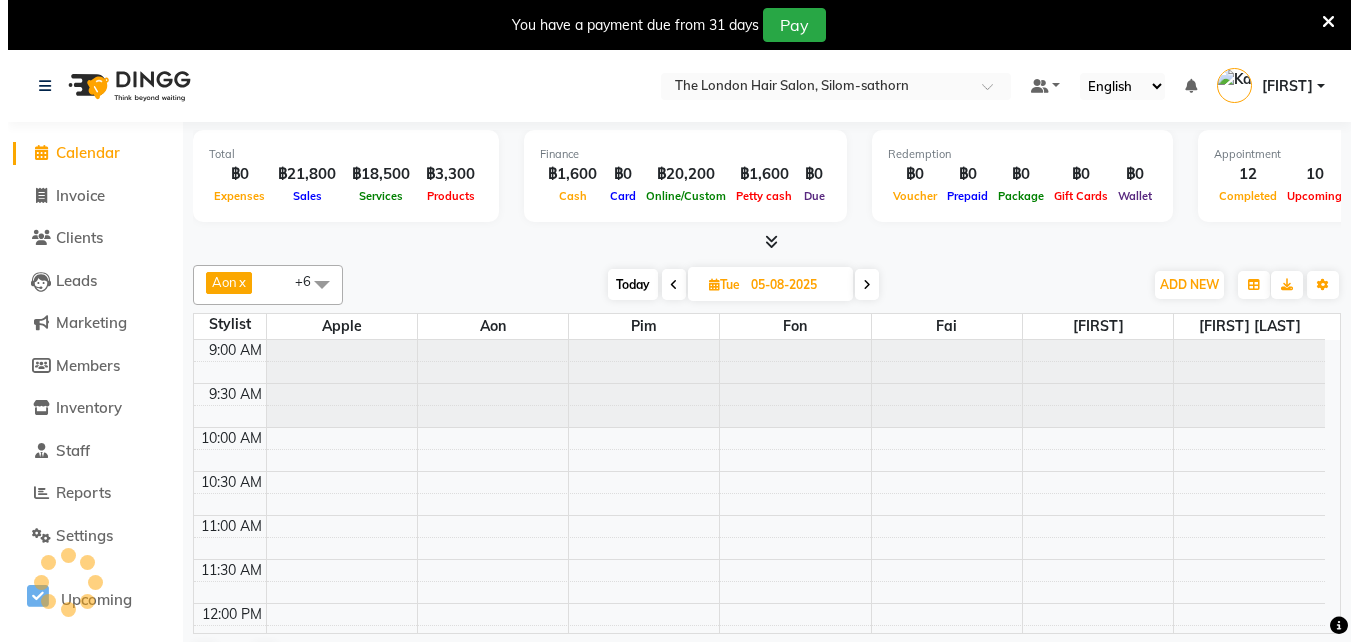 scroll, scrollTop: 529, scrollLeft: 0, axis: vertical 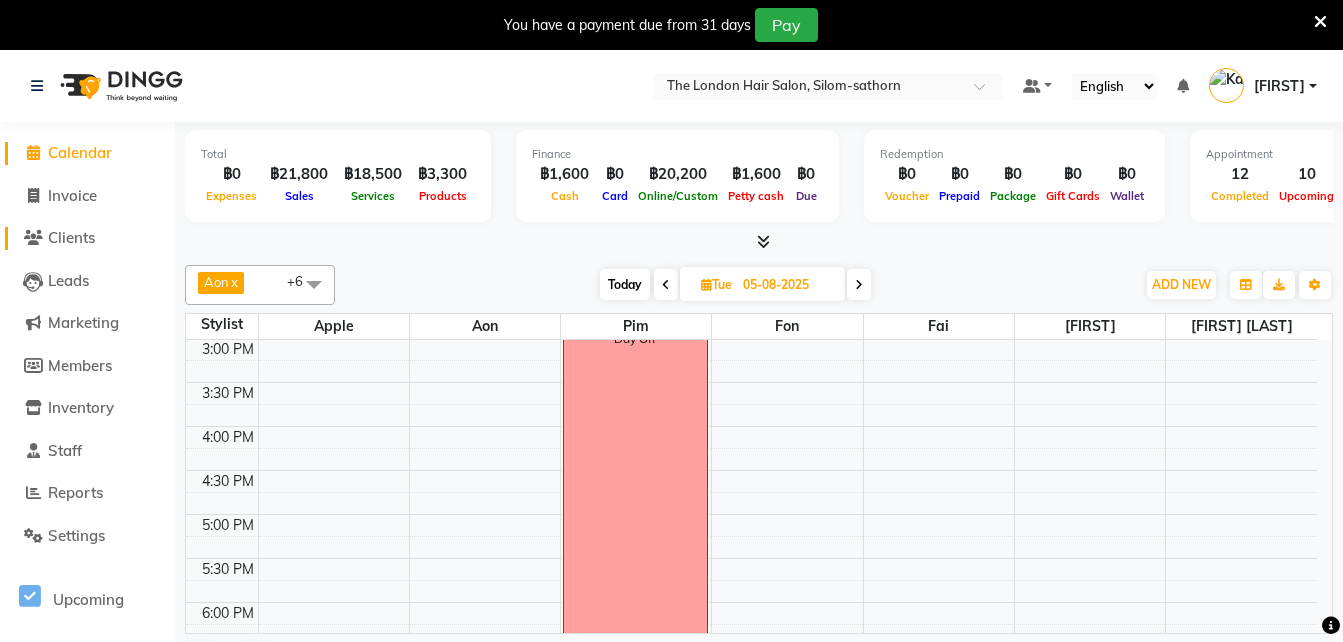 click on "Clients" 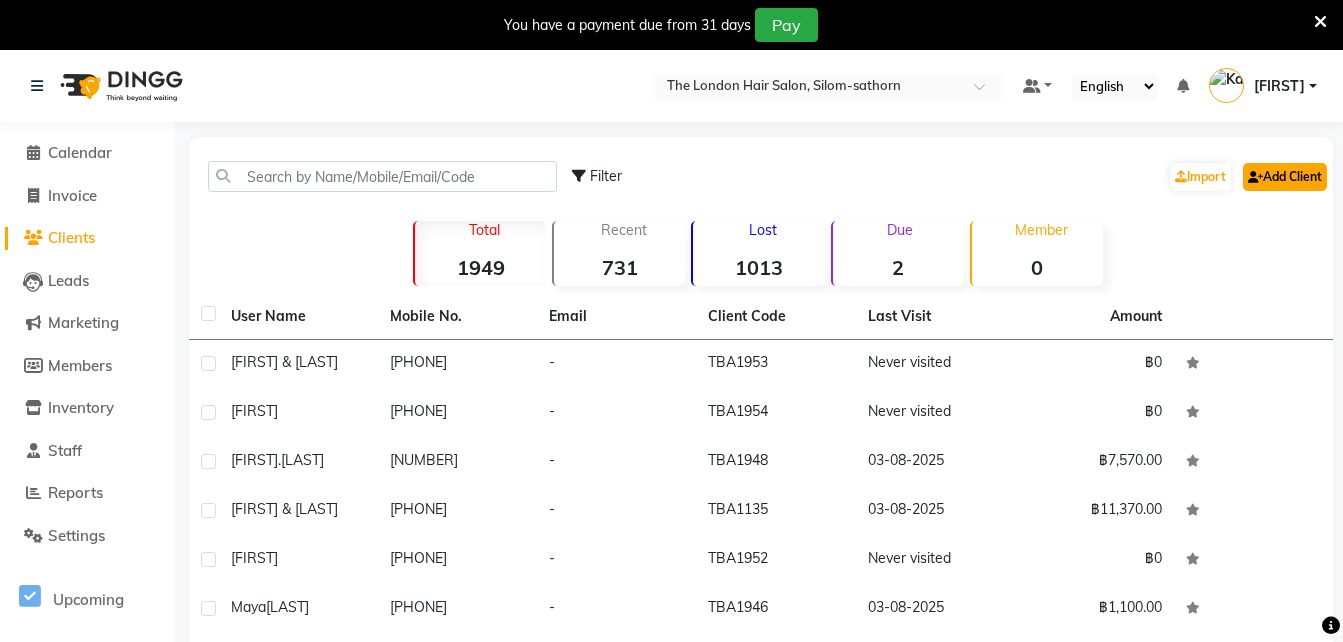 click on "Add Client" 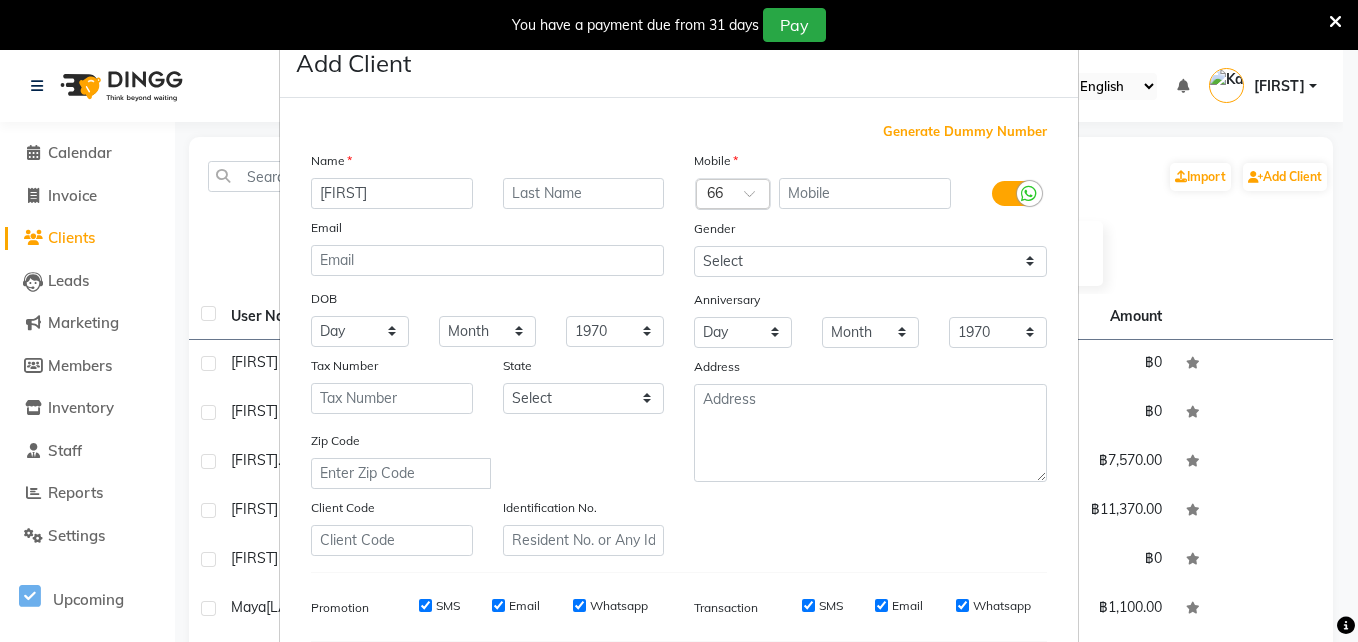 type on "[FIRST]" 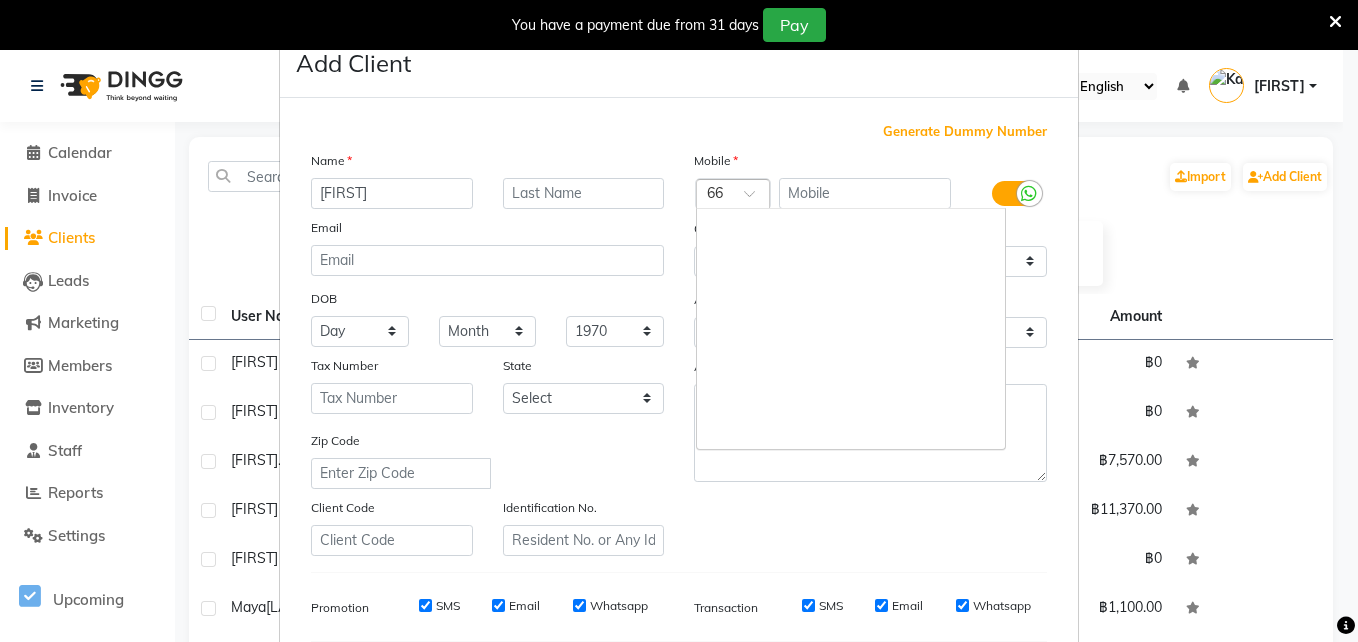 scroll, scrollTop: 7770, scrollLeft: 0, axis: vertical 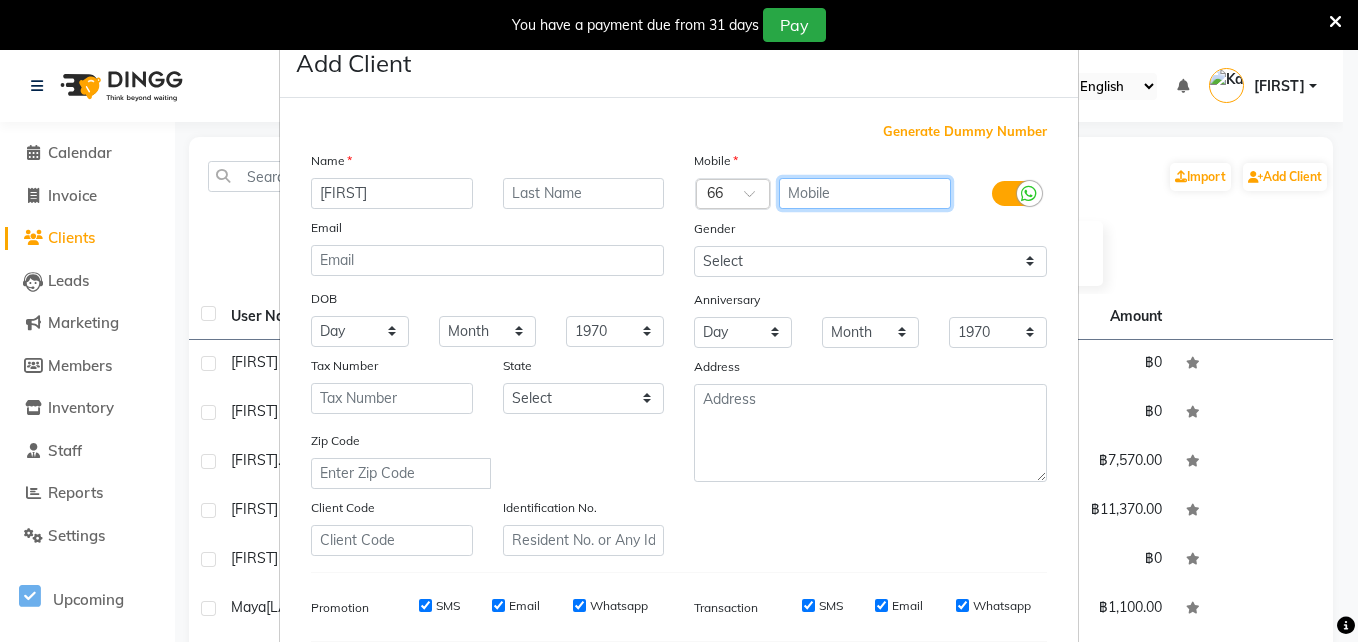 click at bounding box center [865, 193] 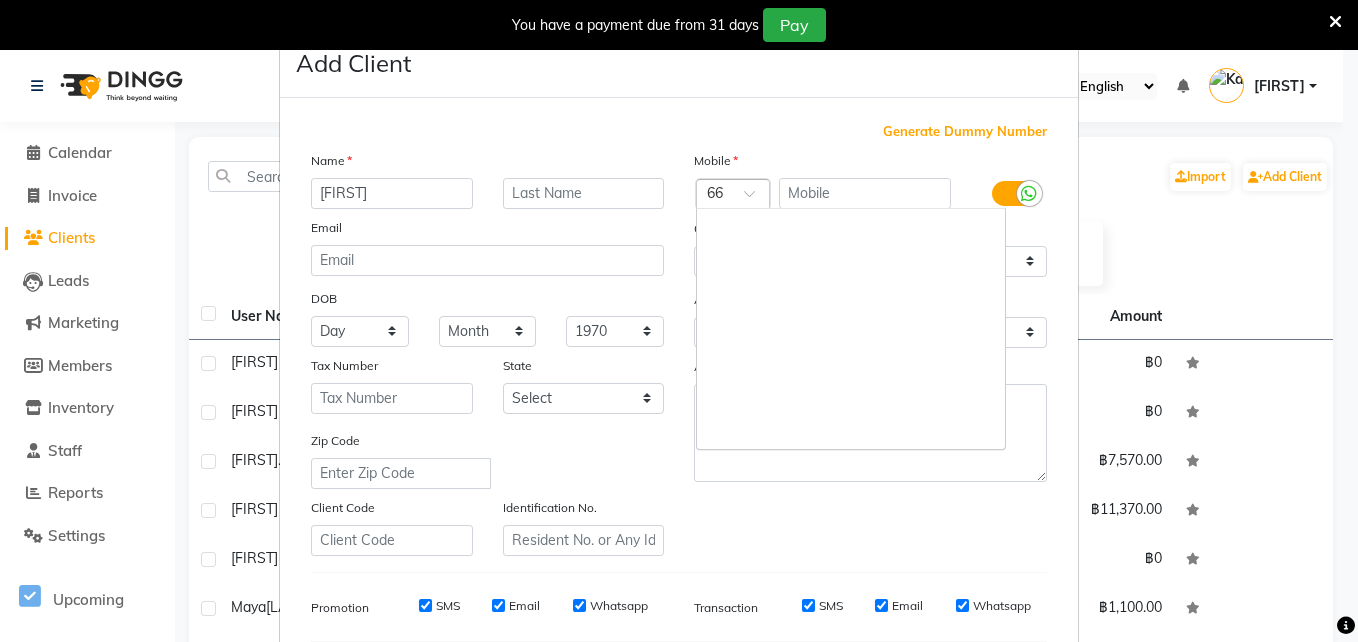 click at bounding box center (733, 195) 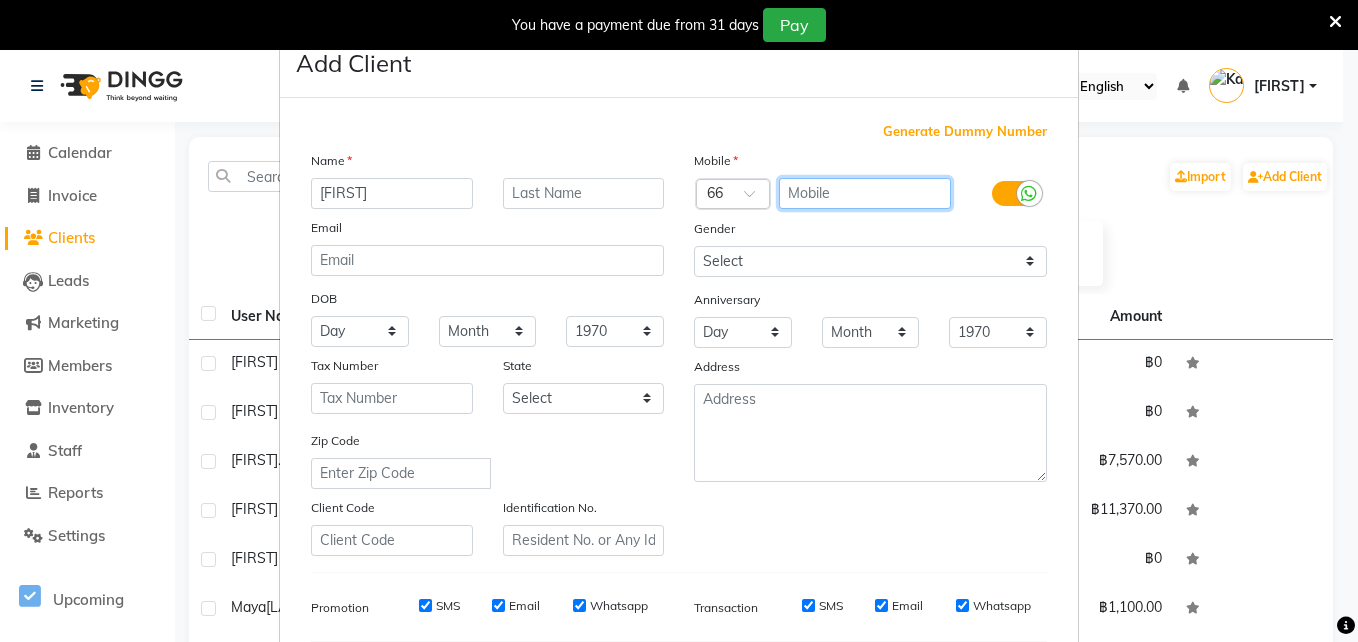drag, startPoint x: 807, startPoint y: 198, endPoint x: 794, endPoint y: 201, distance: 13.341664 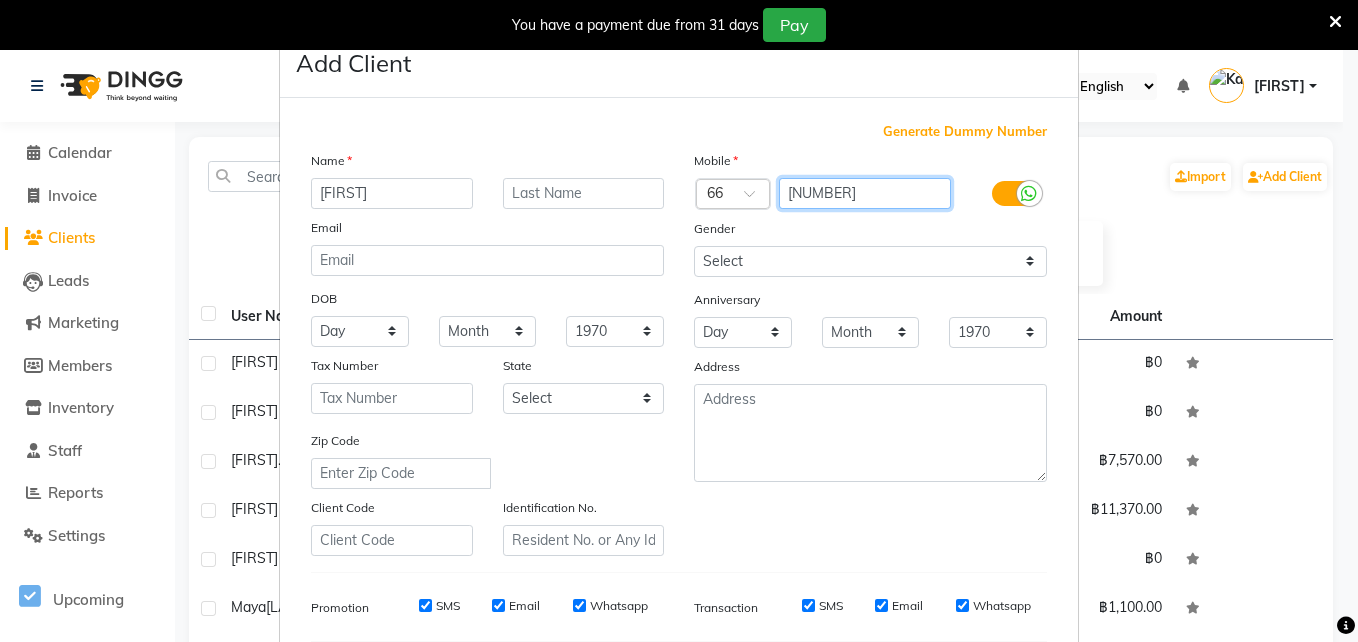 type on "[NUMBER]" 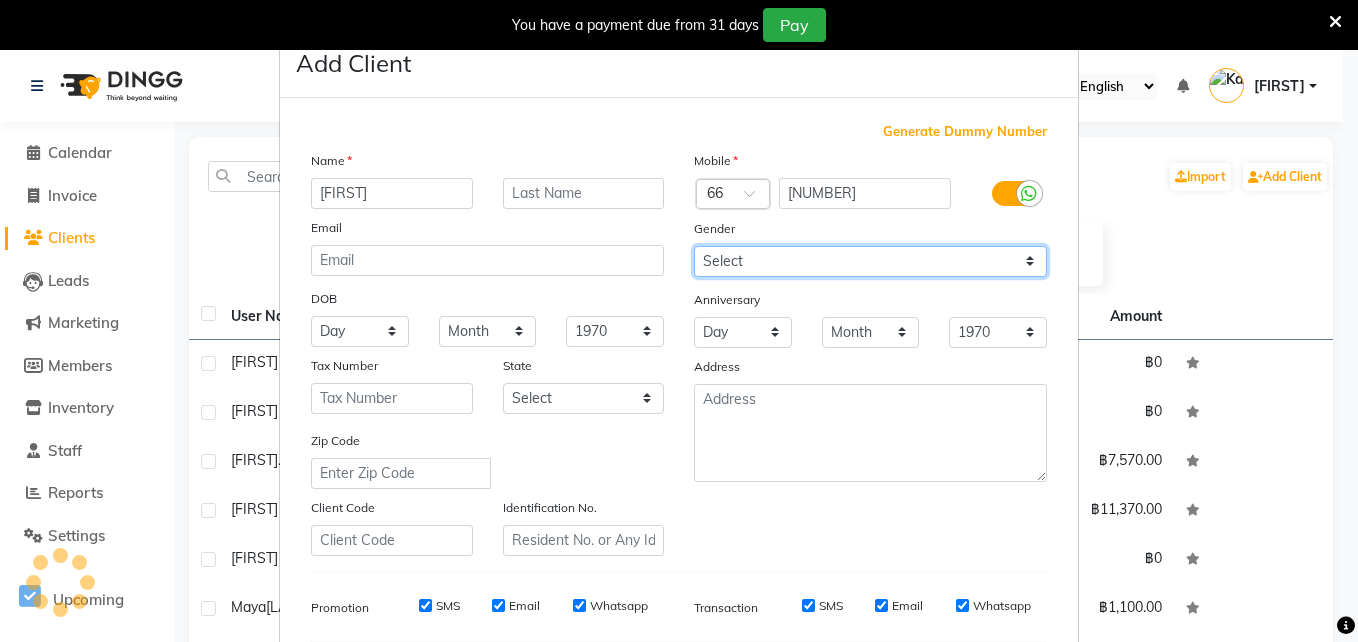 click on "Select Male Female Other Prefer Not To Say" at bounding box center (870, 261) 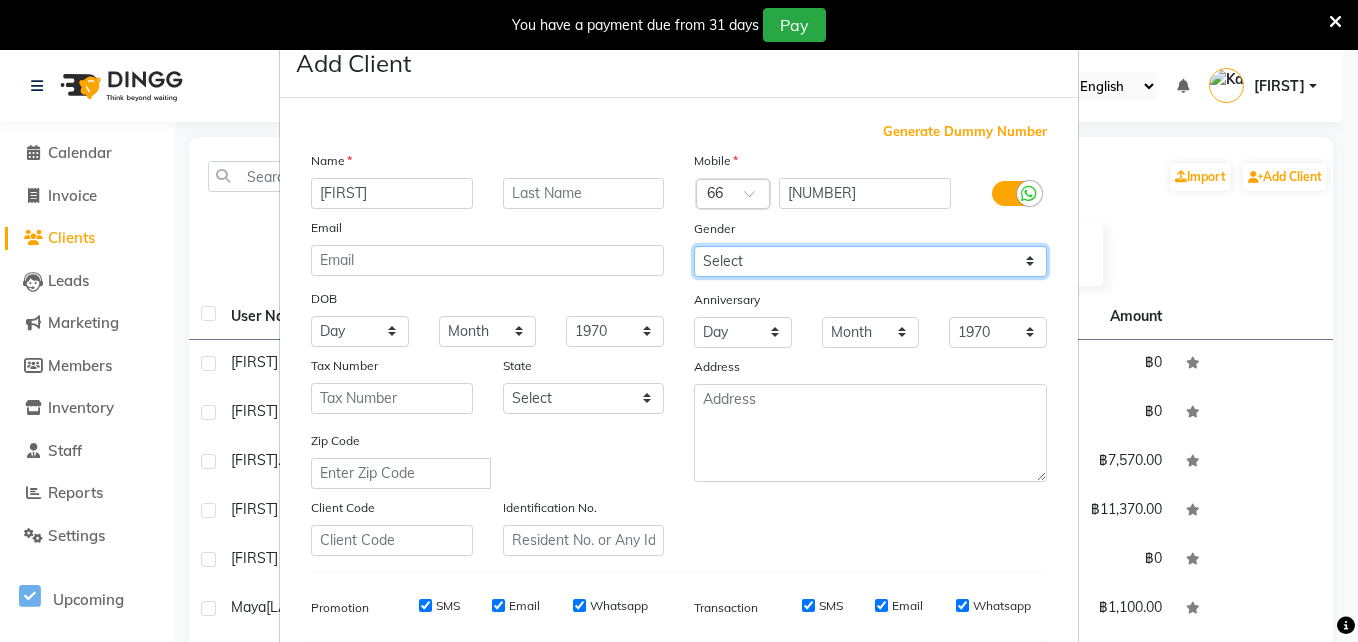 select on "female" 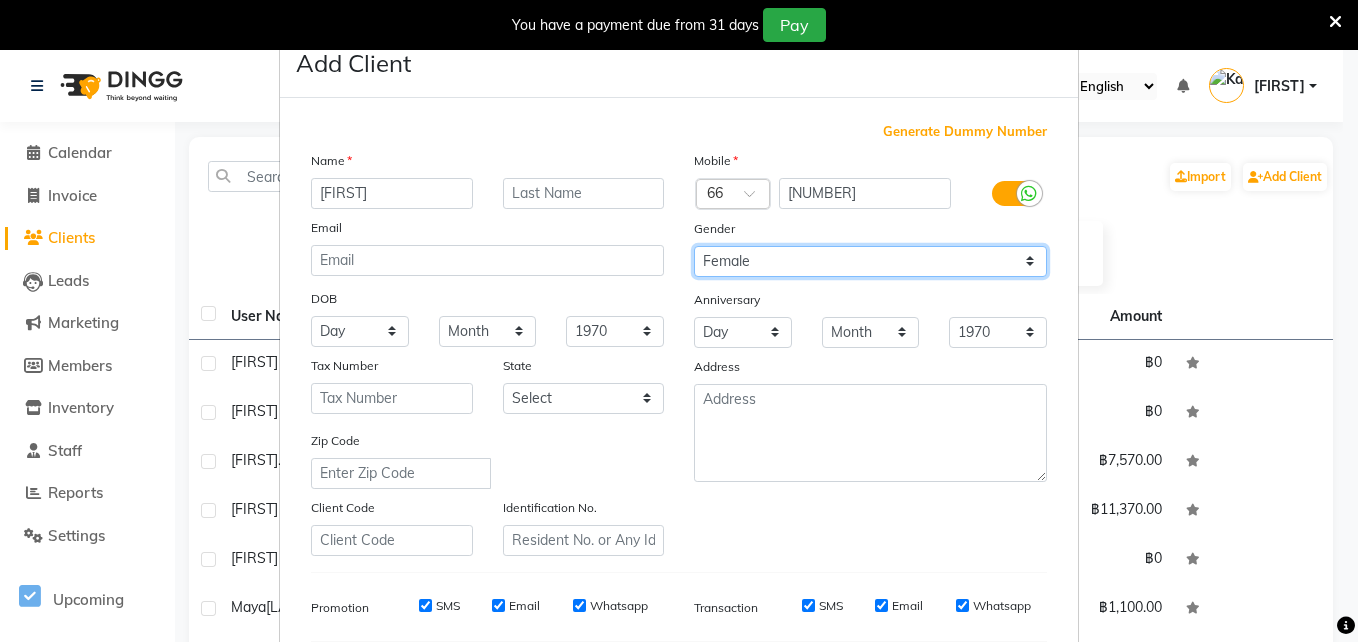 click on "Select Male Female Other Prefer Not To Say" at bounding box center [870, 261] 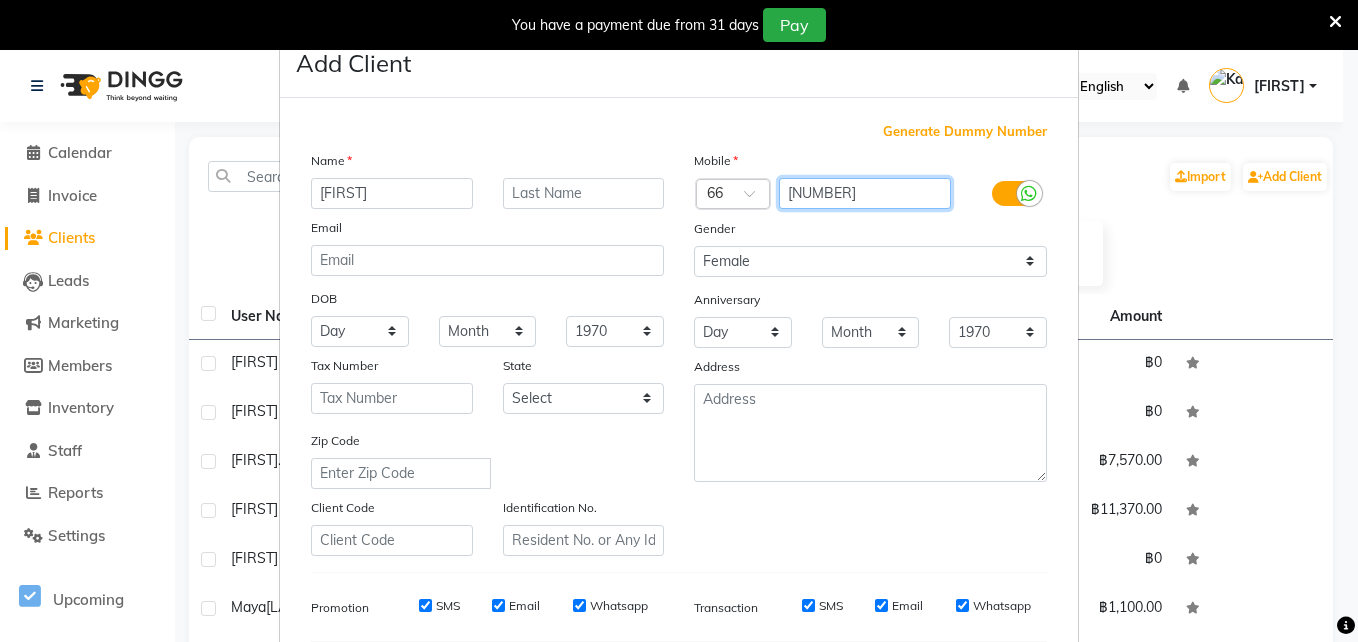 click on "[NUMBER]" at bounding box center (865, 193) 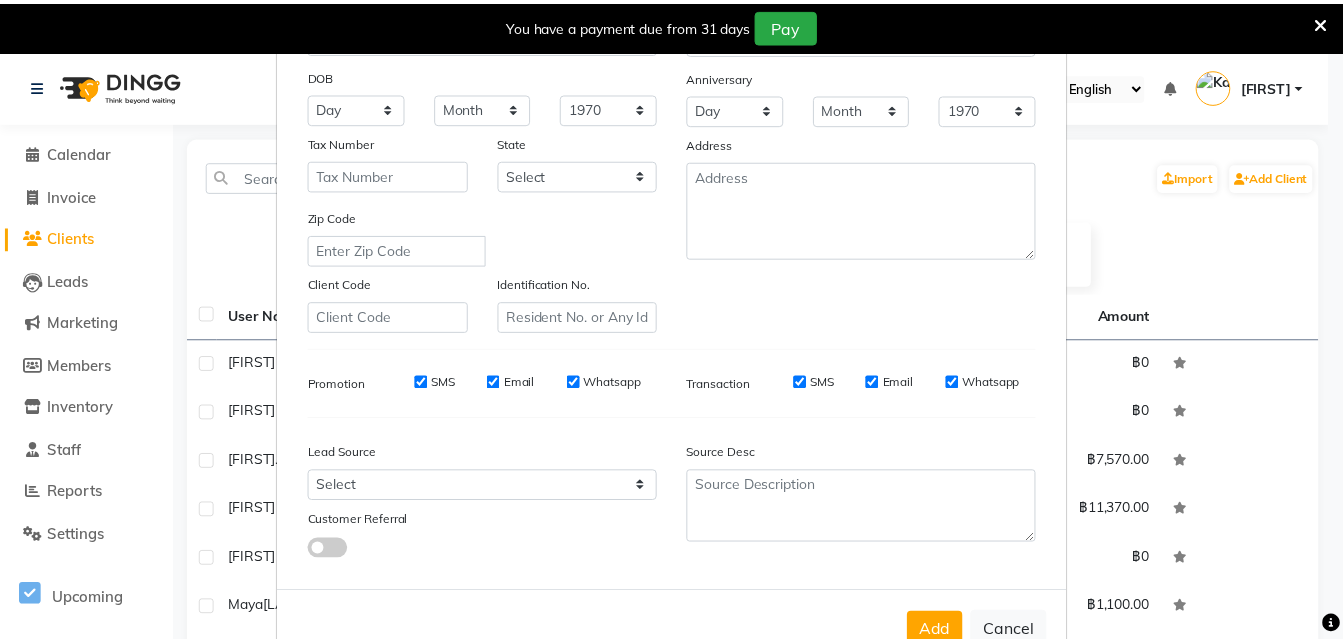 scroll, scrollTop: 281, scrollLeft: 0, axis: vertical 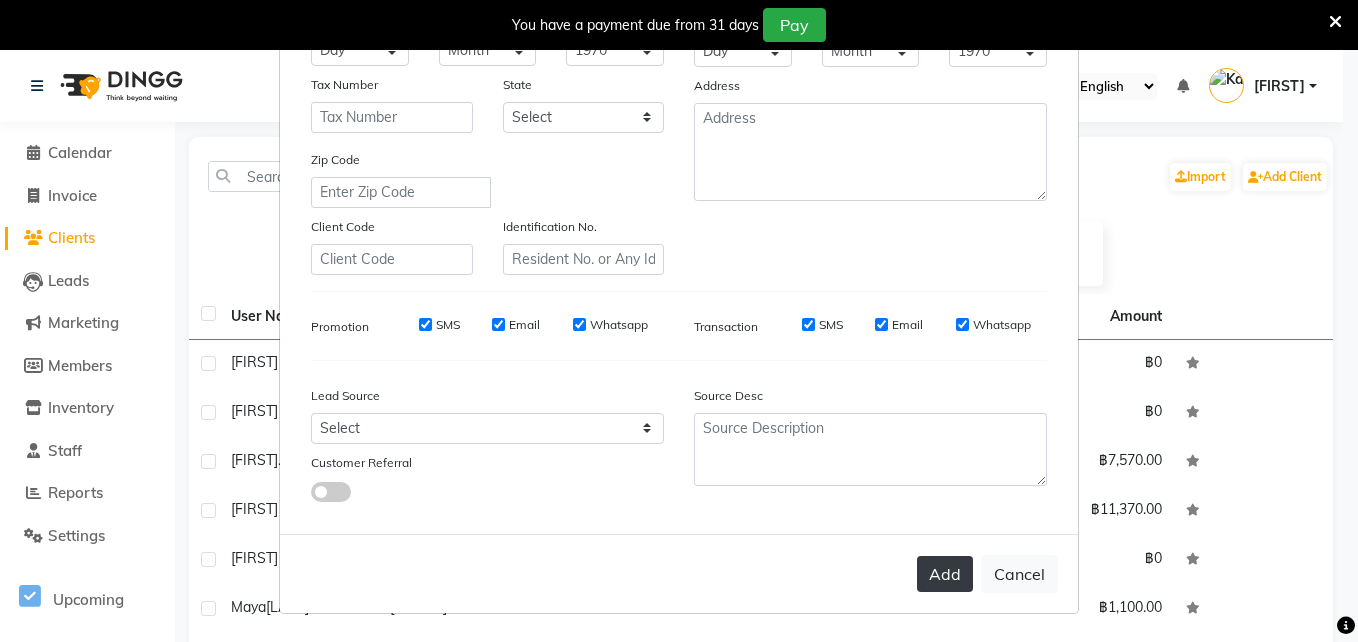 type on "[NUMBER]" 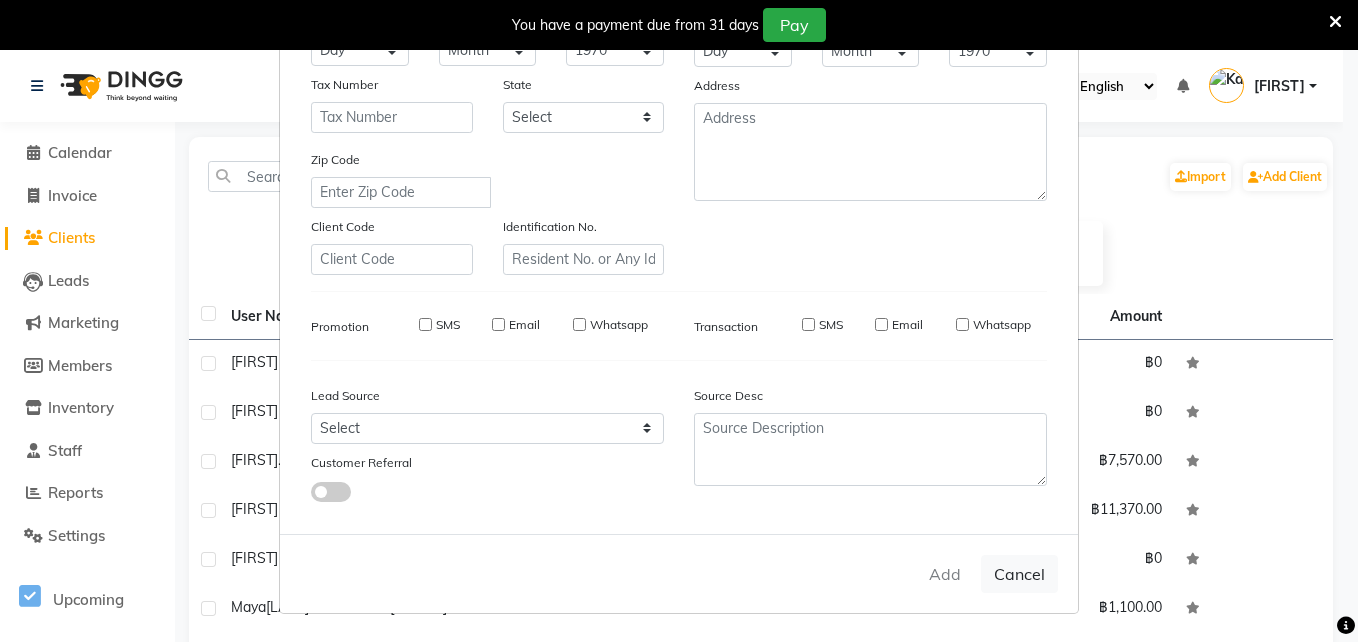 type 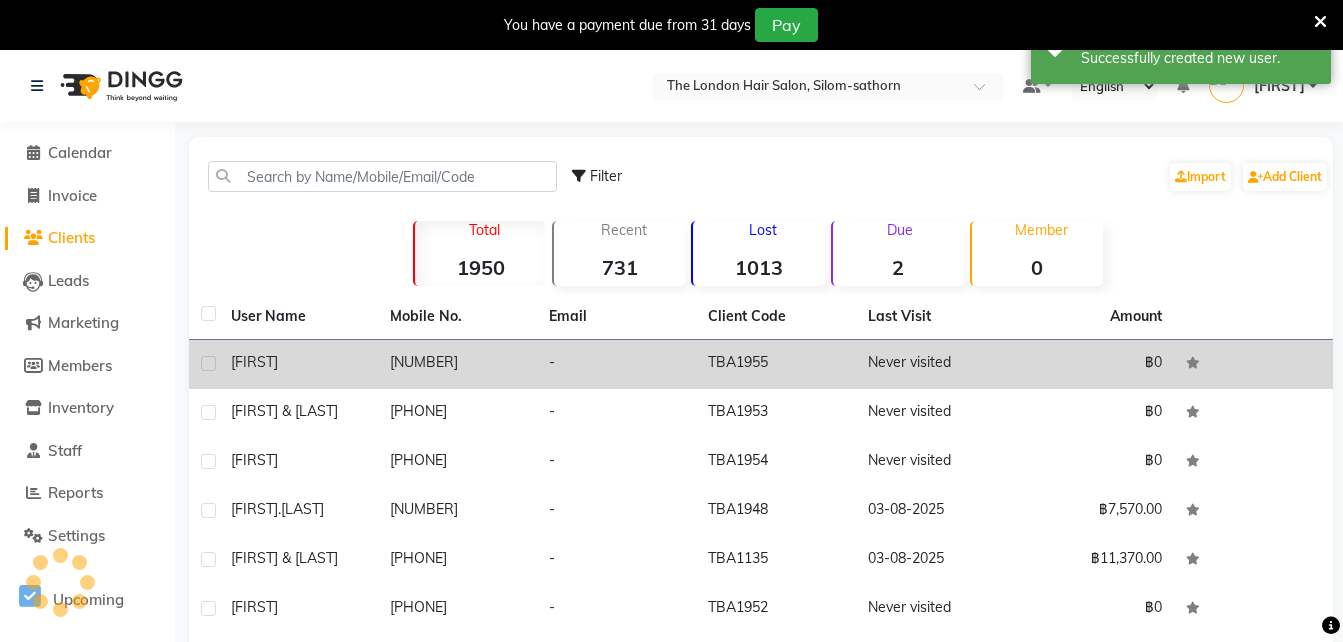 click on "[NUMBER]" 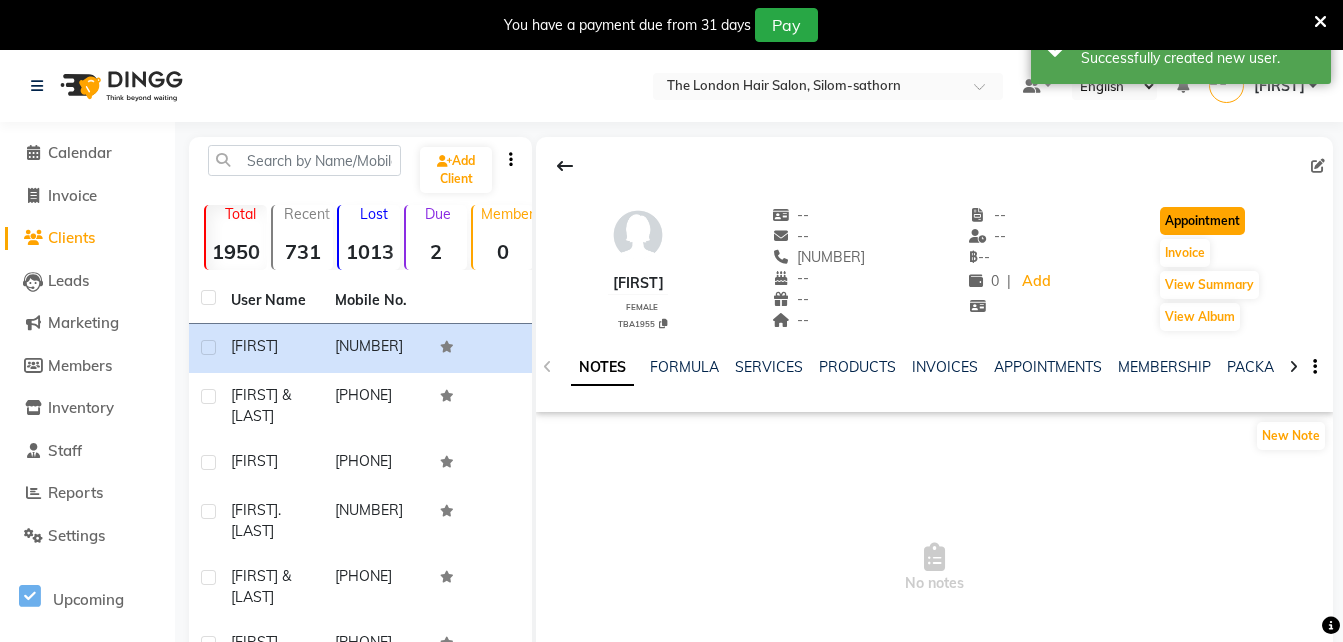 click on "Appointment" 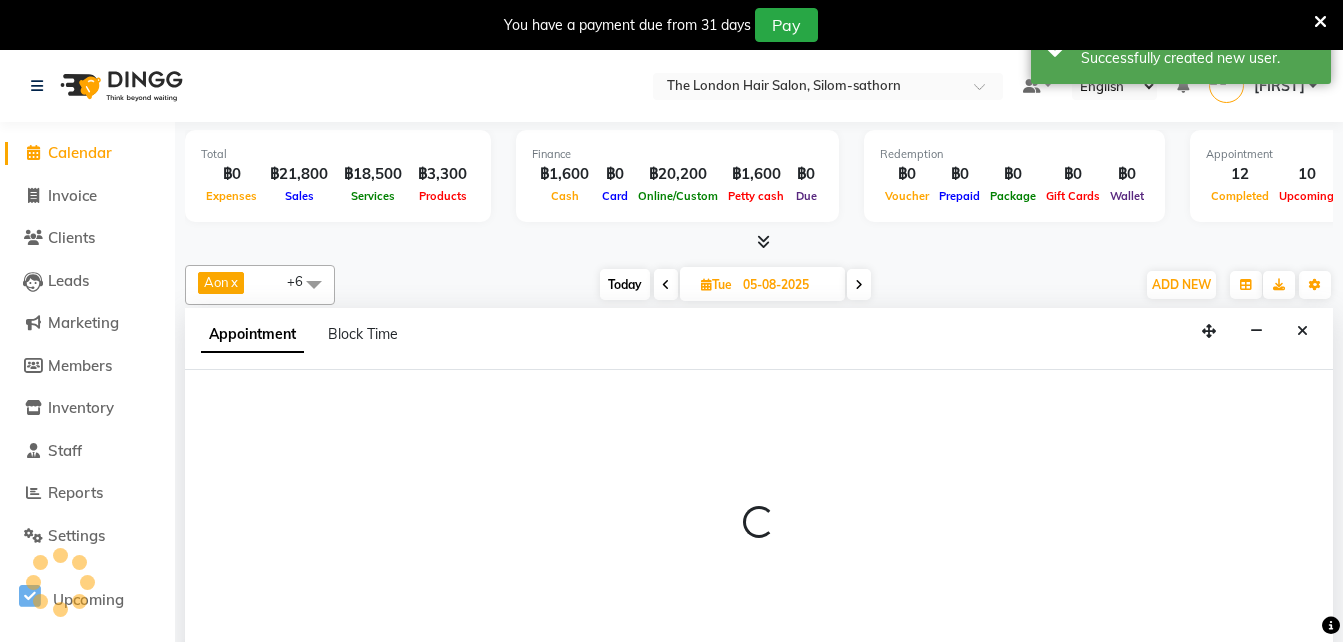 scroll, scrollTop: 0, scrollLeft: 0, axis: both 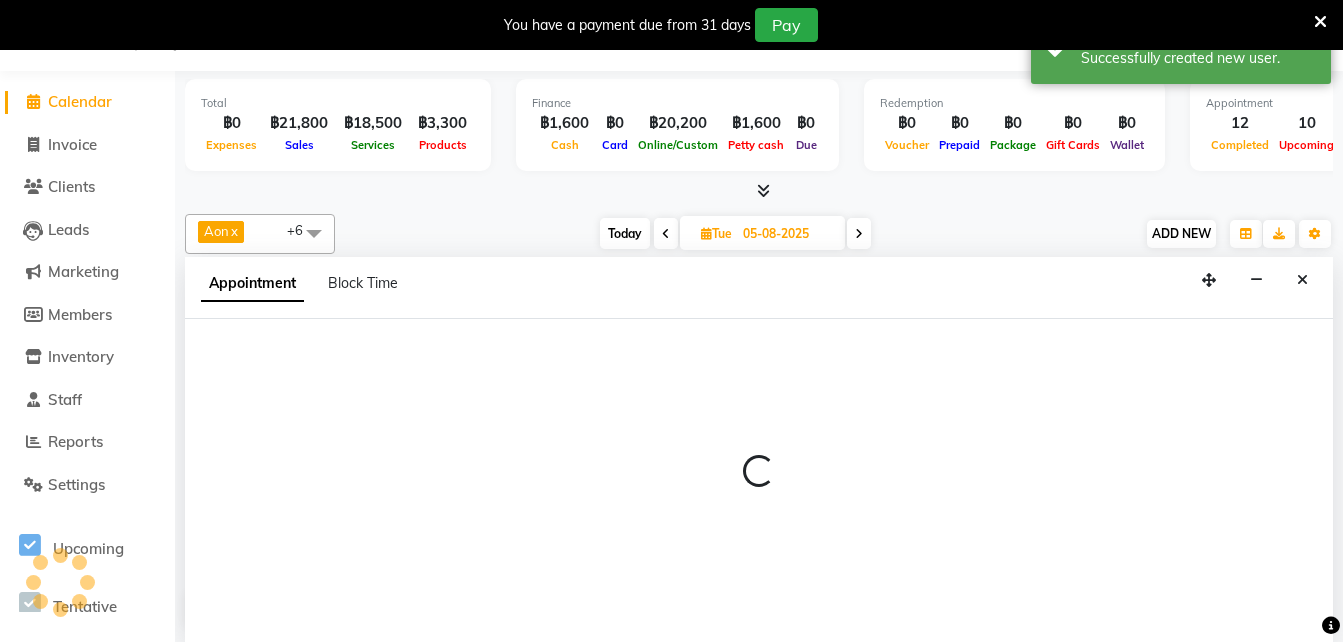 type on "03-08-2025" 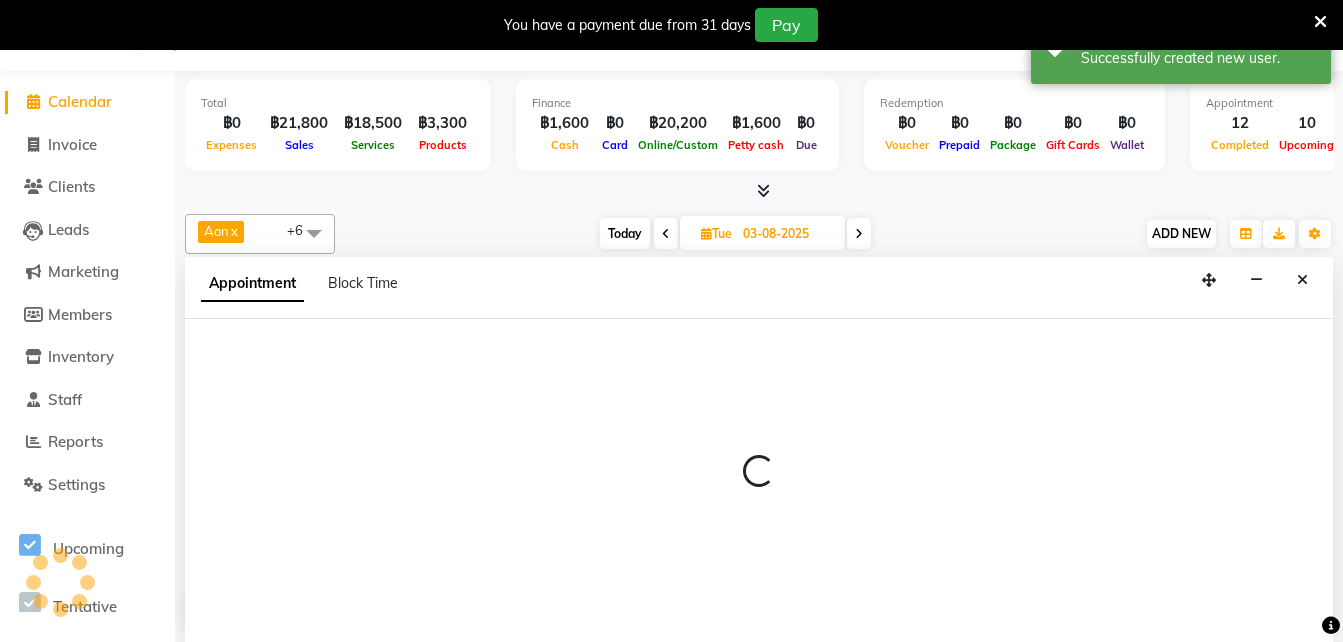 select on "tentative" 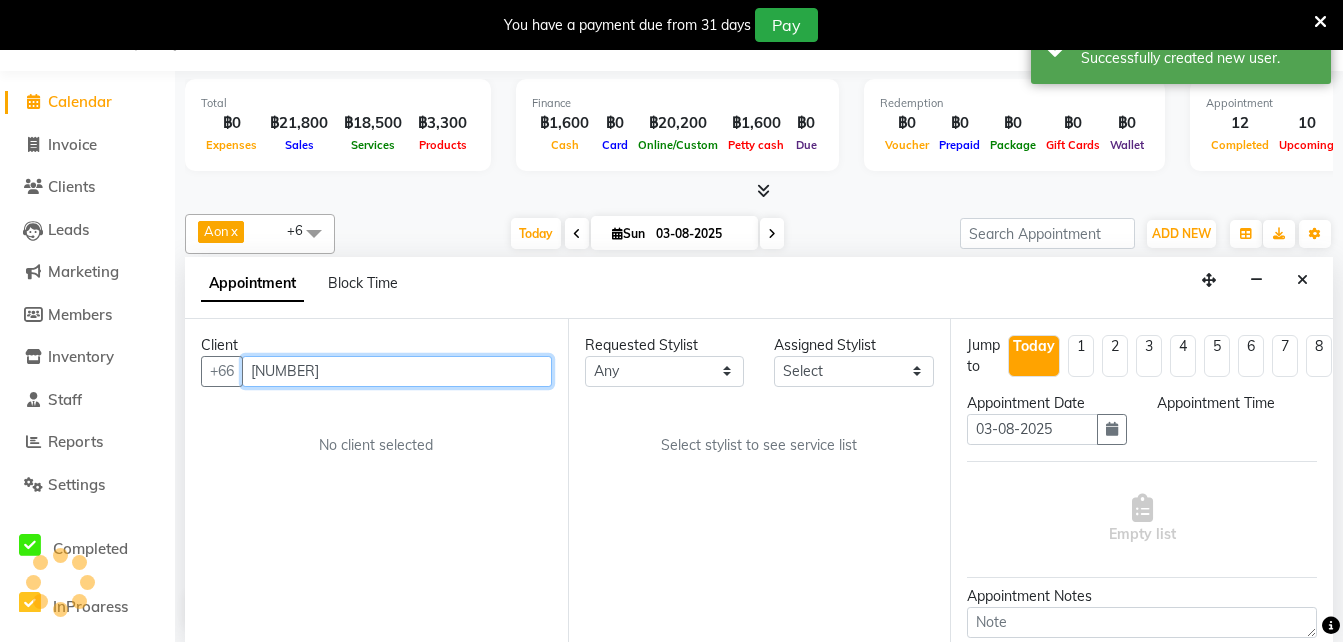 select on "600" 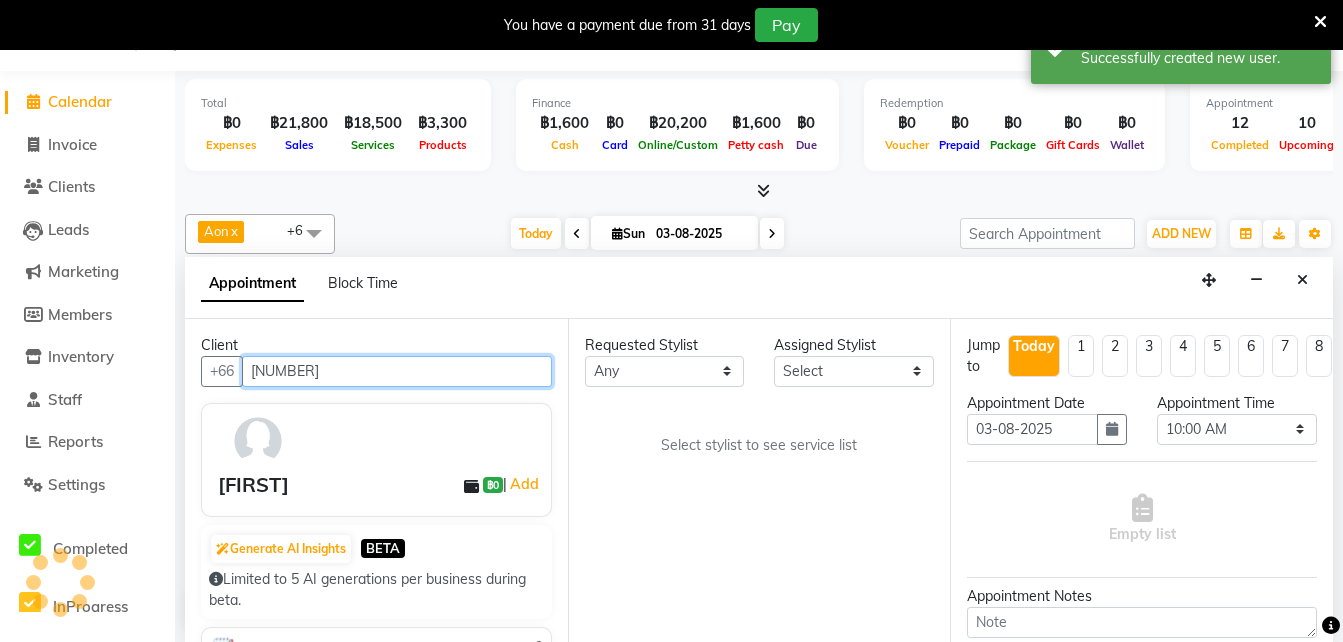scroll, scrollTop: 529, scrollLeft: 0, axis: vertical 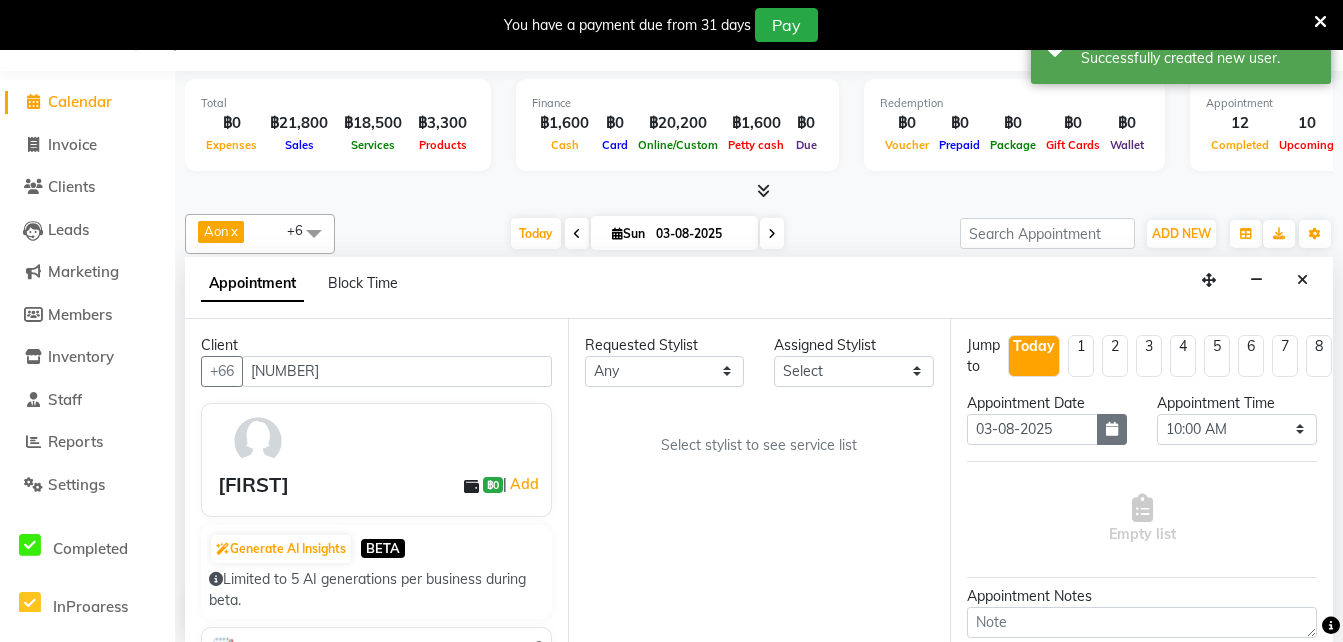 click at bounding box center (1112, 429) 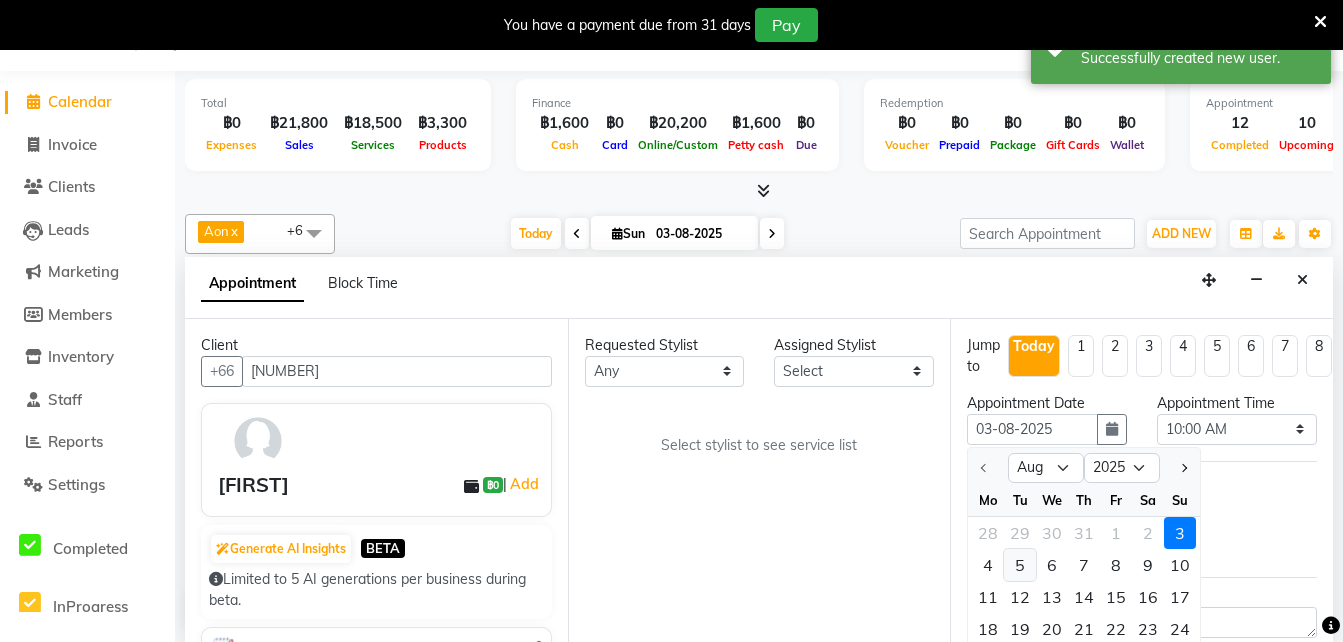 click on "5" at bounding box center (1020, 565) 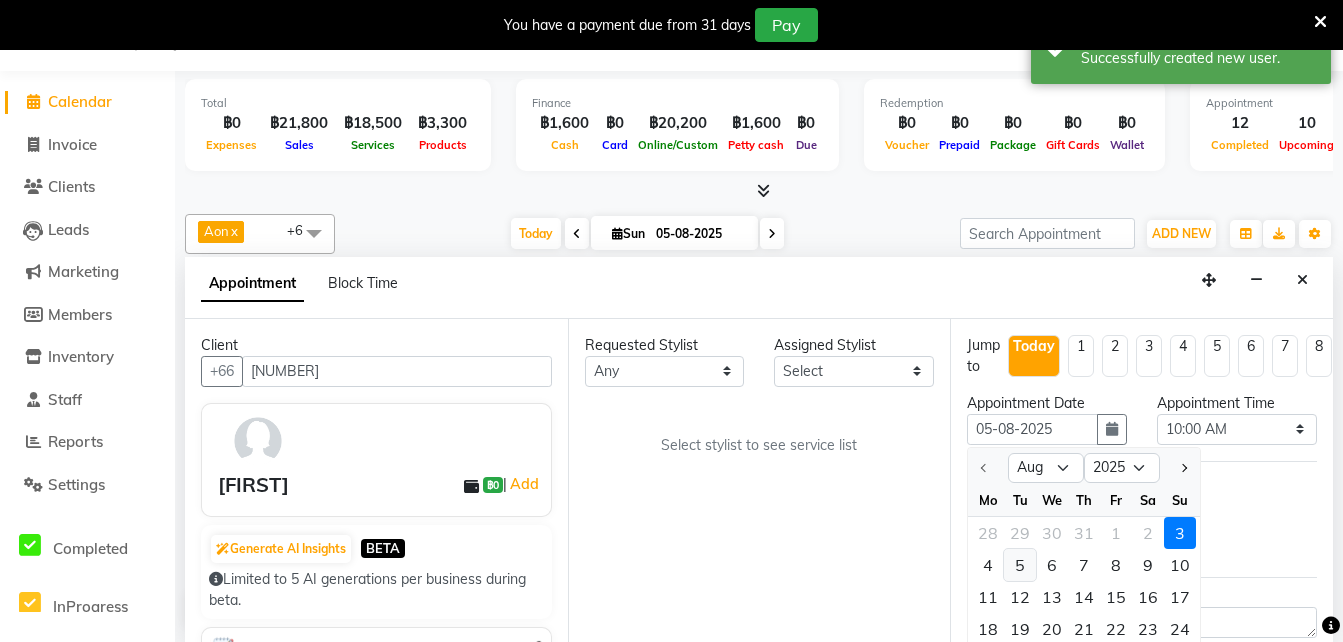 select on "600" 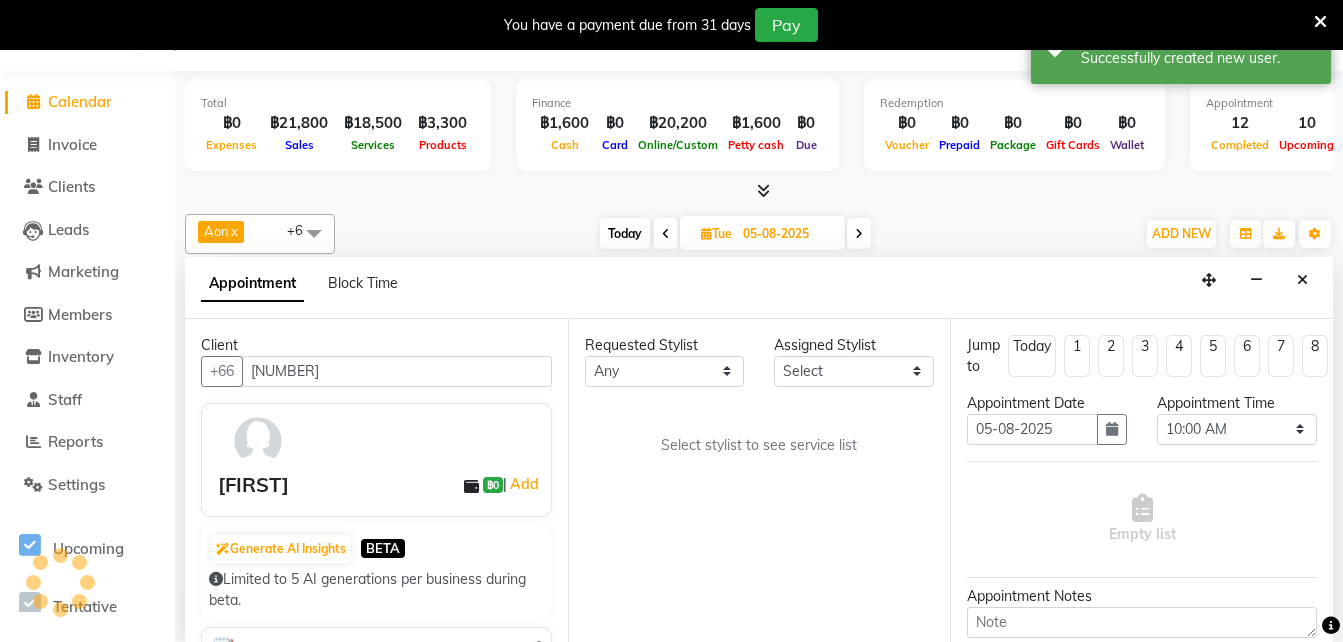 scroll, scrollTop: 529, scrollLeft: 0, axis: vertical 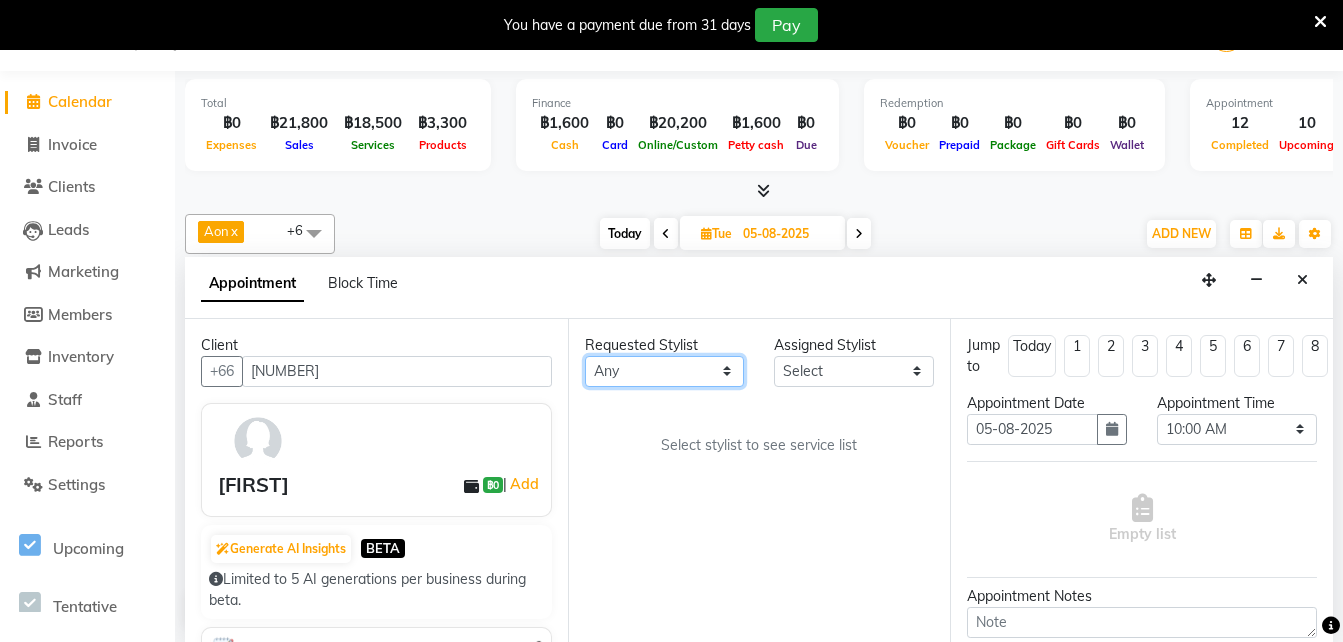 click on "Any Aon Apple   Boss Luke Fai  Fon Kate  Pim" at bounding box center [665, 371] 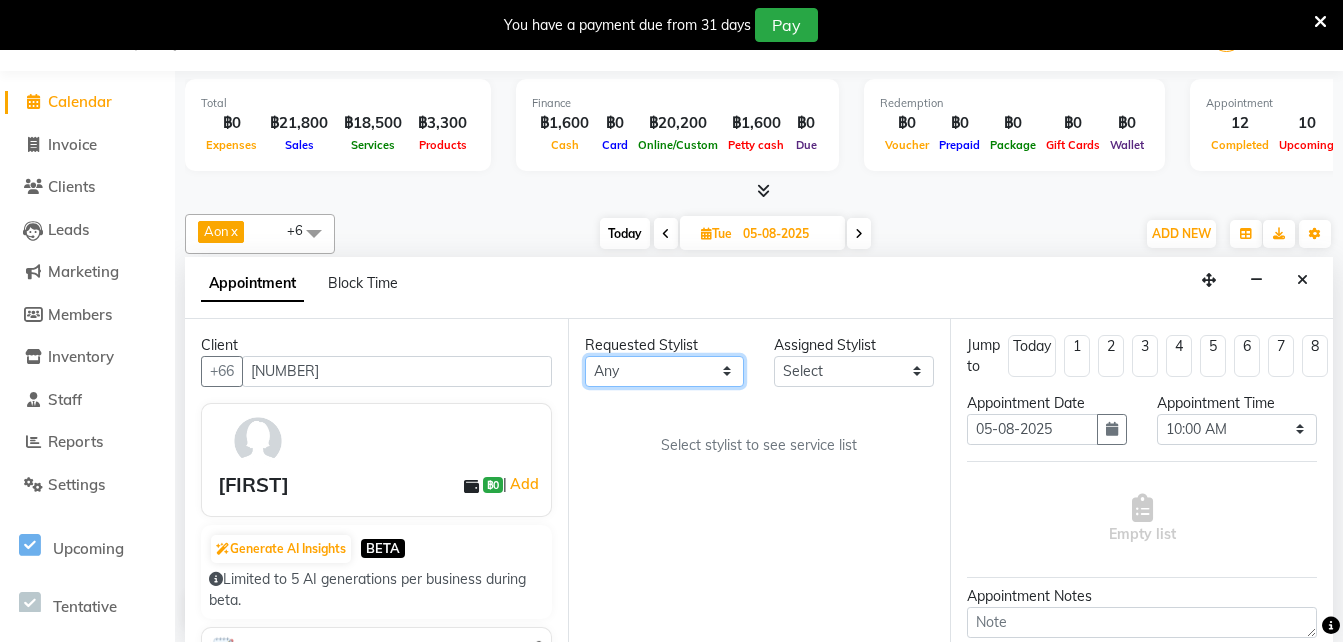 select on "56709" 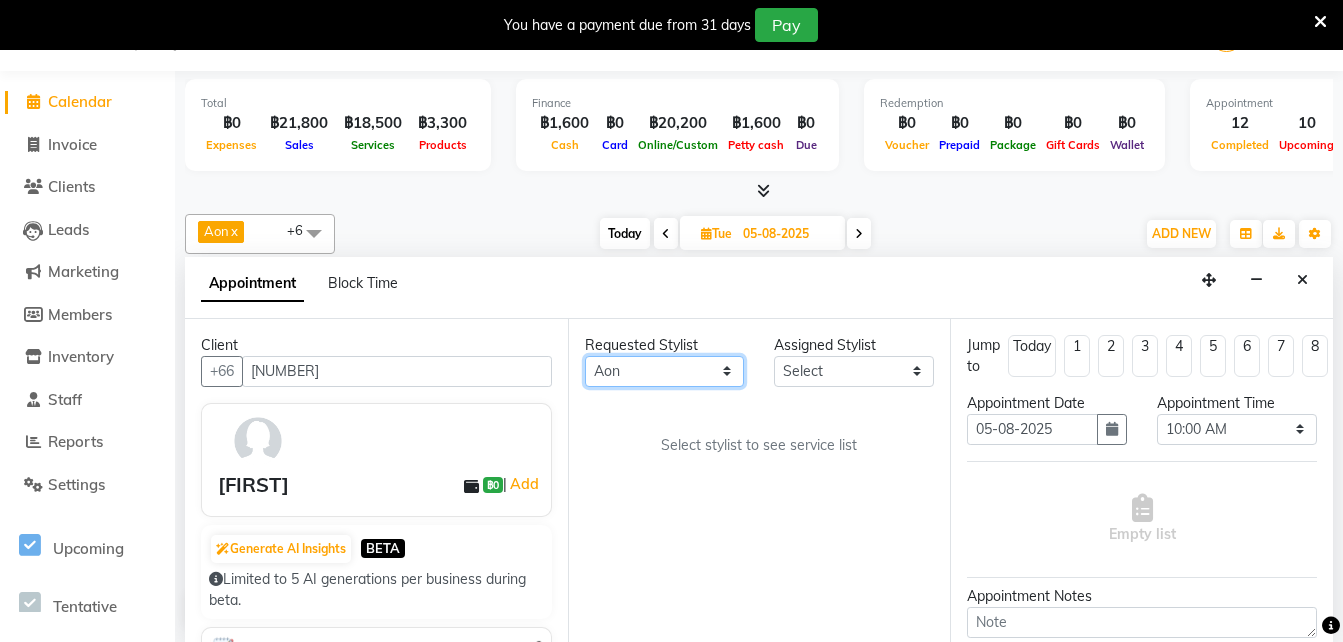 click on "Any Aon Apple   Boss Luke Fai  Fon Kate  Pim" at bounding box center [665, 371] 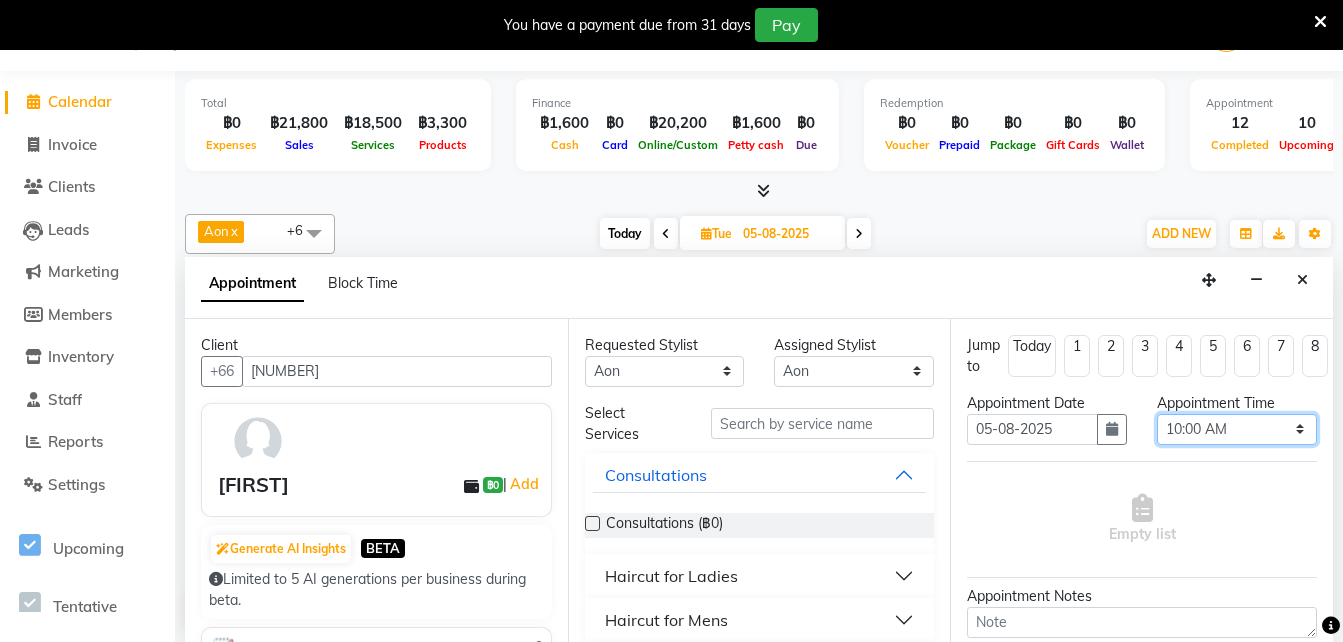 click on "Select 10:00 AM 10:05 AM 10:10 AM 10:15 AM 10:20 AM 10:25 AM 10:30 AM 10:35 AM 10:40 AM 10:45 AM 10:50 AM 10:55 AM 11:00 AM 11:05 AM 11:10 AM 11:15 AM 11:20 AM 11:25 AM 11:30 AM 11:35 AM 11:40 AM 11:45 AM 11:50 AM 11:55 AM 12:00 PM 12:05 PM 12:10 PM 12:15 PM 12:20 PM 12:25 PM 12:30 PM 12:35 PM 12:40 PM 12:45 PM 12:50 PM 12:55 PM 01:00 PM 01:05 PM 01:10 PM 01:15 PM 01:20 PM 01:25 PM 01:30 PM 01:35 PM 01:40 PM 01:45 PM 01:50 PM 01:55 PM 02:00 PM 02:05 PM 02:10 PM 02:15 PM 02:20 PM 02:25 PM 02:30 PM 02:35 PM 02:40 PM 02:45 PM 02:50 PM 02:55 PM 03:00 PM 03:05 PM 03:10 PM 03:15 PM 03:20 PM 03:25 PM 03:30 PM 03:35 PM 03:40 PM 03:45 PM 03:50 PM 03:55 PM 04:00 PM 04:05 PM 04:10 PM 04:15 PM 04:20 PM 04:25 PM 04:30 PM 04:35 PM 04:40 PM 04:45 PM 04:50 PM 04:55 PM 05:00 PM 05:05 PM 05:10 PM 05:15 PM 05:20 PM 05:25 PM 05:30 PM 05:35 PM 05:40 PM 05:45 PM 05:50 PM 05:55 PM 06:00 PM 06:05 PM 06:10 PM 06:15 PM 06:20 PM 06:25 PM 06:30 PM 06:35 PM 06:40 PM 06:45 PM 06:50 PM 06:55 PM 07:00 PM 07:05 PM 07:10 PM 07:15 PM 07:20 PM" at bounding box center [1237, 429] 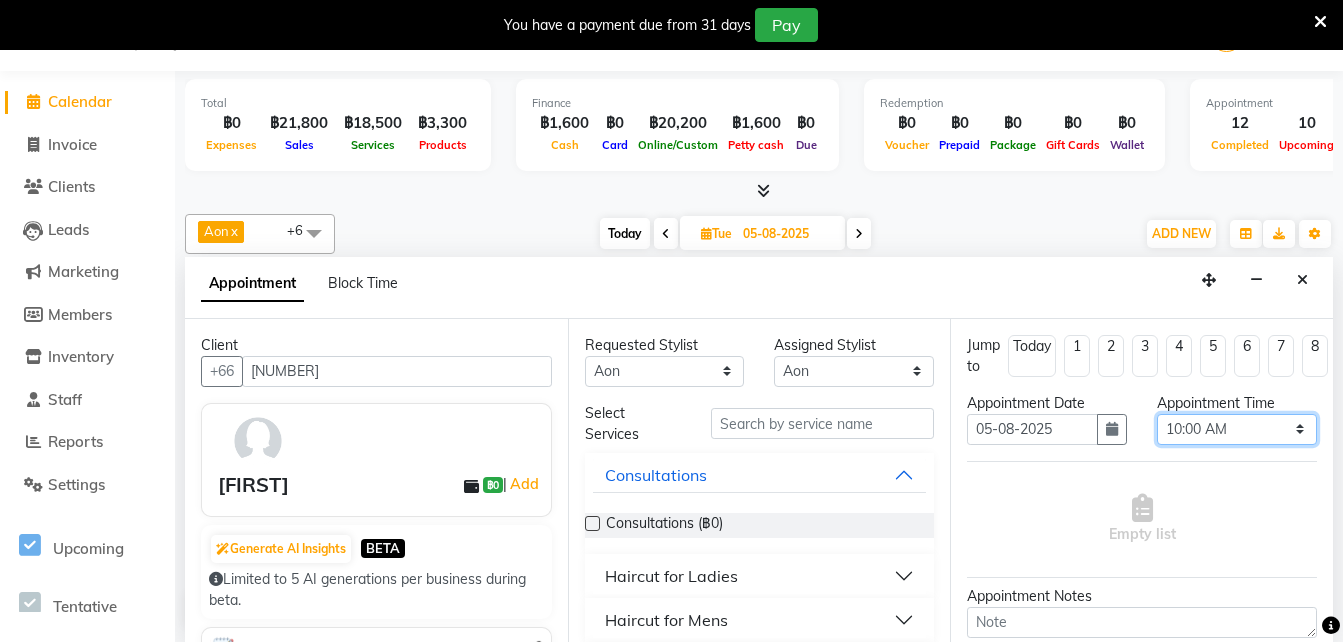 select on "780" 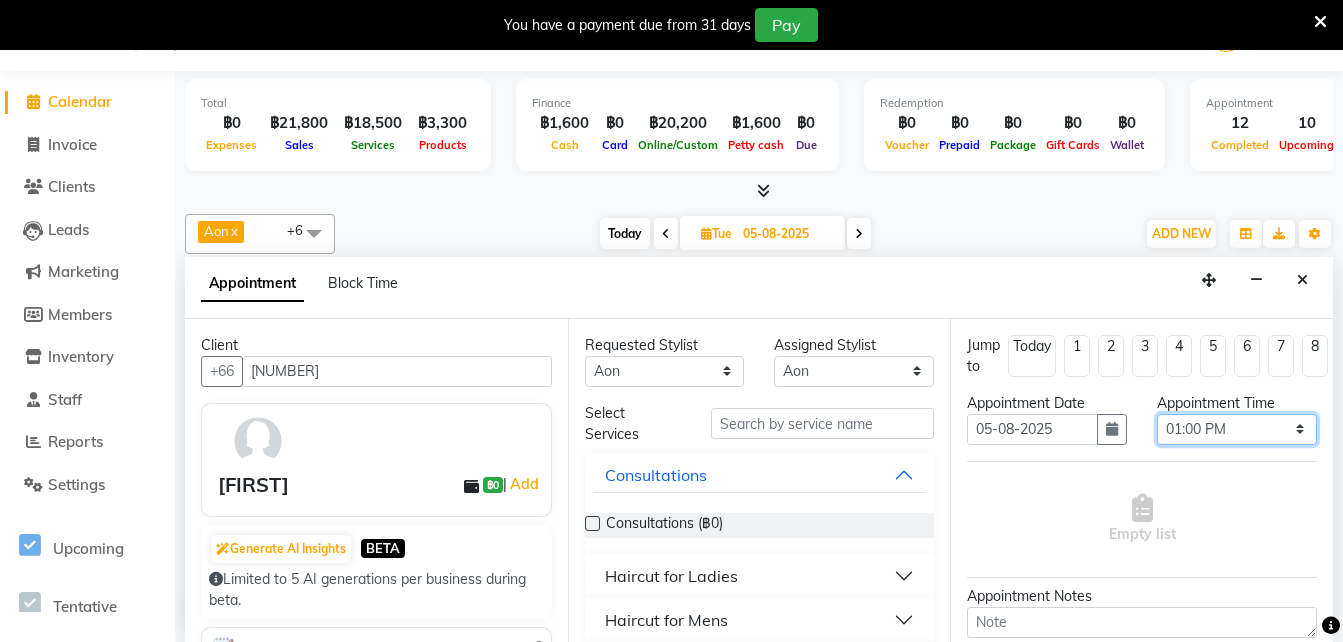click on "Select 10:00 AM 10:05 AM 10:10 AM 10:15 AM 10:20 AM 10:25 AM 10:30 AM 10:35 AM 10:40 AM 10:45 AM 10:50 AM 10:55 AM 11:00 AM 11:05 AM 11:10 AM 11:15 AM 11:20 AM 11:25 AM 11:30 AM 11:35 AM 11:40 AM 11:45 AM 11:50 AM 11:55 AM 12:00 PM 12:05 PM 12:10 PM 12:15 PM 12:20 PM 12:25 PM 12:30 PM 12:35 PM 12:40 PM 12:45 PM 12:50 PM 12:55 PM 01:00 PM 01:05 PM 01:10 PM 01:15 PM 01:20 PM 01:25 PM 01:30 PM 01:35 PM 01:40 PM 01:45 PM 01:50 PM 01:55 PM 02:00 PM 02:05 PM 02:10 PM 02:15 PM 02:20 PM 02:25 PM 02:30 PM 02:35 PM 02:40 PM 02:45 PM 02:50 PM 02:55 PM 03:00 PM 03:05 PM 03:10 PM 03:15 PM 03:20 PM 03:25 PM 03:30 PM 03:35 PM 03:40 PM 03:45 PM 03:50 PM 03:55 PM 04:00 PM 04:05 PM 04:10 PM 04:15 PM 04:20 PM 04:25 PM 04:30 PM 04:35 PM 04:40 PM 04:45 PM 04:50 PM 04:55 PM 05:00 PM 05:05 PM 05:10 PM 05:15 PM 05:20 PM 05:25 PM 05:30 PM 05:35 PM 05:40 PM 05:45 PM 05:50 PM 05:55 PM 06:00 PM 06:05 PM 06:10 PM 06:15 PM 06:20 PM 06:25 PM 06:30 PM 06:35 PM 06:40 PM 06:45 PM 06:50 PM 06:55 PM 07:00 PM 07:05 PM 07:10 PM 07:15 PM 07:20 PM" at bounding box center [1237, 429] 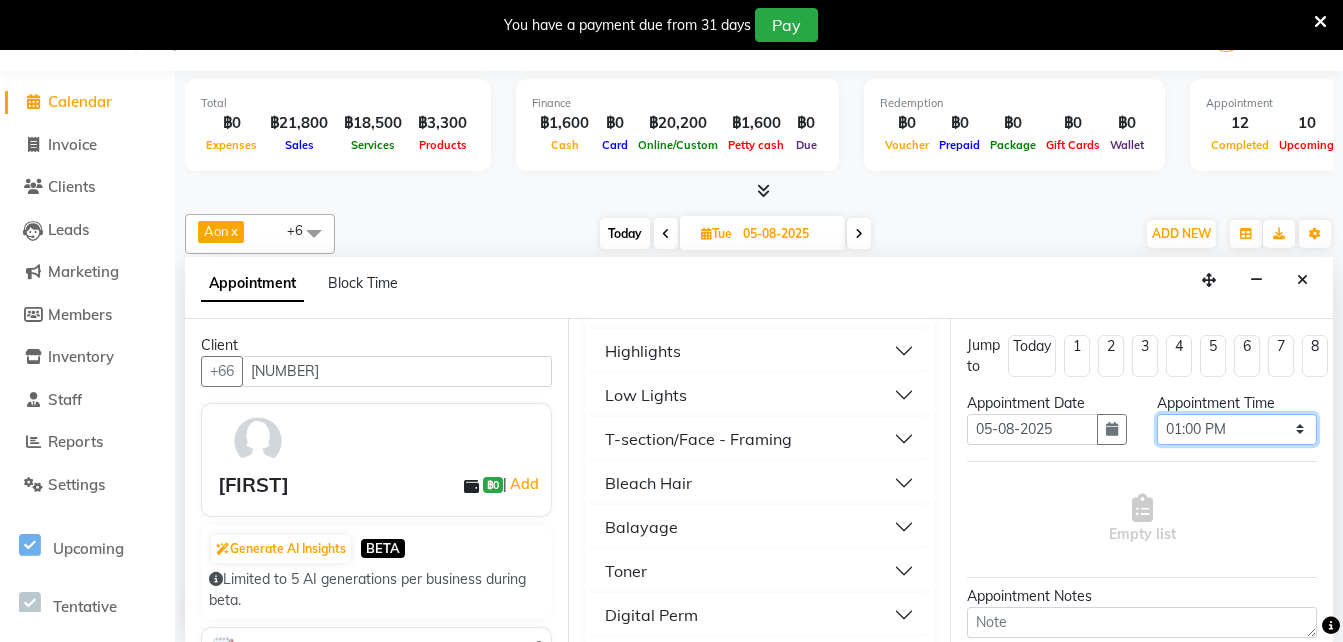 scroll, scrollTop: 534, scrollLeft: 0, axis: vertical 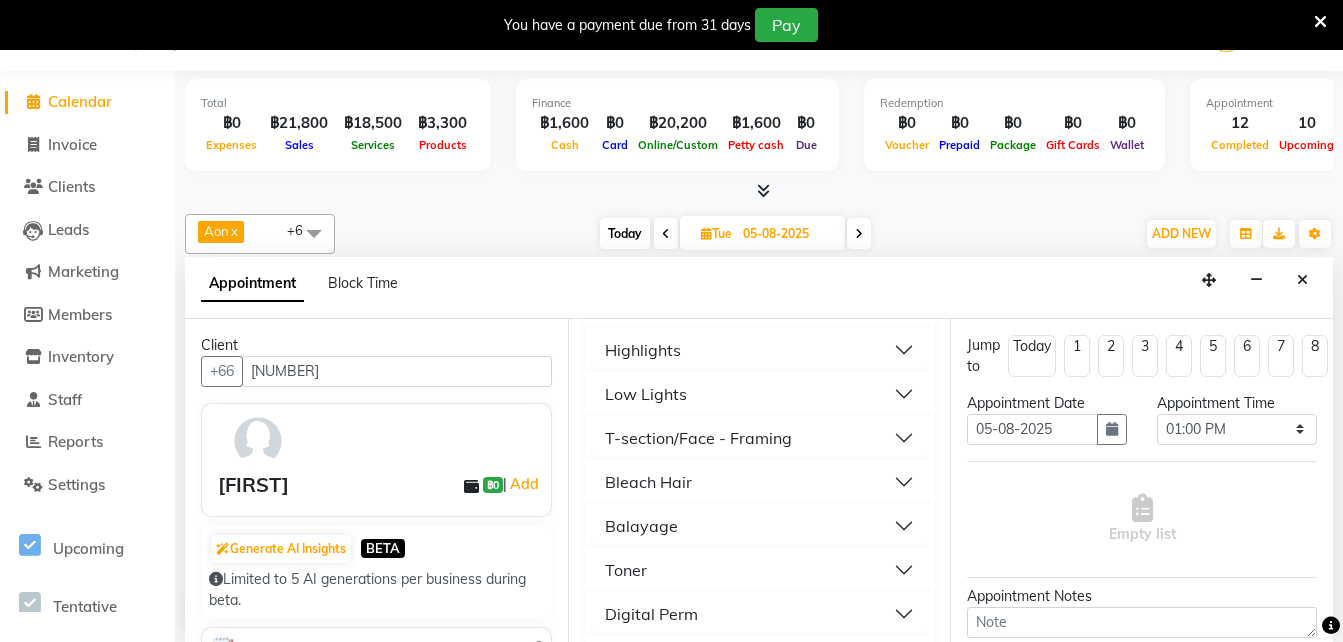click on "Balayage" at bounding box center (641, 526) 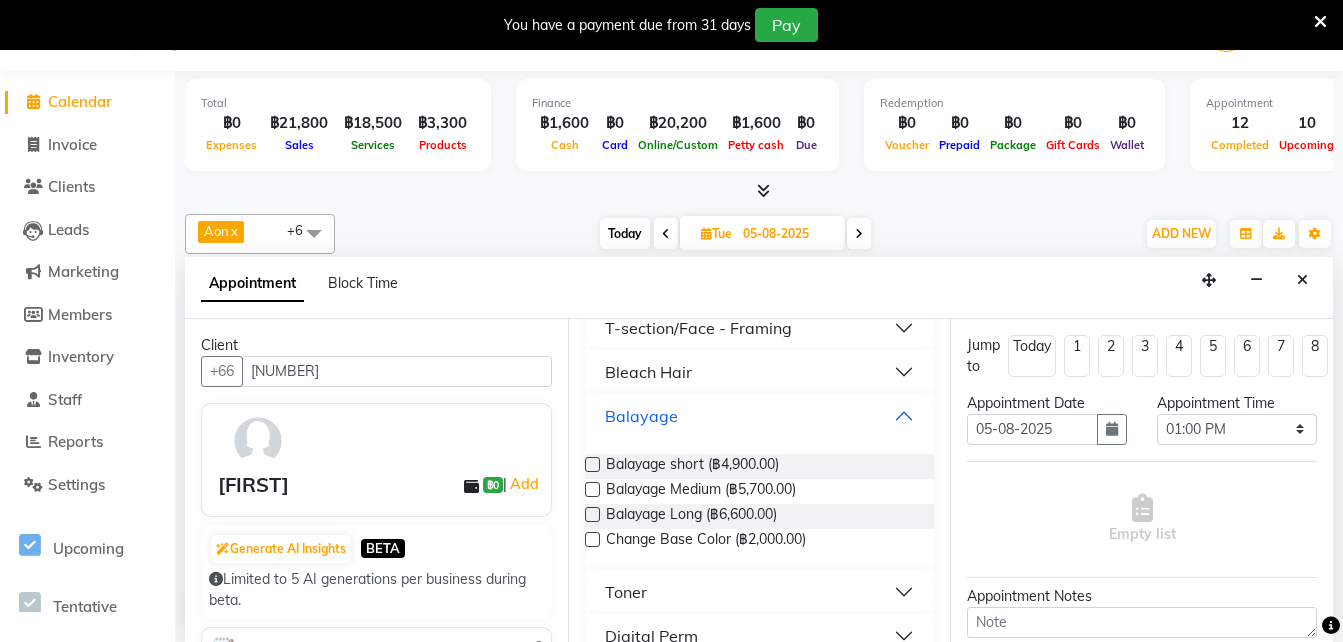 scroll, scrollTop: 645, scrollLeft: 0, axis: vertical 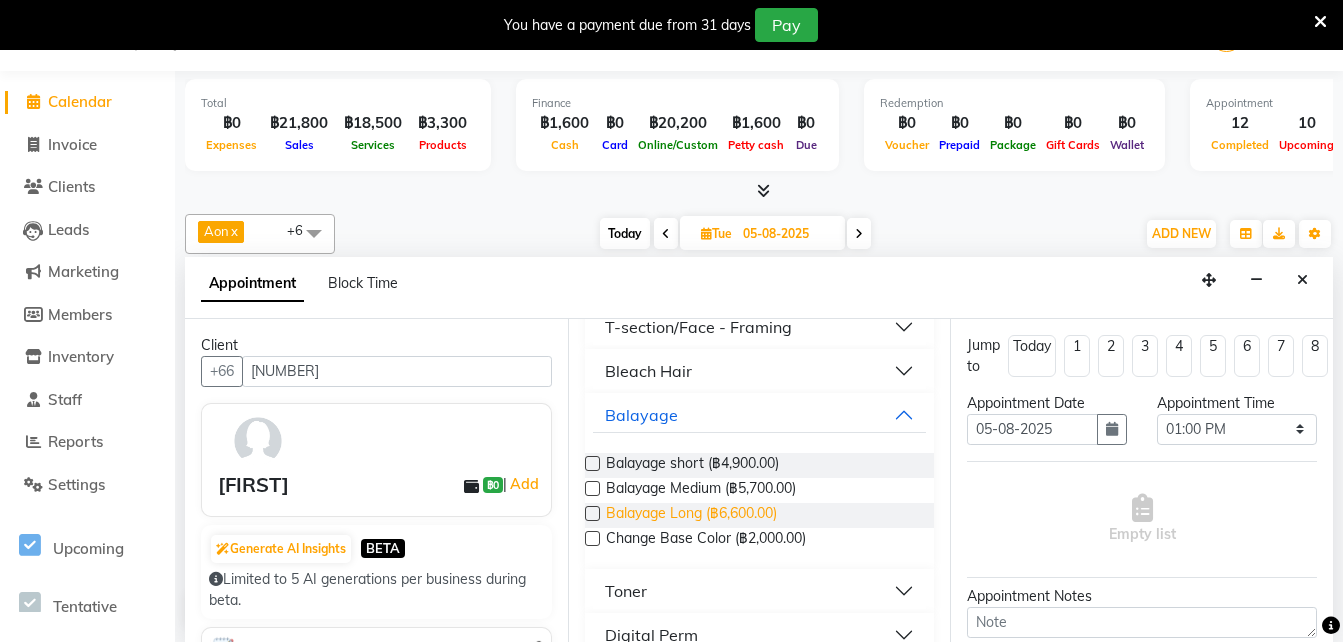 click on "Balayage Long (฿6,600.00)" at bounding box center [691, 515] 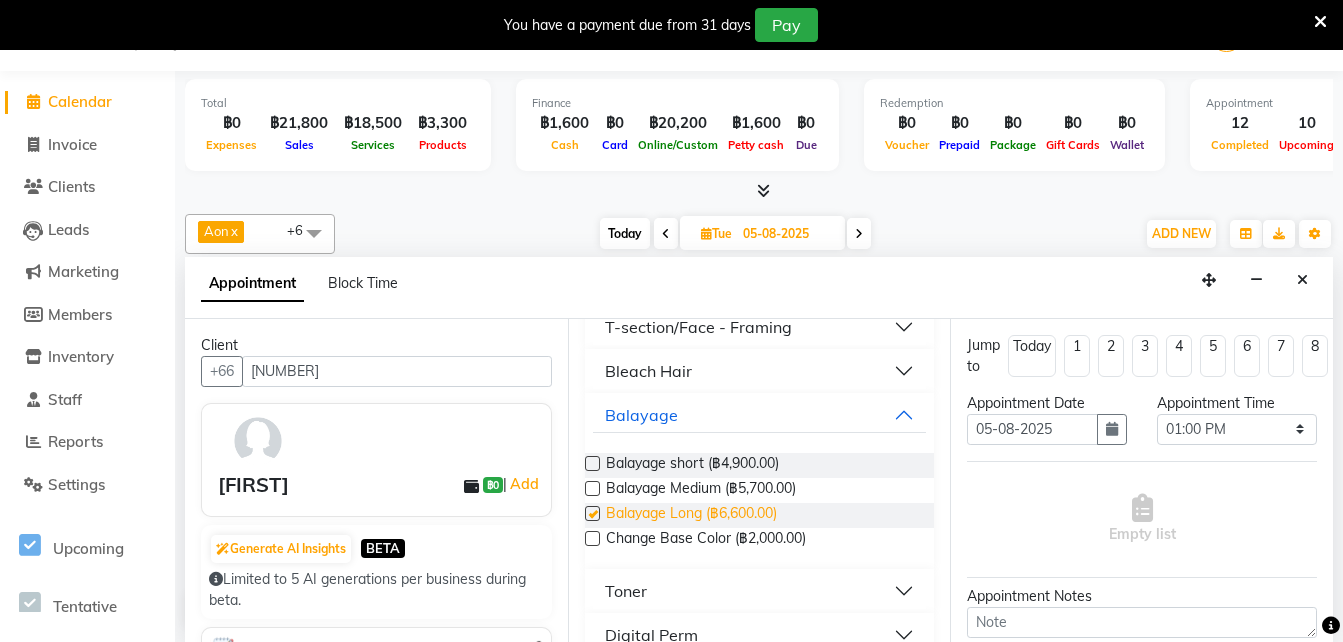 checkbox on "false" 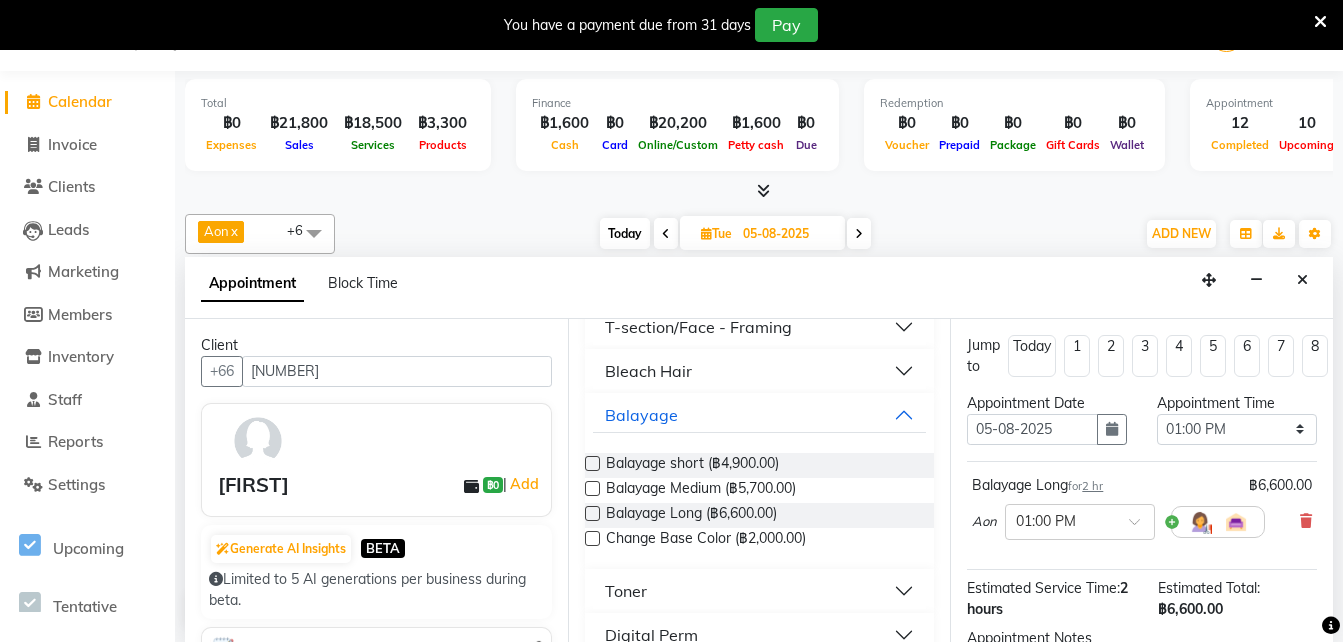 click on "Toner" at bounding box center (626, 591) 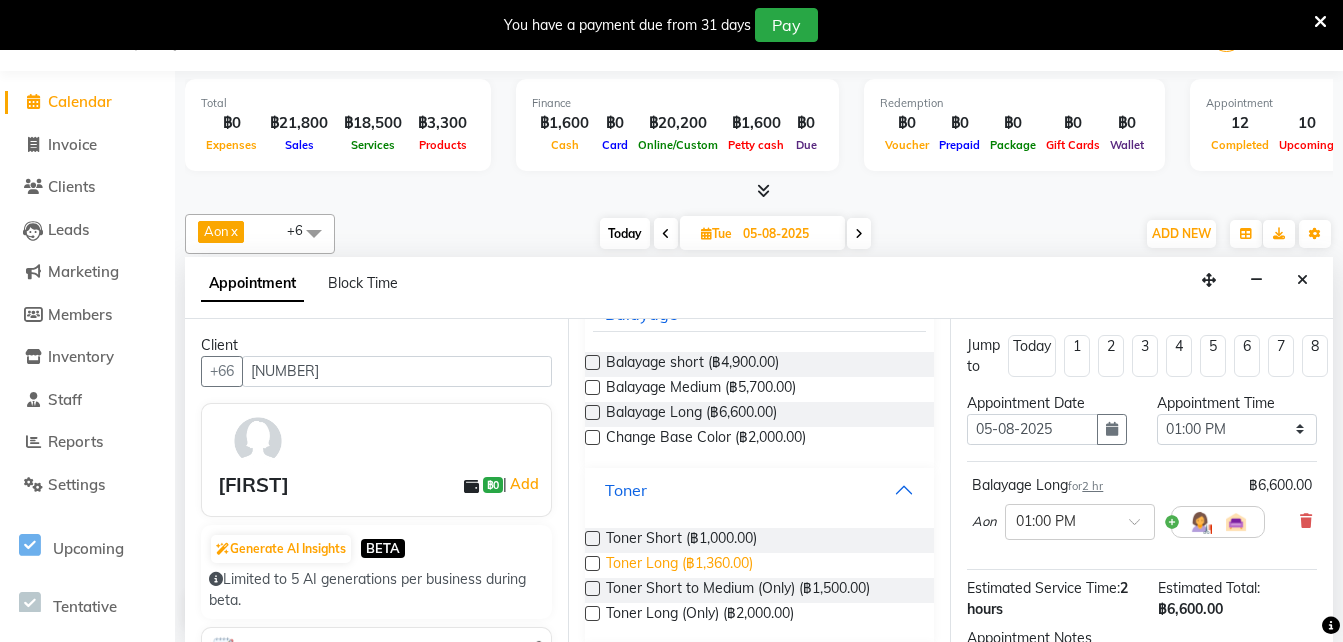 scroll, scrollTop: 747, scrollLeft: 0, axis: vertical 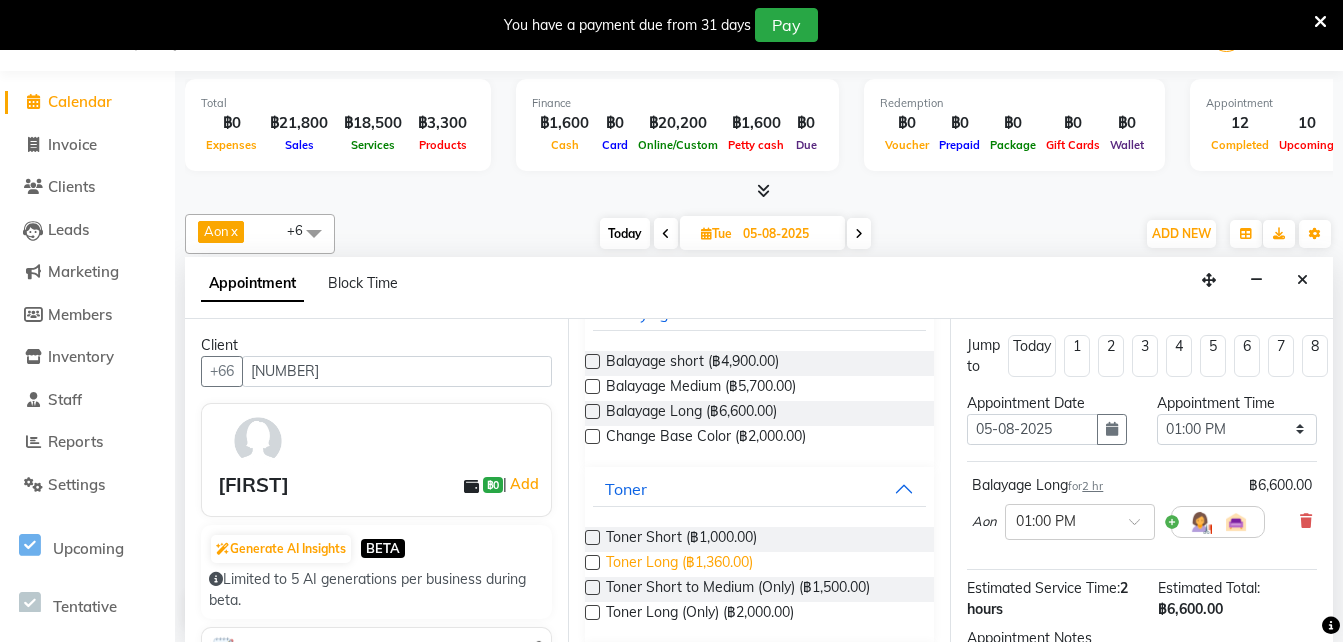 click on "Toner Long (฿1,360.00)" at bounding box center [679, 564] 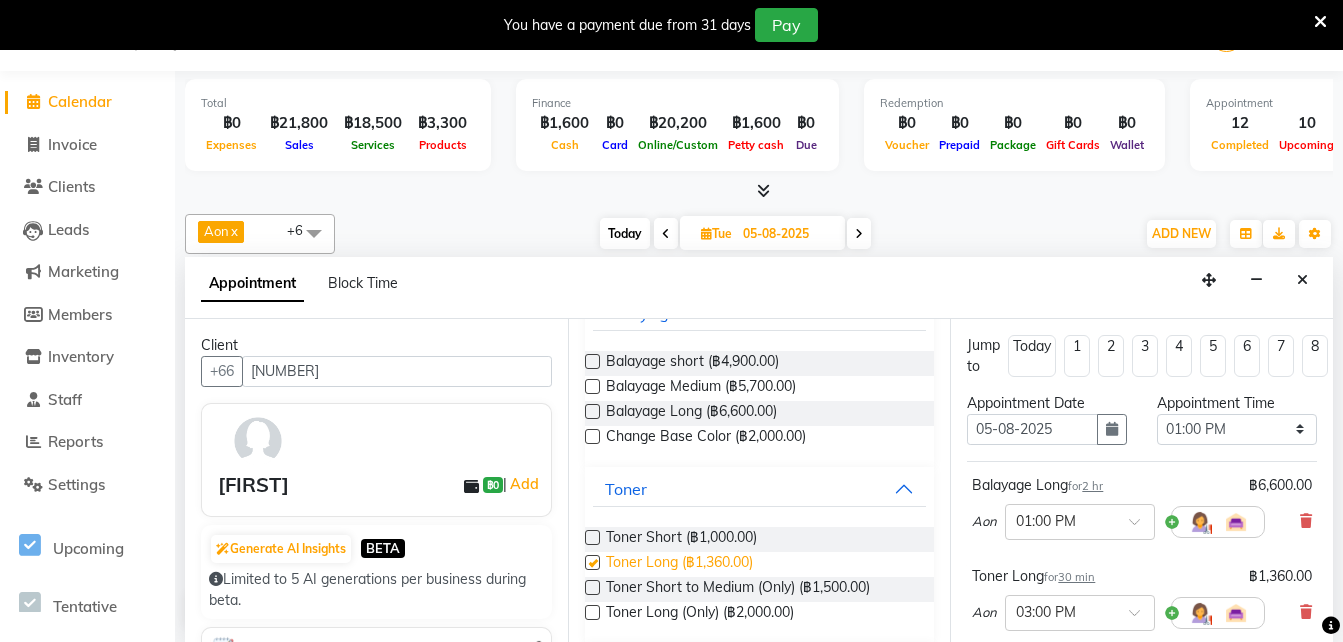 checkbox on "false" 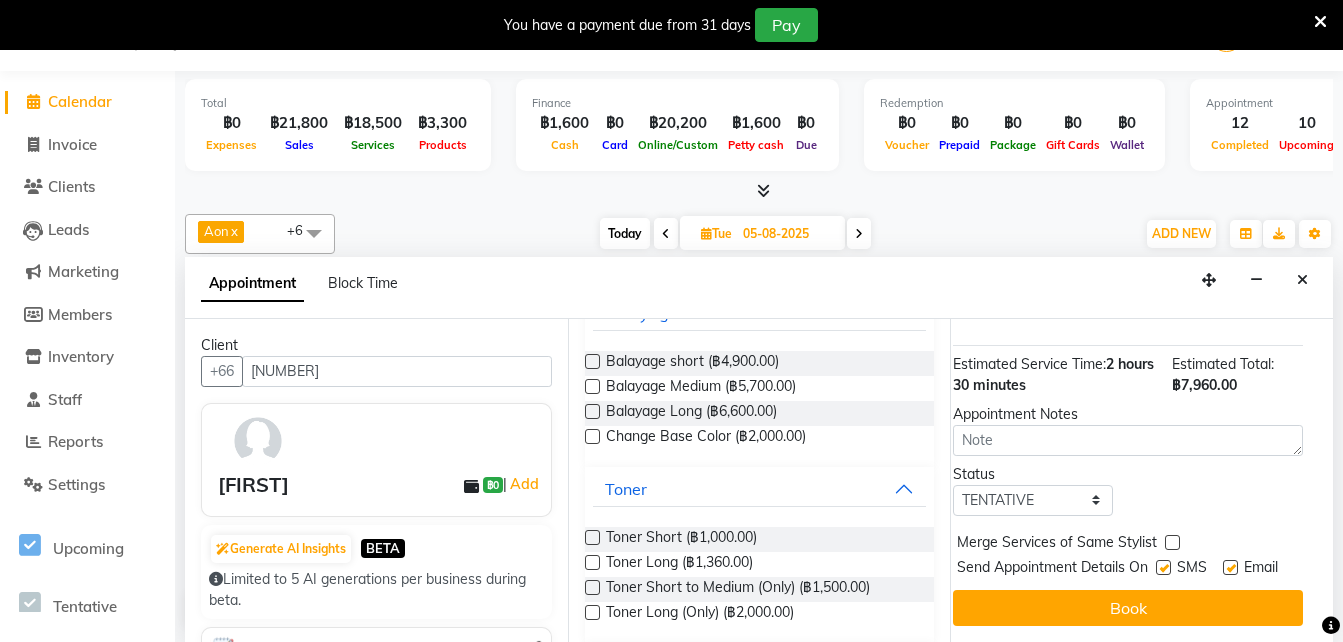 scroll, scrollTop: 323, scrollLeft: 14, axis: both 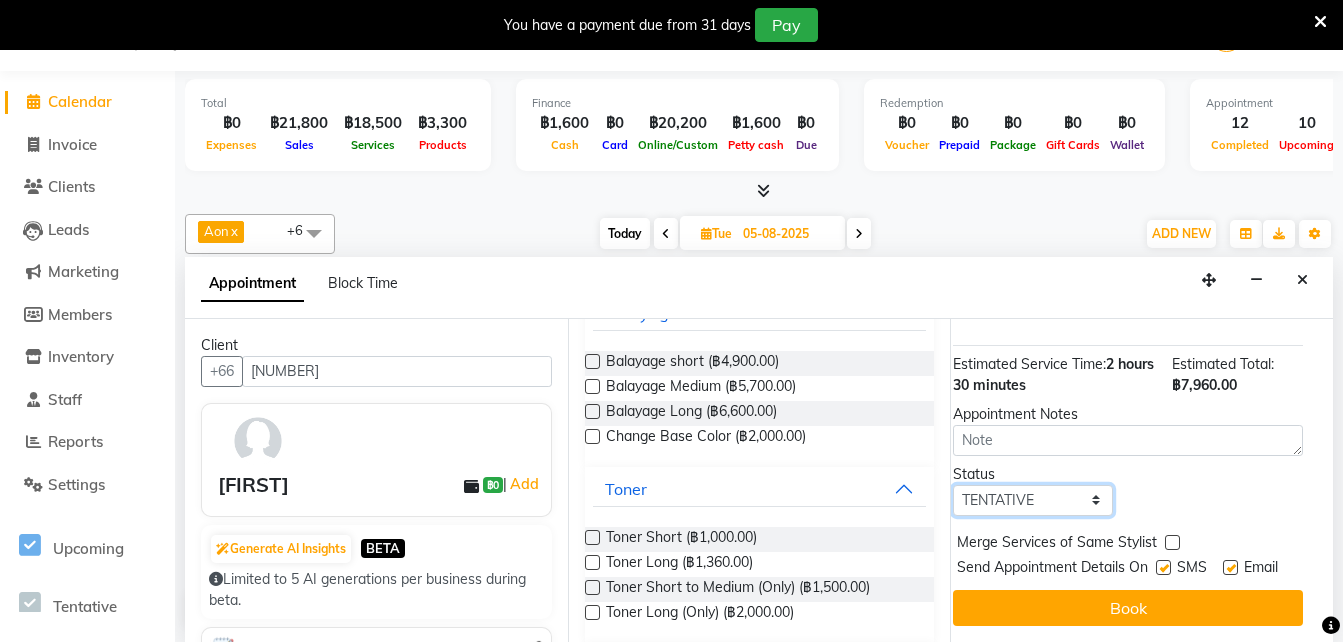 click on "Select TENTATIVE CONFIRM UPCOMING" at bounding box center (1033, 500) 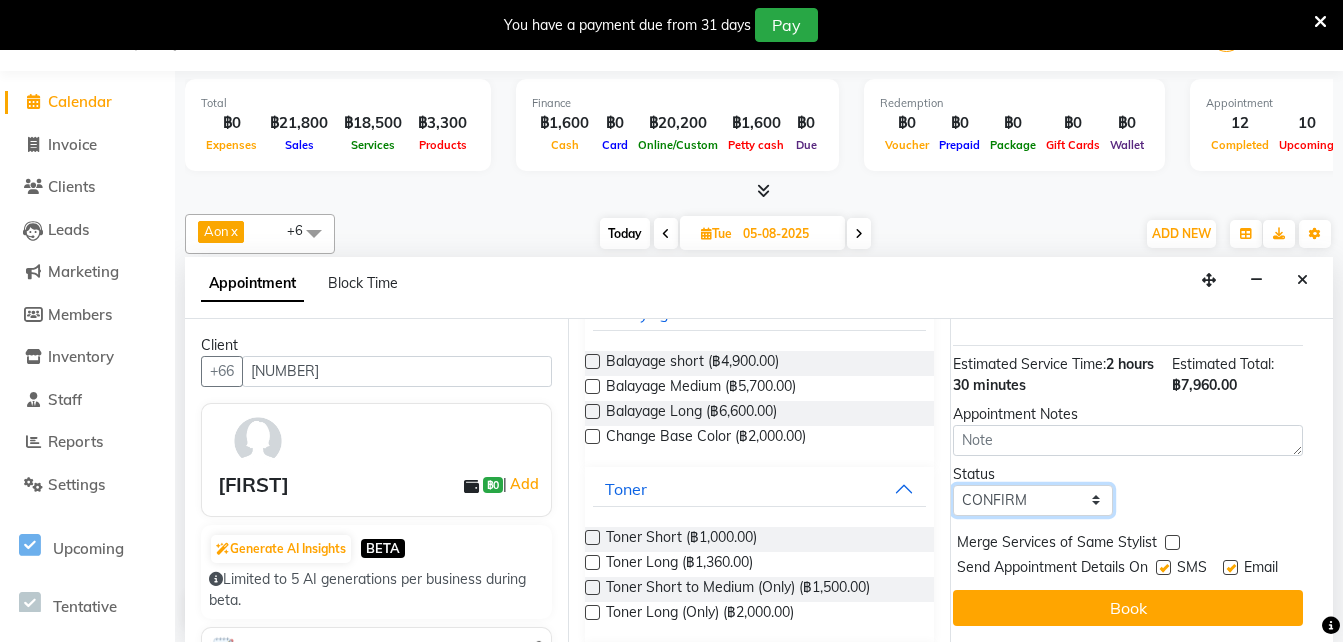 click on "Select TENTATIVE CONFIRM UPCOMING" at bounding box center [1033, 500] 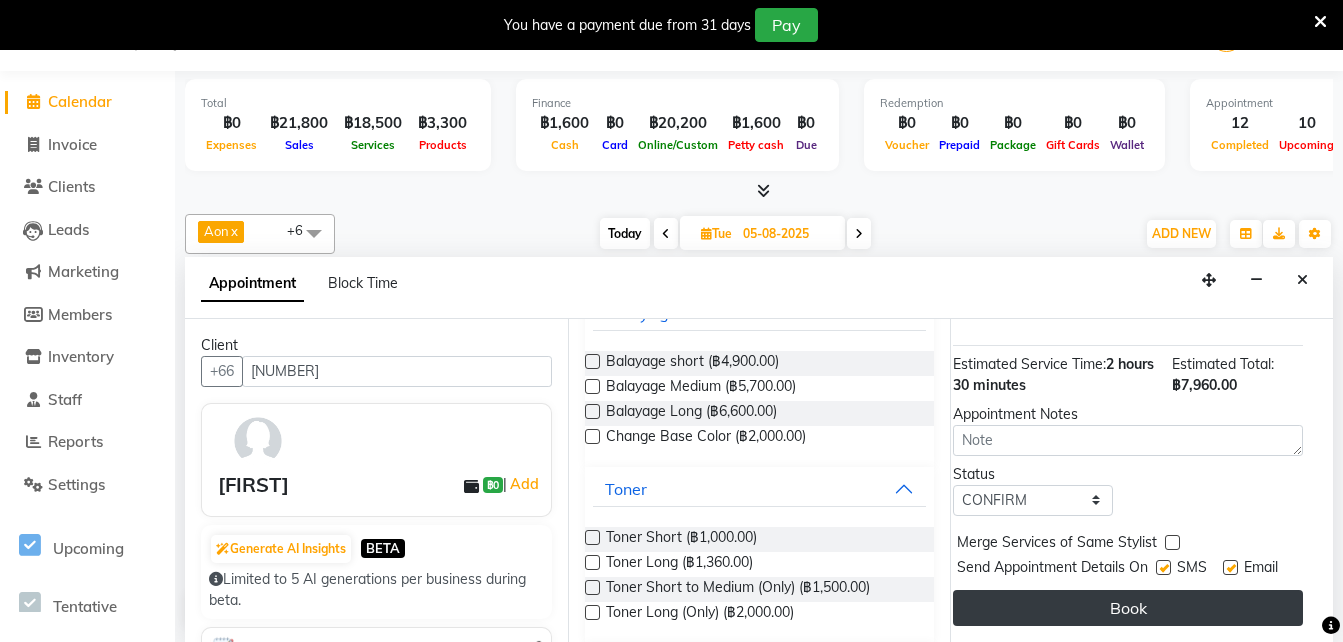 click on "Book" at bounding box center [1128, 608] 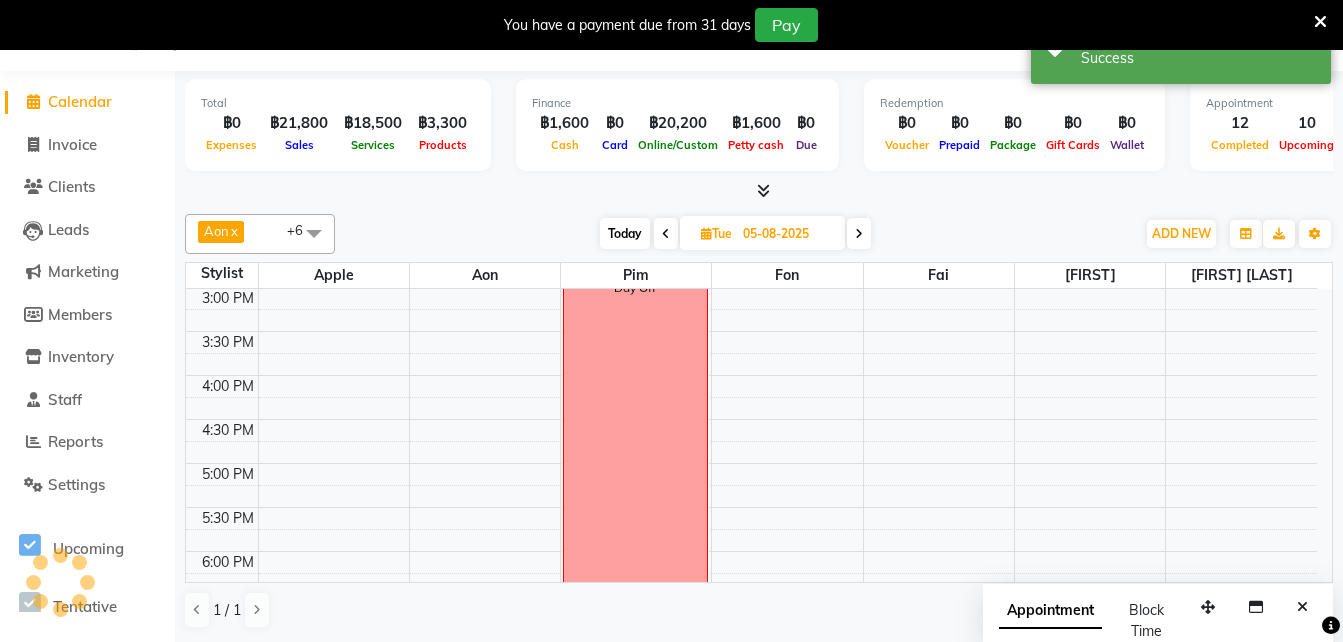 scroll, scrollTop: 0, scrollLeft: 0, axis: both 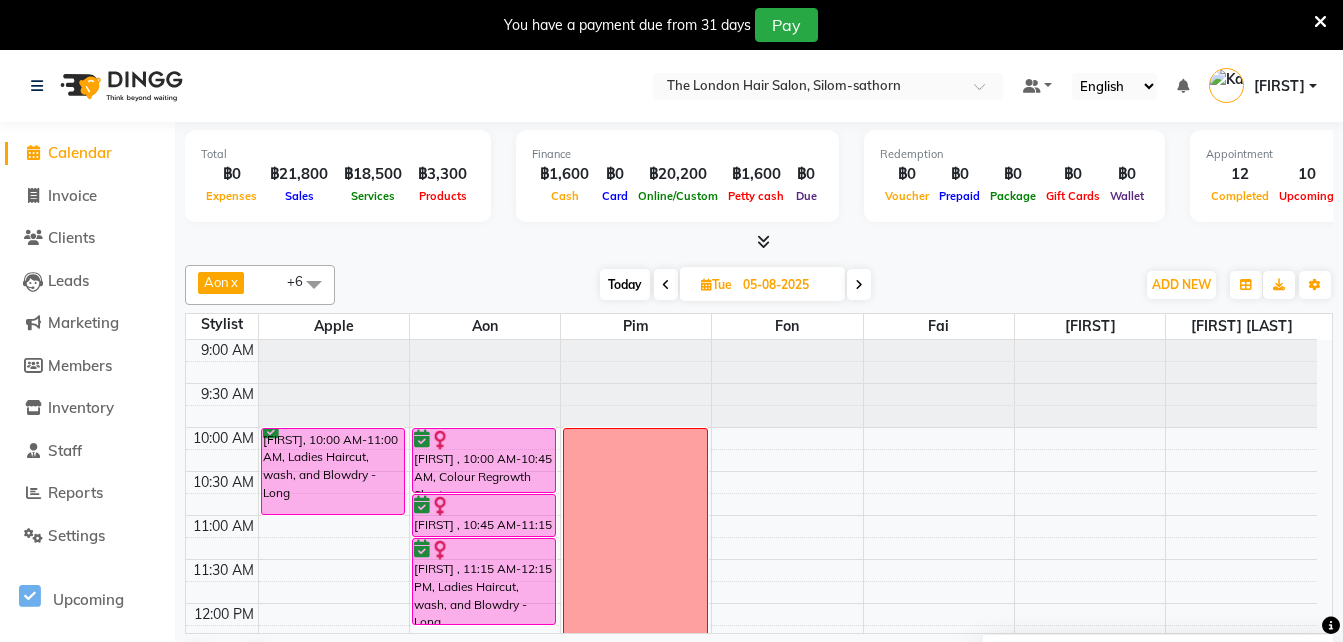 click at bounding box center (859, 285) 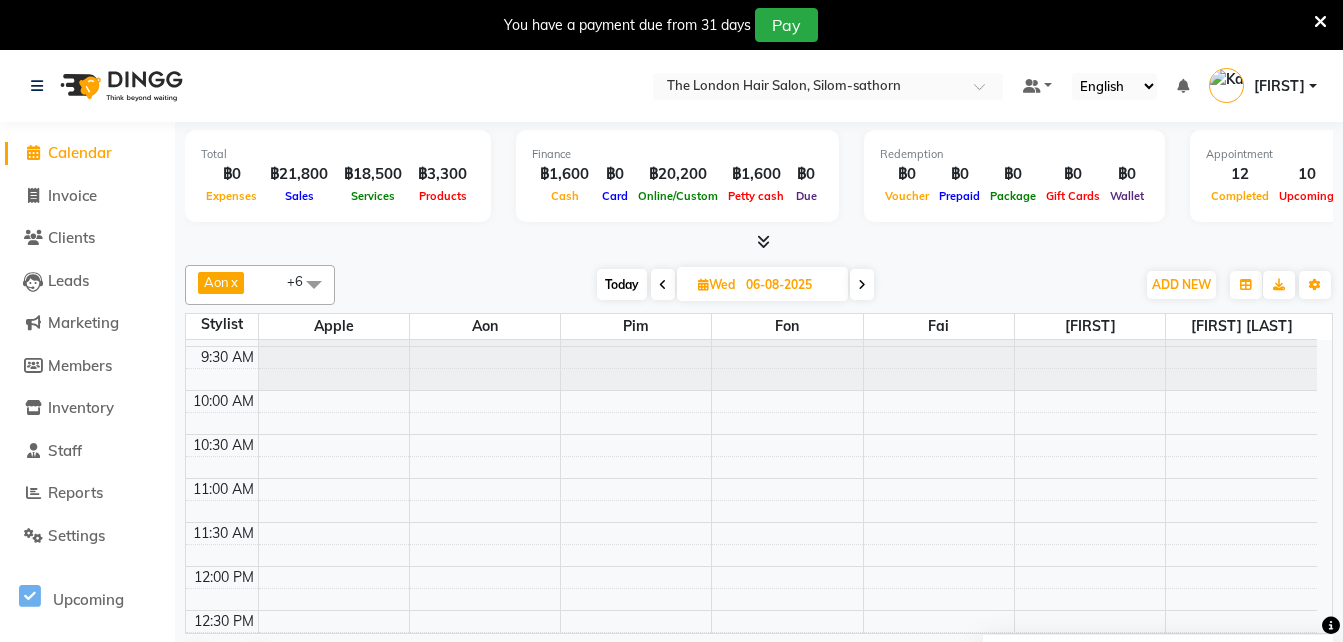 scroll, scrollTop: 0, scrollLeft: 0, axis: both 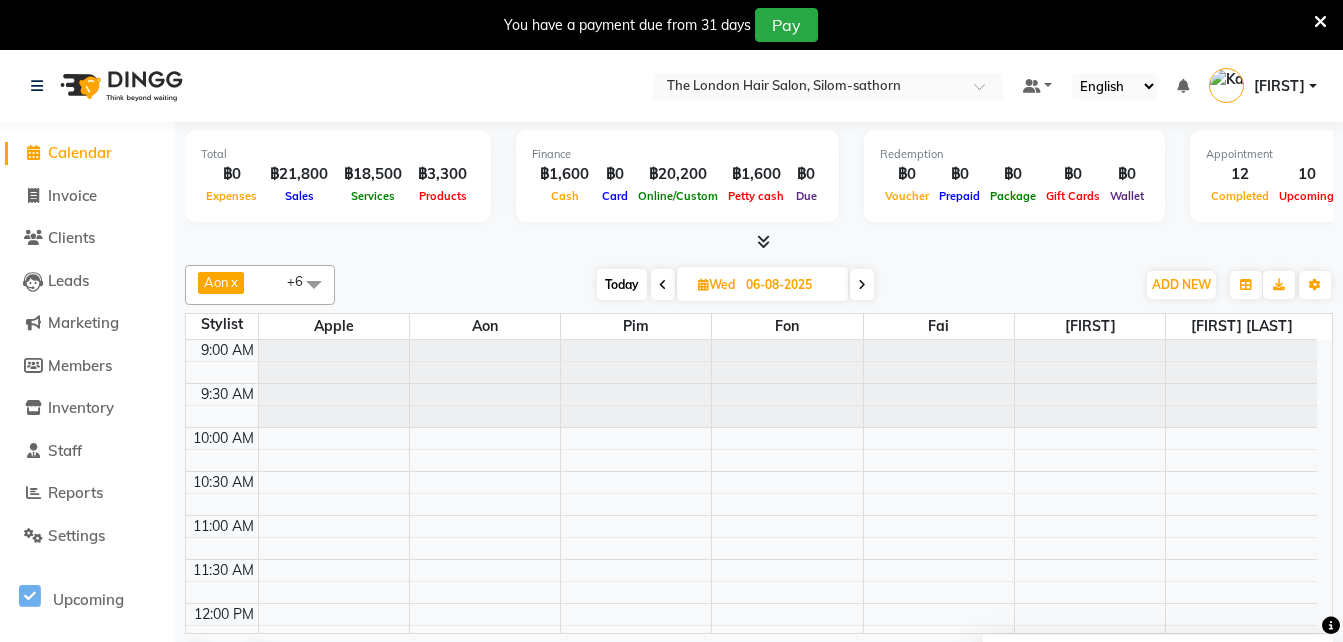 click at bounding box center [862, 285] 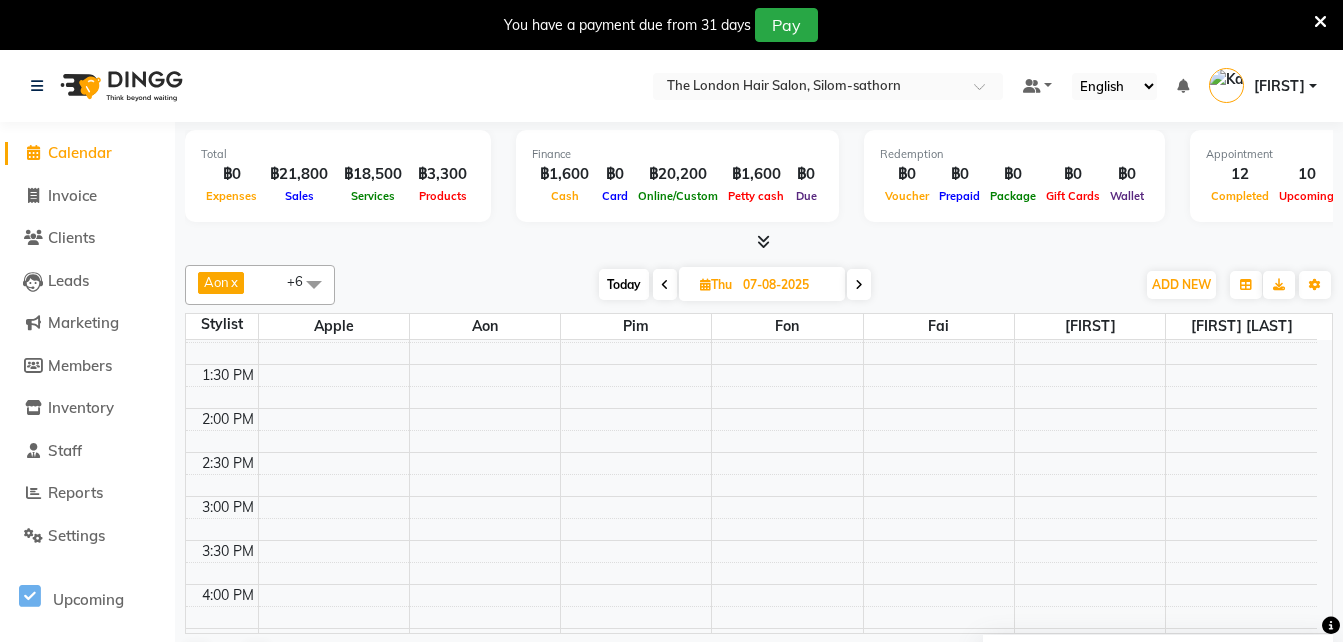 scroll, scrollTop: 0, scrollLeft: 0, axis: both 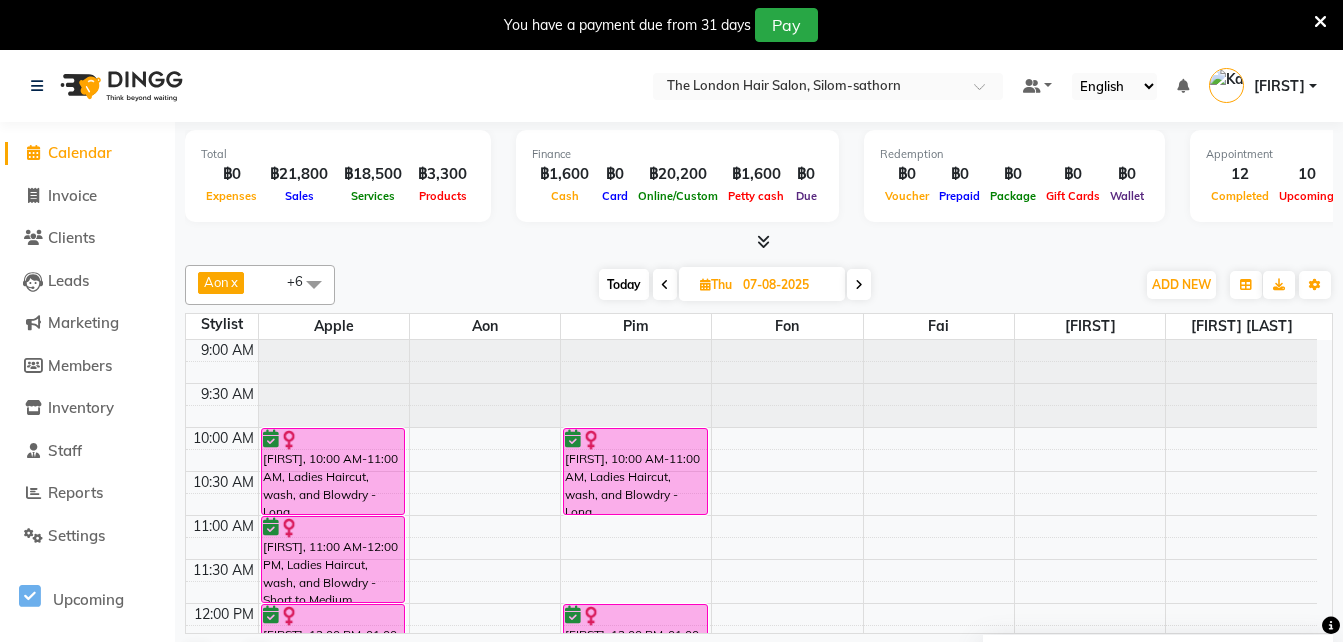 click on "Today" at bounding box center (624, 284) 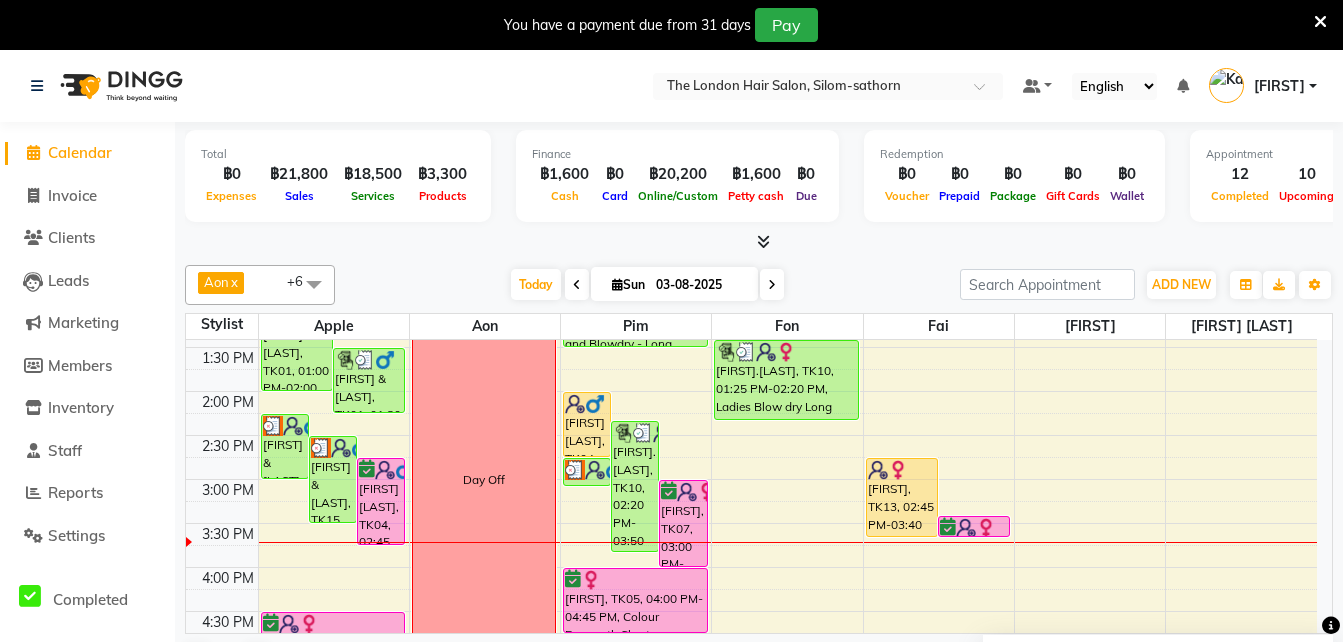 scroll, scrollTop: 387, scrollLeft: 0, axis: vertical 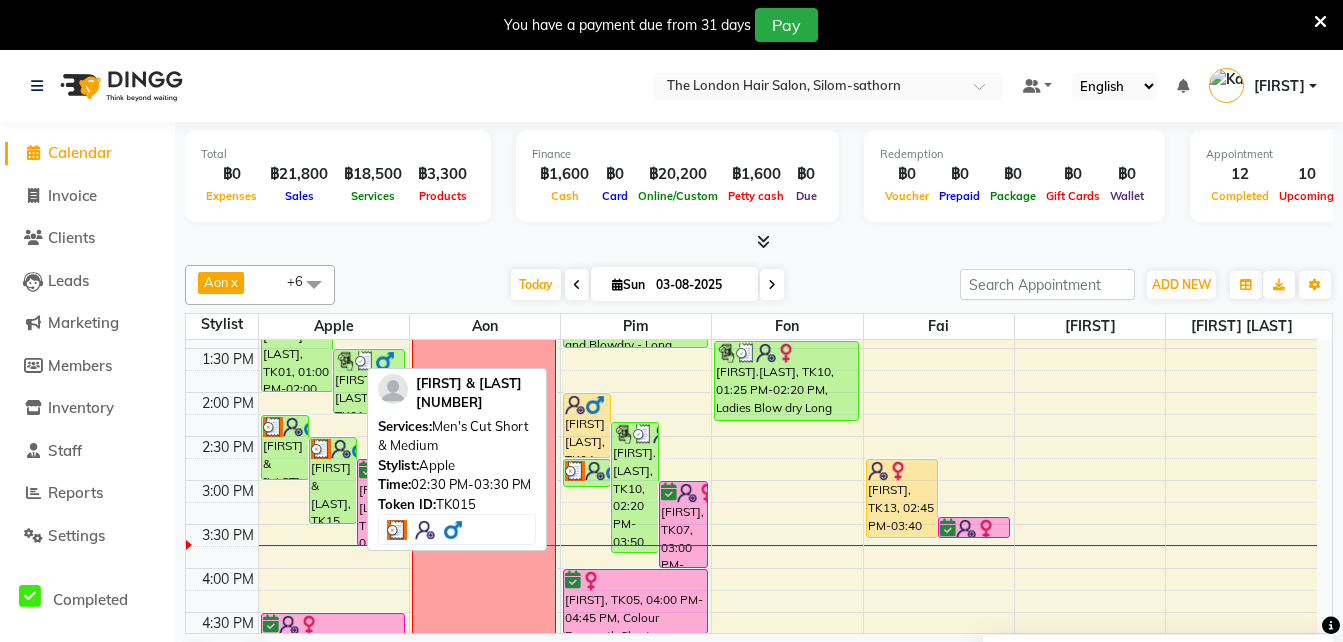 click on "[FIRST] & [LAST], TK15, 02:30 PM-03:30 PM, Men's Cut Short & Medium" at bounding box center [333, 480] 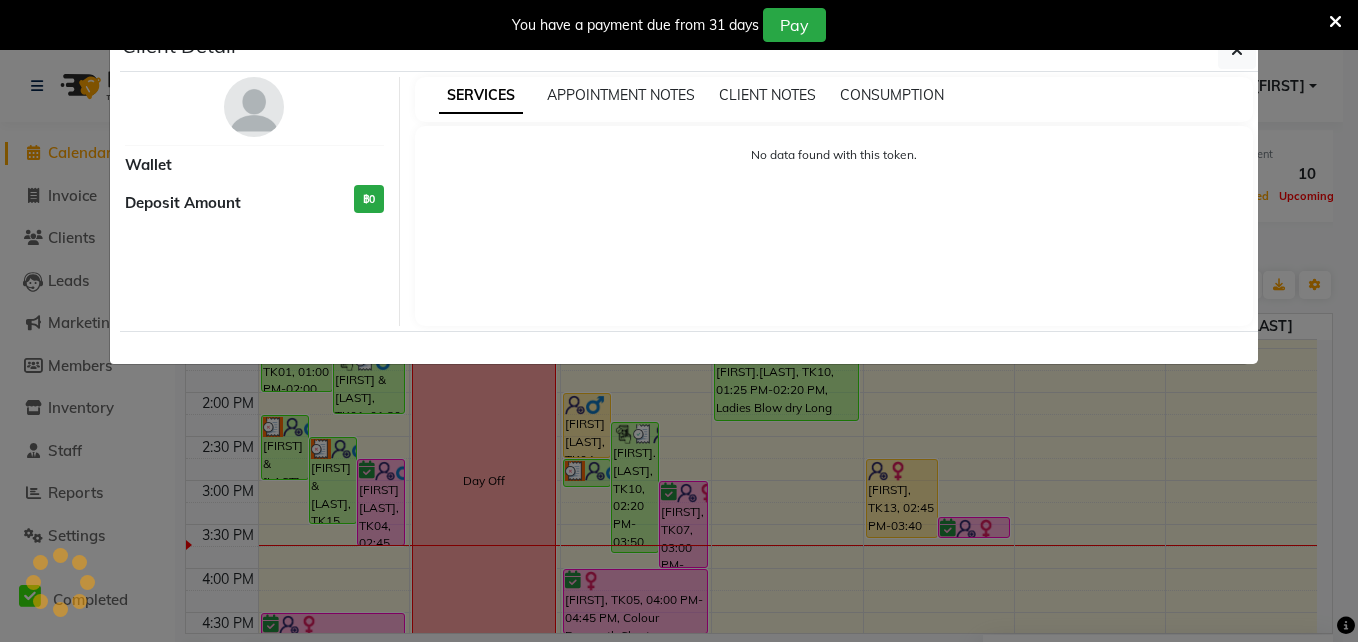select on "3" 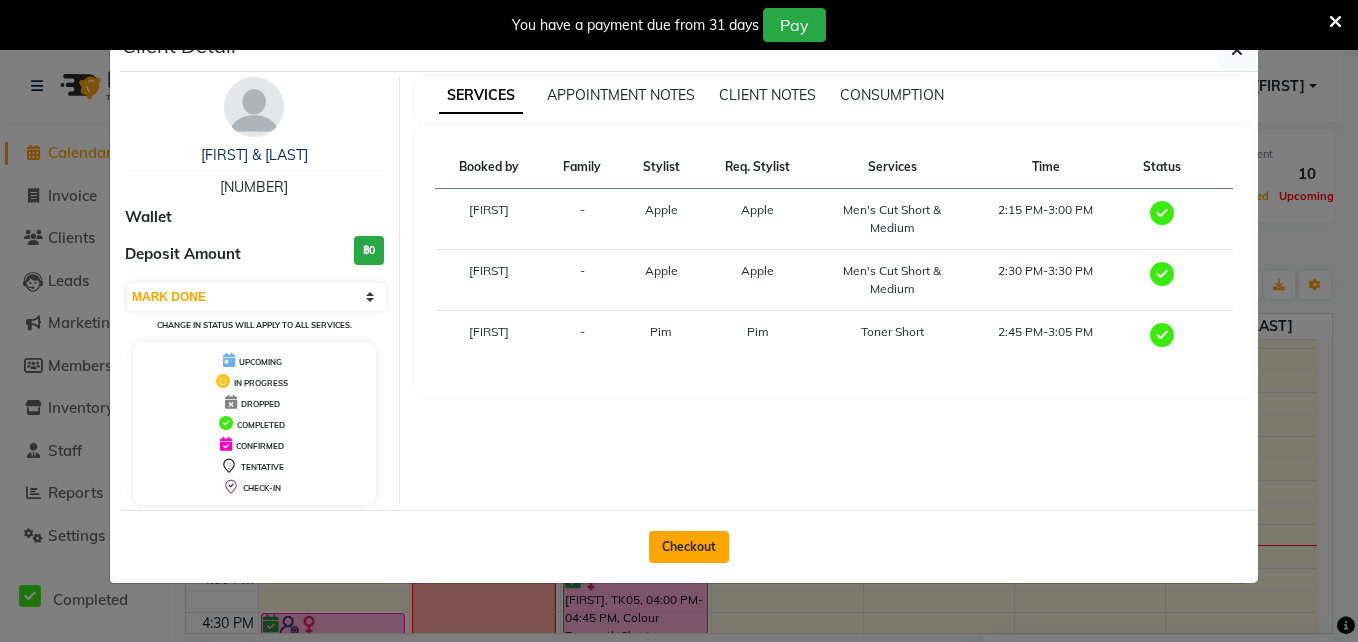 click on "Checkout" 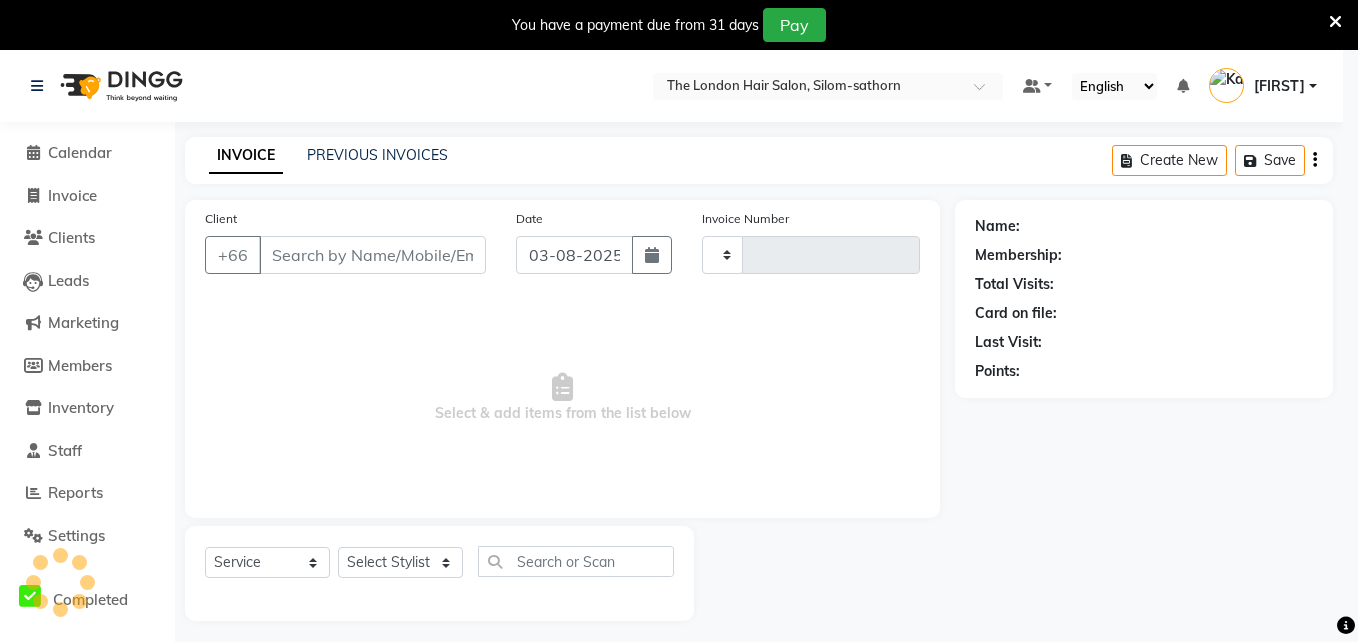 click on "Client Detail  [FIRST] & [LAST]    [NUMBER] Wallet Deposit Amount  ฿0  Select MARK DONE UPCOMING Change in status will apply to all services. UPCOMING IN PROGRESS DROPPED COMPLETED CONFIRMED TENTATIVE CHECK-IN SERVICES APPOINTMENT NOTES CLIENT NOTES CONSUMPTION Booked by Family Stylist Req. Stylist Services Time Status  [FIRST]   - [BRAND]   [BRAND]    Men's Cut Short & Medium   2:15 PM-3:00 PM   [FIRST]   - [BRAND]   [BRAND]    Men's Cut Short & Medium   2:30 PM-3:30 PM   [FIRST]   - [FIRST] [FIRST]  Toner Short   2:45 PM-3:05 PM   Checkout" 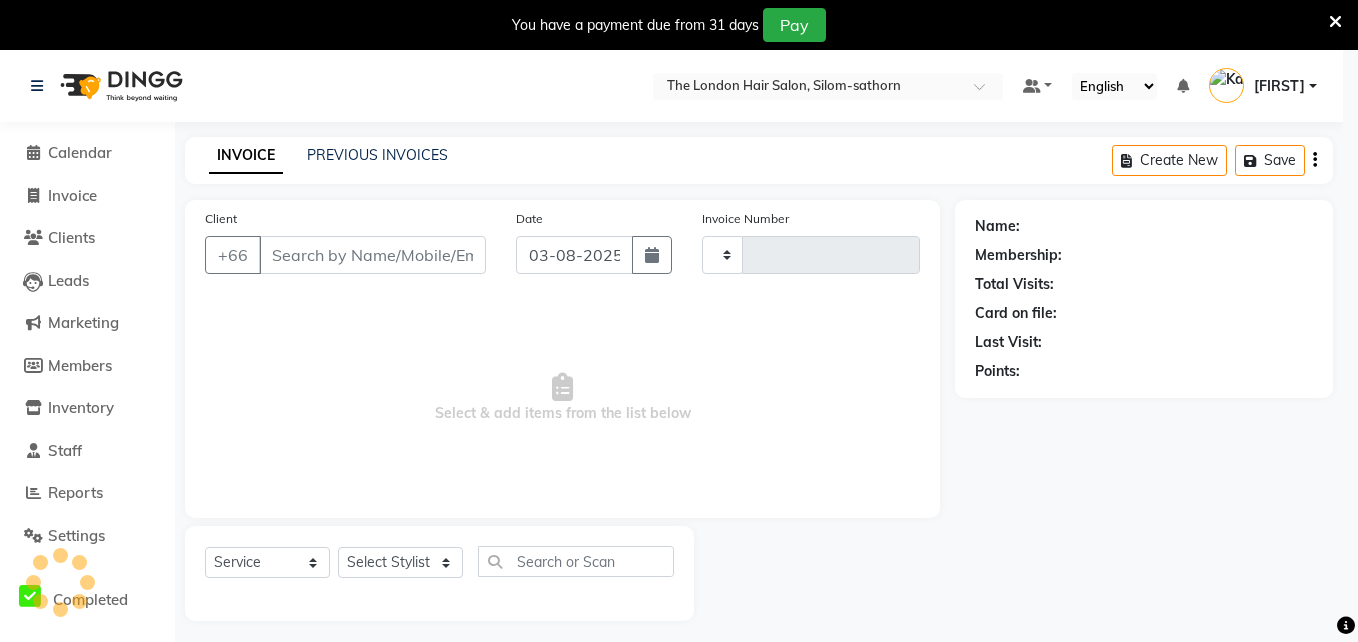 type on "1216" 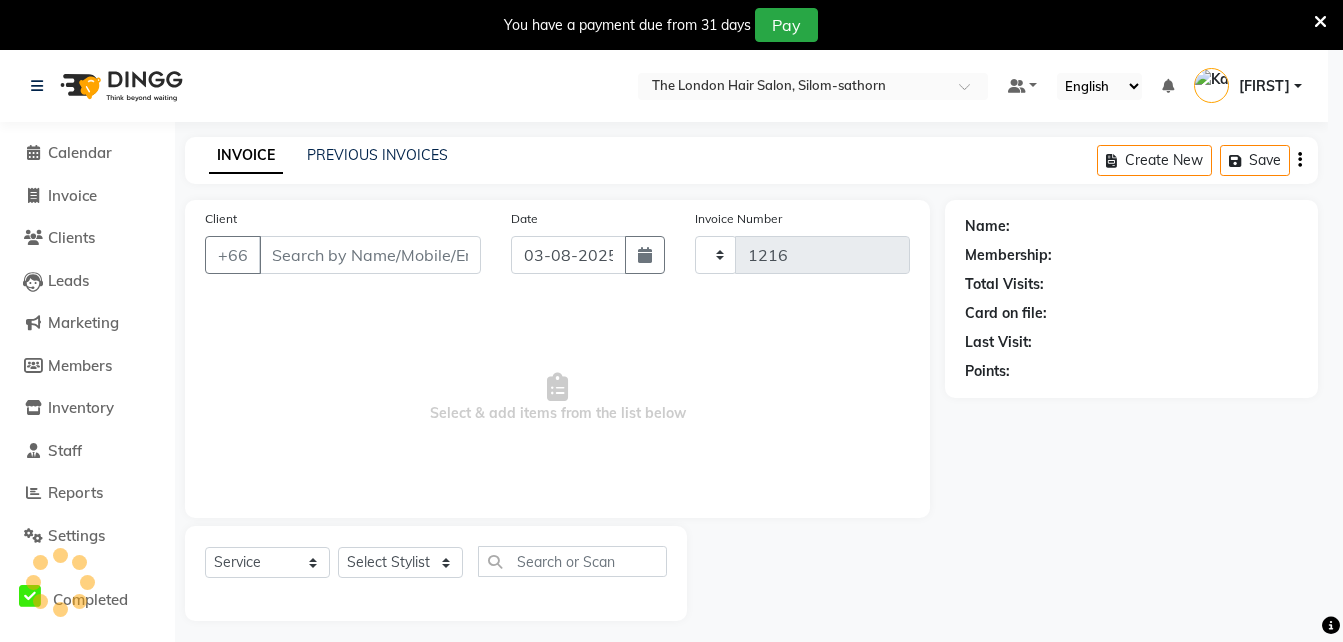 select on "6977" 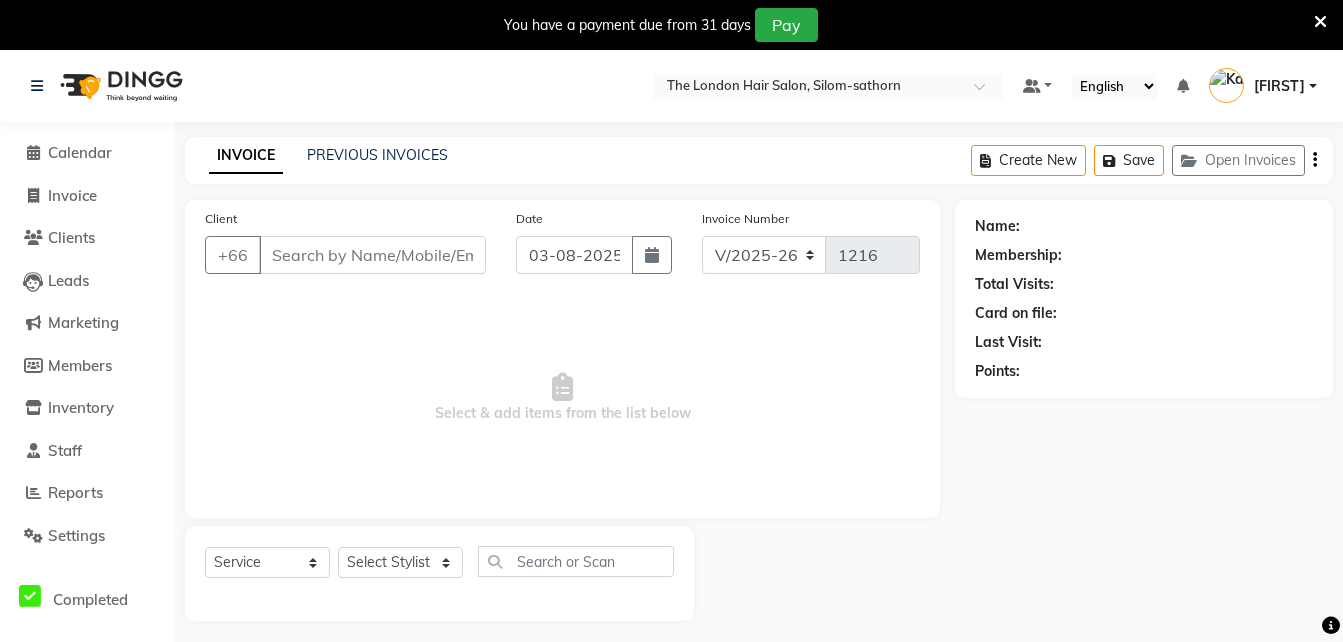 type on "[NUMBER]" 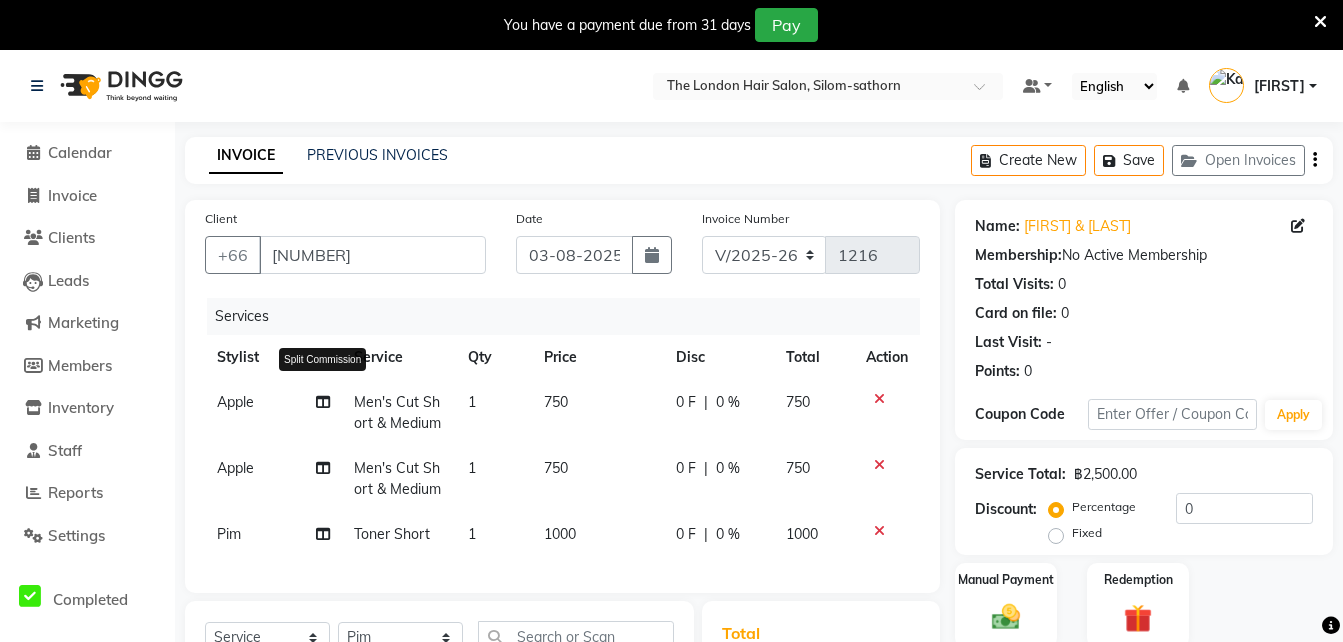 click 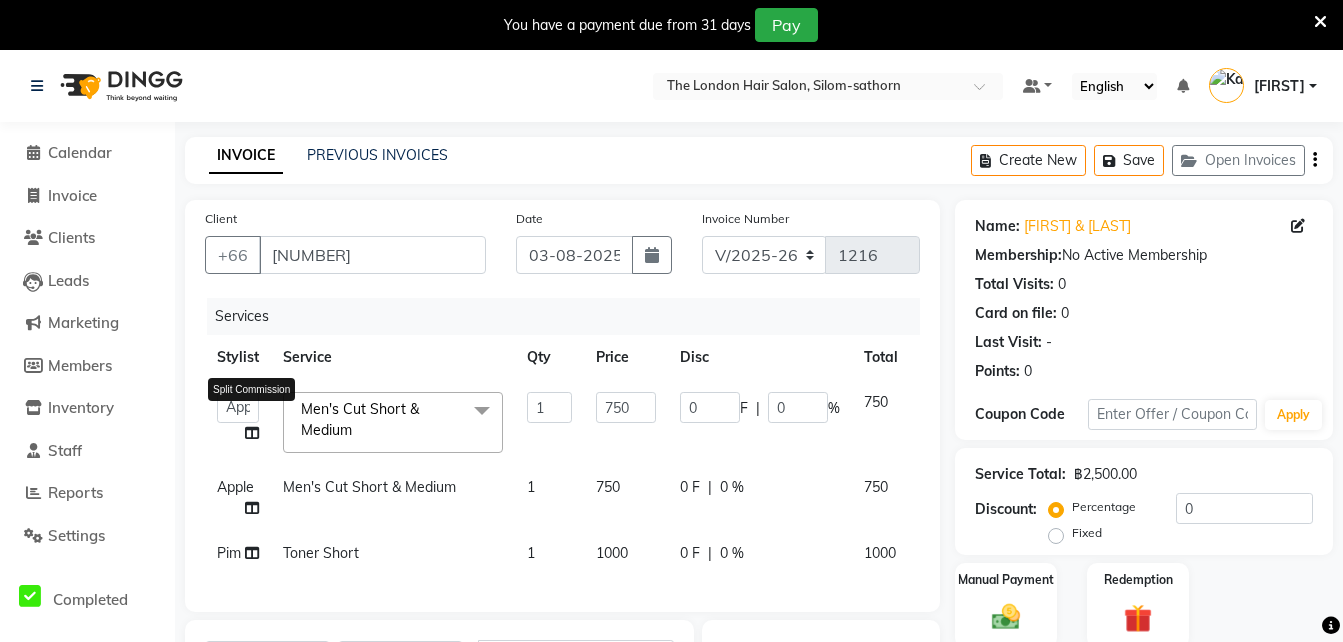 click 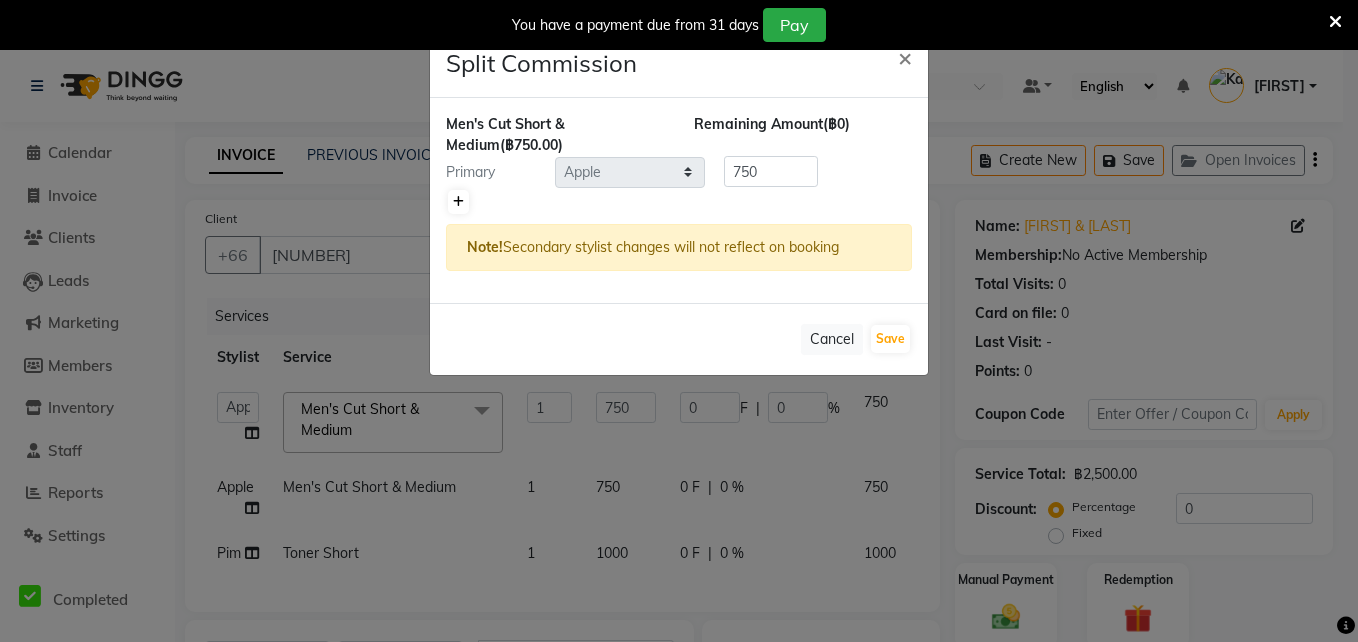 click 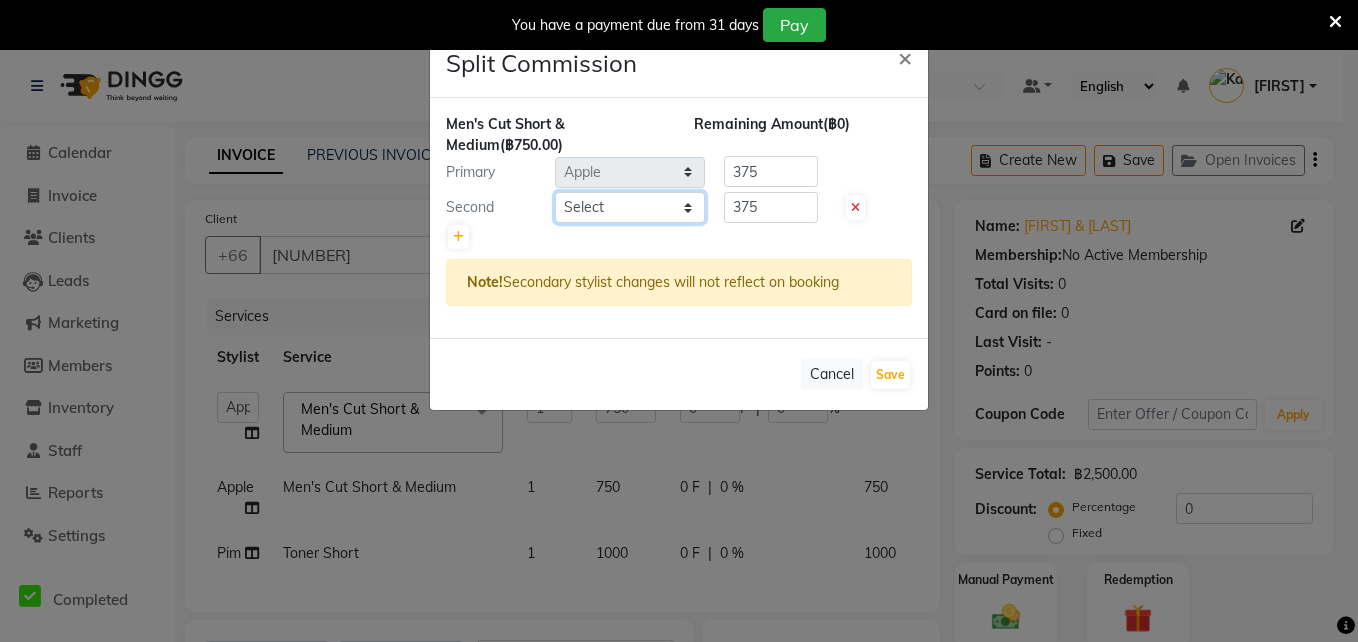 click on "Select  Aon   Apple     Boss Luke   Fai    Fon   Kate    Pim" 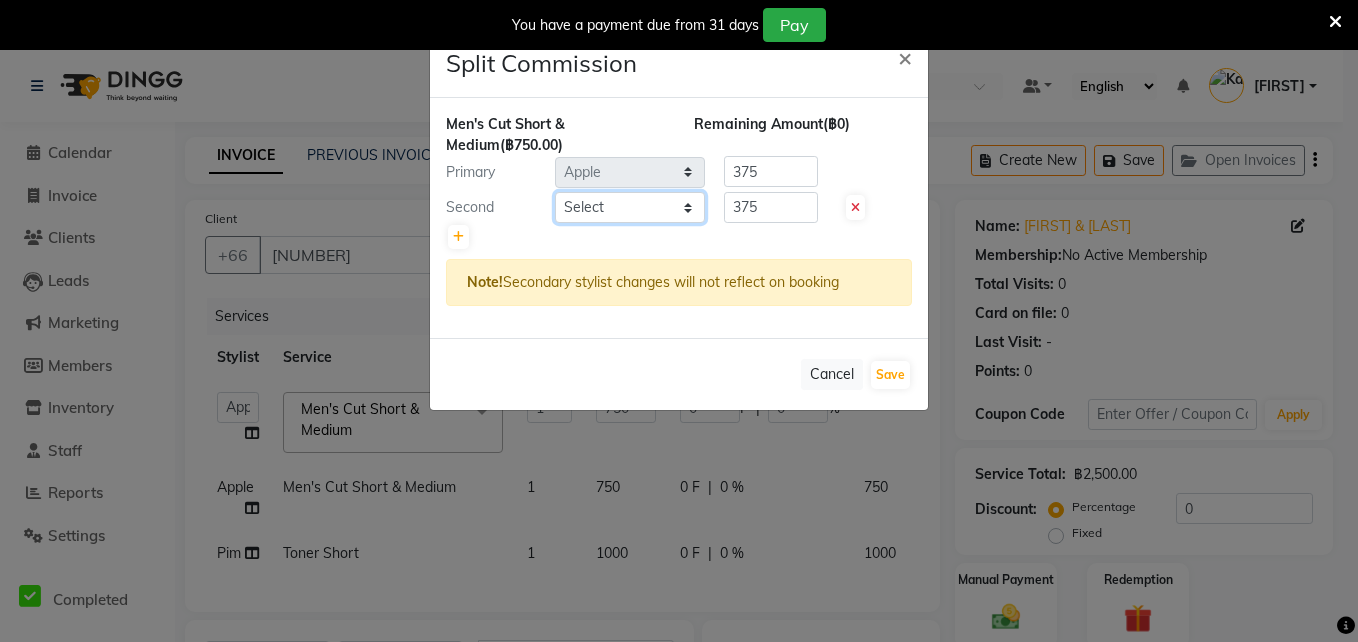 select on "83403" 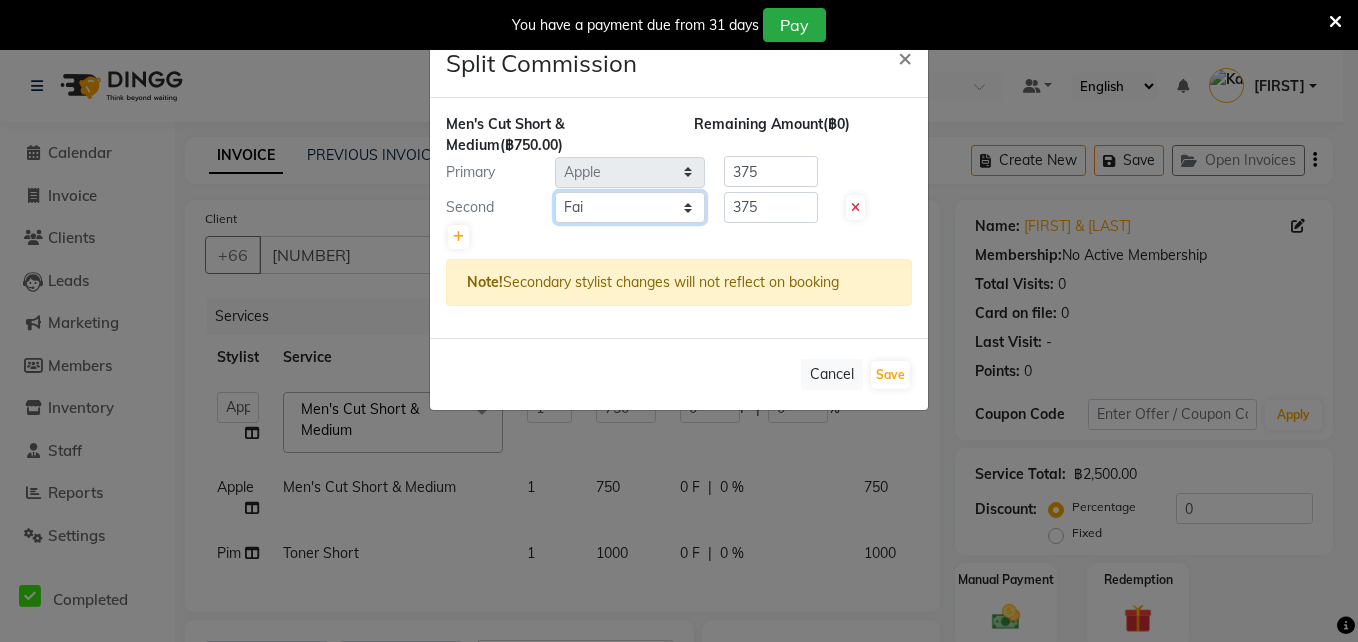 click on "Select  Aon   Apple     Boss Luke   Fai    Fon   Kate    Pim" 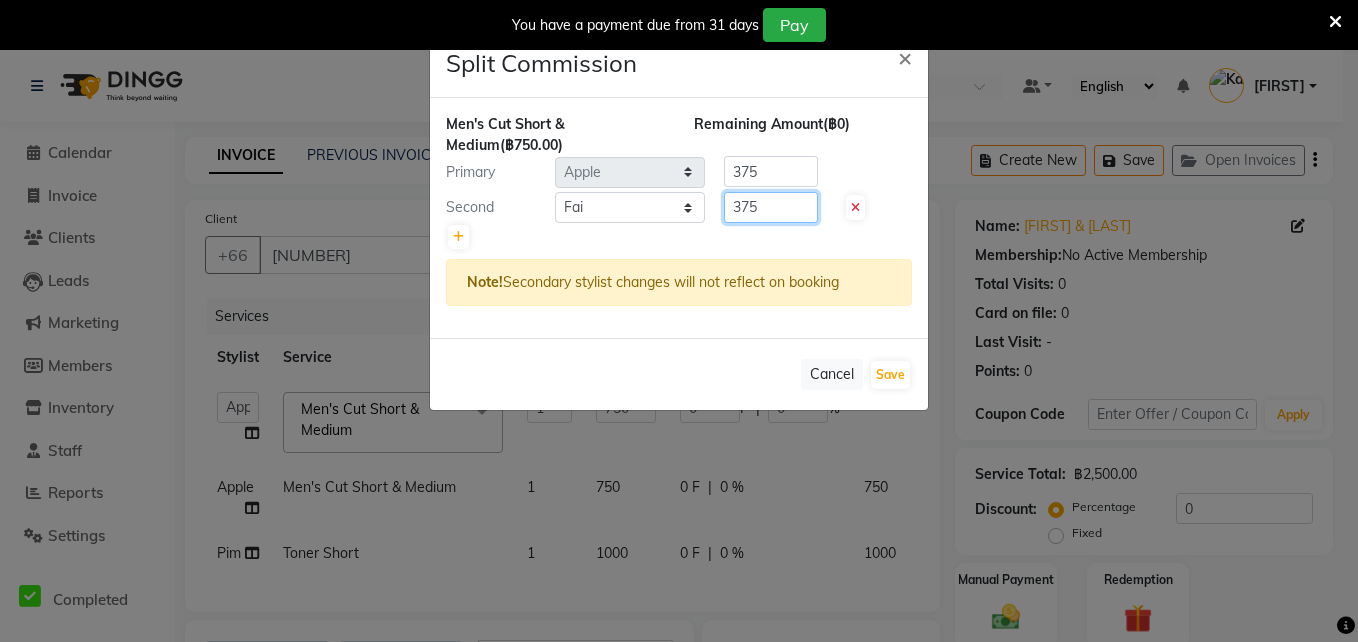 click on "375" 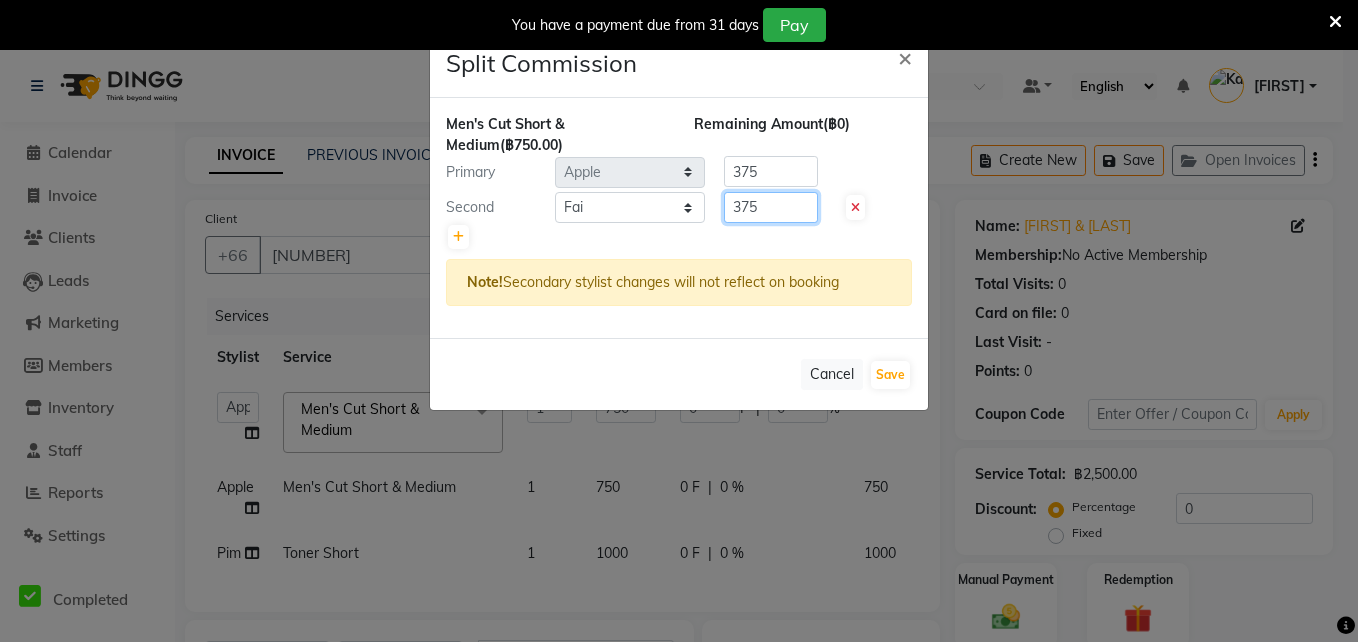 click on "375" 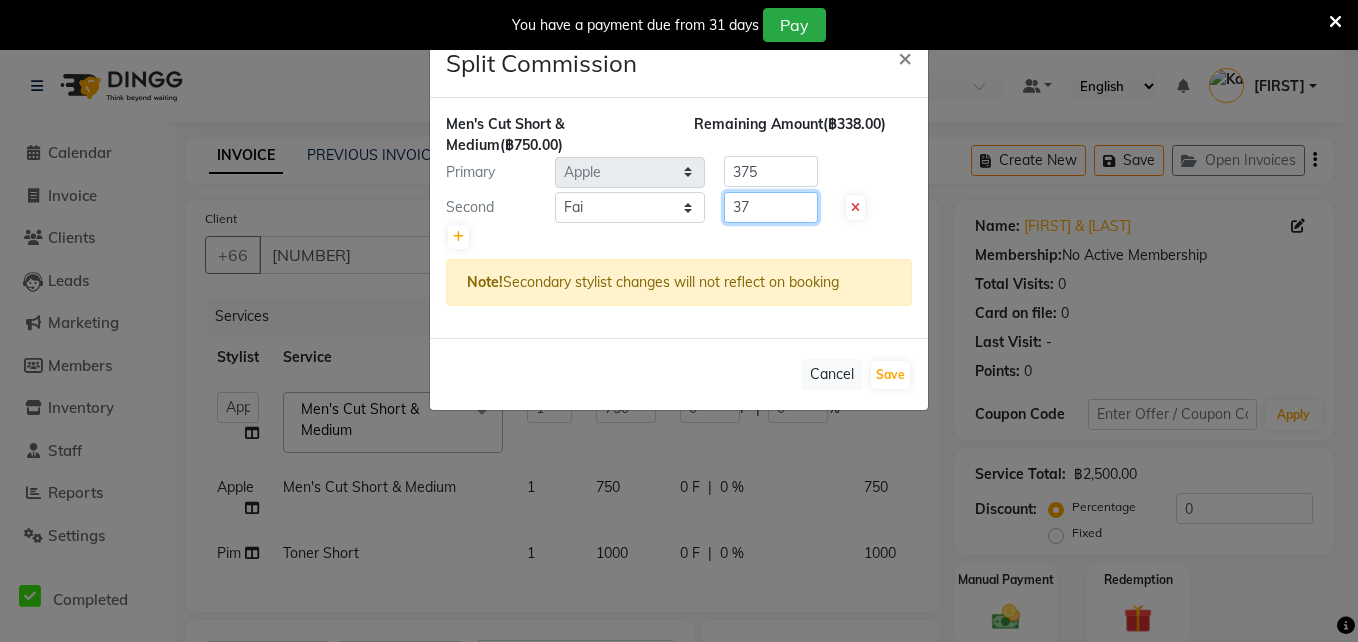 type on "3" 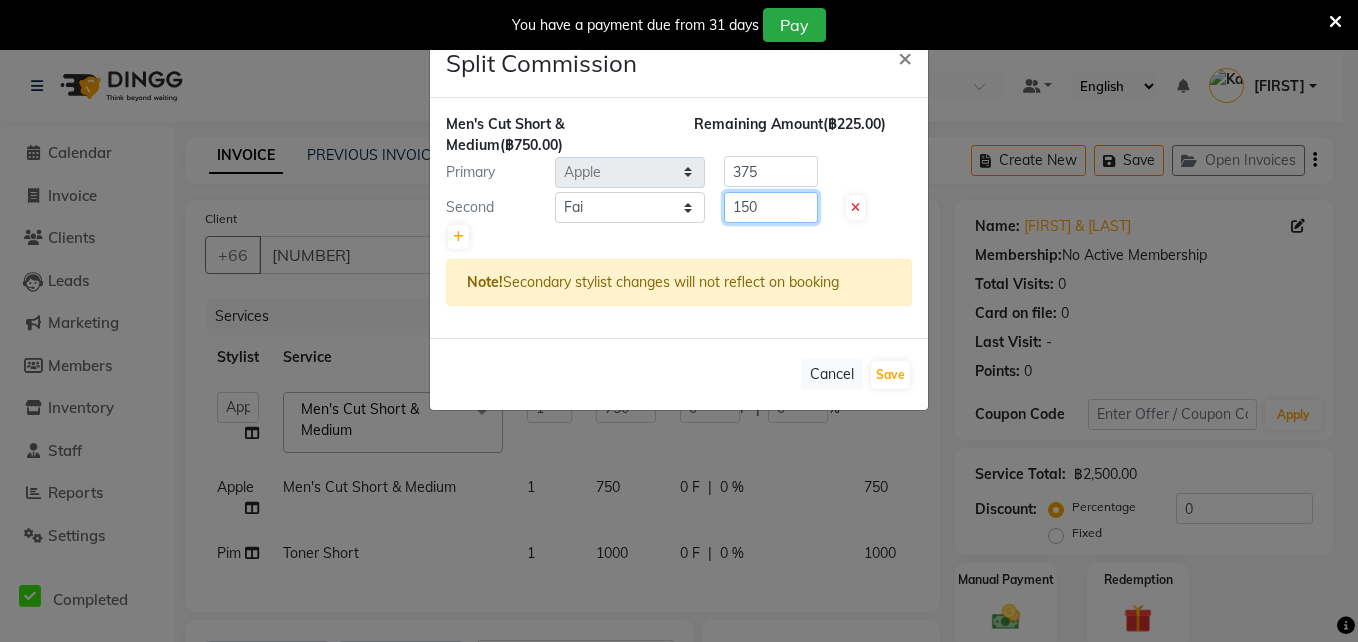 type on "150" 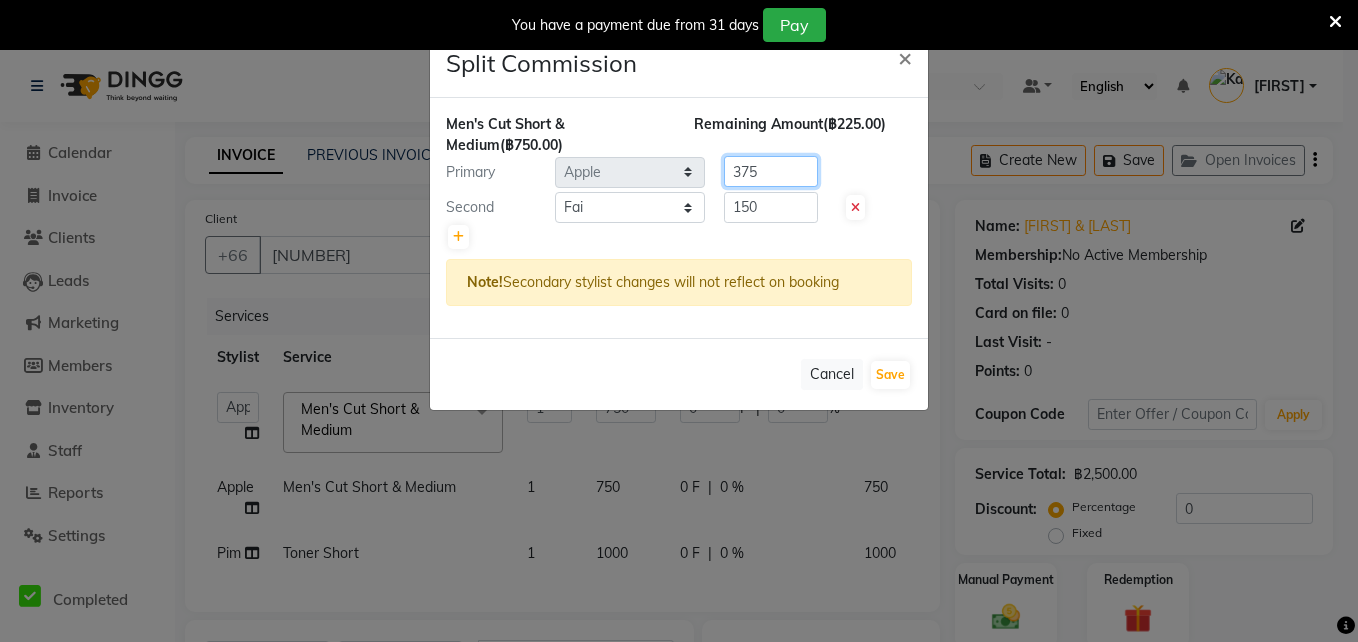 click on "375" 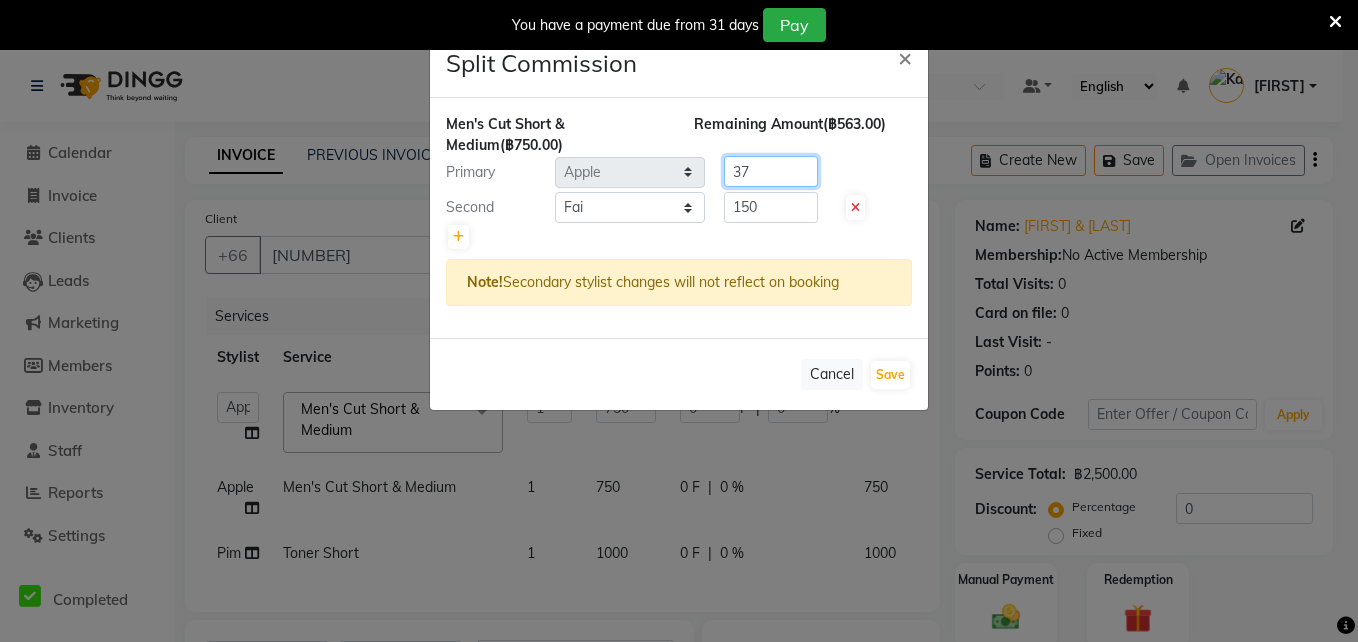 type on "3" 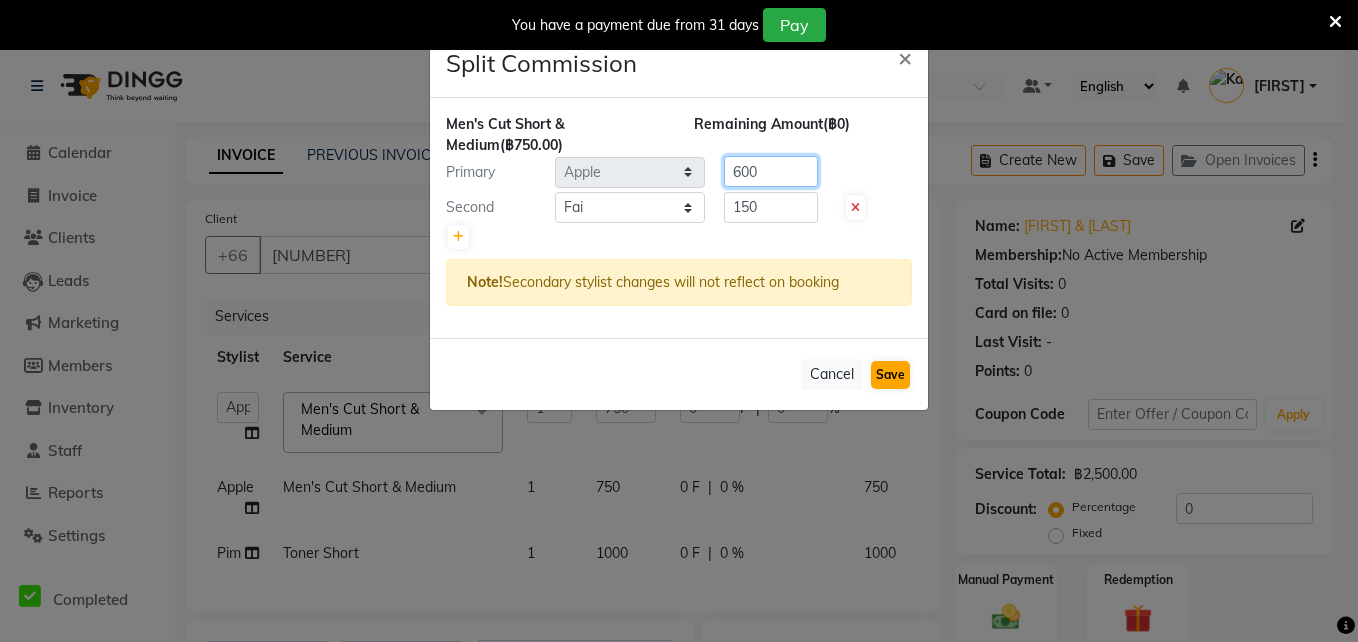 type on "600" 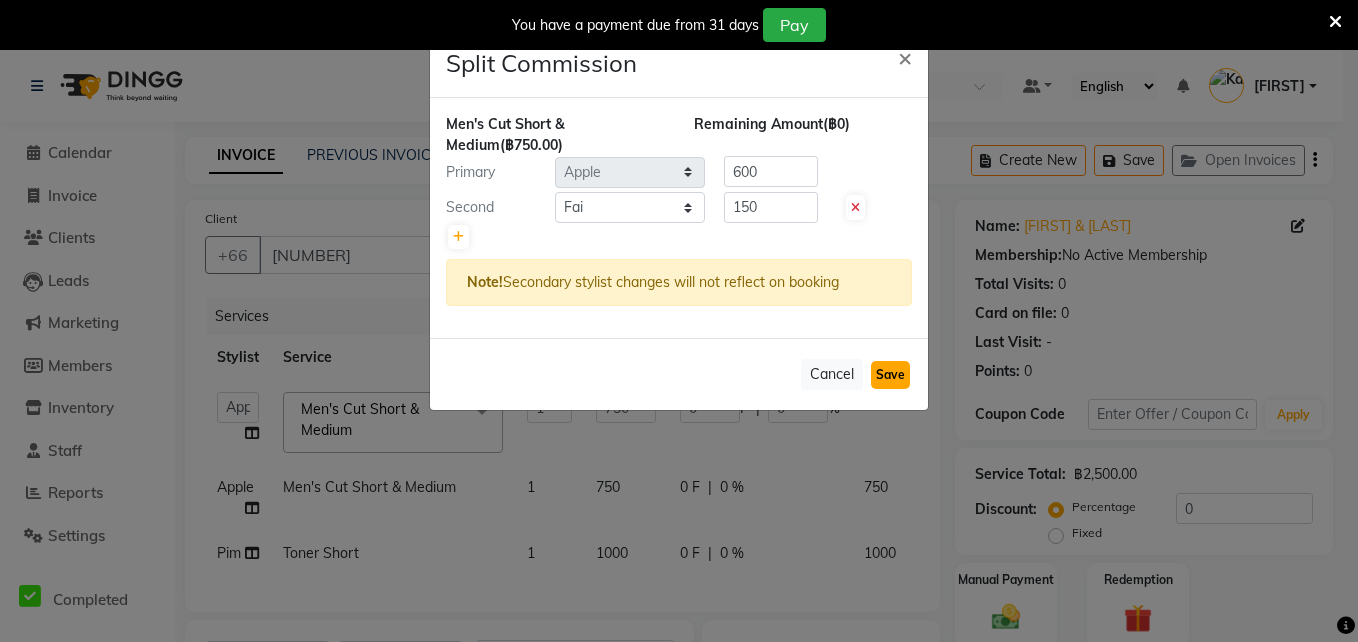 click on "Save" 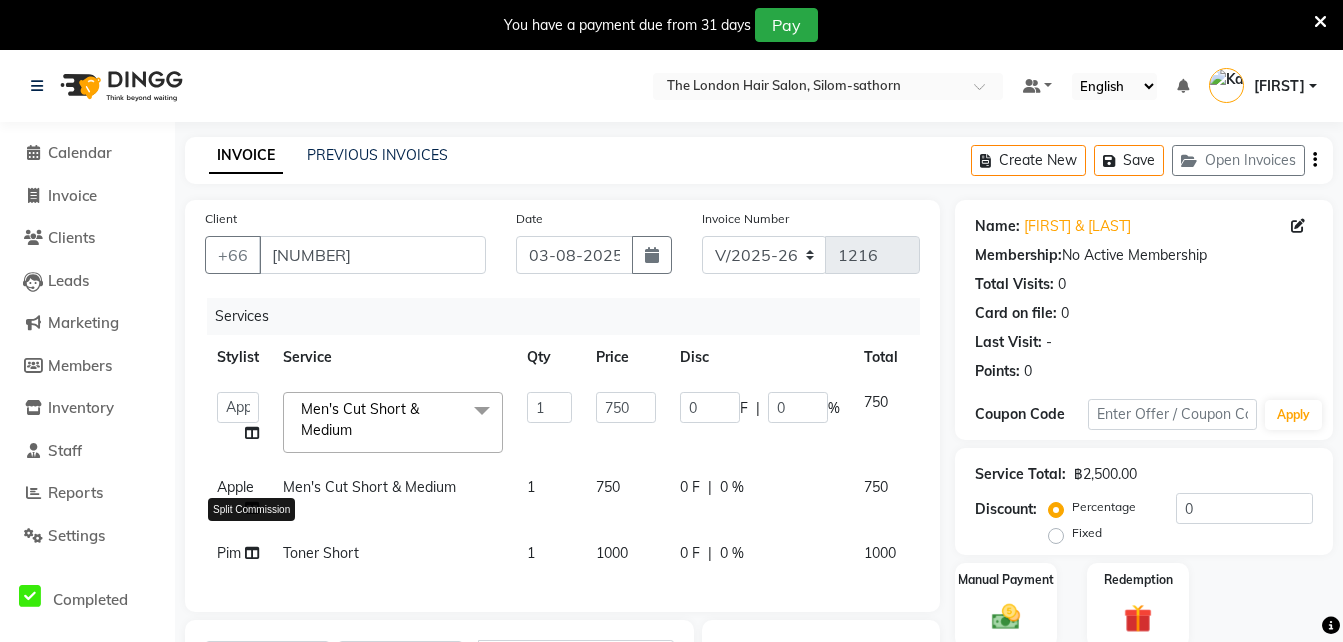 click 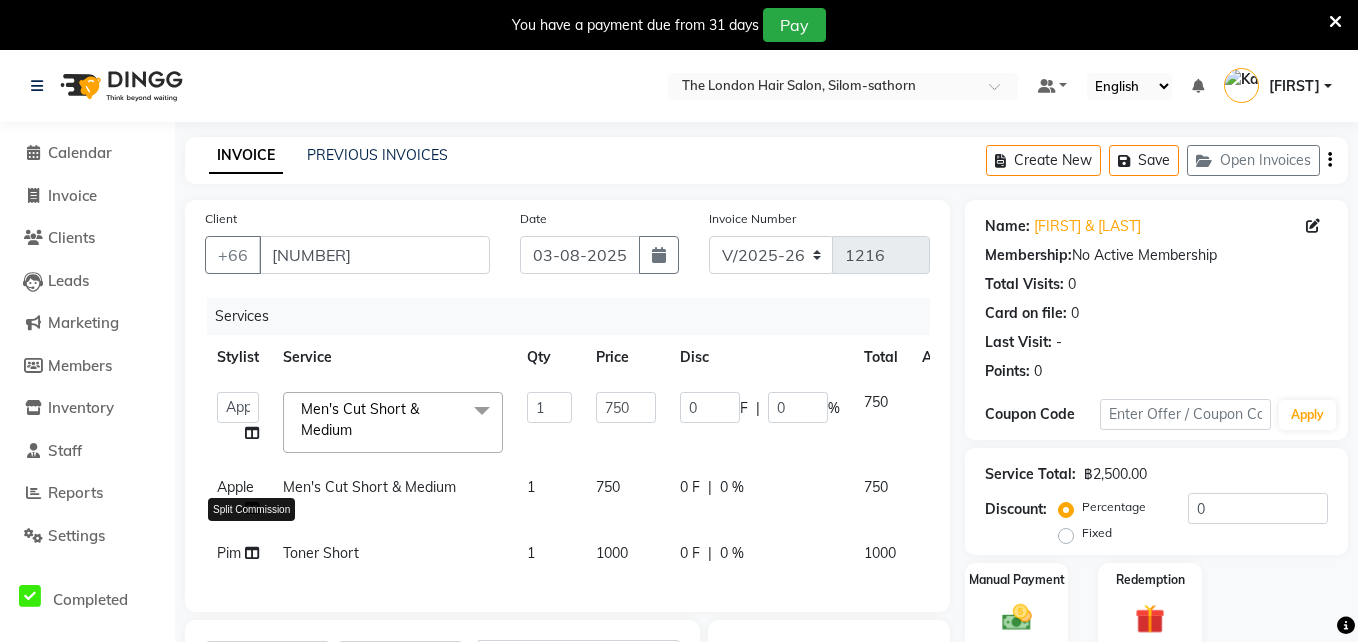 select on "65351" 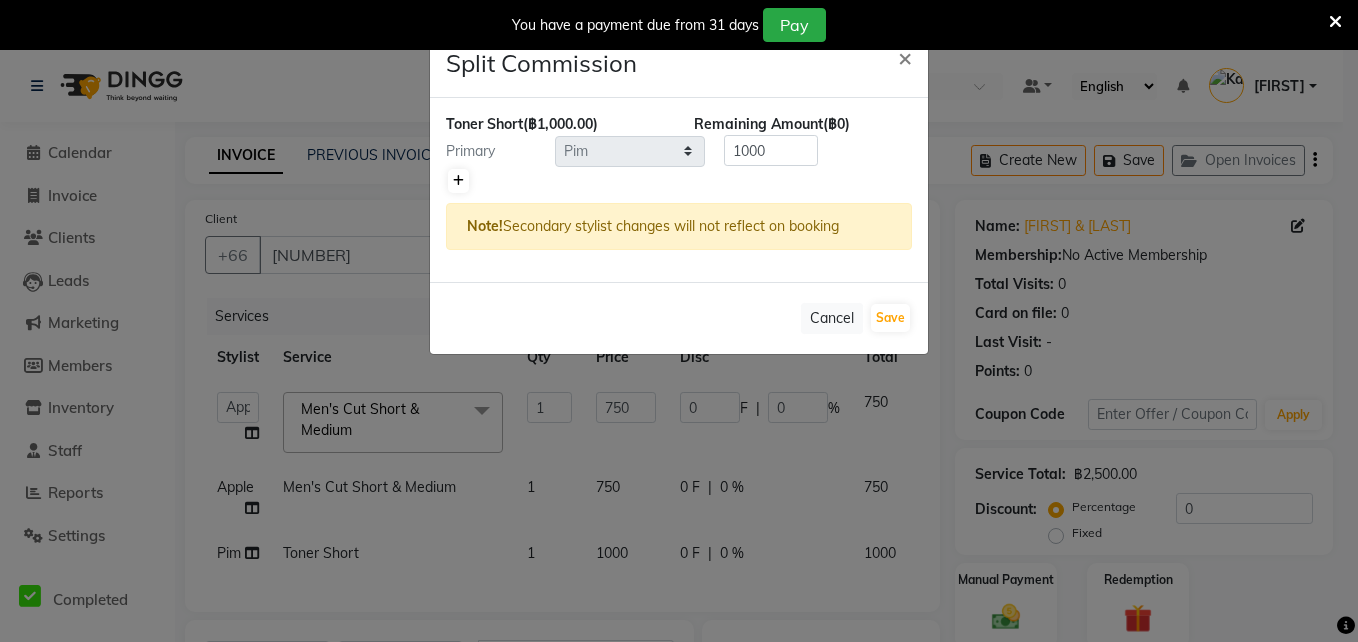 click 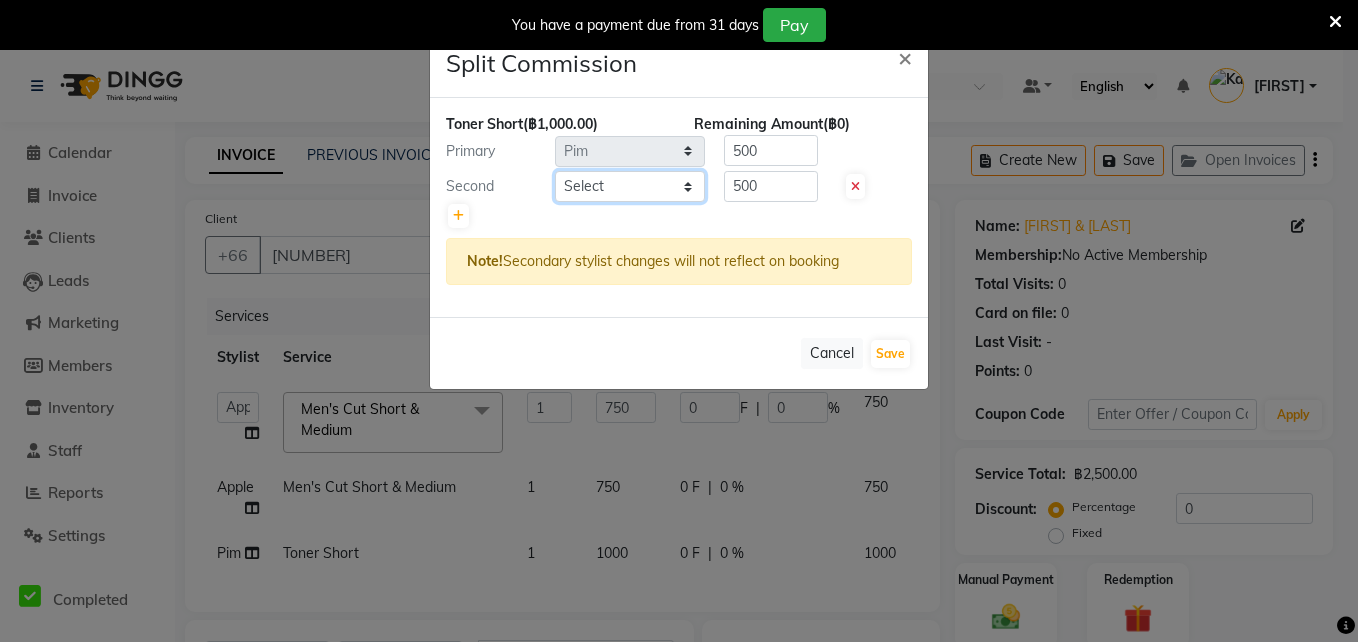 click on "Select  Aon   Apple     Boss Luke   Fai    Fon   Kate    Pim" 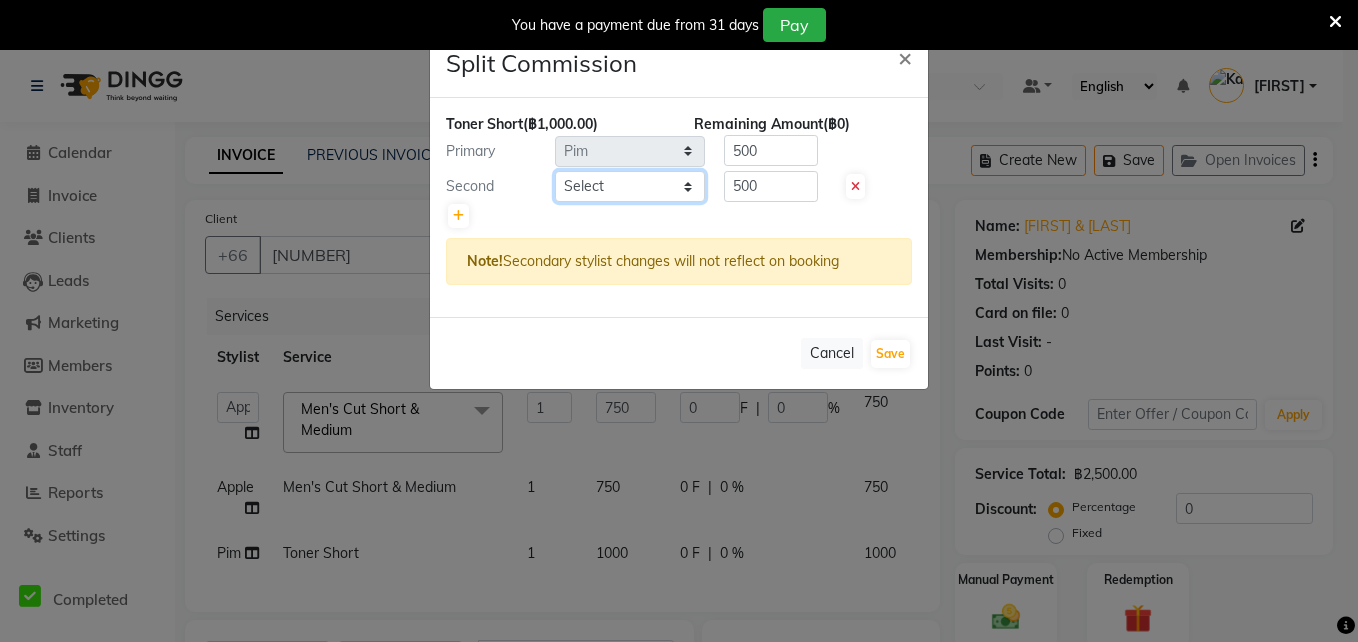 select on "56711" 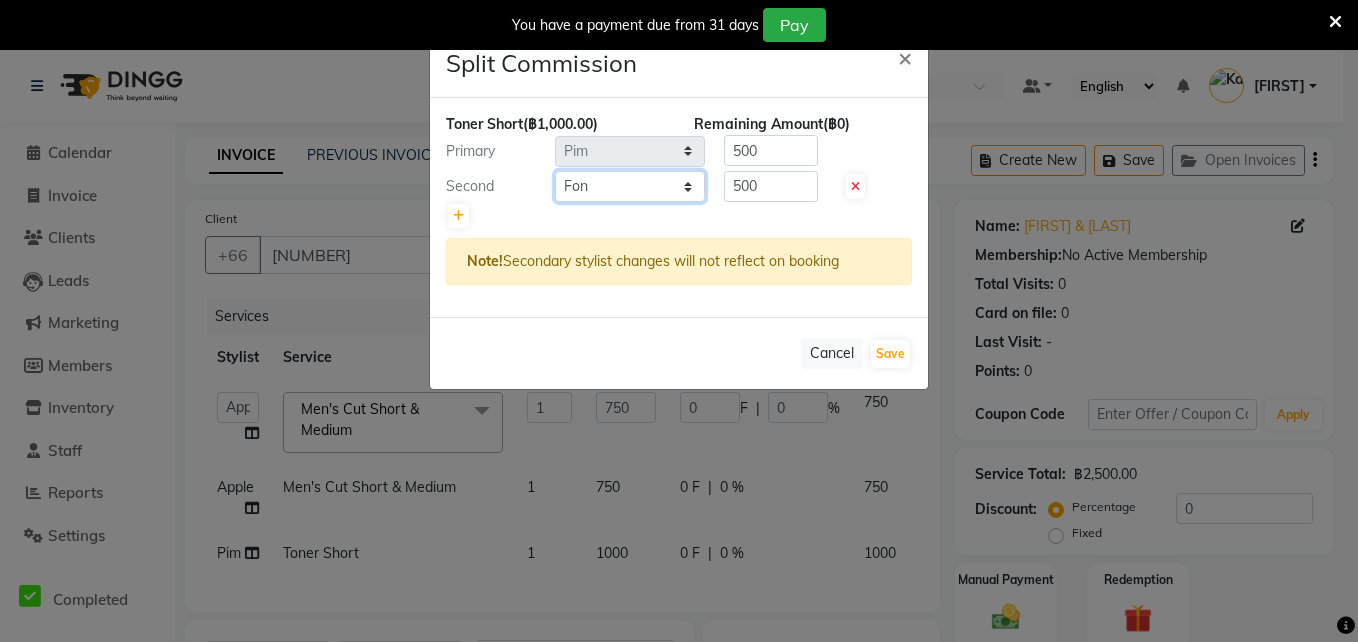 click on "Select  Aon   Apple     Boss Luke   Fai    Fon   Kate    Pim" 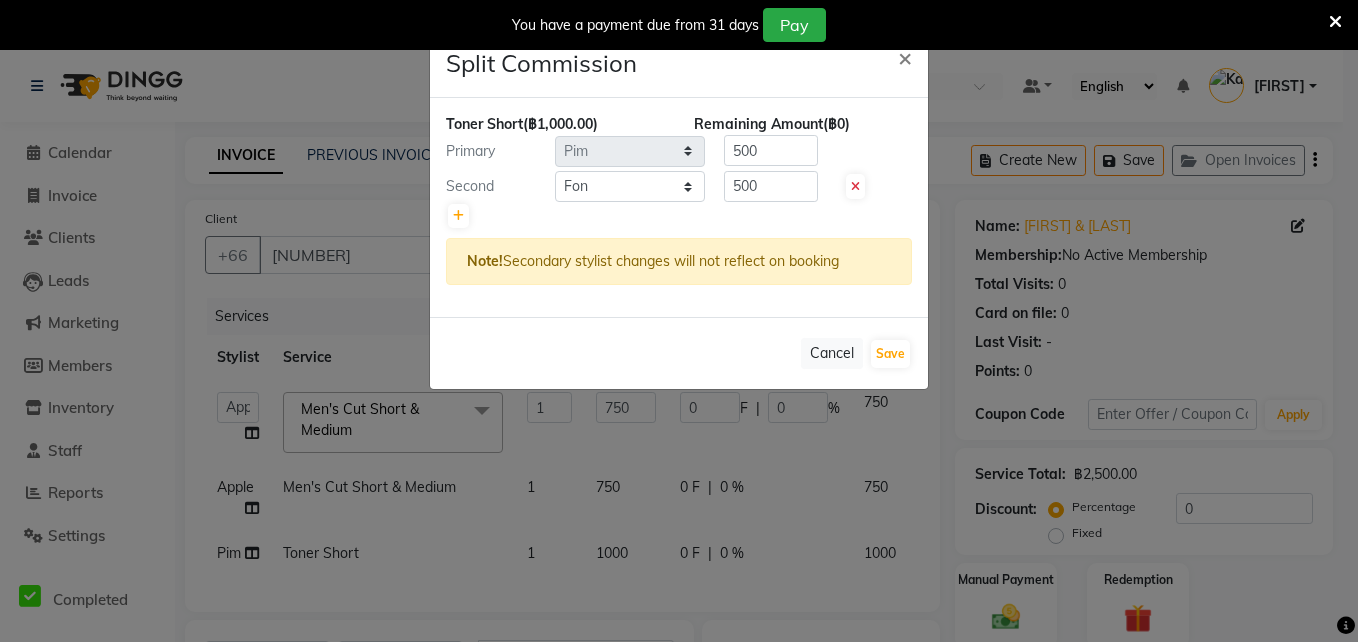 click 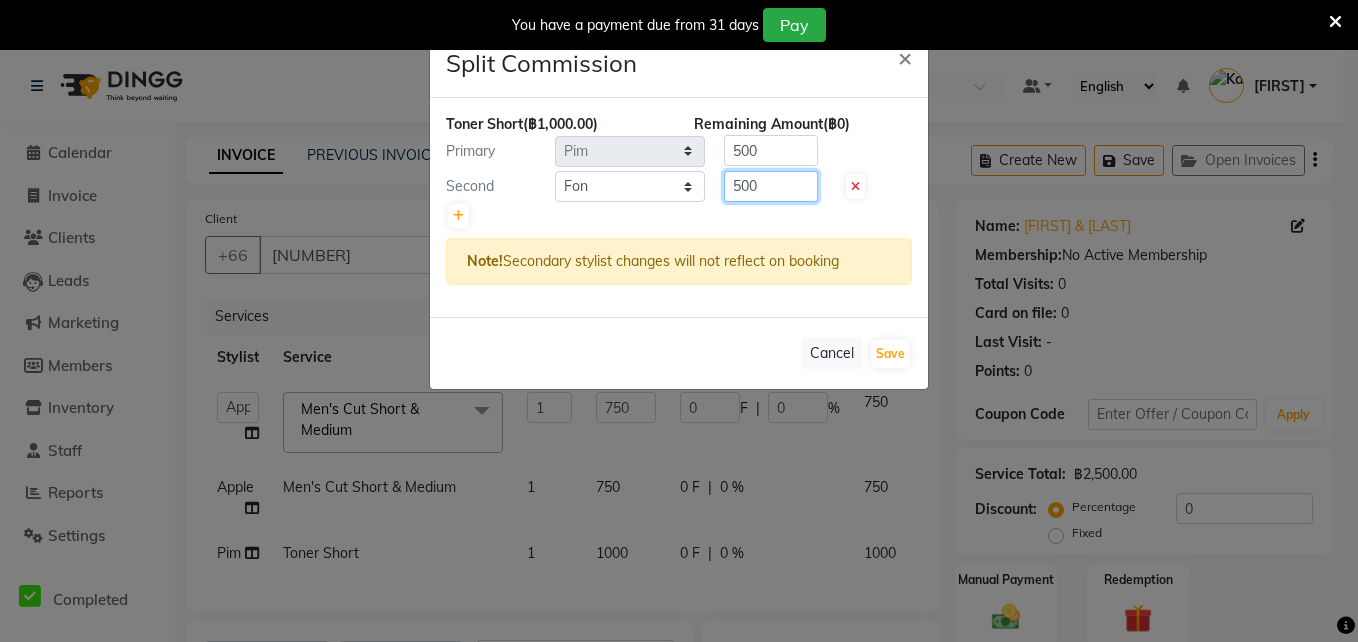 click on "500" 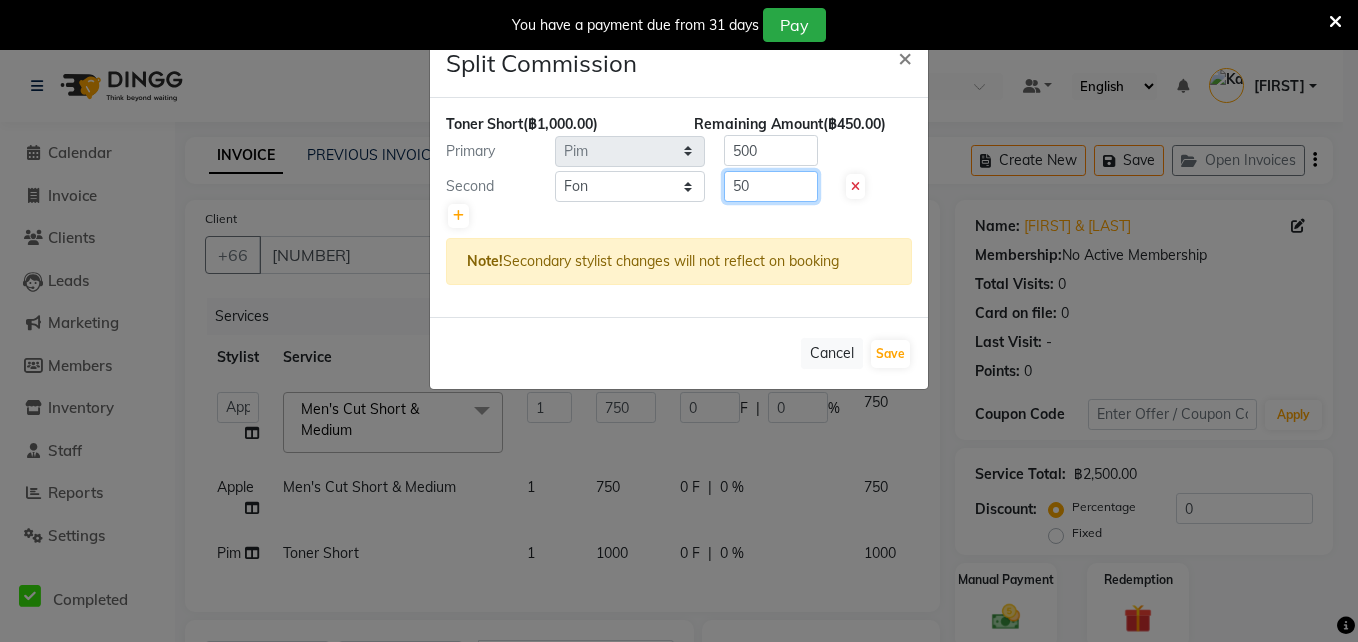 type on "5" 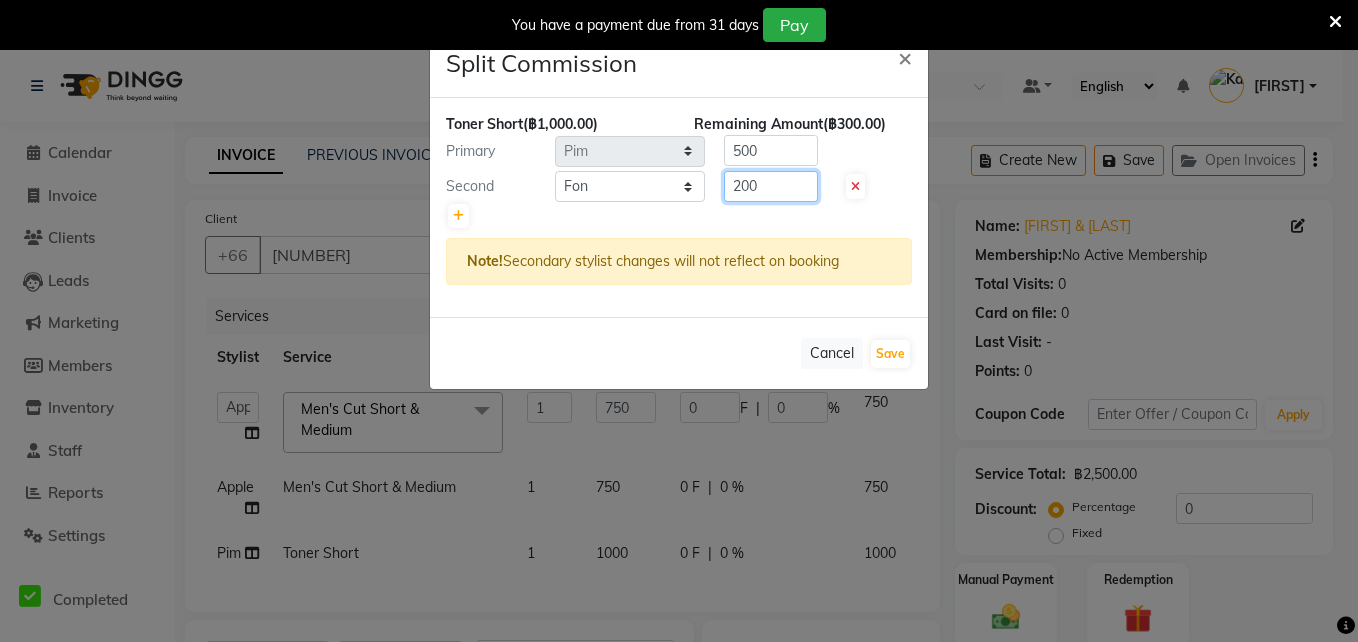 type on "200" 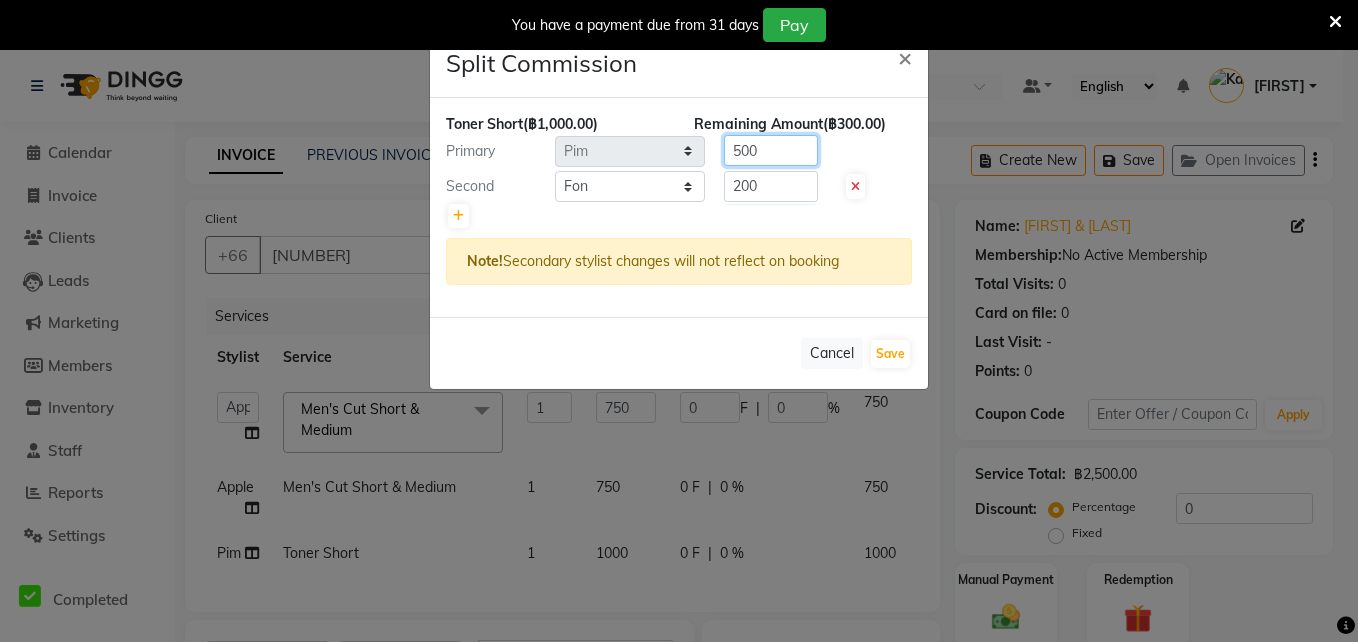 click on "500" 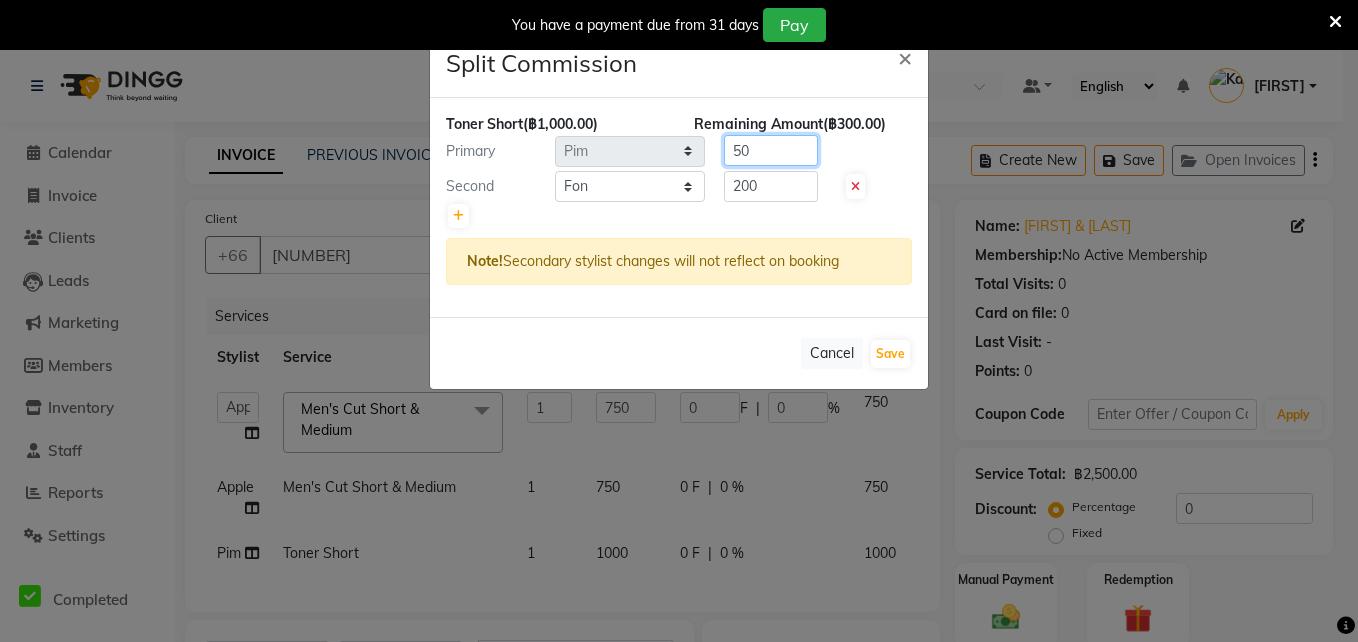type on "5" 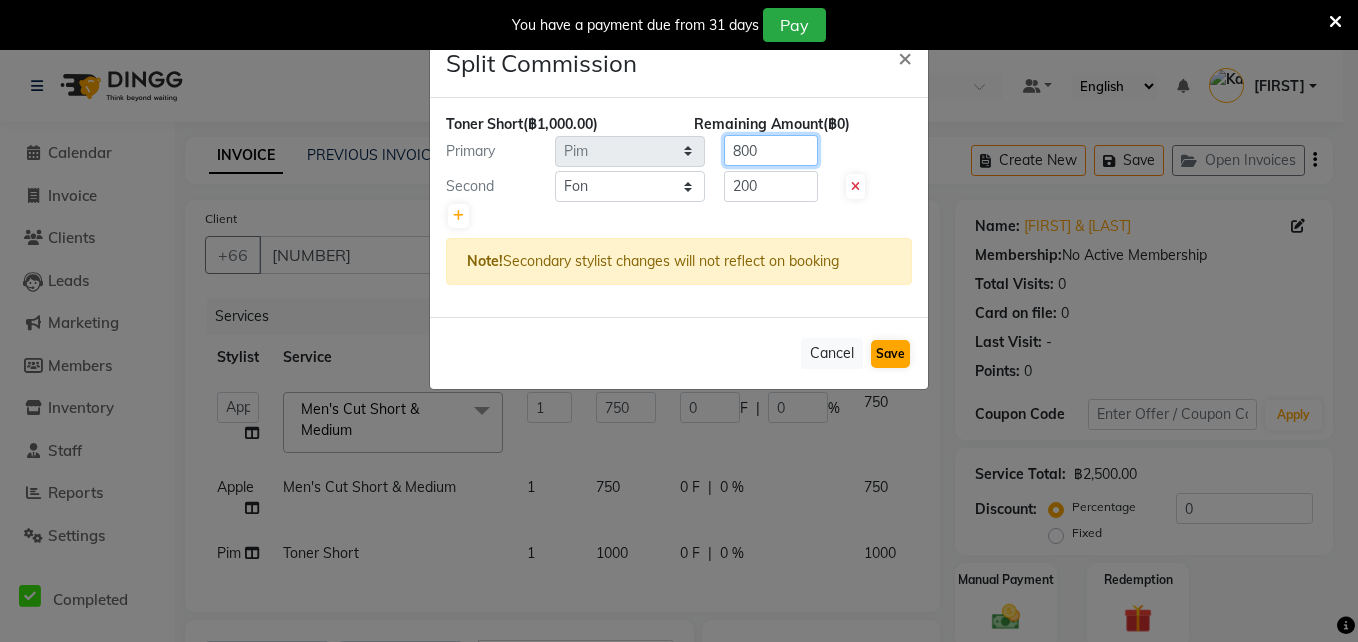 type on "800" 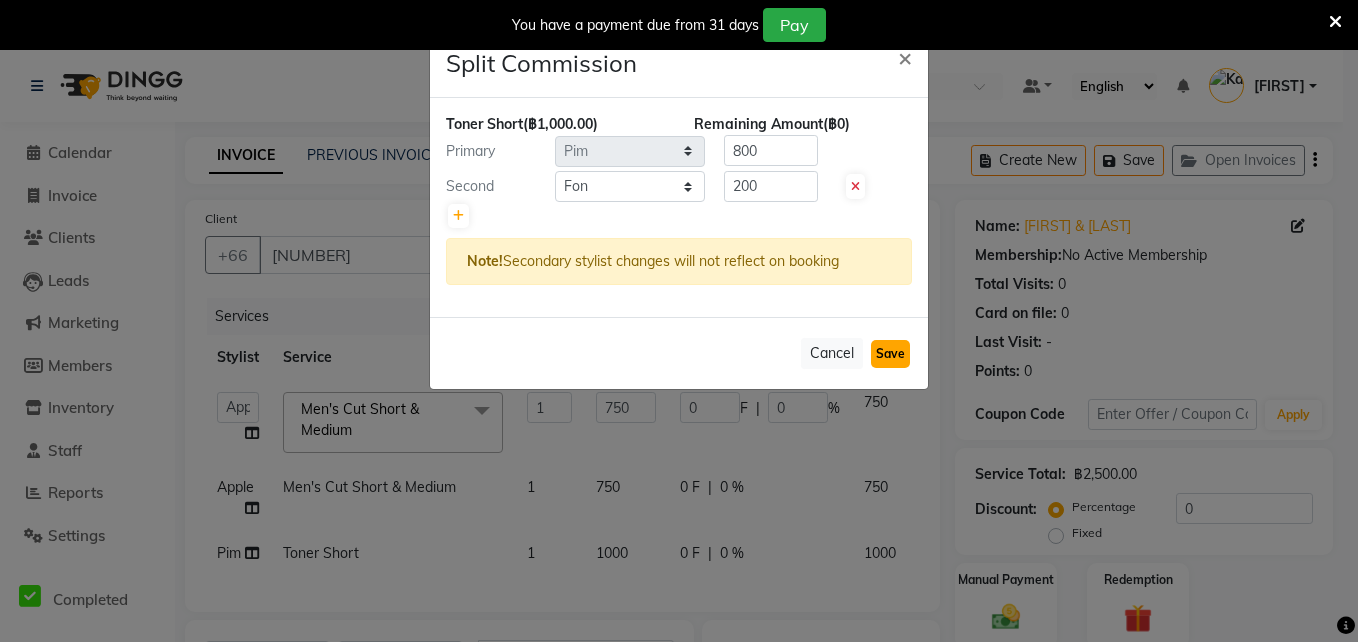 click on "Save" 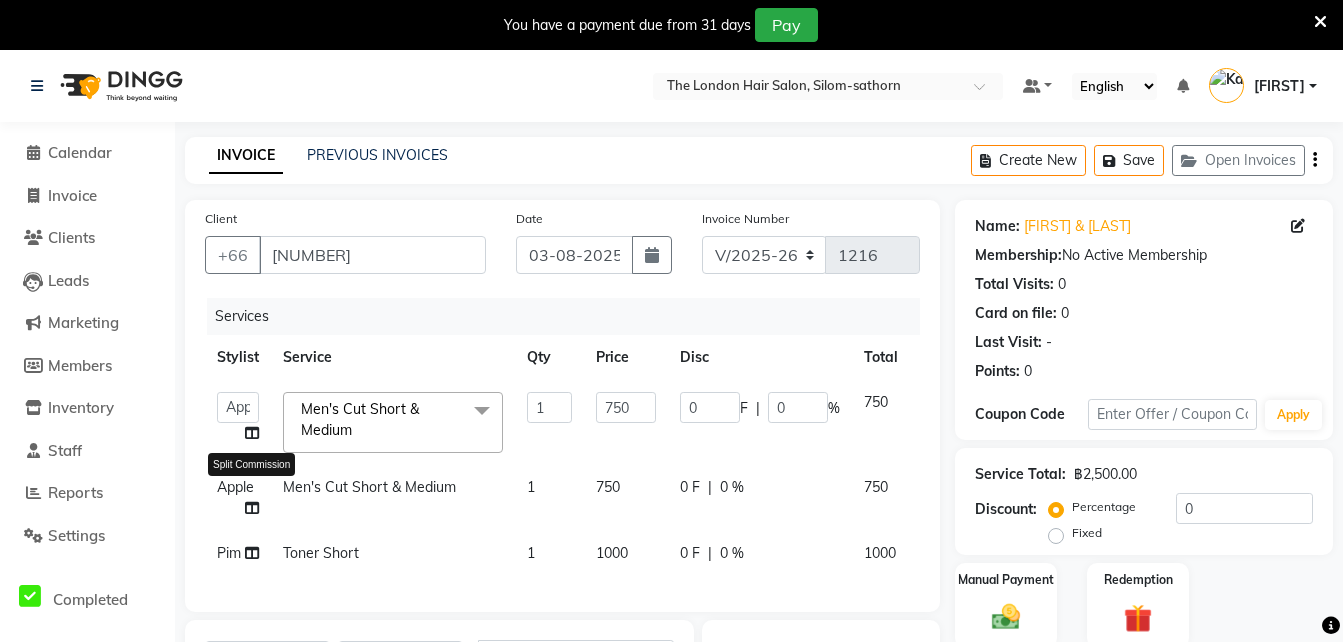 click 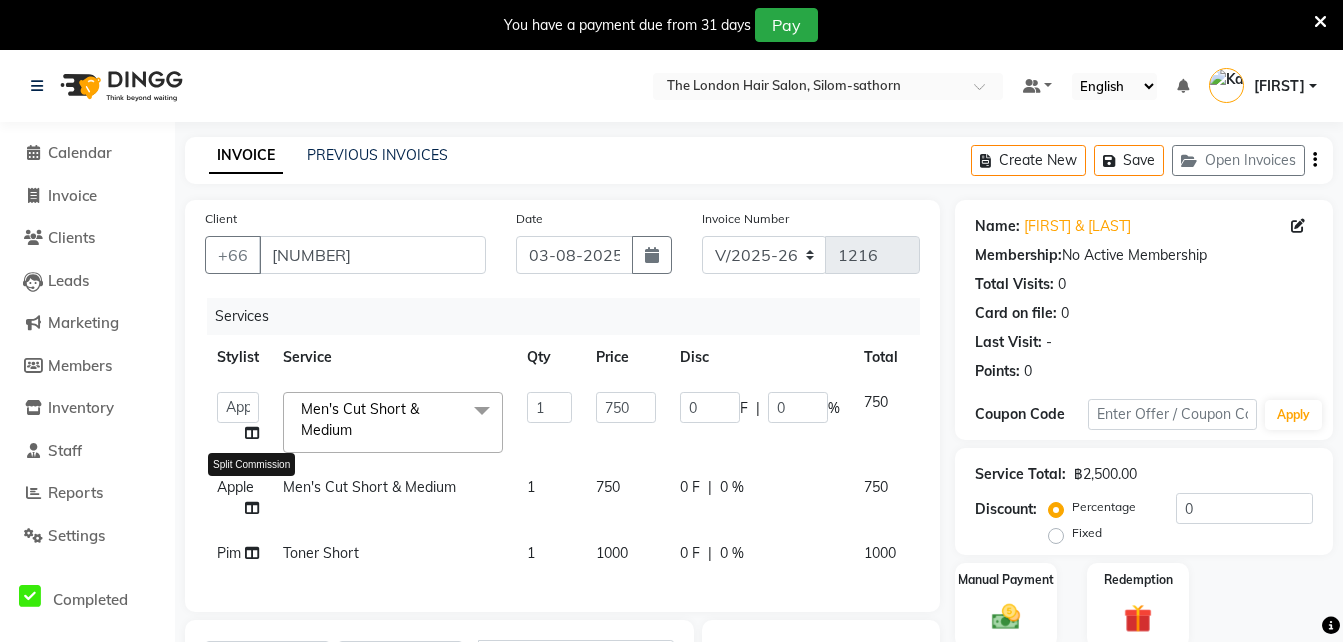 select on "56710" 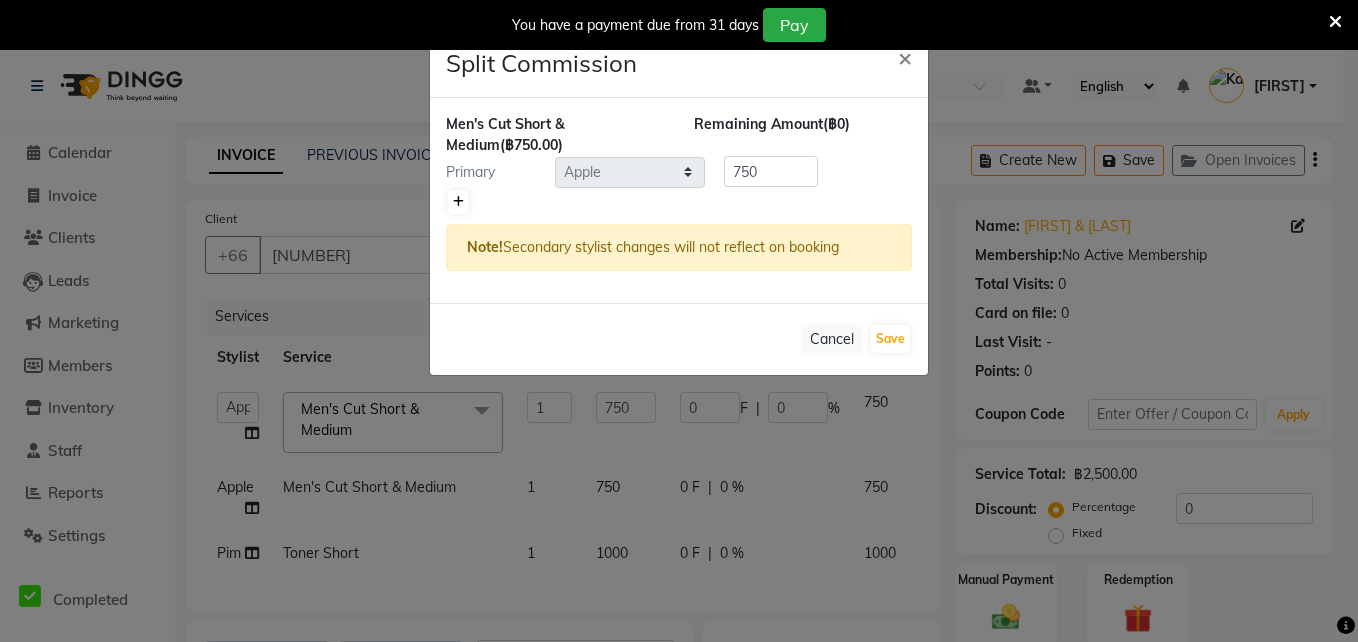 click 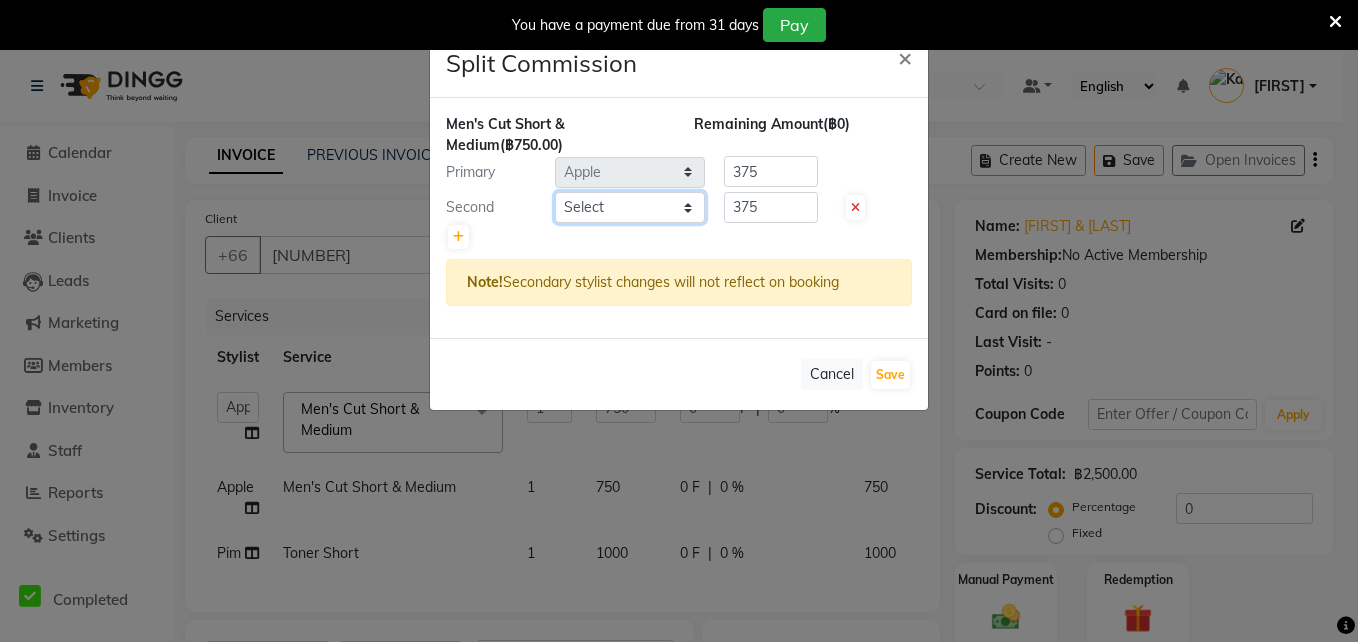 click on "Select  Aon   Apple     Boss Luke   Fai    Fon   Kate    Pim" 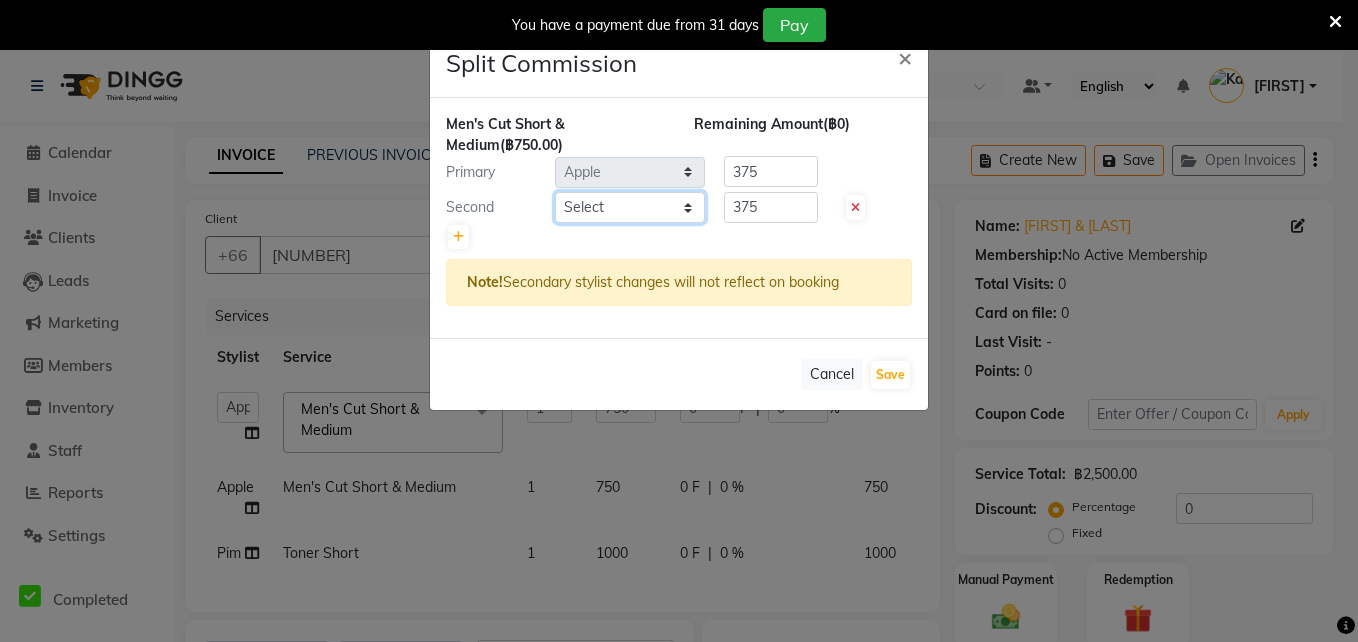 select on "56711" 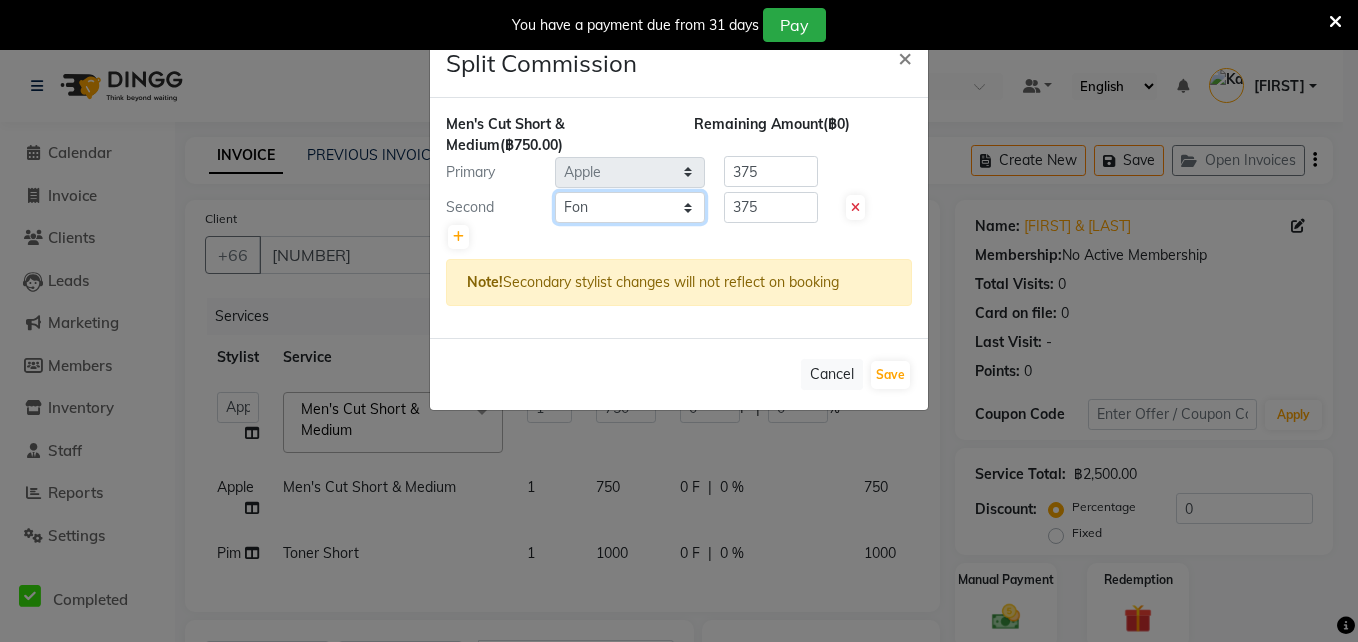 click on "Select  Aon   Apple     Boss Luke   Fai    Fon   Kate    Pim" 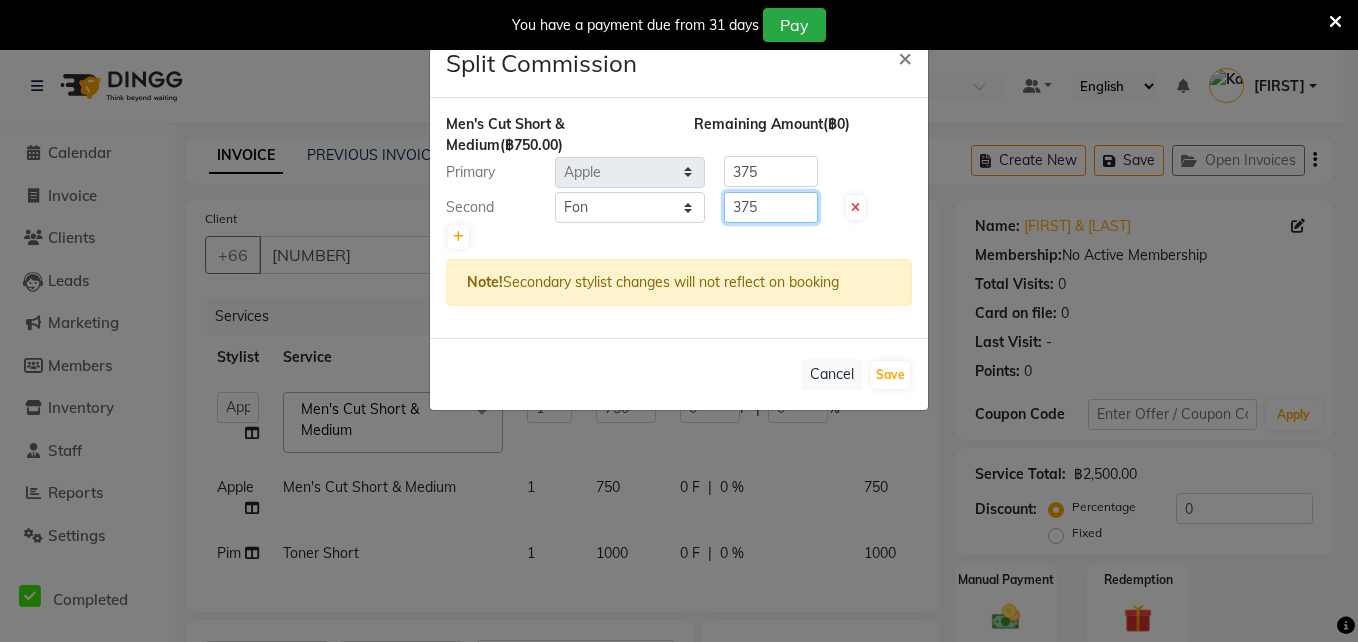 click on "375" 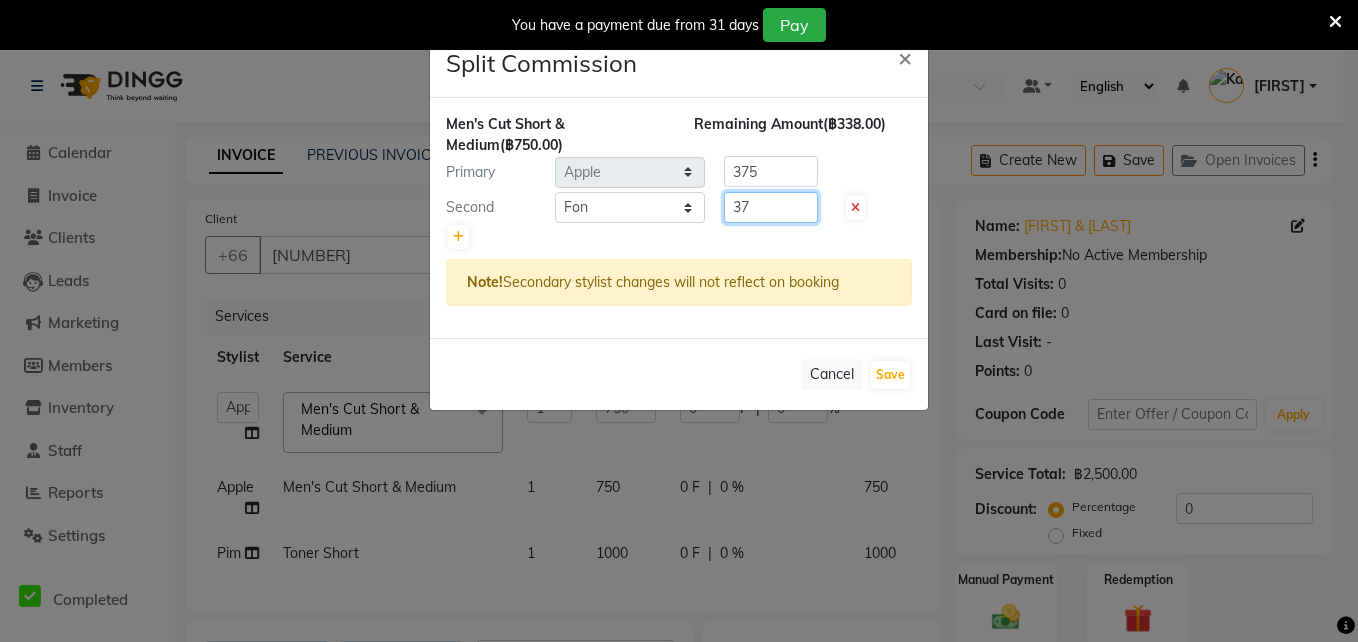 type on "3" 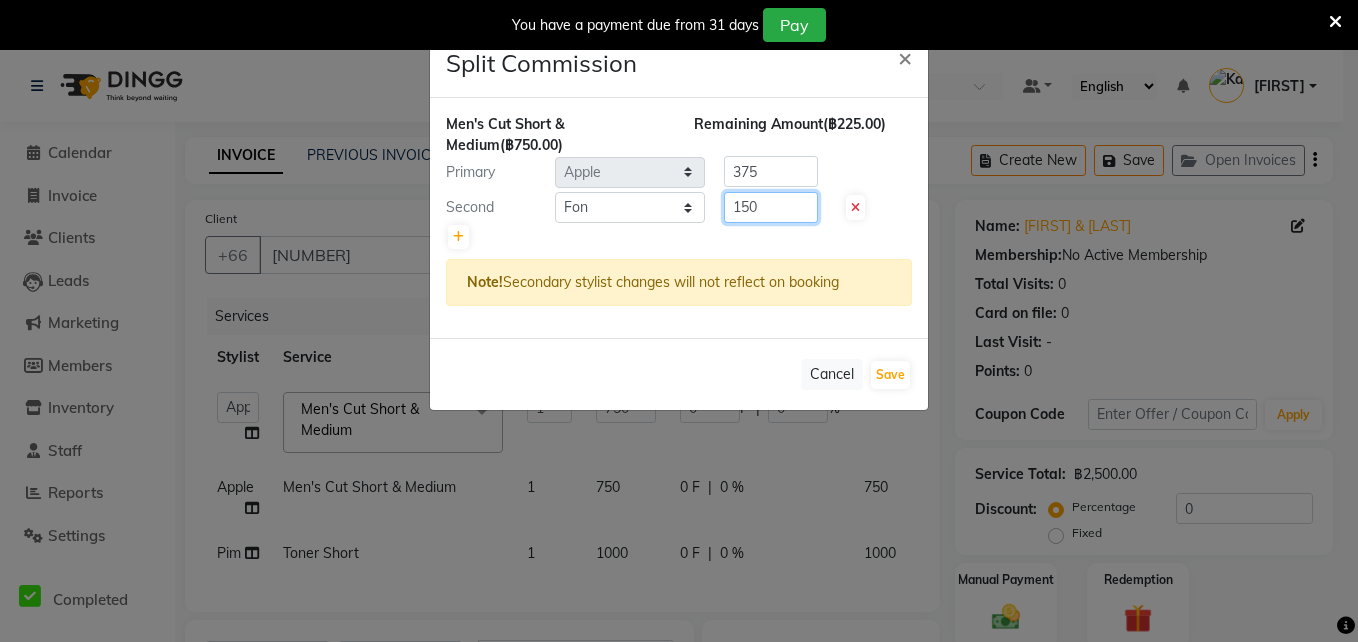 type on "150" 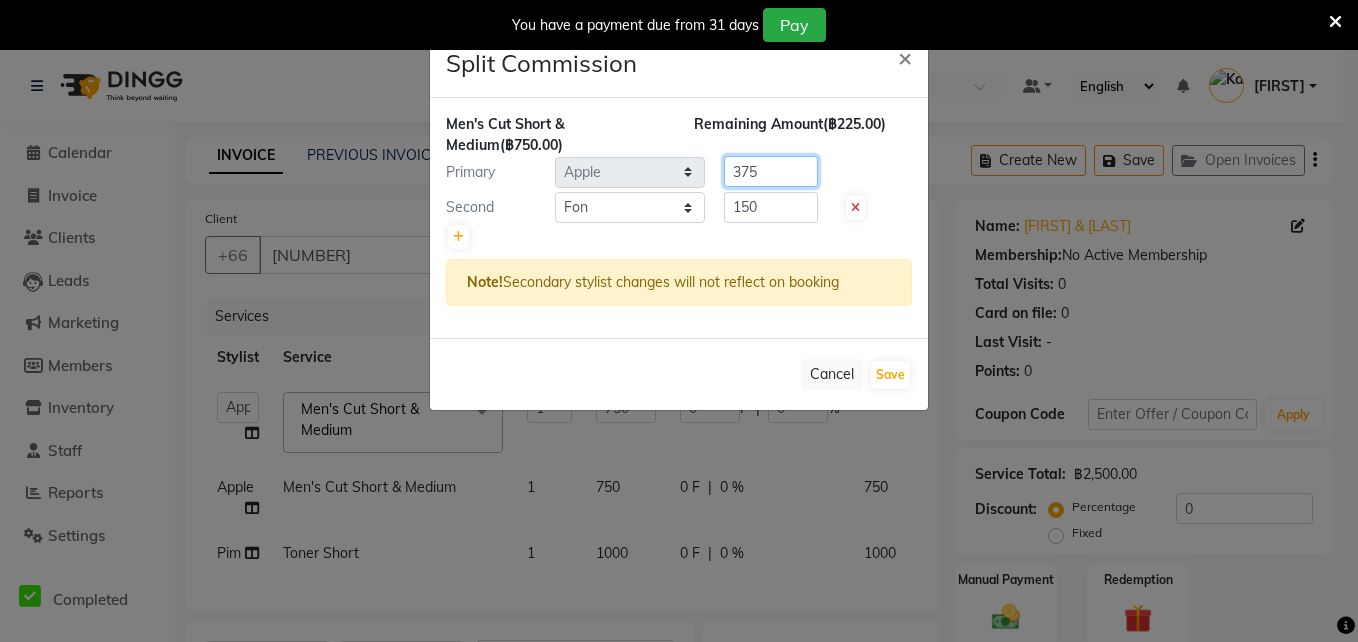 click on "375" 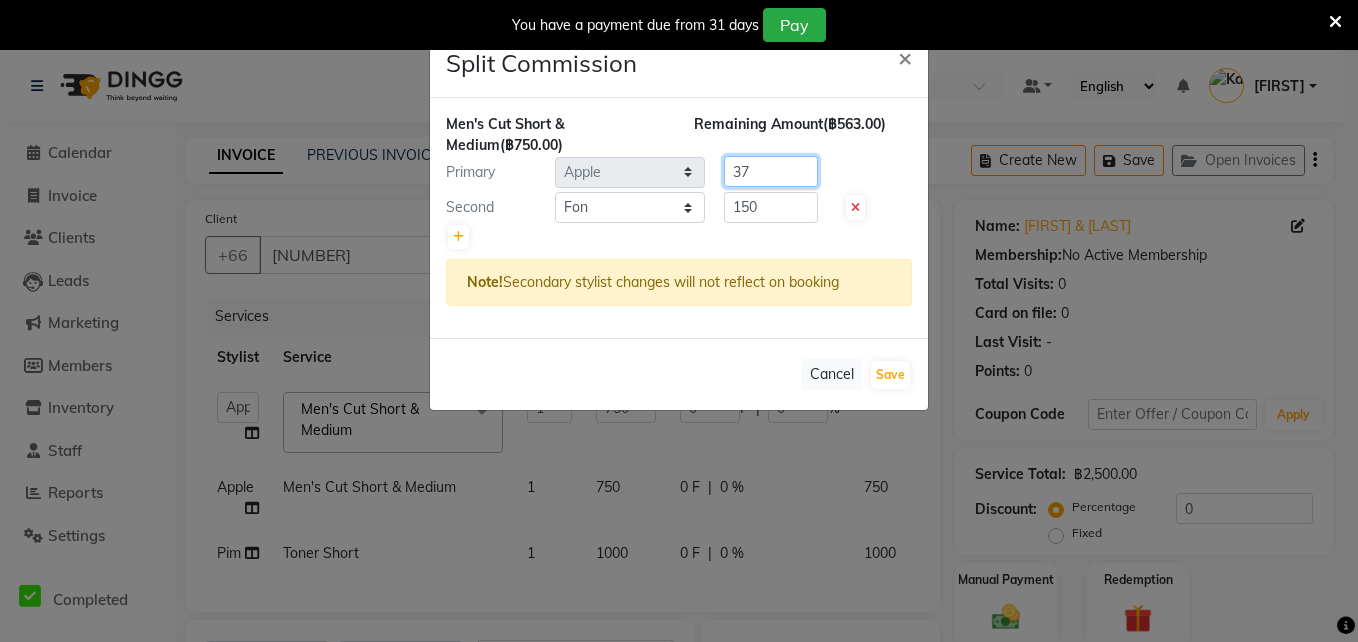 type on "3" 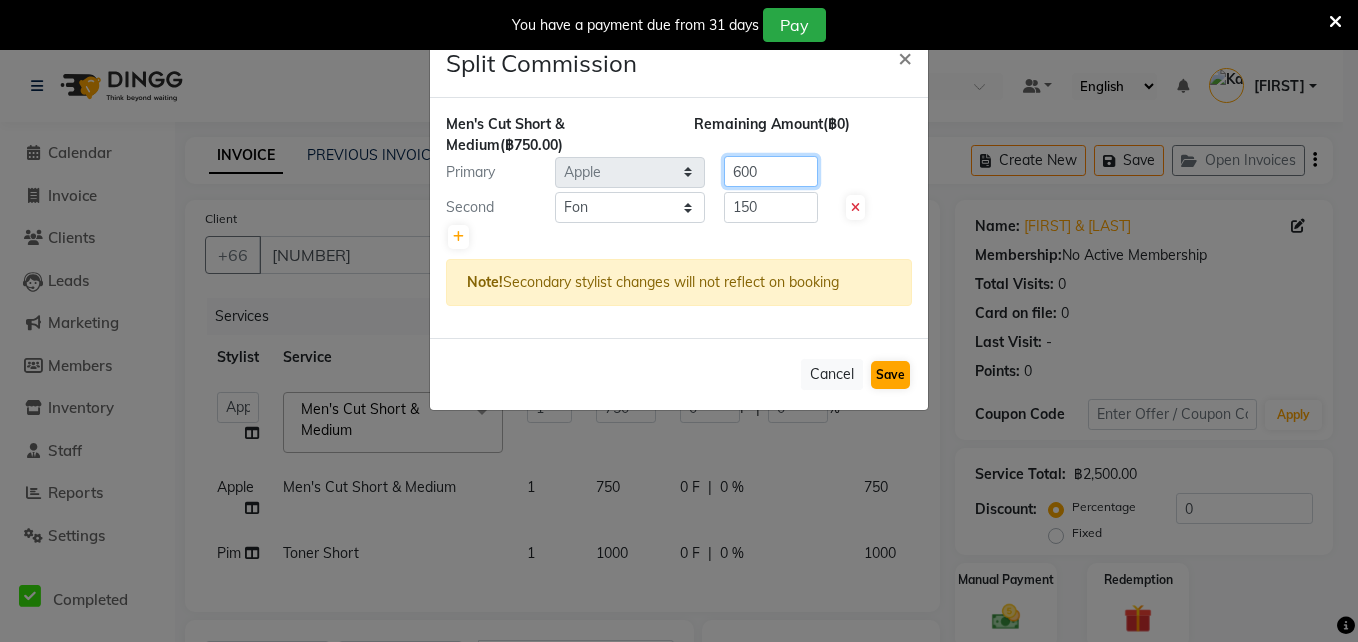 type on "600" 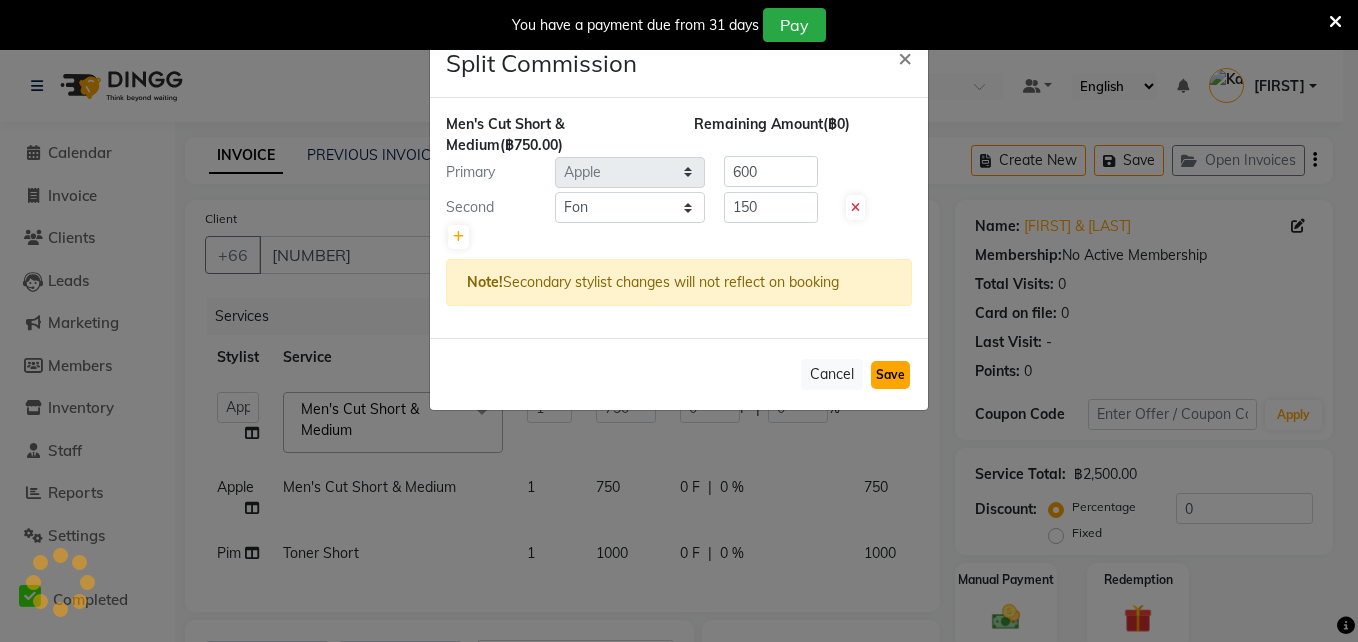 click on "Save" 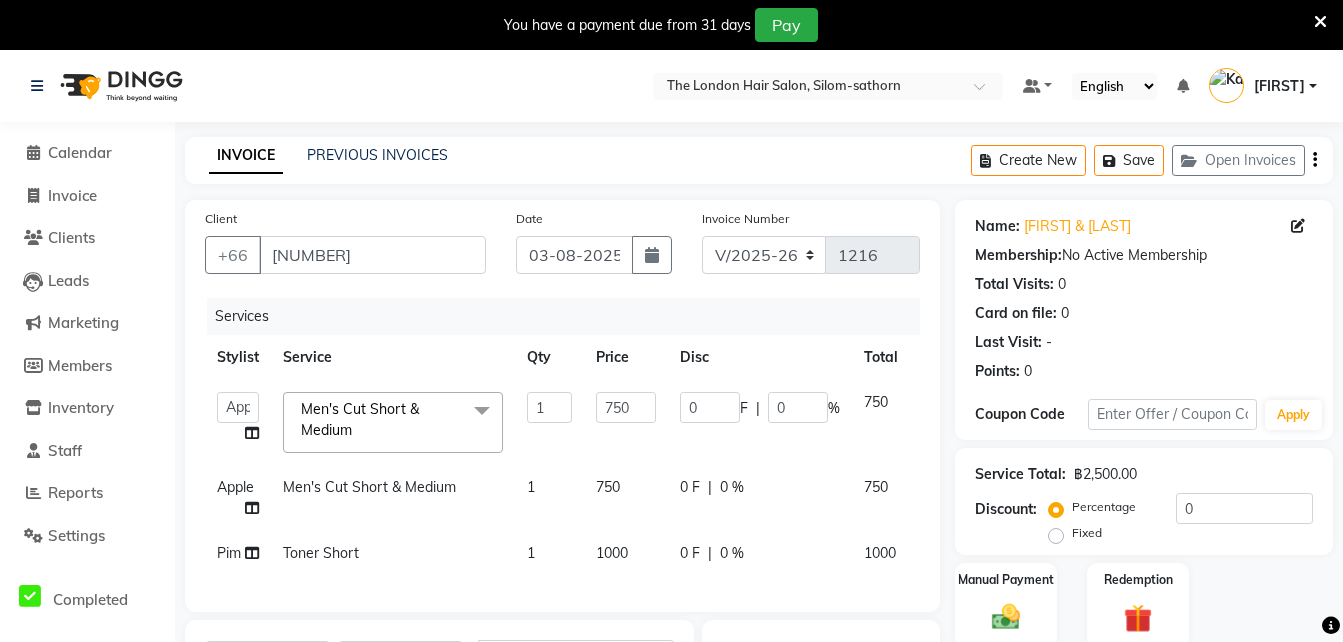 scroll, scrollTop: 318, scrollLeft: 0, axis: vertical 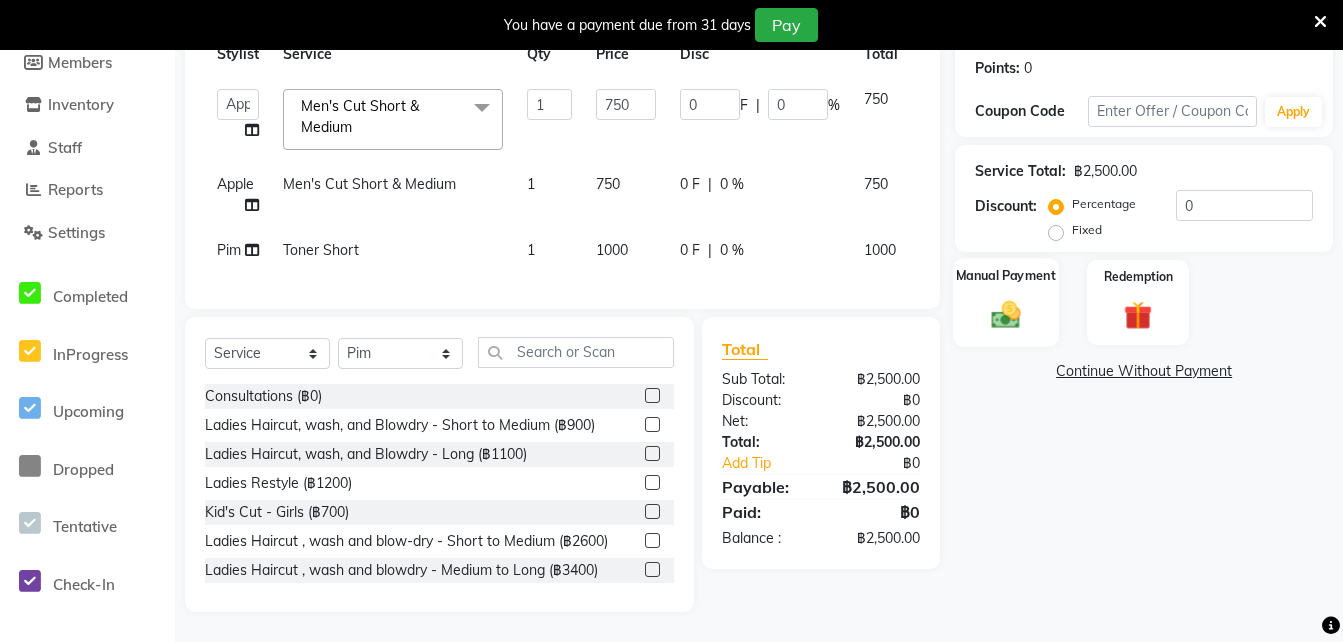 click 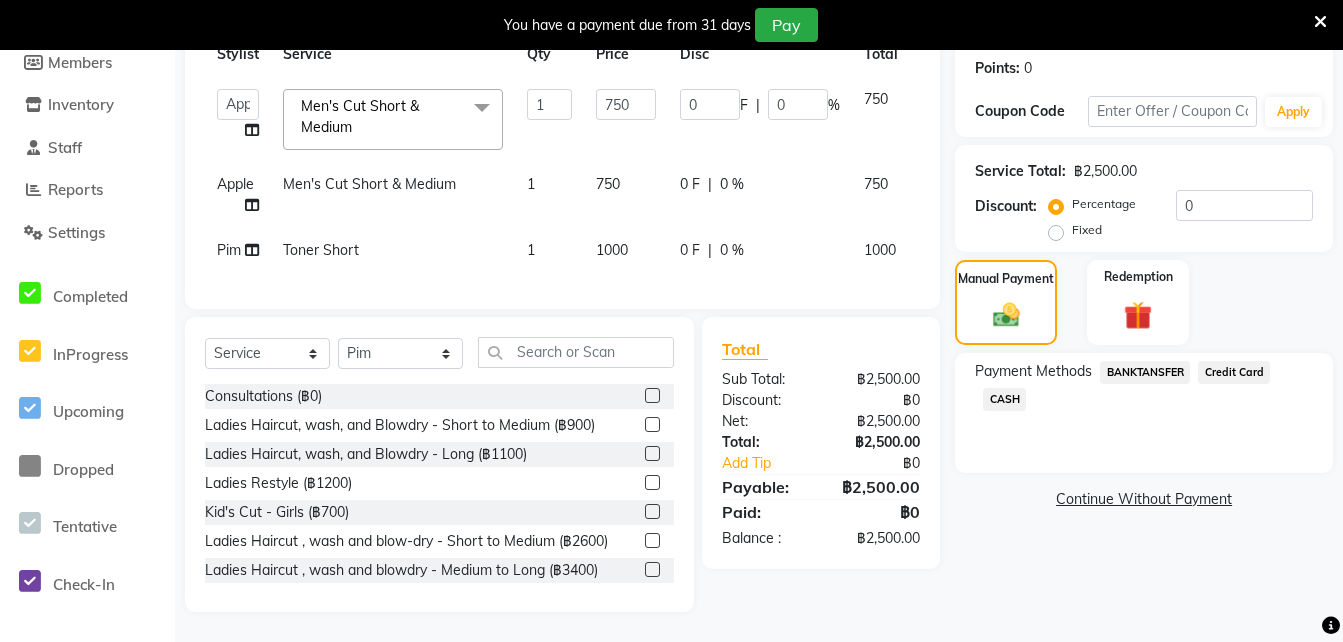 click on "Credit Card" 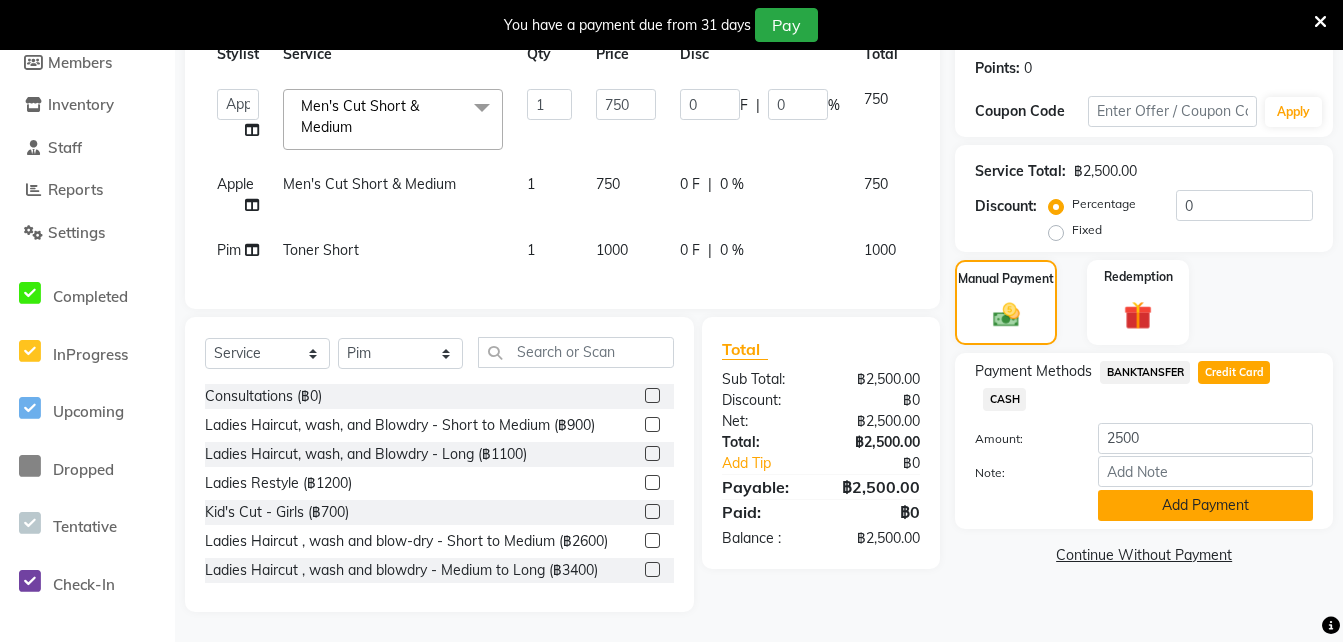 click on "Add Payment" 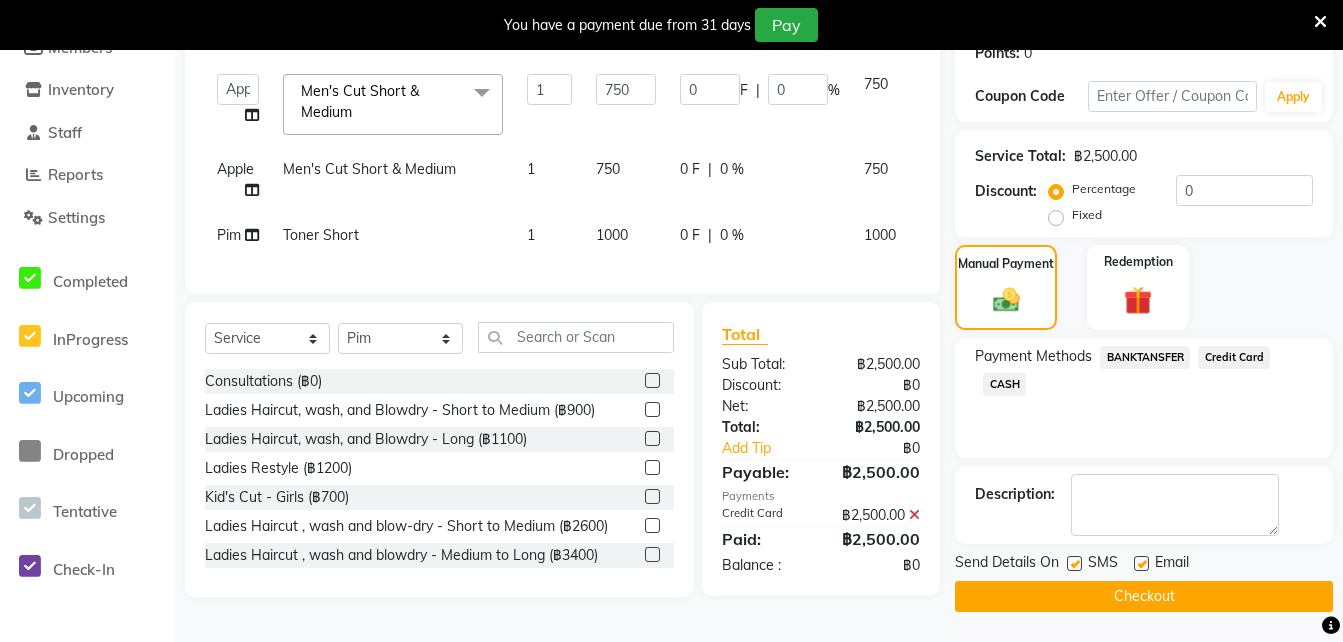 click on "Checkout" 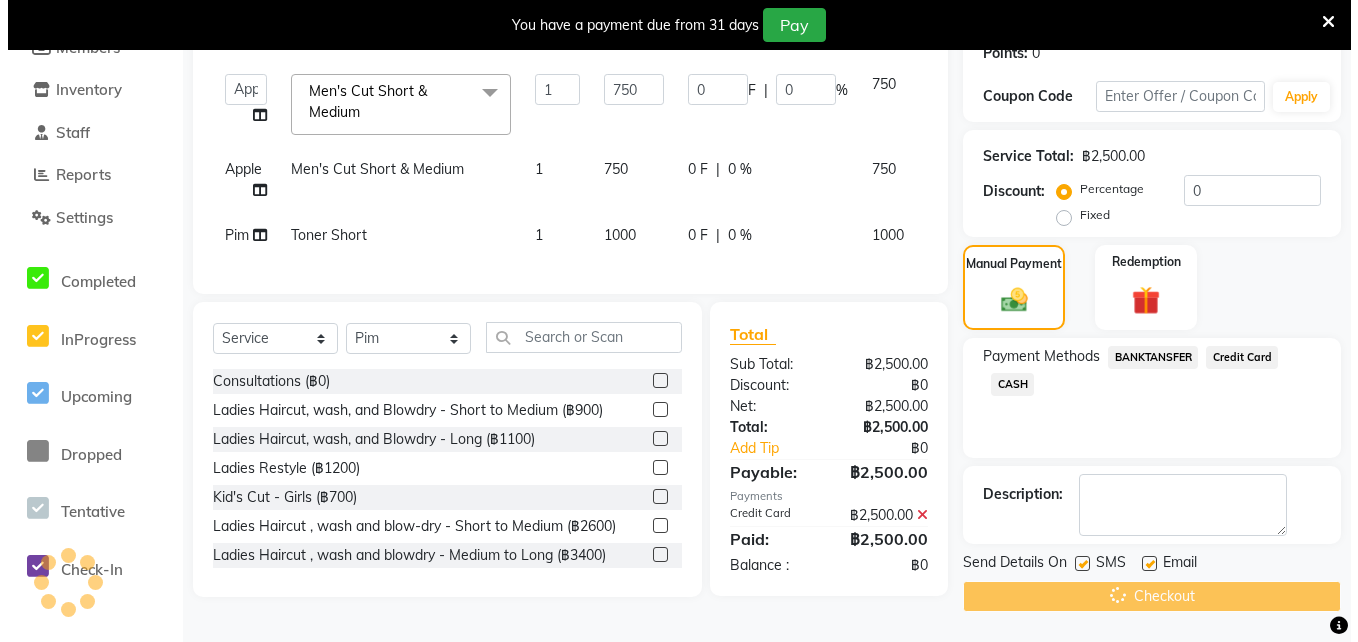 scroll, scrollTop: 50, scrollLeft: 0, axis: vertical 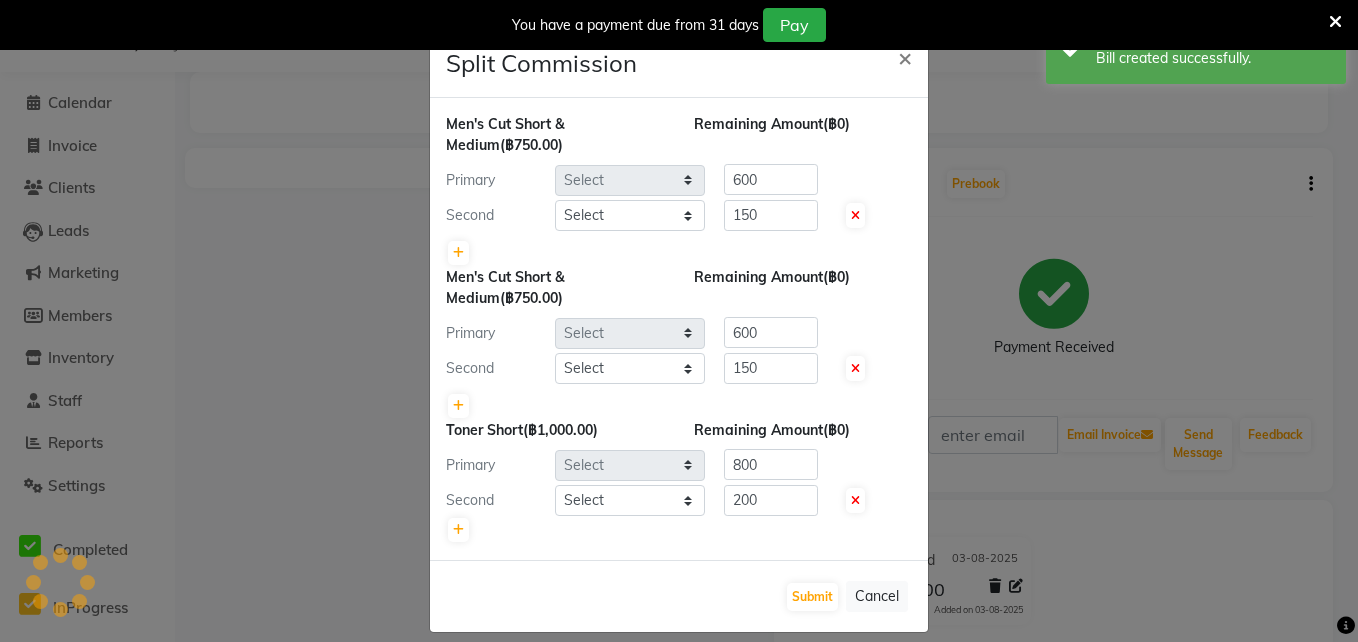 select on "56710" 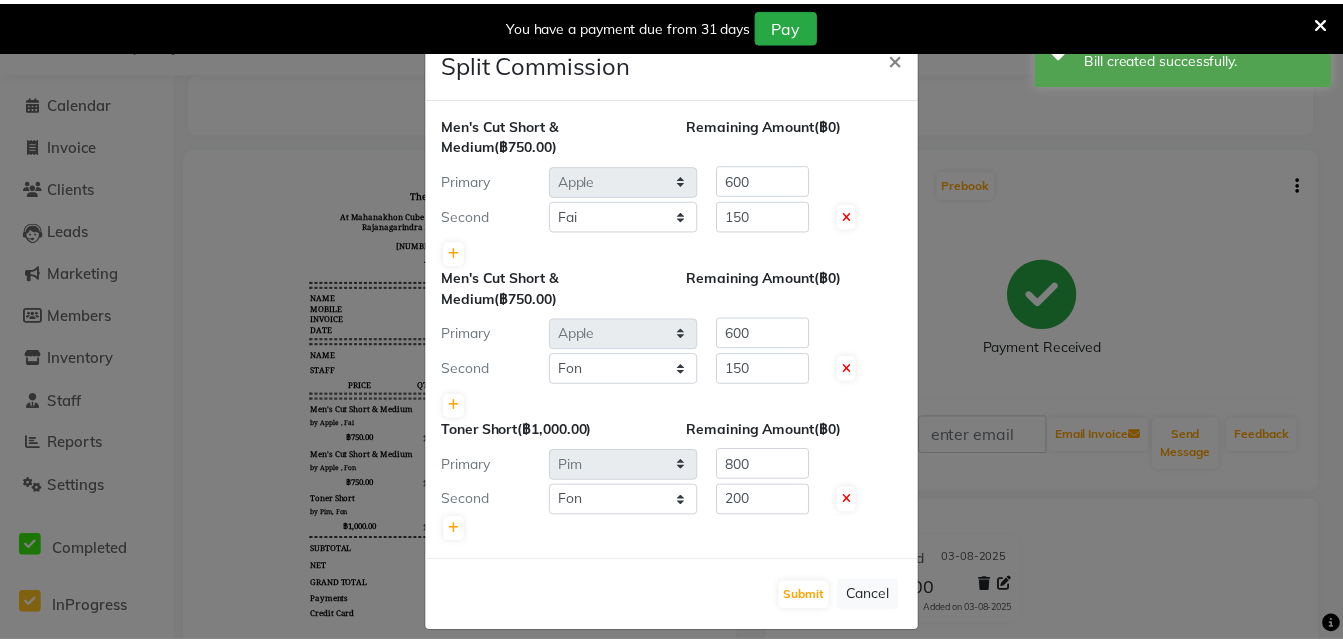 scroll, scrollTop: 0, scrollLeft: 0, axis: both 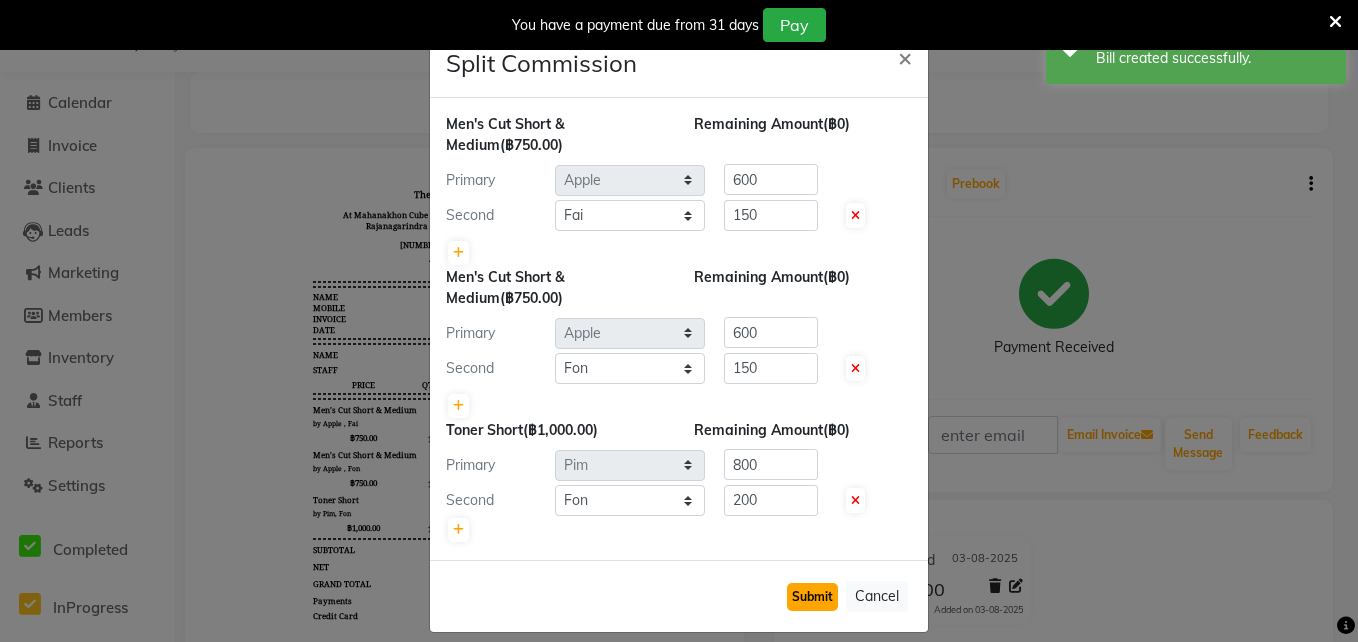 click on "Submit" 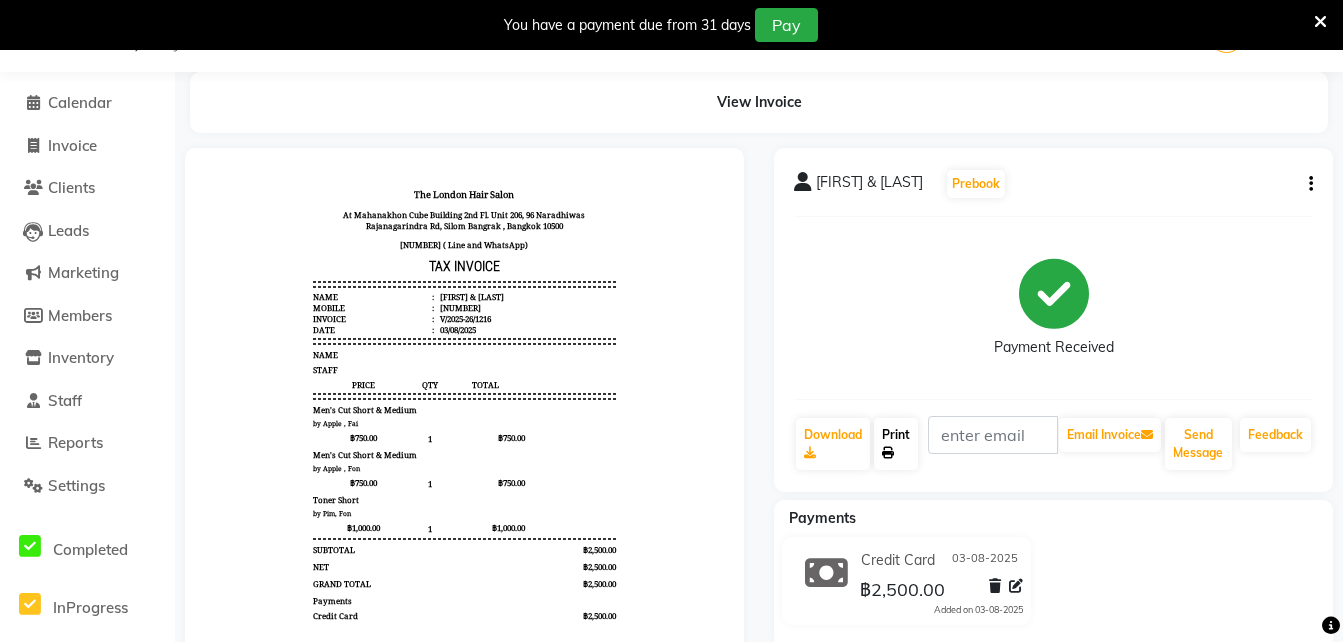 click 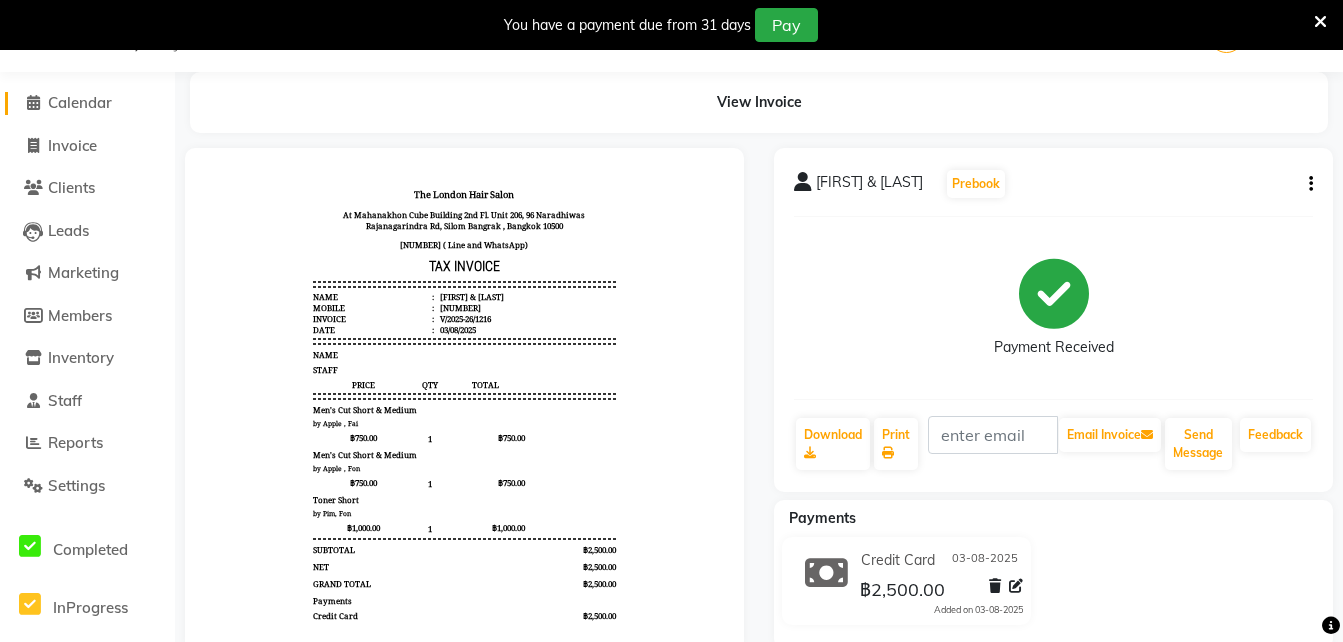 click on "Calendar" 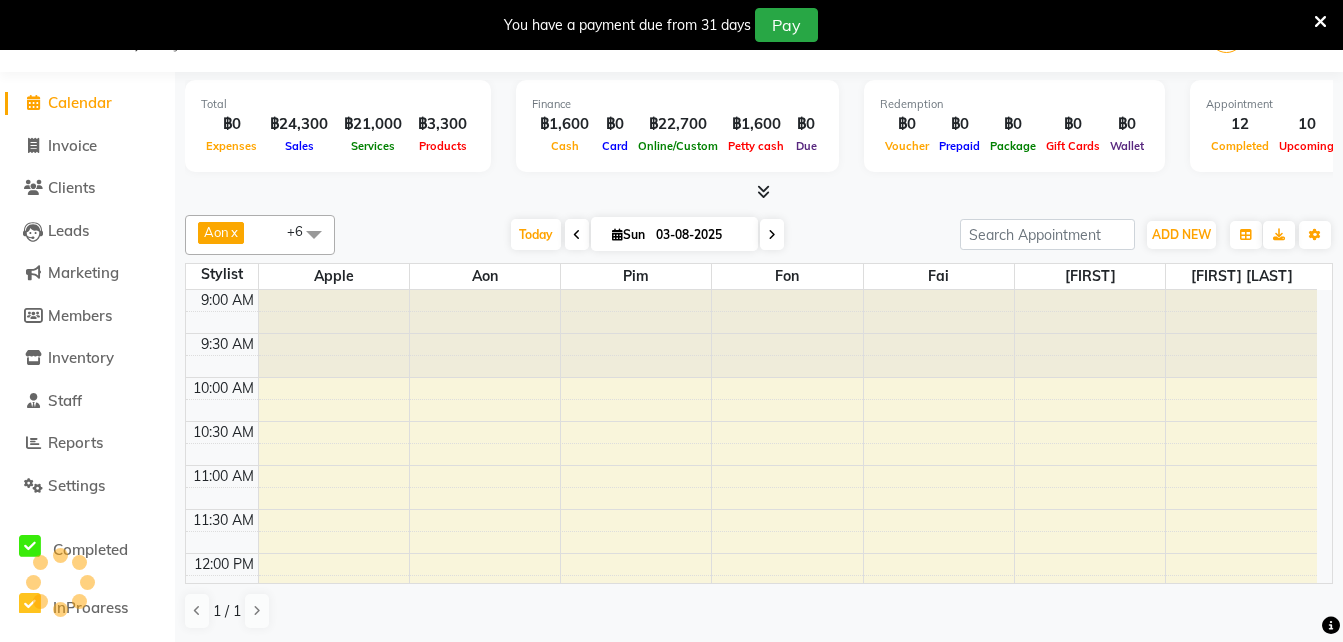 scroll, scrollTop: 529, scrollLeft: 0, axis: vertical 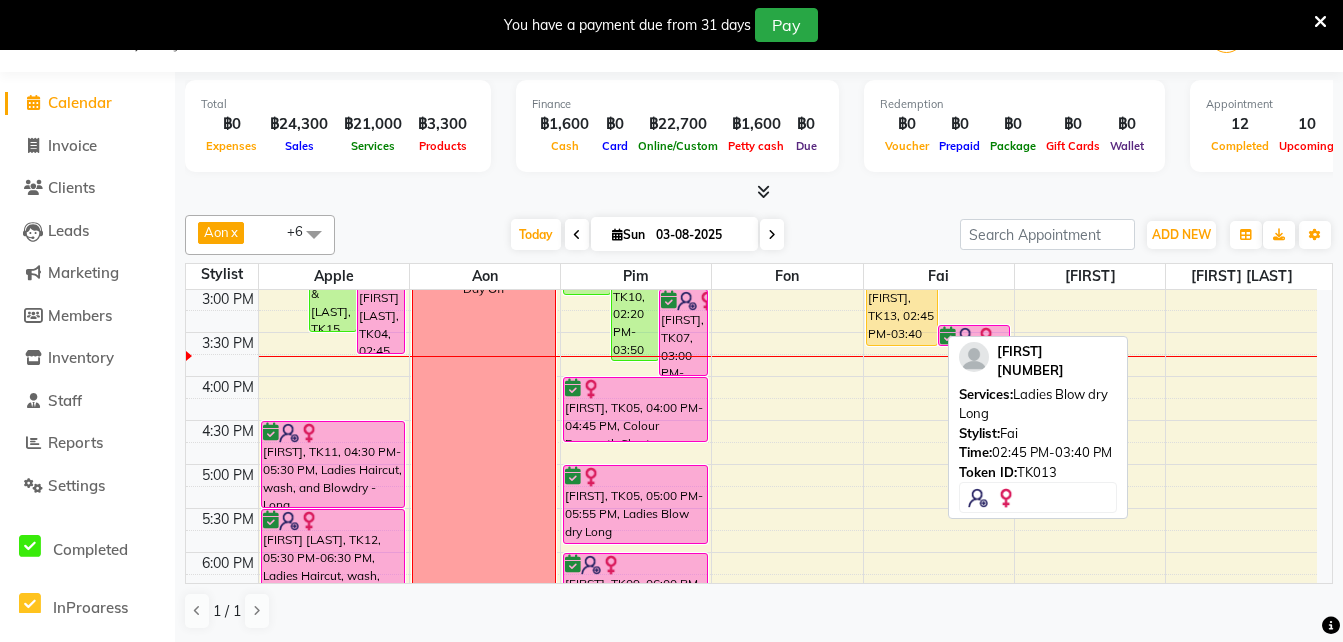 click on "[FIRST], TK13, 02:45 PM-03:40 PM, Ladies Blow dry Long" at bounding box center [902, 306] 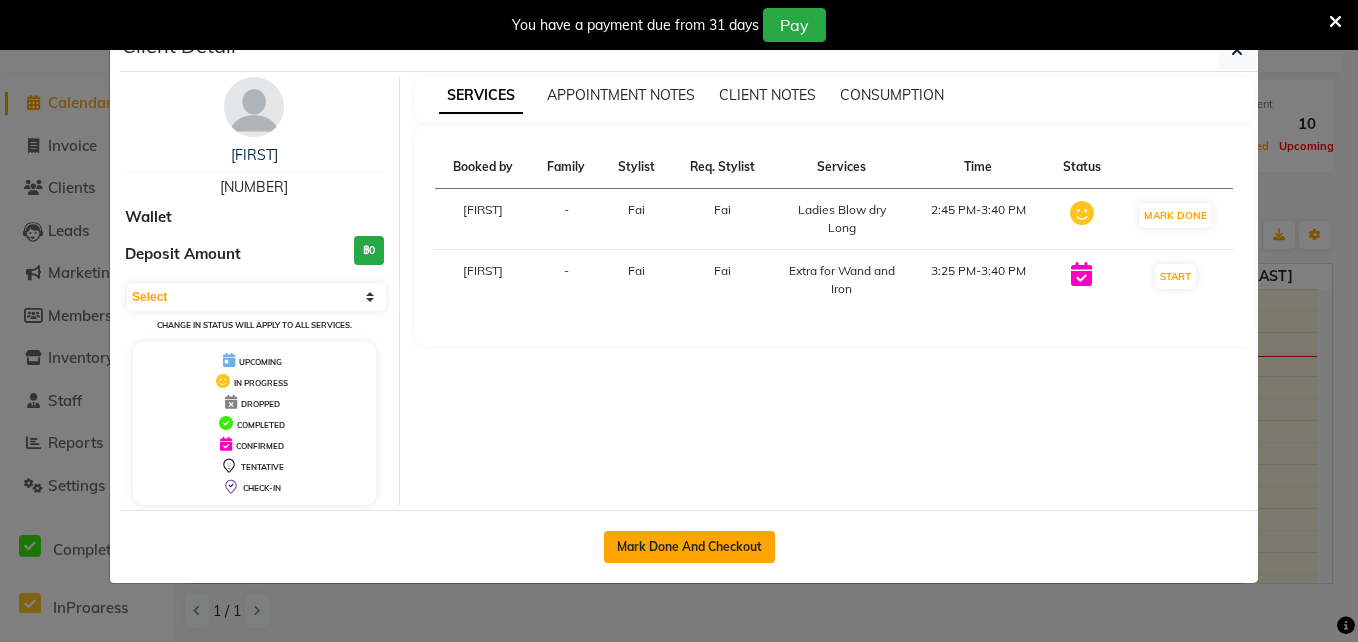click on "Mark Done And Checkout" 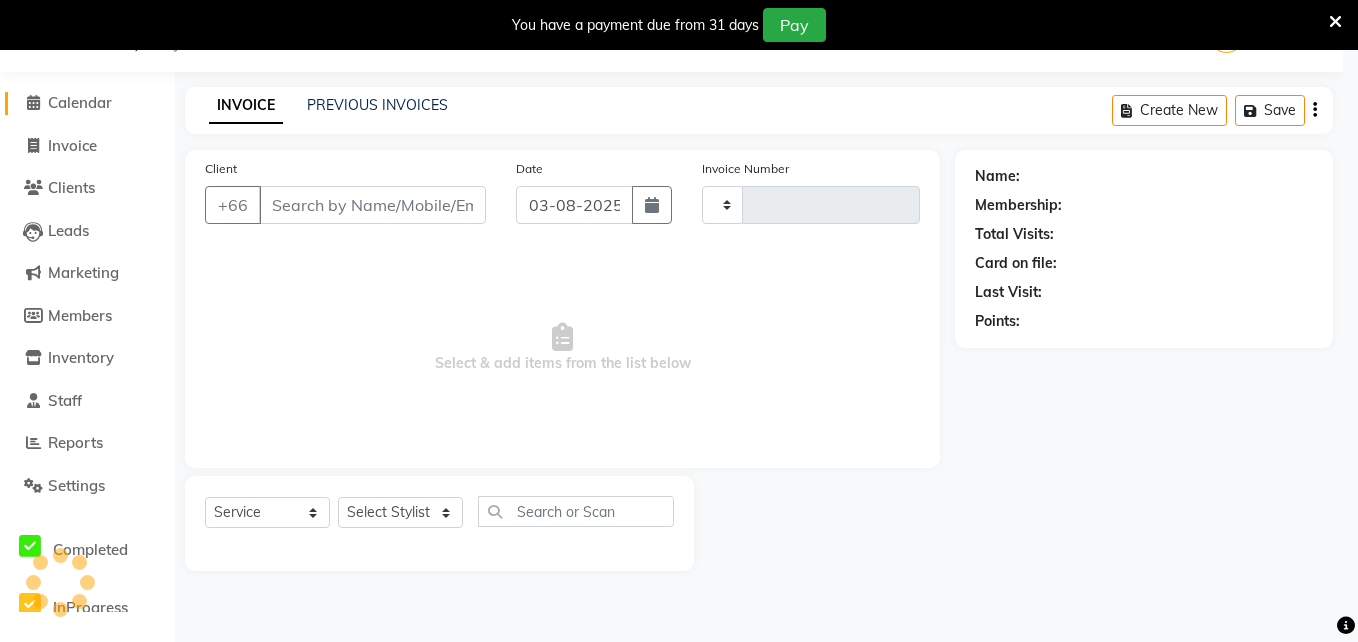 type on "1217" 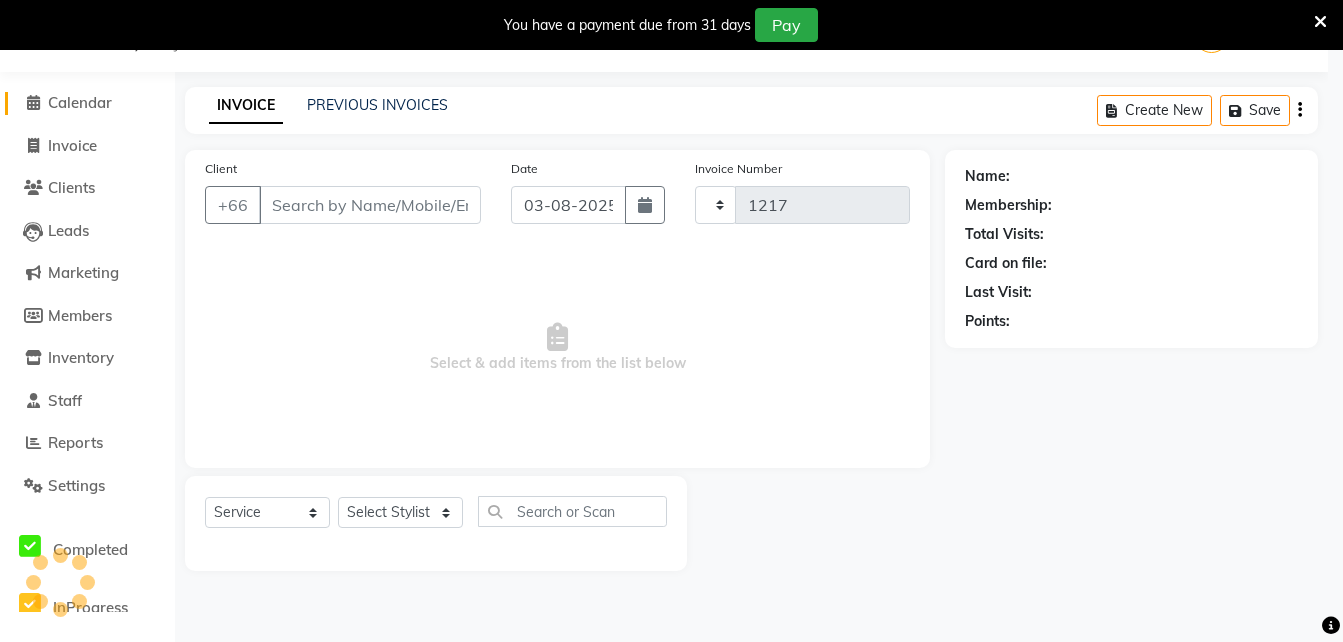 select on "6977" 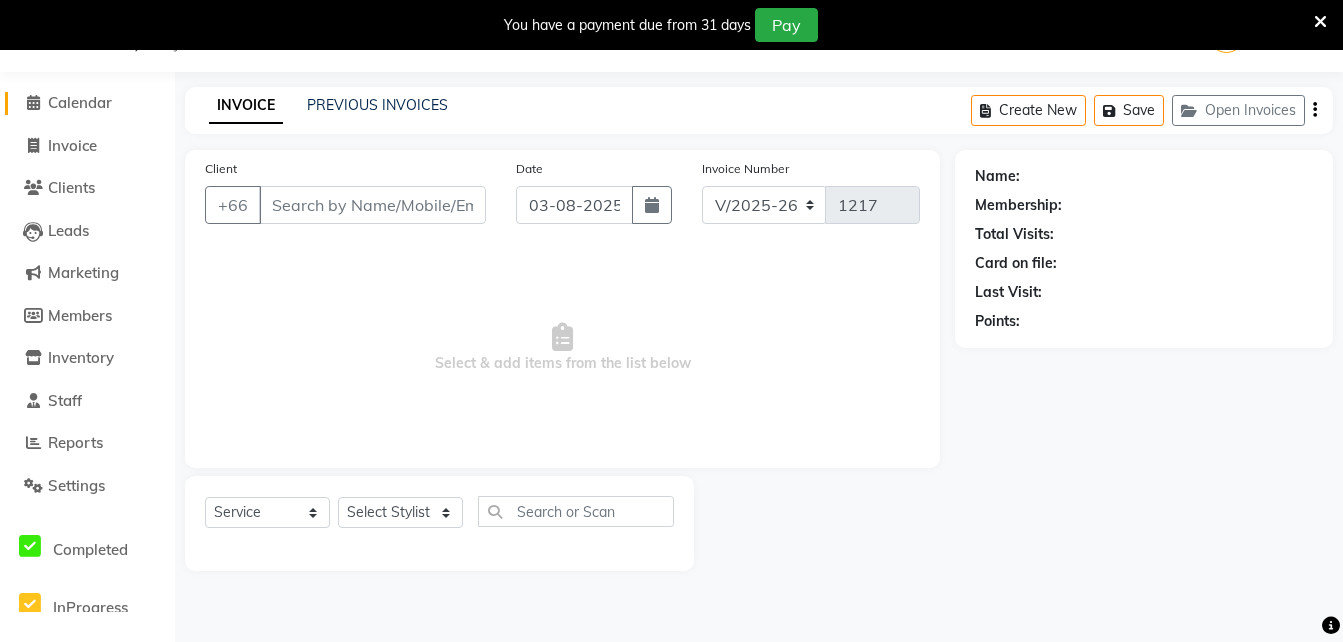 type on "[PHONE]" 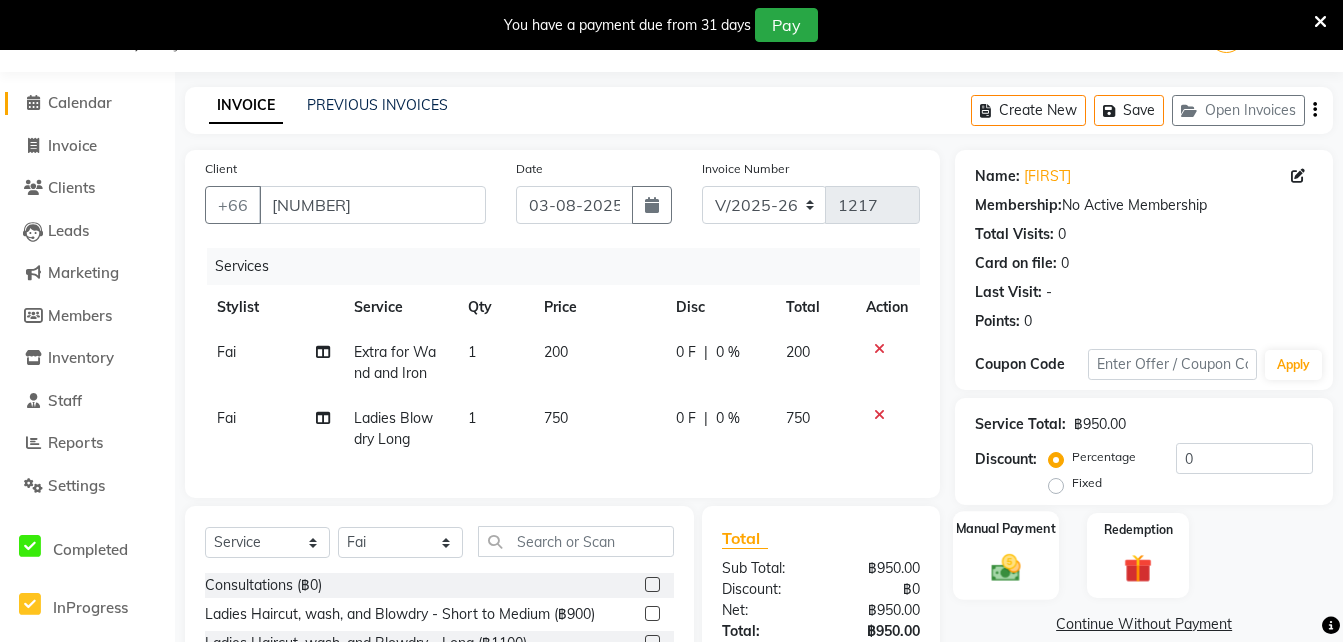 scroll, scrollTop: 254, scrollLeft: 0, axis: vertical 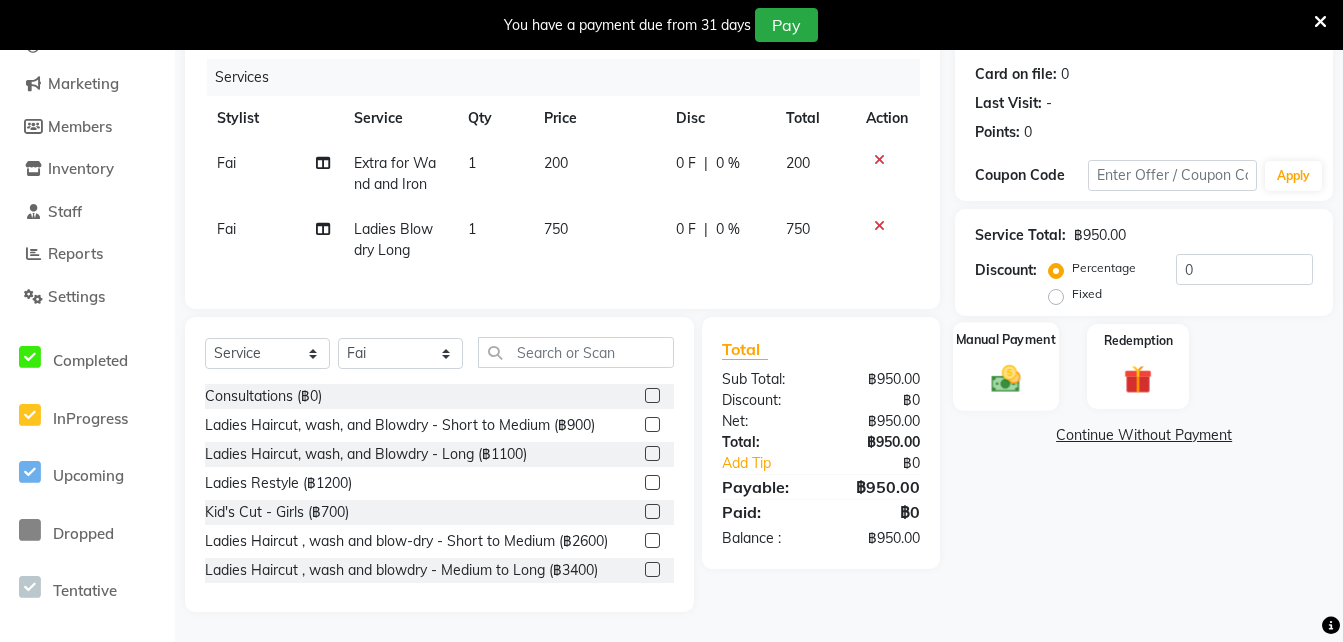 click 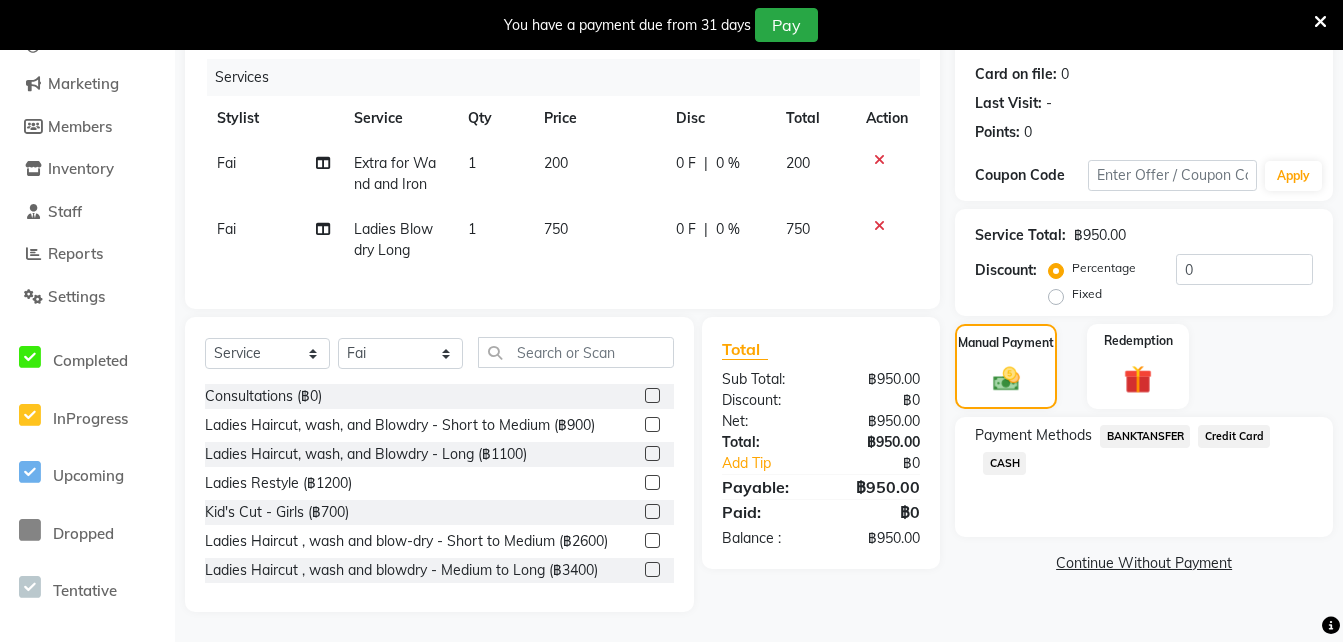 click on "CASH" 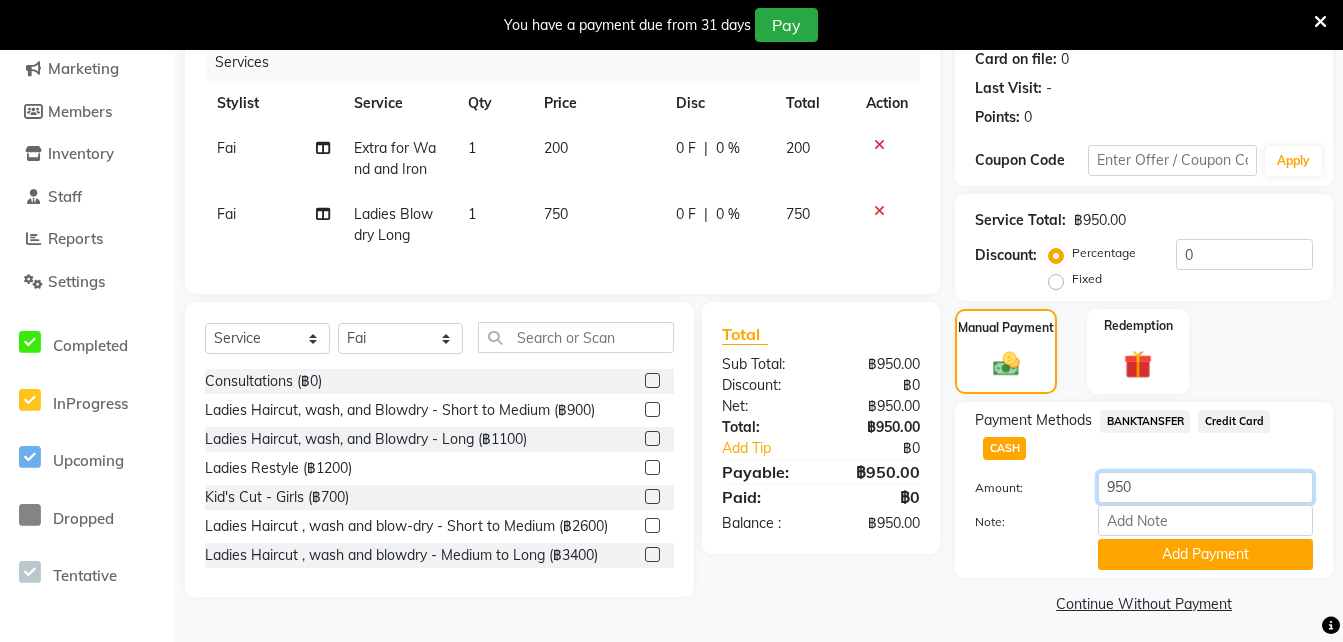click on "950" 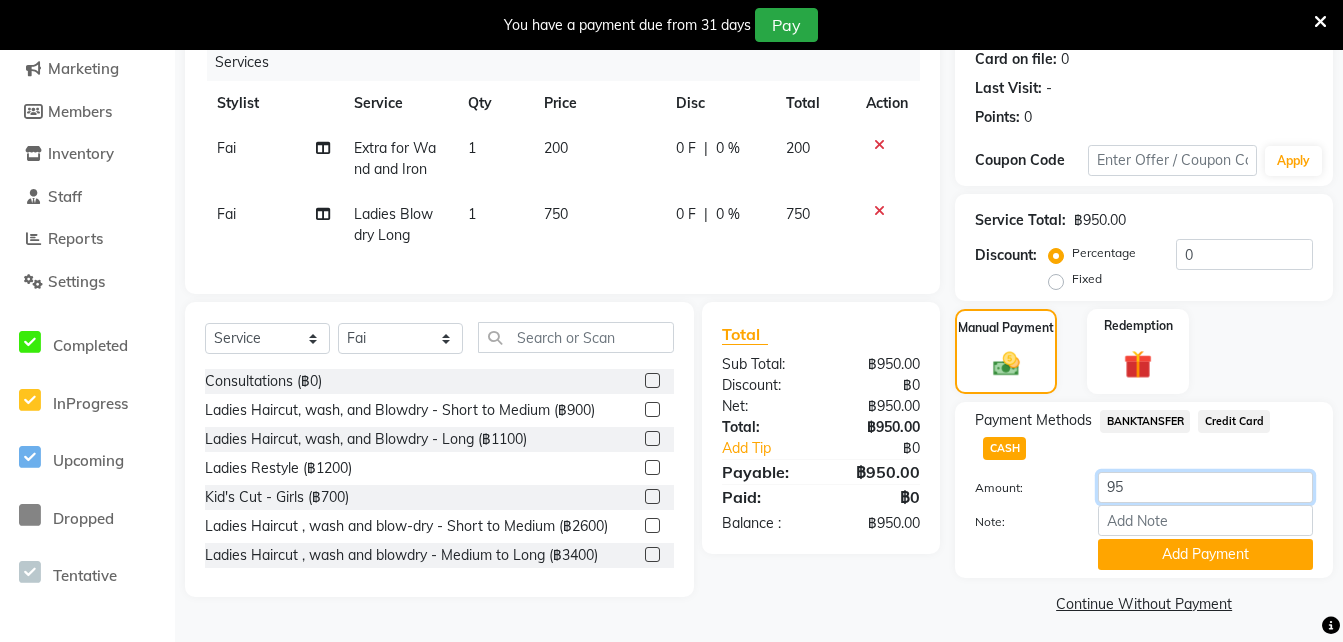type on "9" 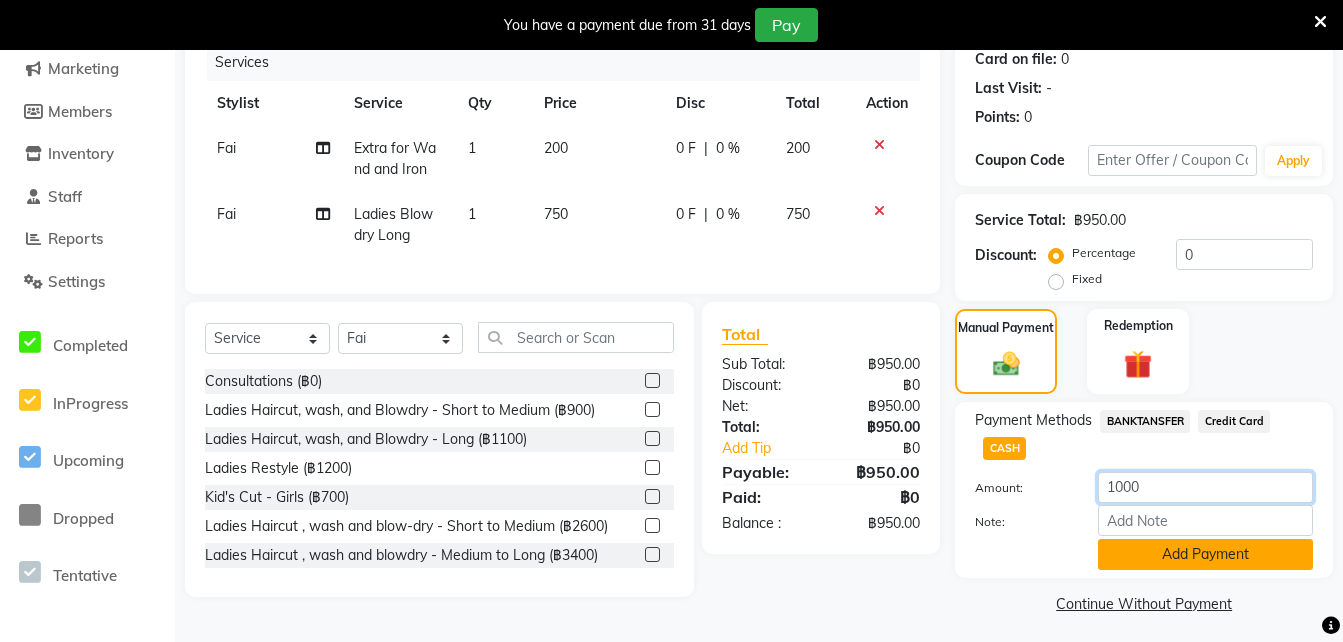 type on "1000" 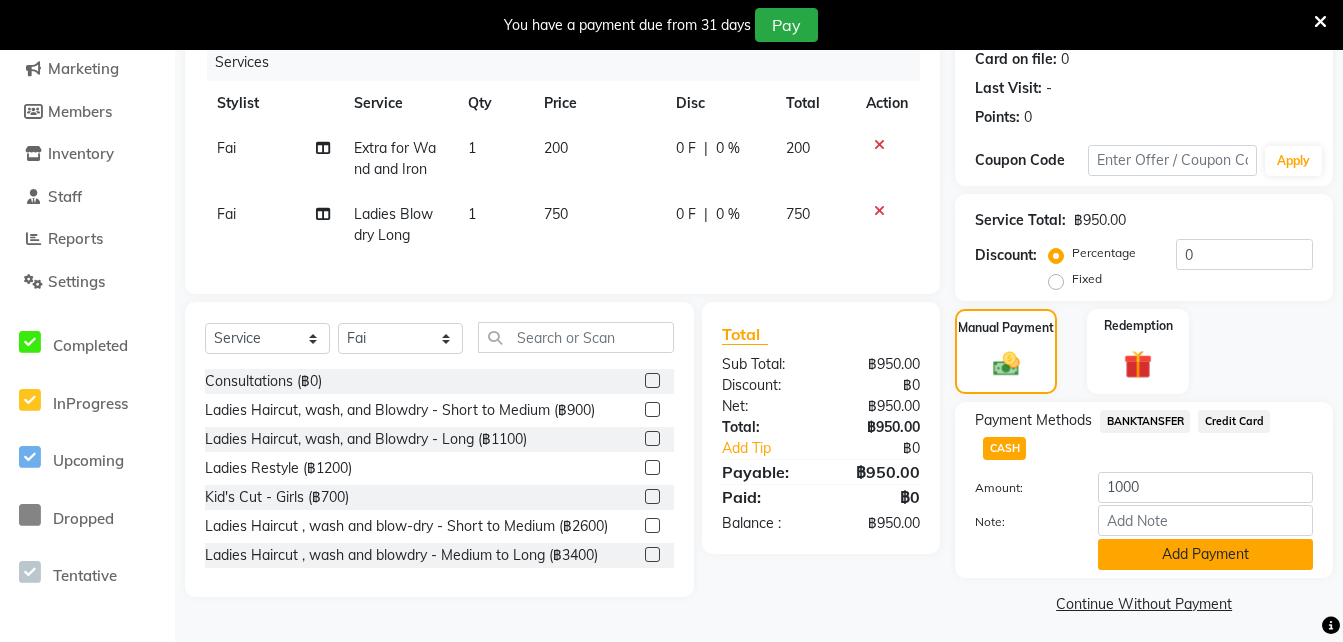 click on "Add Payment" 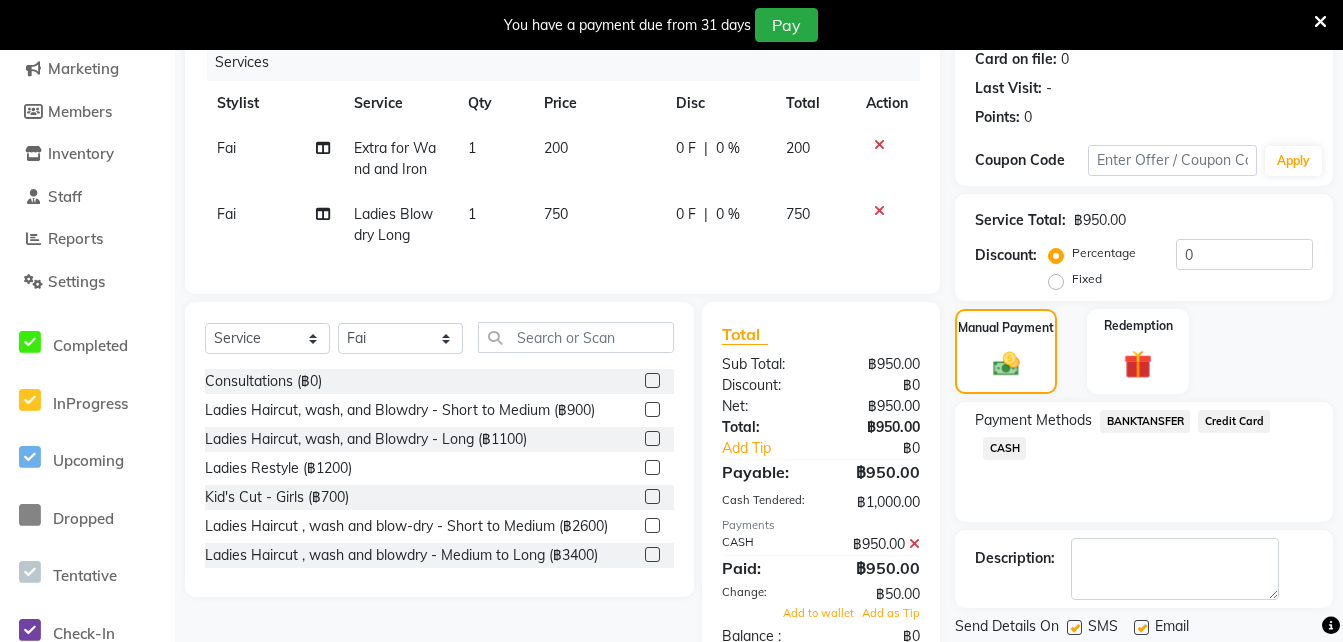scroll, scrollTop: 324, scrollLeft: 0, axis: vertical 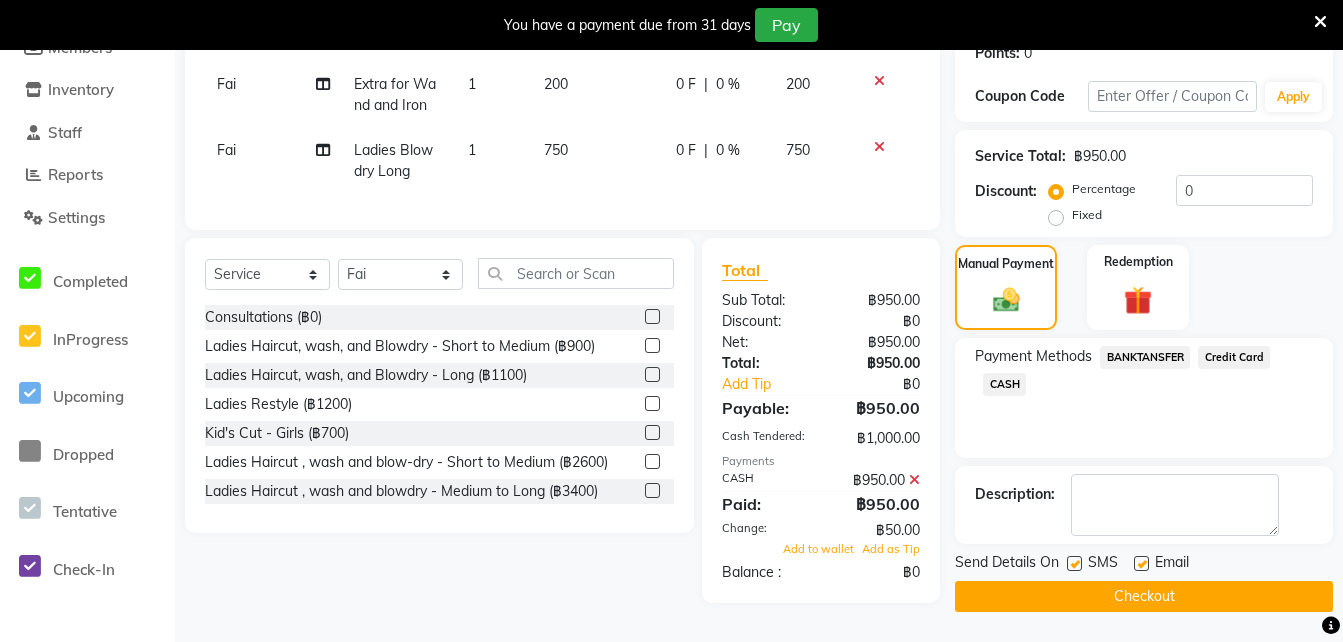 click on "Checkout" 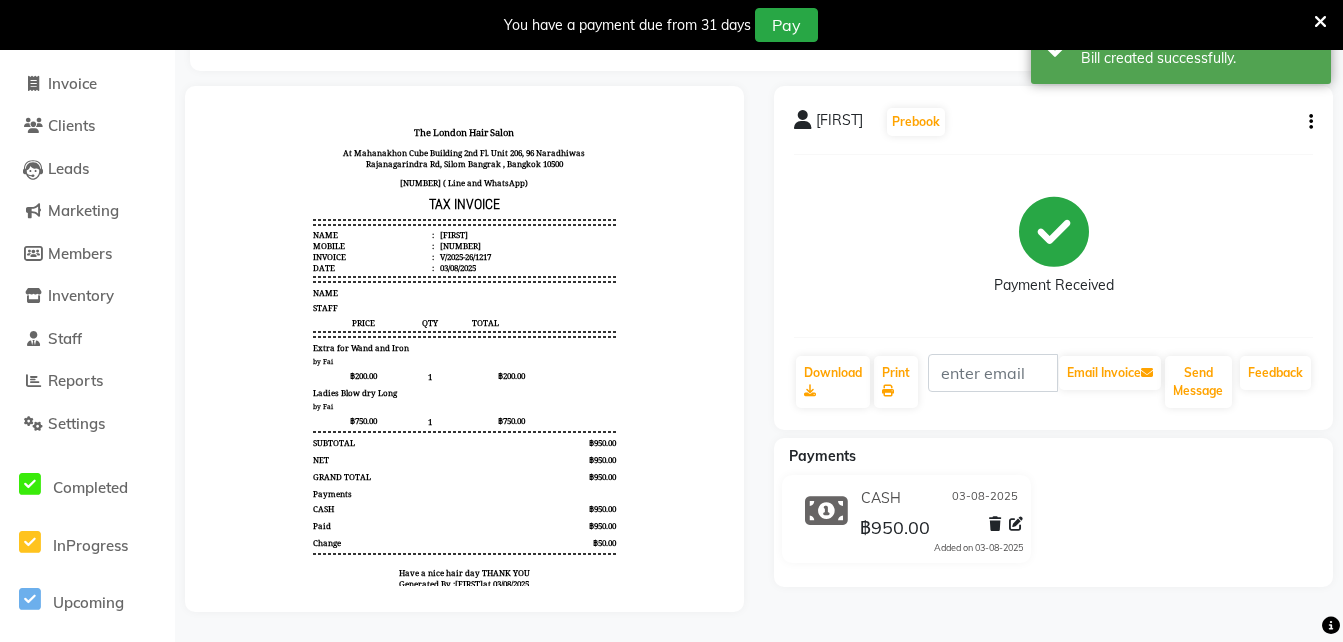 scroll, scrollTop: 0, scrollLeft: 0, axis: both 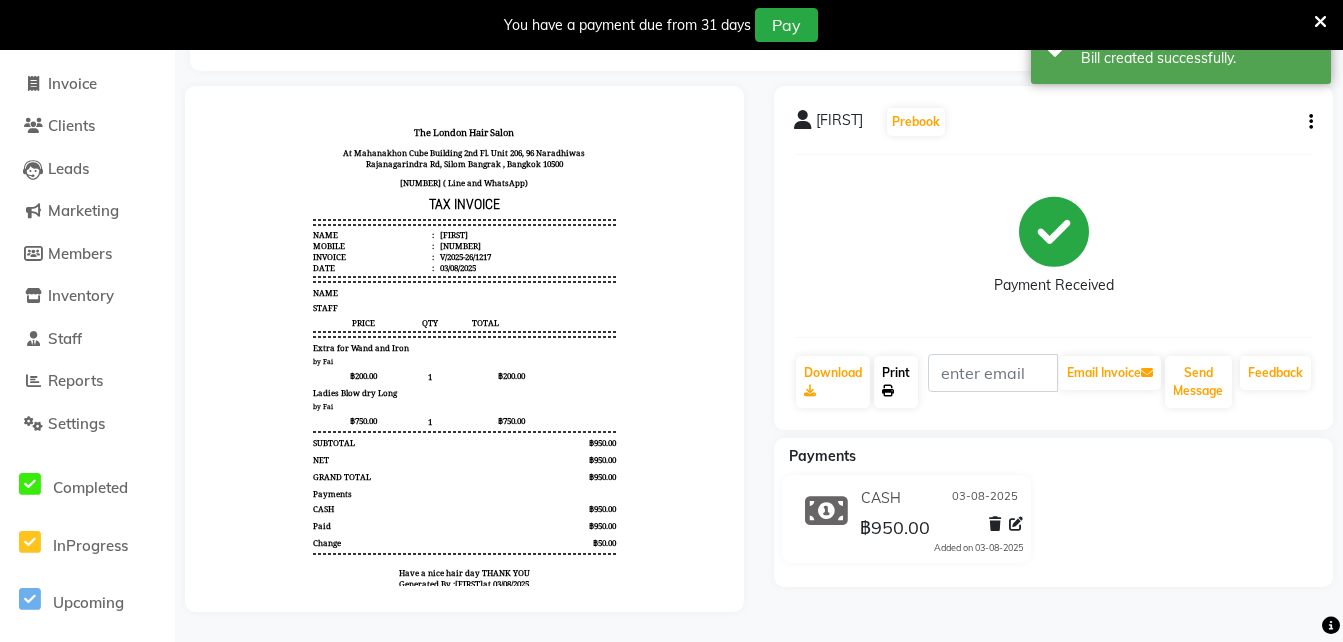 click on "Print" 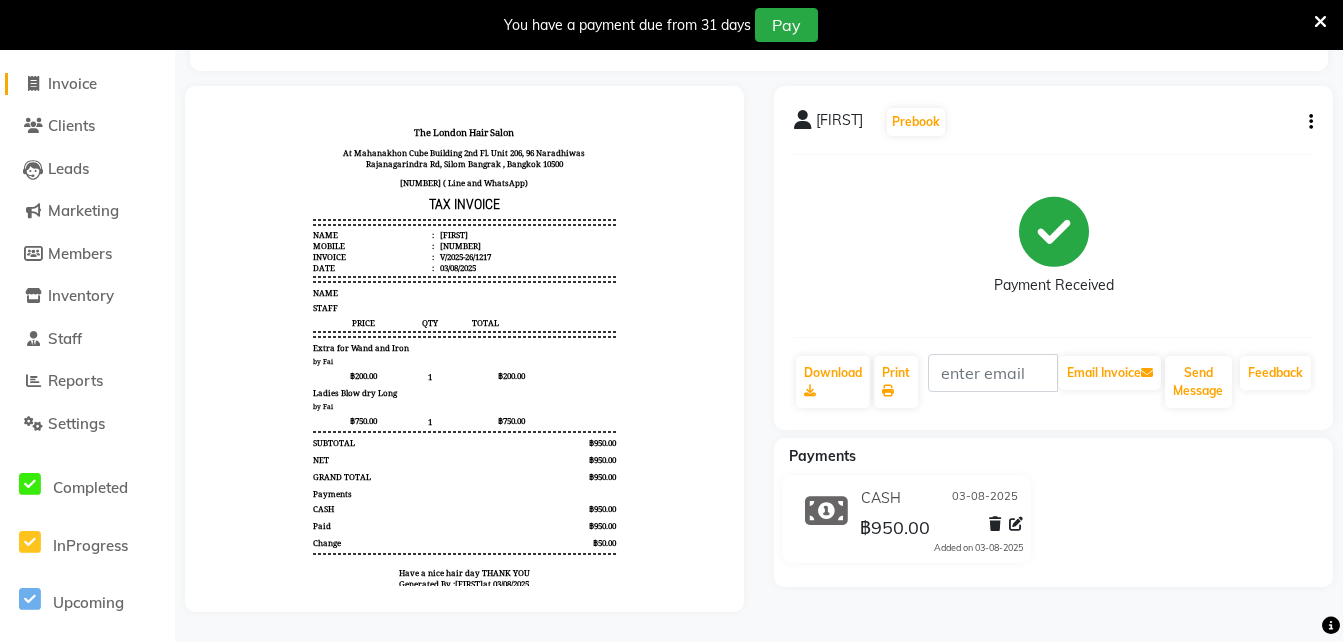 click on "Invoice" 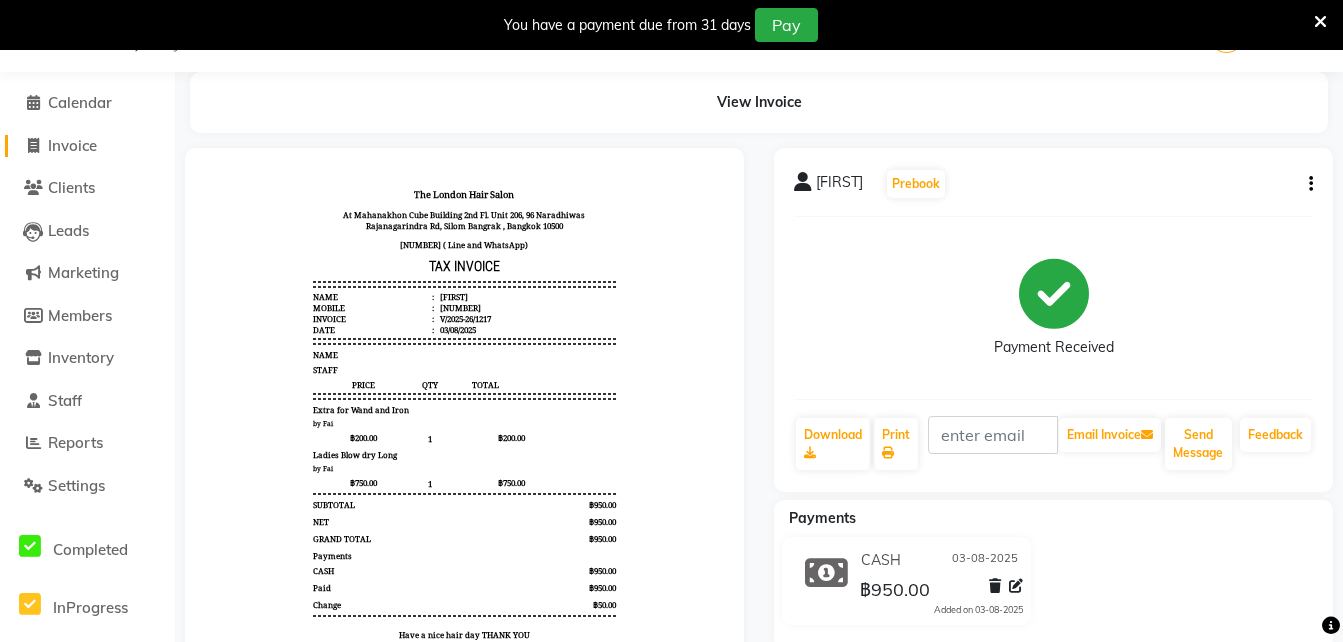 select on "service" 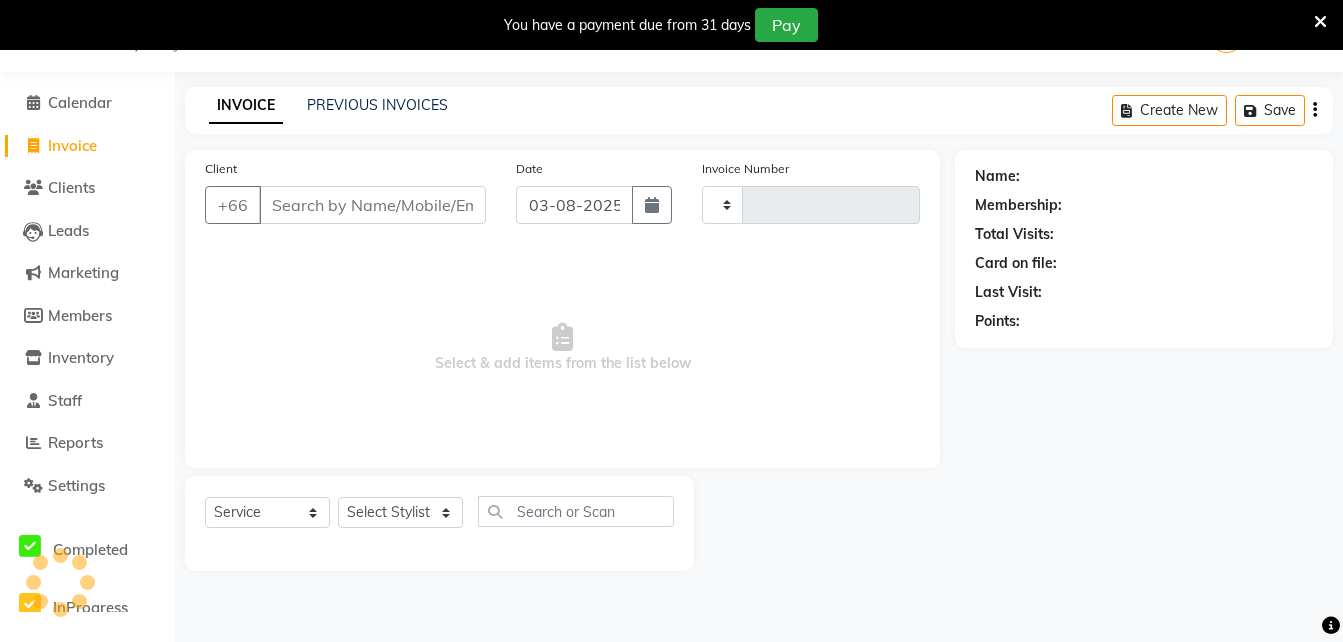 type on "1218" 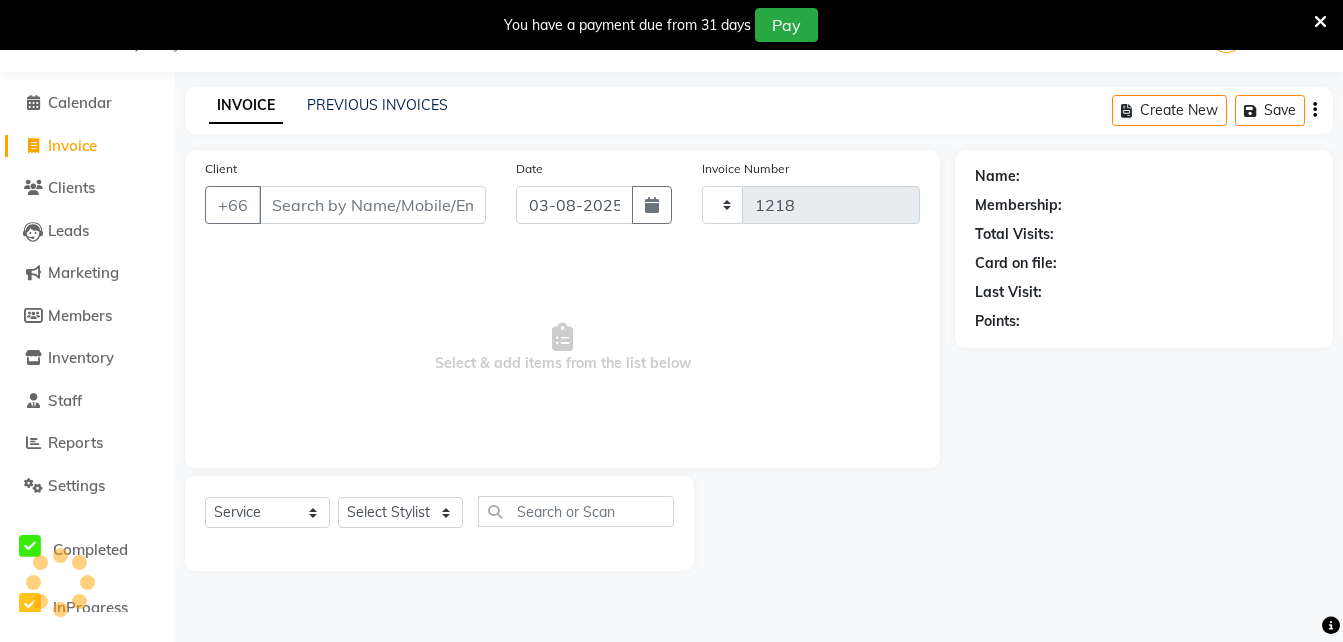select on "6977" 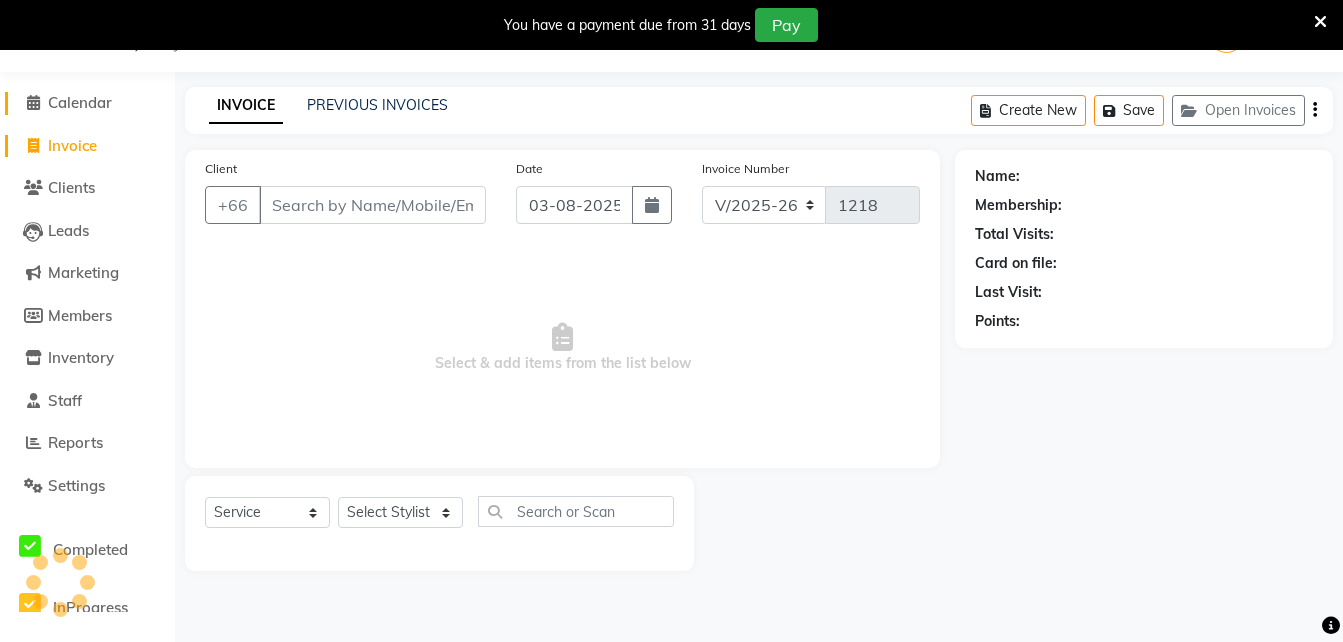 click on "Calendar" 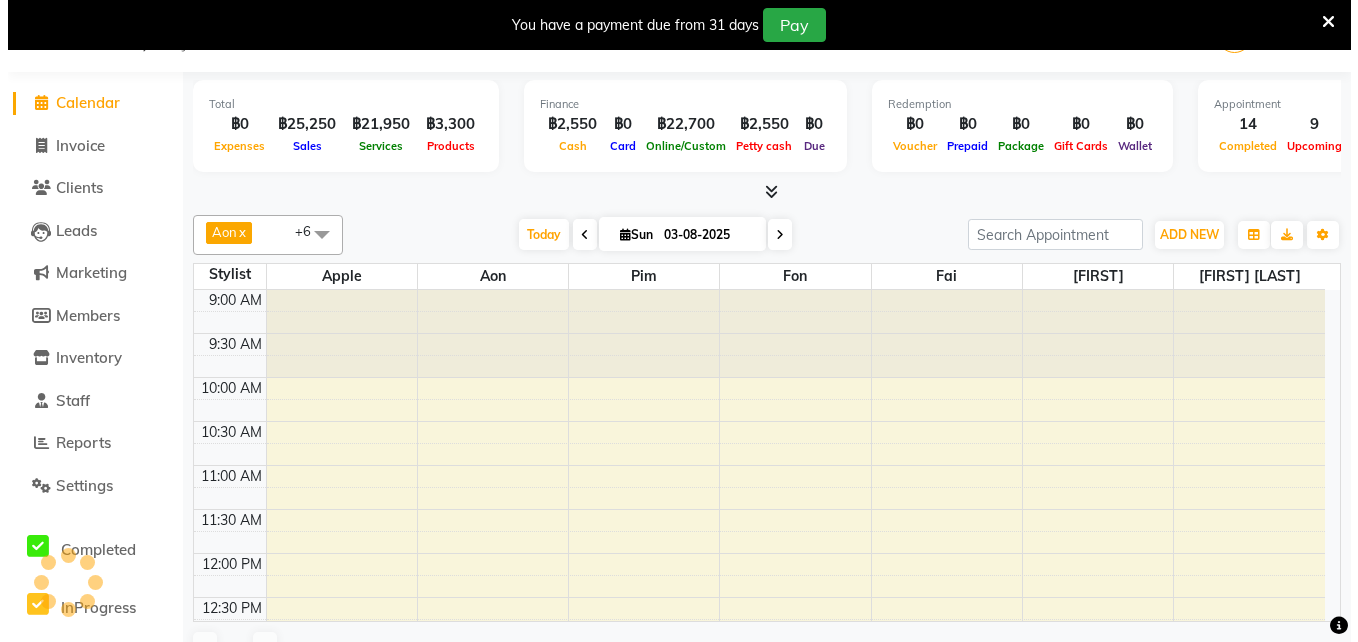 scroll, scrollTop: 0, scrollLeft: 0, axis: both 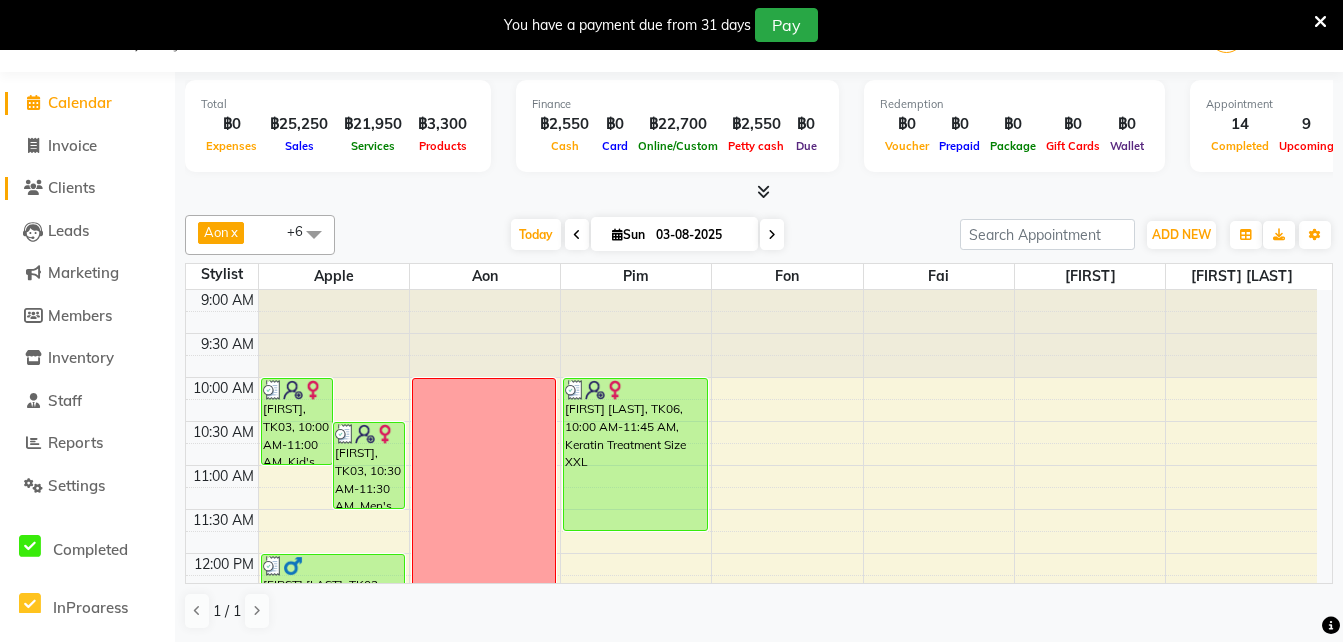 click on "Clients" 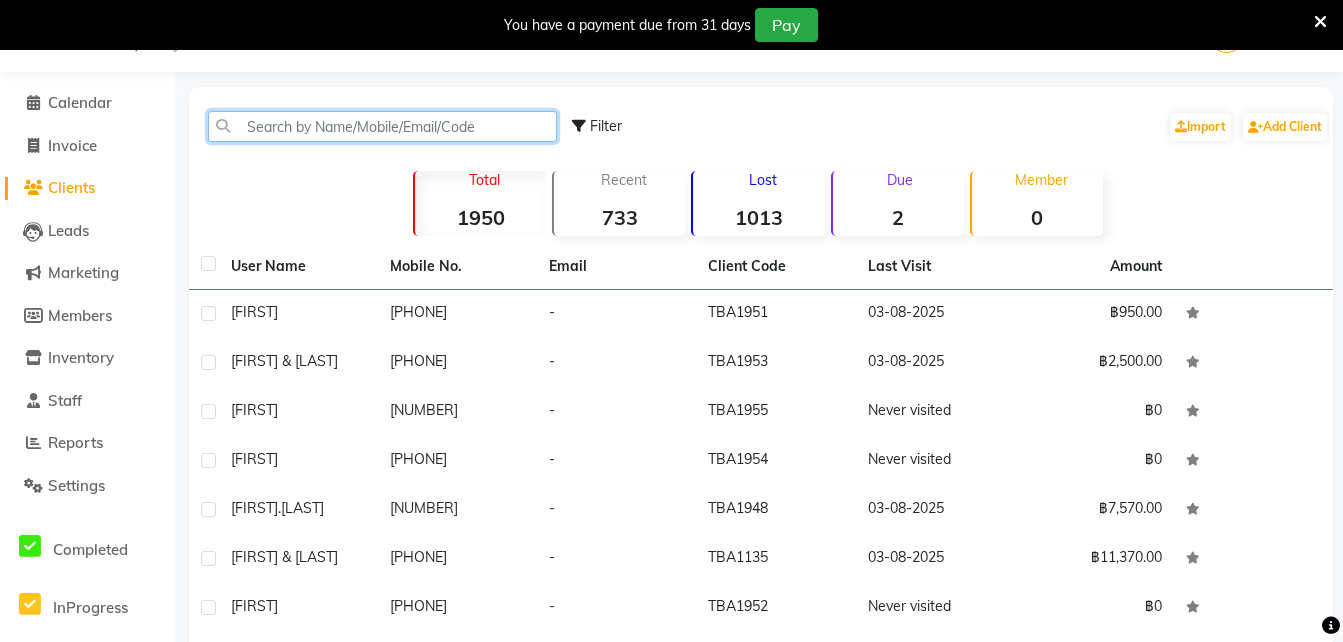 click 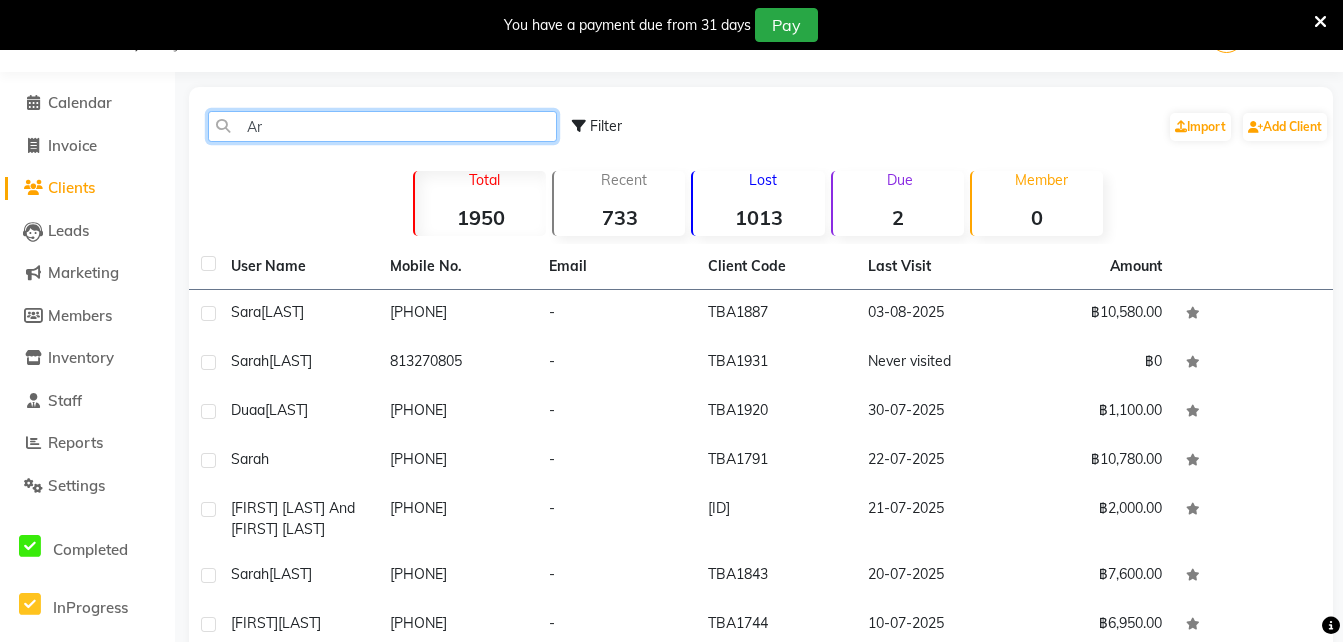 type on "A" 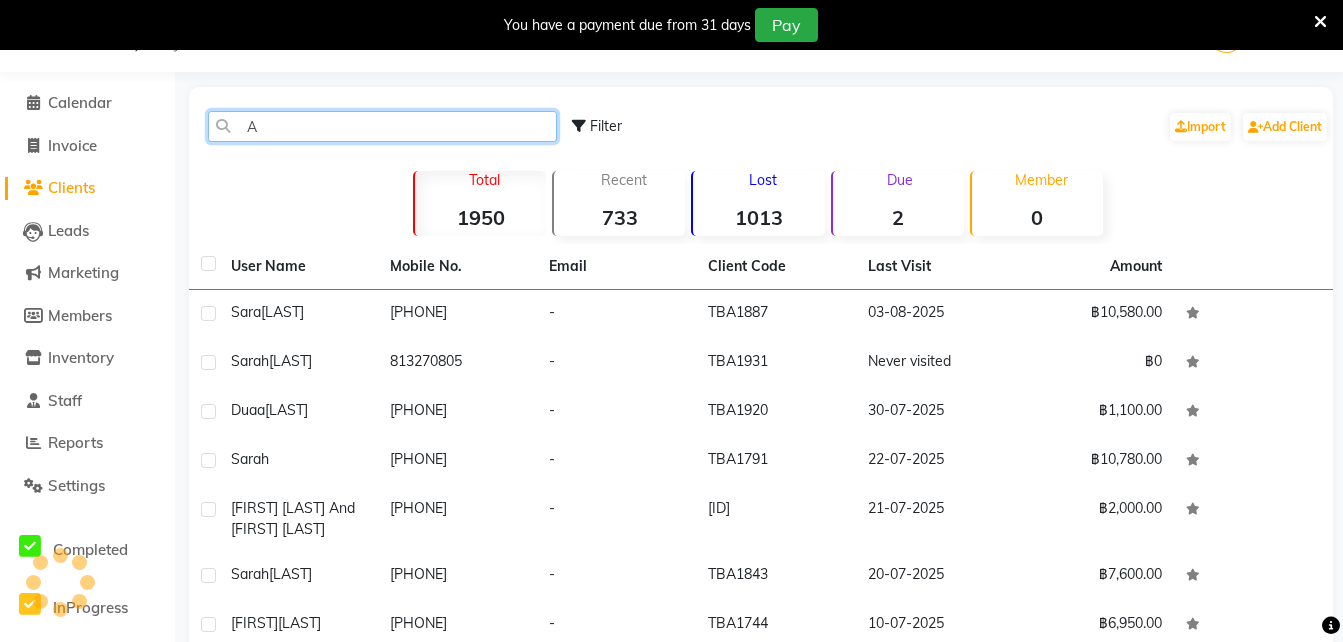 type 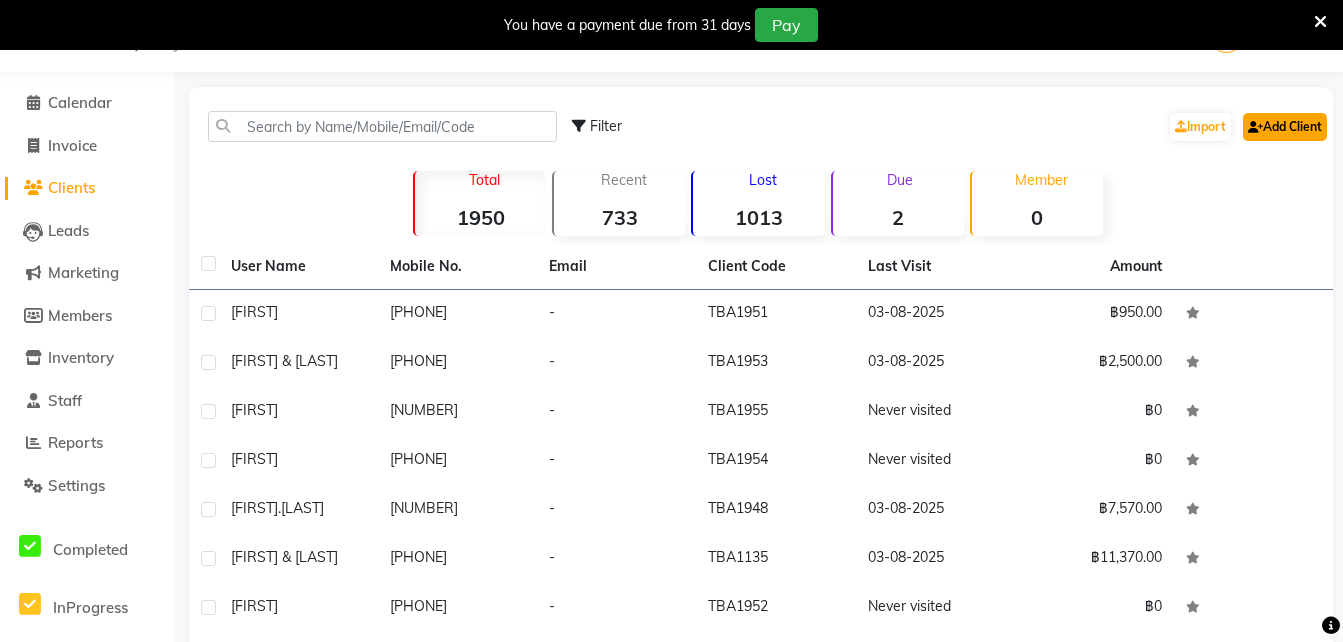 click on "Add Client" 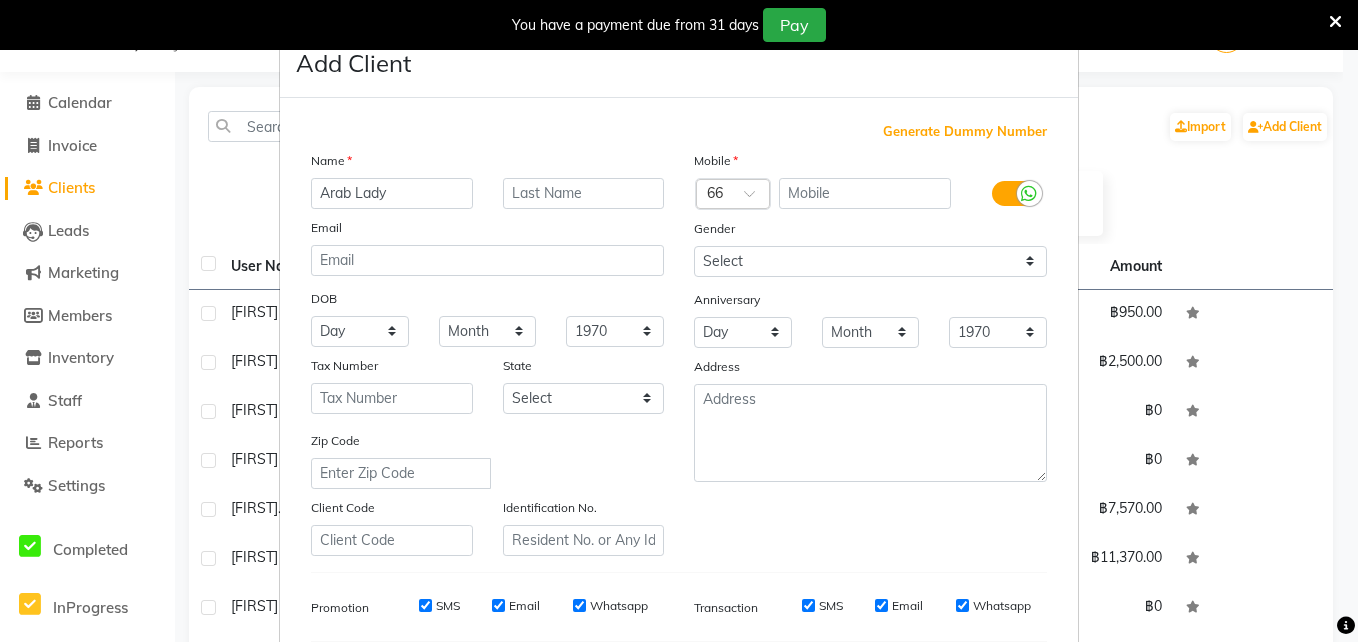 type on "Arab Lady" 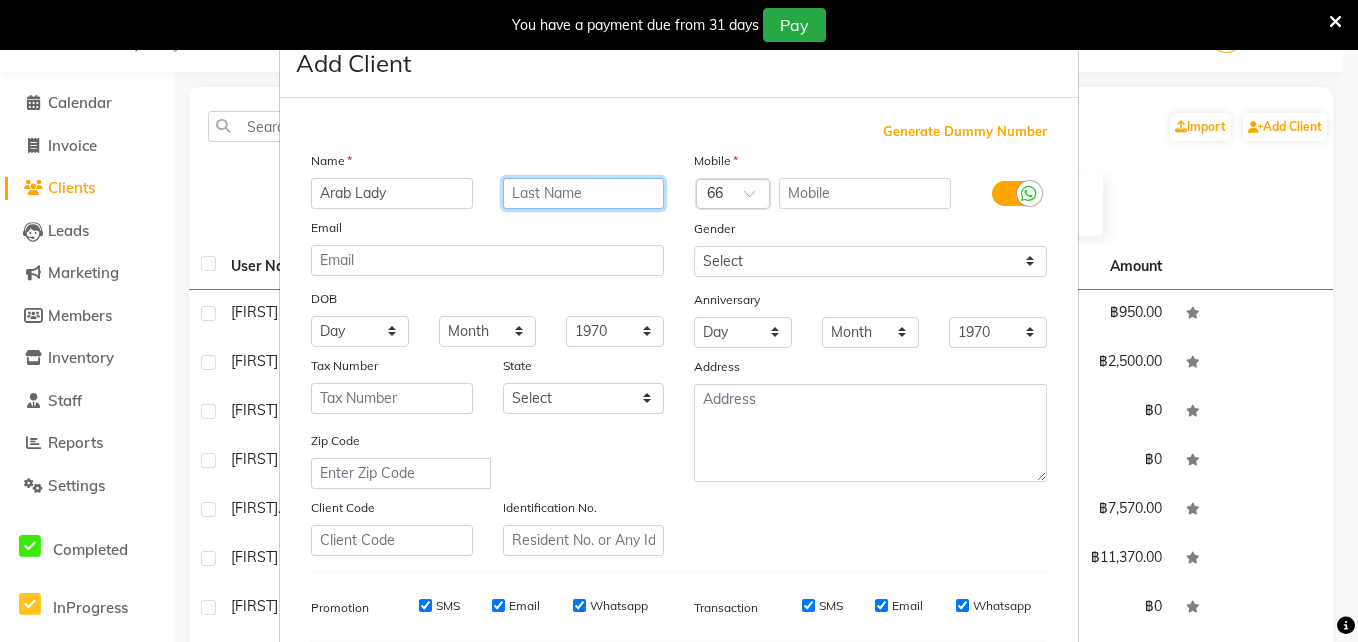 click at bounding box center (584, 193) 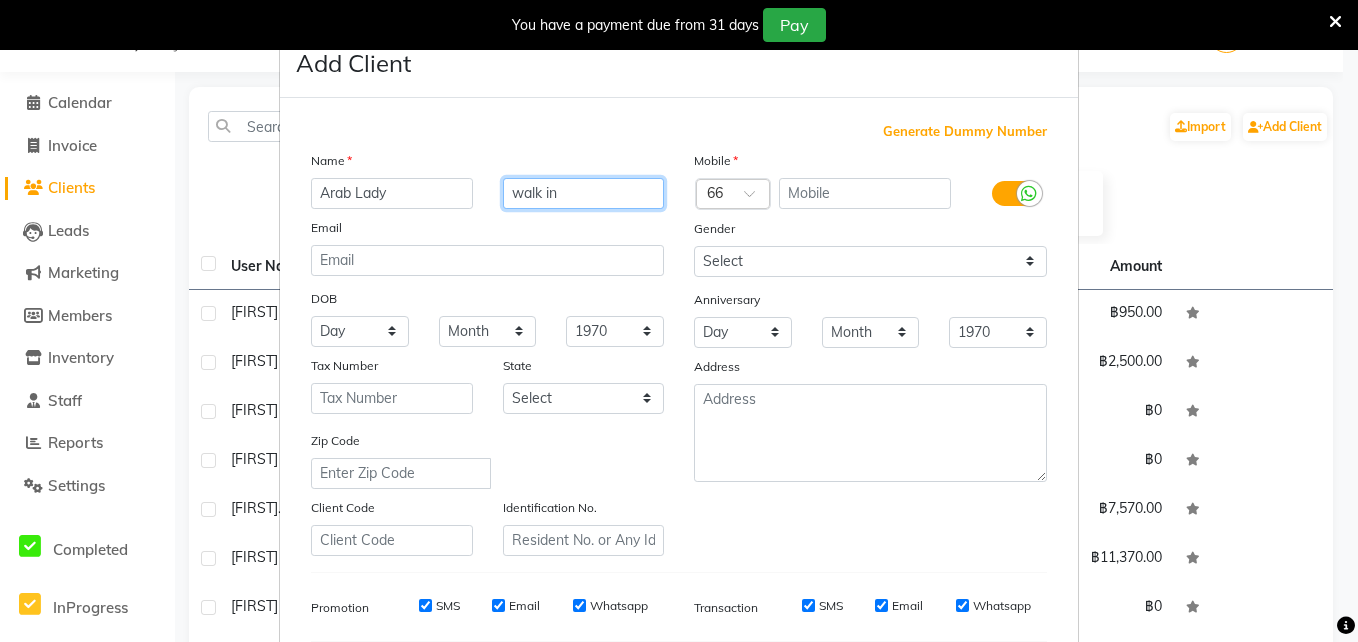 type on "walk in" 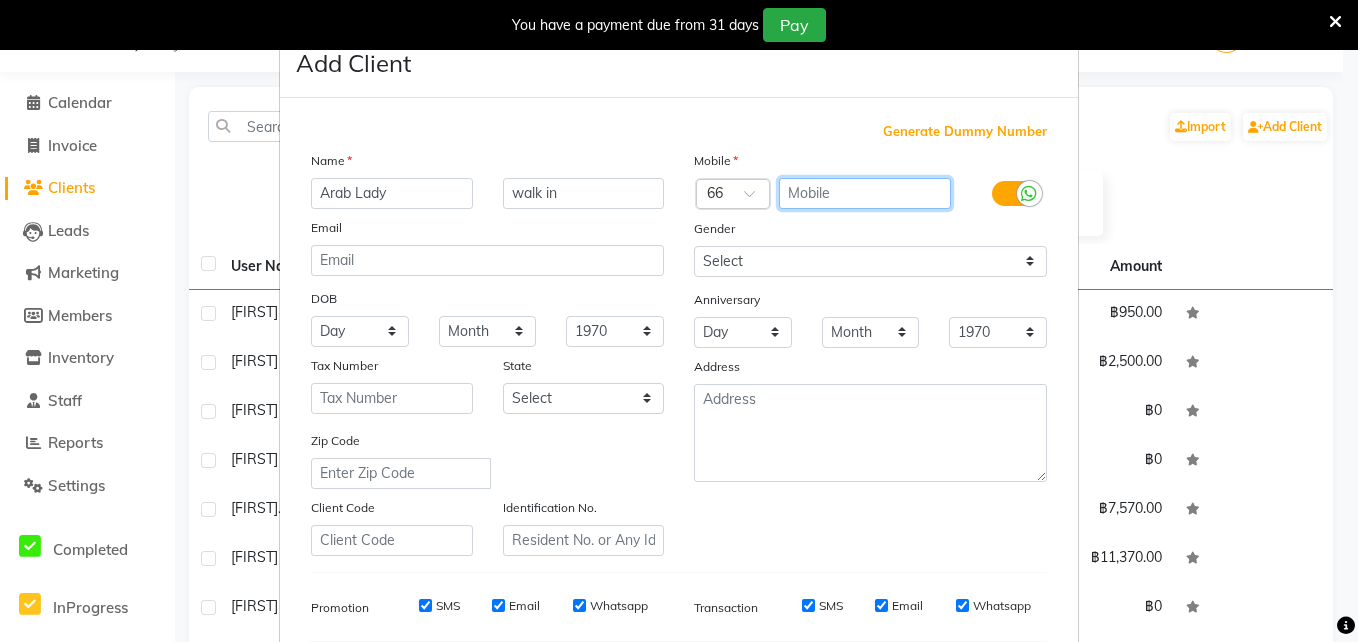 click at bounding box center [865, 193] 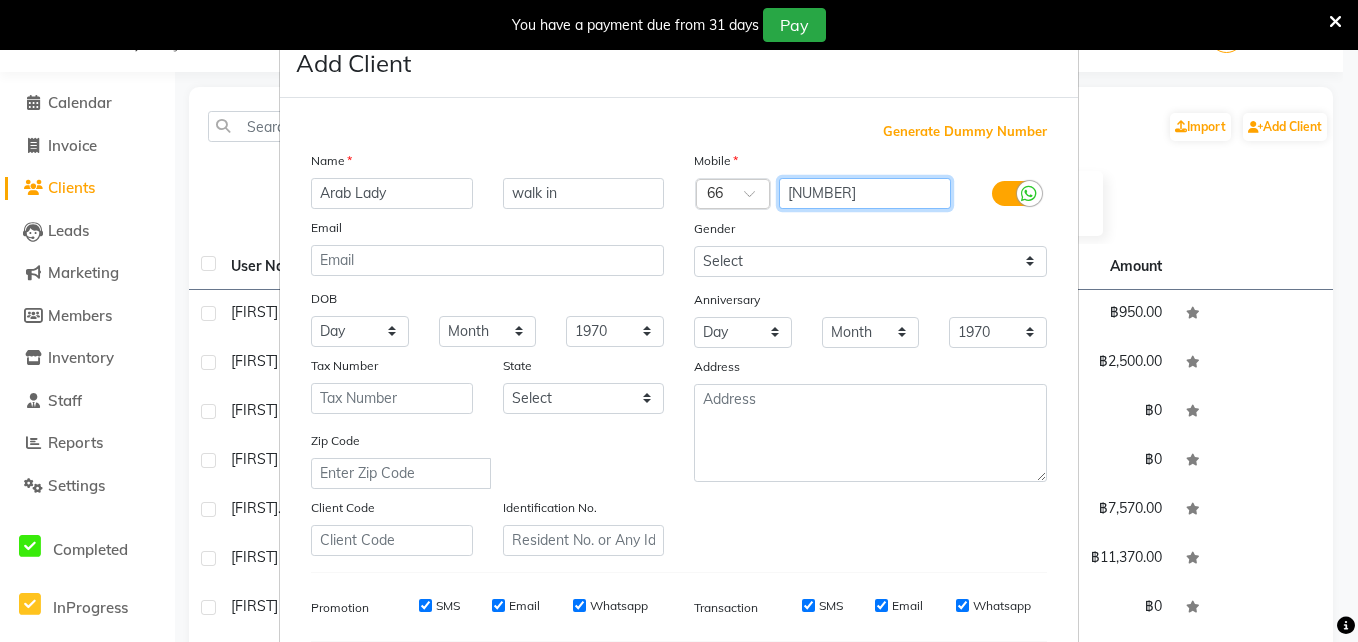 type on "[PHONE]" 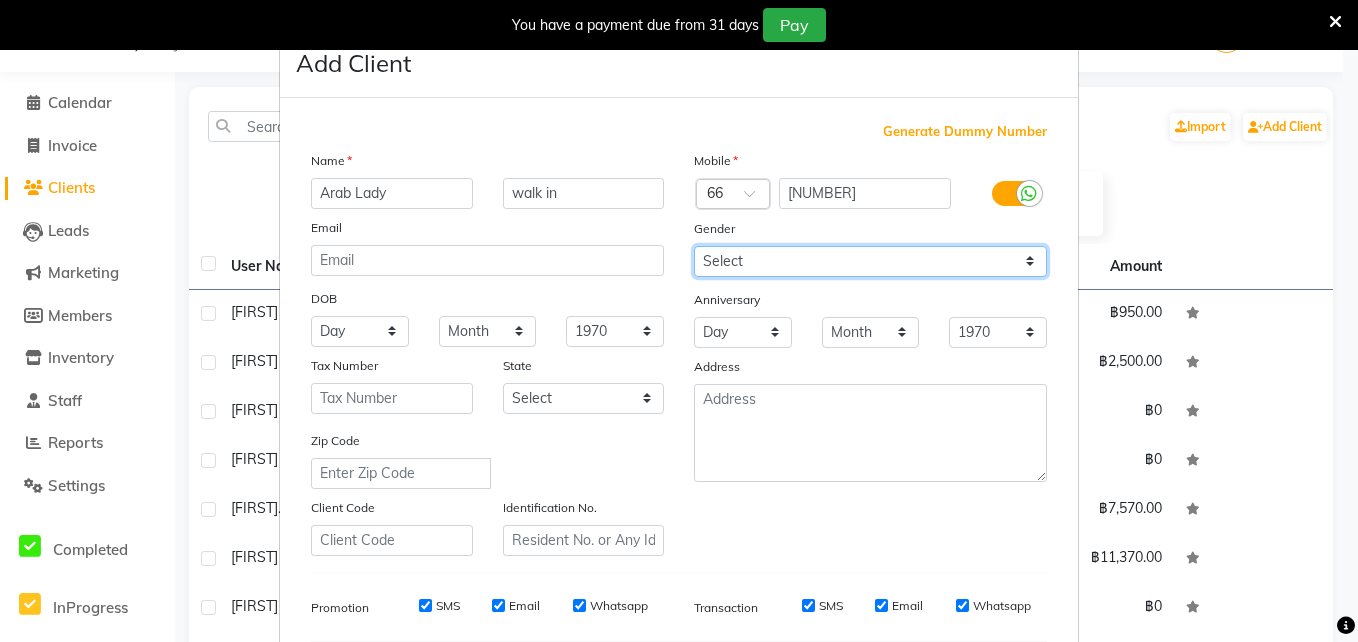click on "Select Male Female Other Prefer Not To Say" at bounding box center [870, 261] 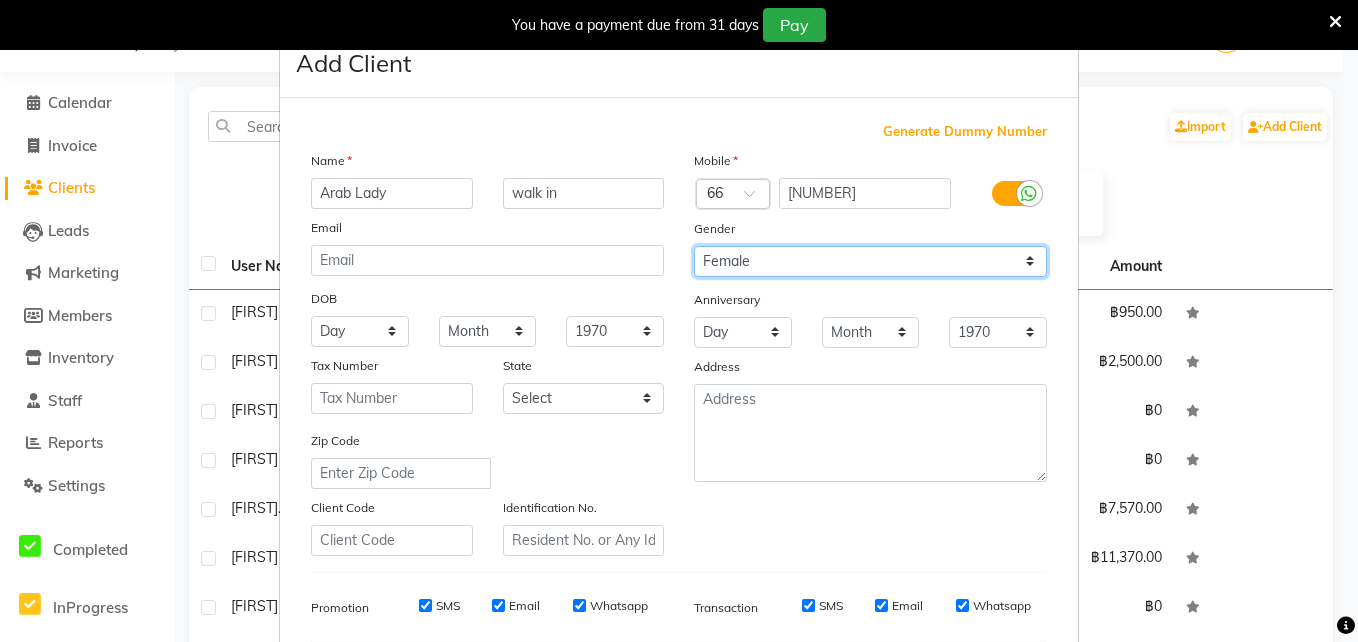 click on "Select Male Female Other Prefer Not To Say" at bounding box center (870, 261) 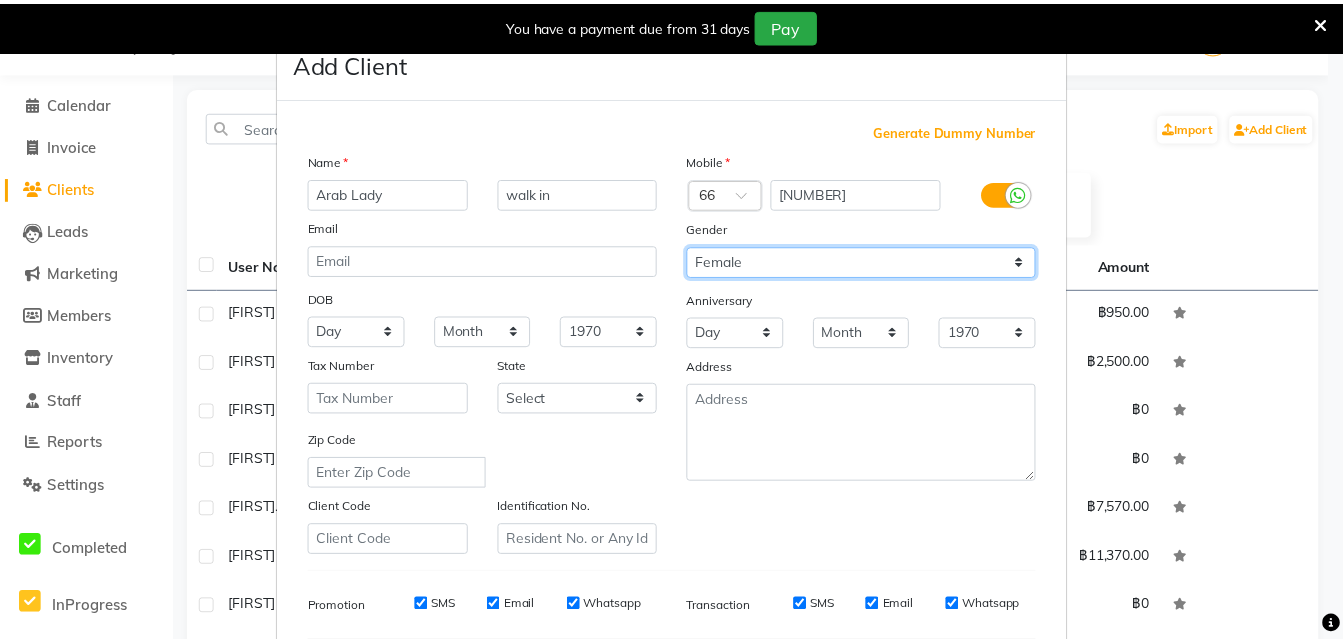 scroll, scrollTop: 281, scrollLeft: 0, axis: vertical 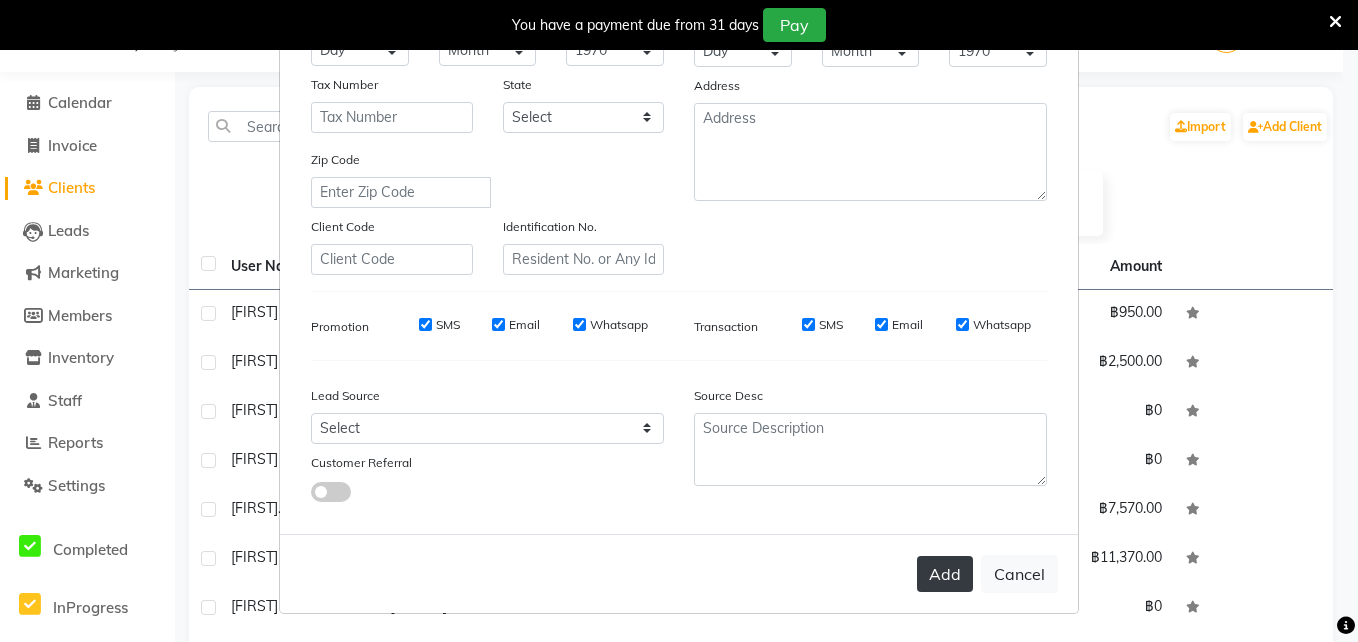 click on "Add" at bounding box center [945, 574] 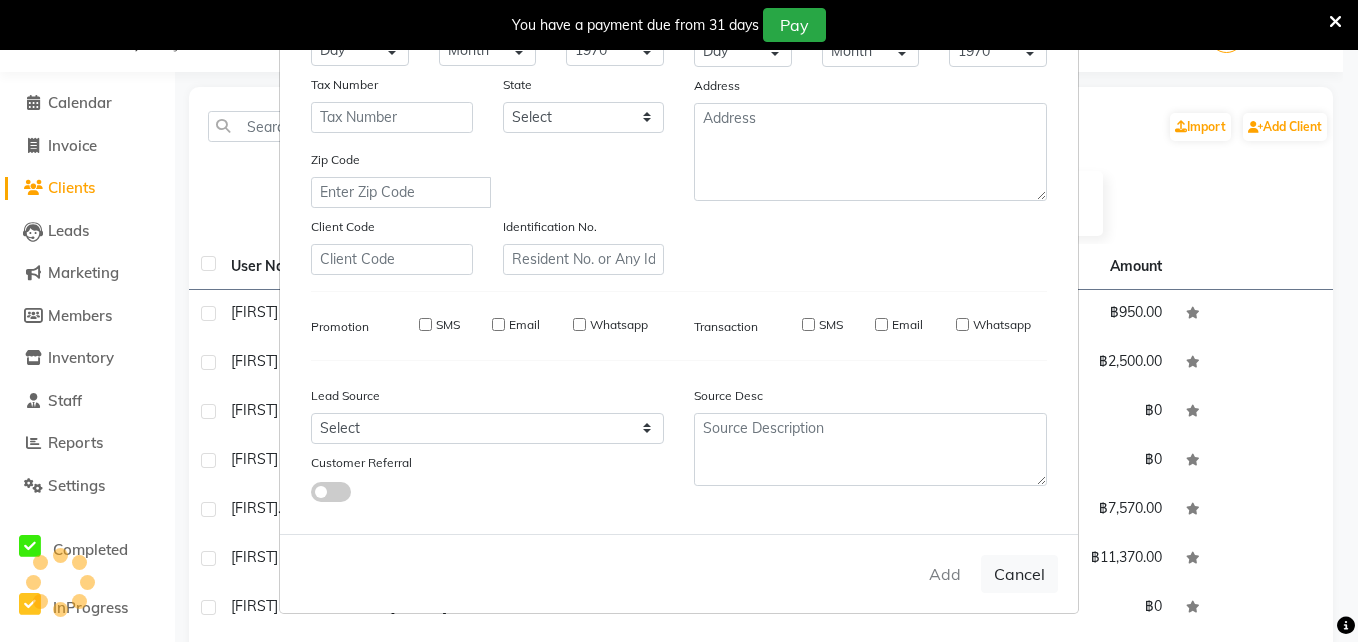 type 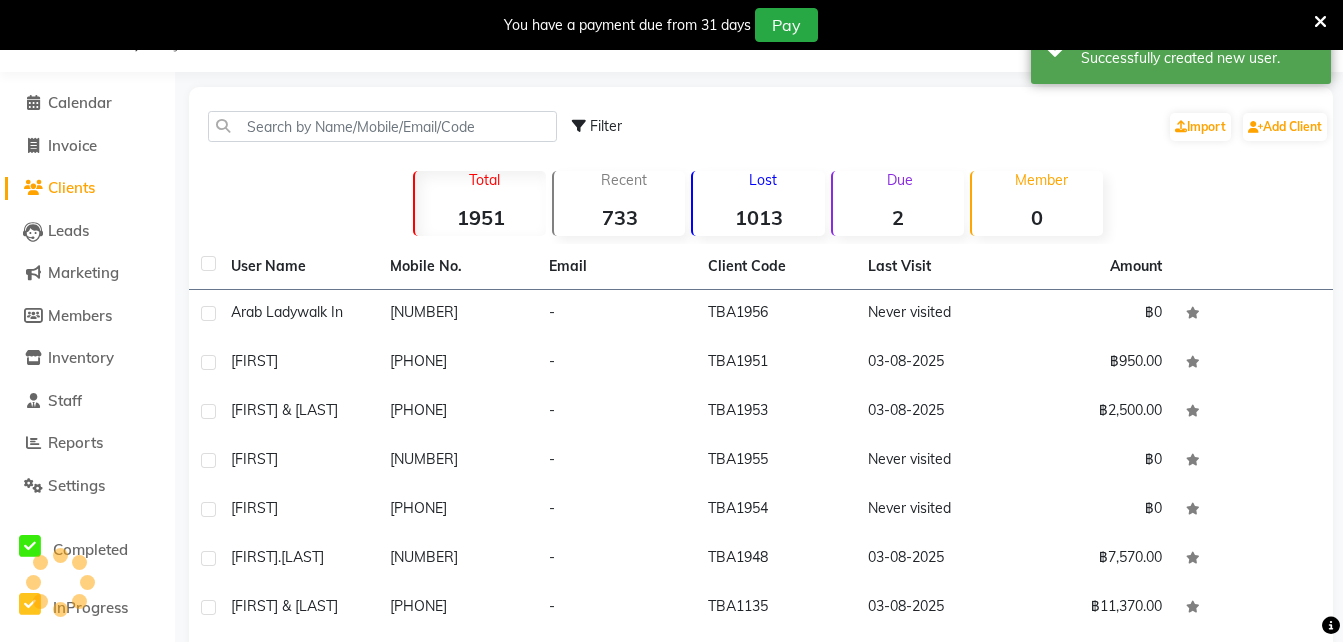 click on "walk in" 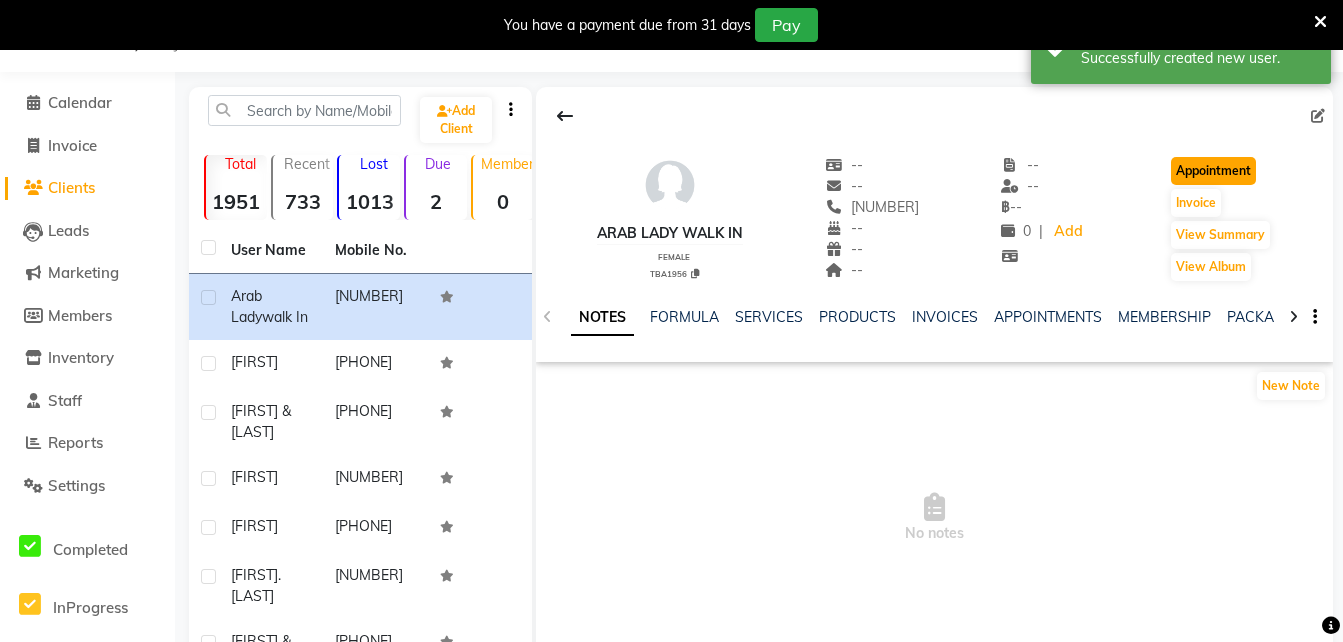 click on "Appointment" 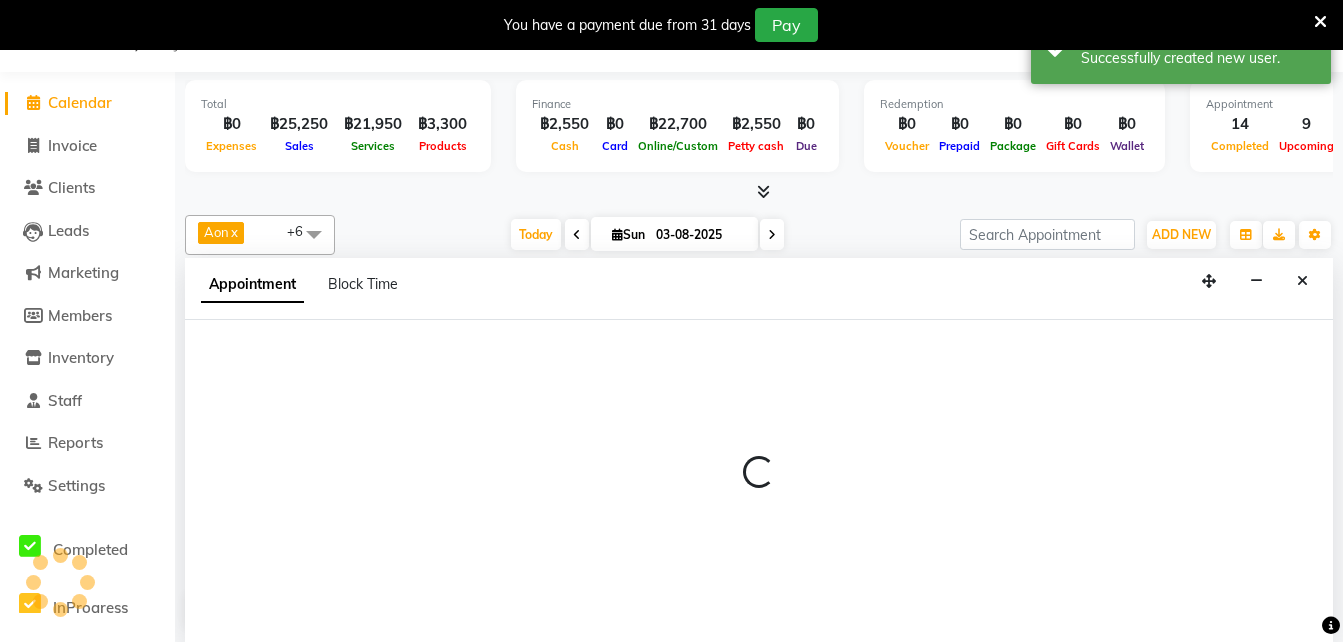 scroll, scrollTop: 529, scrollLeft: 0, axis: vertical 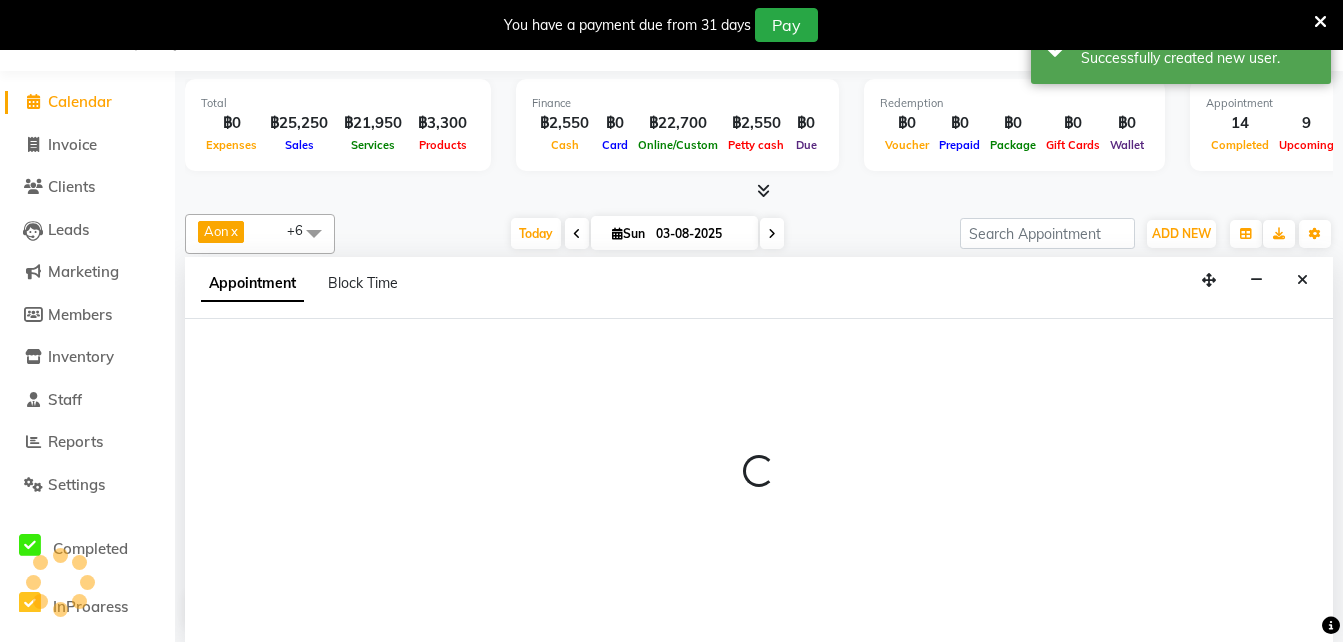 select on "tentative" 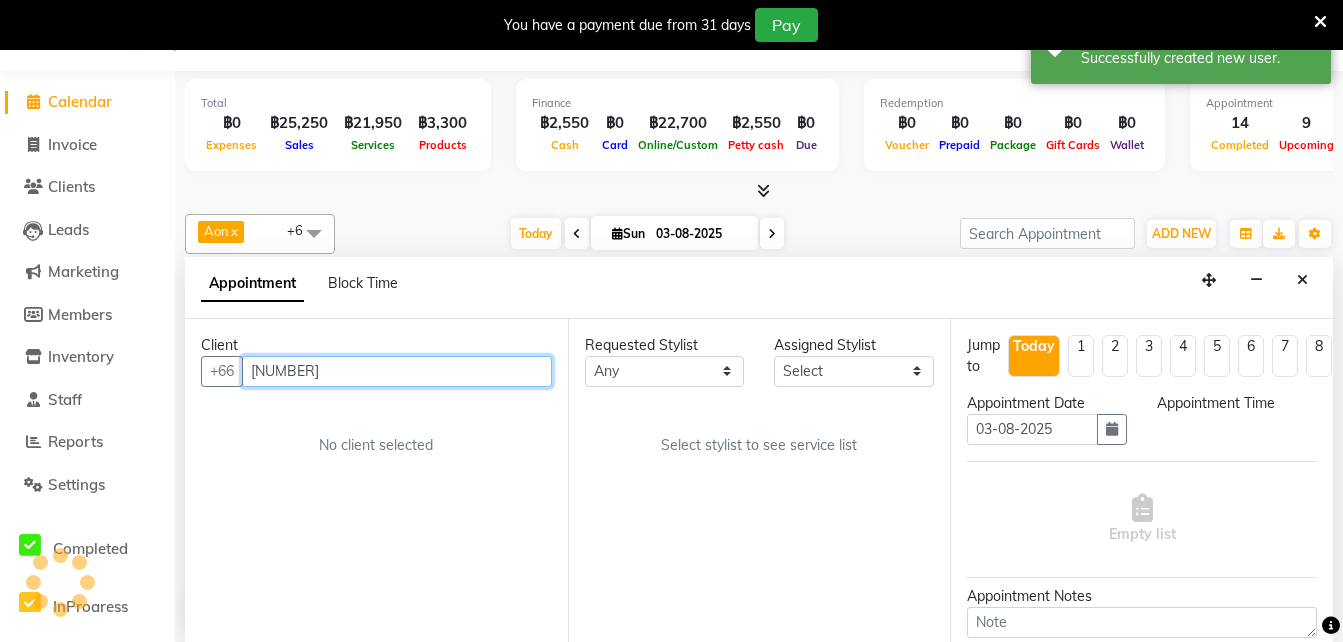 scroll, scrollTop: 0, scrollLeft: 0, axis: both 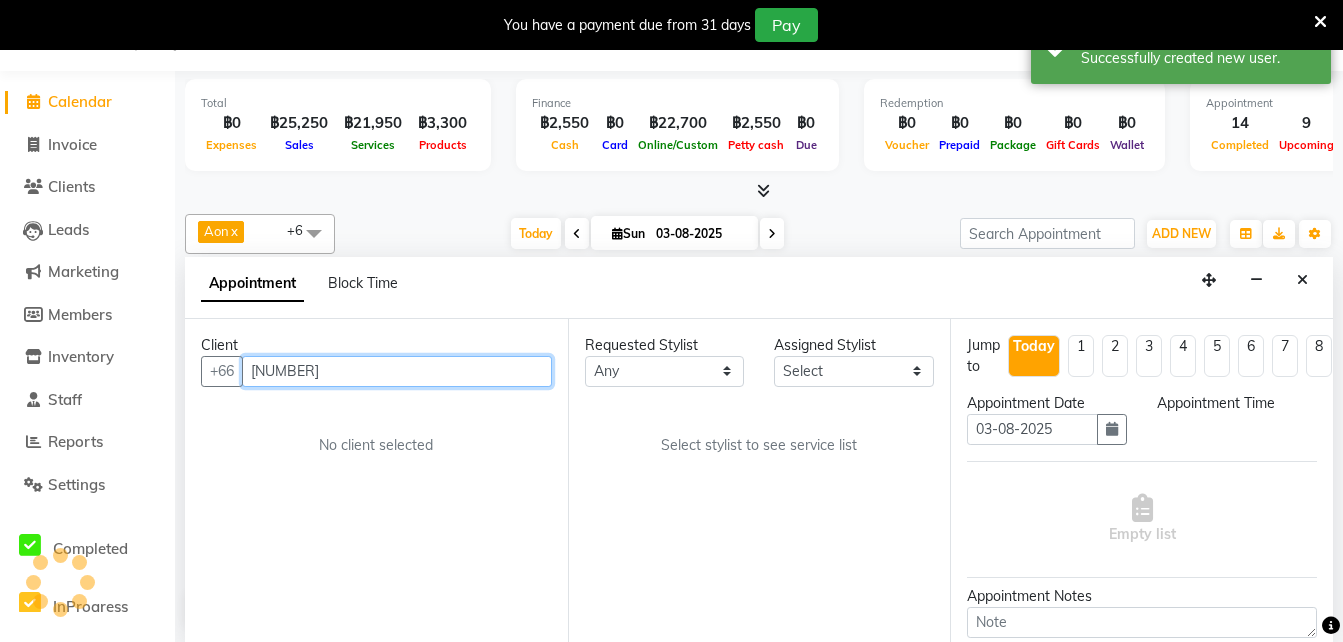 select on "600" 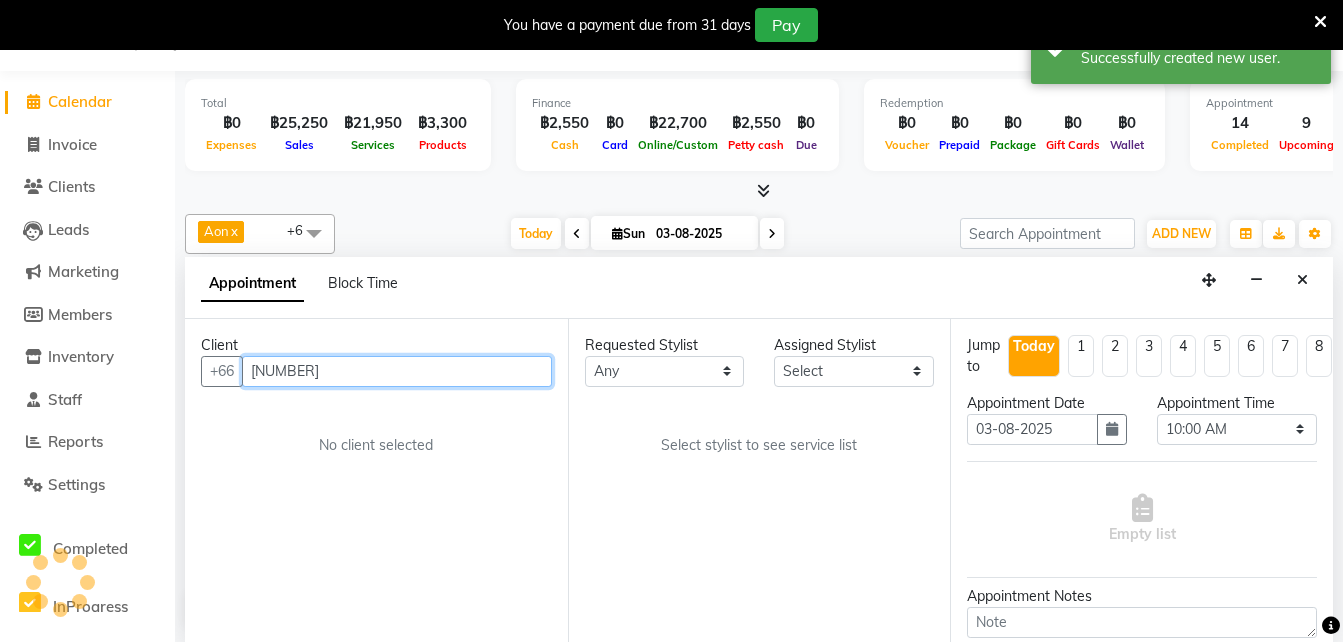 scroll, scrollTop: 529, scrollLeft: 0, axis: vertical 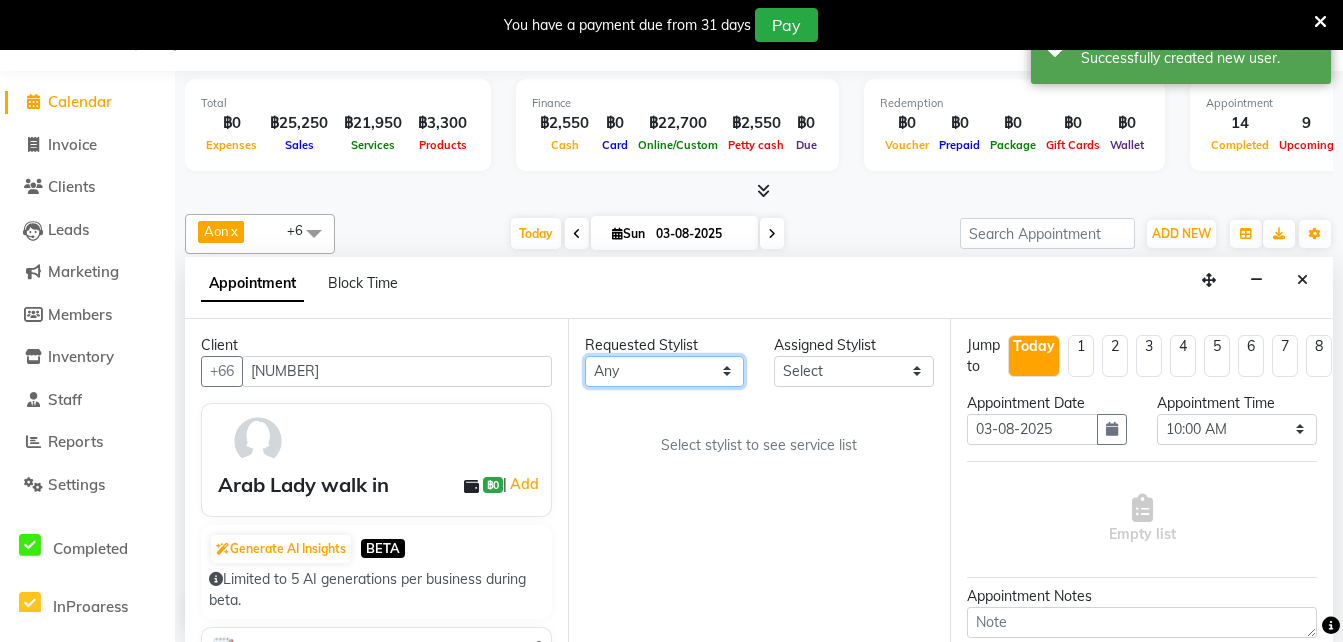 click on "Any Aon Apple   Boss Luke Fai  Fon Kate  Pim" at bounding box center [665, 371] 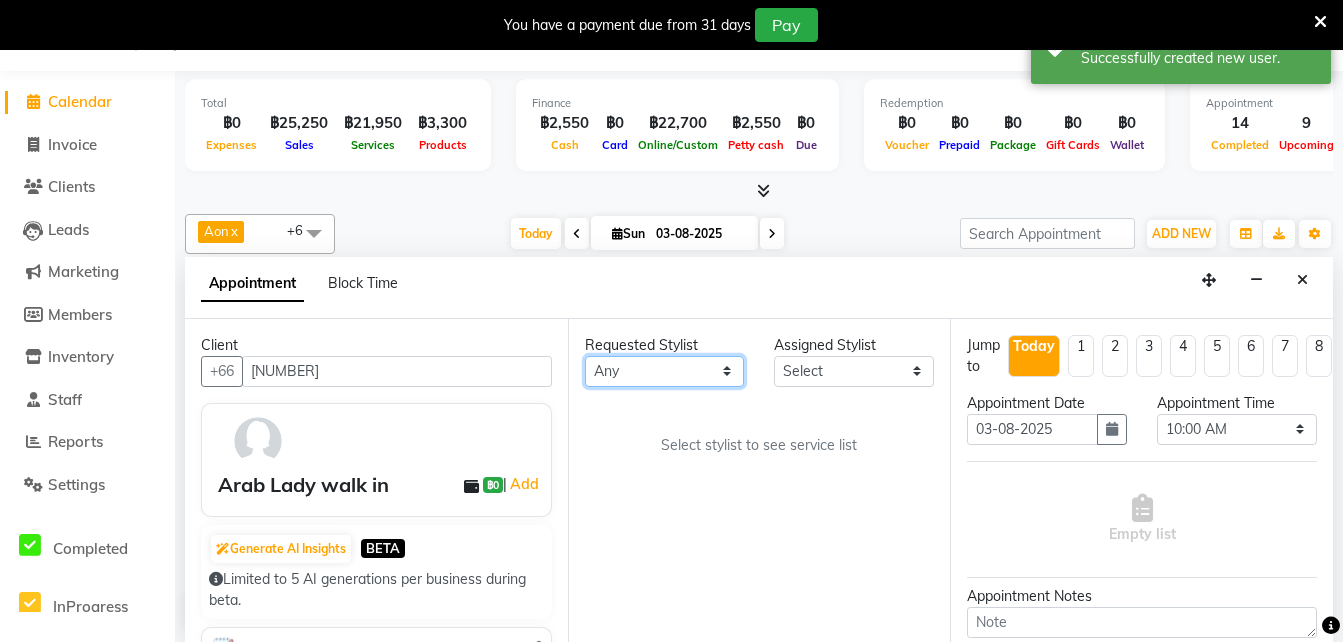 select on "56711" 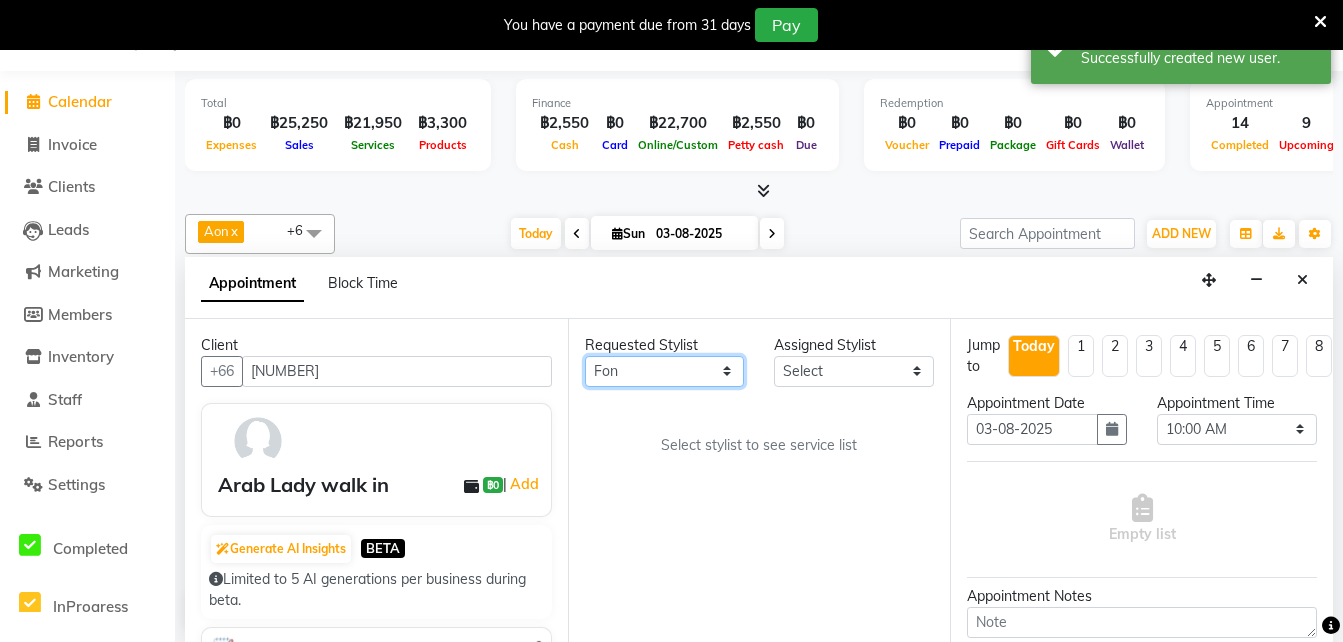 click on "Any Aon Apple   Boss Luke Fai  Fon Kate  Pim" at bounding box center [665, 371] 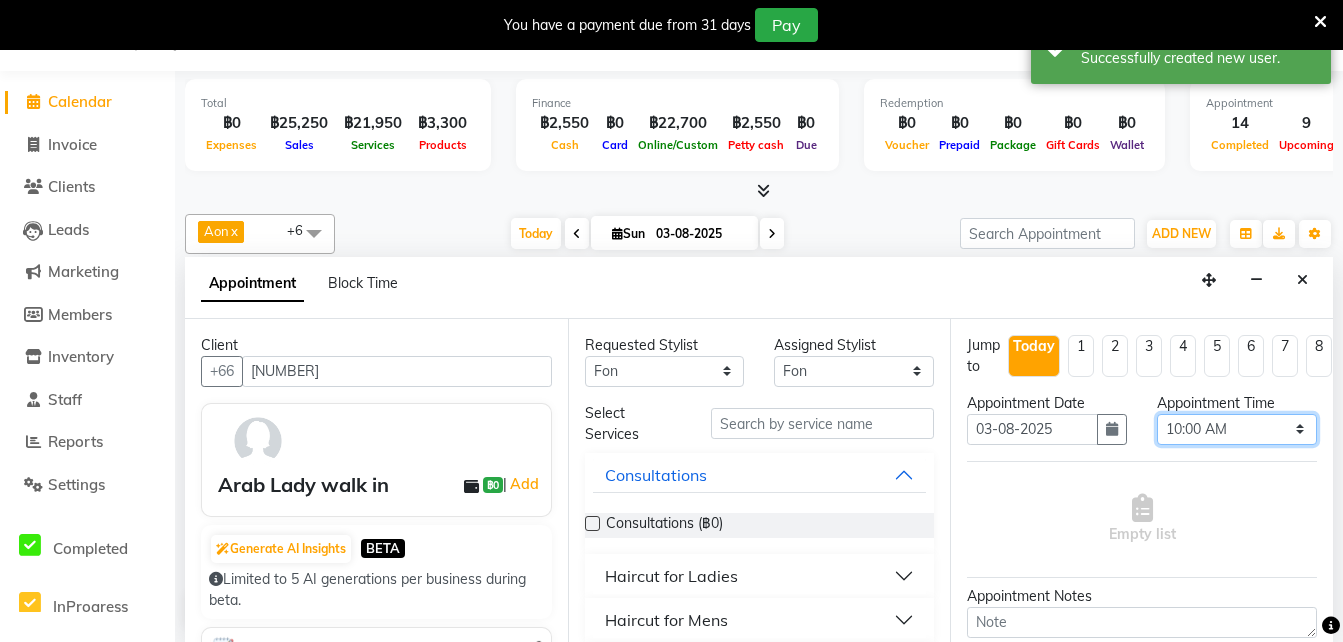 click on "Select 10:00 AM 10:05 AM 10:10 AM 10:15 AM 10:20 AM 10:25 AM 10:30 AM 10:35 AM 10:40 AM 10:45 AM 10:50 AM 10:55 AM 11:00 AM 11:05 AM 11:10 AM 11:15 AM 11:20 AM 11:25 AM 11:30 AM 11:35 AM 11:40 AM 11:45 AM 11:50 AM 11:55 AM 12:00 PM 12:05 PM 12:10 PM 12:15 PM 12:20 PM 12:25 PM 12:30 PM 12:35 PM 12:40 PM 12:45 PM 12:50 PM 12:55 PM 01:00 PM 01:05 PM 01:10 PM 01:15 PM 01:20 PM 01:25 PM 01:30 PM 01:35 PM 01:40 PM 01:45 PM 01:50 PM 01:55 PM 02:00 PM 02:05 PM 02:10 PM 02:15 PM 02:20 PM 02:25 PM 02:30 PM 02:35 PM 02:40 PM 02:45 PM 02:50 PM 02:55 PM 03:00 PM 03:05 PM 03:10 PM 03:15 PM 03:20 PM 03:25 PM 03:30 PM 03:35 PM 03:40 PM 03:45 PM 03:50 PM 03:55 PM 04:00 PM 04:05 PM 04:10 PM 04:15 PM 04:20 PM 04:25 PM 04:30 PM 04:35 PM 04:40 PM 04:45 PM 04:50 PM 04:55 PM 05:00 PM 05:05 PM 05:10 PM 05:15 PM 05:20 PM 05:25 PM 05:30 PM 05:35 PM 05:40 PM 05:45 PM 05:50 PM 05:55 PM 06:00 PM 06:05 PM 06:10 PM 06:15 PM 06:20 PM 06:25 PM 06:30 PM 06:35 PM 06:40 PM 06:45 PM 06:50 PM 06:55 PM 07:00 PM 07:05 PM 07:10 PM 07:15 PM 07:20 PM" at bounding box center [1237, 429] 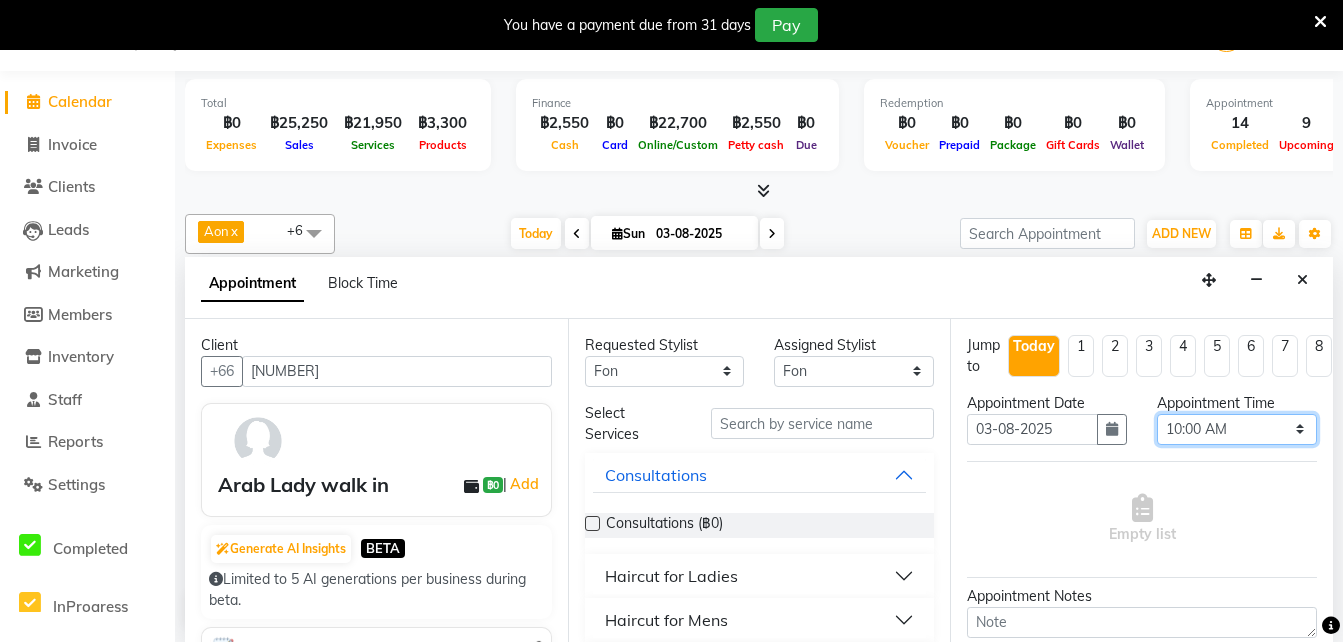 select on "900" 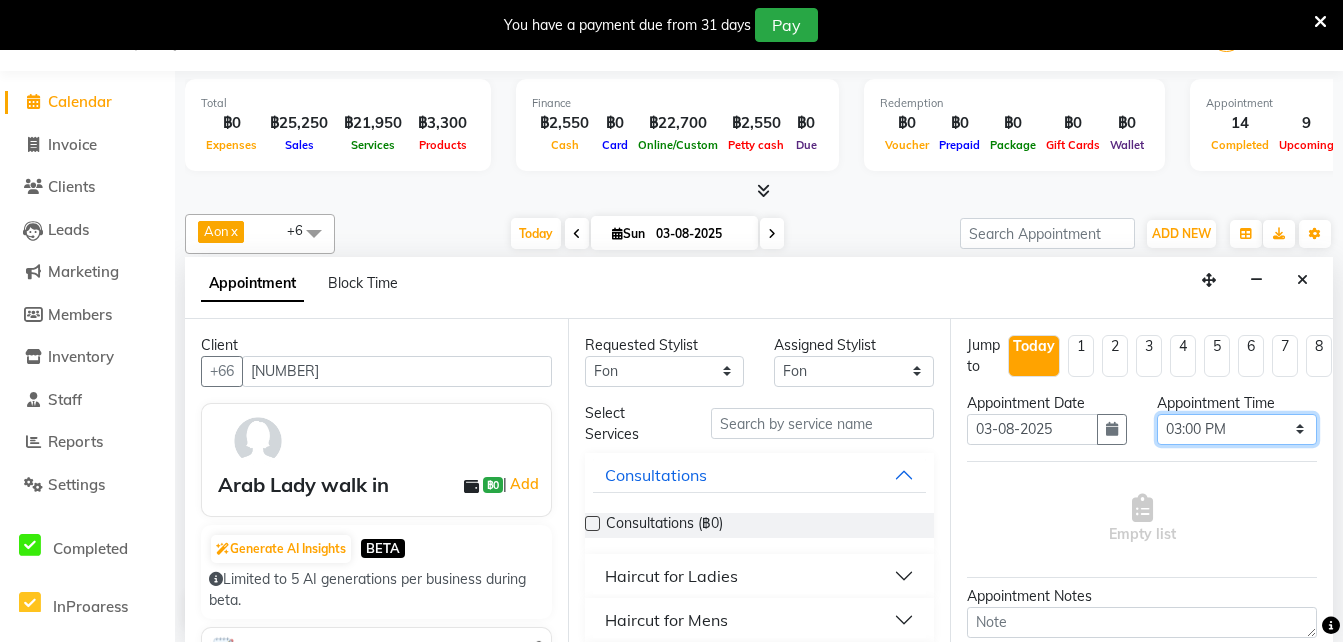 click on "Select 10:00 AM 10:05 AM 10:10 AM 10:15 AM 10:20 AM 10:25 AM 10:30 AM 10:35 AM 10:40 AM 10:45 AM 10:50 AM 10:55 AM 11:00 AM 11:05 AM 11:10 AM 11:15 AM 11:20 AM 11:25 AM 11:30 AM 11:35 AM 11:40 AM 11:45 AM 11:50 AM 11:55 AM 12:00 PM 12:05 PM 12:10 PM 12:15 PM 12:20 PM 12:25 PM 12:30 PM 12:35 PM 12:40 PM 12:45 PM 12:50 PM 12:55 PM 01:00 PM 01:05 PM 01:10 PM 01:15 PM 01:20 PM 01:25 PM 01:30 PM 01:35 PM 01:40 PM 01:45 PM 01:50 PM 01:55 PM 02:00 PM 02:05 PM 02:10 PM 02:15 PM 02:20 PM 02:25 PM 02:30 PM 02:35 PM 02:40 PM 02:45 PM 02:50 PM 02:55 PM 03:00 PM 03:05 PM 03:10 PM 03:15 PM 03:20 PM 03:25 PM 03:30 PM 03:35 PM 03:40 PM 03:45 PM 03:50 PM 03:55 PM 04:00 PM 04:05 PM 04:10 PM 04:15 PM 04:20 PM 04:25 PM 04:30 PM 04:35 PM 04:40 PM 04:45 PM 04:50 PM 04:55 PM 05:00 PM 05:05 PM 05:10 PM 05:15 PM 05:20 PM 05:25 PM 05:30 PM 05:35 PM 05:40 PM 05:45 PM 05:50 PM 05:55 PM 06:00 PM 06:05 PM 06:10 PM 06:15 PM 06:20 PM 06:25 PM 06:30 PM 06:35 PM 06:40 PM 06:45 PM 06:50 PM 06:55 PM 07:00 PM 07:05 PM 07:10 PM 07:15 PM 07:20 PM" at bounding box center [1237, 429] 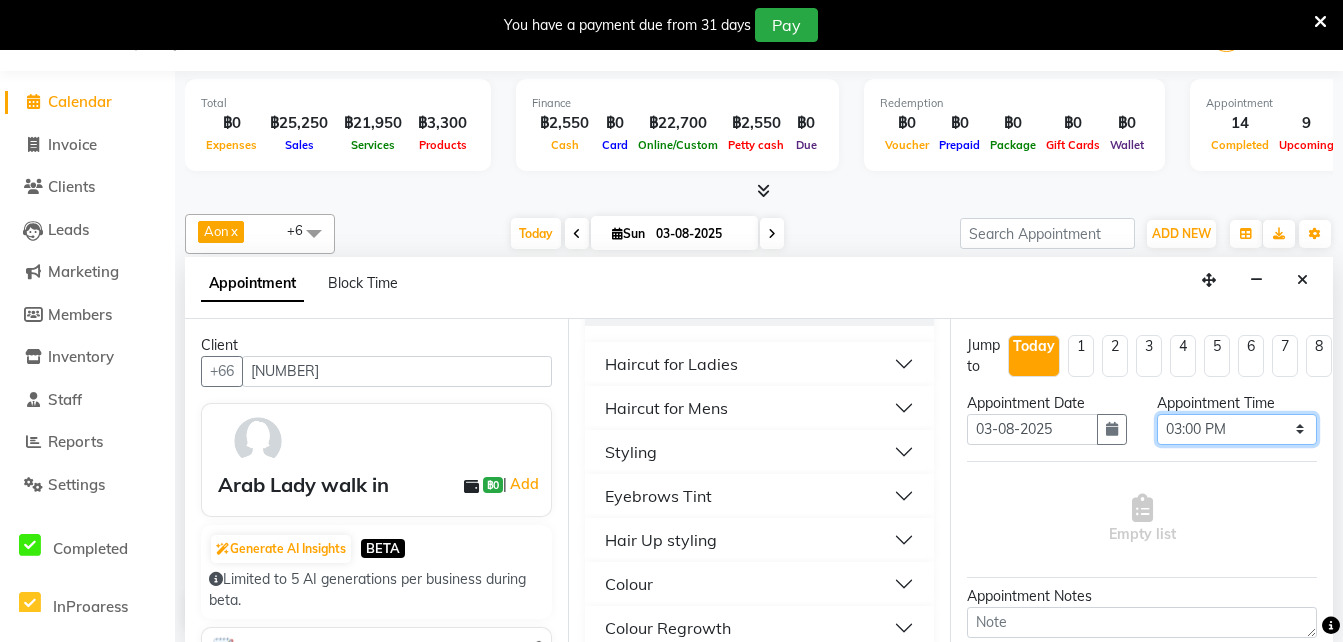 scroll, scrollTop: 214, scrollLeft: 0, axis: vertical 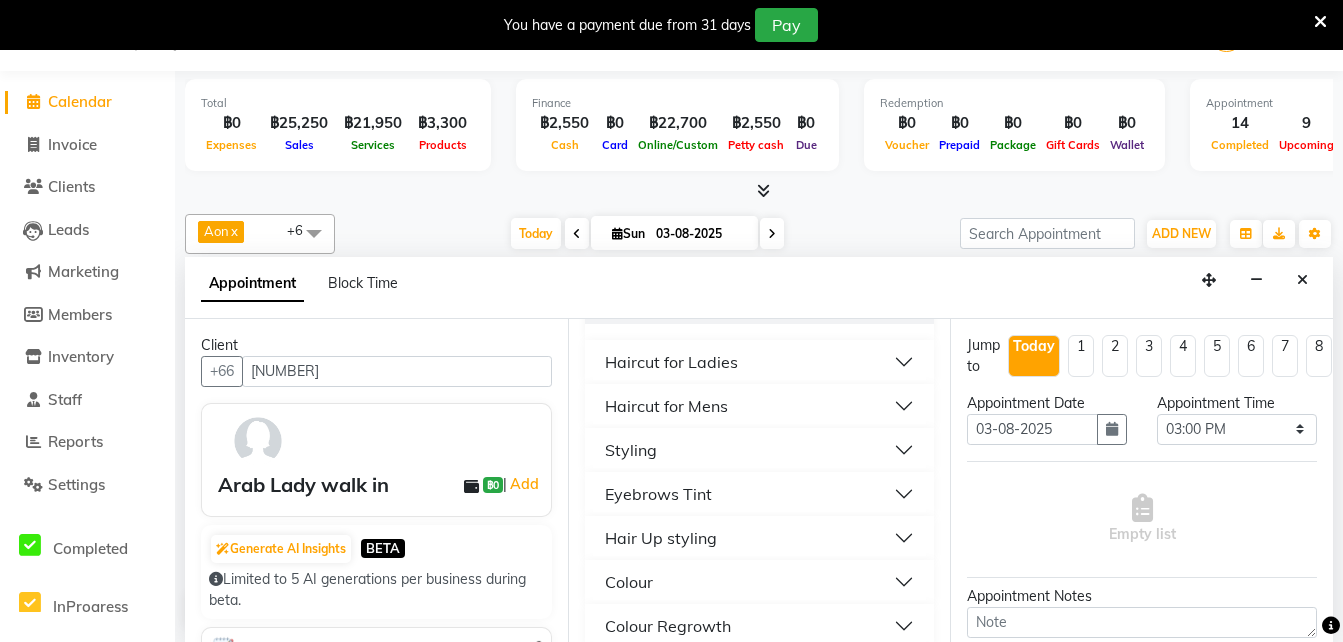 click on "Styling" at bounding box center [631, 450] 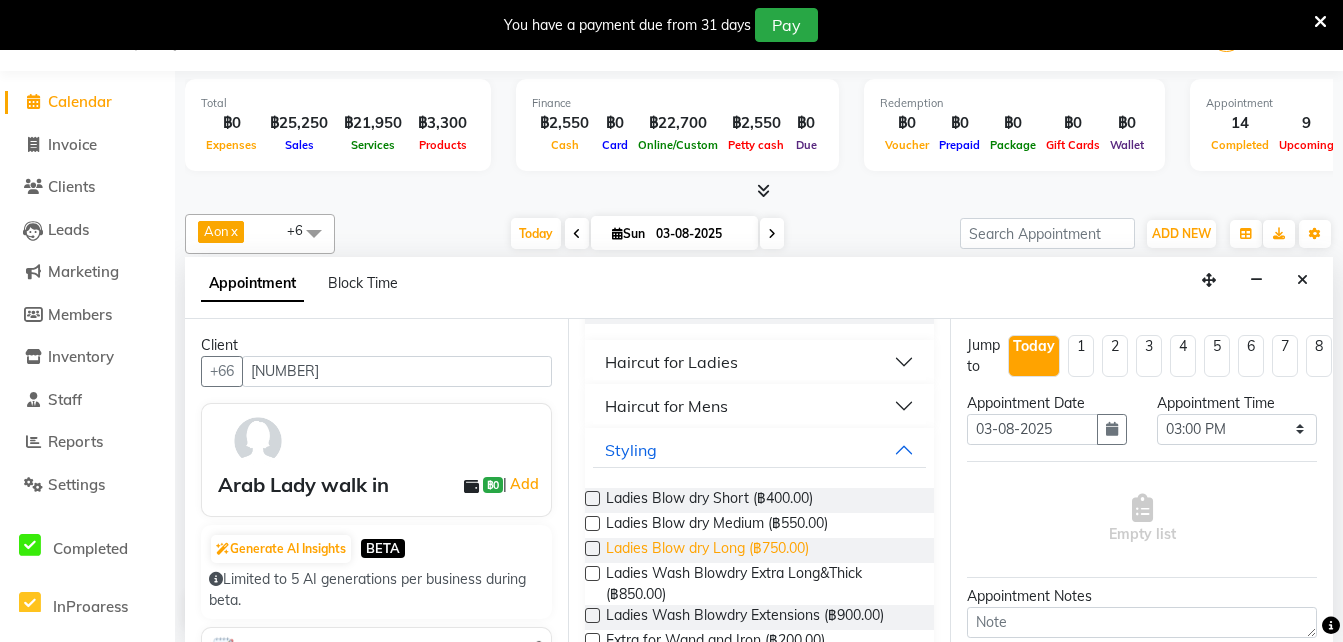 click on "Ladies Blow dry Long (฿750.00)" at bounding box center [707, 550] 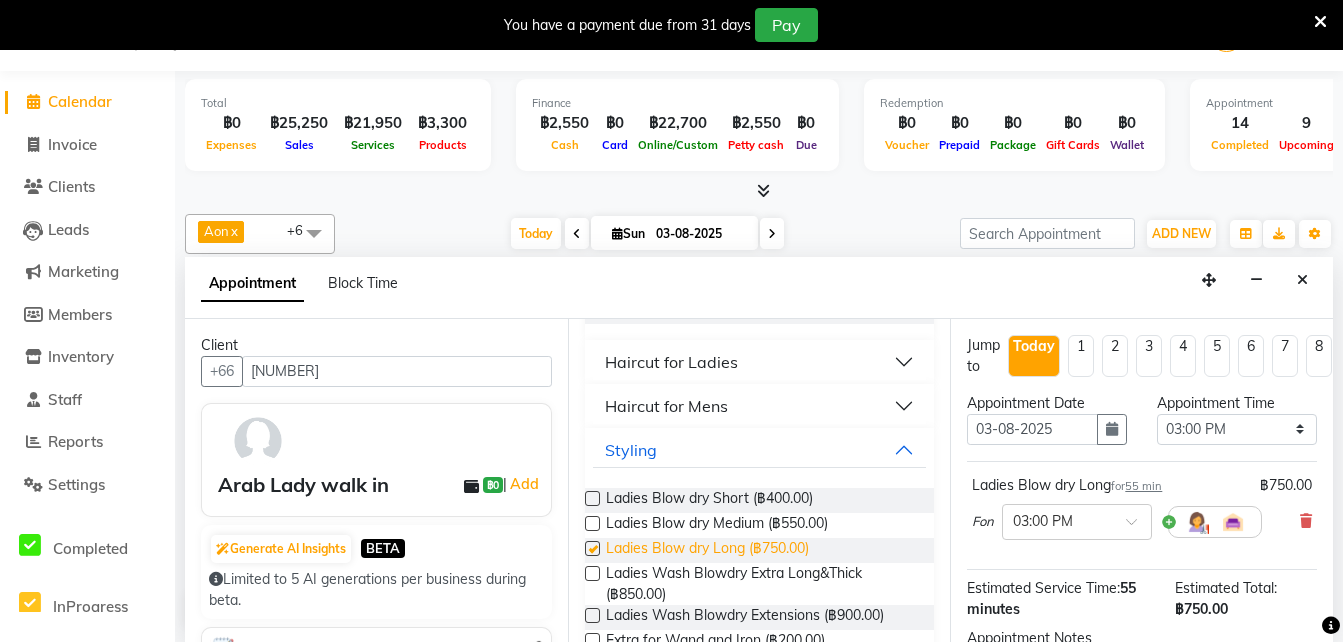 checkbox on "false" 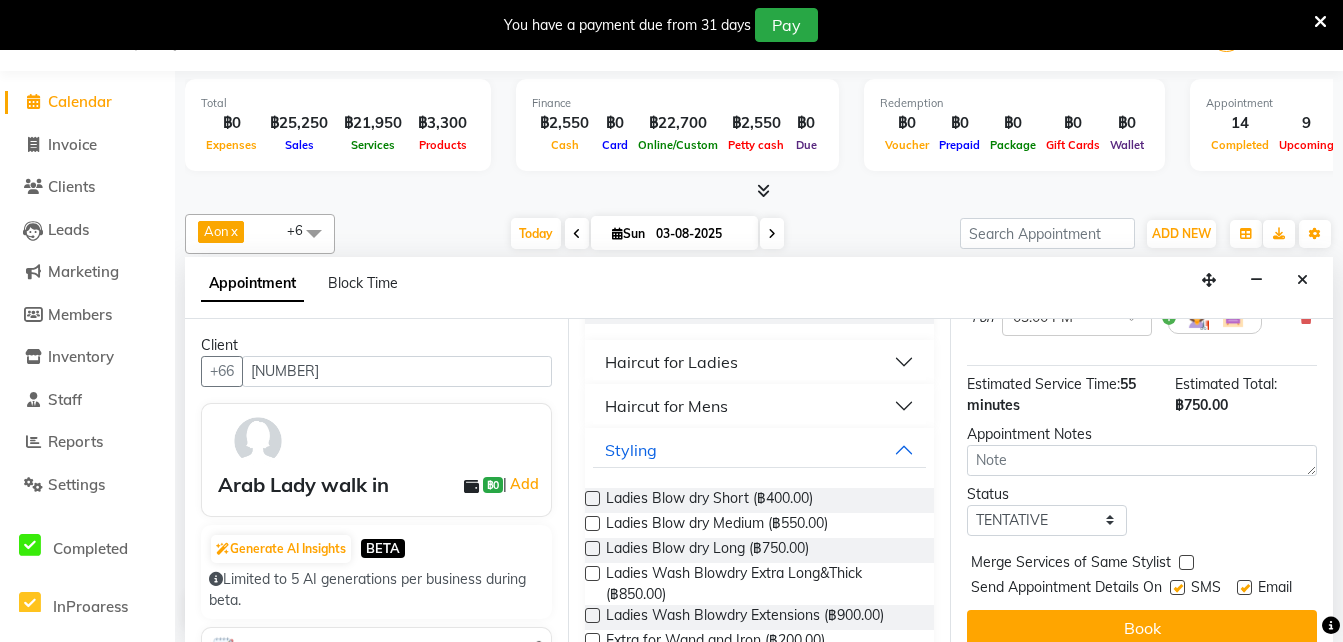 scroll, scrollTop: 256, scrollLeft: 0, axis: vertical 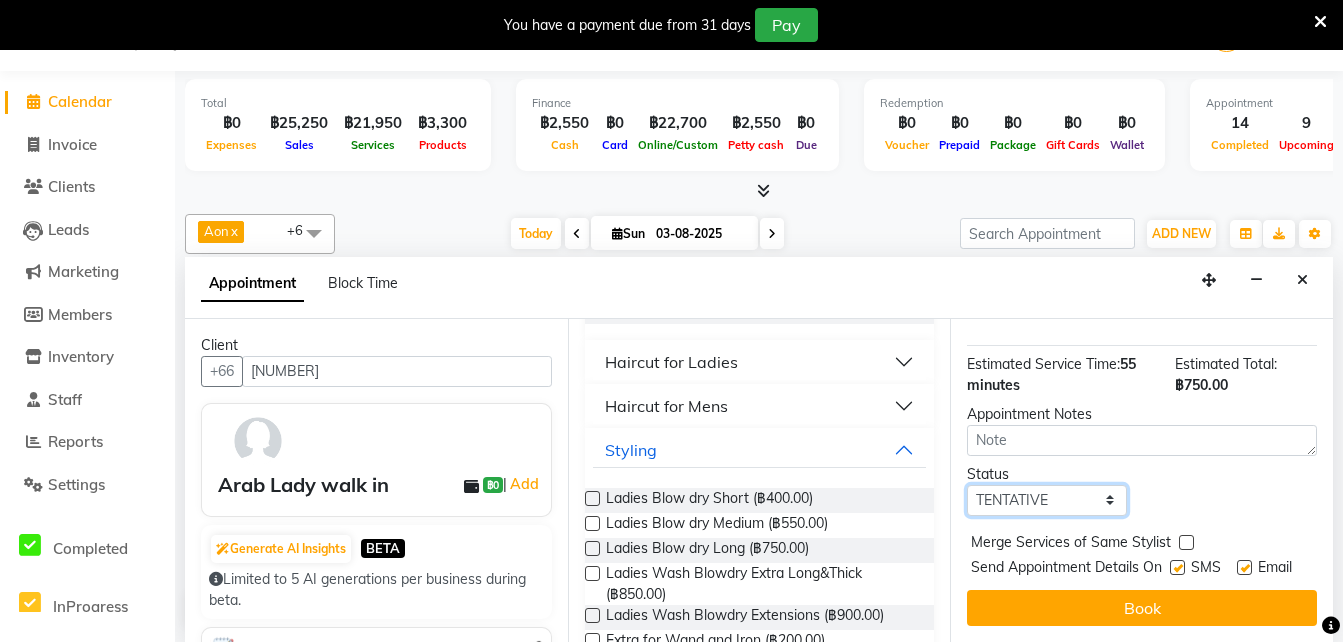 click on "Select TENTATIVE CONFIRM CHECK-IN UPCOMING" at bounding box center (1047, 500) 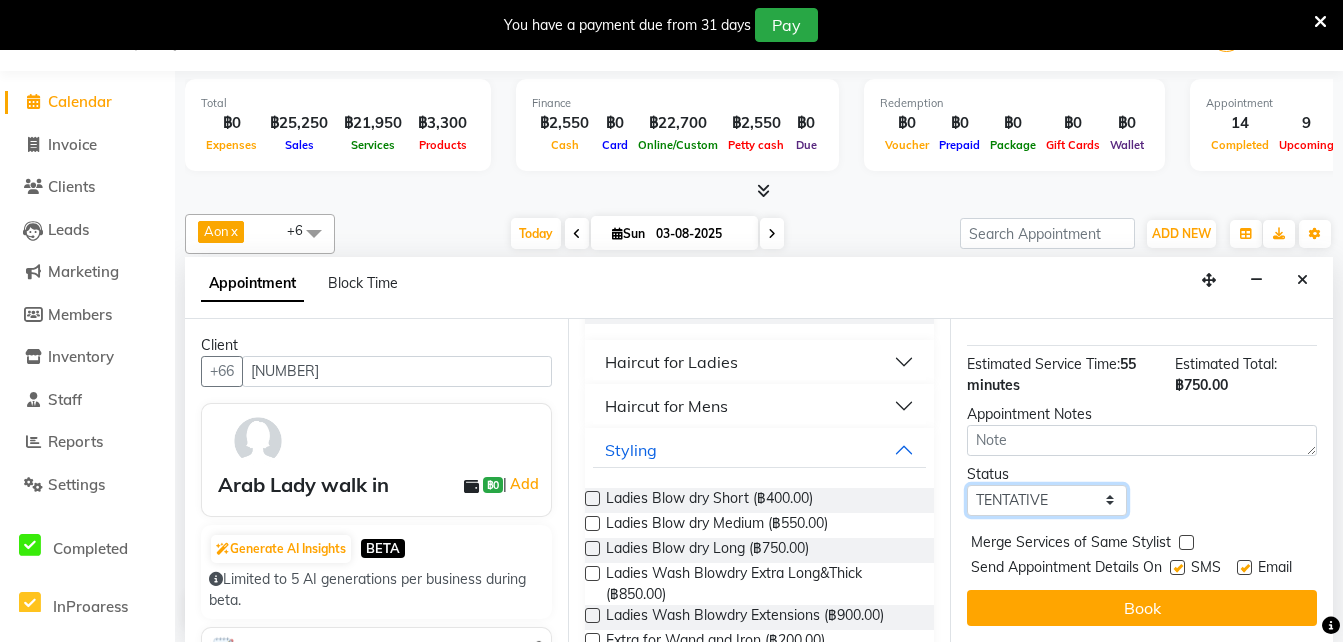 select on "confirm booking" 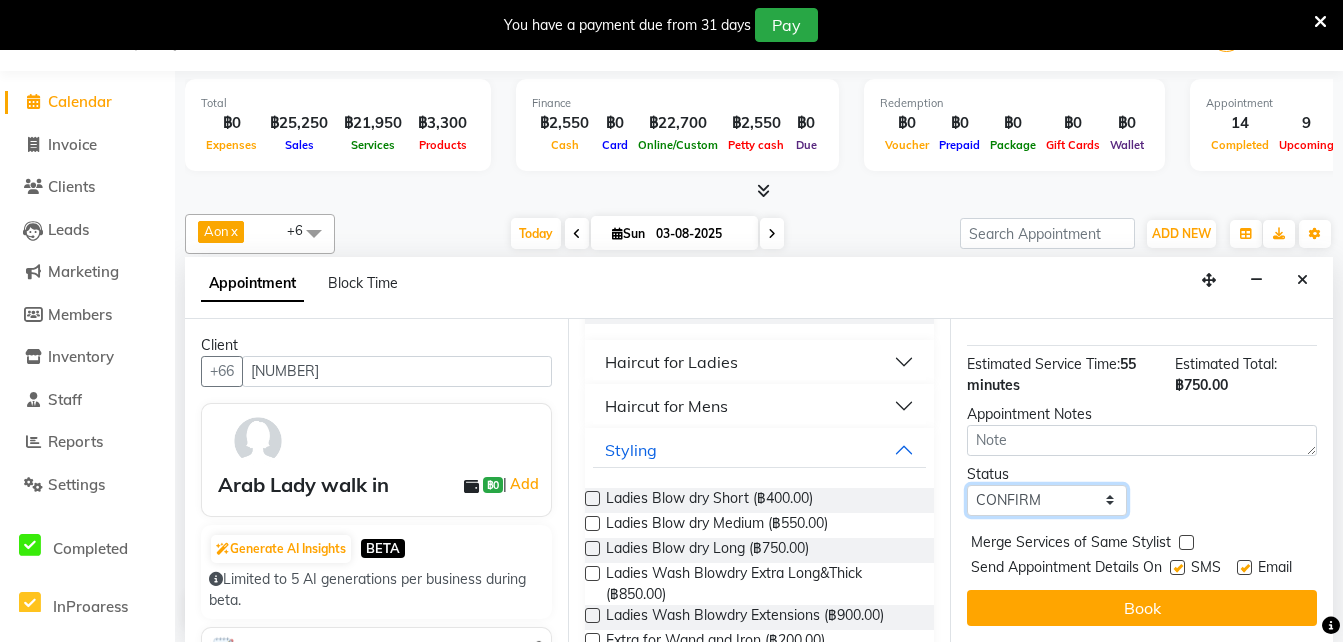 click on "Select TENTATIVE CONFIRM CHECK-IN UPCOMING" at bounding box center (1047, 500) 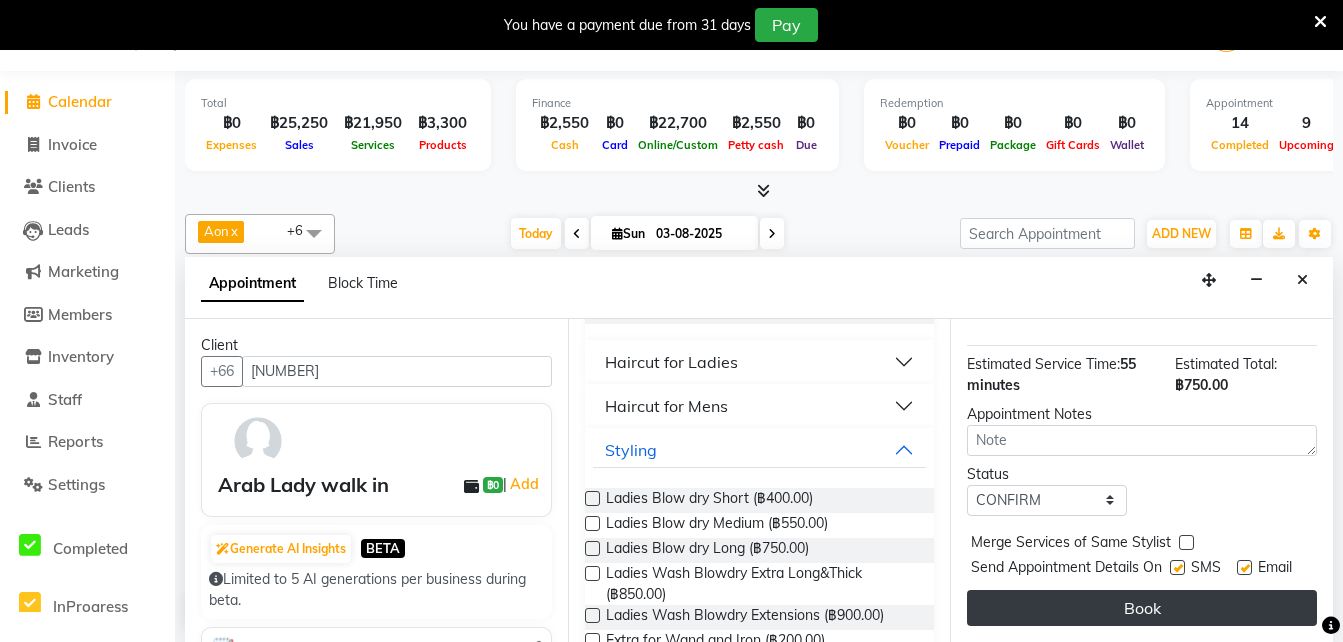 click on "Book" at bounding box center (1142, 608) 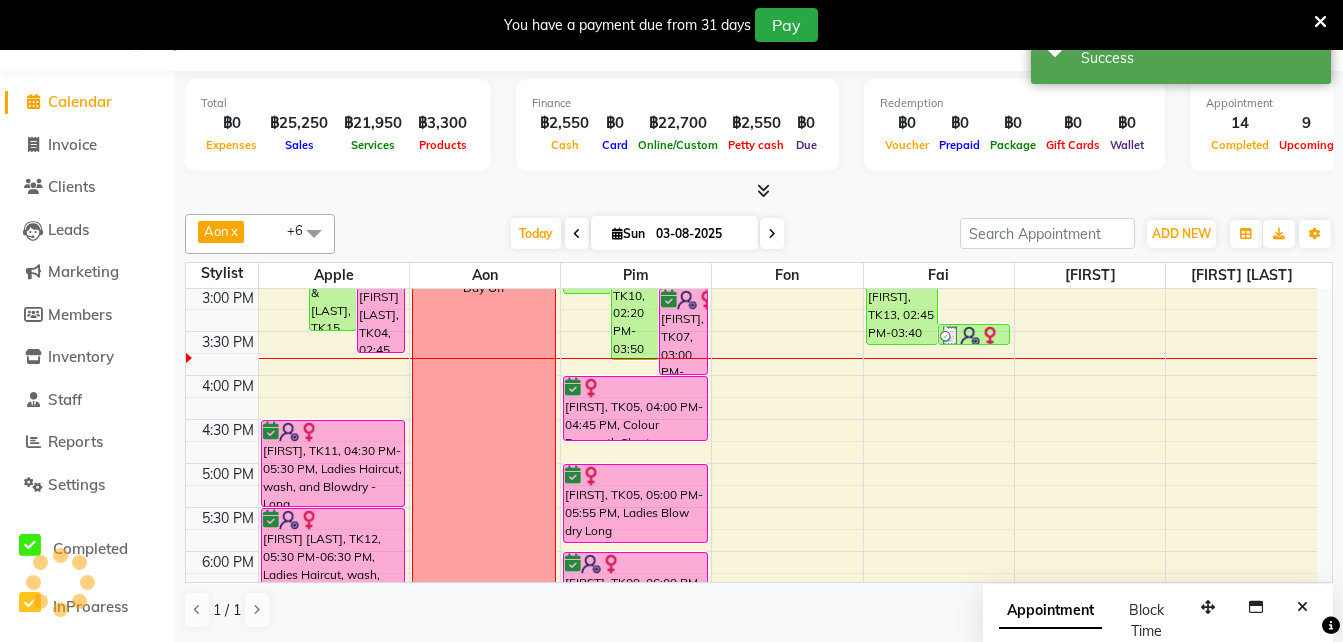 scroll, scrollTop: 0, scrollLeft: 0, axis: both 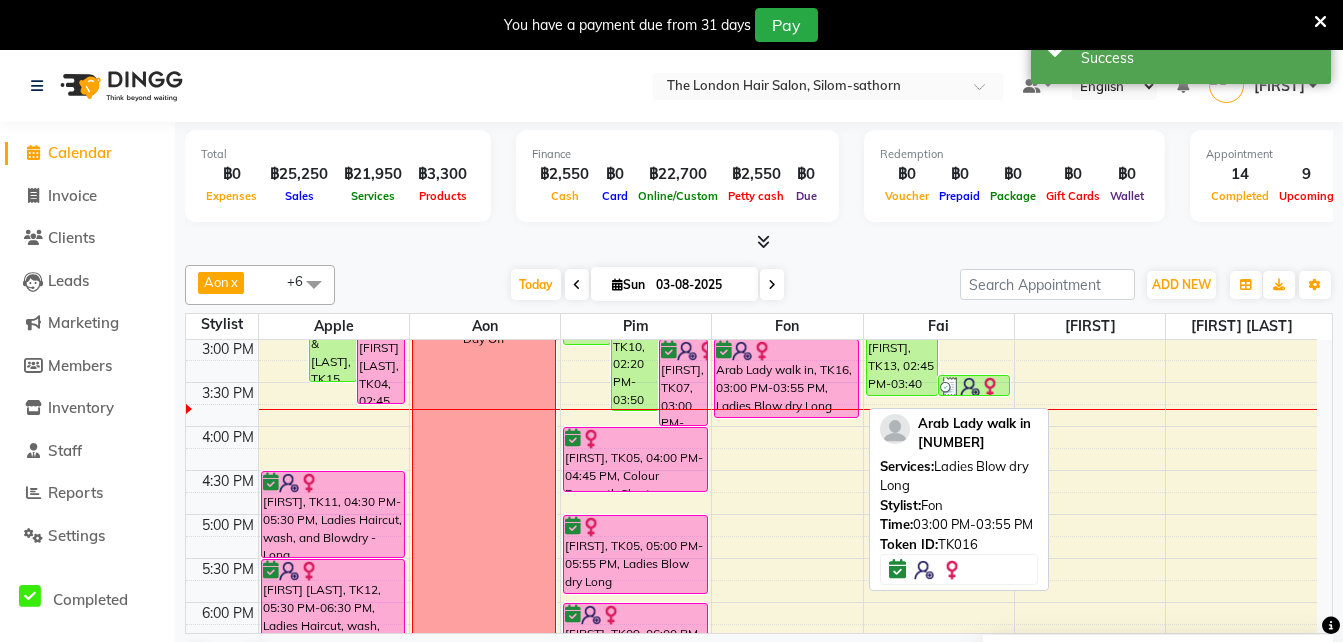 click at bounding box center [762, 351] 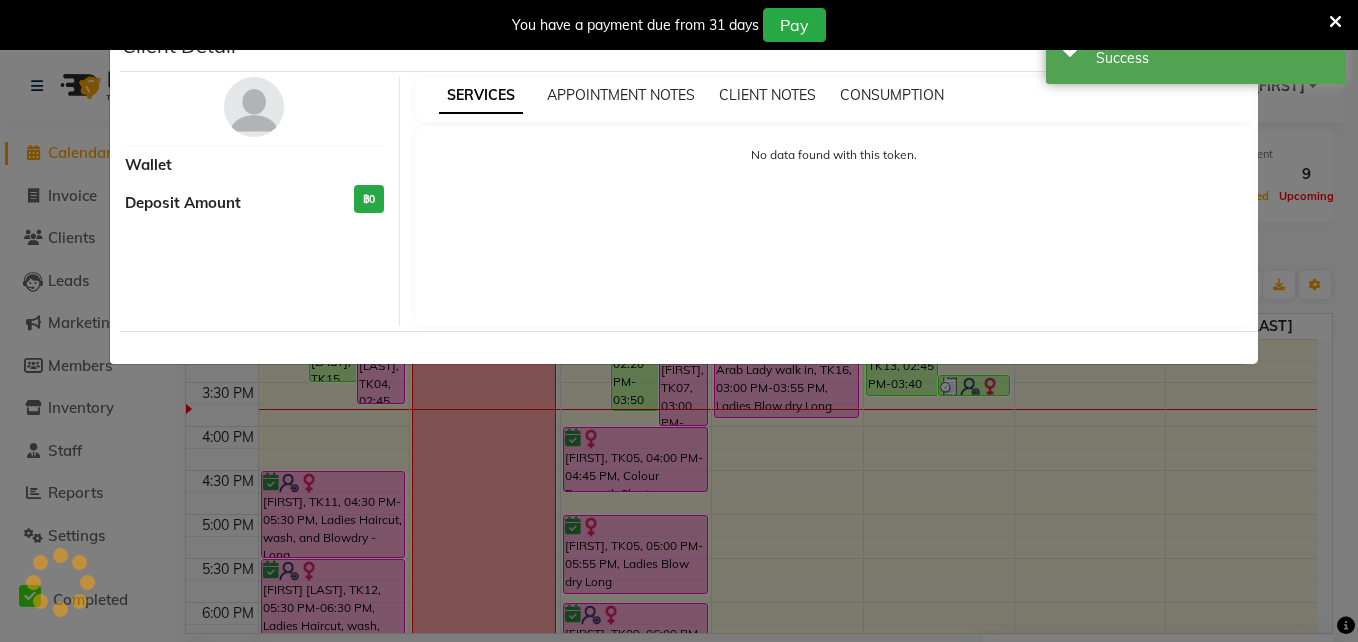 select on "6" 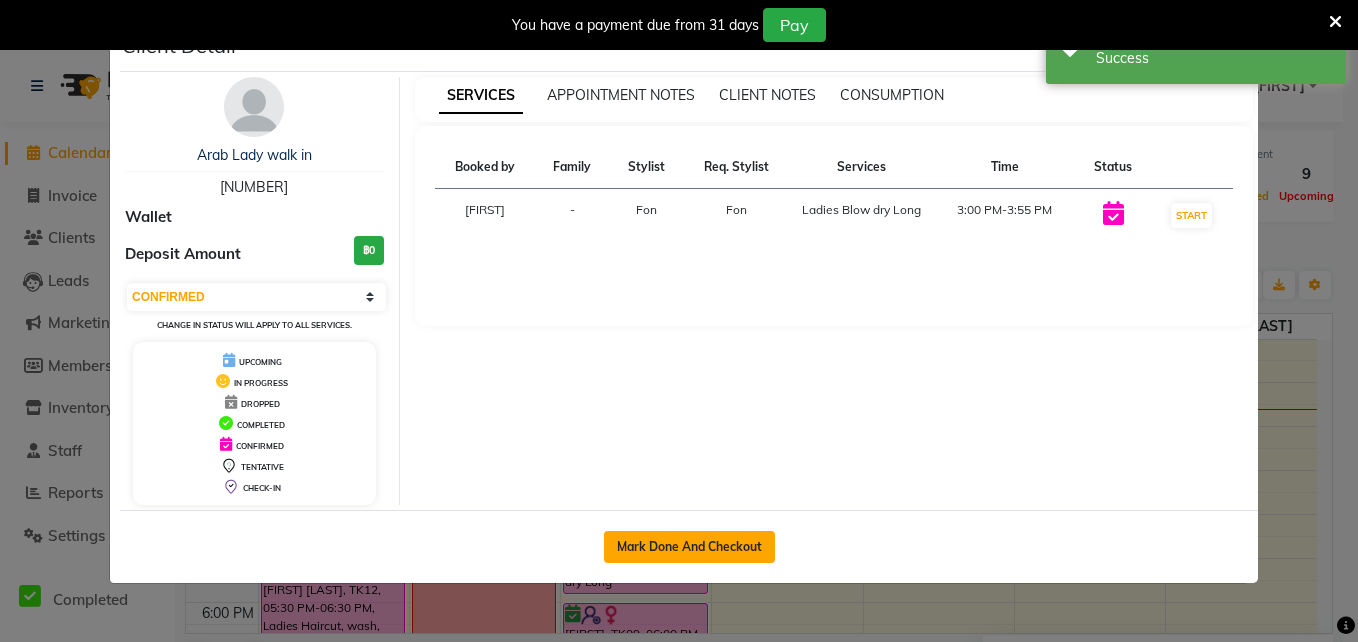 click on "Mark Done And Checkout" 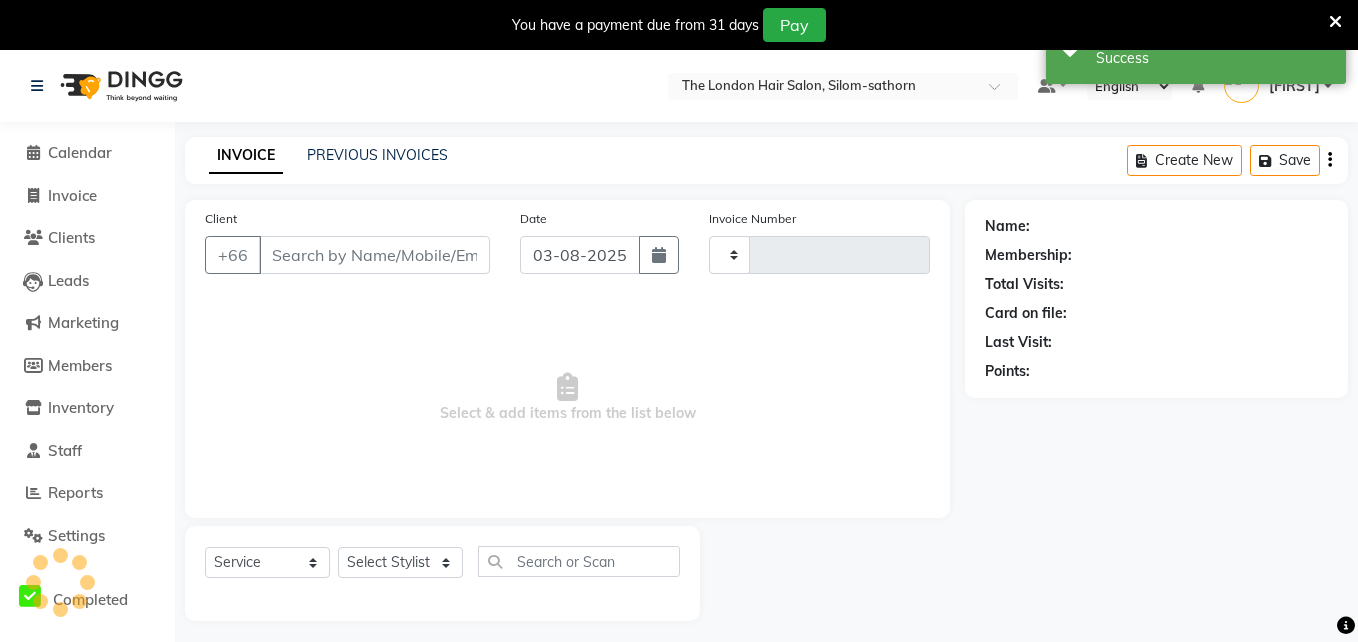 type on "1218" 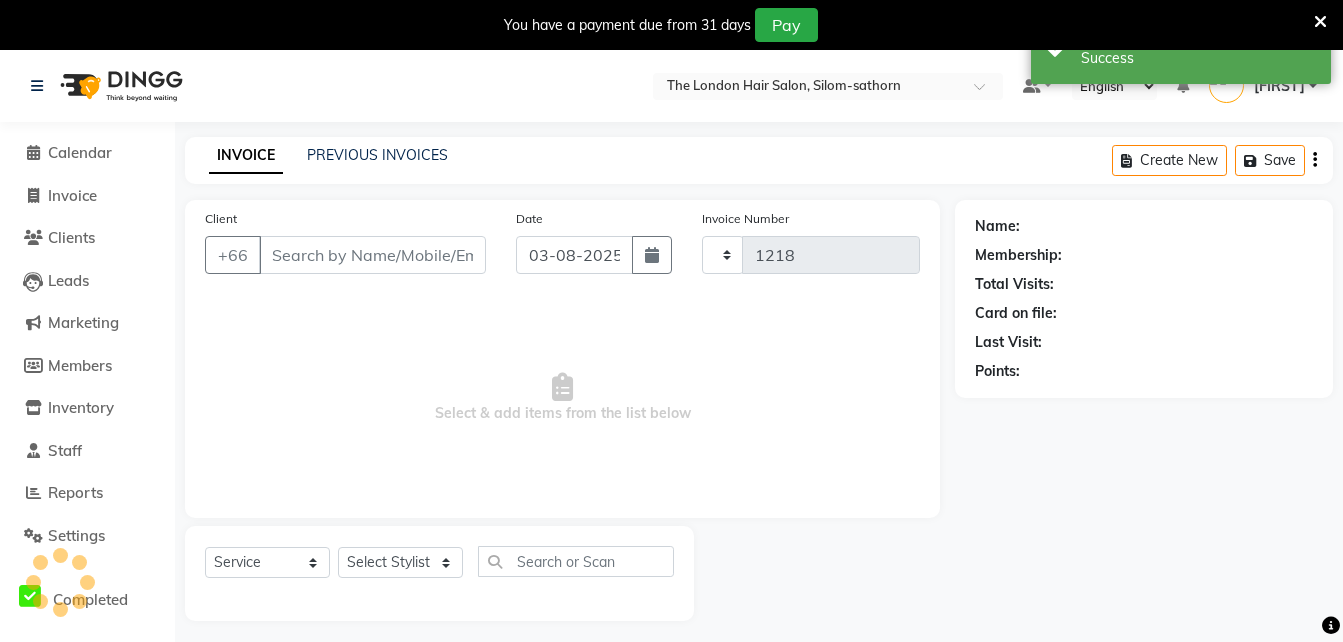 select on "6977" 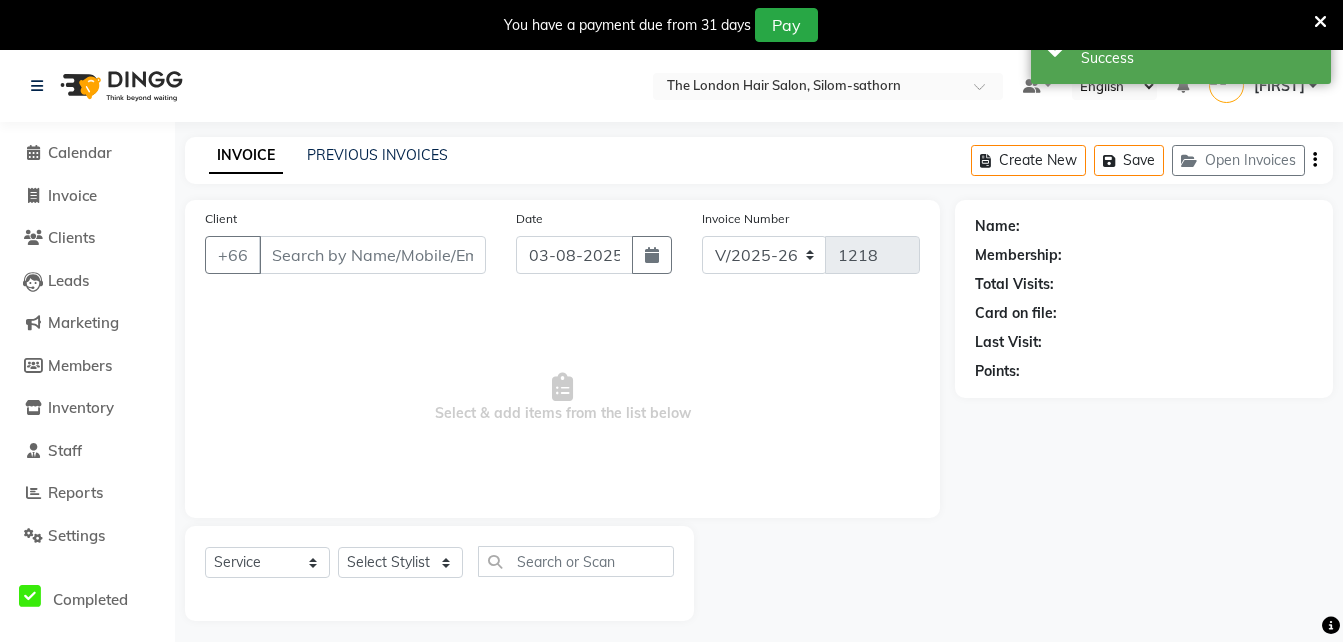 type on "76492409" 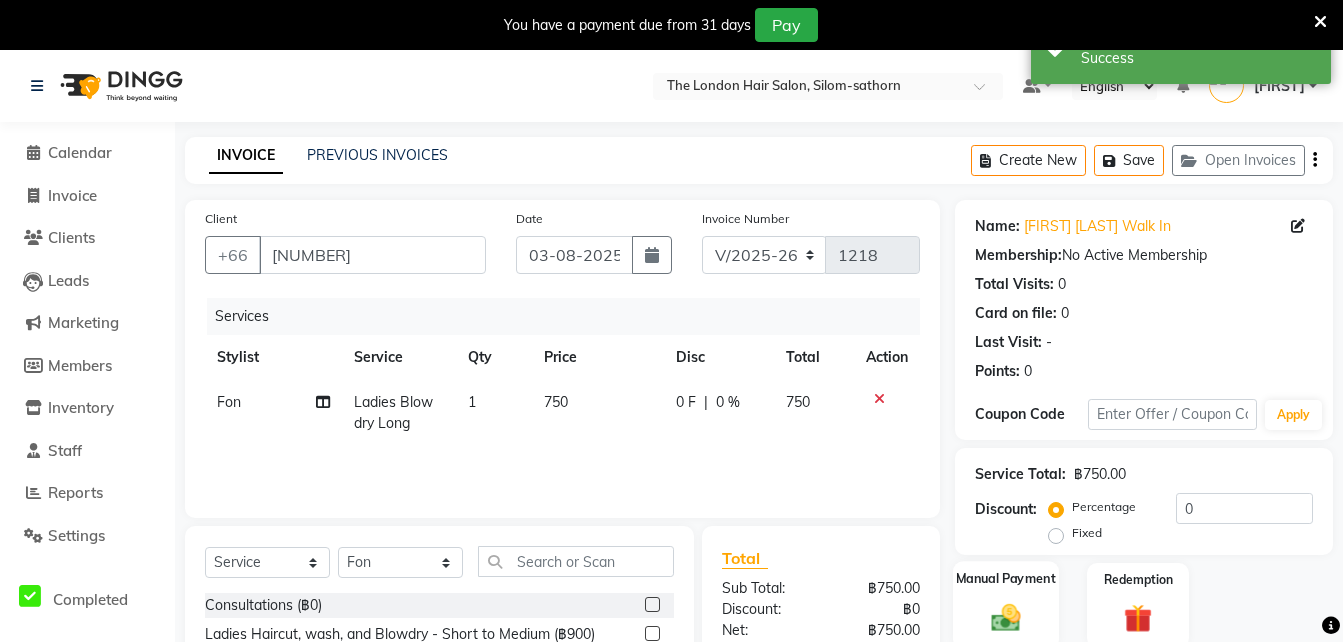 scroll, scrollTop: 203, scrollLeft: 0, axis: vertical 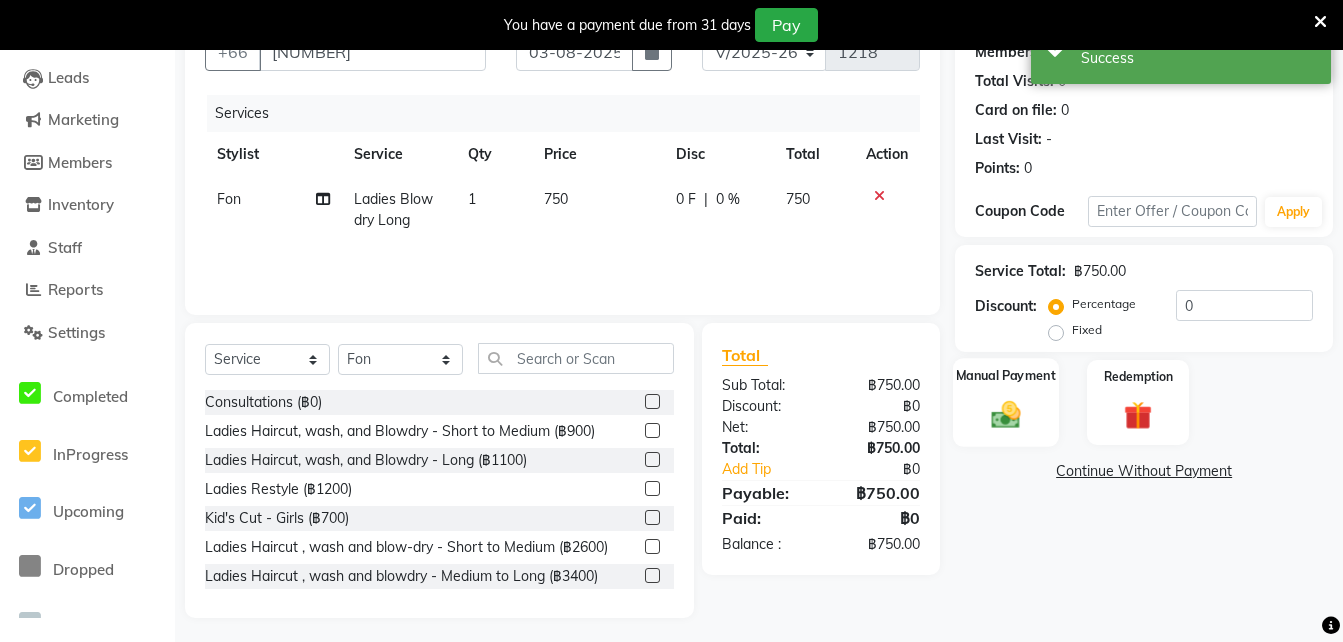 click 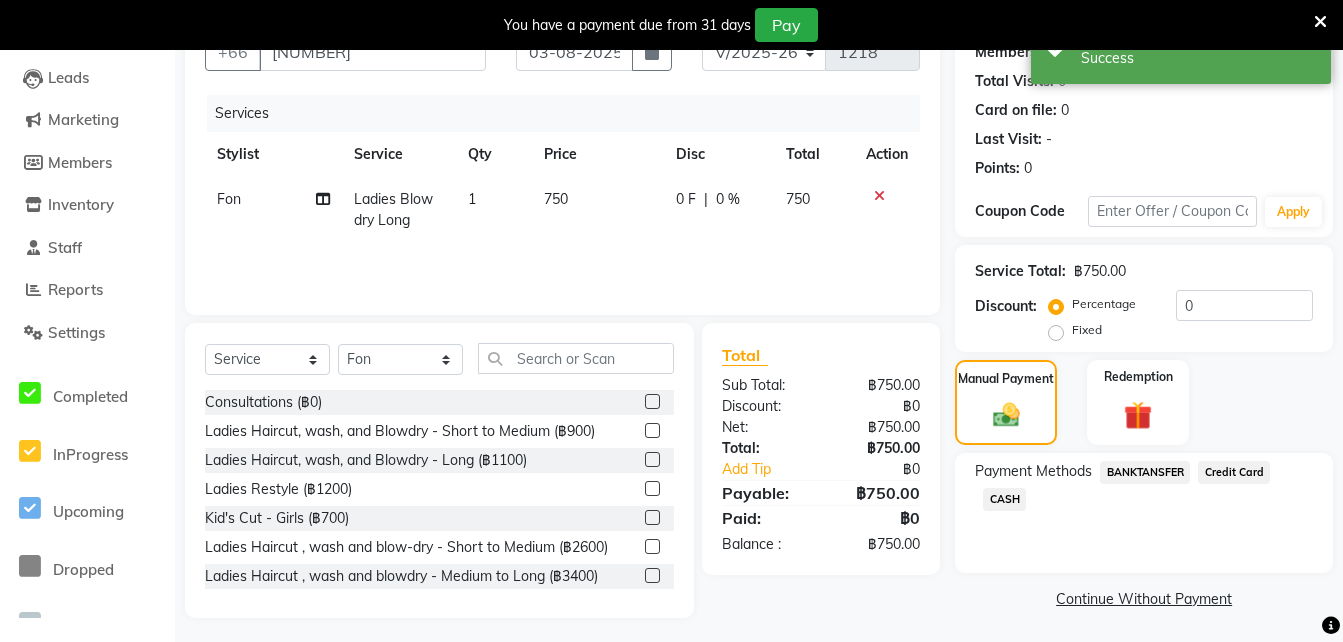 click on "Credit Card" 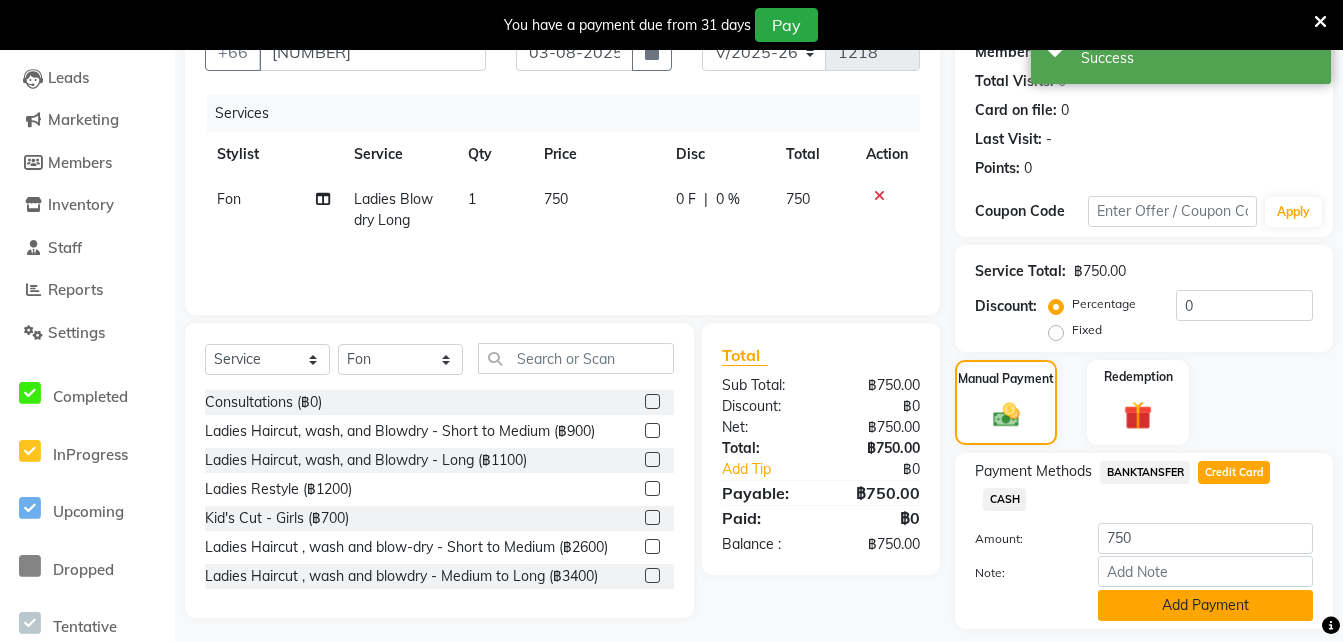 click on "Add Payment" 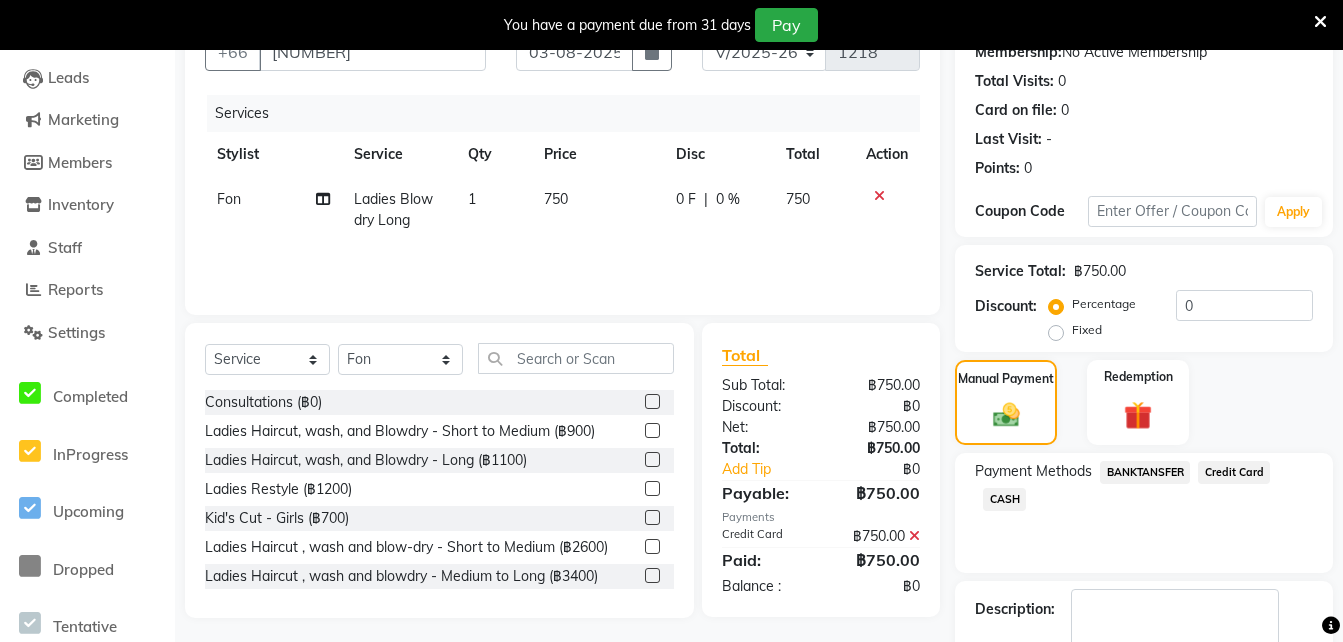 scroll, scrollTop: 318, scrollLeft: 0, axis: vertical 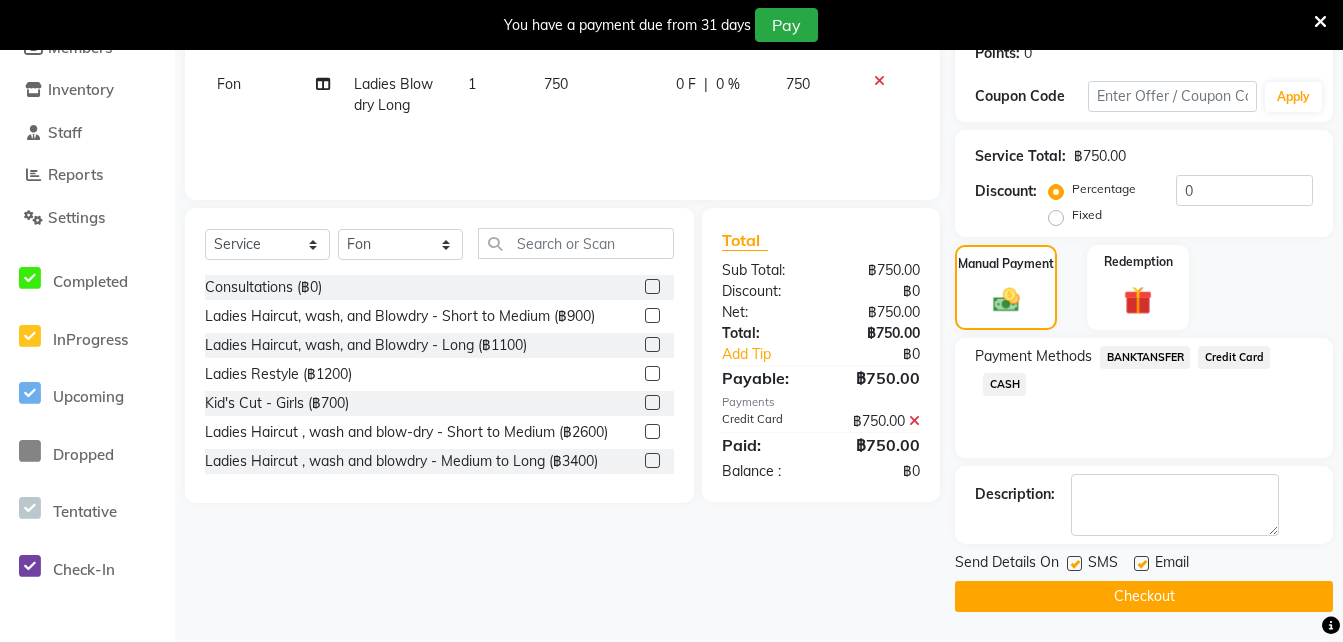 click on "Checkout" 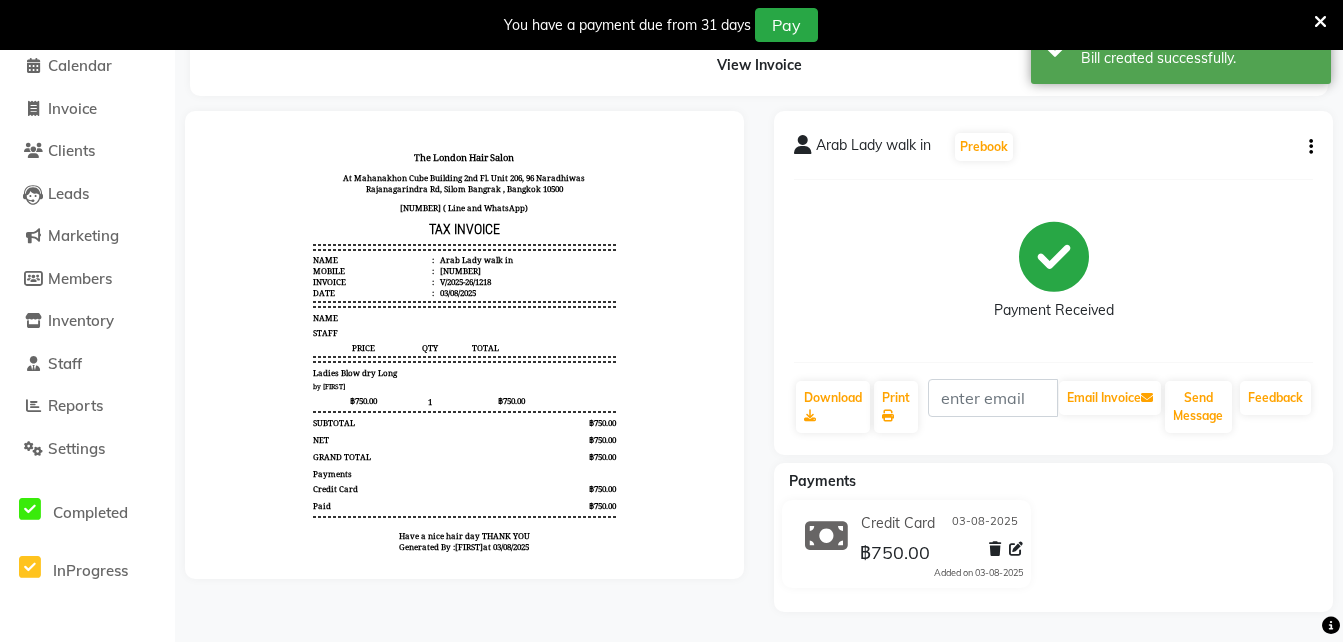 scroll, scrollTop: 0, scrollLeft: 0, axis: both 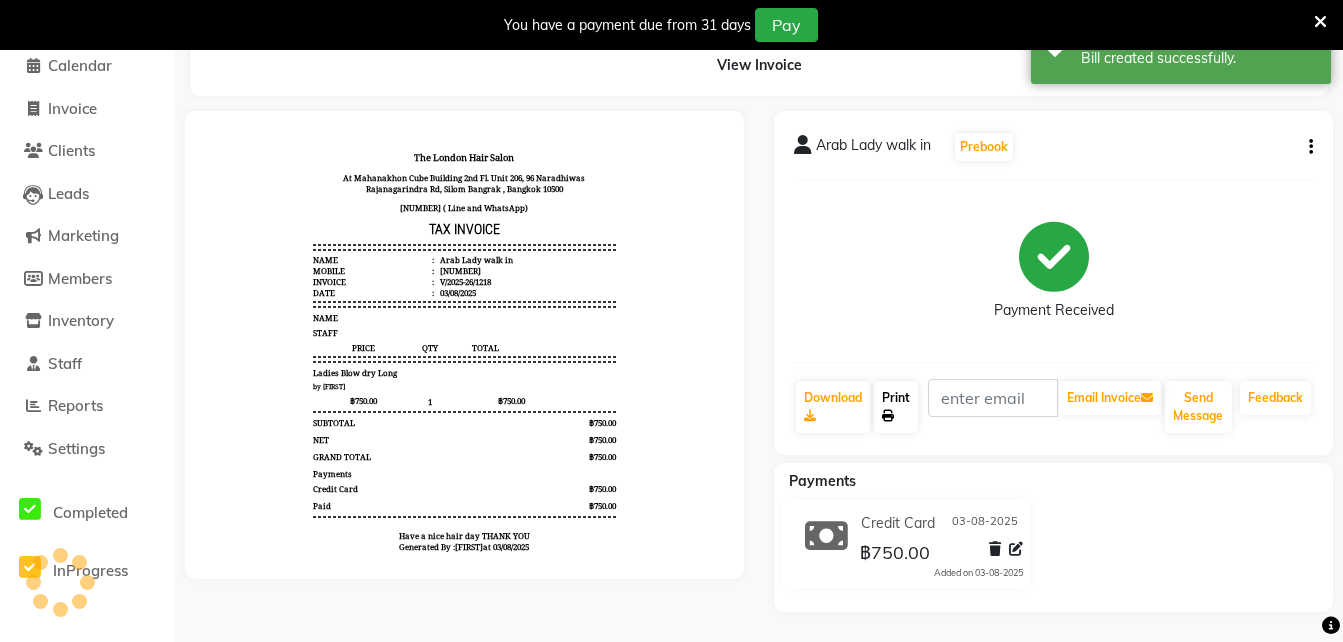 click 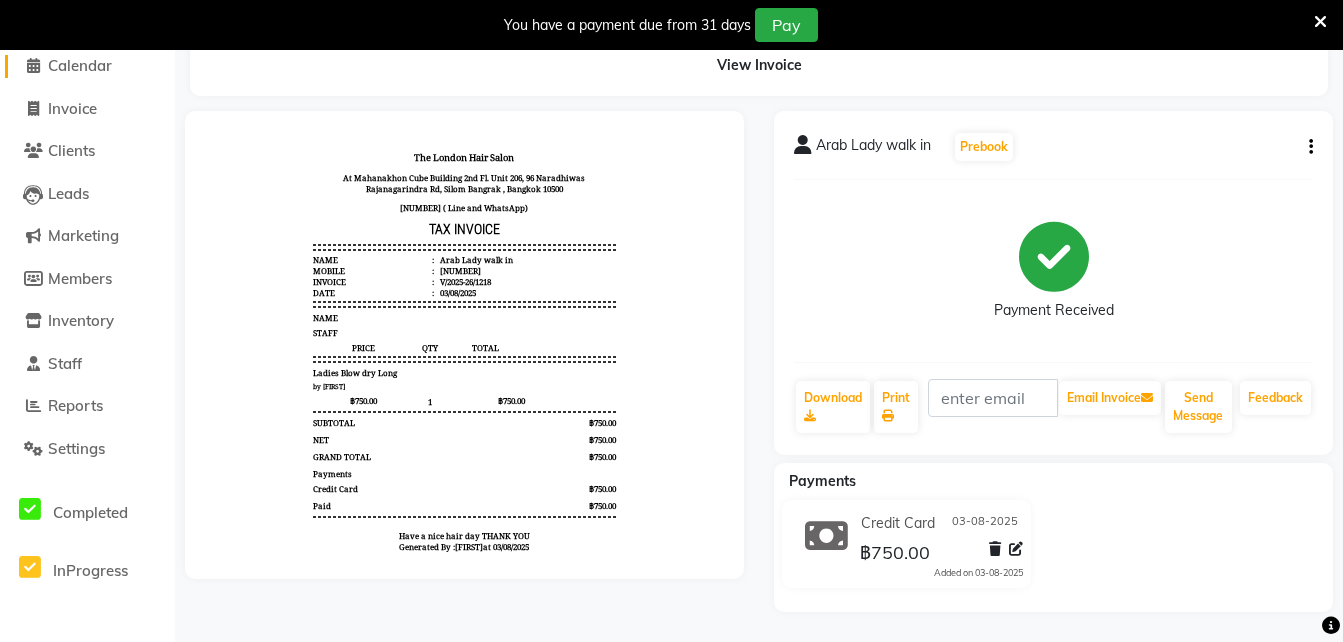 click on "Calendar" 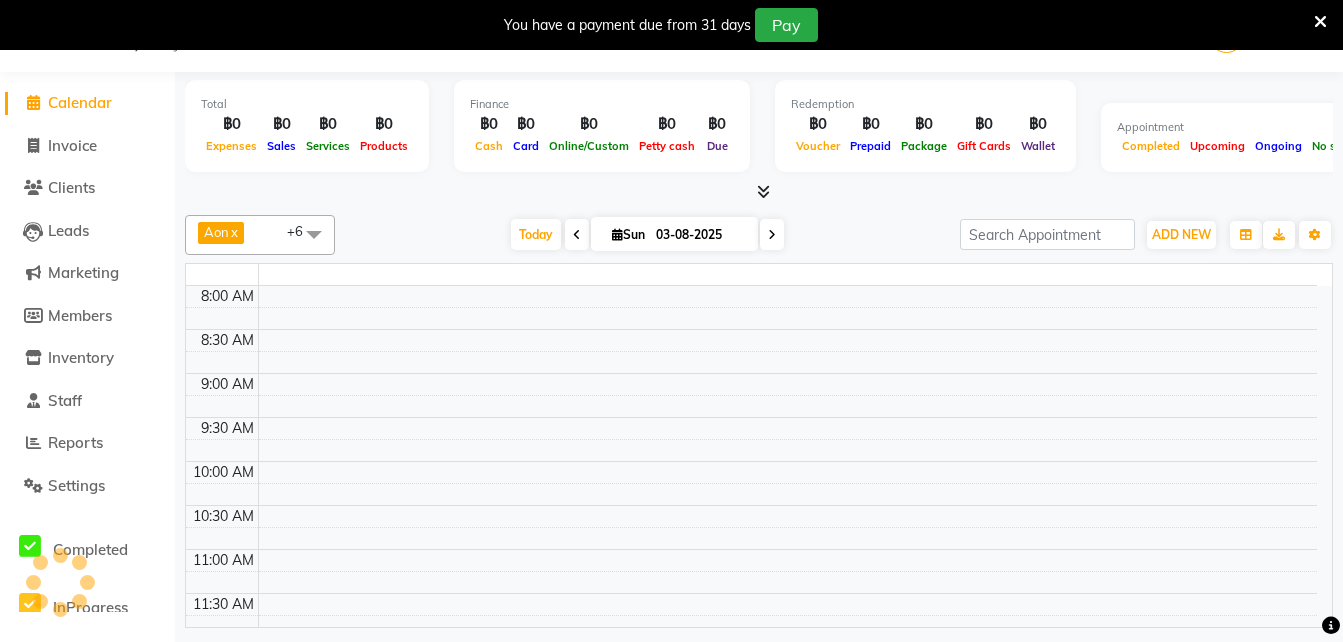 scroll, scrollTop: 50, scrollLeft: 0, axis: vertical 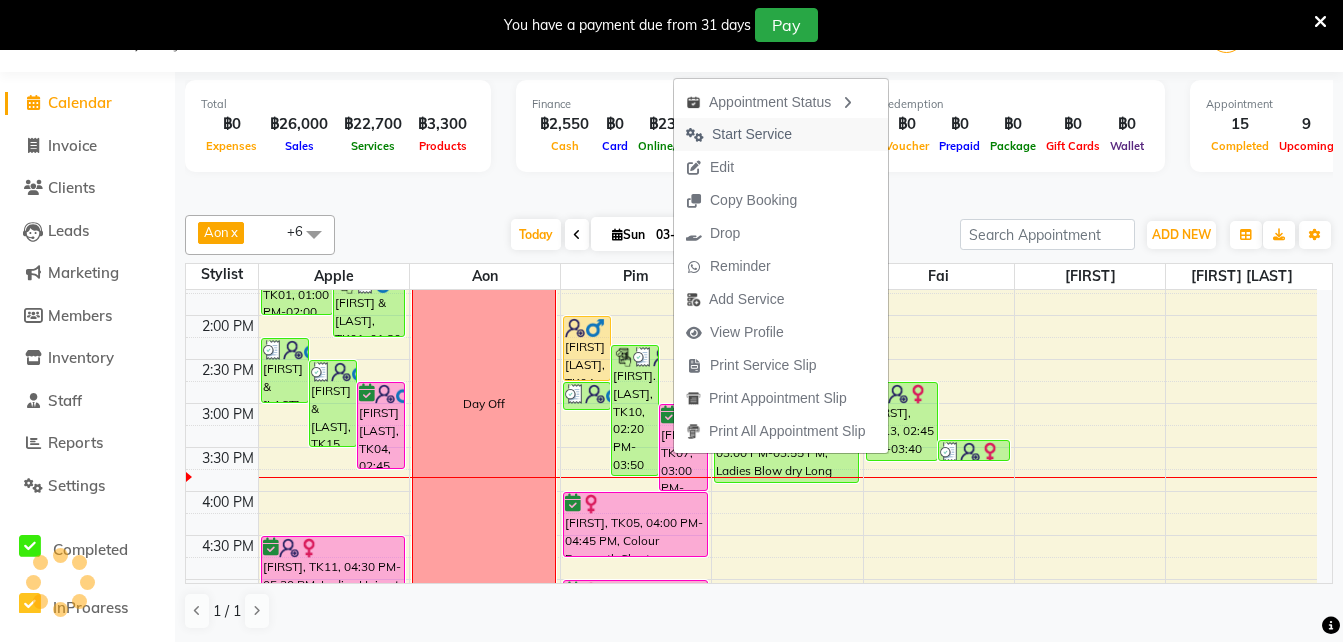 click on "Start Service" at bounding box center [752, 134] 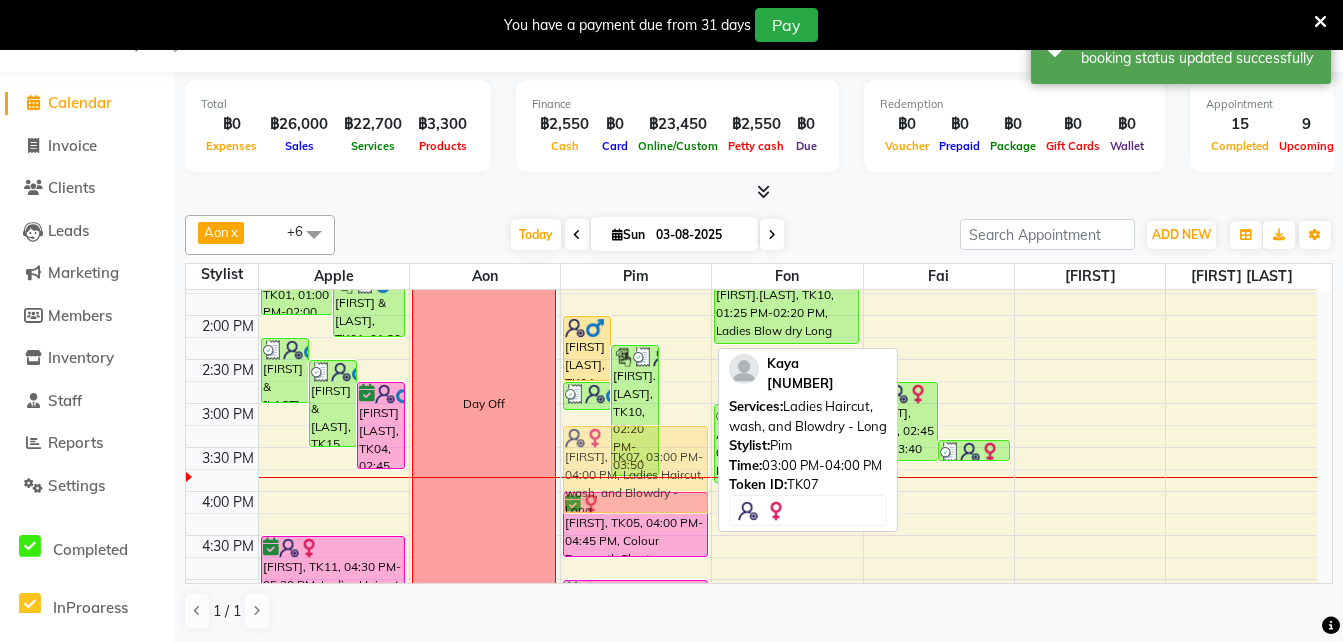 drag, startPoint x: 689, startPoint y: 429, endPoint x: 689, endPoint y: 455, distance: 26 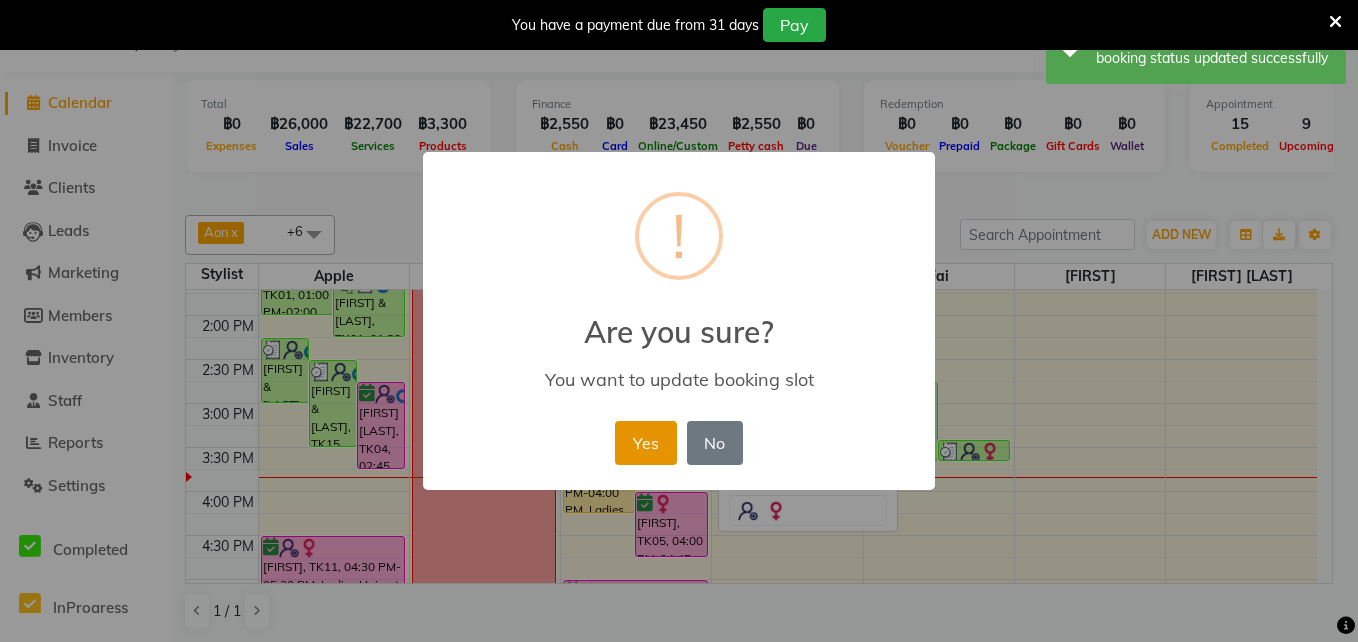 click on "Yes" at bounding box center [645, 443] 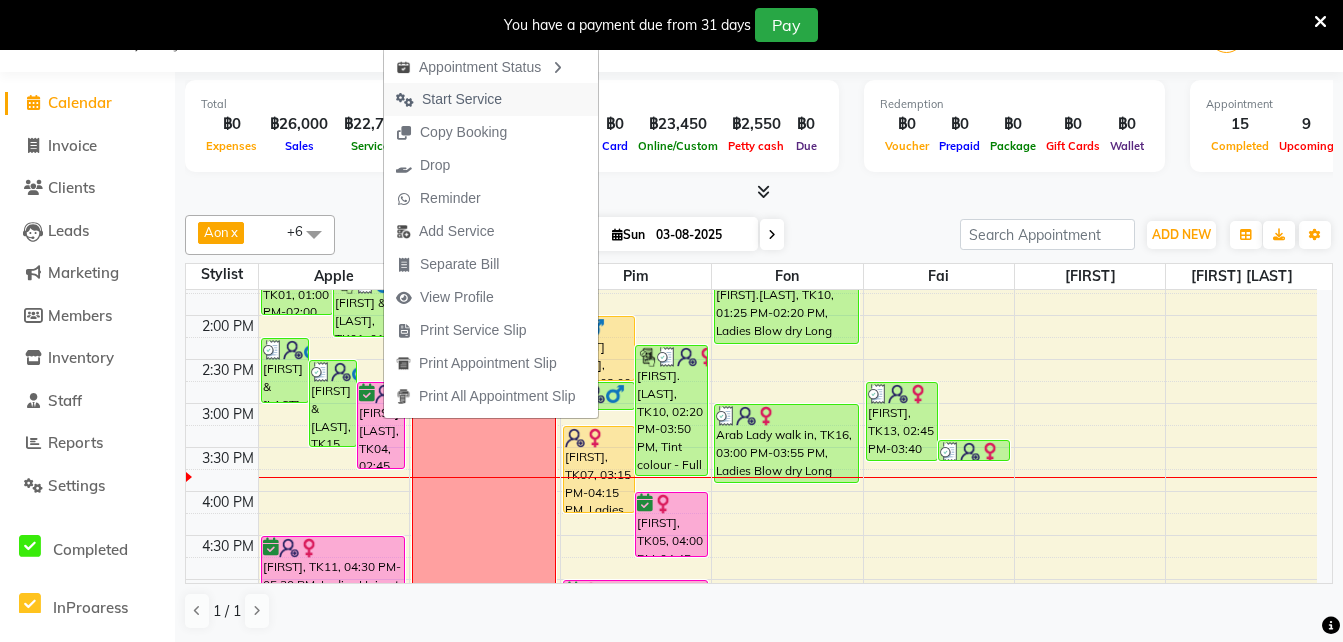 click on "Start Service" at bounding box center (462, 99) 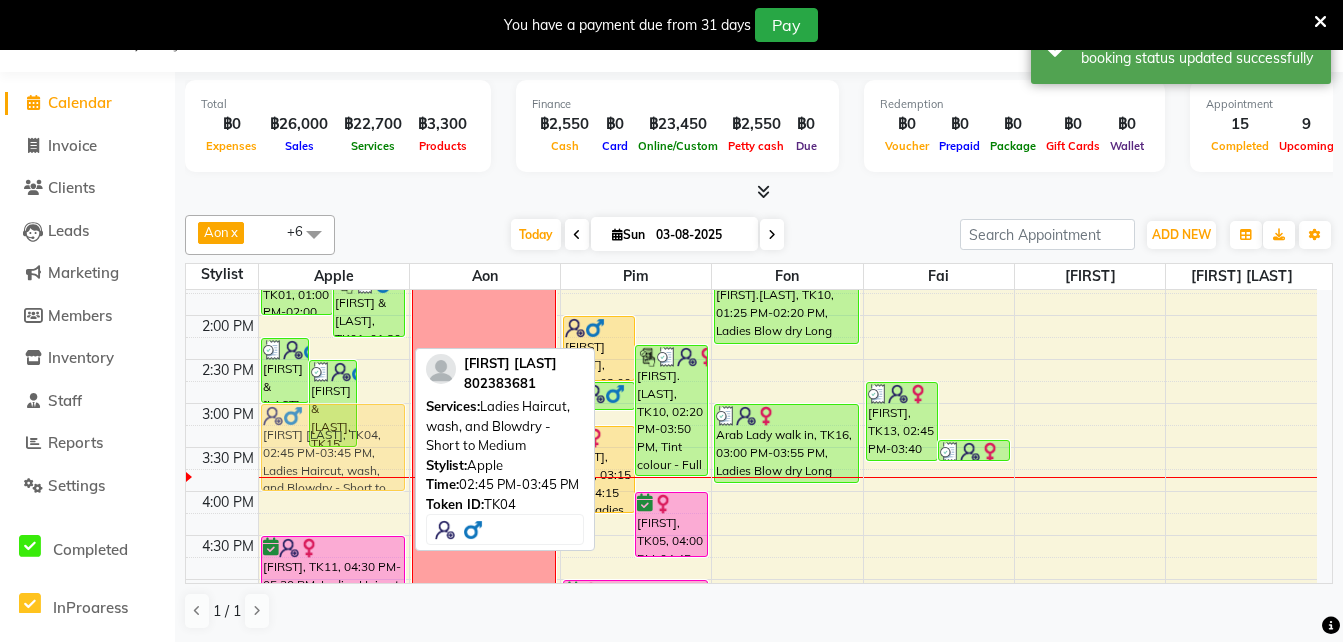 drag, startPoint x: 390, startPoint y: 415, endPoint x: 386, endPoint y: 445, distance: 30.265491 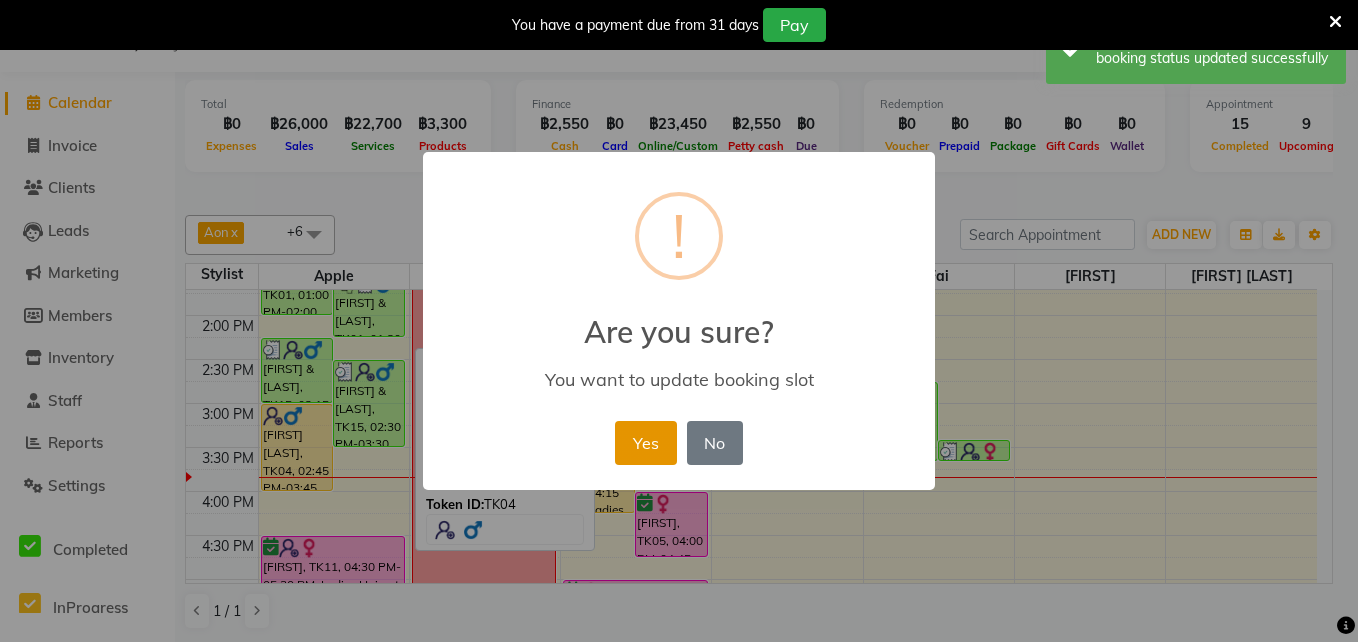 click on "Yes" at bounding box center (645, 443) 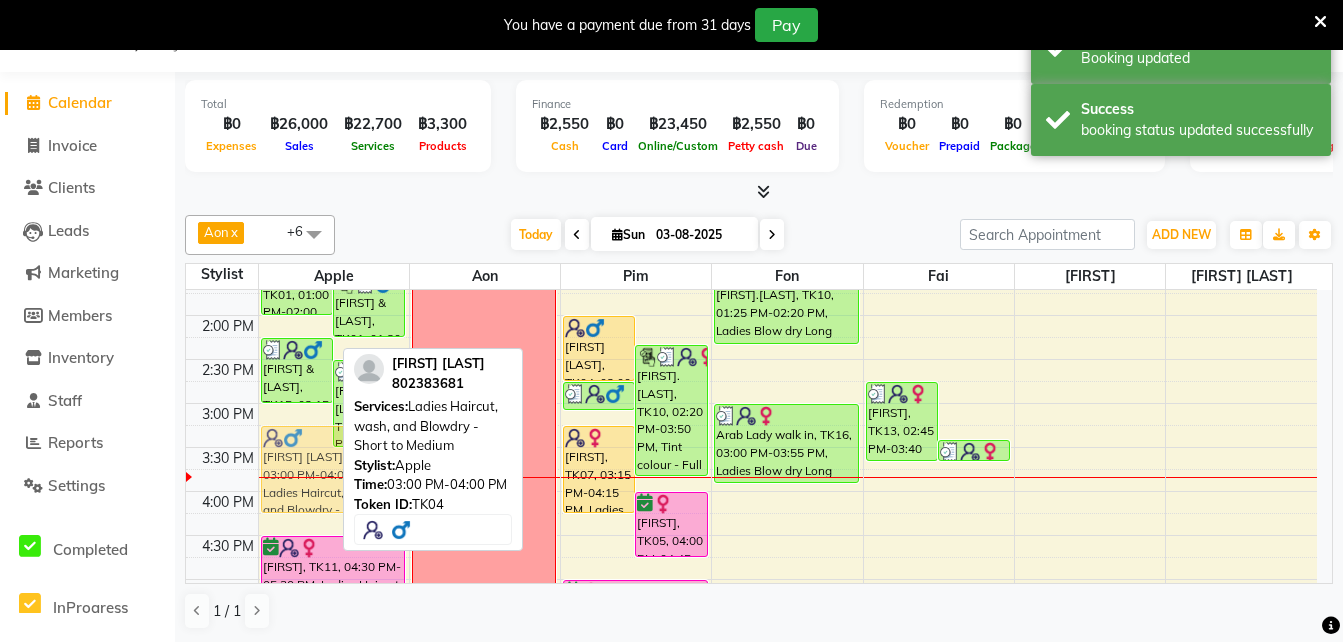 drag, startPoint x: 290, startPoint y: 455, endPoint x: 290, endPoint y: 470, distance: 15 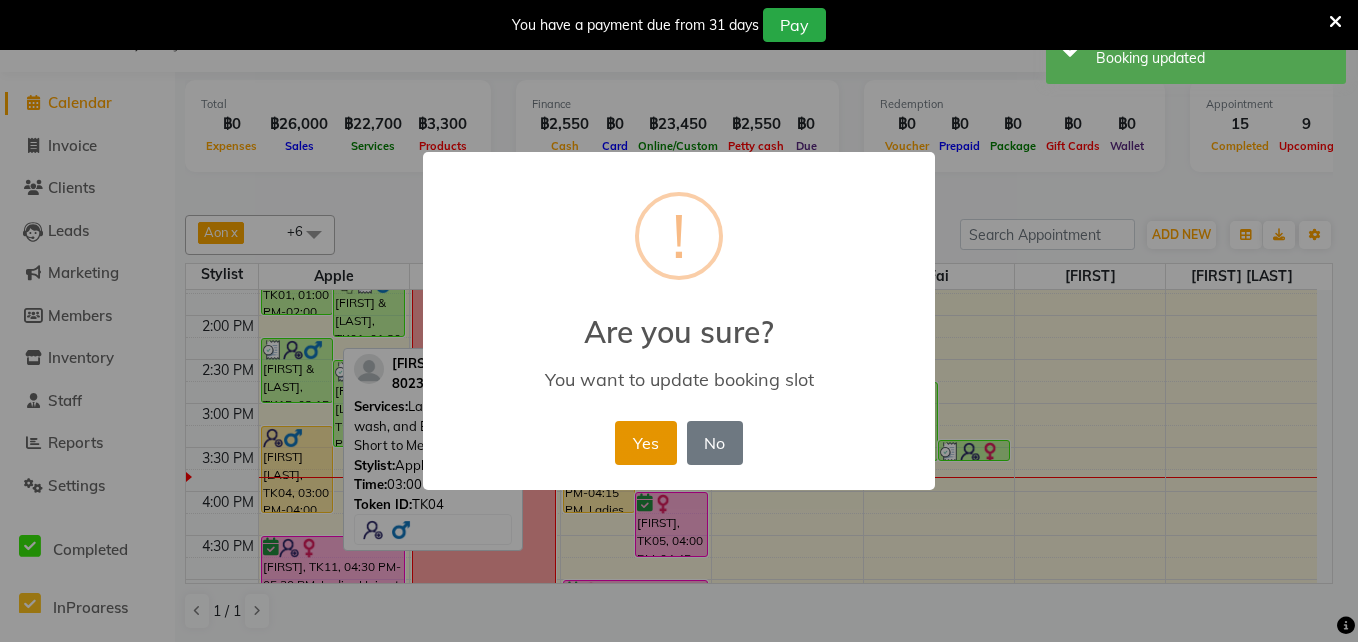 click on "Yes" at bounding box center [645, 443] 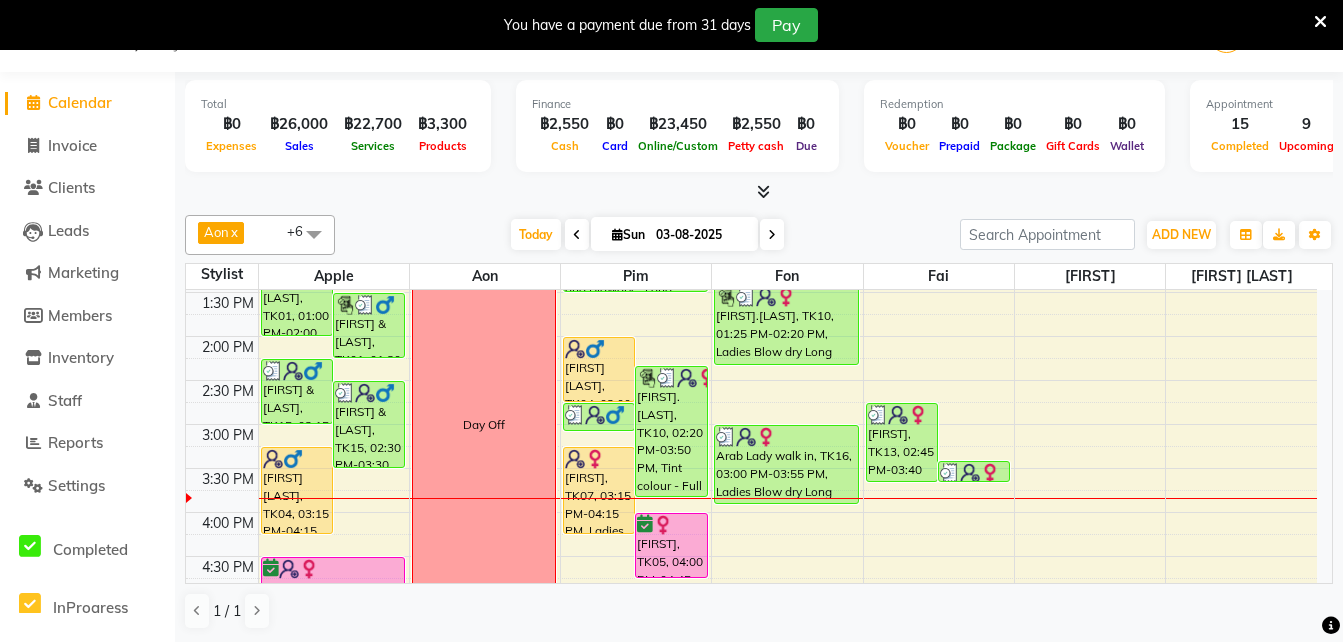 scroll, scrollTop: 394, scrollLeft: 0, axis: vertical 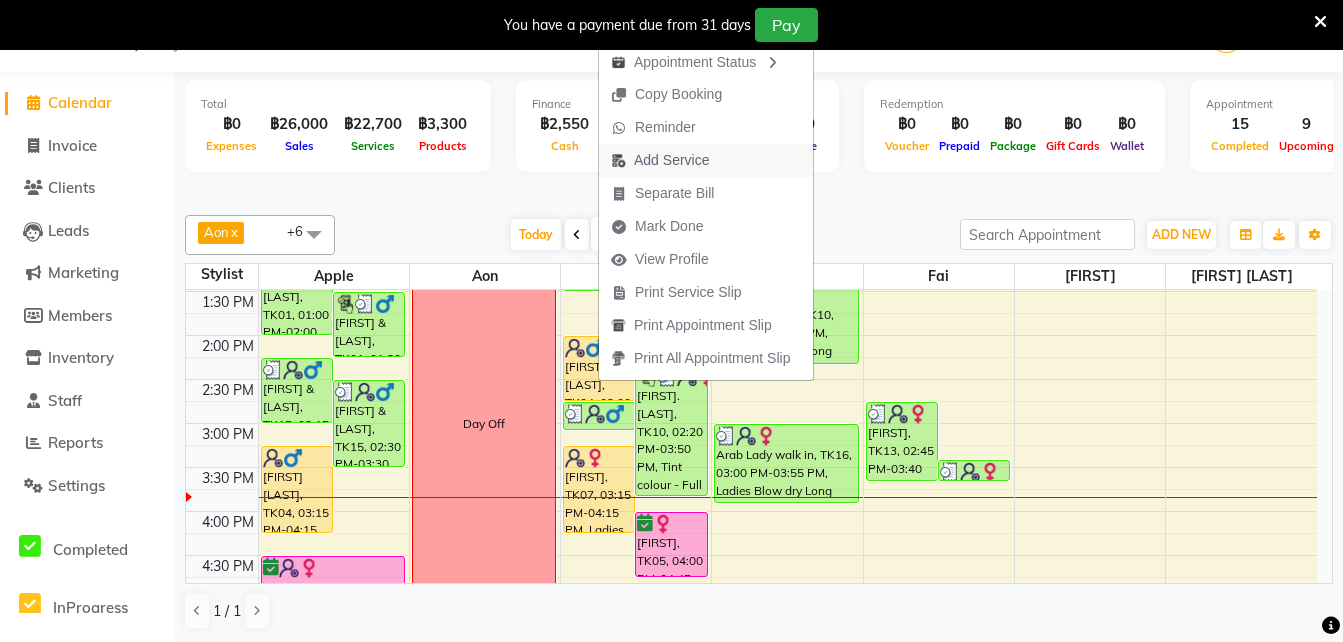 click on "Add Service" at bounding box center (671, 160) 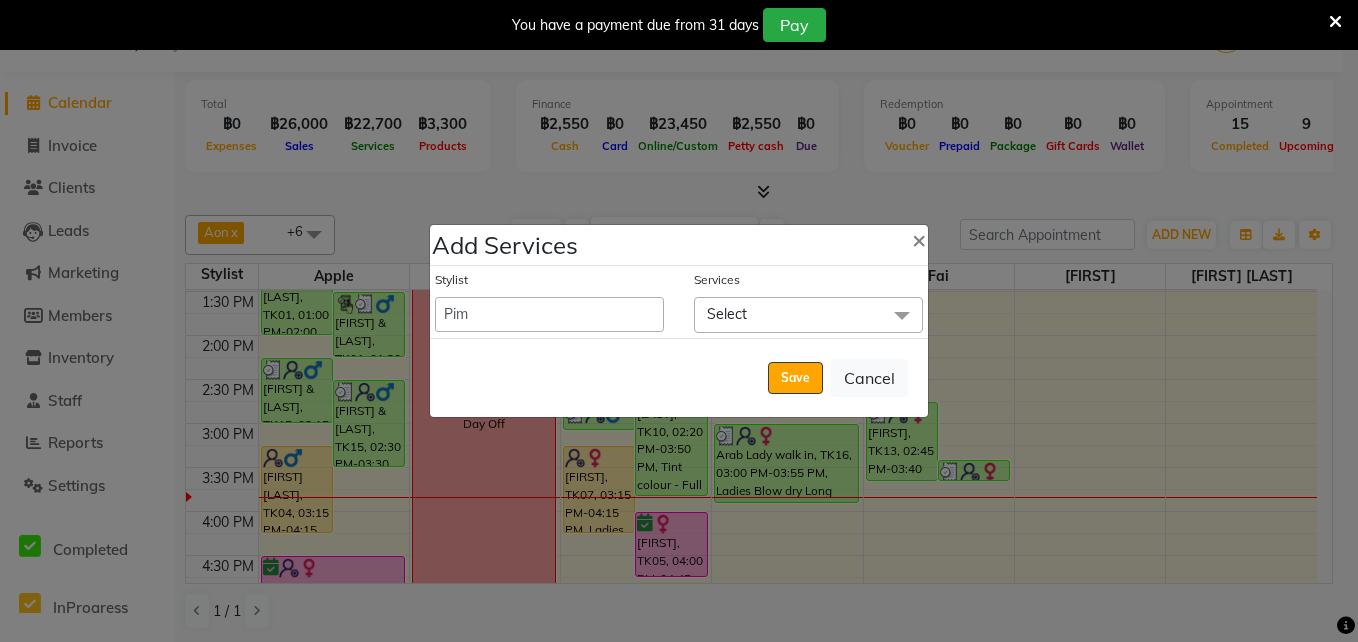 click on "Select" 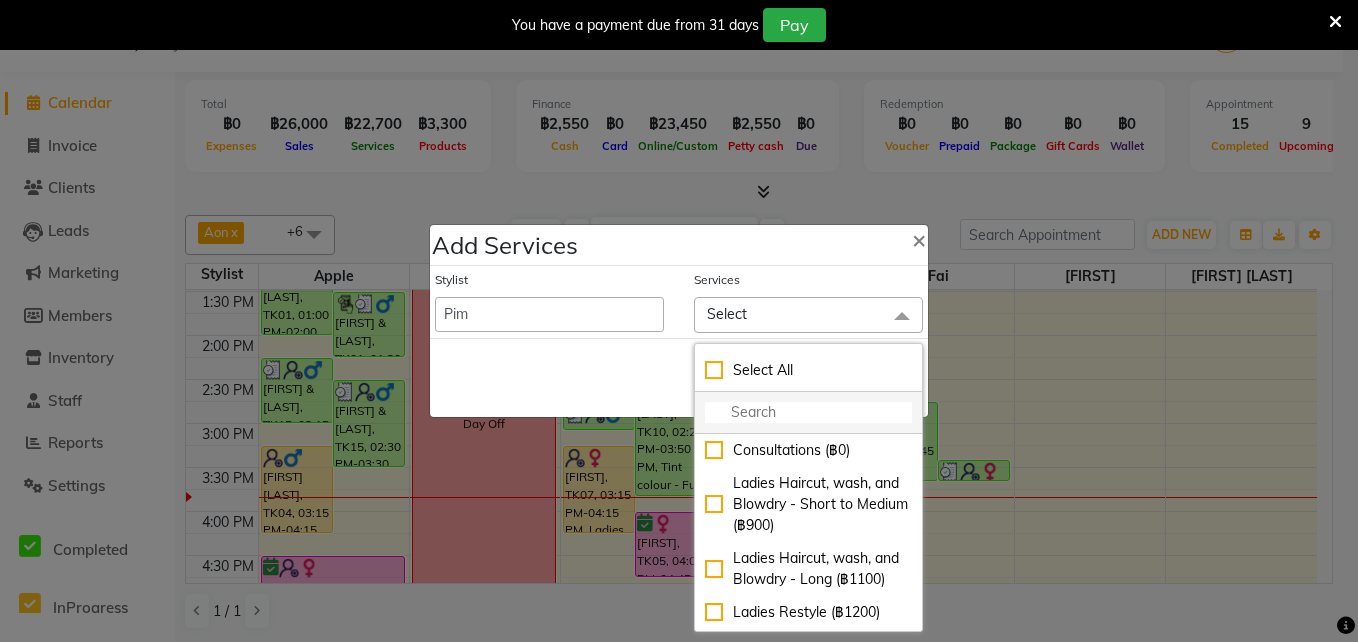 click 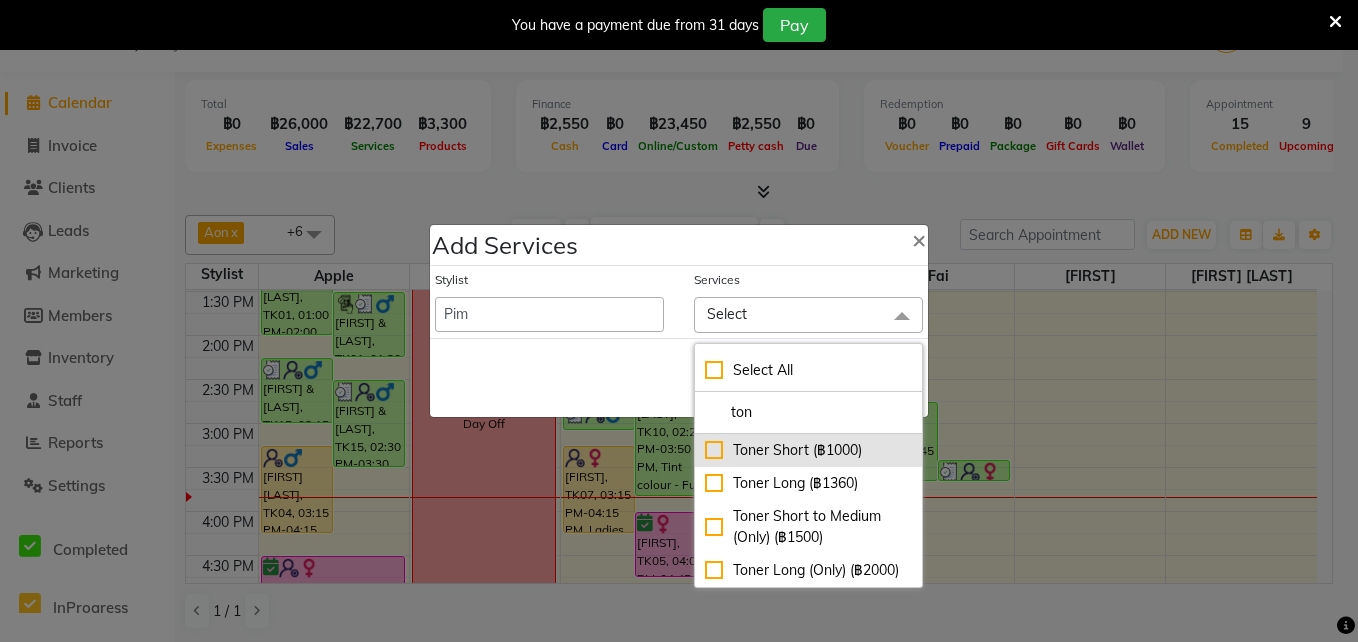 type on "ton" 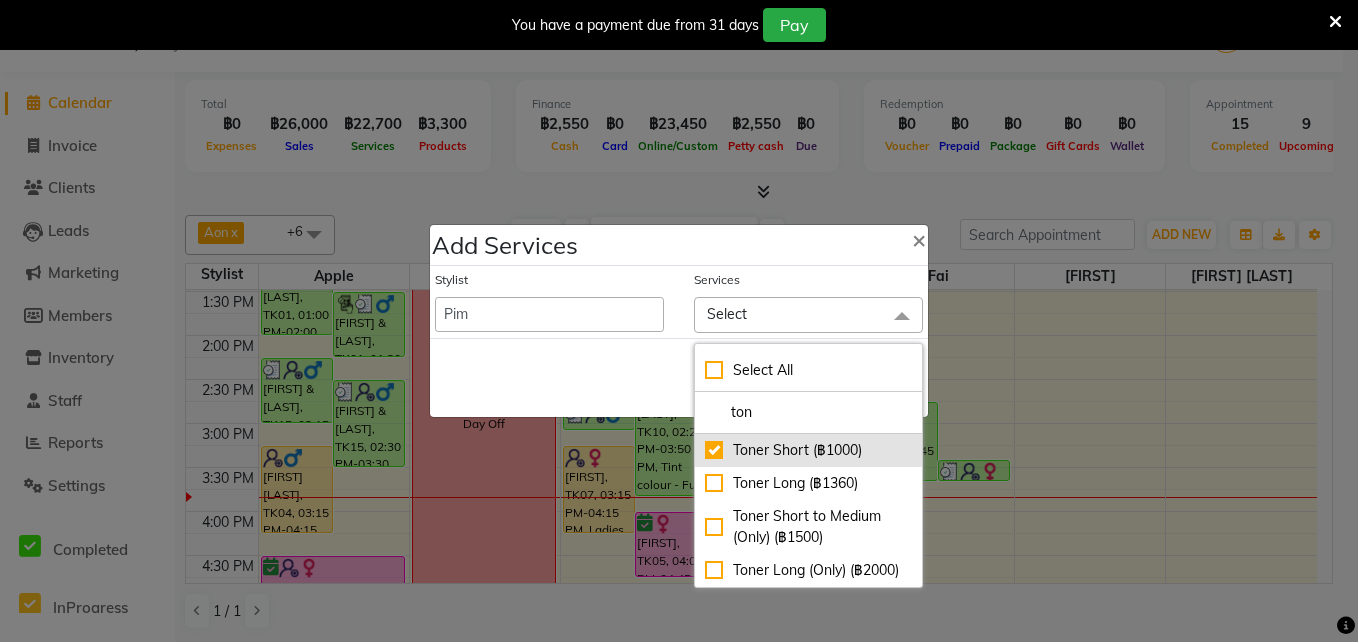checkbox on "true" 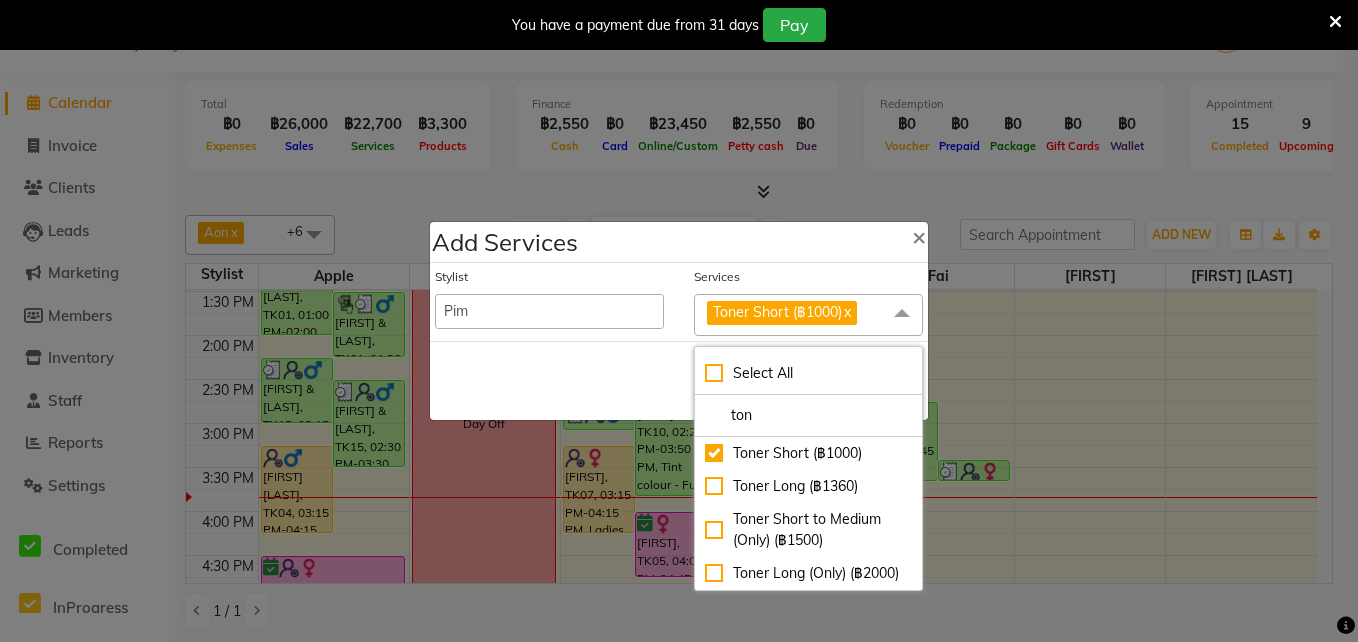 click on "Save   Cancel" 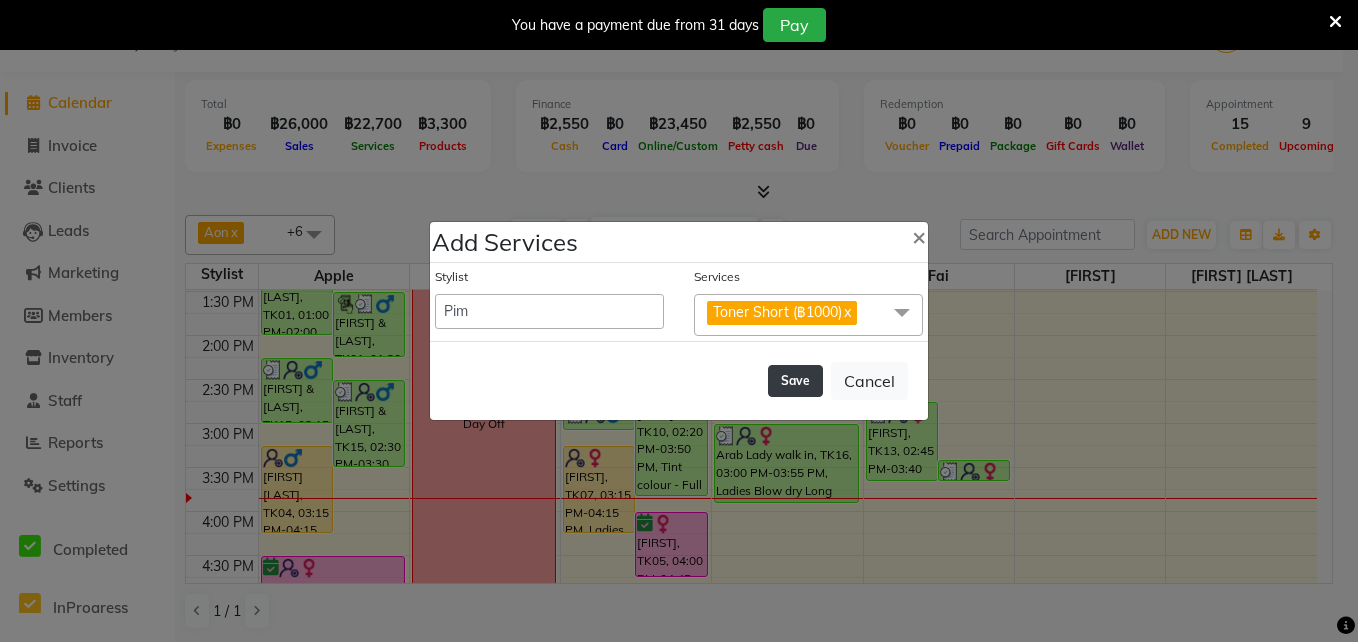 click on "Save" 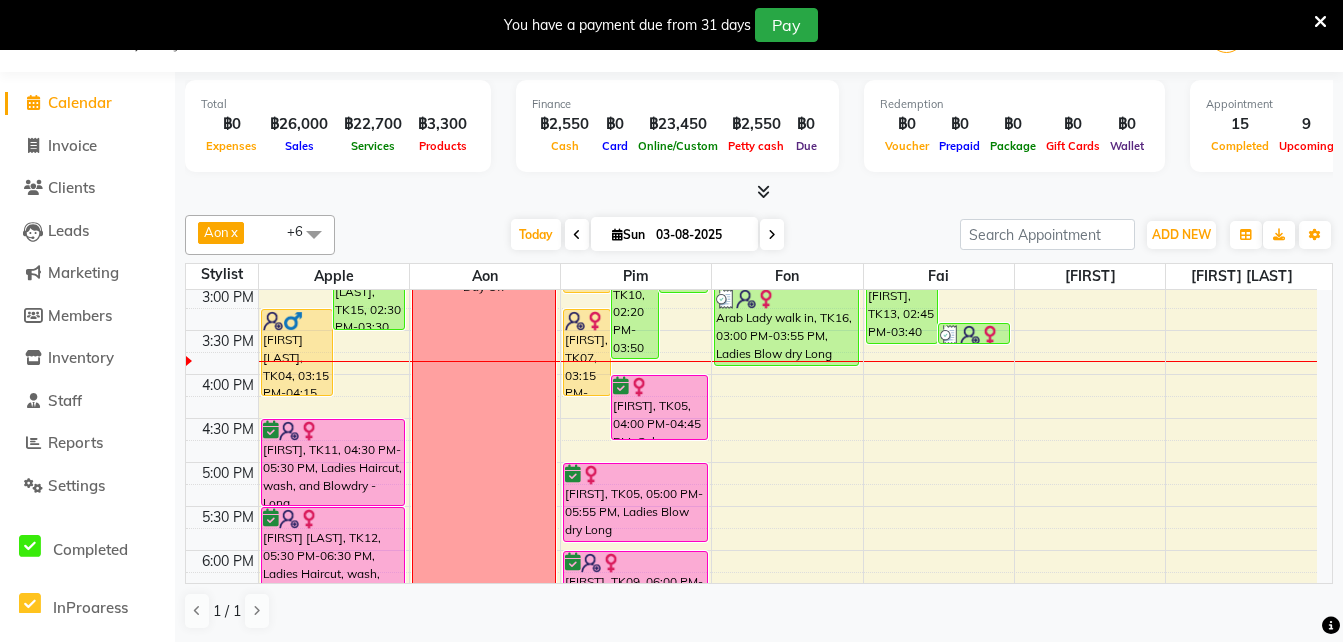 scroll, scrollTop: 530, scrollLeft: 0, axis: vertical 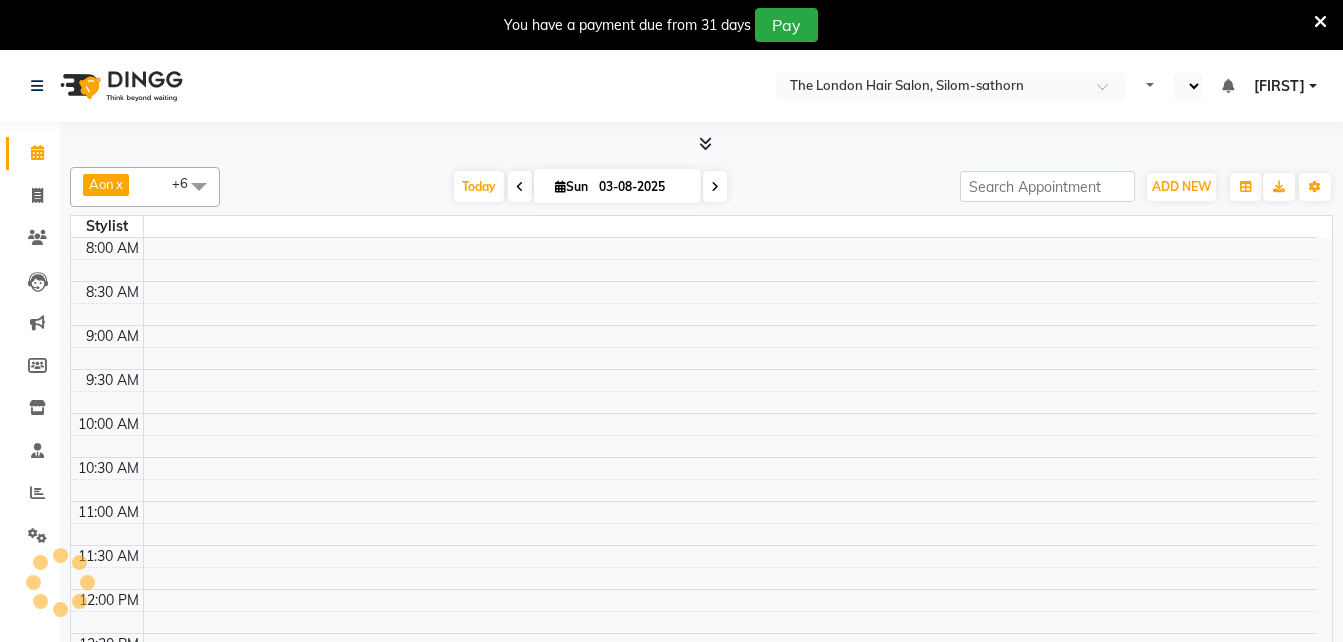select on "en" 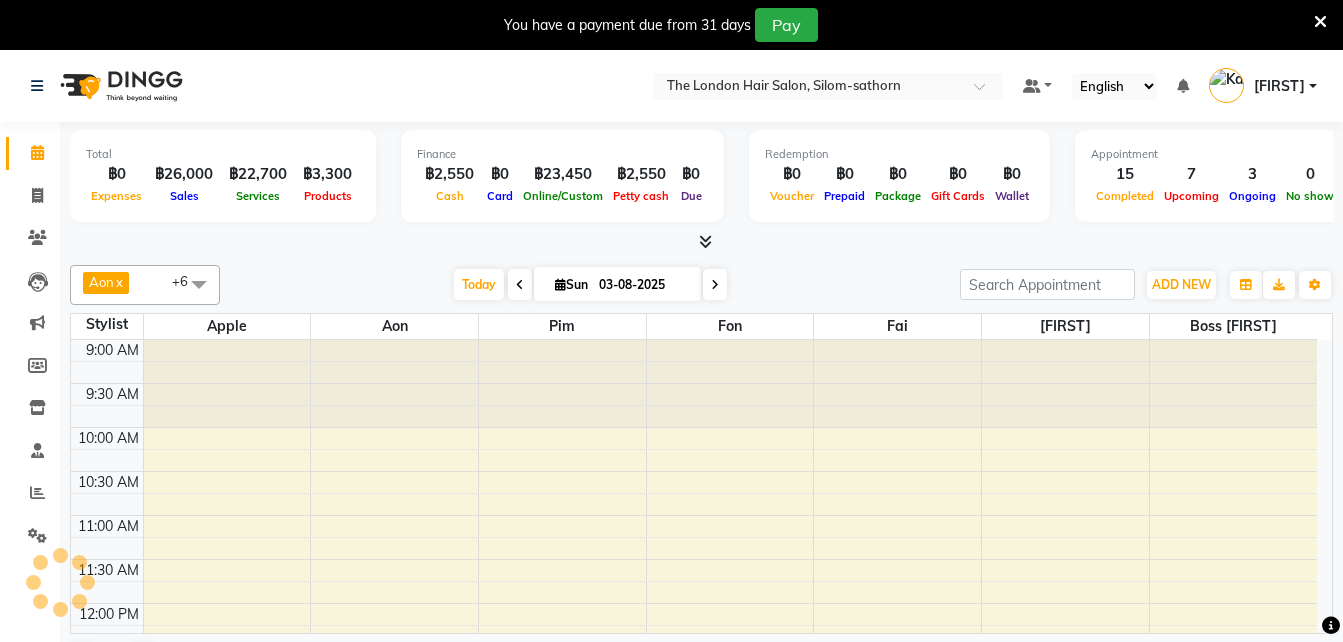 scroll, scrollTop: 0, scrollLeft: 0, axis: both 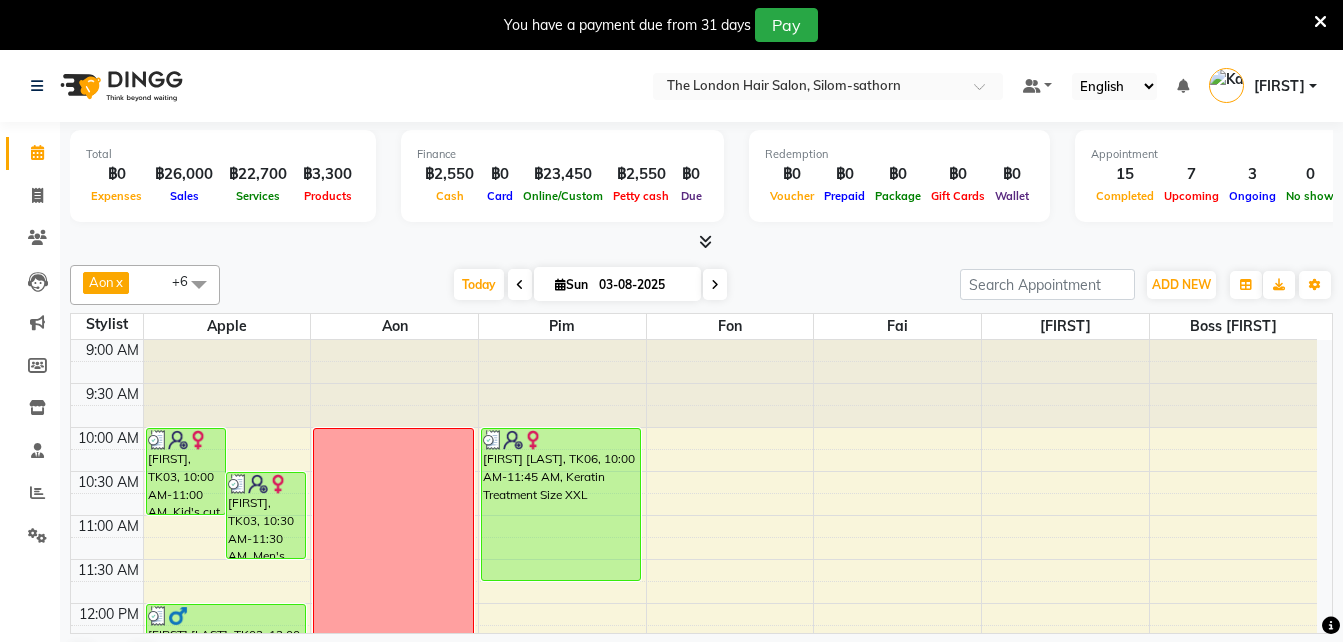 click at bounding box center [1320, 22] 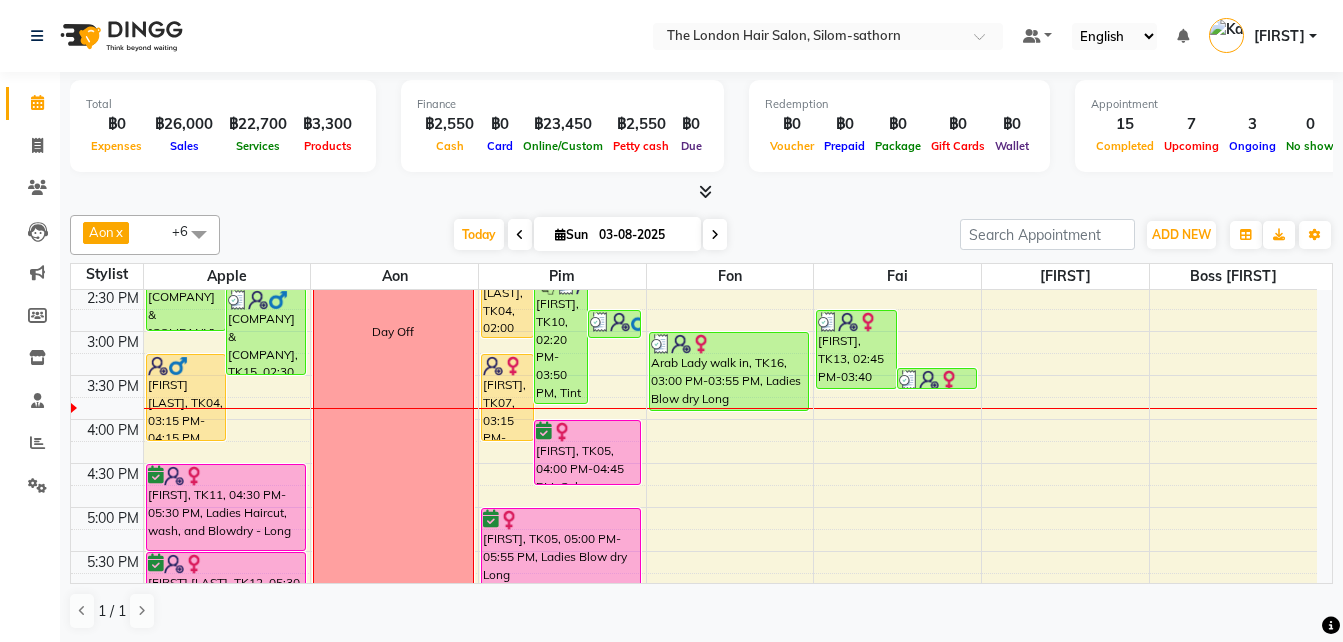 scroll, scrollTop: 498, scrollLeft: 0, axis: vertical 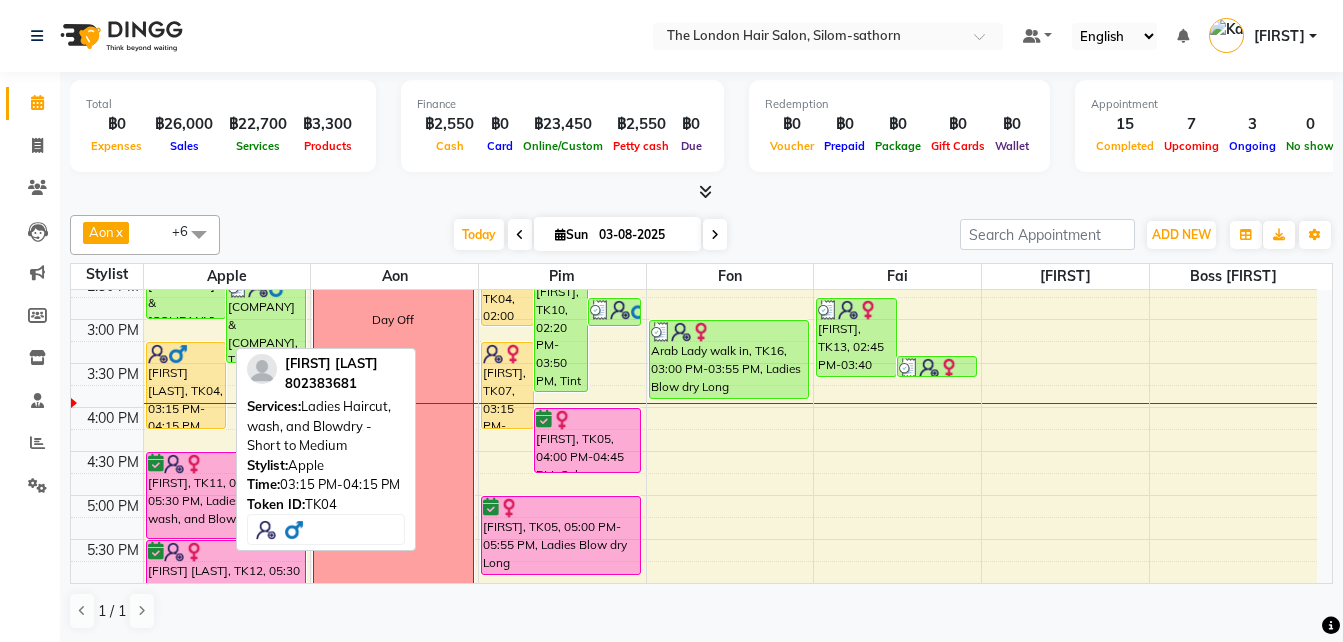 click on "[FIRST] [LAST], TK04, 03:15 PM-04:15 PM, Ladies Haircut, wash, and Blowdry - Short to Medium" at bounding box center [186, 385] 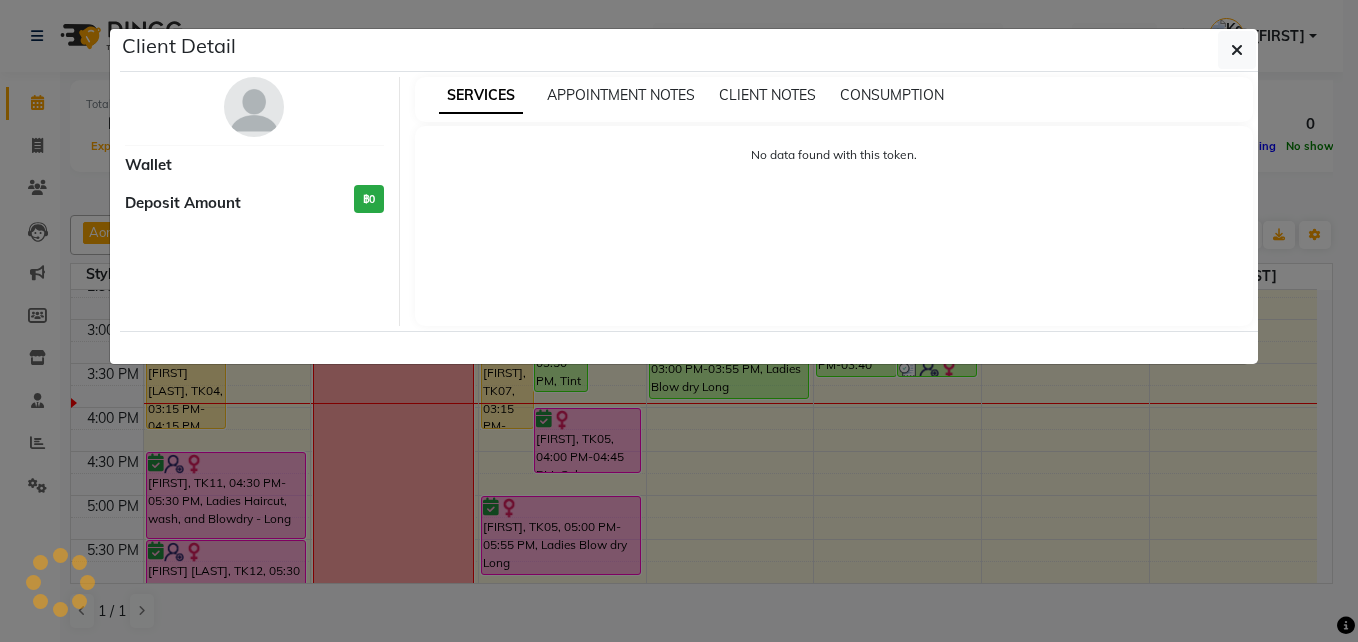 select on "1" 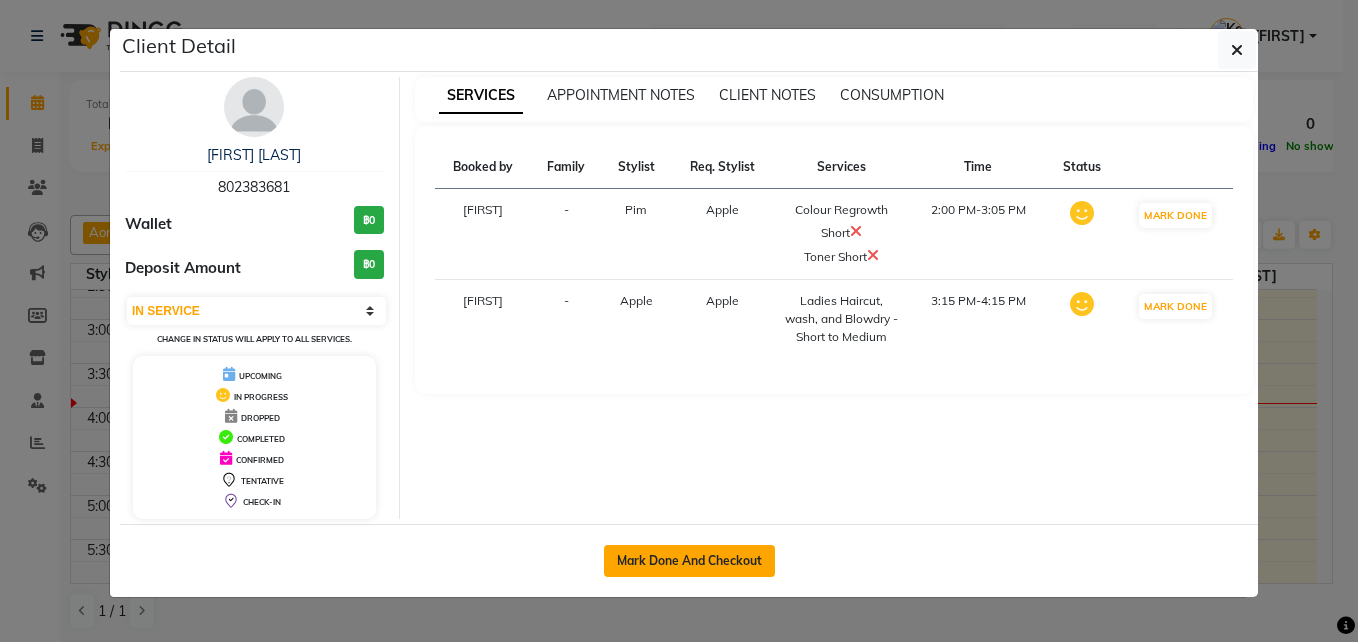 click on "Mark Done And Checkout" 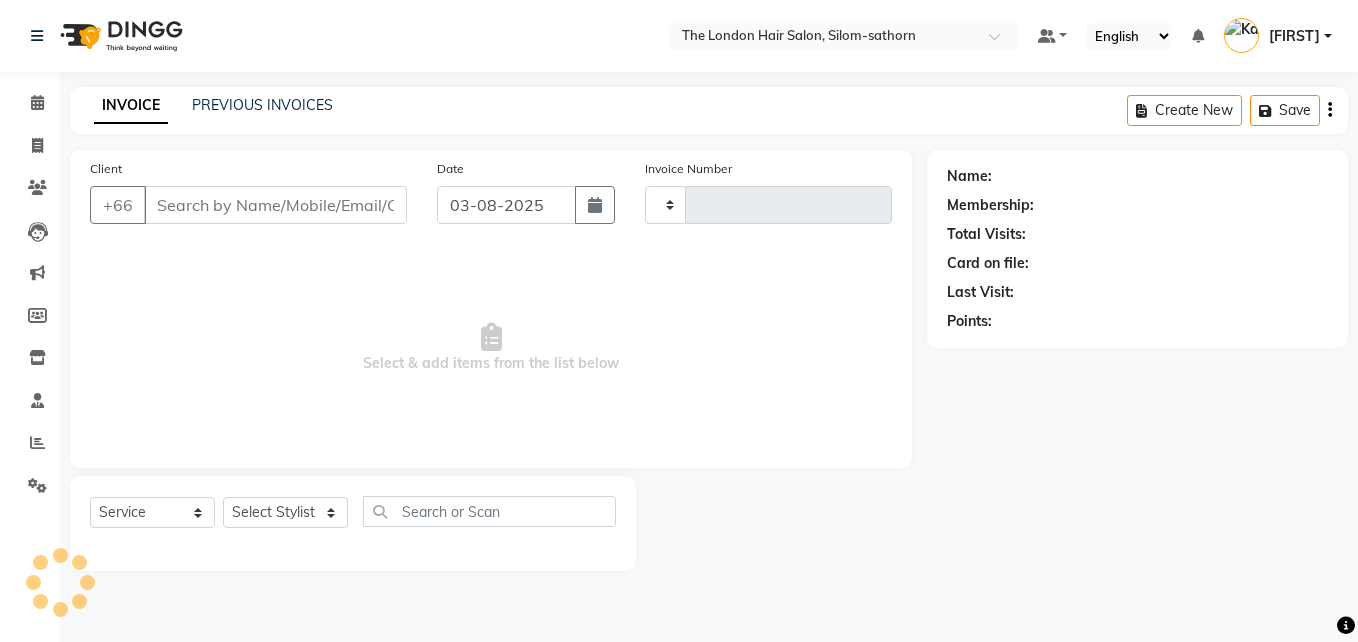 type on "1219" 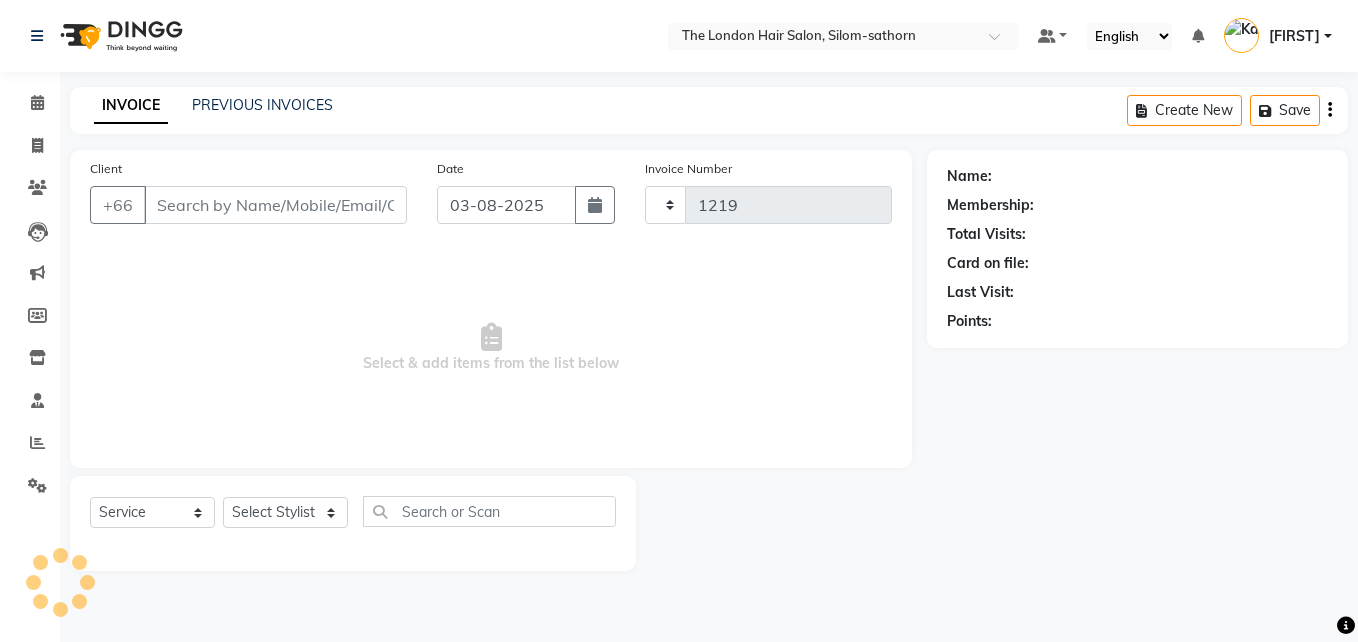 select on "6977" 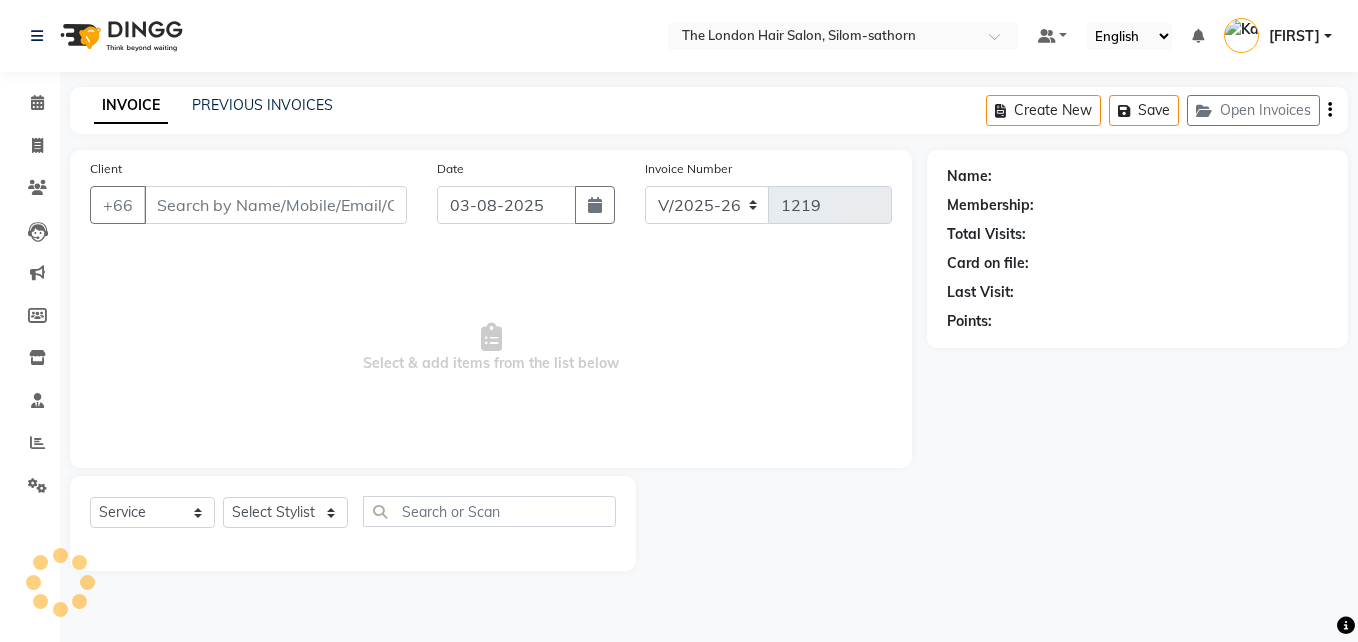 type on "802383681" 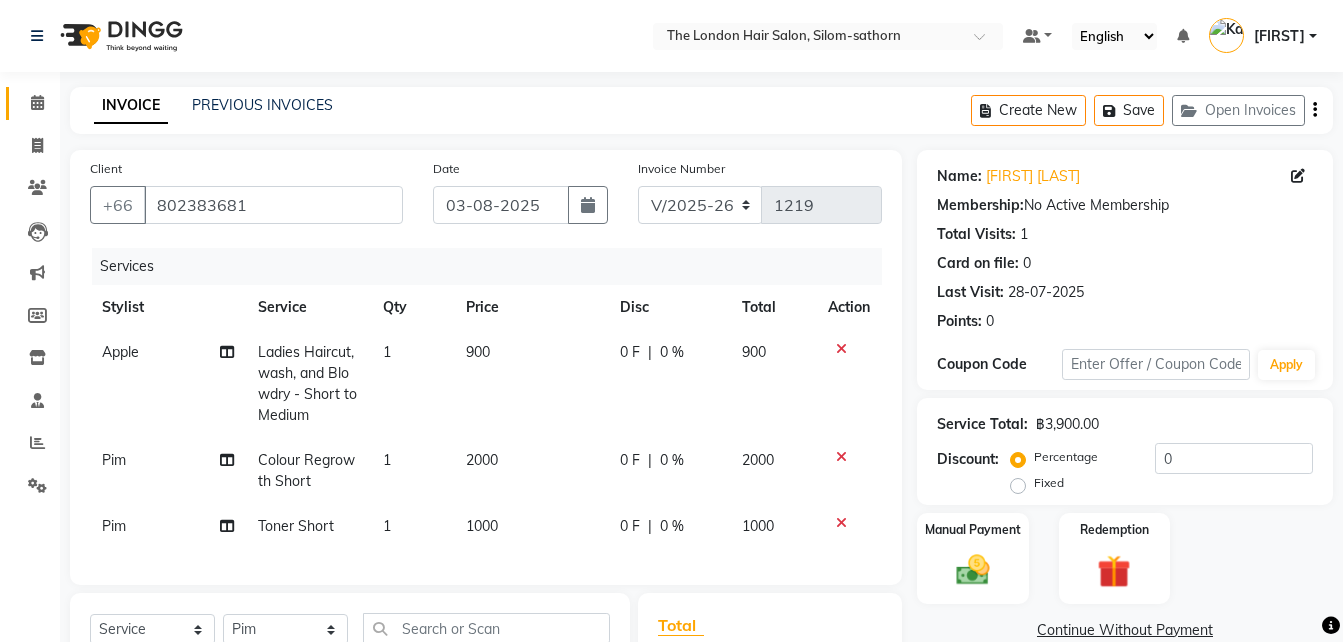 scroll, scrollTop: 291, scrollLeft: 0, axis: vertical 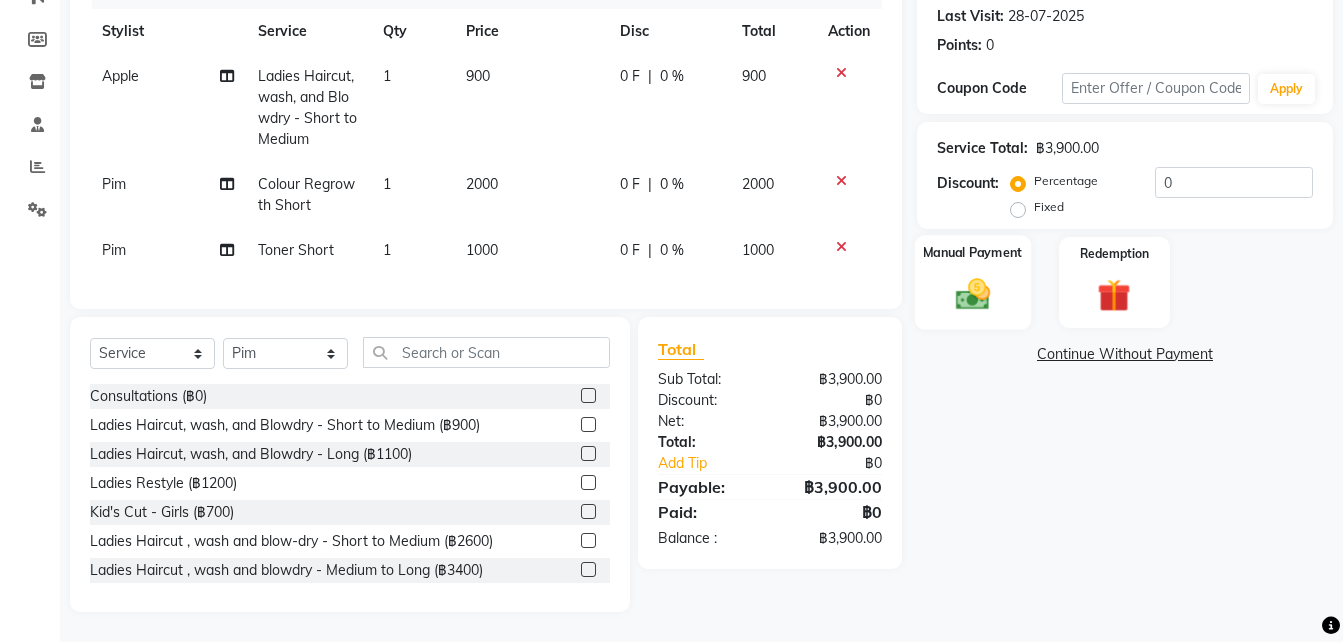 click 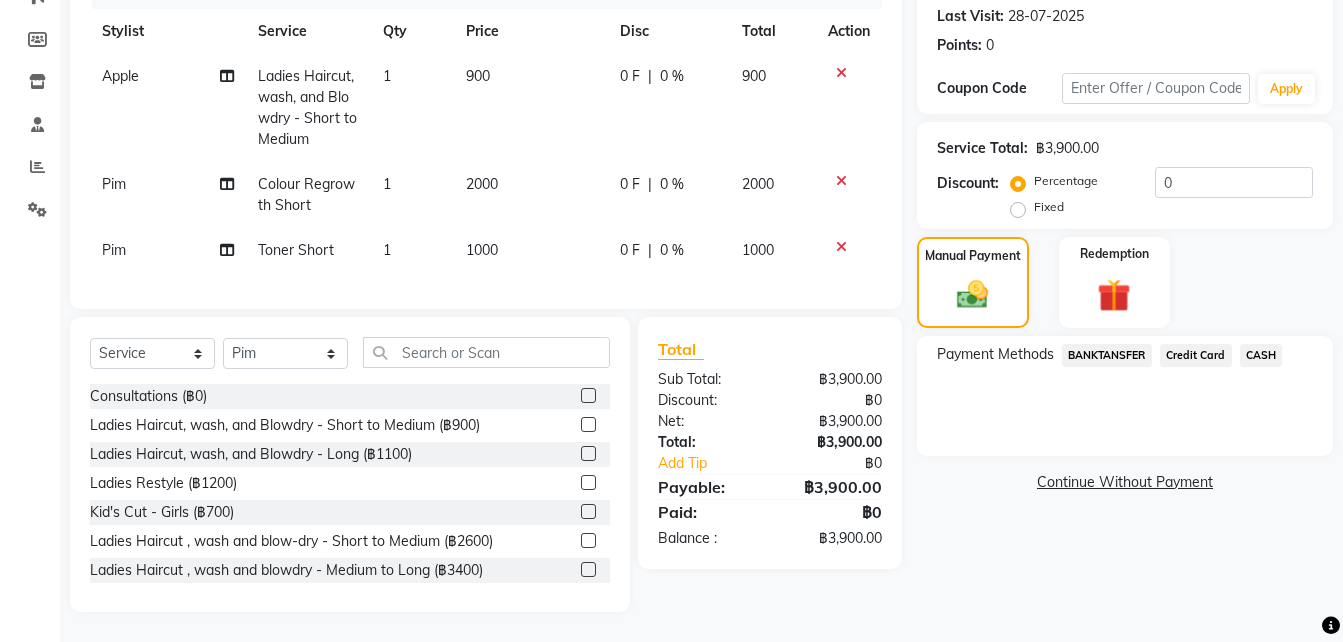 click on "Credit Card" 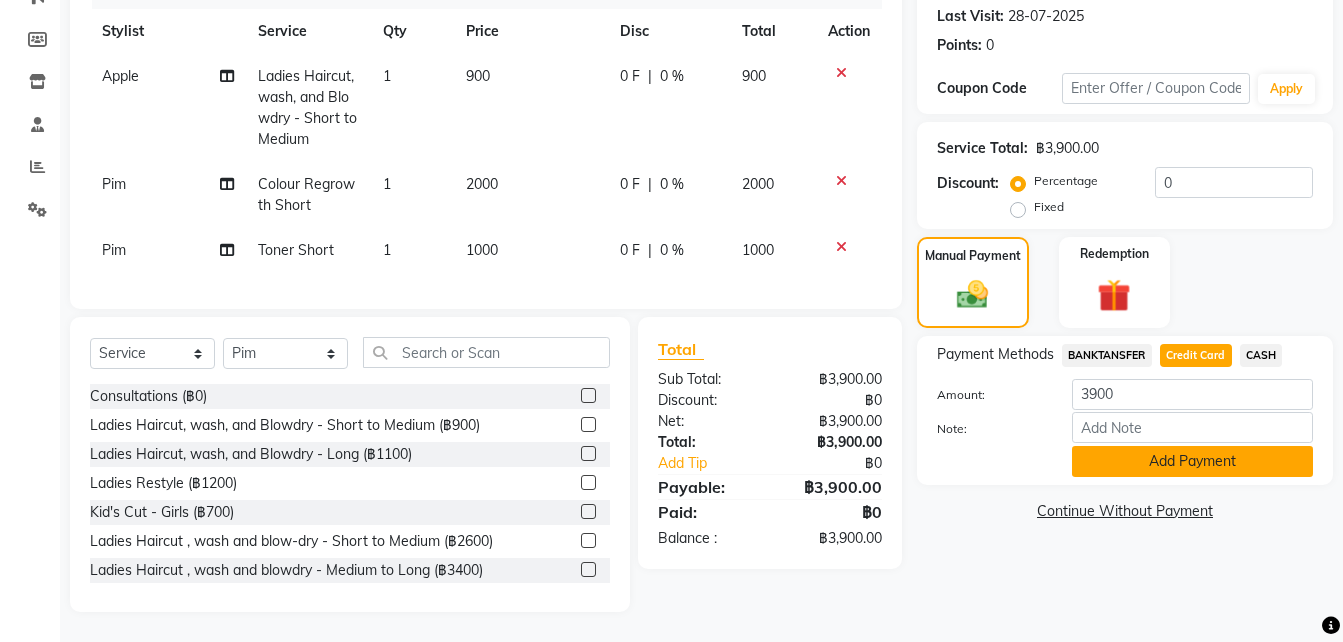 click on "Add Payment" 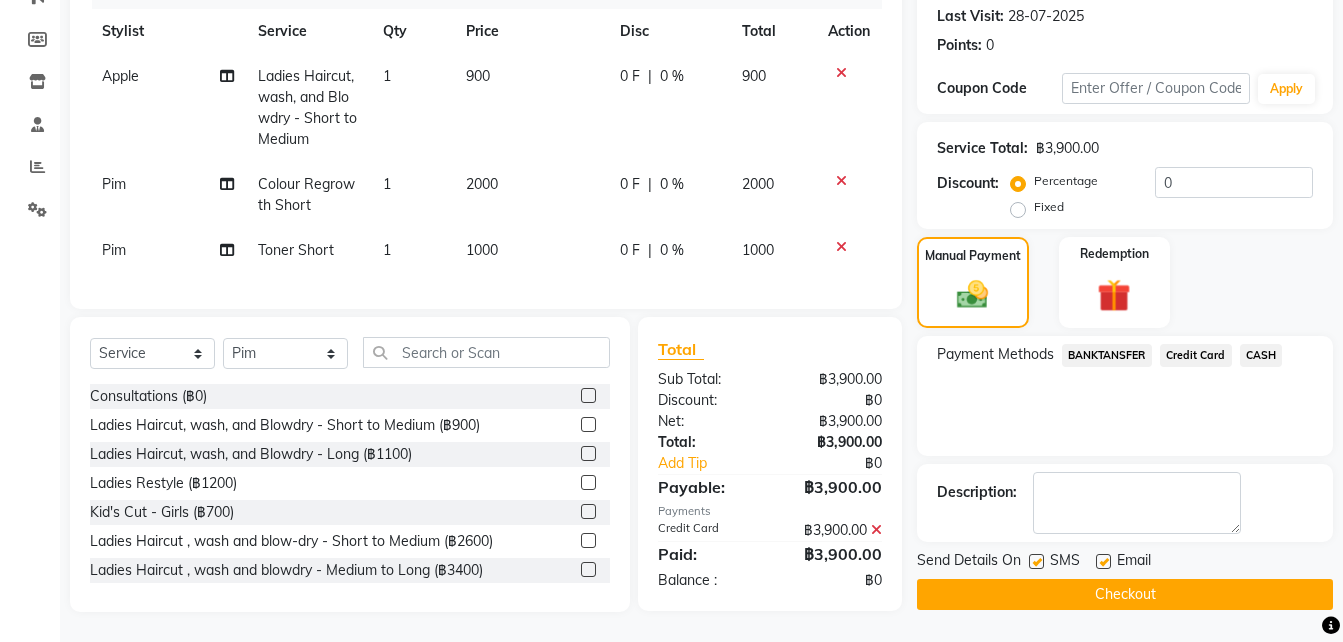 drag, startPoint x: 1048, startPoint y: 591, endPoint x: 957, endPoint y: 576, distance: 92.22798 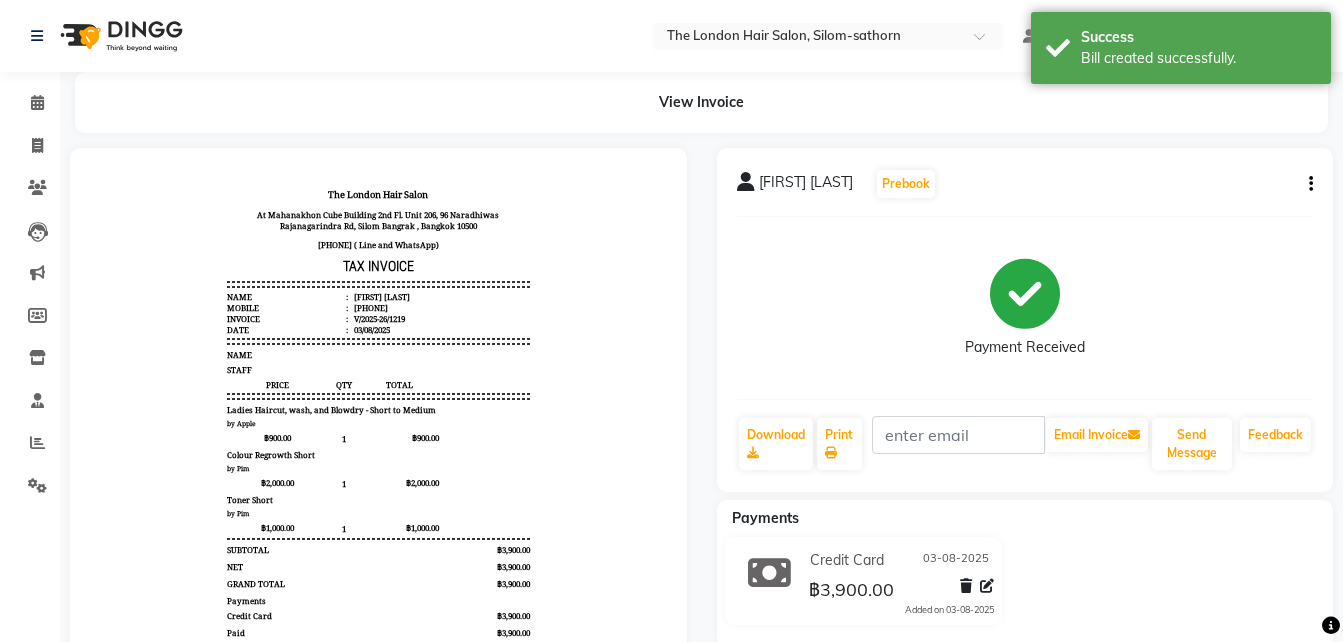 scroll, scrollTop: 0, scrollLeft: 0, axis: both 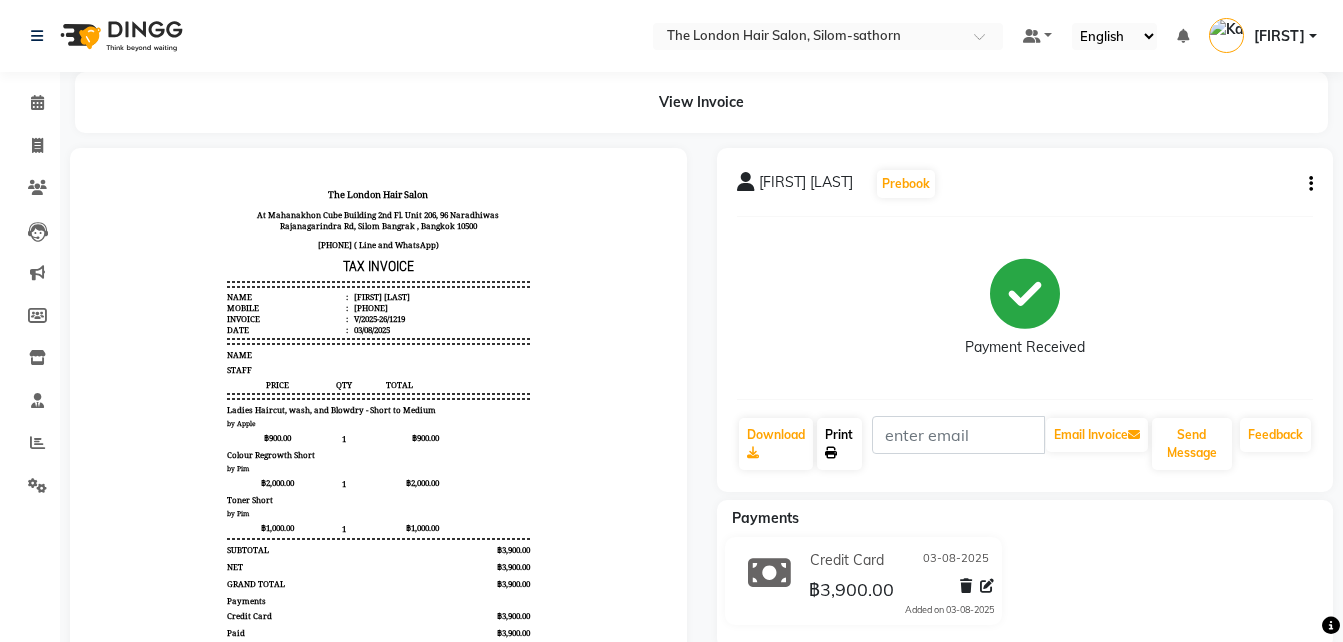 click on "Print" 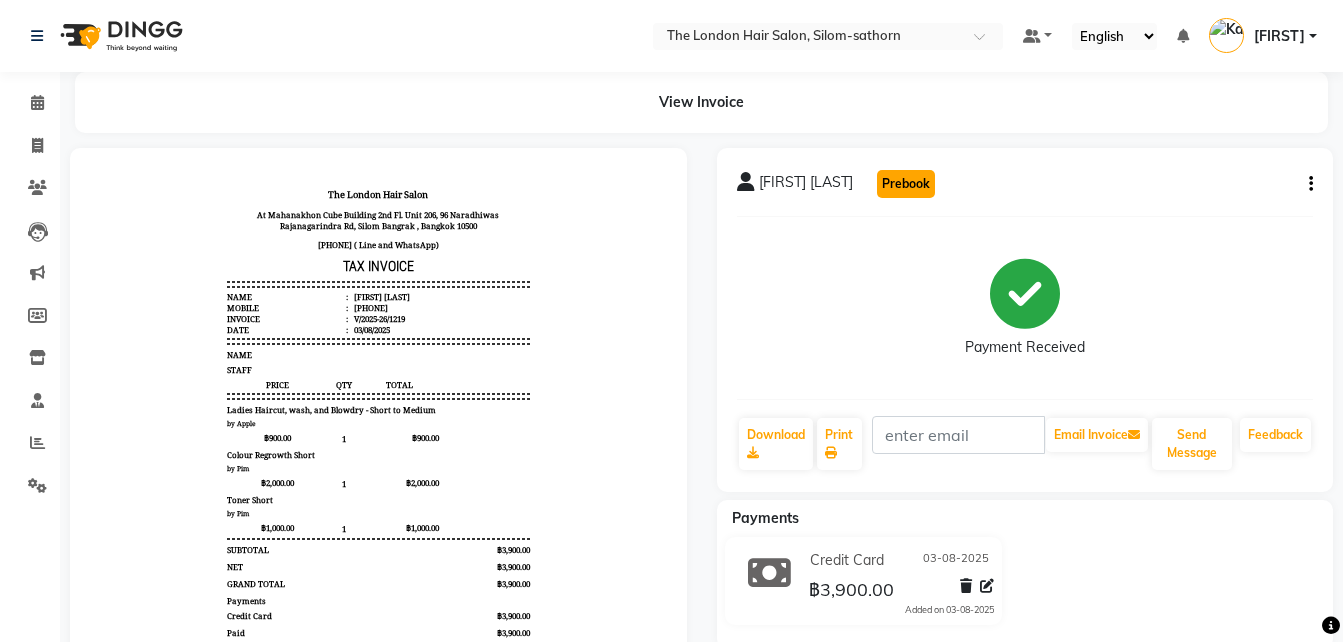 click on "Prebook" 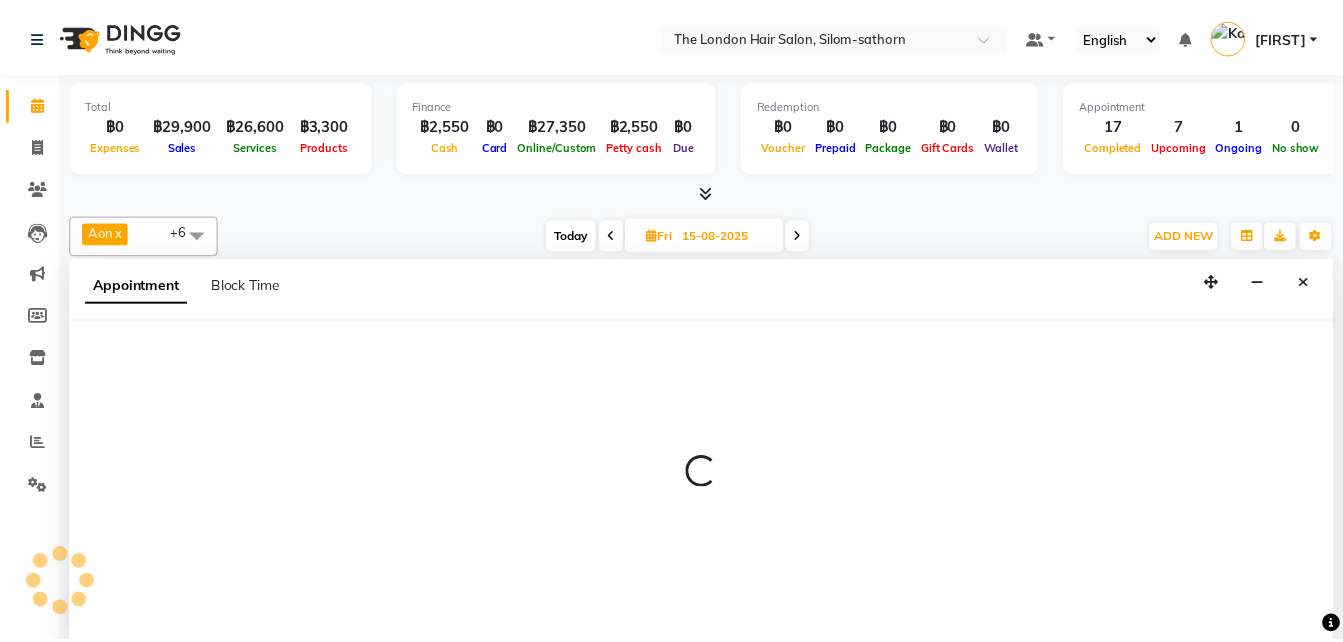 scroll, scrollTop: 617, scrollLeft: 0, axis: vertical 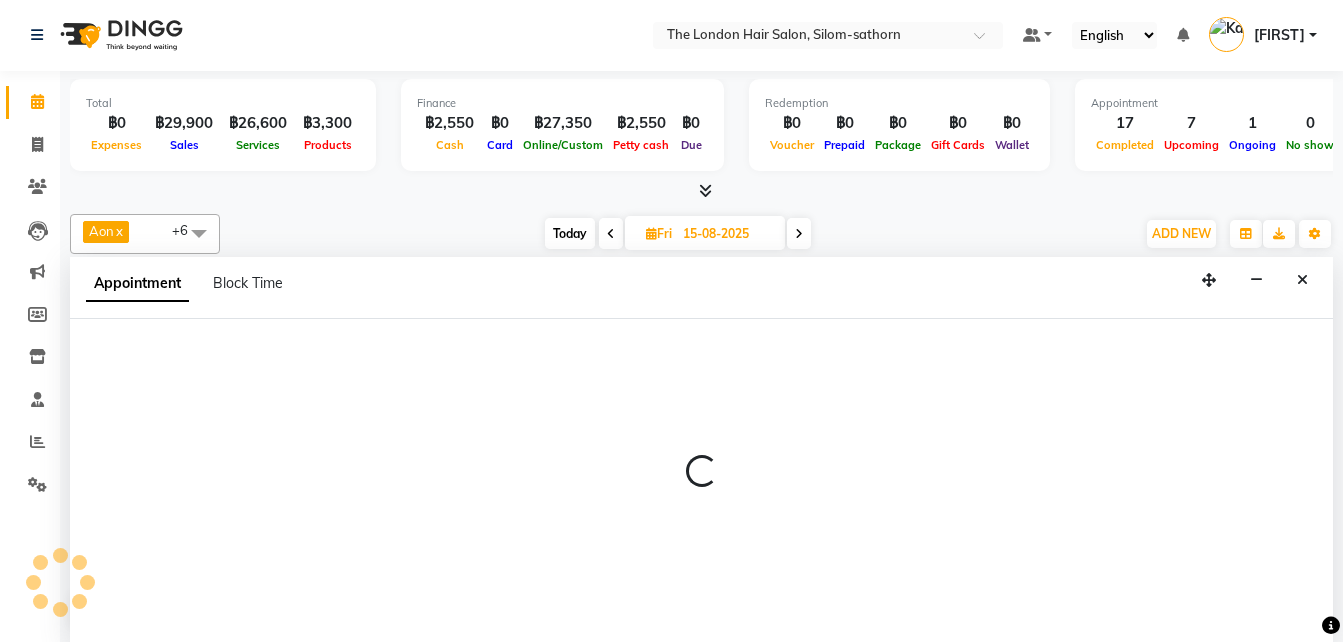 type on "03-08-2025" 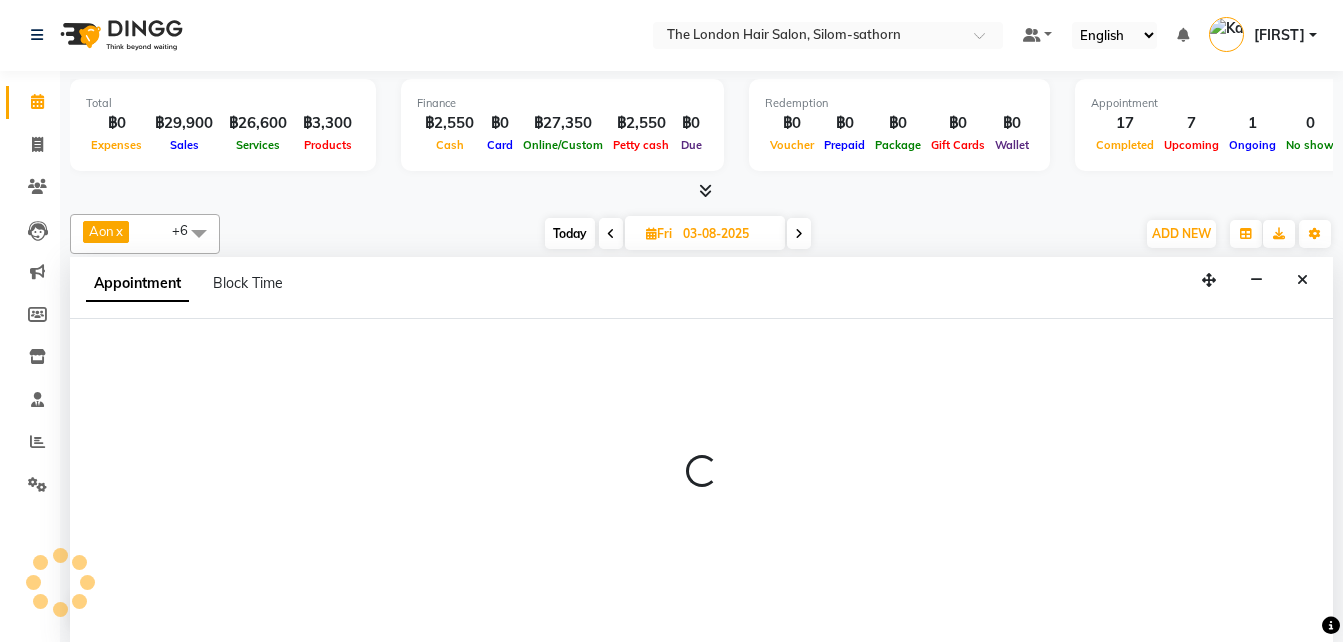 select on "56710" 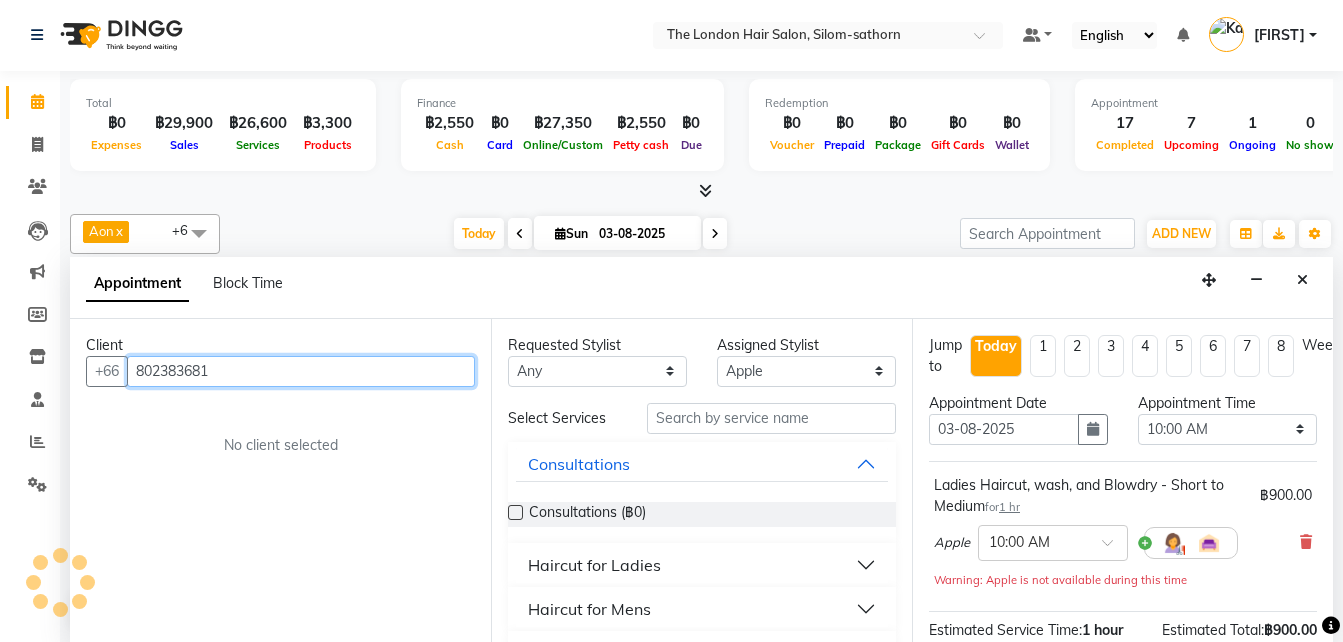 scroll, scrollTop: 617, scrollLeft: 0, axis: vertical 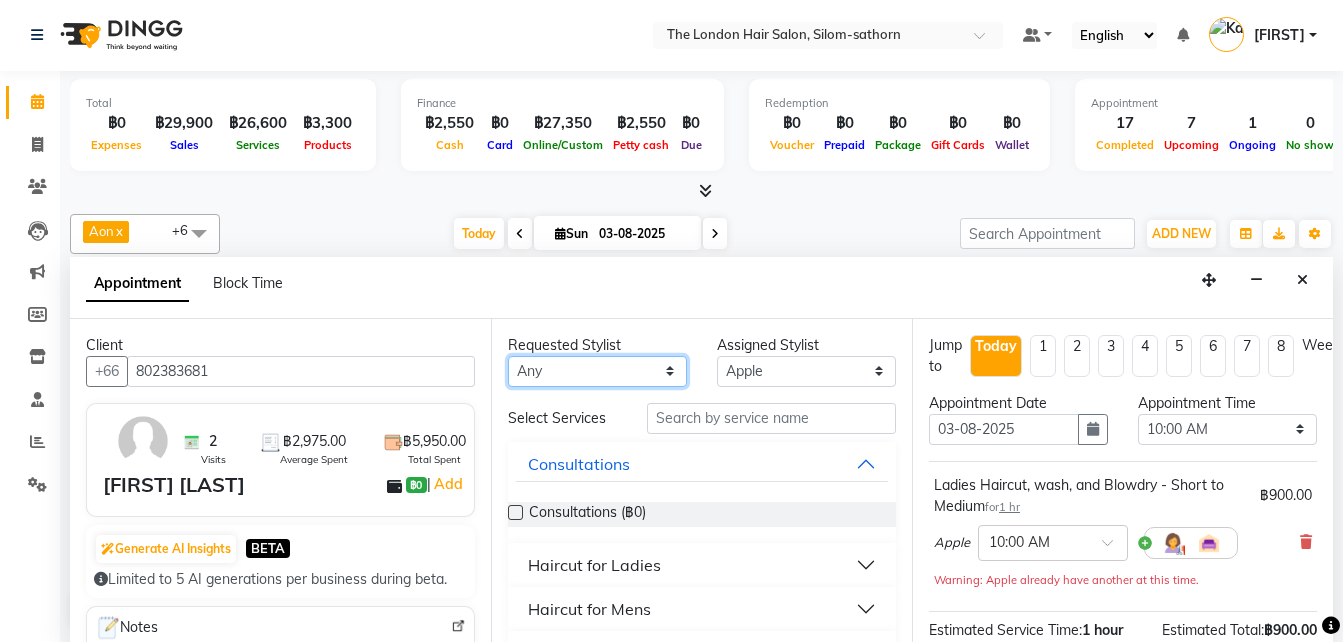 click on "Any Aon Apple   Boss Luke Fai  Fon Kate  Pim" at bounding box center (597, 371) 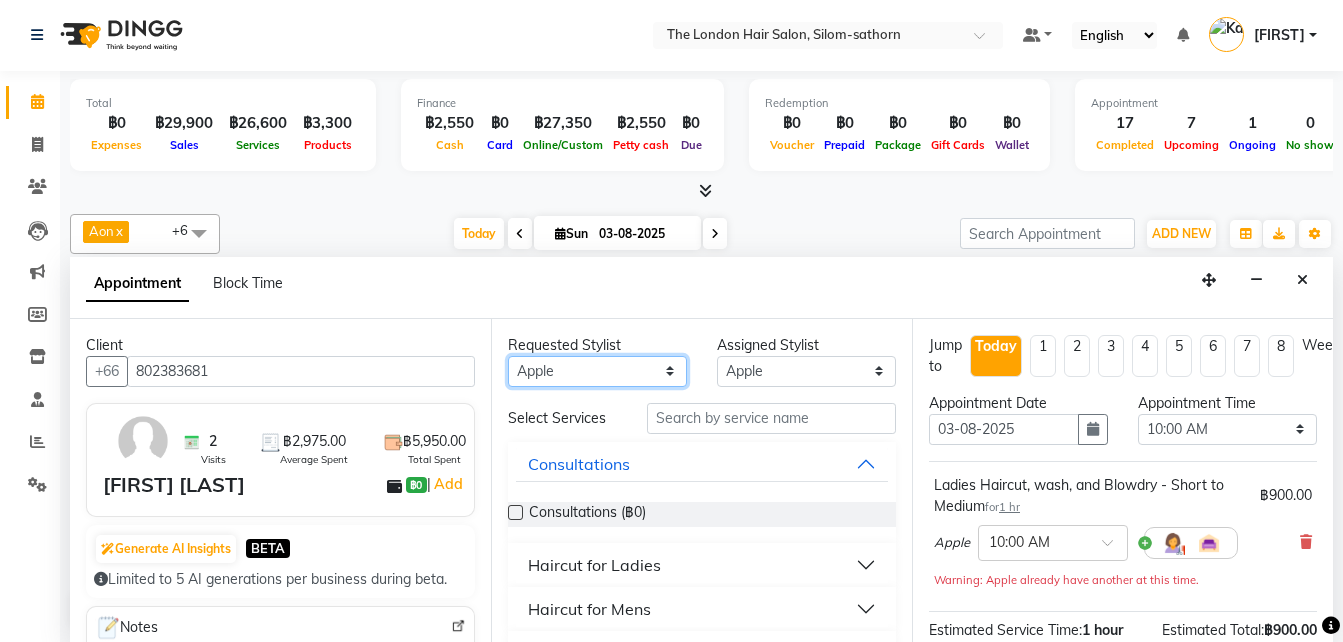 click on "Any Aon Apple   Boss Luke Fai  Fon Kate  Pim" at bounding box center [597, 371] 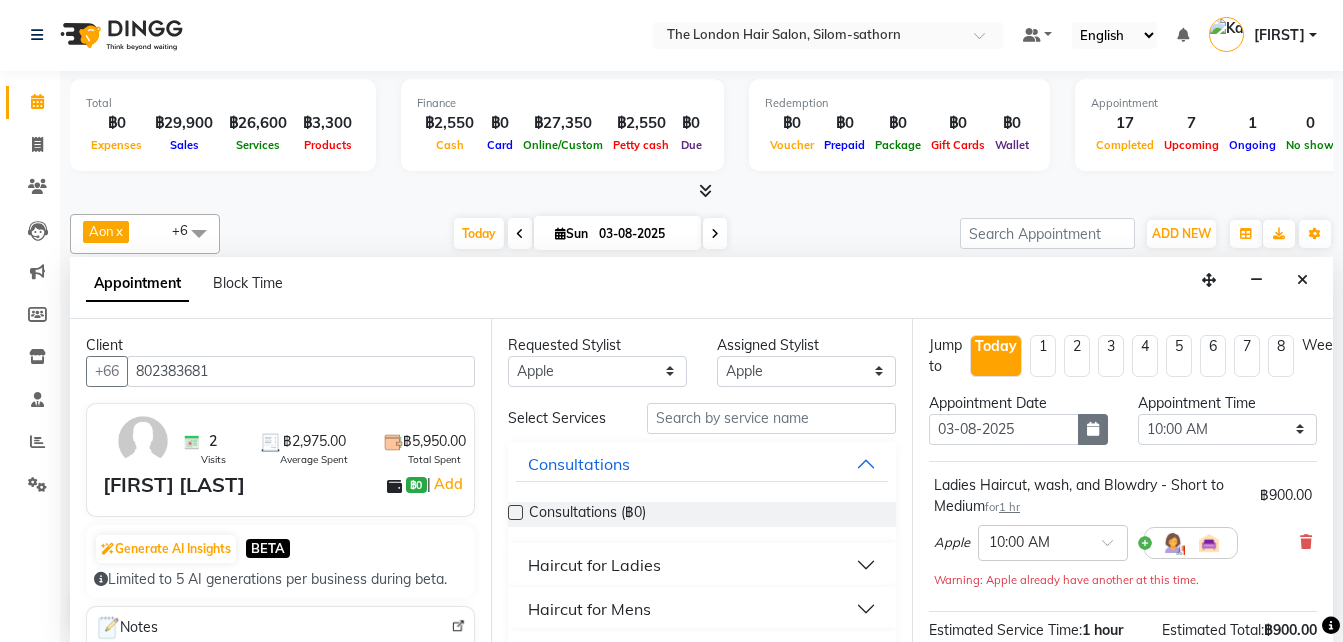 click at bounding box center (1093, 429) 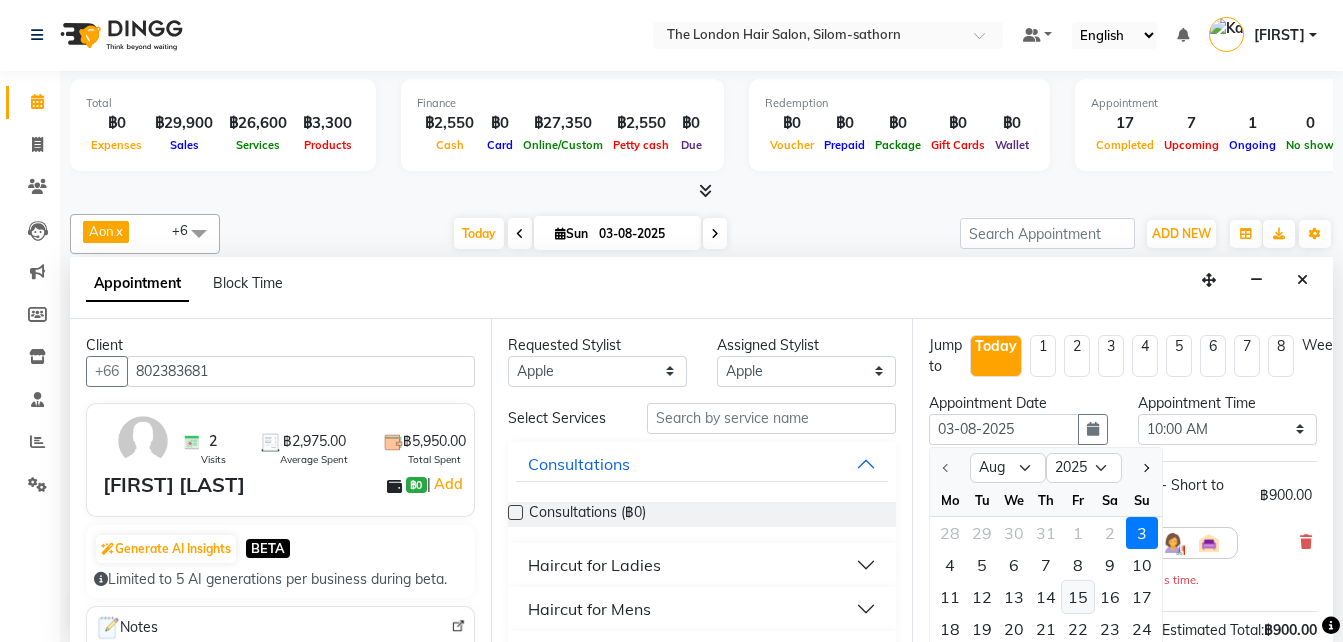 click on "15" at bounding box center [1078, 597] 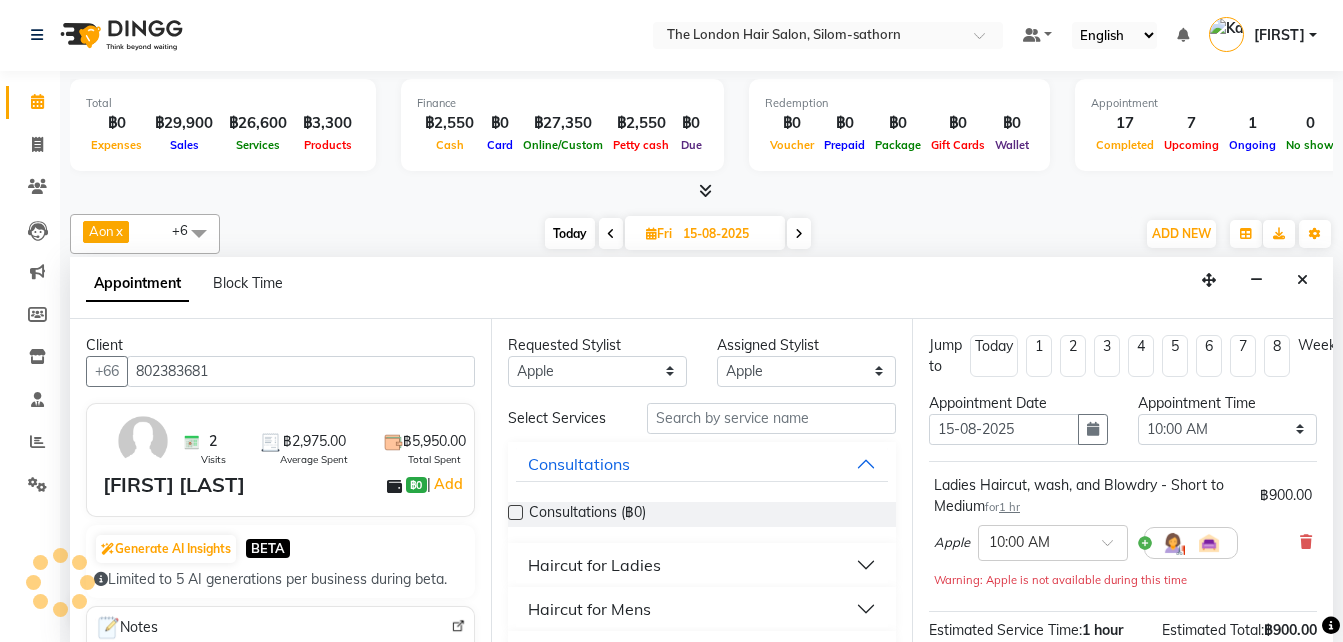 scroll, scrollTop: 617, scrollLeft: 0, axis: vertical 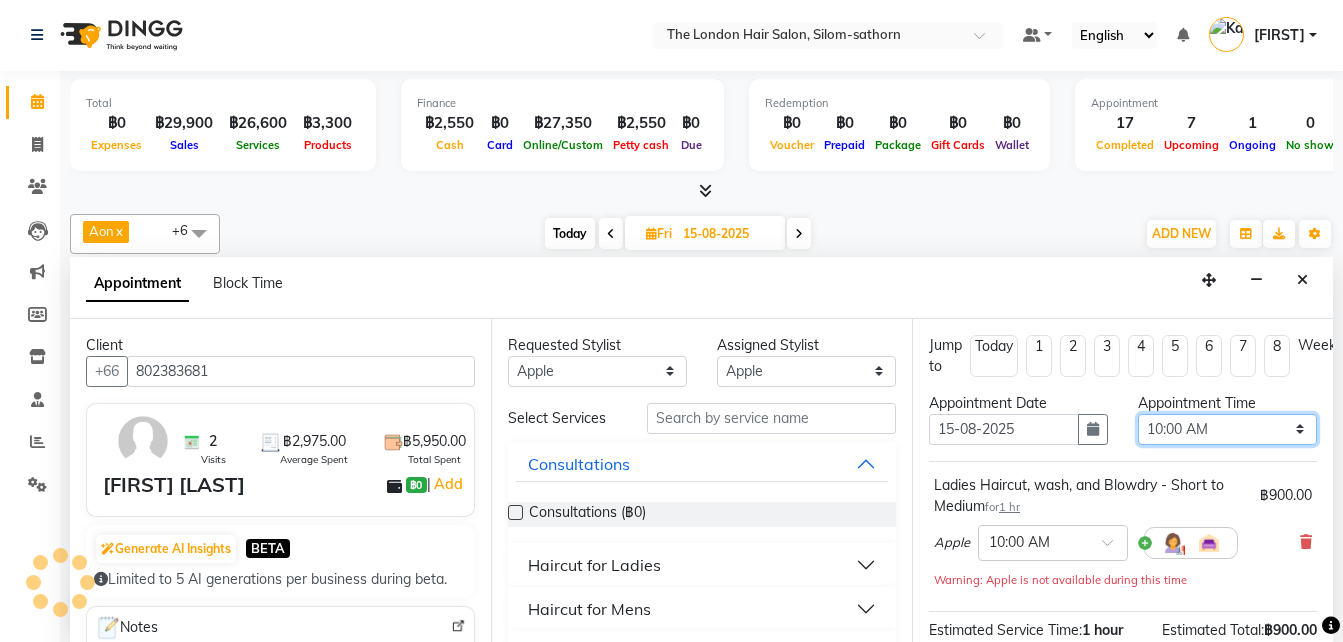 click on "Select 10:00 AM 10:05 AM 10:10 AM 10:15 AM 10:20 AM 10:25 AM 10:30 AM 10:35 AM 10:40 AM 10:45 AM 10:50 AM 10:55 AM 11:00 AM 11:05 AM 11:10 AM 11:15 AM 11:20 AM 11:25 AM 11:30 AM 11:35 AM 11:40 AM 11:45 AM 11:50 AM 11:55 AM 12:00 PM 12:05 PM 12:10 PM 12:15 PM 12:20 PM 12:25 PM 12:30 PM 12:35 PM 12:40 PM 12:45 PM 12:50 PM 12:55 PM 01:00 PM 01:05 PM 01:10 PM 01:15 PM 01:20 PM 01:25 PM 01:30 PM 01:35 PM 01:40 PM 01:45 PM 01:50 PM 01:55 PM 02:00 PM 02:05 PM 02:10 PM 02:15 PM 02:20 PM 02:25 PM 02:30 PM 02:35 PM 02:40 PM 02:45 PM 02:50 PM 02:55 PM 03:00 PM 03:05 PM 03:10 PM 03:15 PM 03:20 PM 03:25 PM 03:30 PM 03:35 PM 03:40 PM 03:45 PM 03:50 PM 03:55 PM 04:00 PM 04:05 PM 04:10 PM 04:15 PM 04:20 PM 04:25 PM 04:30 PM 04:35 PM 04:40 PM 04:45 PM 04:50 PM 04:55 PM 05:00 PM 05:05 PM 05:10 PM 05:15 PM 05:20 PM 05:25 PM 05:30 PM 05:35 PM 05:40 PM 05:45 PM 05:50 PM 05:55 PM 06:00 PM 06:05 PM 06:10 PM 06:15 PM 06:20 PM 06:25 PM 06:30 PM 06:35 PM 06:40 PM 06:45 PM 06:50 PM 06:55 PM 07:00 PM 07:05 PM 07:10 PM 07:15 PM 07:20 PM" at bounding box center [1227, 429] 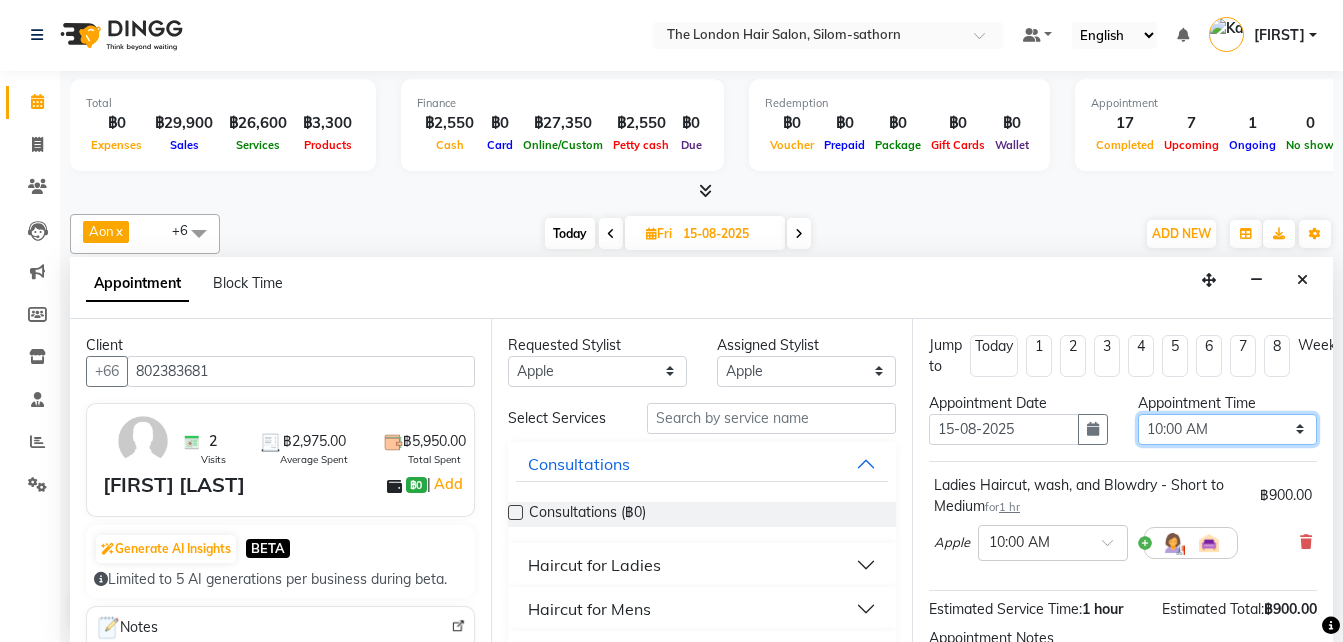 select on "840" 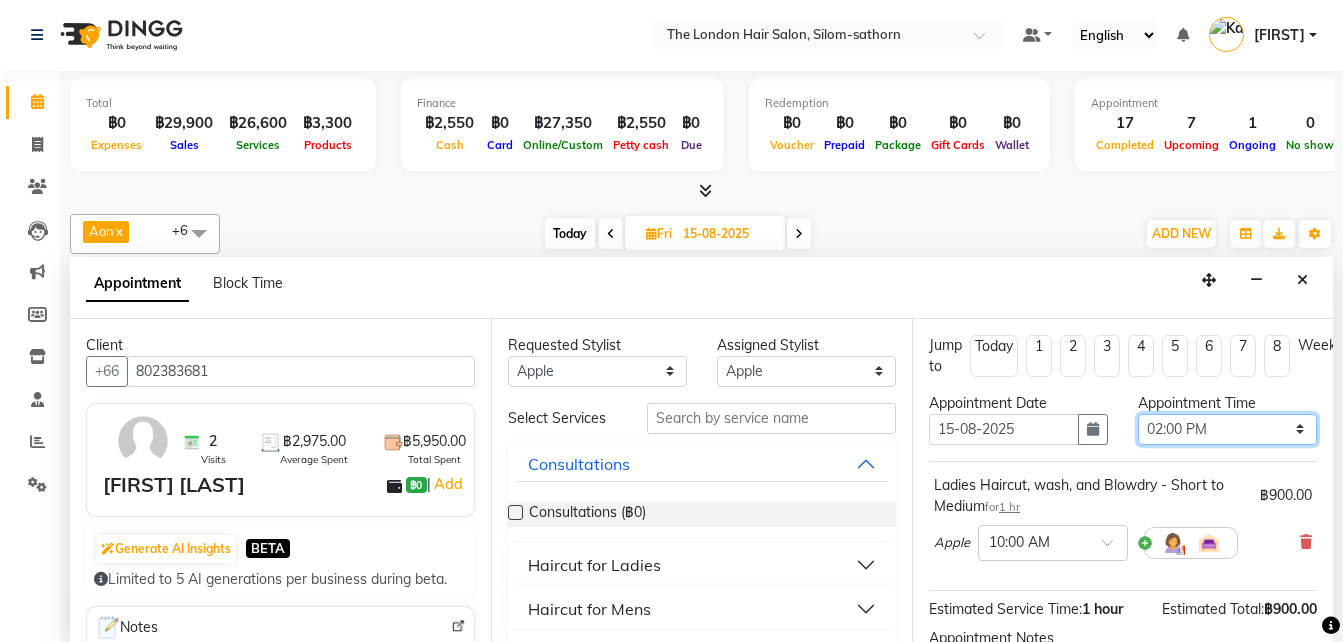 click on "Select 10:00 AM 10:05 AM 10:10 AM 10:15 AM 10:20 AM 10:25 AM 10:30 AM 10:35 AM 10:40 AM 10:45 AM 10:50 AM 10:55 AM 11:00 AM 11:05 AM 11:10 AM 11:15 AM 11:20 AM 11:25 AM 11:30 AM 11:35 AM 11:40 AM 11:45 AM 11:50 AM 11:55 AM 12:00 PM 12:05 PM 12:10 PM 12:15 PM 12:20 PM 12:25 PM 12:30 PM 12:35 PM 12:40 PM 12:45 PM 12:50 PM 12:55 PM 01:00 PM 01:05 PM 01:10 PM 01:15 PM 01:20 PM 01:25 PM 01:30 PM 01:35 PM 01:40 PM 01:45 PM 01:50 PM 01:55 PM 02:00 PM 02:05 PM 02:10 PM 02:15 PM 02:20 PM 02:25 PM 02:30 PM 02:35 PM 02:40 PM 02:45 PM 02:50 PM 02:55 PM 03:00 PM 03:05 PM 03:10 PM 03:15 PM 03:20 PM 03:25 PM 03:30 PM 03:35 PM 03:40 PM 03:45 PM 03:50 PM 03:55 PM 04:00 PM 04:05 PM 04:10 PM 04:15 PM 04:20 PM 04:25 PM 04:30 PM 04:35 PM 04:40 PM 04:45 PM 04:50 PM 04:55 PM 05:00 PM 05:05 PM 05:10 PM 05:15 PM 05:20 PM 05:25 PM 05:30 PM 05:35 PM 05:40 PM 05:45 PM 05:50 PM 05:55 PM 06:00 PM 06:05 PM 06:10 PM 06:15 PM 06:20 PM 06:25 PM 06:30 PM 06:35 PM 06:40 PM 06:45 PM 06:50 PM 06:55 PM 07:00 PM 07:05 PM 07:10 PM 07:15 PM 07:20 PM" at bounding box center [1227, 429] 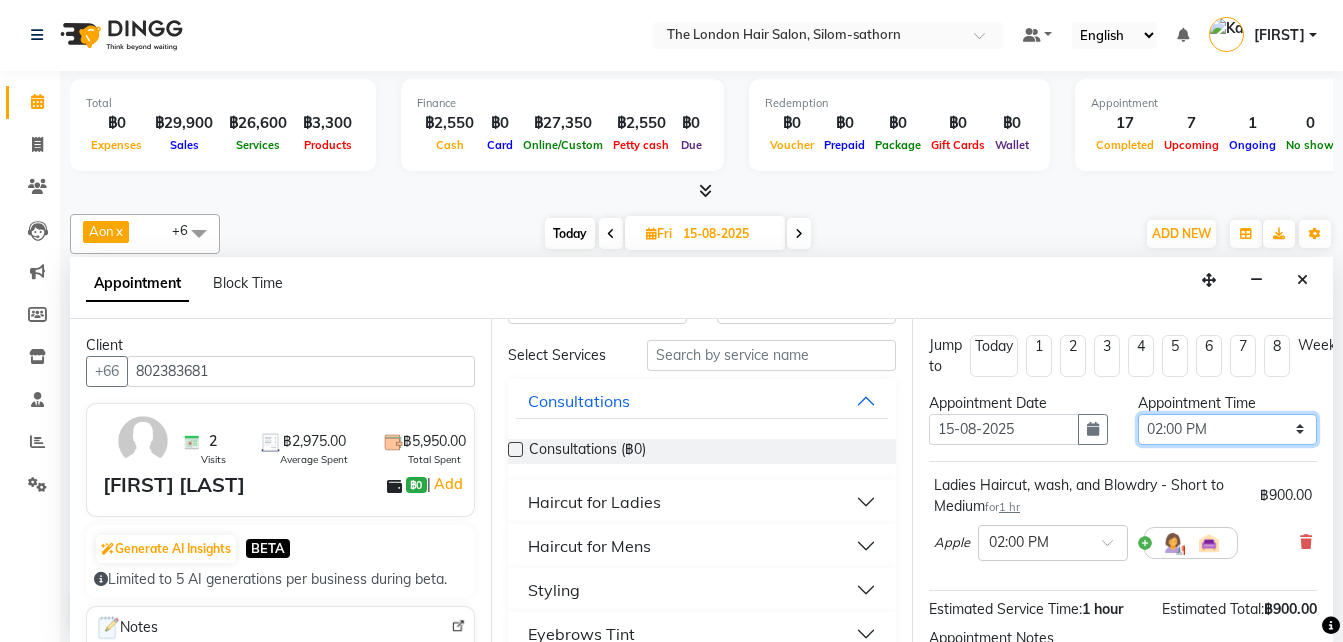 scroll, scrollTop: 64, scrollLeft: 0, axis: vertical 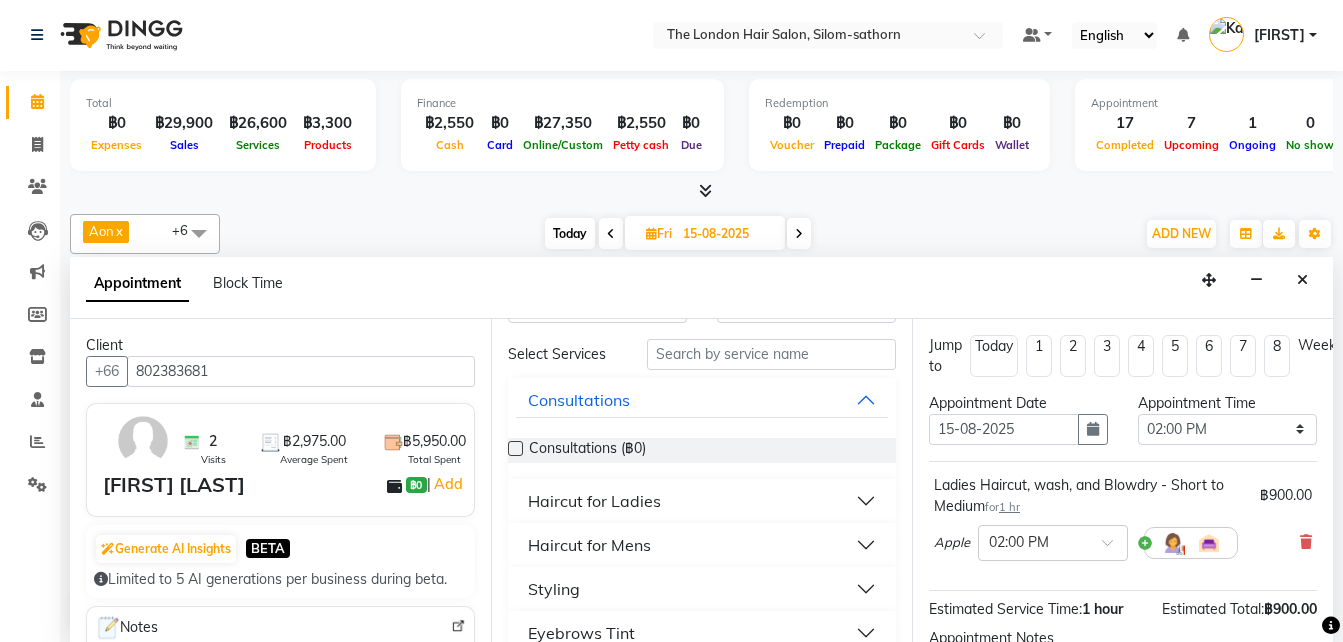click on "Haircut for Mens" at bounding box center (589, 545) 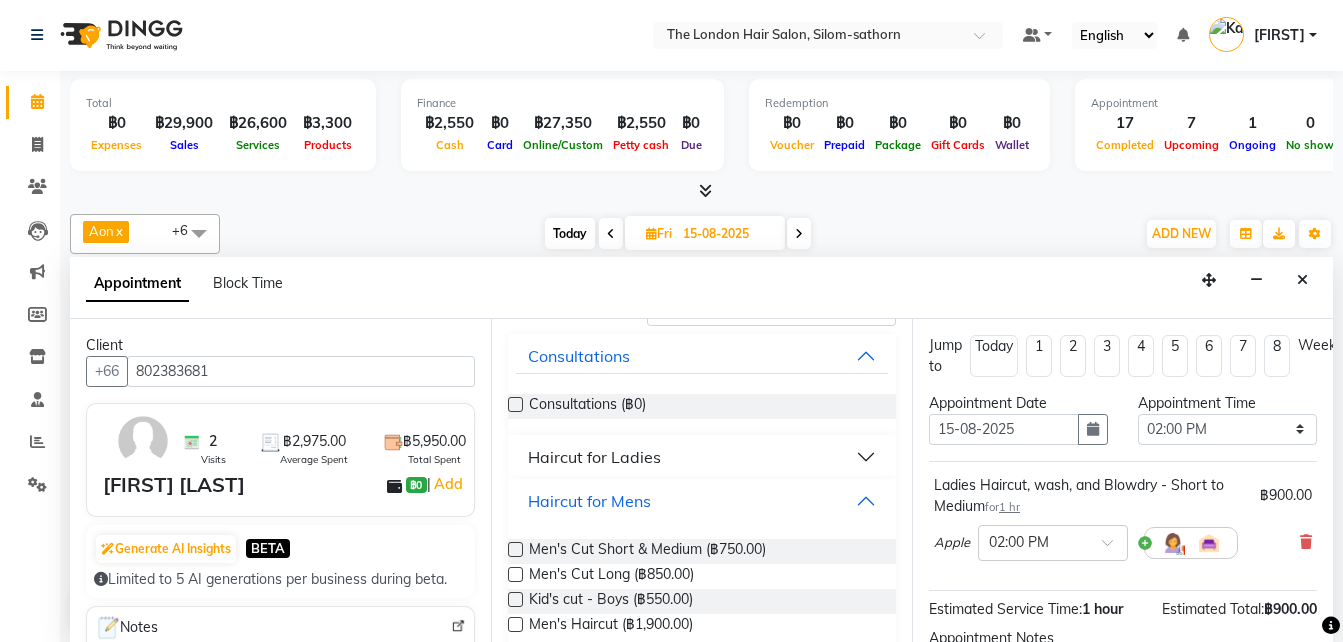 scroll, scrollTop: 112, scrollLeft: 0, axis: vertical 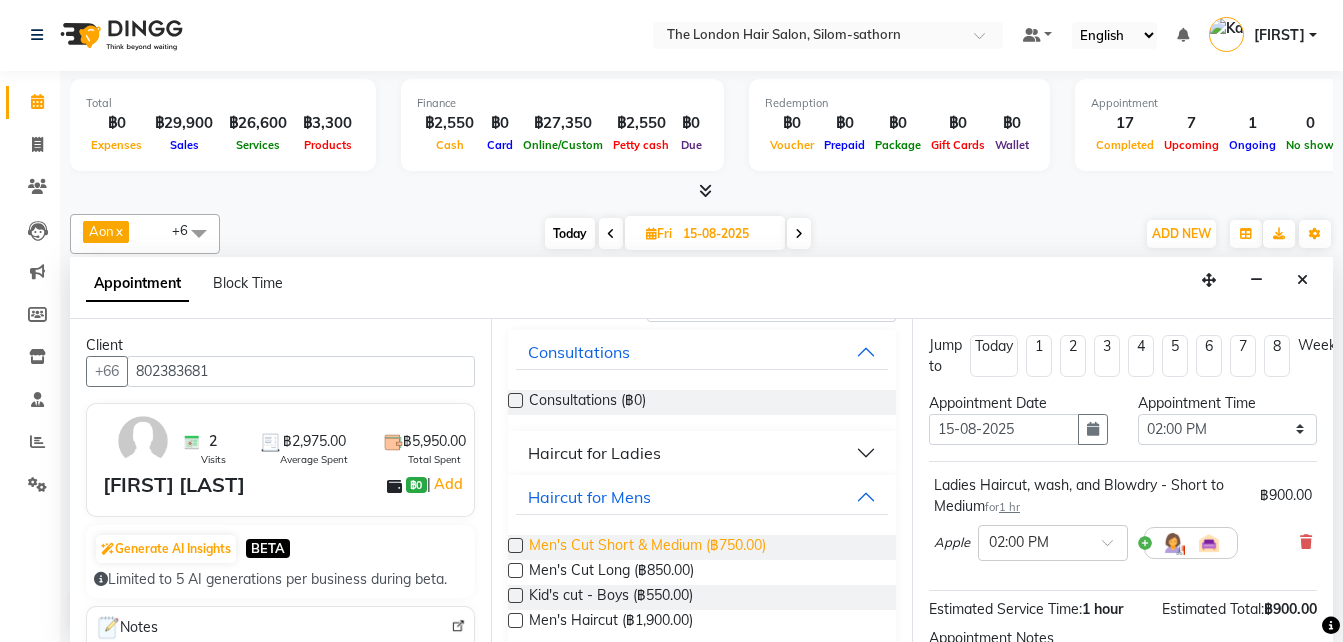 click on "Men's Cut Short & Medium (฿750.00)" at bounding box center (647, 547) 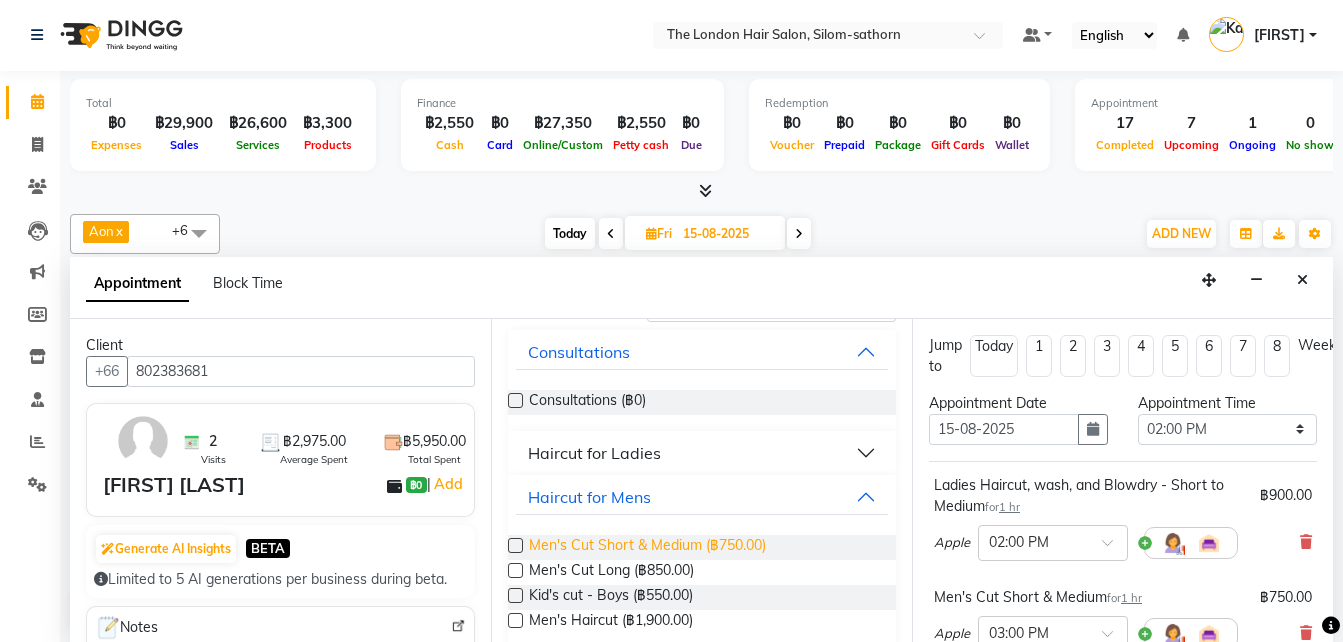 click on "Men's Cut Short & Medium (฿750.00)" at bounding box center [647, 547] 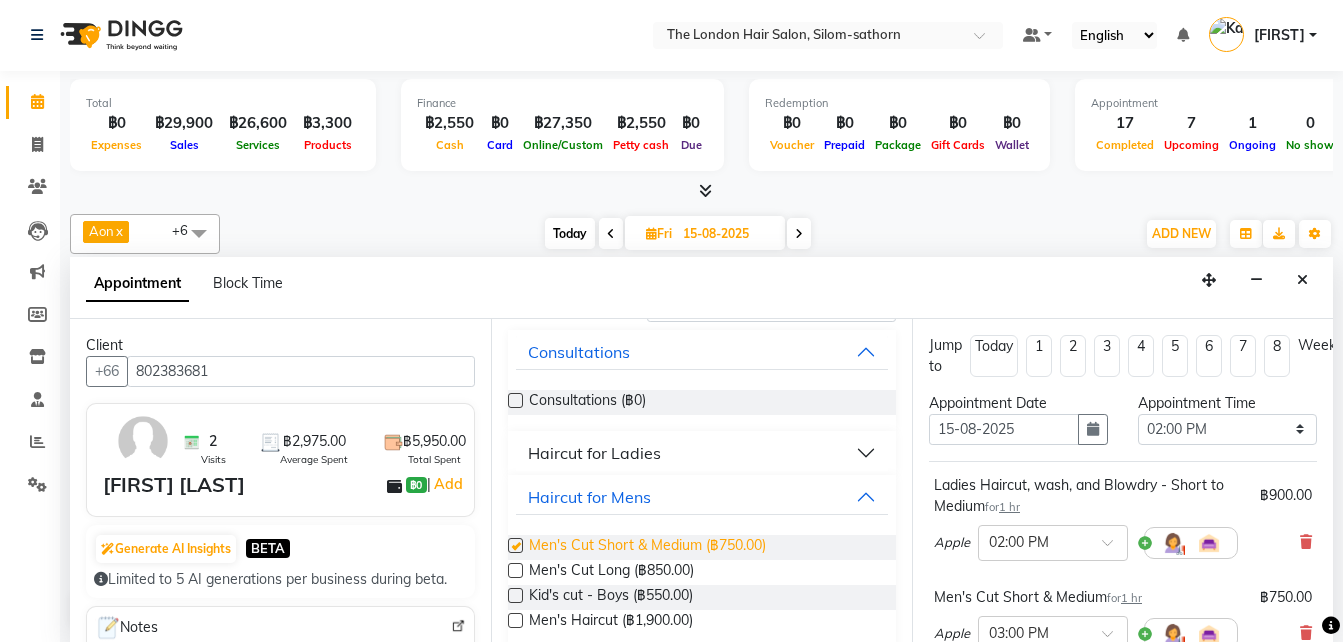 checkbox on "false" 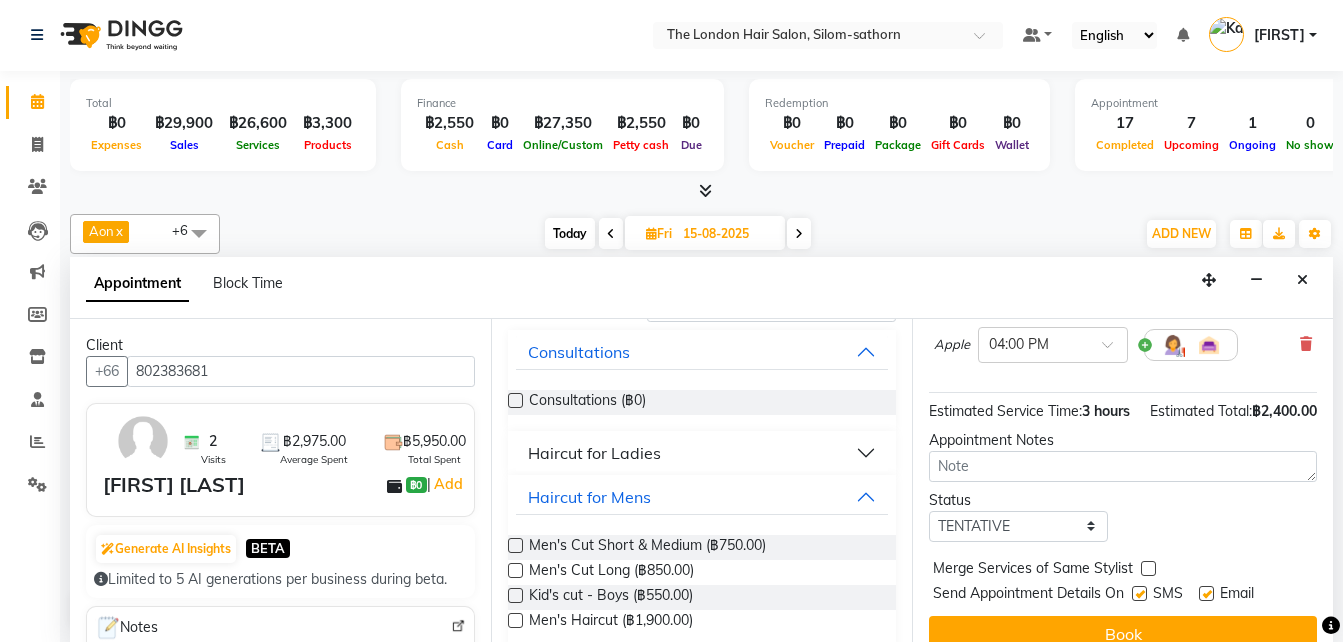 scroll, scrollTop: 383, scrollLeft: 0, axis: vertical 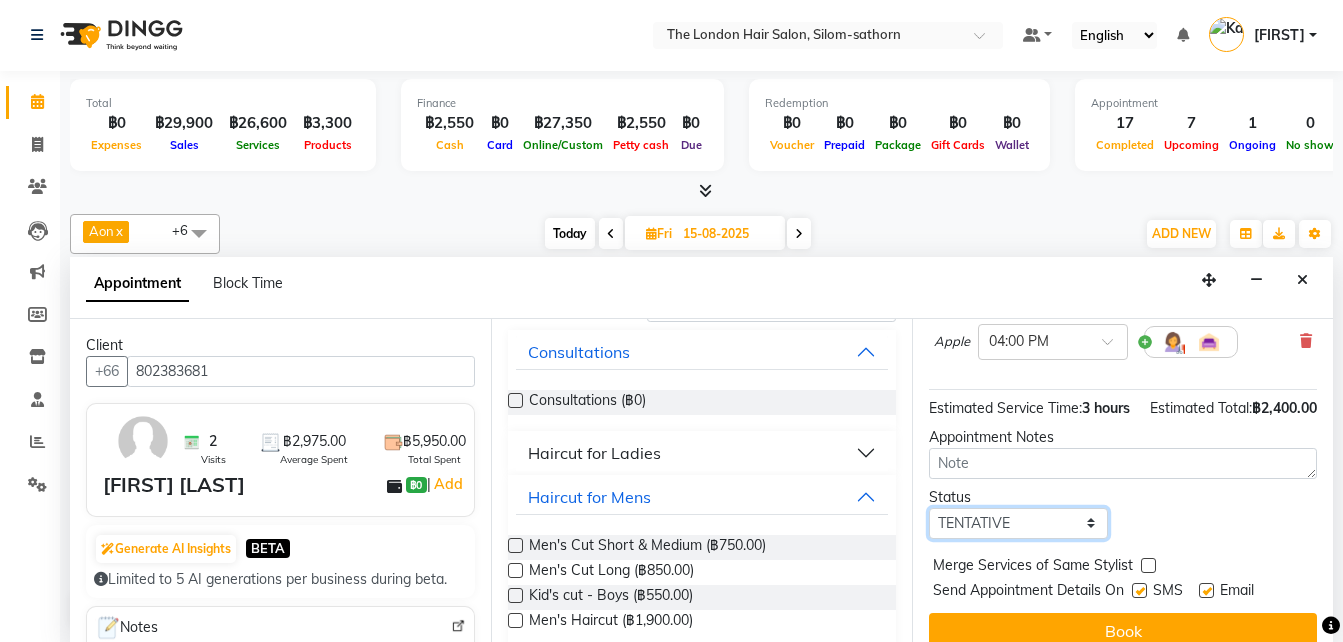 click on "Select TENTATIVE CONFIRM UPCOMING" at bounding box center (1018, 523) 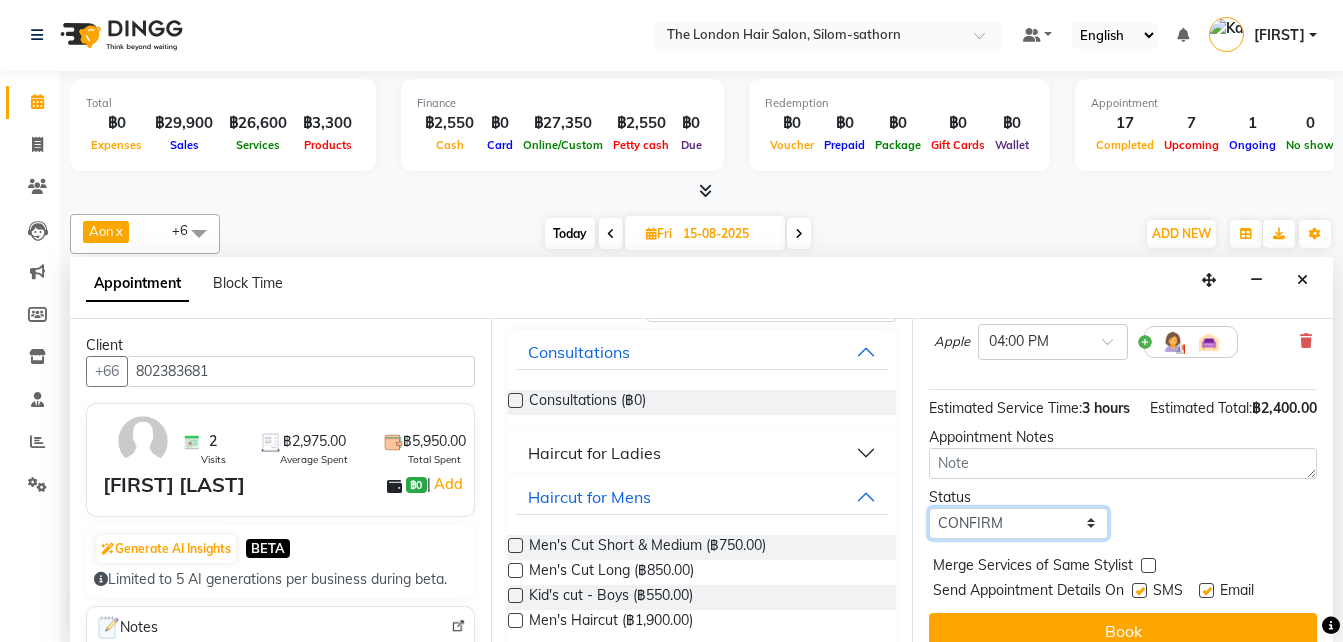 click on "Select TENTATIVE CONFIRM UPCOMING" at bounding box center (1018, 523) 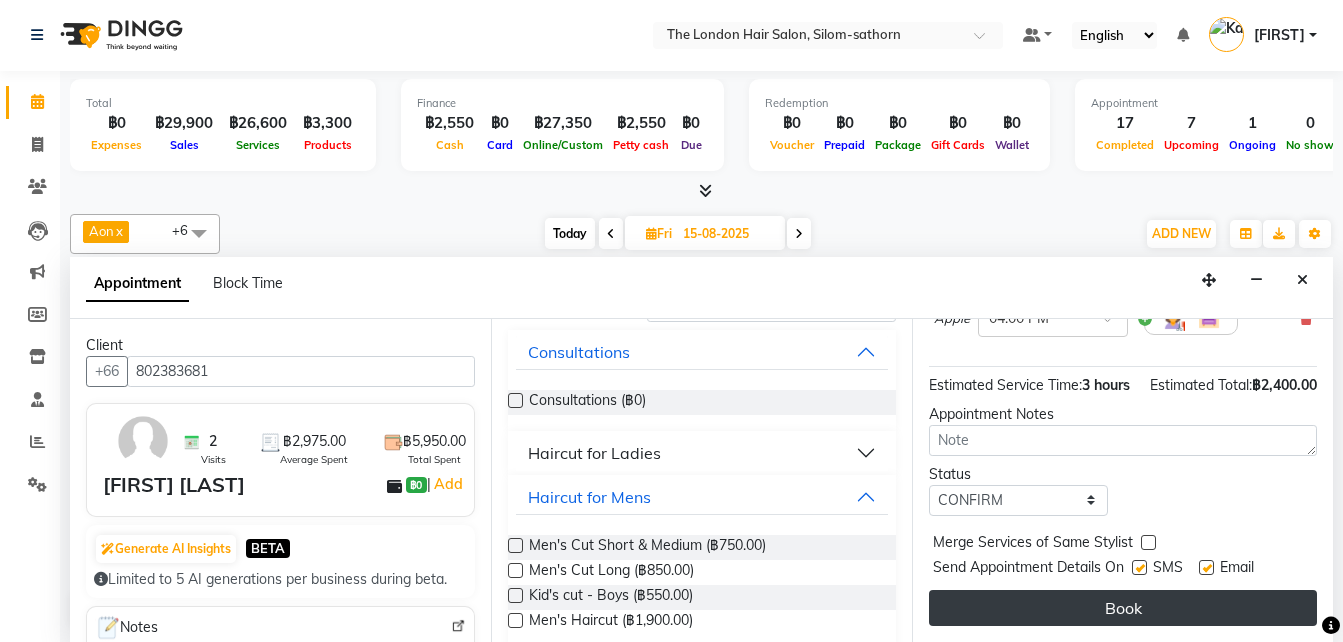 click on "Book" at bounding box center (1123, 608) 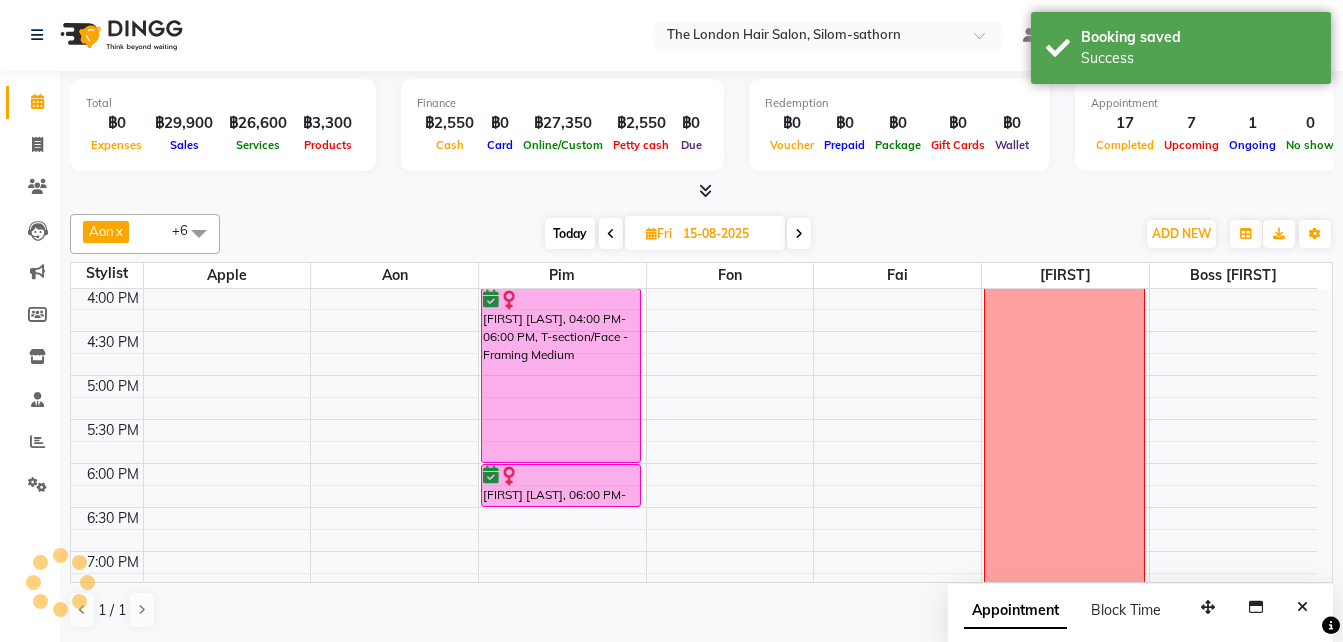 scroll, scrollTop: 0, scrollLeft: 0, axis: both 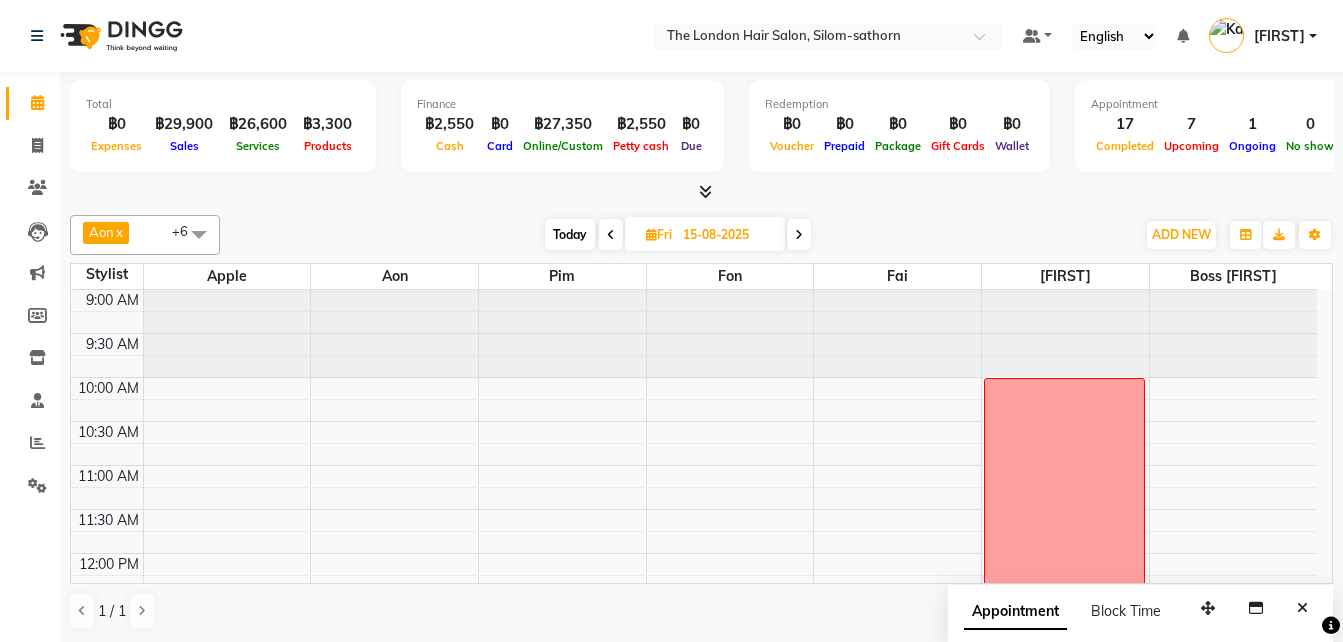 click on "Today" at bounding box center [570, 234] 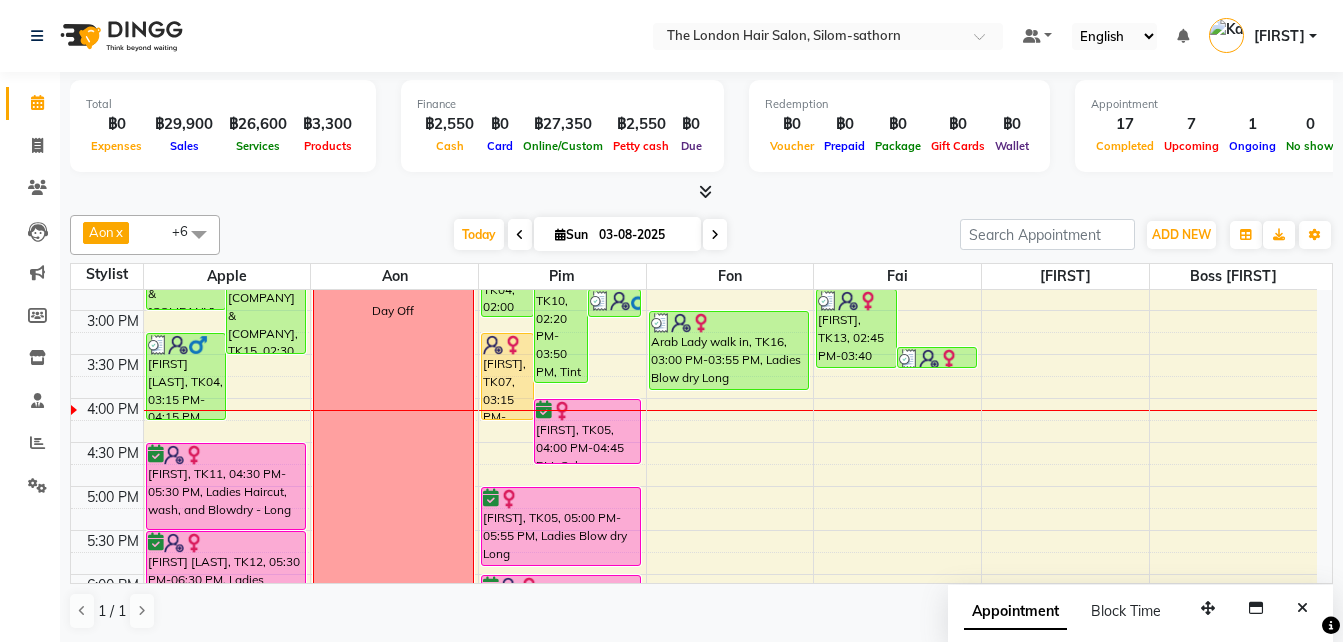 scroll, scrollTop: 501, scrollLeft: 0, axis: vertical 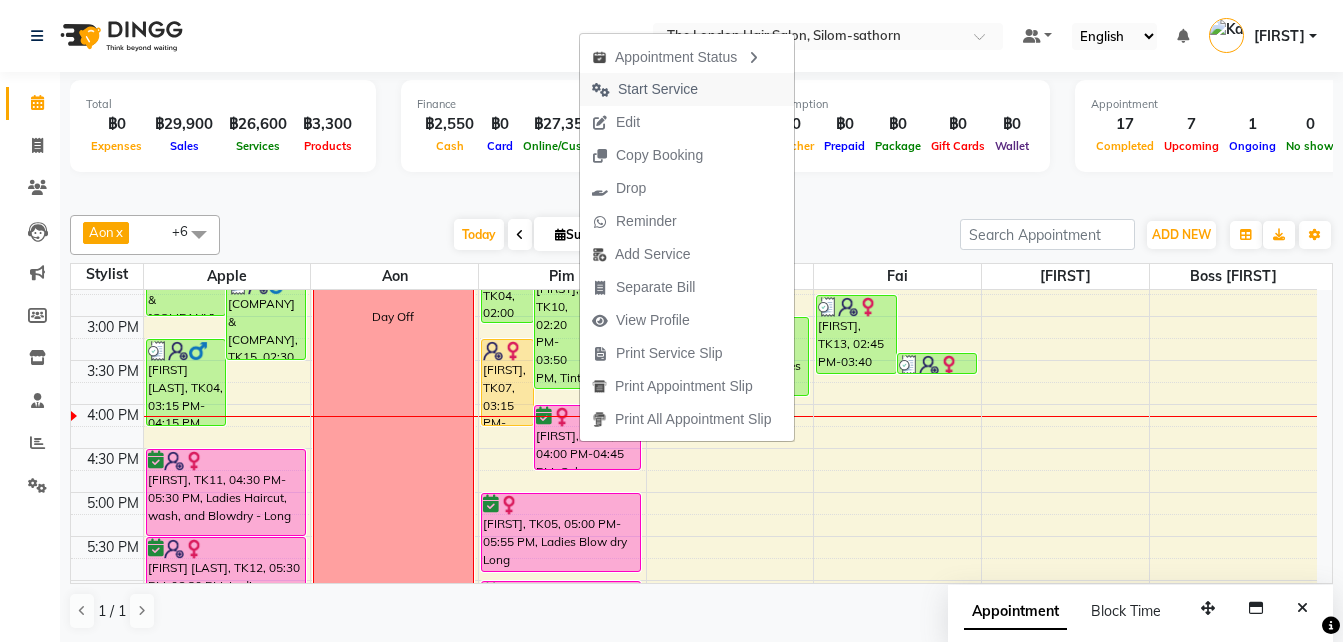 click on "Start Service" at bounding box center [658, 89] 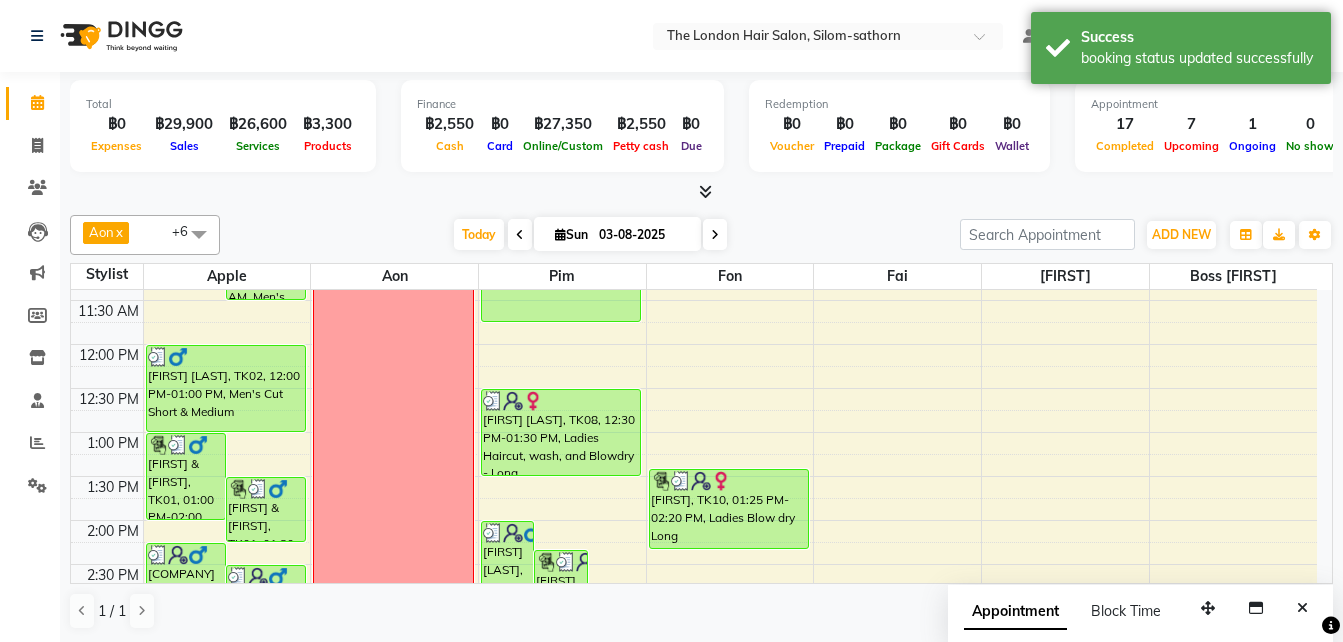 scroll, scrollTop: 0, scrollLeft: 0, axis: both 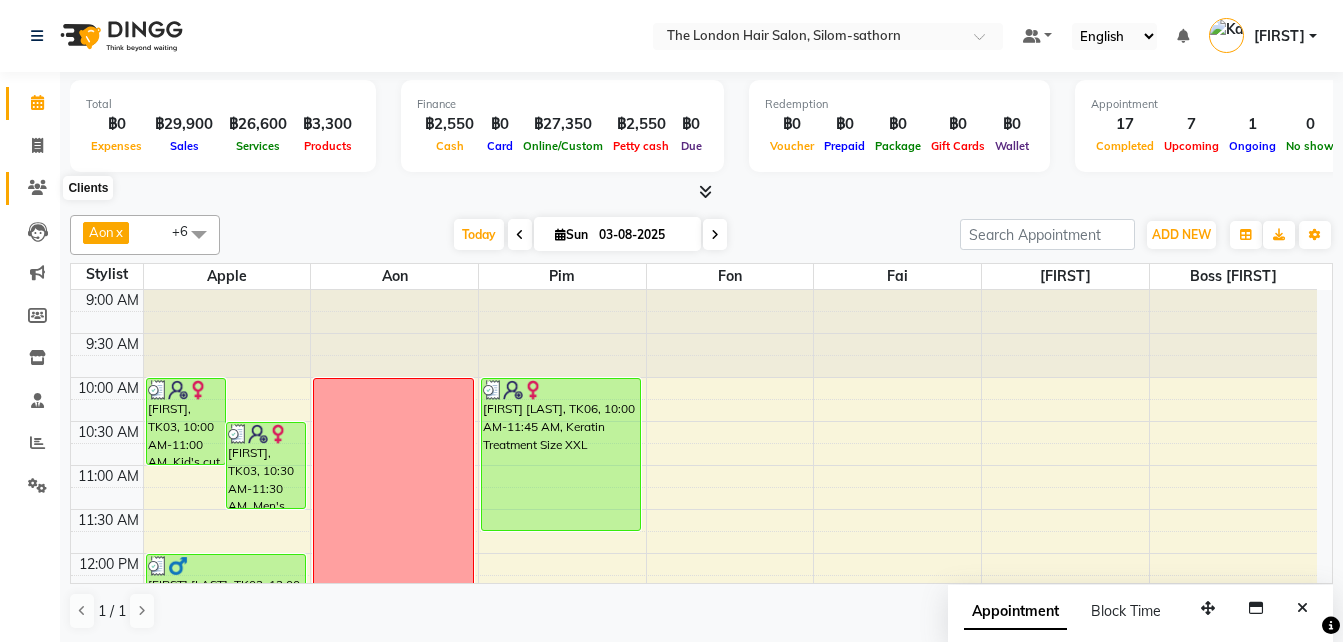 click 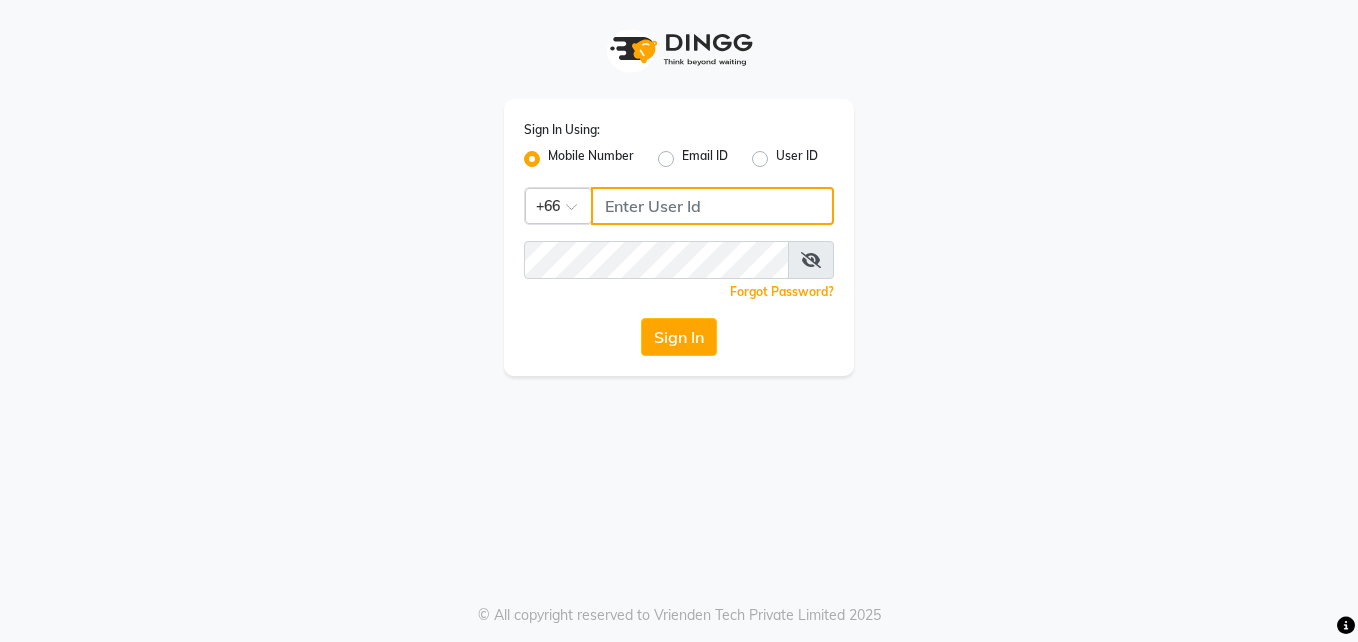 click 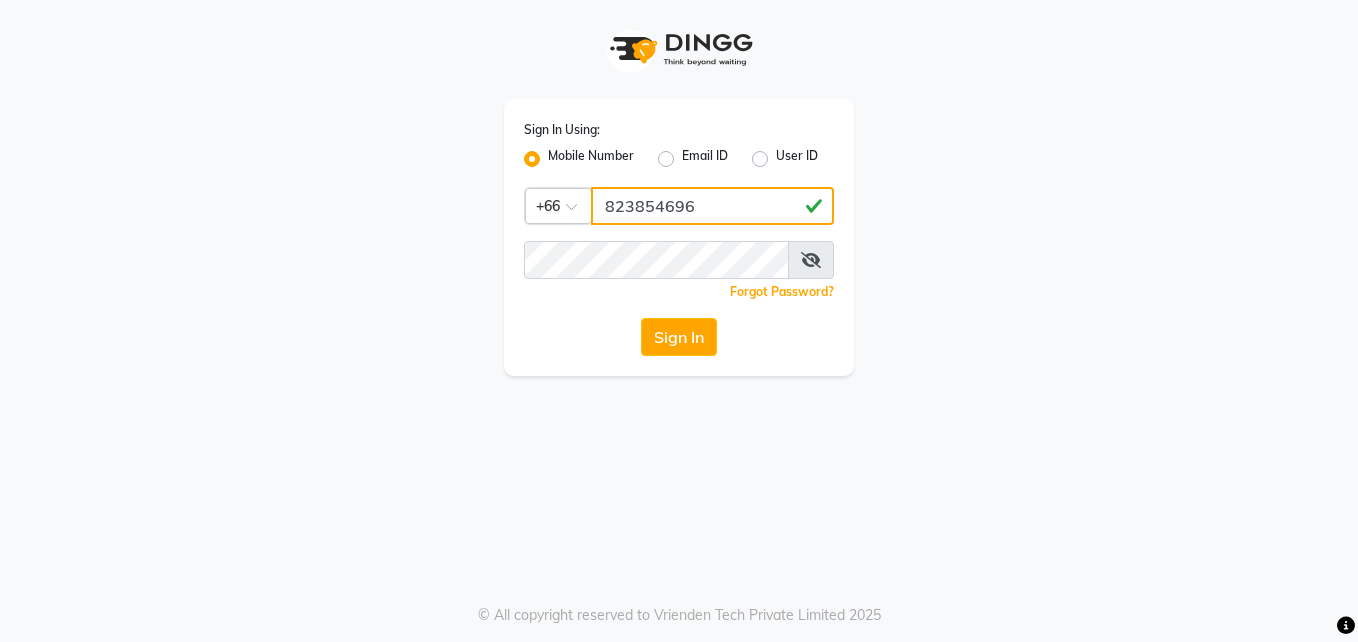 type on "823854696" 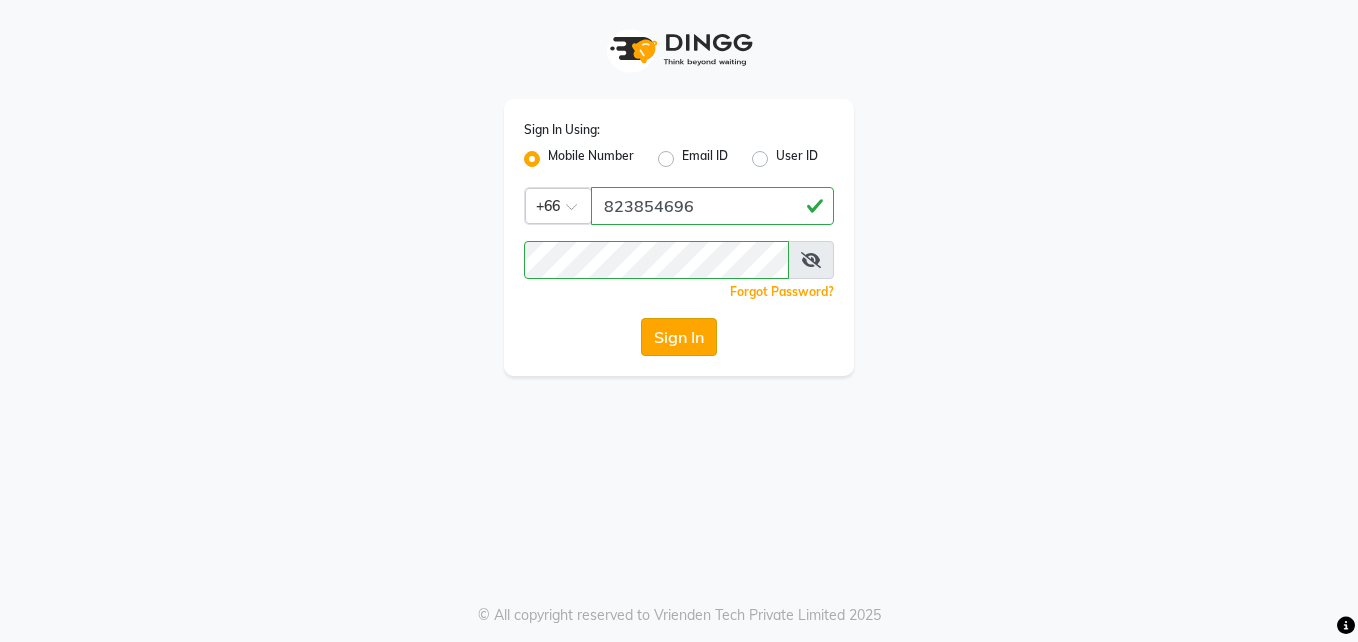 click on "Sign In" 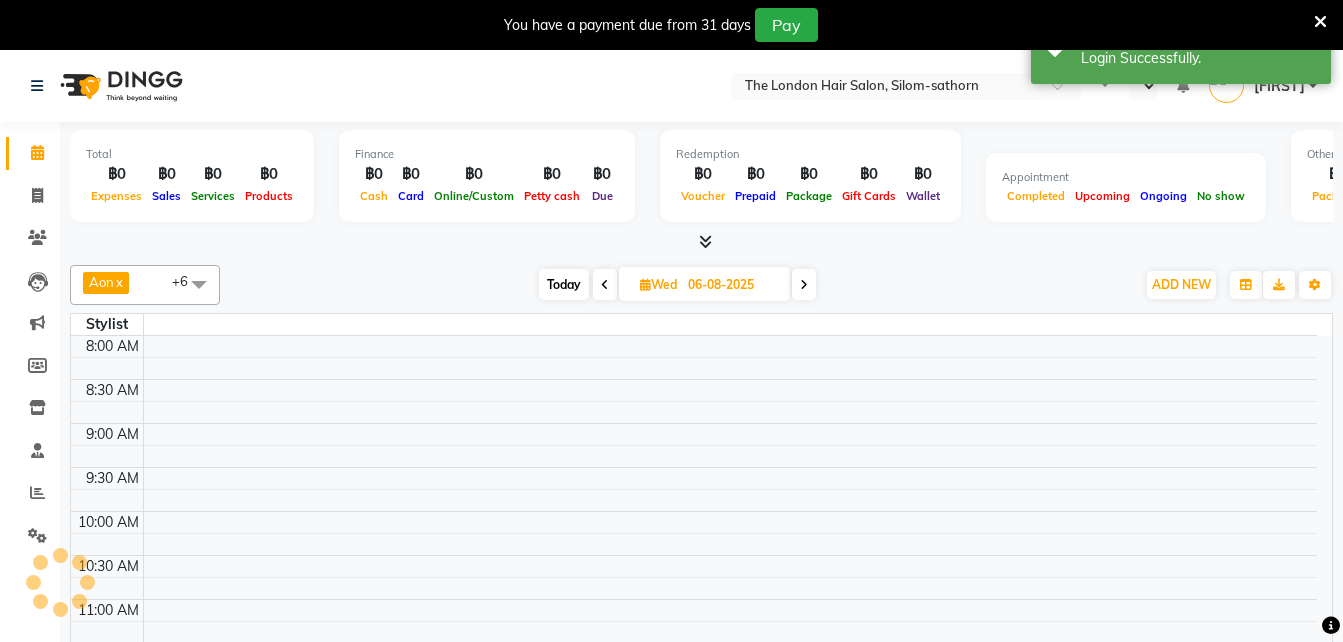 select on "en" 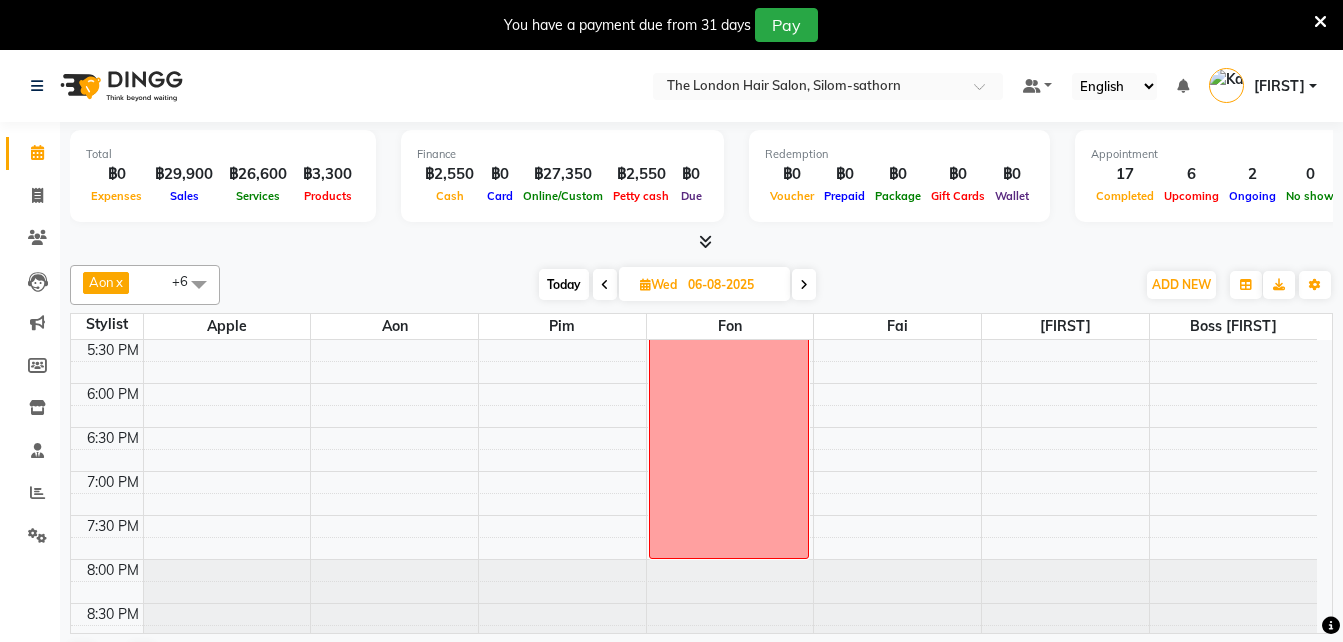 scroll, scrollTop: 0, scrollLeft: 0, axis: both 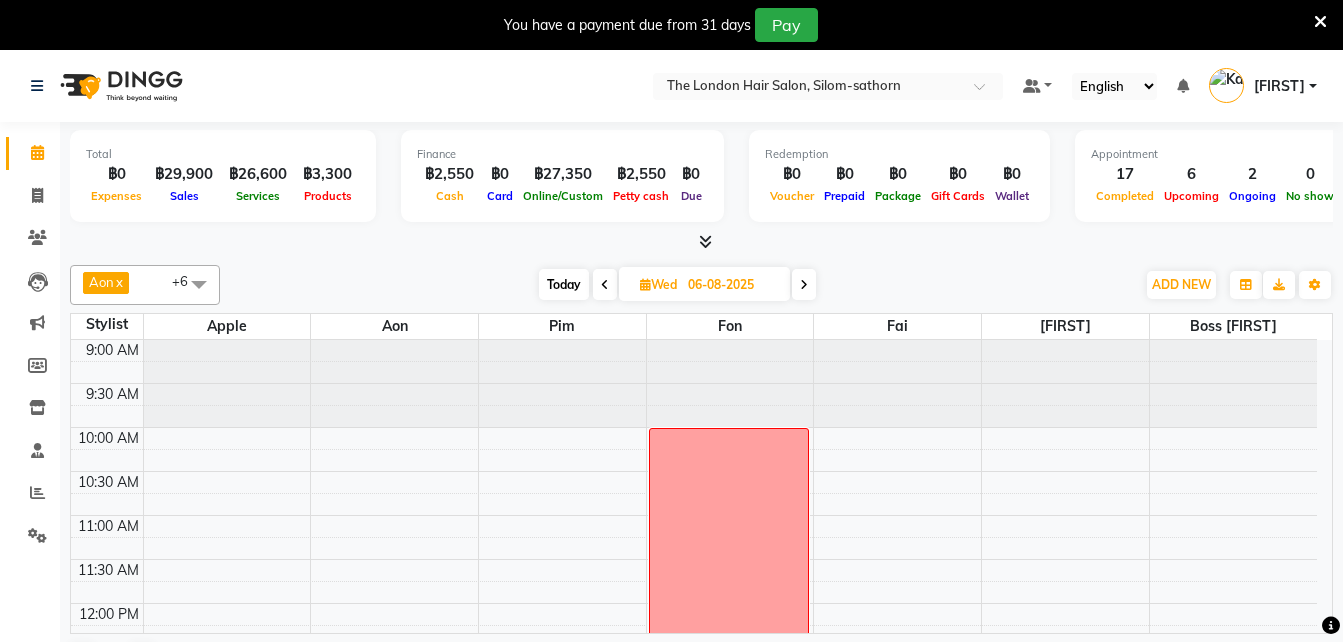 click on "Today" at bounding box center (564, 284) 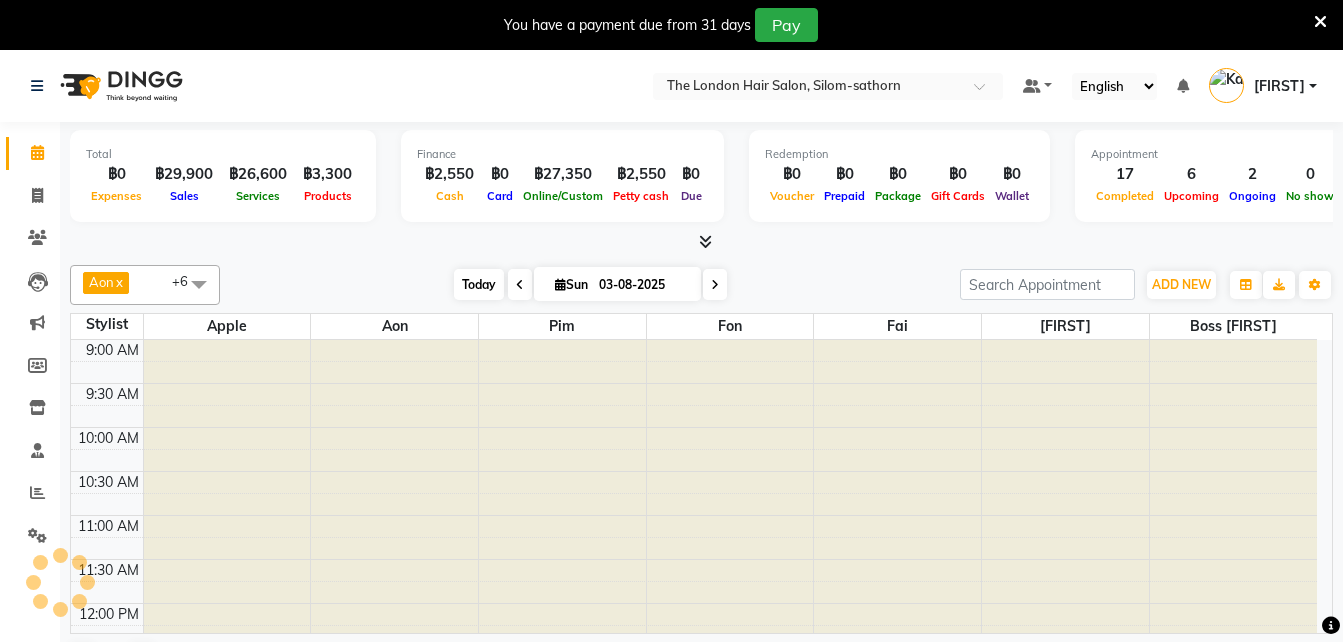 scroll, scrollTop: 617, scrollLeft: 0, axis: vertical 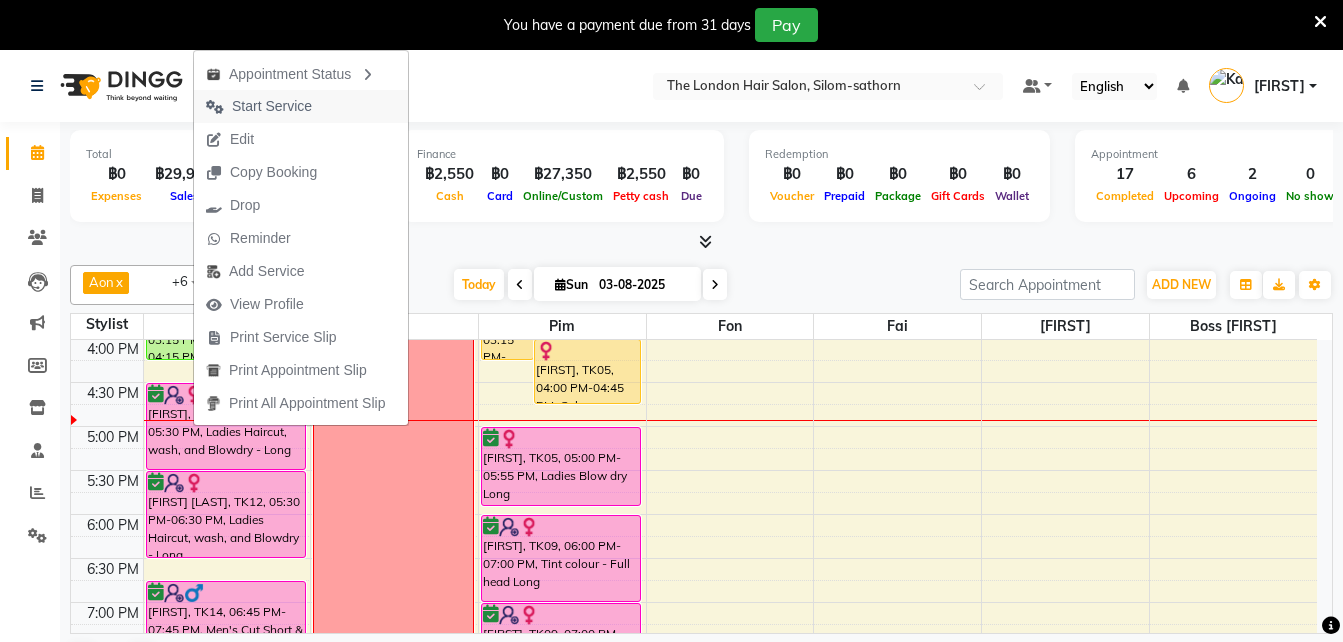 click on "Start Service" at bounding box center (272, 106) 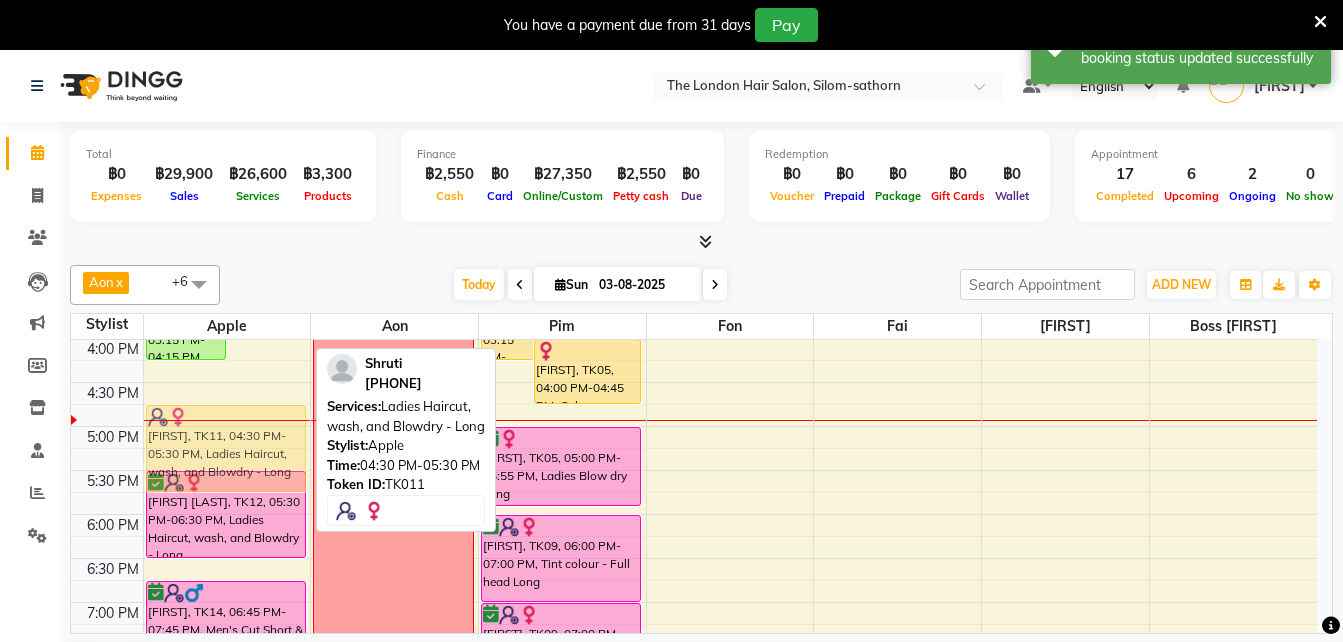 drag, startPoint x: 200, startPoint y: 419, endPoint x: 199, endPoint y: 430, distance: 11.045361 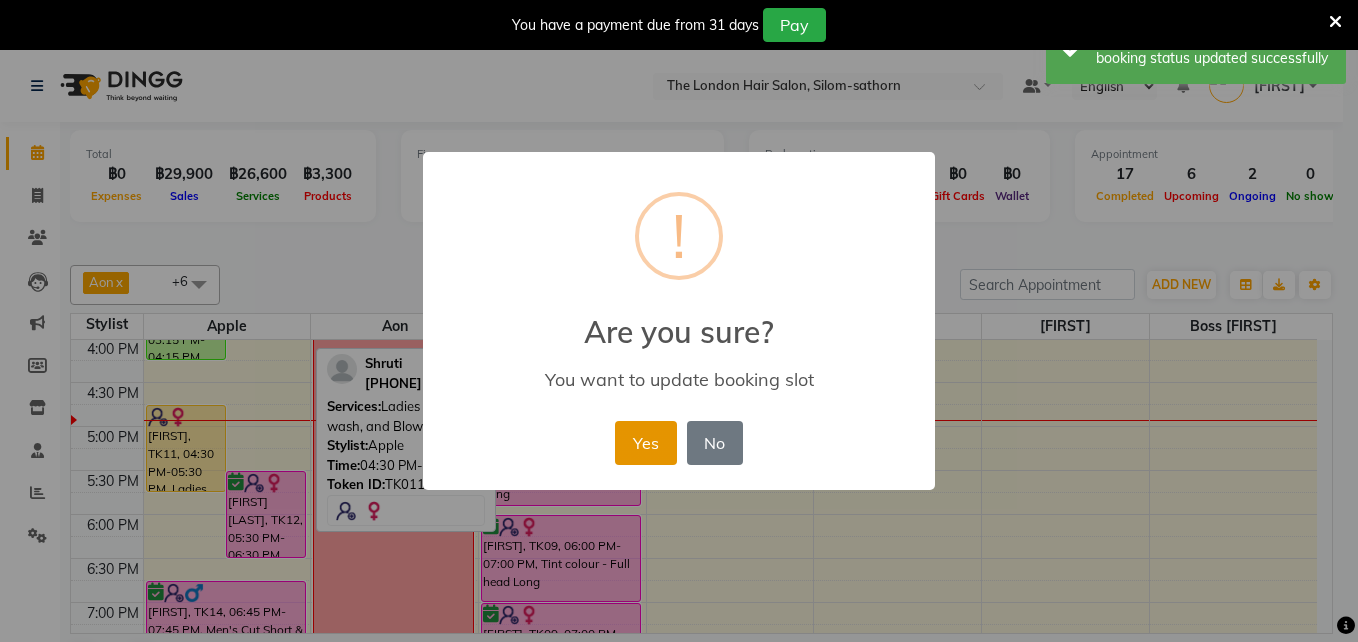 click on "Yes" at bounding box center (645, 443) 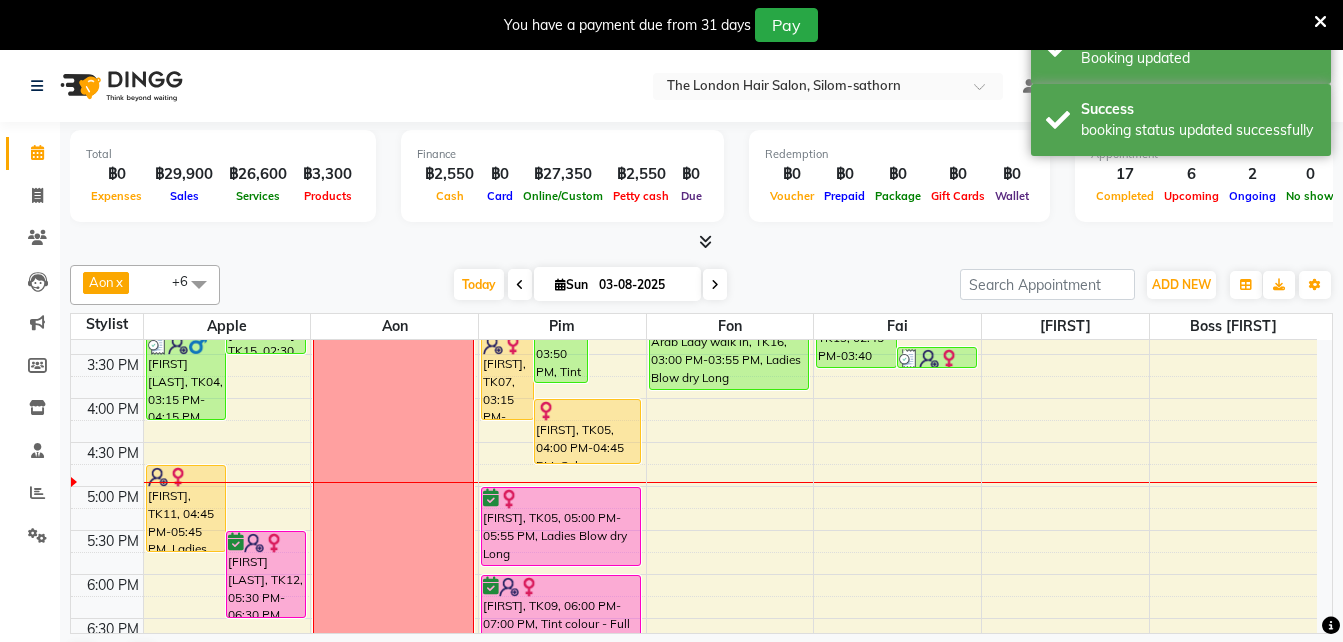 scroll, scrollTop: 556, scrollLeft: 0, axis: vertical 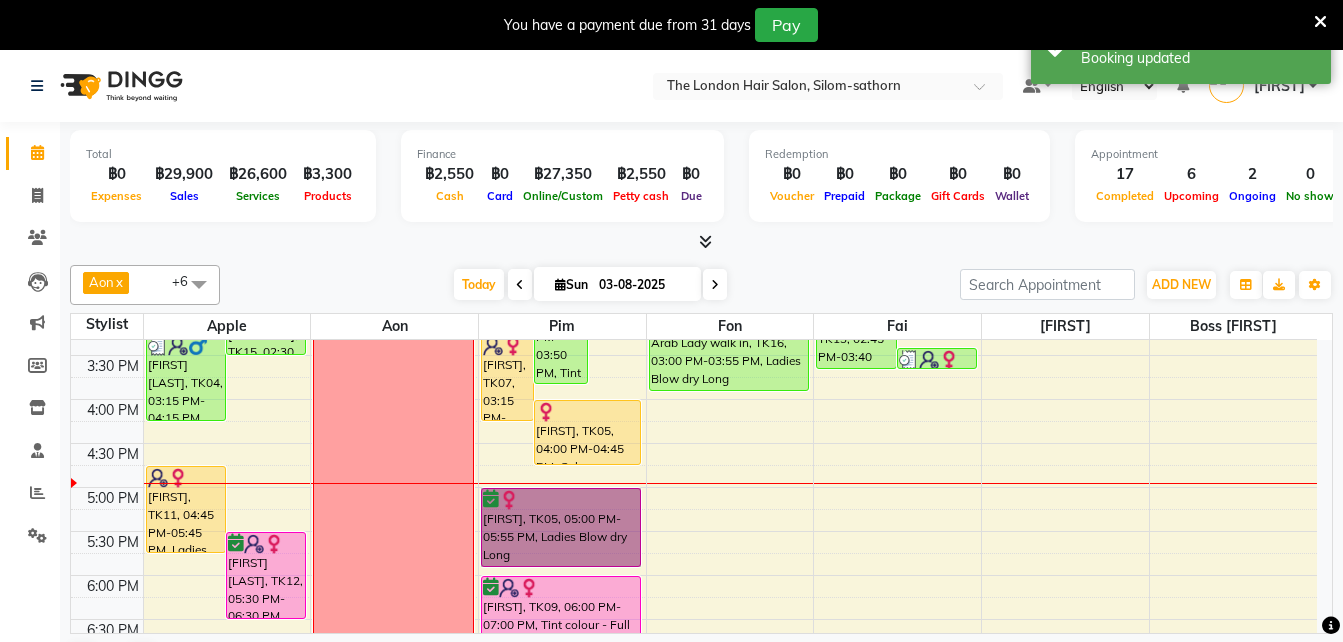 drag, startPoint x: 563, startPoint y: 520, endPoint x: 767, endPoint y: 472, distance: 209.57098 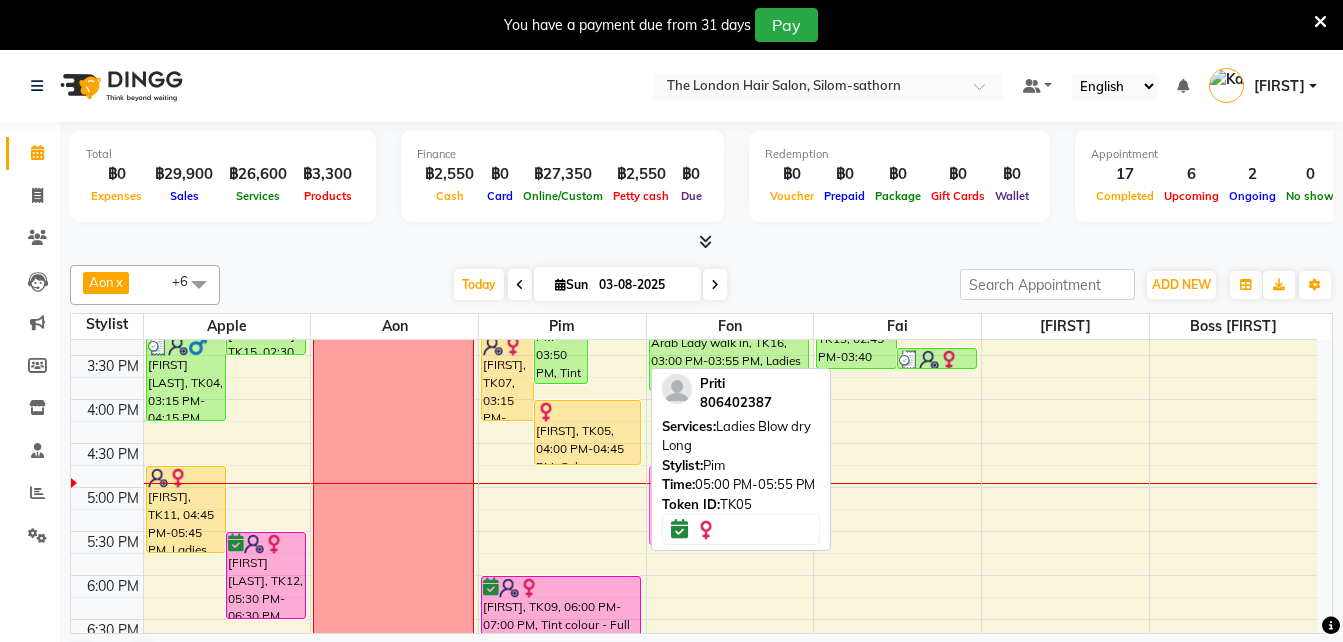 drag, startPoint x: 767, startPoint y: 472, endPoint x: 746, endPoint y: 493, distance: 29.698484 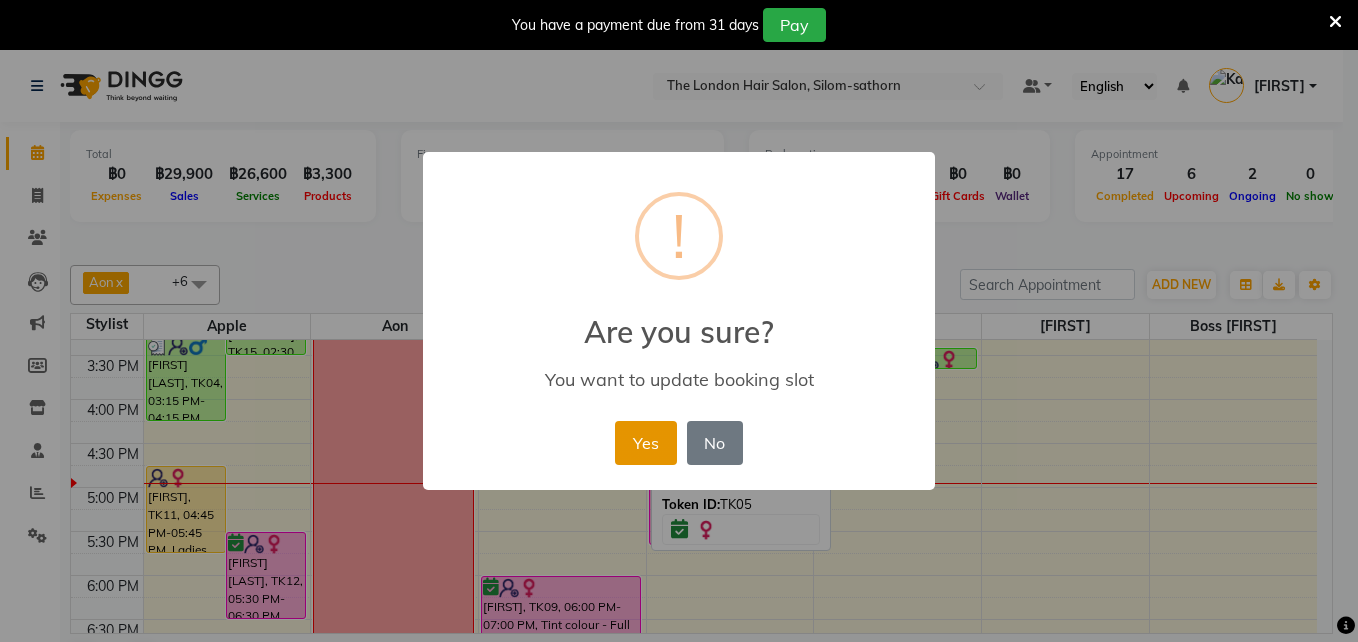 click on "Yes" at bounding box center [645, 443] 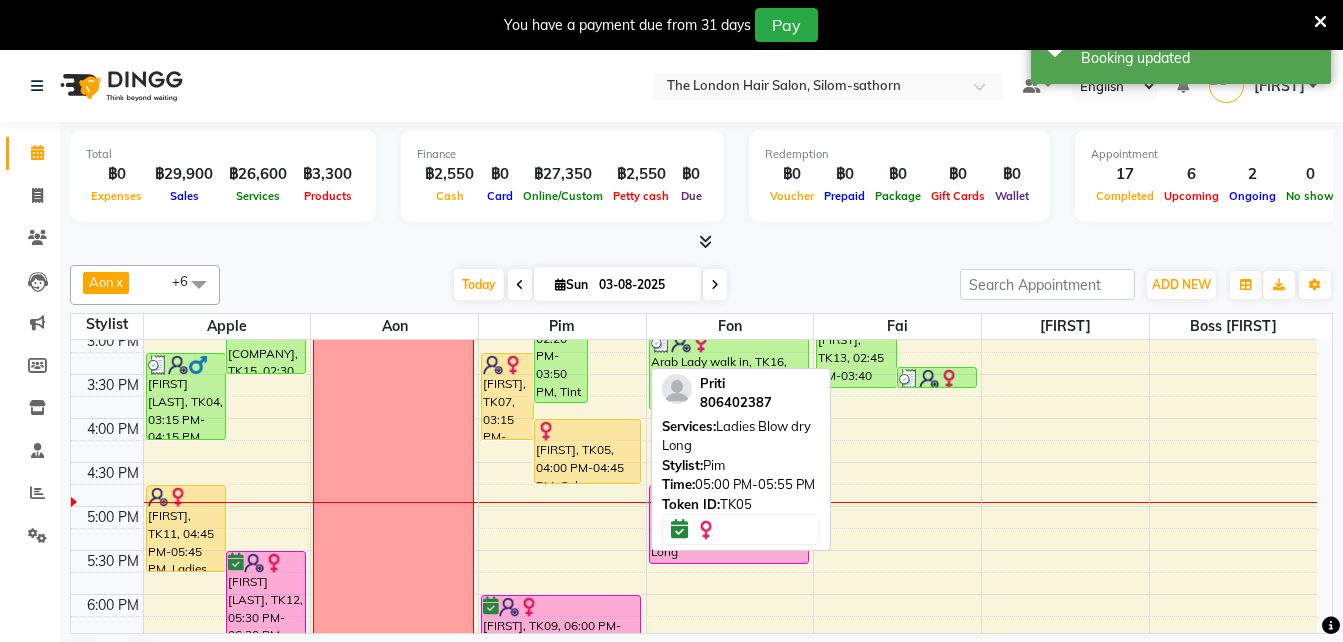 scroll, scrollTop: 536, scrollLeft: 0, axis: vertical 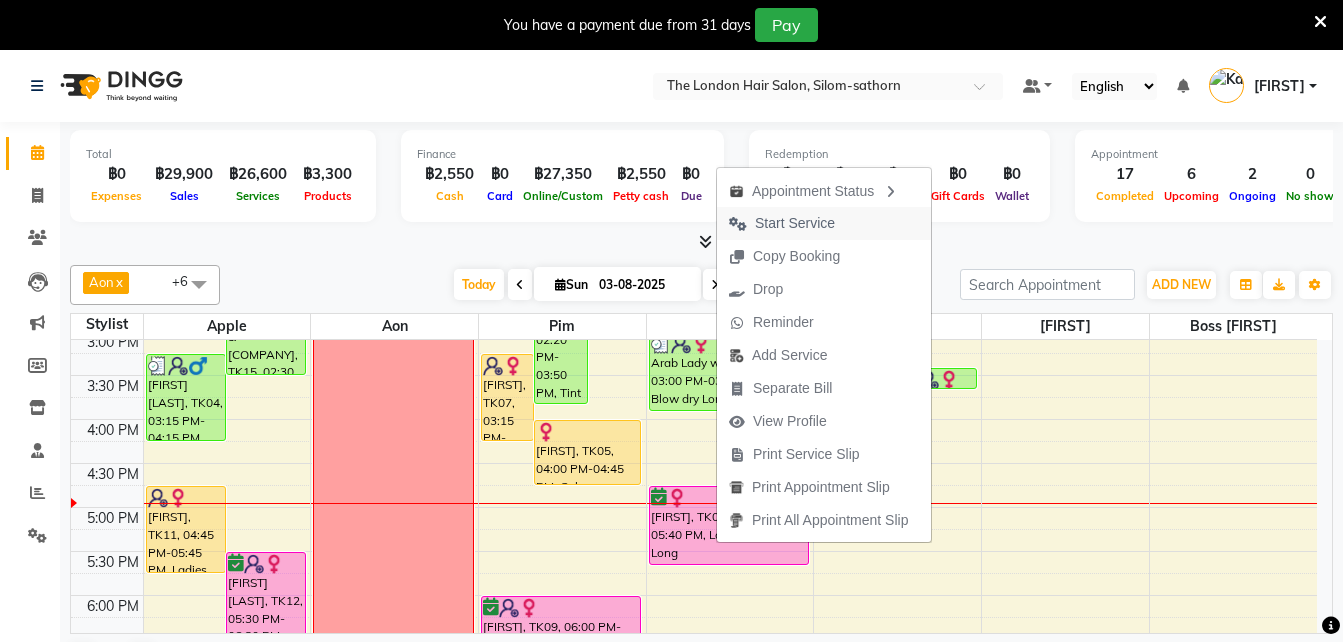 click on "Start Service" at bounding box center (795, 223) 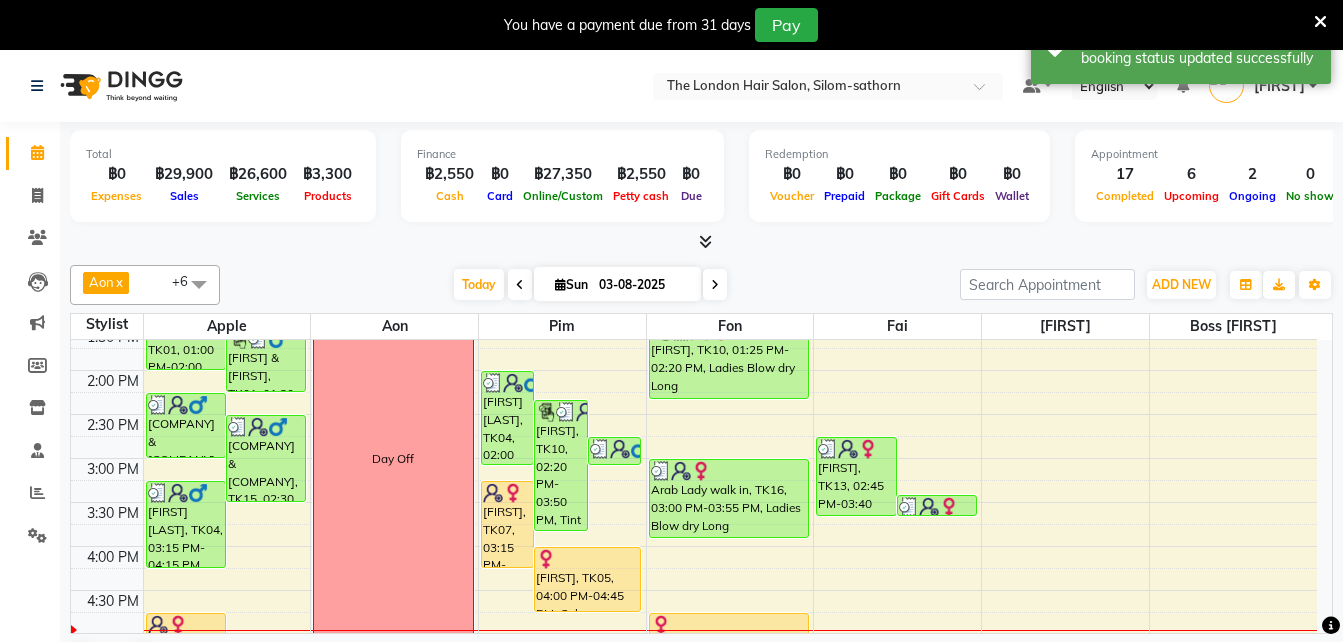 scroll, scrollTop: 408, scrollLeft: 0, axis: vertical 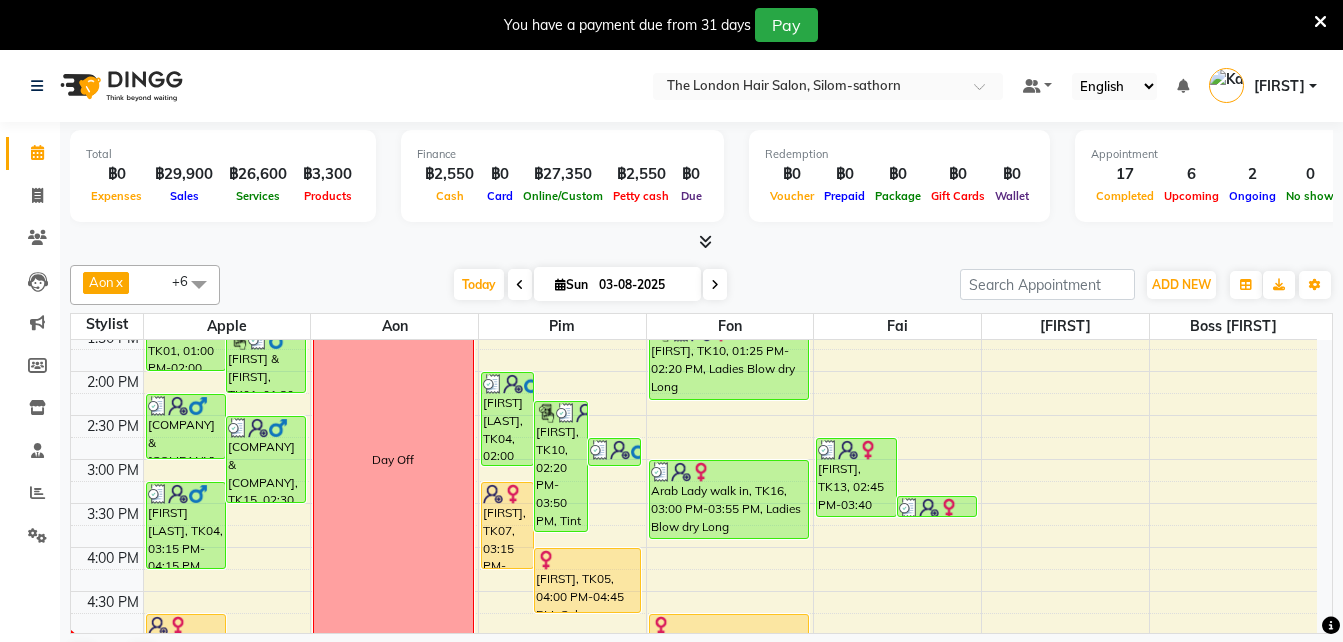 click at bounding box center [715, 285] 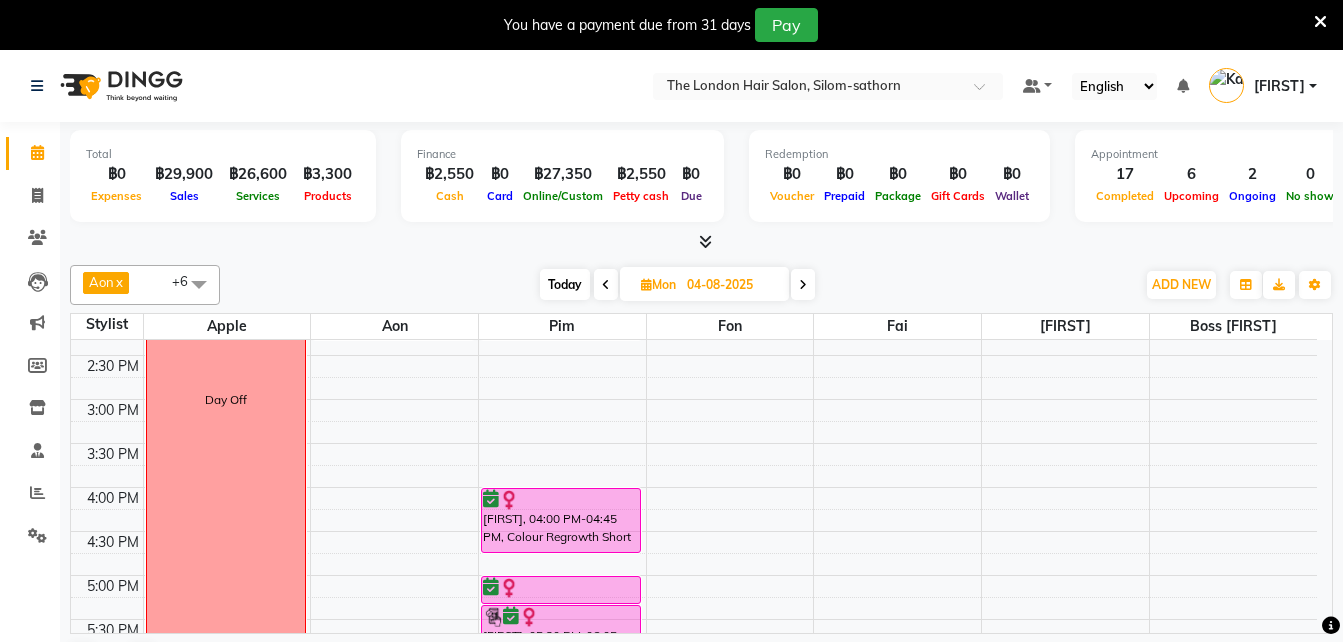 scroll, scrollTop: 469, scrollLeft: 0, axis: vertical 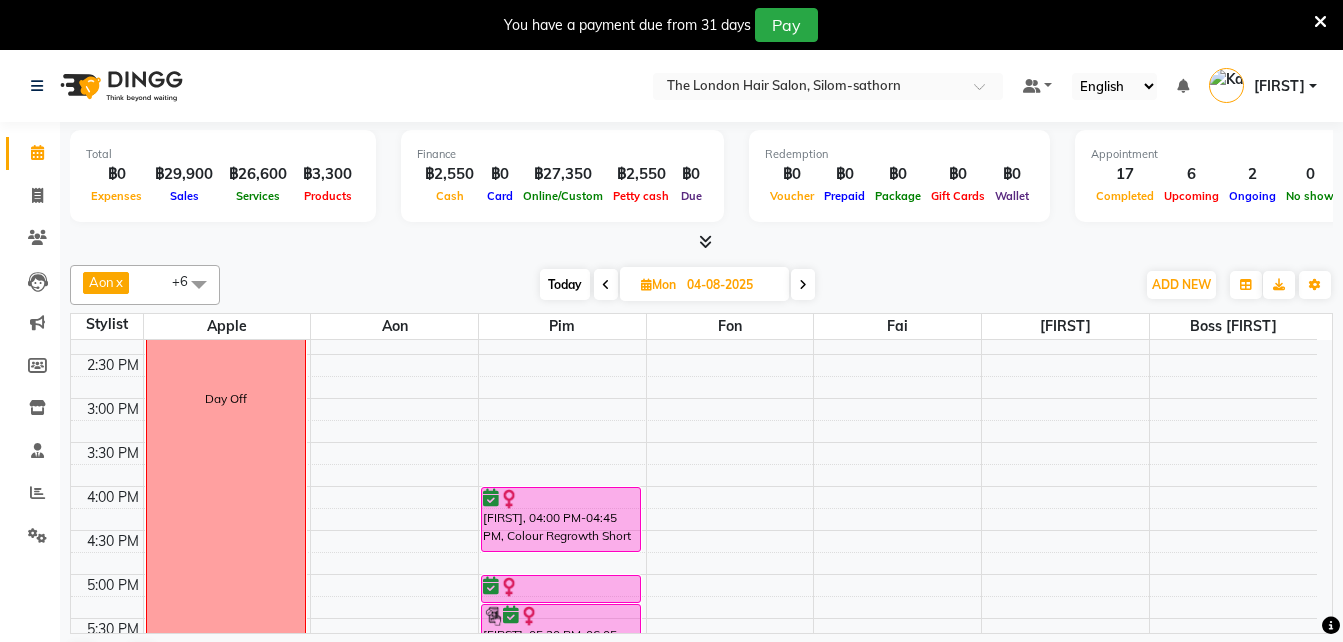click at bounding box center (803, 285) 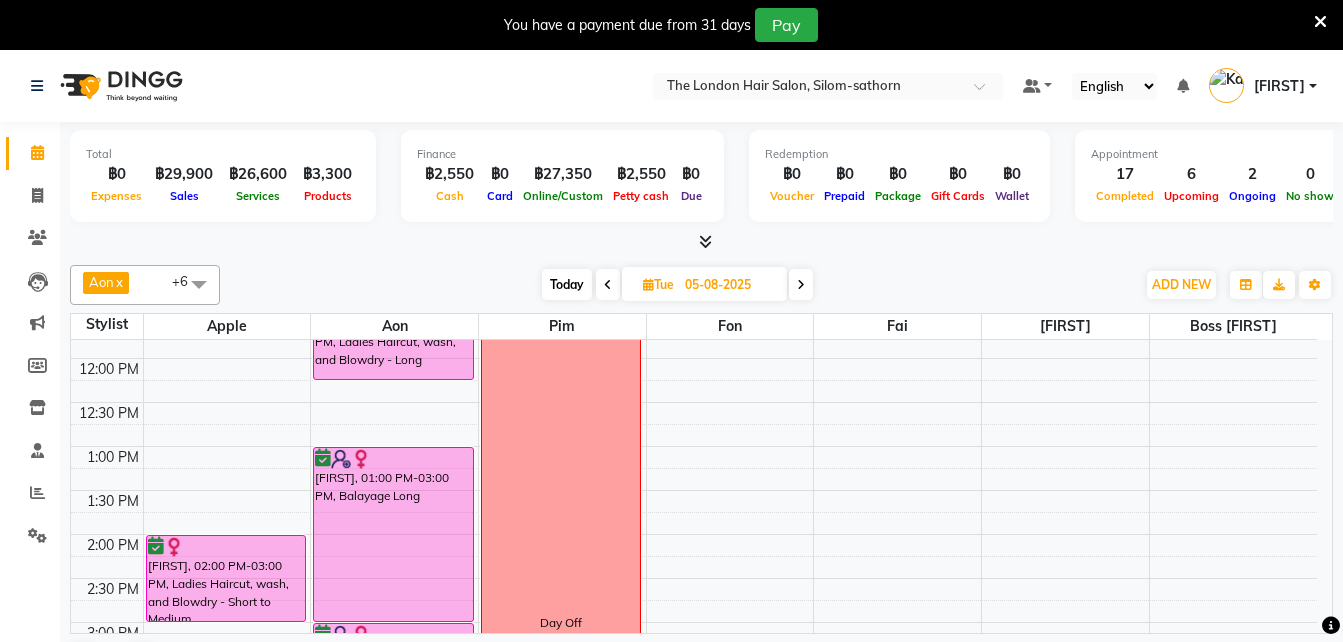 scroll, scrollTop: 244, scrollLeft: 0, axis: vertical 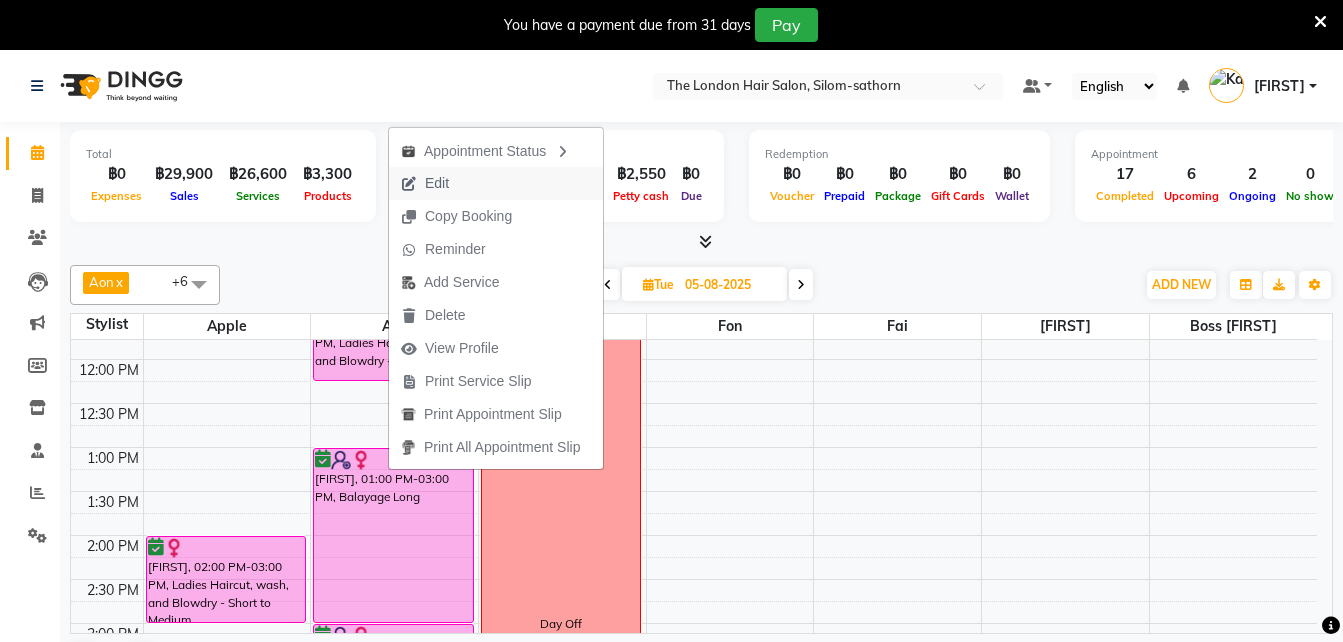 click on "Edit" at bounding box center [425, 183] 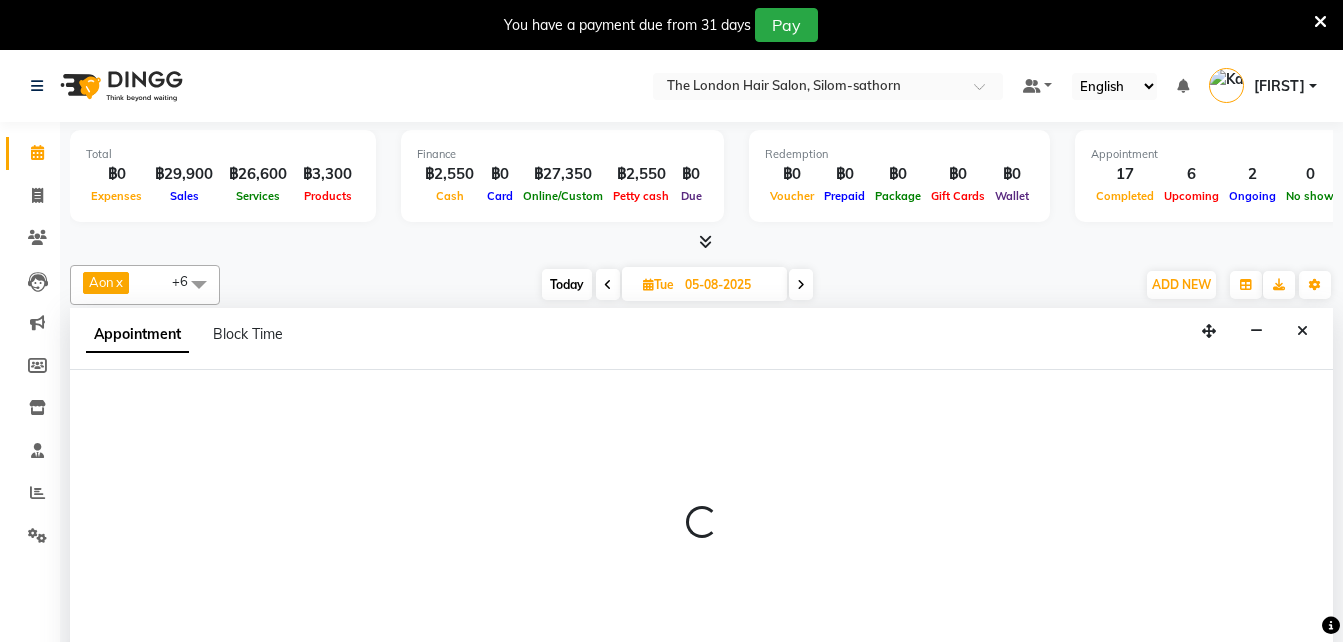 scroll, scrollTop: 51, scrollLeft: 0, axis: vertical 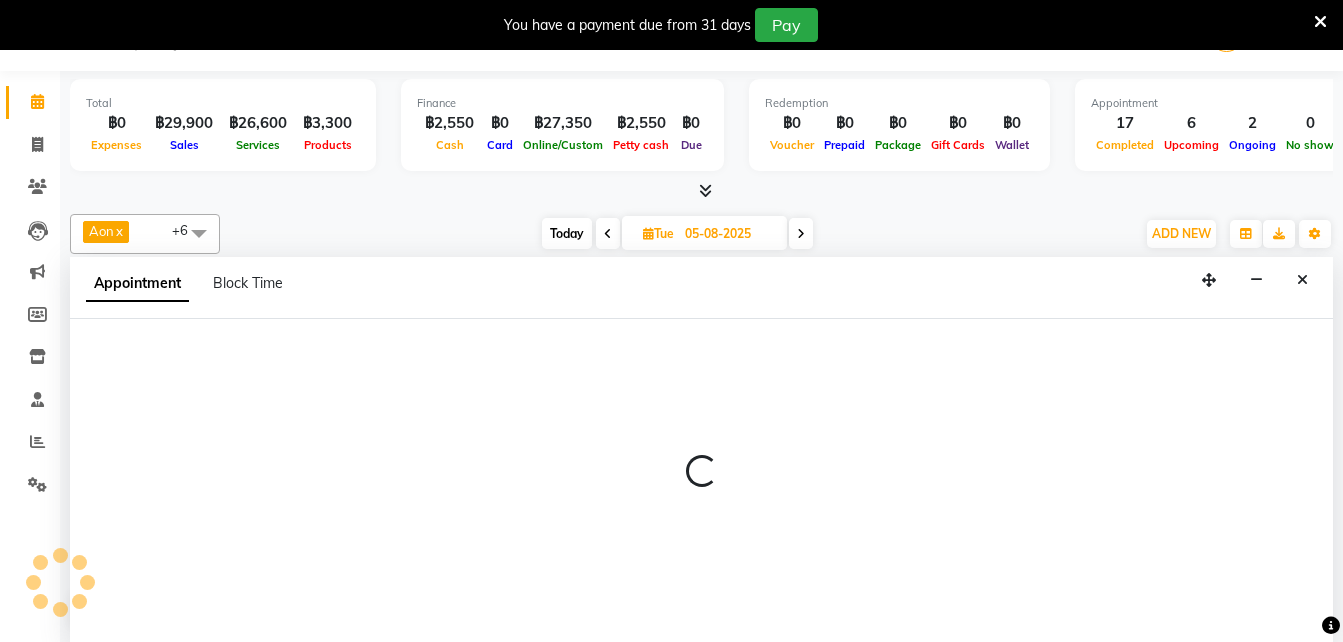 select on "tentative" 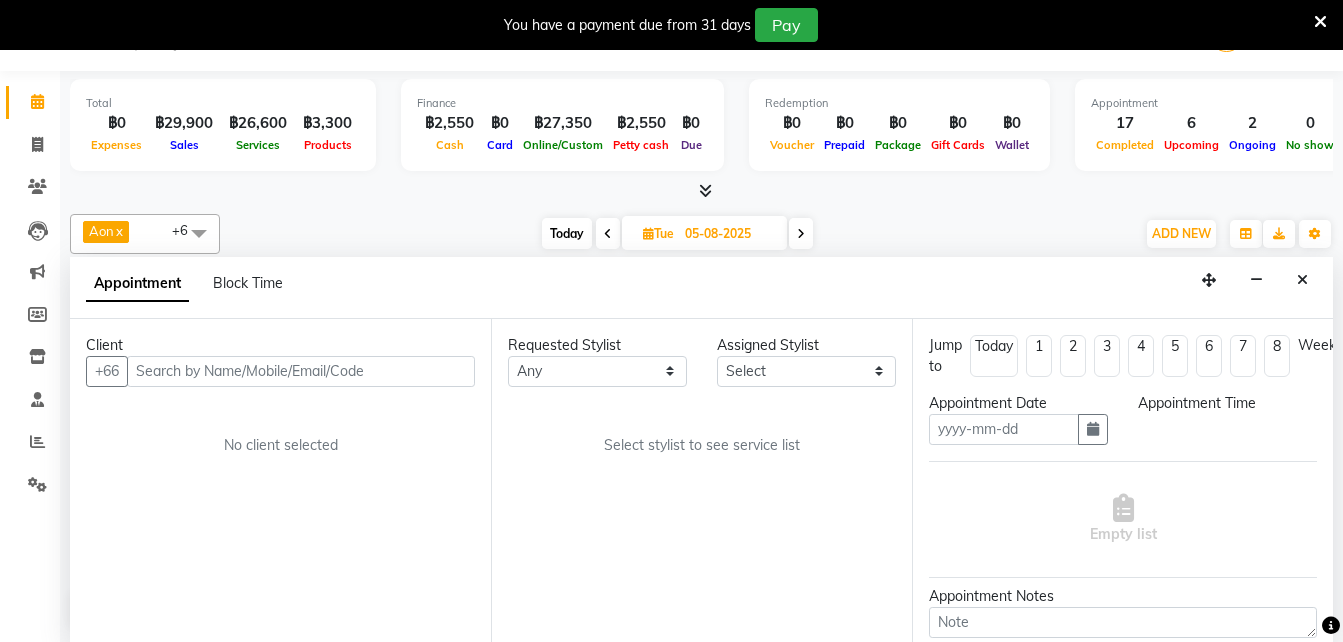 type on "05-08-2025" 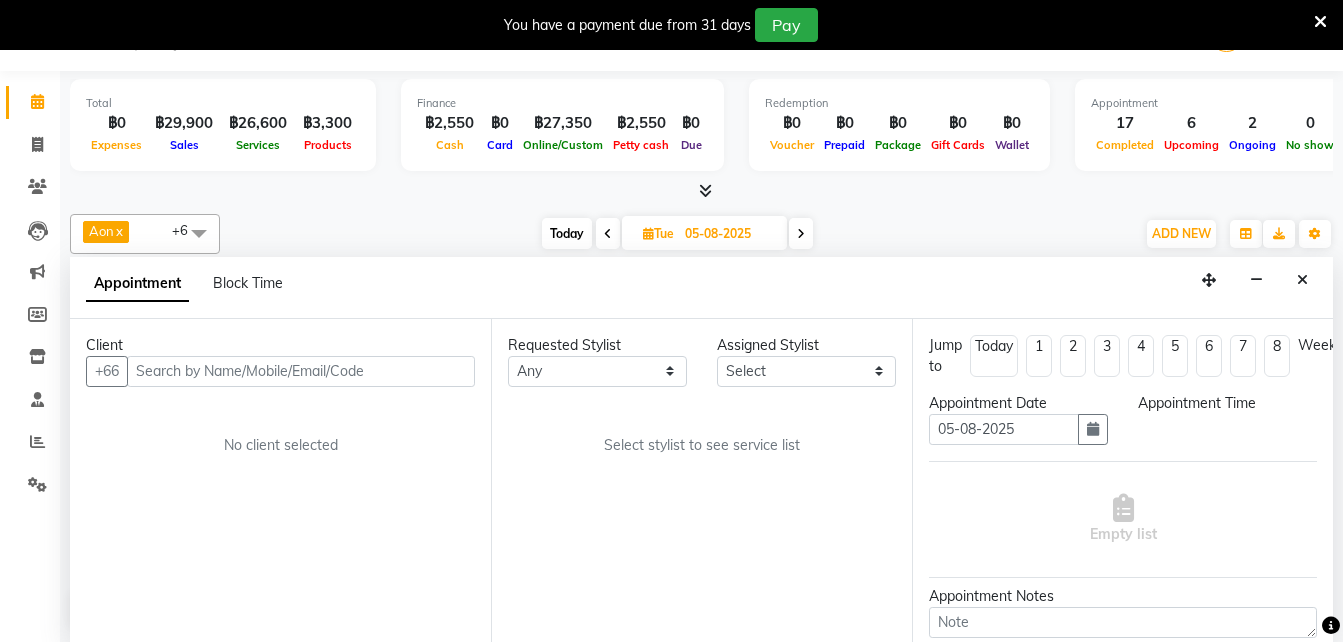 select on "confirm booking" 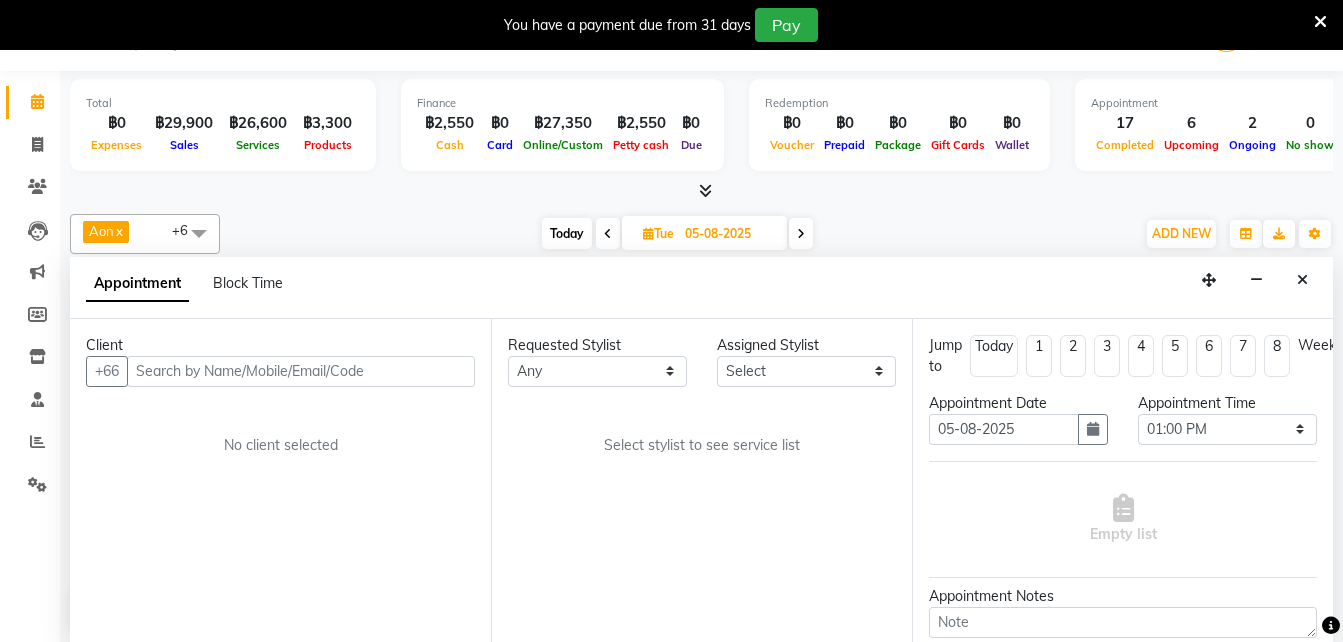 scroll, scrollTop: 0, scrollLeft: 0, axis: both 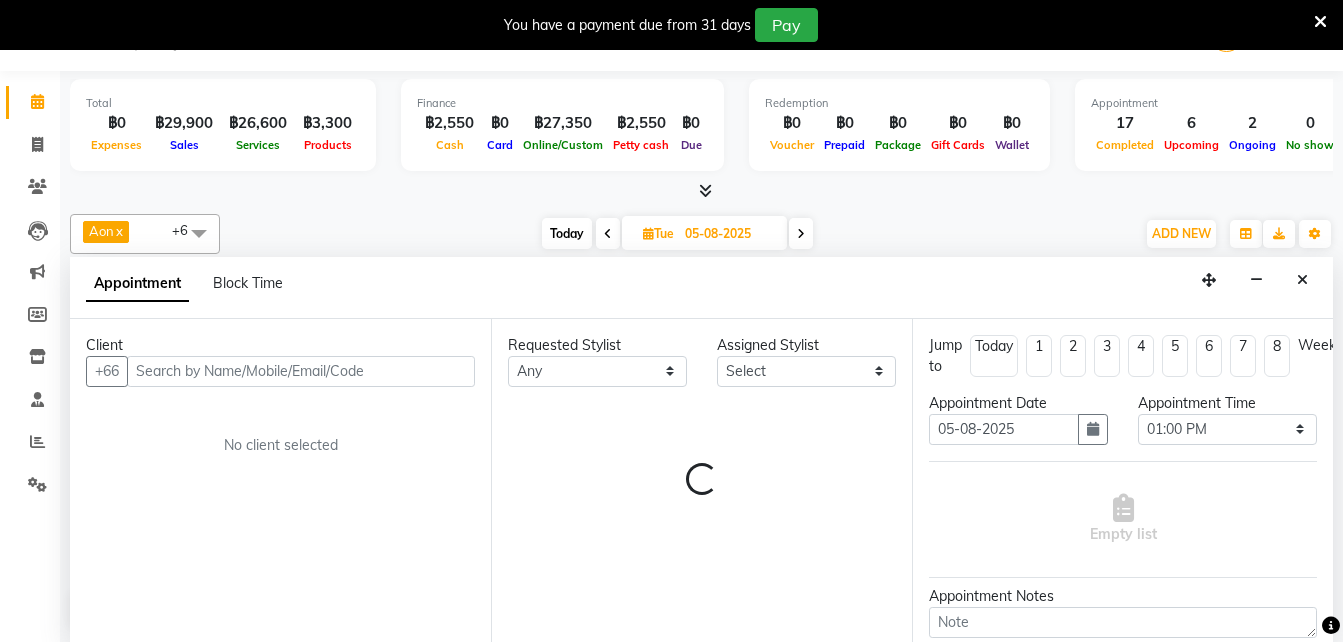 select on "56709" 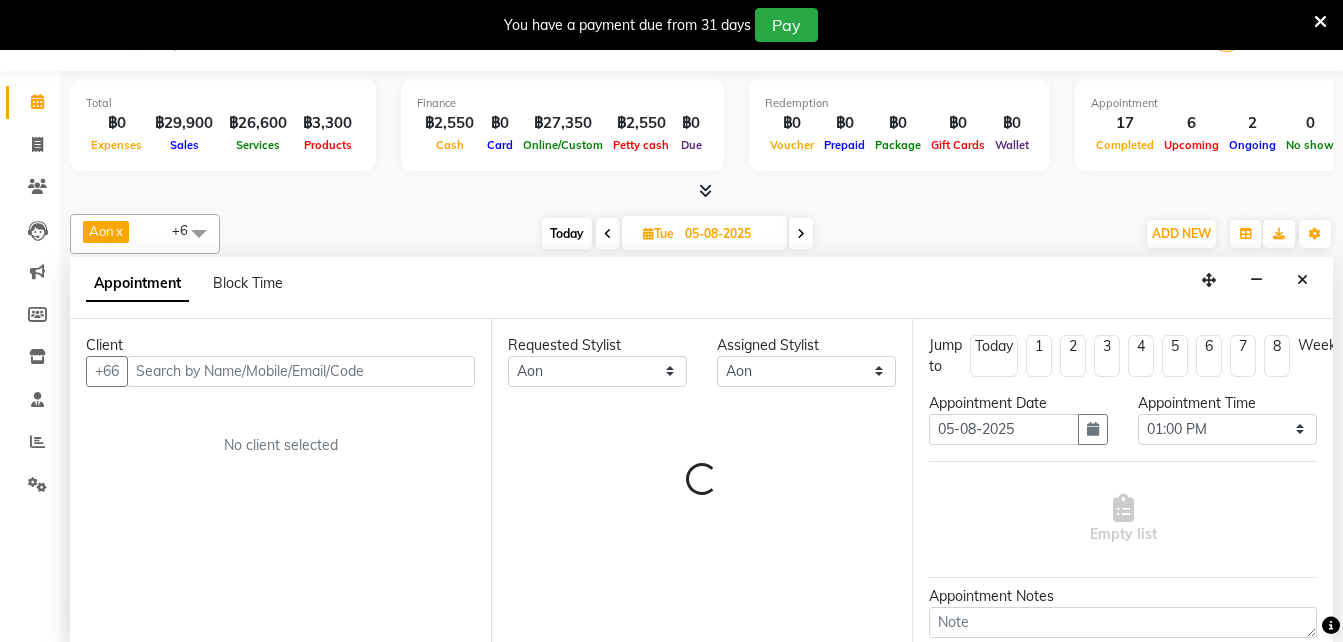 scroll, scrollTop: 705, scrollLeft: 0, axis: vertical 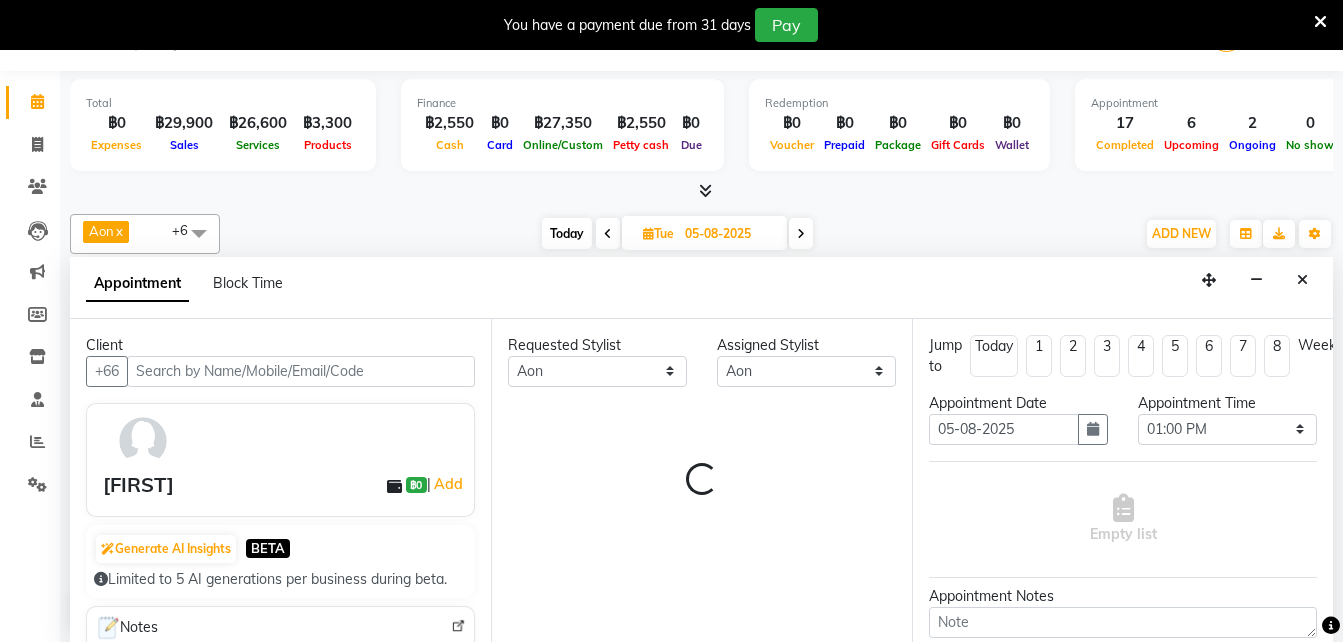 select on "3480" 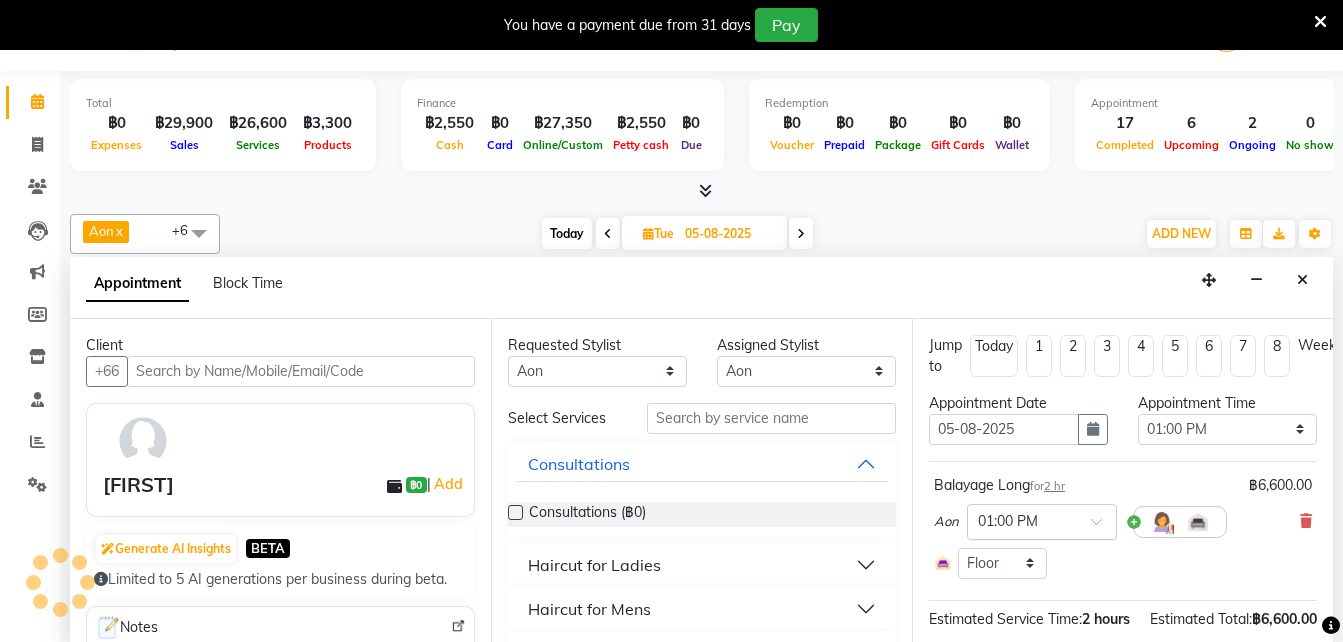 select on "3480" 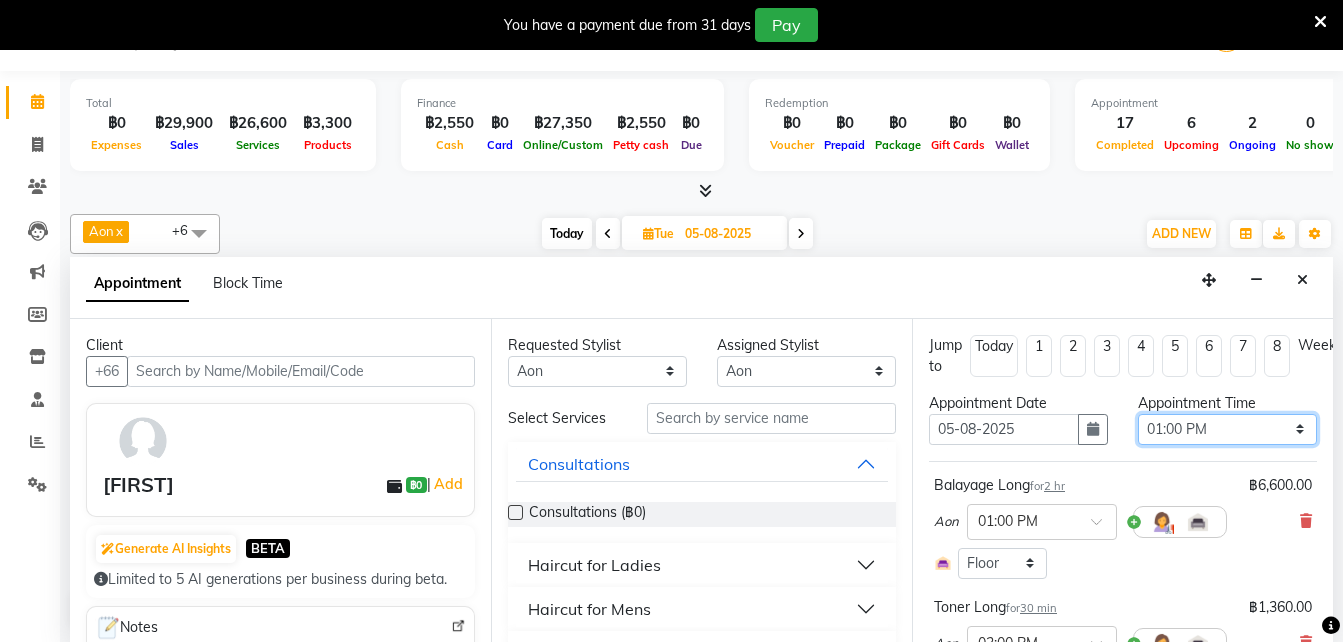 click on "Select 10:00 AM 10:05 AM 10:10 AM 10:15 AM 10:20 AM 10:25 AM 10:30 AM 10:35 AM 10:40 AM 10:45 AM 10:50 AM 10:55 AM 11:00 AM 11:05 AM 11:10 AM 11:15 AM 11:20 AM 11:25 AM 11:30 AM 11:35 AM 11:40 AM 11:45 AM 11:50 AM 11:55 AM 12:00 PM 12:05 PM 12:10 PM 12:15 PM 12:20 PM 12:25 PM 12:30 PM 12:35 PM 12:40 PM 12:45 PM 12:50 PM 12:55 PM 01:00 PM 01:05 PM 01:10 PM 01:15 PM 01:20 PM 01:25 PM 01:30 PM 01:35 PM 01:40 PM 01:45 PM 01:50 PM 01:55 PM 02:00 PM 02:05 PM 02:10 PM 02:15 PM 02:20 PM 02:25 PM 02:30 PM 02:35 PM 02:40 PM 02:45 PM 02:50 PM 02:55 PM 03:00 PM 03:05 PM 03:10 PM 03:15 PM 03:20 PM 03:25 PM 03:30 PM 03:35 PM 03:40 PM 03:45 PM 03:50 PM 03:55 PM 04:00 PM 04:05 PM 04:10 PM 04:15 PM 04:20 PM 04:25 PM 04:30 PM 04:35 PM 04:40 PM 04:45 PM 04:50 PM 04:55 PM 05:00 PM 05:05 PM 05:10 PM 05:15 PM 05:20 PM 05:25 PM 05:30 PM 05:35 PM 05:40 PM 05:45 PM 05:50 PM 05:55 PM 06:00 PM 06:05 PM 06:10 PM 06:15 PM 06:20 PM 06:25 PM 06:30 PM 06:35 PM 06:40 PM 06:45 PM 06:50 PM 06:55 PM 07:00 PM 07:05 PM 07:10 PM 07:15 PM 07:20 PM" at bounding box center (1227, 429) 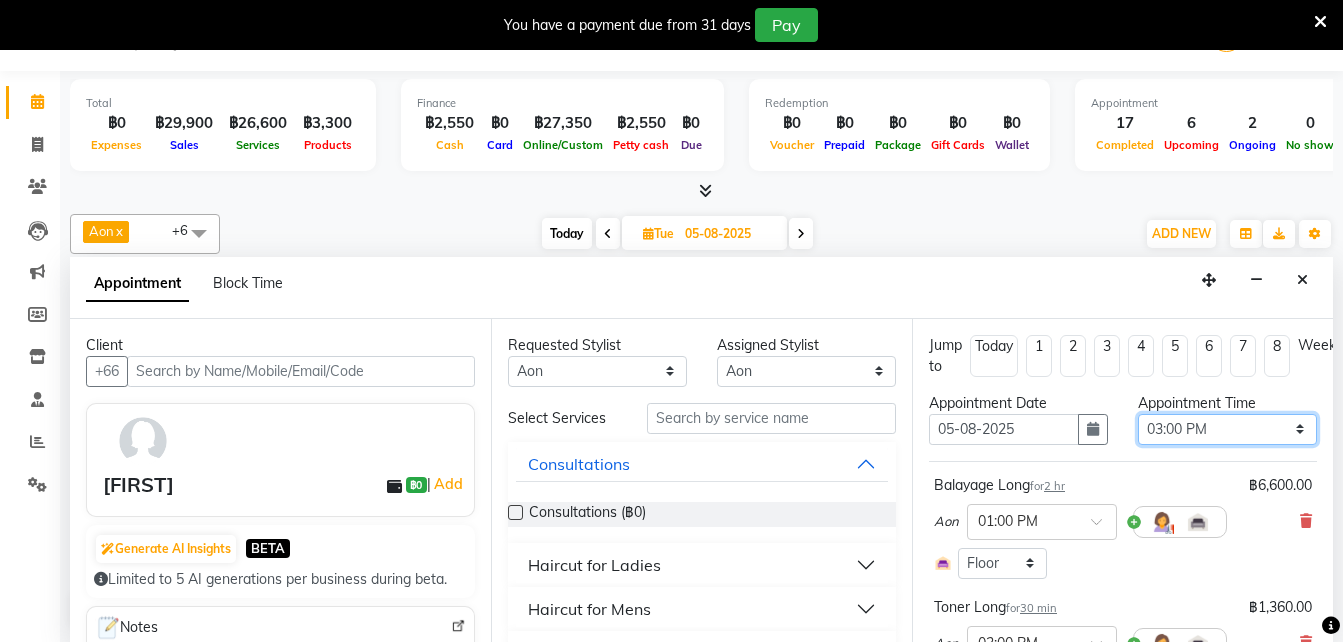 click on "Select 10:00 AM 10:05 AM 10:10 AM 10:15 AM 10:20 AM 10:25 AM 10:30 AM 10:35 AM 10:40 AM 10:45 AM 10:50 AM 10:55 AM 11:00 AM 11:05 AM 11:10 AM 11:15 AM 11:20 AM 11:25 AM 11:30 AM 11:35 AM 11:40 AM 11:45 AM 11:50 AM 11:55 AM 12:00 PM 12:05 PM 12:10 PM 12:15 PM 12:20 PM 12:25 PM 12:30 PM 12:35 PM 12:40 PM 12:45 PM 12:50 PM 12:55 PM 01:00 PM 01:05 PM 01:10 PM 01:15 PM 01:20 PM 01:25 PM 01:30 PM 01:35 PM 01:40 PM 01:45 PM 01:50 PM 01:55 PM 02:00 PM 02:05 PM 02:10 PM 02:15 PM 02:20 PM 02:25 PM 02:30 PM 02:35 PM 02:40 PM 02:45 PM 02:50 PM 02:55 PM 03:00 PM 03:05 PM 03:10 PM 03:15 PM 03:20 PM 03:25 PM 03:30 PM 03:35 PM 03:40 PM 03:45 PM 03:50 PM 03:55 PM 04:00 PM 04:05 PM 04:10 PM 04:15 PM 04:20 PM 04:25 PM 04:30 PM 04:35 PM 04:40 PM 04:45 PM 04:50 PM 04:55 PM 05:00 PM 05:05 PM 05:10 PM 05:15 PM 05:20 PM 05:25 PM 05:30 PM 05:35 PM 05:40 PM 05:45 PM 05:50 PM 05:55 PM 06:00 PM 06:05 PM 06:10 PM 06:15 PM 06:20 PM 06:25 PM 06:30 PM 06:35 PM 06:40 PM 06:45 PM 06:50 PM 06:55 PM 07:00 PM 07:05 PM 07:10 PM 07:15 PM 07:20 PM" at bounding box center (1227, 429) 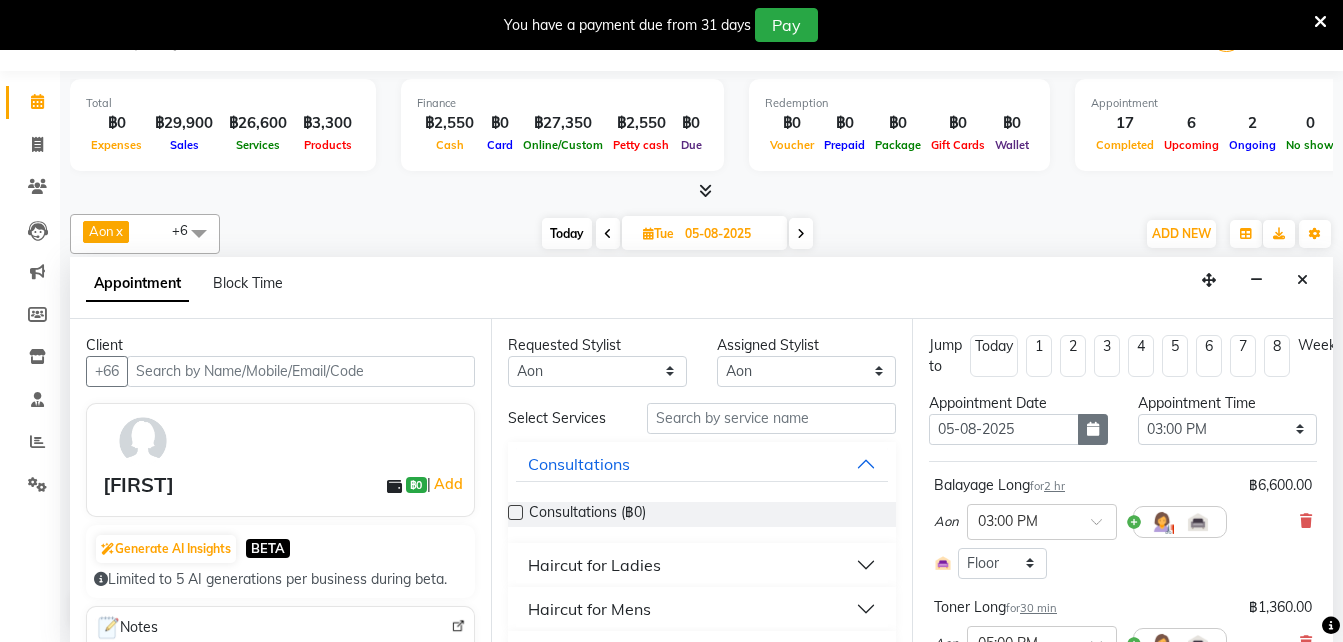 click at bounding box center (1093, 429) 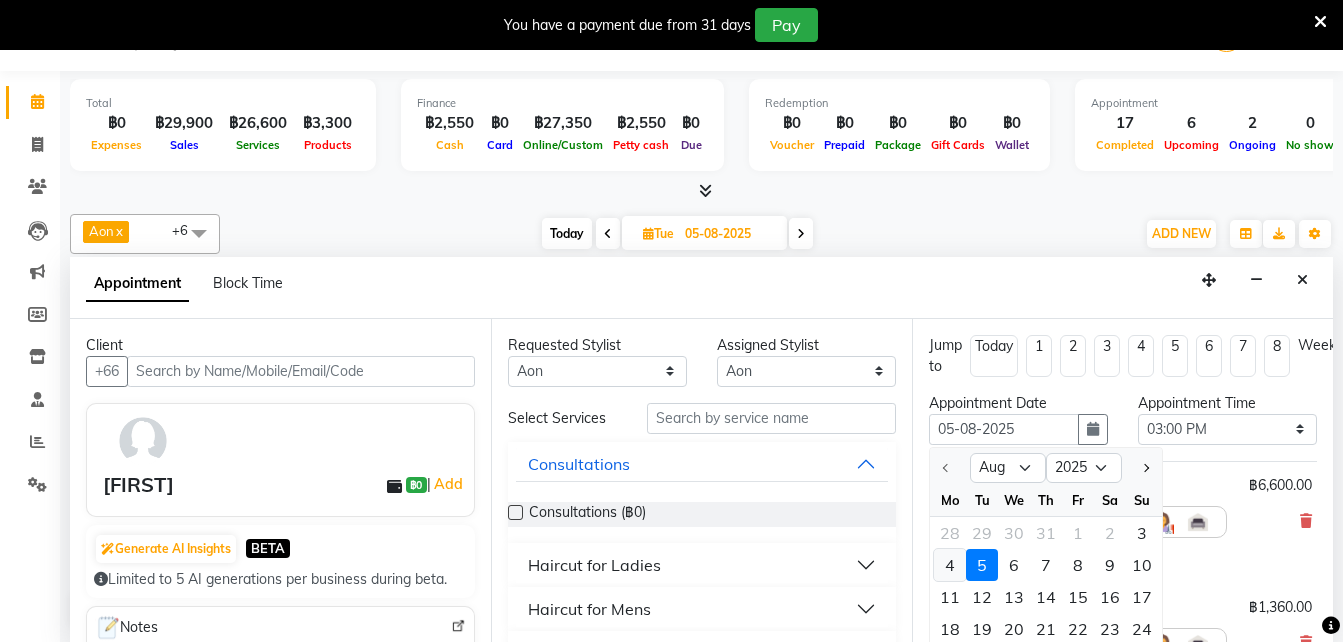 click on "4" at bounding box center [950, 565] 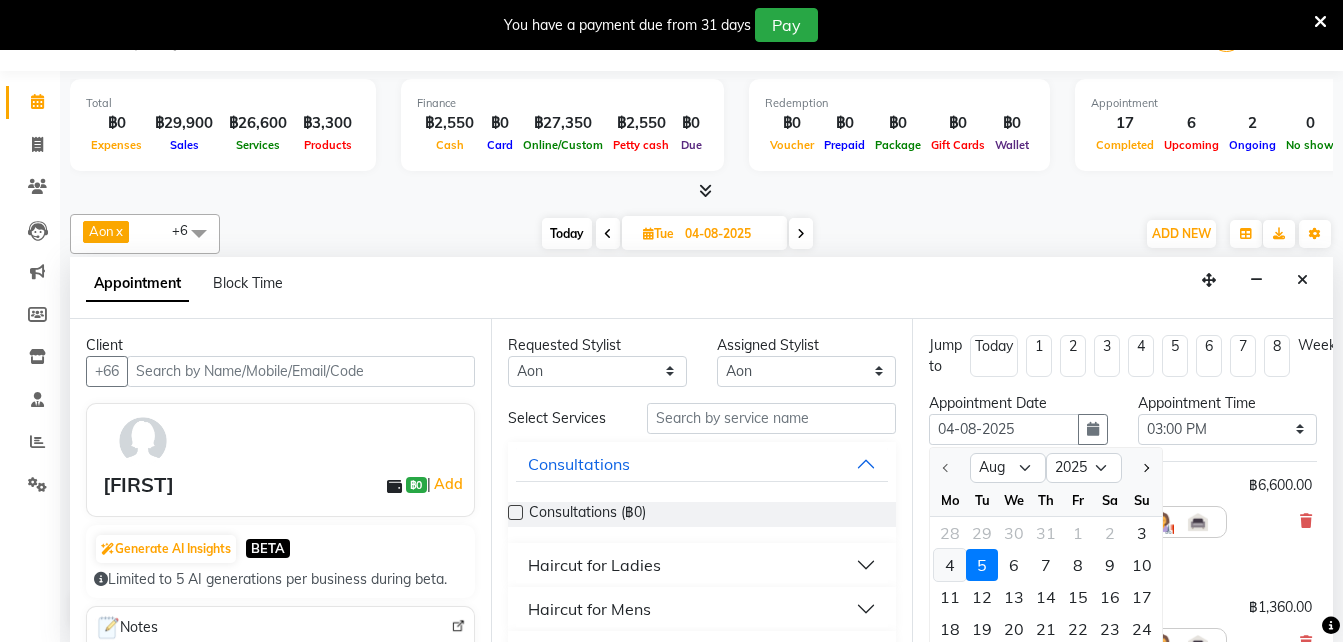 select on "900" 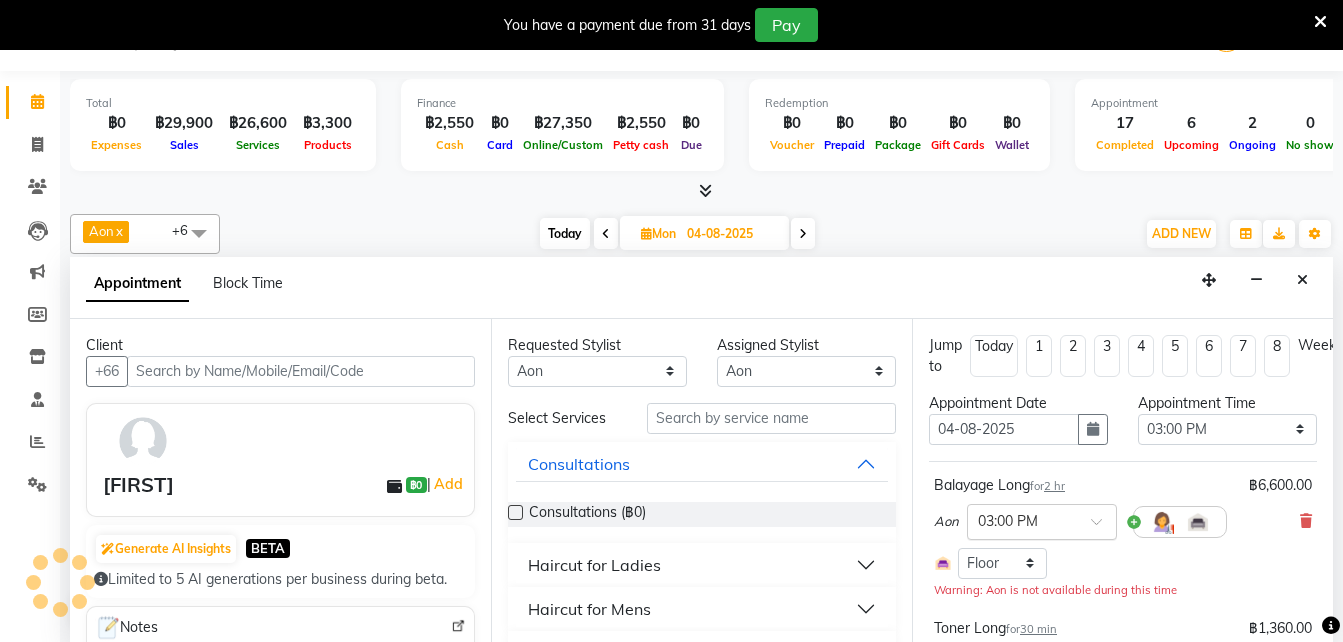 scroll, scrollTop: 705, scrollLeft: 0, axis: vertical 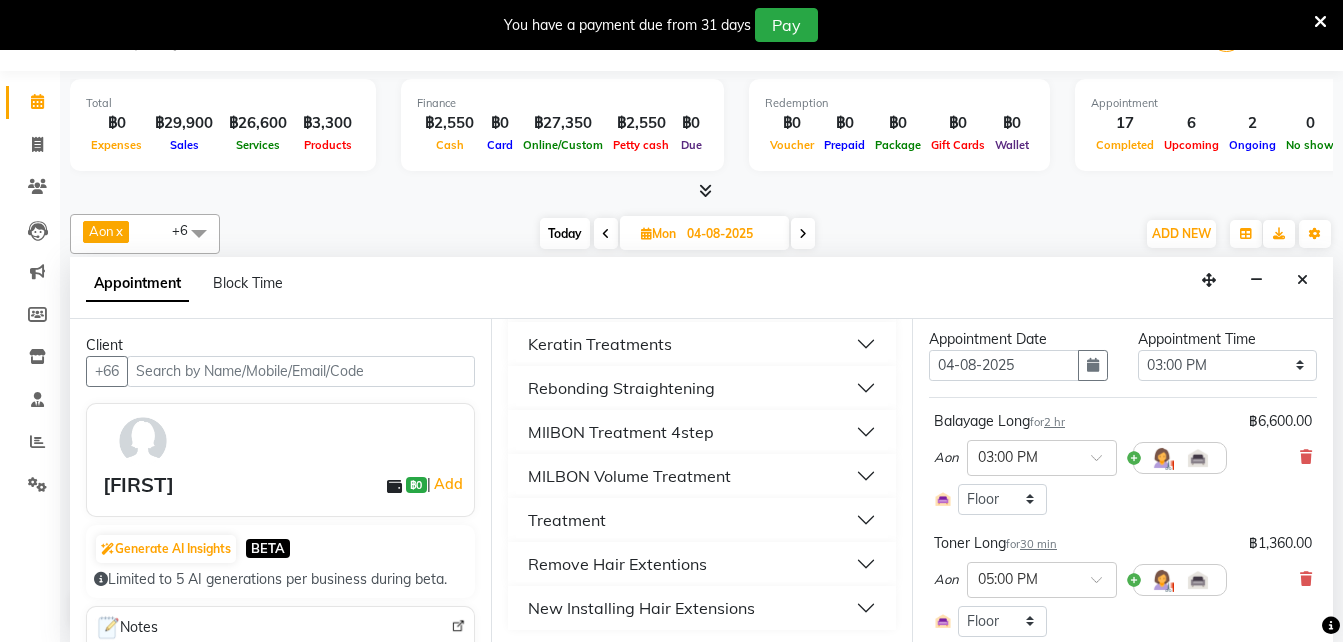 click on "Treatment" at bounding box center [567, 520] 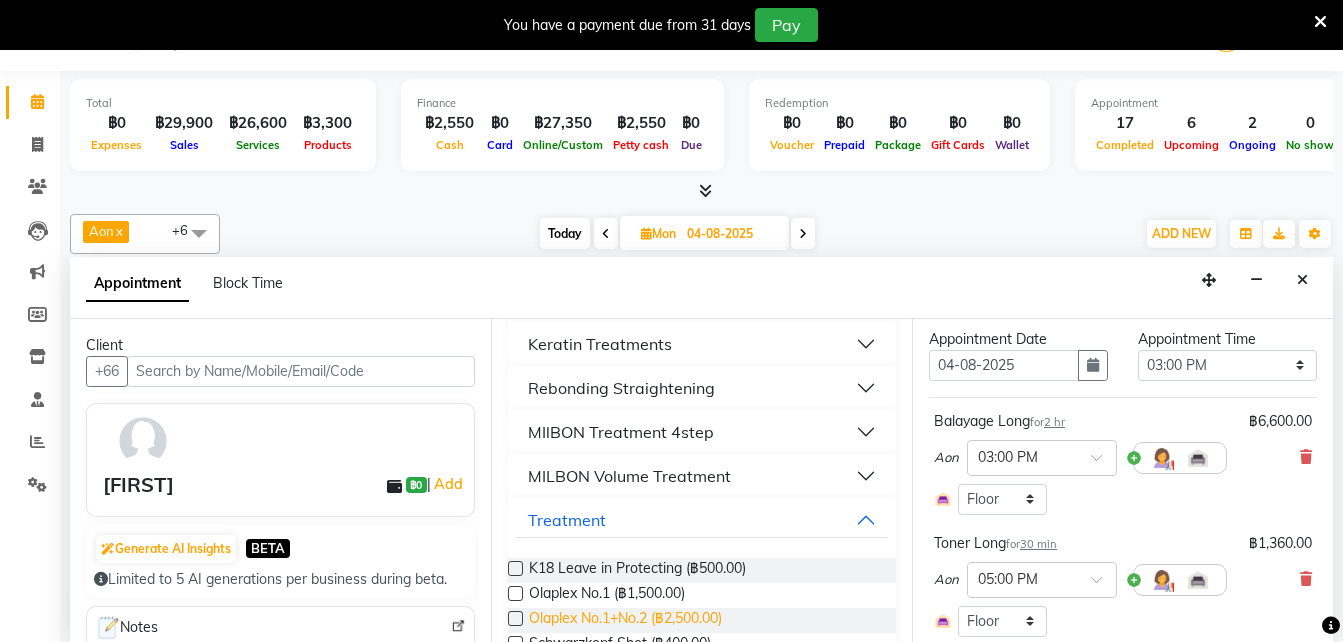 click on "Olaplex No.1+No.2 (฿2,500.00)" at bounding box center [625, 620] 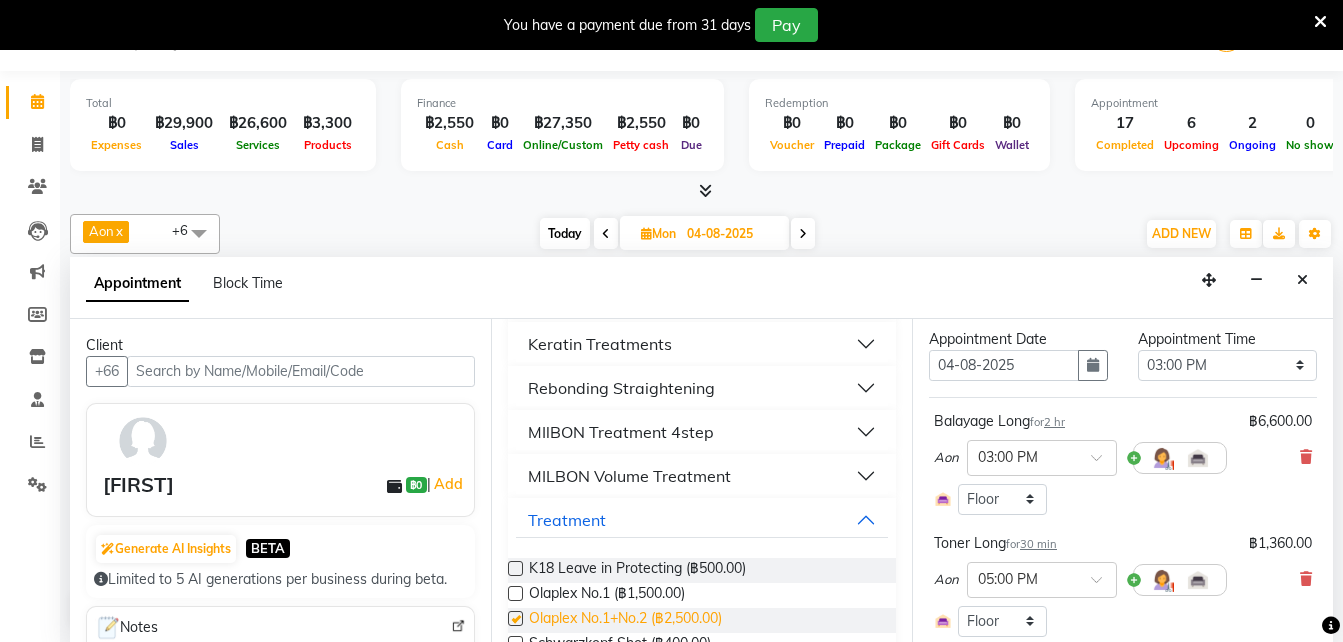 checkbox on "false" 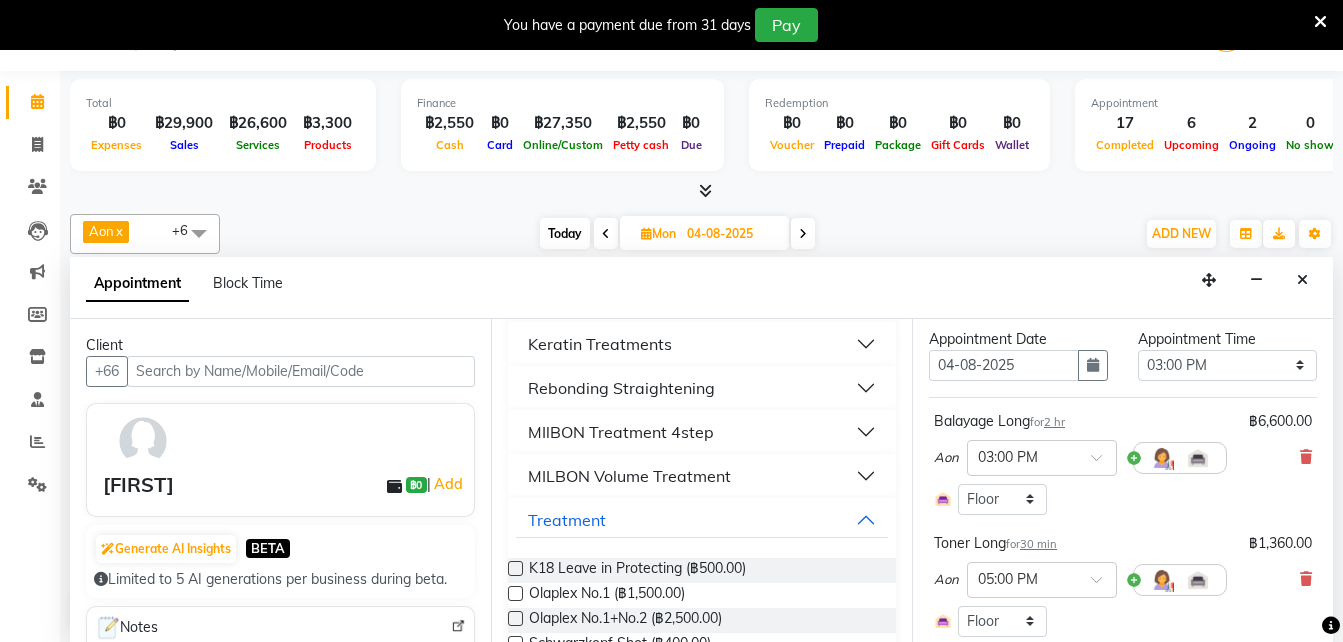 drag, startPoint x: 675, startPoint y: 615, endPoint x: 571, endPoint y: 434, distance: 208.75105 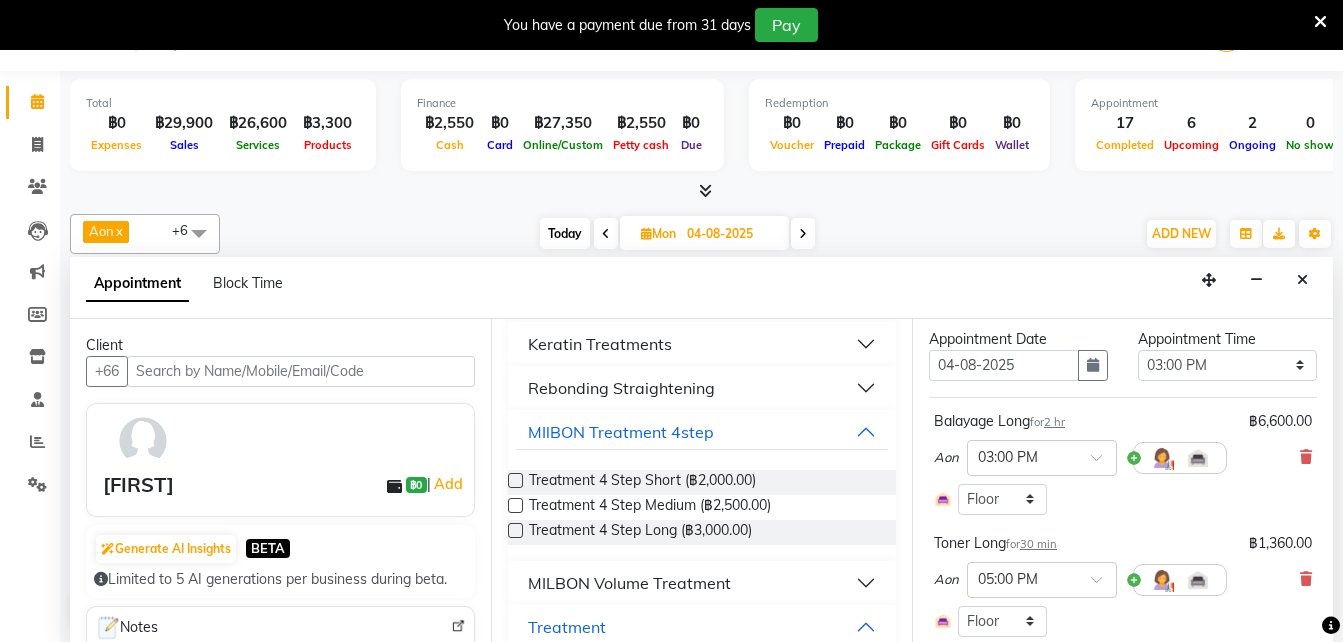 click on "MILBON Volume Treatment" at bounding box center (629, 583) 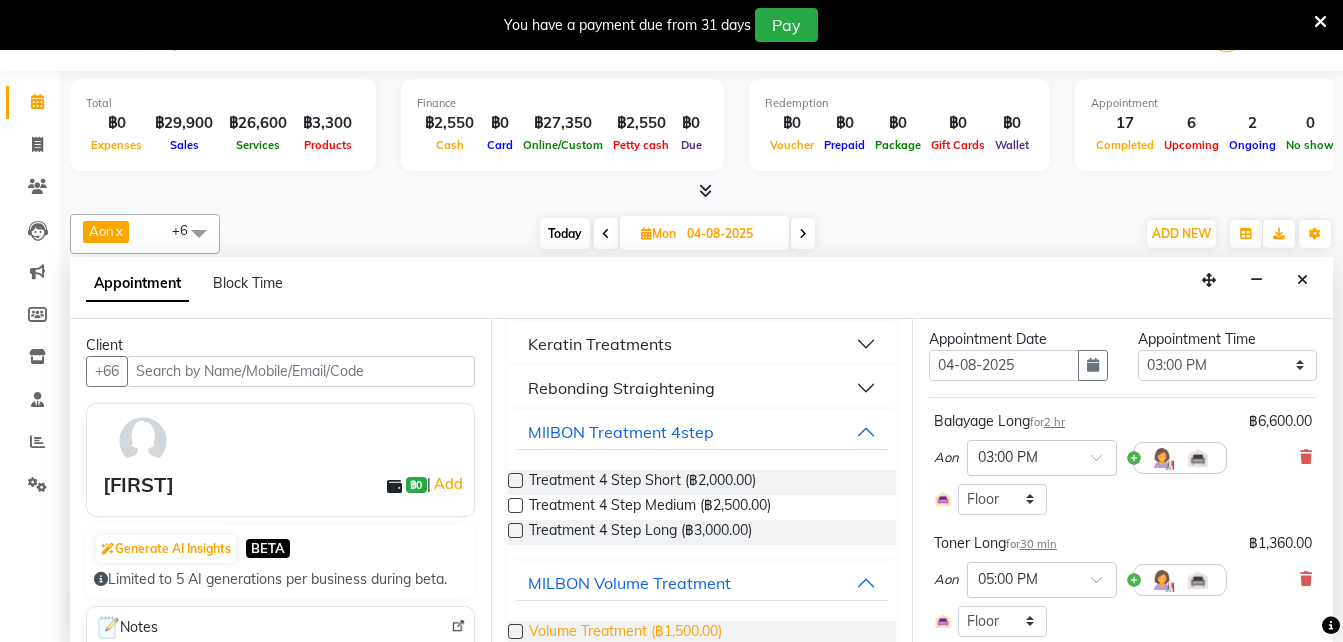 click on "Volume Treatment  (฿1,500.00)" at bounding box center [625, 633] 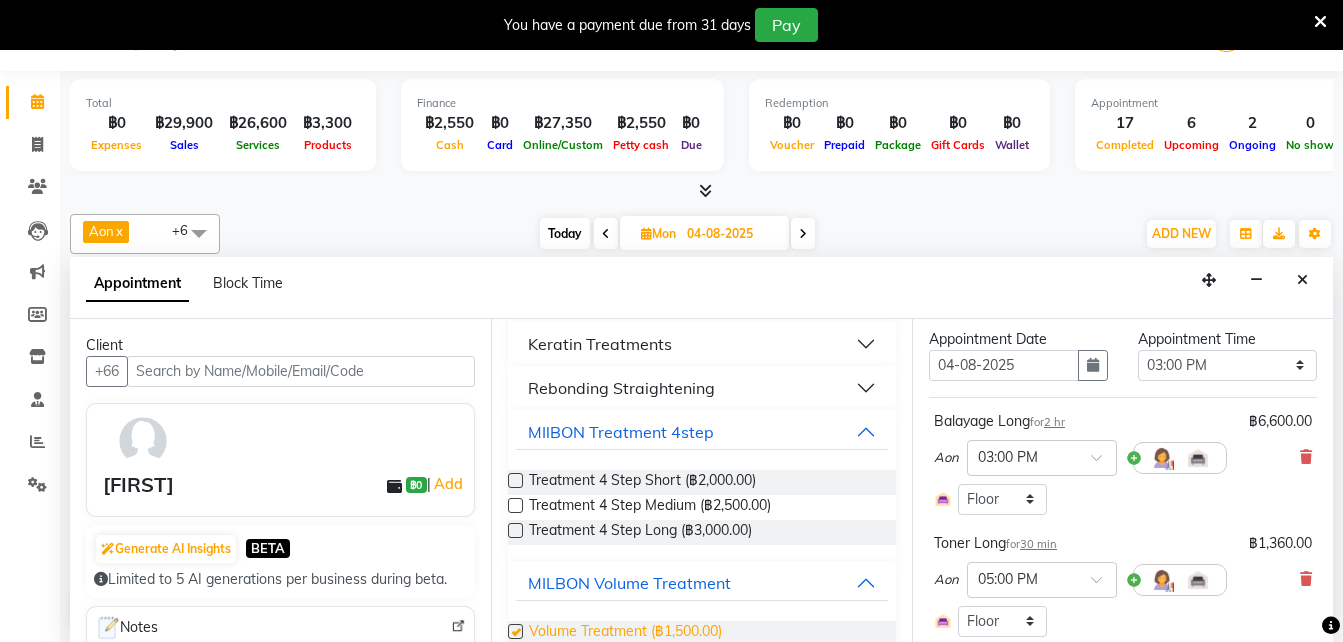 checkbox on "false" 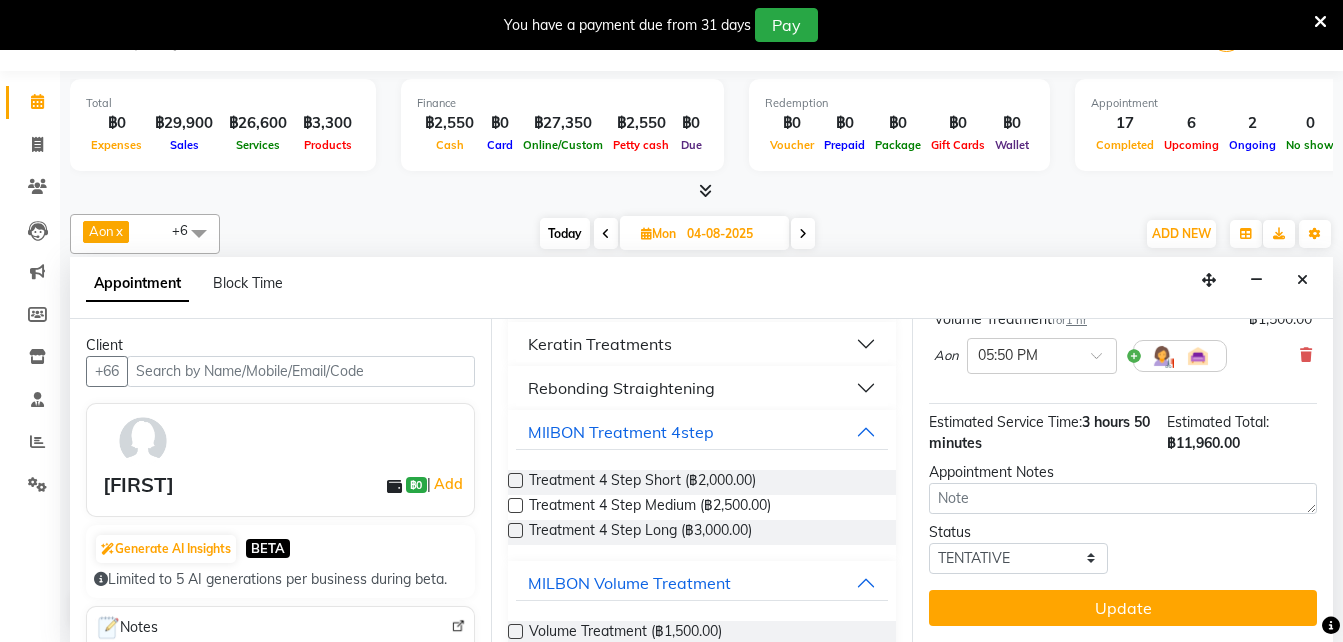 scroll, scrollTop: 516, scrollLeft: 0, axis: vertical 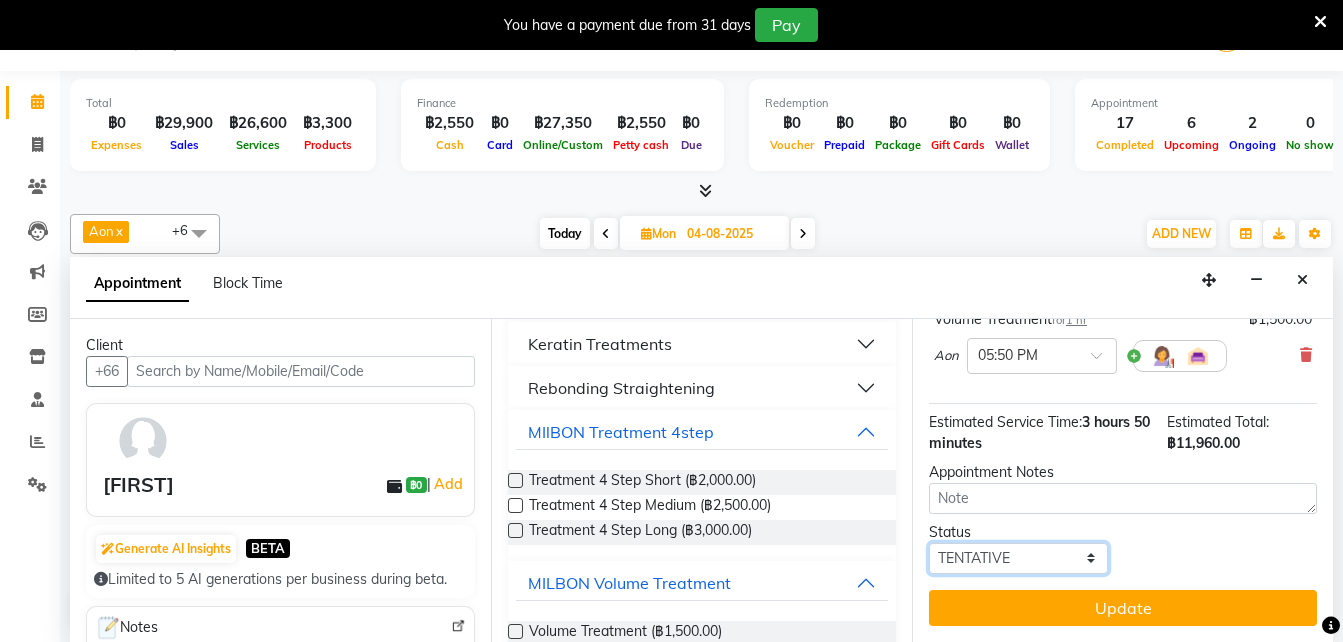 click on "Select TENTATIVE CONFIRM UPCOMING" at bounding box center (1018, 558) 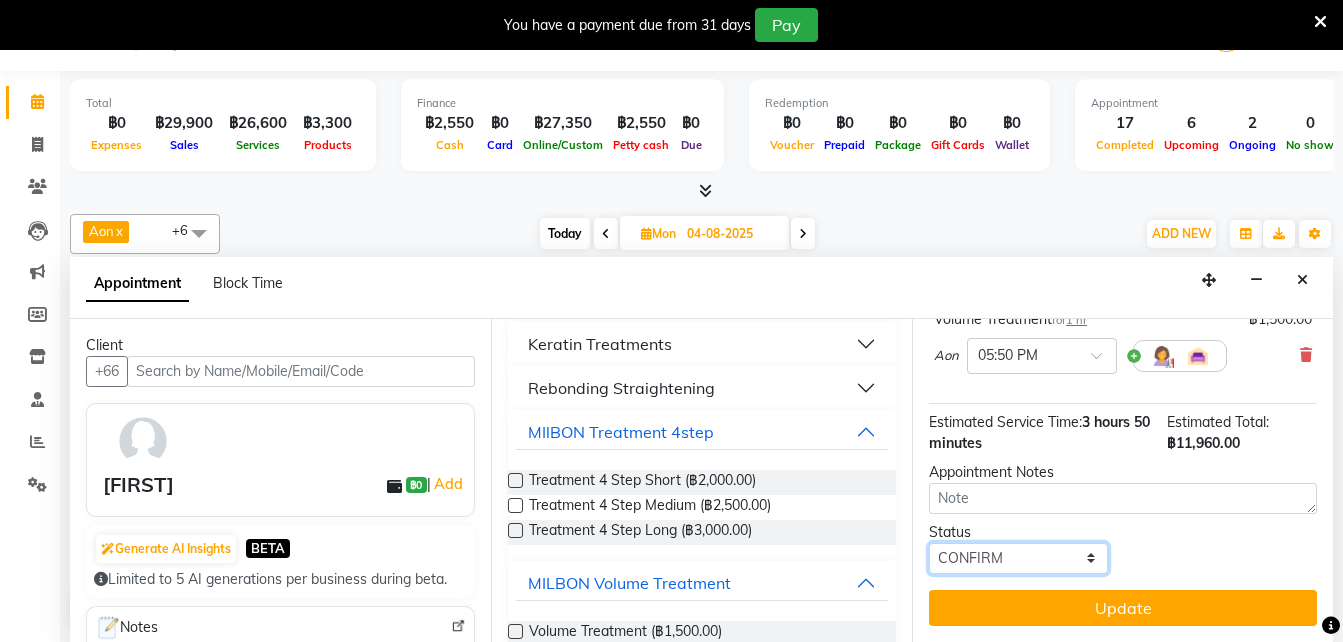 click on "Select TENTATIVE CONFIRM UPCOMING" at bounding box center (1018, 558) 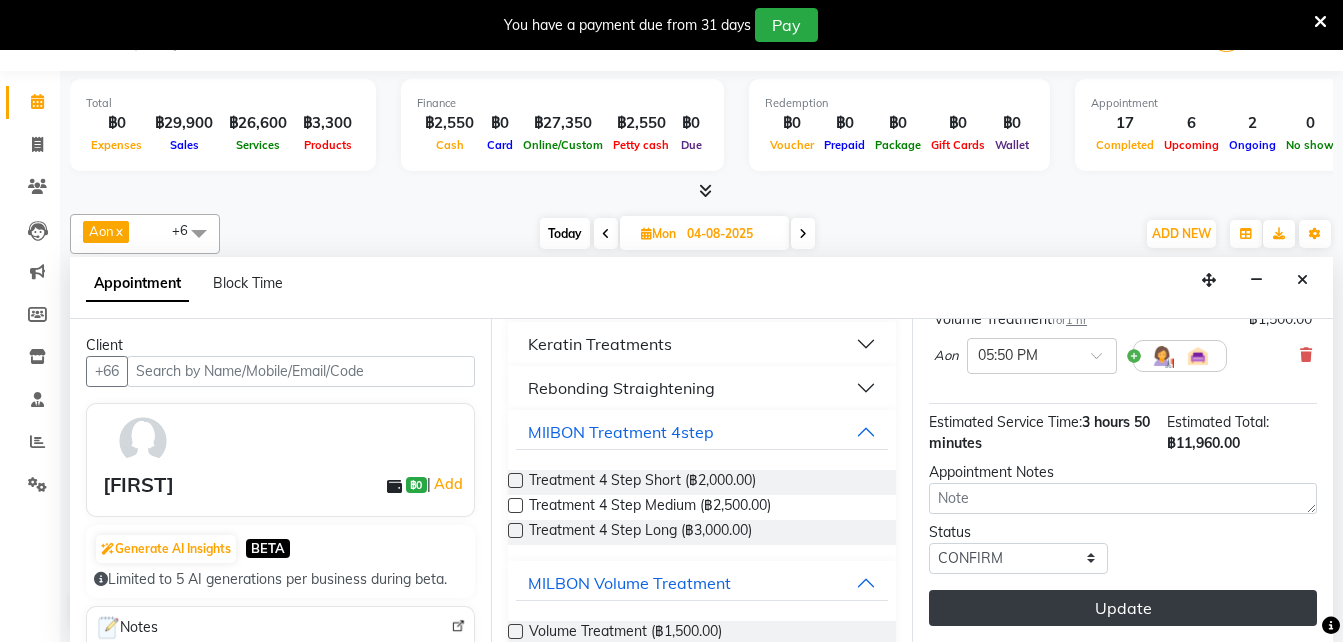 click on "Update" at bounding box center [1123, 608] 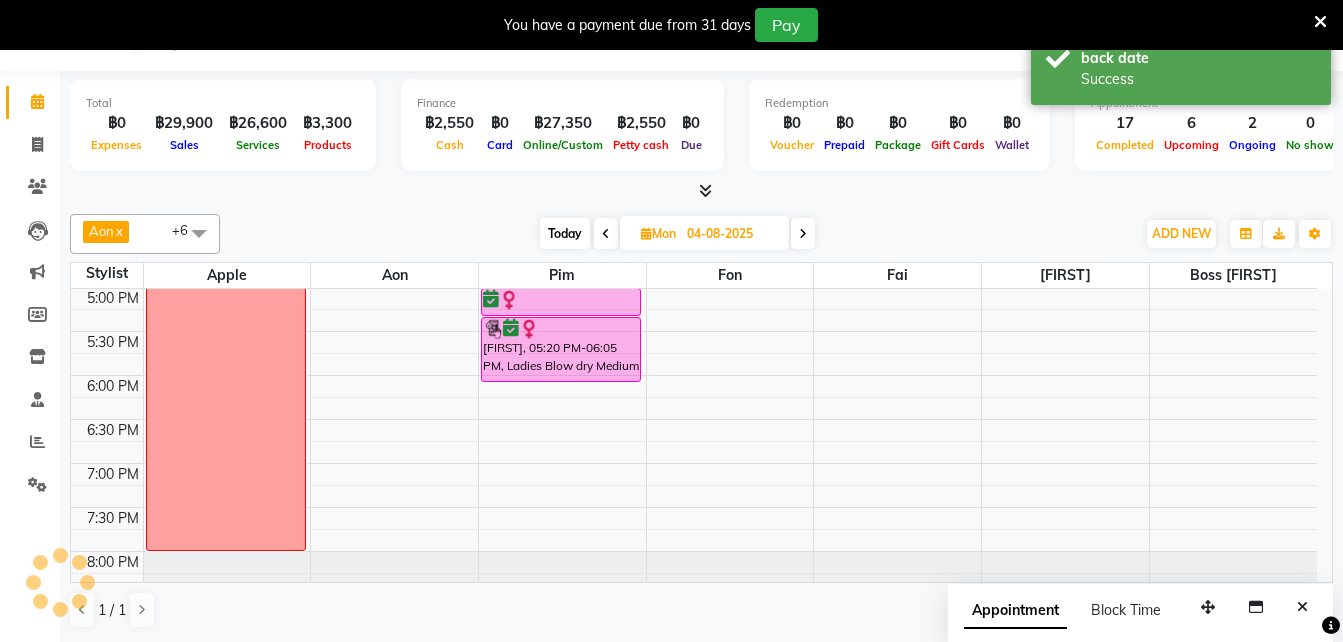 scroll, scrollTop: 0, scrollLeft: 0, axis: both 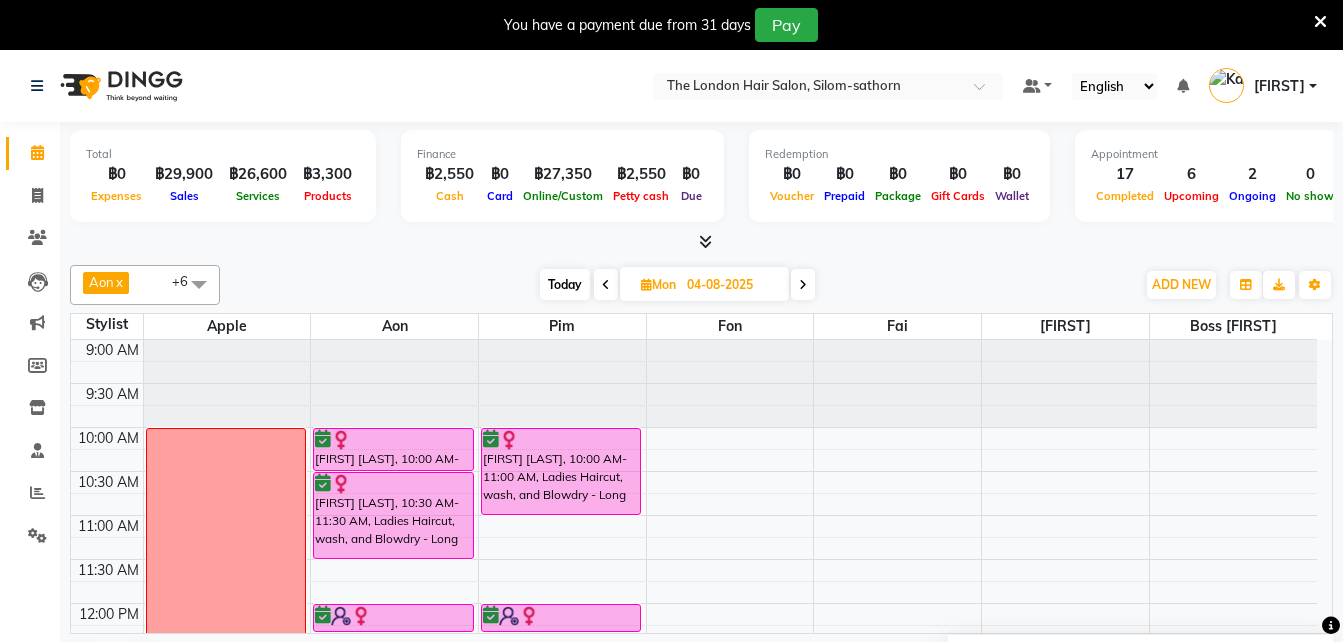 click on "Today" at bounding box center [565, 284] 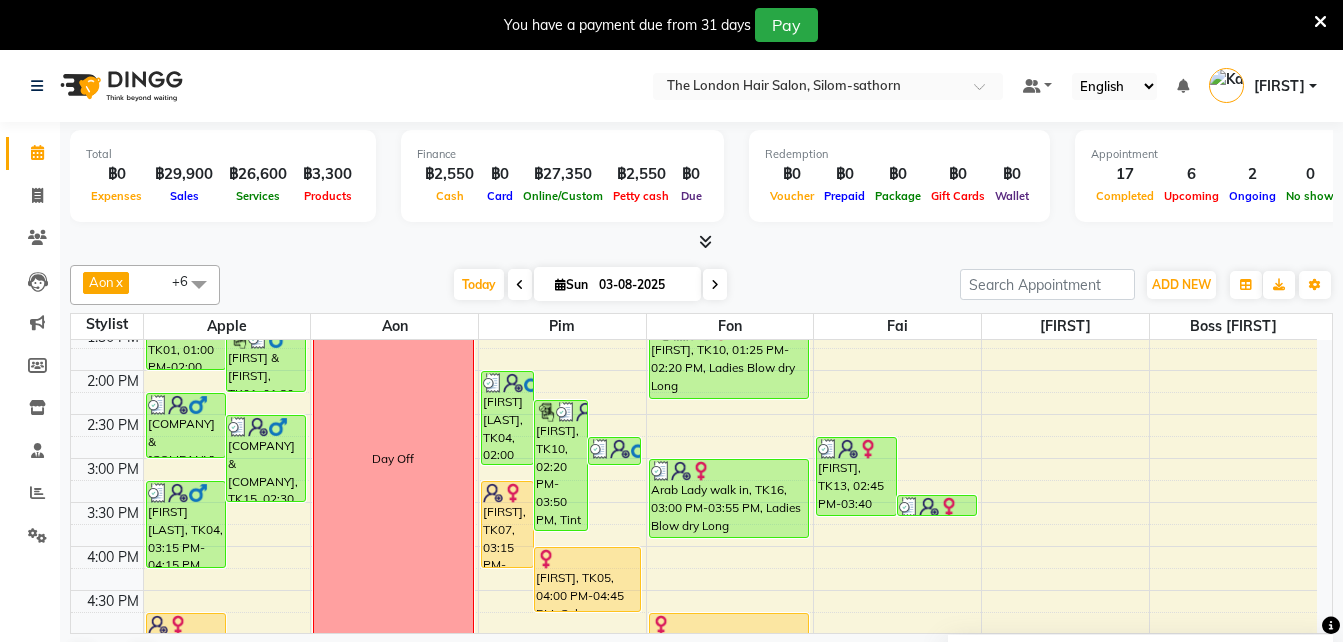 scroll, scrollTop: 406, scrollLeft: 0, axis: vertical 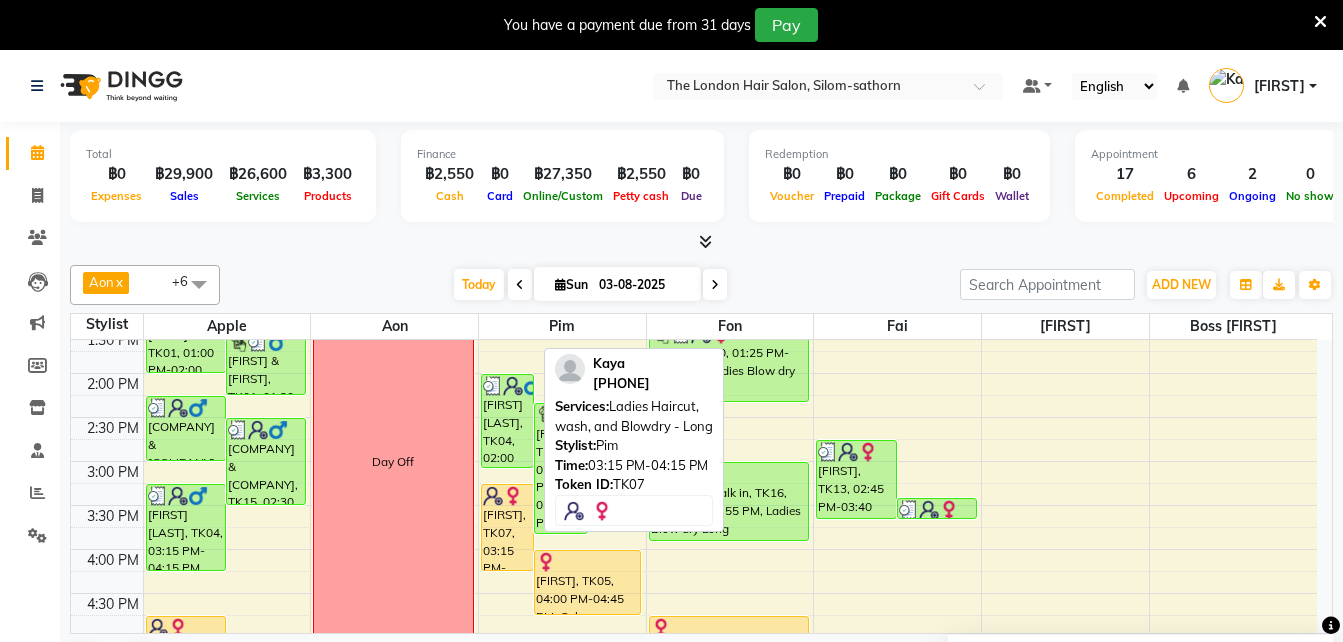 click on "[FIRST], TK07, 03:15 PM-04:15 PM, Ladies Haircut, wash, and Blowdry - Long" at bounding box center [508, 527] 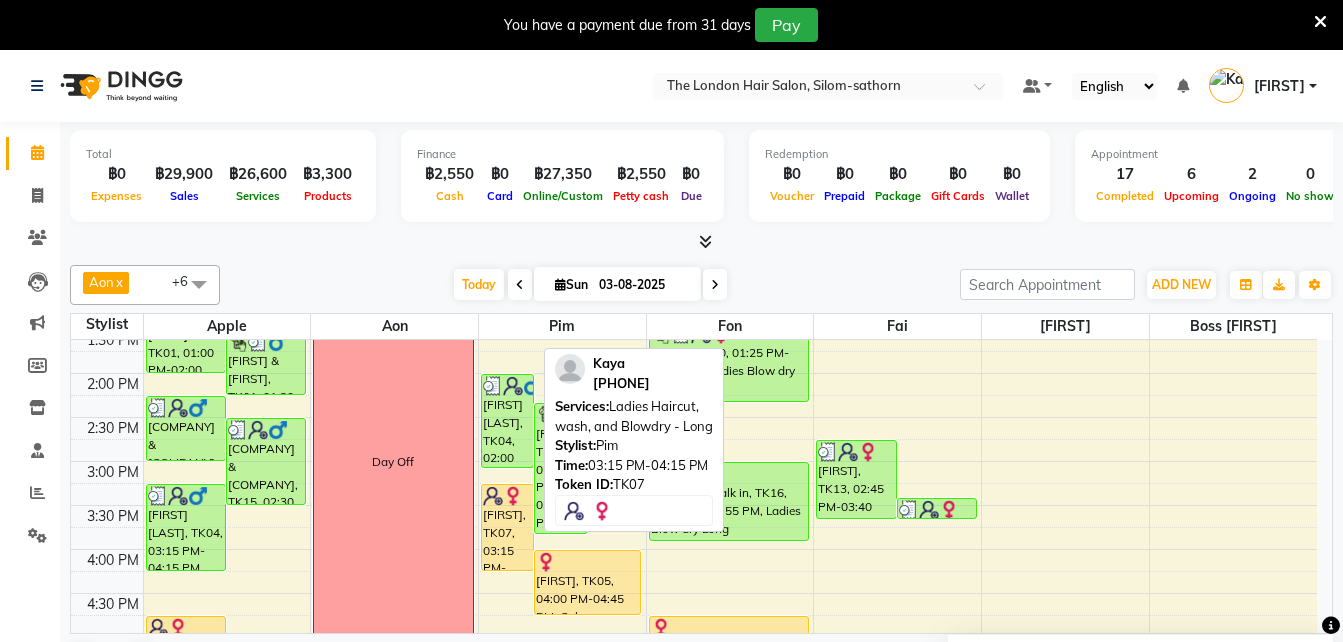 click on "[FIRST], TK07, 03:15 PM-04:15 PM, Ladies Haircut, wash, and Blowdry - Long" at bounding box center [508, 527] 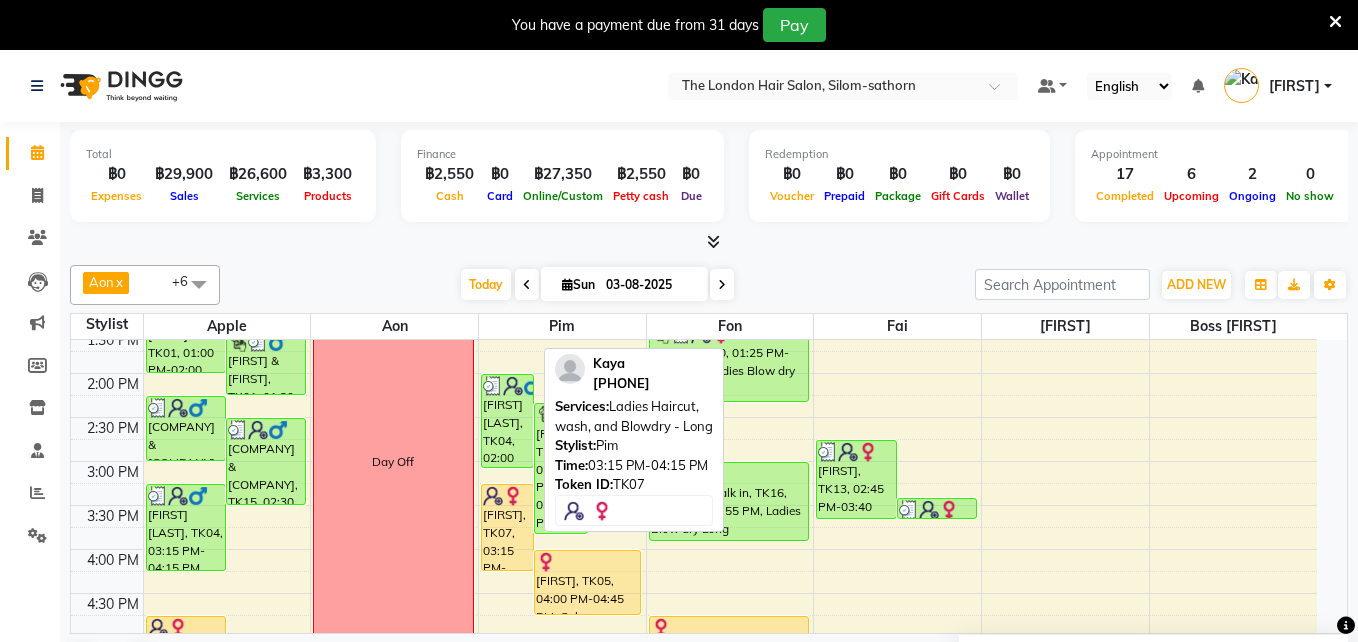 select on "1" 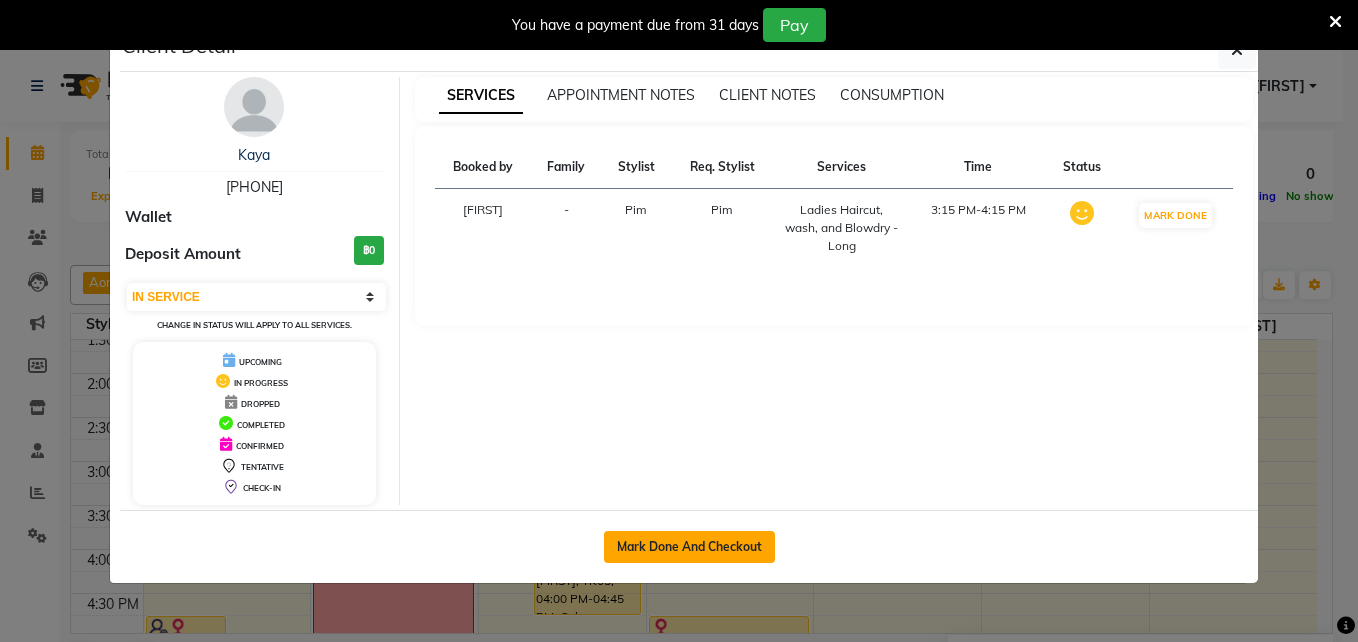 click on "Mark Done And Checkout" 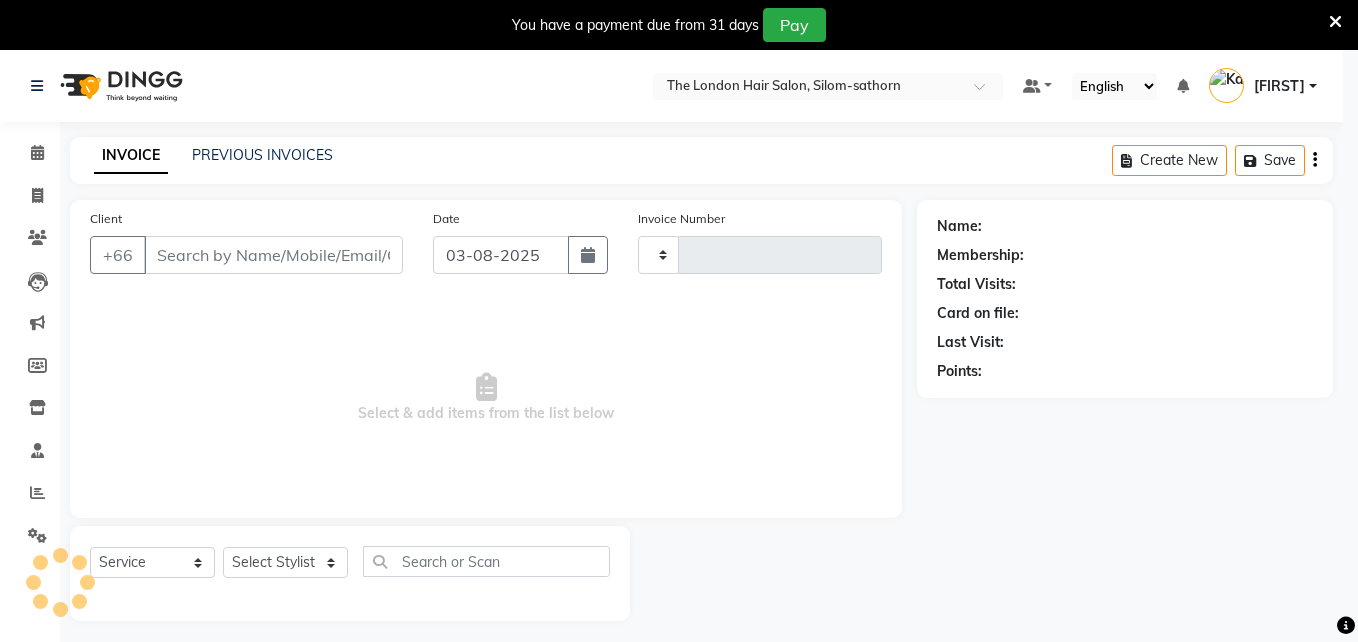 type on "1220" 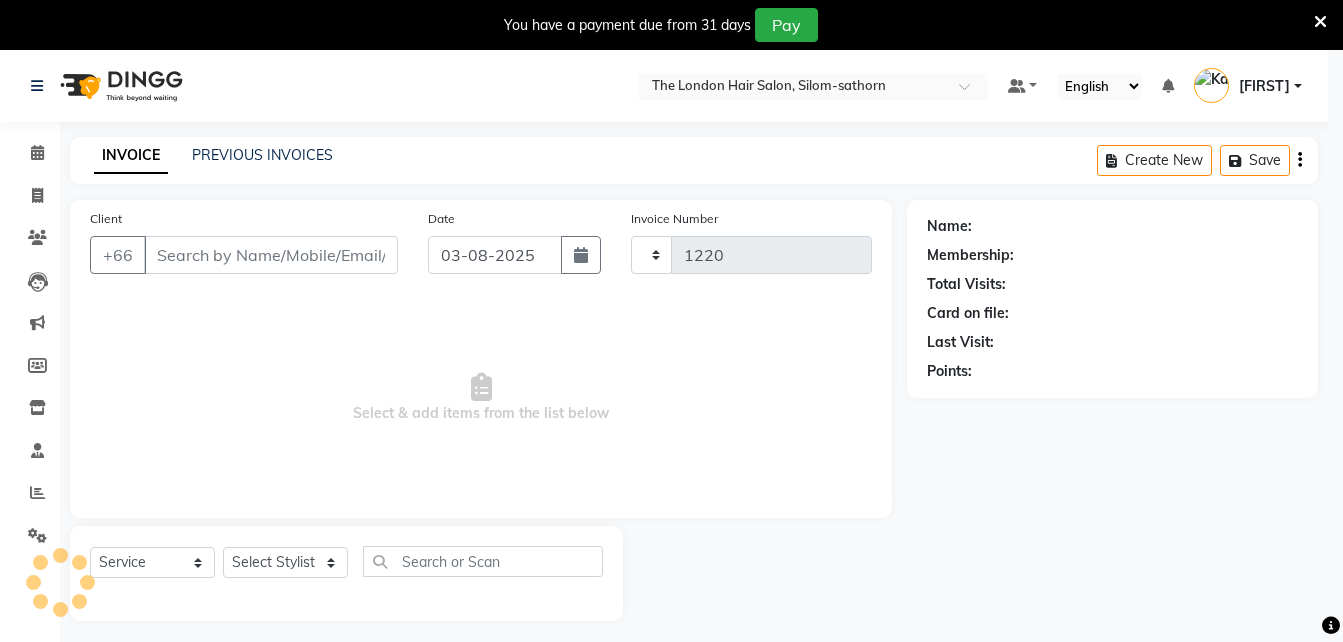 select on "6977" 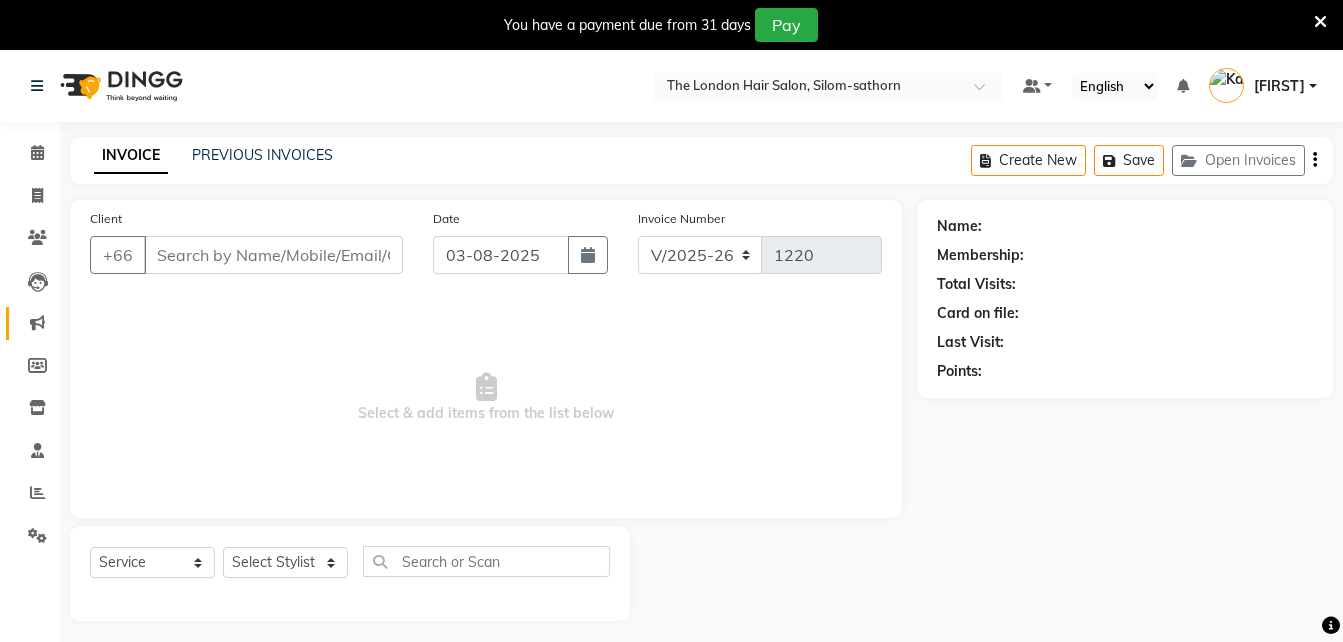 type on "[PHONE]" 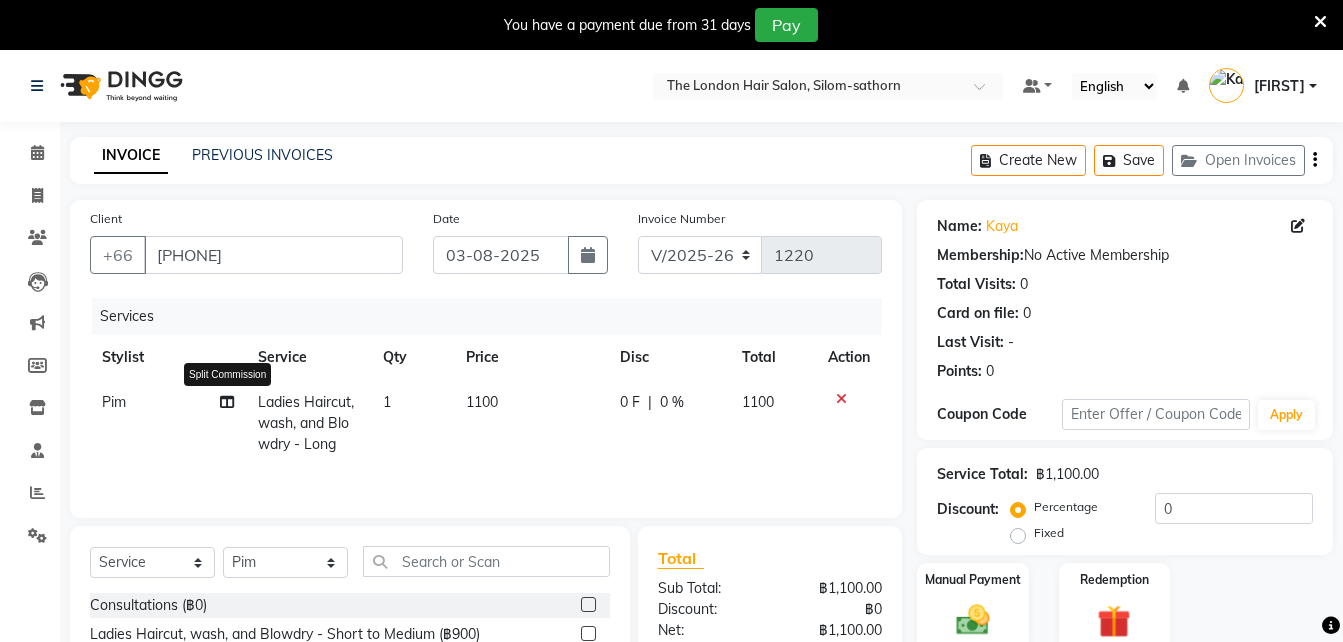 click 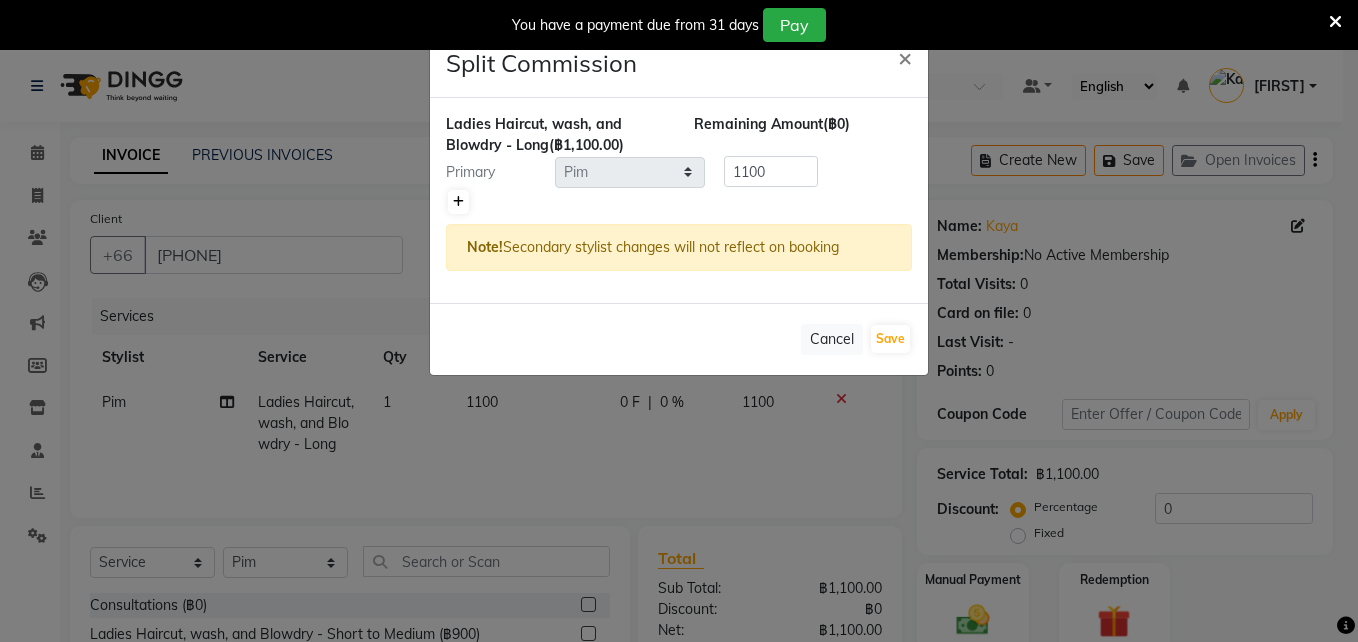 click 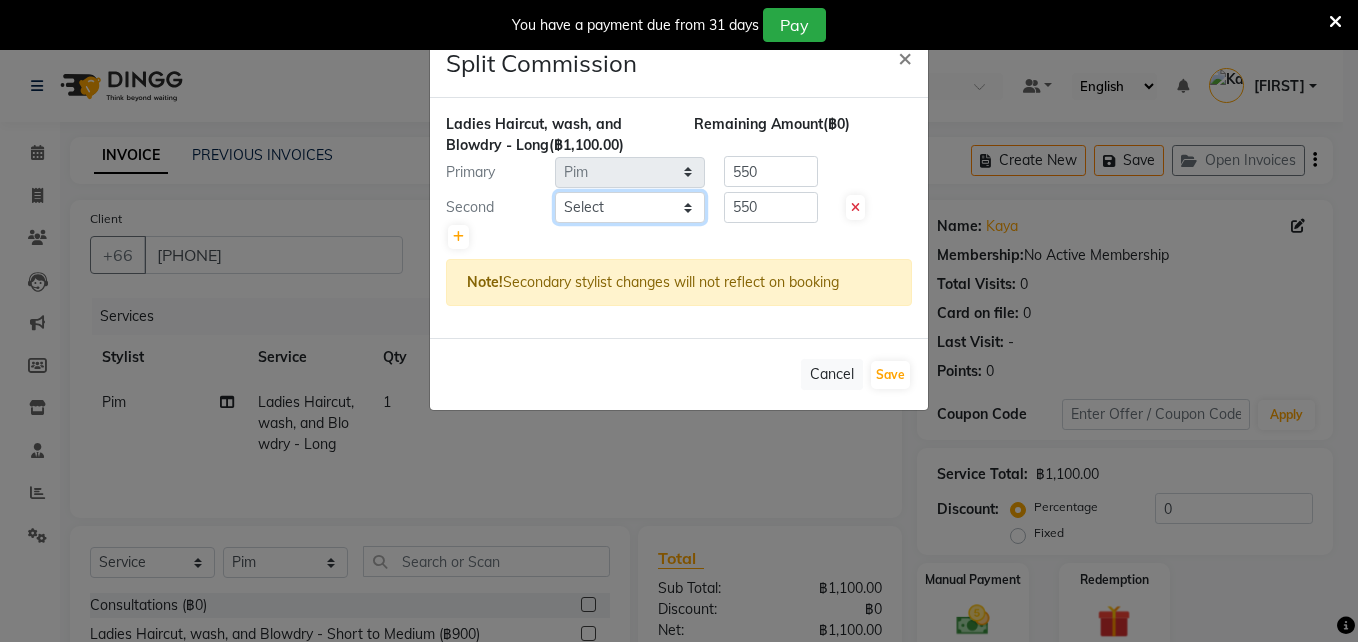 click on "Select  Aon   Apple     Boss Luke   Fai    Fon   Kate    Pim" 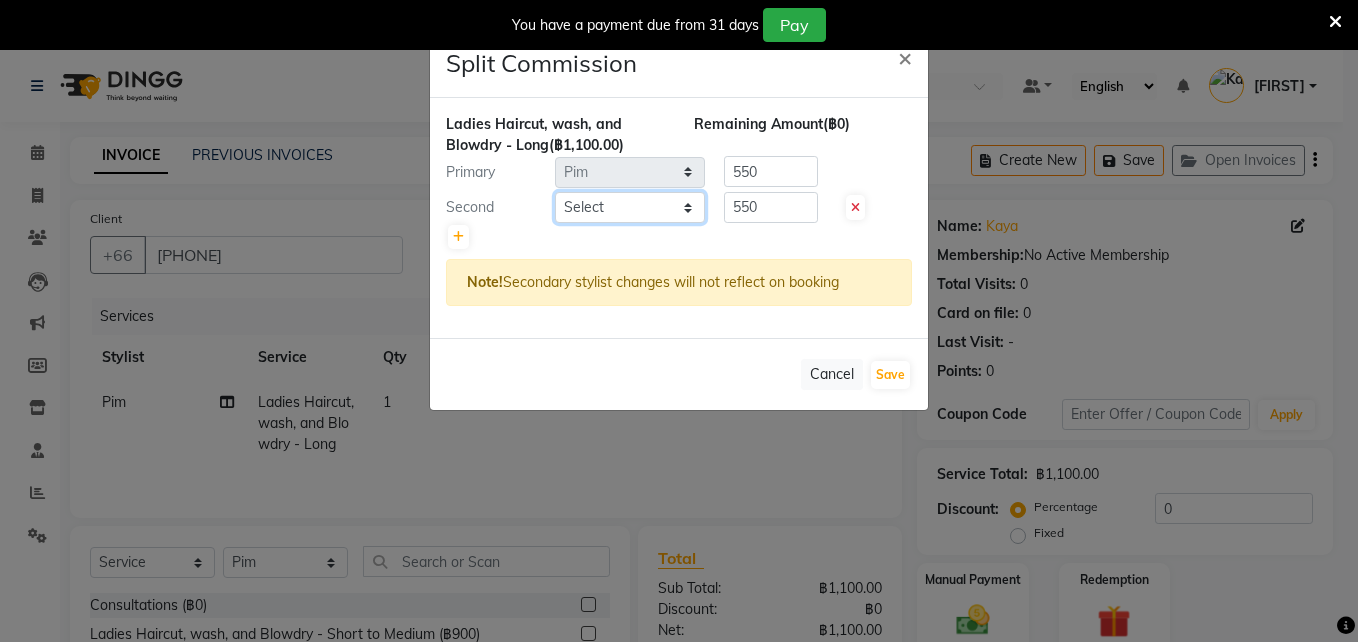 select on "83403" 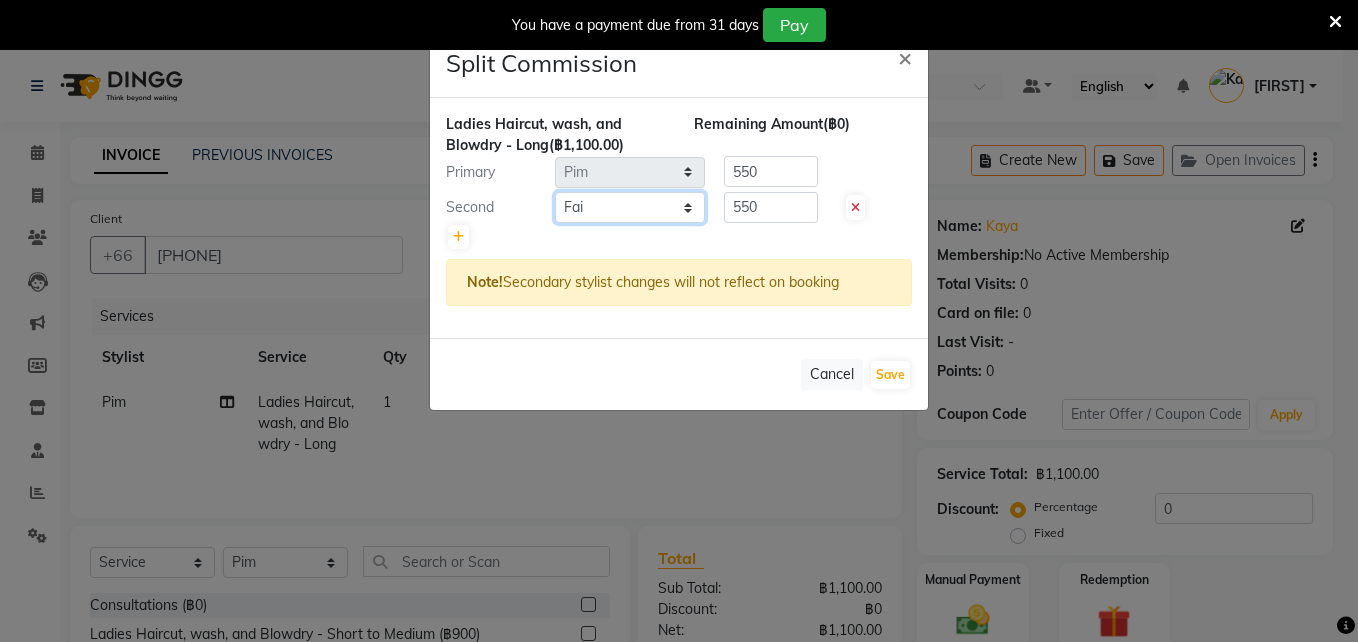 click on "Select  Aon   Apple     Boss Luke   Fai    Fon   Kate    Pim" 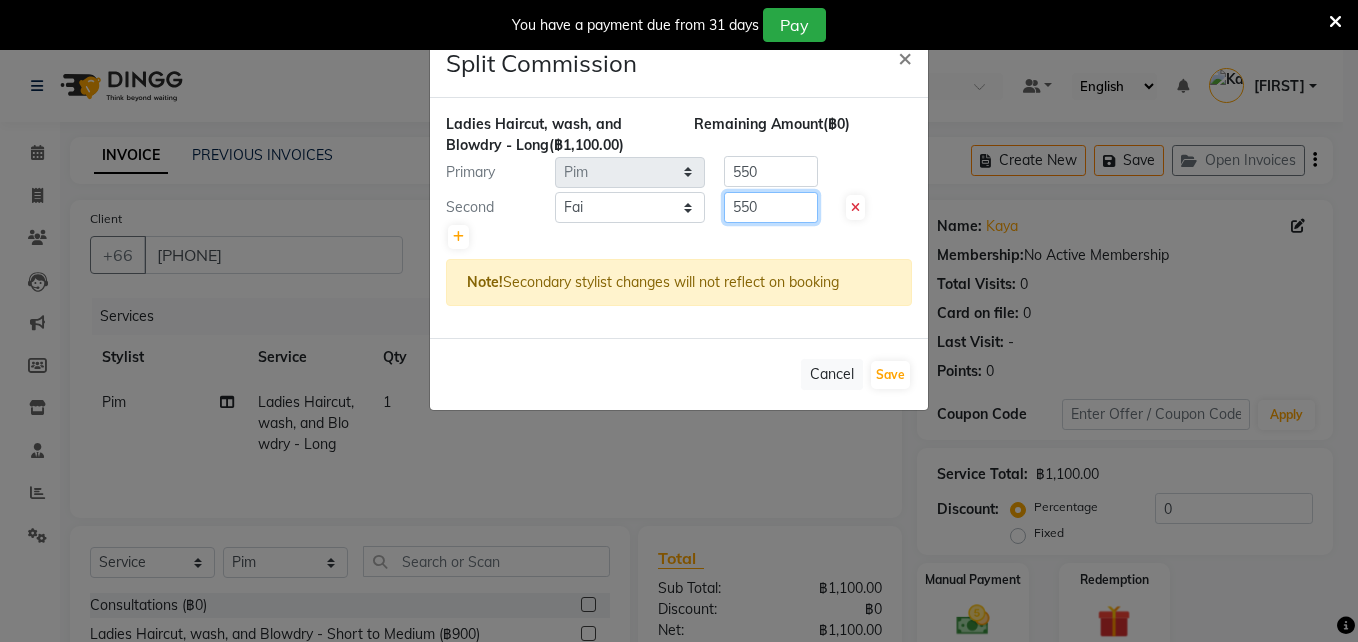 click on "550" 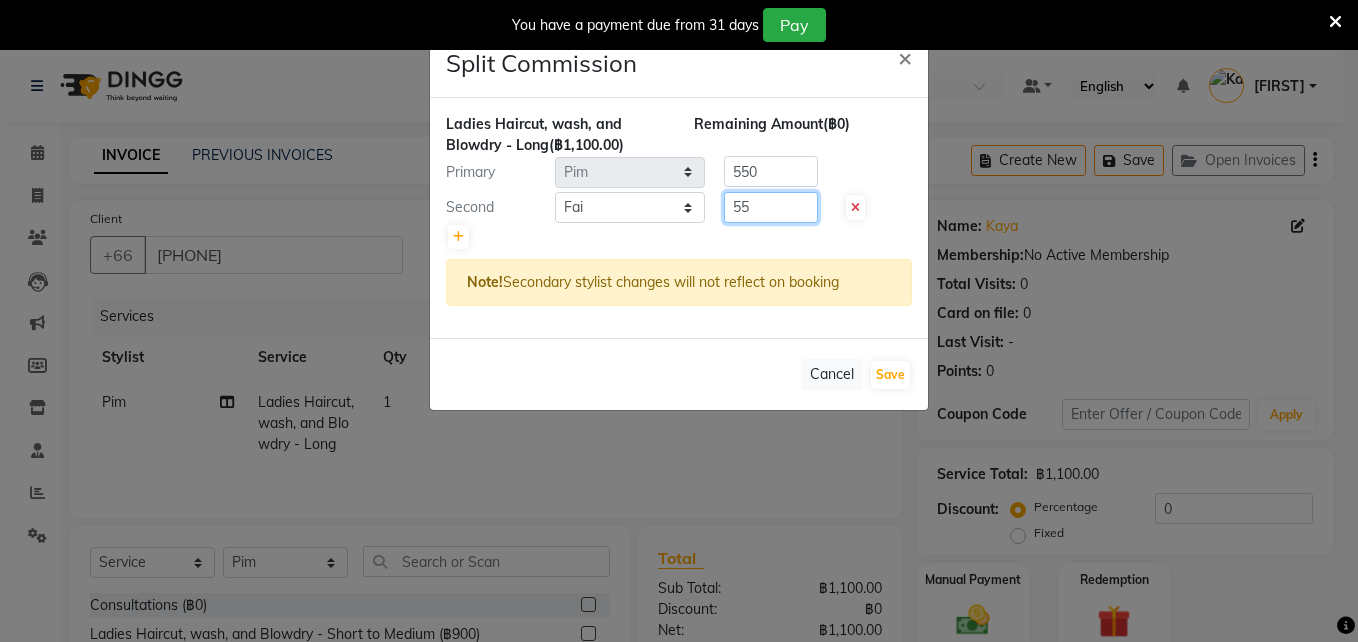 type on "5" 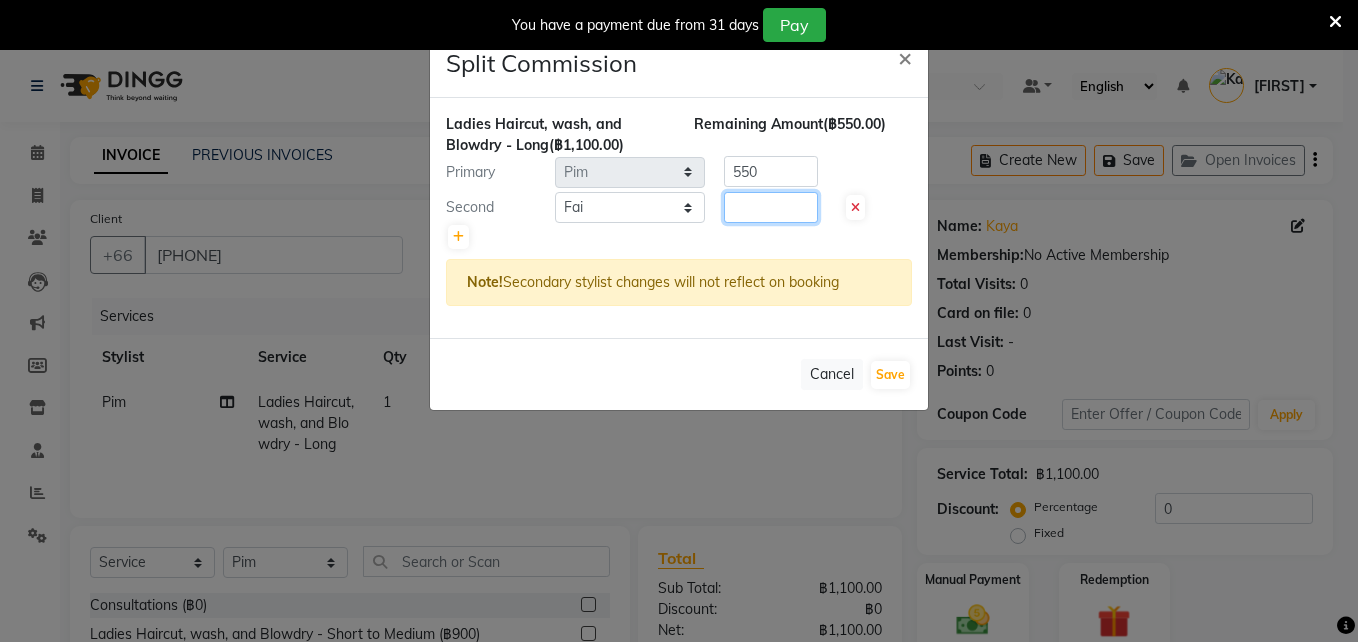 type on "3" 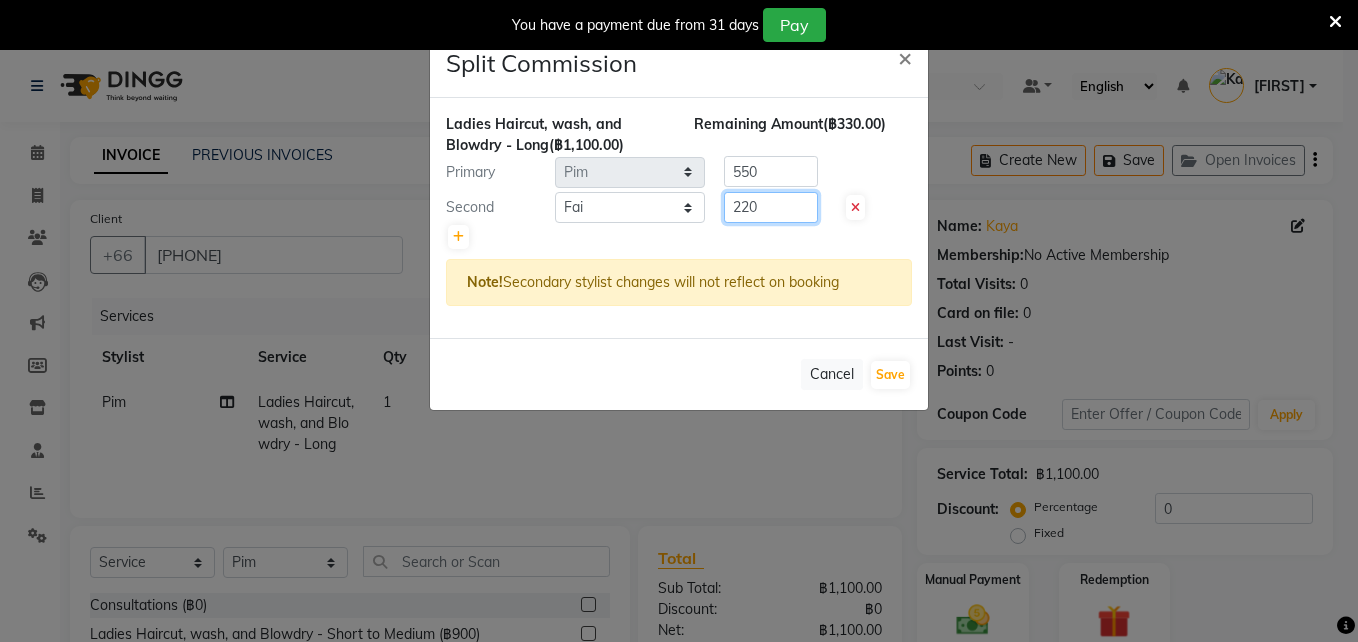 type on "220" 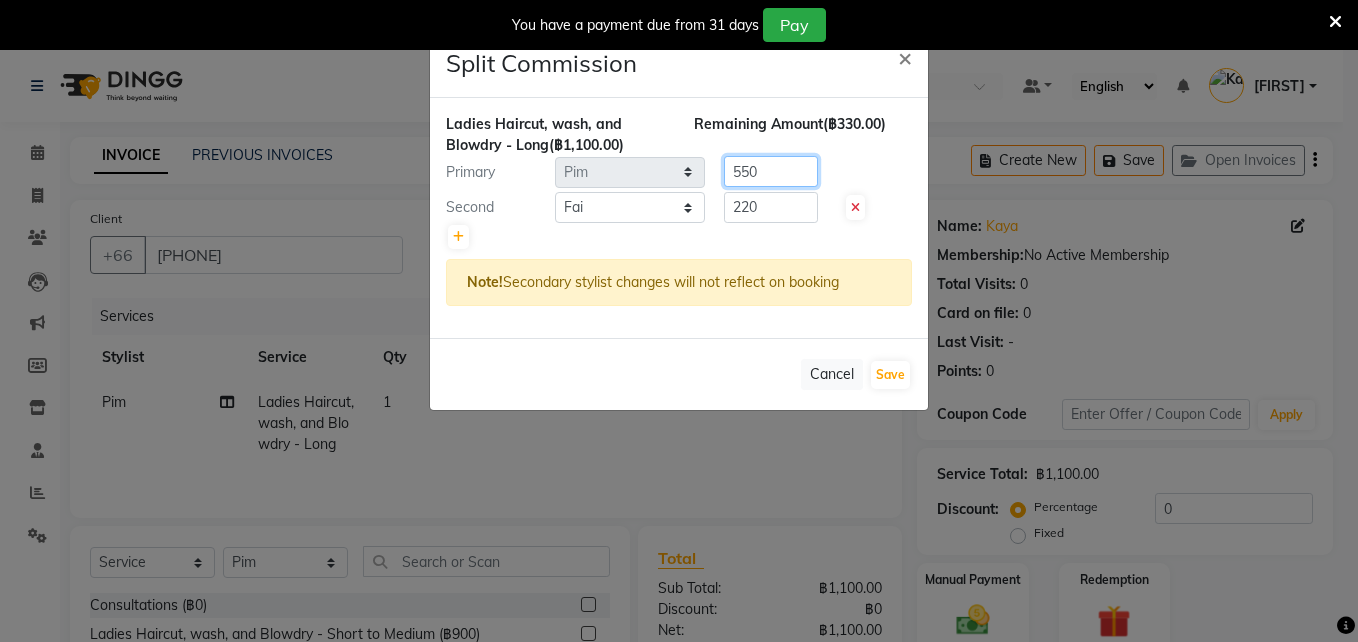 click on "550" 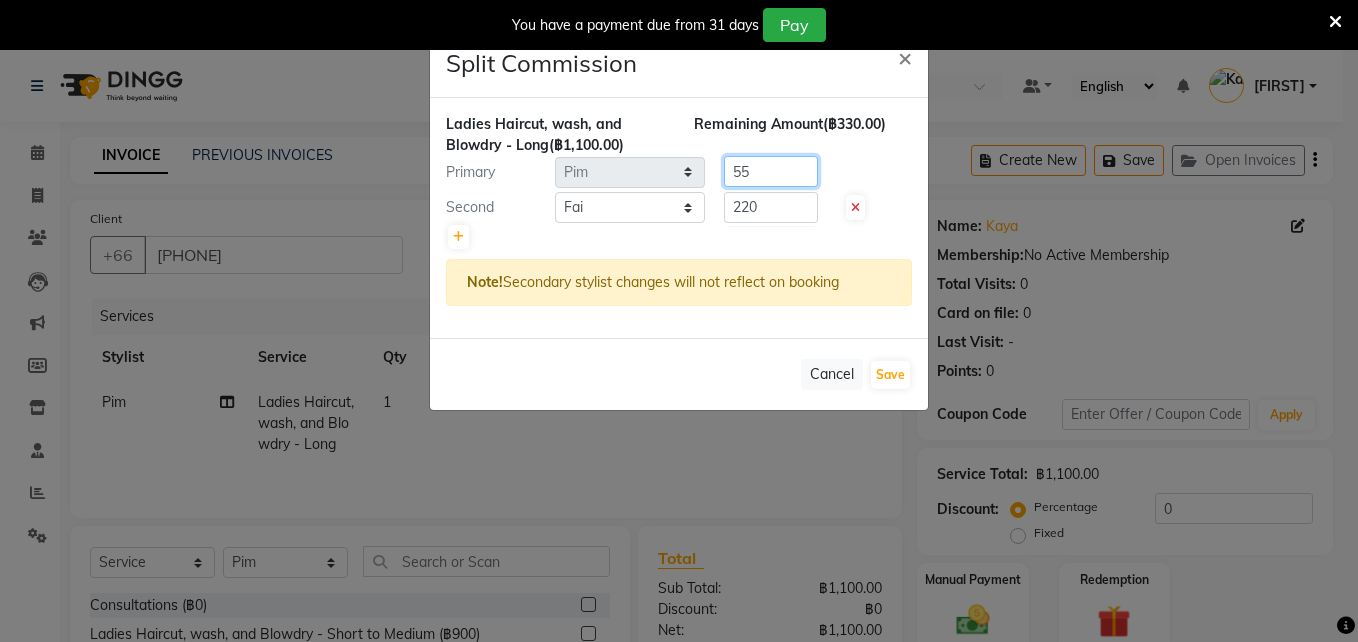 type on "5" 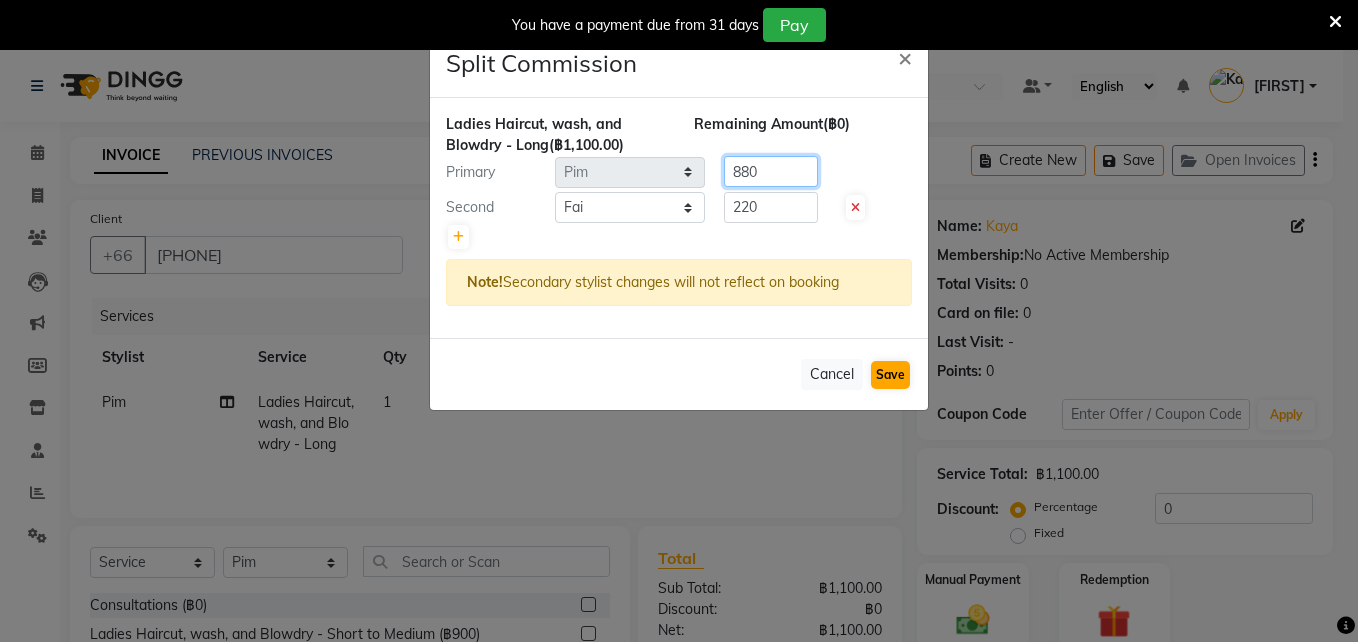 type on "880" 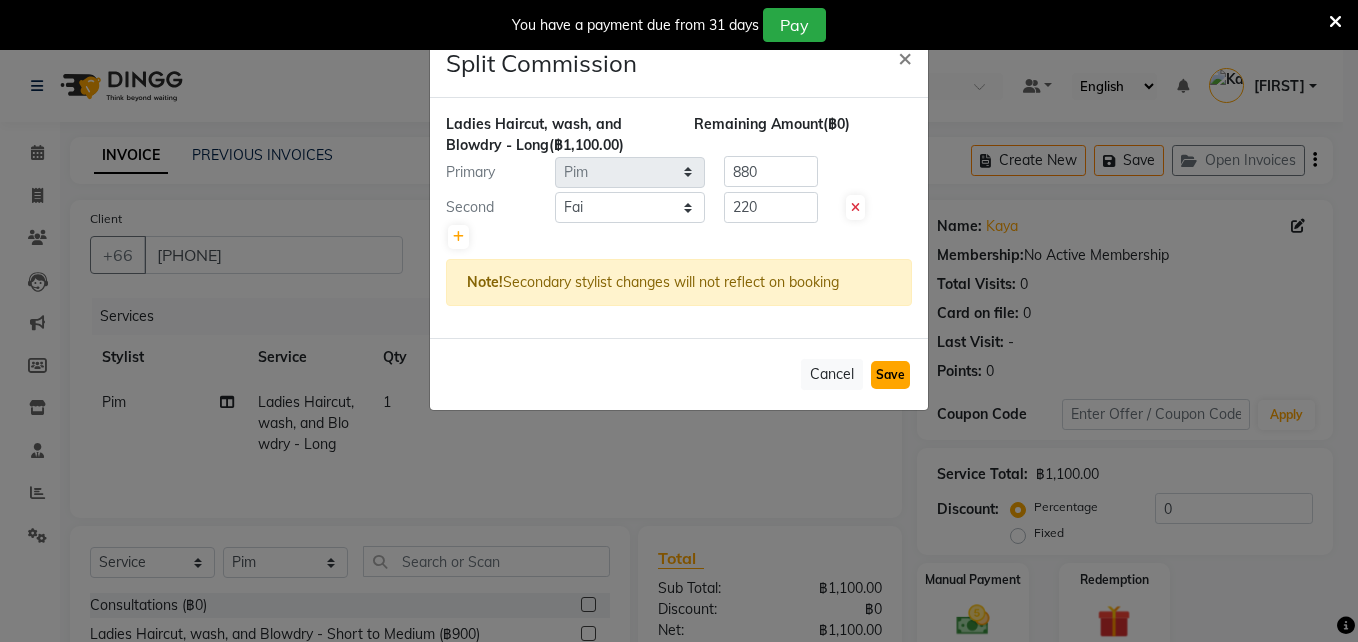 click on "Save" 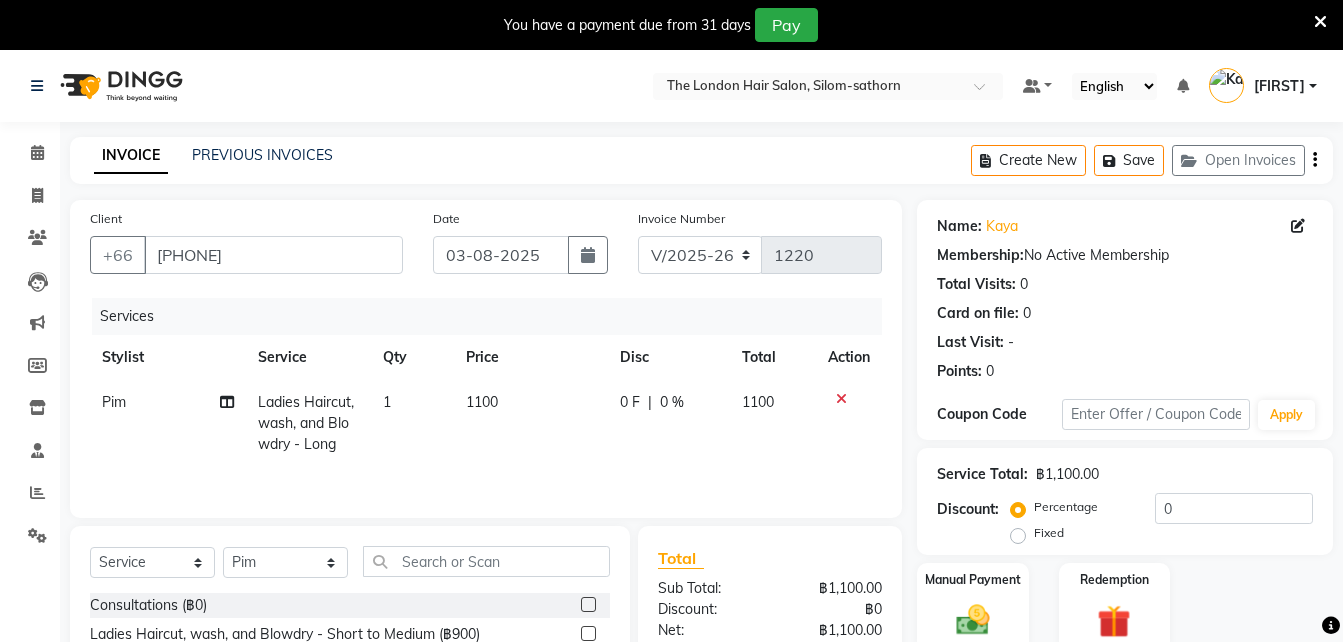 scroll, scrollTop: 209, scrollLeft: 0, axis: vertical 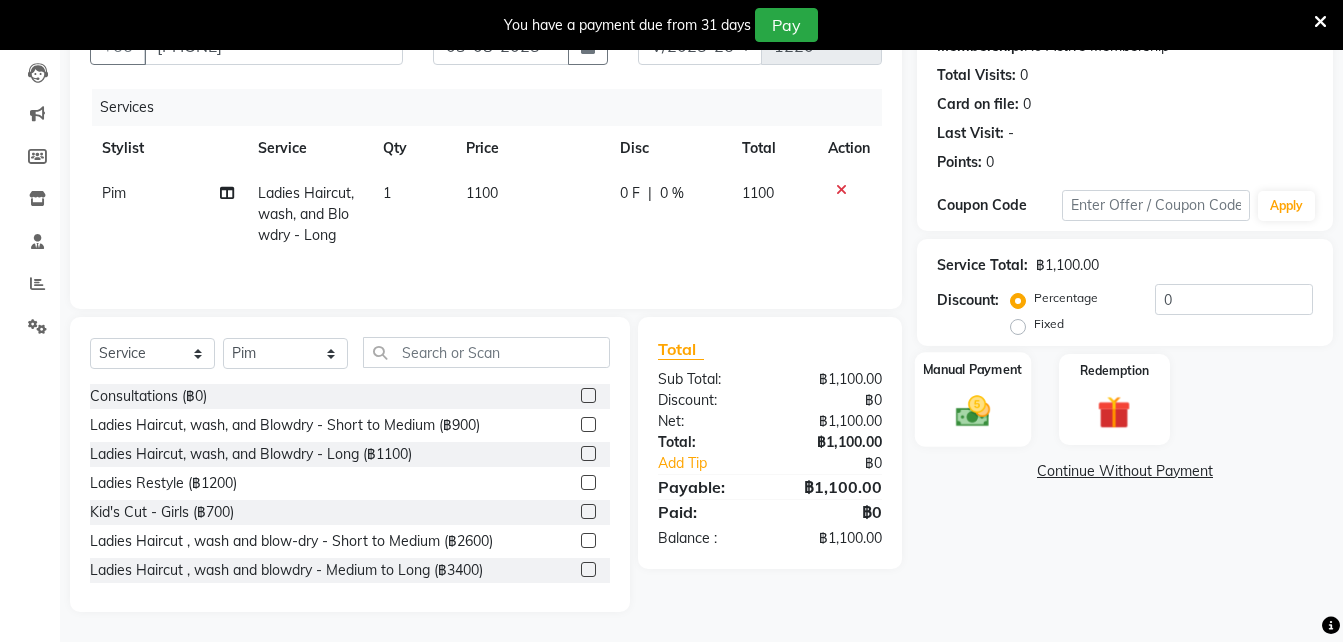click 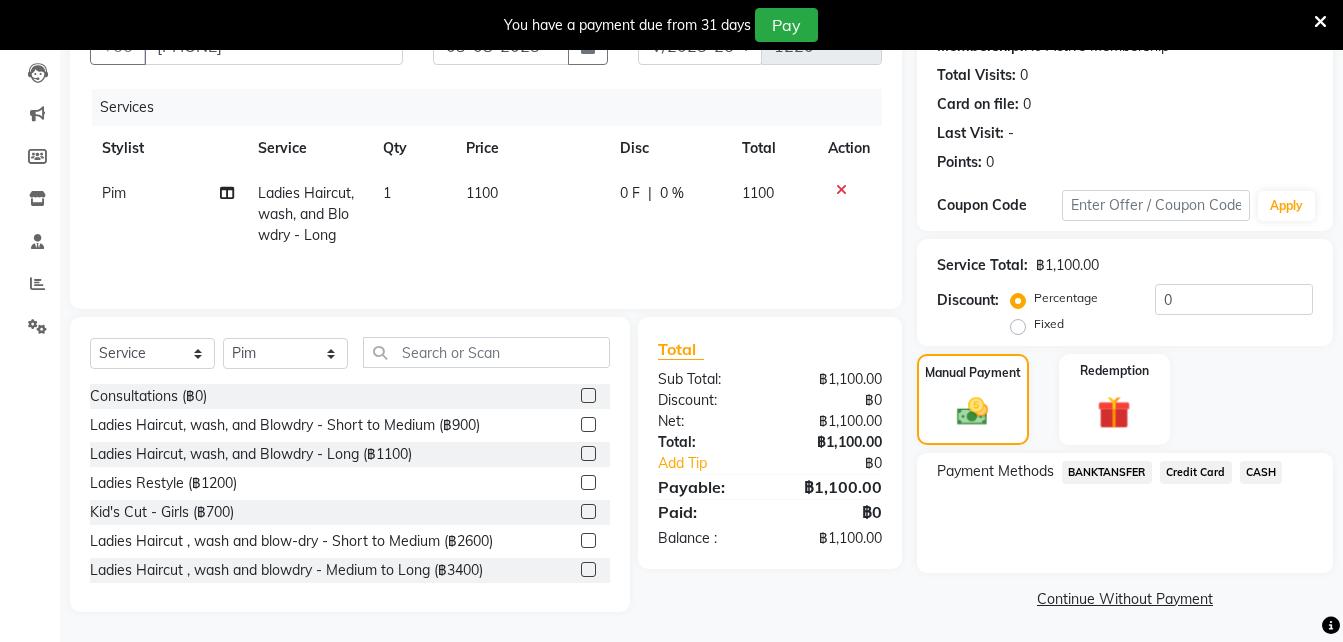 click on "BANKTANSFER" 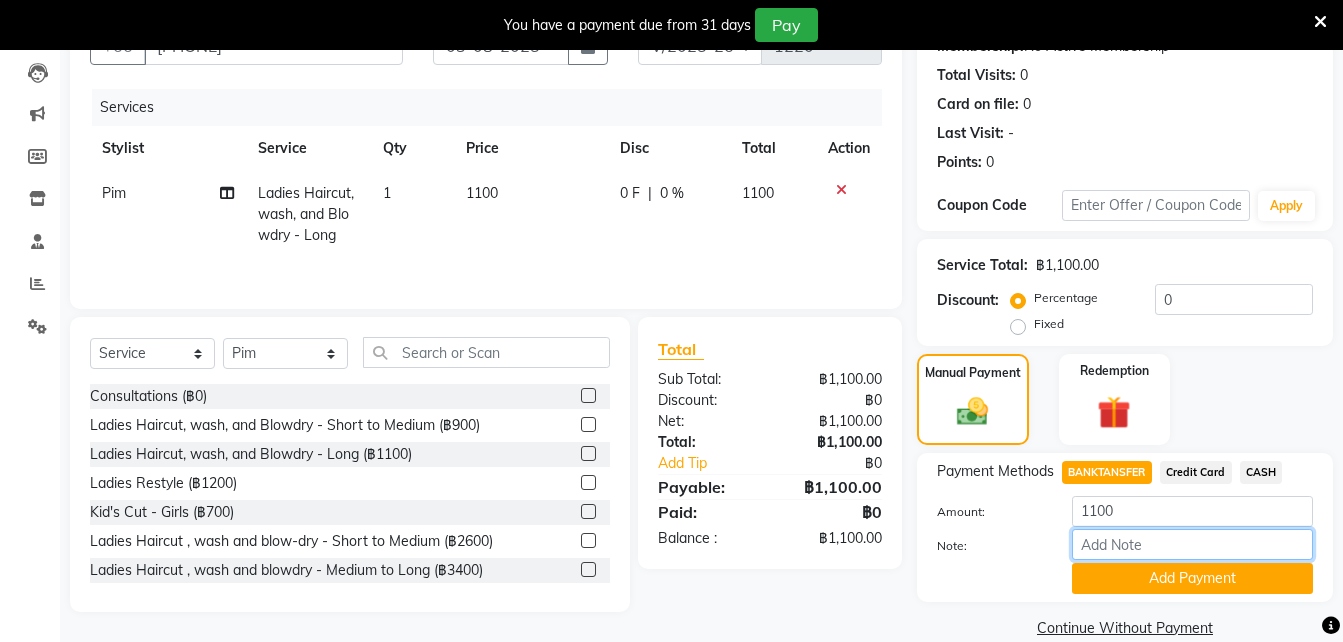 click on "Note:" at bounding box center (1192, 544) 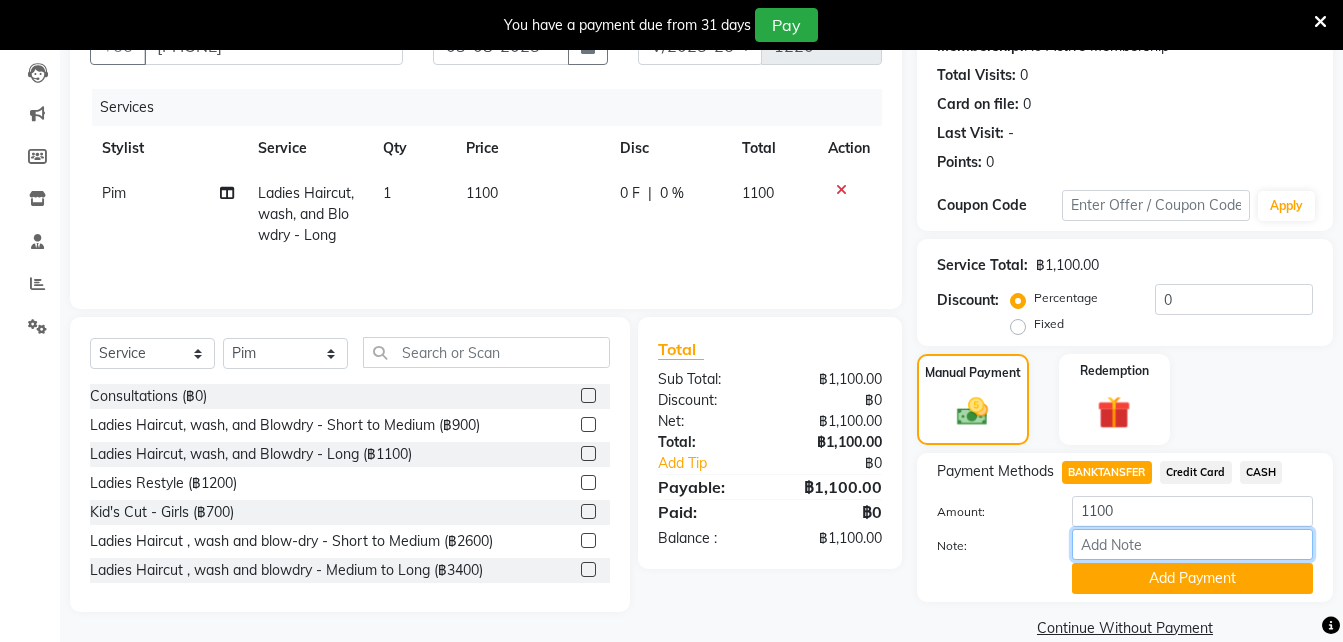 type on "K-Bank" 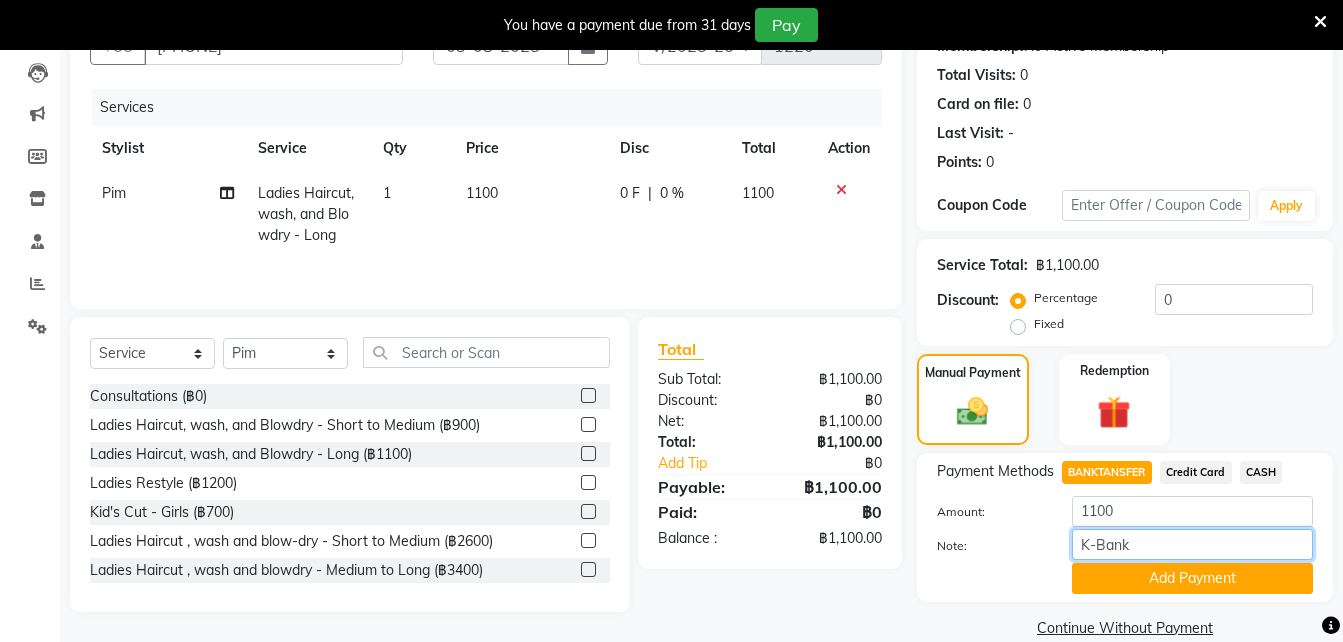 scroll, scrollTop: 240, scrollLeft: 0, axis: vertical 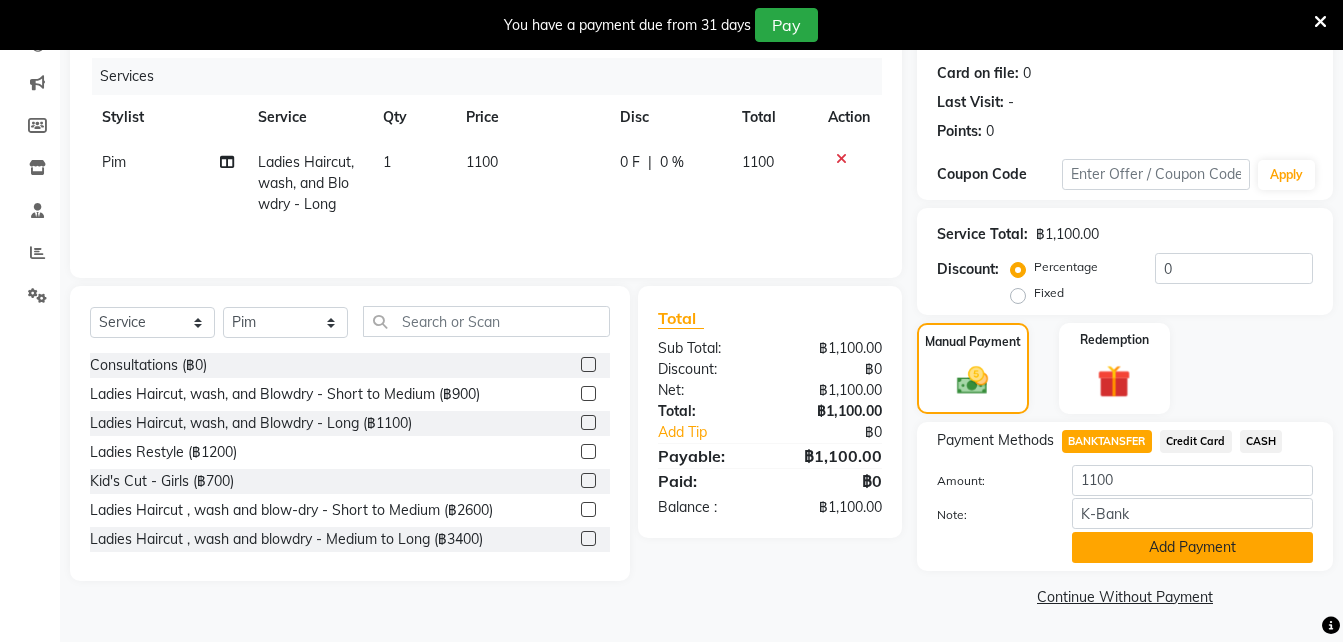 click on "Add Payment" 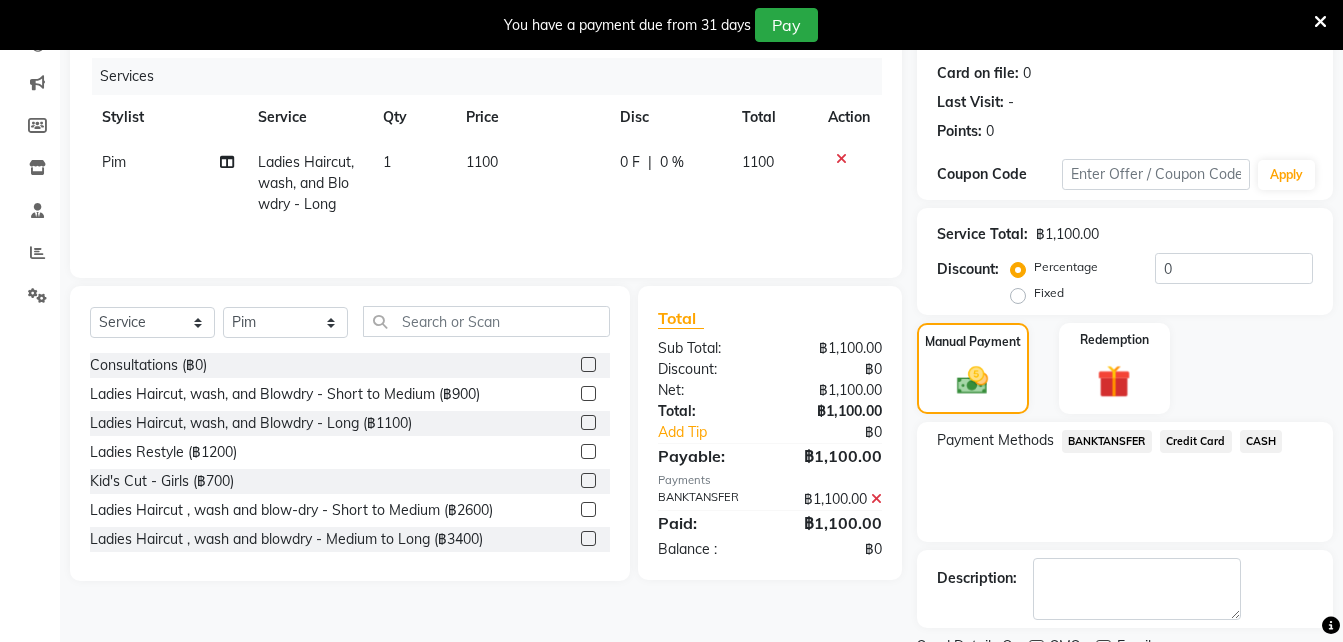 scroll, scrollTop: 324, scrollLeft: 0, axis: vertical 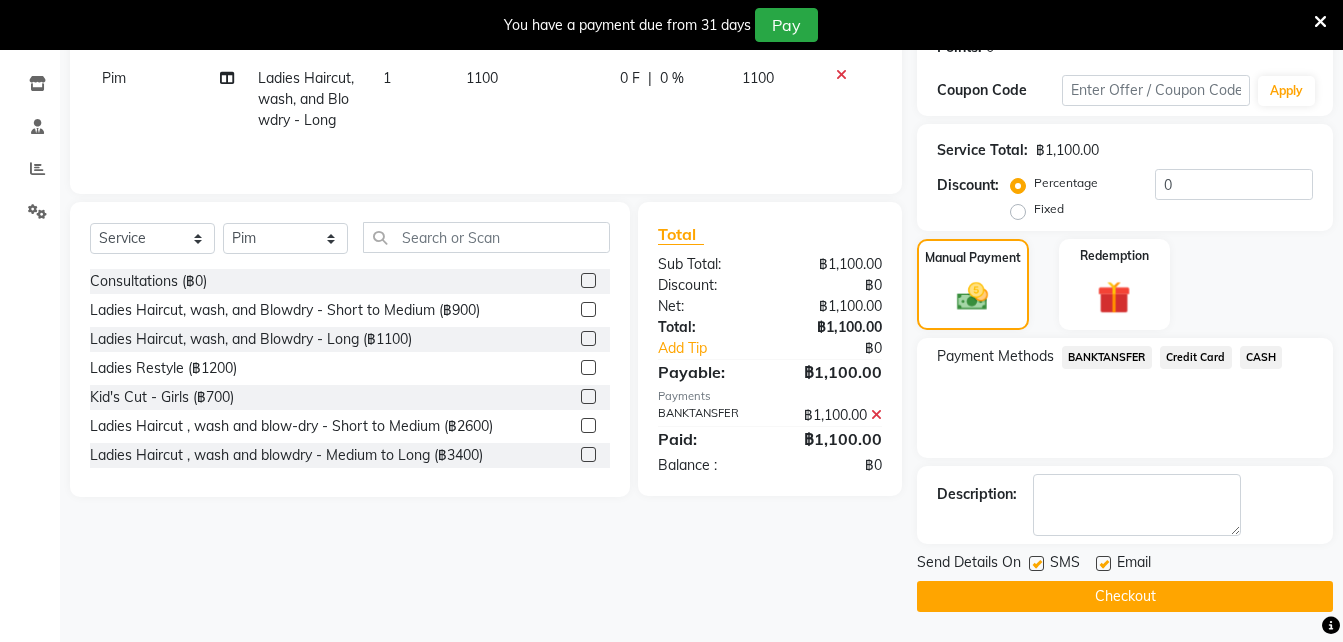 click on "Checkout" 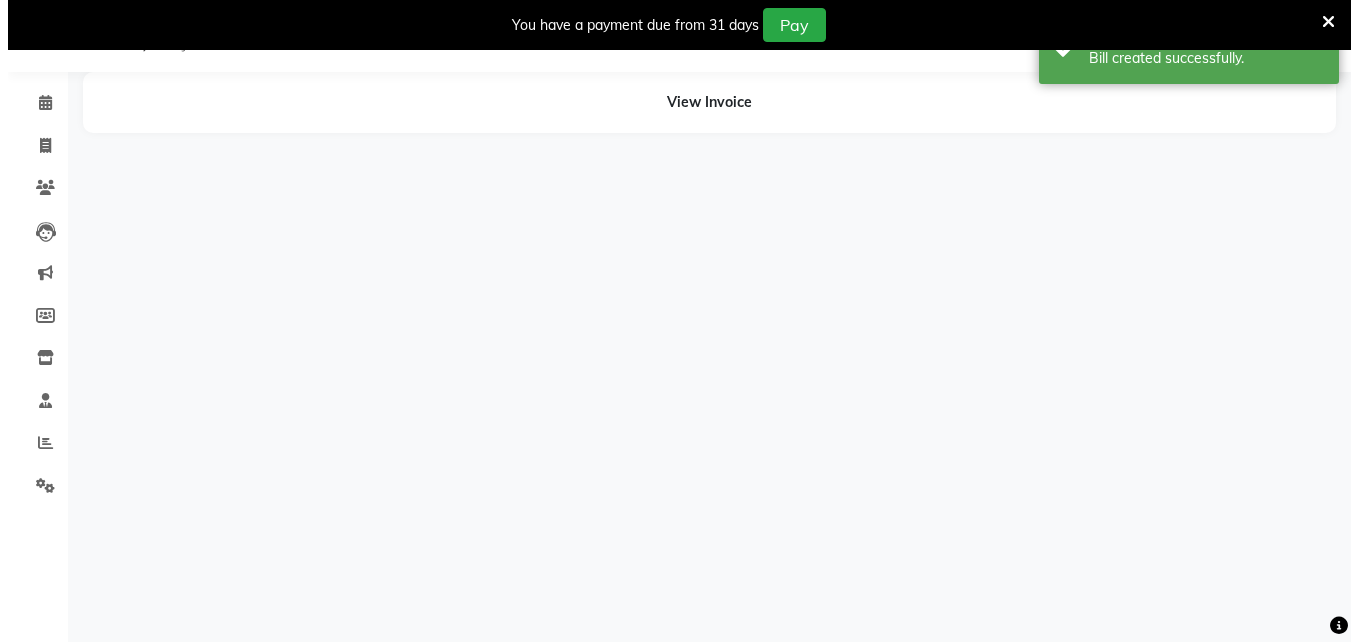 scroll, scrollTop: 50, scrollLeft: 0, axis: vertical 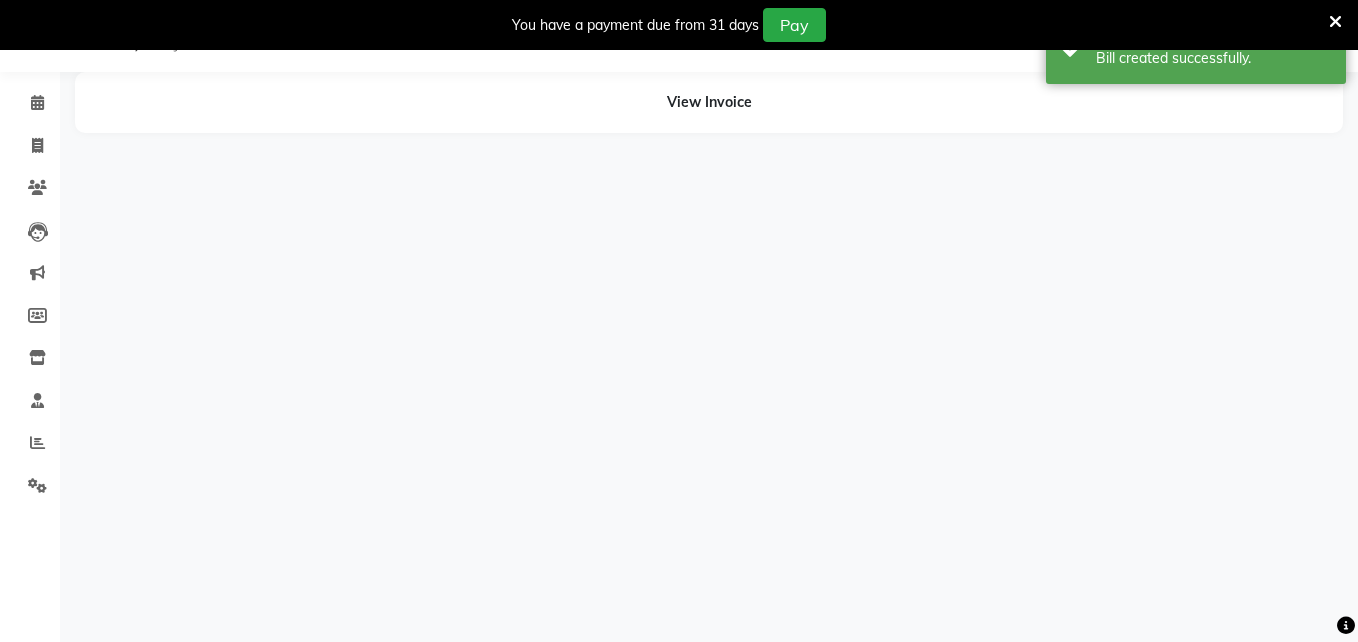 select on "65351" 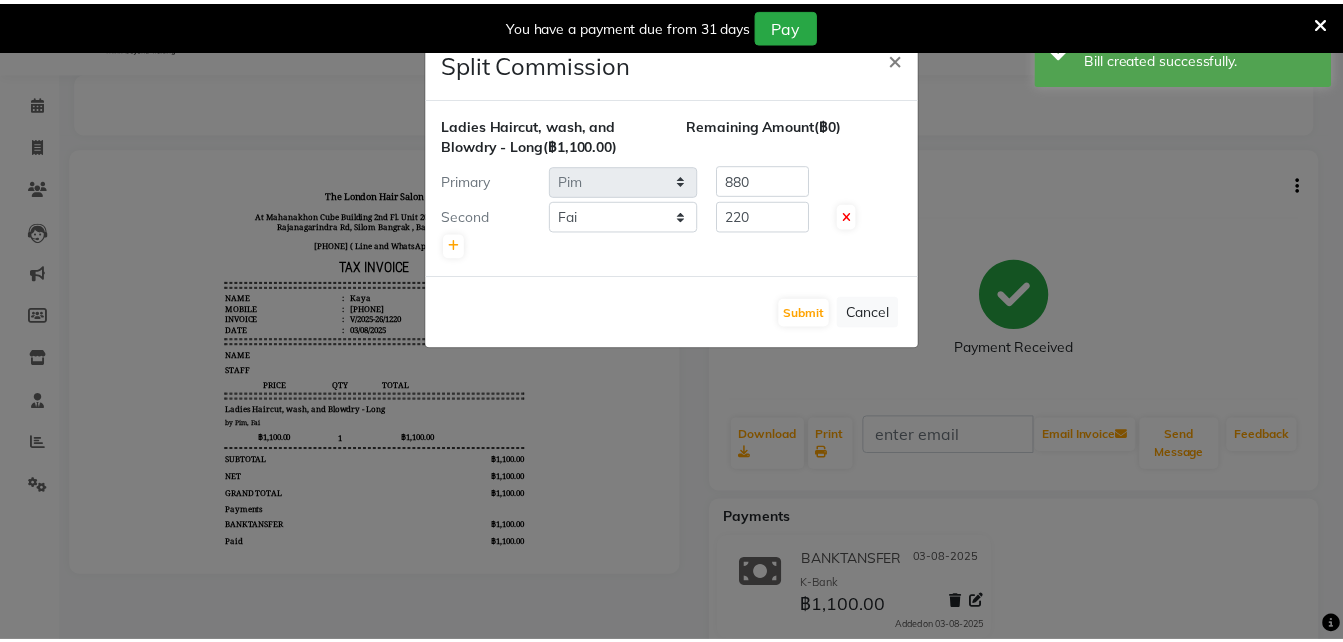scroll, scrollTop: 0, scrollLeft: 0, axis: both 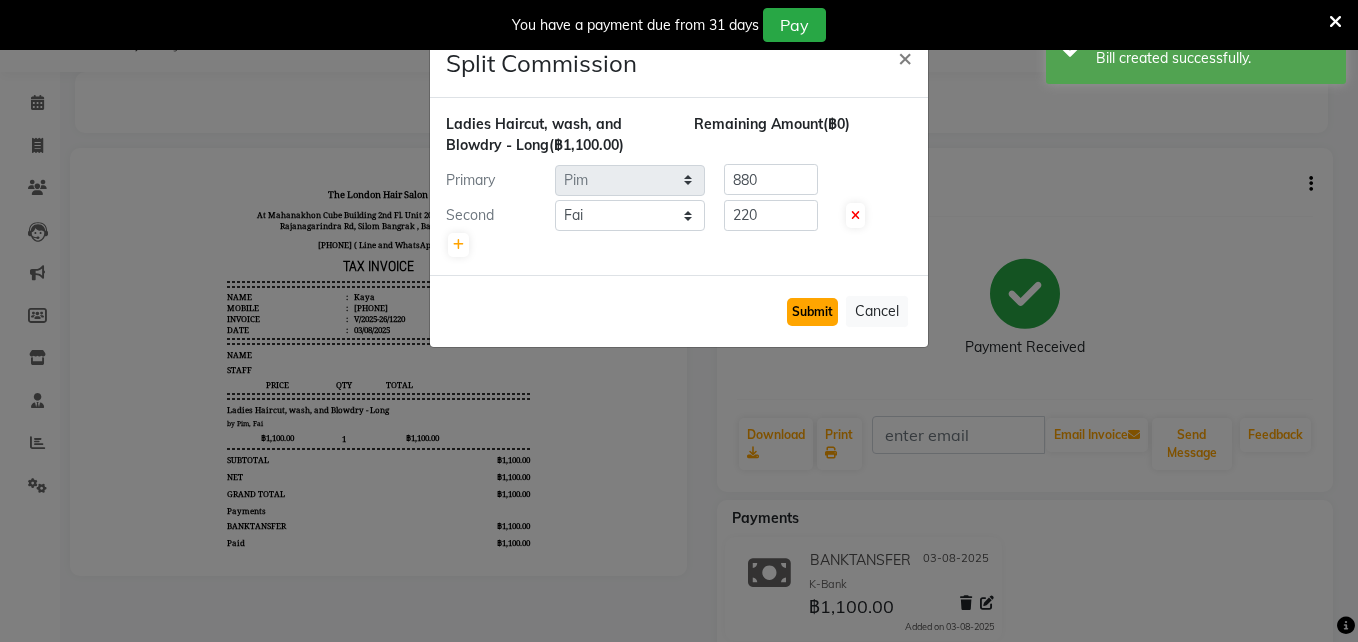 click on "Submit" 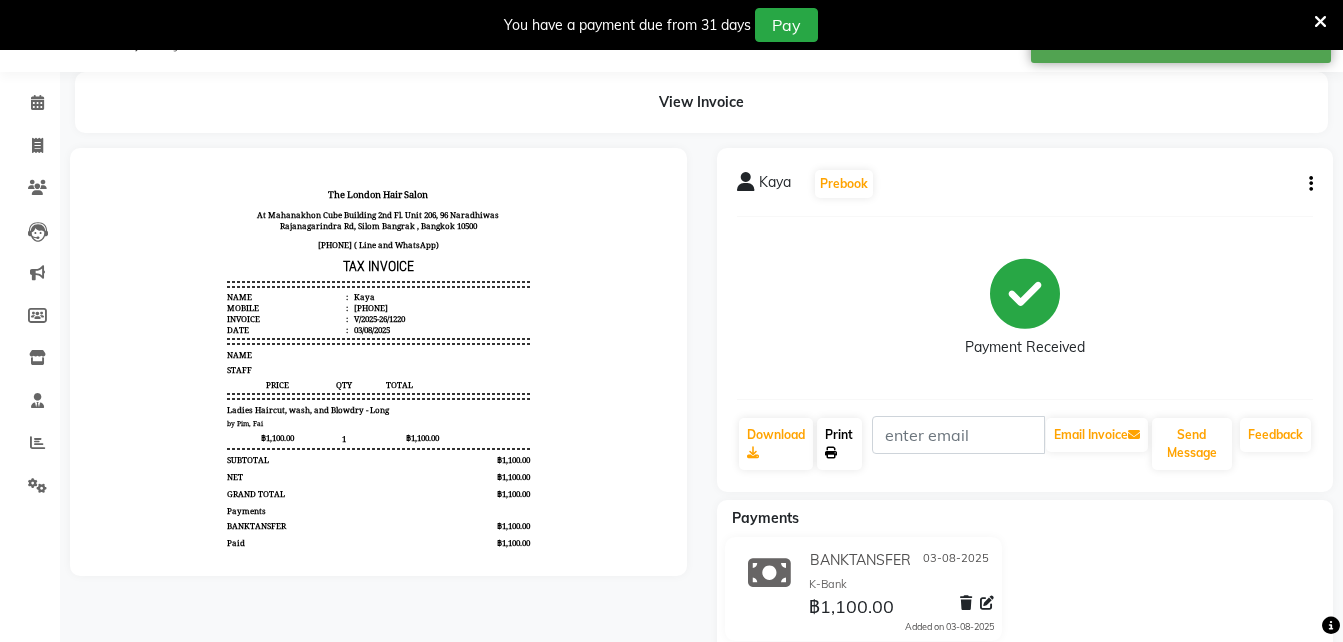 click on "Print" 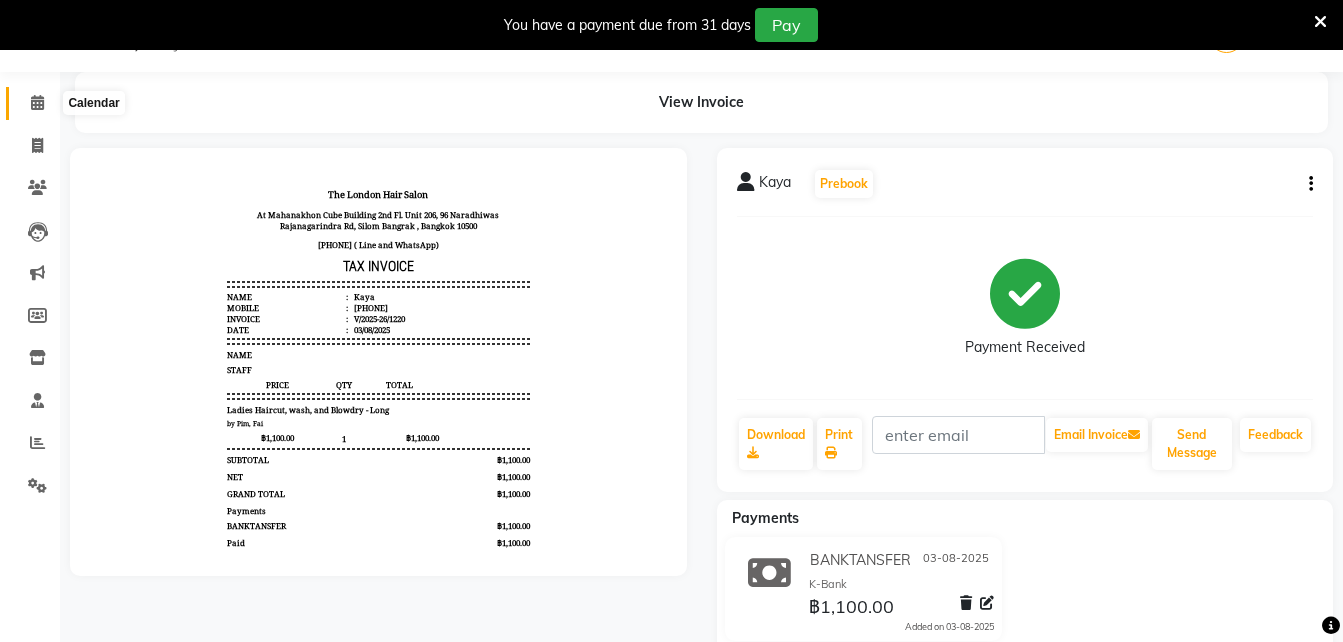 click 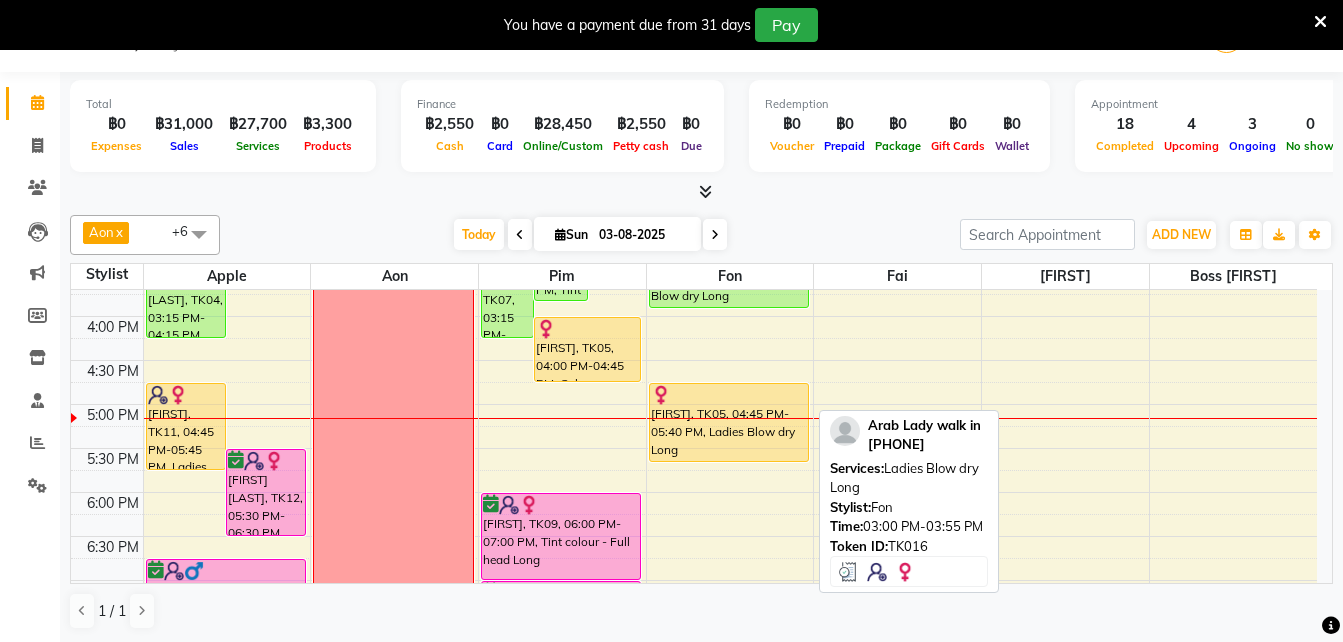 scroll, scrollTop: 590, scrollLeft: 0, axis: vertical 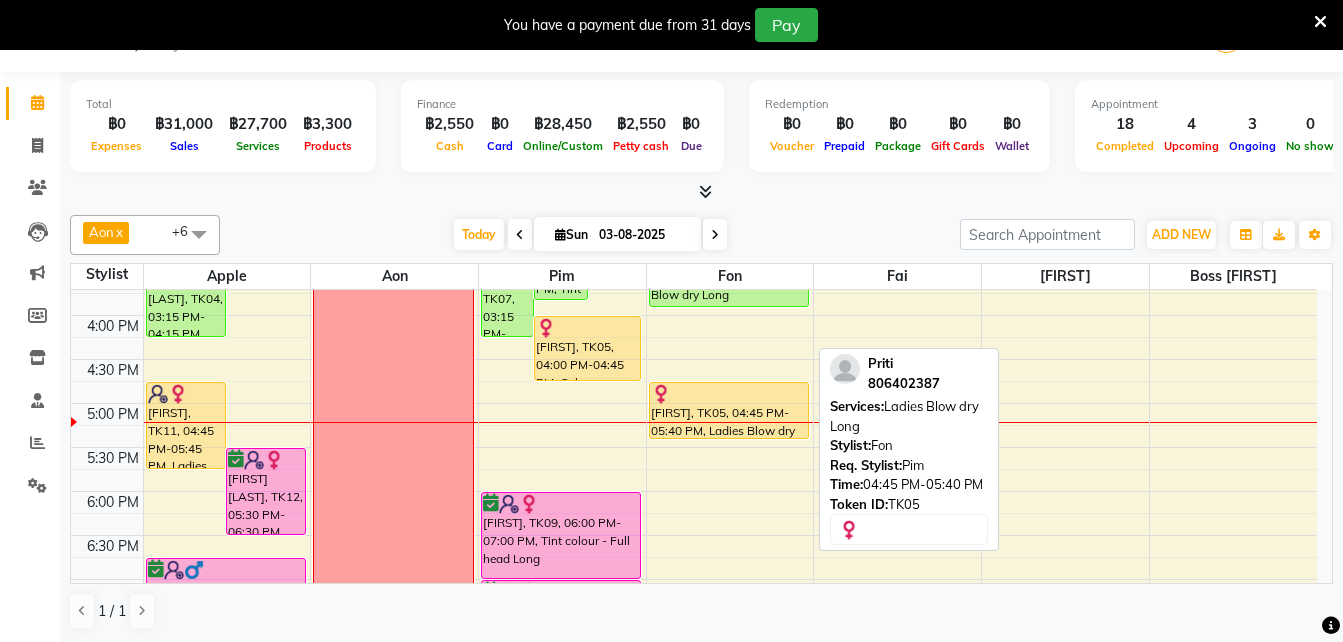 drag, startPoint x: 731, startPoint y: 463, endPoint x: 731, endPoint y: 445, distance: 18 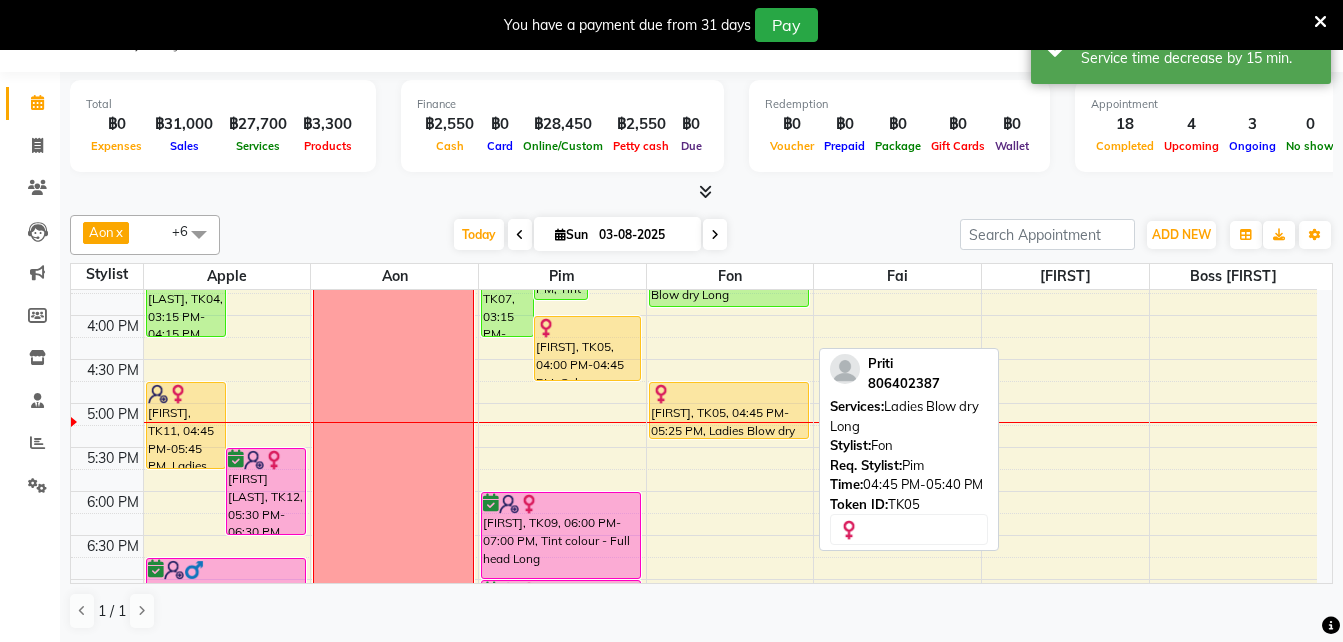 click on "[FIRST], TK05, 04:45 PM-05:25 PM, Ladies Blow dry Long" at bounding box center (729, 410) 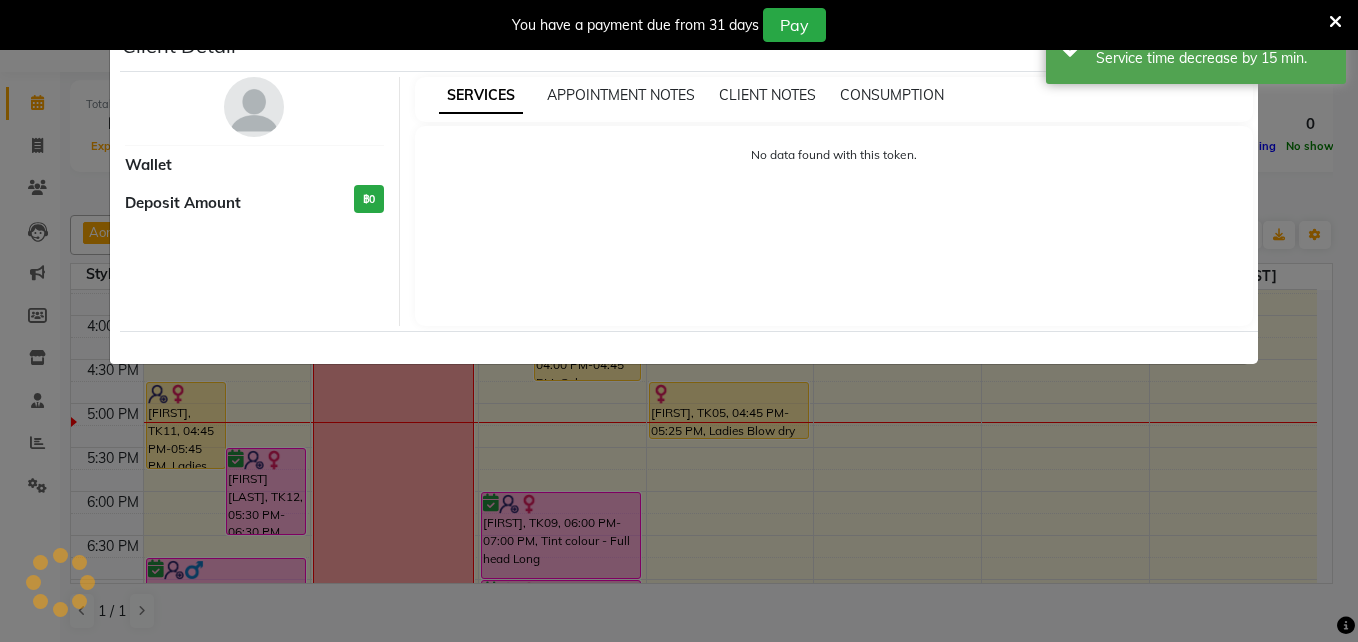 select on "1" 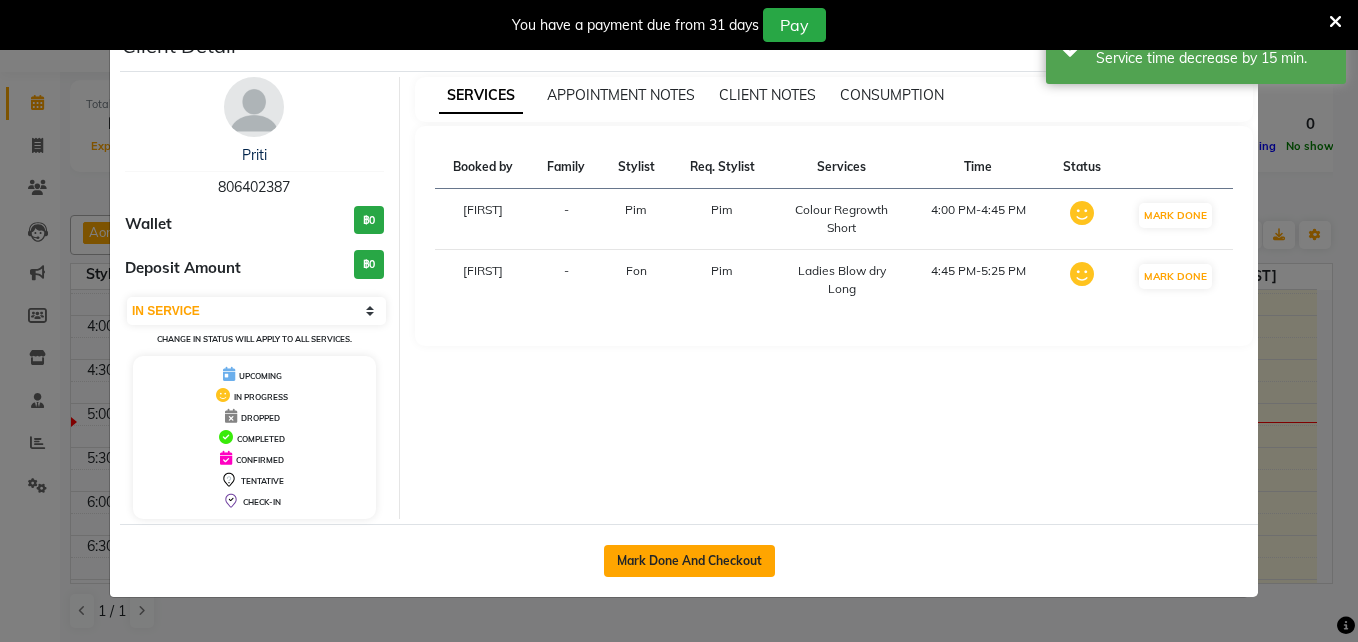 click on "Mark Done And Checkout" 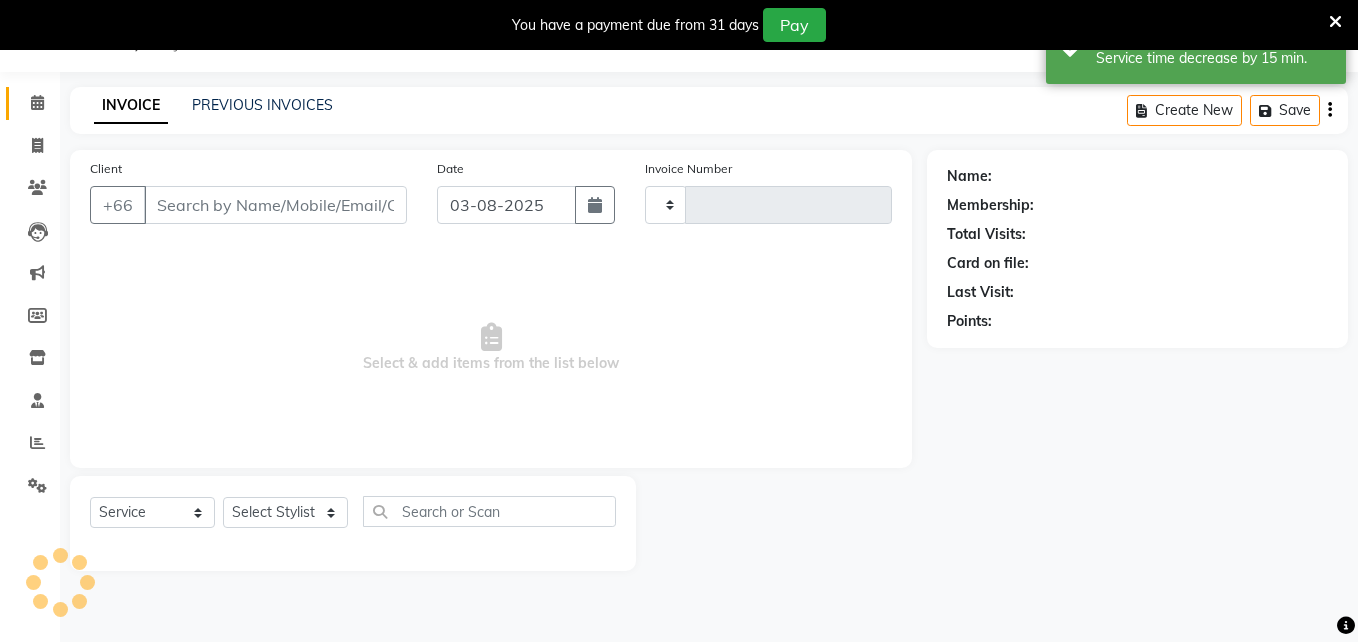 type on "1221" 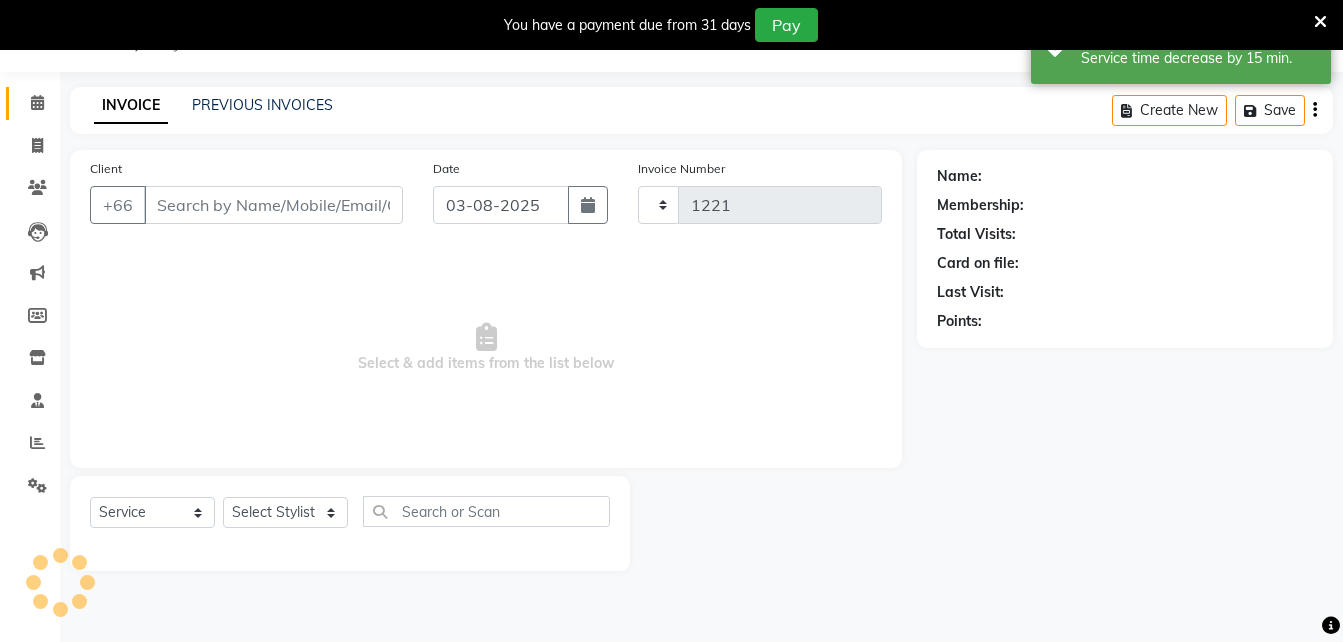 select on "6977" 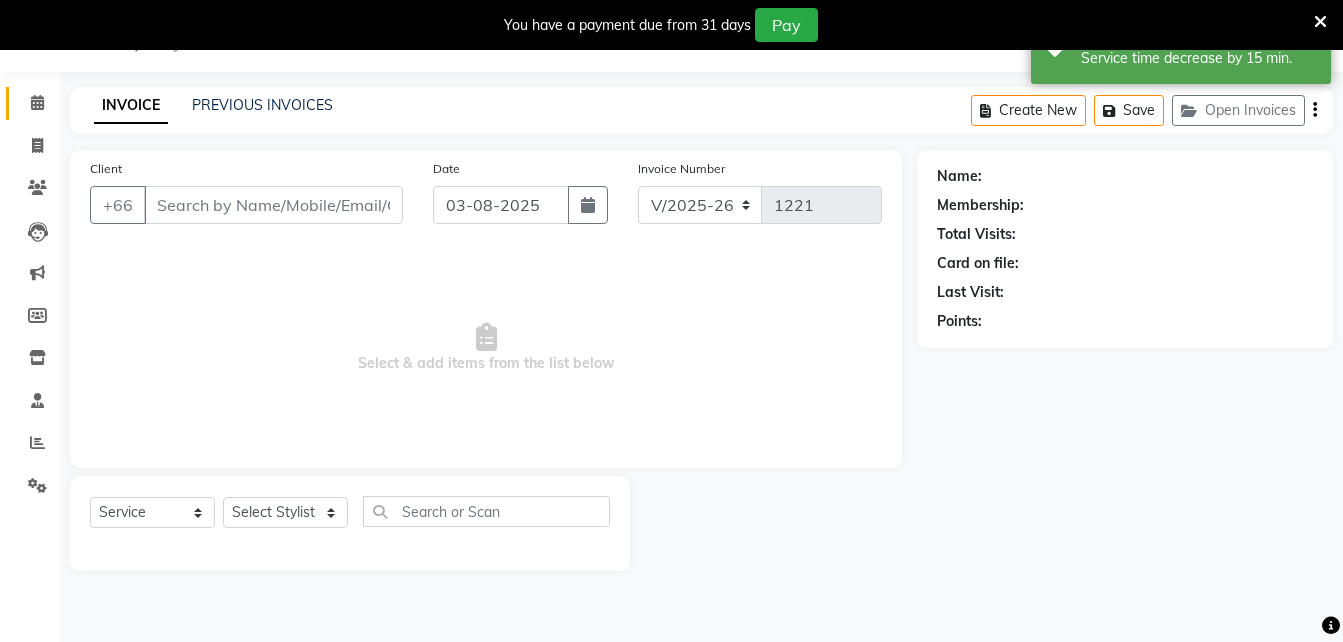 type on "806402387" 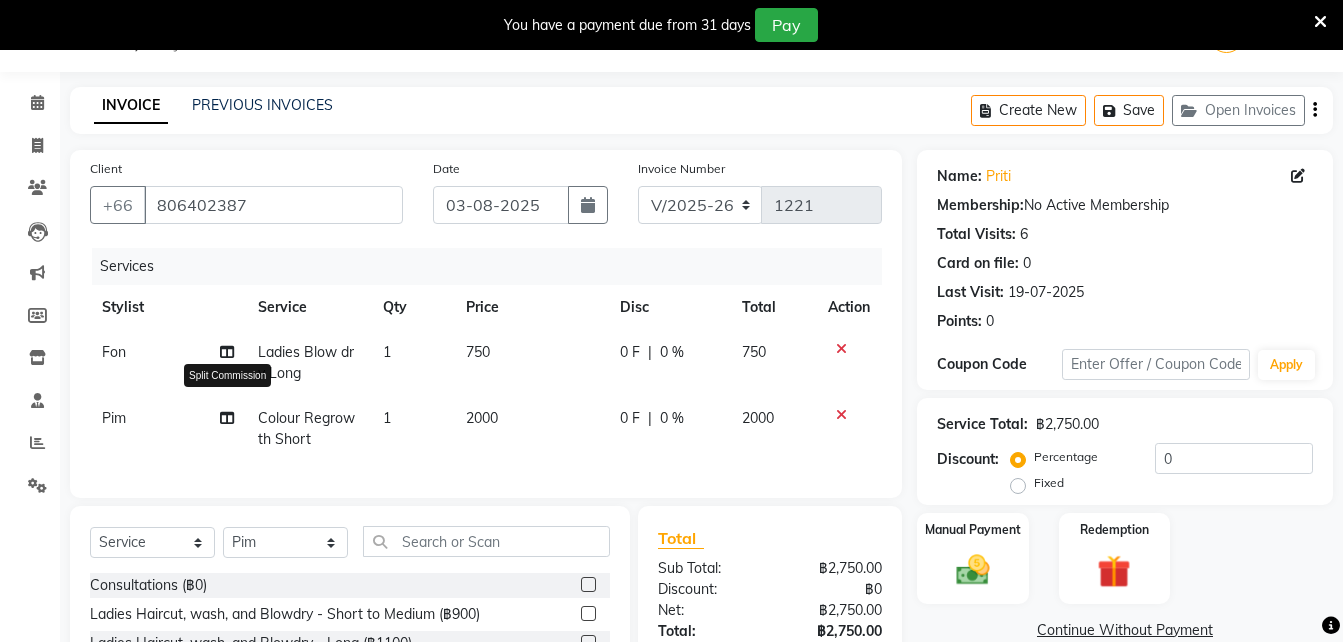 click 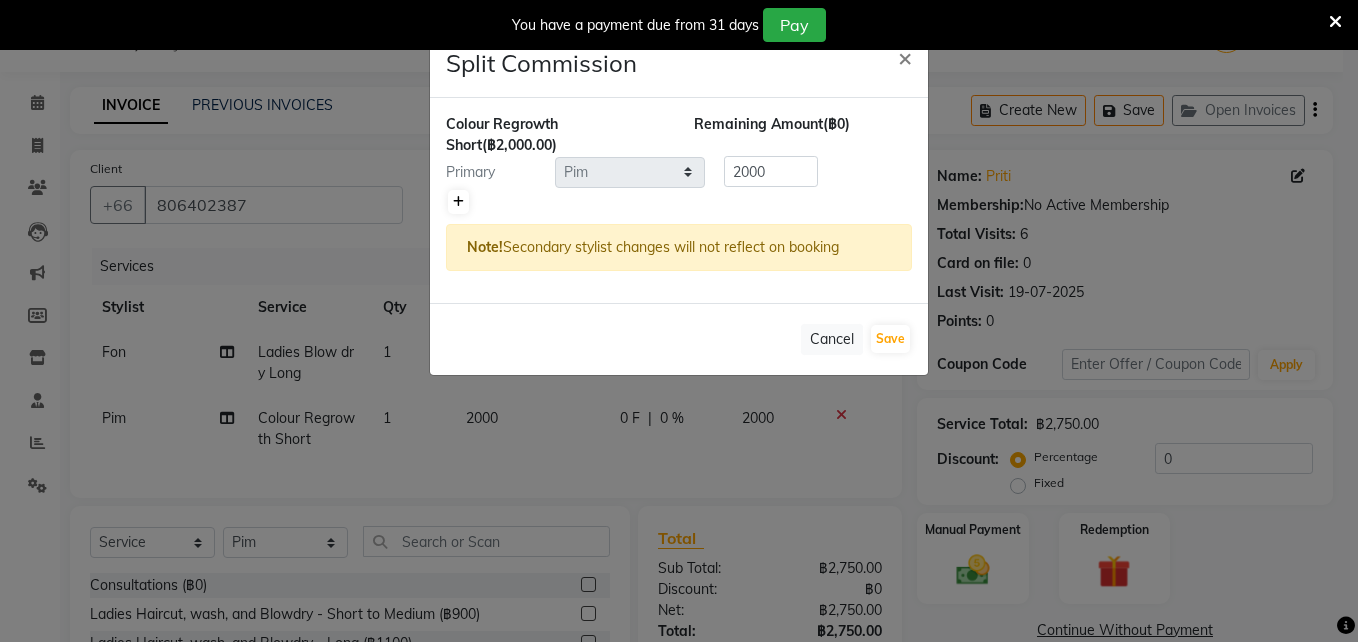 click 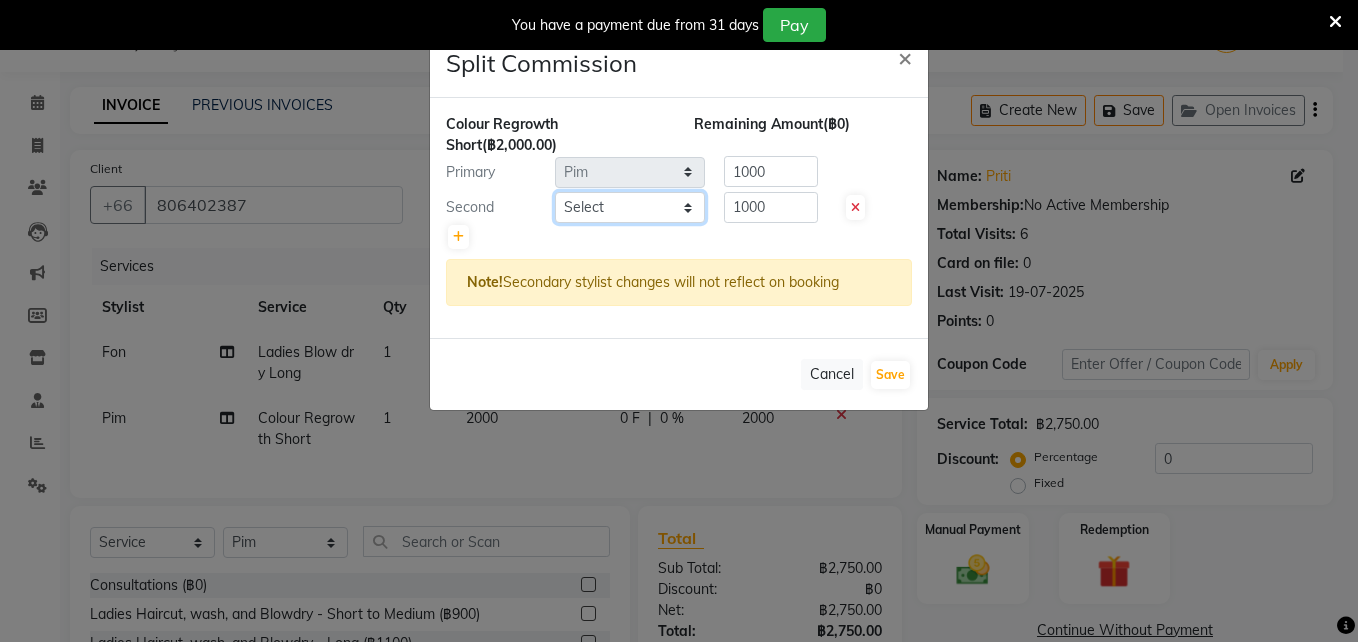 click on "Select  Aon   Apple     Boss Luke   Fai    Fon   Kate    Pim" 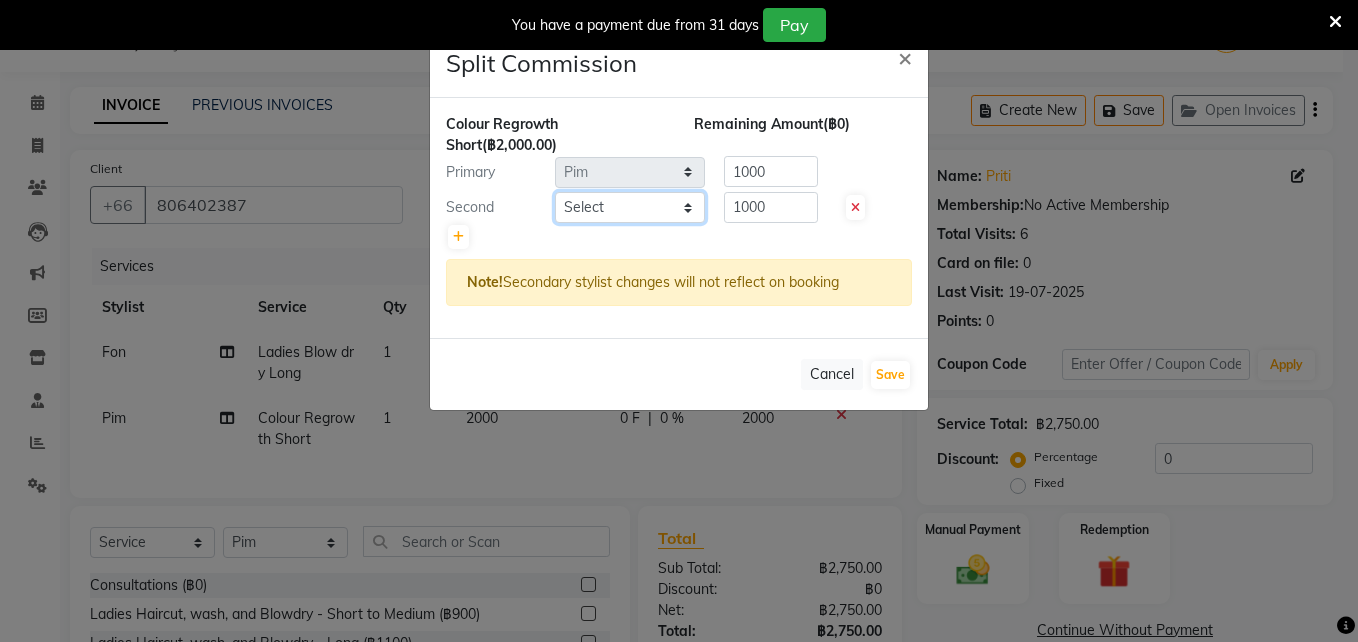 select on "56711" 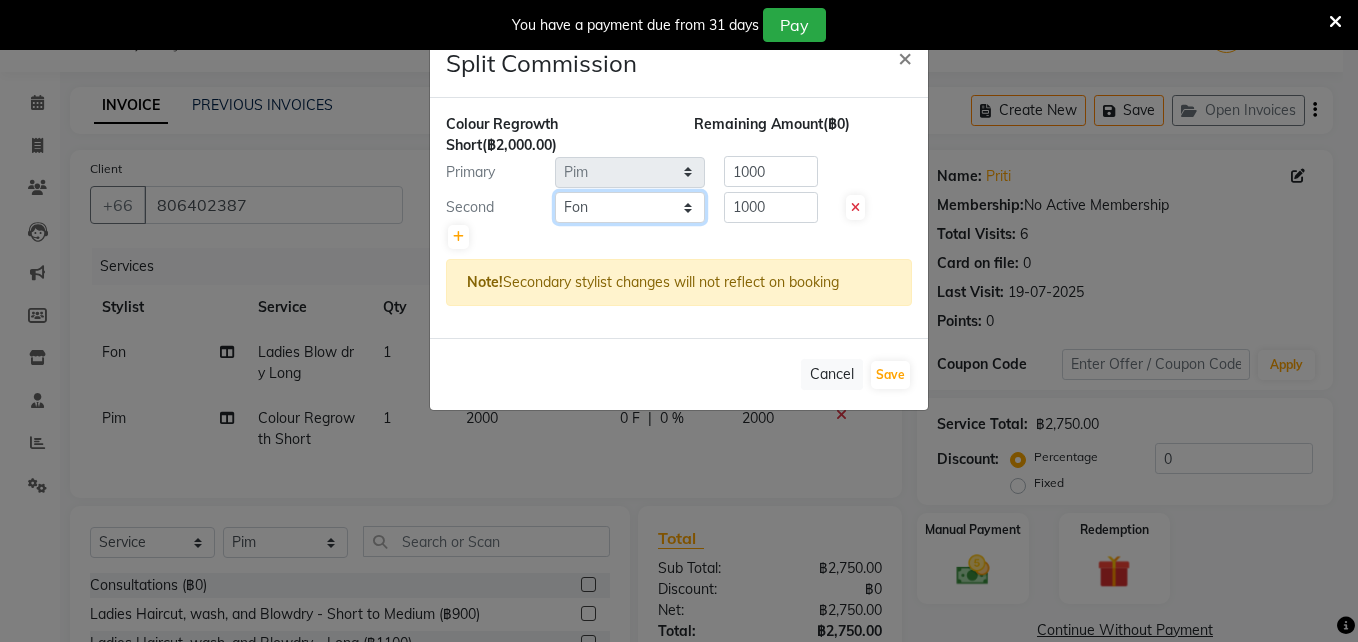 click on "Select  Aon   Apple     Boss Luke   Fai    Fon   Kate    Pim" 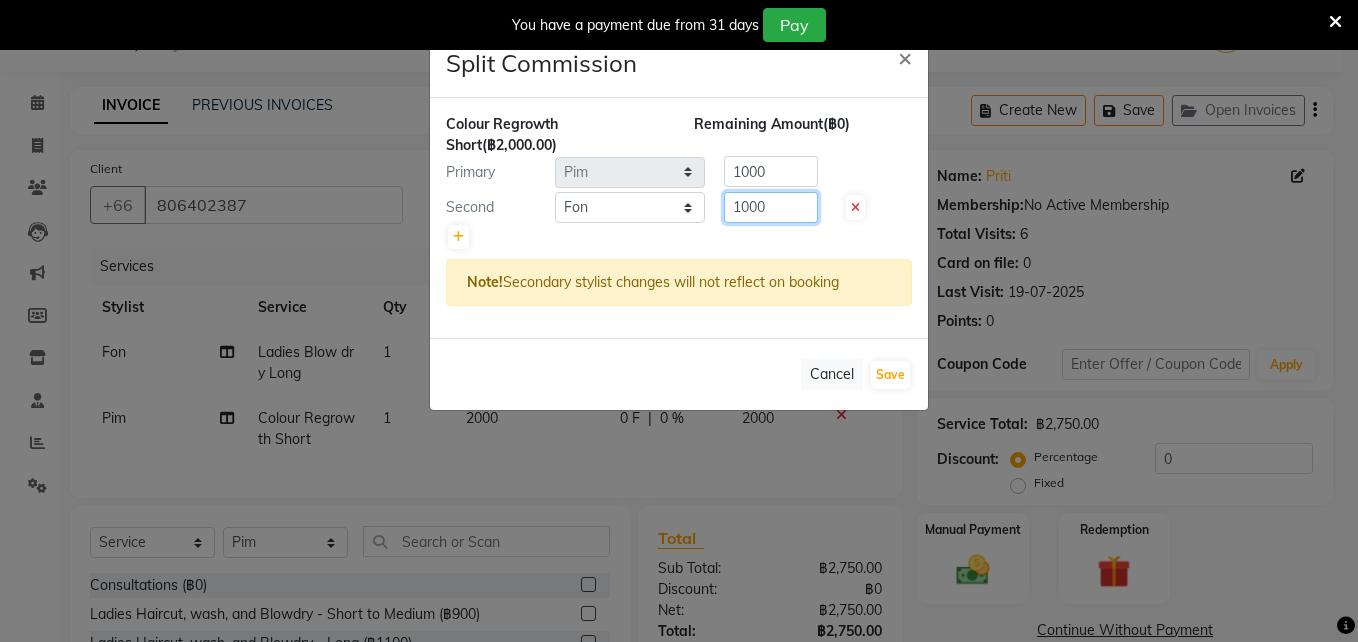click on "1000" 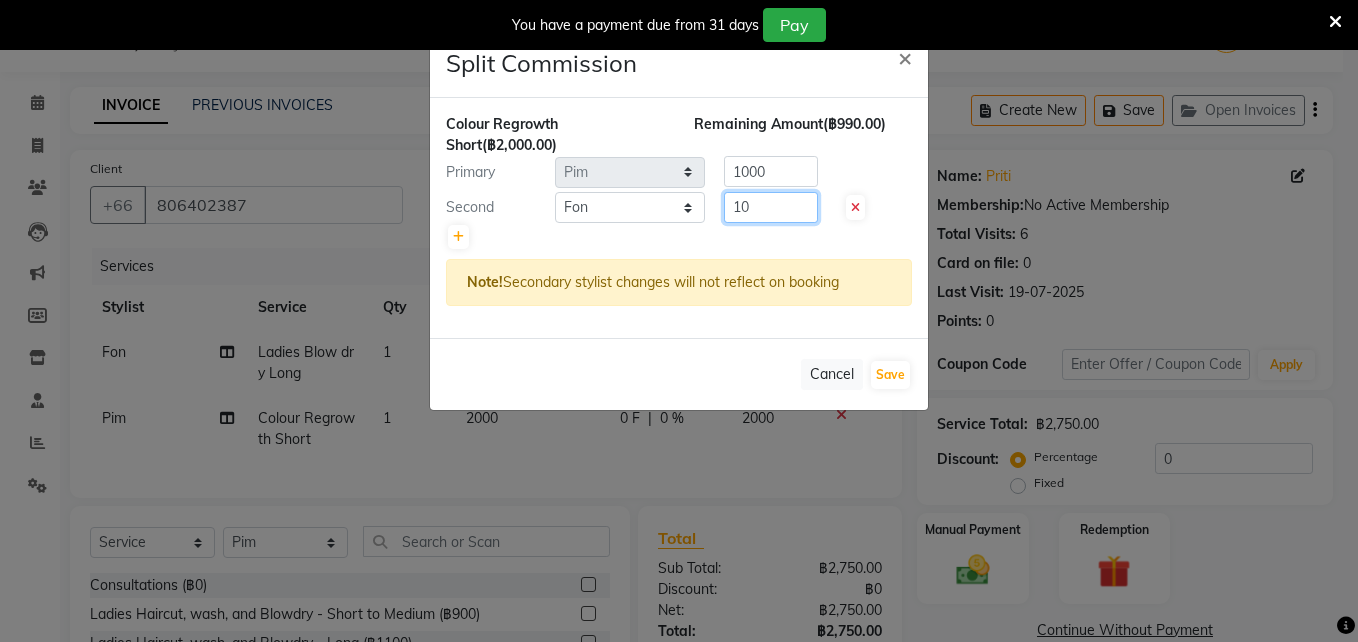 type on "1" 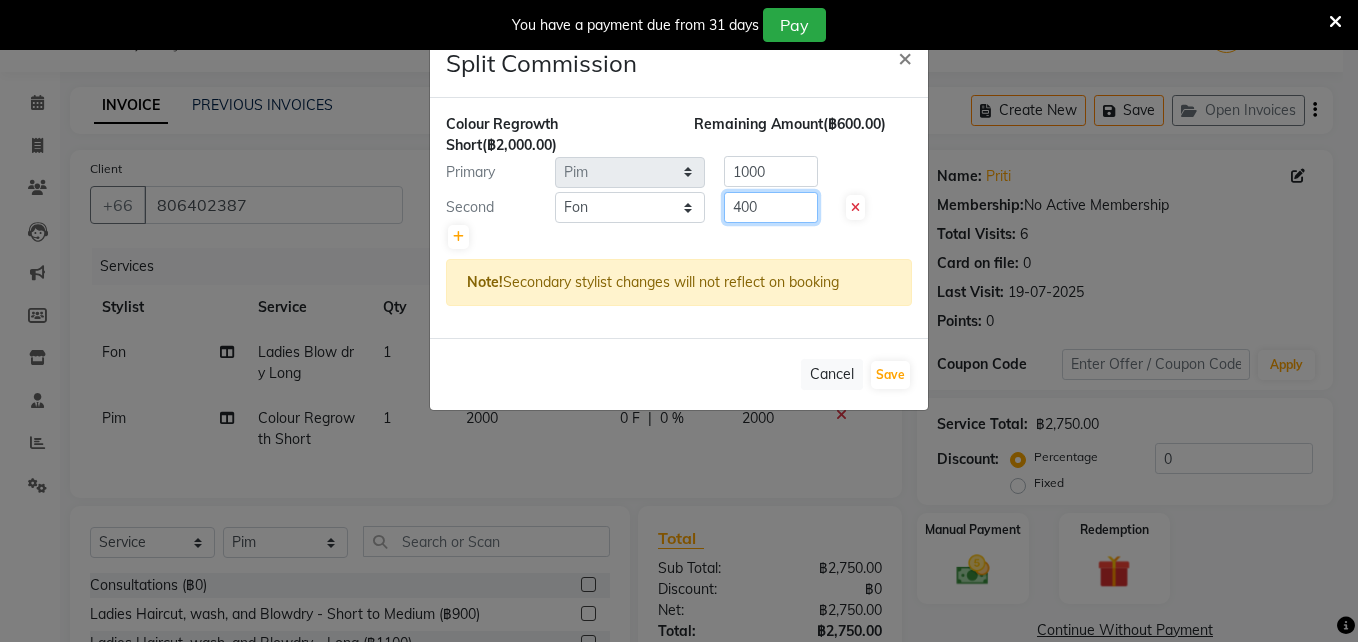 type on "400" 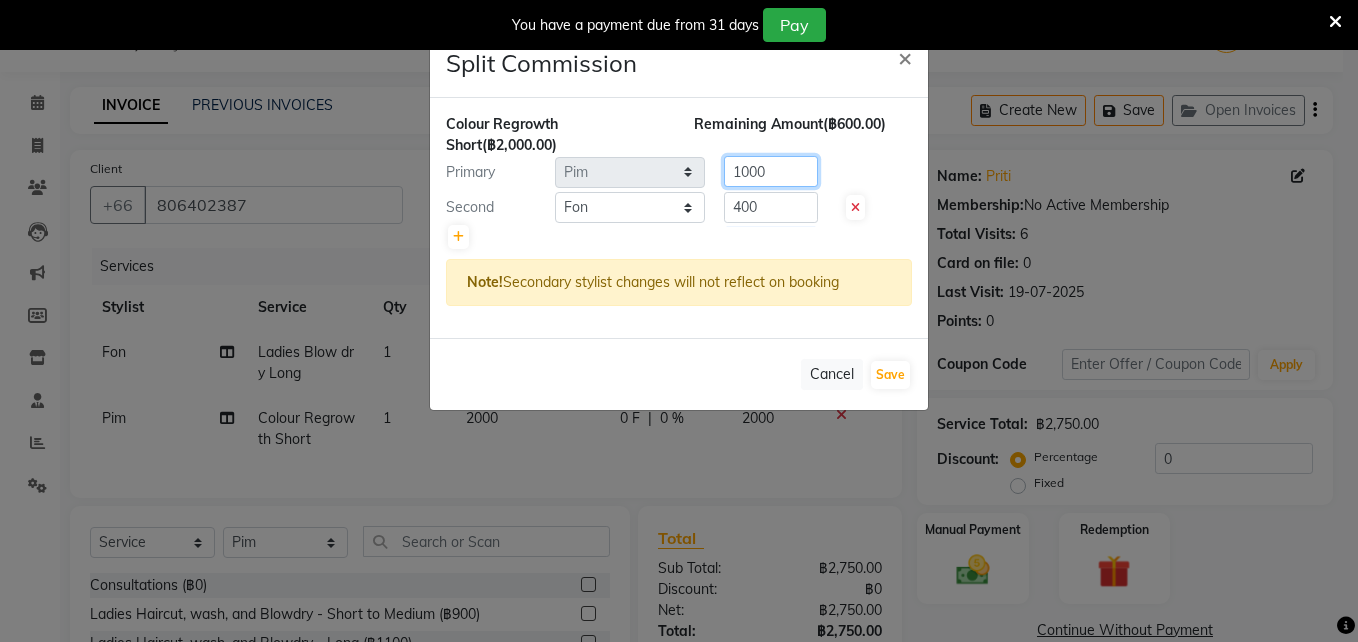 click on "1000" 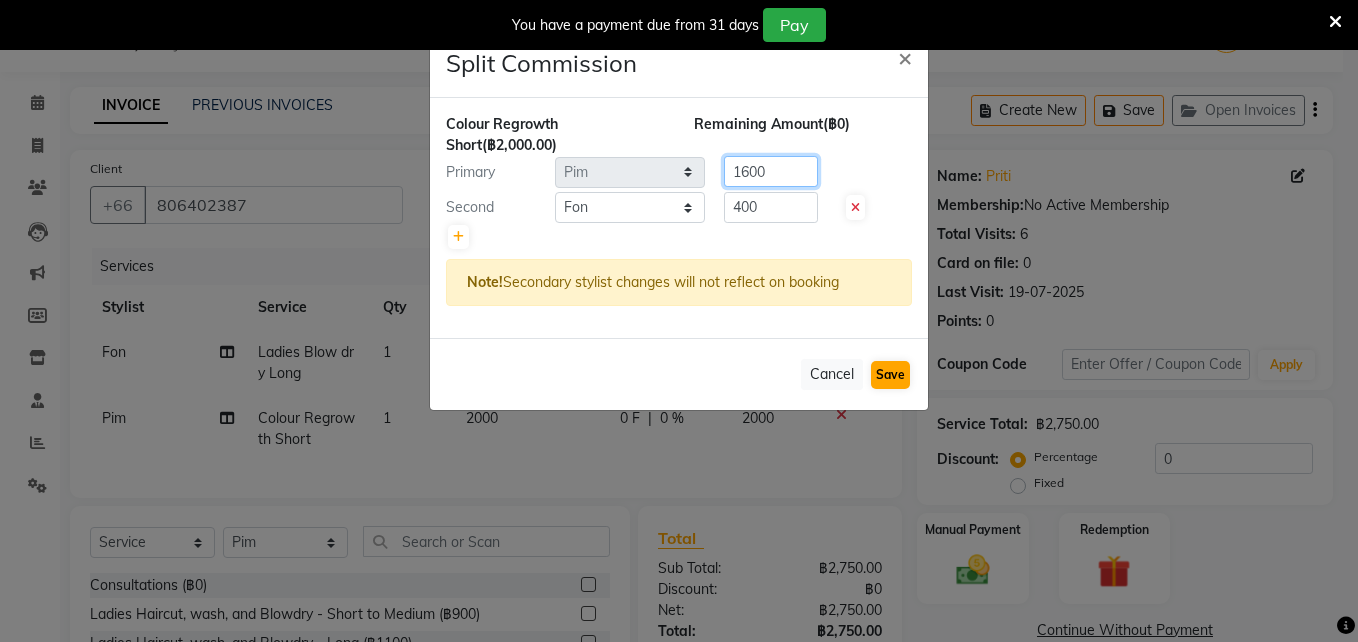 type on "1600" 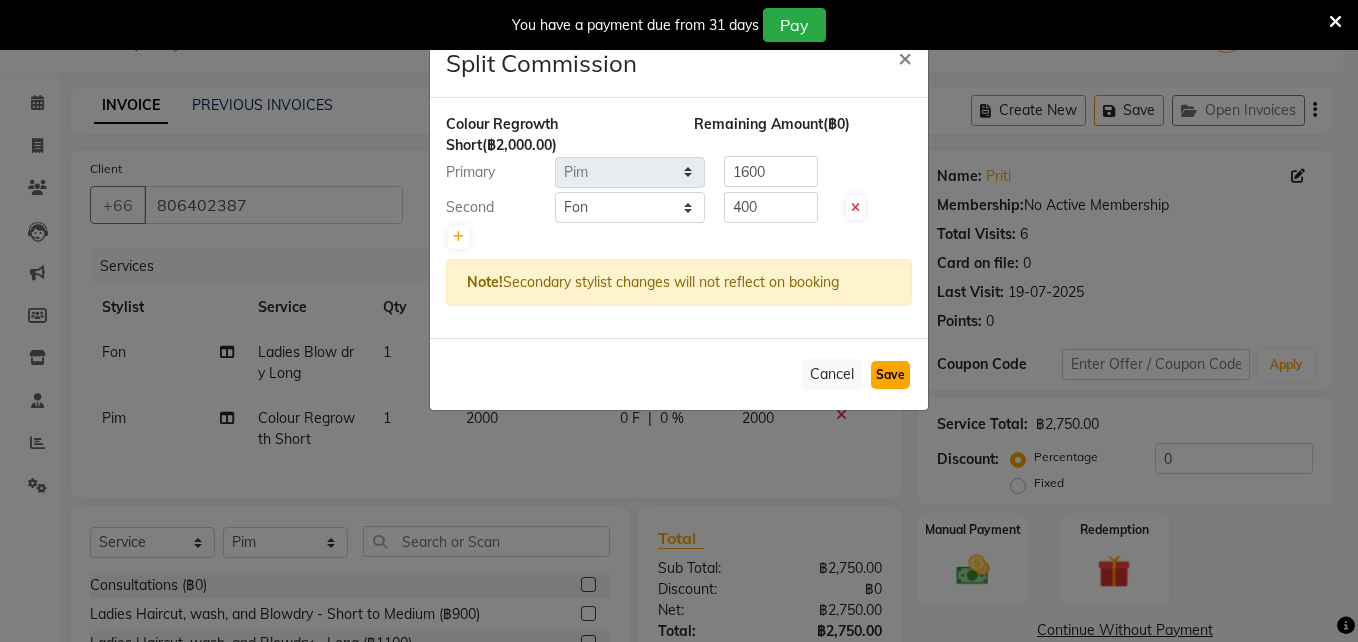 click on "Save" 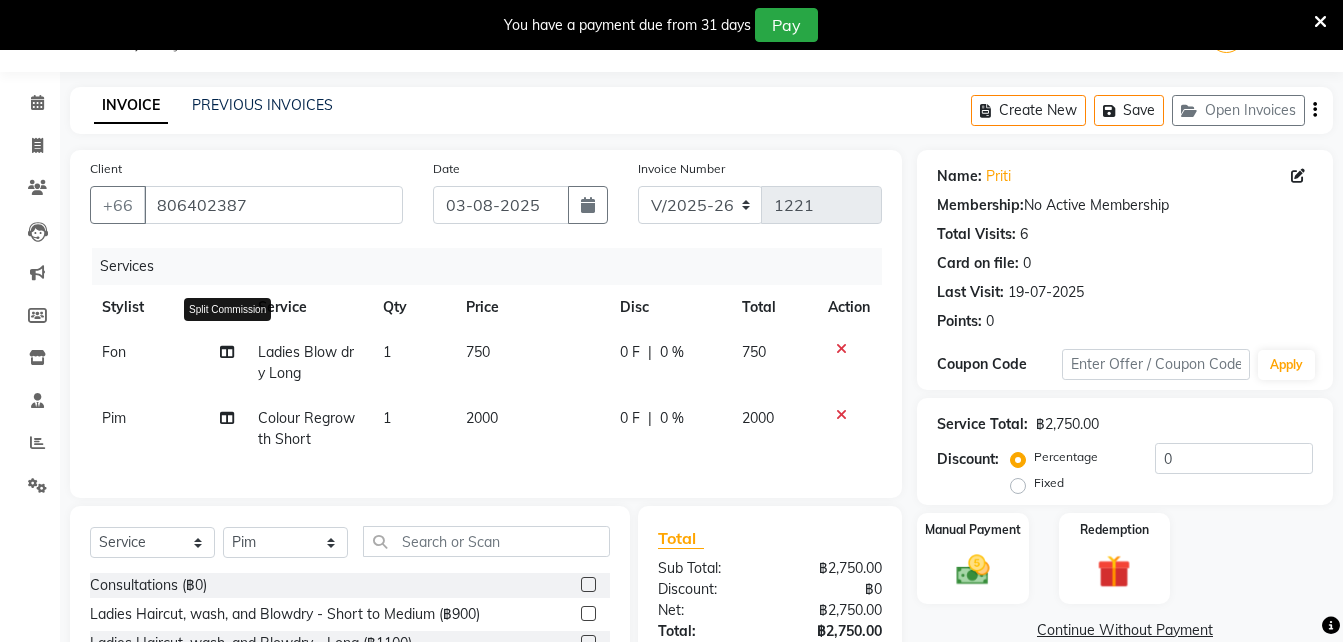 click 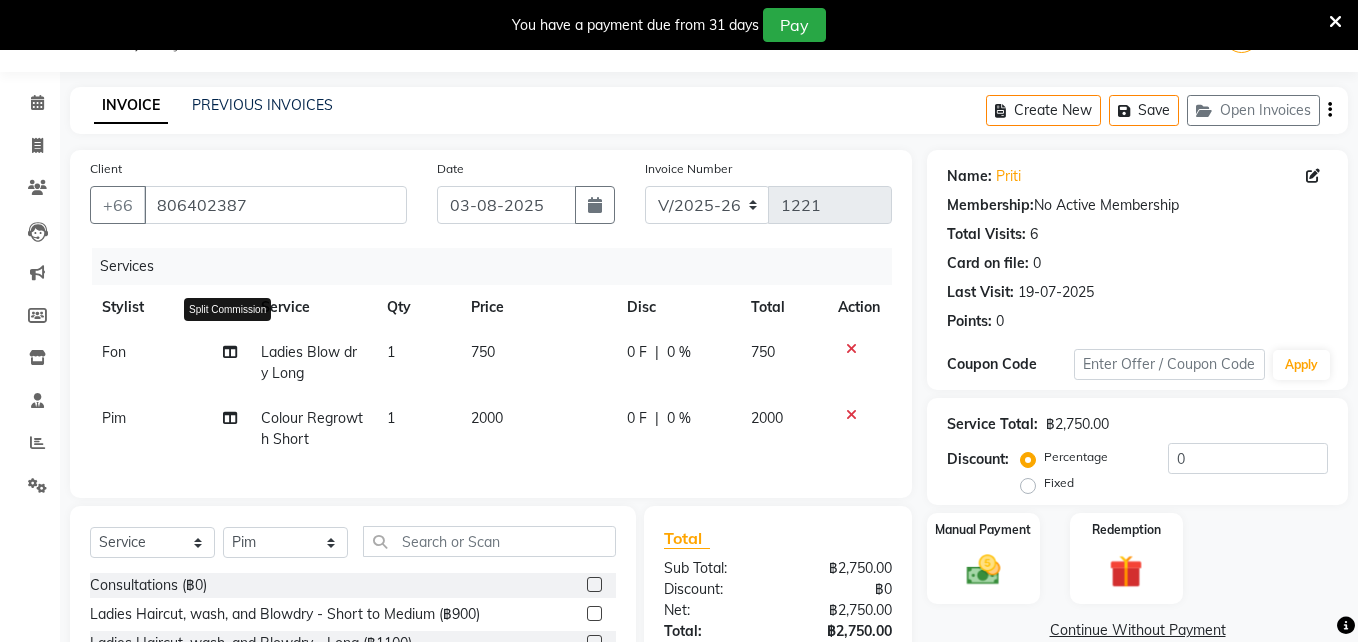 select on "56711" 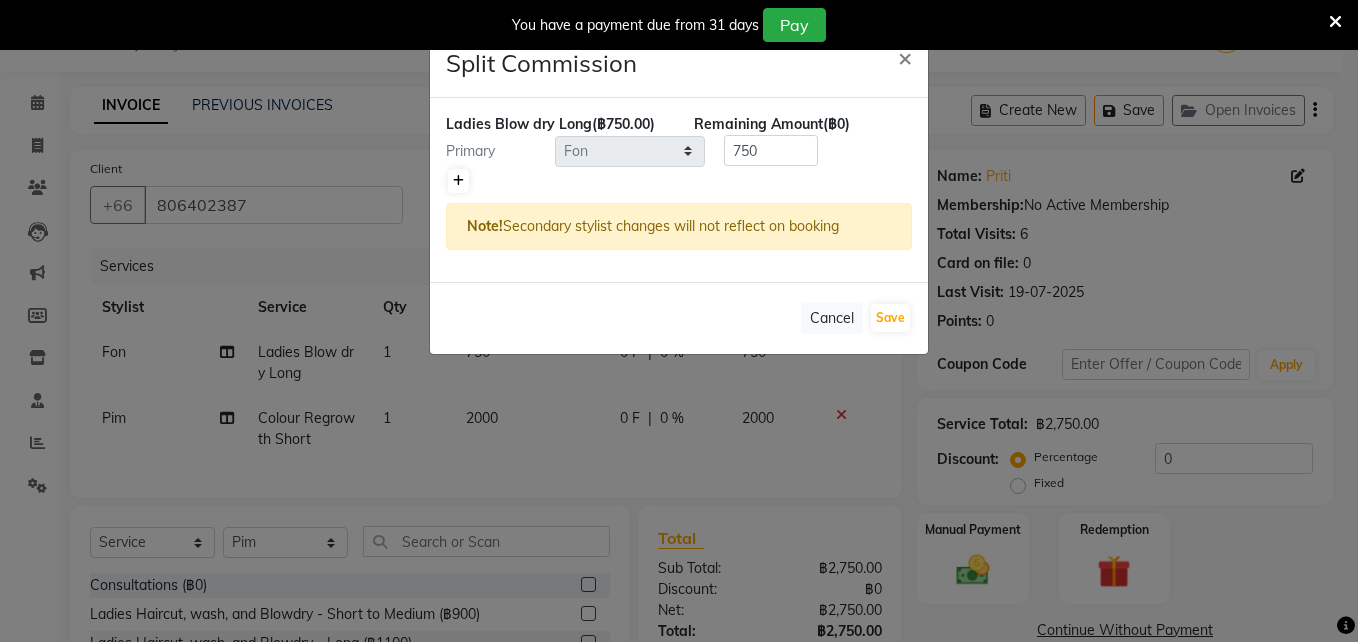 click 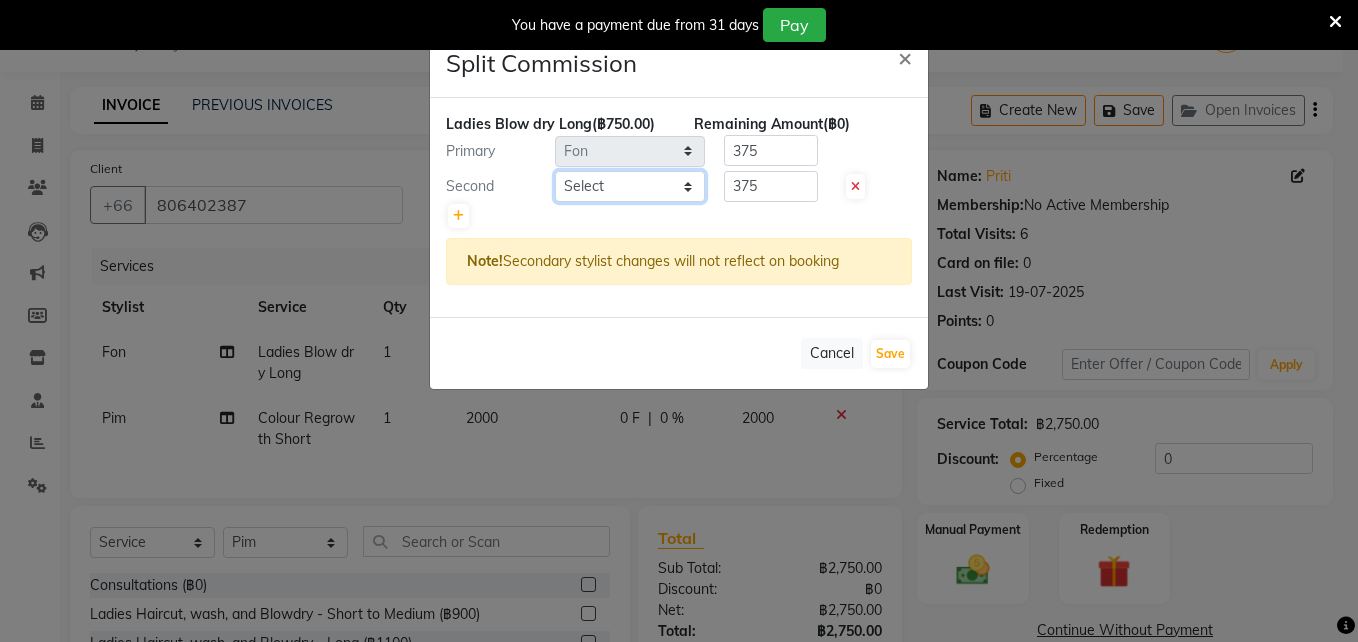 click on "Select  Aon   Apple     Boss Luke   Fai    Fon   Kate    Pim" 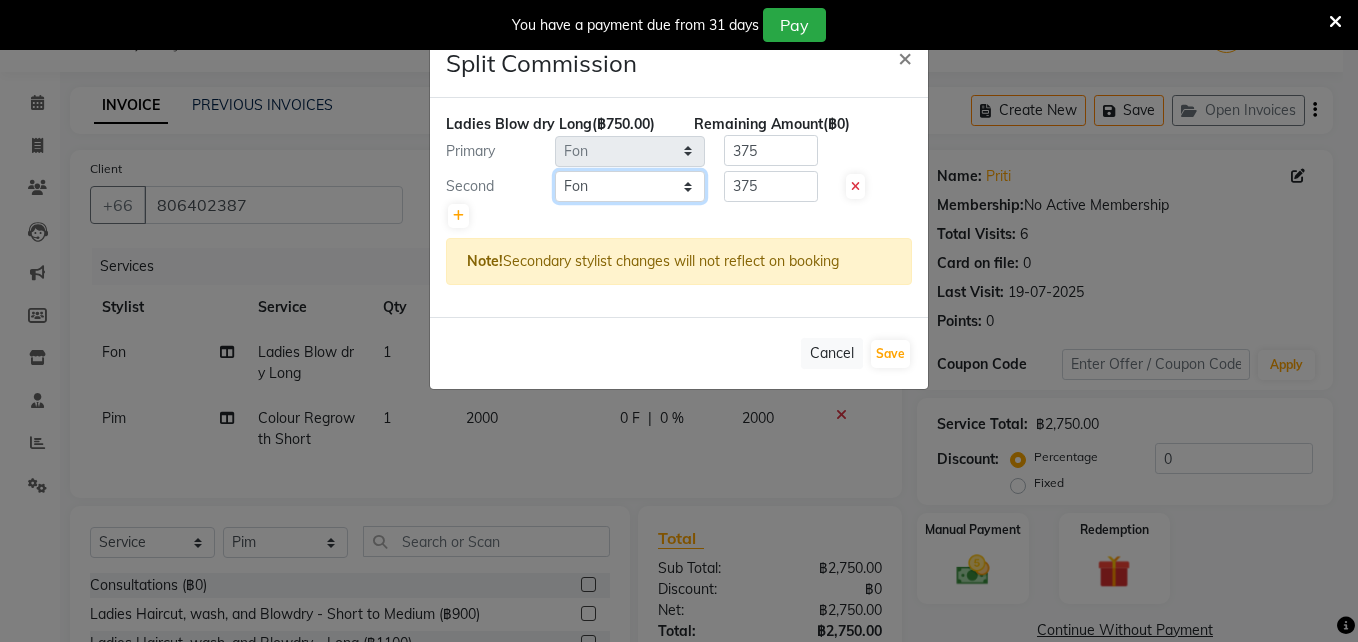 click on "Select  Aon   Apple     Boss Luke   Fai    Fon   Kate    Pim" 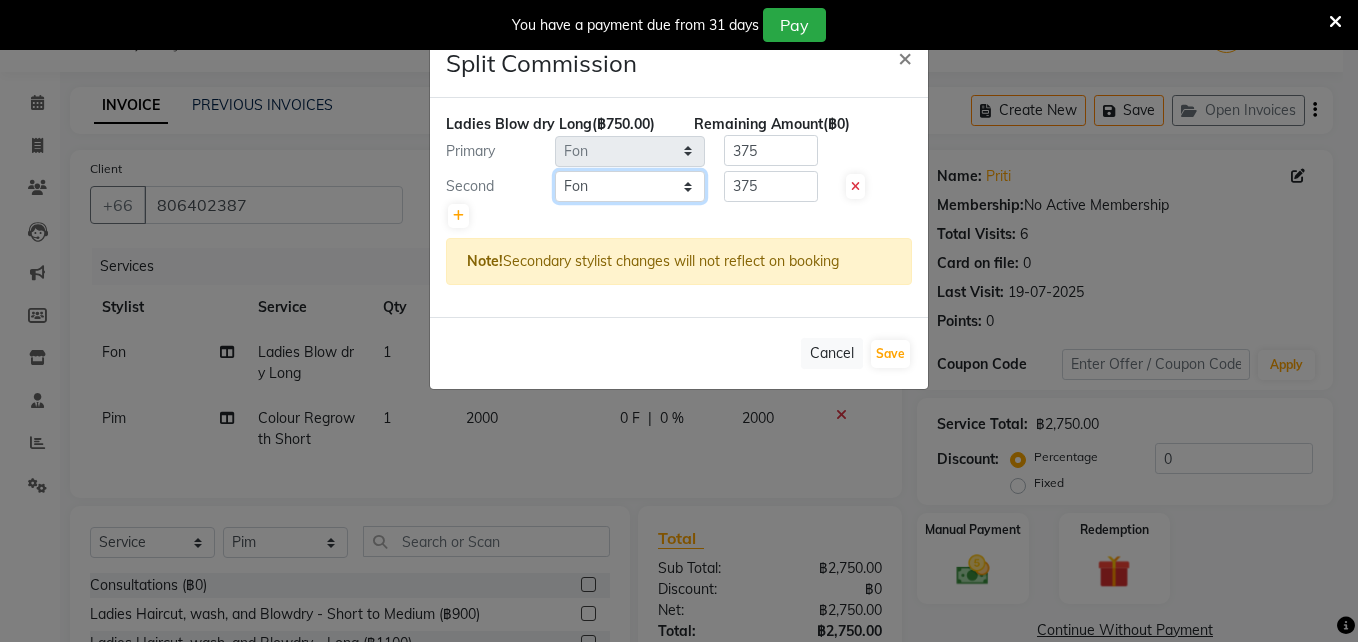 click on "Select  Aon   Apple     Boss Luke   Fai    Fon   Kate    Pim" 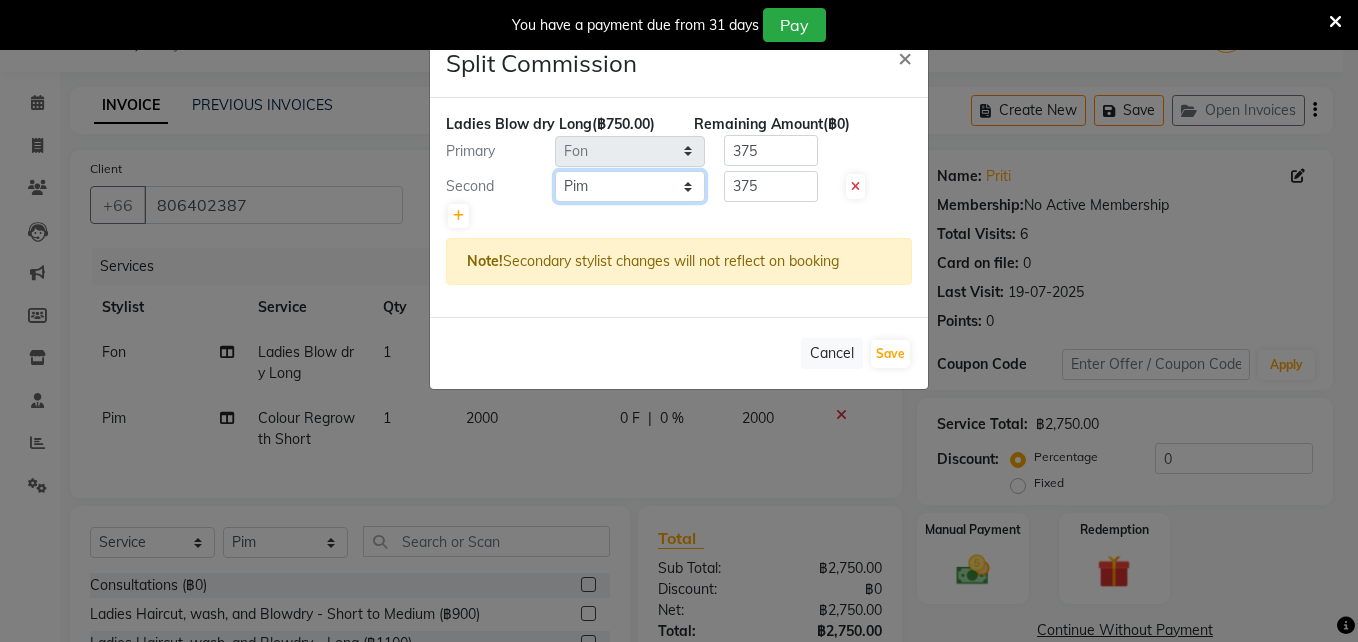 click on "Select  Aon   Apple     Boss Luke   Fai    Fon   Kate    Pim" 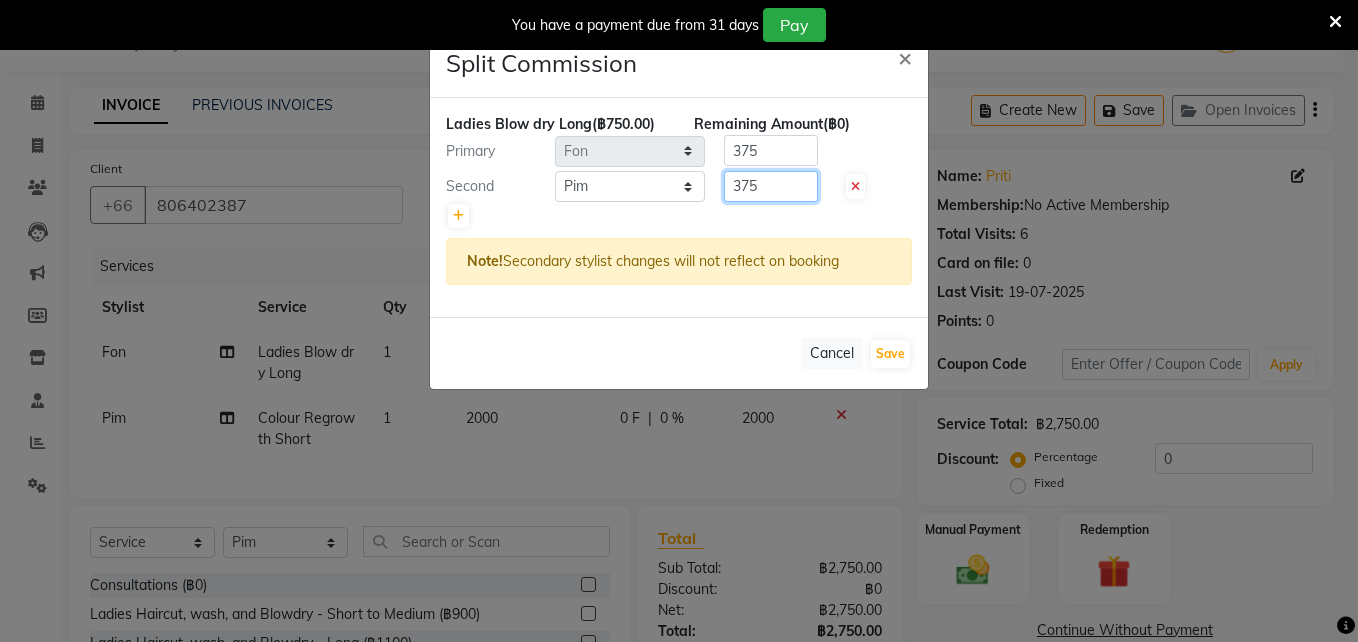 click on "375" 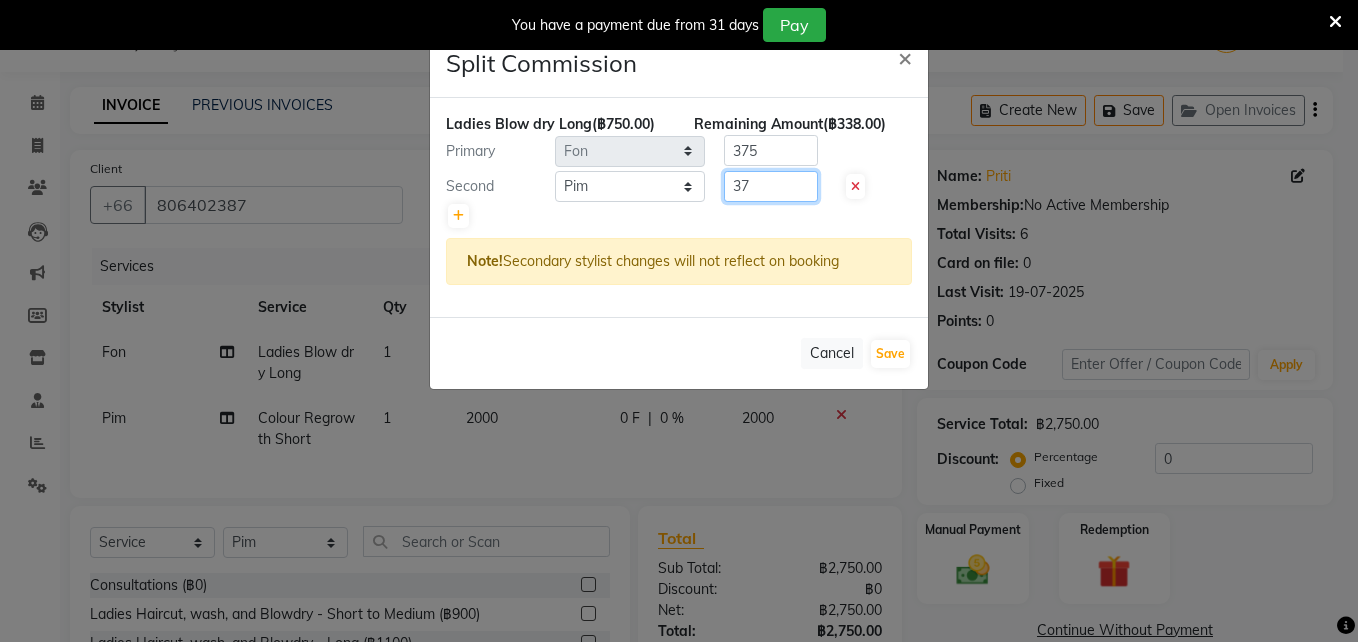 type on "3" 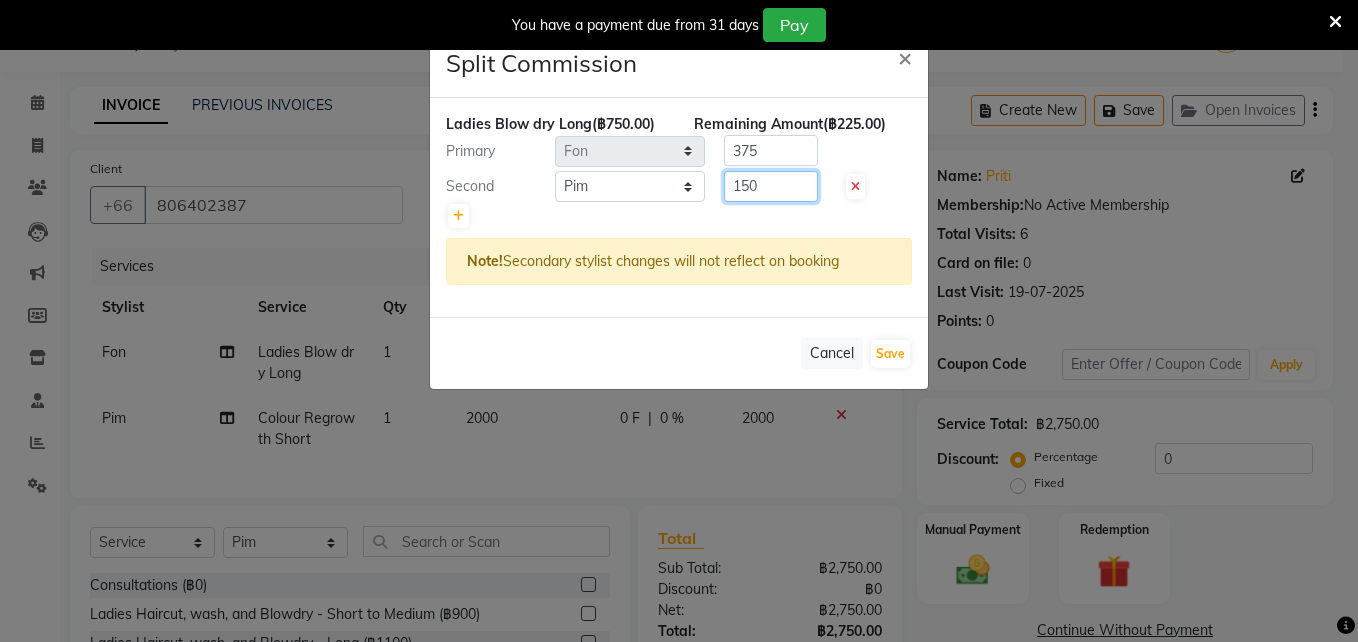 type on "150" 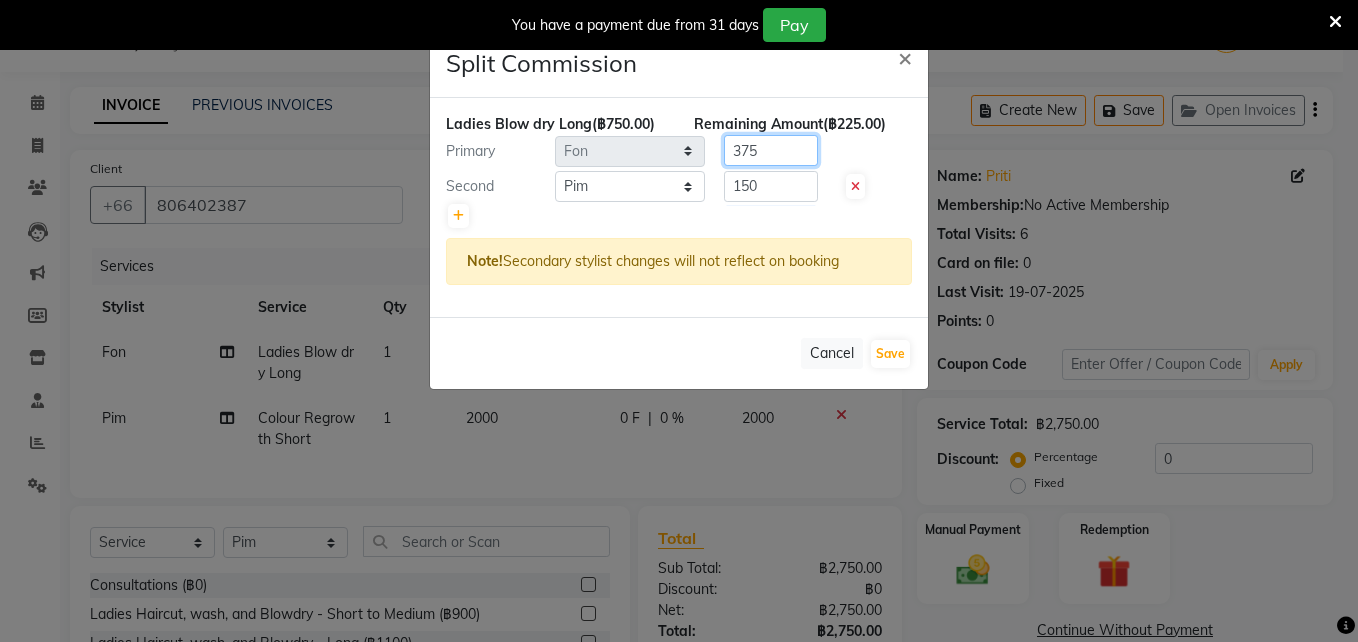 click on "375" 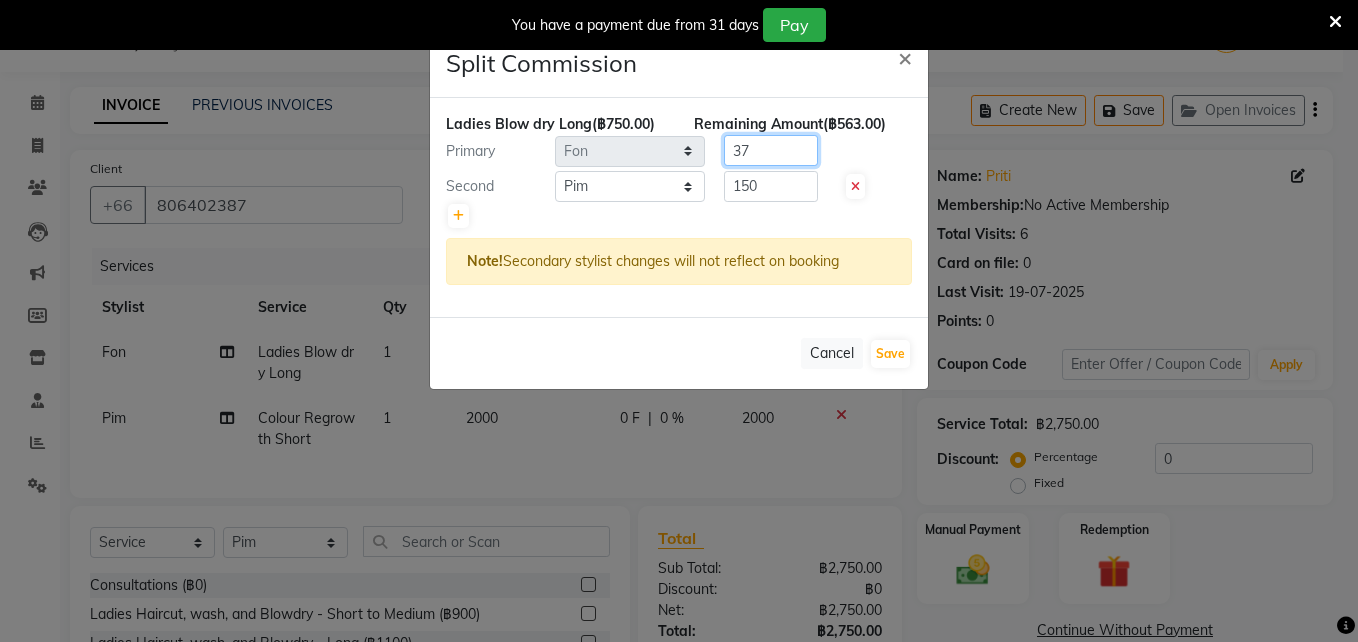 type on "3" 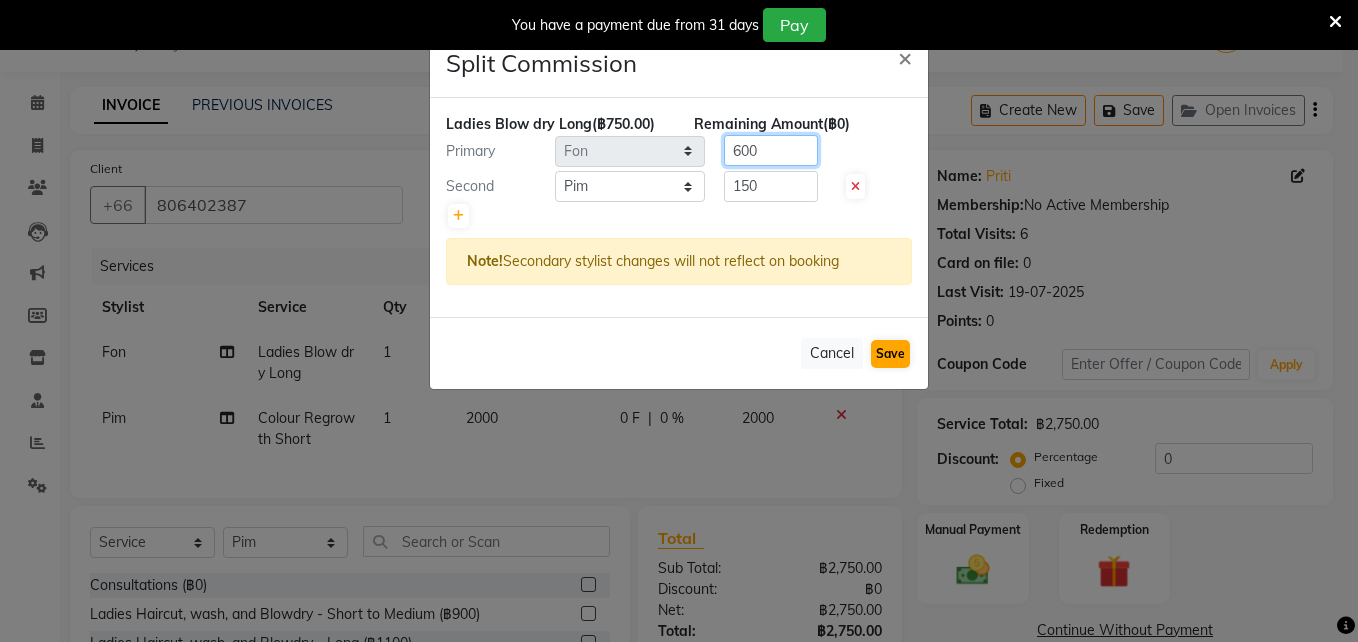 type on "600" 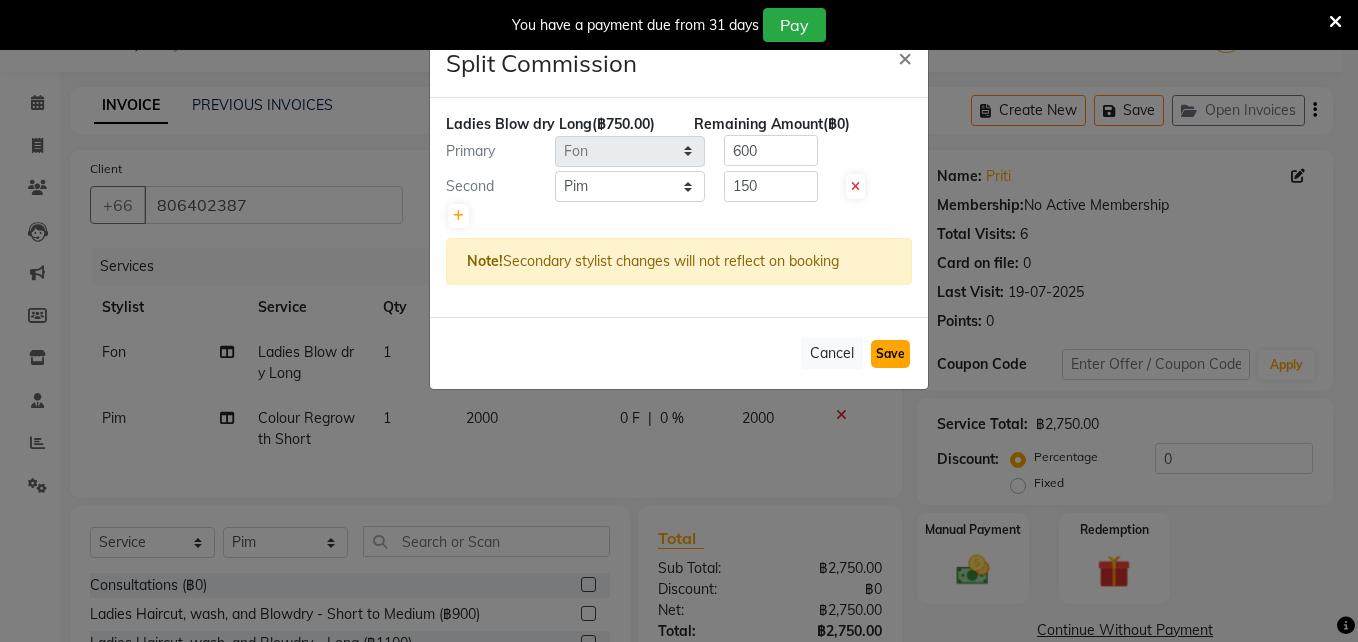 click on "Save" 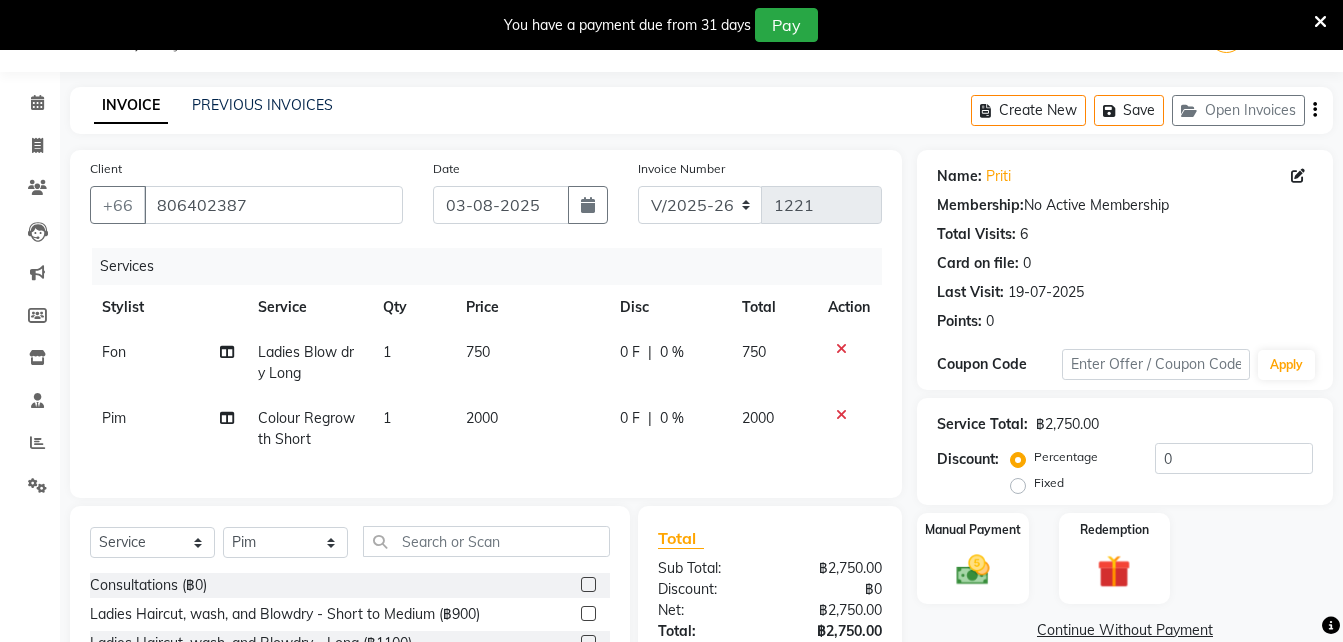 scroll, scrollTop: 254, scrollLeft: 0, axis: vertical 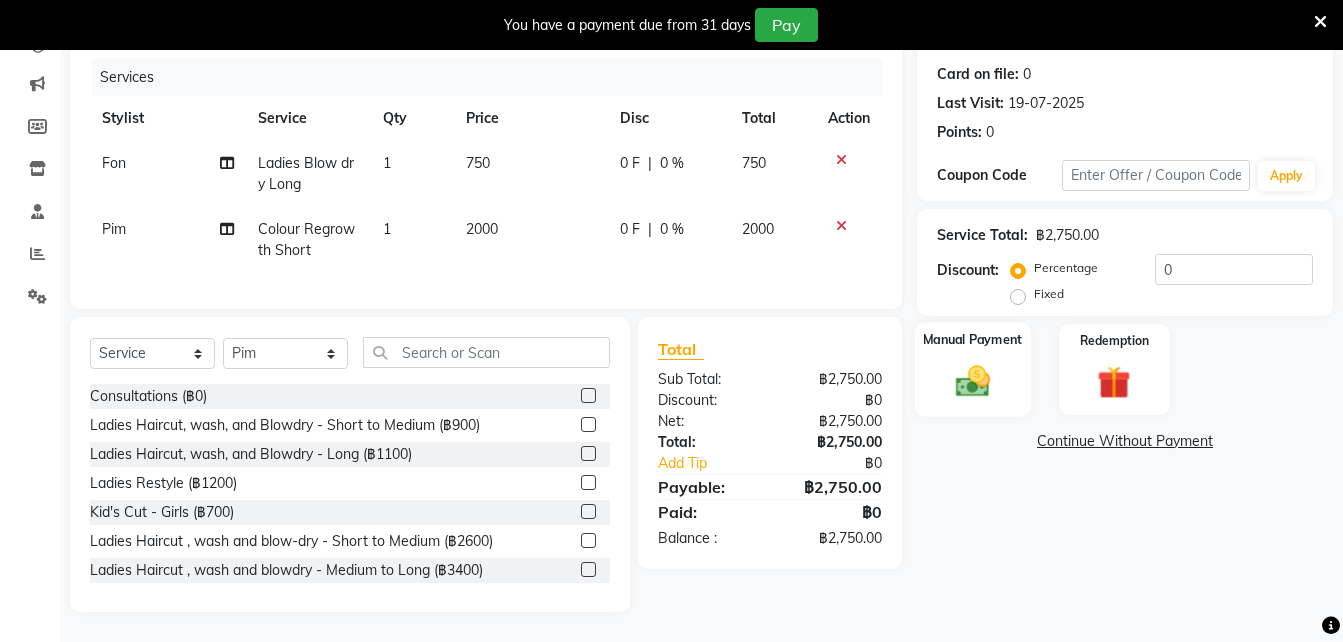 click on "Manual Payment" 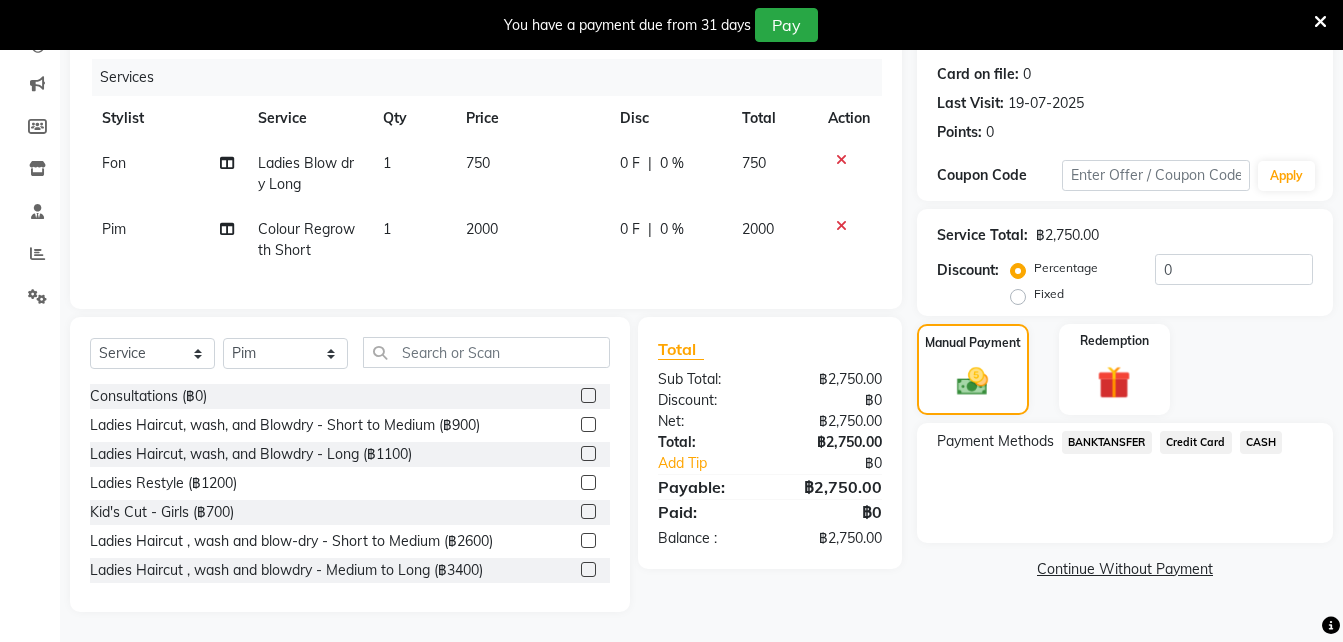 click on "Credit Card" 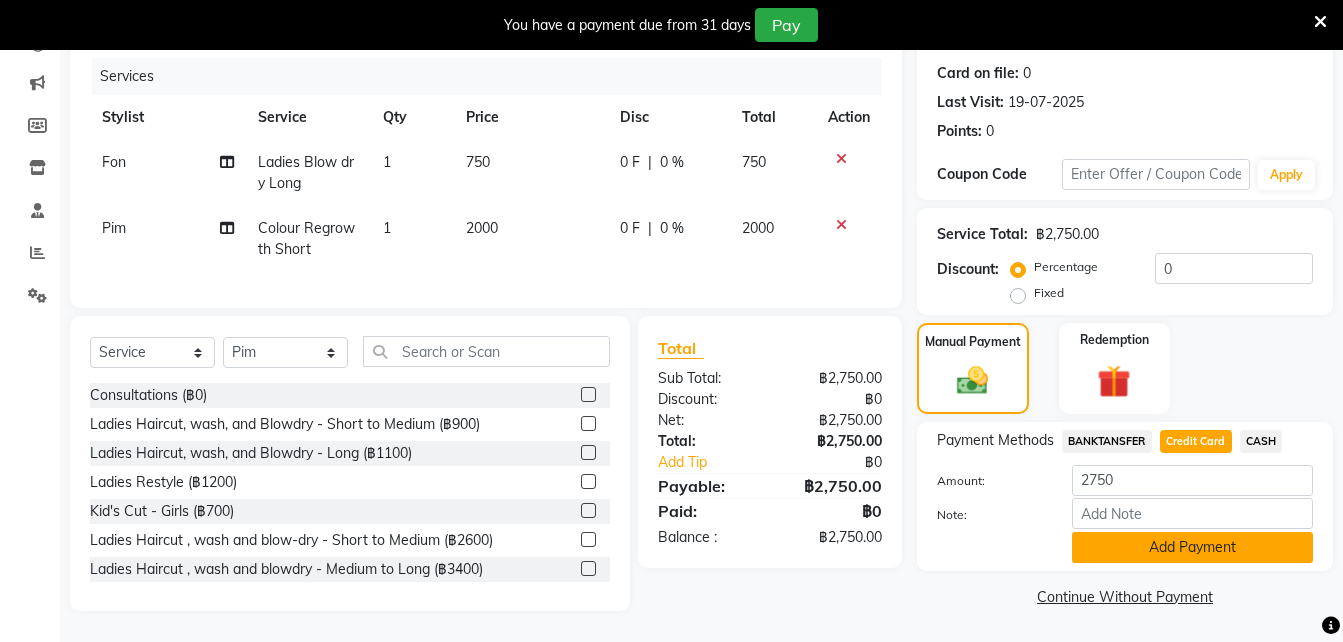 click on "Add Payment" 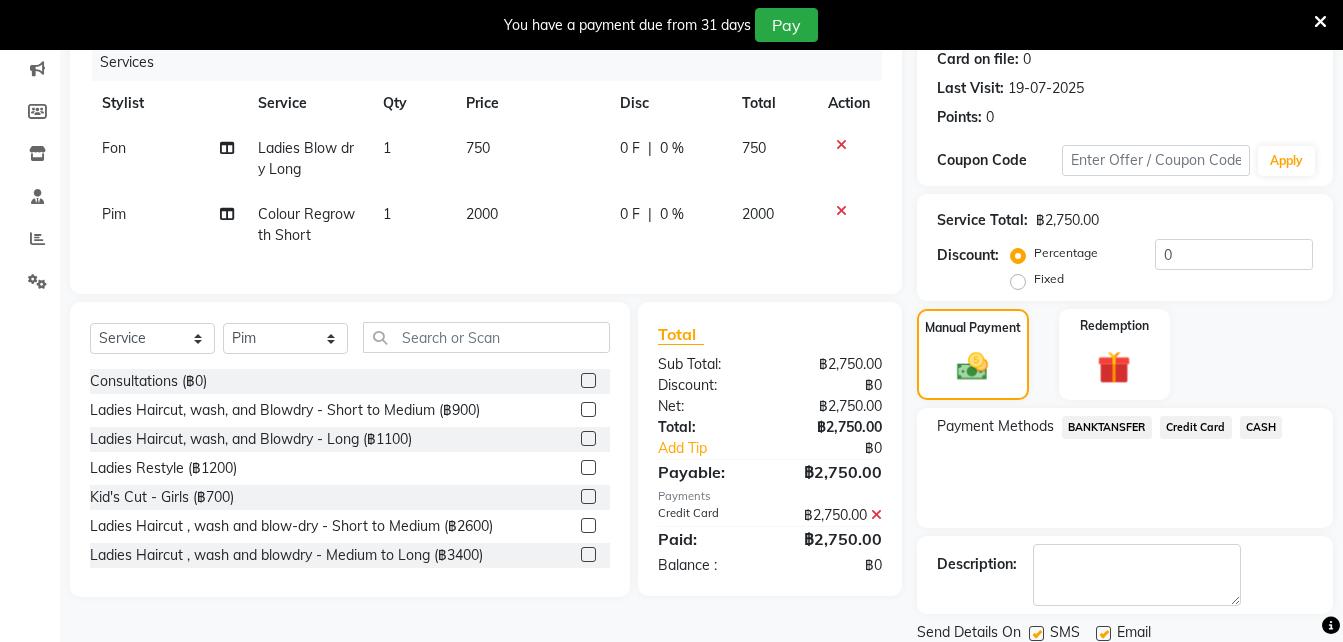 scroll, scrollTop: 324, scrollLeft: 0, axis: vertical 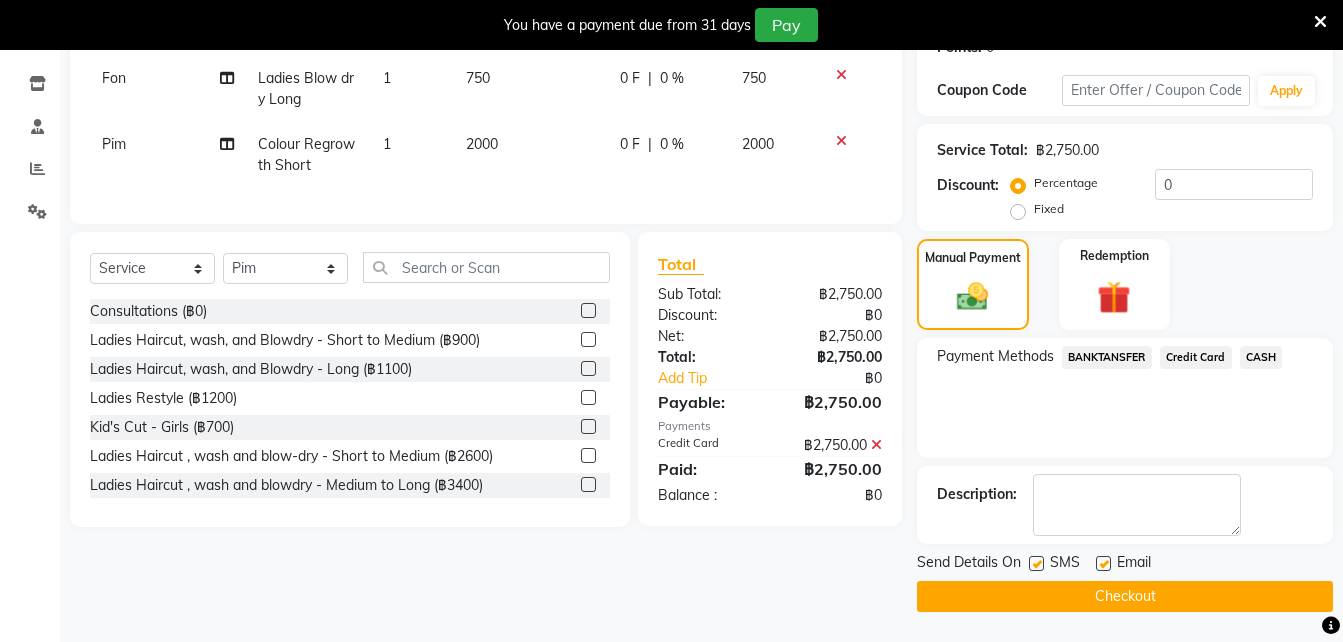 click on "Checkout" 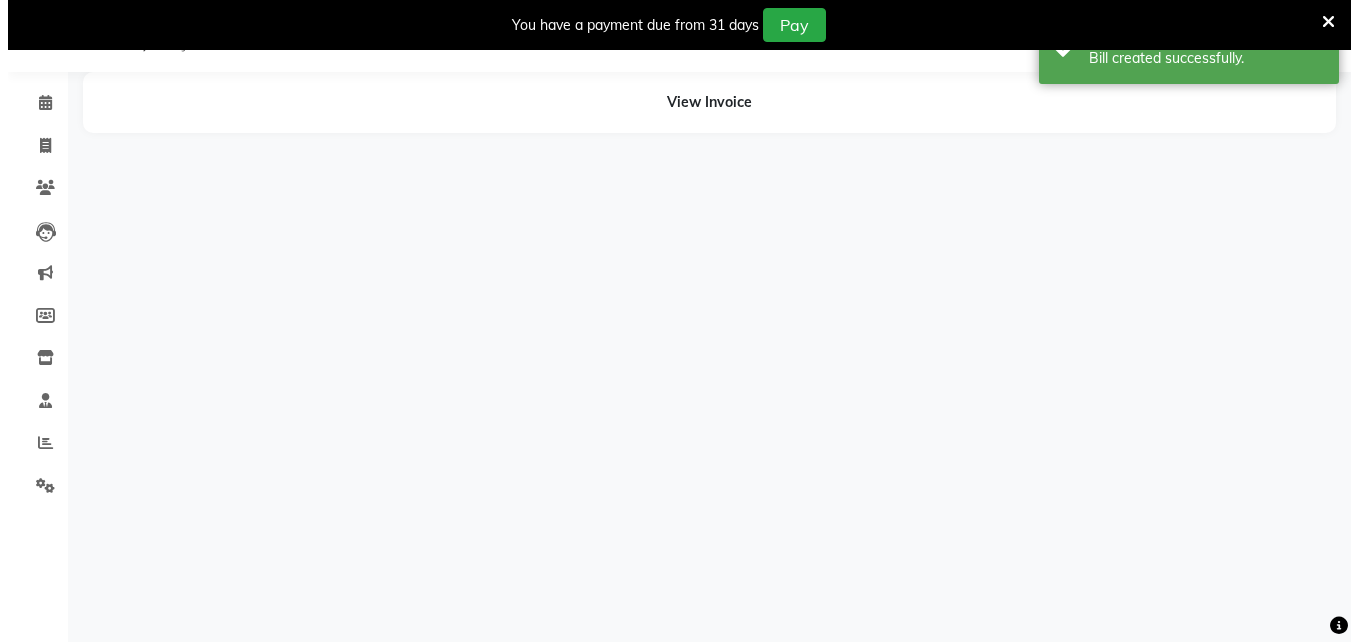 scroll, scrollTop: 50, scrollLeft: 0, axis: vertical 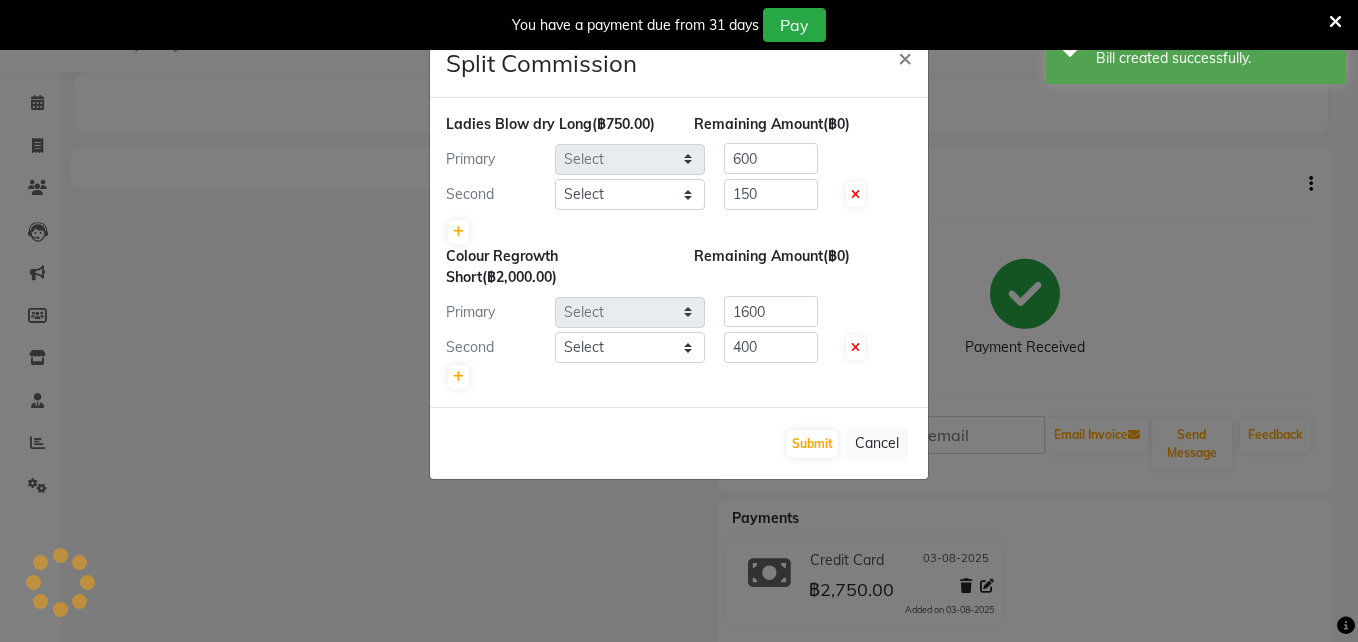select on "56711" 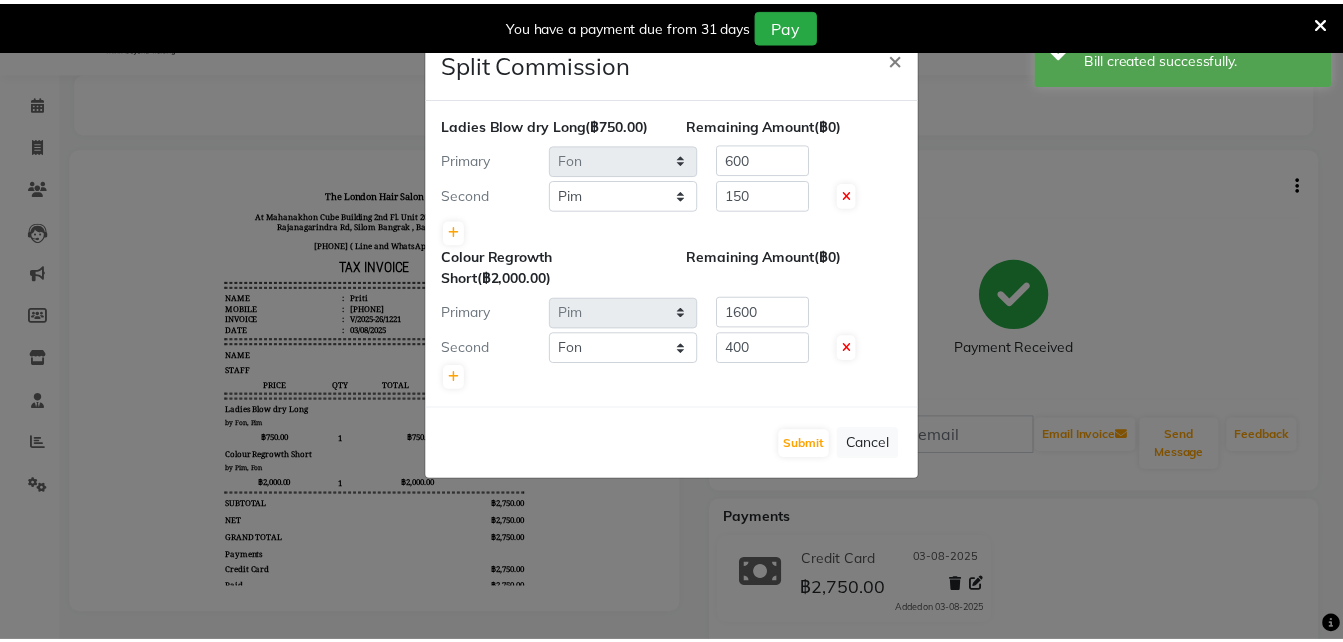 scroll, scrollTop: 0, scrollLeft: 0, axis: both 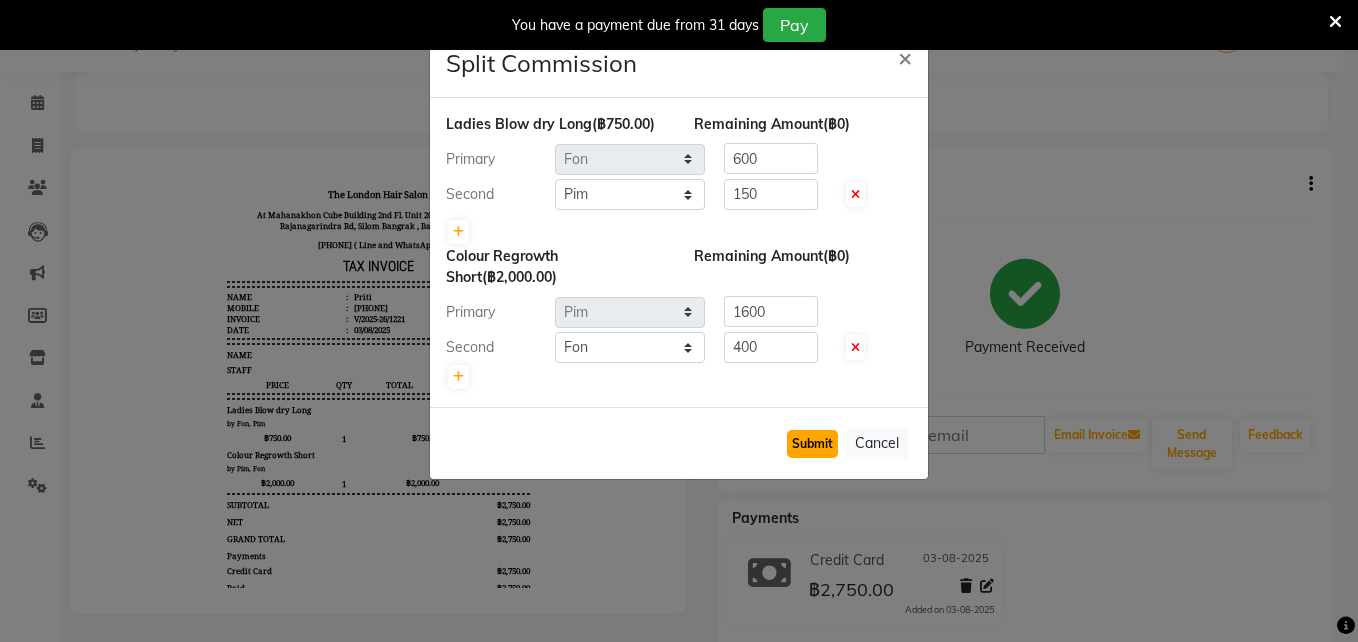 click on "Submit" 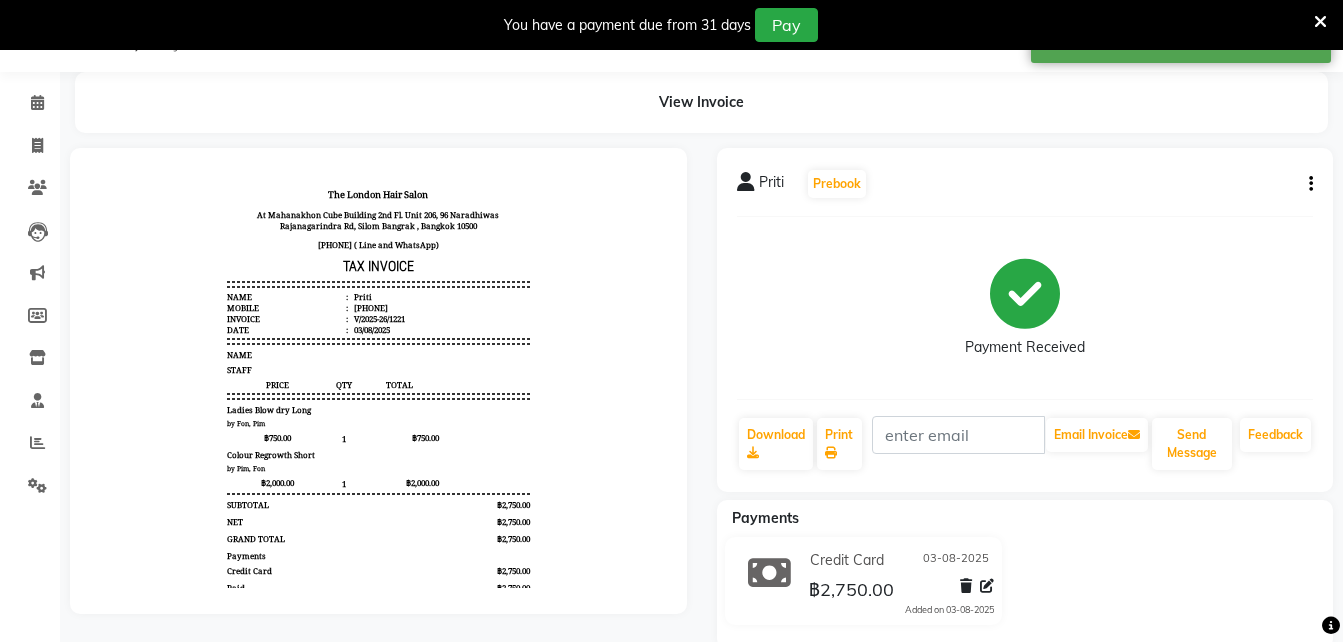 scroll, scrollTop: 87, scrollLeft: 0, axis: vertical 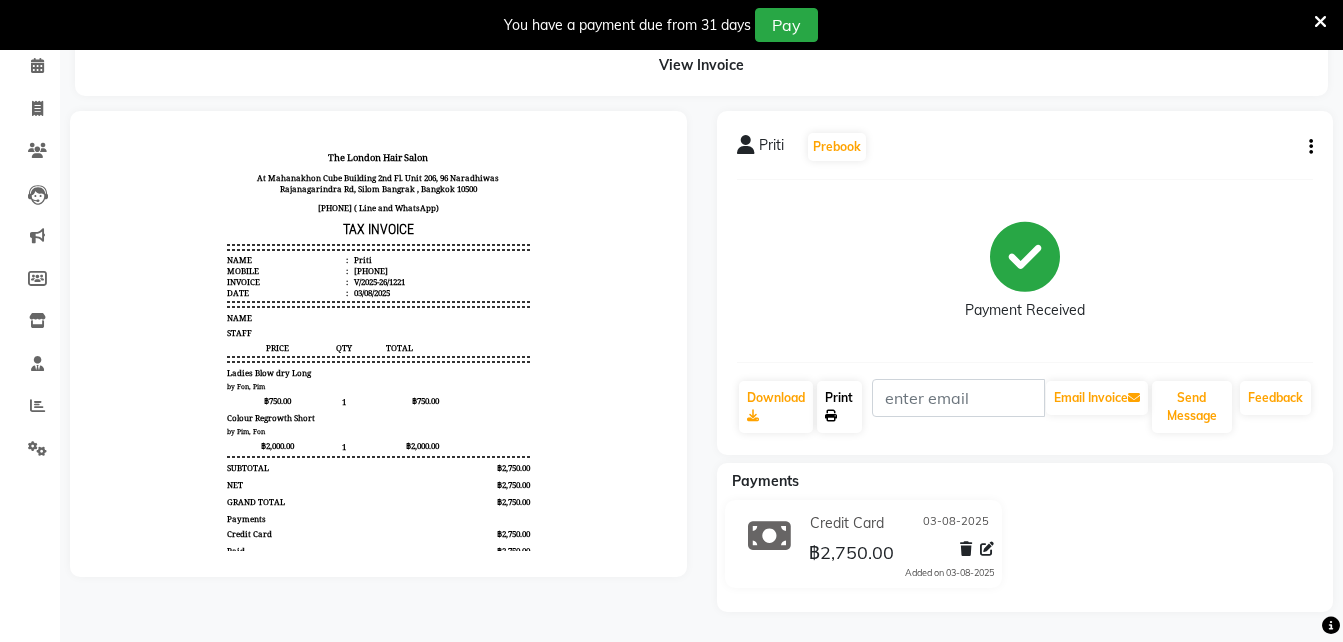 click on "Print" 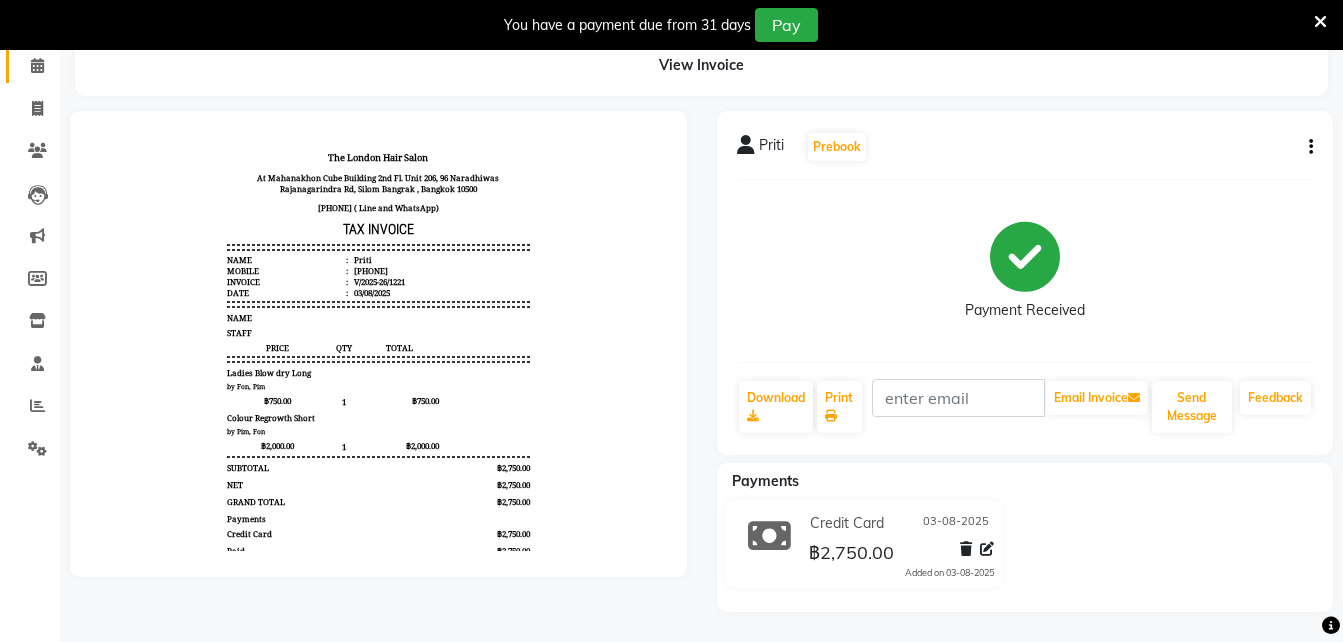 click 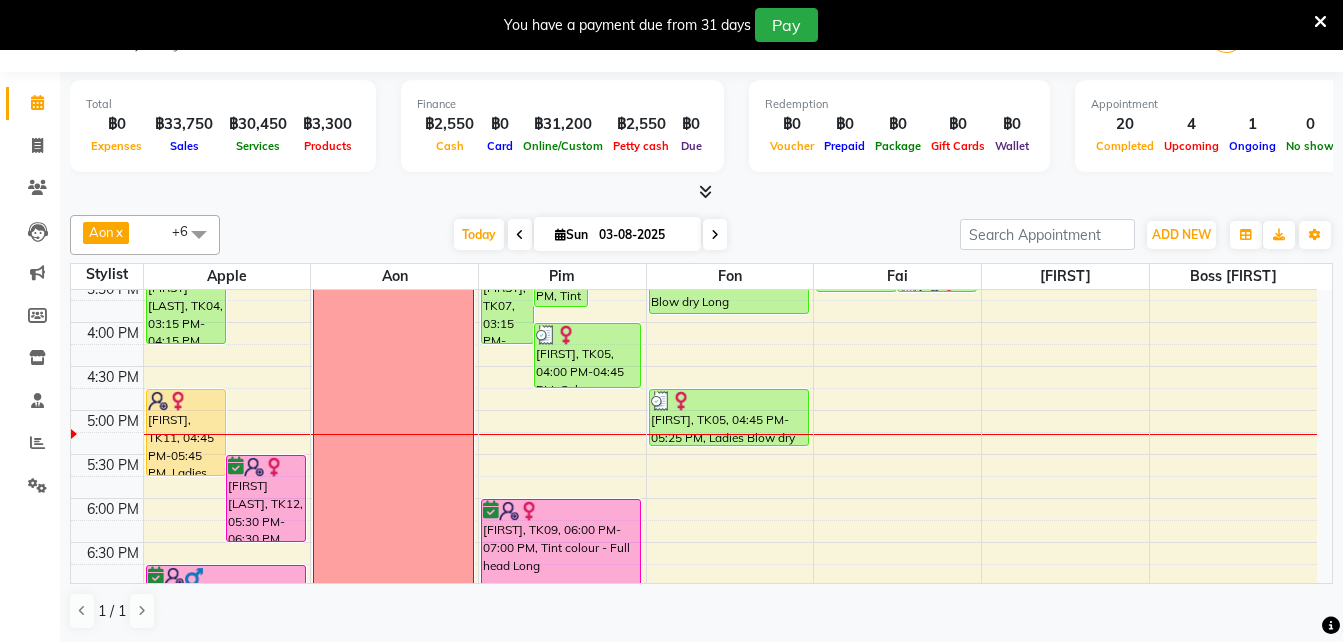 scroll, scrollTop: 540, scrollLeft: 0, axis: vertical 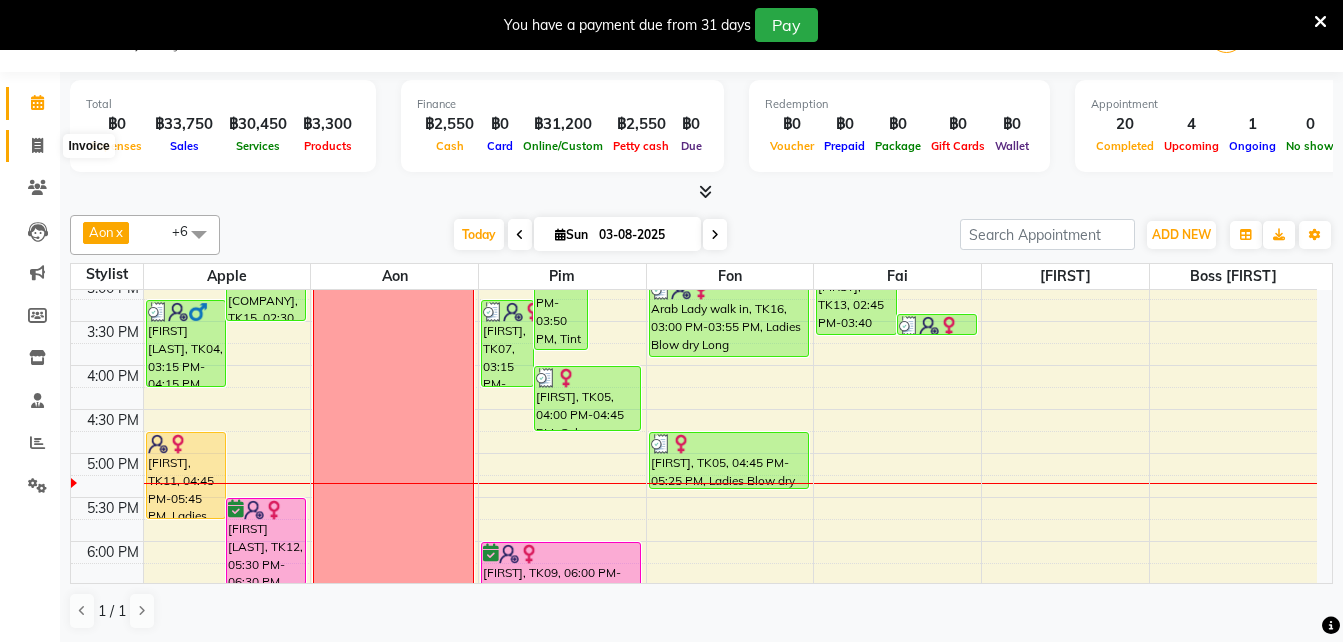click 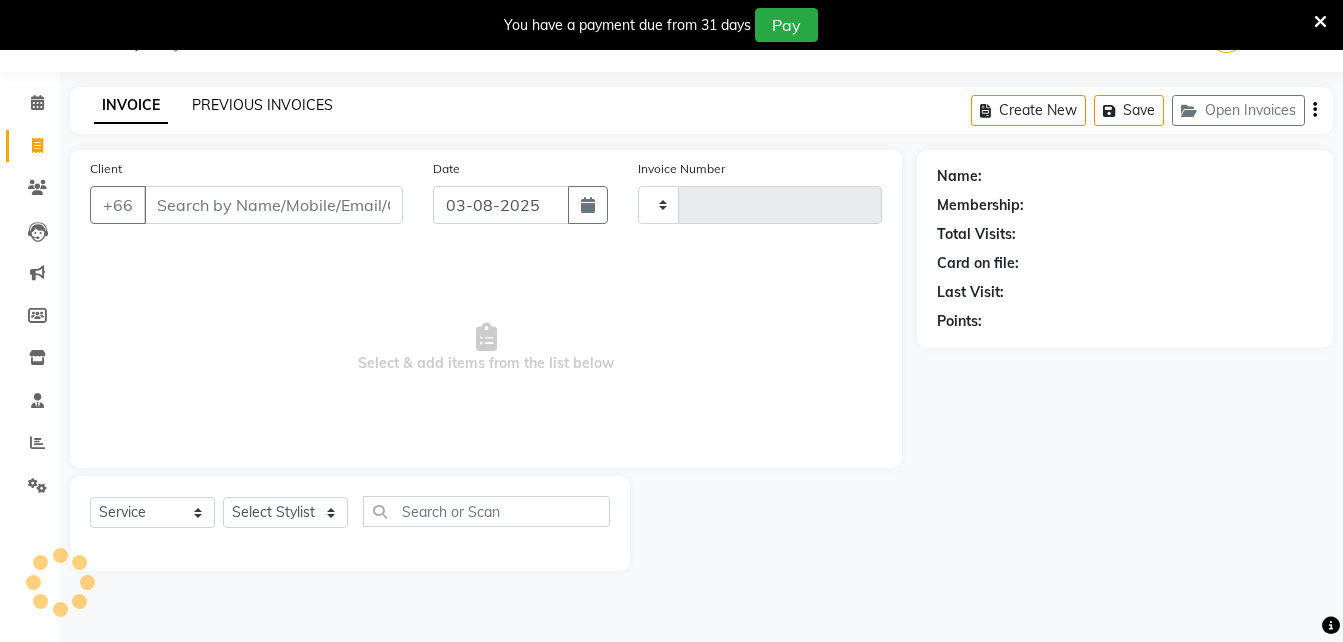 type on "1222" 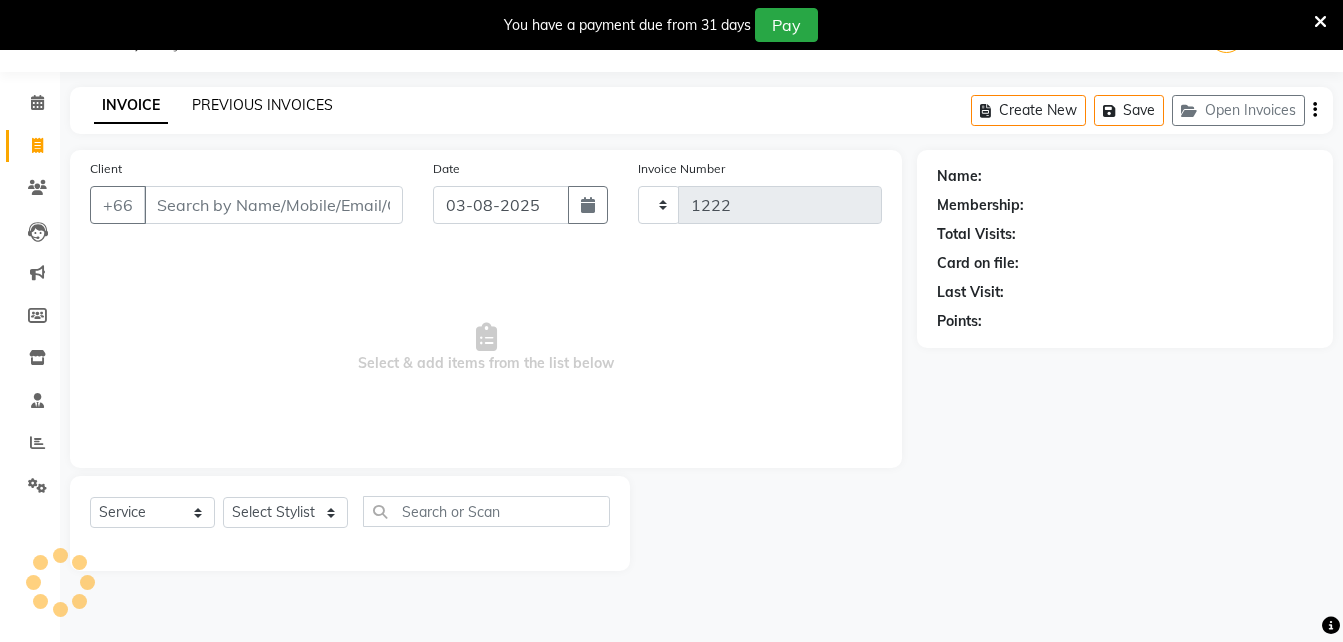select on "6977" 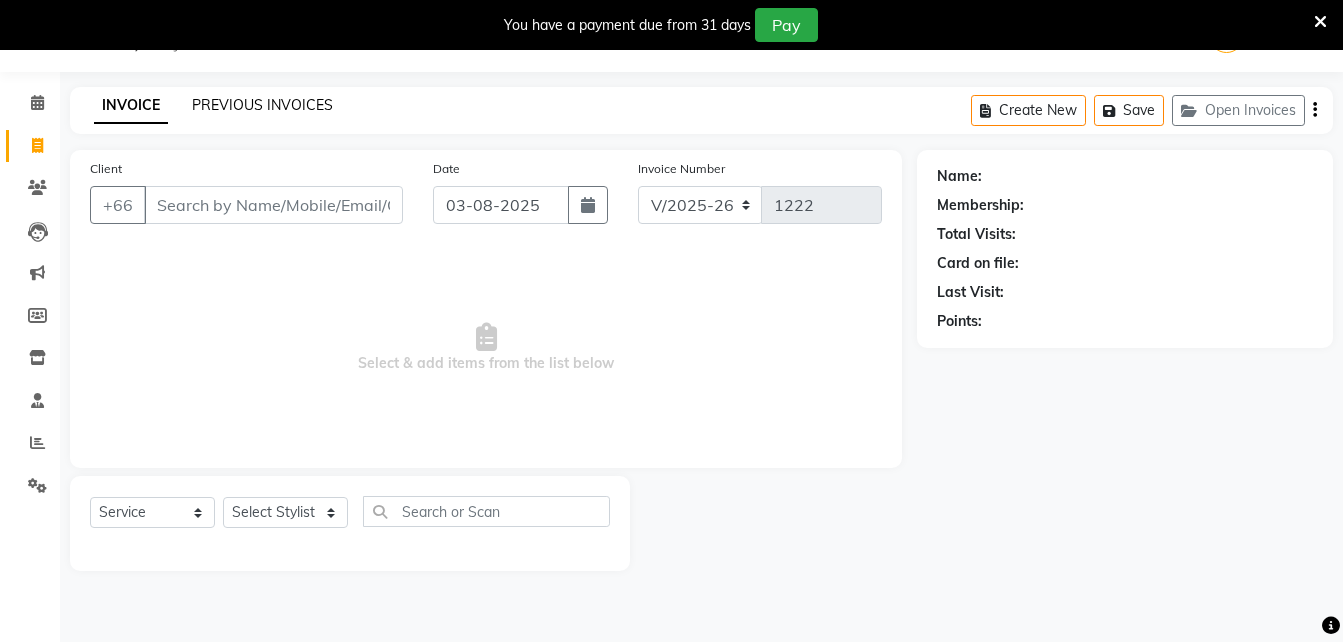 click on "PREVIOUS INVOICES" 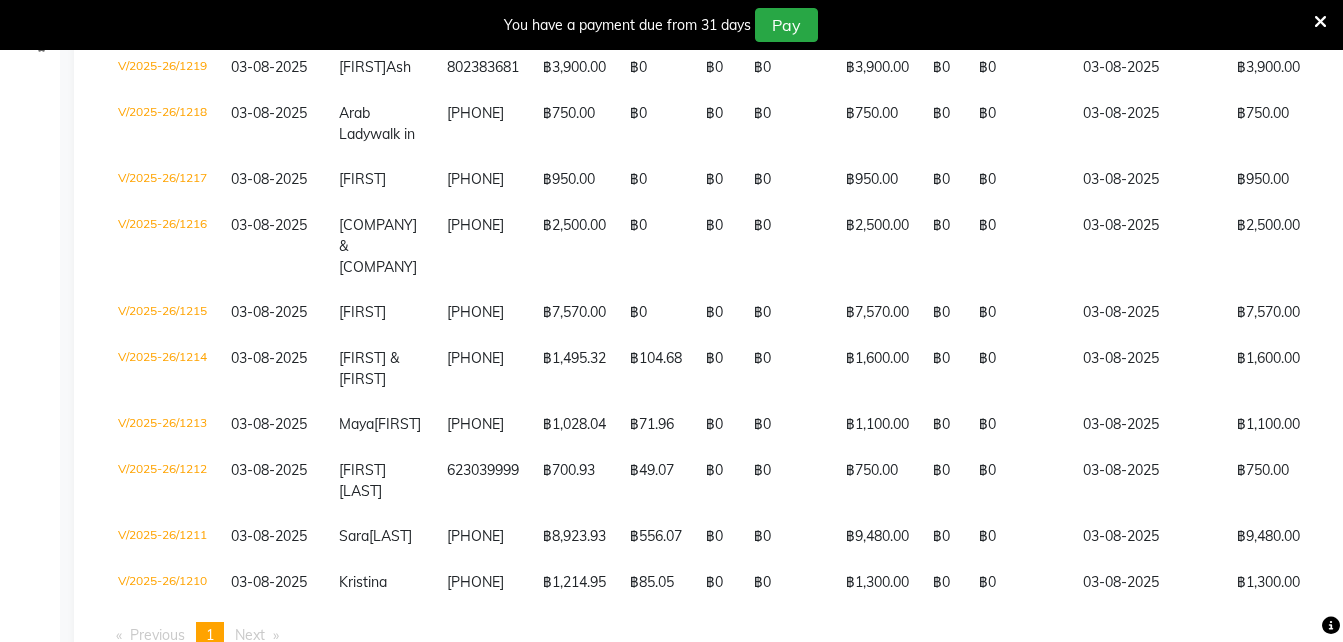 scroll, scrollTop: 498, scrollLeft: 0, axis: vertical 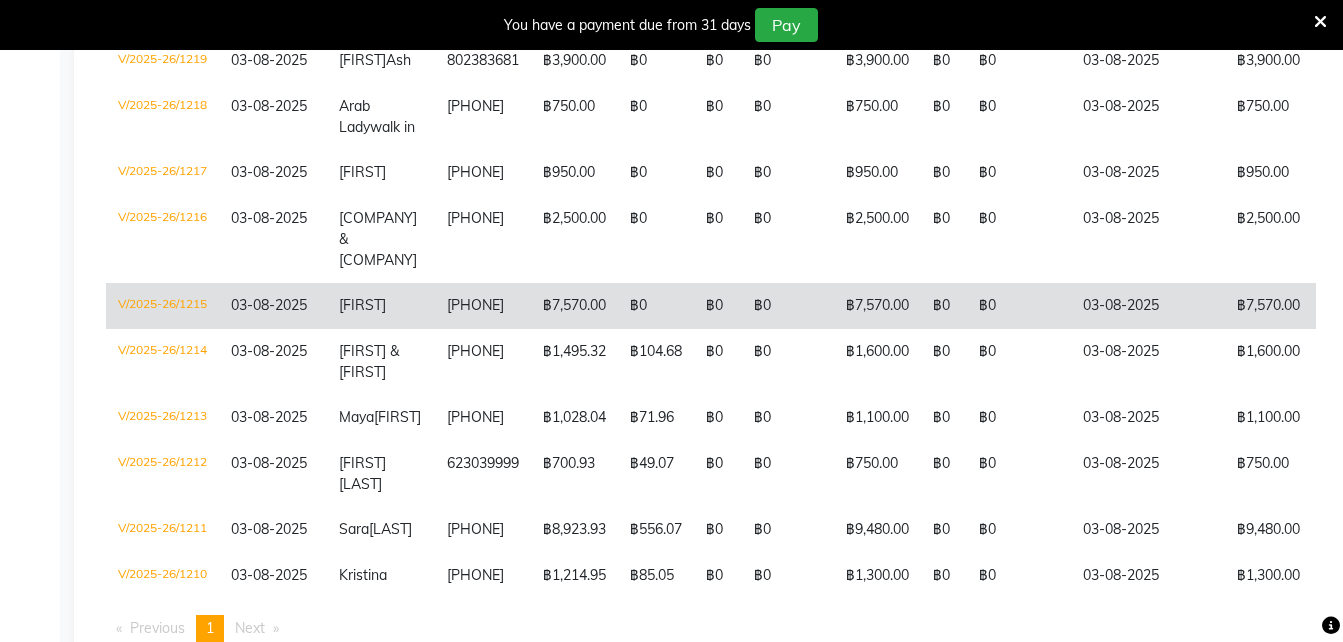 click on "[FIRST]" 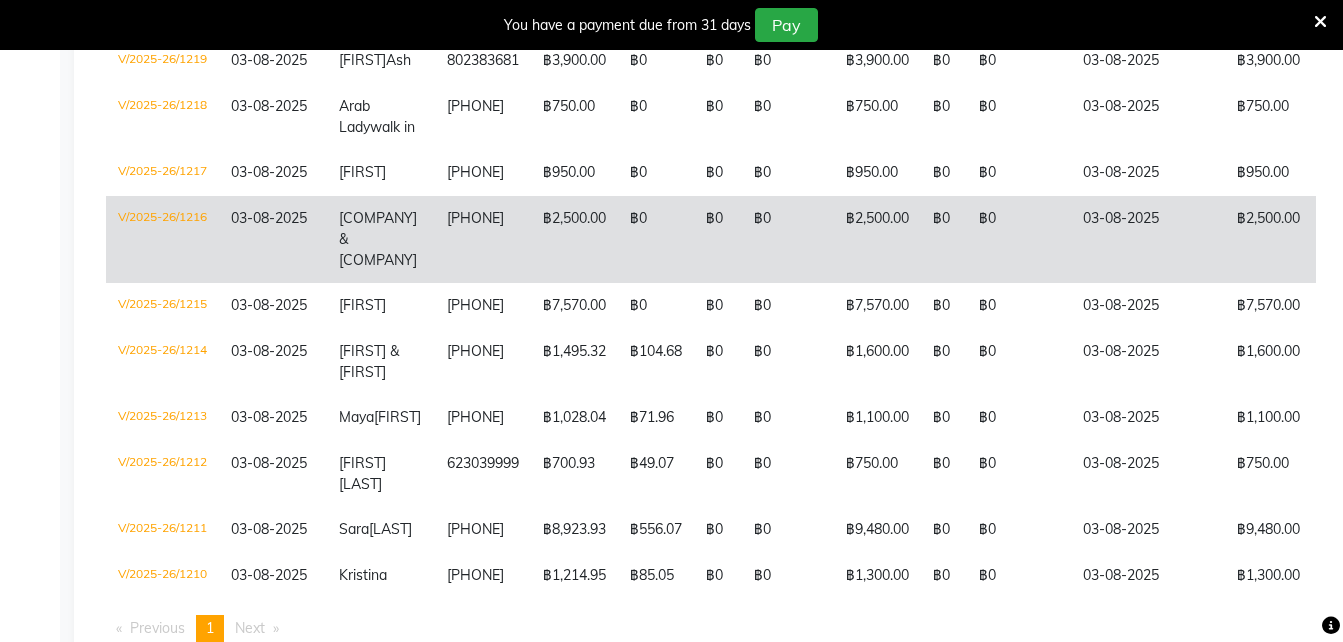 scroll, scrollTop: 0, scrollLeft: 0, axis: both 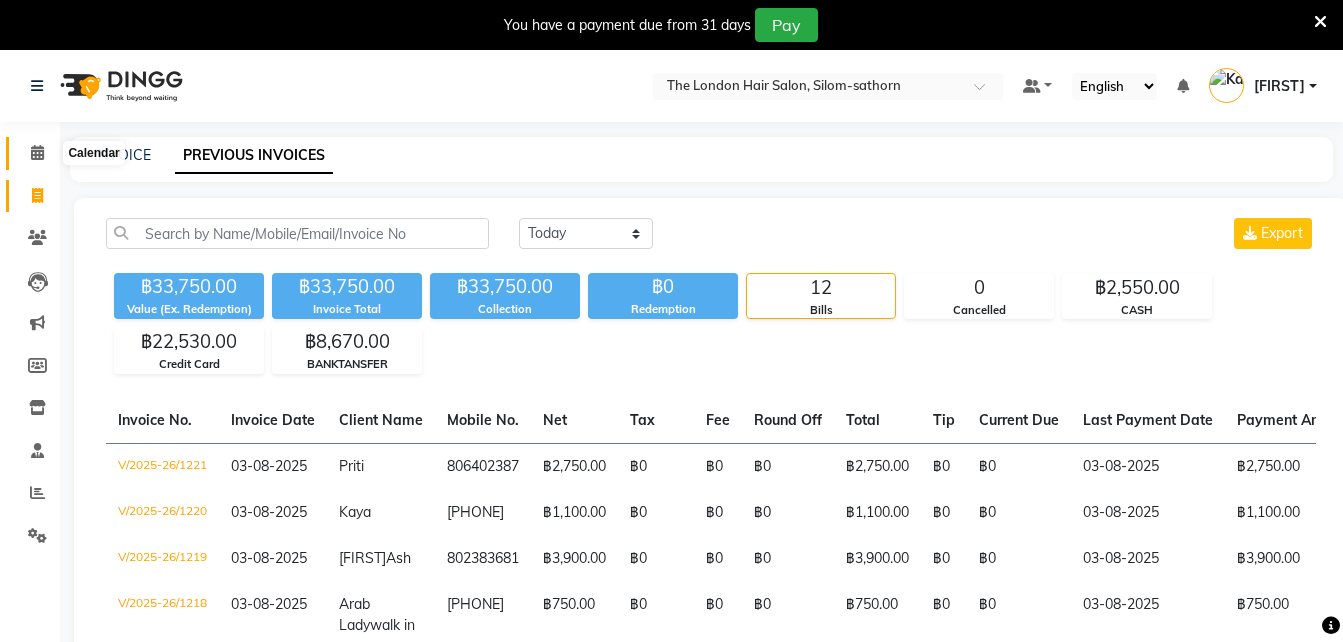click 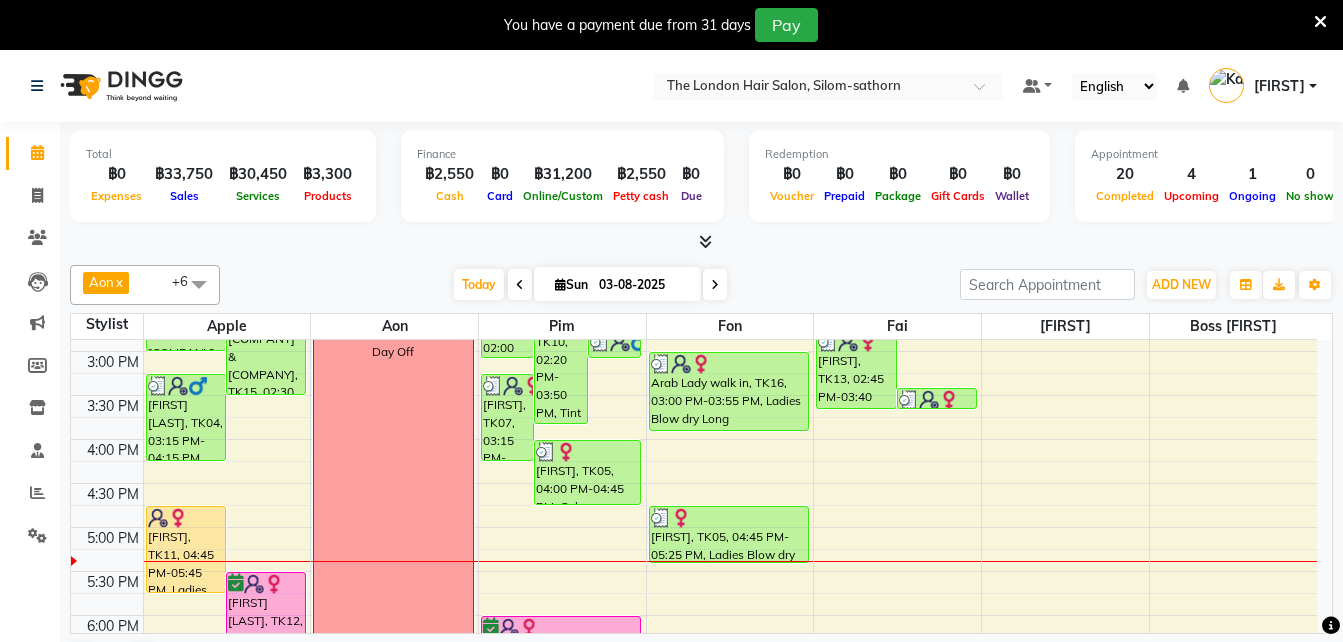 scroll, scrollTop: 511, scrollLeft: 0, axis: vertical 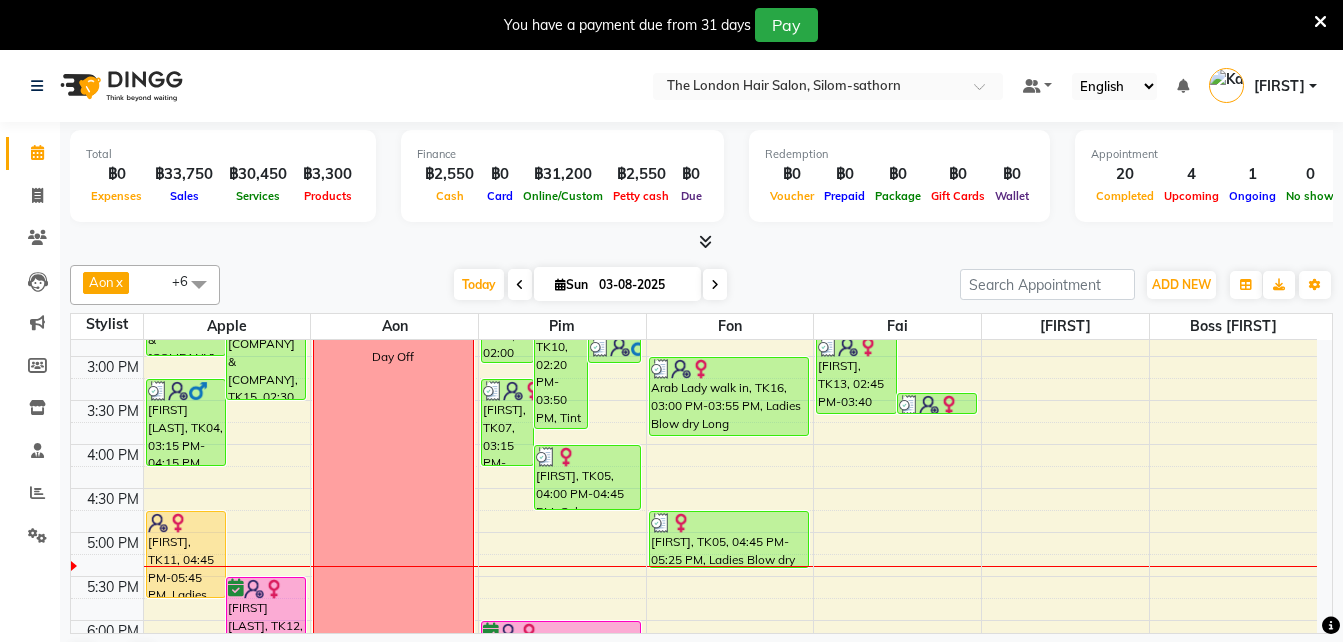 click on "03-08-2025" at bounding box center [643, 285] 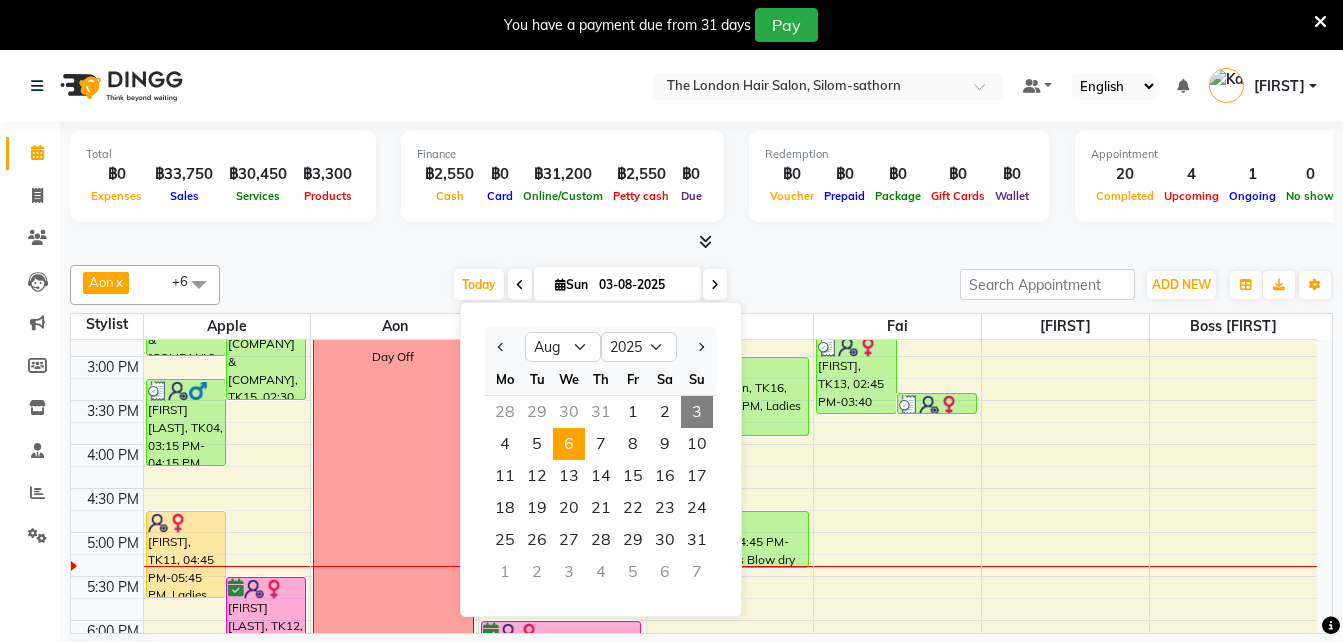 click on "6" at bounding box center [569, 444] 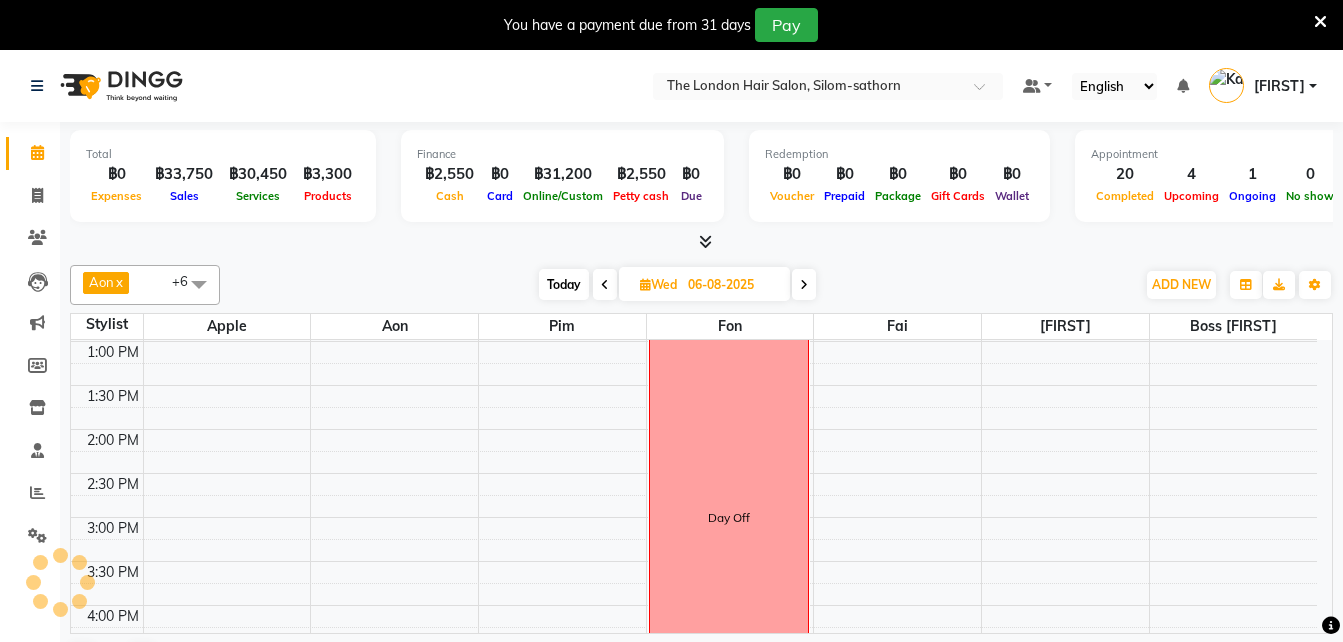 scroll, scrollTop: 0, scrollLeft: 0, axis: both 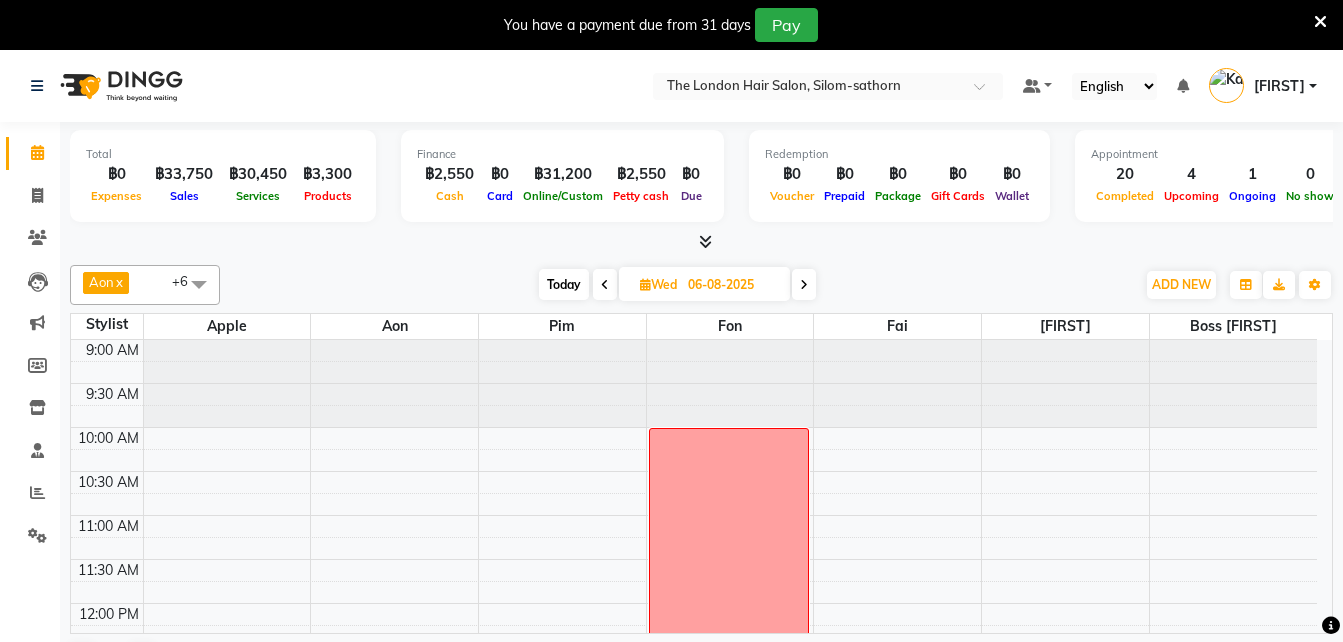 click on "9:00 AM 9:30 AM 10:00 AM 10:30 AM 11:00 AM 11:30 AM 12:00 PM 12:30 PM 1:00 PM 1:30 PM 2:00 PM 2:30 PM 3:00 PM 3:30 PM 4:00 PM 4:30 PM 5:00 PM 5:30 PM 6:00 PM 6:30 PM 7:00 PM 7:30 PM 8:00 PM 8:30 PM  Day Off" at bounding box center [694, 867] 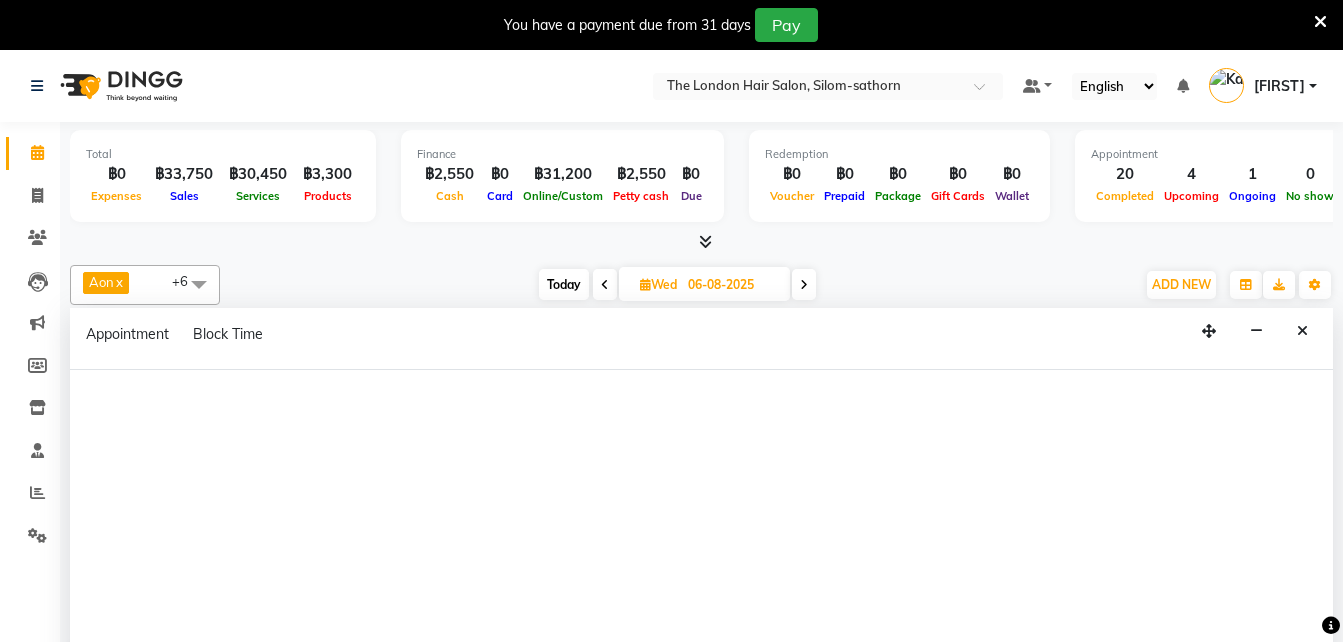 scroll, scrollTop: 51, scrollLeft: 0, axis: vertical 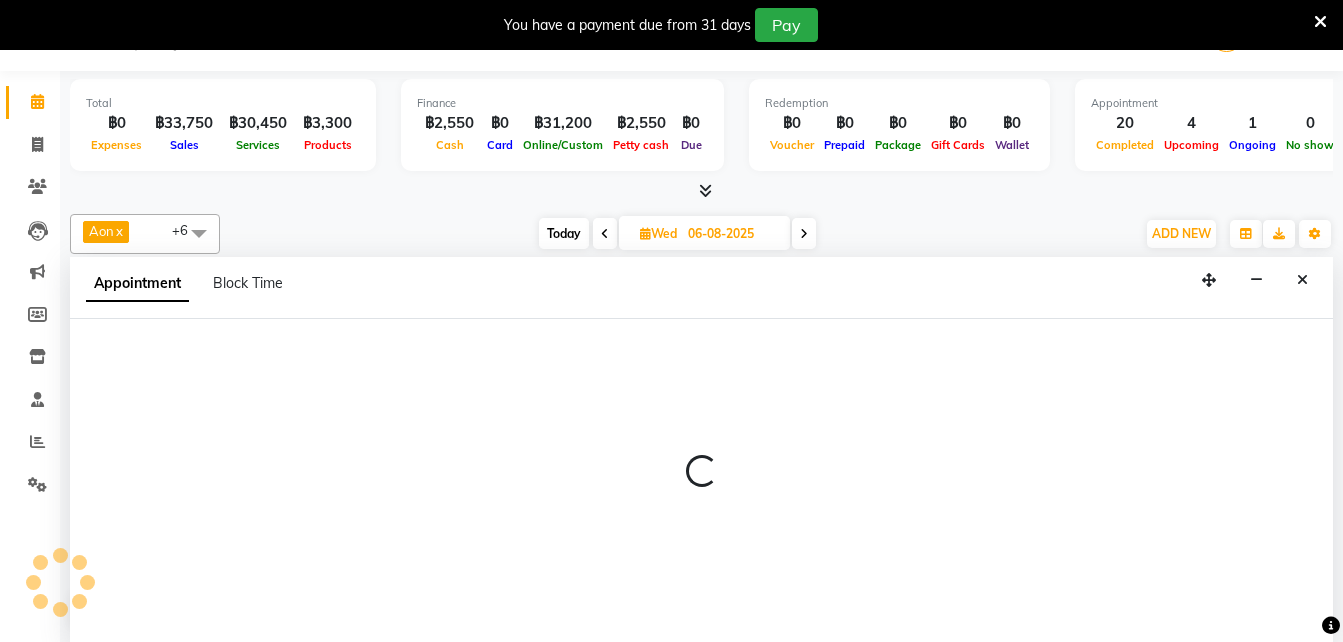 select on "56708" 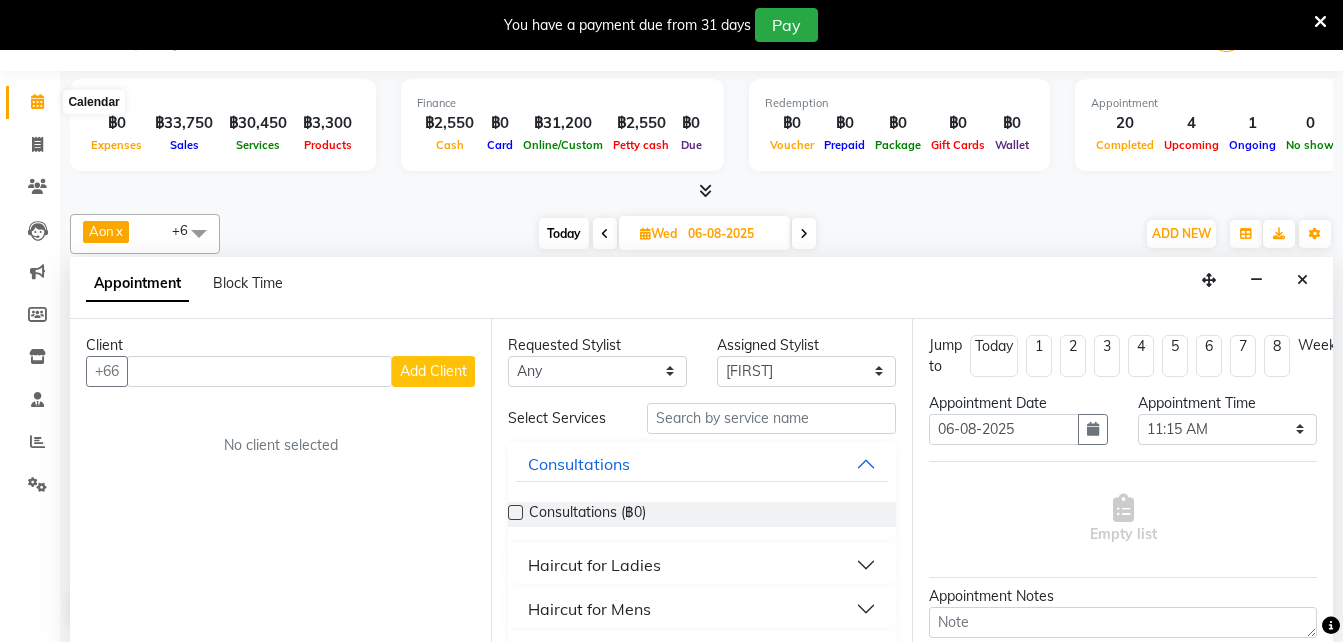 type 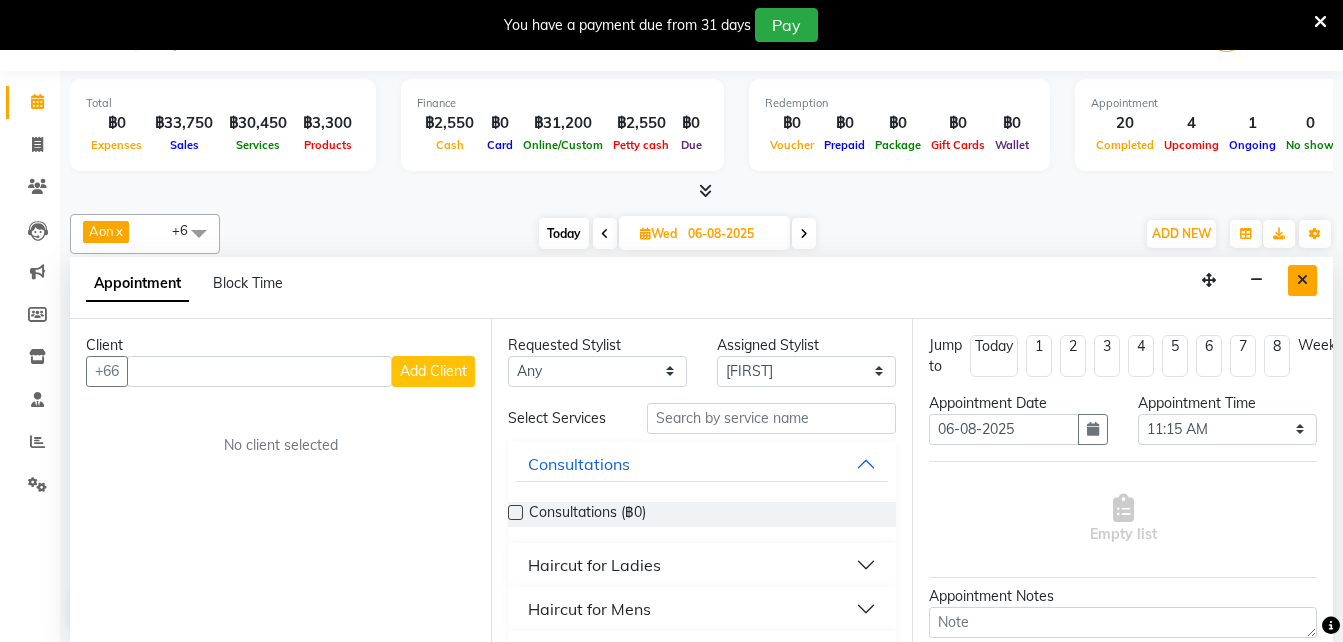 click at bounding box center [1302, 280] 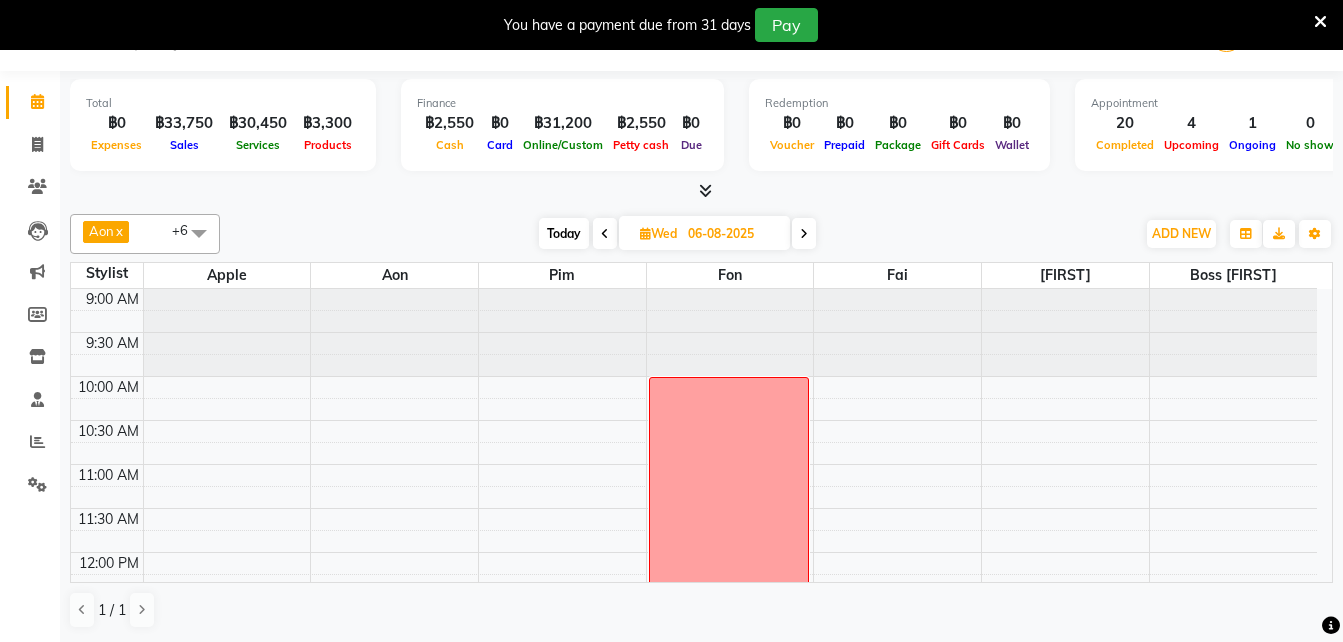 click on "Today" at bounding box center (564, 233) 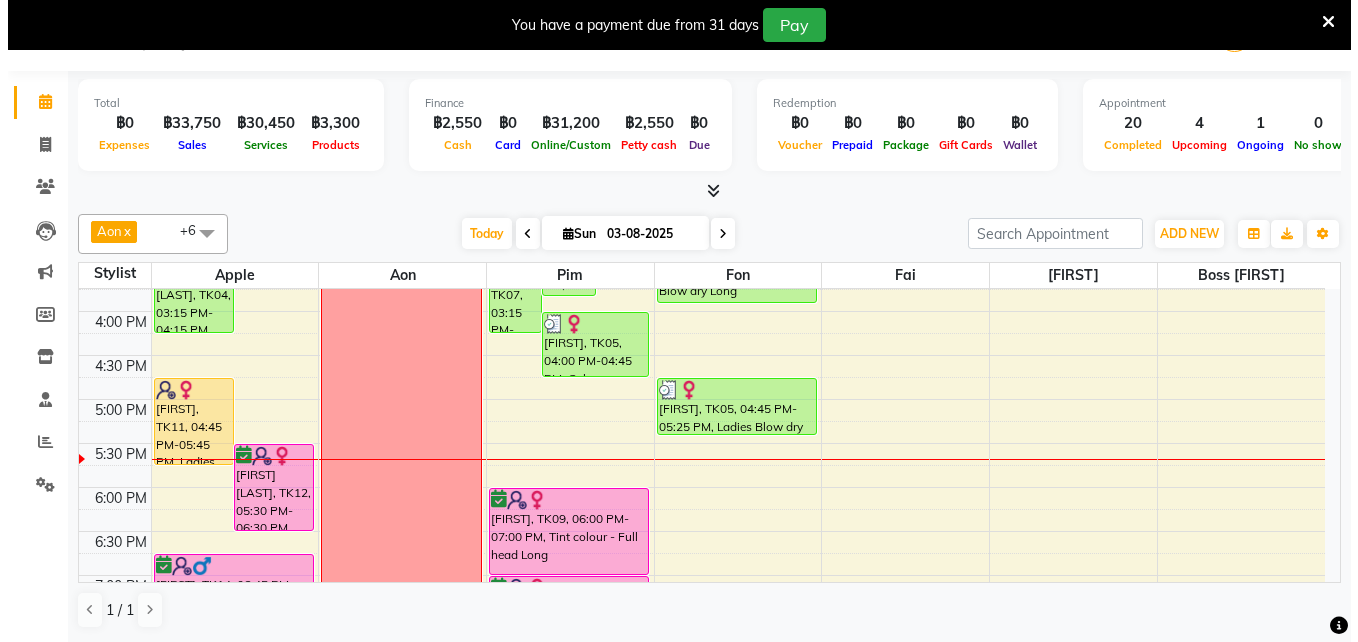 scroll, scrollTop: 592, scrollLeft: 0, axis: vertical 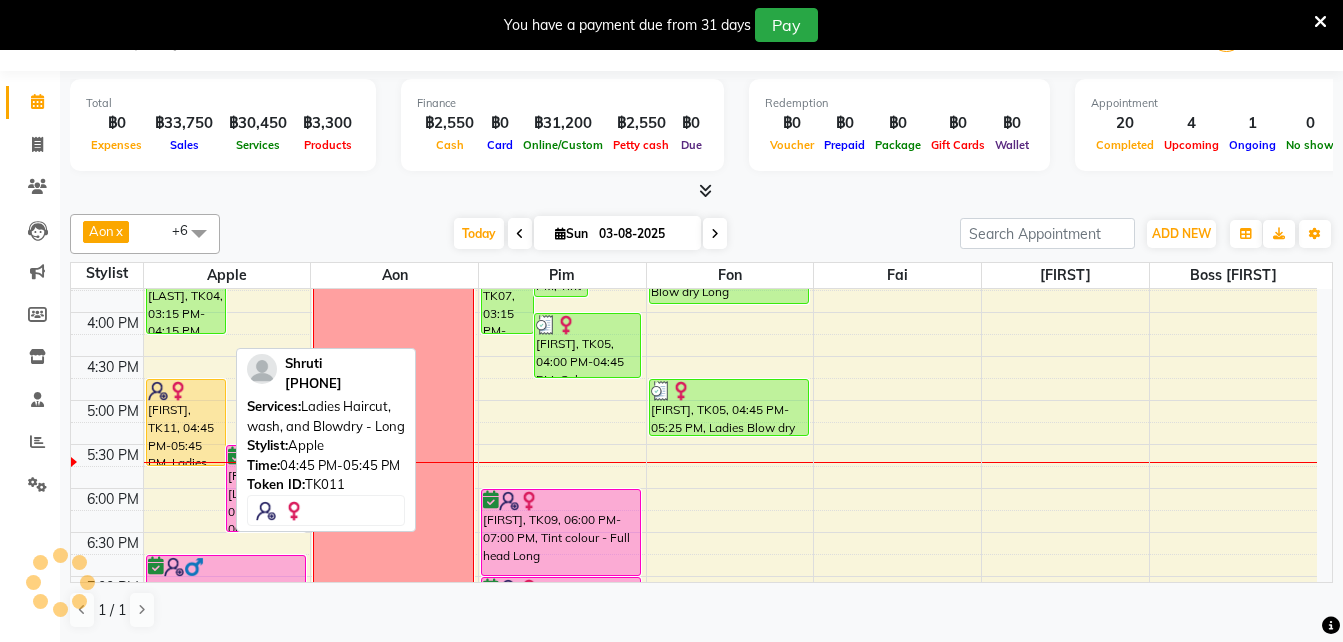 click on "[FIRST], TK11, 04:45 PM-05:45 PM, Ladies Haircut, wash, and Blowdry - Long" at bounding box center [186, 422] 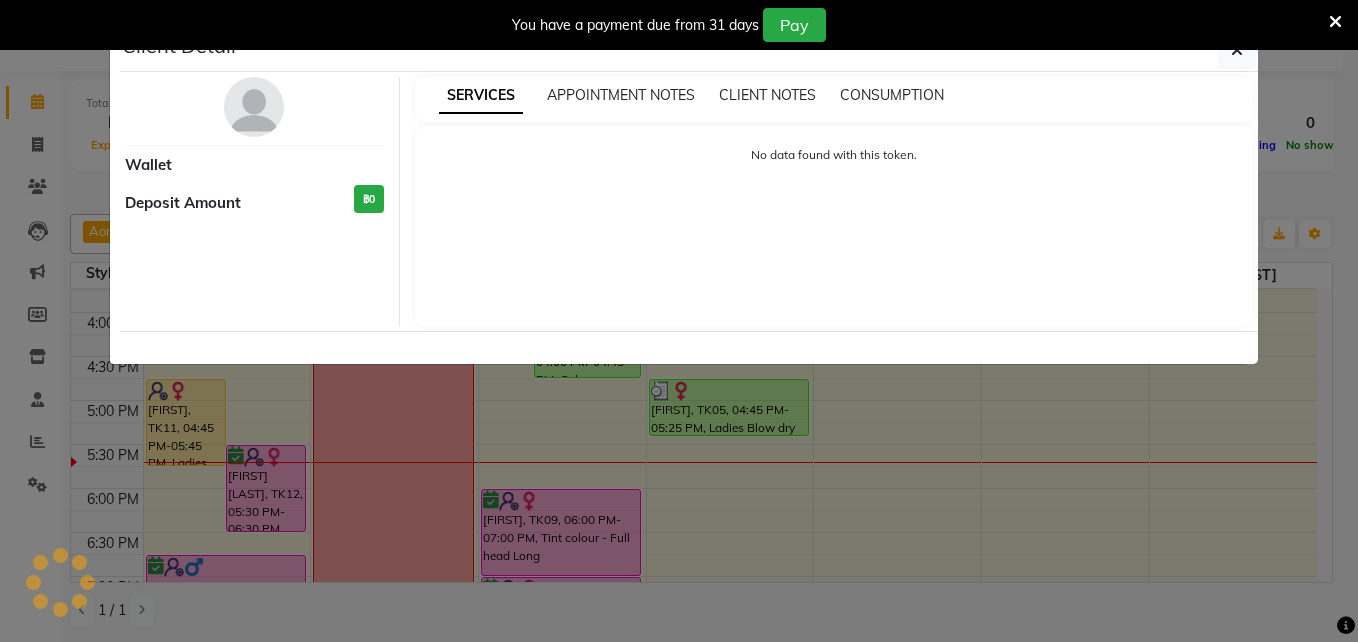 select on "1" 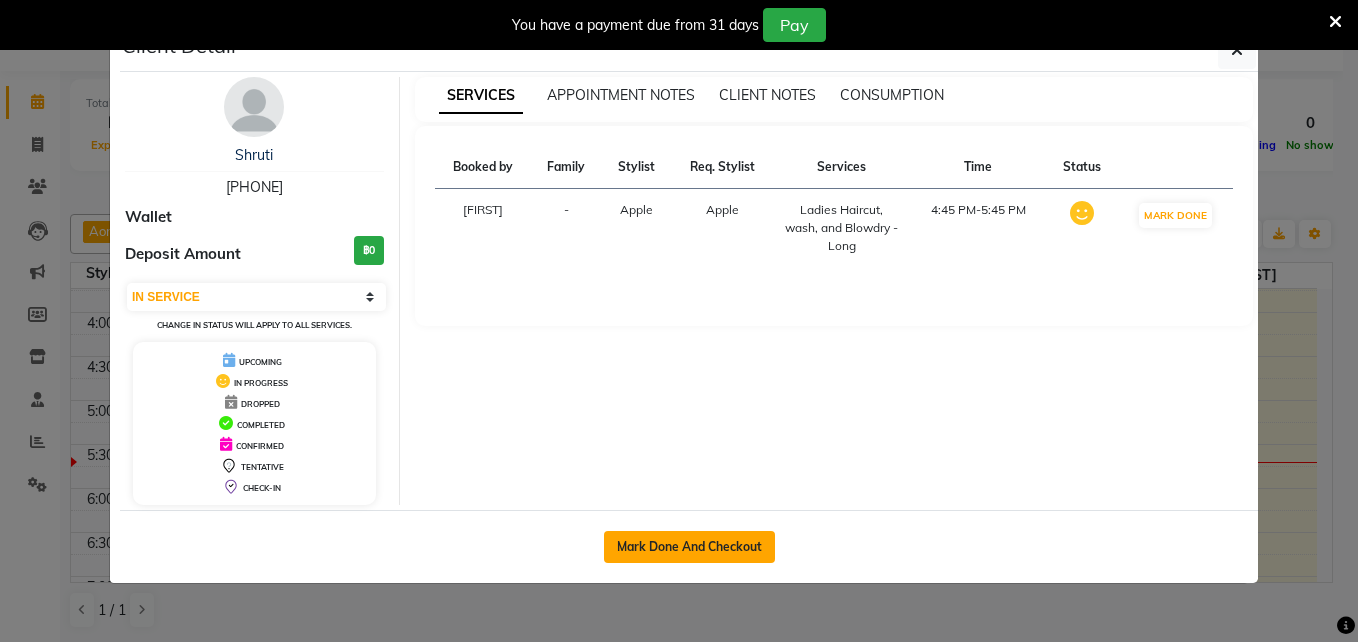 click on "Mark Done And Checkout" 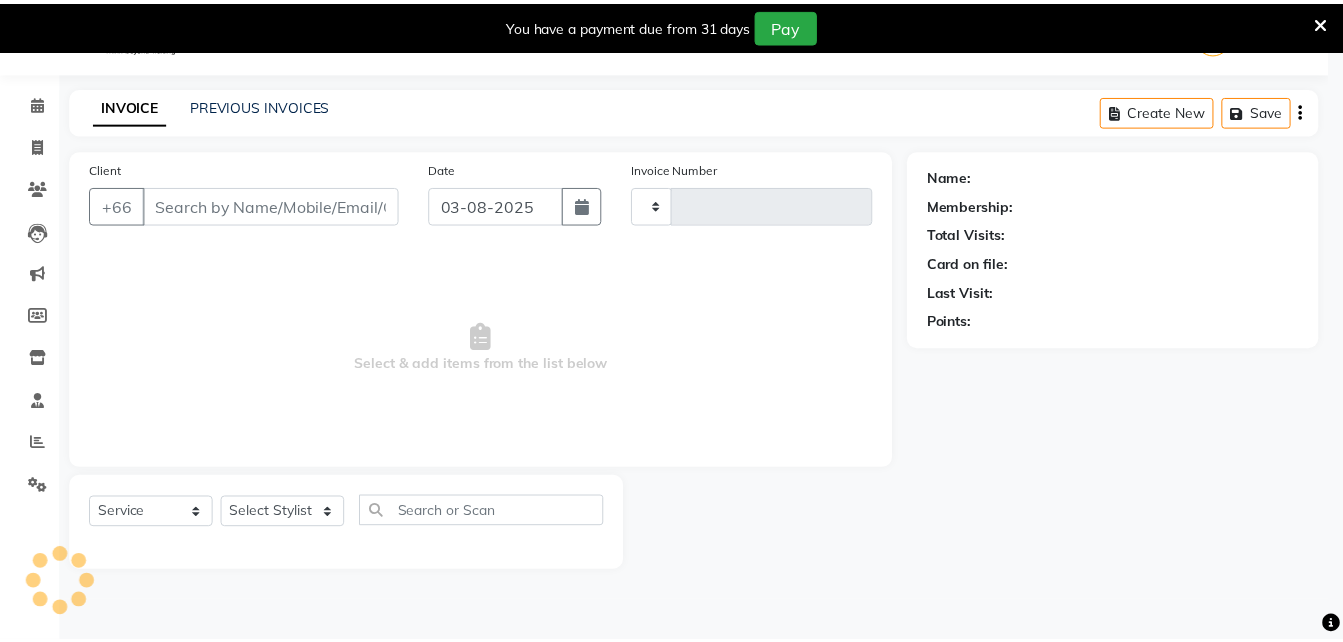 scroll, scrollTop: 50, scrollLeft: 0, axis: vertical 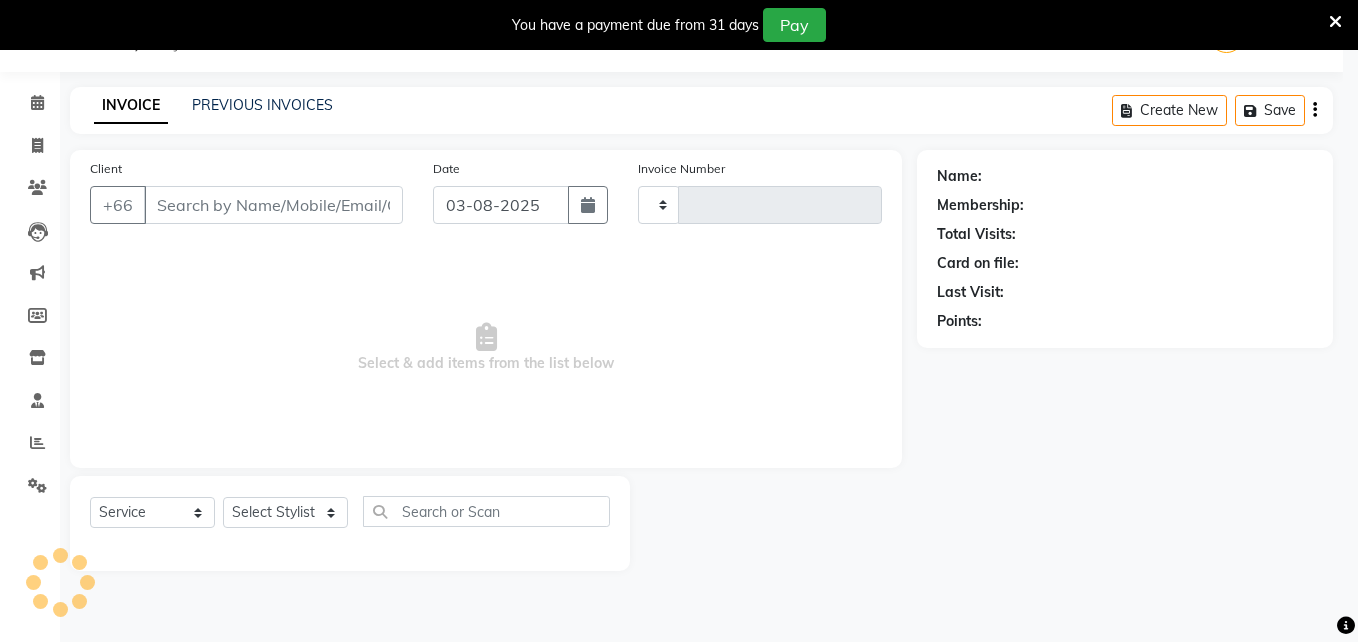 type on "1222" 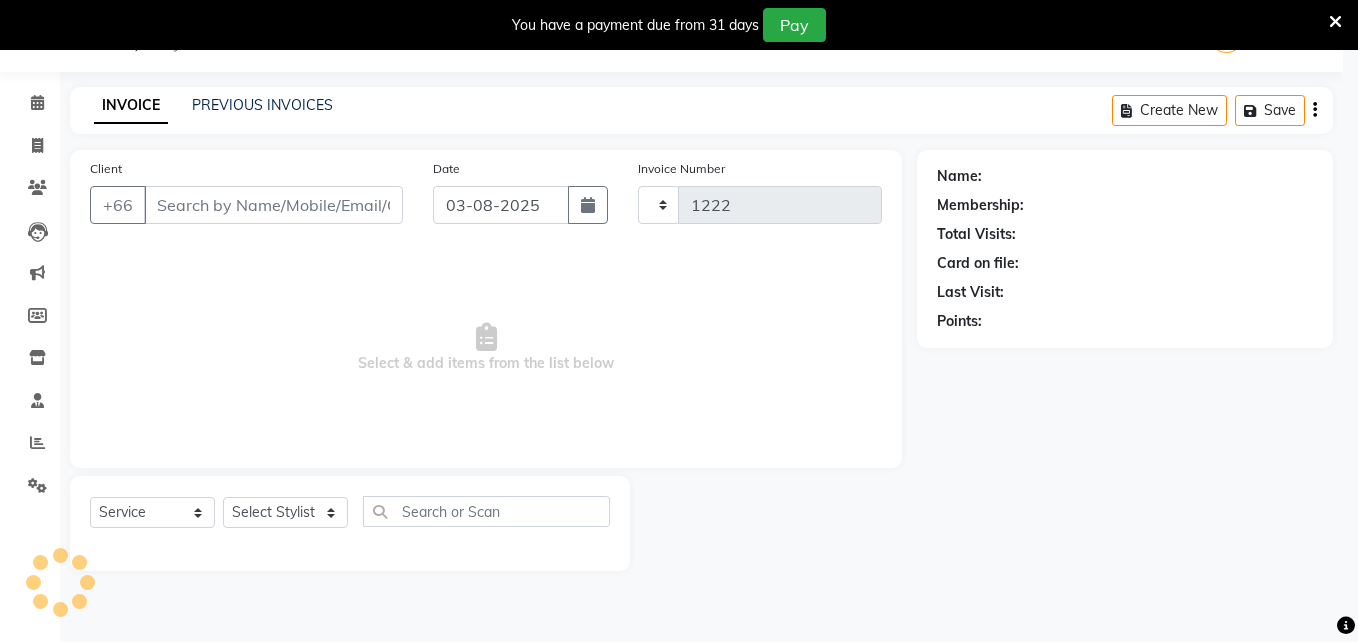 select on "6977" 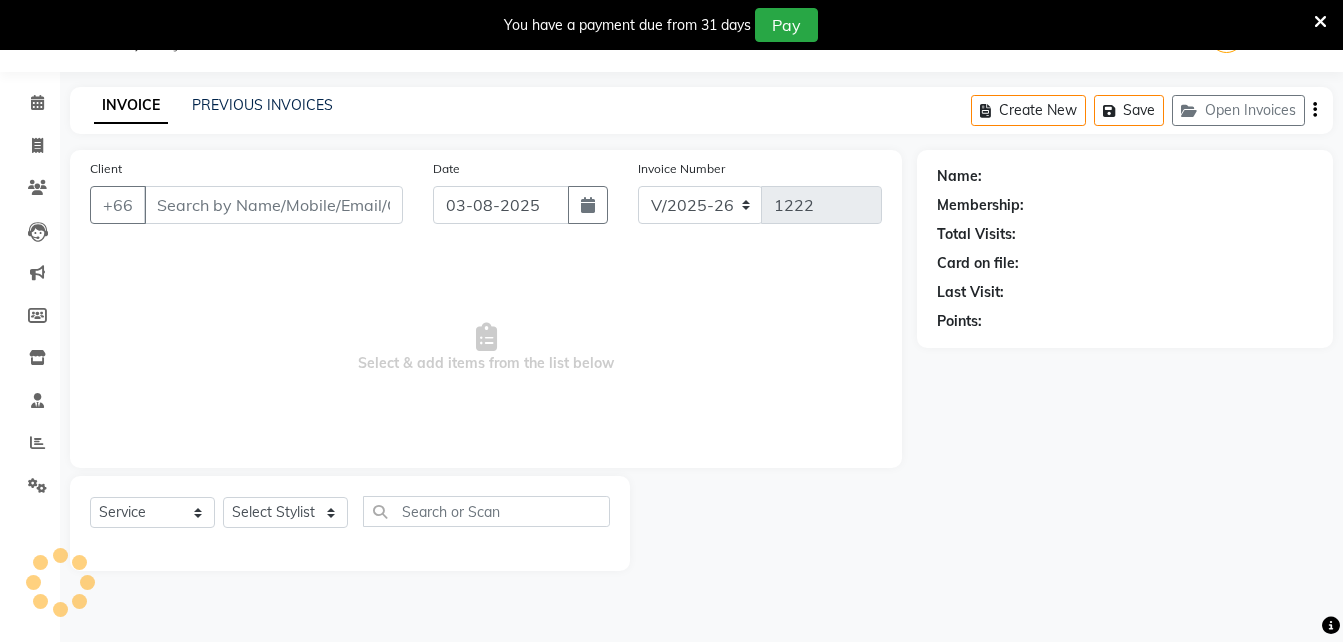 type on "[PHONE]" 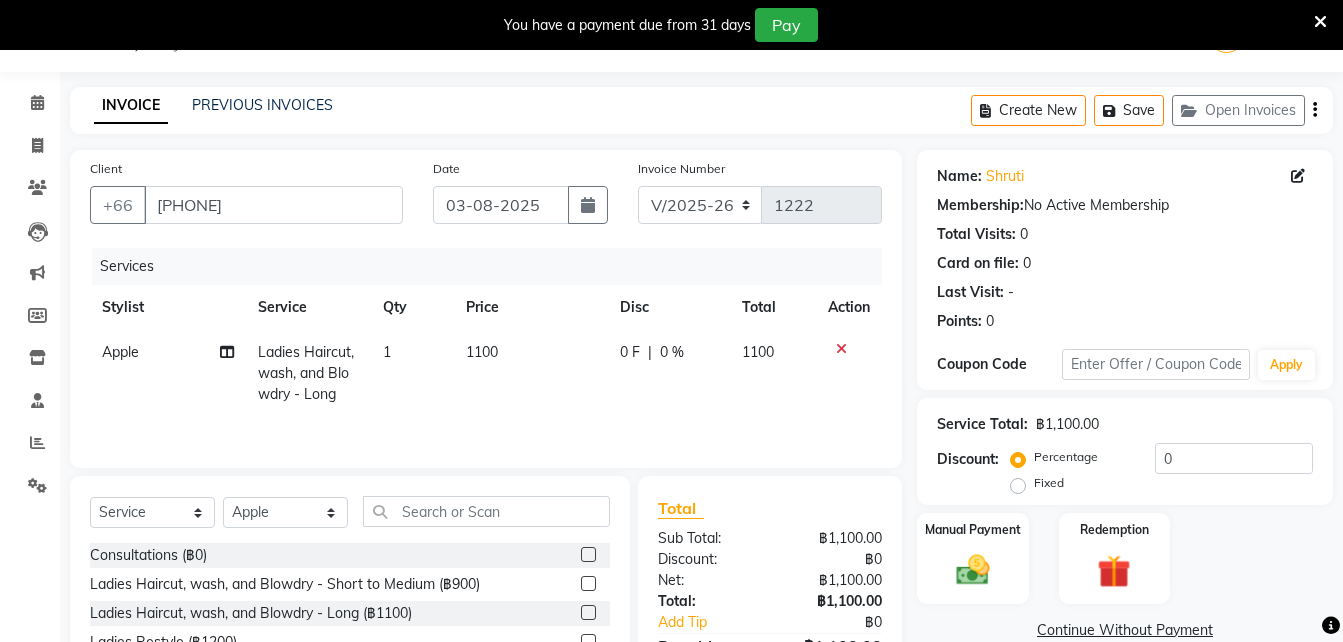 scroll, scrollTop: 209, scrollLeft: 0, axis: vertical 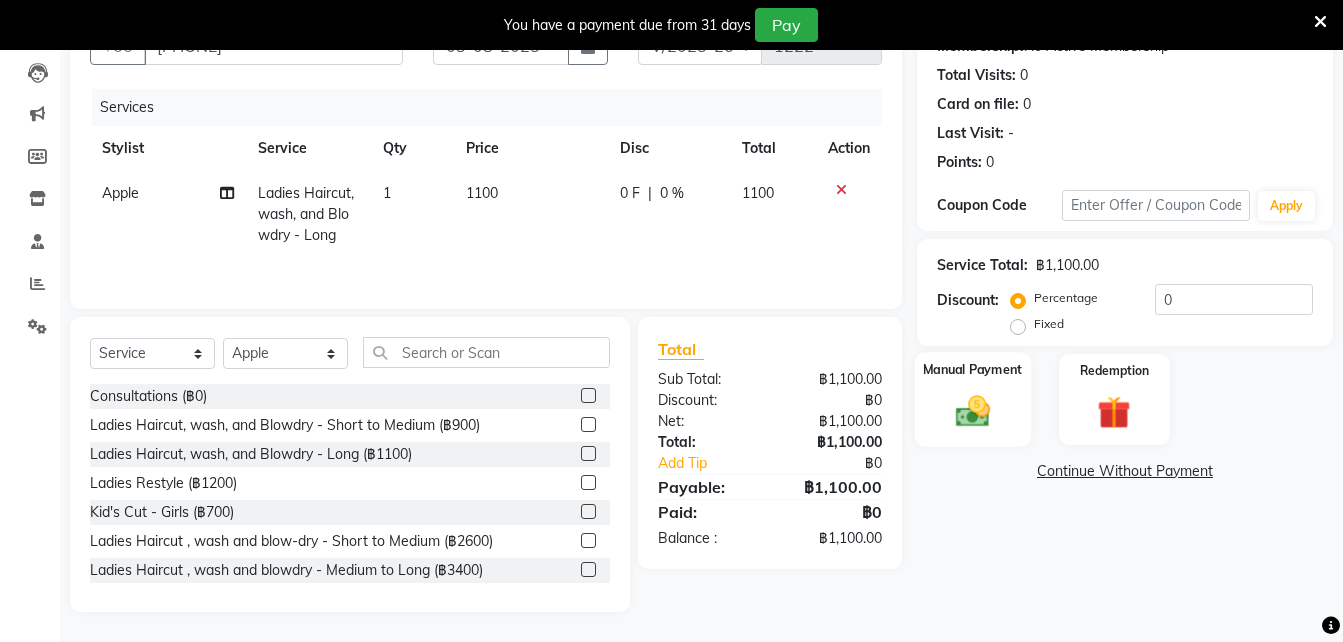 click 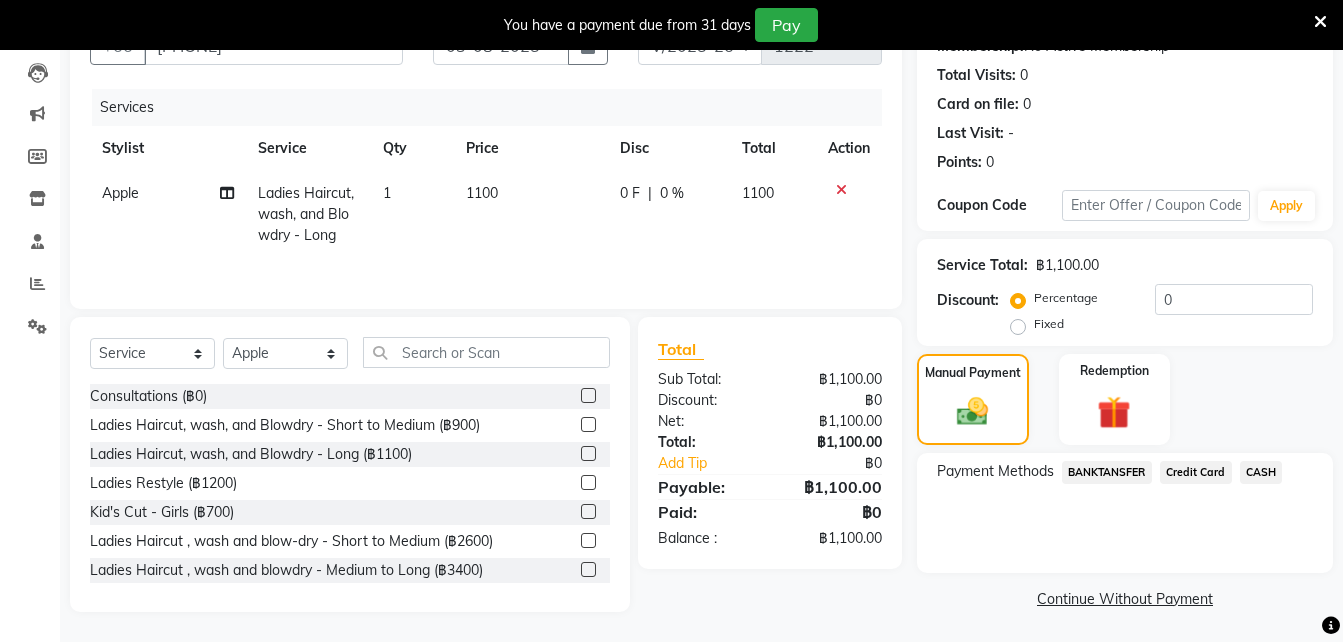 scroll, scrollTop: 211, scrollLeft: 0, axis: vertical 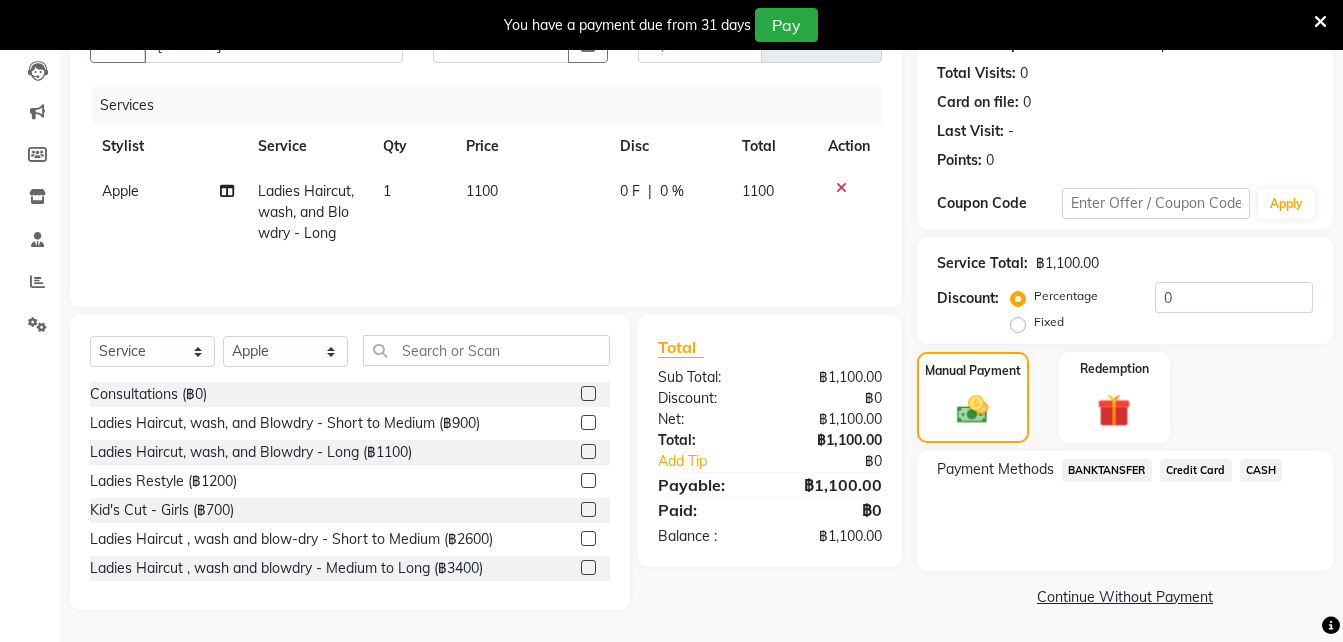 click on "BANKTANSFER" 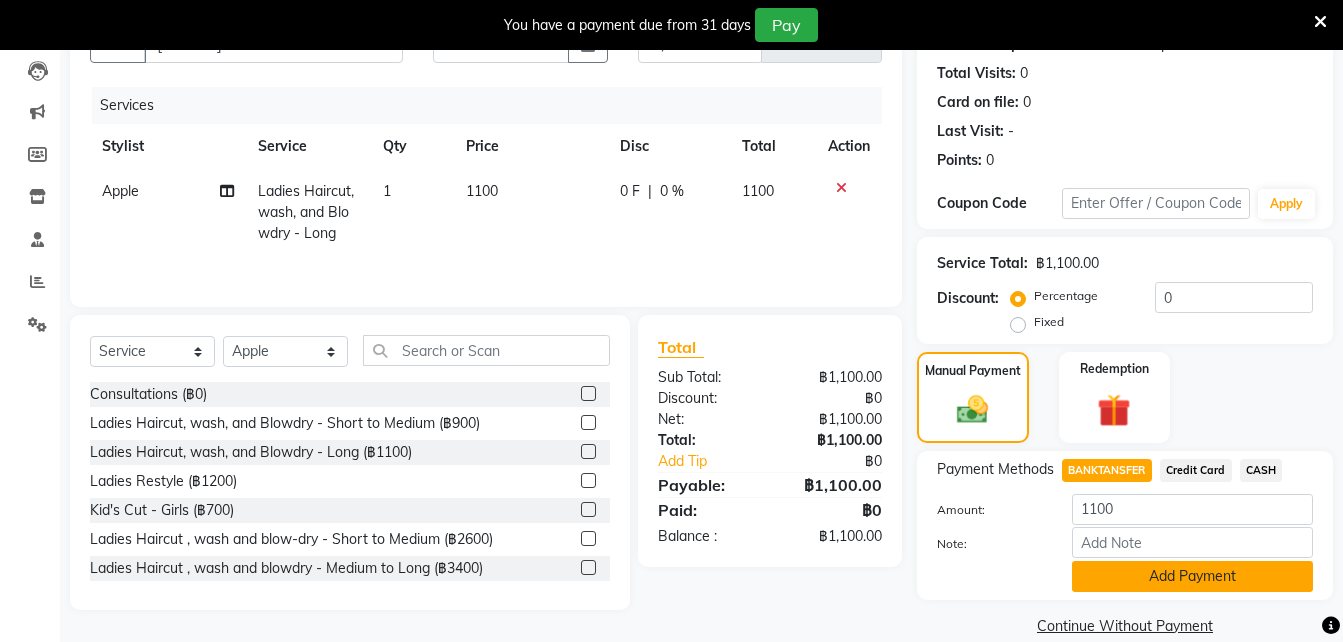 click on "Add Payment" 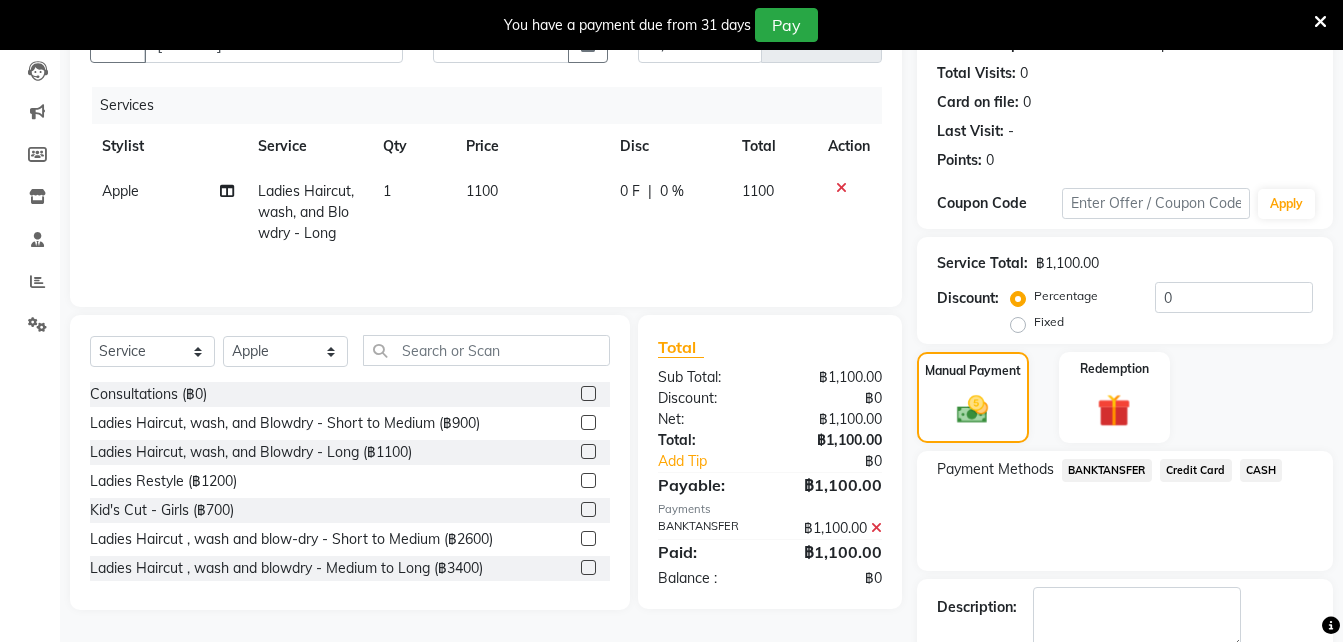 scroll, scrollTop: 324, scrollLeft: 0, axis: vertical 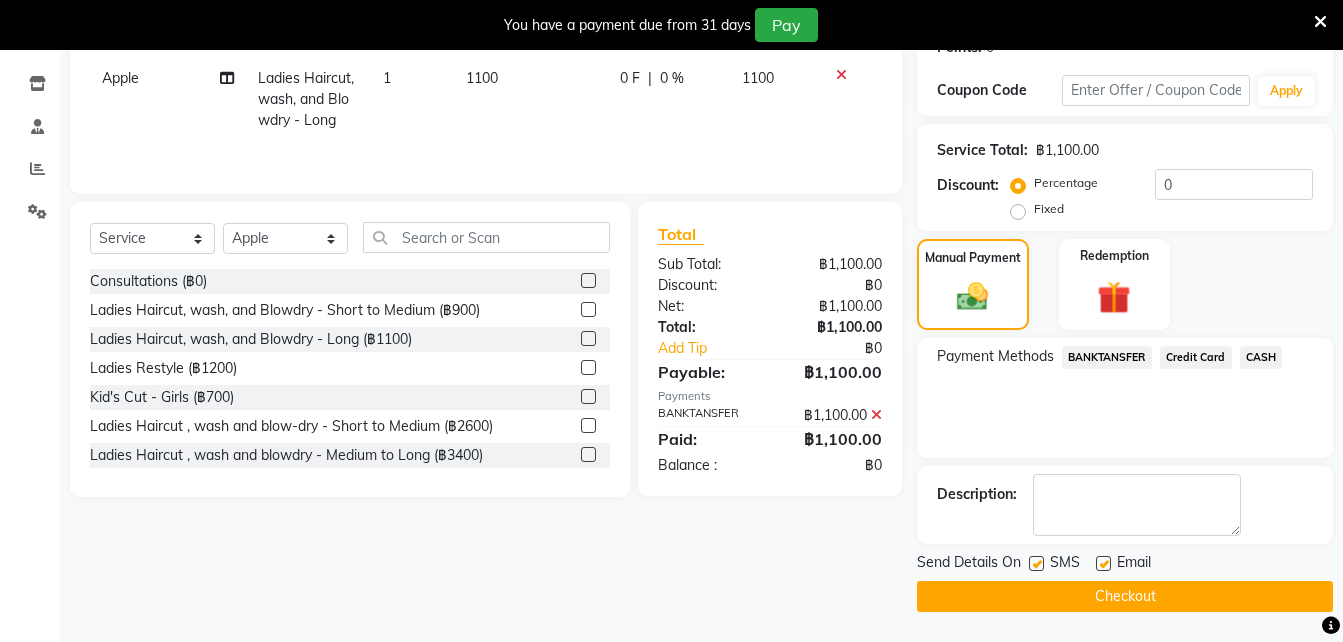 click on "Checkout" 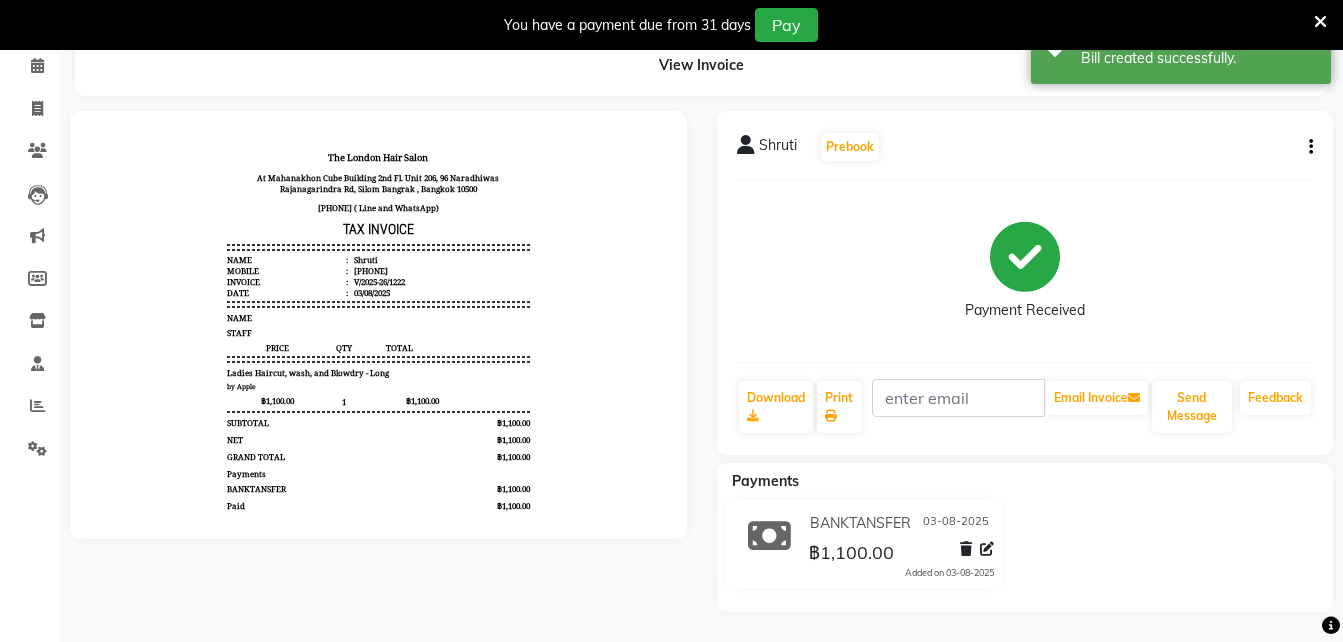 scroll, scrollTop: 0, scrollLeft: 0, axis: both 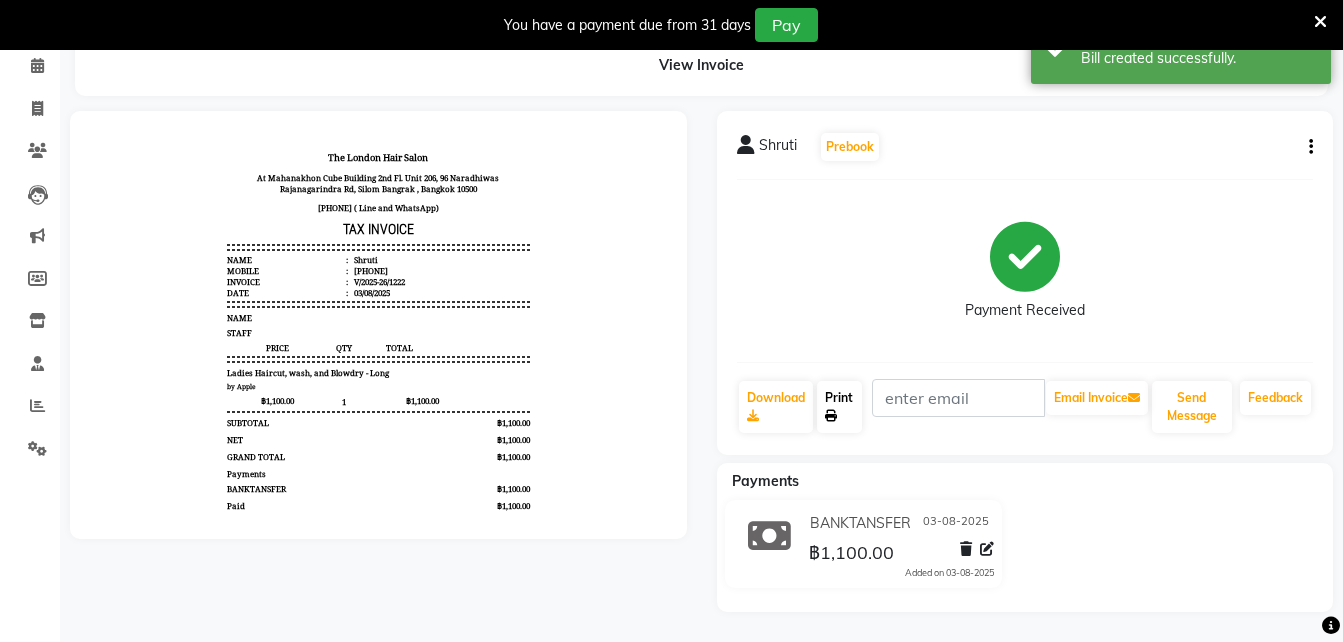 click 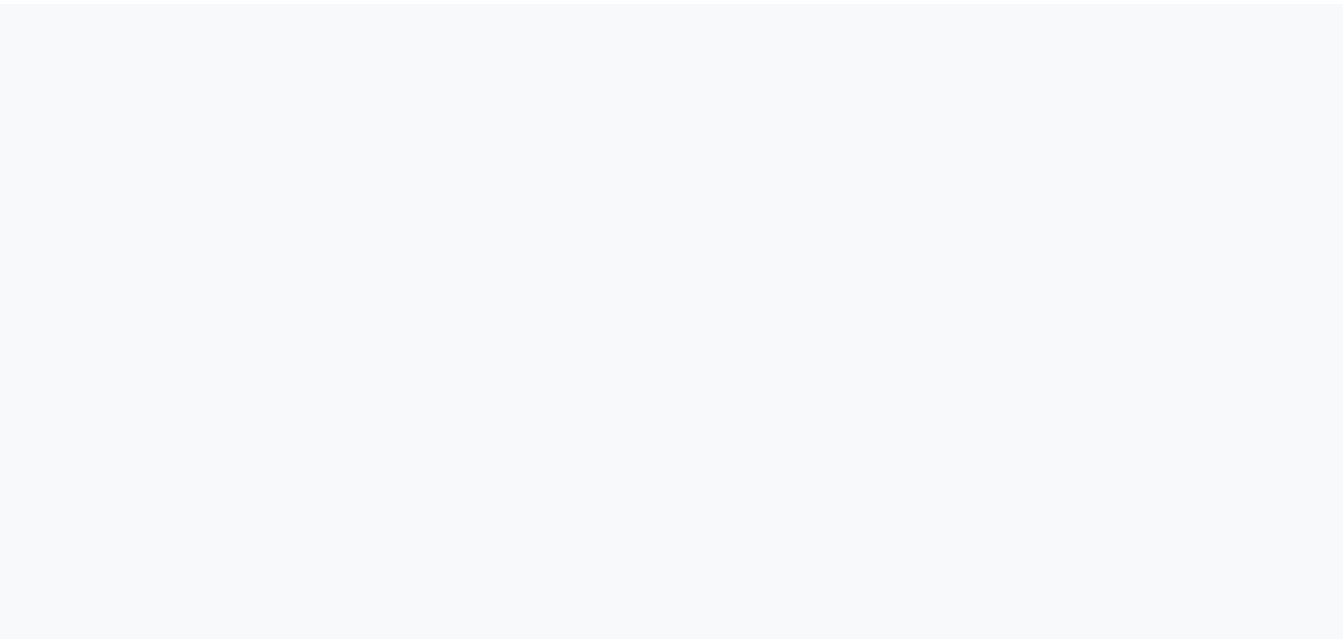 scroll, scrollTop: 0, scrollLeft: 0, axis: both 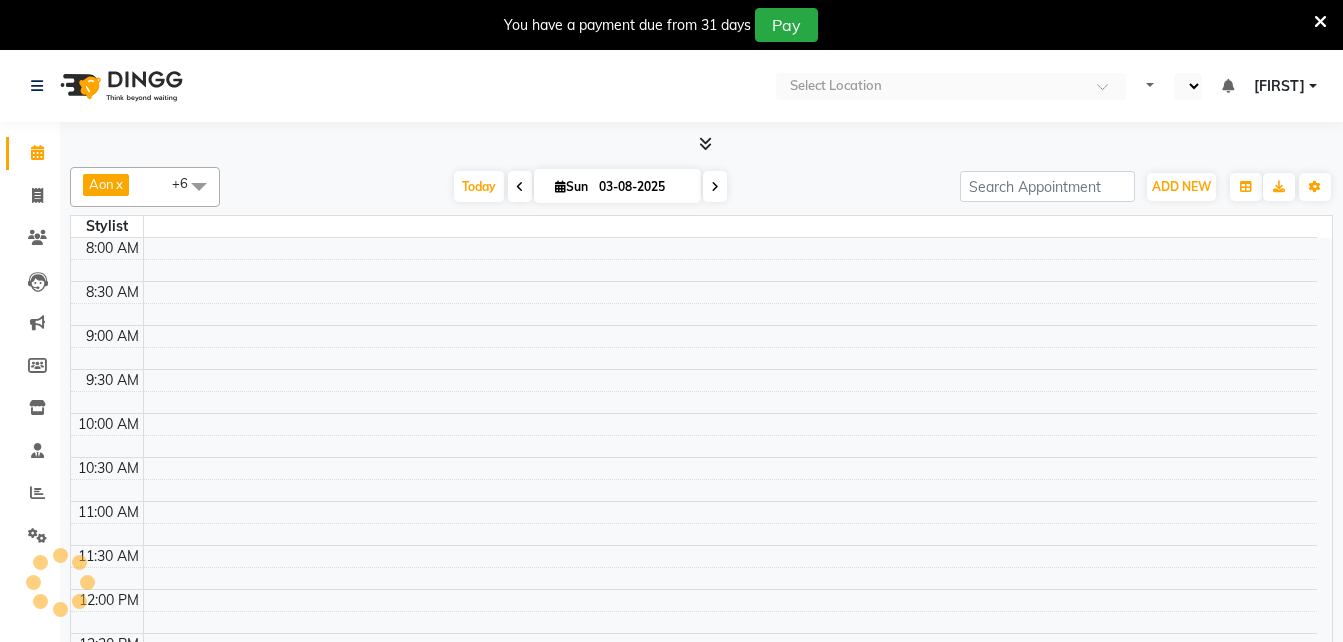 select on "en" 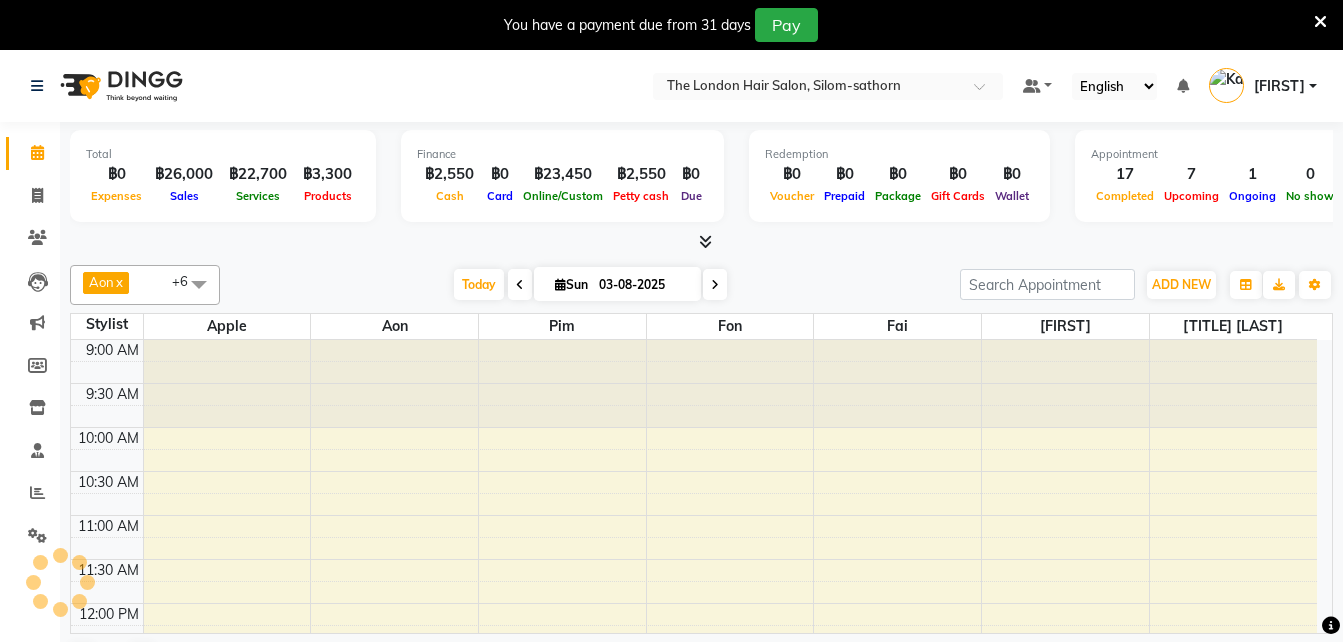 scroll, scrollTop: 617, scrollLeft: 0, axis: vertical 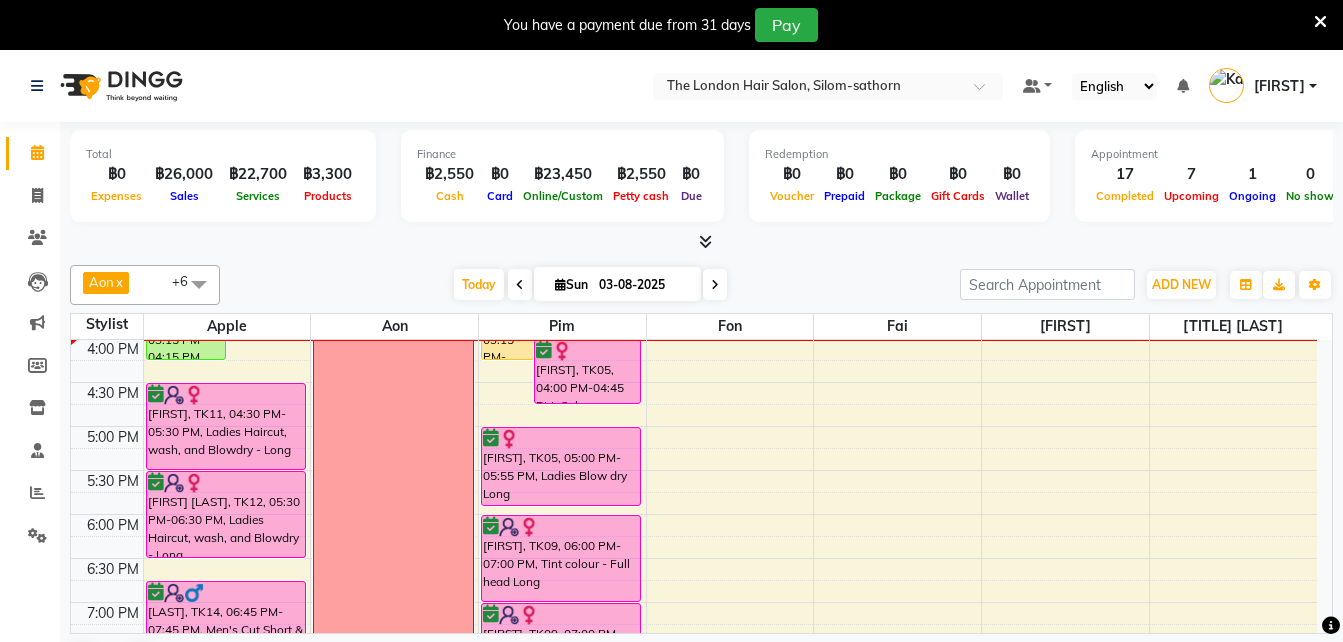 click on "03-08-2025" at bounding box center (643, 285) 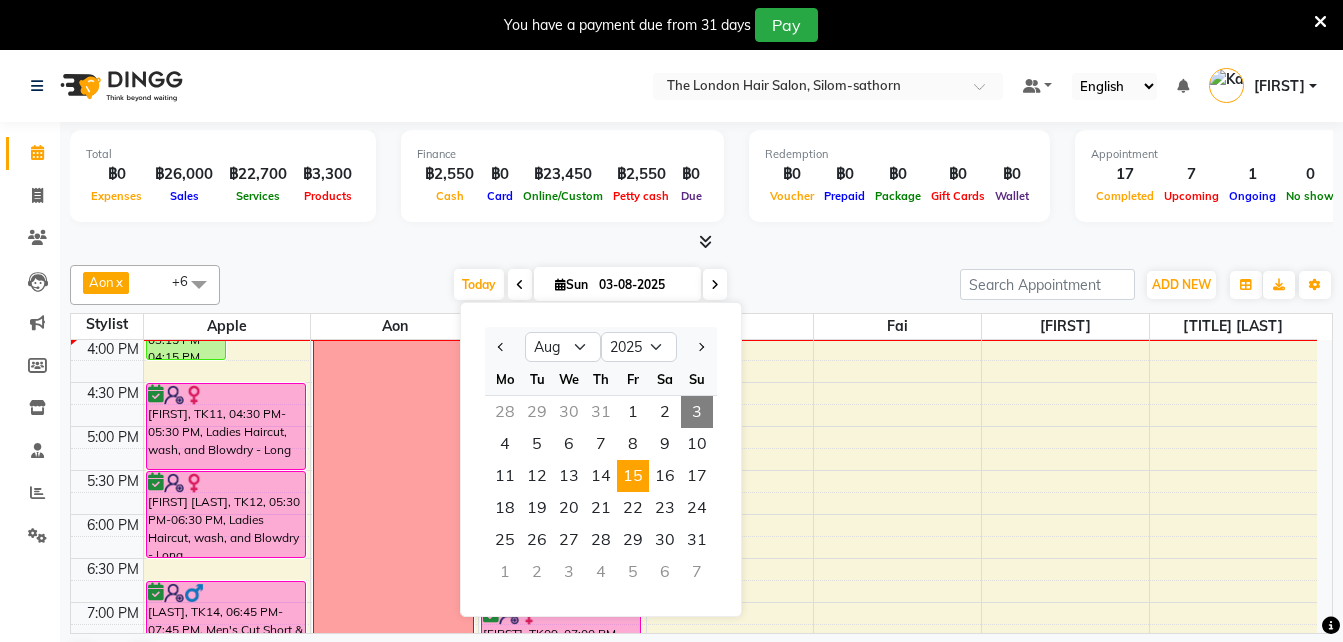 click on "15" at bounding box center [633, 476] 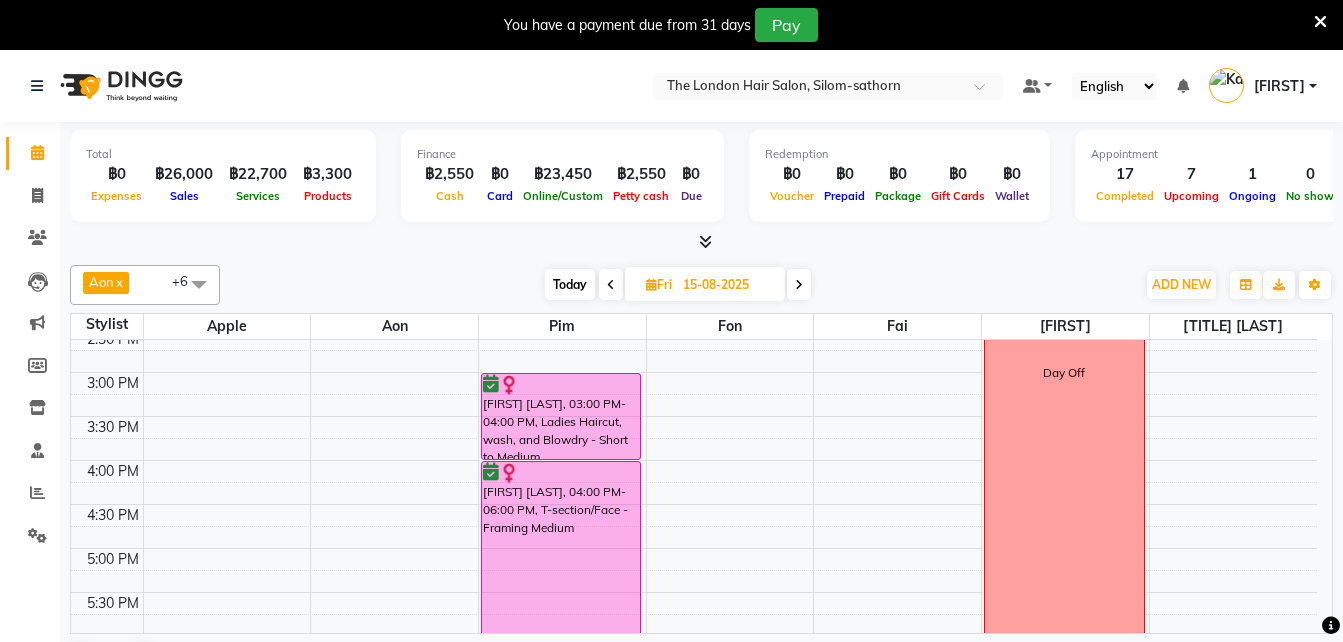 scroll, scrollTop: 0, scrollLeft: 0, axis: both 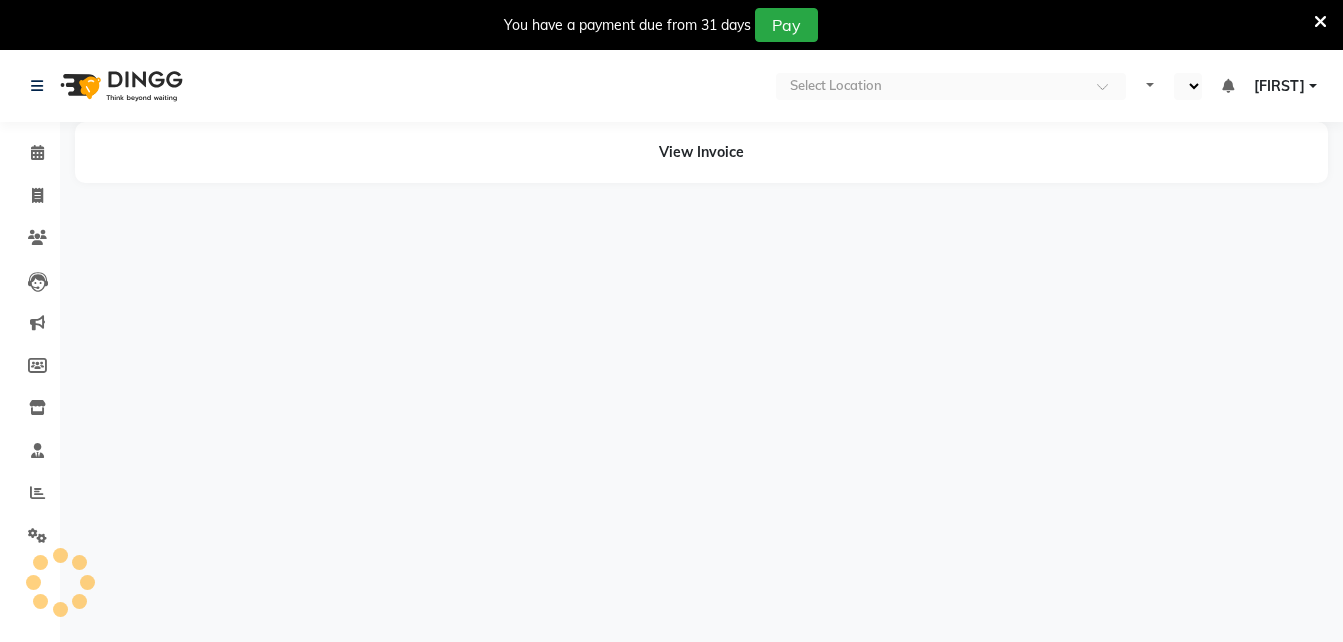 select on "en" 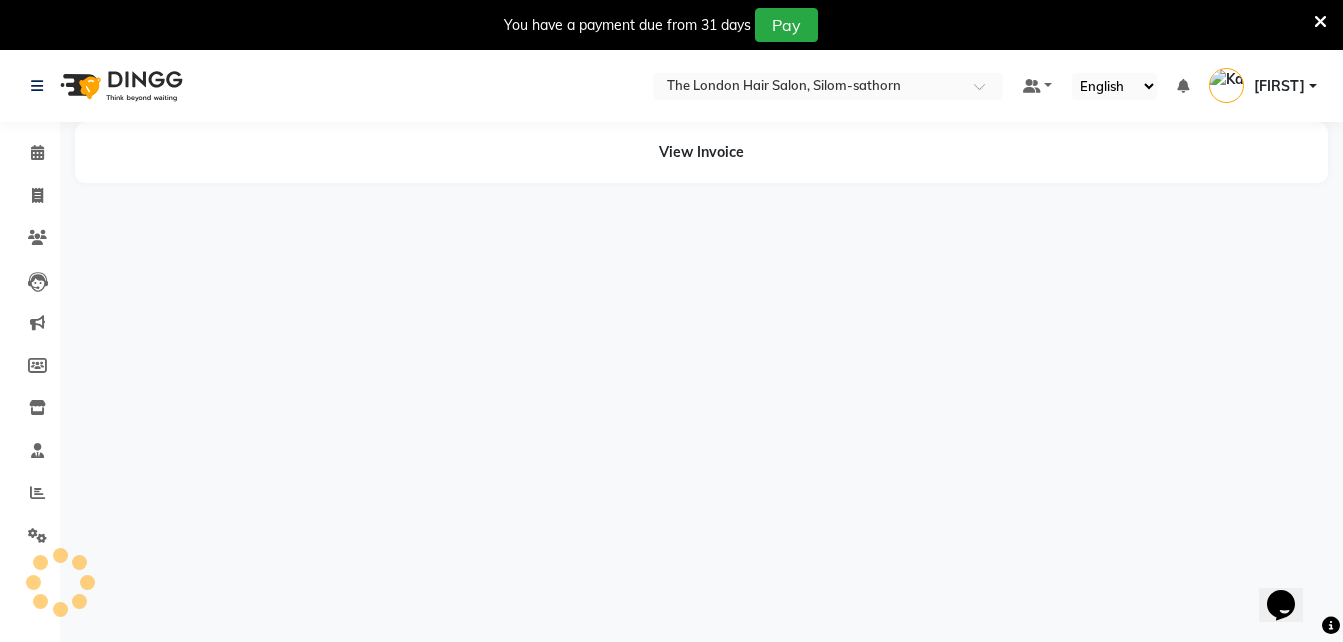 scroll, scrollTop: 0, scrollLeft: 0, axis: both 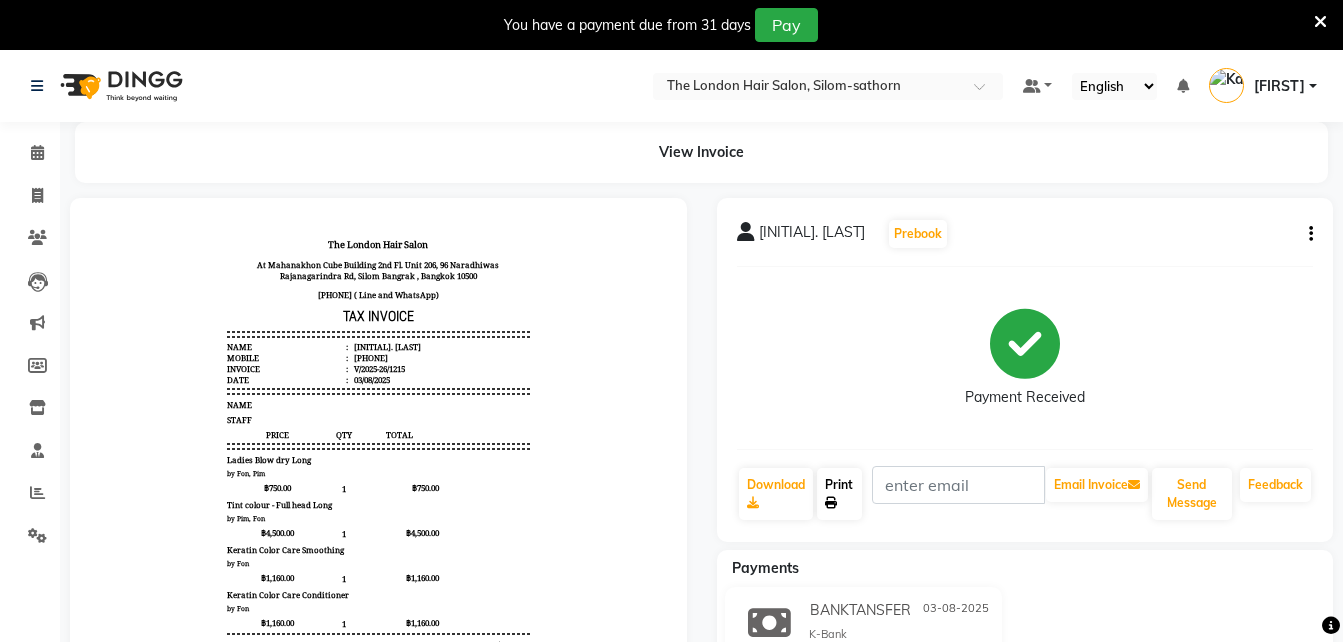 click on "Print" 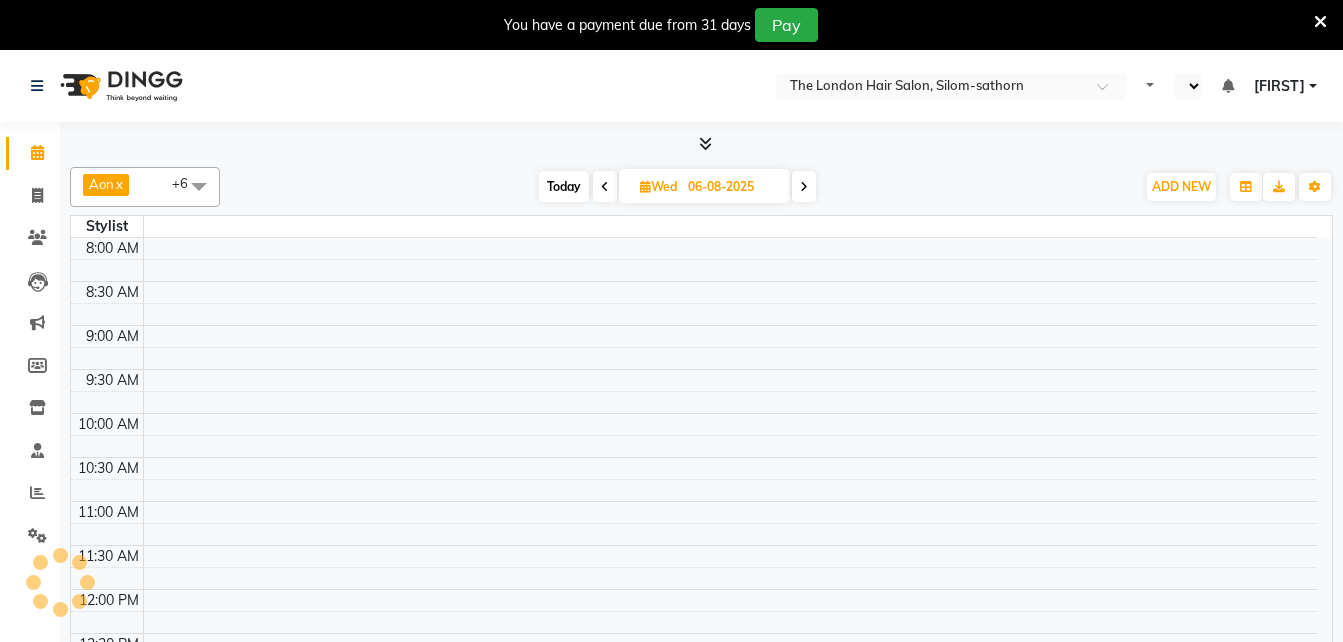scroll, scrollTop: 0, scrollLeft: 0, axis: both 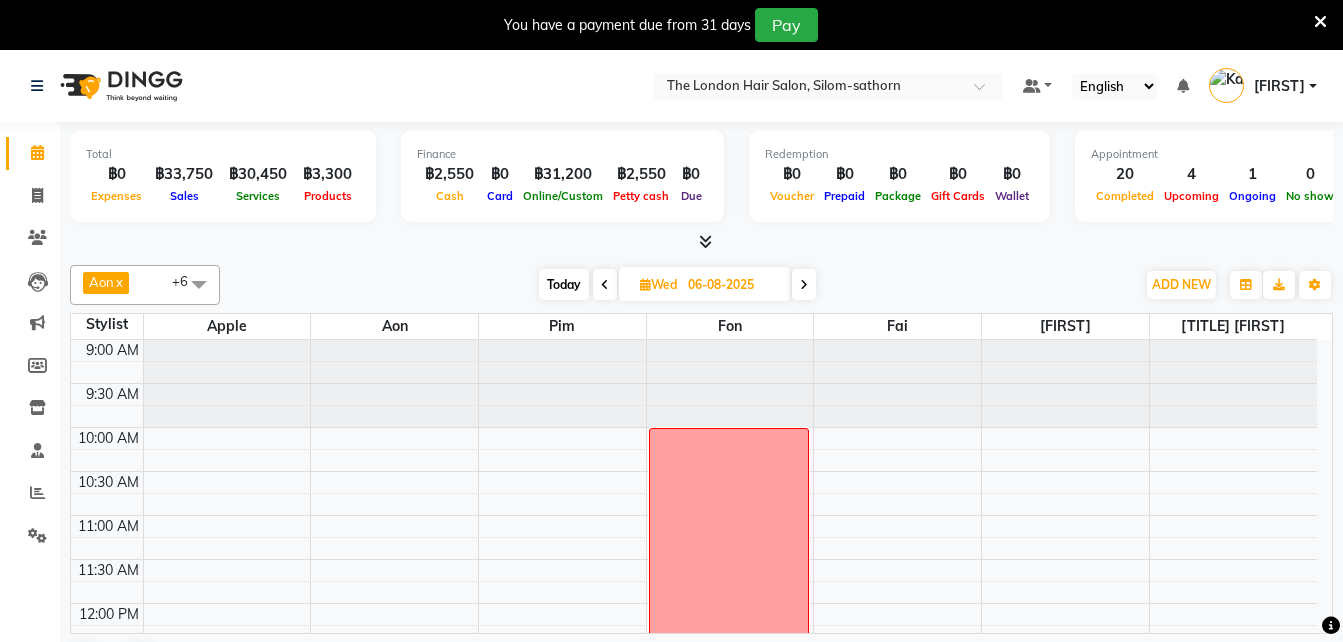 click at bounding box center [605, 285] 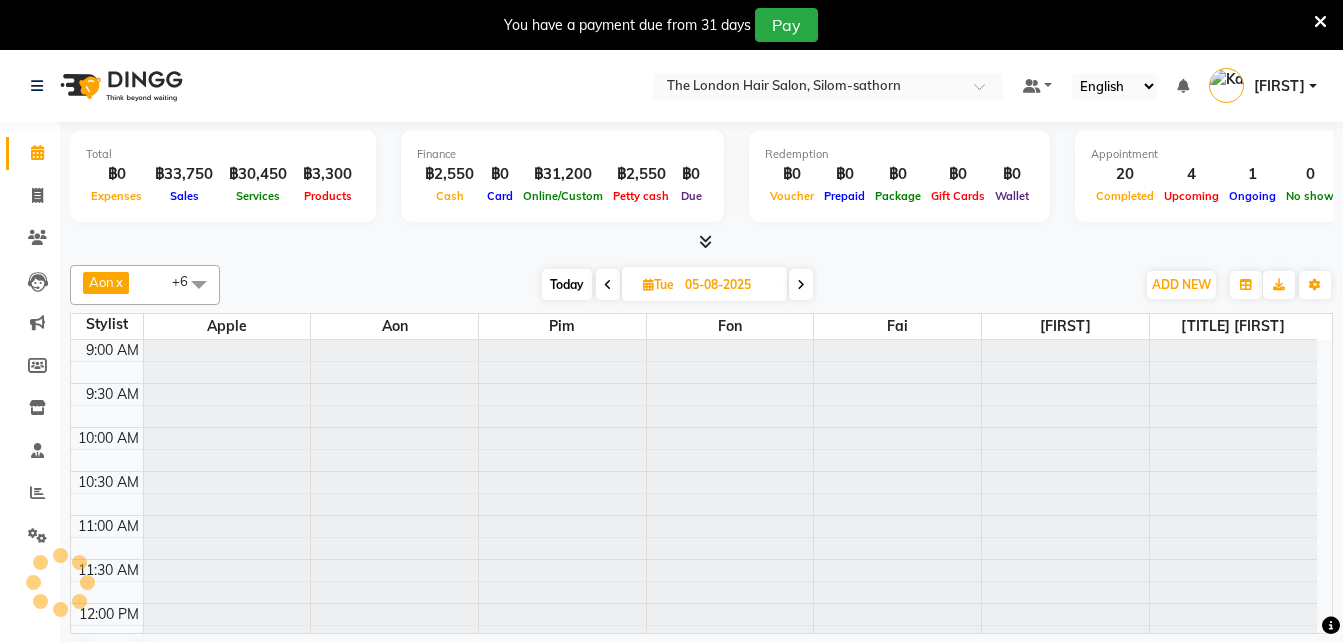 scroll, scrollTop: 705, scrollLeft: 0, axis: vertical 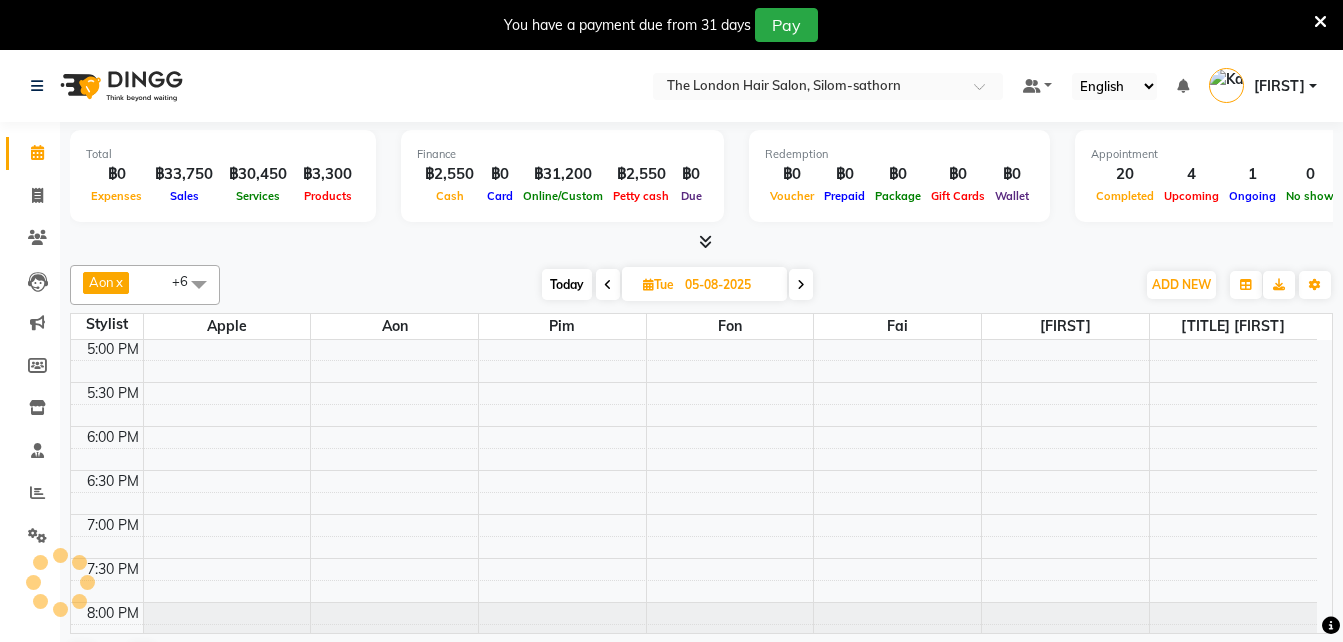 click at bounding box center [608, 285] 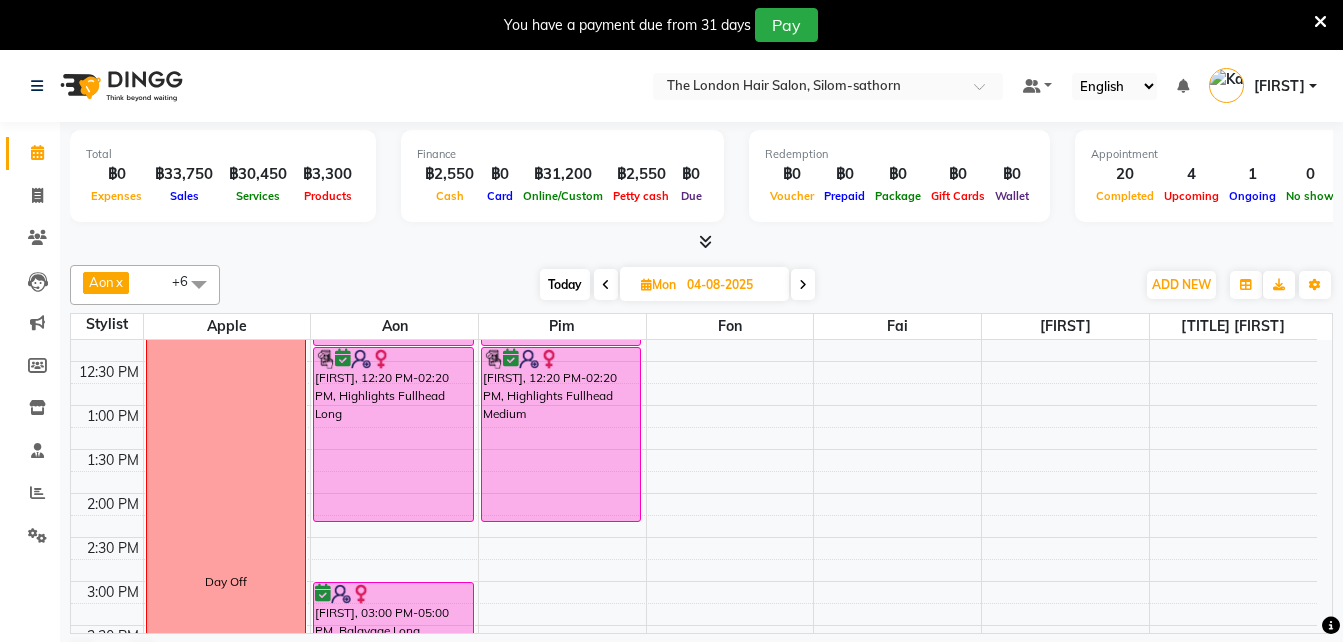 scroll, scrollTop: 285, scrollLeft: 0, axis: vertical 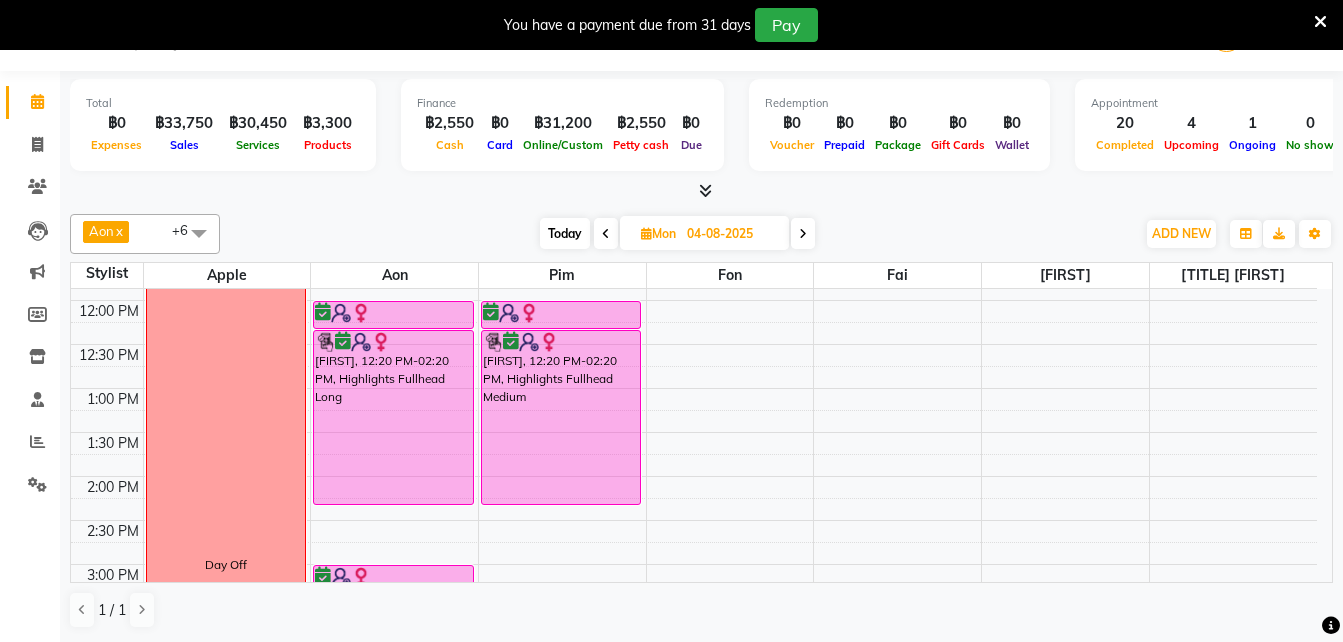 click on "Today" at bounding box center (565, 233) 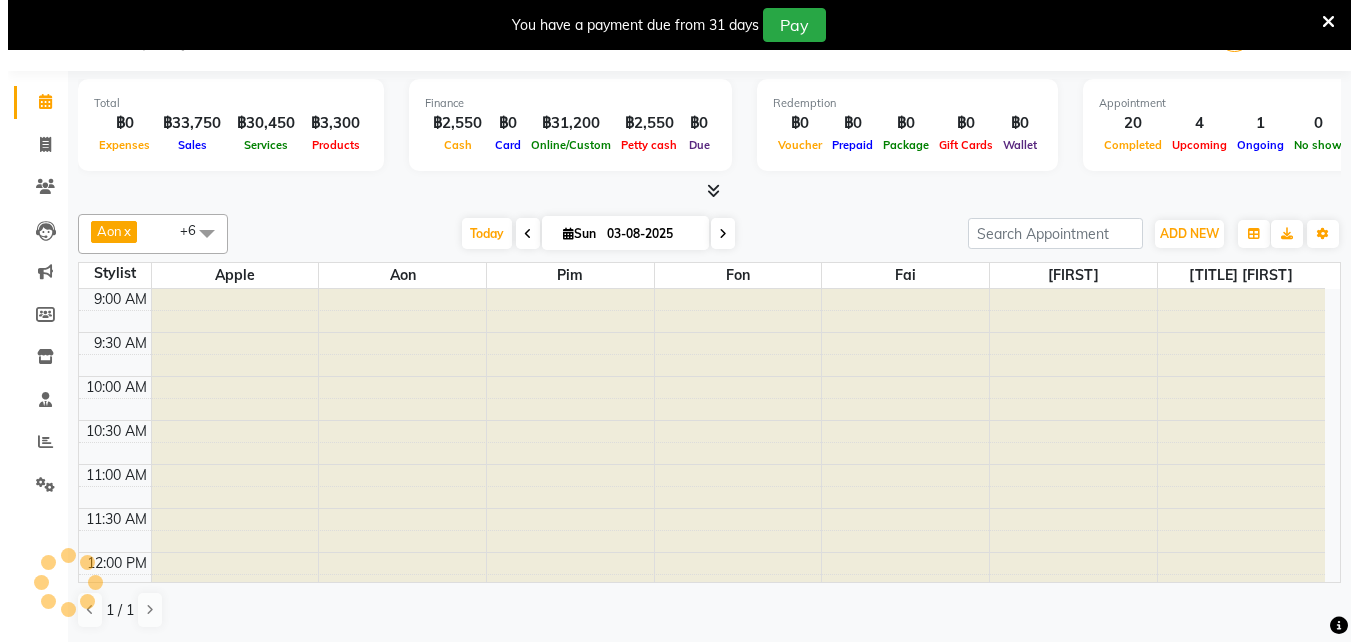 scroll, scrollTop: 705, scrollLeft: 0, axis: vertical 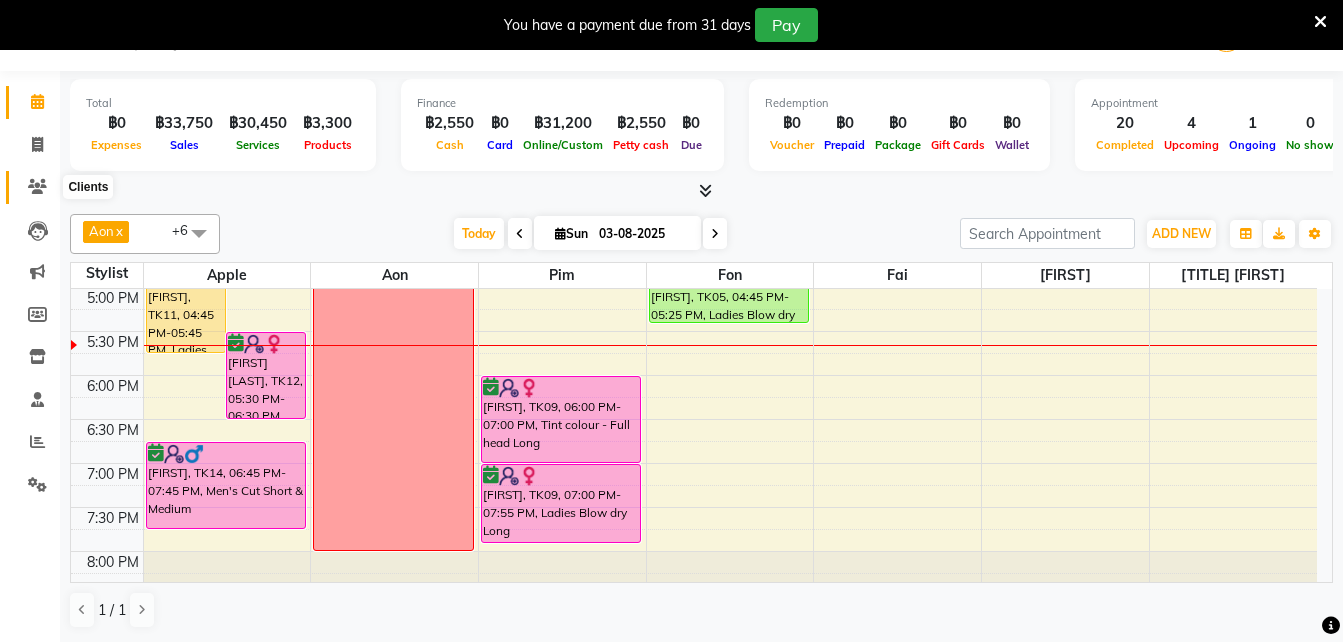 click 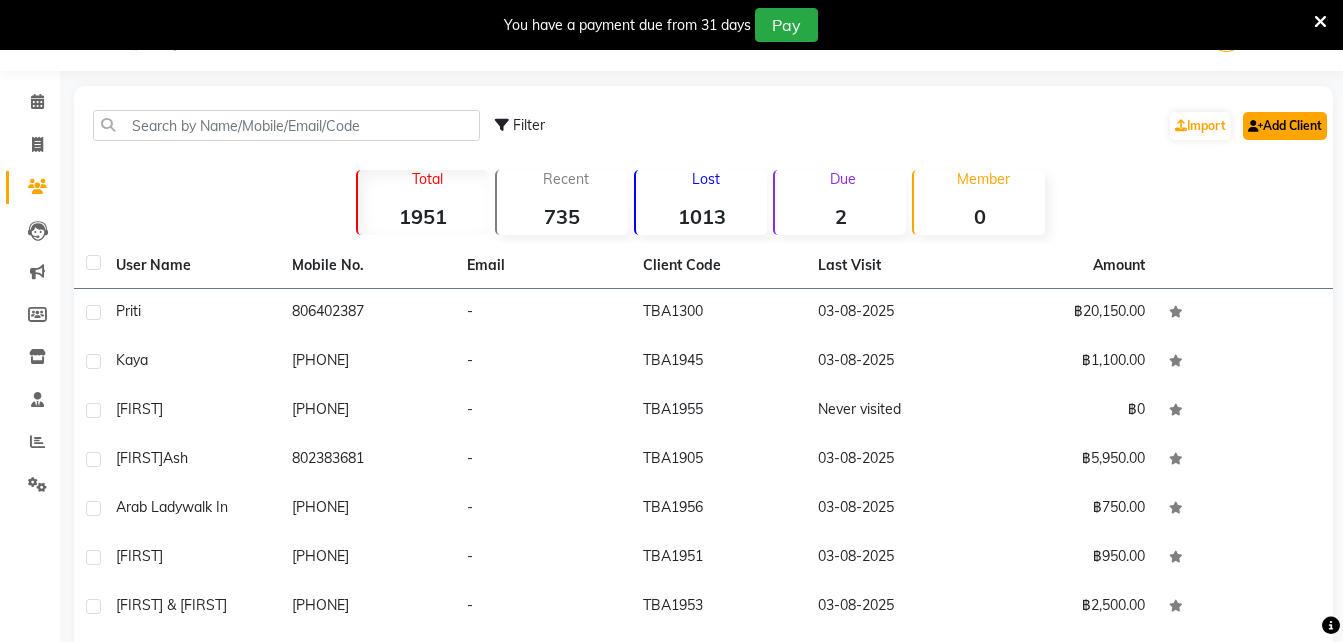 click on "Add Client" 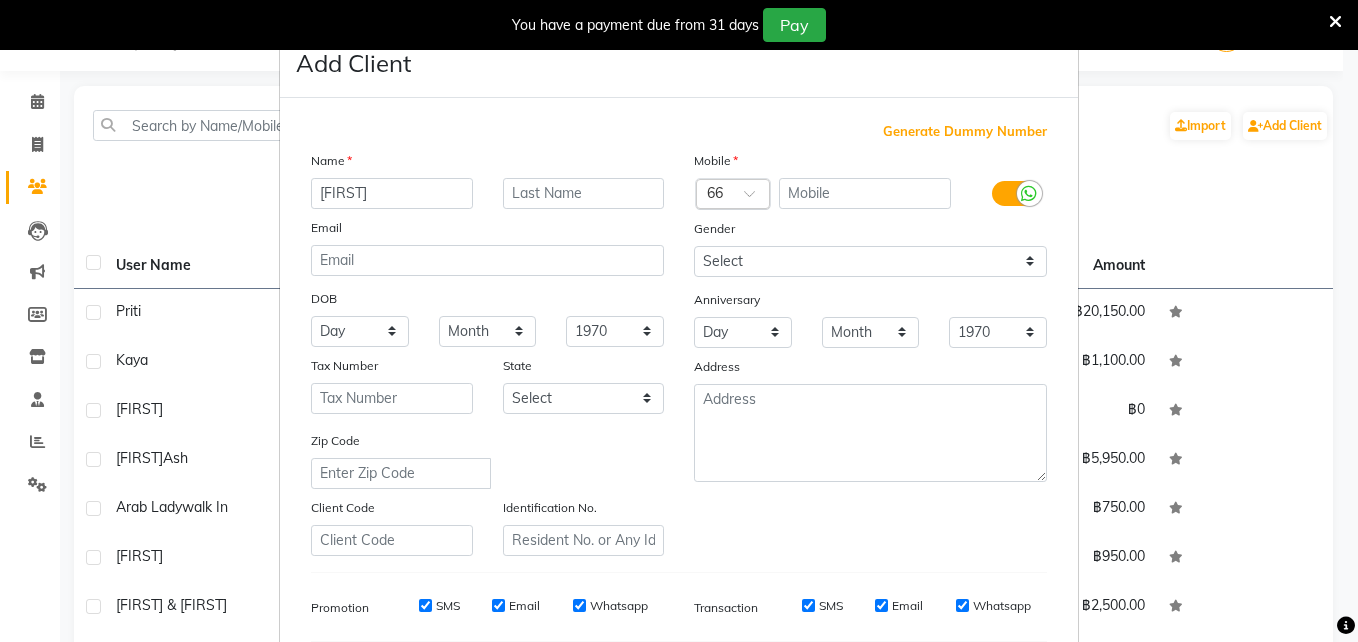 type on "[FIRST]" 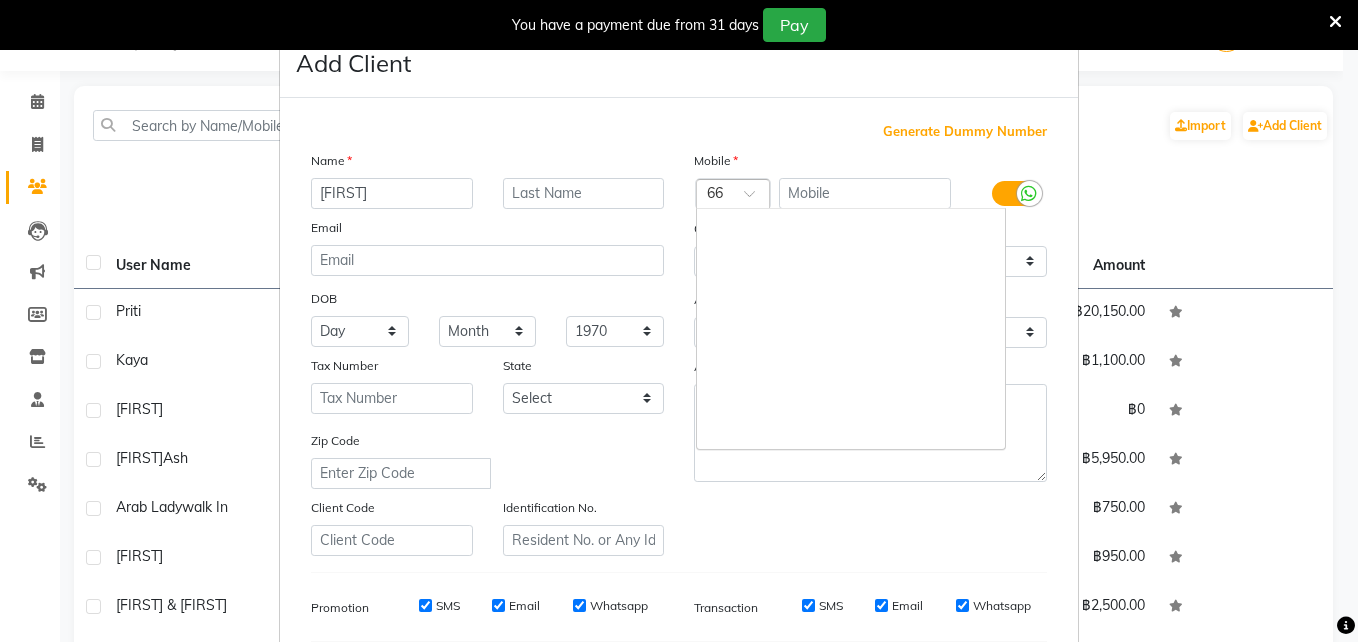 click at bounding box center (713, 195) 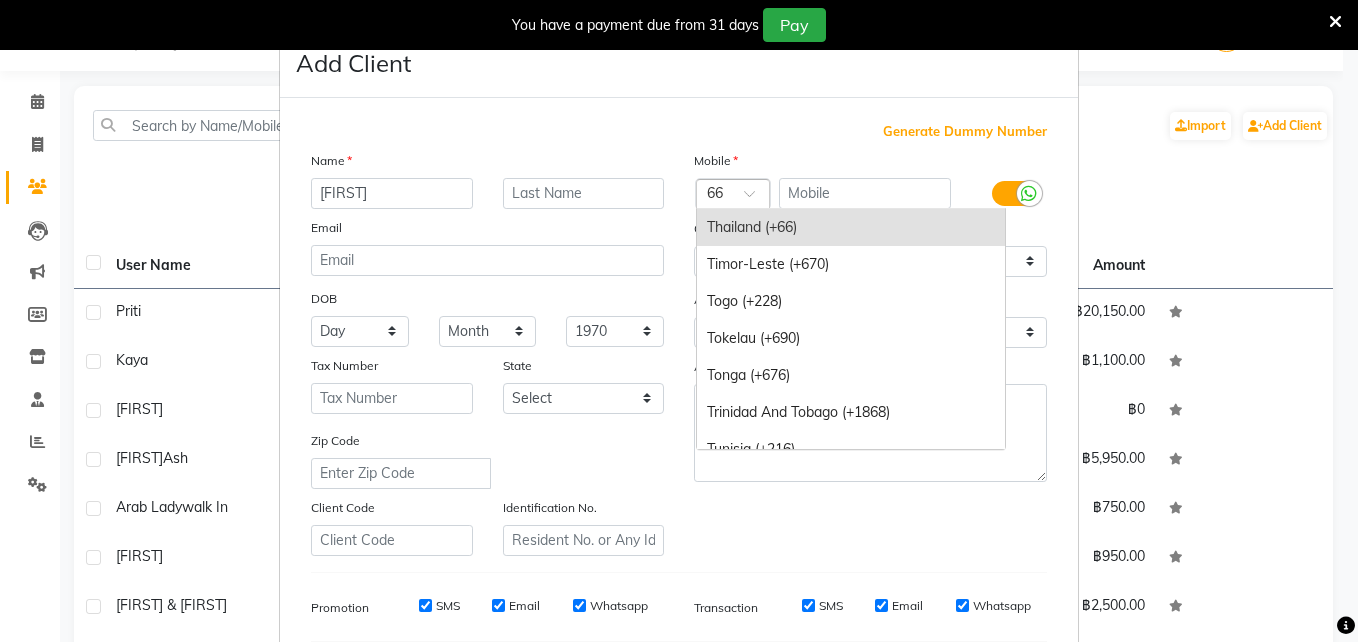 click on "Thailand (+66)" at bounding box center [851, 227] 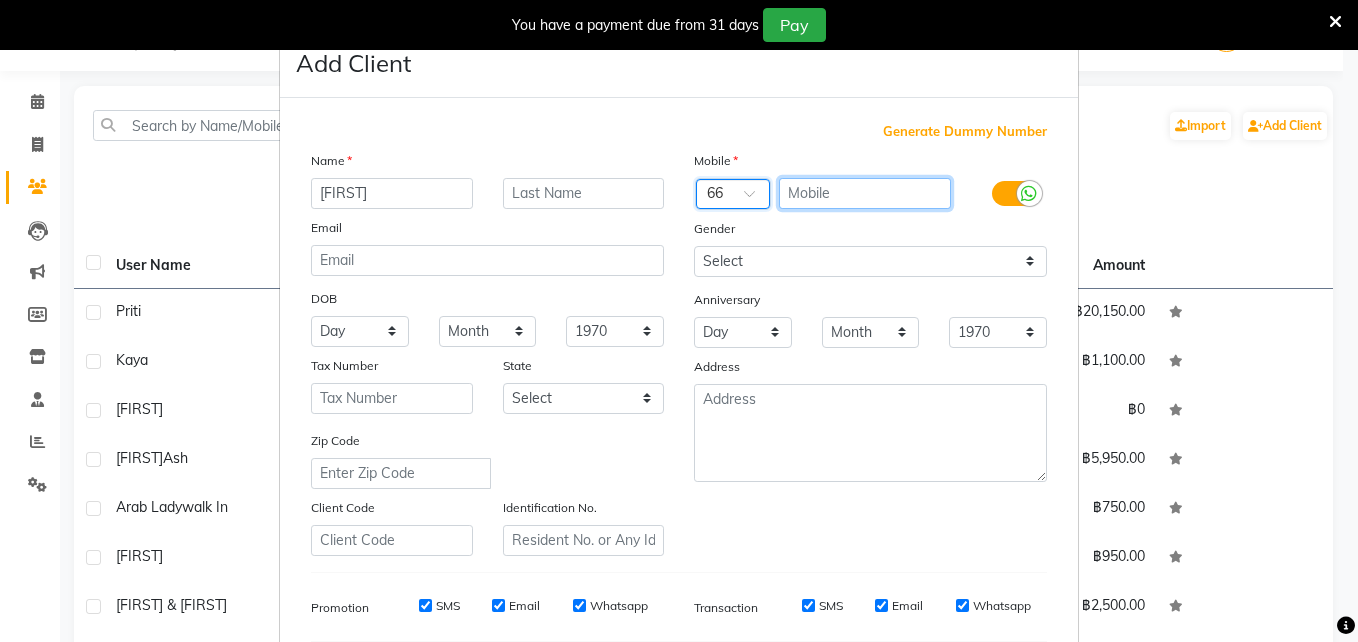 click at bounding box center [865, 193] 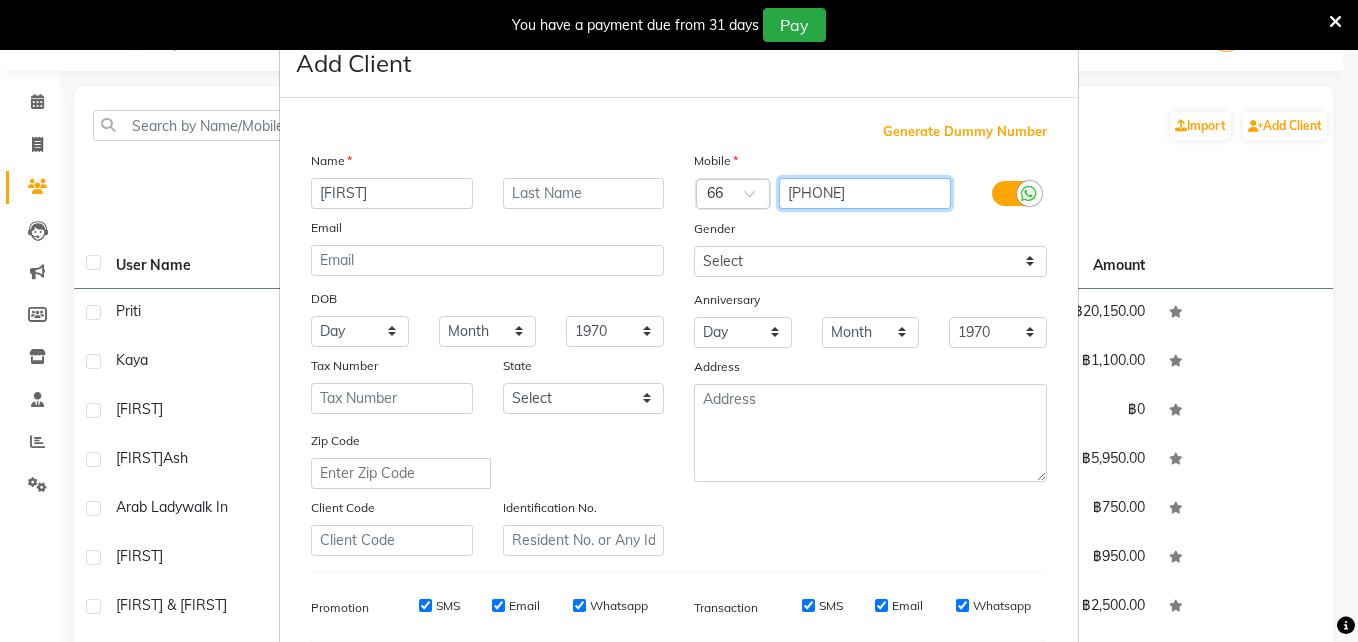type on "[PHONE]" 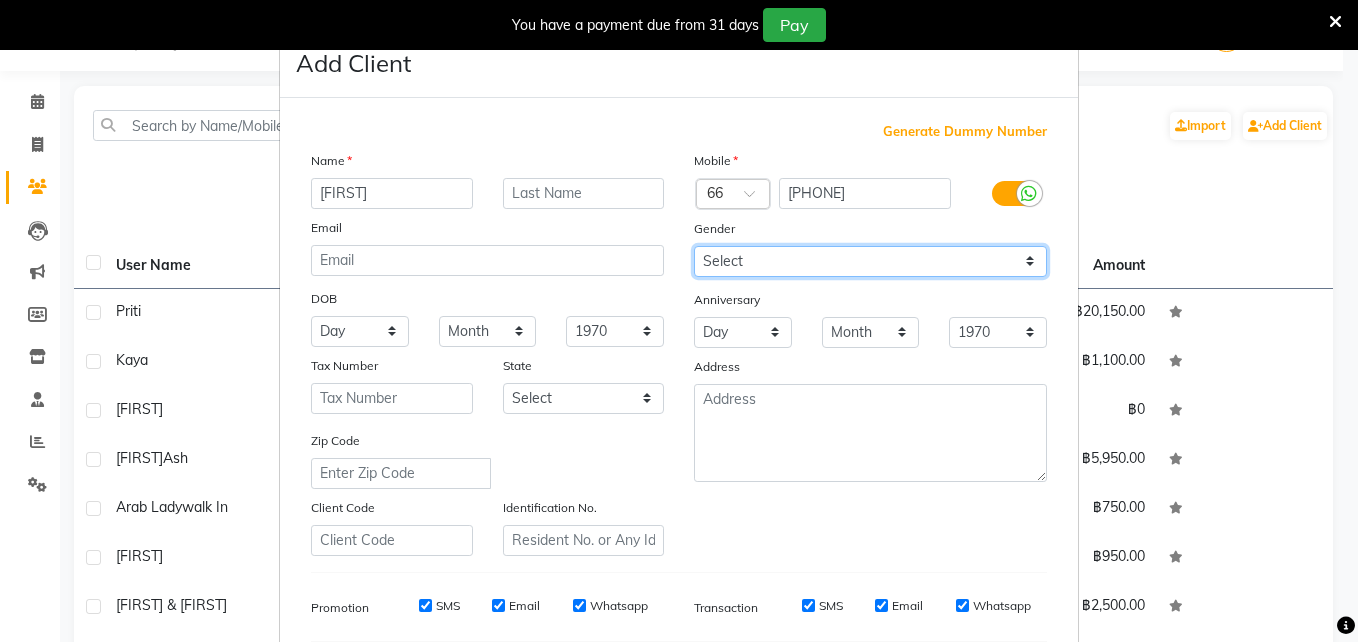 click on "Select Male Female Other Prefer Not To Say" at bounding box center (870, 261) 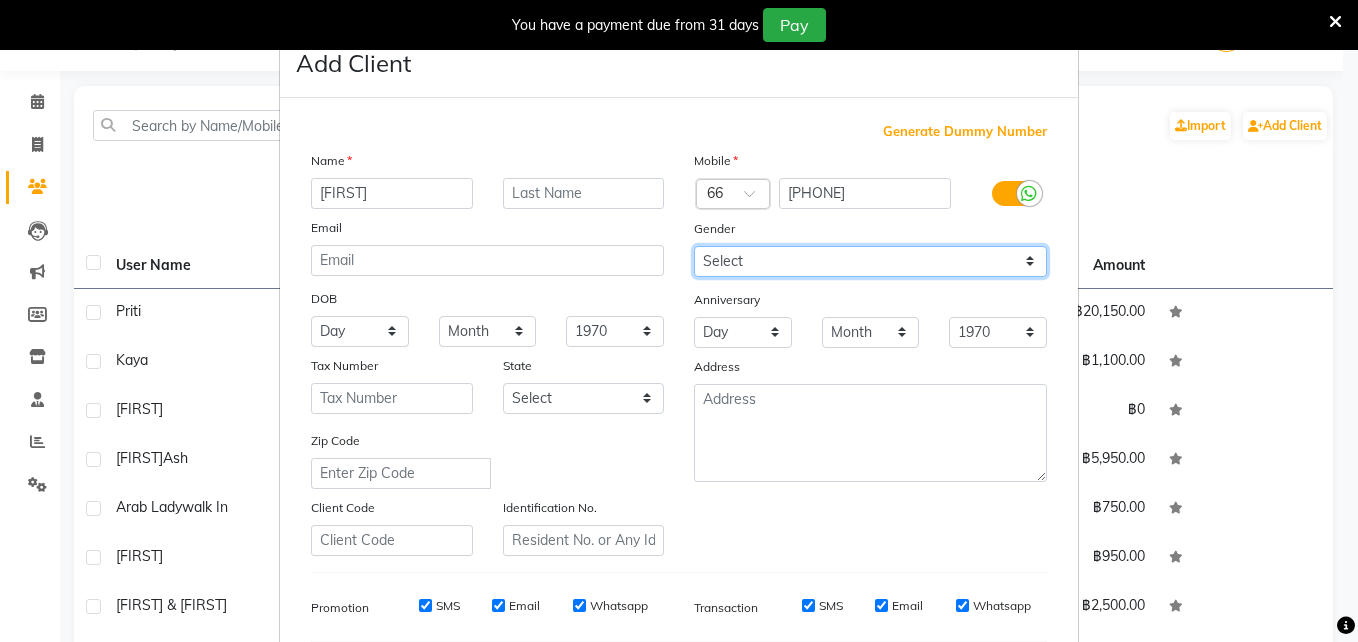 select on "female" 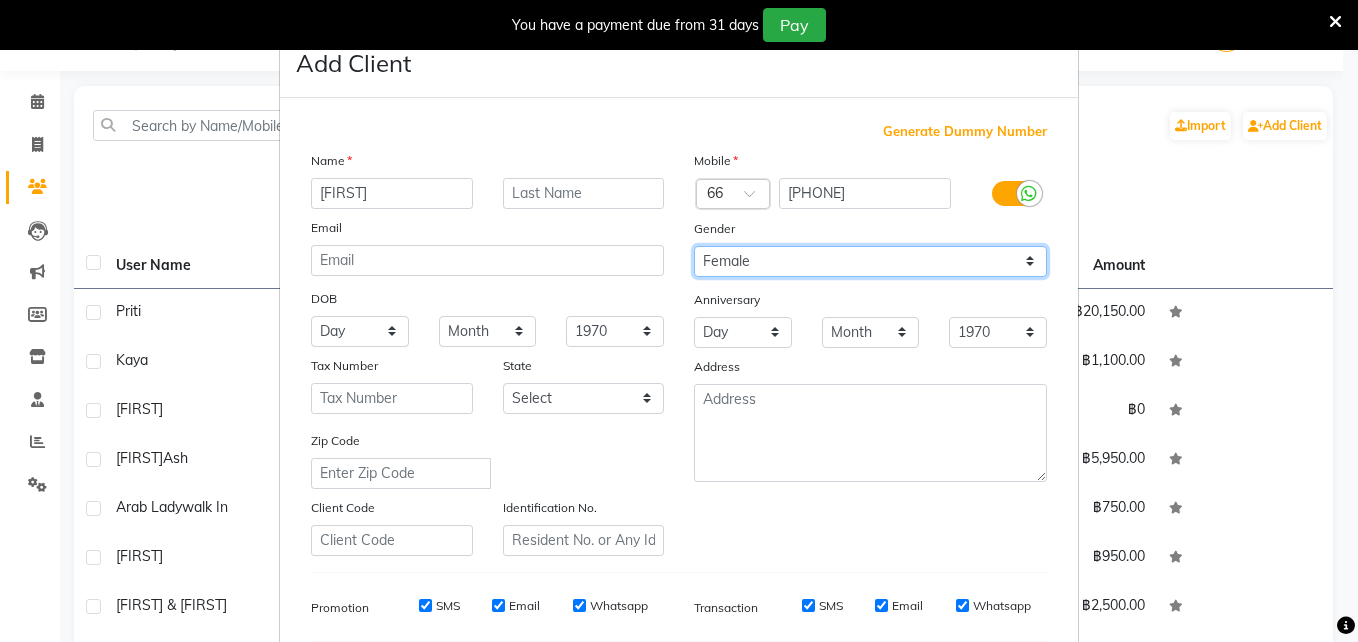 click on "Select Male Female Other Prefer Not To Say" at bounding box center [870, 261] 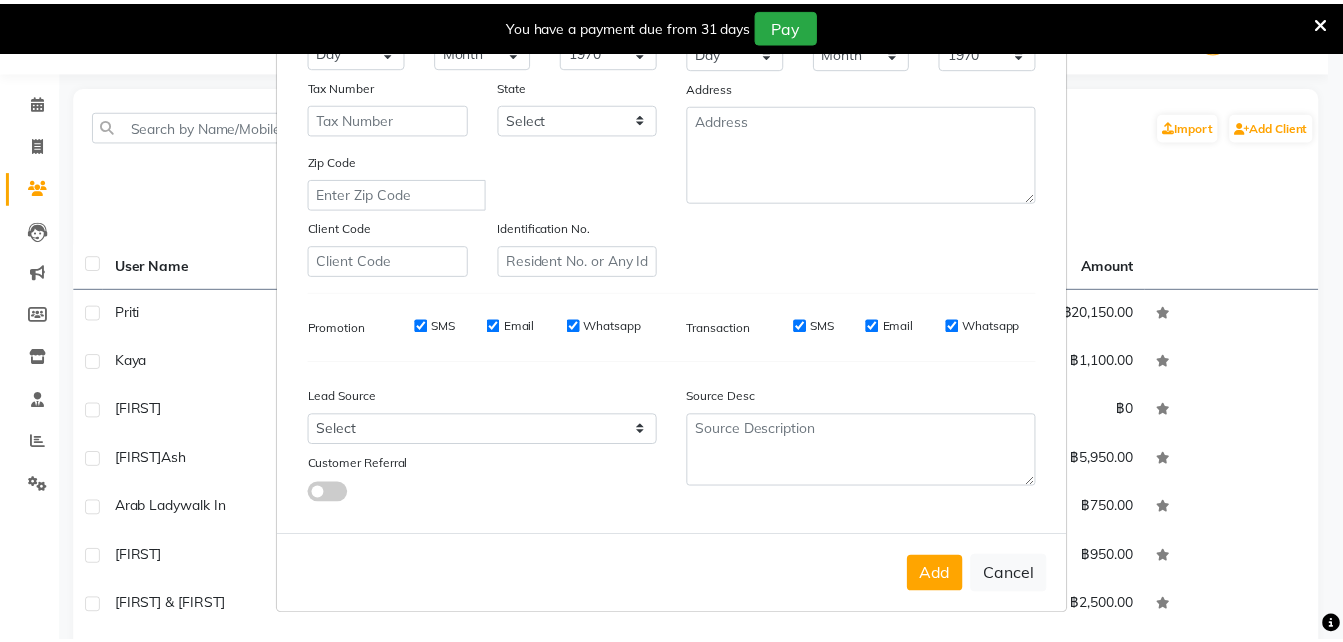 scroll, scrollTop: 281, scrollLeft: 0, axis: vertical 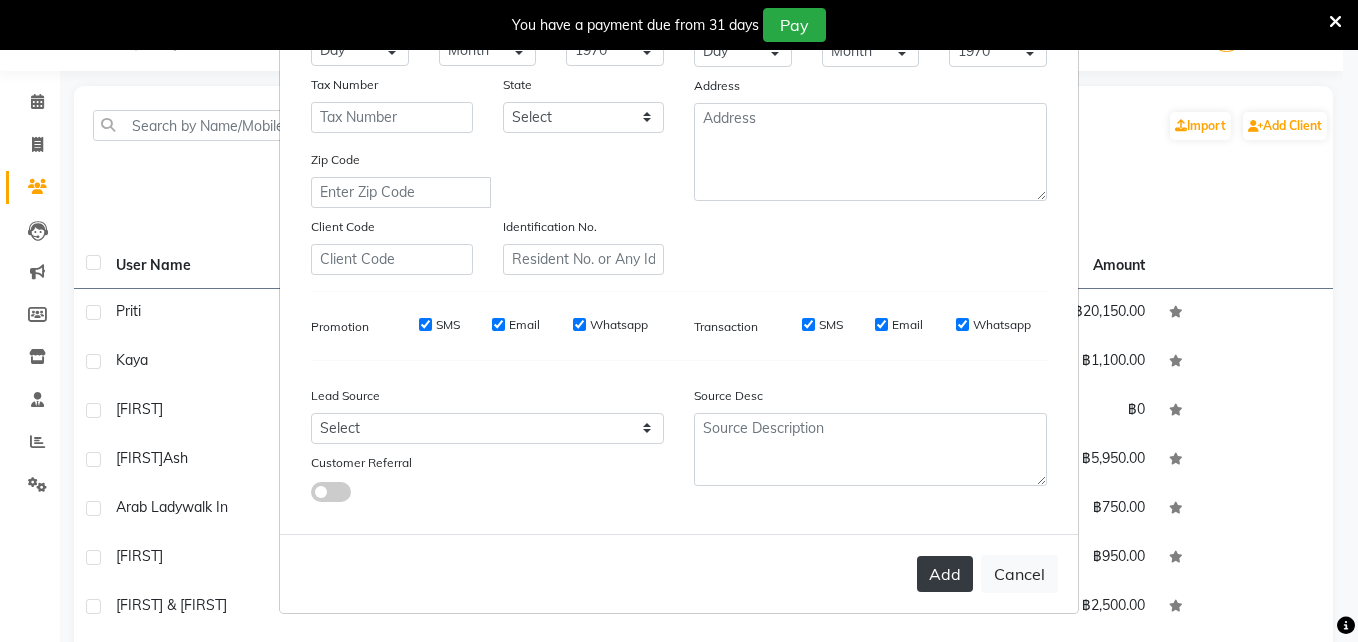 click on "Add" at bounding box center (945, 574) 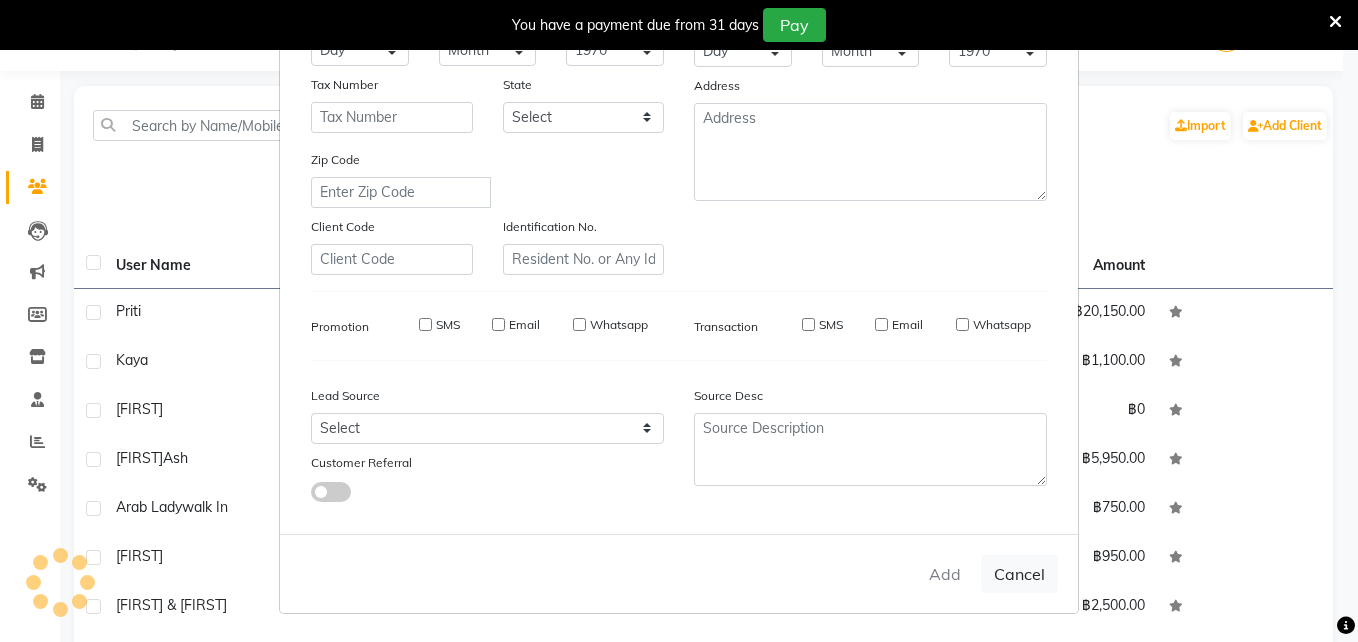 type 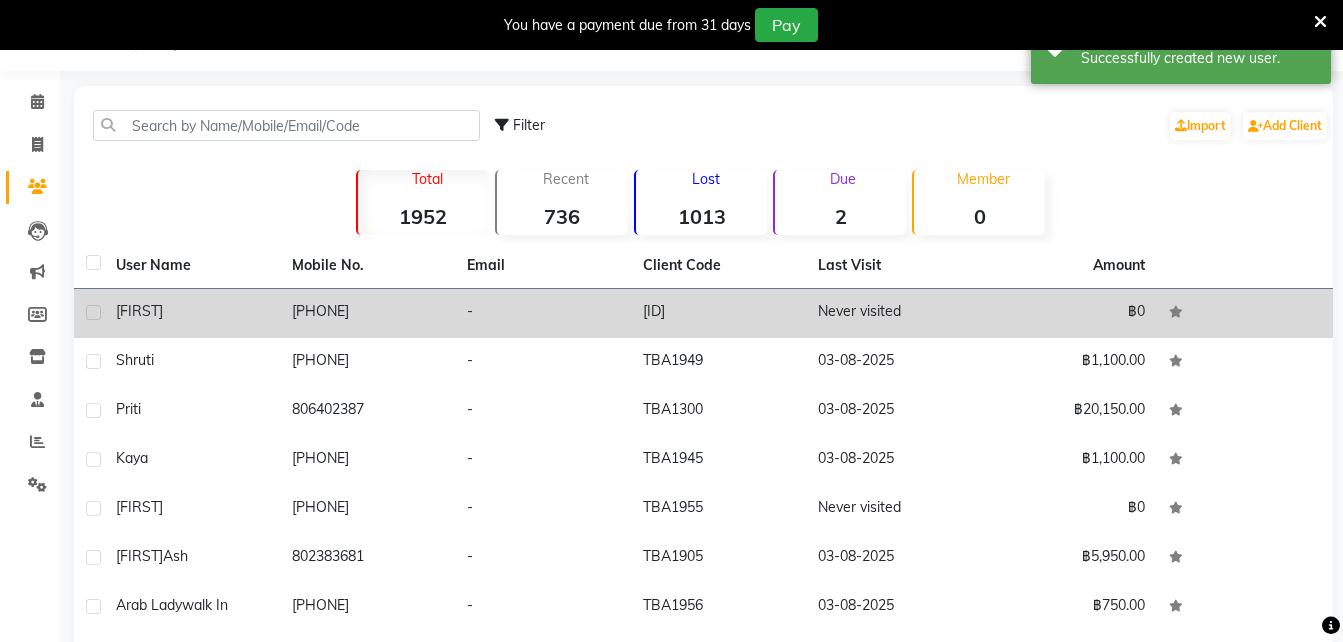 click on "[PHONE]" 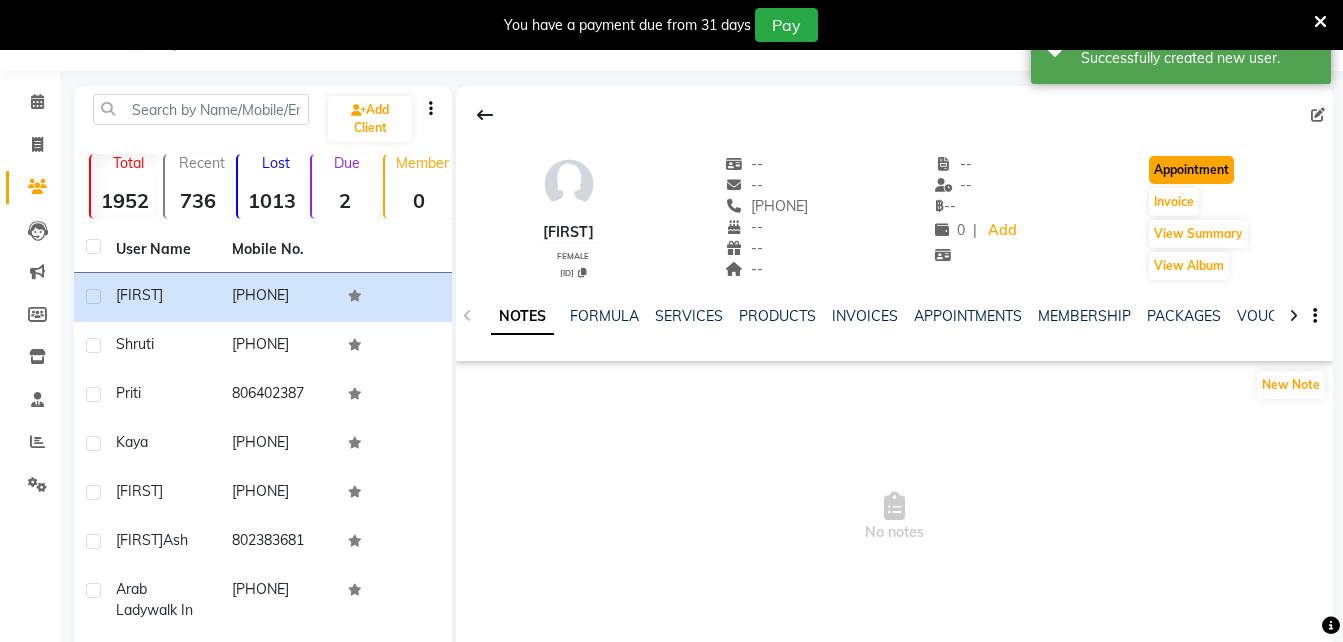 click on "Appointment" 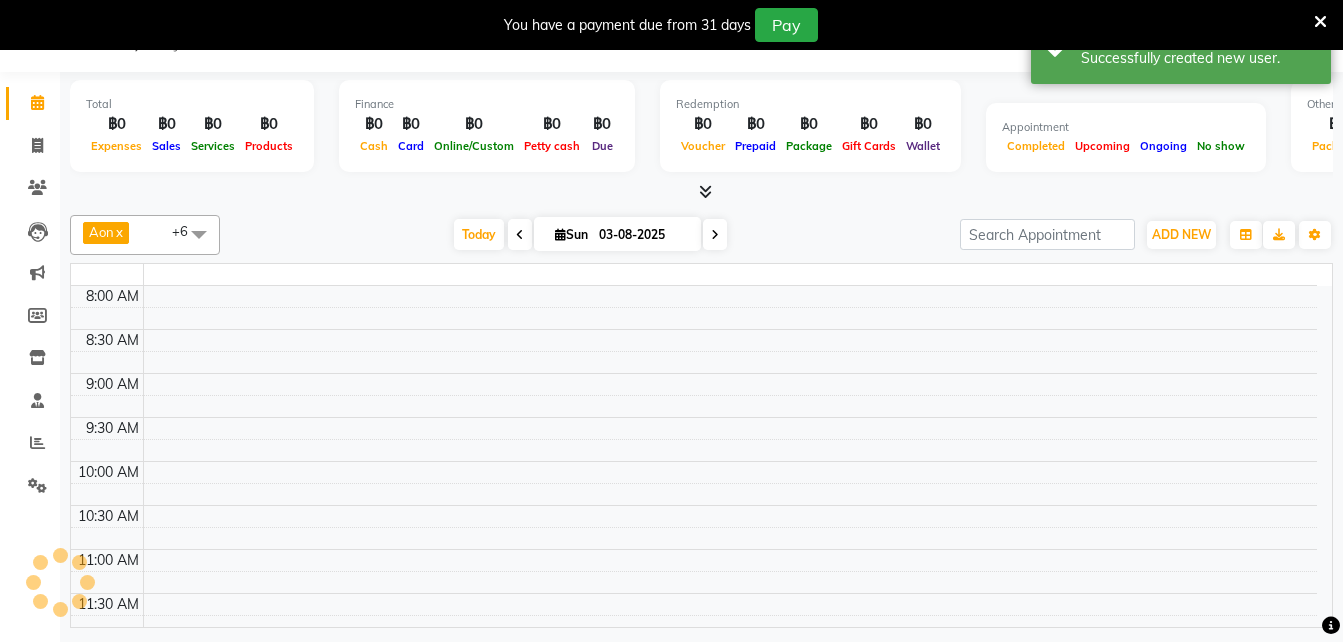 scroll, scrollTop: 50, scrollLeft: 0, axis: vertical 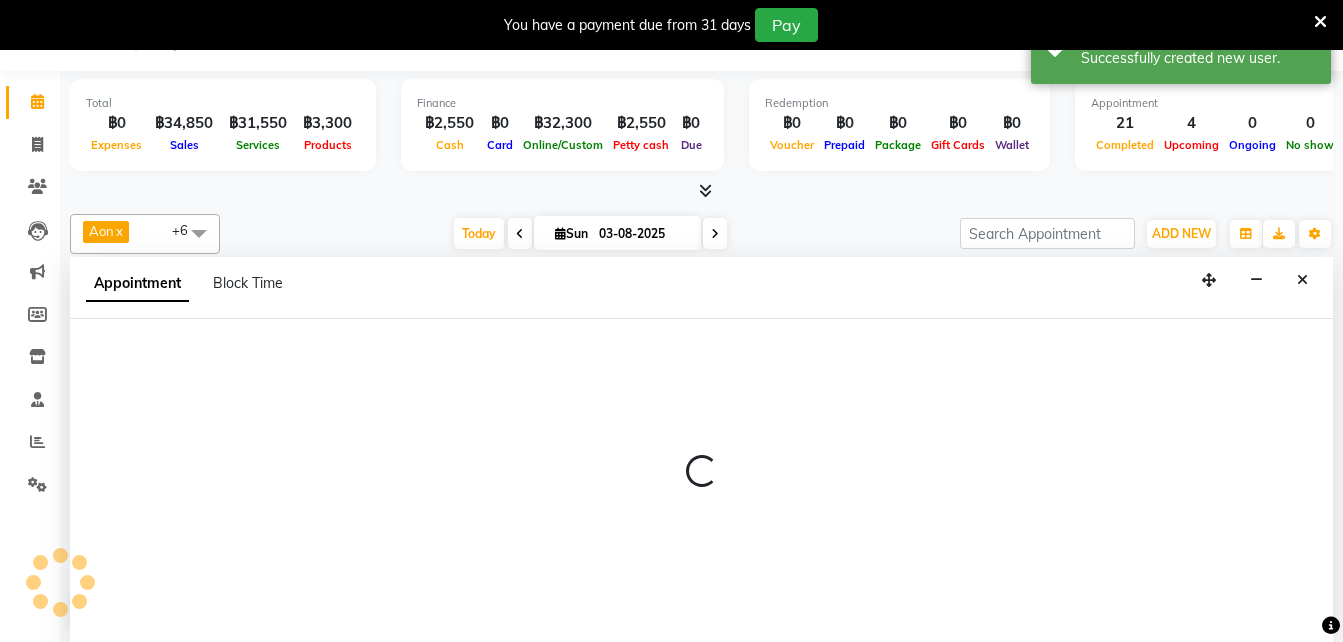 select on "600" 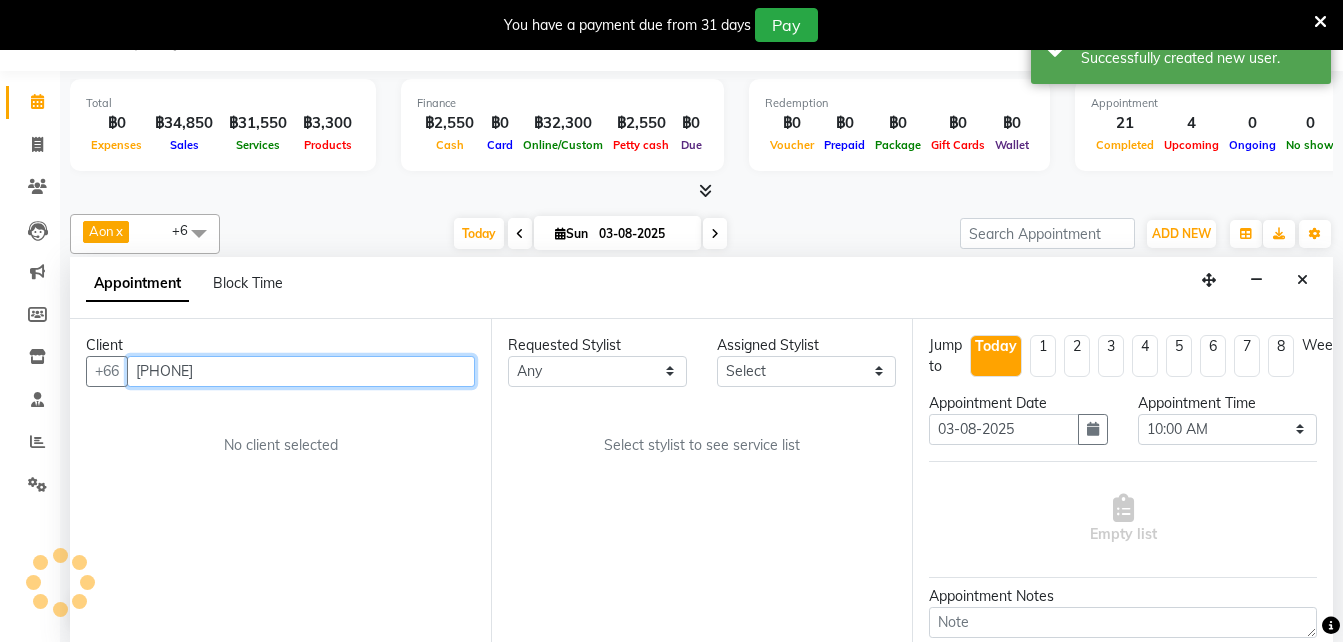 scroll, scrollTop: 705, scrollLeft: 0, axis: vertical 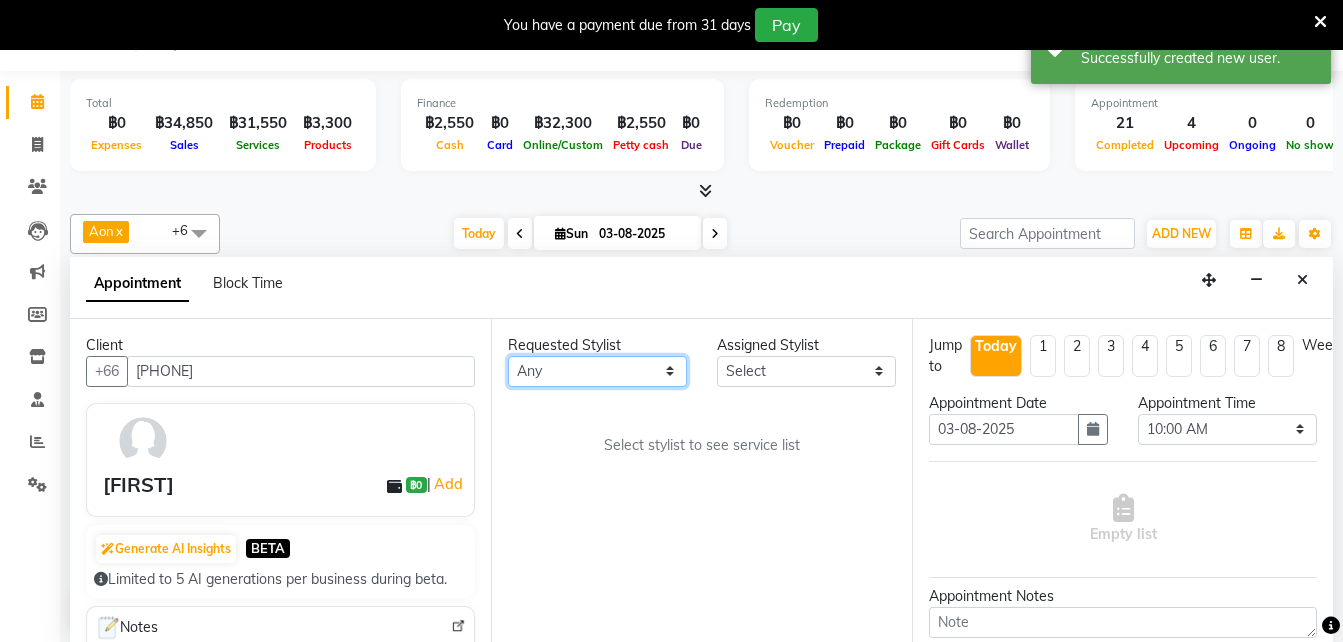 click on "Any Aon Apple   Boss Luke Fai  Fon Kate  Pim" at bounding box center (597, 371) 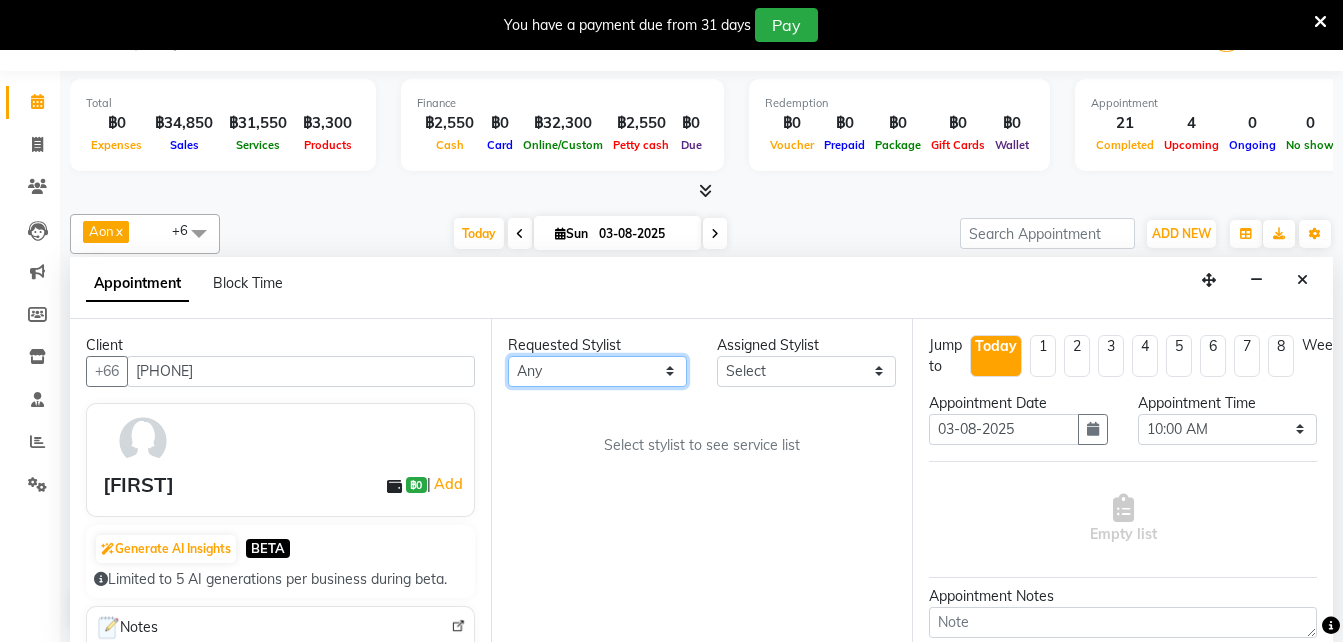 select on "56711" 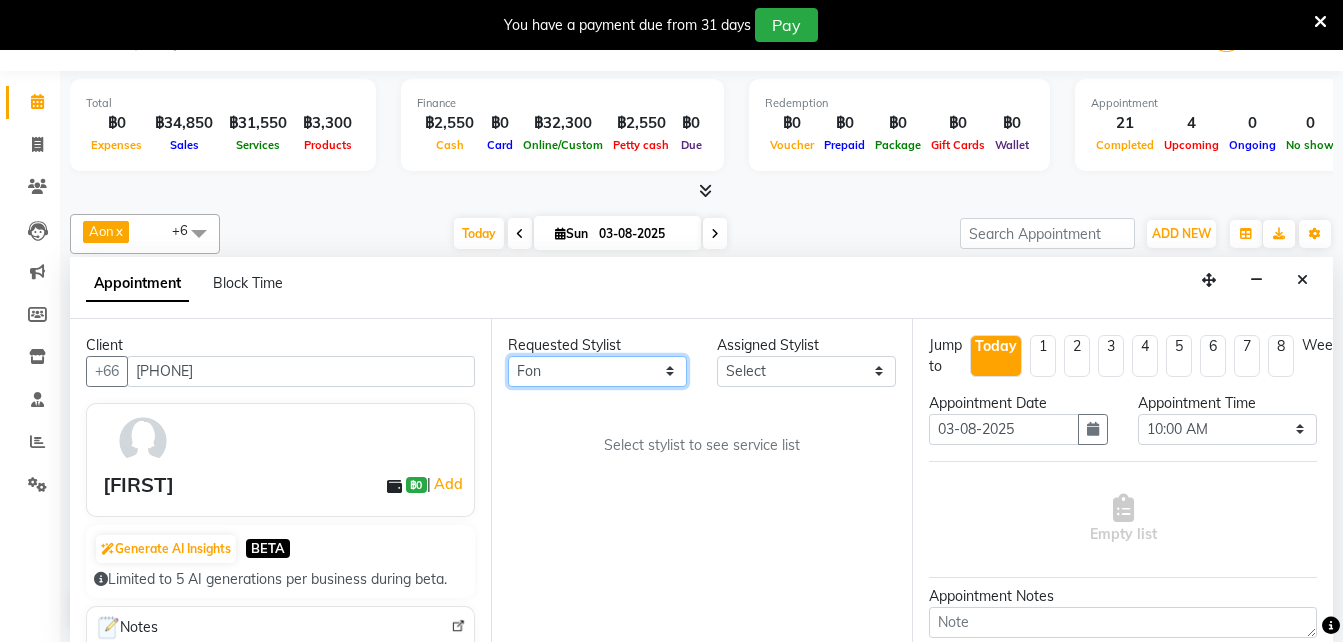 click on "Any Aon Apple   Boss Luke Fai  Fon Kate  Pim" at bounding box center [597, 371] 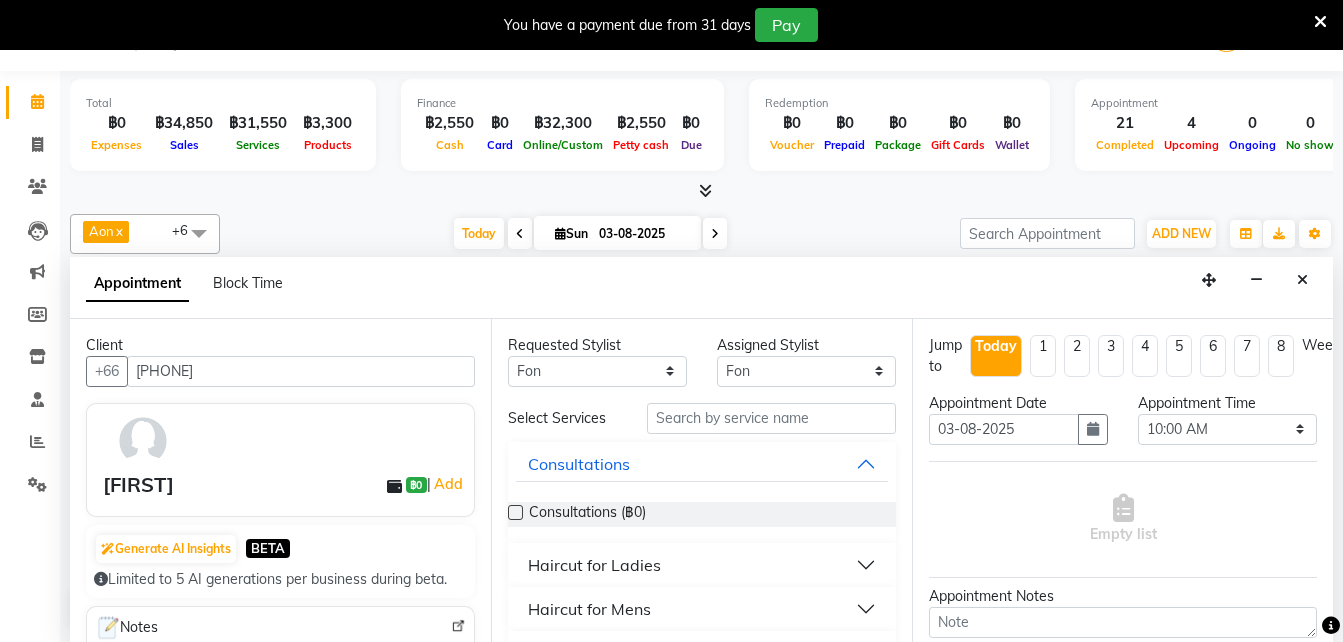 click on "Appointment Date 03-08-2025" at bounding box center [1018, 427] 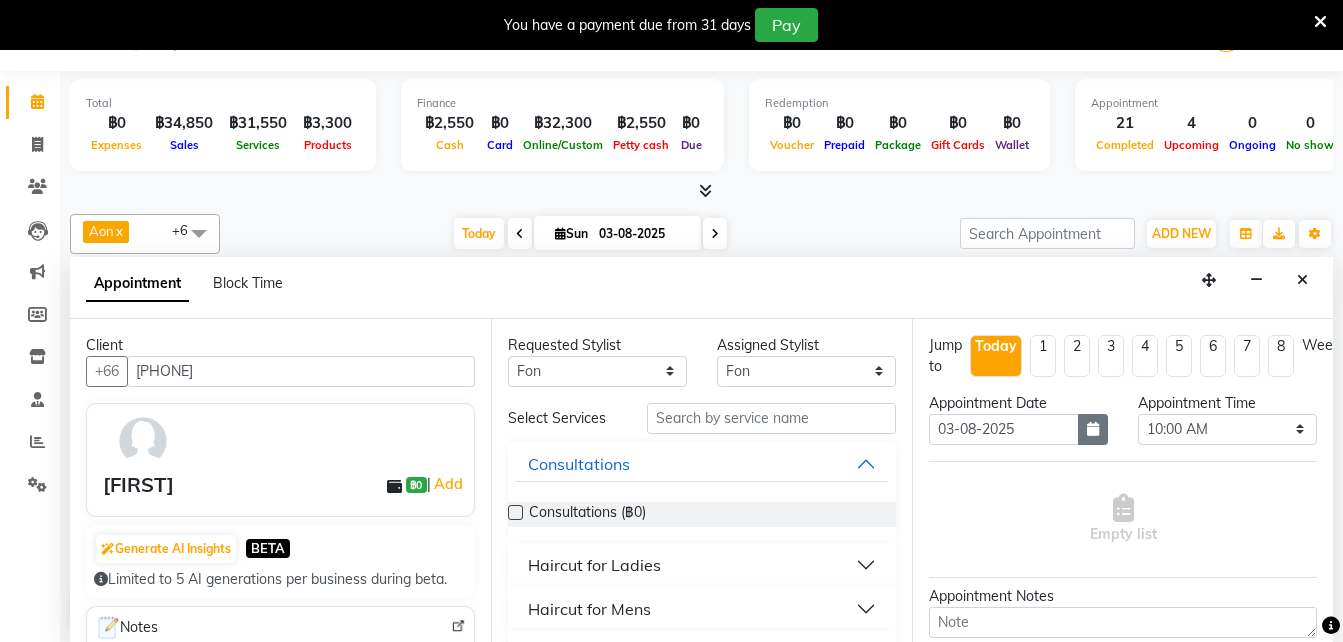 click at bounding box center [1093, 429] 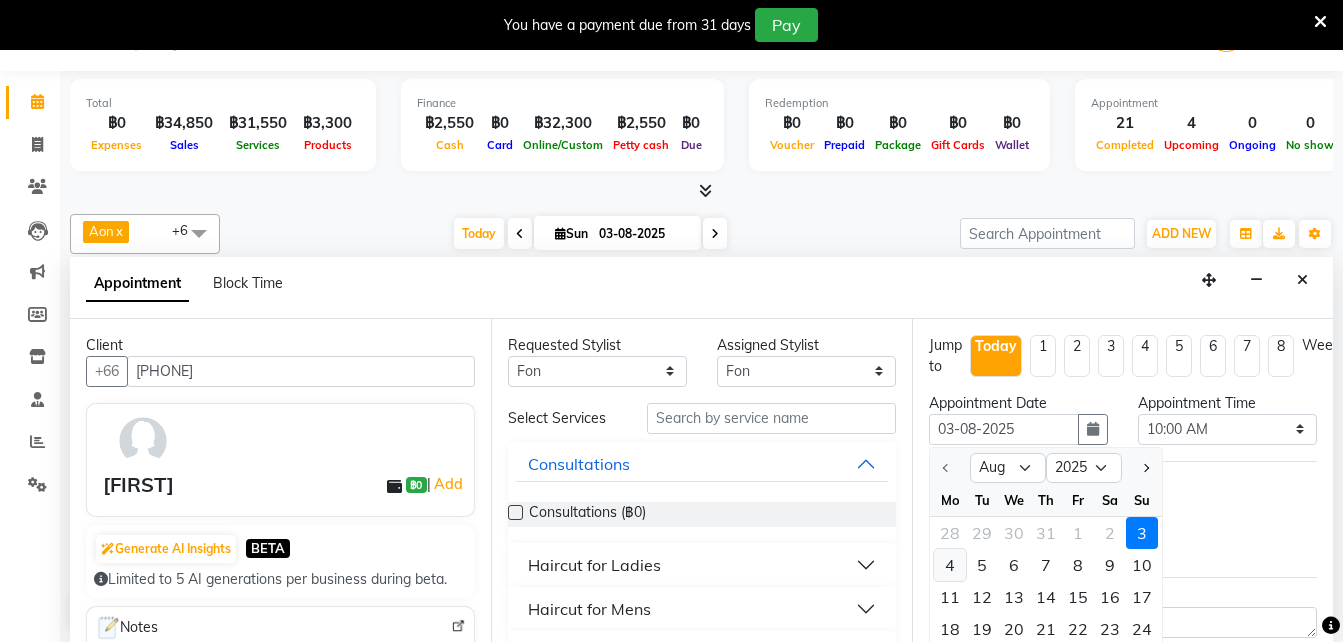 click on "4" at bounding box center [950, 565] 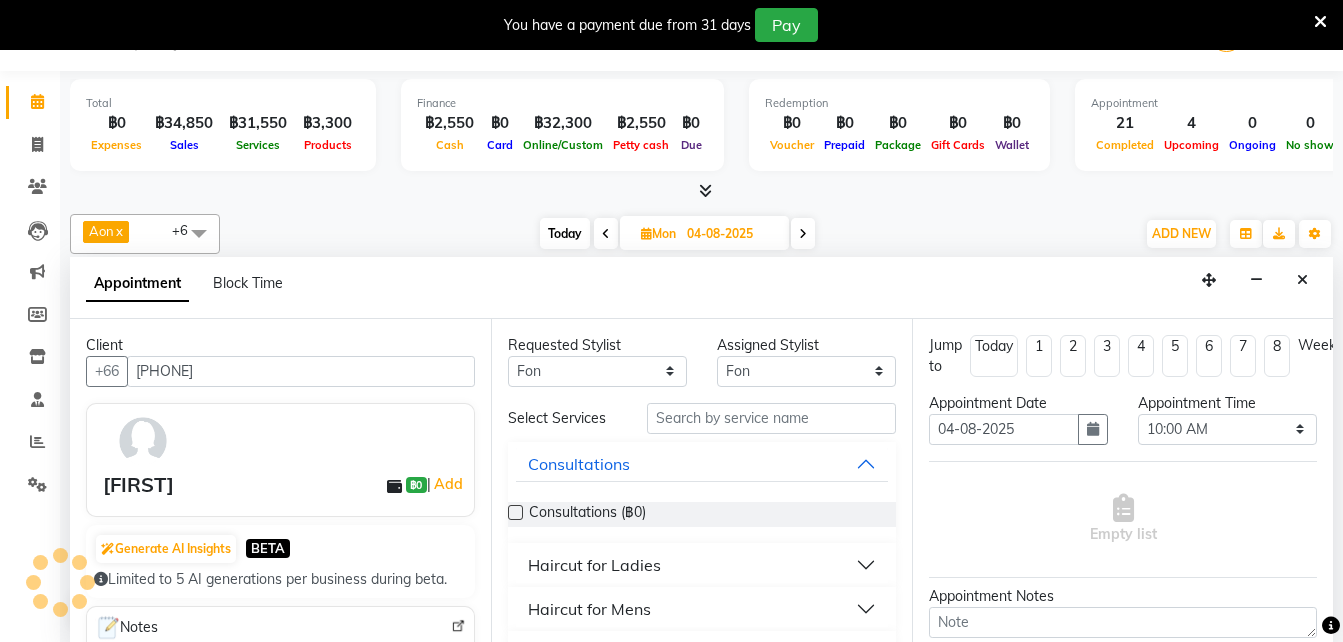scroll, scrollTop: 705, scrollLeft: 0, axis: vertical 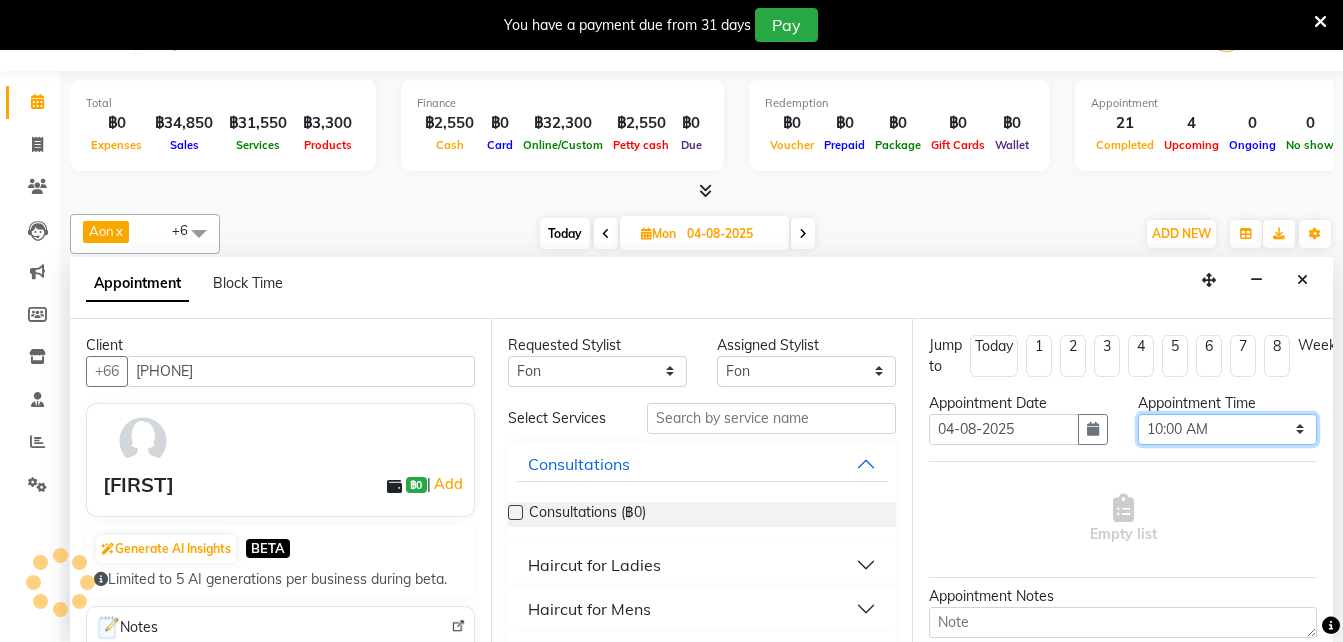 click on "Select 10:00 AM 10:05 AM 10:10 AM 10:15 AM 10:20 AM 10:25 AM 10:30 AM 10:35 AM 10:40 AM 10:45 AM 10:50 AM 10:55 AM 11:00 AM 11:05 AM 11:10 AM 11:15 AM 11:20 AM 11:25 AM 11:30 AM 11:35 AM 11:40 AM 11:45 AM 11:50 AM 11:55 AM 12:00 PM 12:05 PM 12:10 PM 12:15 PM 12:20 PM 12:25 PM 12:30 PM 12:35 PM 12:40 PM 12:45 PM 12:50 PM 12:55 PM 01:00 PM 01:05 PM 01:10 PM 01:15 PM 01:20 PM 01:25 PM 01:30 PM 01:35 PM 01:40 PM 01:45 PM 01:50 PM 01:55 PM 02:00 PM 02:05 PM 02:10 PM 02:15 PM 02:20 PM 02:25 PM 02:30 PM 02:35 PM 02:40 PM 02:45 PM 02:50 PM 02:55 PM 03:00 PM 03:05 PM 03:10 PM 03:15 PM 03:20 PM 03:25 PM 03:30 PM 03:35 PM 03:40 PM 03:45 PM 03:50 PM 03:55 PM 04:00 PM 04:05 PM 04:10 PM 04:15 PM 04:20 PM 04:25 PM 04:30 PM 04:35 PM 04:40 PM 04:45 PM 04:50 PM 04:55 PM 05:00 PM 05:05 PM 05:10 PM 05:15 PM 05:20 PM 05:25 PM 05:30 PM 05:35 PM 05:40 PM 05:45 PM 05:50 PM 05:55 PM 06:00 PM 06:05 PM 06:10 PM 06:15 PM 06:20 PM 06:25 PM 06:30 PM 06:35 PM 06:40 PM 06:45 PM 06:50 PM 06:55 PM 07:00 PM 07:05 PM 07:10 PM 07:15 PM 07:20 PM" at bounding box center [1227, 429] 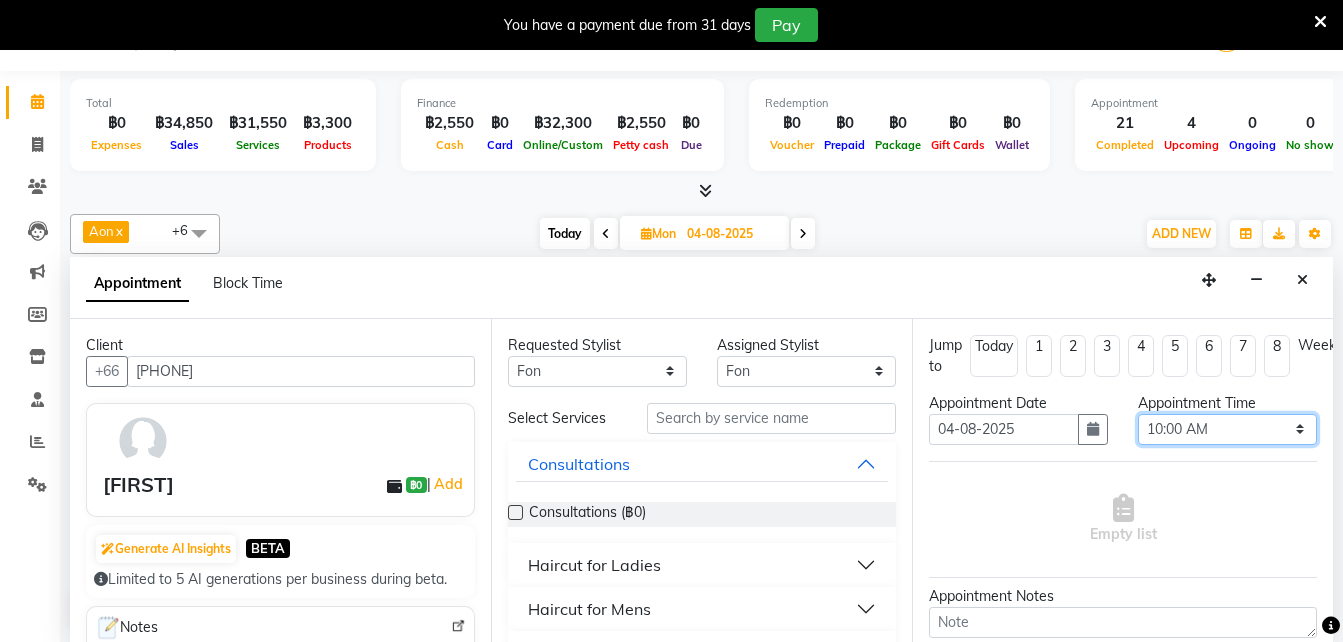 select on "840" 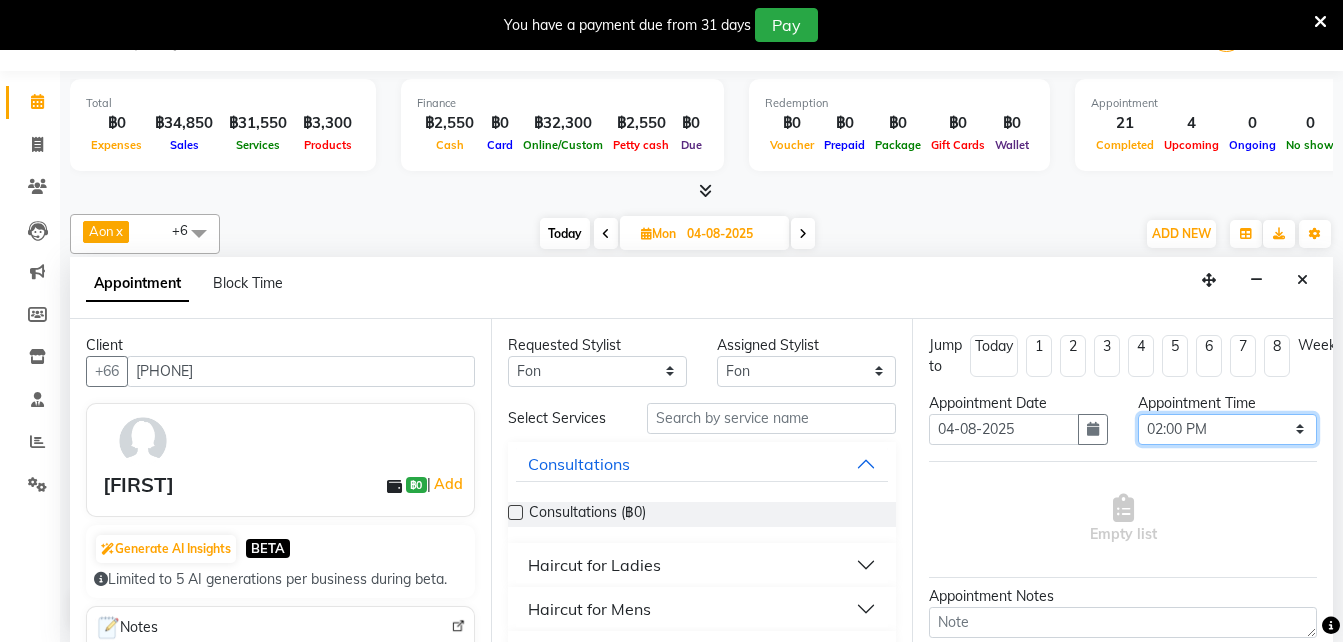 click on "Select 10:00 AM 10:05 AM 10:10 AM 10:15 AM 10:20 AM 10:25 AM 10:30 AM 10:35 AM 10:40 AM 10:45 AM 10:50 AM 10:55 AM 11:00 AM 11:05 AM 11:10 AM 11:15 AM 11:20 AM 11:25 AM 11:30 AM 11:35 AM 11:40 AM 11:45 AM 11:50 AM 11:55 AM 12:00 PM 12:05 PM 12:10 PM 12:15 PM 12:20 PM 12:25 PM 12:30 PM 12:35 PM 12:40 PM 12:45 PM 12:50 PM 12:55 PM 01:00 PM 01:05 PM 01:10 PM 01:15 PM 01:20 PM 01:25 PM 01:30 PM 01:35 PM 01:40 PM 01:45 PM 01:50 PM 01:55 PM 02:00 PM 02:05 PM 02:10 PM 02:15 PM 02:20 PM 02:25 PM 02:30 PM 02:35 PM 02:40 PM 02:45 PM 02:50 PM 02:55 PM 03:00 PM 03:05 PM 03:10 PM 03:15 PM 03:20 PM 03:25 PM 03:30 PM 03:35 PM 03:40 PM 03:45 PM 03:50 PM 03:55 PM 04:00 PM 04:05 PM 04:10 PM 04:15 PM 04:20 PM 04:25 PM 04:30 PM 04:35 PM 04:40 PM 04:45 PM 04:50 PM 04:55 PM 05:00 PM 05:05 PM 05:10 PM 05:15 PM 05:20 PM 05:25 PM 05:30 PM 05:35 PM 05:40 PM 05:45 PM 05:50 PM 05:55 PM 06:00 PM 06:05 PM 06:10 PM 06:15 PM 06:20 PM 06:25 PM 06:30 PM 06:35 PM 06:40 PM 06:45 PM 06:50 PM 06:55 PM 07:00 PM 07:05 PM 07:10 PM 07:15 PM 07:20 PM" at bounding box center (1227, 429) 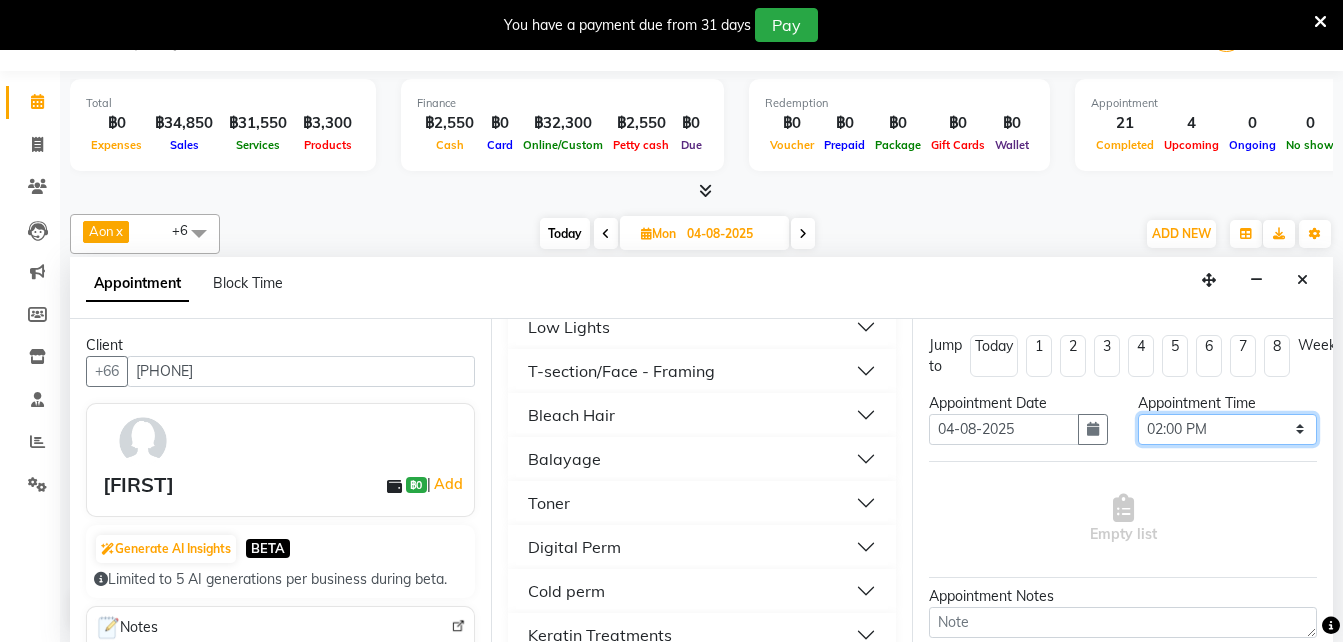 scroll, scrollTop: 648, scrollLeft: 0, axis: vertical 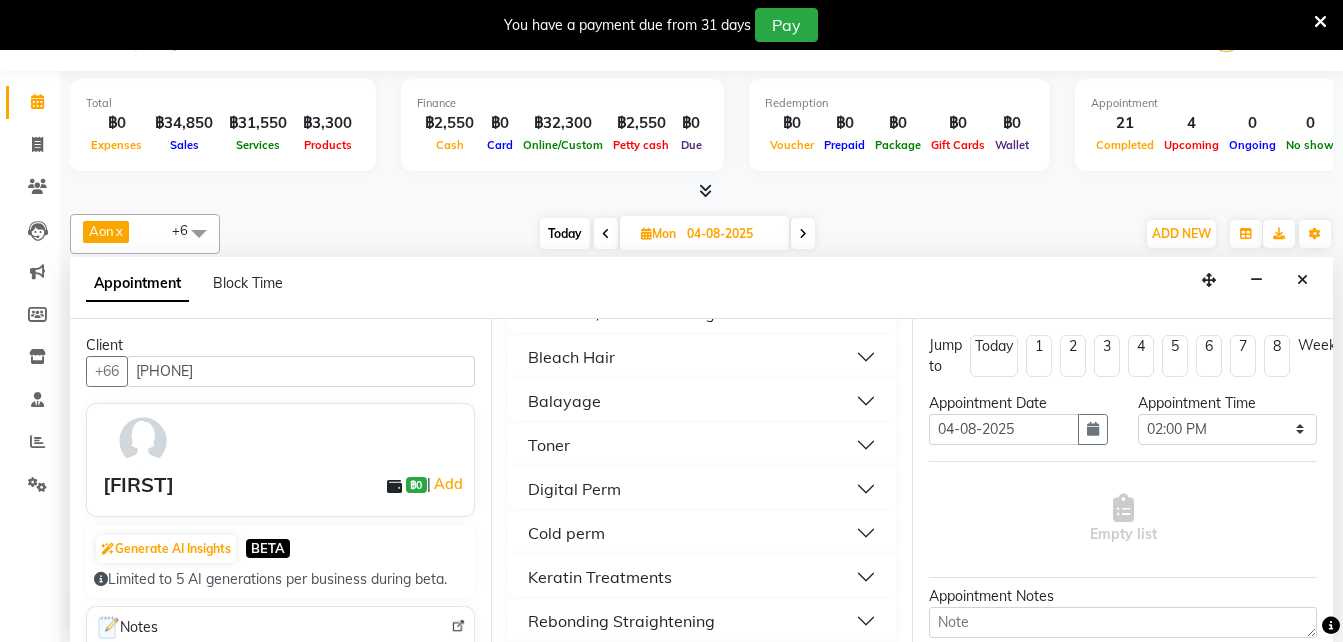 click on "Keratin Treatments" at bounding box center (600, 577) 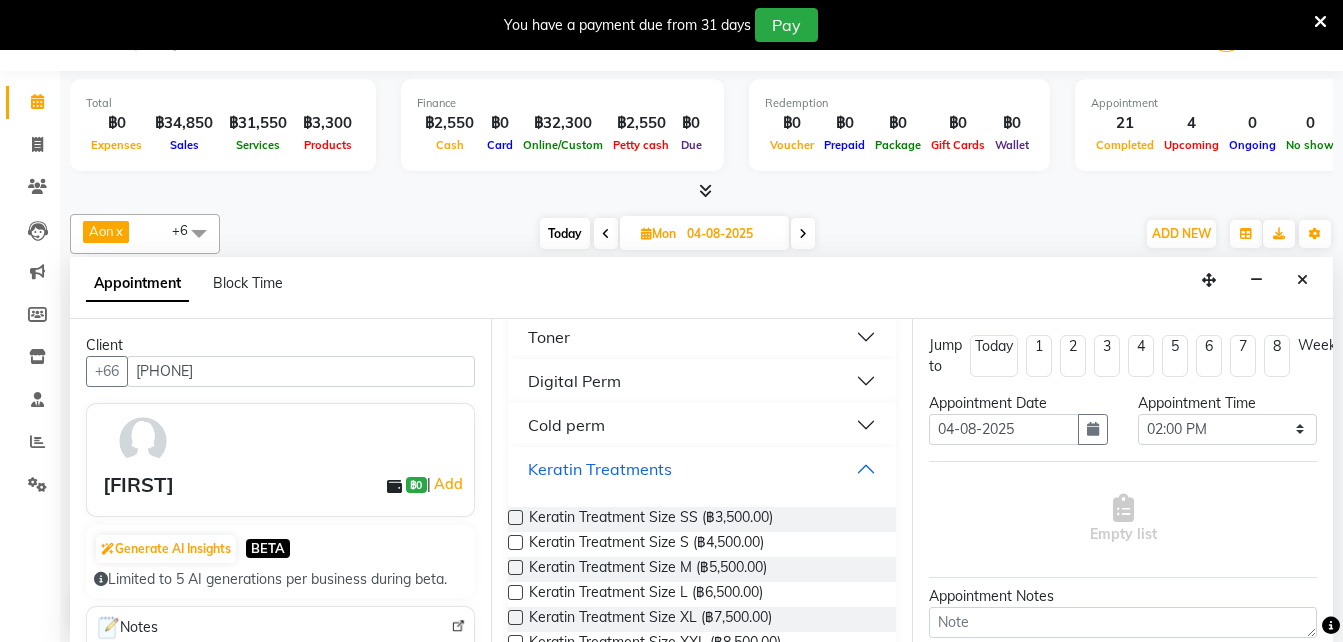 scroll, scrollTop: 772, scrollLeft: 0, axis: vertical 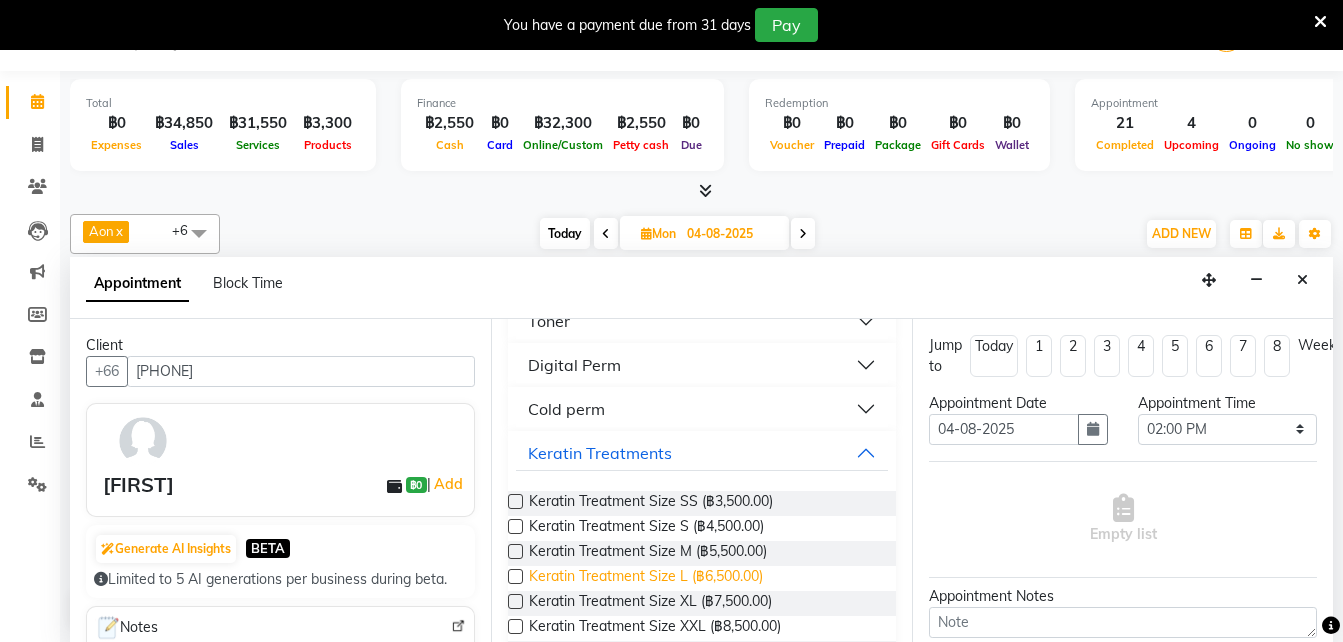 click on "Keratin Treatment Size L  (฿6,500.00)" at bounding box center [646, 578] 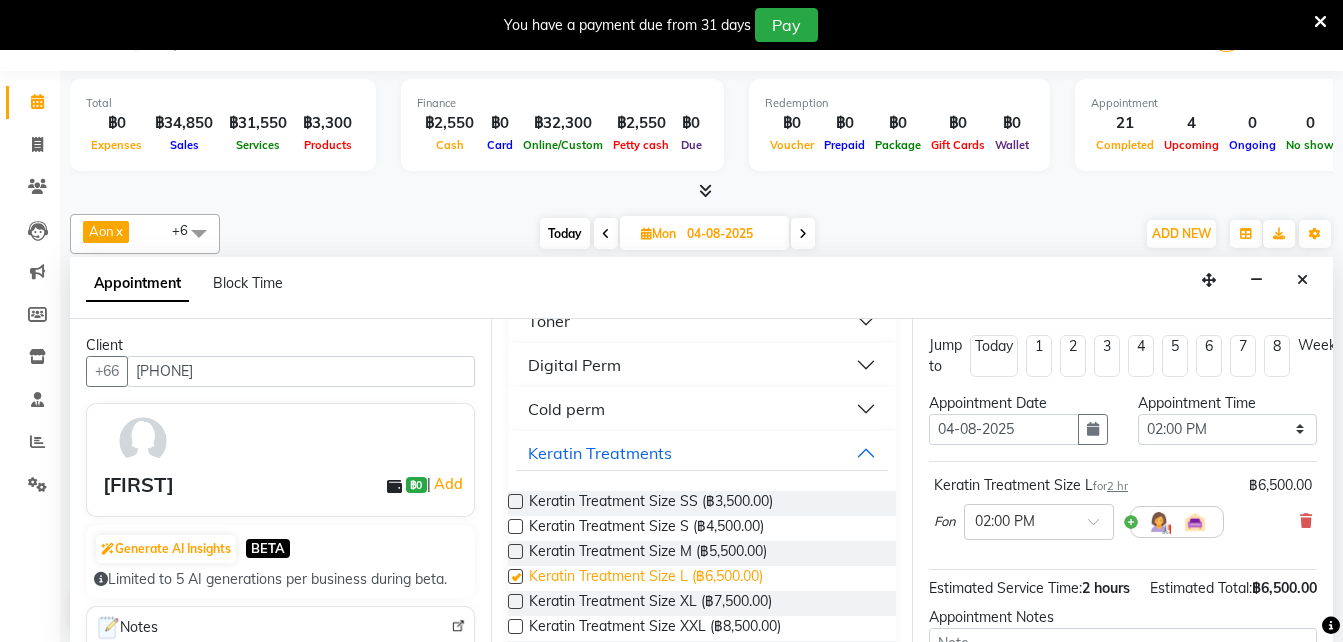 checkbox on "false" 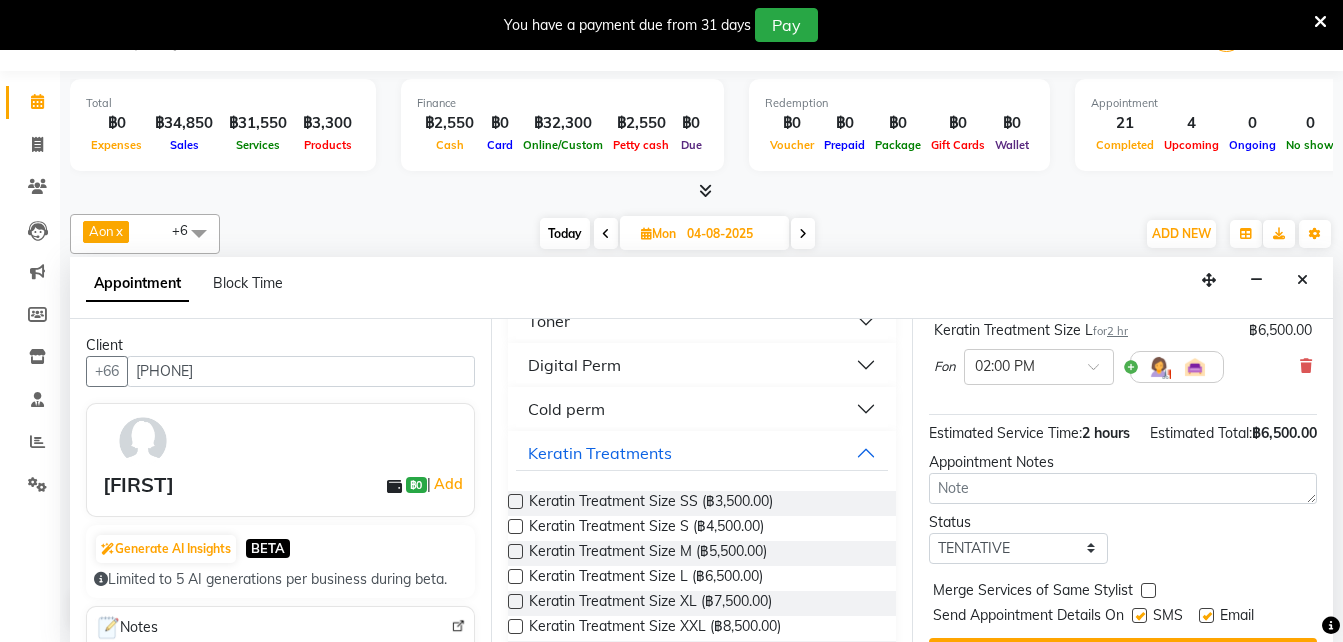 scroll, scrollTop: 239, scrollLeft: 0, axis: vertical 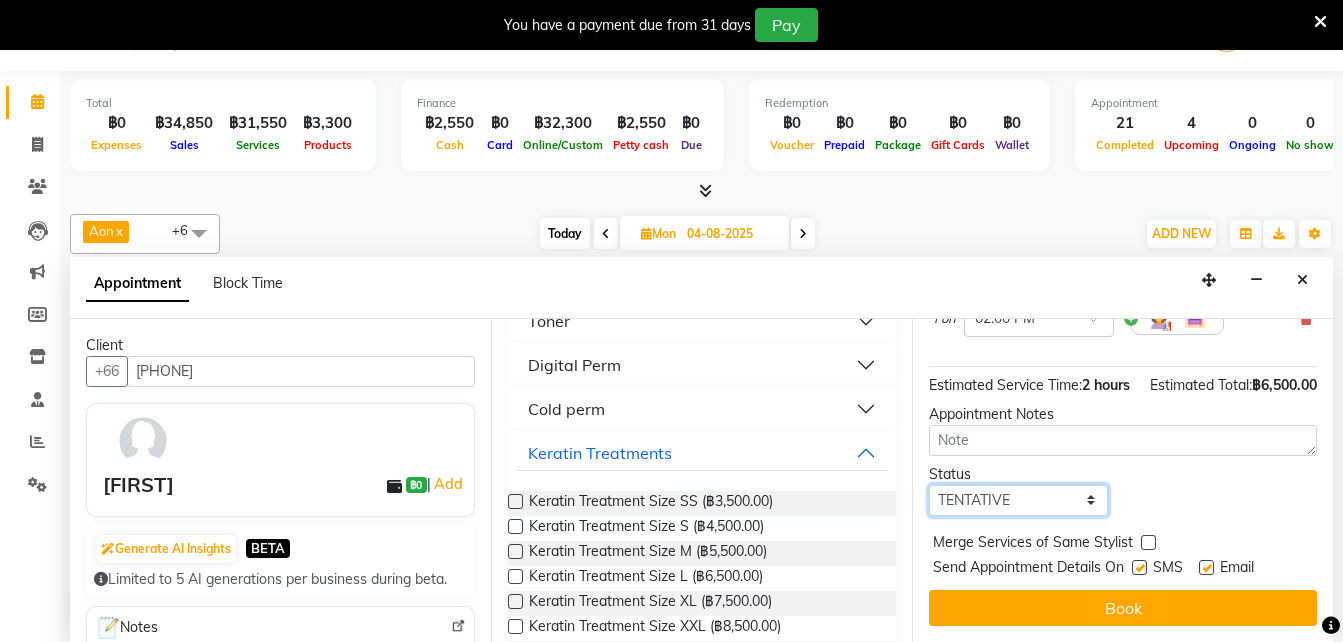 click on "Select TENTATIVE CONFIRM UPCOMING" at bounding box center (1018, 500) 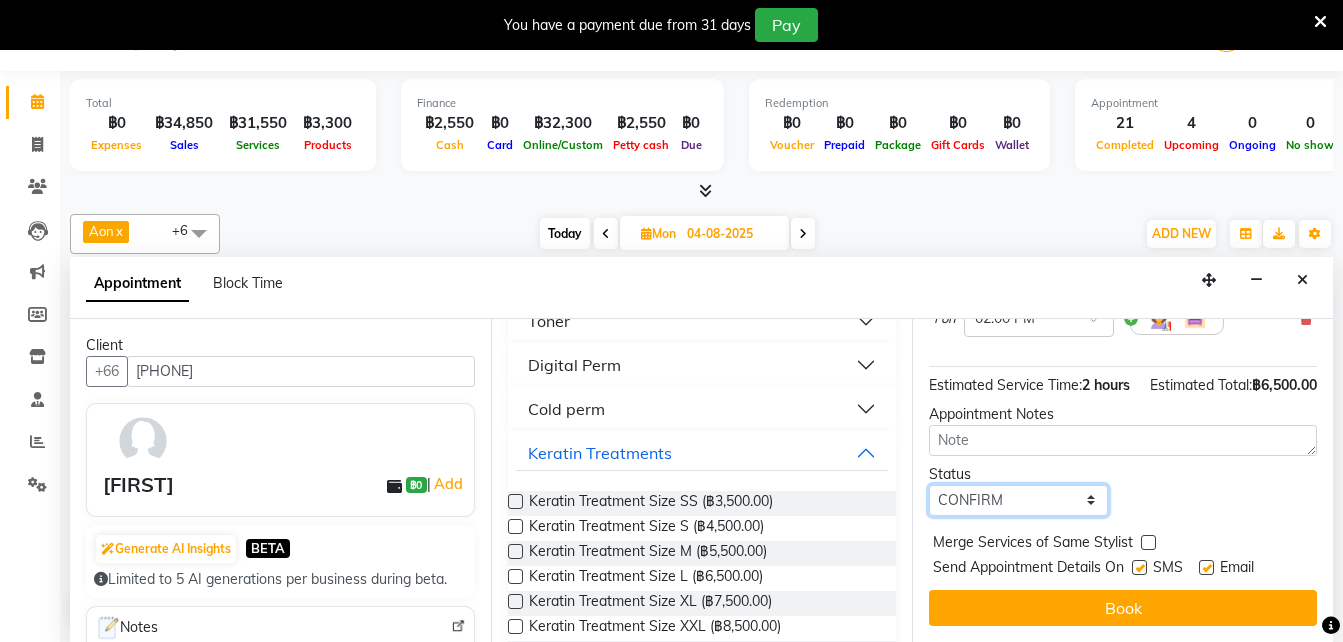 click on "Select TENTATIVE CONFIRM UPCOMING" at bounding box center (1018, 500) 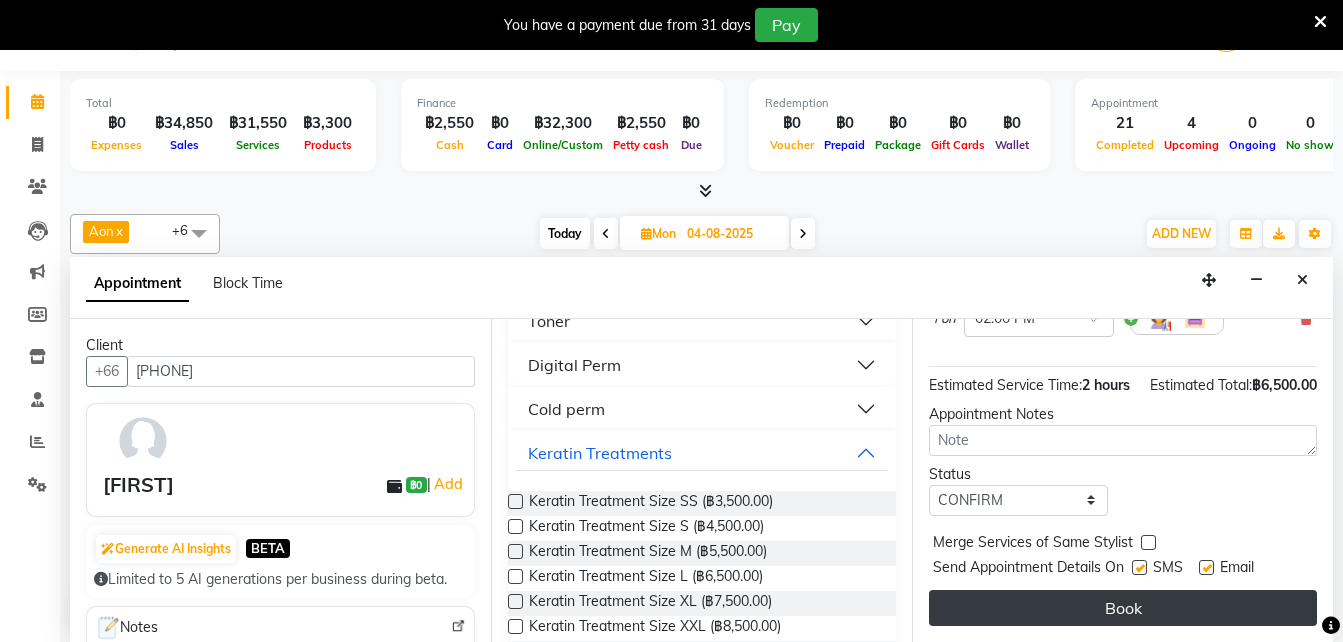 click on "Book" at bounding box center [1123, 608] 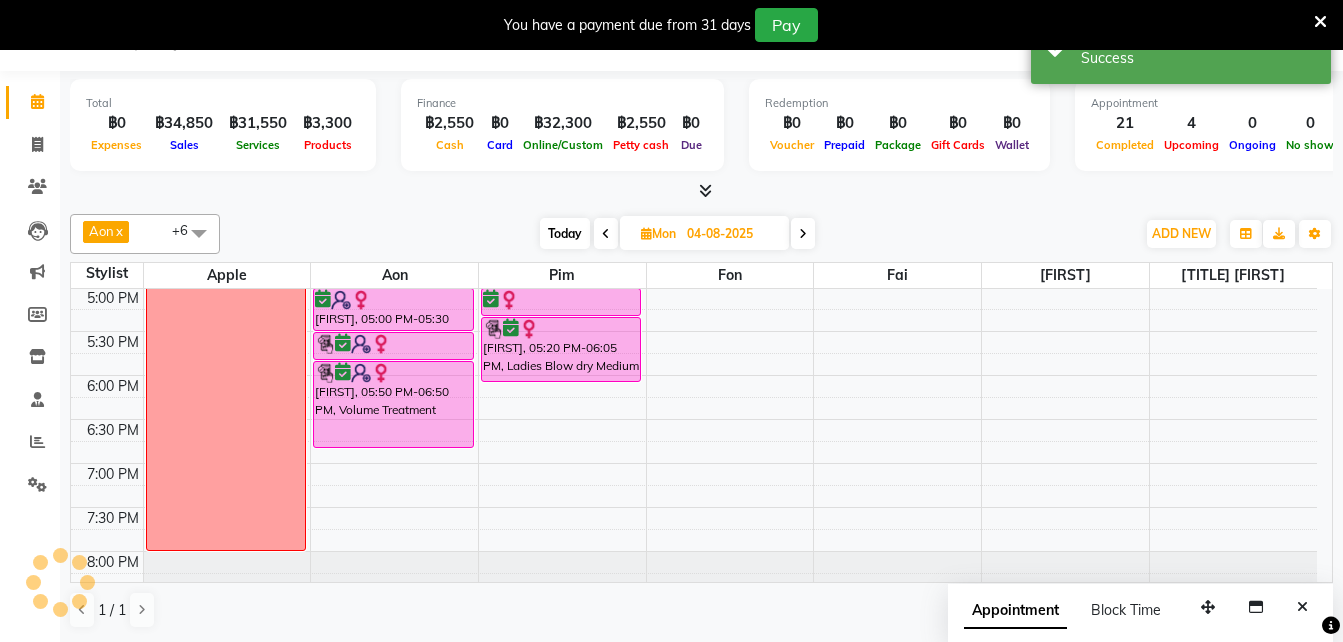 scroll, scrollTop: 0, scrollLeft: 0, axis: both 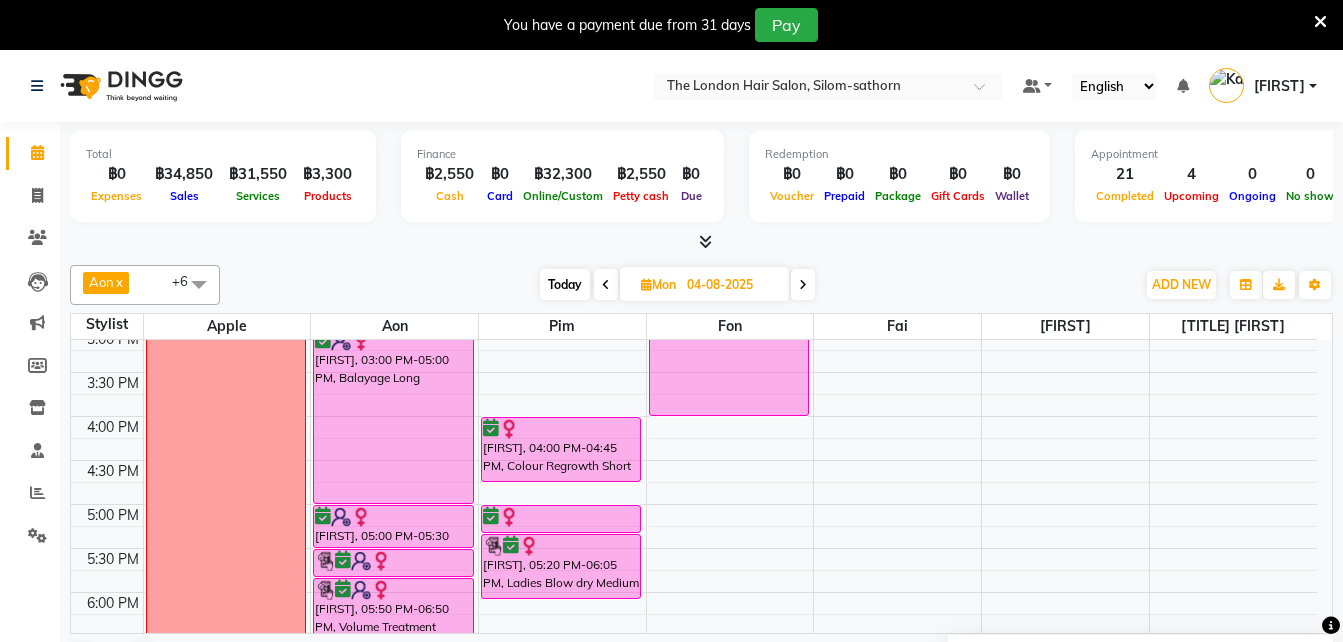 drag, startPoint x: 909, startPoint y: 527, endPoint x: 767, endPoint y: 504, distance: 143.85062 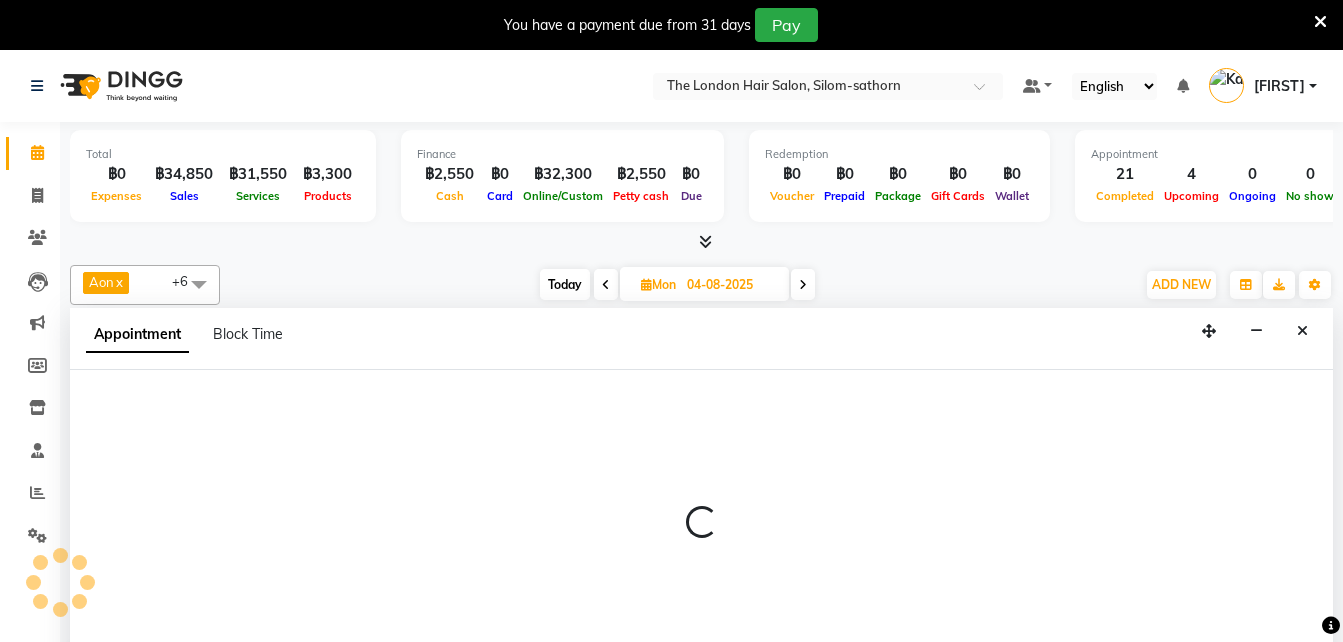 scroll, scrollTop: 51, scrollLeft: 0, axis: vertical 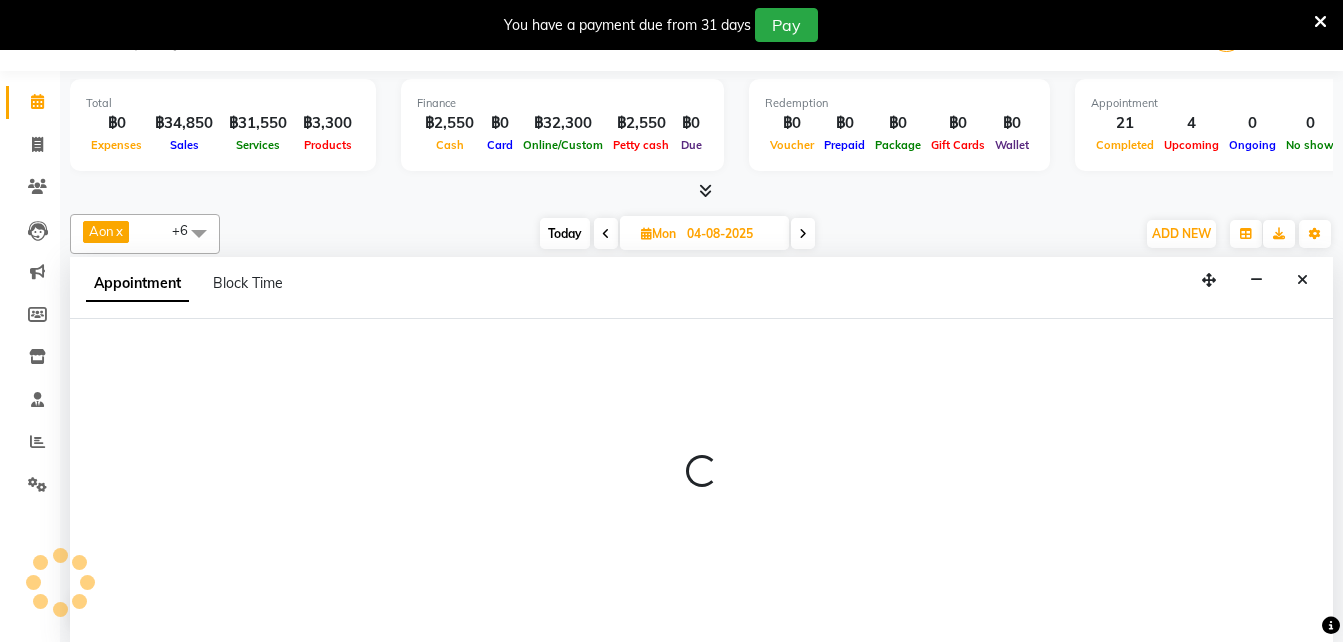 select on "83403" 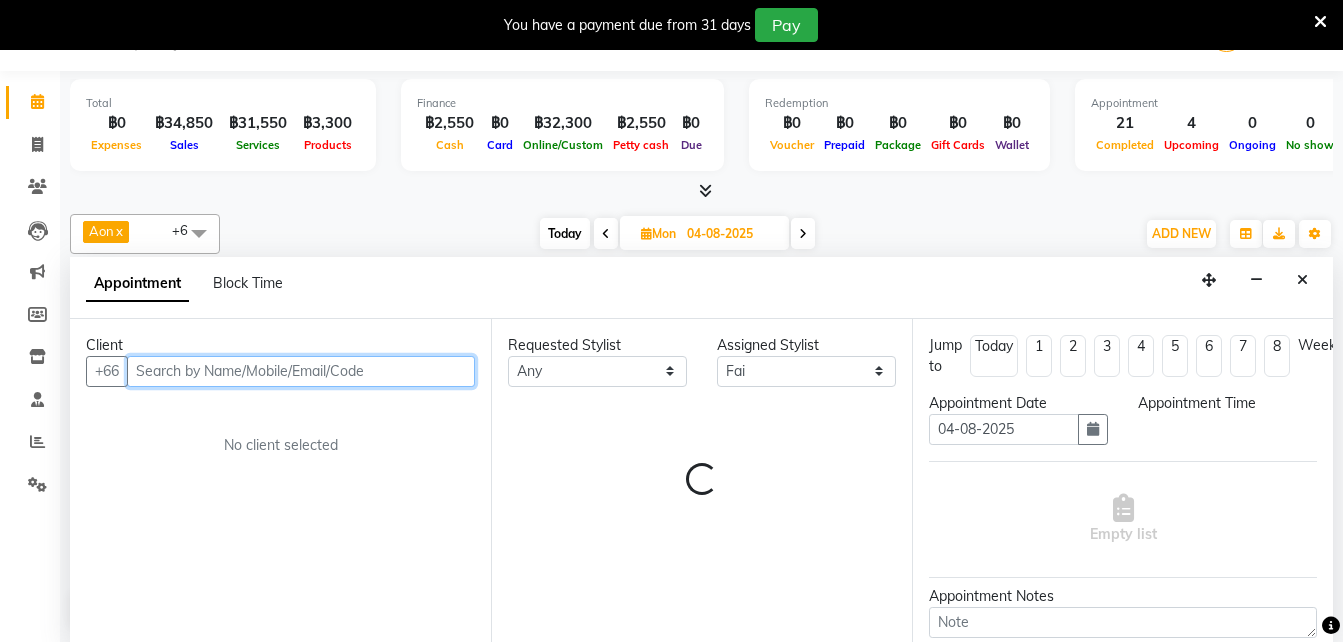 select on "1065" 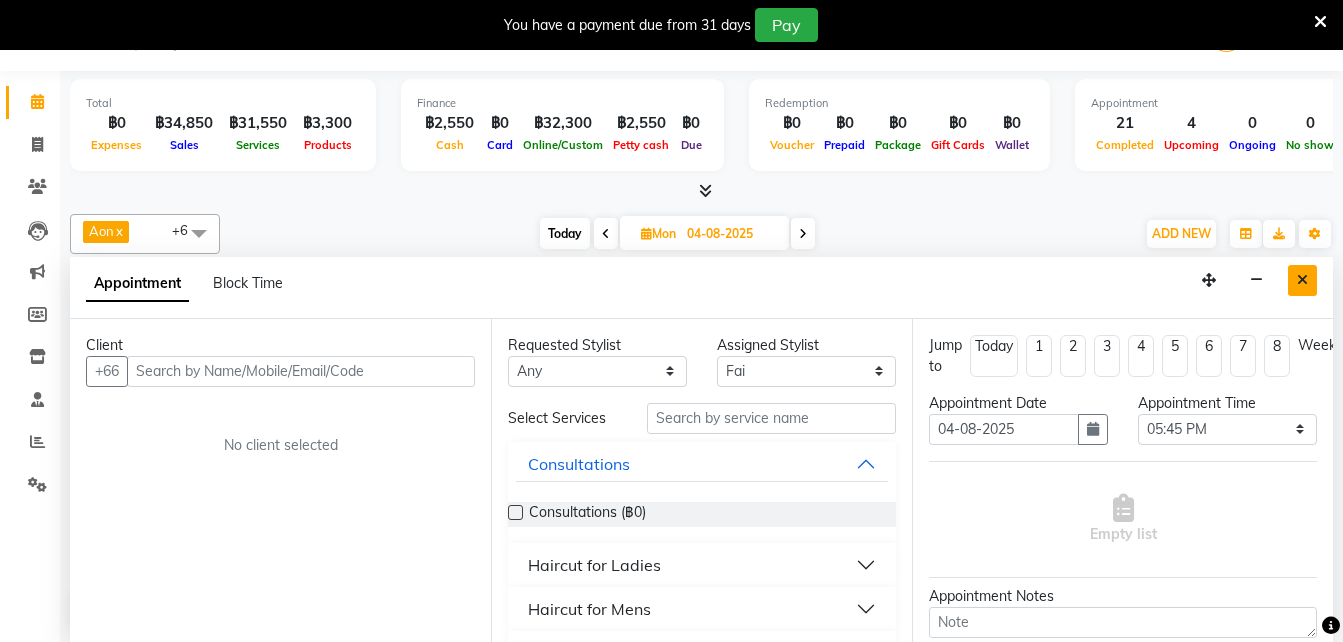 click at bounding box center (1302, 280) 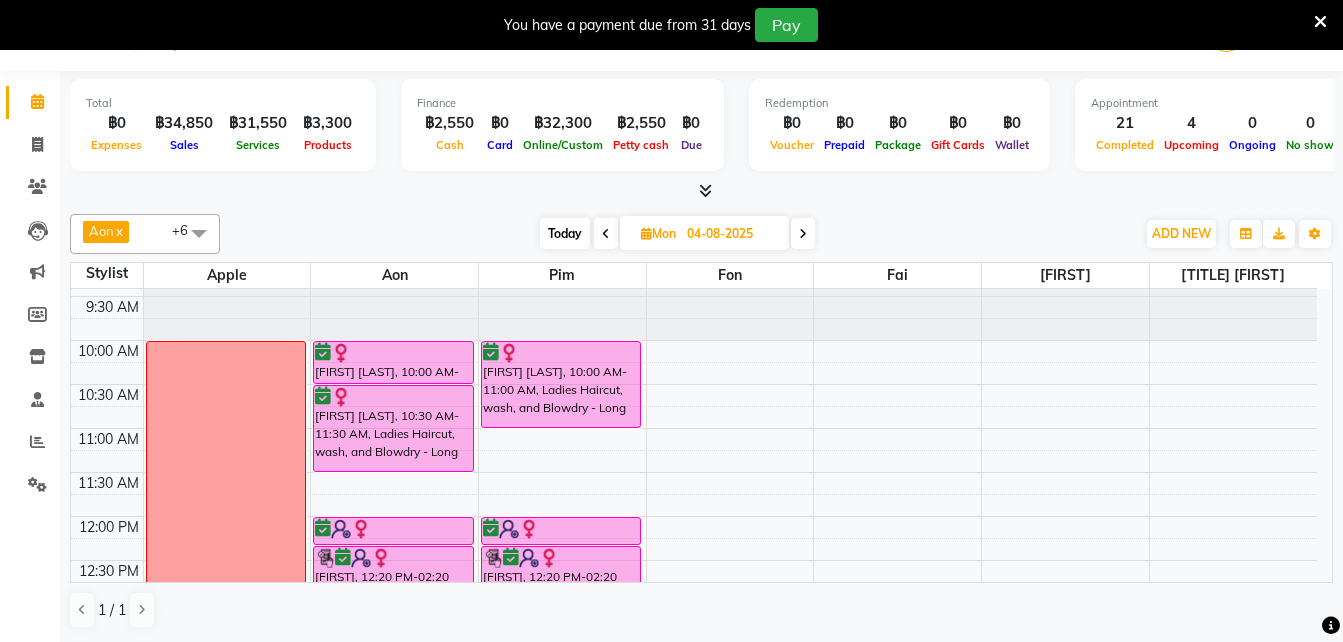 scroll, scrollTop: 33, scrollLeft: 0, axis: vertical 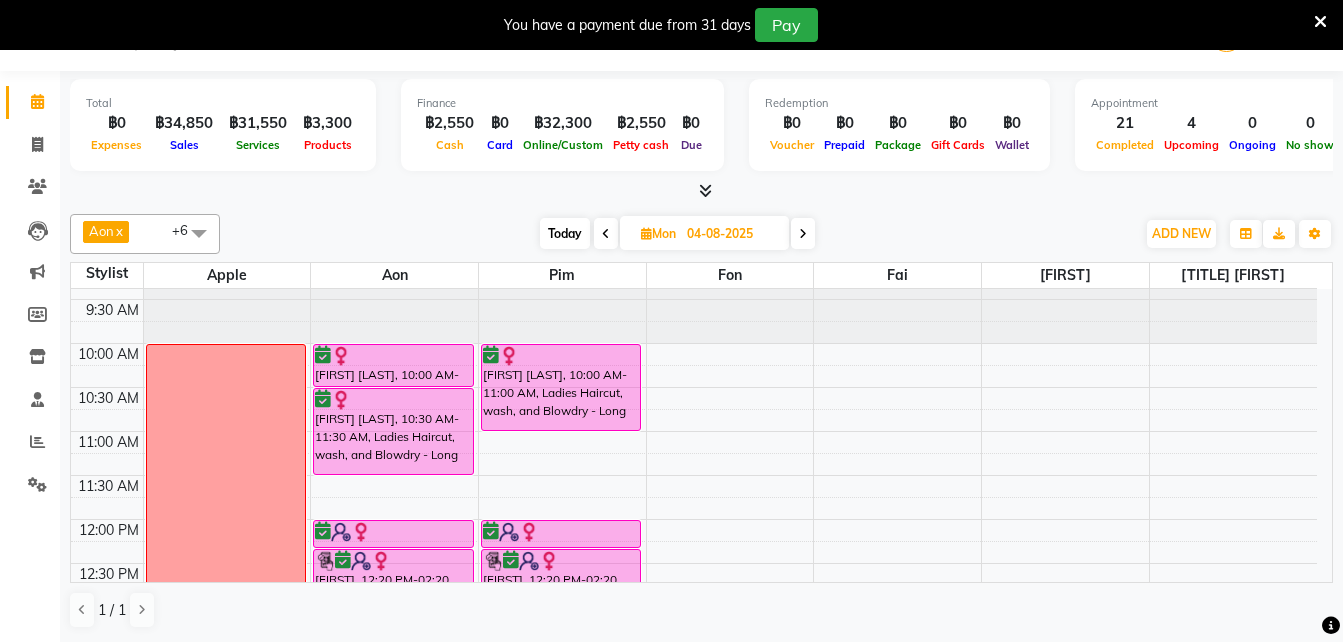 click at bounding box center (803, 233) 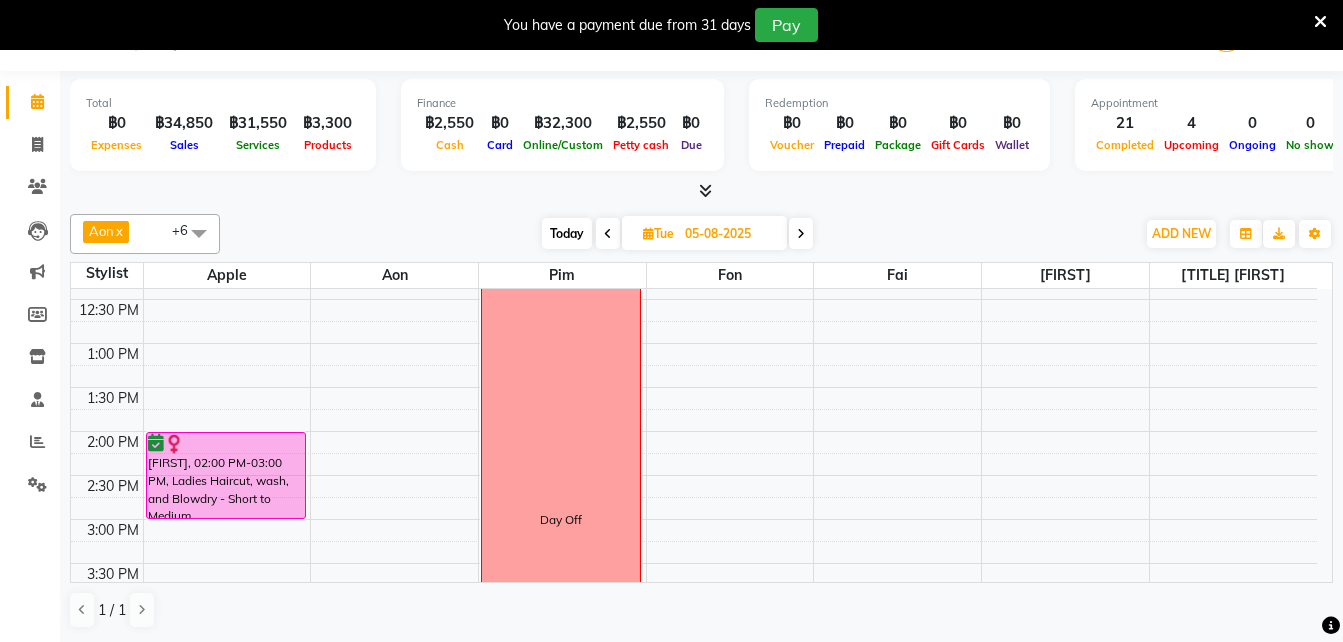 scroll, scrollTop: 0, scrollLeft: 0, axis: both 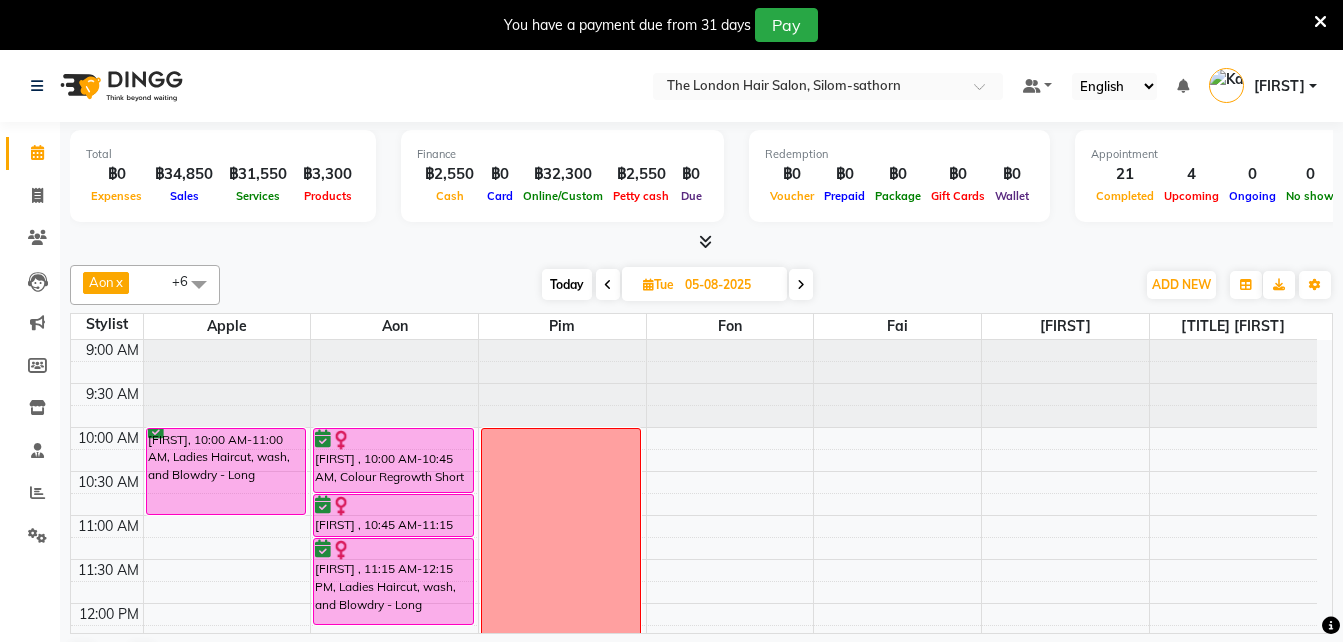 click on "Today" at bounding box center (567, 284) 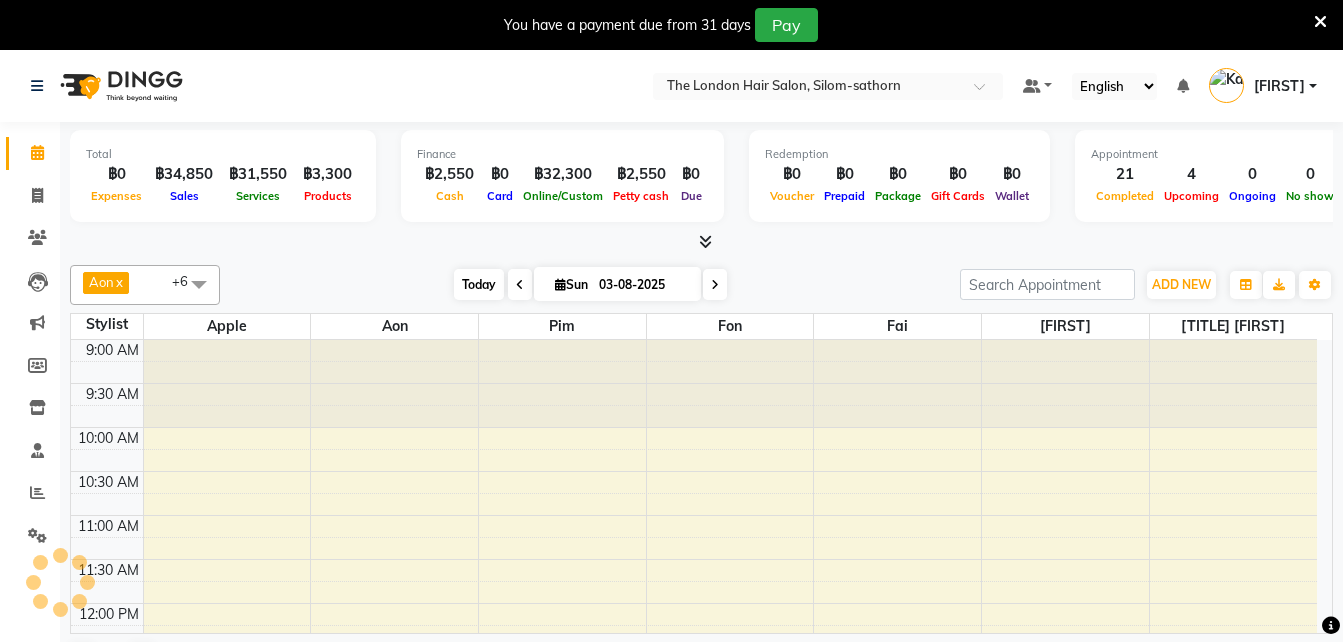scroll, scrollTop: 705, scrollLeft: 0, axis: vertical 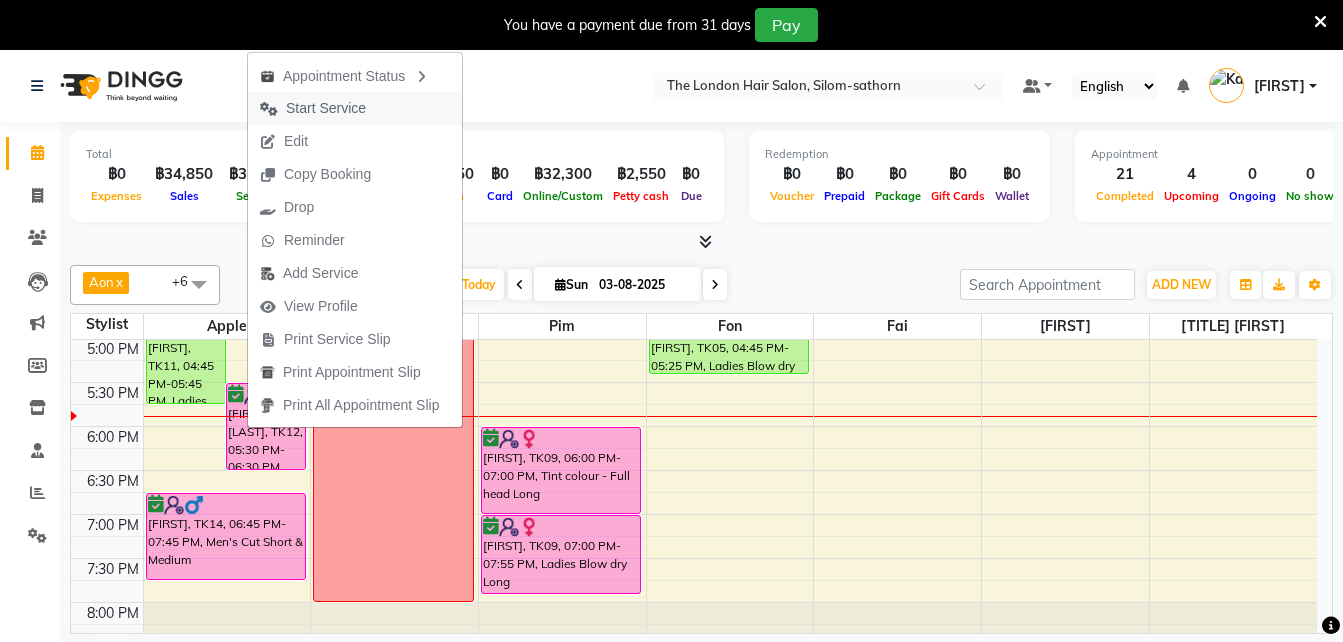 click on "Start Service" at bounding box center (326, 108) 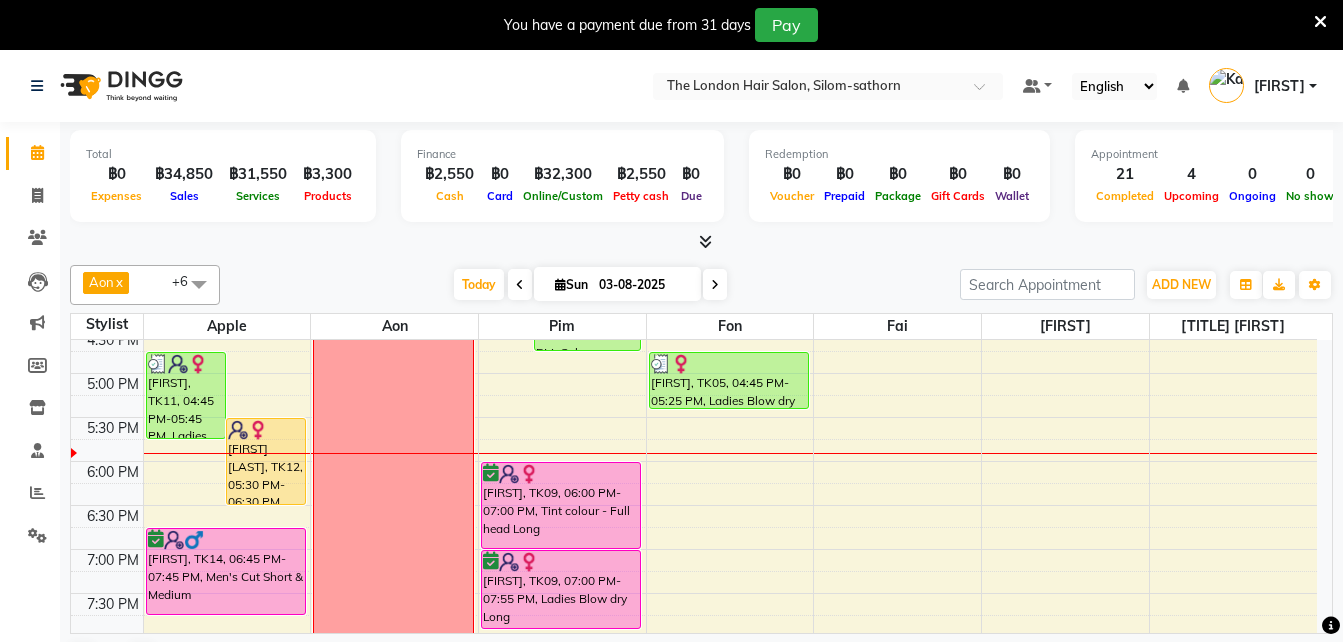 scroll, scrollTop: 669, scrollLeft: 0, axis: vertical 